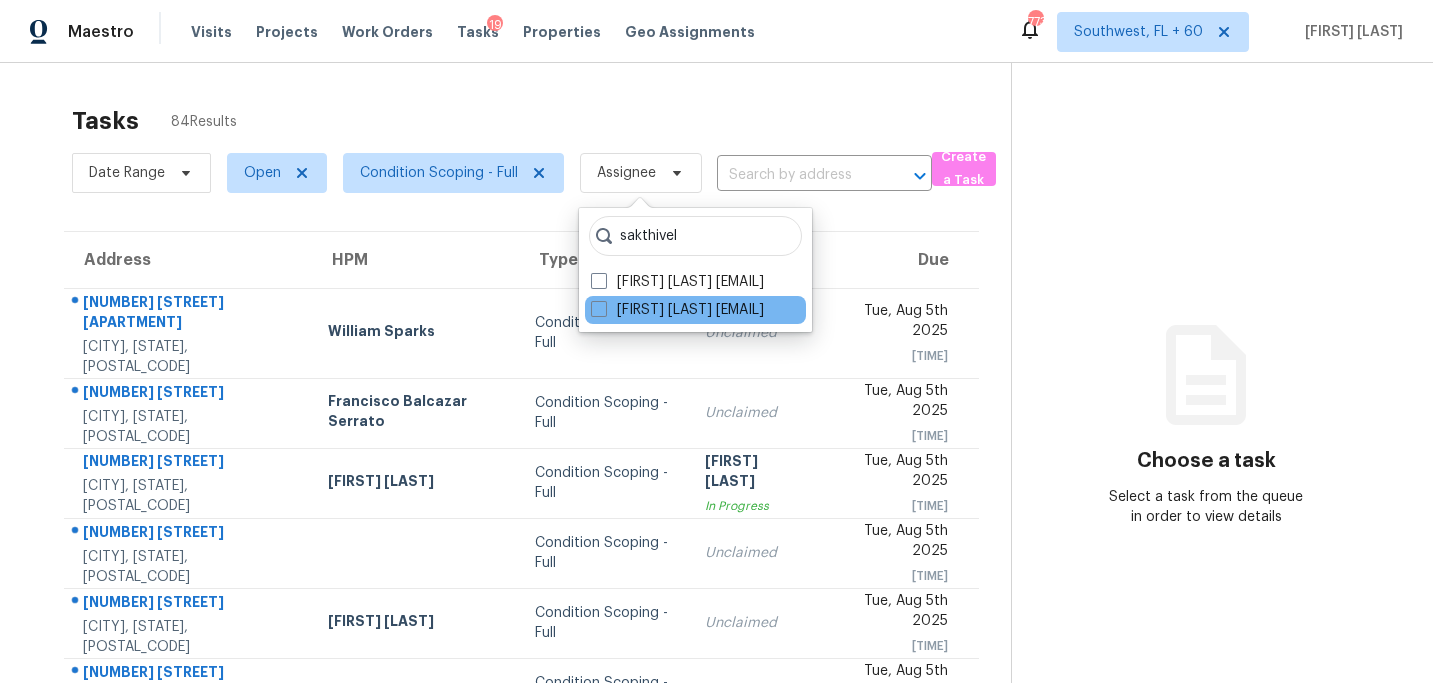 scroll, scrollTop: 0, scrollLeft: 0, axis: both 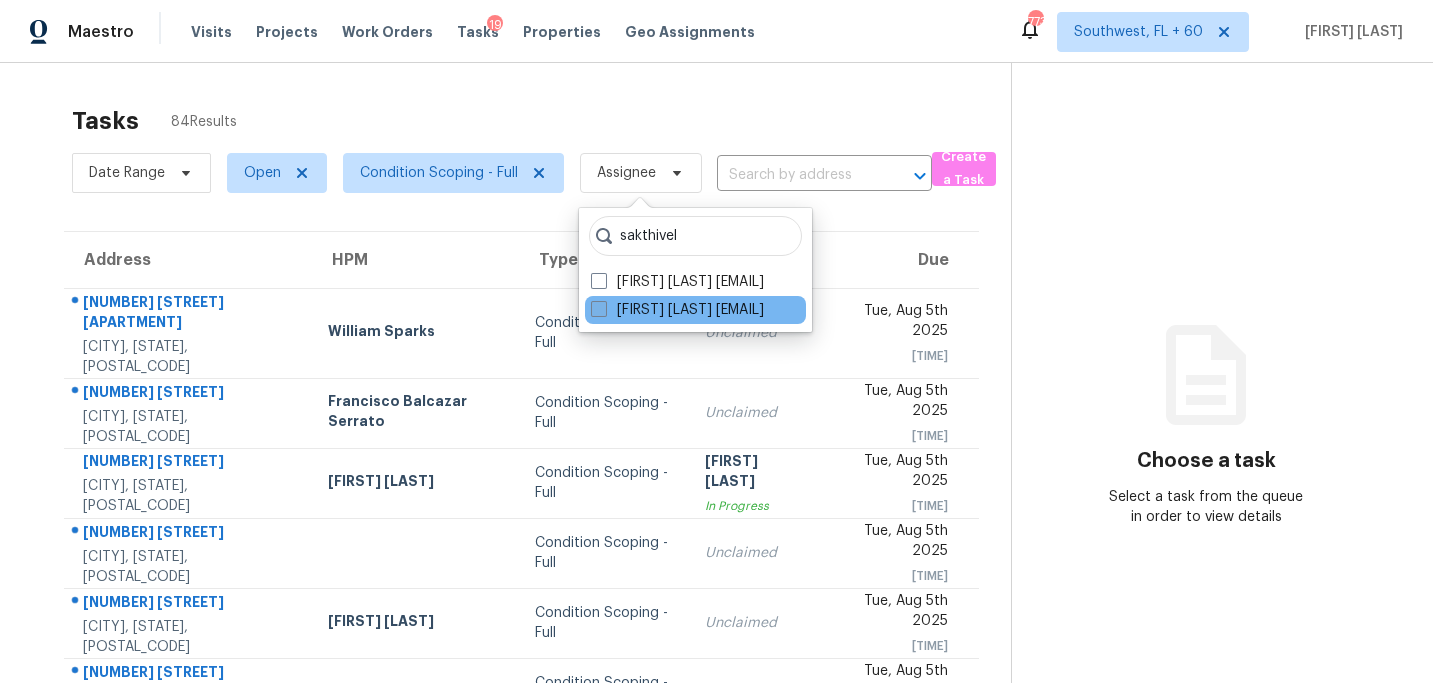 click on "Sakthivel Chandran
sakthivel.chandran@opendoor.com" at bounding box center (677, 310) 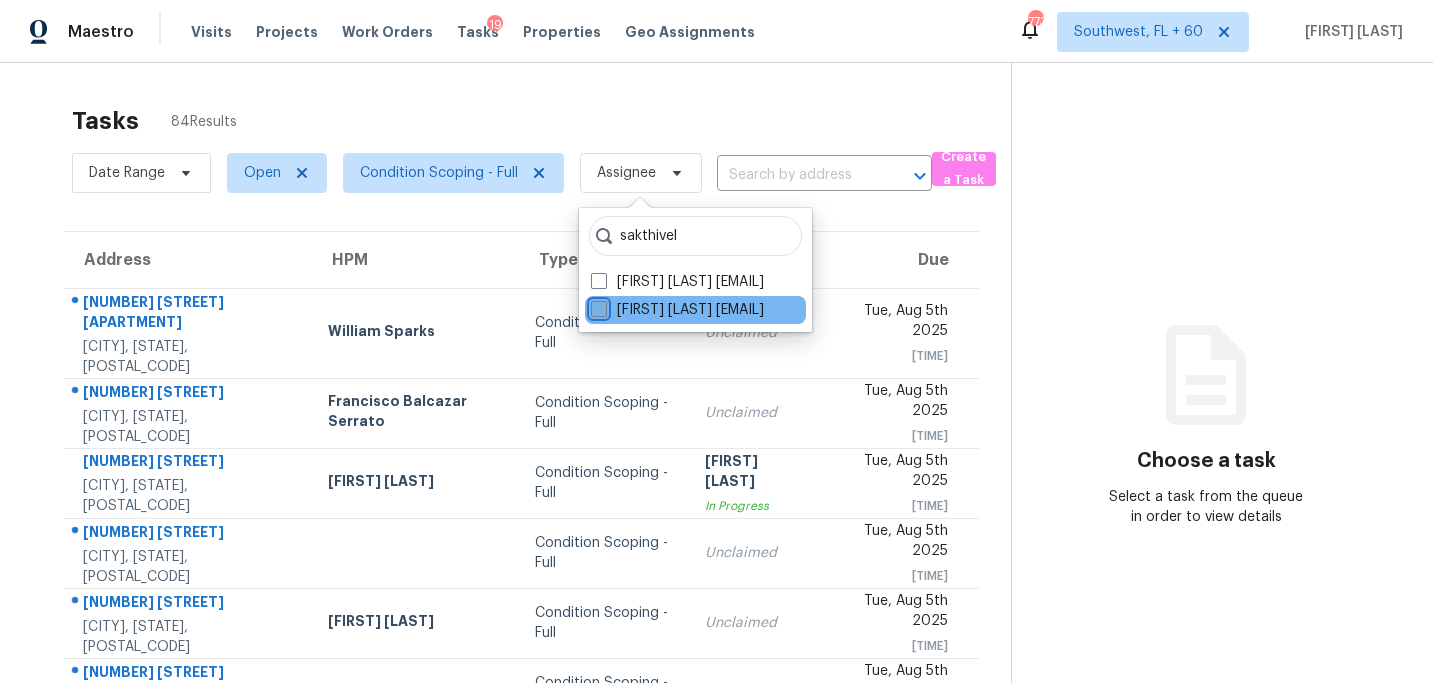 click on "Sakthivel Chandran
sakthivel.chandran@opendoor.com" at bounding box center (597, 306) 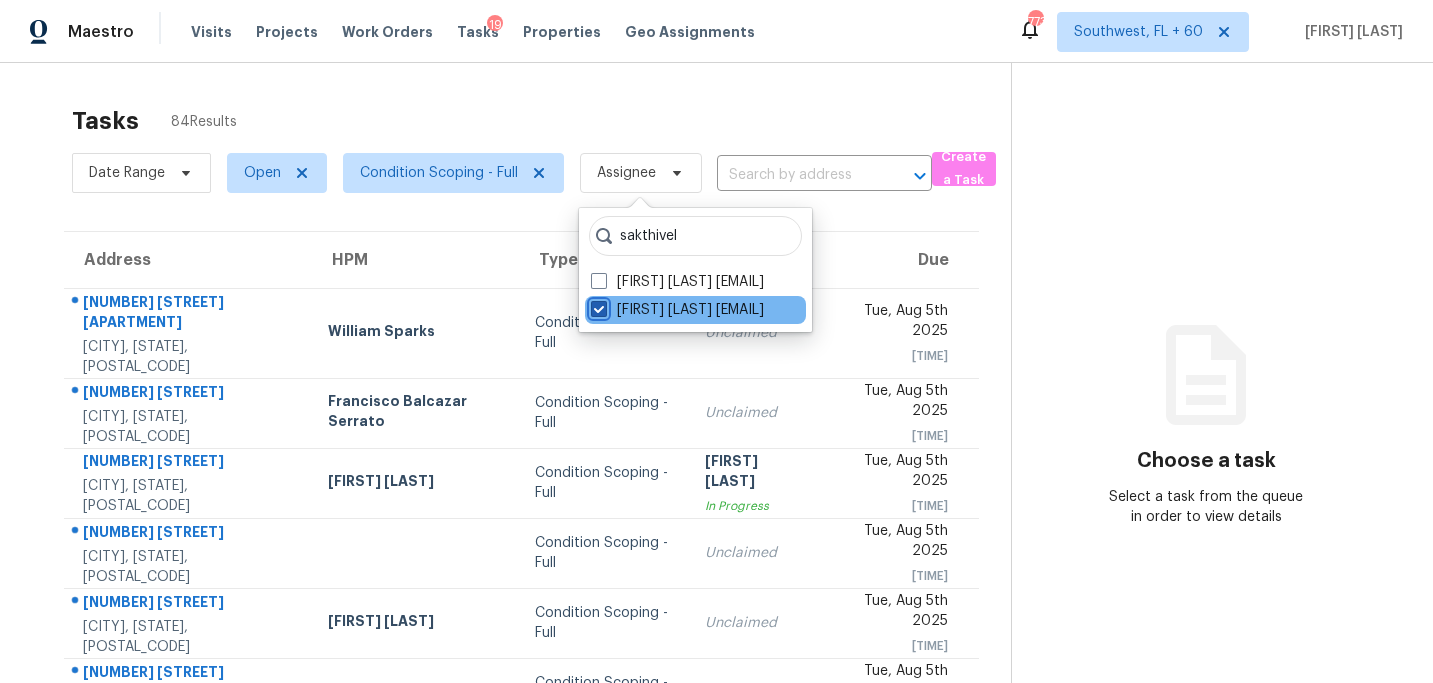 checkbox on "true" 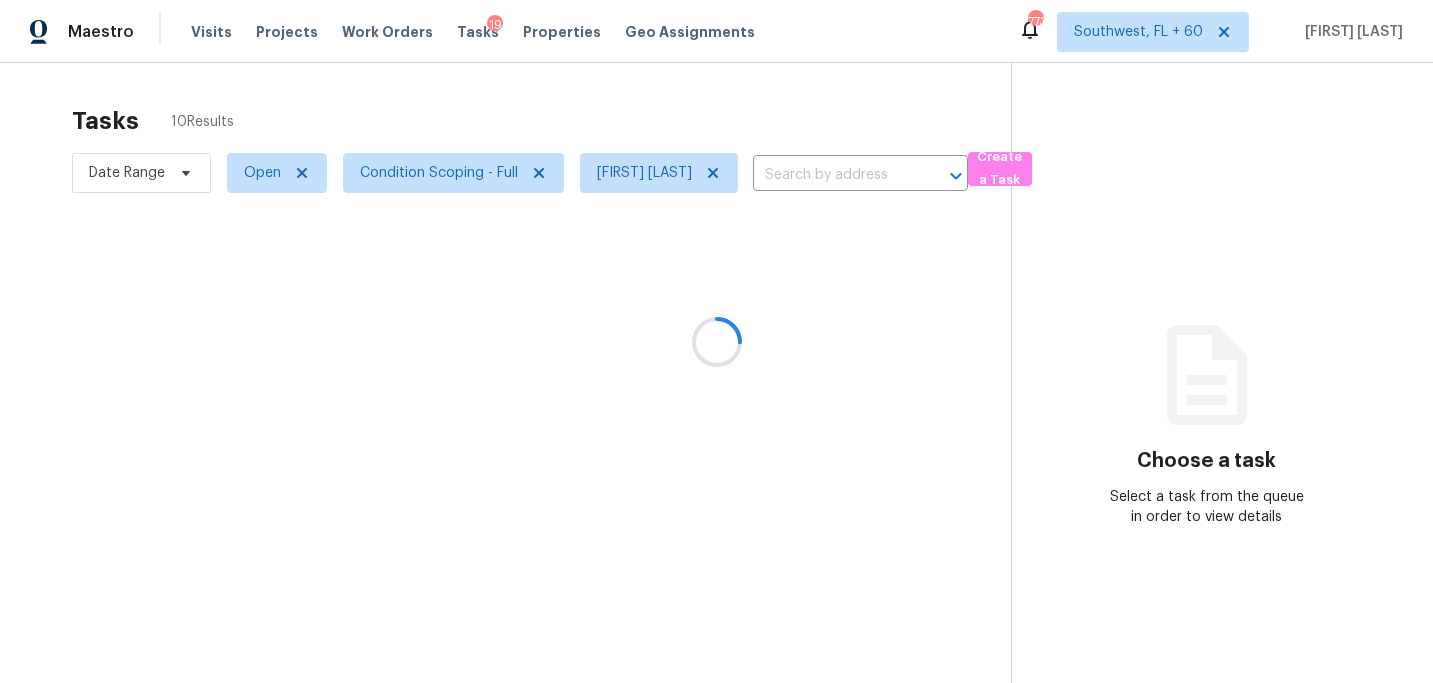 click at bounding box center [716, 341] 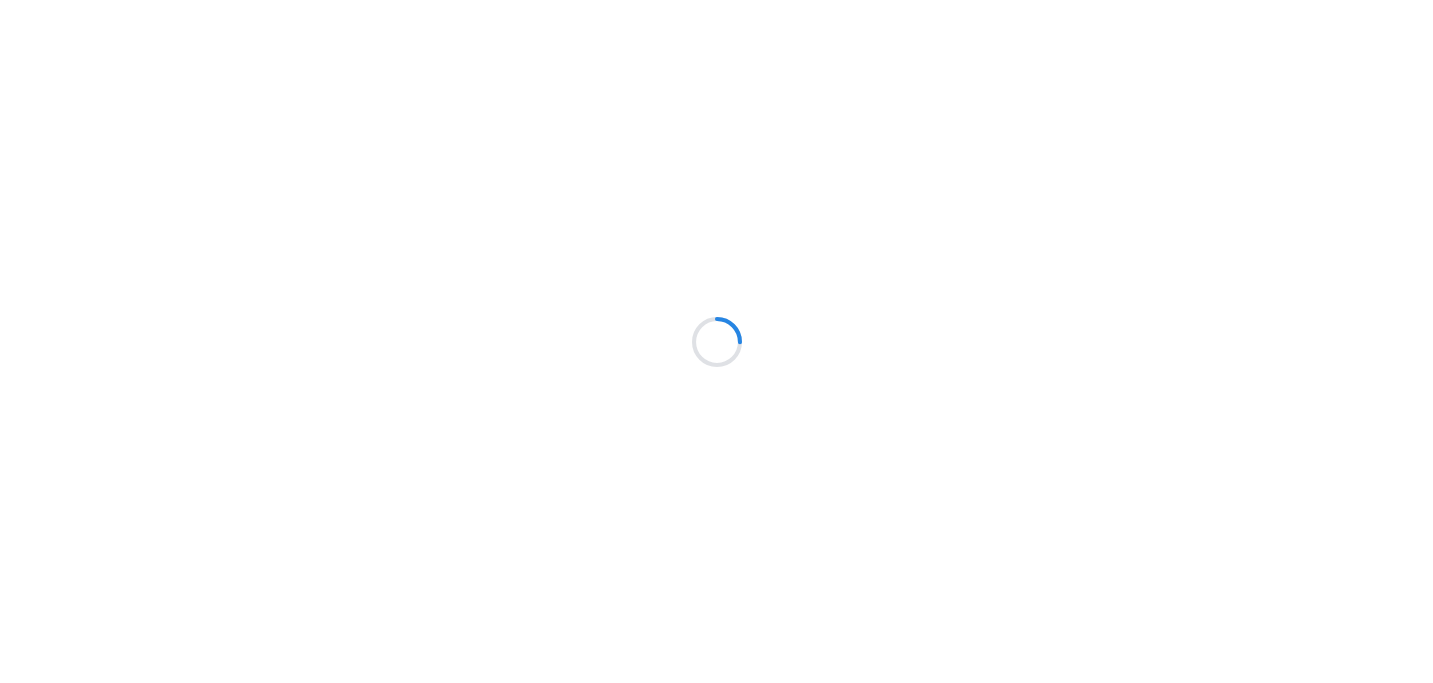 scroll, scrollTop: 0, scrollLeft: 0, axis: both 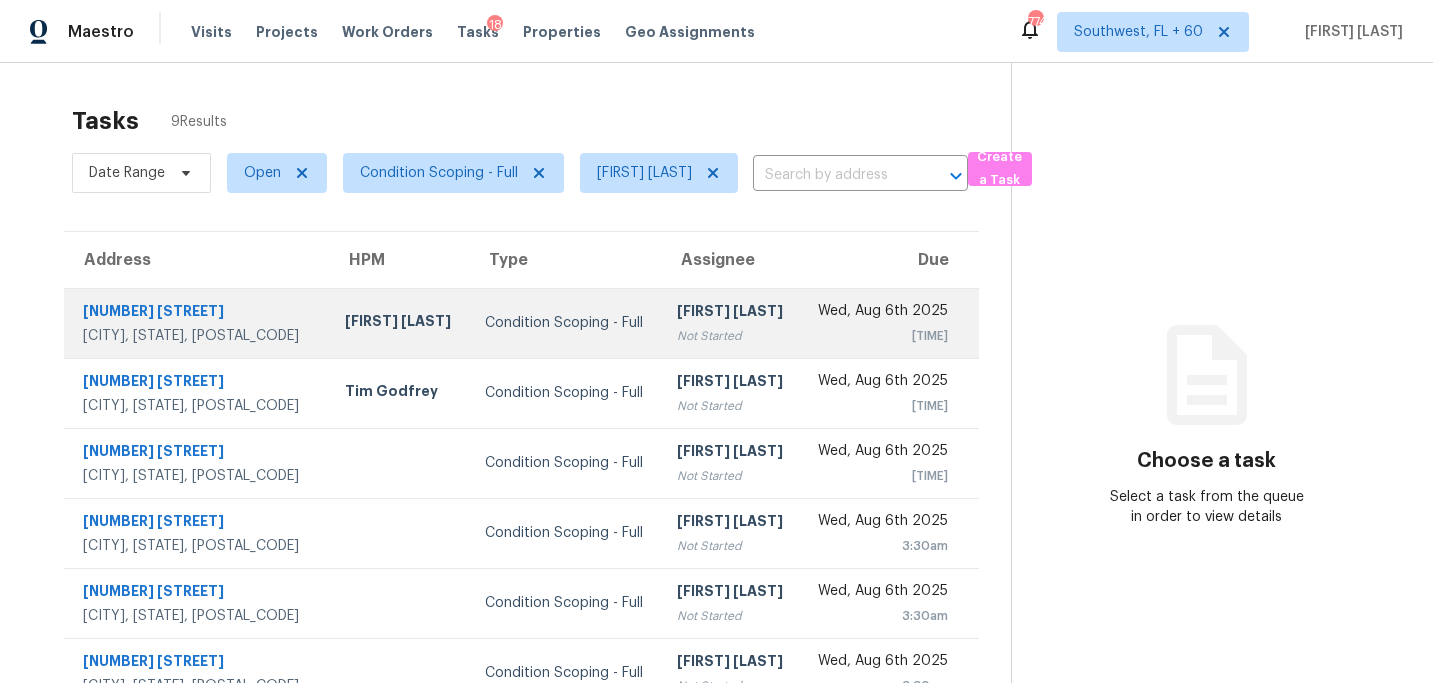 click on "Condition Scoping - Full" at bounding box center [565, 323] 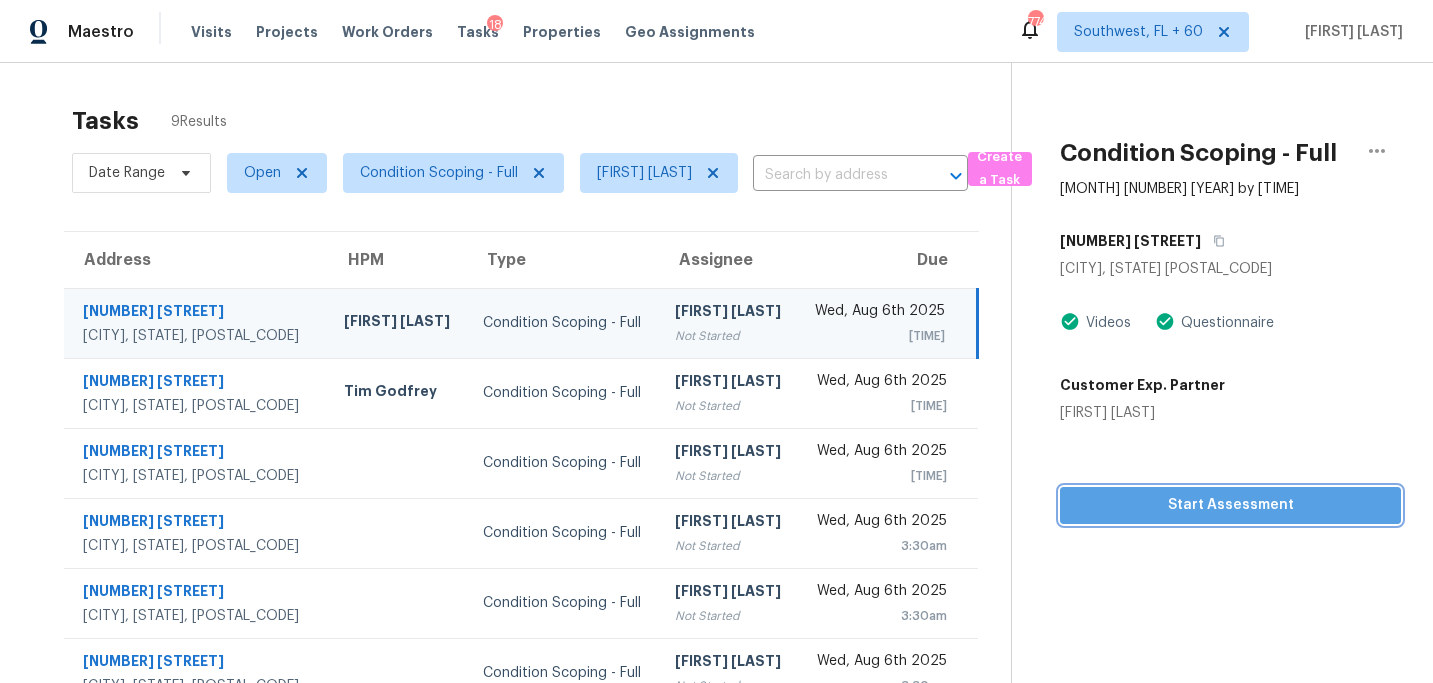 click on "Start Assessment" at bounding box center [1230, 505] 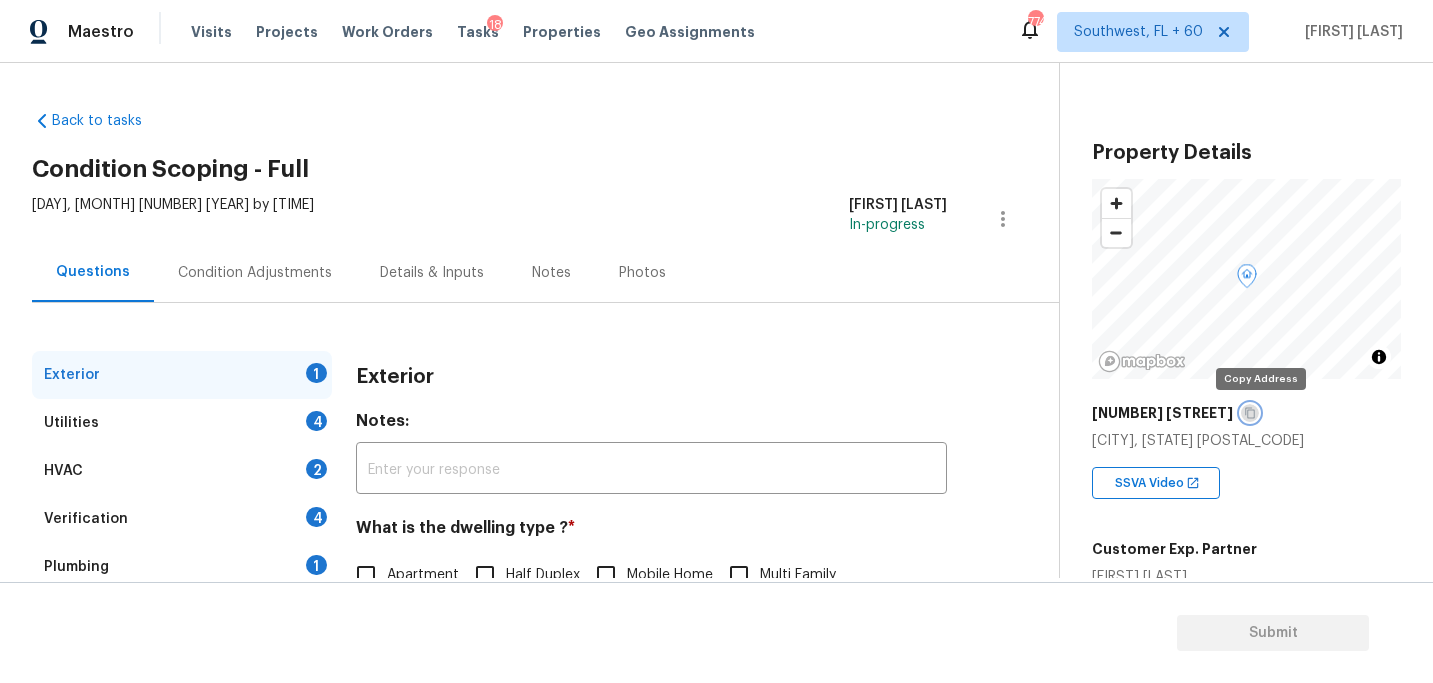 click 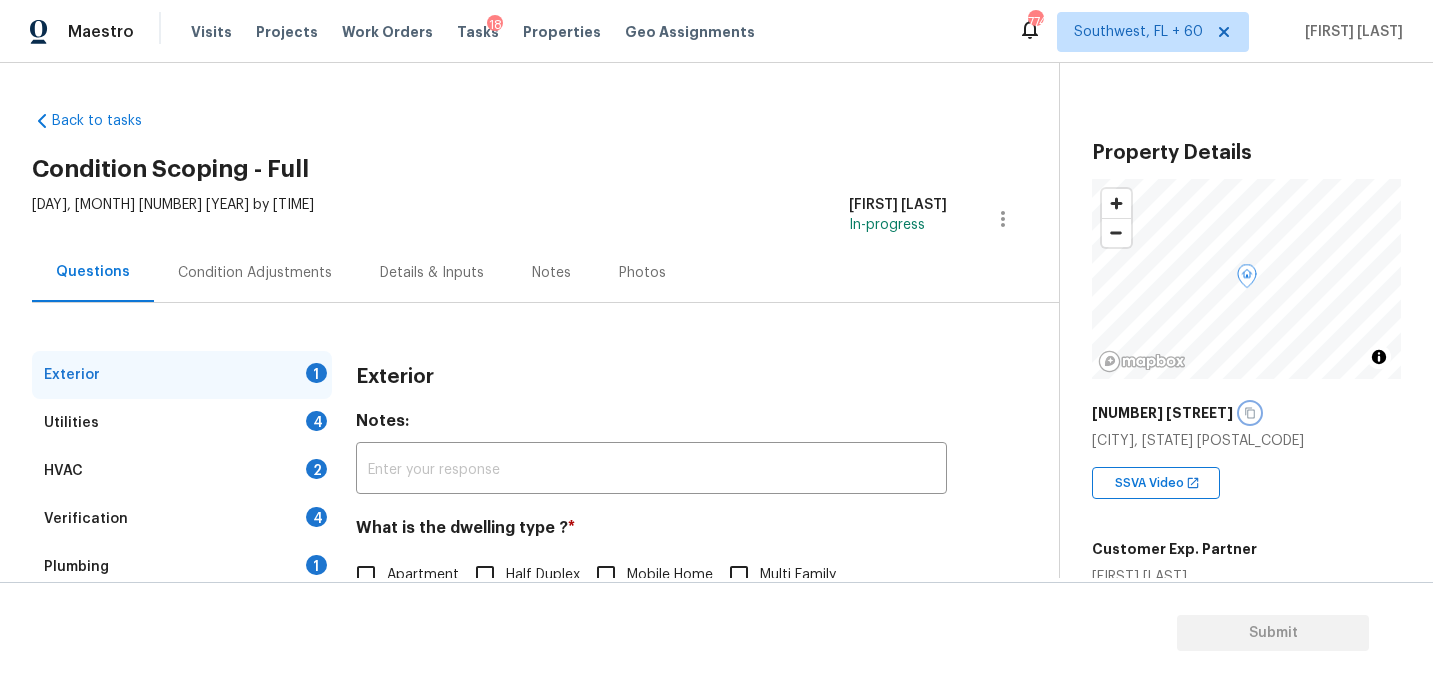 scroll, scrollTop: 87, scrollLeft: 0, axis: vertical 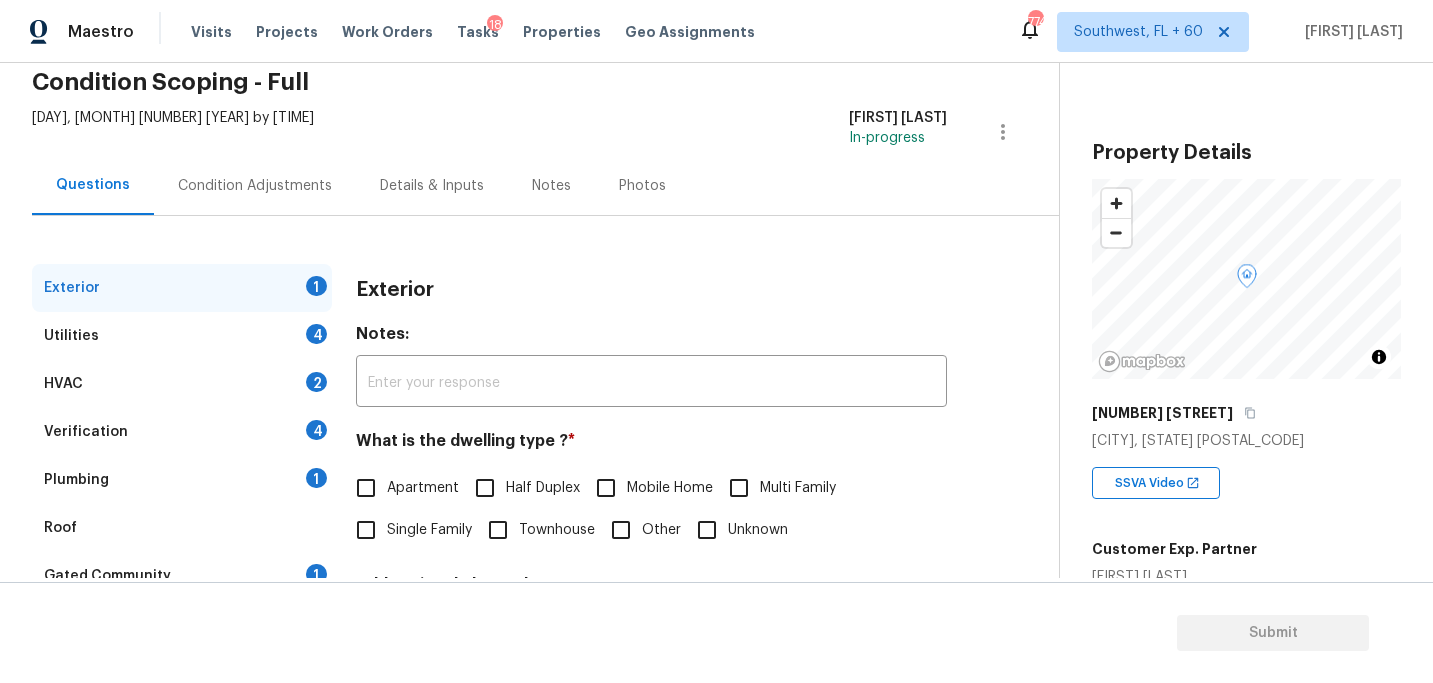 click on "Single Family" at bounding box center [408, 530] 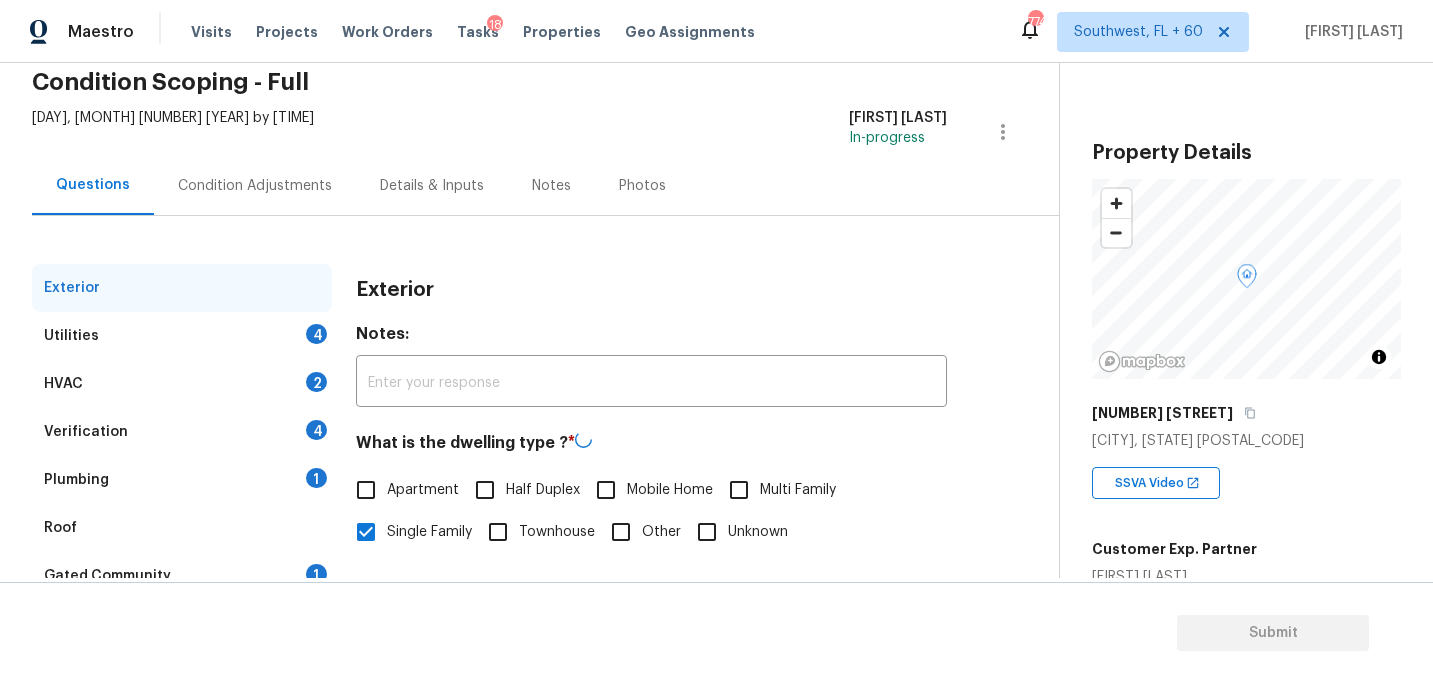 click on "Utilities 4" at bounding box center (182, 336) 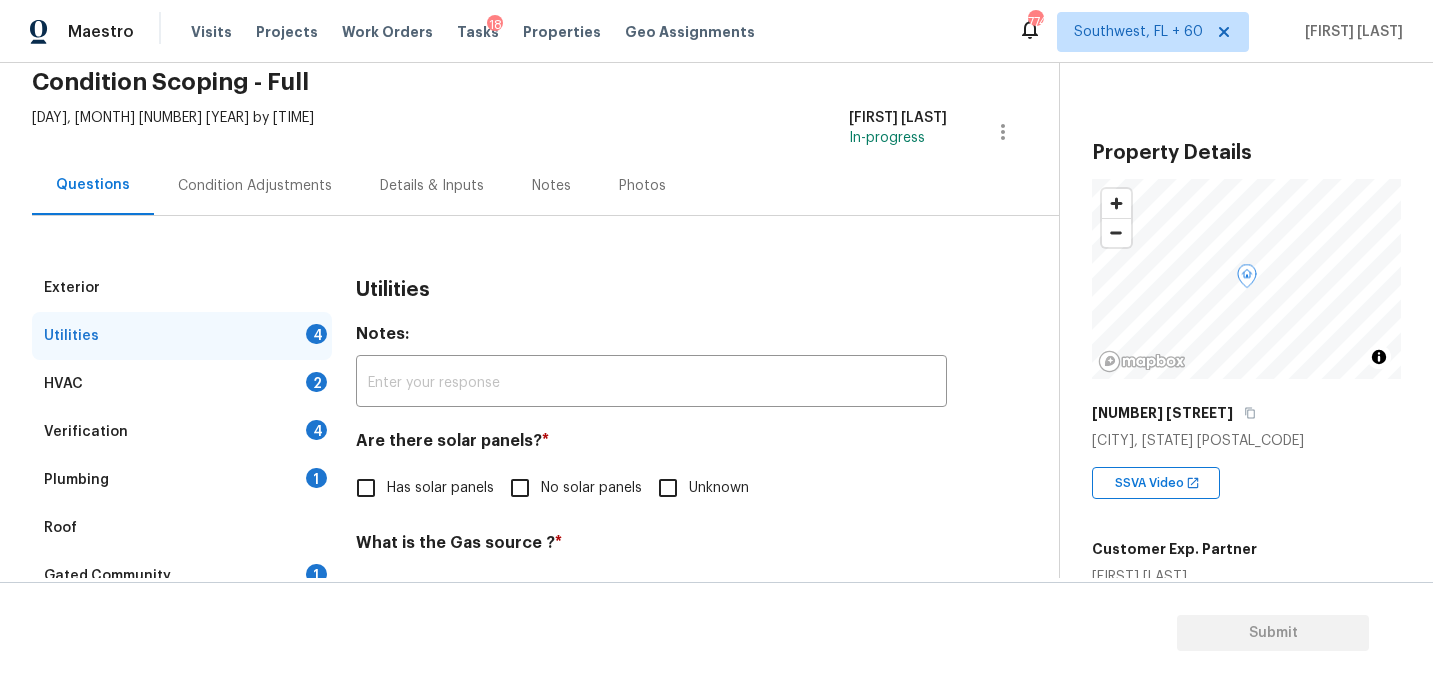 click on "No solar panels" at bounding box center (520, 488) 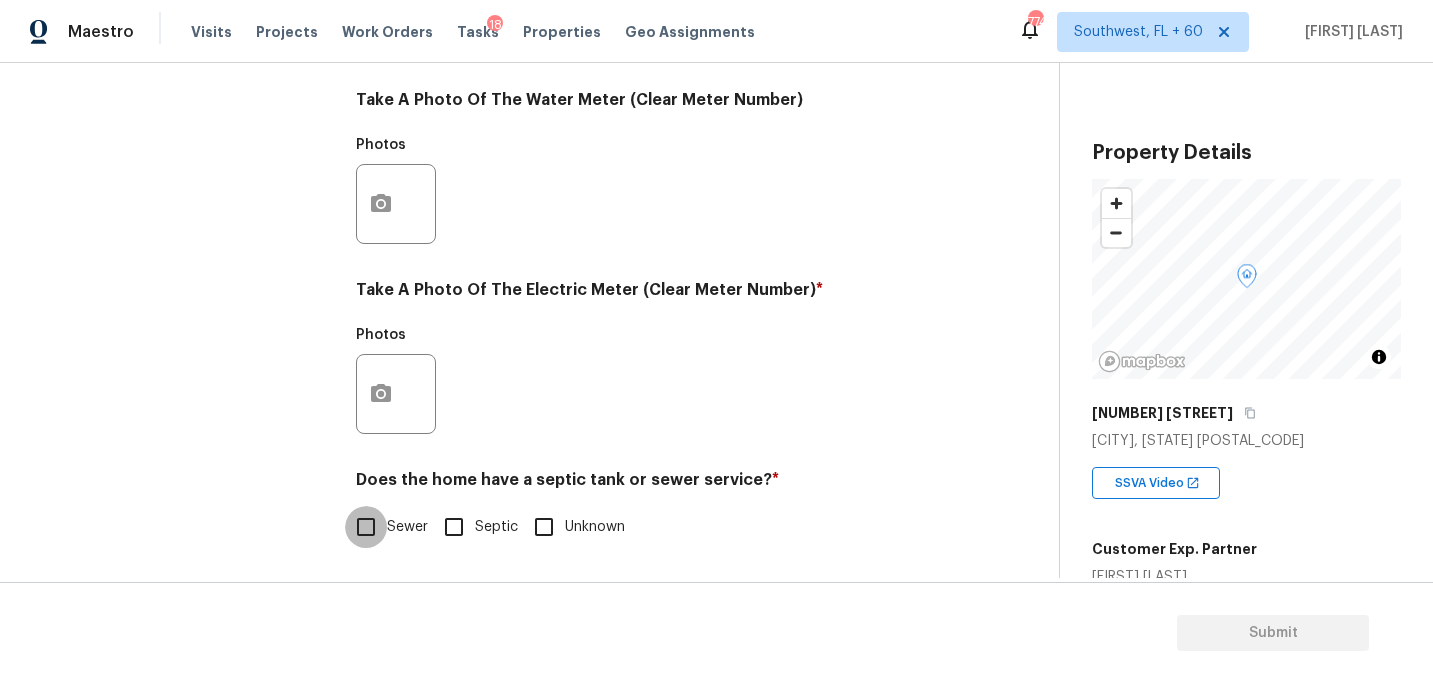 click on "Sewer" at bounding box center [366, 527] 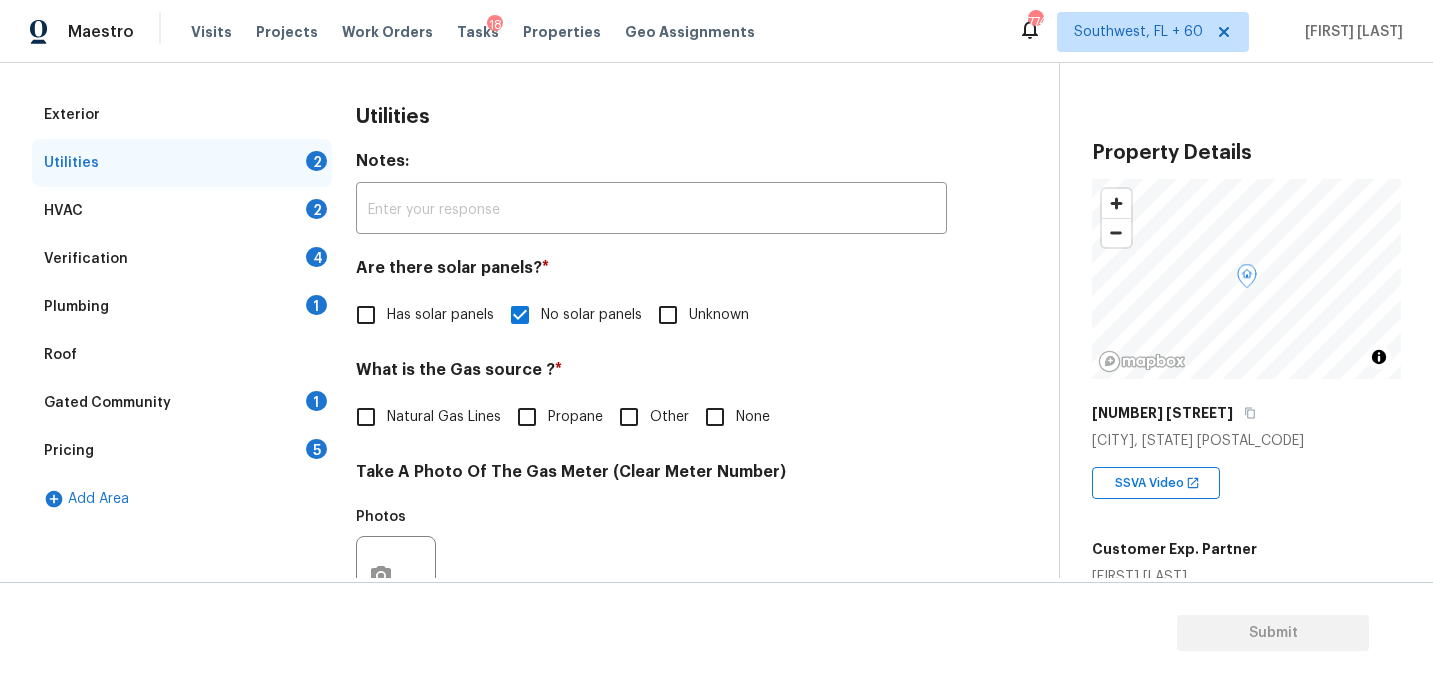 scroll, scrollTop: 183, scrollLeft: 0, axis: vertical 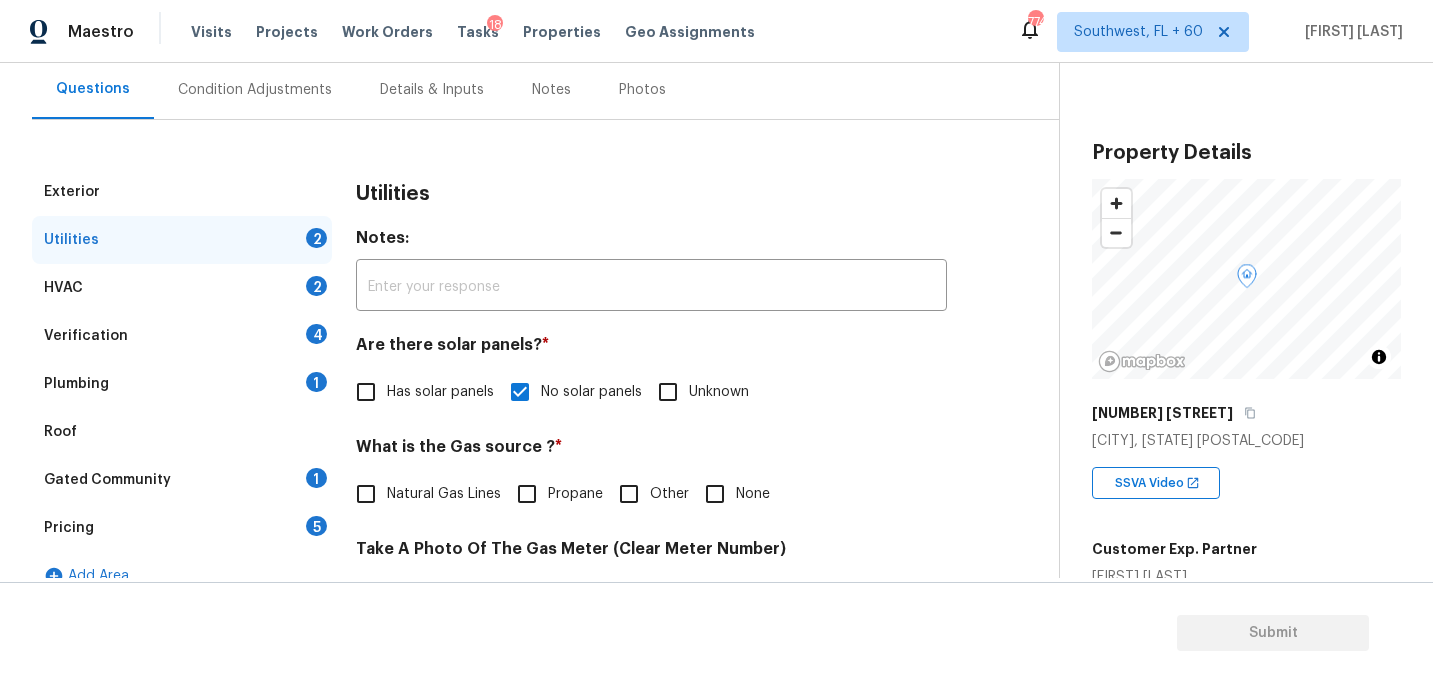 click on "Roof" at bounding box center [182, 432] 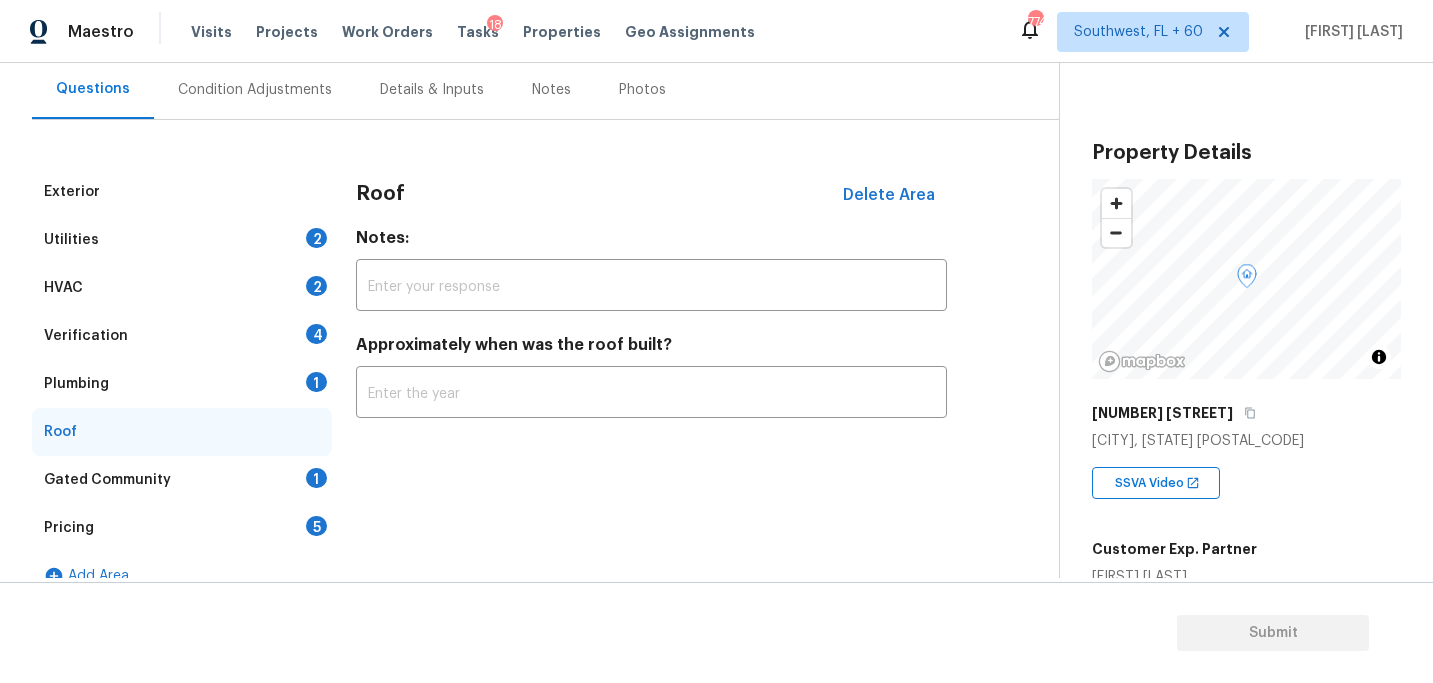 click on "Plumbing" at bounding box center (76, 384) 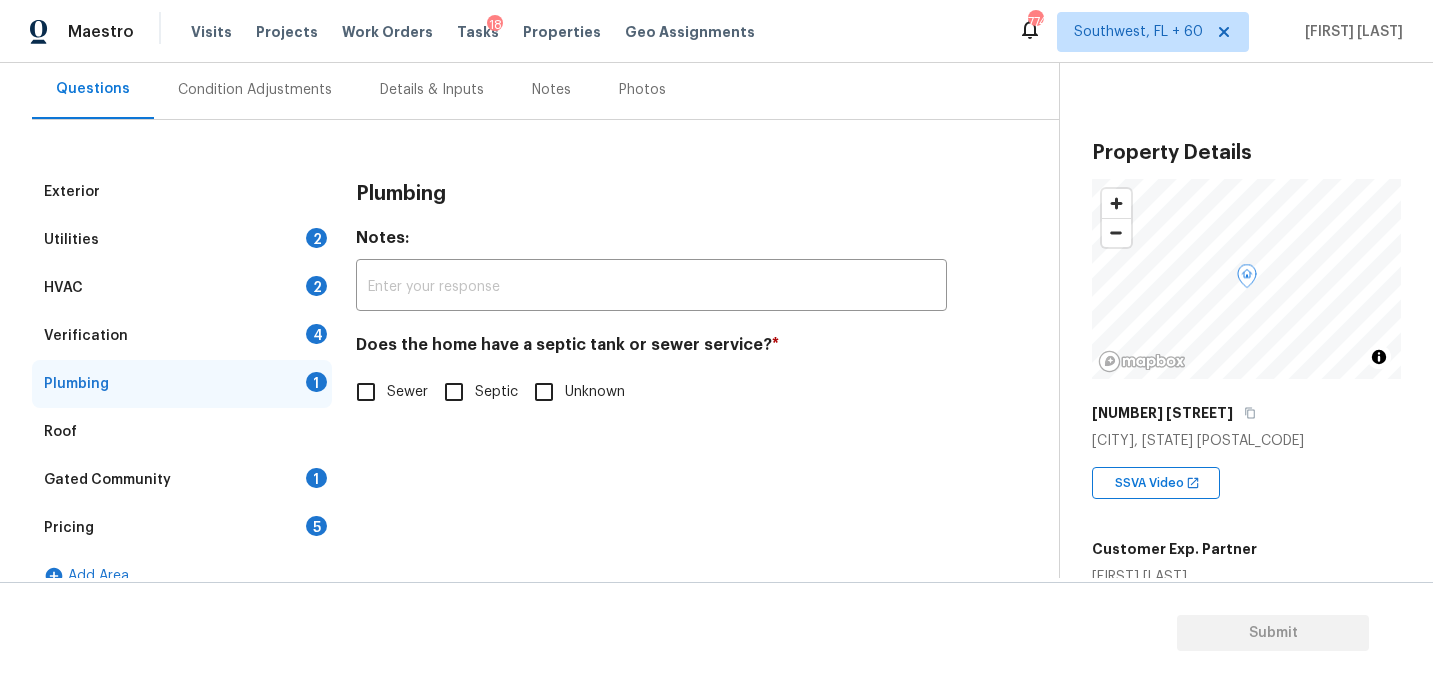 click on "Sewer" at bounding box center (366, 392) 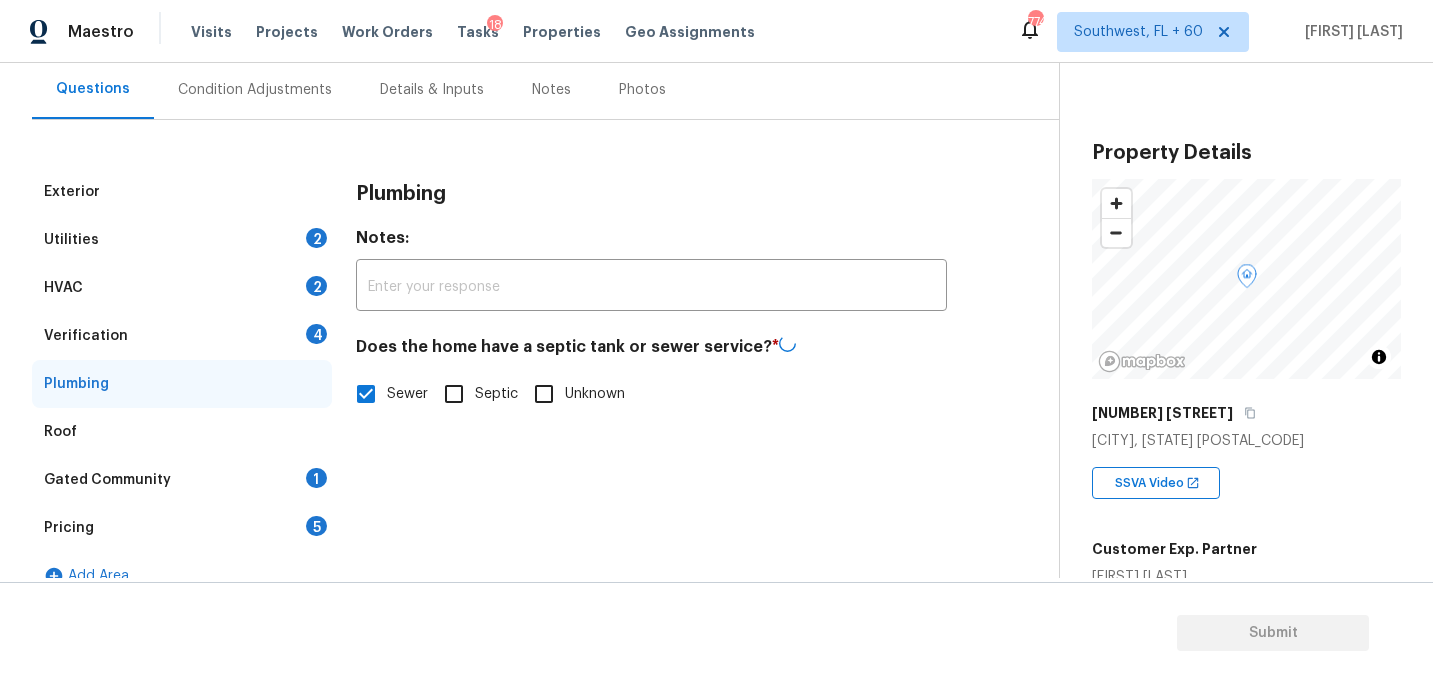 click on "Gated Community 1" at bounding box center [182, 480] 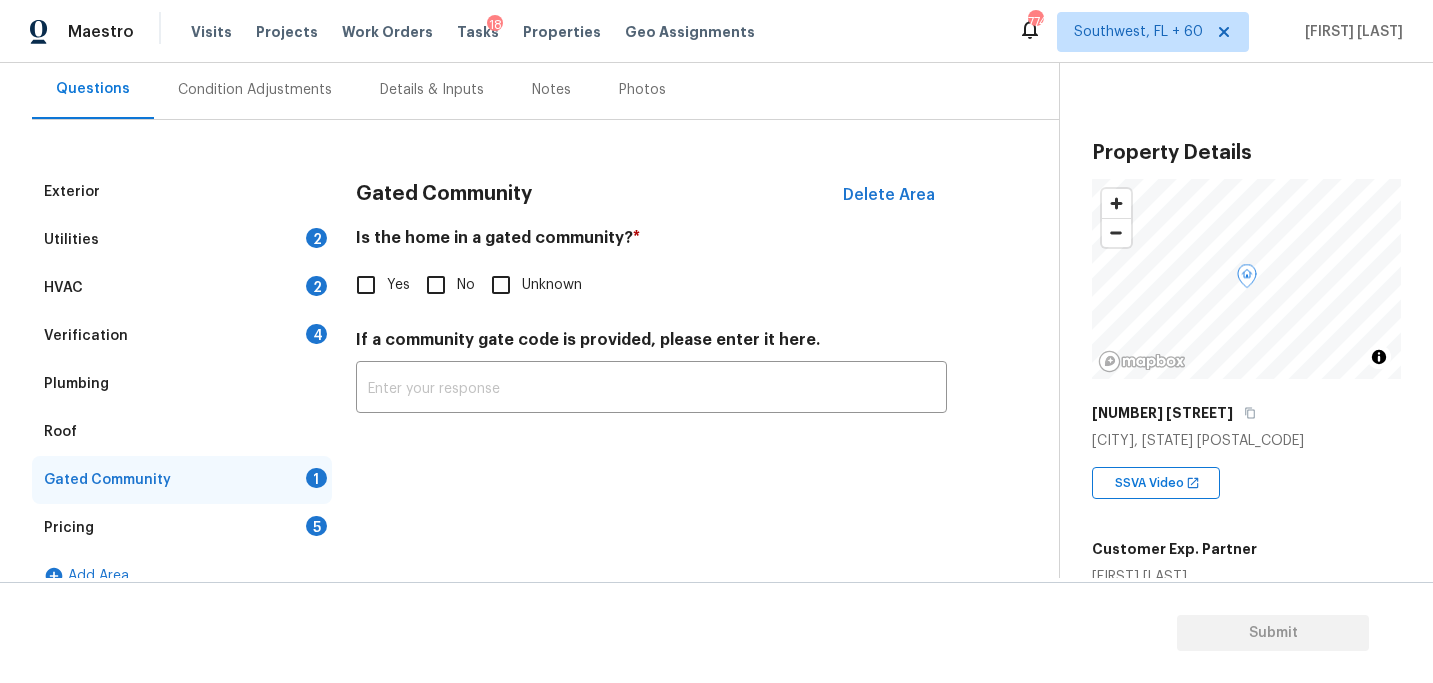 click on "Gated Community Delete Area Is the home in a gated community?  * Yes No Unknown If a community gate code is provided, please enter it here. ​" at bounding box center (651, 302) 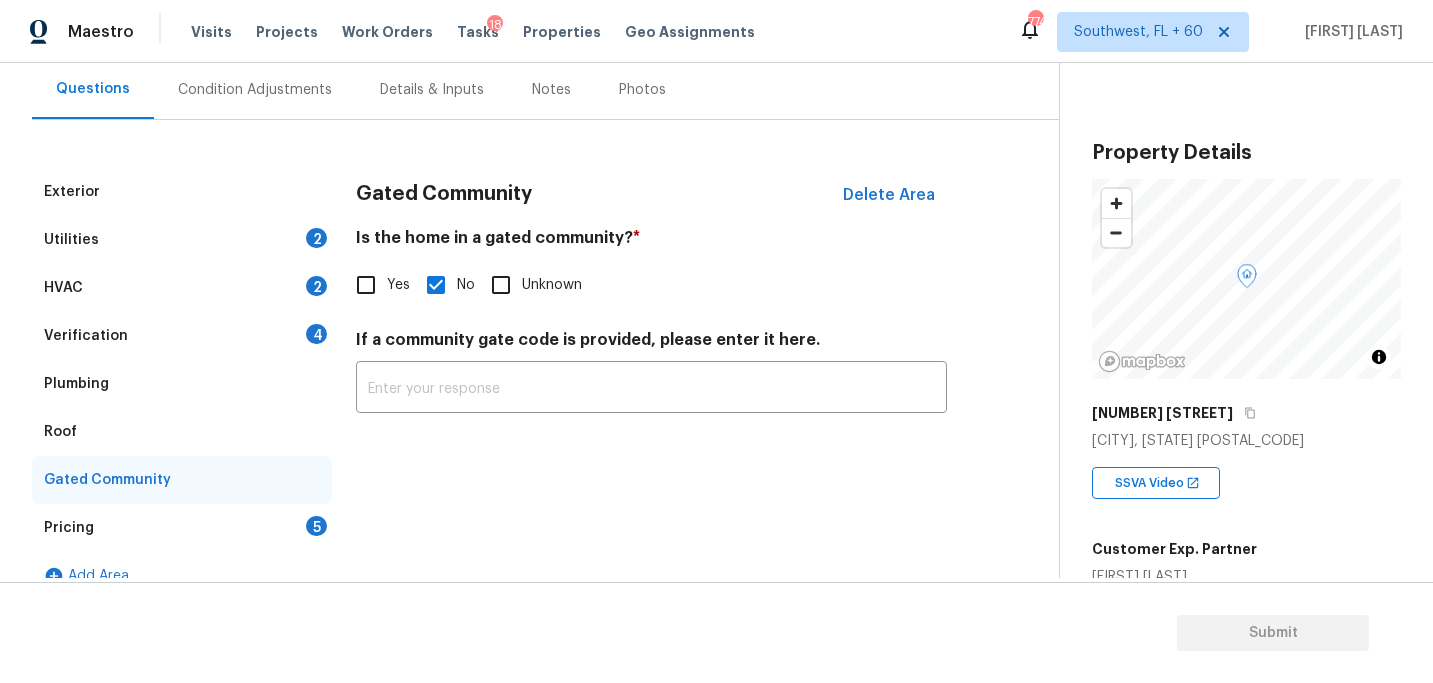 click on "Condition Adjustments" at bounding box center (255, 89) 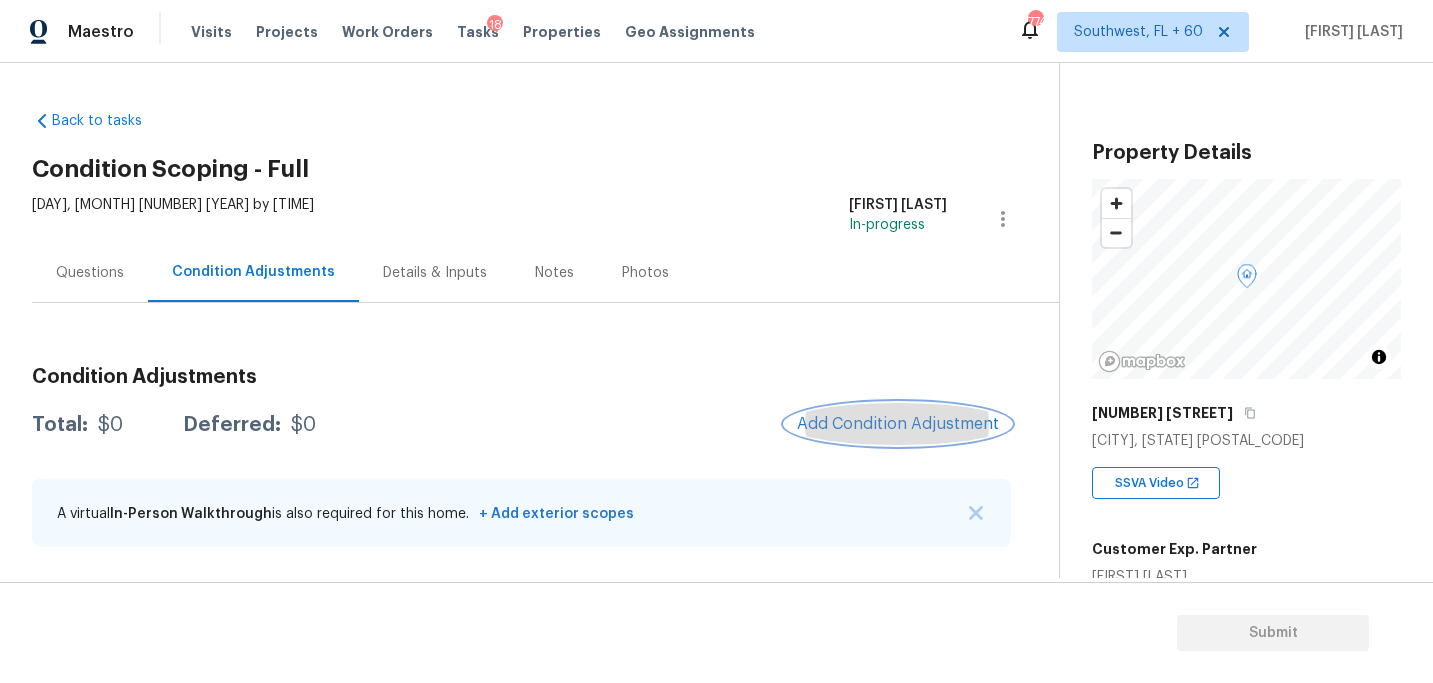 click on "Add Condition Adjustment" at bounding box center [898, 424] 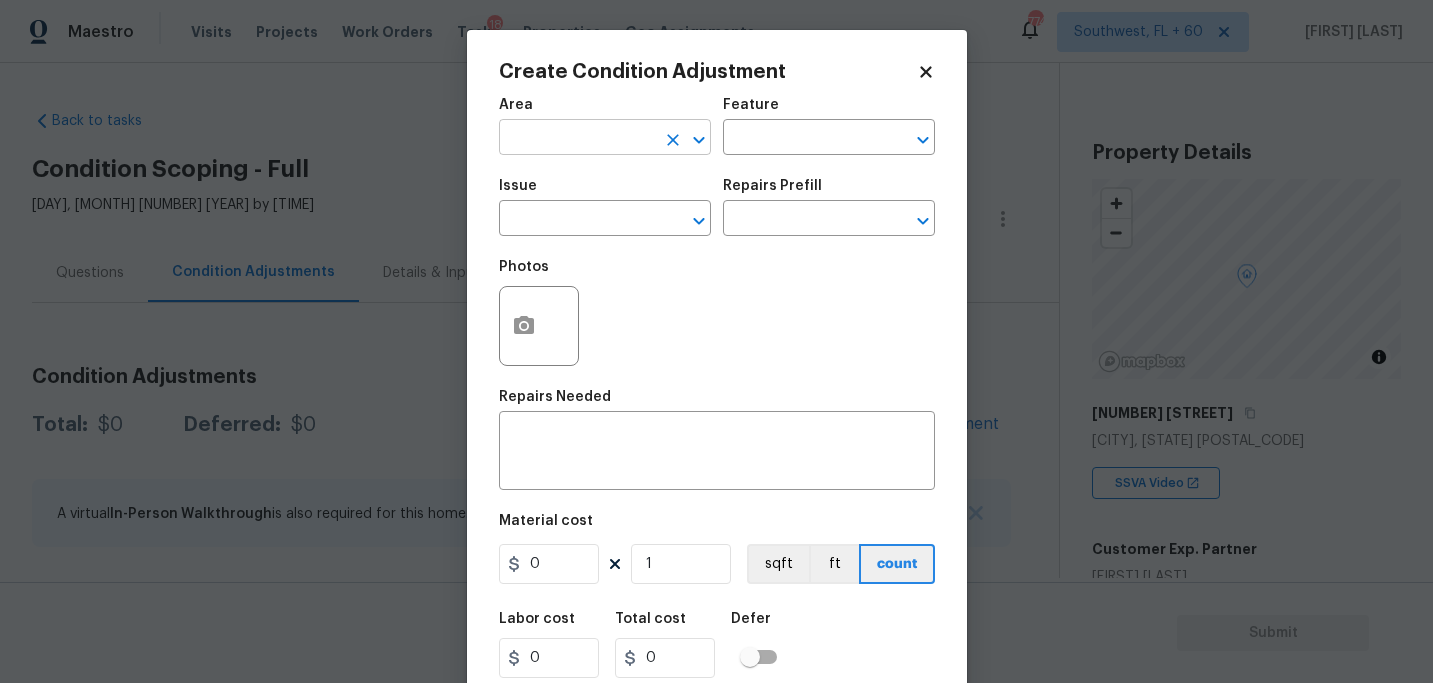 click at bounding box center (577, 139) 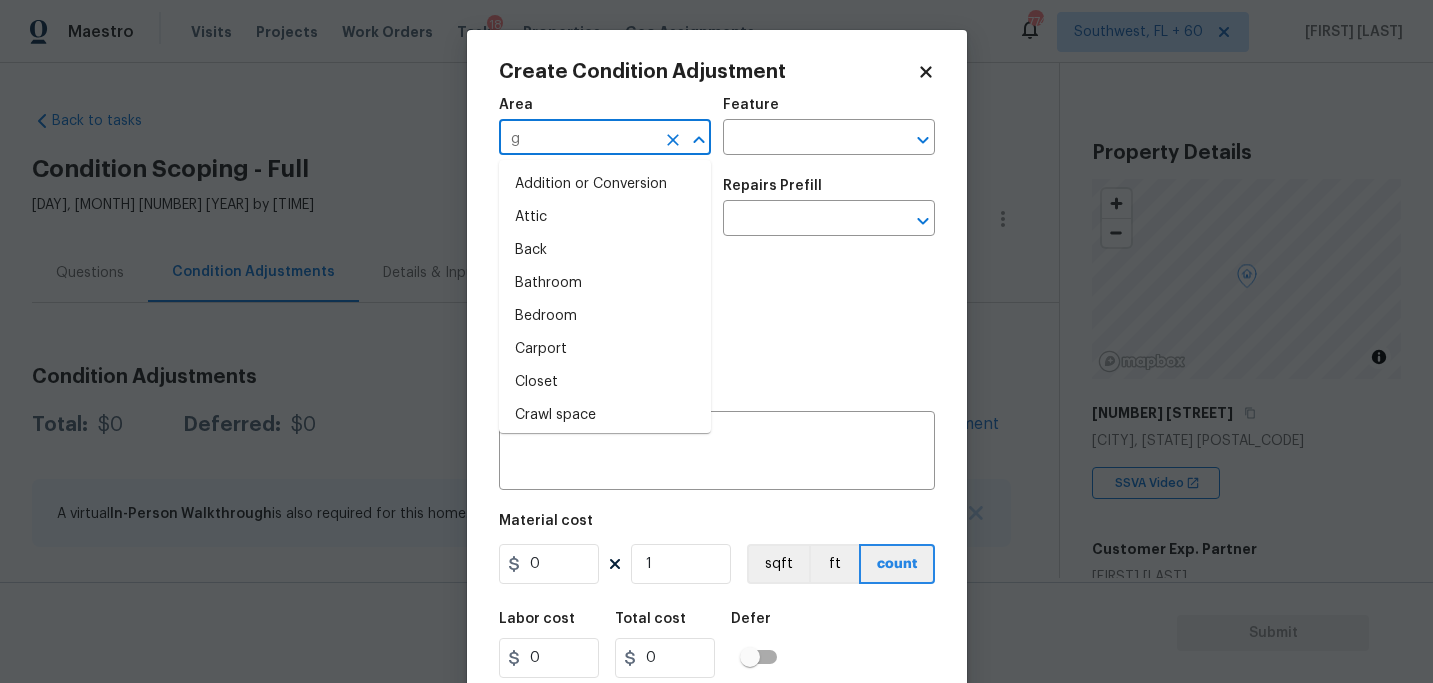 type on "ga" 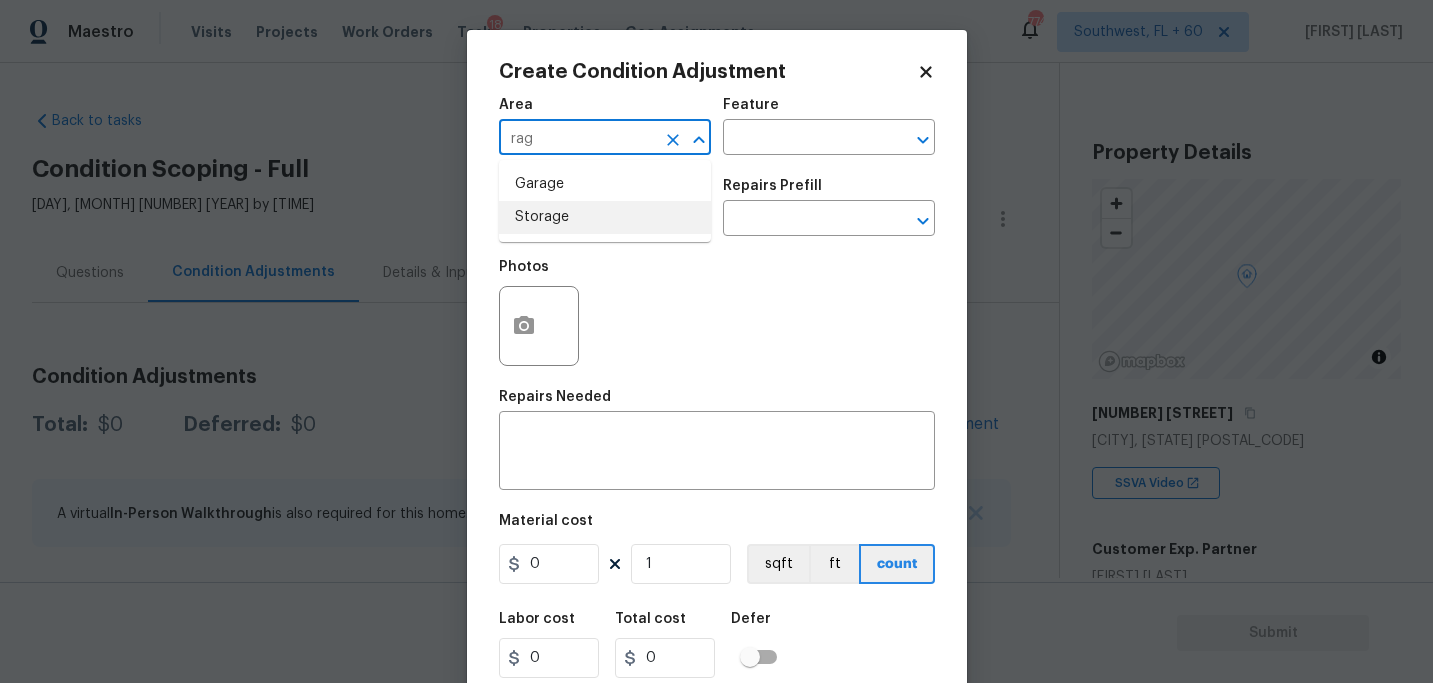 click on "Garage" at bounding box center (605, 184) 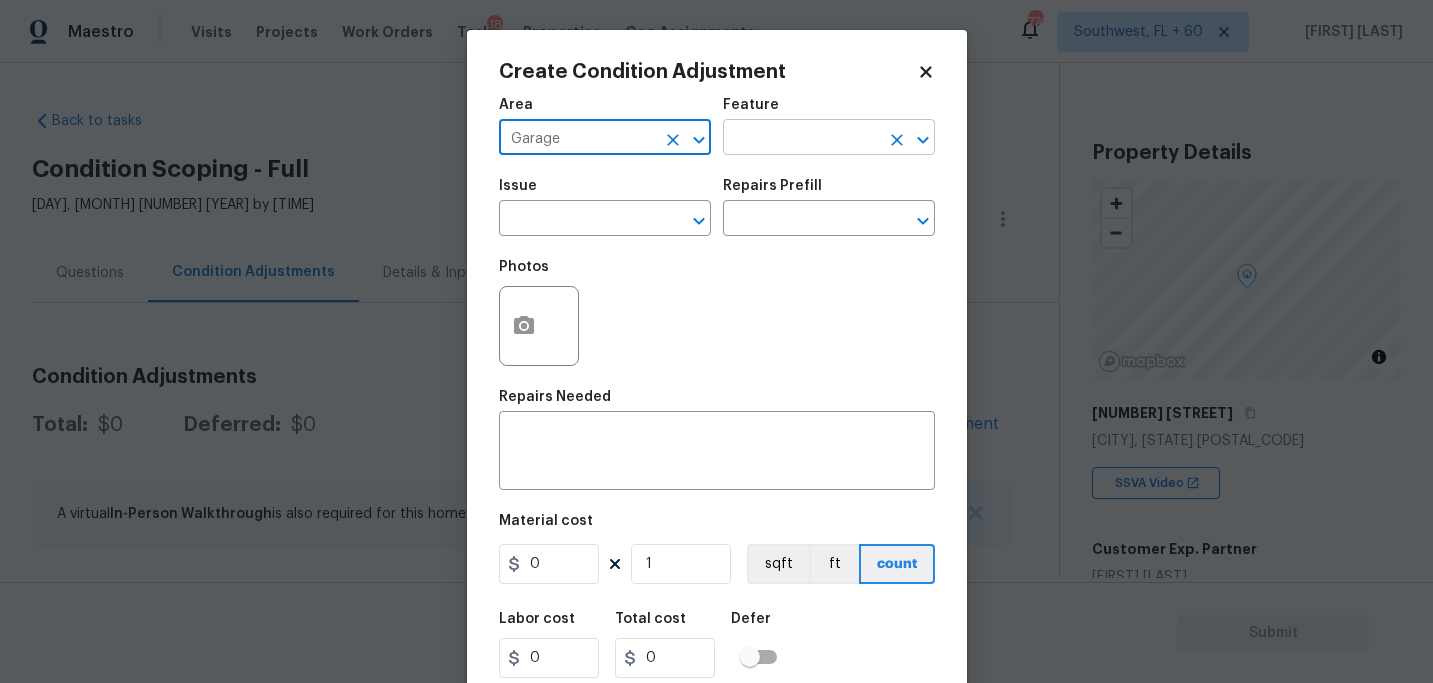 type on "Garage" 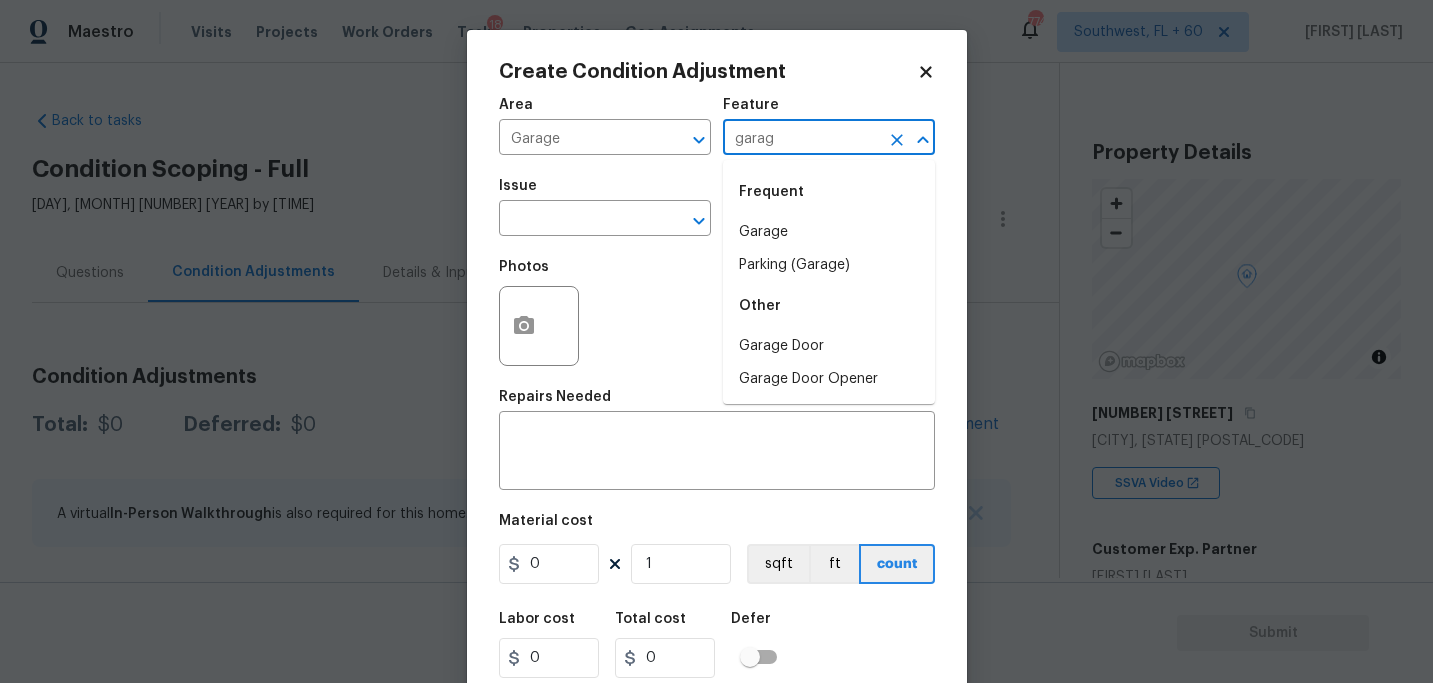 click on "Garage" at bounding box center [829, 232] 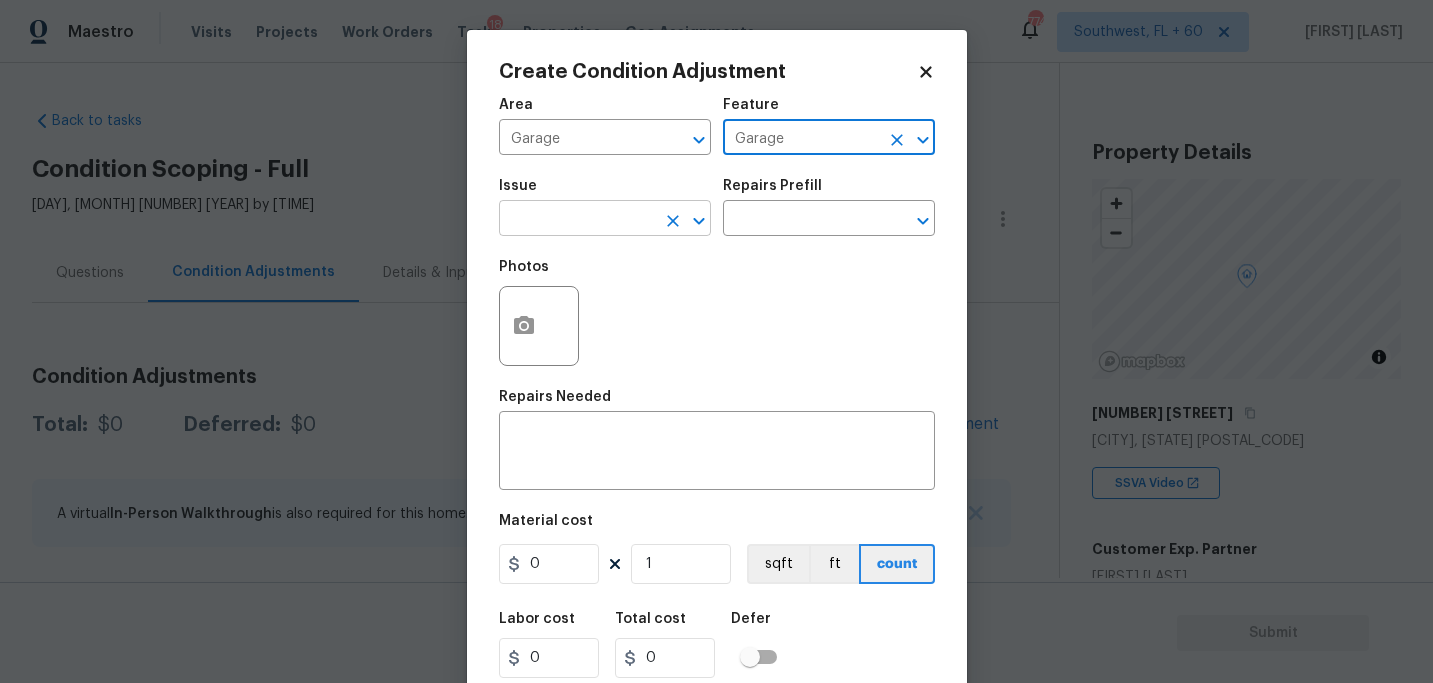 type on "Garage" 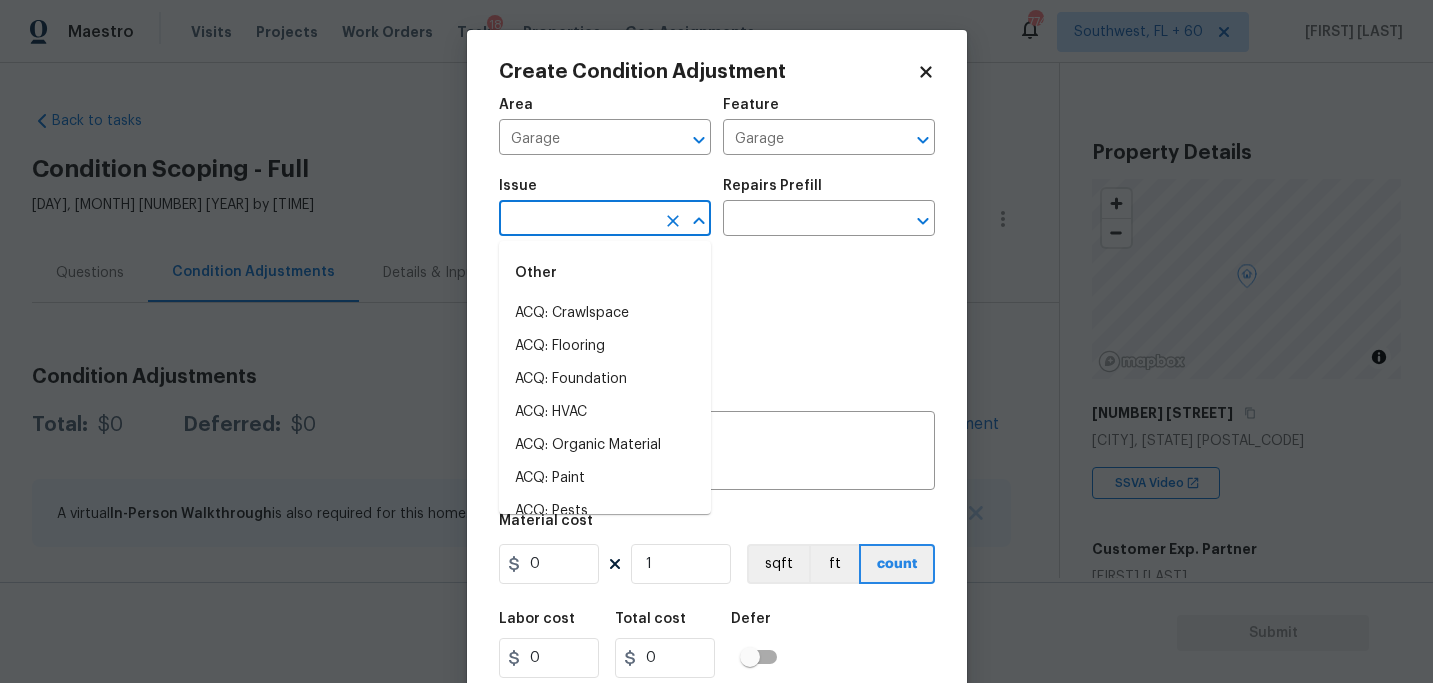 click at bounding box center [577, 220] 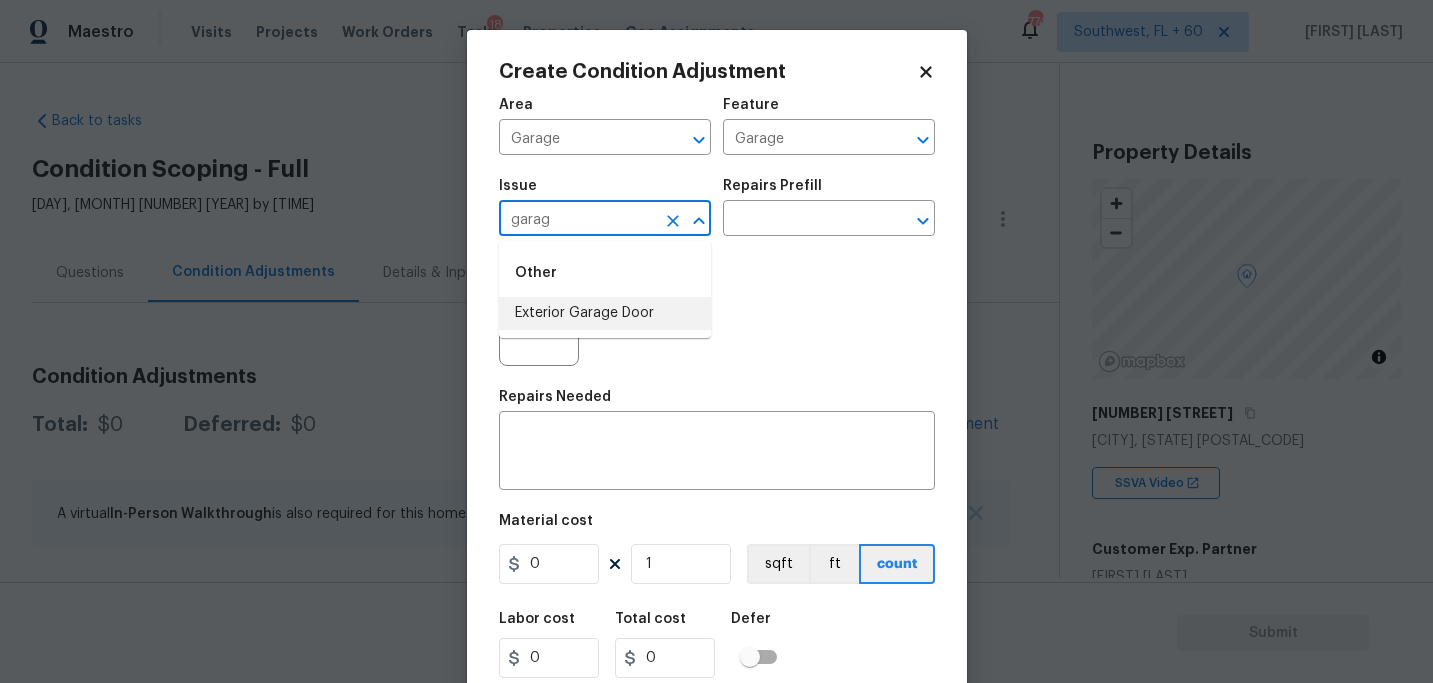 click on "Exterior Garage Door" at bounding box center [605, 313] 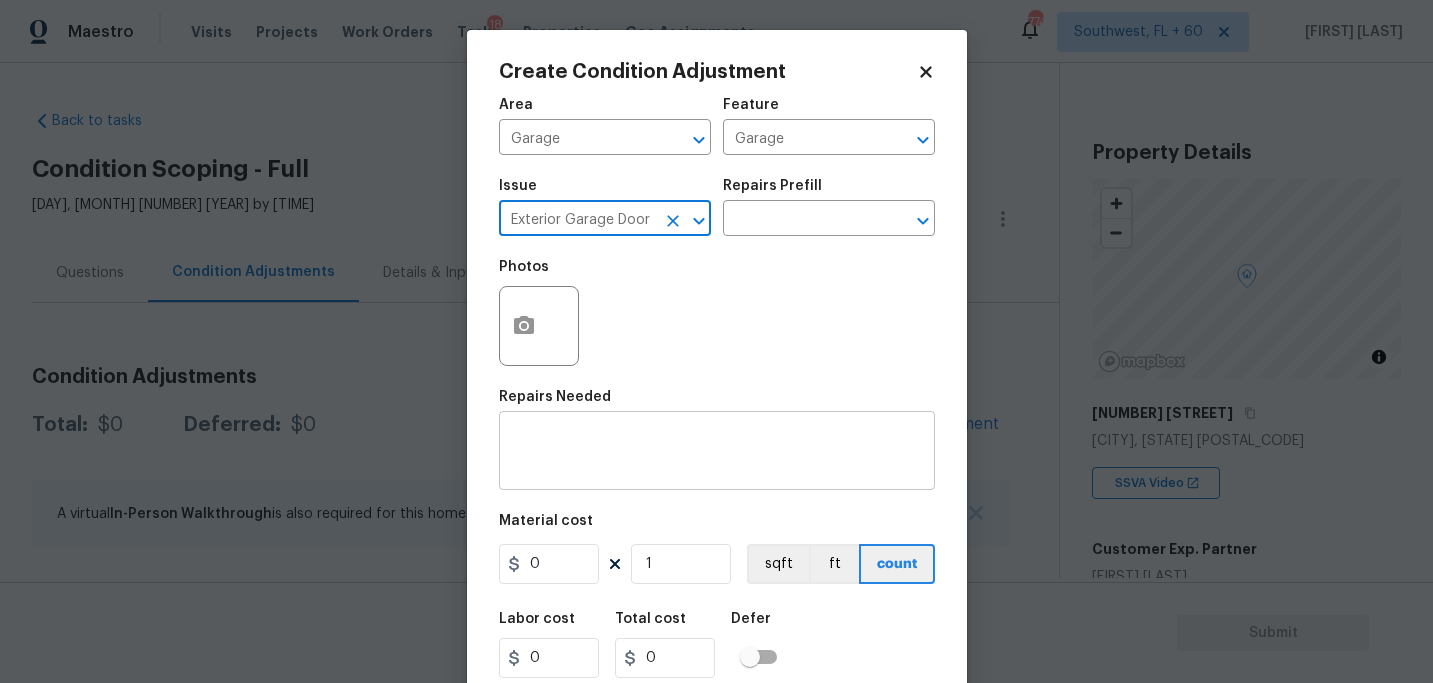 type on "Exterior Garage Door" 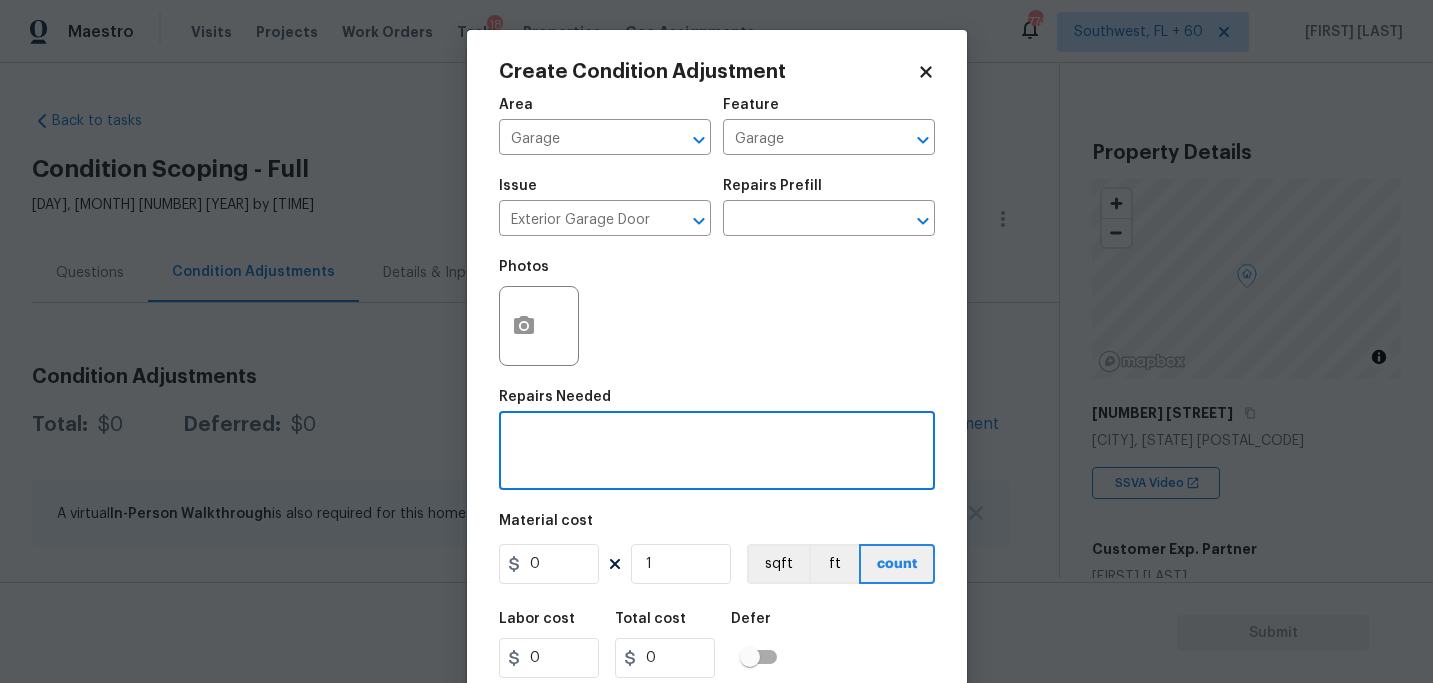 click at bounding box center [717, 453] 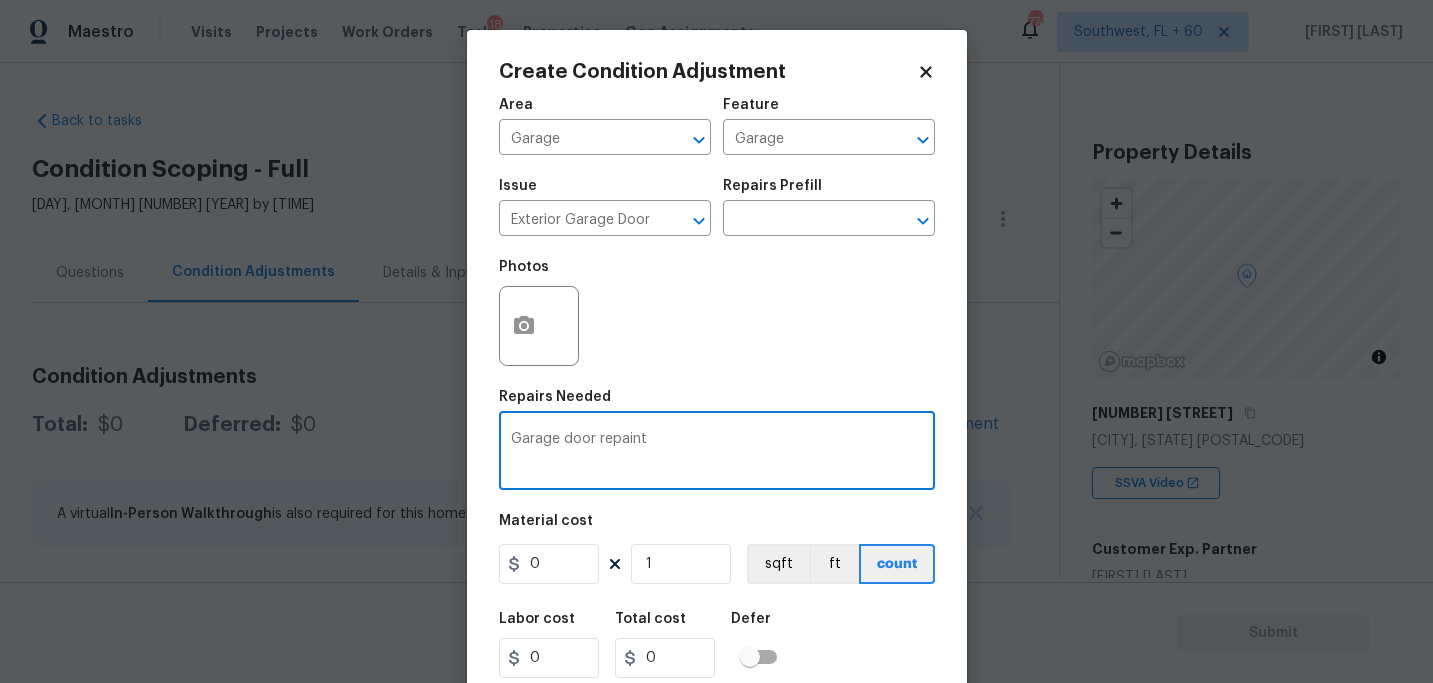 type on "Garage door repaint" 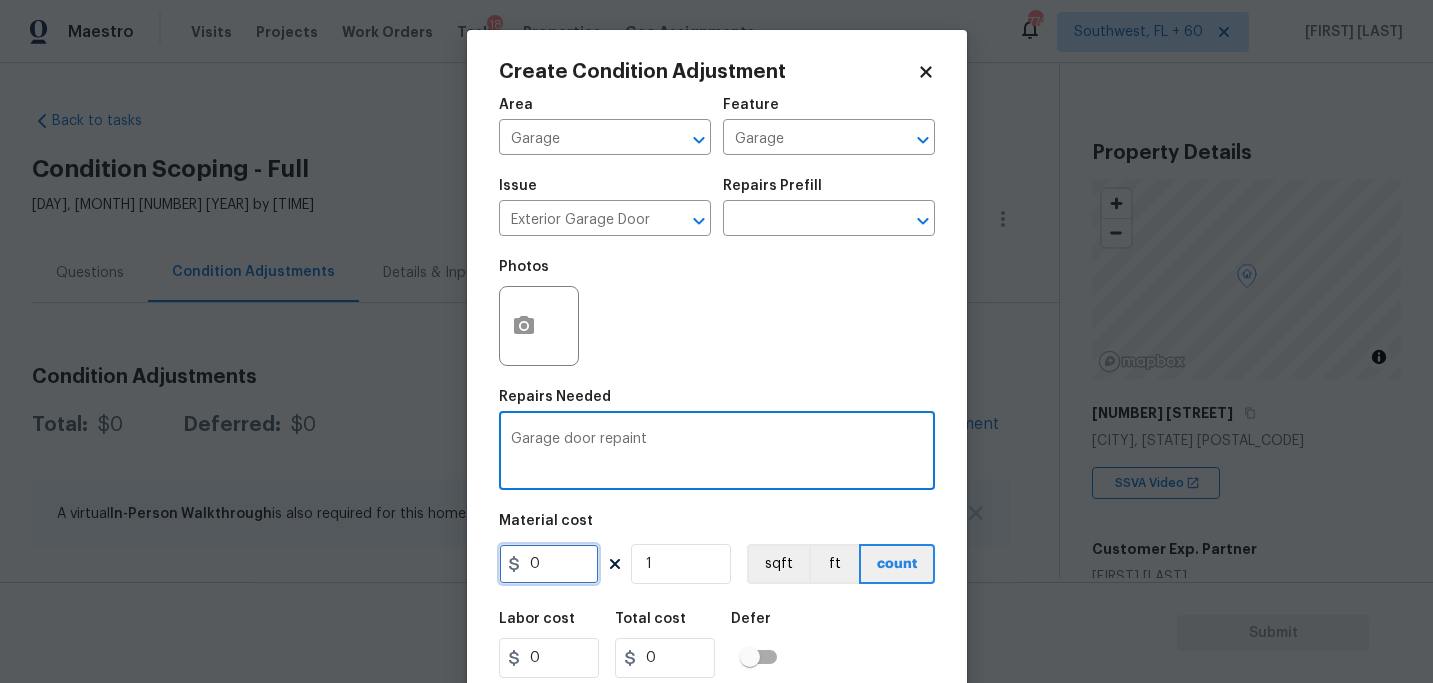 drag, startPoint x: 545, startPoint y: 559, endPoint x: 436, endPoint y: 542, distance: 110.317726 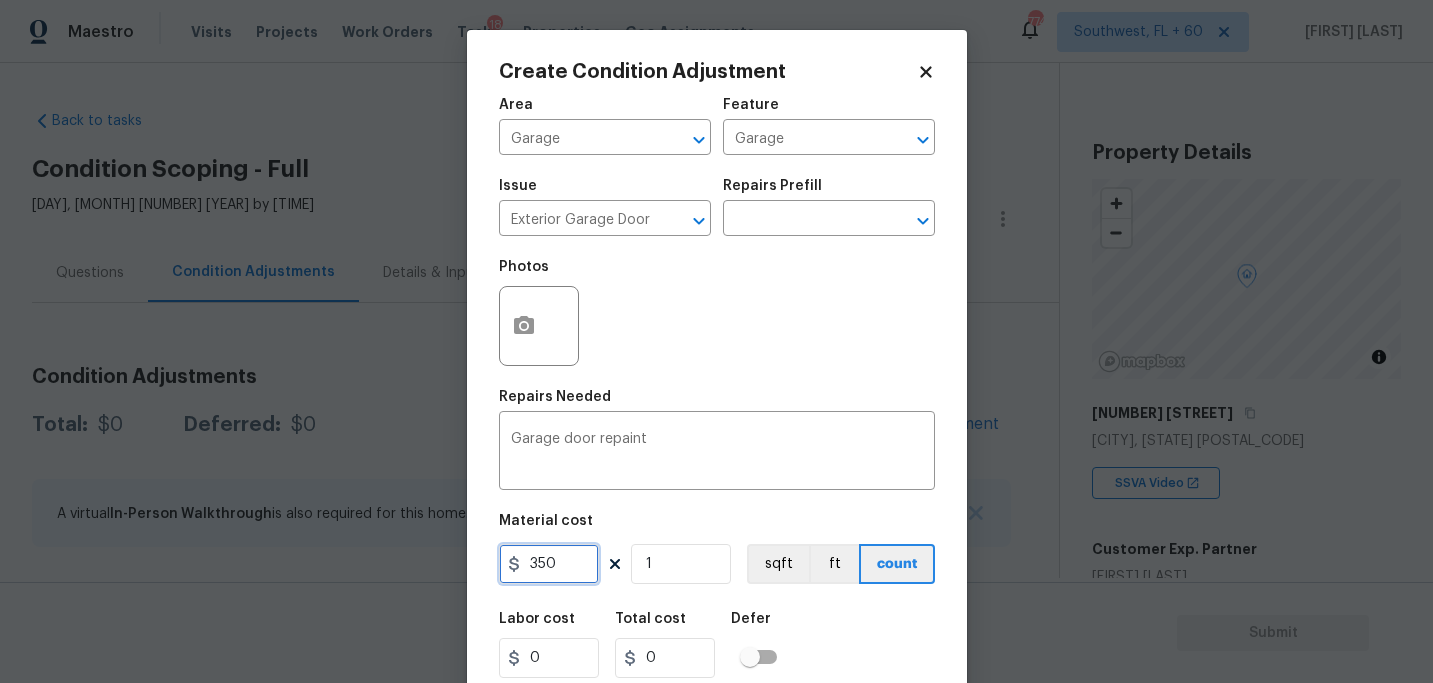 type on "350" 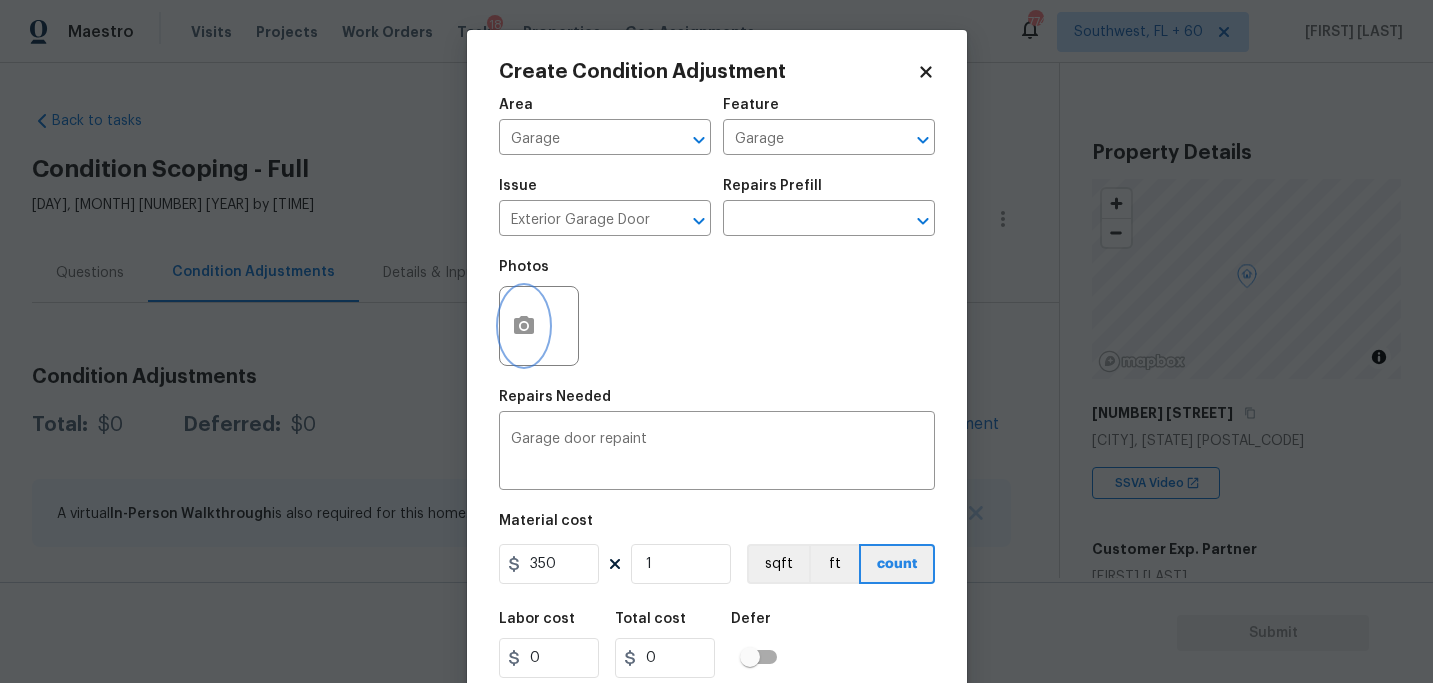 type on "350" 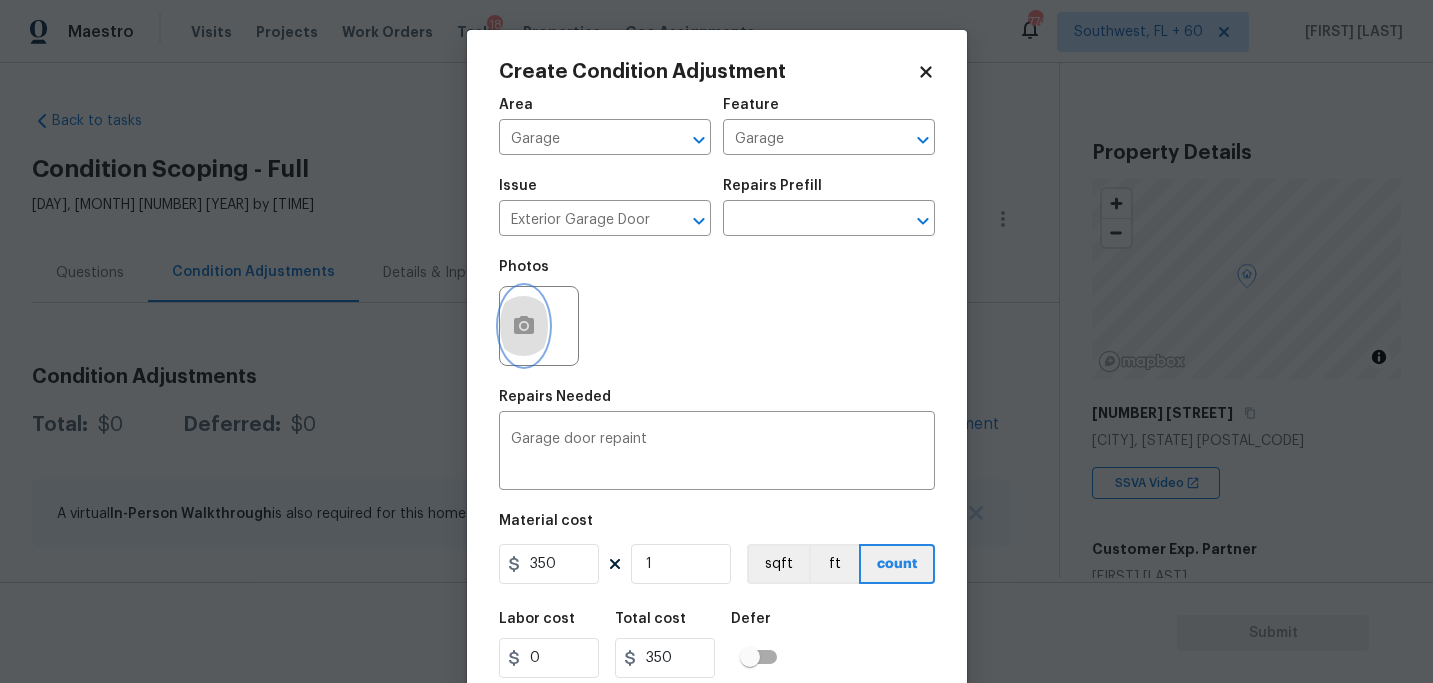 click at bounding box center [524, 326] 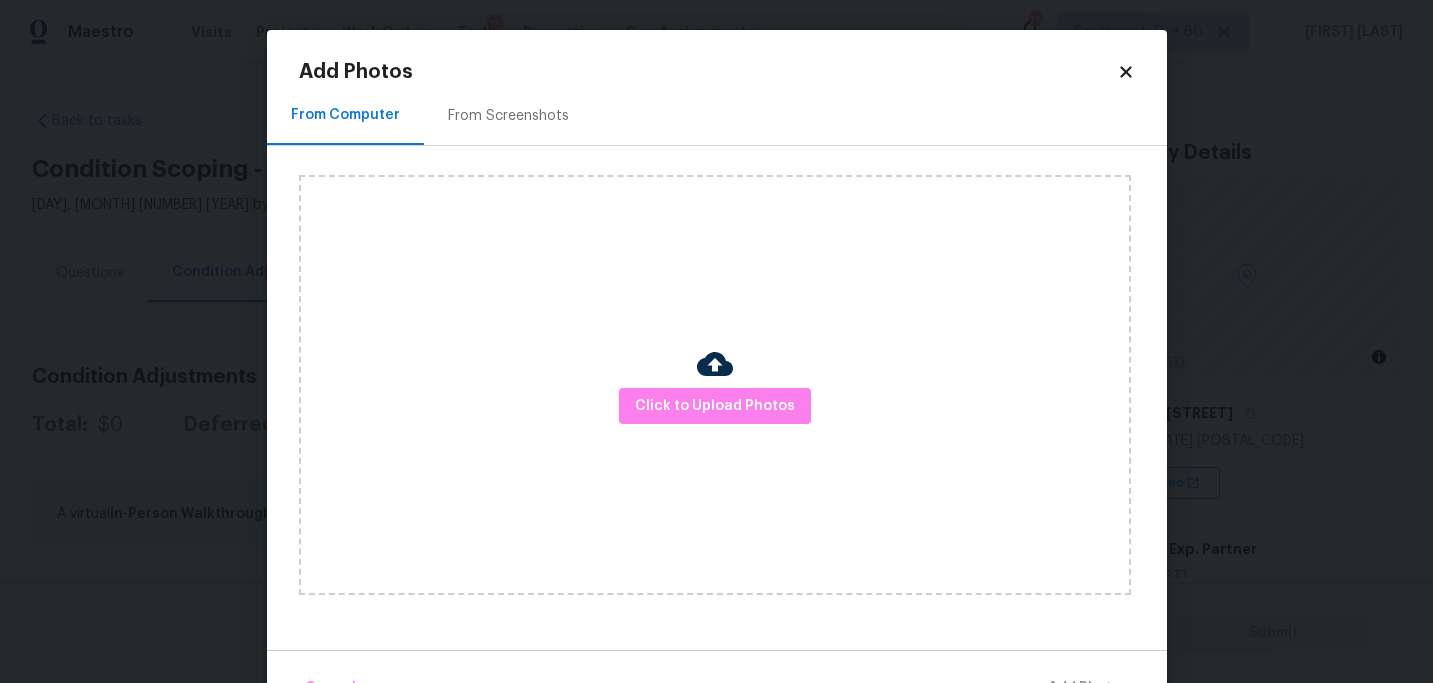click on "Click to Upload Photos" at bounding box center [715, 385] 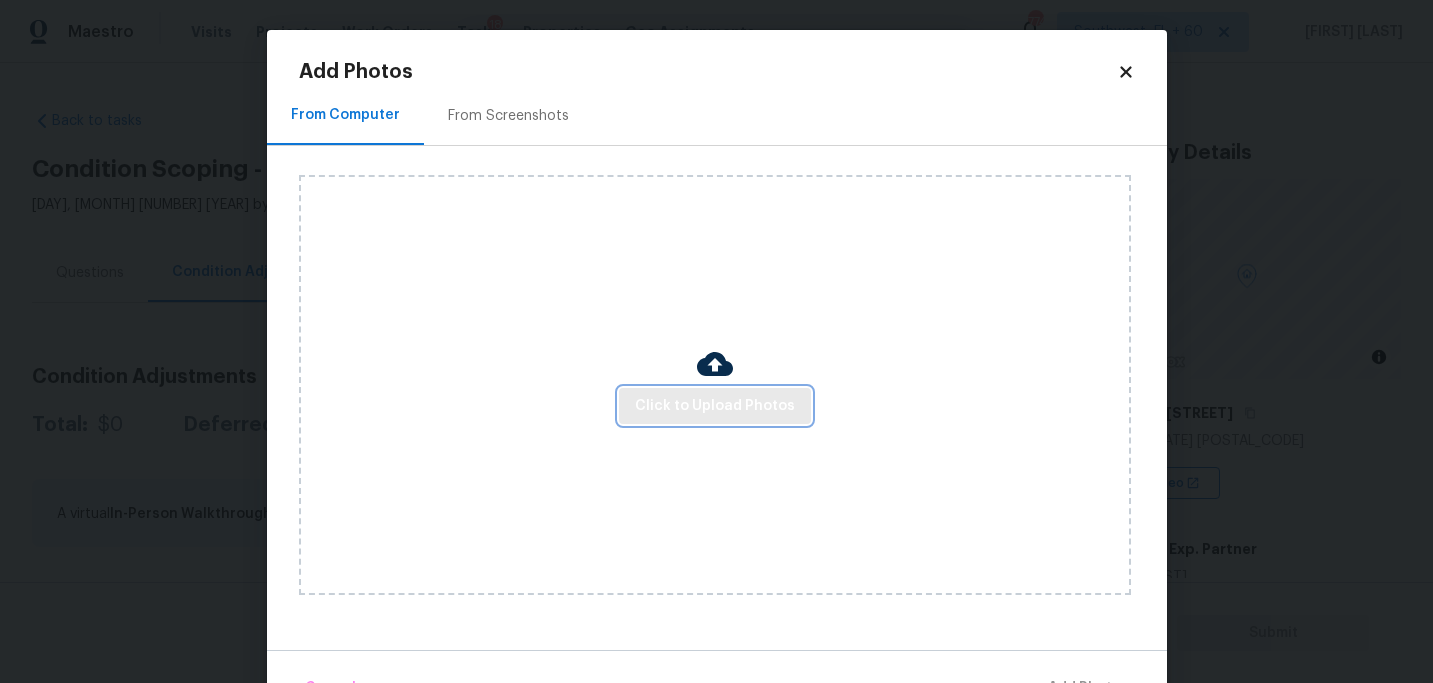 click on "Click to Upload Photos" at bounding box center [715, 406] 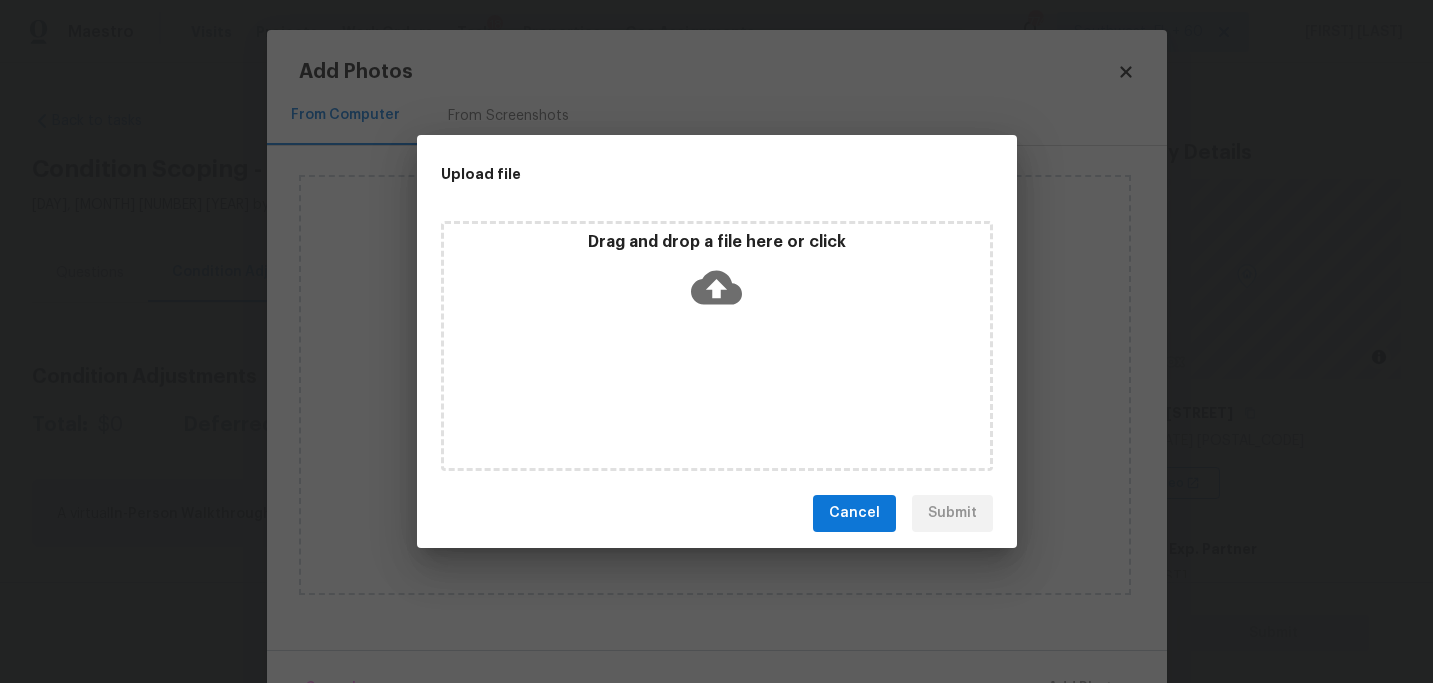 click on "Drag and drop a file here or click" at bounding box center (717, 346) 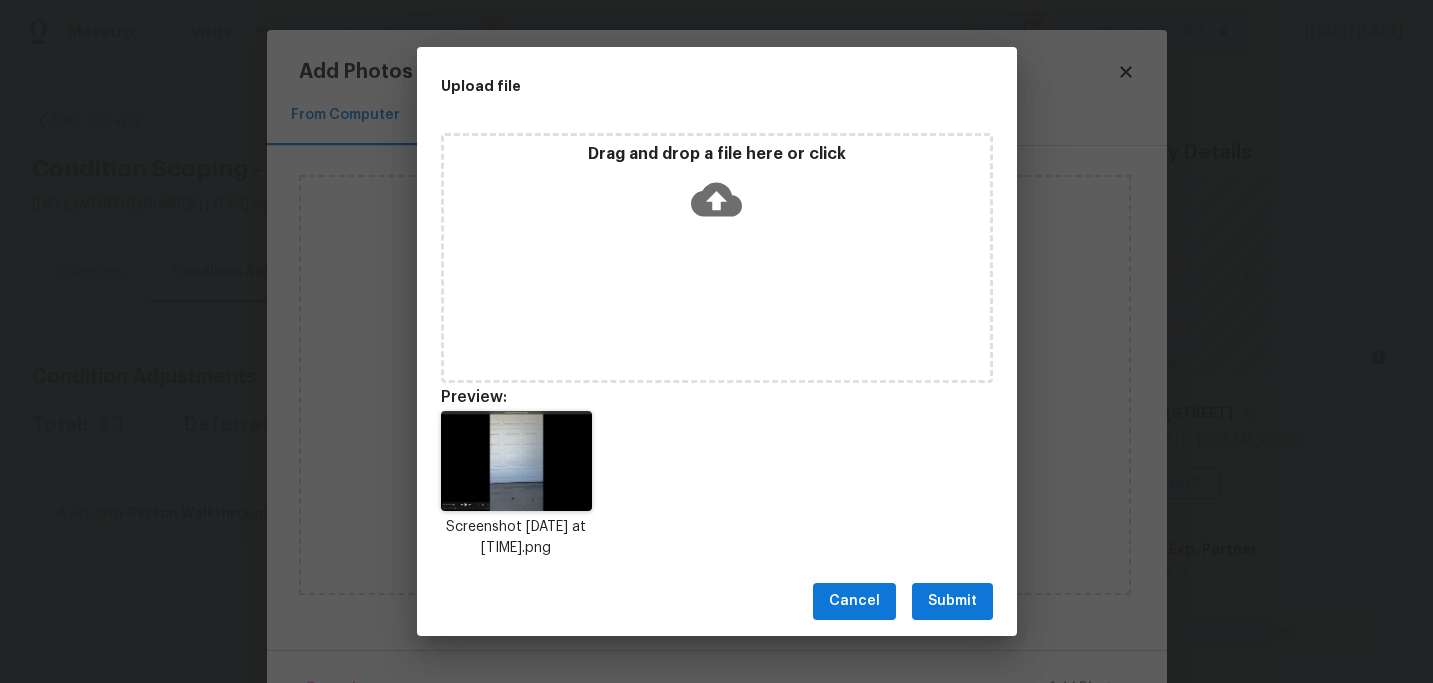 scroll, scrollTop: 16, scrollLeft: 0, axis: vertical 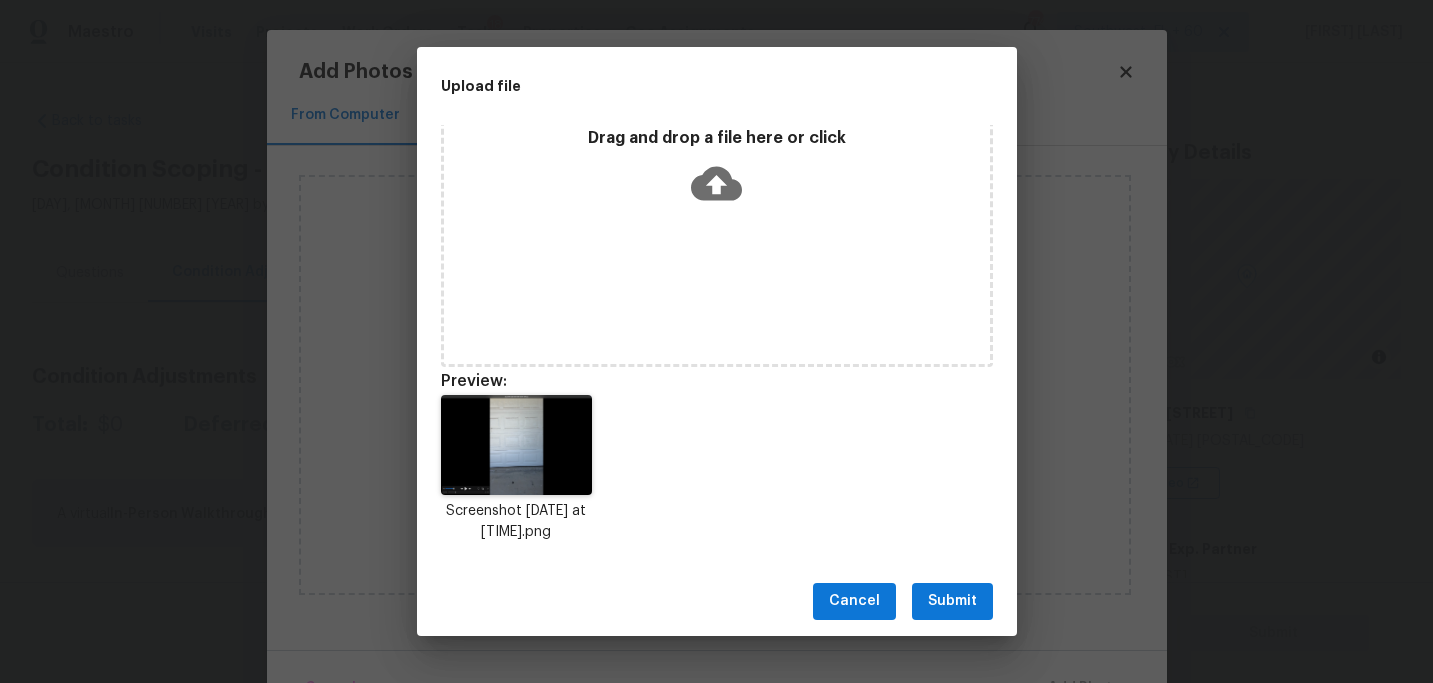 click on "Submit" at bounding box center (952, 601) 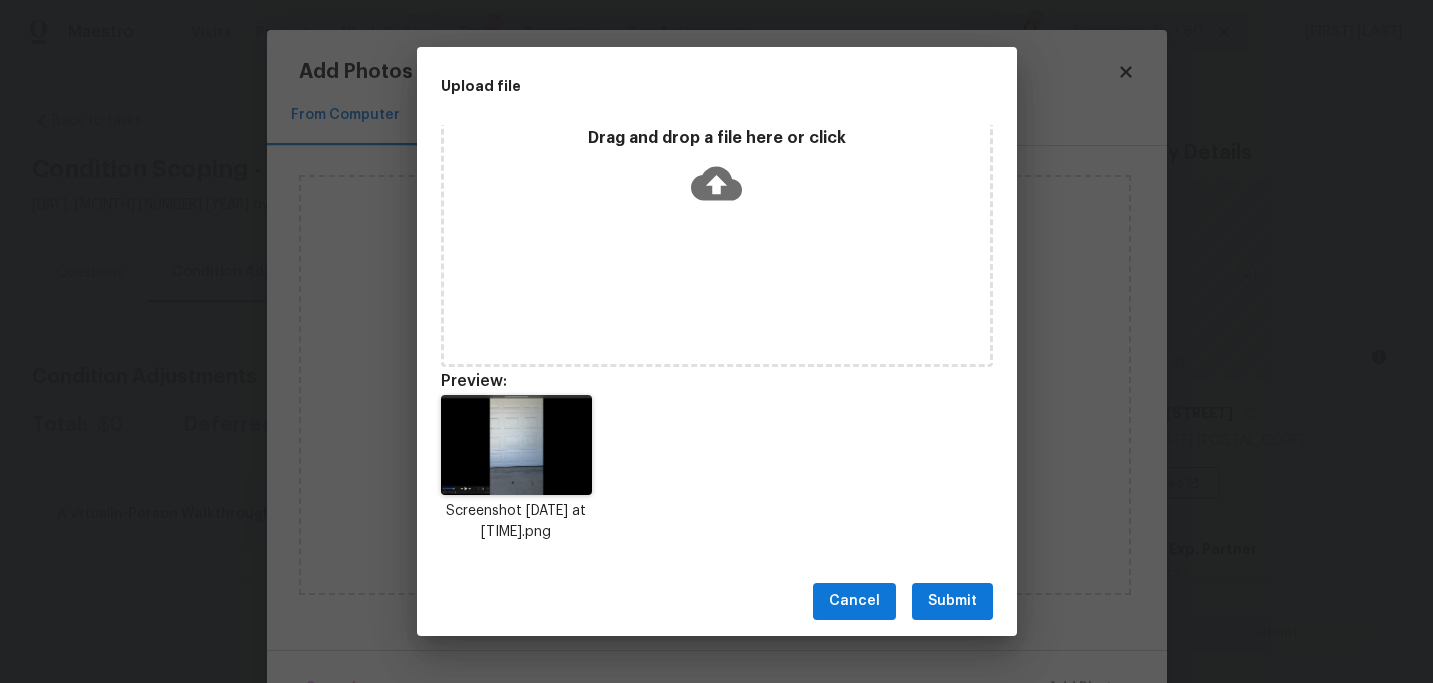 scroll, scrollTop: 0, scrollLeft: 0, axis: both 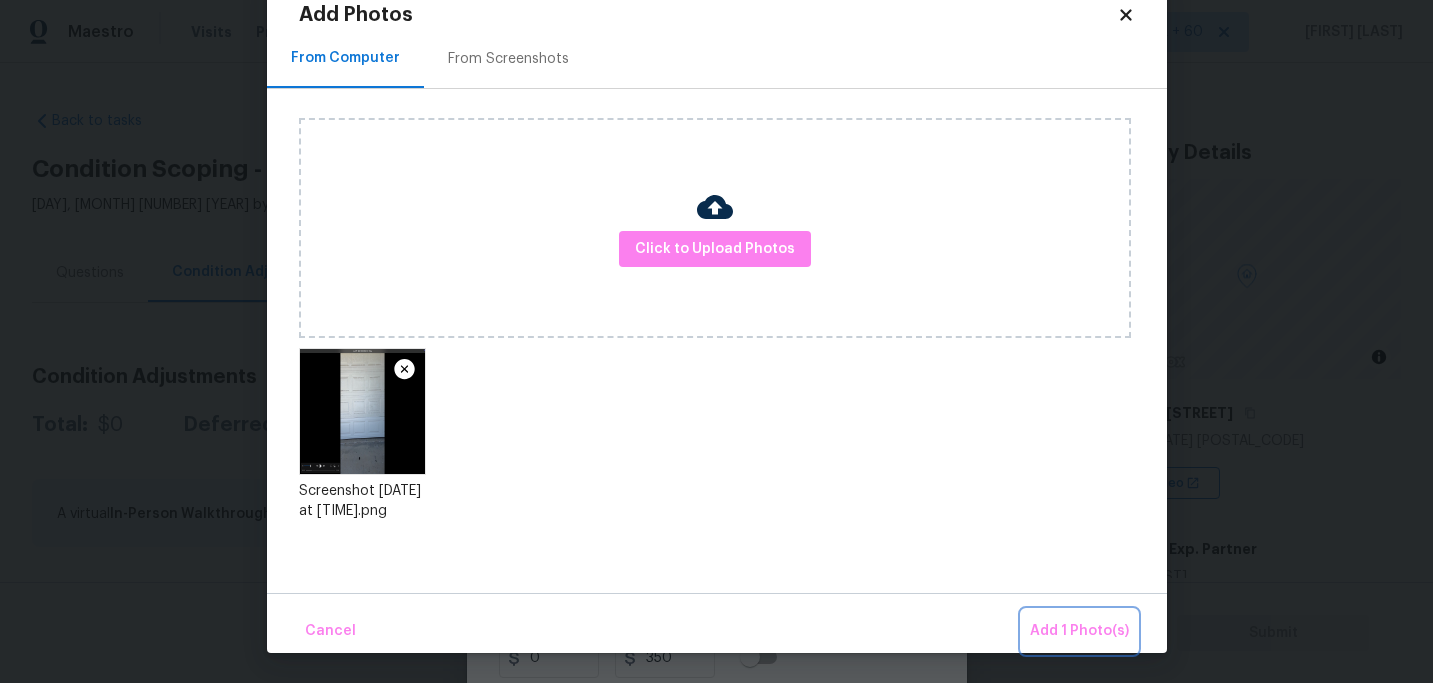 click on "Add 1 Photo(s)" at bounding box center [1079, 631] 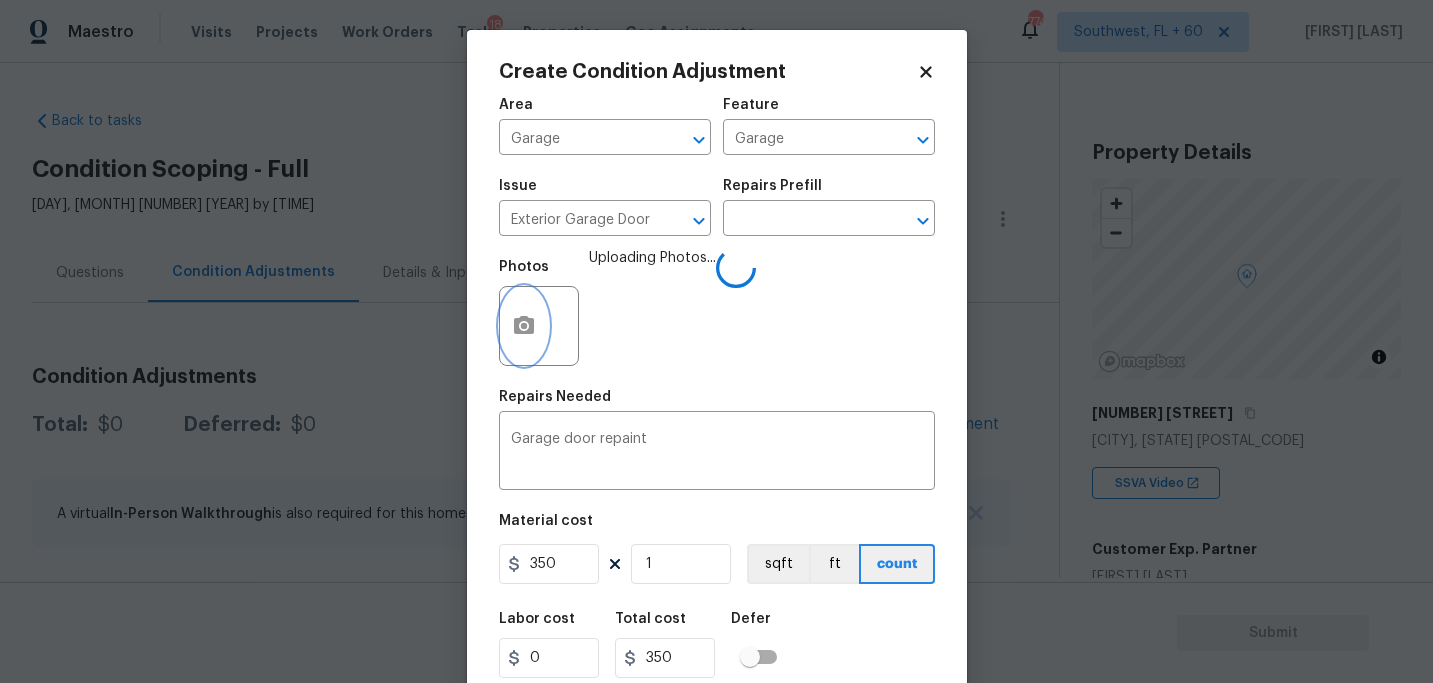 scroll, scrollTop: 0, scrollLeft: 0, axis: both 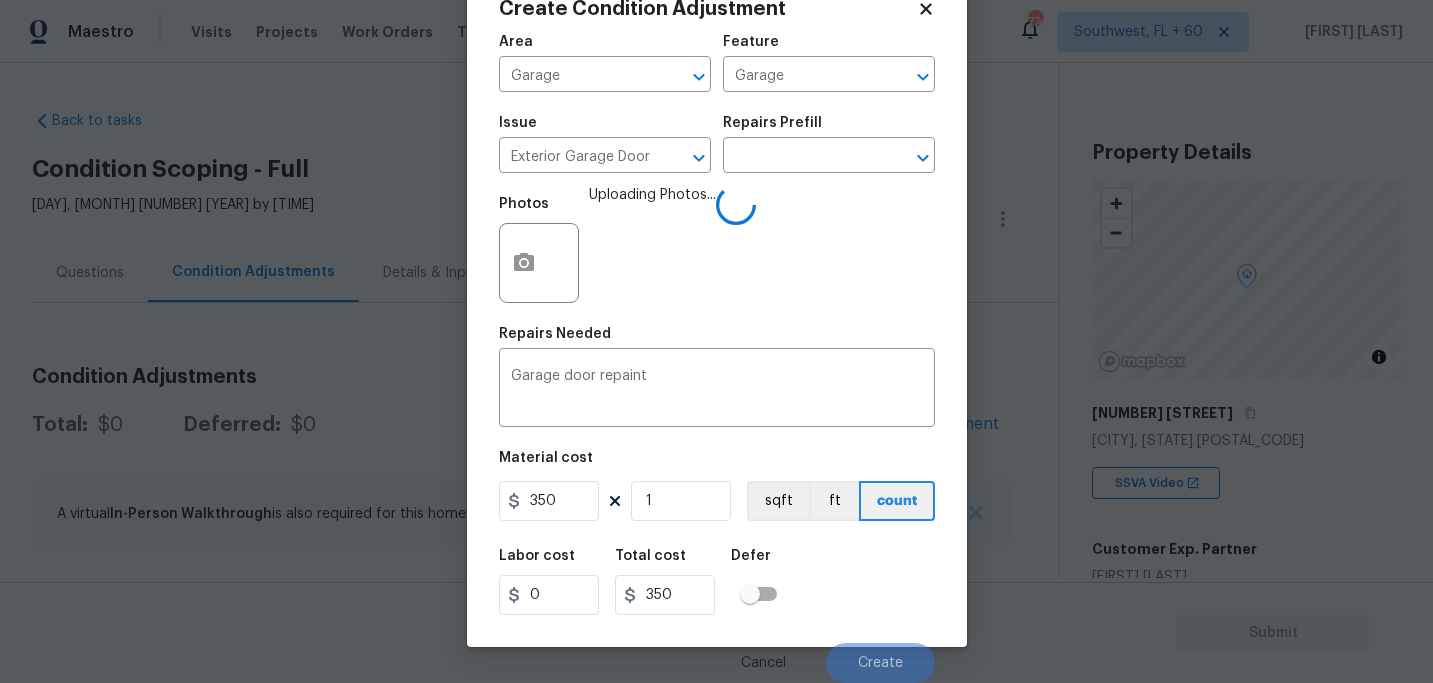 click on "Labor cost 0 Total cost 350 Defer" at bounding box center (717, 582) 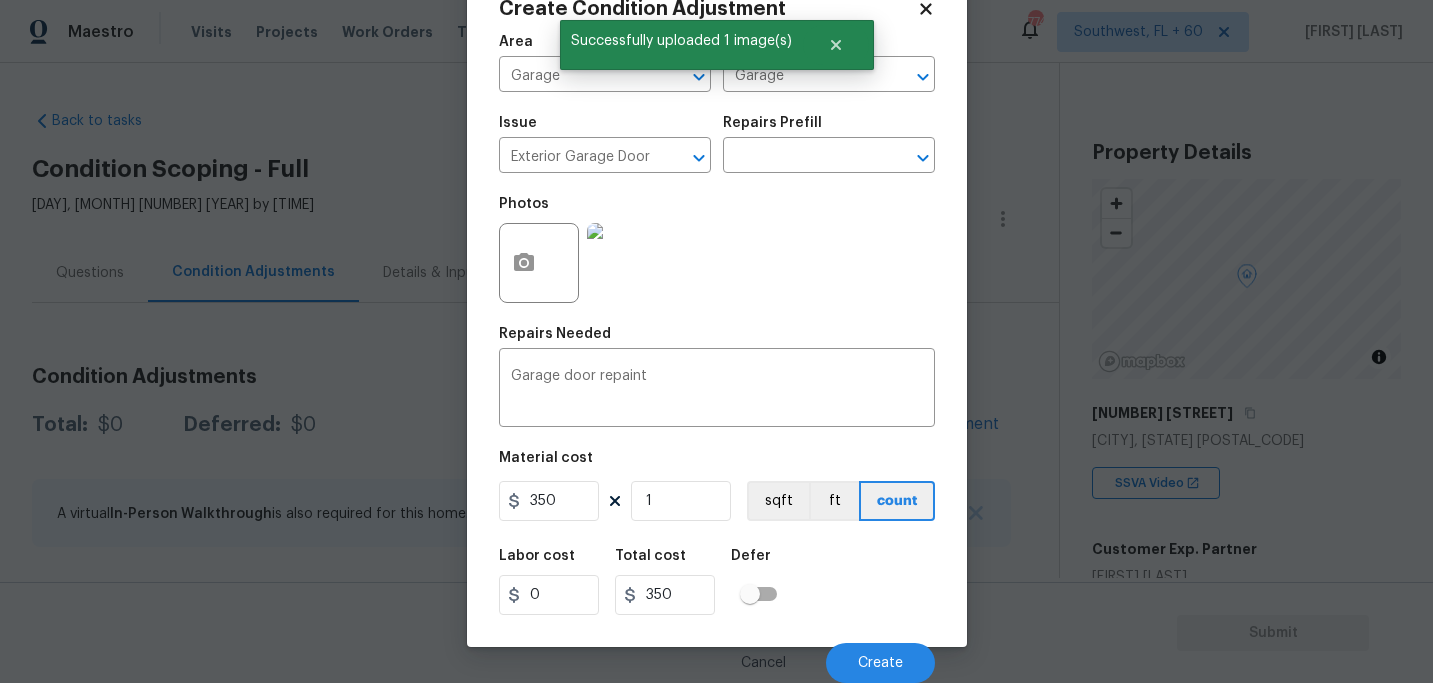 click on "Labor cost 0 Total cost 350 Defer" at bounding box center [717, 582] 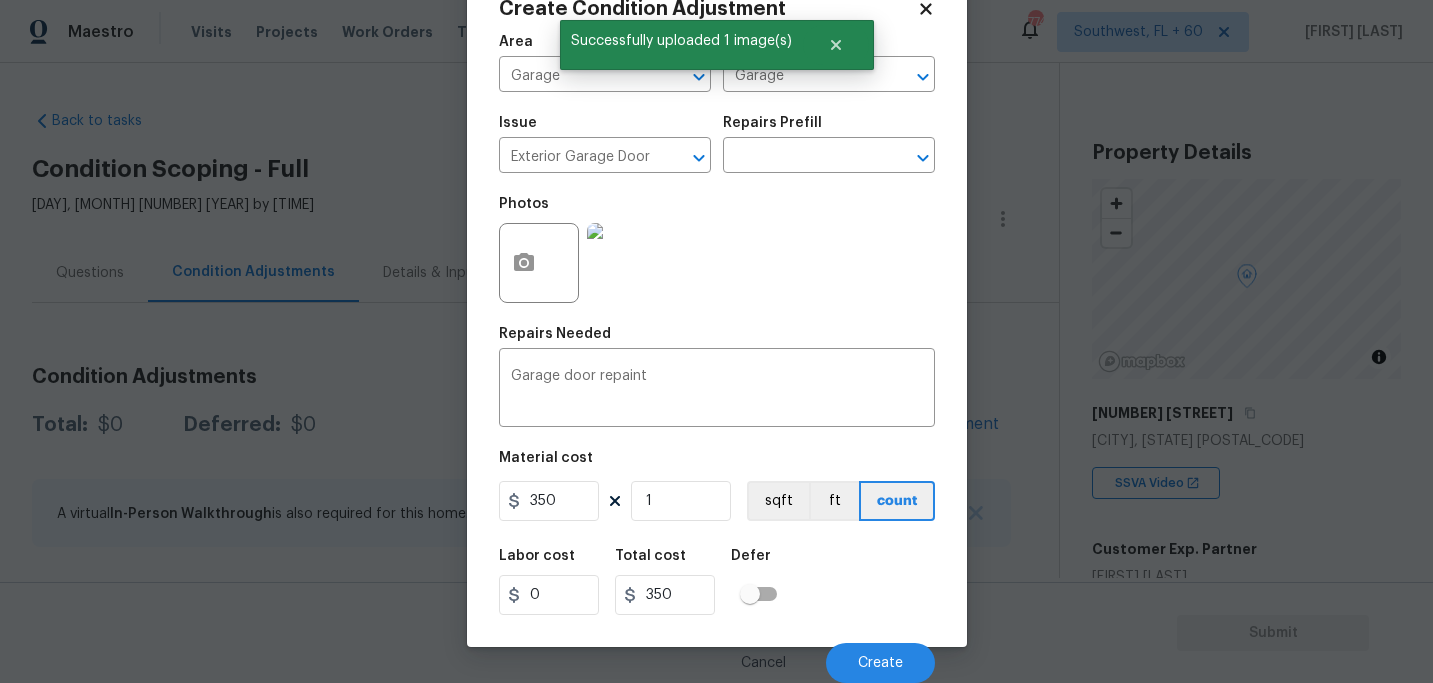 click on "Labor cost 0 Total cost 350 Defer" at bounding box center (717, 582) 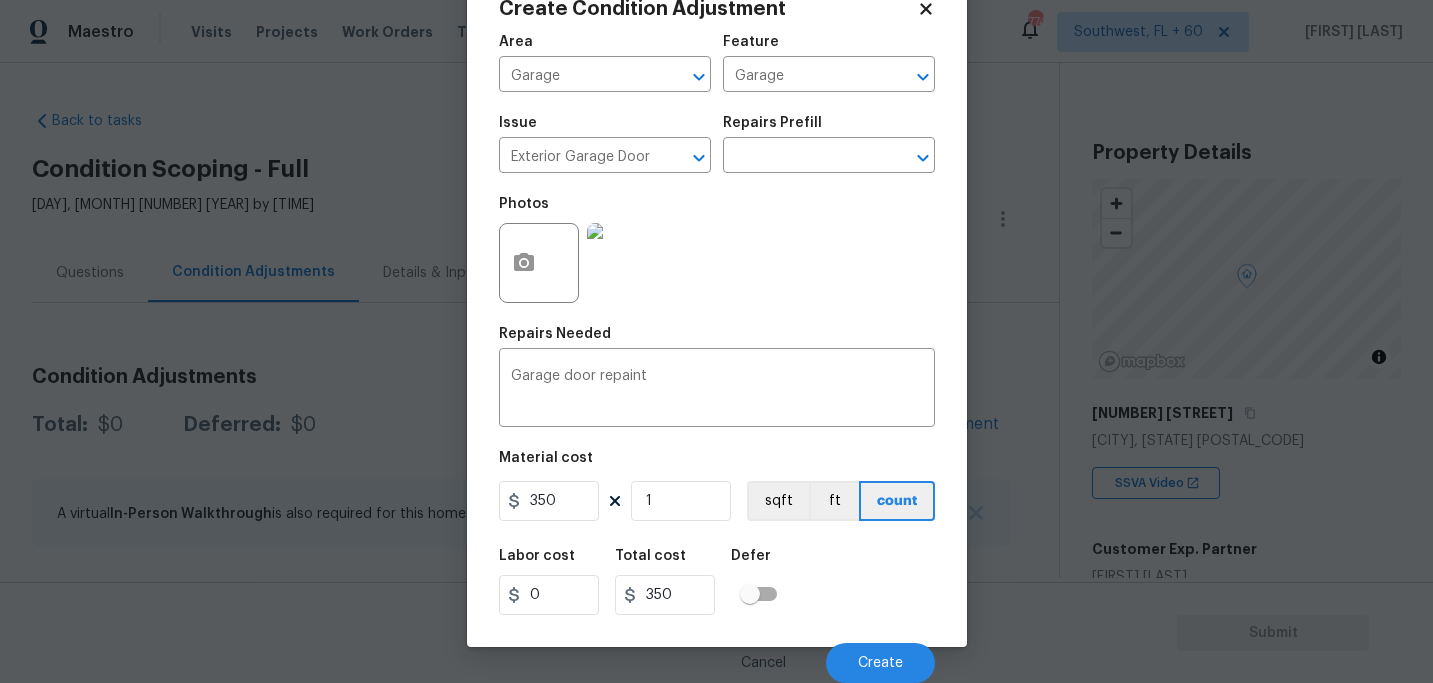 click on "Labor cost 0 Total cost 350 Defer" at bounding box center (717, 582) 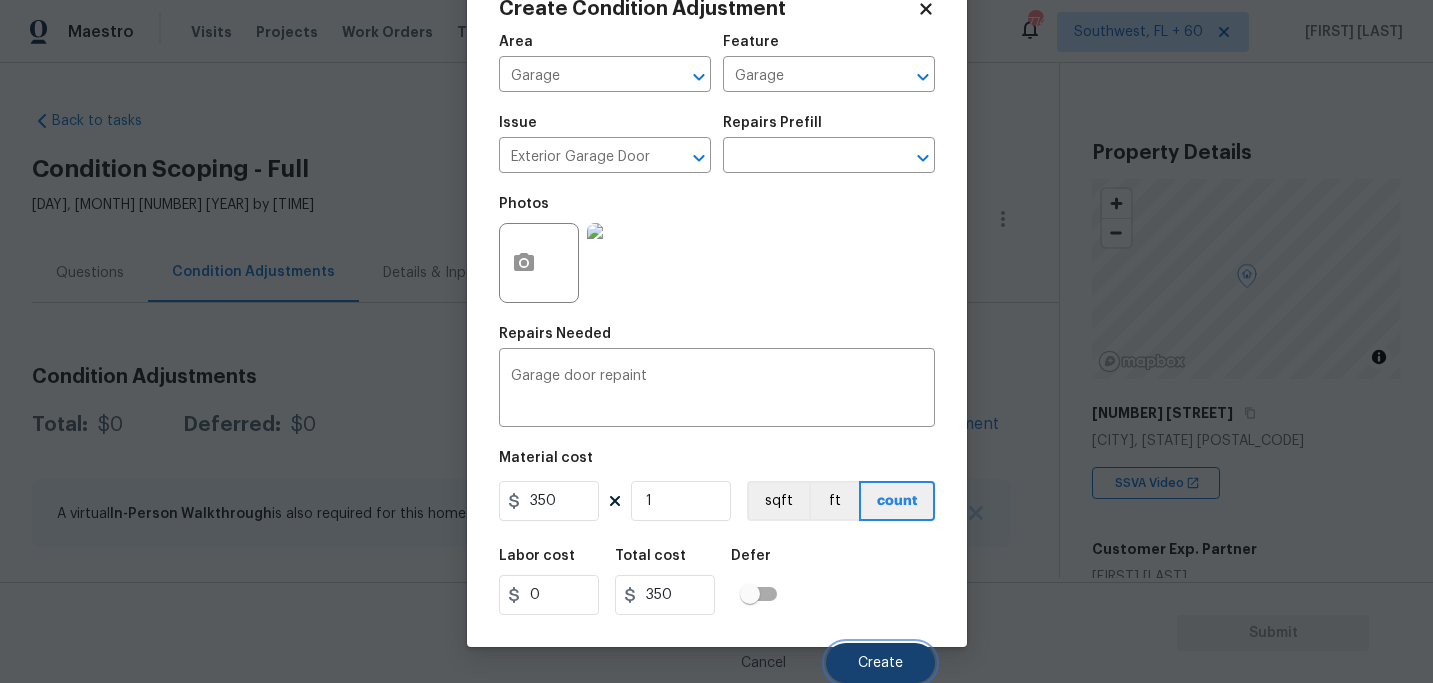 click on "Create" at bounding box center [880, 663] 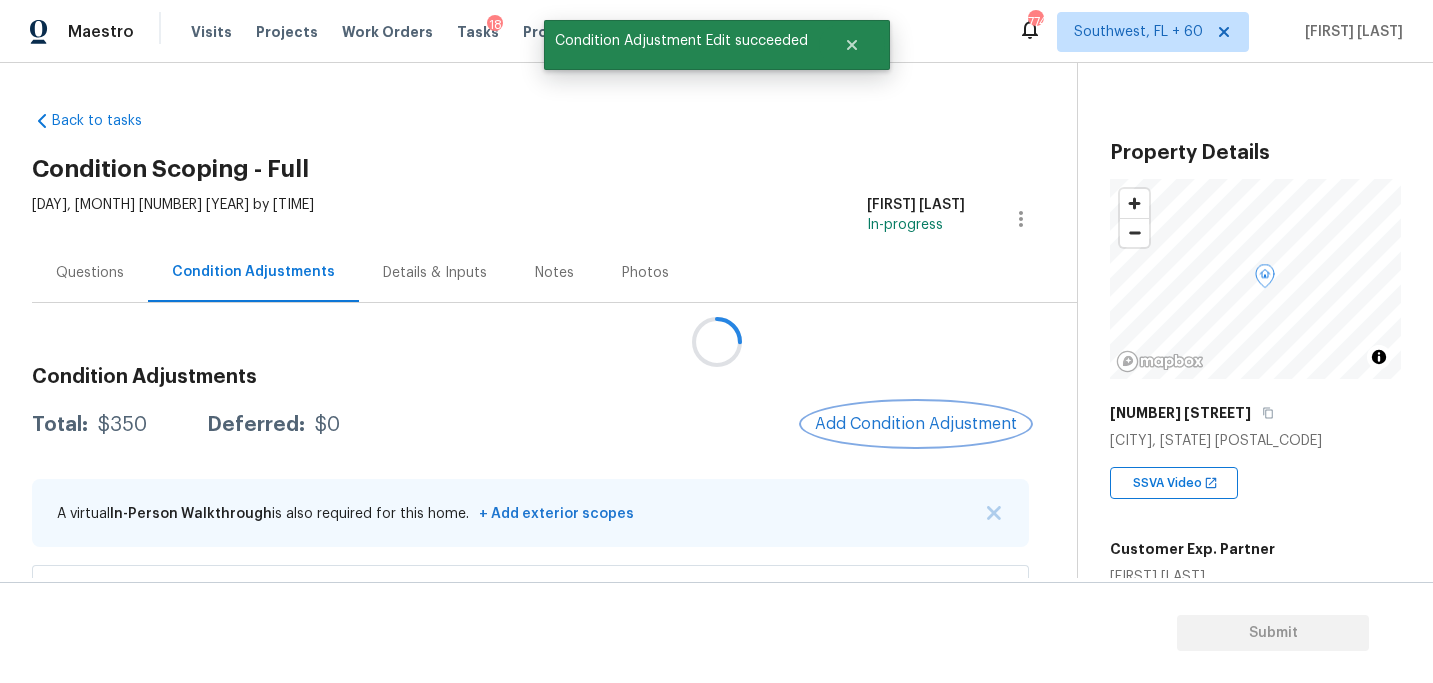 scroll, scrollTop: 0, scrollLeft: 0, axis: both 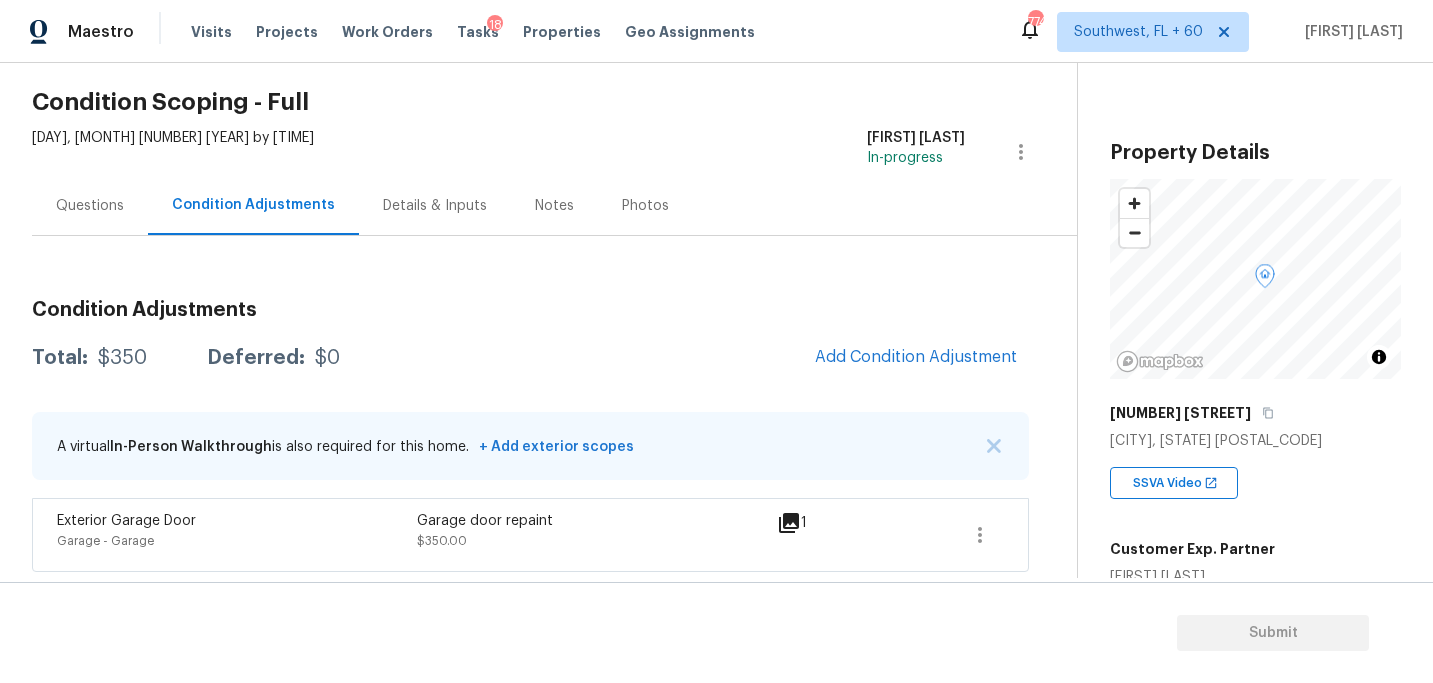 click on "Questions" at bounding box center [90, 206] 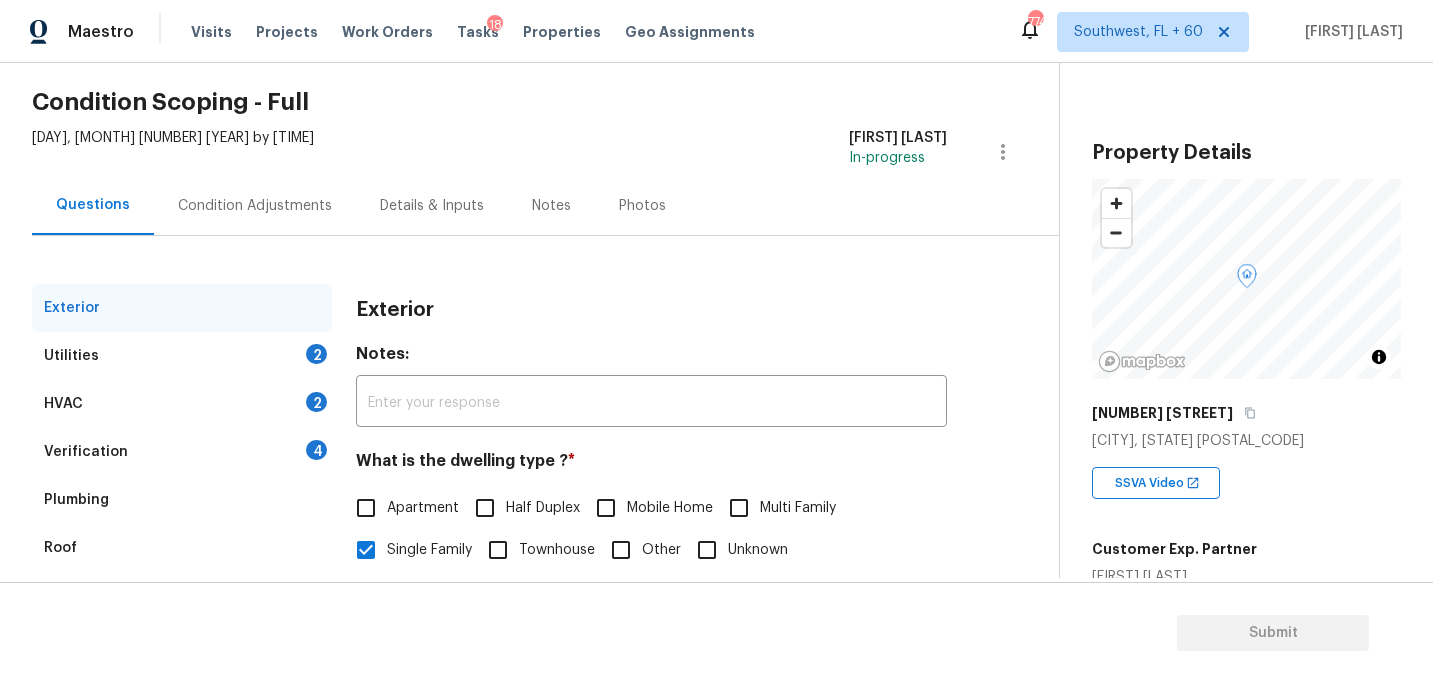 click on "Utilities 2" at bounding box center [182, 356] 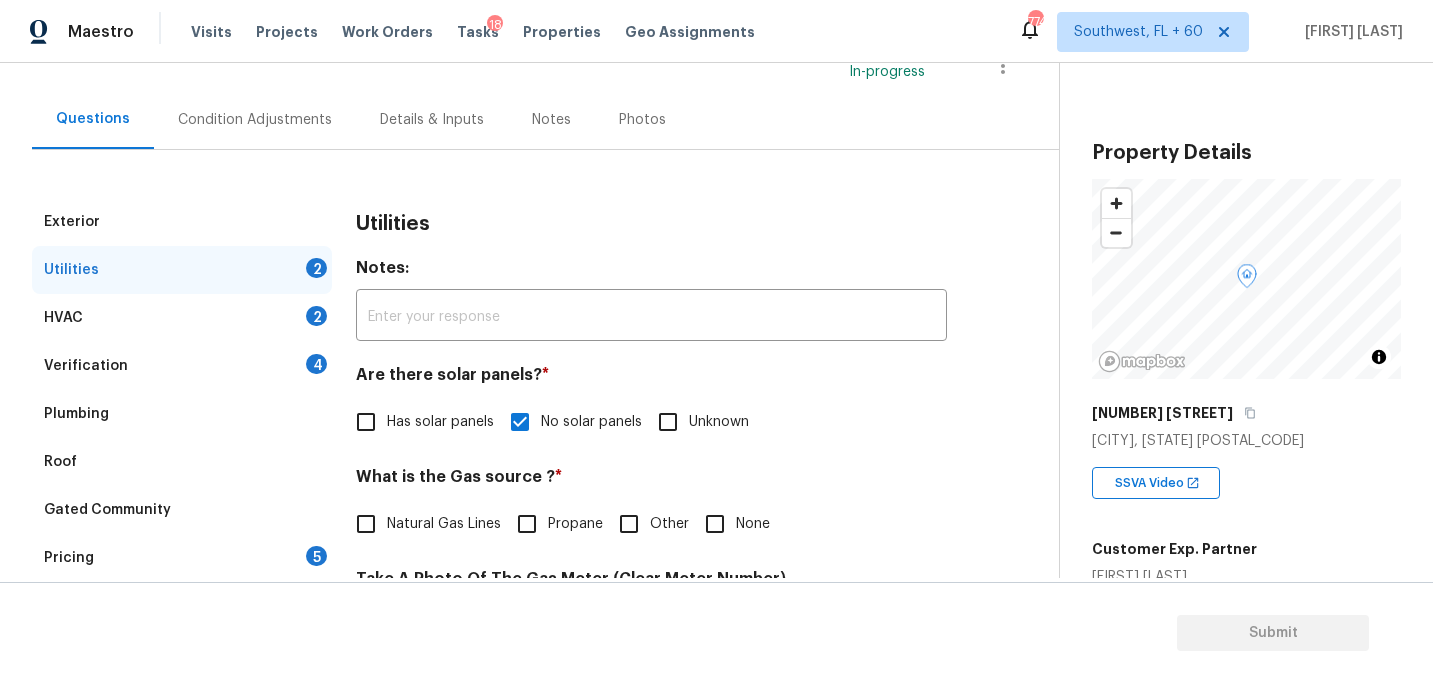scroll, scrollTop: 222, scrollLeft: 0, axis: vertical 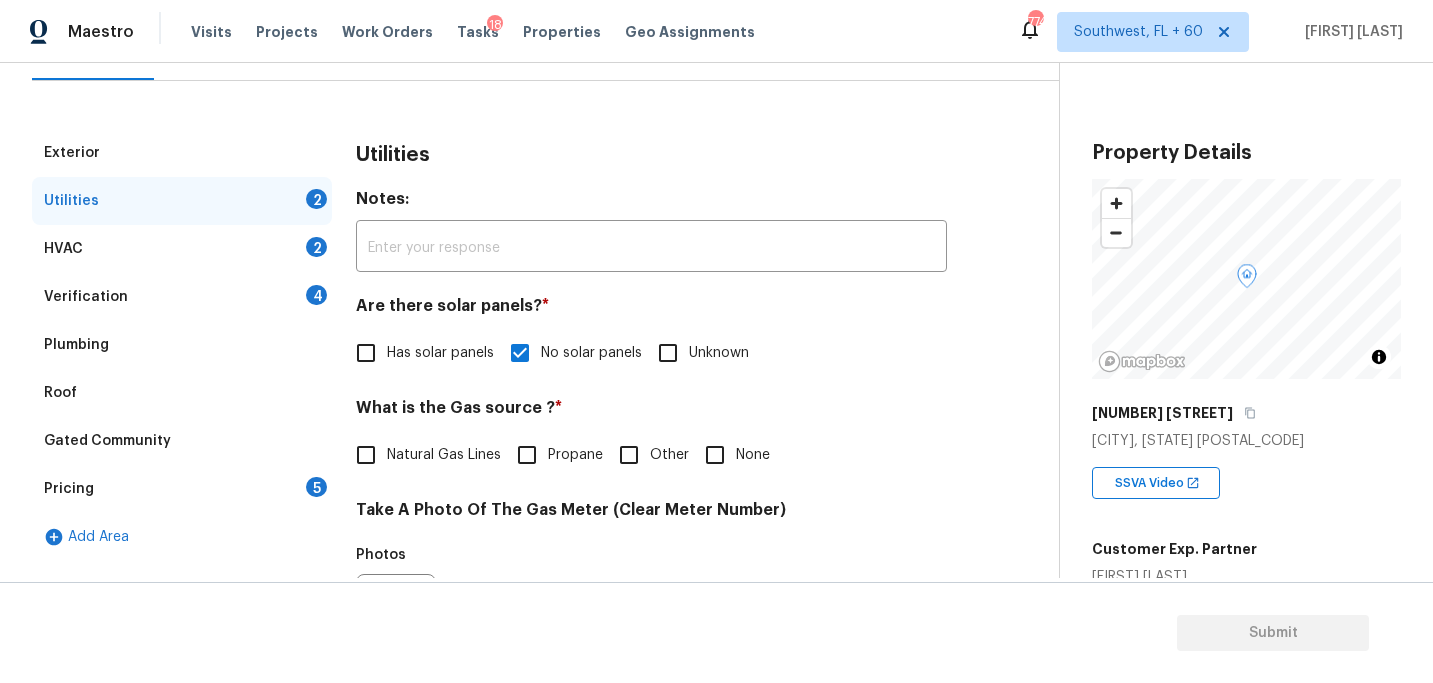 click on "Natural Gas Lines" at bounding box center (444, 455) 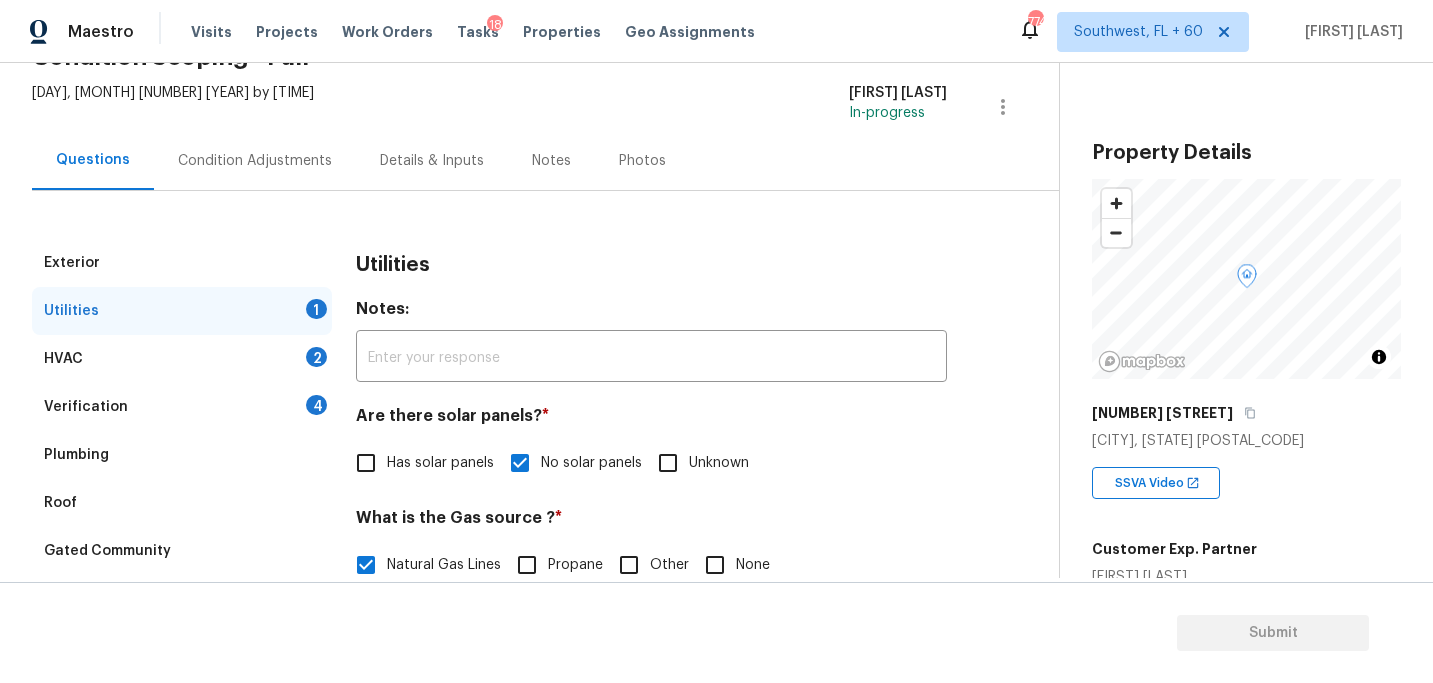 scroll, scrollTop: 45, scrollLeft: 0, axis: vertical 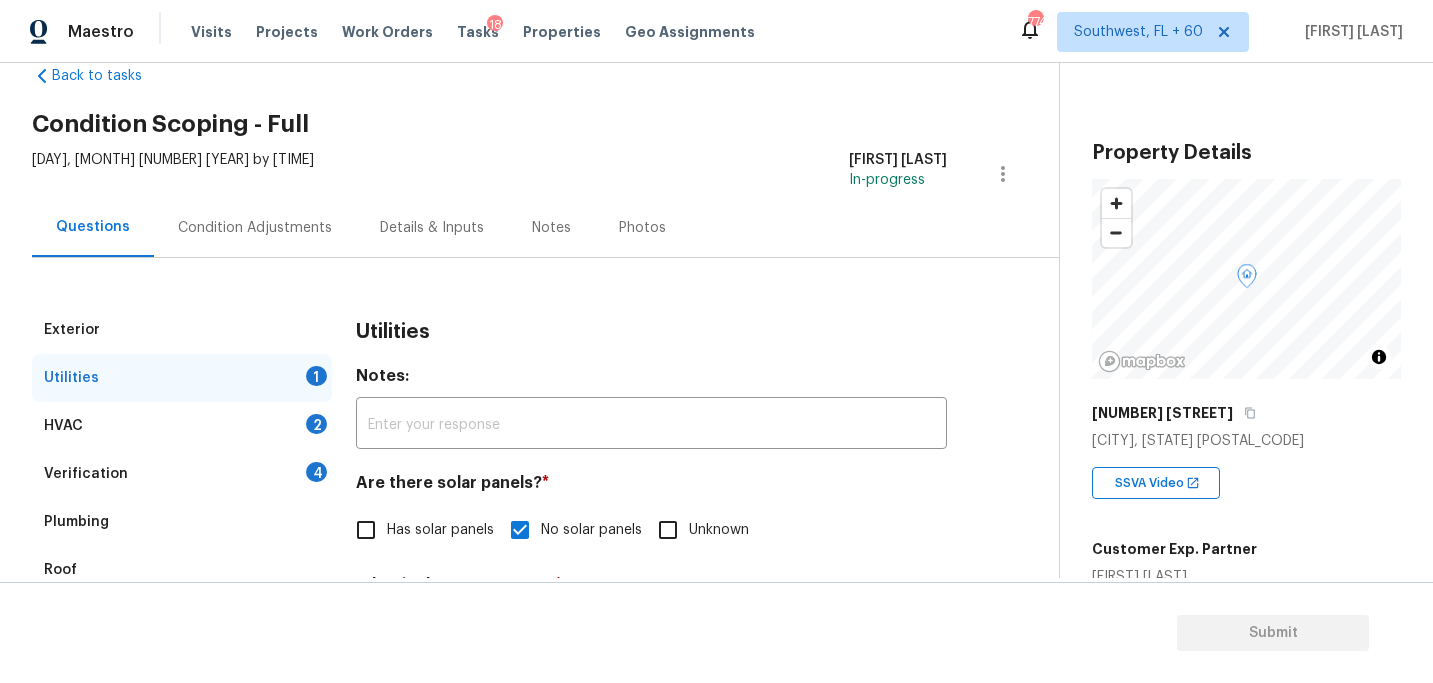 click on "Condition Adjustments" at bounding box center [255, 228] 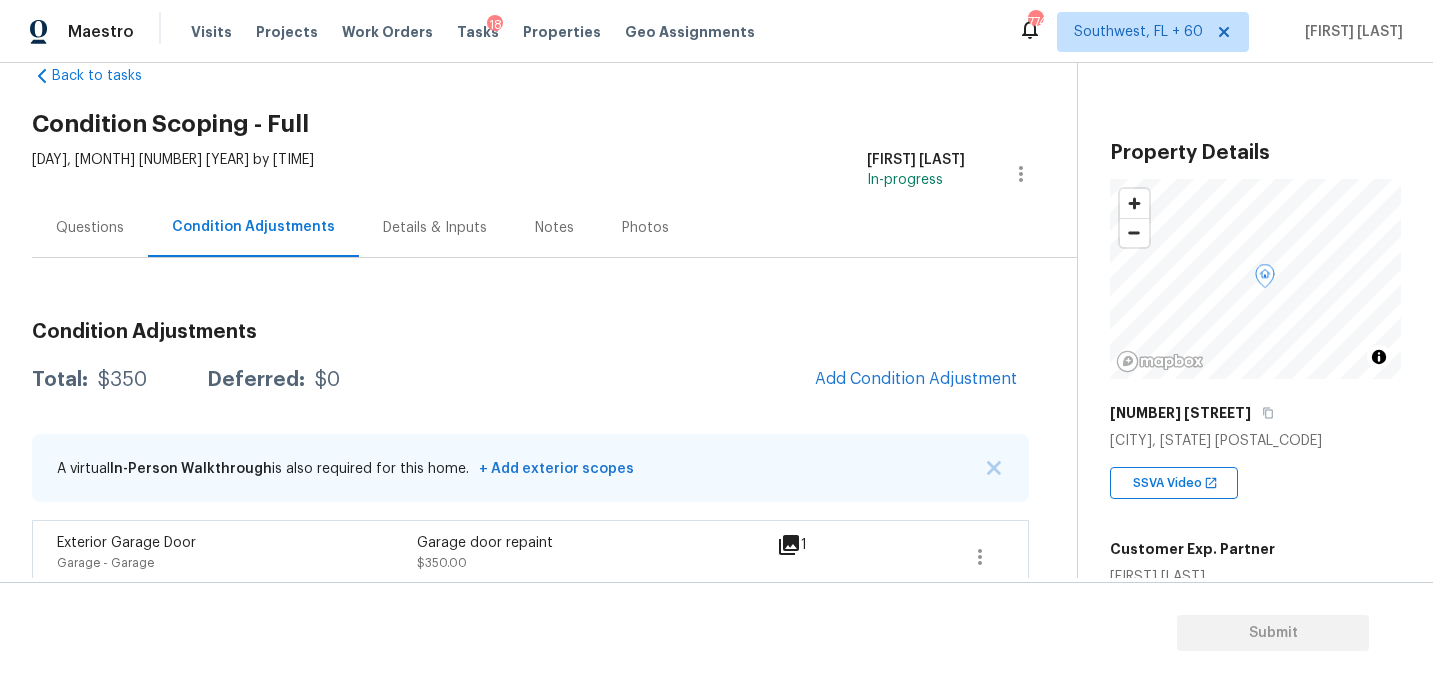 scroll, scrollTop: 67, scrollLeft: 0, axis: vertical 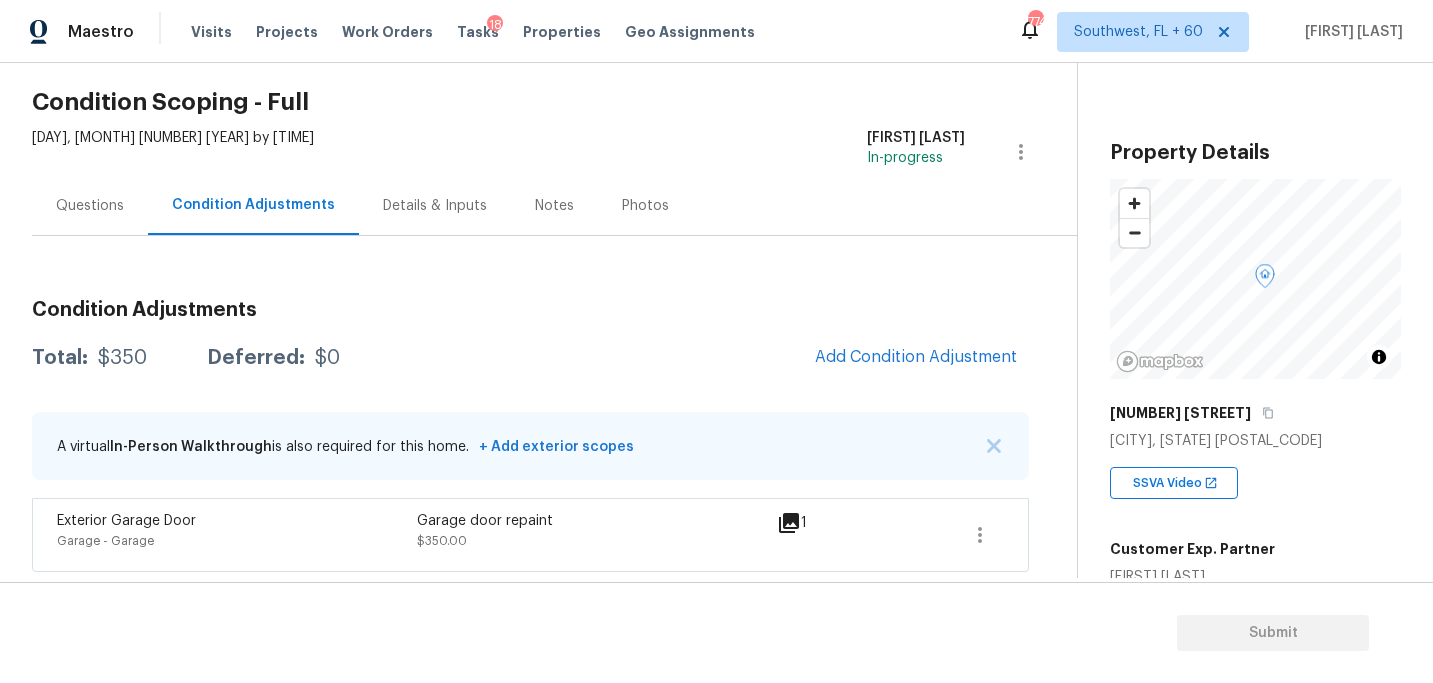 click on "Condition Adjustments" at bounding box center [530, 310] 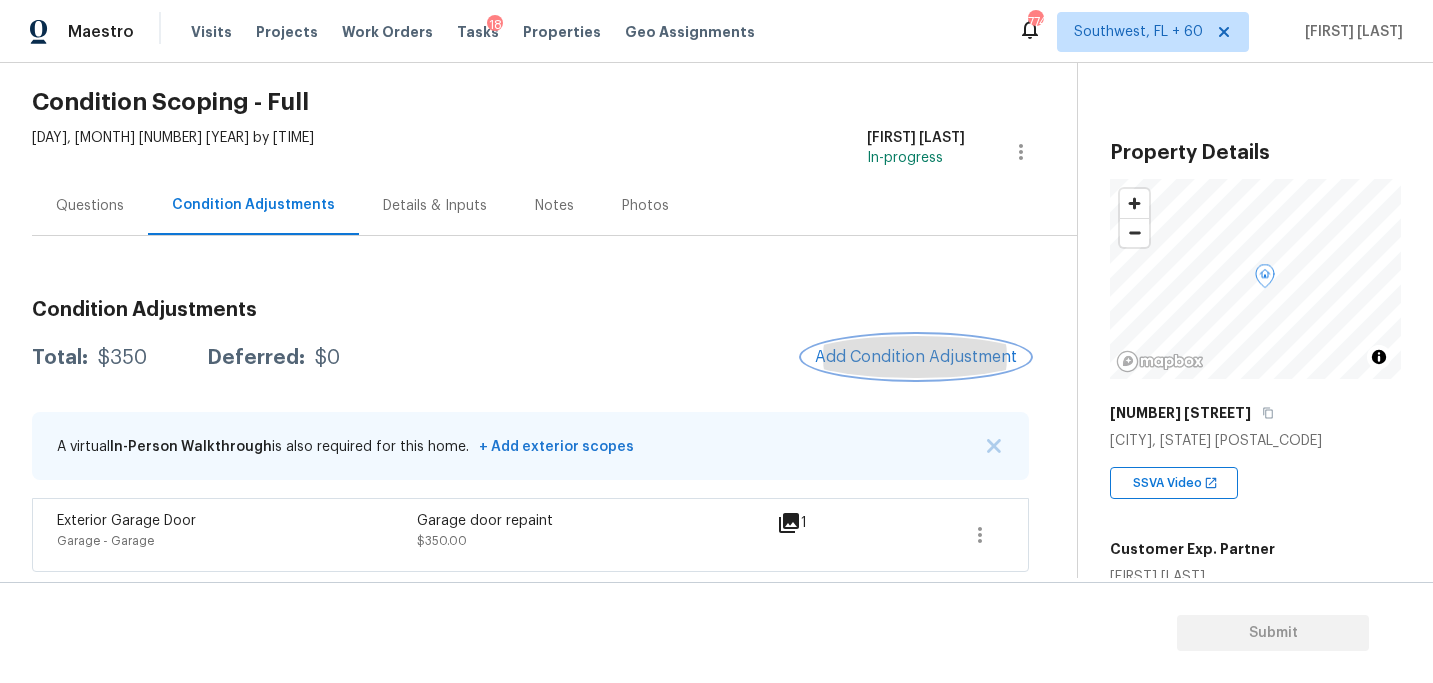 click on "Add Condition Adjustment" at bounding box center (916, 357) 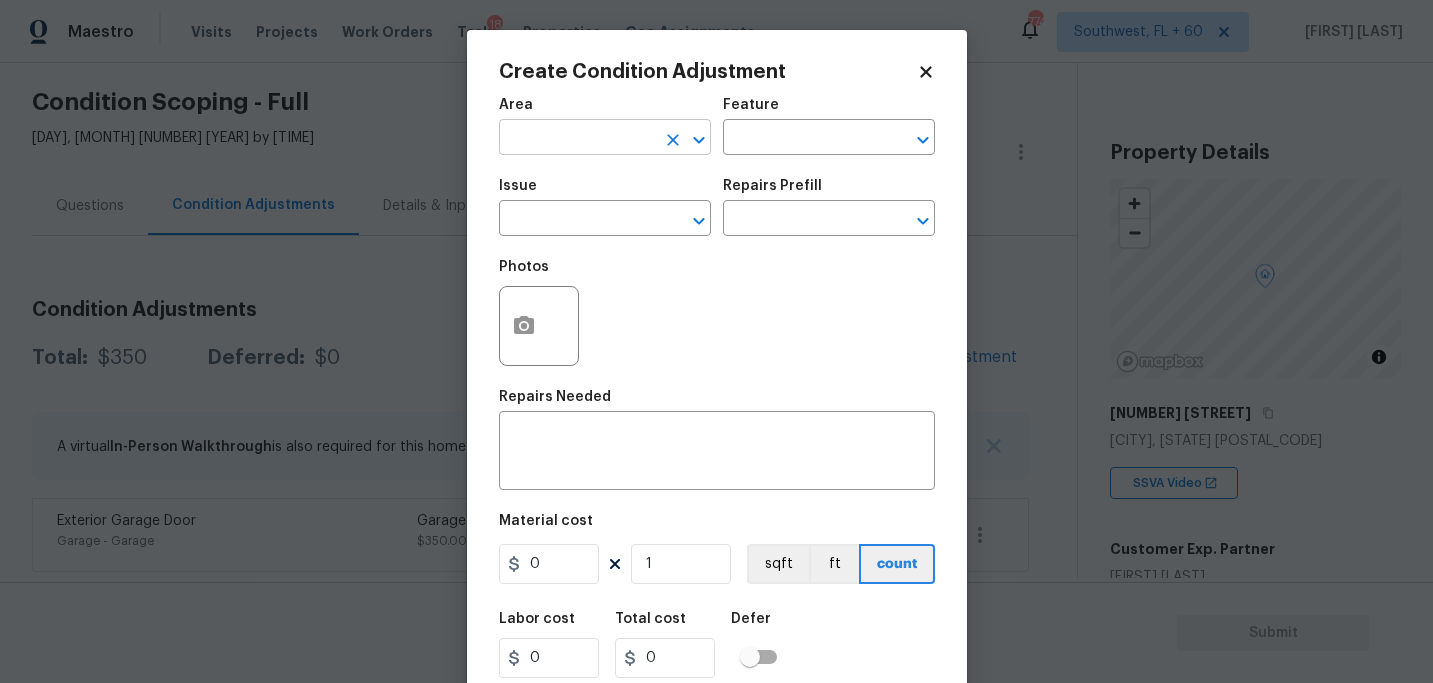 click at bounding box center [577, 139] 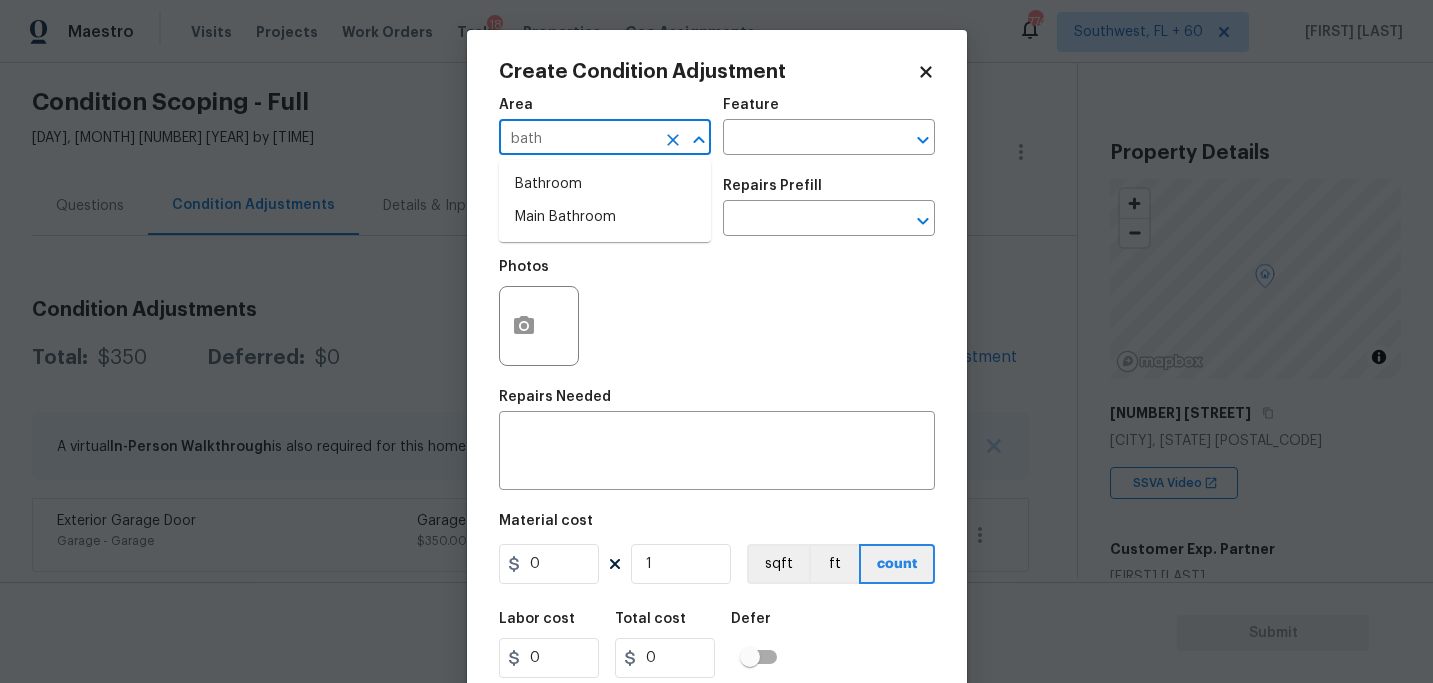 click on "Bathroom" at bounding box center [605, 184] 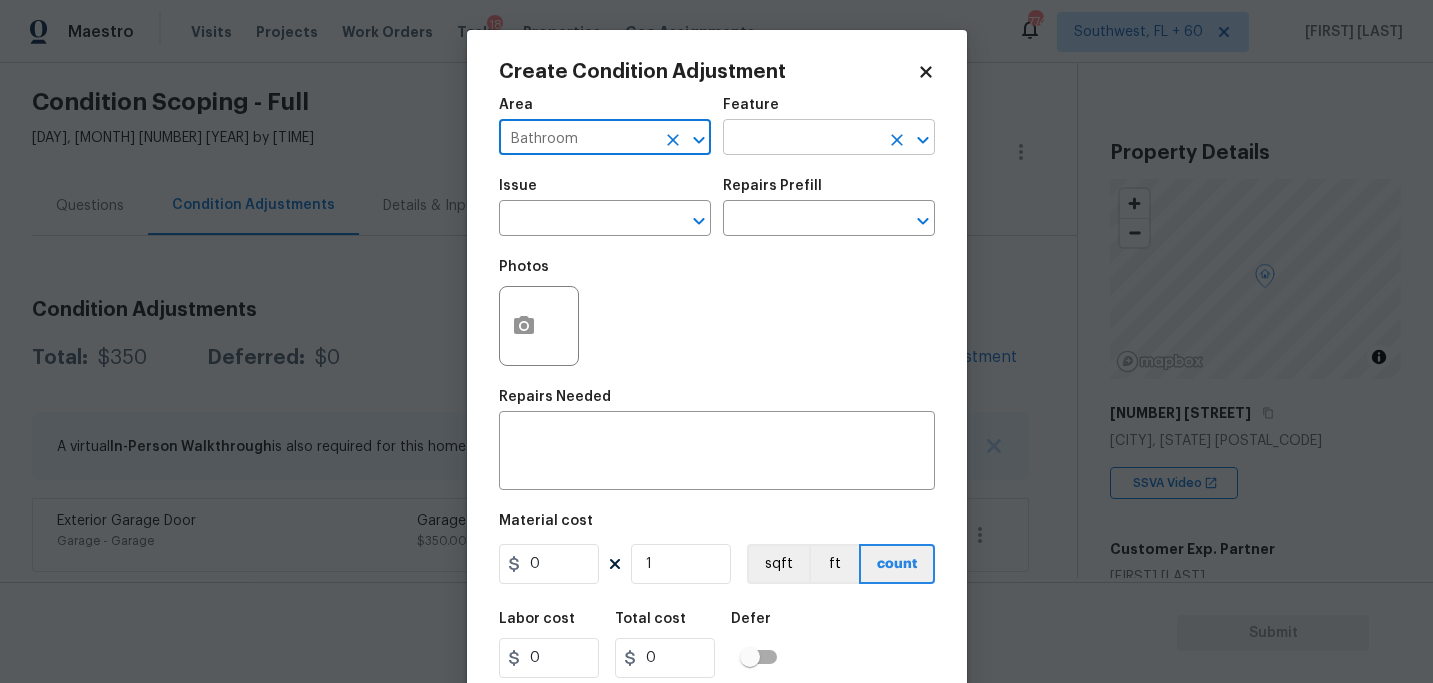 type on "Bathroom" 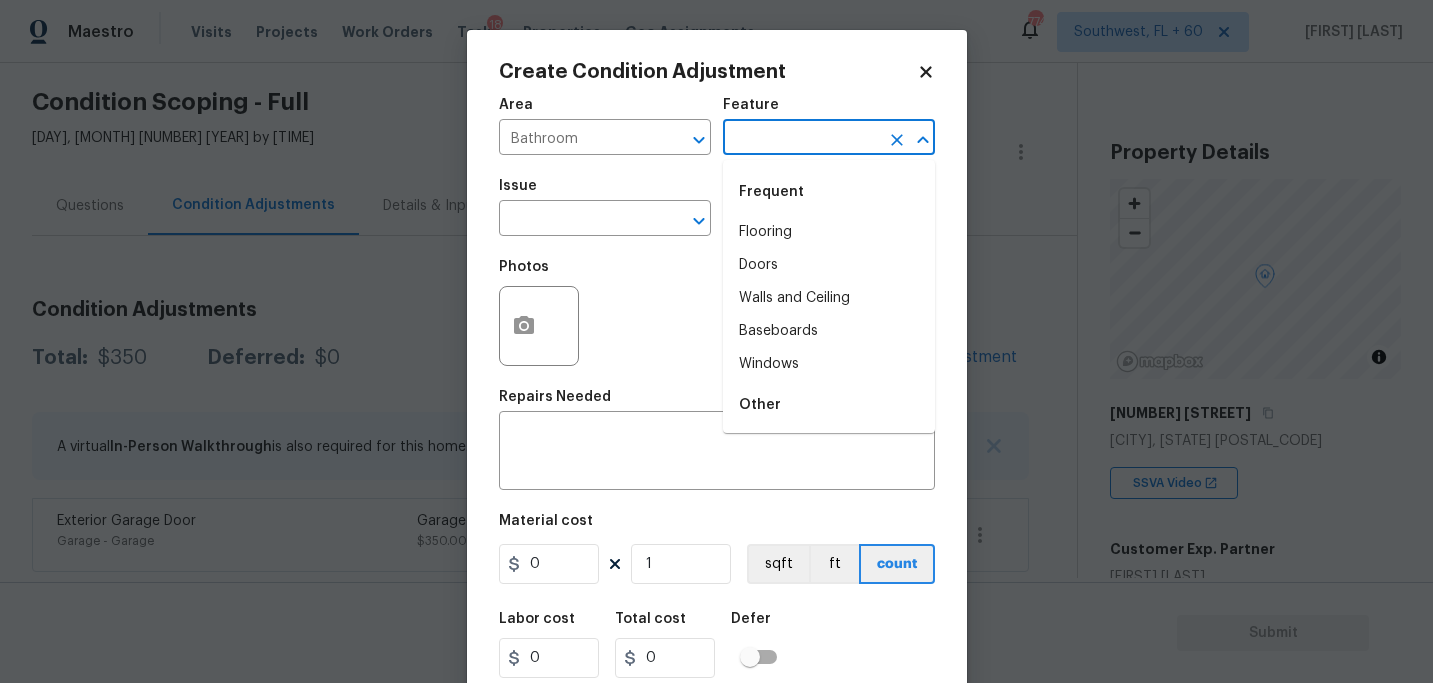 click at bounding box center (801, 139) 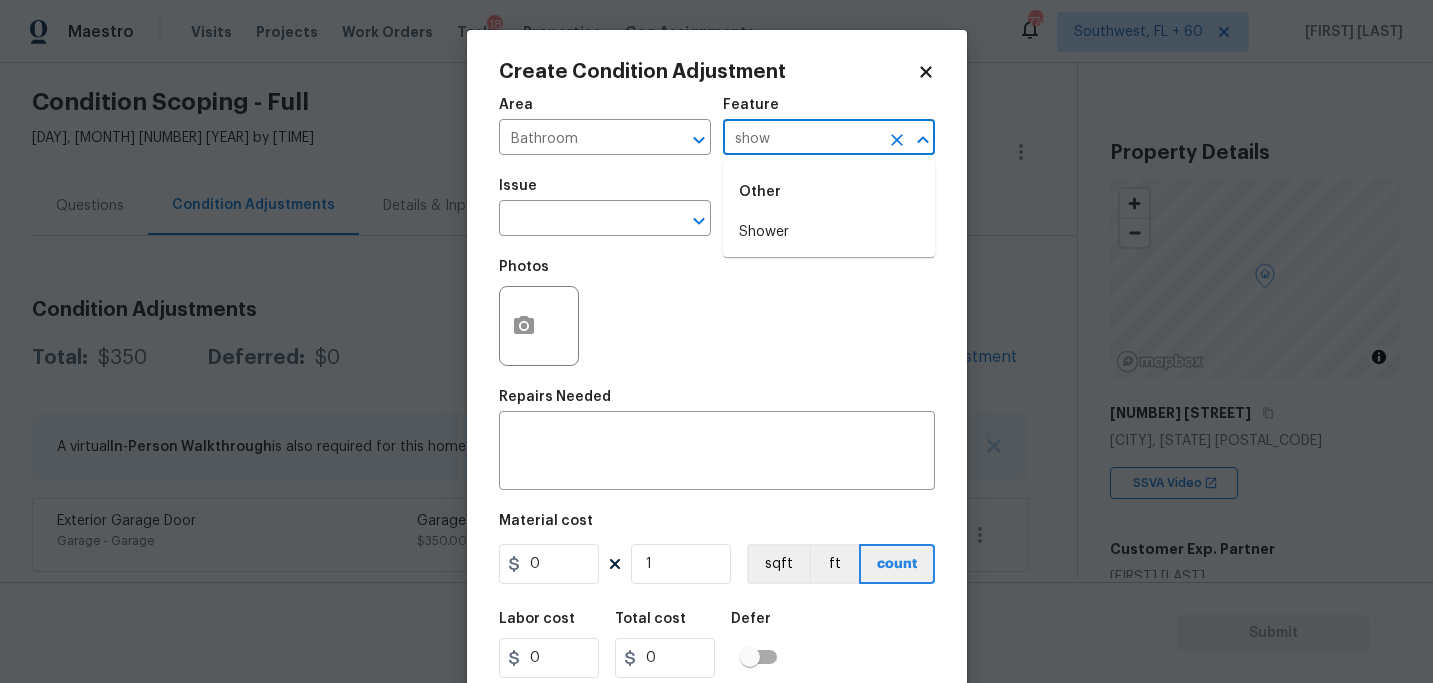 click on "Shower" at bounding box center (829, 232) 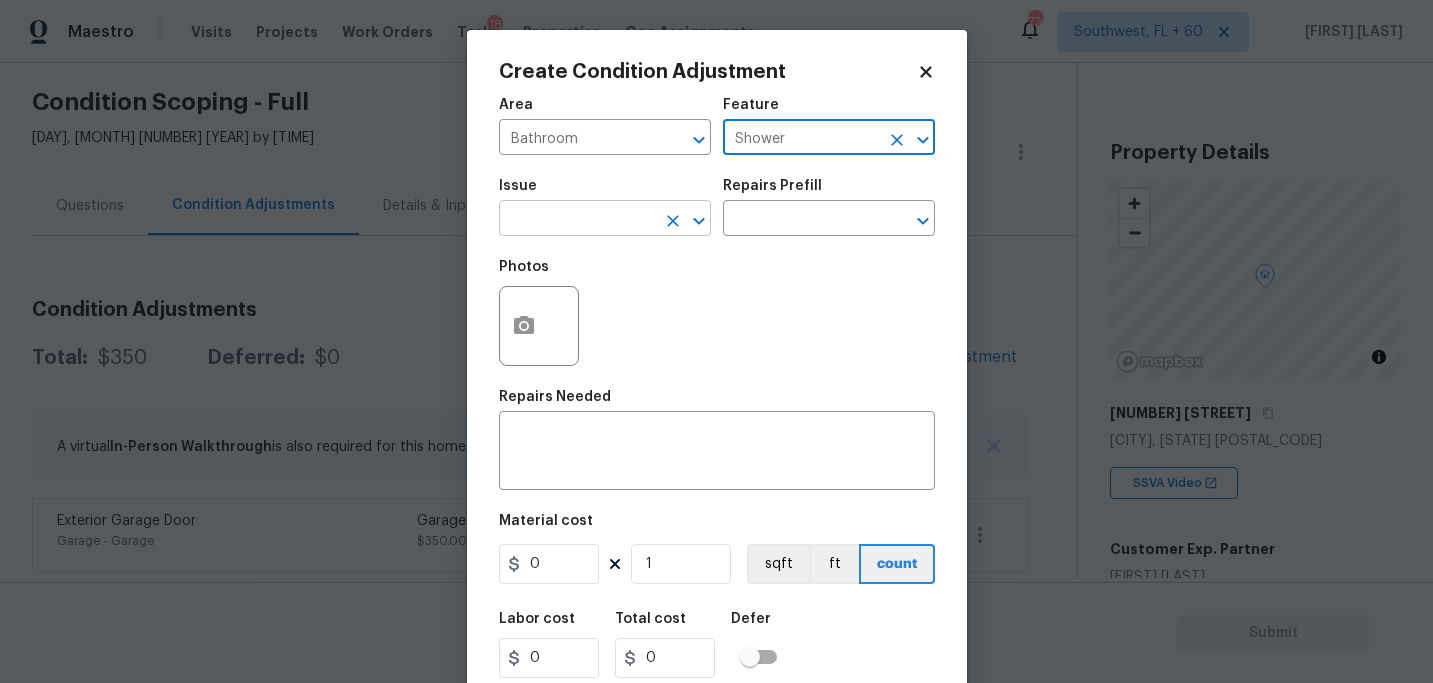click on "​" at bounding box center [605, 220] 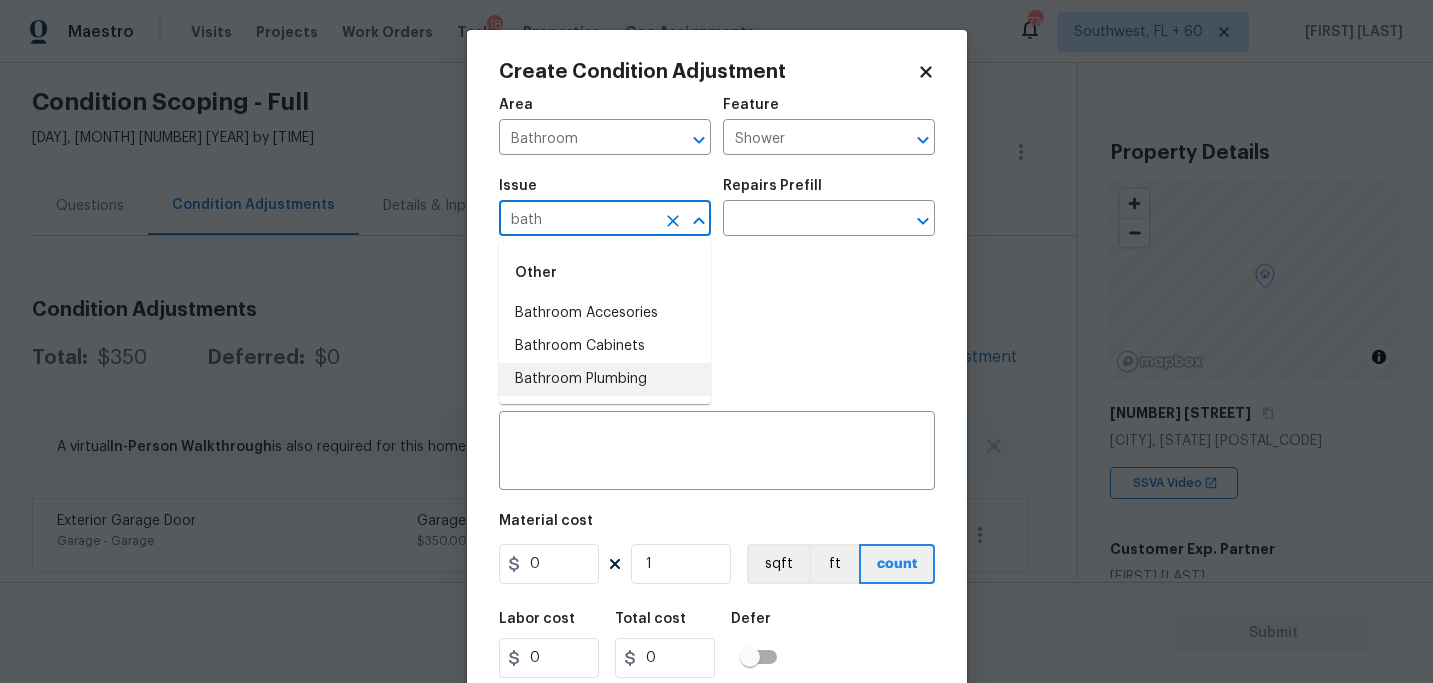 click on "Bathroom Plumbing" at bounding box center [605, 379] 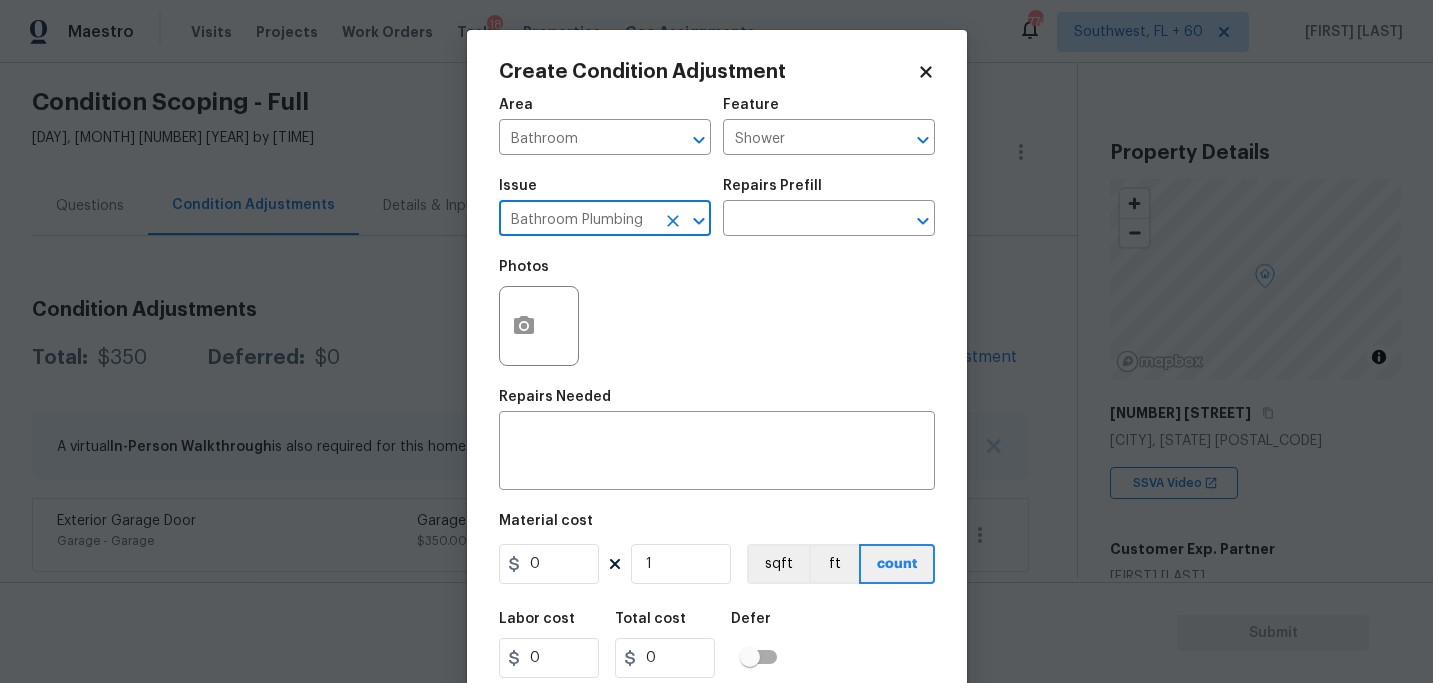 type on "Bathroom Plumbing" 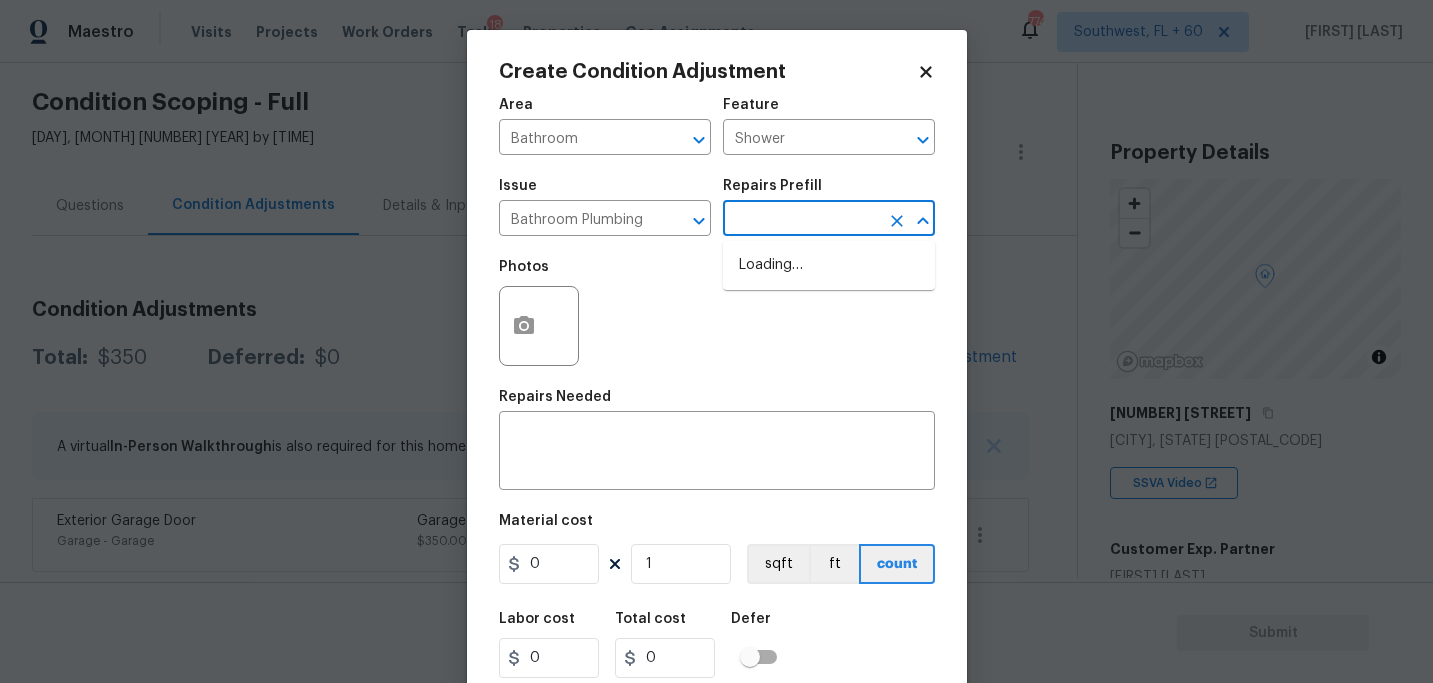 click at bounding box center (801, 220) 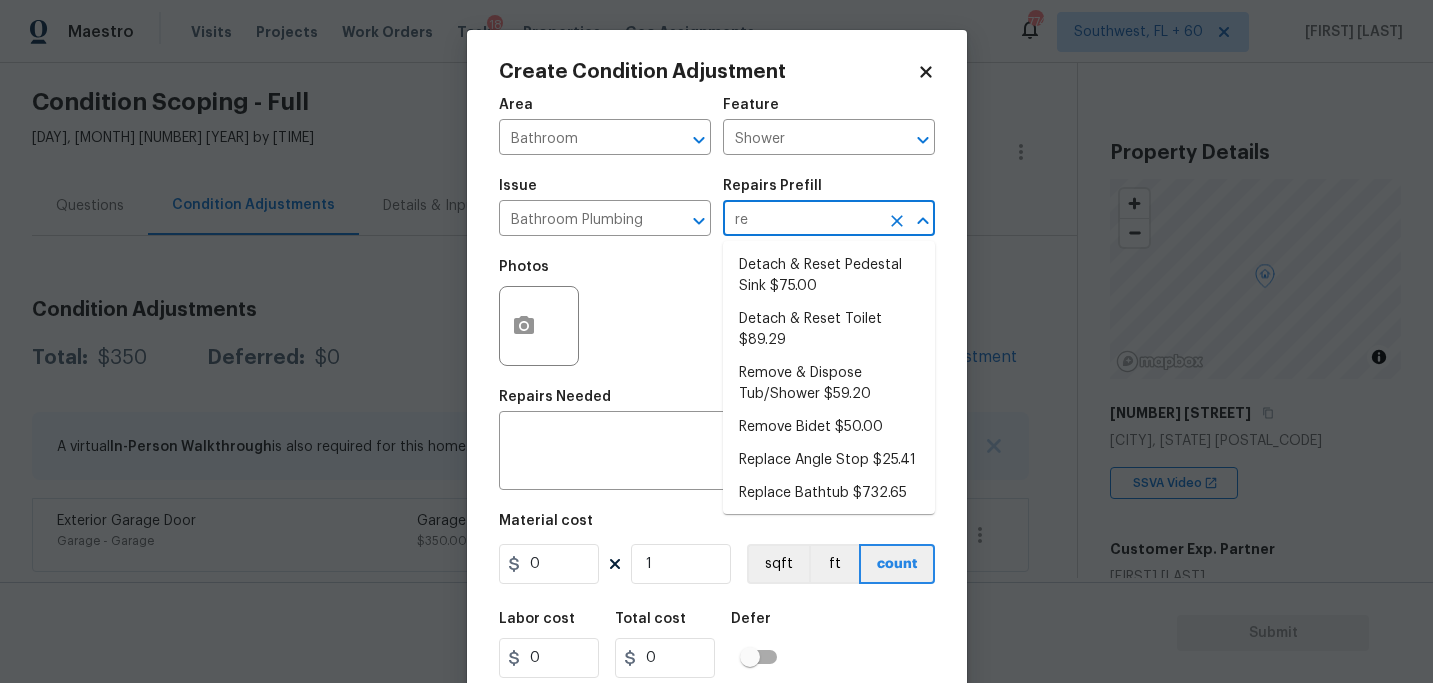 type on "ref" 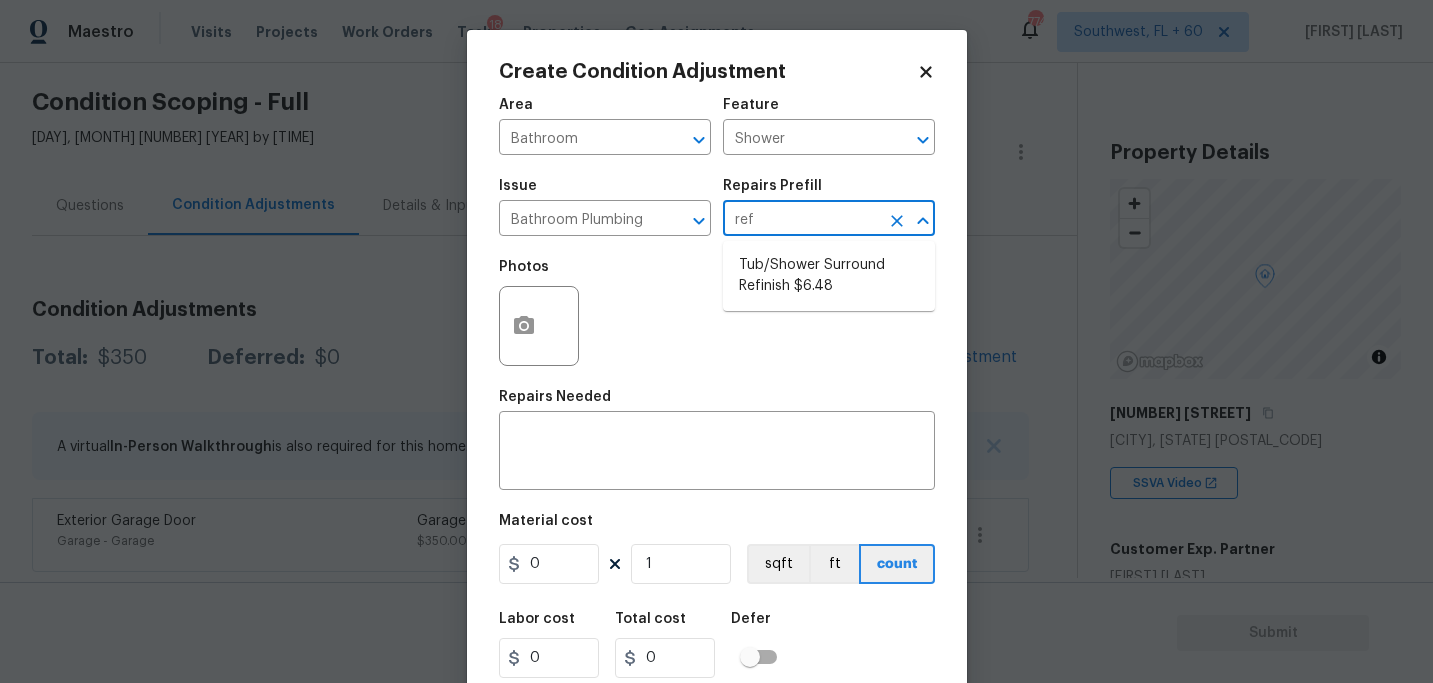 click on "Tub/Shower Surround Refinish $6.48" at bounding box center [829, 276] 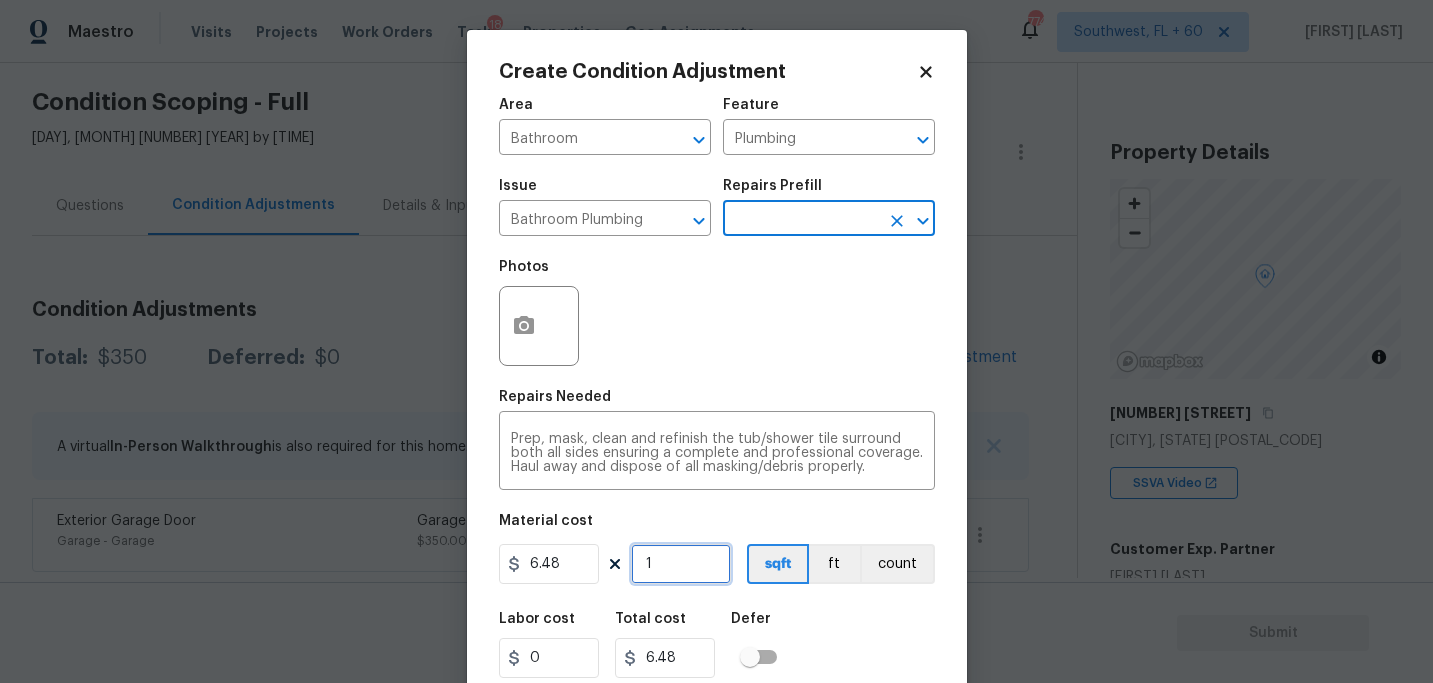 click on "1" at bounding box center (681, 564) 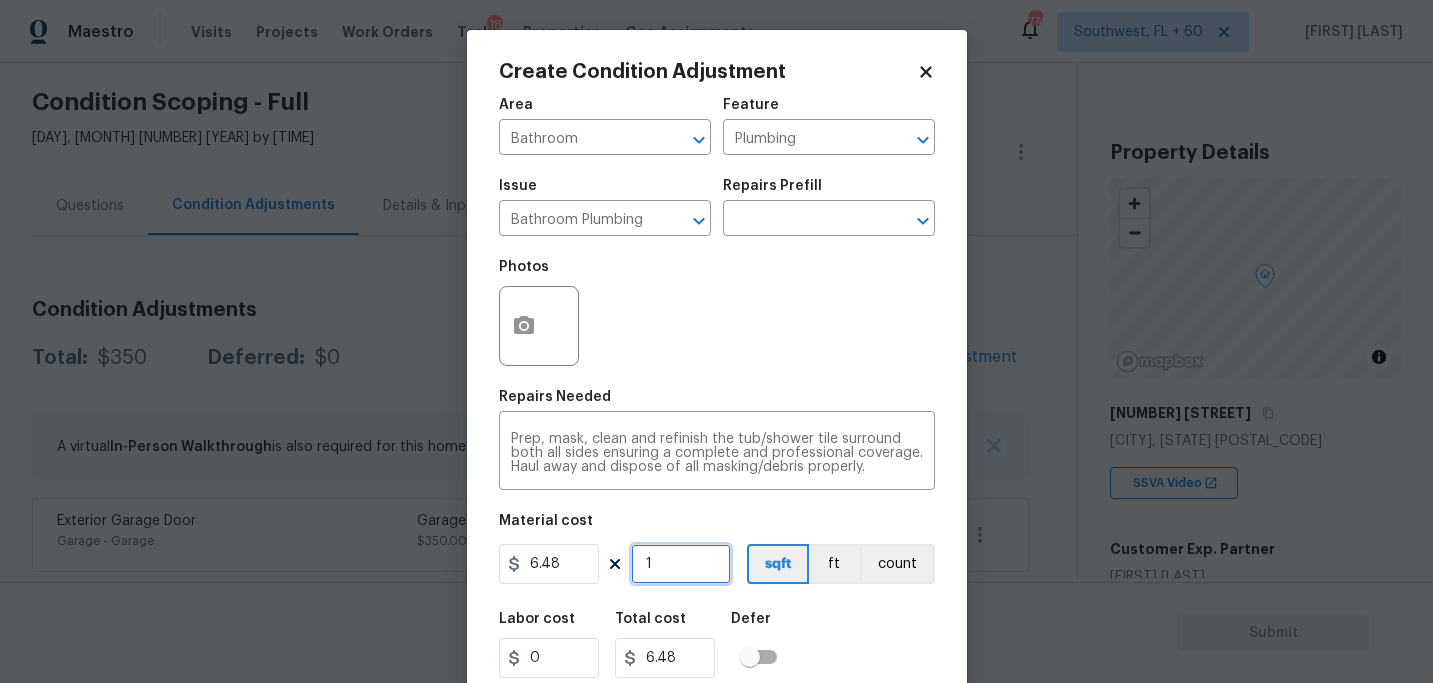 type on "0" 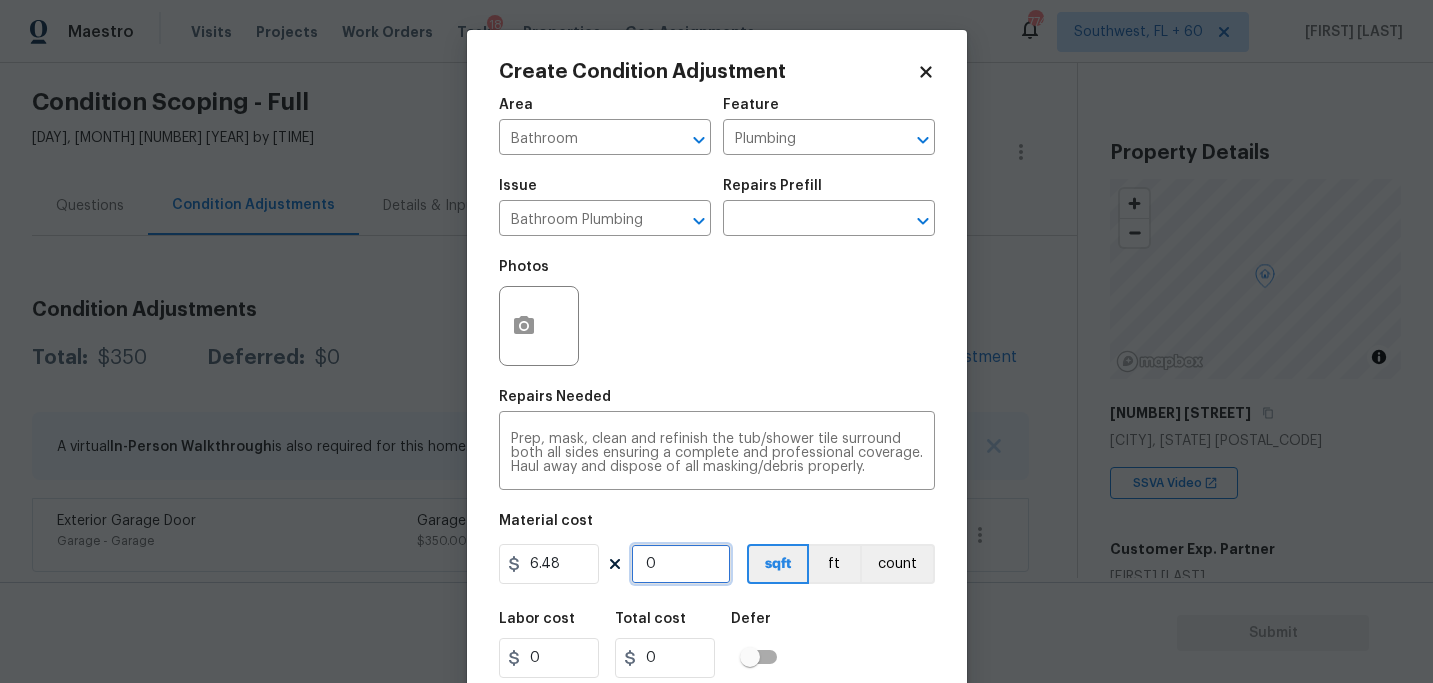 type on "5" 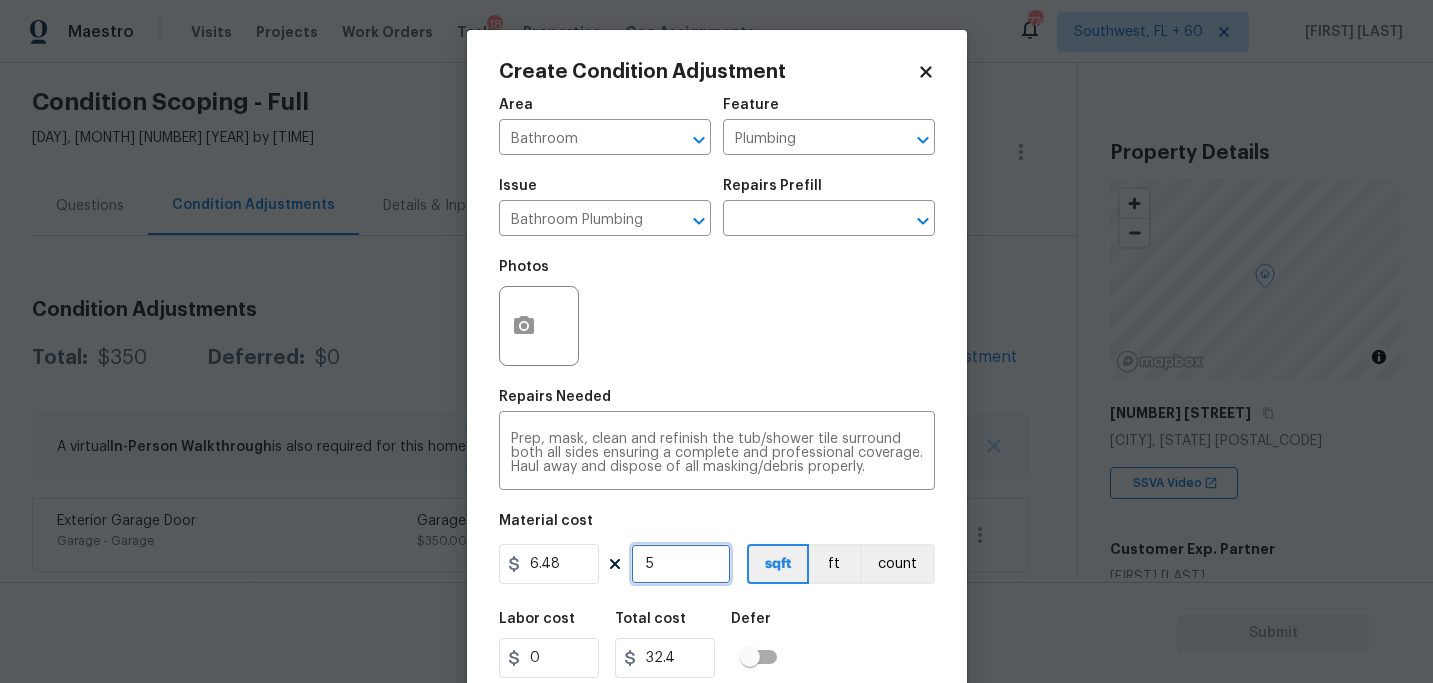 type on "56" 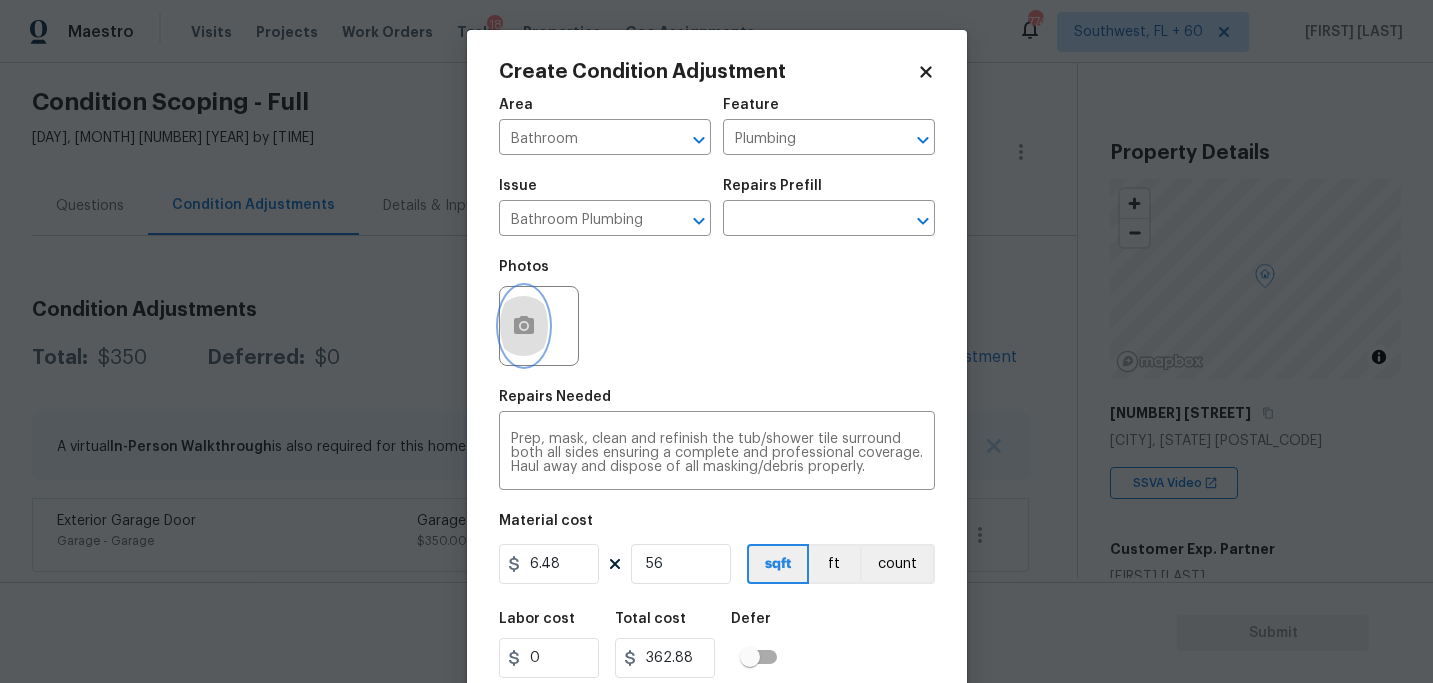 click 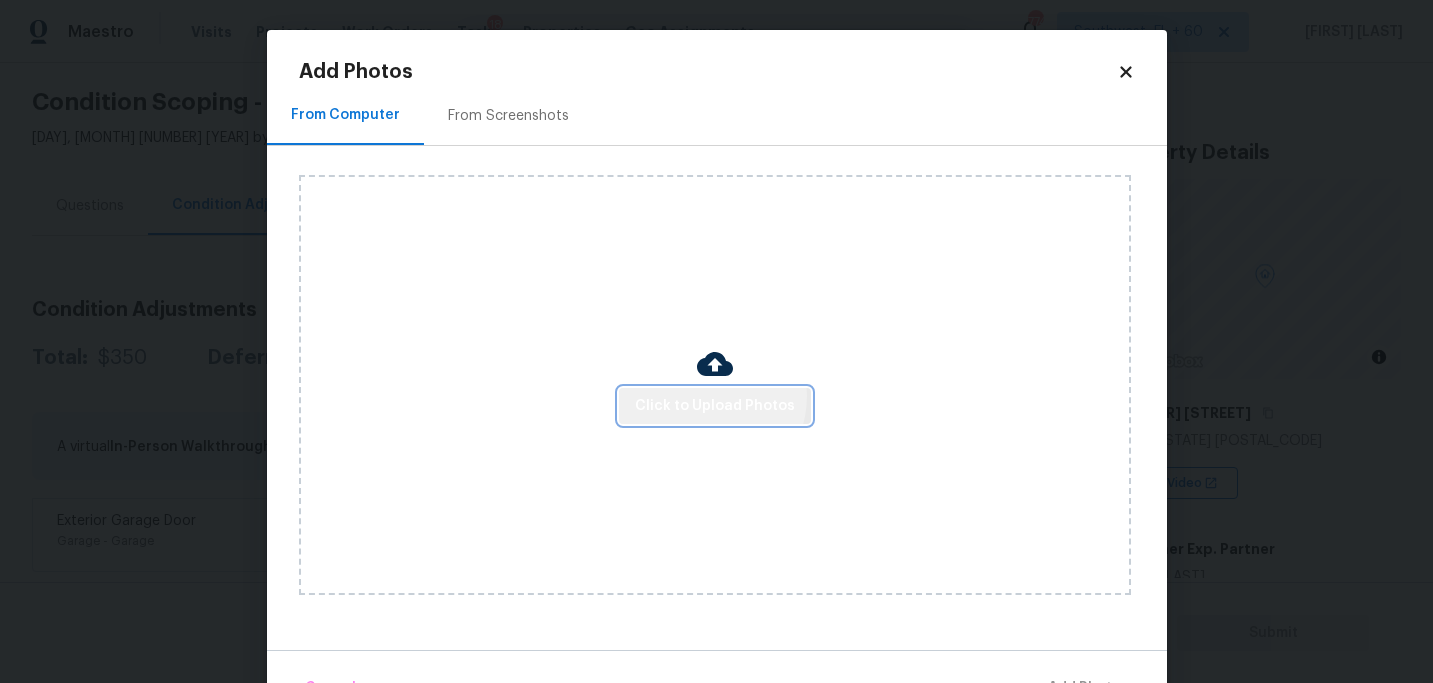 click on "Click to Upload Photos" at bounding box center [715, 406] 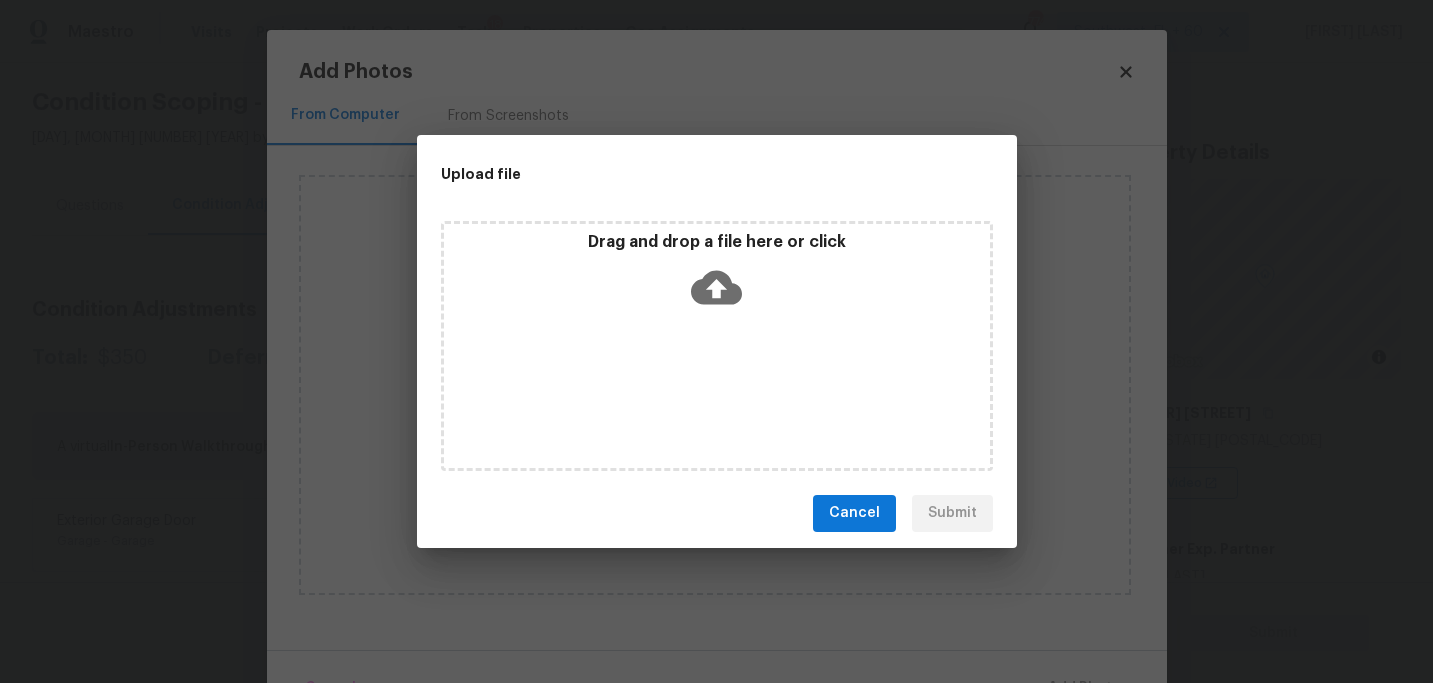 click on "Drag and drop a file here or click" at bounding box center (717, 346) 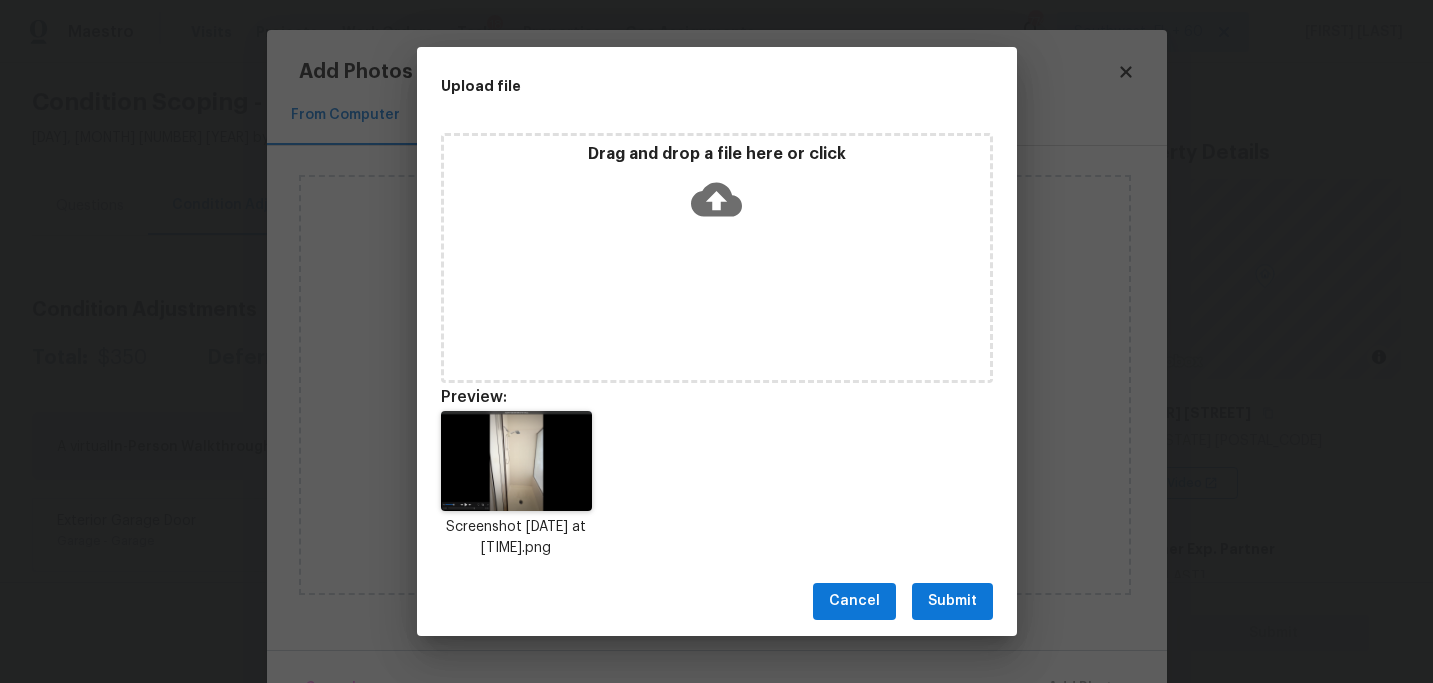 click on "Submit" at bounding box center (952, 601) 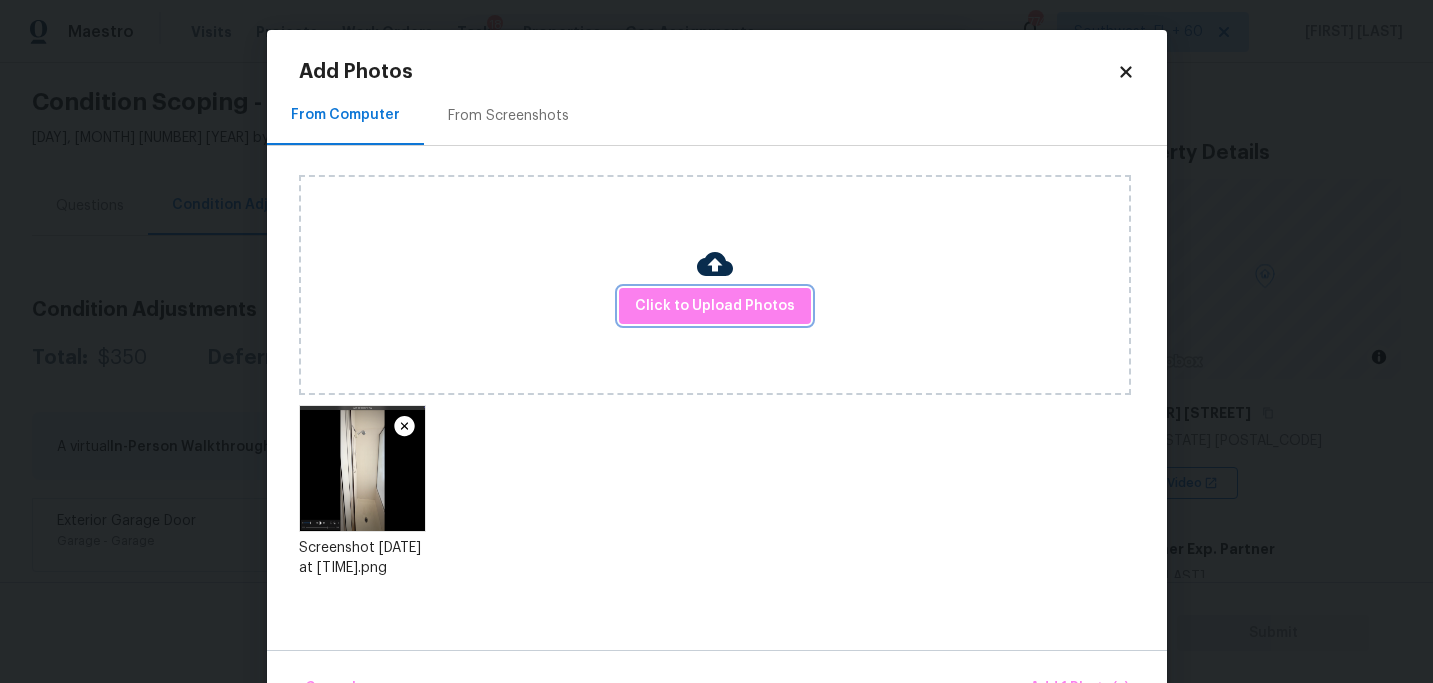 scroll, scrollTop: 57, scrollLeft: 0, axis: vertical 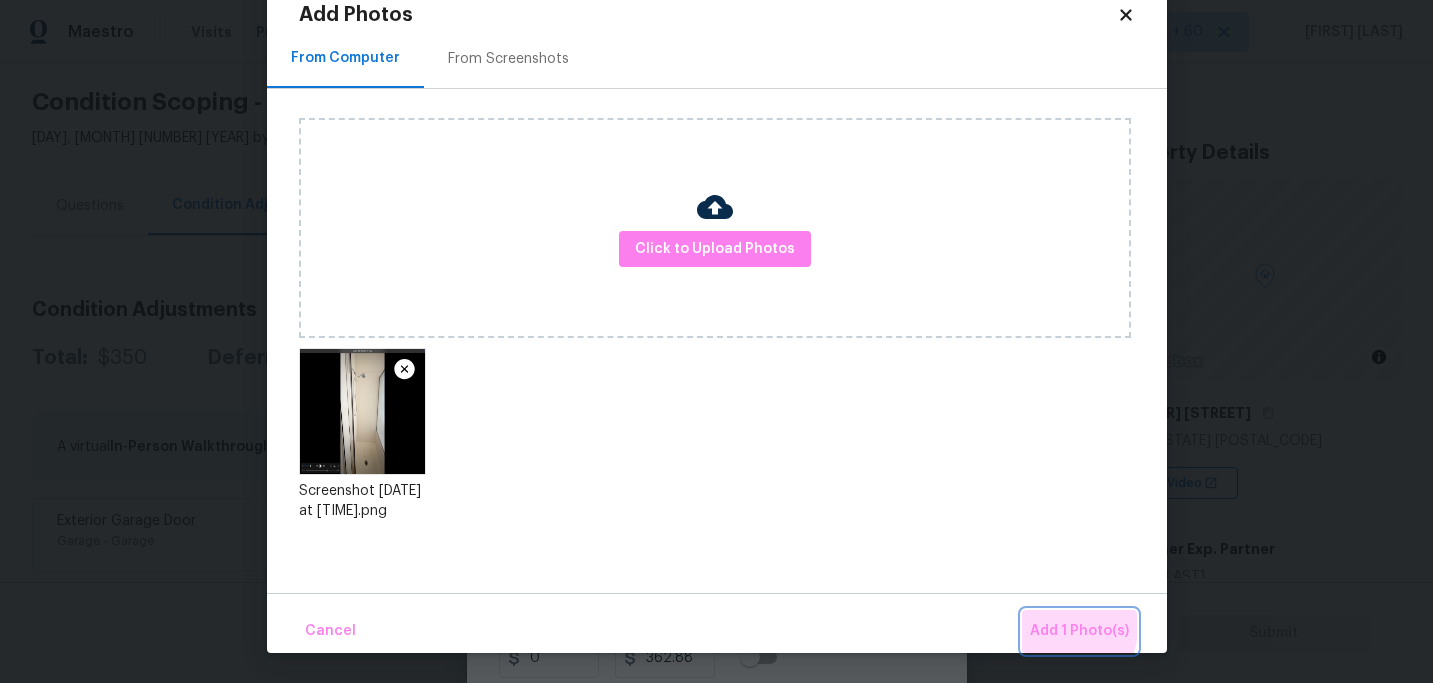 click on "Add 1 Photo(s)" at bounding box center [1079, 631] 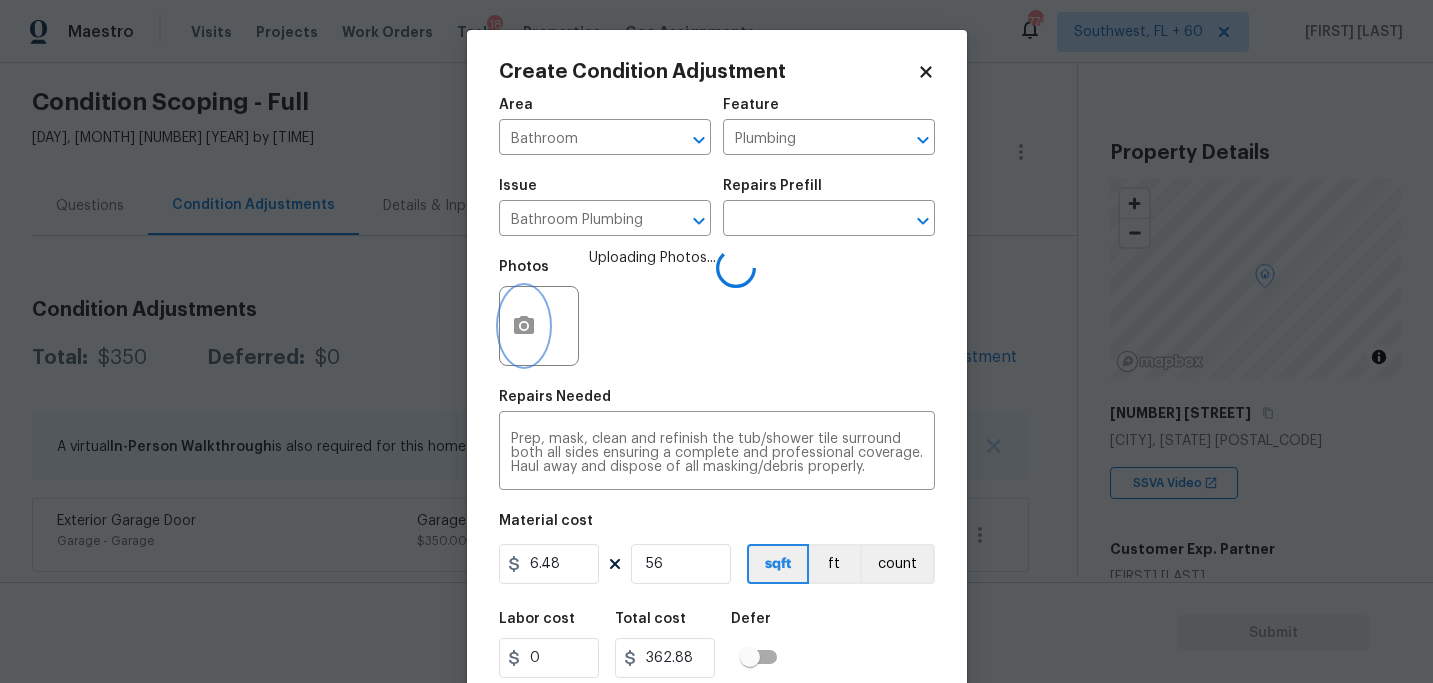 scroll, scrollTop: 0, scrollLeft: 0, axis: both 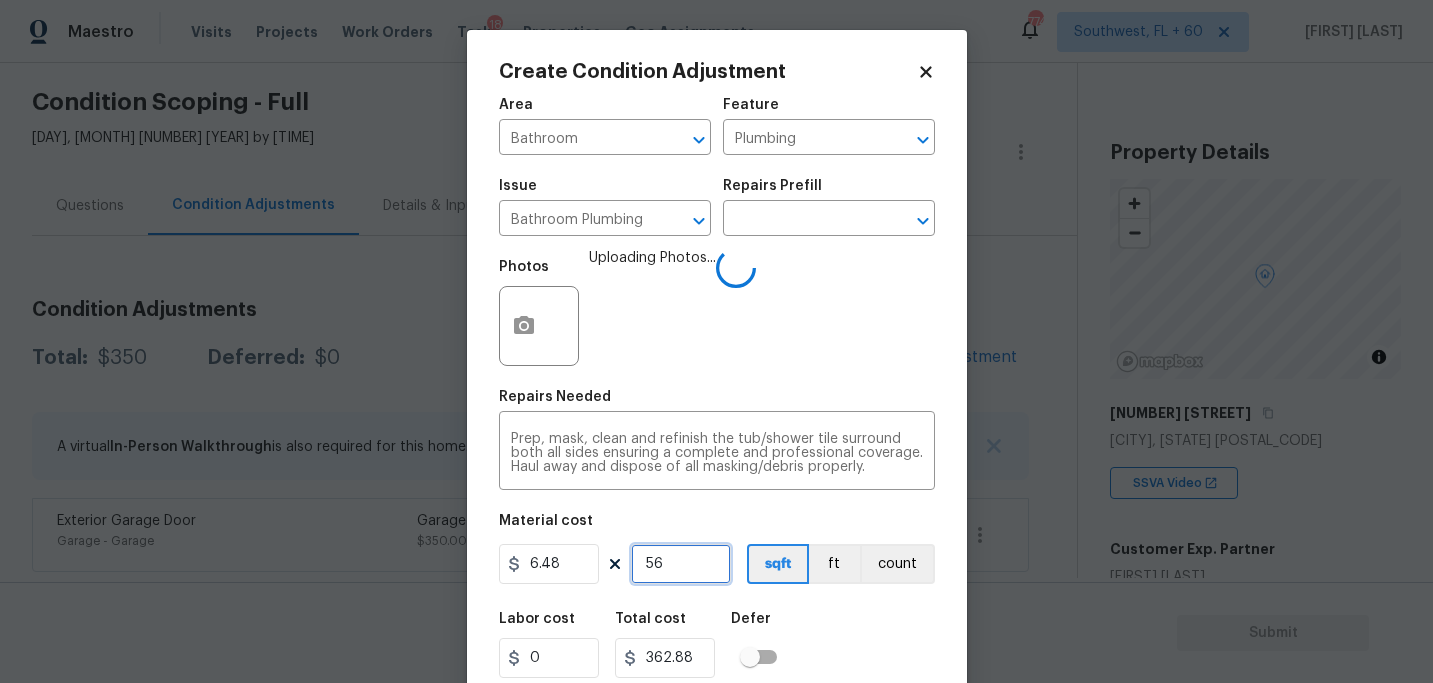 click on "56" at bounding box center [681, 564] 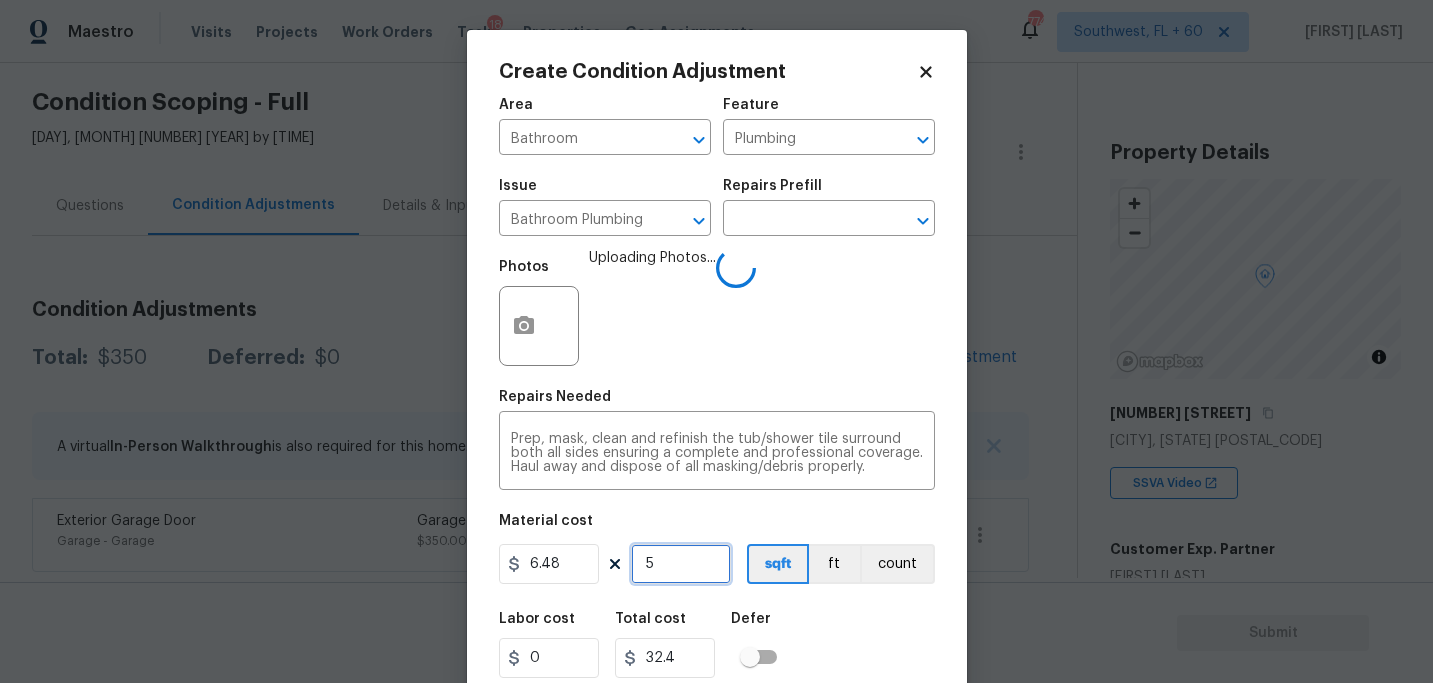 type on "55" 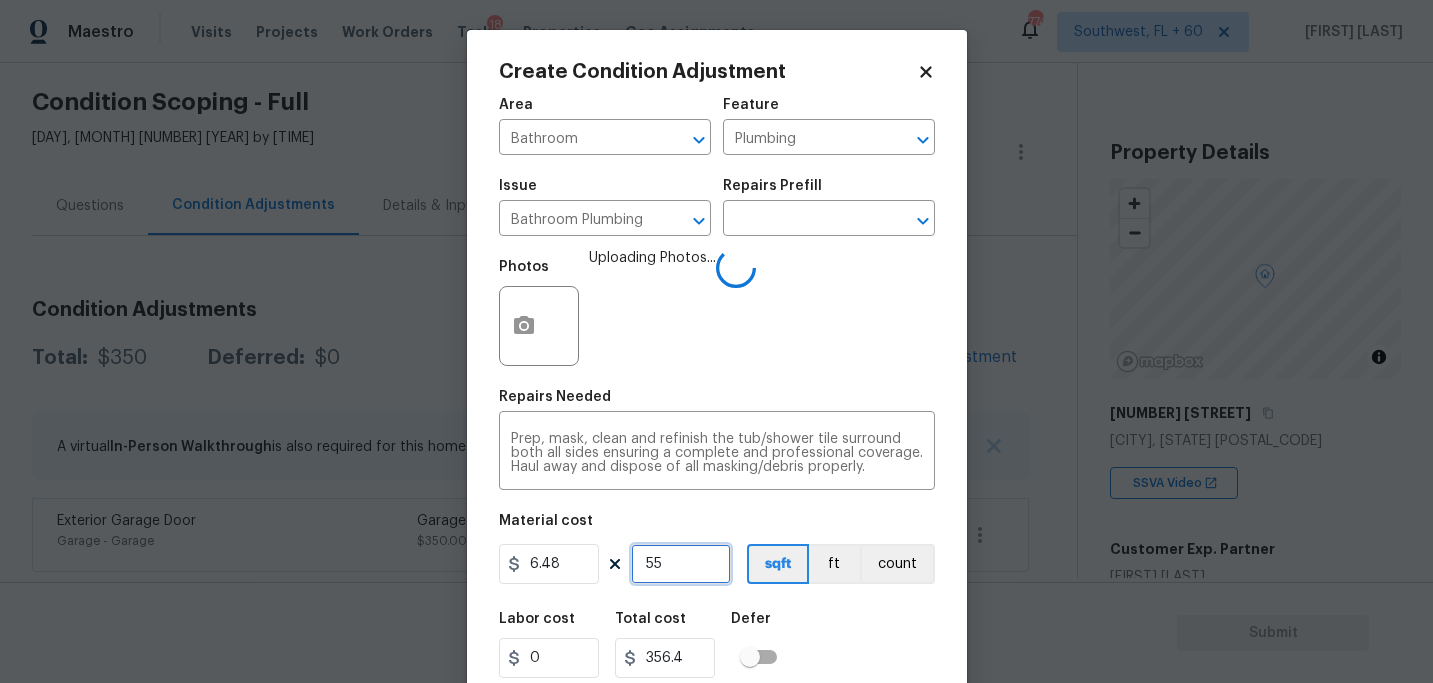 type on "55" 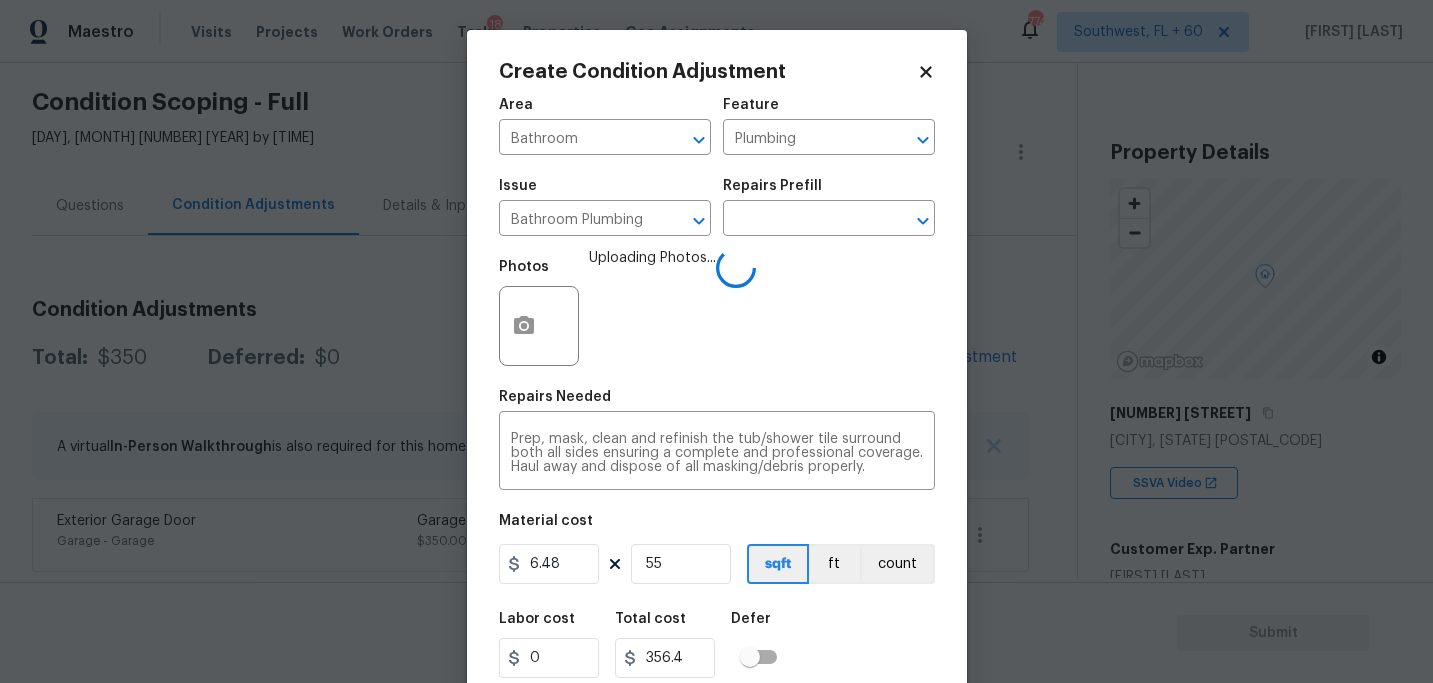 click on "Labor cost 0 Total cost 356.4 Defer" at bounding box center (717, 645) 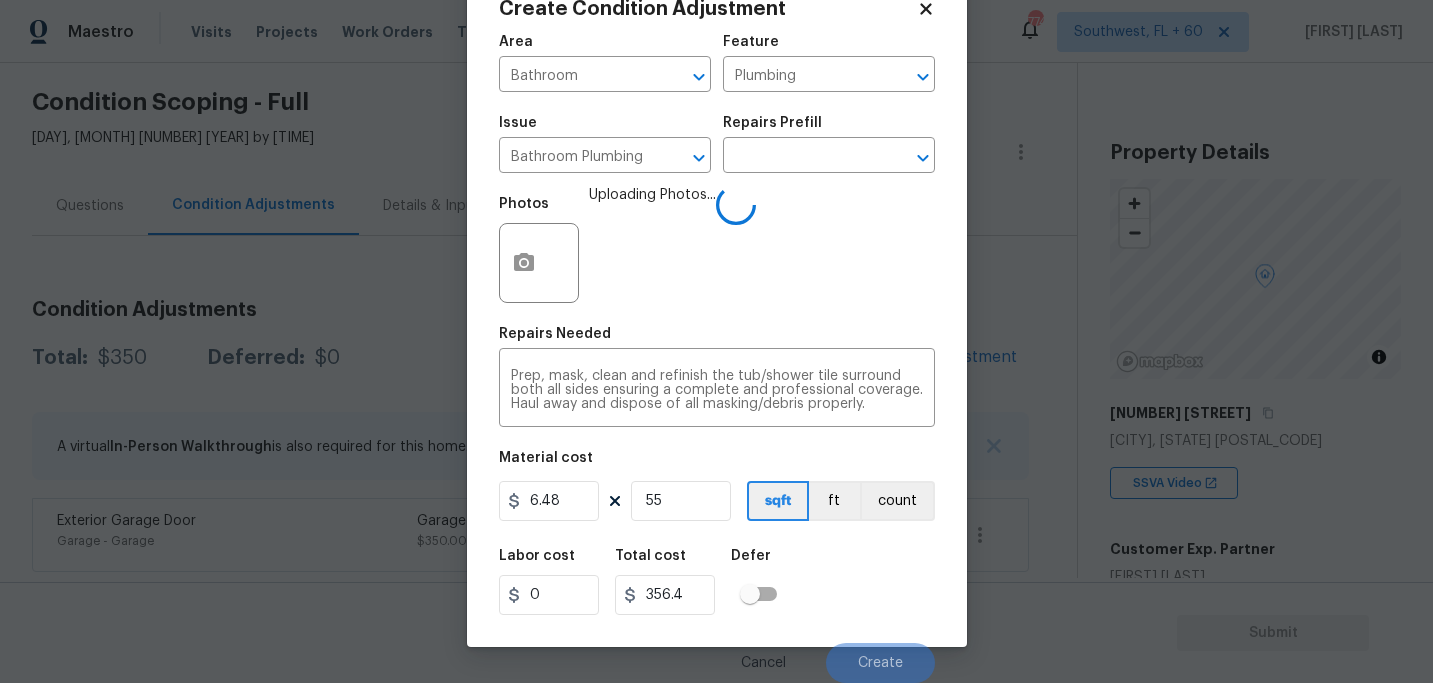 click on "Labor cost 0 Total cost 356.4 Defer" at bounding box center [717, 582] 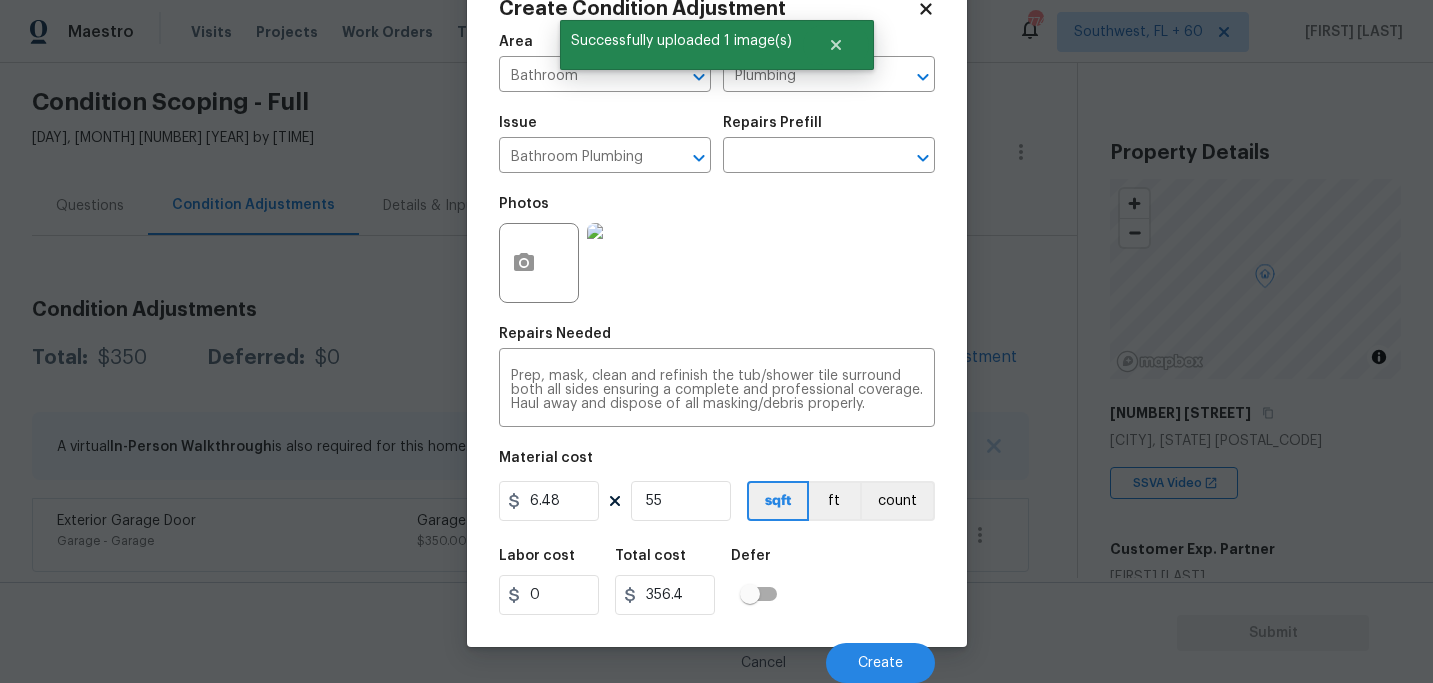 click on "Labor cost 0 Total cost 356.4 Defer" at bounding box center (717, 582) 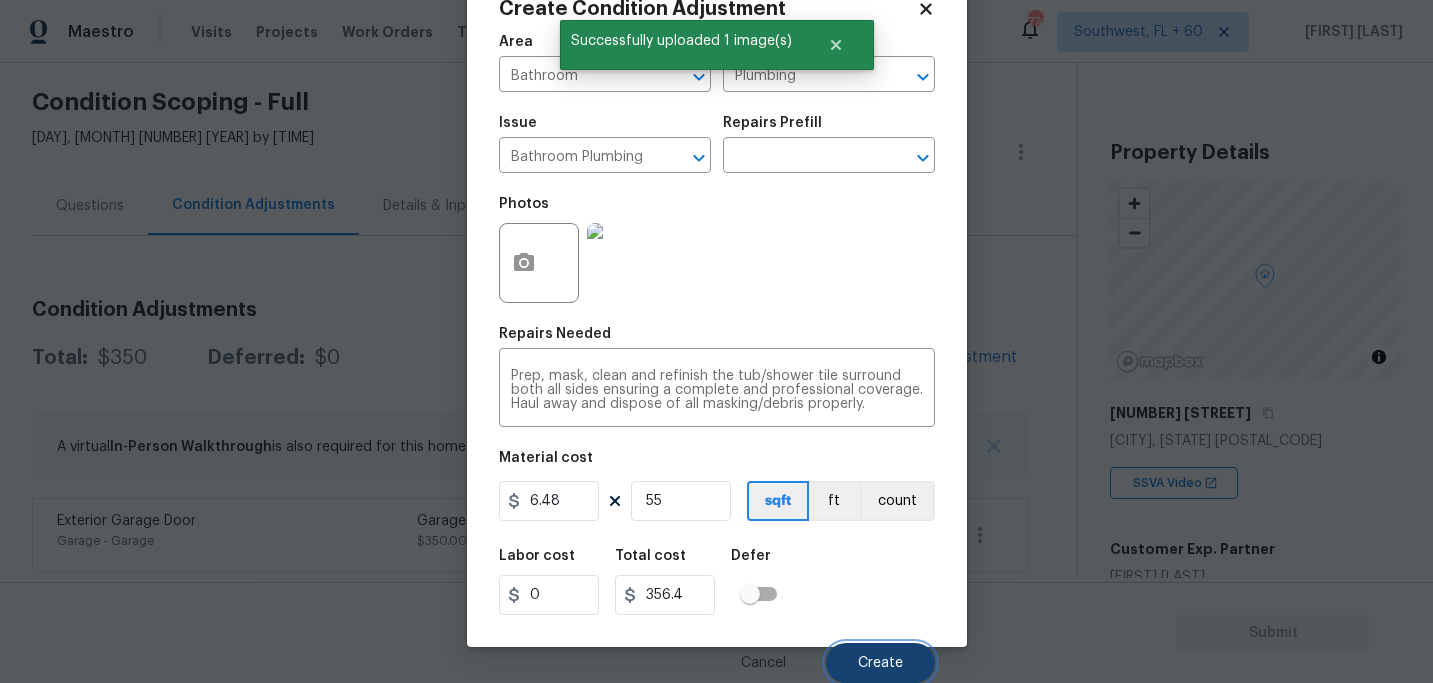 click on "Create" at bounding box center (880, 663) 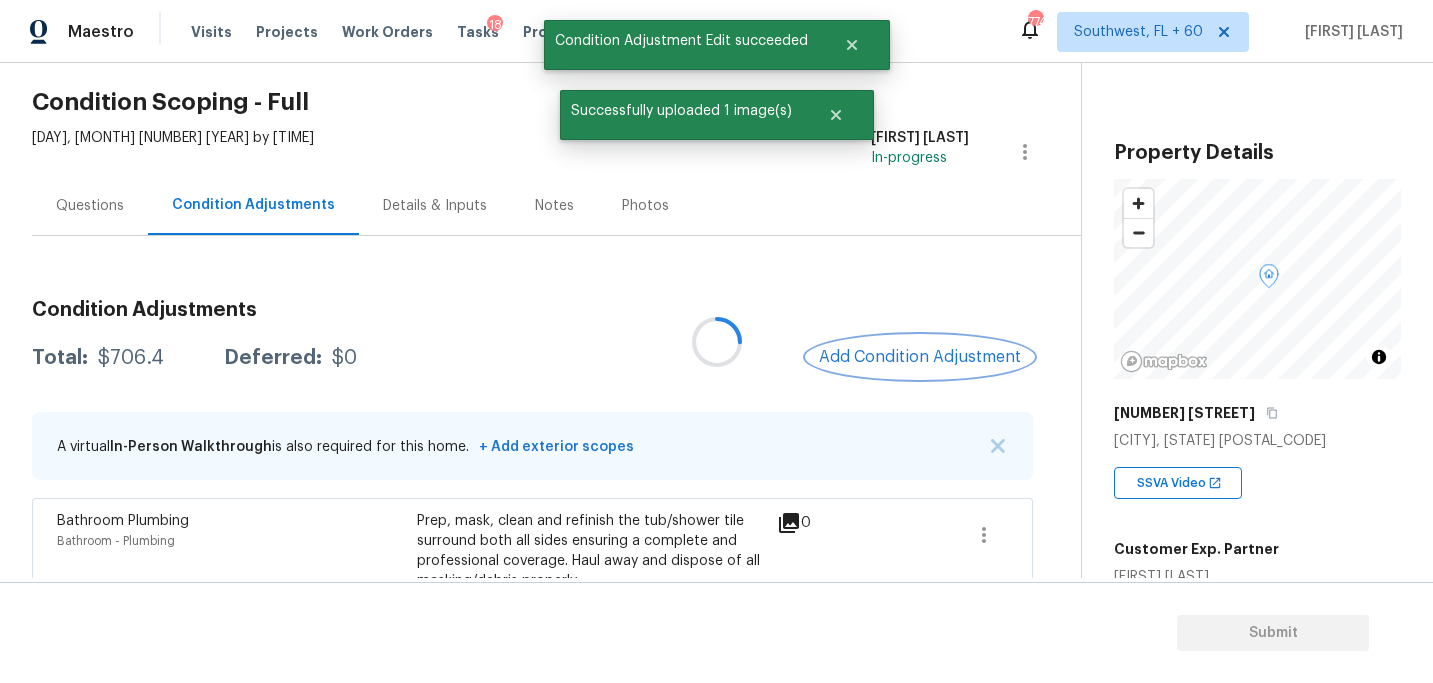 scroll, scrollTop: 0, scrollLeft: 0, axis: both 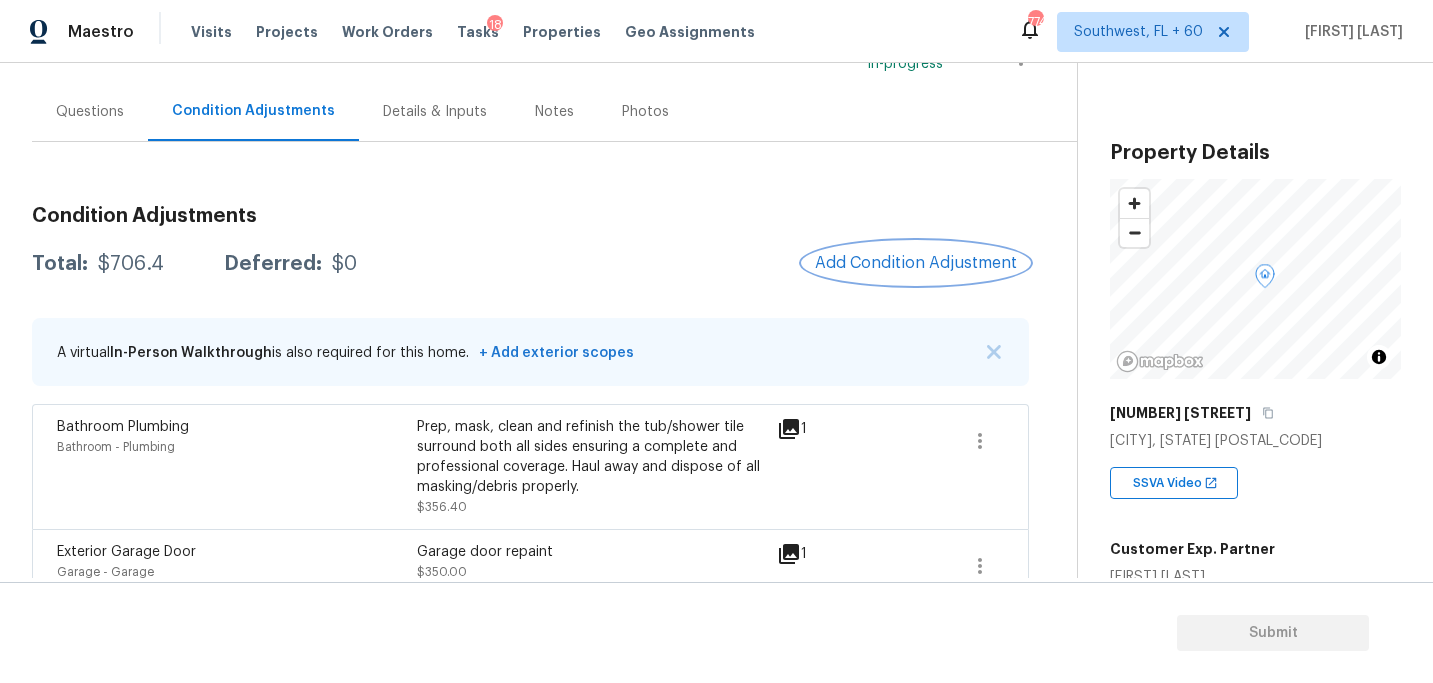 click on "Add Condition Adjustment" at bounding box center [916, 263] 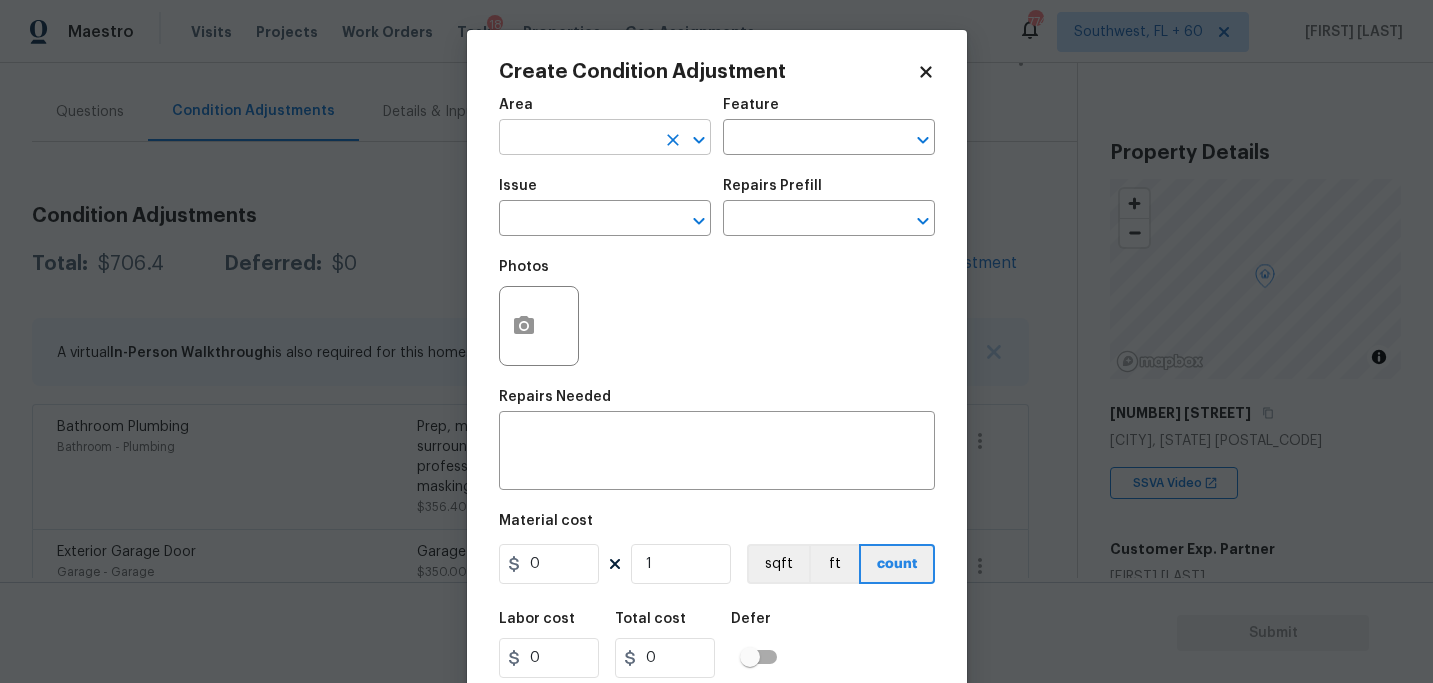 click at bounding box center [577, 139] 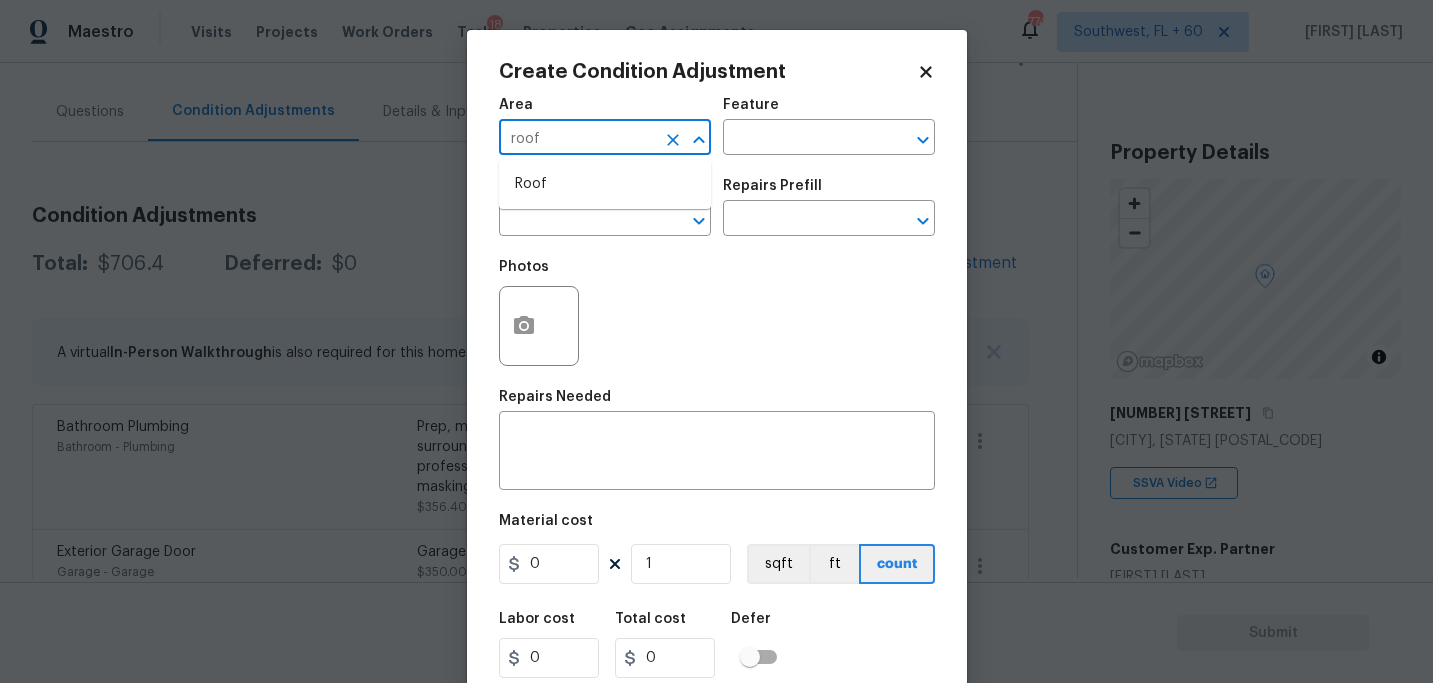 click on "Roof" at bounding box center [605, 184] 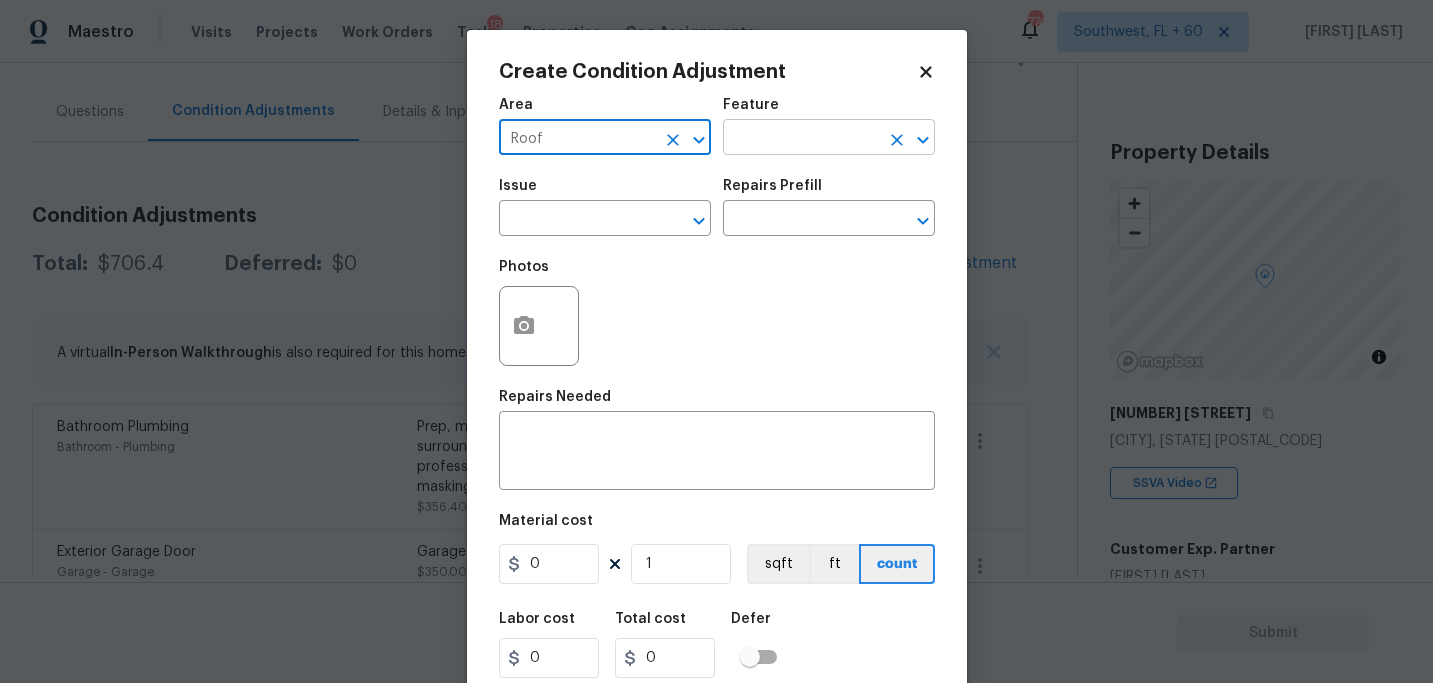 type on "Roof" 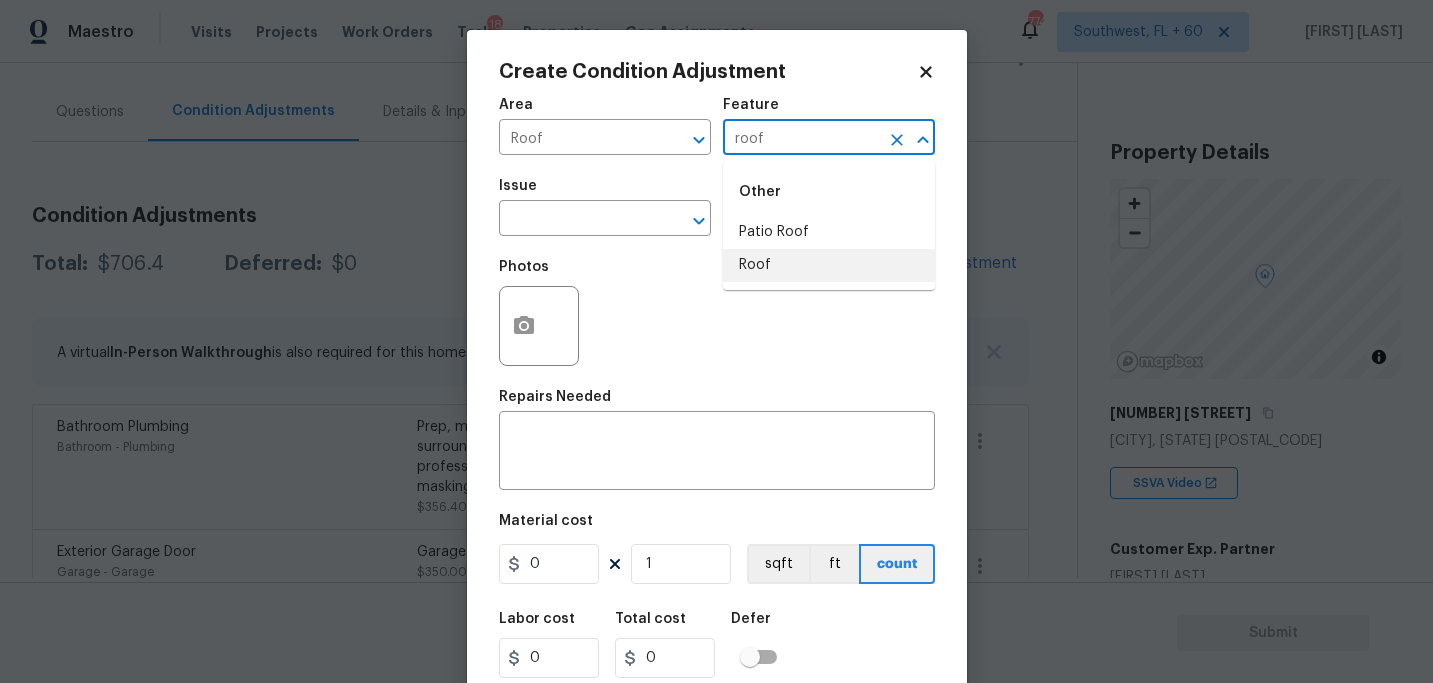 click on "Roof" at bounding box center (829, 265) 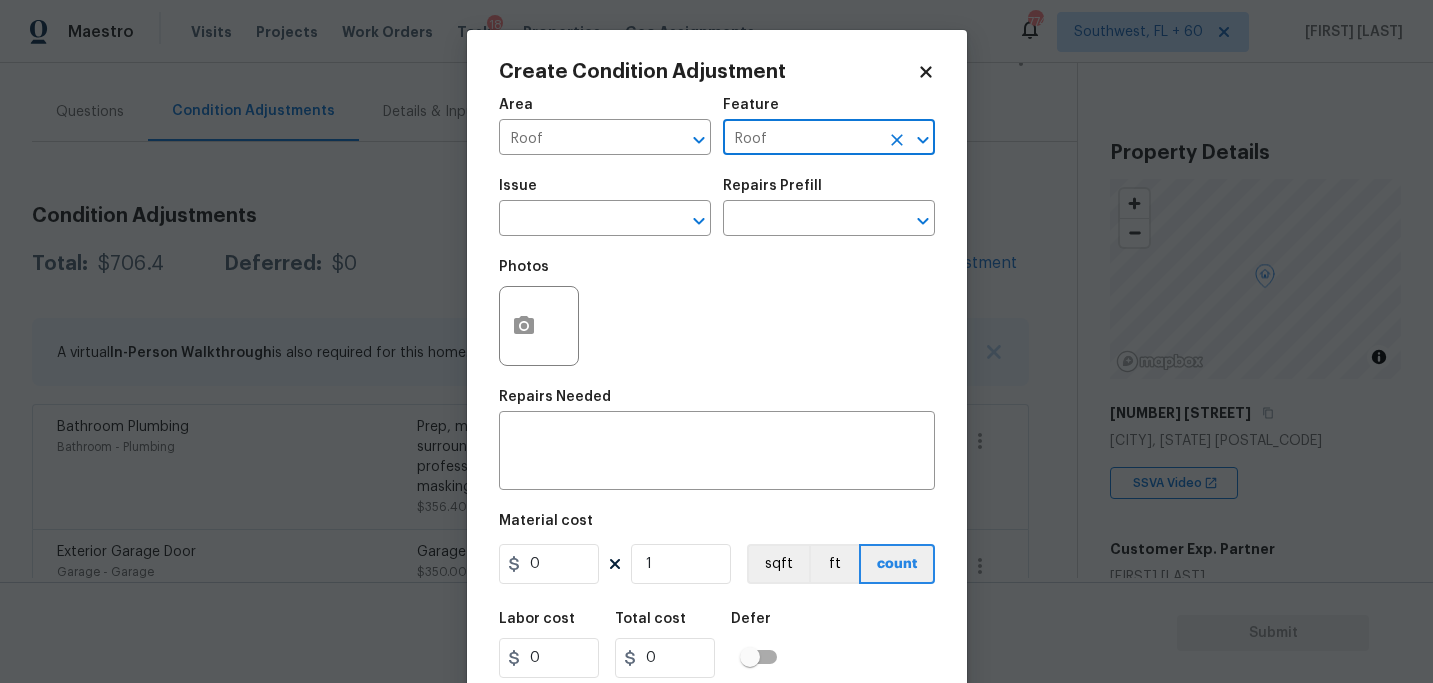 type on "Roof" 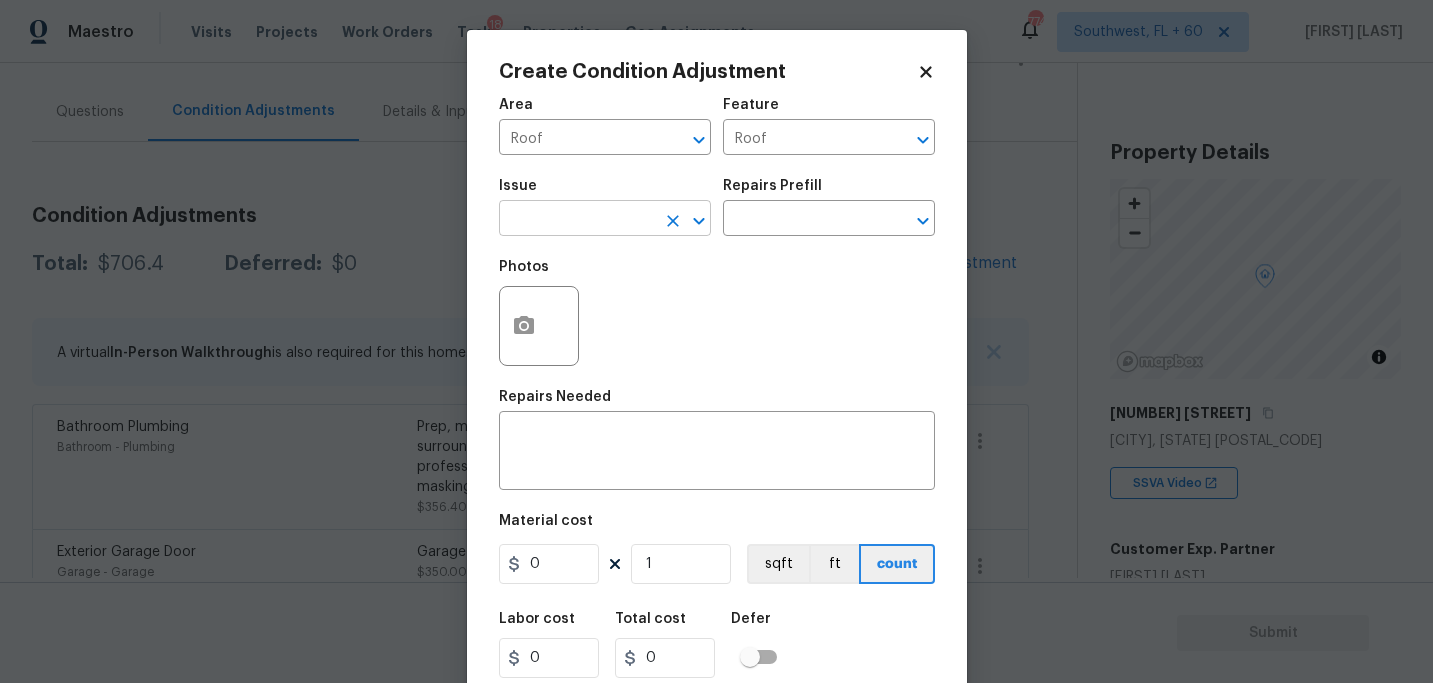 click at bounding box center [577, 220] 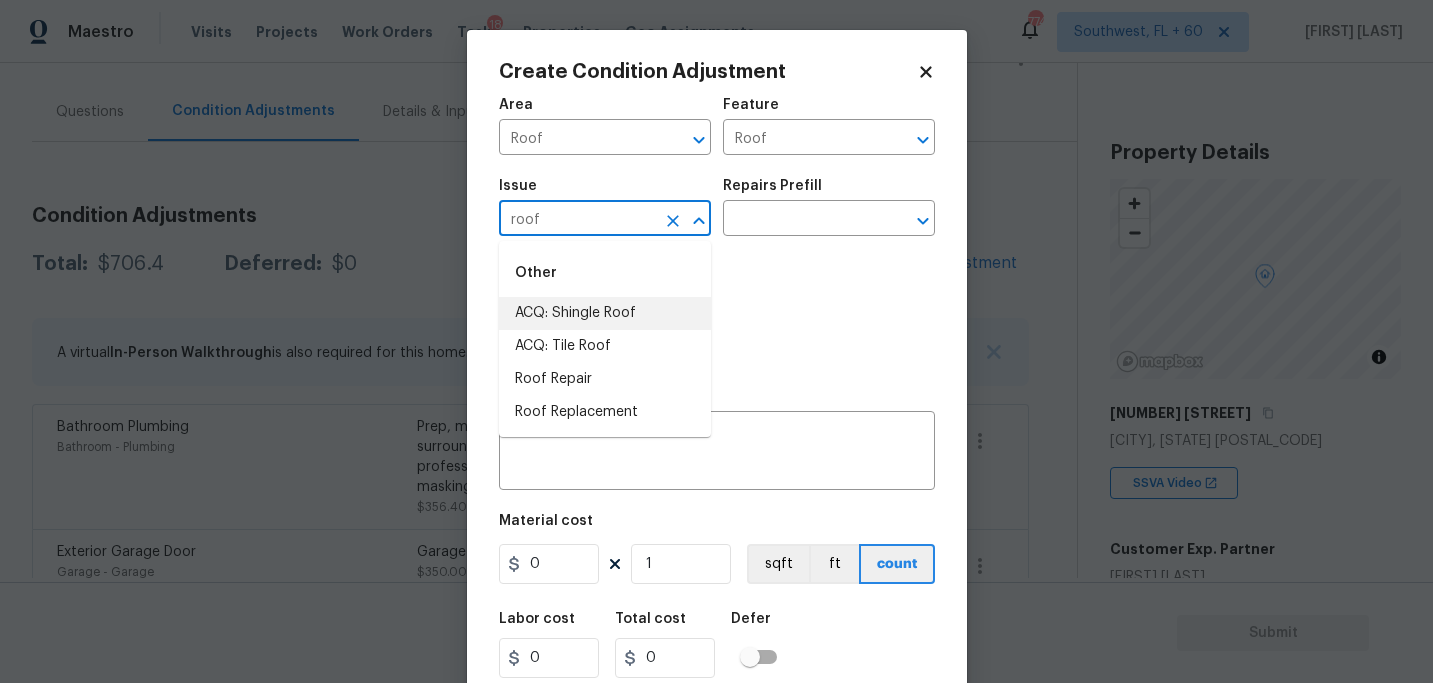 click on "ACQ: Shingle Roof" at bounding box center (605, 313) 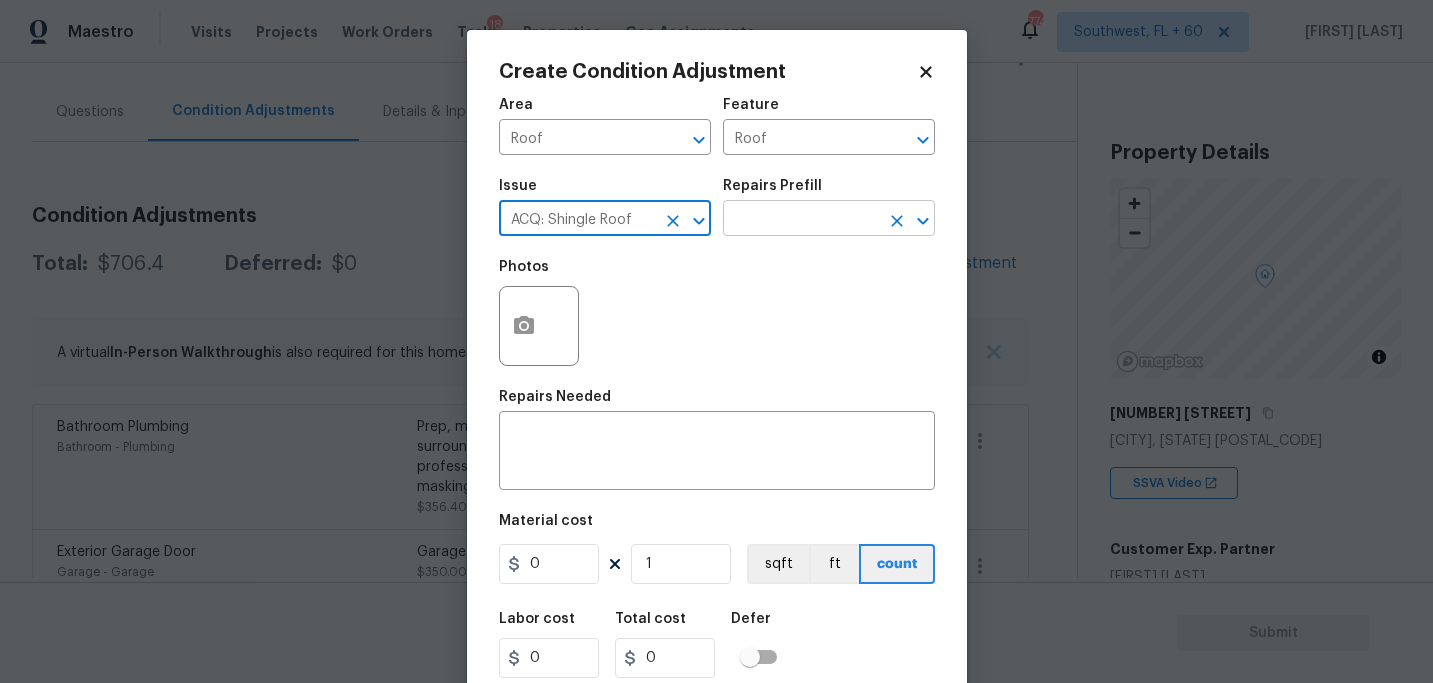 type on "ACQ: Shingle Roof" 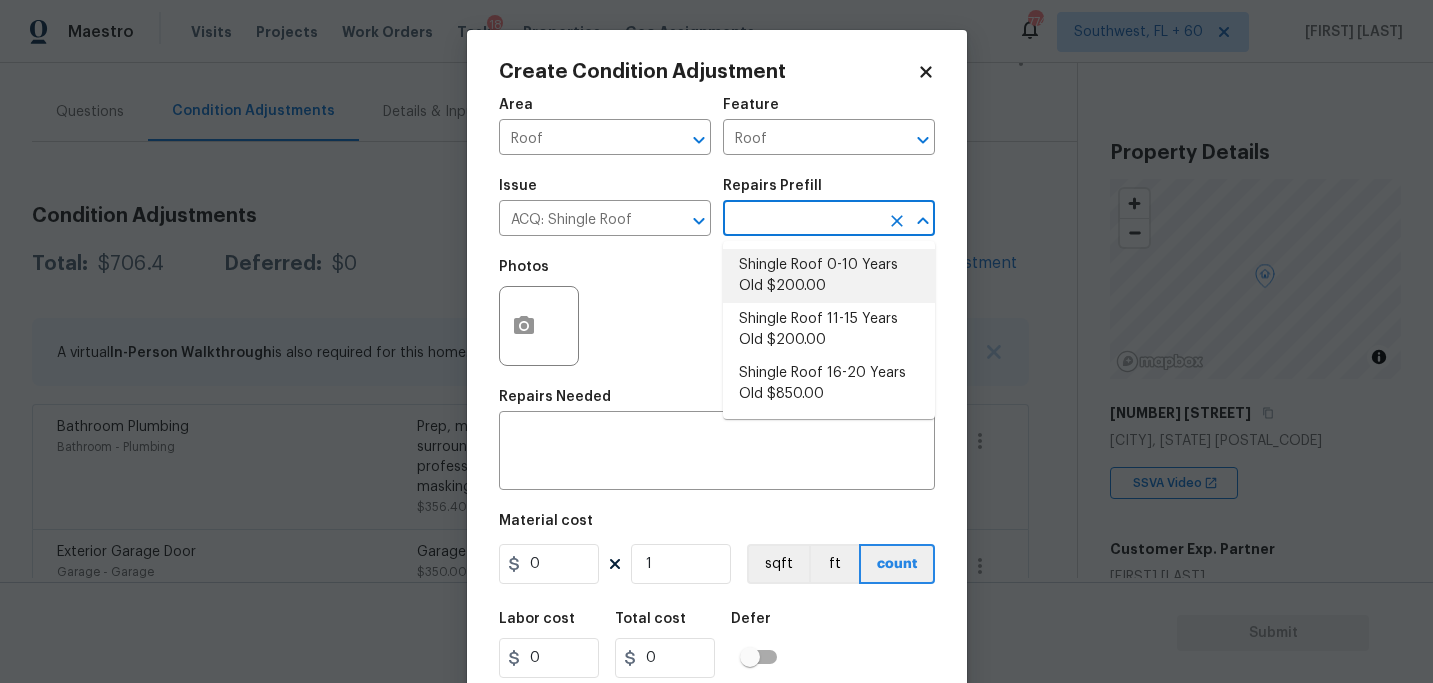 click on "Shingle Roof 0-10 Years Old $200.00" at bounding box center [829, 276] 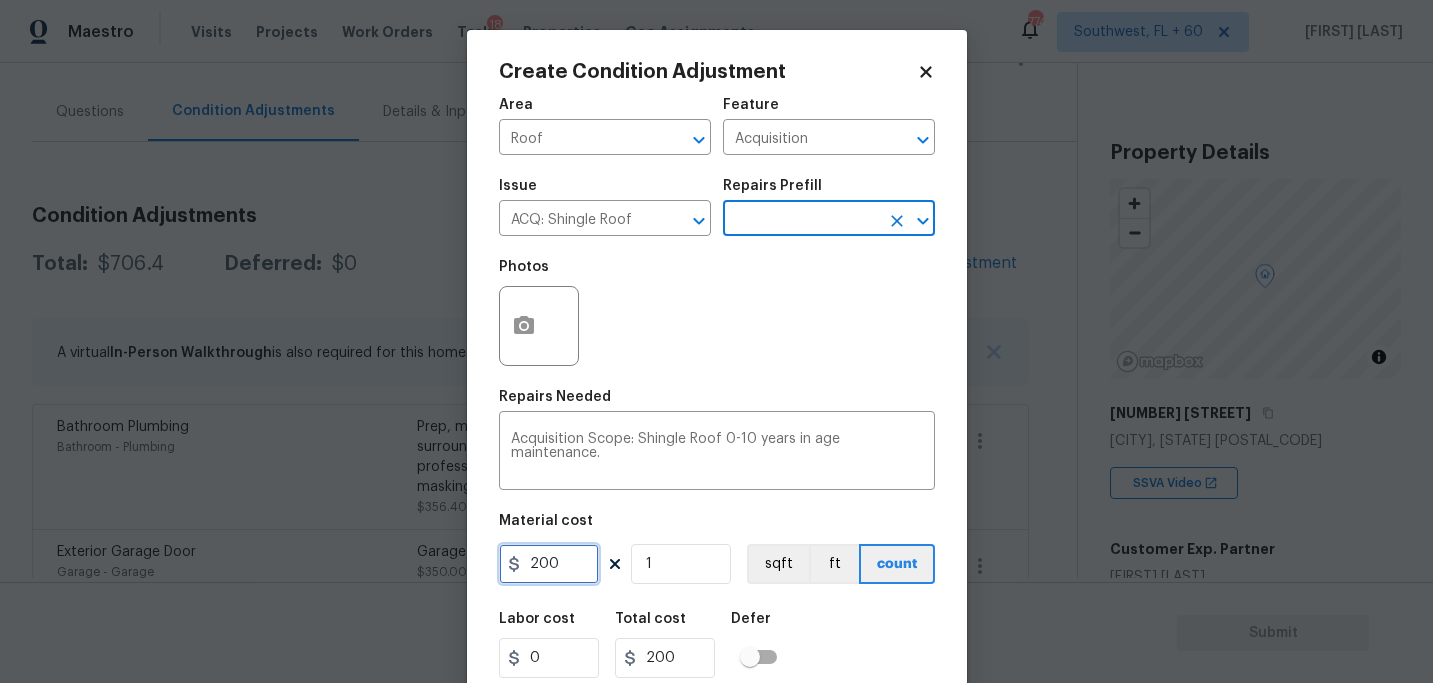 drag, startPoint x: 540, startPoint y: 565, endPoint x: 598, endPoint y: 565, distance: 58 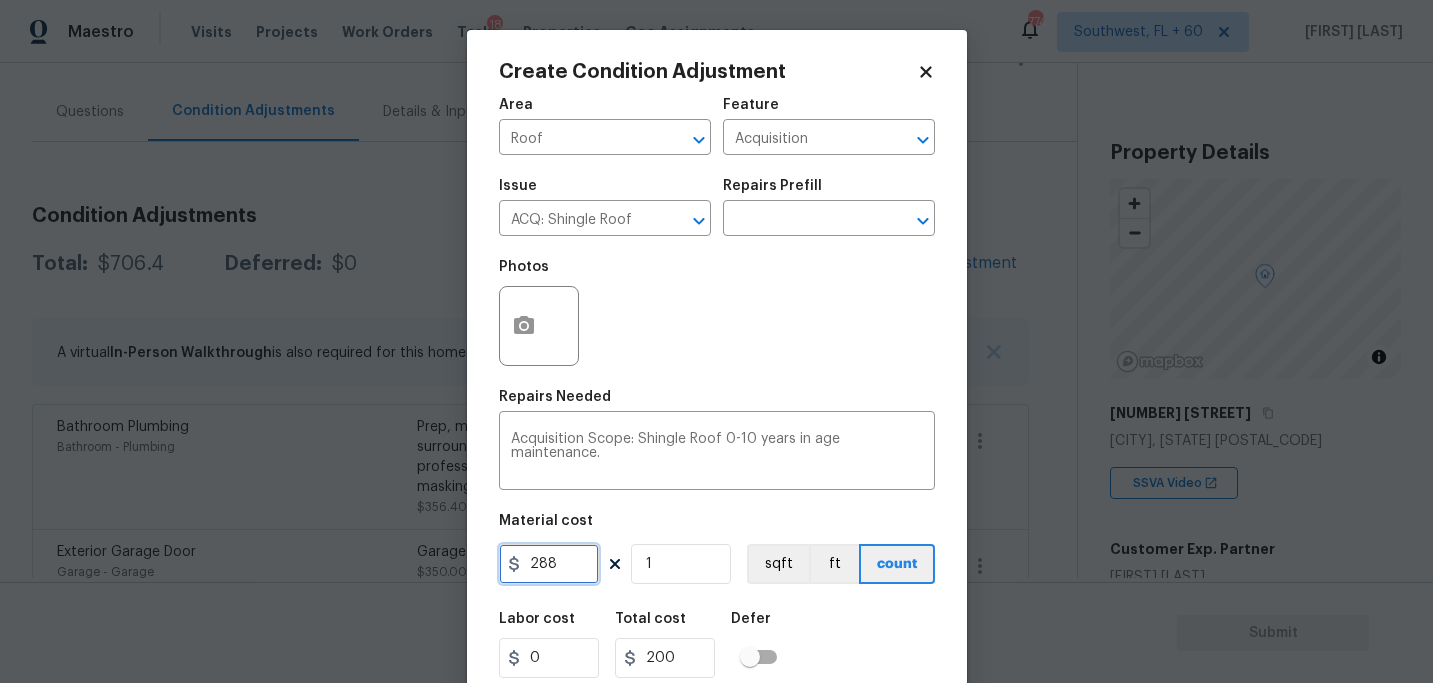 type on "288" 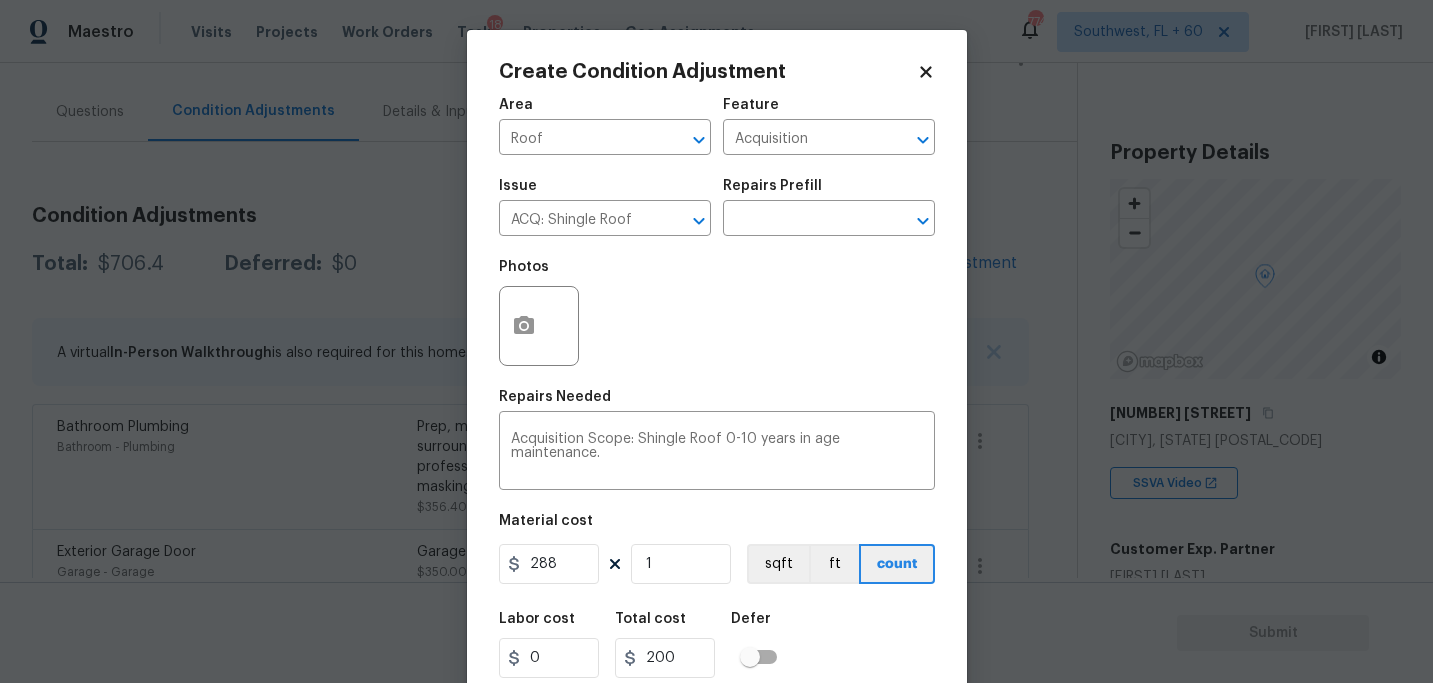 type on "288" 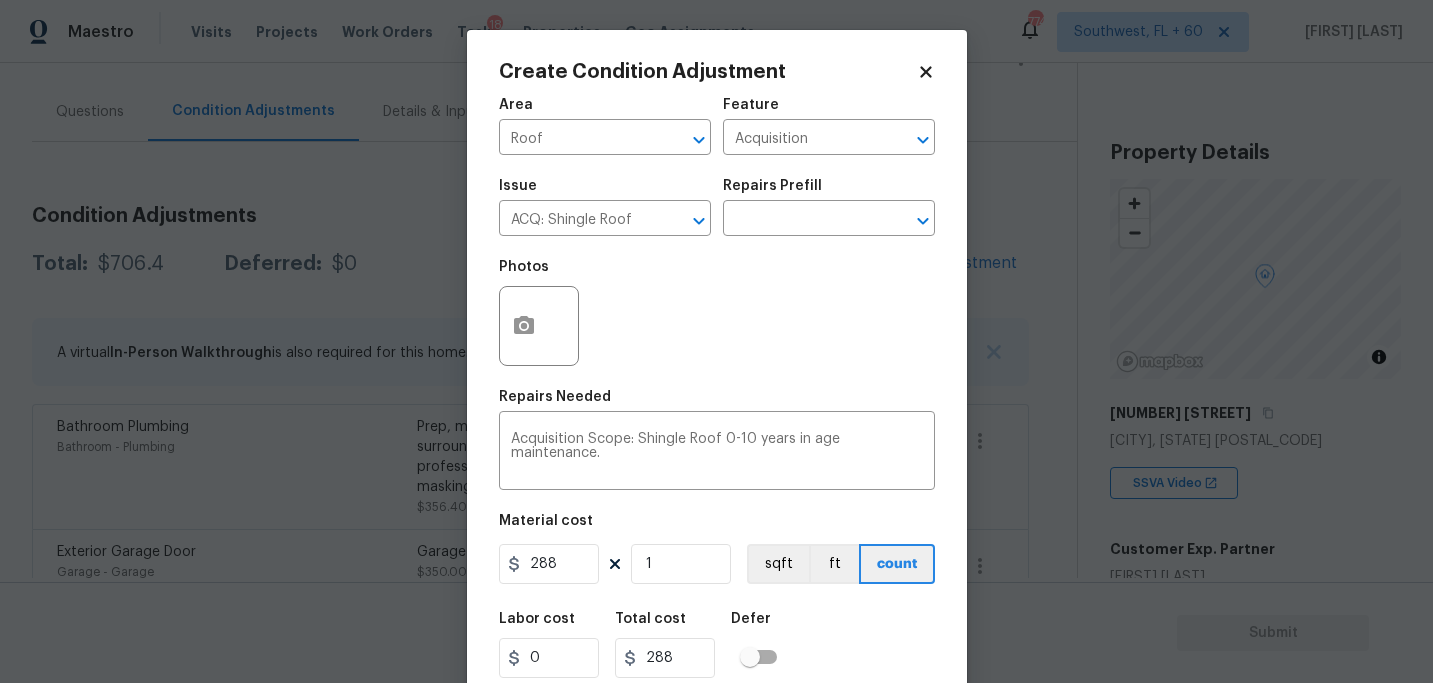 click on "Labor cost 0 Total cost 288 Defer" at bounding box center [717, 645] 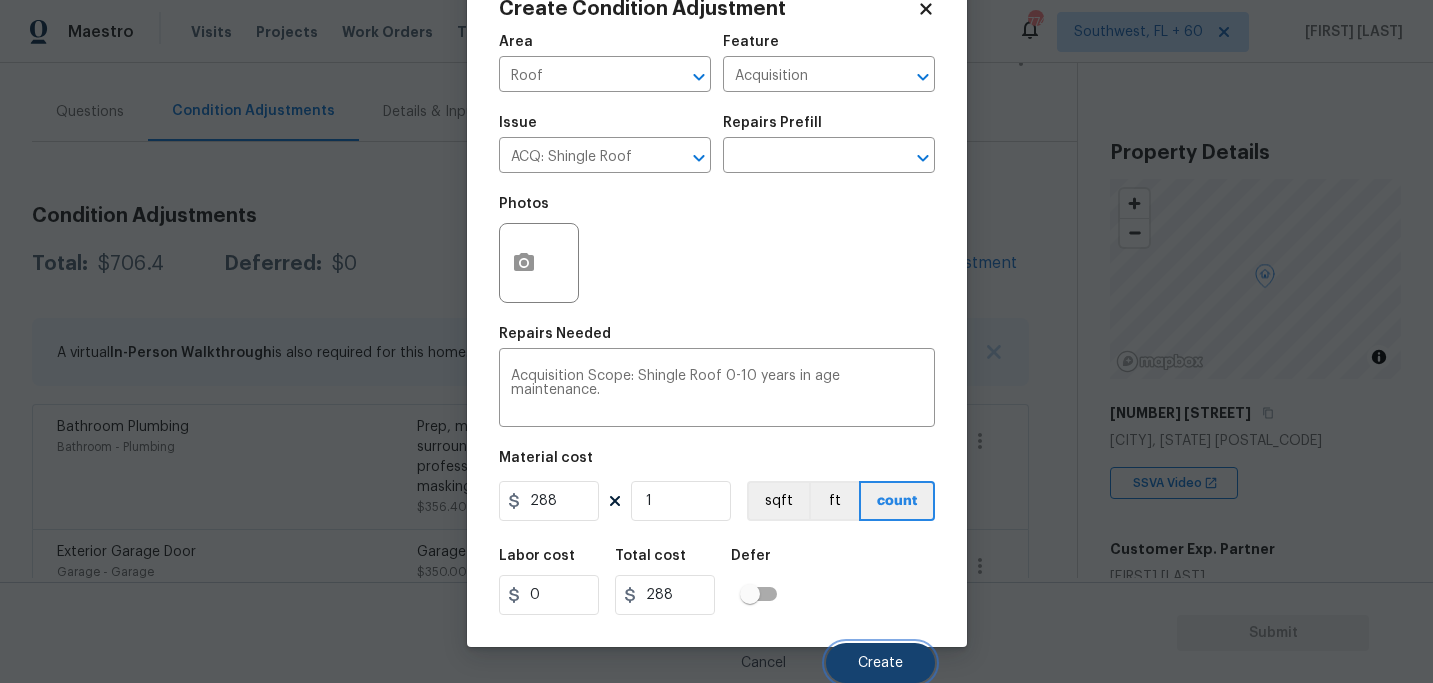 click on "Create" at bounding box center (880, 663) 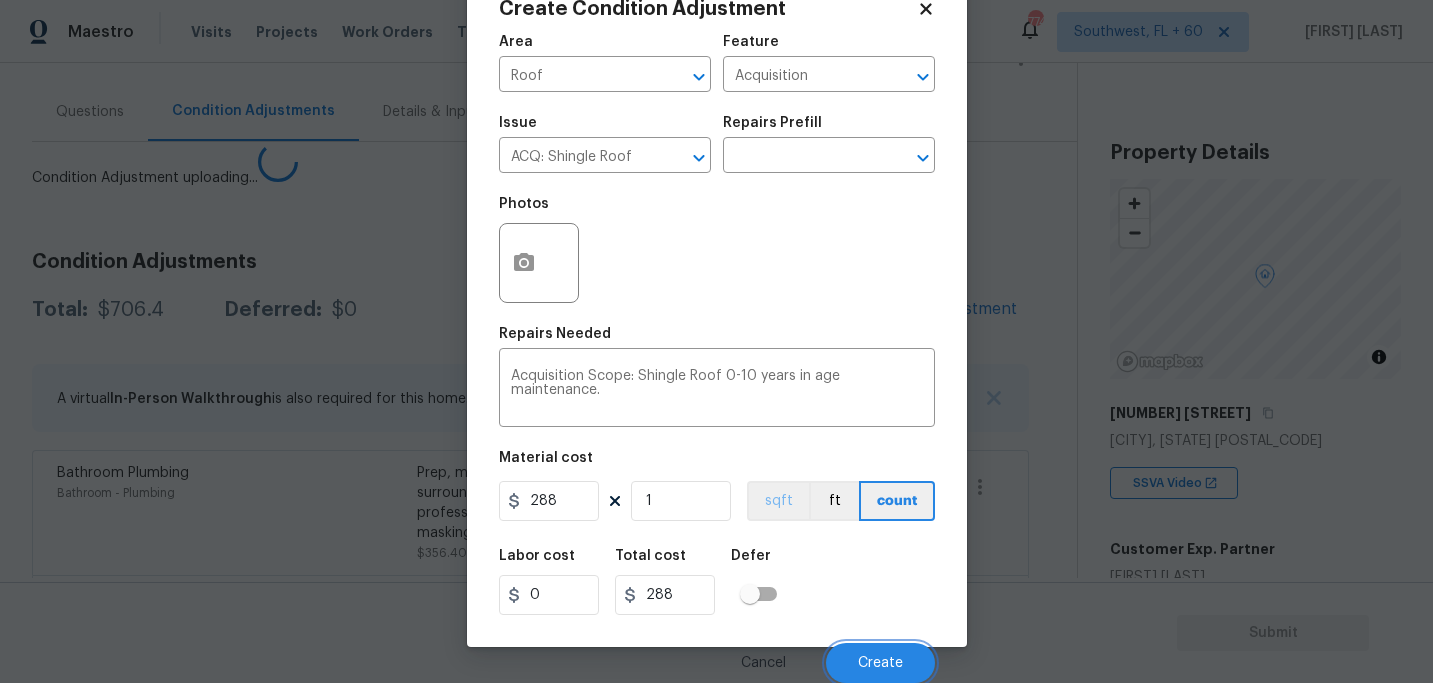 scroll, scrollTop: 57, scrollLeft: 0, axis: vertical 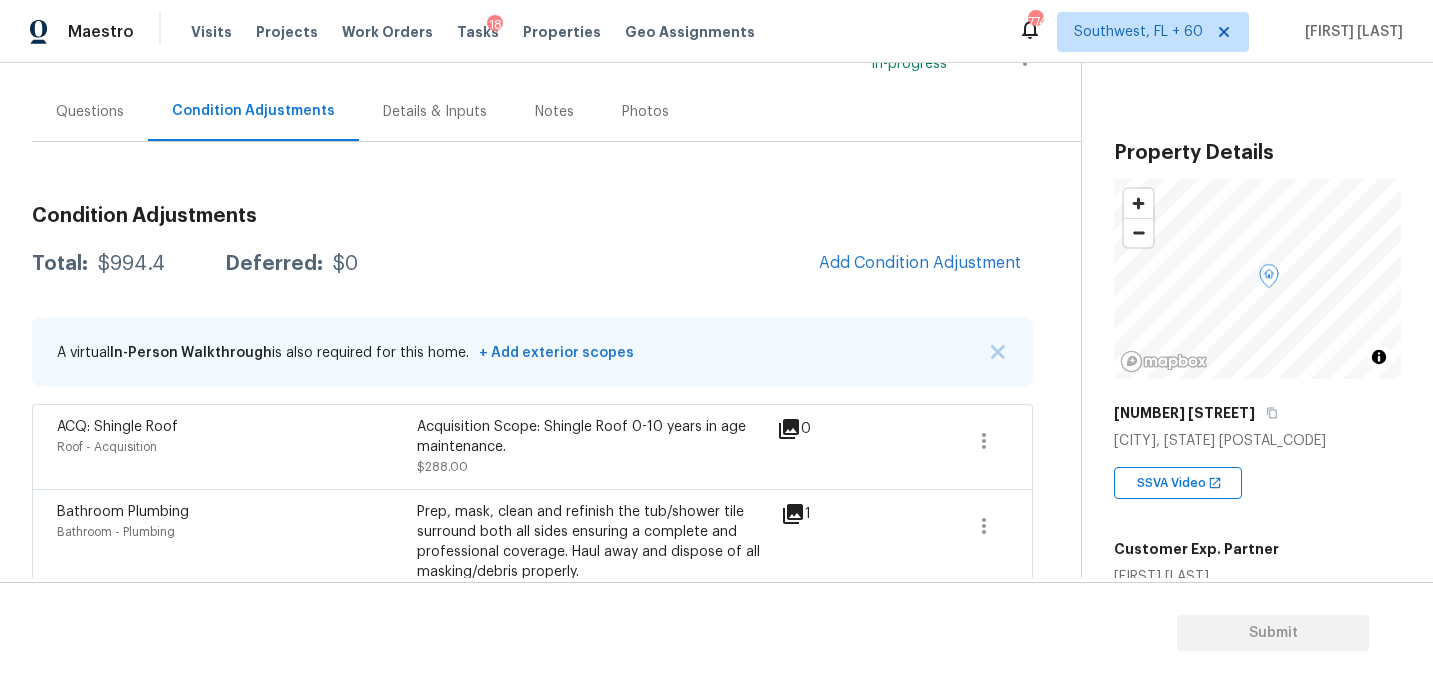 click on "Total:  $994.4 Deferred:  $0 Add Condition Adjustment" at bounding box center [532, 264] 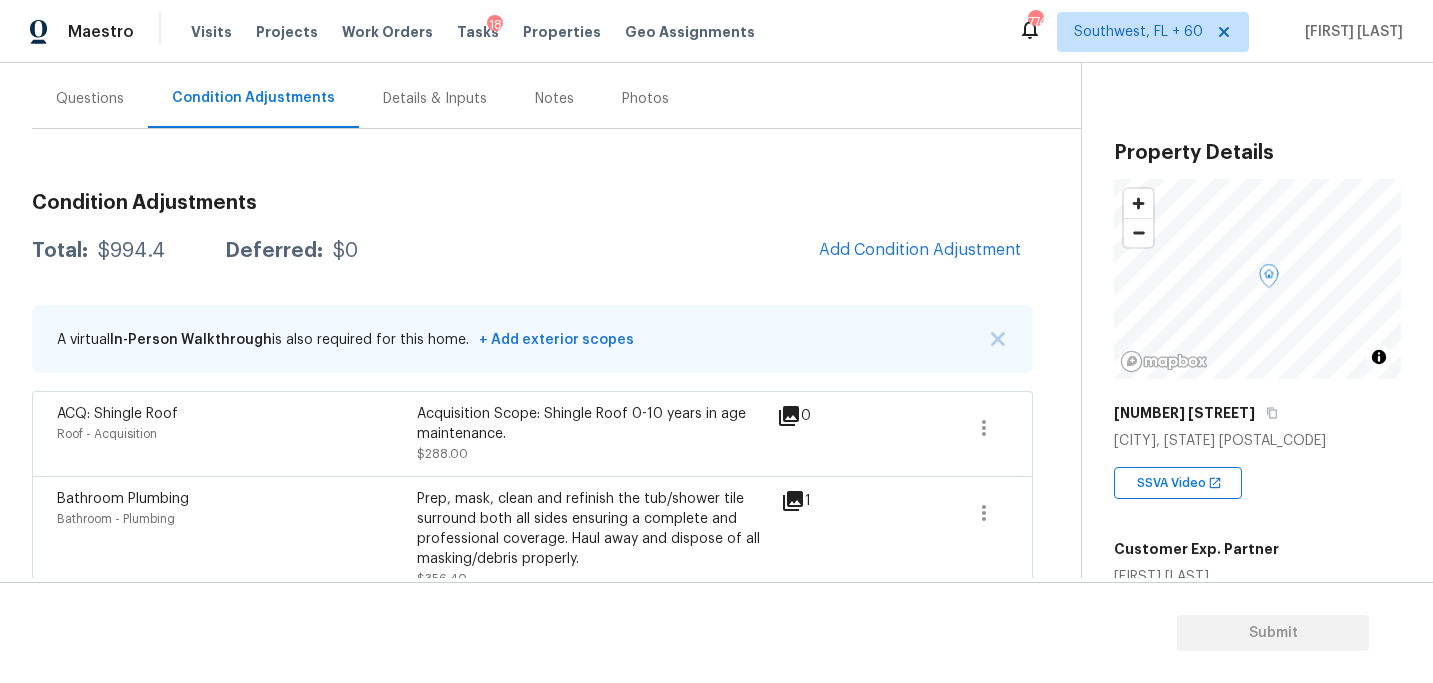 scroll, scrollTop: 175, scrollLeft: 0, axis: vertical 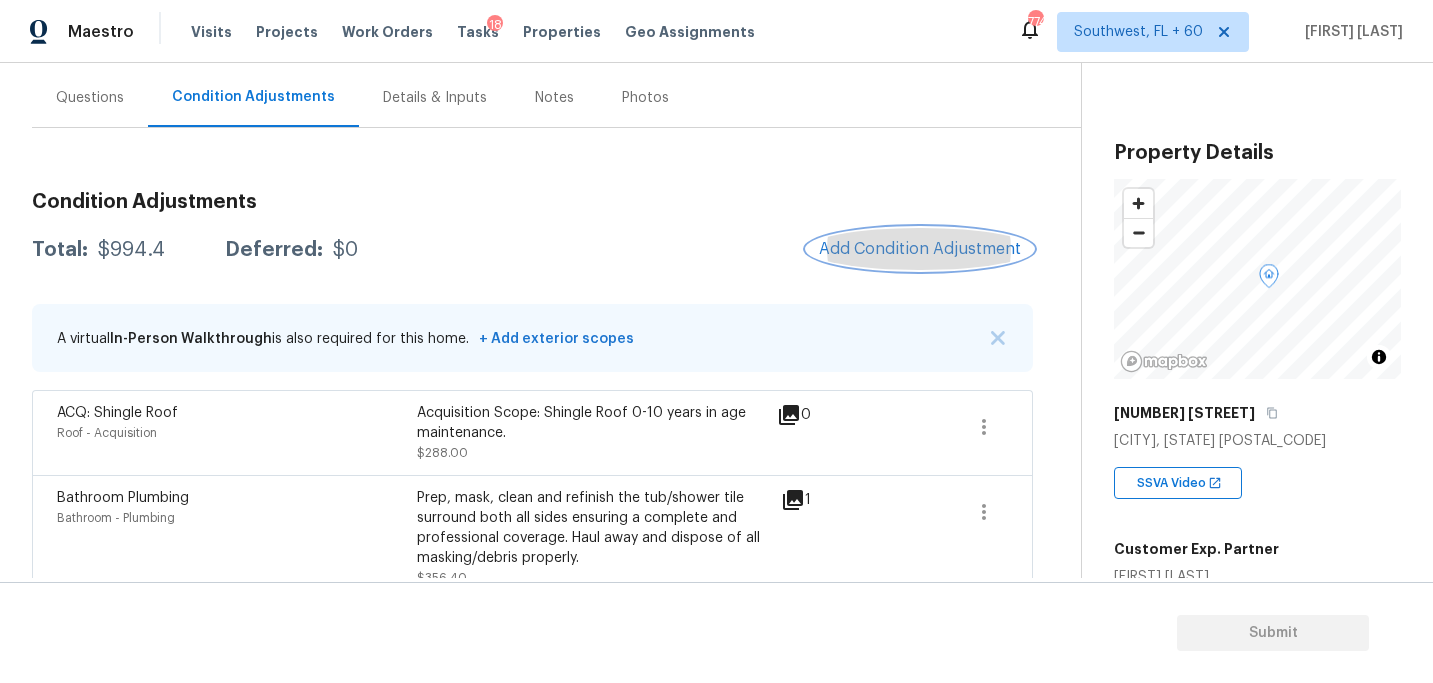 click on "Add Condition Adjustment" at bounding box center (920, 249) 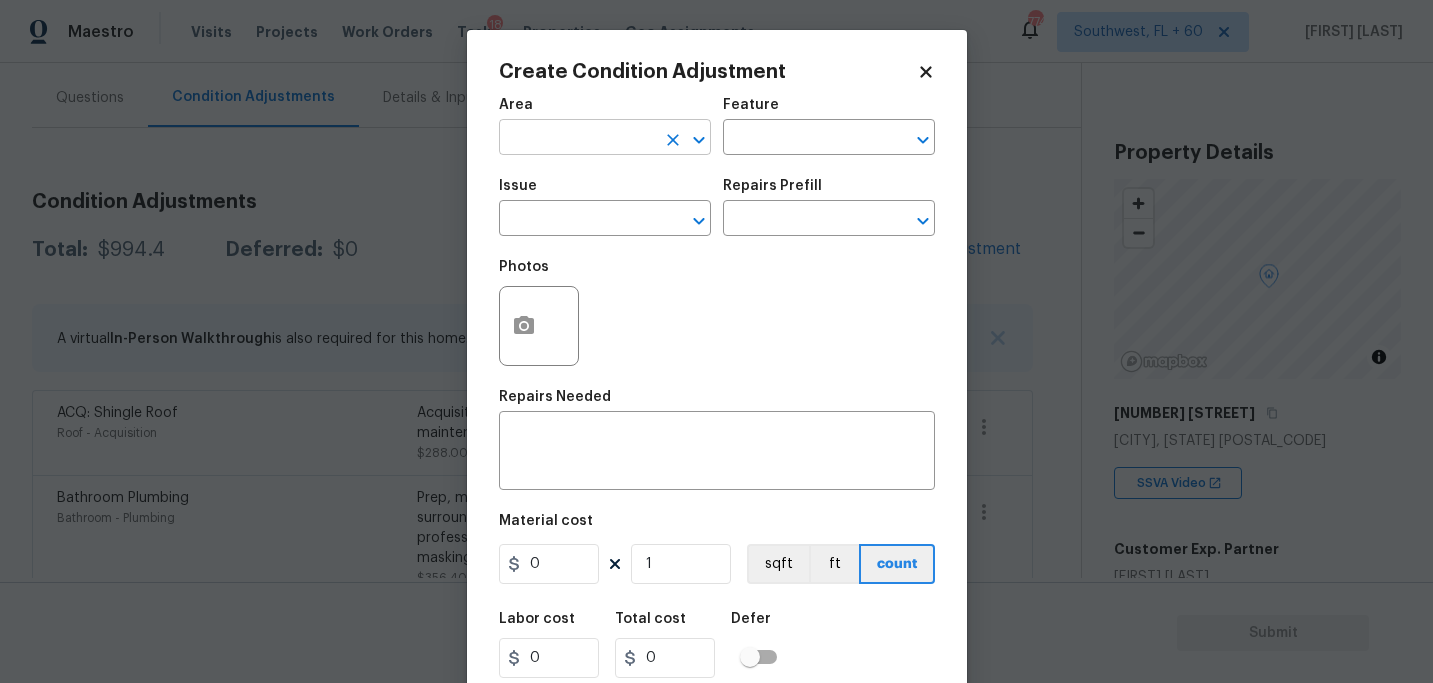 click at bounding box center [577, 139] 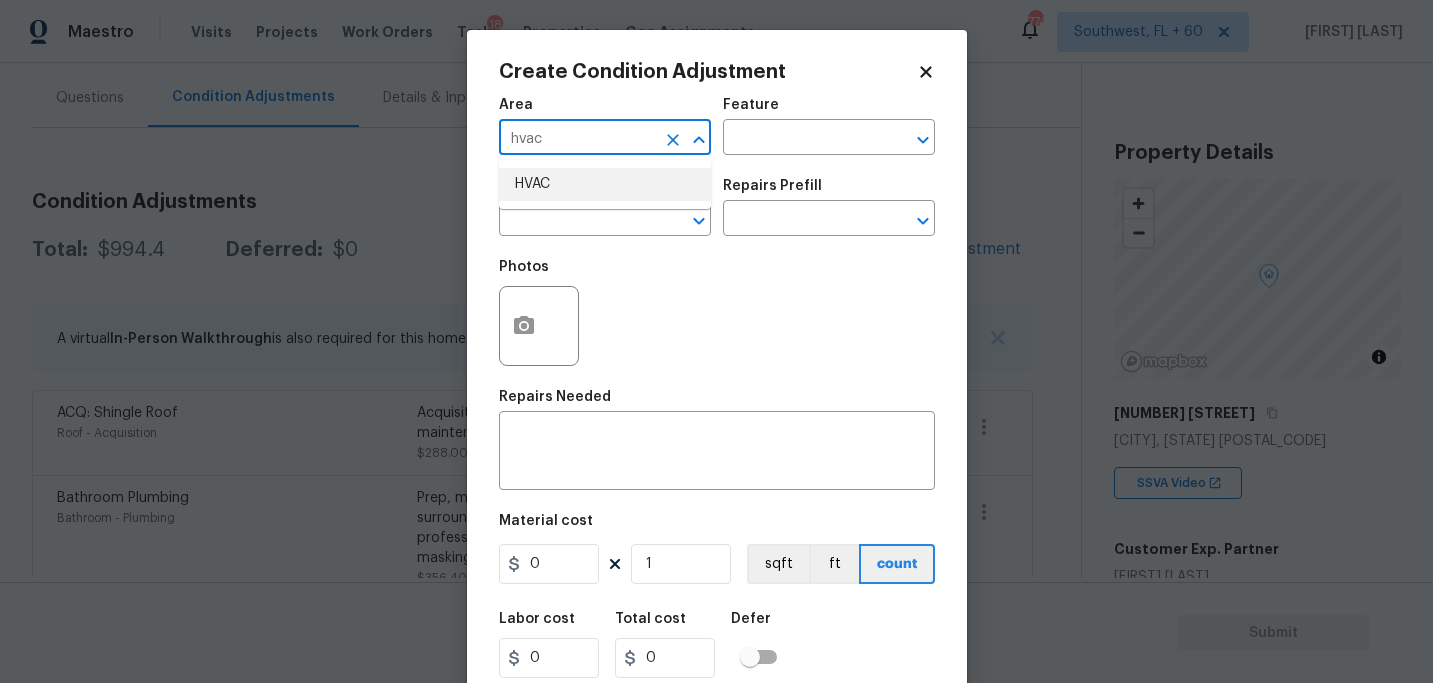 click on "HVAC" at bounding box center [605, 184] 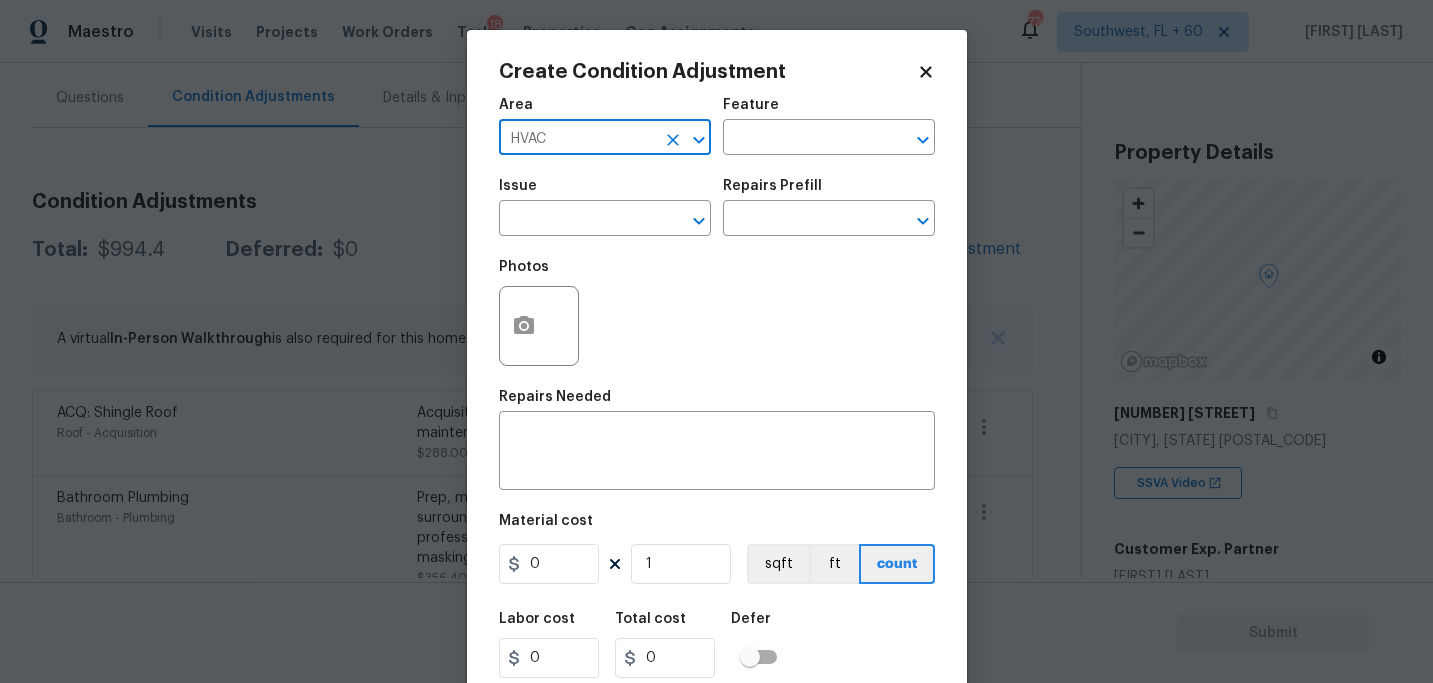 type on "HVAC" 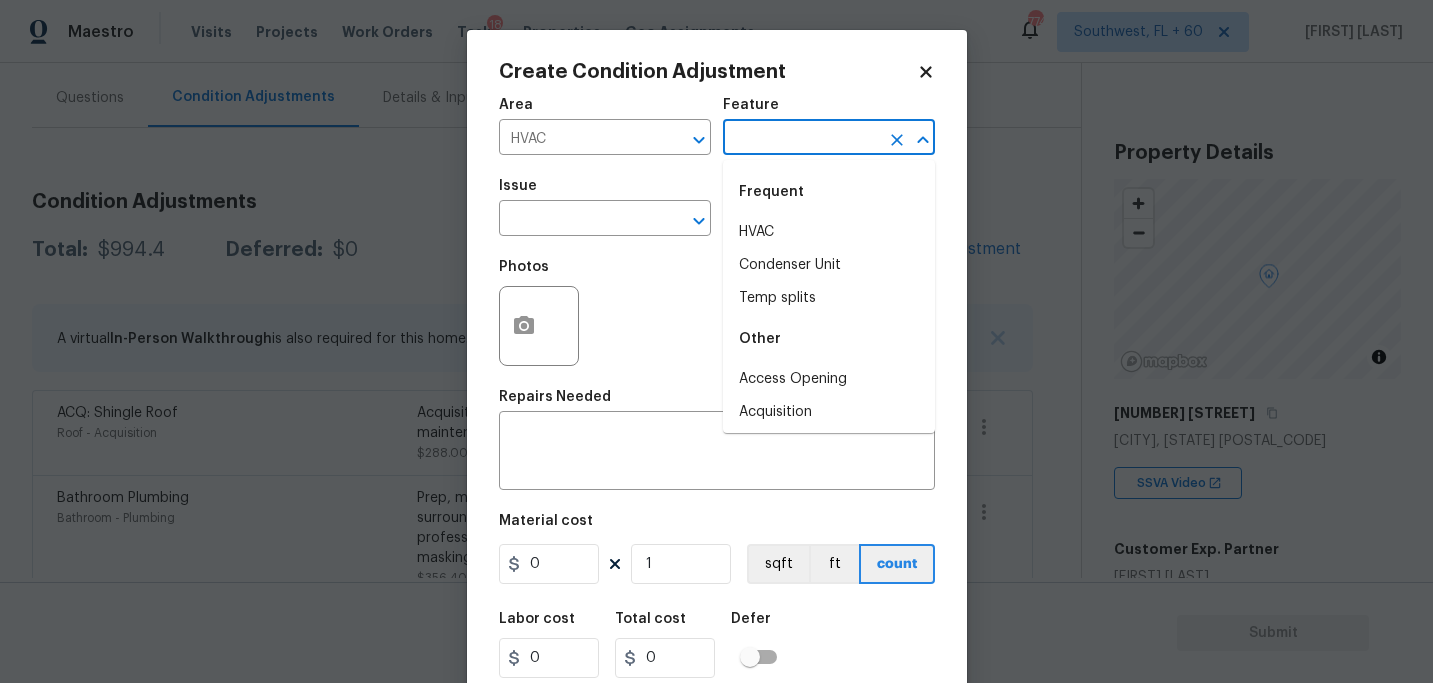 click at bounding box center (801, 139) 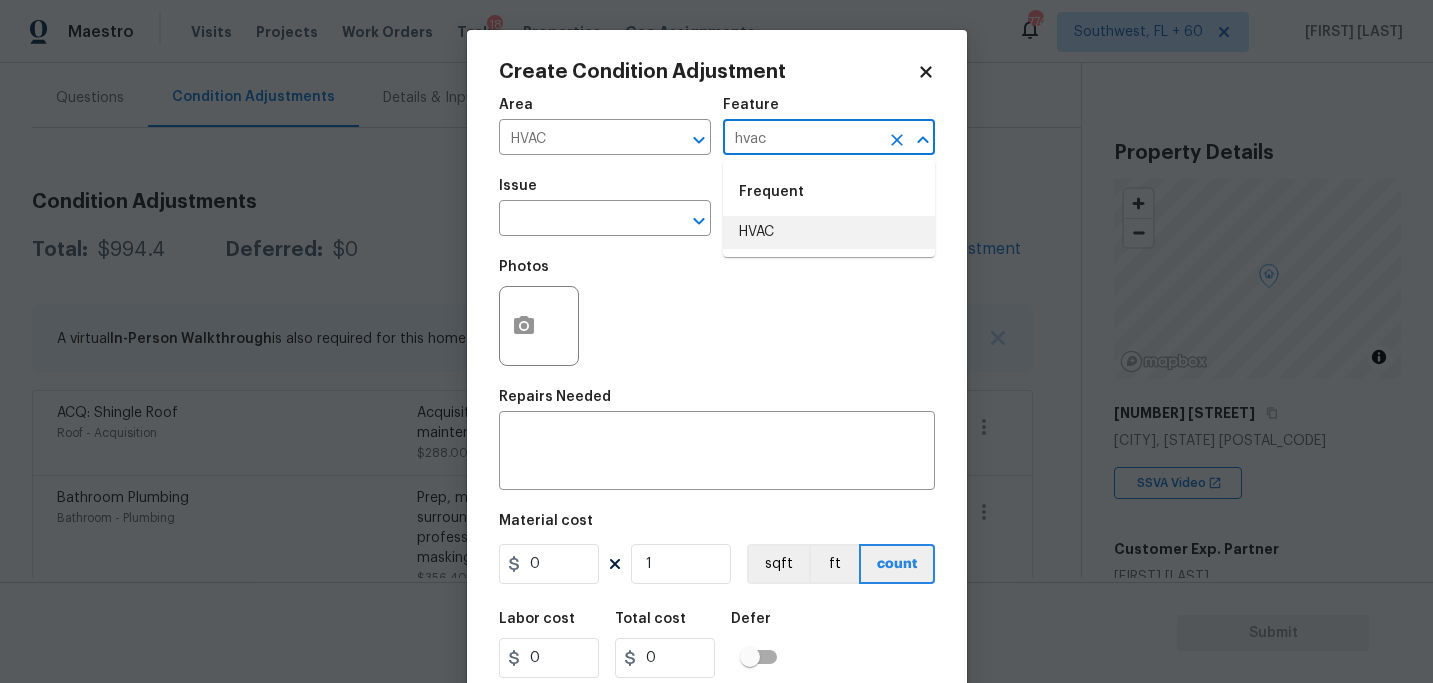 click on "HVAC" at bounding box center [829, 232] 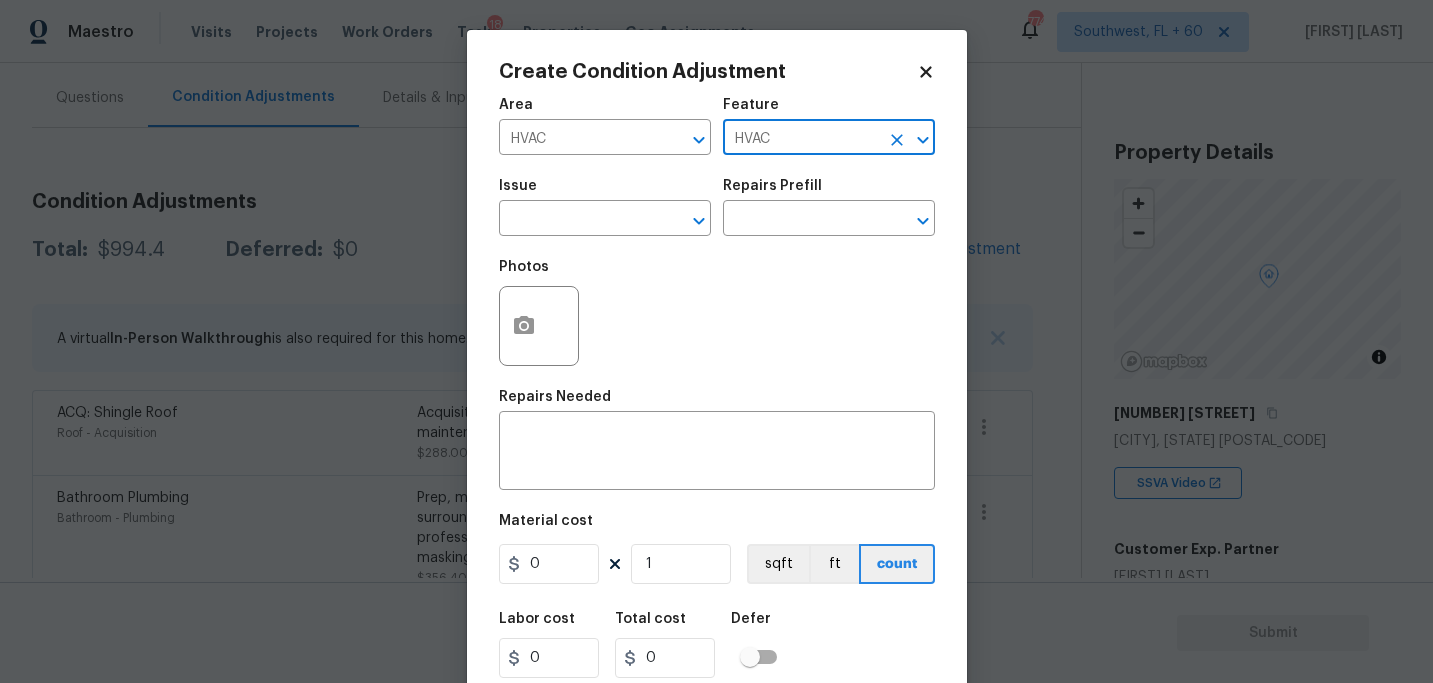 type on "HVAC" 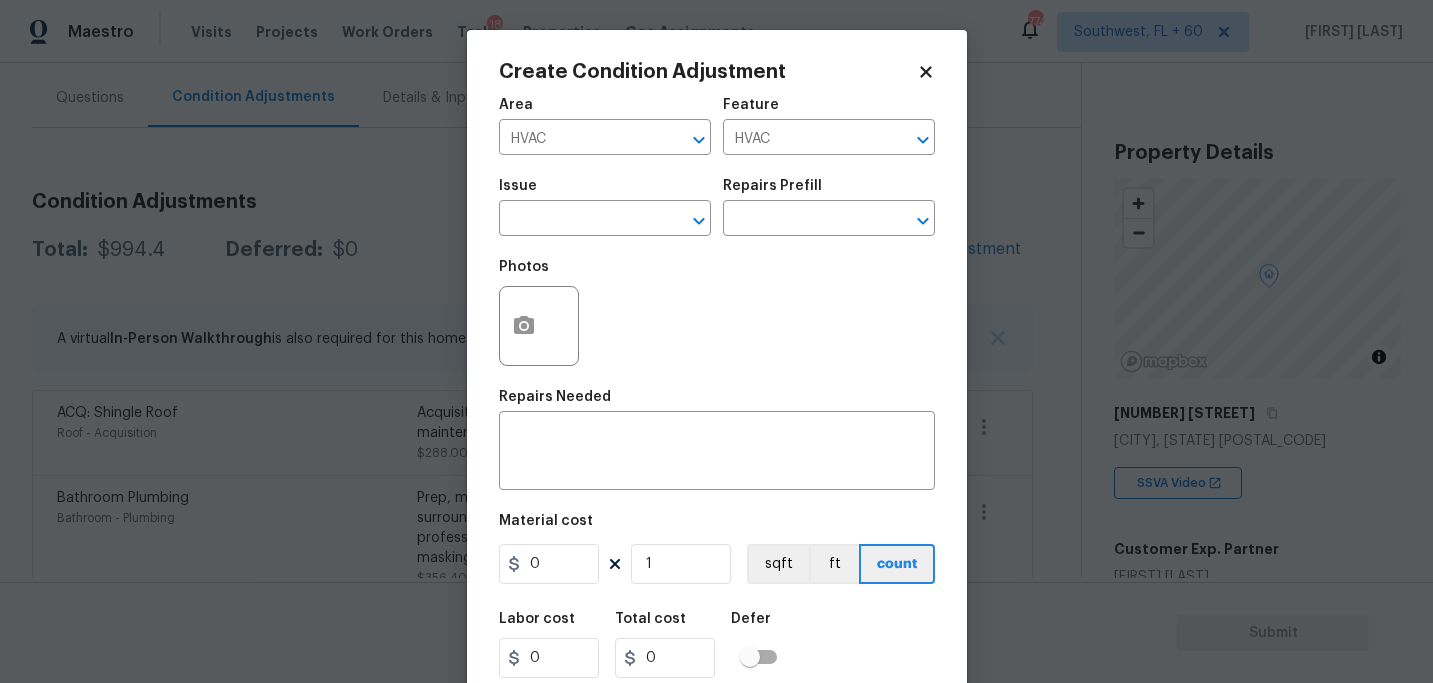 click on "Issue ​" at bounding box center (605, 207) 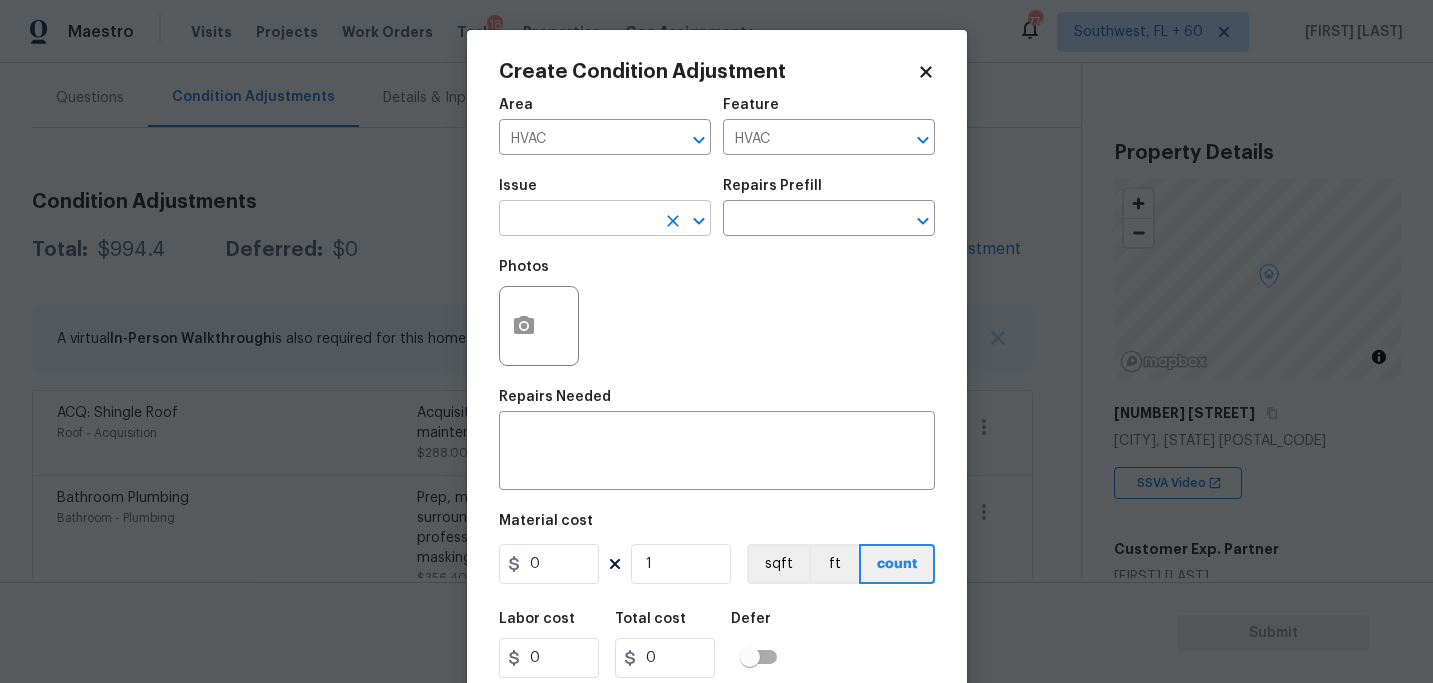 click at bounding box center (577, 220) 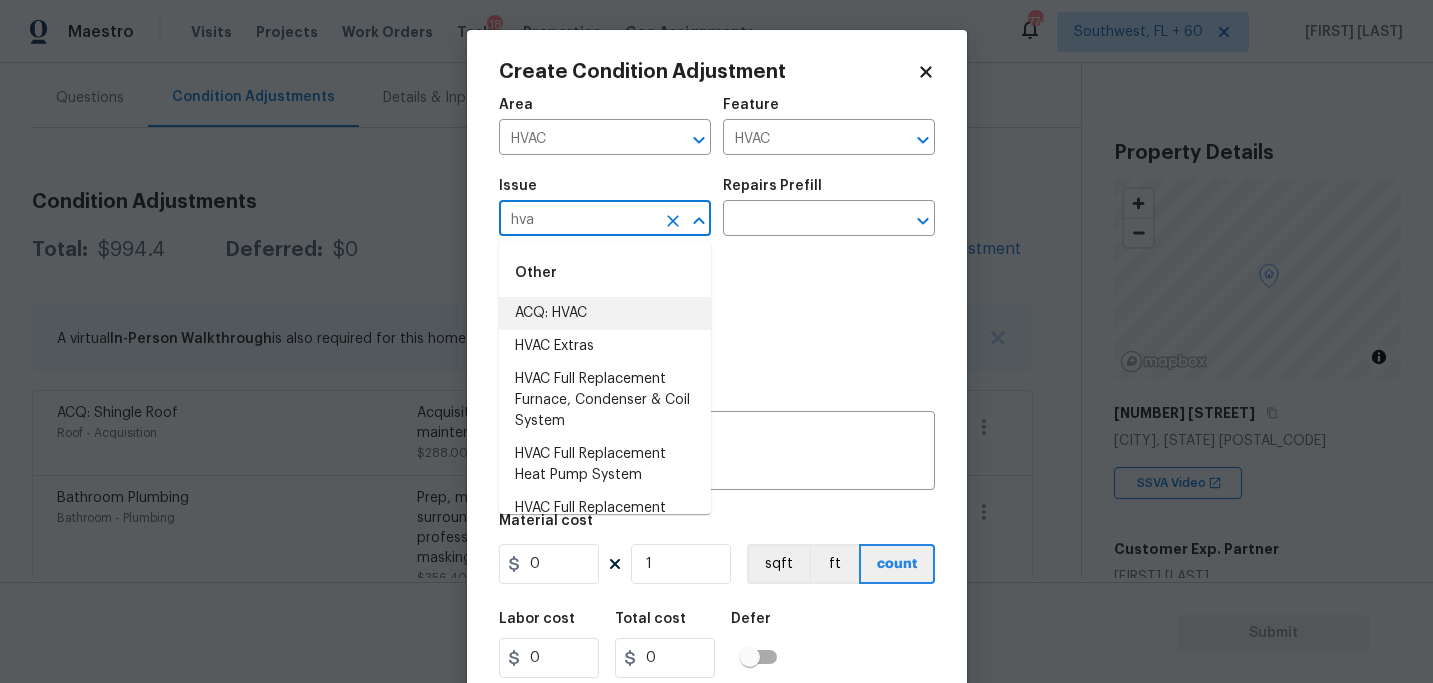 click on "ACQ: HVAC" at bounding box center [605, 313] 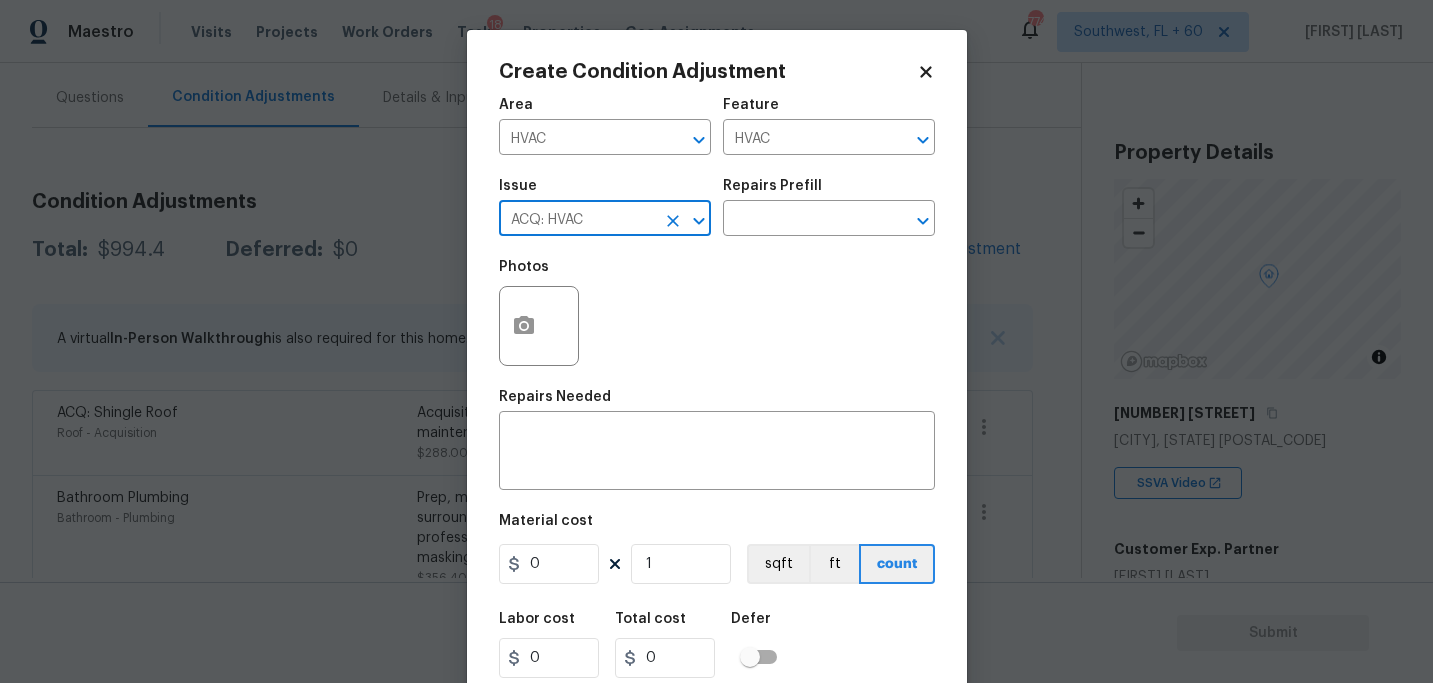 type on "ACQ: HVAC" 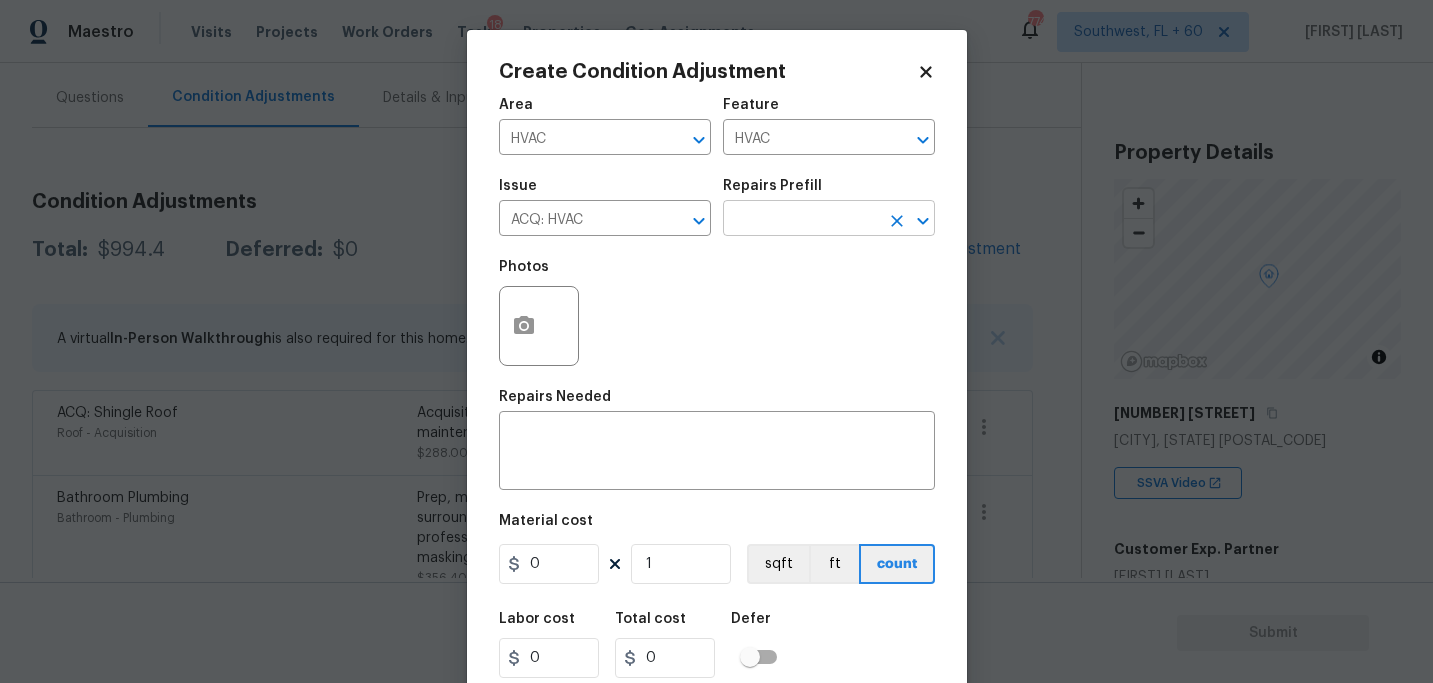 click at bounding box center (801, 220) 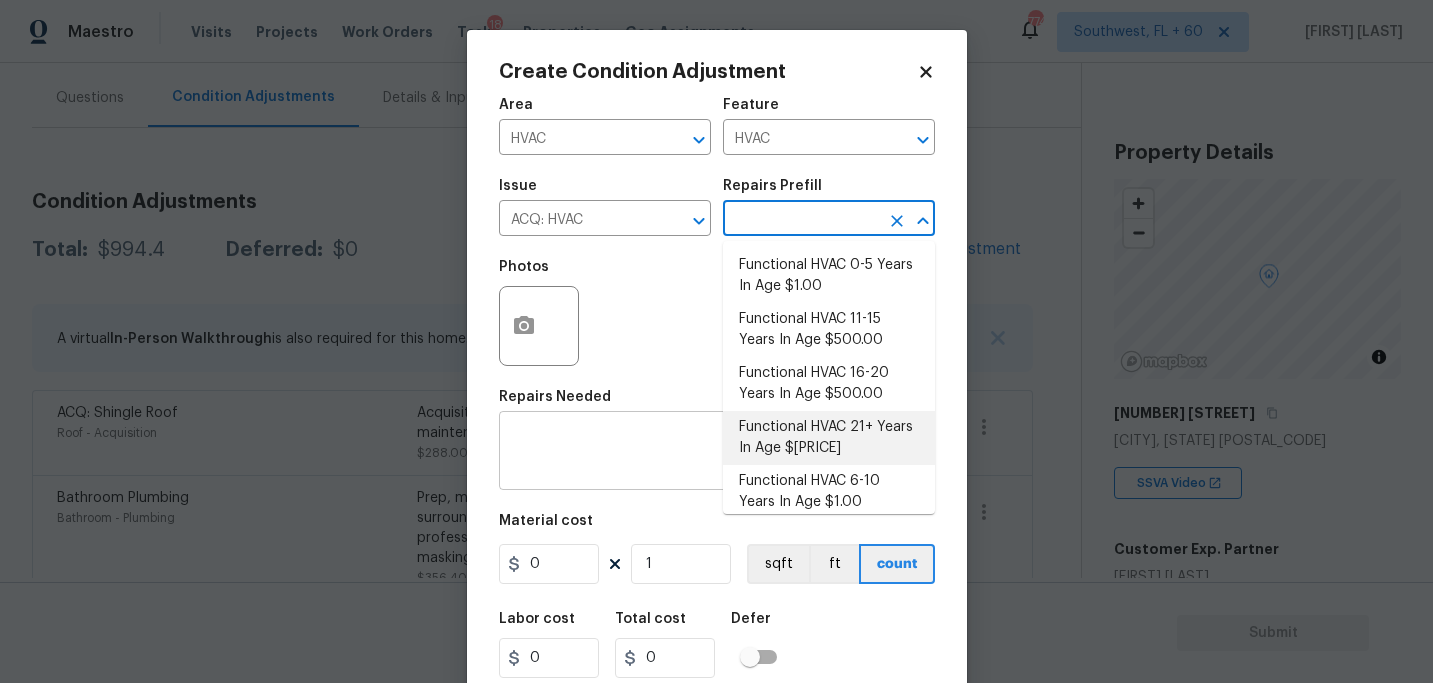 click on "Functional HVAC 21+ Years In Age $1,900.00" at bounding box center [829, 438] 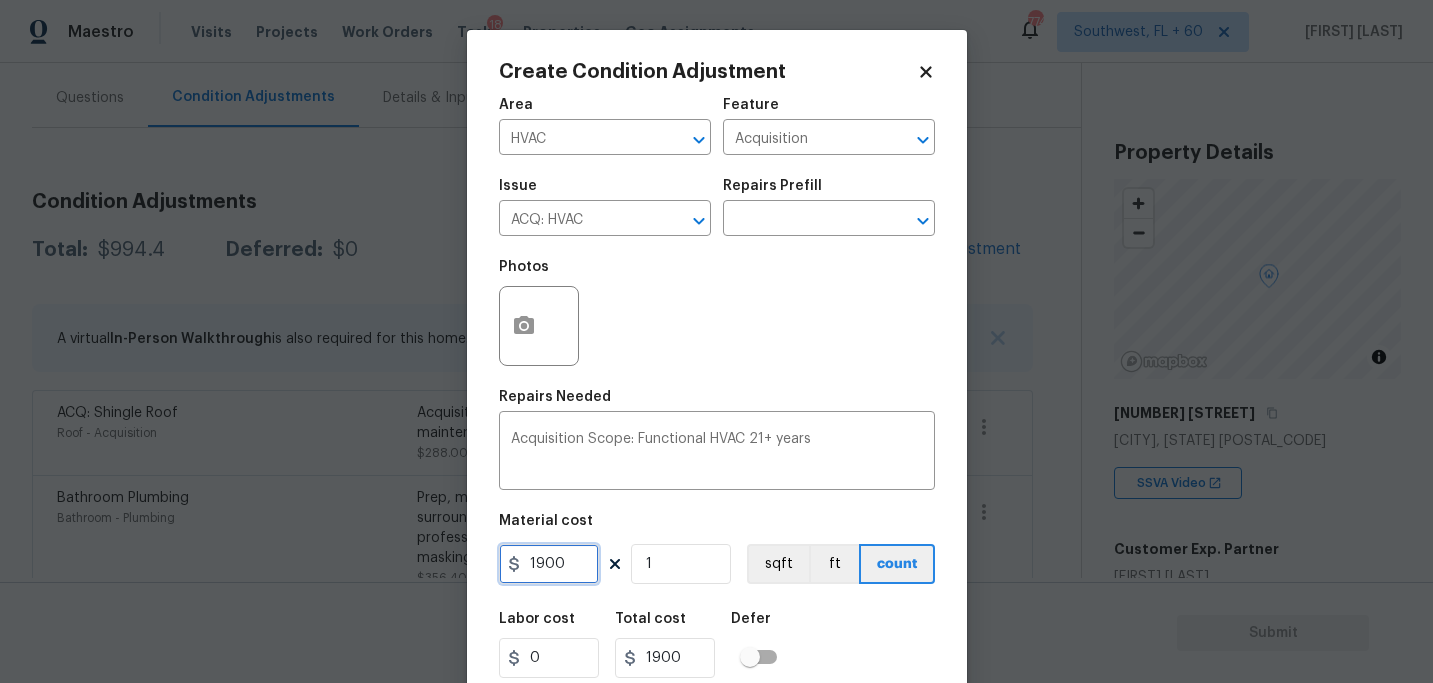 drag, startPoint x: 578, startPoint y: 563, endPoint x: 373, endPoint y: 559, distance: 205.03902 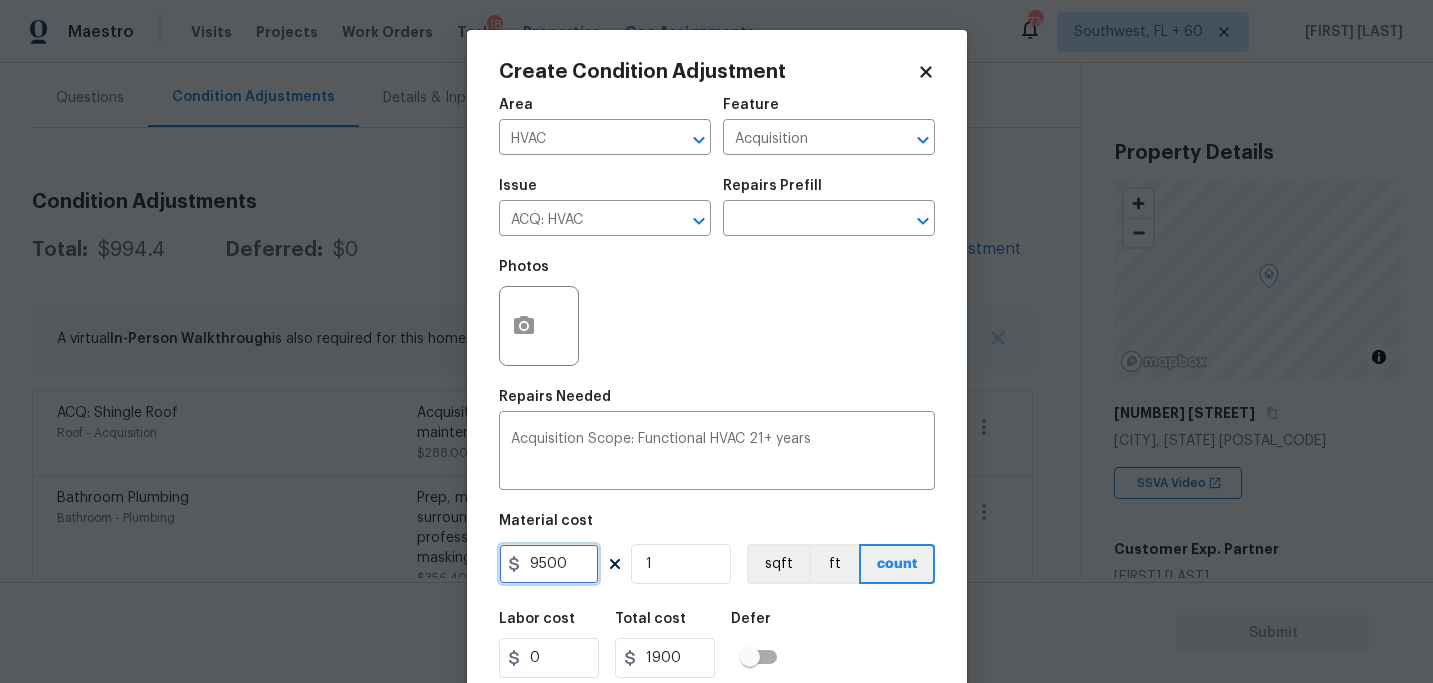 type on "9500" 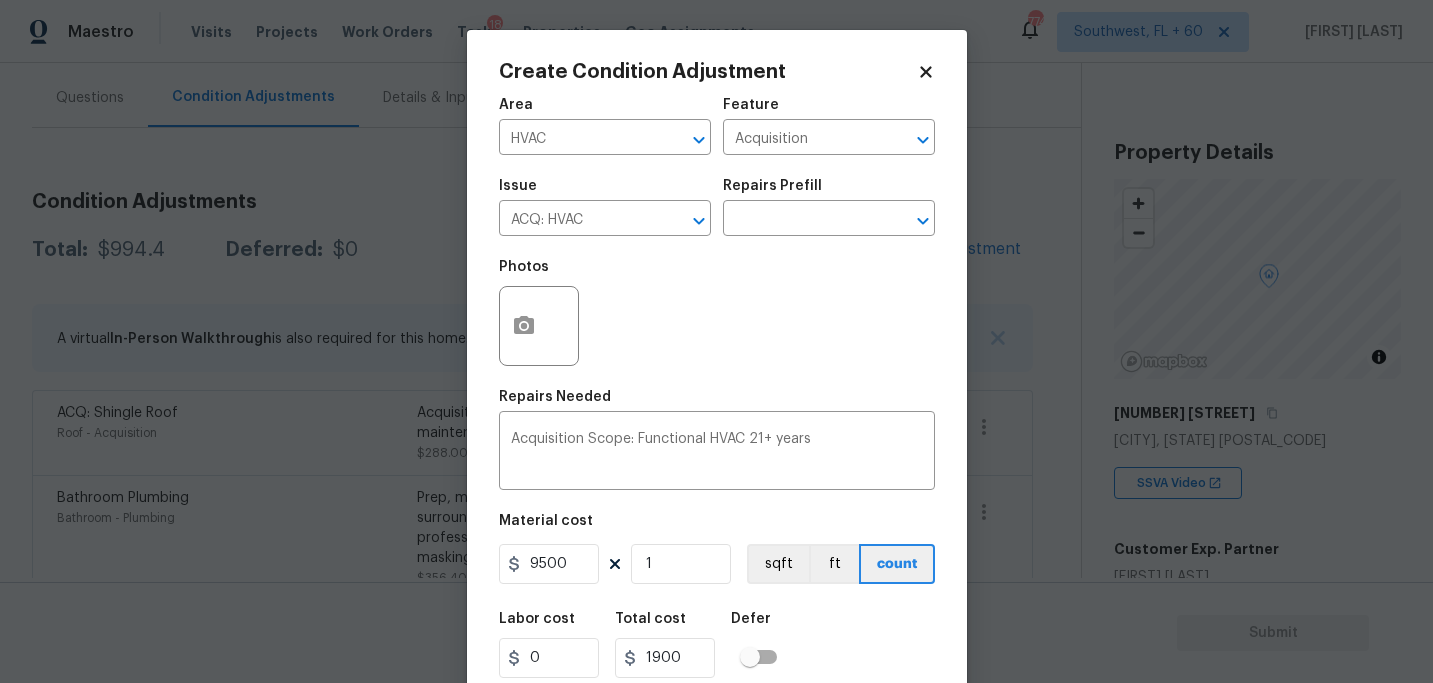 type on "9500" 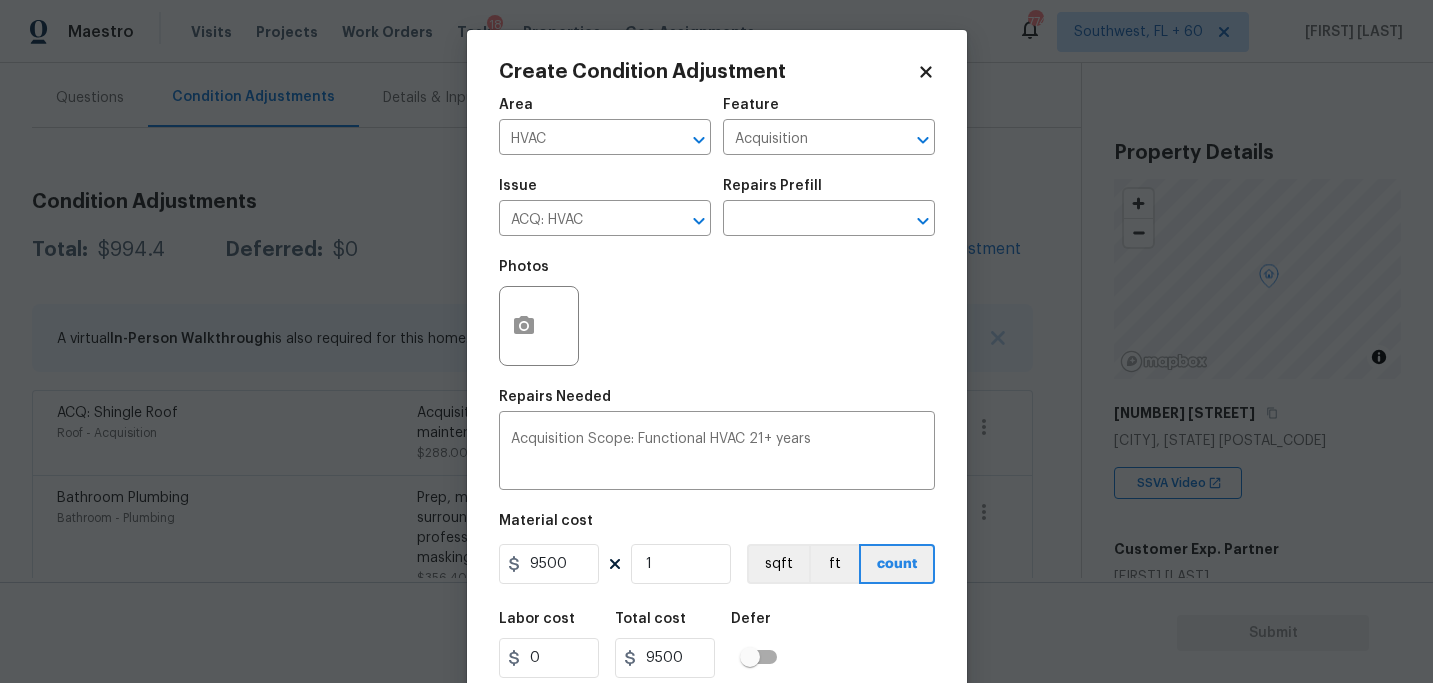 click on "Labor cost 0 Total cost 9500 Defer" at bounding box center (717, 645) 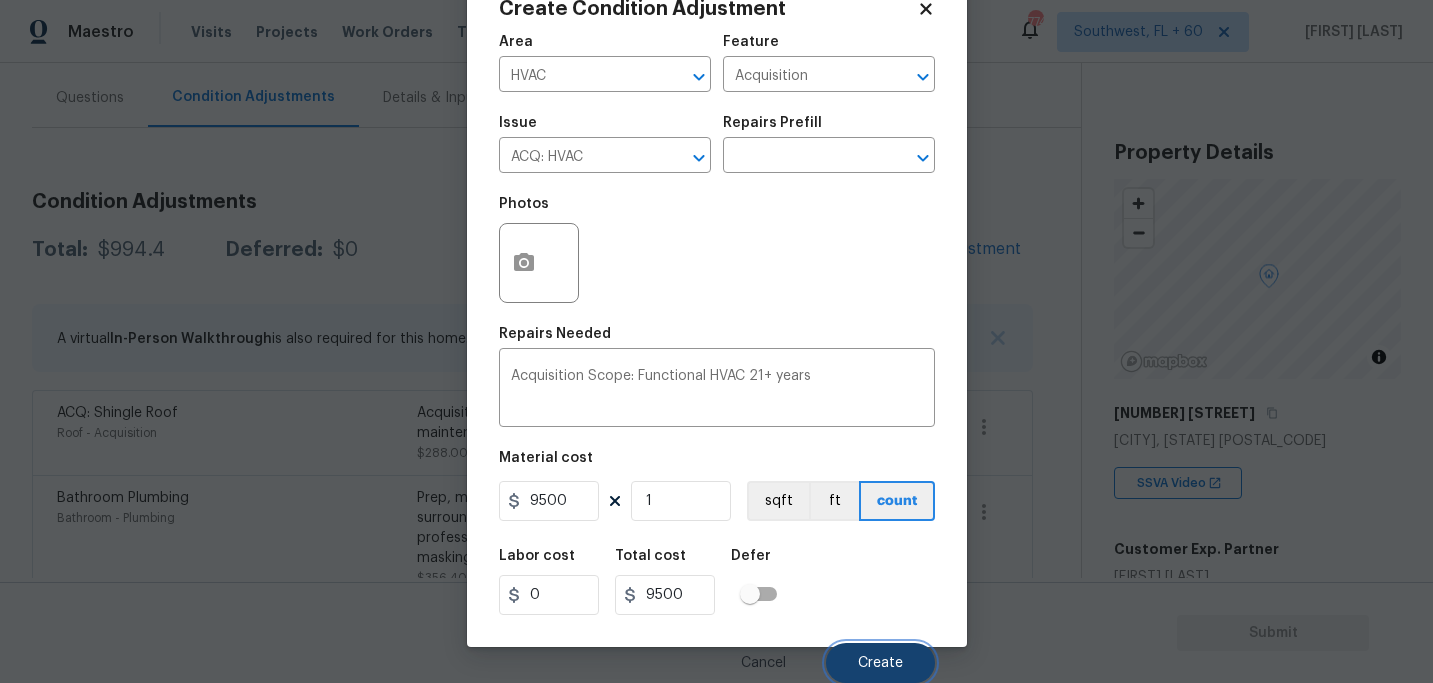 click on "Create" at bounding box center [880, 663] 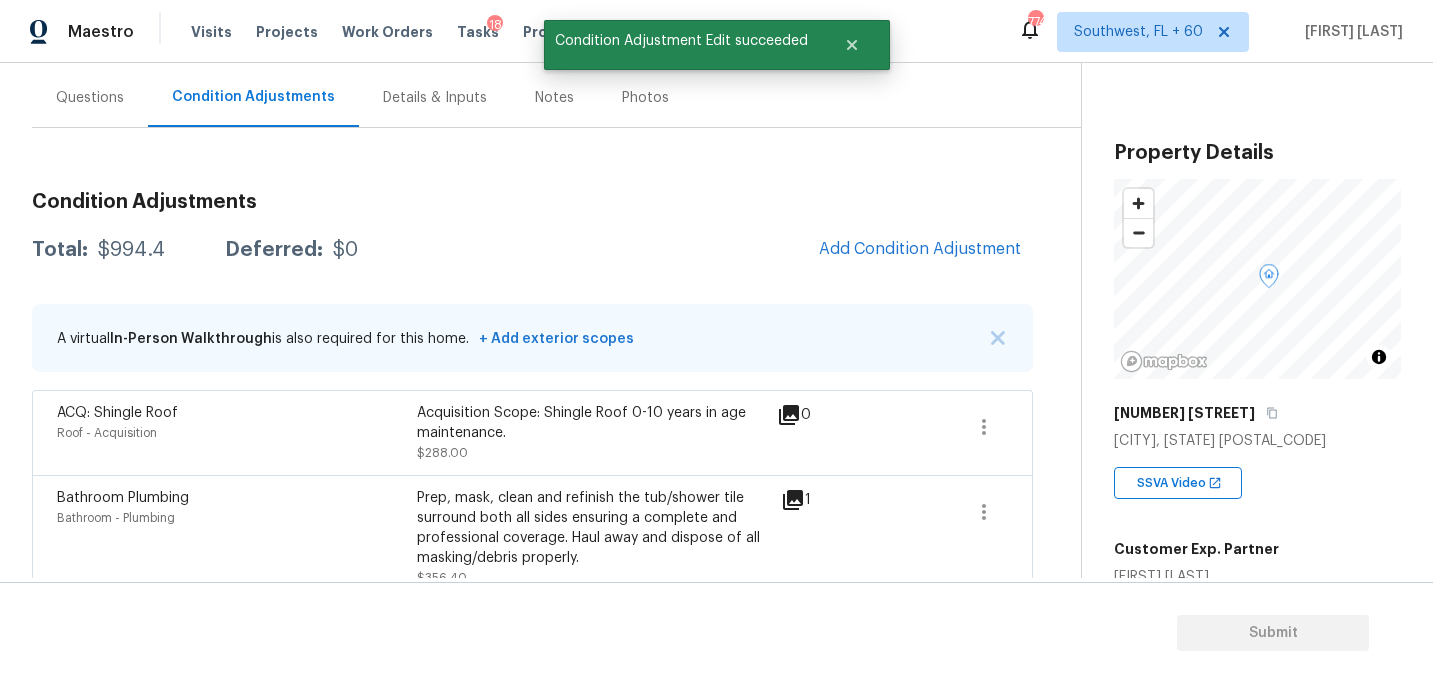 scroll, scrollTop: 57, scrollLeft: 0, axis: vertical 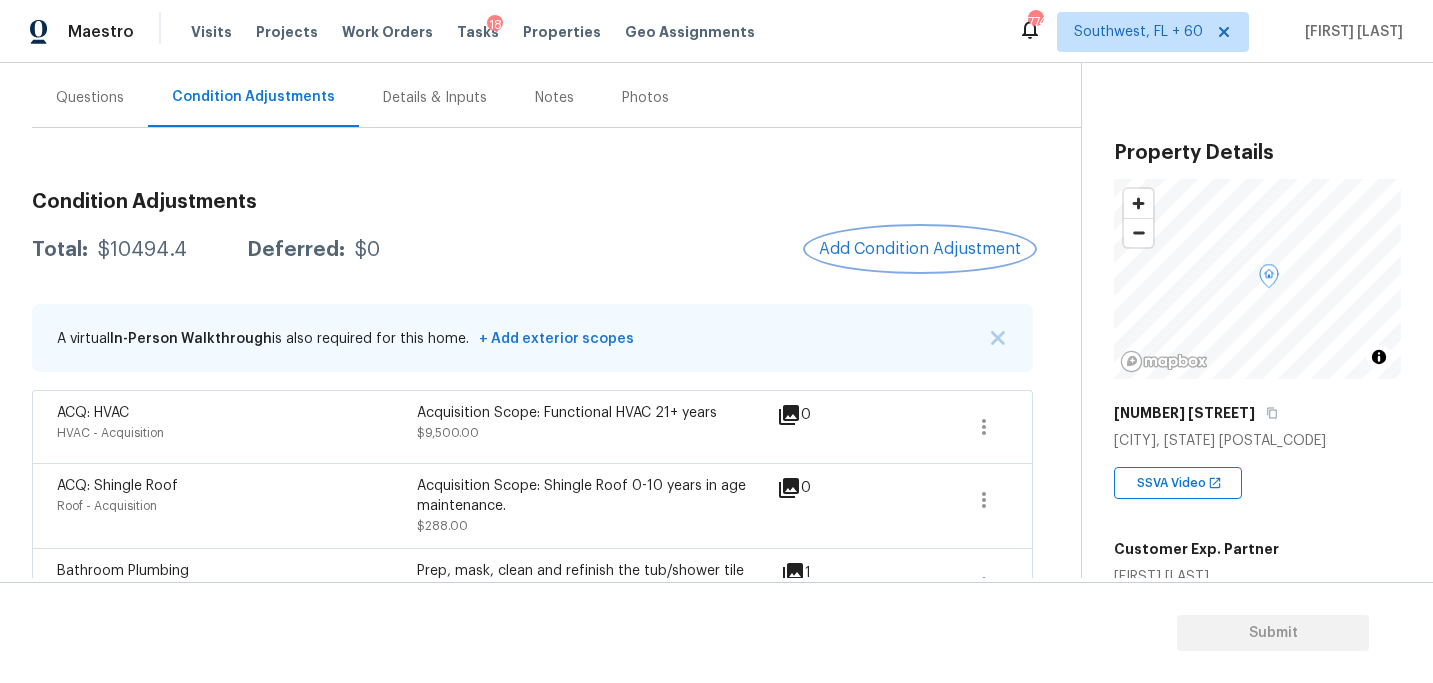 click on "Add Condition Adjustment" at bounding box center [920, 249] 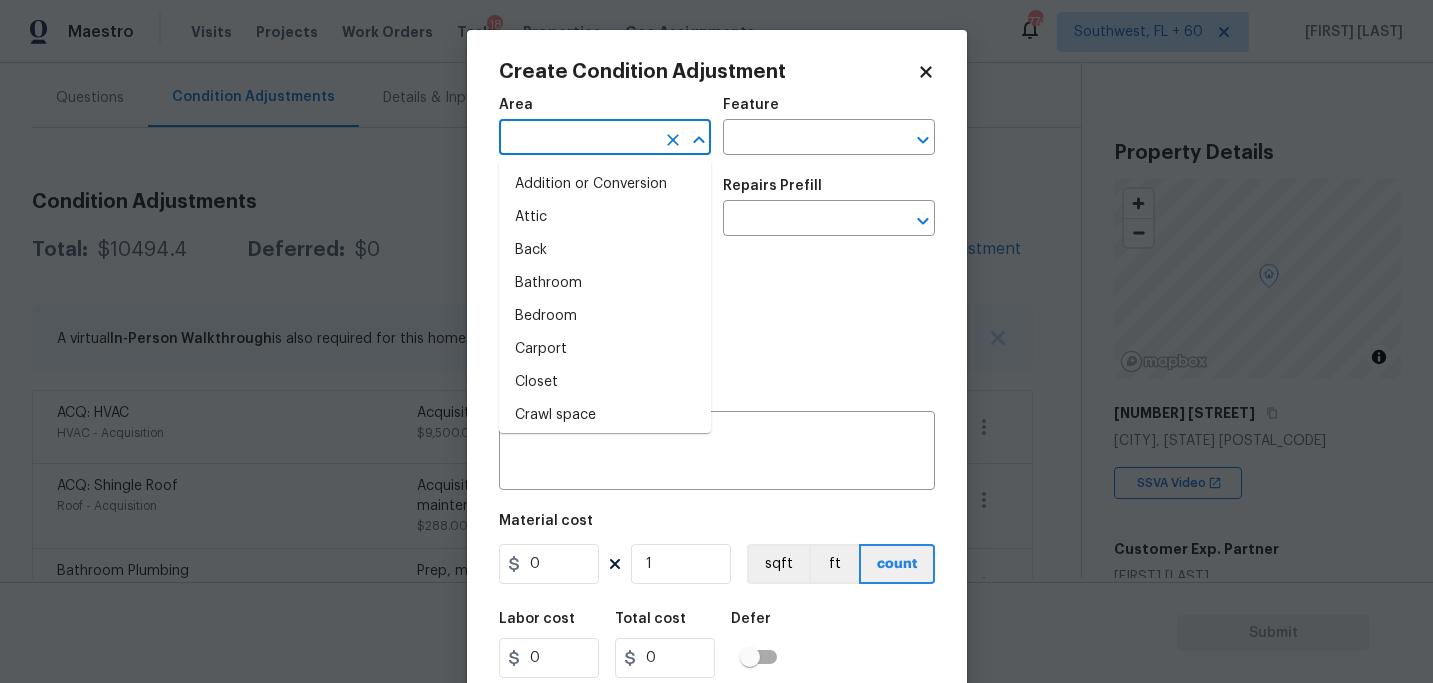 click at bounding box center [577, 139] 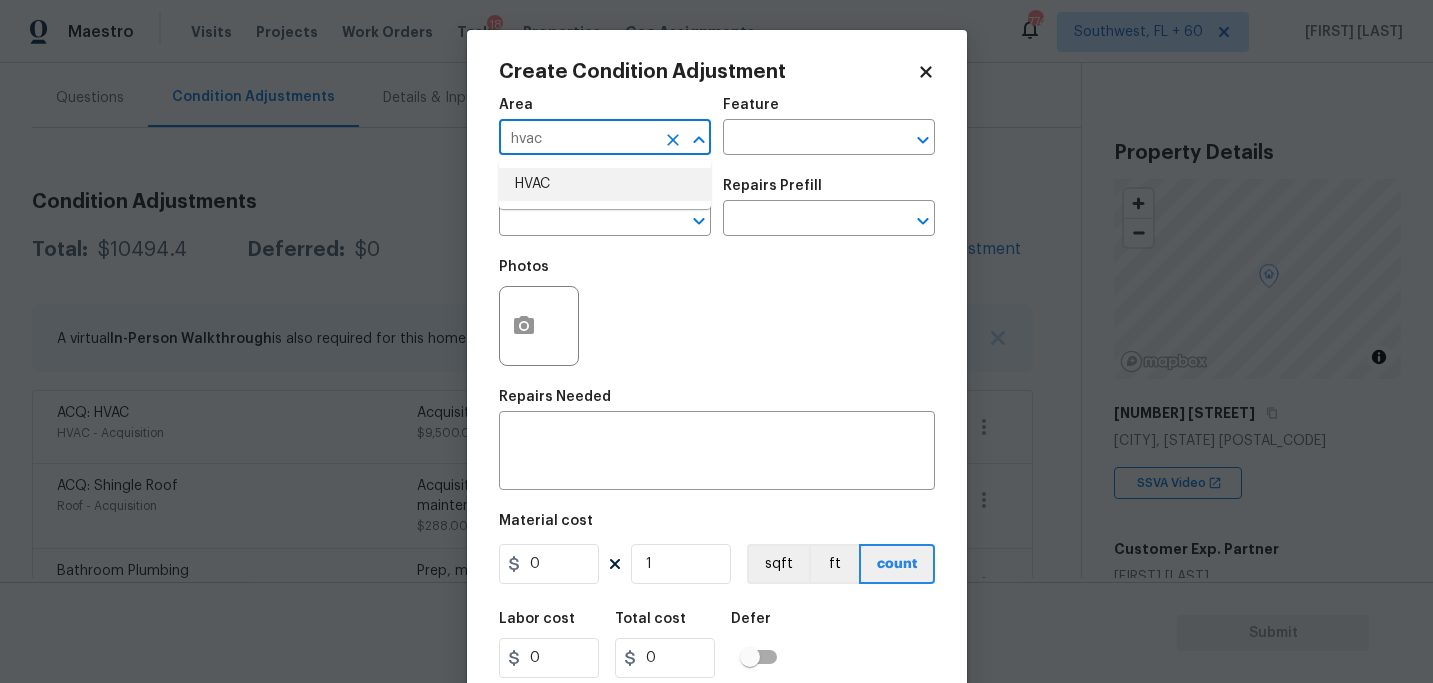 click on "HVAC" at bounding box center (605, 184) 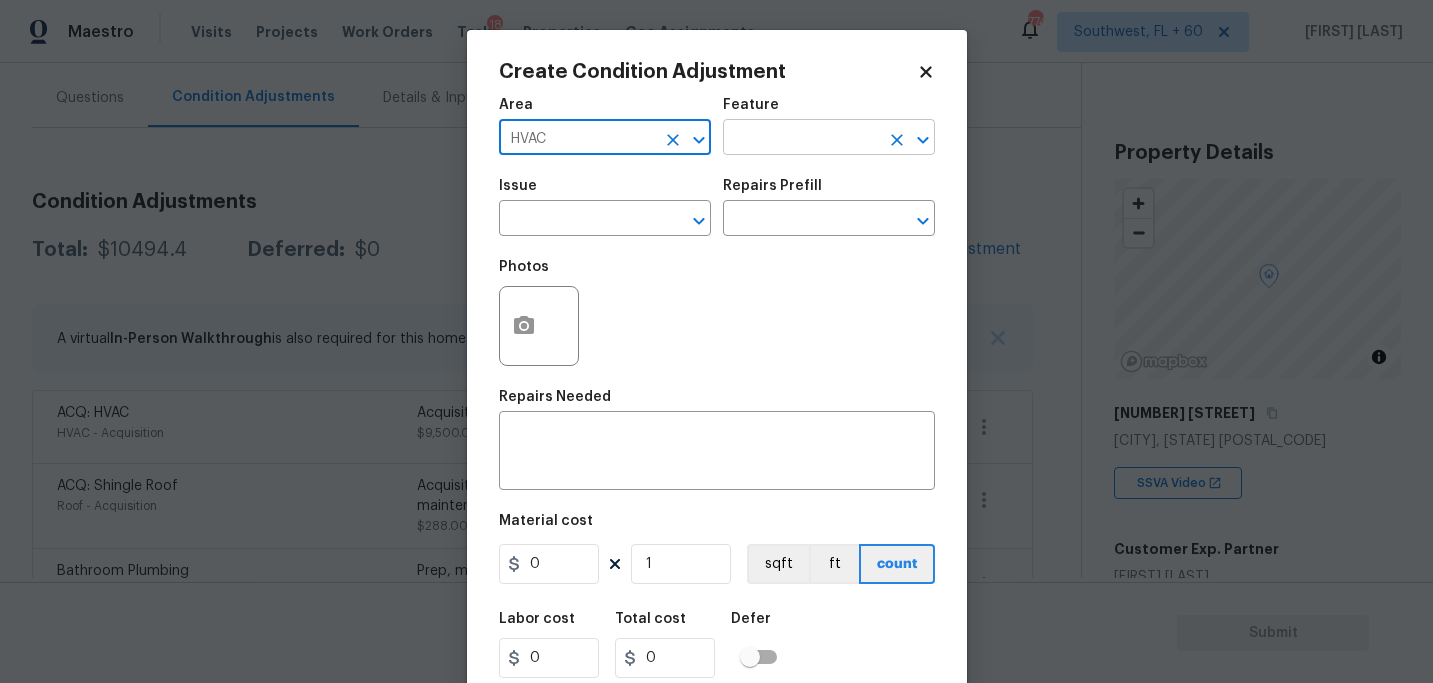 type on "HVAC" 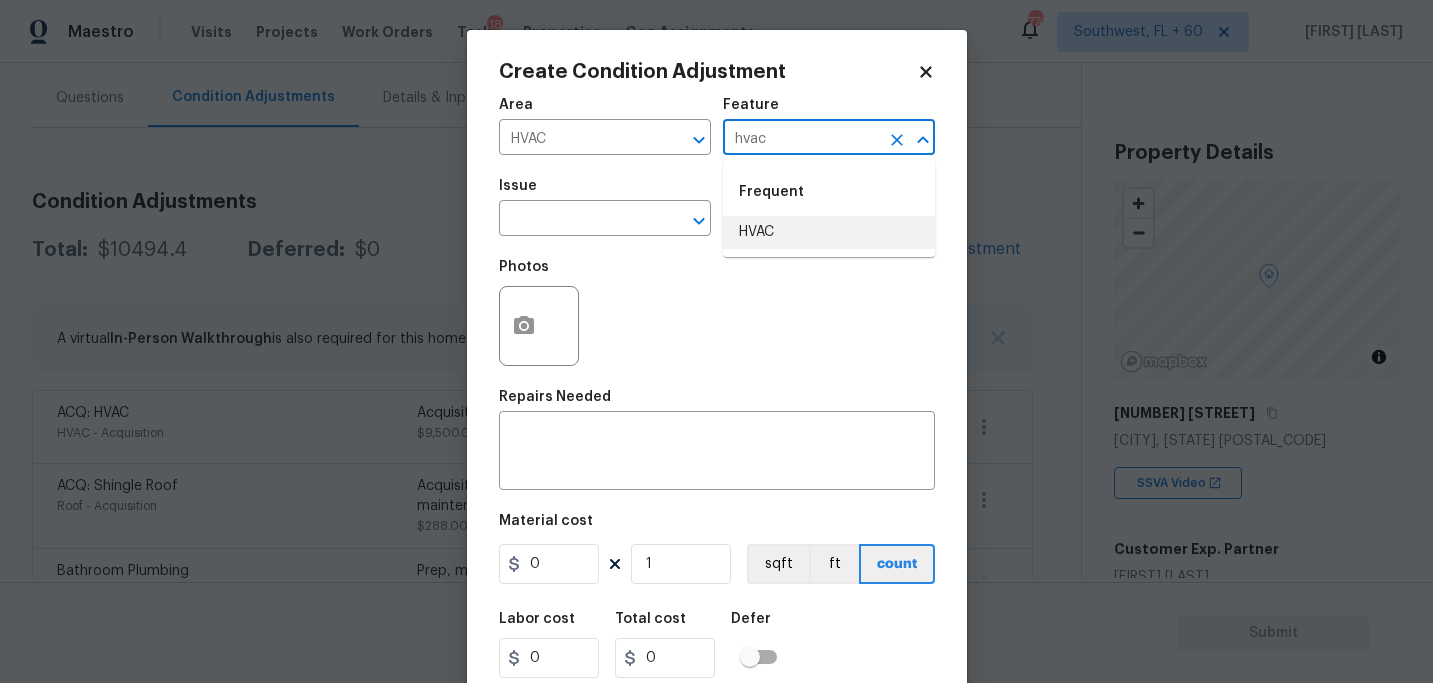 click on "HVAC" at bounding box center (829, 232) 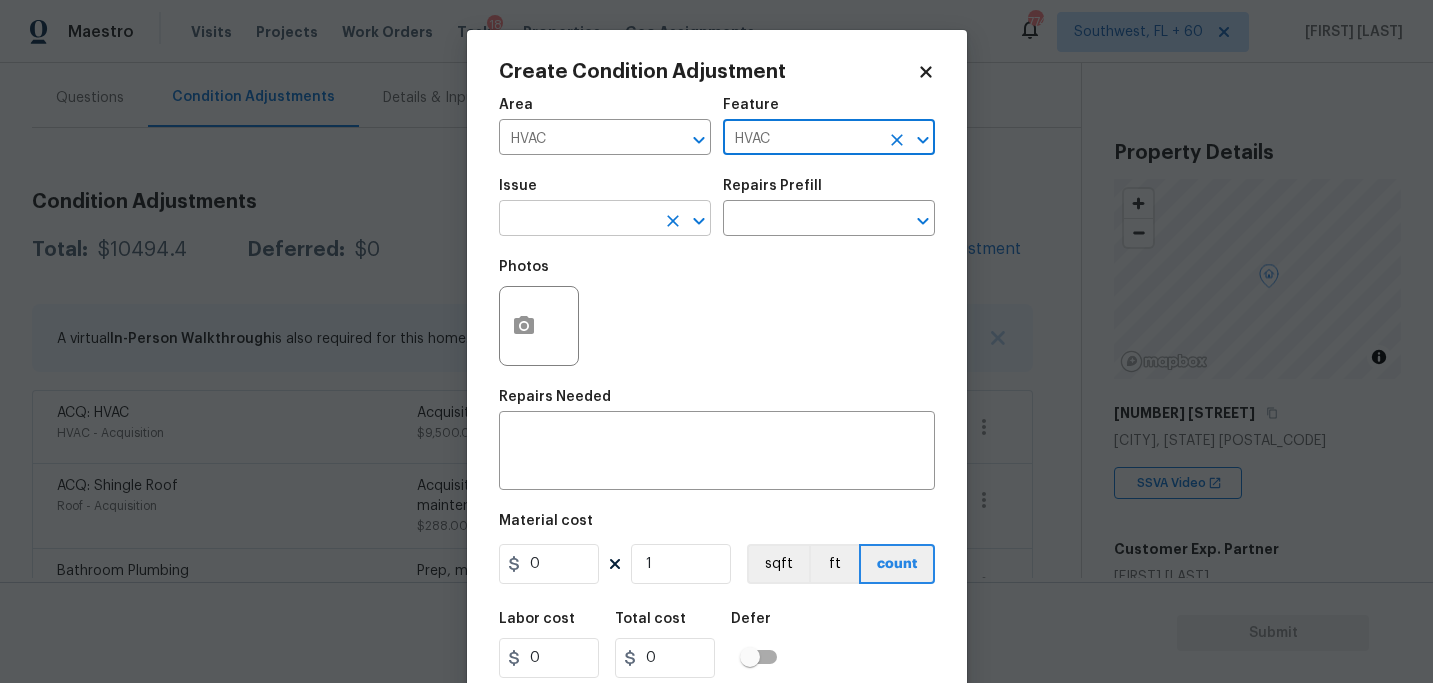 type on "HVAC" 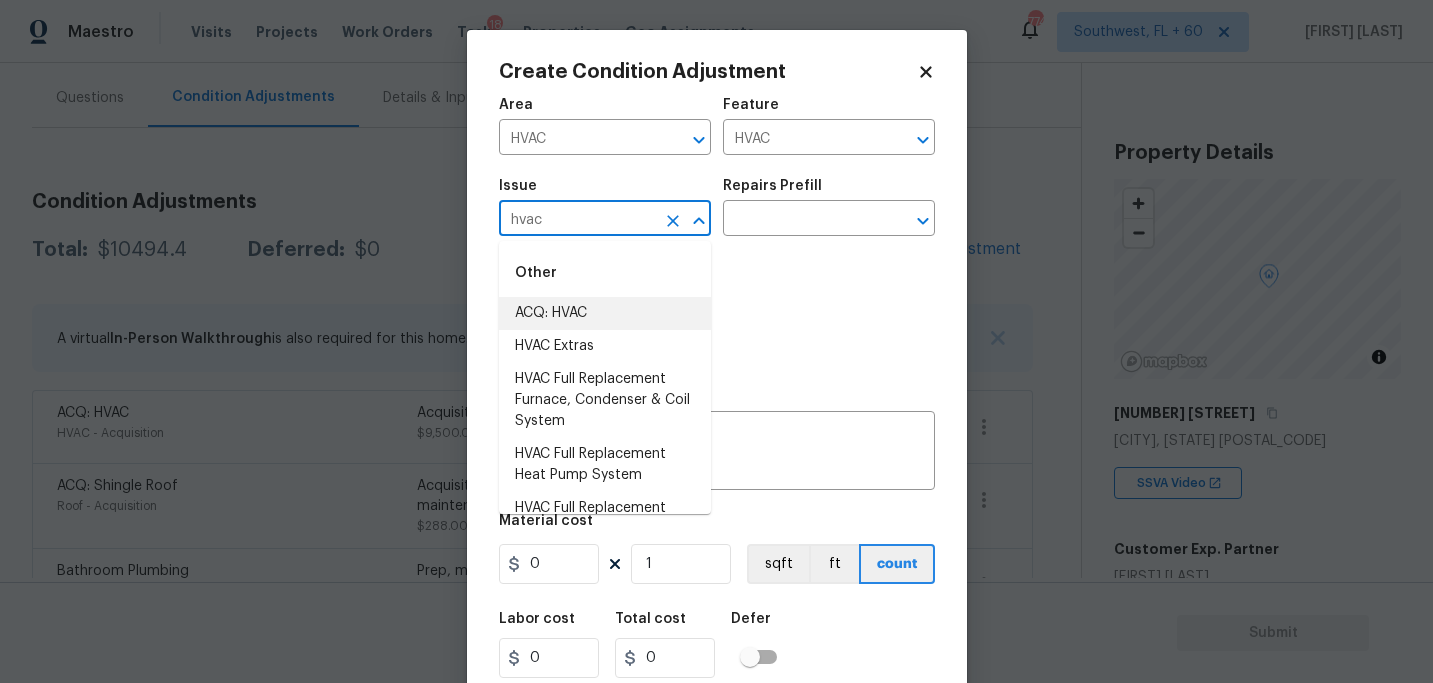 click on "ACQ: HVAC" at bounding box center (605, 313) 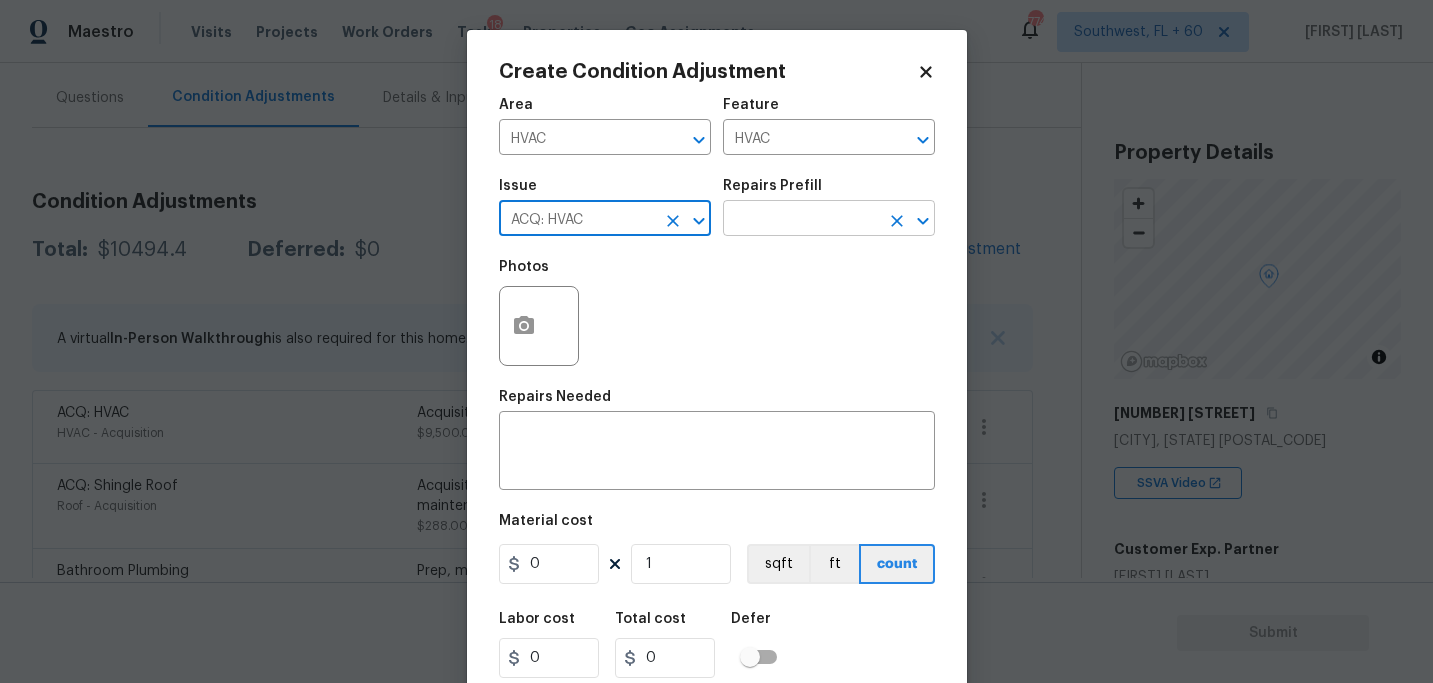 type on "ACQ: HVAC" 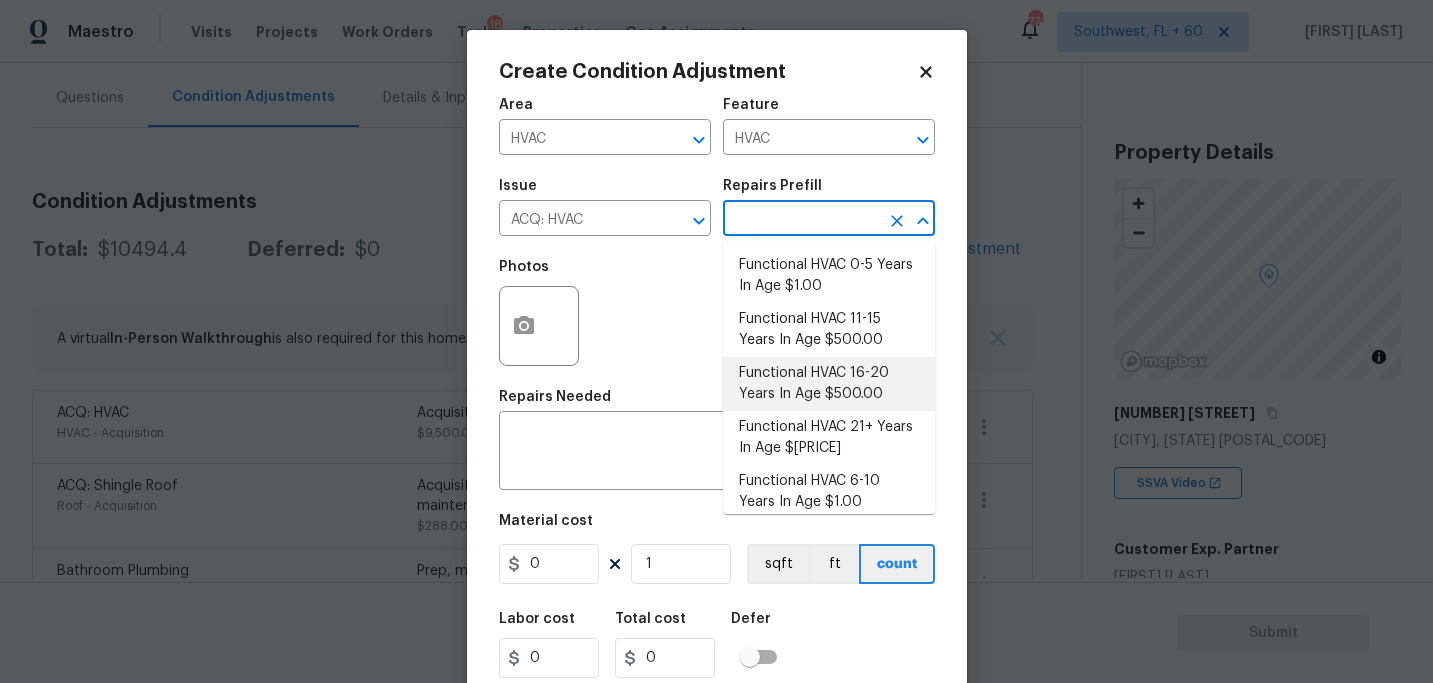 click on "Functional HVAC 16-20 Years In Age $500.00" at bounding box center [829, 384] 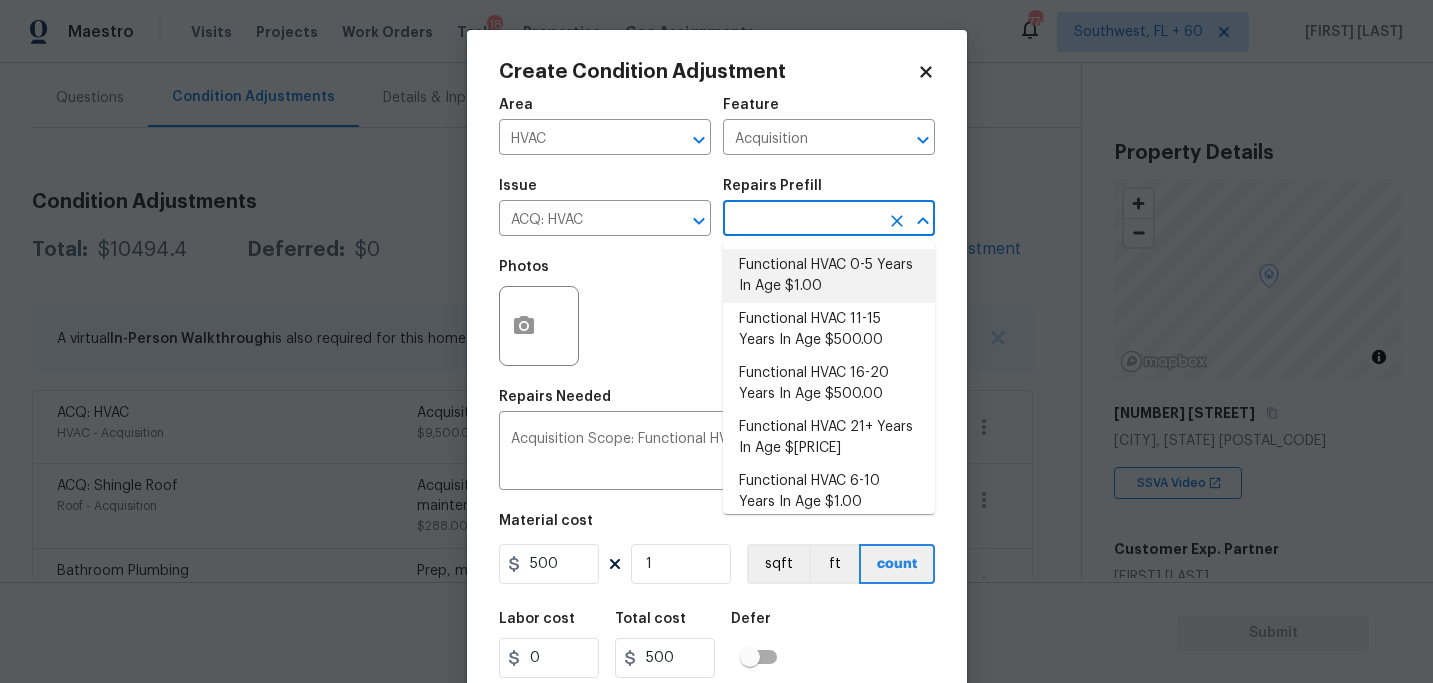 click at bounding box center (801, 220) 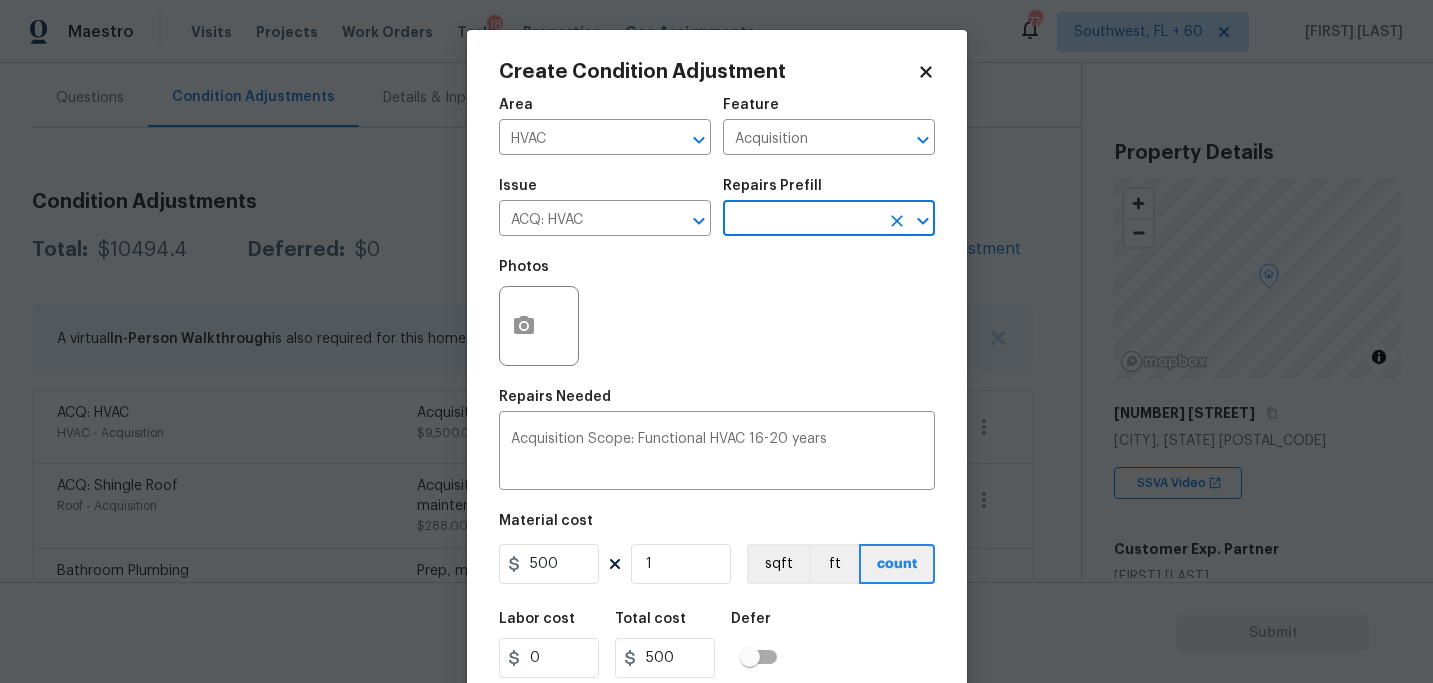 click at bounding box center [801, 220] 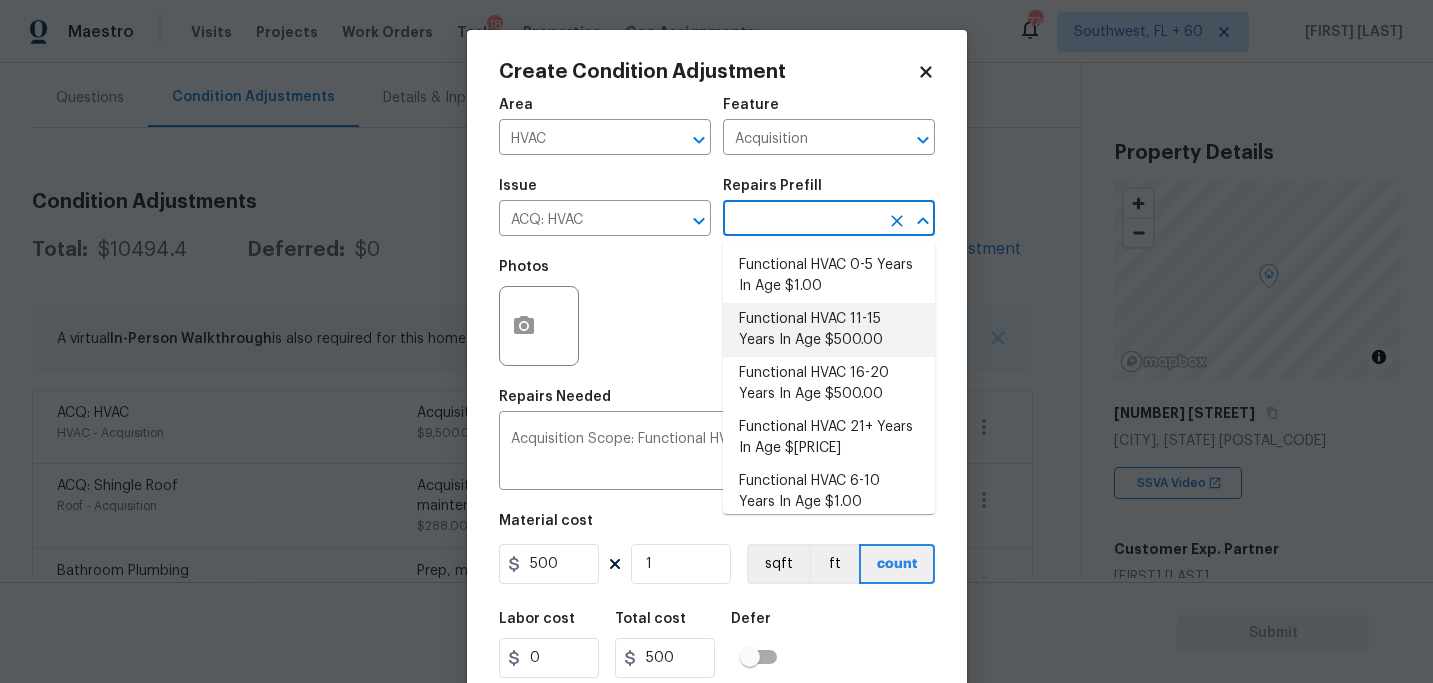 click on "Functional HVAC 11-15 Years In Age $500.00" at bounding box center [829, 330] 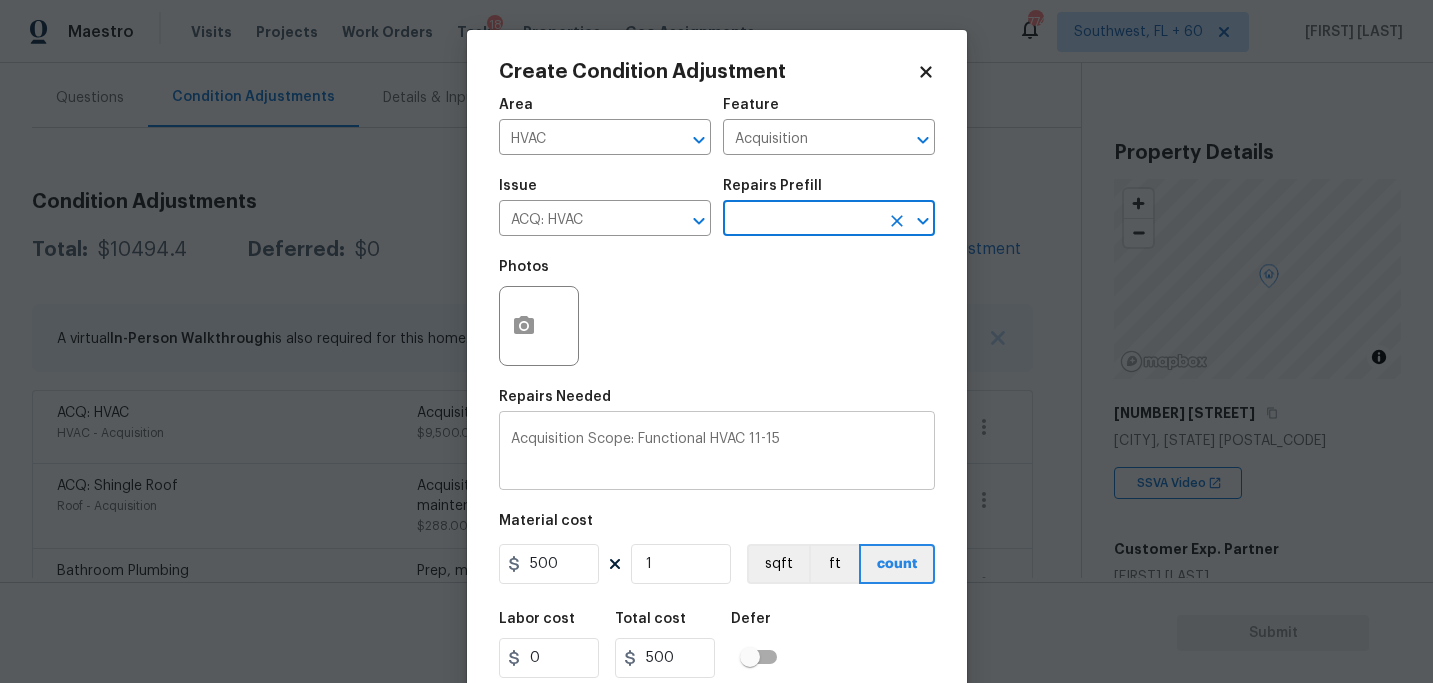 scroll, scrollTop: 64, scrollLeft: 0, axis: vertical 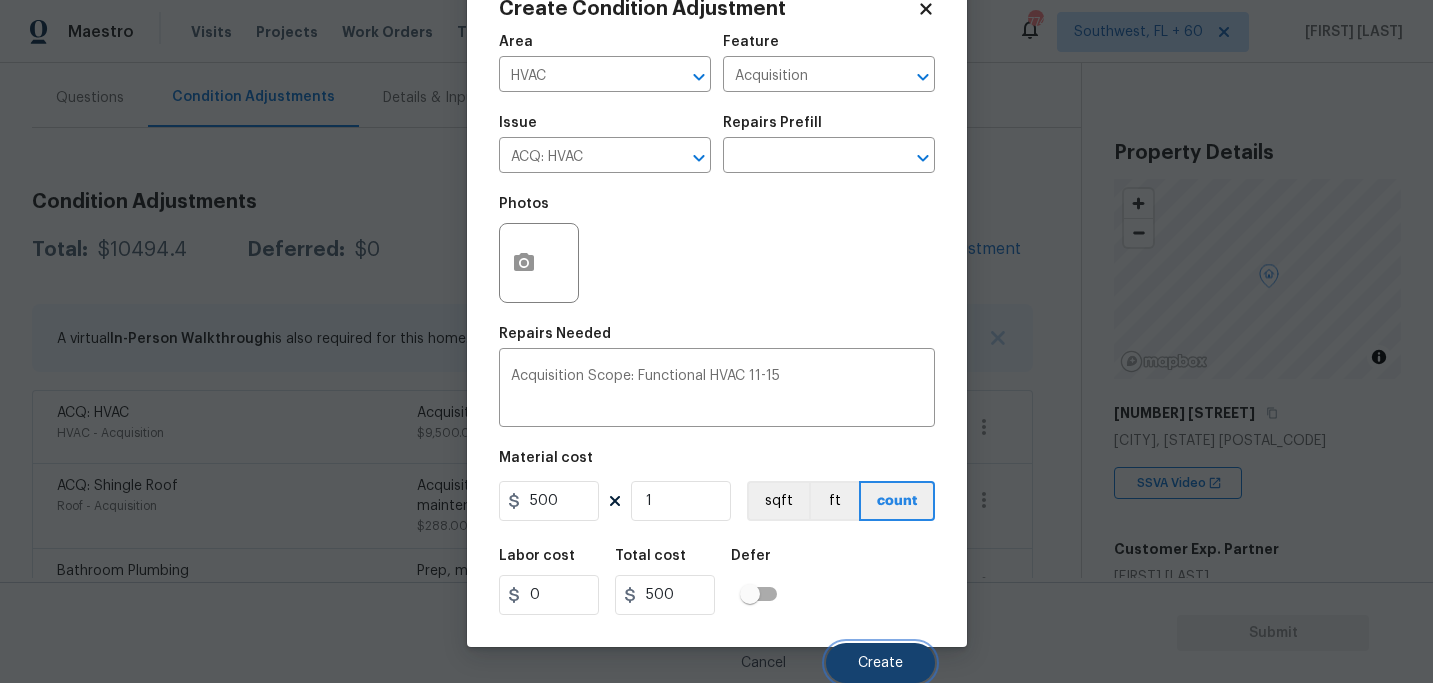 click on "Create" at bounding box center [880, 663] 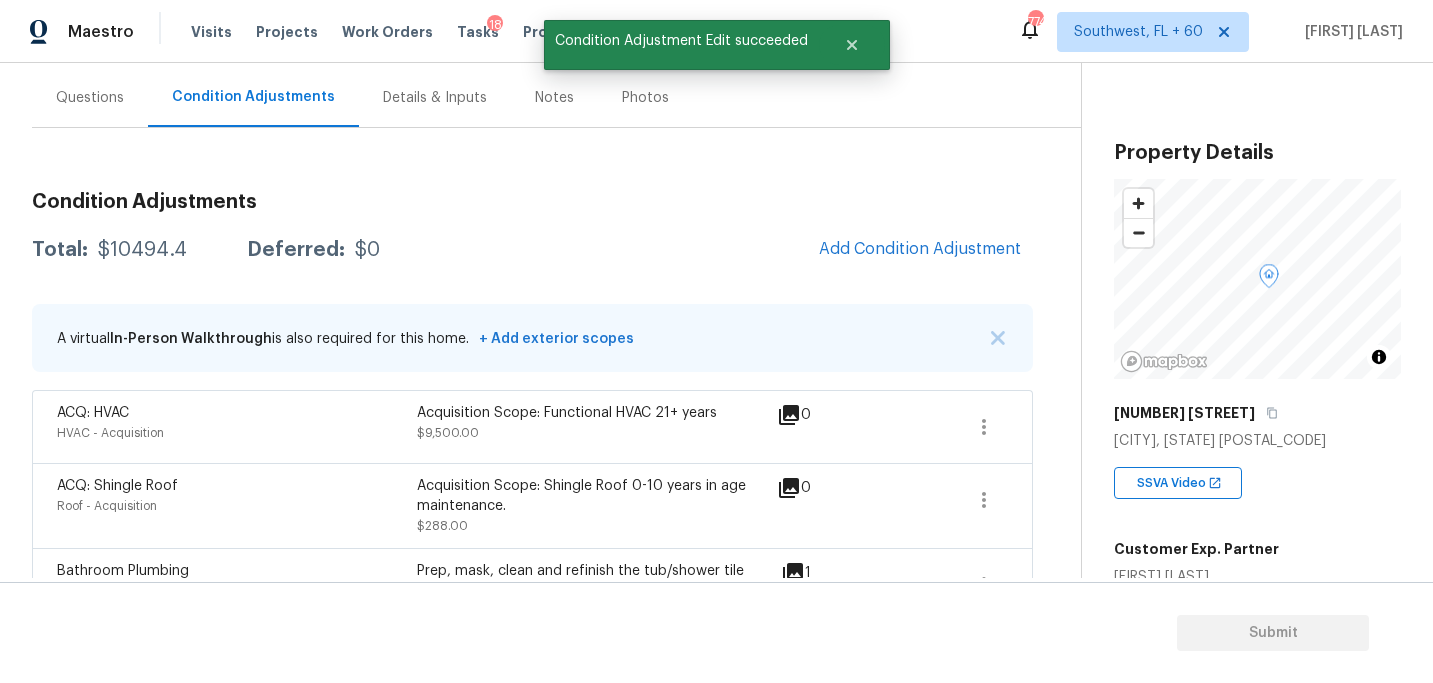 scroll, scrollTop: 57, scrollLeft: 0, axis: vertical 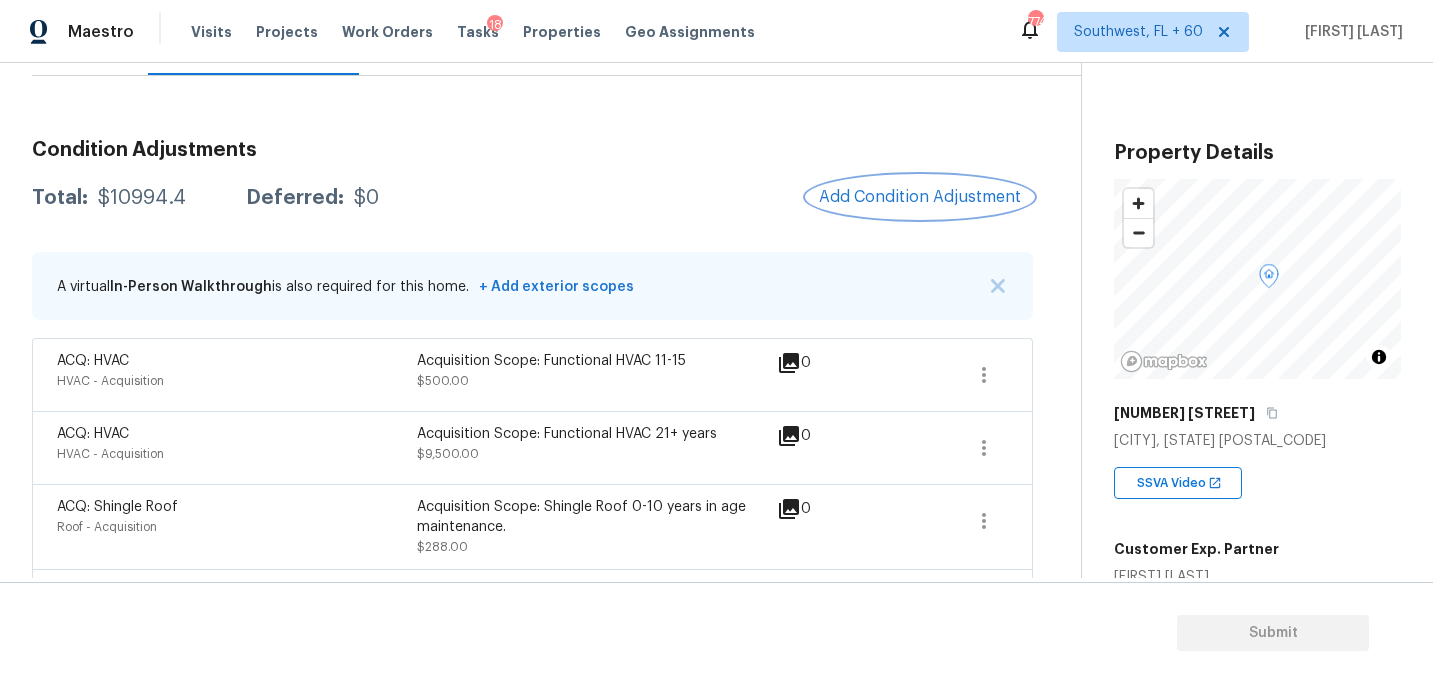 click on "Add Condition Adjustment" at bounding box center (920, 197) 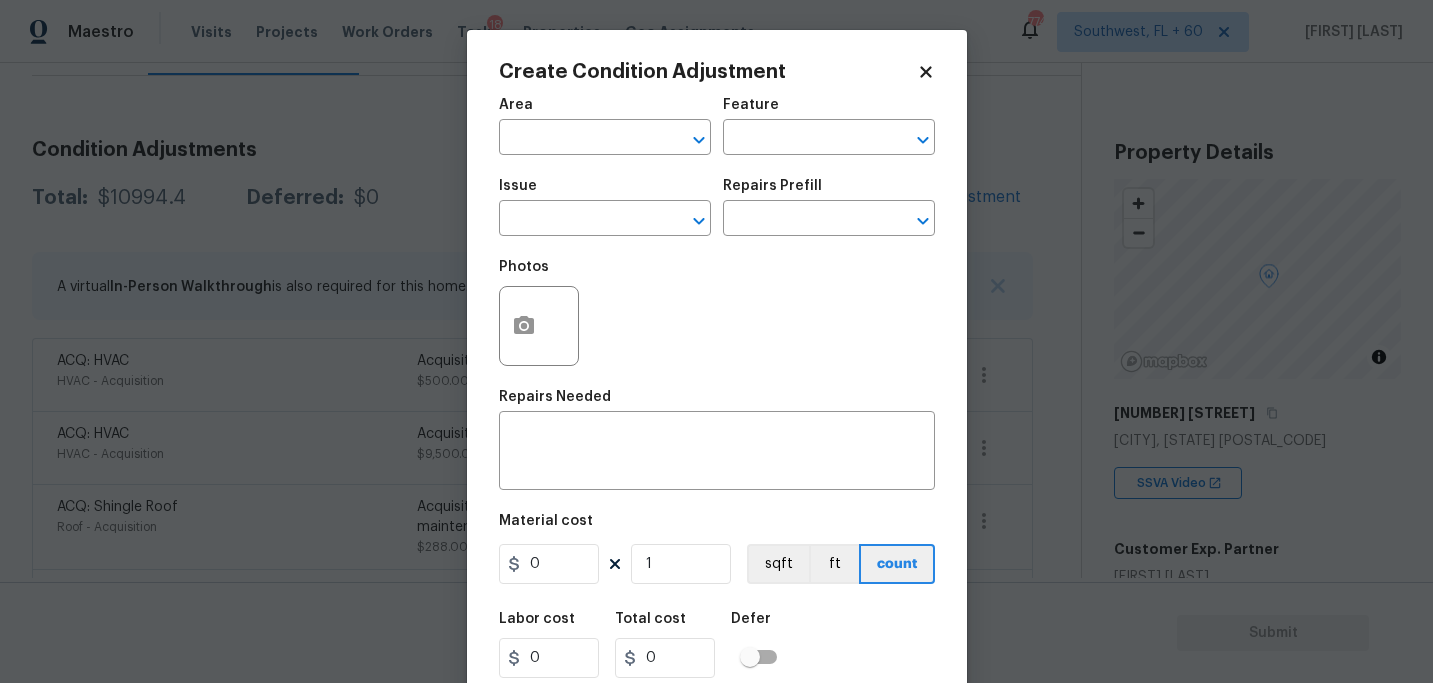 click on "Maestro Visits Projects Work Orders Tasks 18 Properties Geo Assignments 774 Southwest, FL + 60 Sakthivel Chandran Back to tasks Condition Scoping - Full Wed, Aug 06 2025 by 12:20 am   Sakthivel Chandran In-progress Questions Condition Adjustments Details & Inputs Notes Photos Condition Adjustments Total:  $10994.4 Deferred:  $0 Add Condition Adjustment A virtual  In-Person Walkthrough  is also required for this home.   + Add exterior scopes ACQ: HVAC HVAC - Acquisition Acquisition Scope: Functional HVAC 11-15 $500.00   0 ACQ: HVAC HVAC - Acquisition Acquisition Scope: Functional HVAC 21+ years $9,500.00   0 ACQ: Shingle Roof Roof - Acquisition Acquisition Scope: Shingle Roof 0-10 years in age maintenance. $288.00   0 Bathroom Plumbing Bathroom - Plumbing Prep, mask, clean and refinish the tub/shower tile surround both all sides ensuring a complete and professional coverage. Haul away and dispose of all masking/debris properly. $356.40   1 Exterior Garage Door Garage - Garage Garage door repaint $350.00   1" at bounding box center (716, 341) 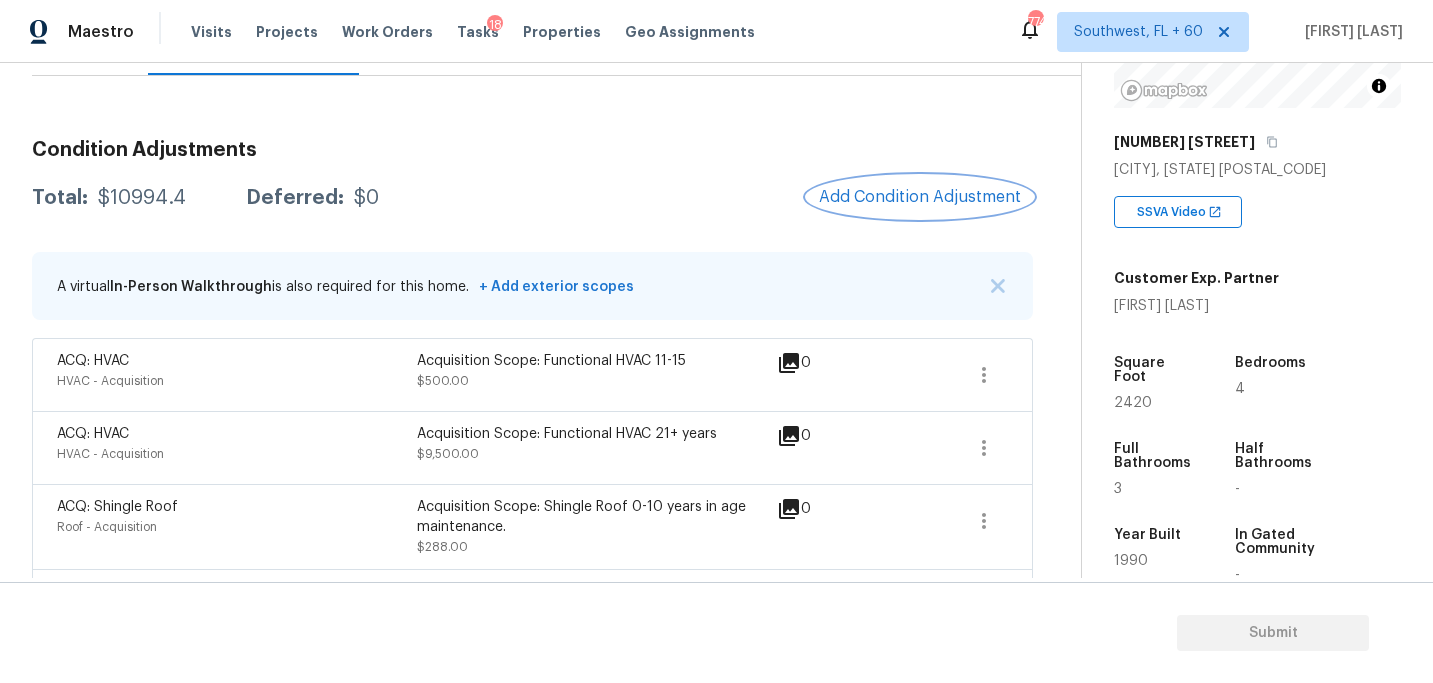 scroll, scrollTop: 287, scrollLeft: 0, axis: vertical 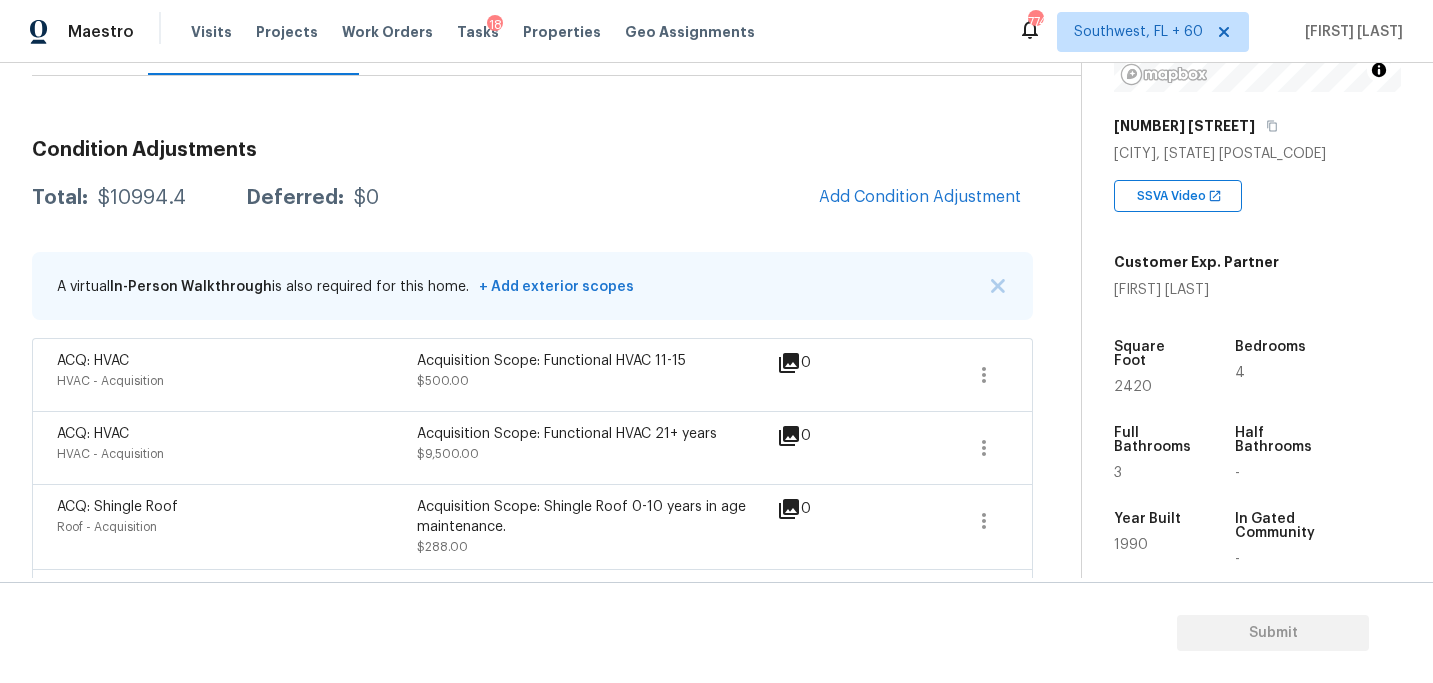click on "Condition Adjustments" at bounding box center (532, 150) 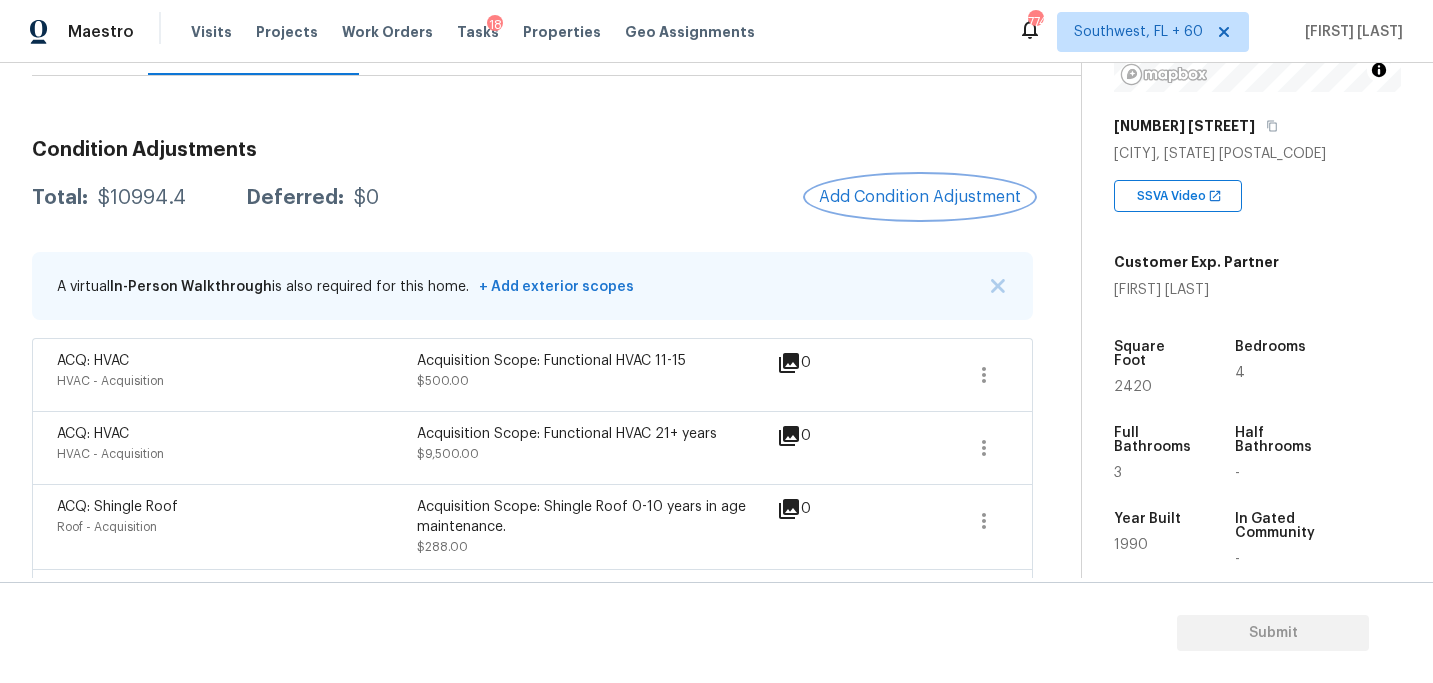 click on "Add Condition Adjustment" at bounding box center (920, 197) 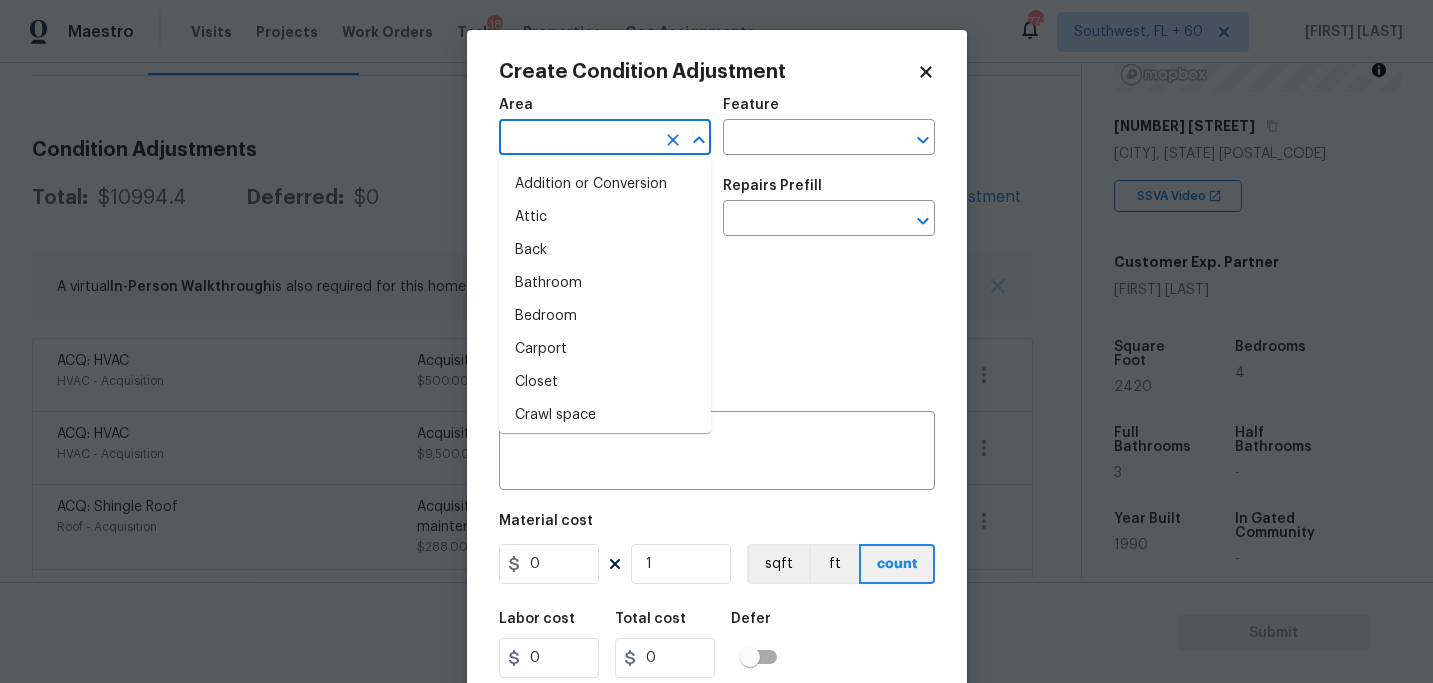 click at bounding box center (577, 139) 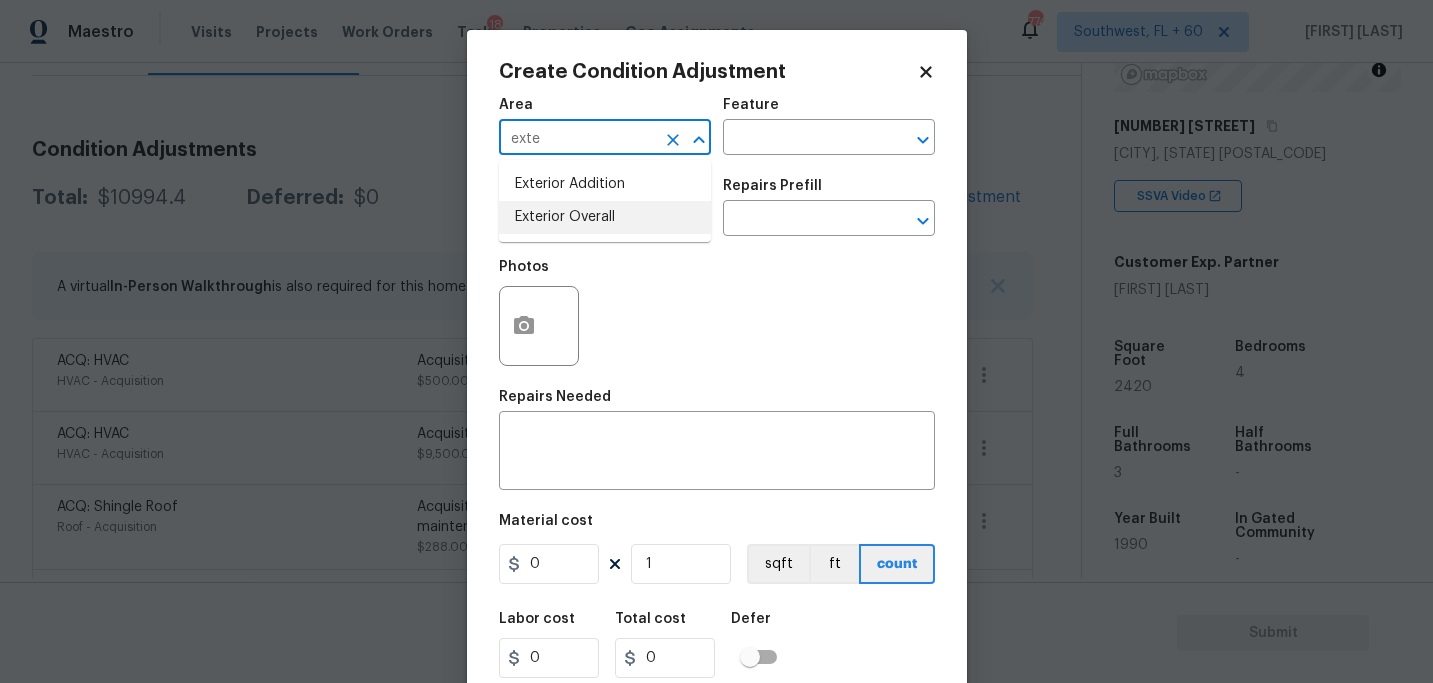 click on "Exterior Overall" at bounding box center (605, 217) 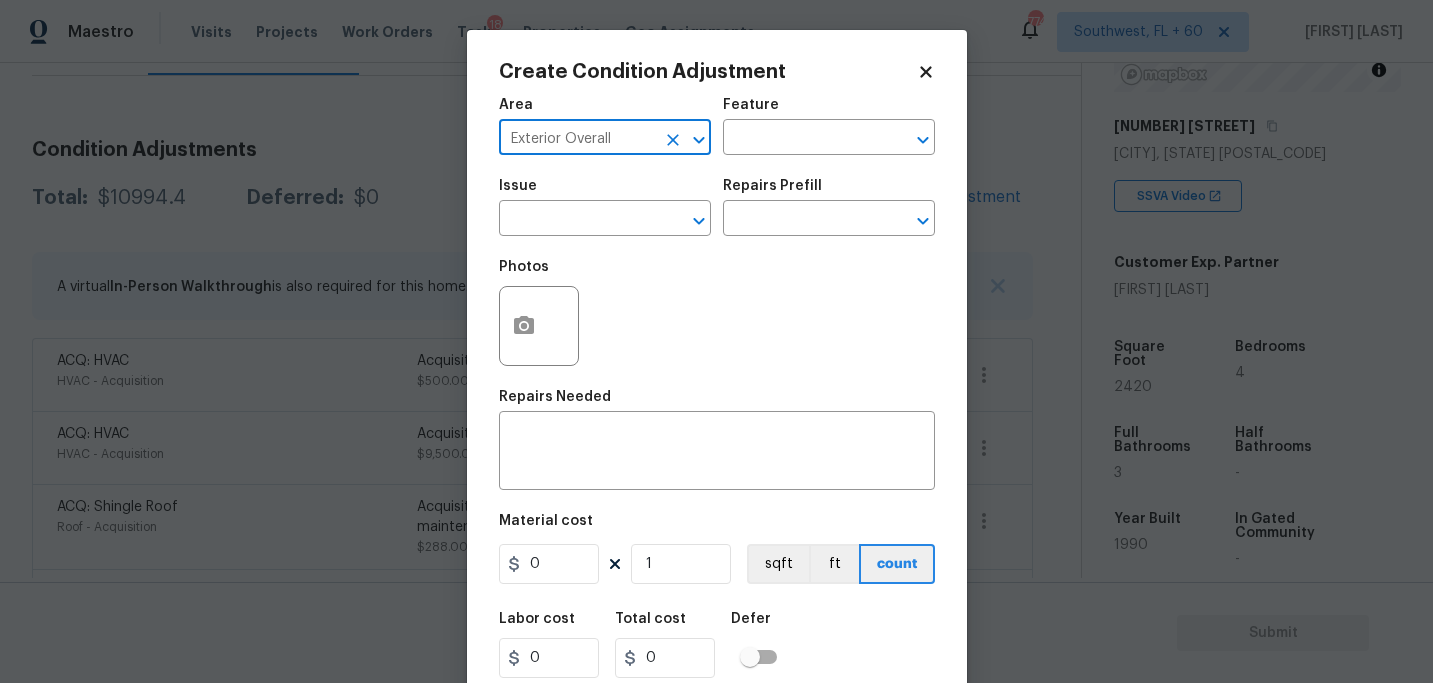 type on "Exterior Overall" 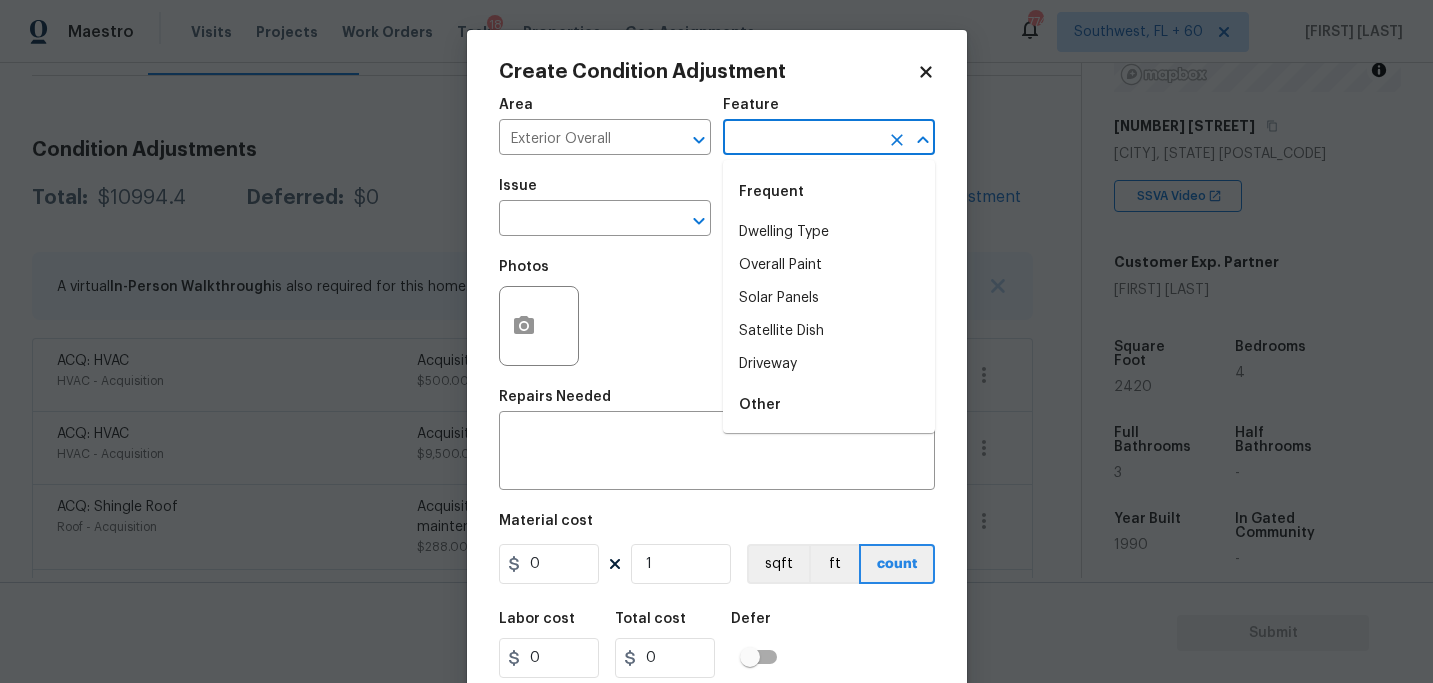 click at bounding box center [801, 139] 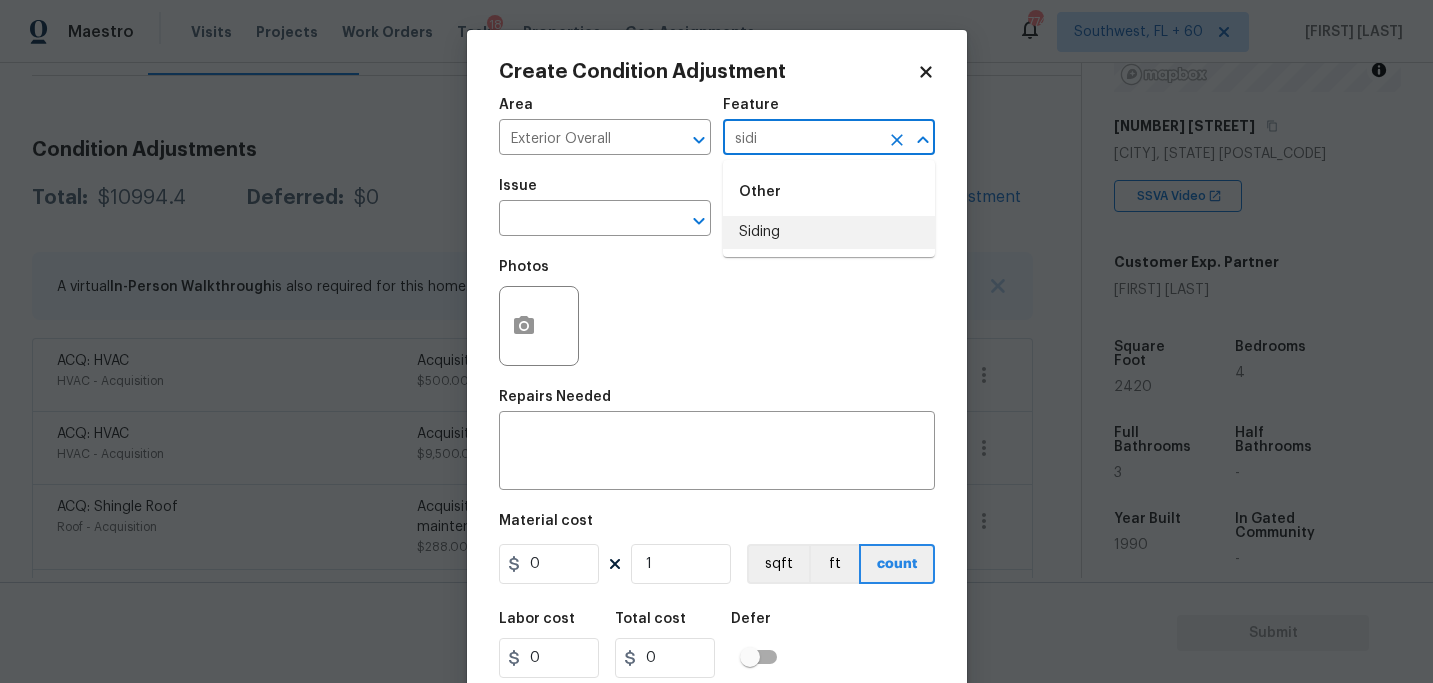 click on "Siding" at bounding box center (829, 232) 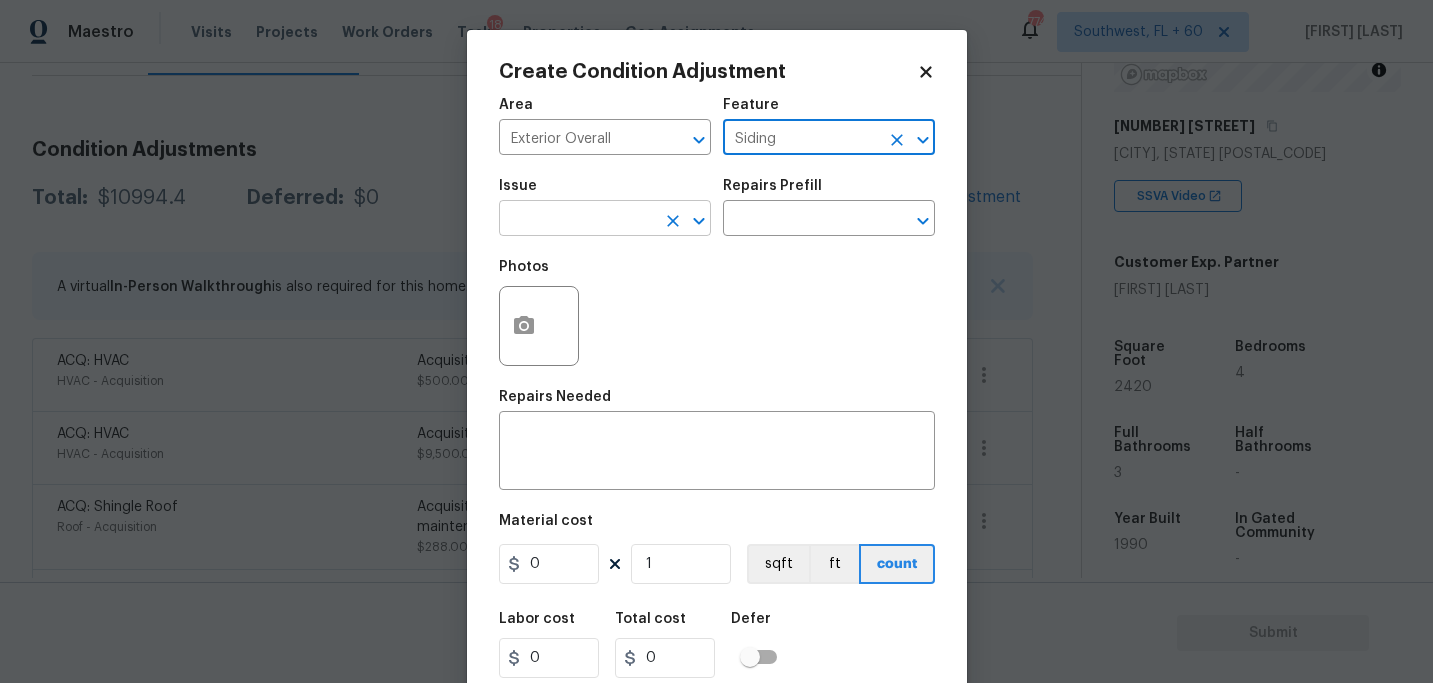 type on "Siding" 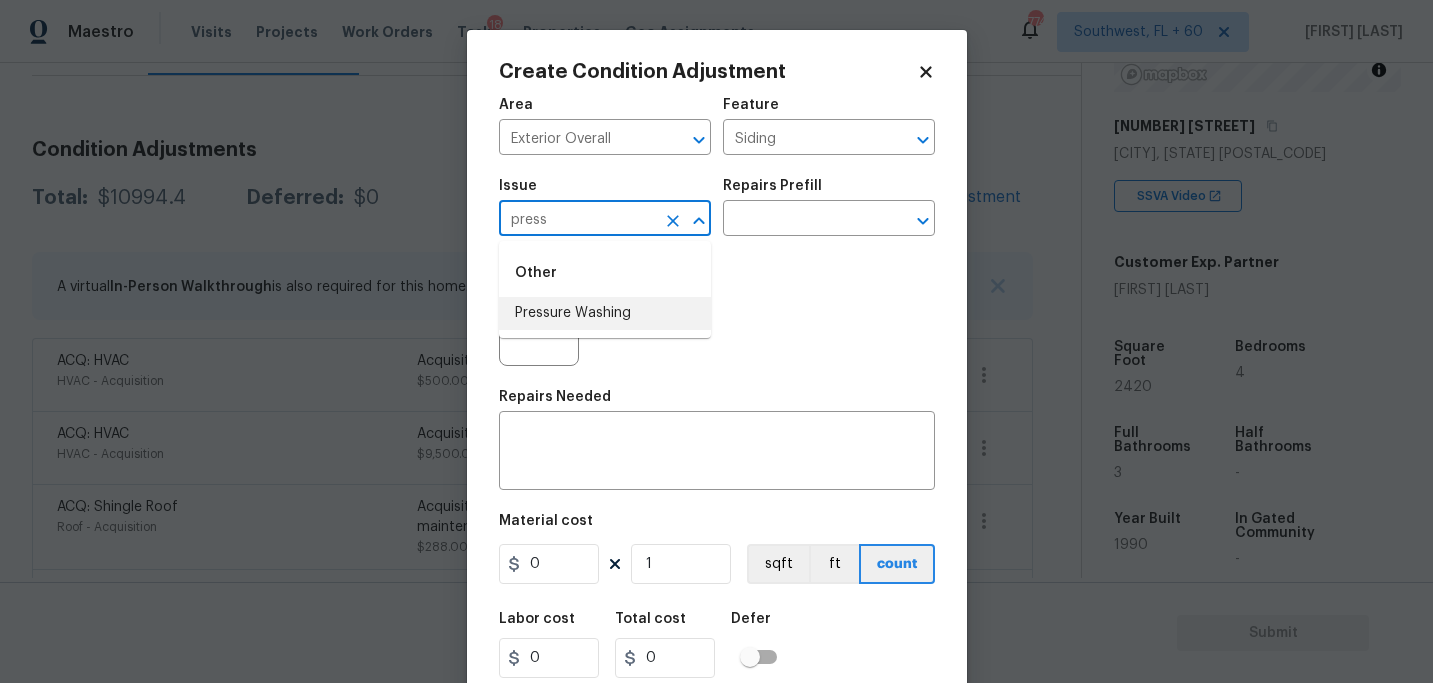 click on "Pressure Washing" at bounding box center [605, 313] 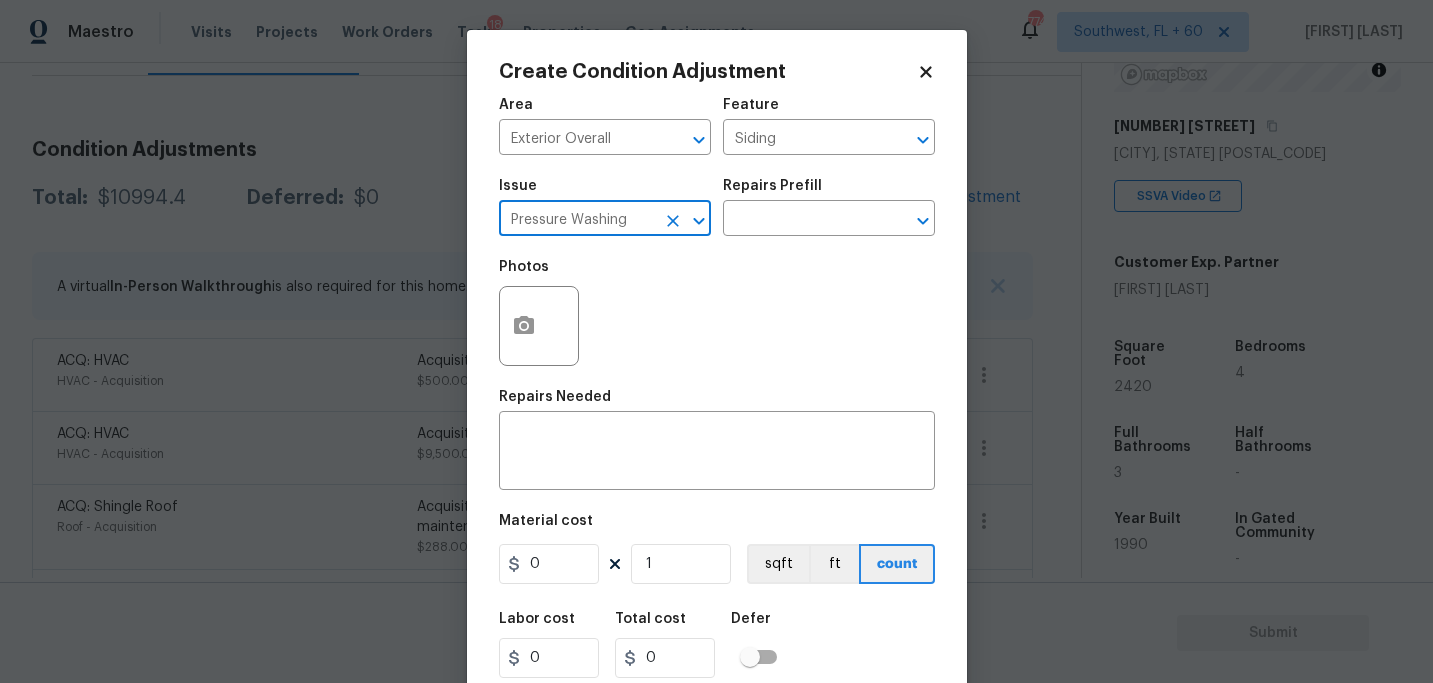 type on "Pressure Washing" 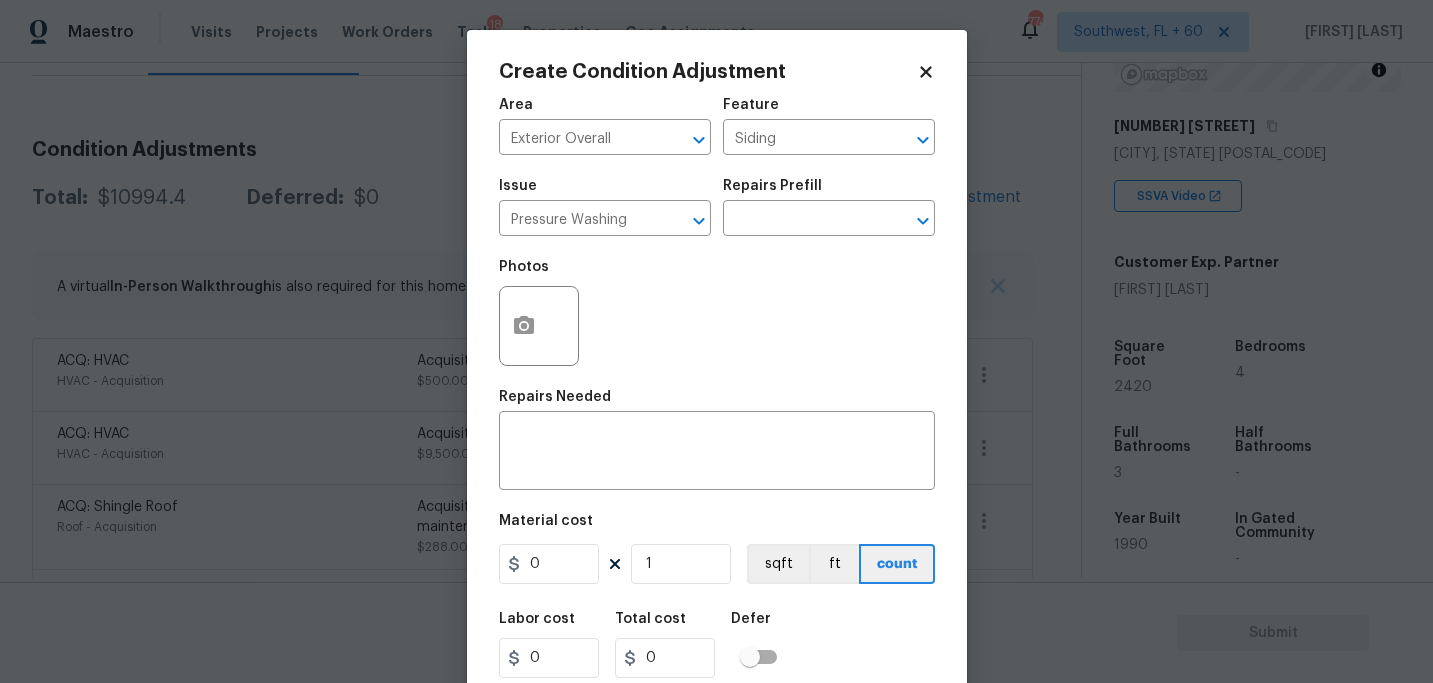 click on "Issue Pressure Washing ​ Repairs Prefill ​" at bounding box center [717, 207] 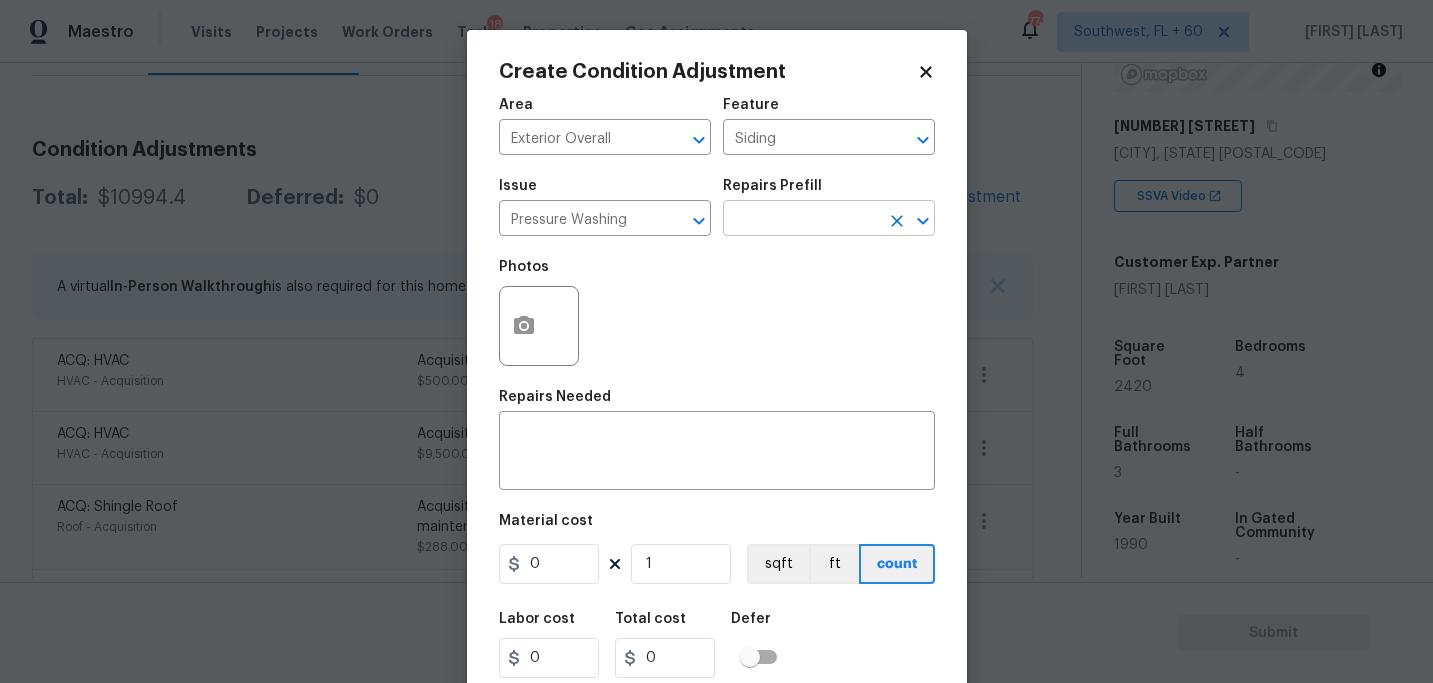 click at bounding box center (801, 220) 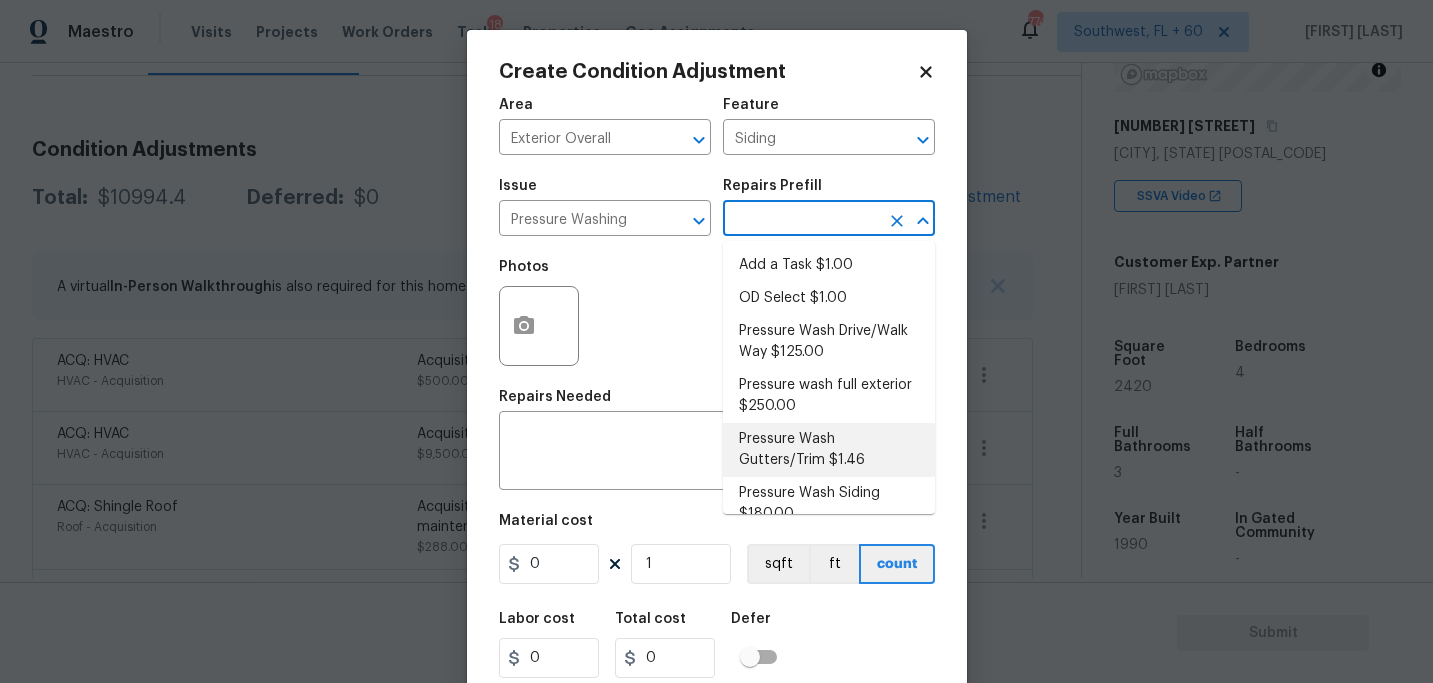 scroll, scrollTop: 25, scrollLeft: 0, axis: vertical 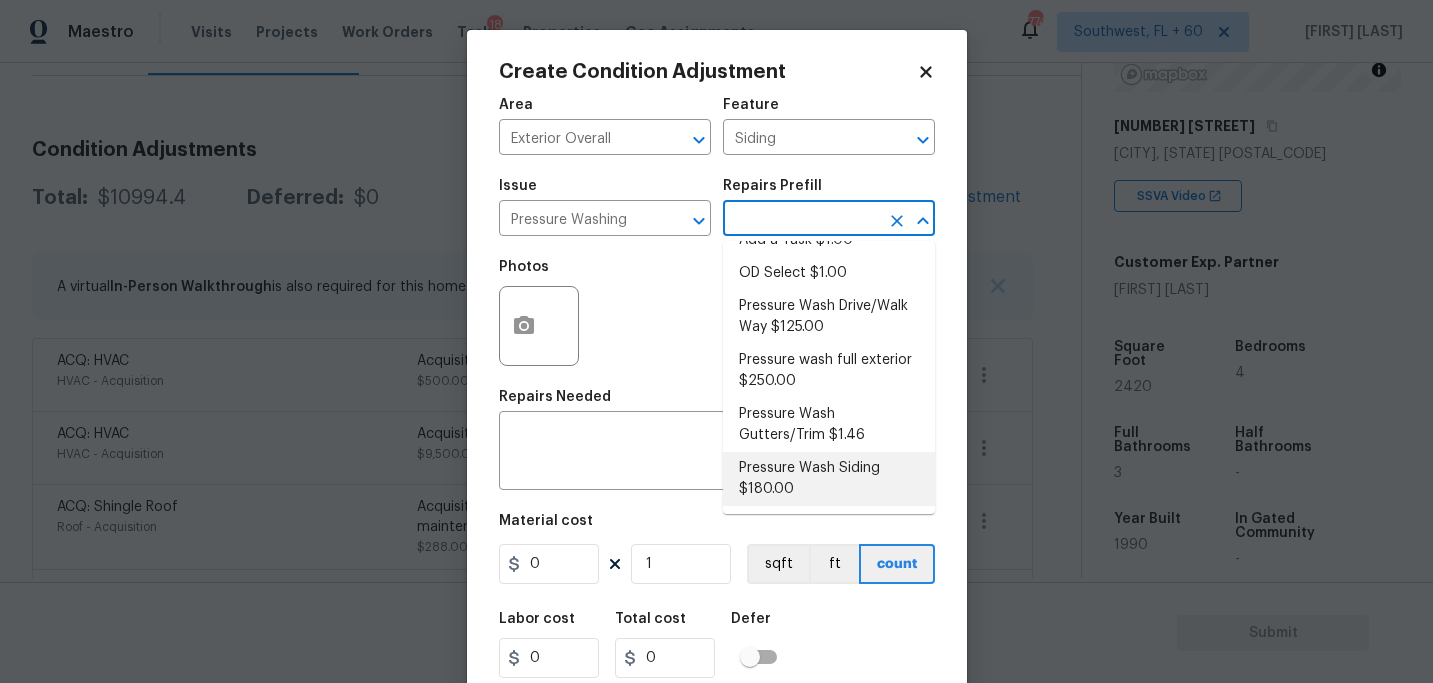 click on "Pressure Wash Siding $180.00" at bounding box center (829, 479) 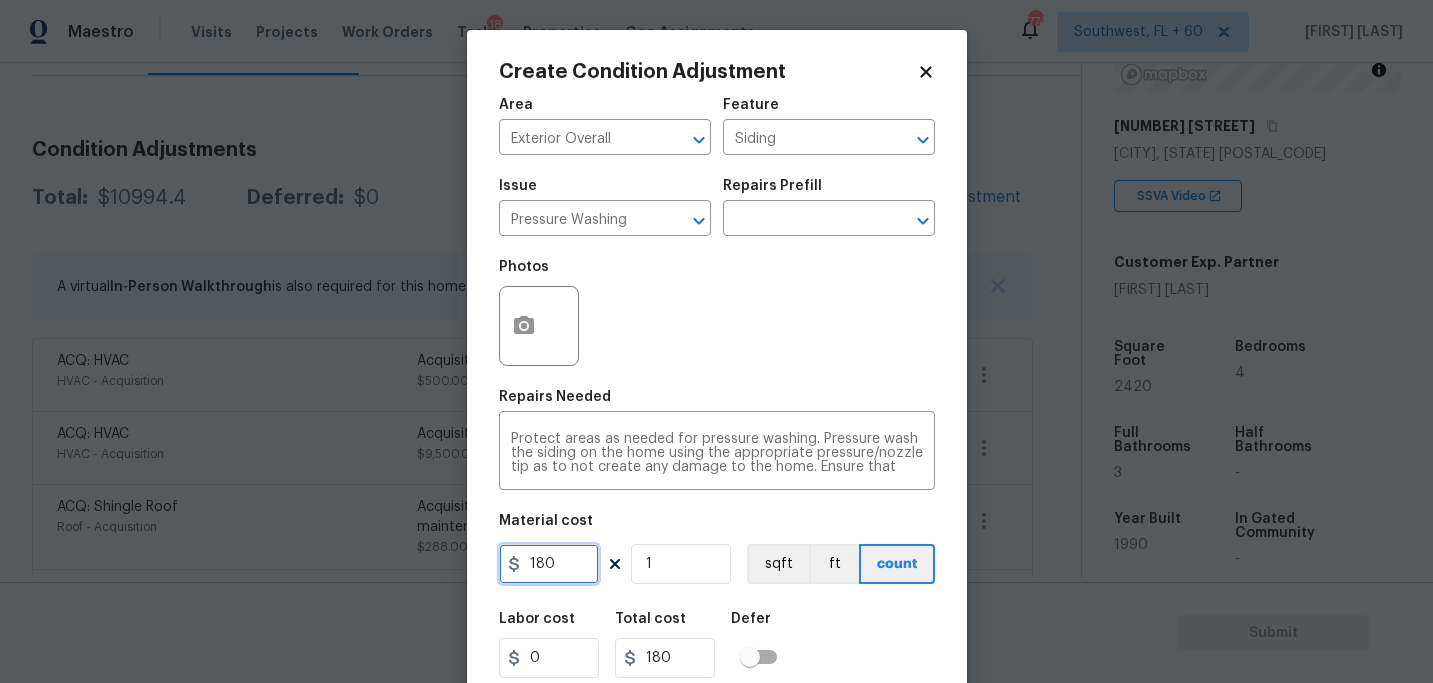 drag, startPoint x: 565, startPoint y: 564, endPoint x: 402, endPoint y: 564, distance: 163 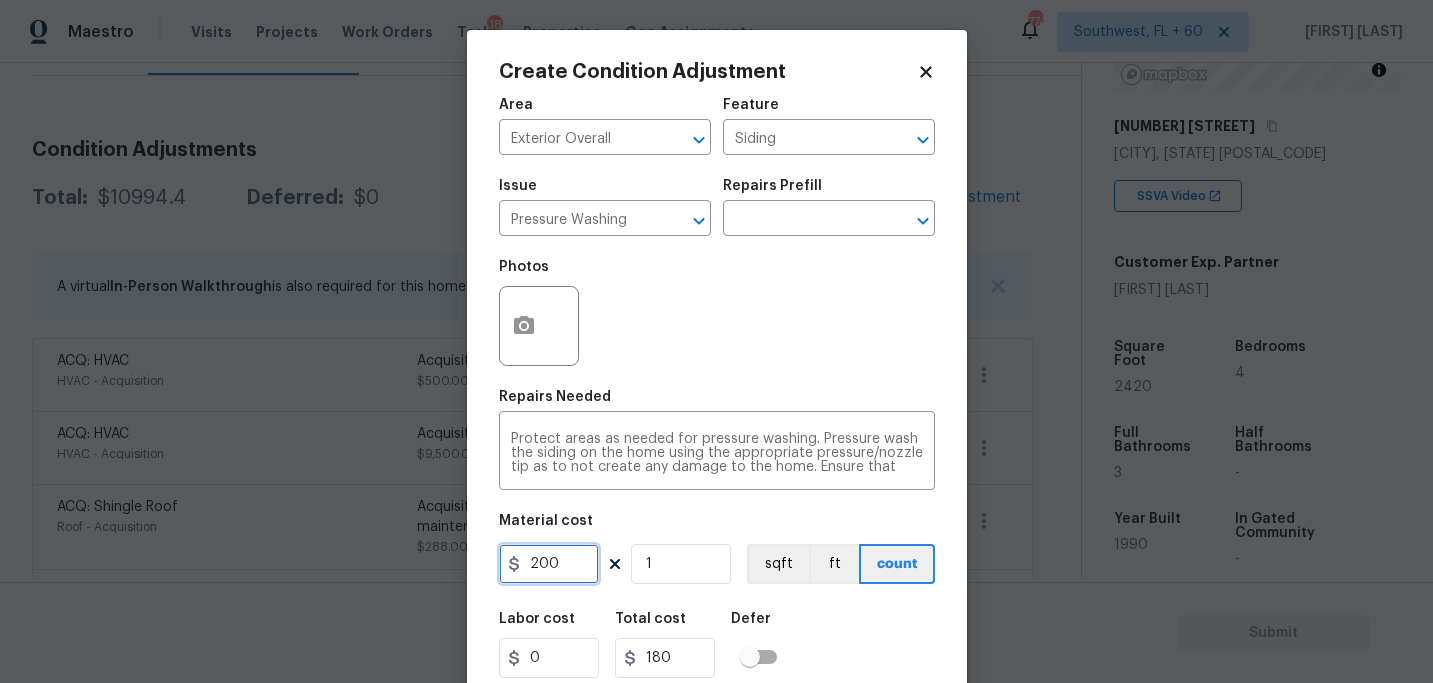 type on "200" 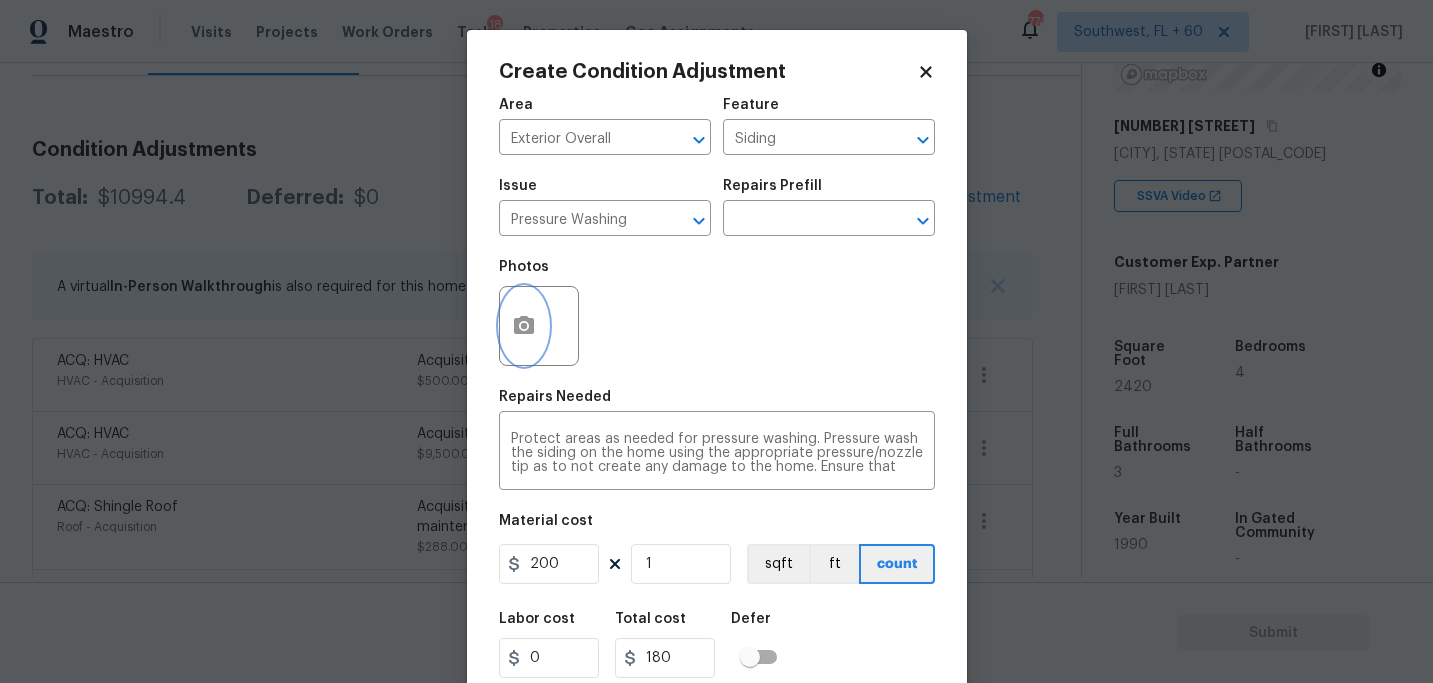 type on "200" 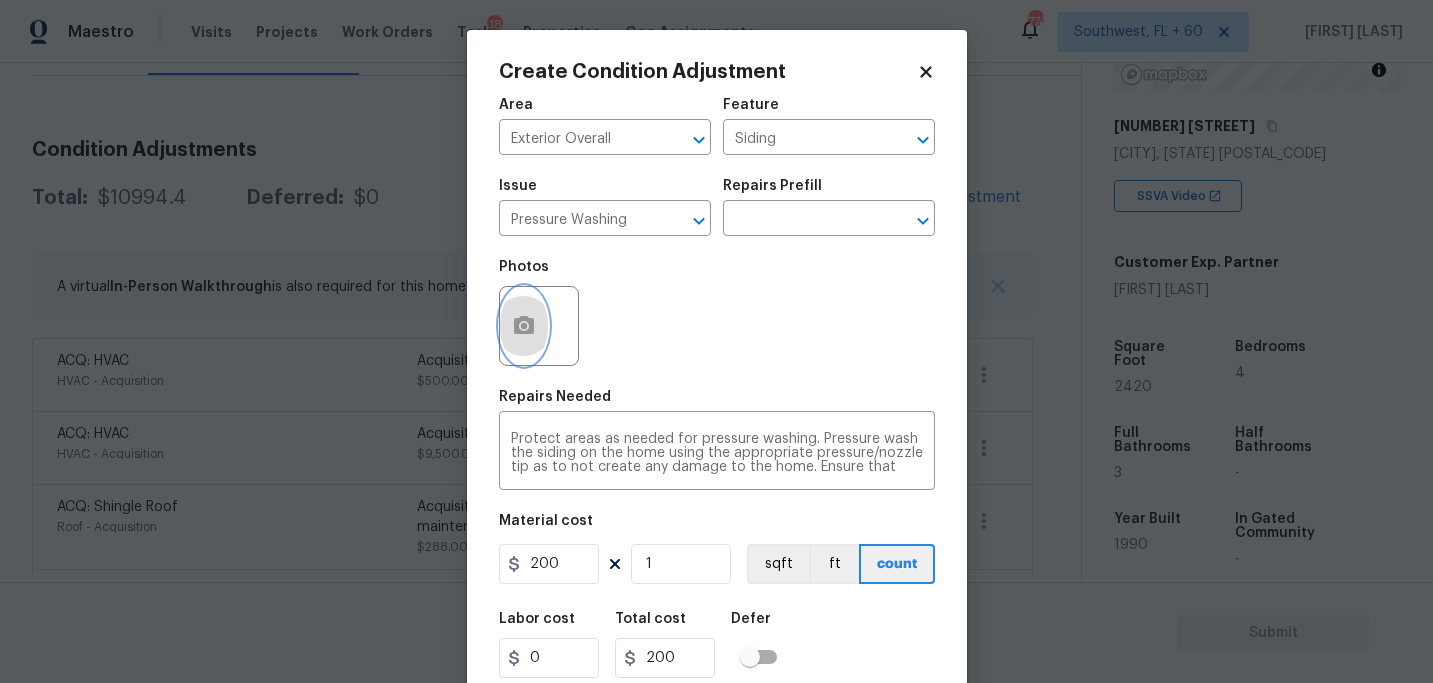 click at bounding box center [524, 326] 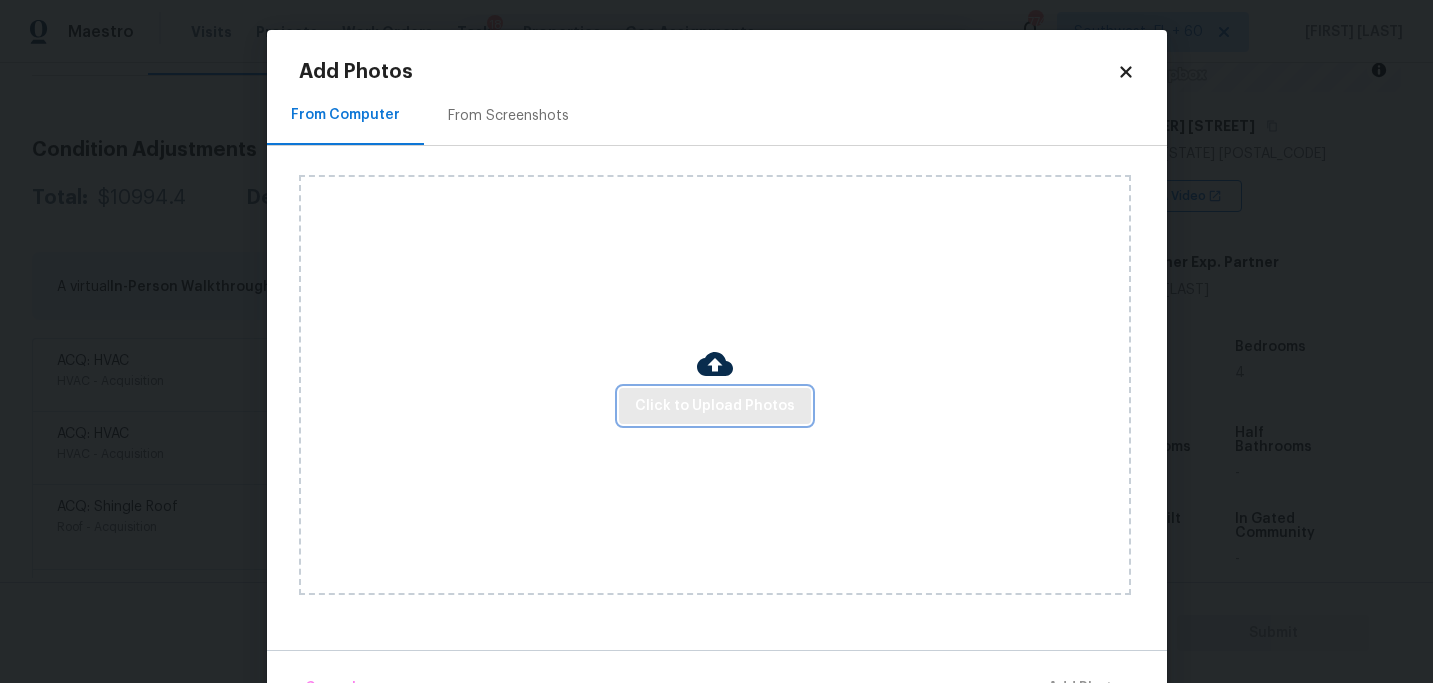 click on "Click to Upload Photos" at bounding box center (715, 406) 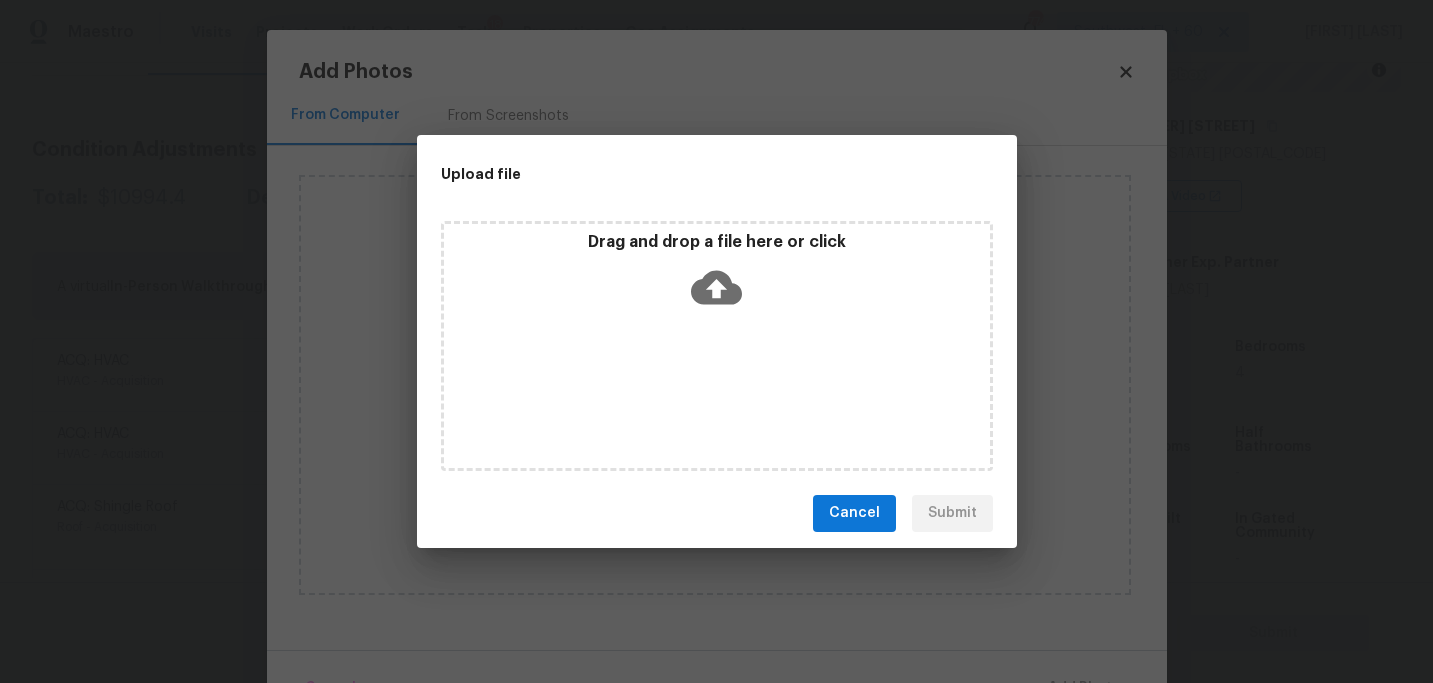 click on "Drag and drop a file here or click" at bounding box center (717, 346) 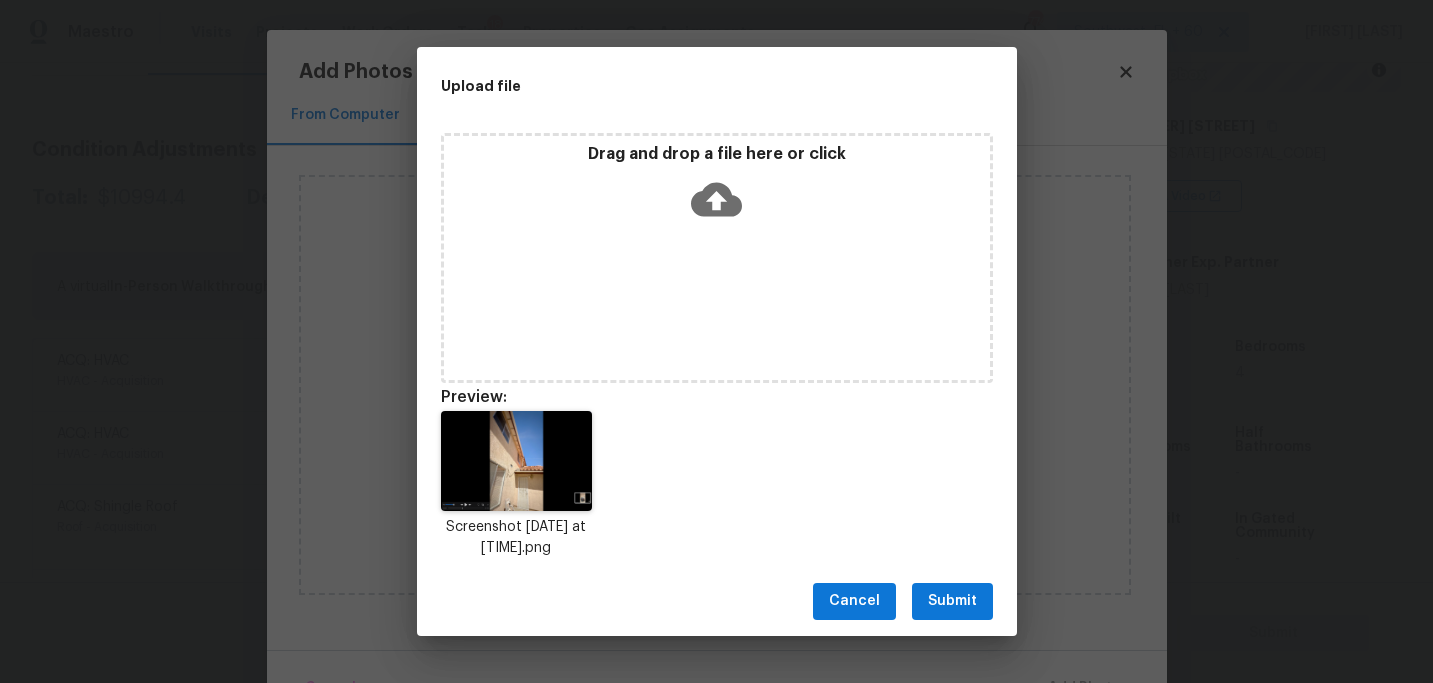 click on "Submit" at bounding box center [952, 601] 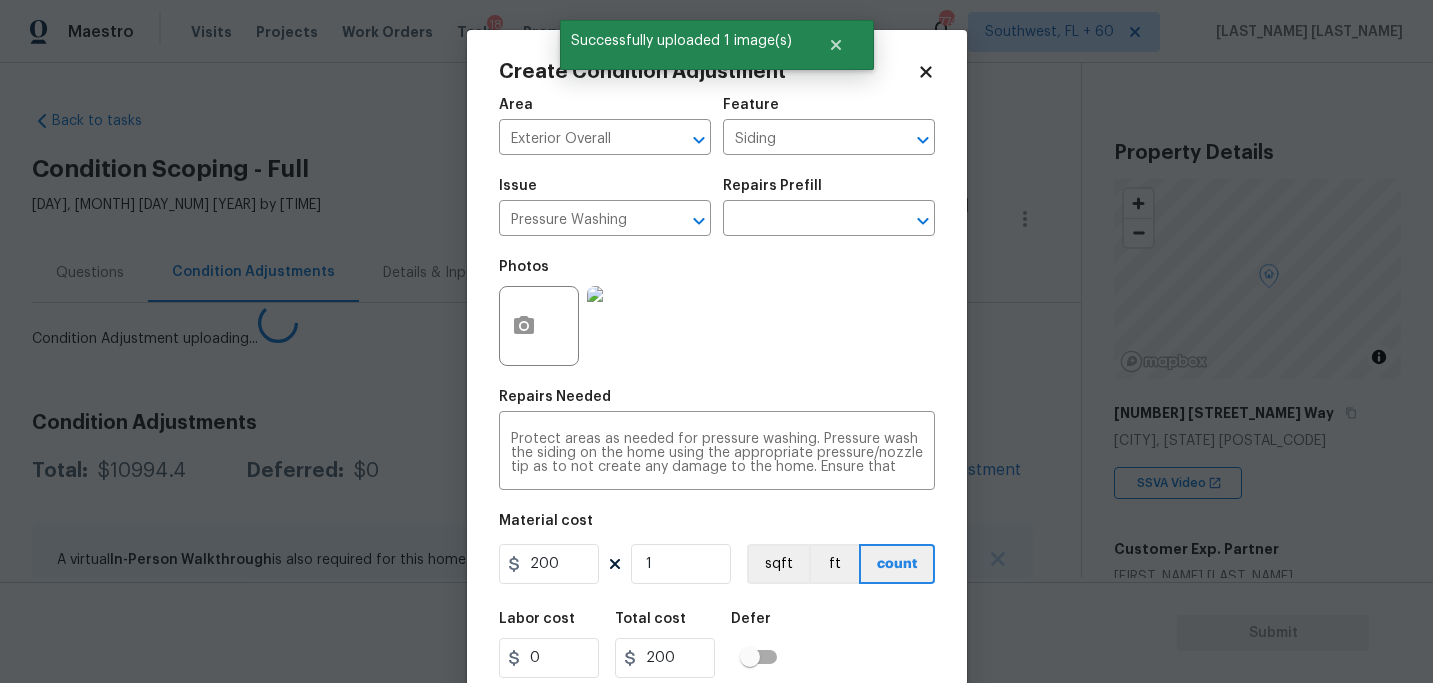 scroll, scrollTop: 0, scrollLeft: 0, axis: both 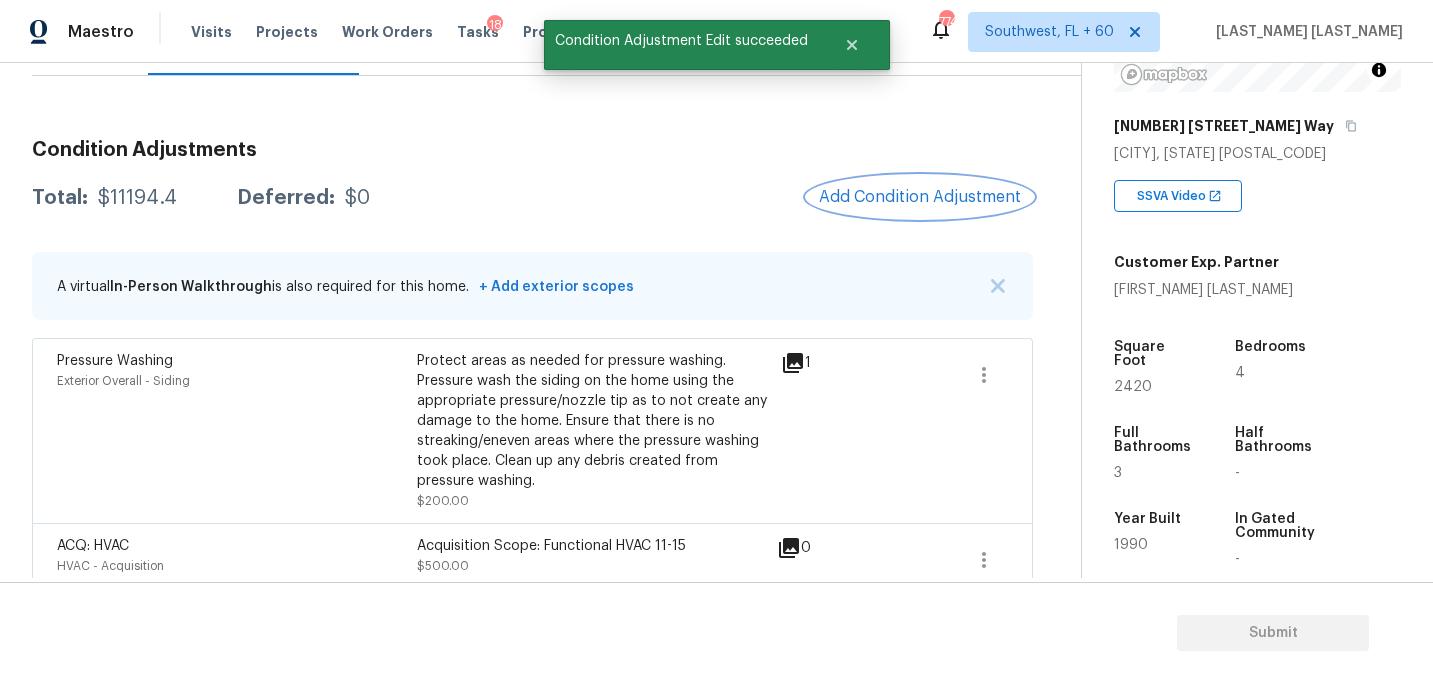 click on "Add Condition Adjustment" at bounding box center [920, 197] 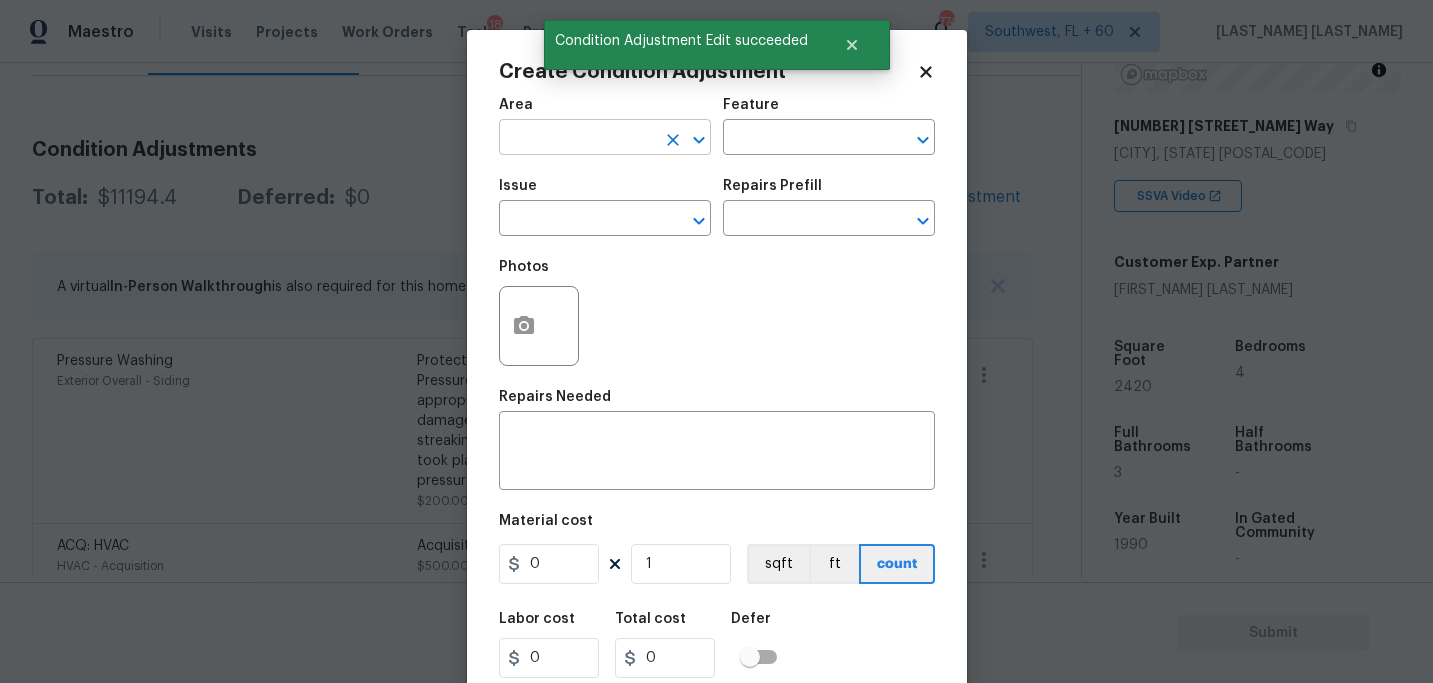 click at bounding box center [577, 139] 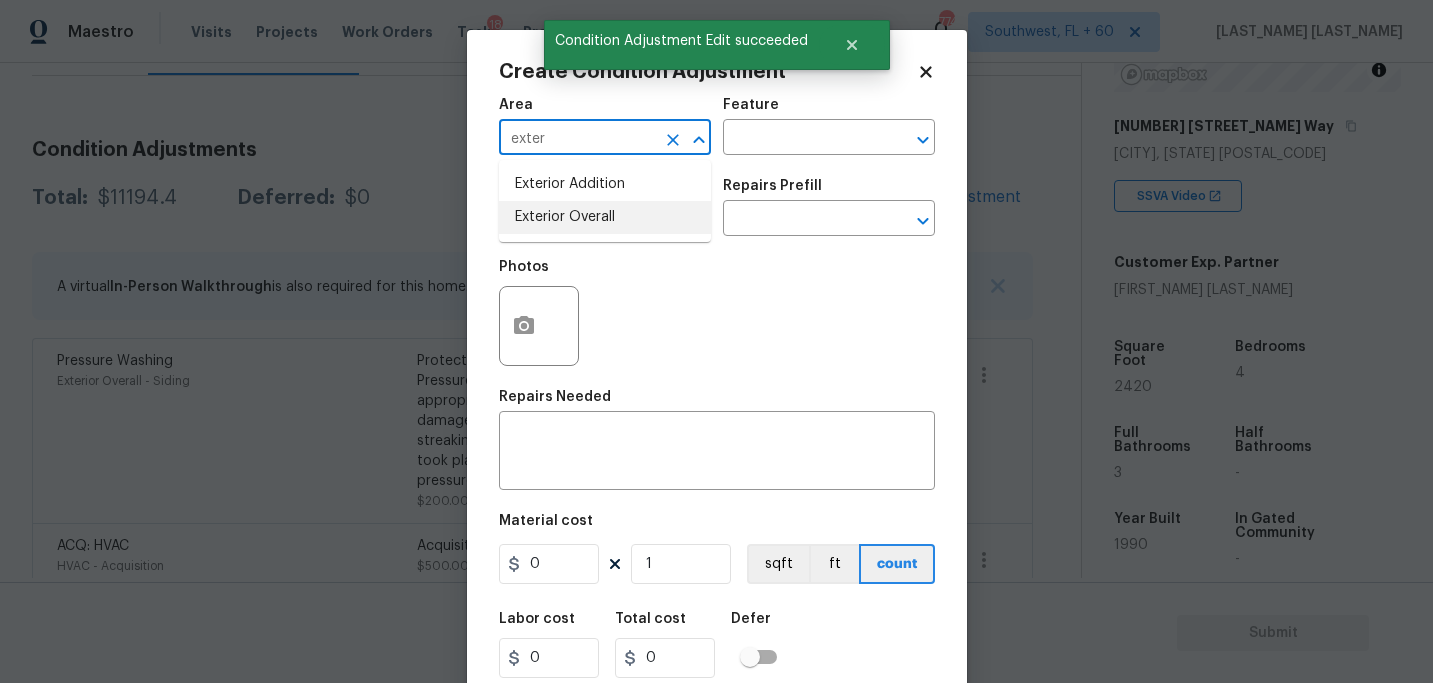 click on "Exterior Overall" at bounding box center [605, 217] 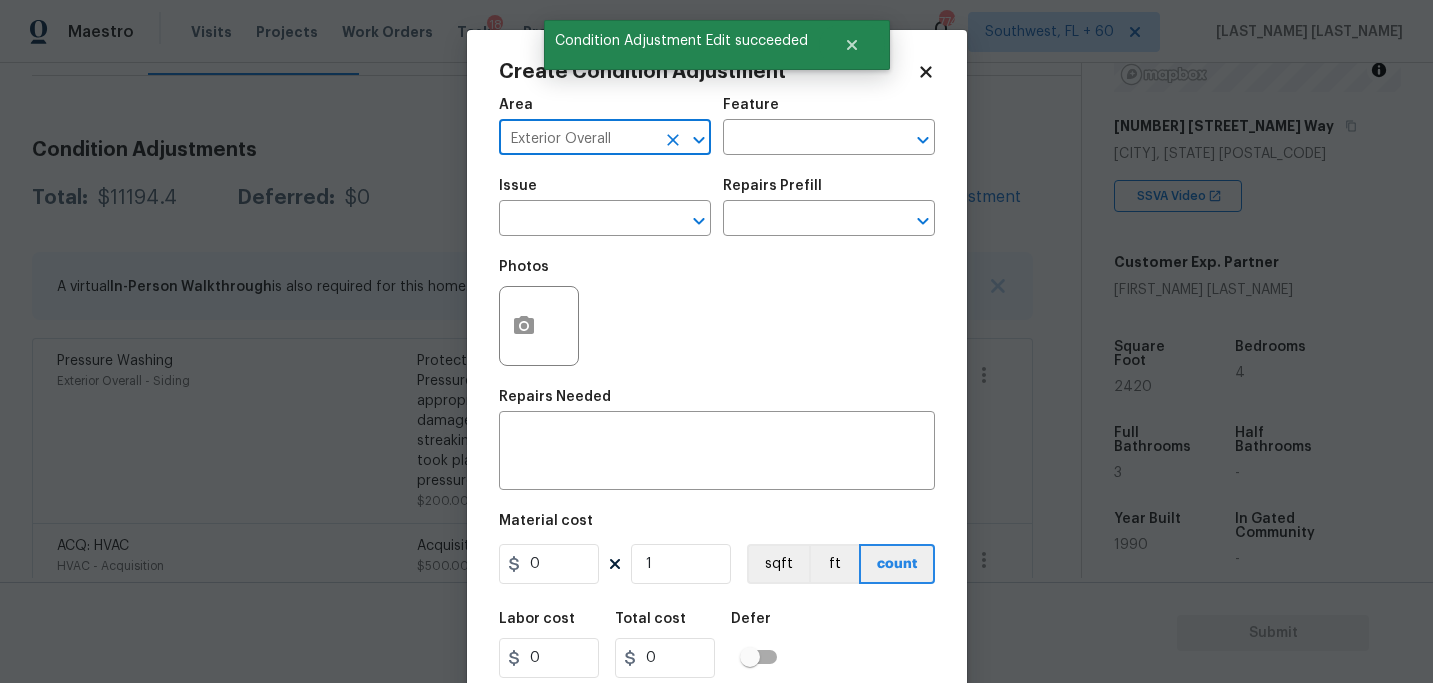 type on "Exterior Overall" 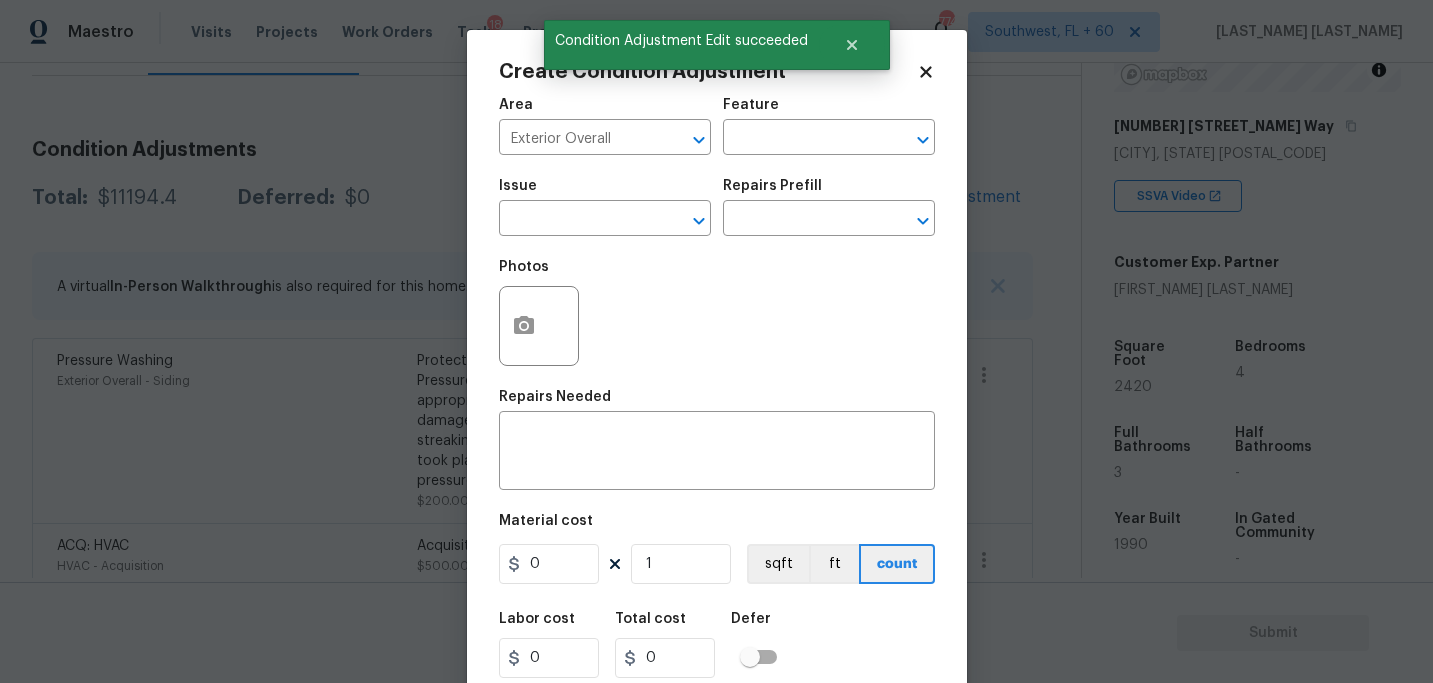 click on "Issue ​ Repairs Prefill ​" at bounding box center [717, 207] 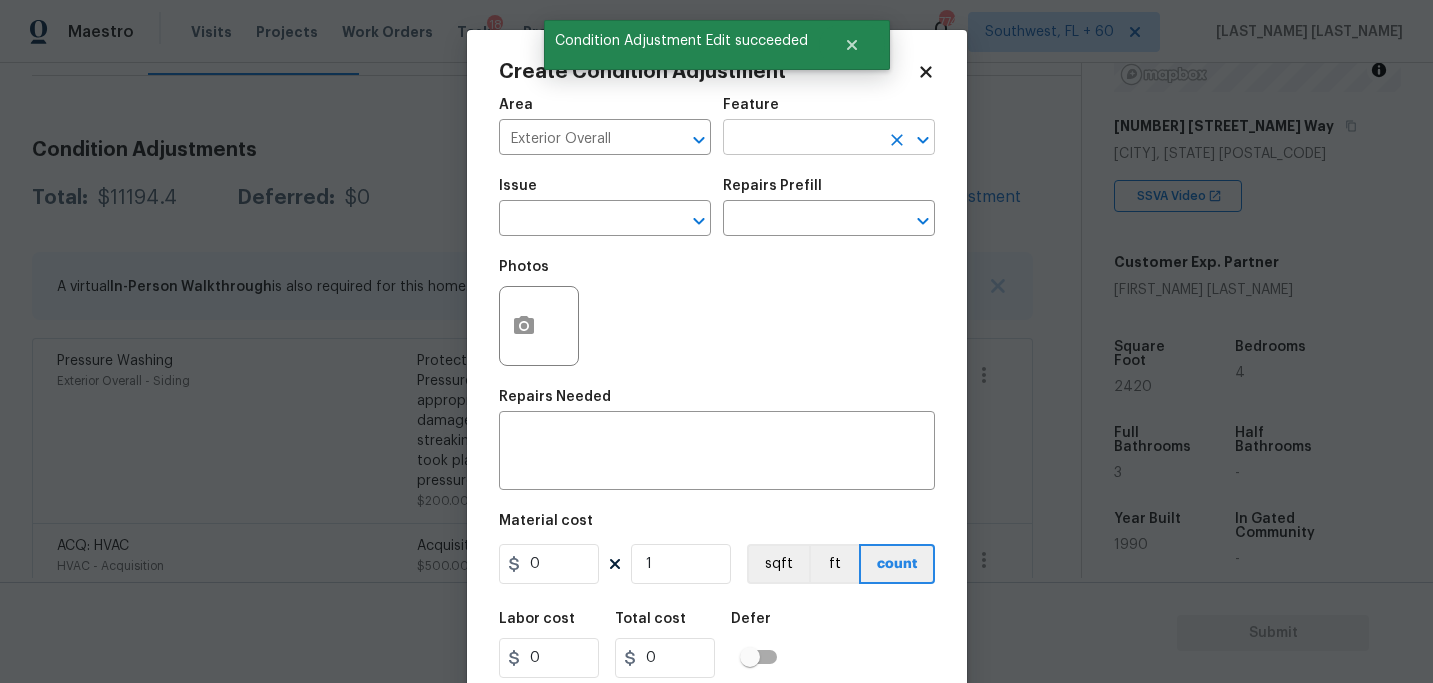 click at bounding box center [801, 139] 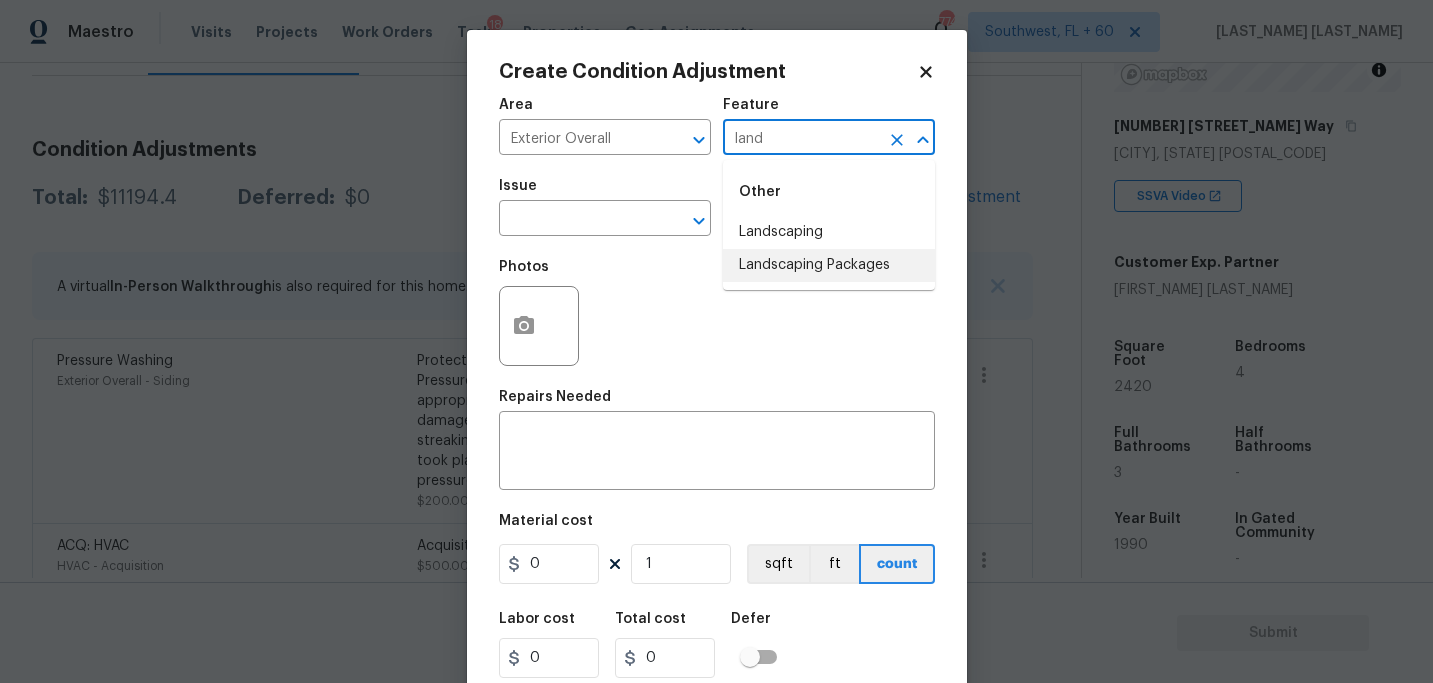 click on "Landscaping Packages" at bounding box center [829, 265] 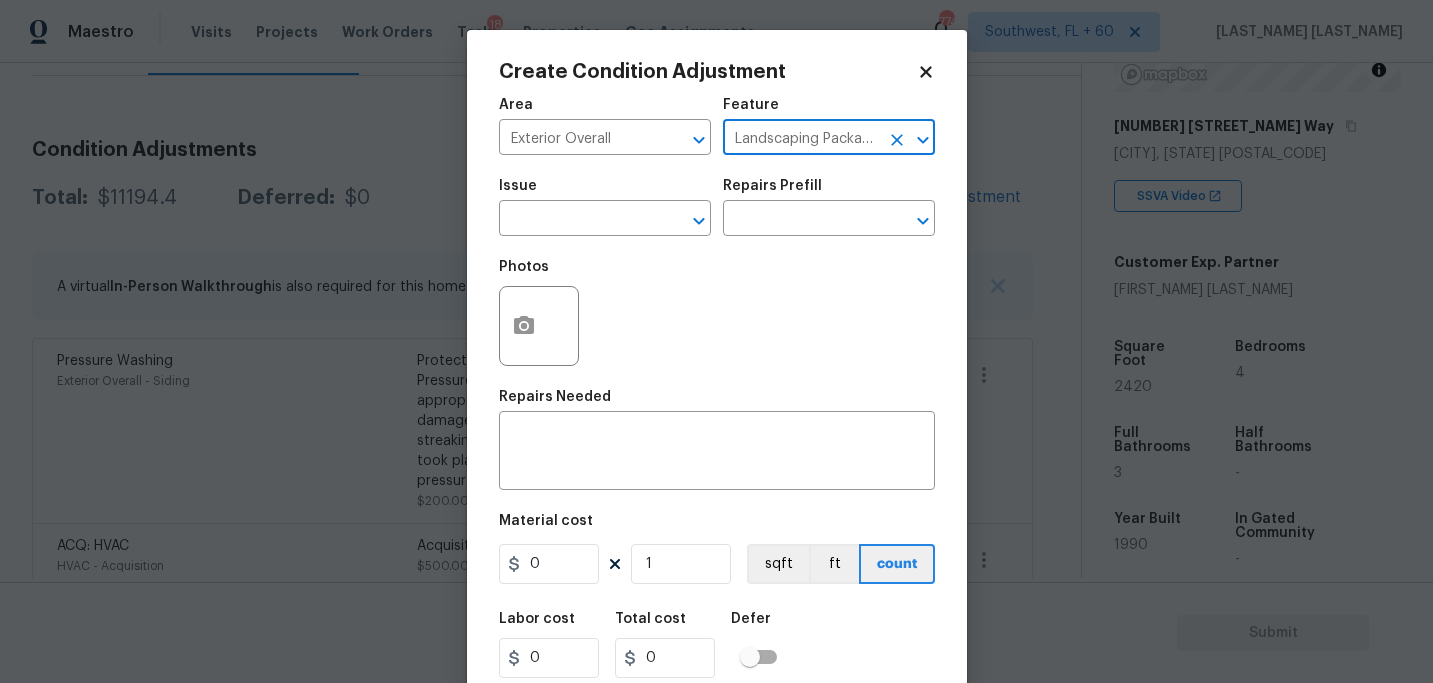 type on "Landscaping Packages" 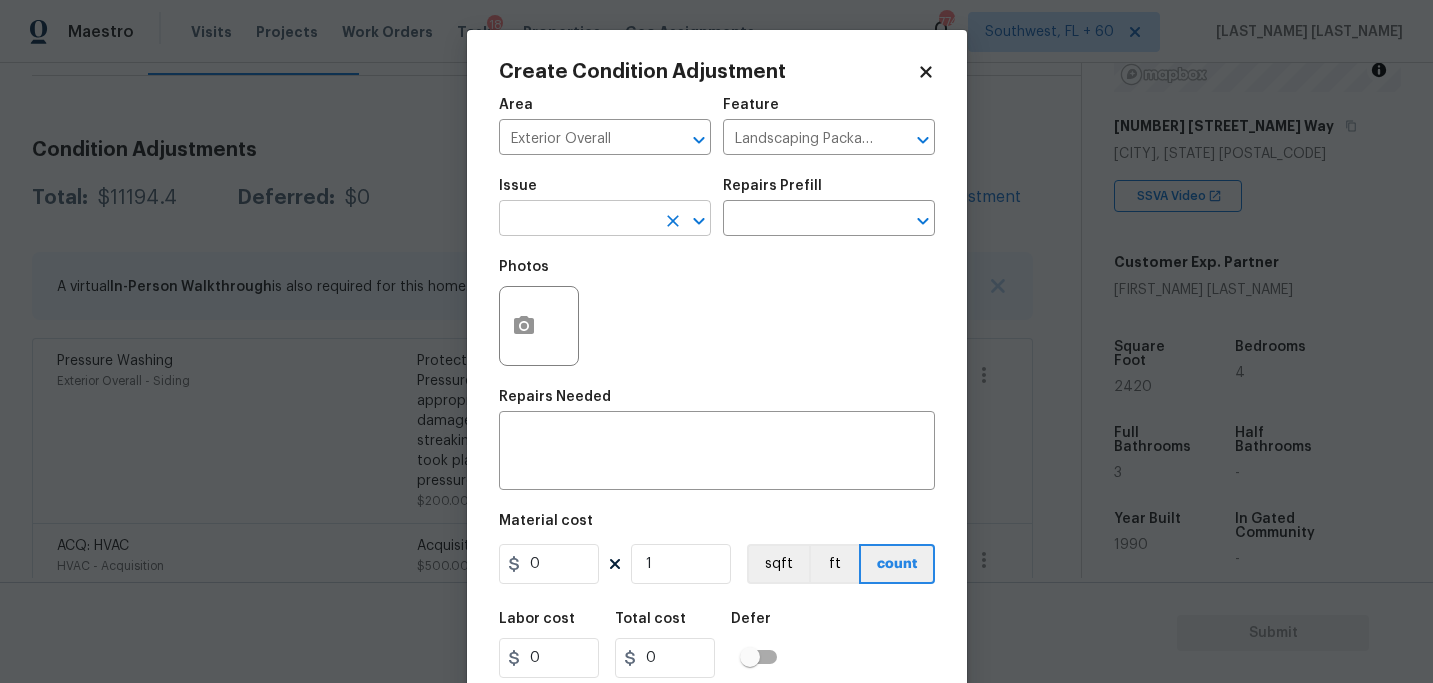 click at bounding box center [577, 220] 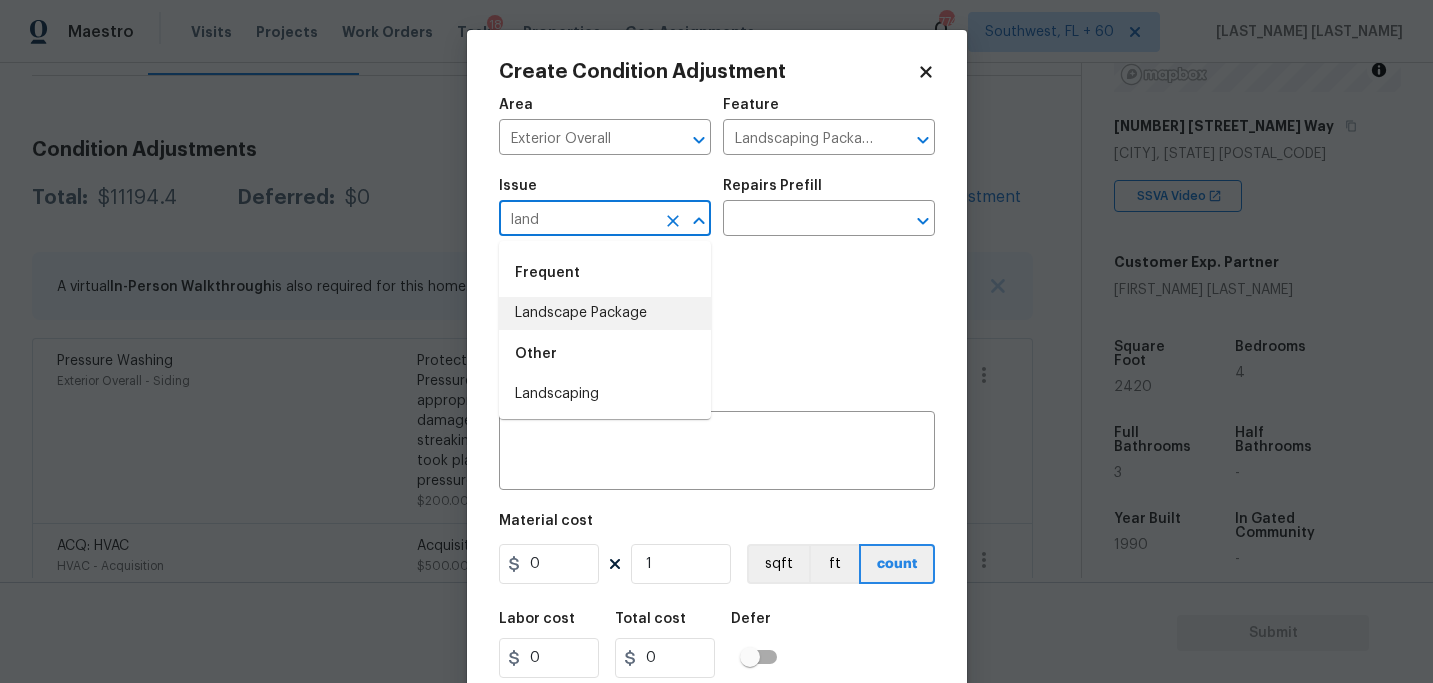 click on "Landscape Package" at bounding box center (605, 313) 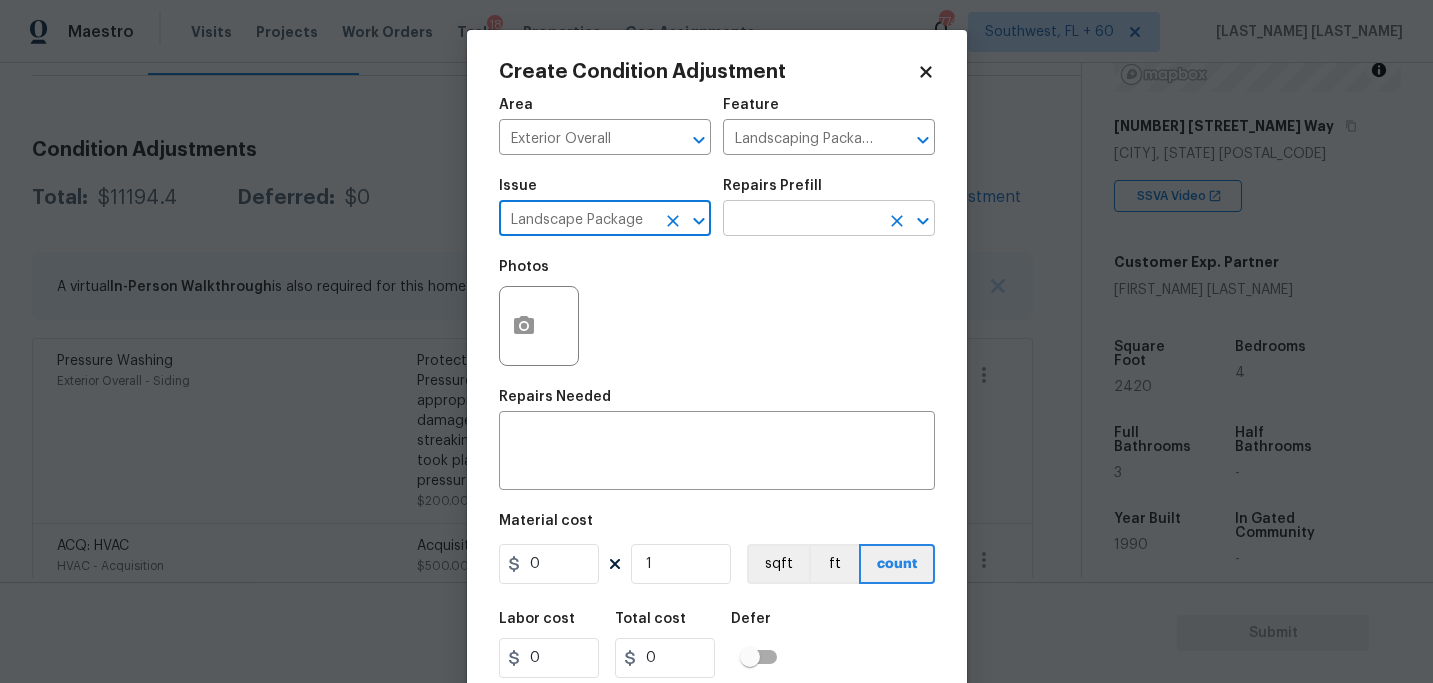 type on "Landscape Package" 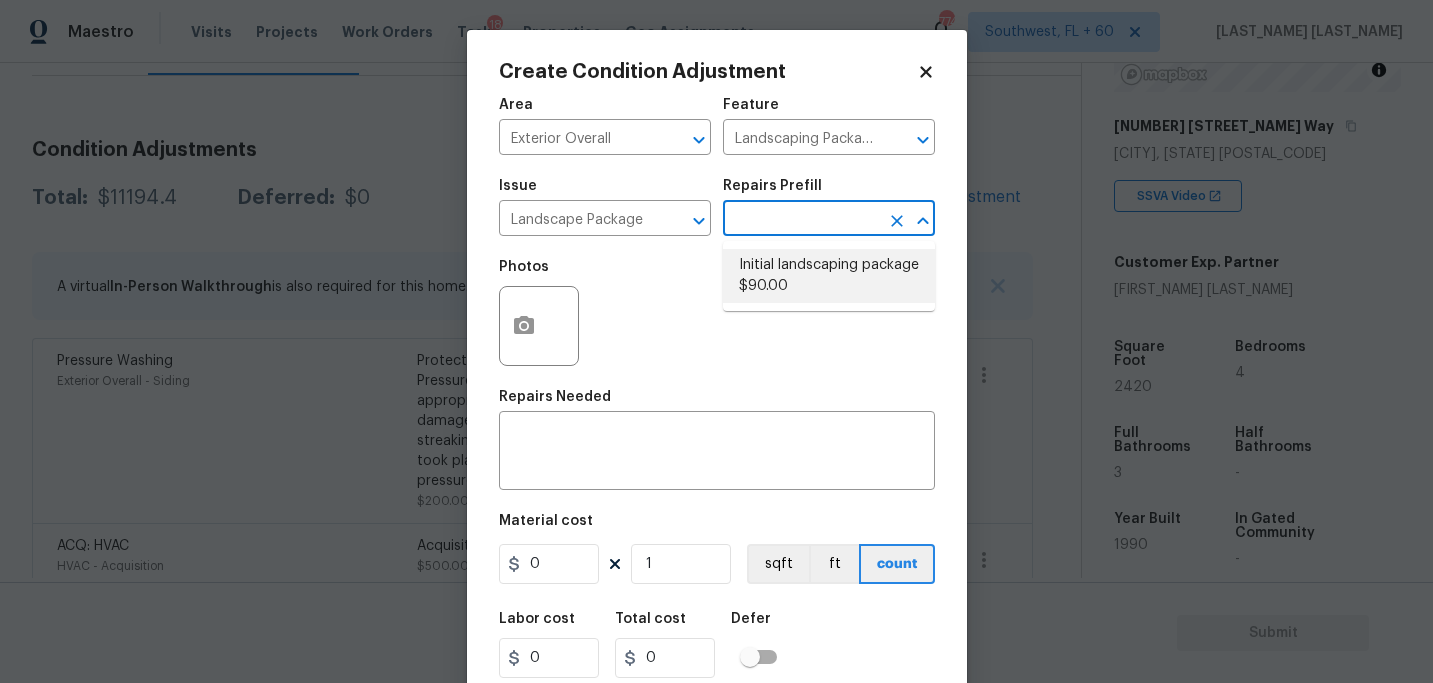 click on "Initial landscaping package $90.00" at bounding box center [829, 276] 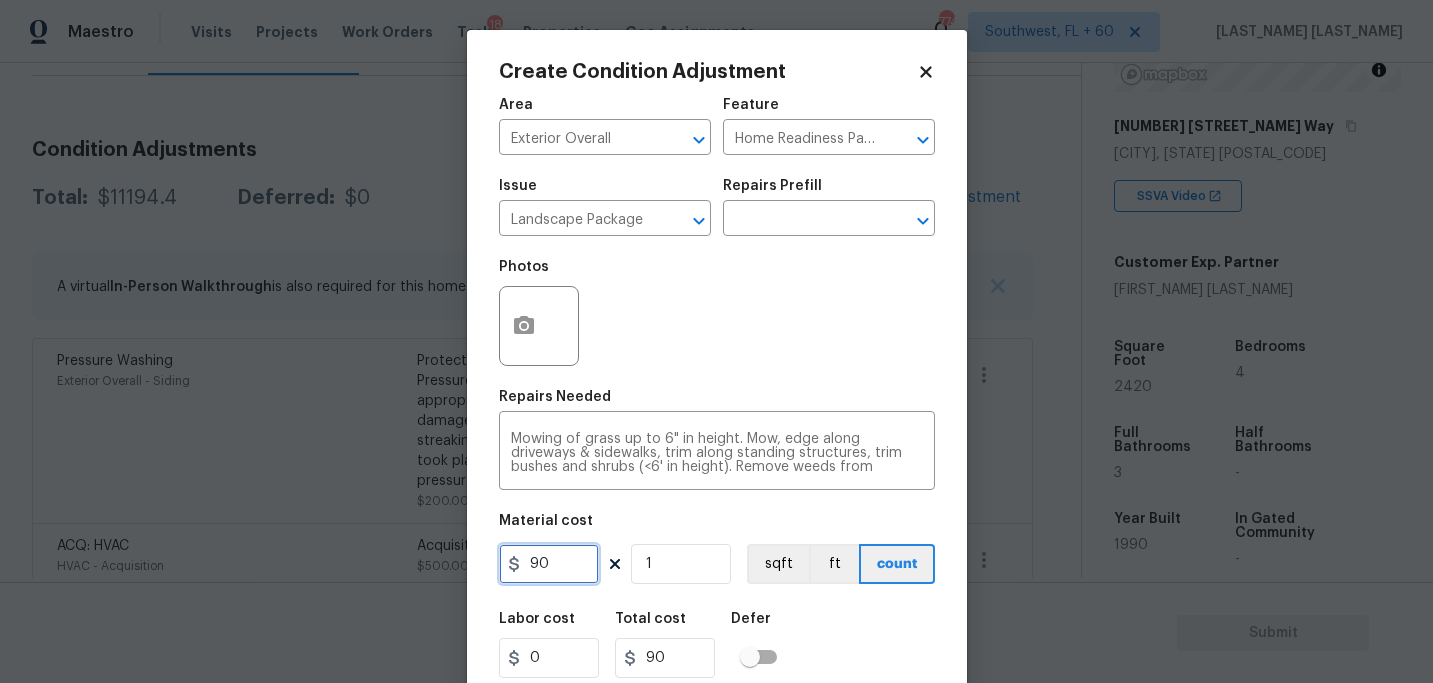 drag, startPoint x: 560, startPoint y: 562, endPoint x: 402, endPoint y: 555, distance: 158.15498 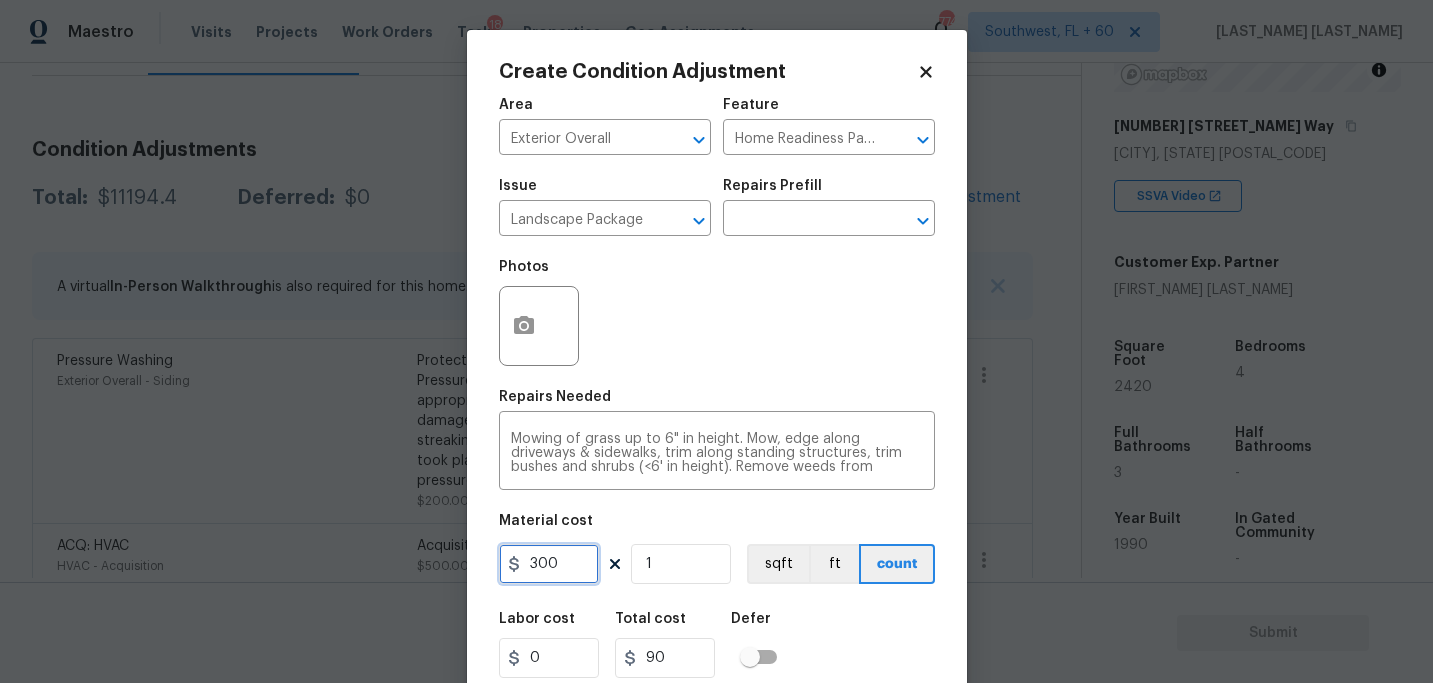 type on "300" 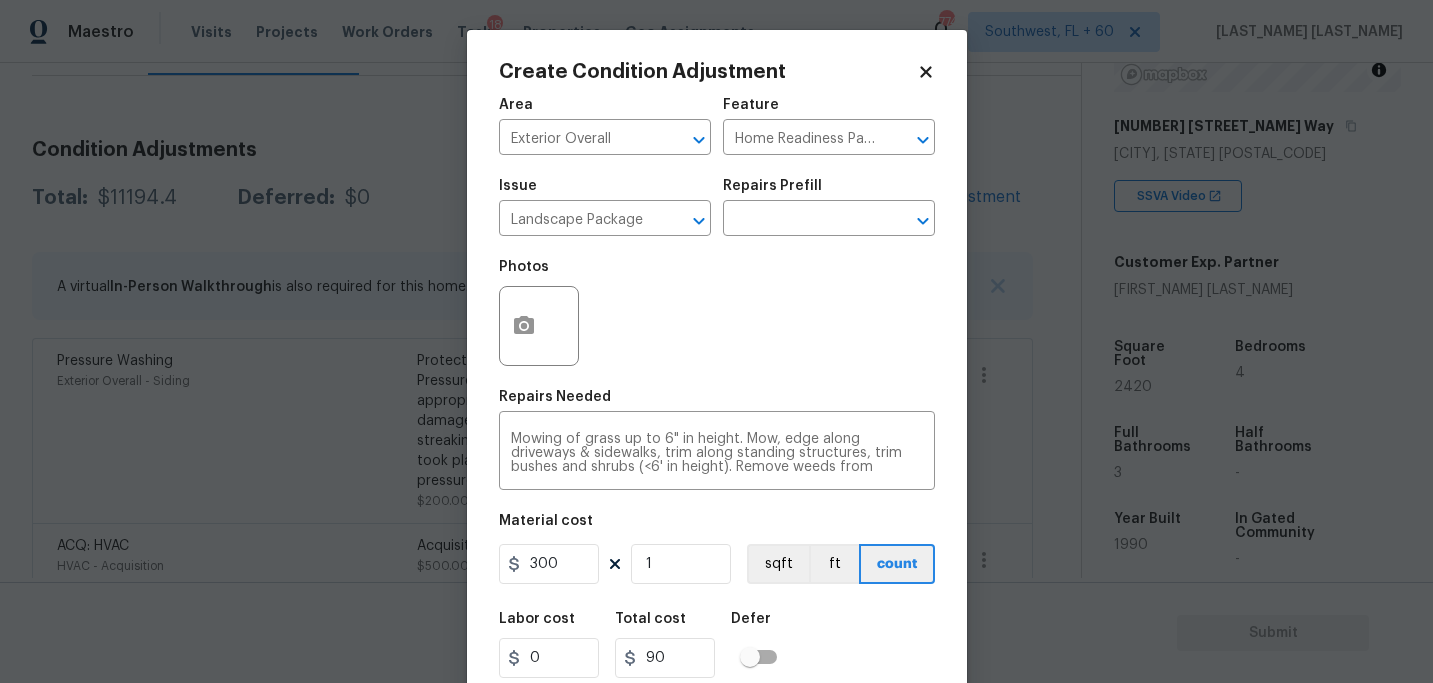 click on "Maestro Visits Projects Work Orders Tasks 18 Properties Geo Assignments 774 Southwest, FL + 60 Sakthivel Chandran Back to tasks Condition Scoping - Full Wed, Aug 06 2025 by 12:20 am   Sakthivel Chandran In-progress Questions Condition Adjustments Details & Inputs Notes Photos Condition Adjustments Total:  $11194.4 Deferred:  $0 Add Condition Adjustment A virtual  In-Person Walkthrough  is also required for this home.   + Add exterior scopes Pressure Washing Exterior Overall - Siding Protect areas as needed for pressure washing. Pressure wash the siding on the home using the appropriate pressure/nozzle tip as to not create any damage to the home. Ensure that there is no streaking/eneven areas where the pressure washing took place. Clean up any debris created from pressure washing. $200.00   1 ACQ: HVAC HVAC - Acquisition Acquisition Scope: Functional HVAC 11-15 $500.00   0 ACQ: HVAC HVAC - Acquisition Acquisition Scope: Functional HVAC 21+ years $9,500.00   0 ACQ: Shingle Roof Roof - Acquisition $288.00   0" at bounding box center [716, 341] 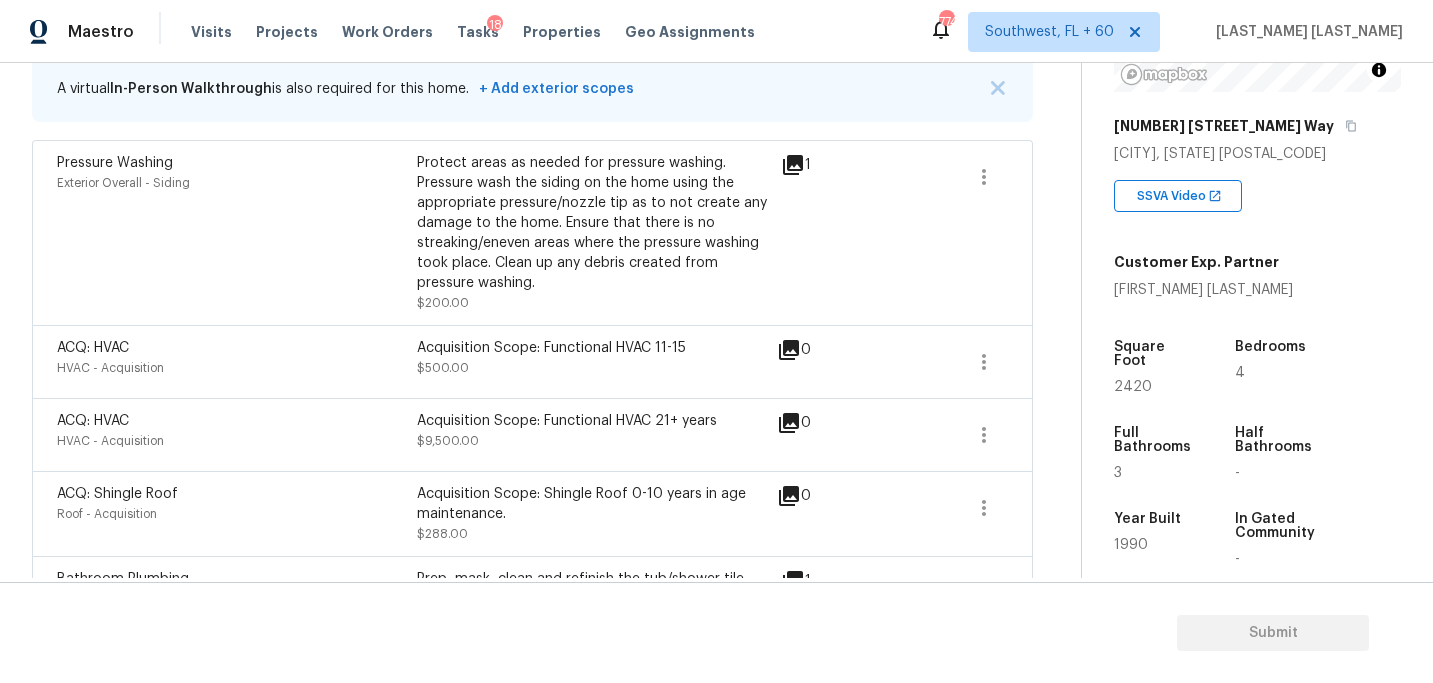 scroll, scrollTop: 478, scrollLeft: 0, axis: vertical 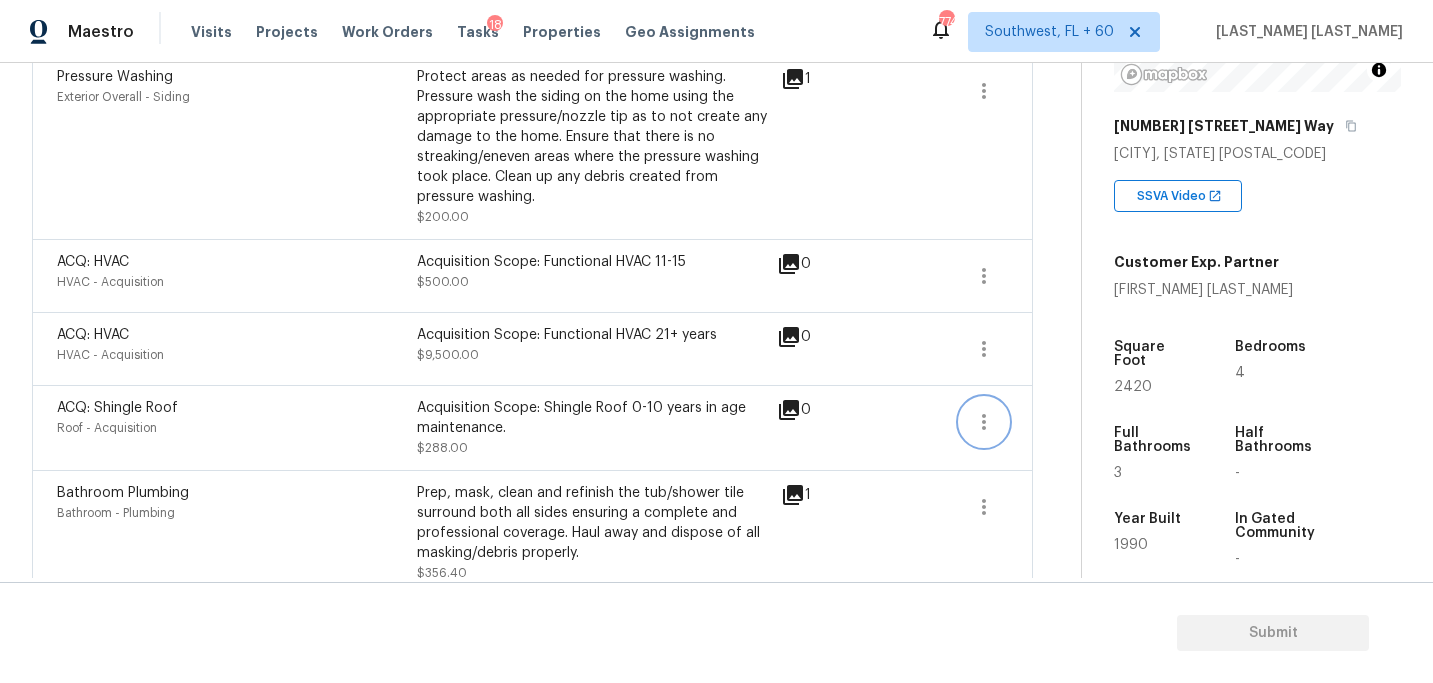 click at bounding box center [984, 422] 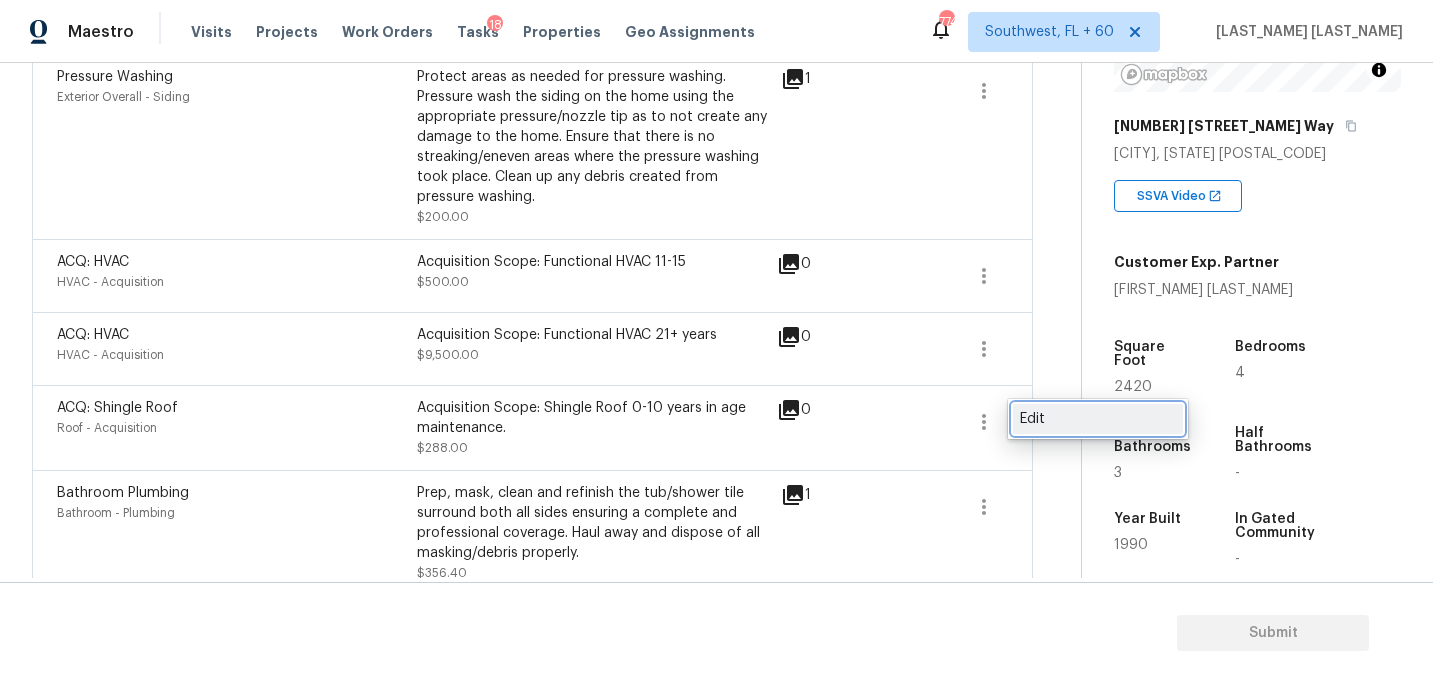 click on "Edit" at bounding box center [1098, 419] 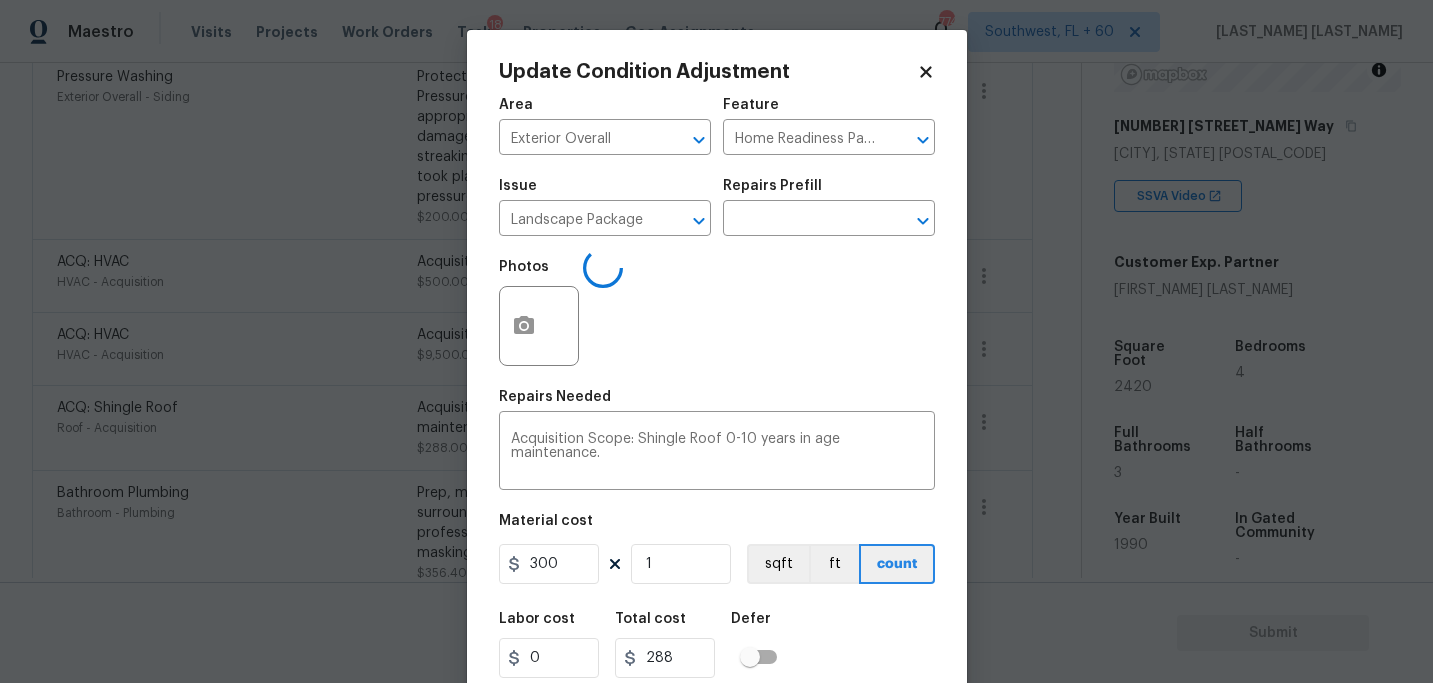 type on "Roof" 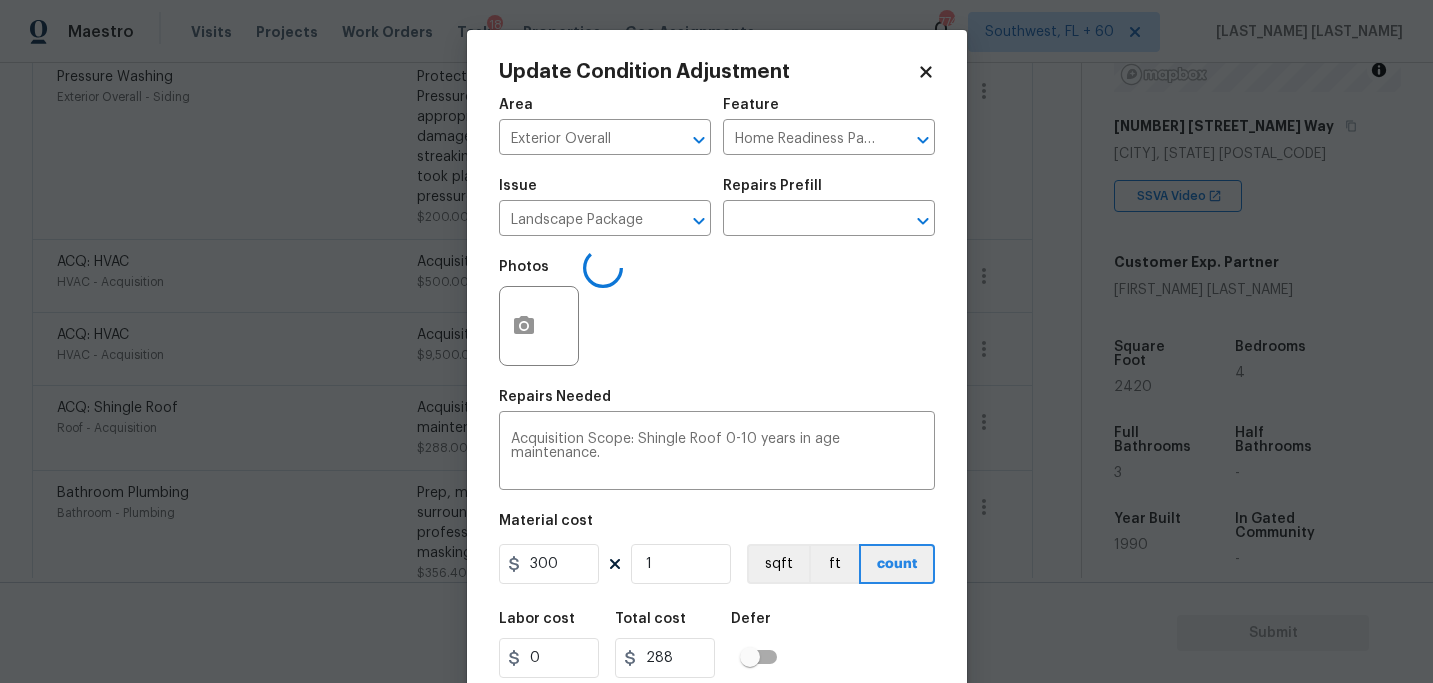 type on "Acquisition" 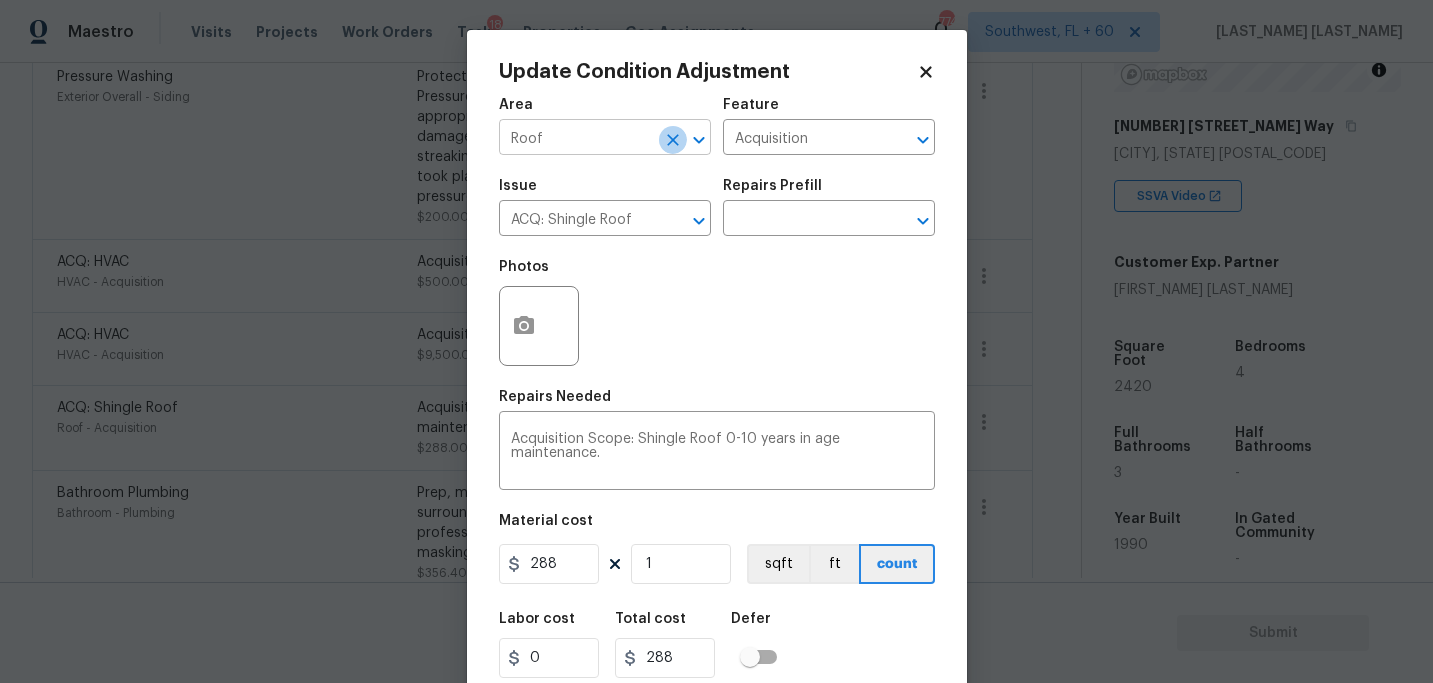 click 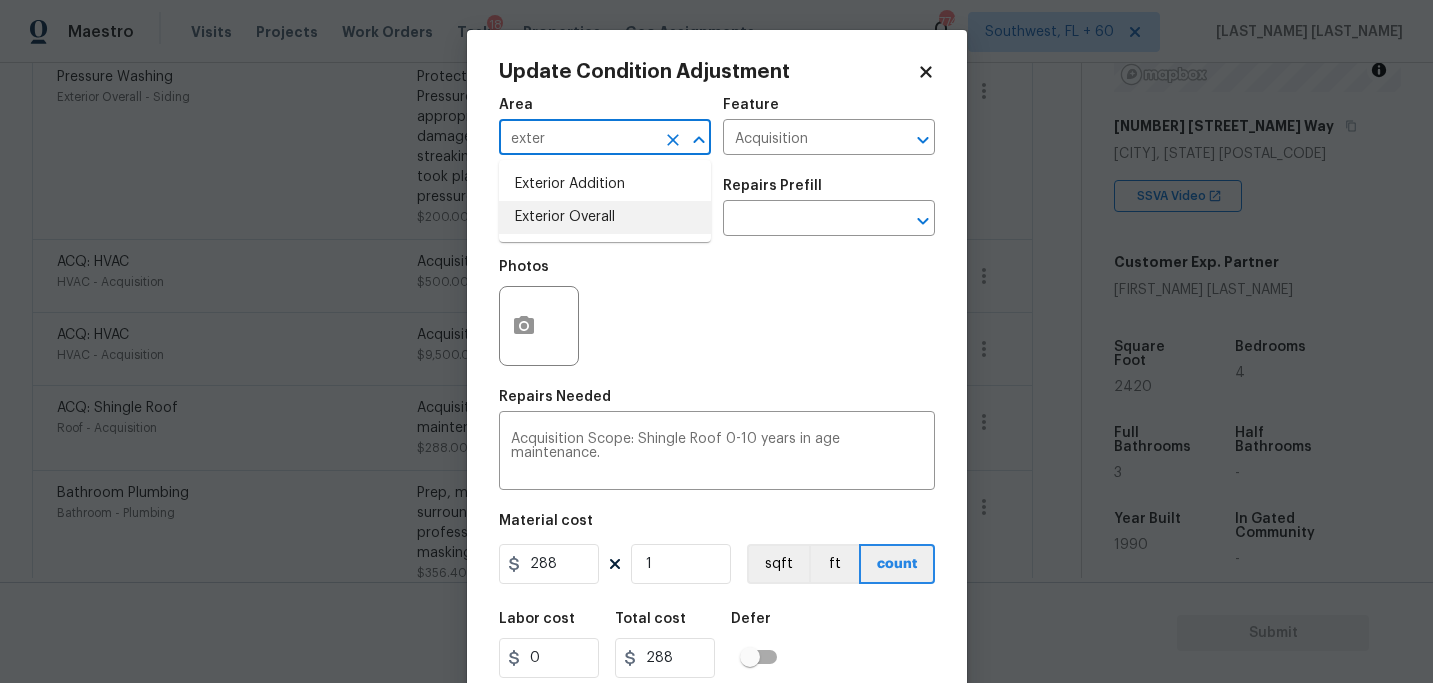 click on "Exterior Overall" at bounding box center (605, 217) 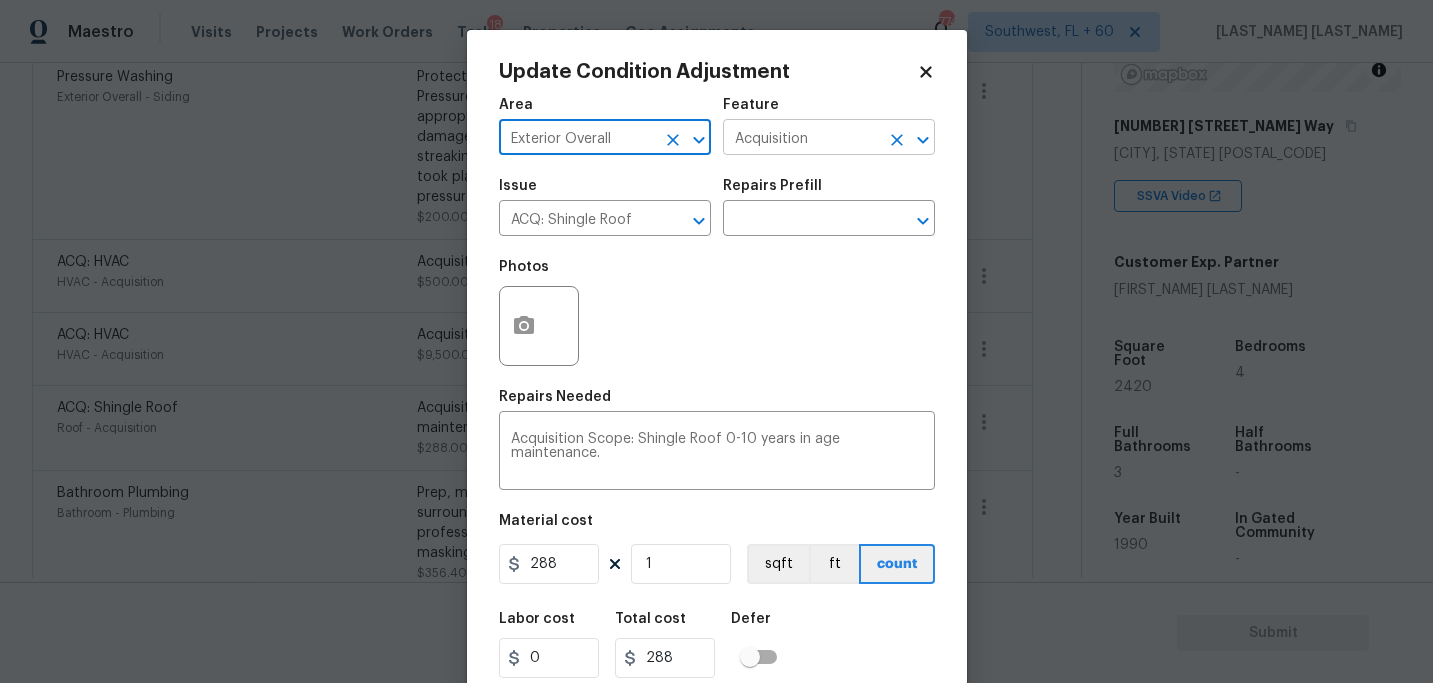 type on "Exterior Overall" 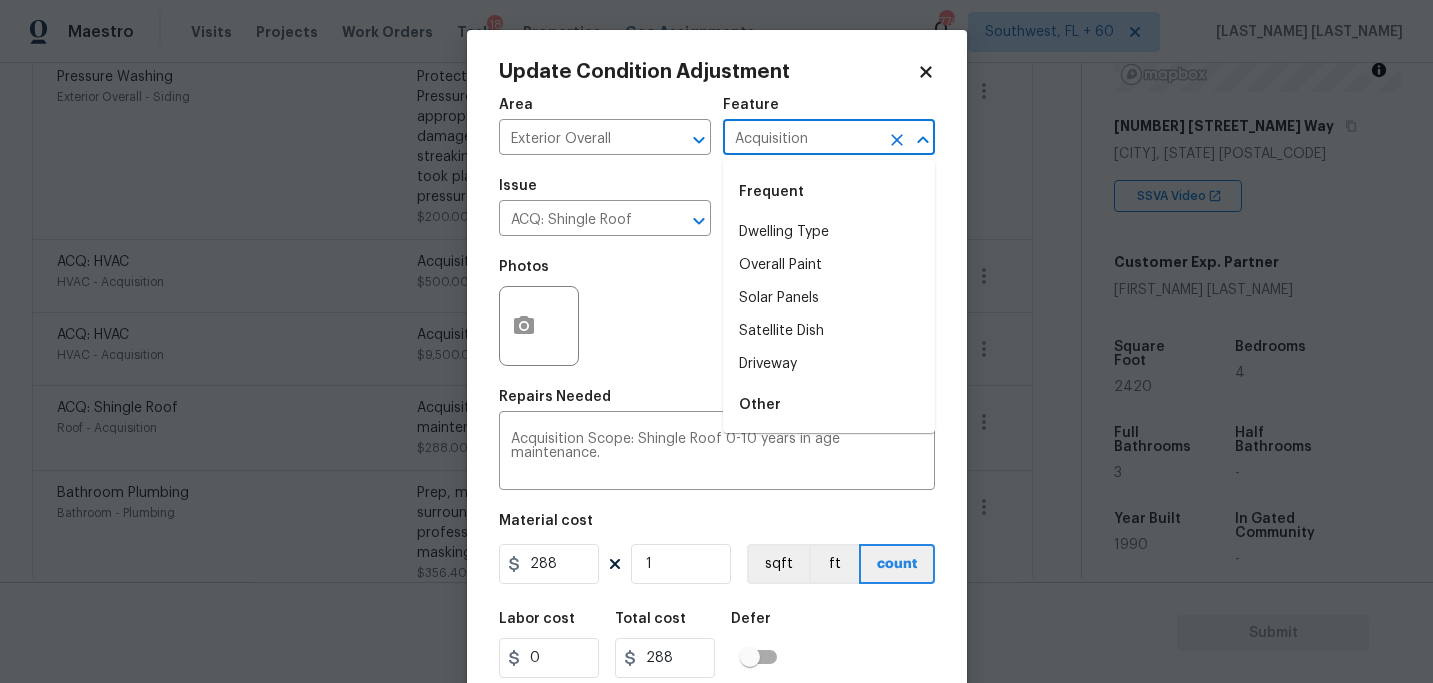 click on "Acquisition" at bounding box center [801, 139] 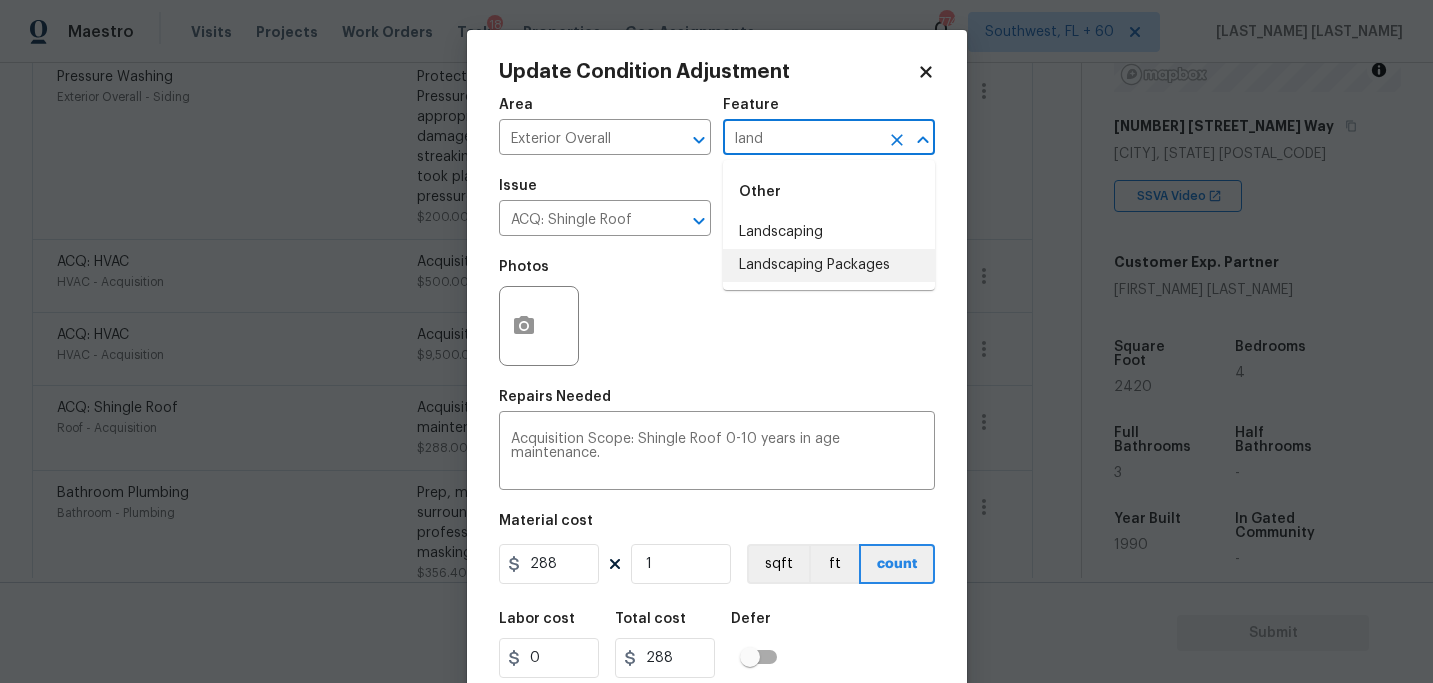 click on "Landscaping Packages" at bounding box center [829, 265] 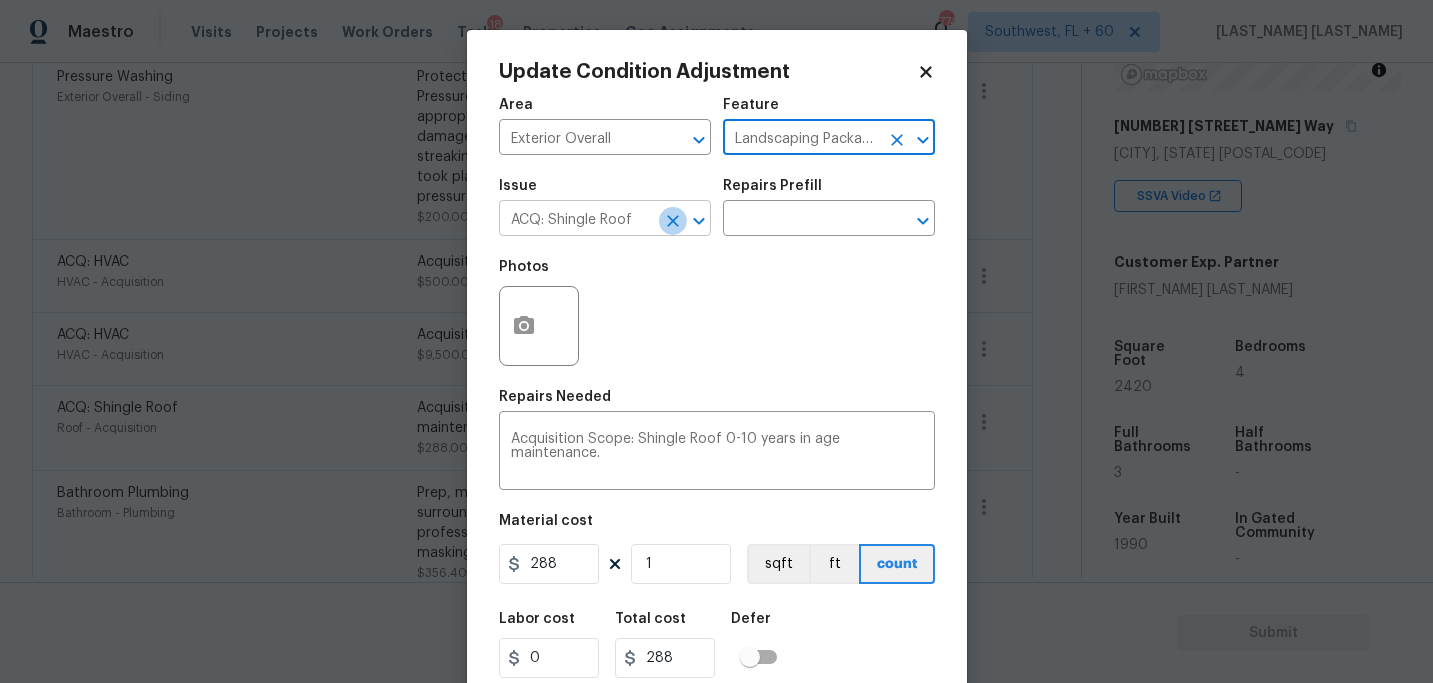 click 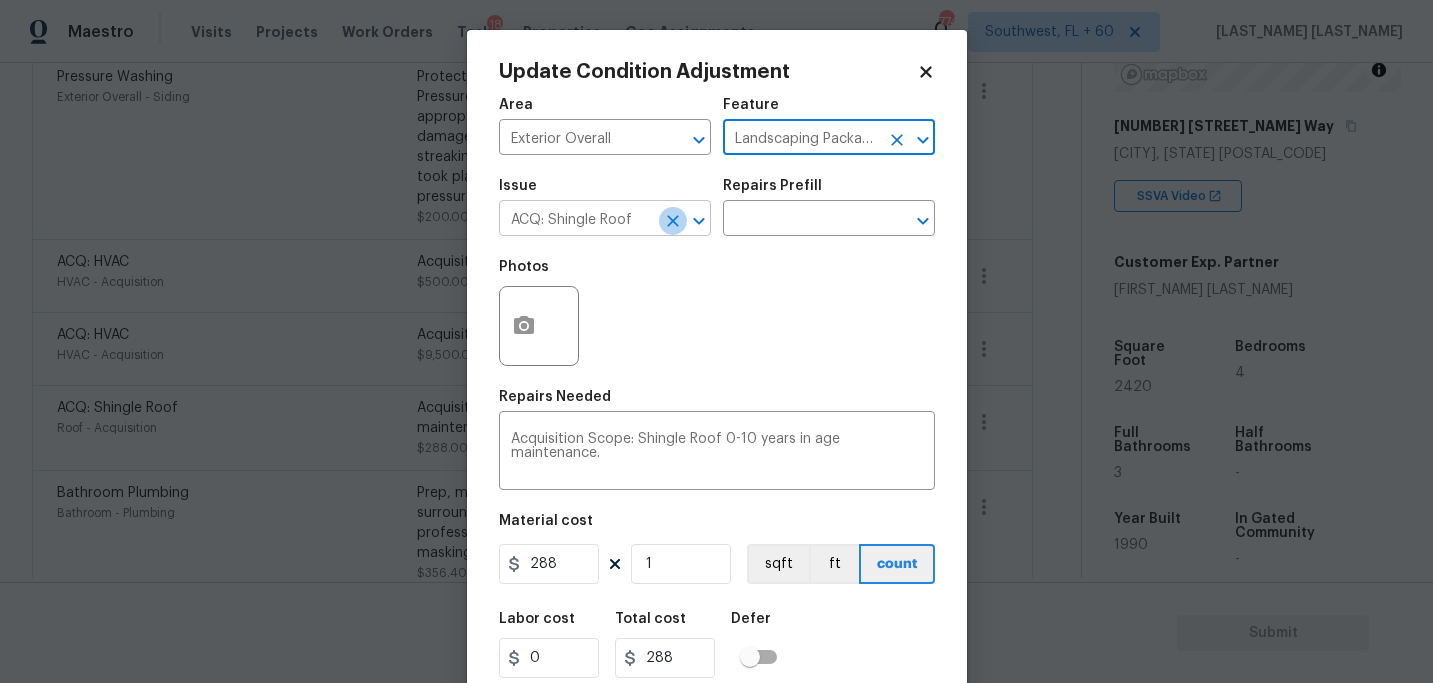 type on "Landscaping Packages" 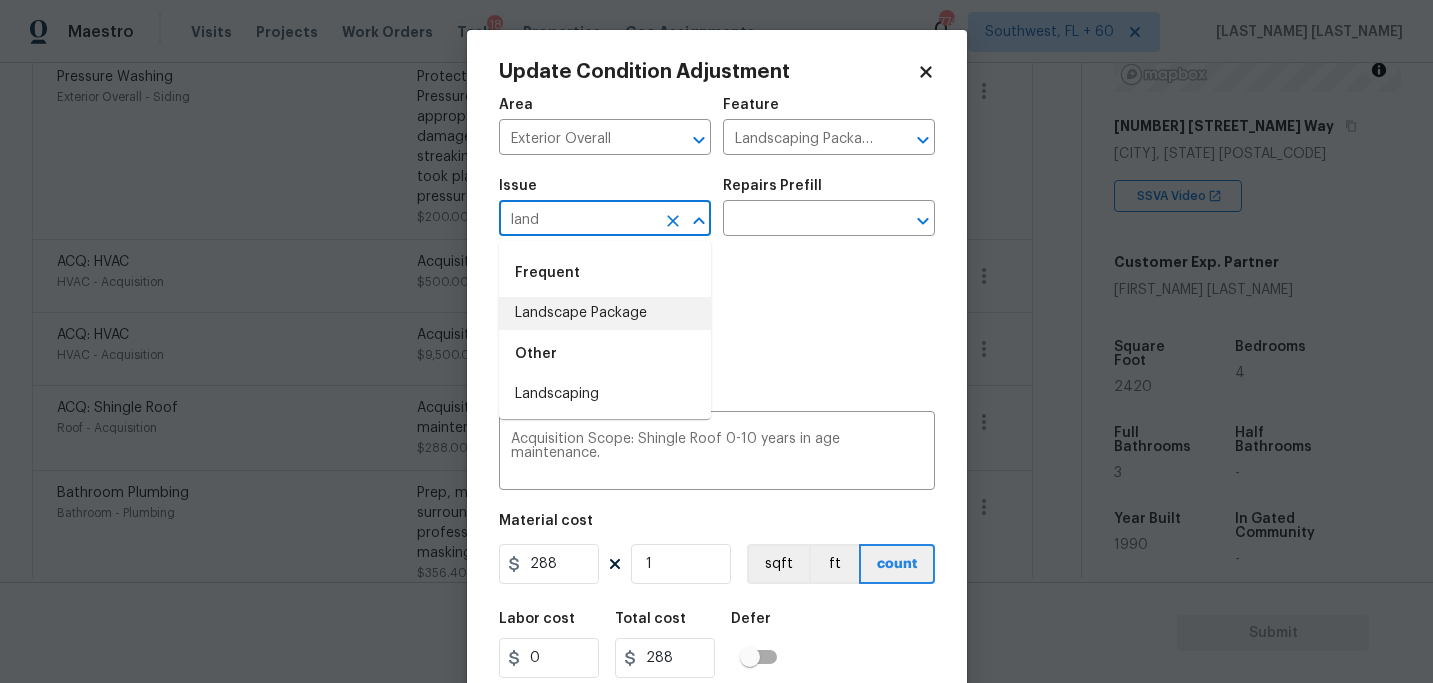 click on "Landscape Package" at bounding box center [605, 313] 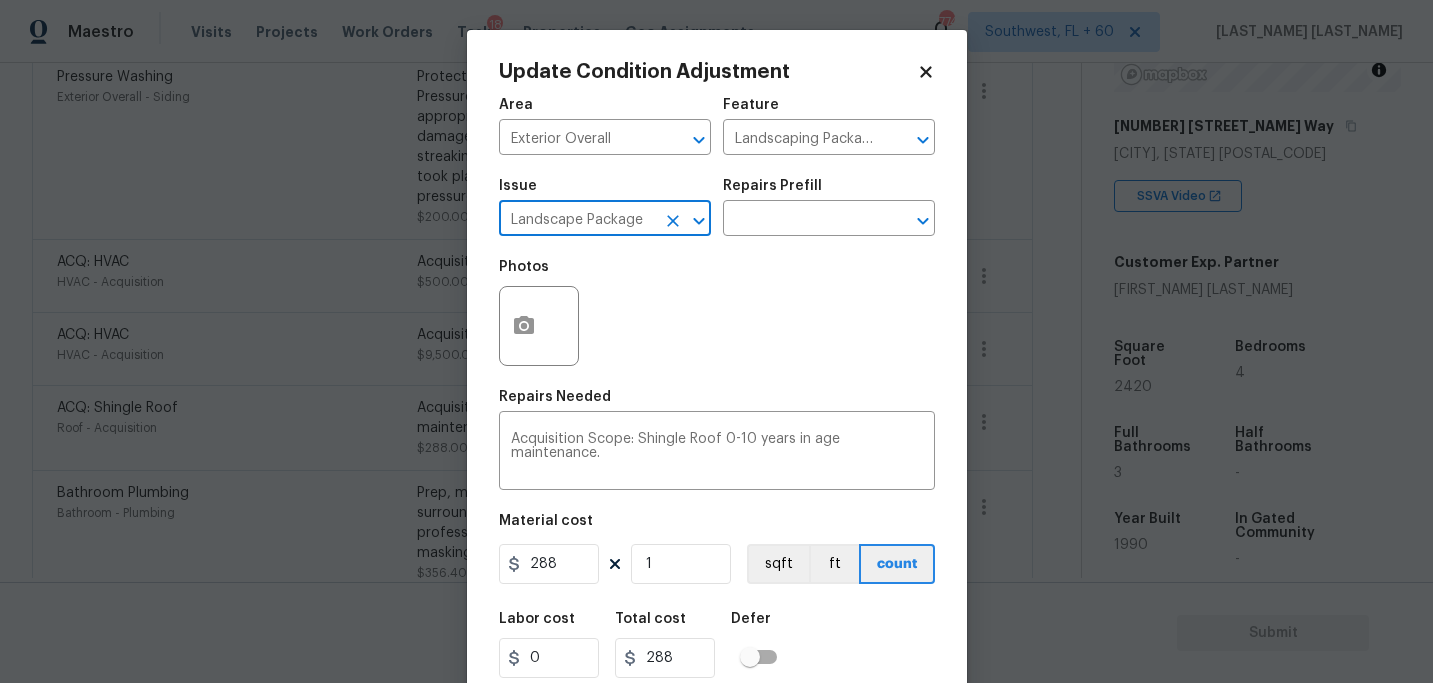 type on "Landscape Package" 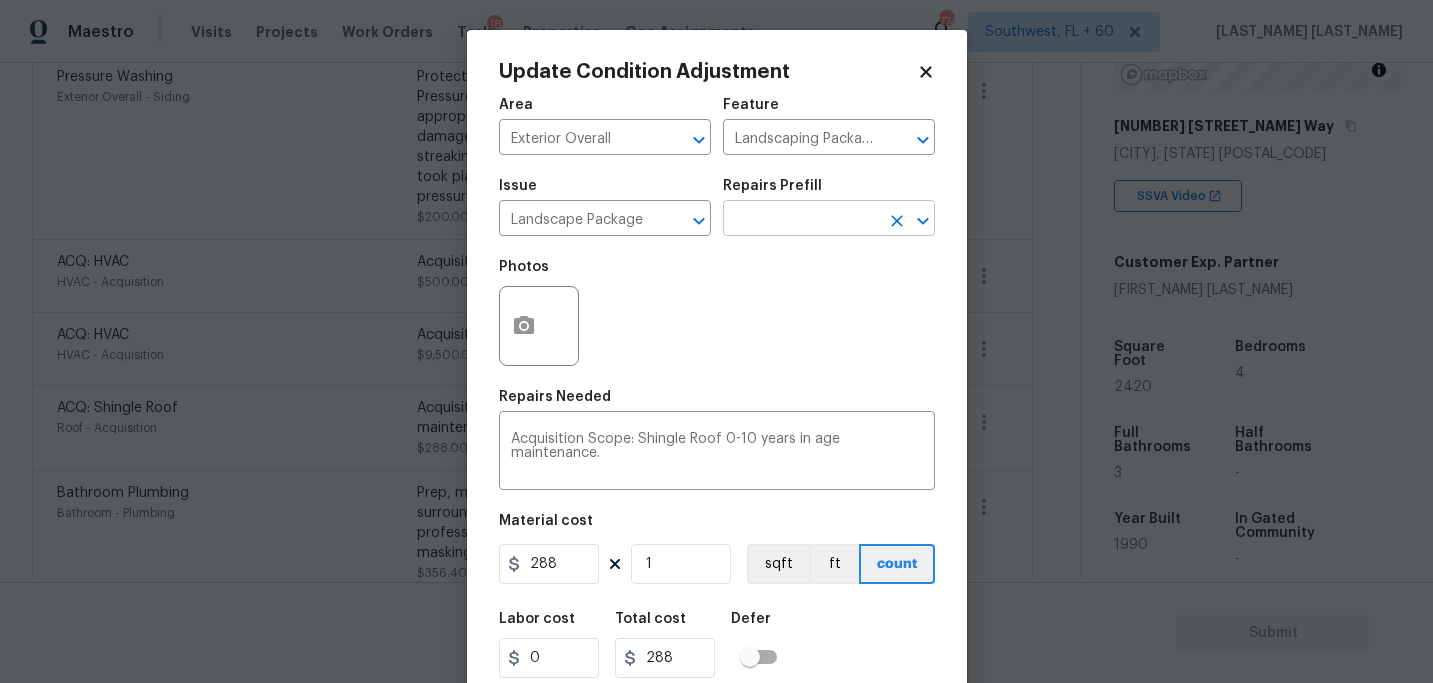click at bounding box center (801, 220) 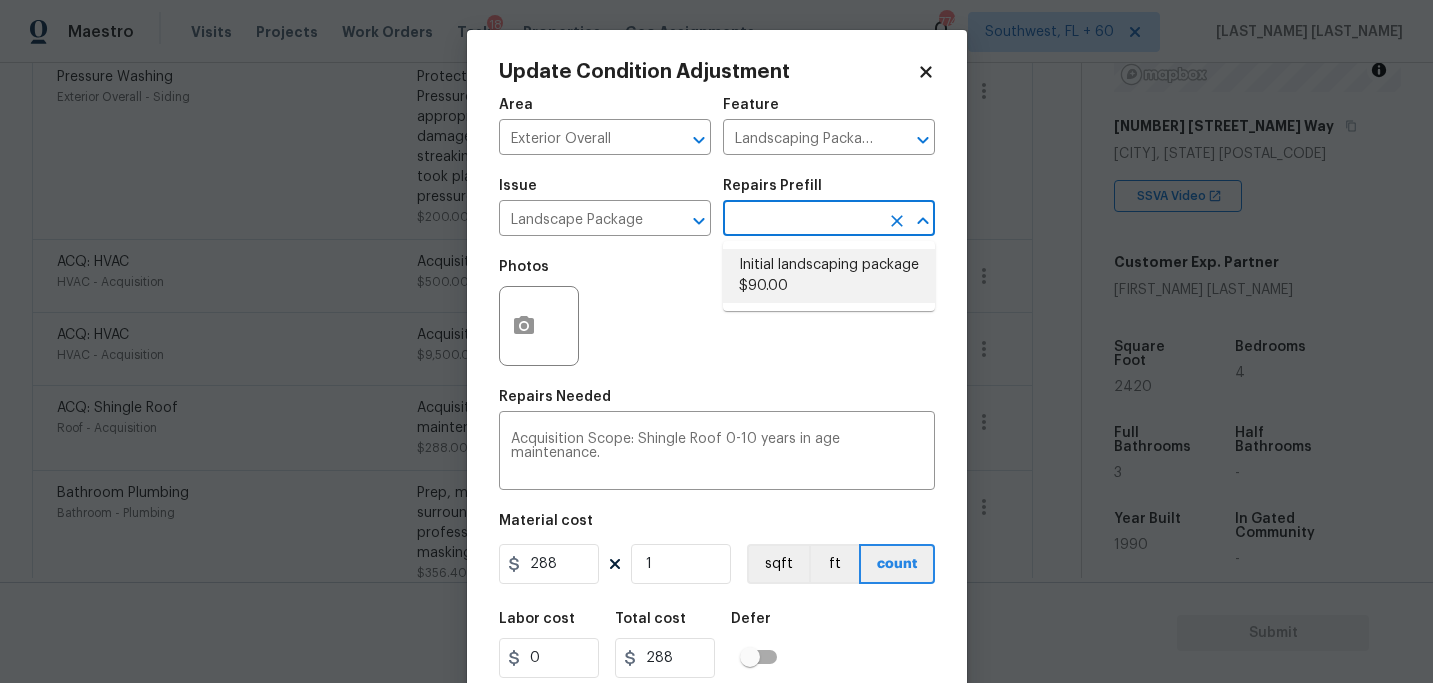 click on "Initial landscaping package $90.00" at bounding box center [829, 276] 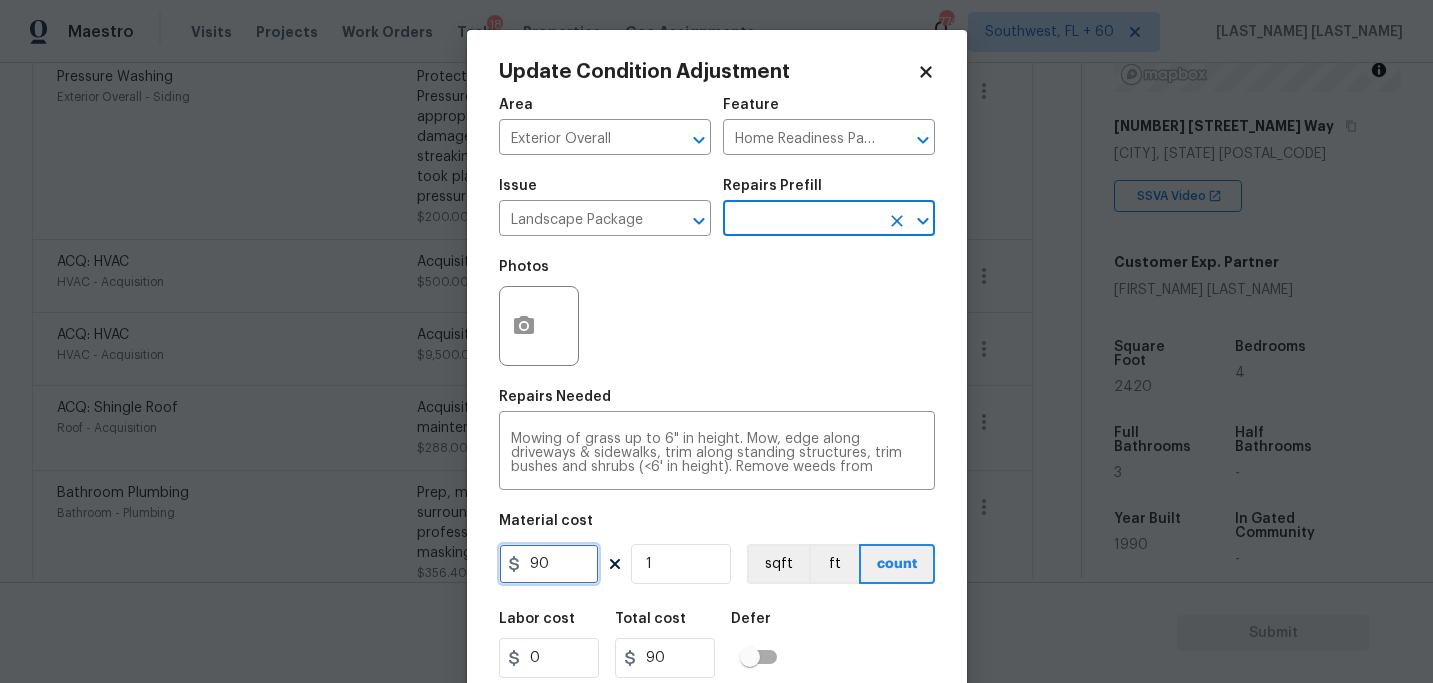 drag, startPoint x: 567, startPoint y: 557, endPoint x: 442, endPoint y: 567, distance: 125.39936 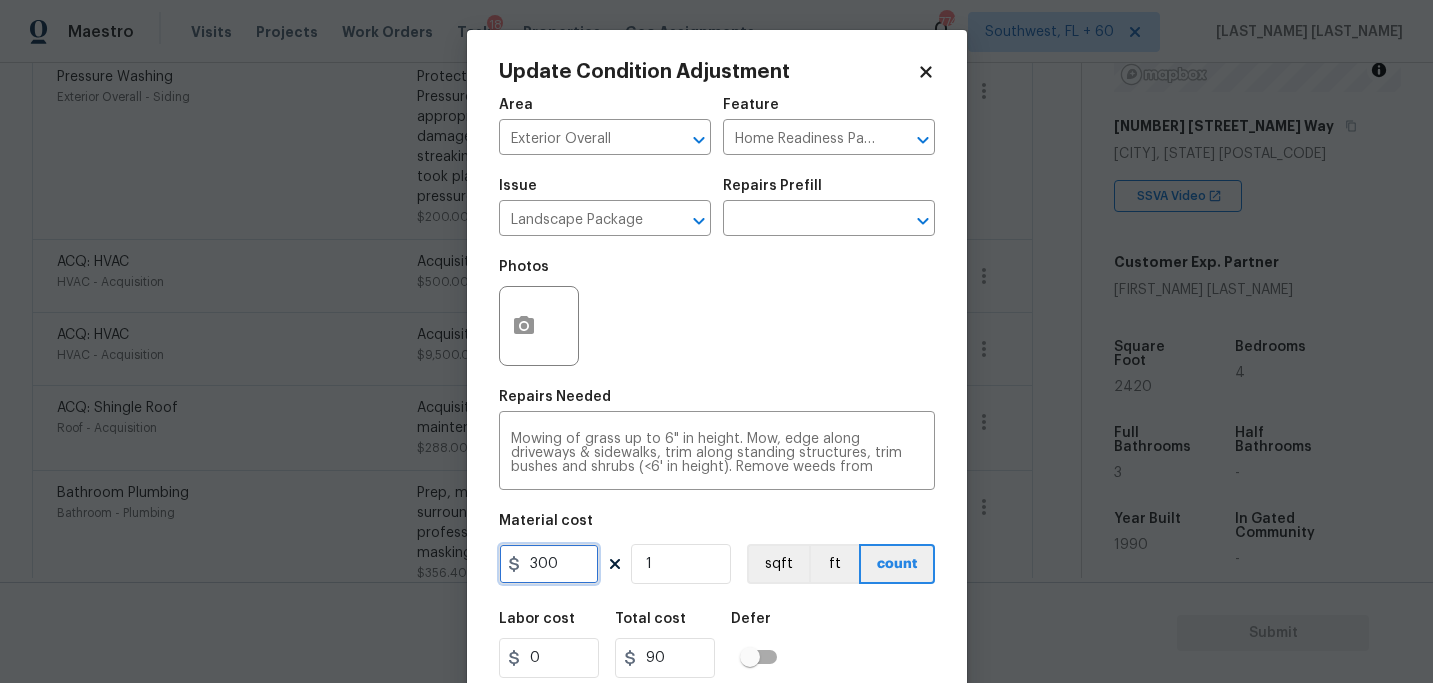 type on "300" 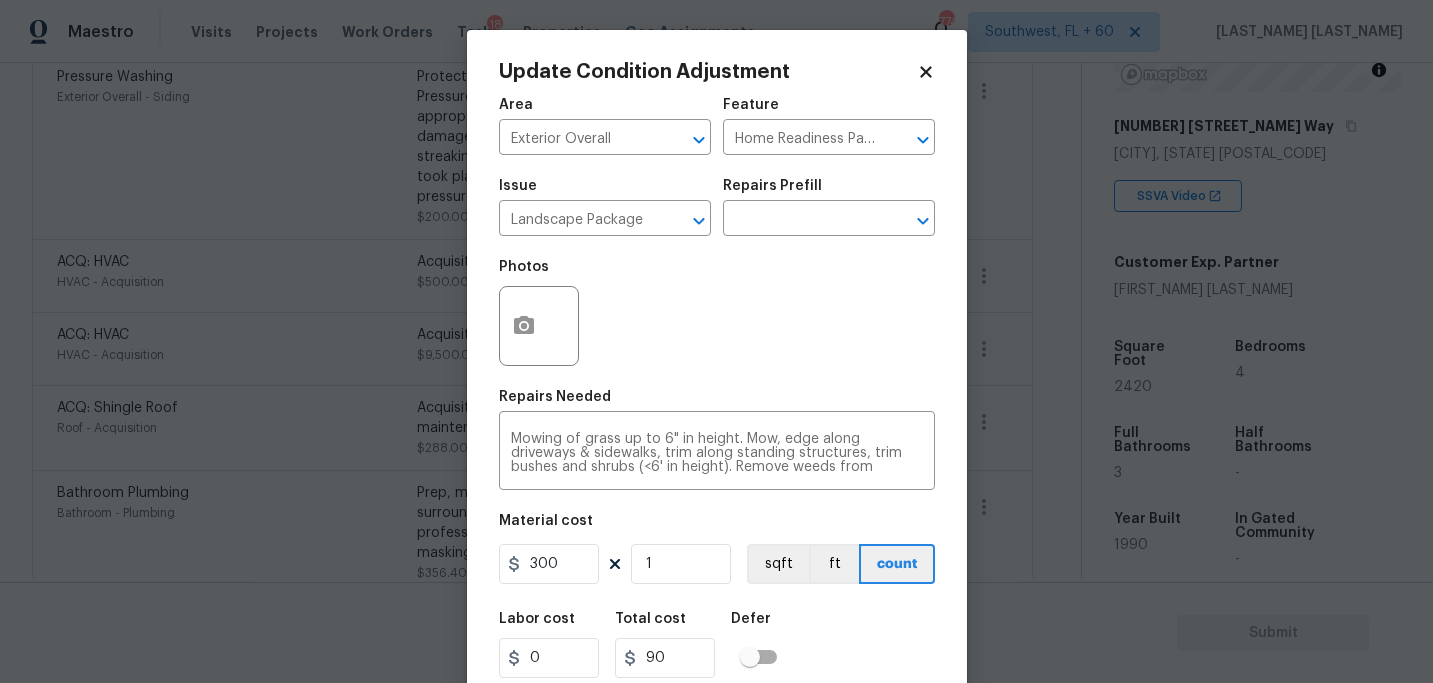 type on "300" 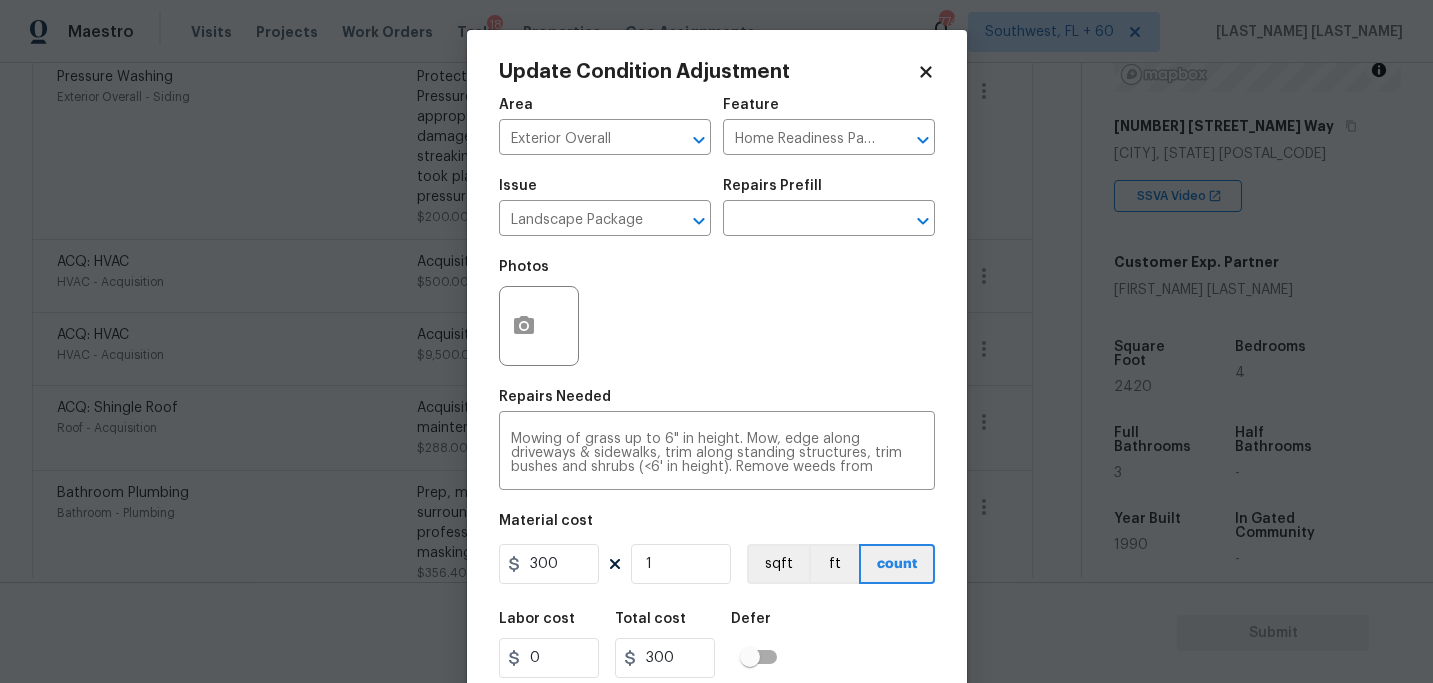 click on "Labor cost 0 Total cost 300 Defer" at bounding box center (717, 645) 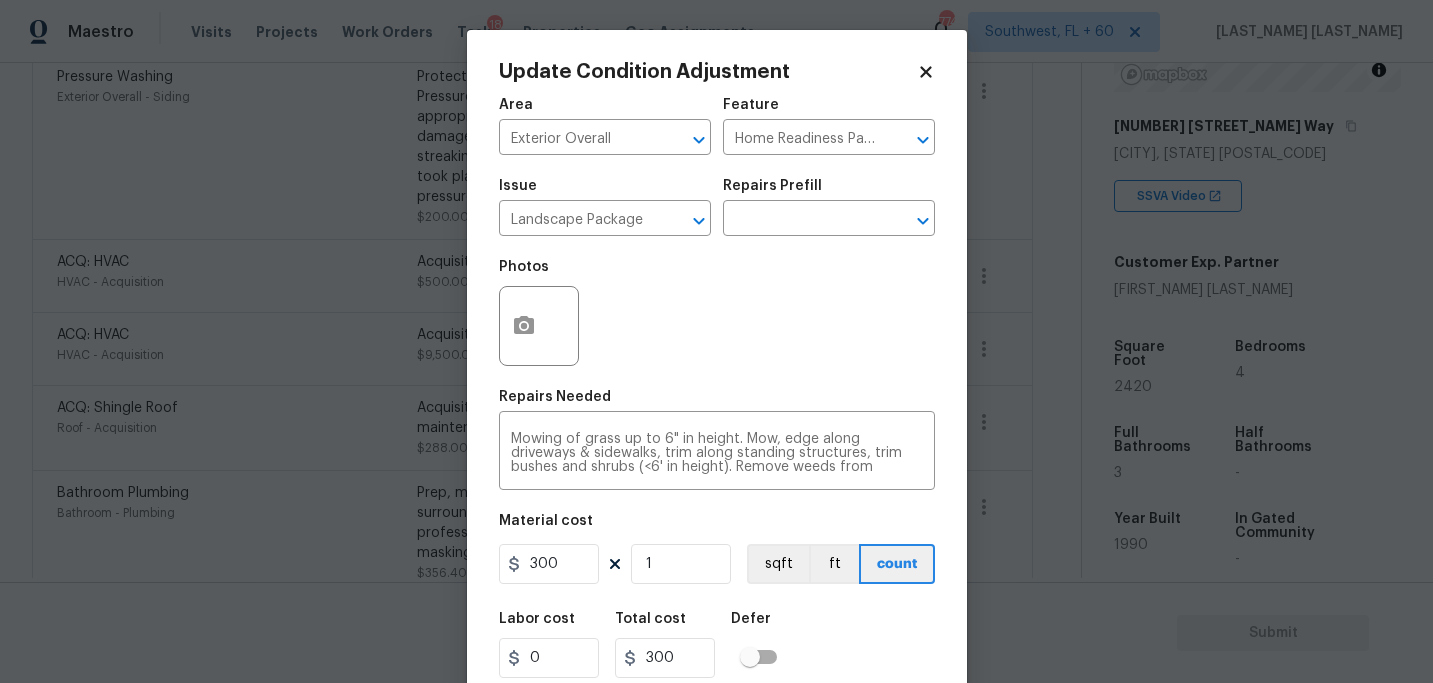 scroll, scrollTop: 64, scrollLeft: 0, axis: vertical 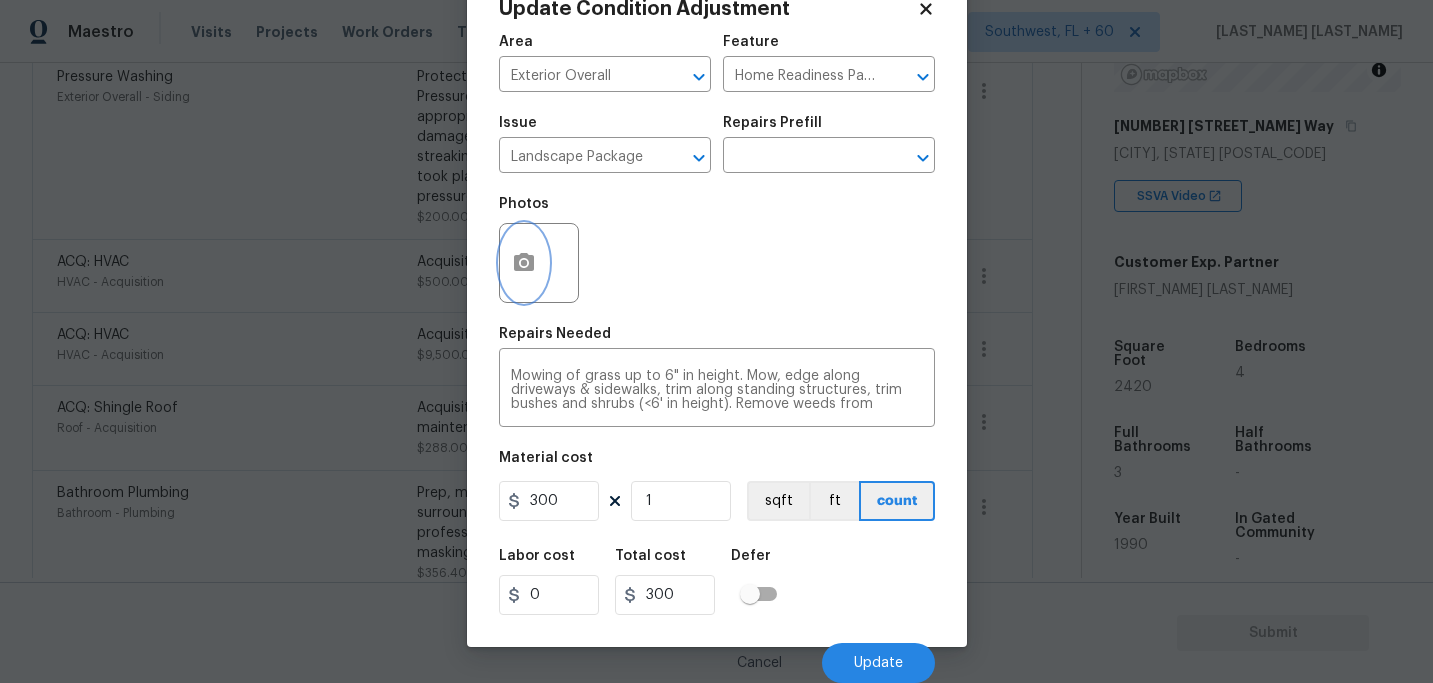click at bounding box center (524, 263) 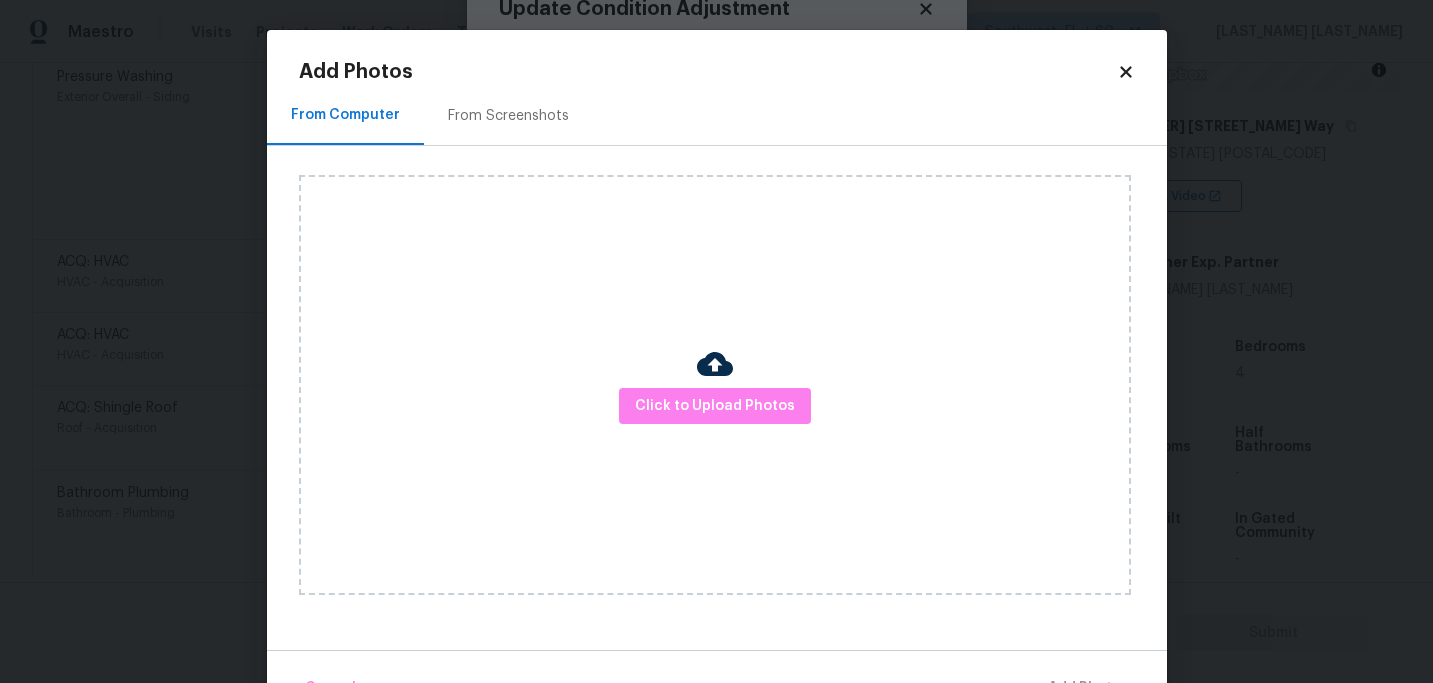 click at bounding box center [715, 364] 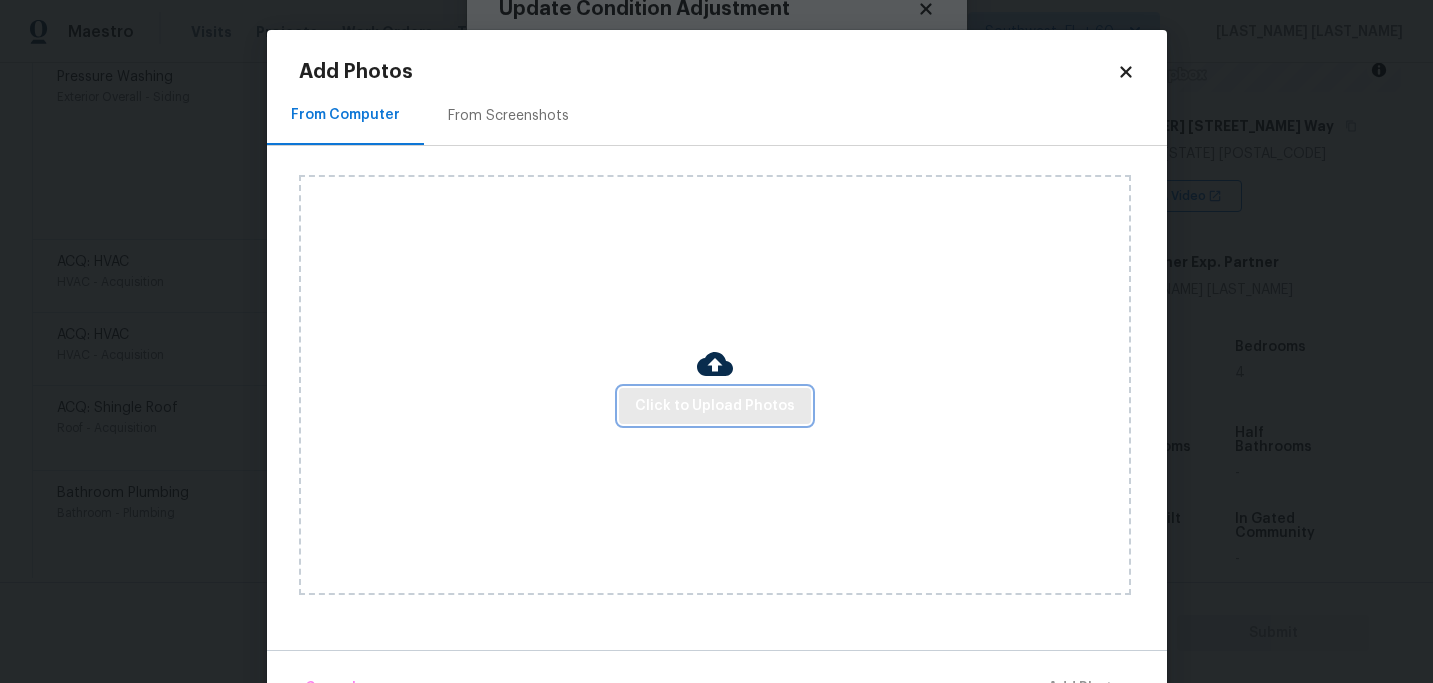 click on "Click to Upload Photos" at bounding box center (715, 406) 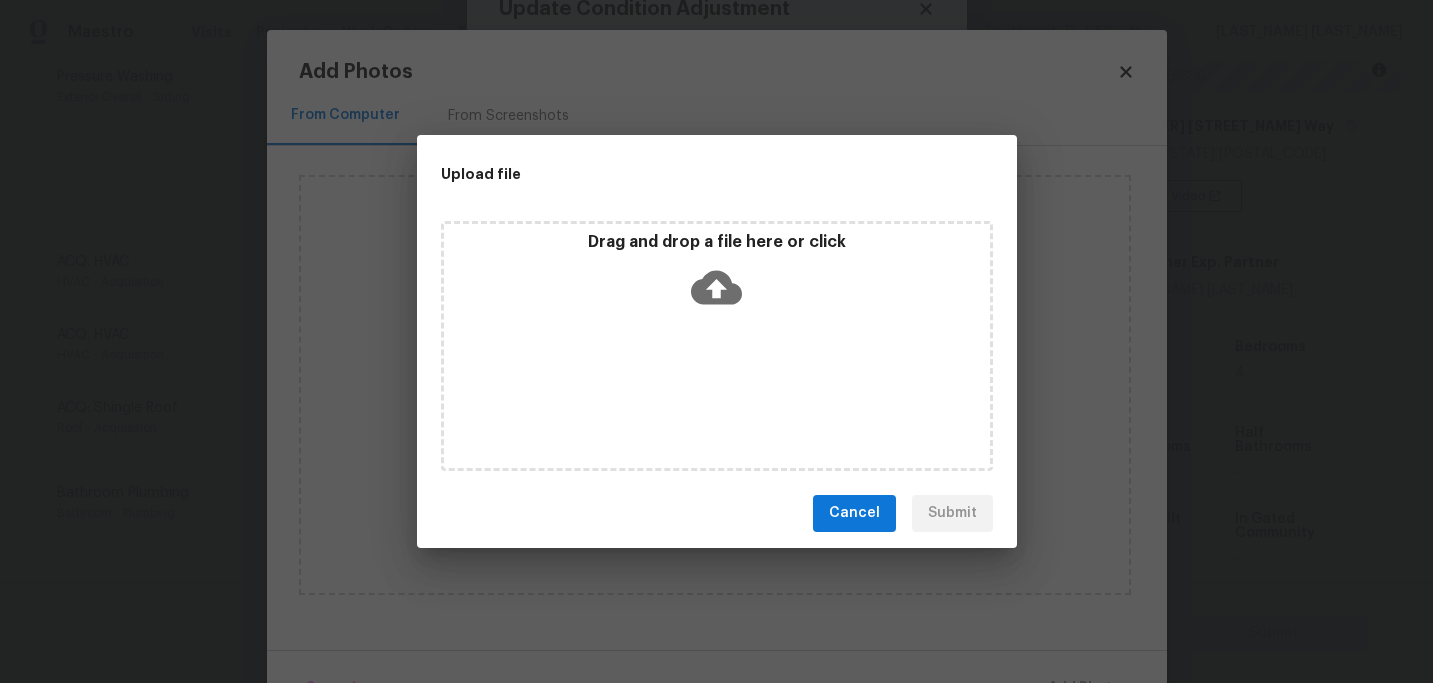 click on "Drag and drop a file here or click" at bounding box center [717, 346] 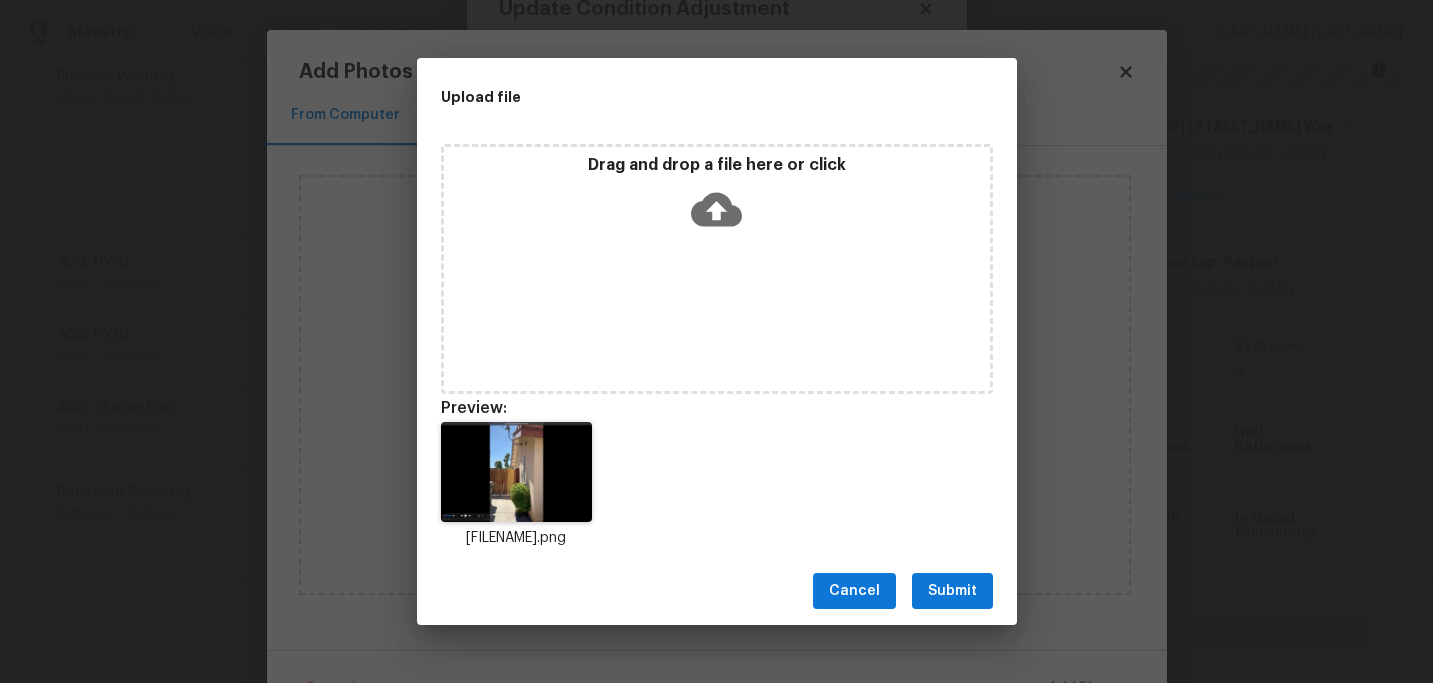 click on "Submit" at bounding box center [952, 591] 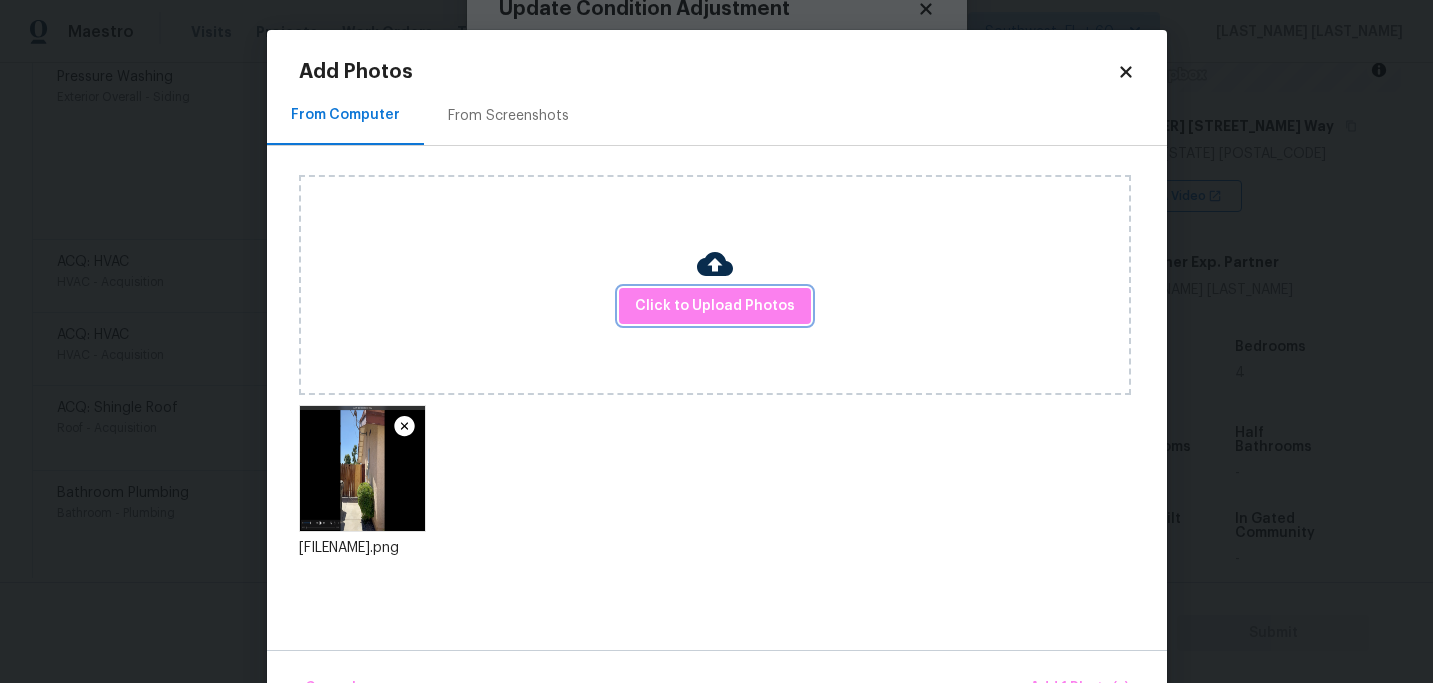 scroll, scrollTop: 57, scrollLeft: 0, axis: vertical 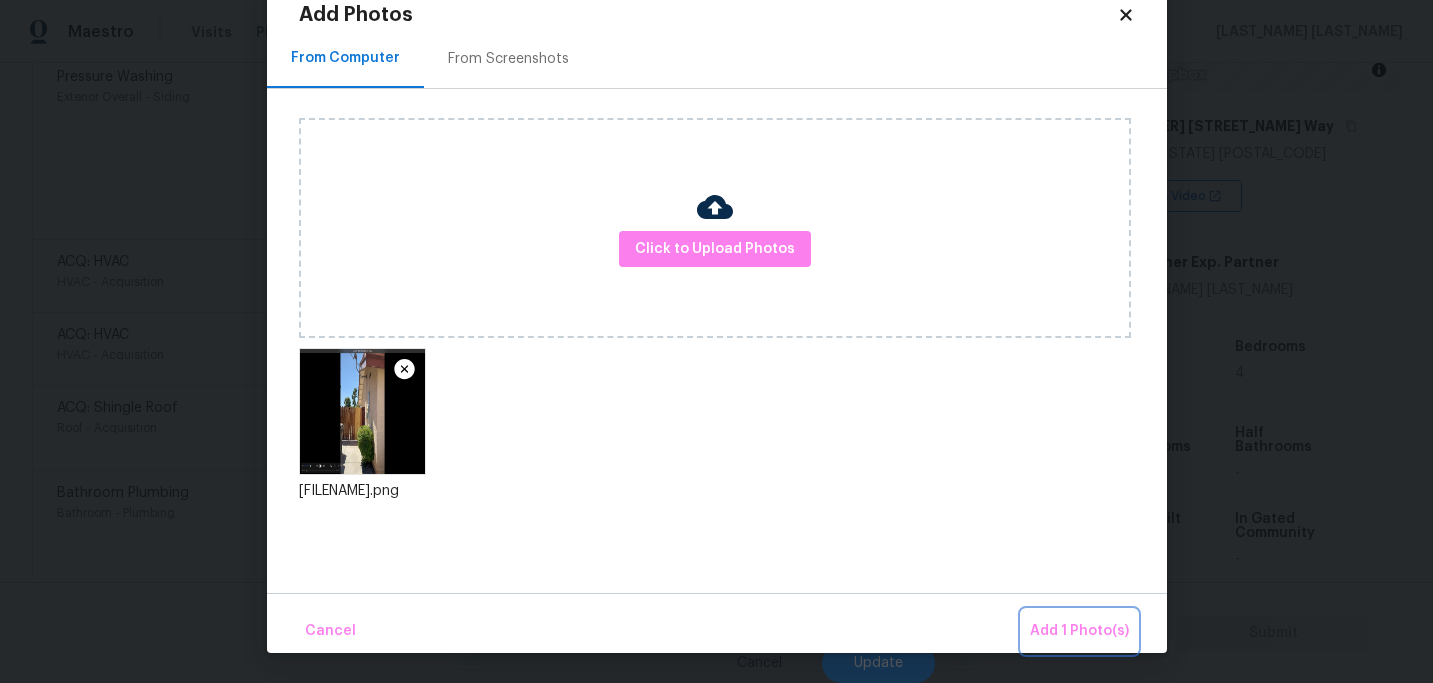 click on "Add 1 Photo(s)" at bounding box center [1079, 631] 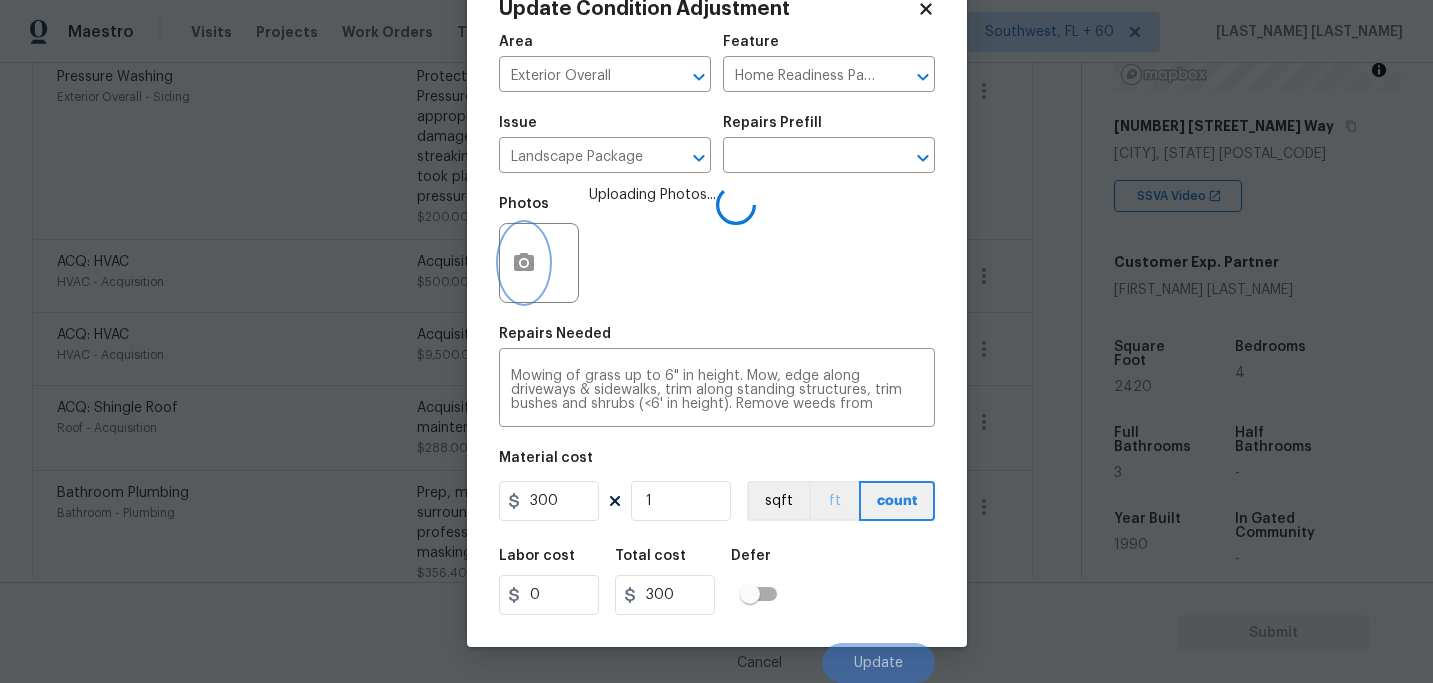 scroll, scrollTop: 0, scrollLeft: 0, axis: both 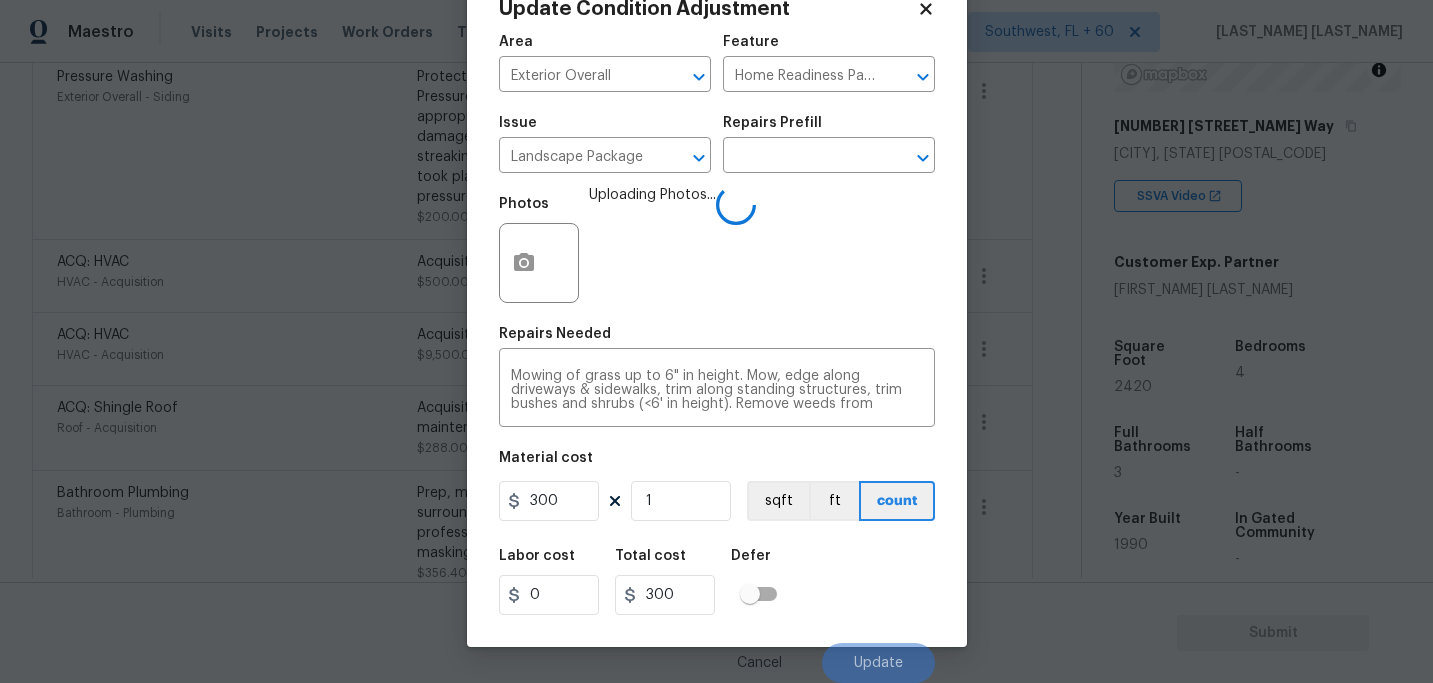 click on "Labor cost 0 Total cost 300 Defer" at bounding box center [717, 582] 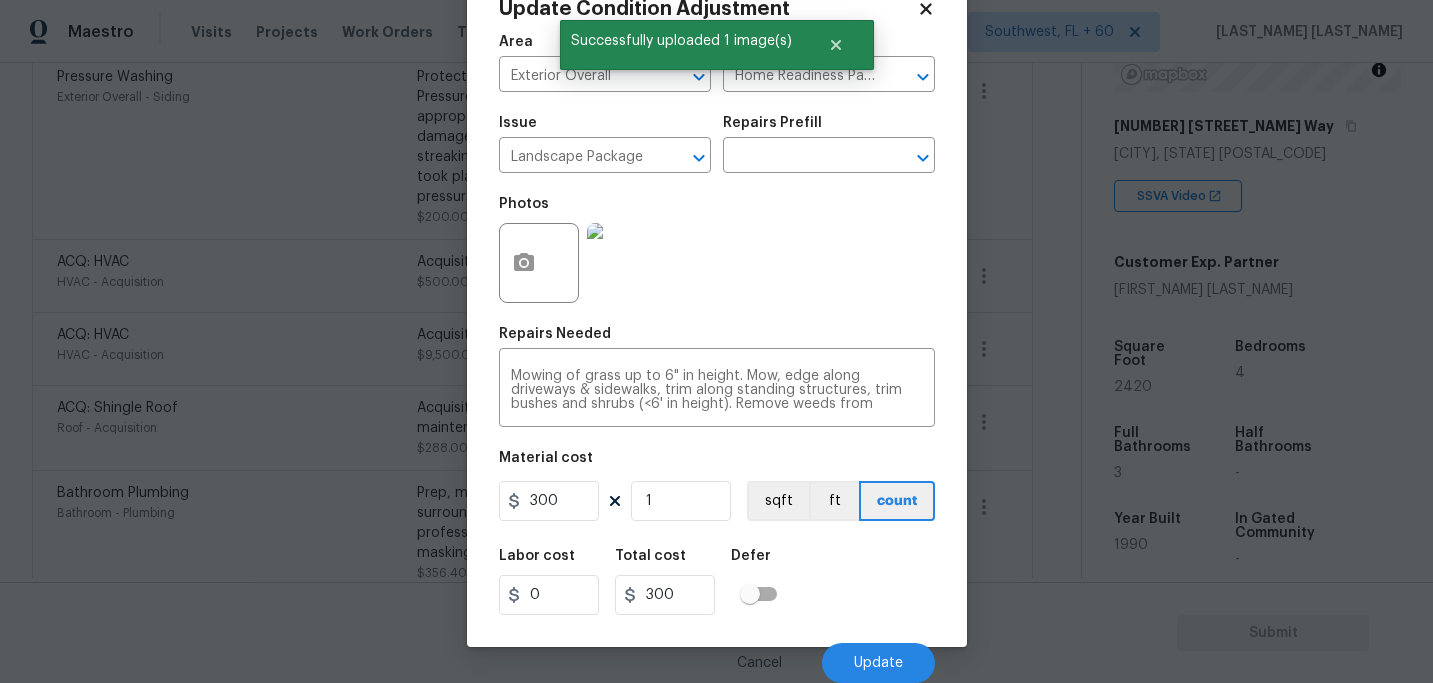 click on "Labor cost 0 Total cost 300 Defer" at bounding box center (717, 582) 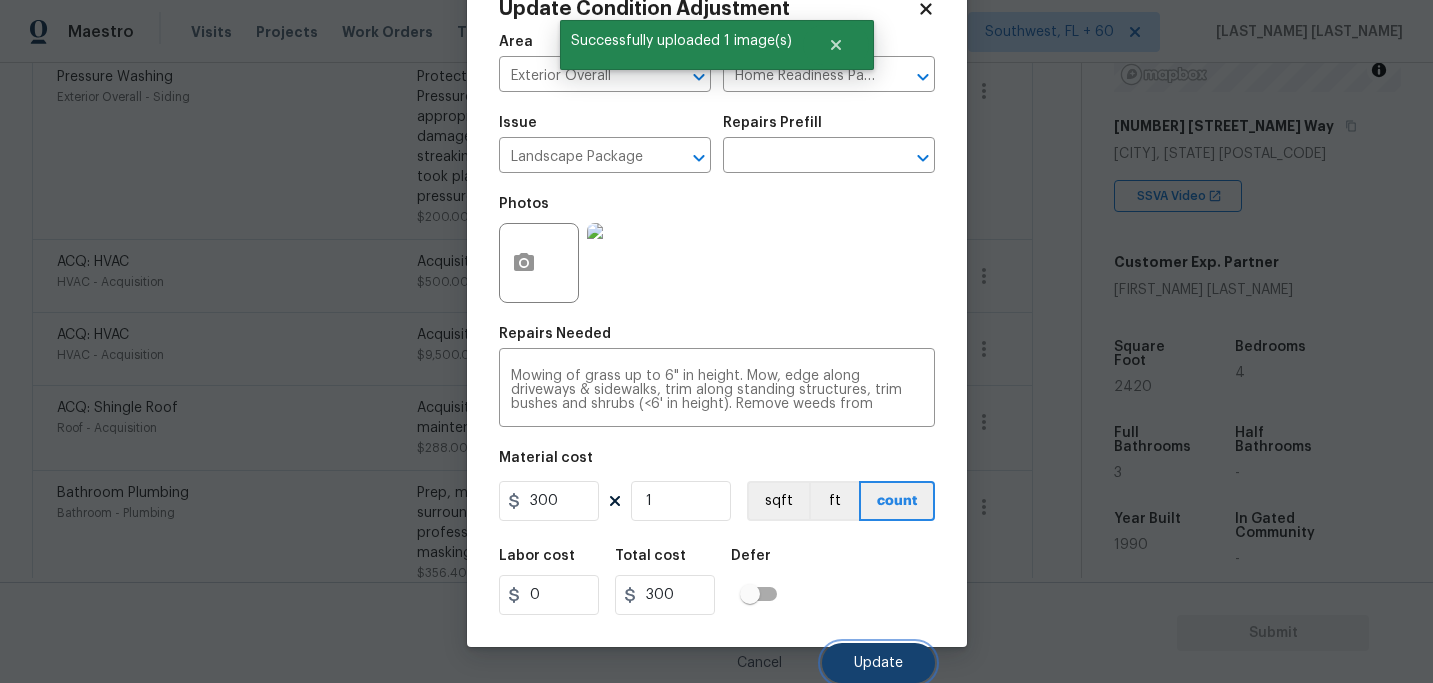 click on "Update" at bounding box center (878, 663) 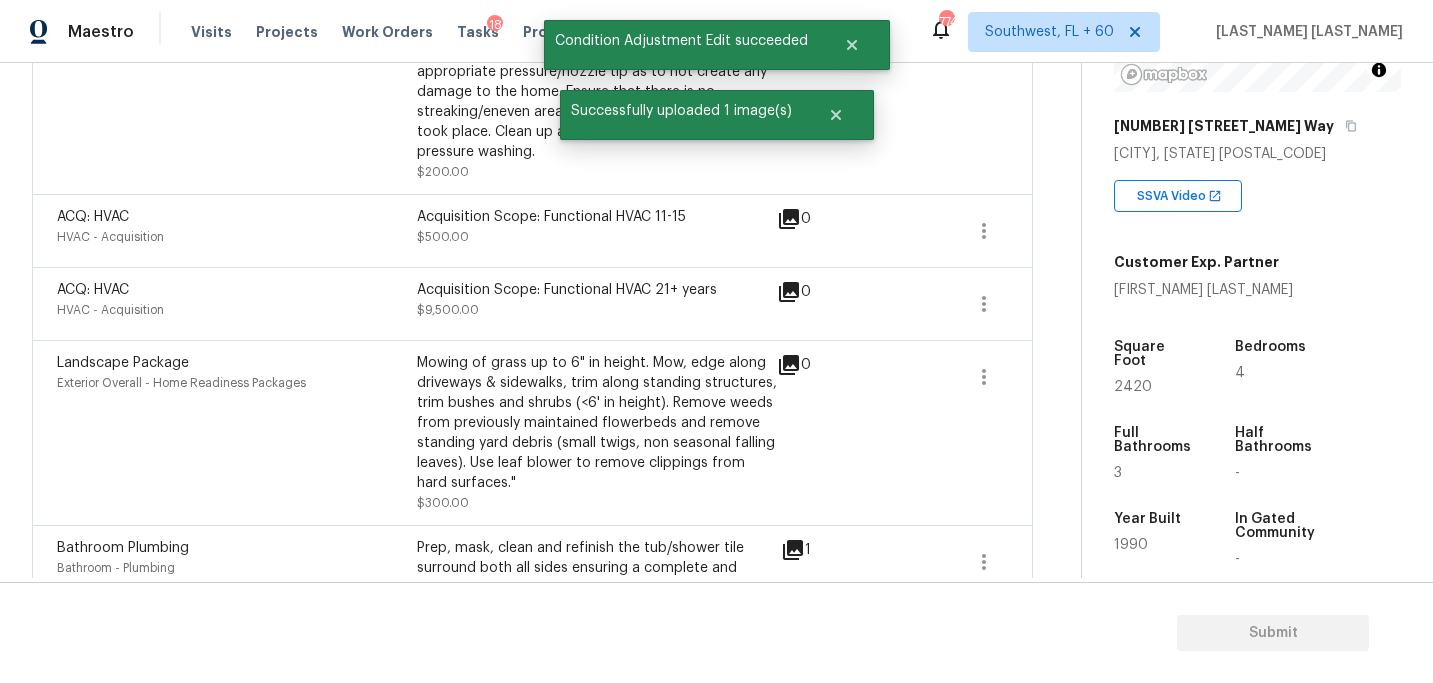 scroll, scrollTop: 511, scrollLeft: 0, axis: vertical 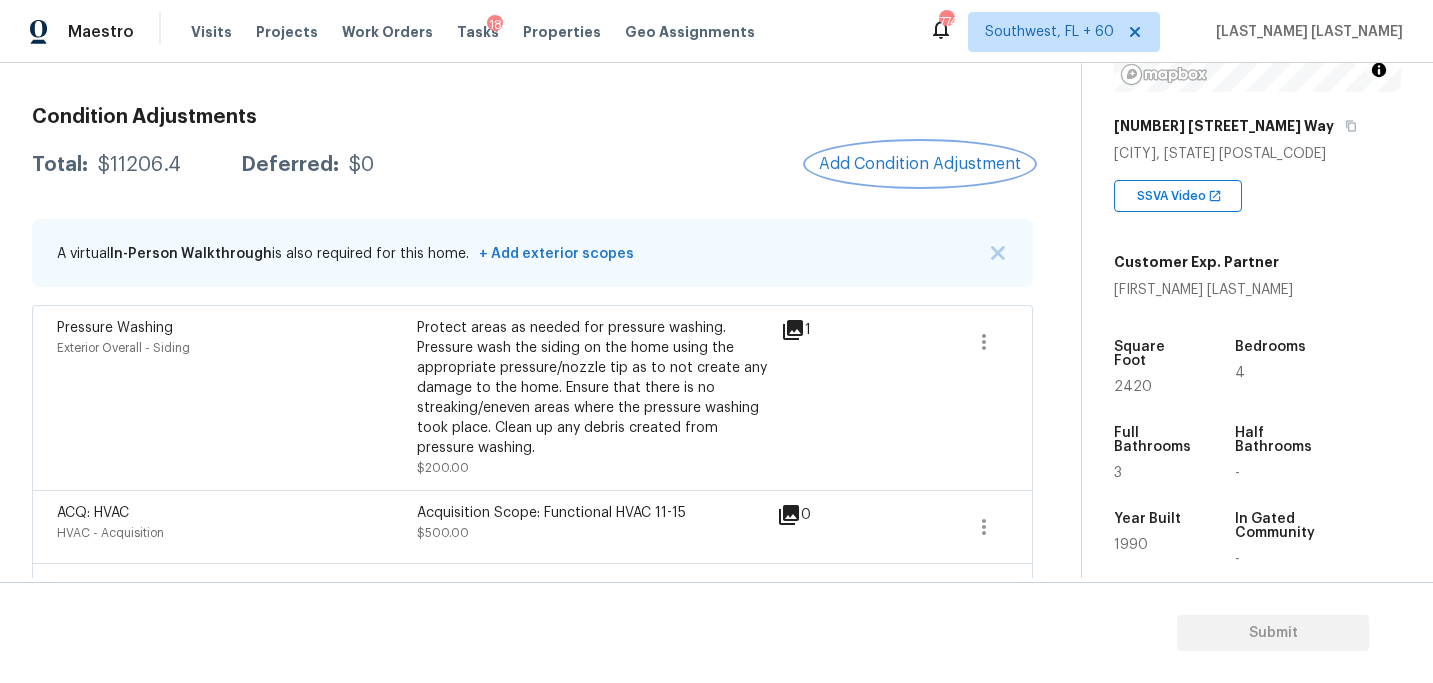 click on "Add Condition Adjustment" at bounding box center [920, 164] 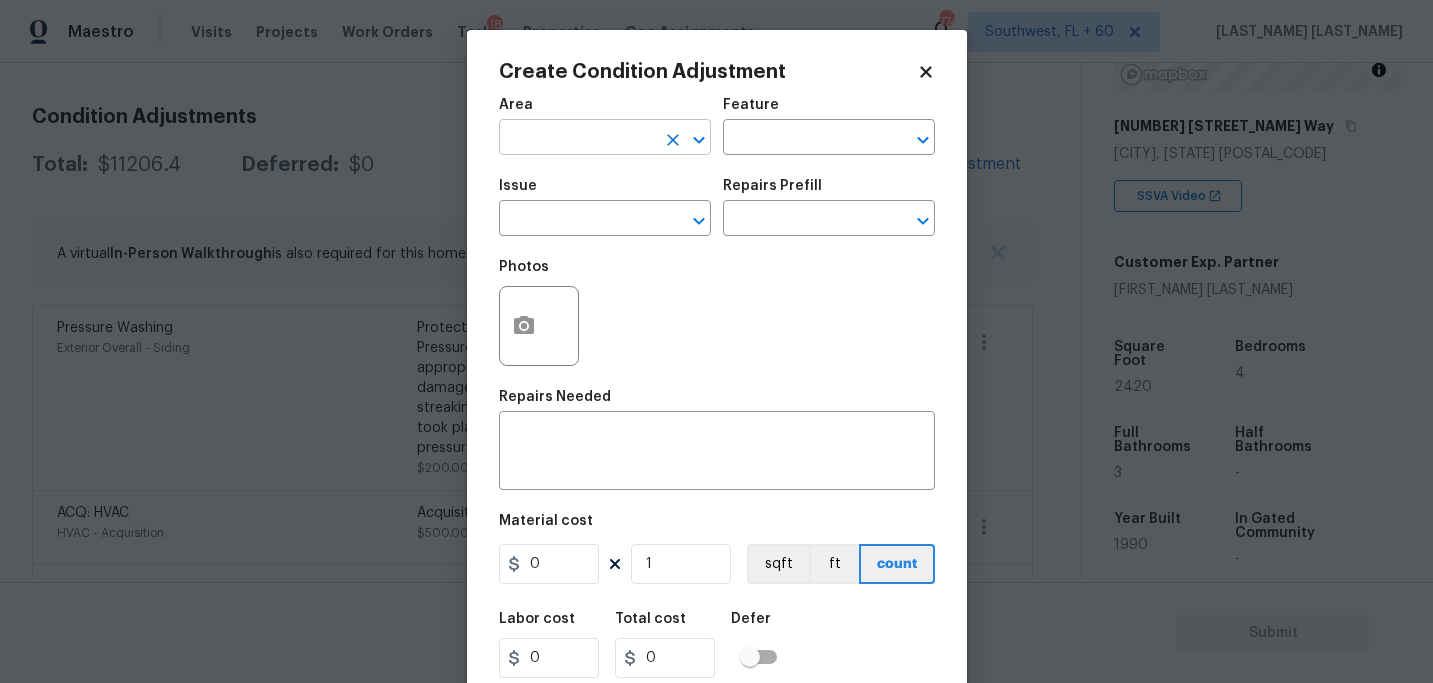 click at bounding box center (577, 139) 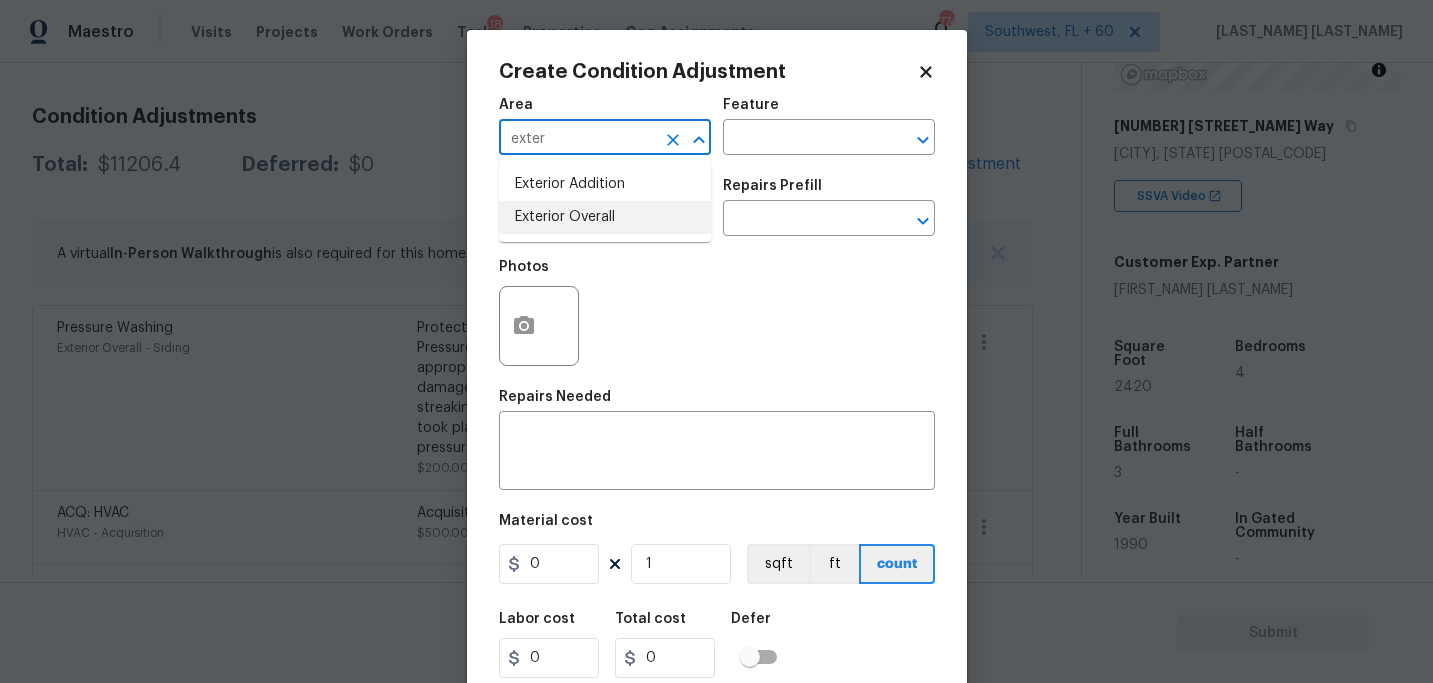 click on "Exterior Overall" at bounding box center [605, 217] 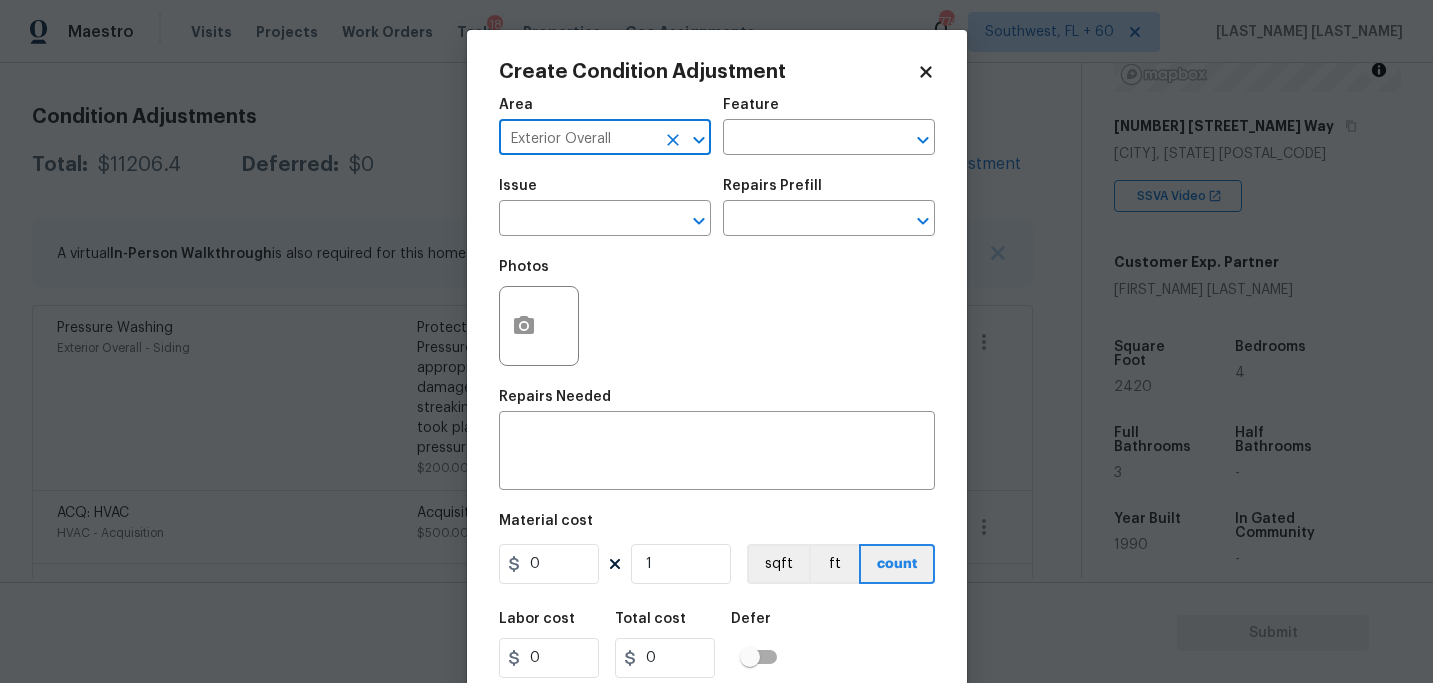 type on "Exterior Overall" 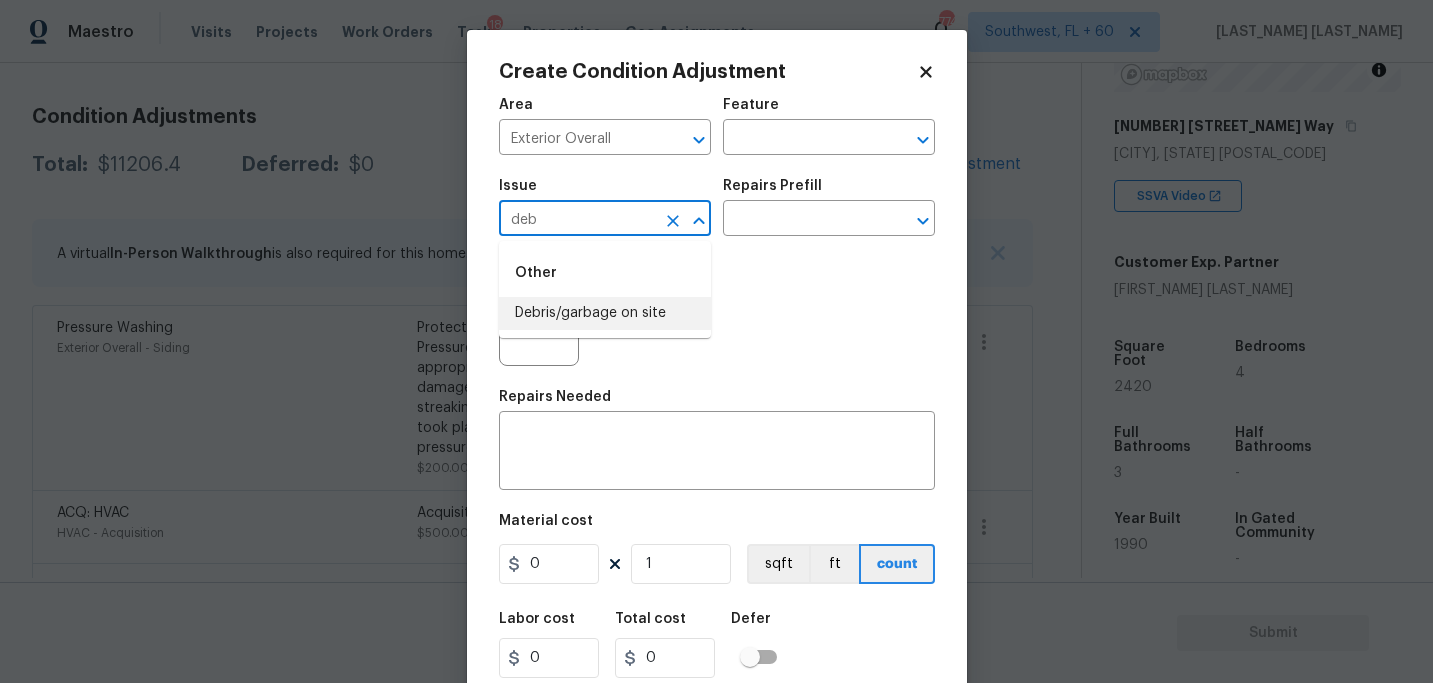 click on "Debris/garbage on site" at bounding box center [605, 313] 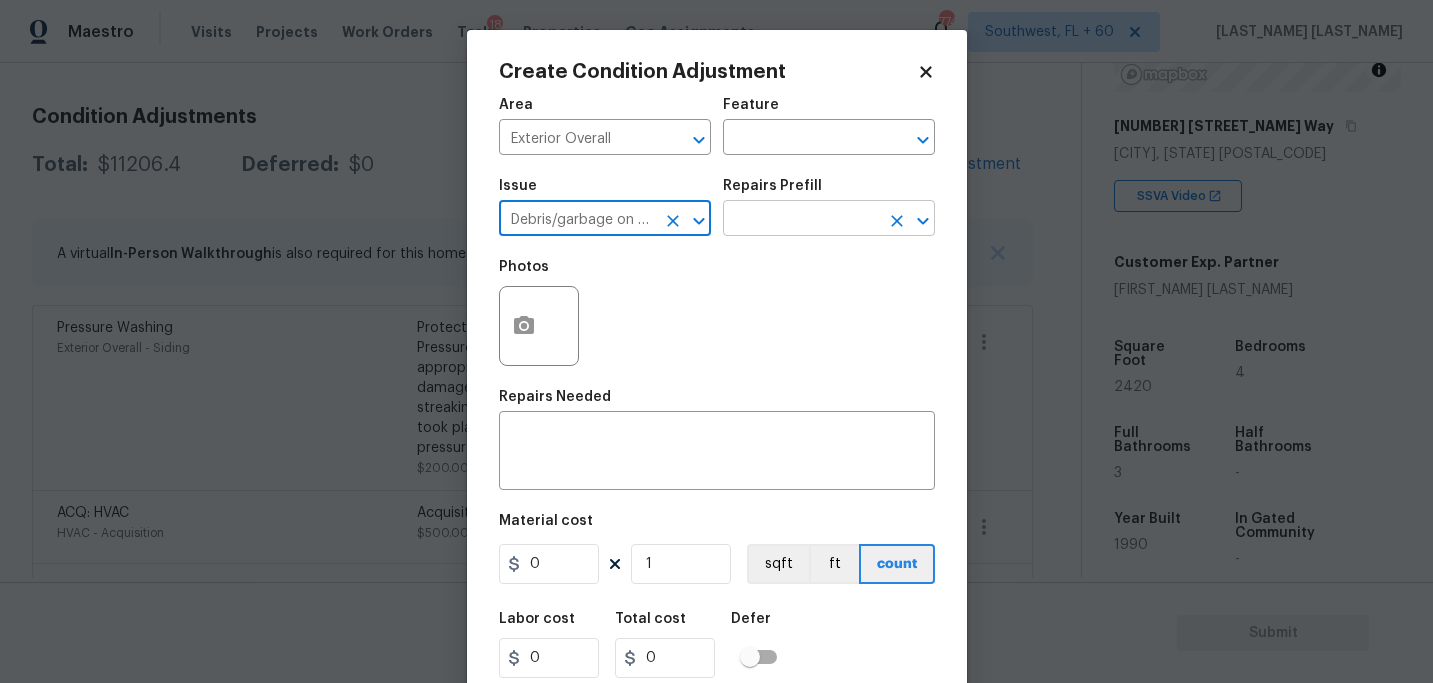 type on "Debris/garbage on site" 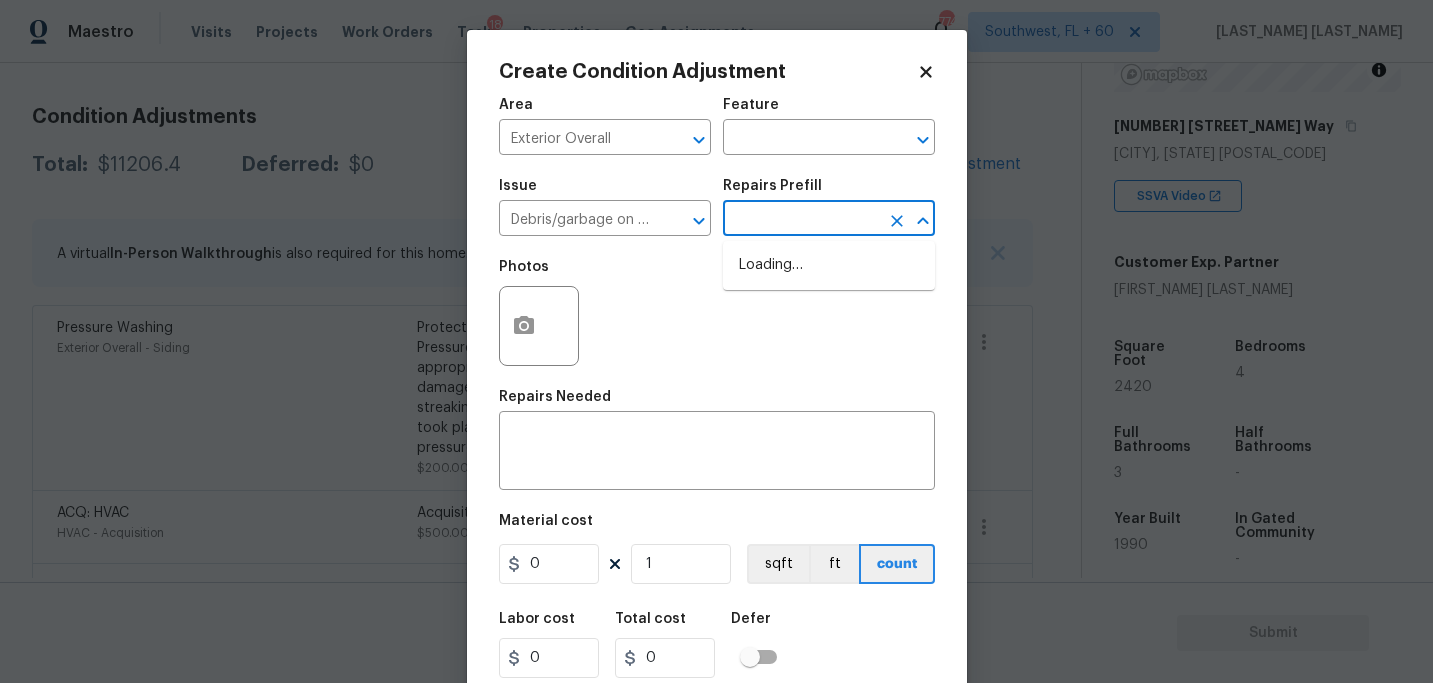 click at bounding box center (801, 220) 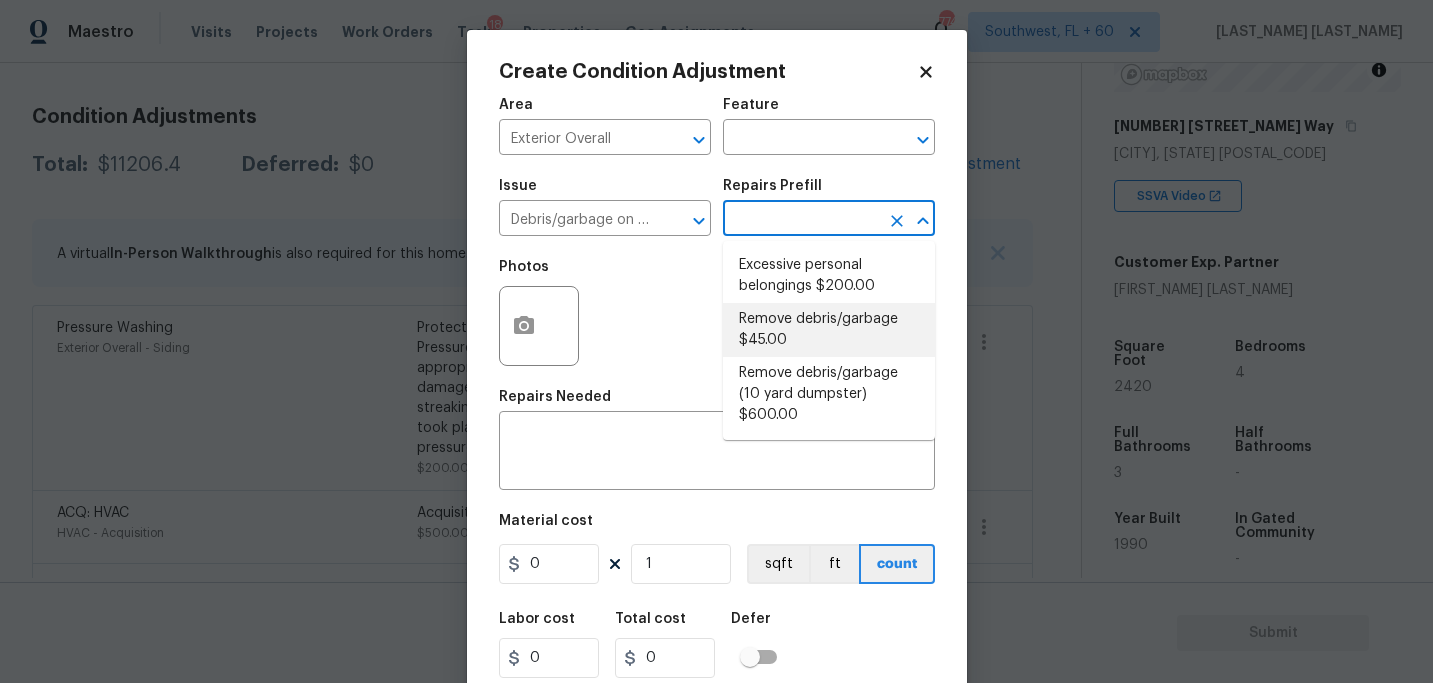 click on "Remove debris/garbage $45.00" at bounding box center (829, 330) 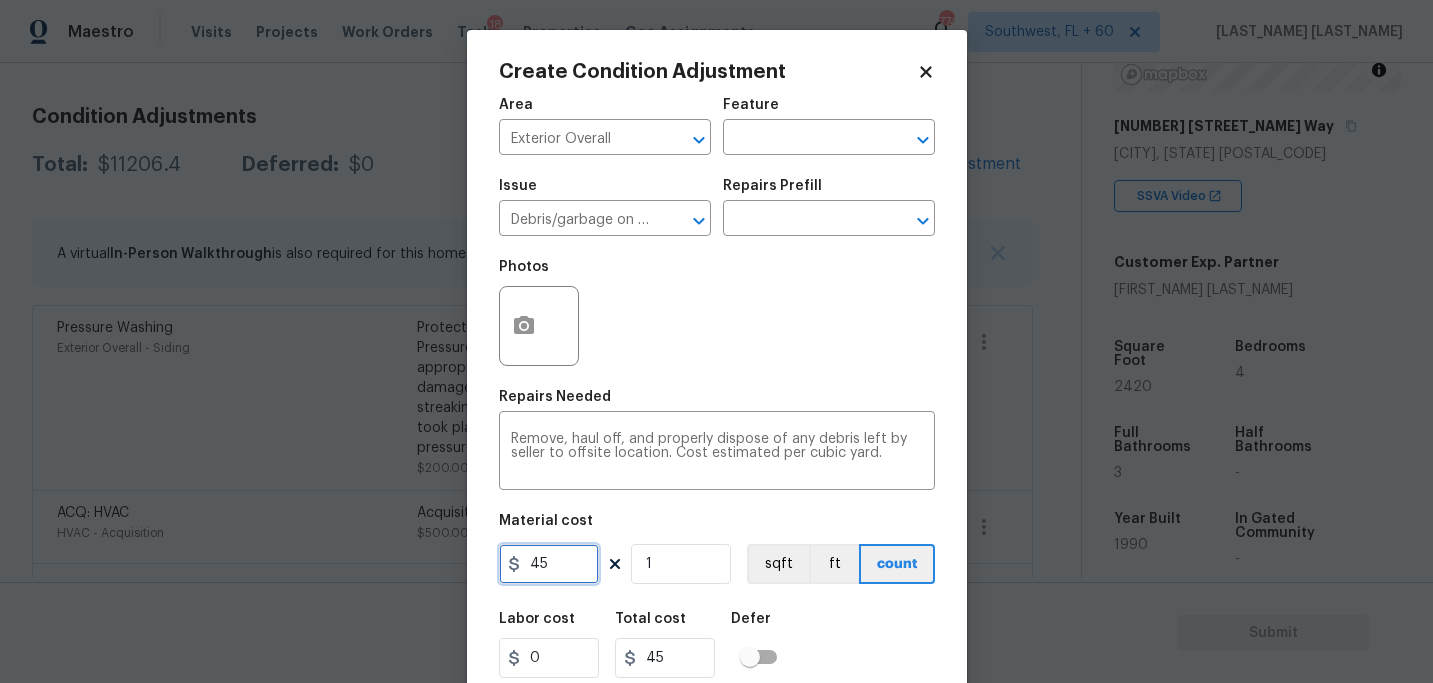 drag, startPoint x: 573, startPoint y: 562, endPoint x: 369, endPoint y: 562, distance: 204 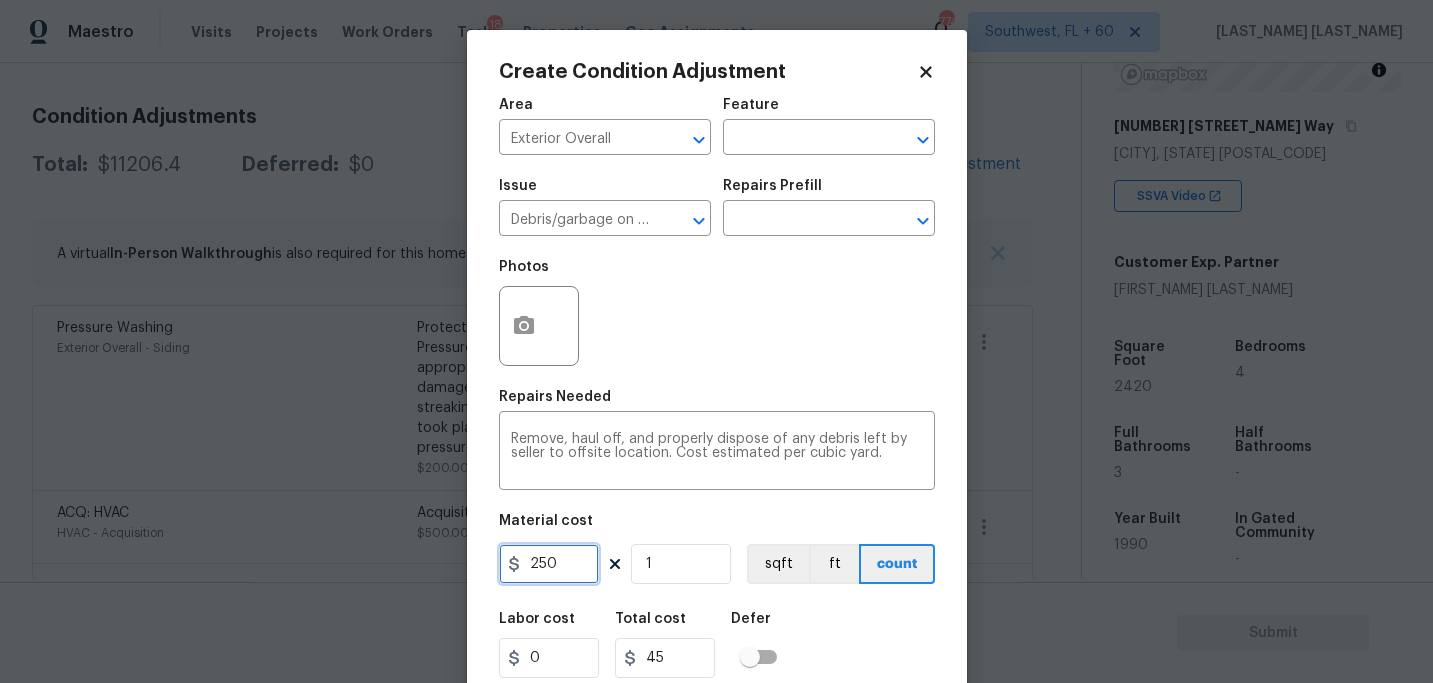 type on "250" 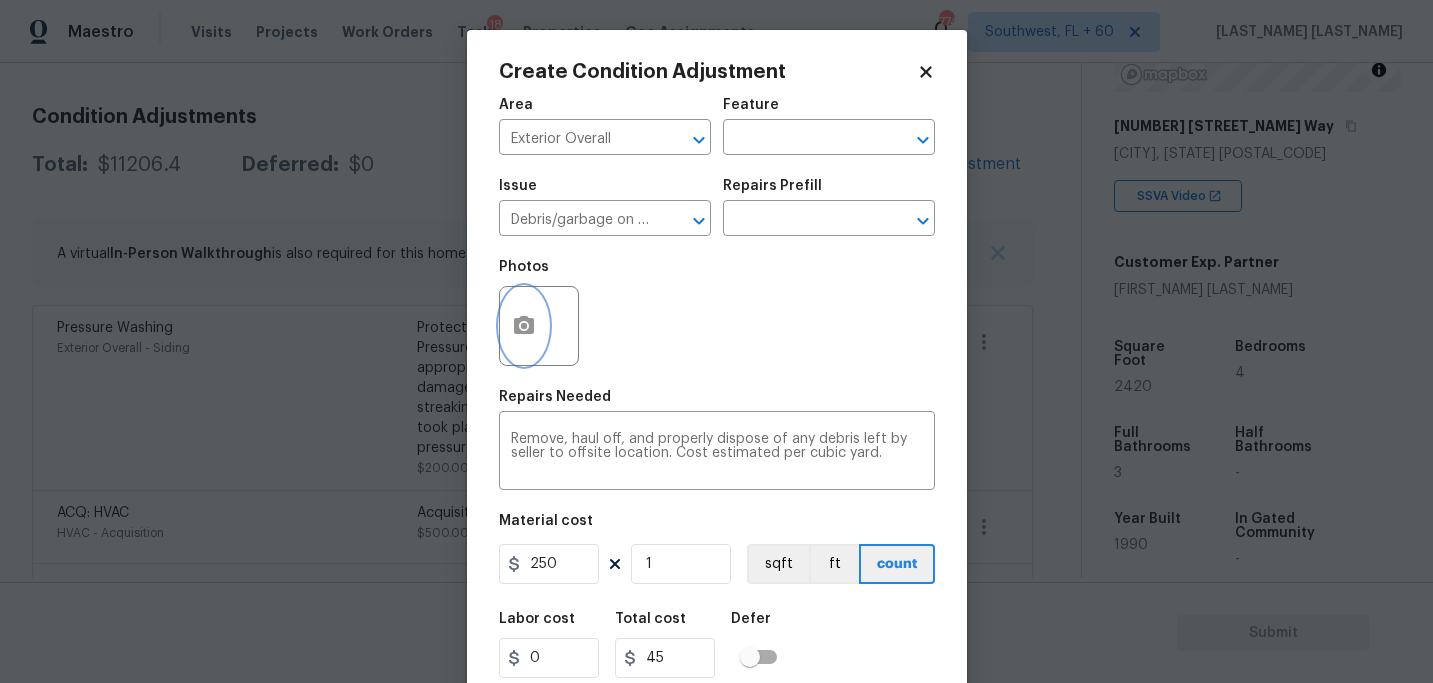 type on "250" 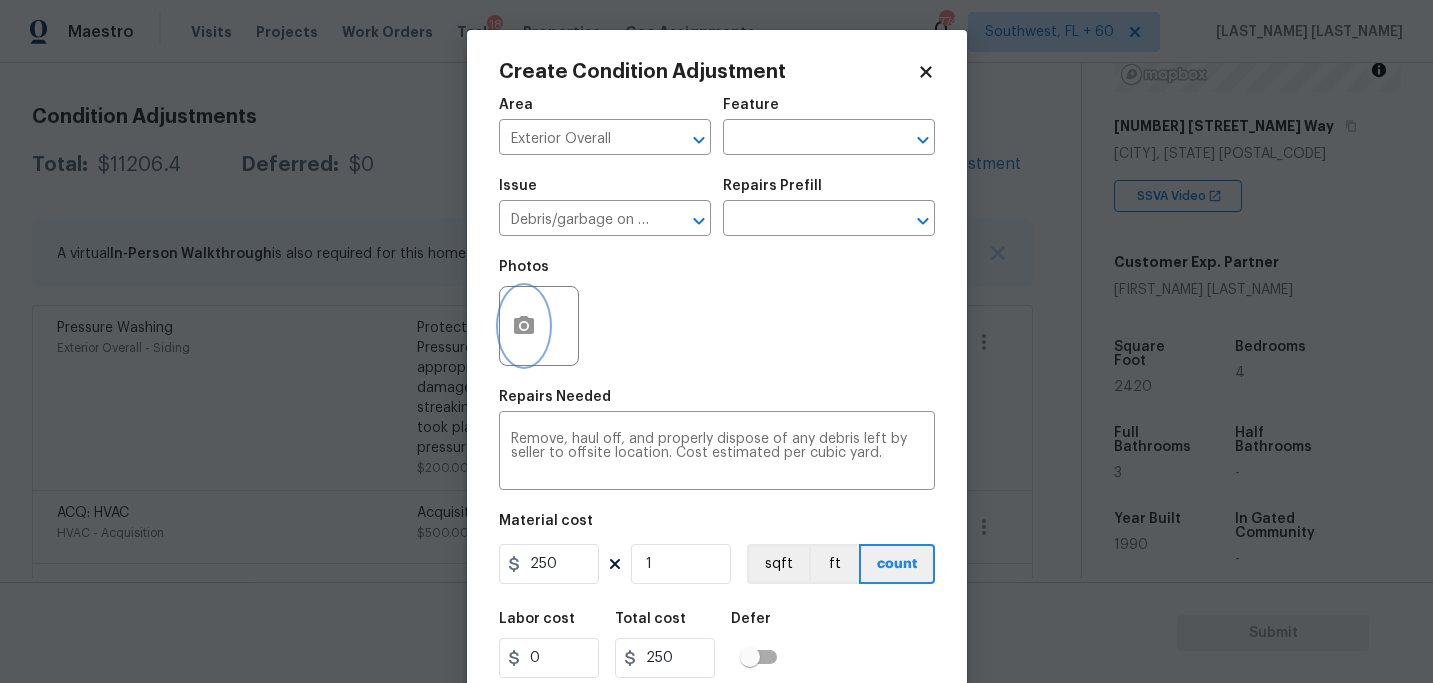 click at bounding box center (524, 326) 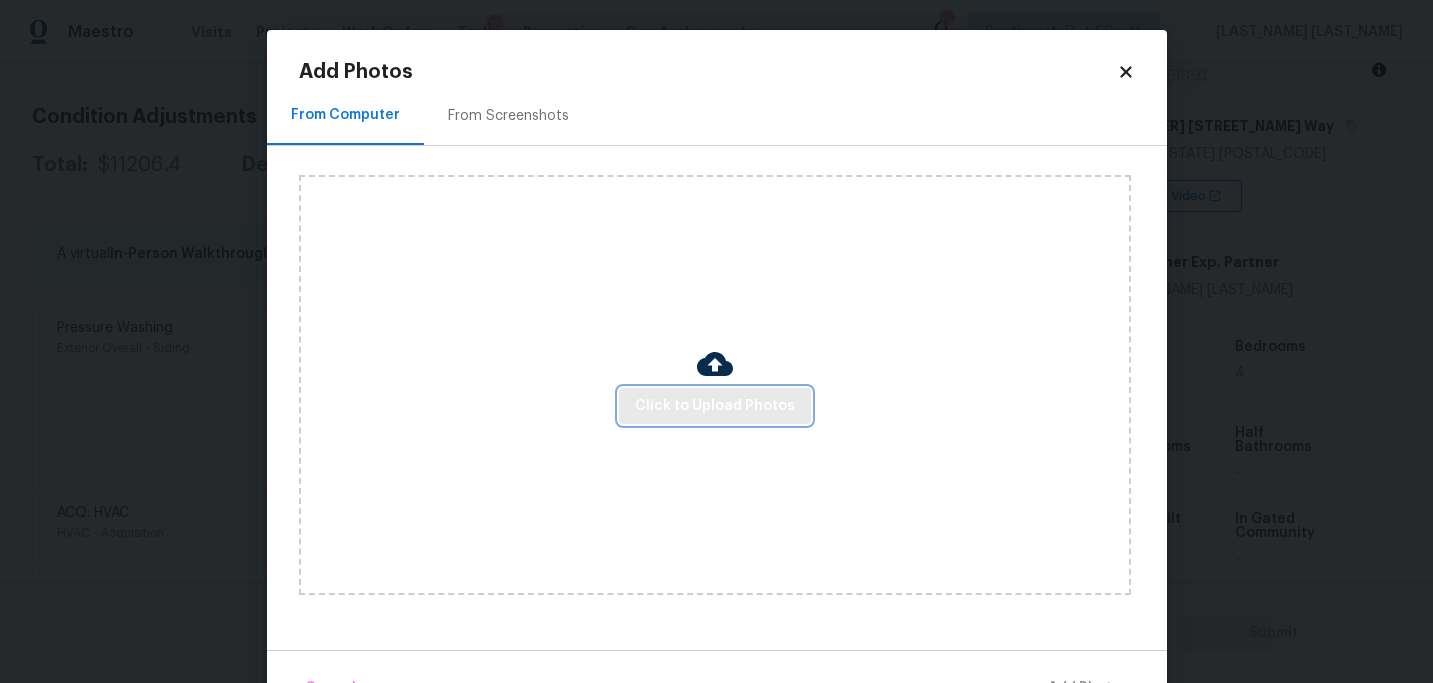 click on "Click to Upload Photos" at bounding box center (715, 406) 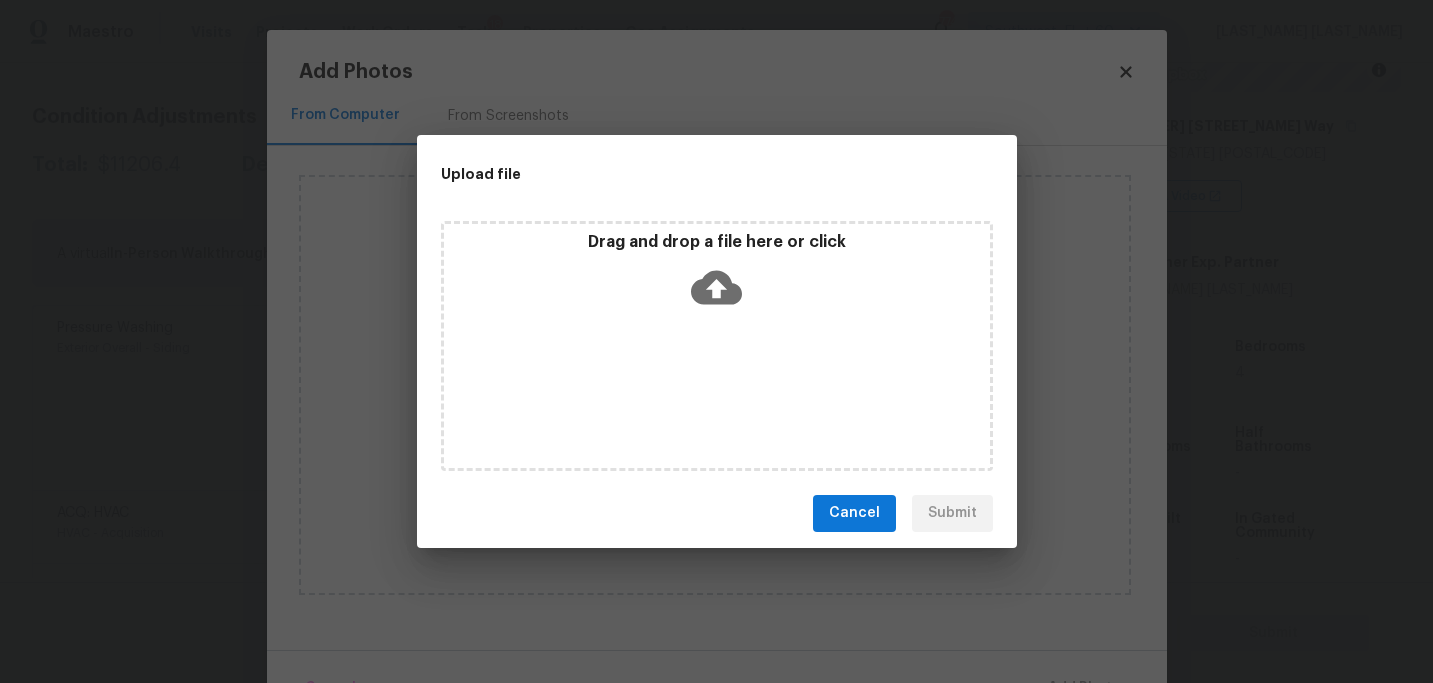 click on "Drag and drop a file here or click" at bounding box center (717, 346) 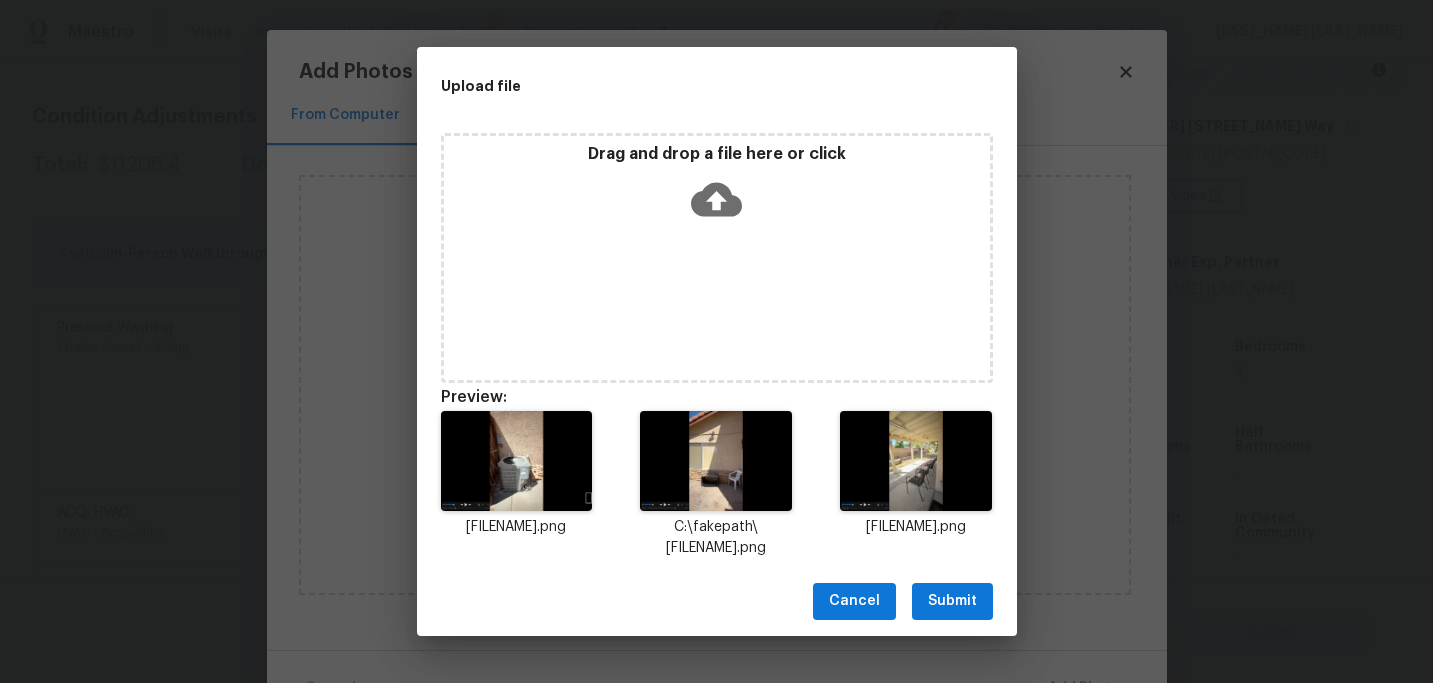 click on "Submit" at bounding box center (952, 601) 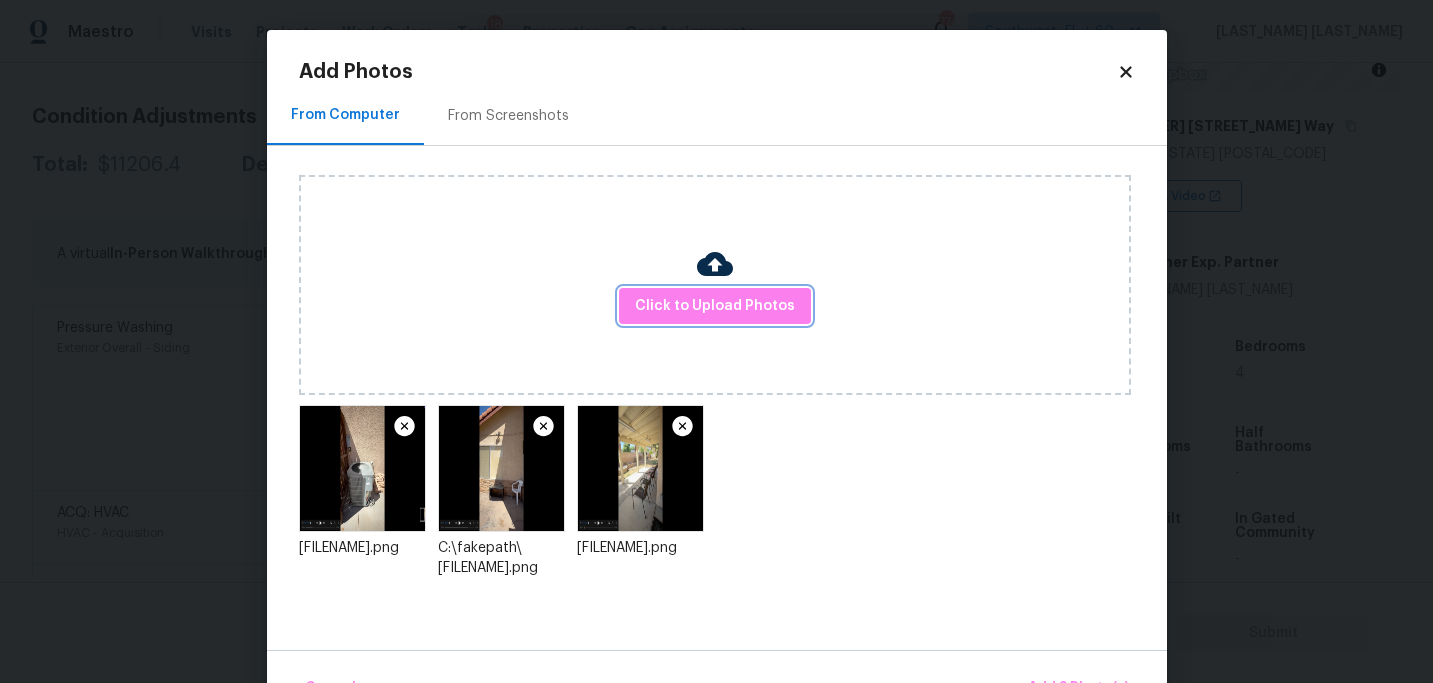 scroll, scrollTop: 57, scrollLeft: 0, axis: vertical 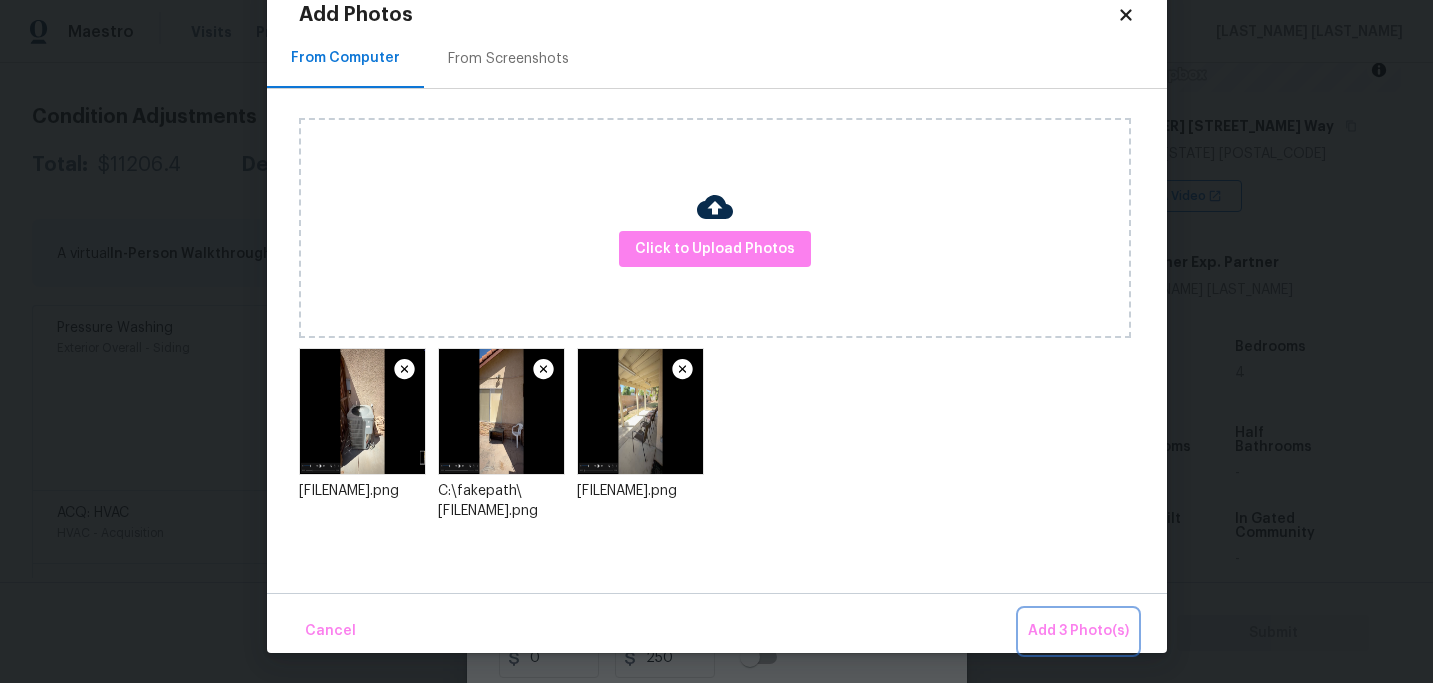 click on "Add 3 Photo(s)" at bounding box center (1078, 631) 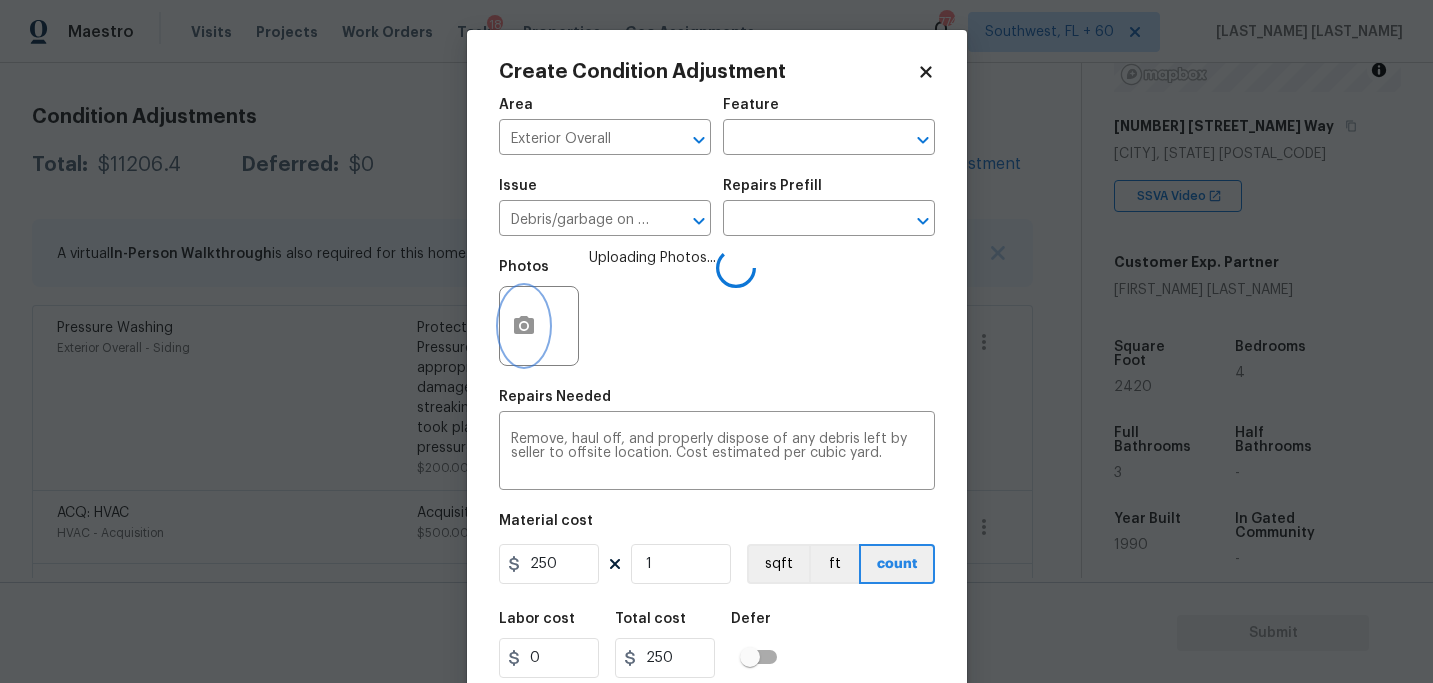 scroll, scrollTop: 0, scrollLeft: 0, axis: both 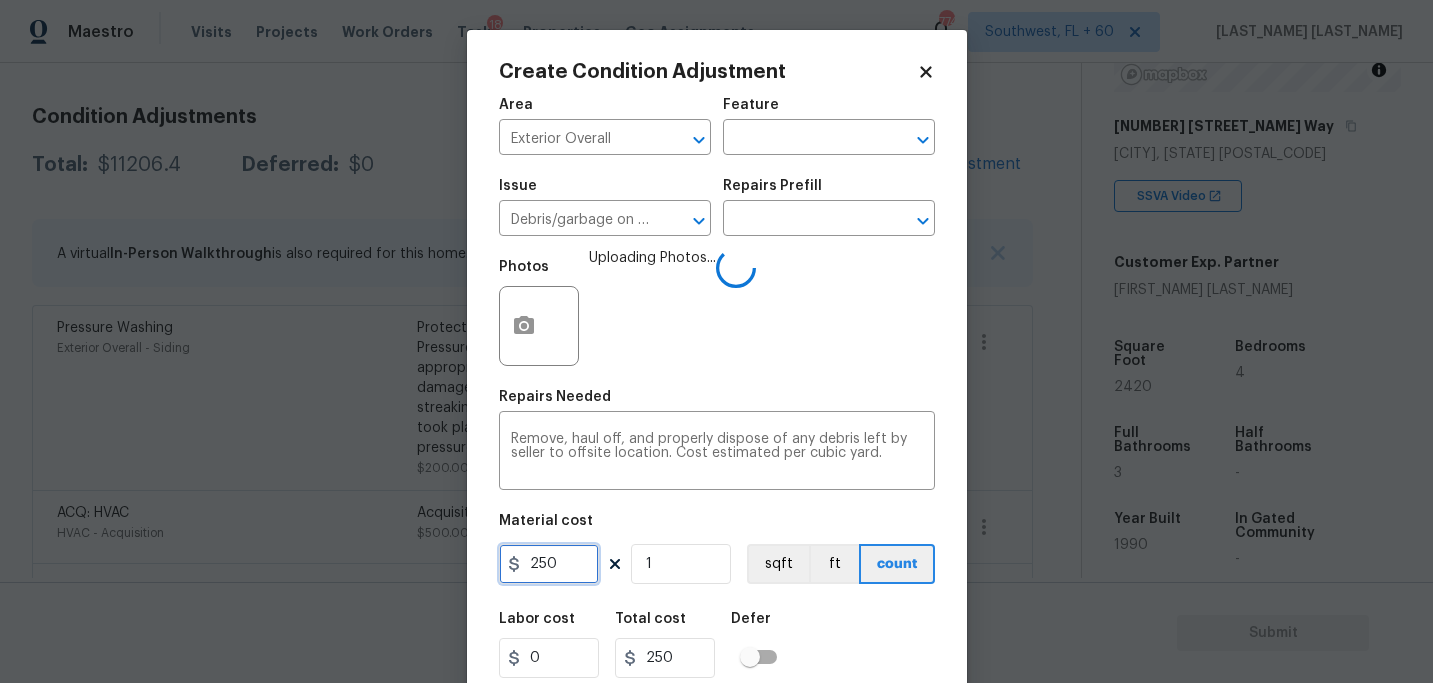 drag, startPoint x: 552, startPoint y: 578, endPoint x: 448, endPoint y: 578, distance: 104 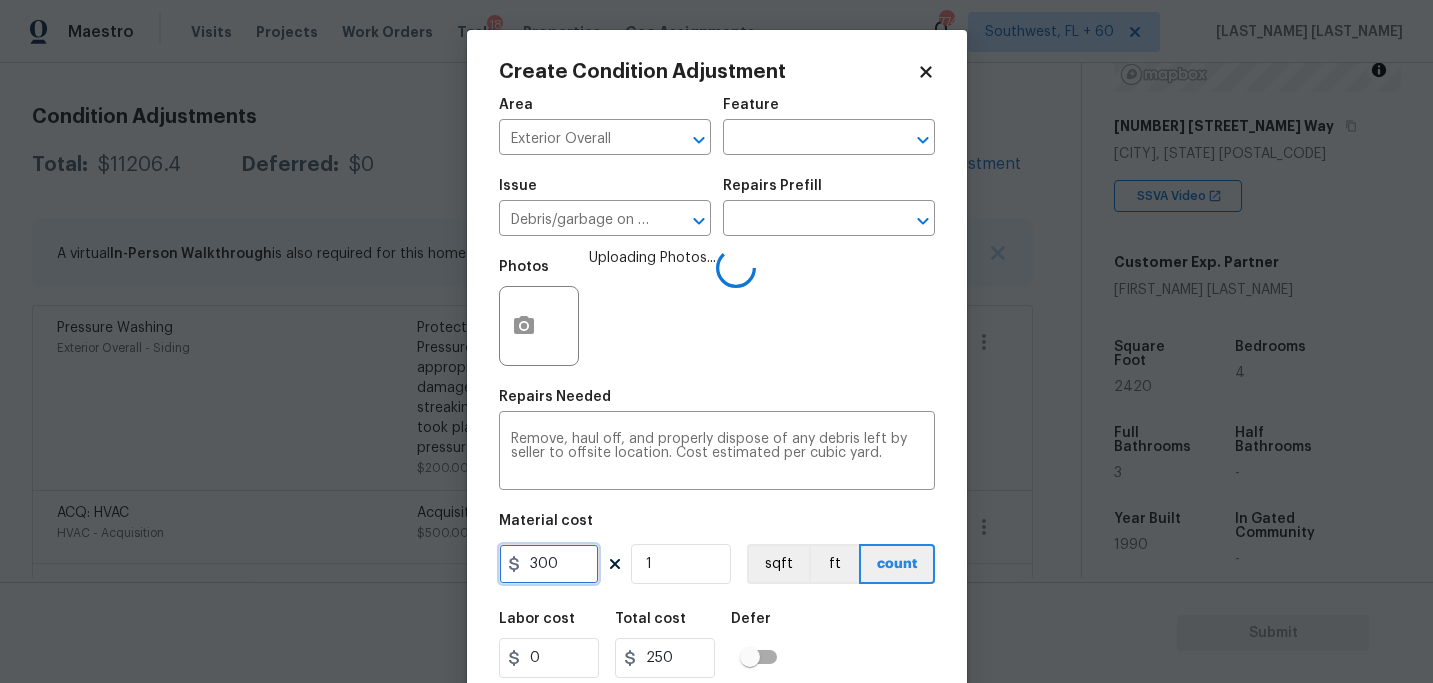 type on "300" 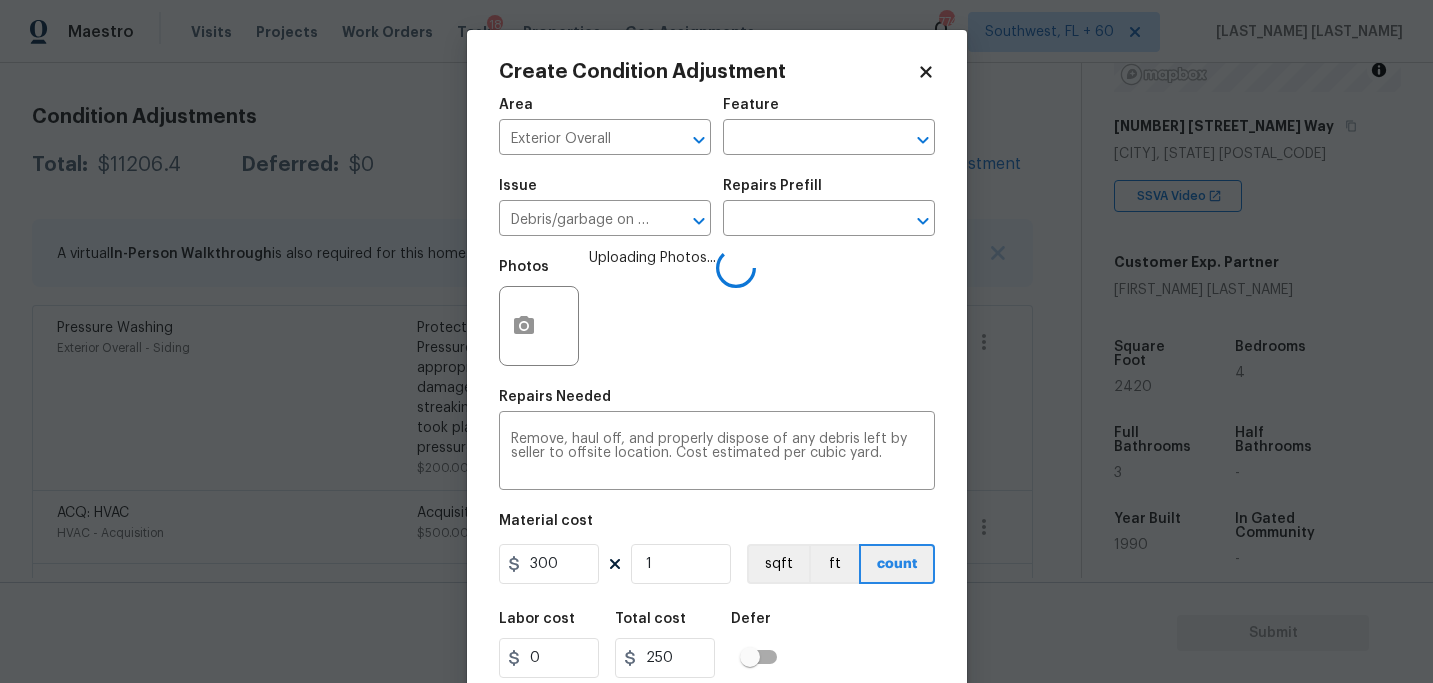 type on "300" 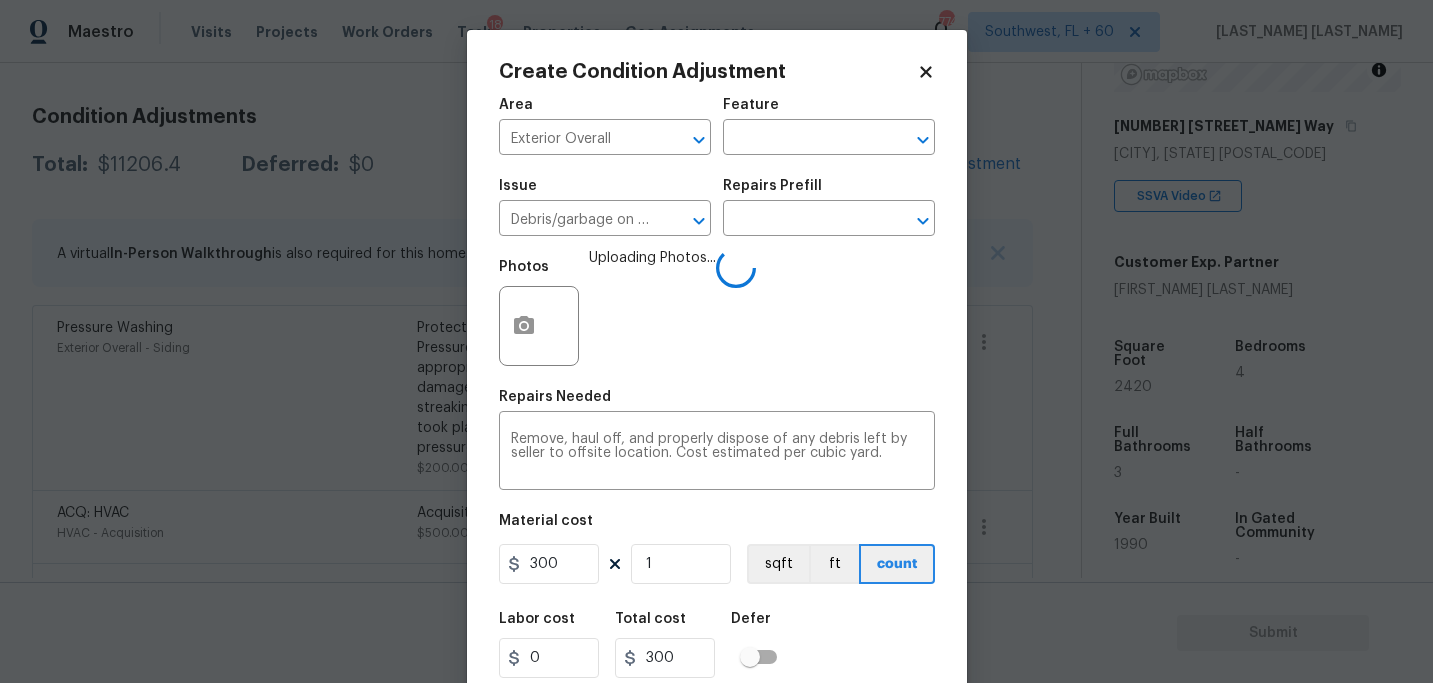 click on "Area Exterior Overall ​ Feature ​ Issue Debris/garbage on site ​ Repairs Prefill ​ Photos Uploading Photos... Repairs Needed Remove, haul off, and properly dispose of any debris left by seller to offsite location. Cost estimated per cubic yard. x ​ Material cost 300 1 sqft ft count Labor cost 0 Total cost 300 Defer Cancel Create" at bounding box center [717, 416] 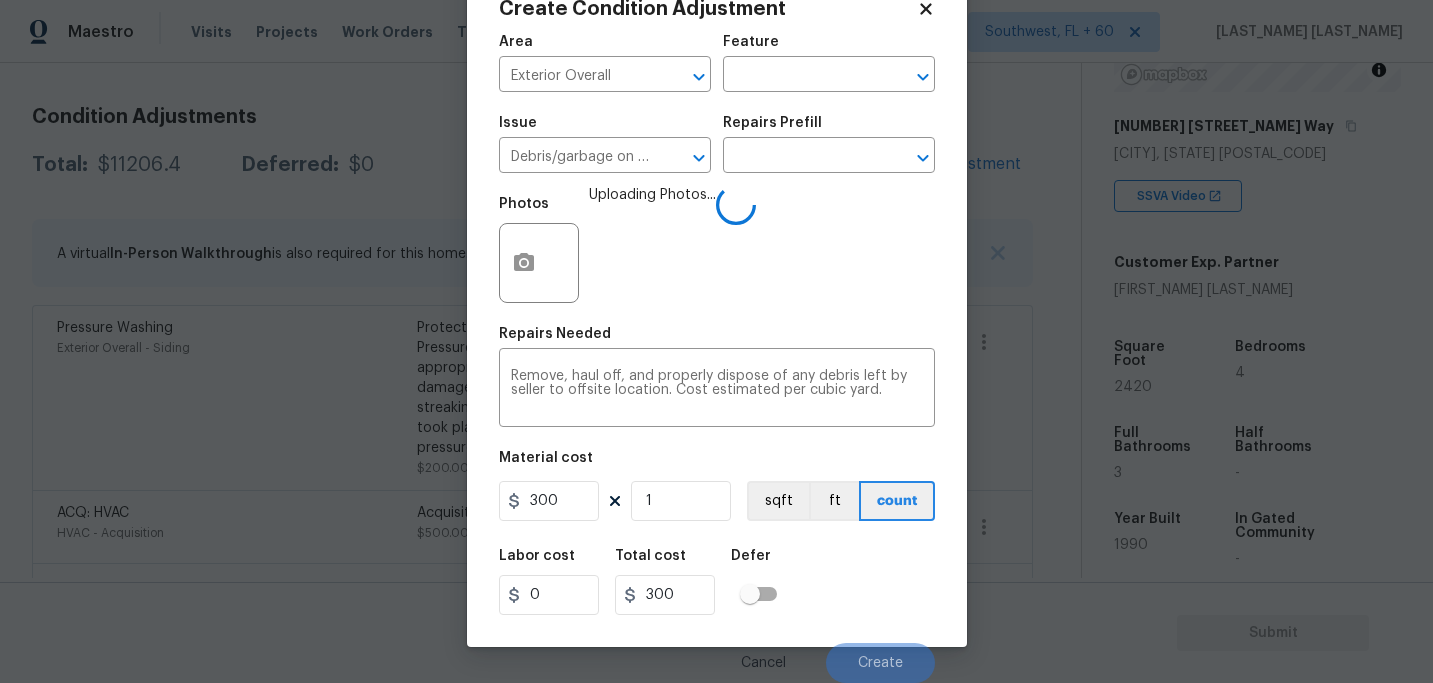 click on "Labor cost 0 Total cost 300 Defer" at bounding box center (717, 582) 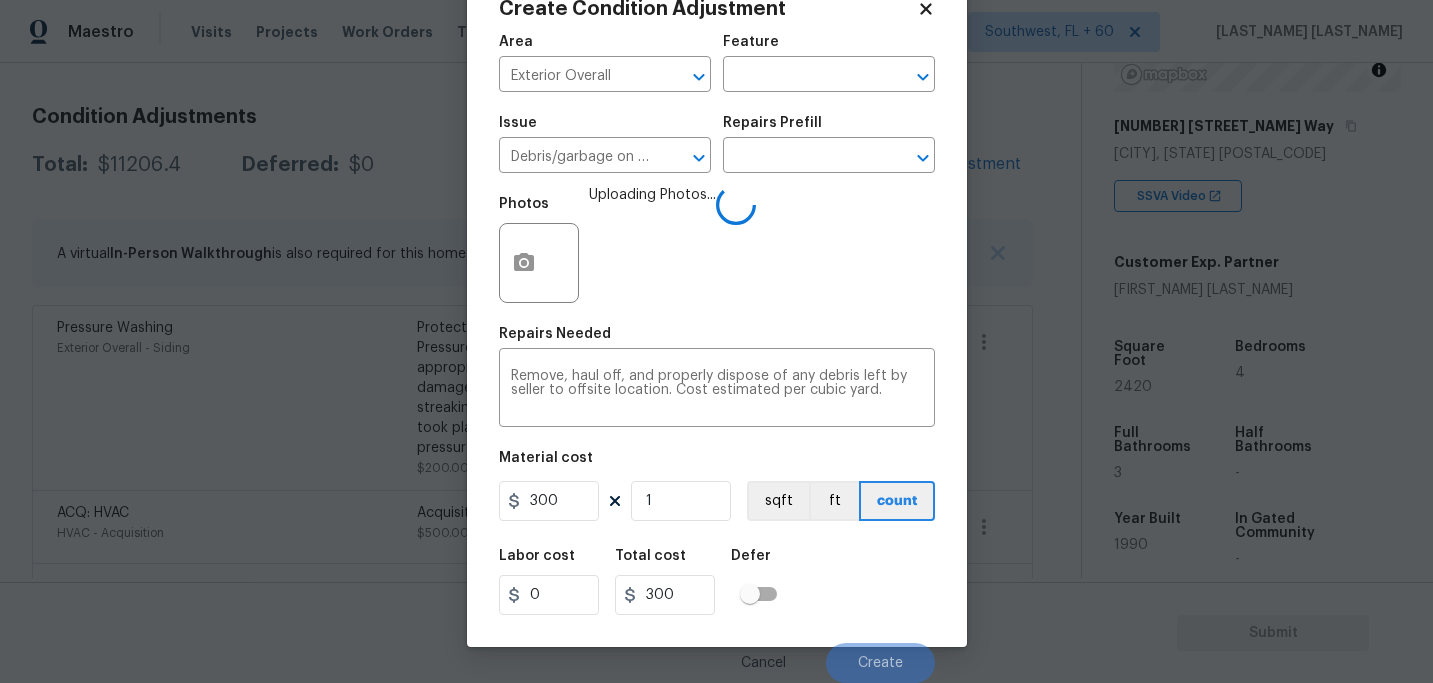 click on "Labor cost 0 Total cost 300 Defer" at bounding box center (717, 582) 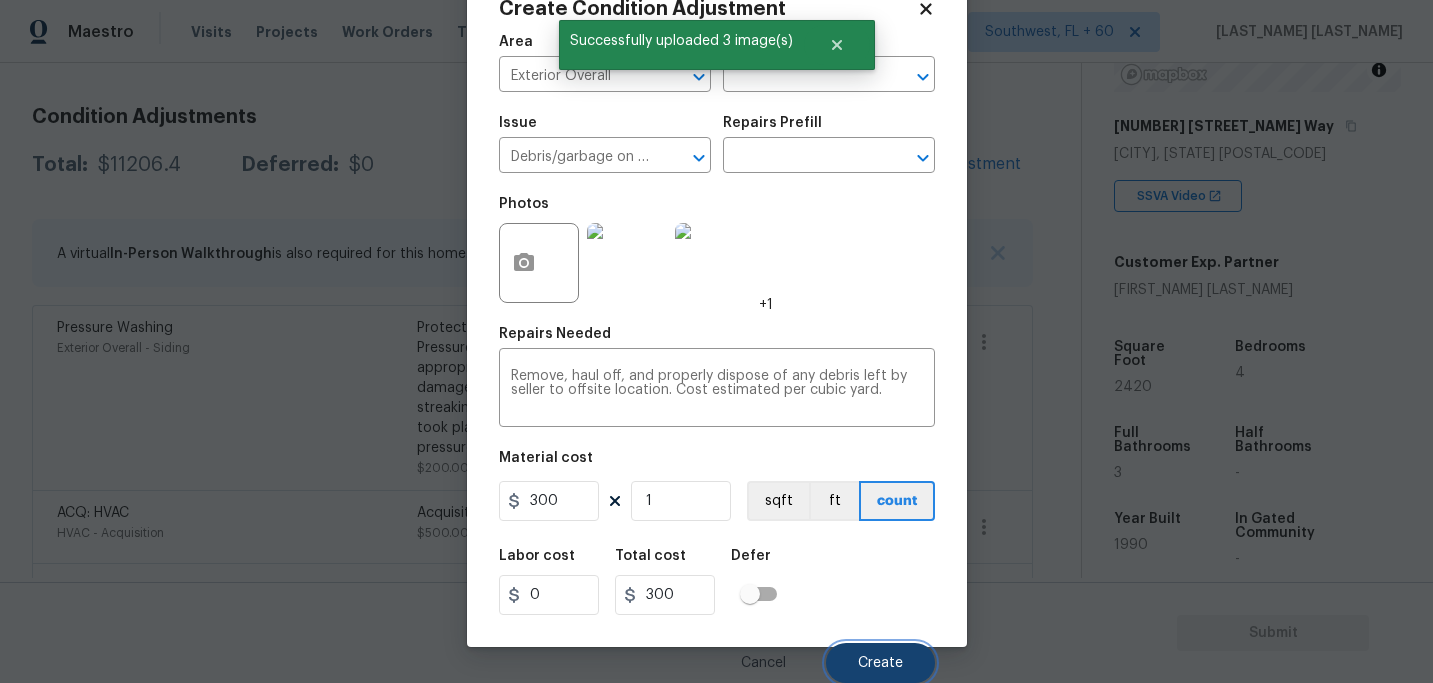 click on "Create" at bounding box center [880, 663] 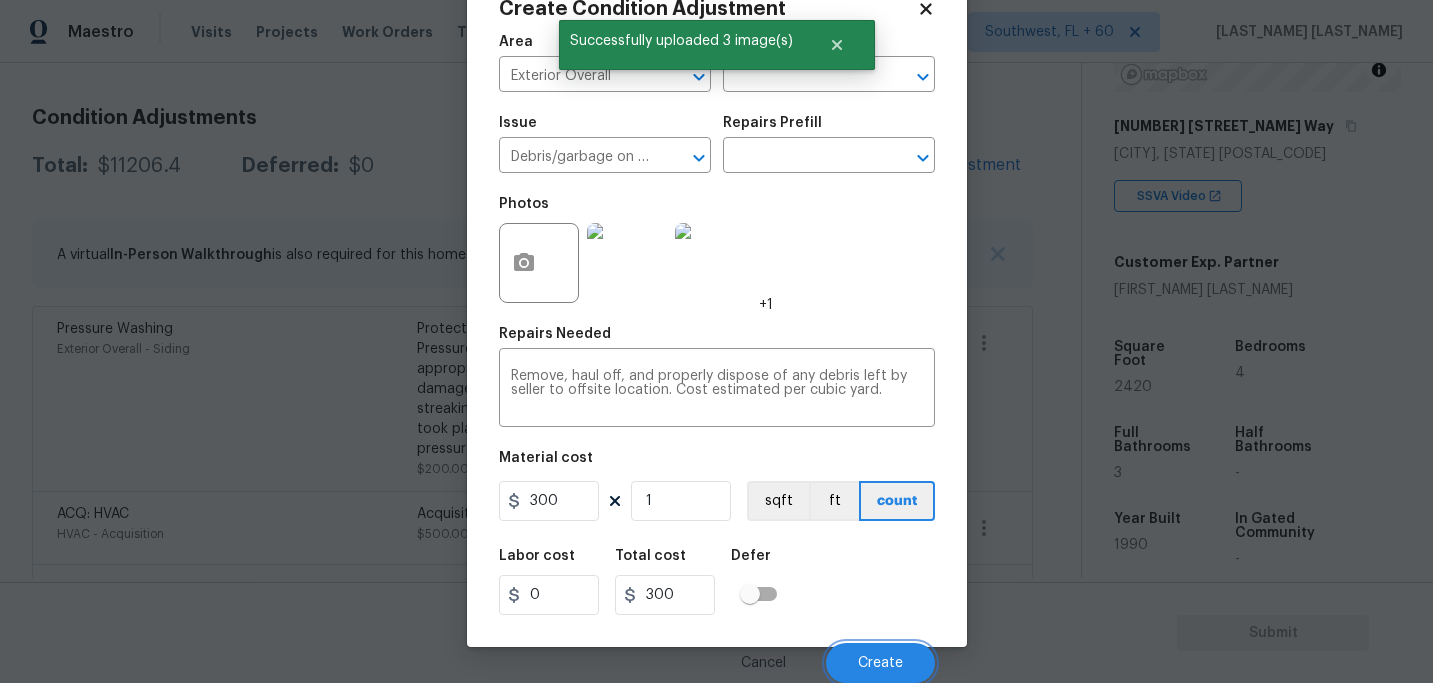 scroll, scrollTop: 260, scrollLeft: 0, axis: vertical 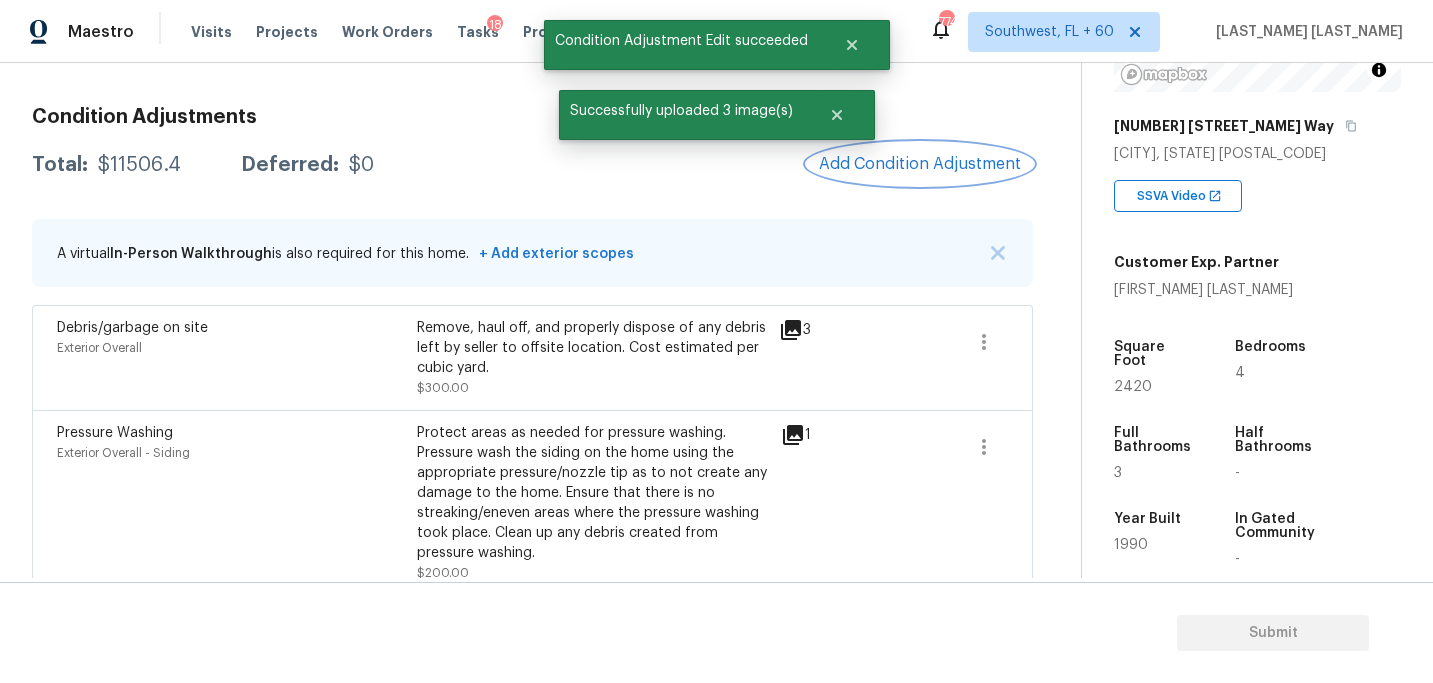 click on "Add Condition Adjustment" at bounding box center (920, 164) 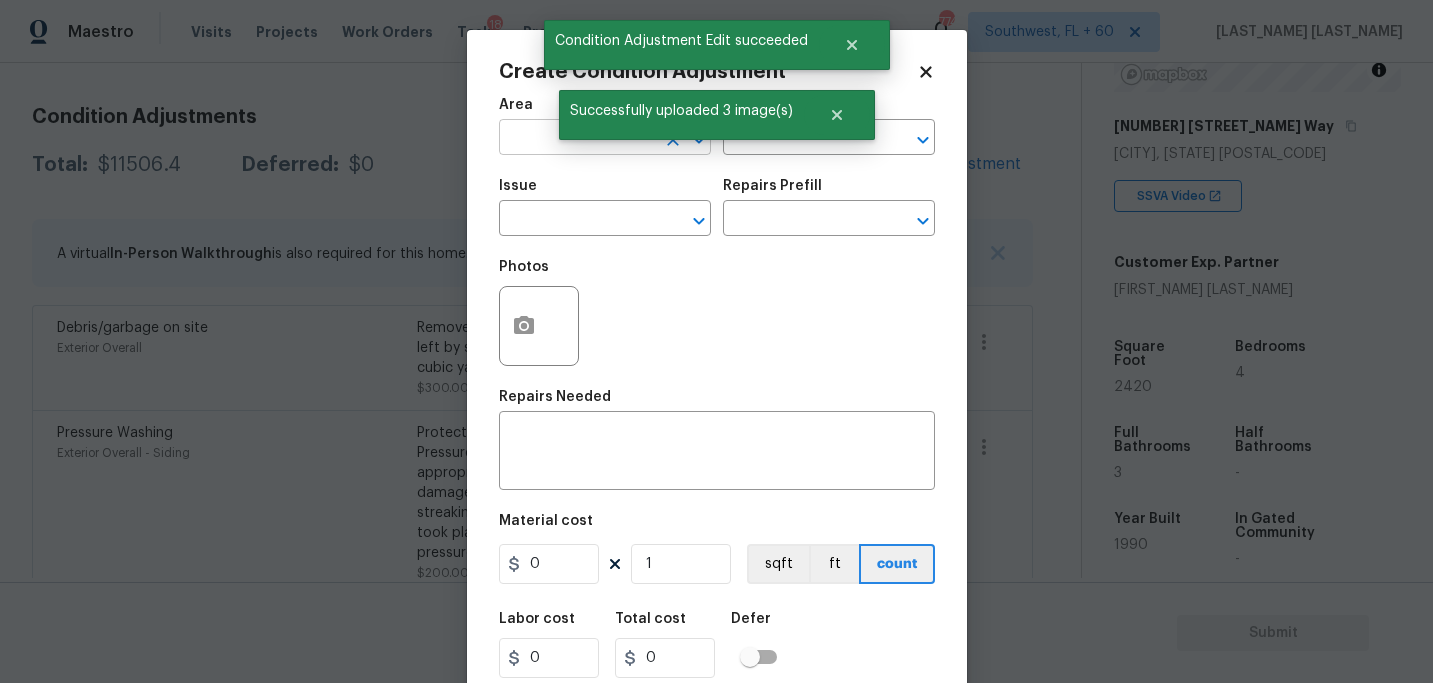 click at bounding box center [577, 139] 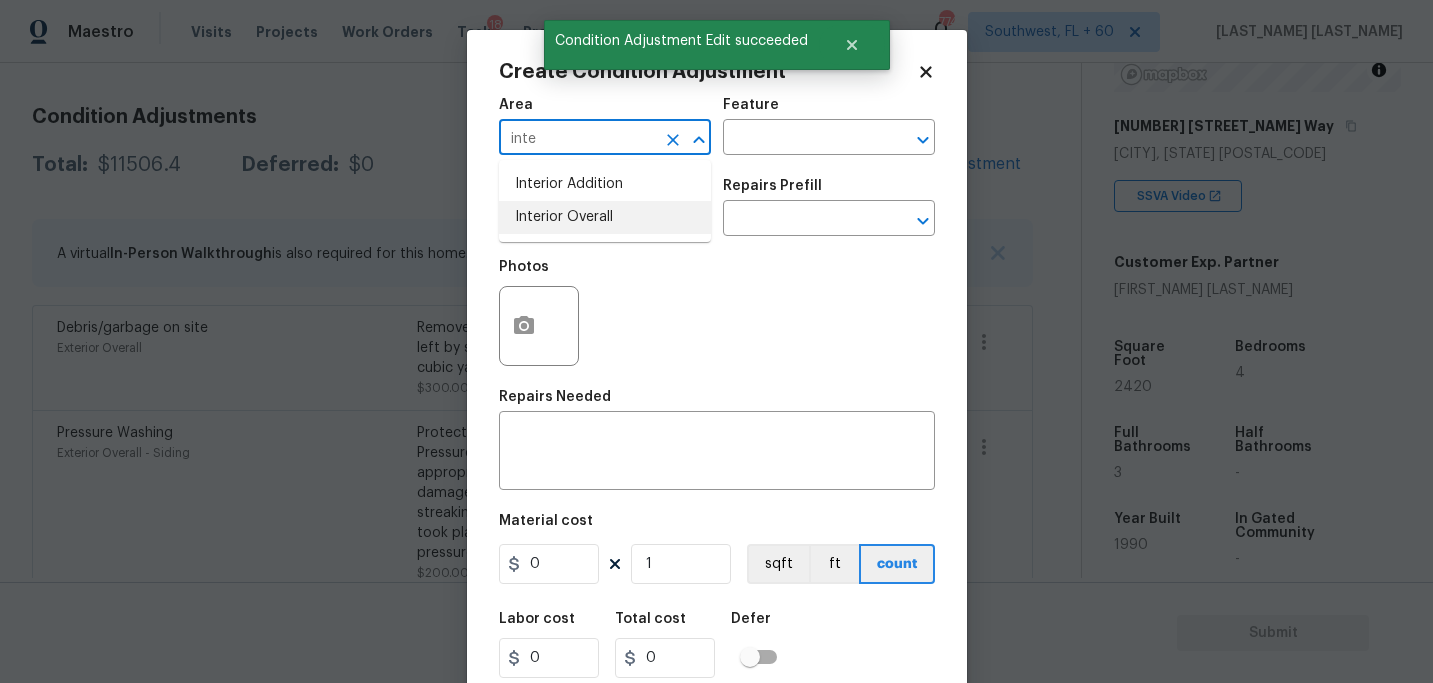 click on "Interior Overall" at bounding box center (605, 217) 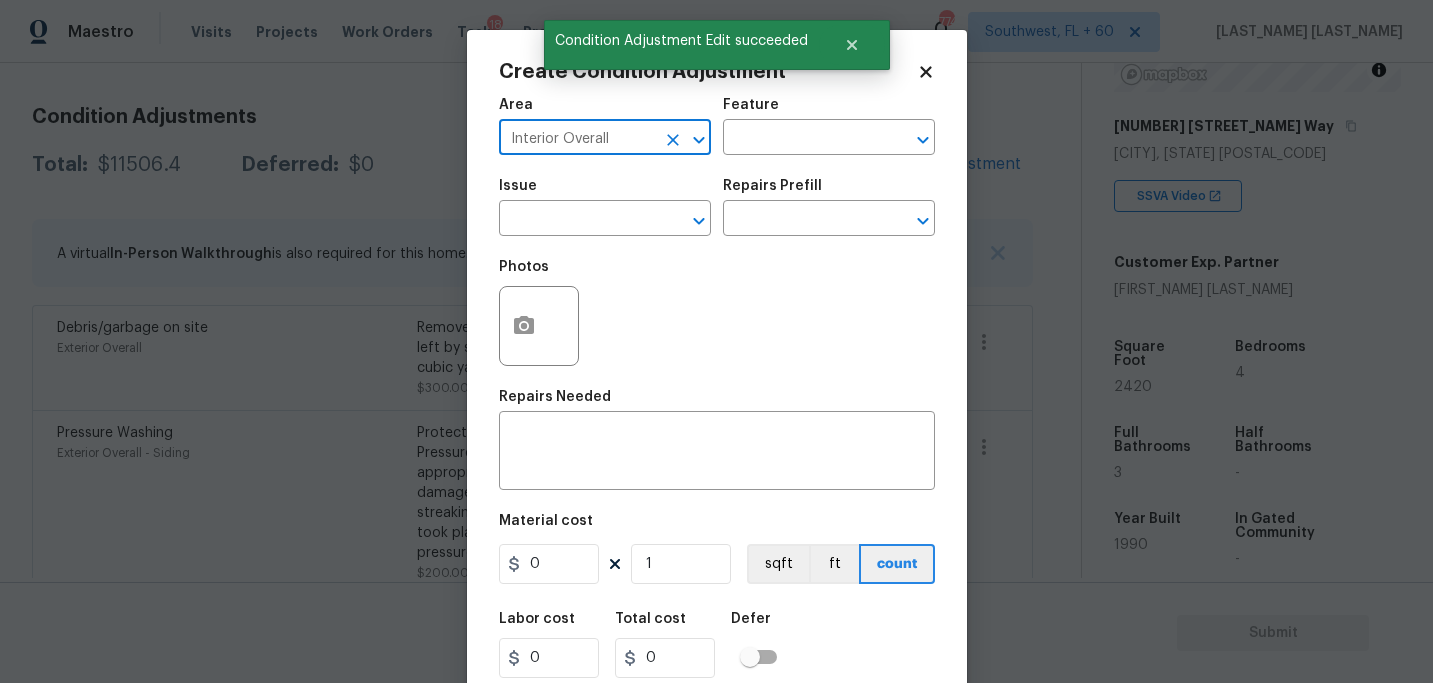 type on "Interior Overall" 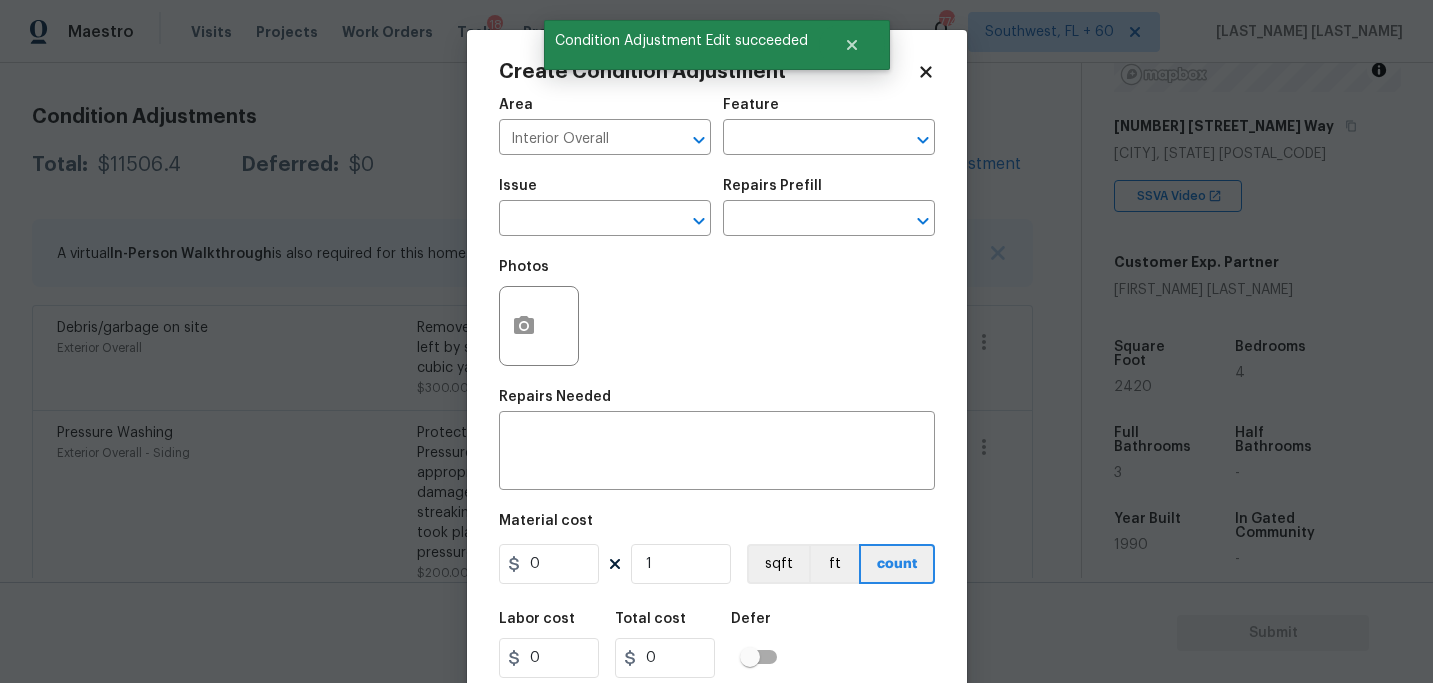 click on "Area Interior Overall ​ Feature ​" at bounding box center [717, 126] 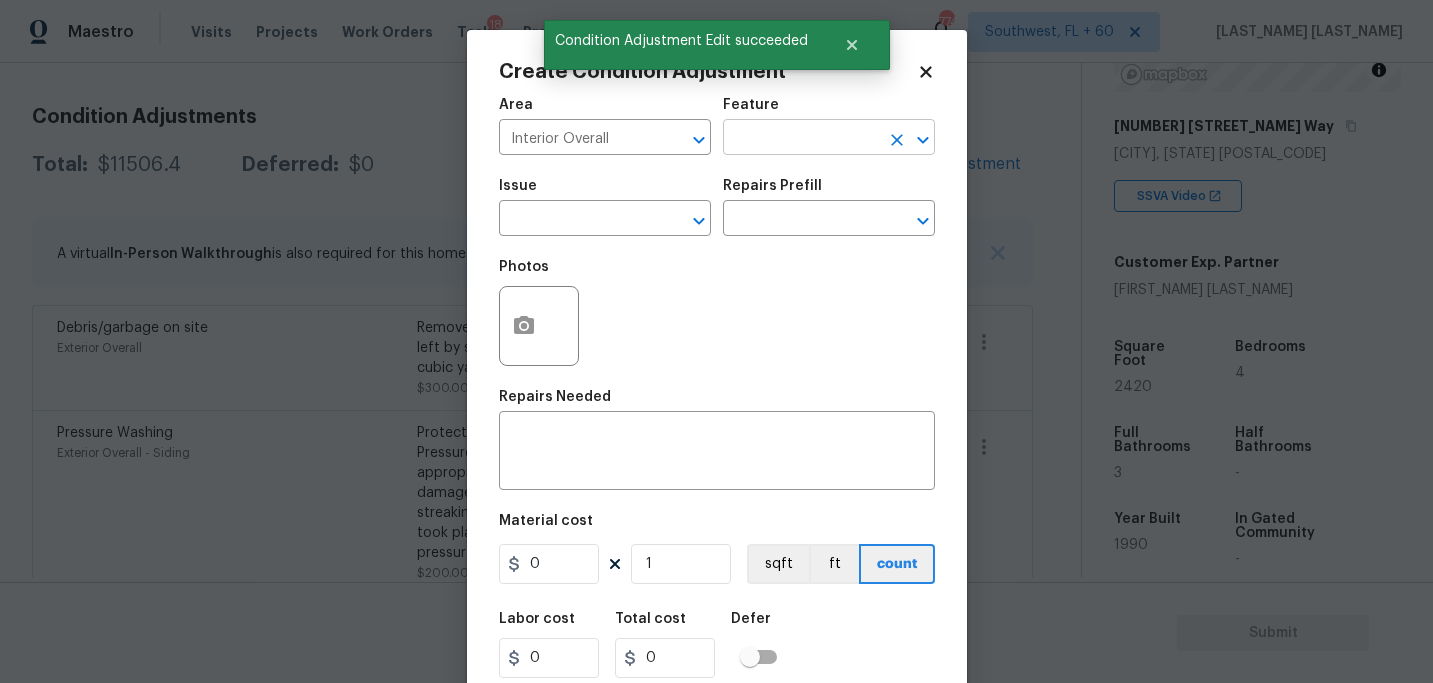 click at bounding box center (801, 139) 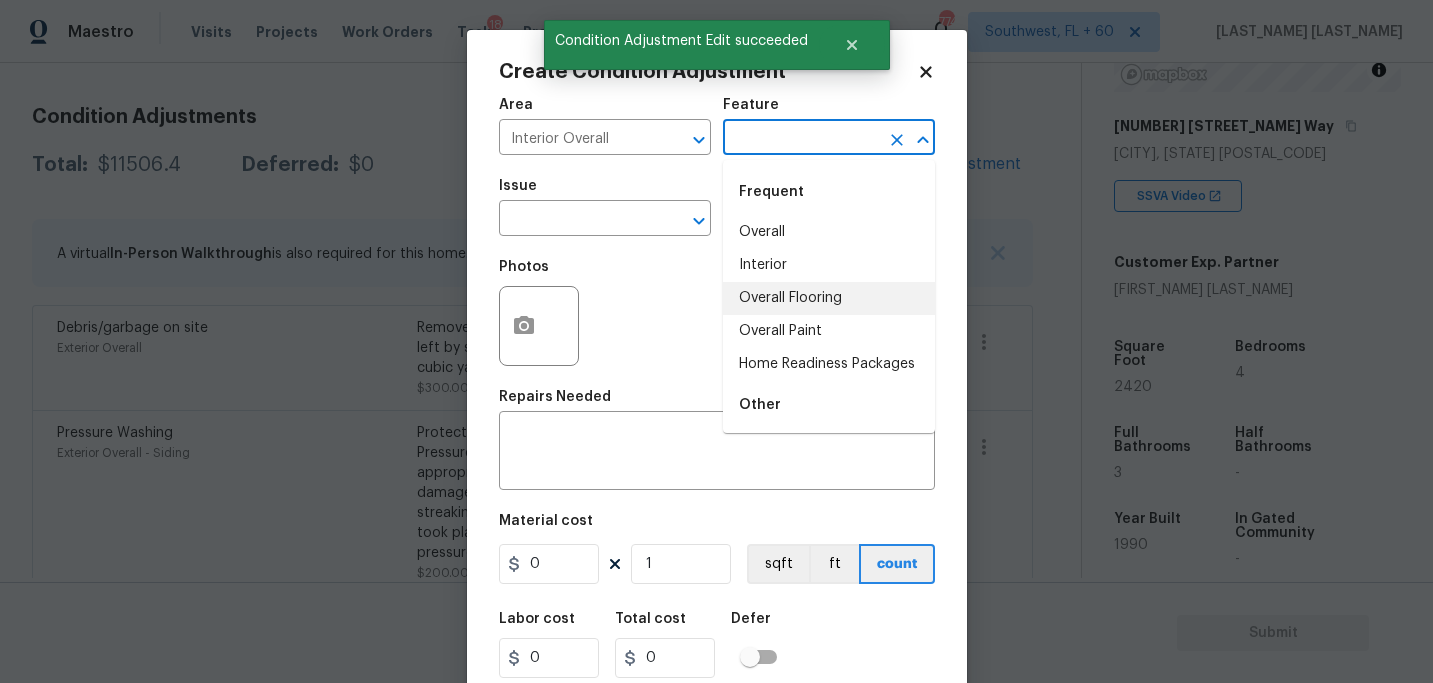 click on "Overall Paint" at bounding box center [829, 331] 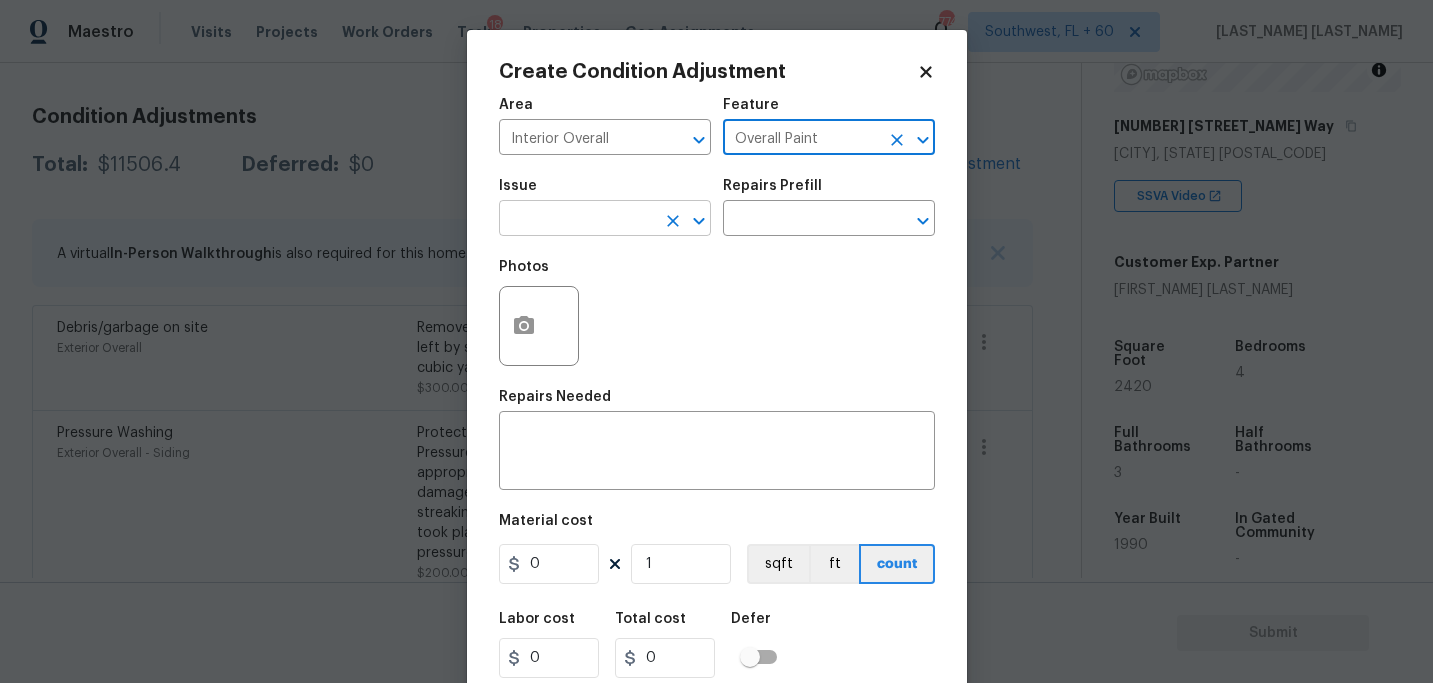 click at bounding box center [577, 220] 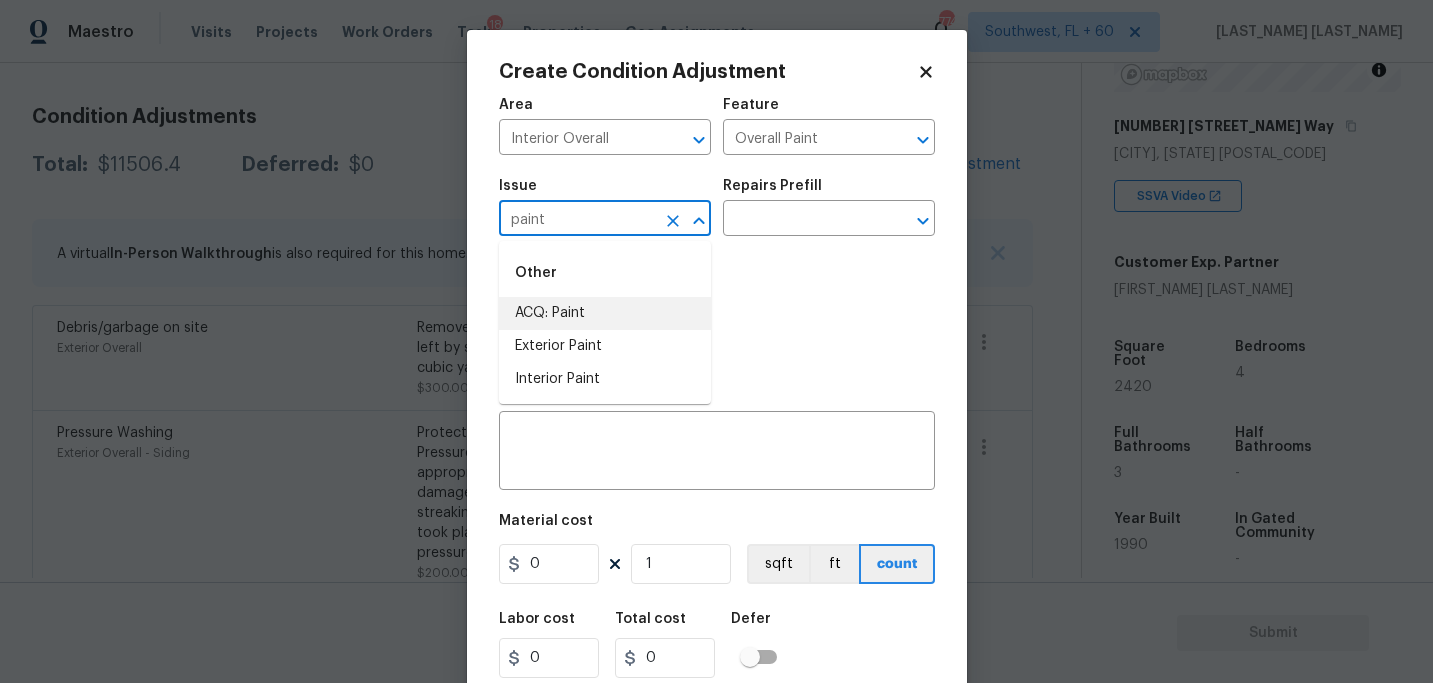 click on "ACQ: Paint" at bounding box center [605, 313] 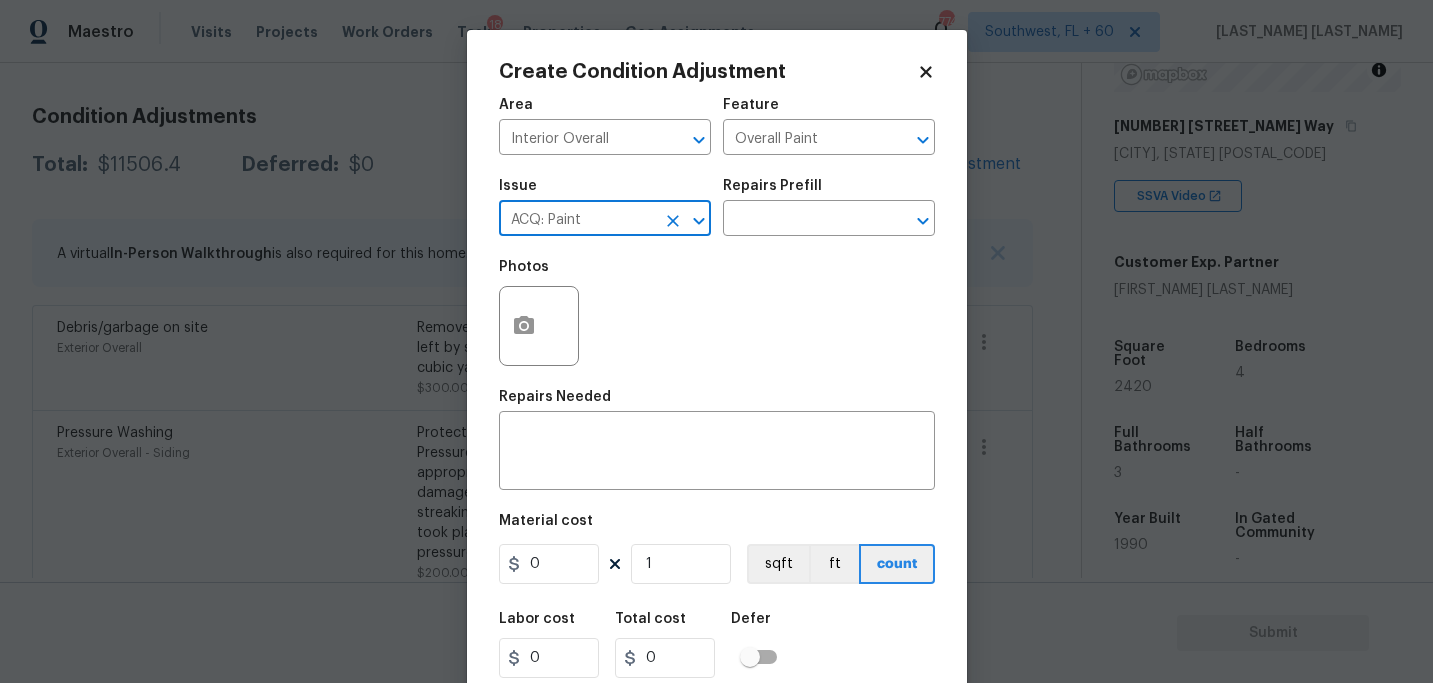 type on "ACQ: Paint" 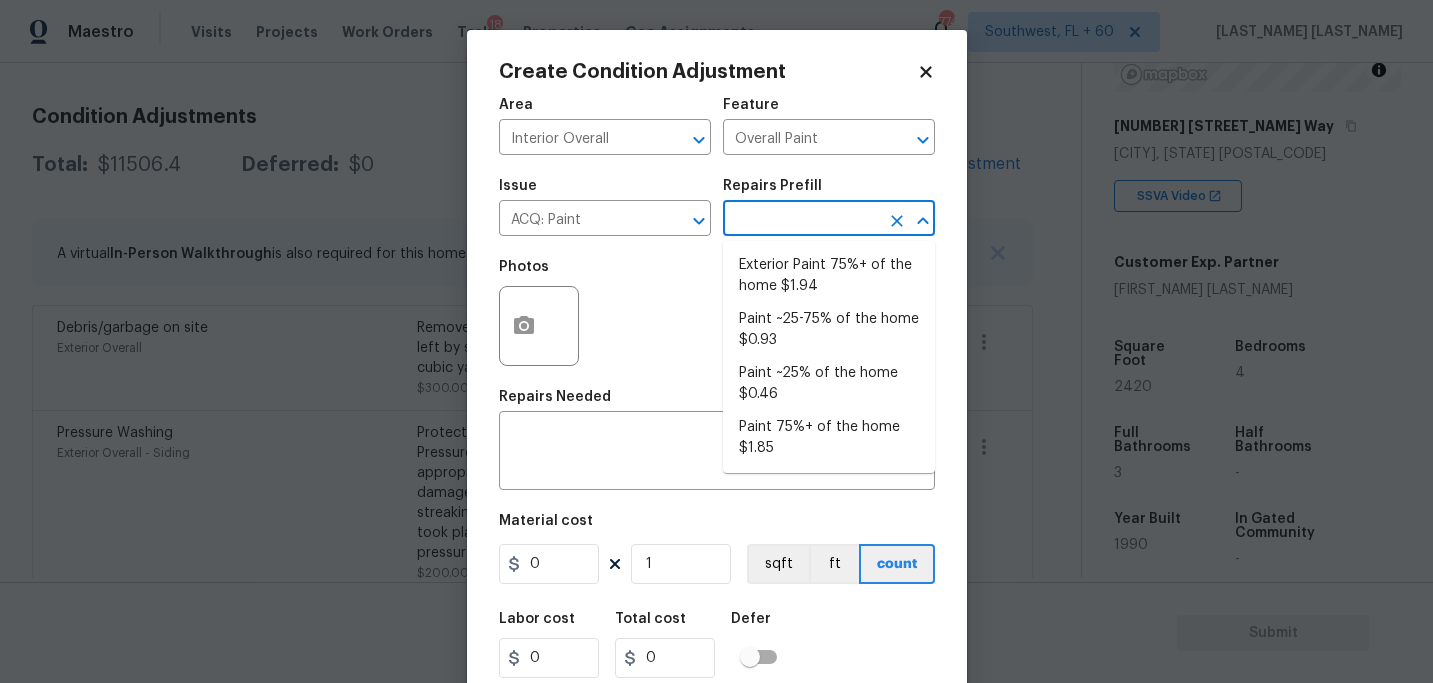 click at bounding box center (801, 220) 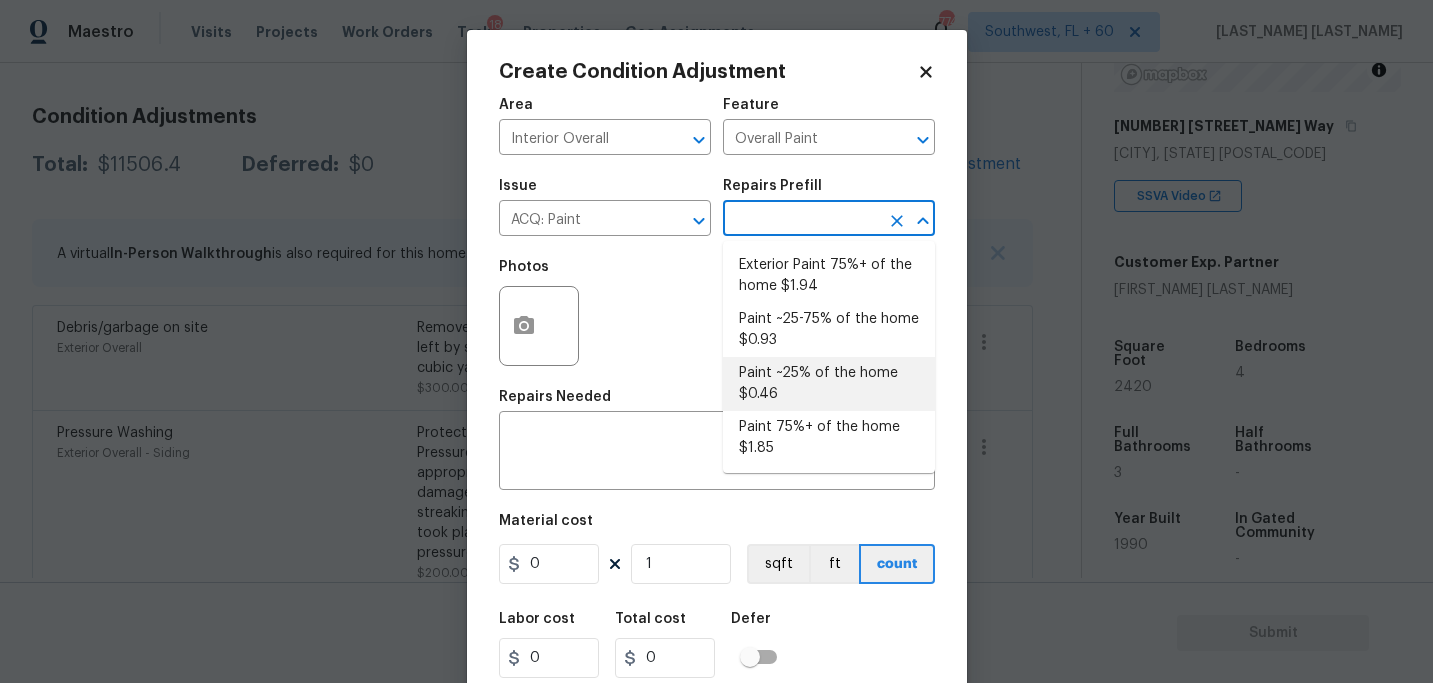 click on "Paint ~25% of the home $0.46" at bounding box center (829, 384) 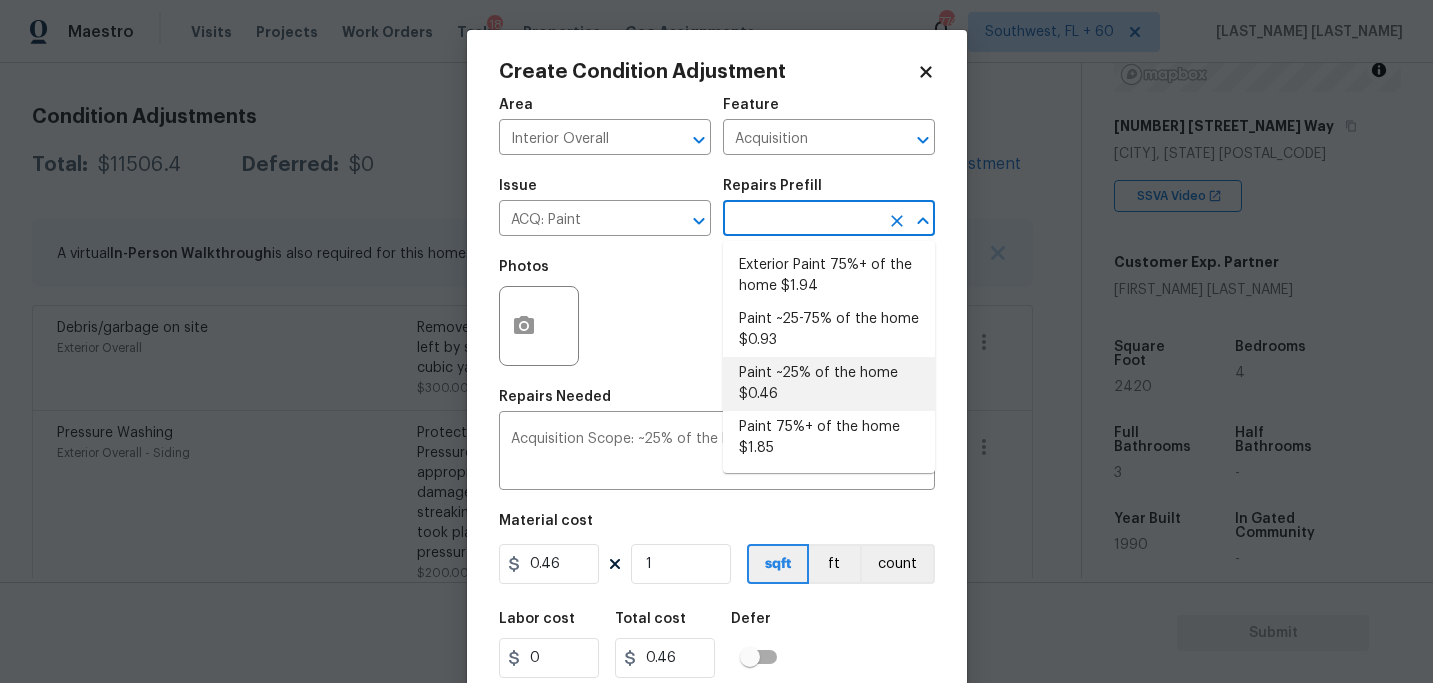 click on "Area Interior Overall ​ Feature Acquisition ​ Issue ACQ: Paint ​ Repairs Prefill ​ Photos Repairs Needed Acquisition Scope: ~25% of the home needs interior paint x ​ Material cost 0.46 1 sqft ft count Labor cost 0 Total cost 0.46 Defer Cancel Create" at bounding box center [717, 416] 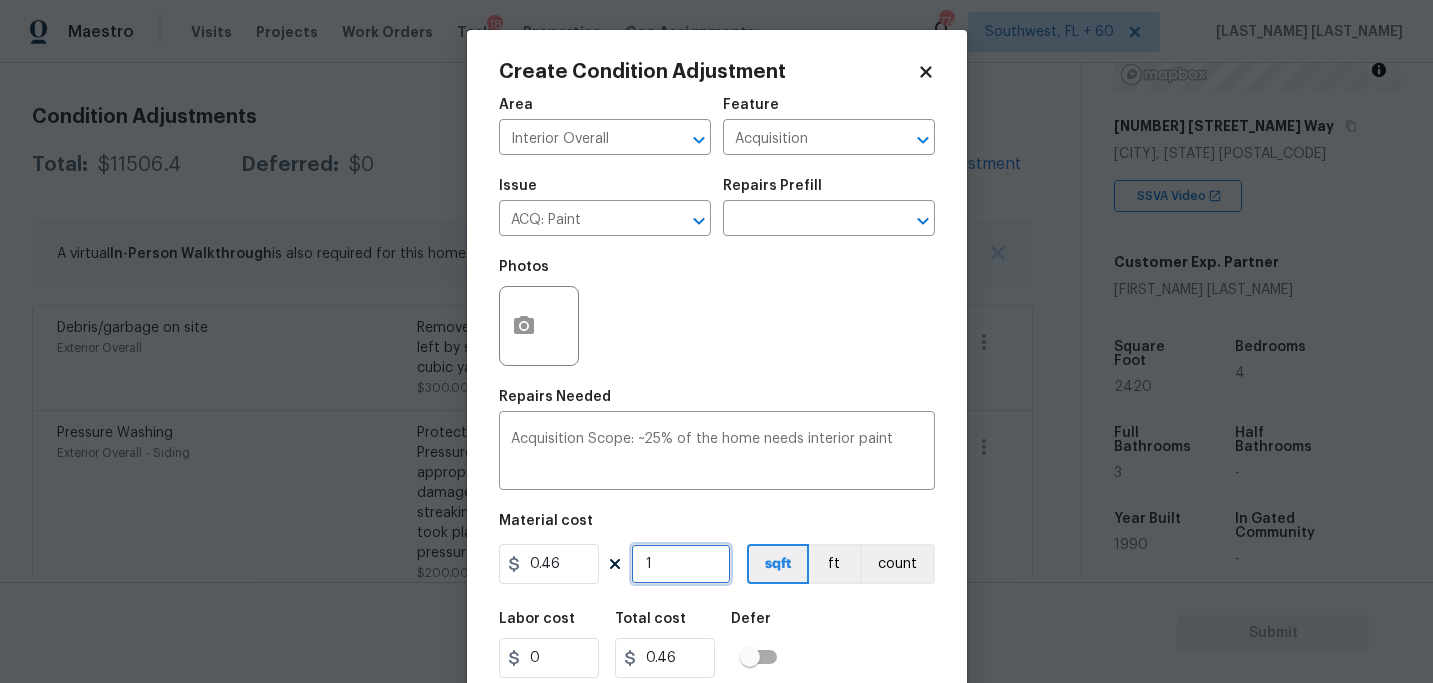 click on "1" at bounding box center [681, 564] 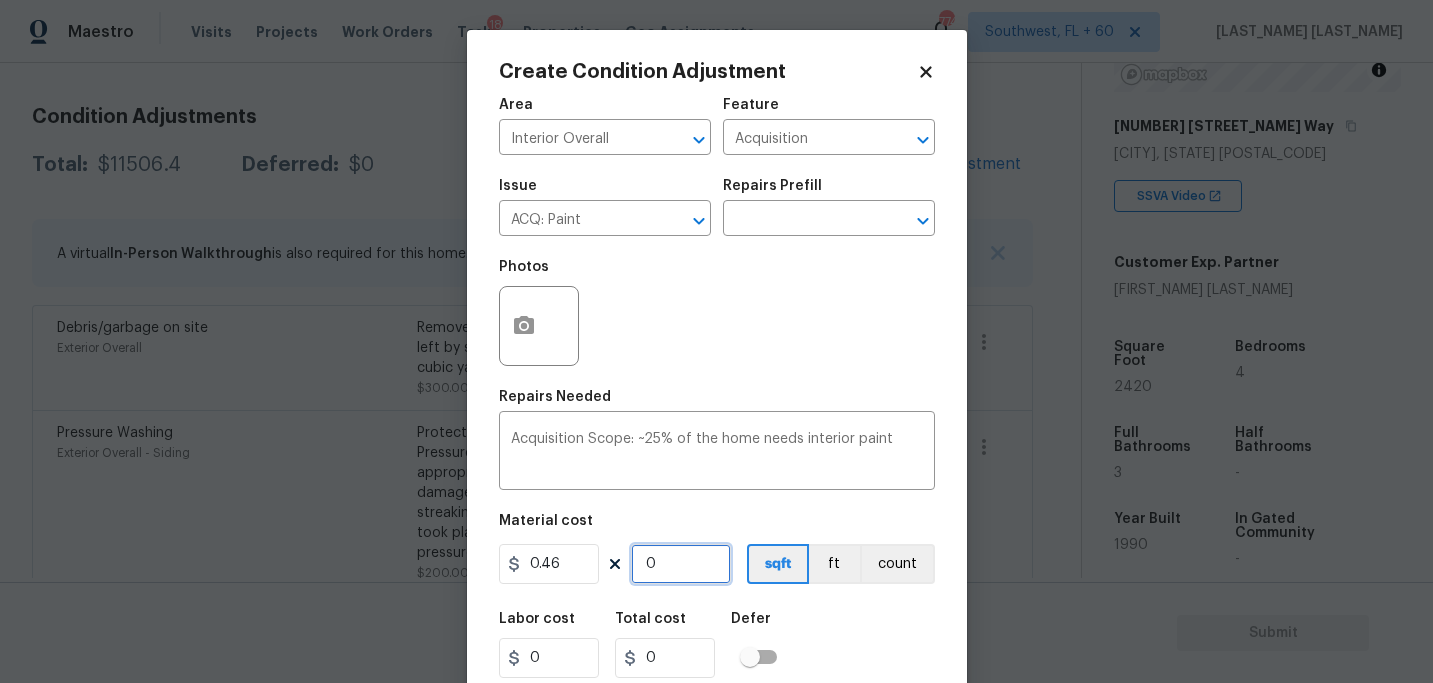 type on "2" 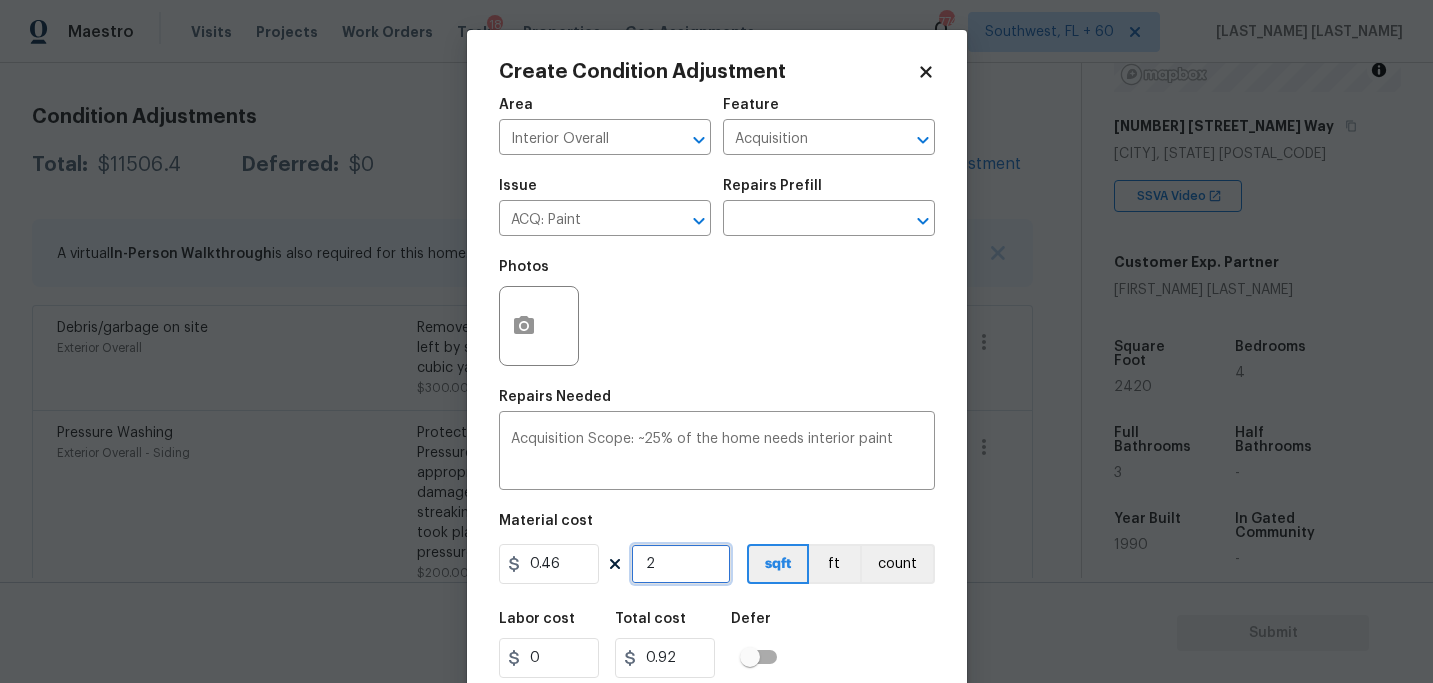 type on "24" 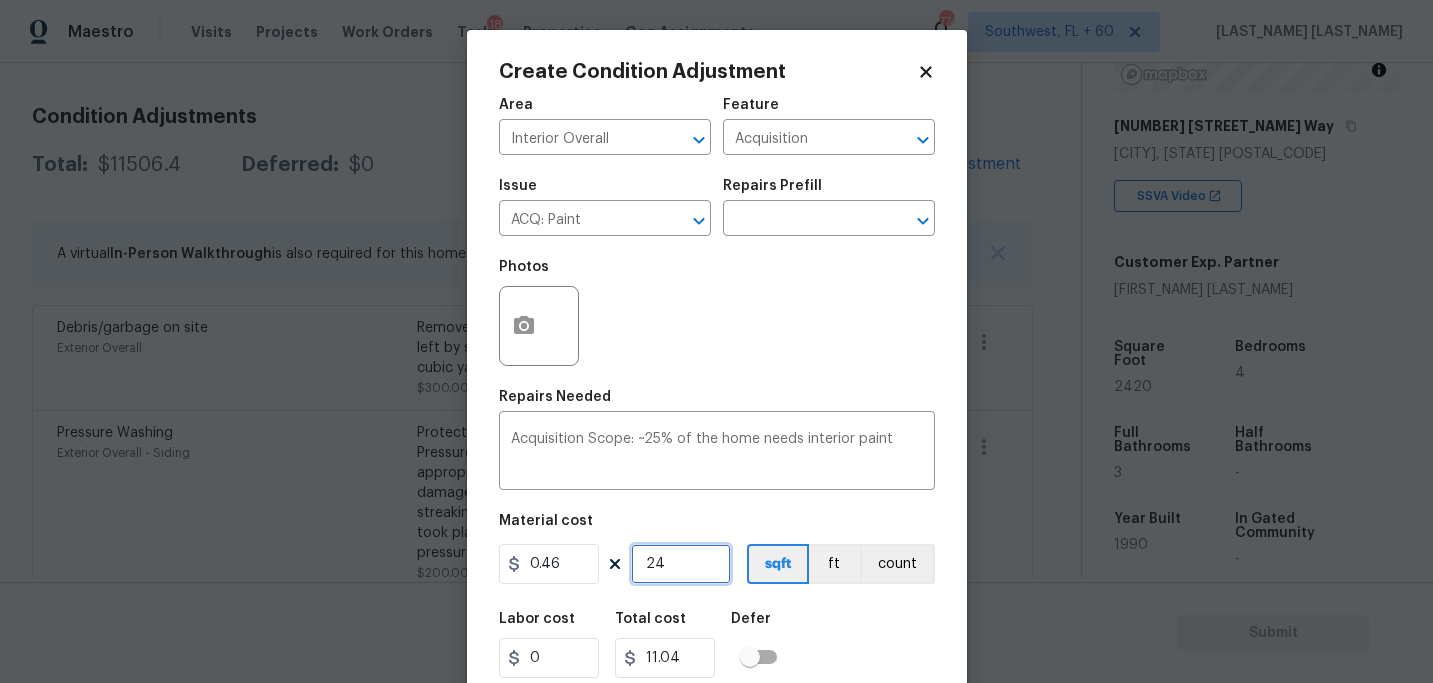 type on "242" 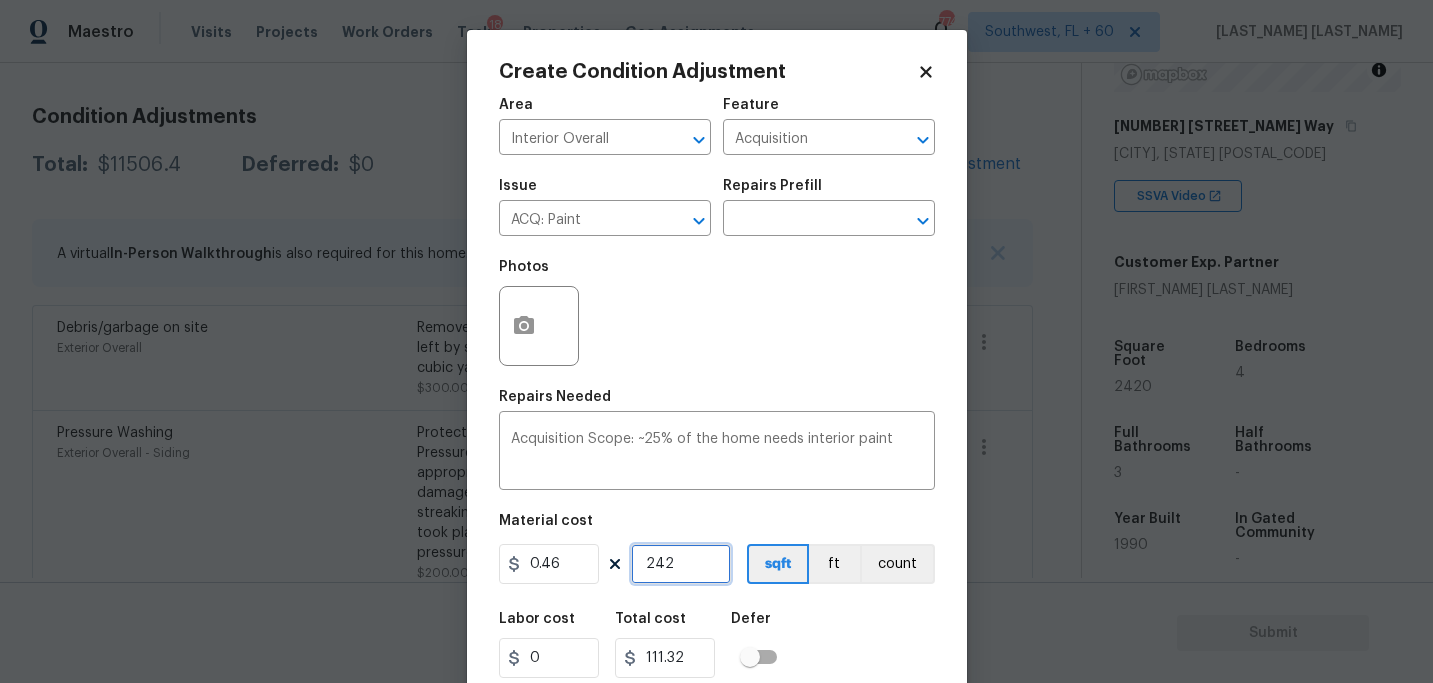 type on "2420" 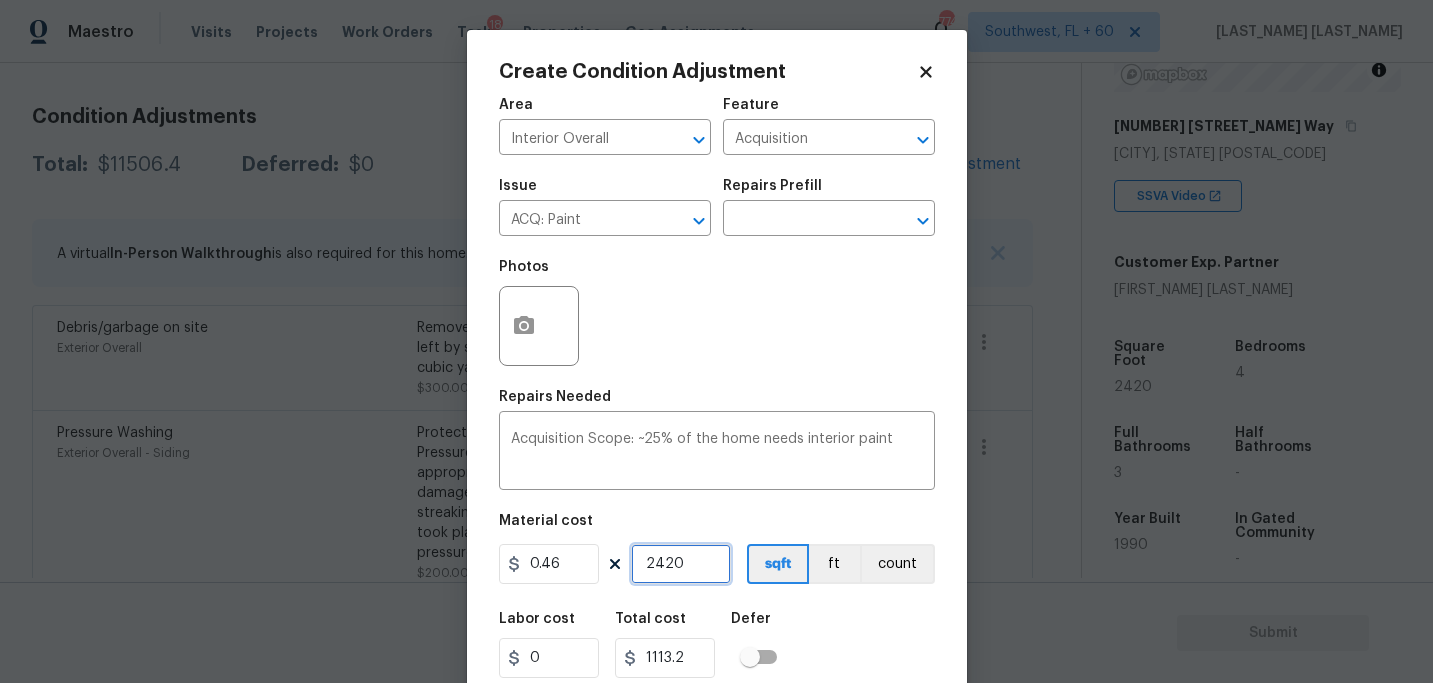 type on "2420" 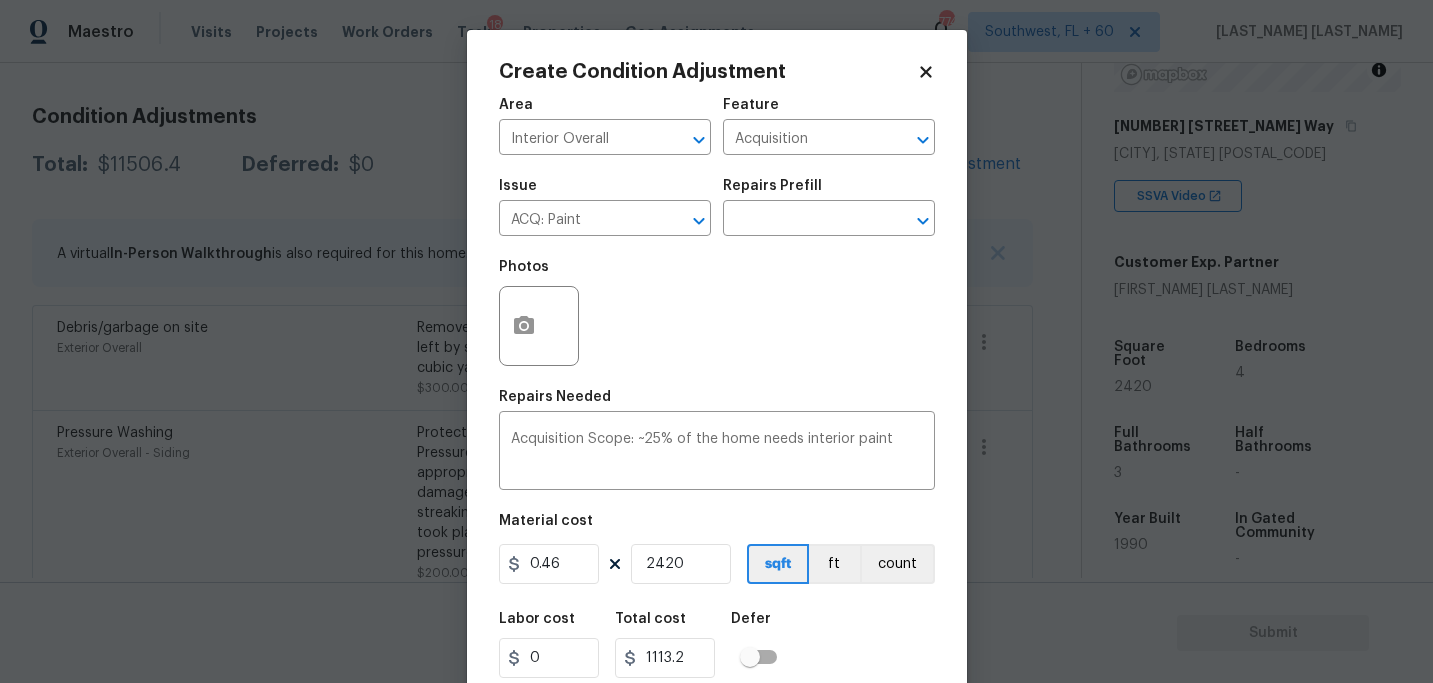 click on "Labor cost 0 Total cost 1113.2 Defer" at bounding box center (717, 645) 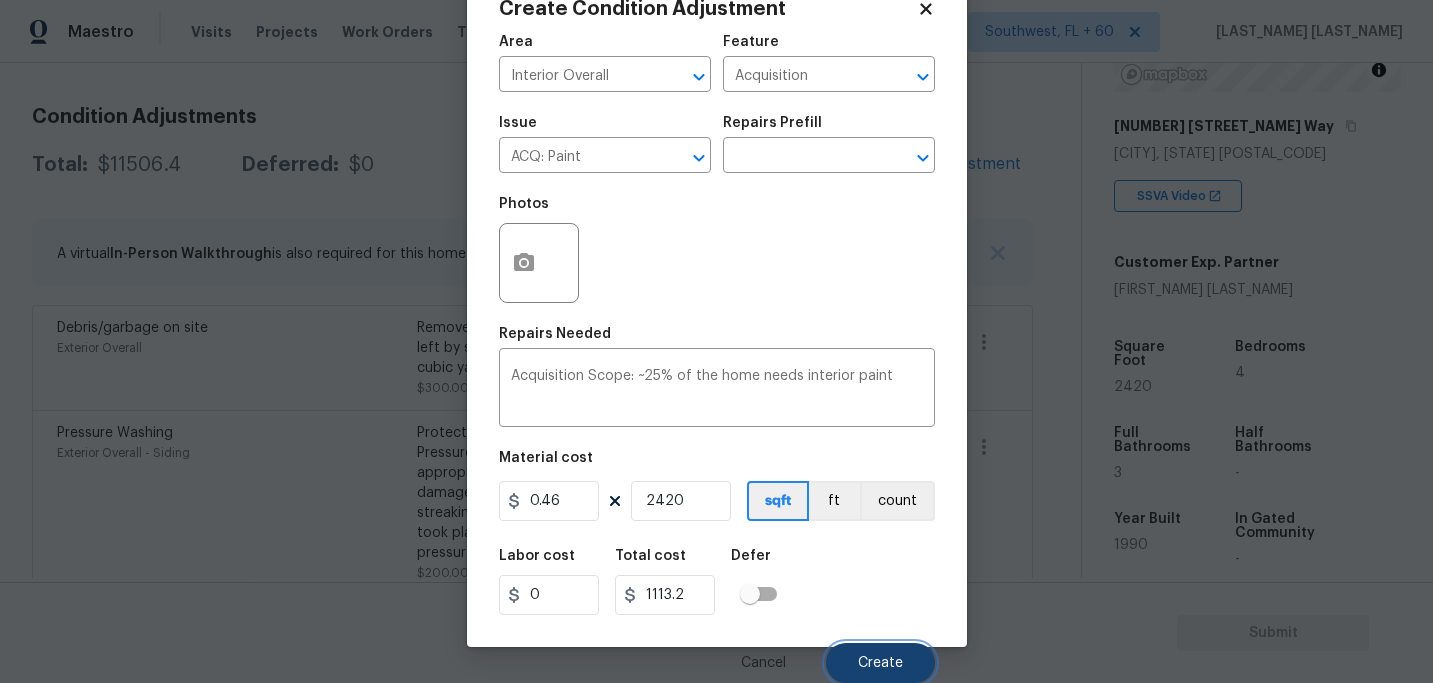 click on "Create" at bounding box center [880, 663] 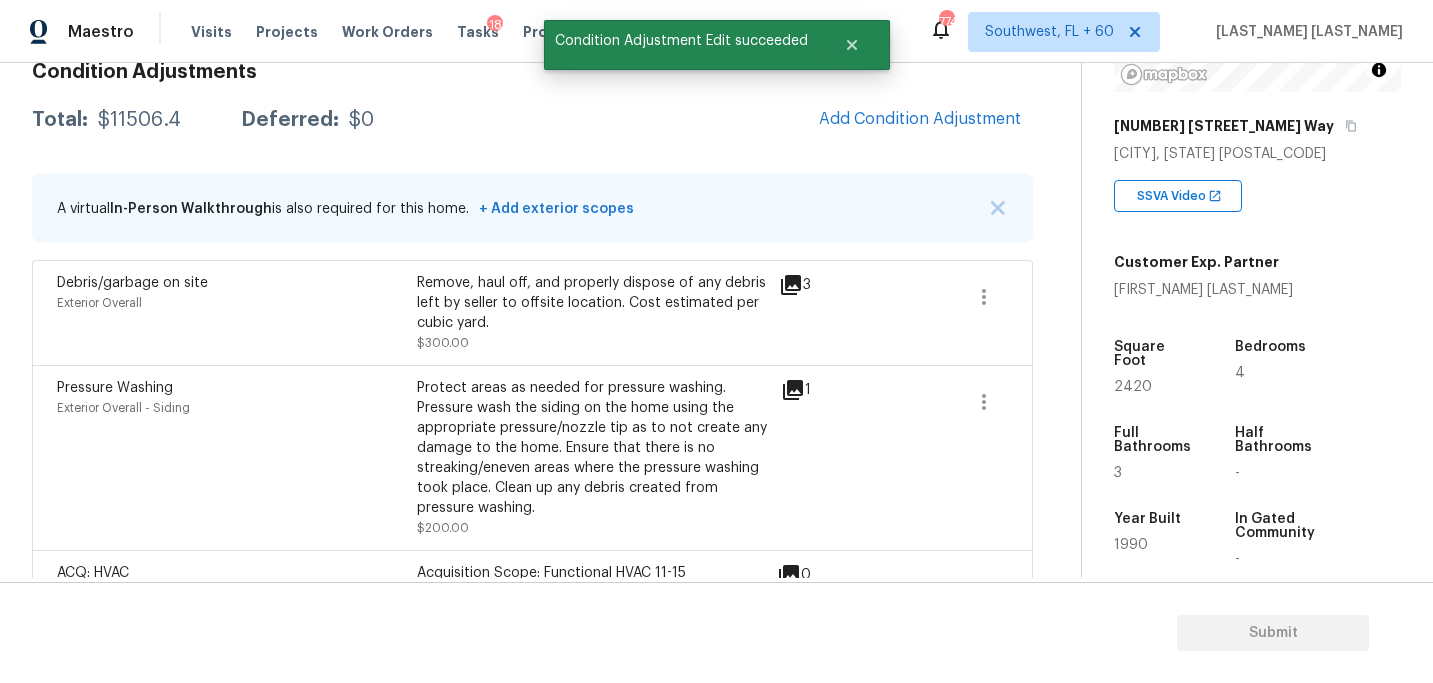 scroll, scrollTop: 260, scrollLeft: 0, axis: vertical 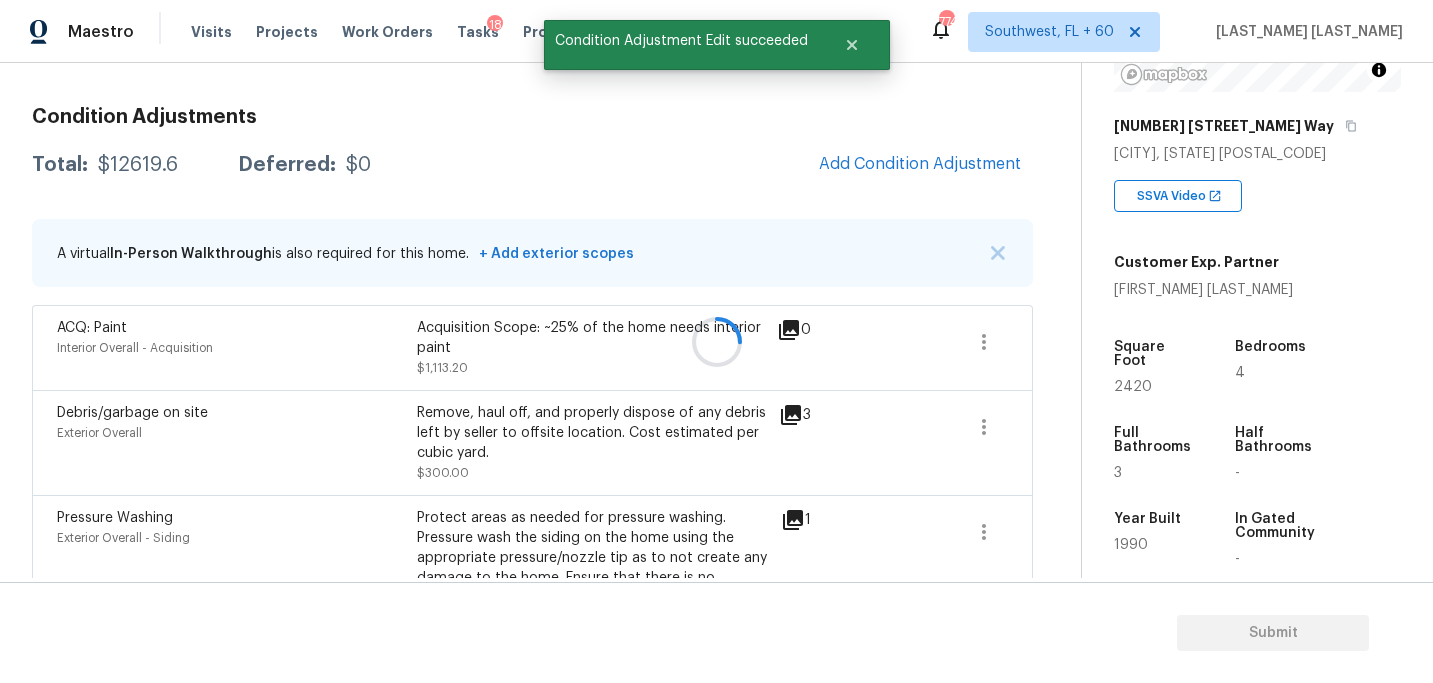 click at bounding box center [716, 341] 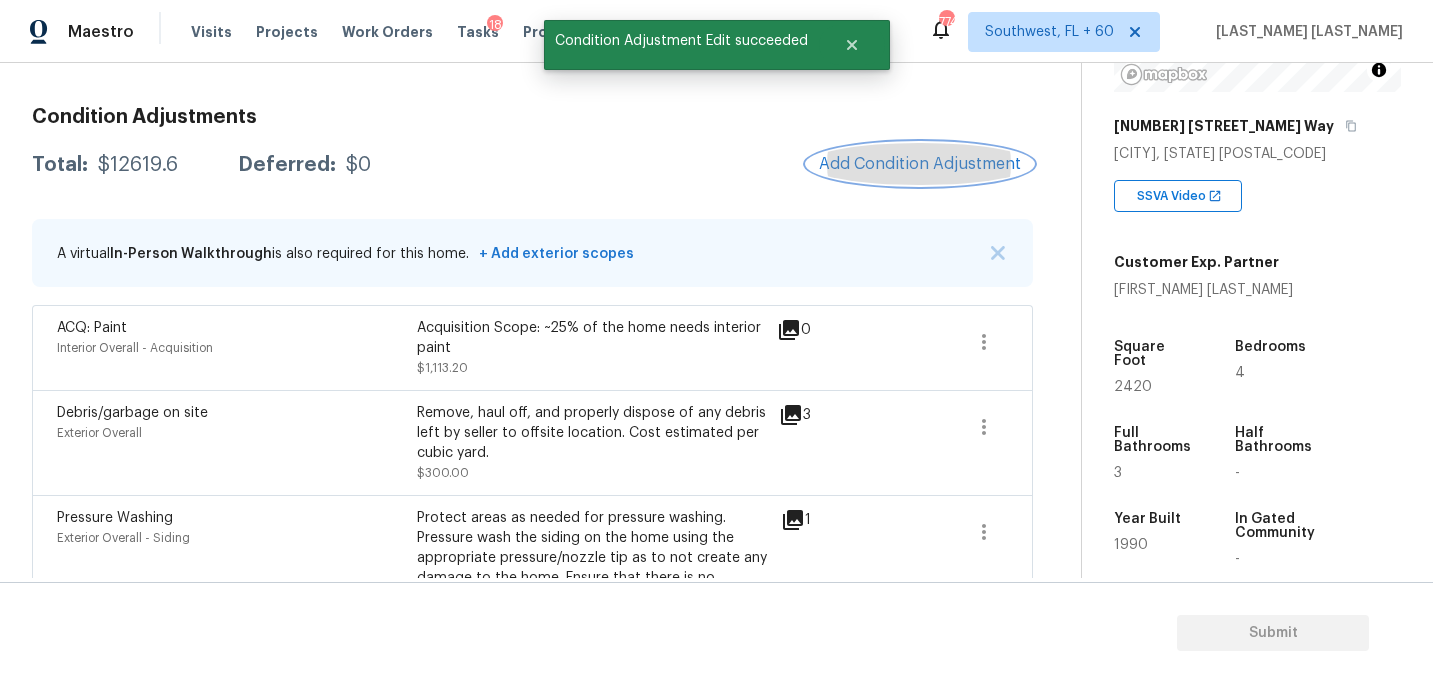 click on "Add Condition Adjustment" at bounding box center [920, 164] 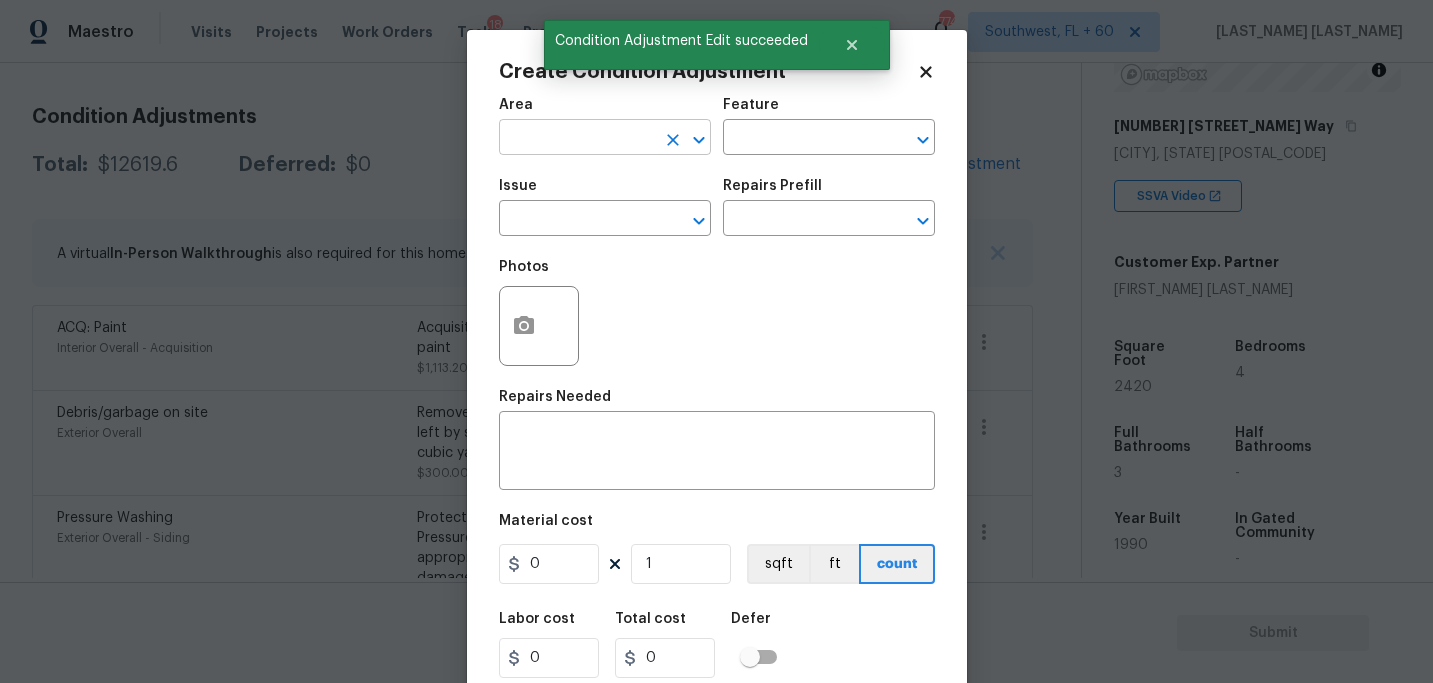click at bounding box center (577, 139) 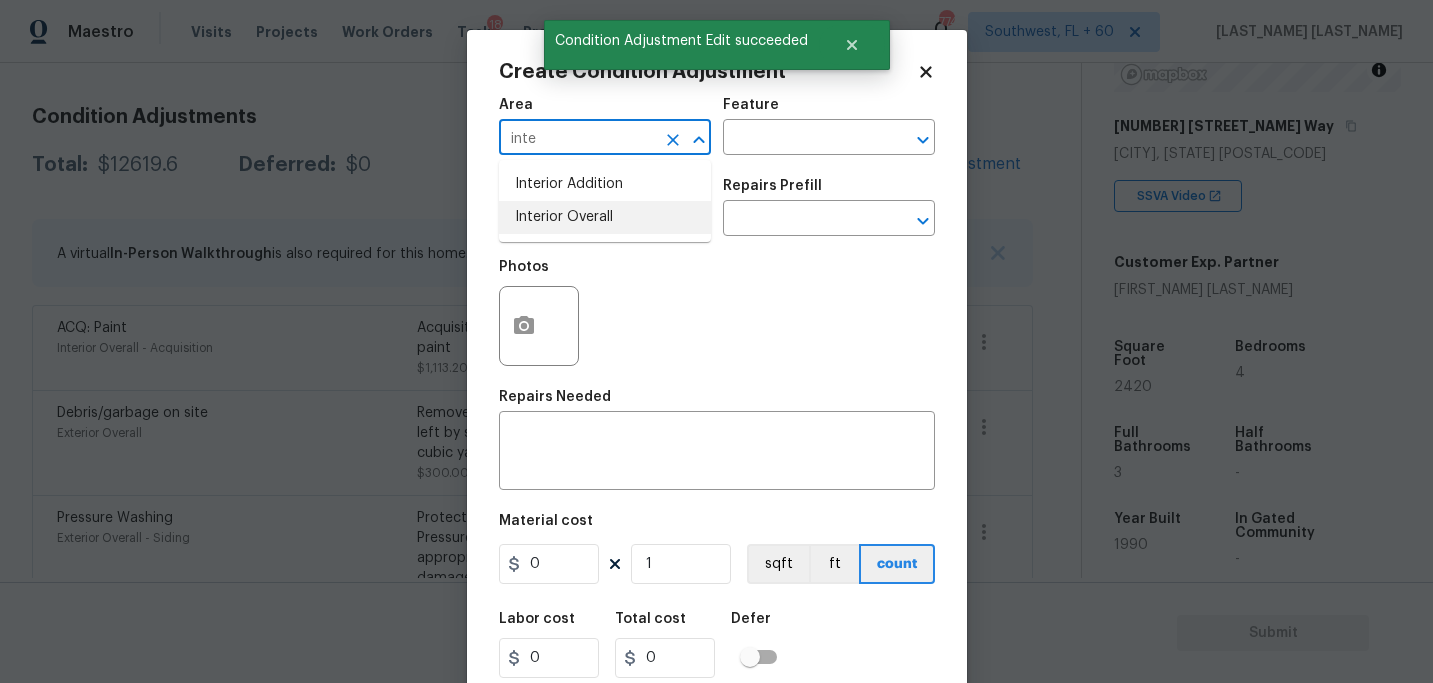 click on "Interior Addition Interior Overall" at bounding box center (605, 201) 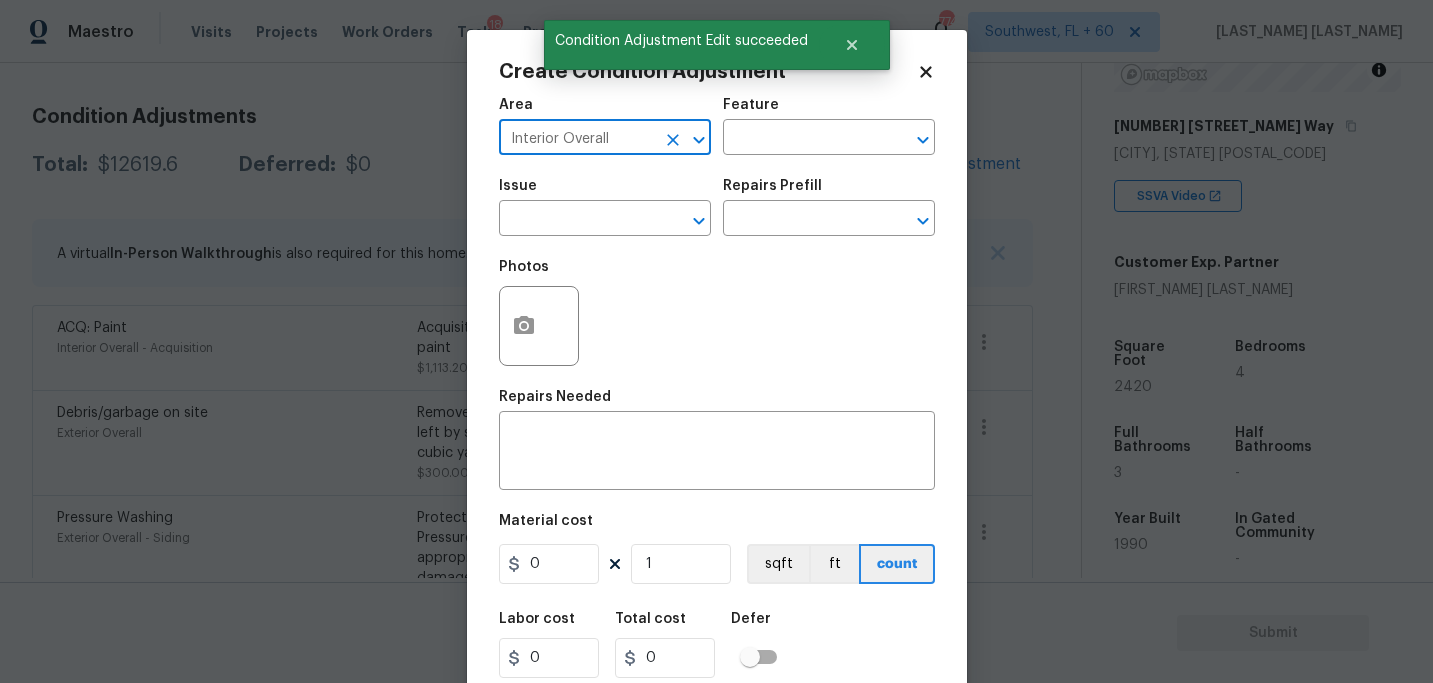 type on "Interior Overall" 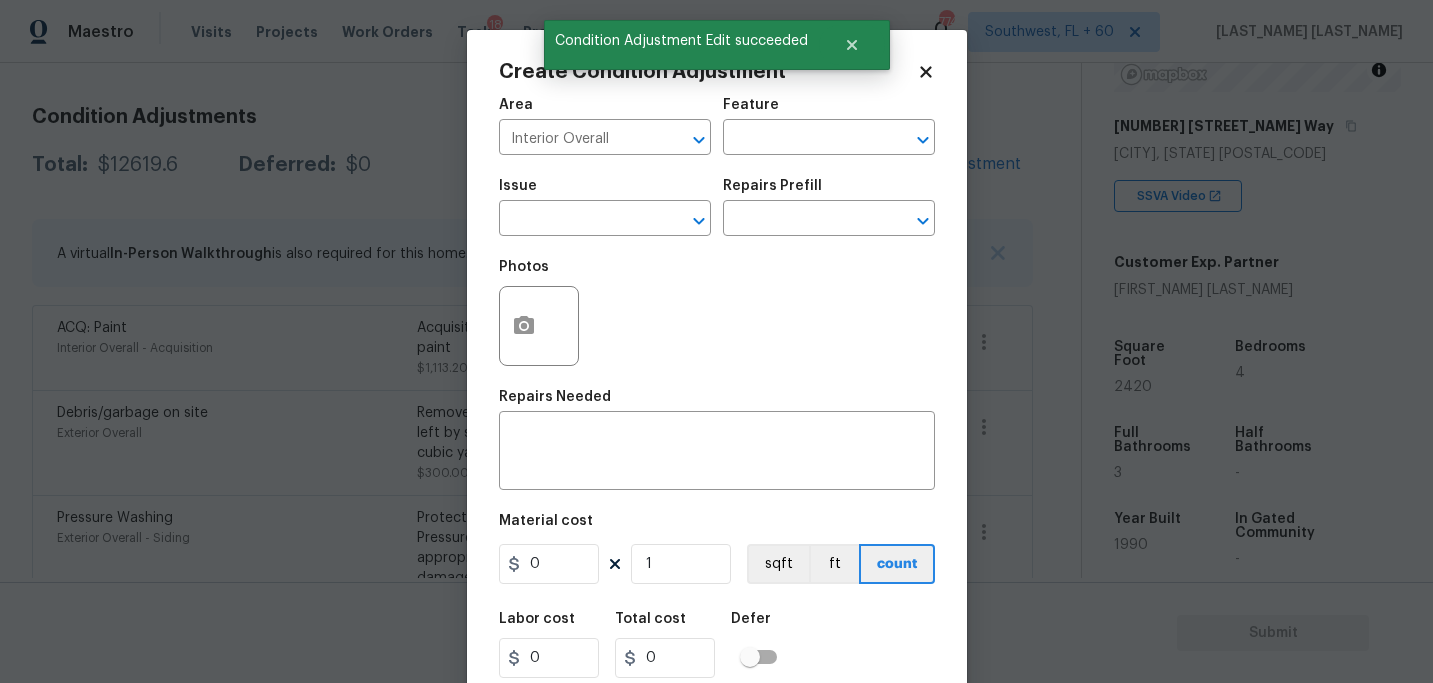 click on "Area Interior Overall ​ Feature ​" at bounding box center [717, 126] 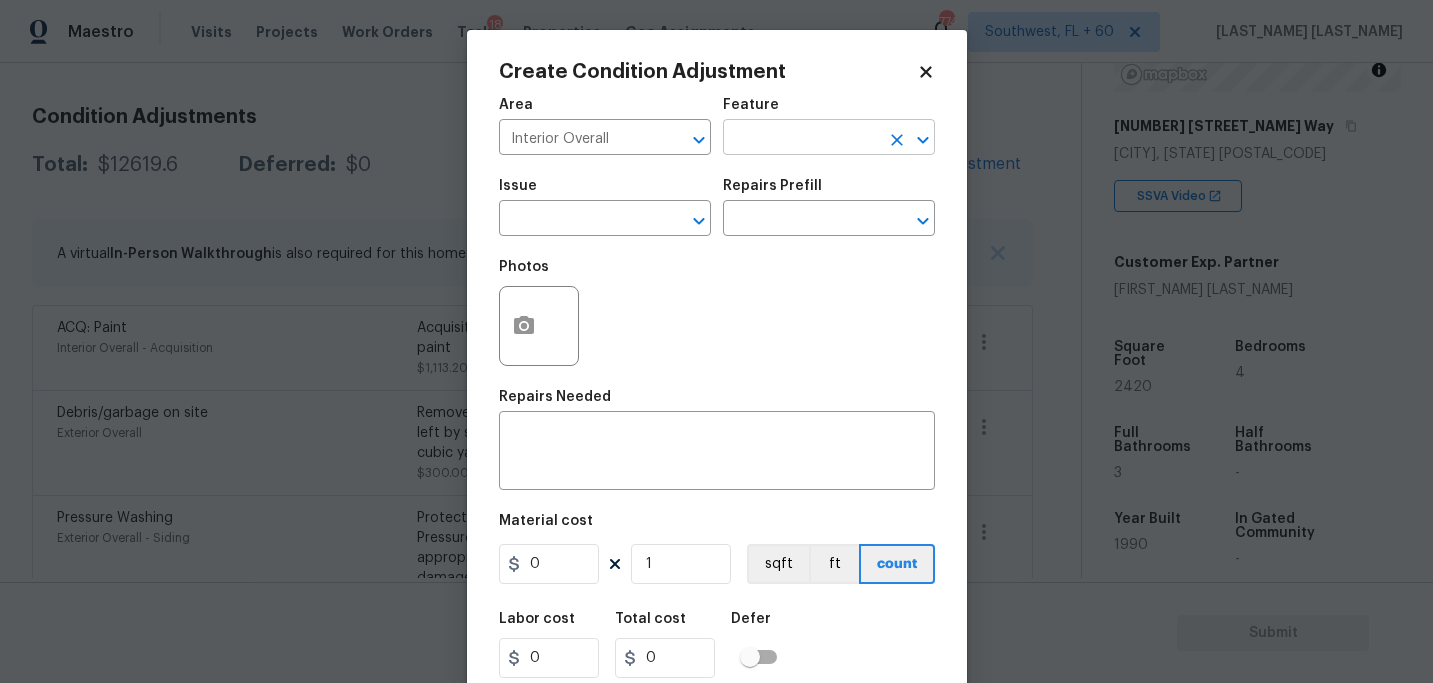 click at bounding box center (801, 139) 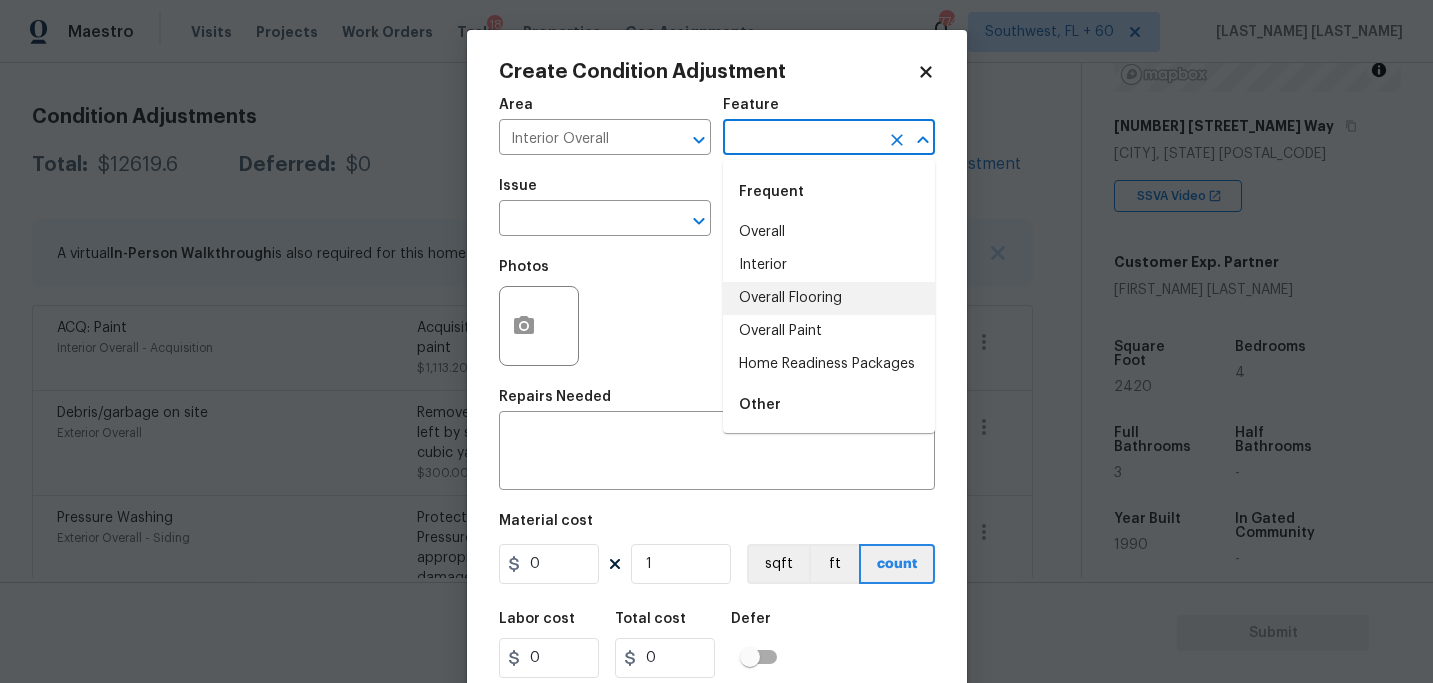 click on "Overall Flooring" at bounding box center (829, 298) 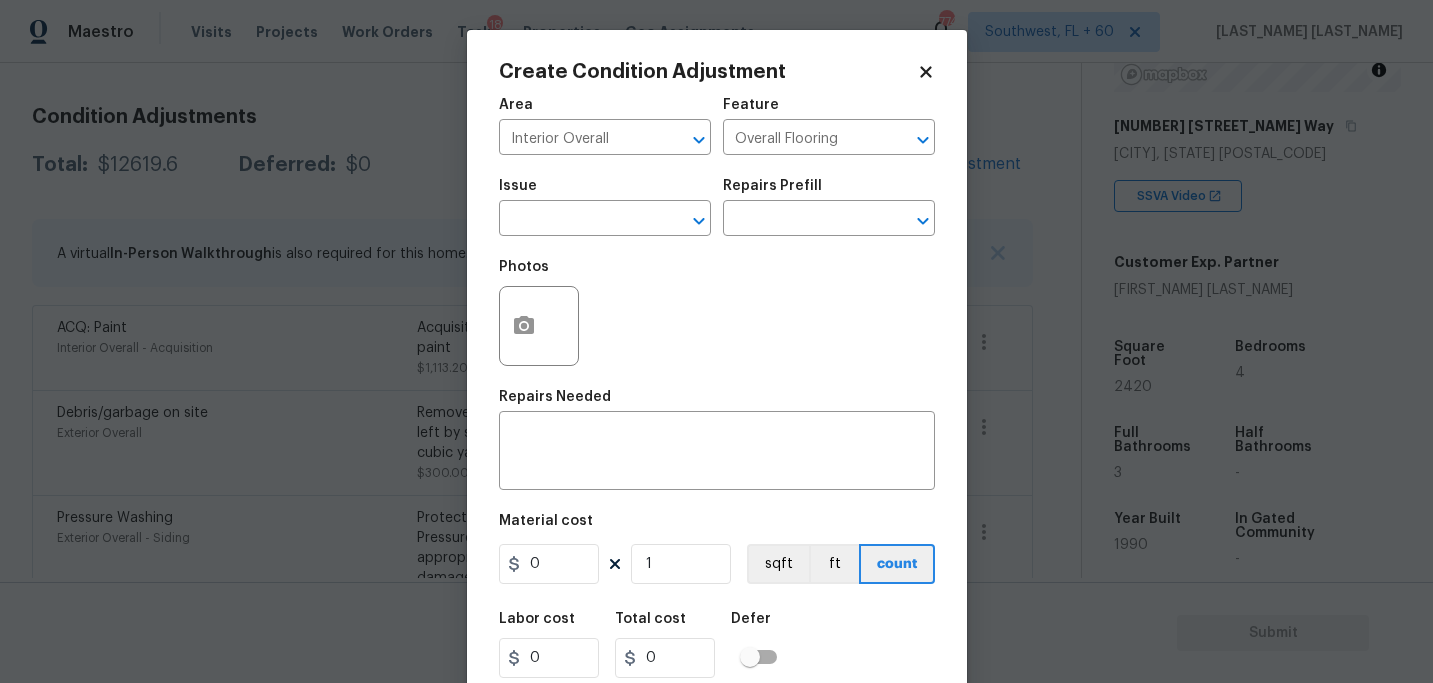 click on "Photos" at bounding box center (717, 313) 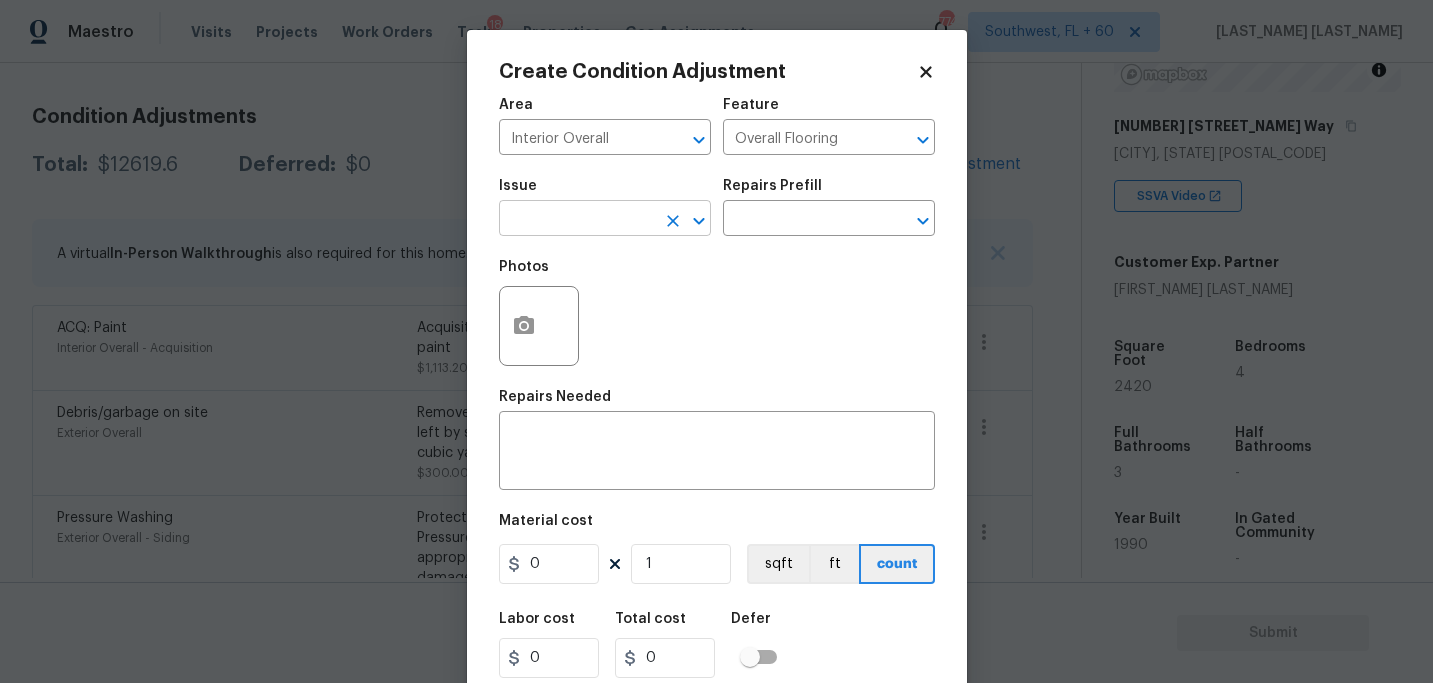 click at bounding box center (577, 220) 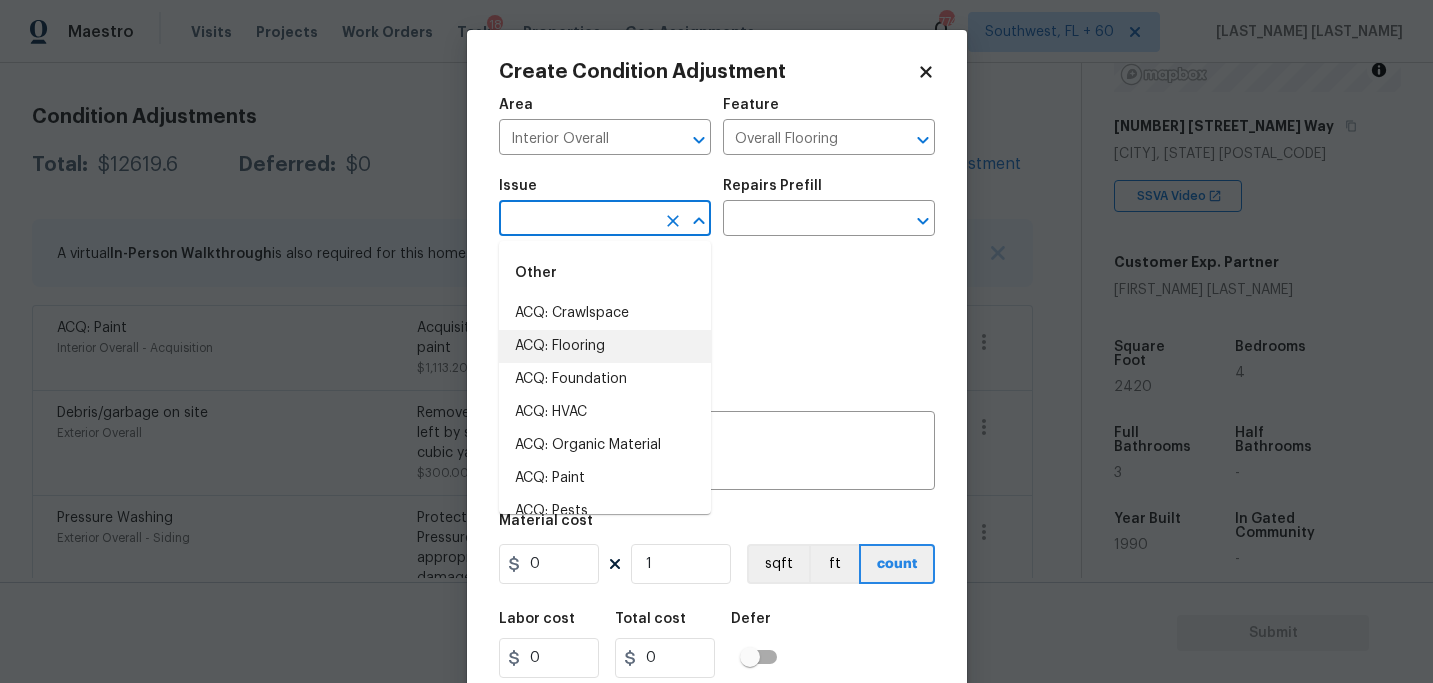 click on "ACQ: Flooring" at bounding box center [605, 346] 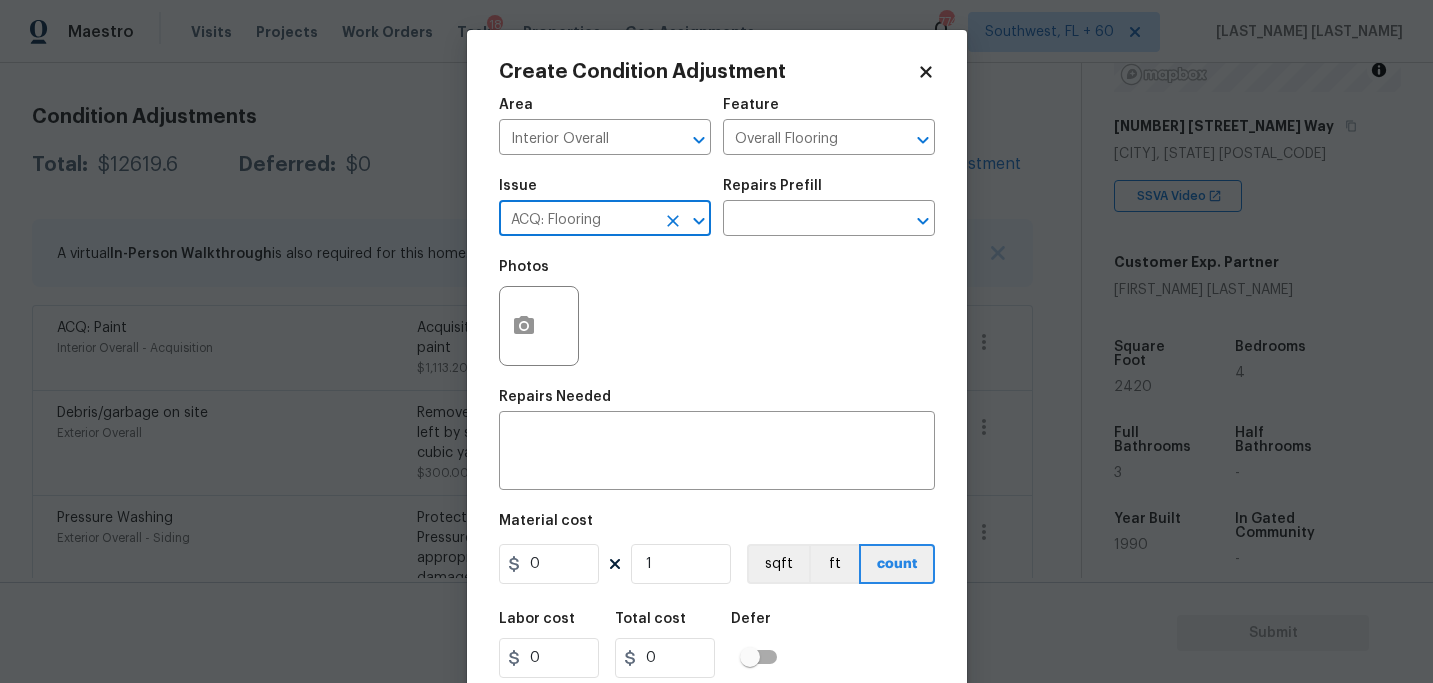 click on "Photos" at bounding box center [717, 313] 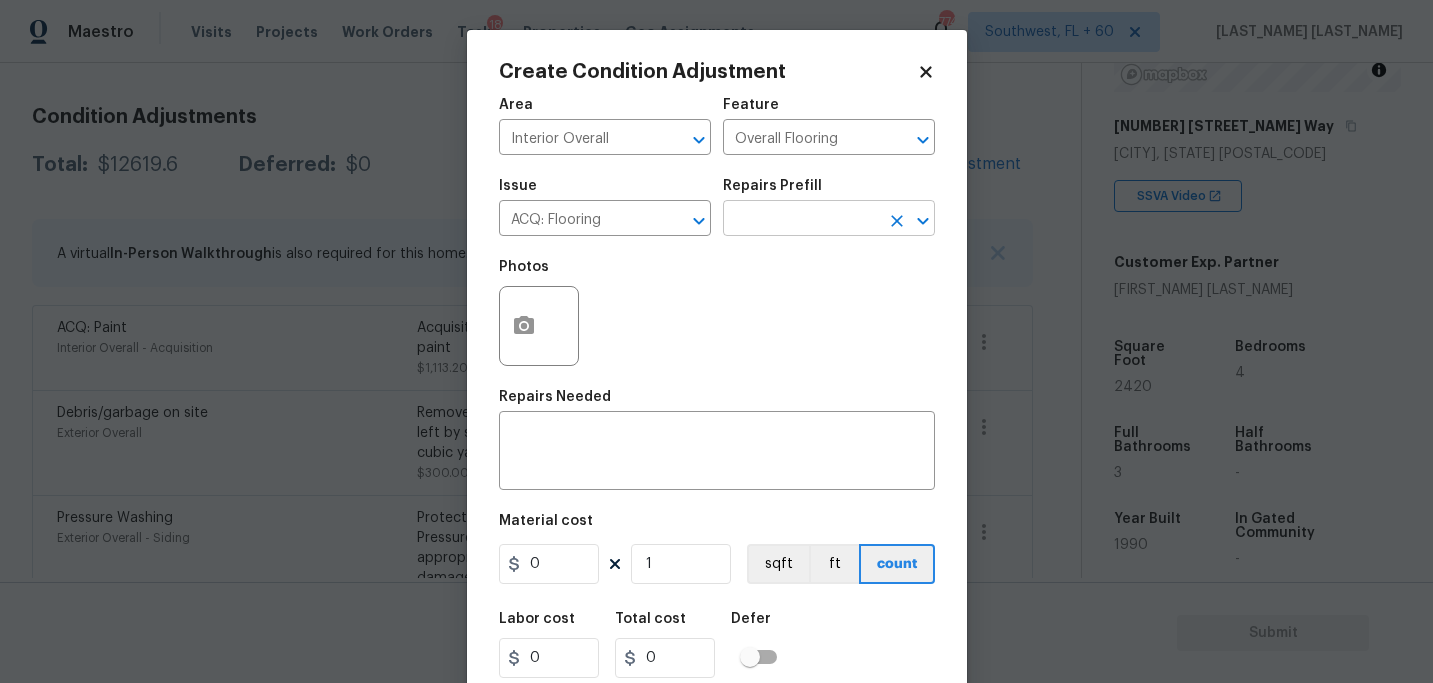 click at bounding box center (801, 220) 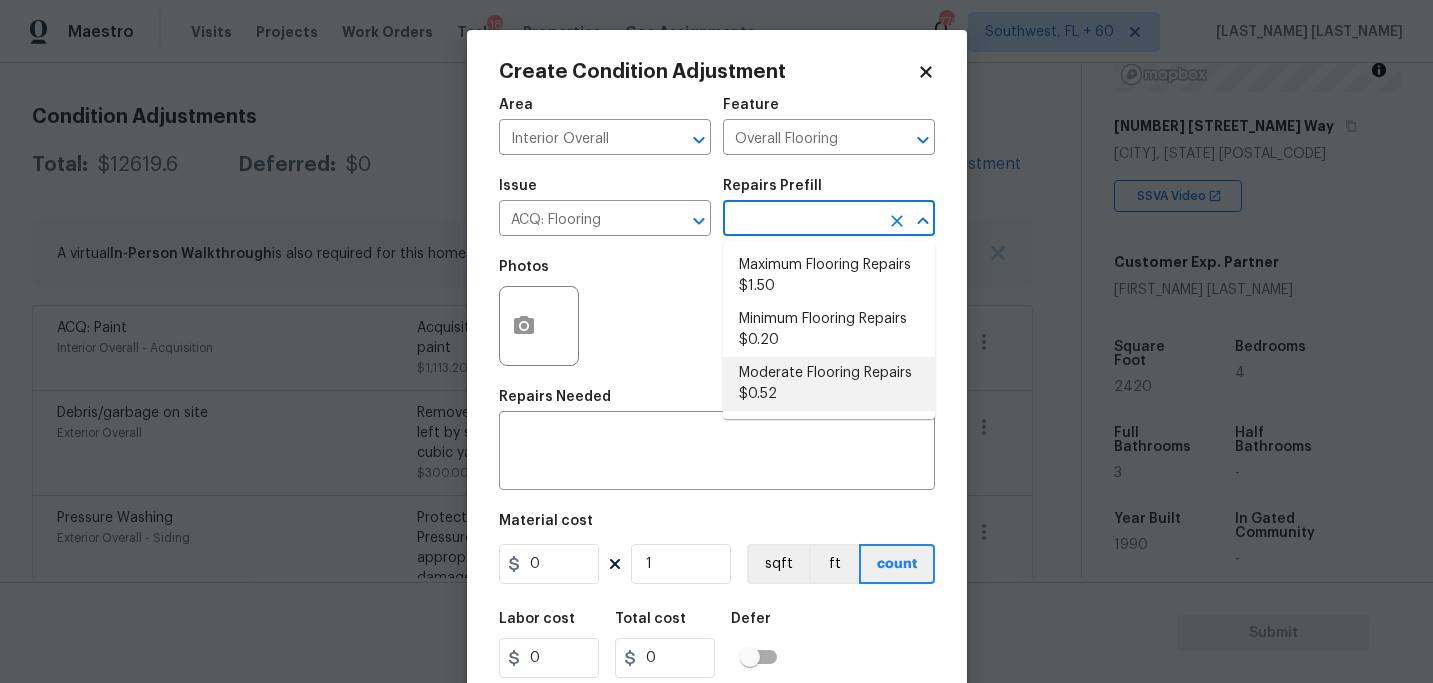 click on "Moderate Flooring Repairs $0.52" at bounding box center [829, 384] 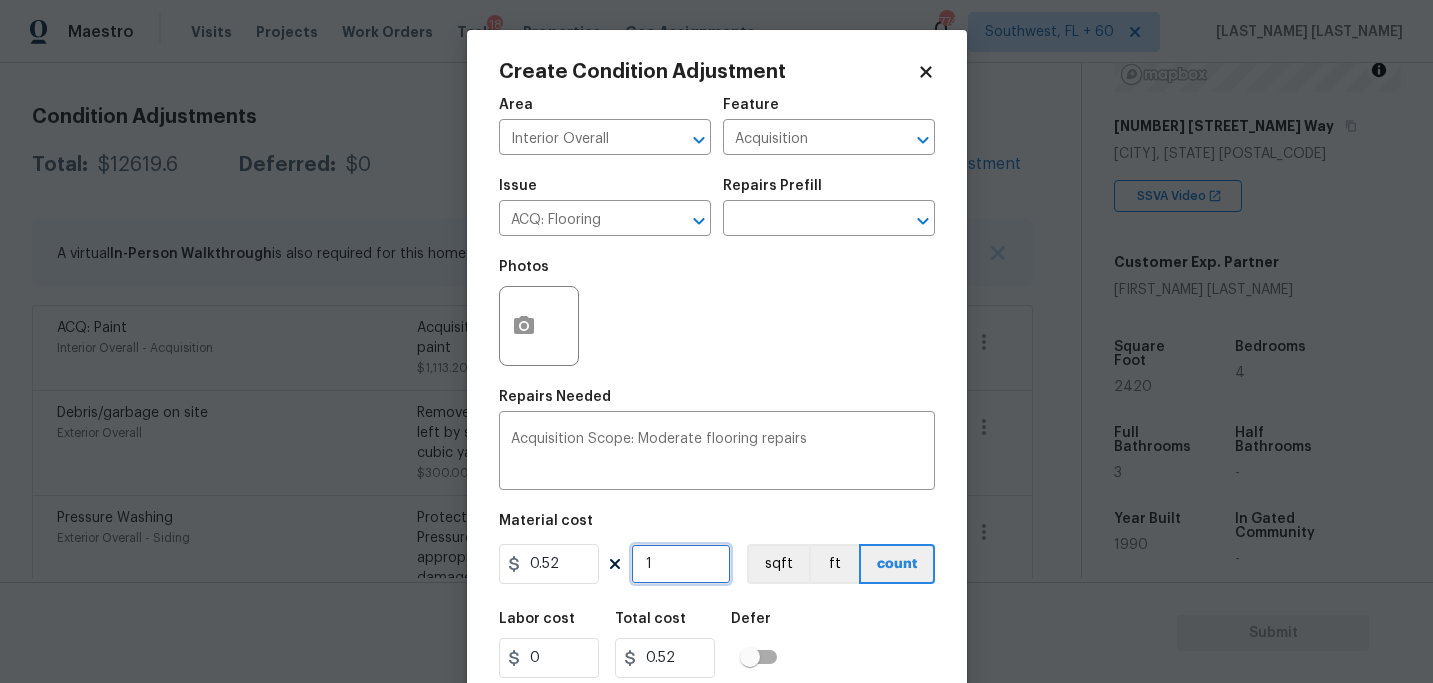 click on "1" at bounding box center (681, 564) 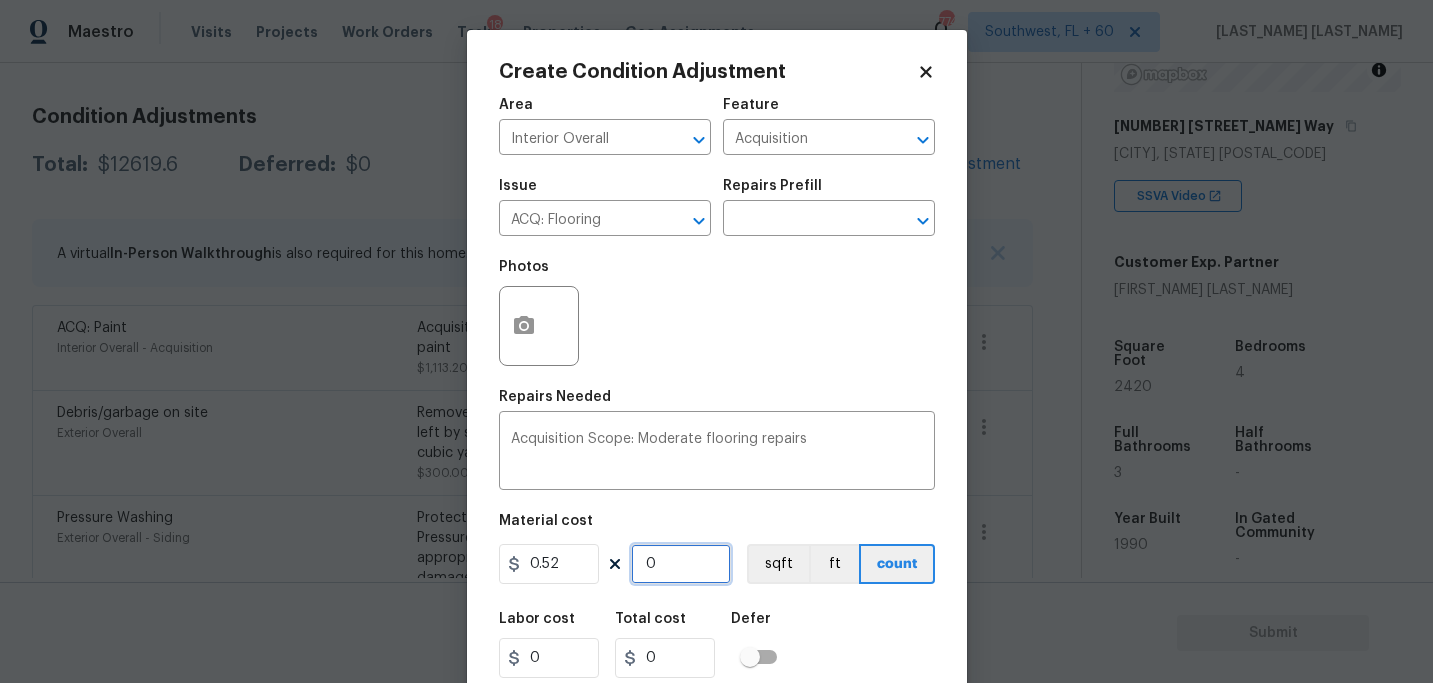 type on "2" 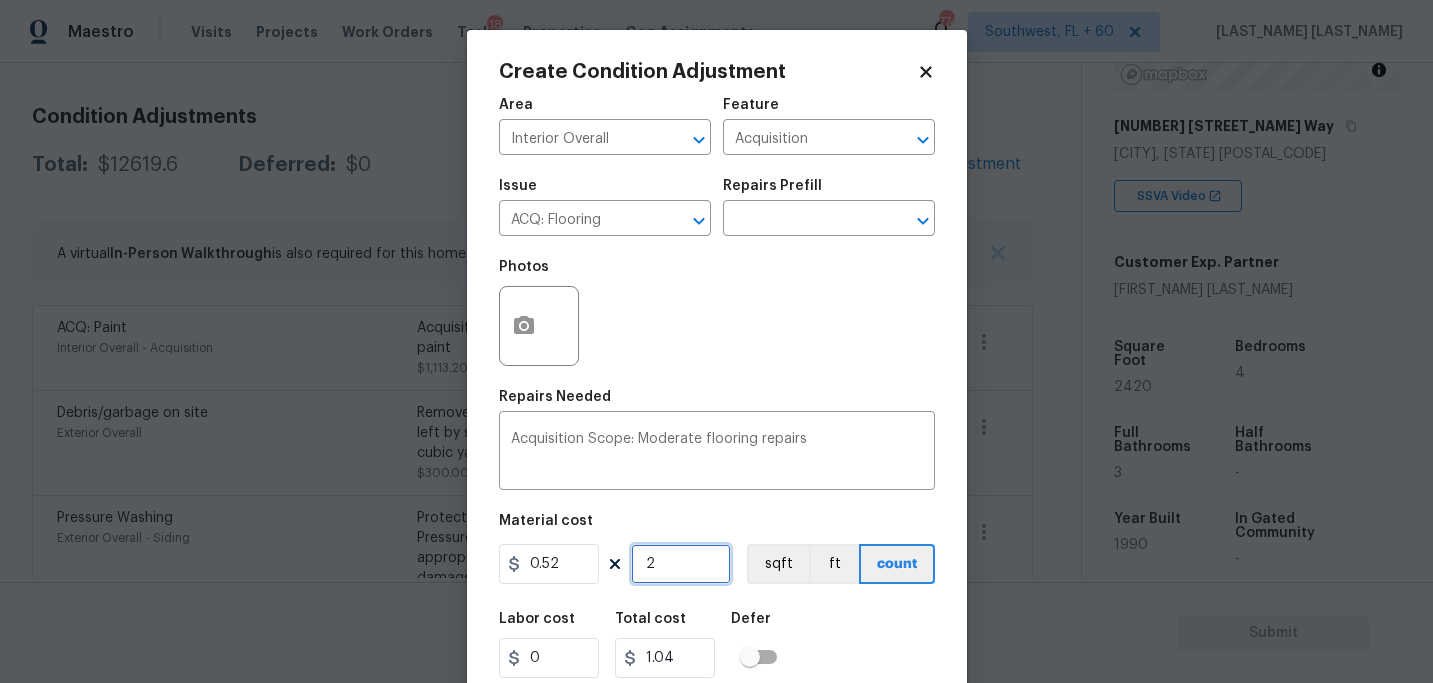 type on "24" 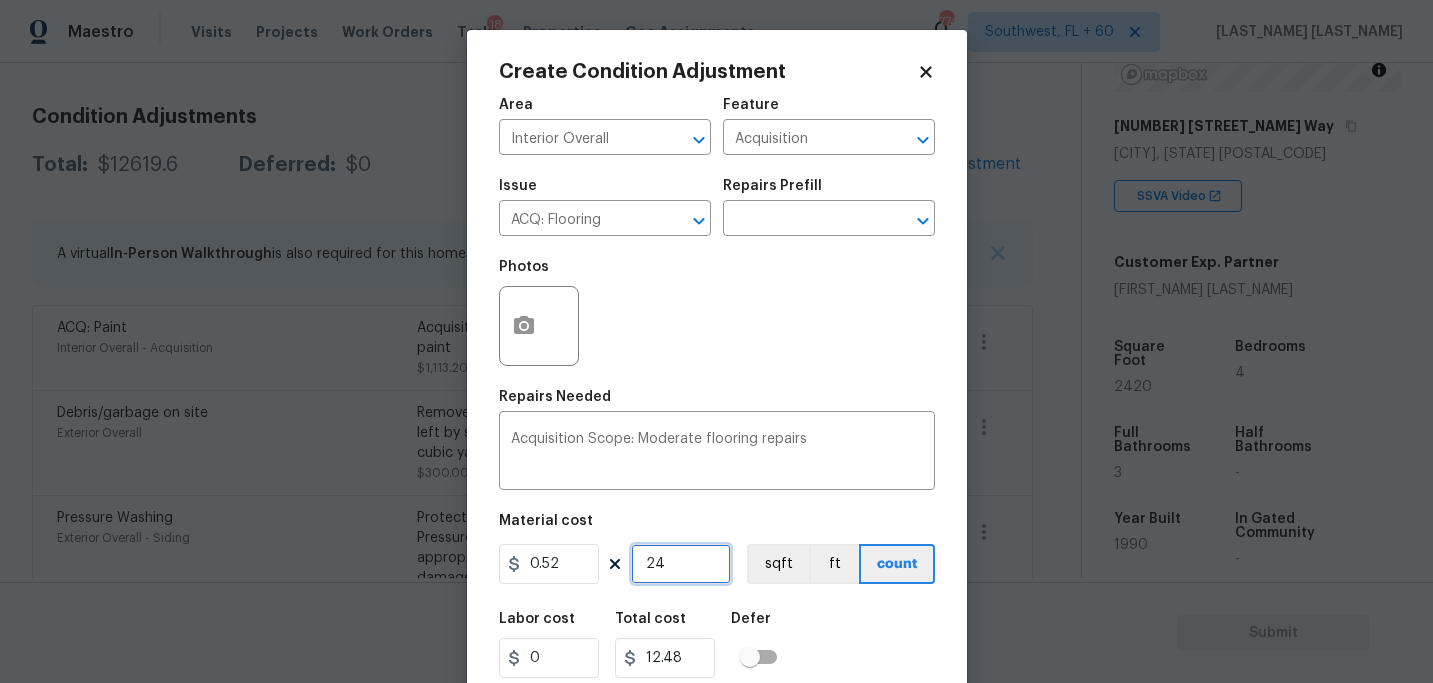 type on "242" 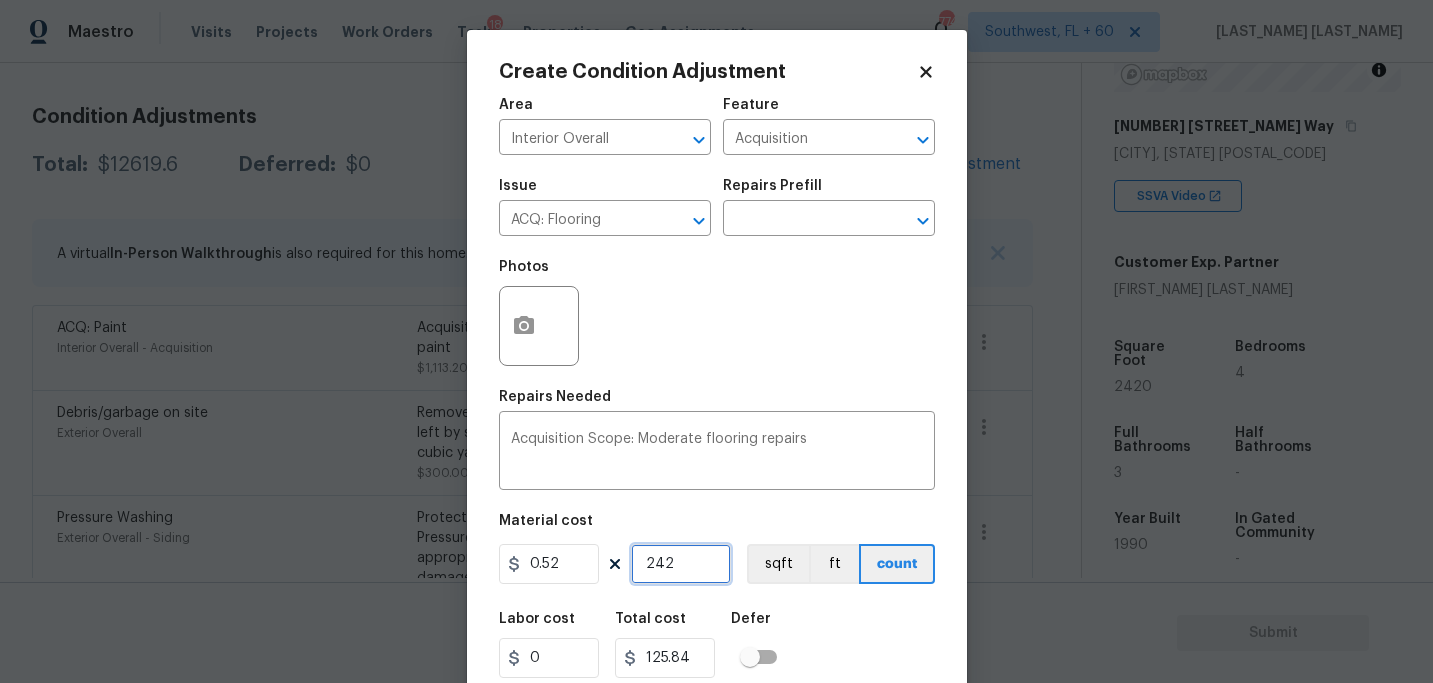 type on "2420" 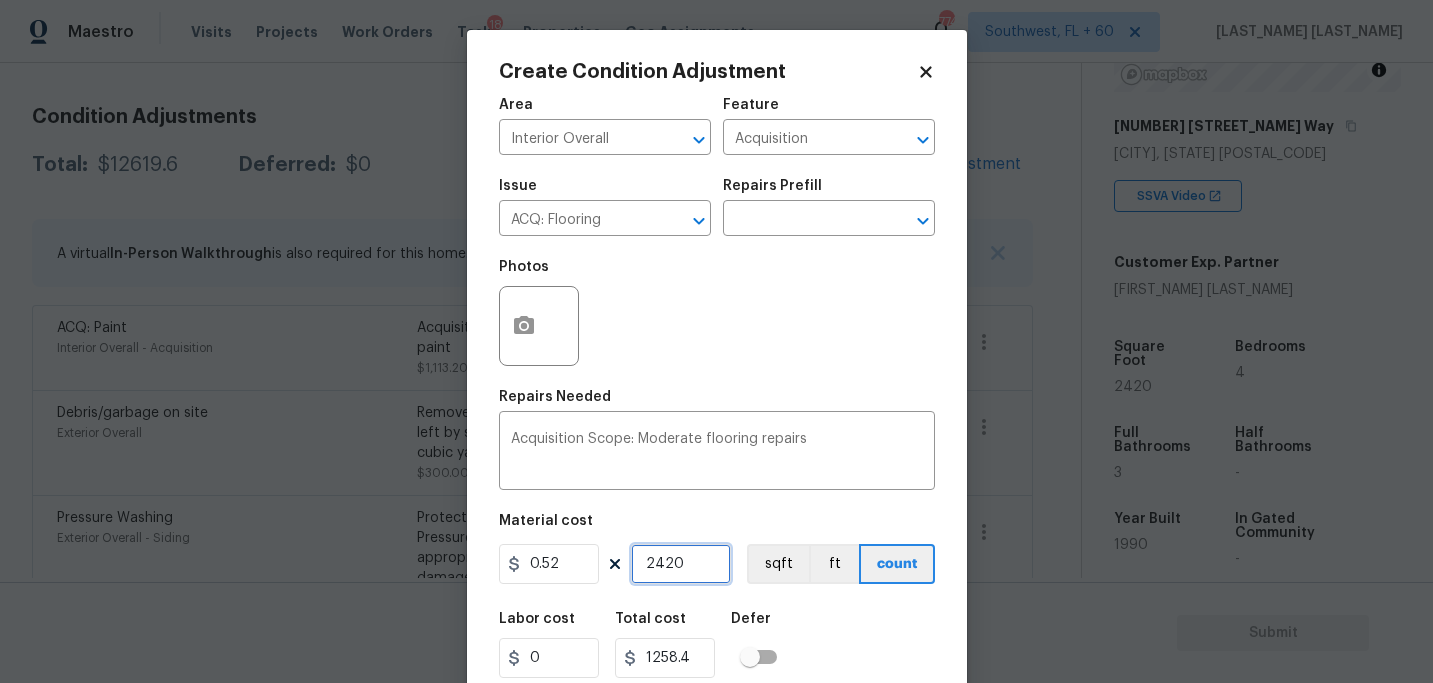 type on "2420" 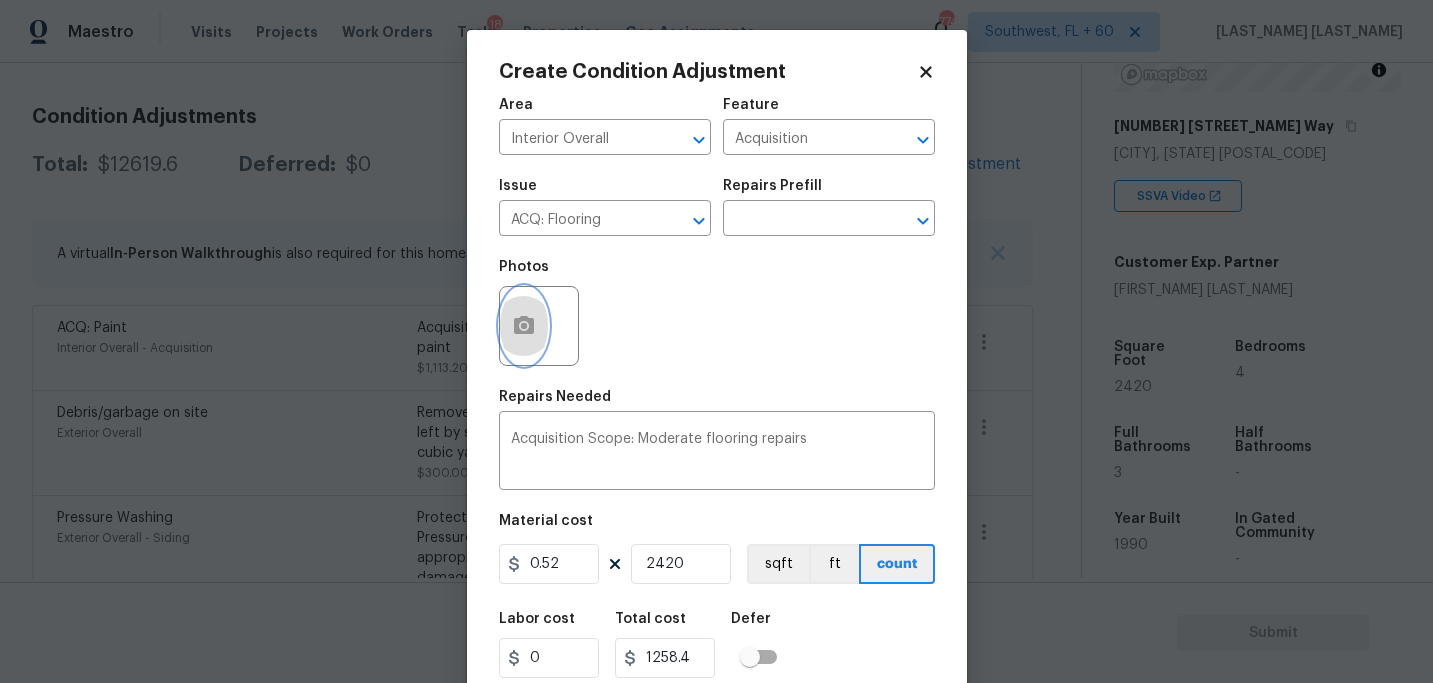 click at bounding box center [524, 326] 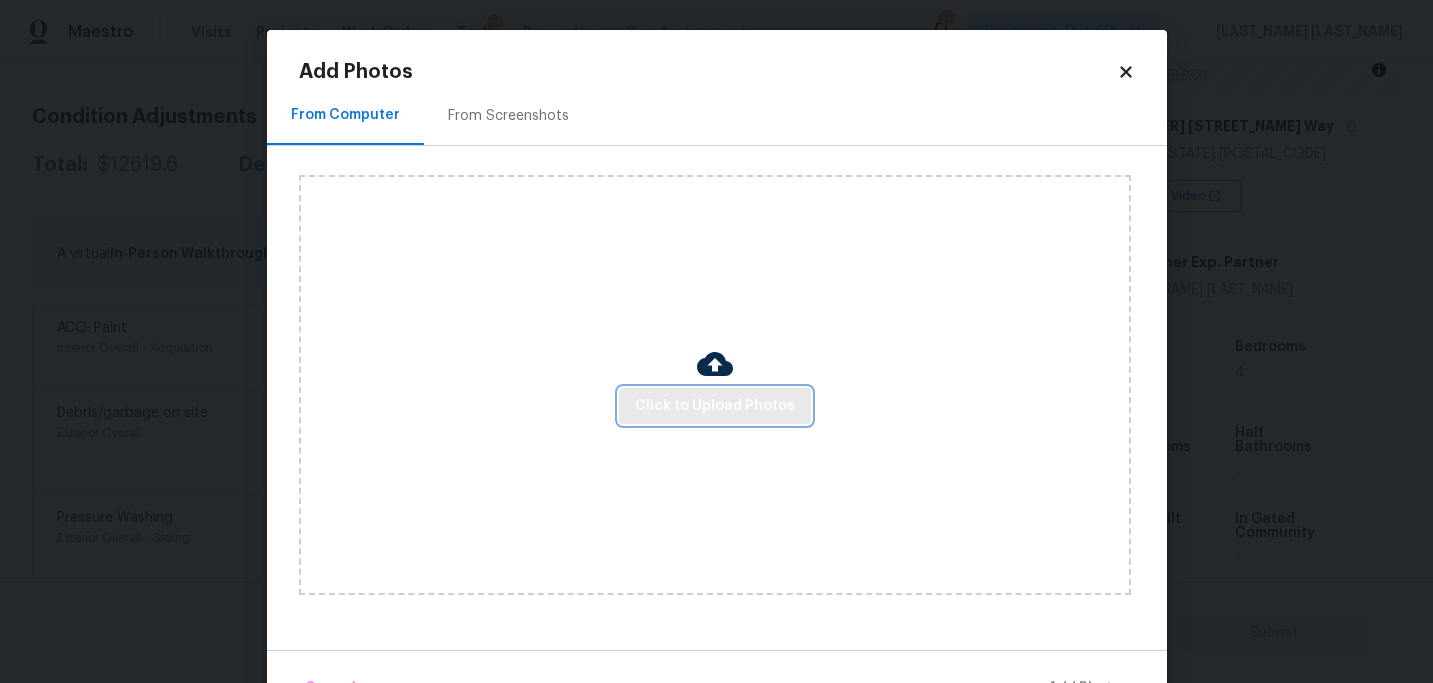 click on "Click to Upload Photos" at bounding box center (715, 406) 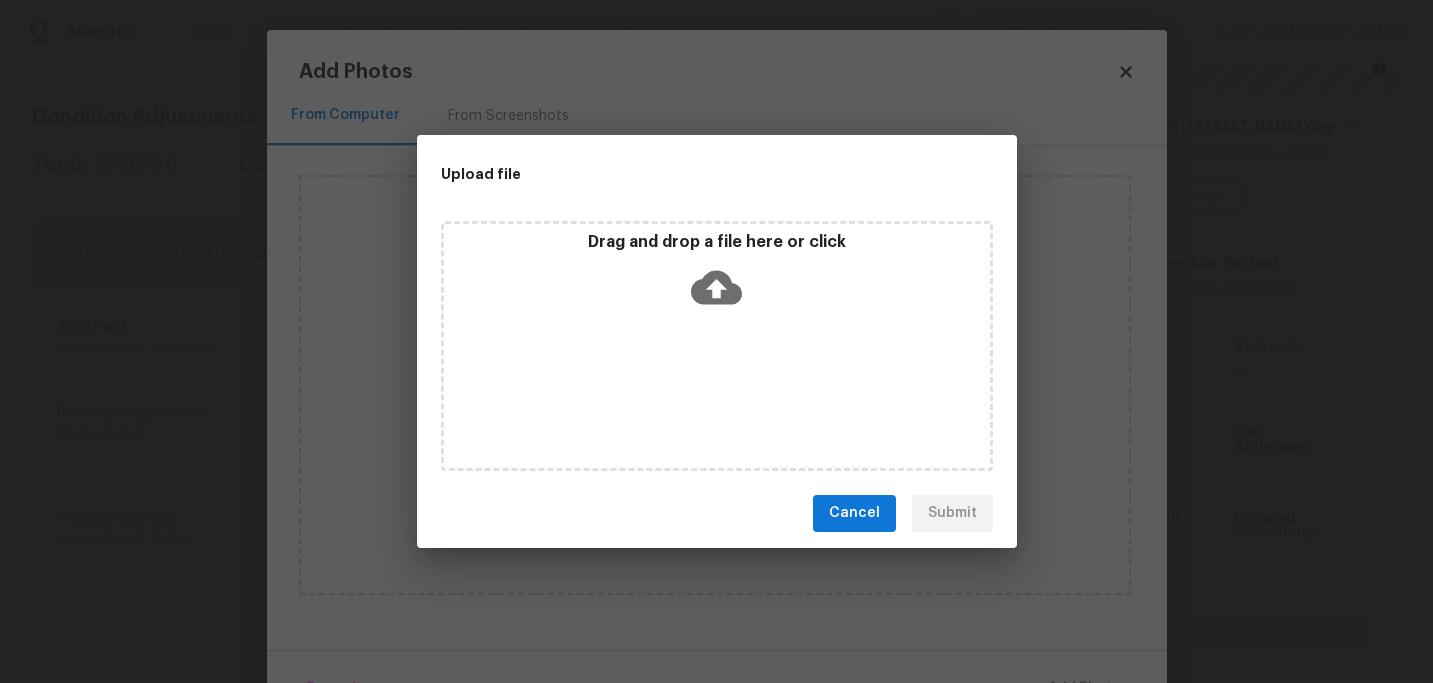 click on "Drag and drop a file here or click" at bounding box center (717, 346) 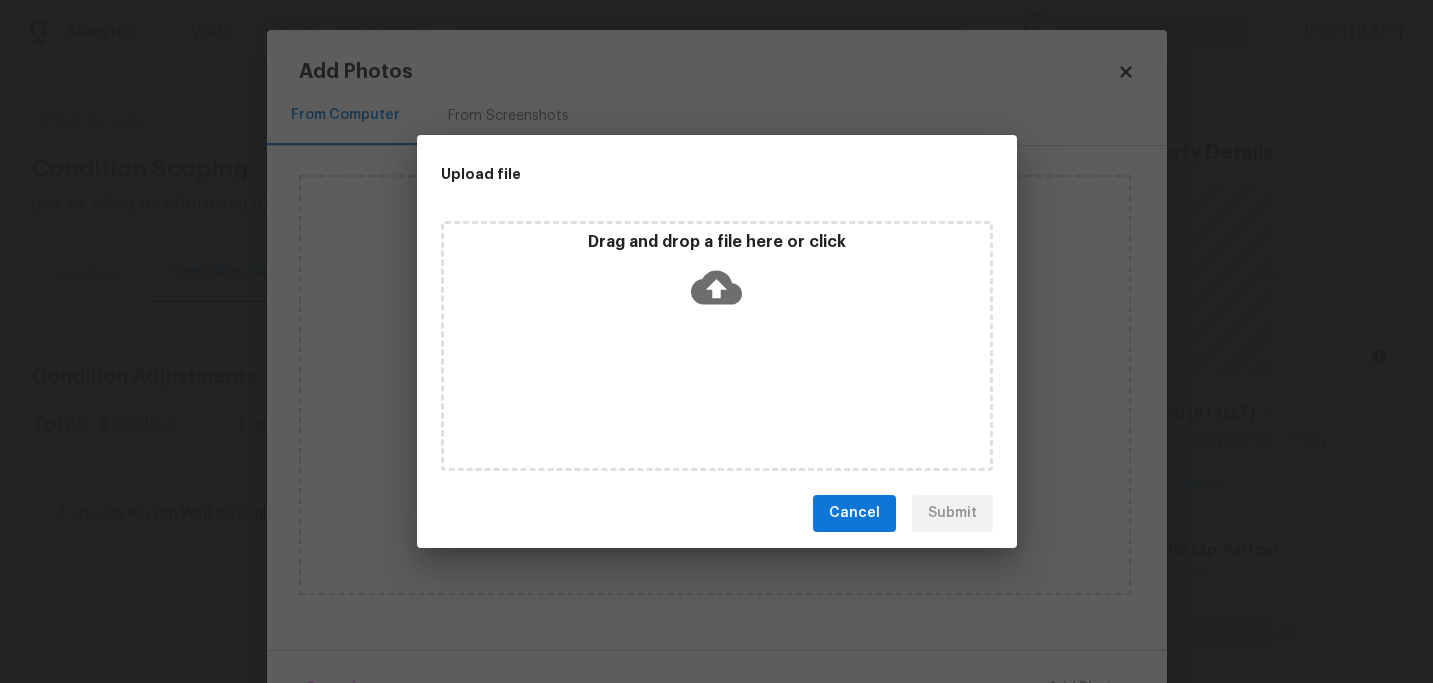 scroll, scrollTop: 0, scrollLeft: 0, axis: both 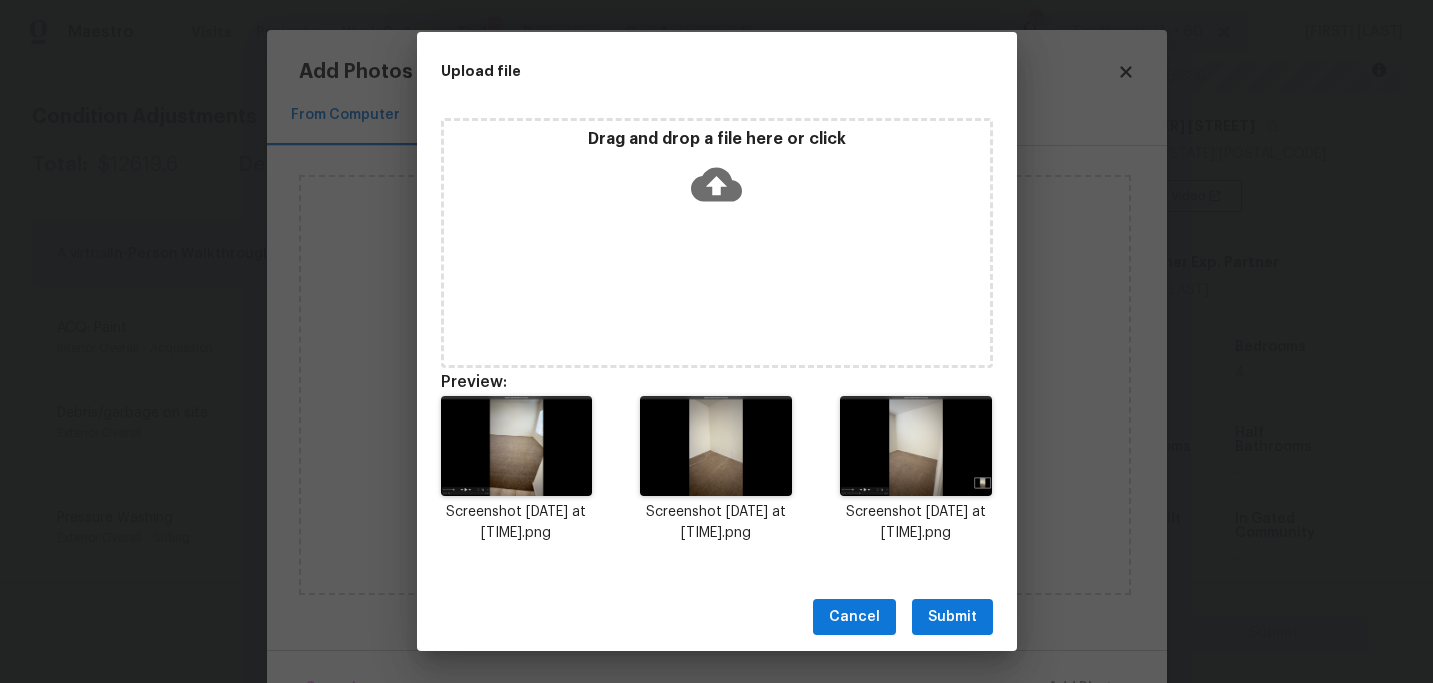 click on "Submit" at bounding box center (952, 617) 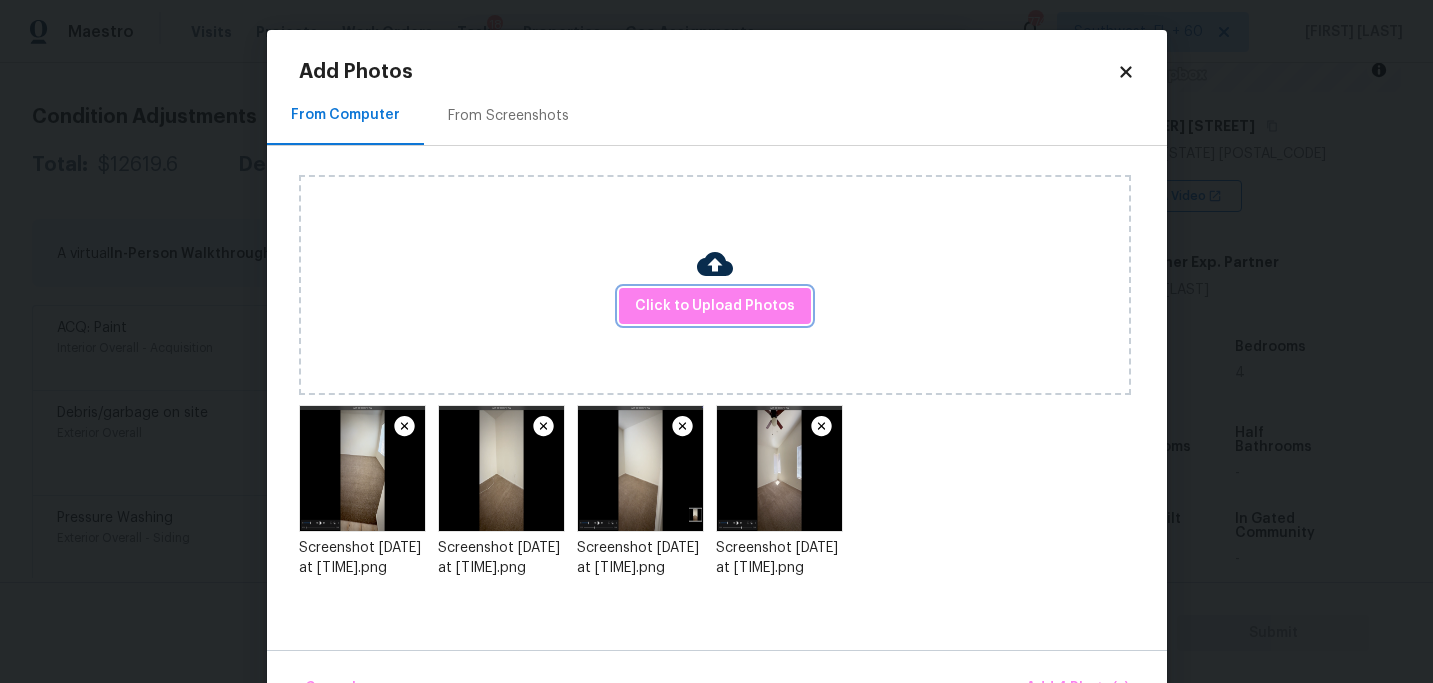 scroll, scrollTop: 57, scrollLeft: 0, axis: vertical 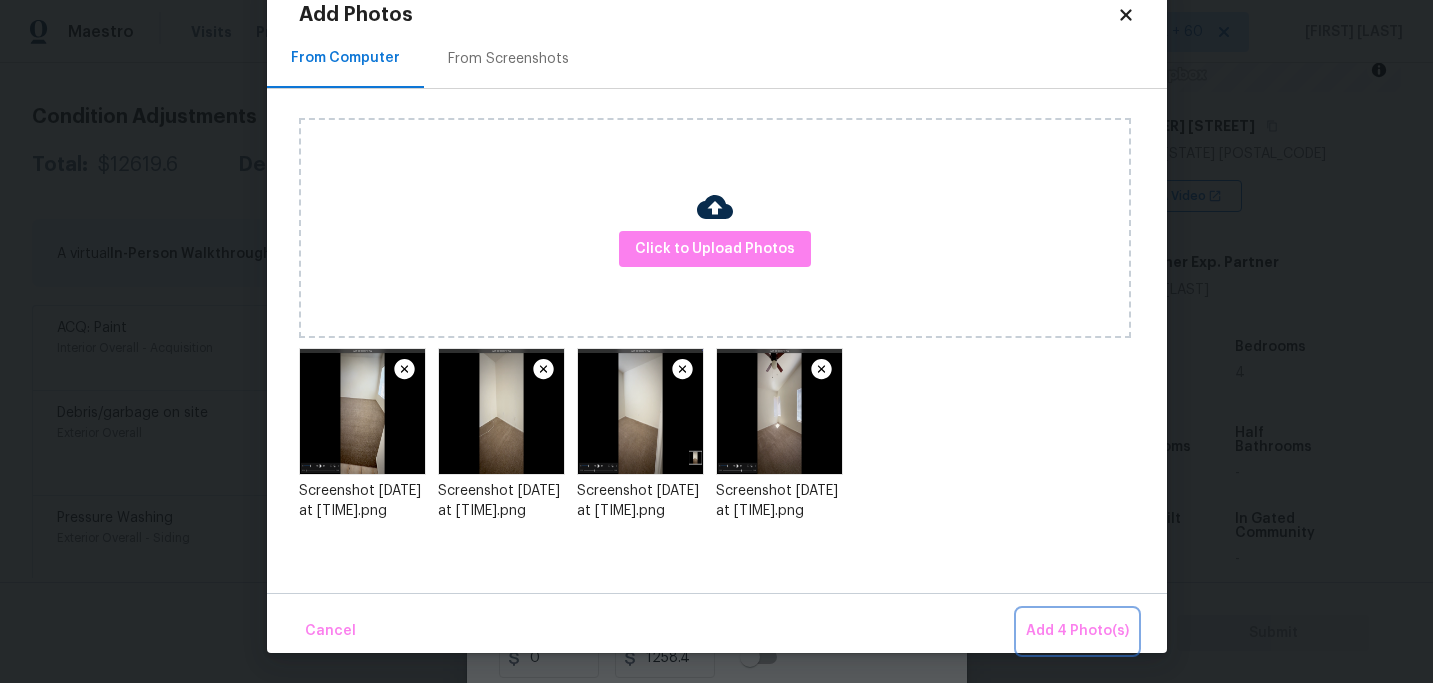 click on "Add 4 Photo(s)" at bounding box center [1077, 631] 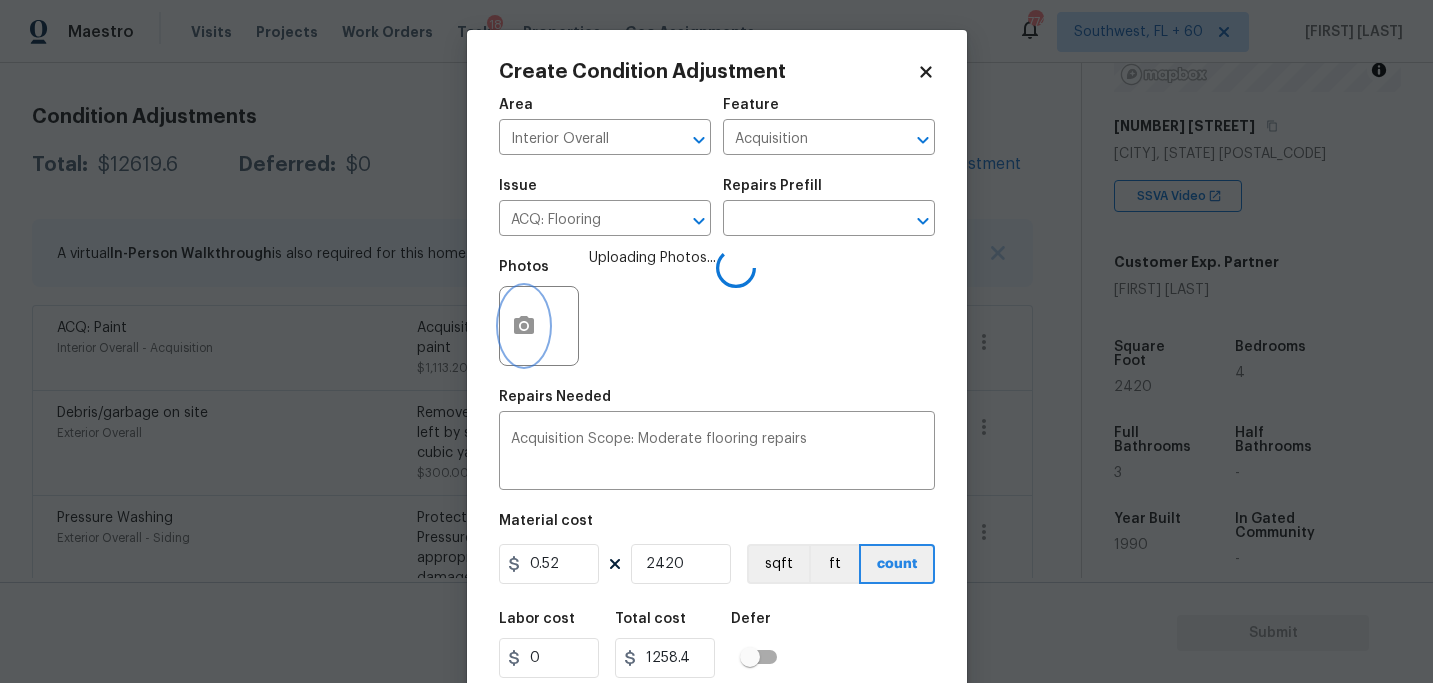 scroll, scrollTop: 0, scrollLeft: 0, axis: both 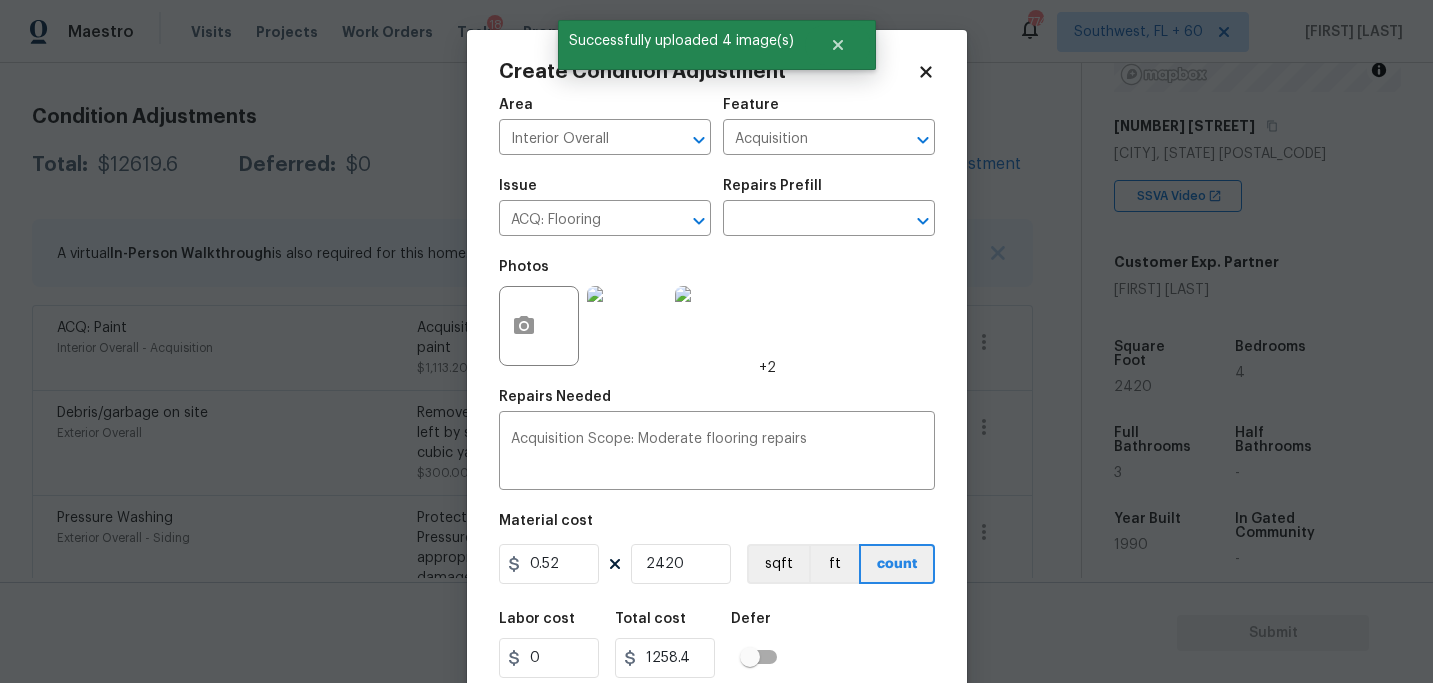 click on "Material cost 0.52 2420 sqft ft count" at bounding box center (717, 551) 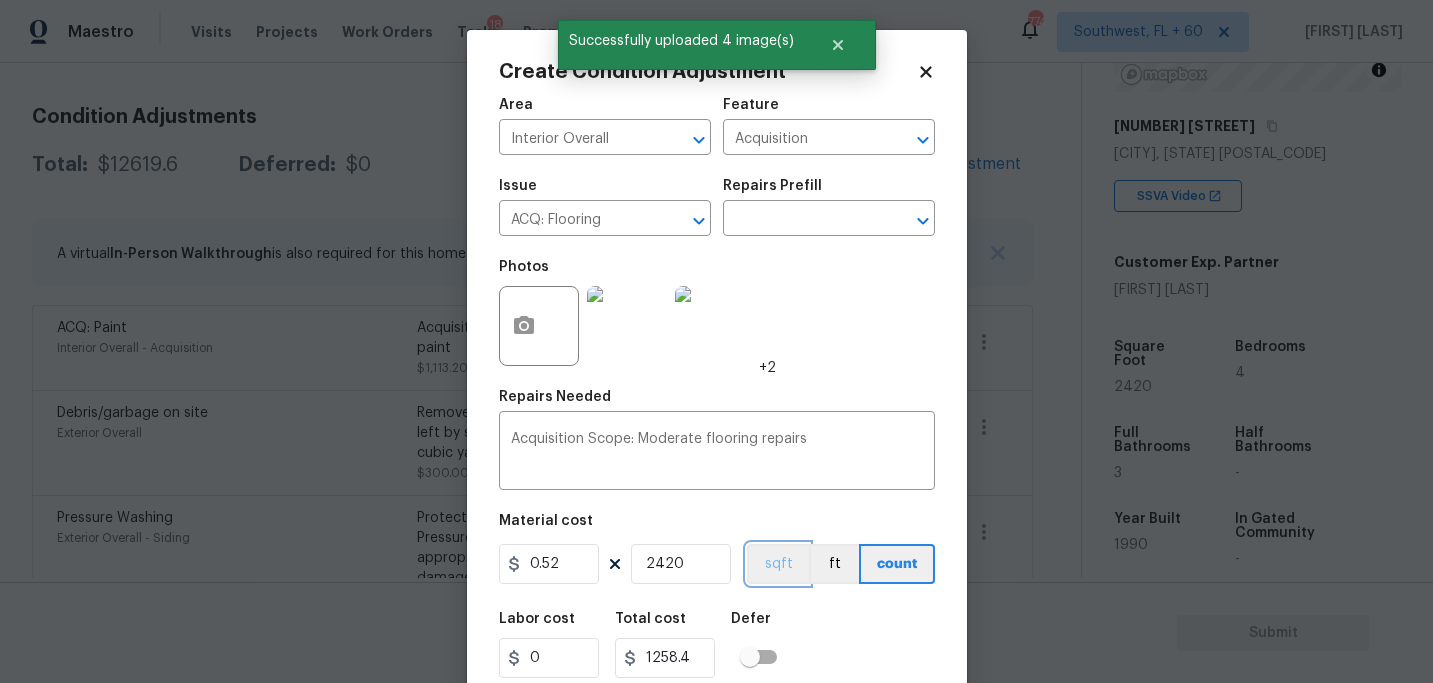 click on "sqft" at bounding box center (778, 564) 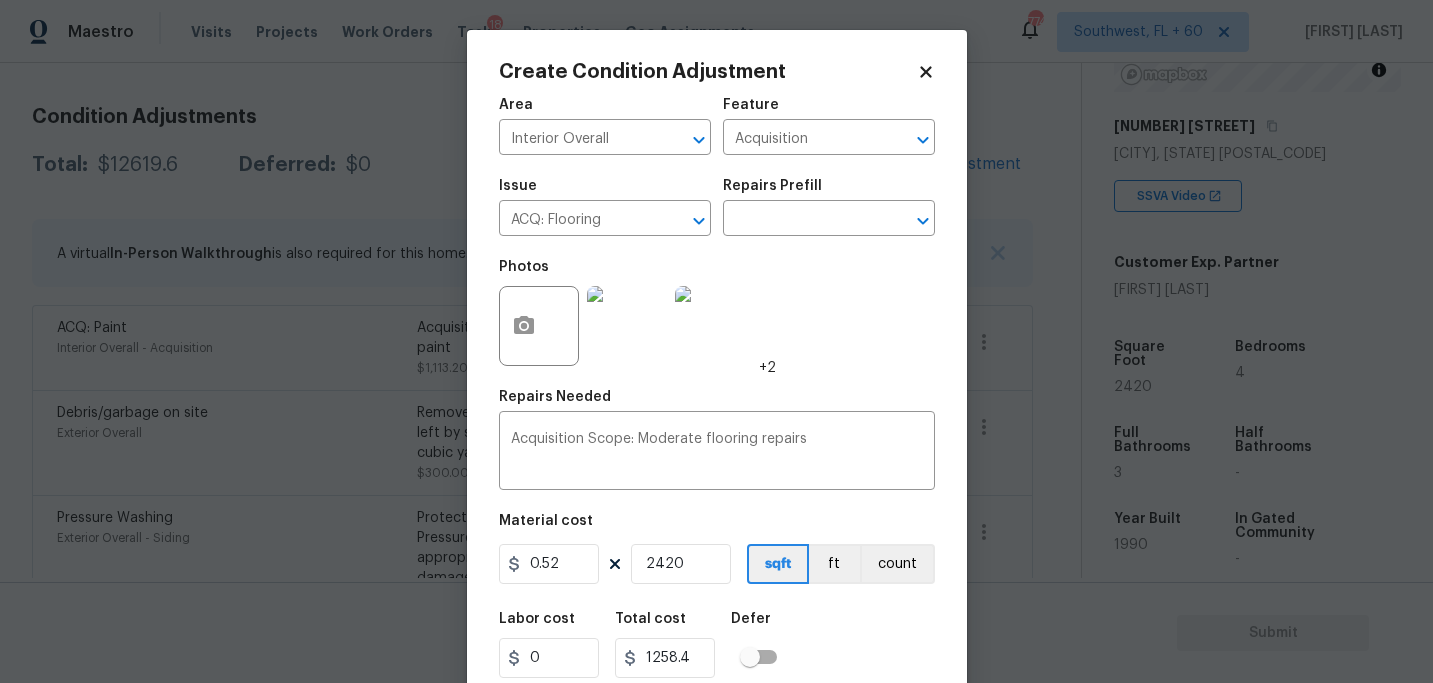 click on "Labor cost 0 Total cost 1258.4 Defer" at bounding box center [717, 645] 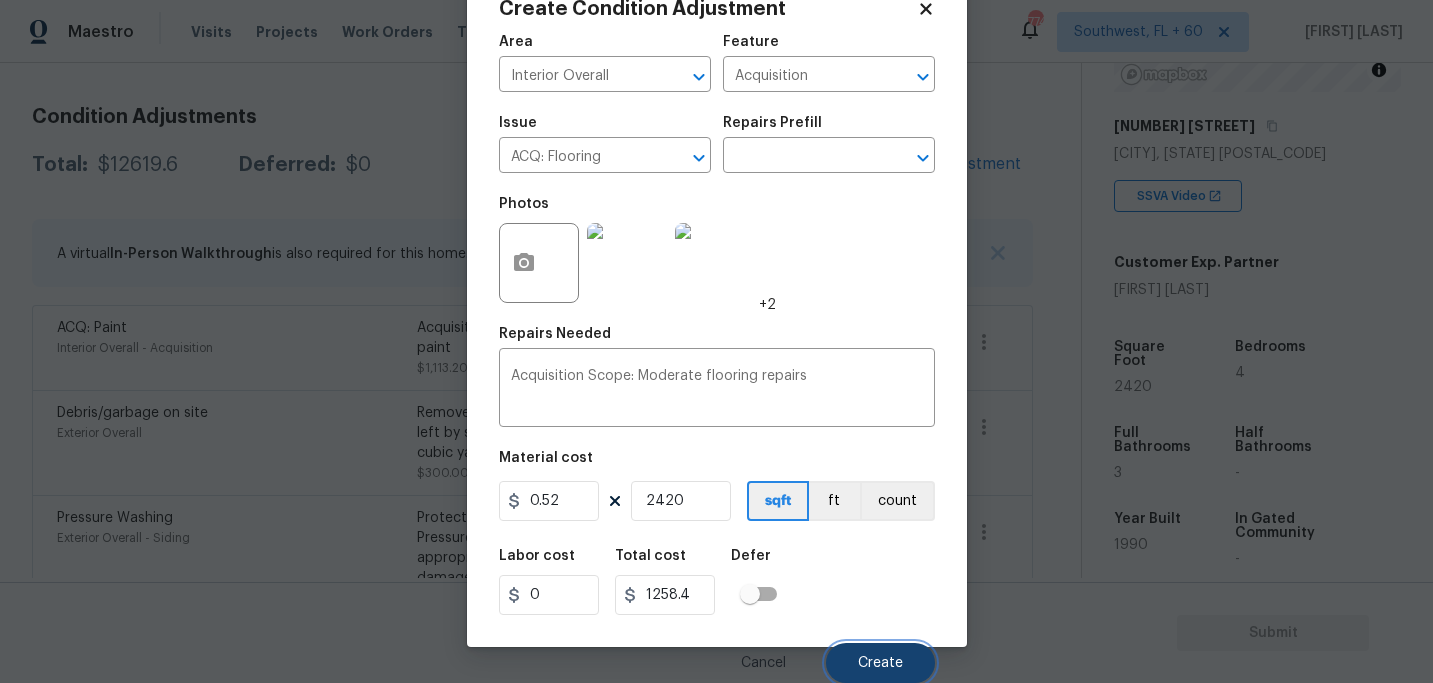 click on "Create" at bounding box center [880, 663] 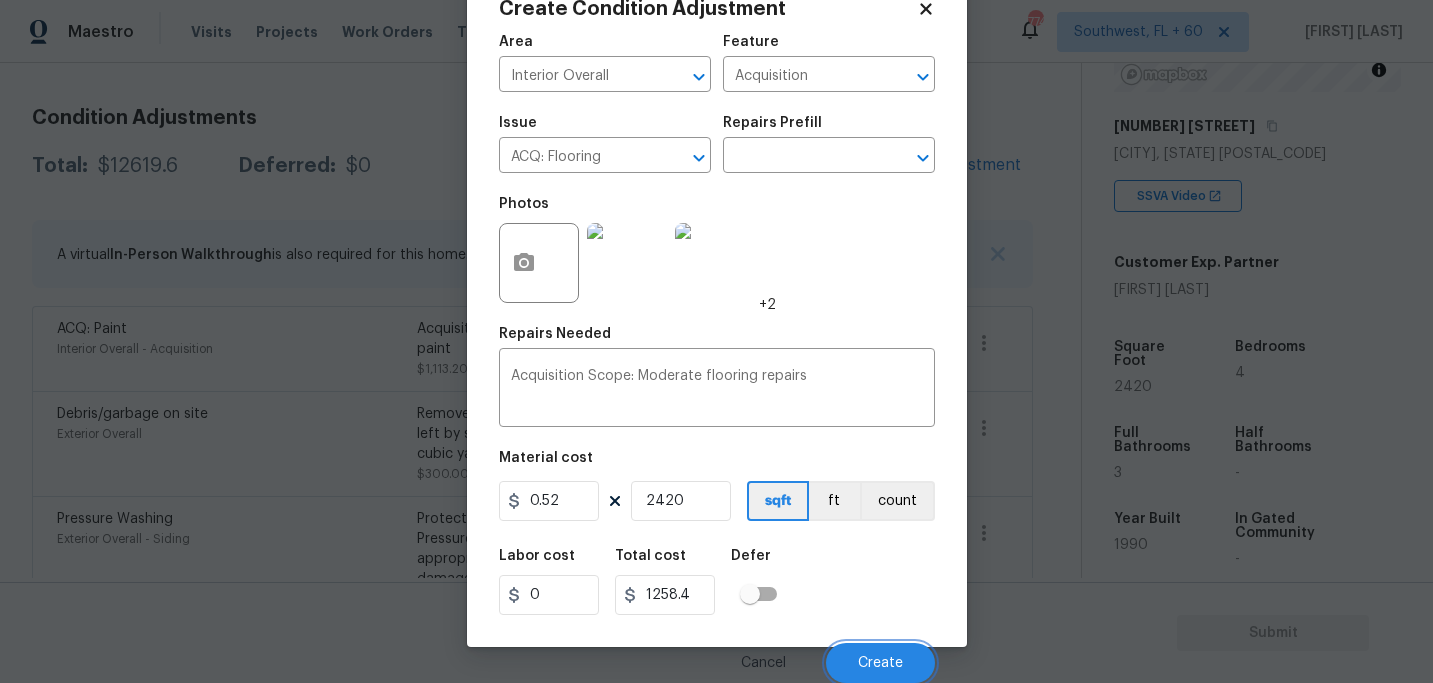 scroll, scrollTop: 260, scrollLeft: 0, axis: vertical 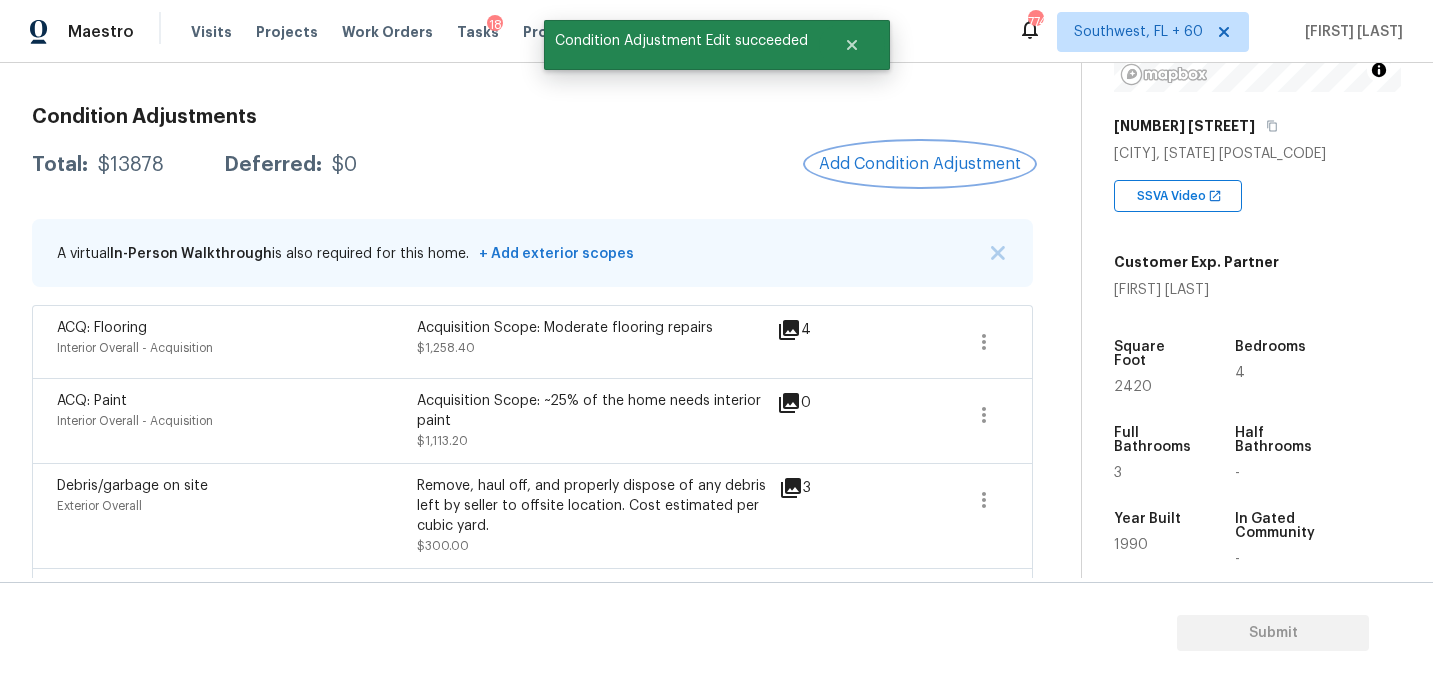 click on "Add Condition Adjustment" at bounding box center (920, 164) 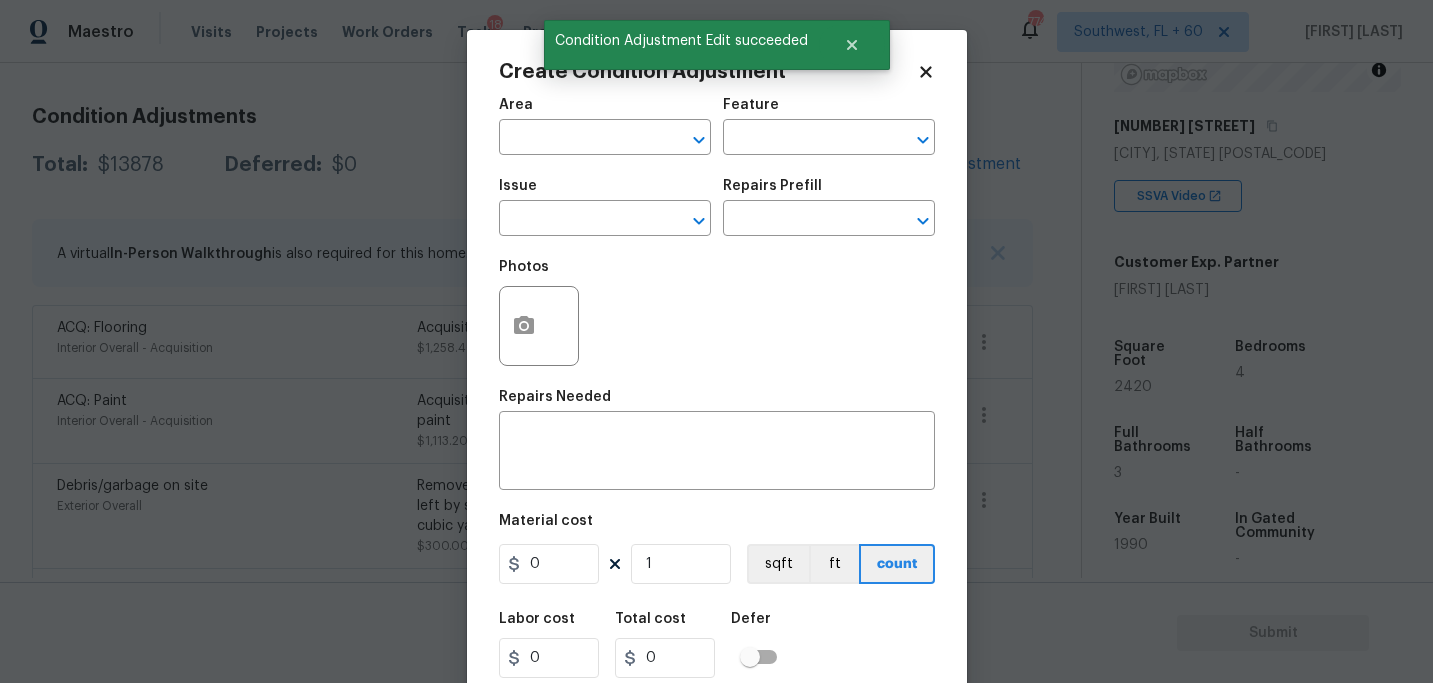 click on "Area" at bounding box center [605, 111] 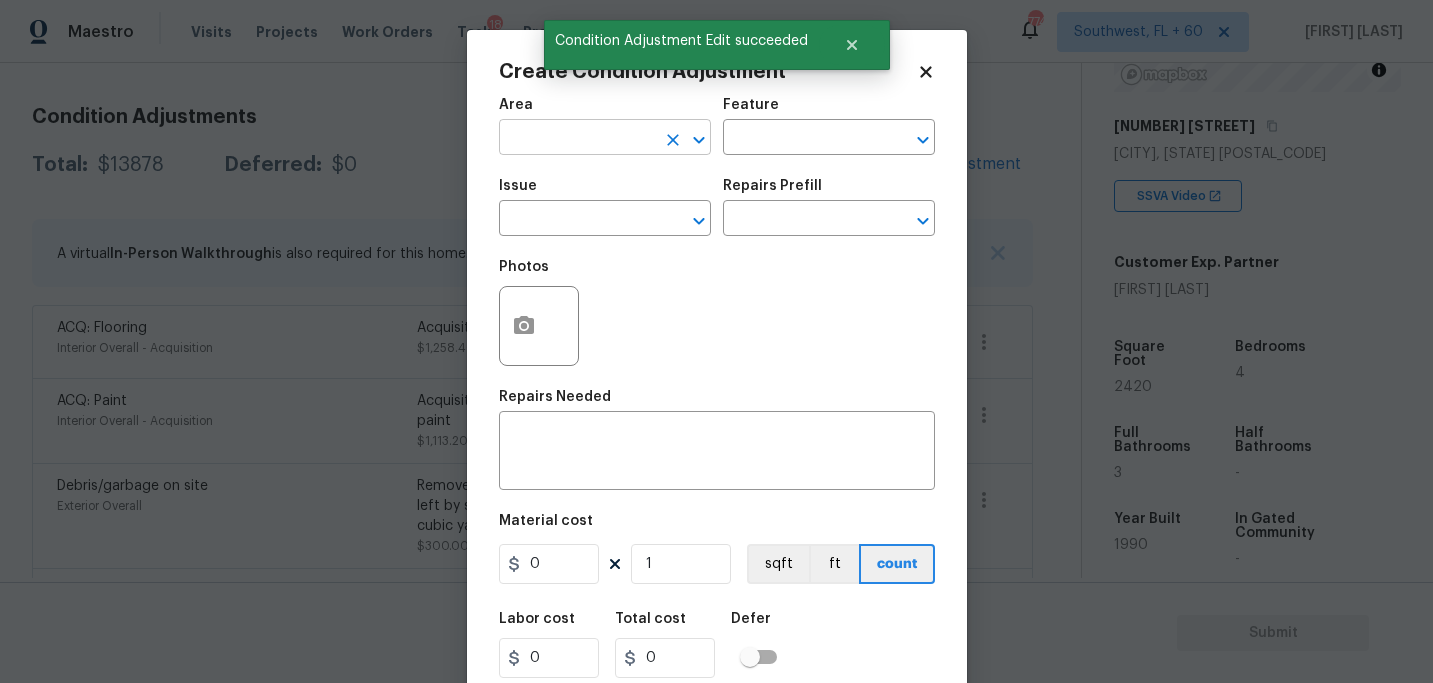 click at bounding box center [577, 139] 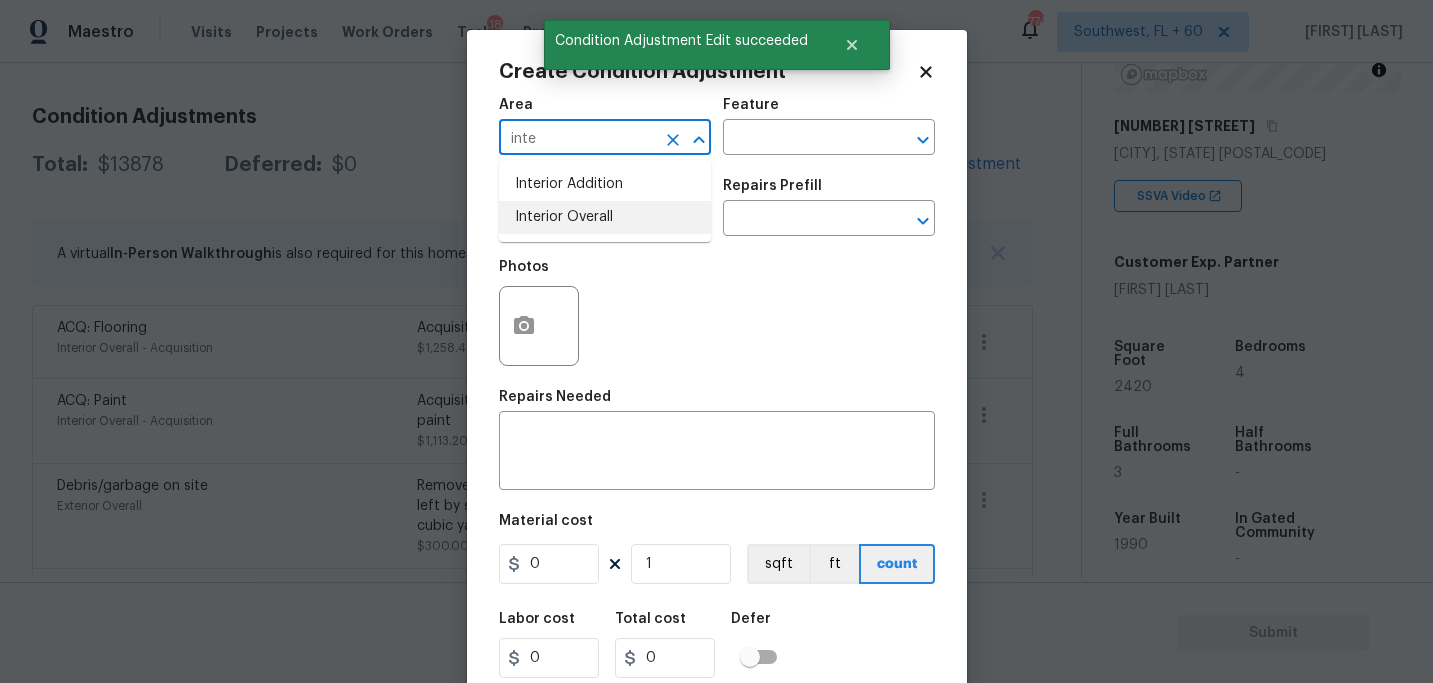 click on "Interior Overall" at bounding box center [605, 217] 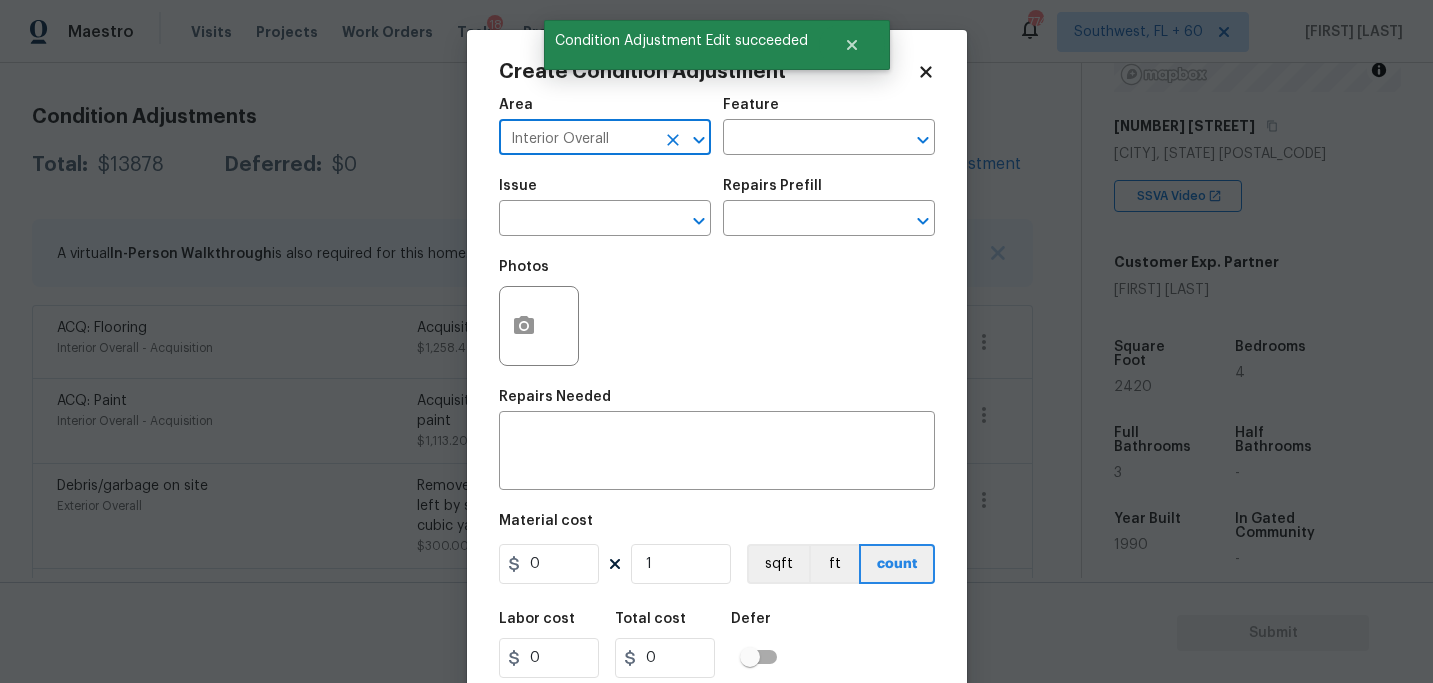 type on "Interior Overall" 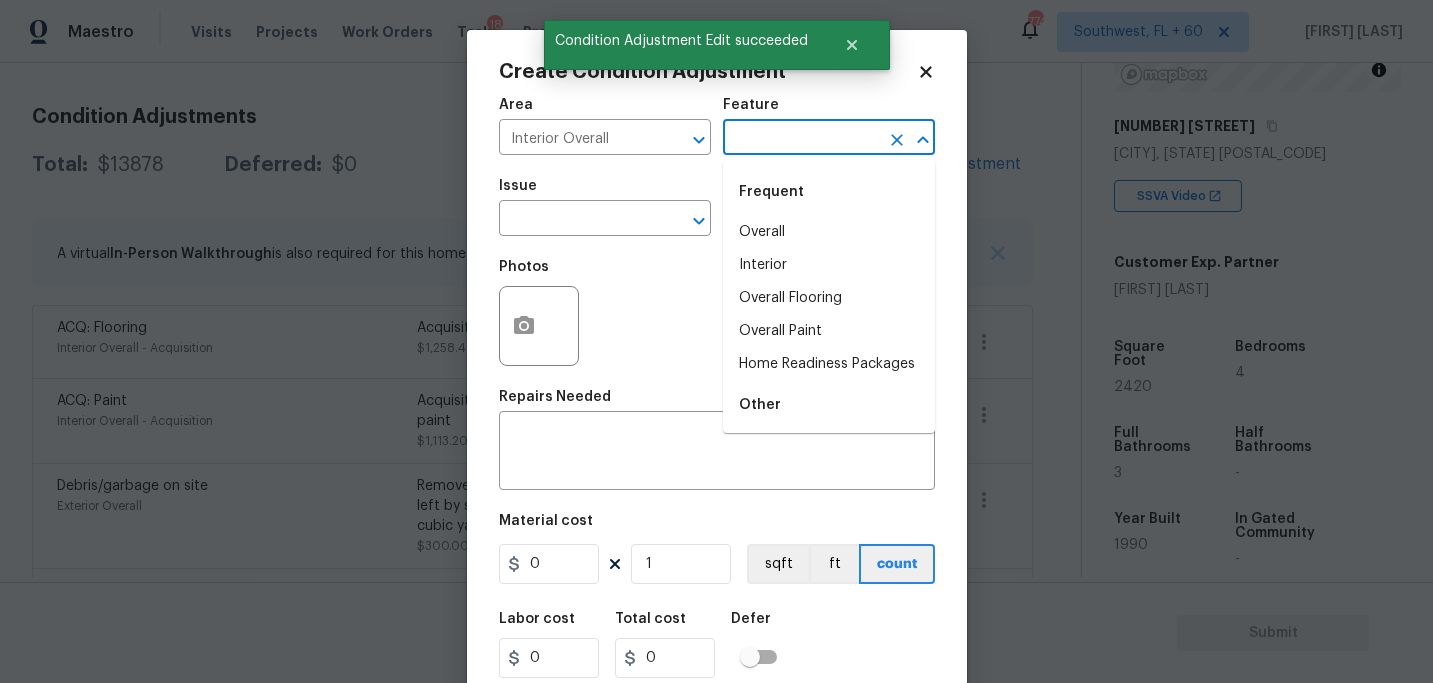 click at bounding box center [801, 139] 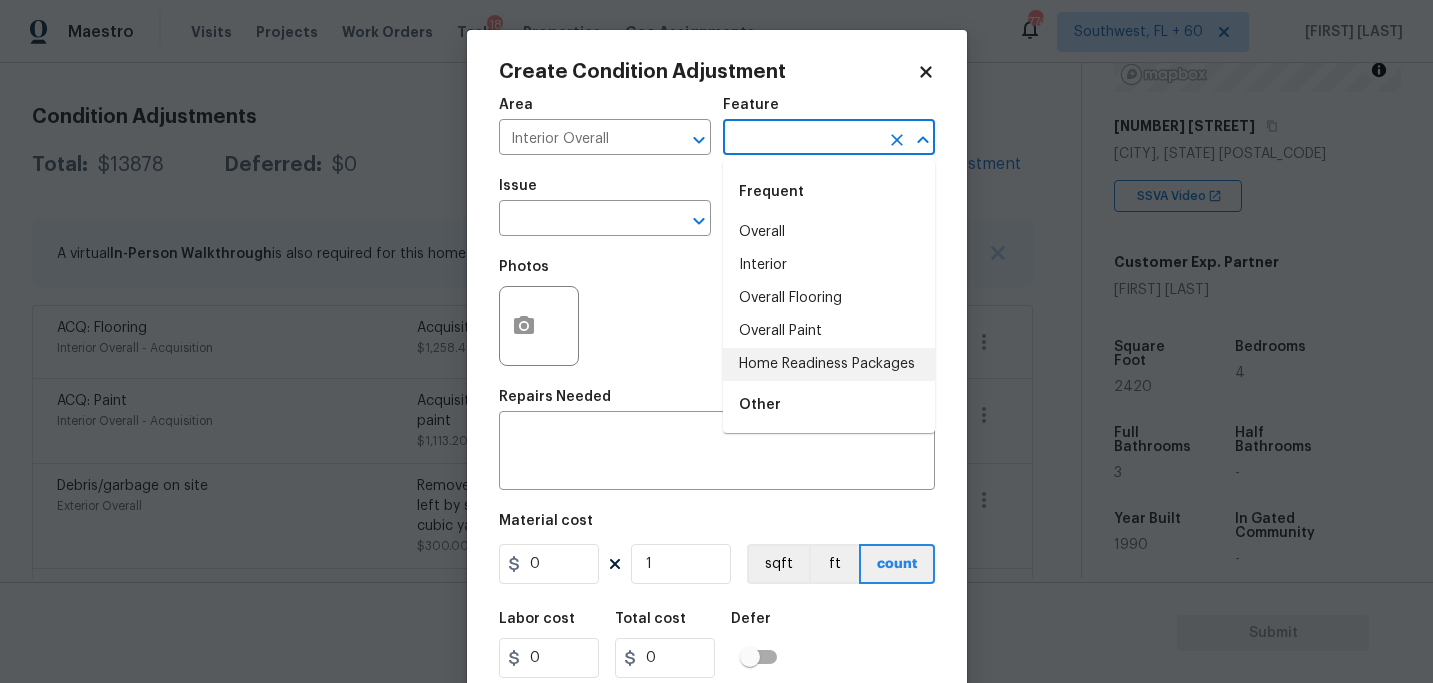 click on "Home Readiness Packages" at bounding box center (829, 364) 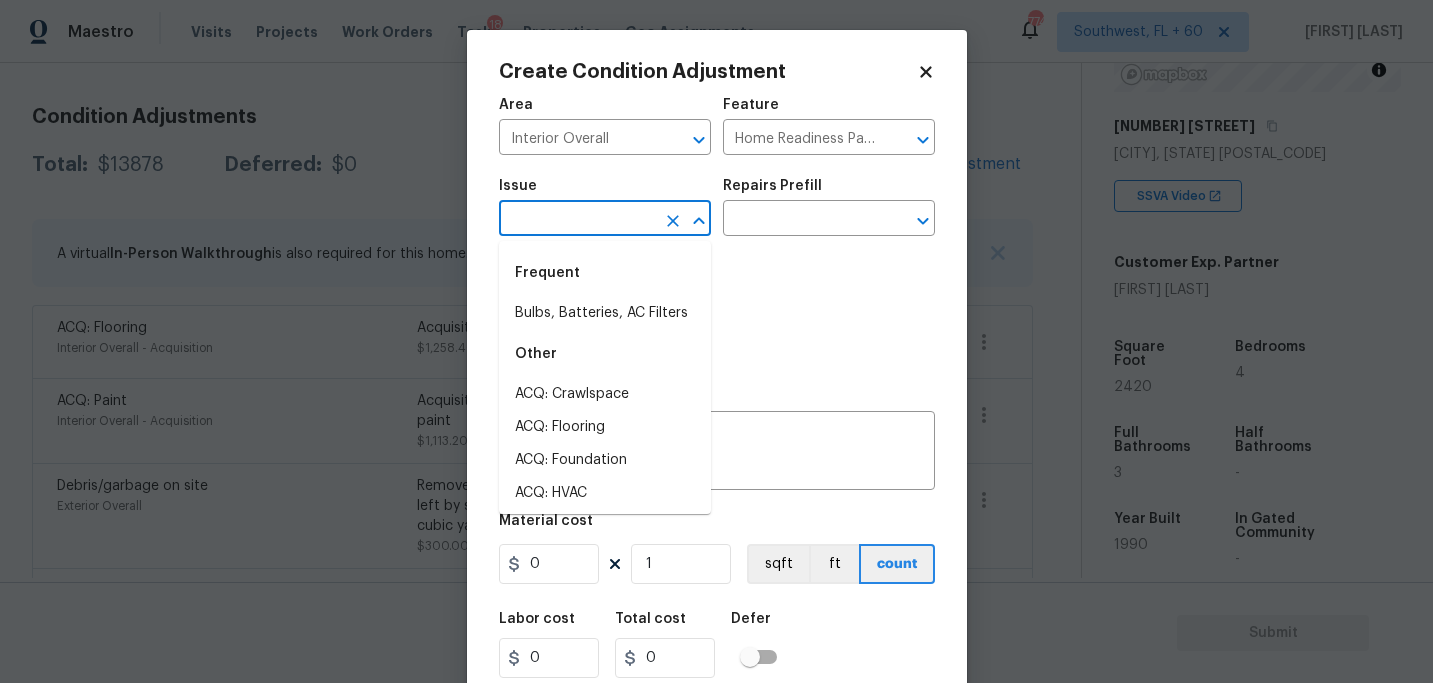 click at bounding box center (577, 220) 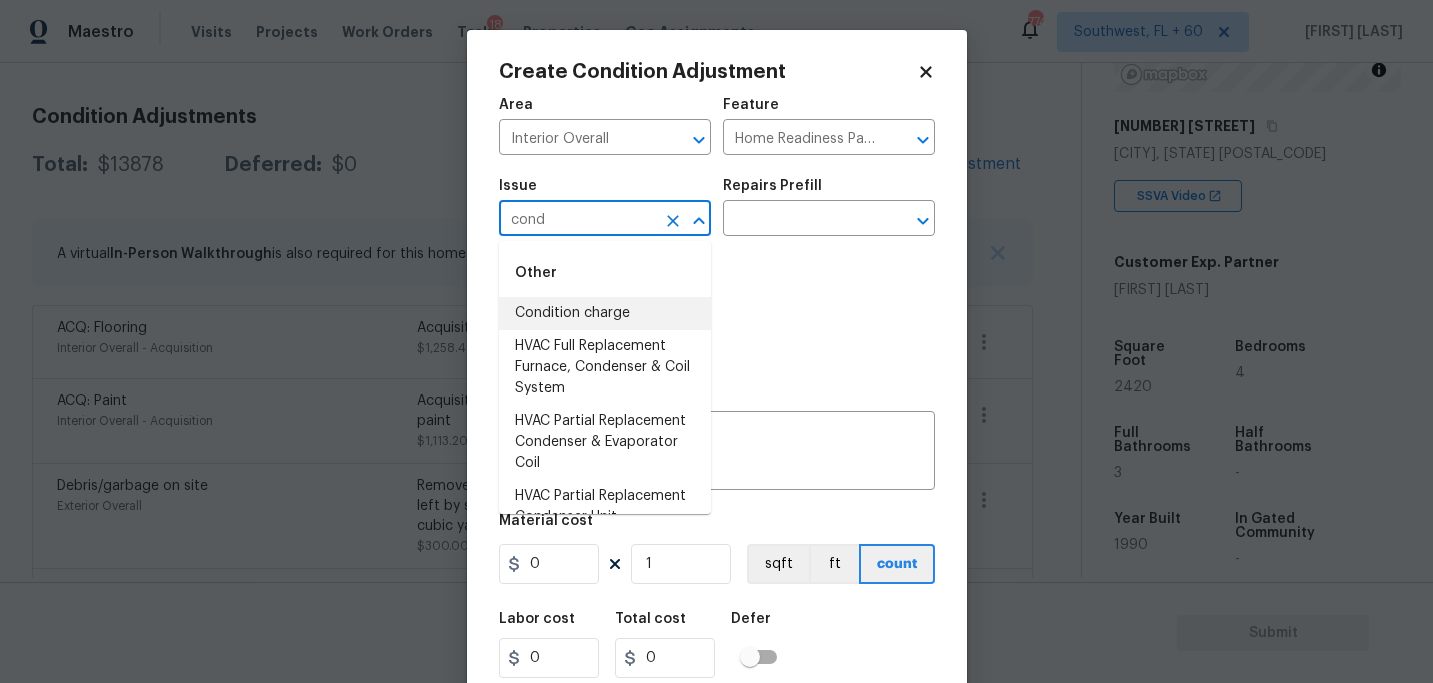 click on "Condition charge" at bounding box center [605, 313] 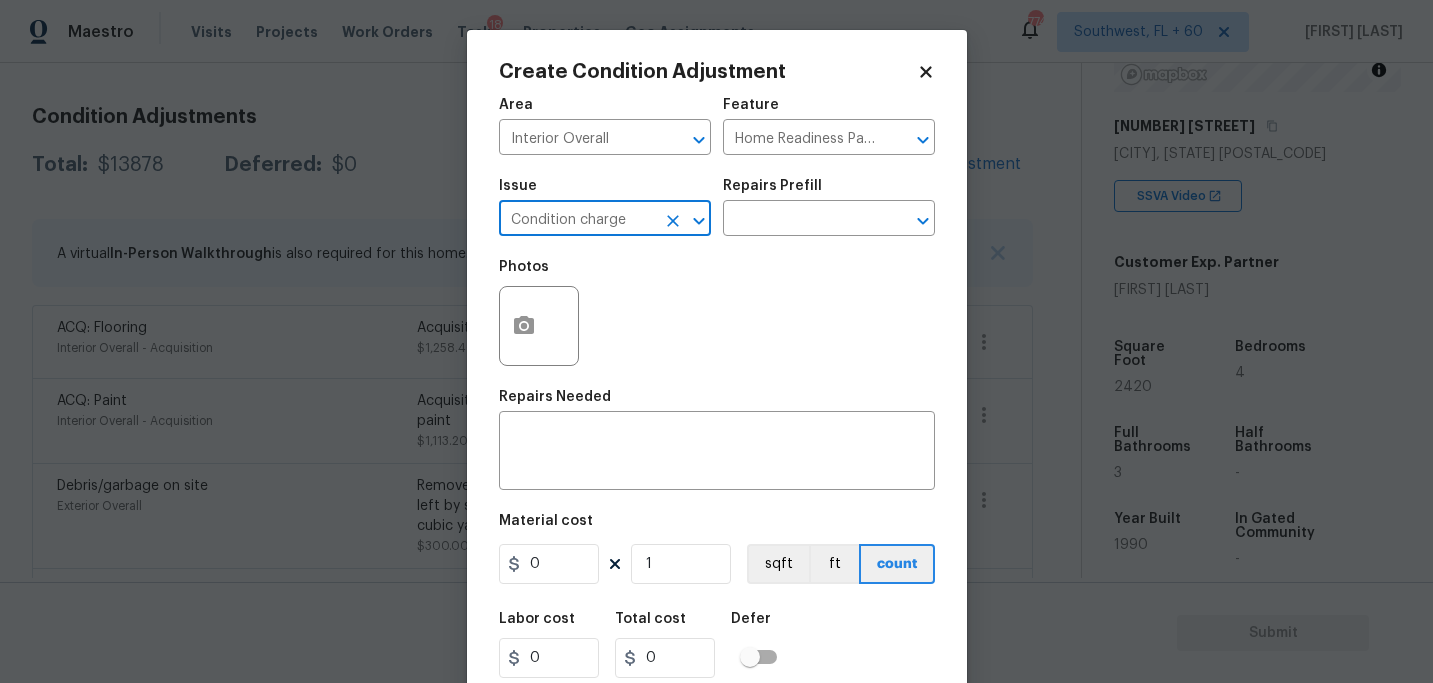 type on "Condition charge" 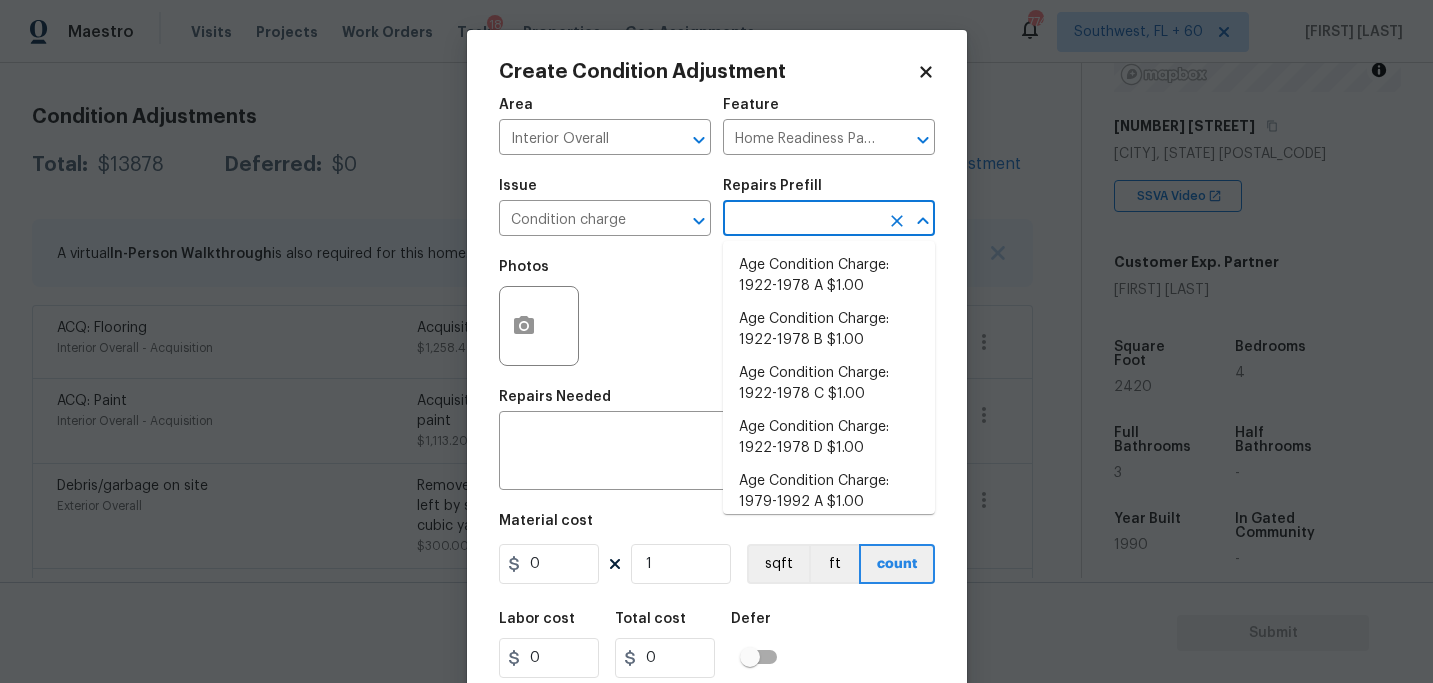 click at bounding box center [801, 220] 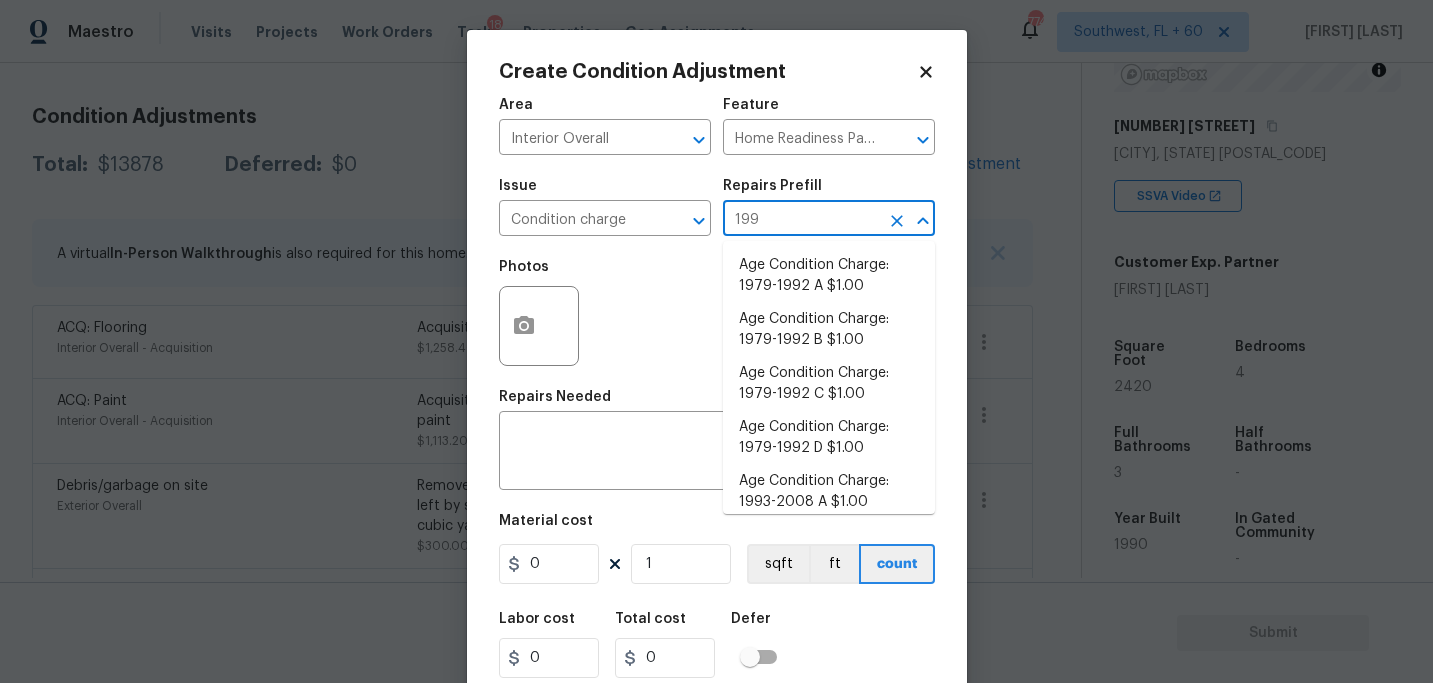 type on "1992" 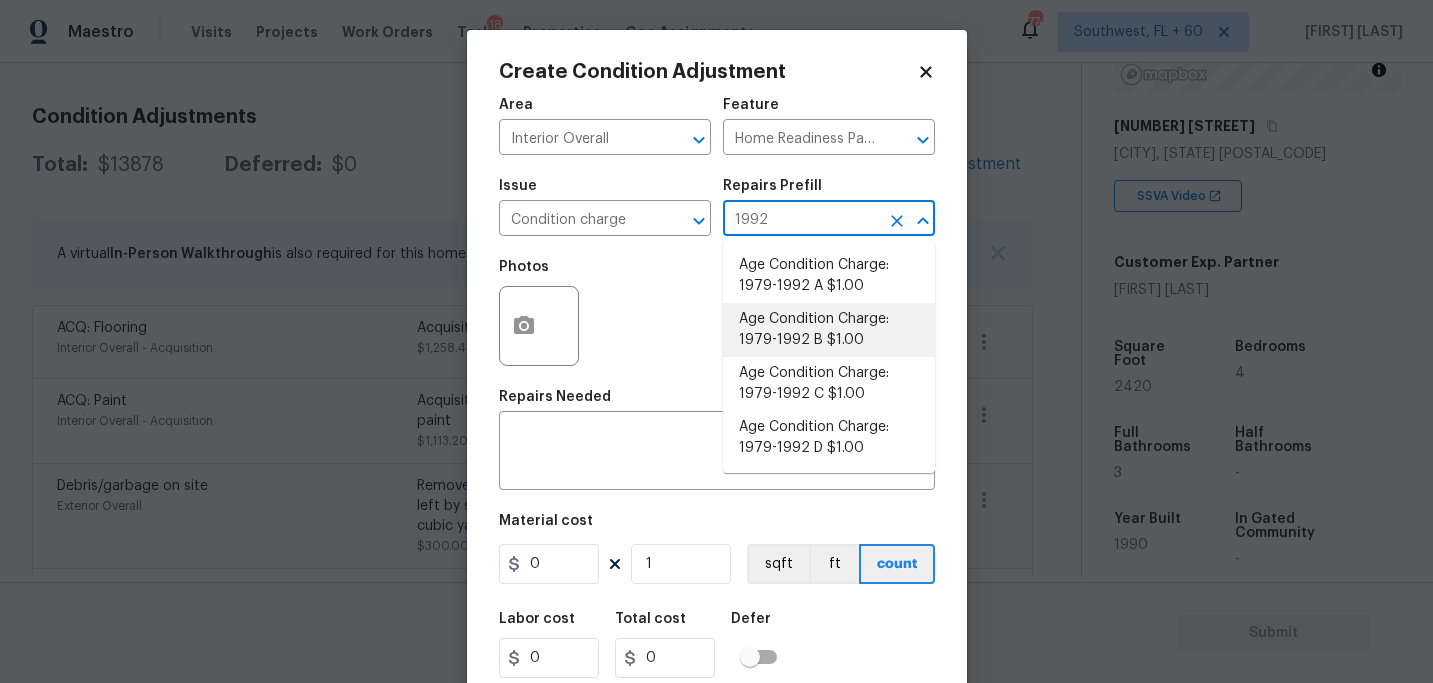 click on "Age Condition Charge: 1979-1992 B	 $1.00" at bounding box center (829, 330) 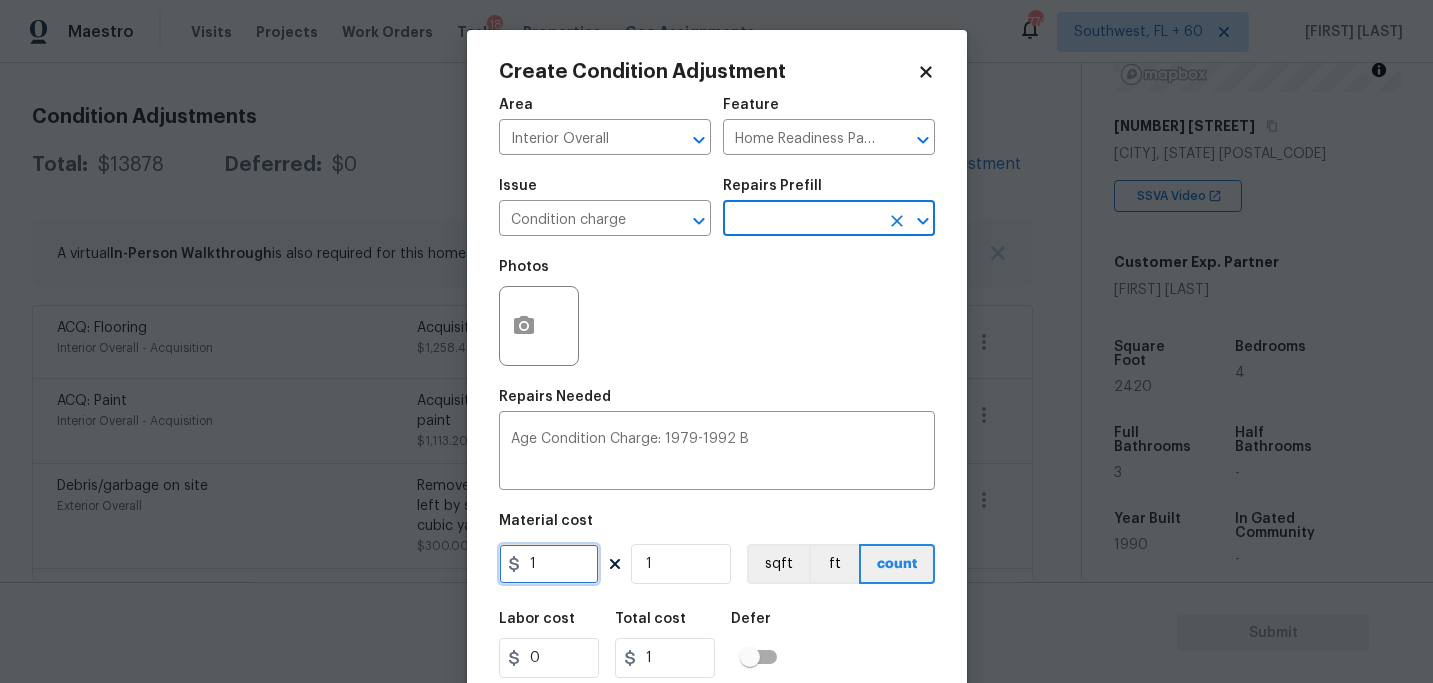 drag, startPoint x: 553, startPoint y: 563, endPoint x: 371, endPoint y: 562, distance: 182.00275 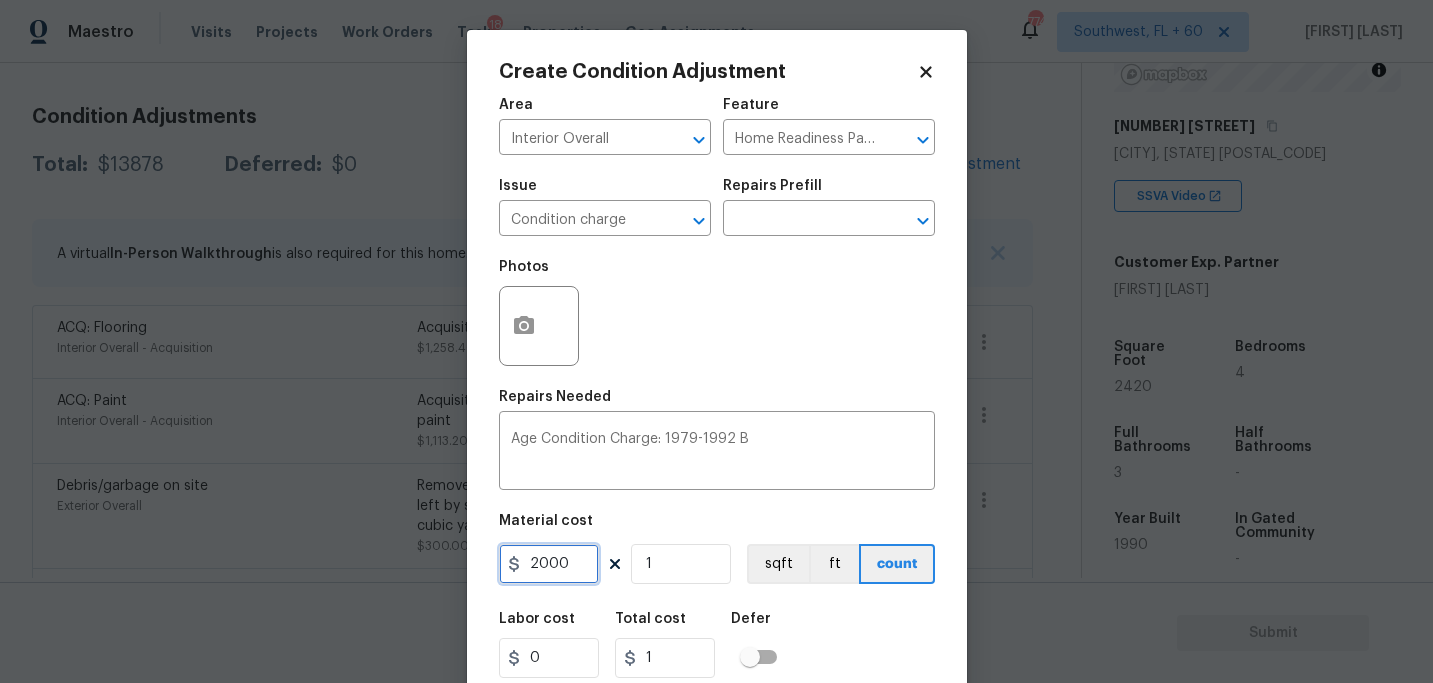 type on "2000" 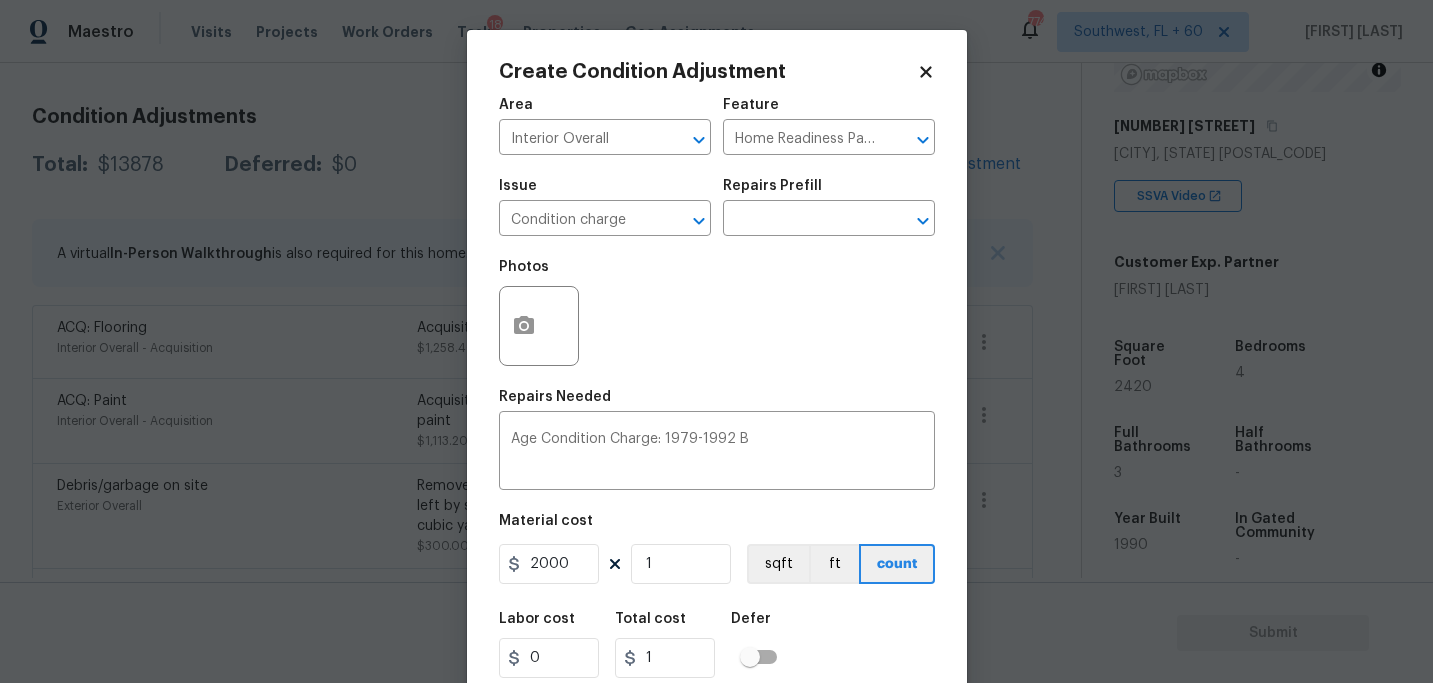 type on "2000" 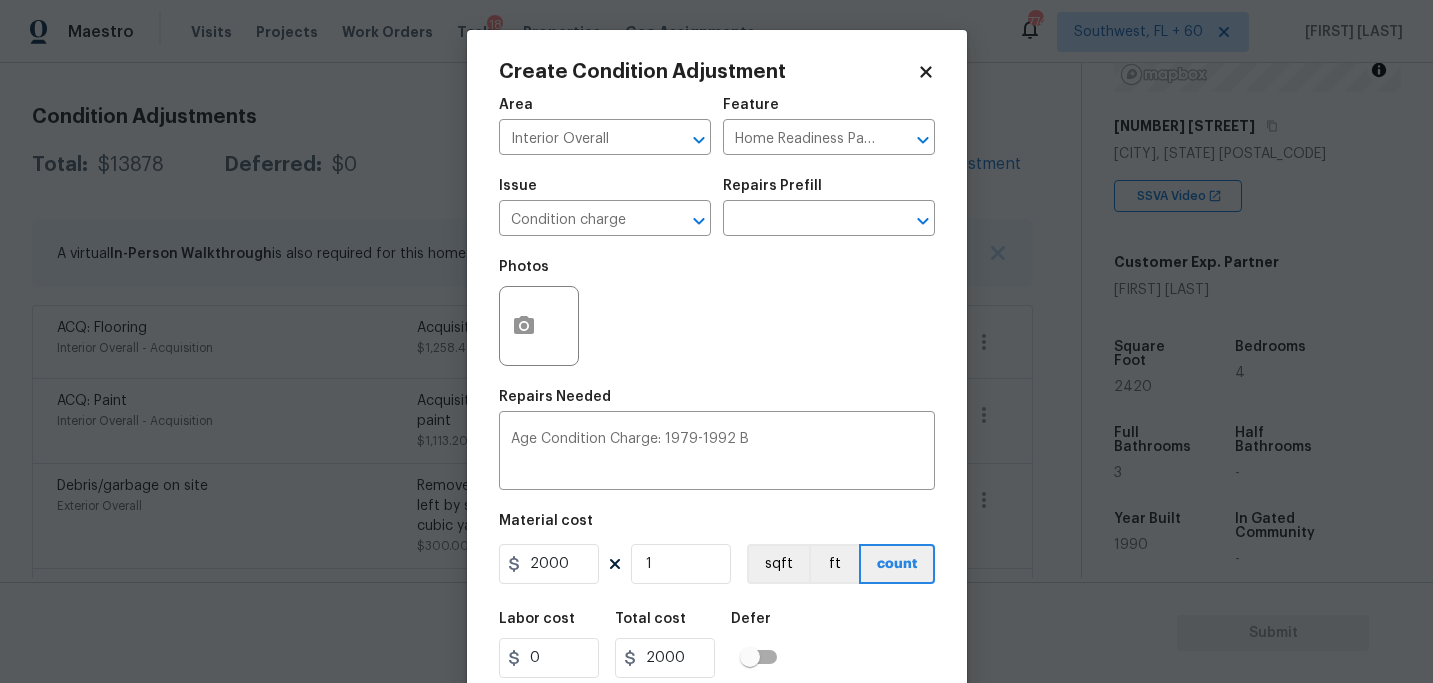 click on "Labor cost 0 Total cost 2000 Defer" at bounding box center (717, 645) 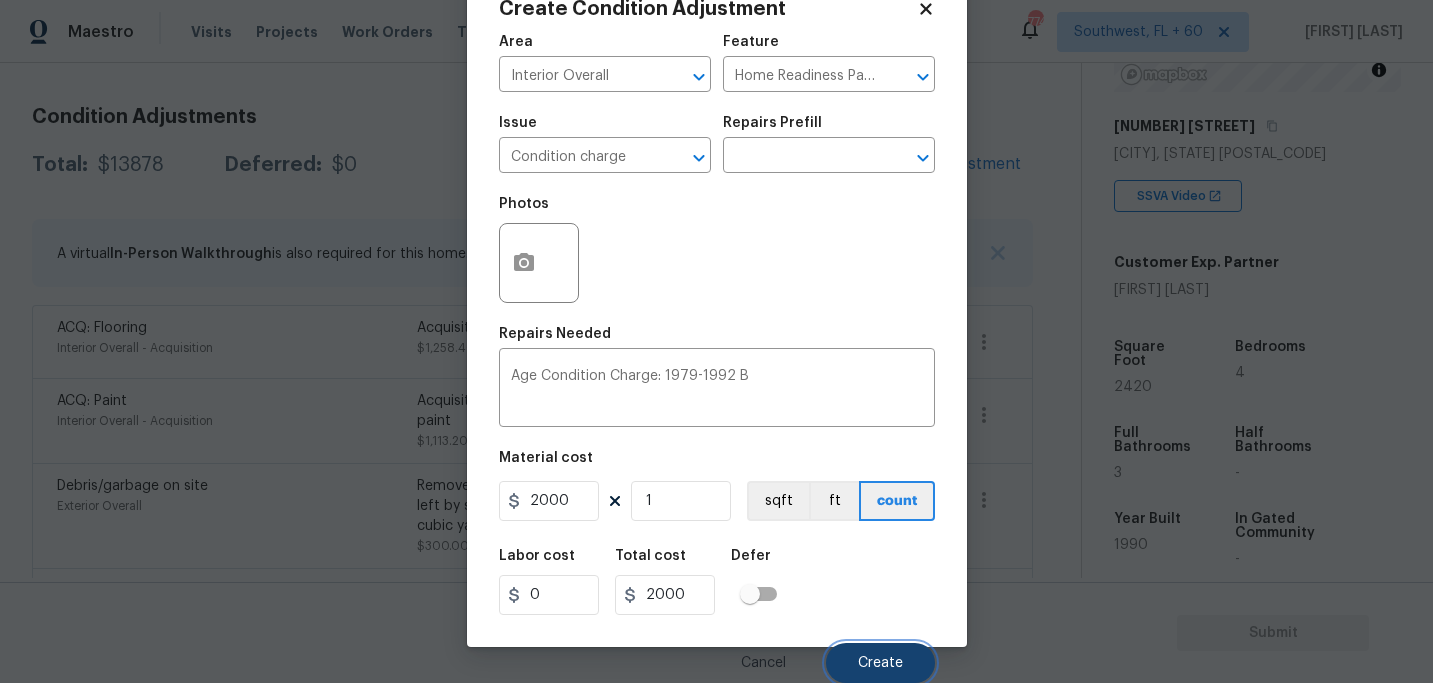 click on "Create" at bounding box center [880, 663] 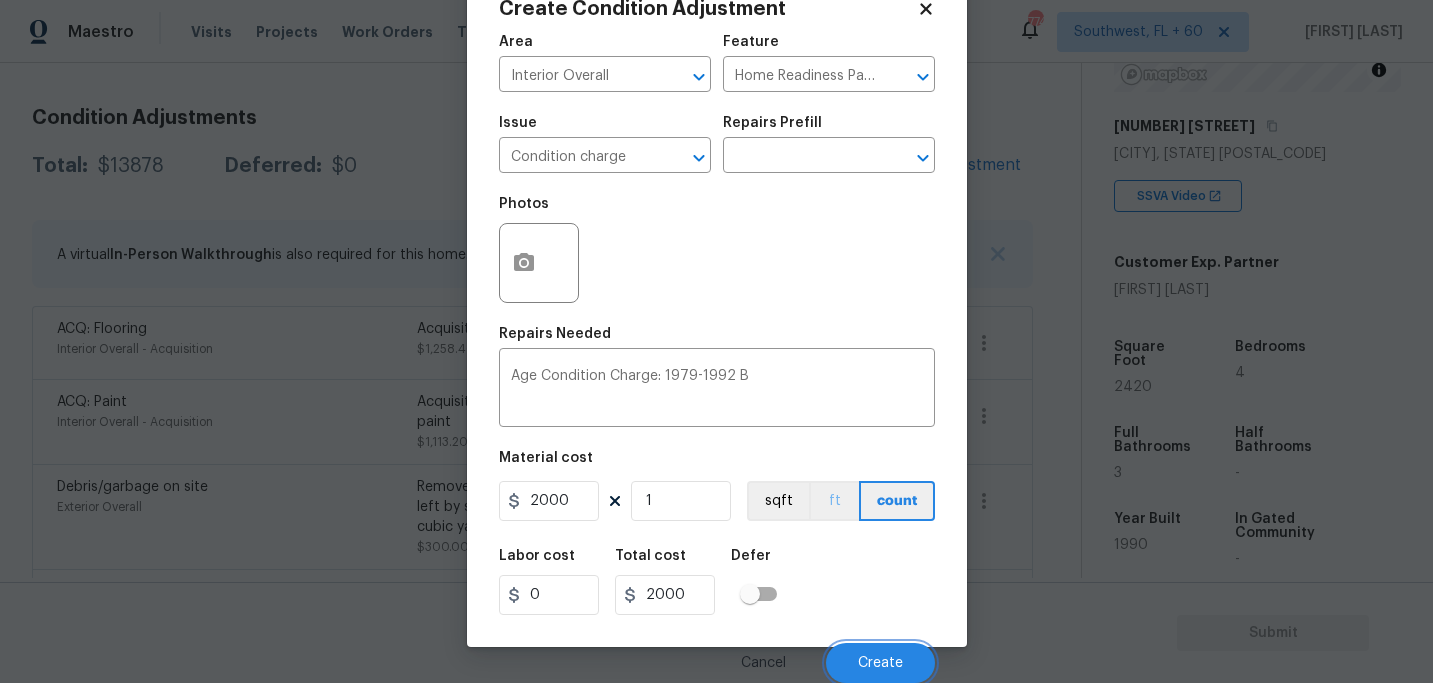 scroll, scrollTop: 260, scrollLeft: 0, axis: vertical 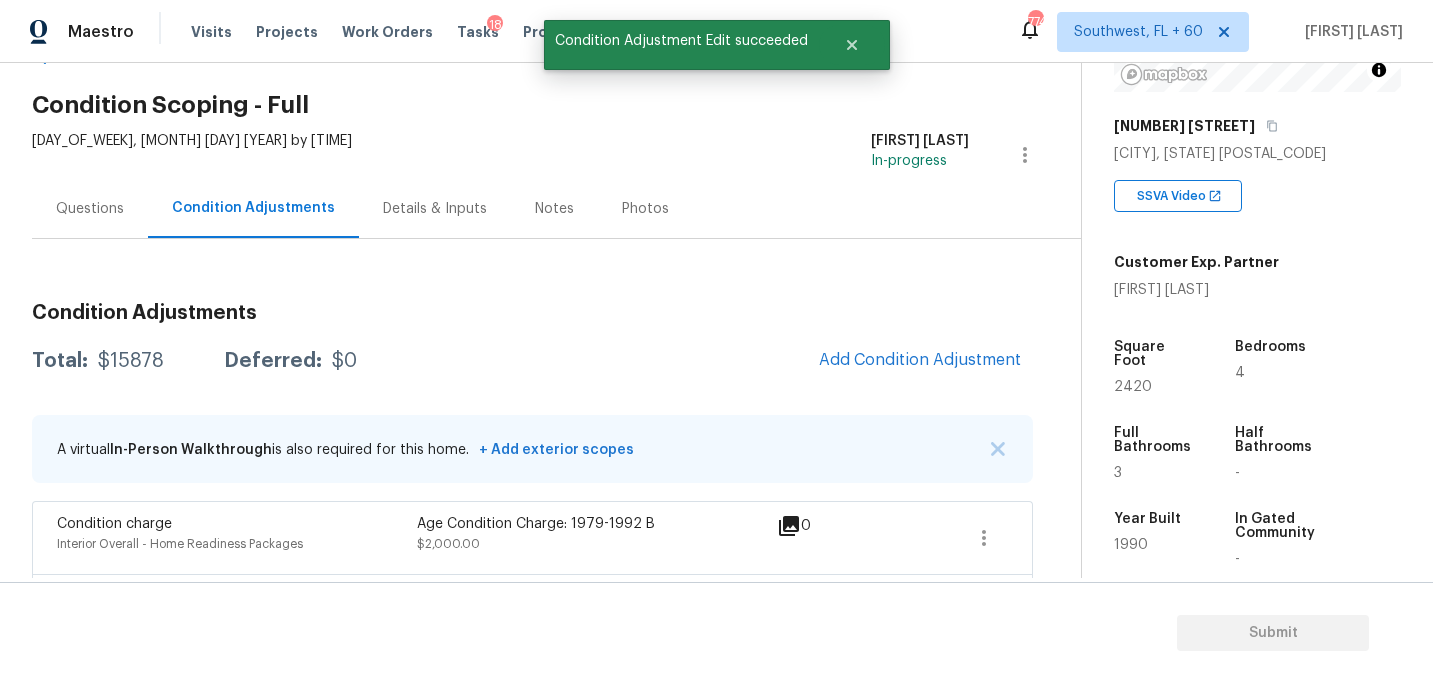 click on "Questions" at bounding box center (90, 208) 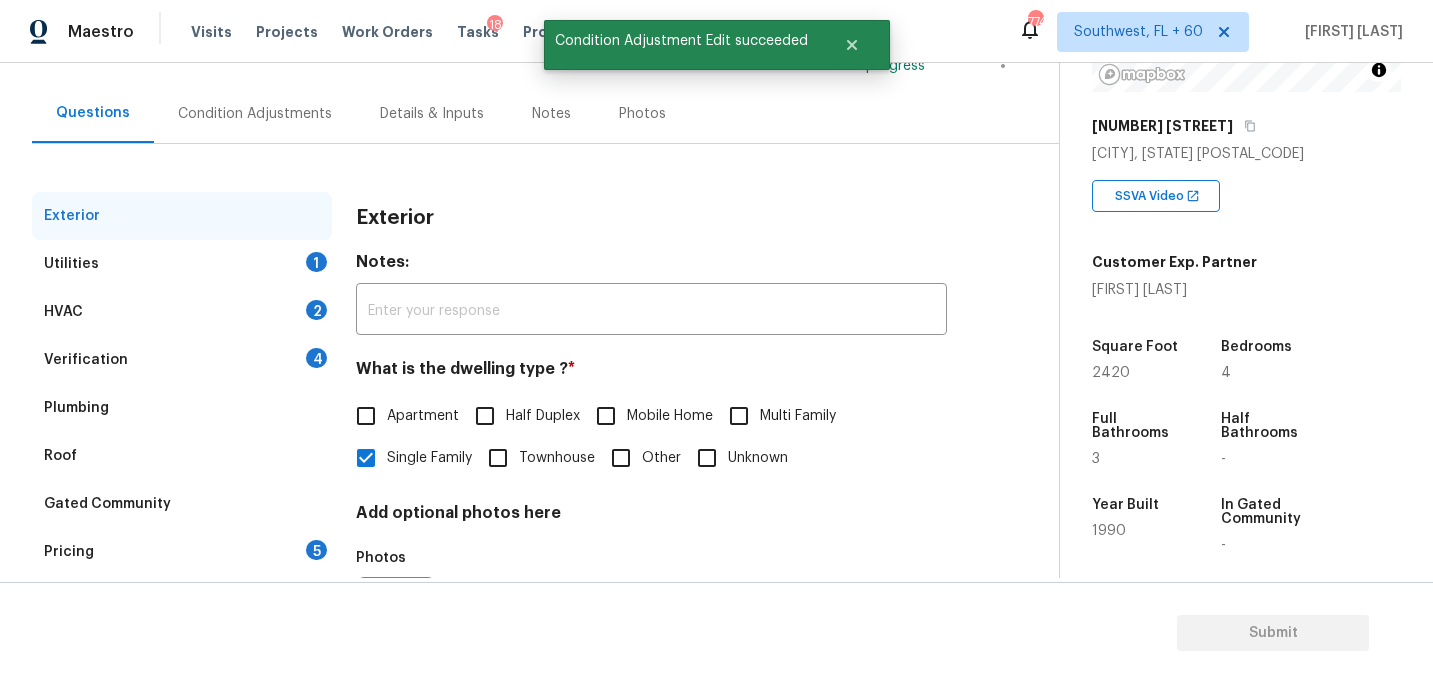 click on "Utilities 1" at bounding box center (182, 264) 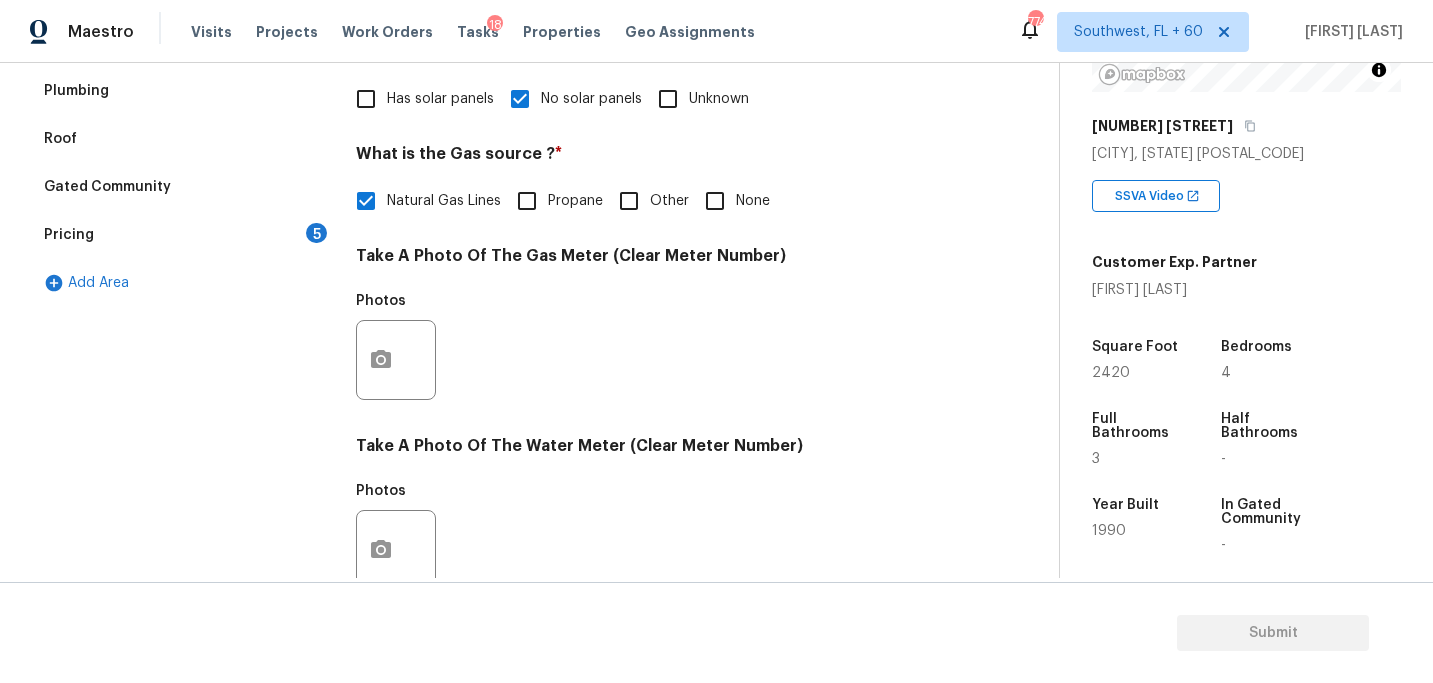 scroll, scrollTop: 798, scrollLeft: 0, axis: vertical 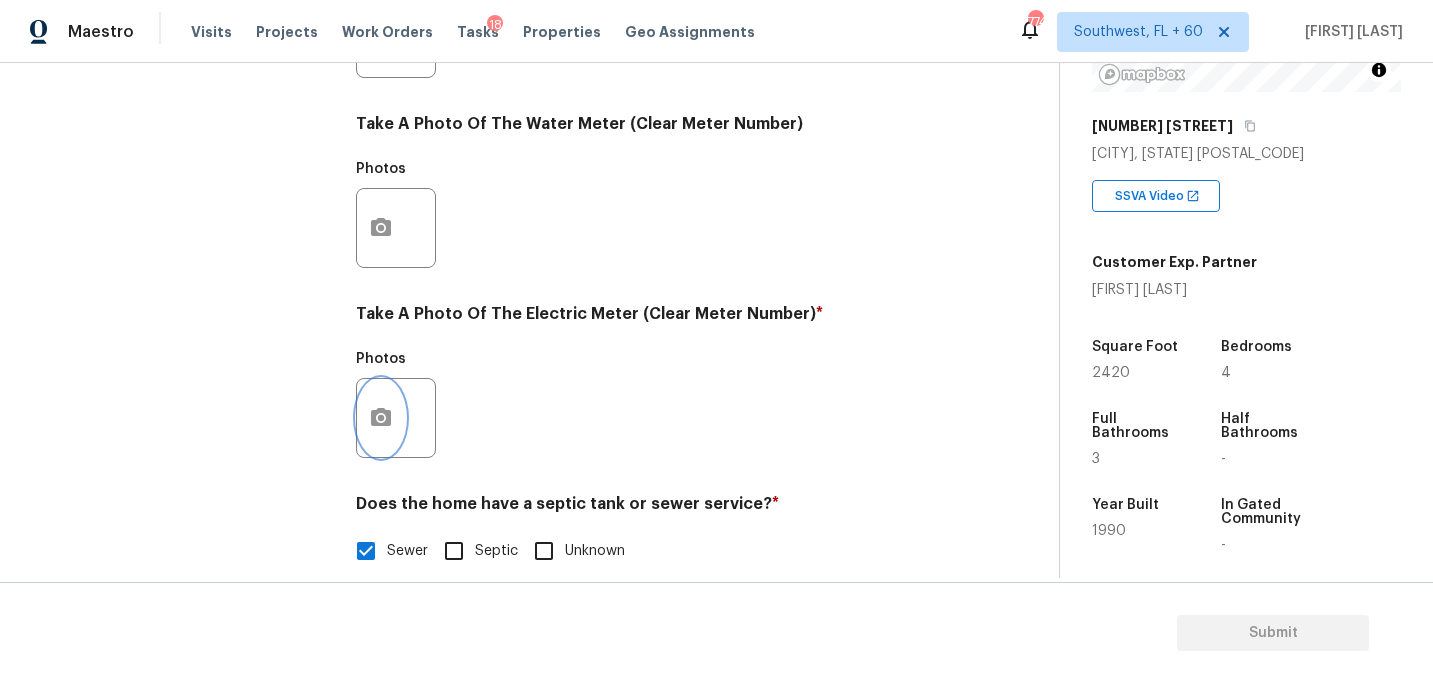 click at bounding box center (381, 418) 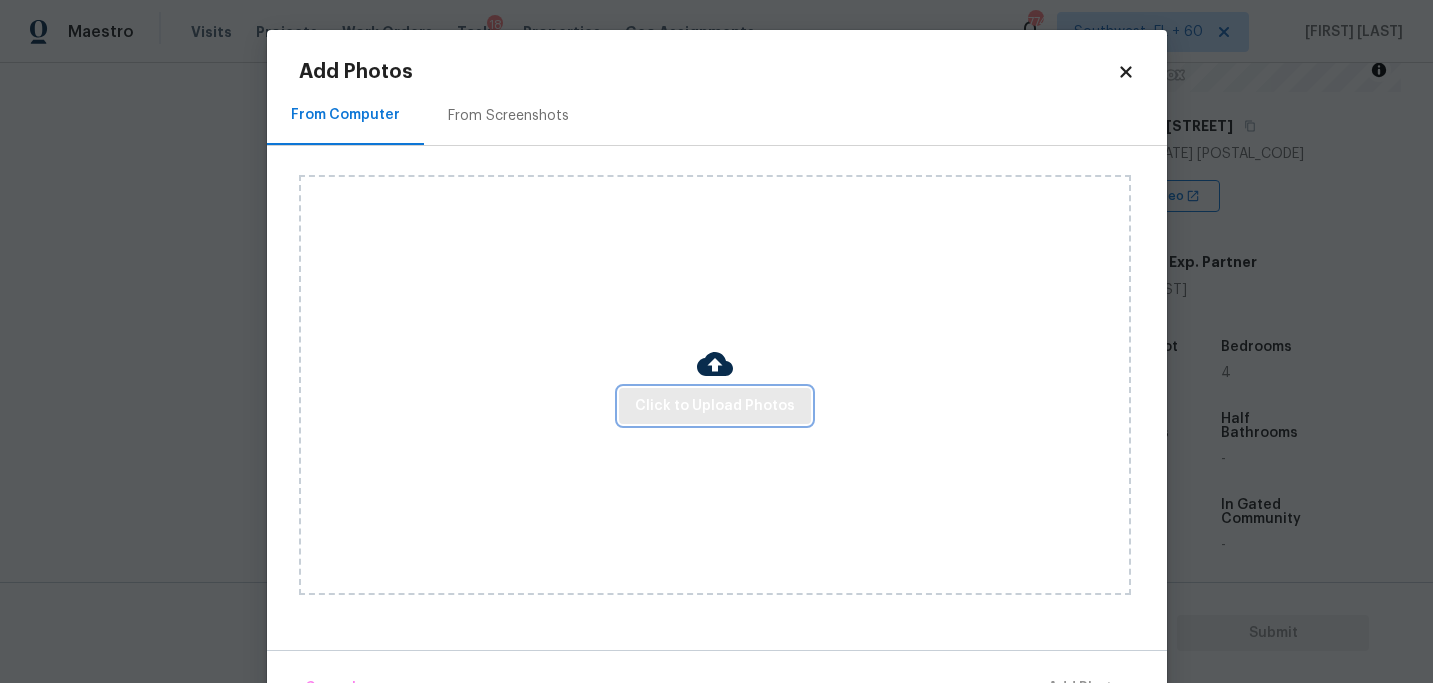 click on "Click to Upload Photos" at bounding box center (715, 406) 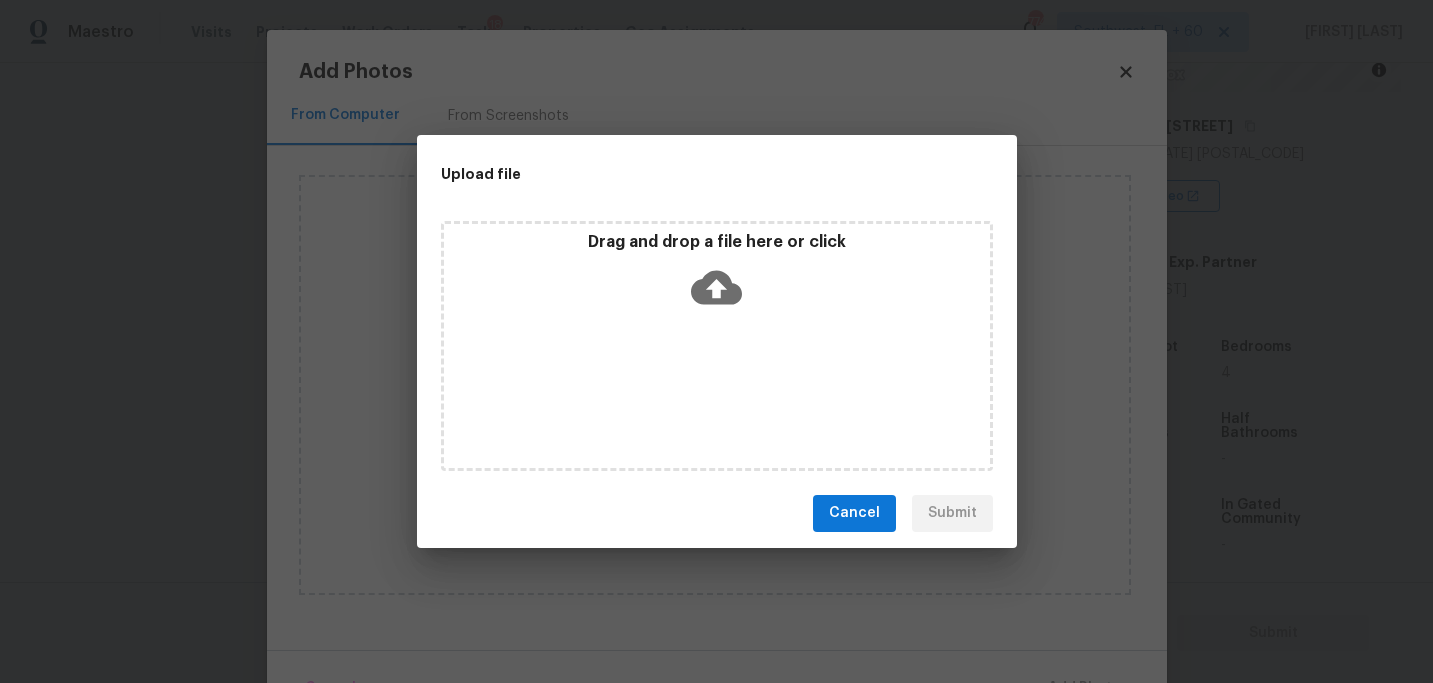 click on "Drag and drop a file here or click" at bounding box center [717, 346] 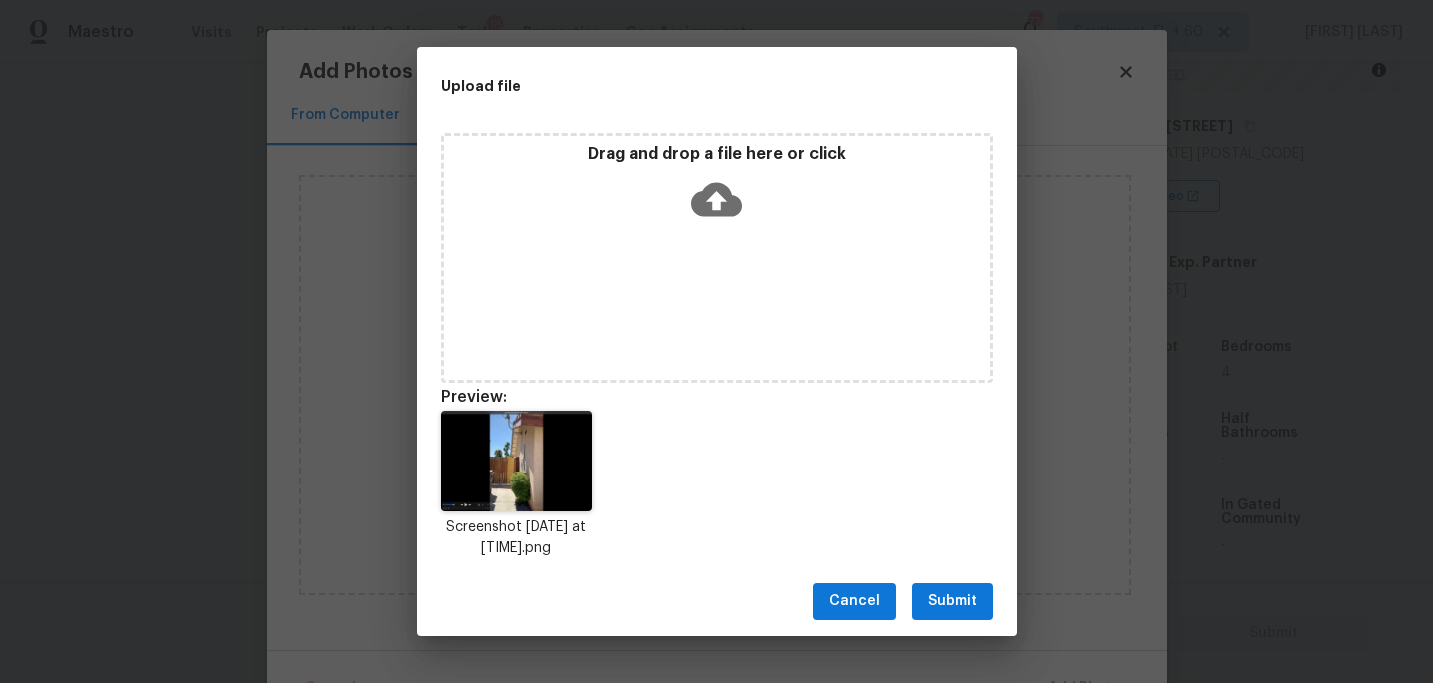 click on "Submit" at bounding box center (952, 601) 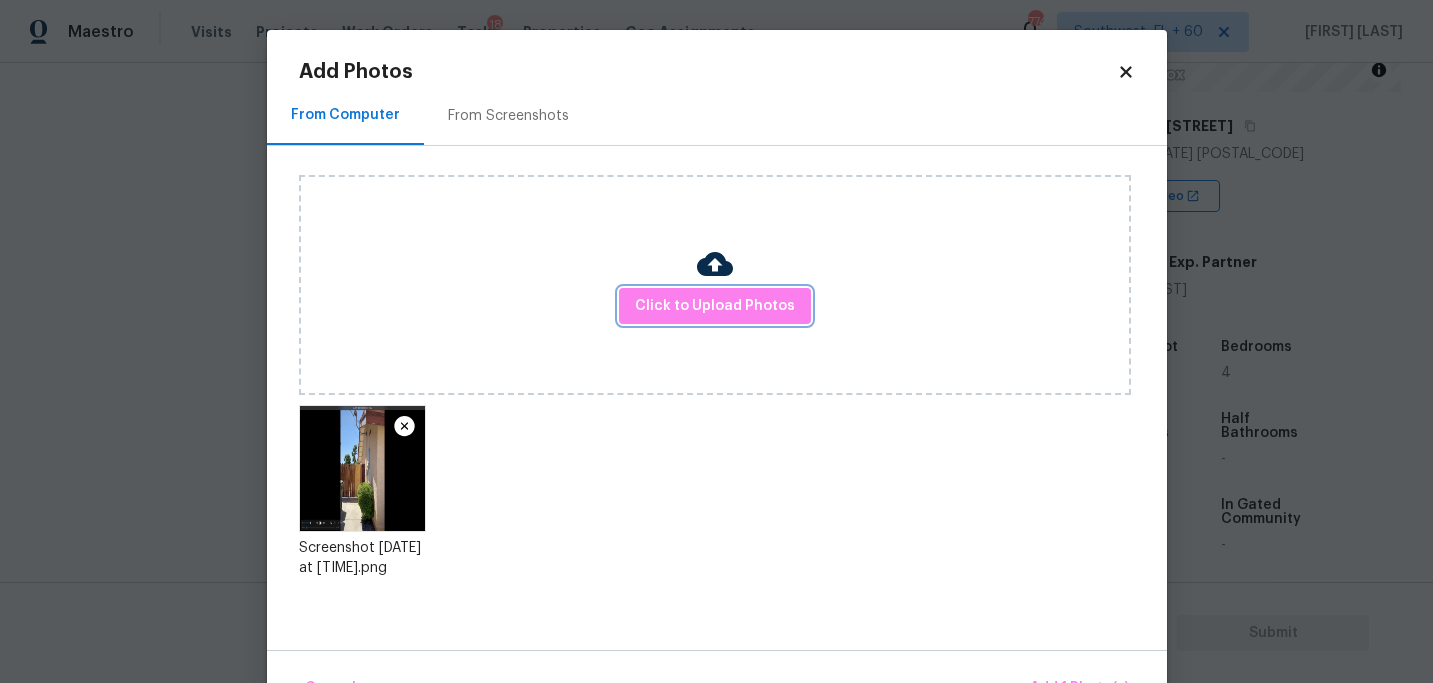 scroll, scrollTop: 57, scrollLeft: 0, axis: vertical 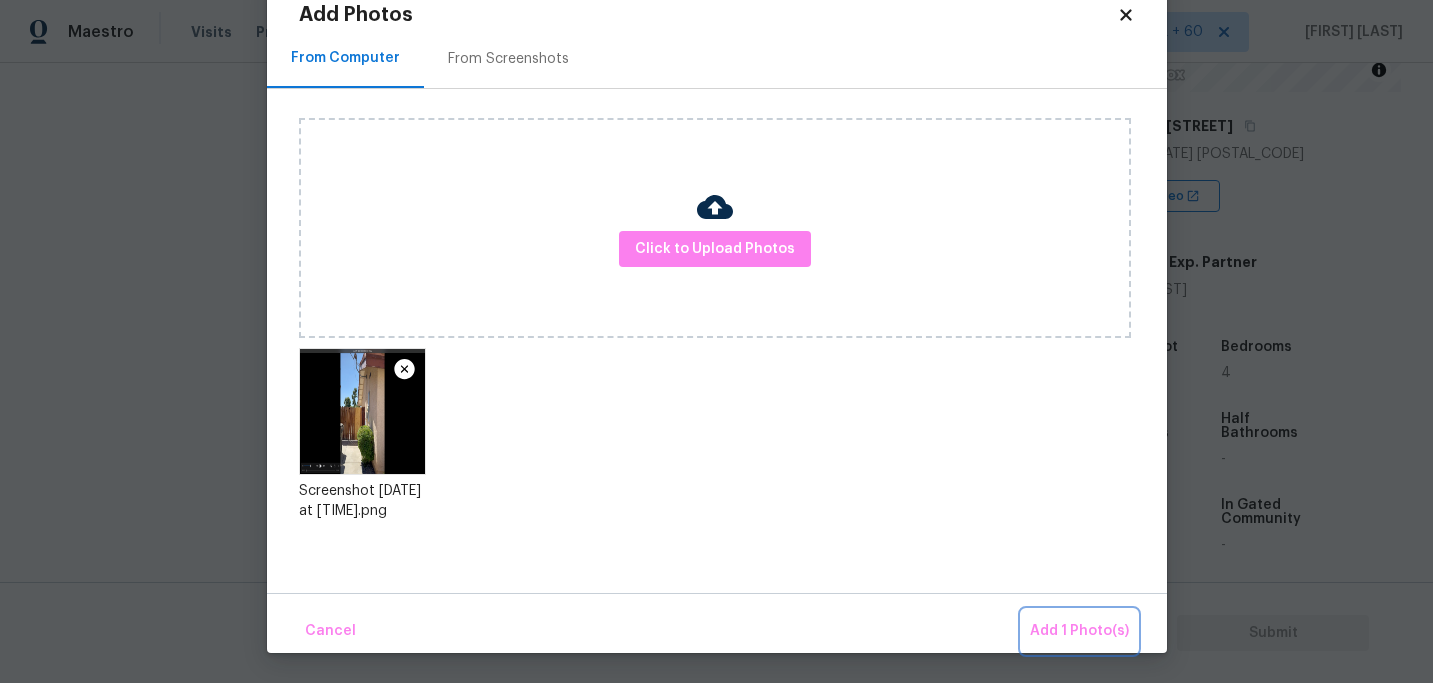click on "Add 1 Photo(s)" at bounding box center (1079, 631) 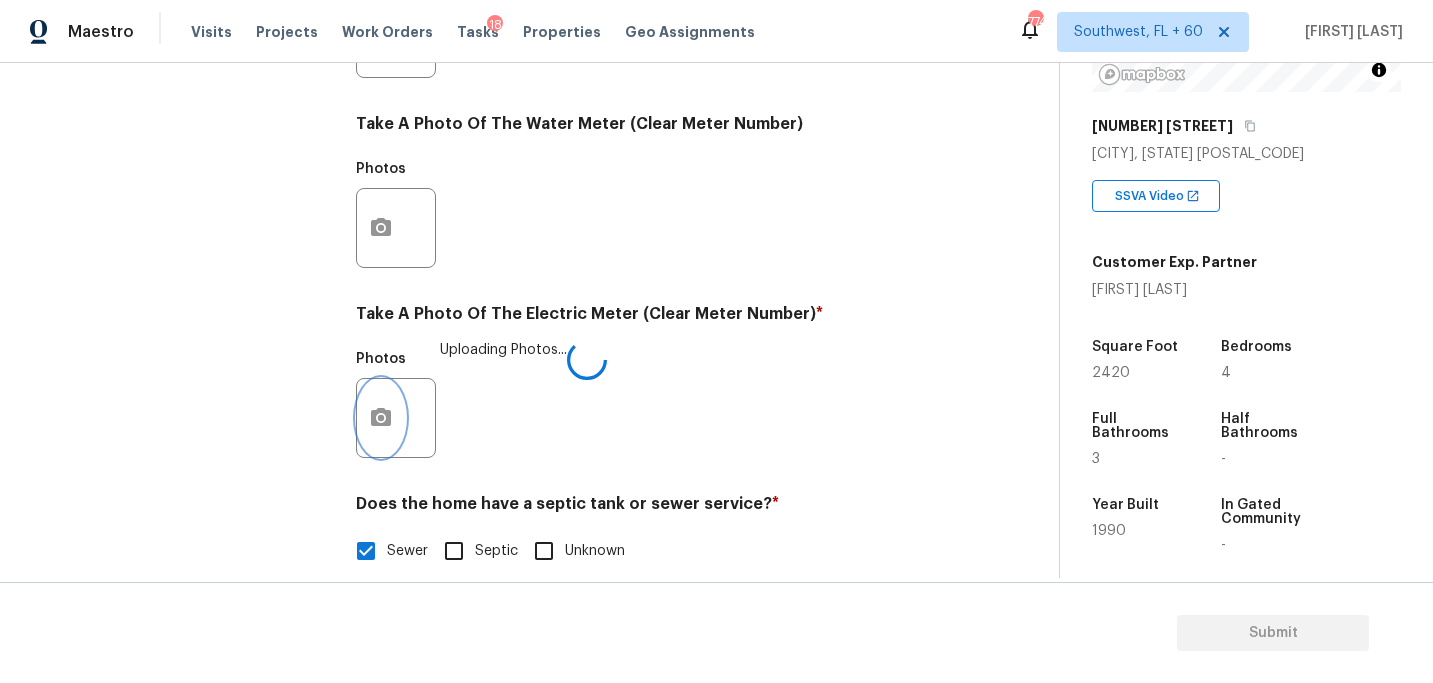 scroll, scrollTop: 0, scrollLeft: 0, axis: both 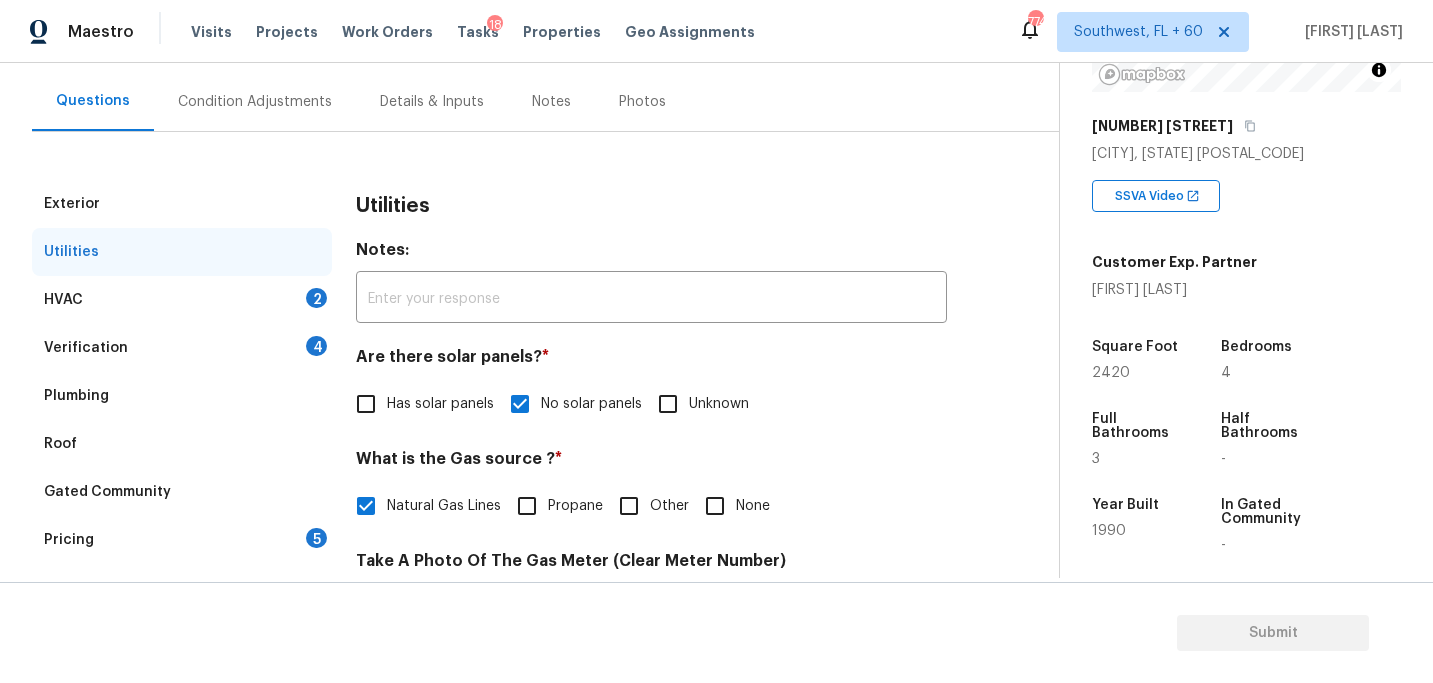 click on "HVAC 2" at bounding box center (182, 300) 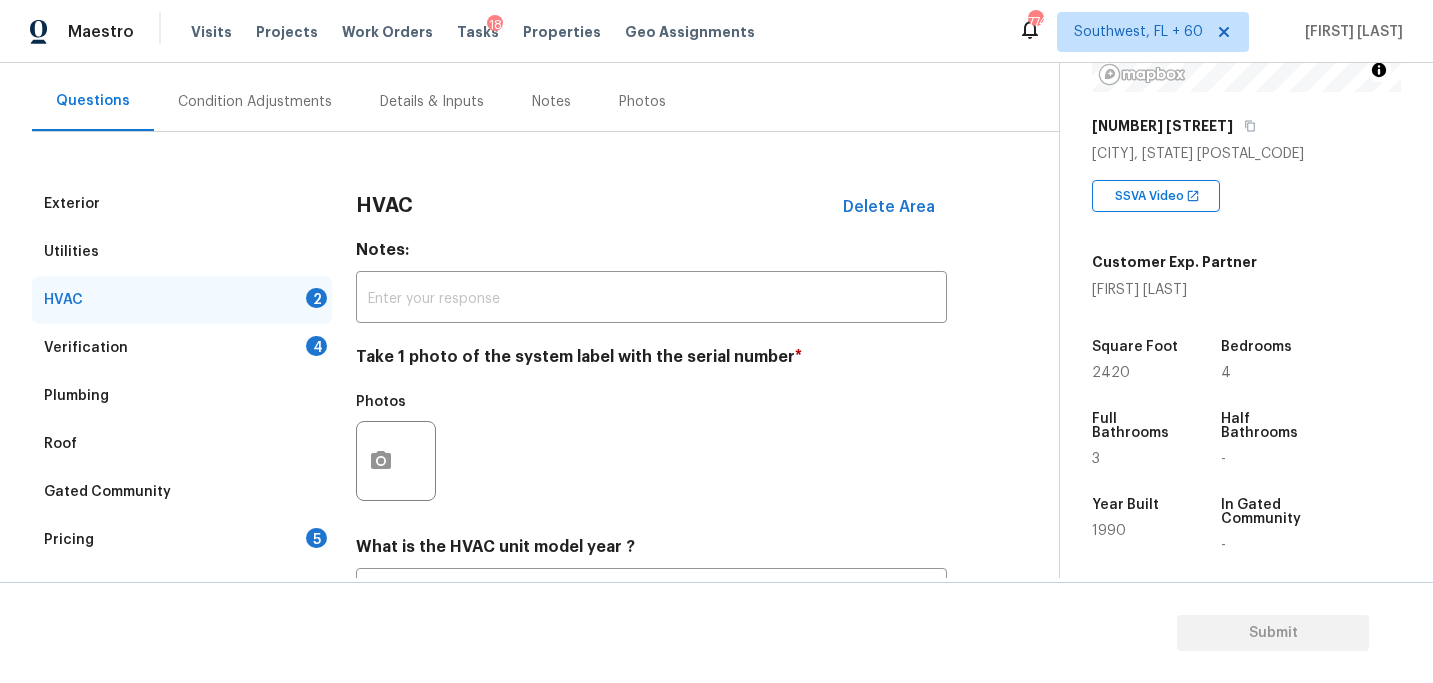 scroll, scrollTop: 277, scrollLeft: 0, axis: vertical 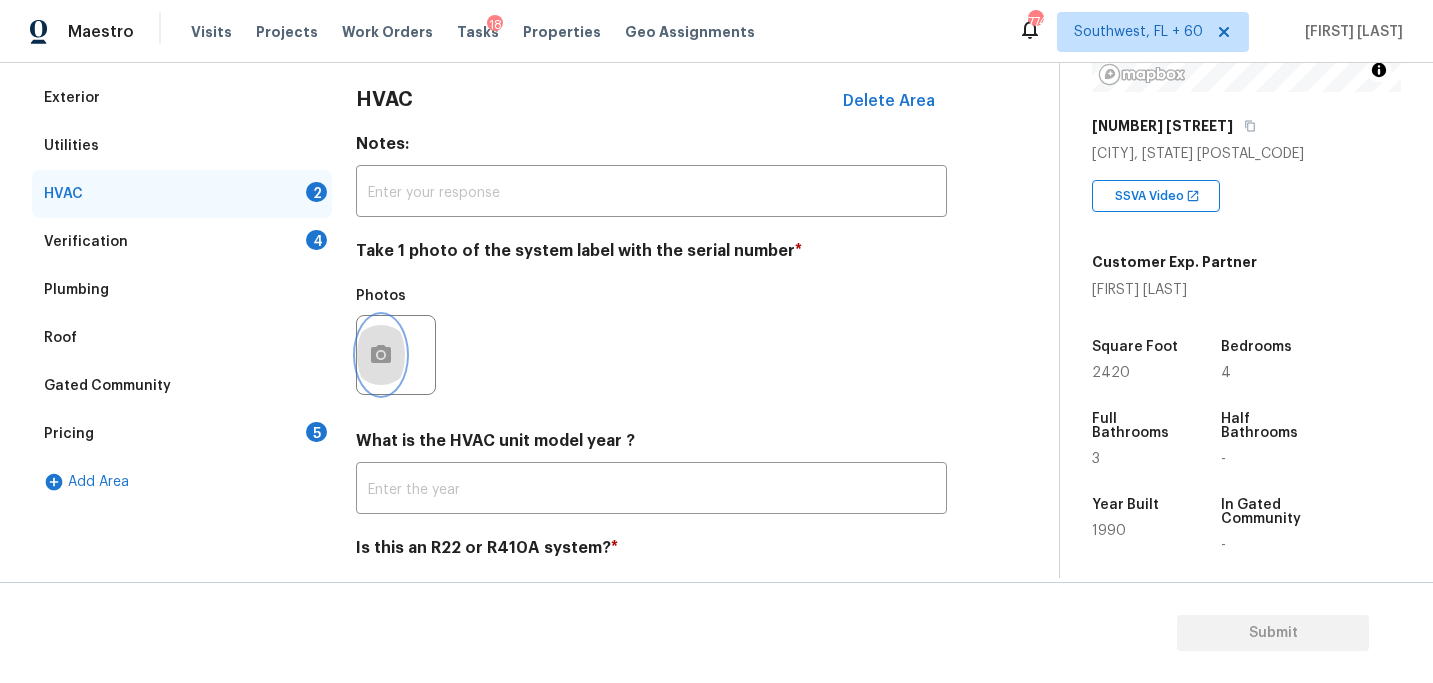 click at bounding box center [381, 355] 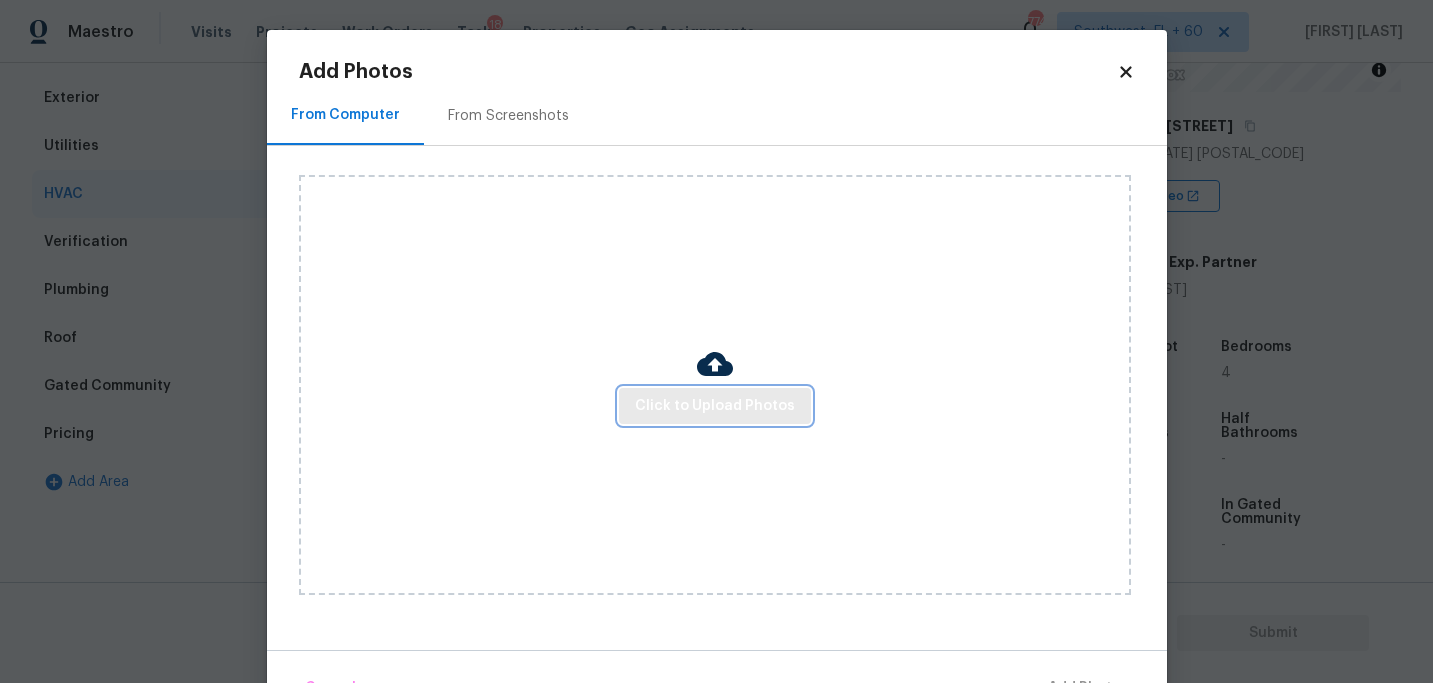 click on "Click to Upload Photos" at bounding box center [715, 406] 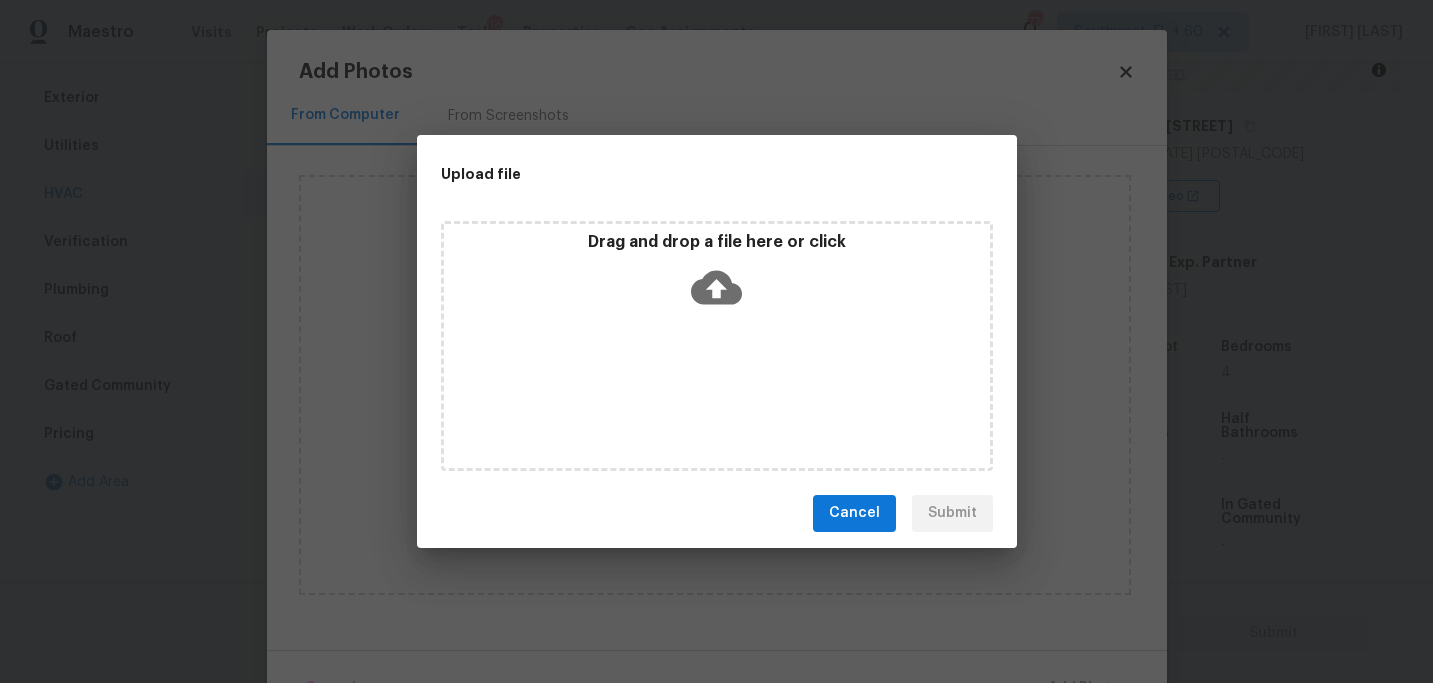 click on "Drag and drop a file here or click" at bounding box center (717, 346) 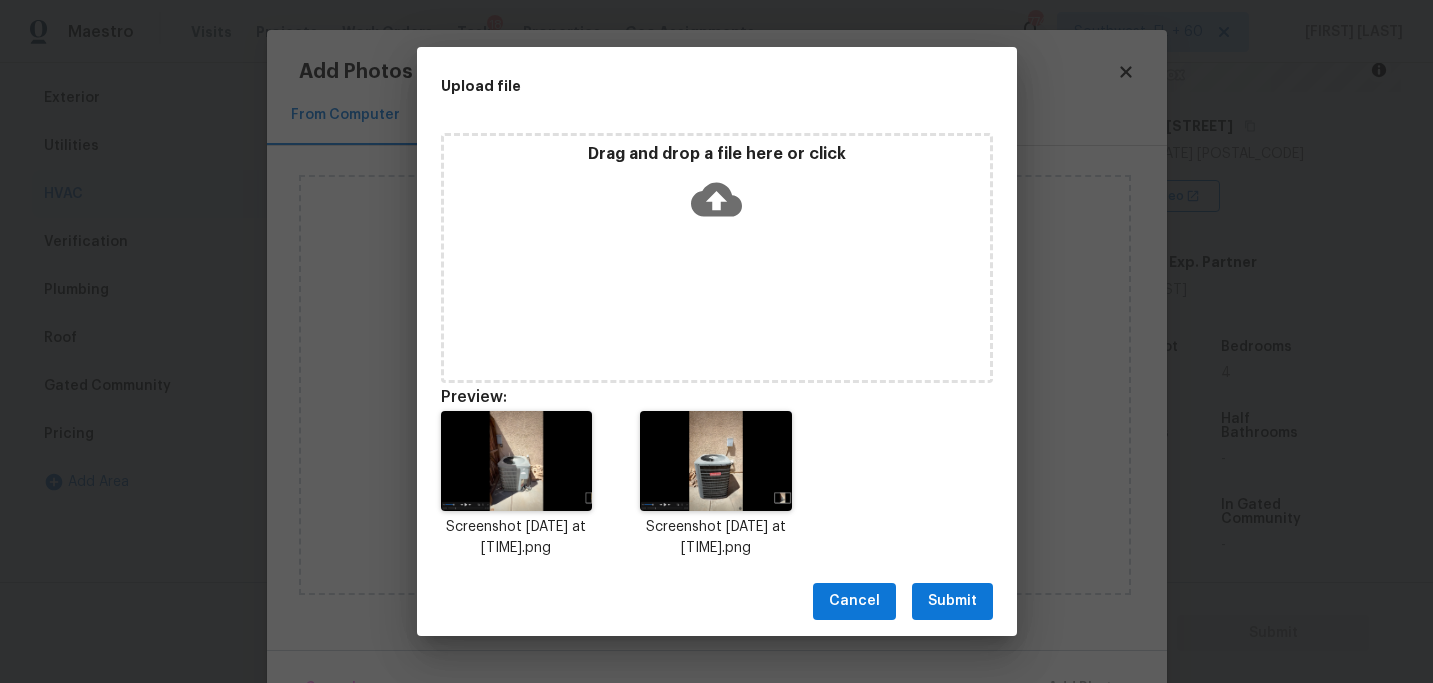 click on "Submit" at bounding box center [952, 601] 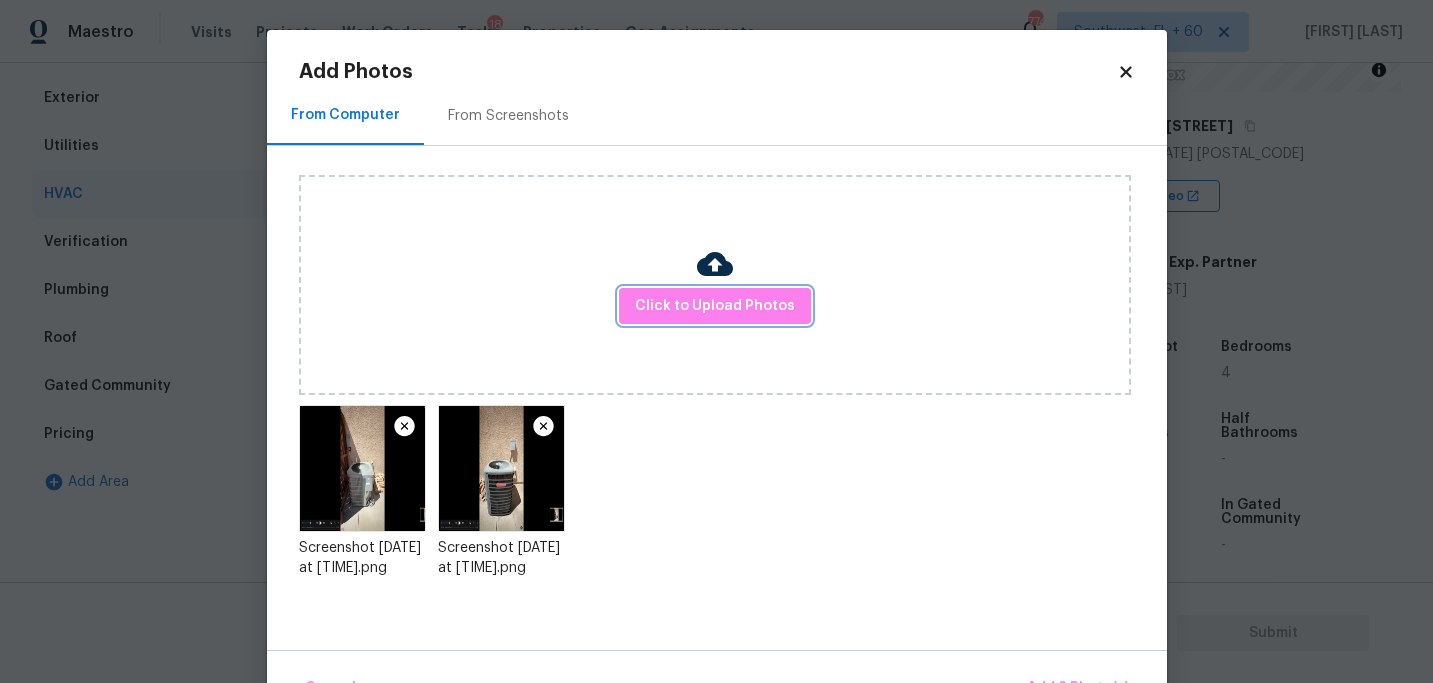scroll, scrollTop: 57, scrollLeft: 0, axis: vertical 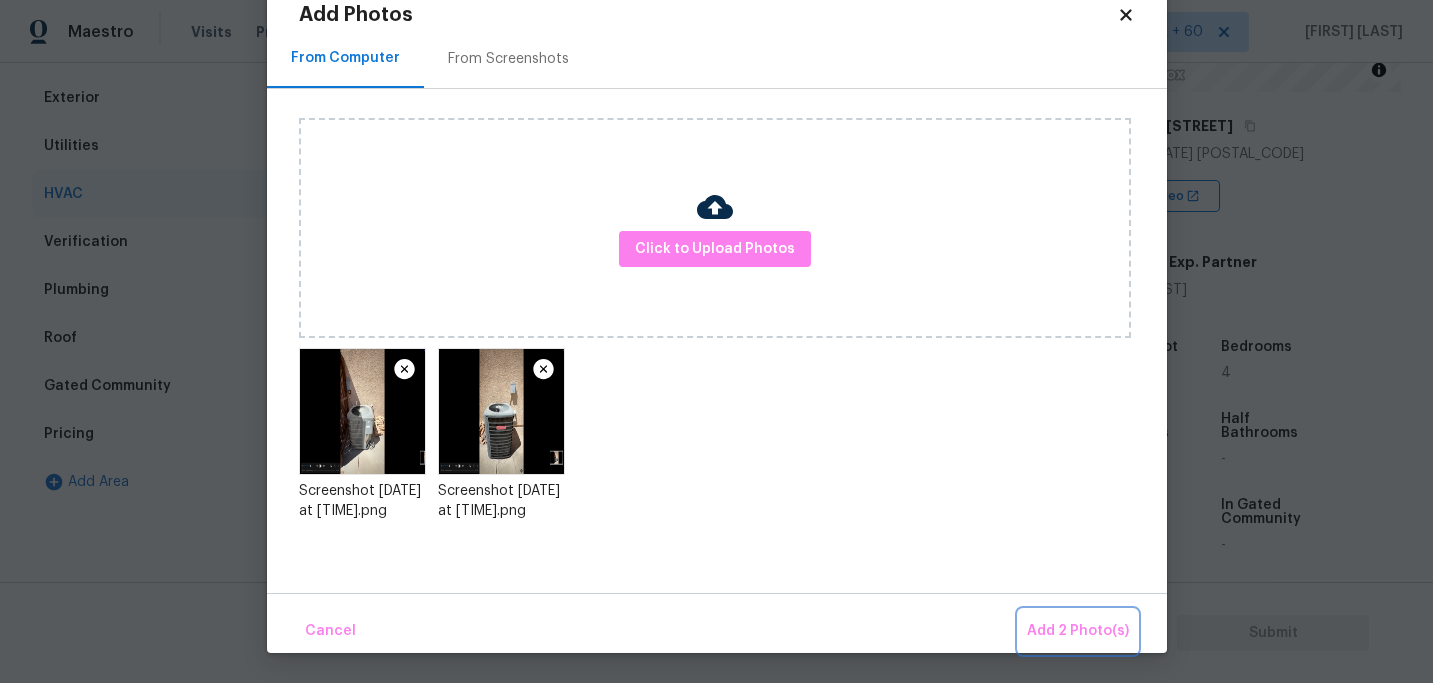 click on "Add 2 Photo(s)" at bounding box center [1078, 631] 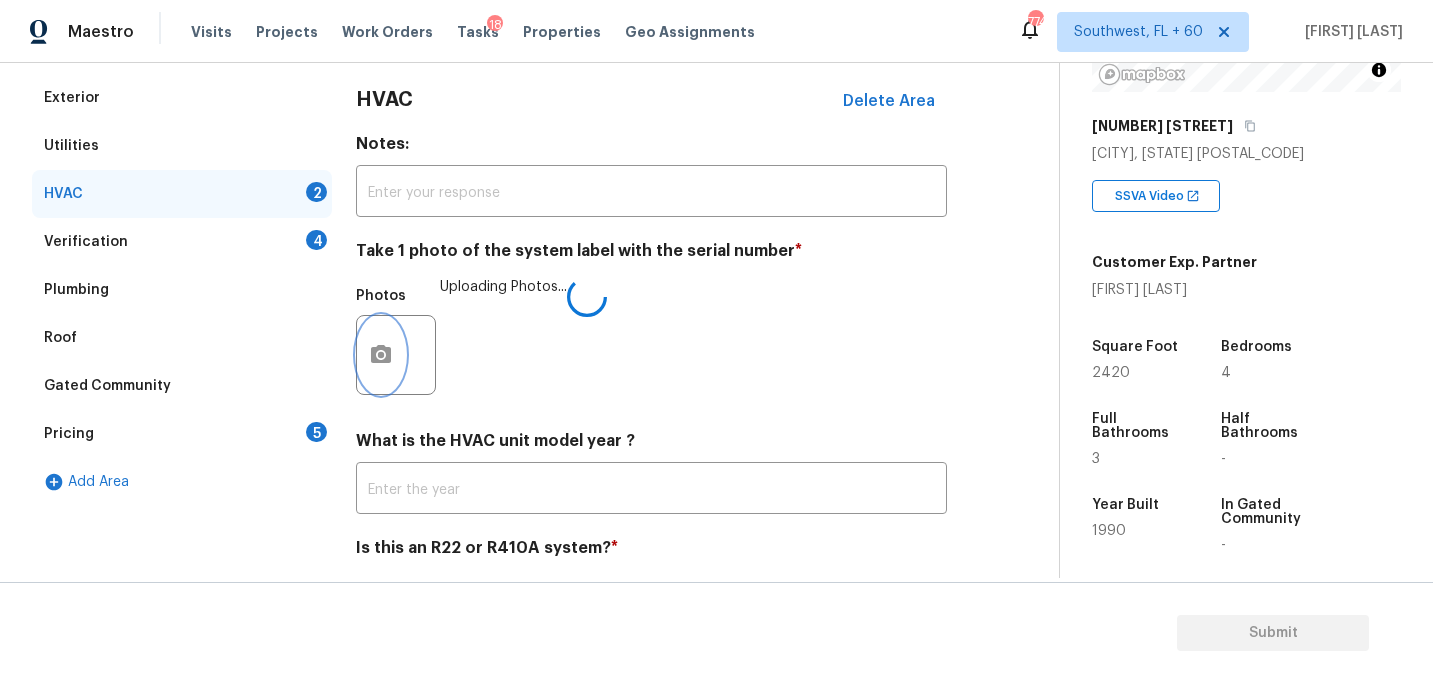 scroll, scrollTop: 0, scrollLeft: 0, axis: both 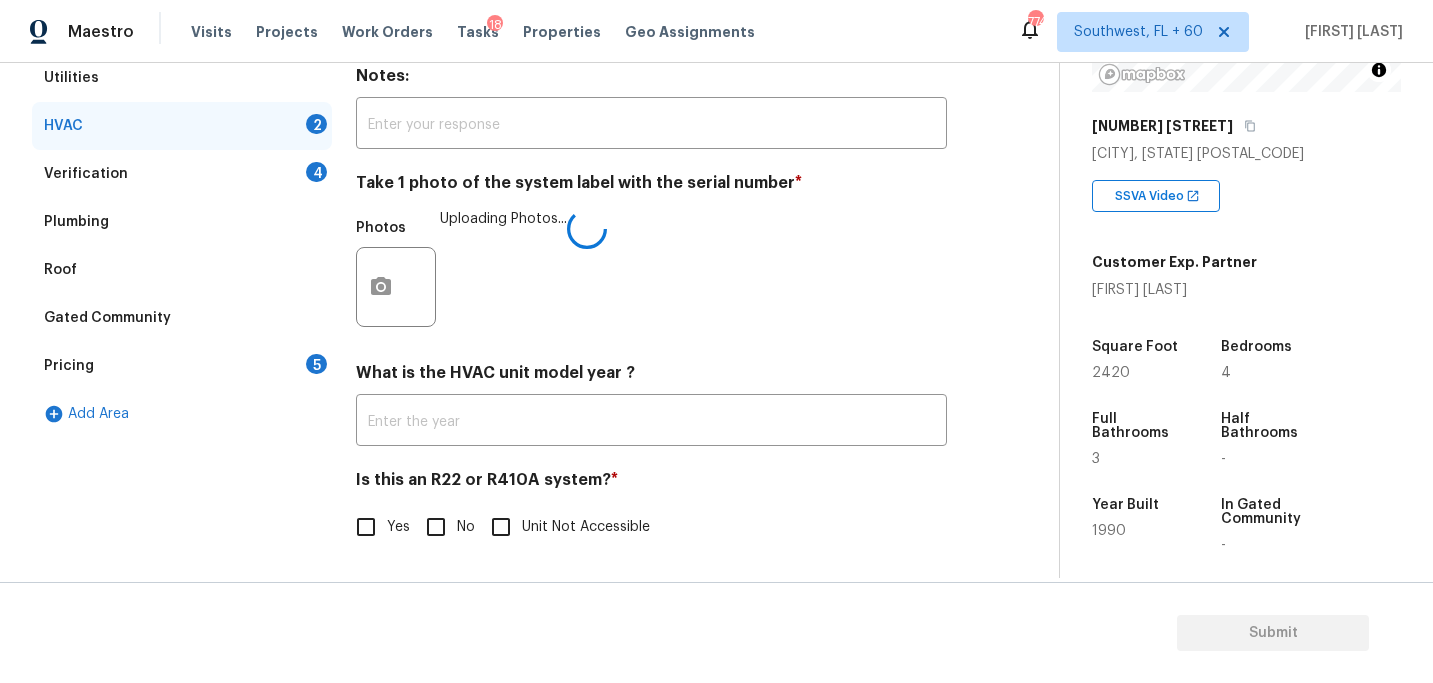 click on "No" at bounding box center (436, 527) 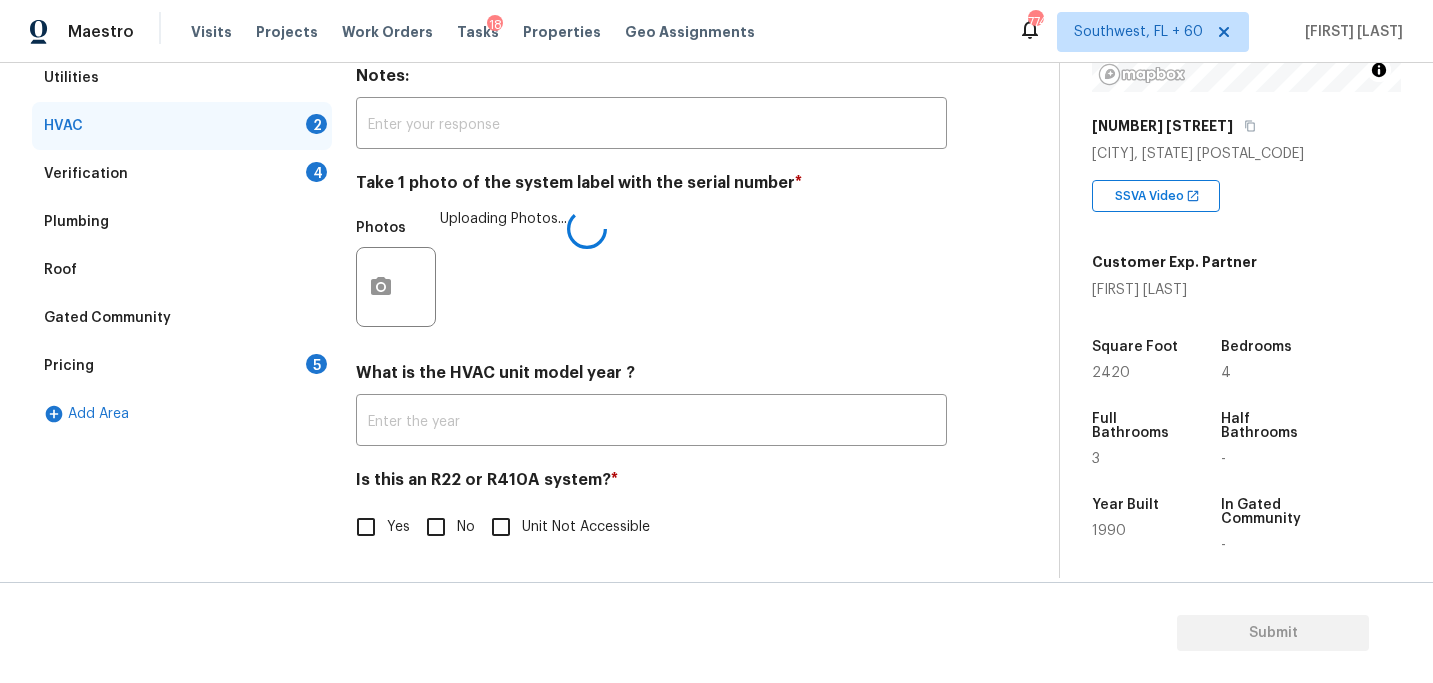 checkbox on "true" 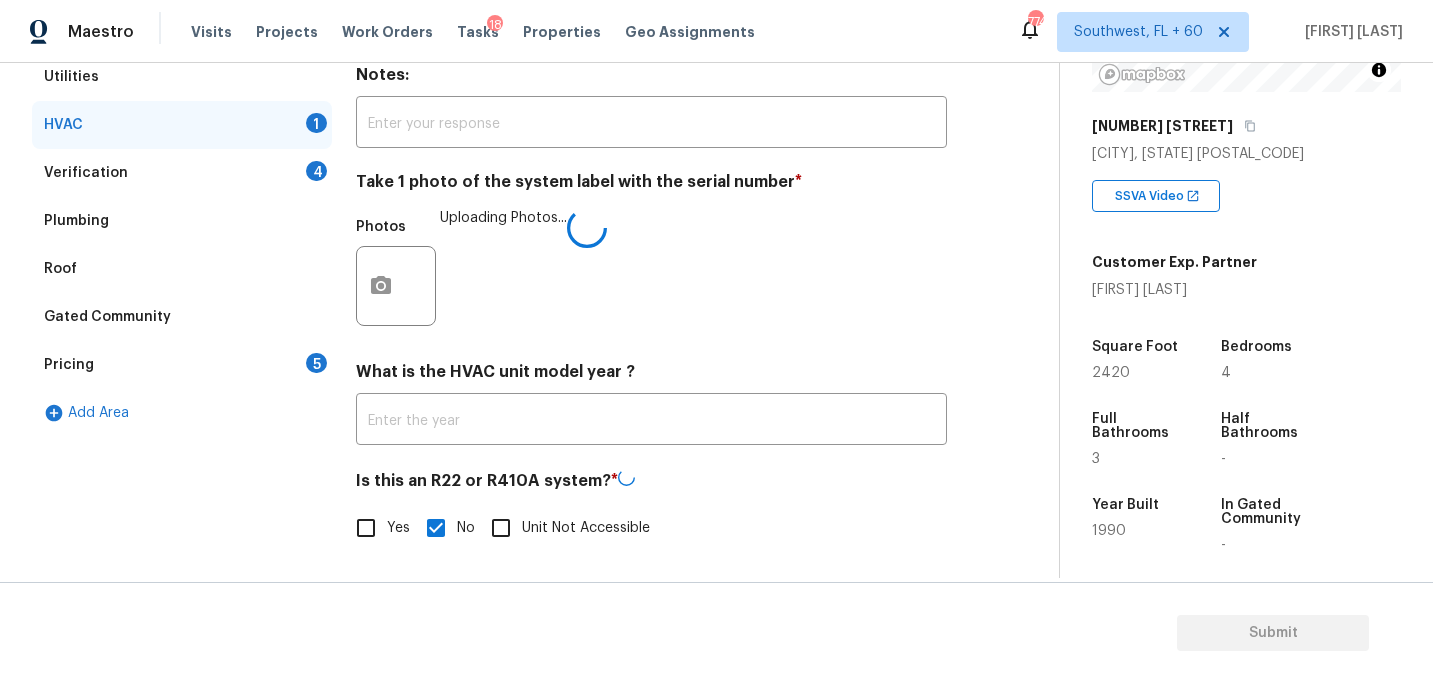 click on "Is this an R22 or R410A system?  * Yes No Unit Not Accessible" at bounding box center [651, 509] 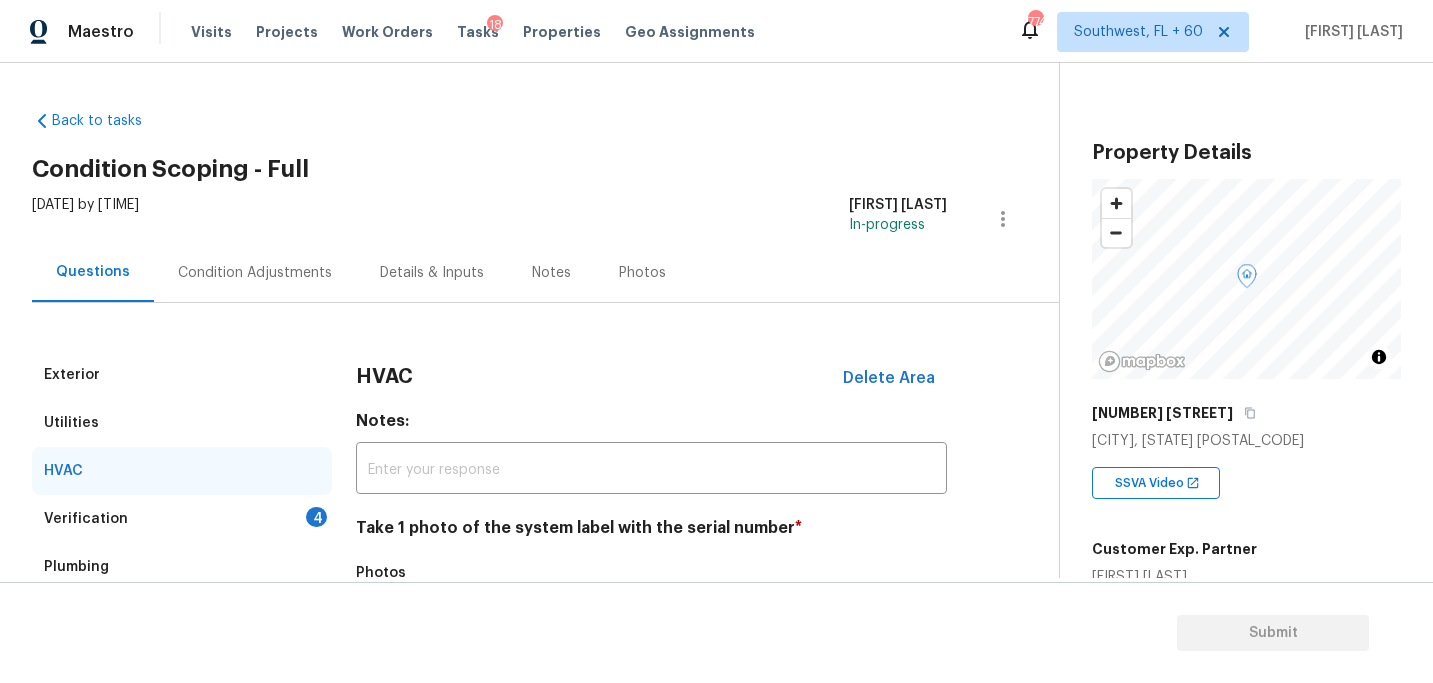 scroll, scrollTop: 0, scrollLeft: 0, axis: both 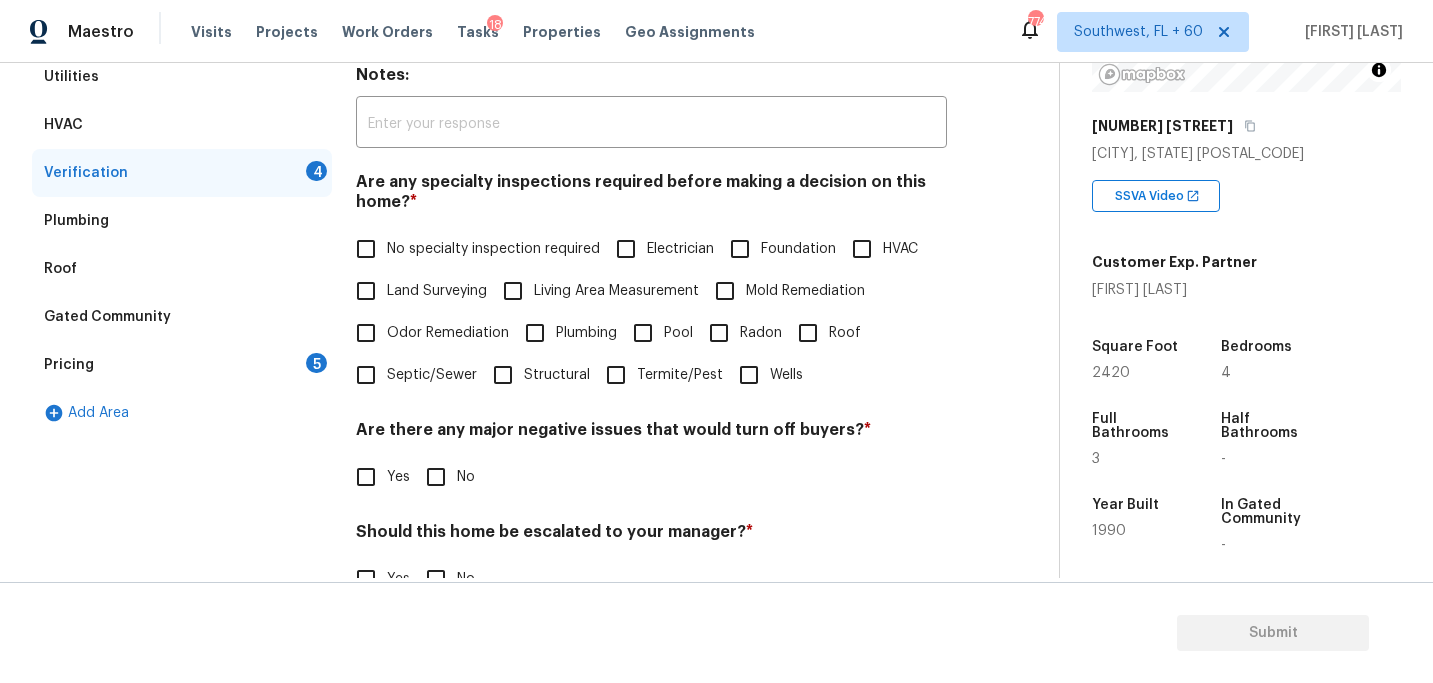click on "No specialty inspection required" at bounding box center [472, 249] 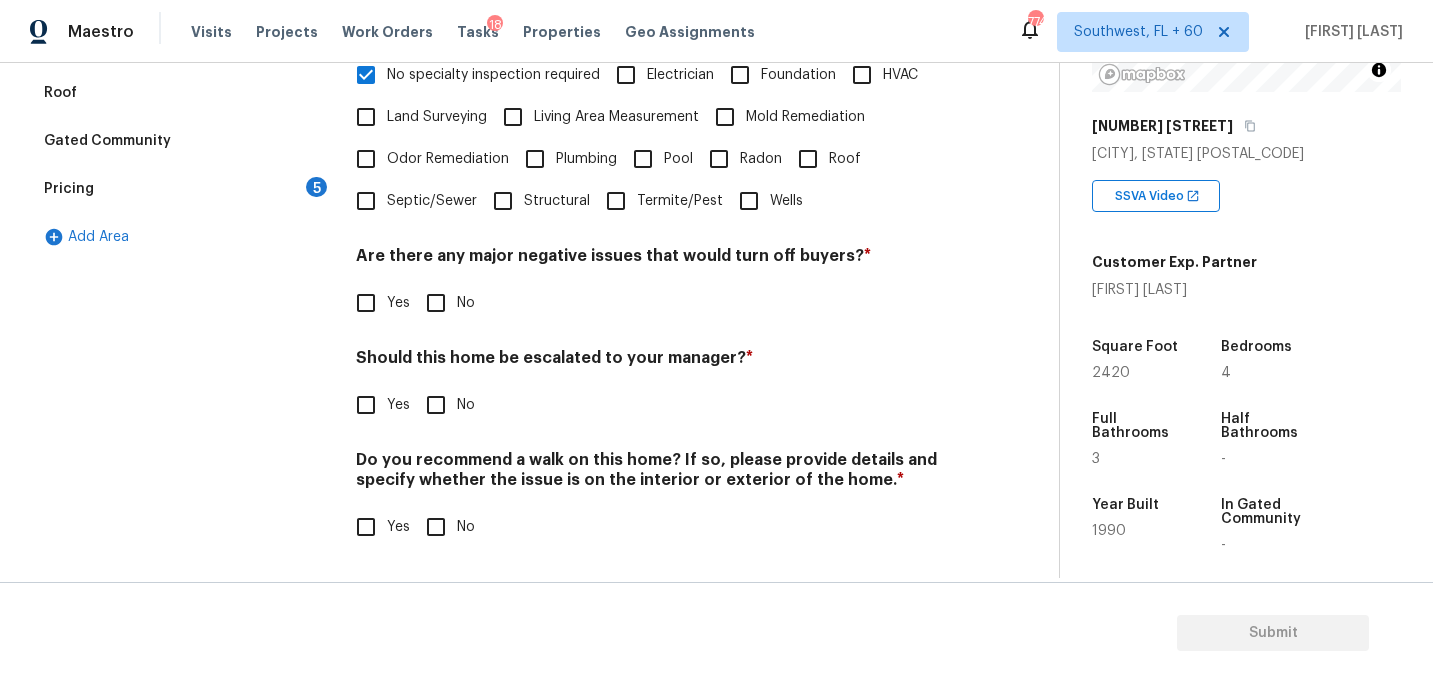 scroll, scrollTop: 520, scrollLeft: 0, axis: vertical 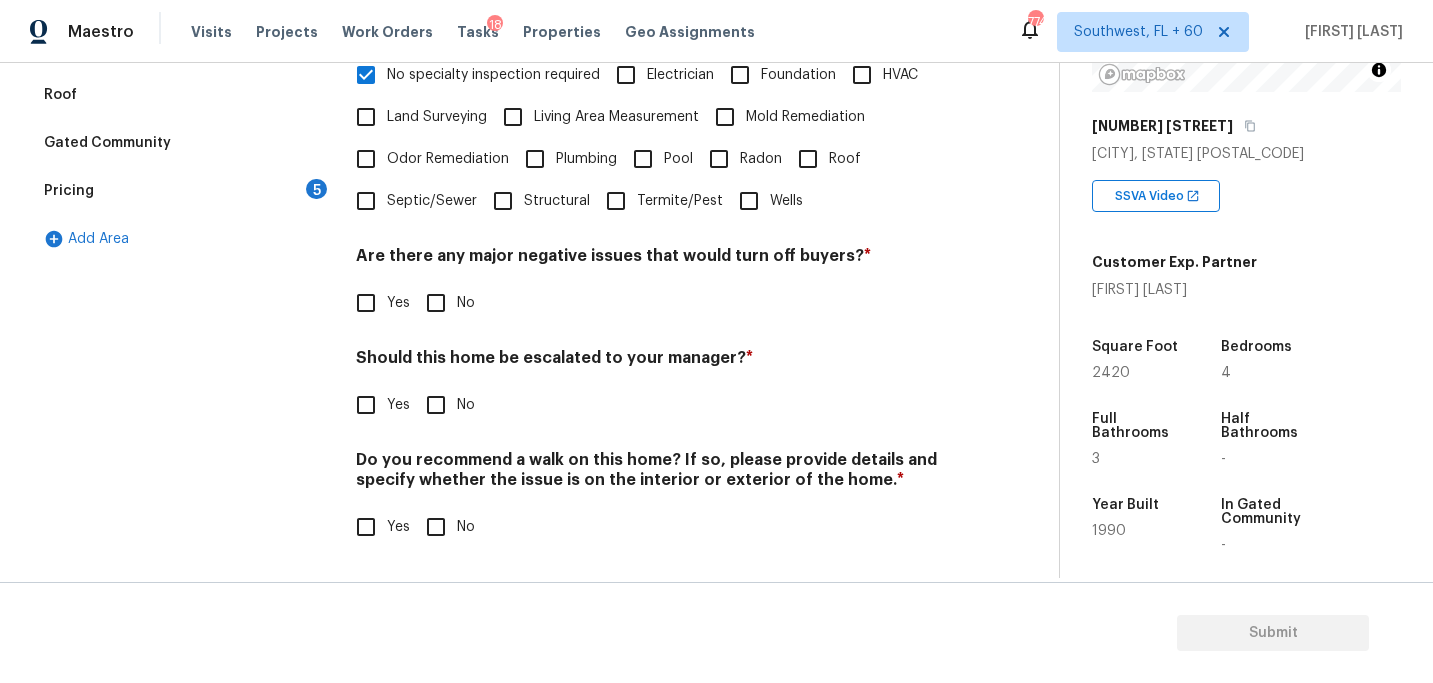 click on "No" at bounding box center [436, 303] 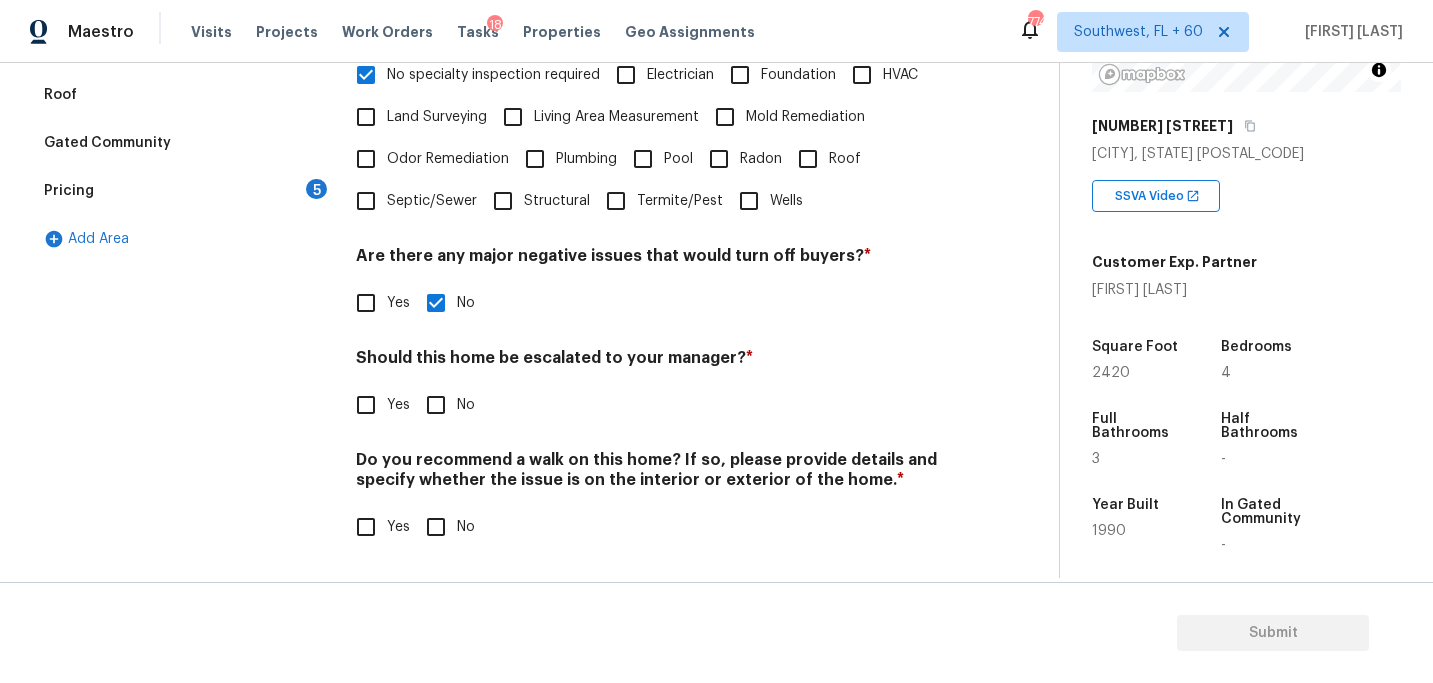 click on "No" at bounding box center (436, 527) 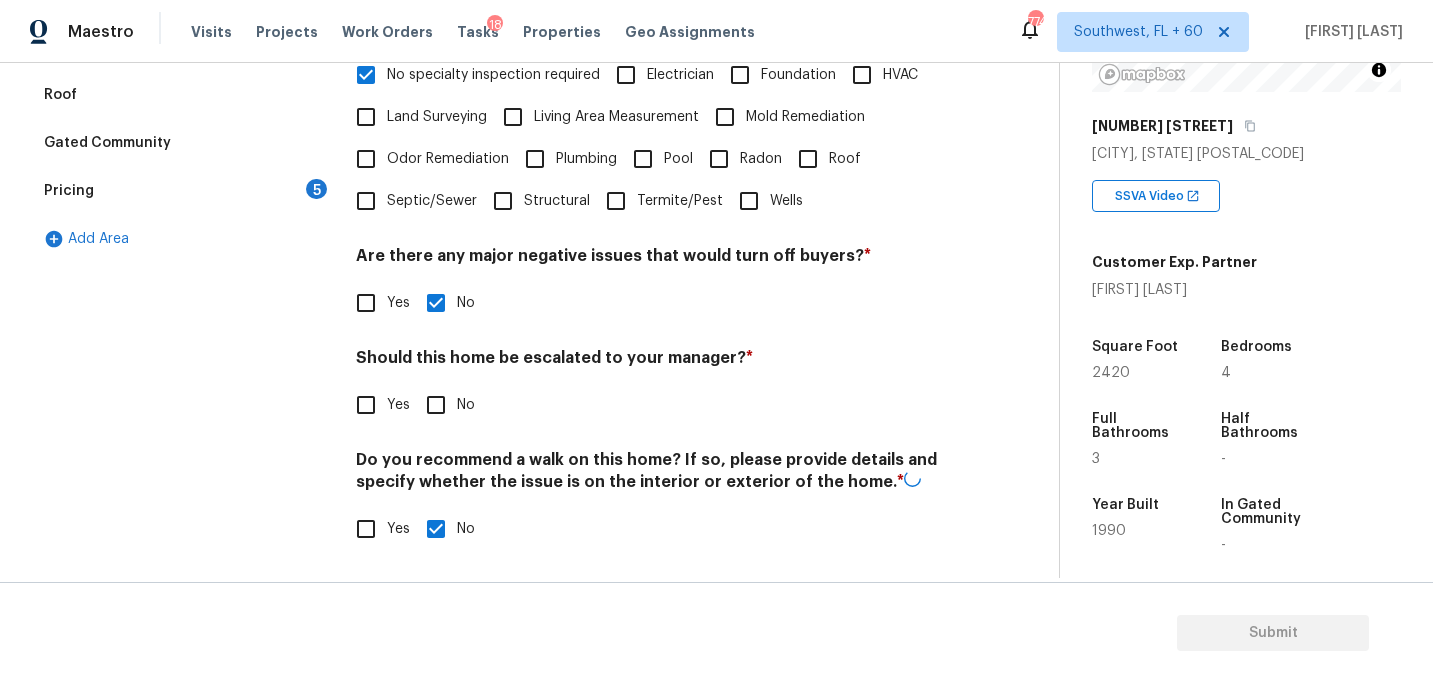click on "Verification Notes: ​ Are any specialty inspections required before making a decision on this home?  * No specialty inspection required Electrician Foundation HVAC Land Surveying Living Area Measurement Mold Remediation Odor Remediation Plumbing Pool Radon Roof Septic/Sewer Structural Termite/Pest Wells Are there any major negative issues that would turn off buyers?  * Yes No Should this home be escalated to your manager?  * Yes No Do you recommend a walk on this home? If so, please provide details and specify whether the issue is on the interior or exterior of the home.  * Yes No" at bounding box center (651, 202) 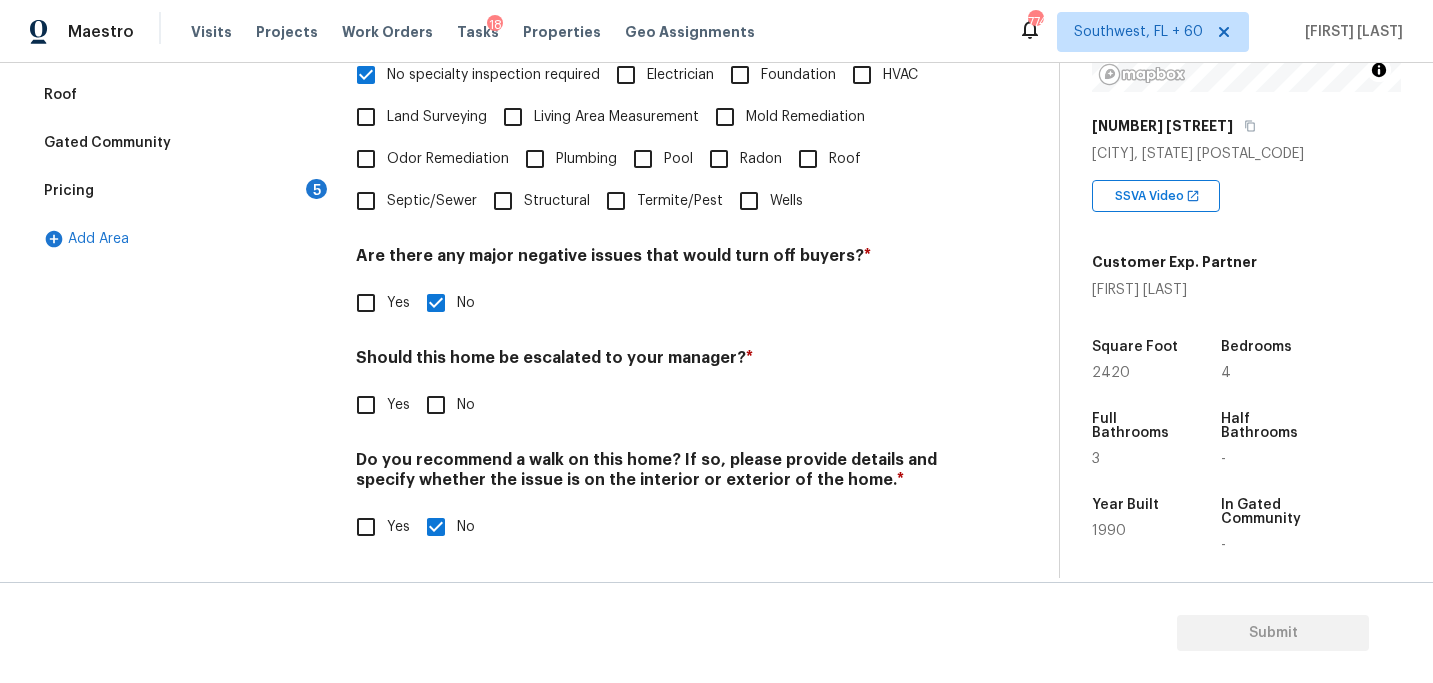 click on "Yes" at bounding box center (366, 405) 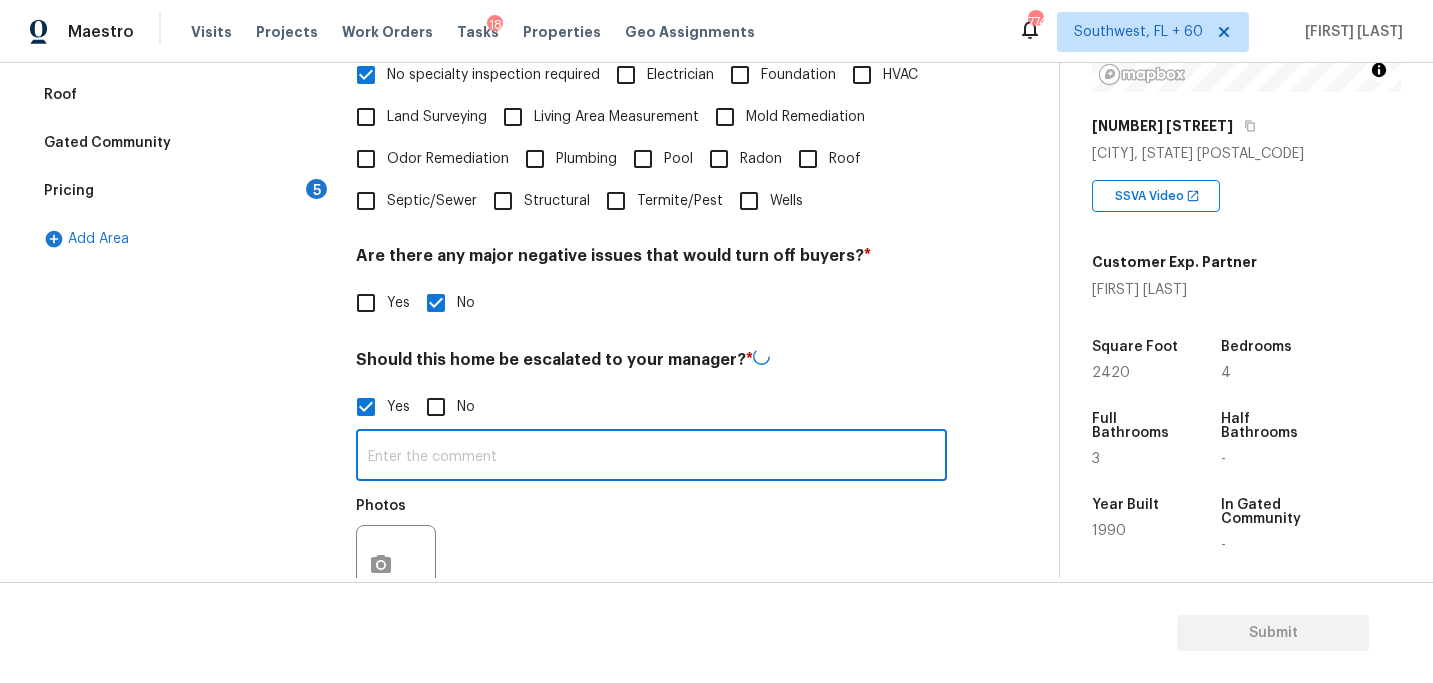 click at bounding box center (651, 457) 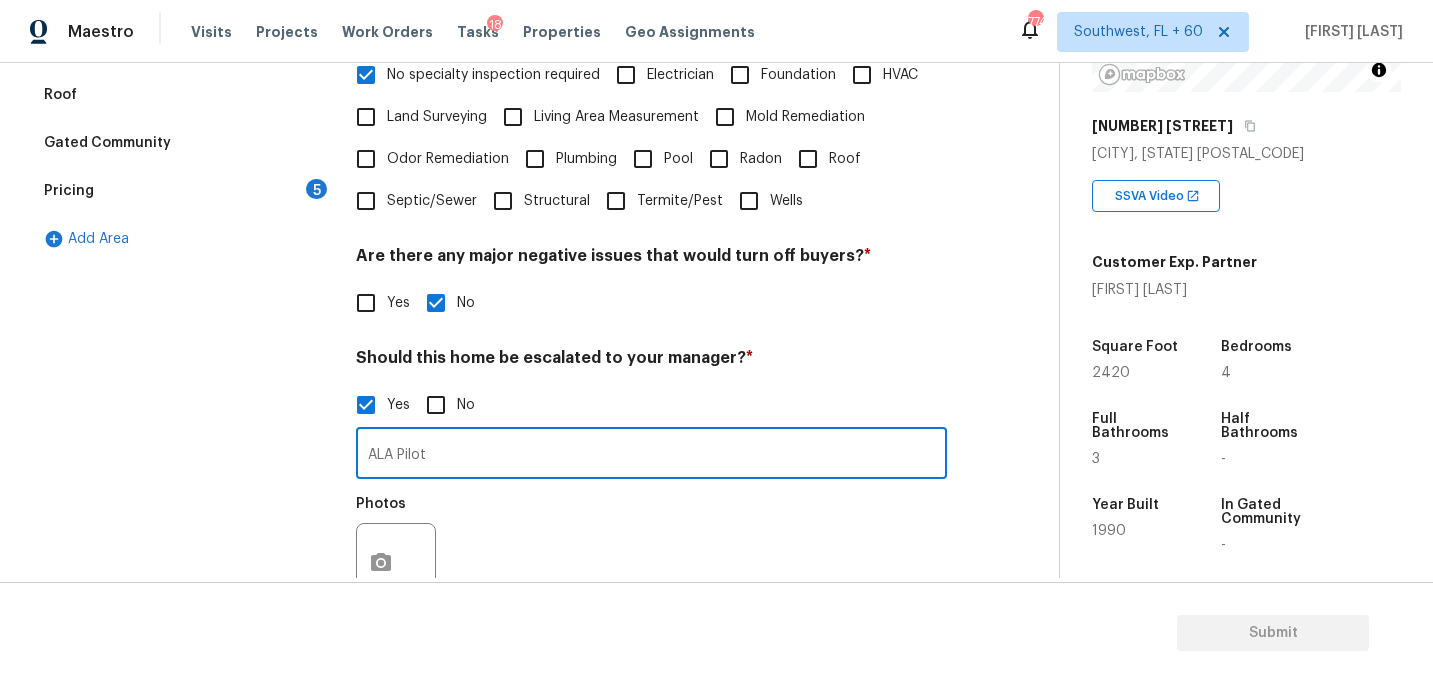 type on "ALA Pilot" 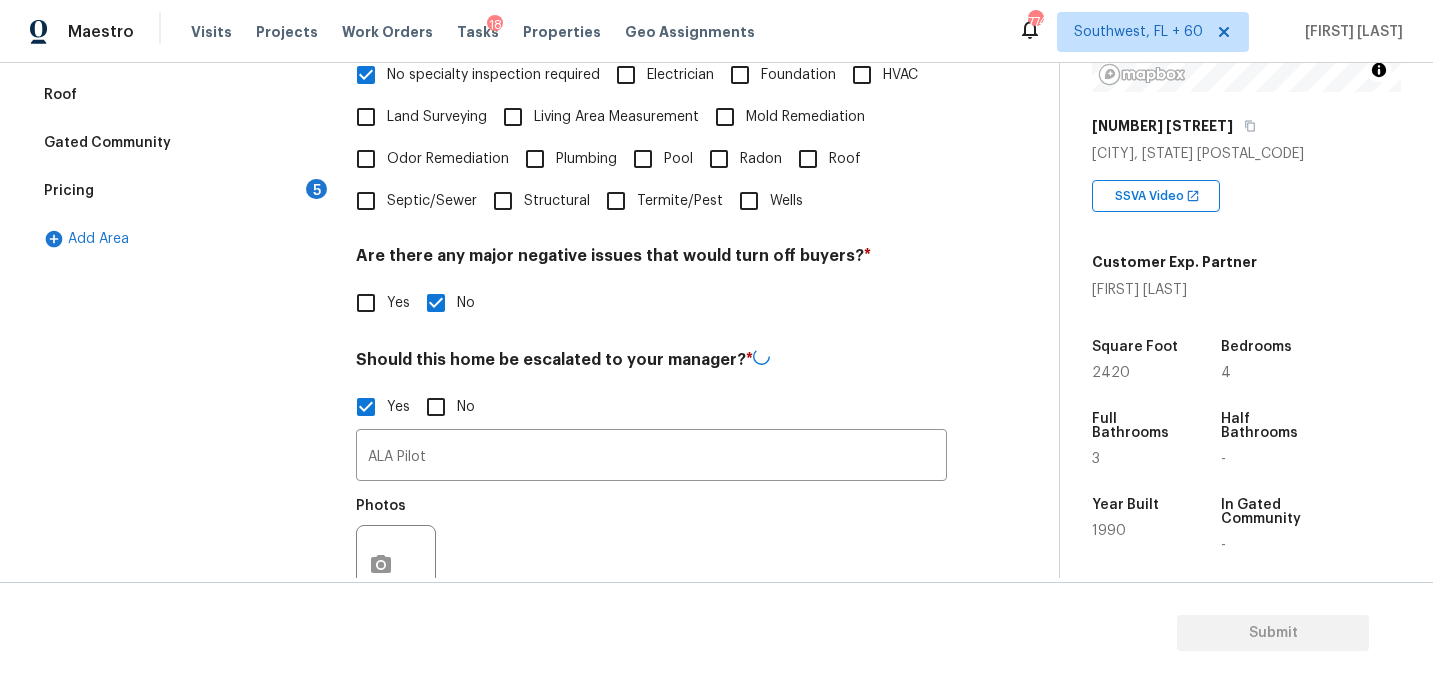 click on "Photos" at bounding box center (651, 552) 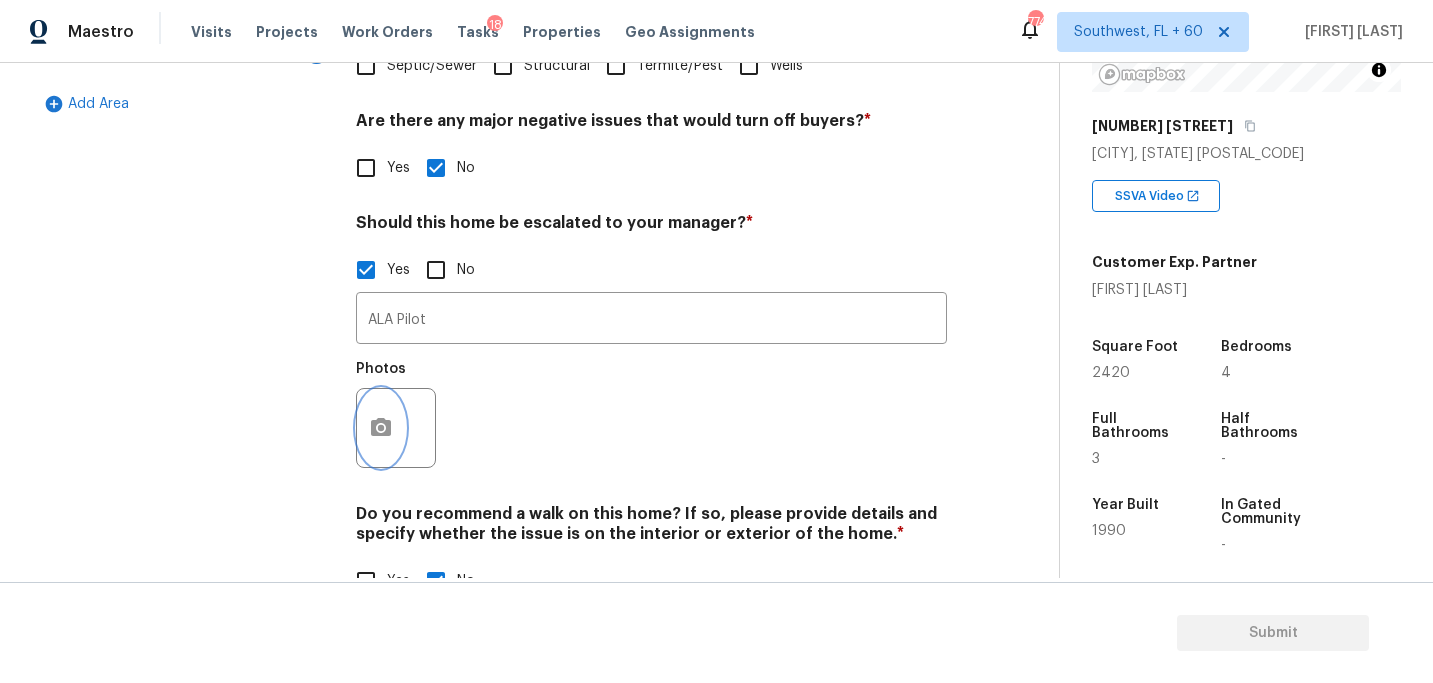 click at bounding box center (381, 428) 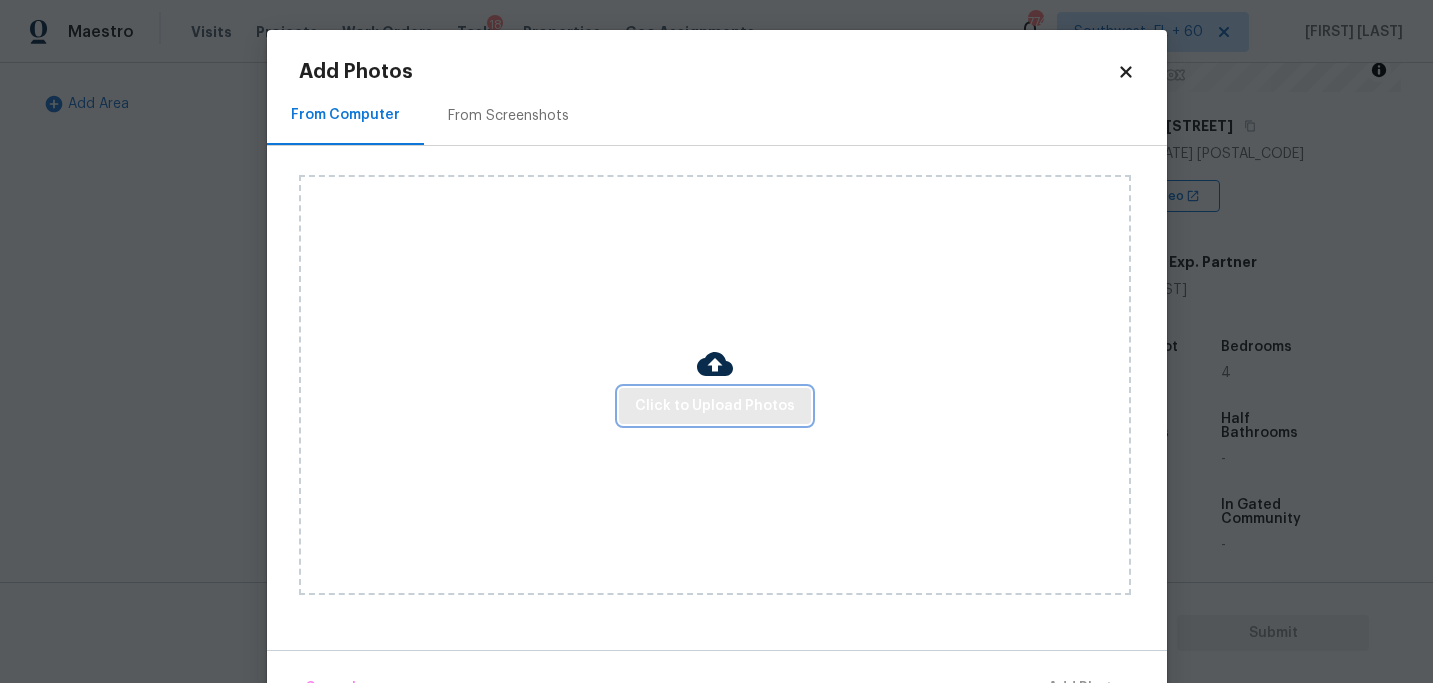 click on "Click to Upload Photos" at bounding box center (715, 406) 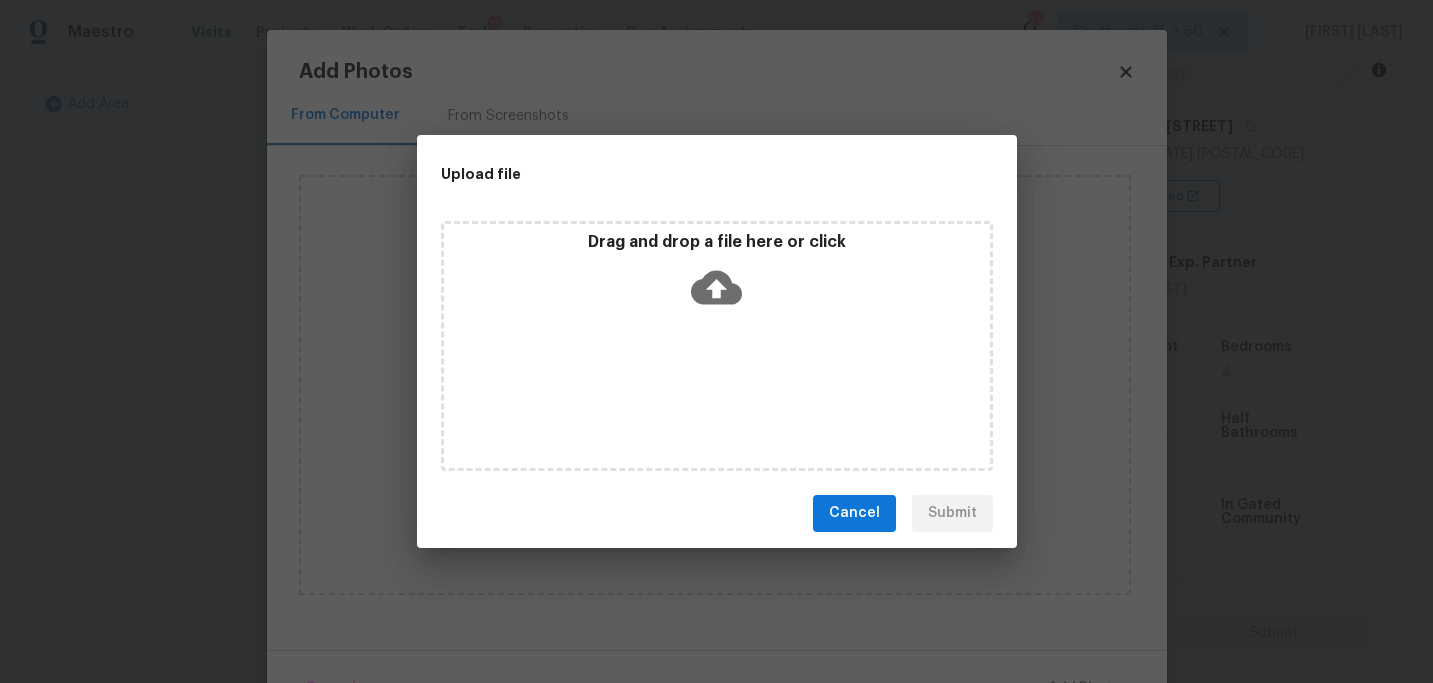click on "Drag and drop a file here or click" at bounding box center [717, 275] 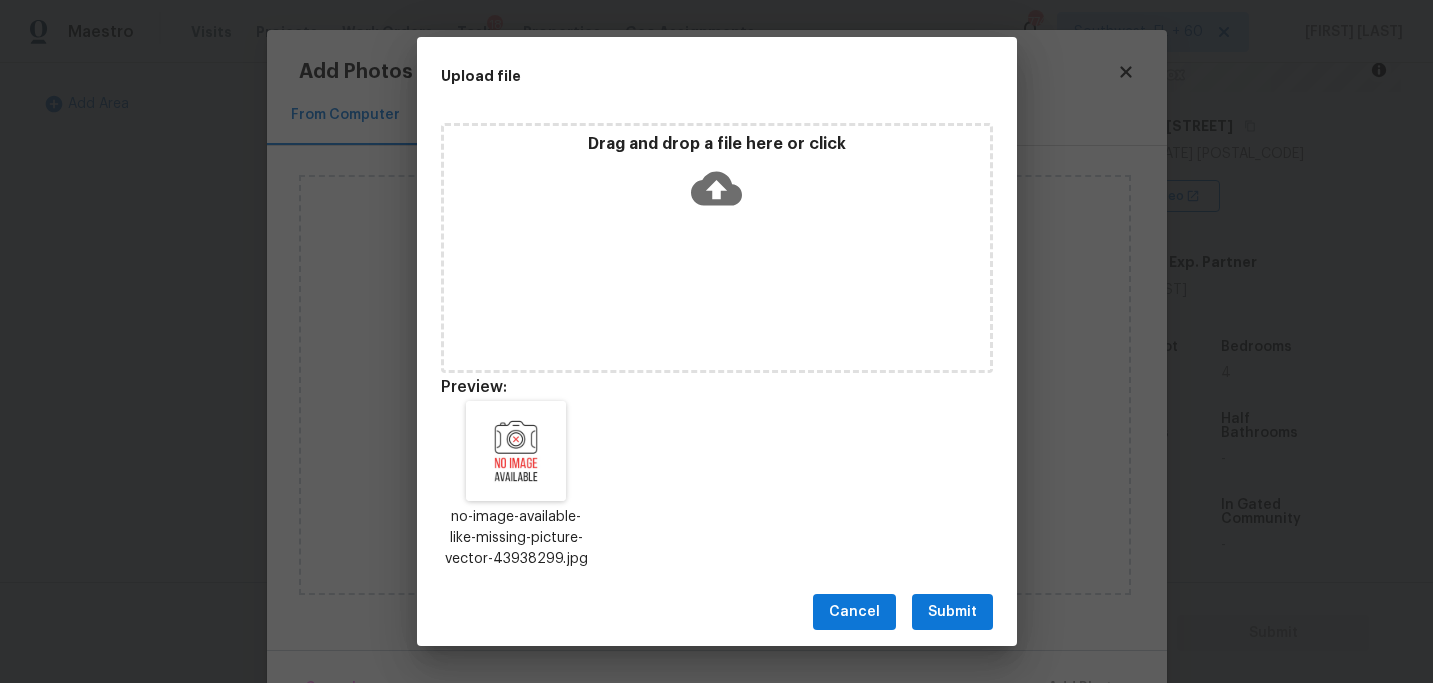click on "Submit" at bounding box center (952, 612) 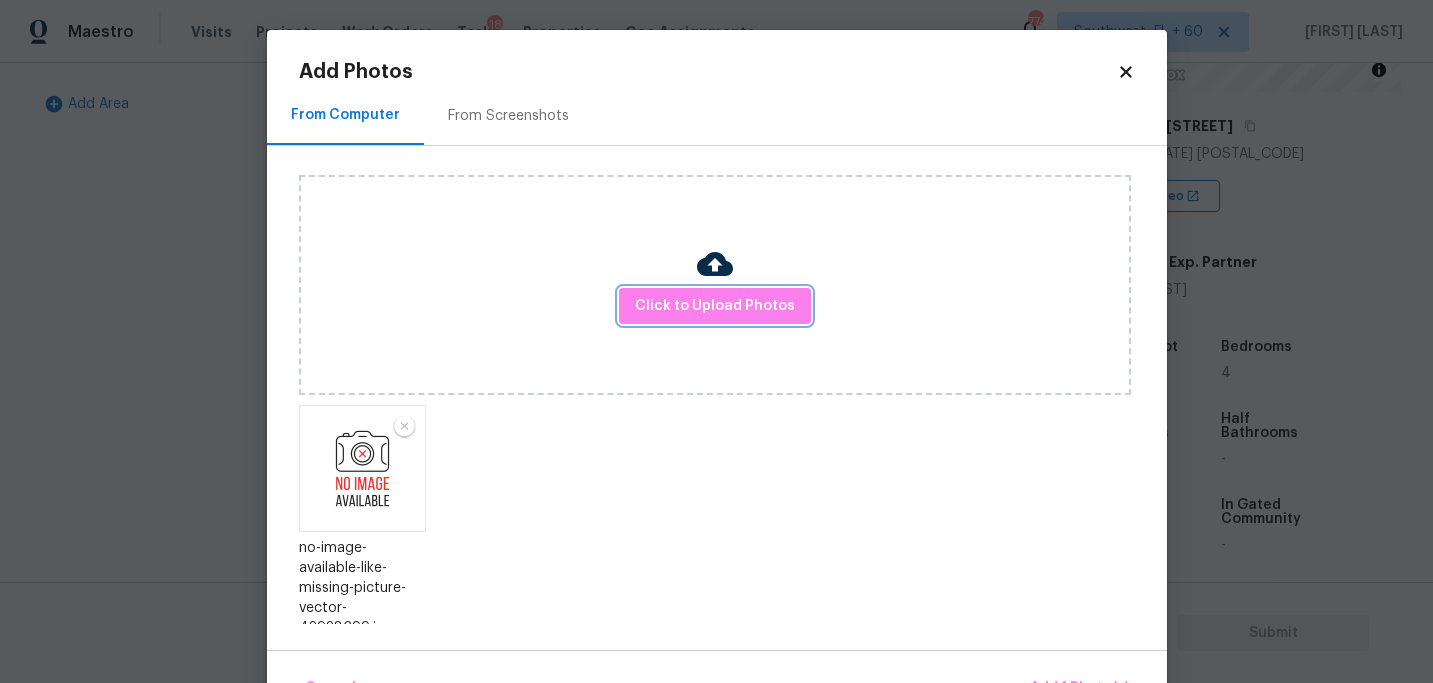 scroll, scrollTop: 13, scrollLeft: 0, axis: vertical 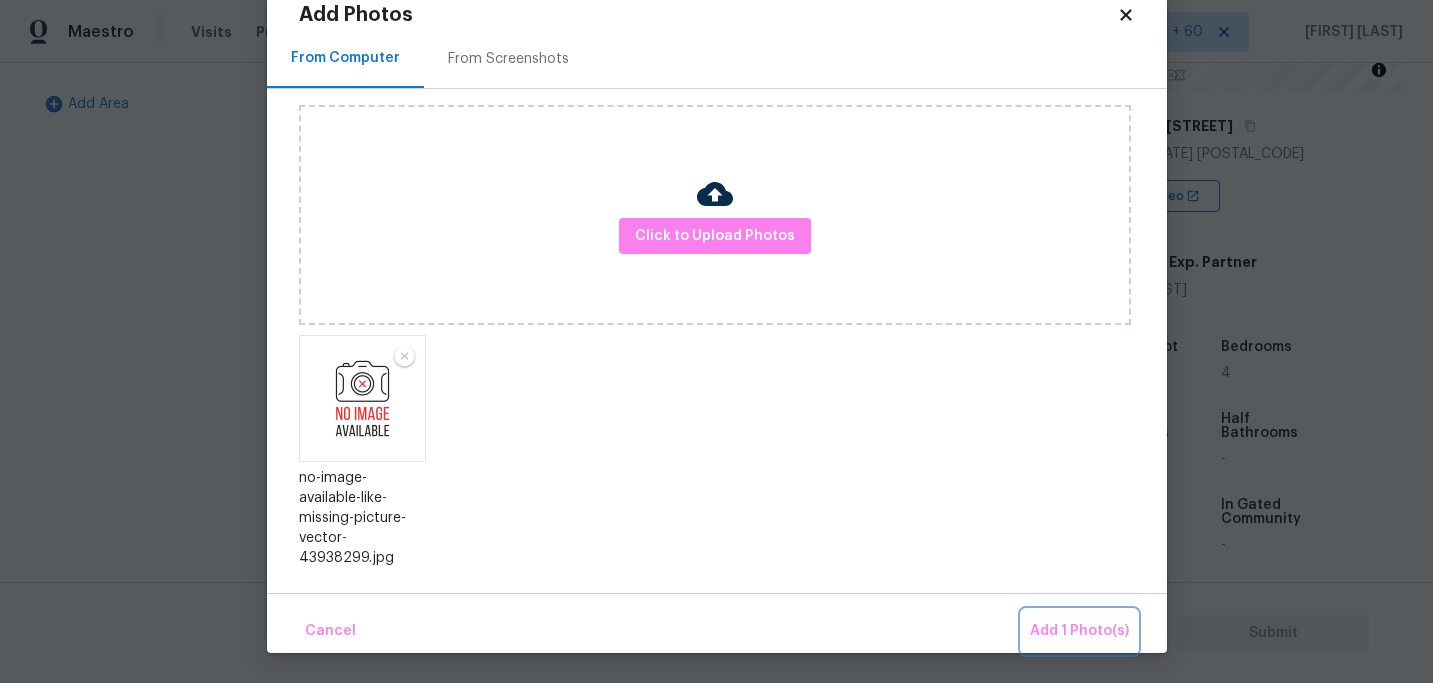 click on "Add 1 Photo(s)" at bounding box center [1079, 631] 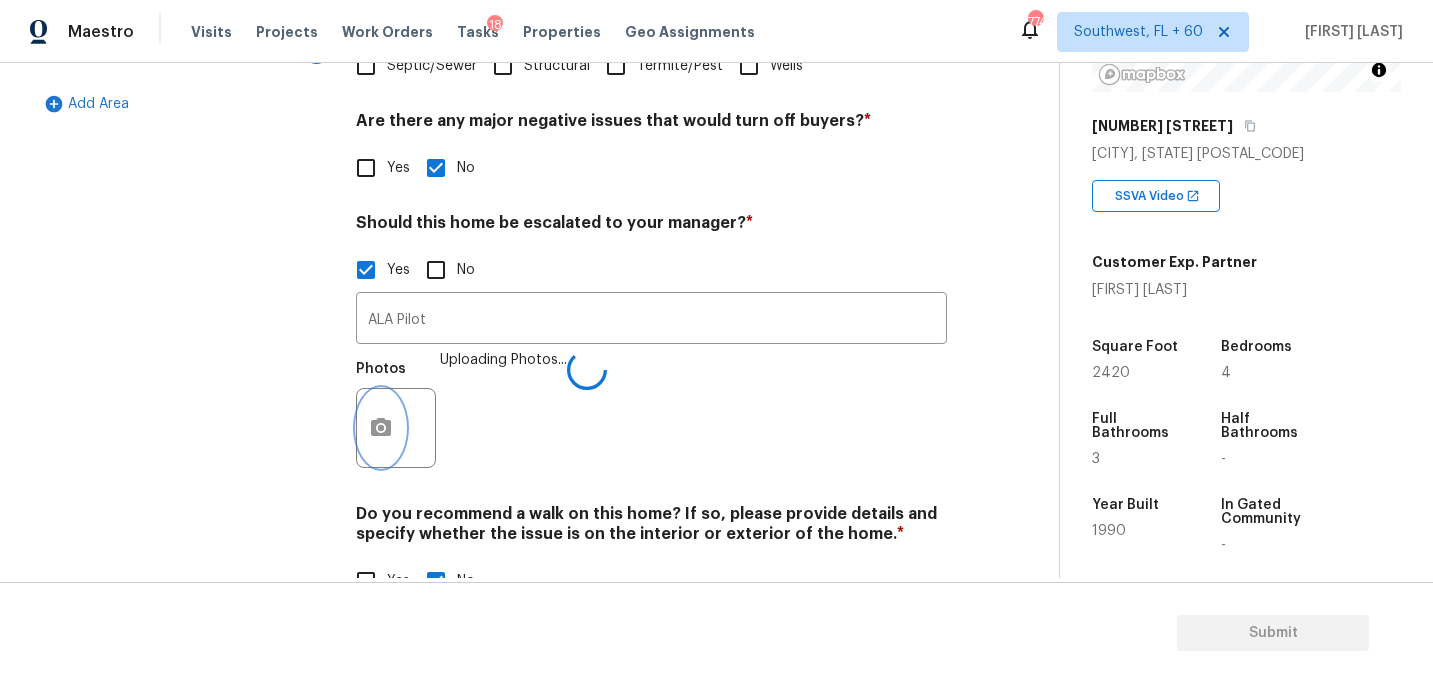 scroll, scrollTop: 0, scrollLeft: 0, axis: both 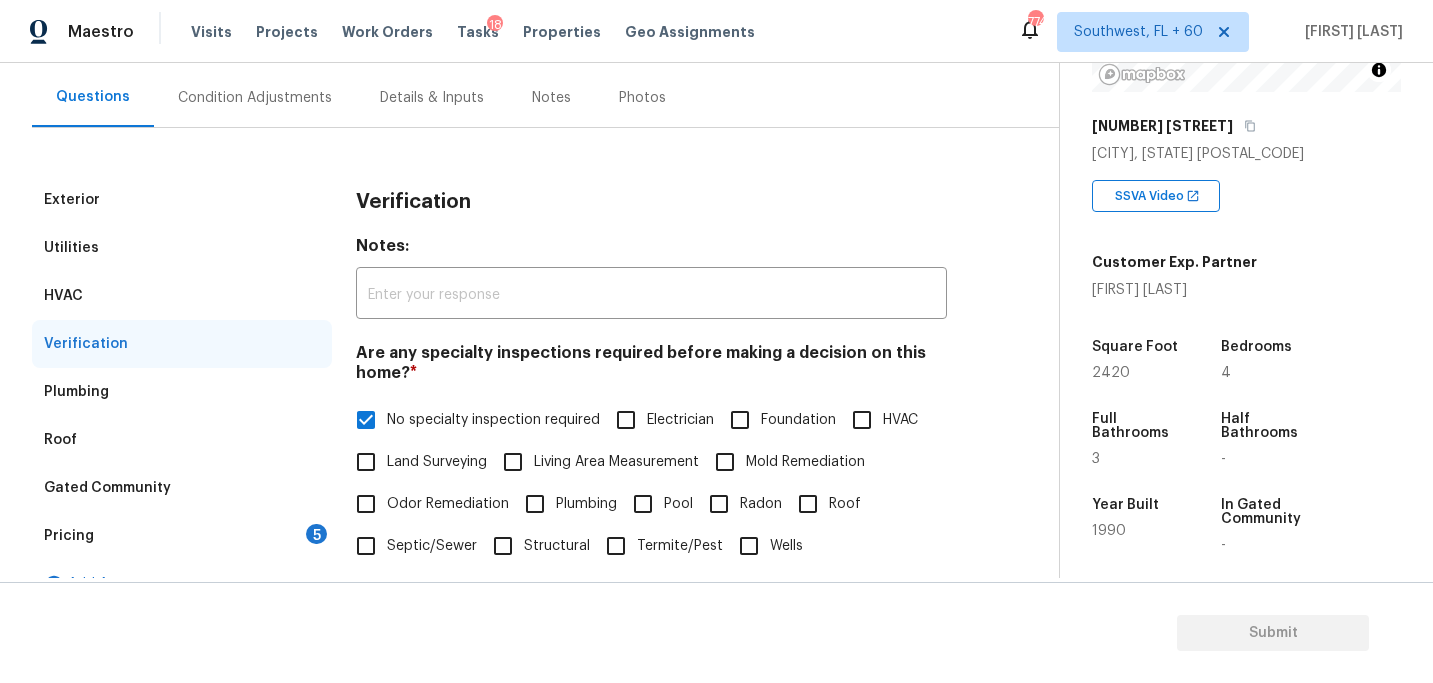 click on "Pricing 5" at bounding box center [182, 536] 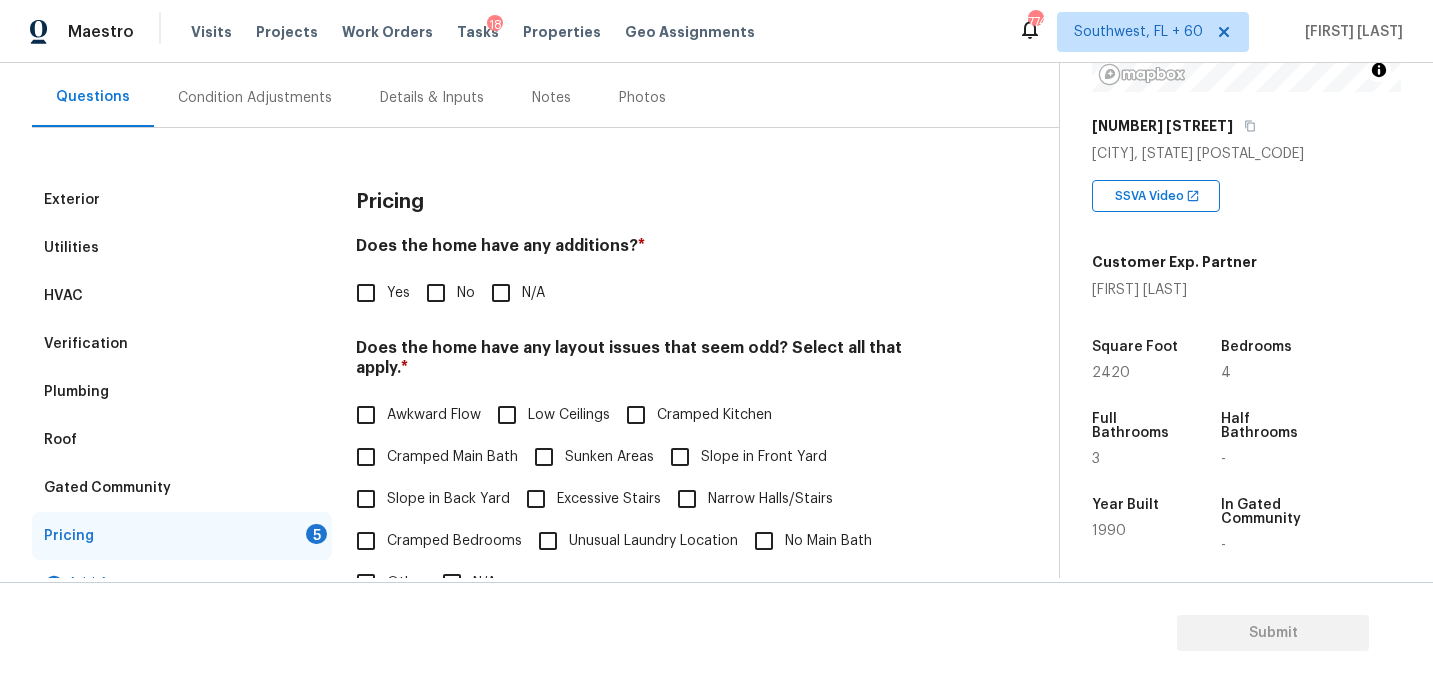 click on "N/A" at bounding box center (501, 293) 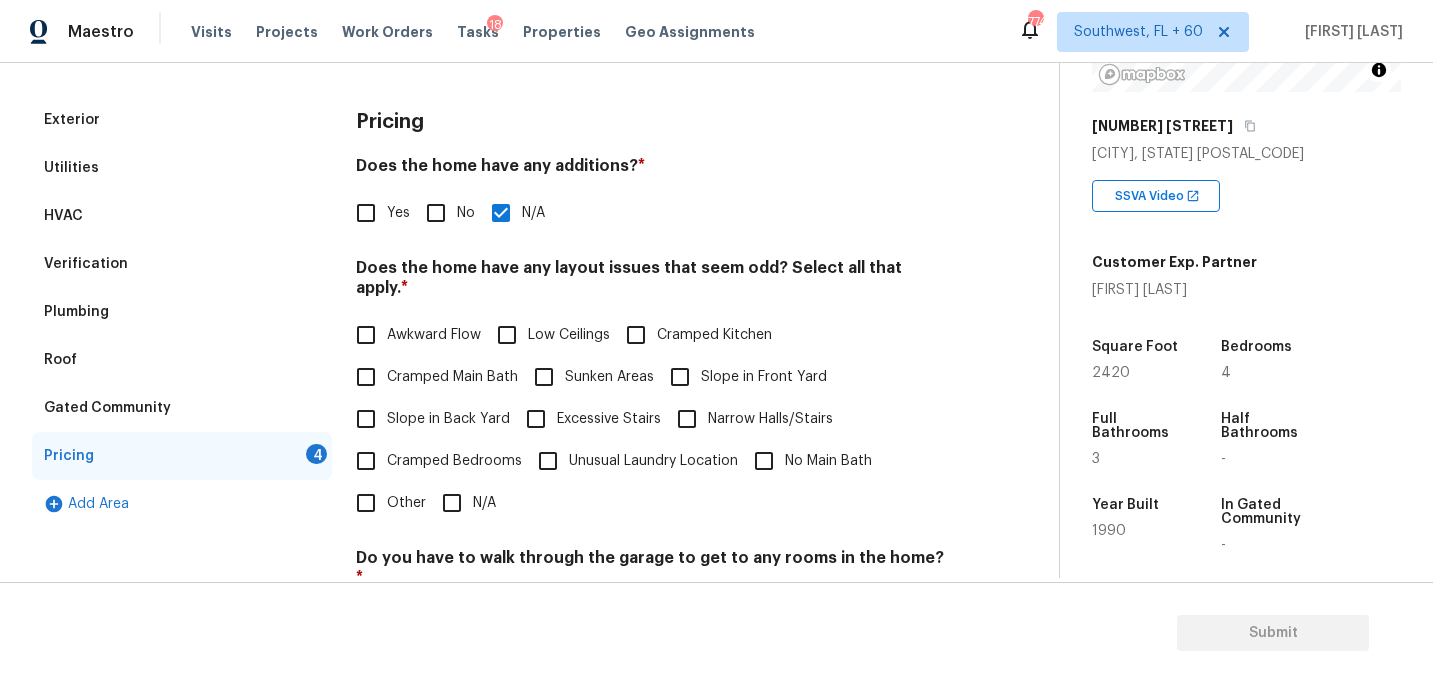 click on "Slope in Front Yard" at bounding box center [743, 377] 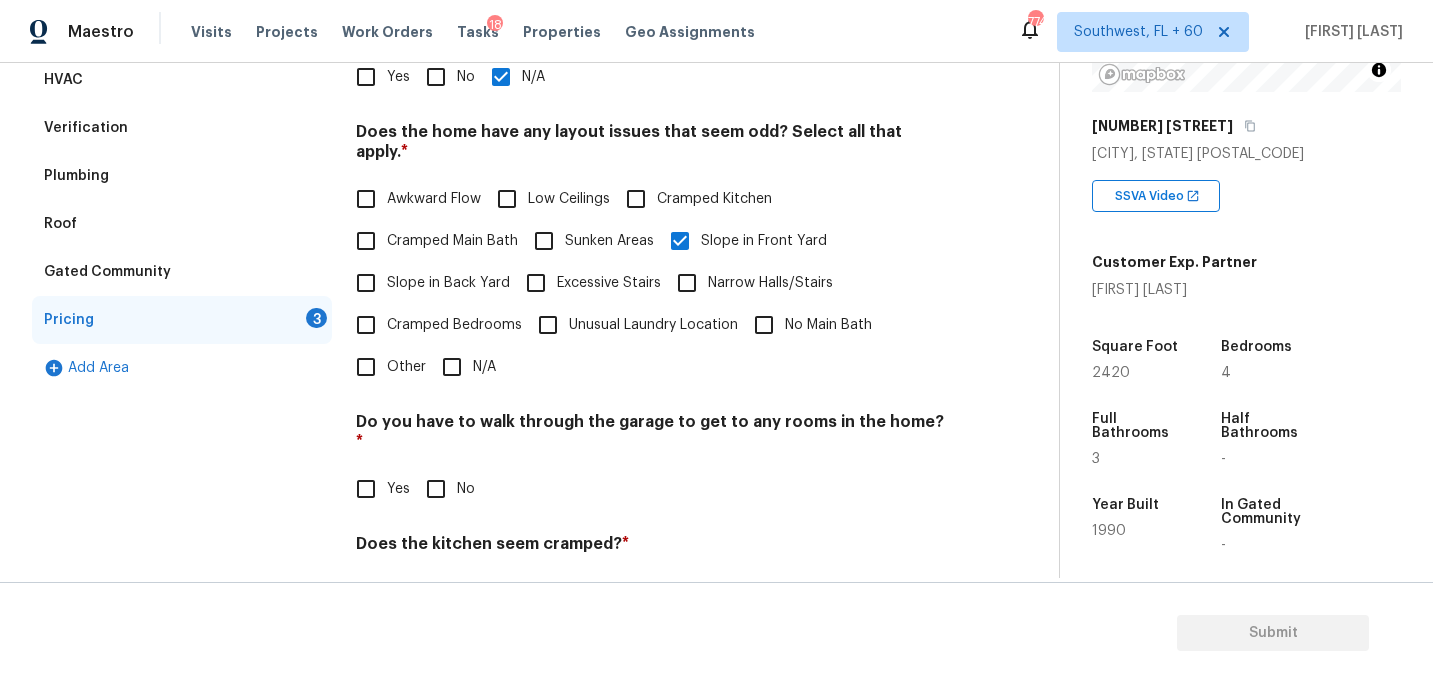 scroll, scrollTop: 517, scrollLeft: 0, axis: vertical 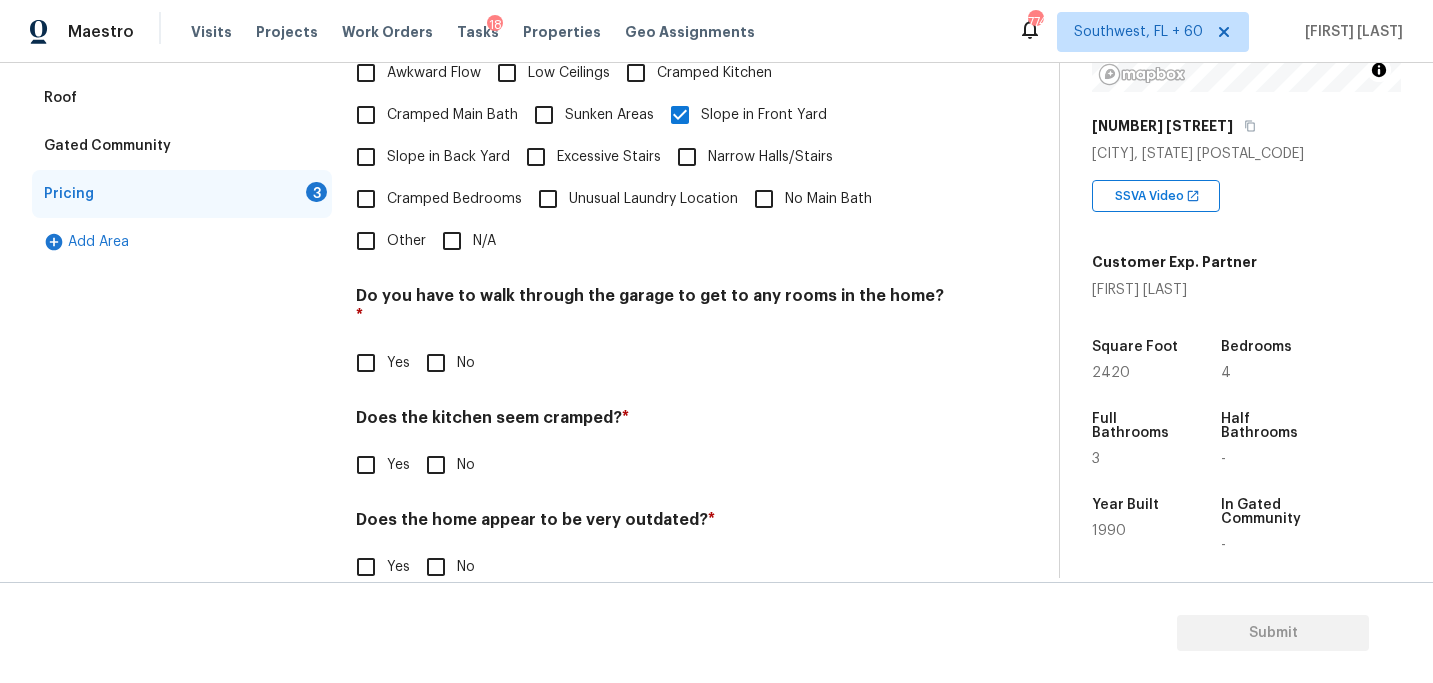 click on "No" at bounding box center (445, 363) 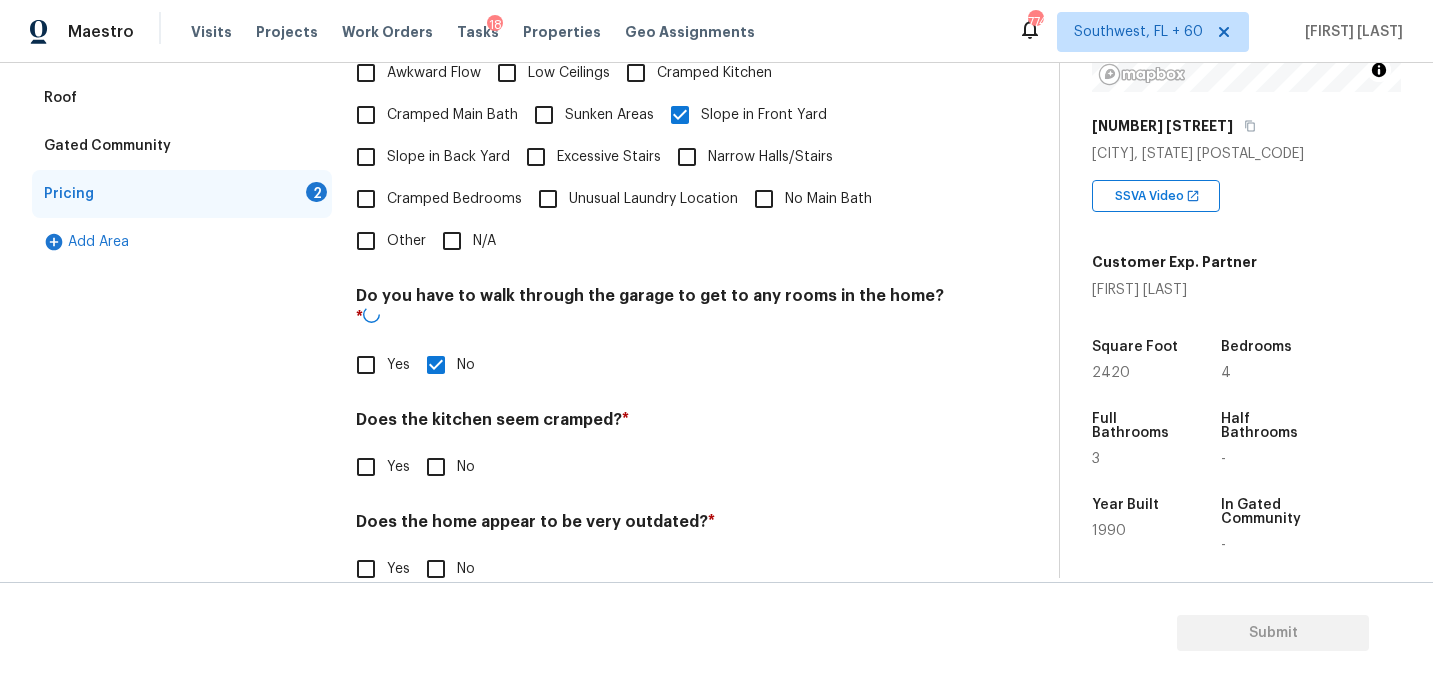 click on "No" at bounding box center (466, 467) 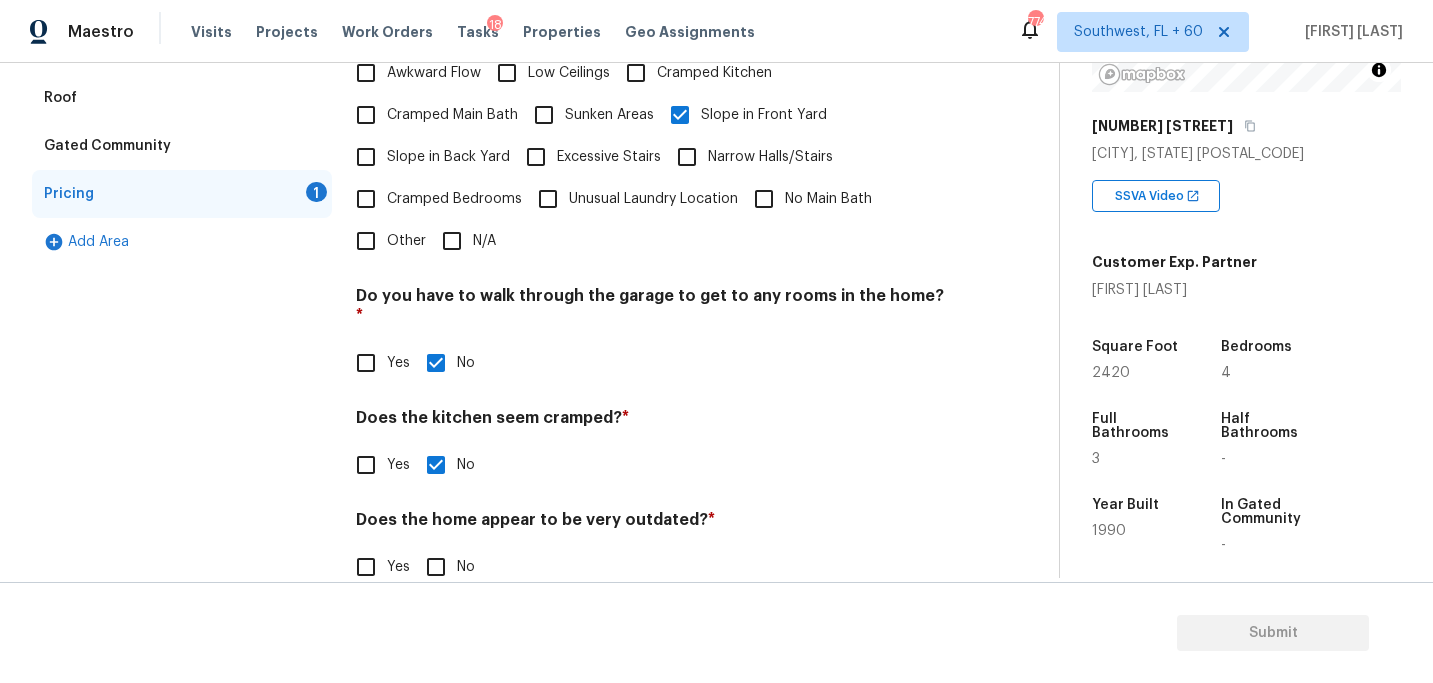 click on "Does the home appear to be very outdated?  * Yes No" at bounding box center [651, 549] 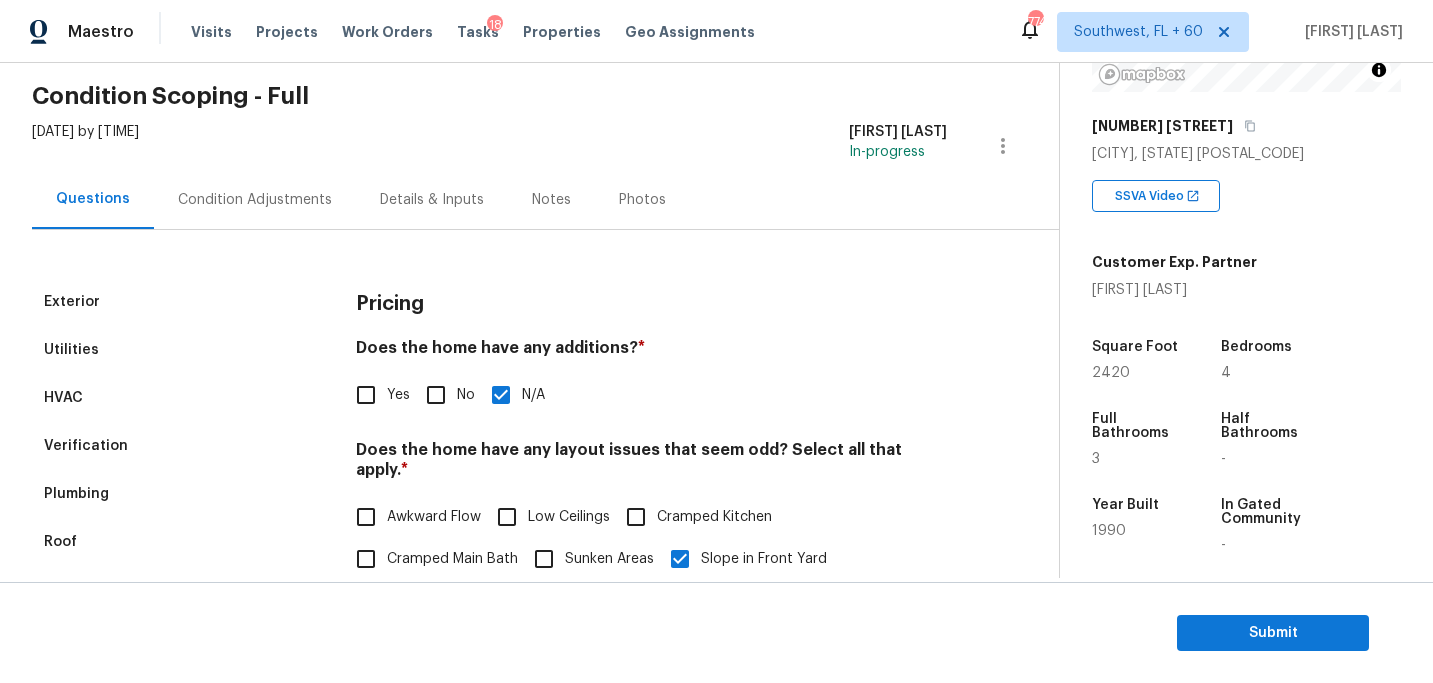 click on "Condition Adjustments" at bounding box center (255, 200) 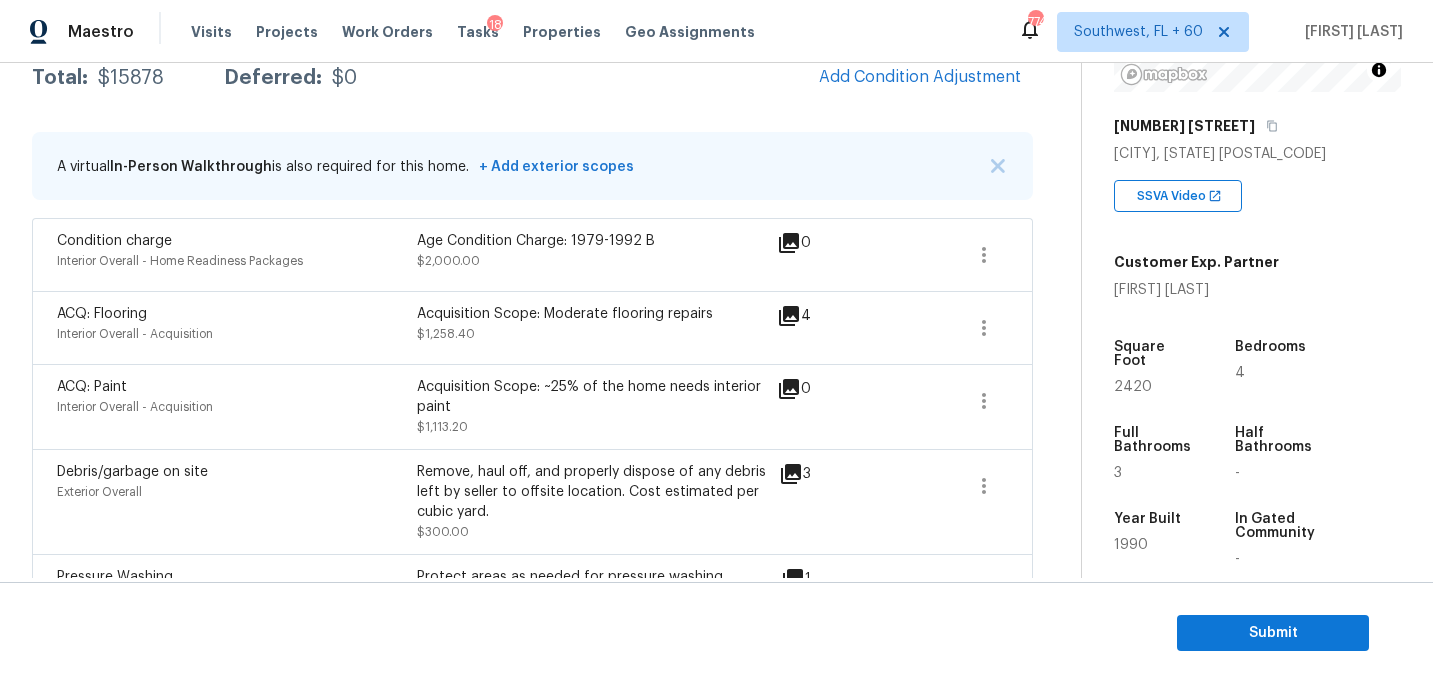 scroll, scrollTop: 365, scrollLeft: 0, axis: vertical 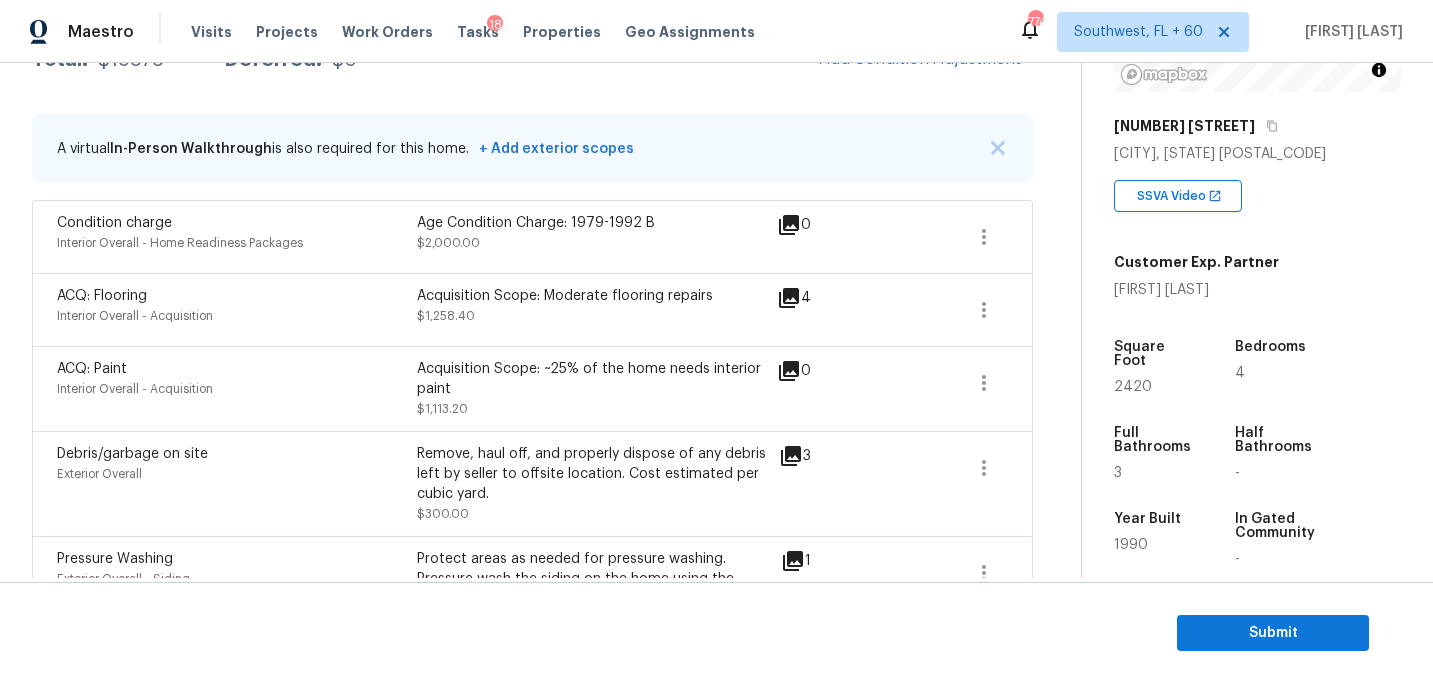 click on "[NUMBER] [STREET]" at bounding box center (1257, 126) 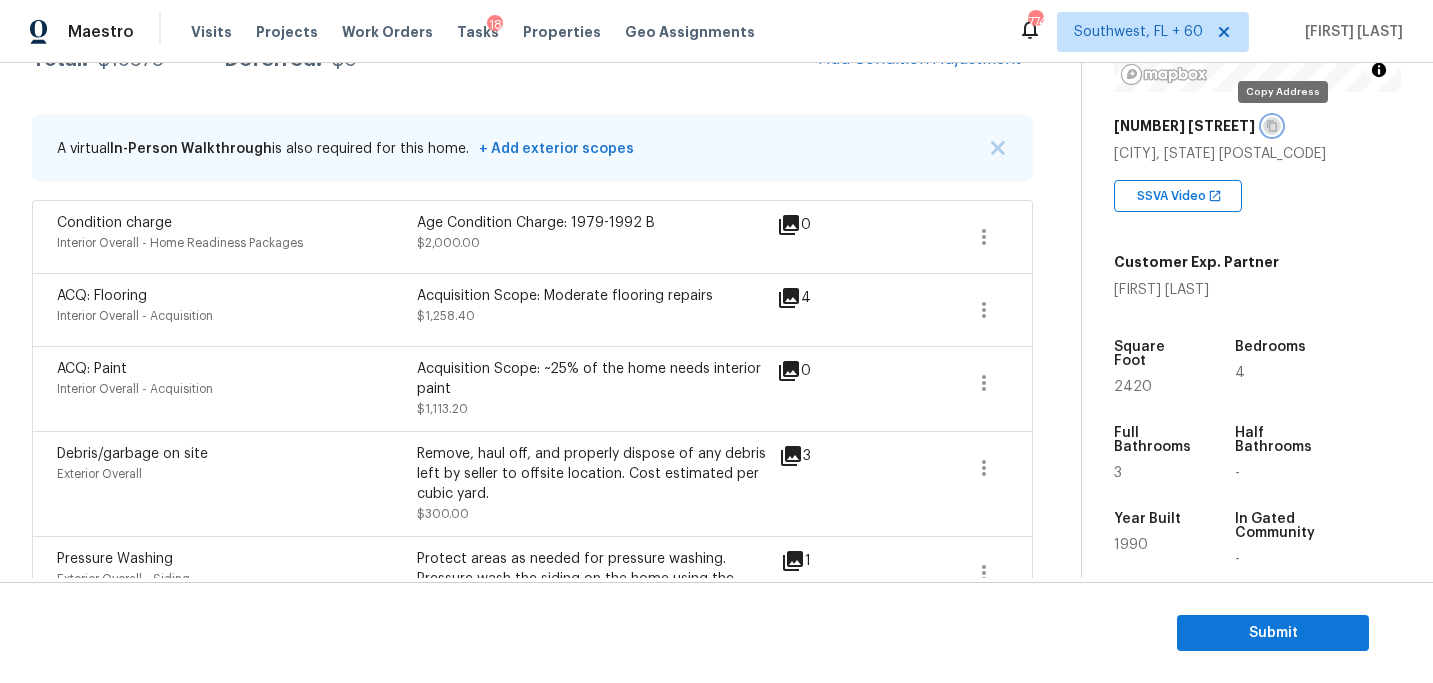 click 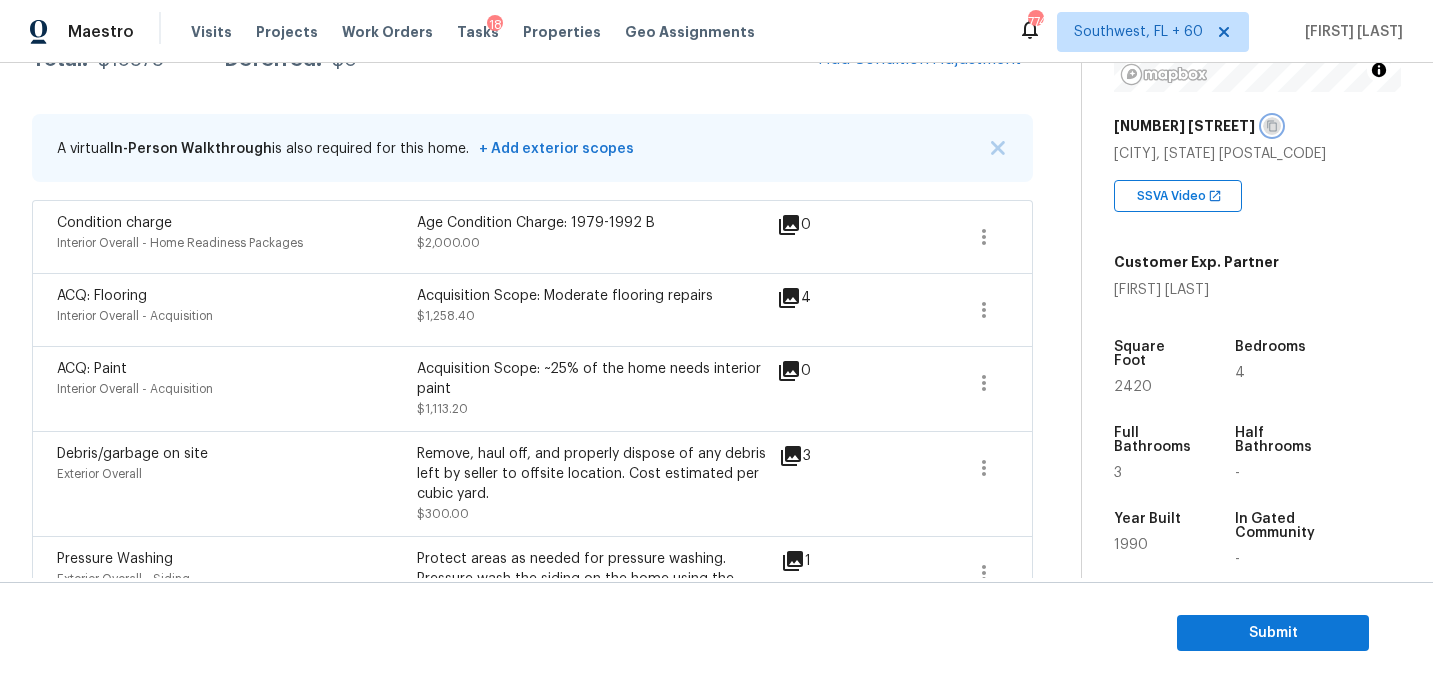 click 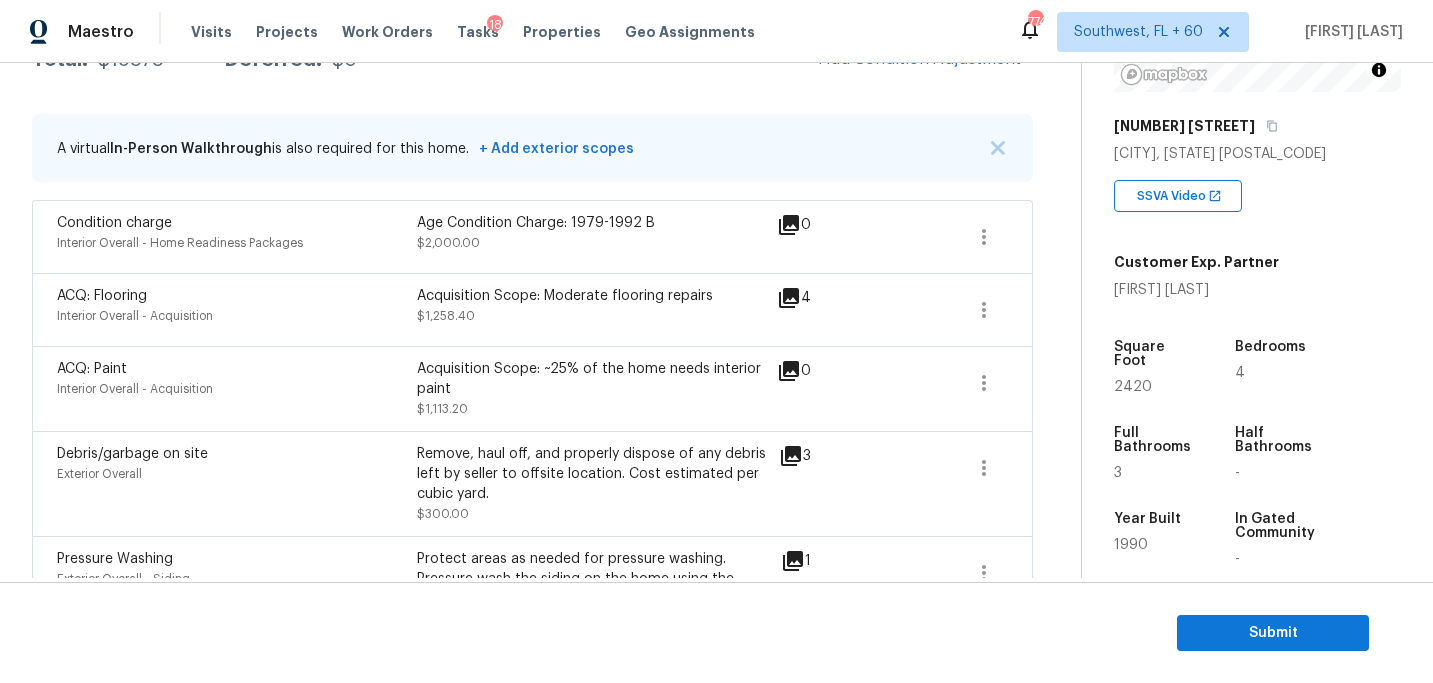 click on "Acquisition Scope: Moderate flooring repairs" at bounding box center [597, 296] 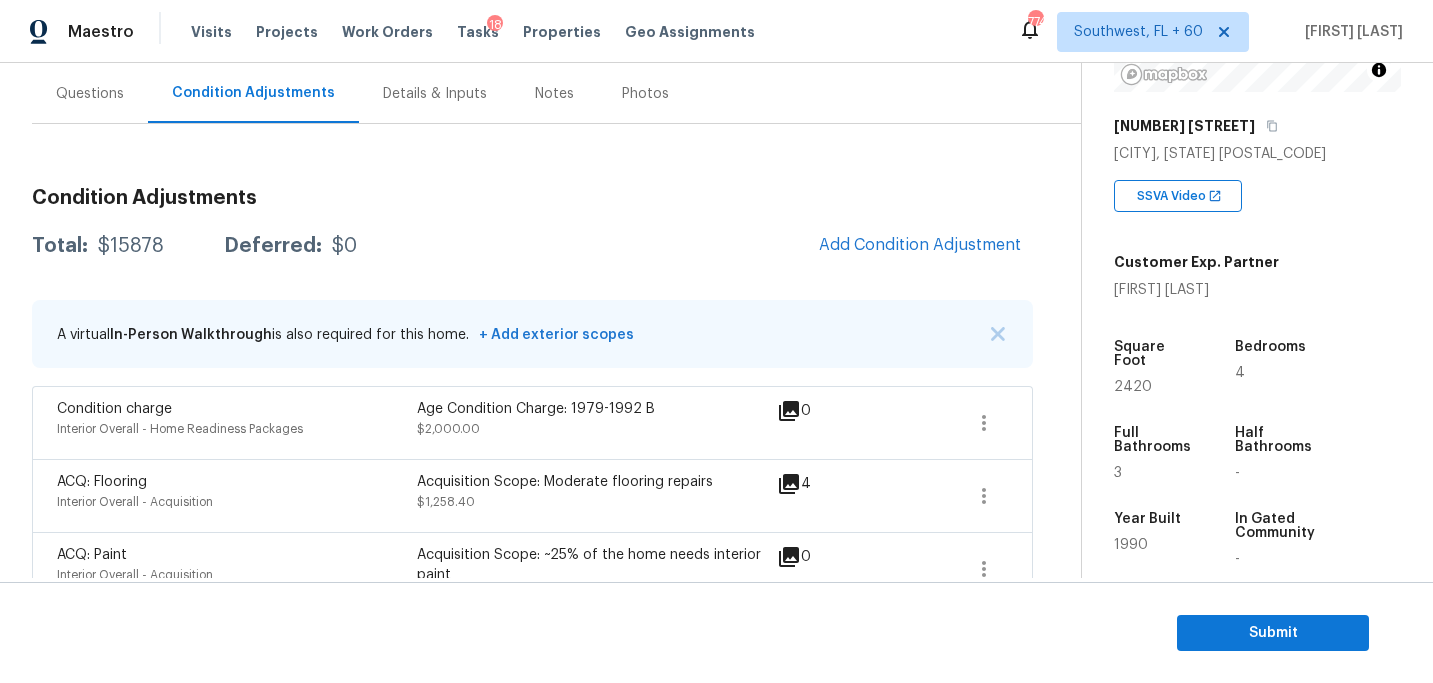 scroll, scrollTop: 137, scrollLeft: 0, axis: vertical 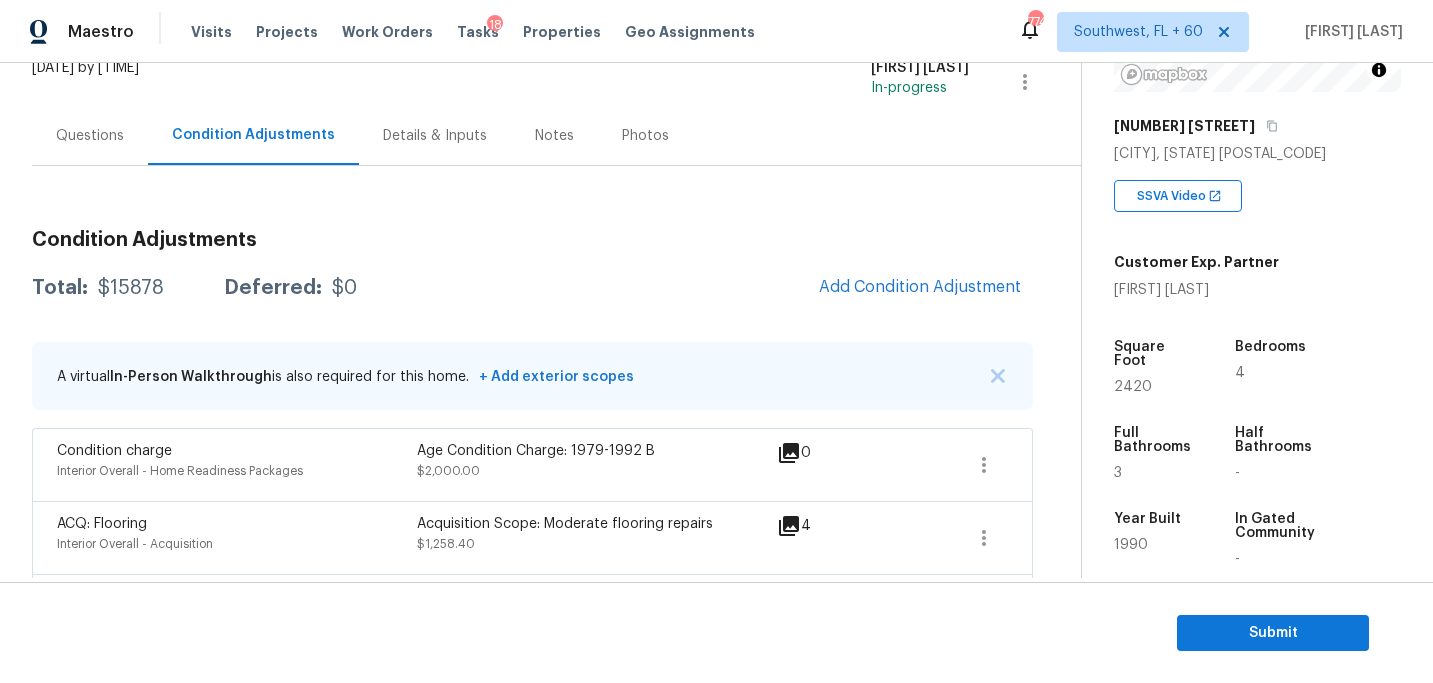 click on "$15878" at bounding box center [131, 288] 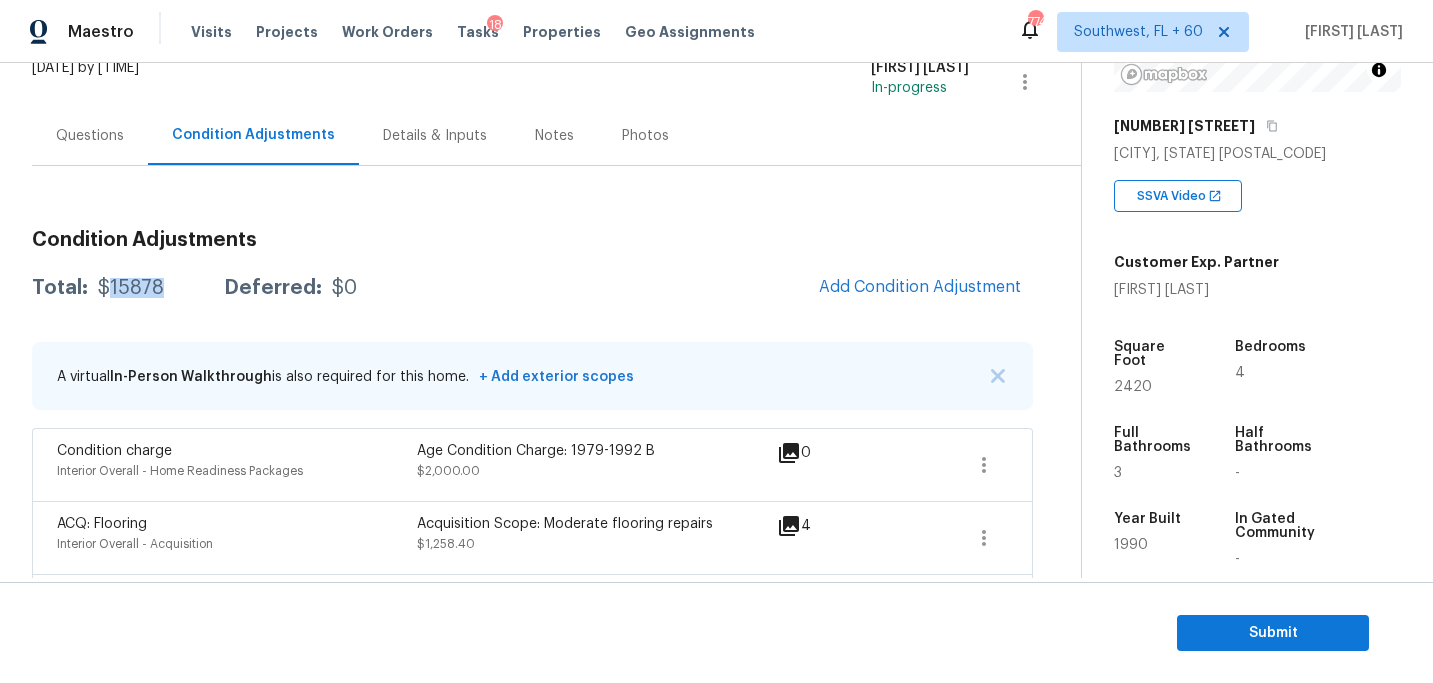 click on "$15878" at bounding box center (131, 288) 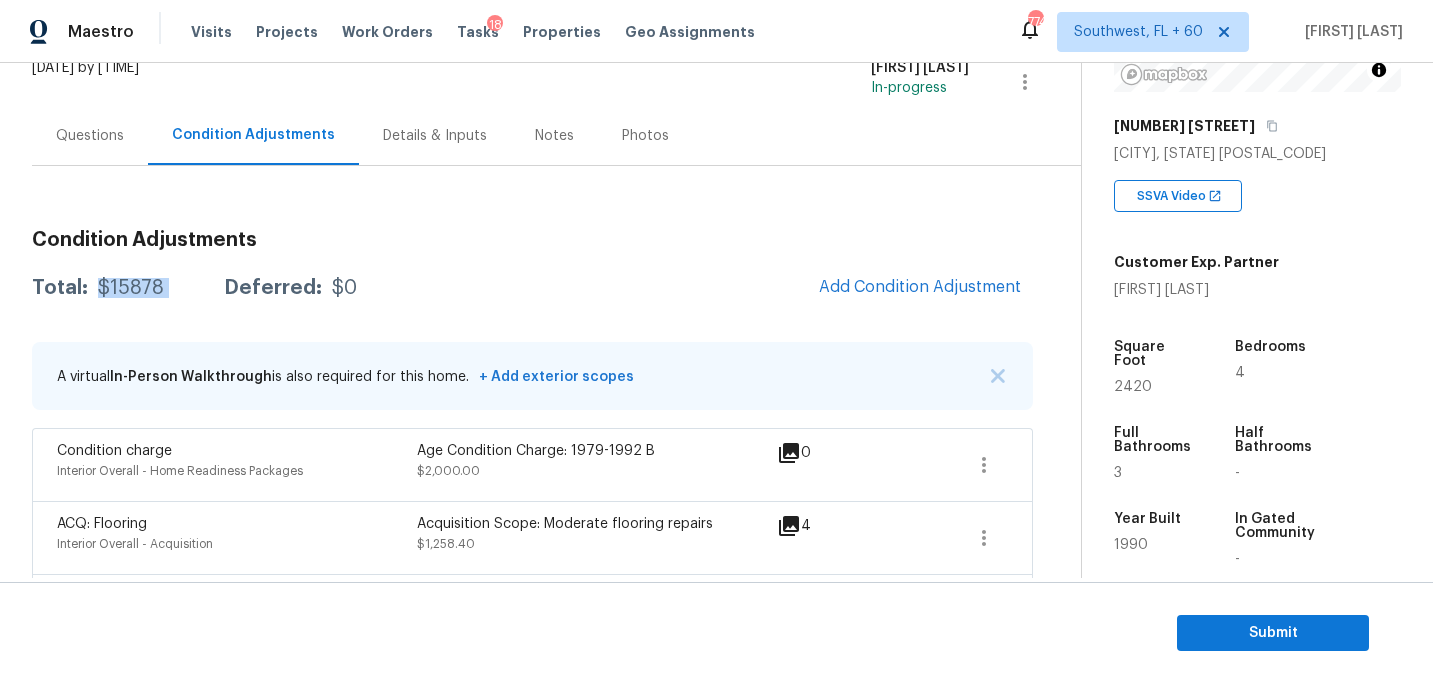 click on "$15878" at bounding box center [131, 288] 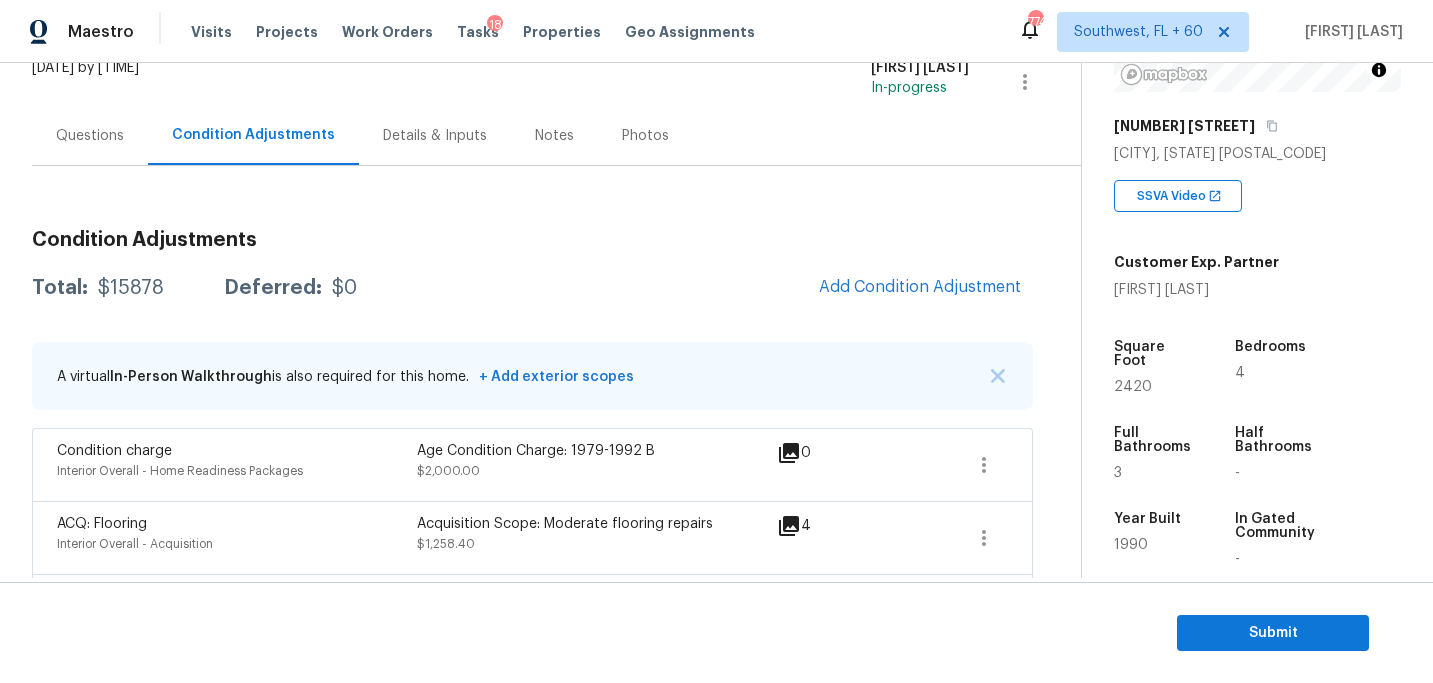 click on "Questions" at bounding box center (90, 135) 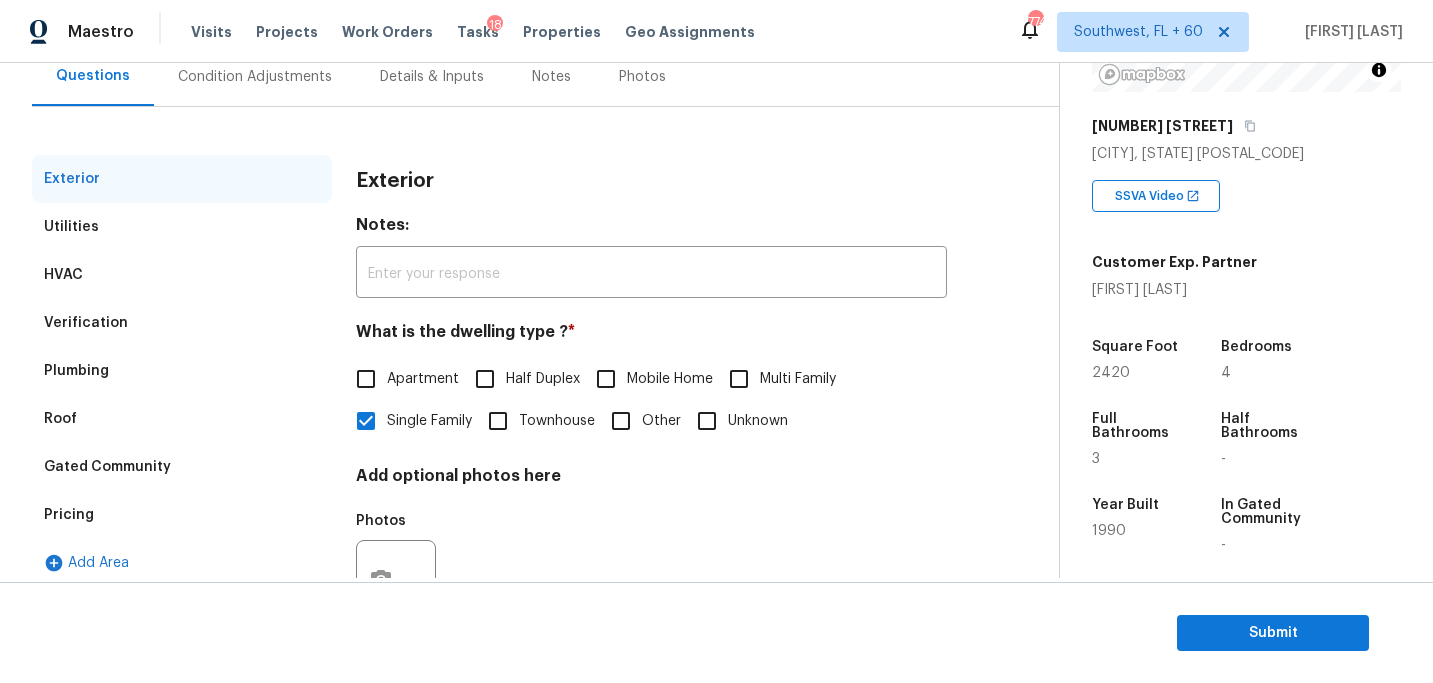 click on "Verification" at bounding box center (182, 323) 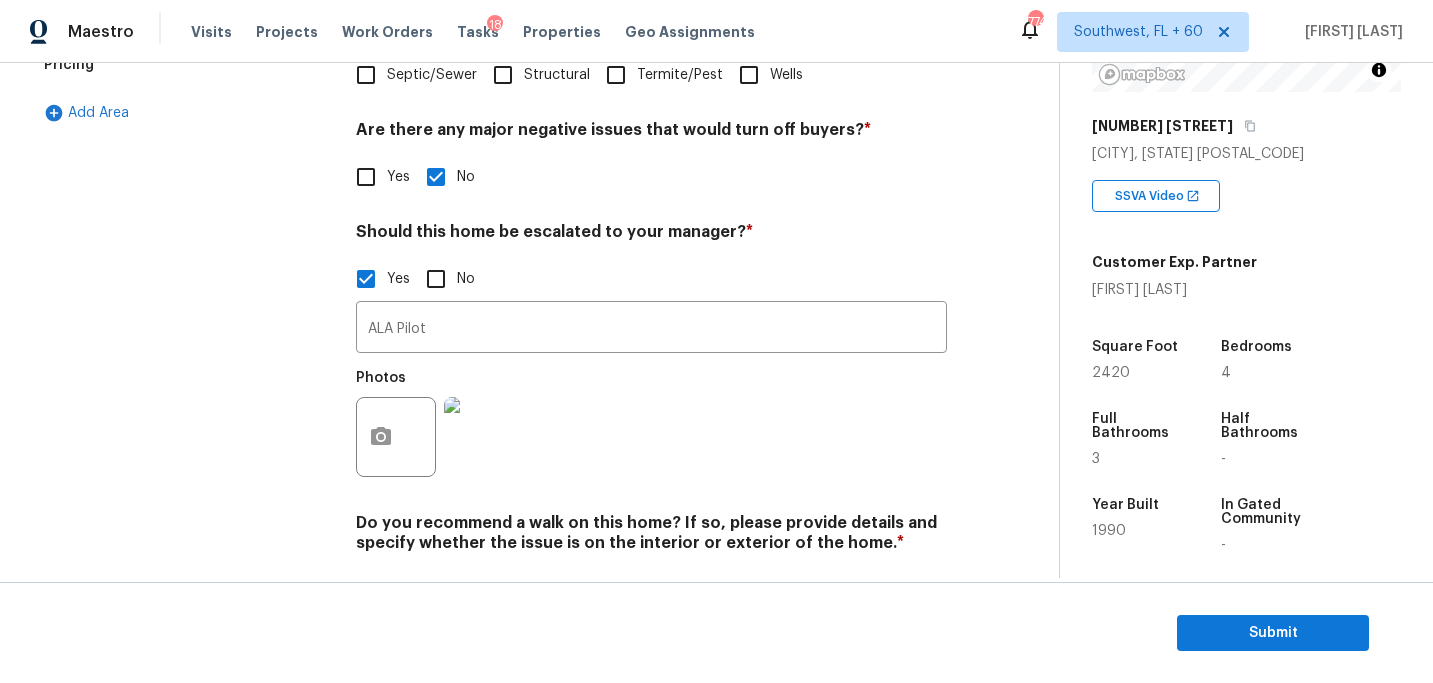 scroll, scrollTop: 638, scrollLeft: 0, axis: vertical 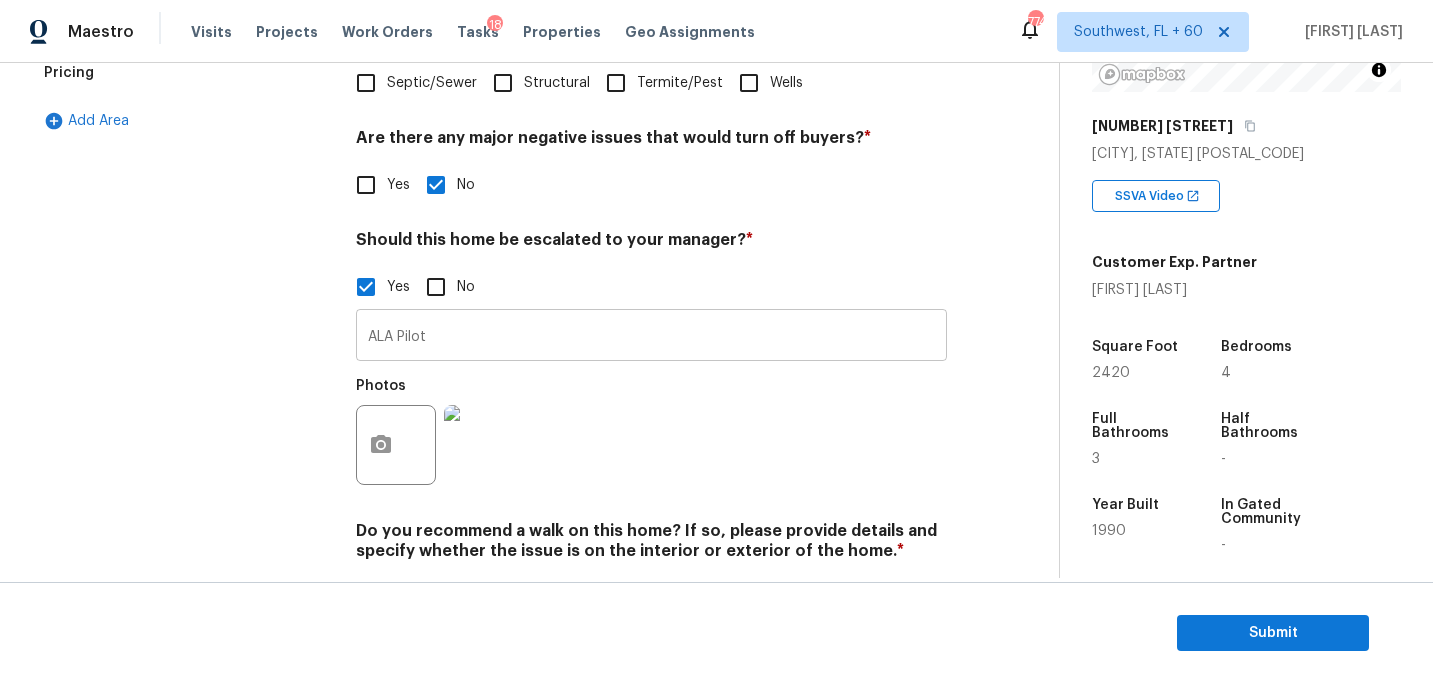 click on "ALA Pilot" at bounding box center [651, 337] 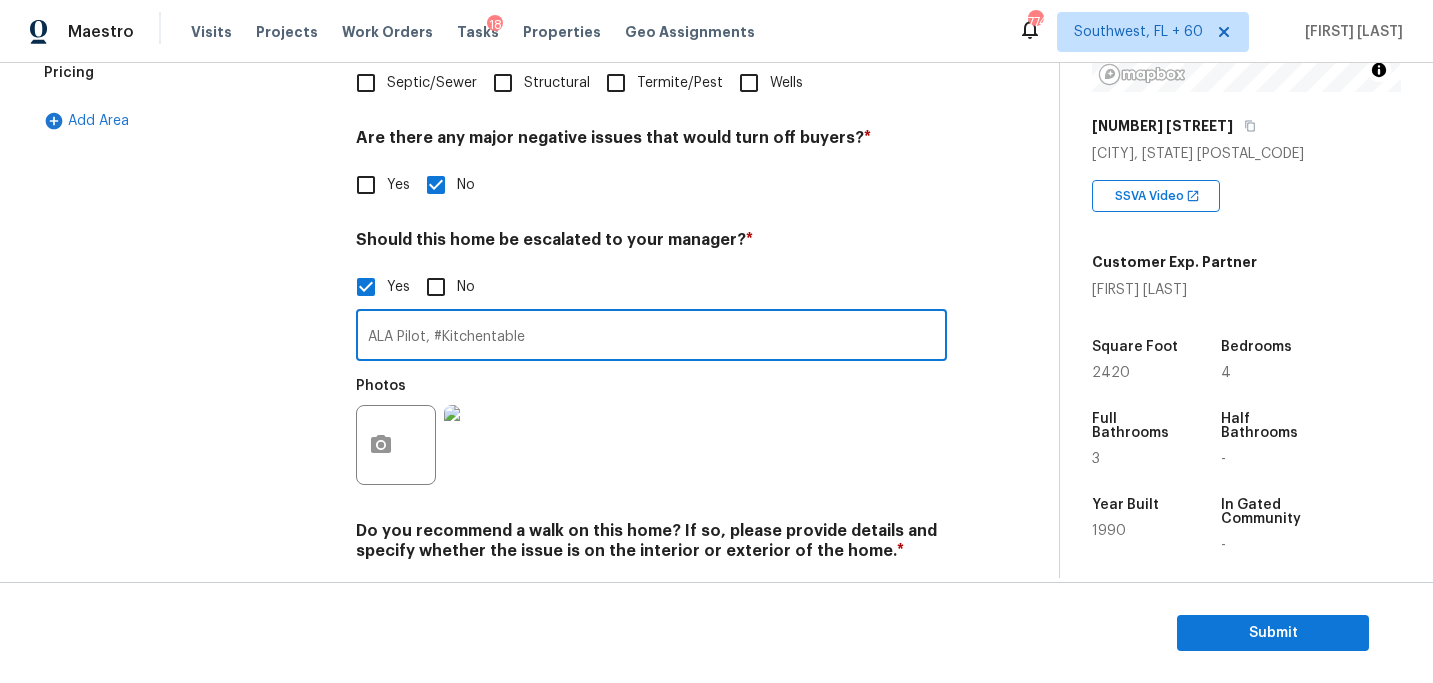 type on "ALA Pilot, #Kitchentable" 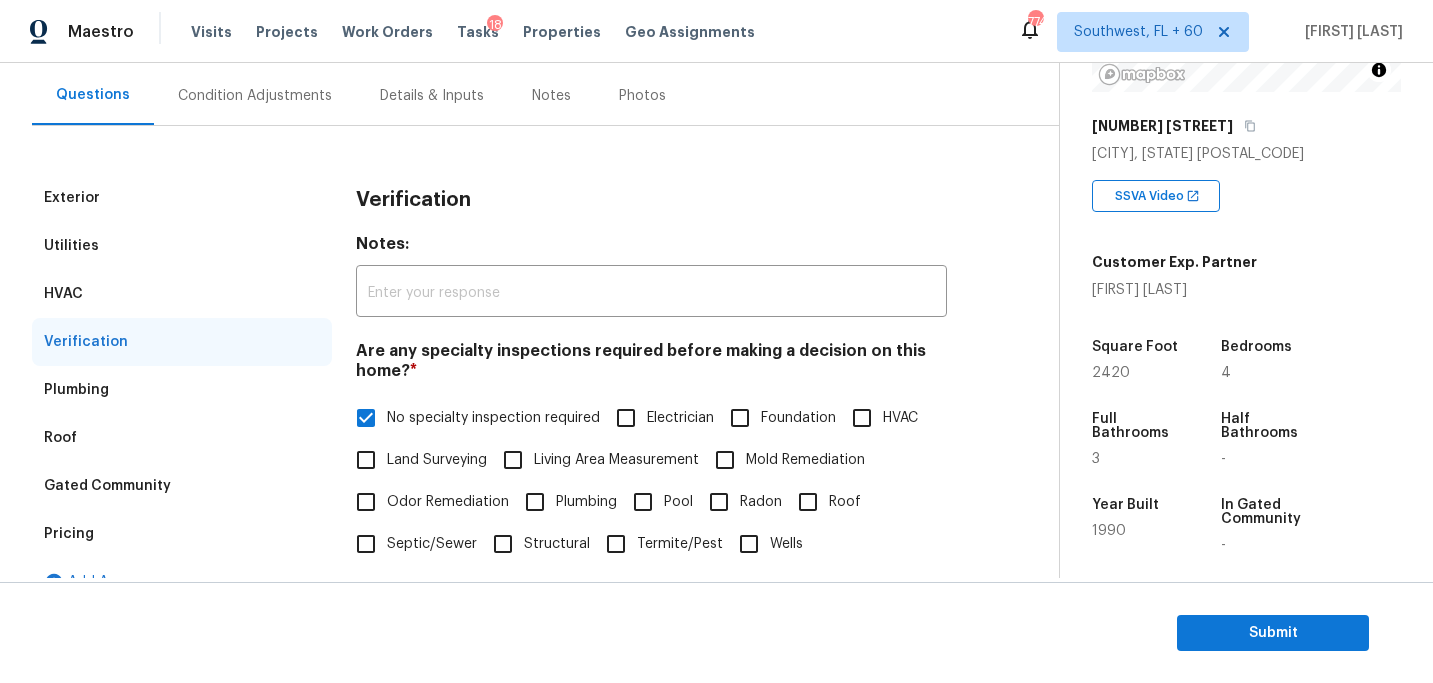 click on "Condition Adjustments" at bounding box center [255, 95] 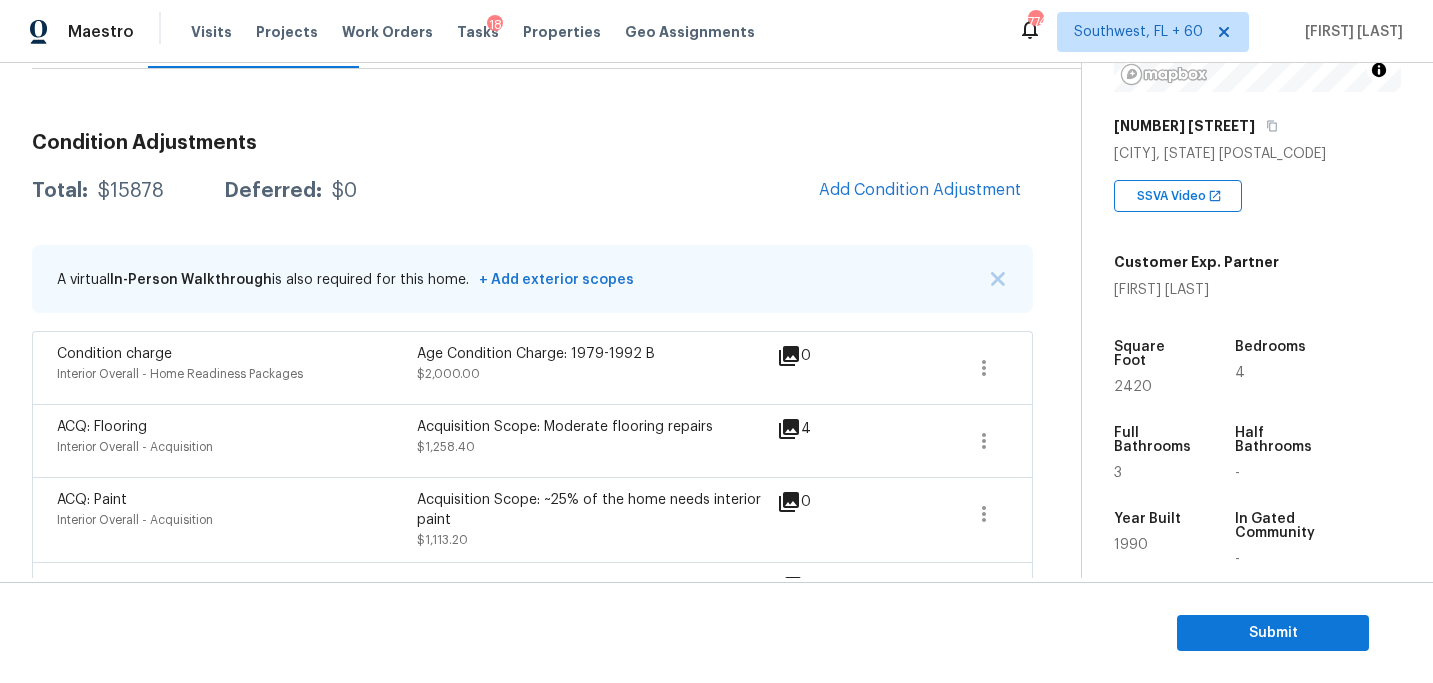 scroll, scrollTop: 241, scrollLeft: 0, axis: vertical 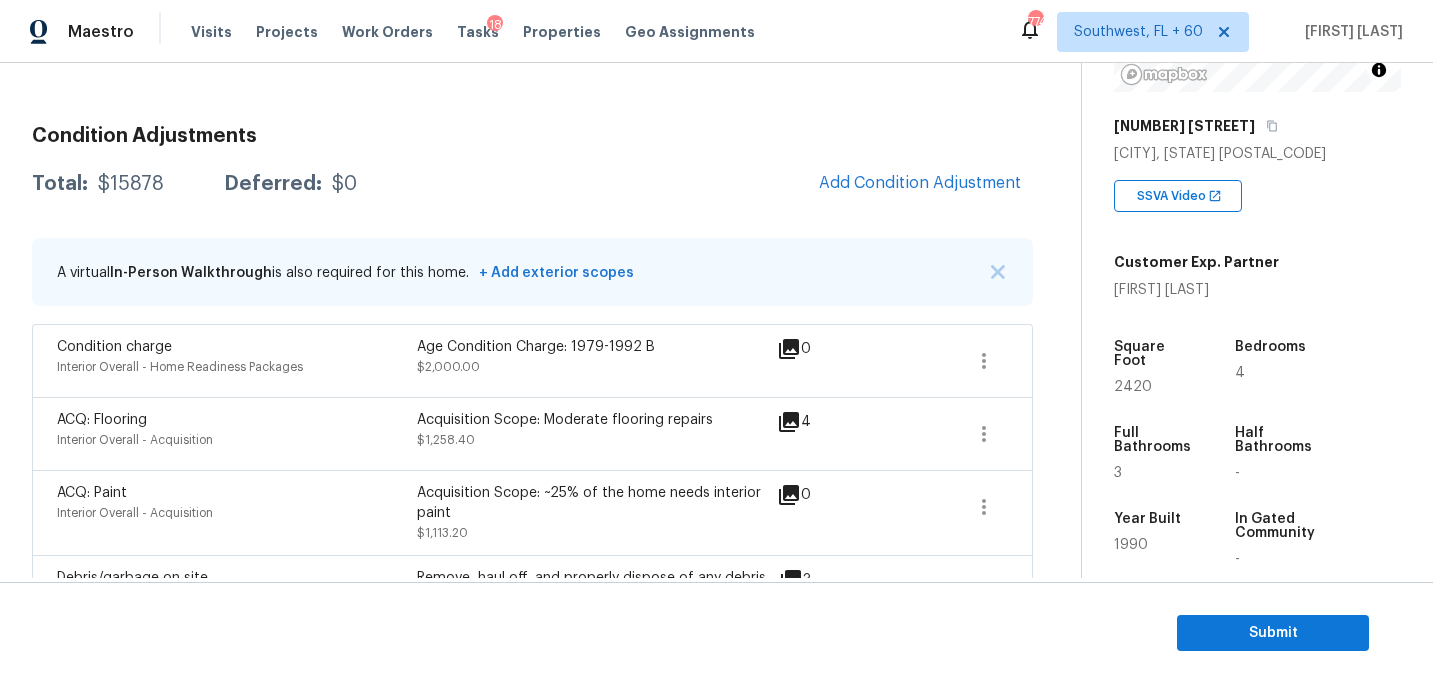 click on "Submit" at bounding box center (716, 633) 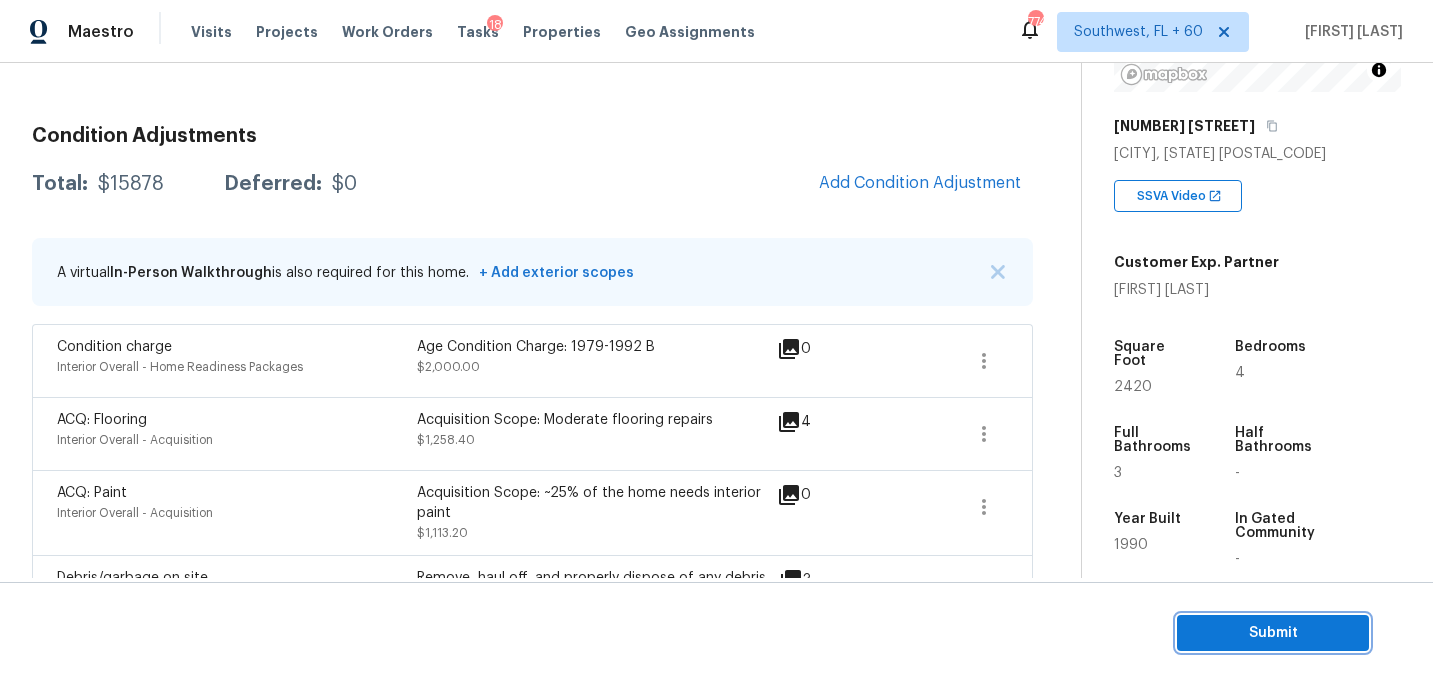 click on "Submit" at bounding box center [1273, 633] 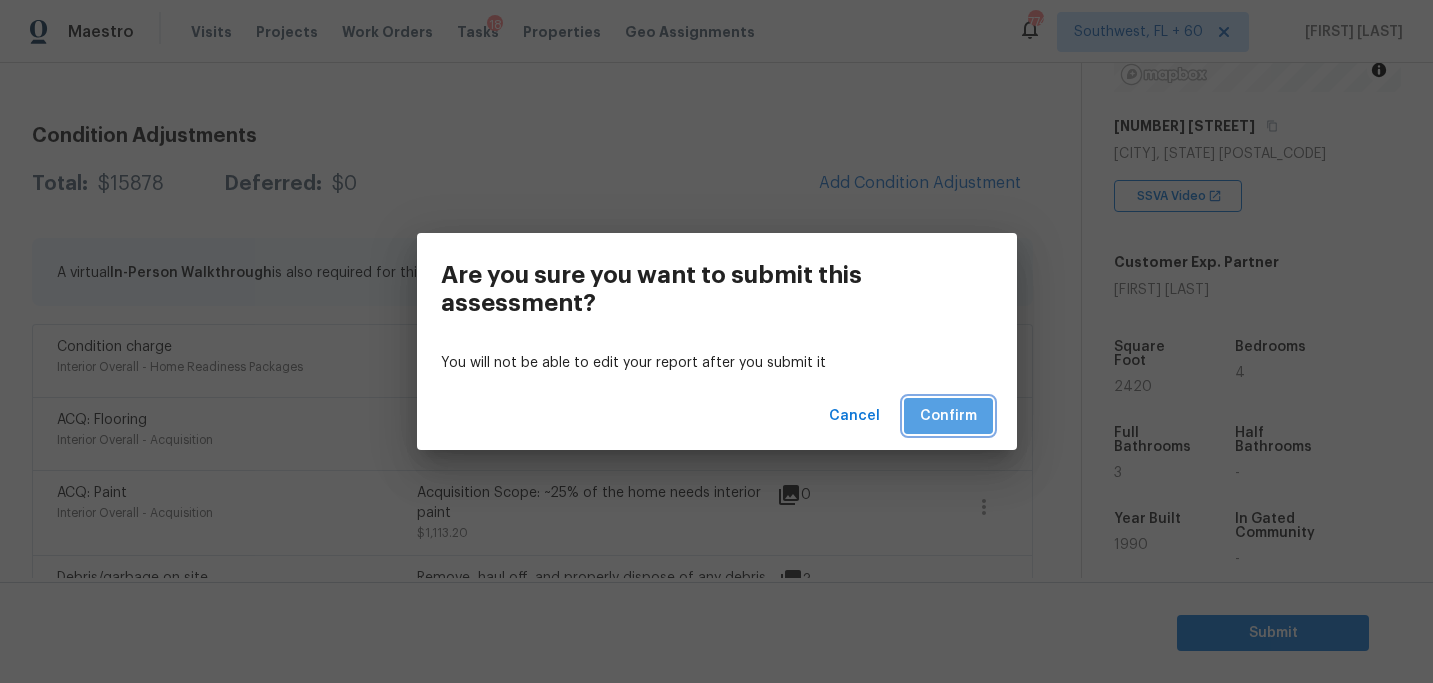 click on "Confirm" at bounding box center (948, 416) 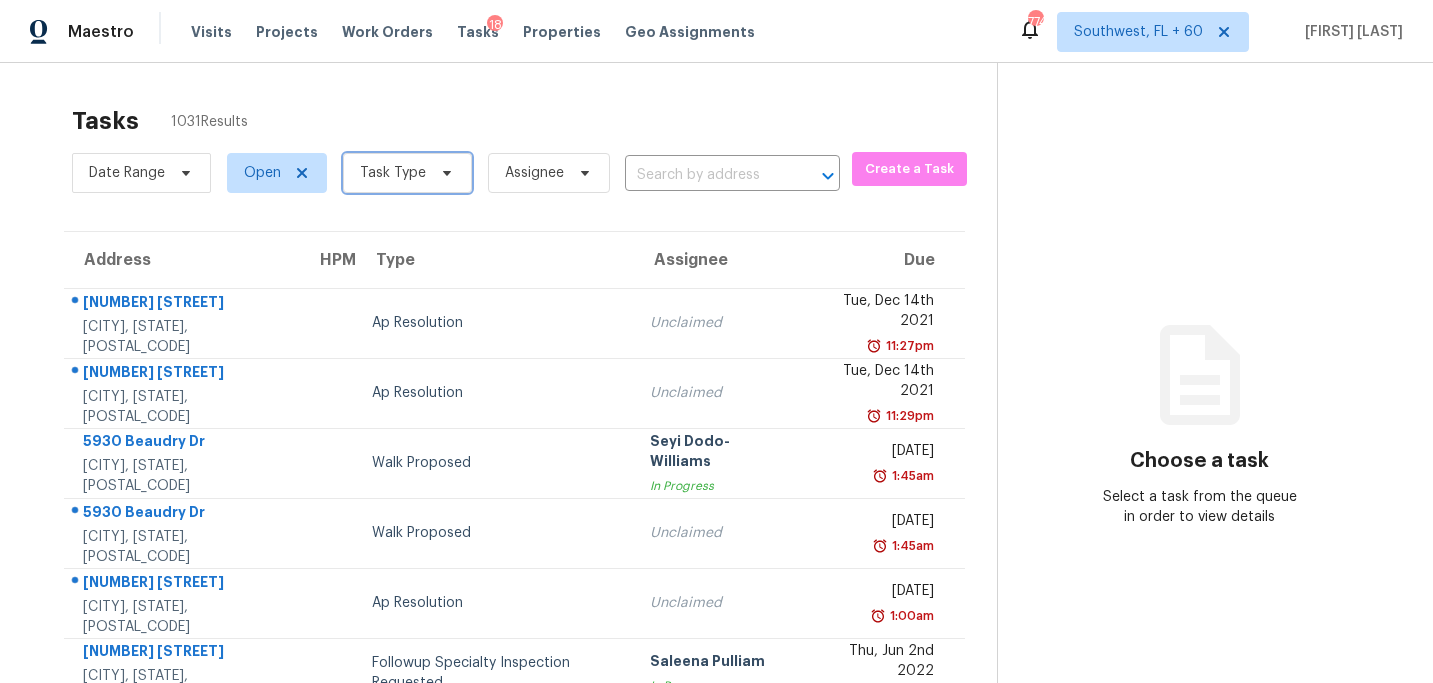 click on "Task Type" at bounding box center [393, 173] 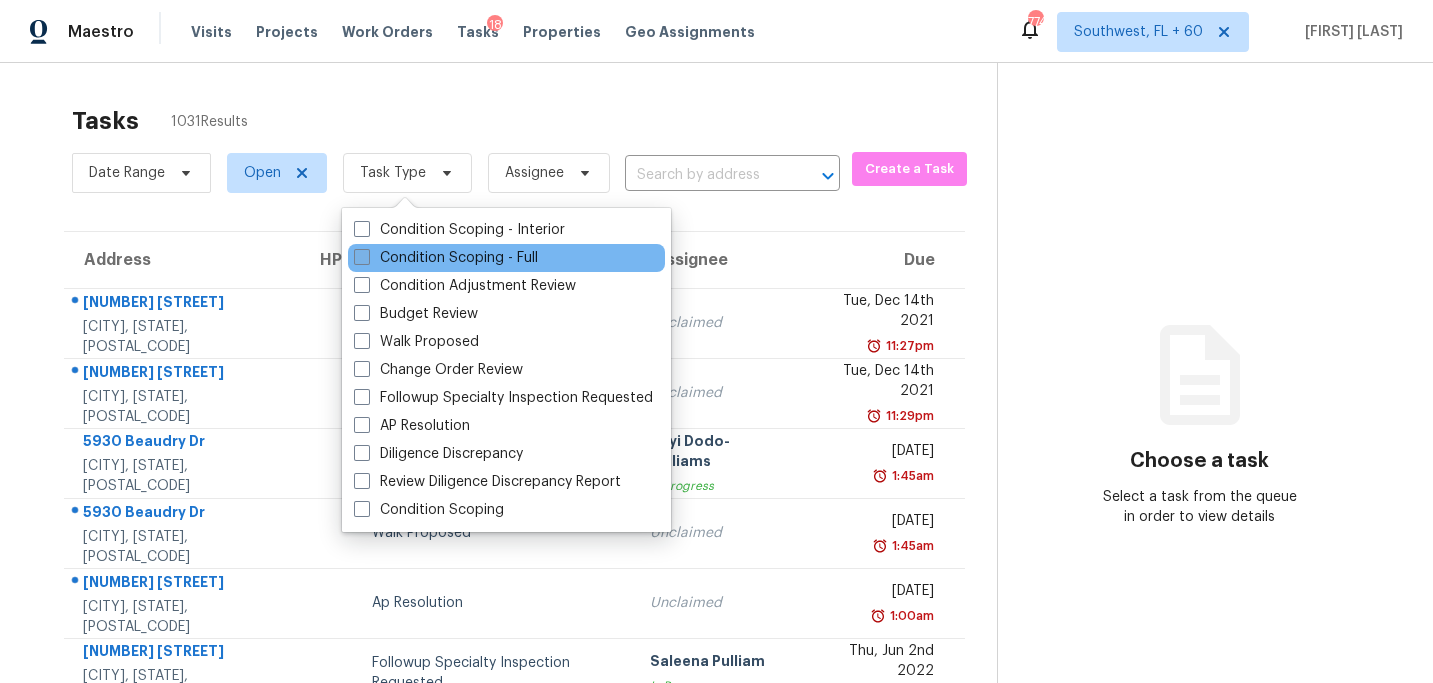 click on "Condition Scoping - Full" at bounding box center (446, 258) 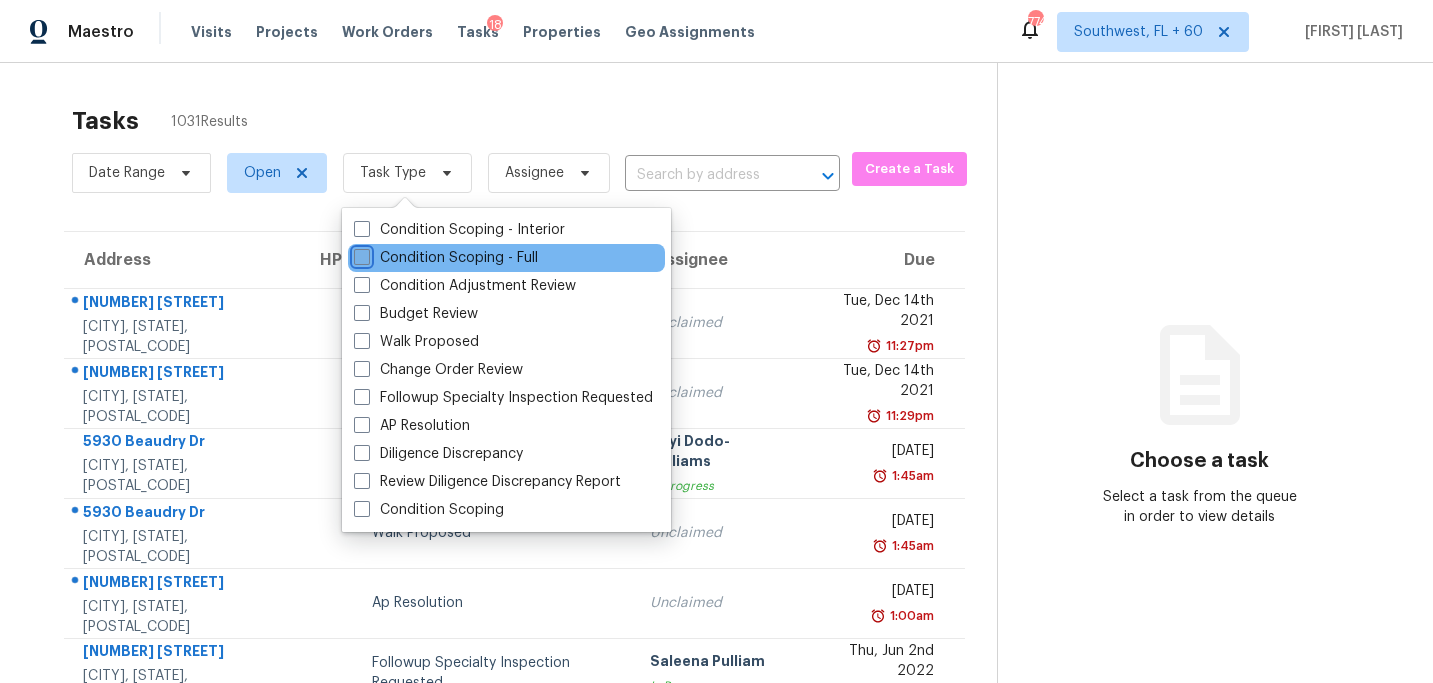 click on "Condition Scoping - Full" at bounding box center (360, 254) 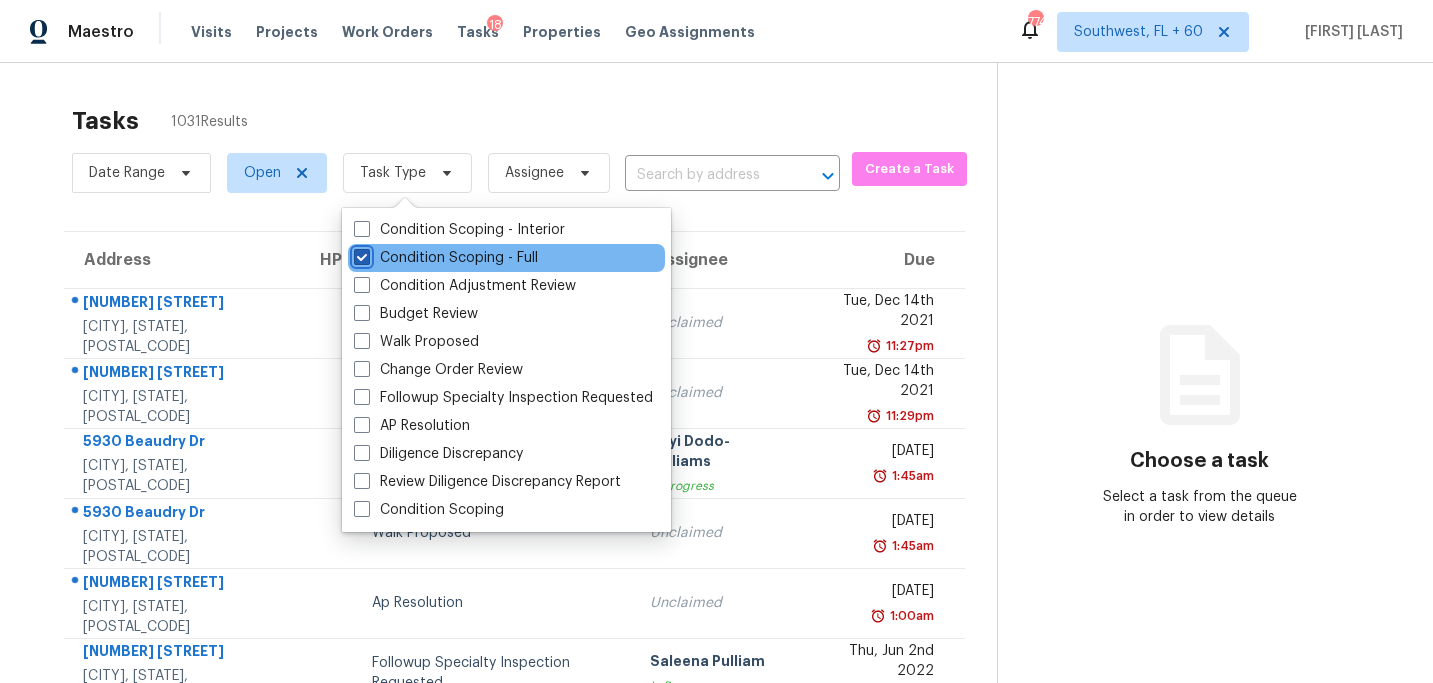 checkbox on "true" 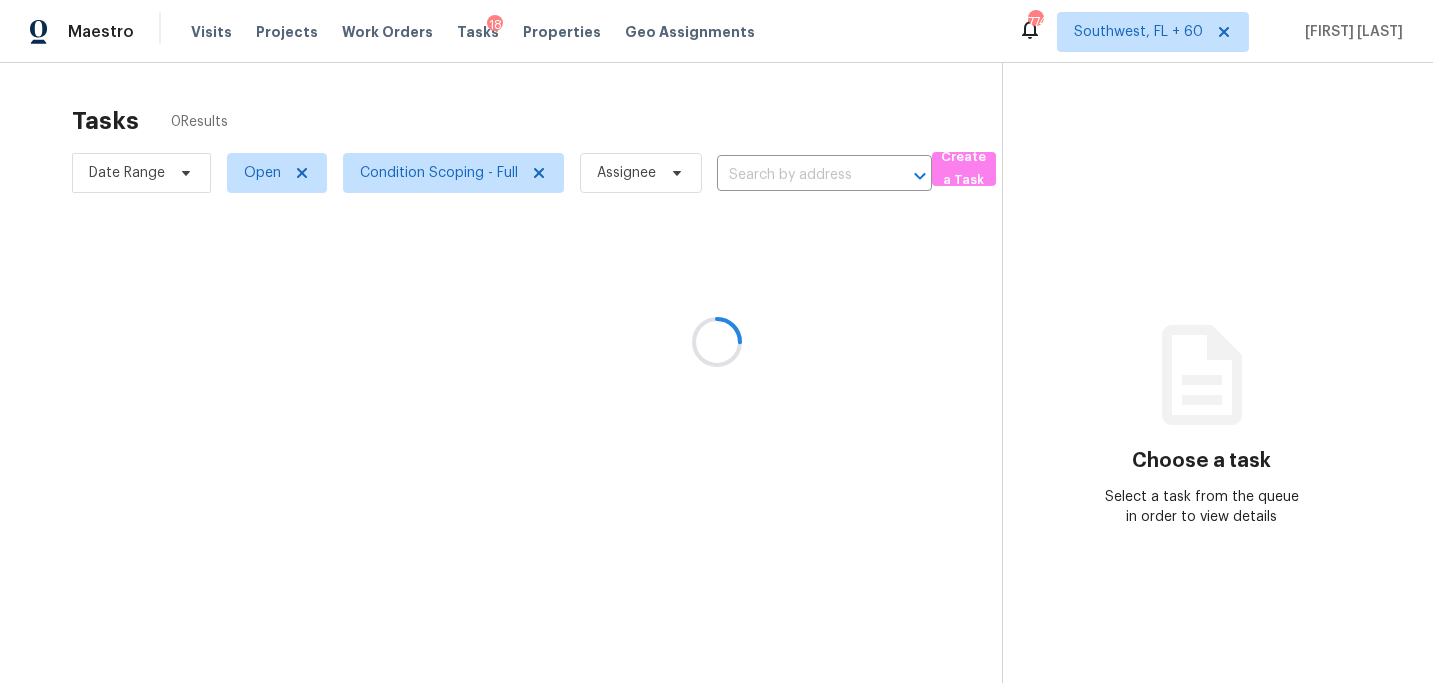 click at bounding box center (716, 341) 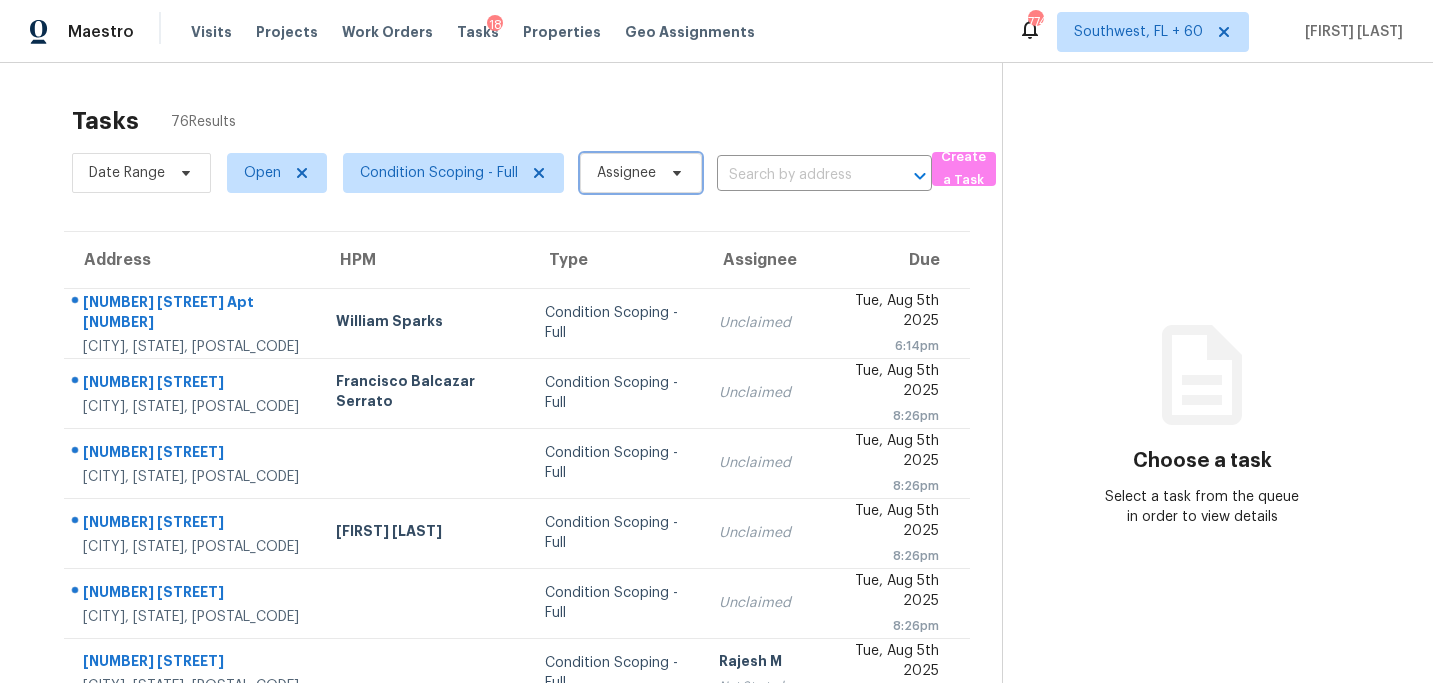 click on "Assignee" at bounding box center (641, 173) 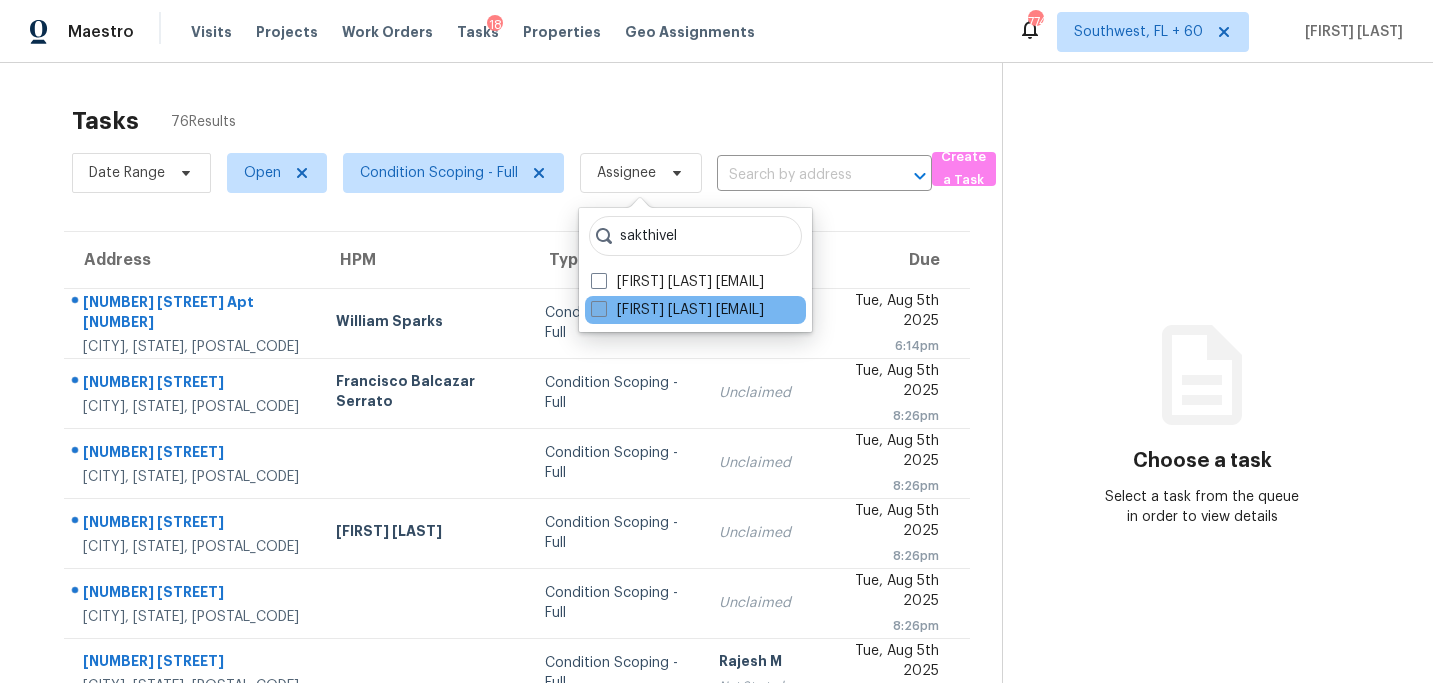 type on "sakthivel" 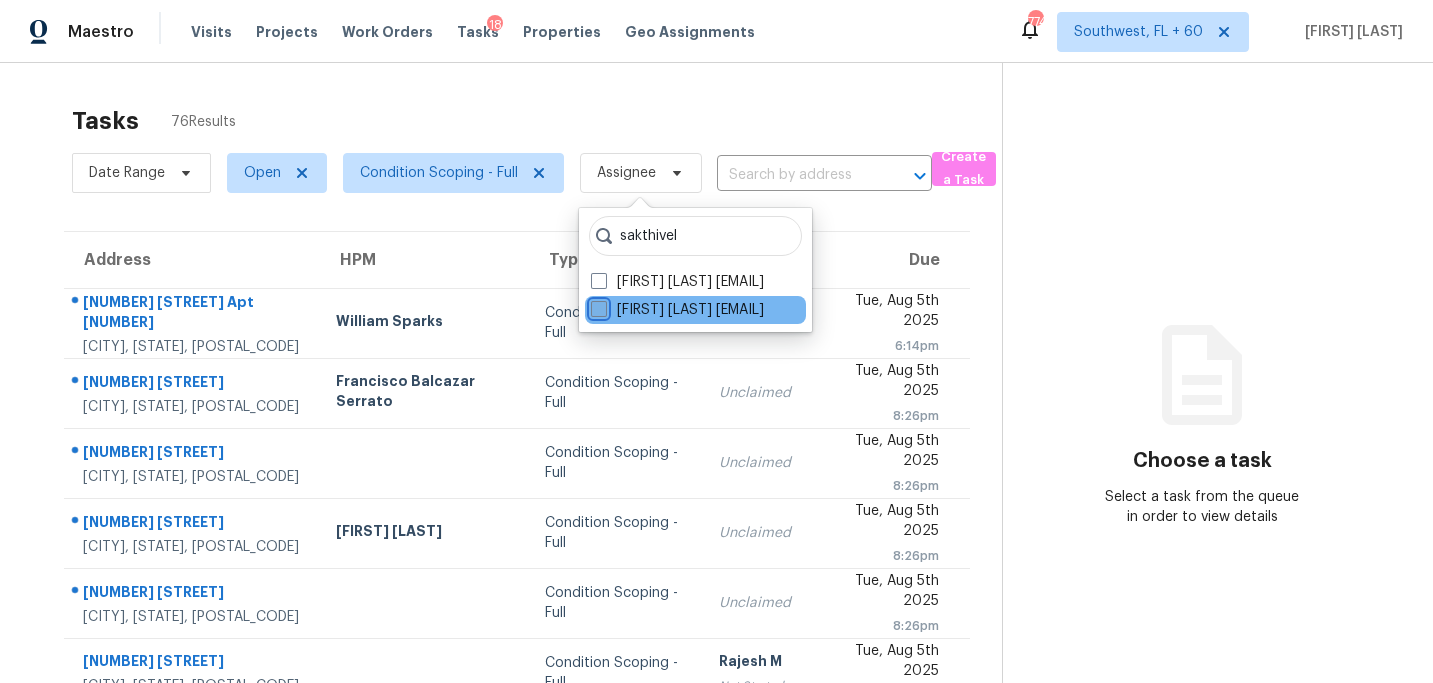 click on "Sakthivel Chandran
sakthivel.chandran@opendoor.com" at bounding box center (597, 306) 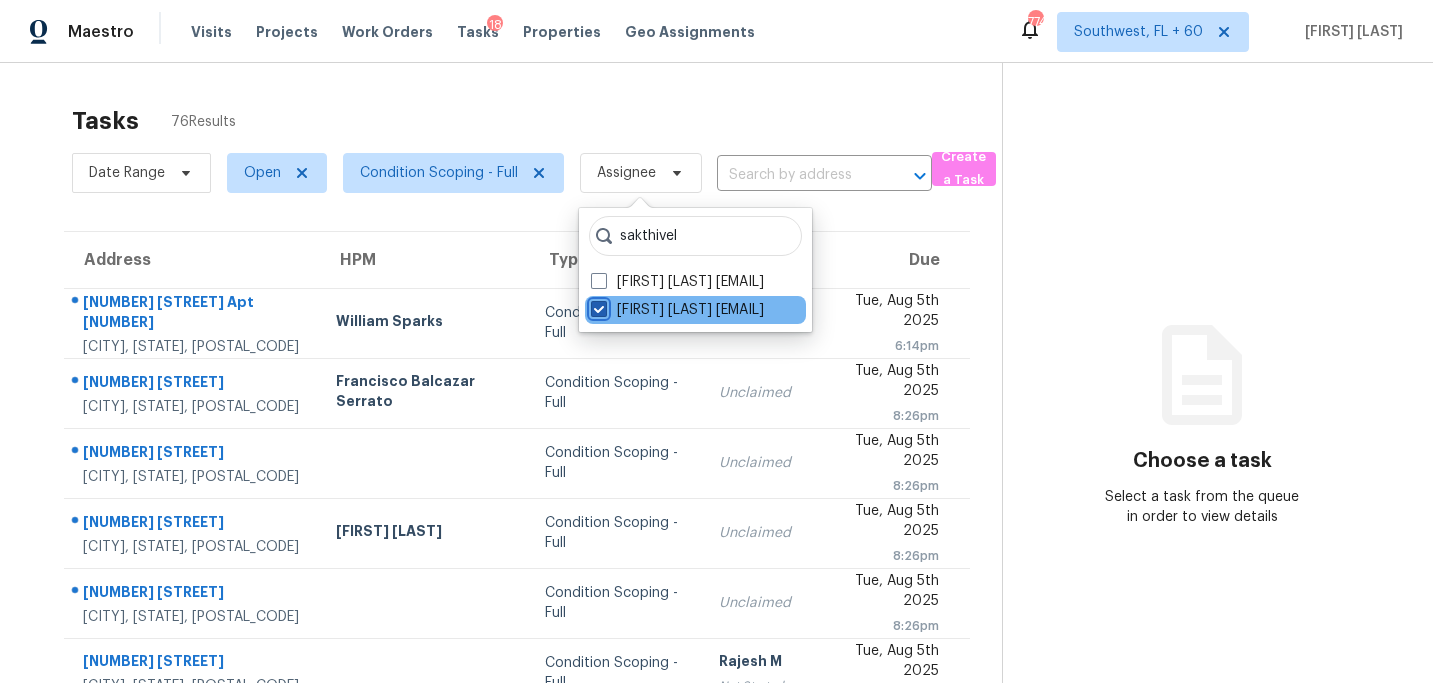 checkbox on "true" 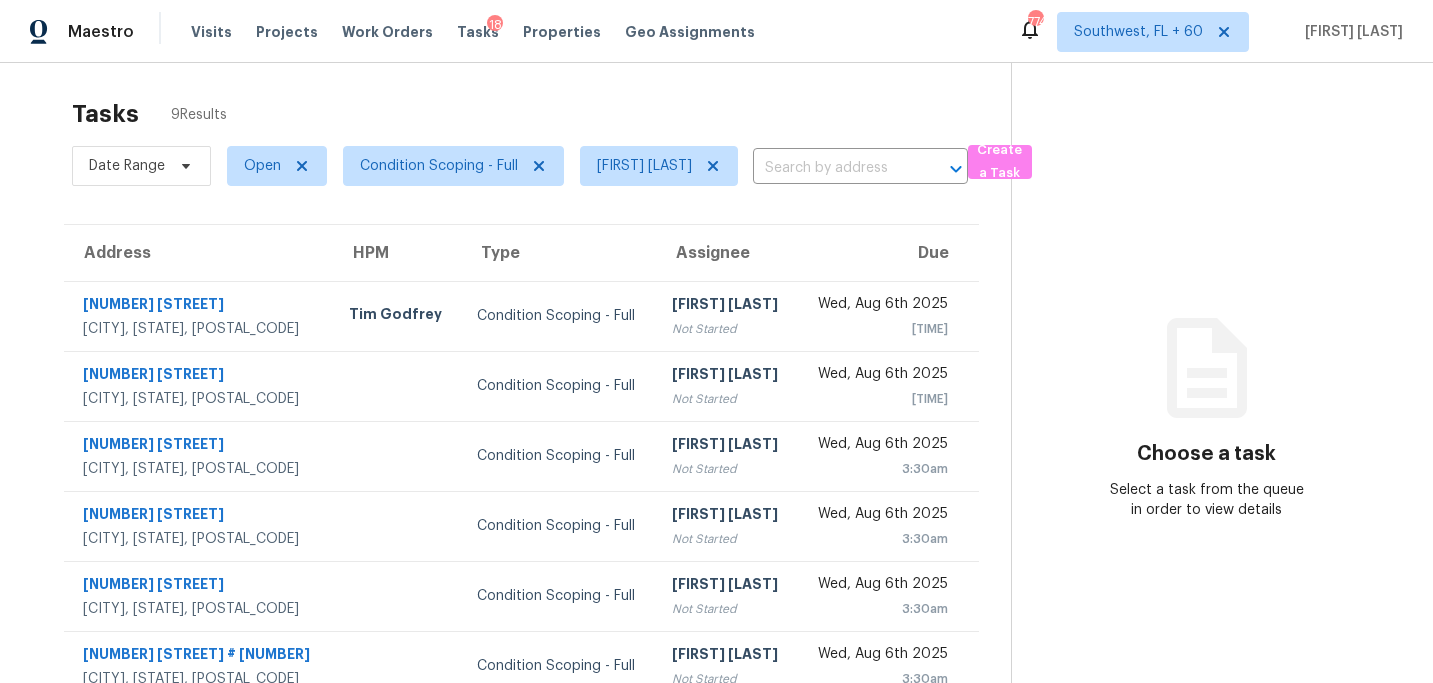 scroll, scrollTop: 0, scrollLeft: 0, axis: both 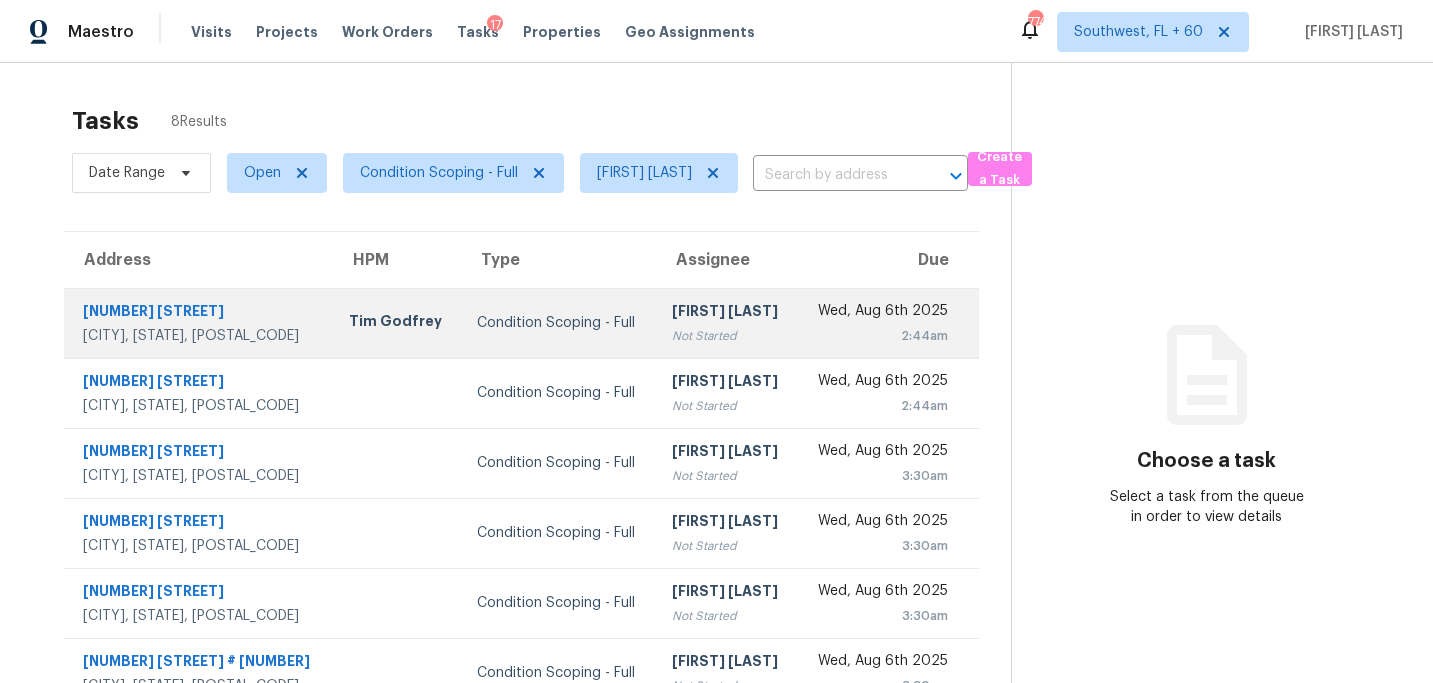 click on "[FIRST] [LAST]" at bounding box center (727, 313) 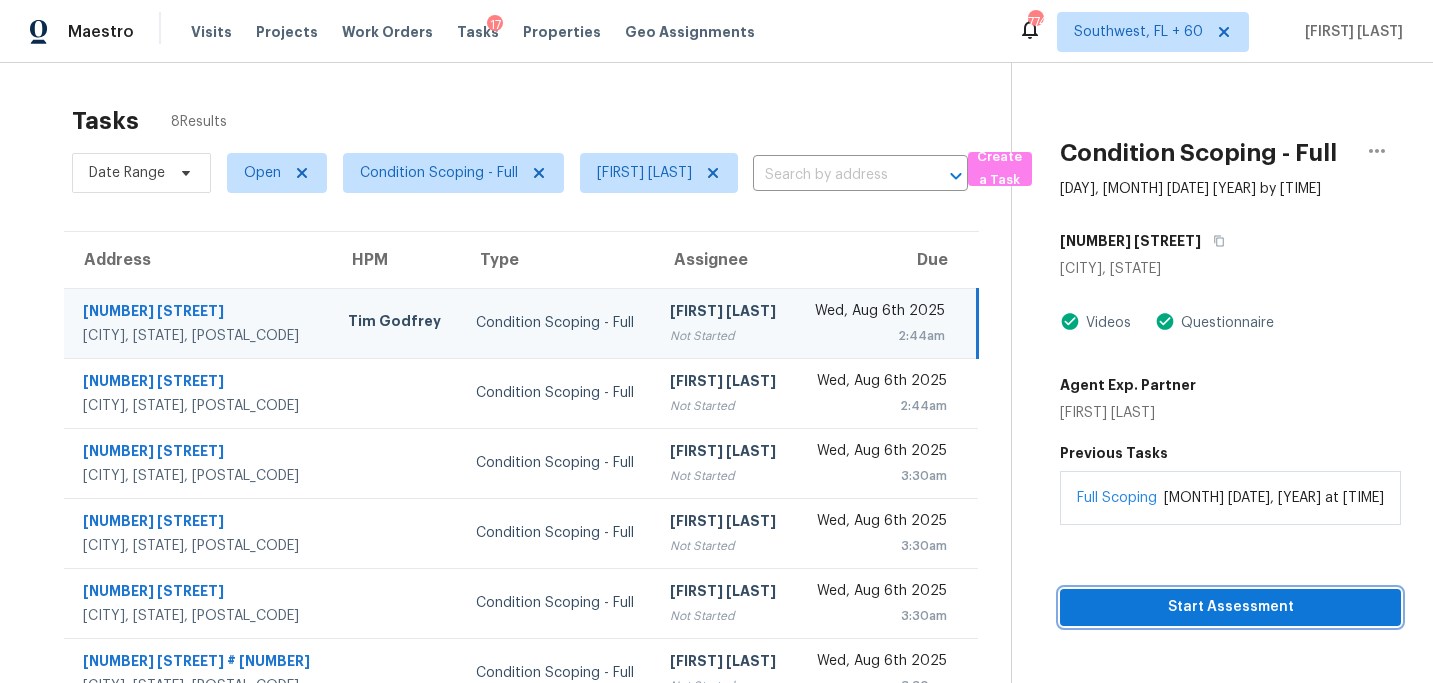 click on "Start Assessment" at bounding box center [1230, 607] 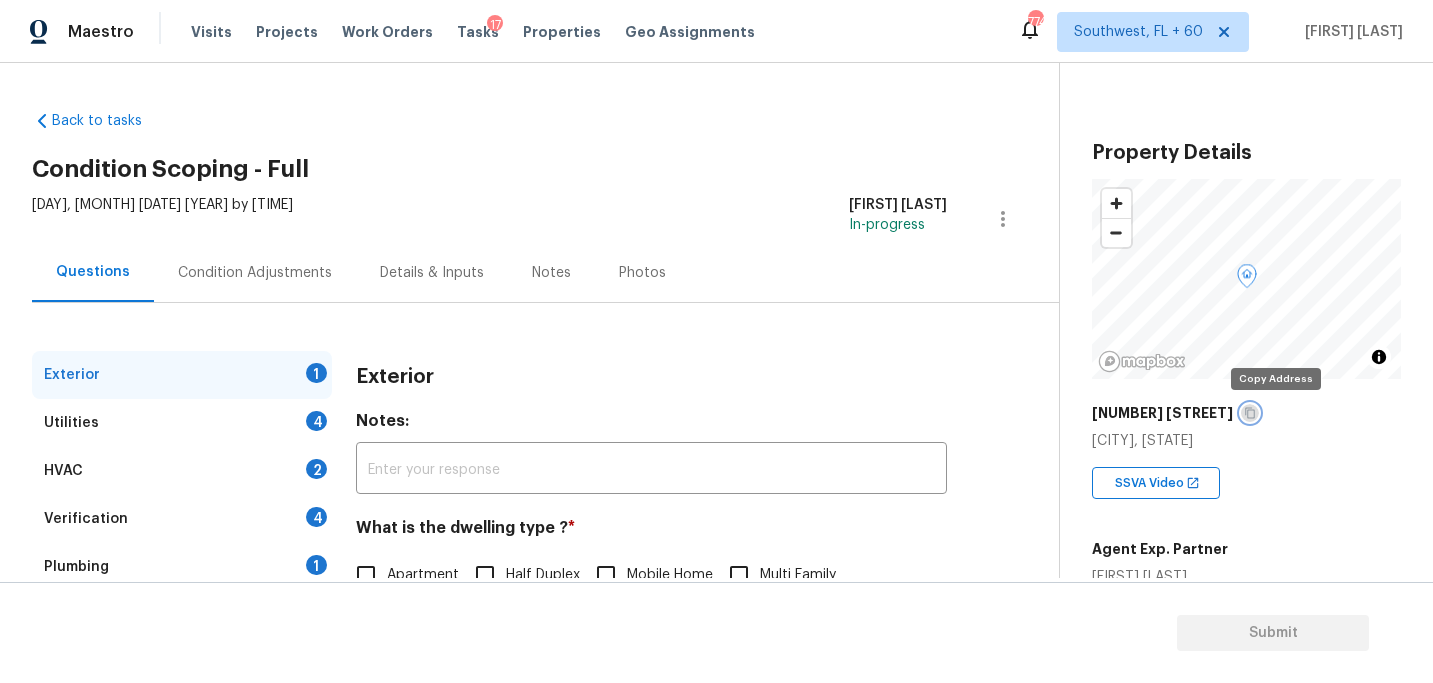 click 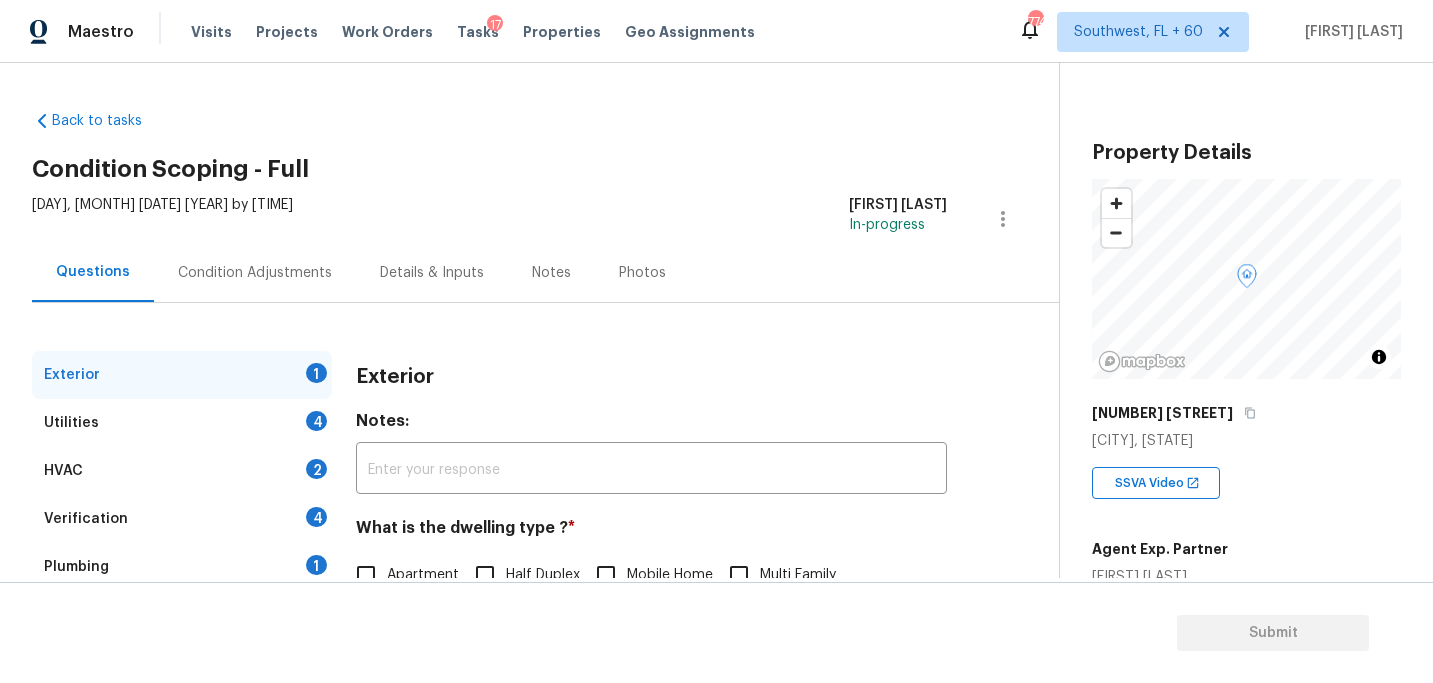 click on "Back to tasks Condition Scoping - Full [DAY], [MONTH] [DATE] [YEAR] by [TIME]   [FIRST] [LAST] In-progress Questions Condition Adjustments Details & Inputs Notes Photos Exterior 1 Utilities 4 HVAC 2 Verification 4 Plumbing 1 Roof Gated Community 1 Pricing 5 Add Area Exterior Notes: ​ What is the dwelling type ?  * Apartment Half Duplex Mobile Home Multi Family Single Family Townhouse Other Unknown Add optional photos here Photos" at bounding box center (545, 476) 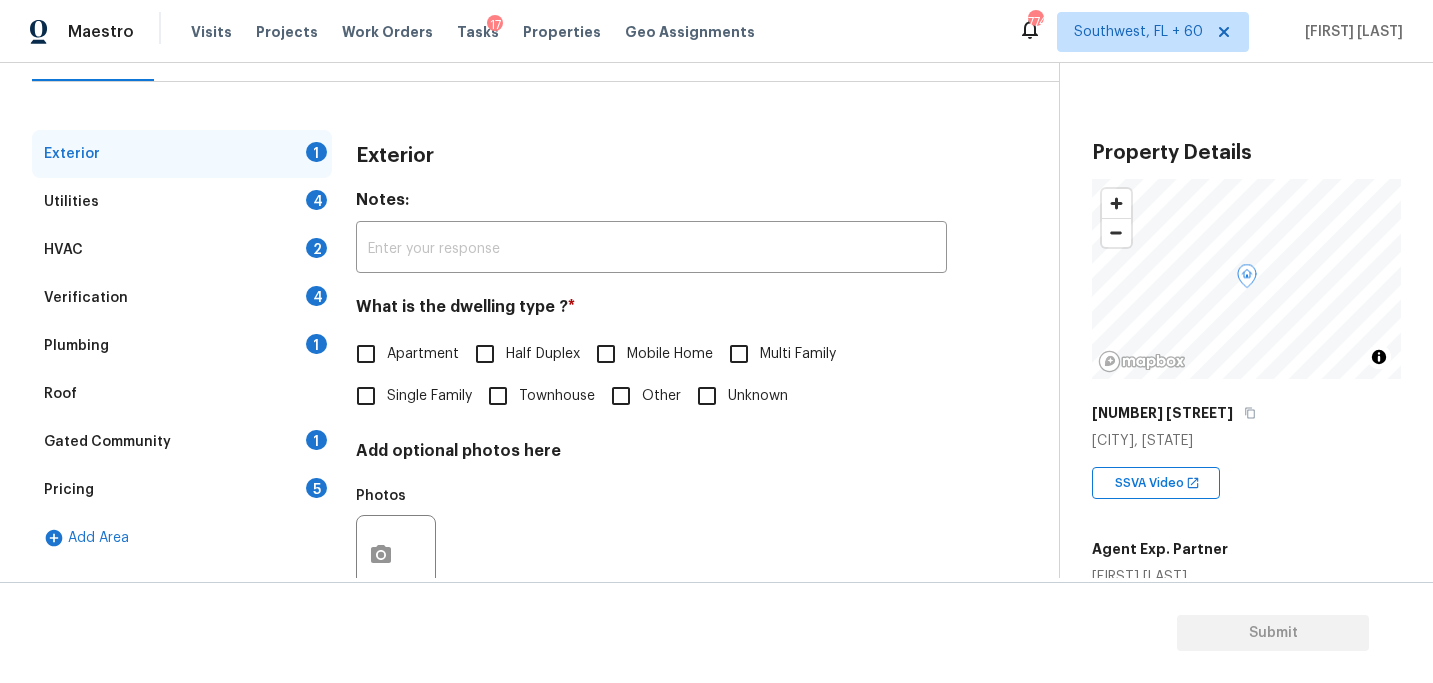 scroll, scrollTop: 181, scrollLeft: 0, axis: vertical 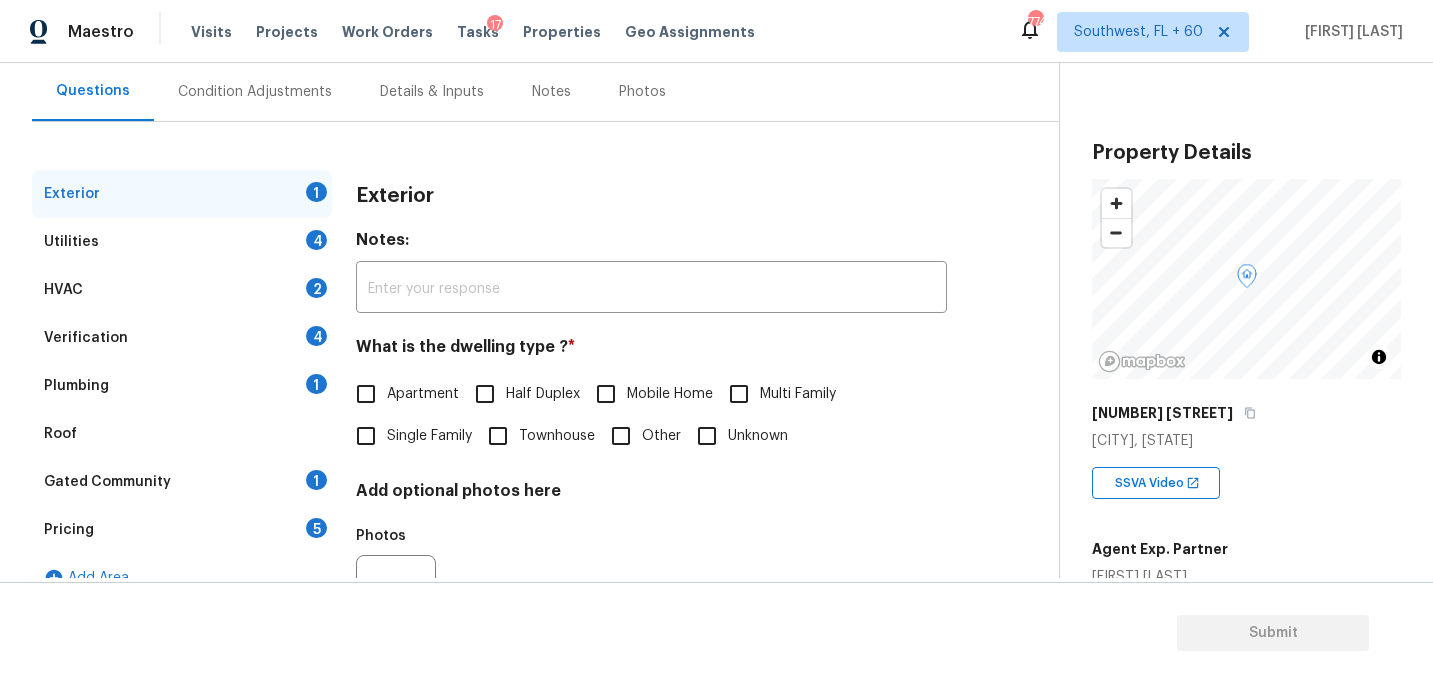 click on "Exterior 1 Utilities 4 HVAC 2 Verification 4 Plumbing 1 Roof Gated Community 1 Pricing 5 Add Area Exterior Notes: ​ What is the dwelling type ?  * Apartment Half Duplex Mobile Home Multi Family Single Family Townhouse Other Unknown Add optional photos here Photos" at bounding box center (521, 396) 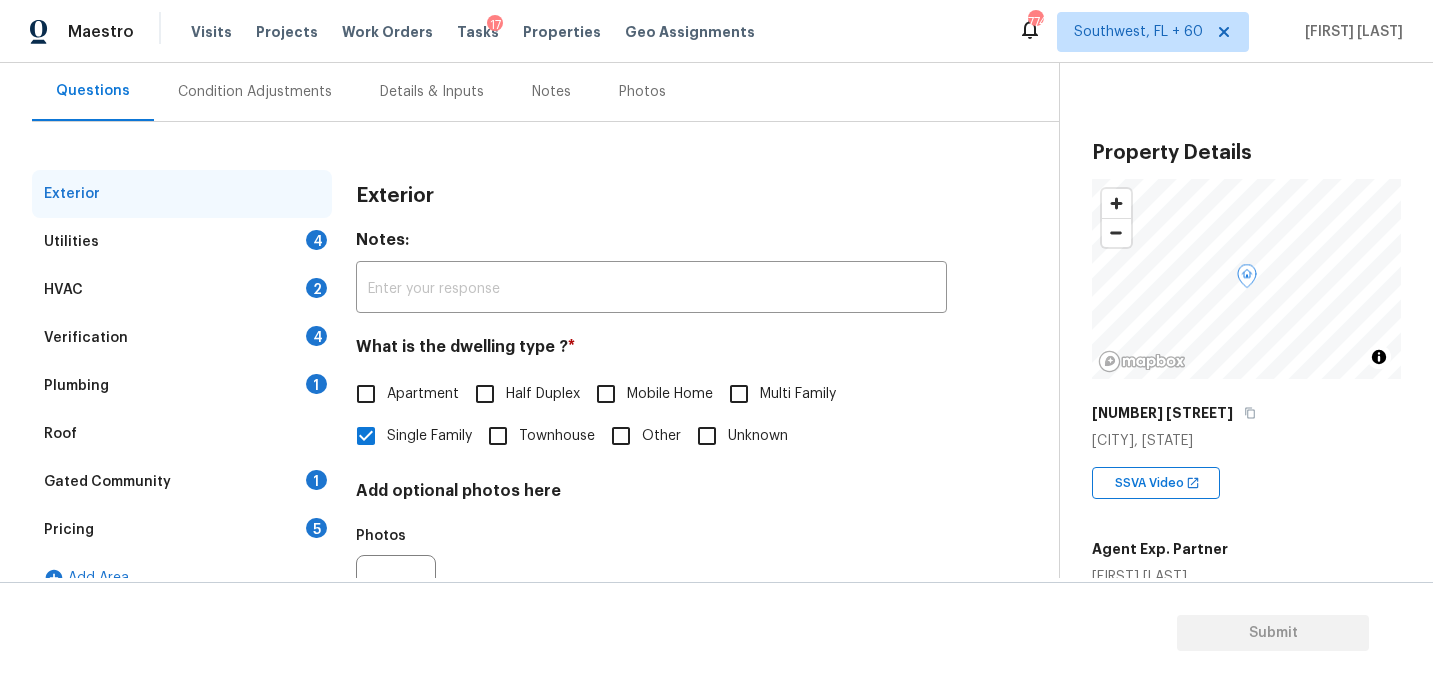 click on "Utilities 4" at bounding box center [182, 242] 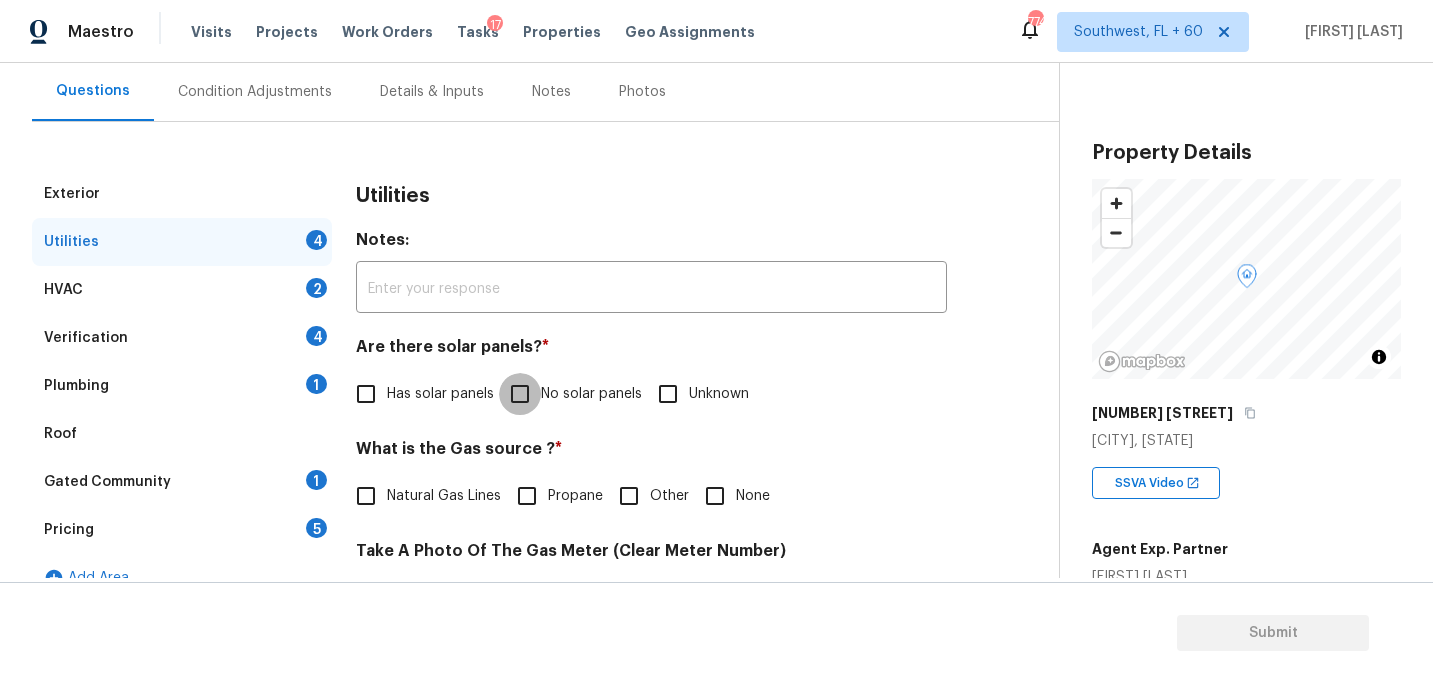 click on "No solar panels" at bounding box center [520, 394] 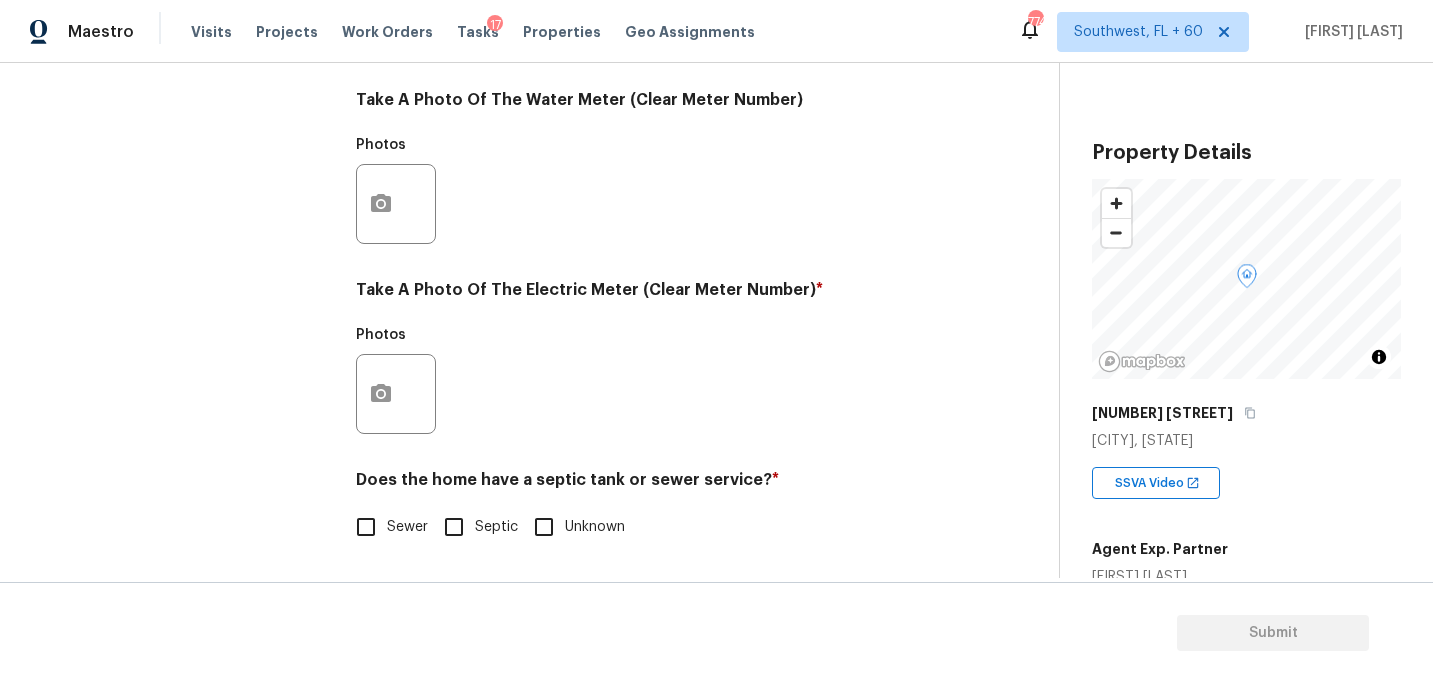 click on "Sewer" at bounding box center [407, 527] 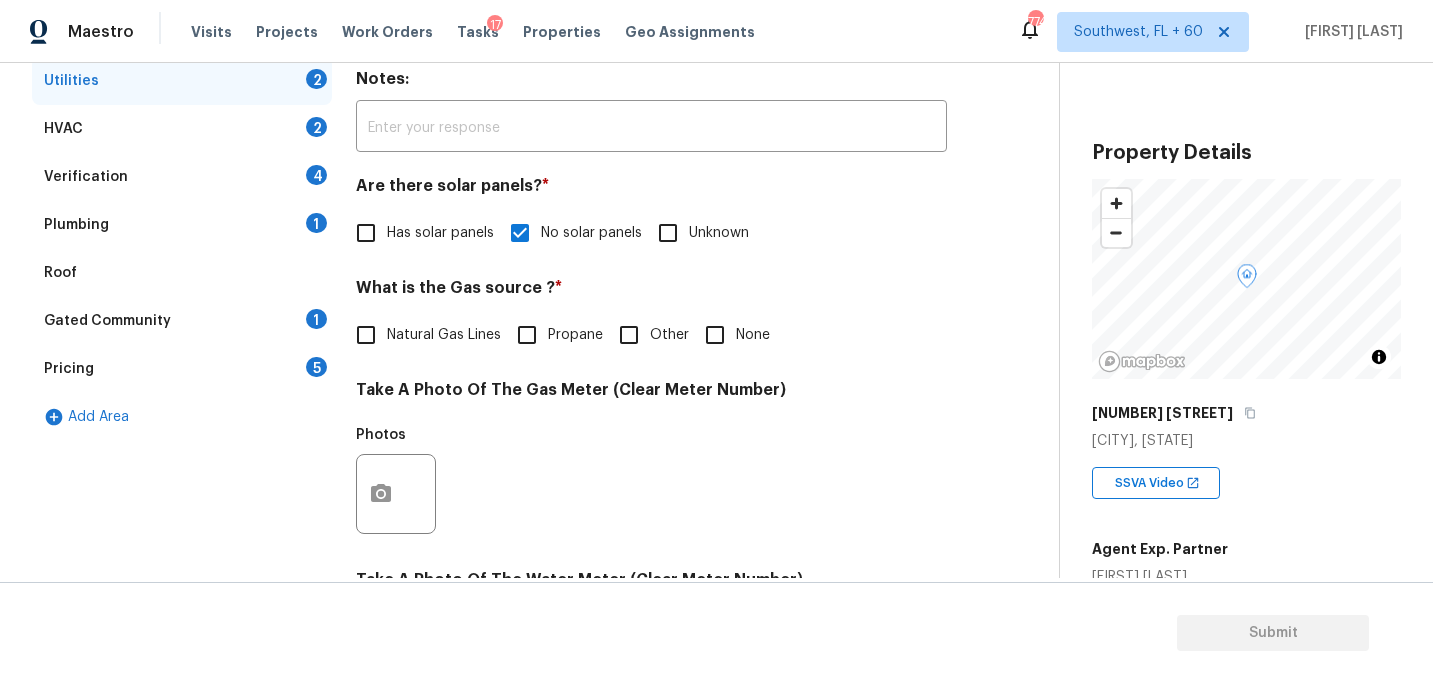 click on "Plumbing 1" at bounding box center (182, 225) 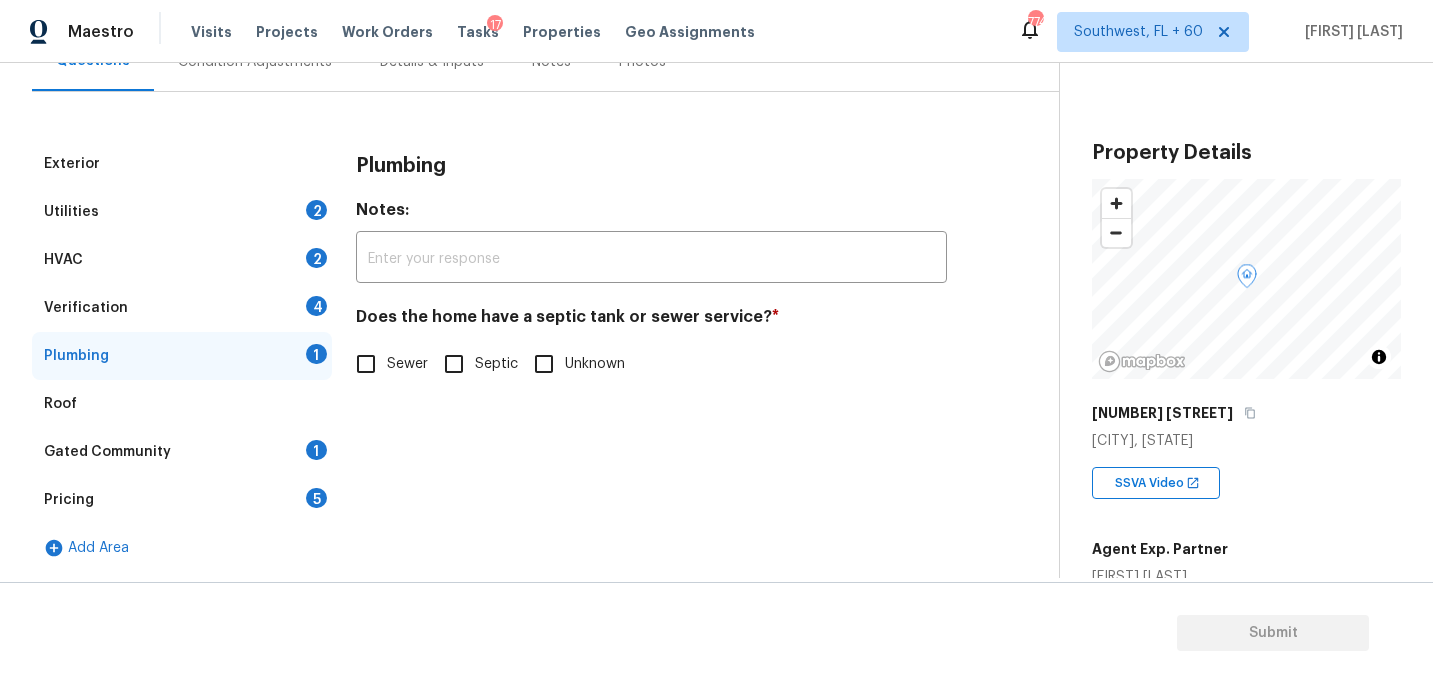scroll, scrollTop: 211, scrollLeft: 0, axis: vertical 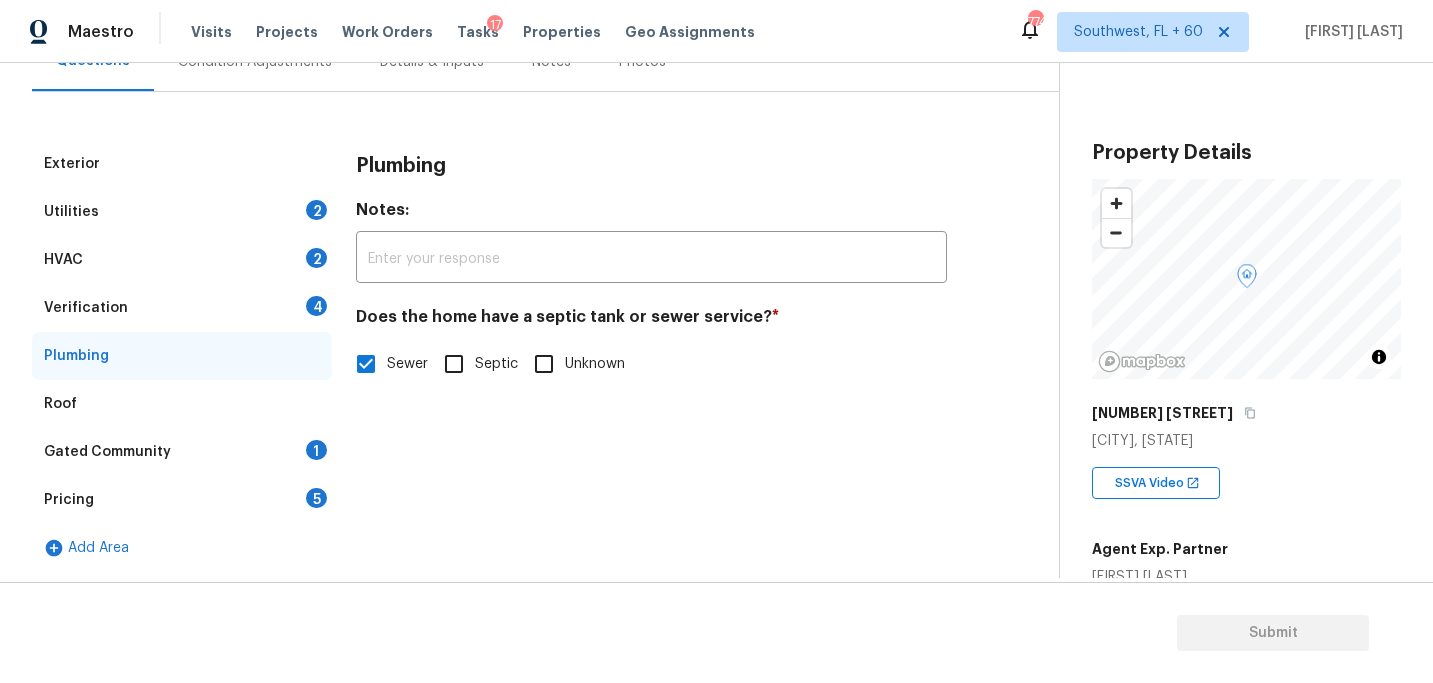 click on "Gated Community 1" at bounding box center (182, 452) 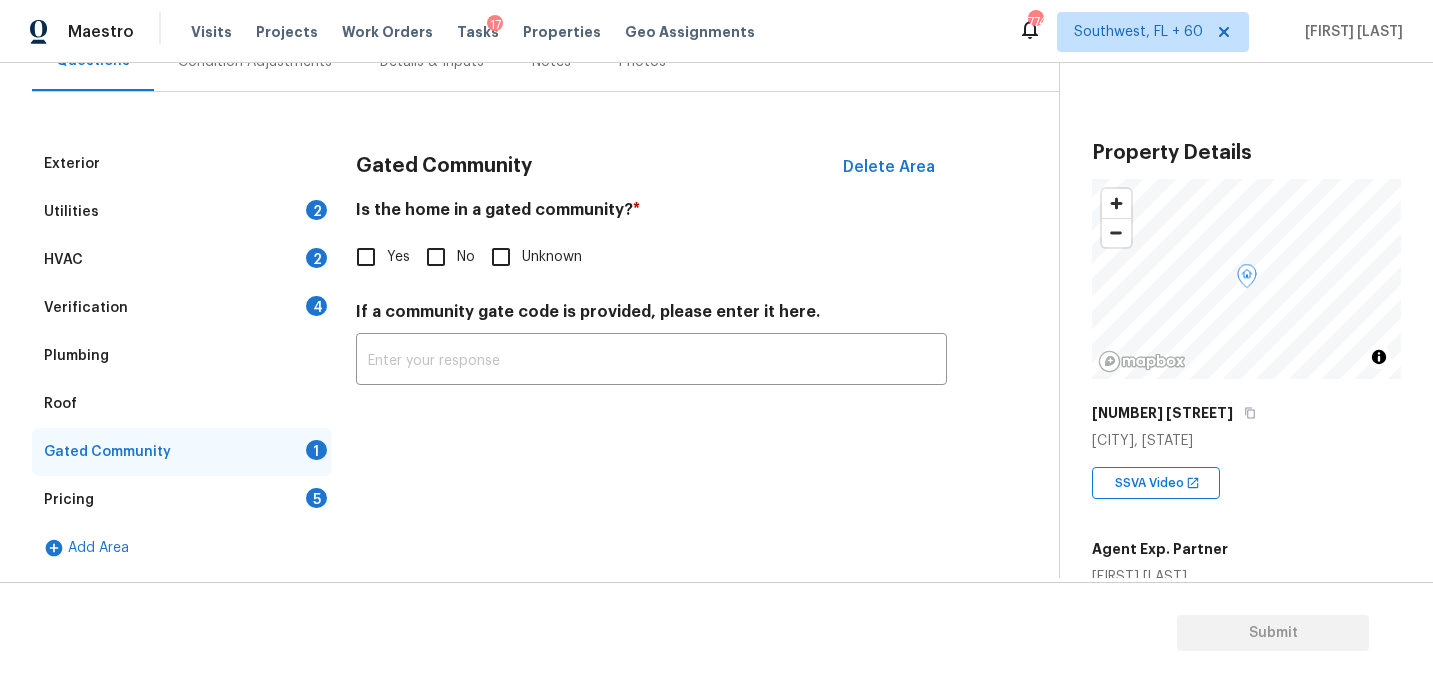 click on "Gated Community Delete Area Is the home in a gated community?  * Yes No Unknown If a community gate code is provided, please enter it here. ​" at bounding box center (651, 274) 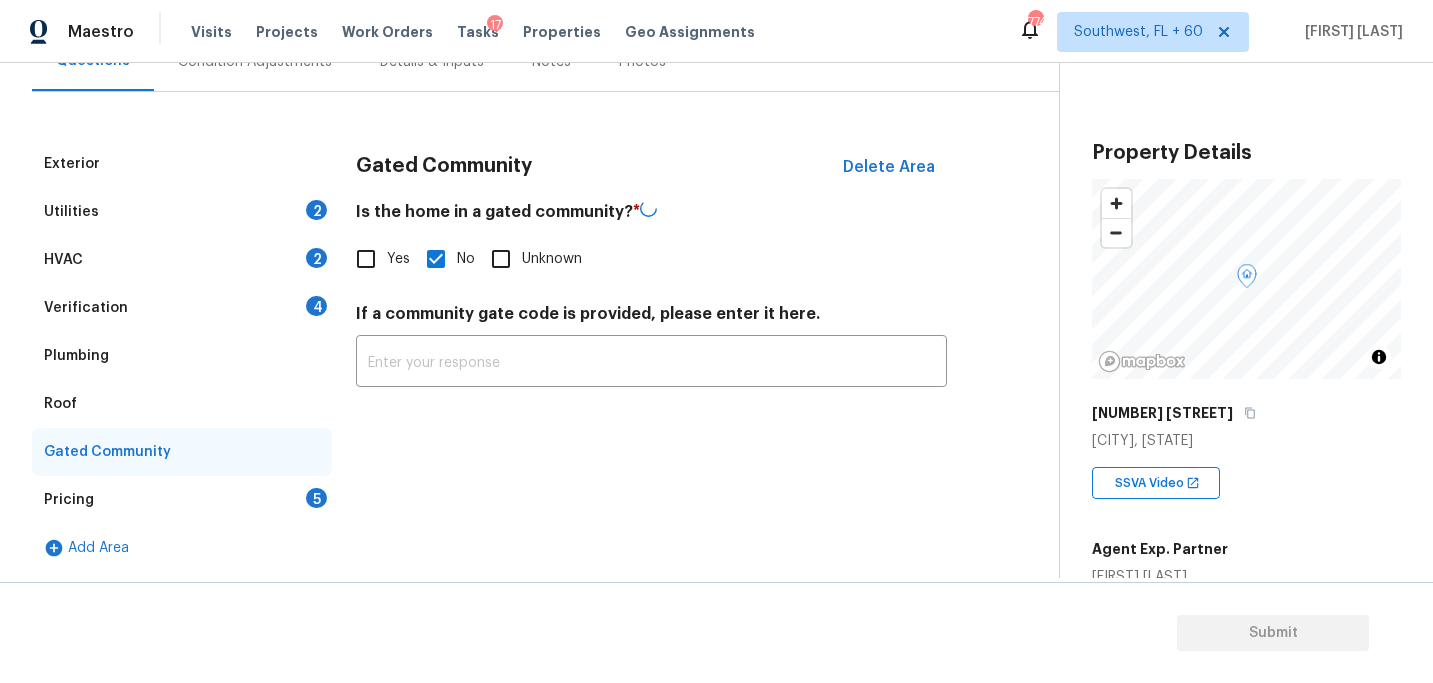 scroll, scrollTop: 158, scrollLeft: 0, axis: vertical 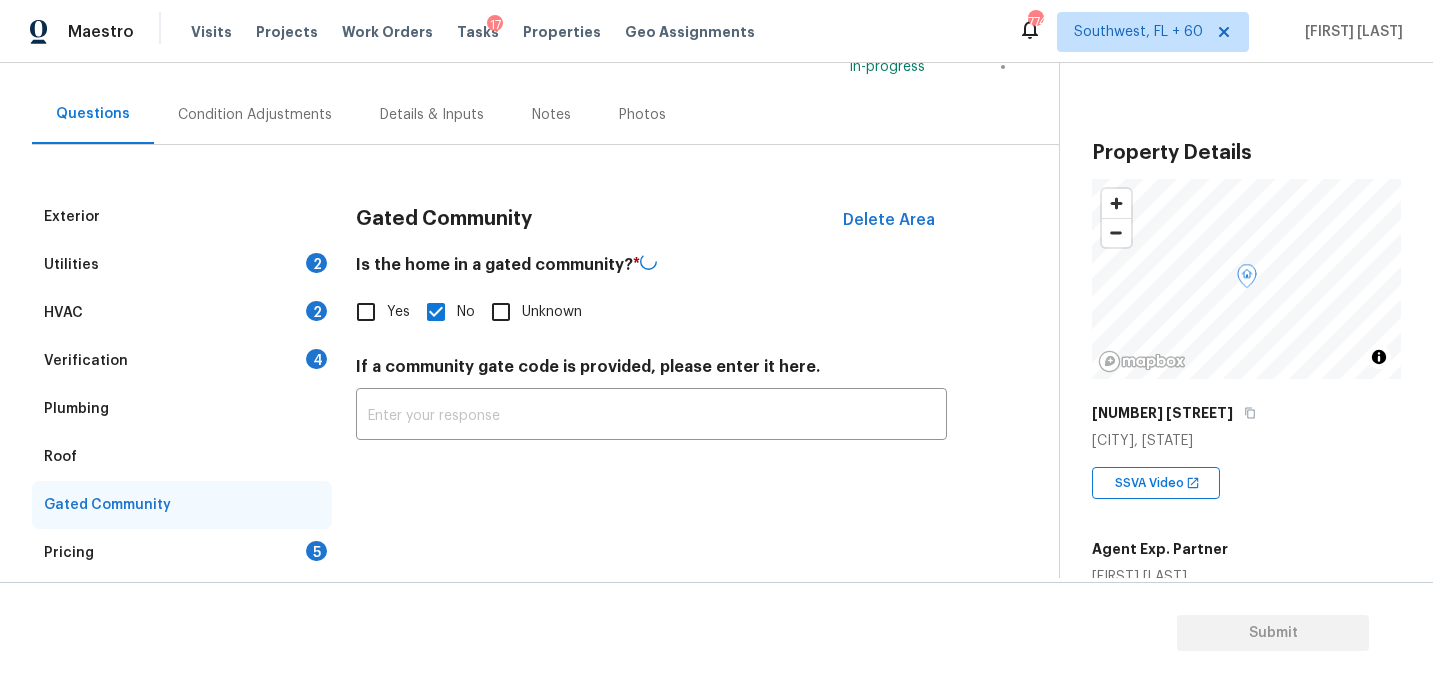click on "Condition Adjustments" at bounding box center (255, 114) 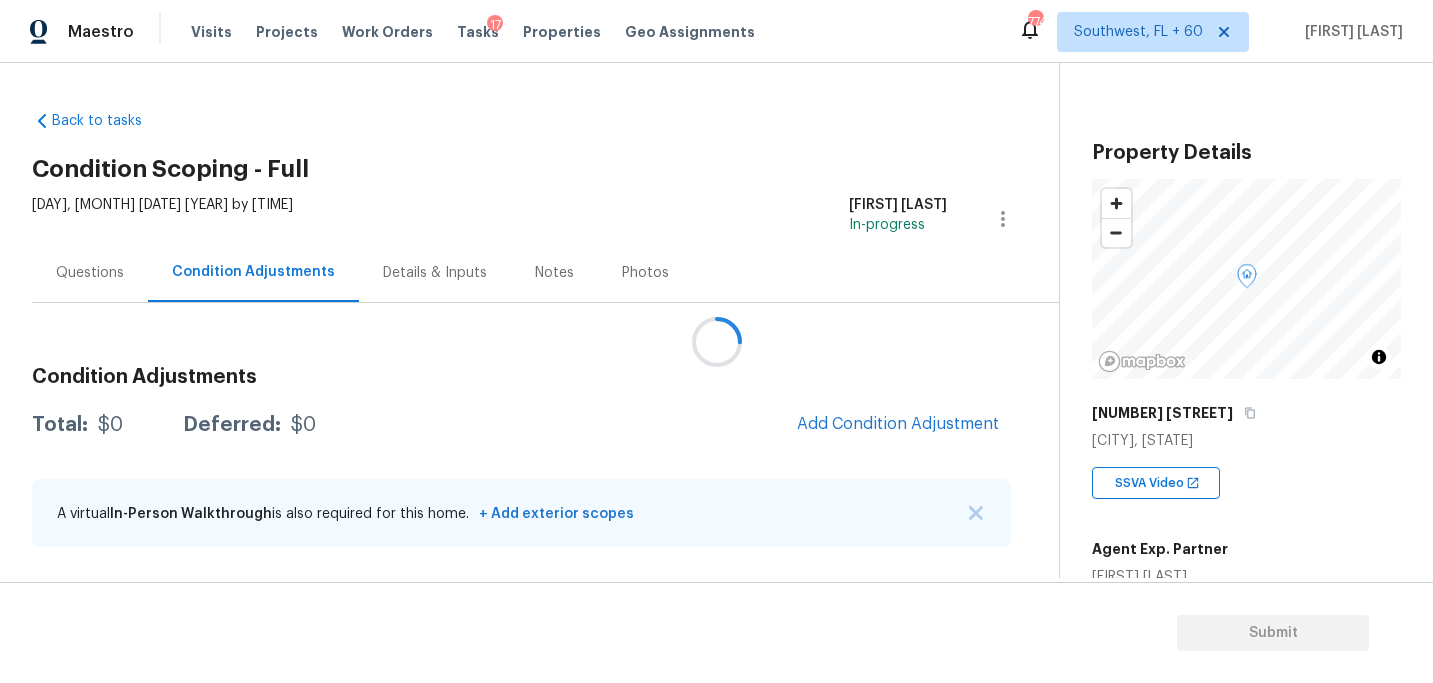 scroll, scrollTop: 0, scrollLeft: 0, axis: both 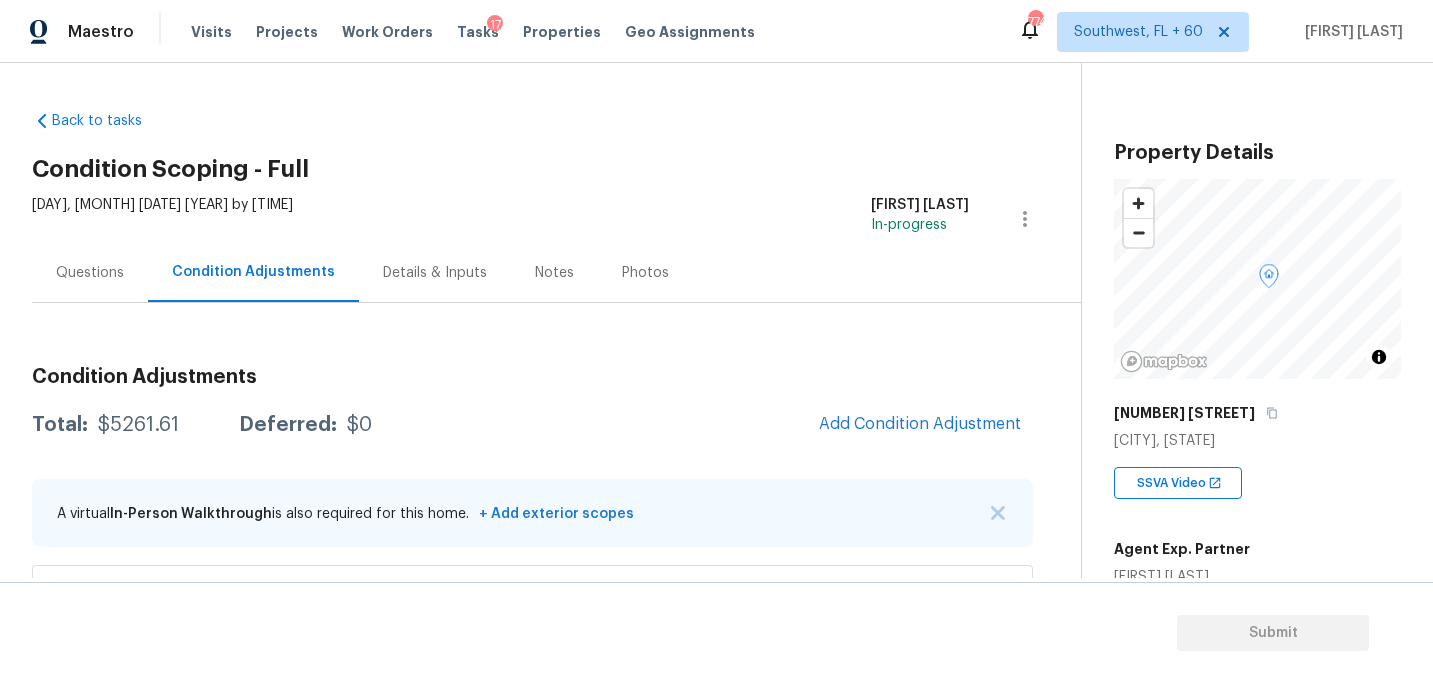 click on "Condition Adjustments Total:  [PRICE] Deferred:  [PRICE] Add Condition Adjustment A virtual  In-Person Walkthrough  is also required for this home.   + Add exterior scopes Condition charge Interior Overall - Home Readiness Packages Age Condition Charge: [YEAR]-[YEAR] B	 [PRICE]   0 ACQ: Flooring Interior Overall - Acquisition Acquisition Scope: Moderate flooring repairs [PRICE]   3 ACQ: Paint Interior Overall - Acquisition Acquisition Scope: ~25 - 75% of the home needs interior paint [PRICE]   3 Bathroom Plumbing Bathroom - Plumbing Prep and acid wash/deep clean the shower pan. [PRICE]   1 Debris/garbage on site Exterior Overall - Landscaping Remove, haul off, and properly dispose of any debris left by seller to offsite location. Cost estimated per cubic yard. [PRICE]   0 Landscape Package Exterior Overall - Home Readiness Packages [PRICE]   0 Pressure Washing Exterior Overall - Siding [PRICE]   0" at bounding box center (532, 848) 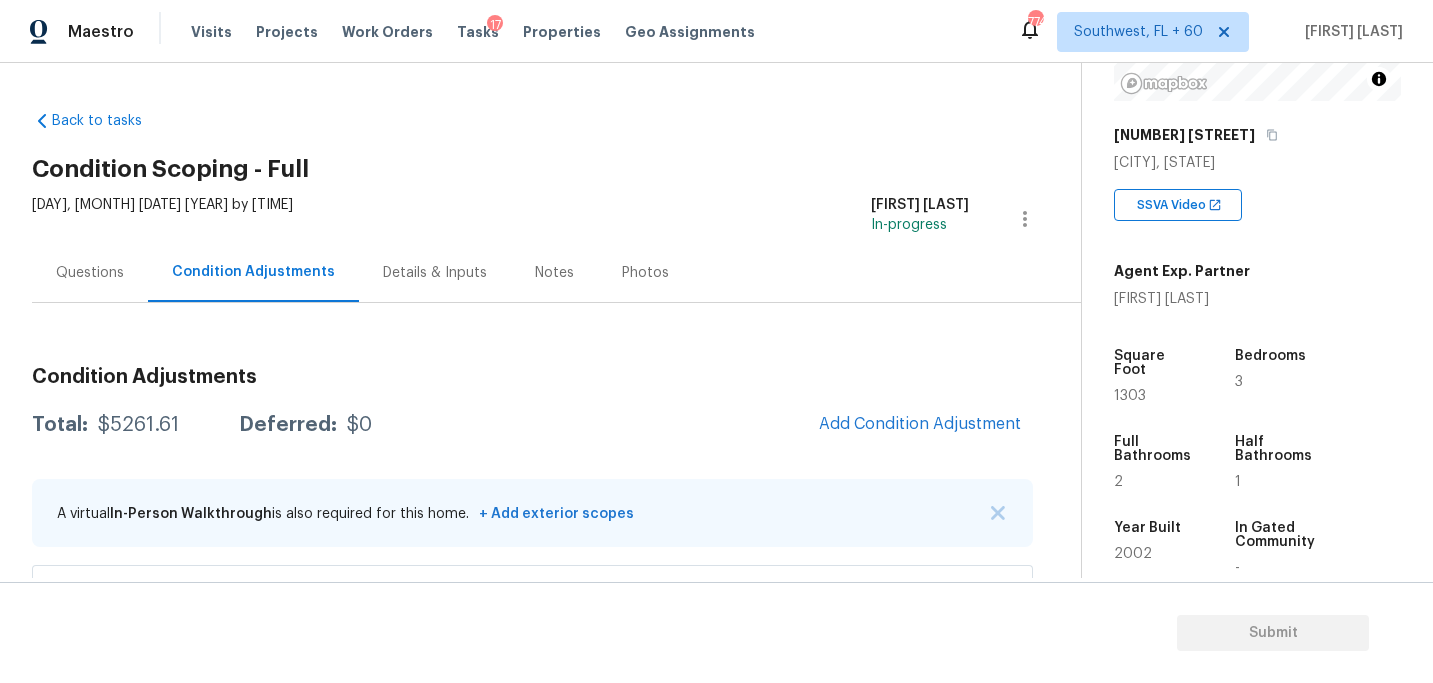 scroll, scrollTop: 310, scrollLeft: 0, axis: vertical 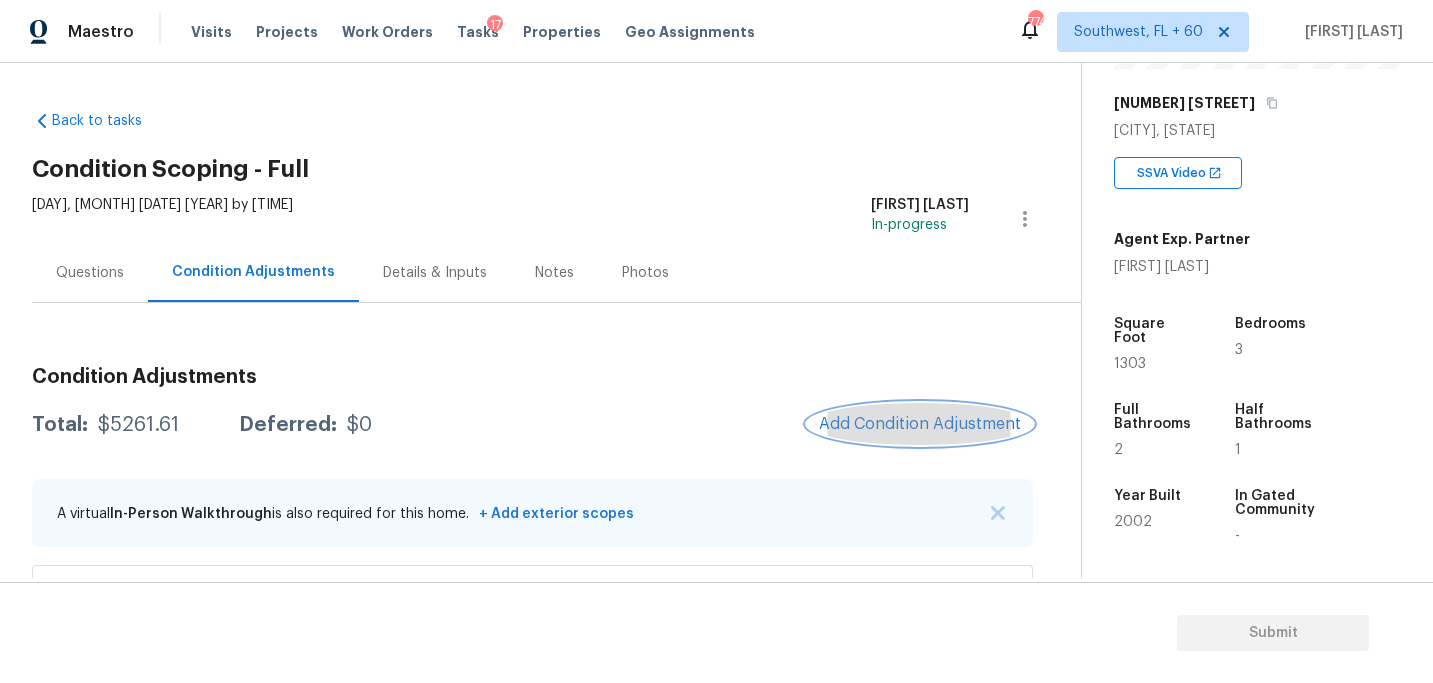 click on "Add Condition Adjustment" at bounding box center [920, 424] 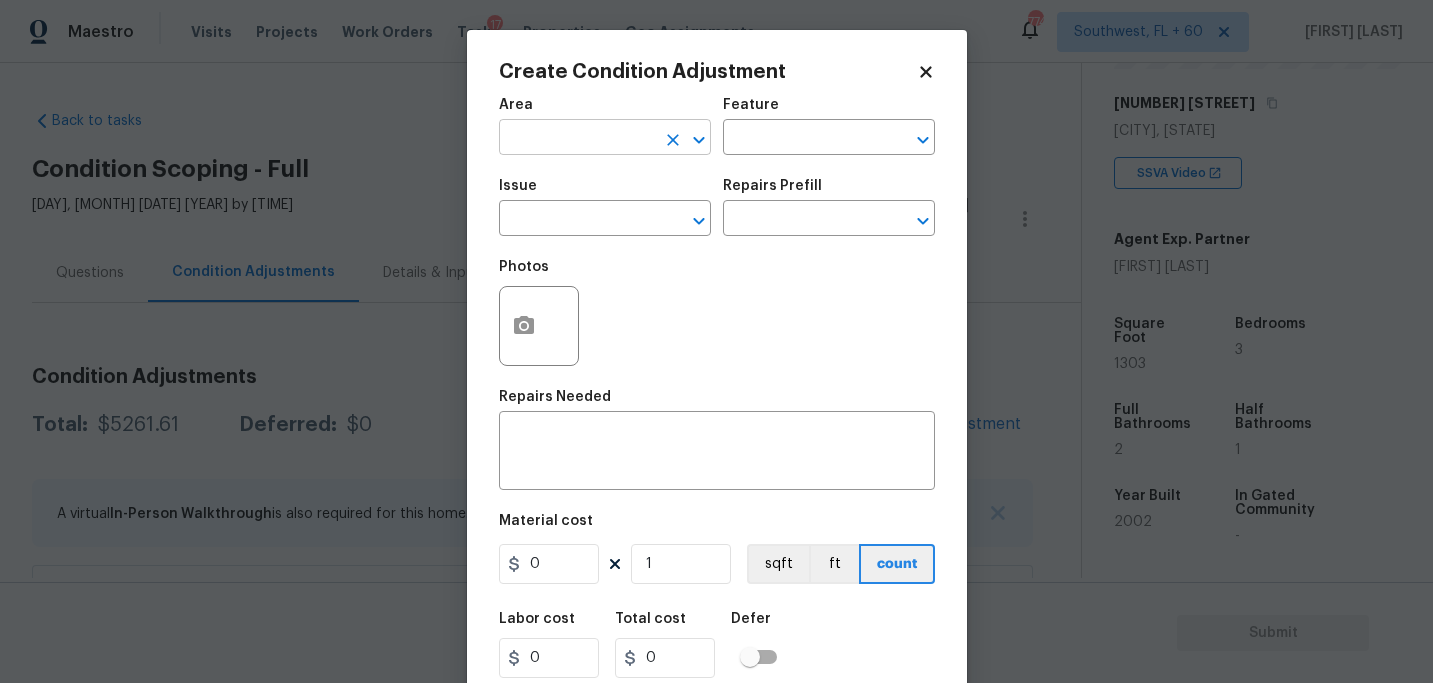 click at bounding box center (577, 139) 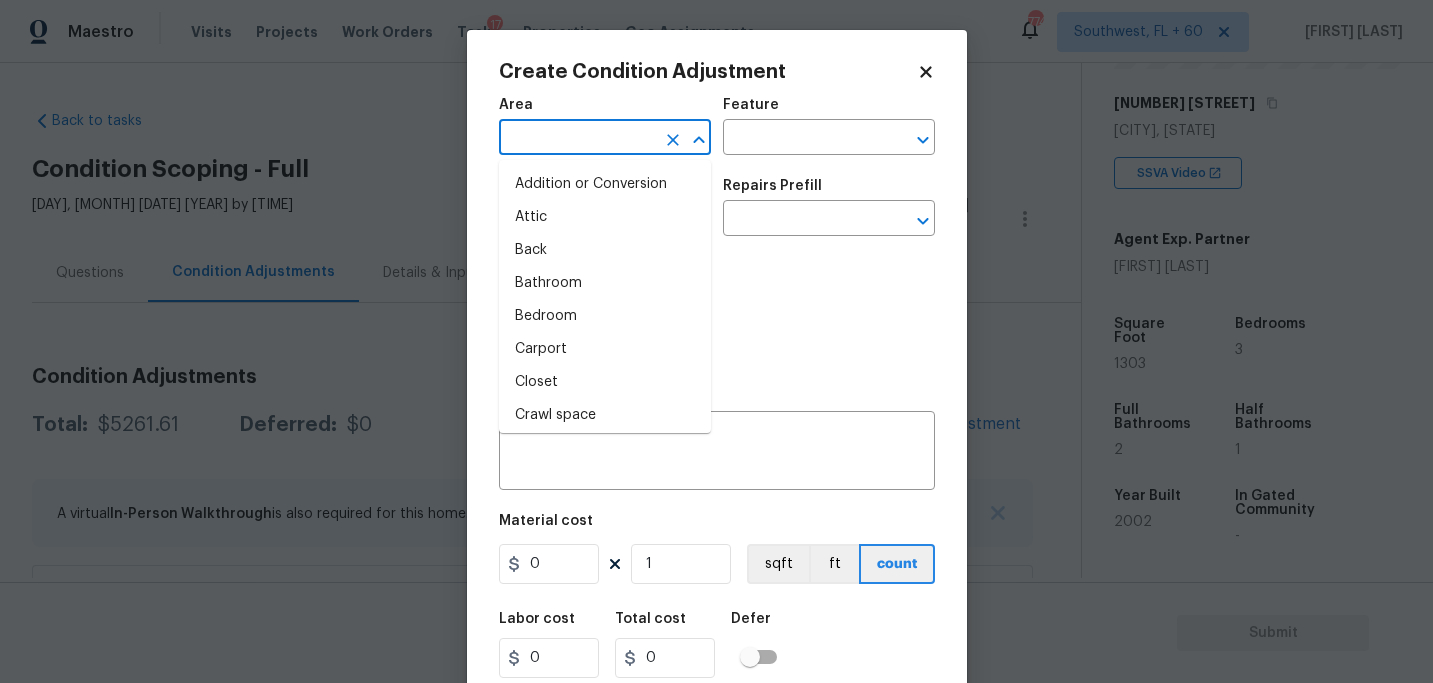 click at bounding box center (577, 139) 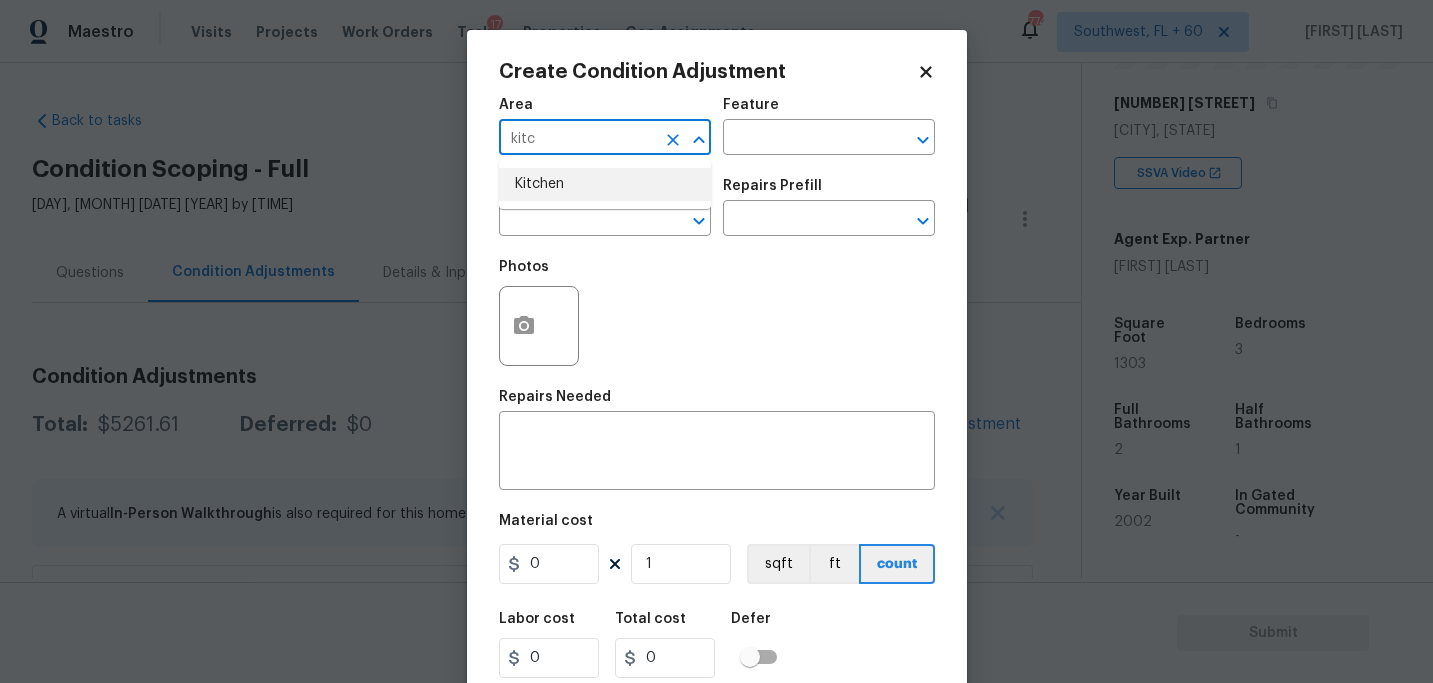 click on "Kitchen" at bounding box center (605, 184) 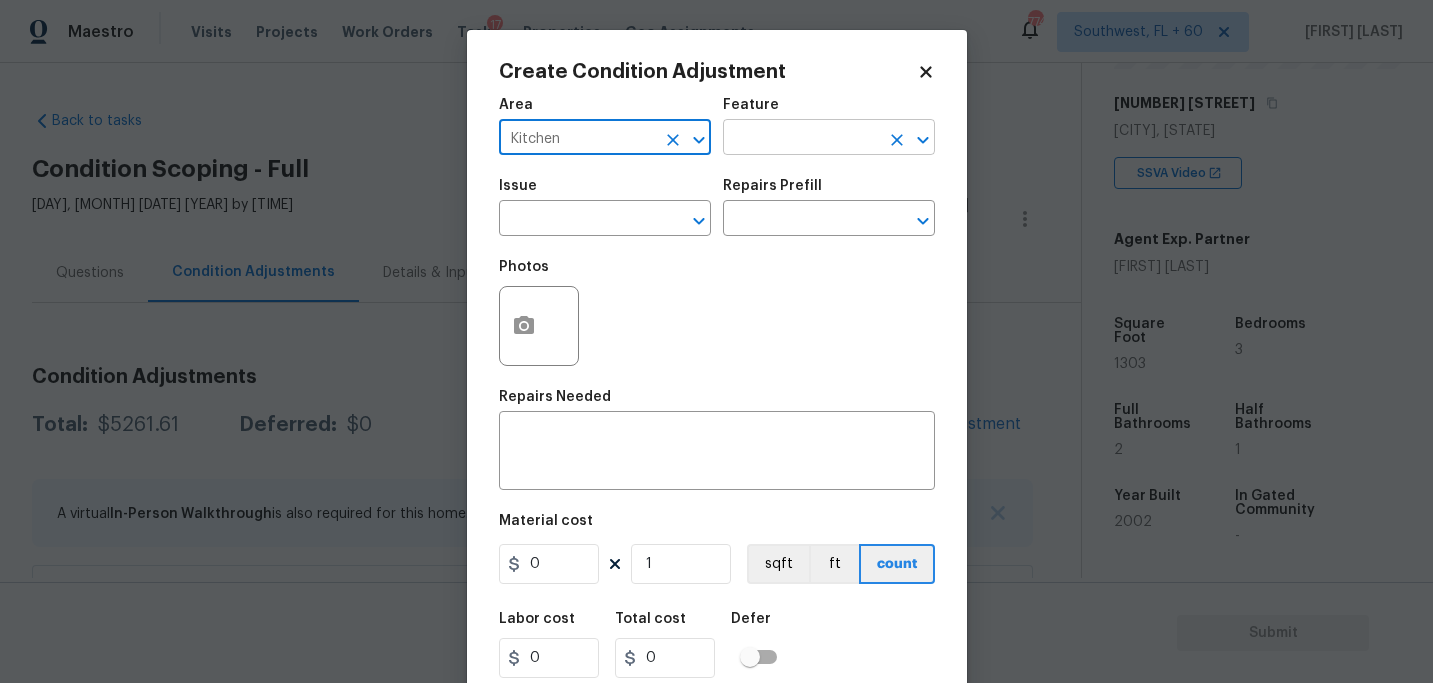 type on "Kitchen" 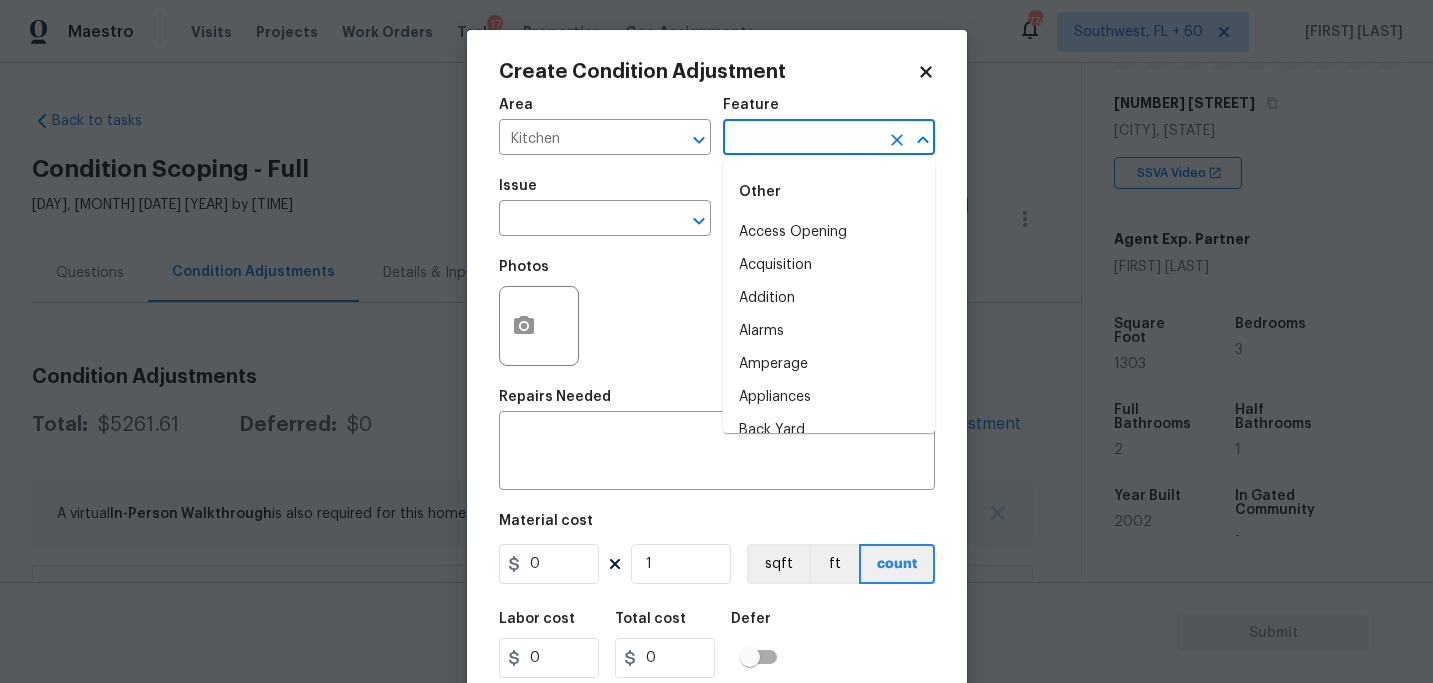 click at bounding box center [801, 139] 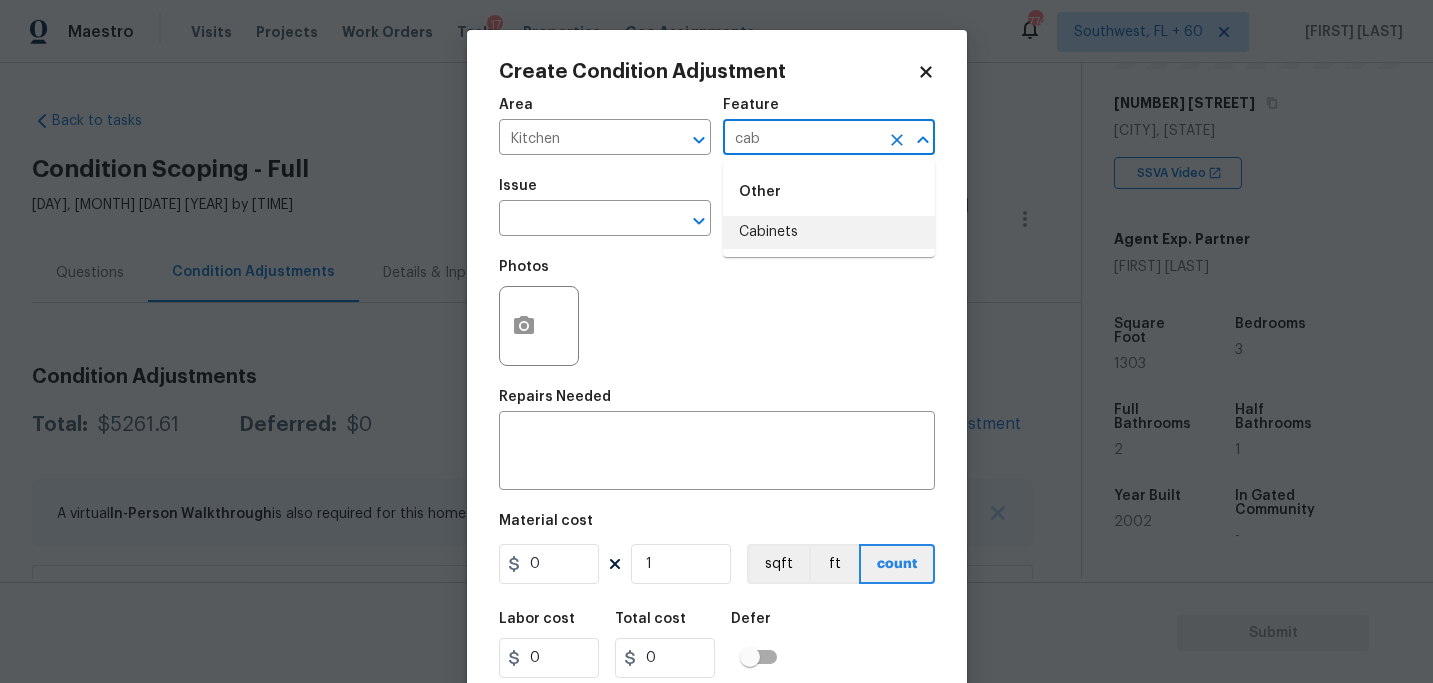 click on "Cabinets" at bounding box center (829, 232) 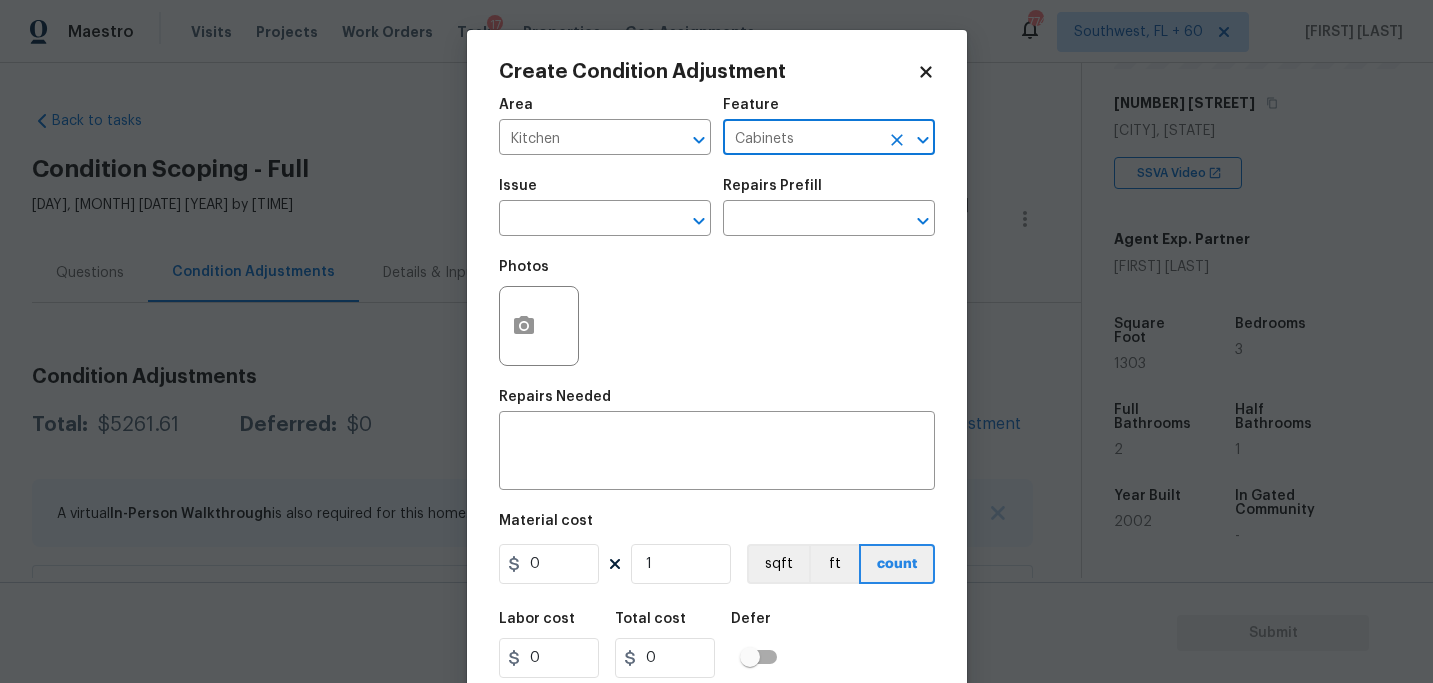 type on "Cabinets" 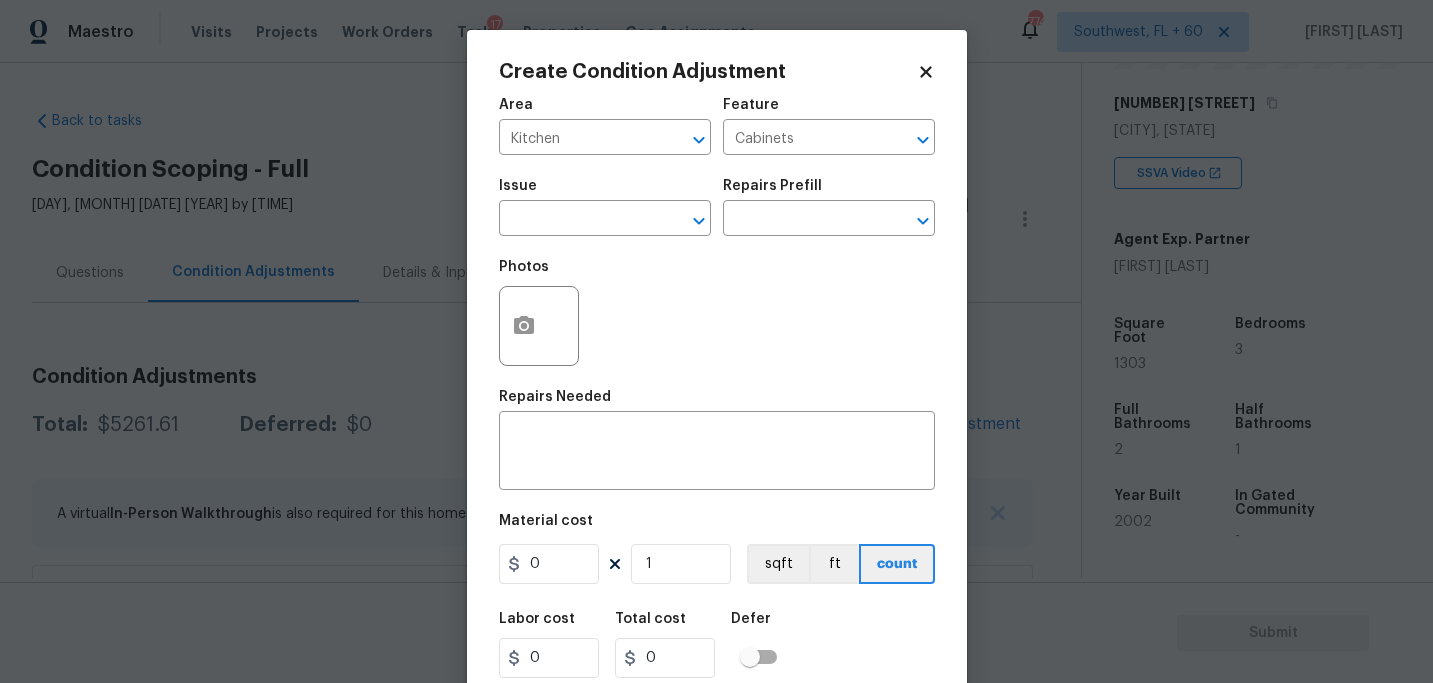 click on "Issue" at bounding box center [605, 192] 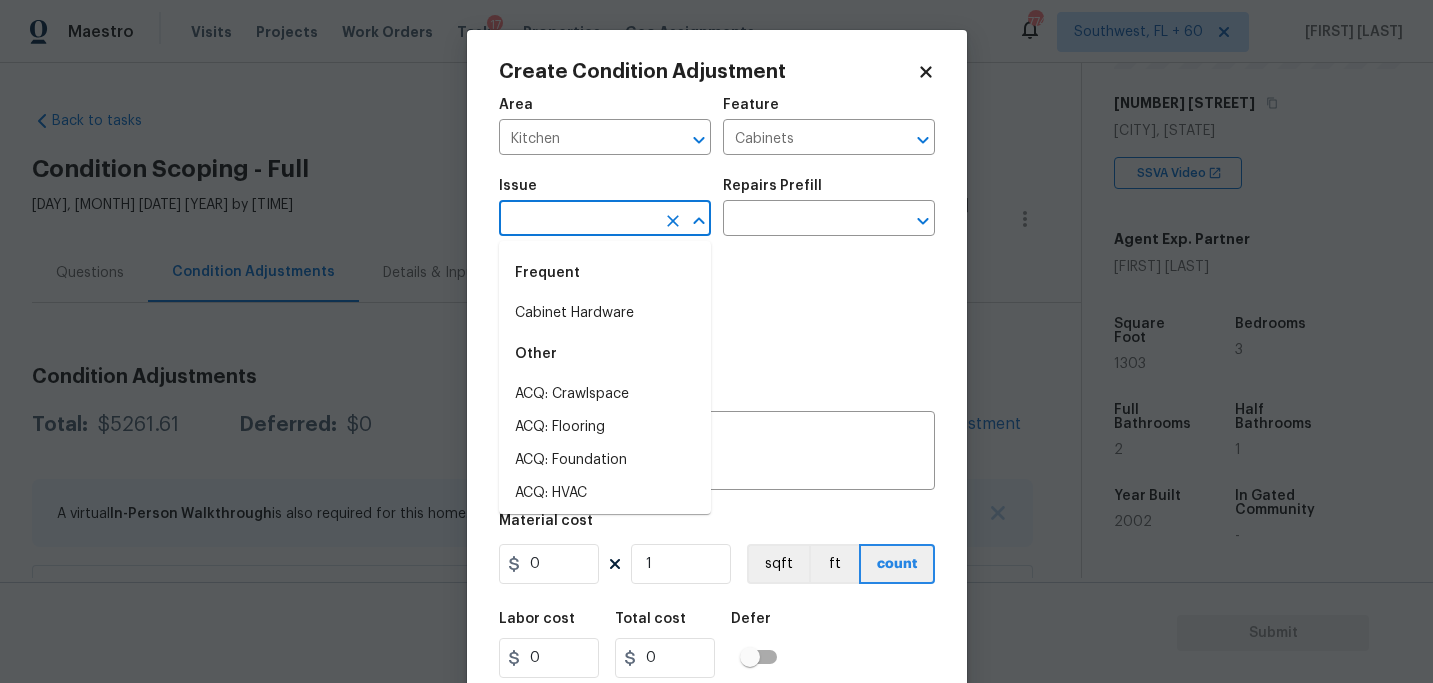 click at bounding box center [577, 220] 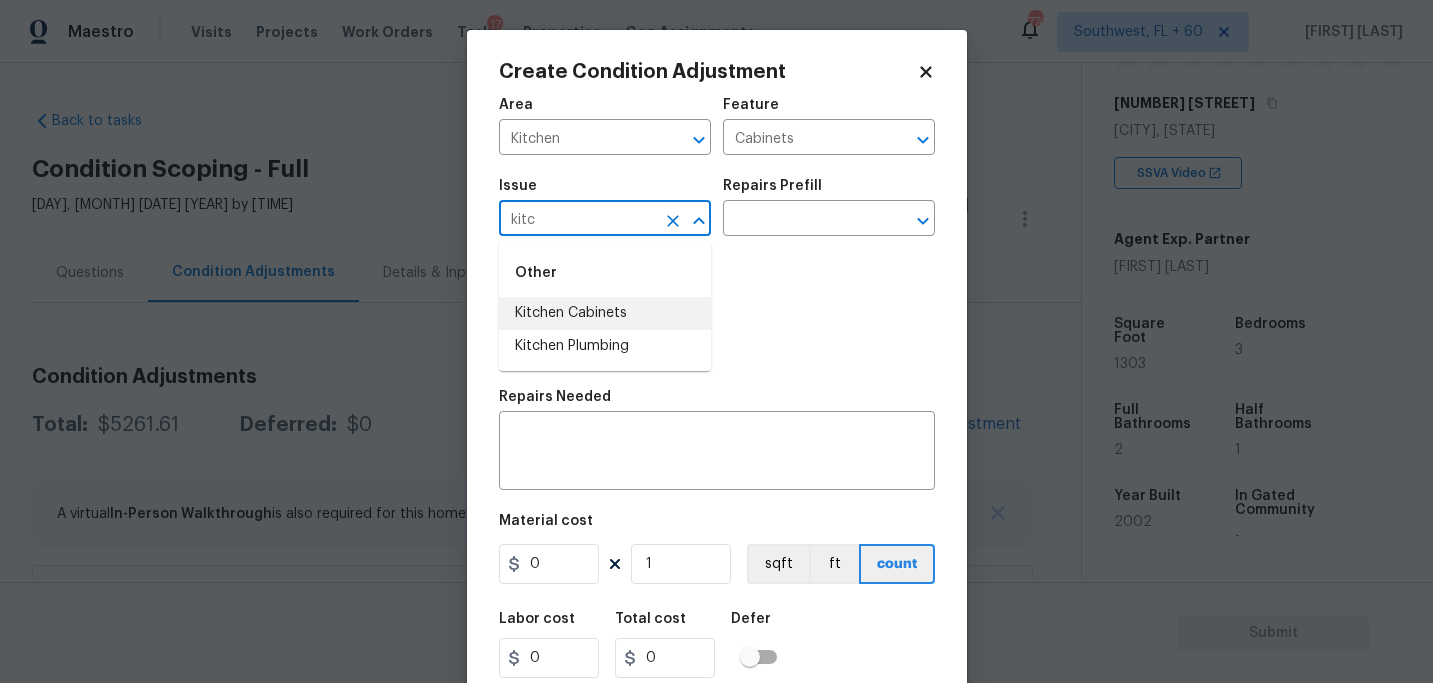 click on "Kitchen Cabinets" at bounding box center (605, 313) 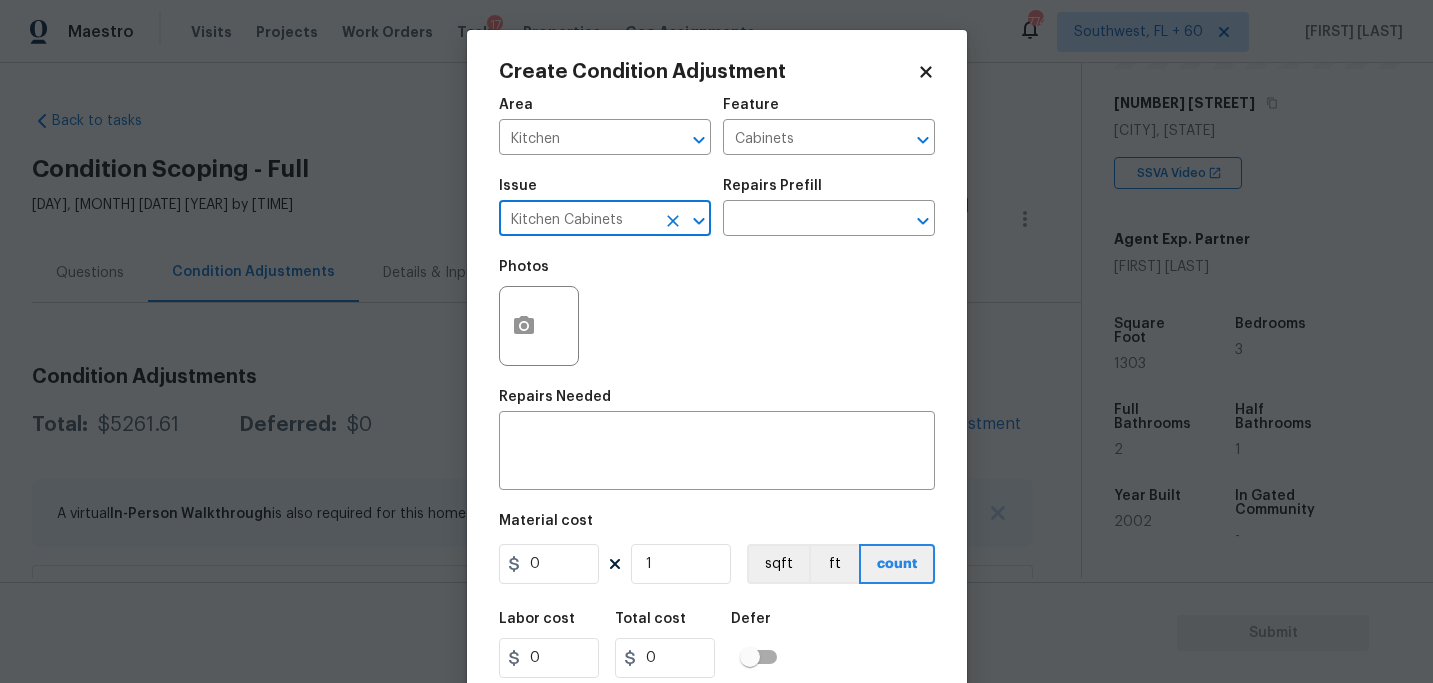 type on "Kitchen Cabinets" 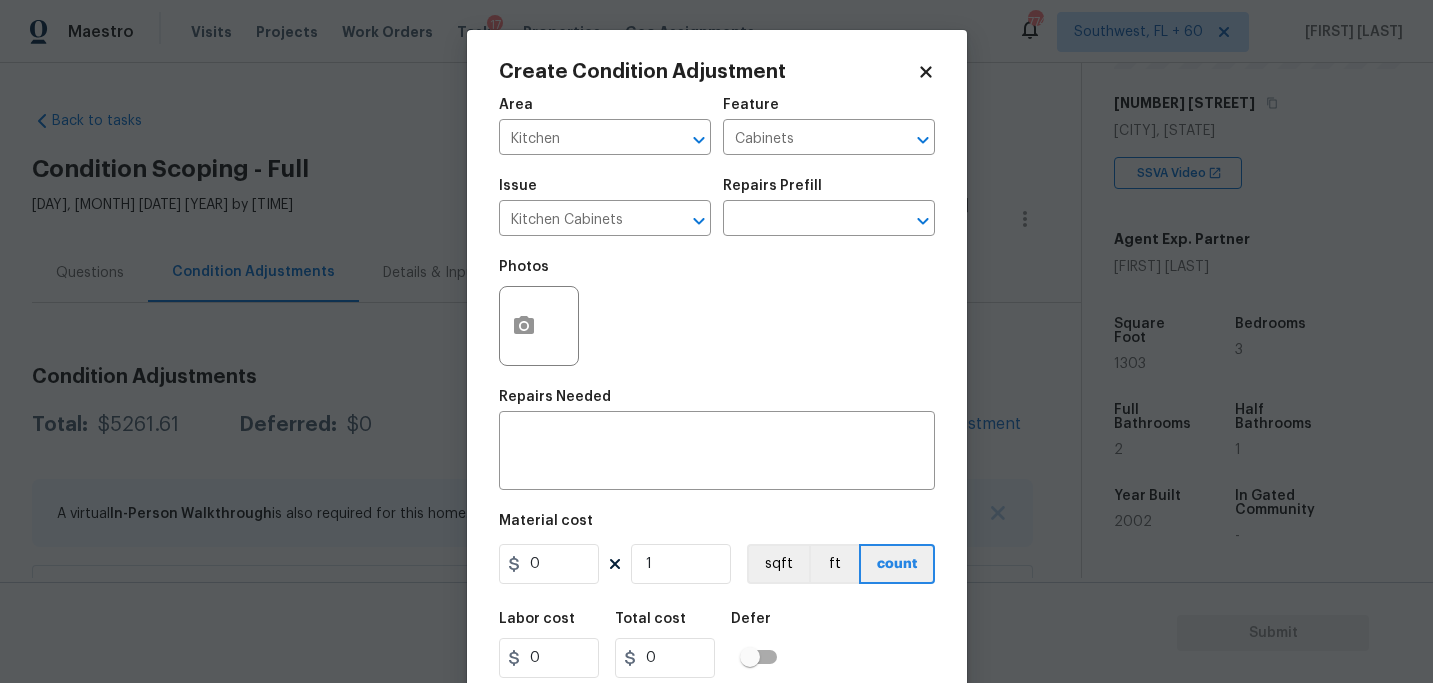 click on "Issue Kitchen Cabinets ​ Repairs Prefill ​" at bounding box center (717, 207) 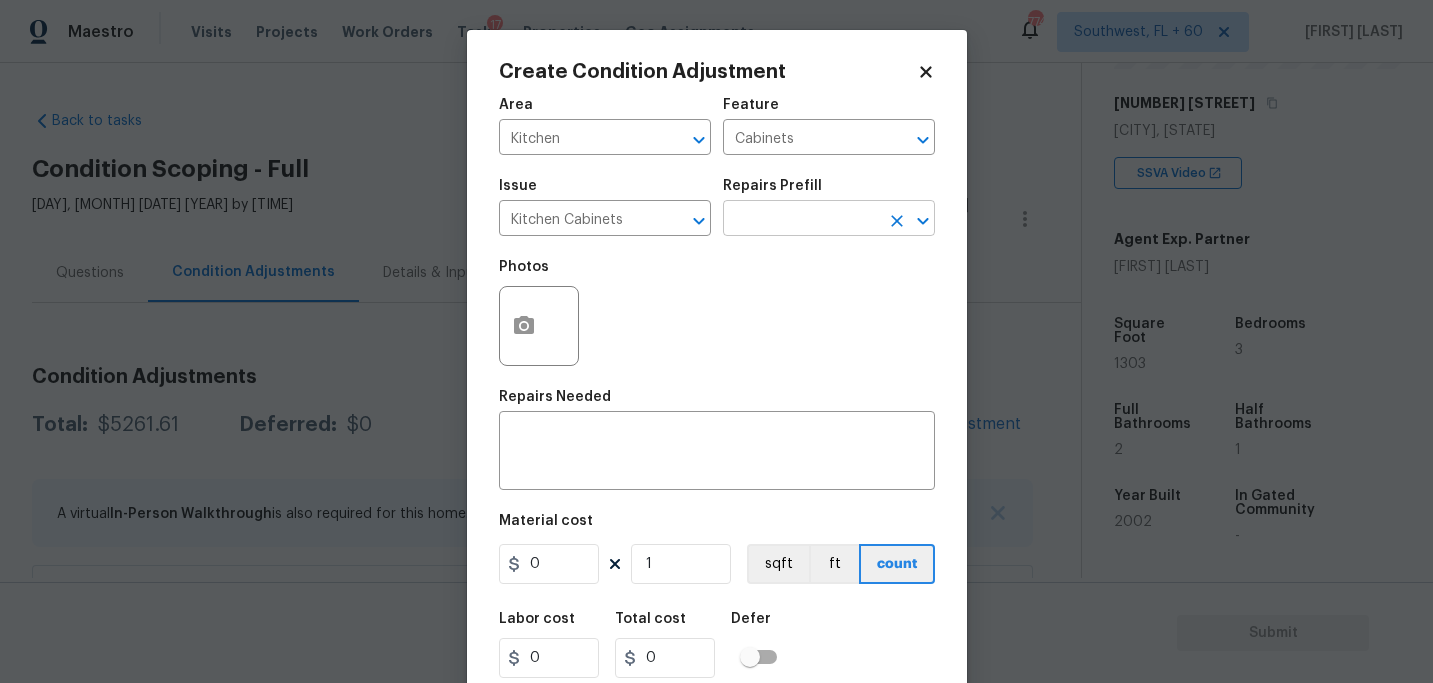 click at bounding box center [801, 220] 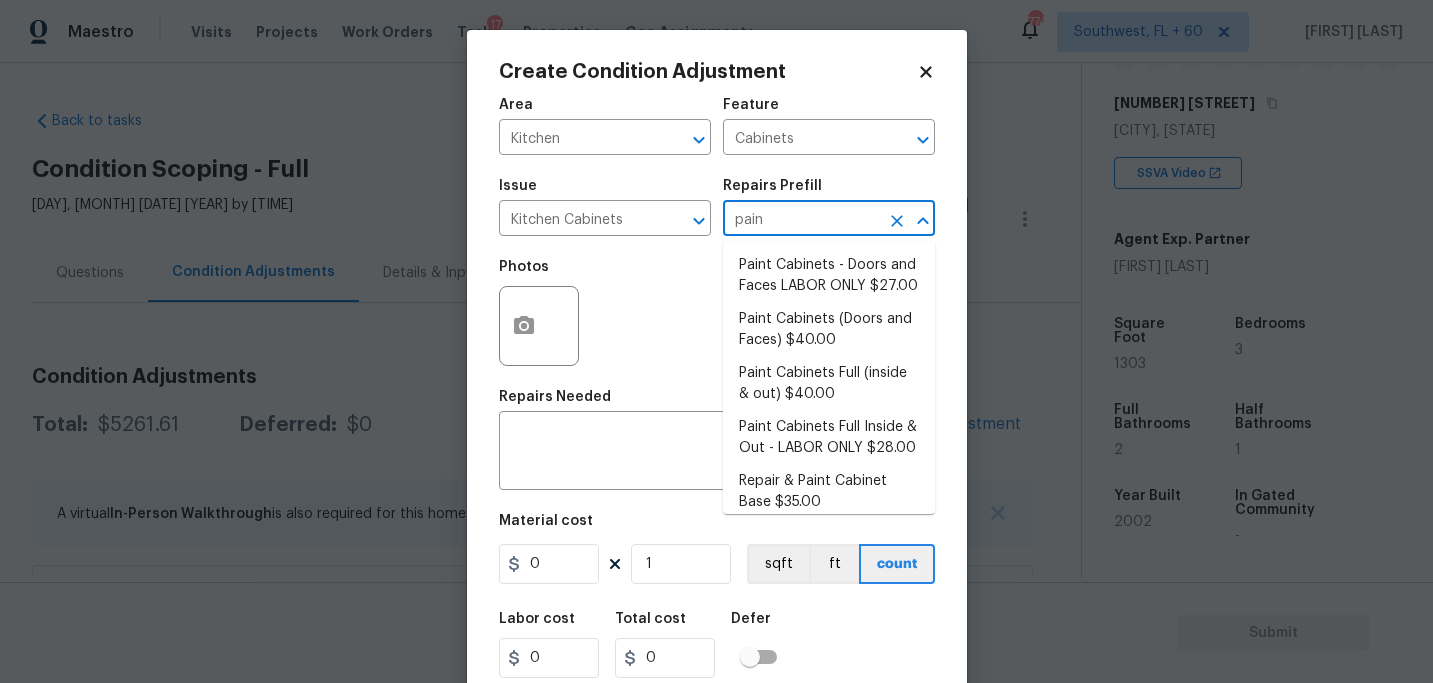 type on "paint" 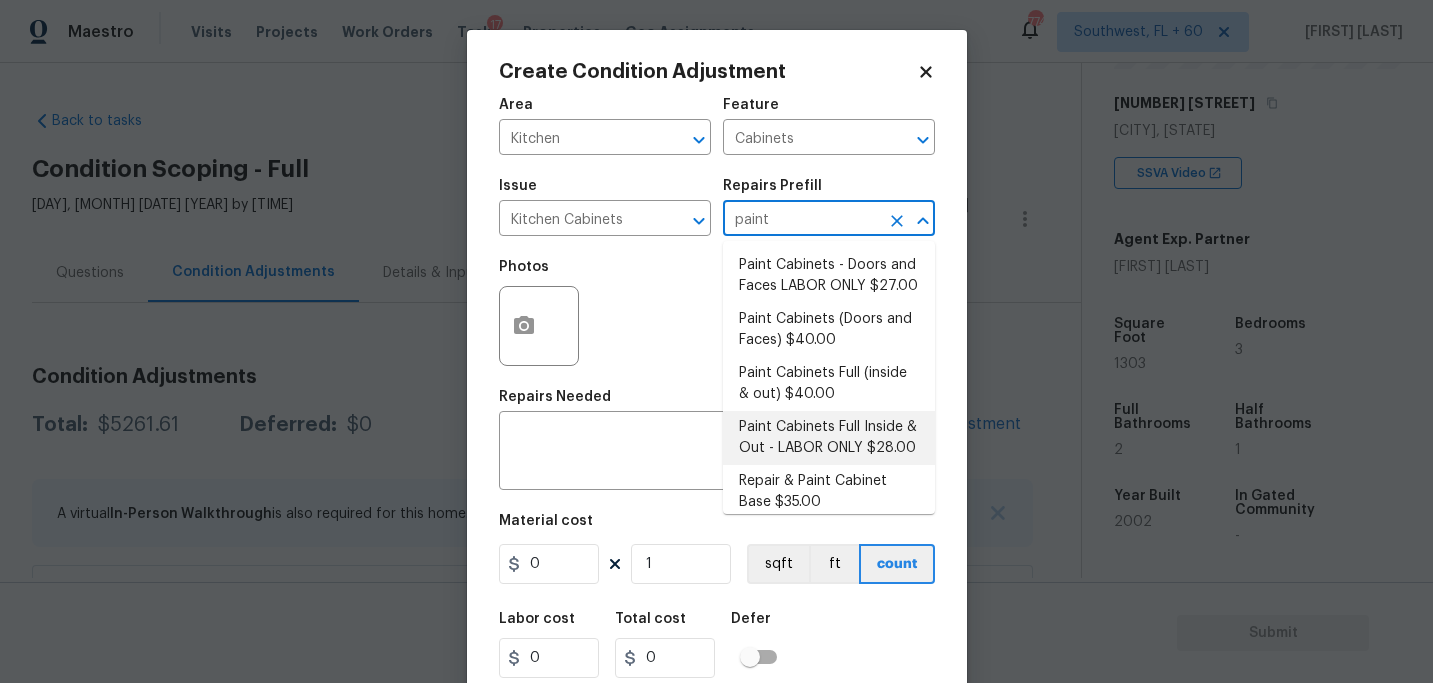 click on "Paint Cabinets Full Inside & Out - LABOR ONLY $28.00" at bounding box center (829, 438) 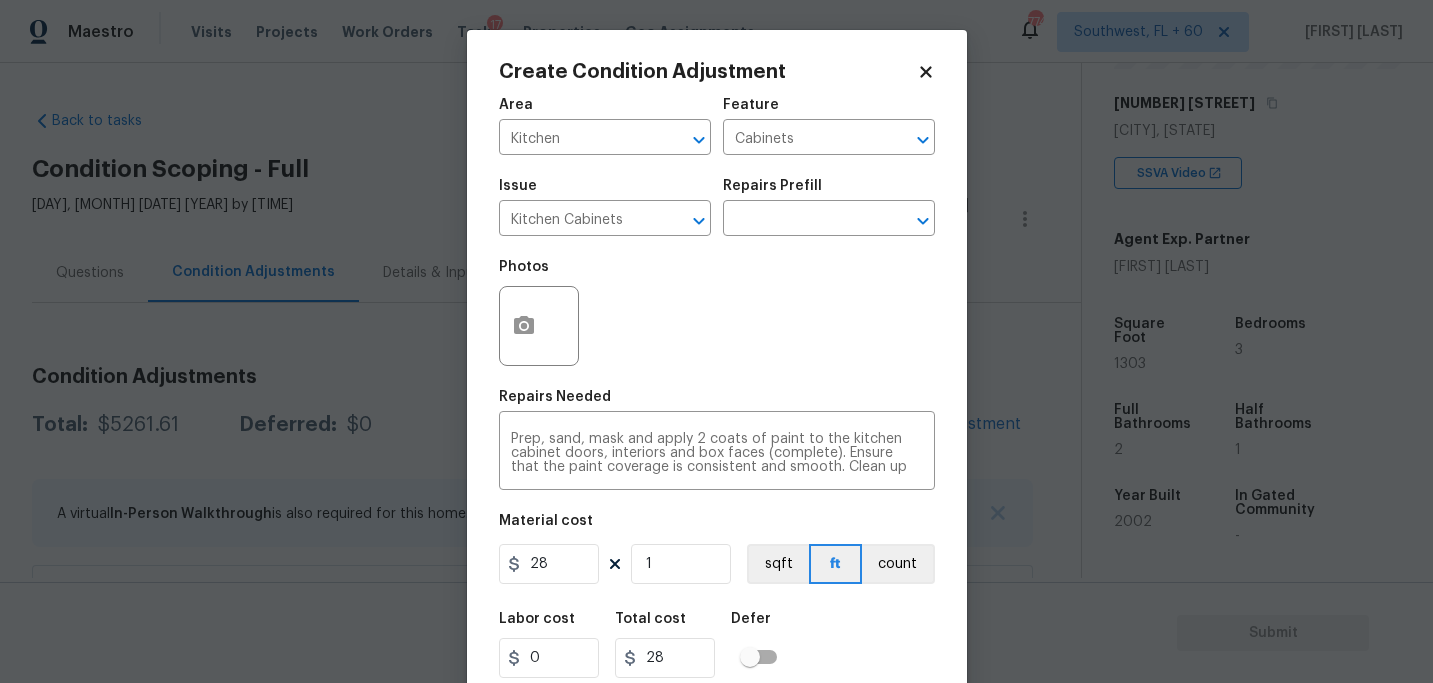 click on "Issue Kitchen Cabinets ​ Repairs Prefill ​" at bounding box center [717, 207] 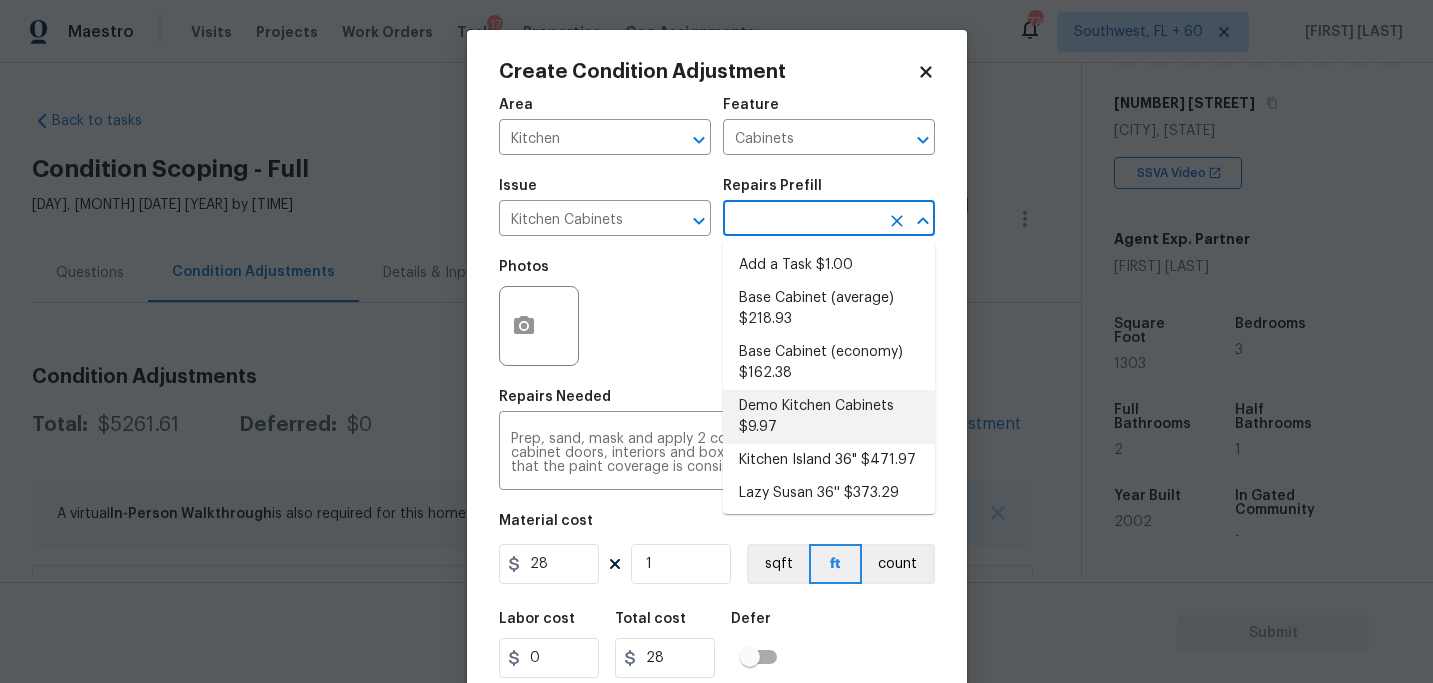 click at bounding box center (801, 220) 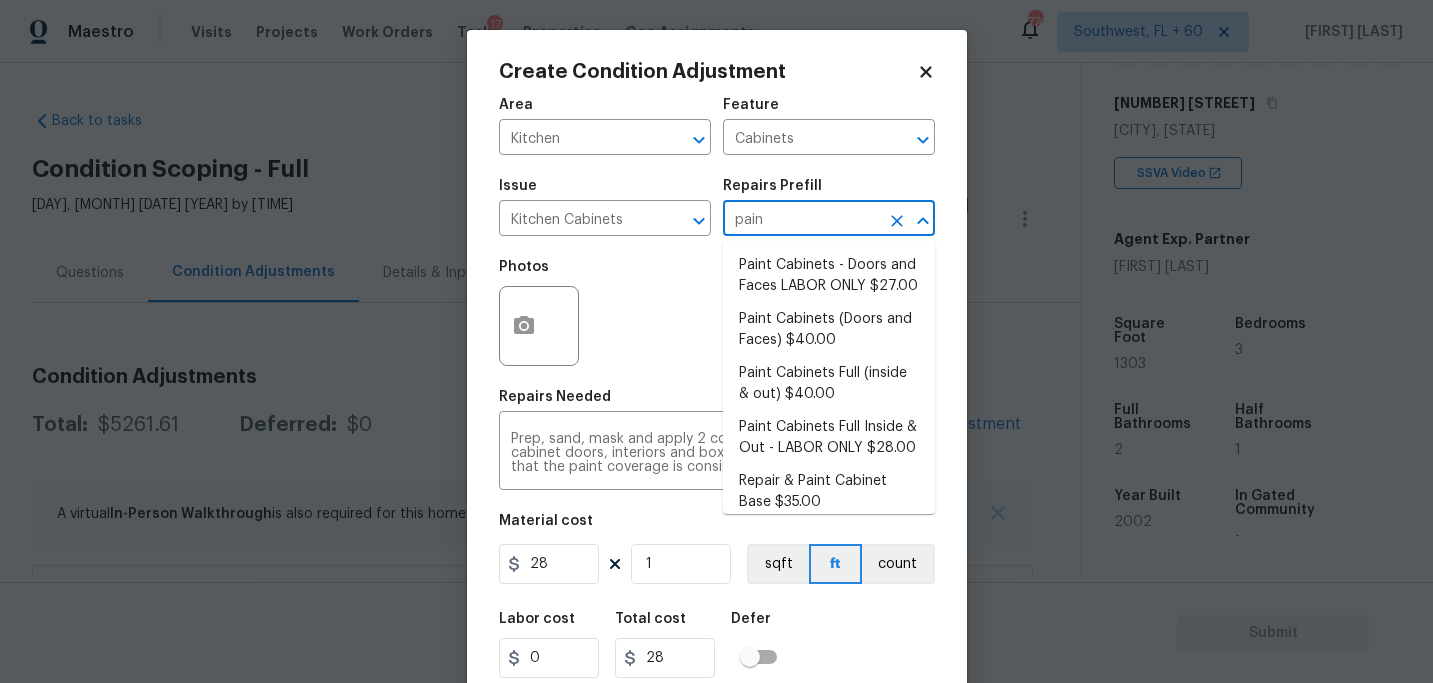 type on "paint" 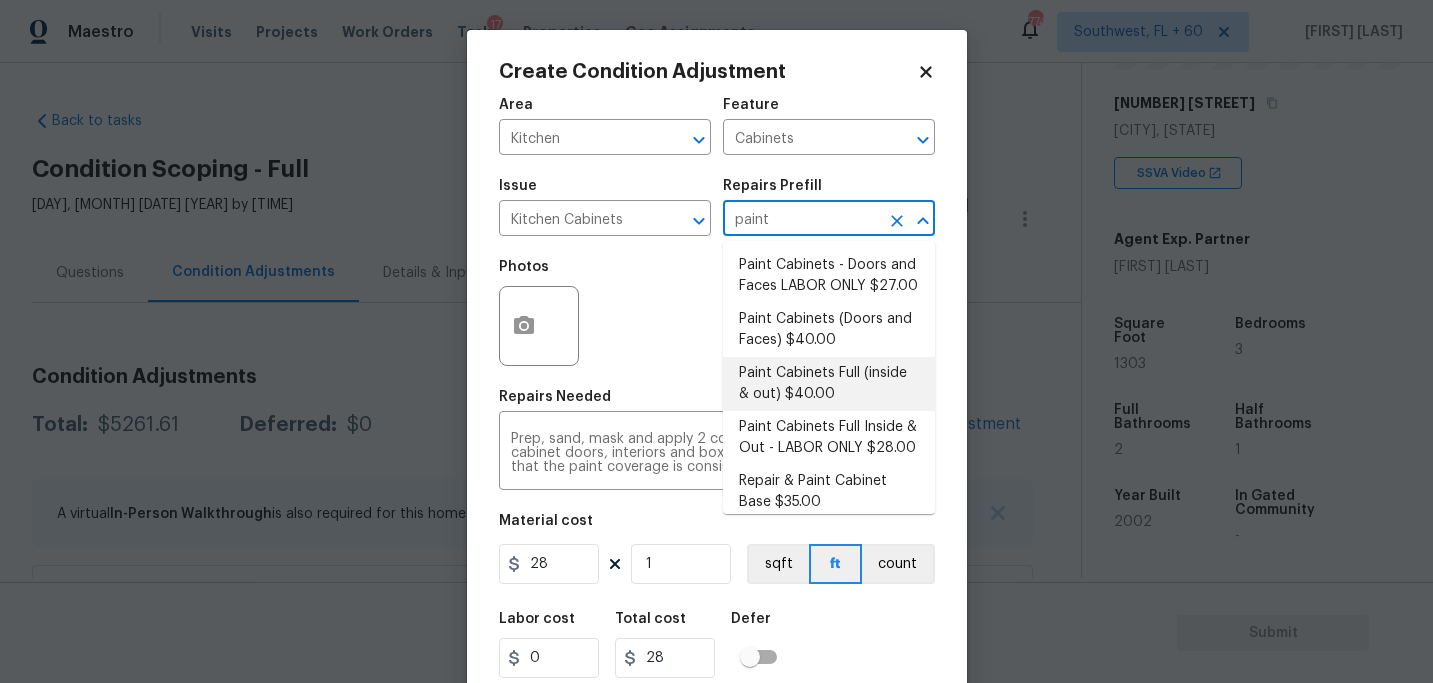 click on "Paint Cabinets Full (inside & out) $40.00" at bounding box center [829, 384] 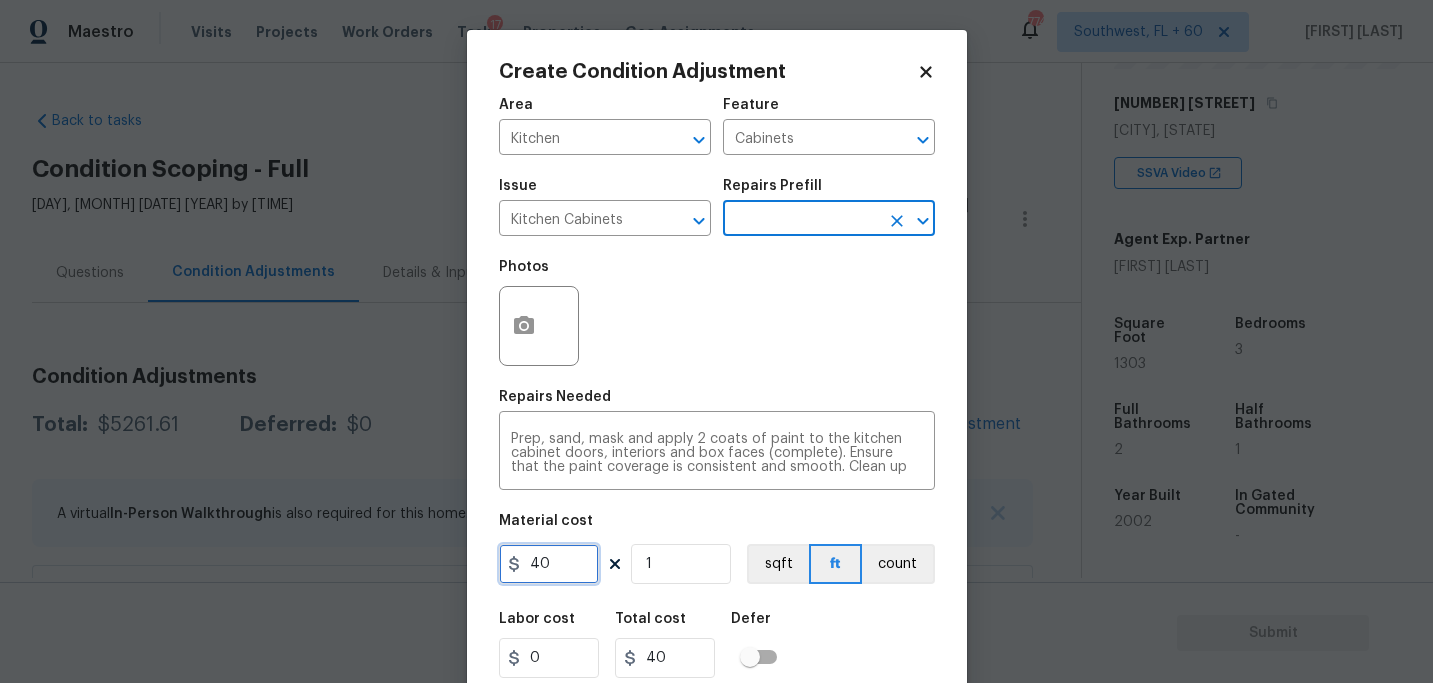 drag, startPoint x: 560, startPoint y: 560, endPoint x: 347, endPoint y: 557, distance: 213.02112 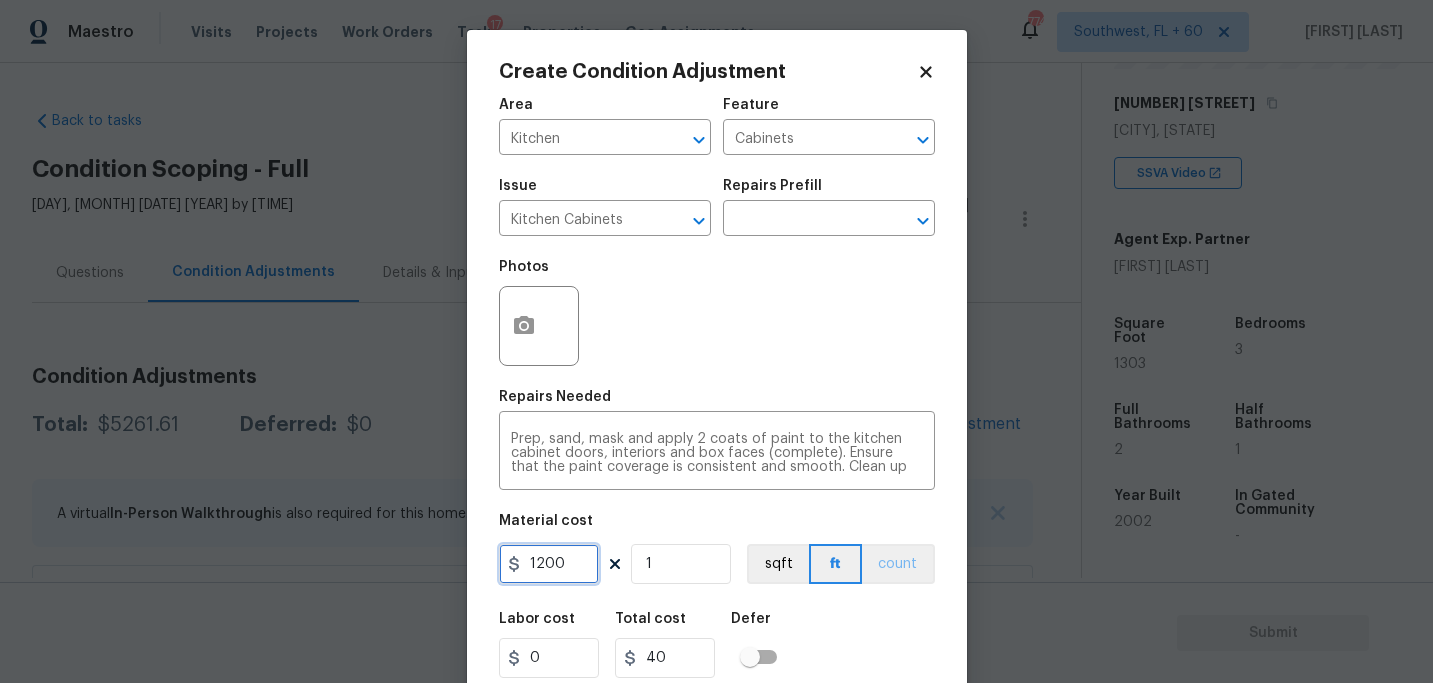 type on "1200" 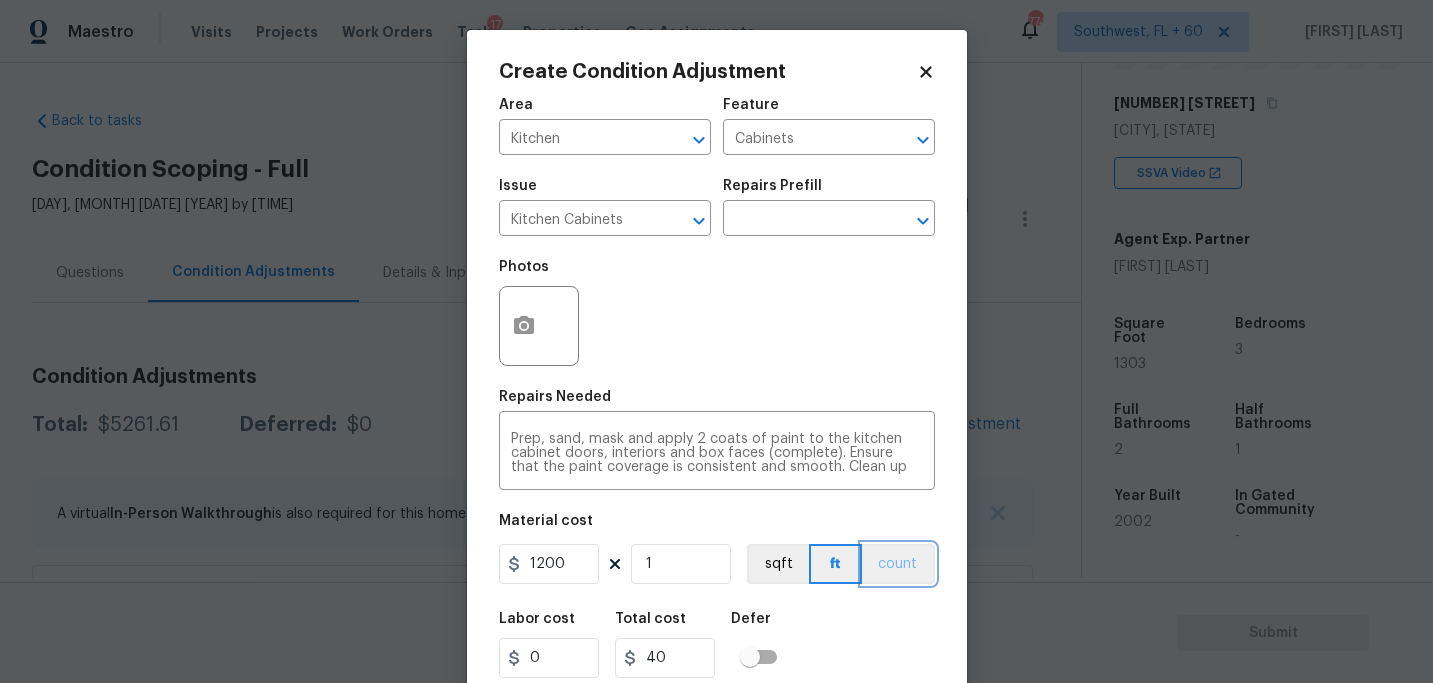 type on "1200" 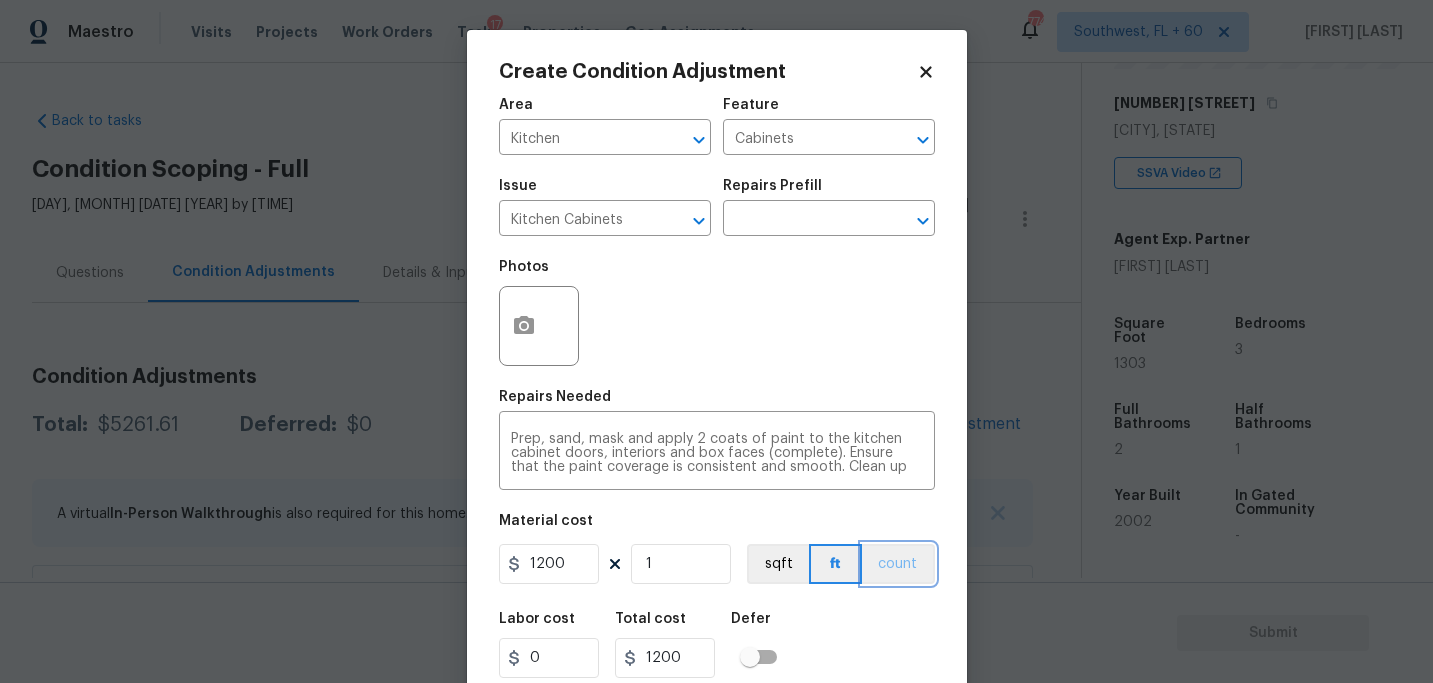 click on "count" at bounding box center (898, 564) 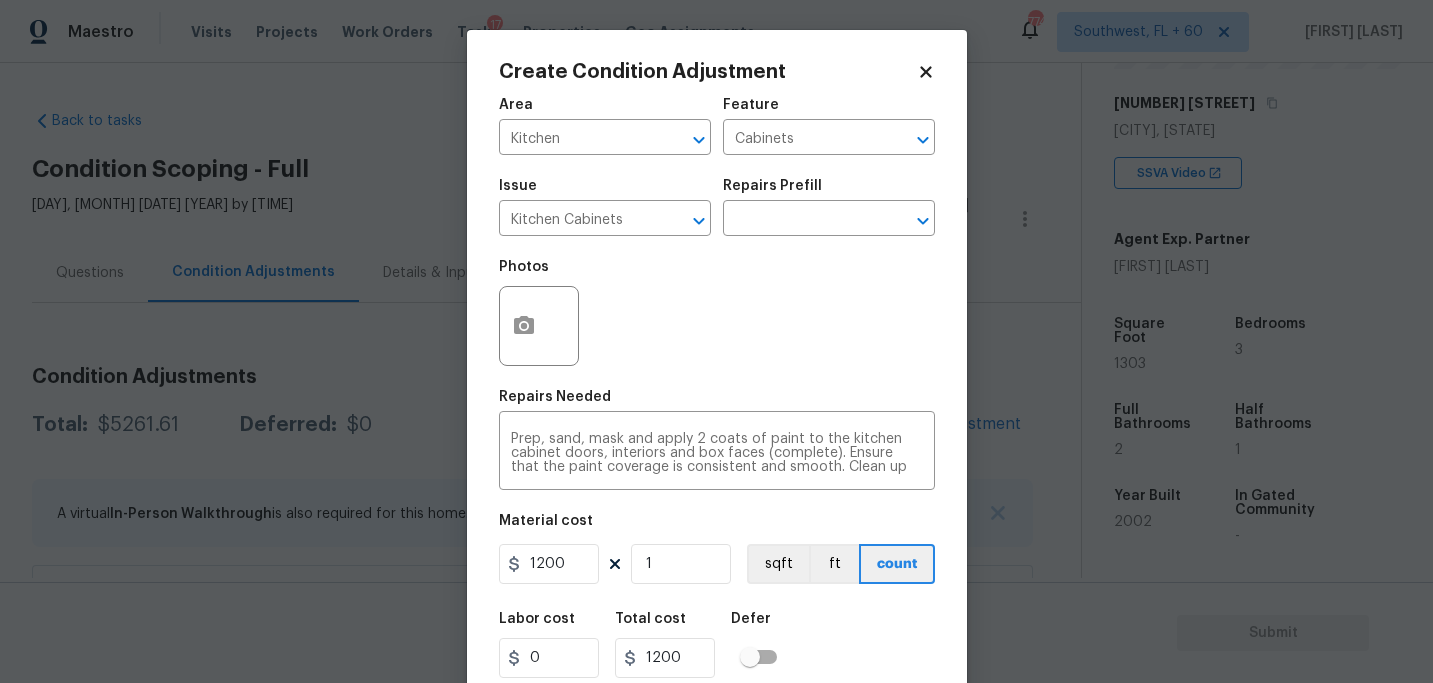 click at bounding box center (539, 326) 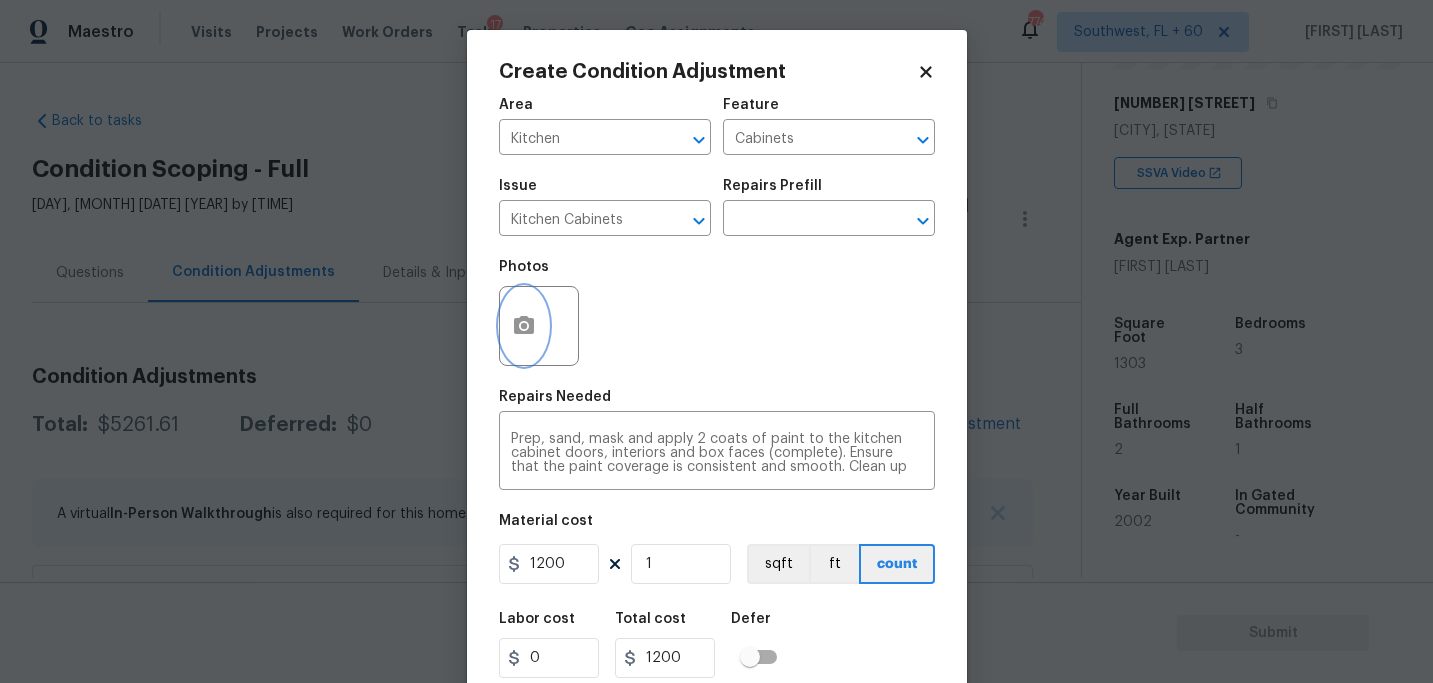 click 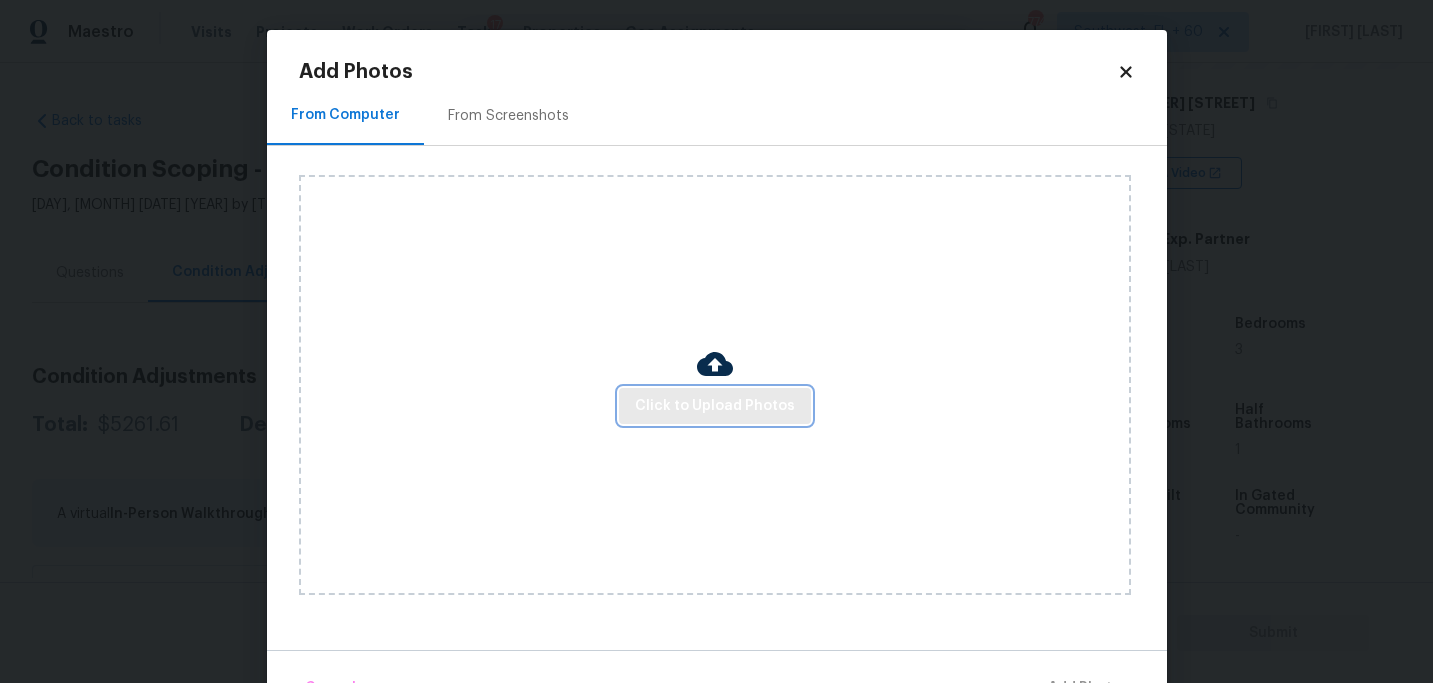 click on "Click to Upload Photos" at bounding box center [715, 406] 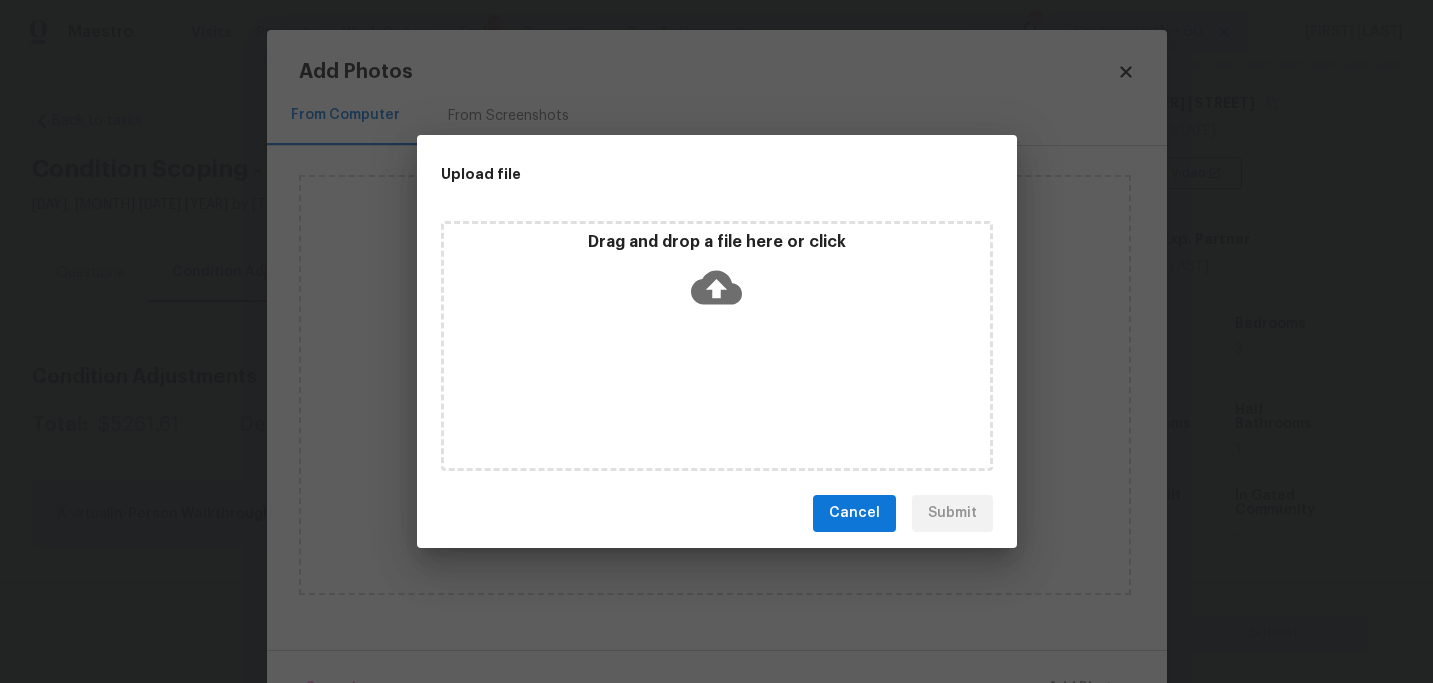 click 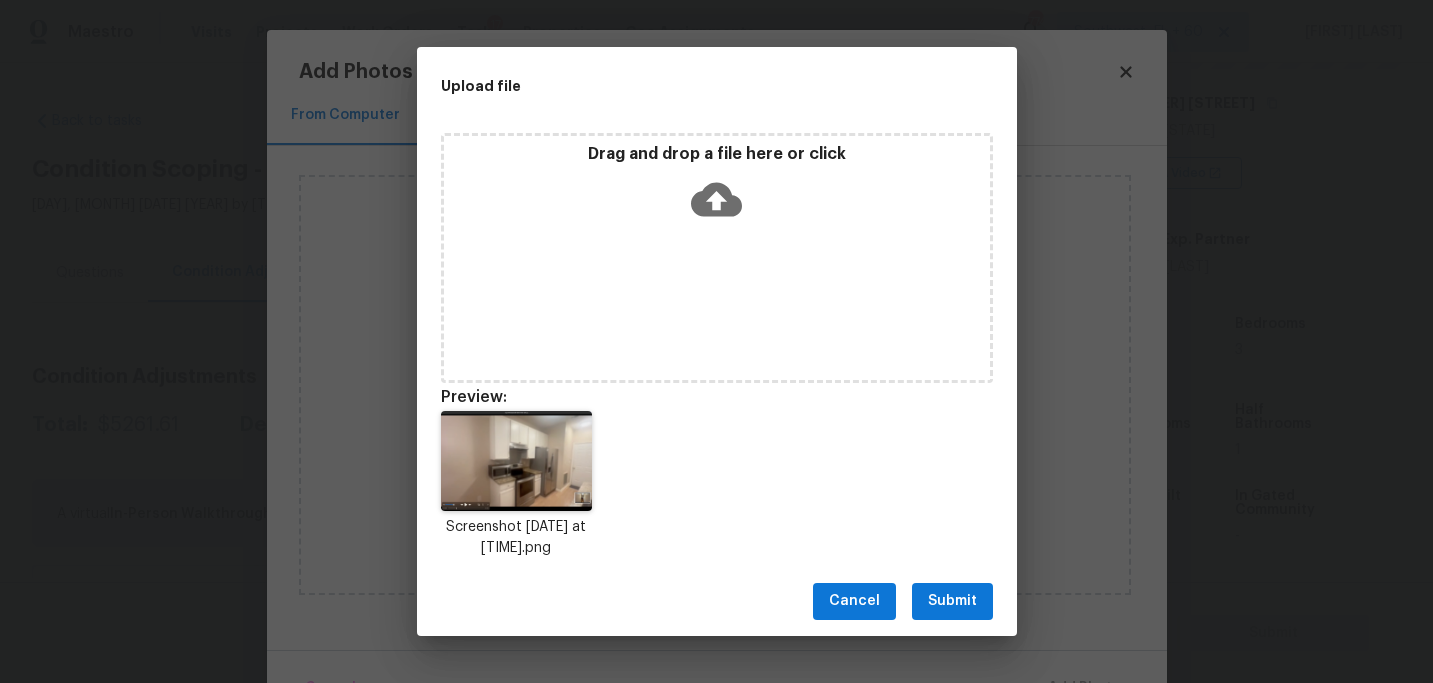 click on "Submit" at bounding box center [952, 601] 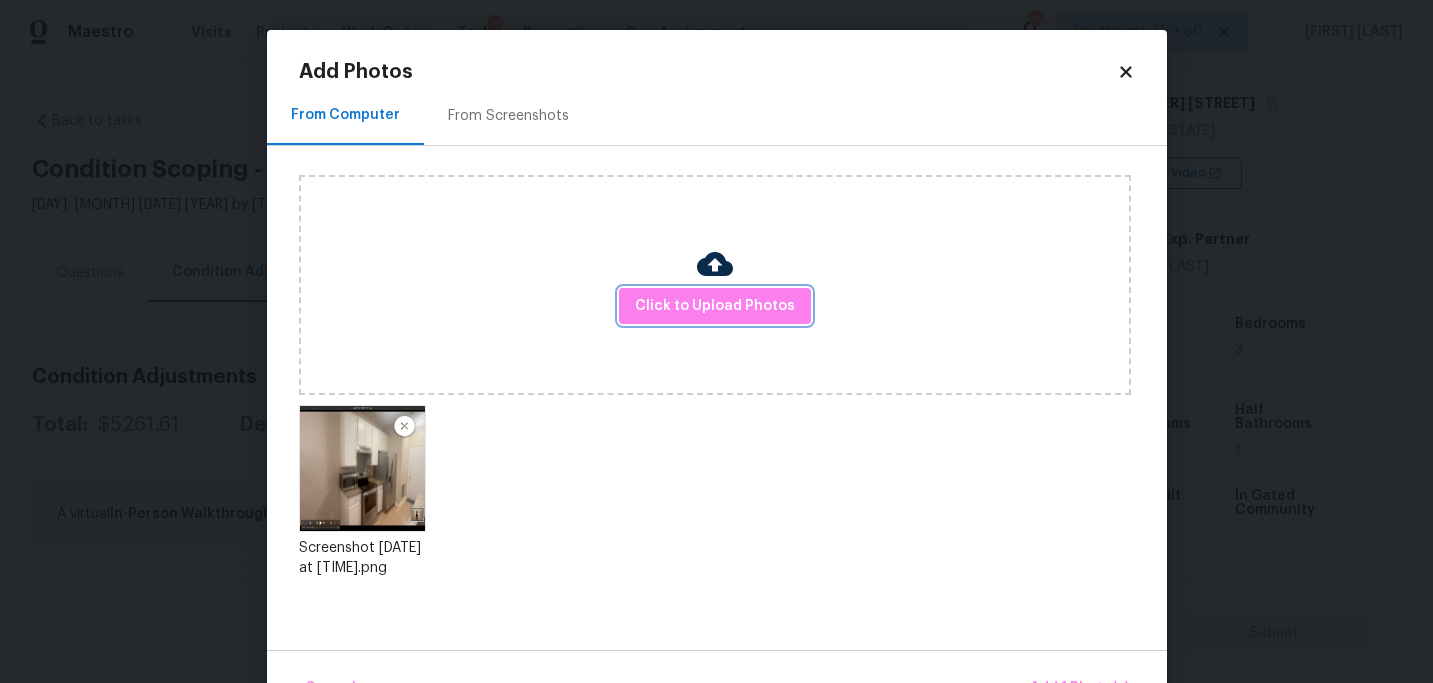 scroll, scrollTop: 57, scrollLeft: 0, axis: vertical 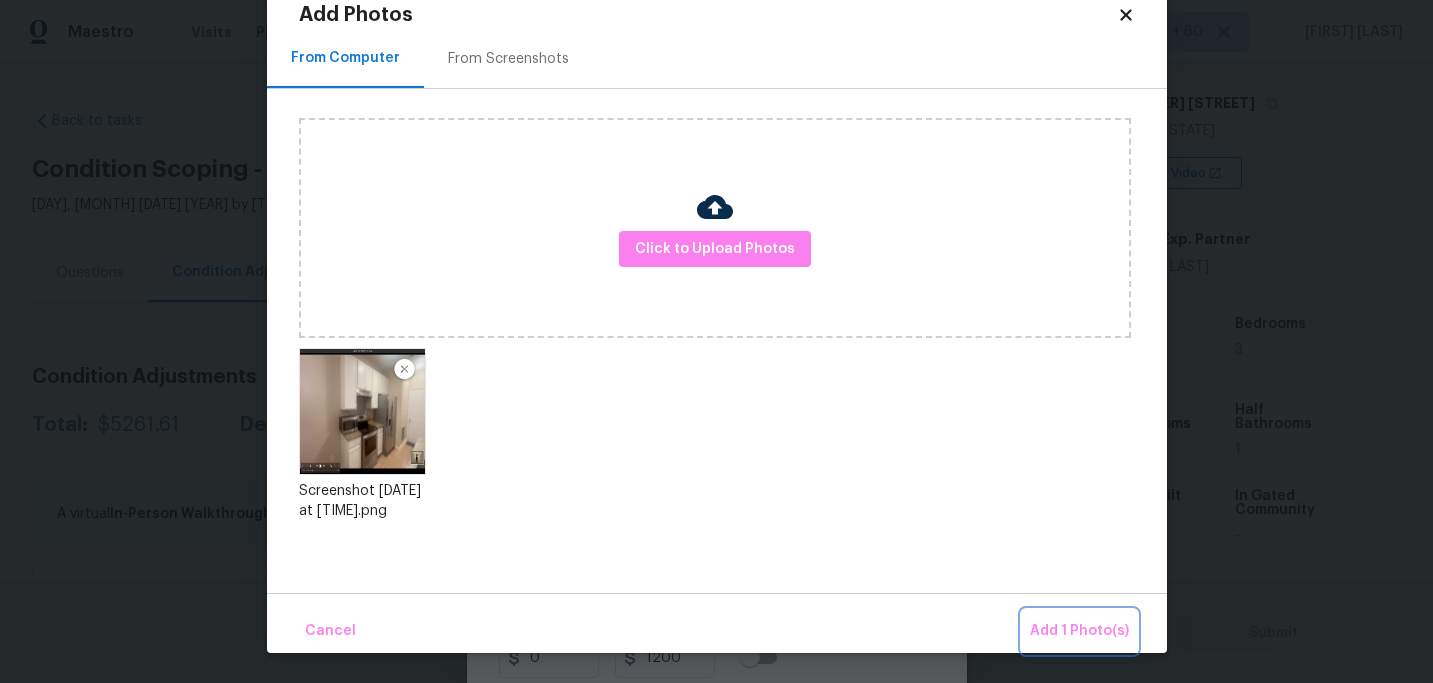 click on "Add 1 Photo(s)" at bounding box center (1079, 631) 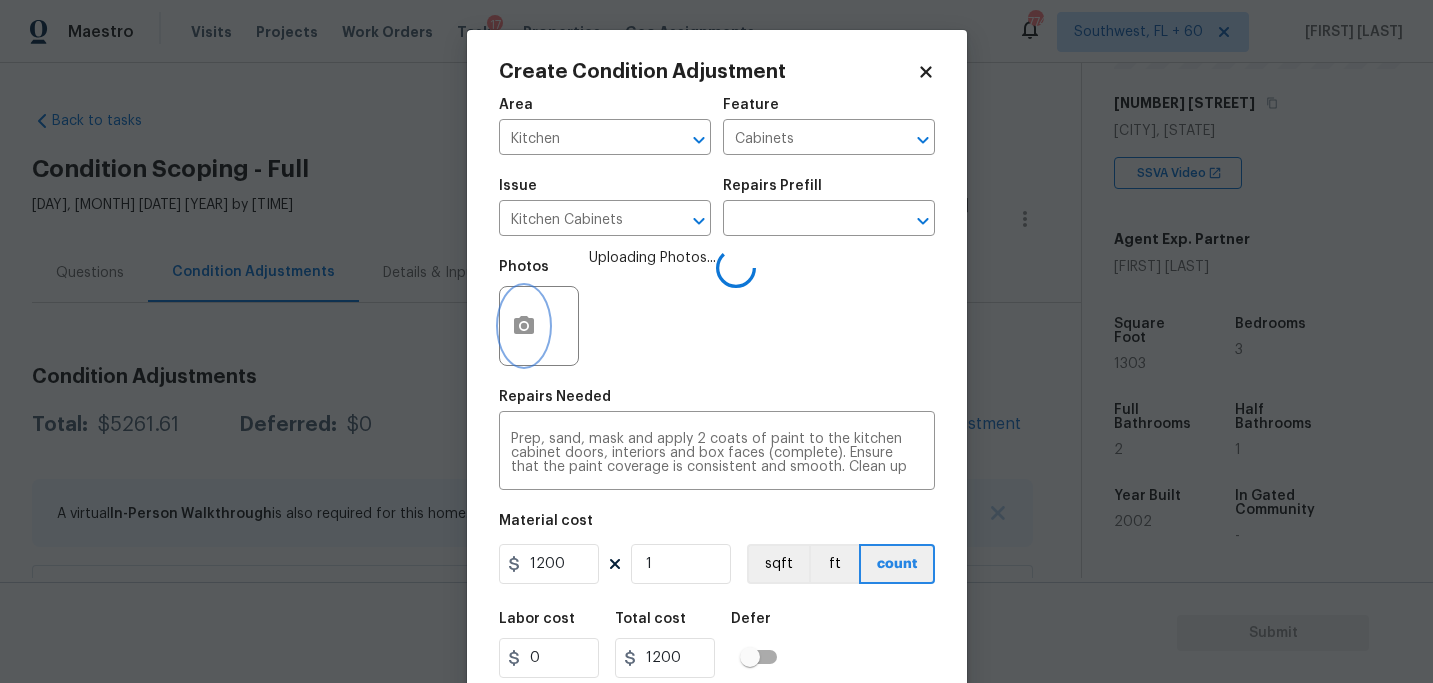 scroll, scrollTop: 0, scrollLeft: 0, axis: both 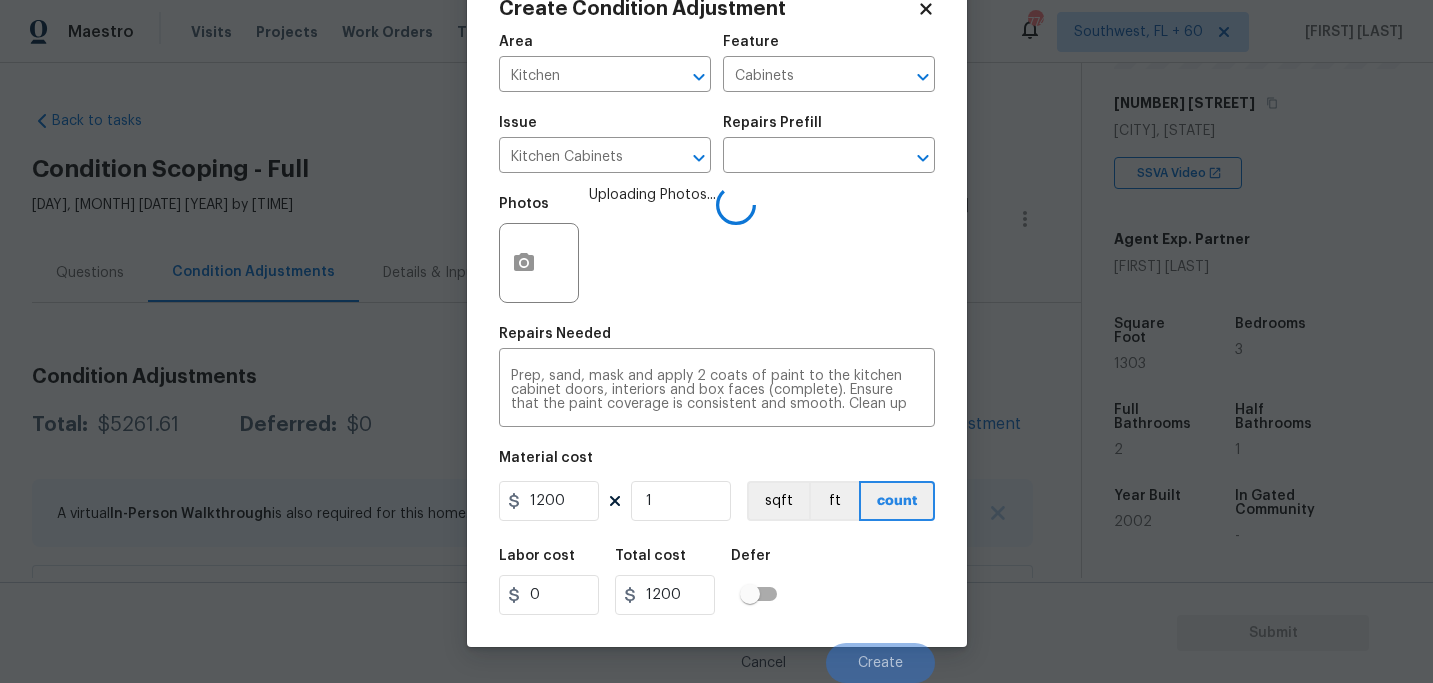 click on "Labor cost 0 Total cost 1200 Defer" at bounding box center [717, 582] 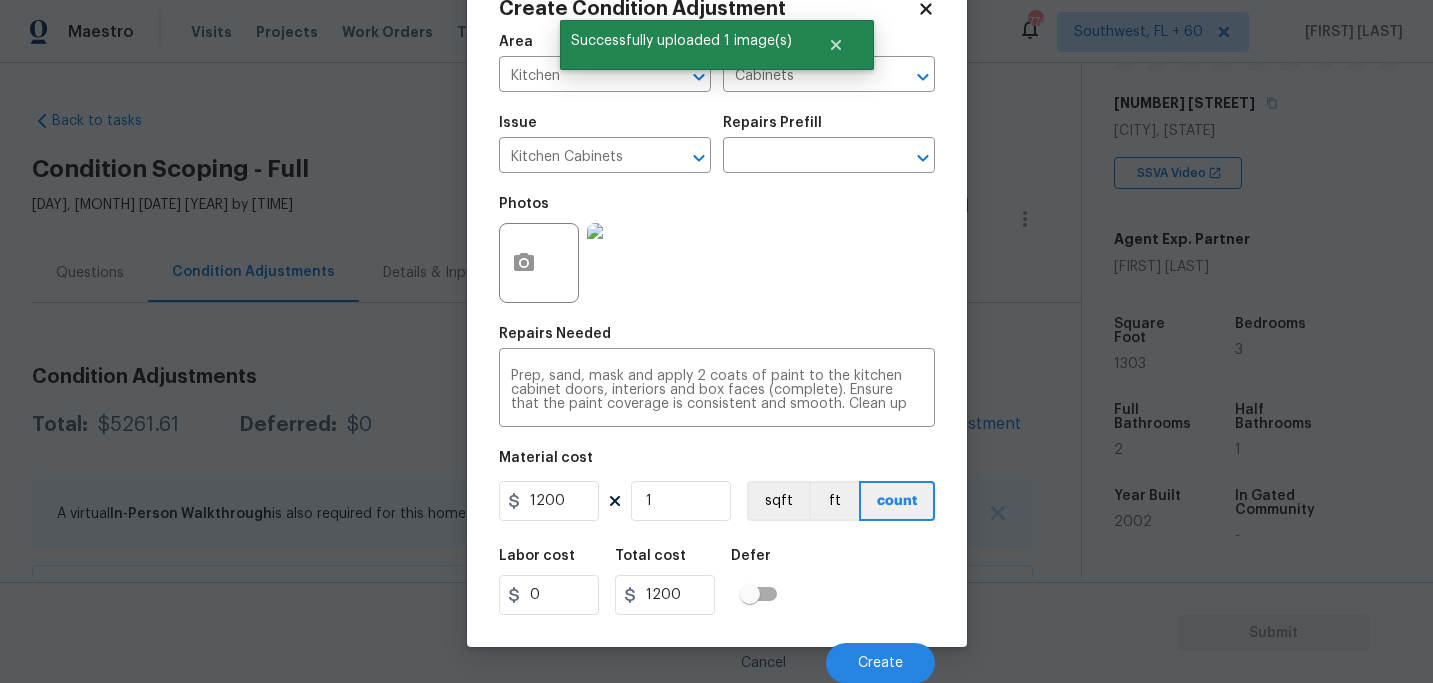 click on "Labor cost 0 Total cost 1200 Defer" at bounding box center (717, 582) 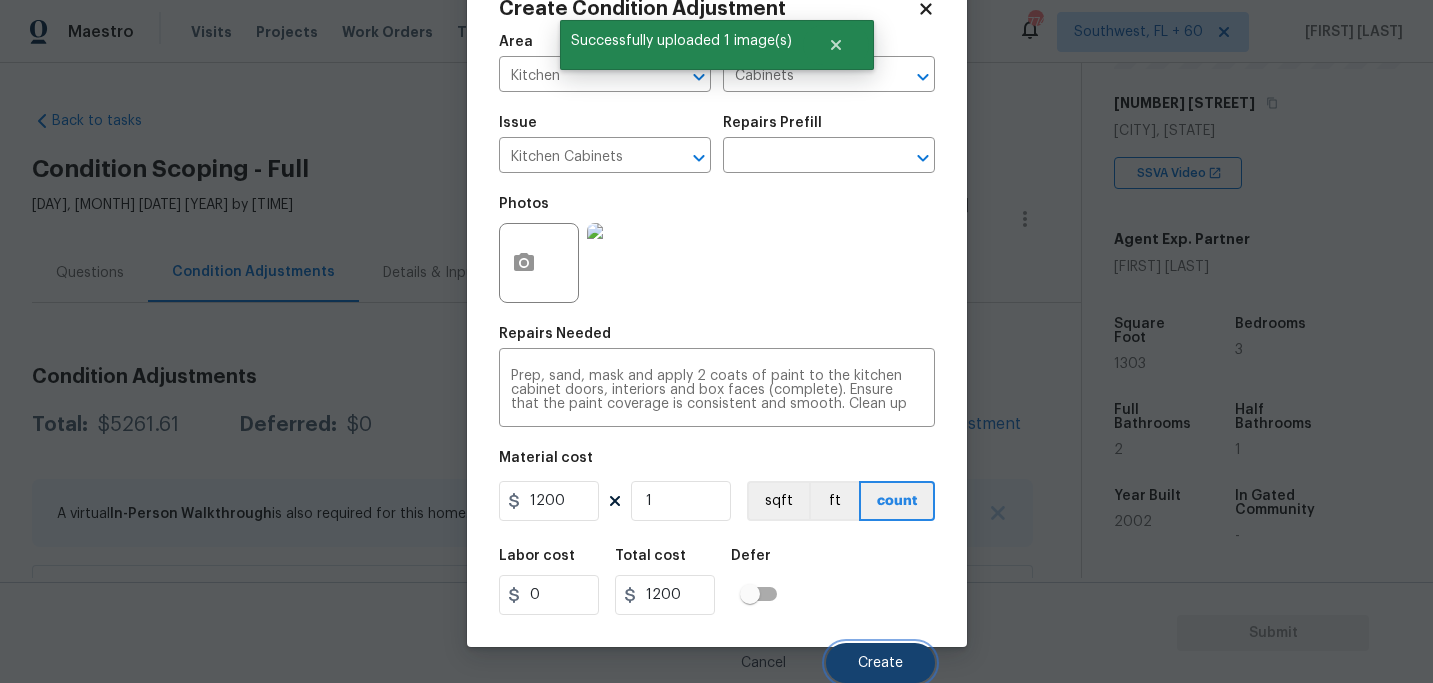 click on "Create" at bounding box center [880, 663] 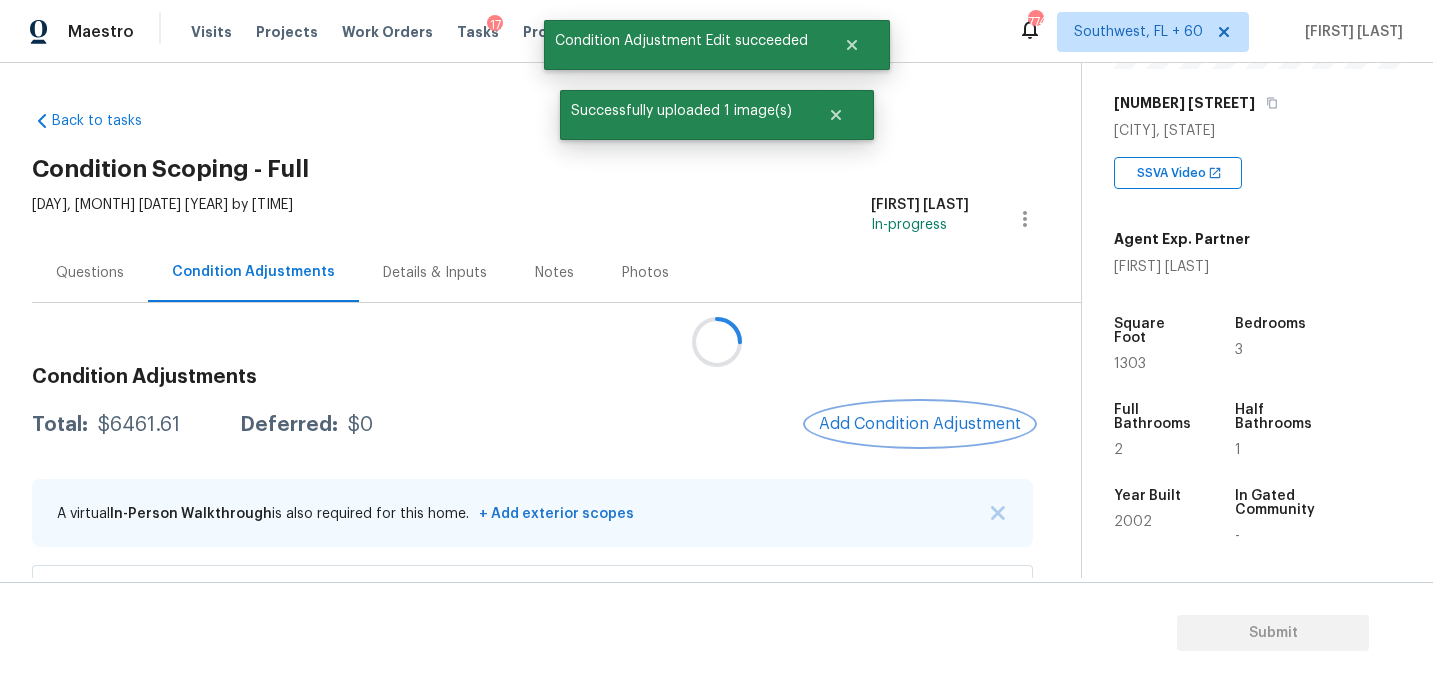 scroll, scrollTop: 0, scrollLeft: 0, axis: both 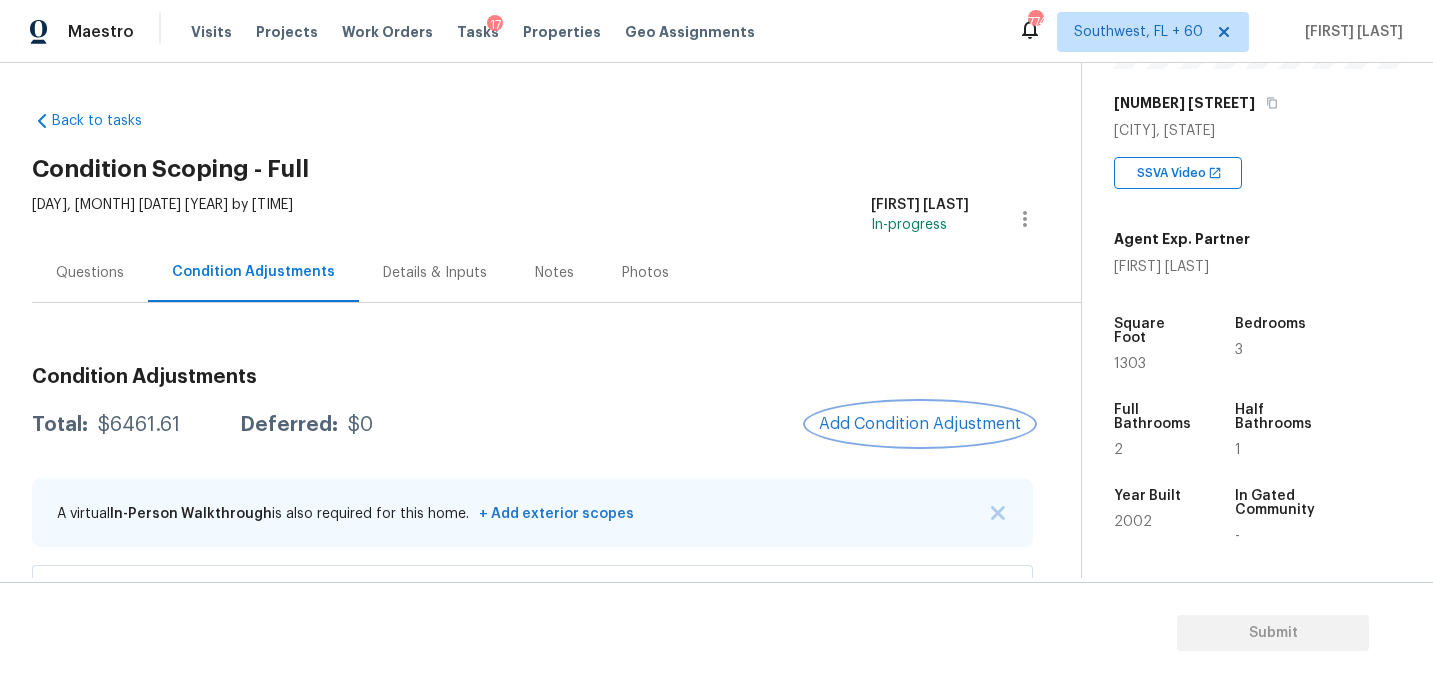 click on "Add Condition Adjustment" at bounding box center (920, 424) 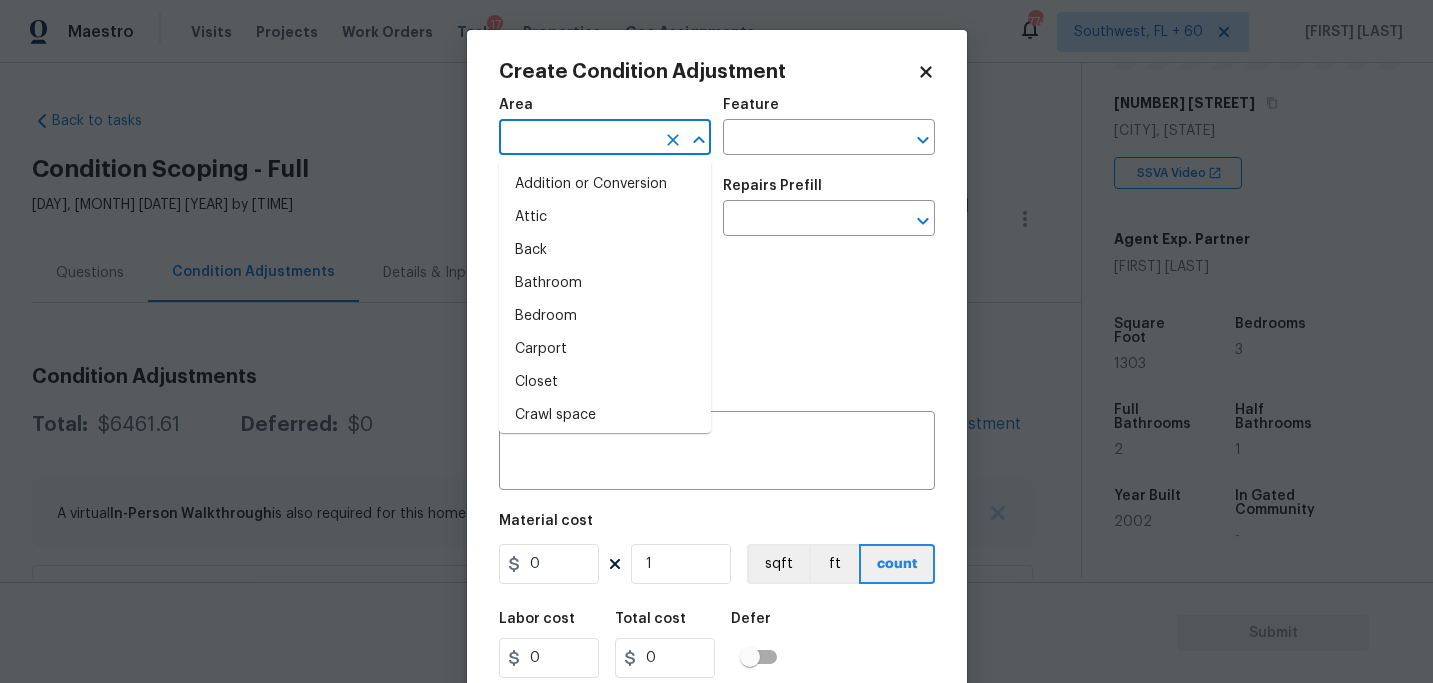 click at bounding box center [577, 139] 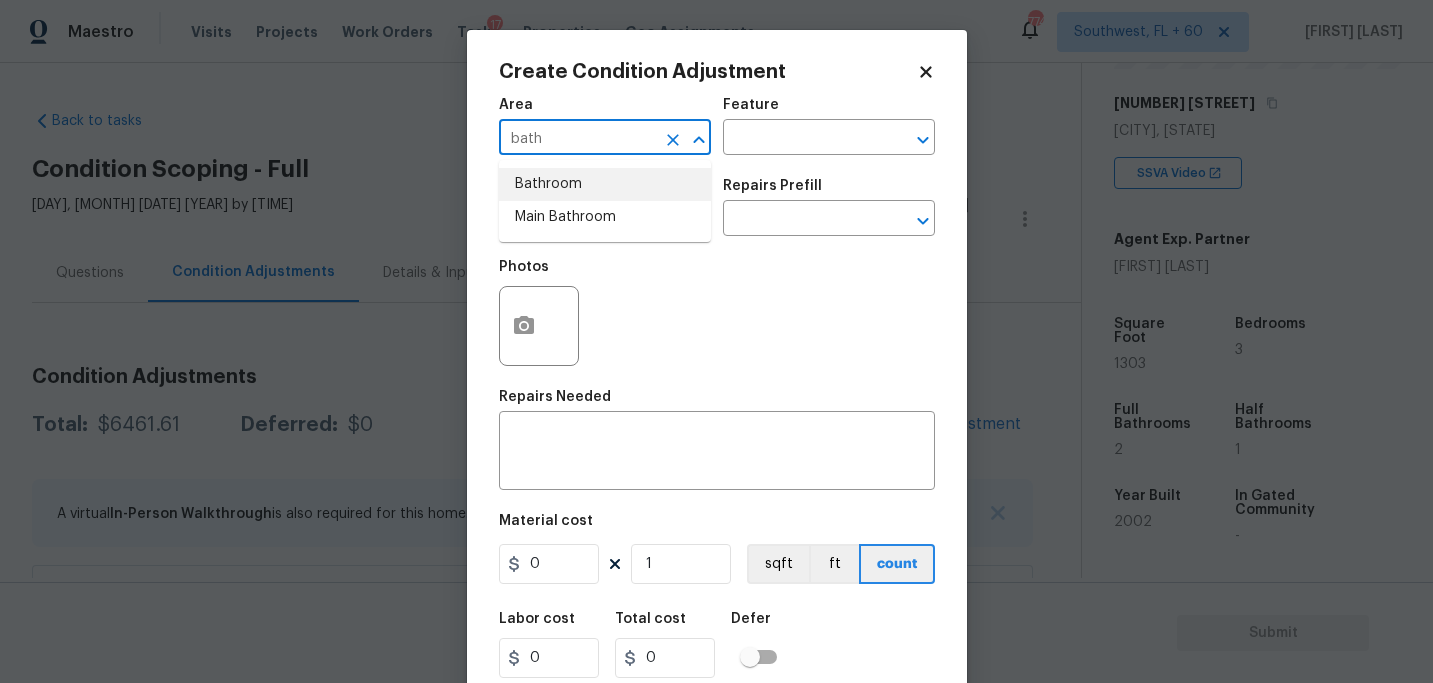 click on "Bathroom" at bounding box center [605, 184] 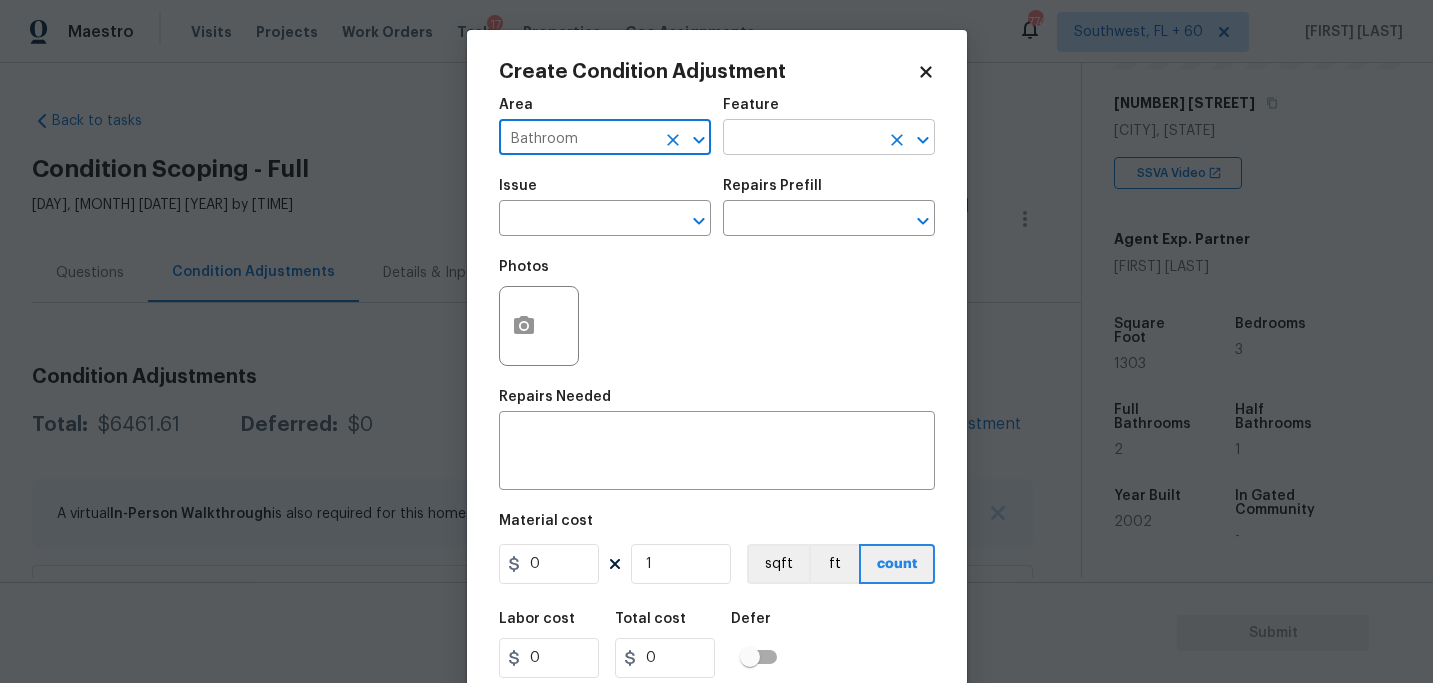 type on "Bathroom" 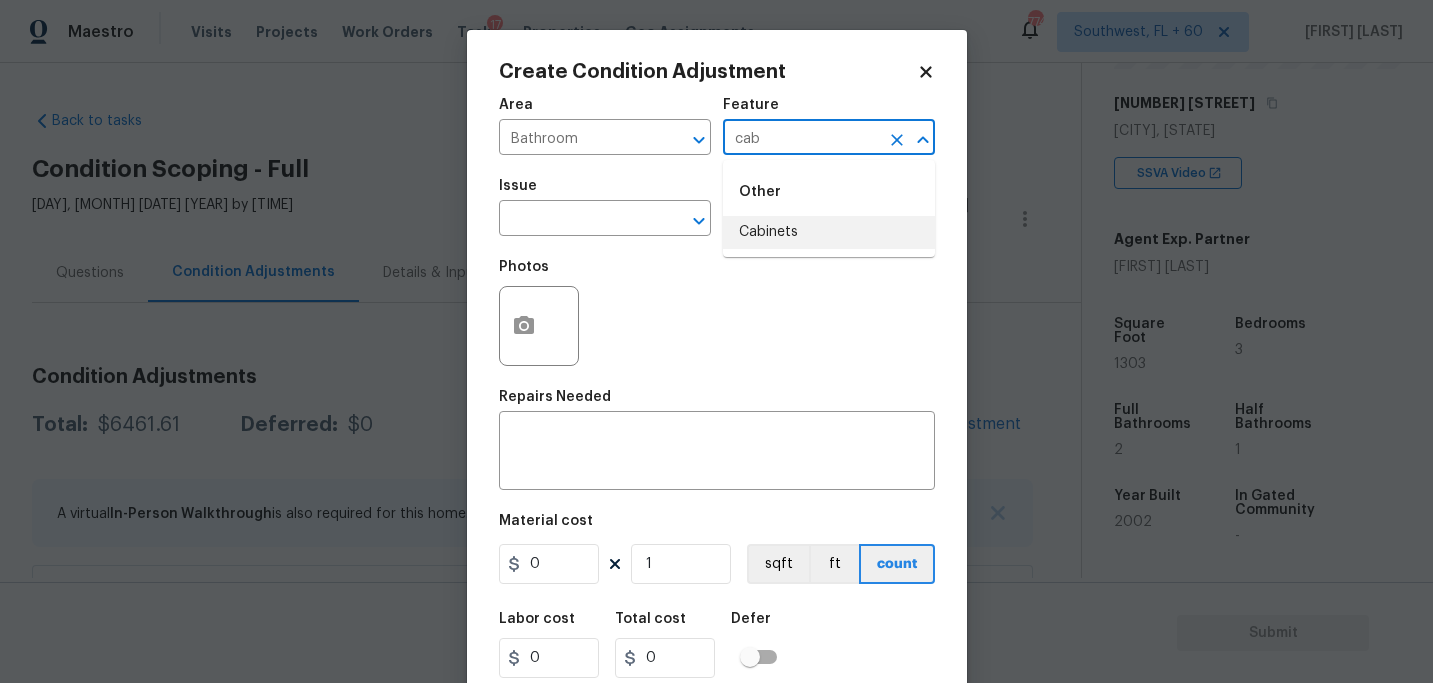 click on "Cabinets" at bounding box center (829, 232) 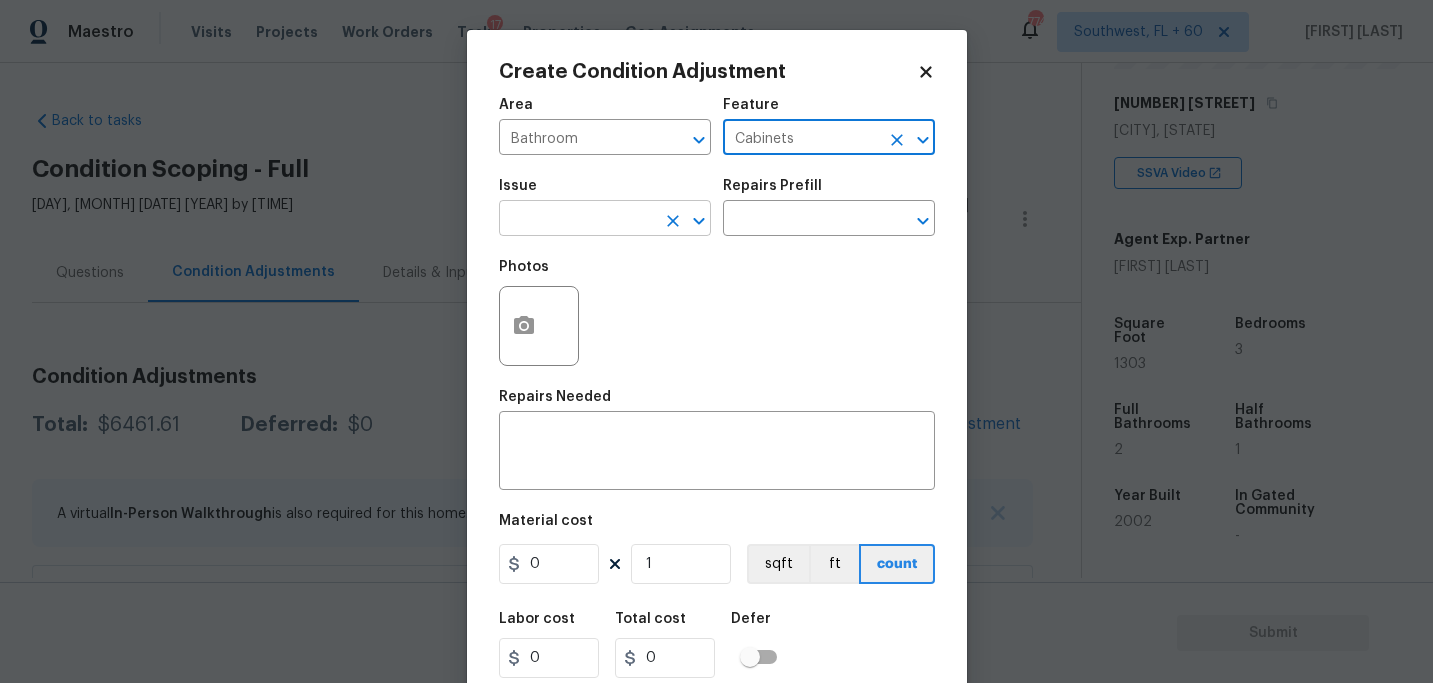 type on "Cabinets" 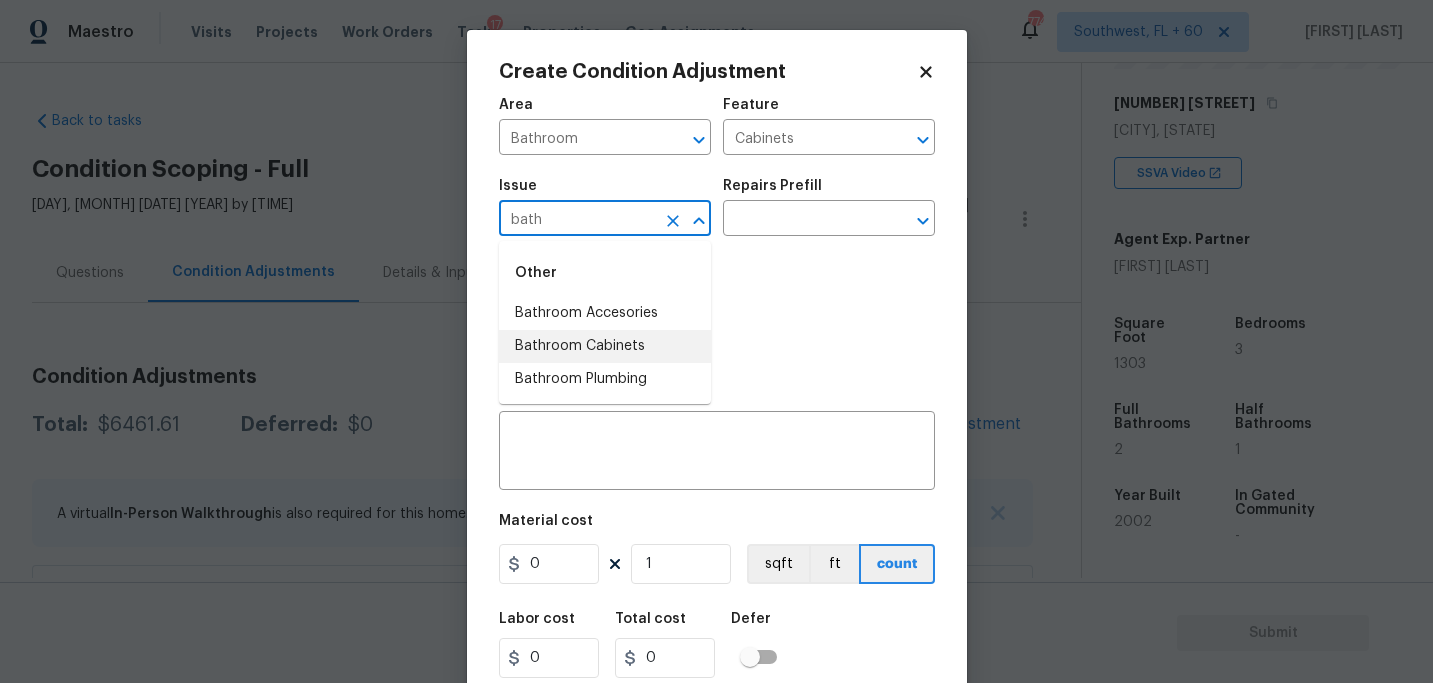 click on "Bathroom Cabinets" at bounding box center [605, 346] 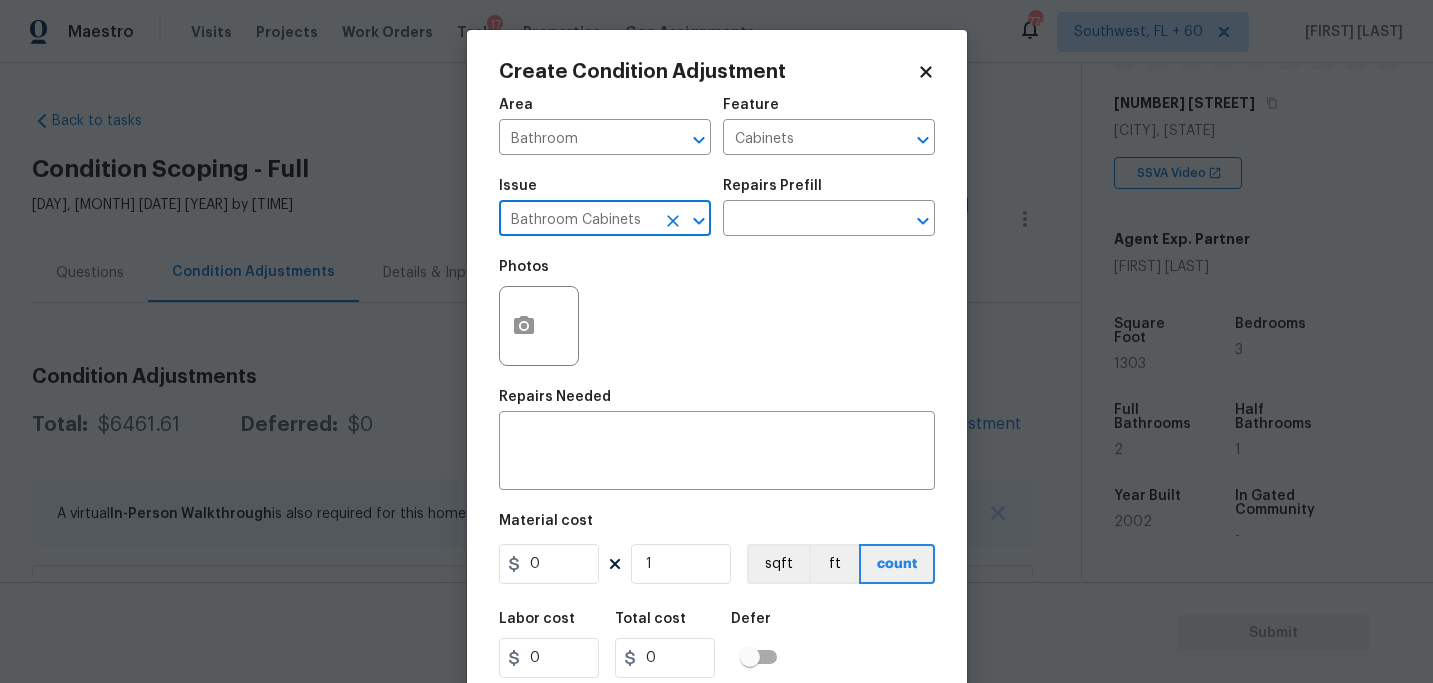 type on "Bathroom Cabinets" 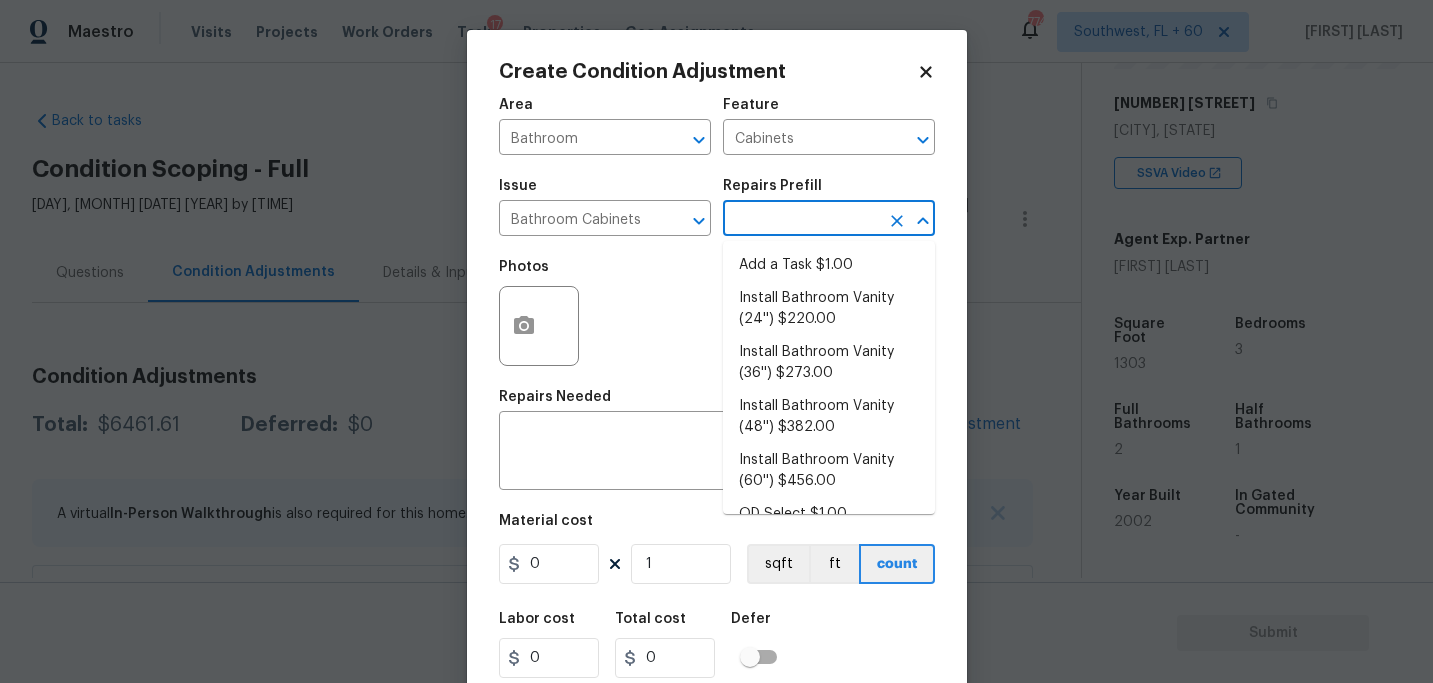 click at bounding box center (801, 220) 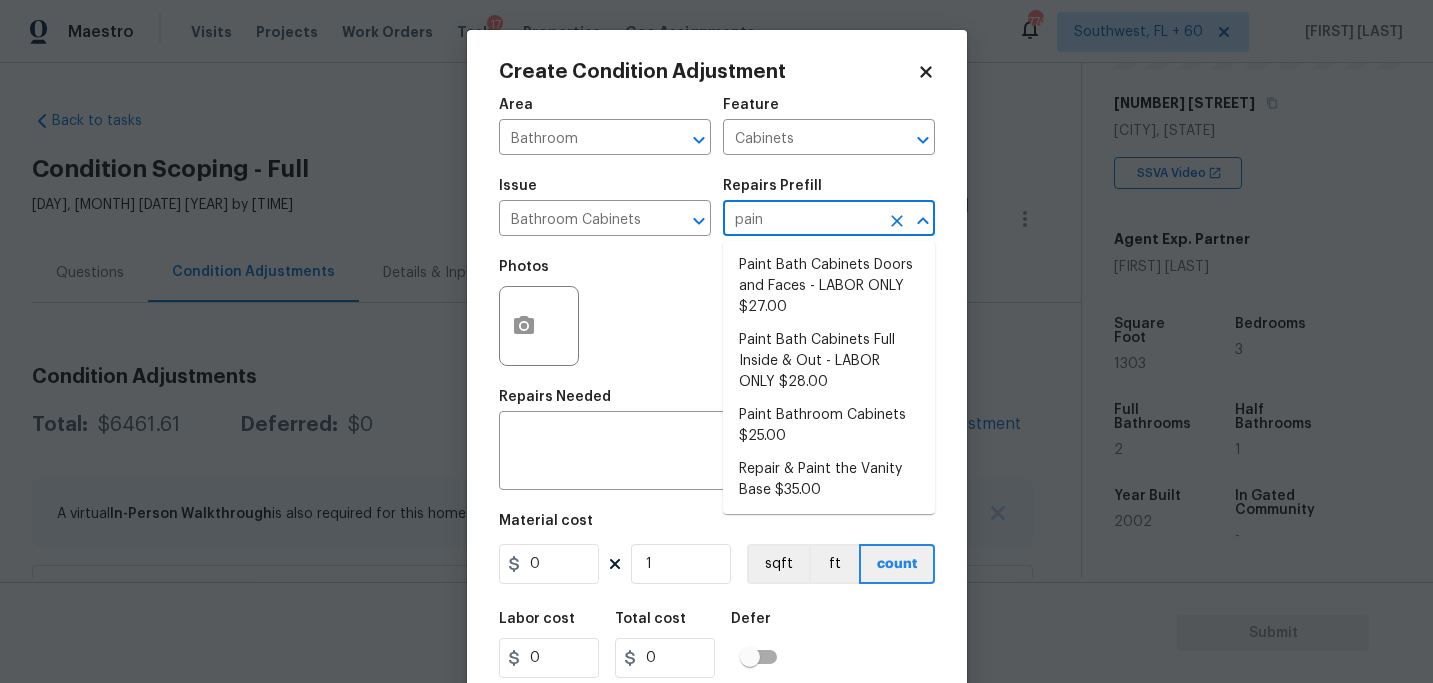 type on "paint" 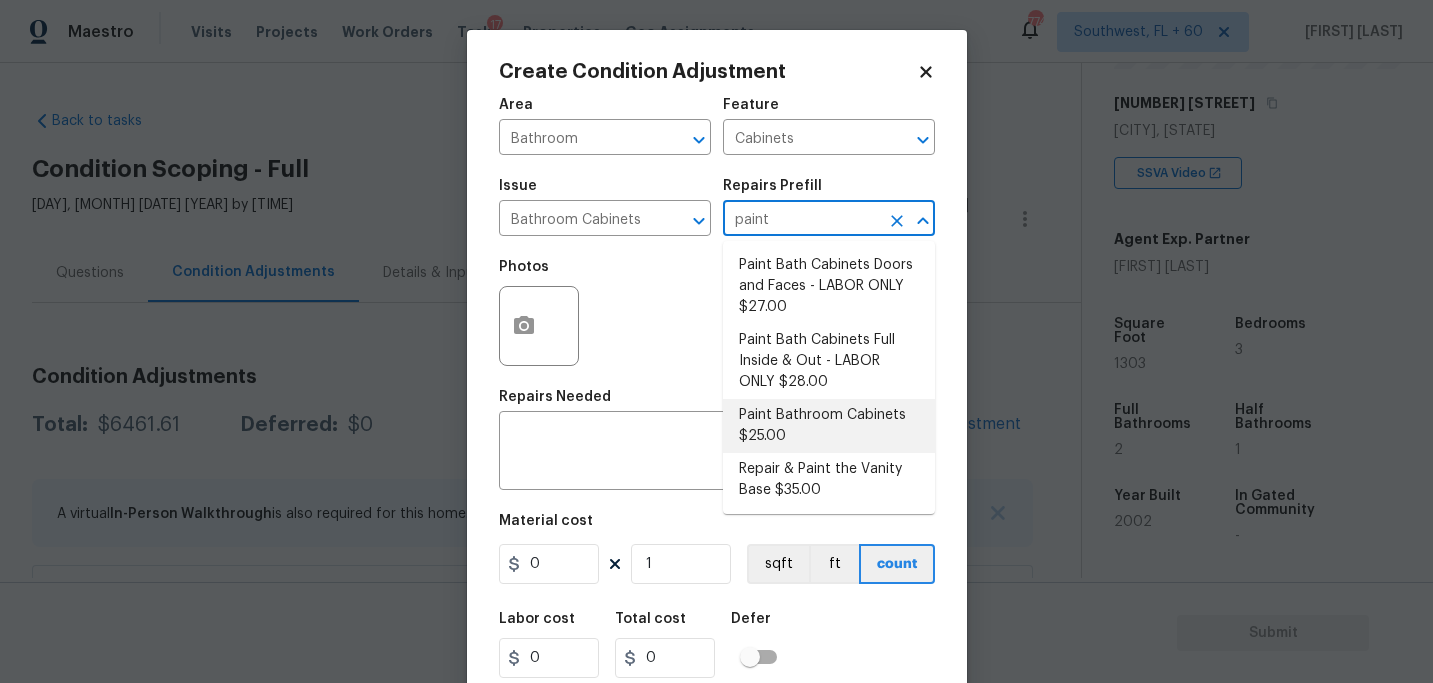 click on "Paint Bathroom Cabinets $25.00" at bounding box center (829, 426) 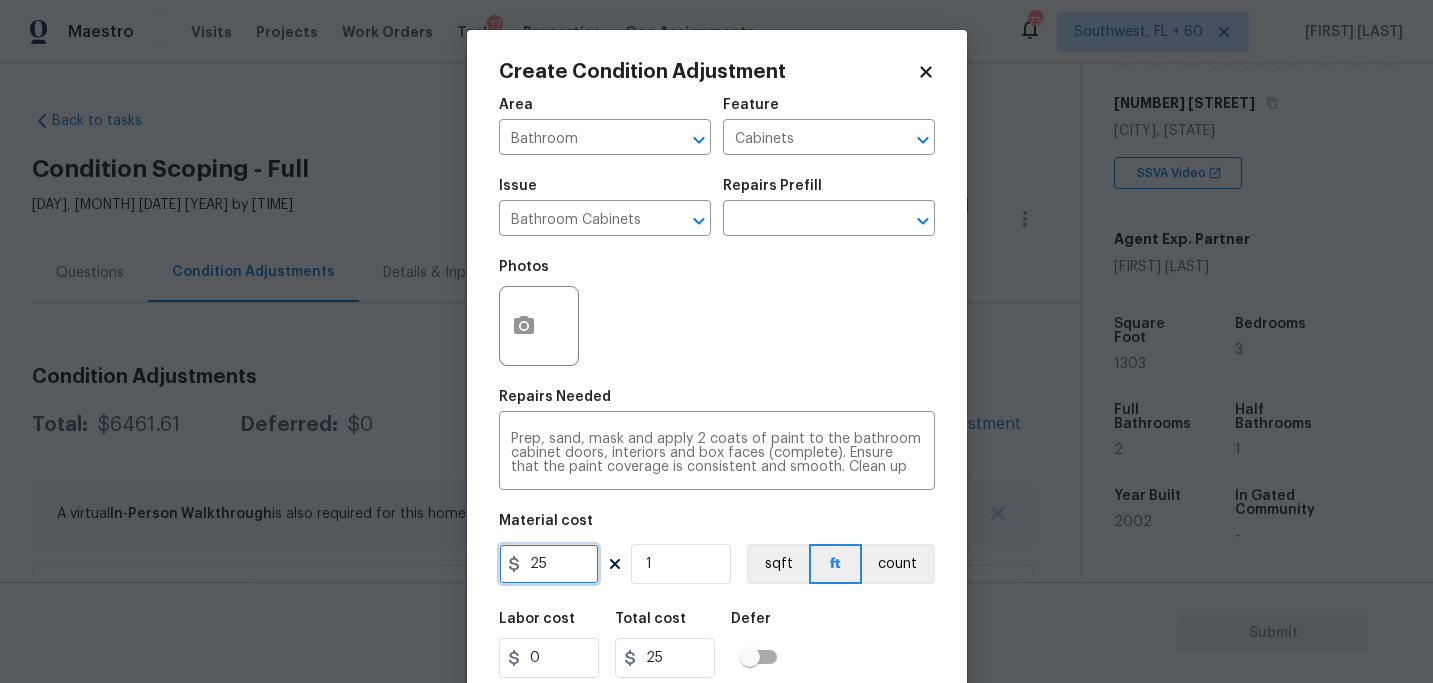 drag, startPoint x: 553, startPoint y: 571, endPoint x: 357, endPoint y: 564, distance: 196.12495 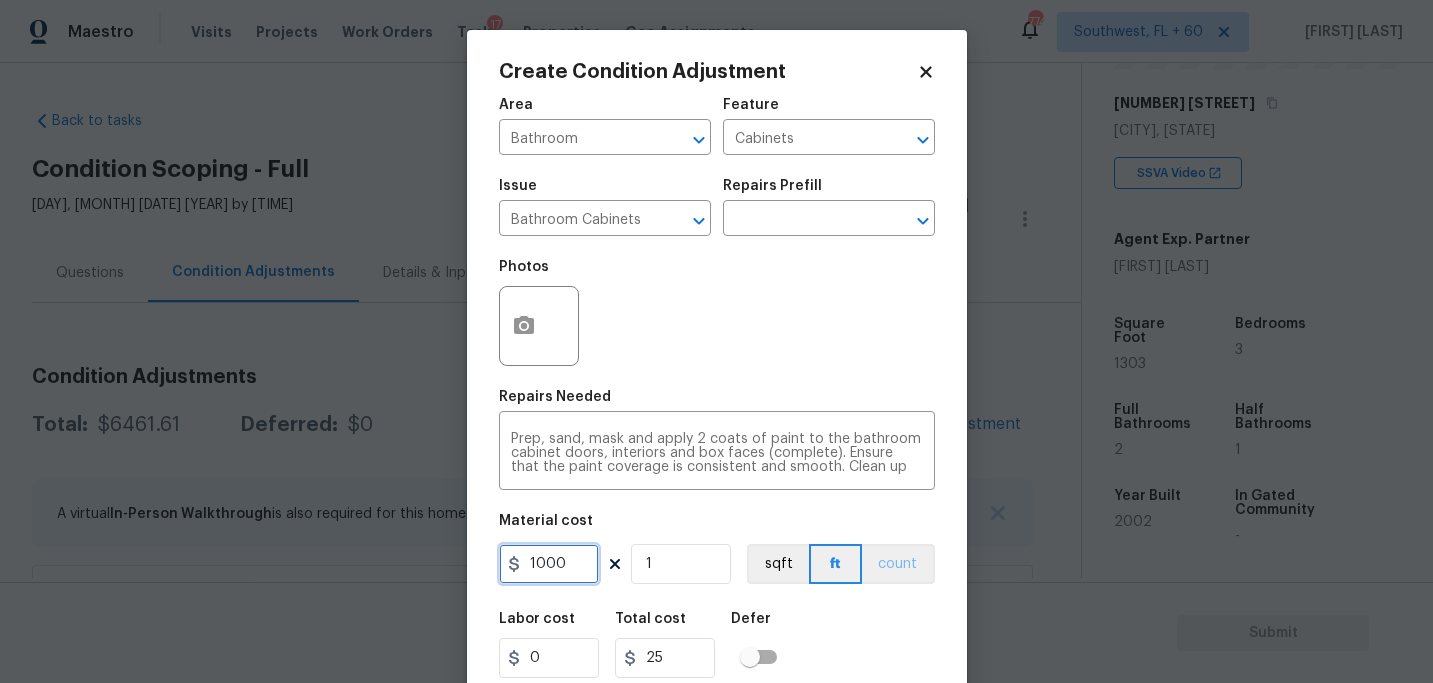 type on "1000" 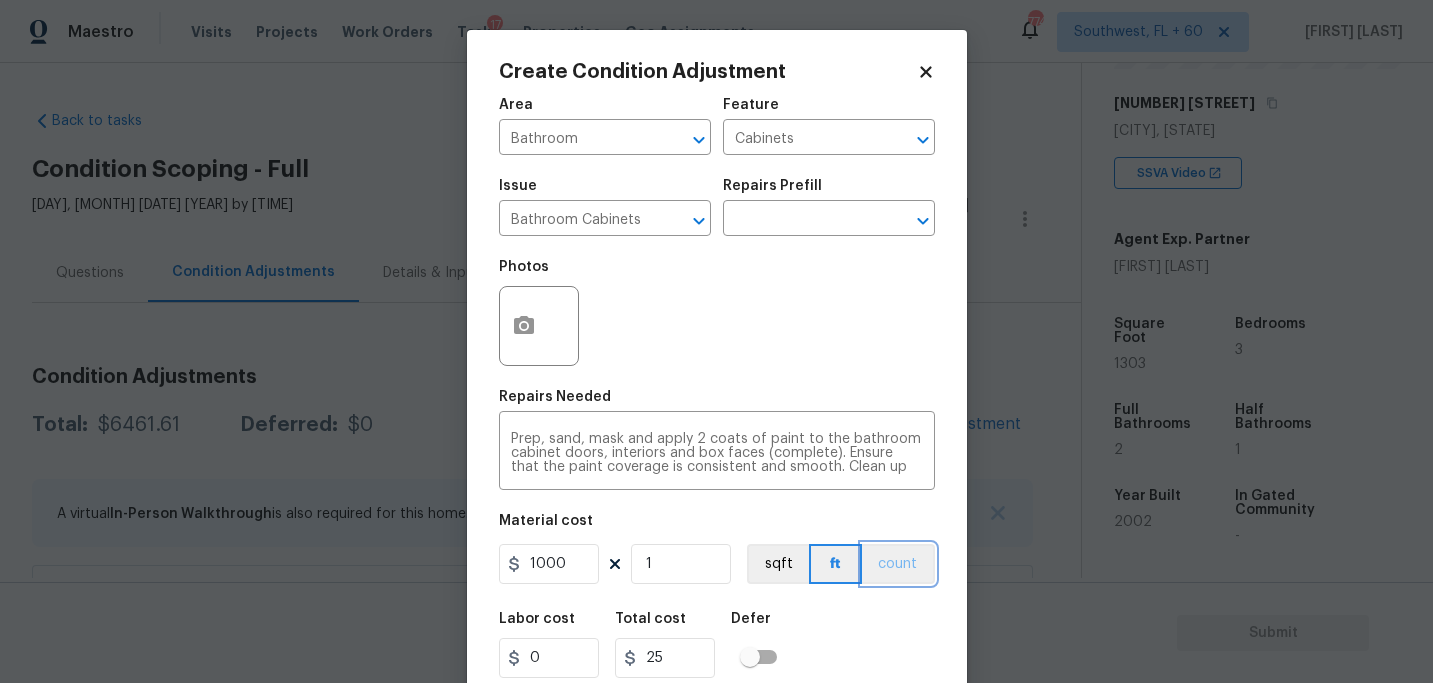 type on "1000" 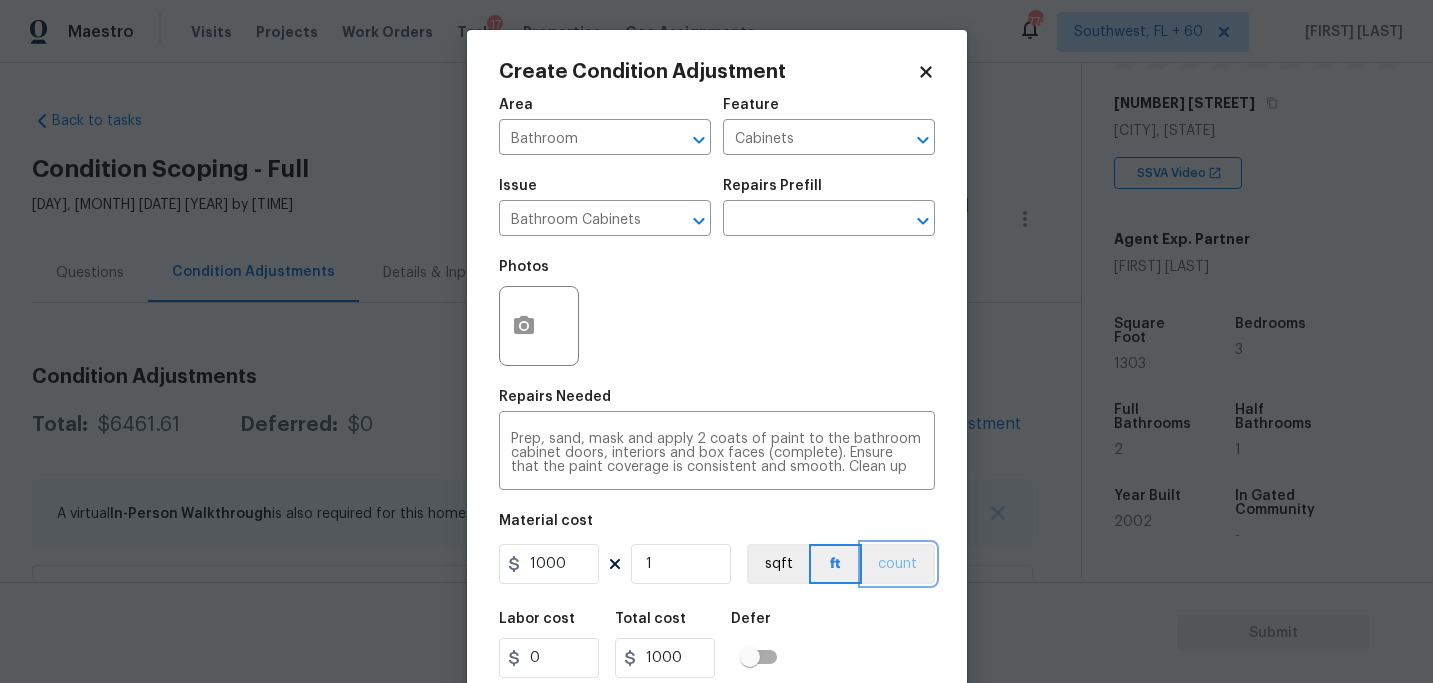 click on "count" at bounding box center [898, 564] 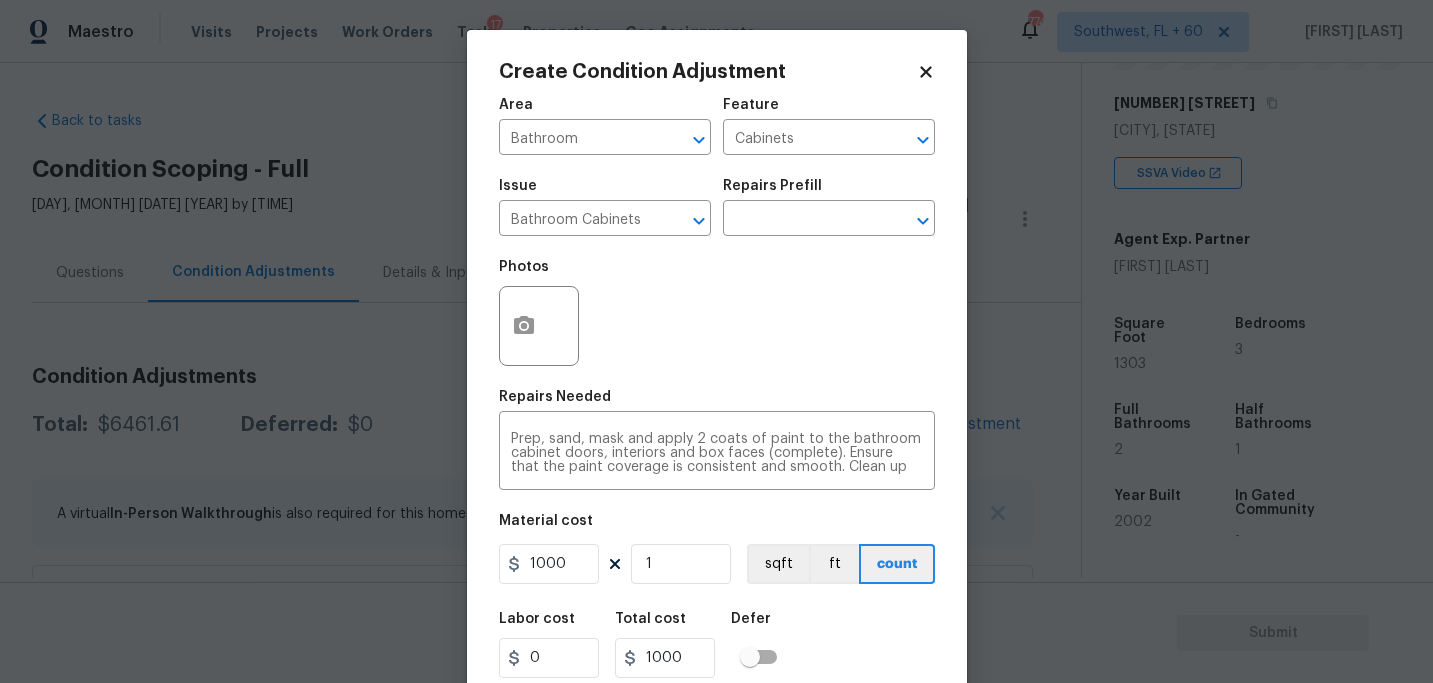 click on "Area Bathroom ​ Feature Cabinets ​ Issue Bathroom Cabinets ​ Repairs Prefill ​ Photos Repairs Needed Prep, sand, mask and apply 2 coats of paint to the bathroom cabinet doors, interiors and box faces (complete). Ensure that the paint coverage is consistent and smooth. Clean up (including any overspray) and dispose of all debris properly. x ​ Material cost 1000 1 sqft ft count Labor cost 0 Total cost 1000 Defer Cancel Create" at bounding box center [717, 416] 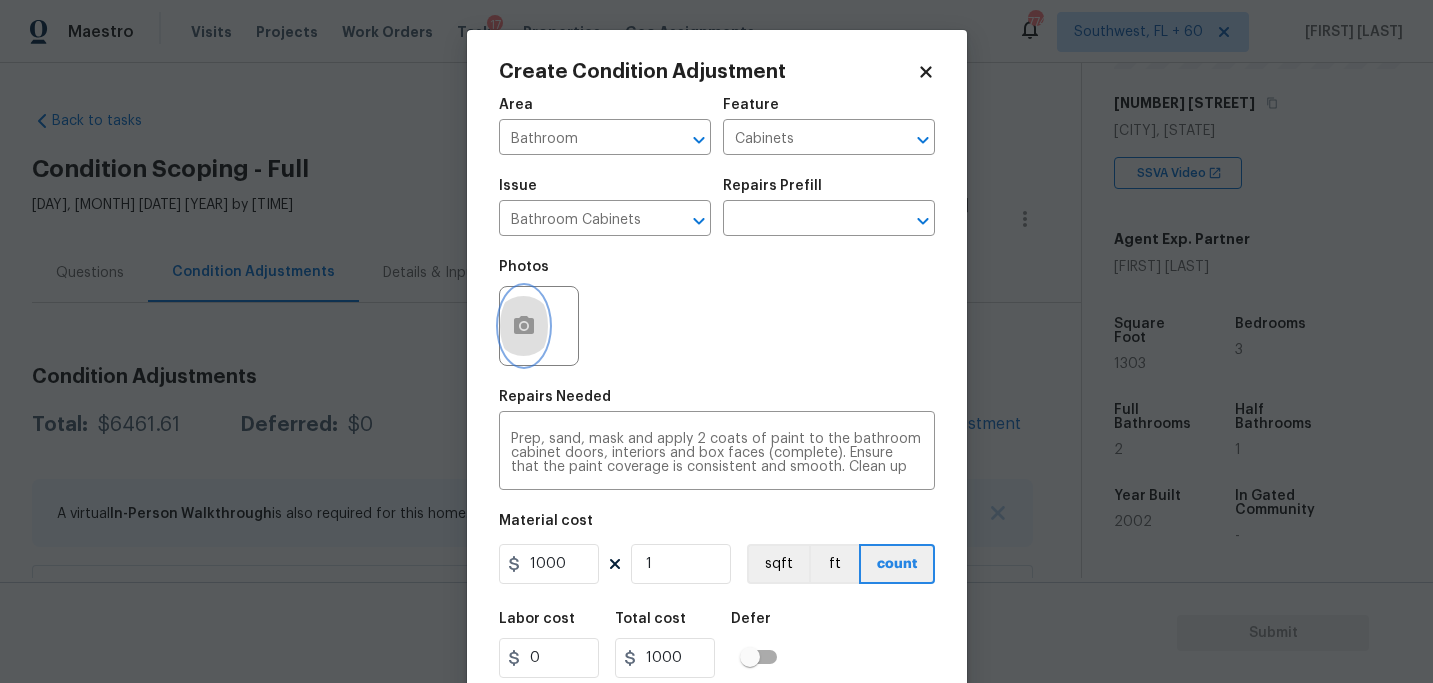 click 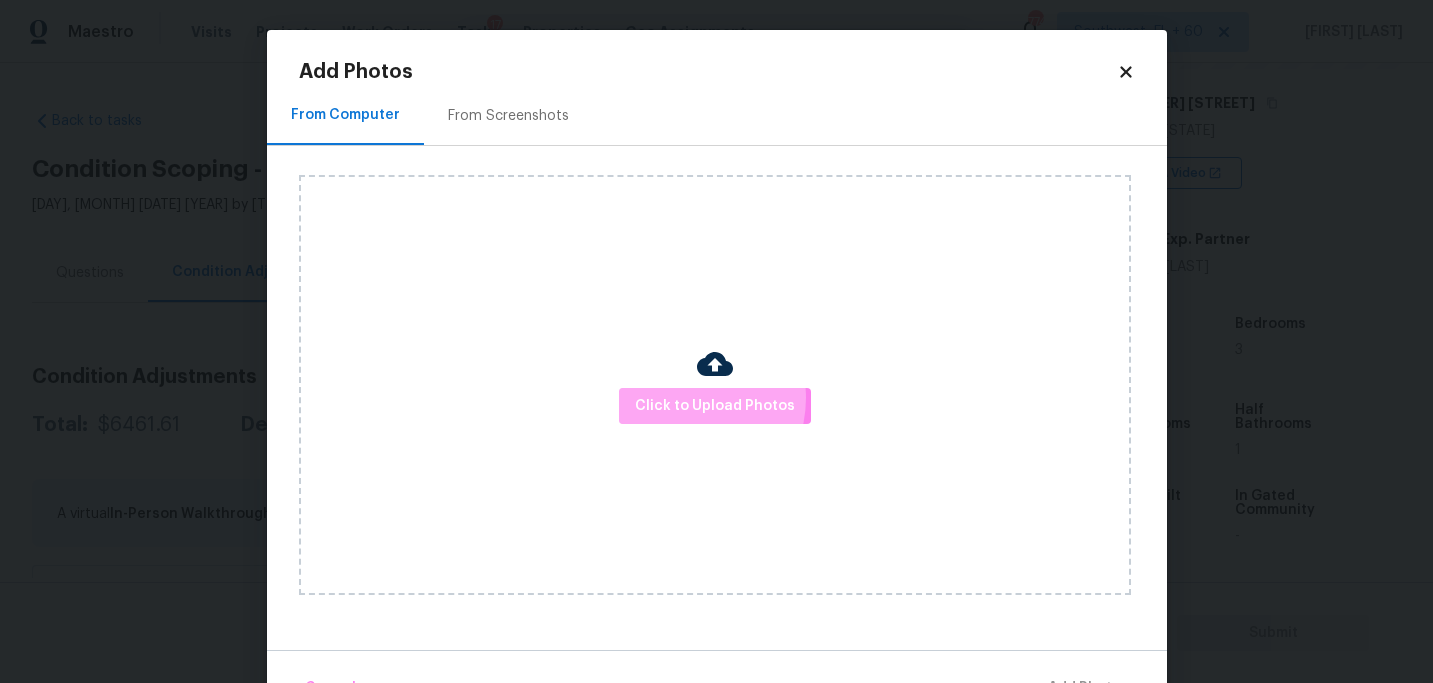 click on "Click to Upload Photos" at bounding box center [715, 406] 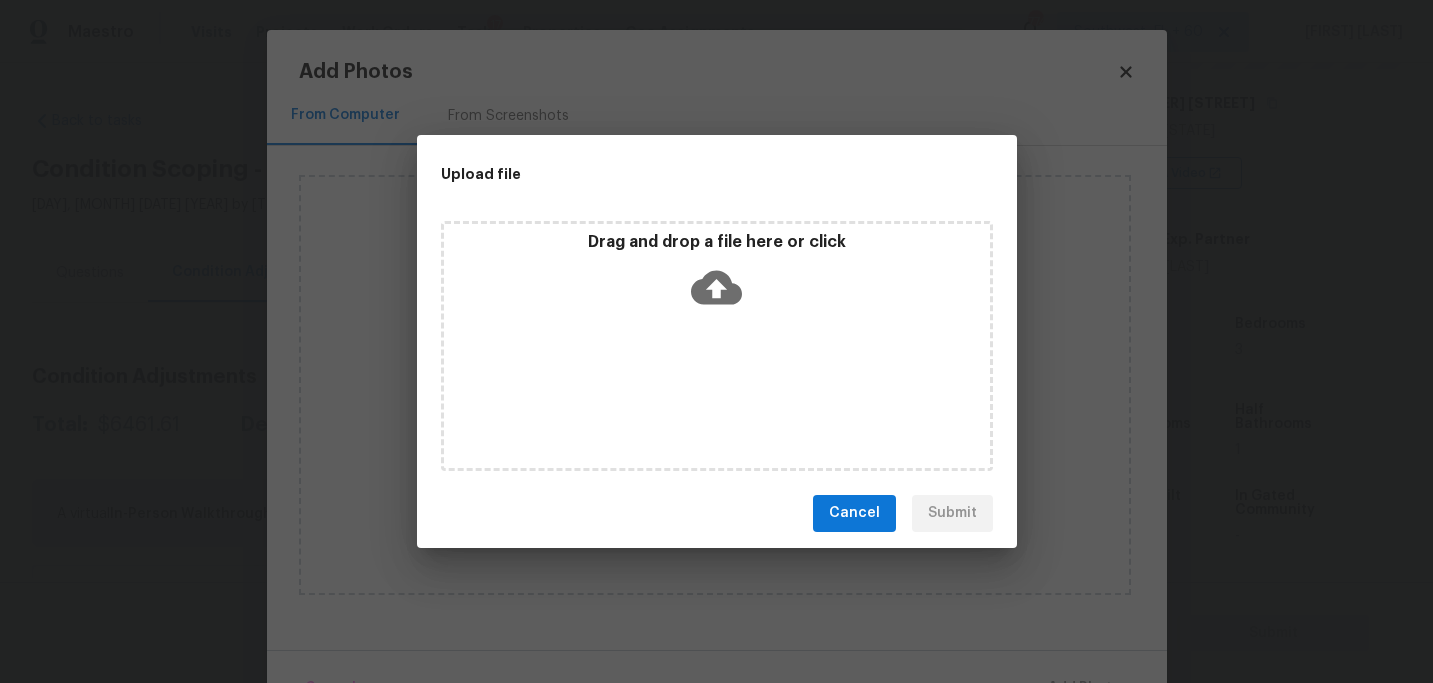 click 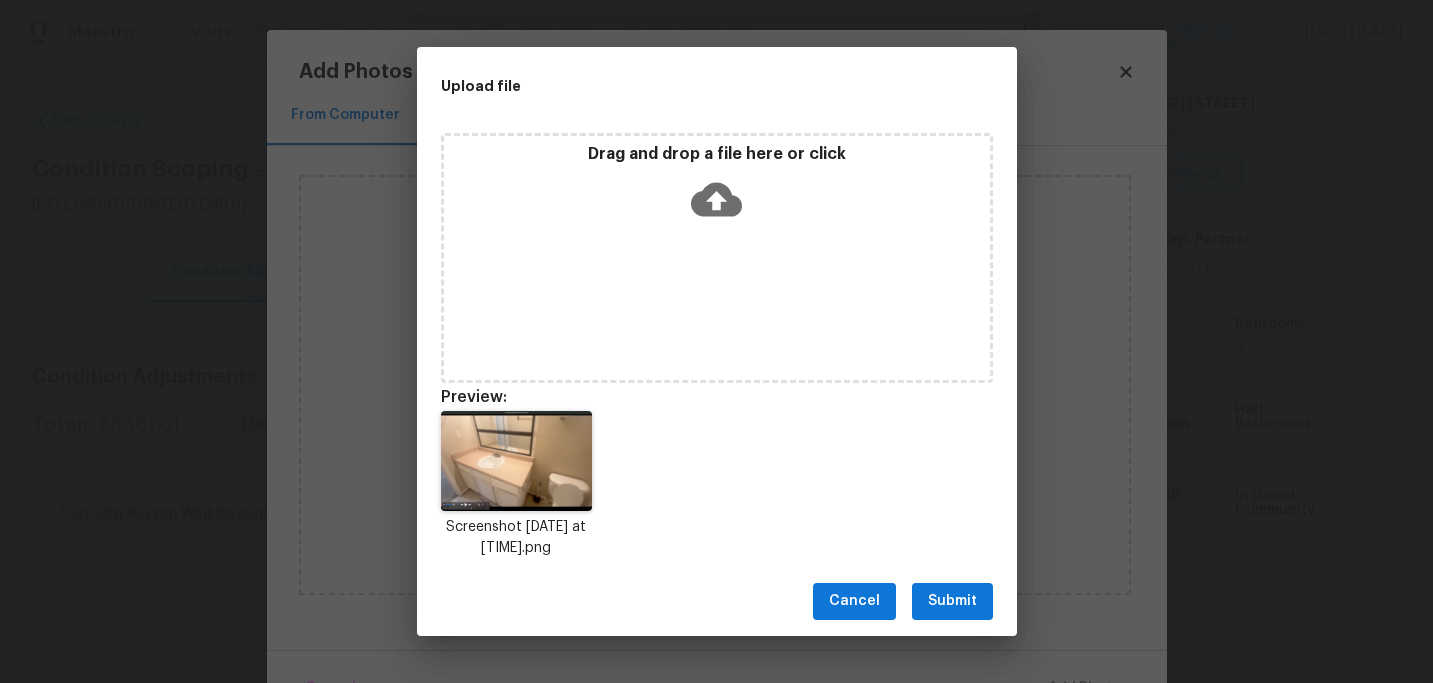 click on "Submit" at bounding box center [952, 601] 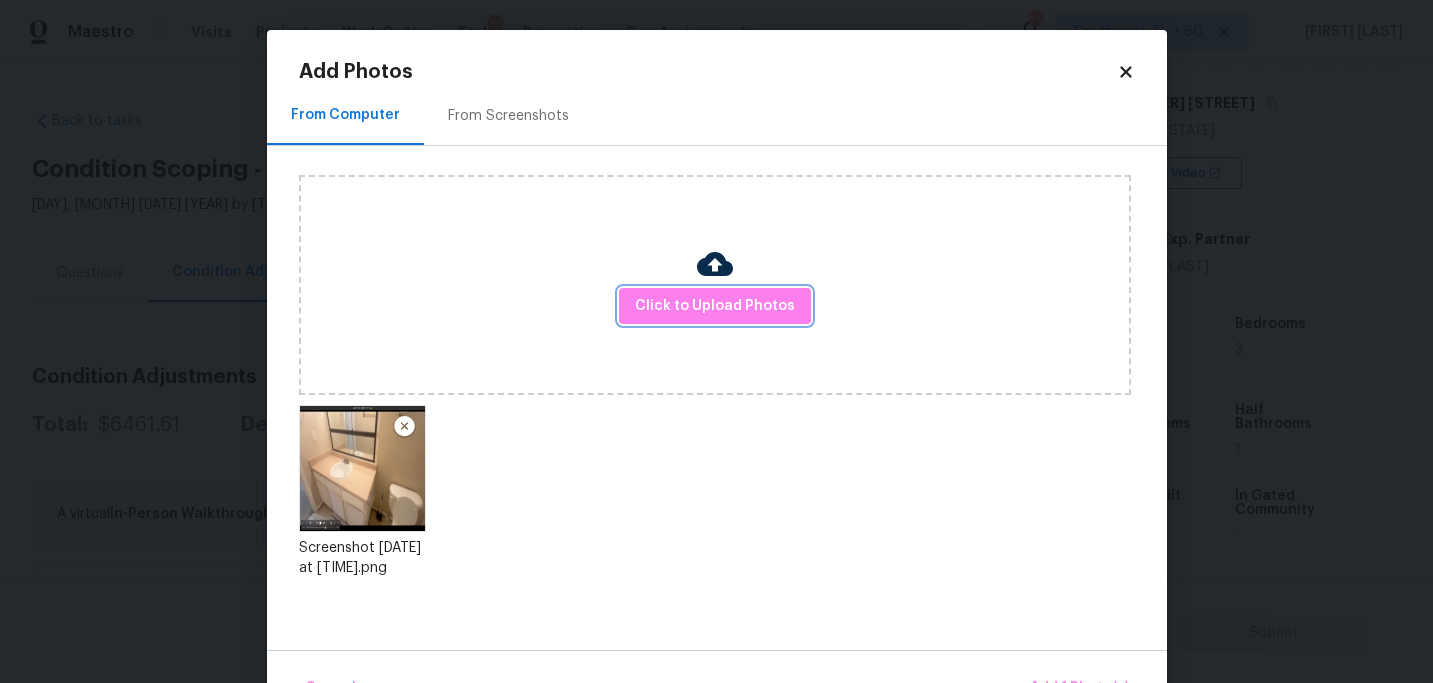 scroll, scrollTop: 57, scrollLeft: 0, axis: vertical 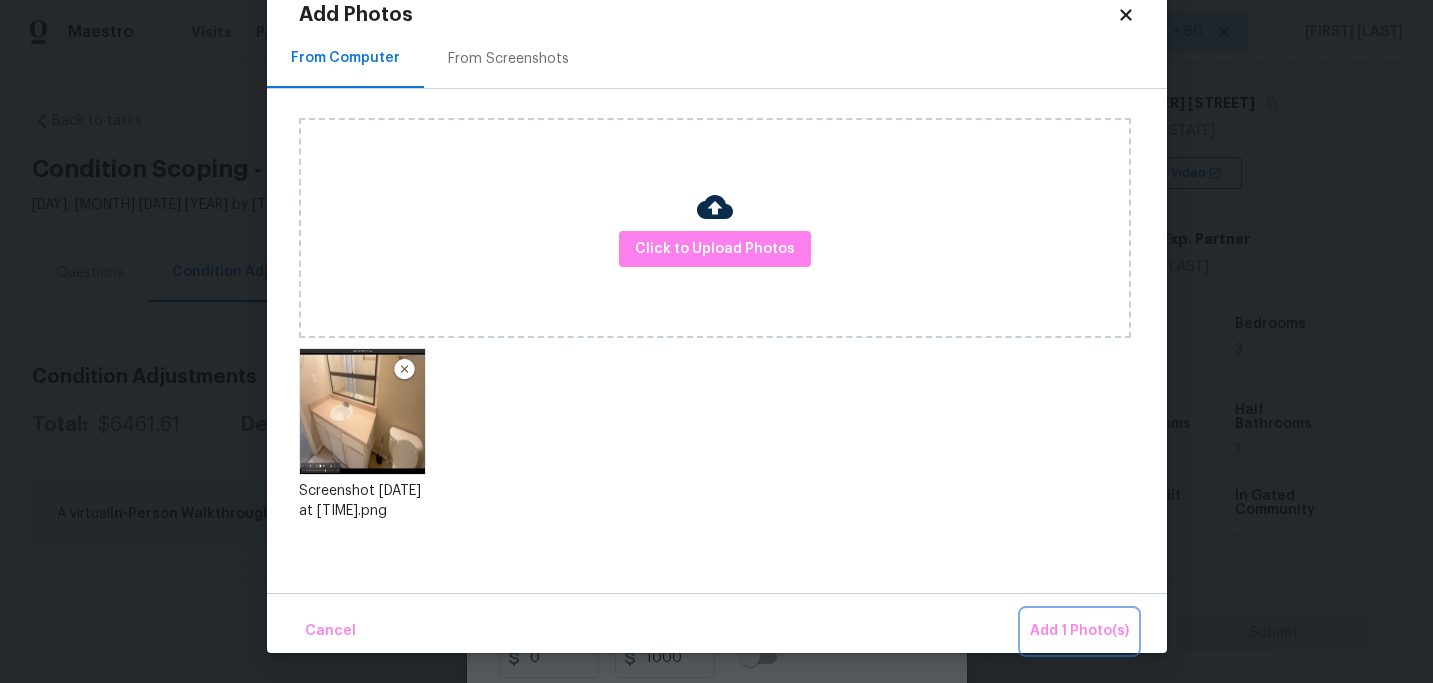 click on "Add 1 Photo(s)" at bounding box center (1079, 631) 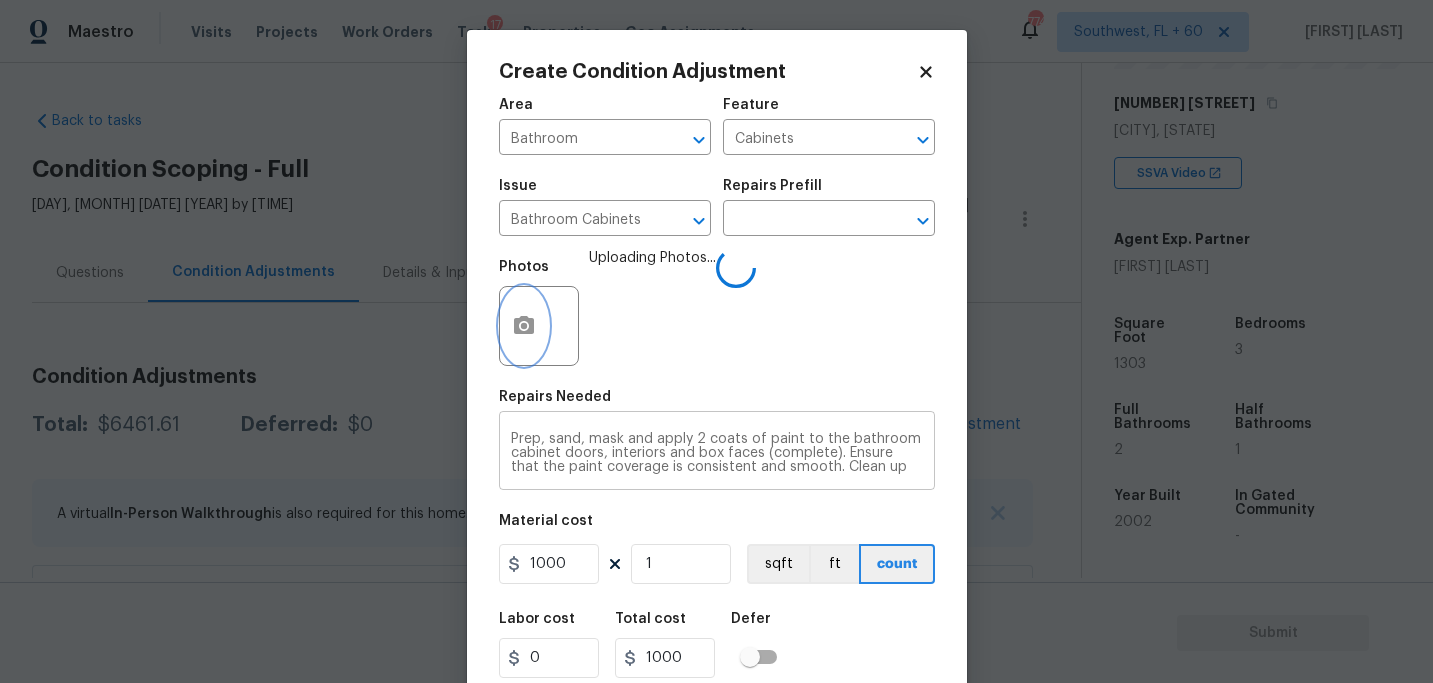 scroll, scrollTop: 0, scrollLeft: 0, axis: both 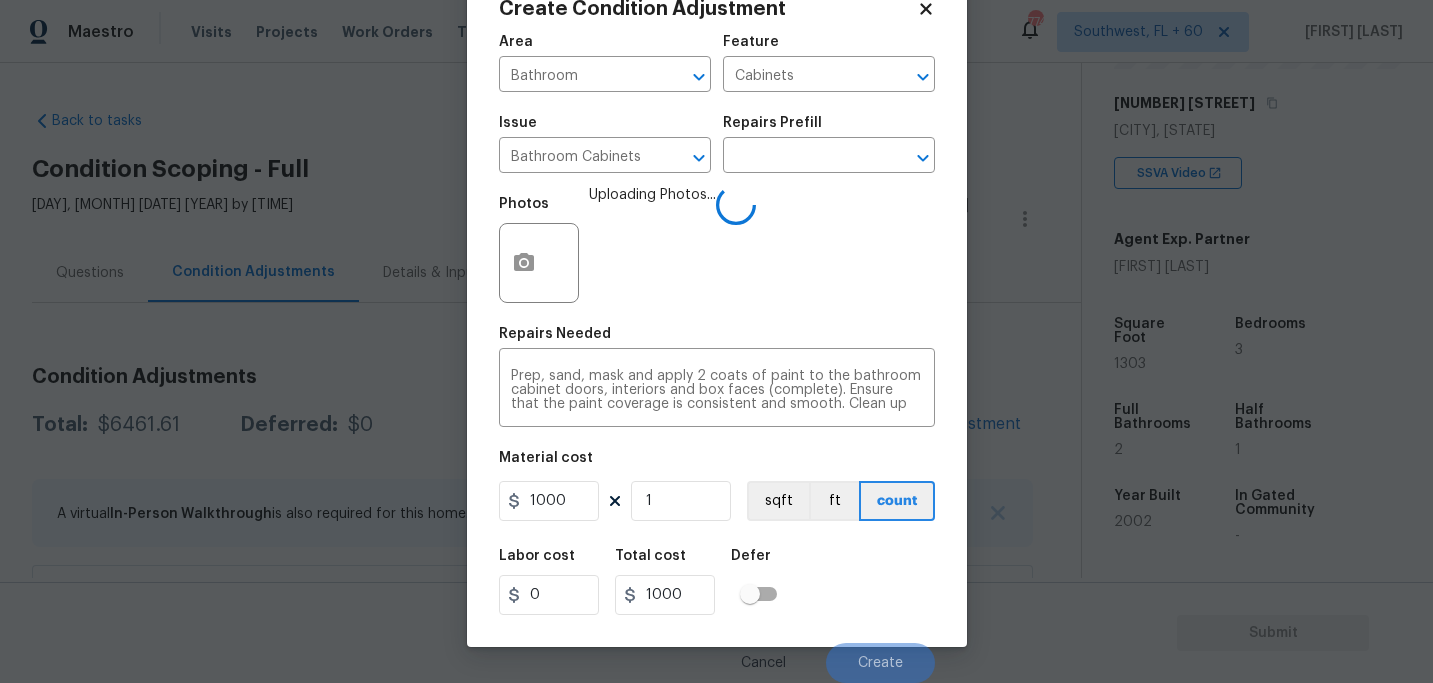 click on "Labor cost 0 Total cost 1000 Defer" at bounding box center [717, 582] 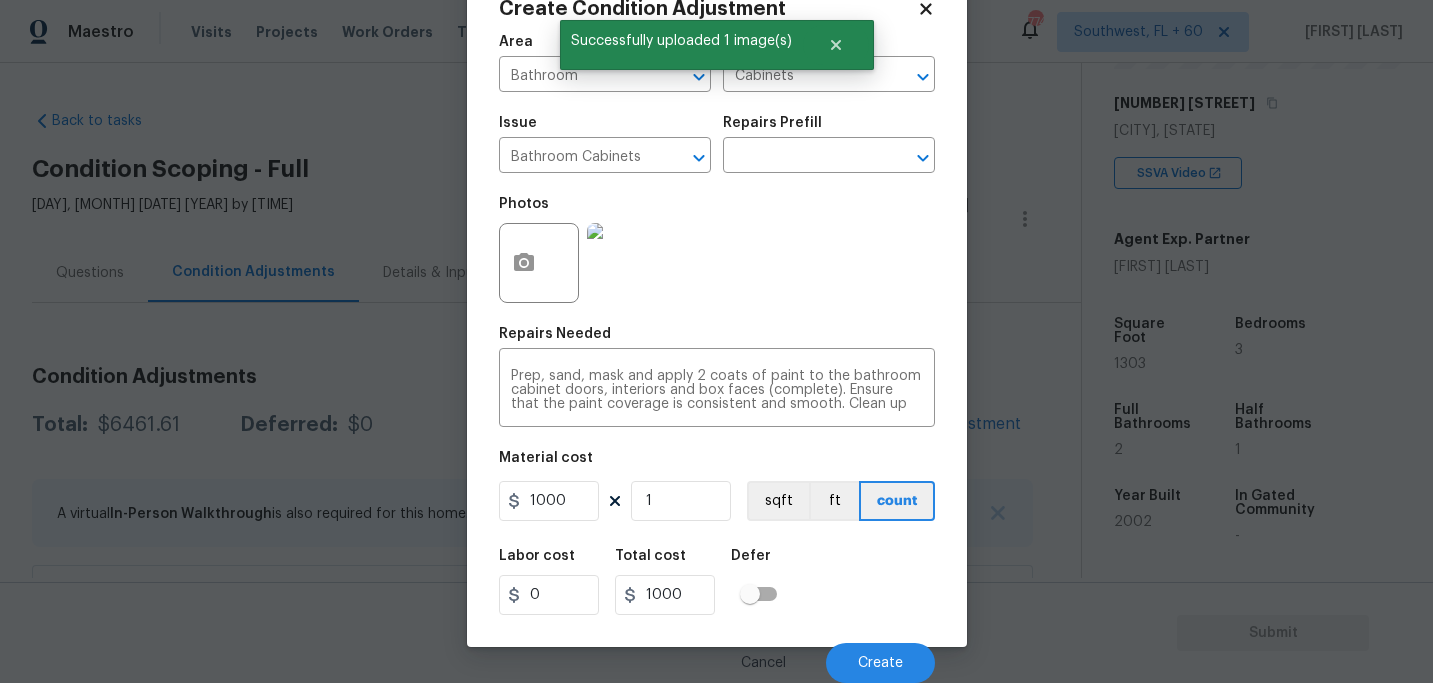 click on "Labor cost 0 Total cost 1000 Defer" at bounding box center [717, 582] 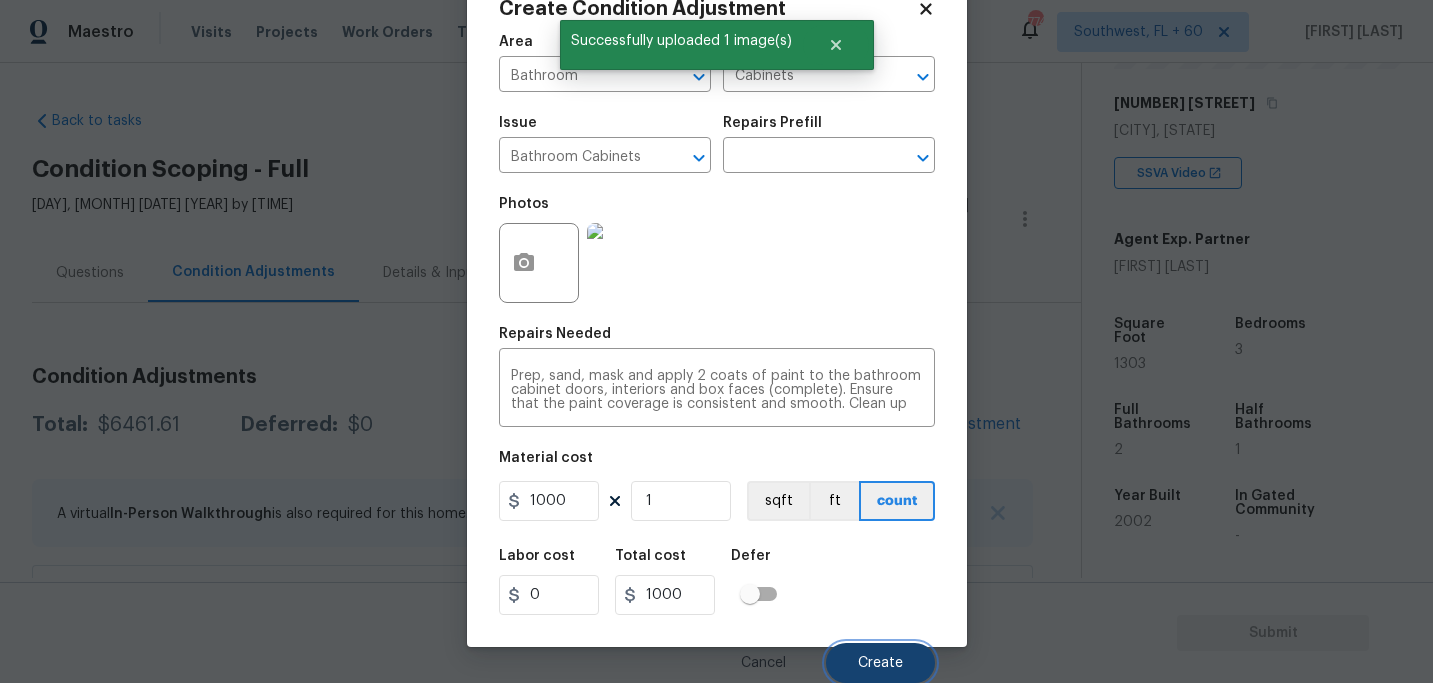click on "Create" at bounding box center (880, 663) 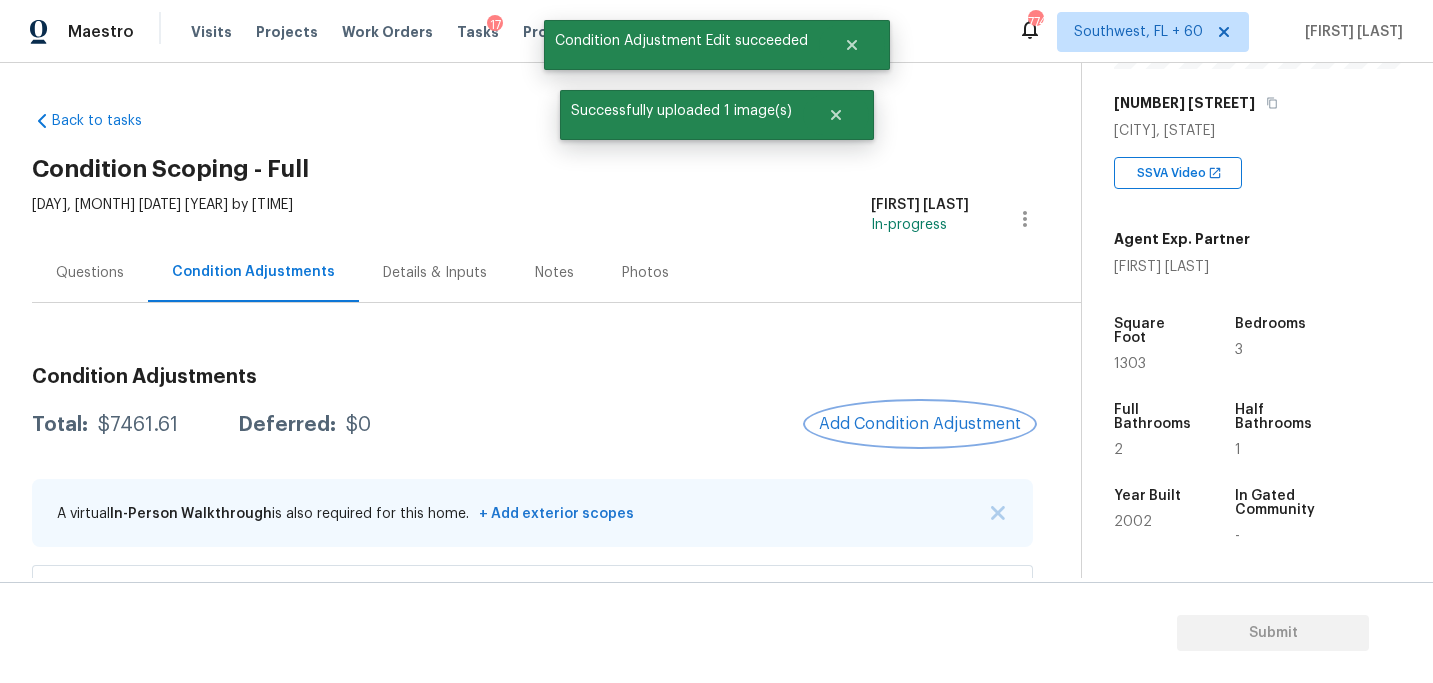 scroll, scrollTop: 0, scrollLeft: 0, axis: both 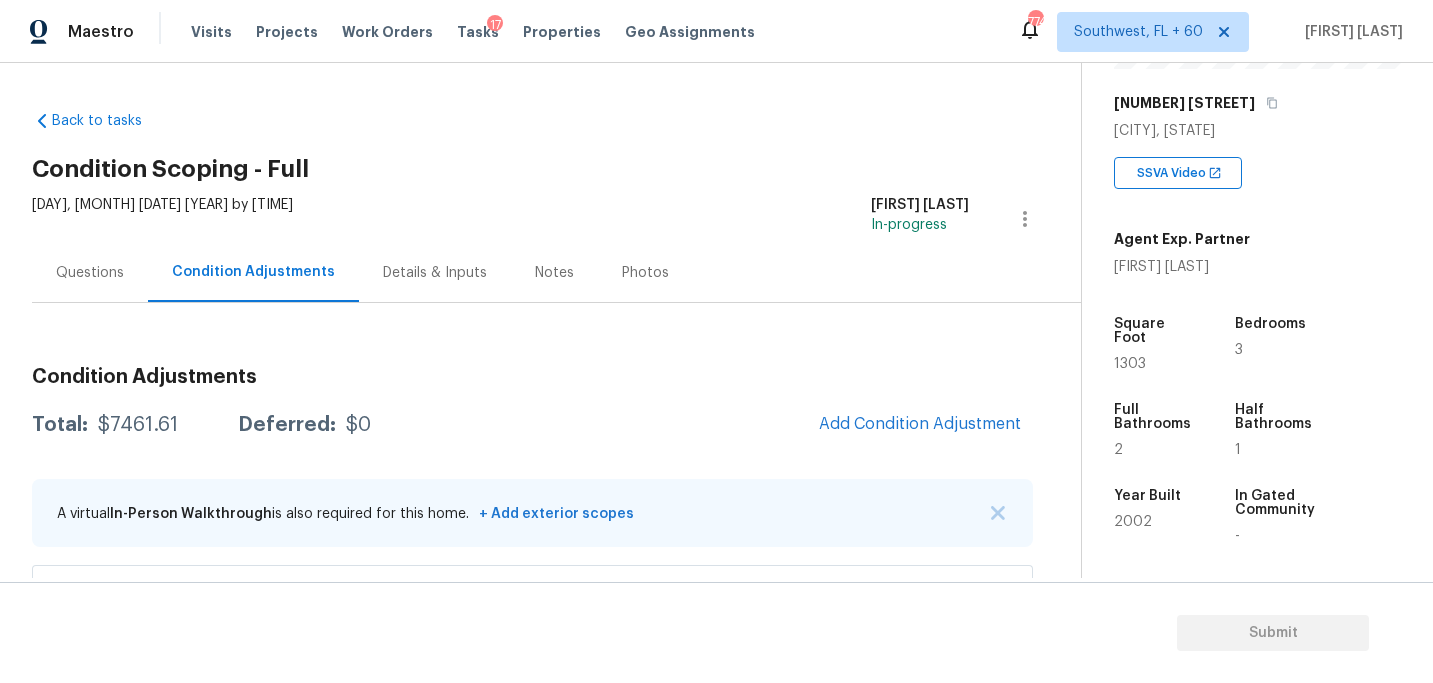 click on "Questions" at bounding box center [90, 272] 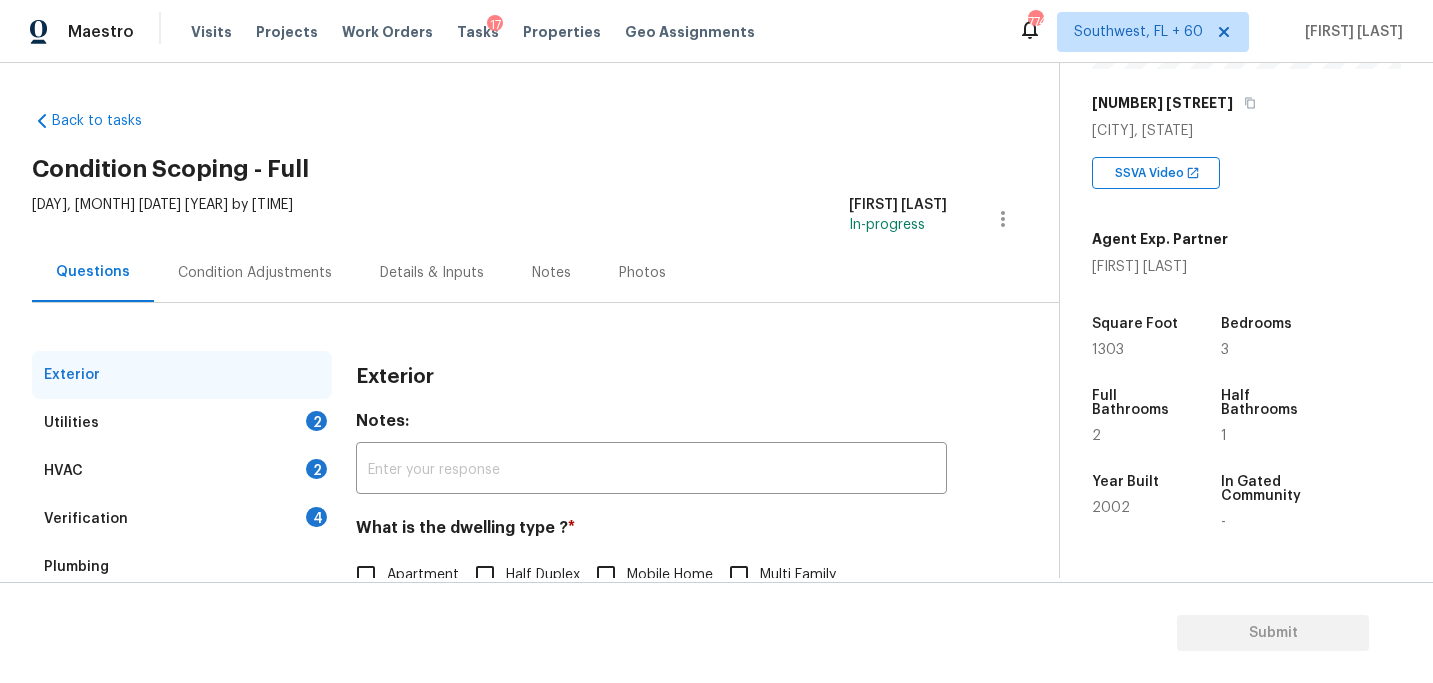 scroll, scrollTop: 167, scrollLeft: 0, axis: vertical 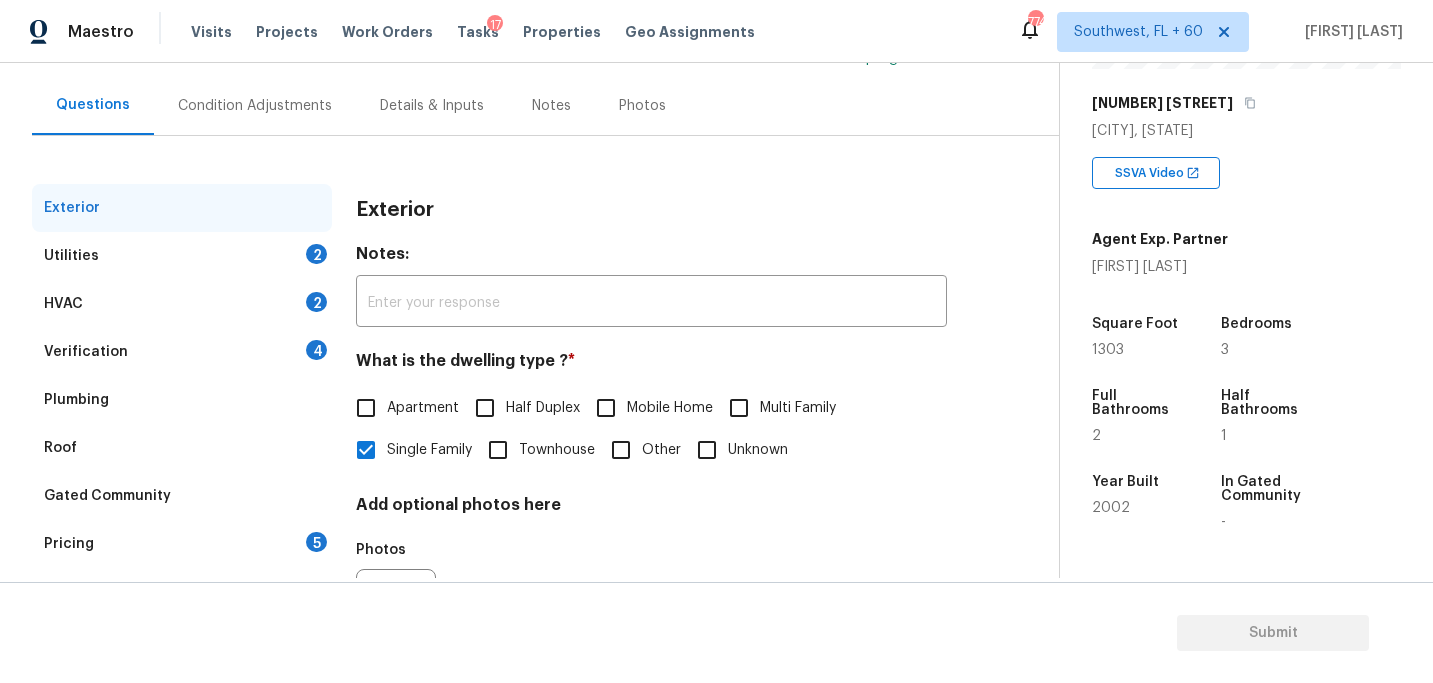 click on "Utilities 2" at bounding box center (182, 256) 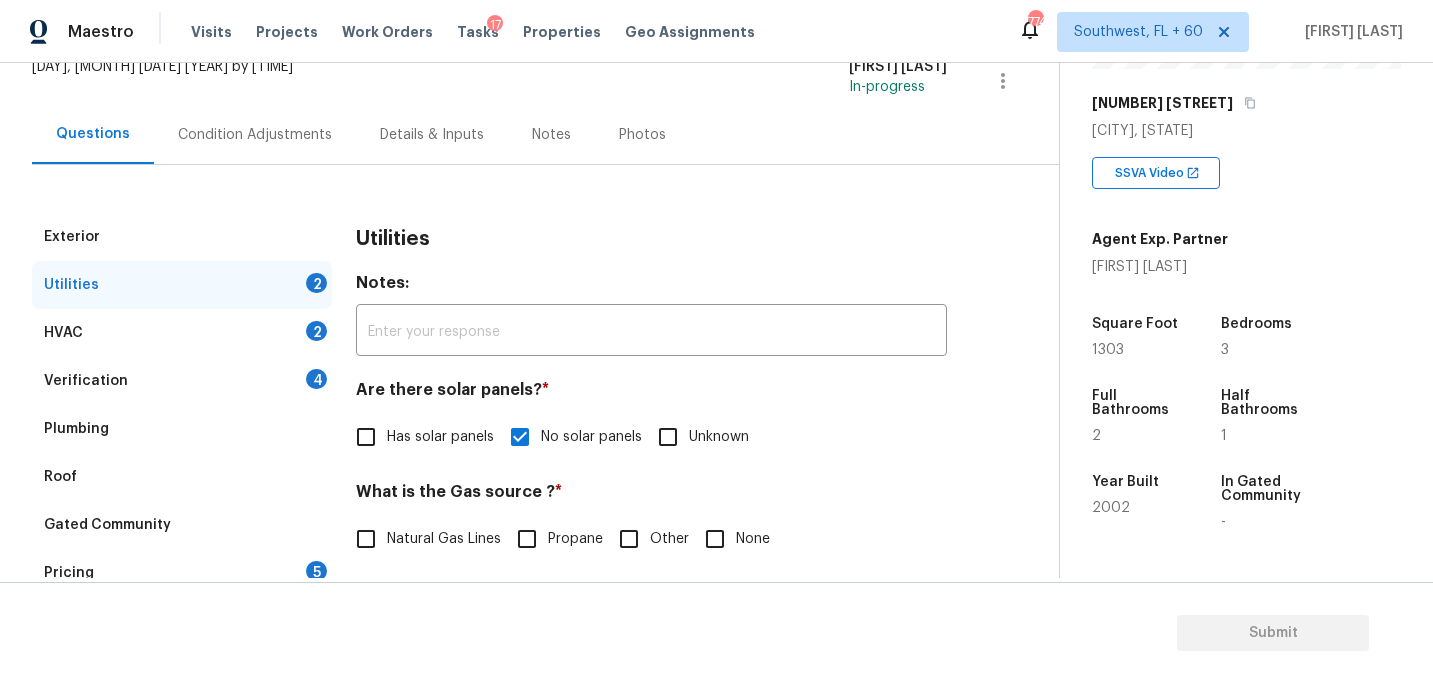 scroll, scrollTop: 127, scrollLeft: 0, axis: vertical 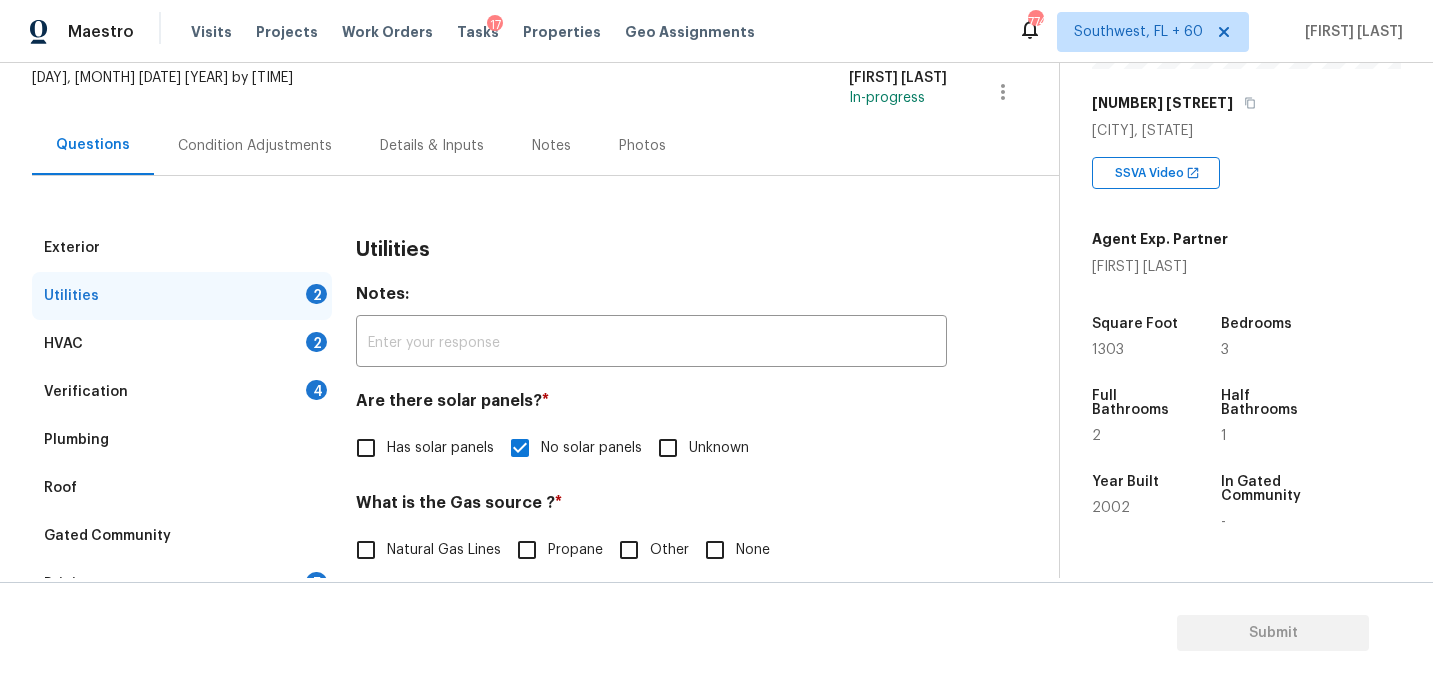 click on "Verification 4" at bounding box center (182, 392) 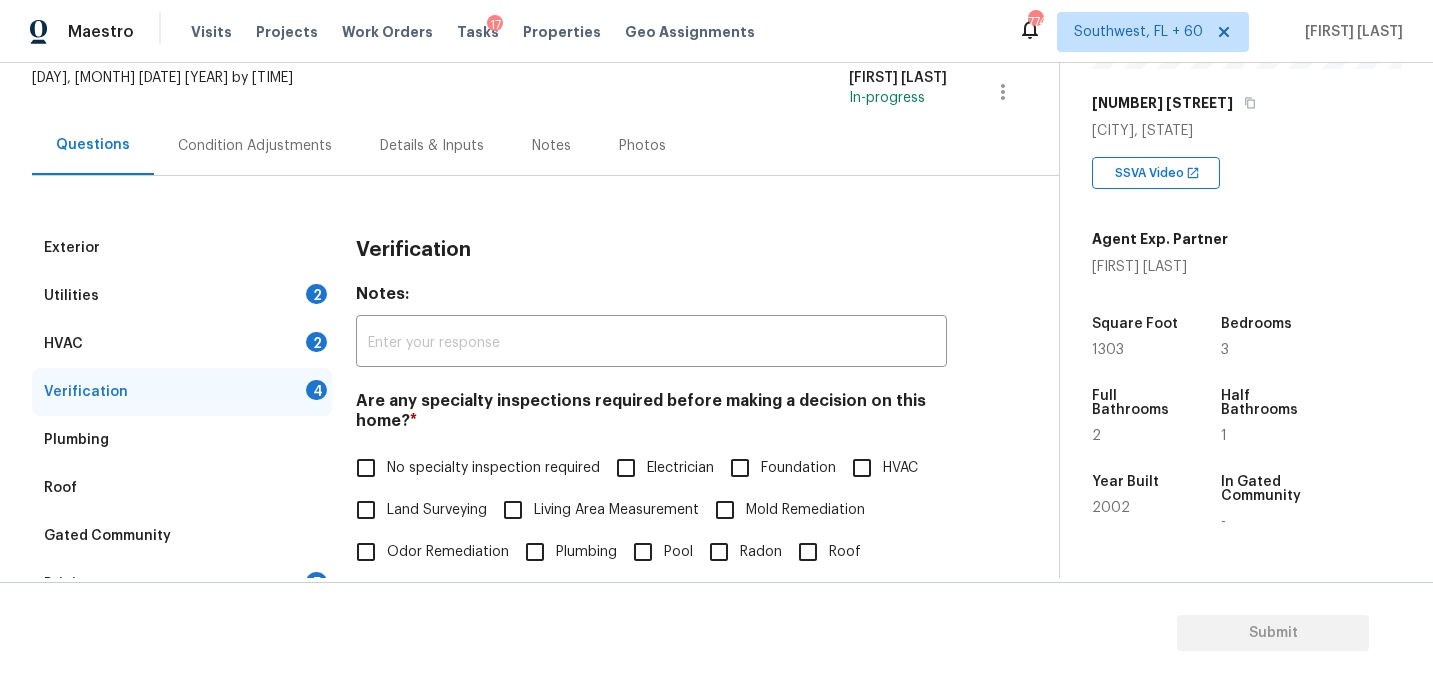 scroll, scrollTop: 224, scrollLeft: 0, axis: vertical 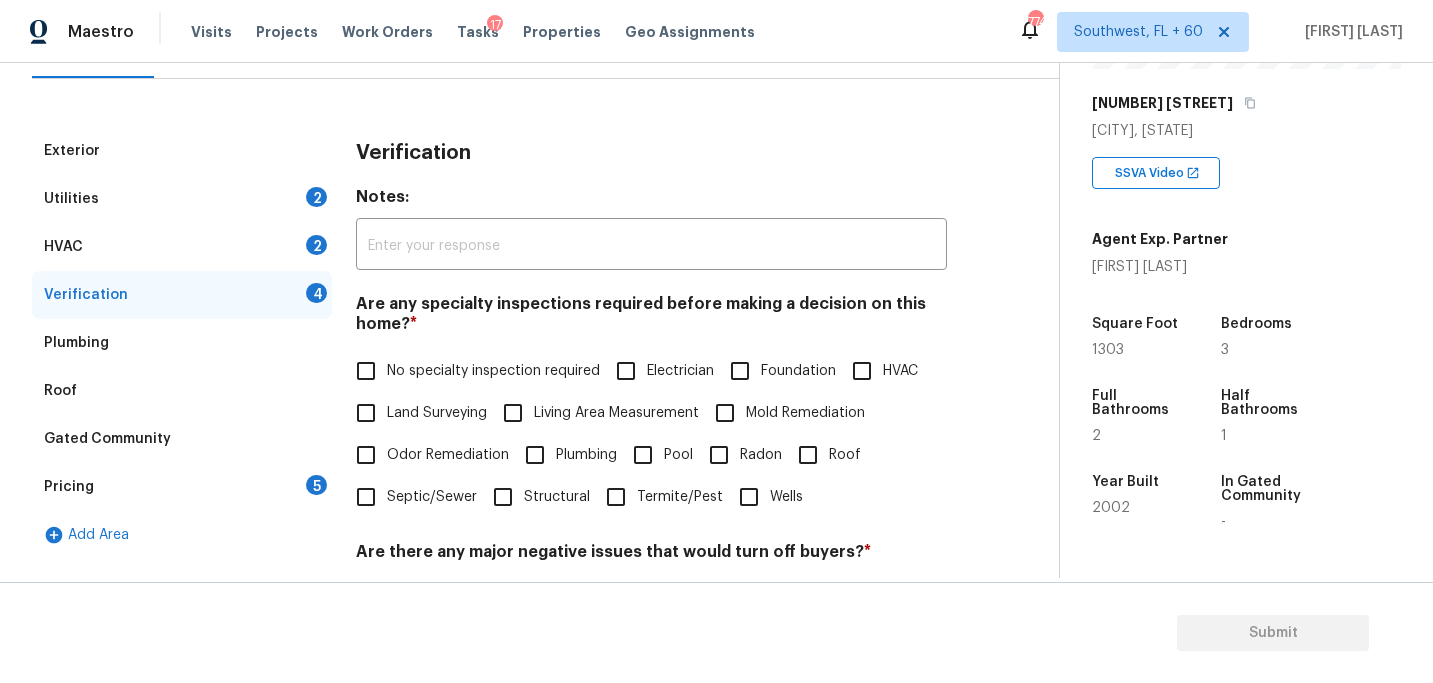 click on "Roof" at bounding box center (845, 455) 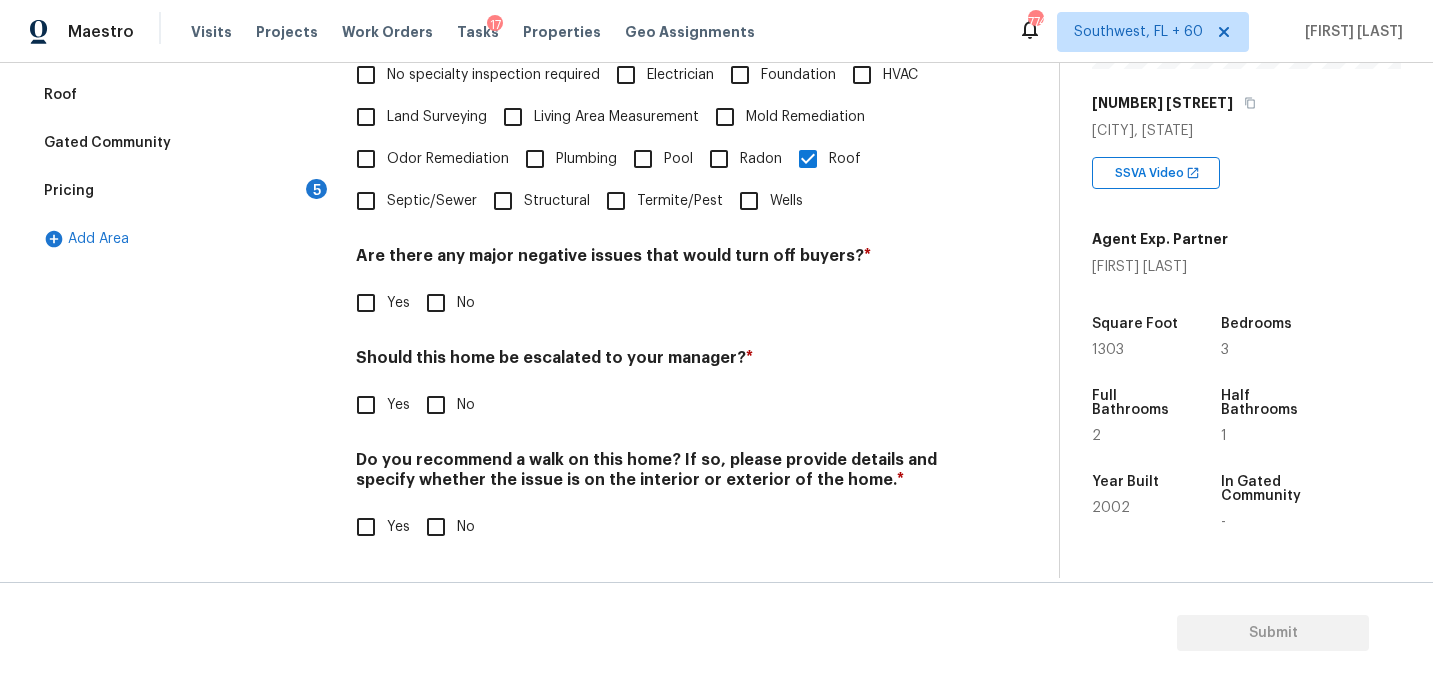 scroll, scrollTop: 520, scrollLeft: 0, axis: vertical 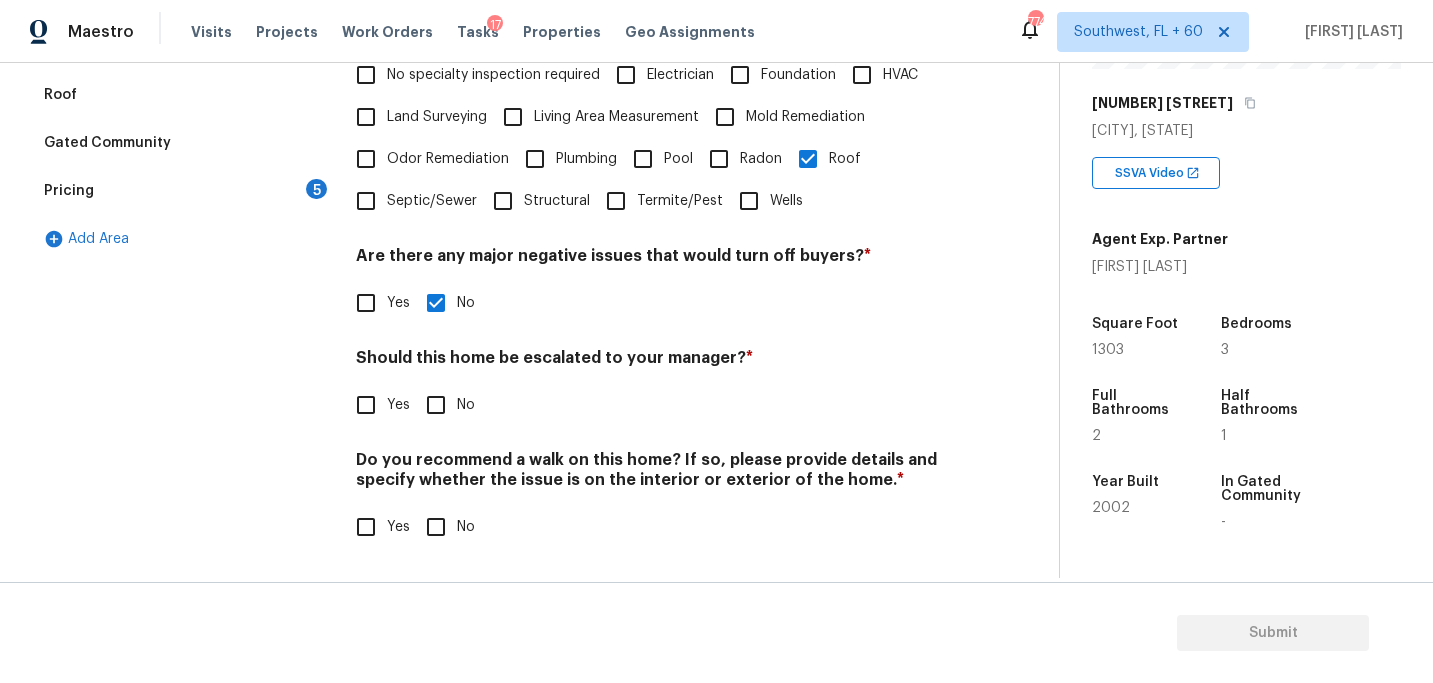 click on "No" at bounding box center [466, 527] 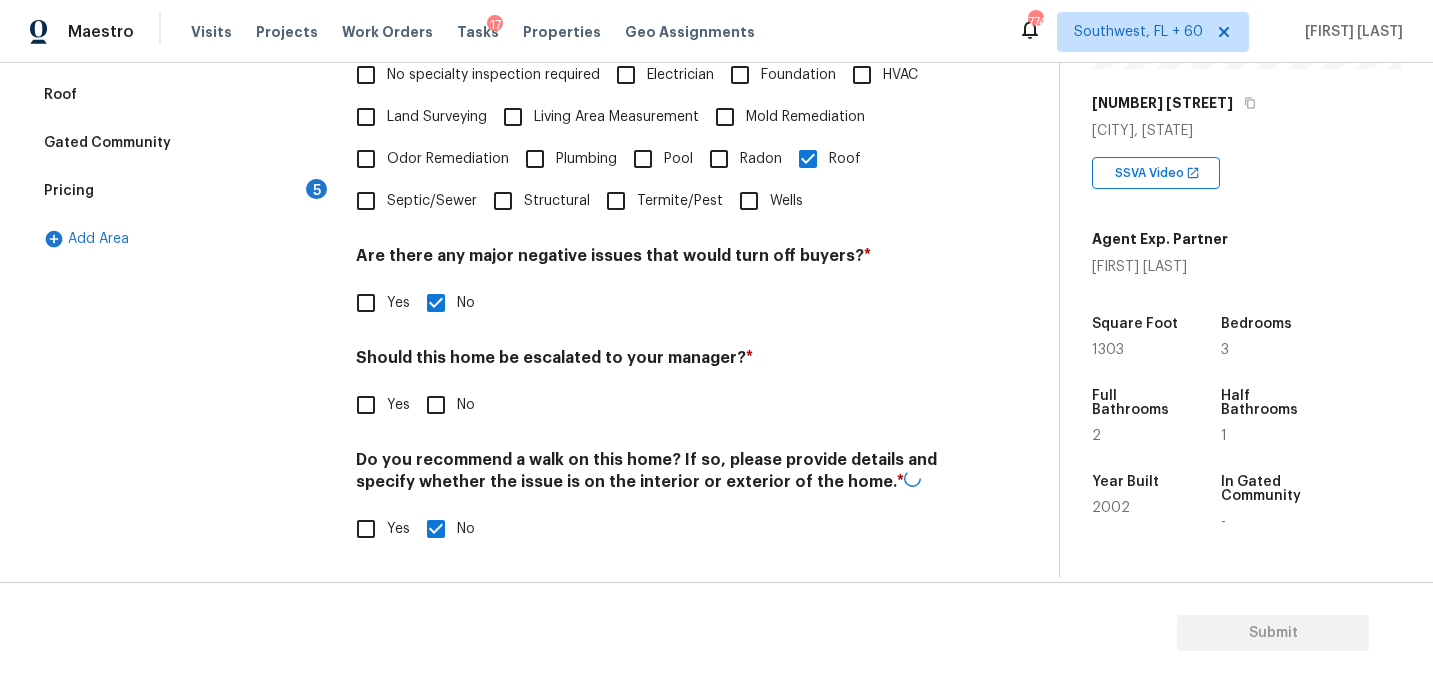 click on "Verification Notes: ​ Are any specialty inspections required before making a decision on this home?  * No specialty inspection required Electrician Foundation HVAC Land Surveying Living Area Measurement Mold Remediation Odor Remediation Plumbing Pool Radon Roof Septic/Sewer Structural Termite/Pest Wells Are there any major negative issues that would turn off buyers?  * Yes No Should this home be escalated to your manager?  * Yes No Do you recommend a walk on this home? If so, please provide details and specify whether the issue is on the interior or exterior of the home.  * Yes No" at bounding box center (651, 202) 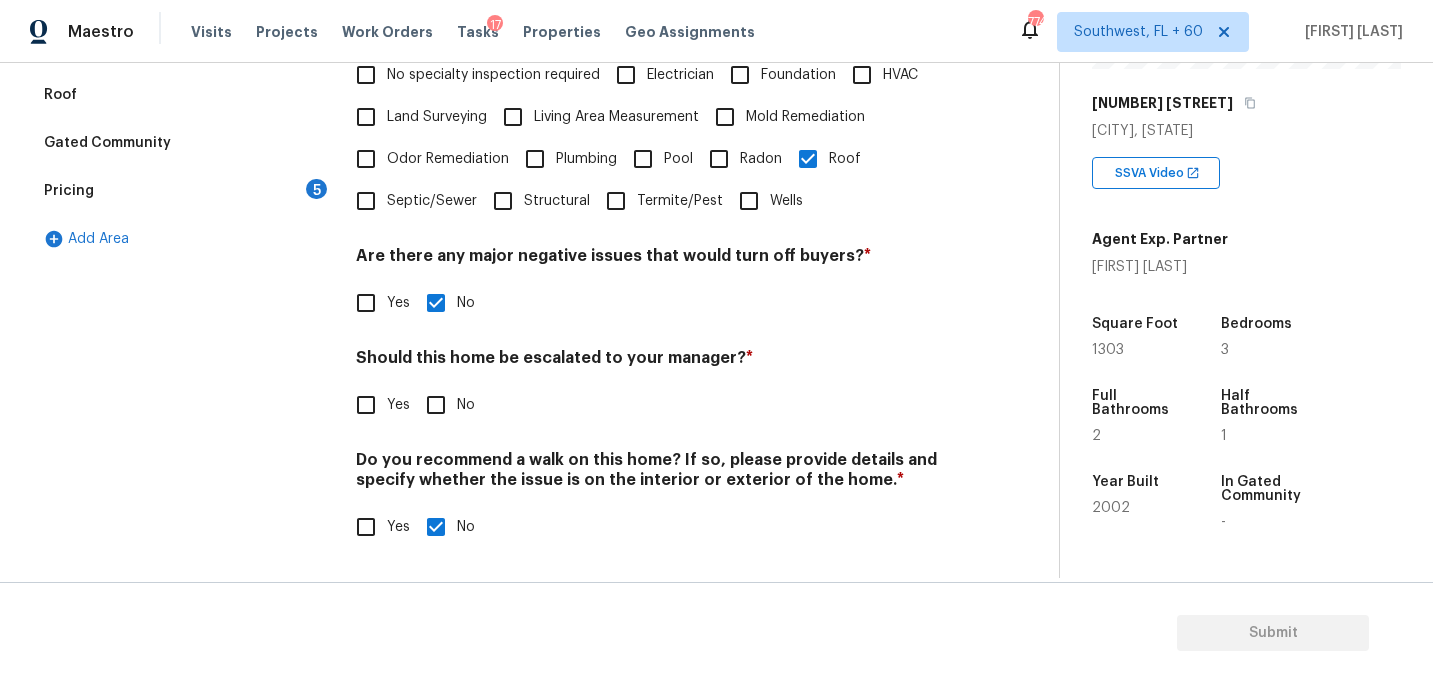 click on "Yes" at bounding box center [366, 405] 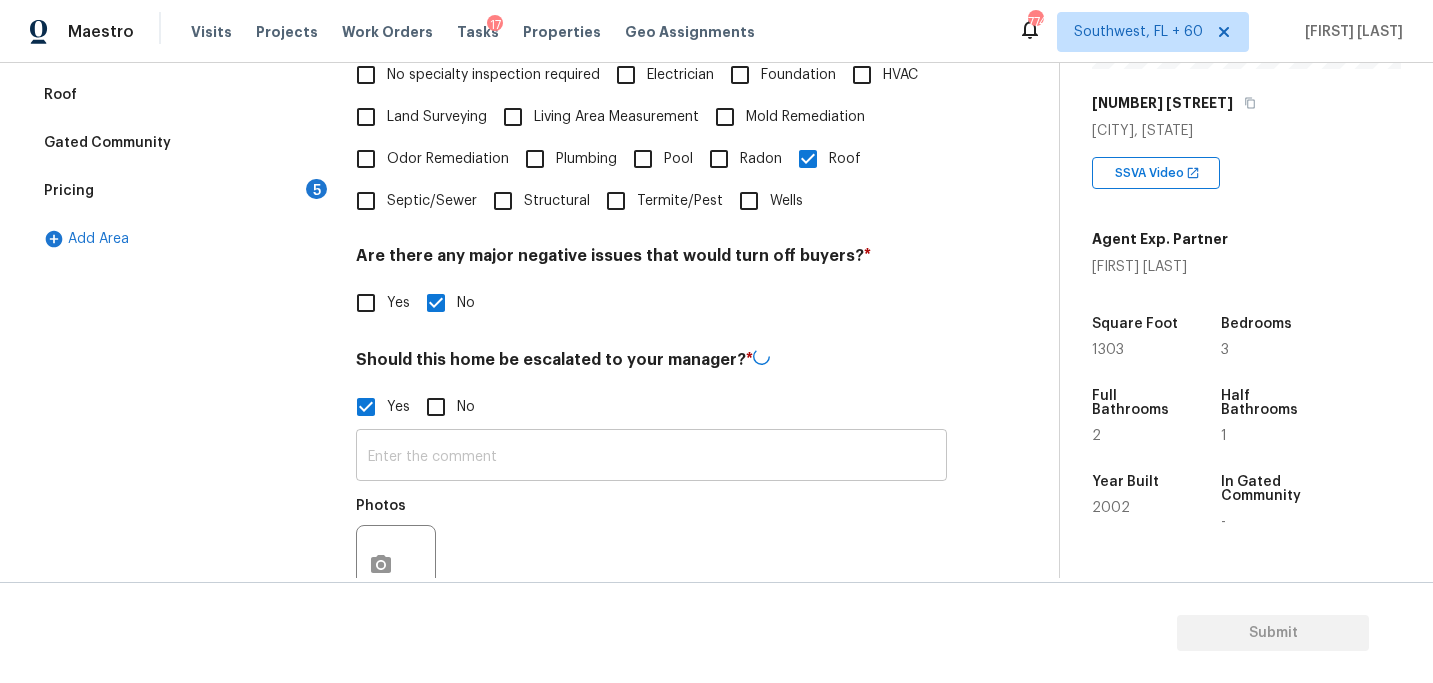 click at bounding box center (651, 457) 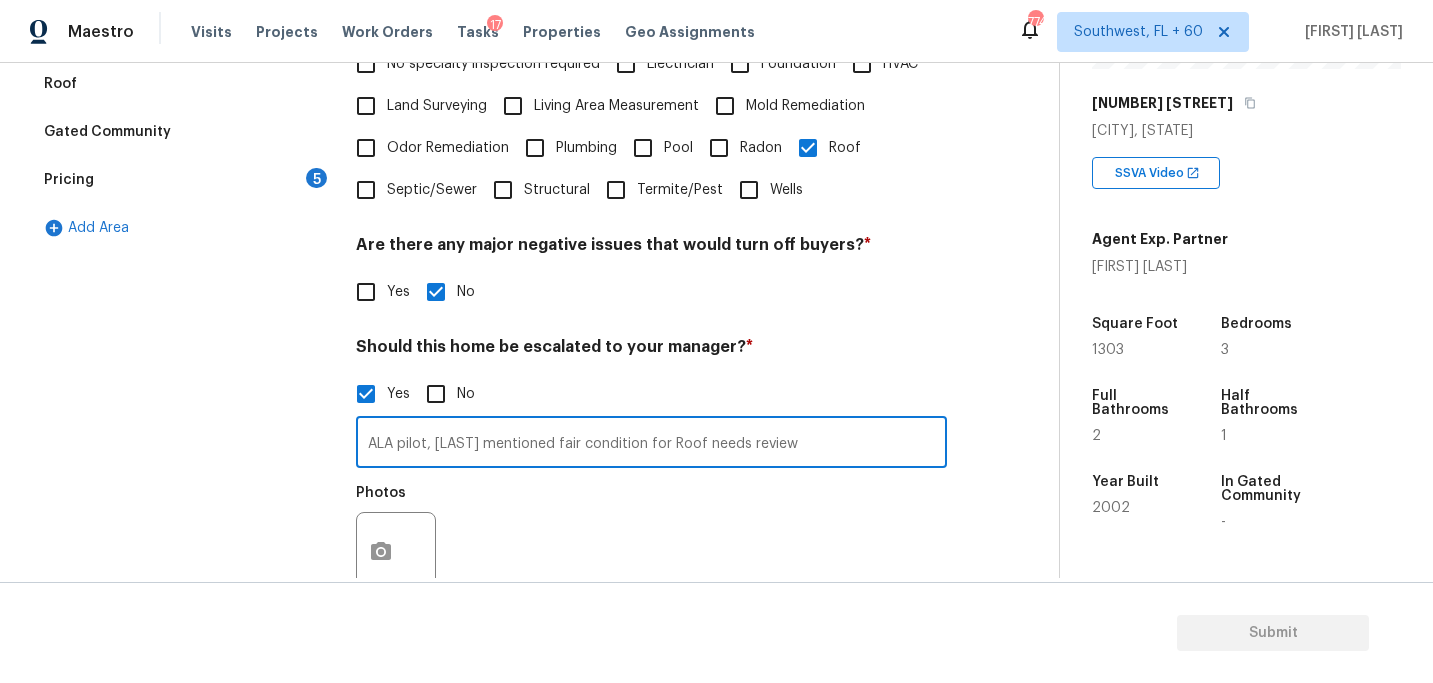 scroll, scrollTop: 532, scrollLeft: 0, axis: vertical 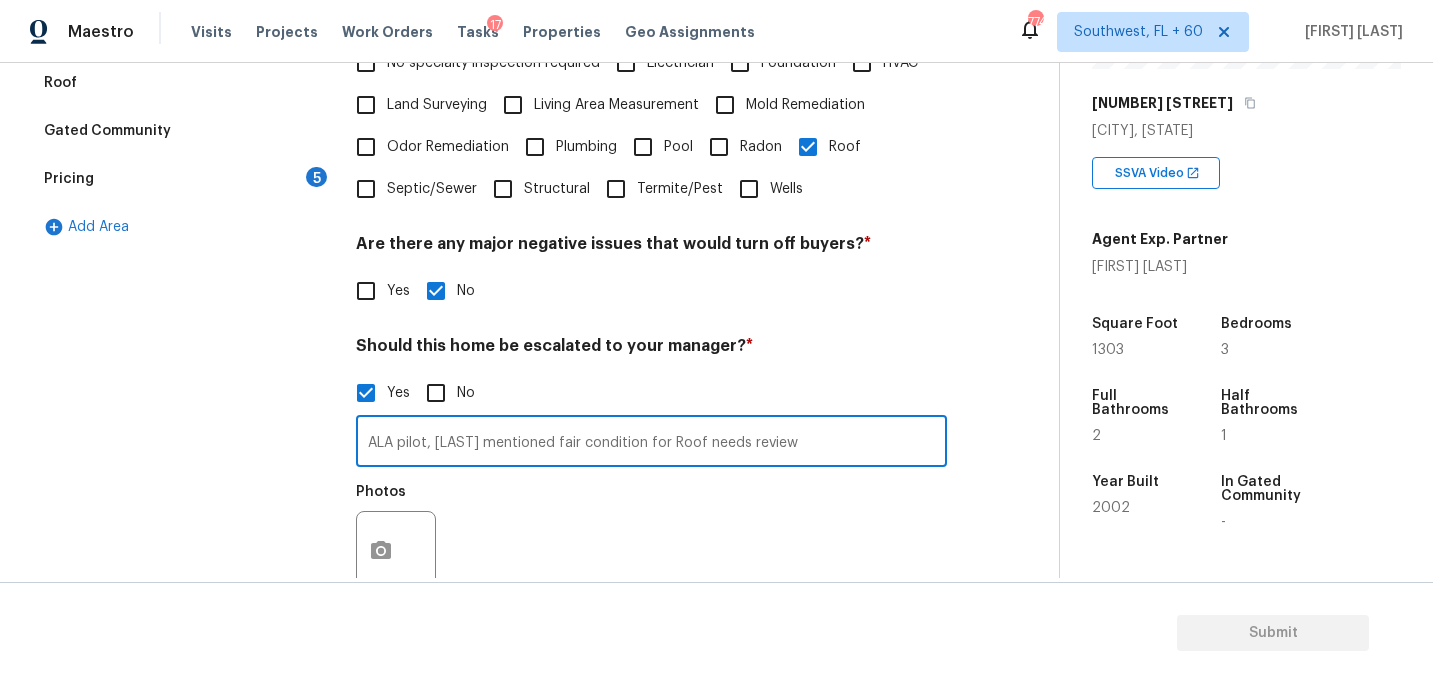 type on "ALA pilot, Agent mentioned fair condition for Roof needs review" 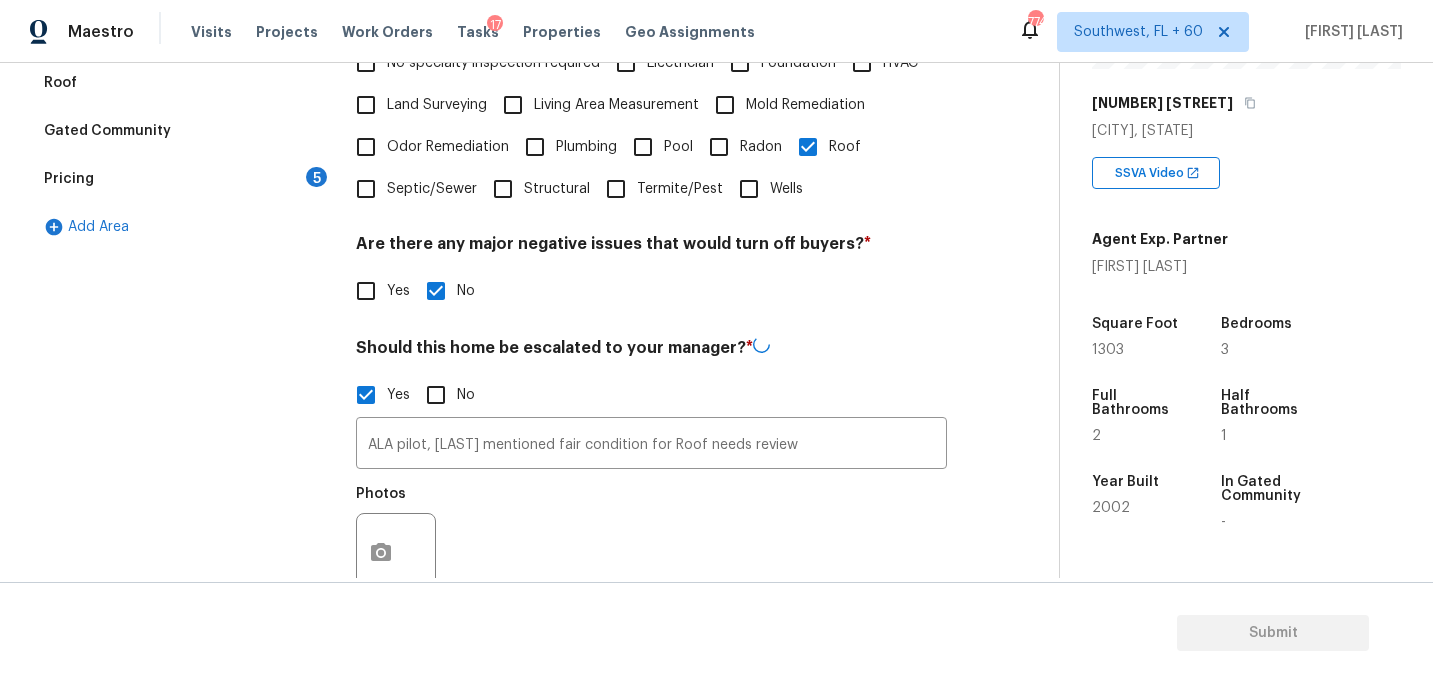click on "Photos" at bounding box center [651, 540] 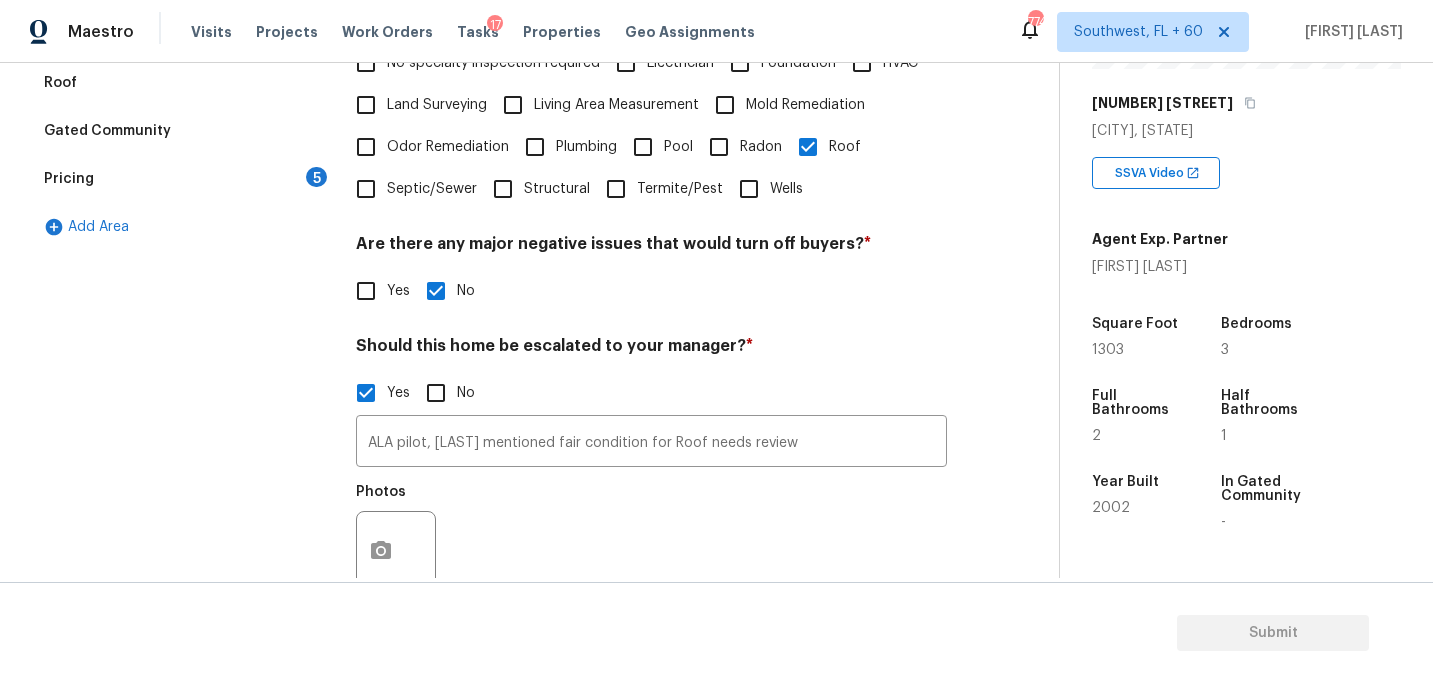 click on "Photos" at bounding box center (651, 538) 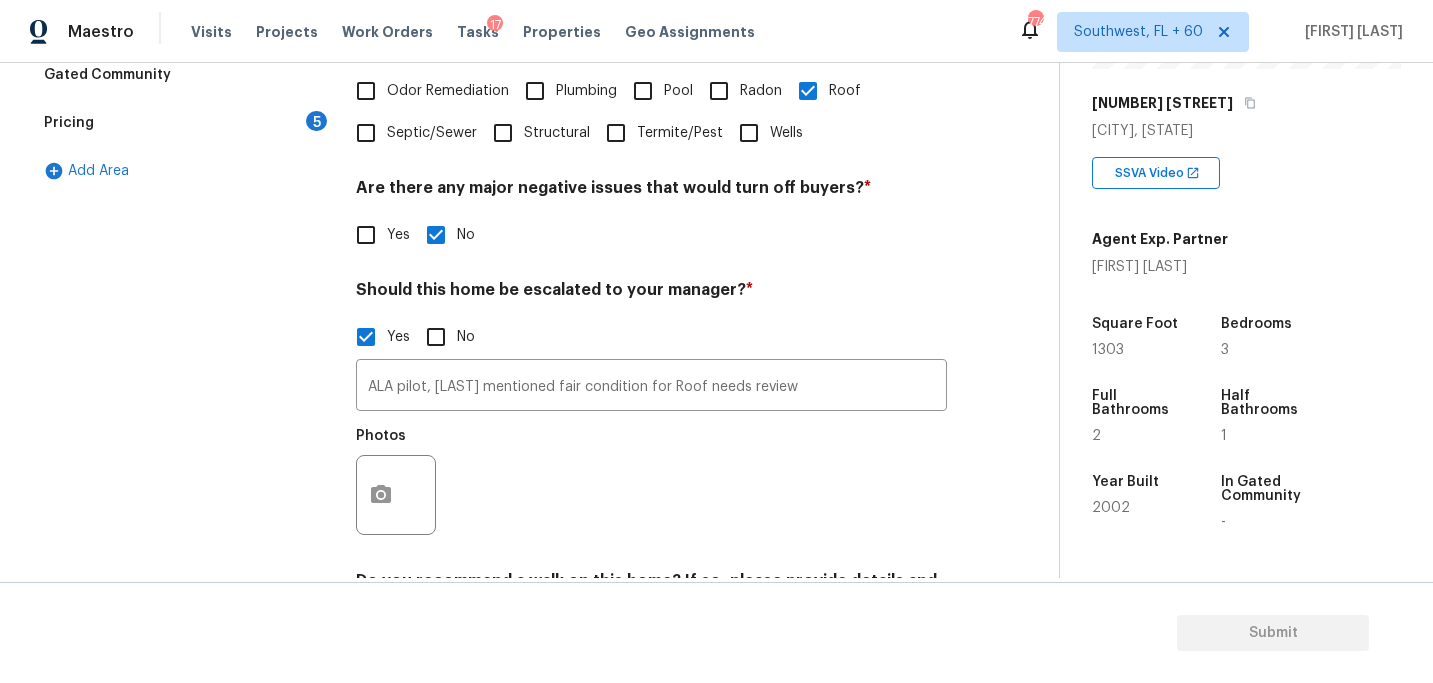 scroll, scrollTop: 592, scrollLeft: 0, axis: vertical 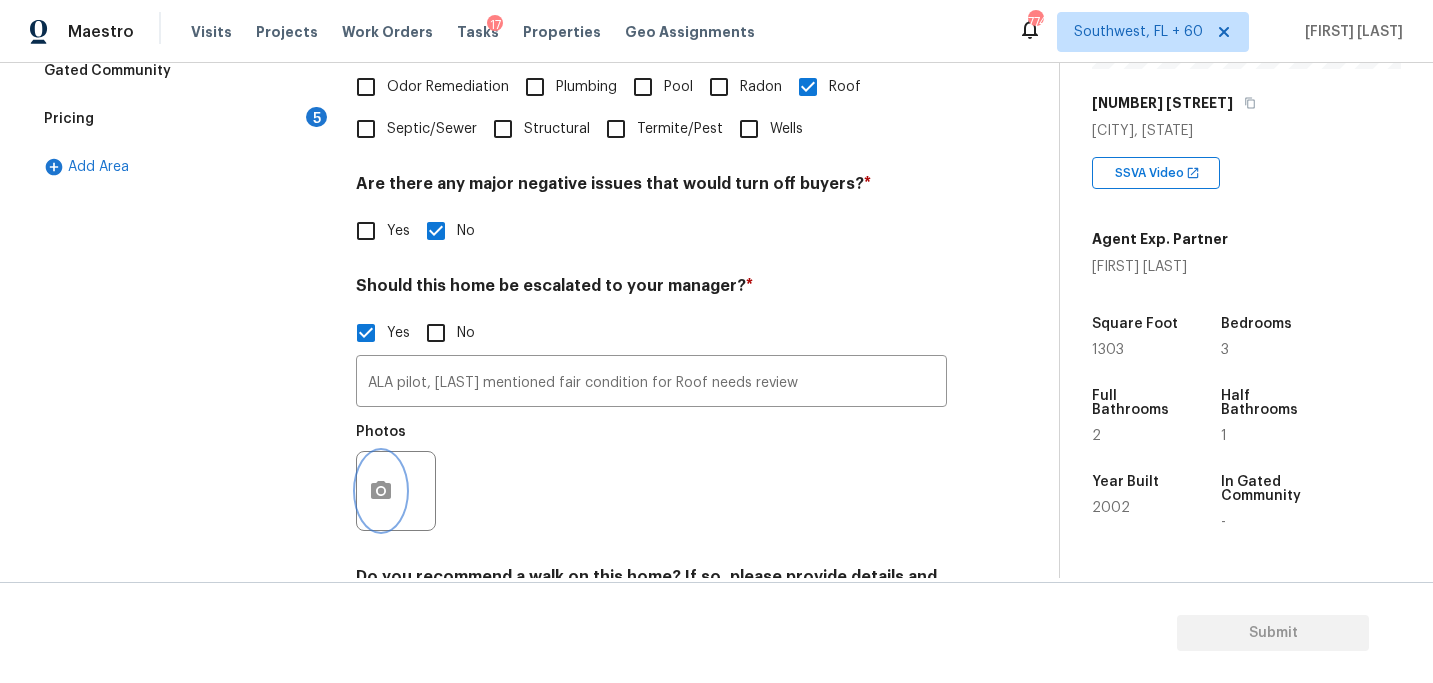 click 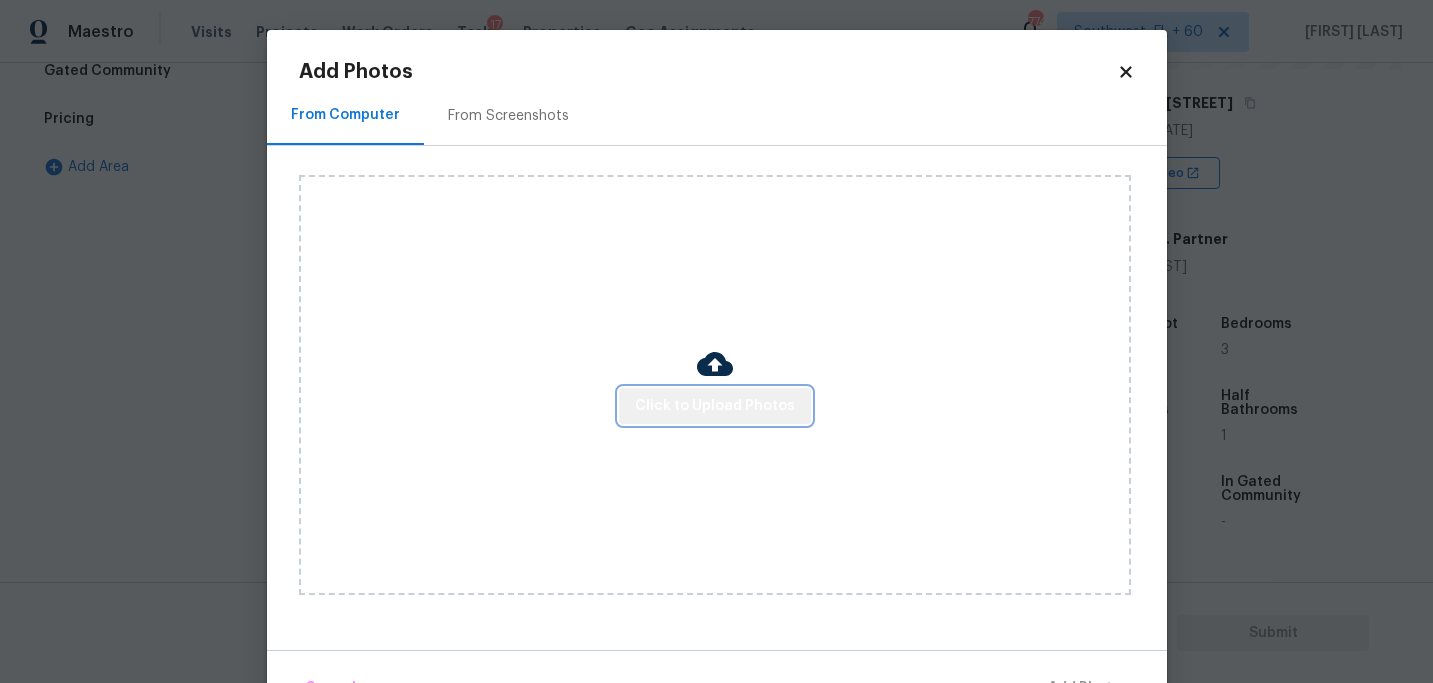 click on "Click to Upload Photos" at bounding box center (715, 406) 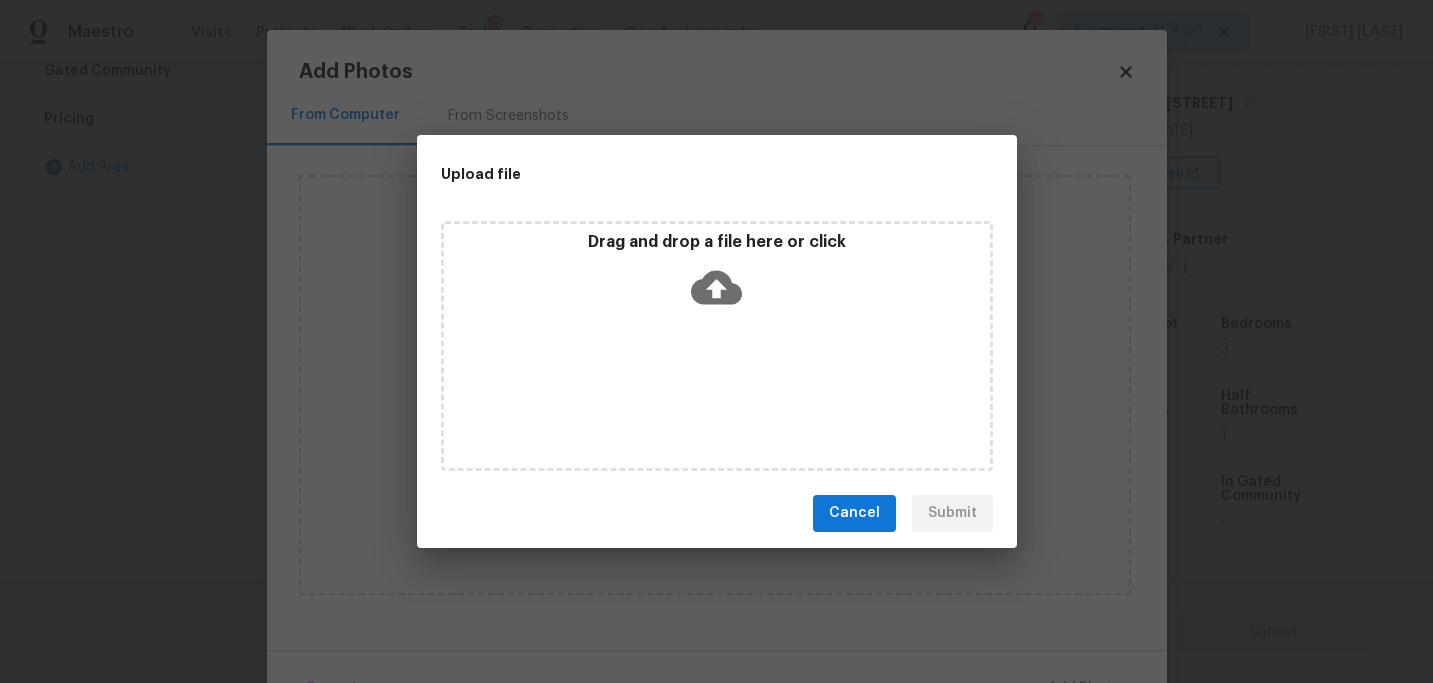 click on "Drag and drop a file here or click" at bounding box center (717, 346) 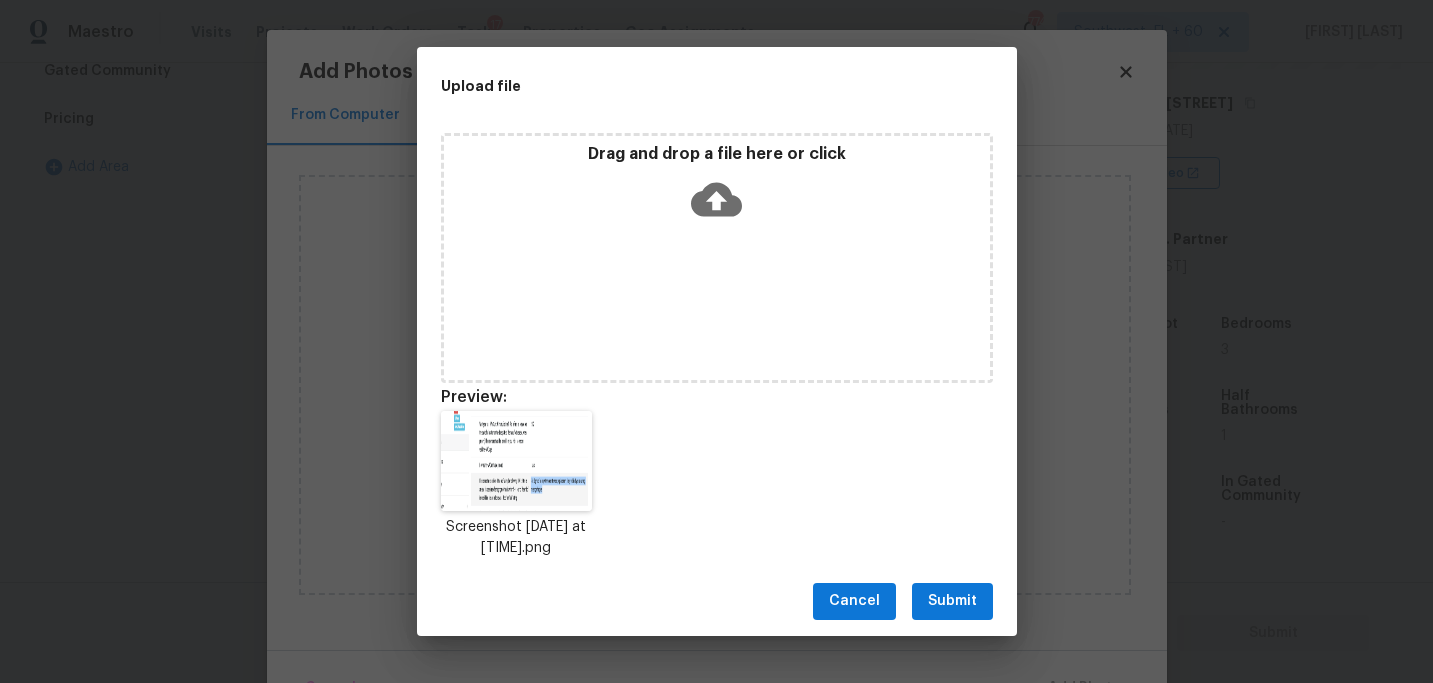 click on "Submit" at bounding box center [952, 601] 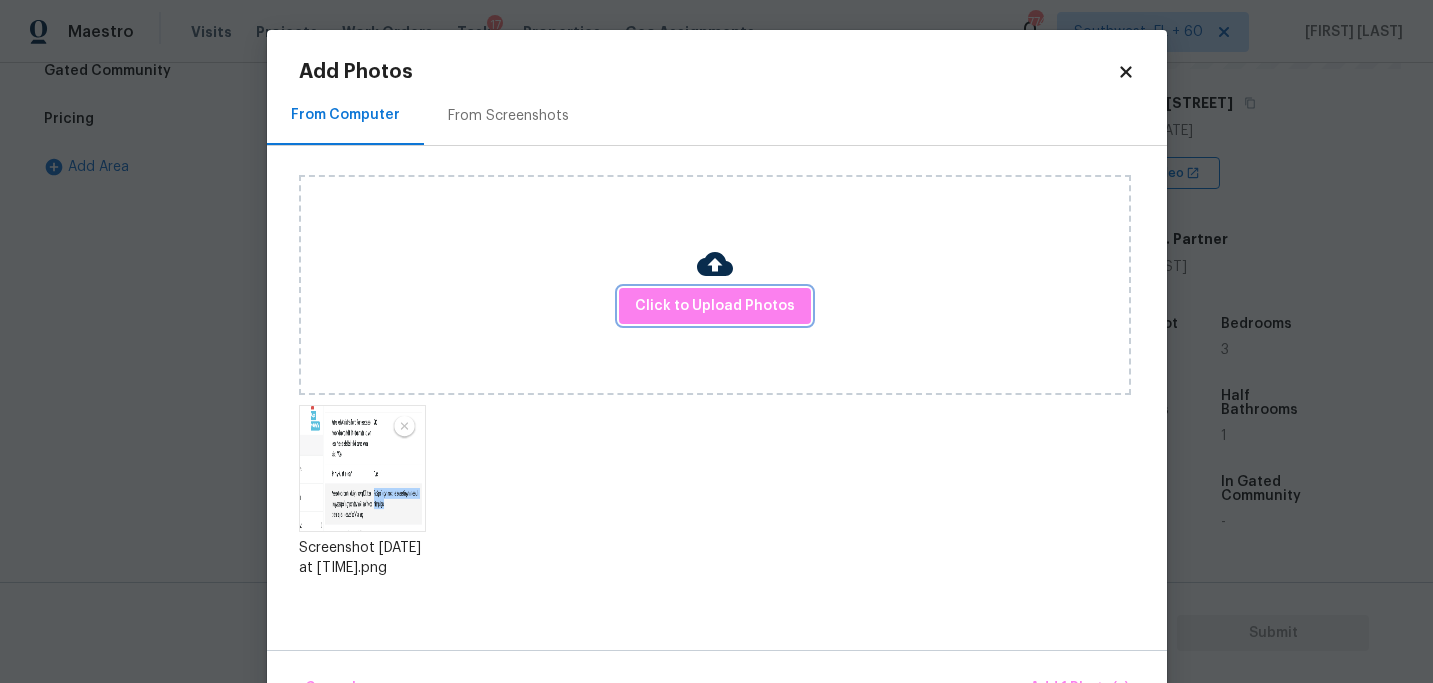 scroll, scrollTop: 57, scrollLeft: 0, axis: vertical 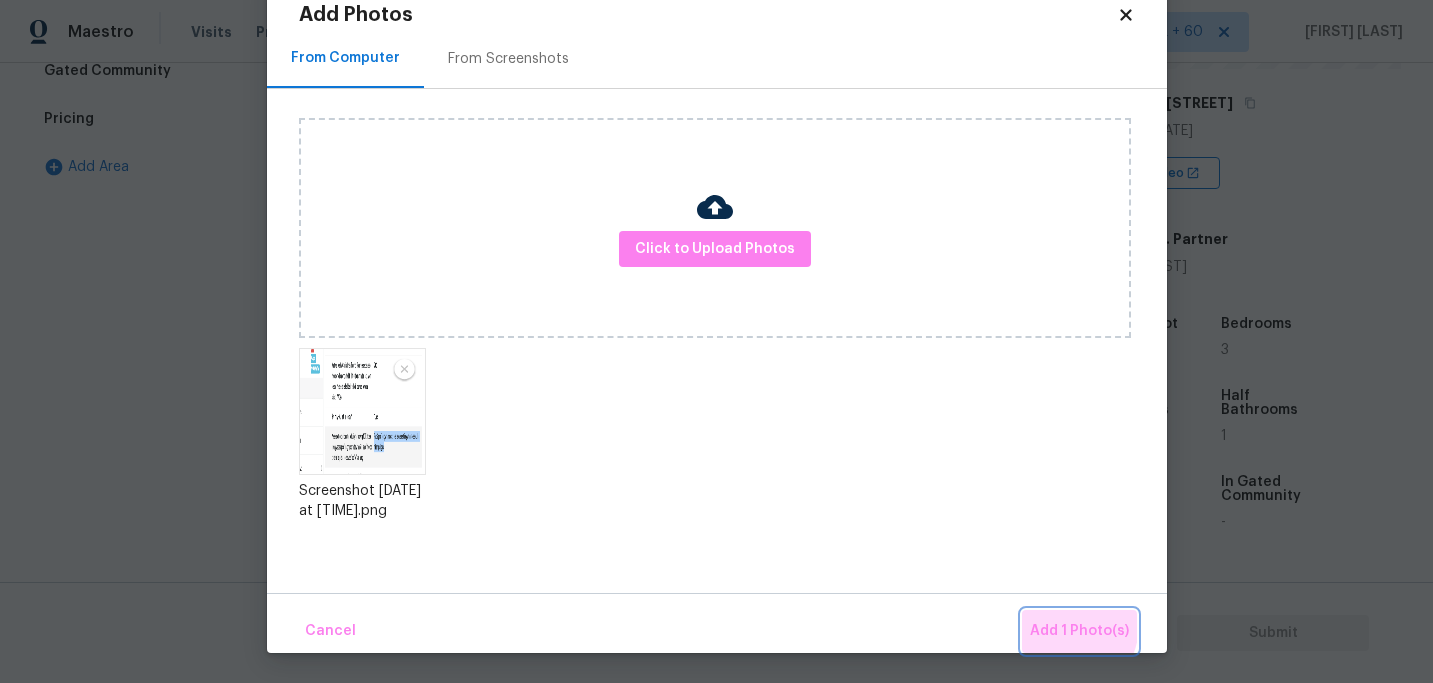 click on "Add 1 Photo(s)" at bounding box center [1079, 631] 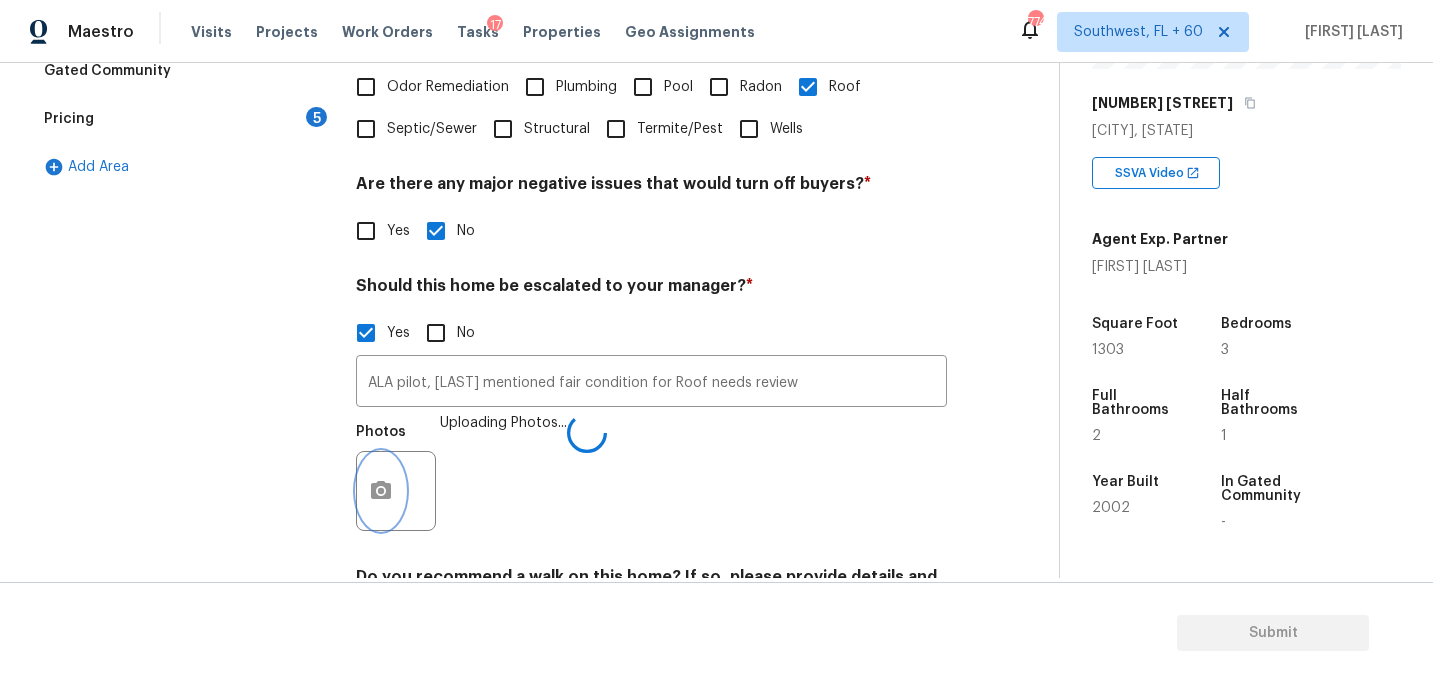 scroll, scrollTop: 0, scrollLeft: 0, axis: both 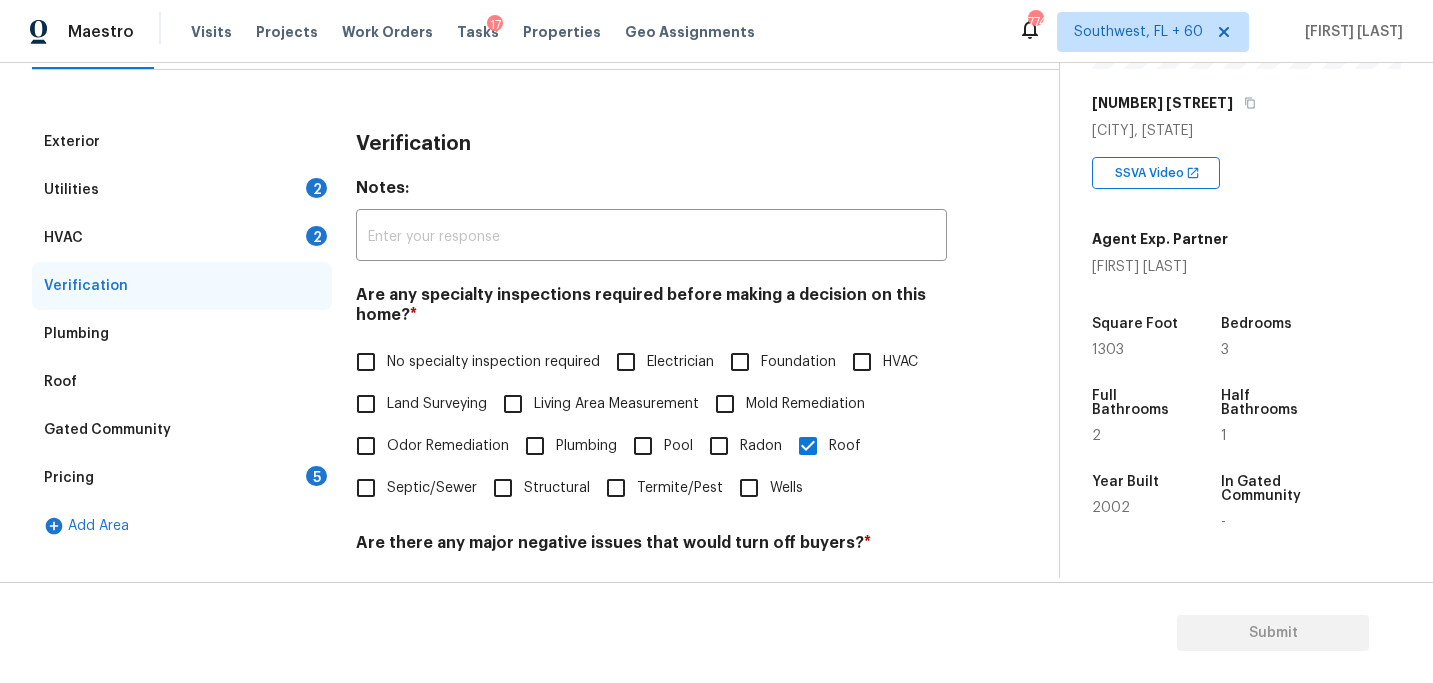 click on "Utilities 2" at bounding box center [182, 190] 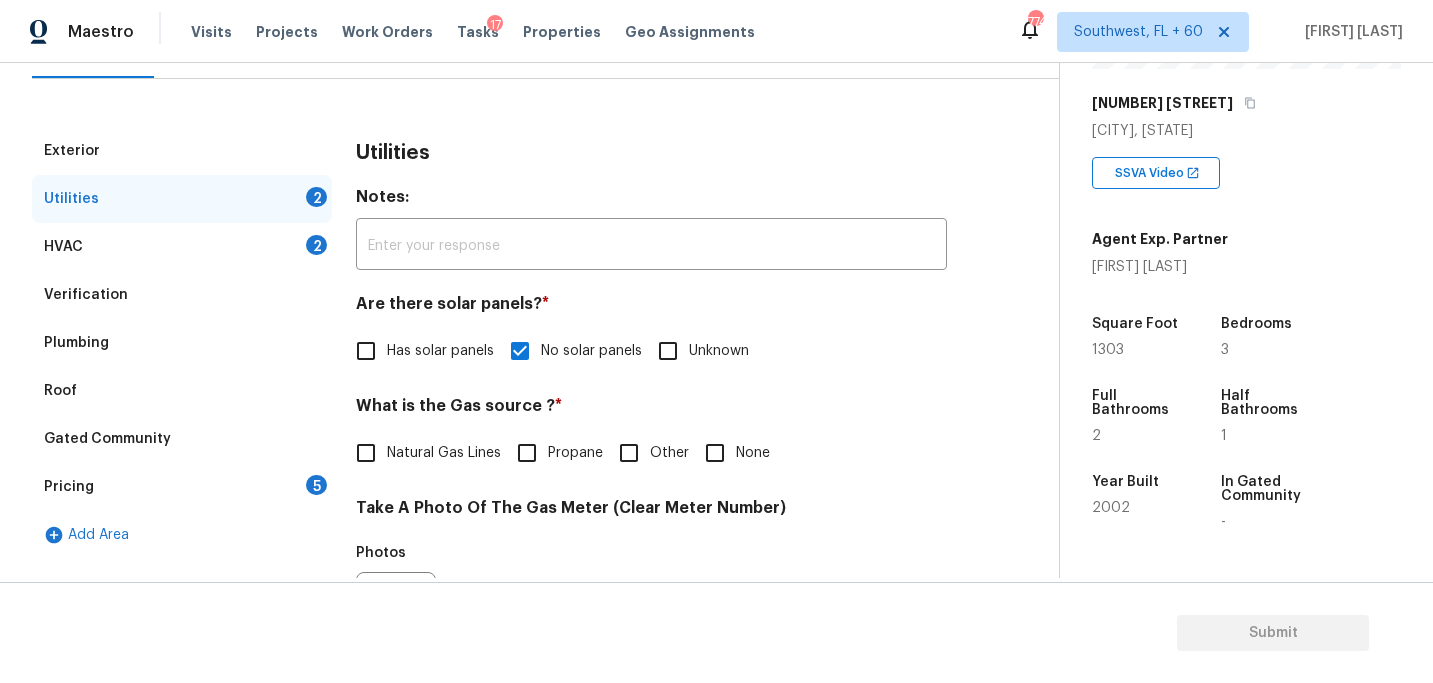 scroll, scrollTop: 369, scrollLeft: 0, axis: vertical 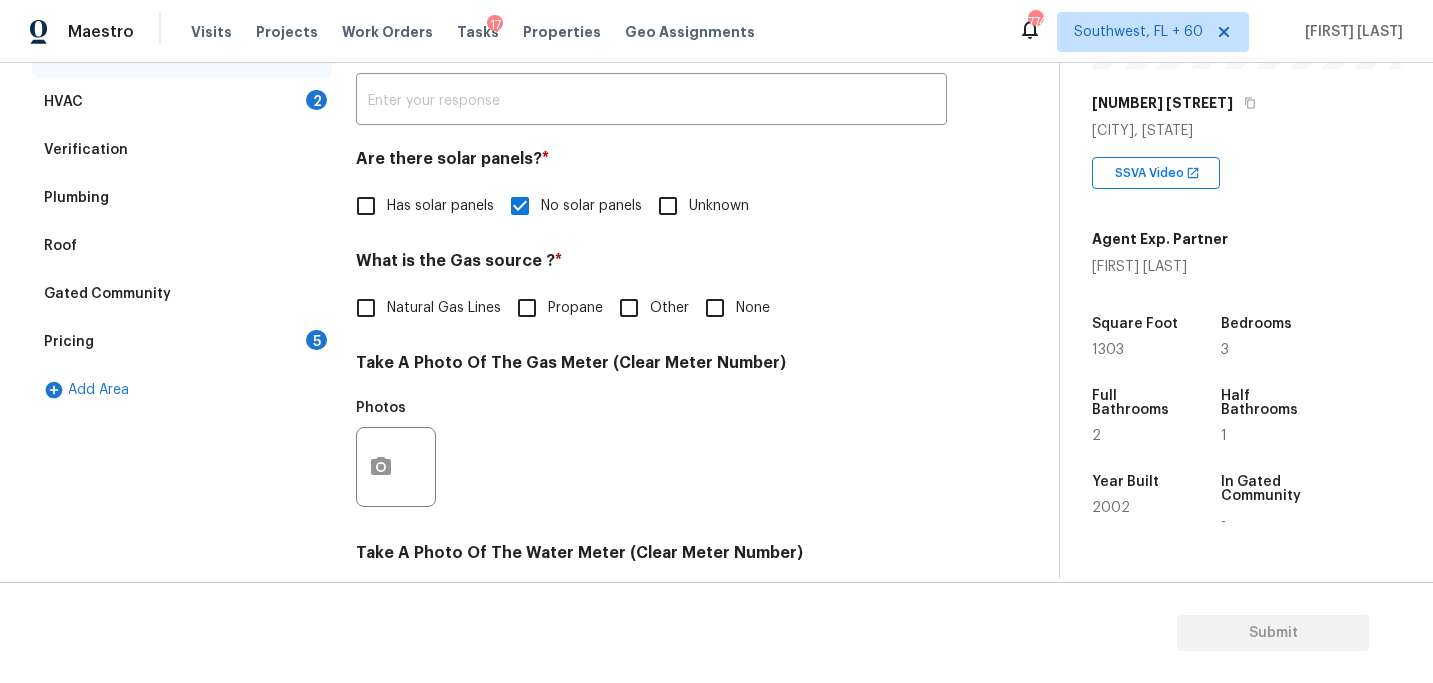 click on "None" at bounding box center (715, 308) 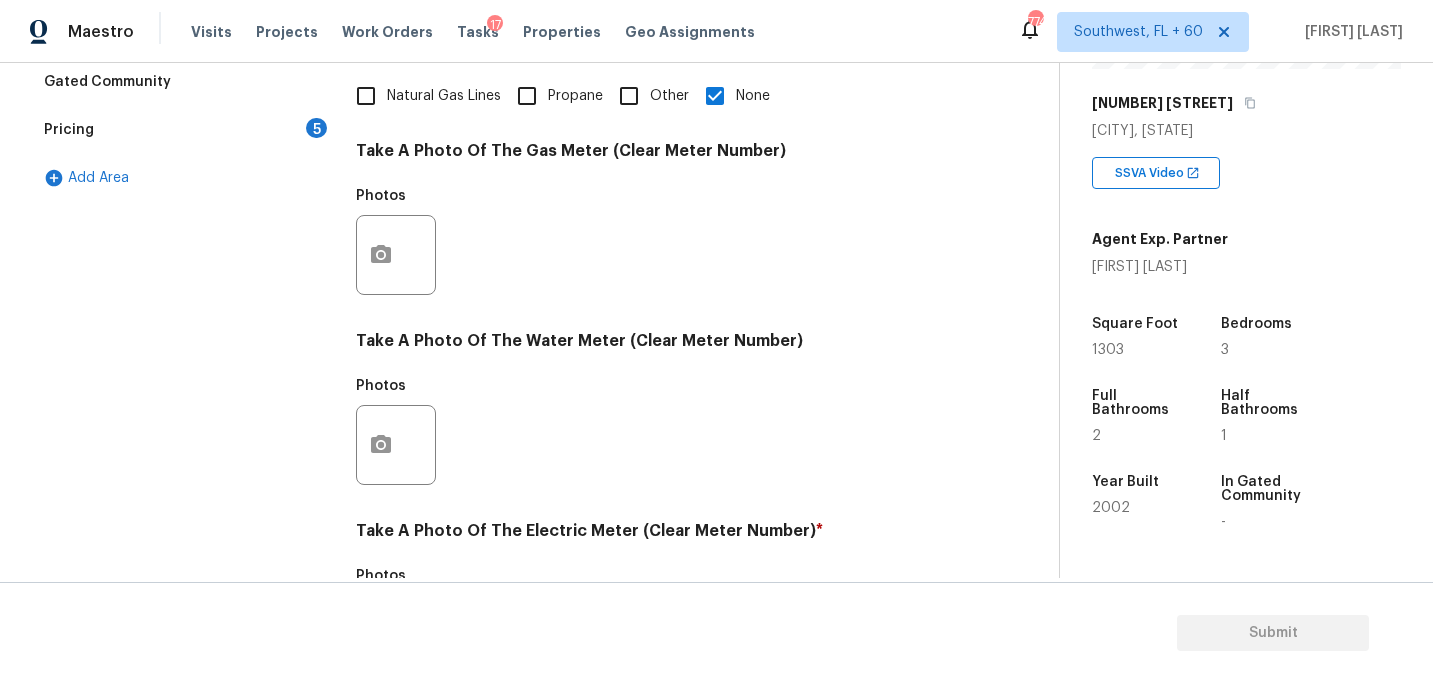 scroll, scrollTop: 724, scrollLeft: 0, axis: vertical 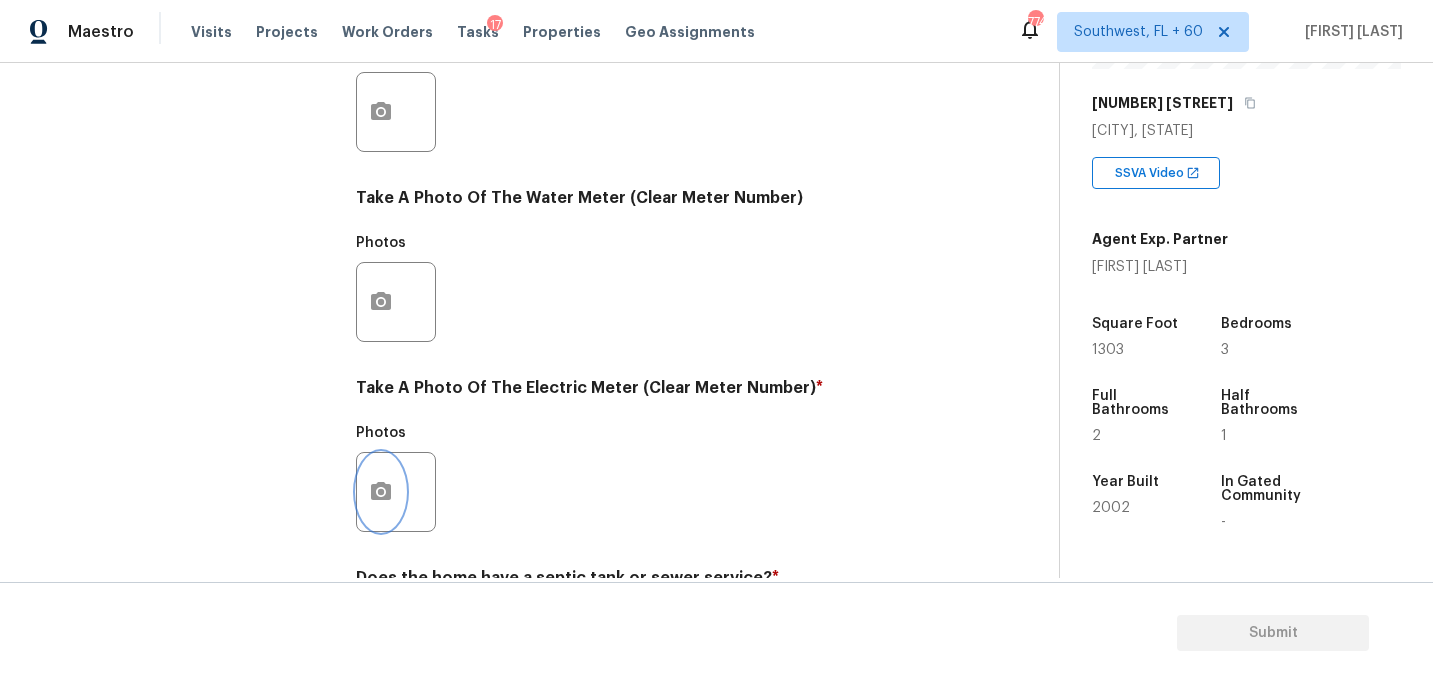 click 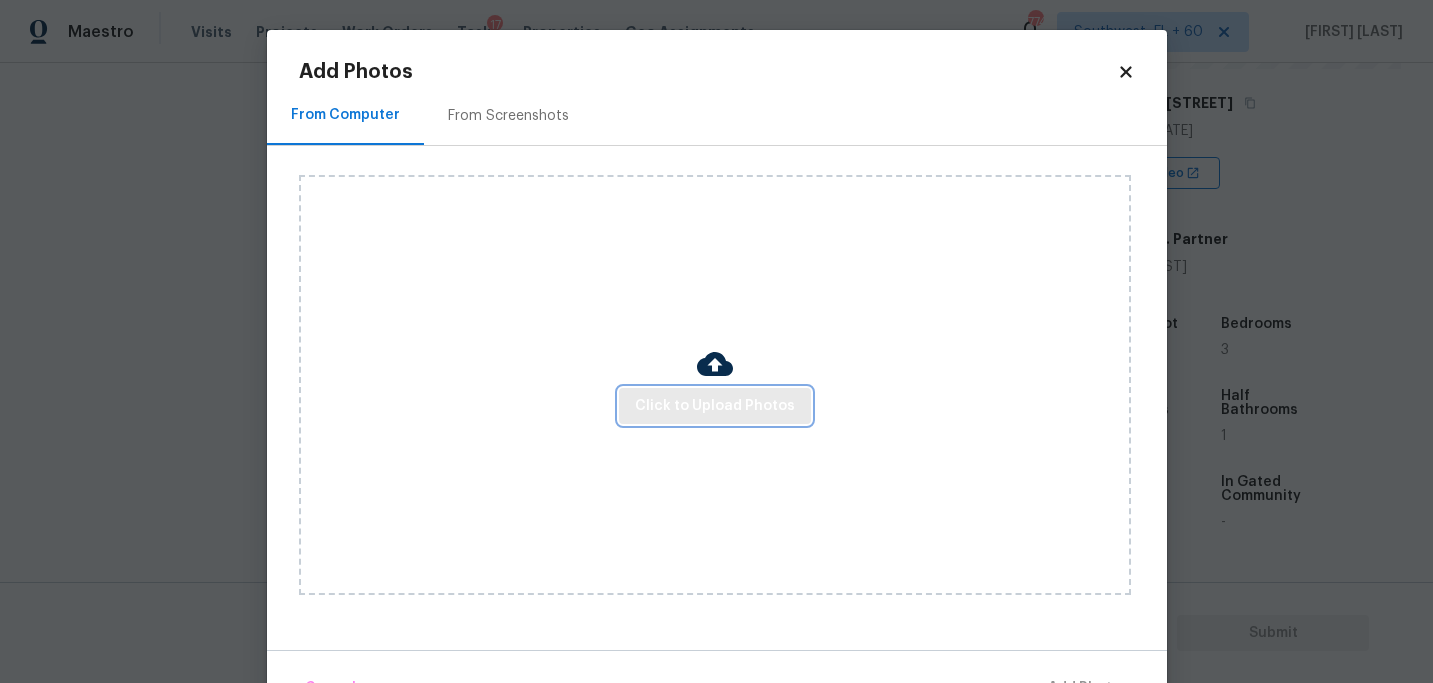 click on "Click to Upload Photos" at bounding box center (715, 406) 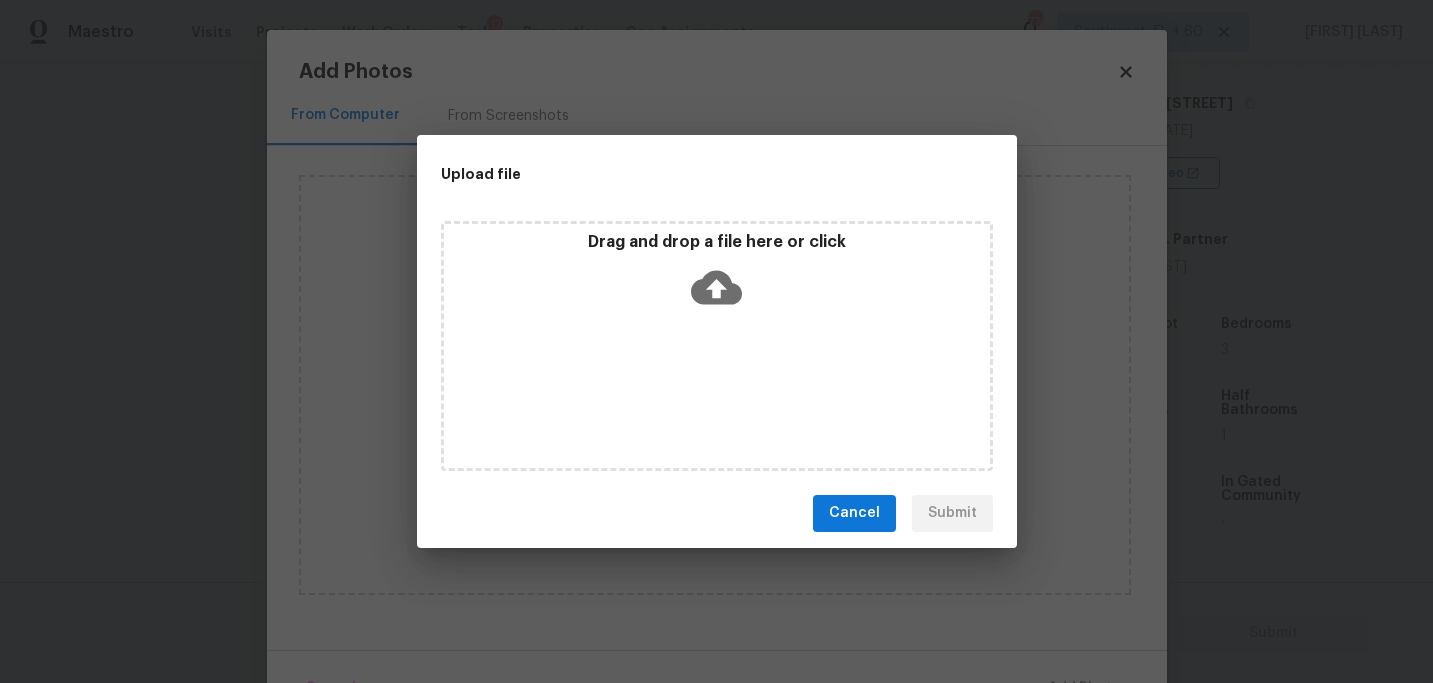 click 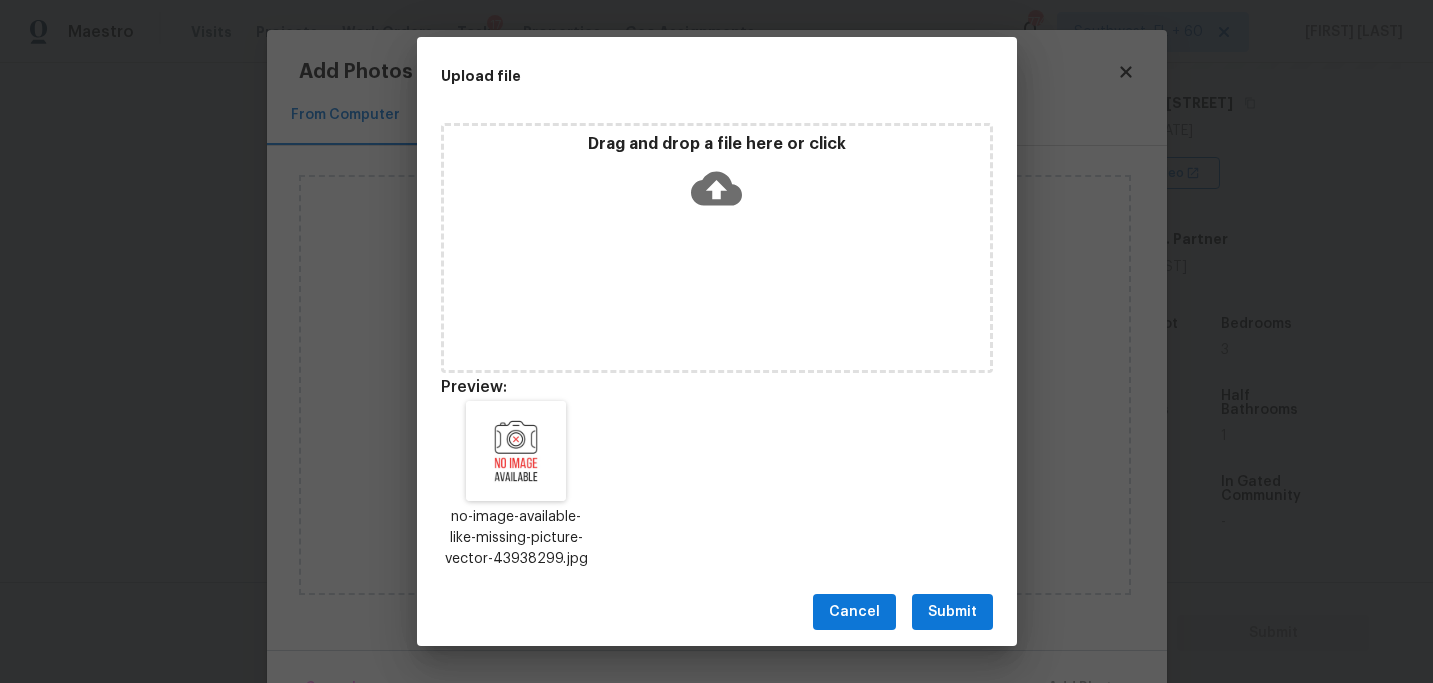 click on "Submit" at bounding box center [952, 612] 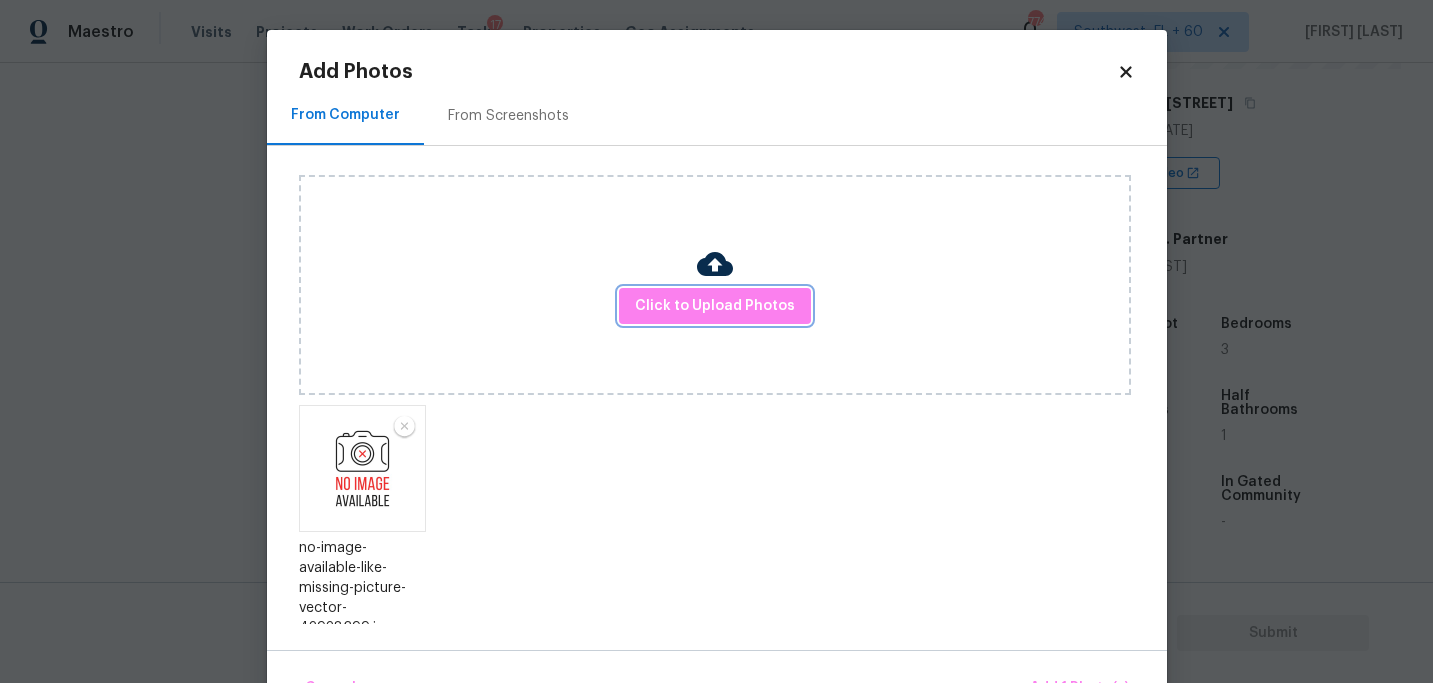 scroll, scrollTop: 13, scrollLeft: 0, axis: vertical 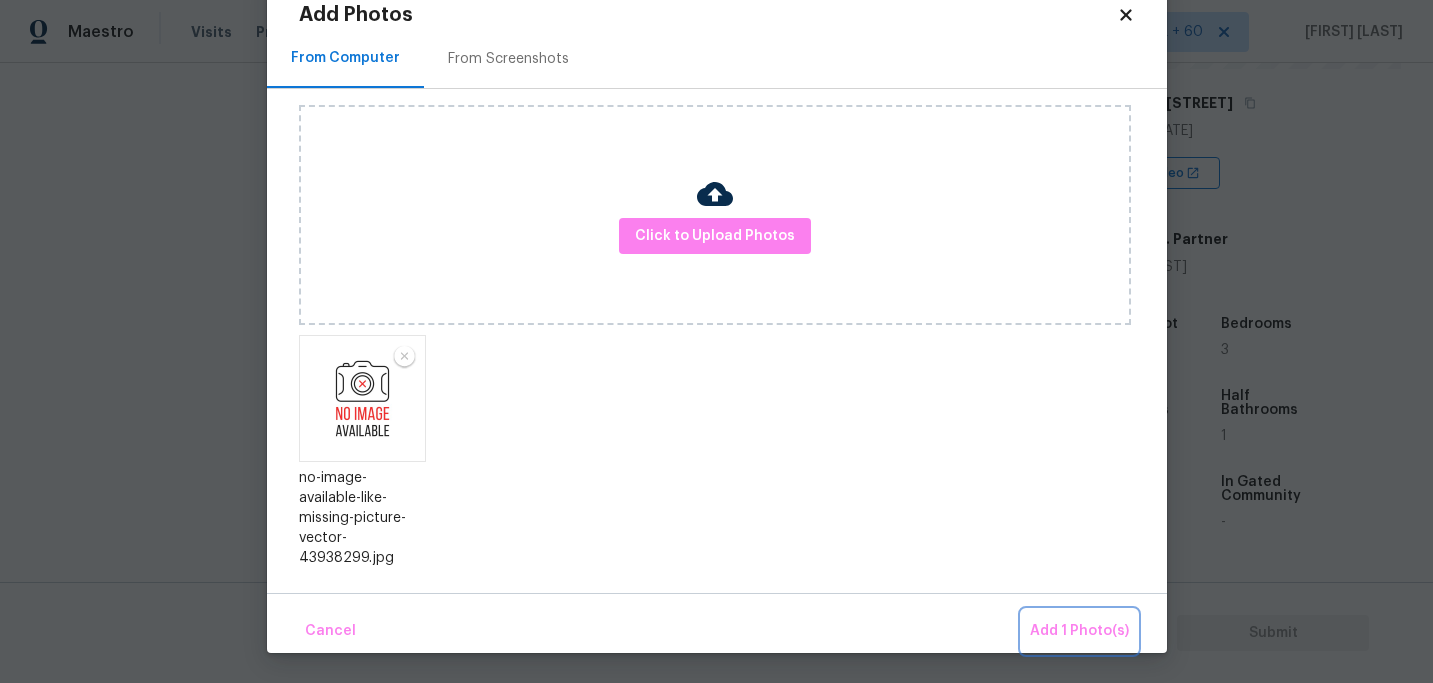 click on "Add 1 Photo(s)" at bounding box center (1079, 631) 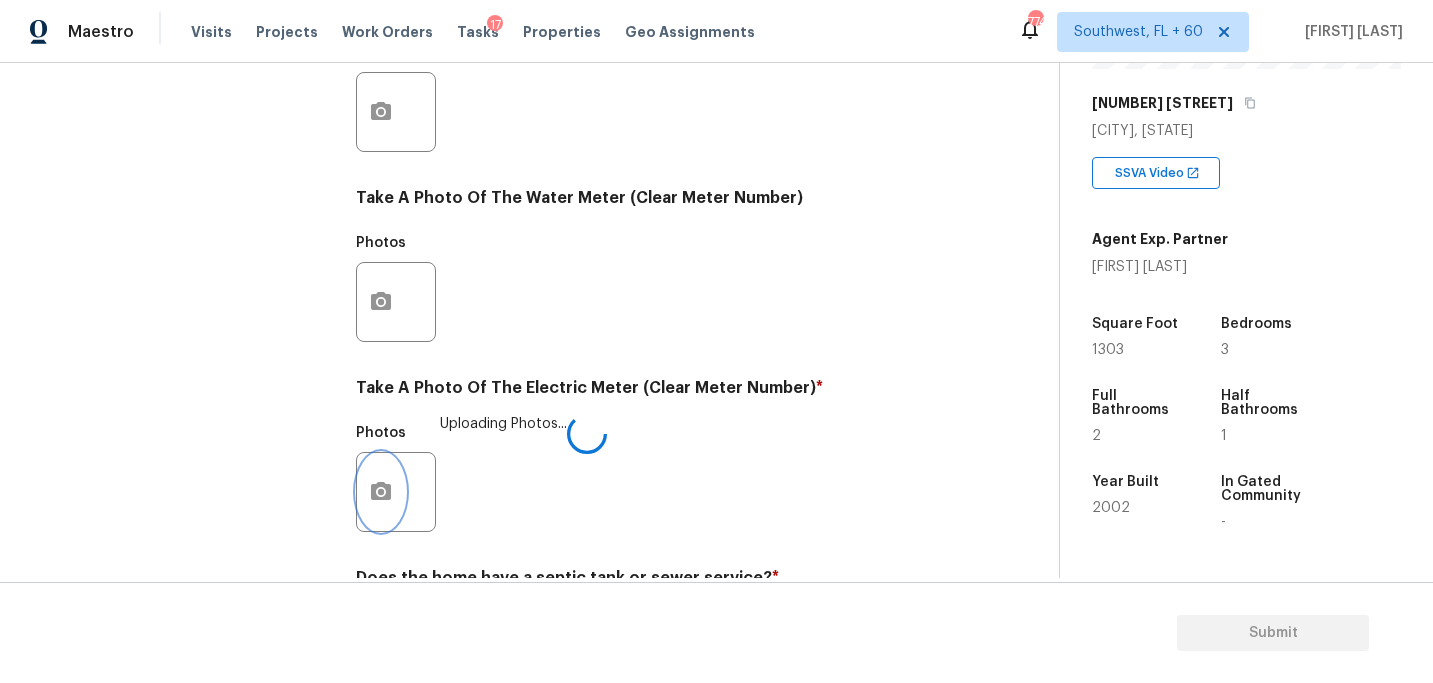 scroll, scrollTop: 0, scrollLeft: 0, axis: both 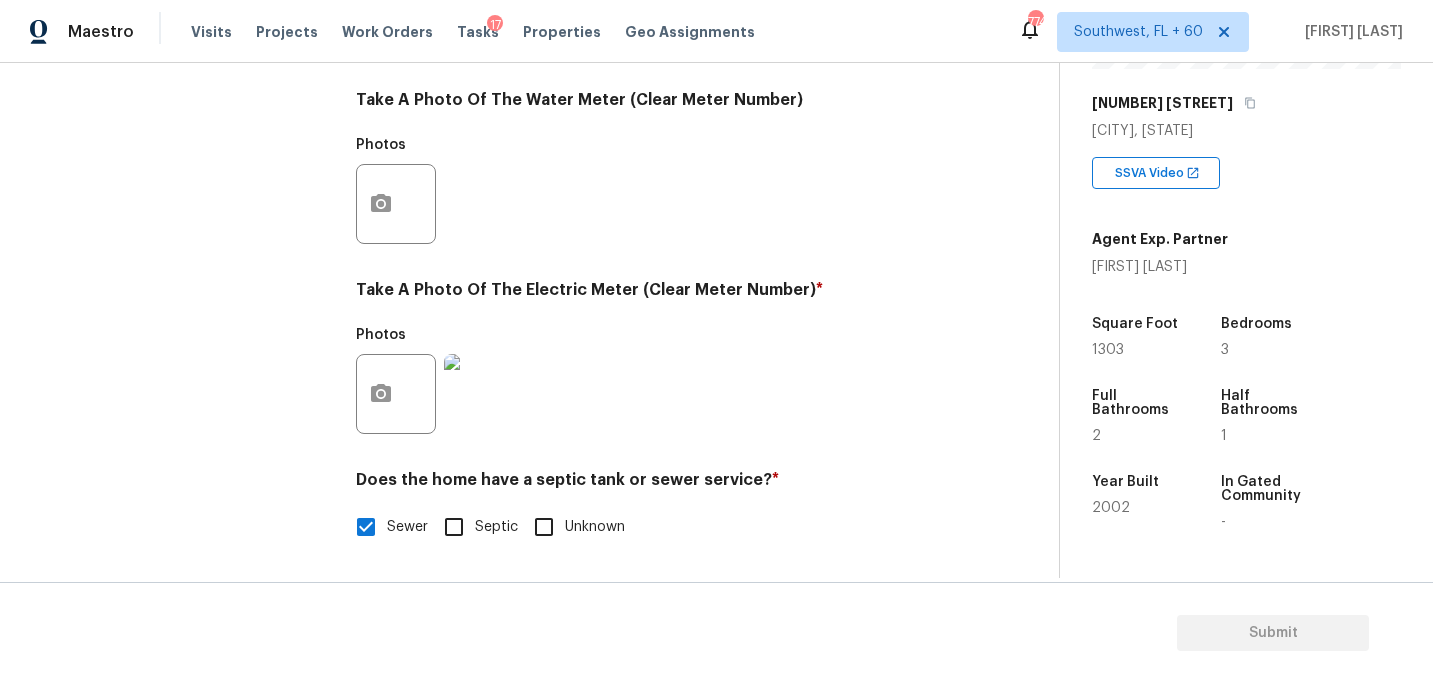 click on "Photos" at bounding box center (651, 381) 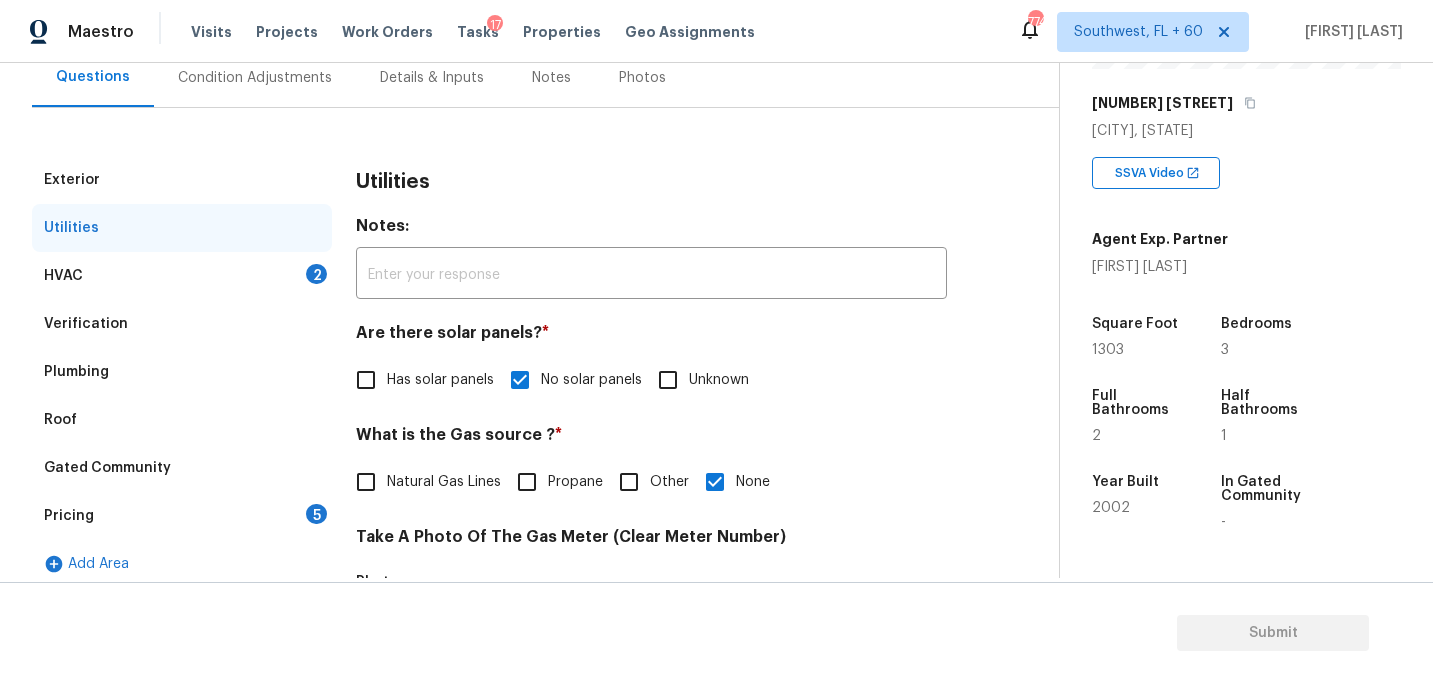 scroll, scrollTop: 166, scrollLeft: 0, axis: vertical 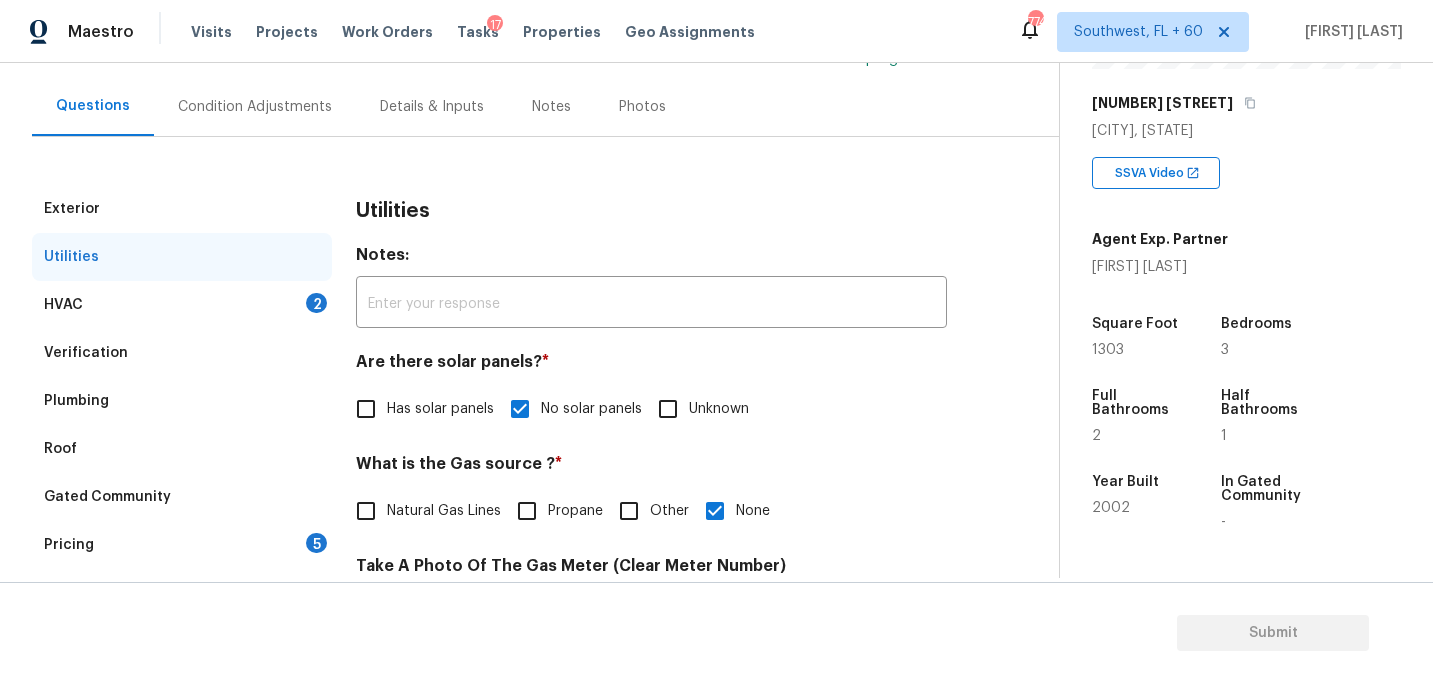click on "HVAC 2" at bounding box center (182, 305) 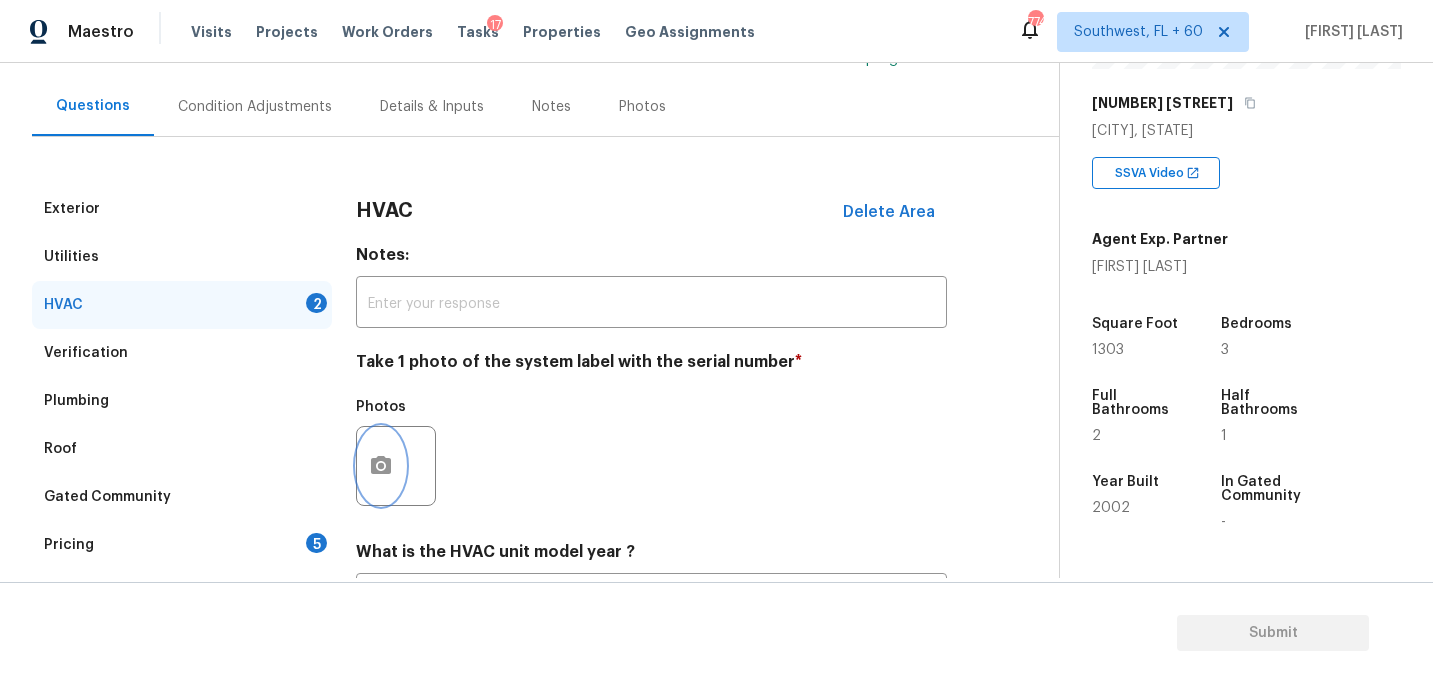 click 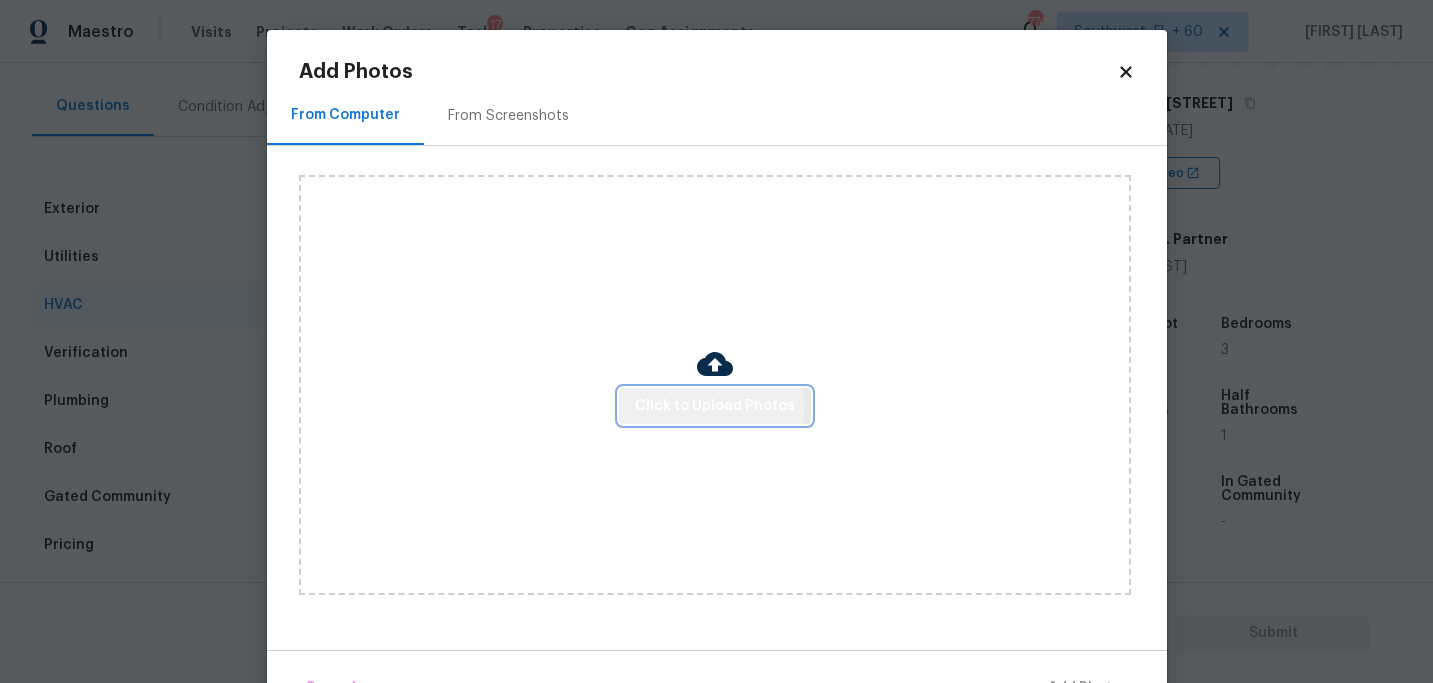 click on "Click to Upload Photos" at bounding box center [715, 406] 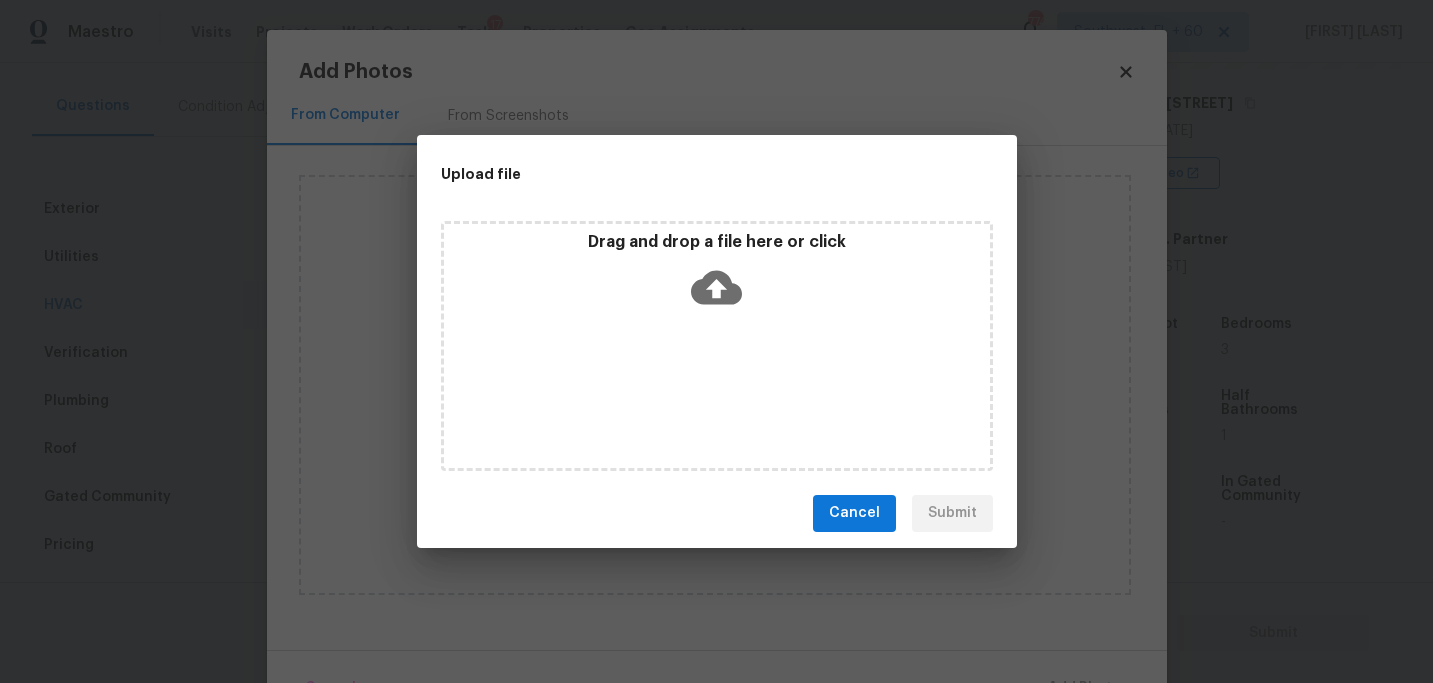 click on "Drag and drop a file here or click" at bounding box center (717, 275) 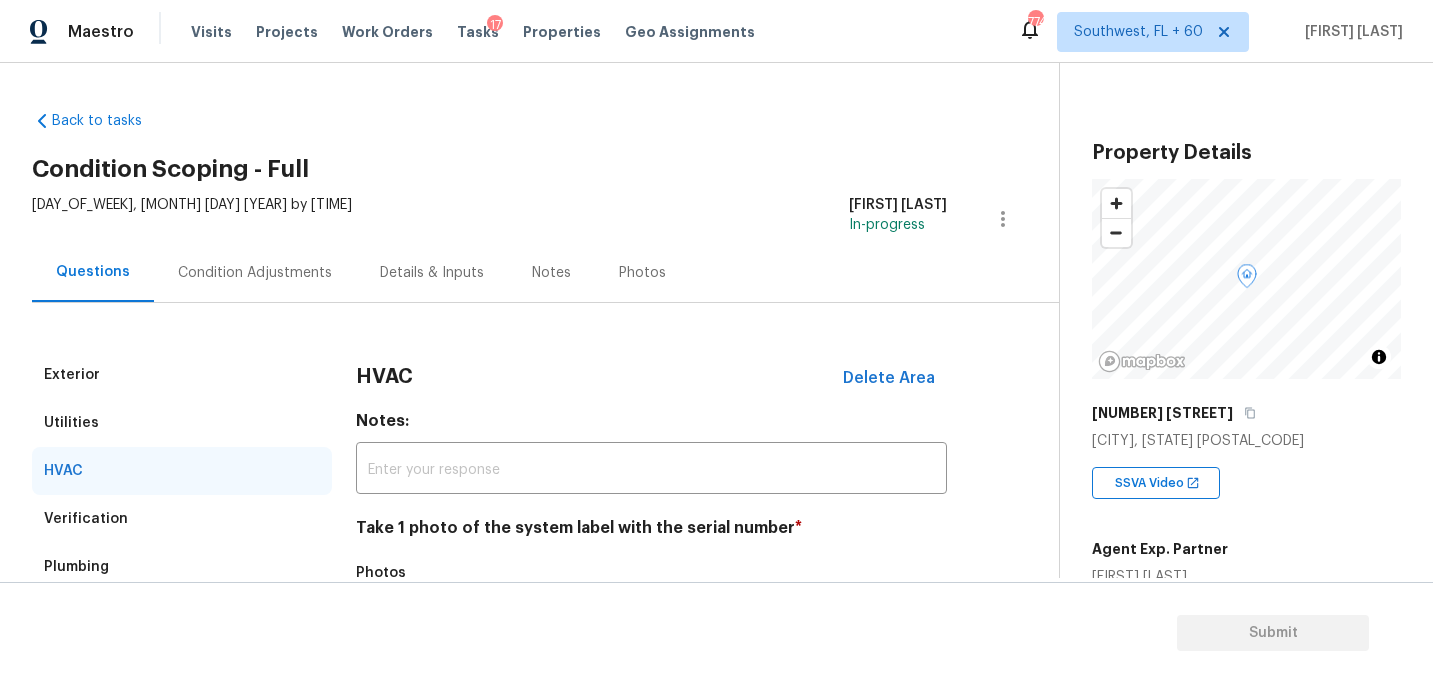 scroll, scrollTop: 0, scrollLeft: 0, axis: both 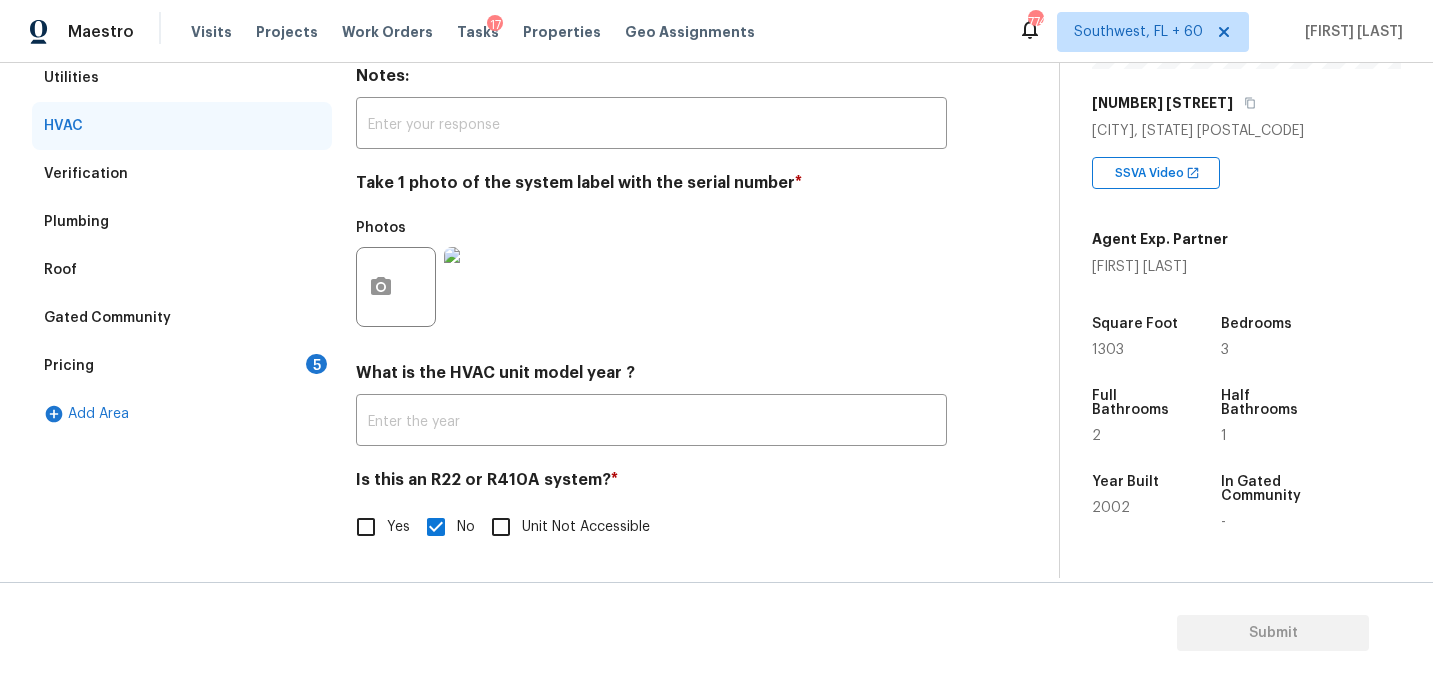 click on "Pricing 5" at bounding box center [182, 366] 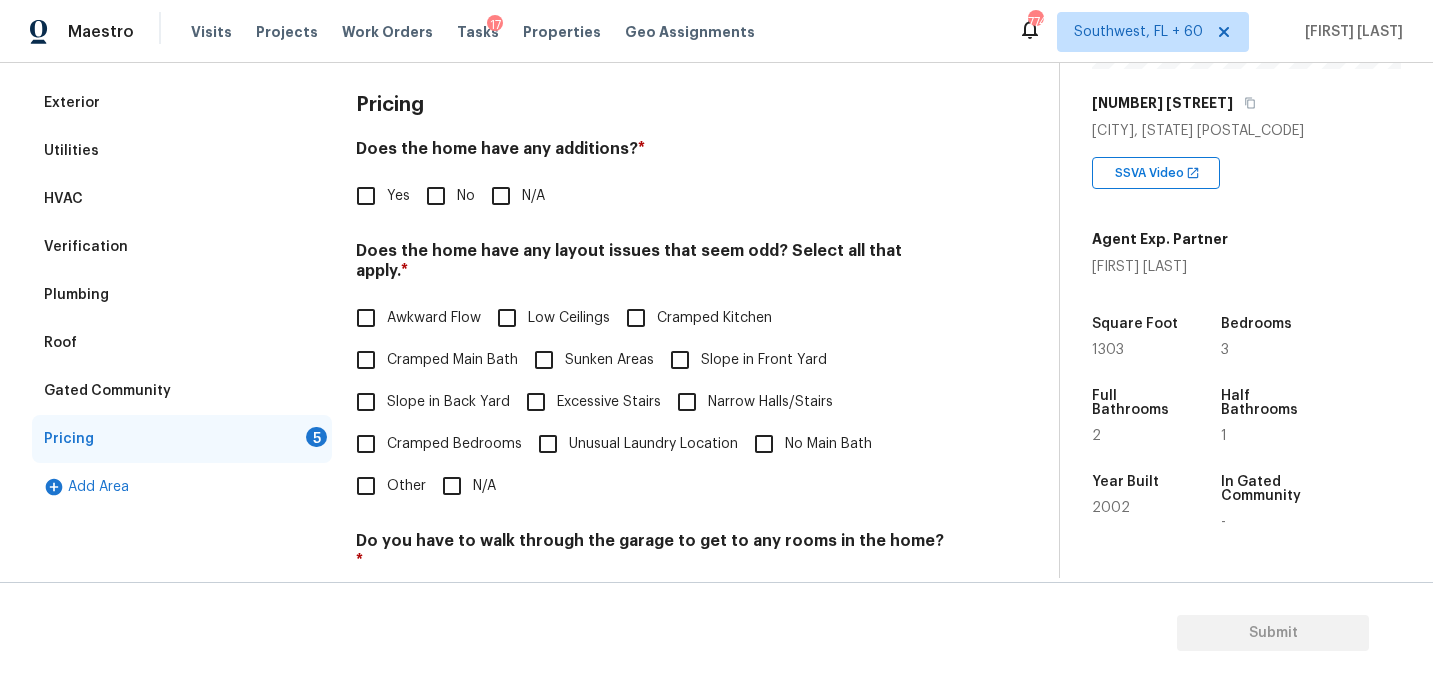 click on "N/A" at bounding box center [501, 196] 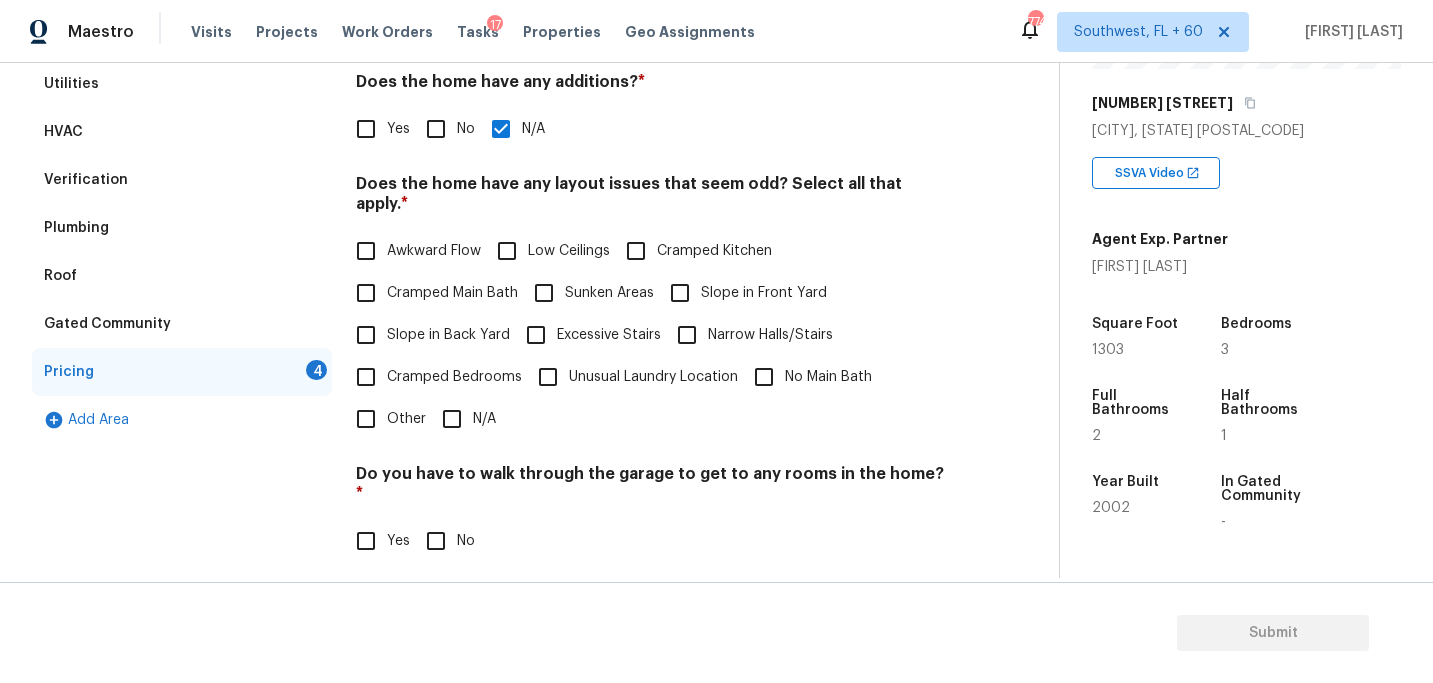 click on "Slope in Front Yard" at bounding box center (764, 293) 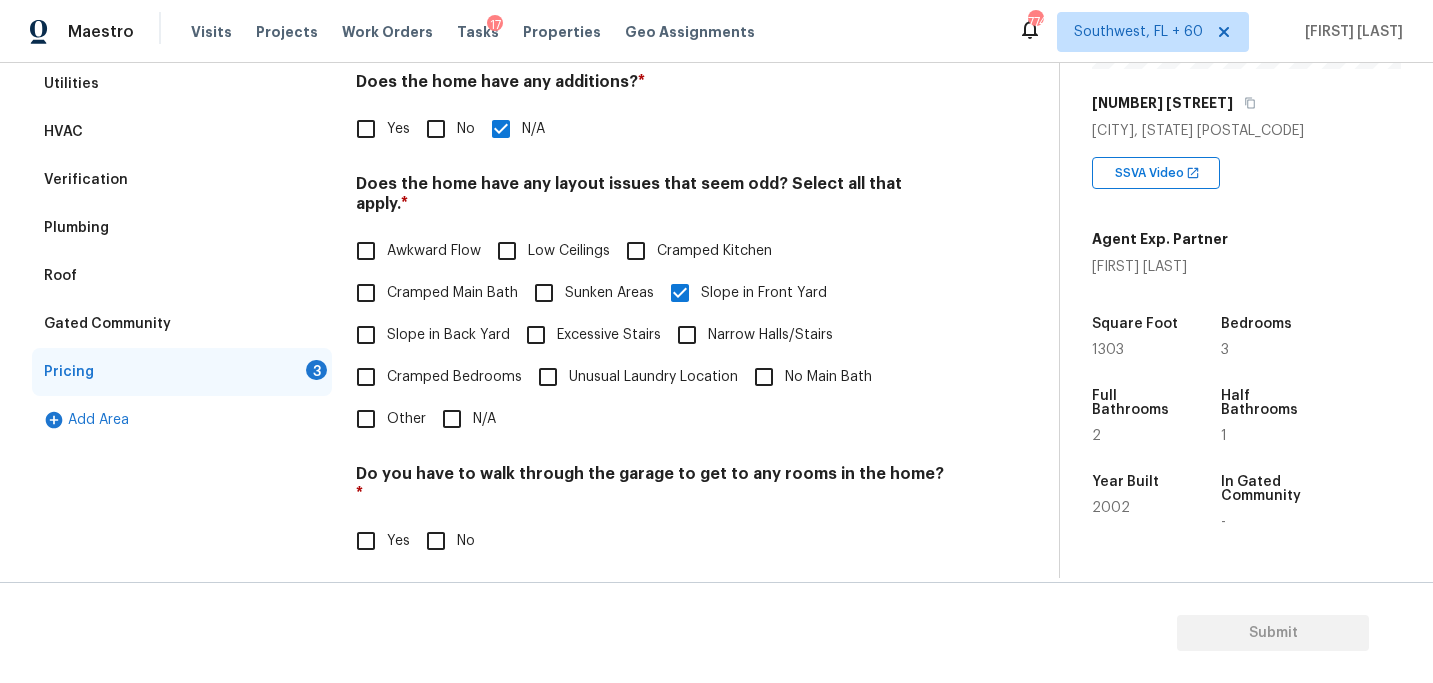 scroll, scrollTop: 494, scrollLeft: 0, axis: vertical 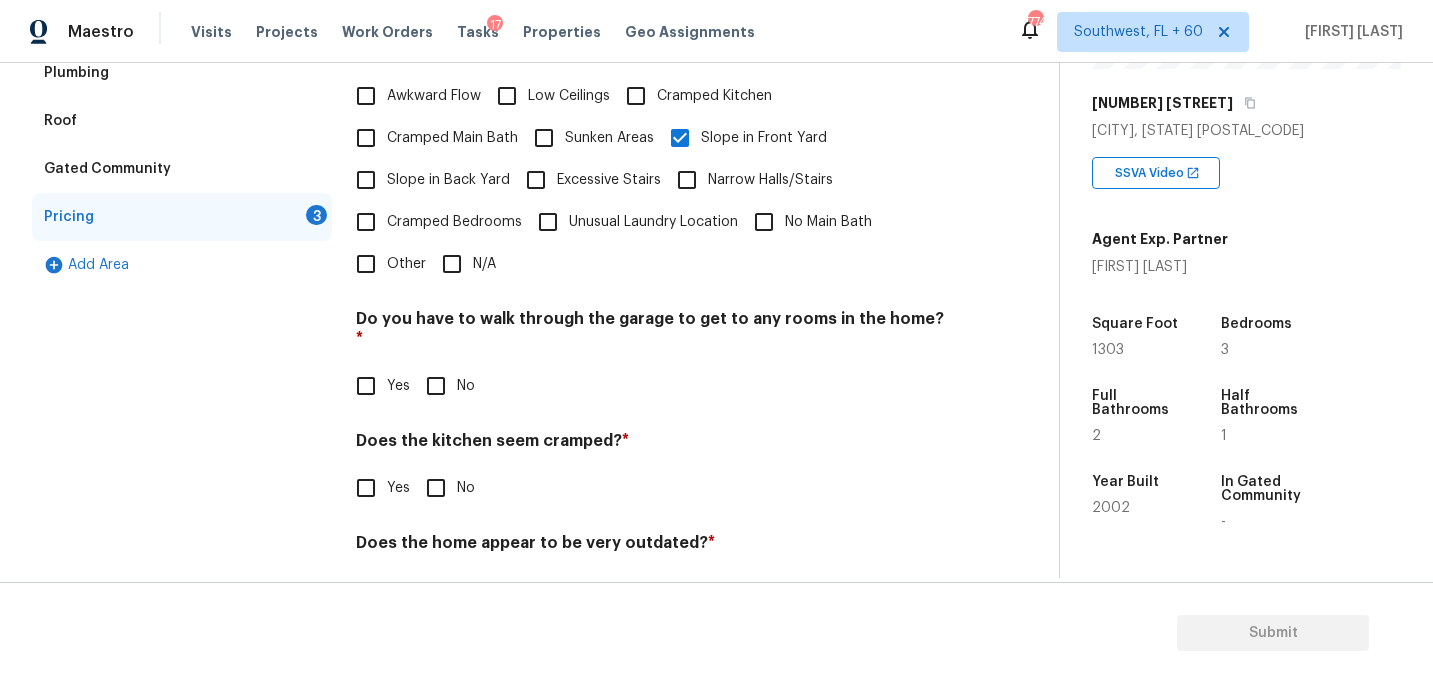 click on "No" at bounding box center [436, 386] 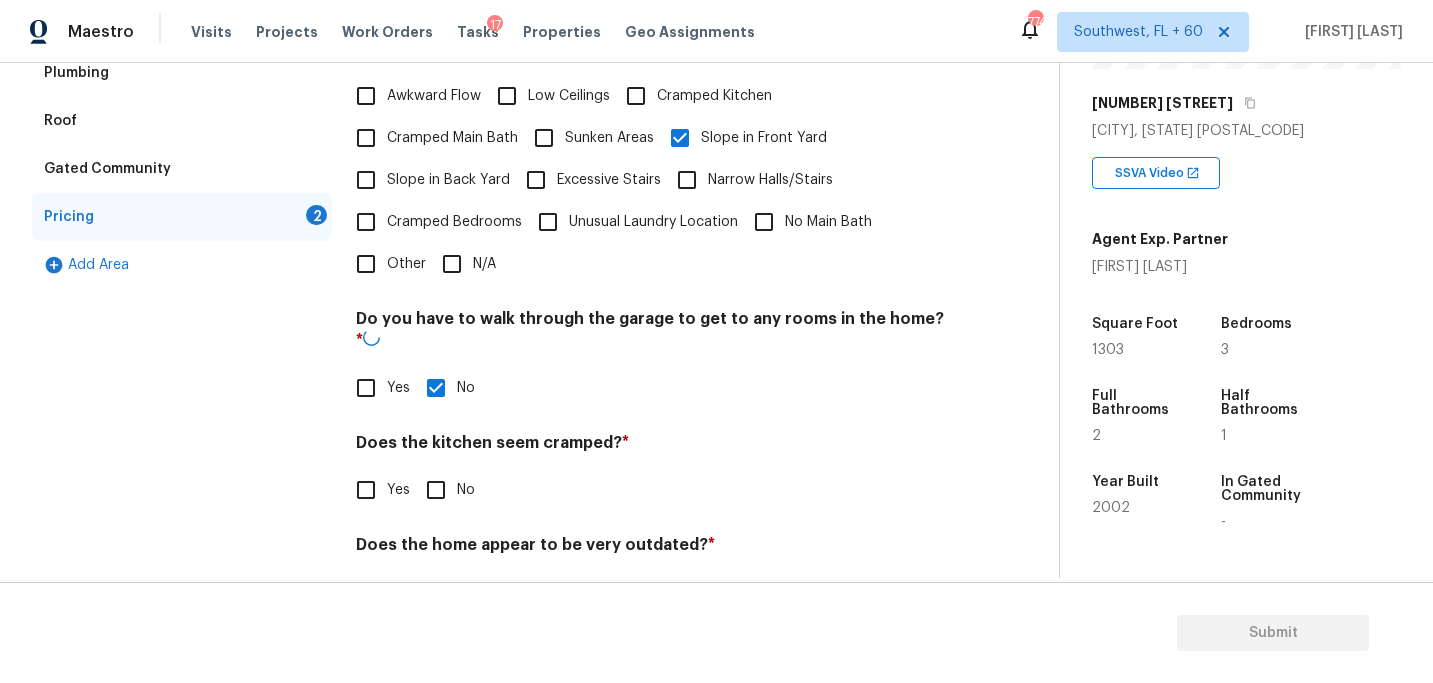 click on "No" at bounding box center [436, 490] 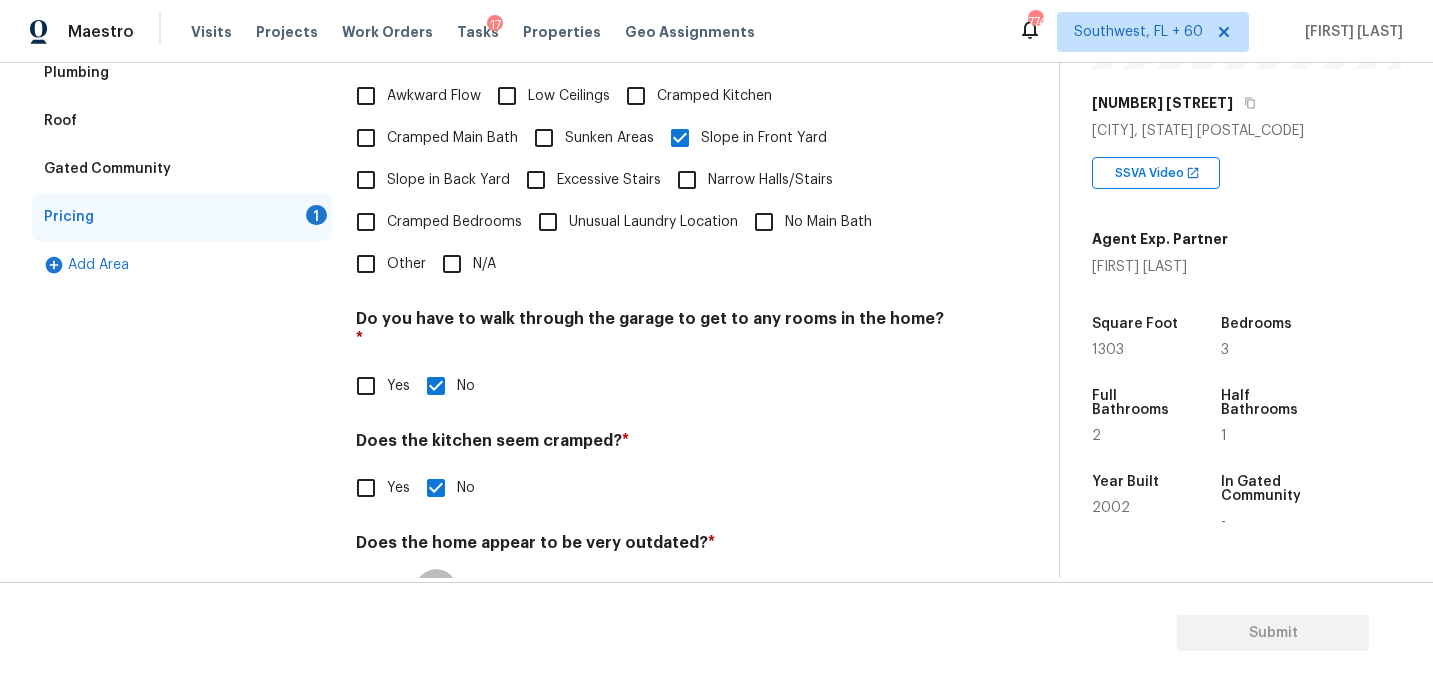 click on "No" at bounding box center (436, 590) 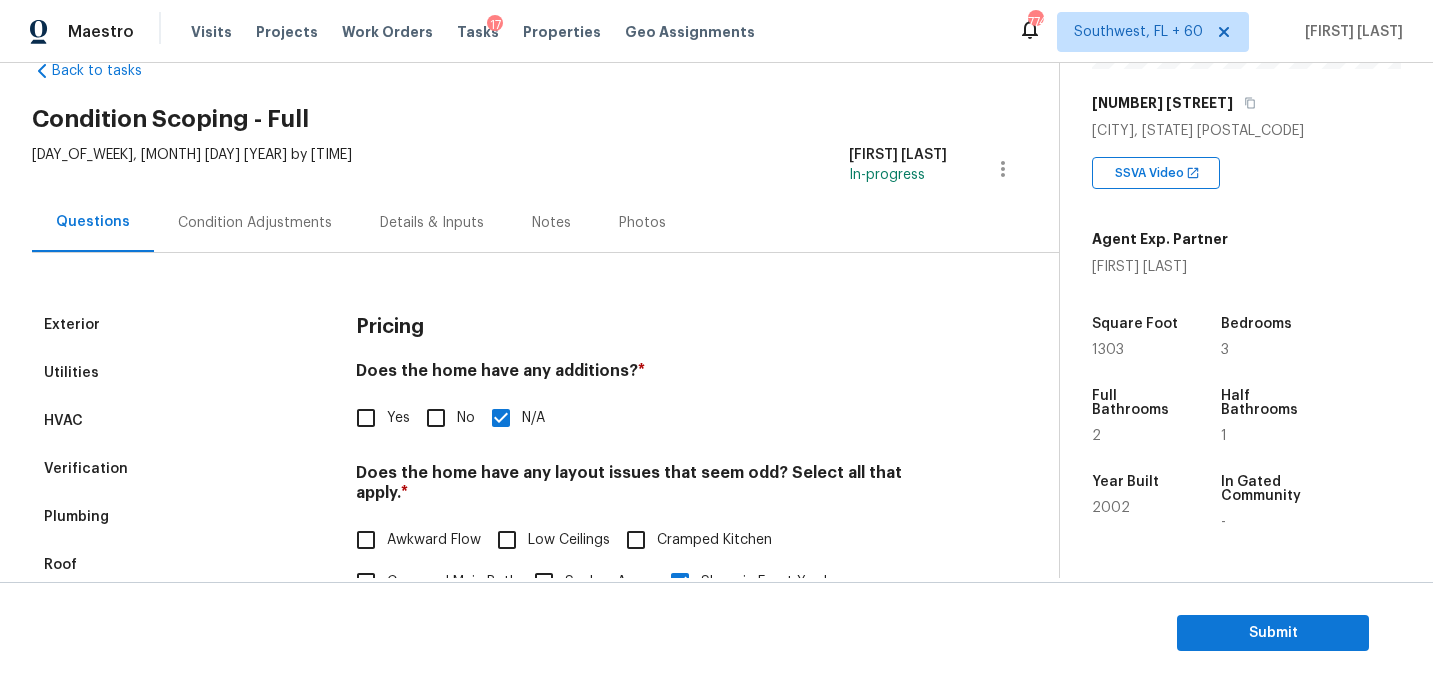 scroll, scrollTop: 0, scrollLeft: 0, axis: both 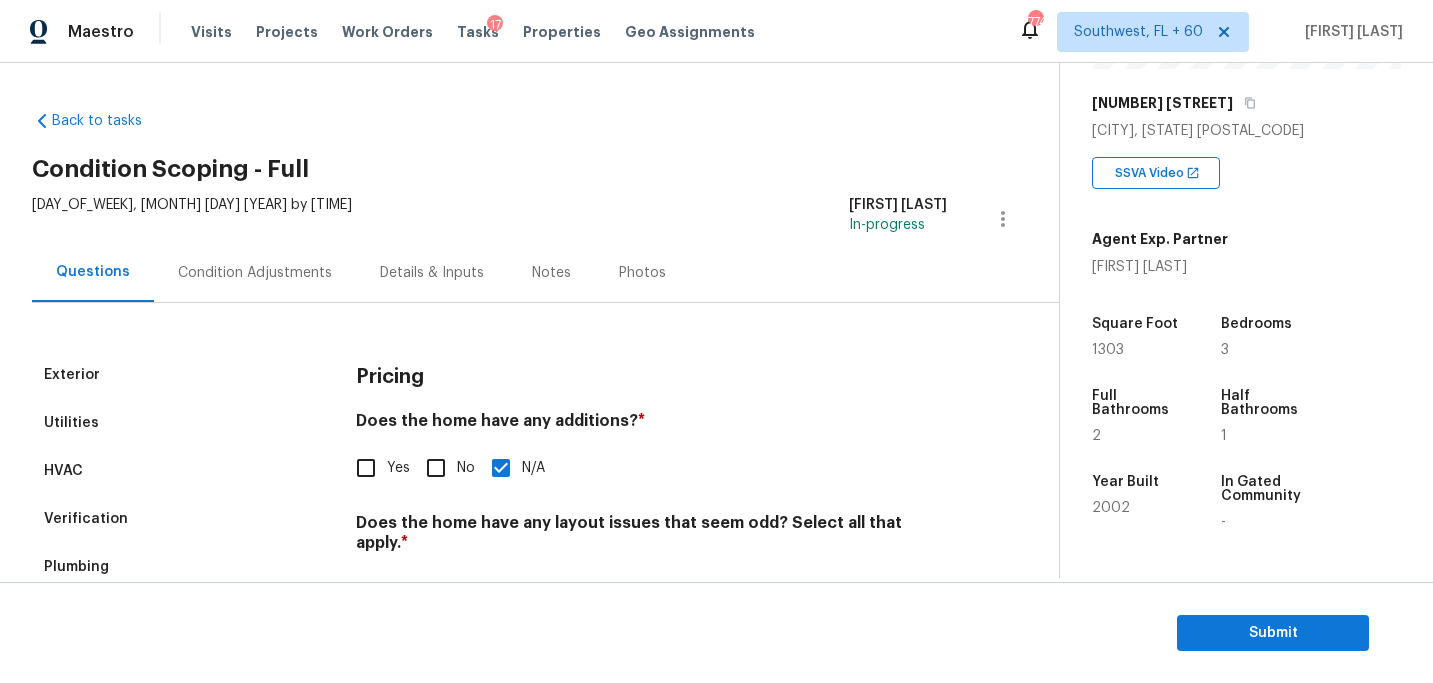 click on "Condition Adjustments" at bounding box center [255, 272] 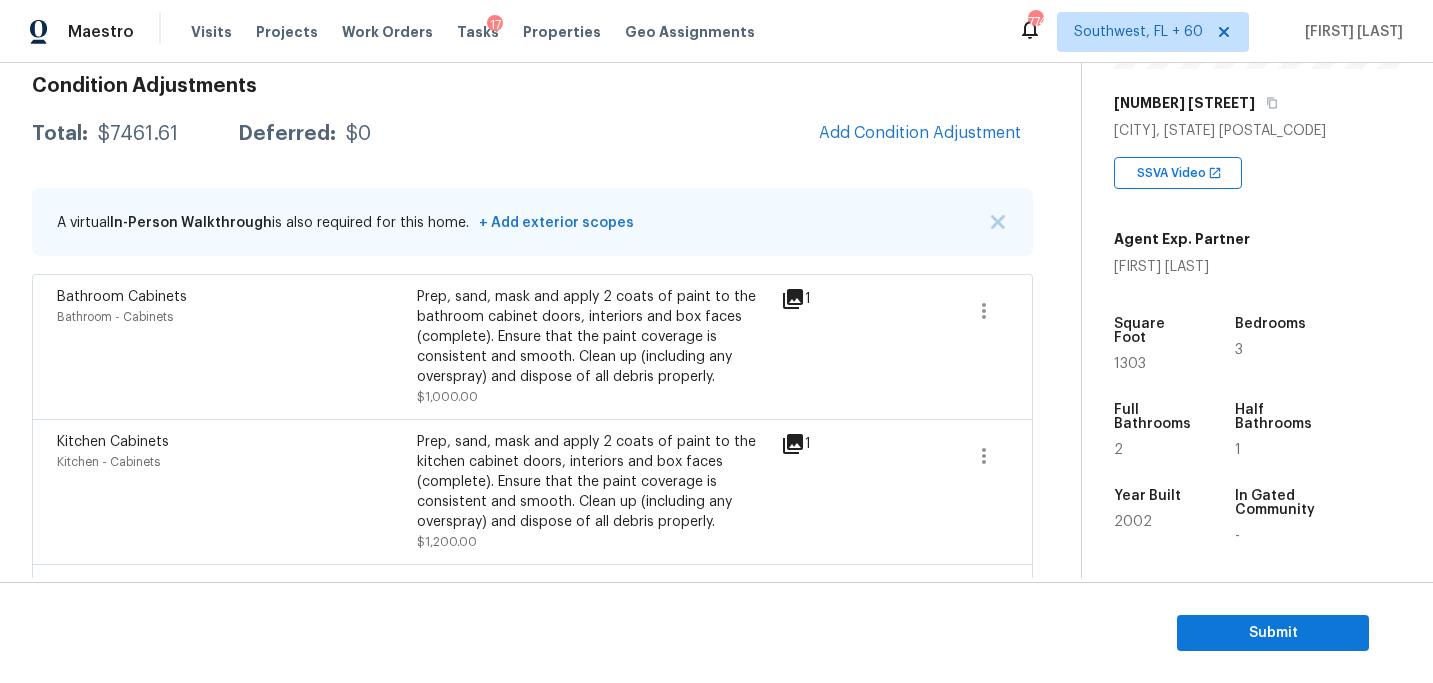 scroll, scrollTop: 295, scrollLeft: 0, axis: vertical 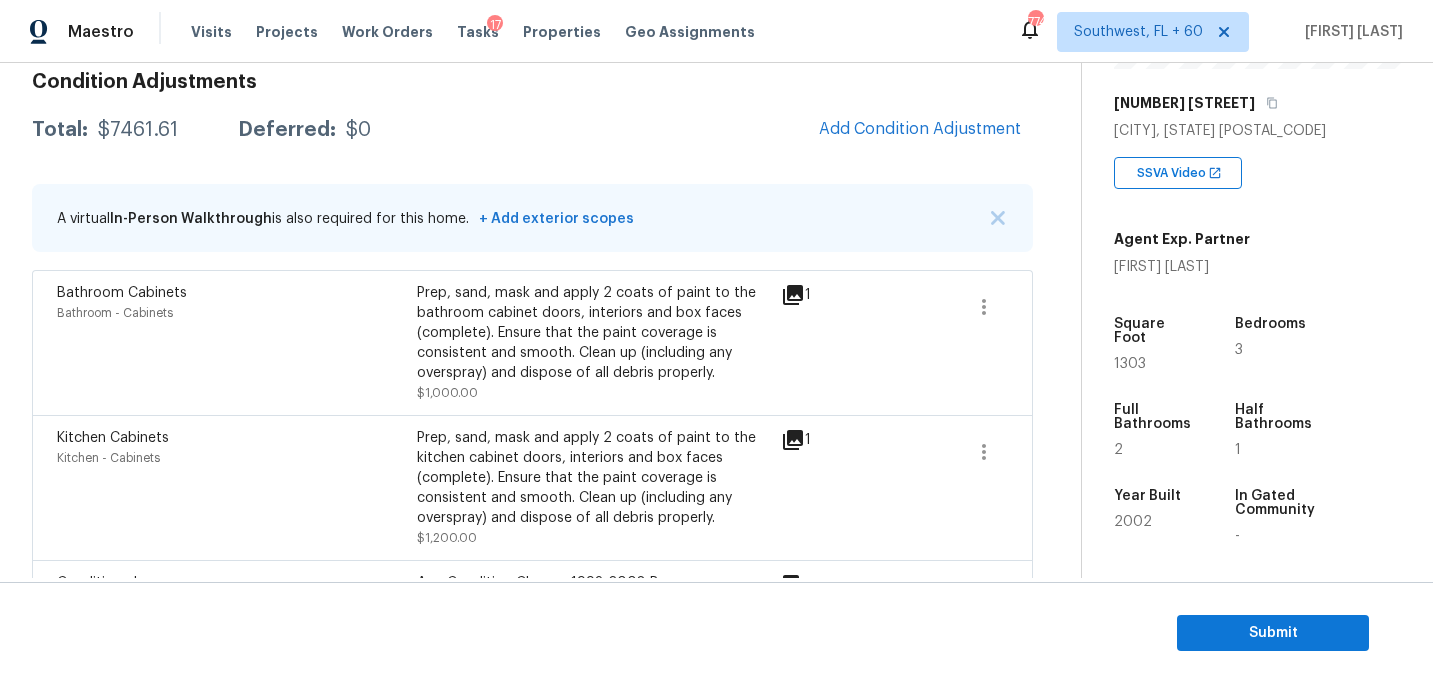 click on "Condition Adjustments Total:  $7461.61 Deferred:  $0 Add Condition Adjustment A virtual  In-Person Walkthrough  is also required for this home.   + Add exterior scopes Bathroom Cabinets Bathroom - Cabinets Prep, sand, mask and apply 2 coats of paint to the bathroom cabinet doors, interiors and box faces (complete). Ensure that the paint coverage is consistent and smooth. Clean up (including any overspray) and dispose of all debris properly. $1,000.00   1 Kitchen Cabinets Kitchen - Cabinets Prep, sand, mask and apply 2 coats of paint to the kitchen cabinet doors, interiors and box faces (complete). Ensure that the paint coverage is consistent and smooth. Clean up (including any overspray) and dispose of all debris properly. $1,200.00   1 Condition charge Interior Overall - Home Readiness Packages Age Condition Charge: 1993-2008 B	 $2,000.00   0 ACQ: Flooring Interior Overall - Acquisition Acquisition Scope: Moderate flooring repairs $677.56   3 ACQ: Paint Interior Overall - Acquisition $1,759.05   3 $75.00   1" at bounding box center (532, 698) 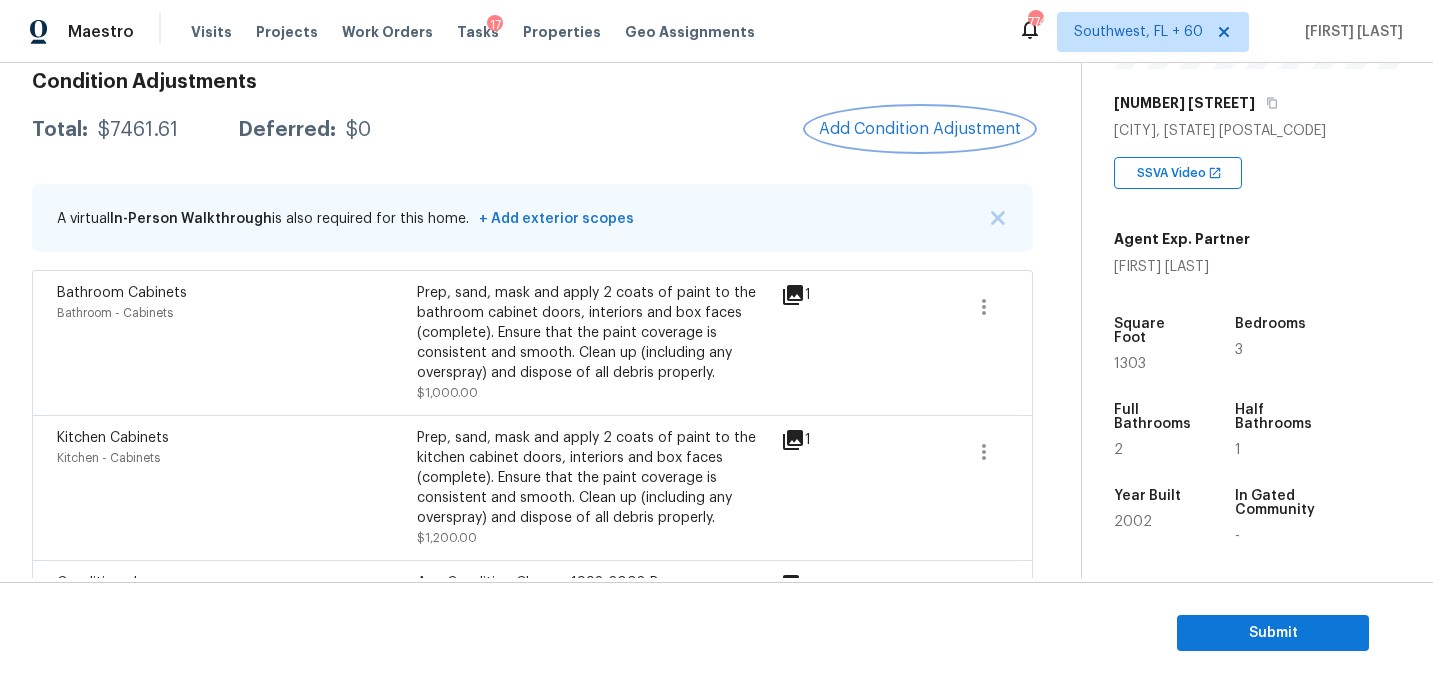 click on "Add Condition Adjustment" at bounding box center (920, 129) 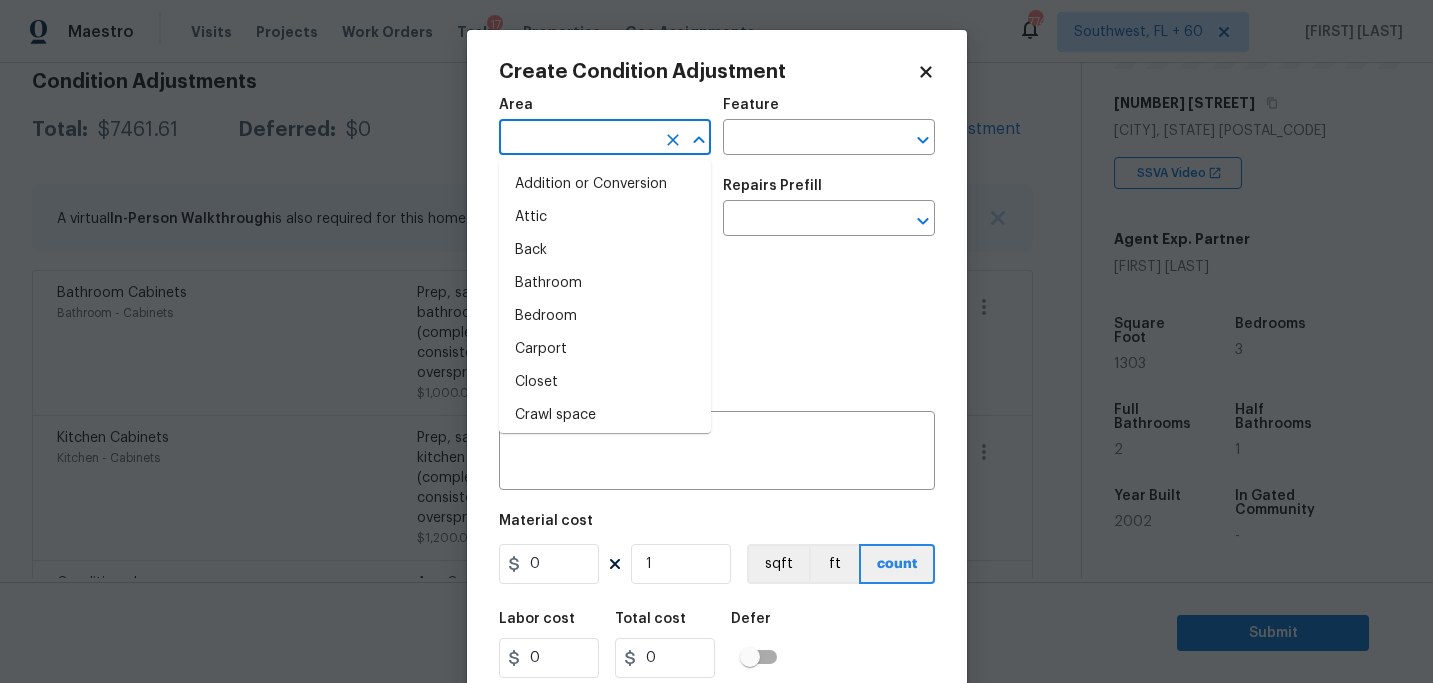 click at bounding box center [577, 139] 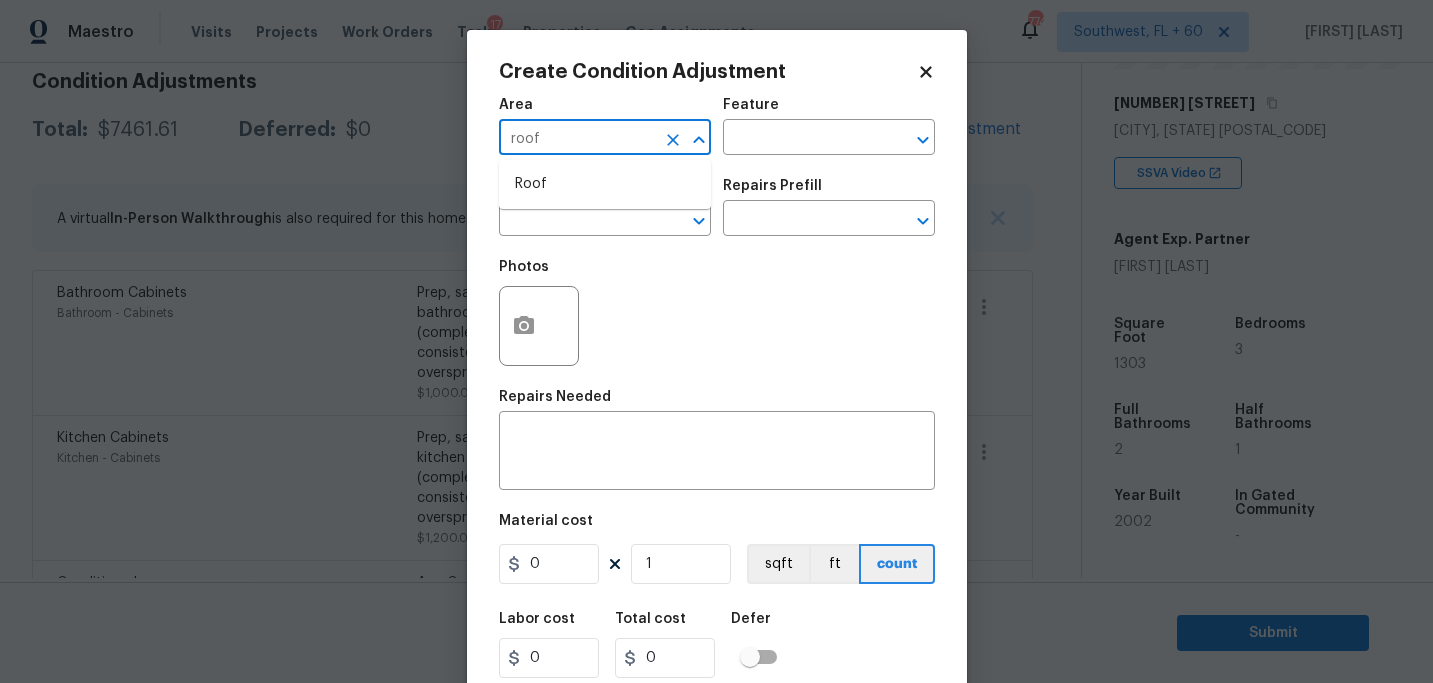 click on "Roof" at bounding box center (605, 184) 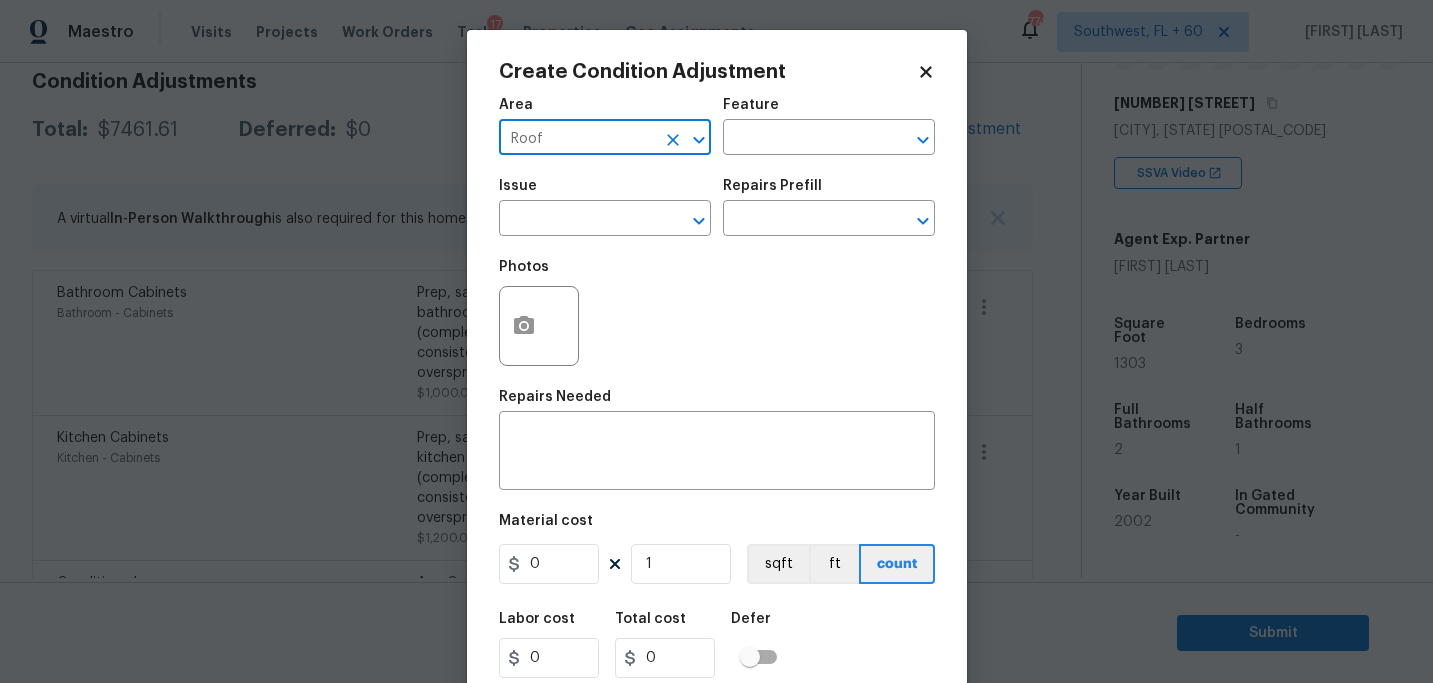 type on "Roof" 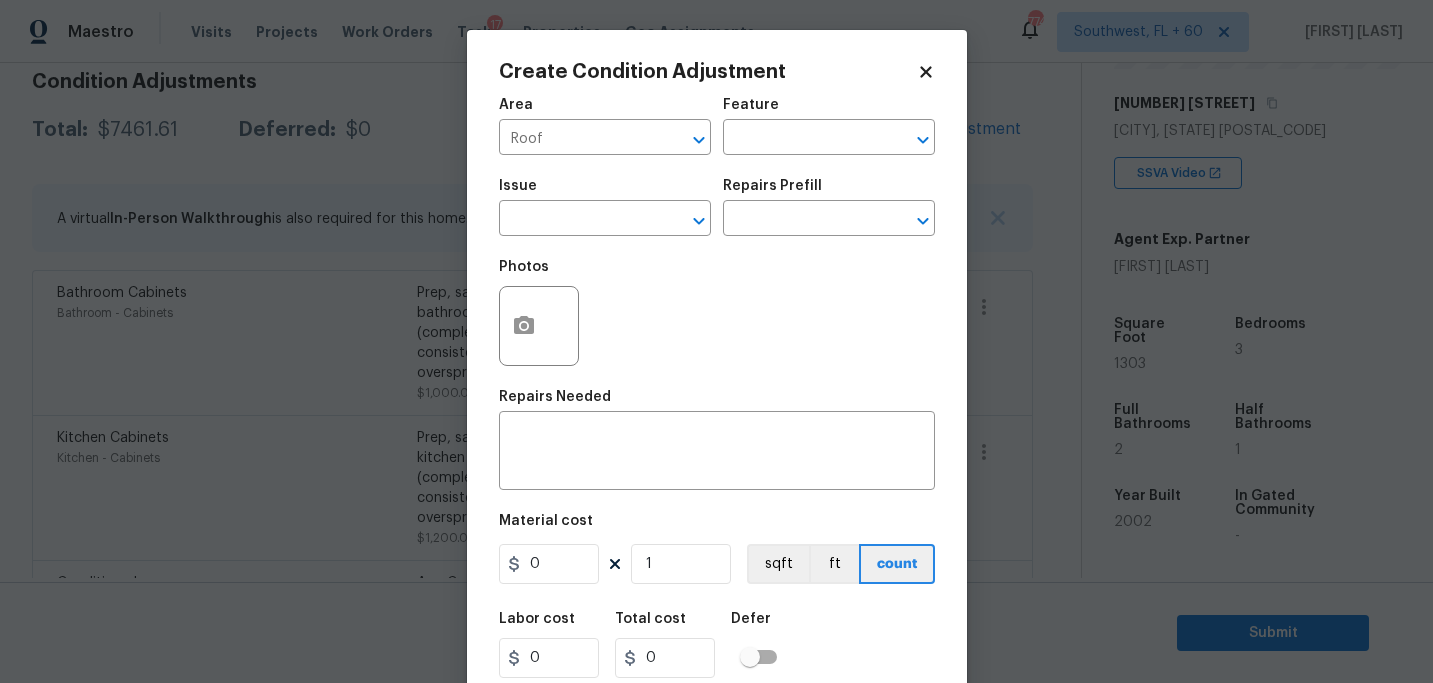 click on "Area Roof ​" at bounding box center [605, 126] 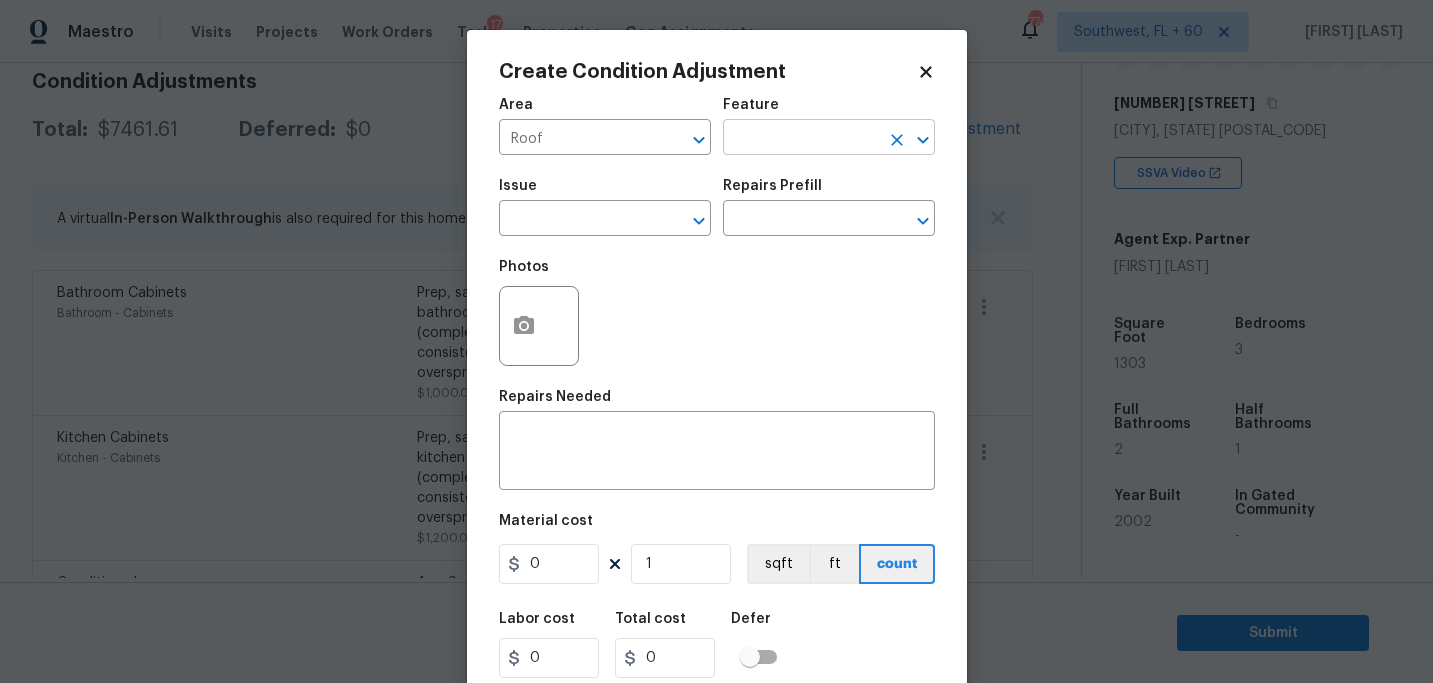click at bounding box center [801, 139] 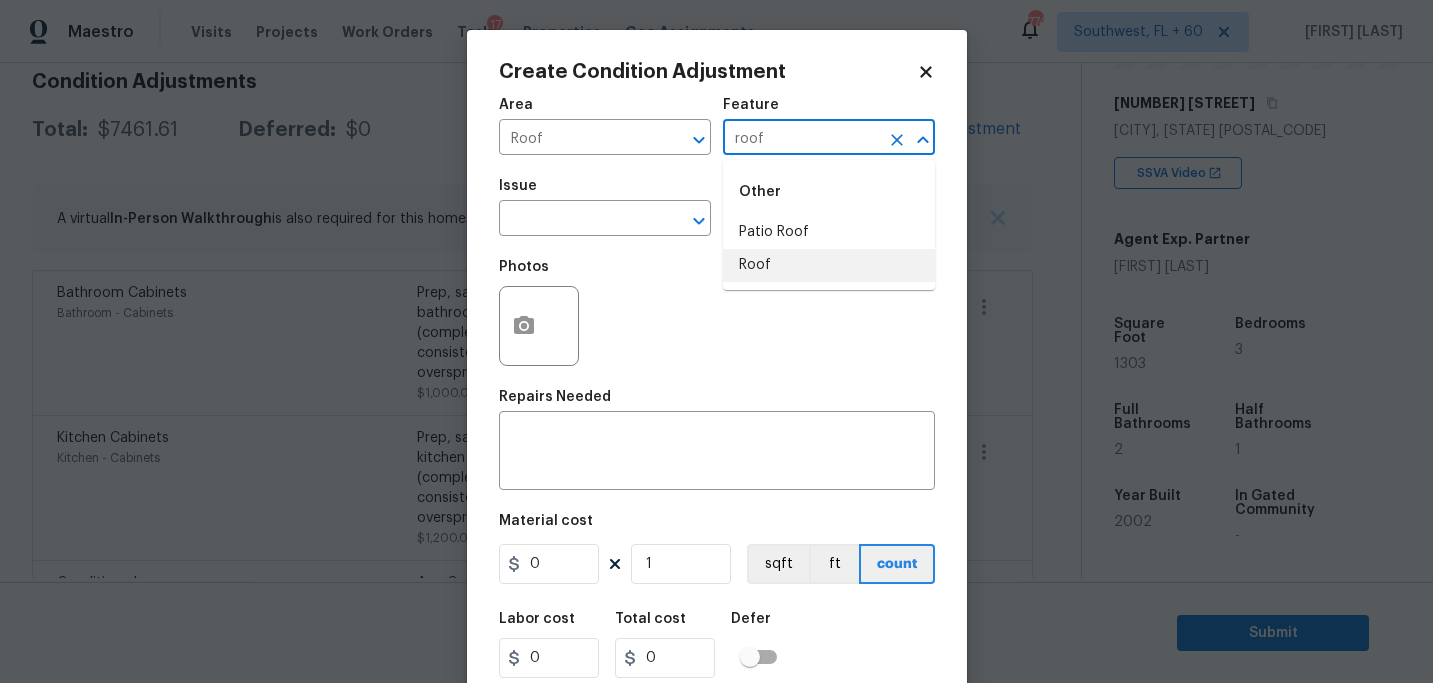 click on "Roof" at bounding box center [829, 265] 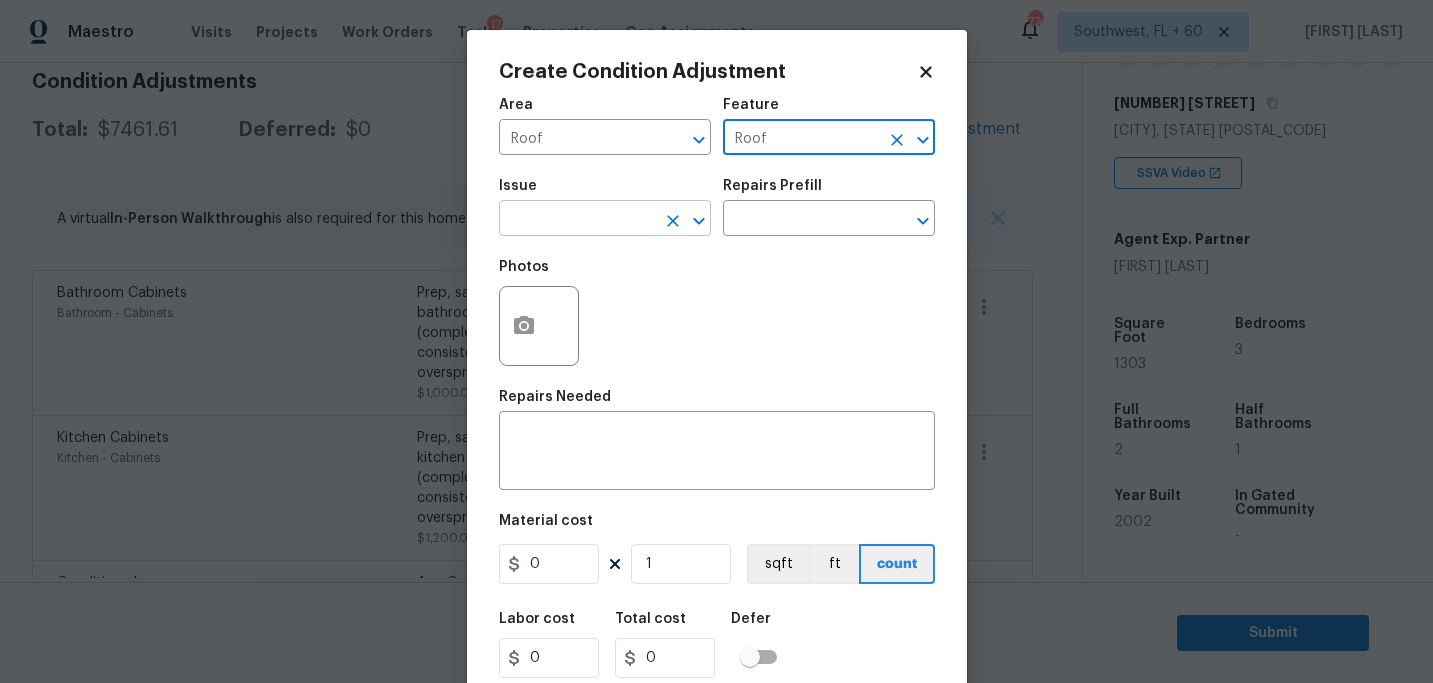type on "Roof" 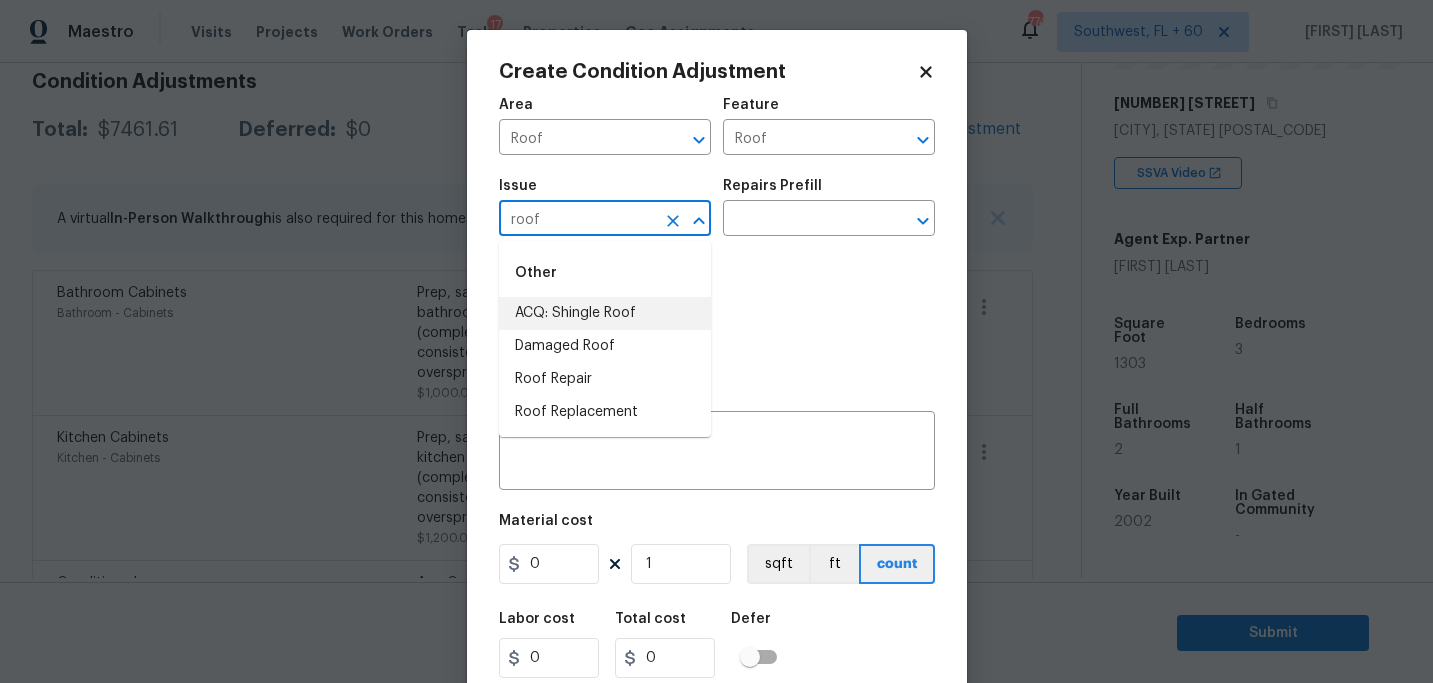 click on "ACQ: Shingle Roof" at bounding box center [605, 313] 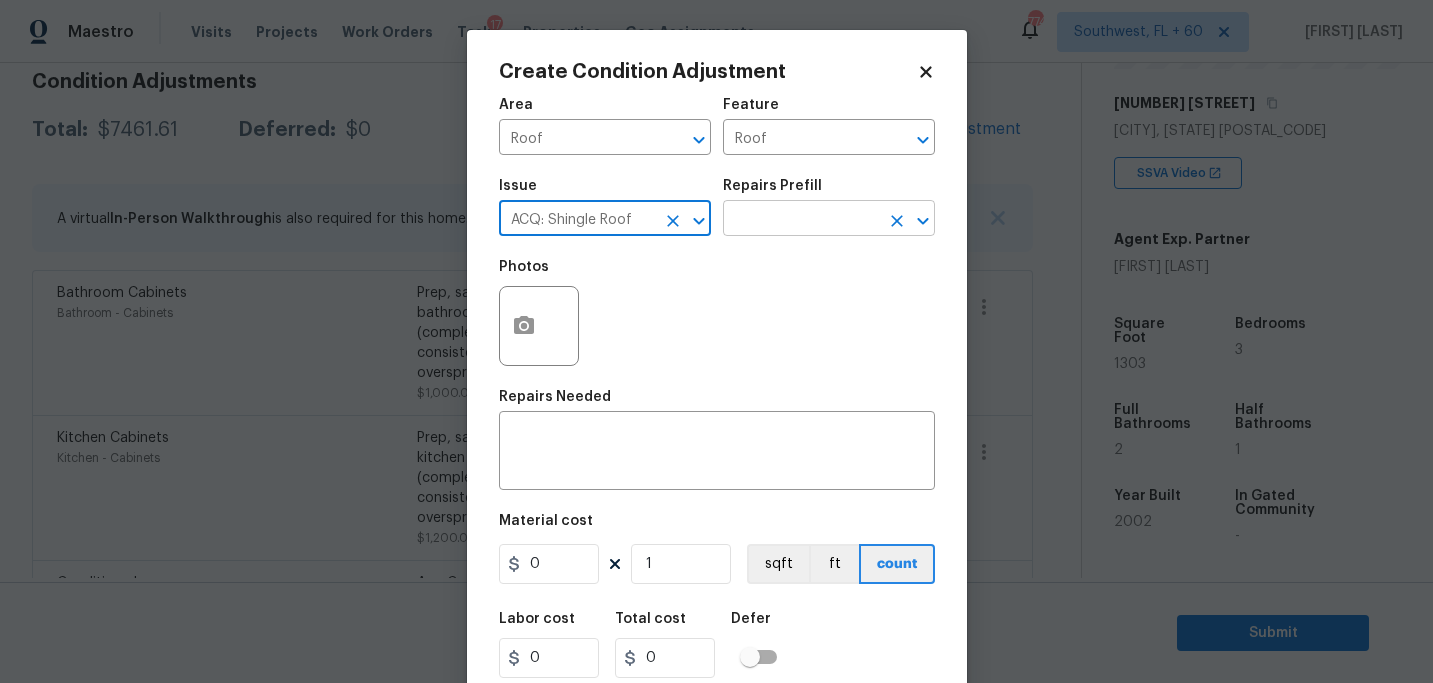 type on "ACQ: Shingle Roof" 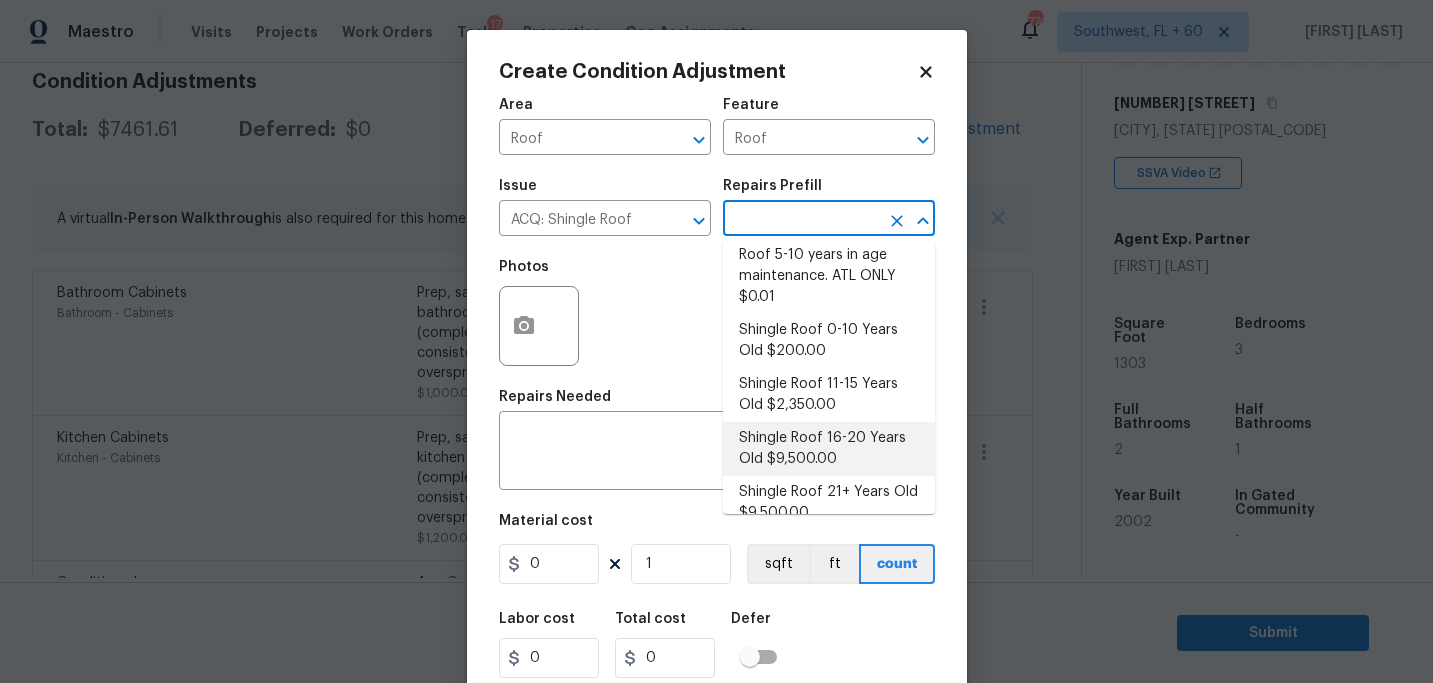 scroll, scrollTop: 55, scrollLeft: 0, axis: vertical 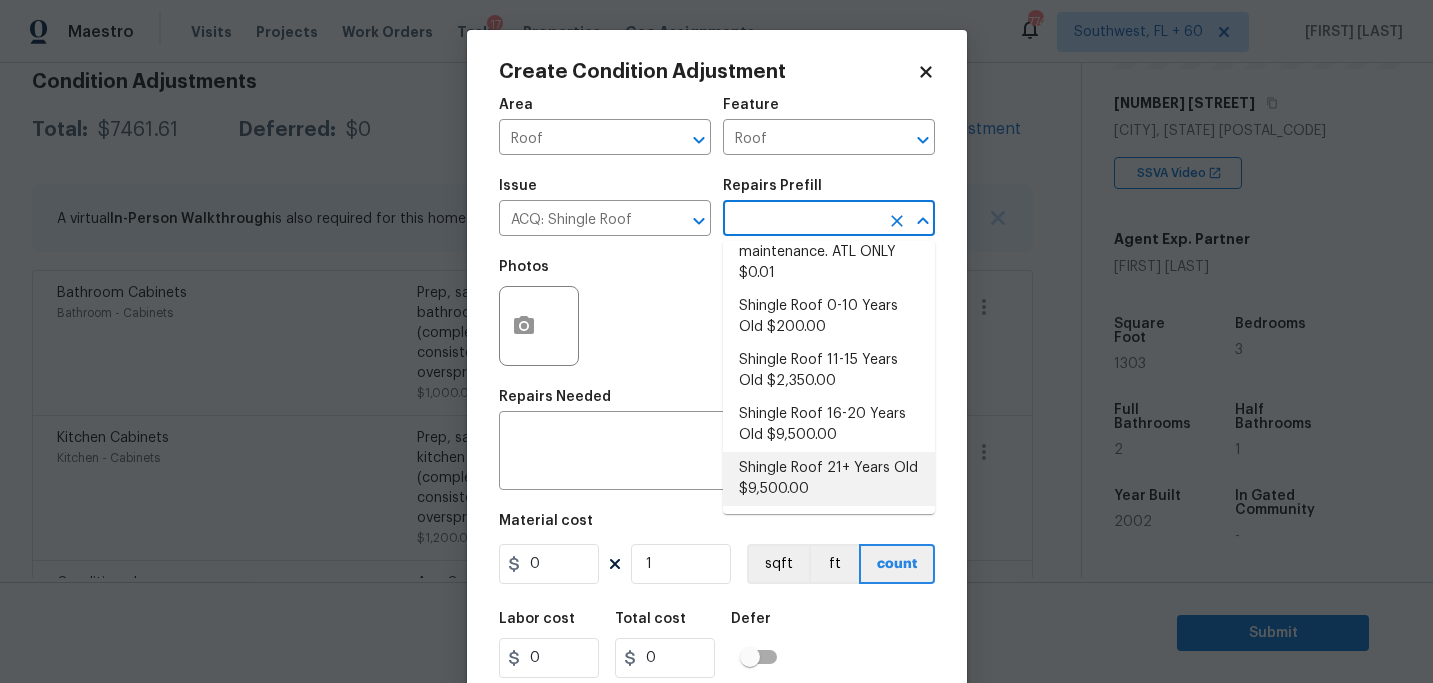 click on "Shingle Roof 21+ Years Old $9,500.00" at bounding box center (829, 479) 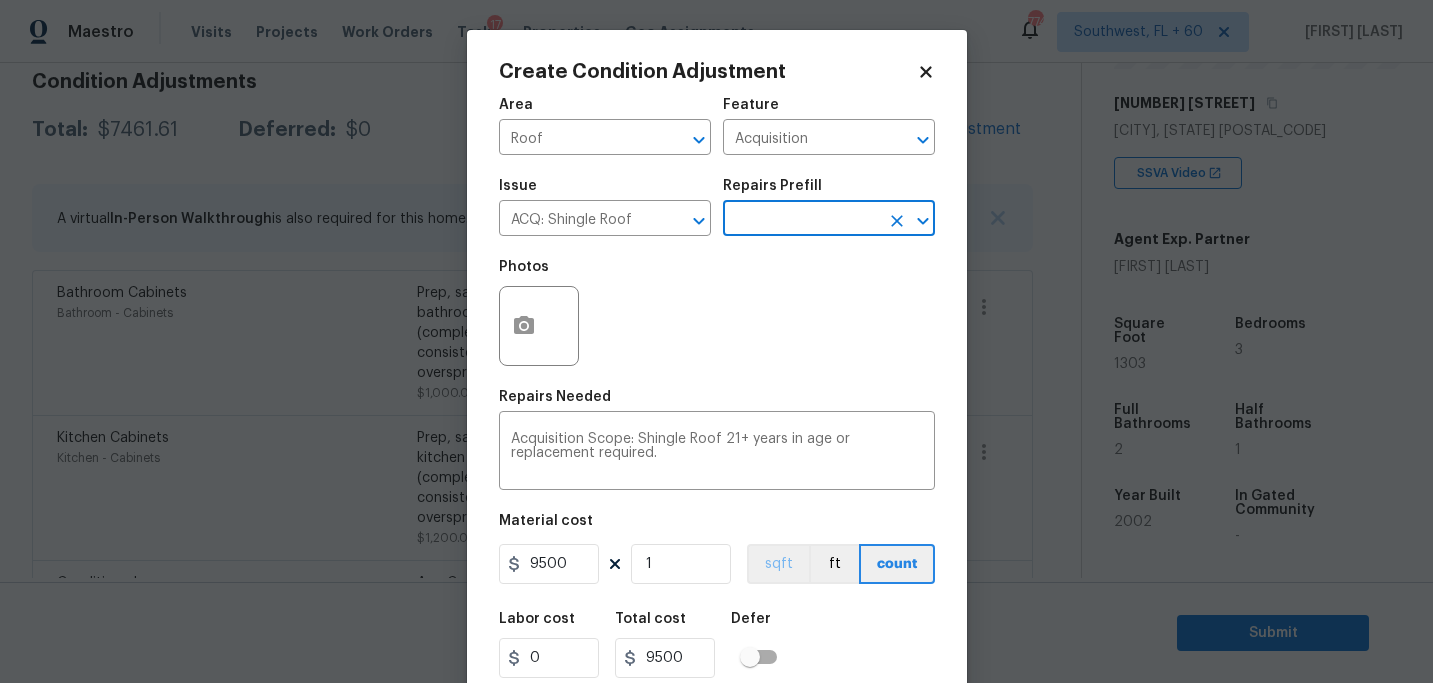 scroll, scrollTop: 64, scrollLeft: 0, axis: vertical 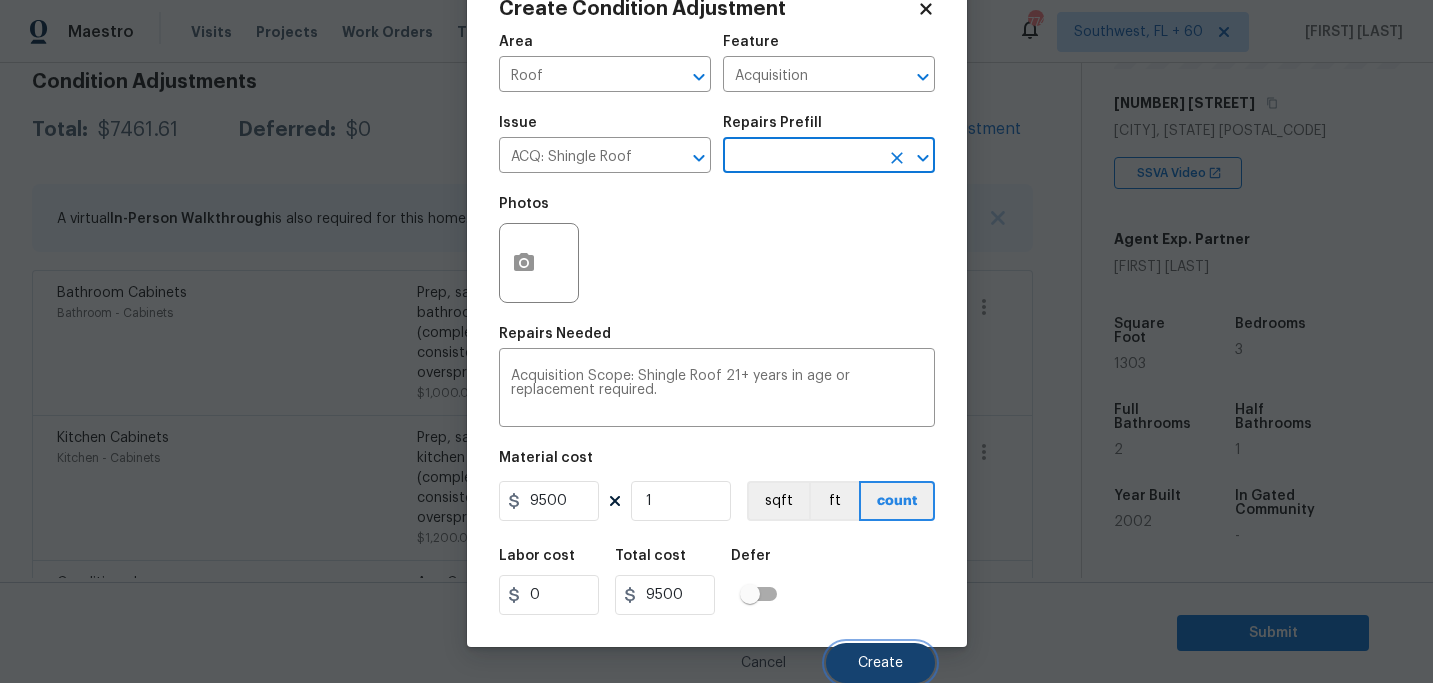 click on "Create" at bounding box center (880, 663) 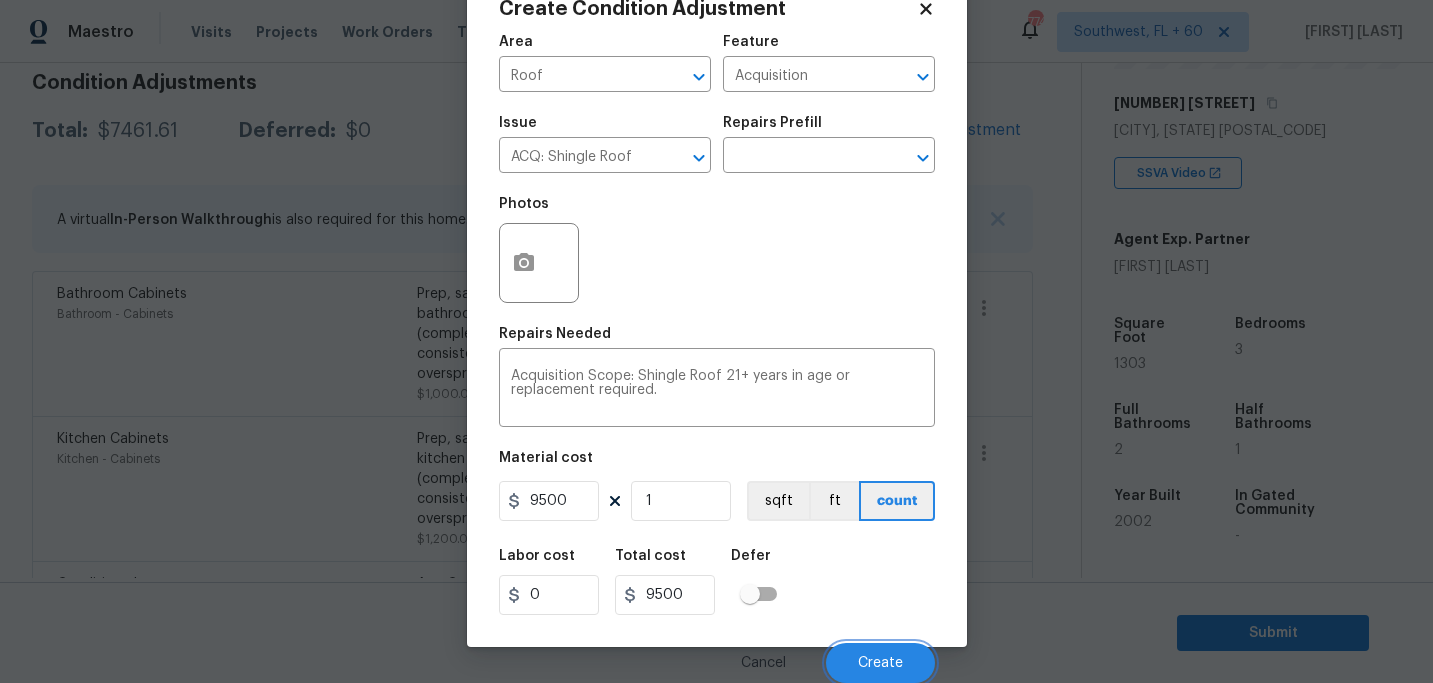 scroll, scrollTop: 295, scrollLeft: 0, axis: vertical 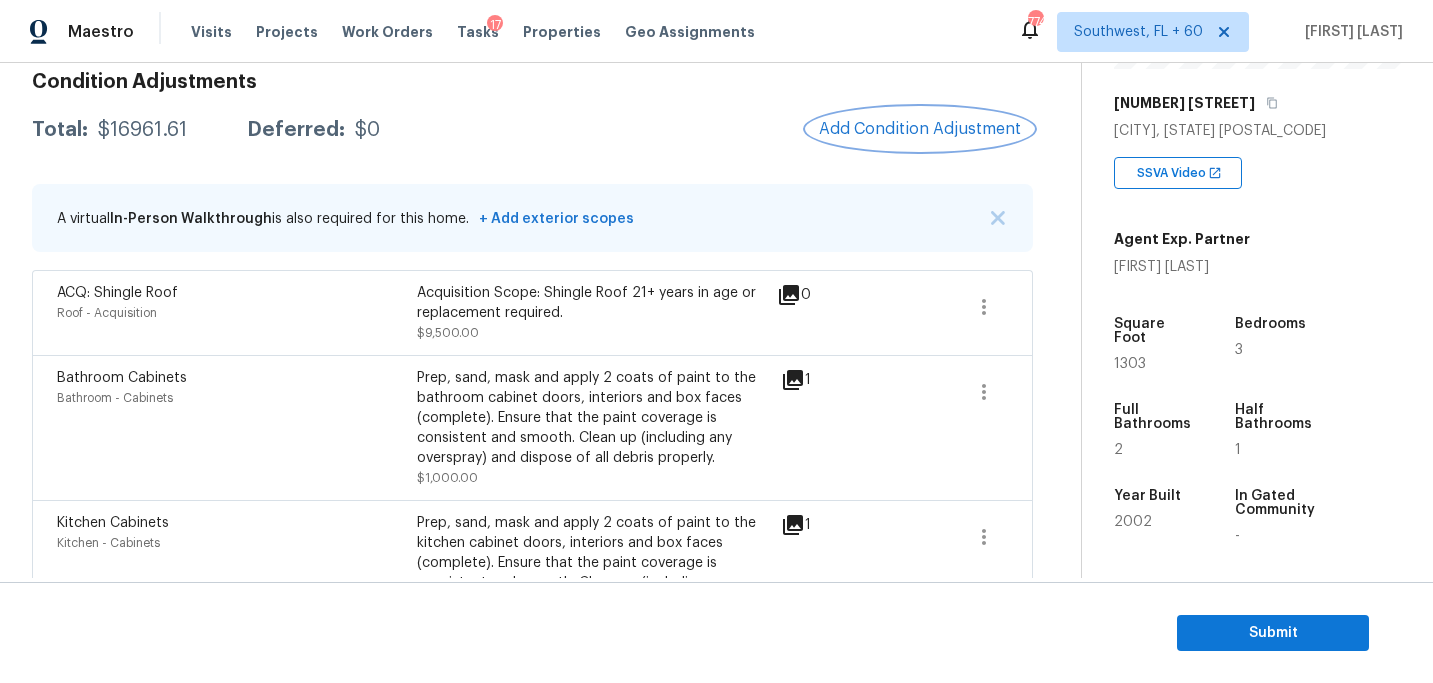 click on "Add Condition Adjustment" at bounding box center (920, 129) 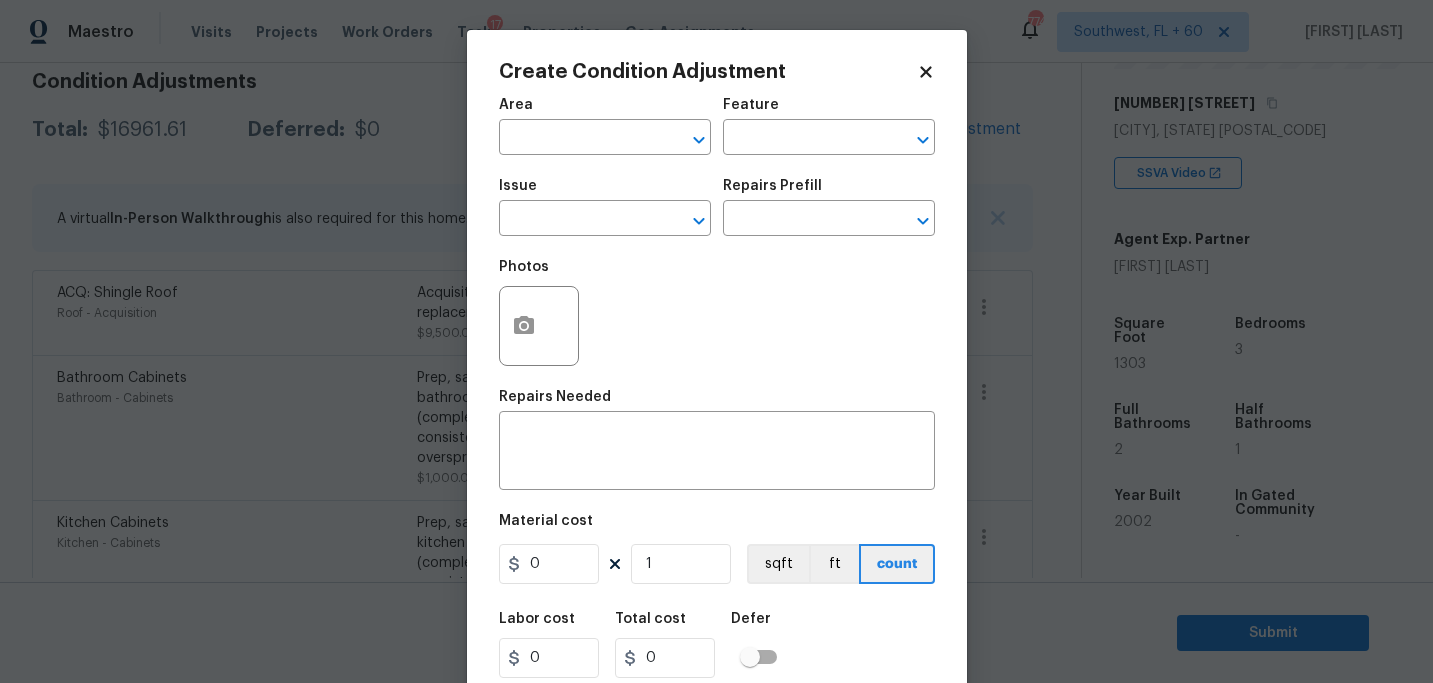 click on "Area ​" at bounding box center (605, 126) 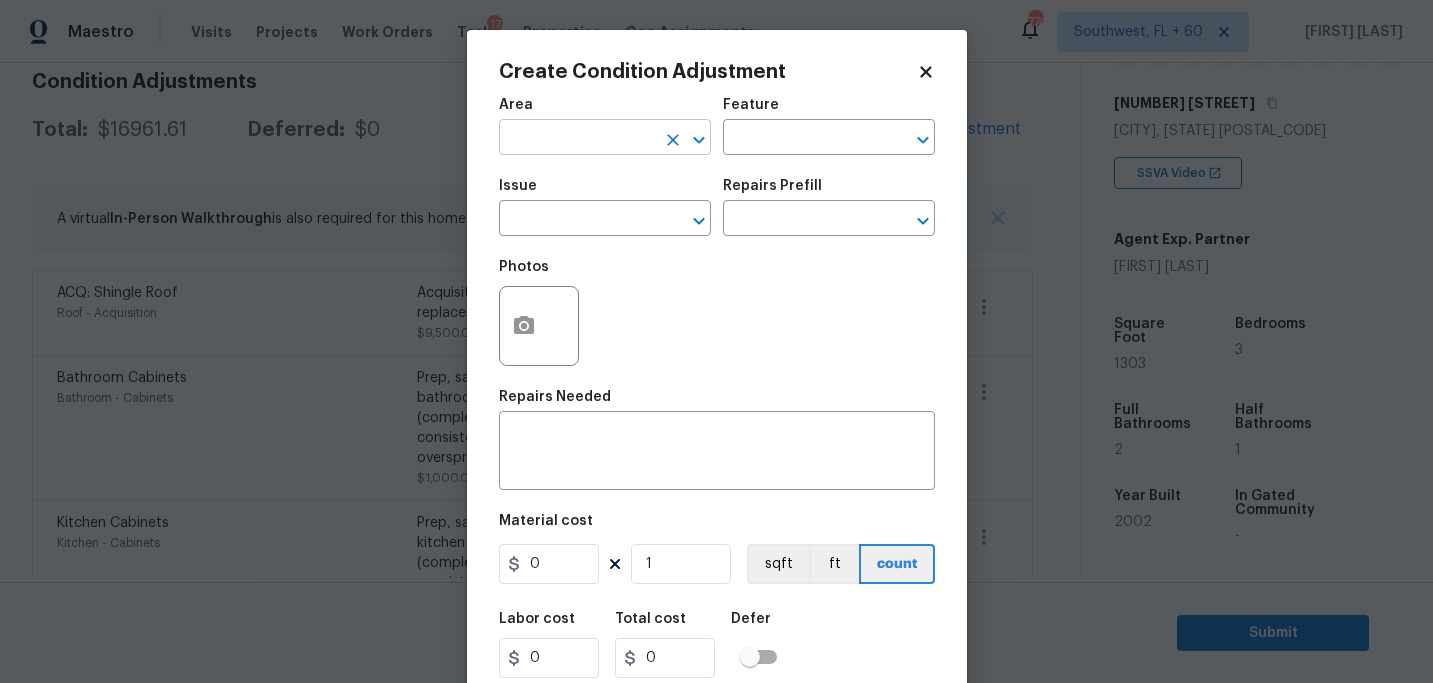 click at bounding box center (577, 139) 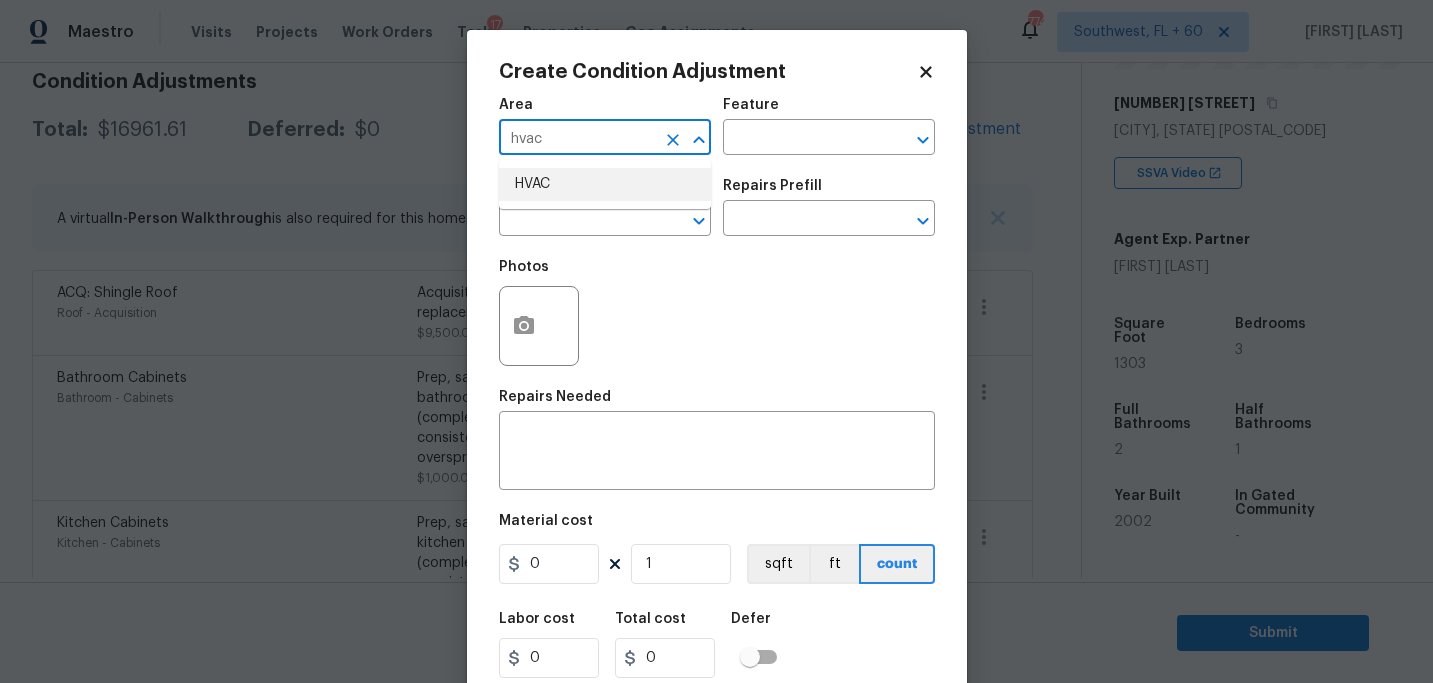 click on "HVAC" at bounding box center [605, 184] 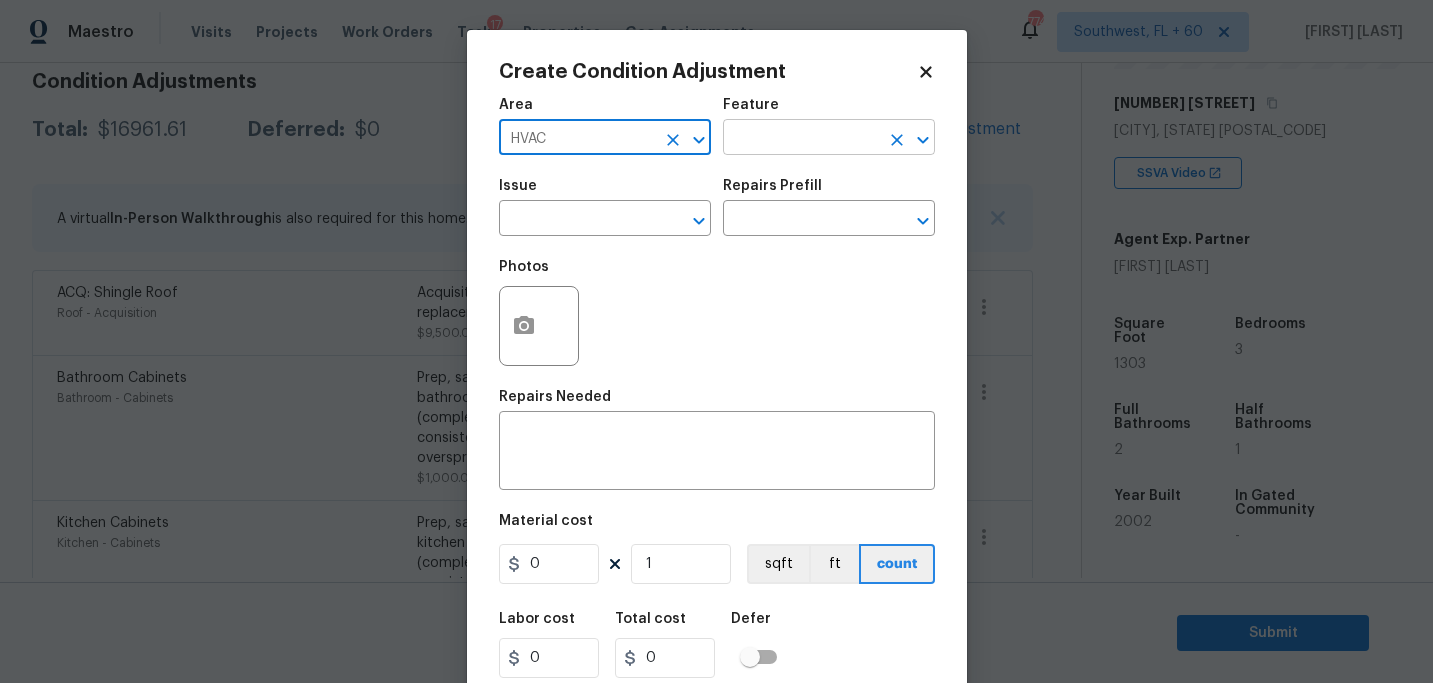 type on "HVAC" 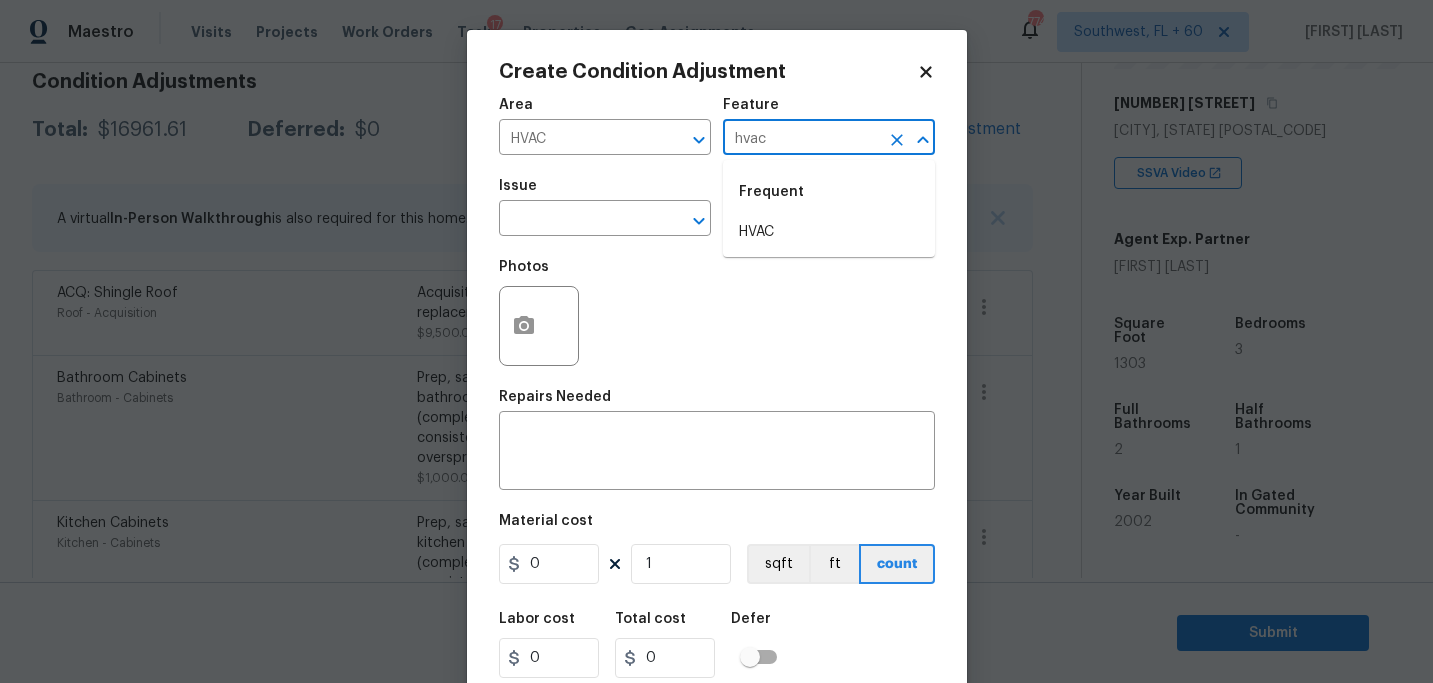 click on "HVAC" at bounding box center (829, 232) 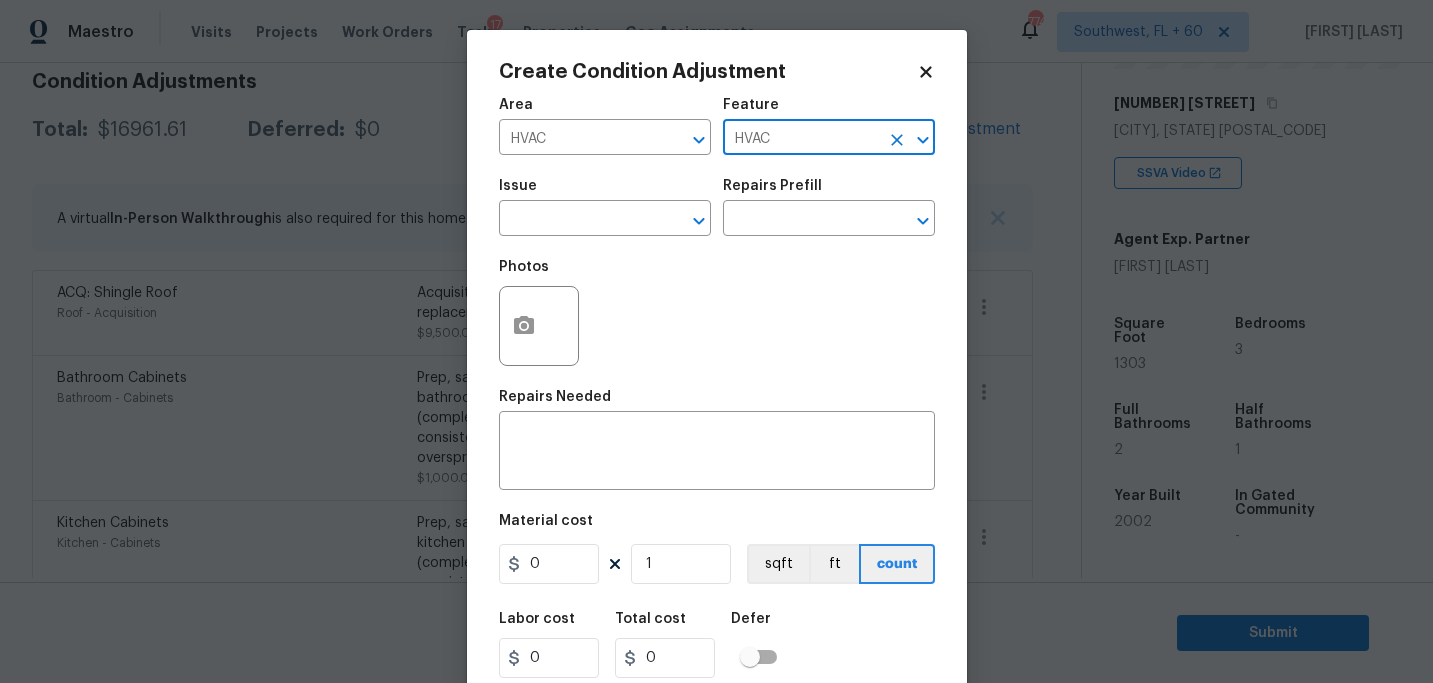 type on "HVAC" 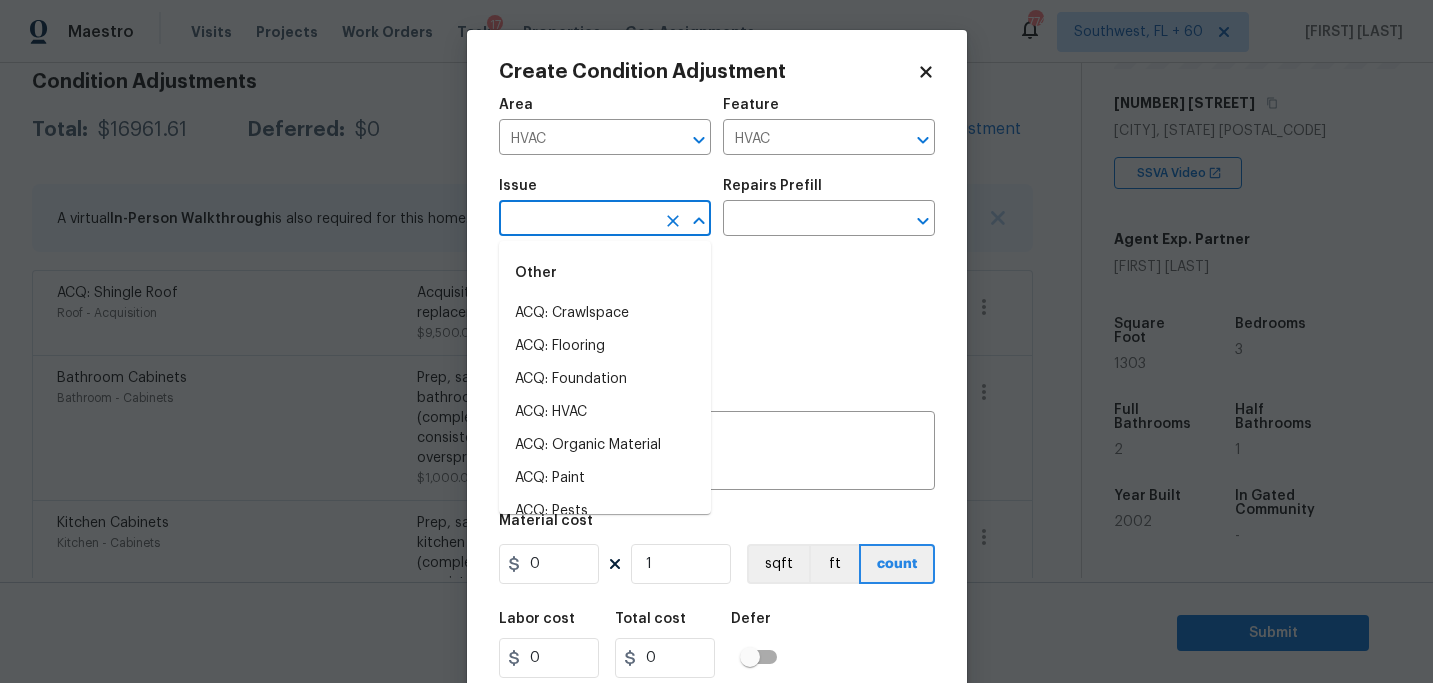 click at bounding box center [577, 220] 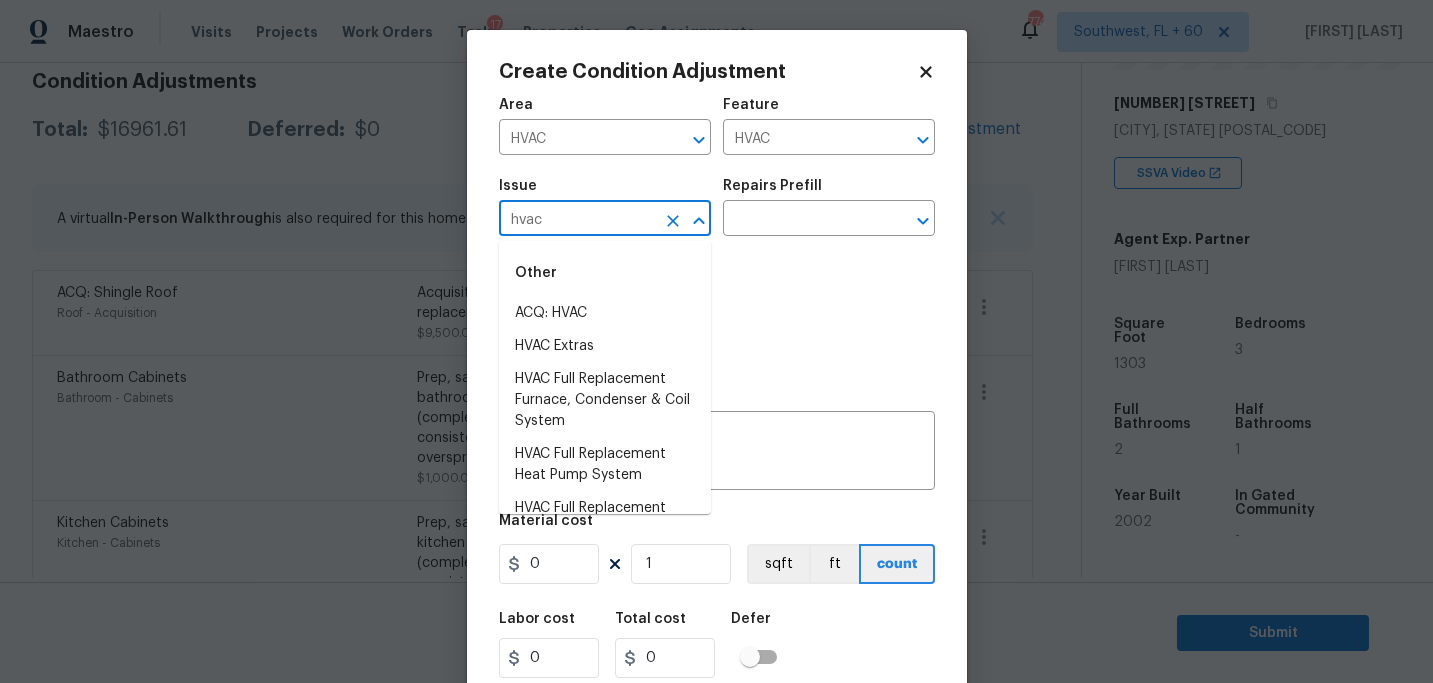click on "ACQ: HVAC" at bounding box center (605, 313) 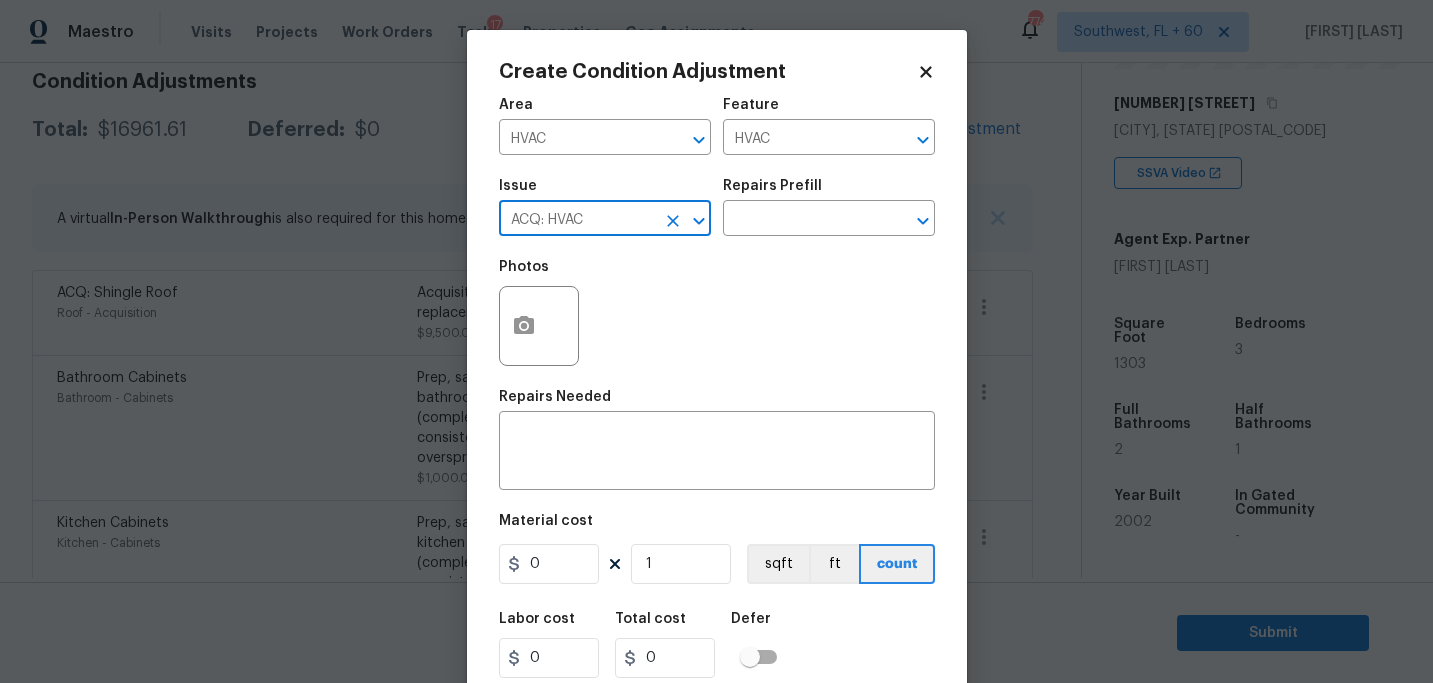 type on "ACQ: HVAC" 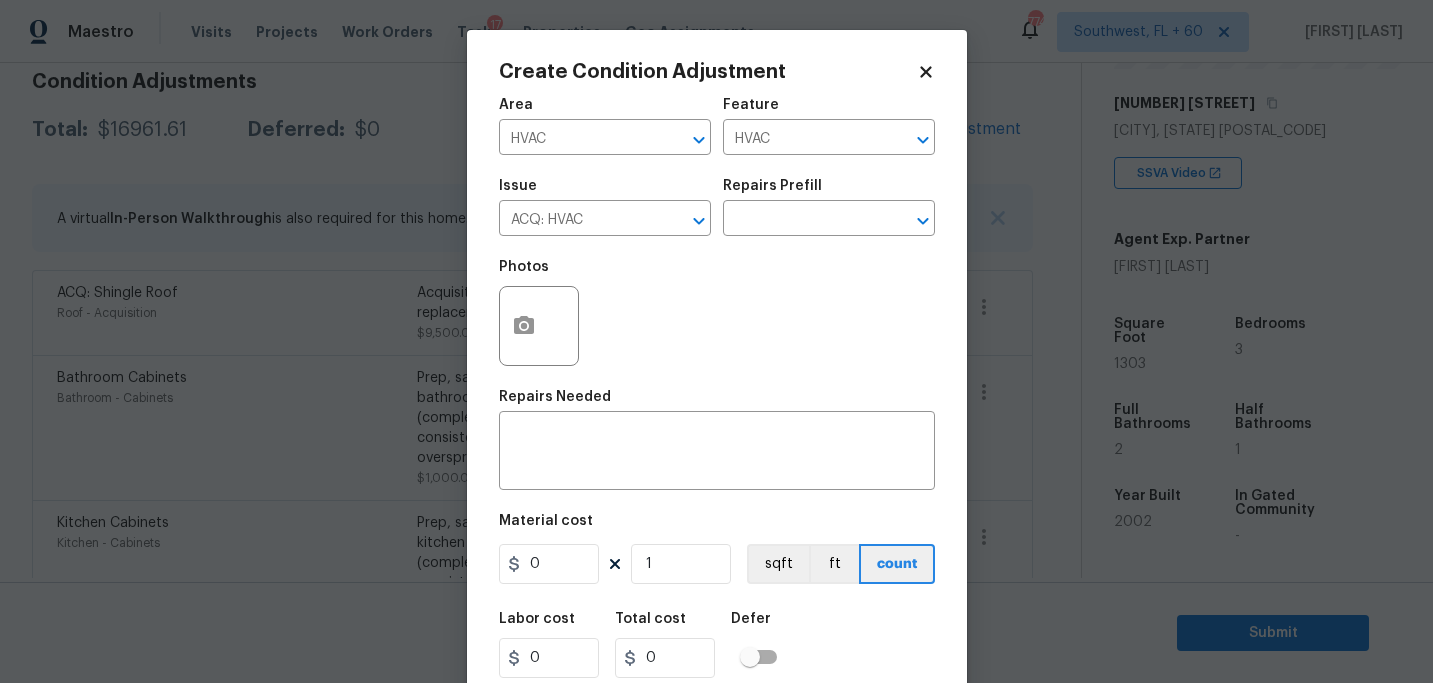 click on "Issue ACQ: HVAC ​ Repairs Prefill ​" at bounding box center (717, 207) 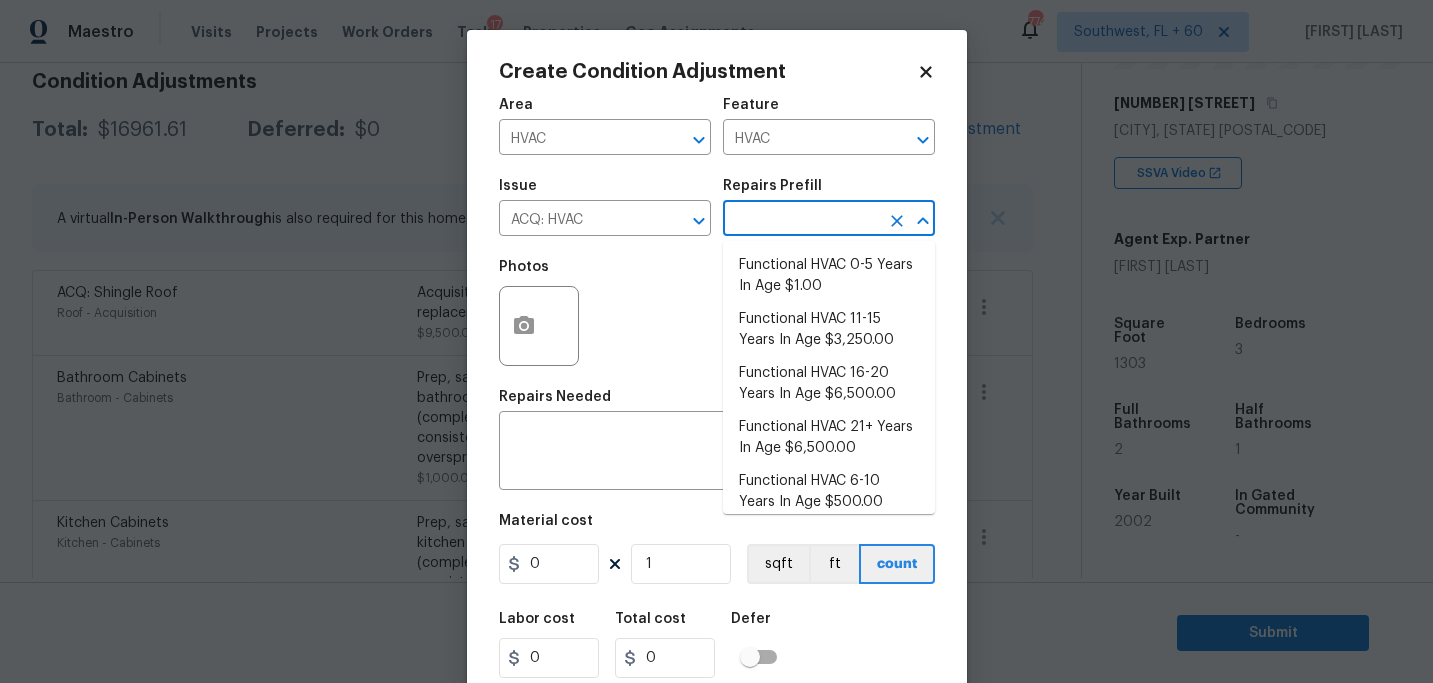 click at bounding box center [801, 220] 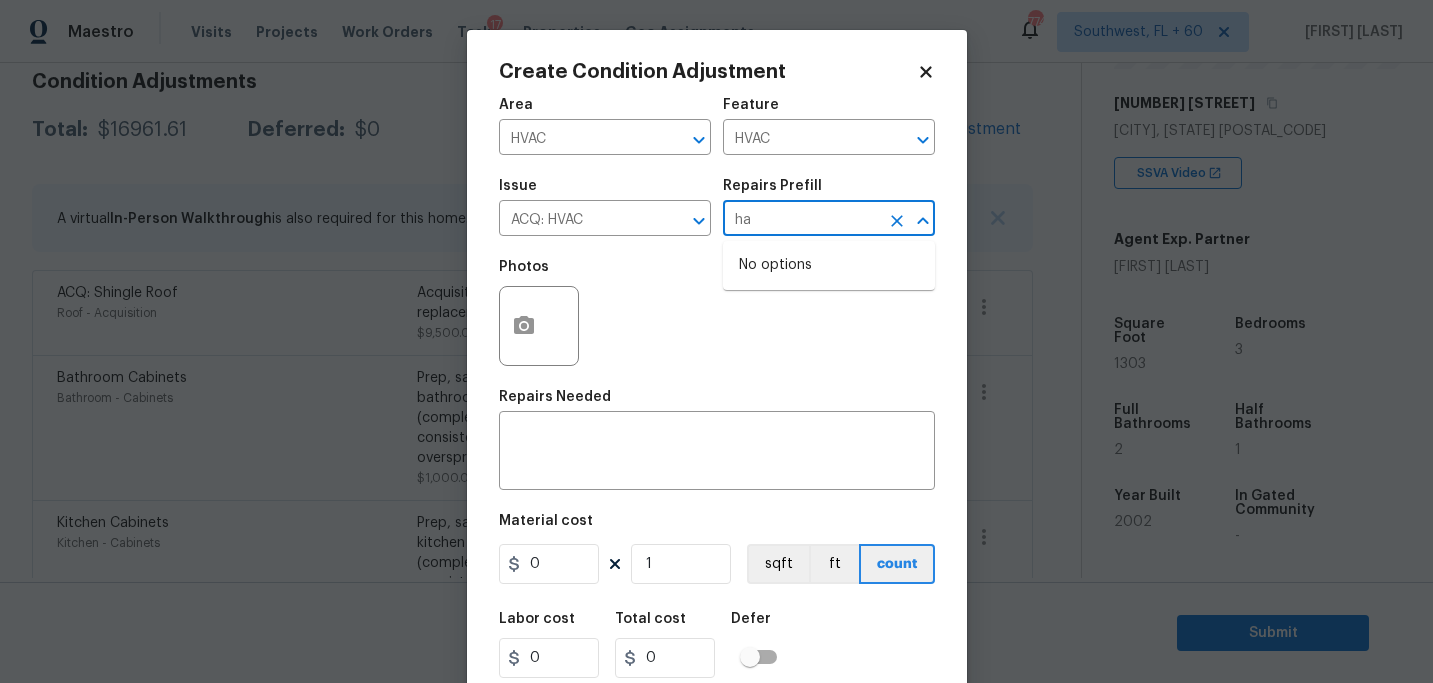 type on "h" 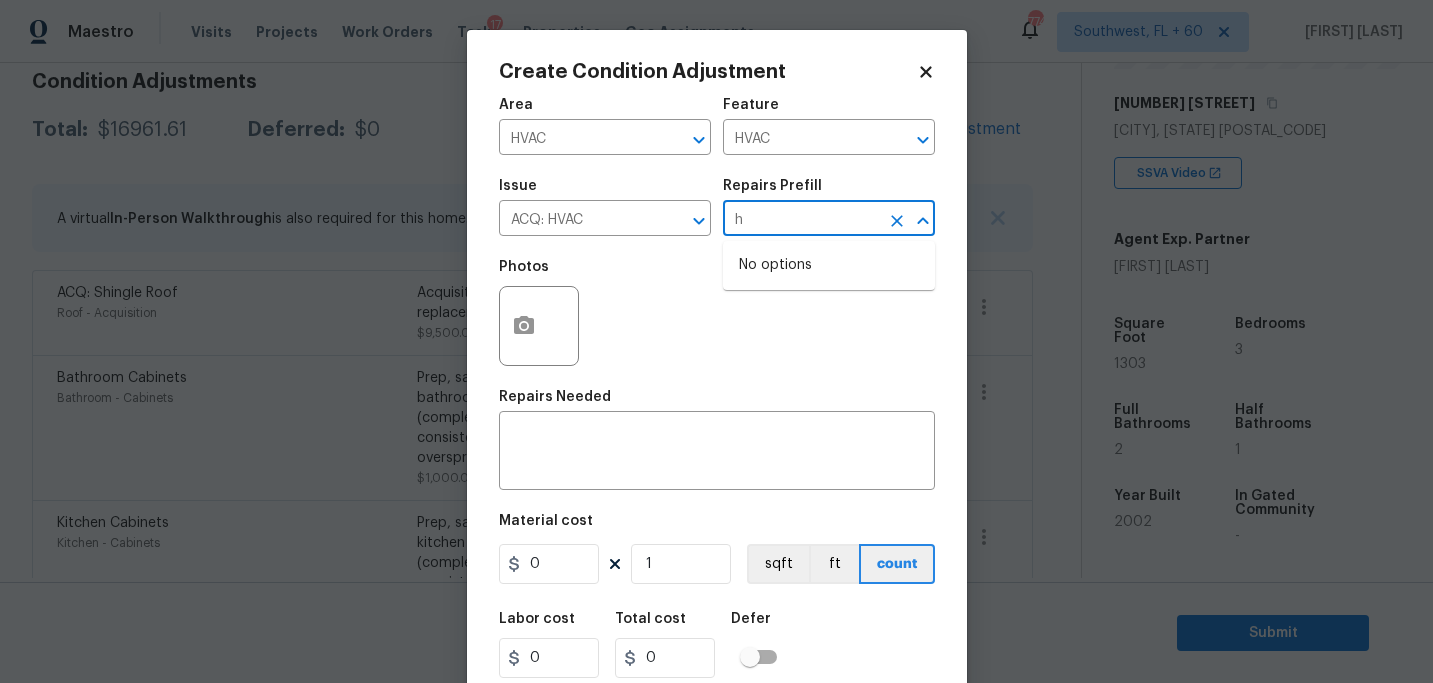 type 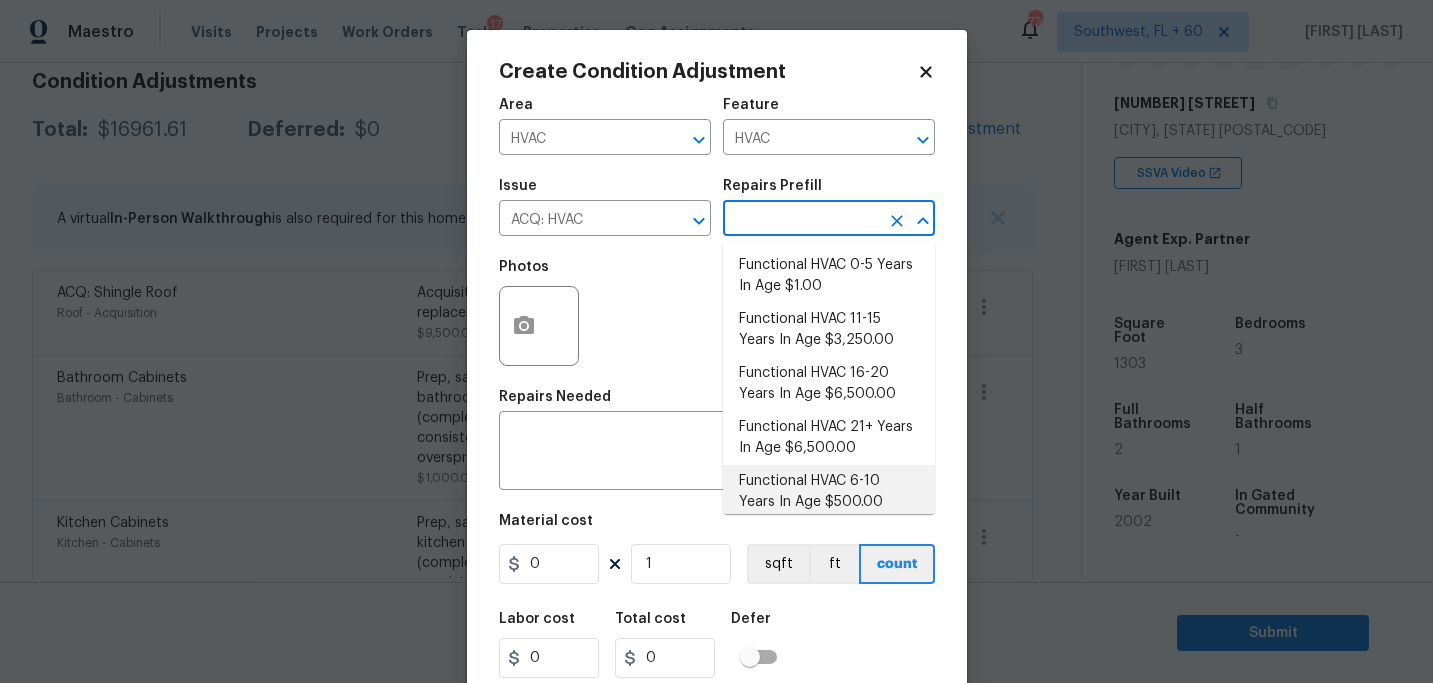 click on "Functional HVAC 6-10 Years In Age $500.00" at bounding box center [829, 492] 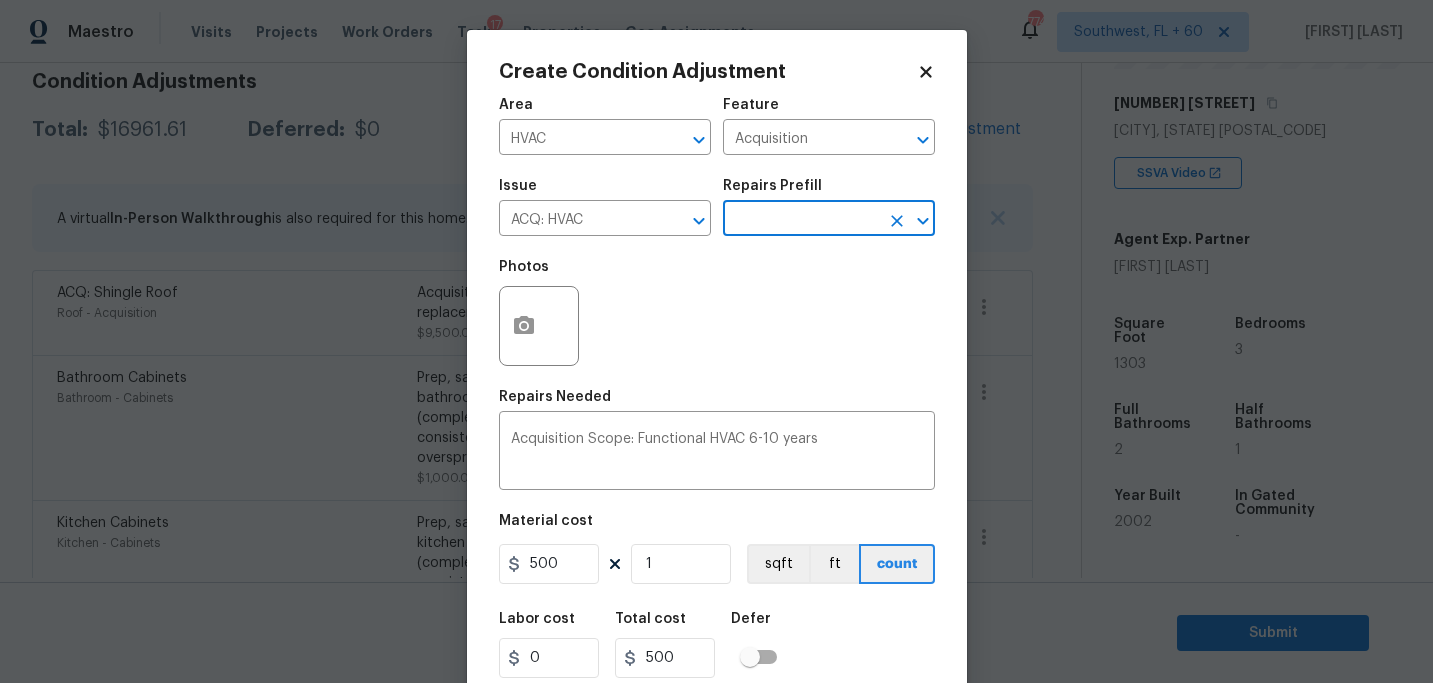 scroll, scrollTop: 64, scrollLeft: 0, axis: vertical 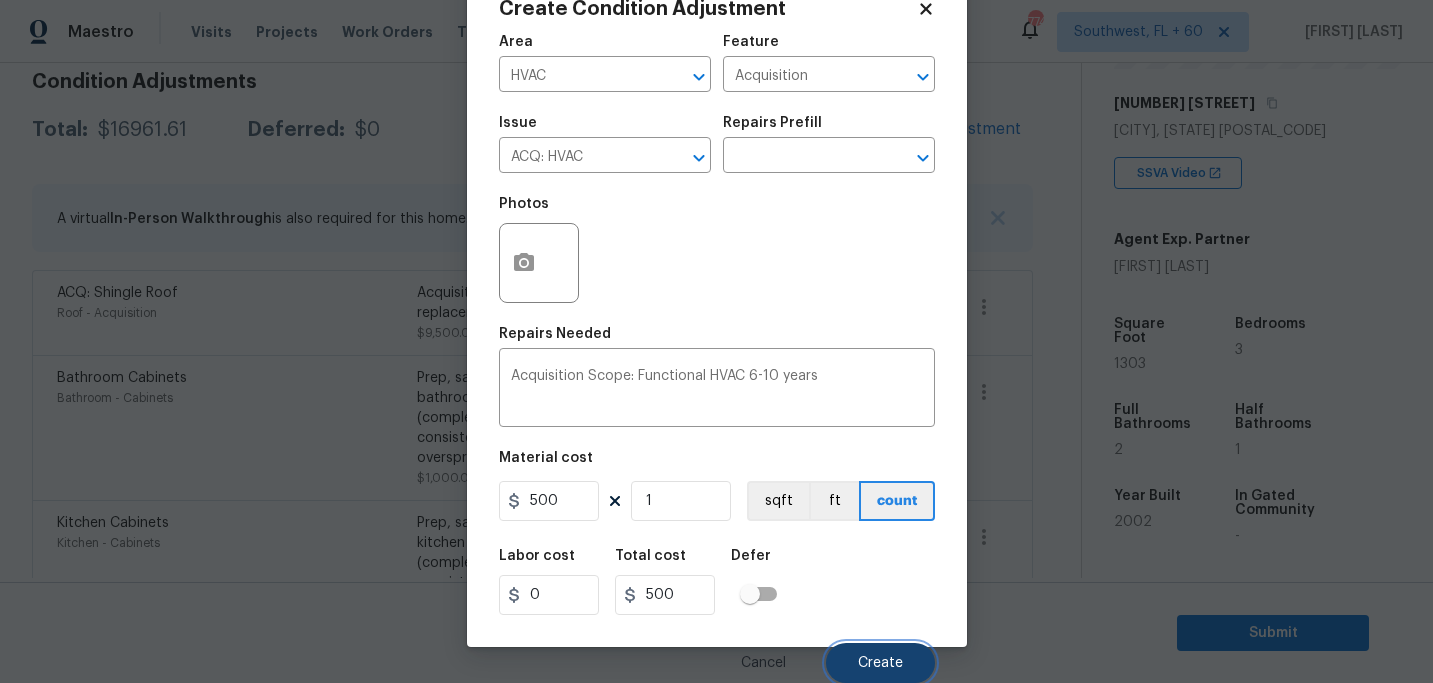 click on "Create" at bounding box center [880, 663] 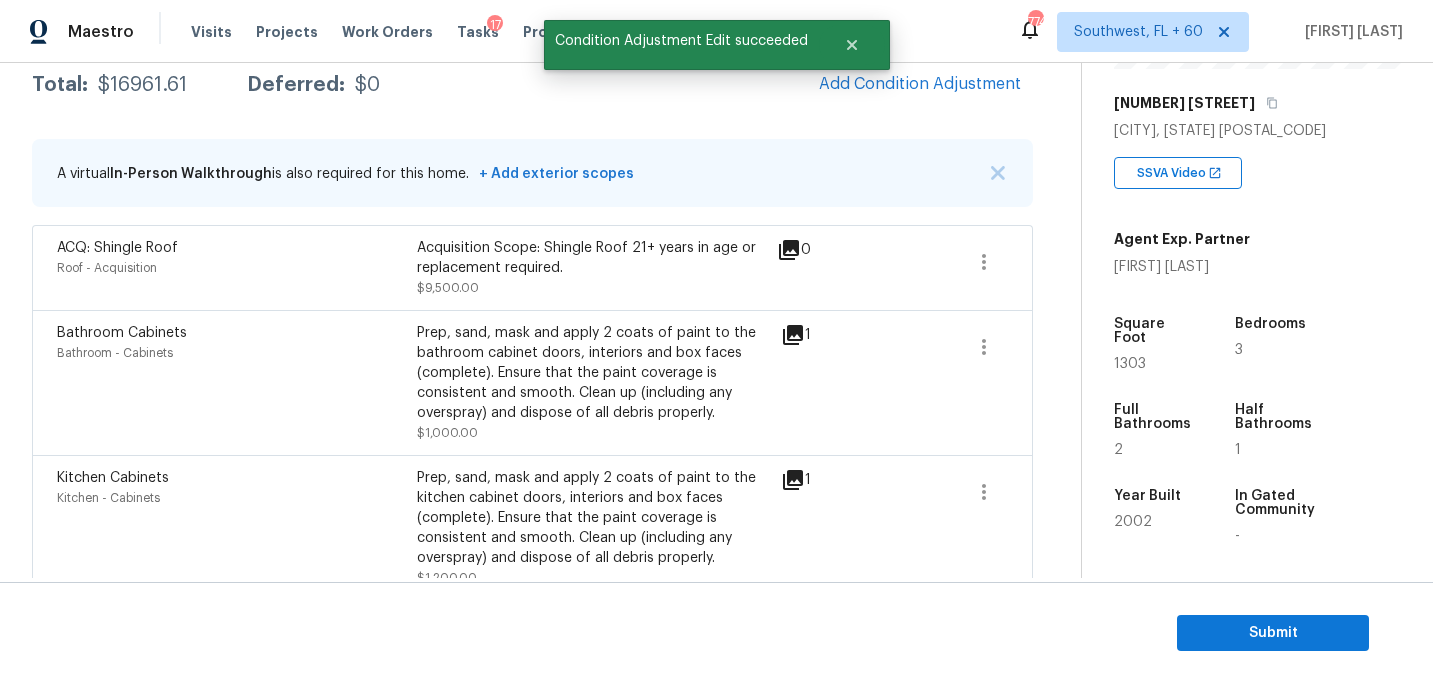 scroll, scrollTop: 295, scrollLeft: 0, axis: vertical 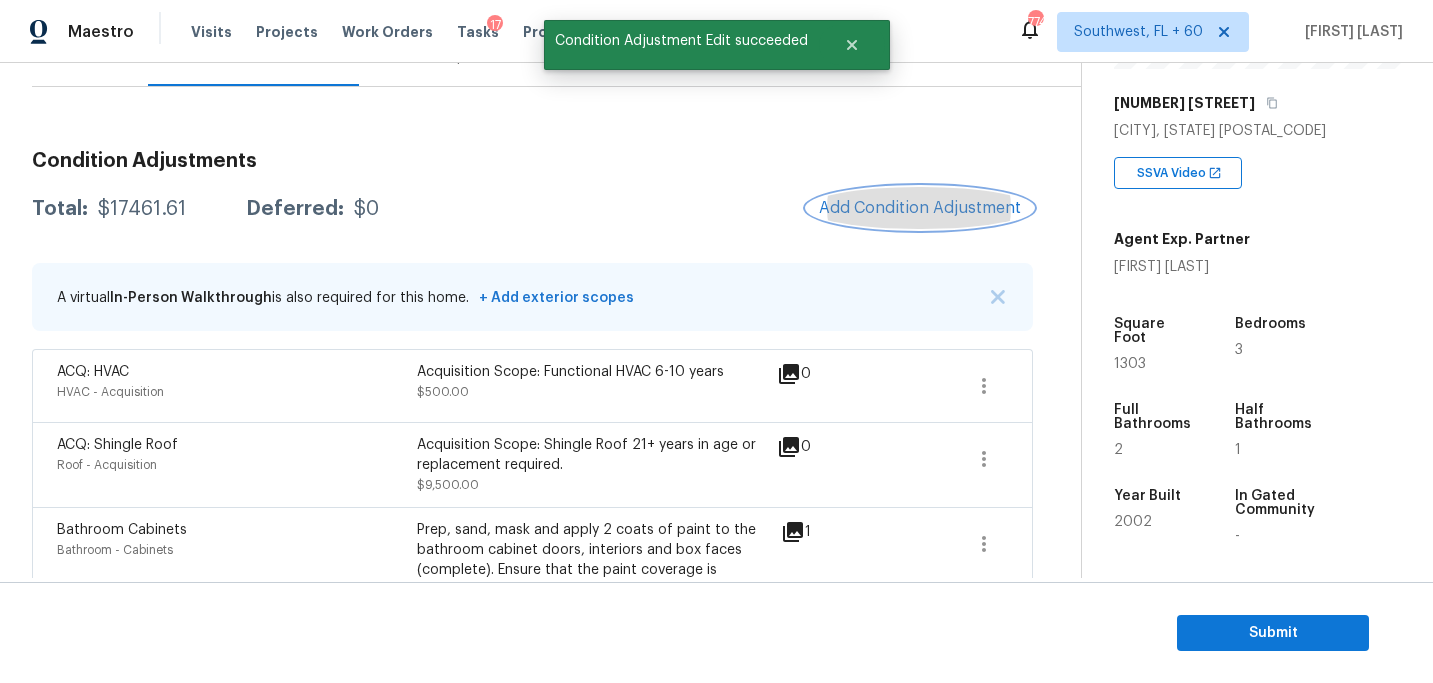 click on "Add Condition Adjustment" at bounding box center [920, 208] 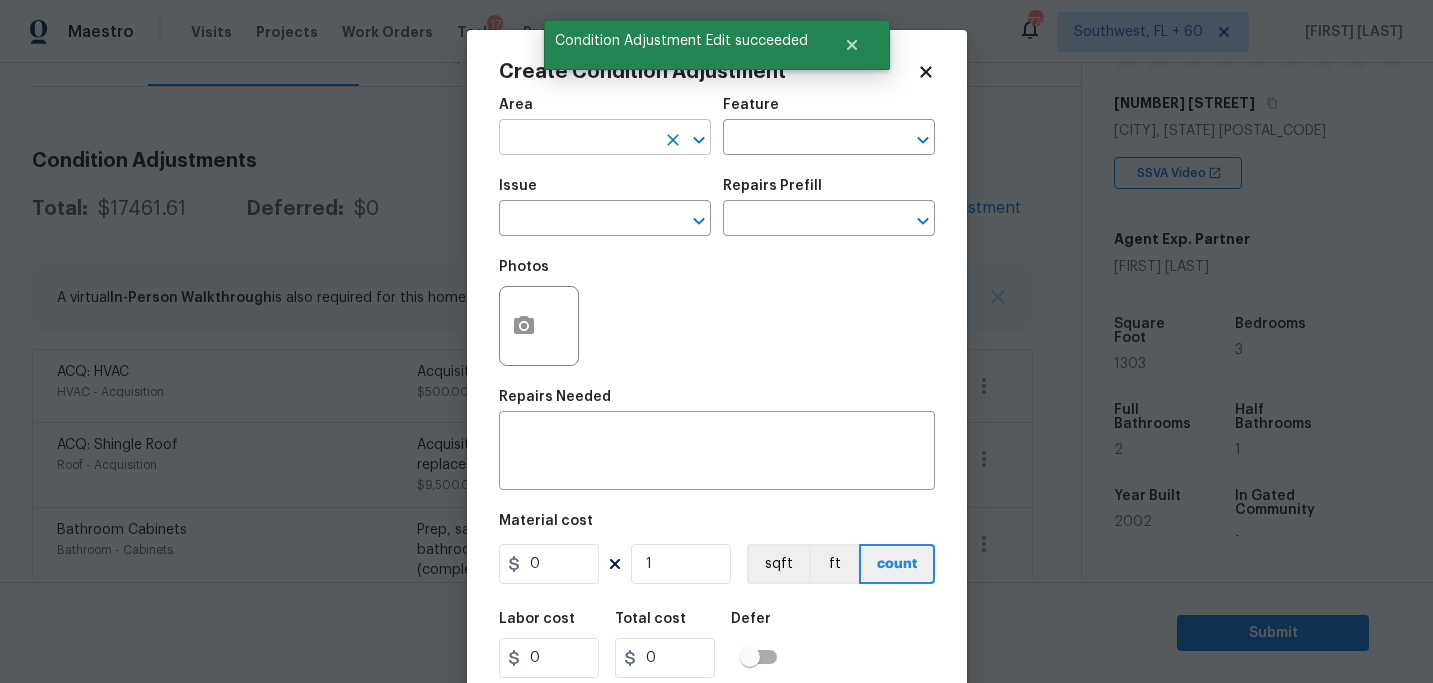 click at bounding box center (577, 139) 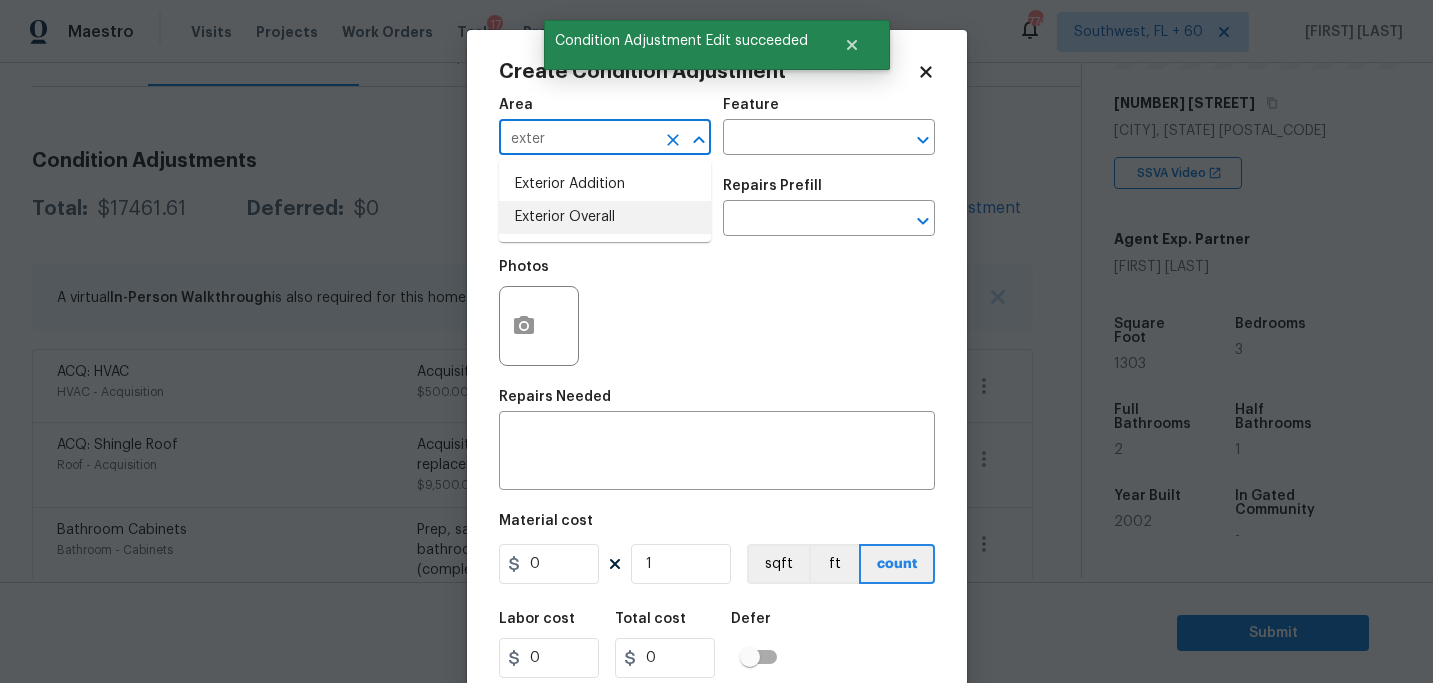 click on "Exterior Overall" at bounding box center [605, 217] 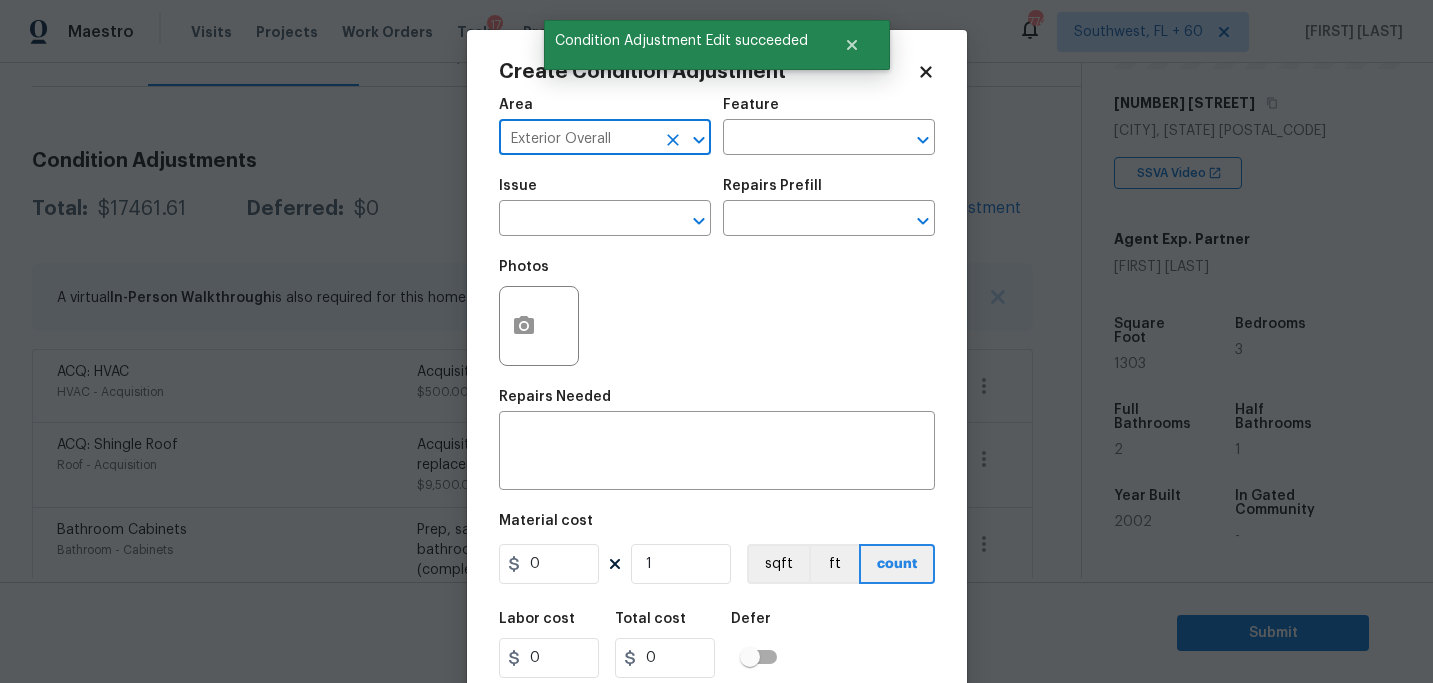 type on "Exterior Overall" 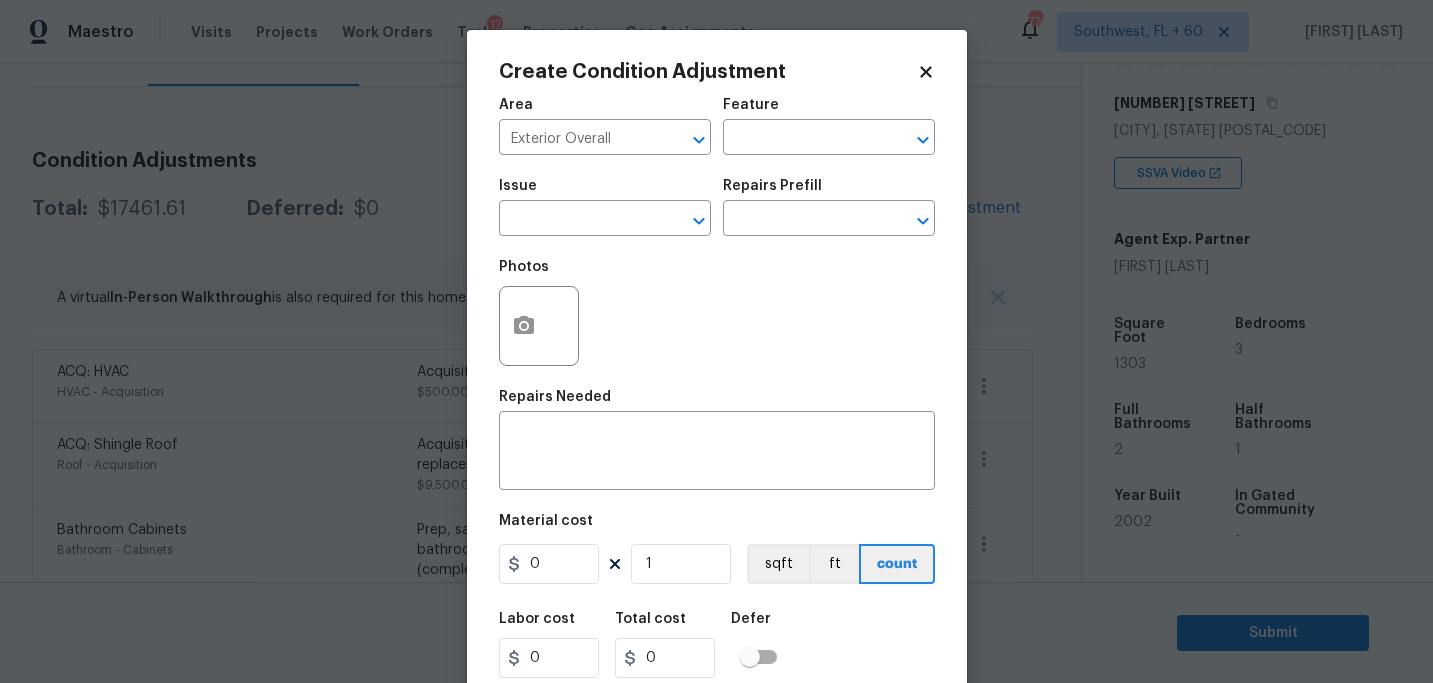 click on "Area Exterior Overall ​ Feature ​" at bounding box center (717, 126) 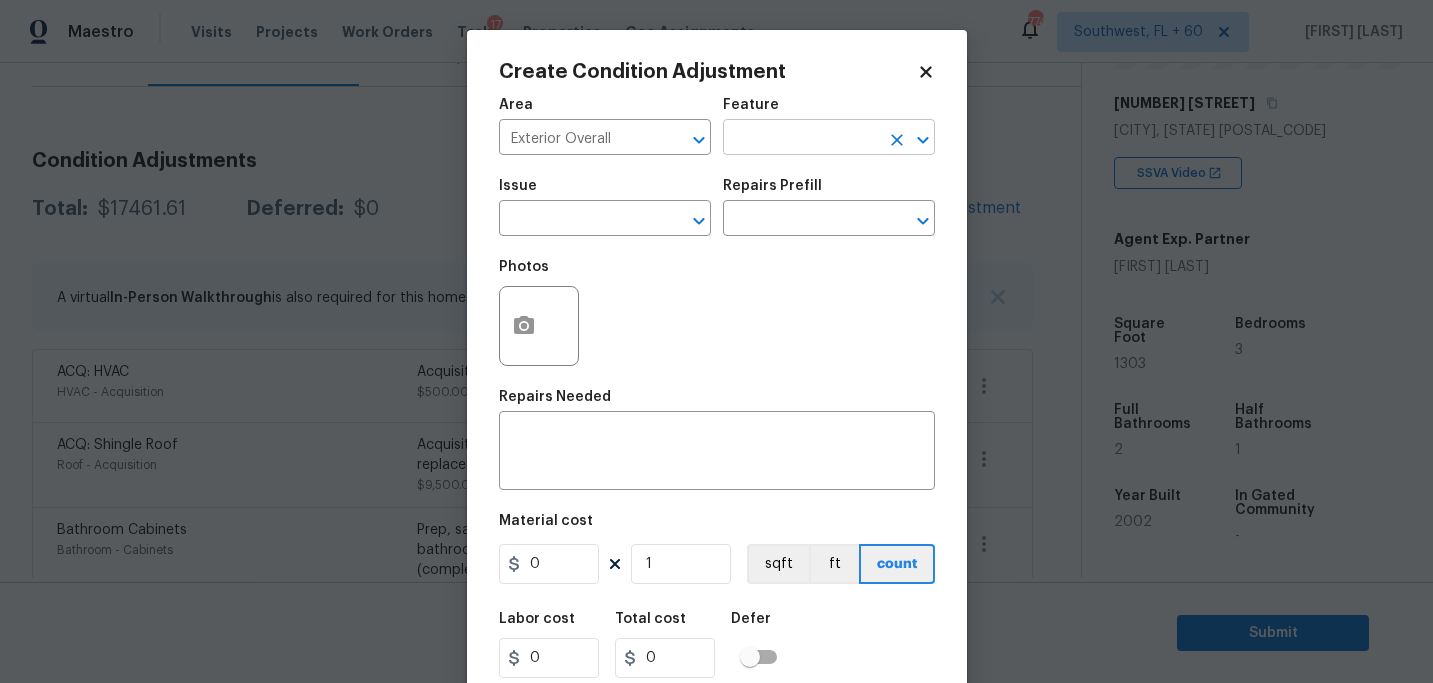 click at bounding box center (801, 139) 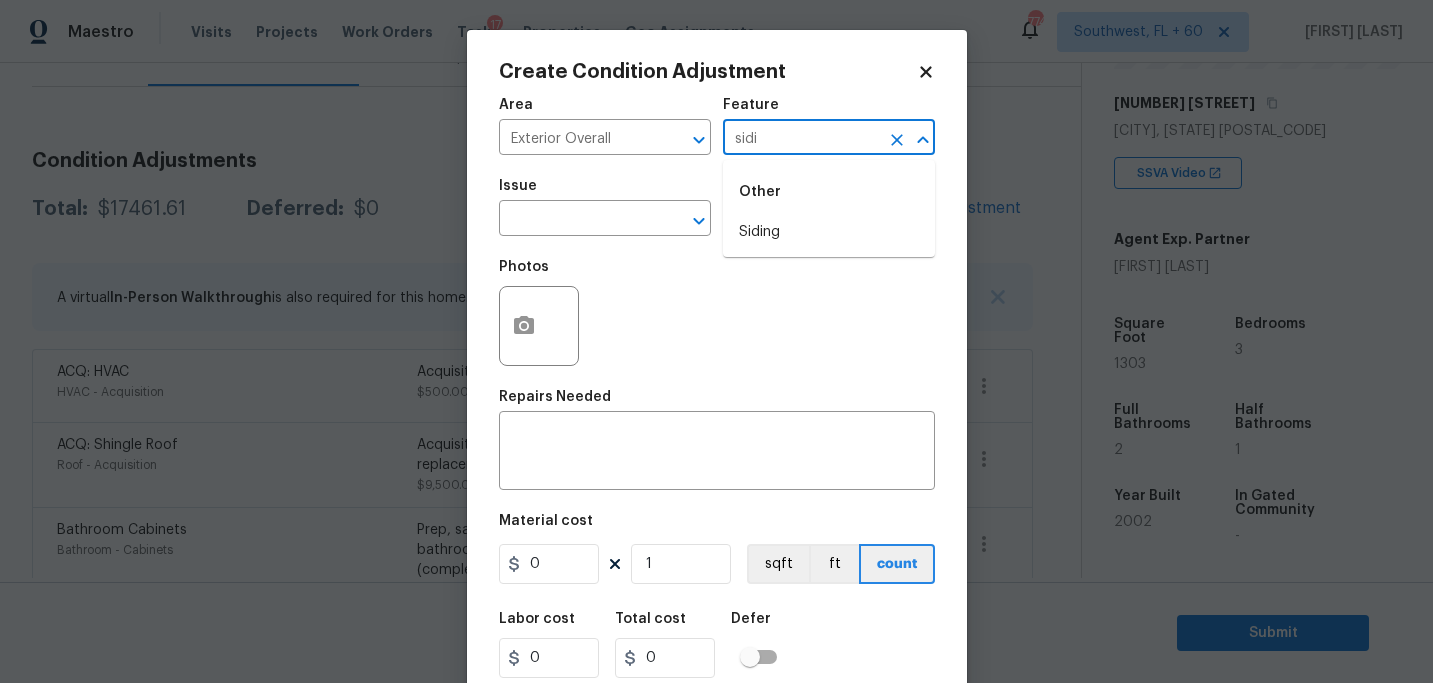 click on "Other" at bounding box center (829, 192) 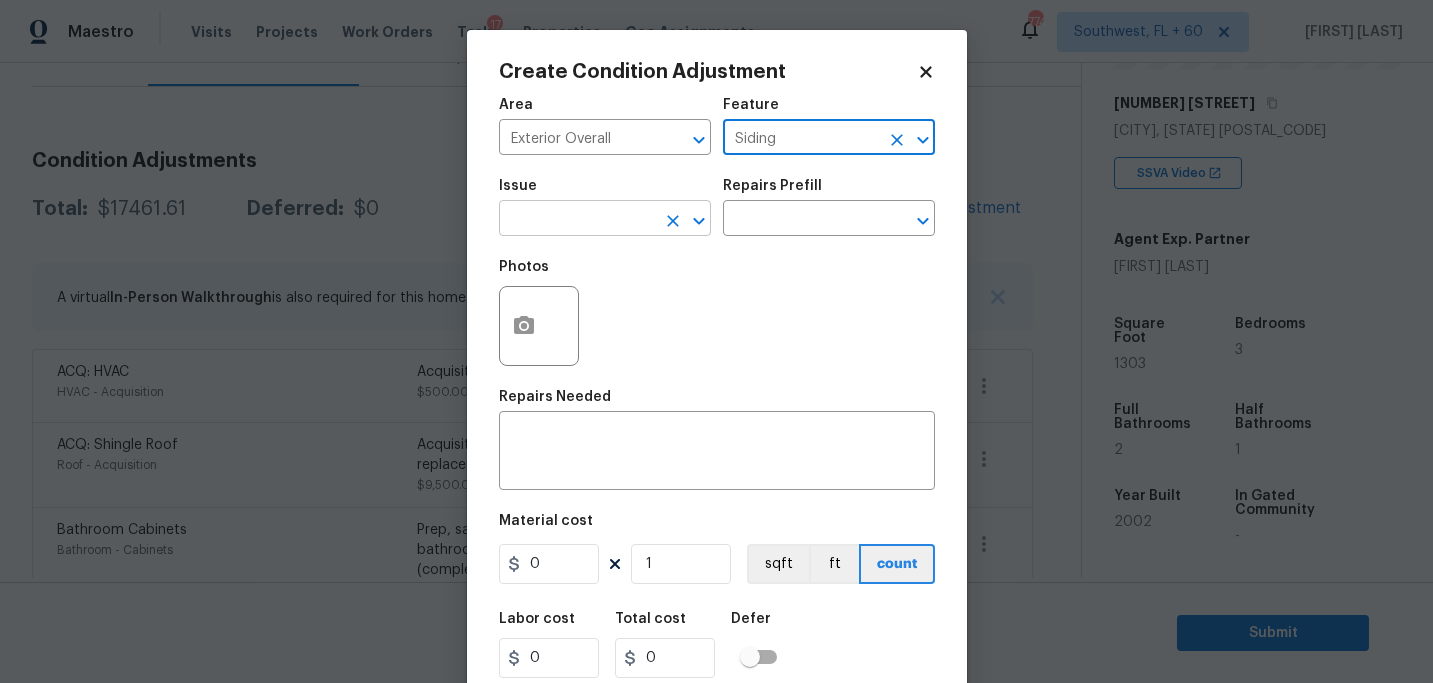 click on "​" at bounding box center [605, 220] 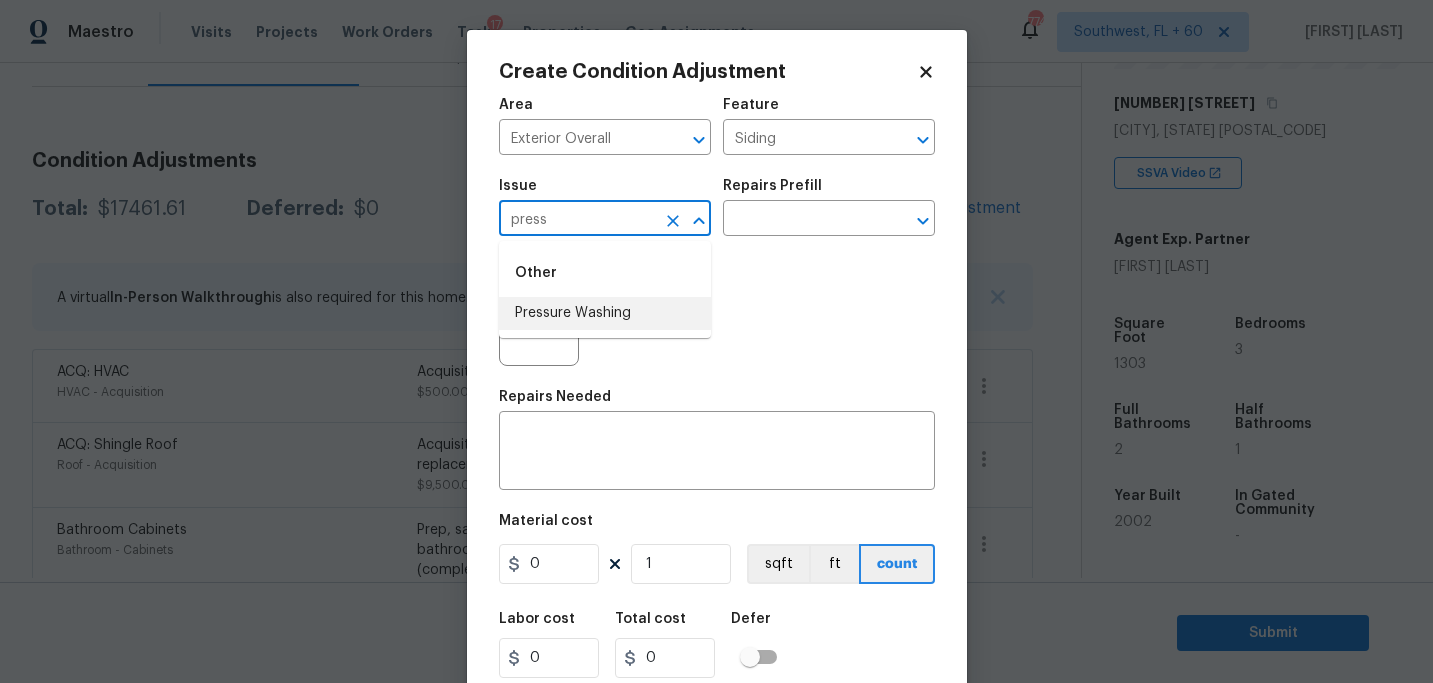 click on "Pressure Washing" at bounding box center (605, 313) 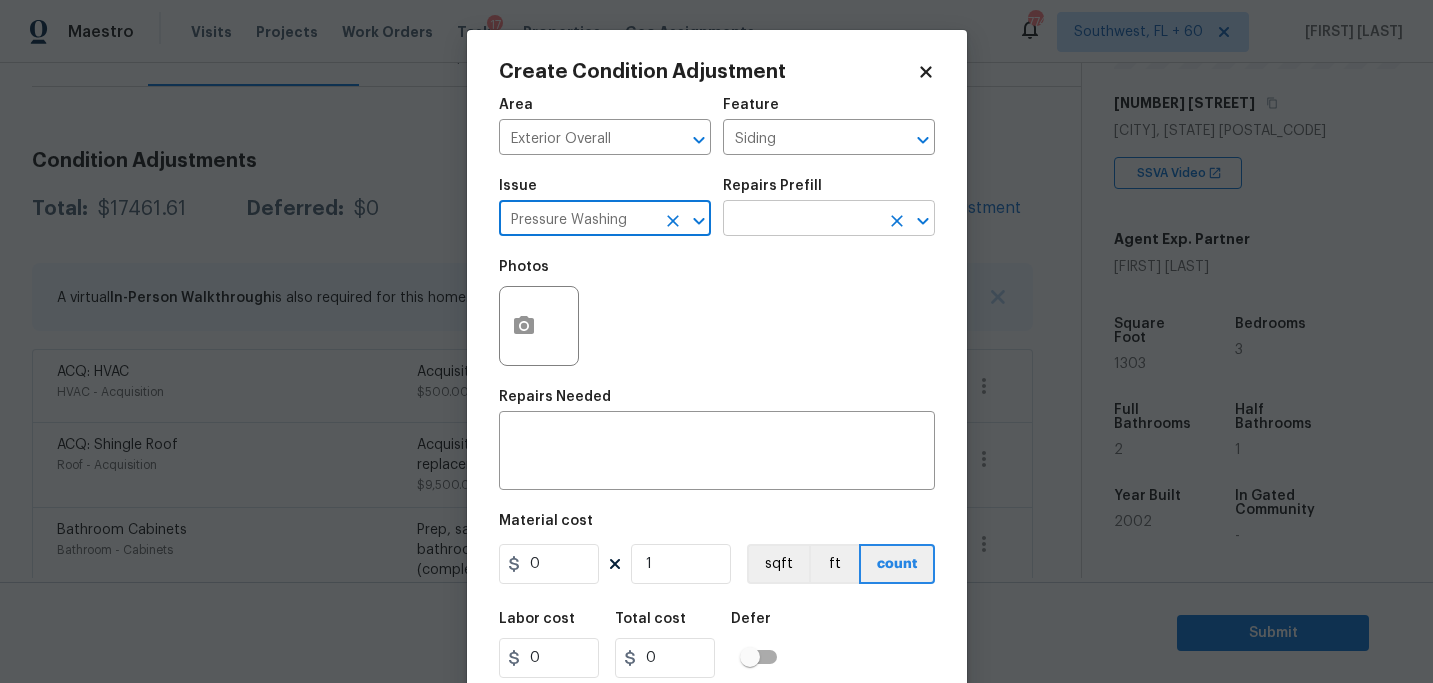 type on "Pressure Washing" 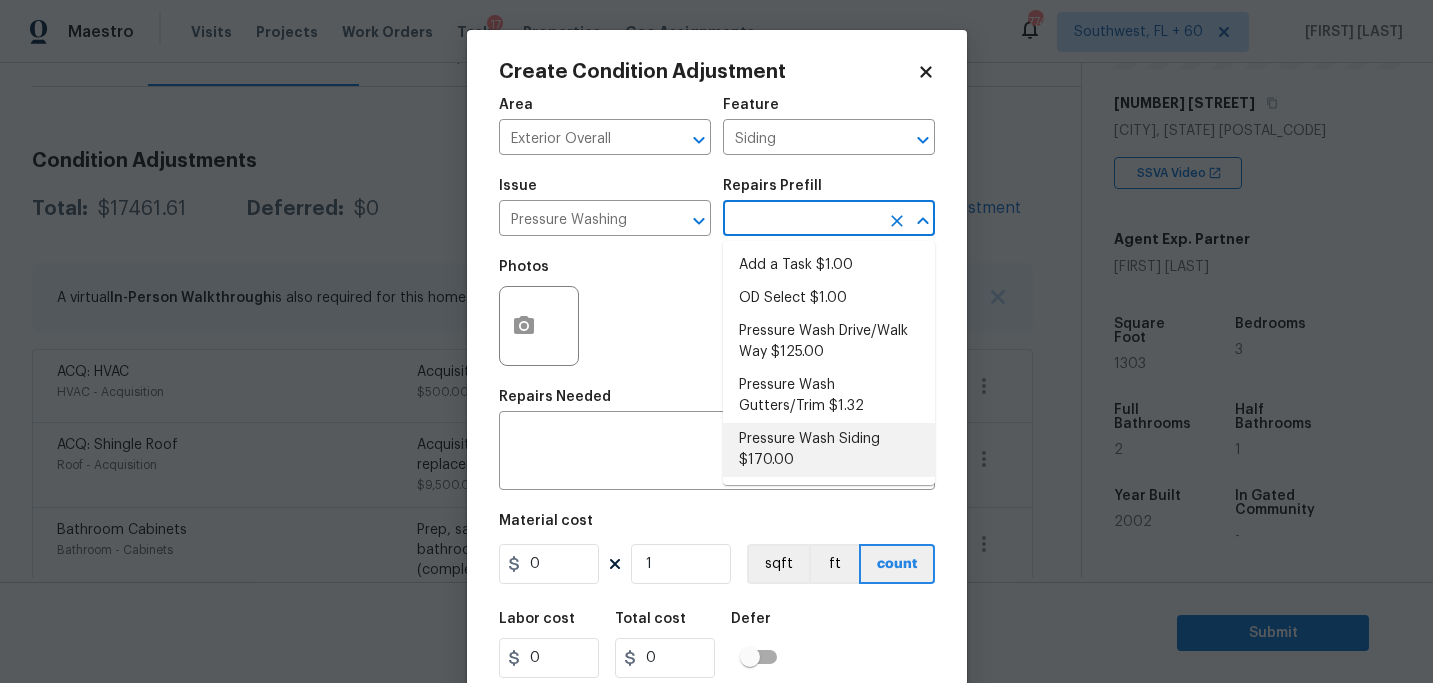 click on "Pressure Wash Siding $170.00" at bounding box center (829, 450) 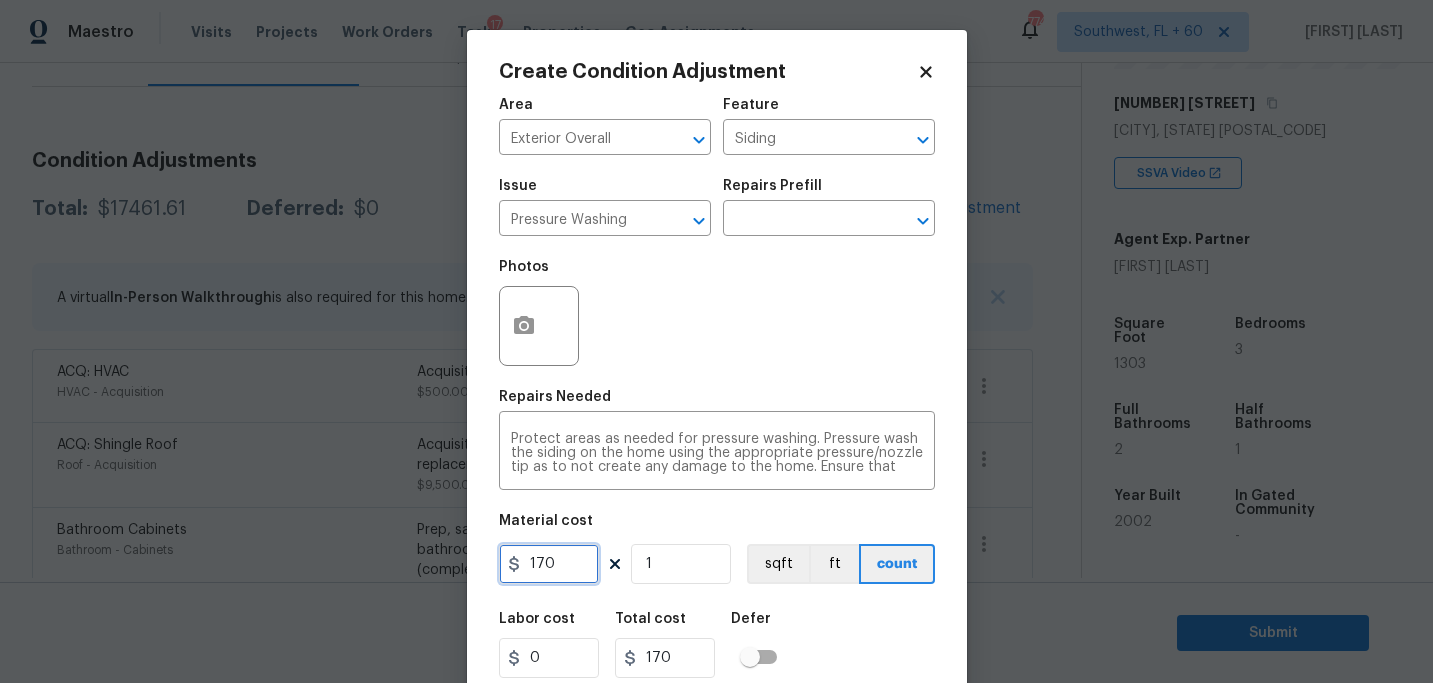 drag, startPoint x: 575, startPoint y: 573, endPoint x: 393, endPoint y: 569, distance: 182.04395 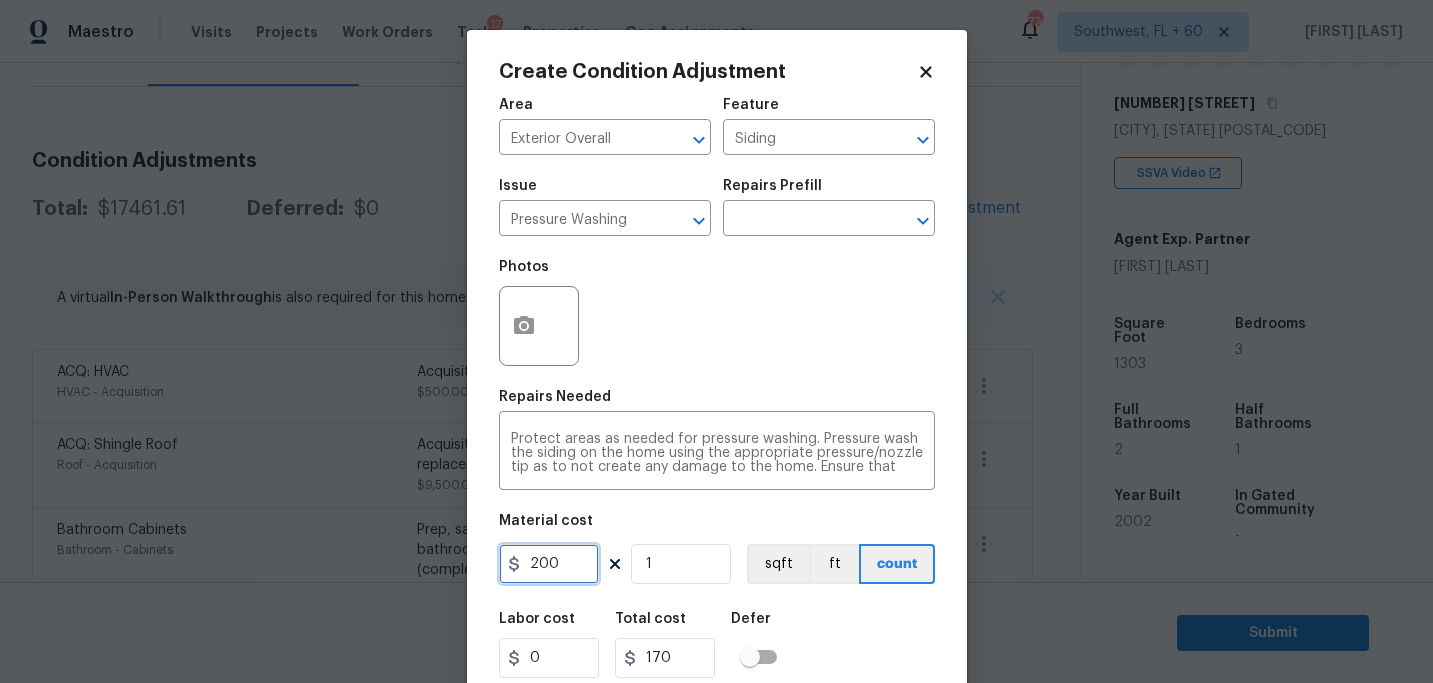 type on "200" 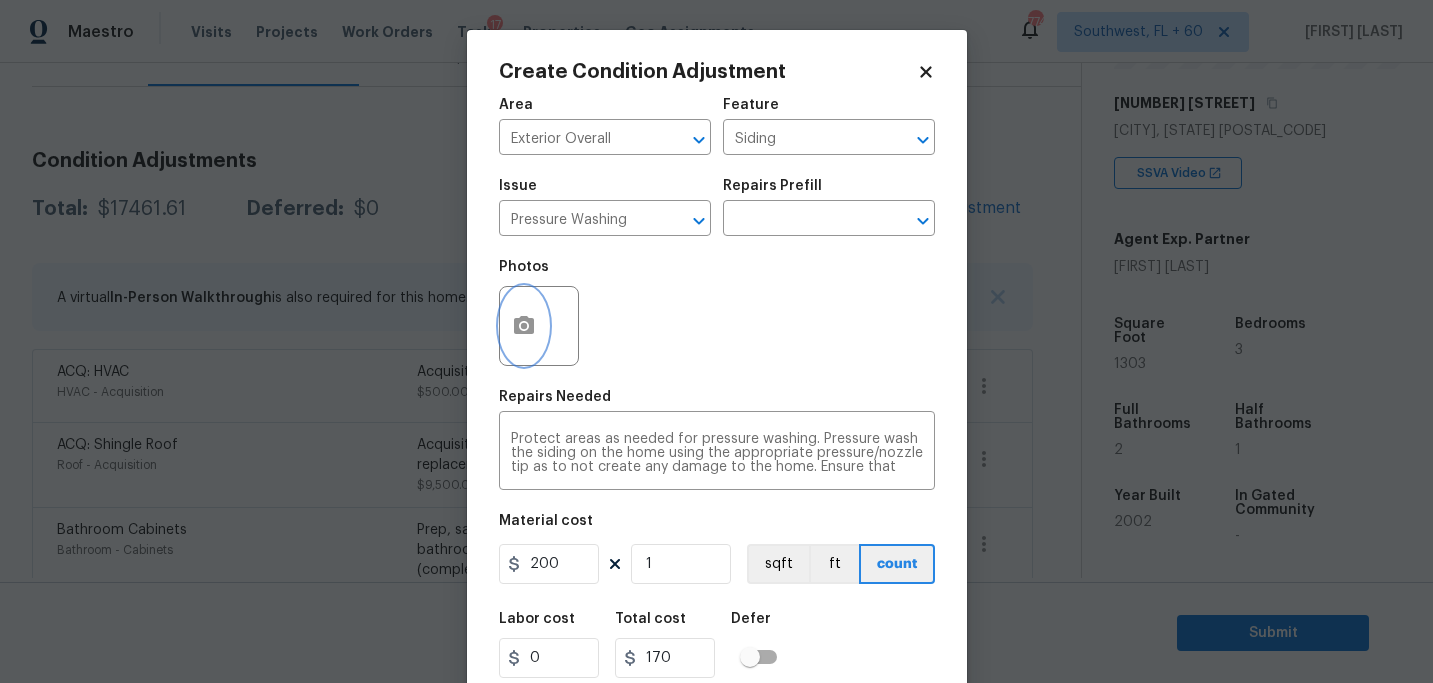 type on "200" 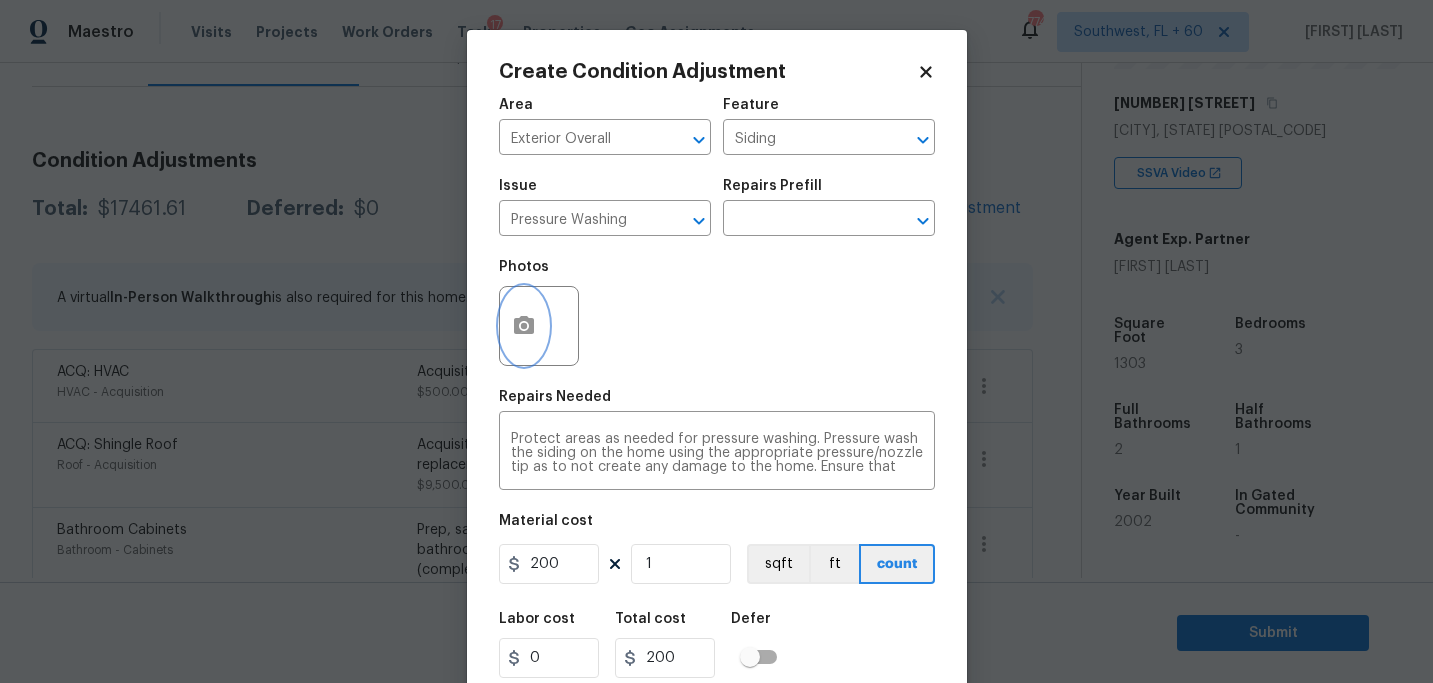 click 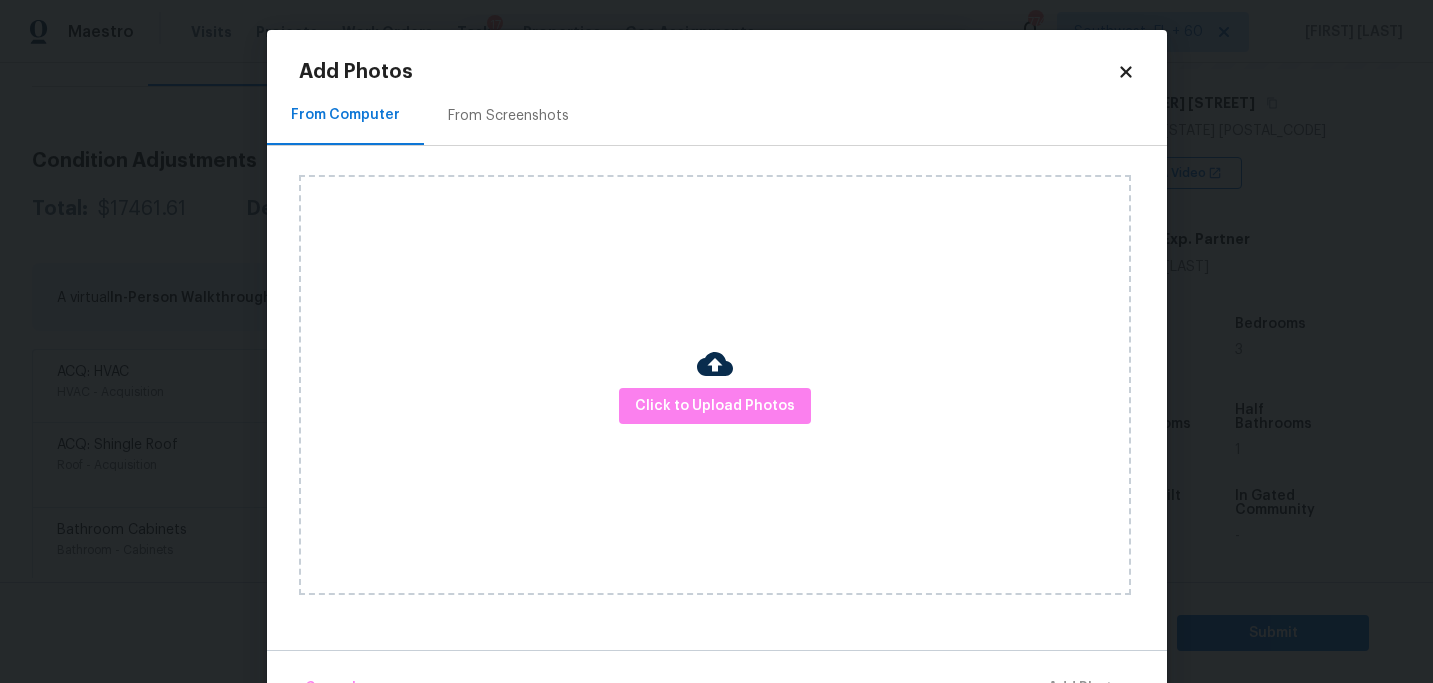 click on "Click to Upload Photos" at bounding box center (715, 385) 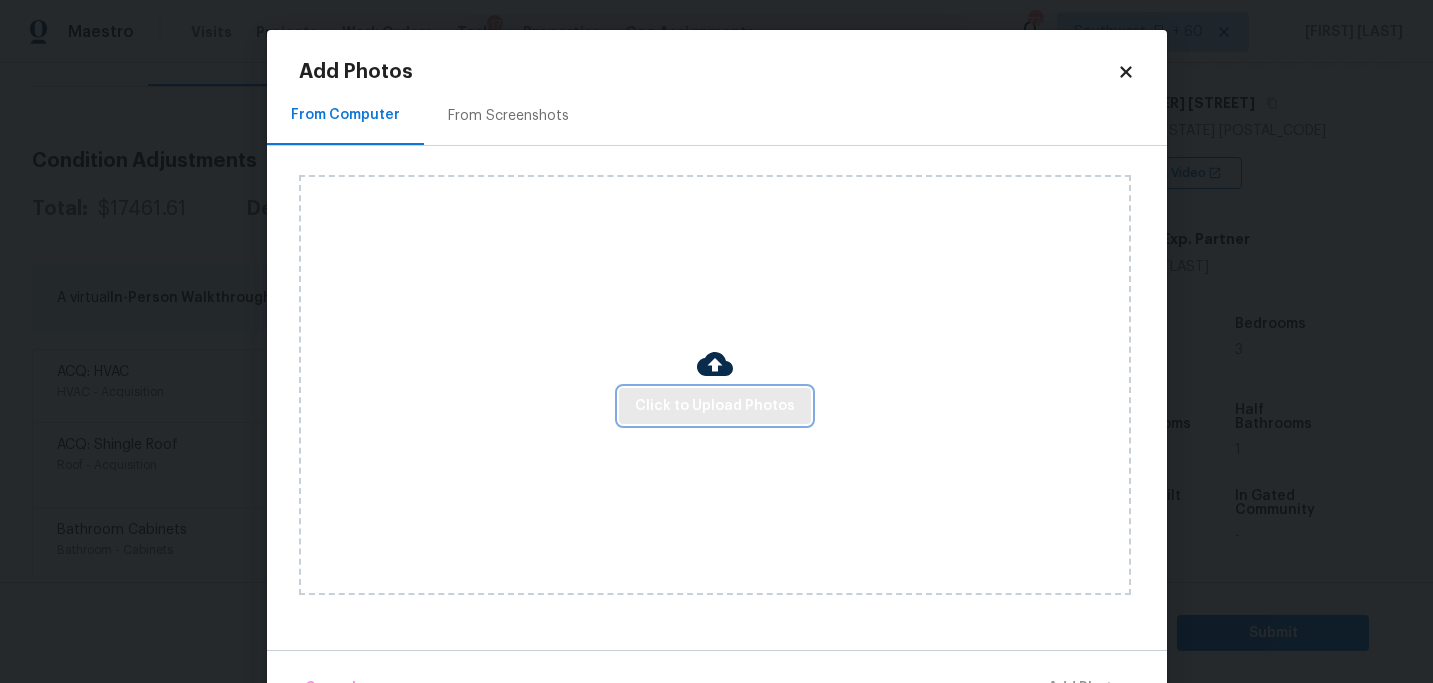 click on "Click to Upload Photos" at bounding box center (715, 406) 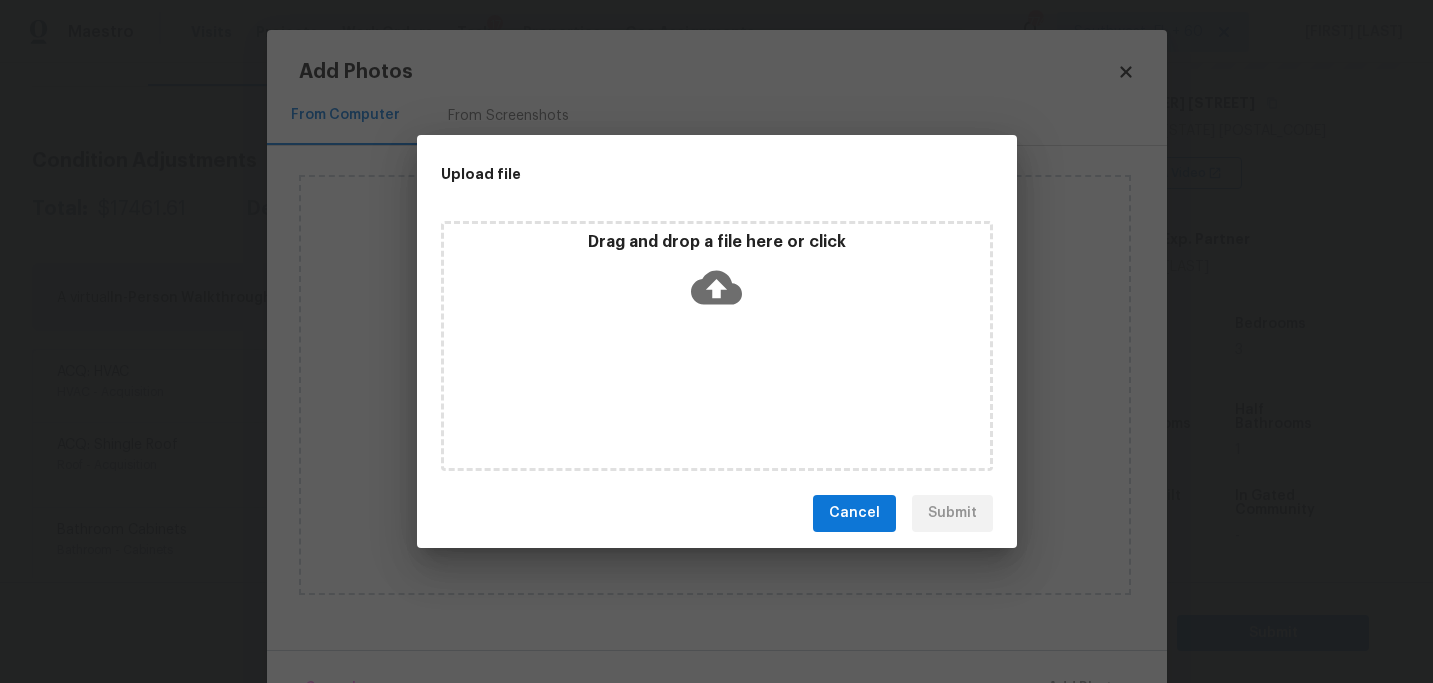 click on "Drag and drop a file here or click" at bounding box center [717, 346] 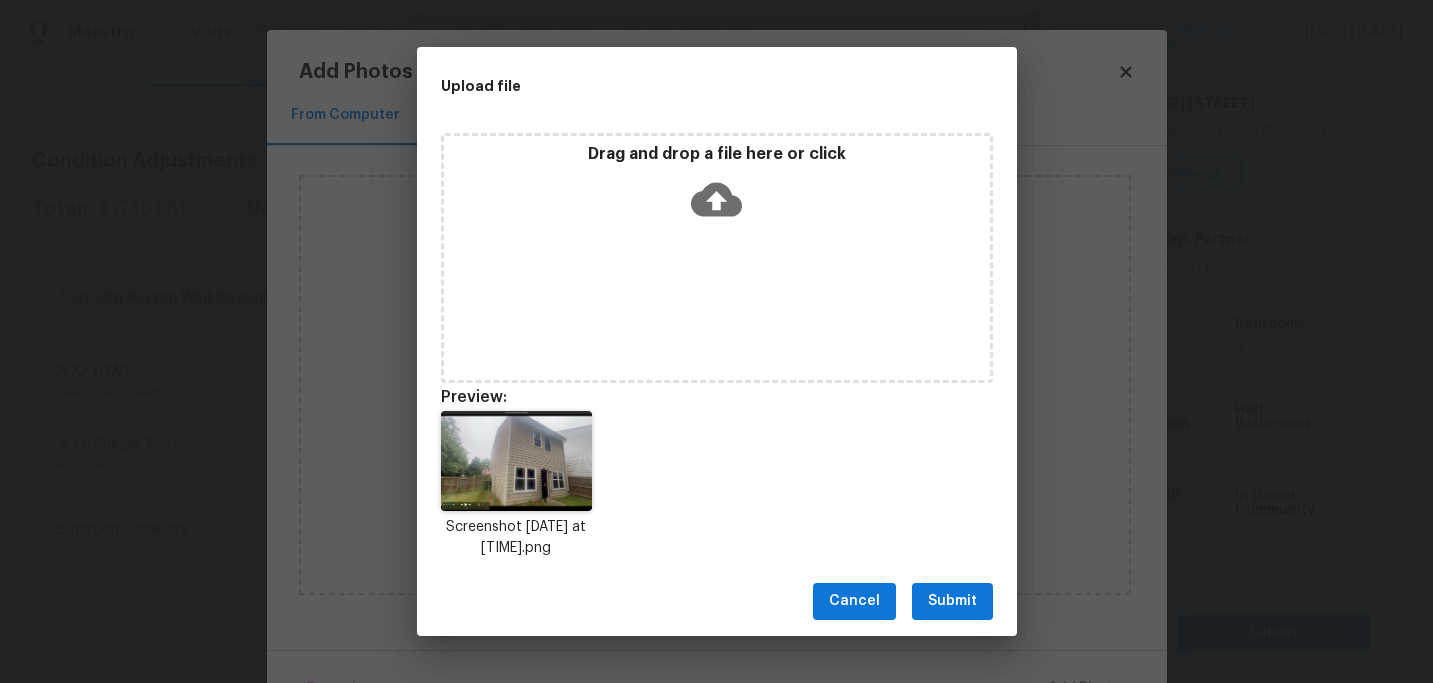 scroll, scrollTop: 16, scrollLeft: 0, axis: vertical 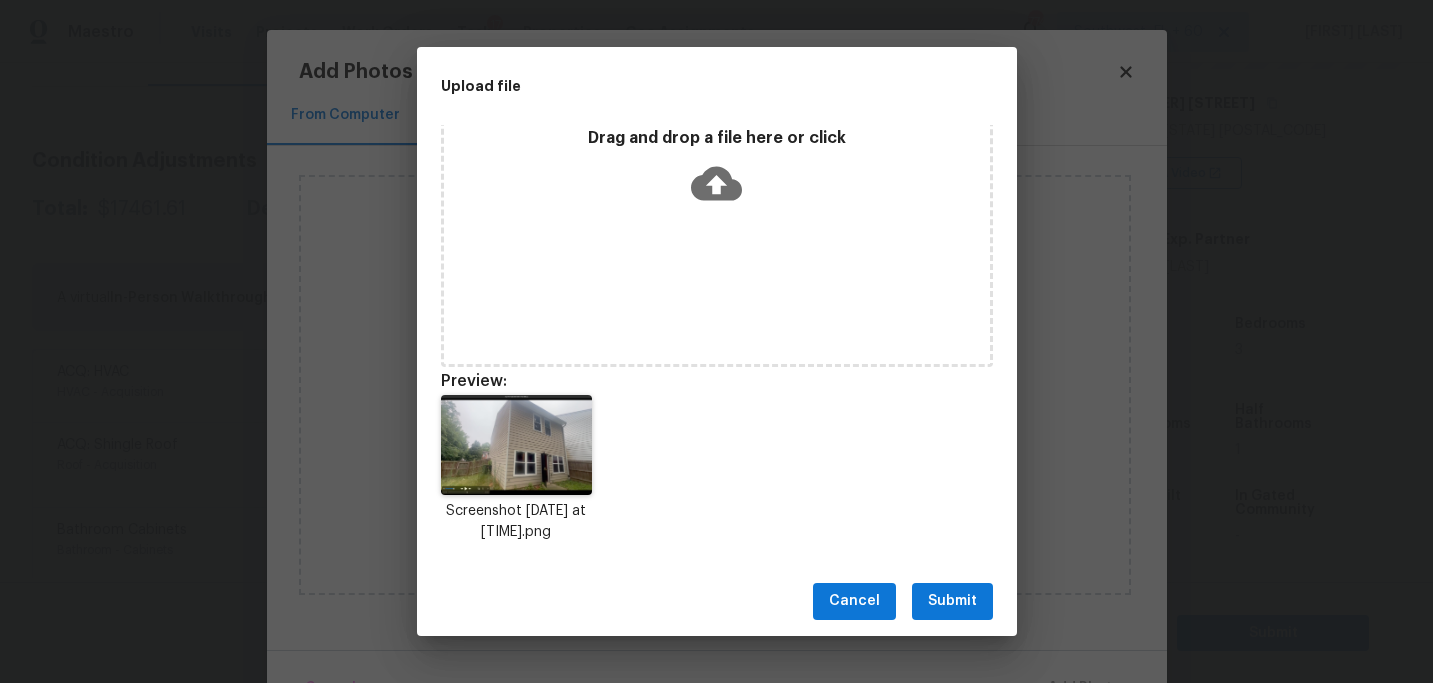 click on "Submit" at bounding box center [952, 601] 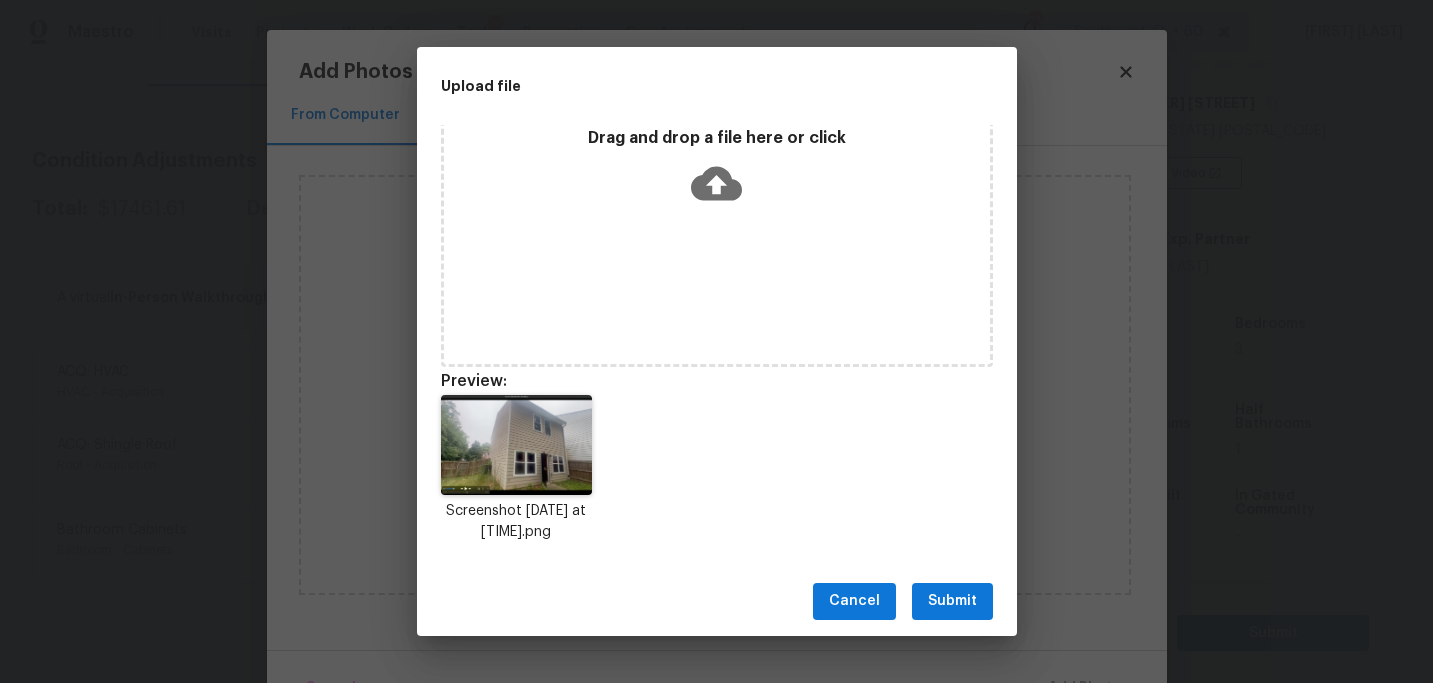 scroll, scrollTop: 0, scrollLeft: 0, axis: both 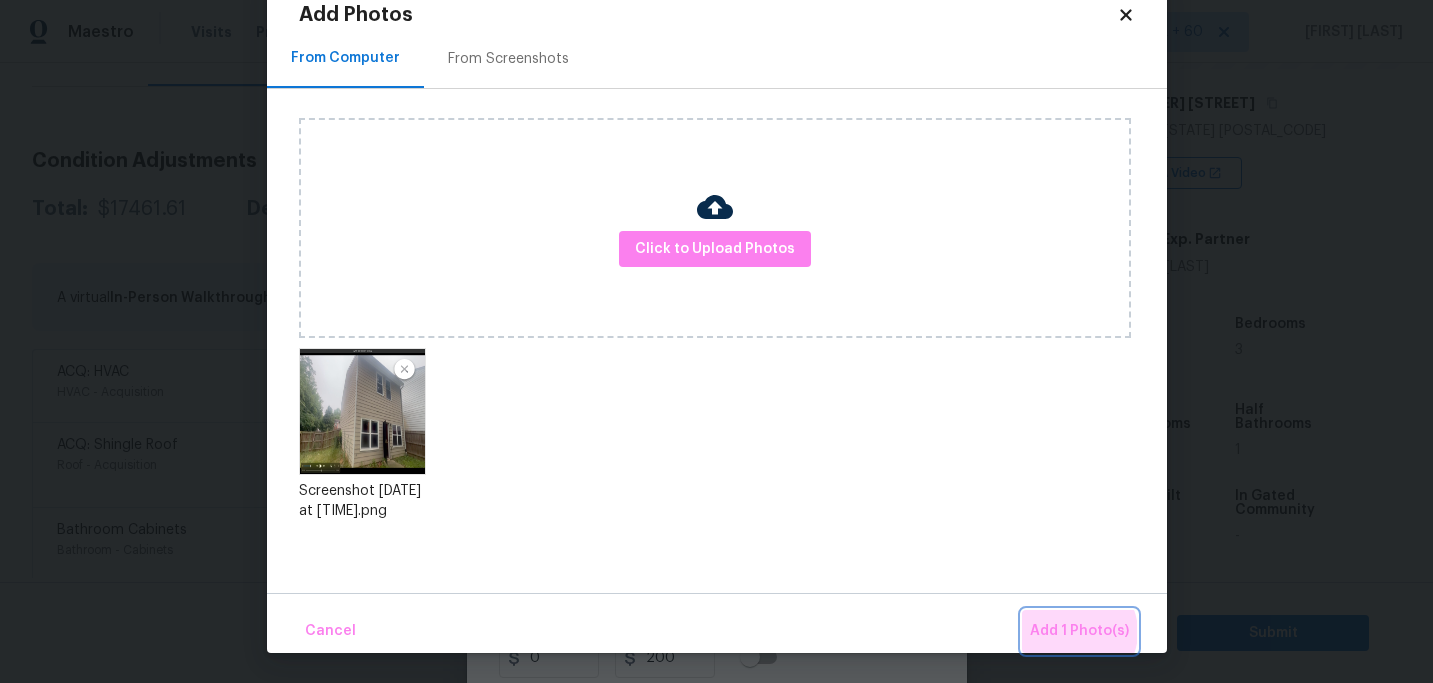 click on "Add 1 Photo(s)" at bounding box center [1079, 631] 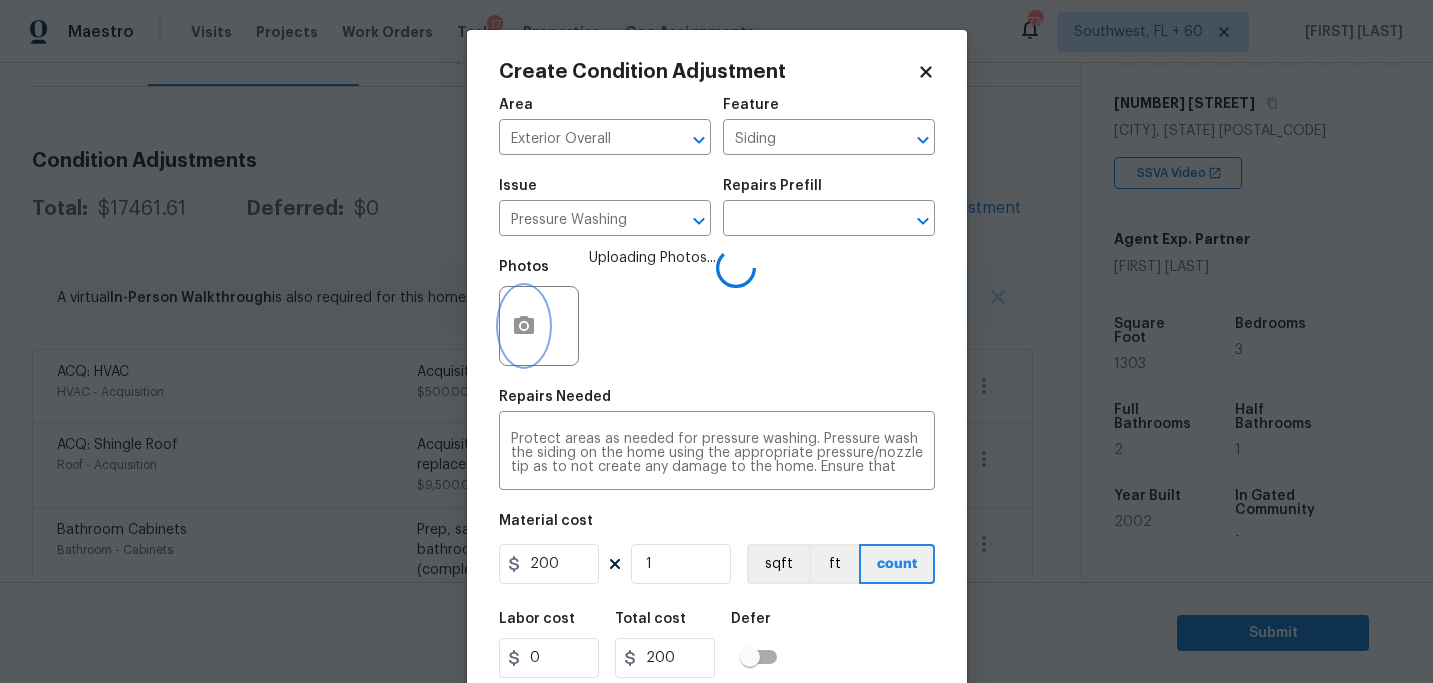 scroll, scrollTop: 0, scrollLeft: 0, axis: both 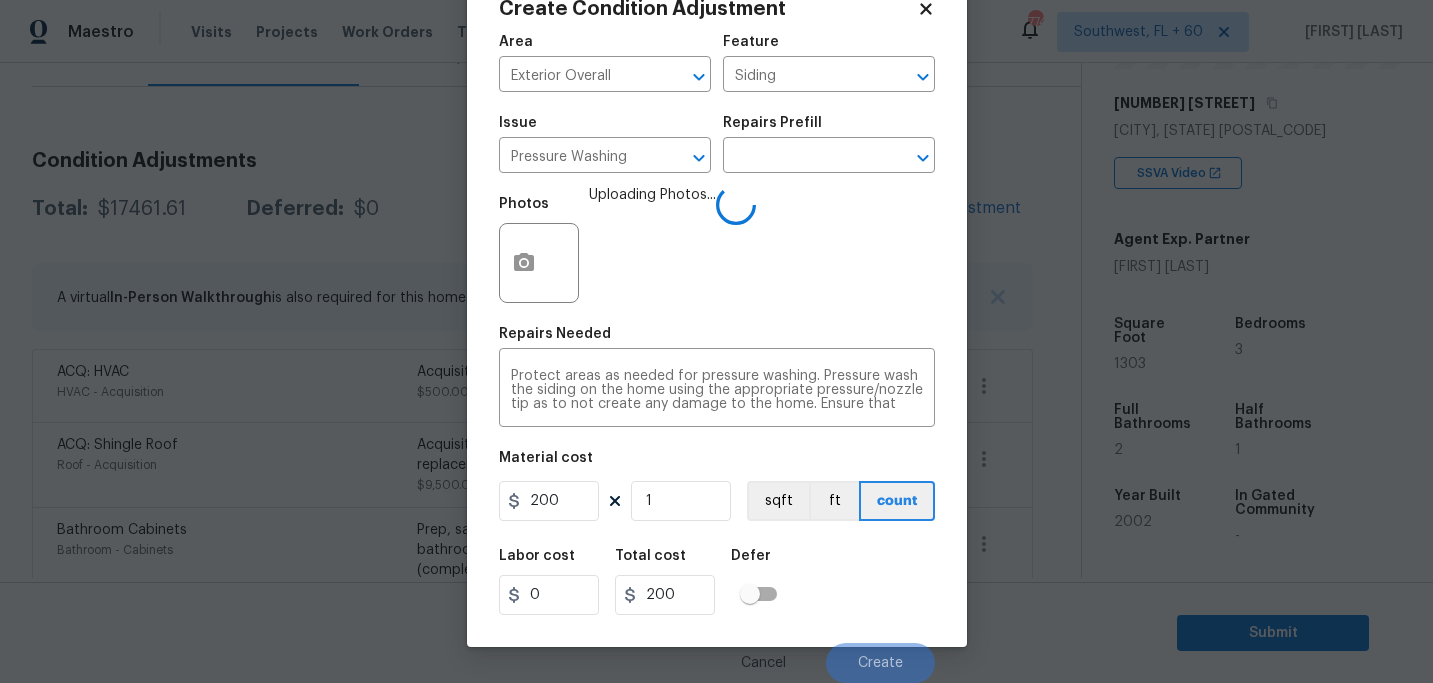click on "Labor cost 0 Total cost 200 Defer" at bounding box center (717, 582) 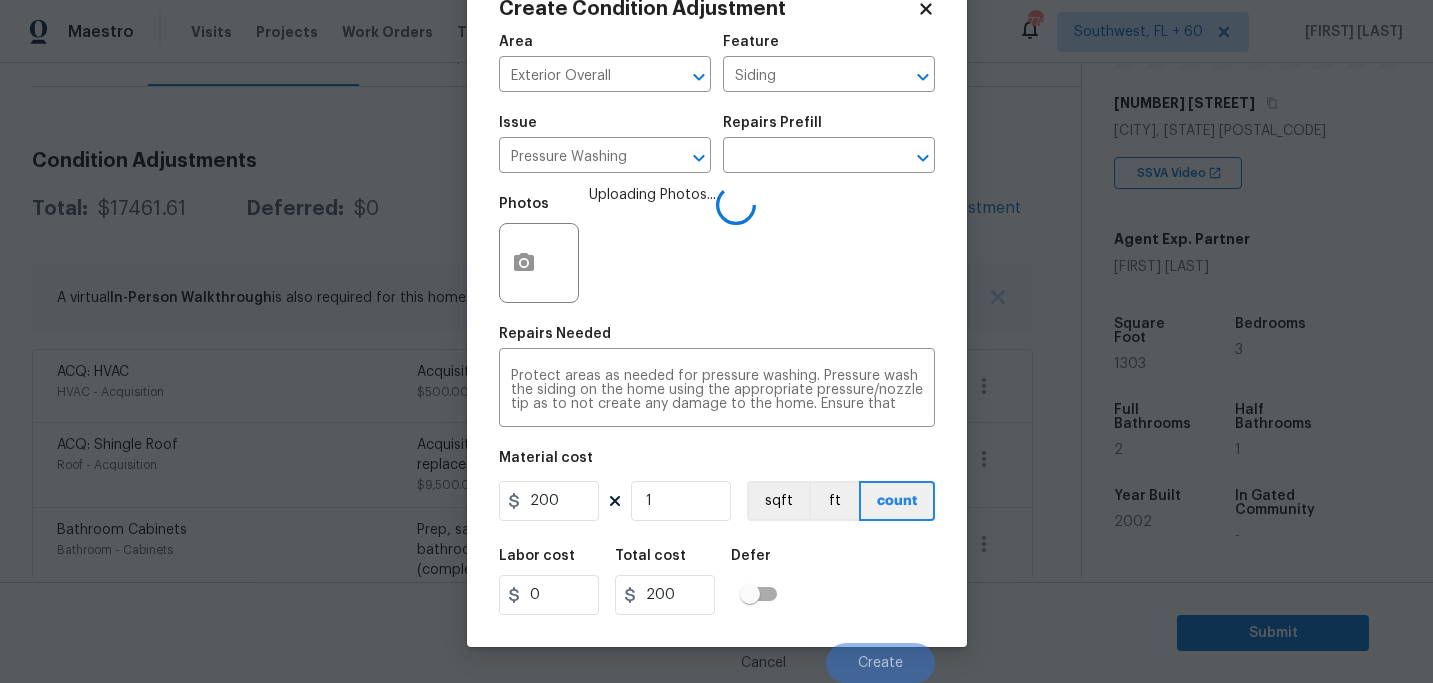 click on "Labor cost 0 Total cost 200 Defer" at bounding box center [717, 582] 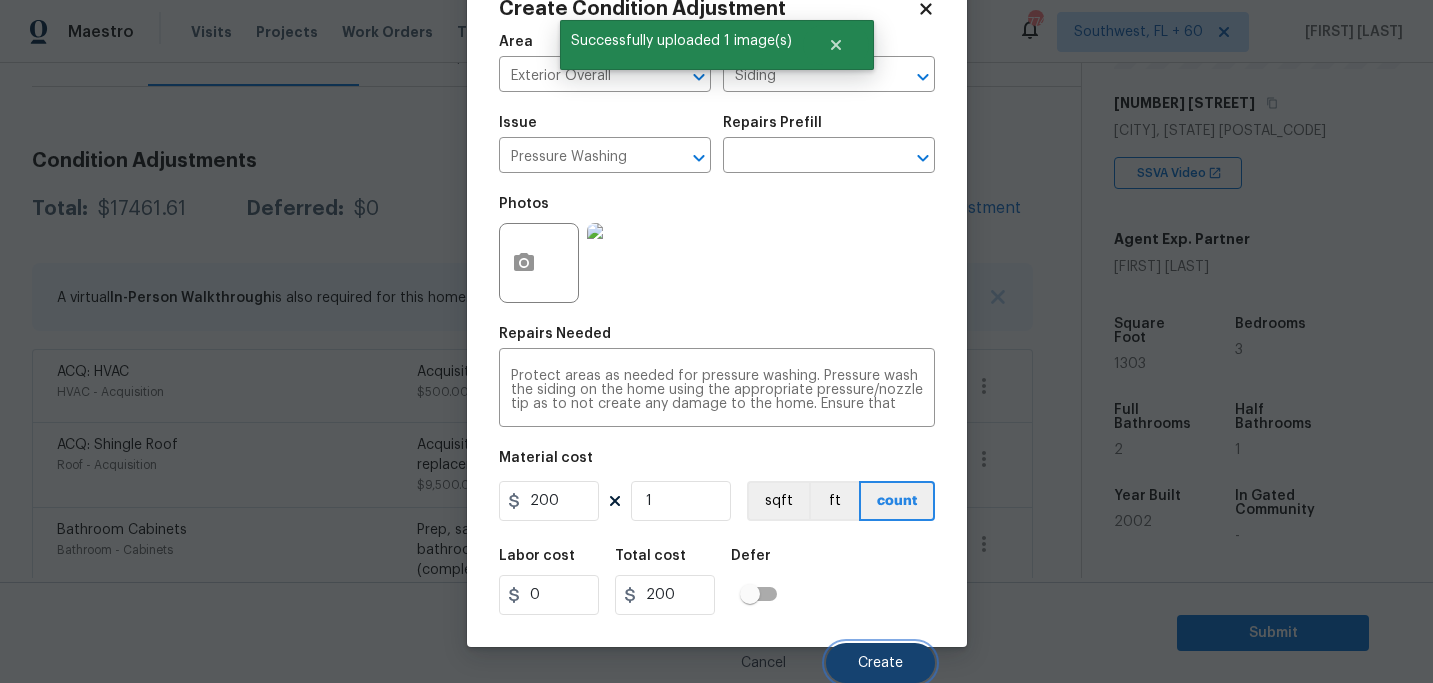 click on "Create" at bounding box center (880, 663) 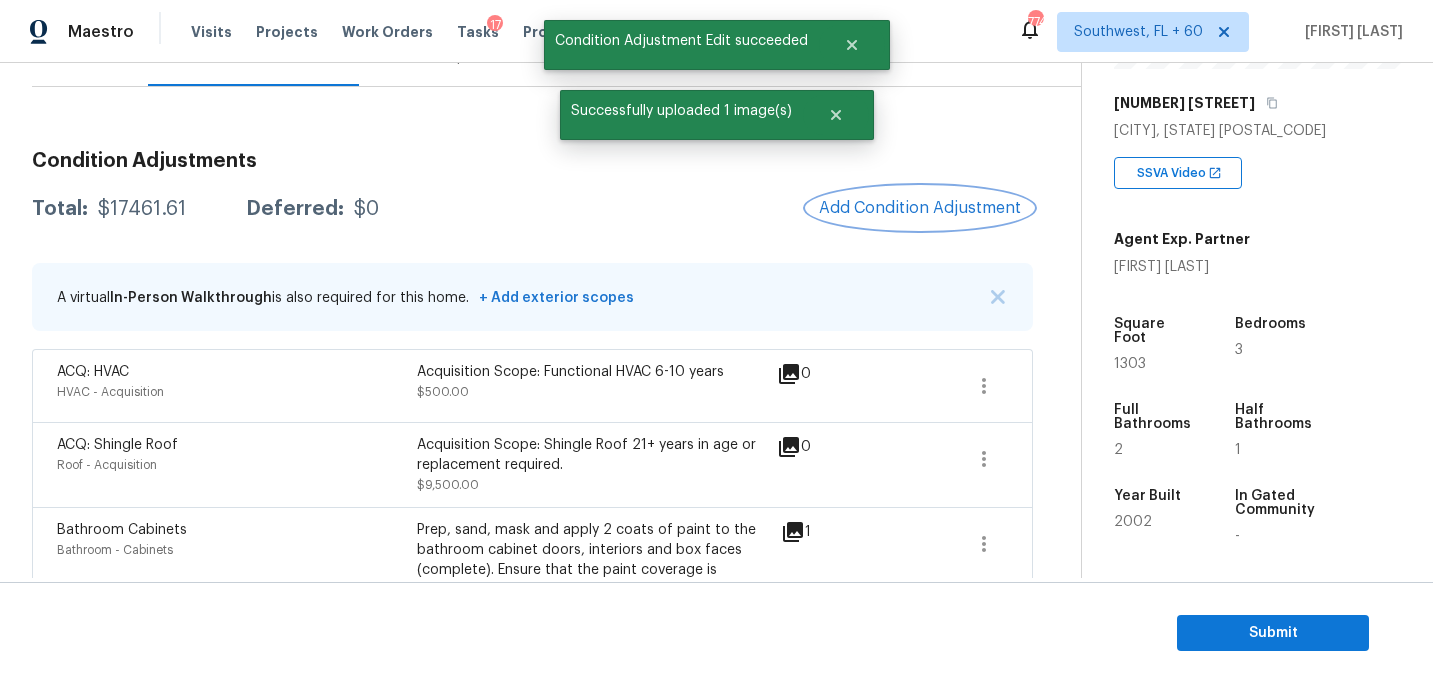 scroll, scrollTop: 0, scrollLeft: 0, axis: both 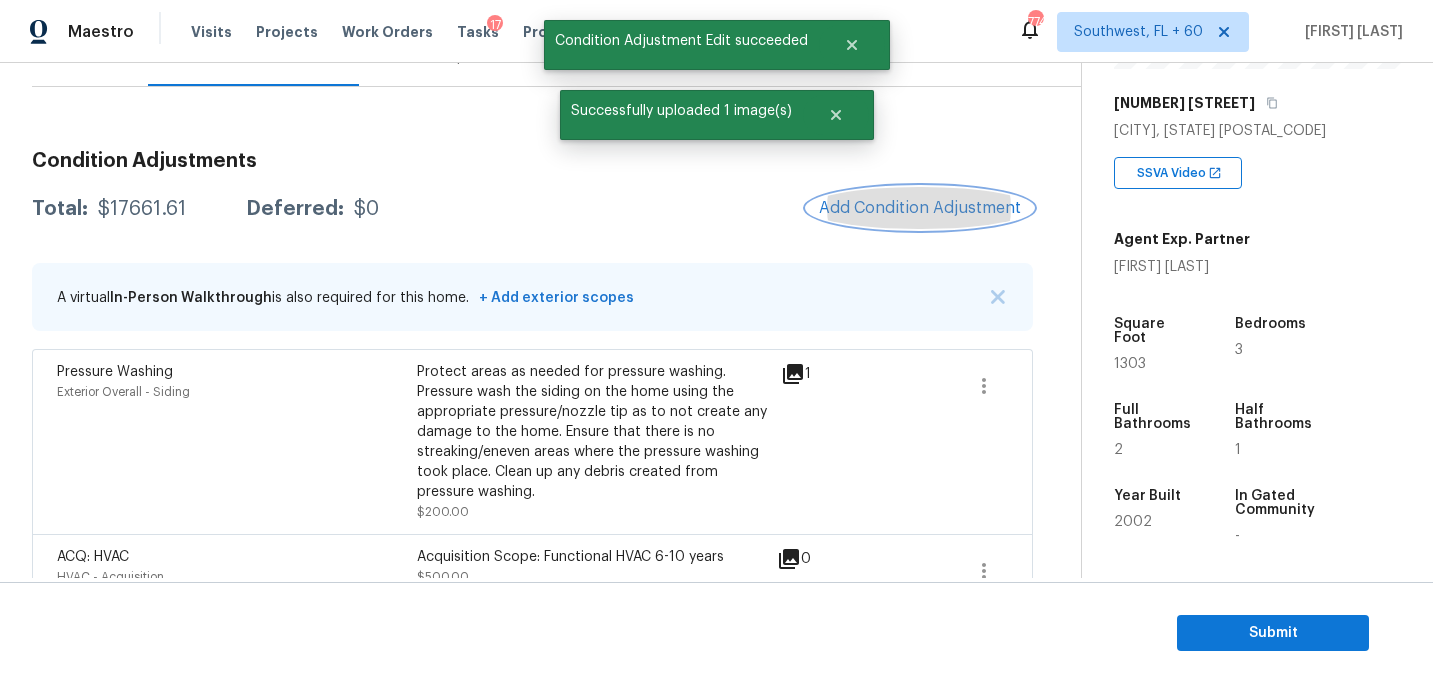 click on "Add Condition Adjustment" at bounding box center [920, 208] 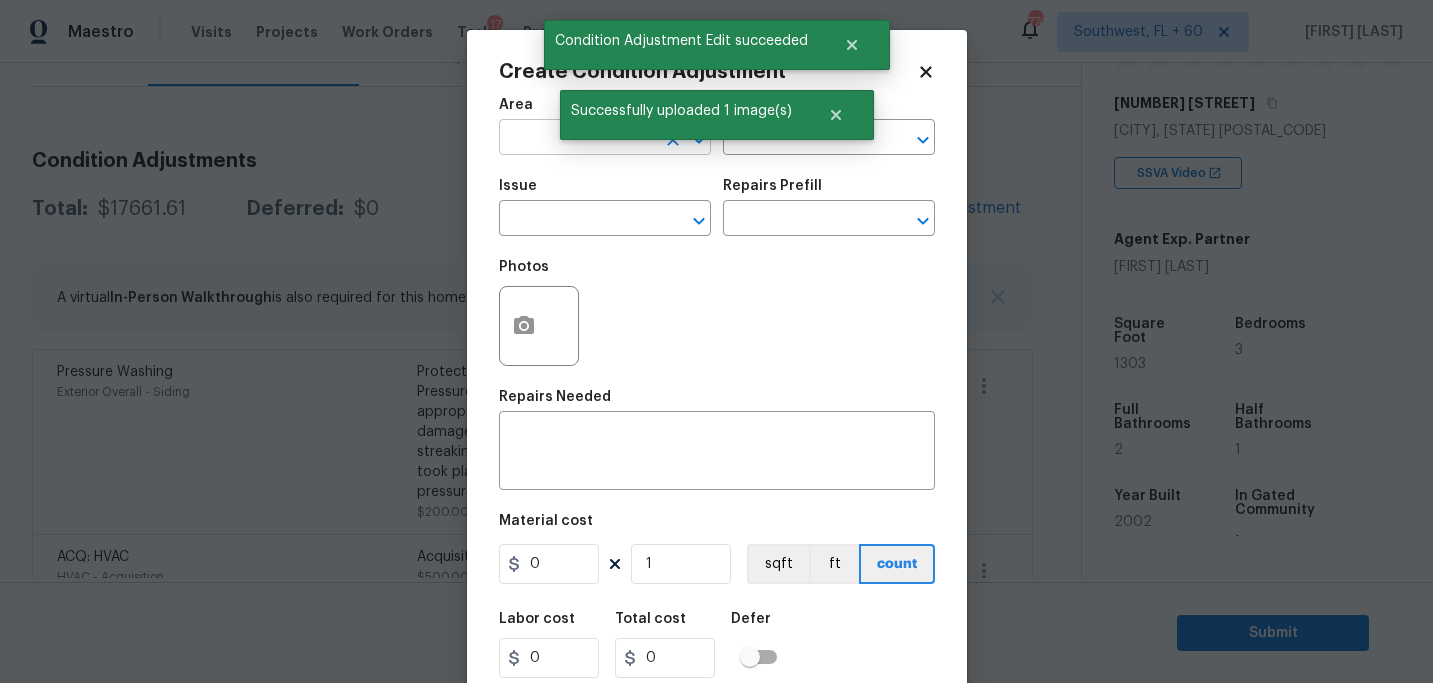 click at bounding box center [577, 139] 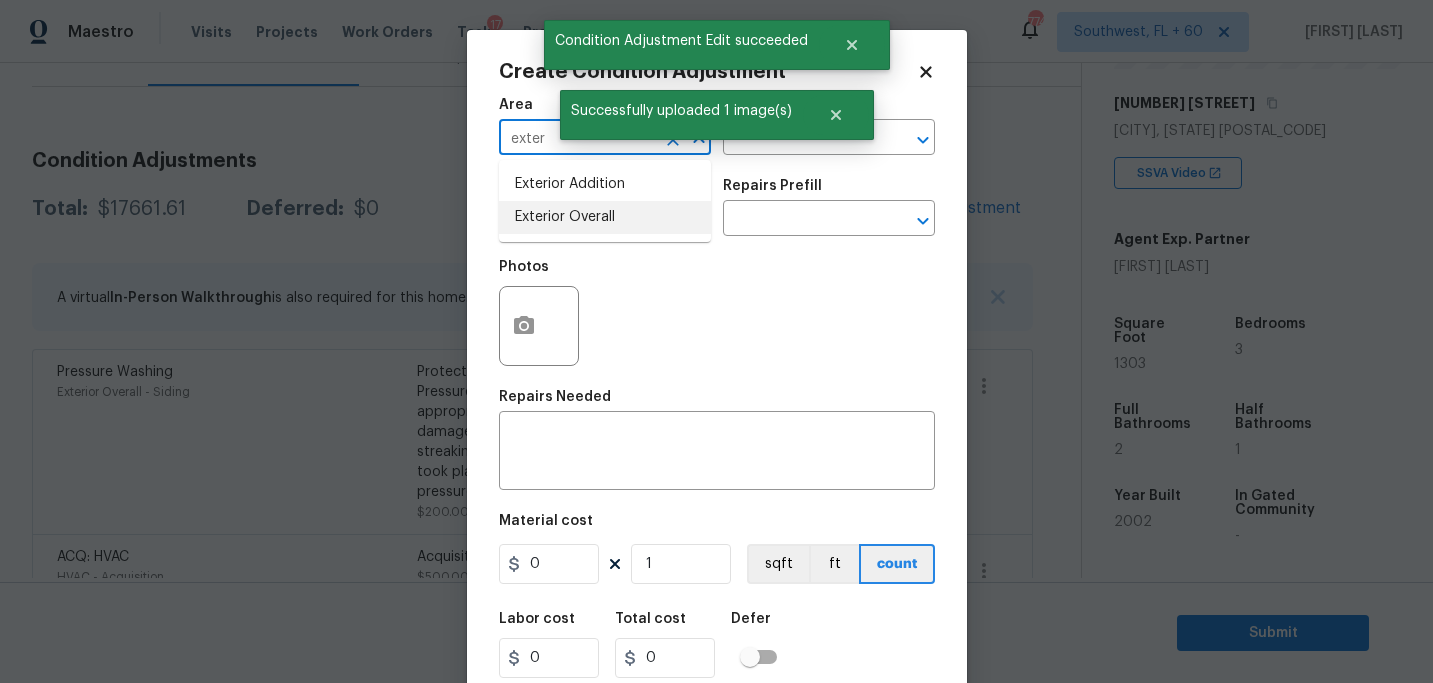 click on "Exterior Overall" at bounding box center (605, 217) 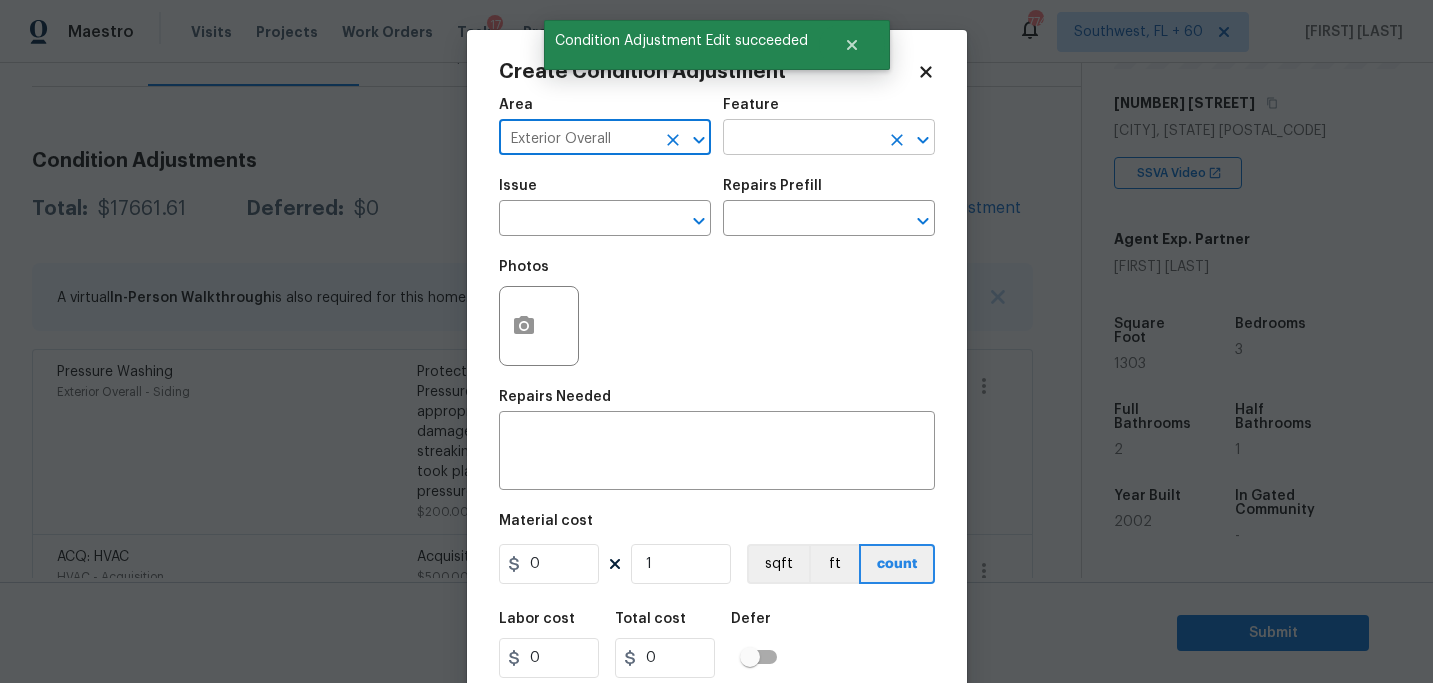 type on "Exterior Overall" 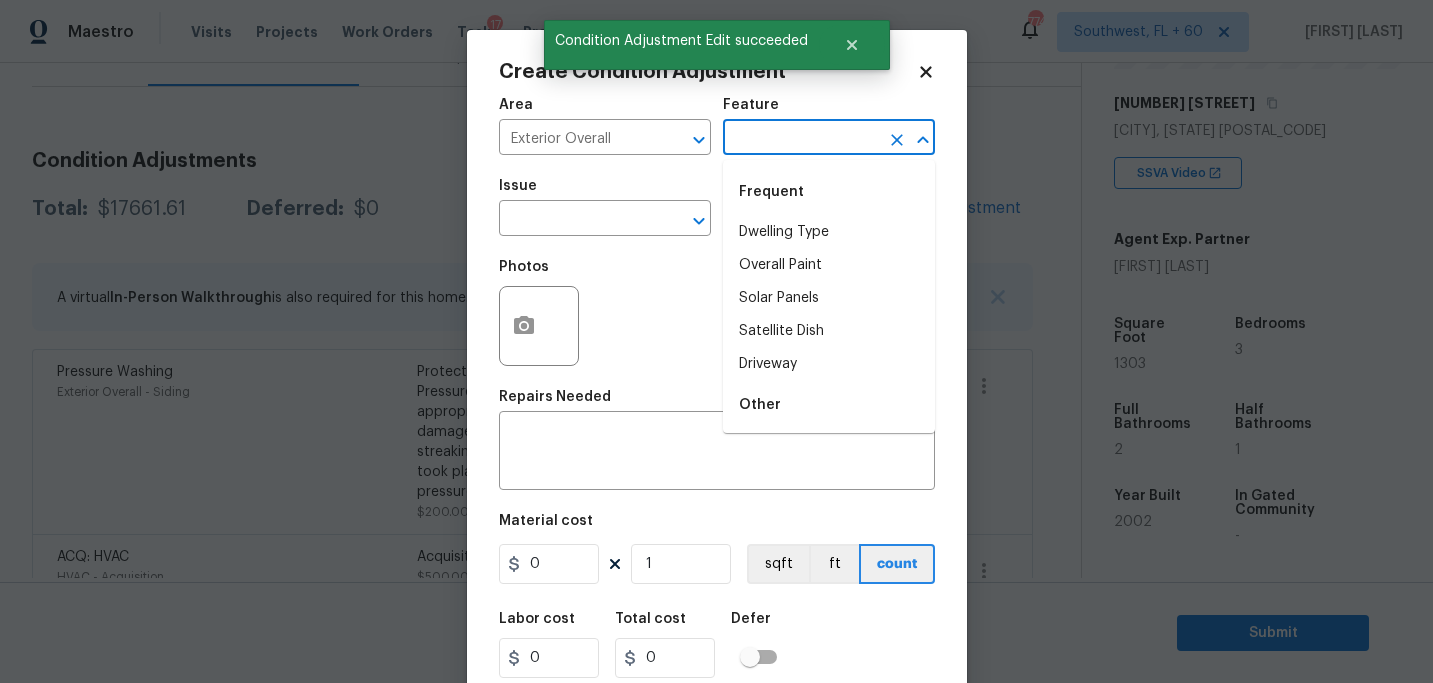 click at bounding box center (801, 139) 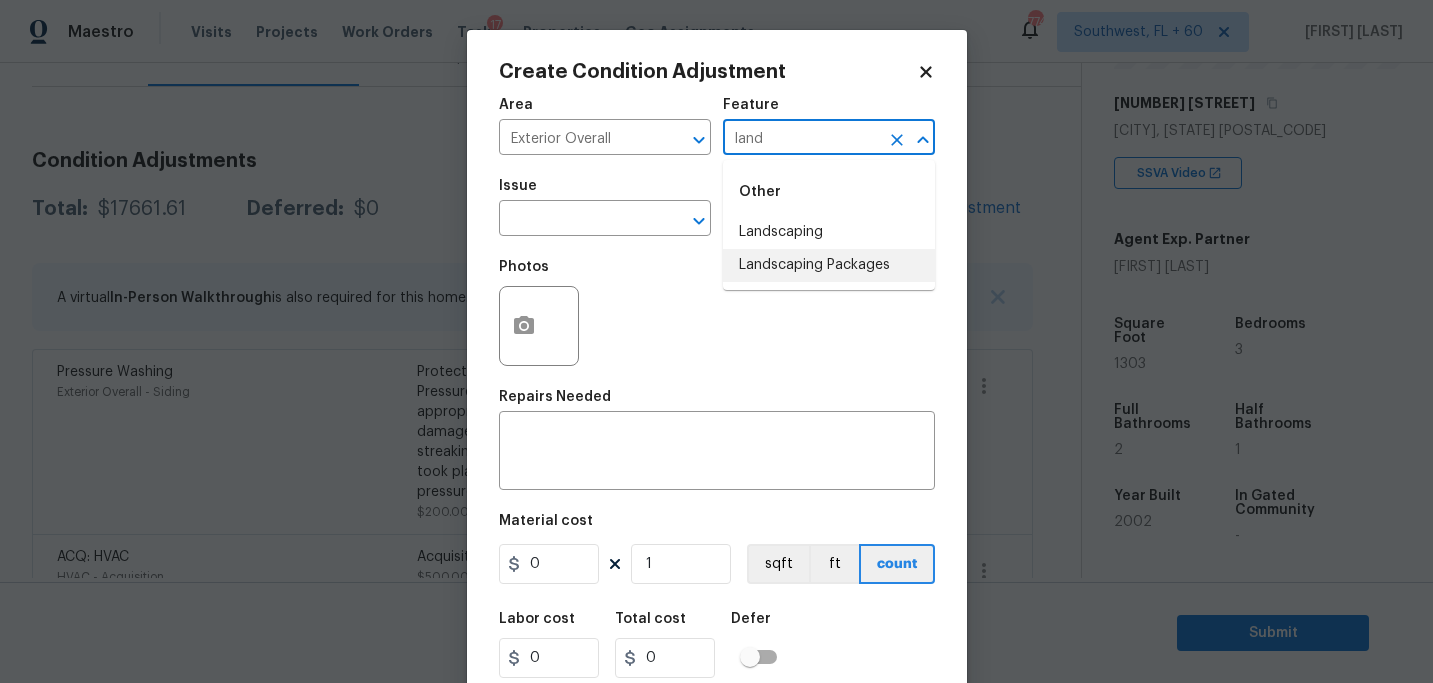 click on "Landscaping Packages" at bounding box center (829, 265) 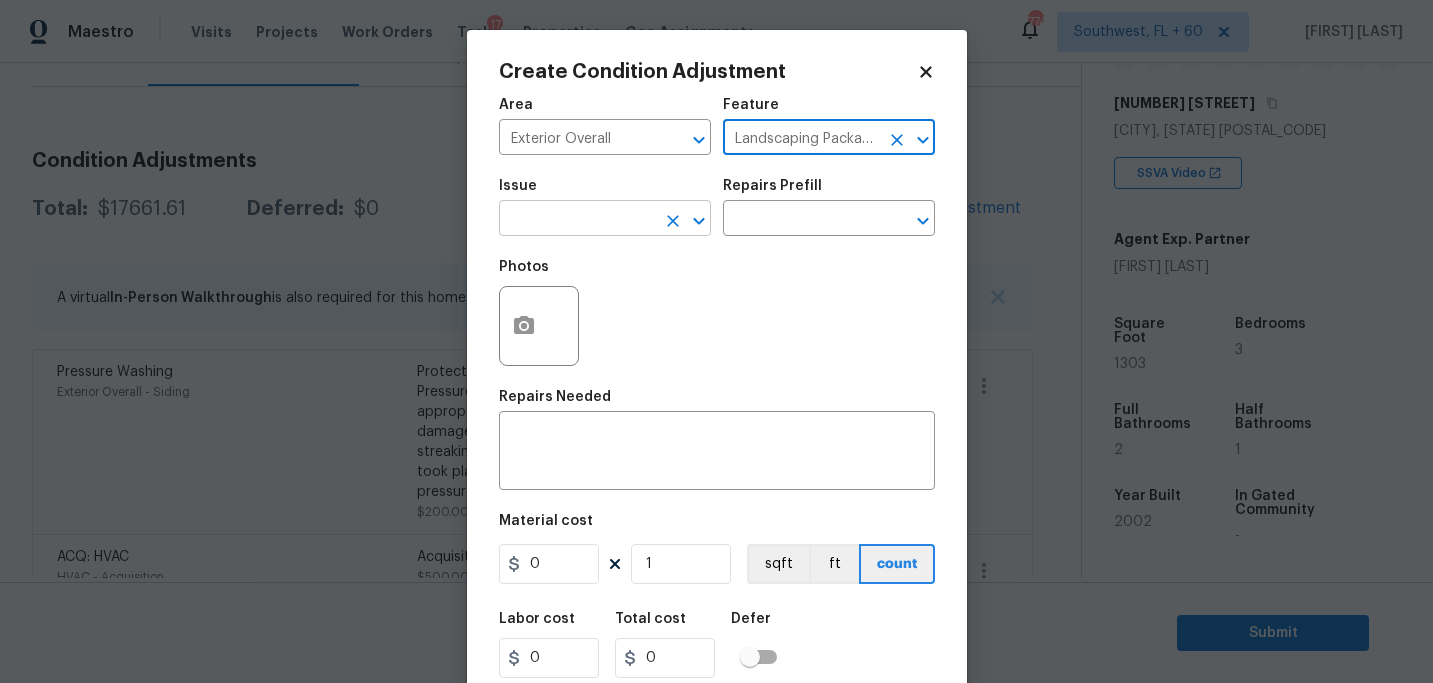 type on "Landscaping Packages" 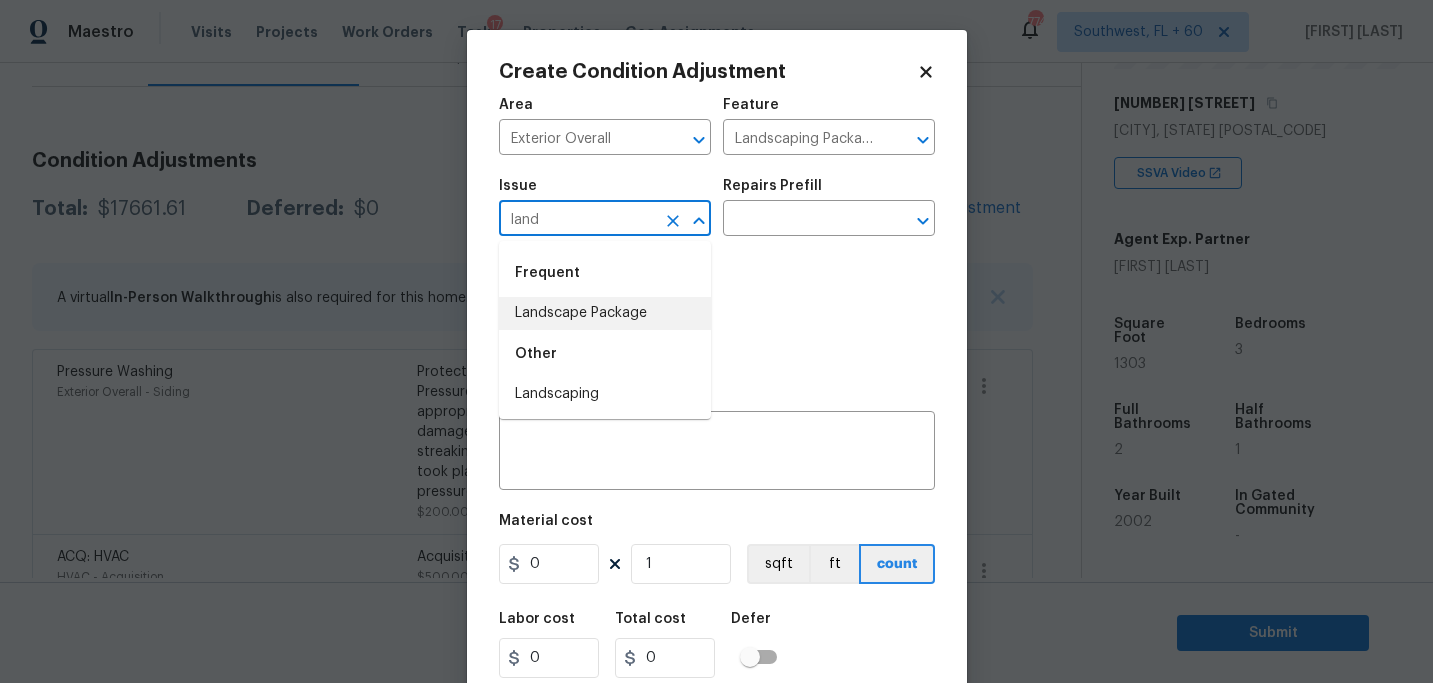 click on "Landscape Package" at bounding box center (605, 313) 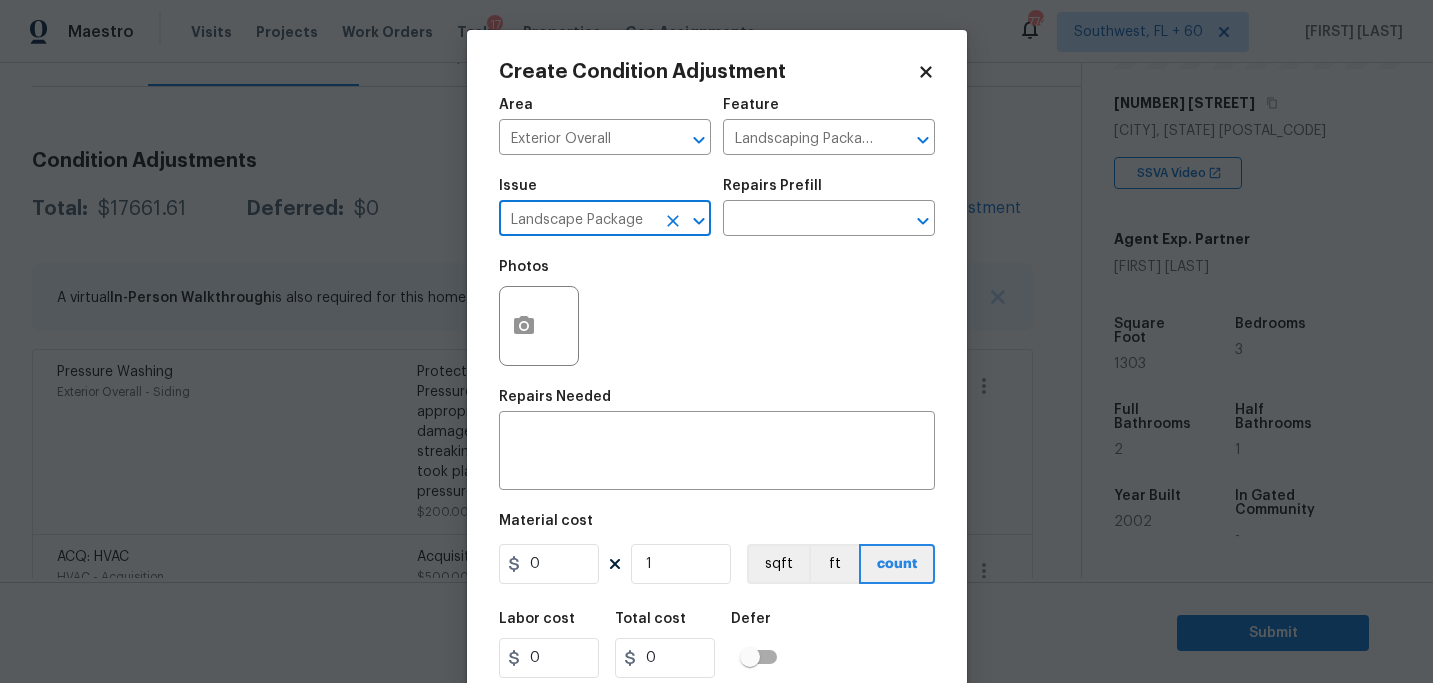type on "Landscape Package" 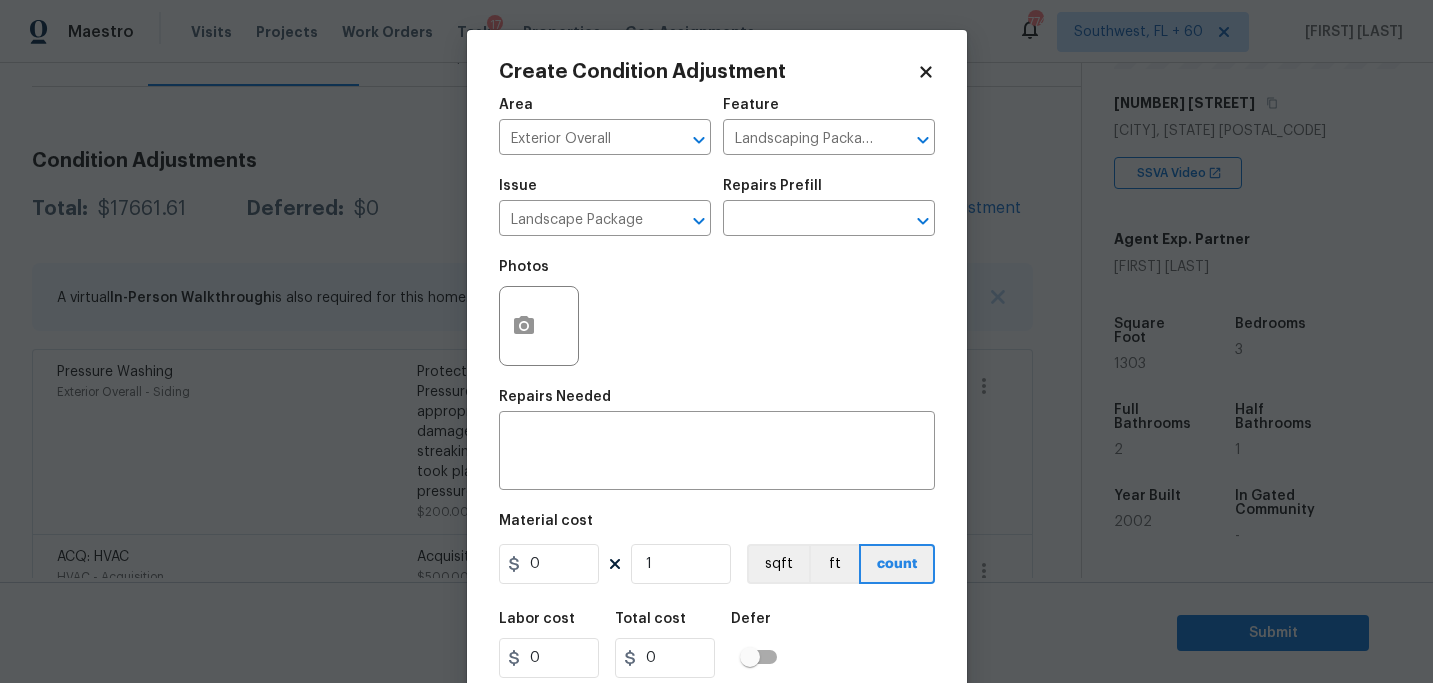click on "Repairs Prefill" at bounding box center (829, 192) 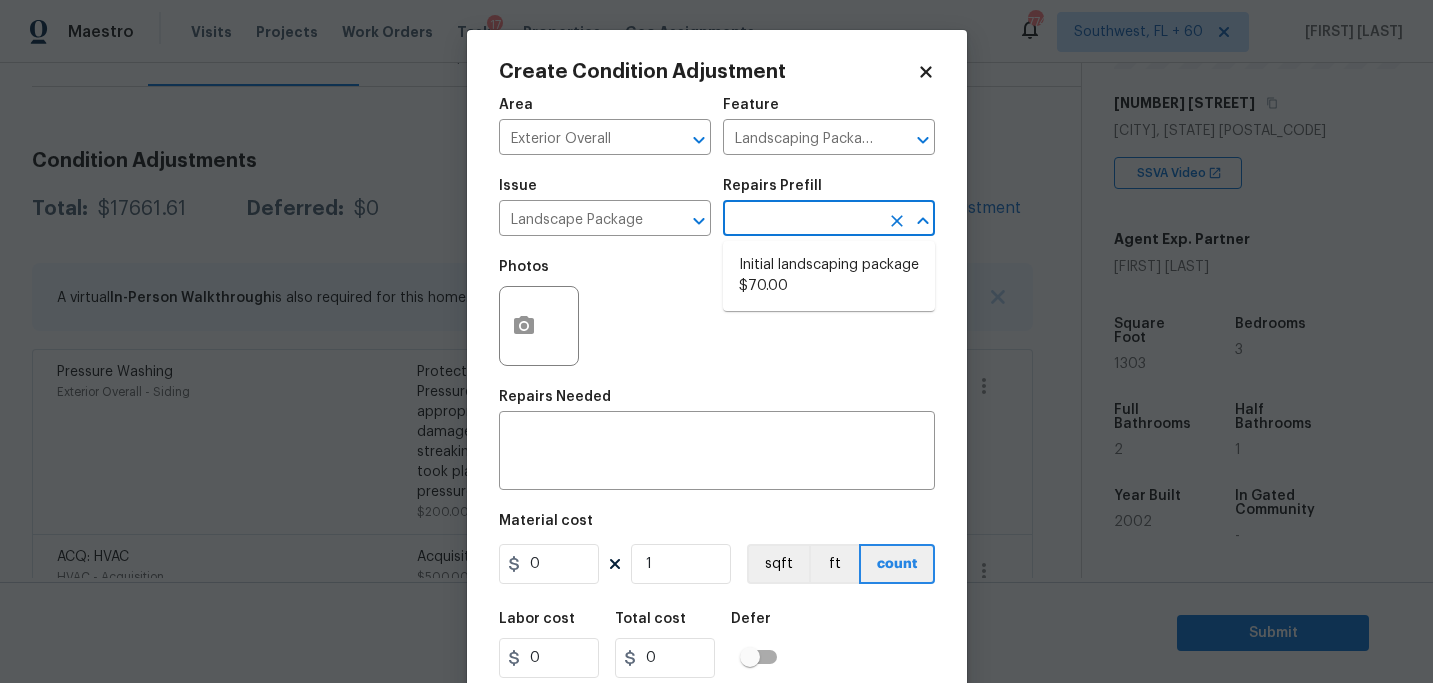 click at bounding box center [801, 220] 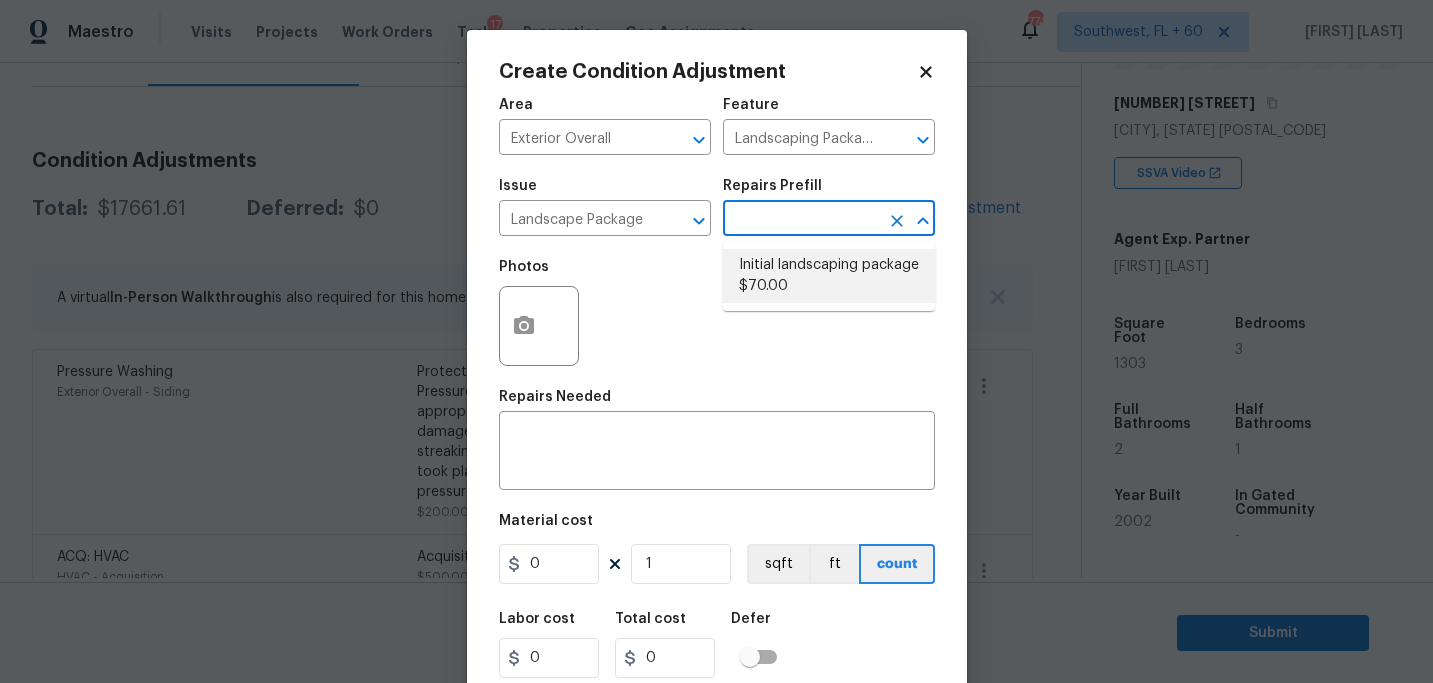 click on "Initial landscaping package $70.00" at bounding box center [829, 276] 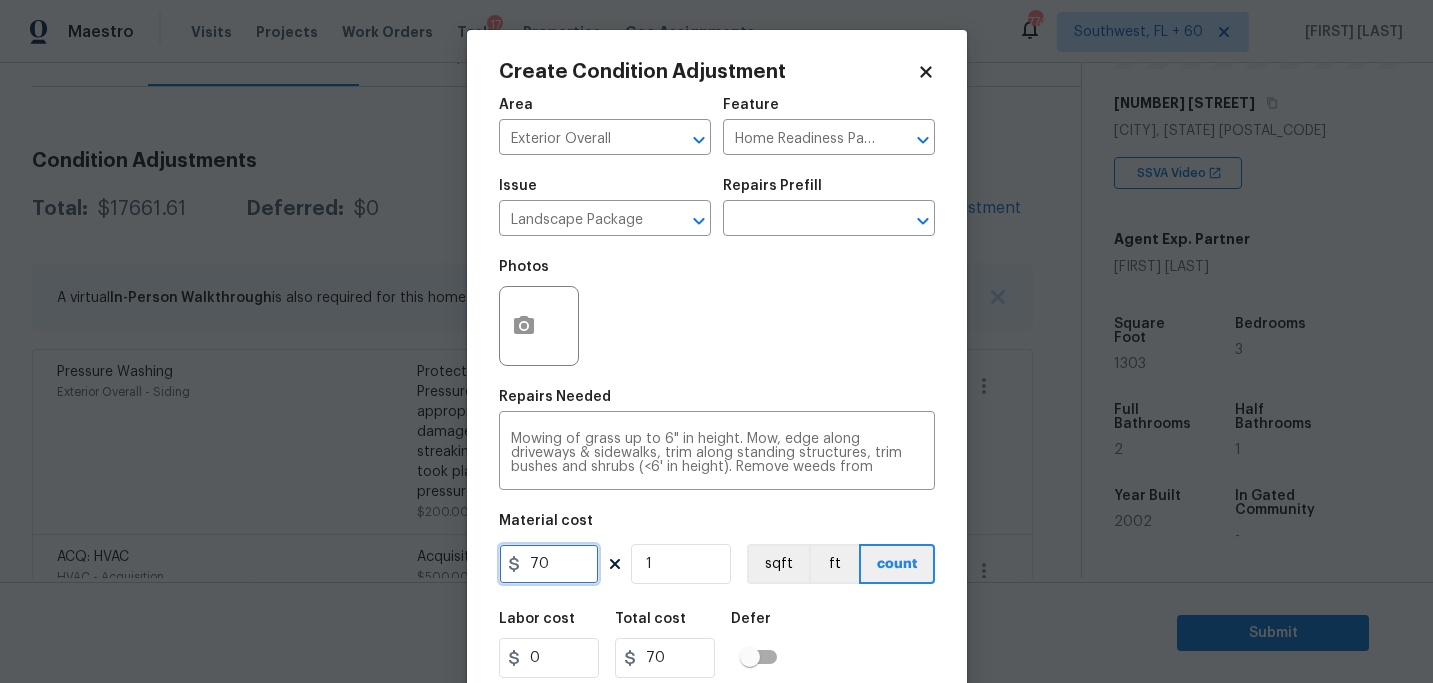 drag, startPoint x: 553, startPoint y: 561, endPoint x: 410, endPoint y: 554, distance: 143.17122 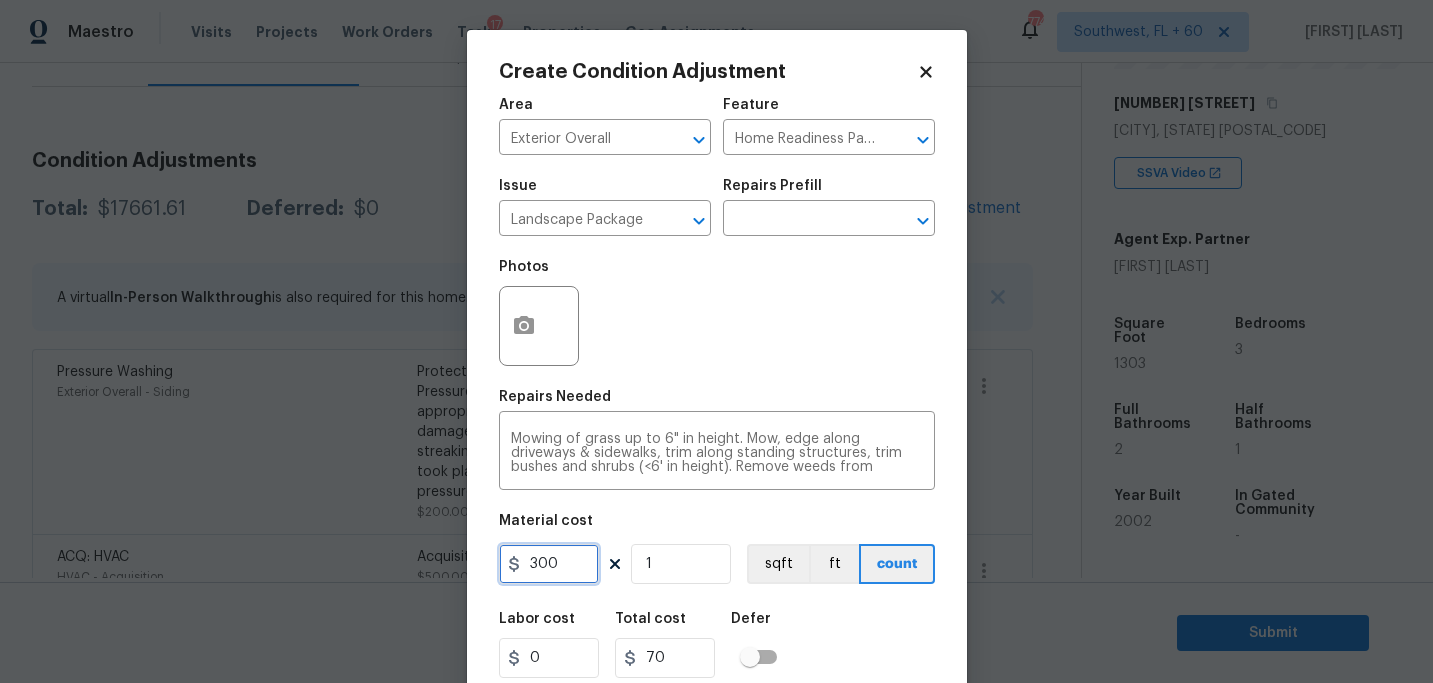 type on "300" 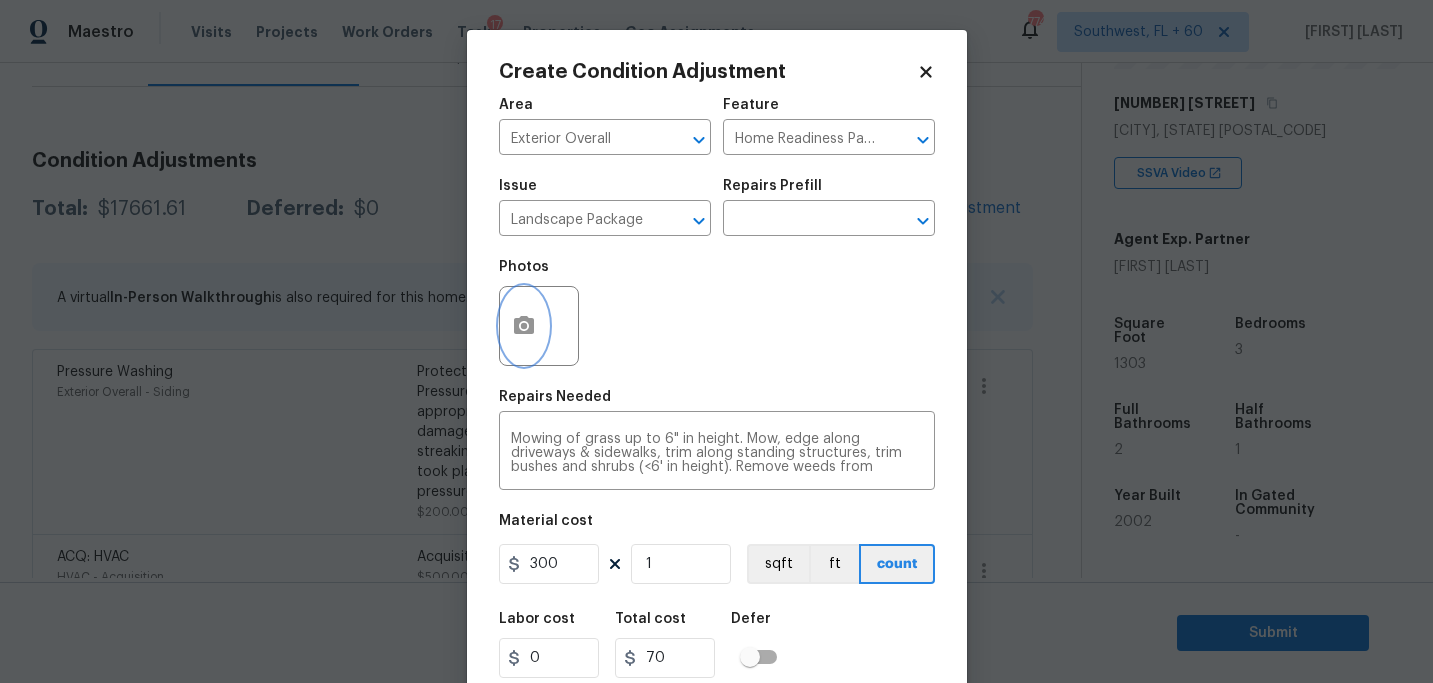 type on "300" 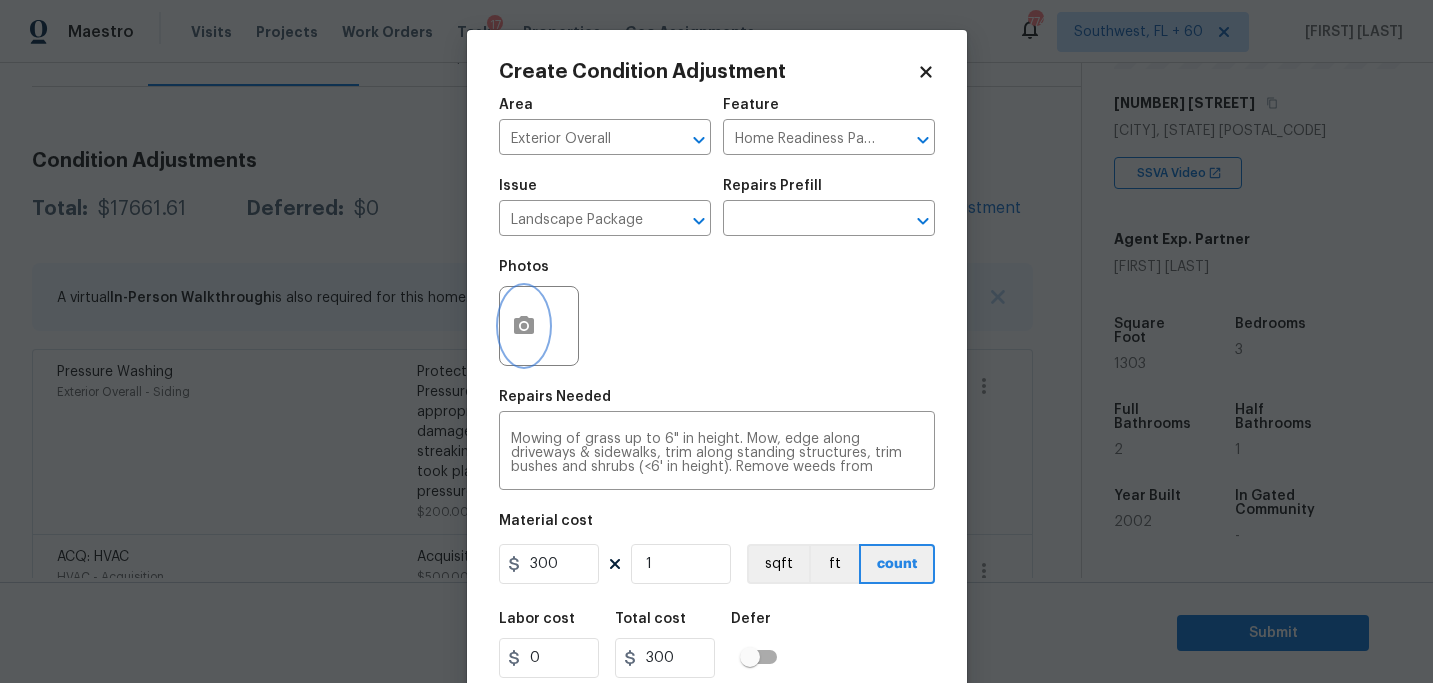 click 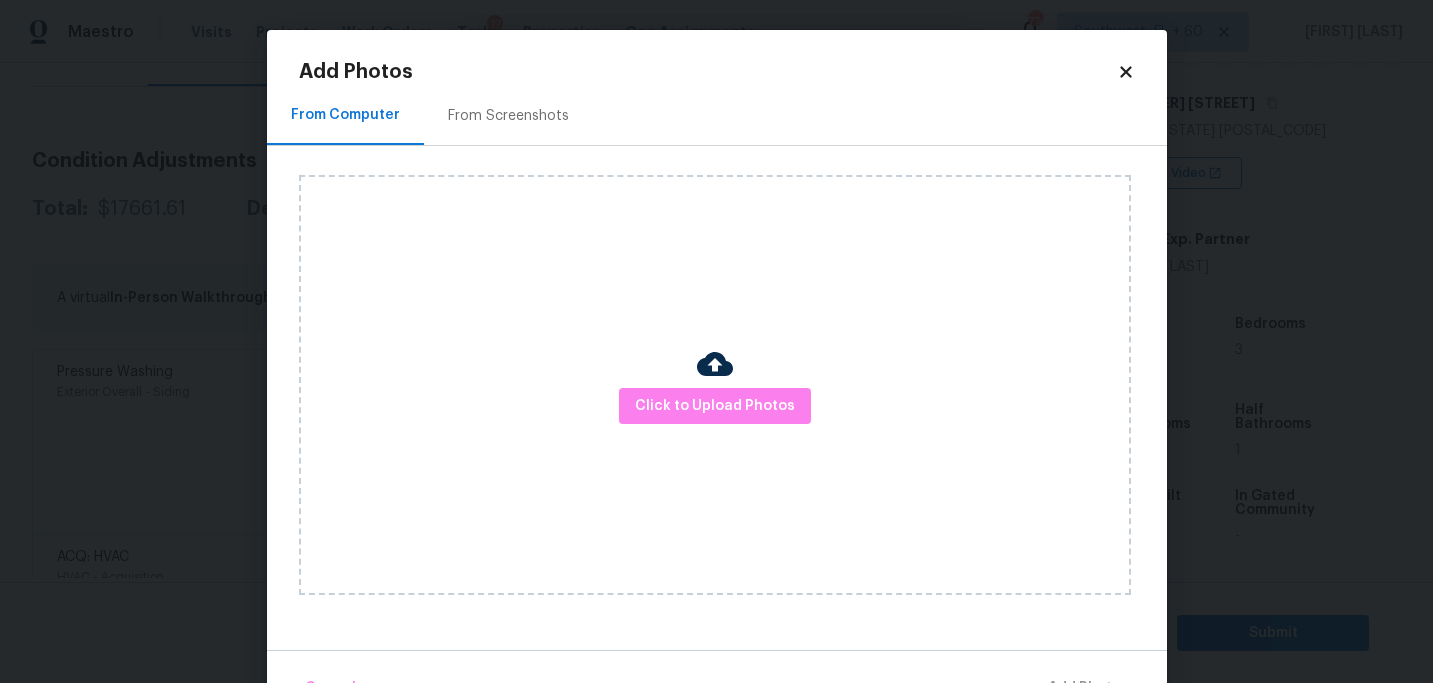 click on "Click to Upload Photos" at bounding box center (715, 385) 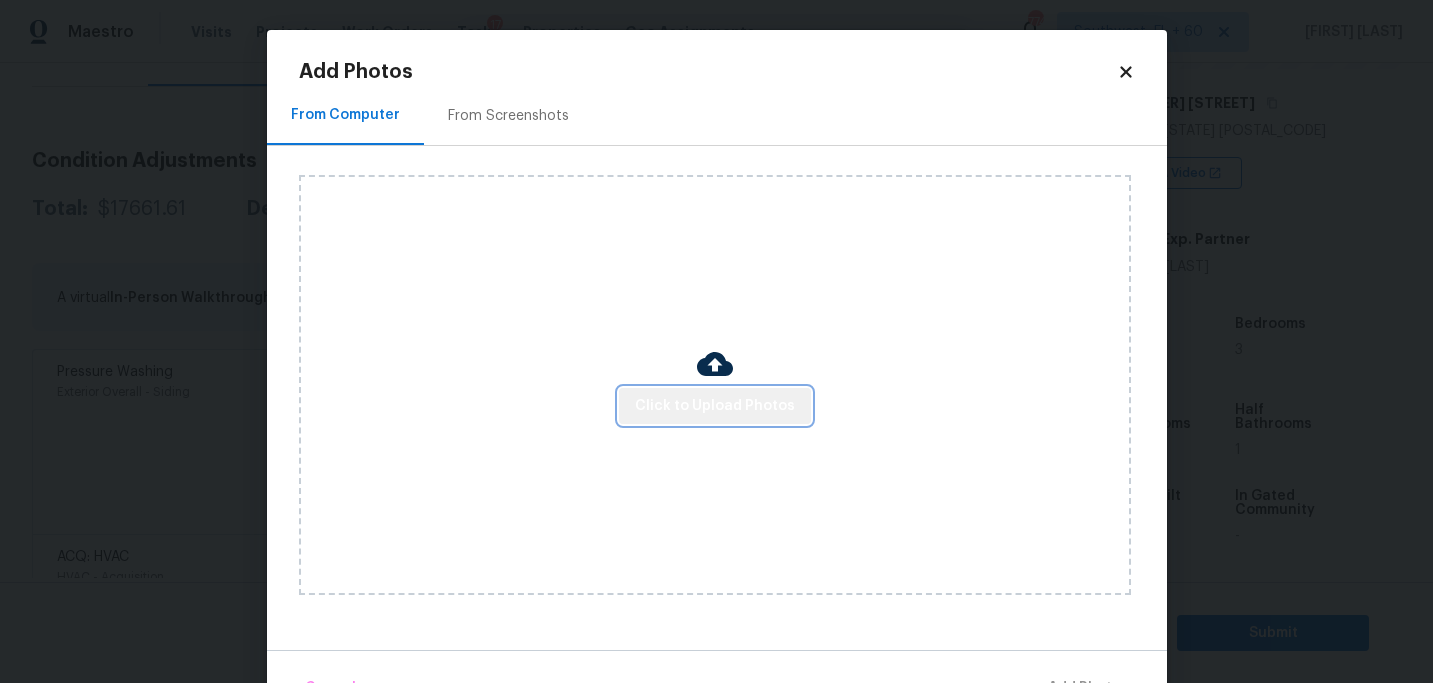 click on "Click to Upload Photos" at bounding box center (715, 406) 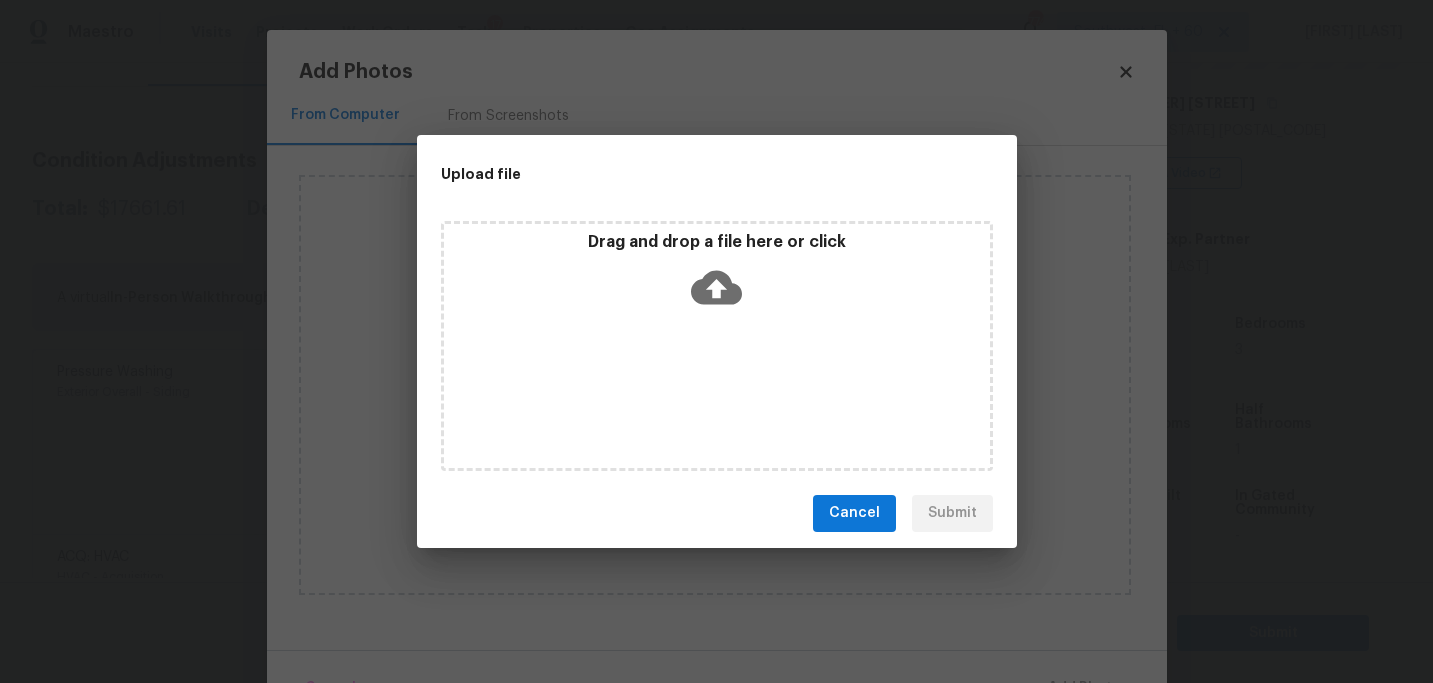 click on "Drag and drop a file here or click" at bounding box center (717, 346) 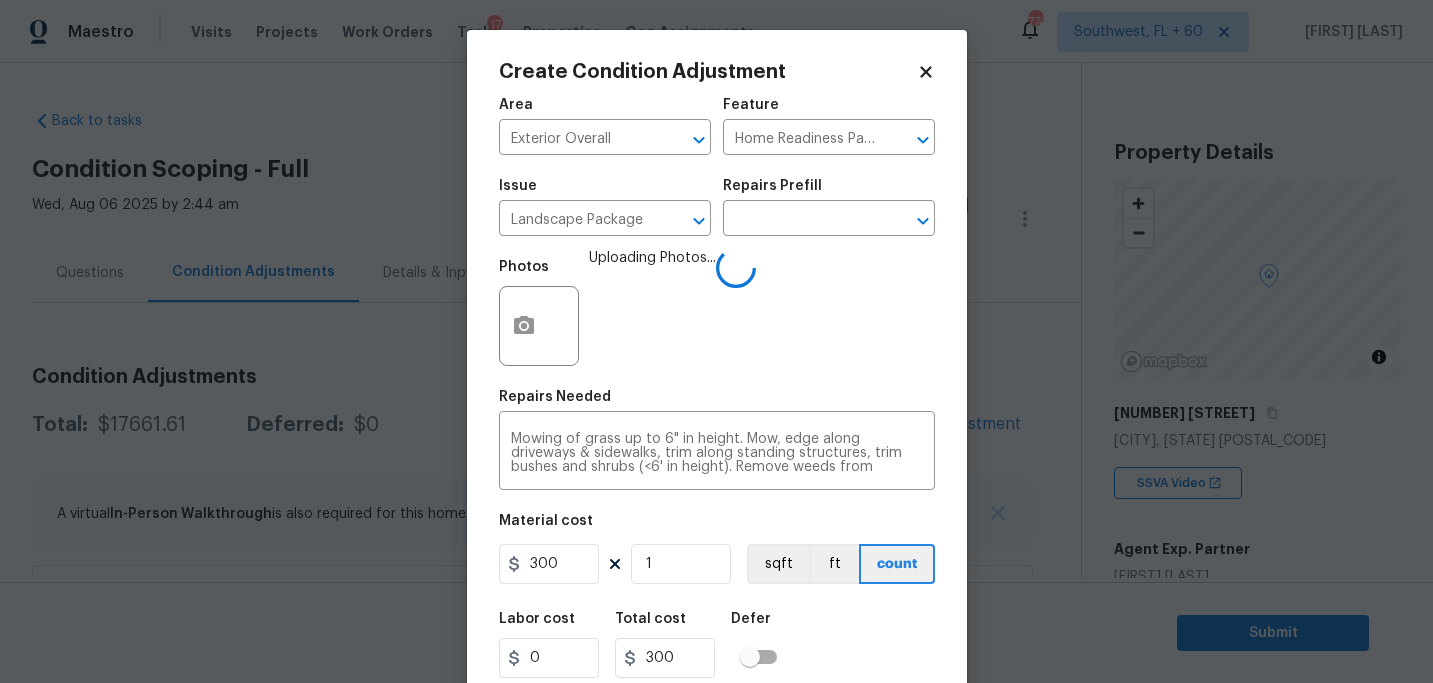 scroll, scrollTop: 0, scrollLeft: 0, axis: both 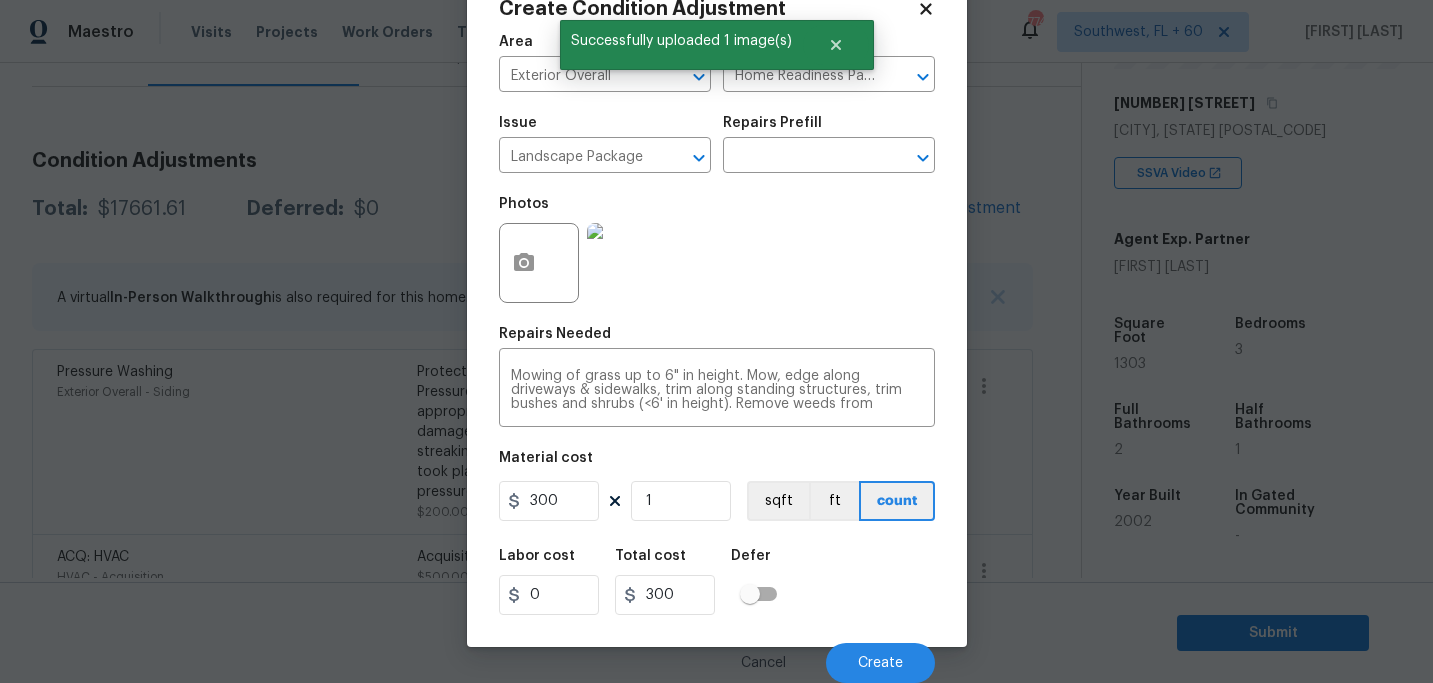 click on "Labor cost 0 Total cost 300 Defer" at bounding box center (717, 582) 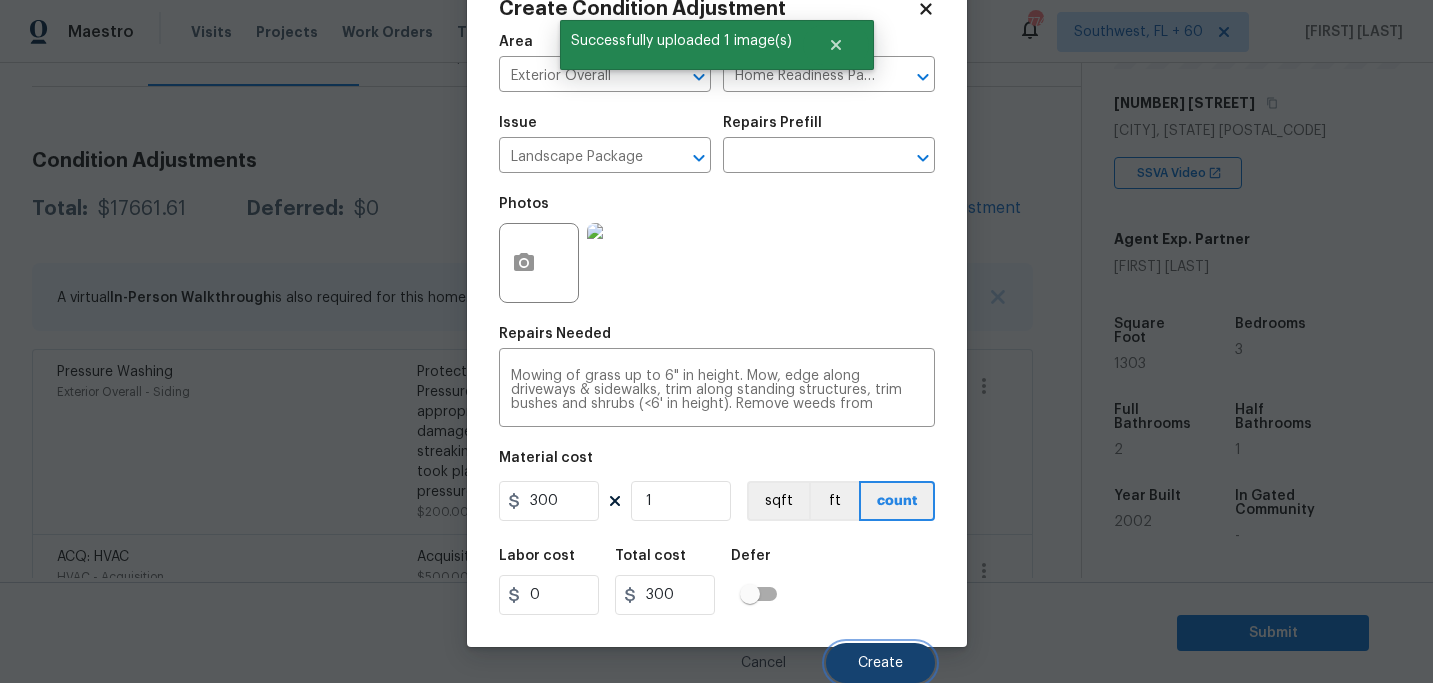 click on "Create" at bounding box center (880, 663) 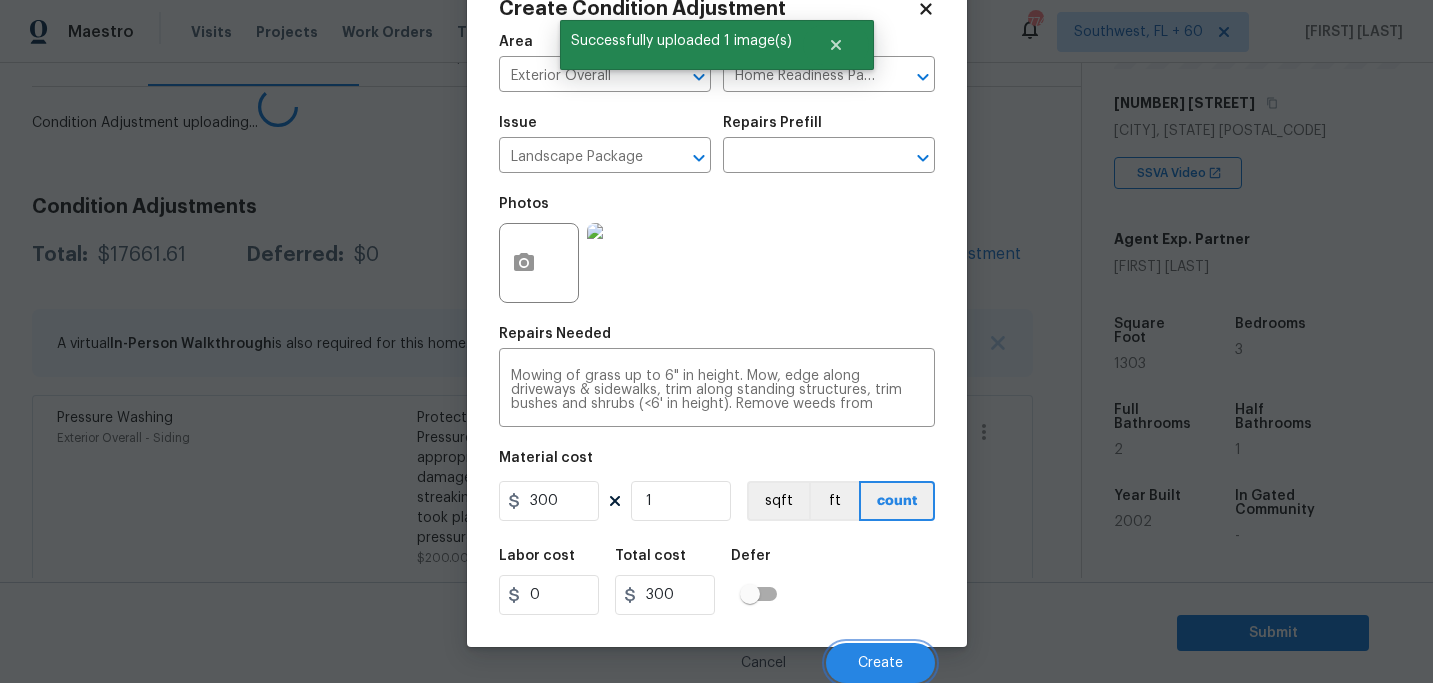 scroll, scrollTop: 57, scrollLeft: 0, axis: vertical 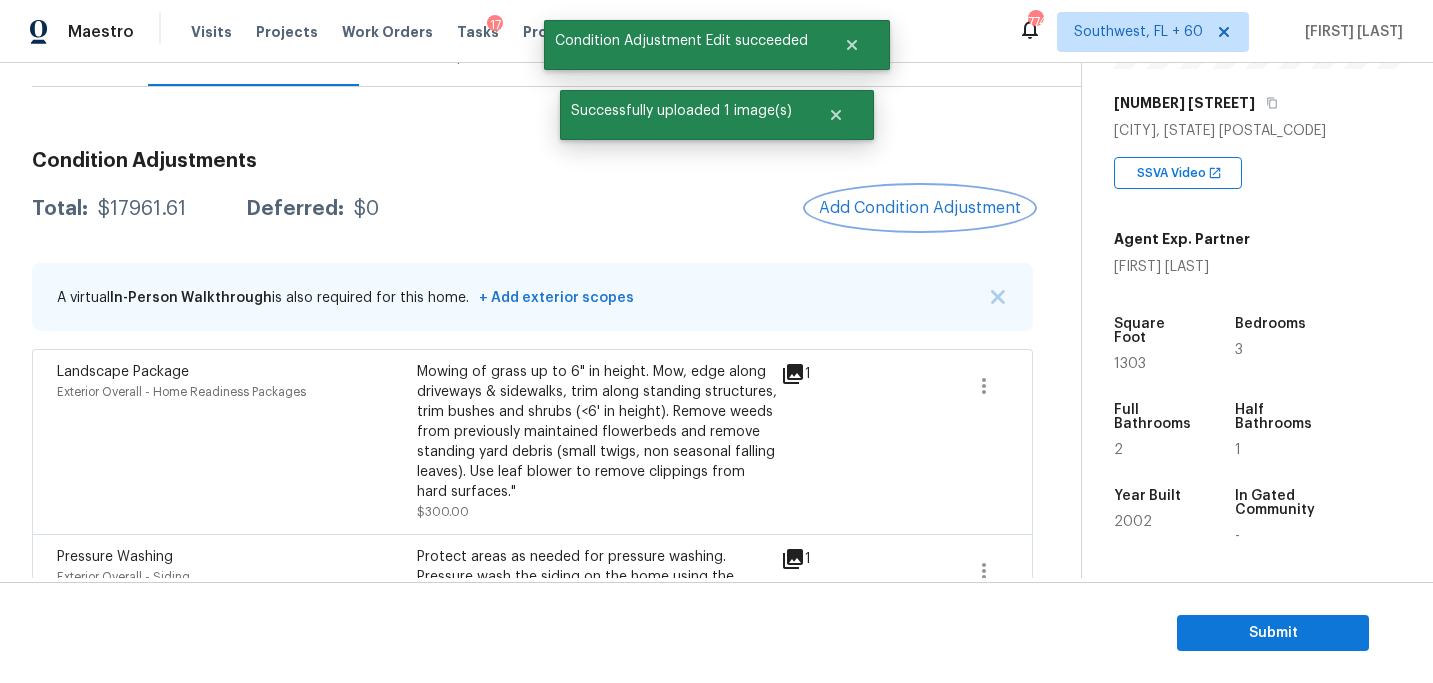 click on "Add Condition Adjustment" at bounding box center (920, 208) 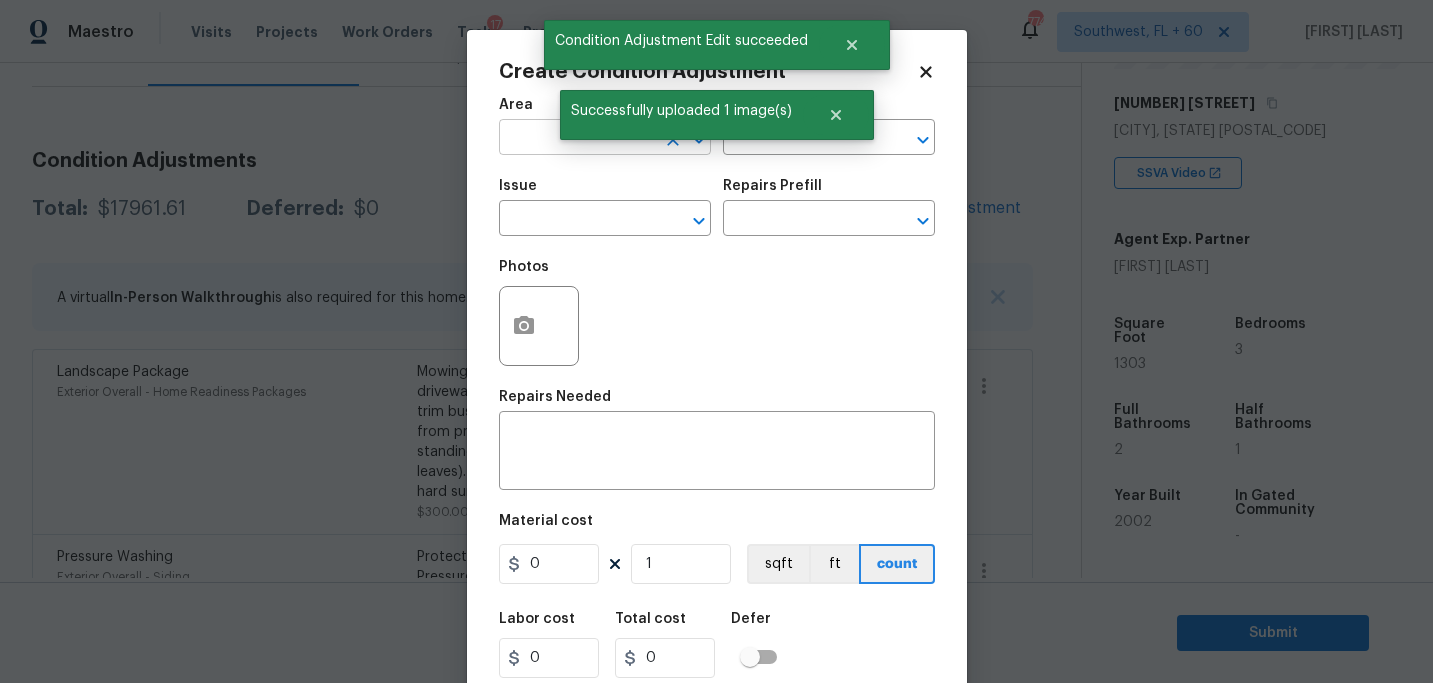 click at bounding box center [577, 139] 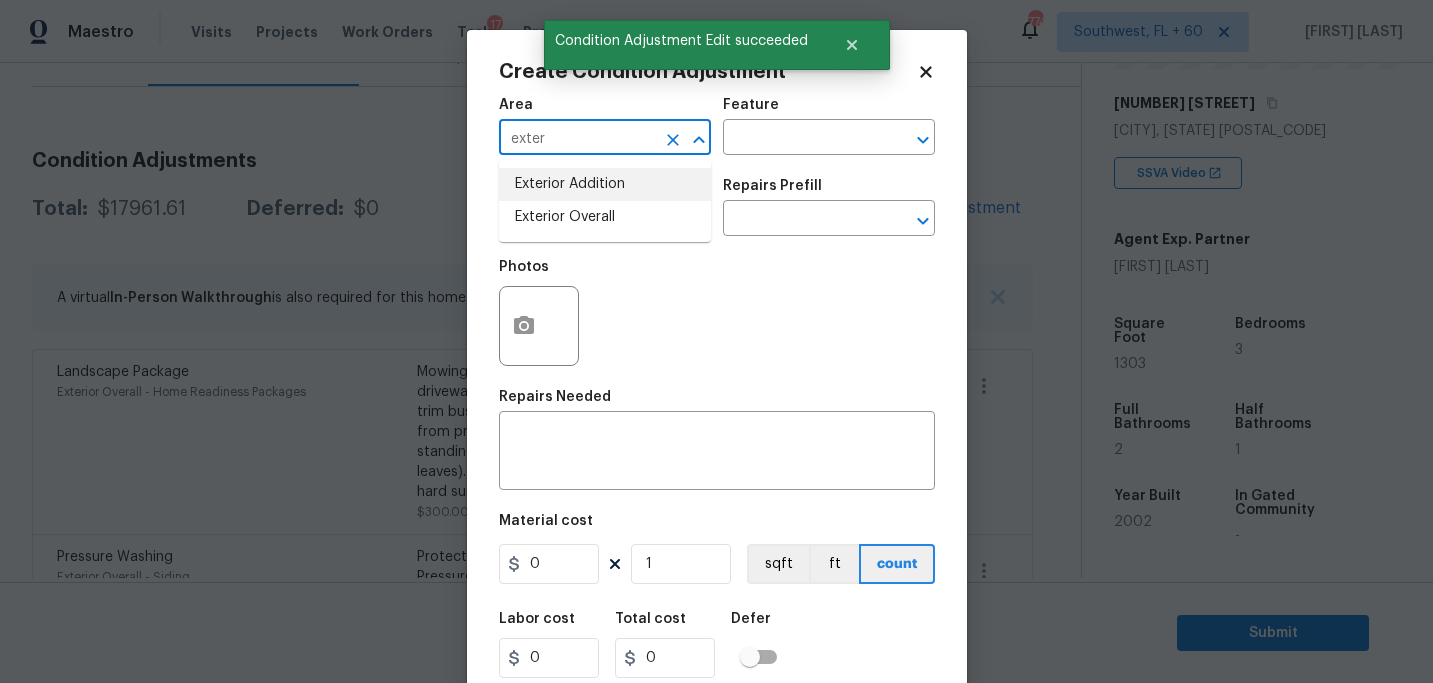 click on "Exterior Overall" at bounding box center [605, 217] 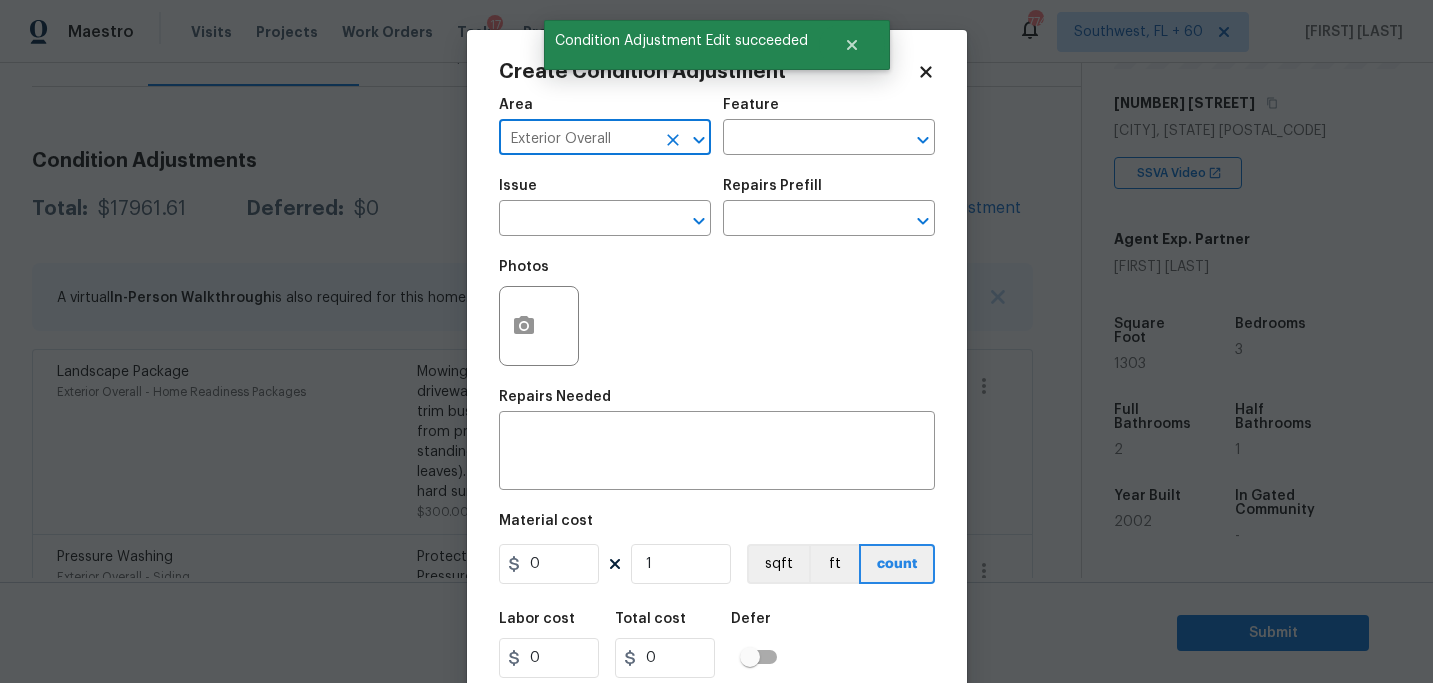 type on "Exterior Overall" 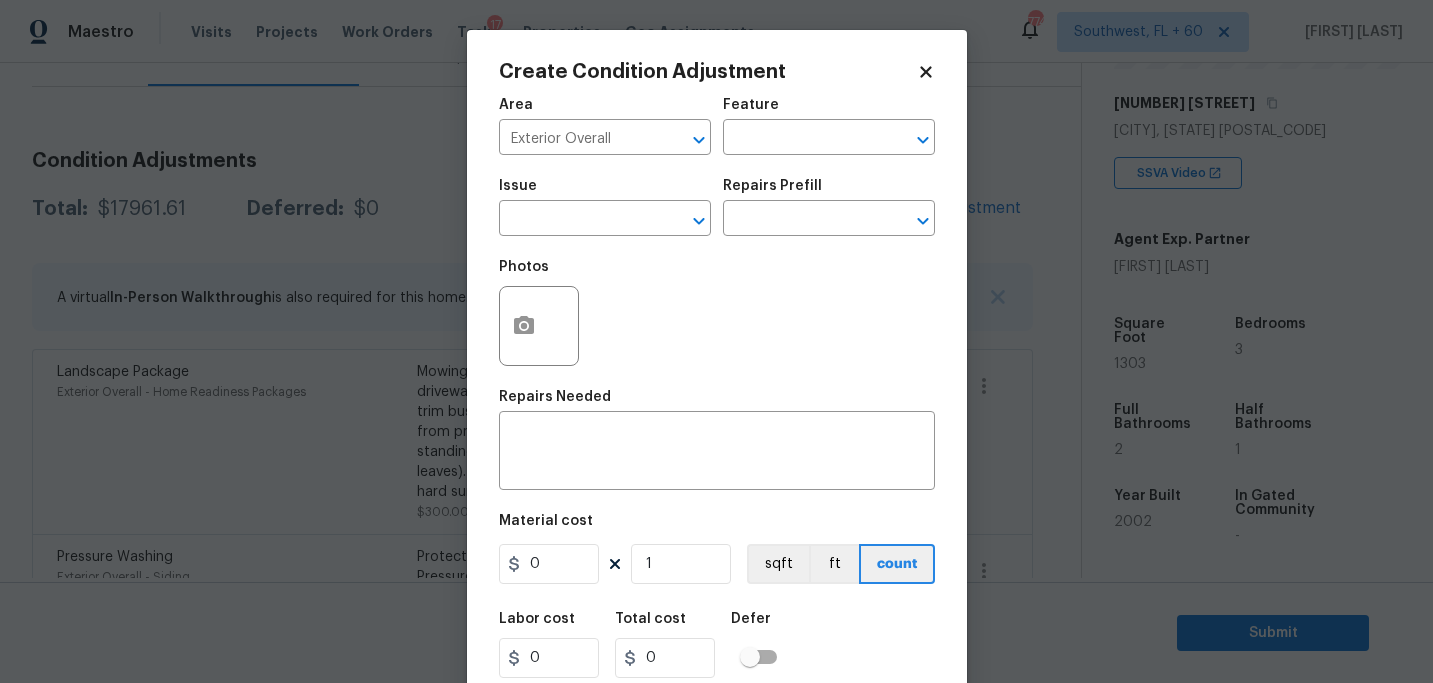 click on "Photos" at bounding box center (717, 313) 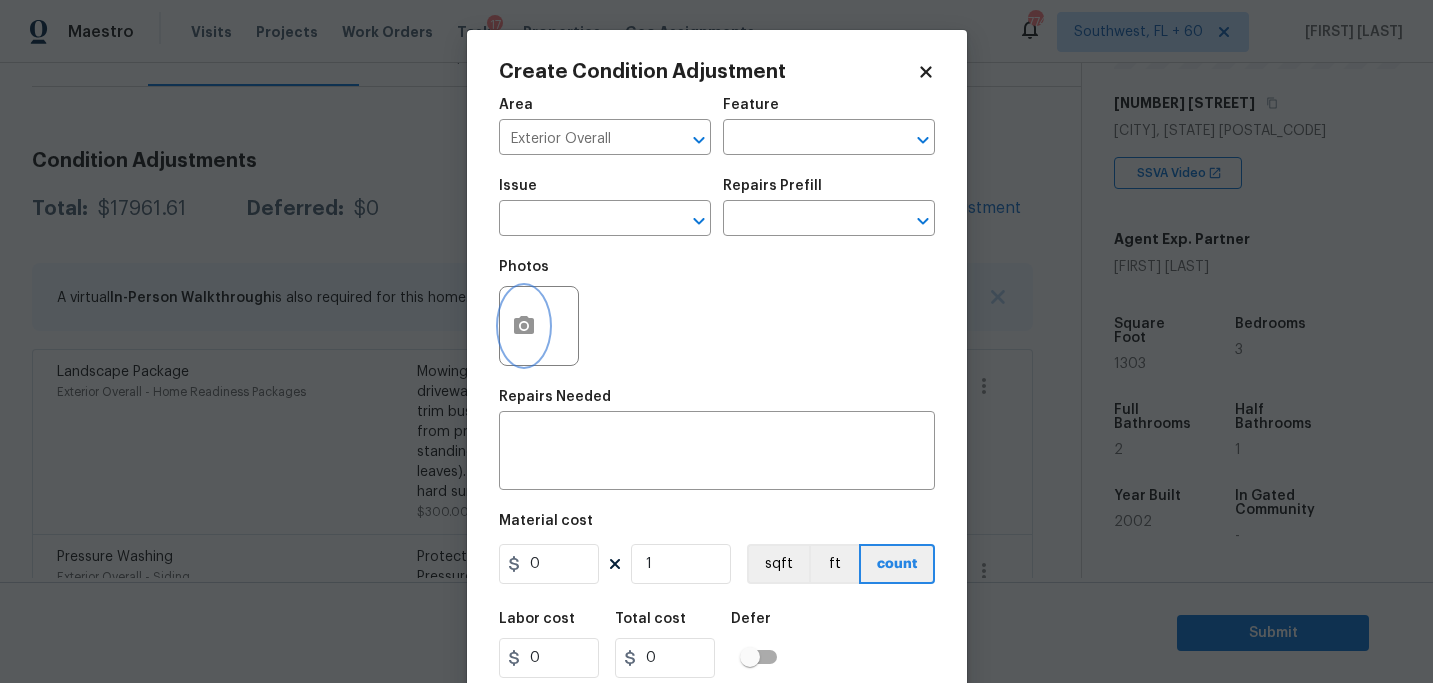 click 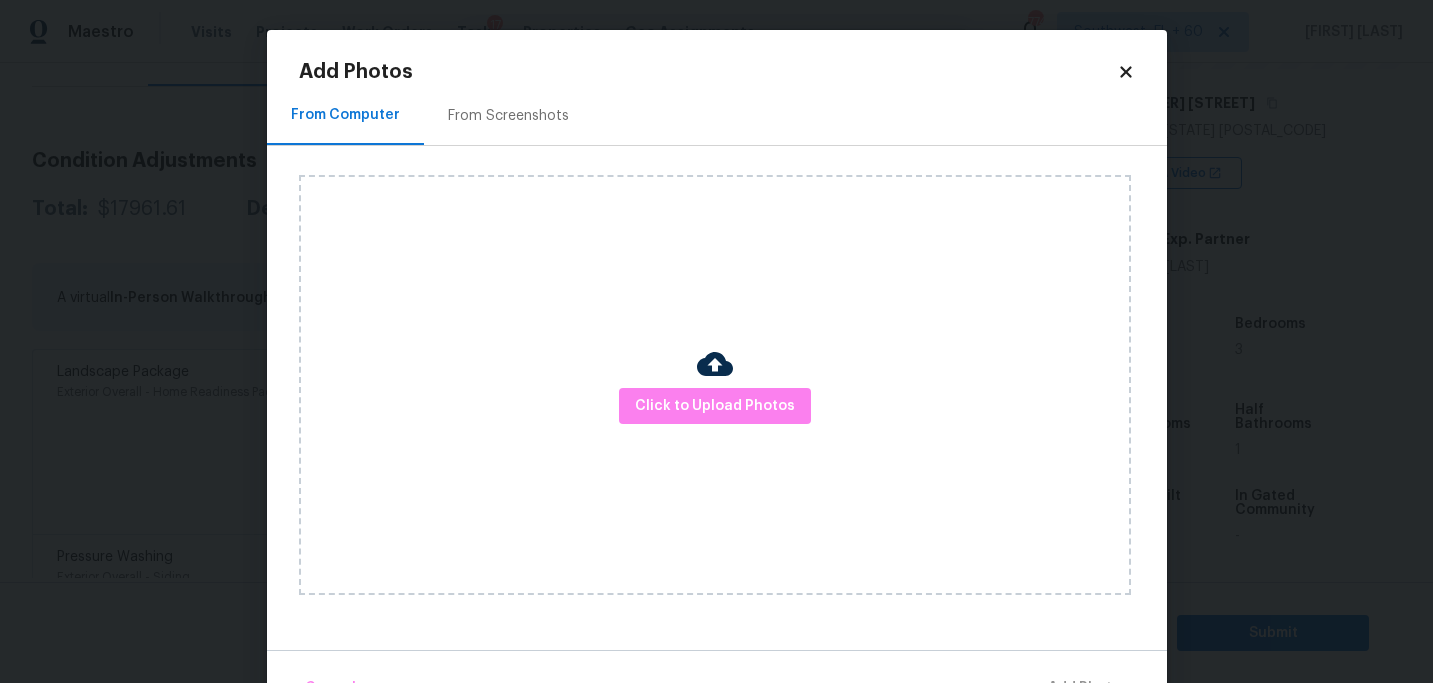 click at bounding box center (715, 364) 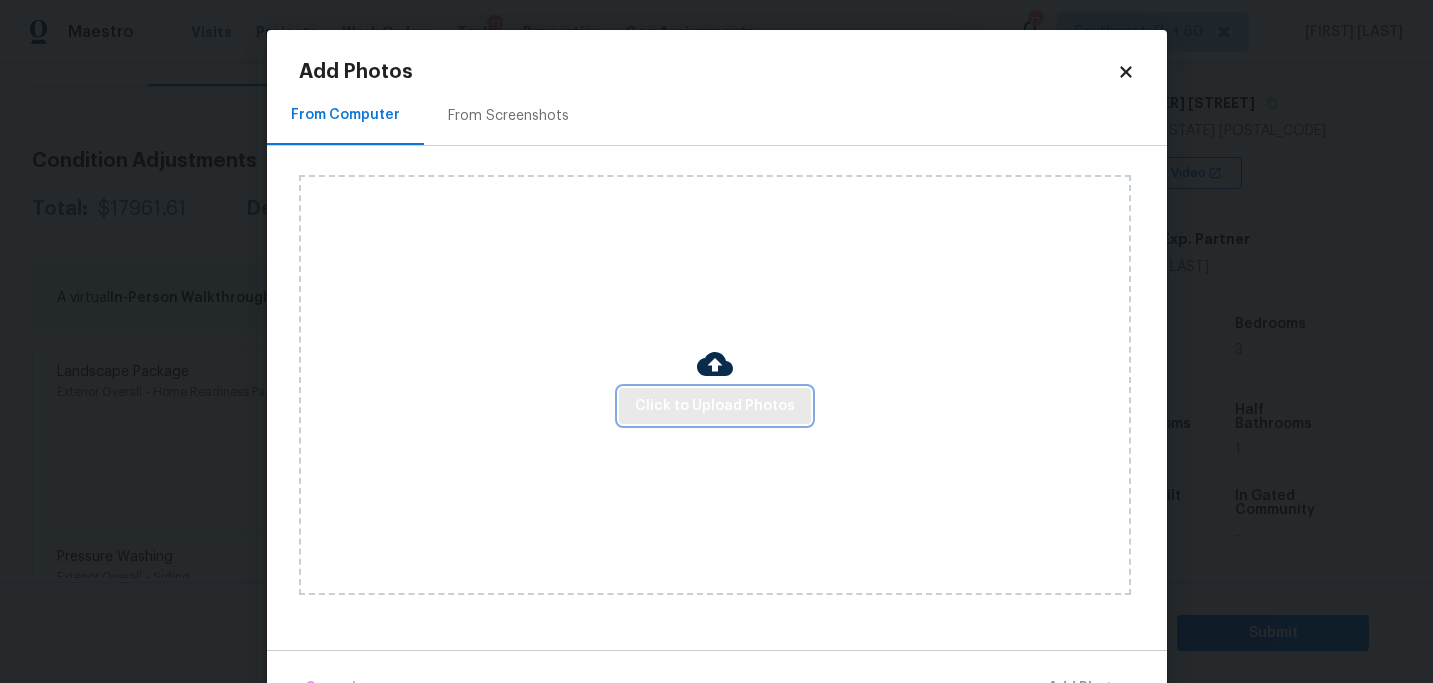 click on "Click to Upload Photos" at bounding box center (715, 406) 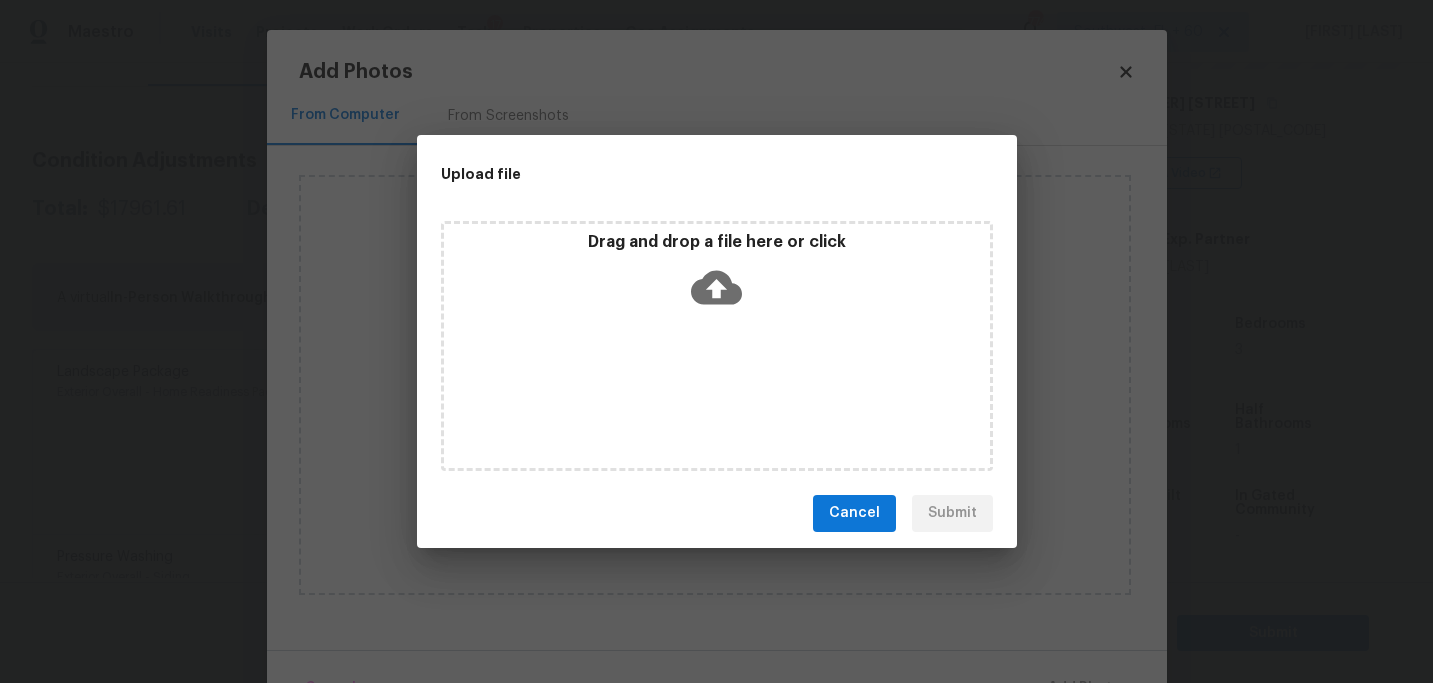click on "Drag and drop a file here or click" at bounding box center [717, 346] 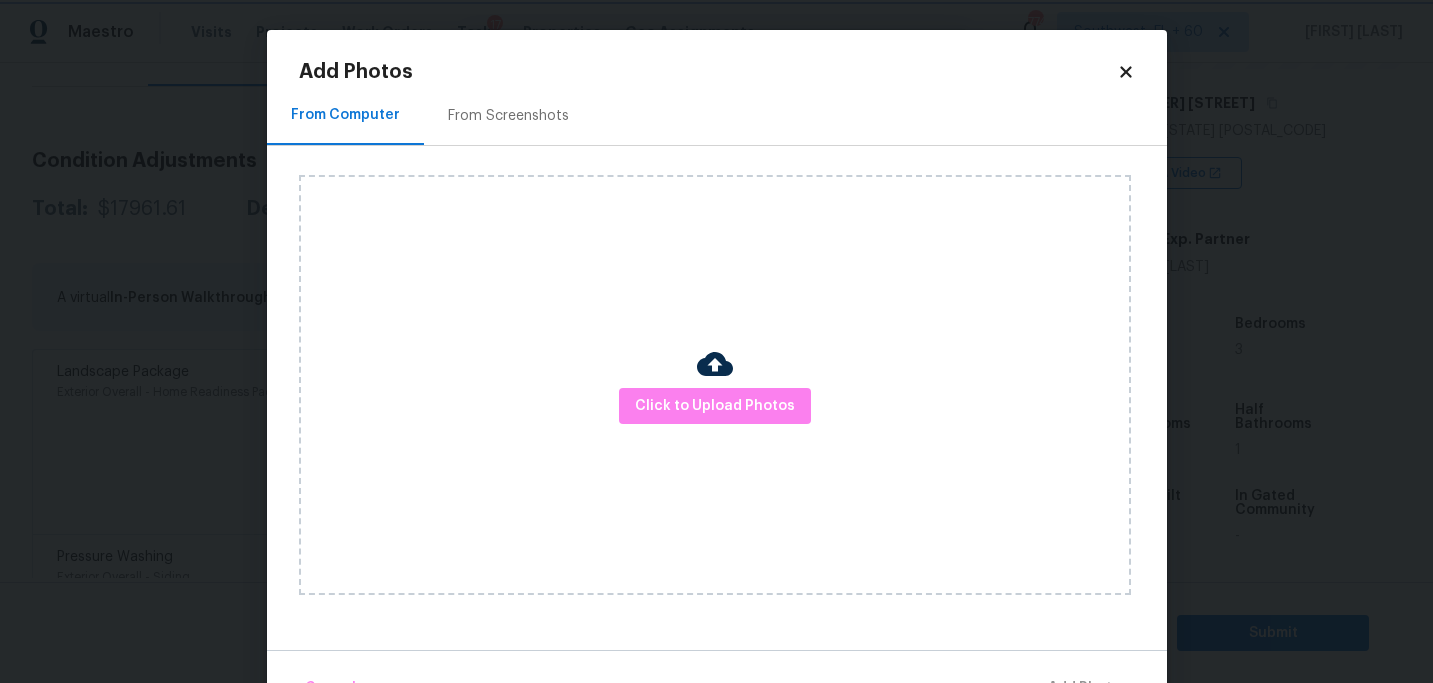 click on "Maestro Visits Projects Work Orders Tasks 17 Properties Geo Assignments 774 Southwest, [STATE] + 60 [FIRST] [LAST] Back to tasks Condition Scoping - Full Wed, Aug 06 2025 by 2:44 am   [FIRST] [LAST] In-progress Questions Condition Adjustments Details & Inputs Notes Photos Condition Adjustments Total:  $17961.61 Deferred:  $0 Add Condition Adjustment A virtual  In-Person Walkthrough  is also required for this home.   + Add exterior scopes Landscape Package Exterior Overall - Home Readiness Packages Mowing of grass up to 6" in height. Mow, edge along driveways & sidewalks, trim along standing structures, trim bushes and shrubs (<6' in height). Remove weeds from previously maintained flowerbeds and remove standing yard debris (small twigs, non seasonal falling leaves).  Use leaf blower to remove clippings from hard surfaces." $300.00   1 Pressure Washing Exterior Overall - Siding $200.00   1 ACQ: HVAC HVAC - Acquisition Acquisition Scope: Functional HVAC 6-10 years $500.00   0 ACQ: Shingle Roof $9,500.00   0" at bounding box center (716, 341) 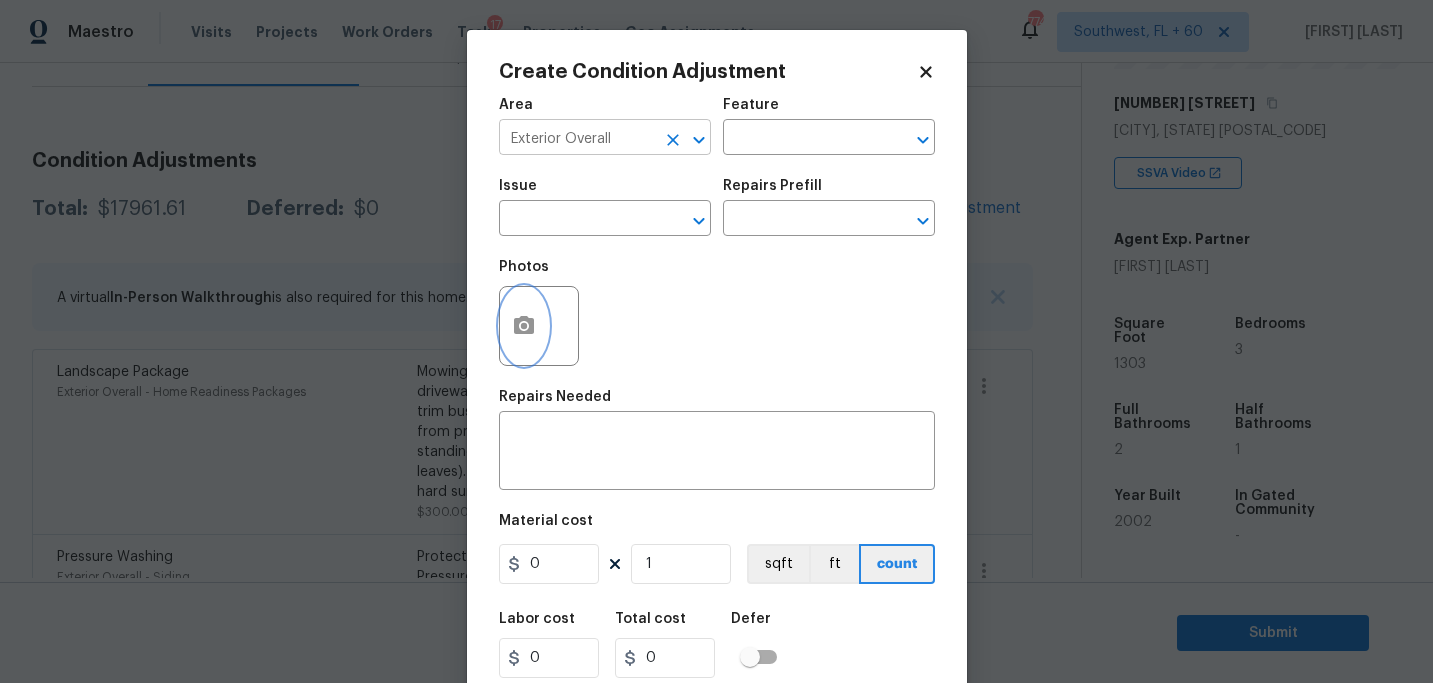 click at bounding box center [673, 140] 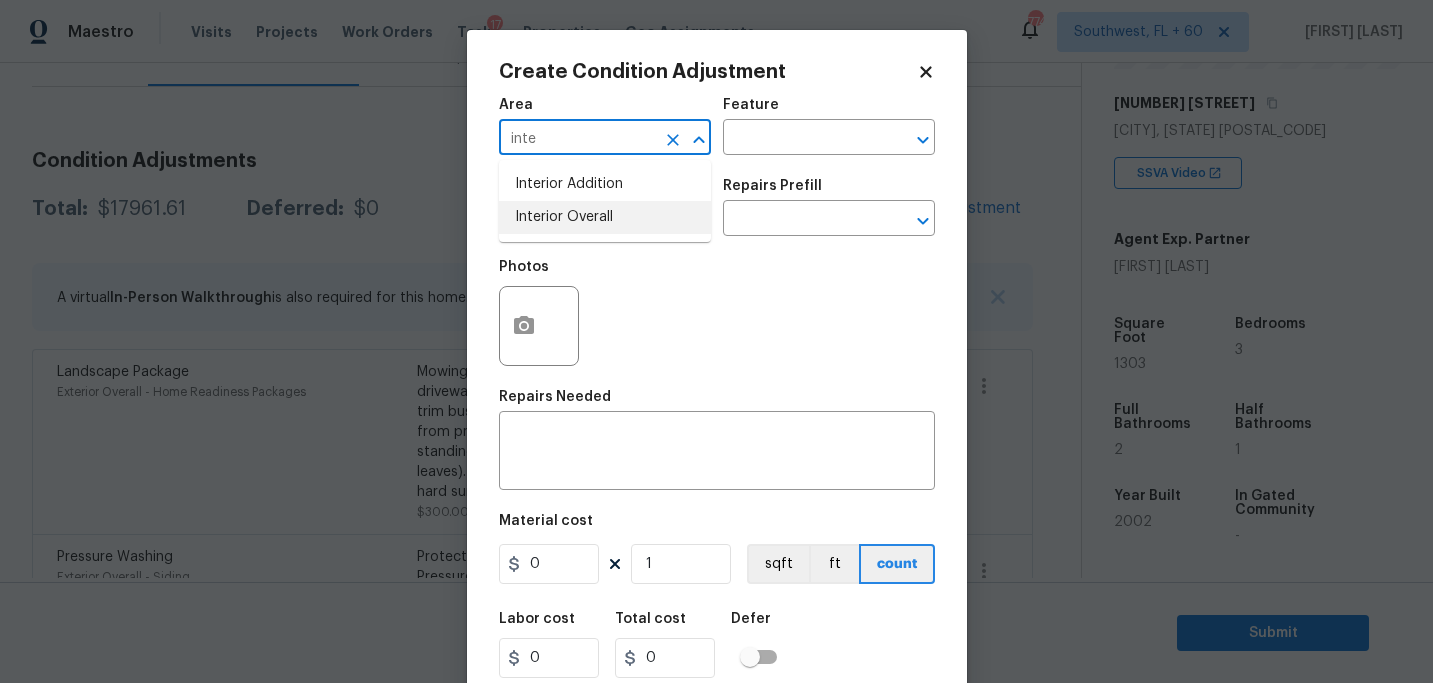 click on "Interior Overall" at bounding box center [605, 217] 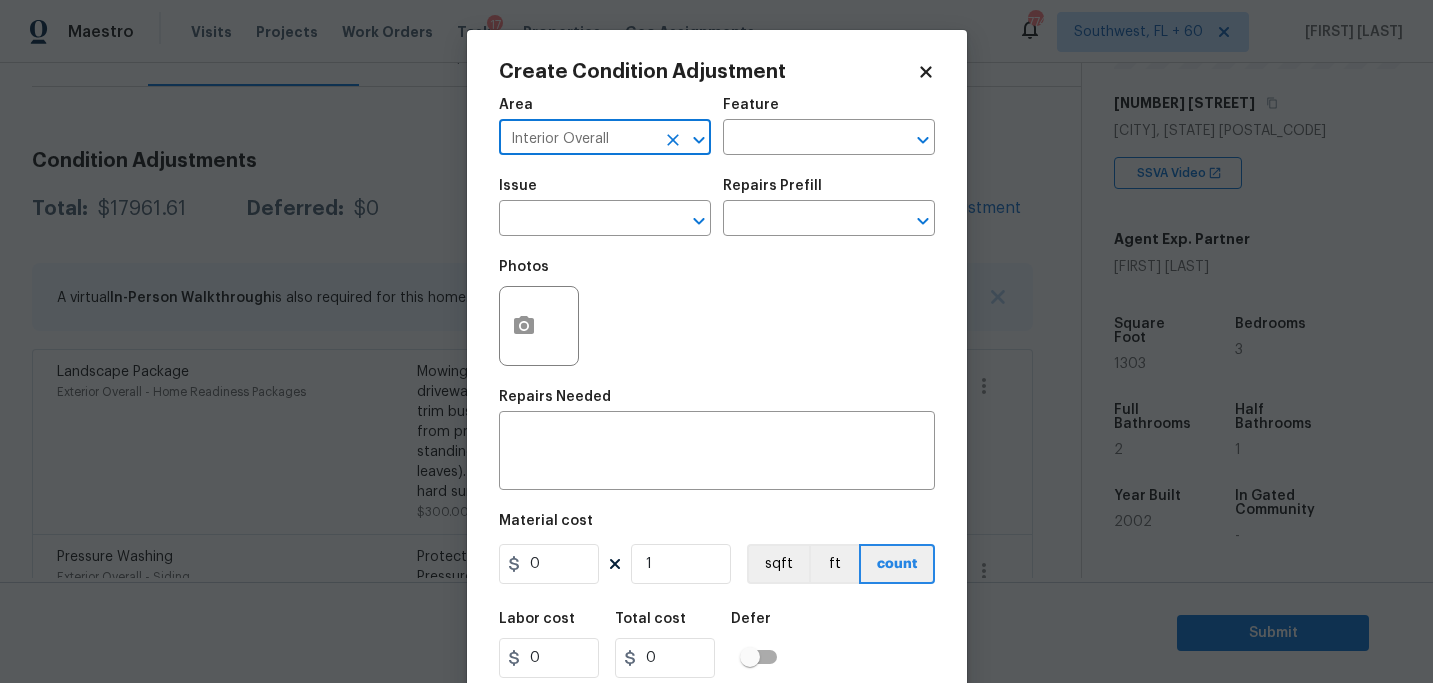 type on "Interior Overall" 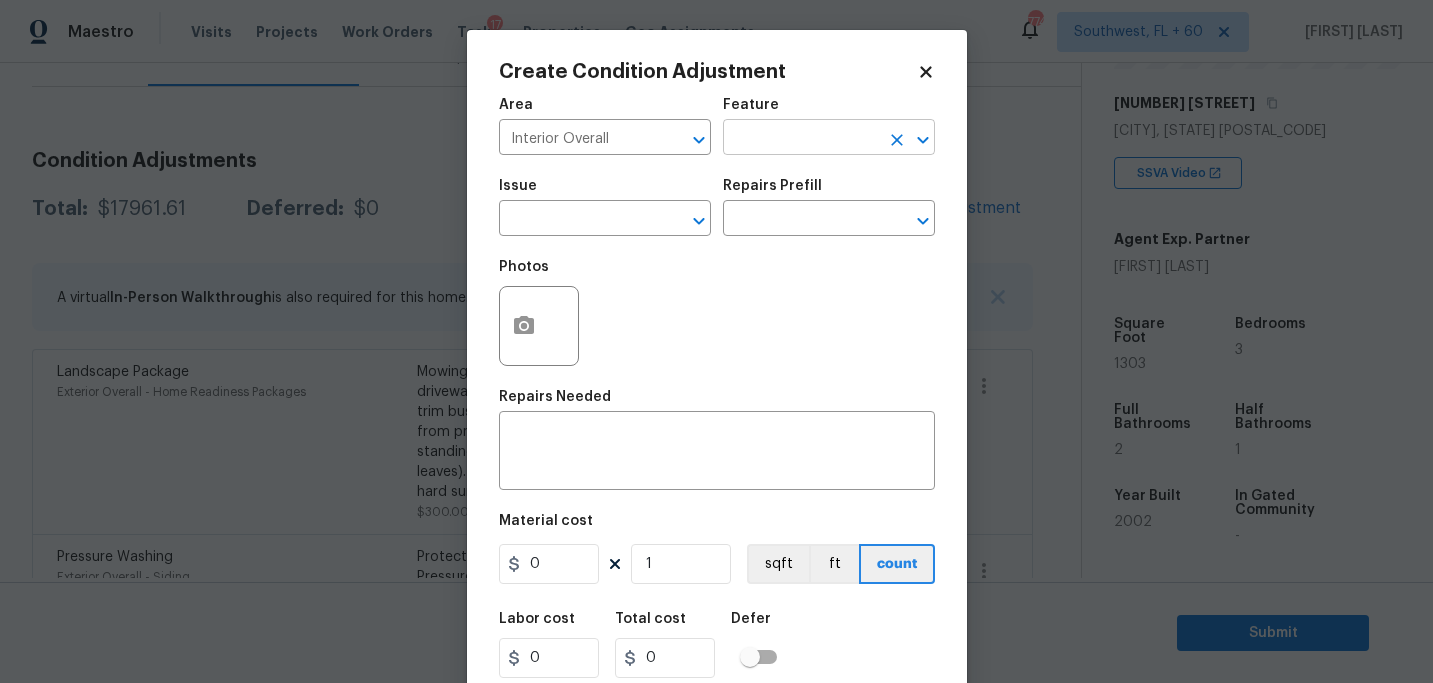 click at bounding box center [801, 139] 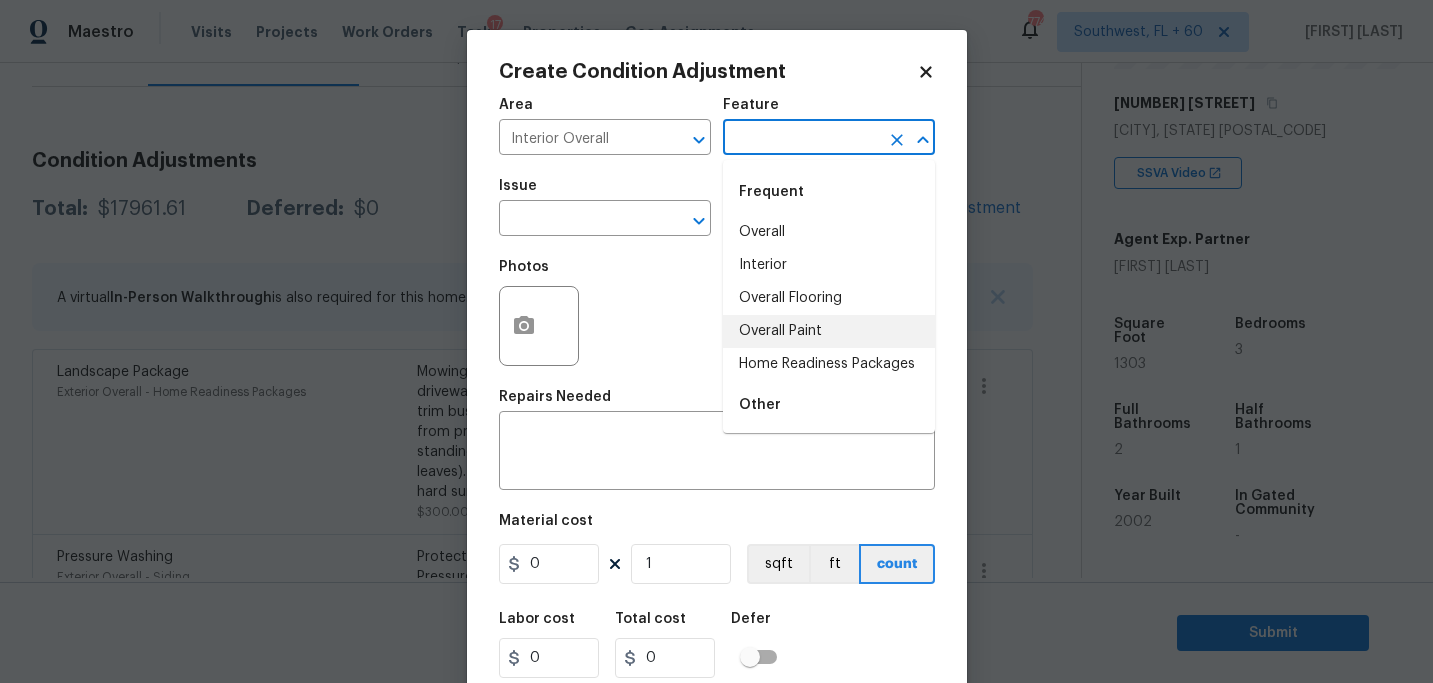 click on "Overall Paint" at bounding box center (829, 331) 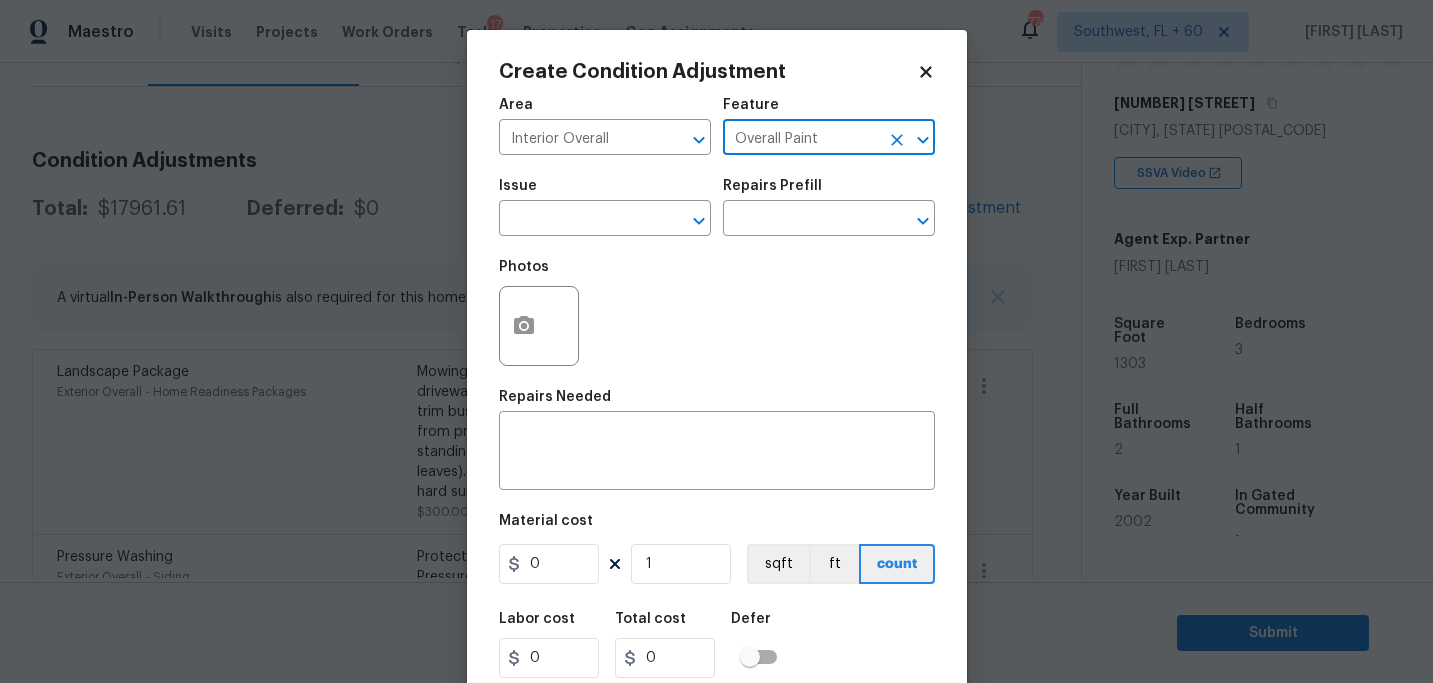 click on "Issue ​" at bounding box center (605, 207) 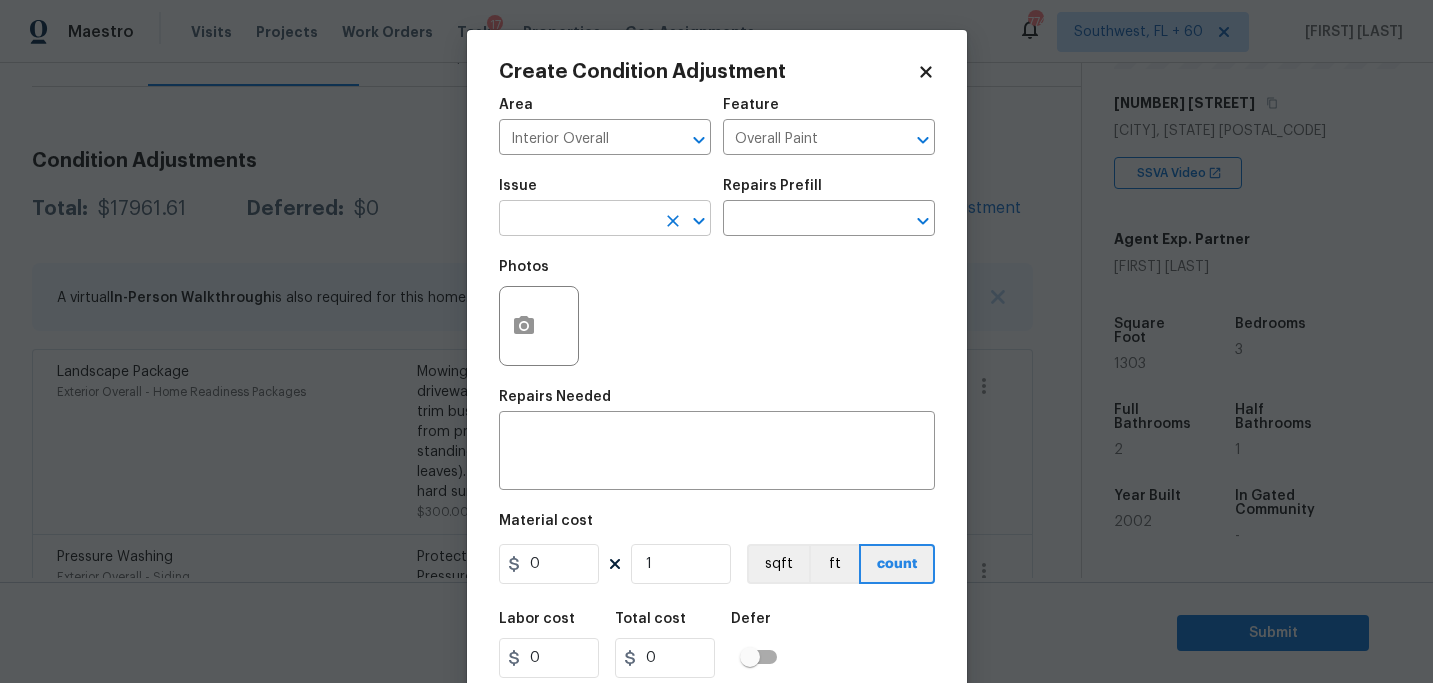 click at bounding box center [577, 220] 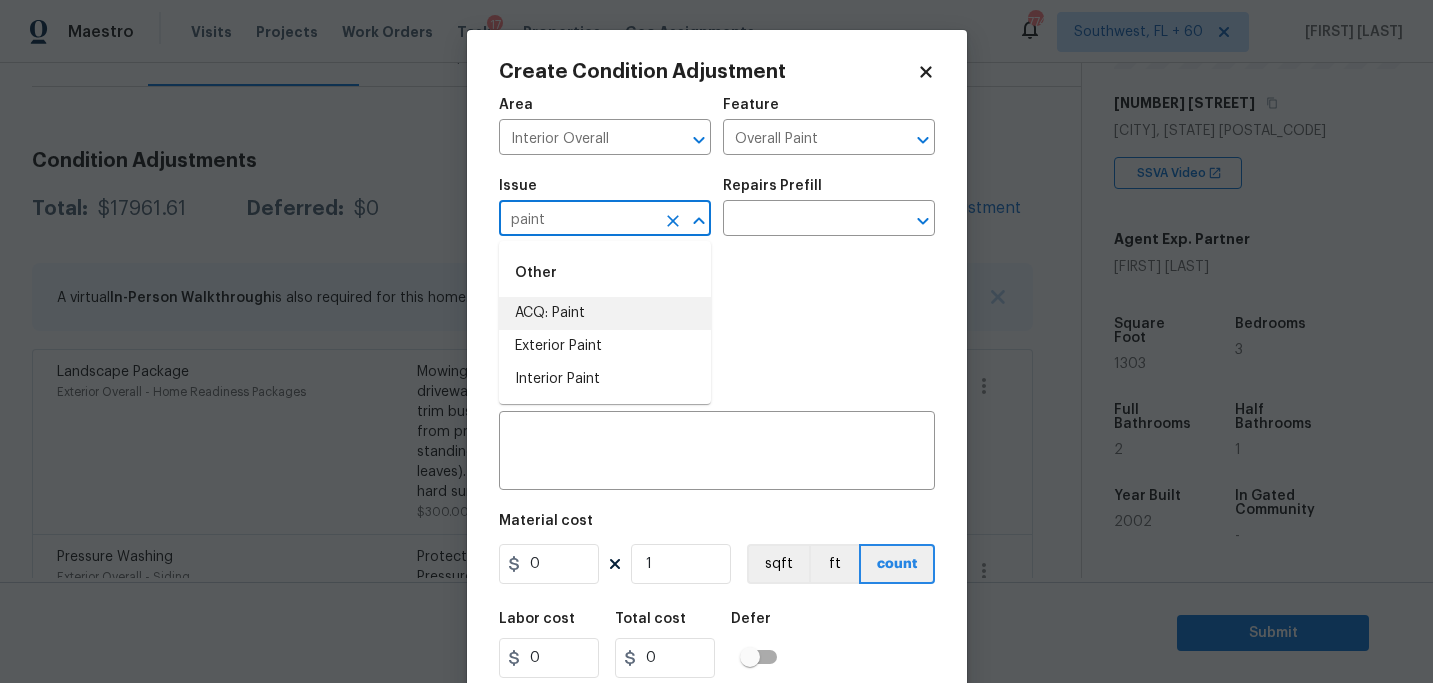 click on "ACQ: Paint" at bounding box center [605, 313] 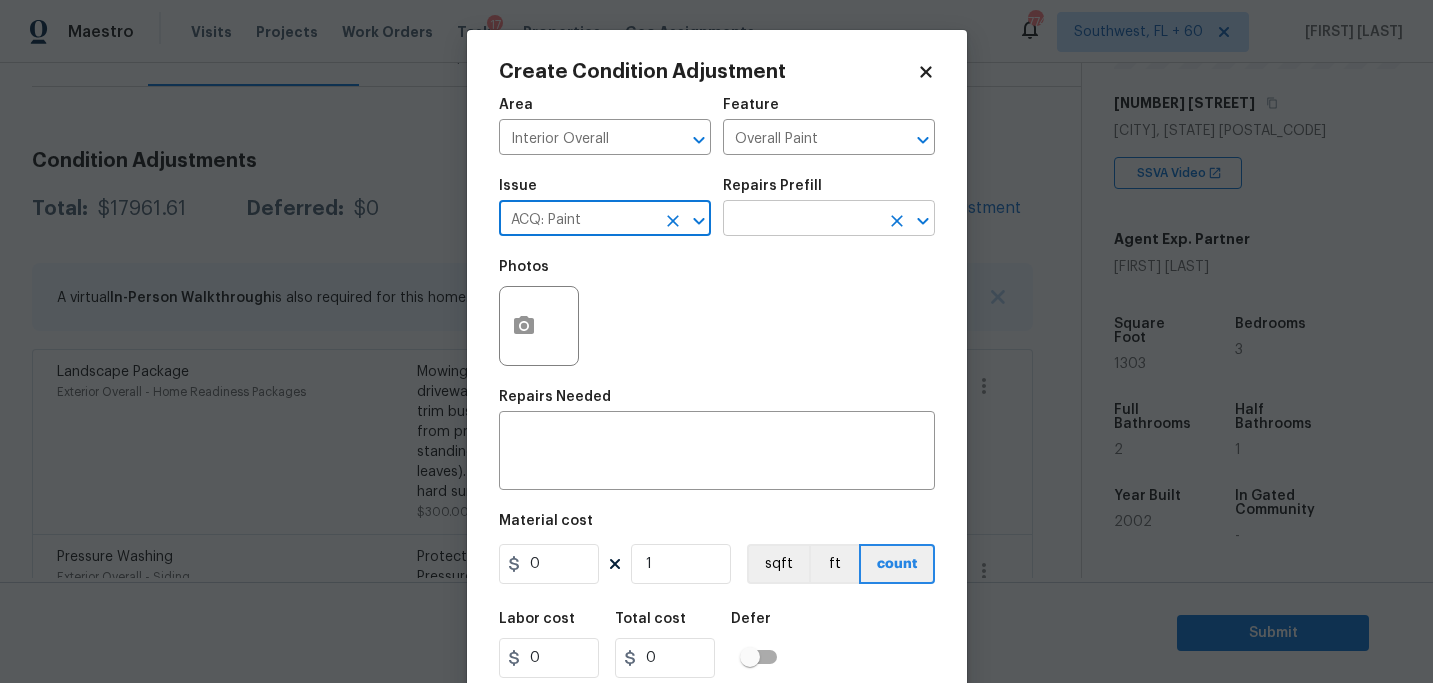 type on "ACQ: Paint" 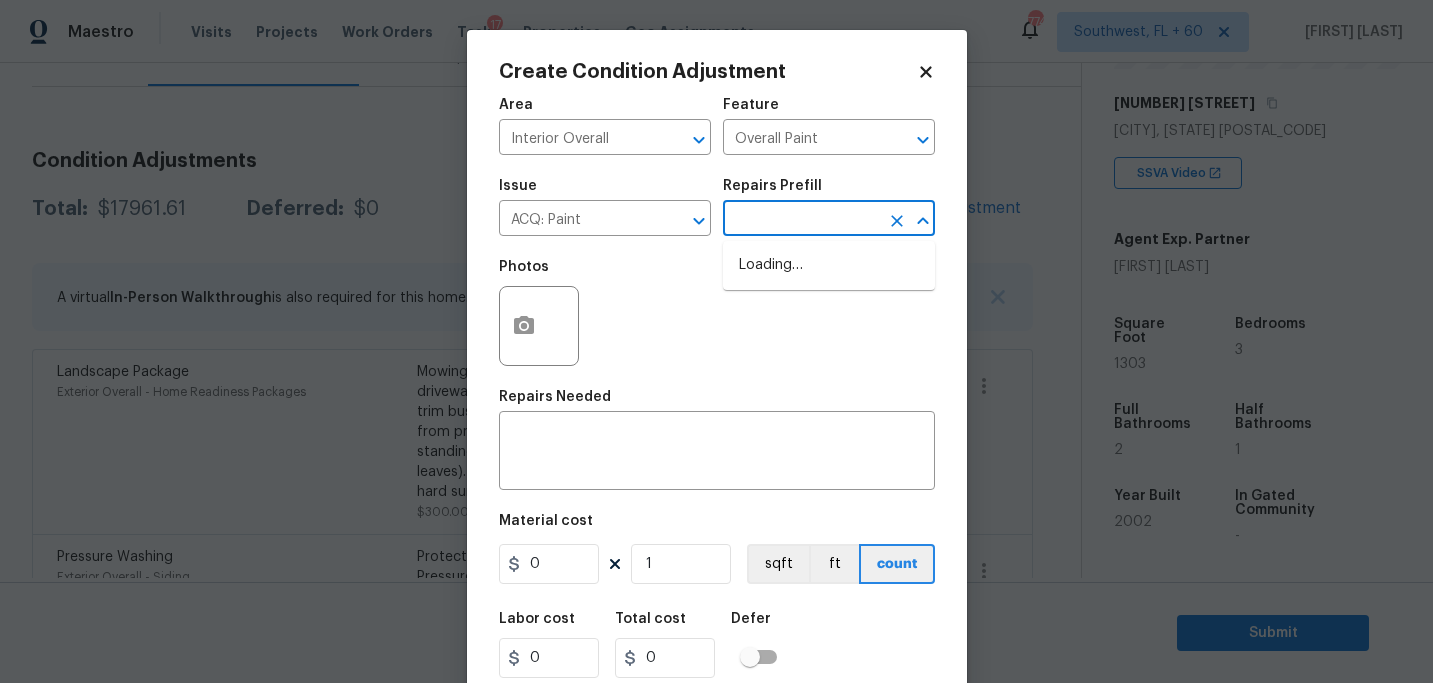 click at bounding box center [801, 220] 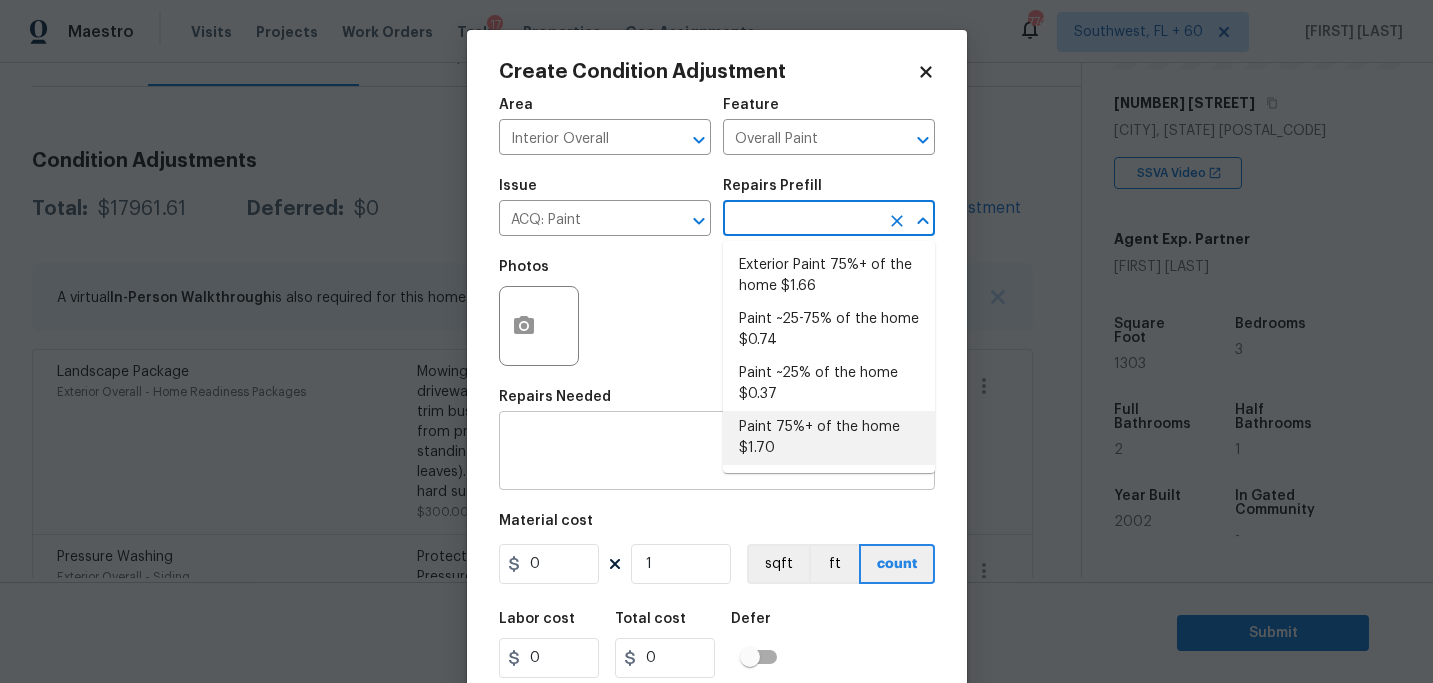 click on "Paint 75%+ of the home $1.70" at bounding box center (829, 438) 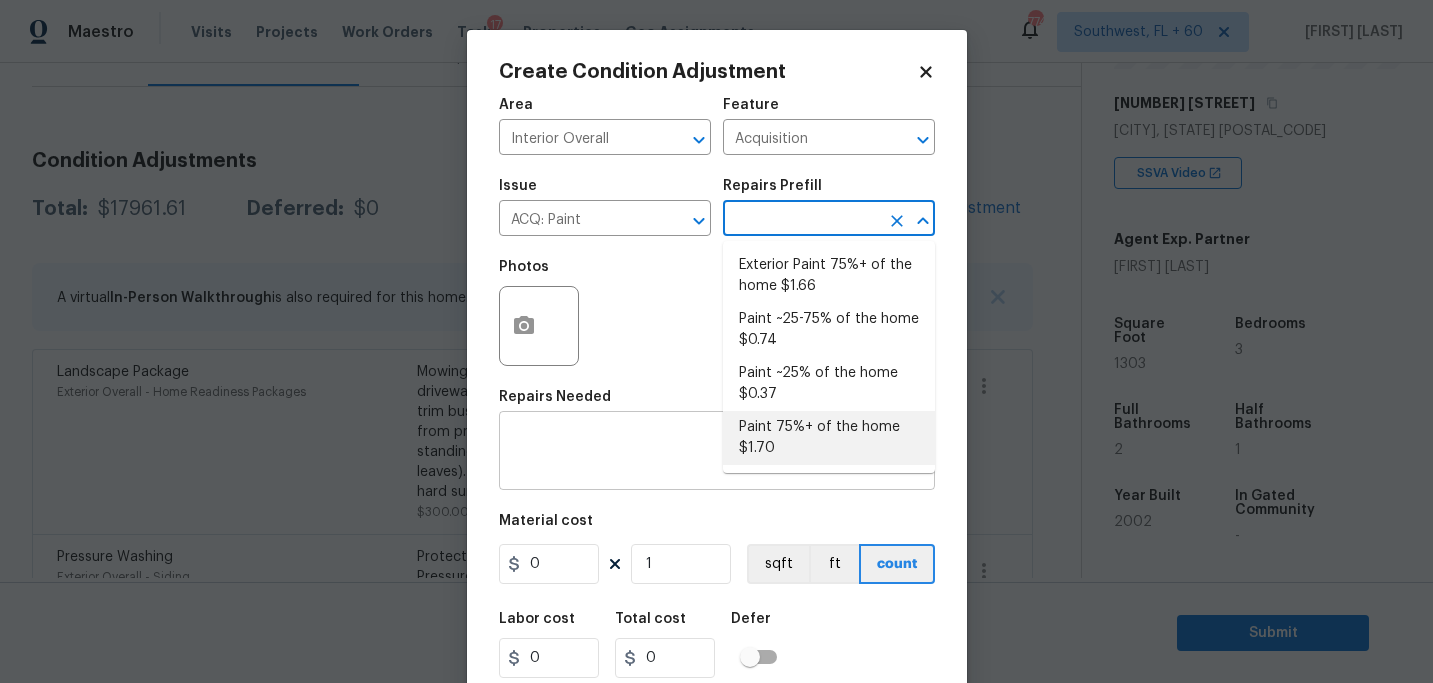 type on "Acquisition Scope: 75%+ of the home will likely require interior paint" 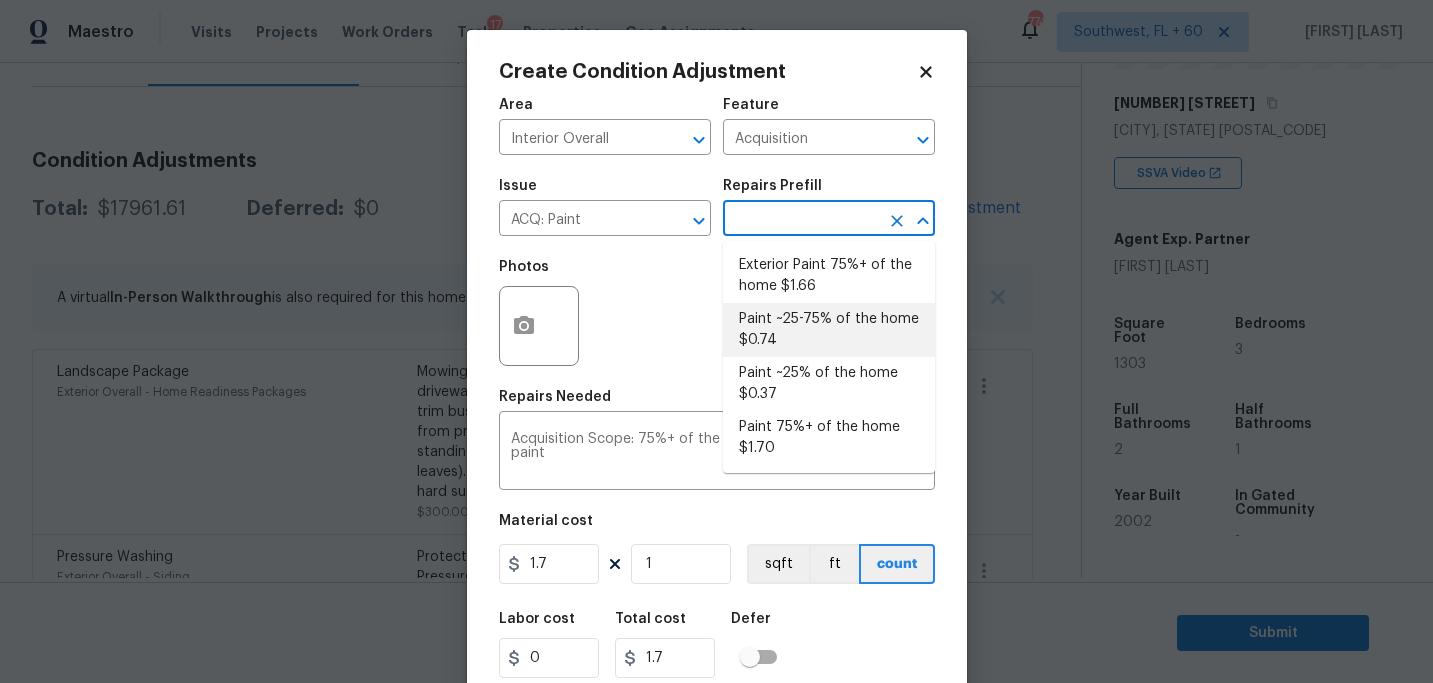 click on "Paint ~25-75% of the home $0.74" at bounding box center [829, 330] 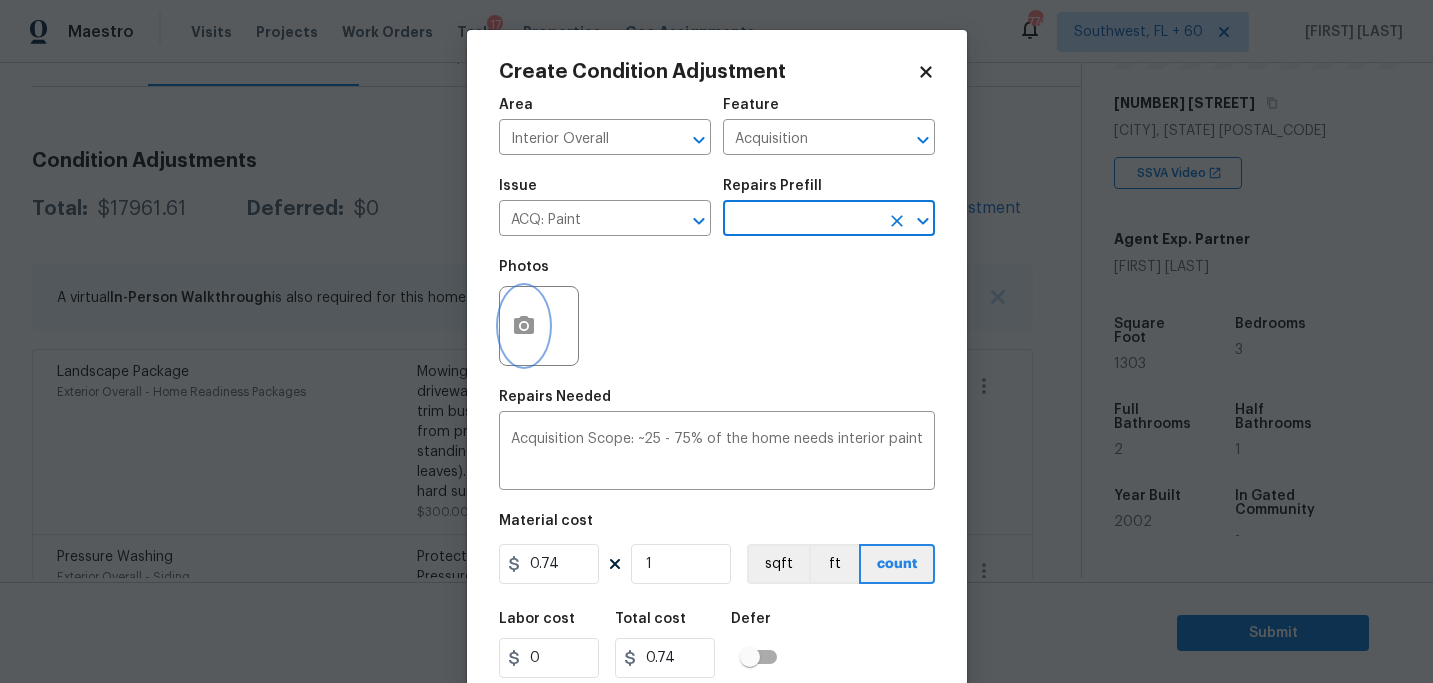 click at bounding box center [524, 326] 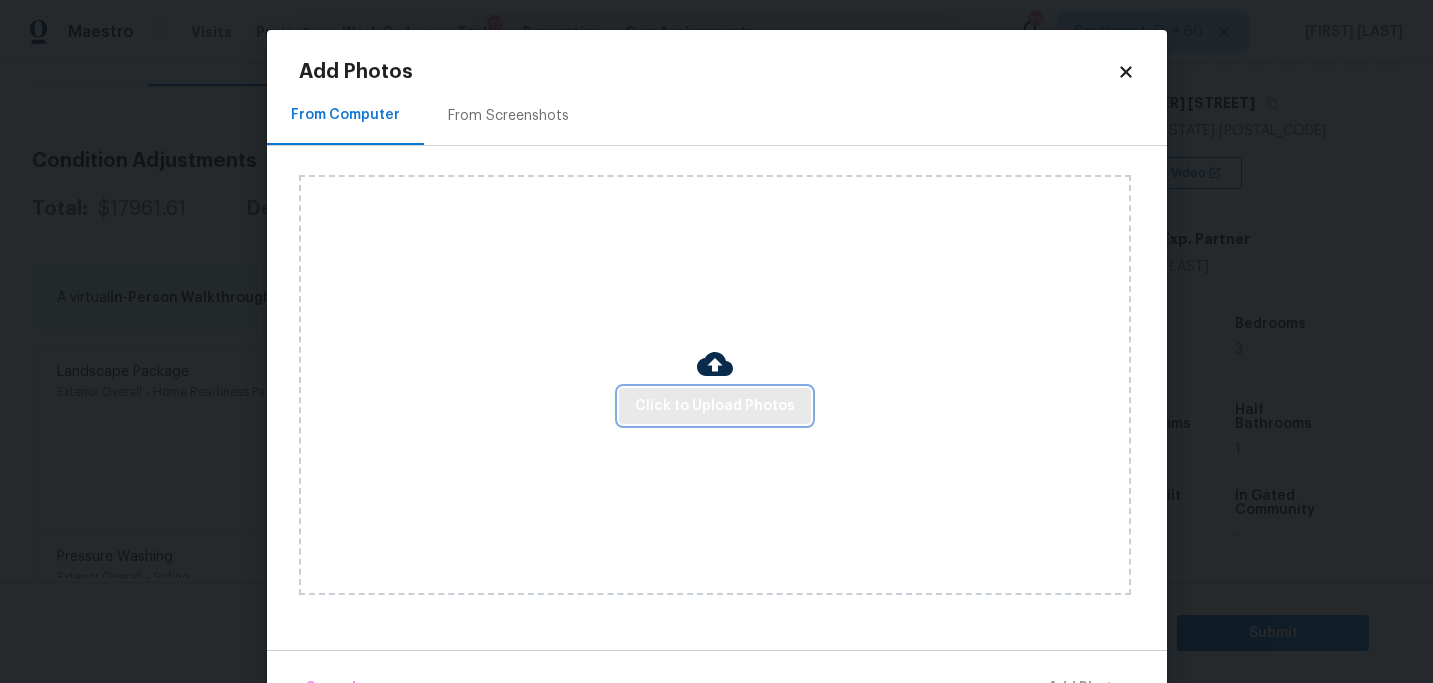 click on "Click to Upload Photos" at bounding box center [715, 406] 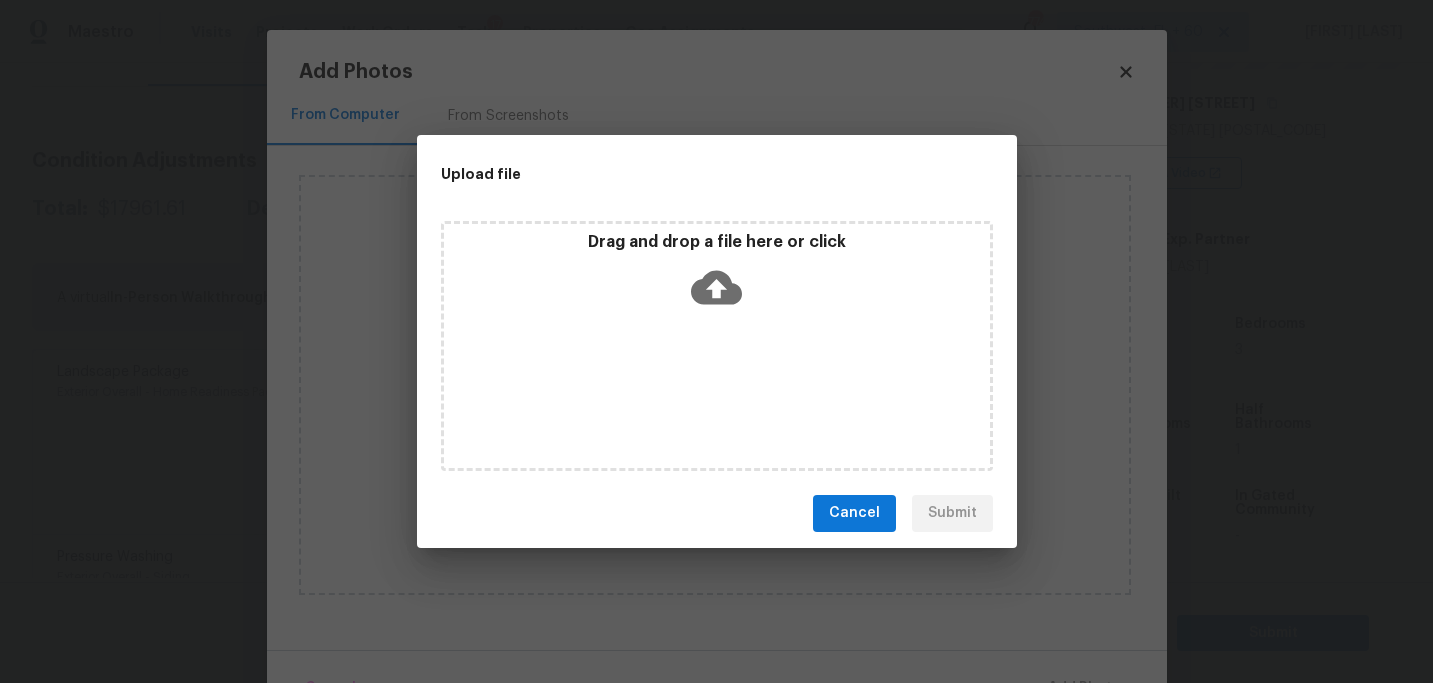click on "Drag and drop a file here or click" at bounding box center [717, 346] 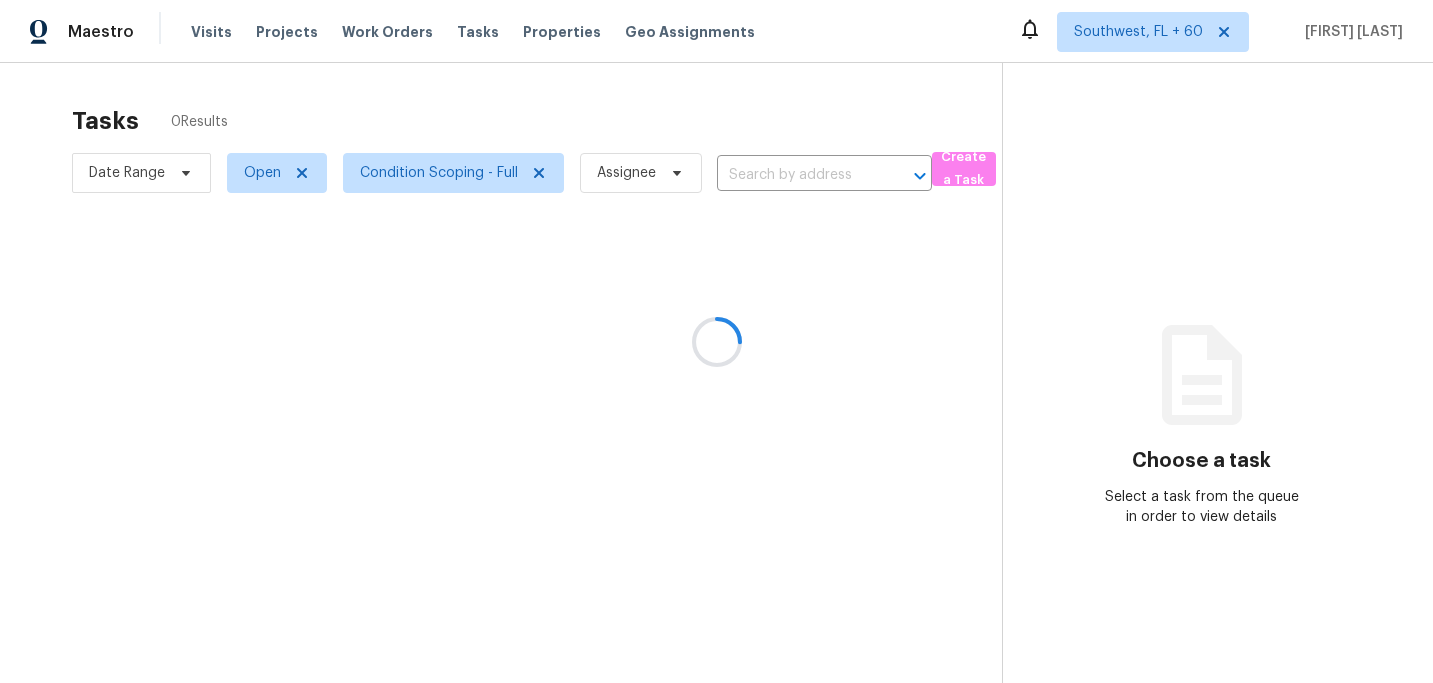 scroll, scrollTop: 0, scrollLeft: 0, axis: both 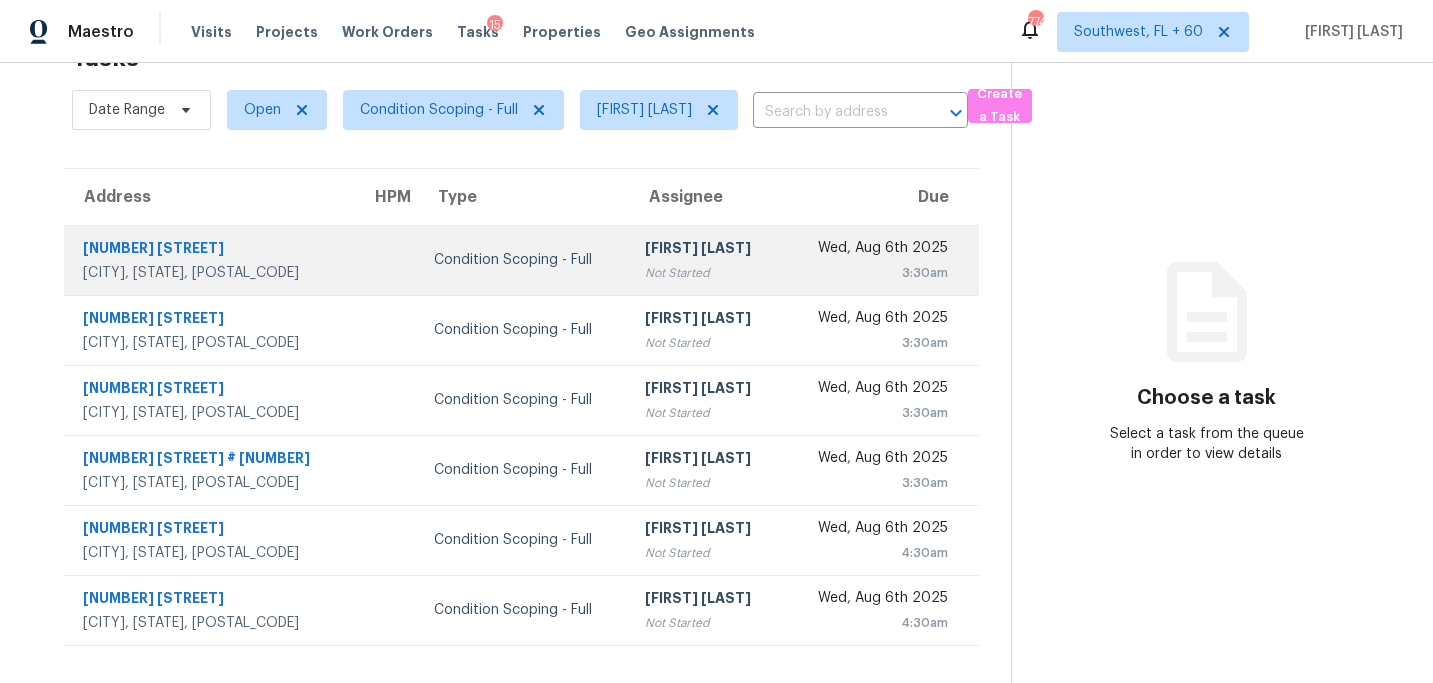 click on "Not Started" at bounding box center (705, 273) 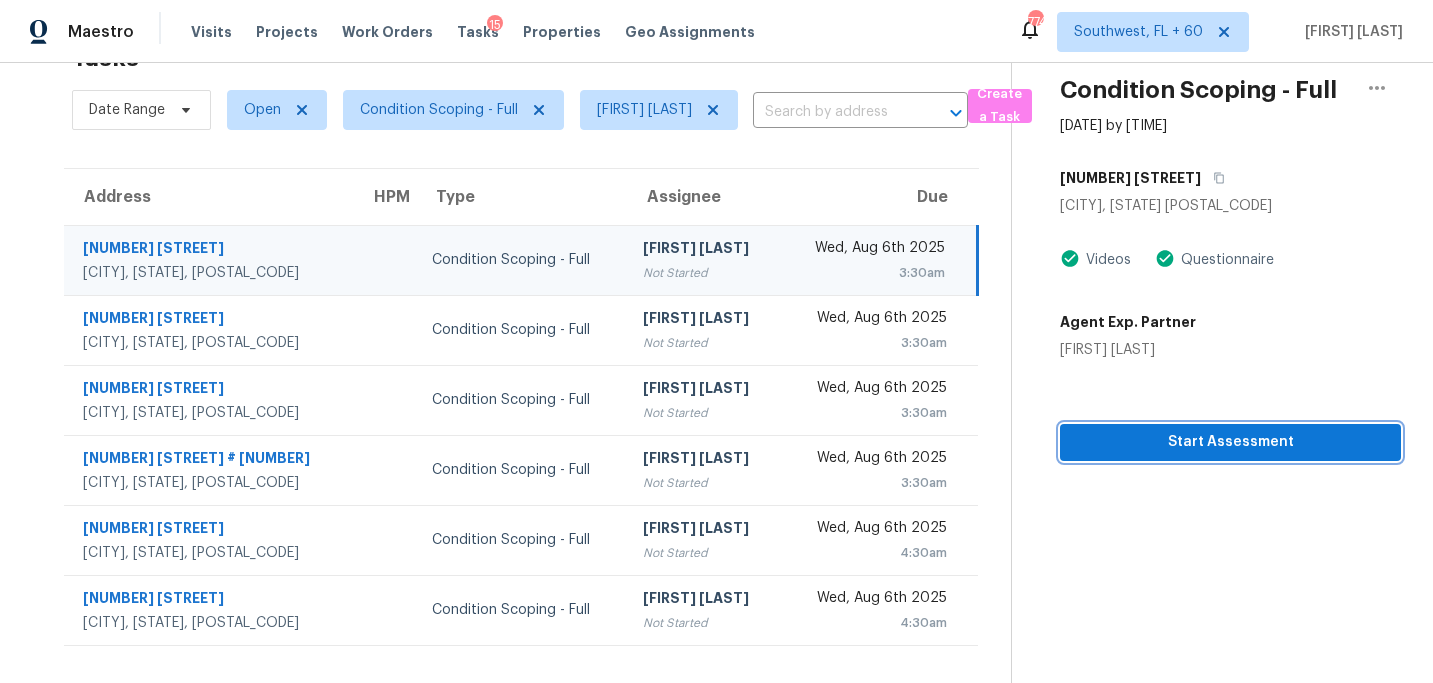 click on "Start Assessment" at bounding box center (1230, 442) 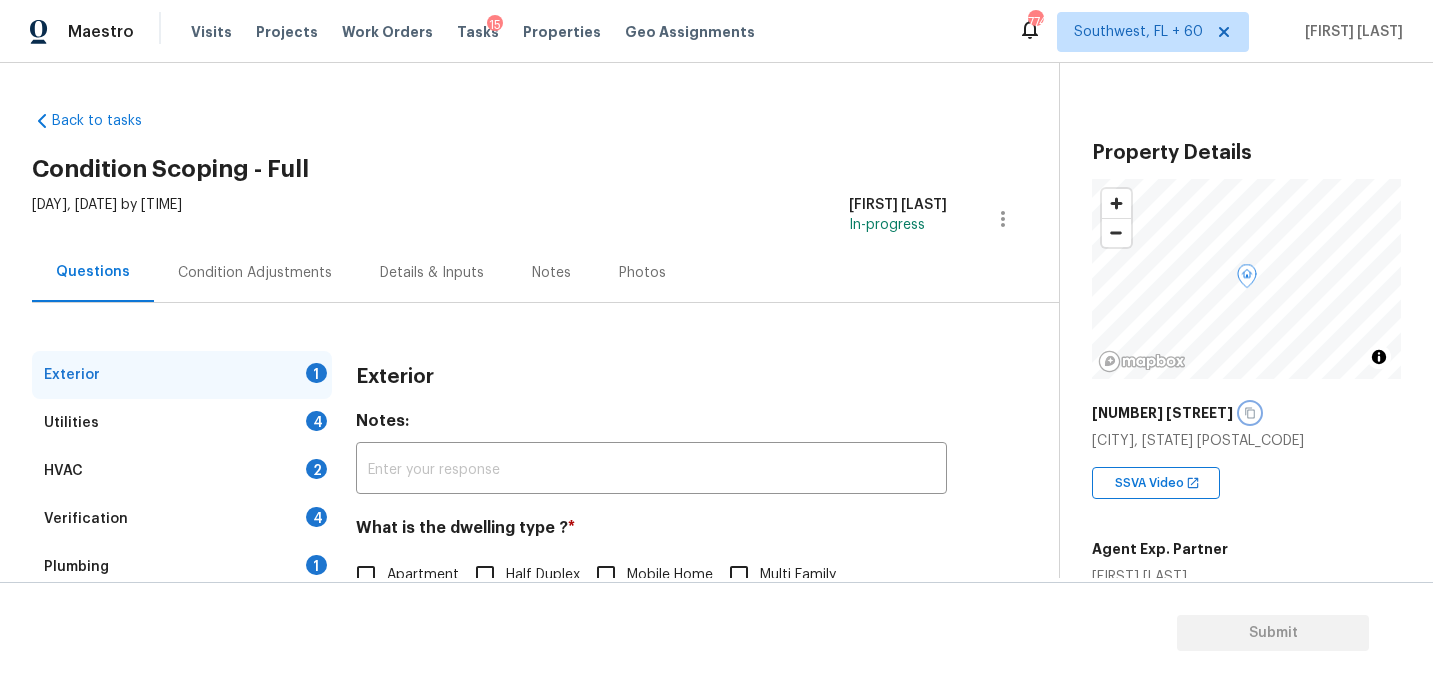 click 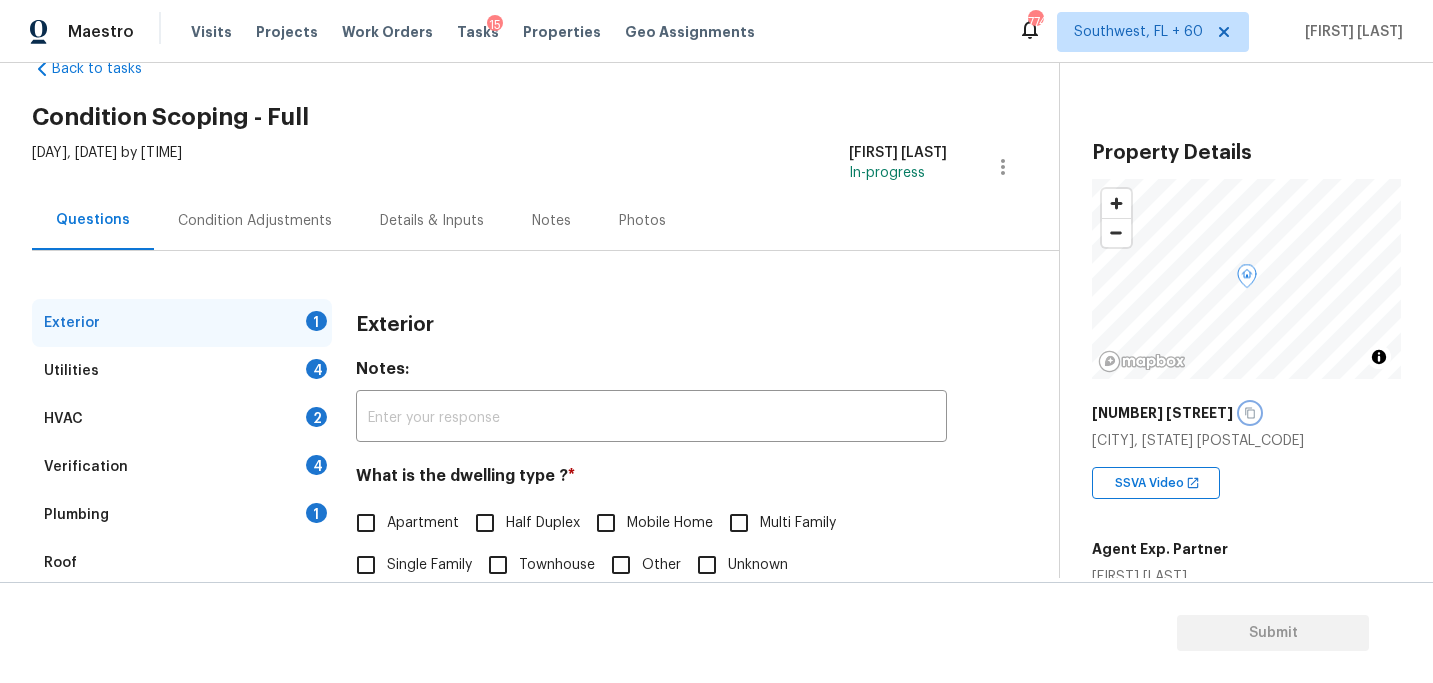 scroll, scrollTop: 77, scrollLeft: 0, axis: vertical 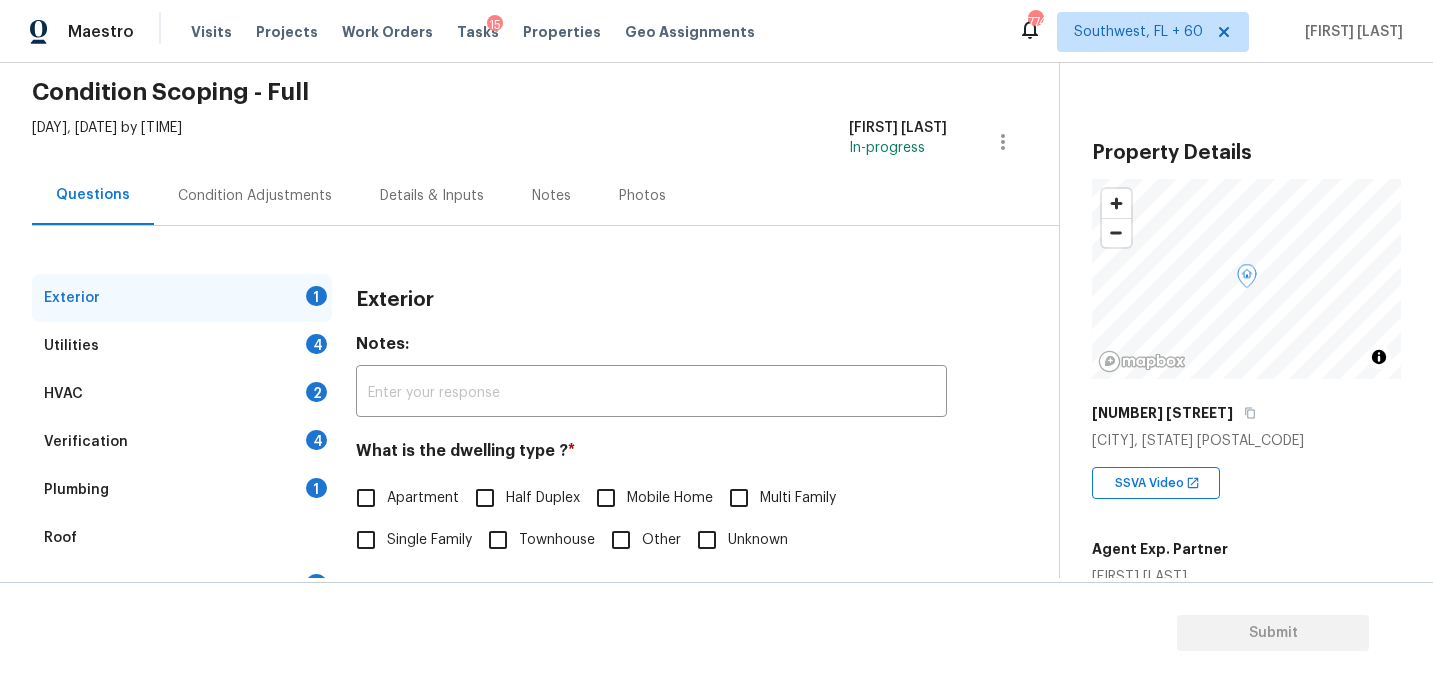 click on "Single Family" at bounding box center [429, 540] 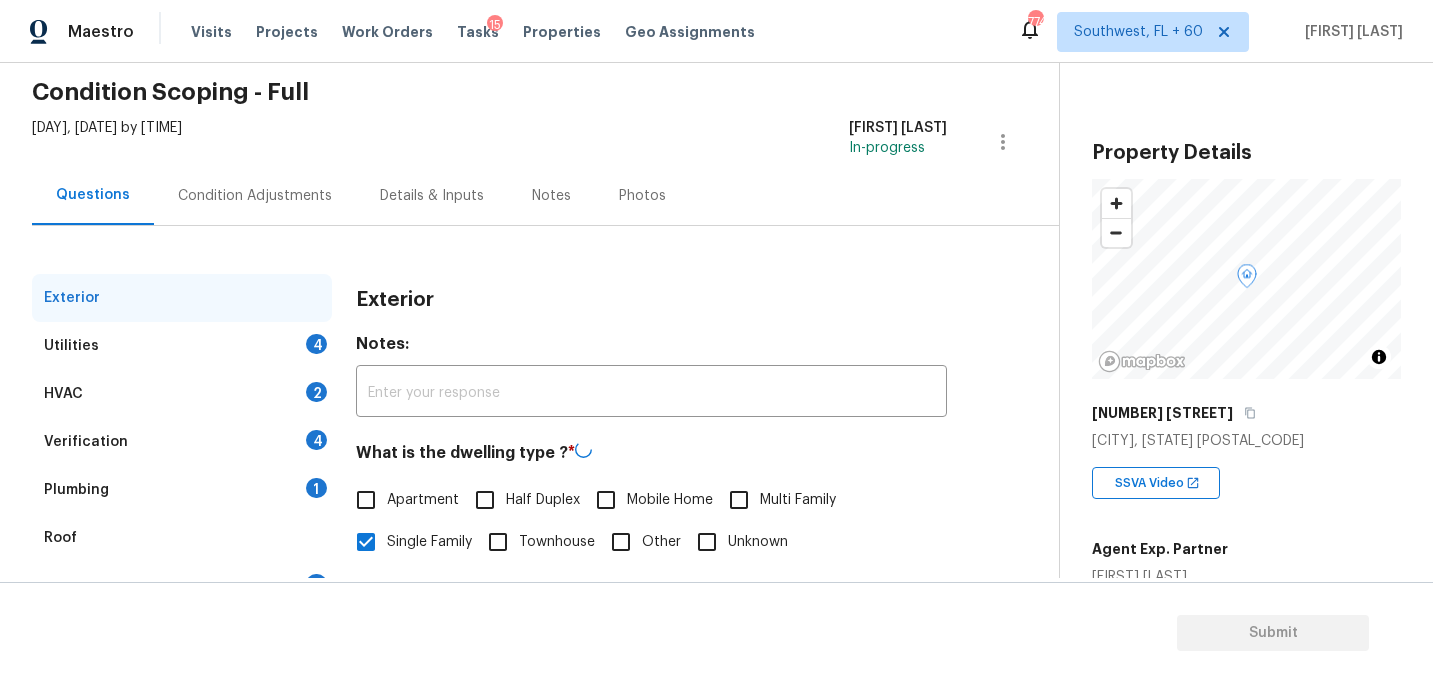 click on "Utilities 4" at bounding box center [182, 346] 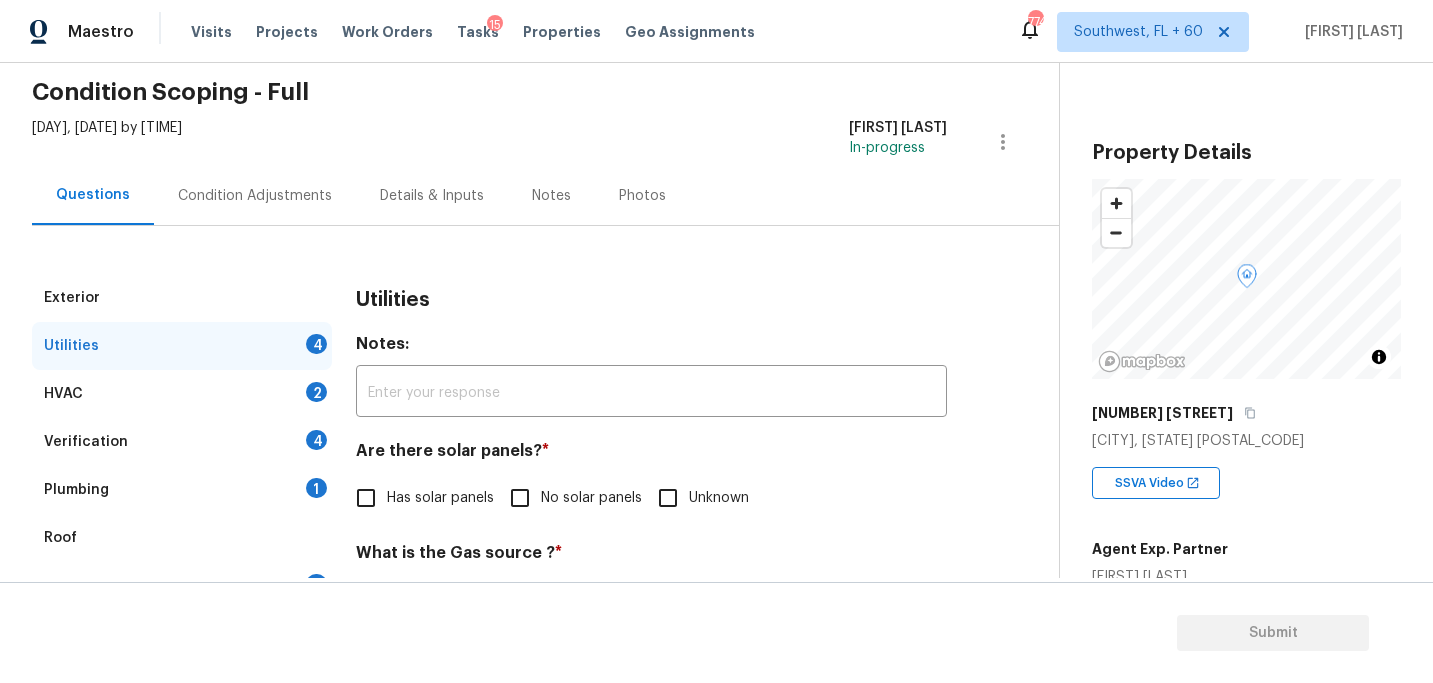 click on "No solar panels" at bounding box center [520, 498] 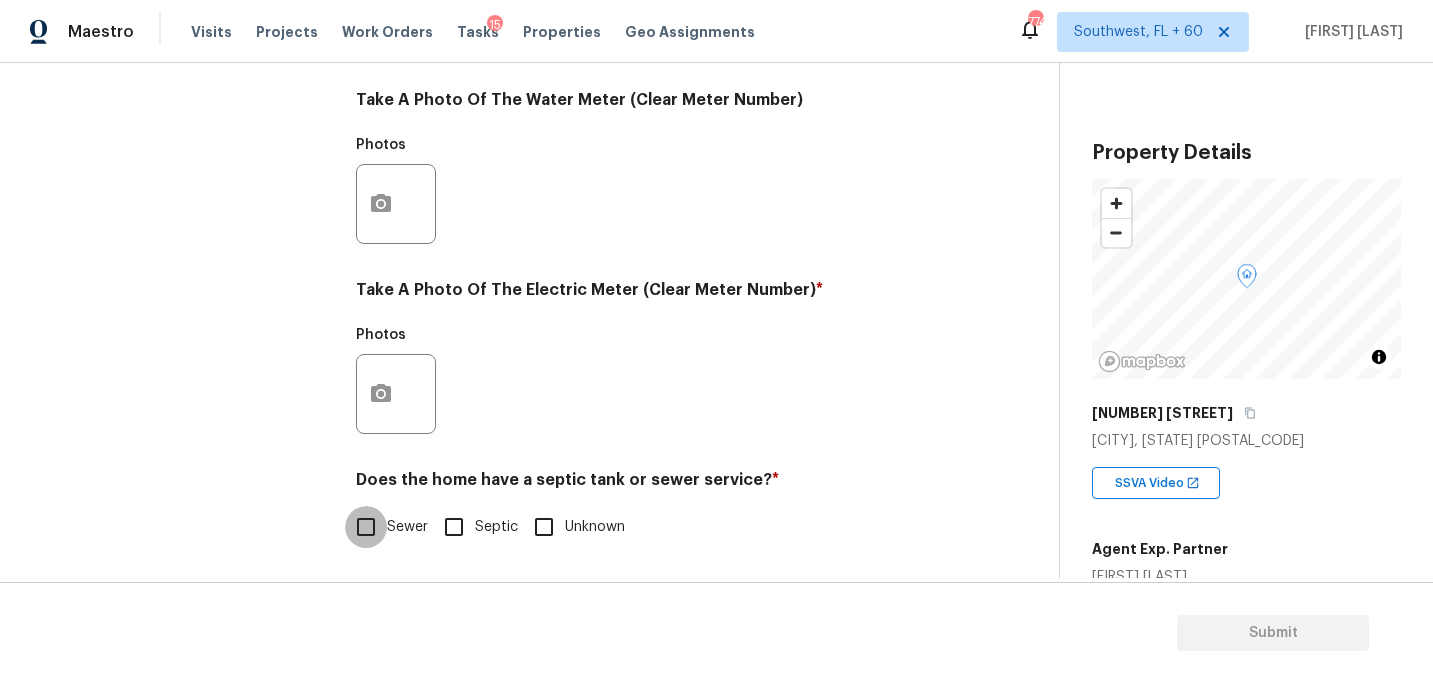 click on "Sewer" at bounding box center [366, 527] 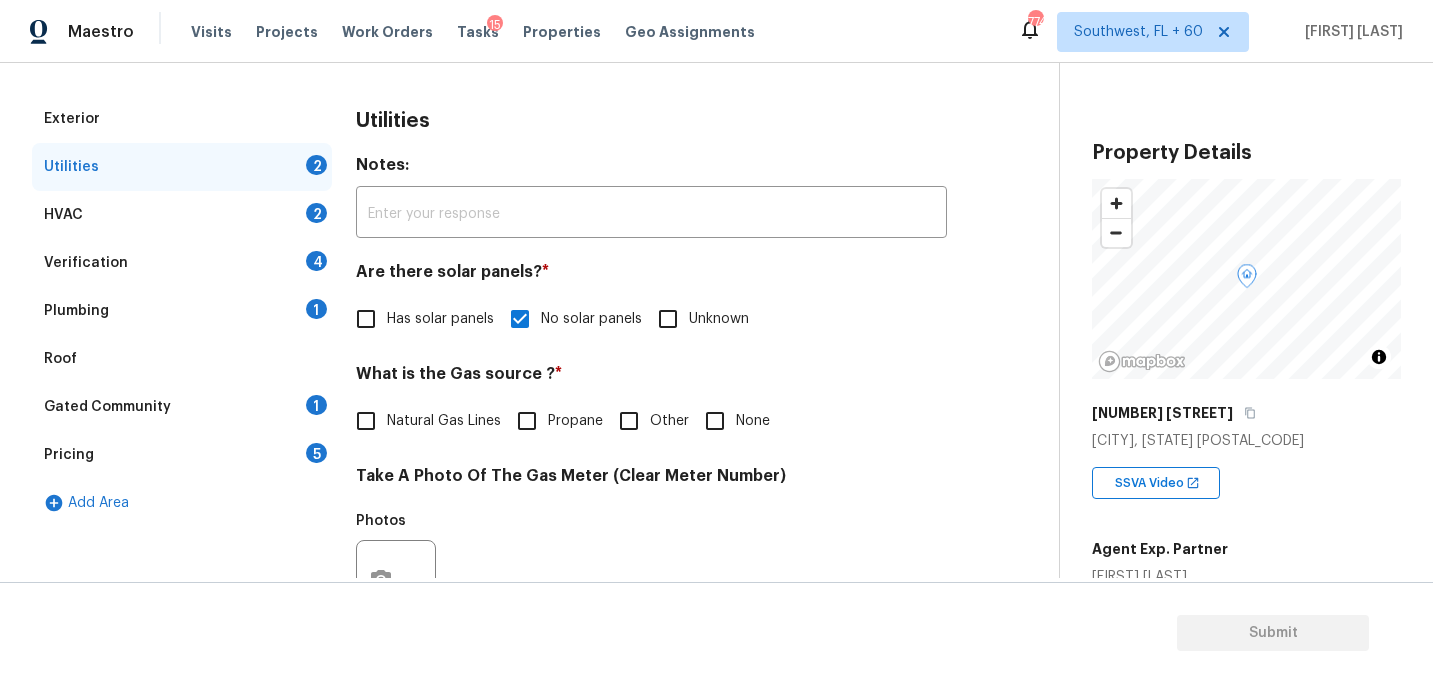 click on "Plumbing 1" at bounding box center [182, 311] 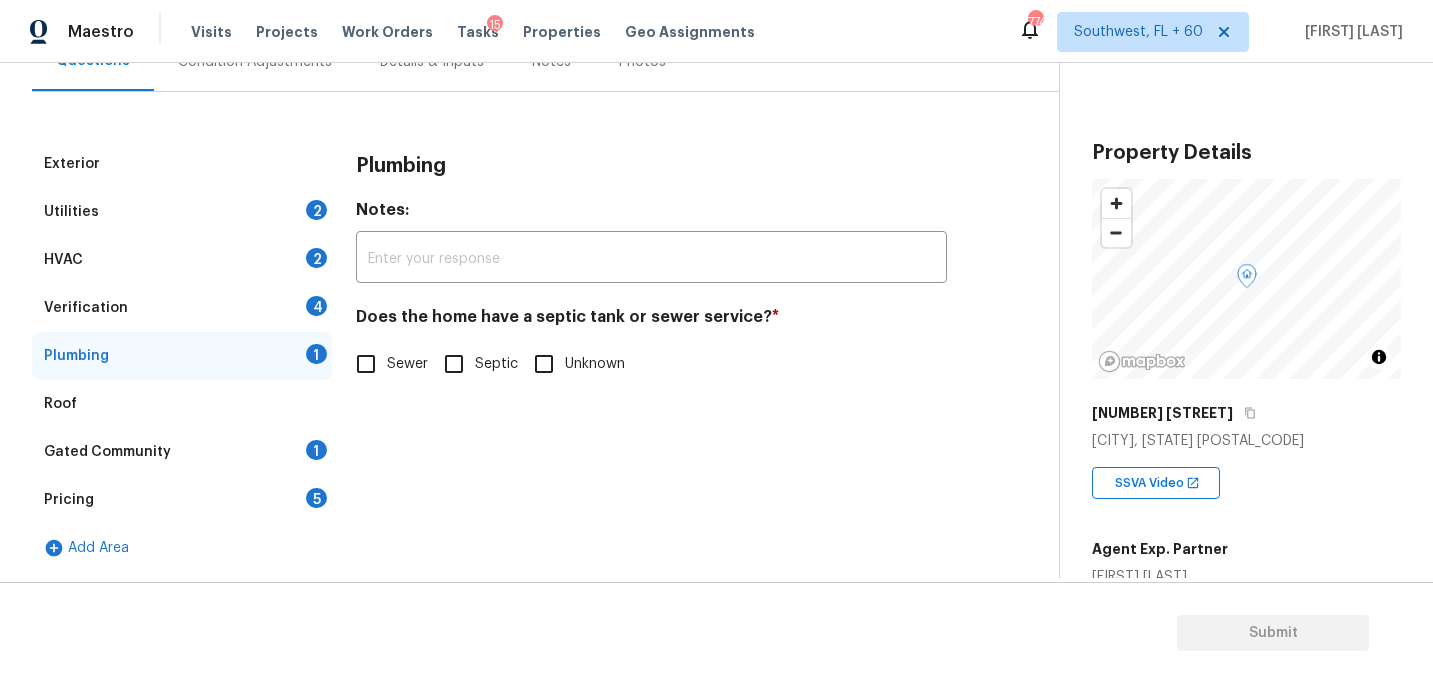 click on "Sewer" at bounding box center [366, 364] 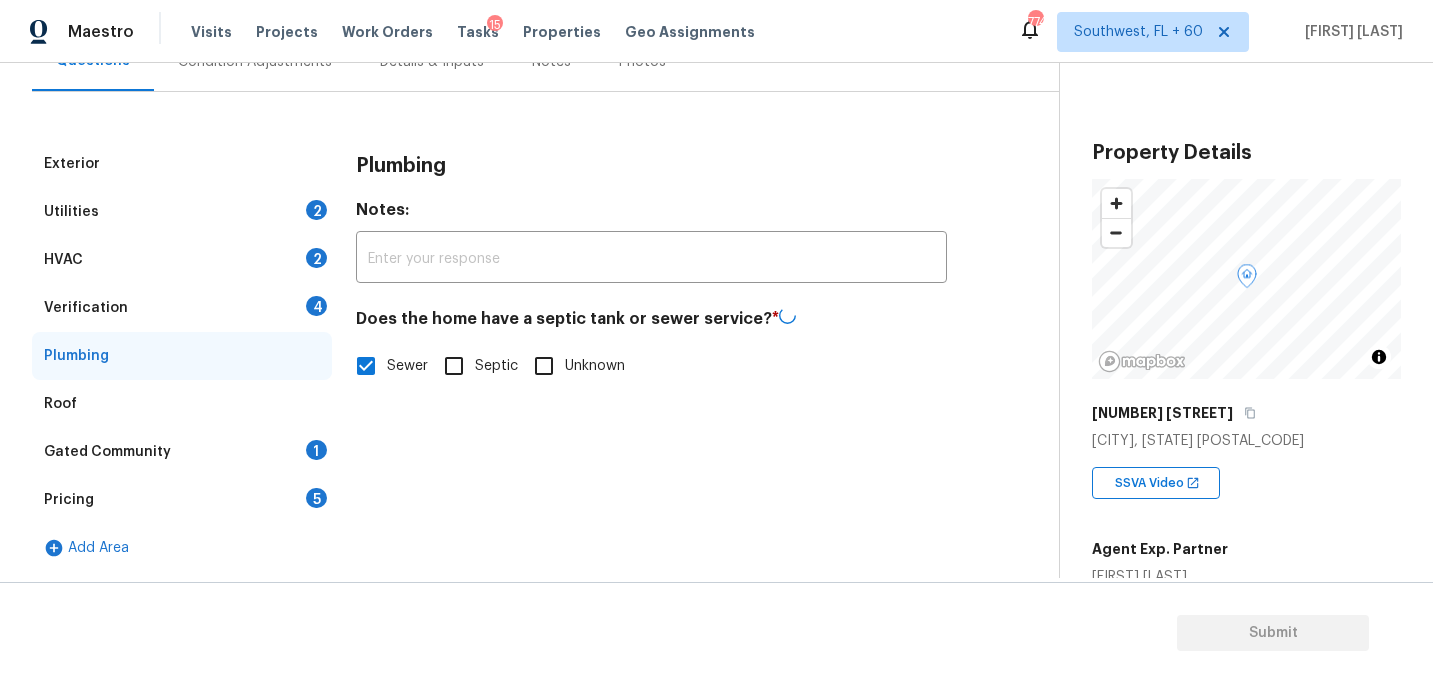 click on "Gated Community 1" at bounding box center (182, 452) 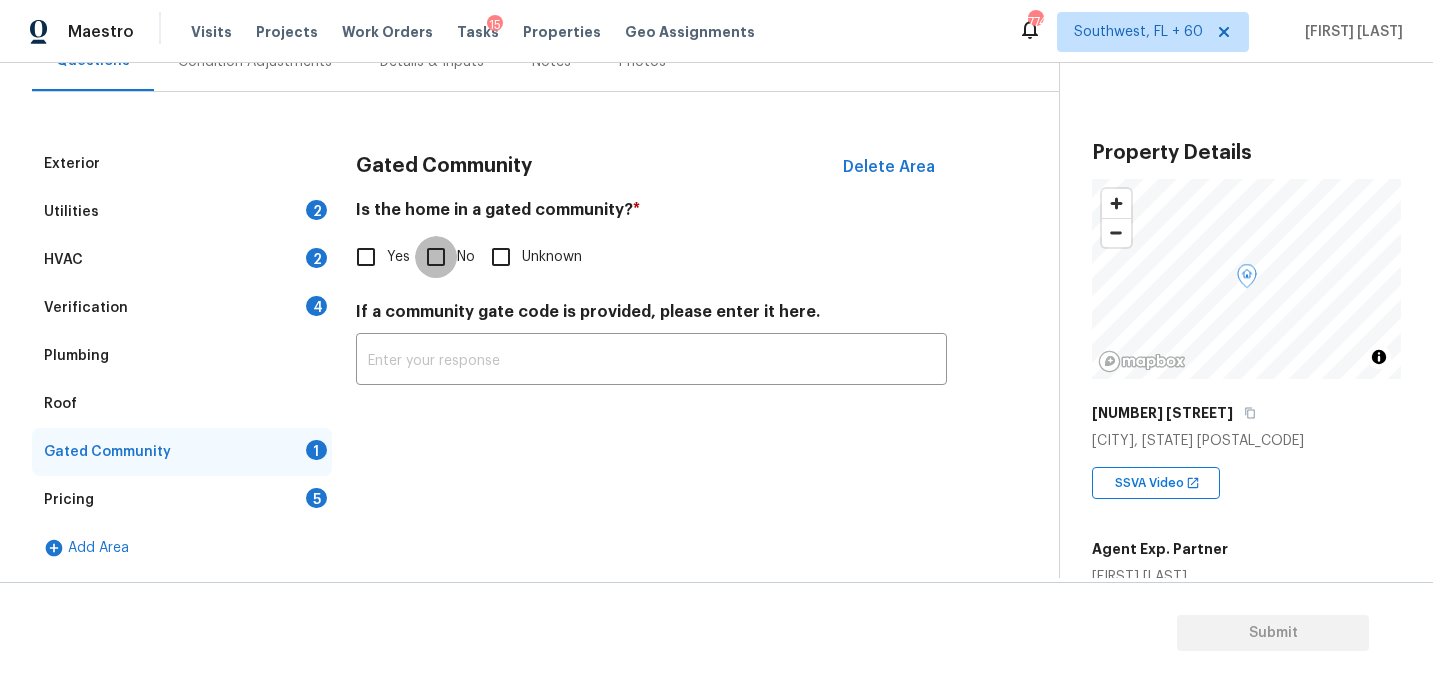 click on "No" at bounding box center [436, 257] 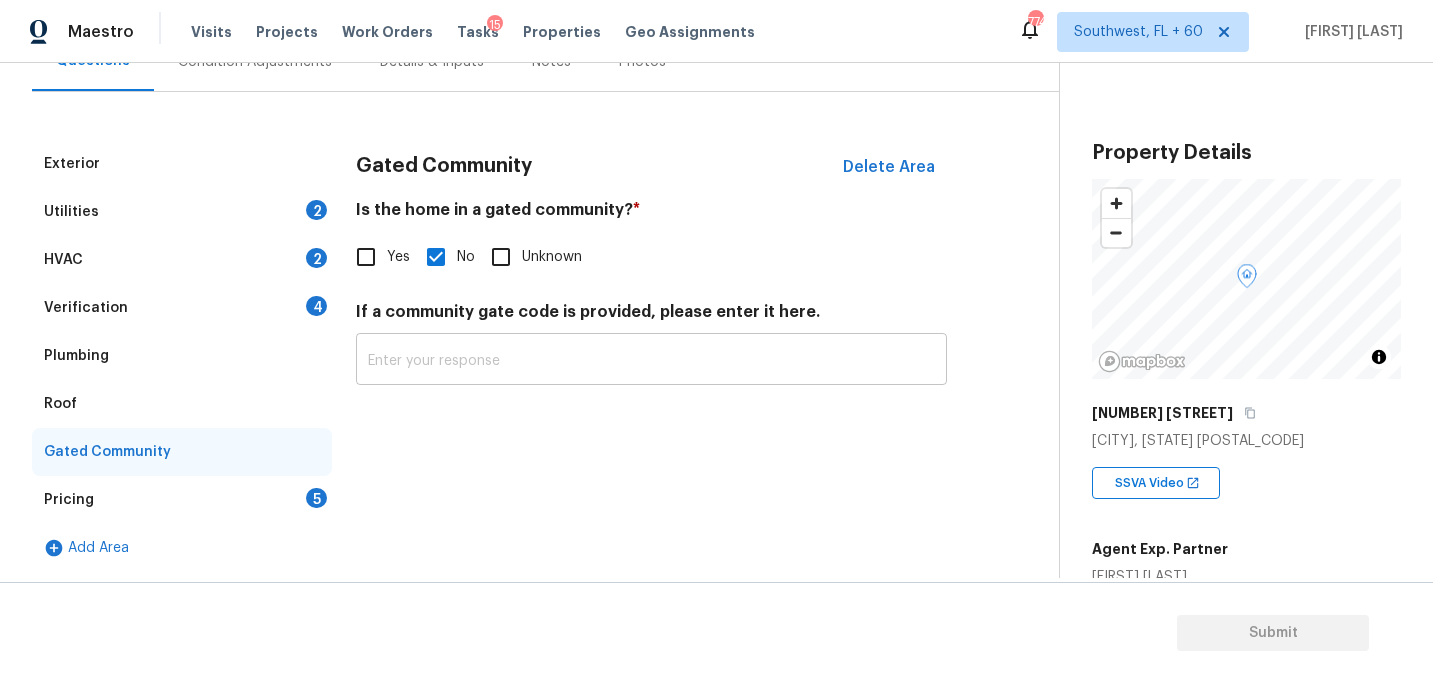 scroll, scrollTop: 126, scrollLeft: 0, axis: vertical 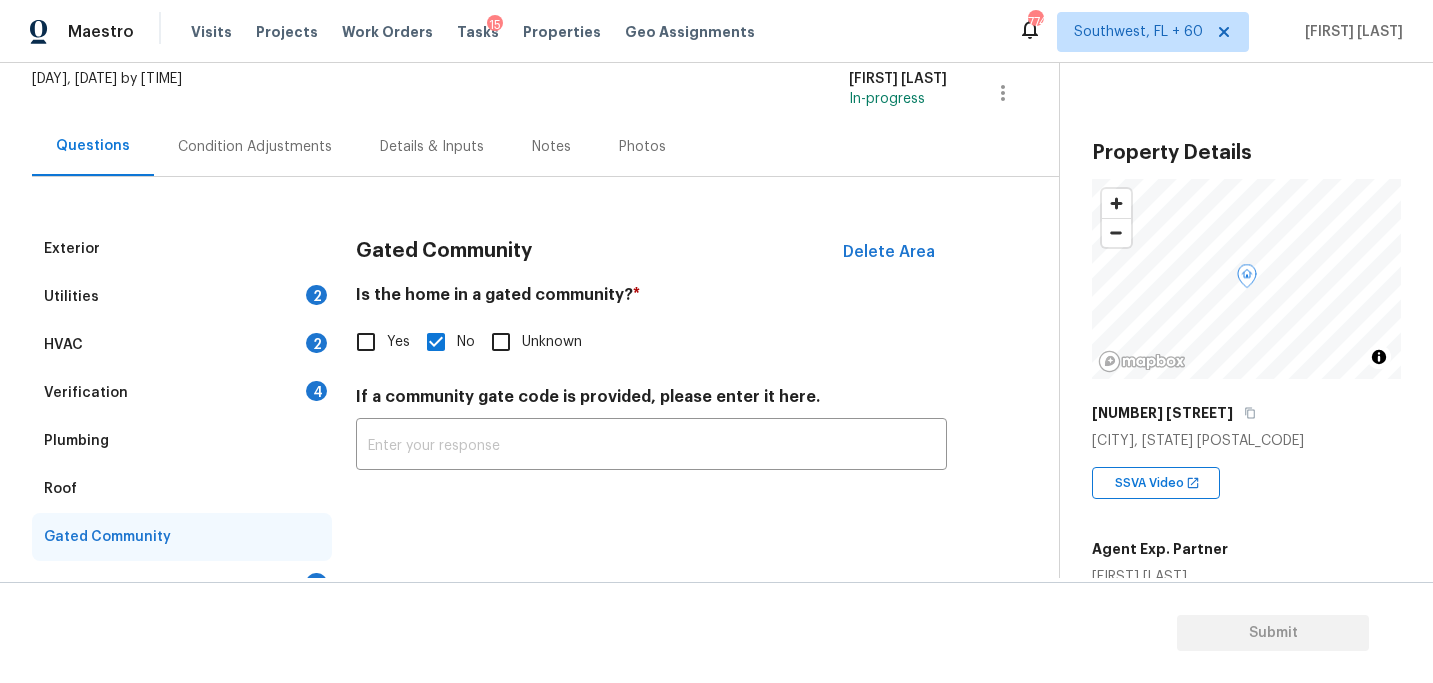 click on "Condition Adjustments" at bounding box center (255, 147) 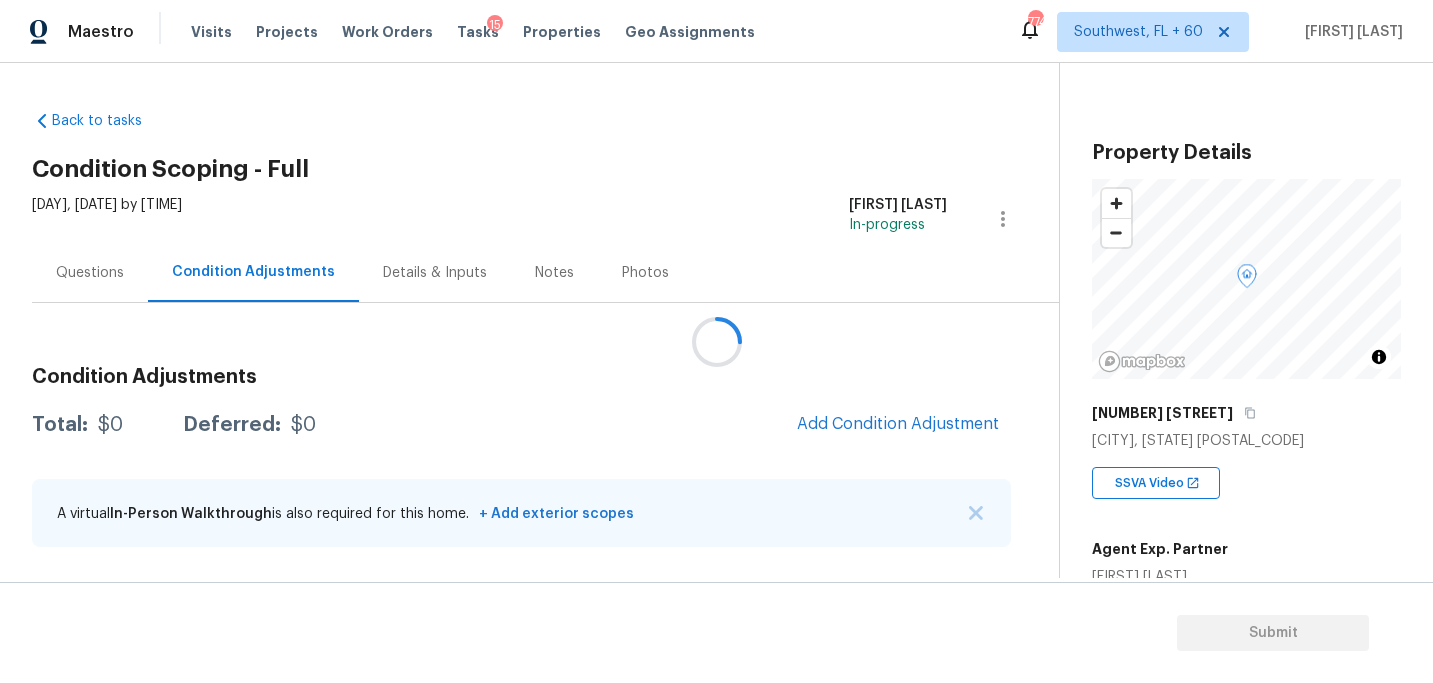 scroll, scrollTop: 0, scrollLeft: 0, axis: both 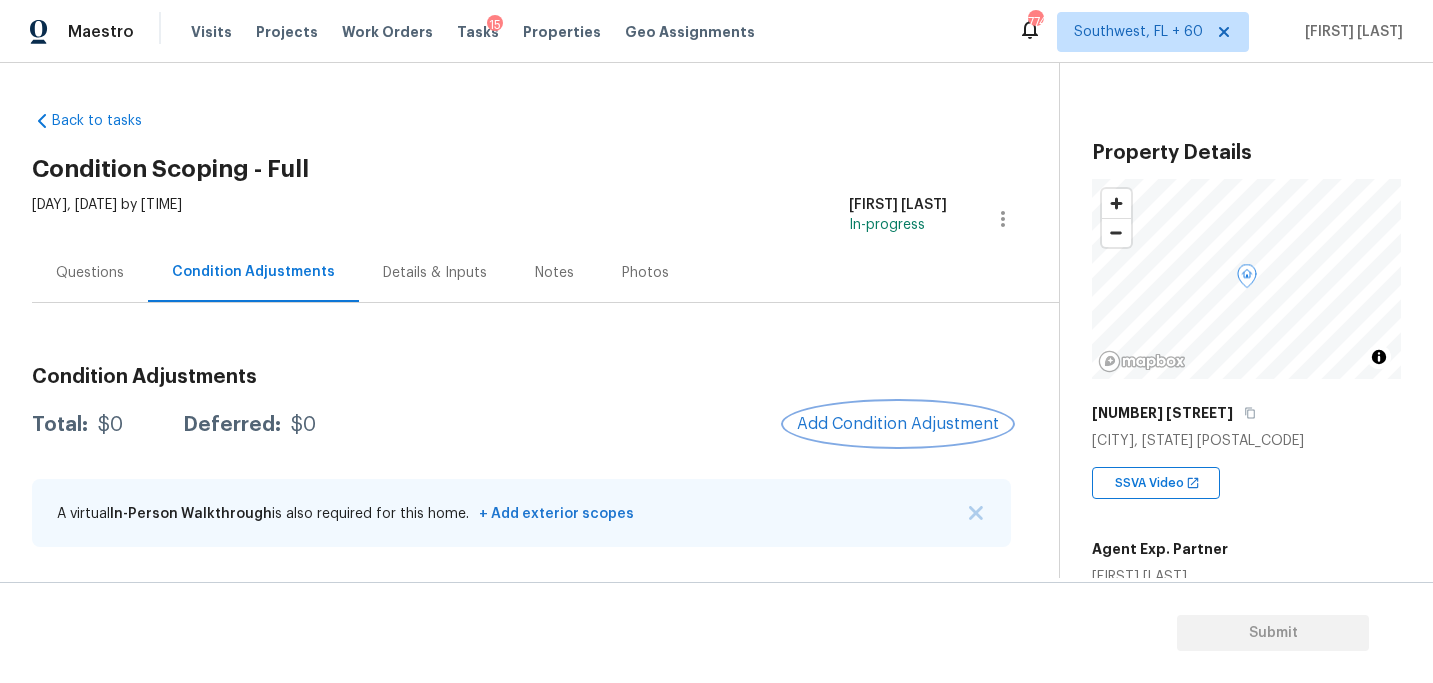 click on "Add Condition Adjustment" at bounding box center [898, 424] 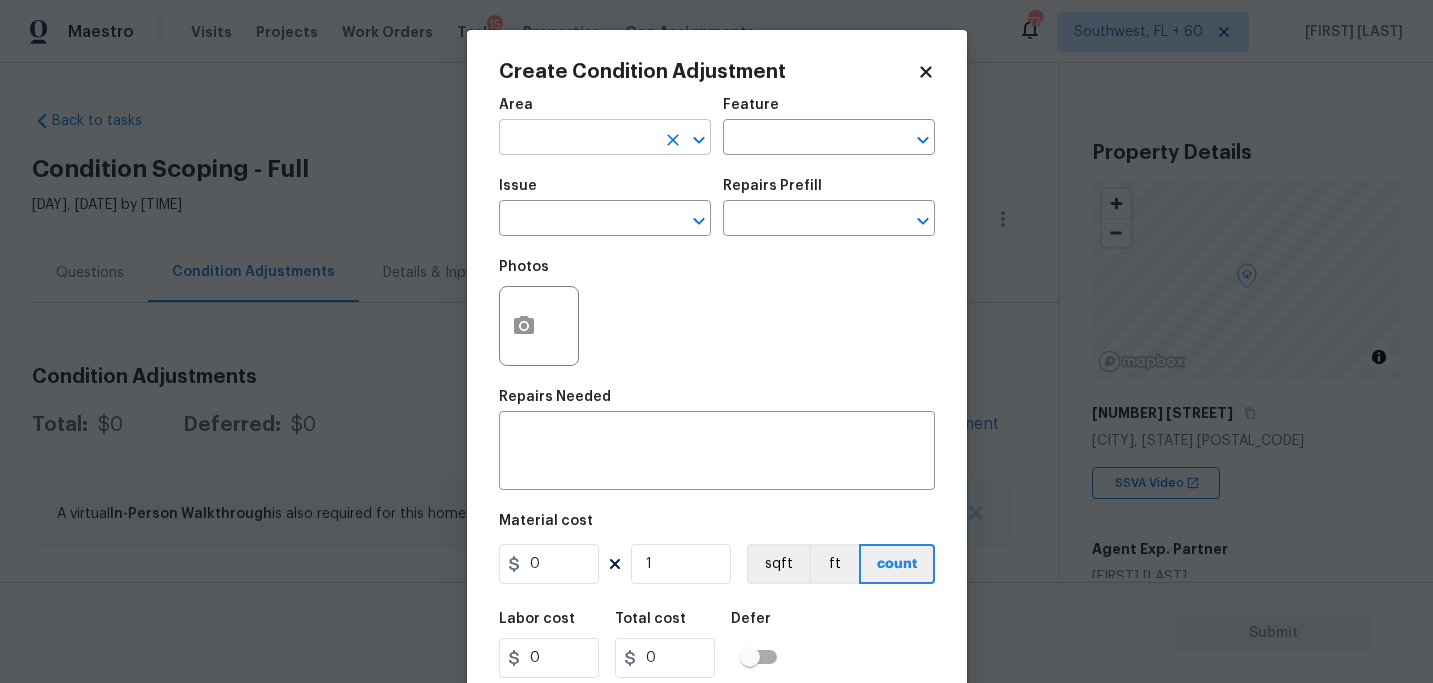 click at bounding box center [577, 139] 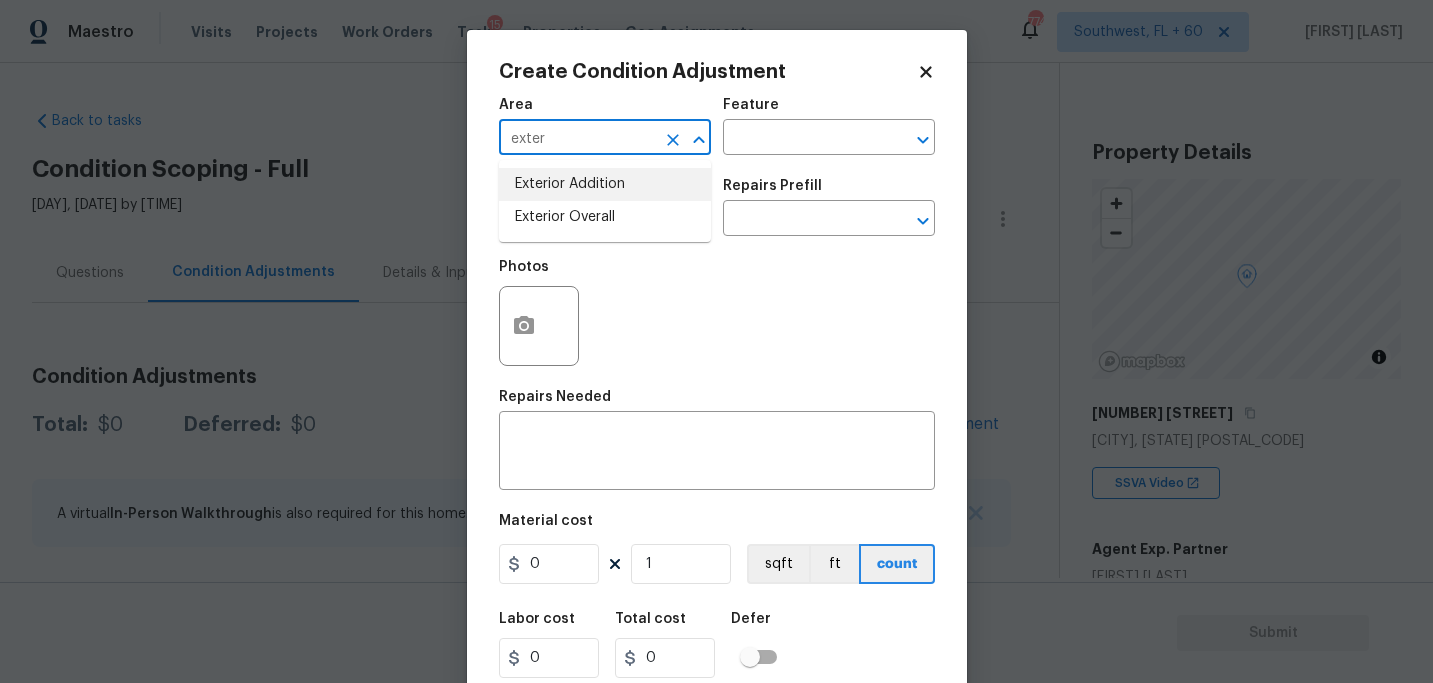 click on "Exterior Addition Exterior Overall" at bounding box center (605, 201) 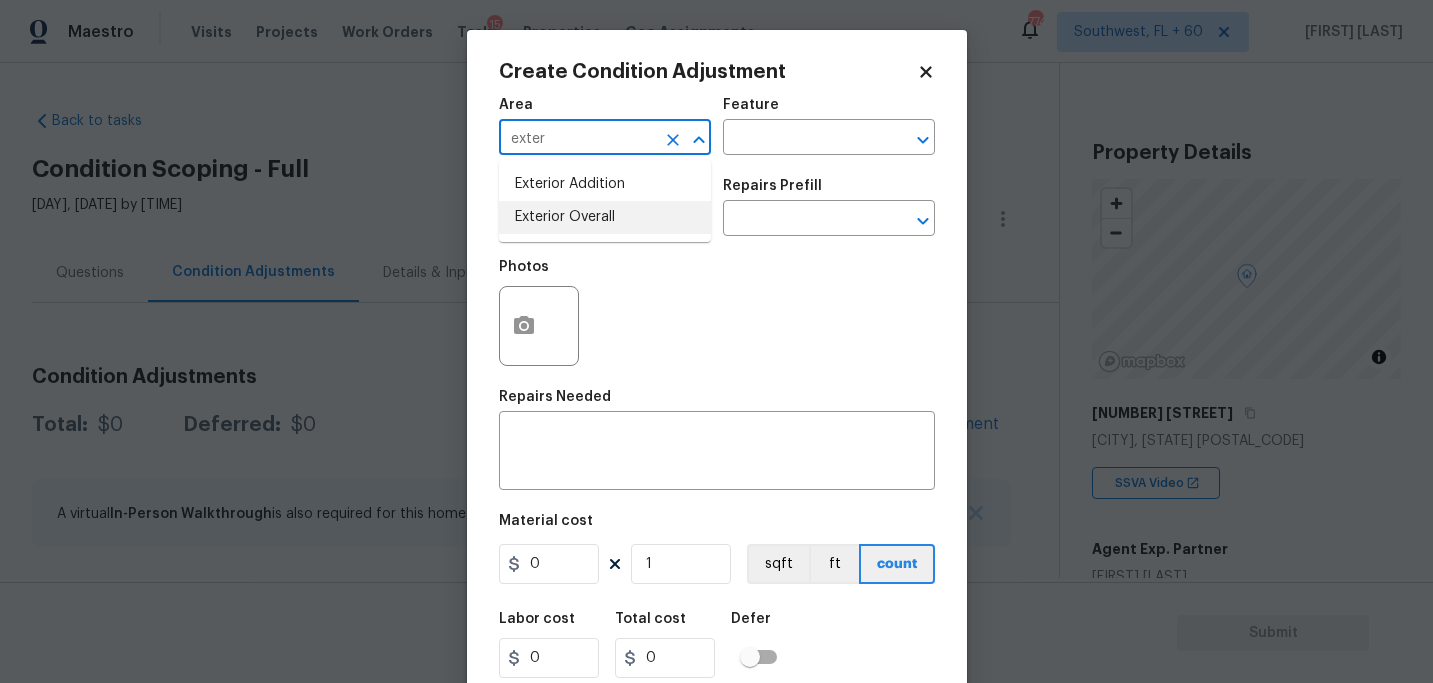 click on "Exterior Overall" at bounding box center [605, 217] 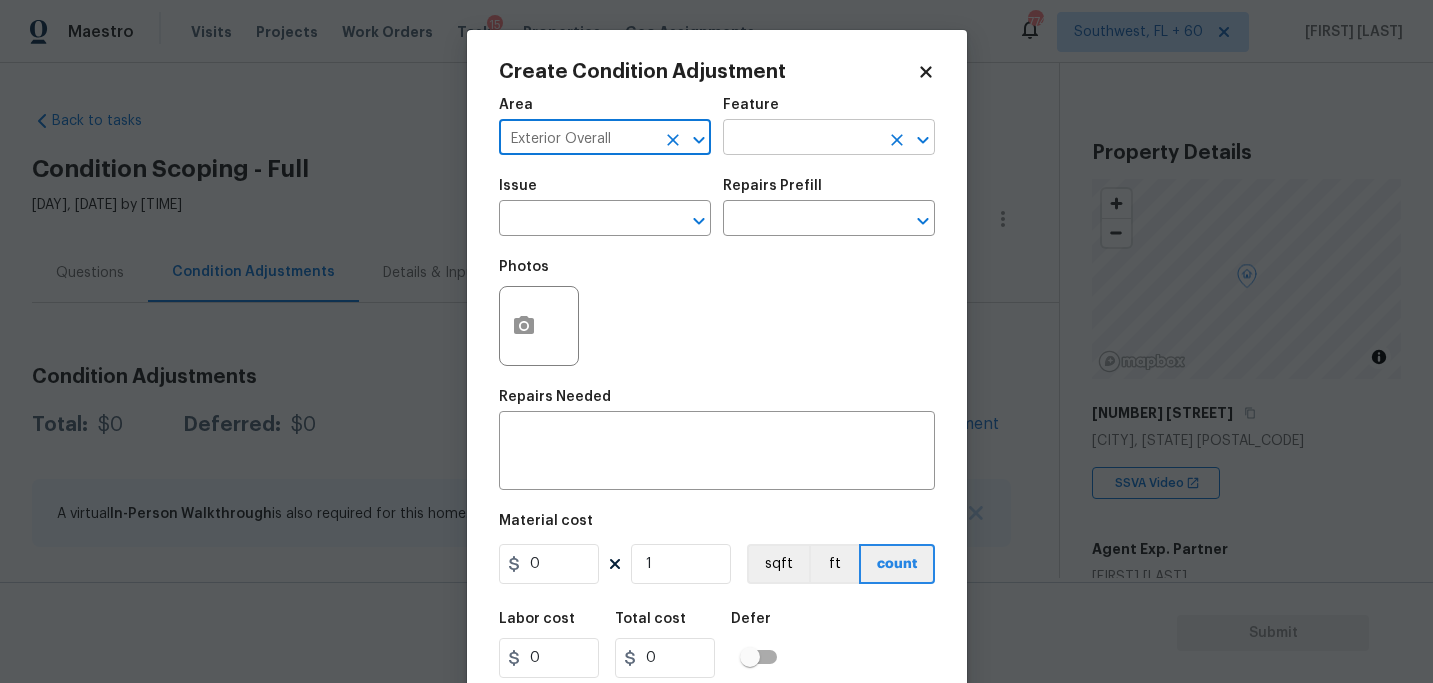 type on "Exterior Overall" 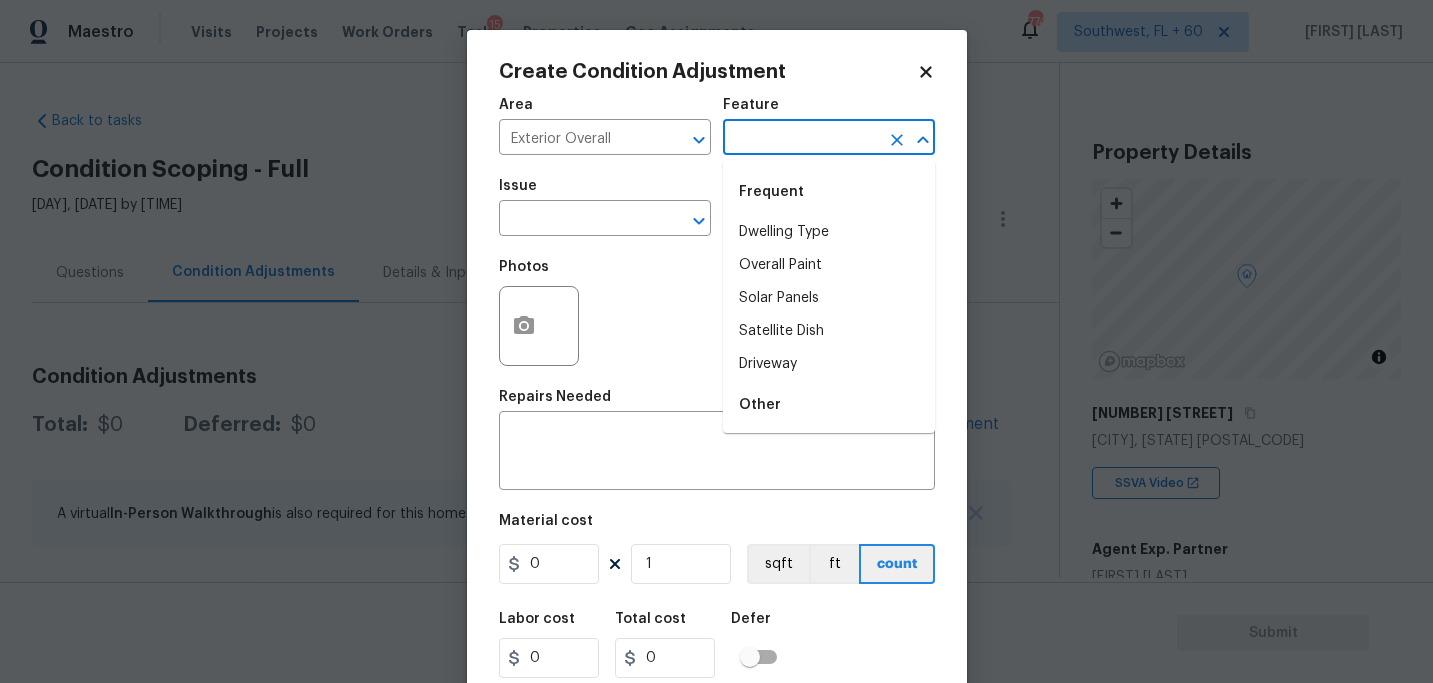 click at bounding box center (801, 139) 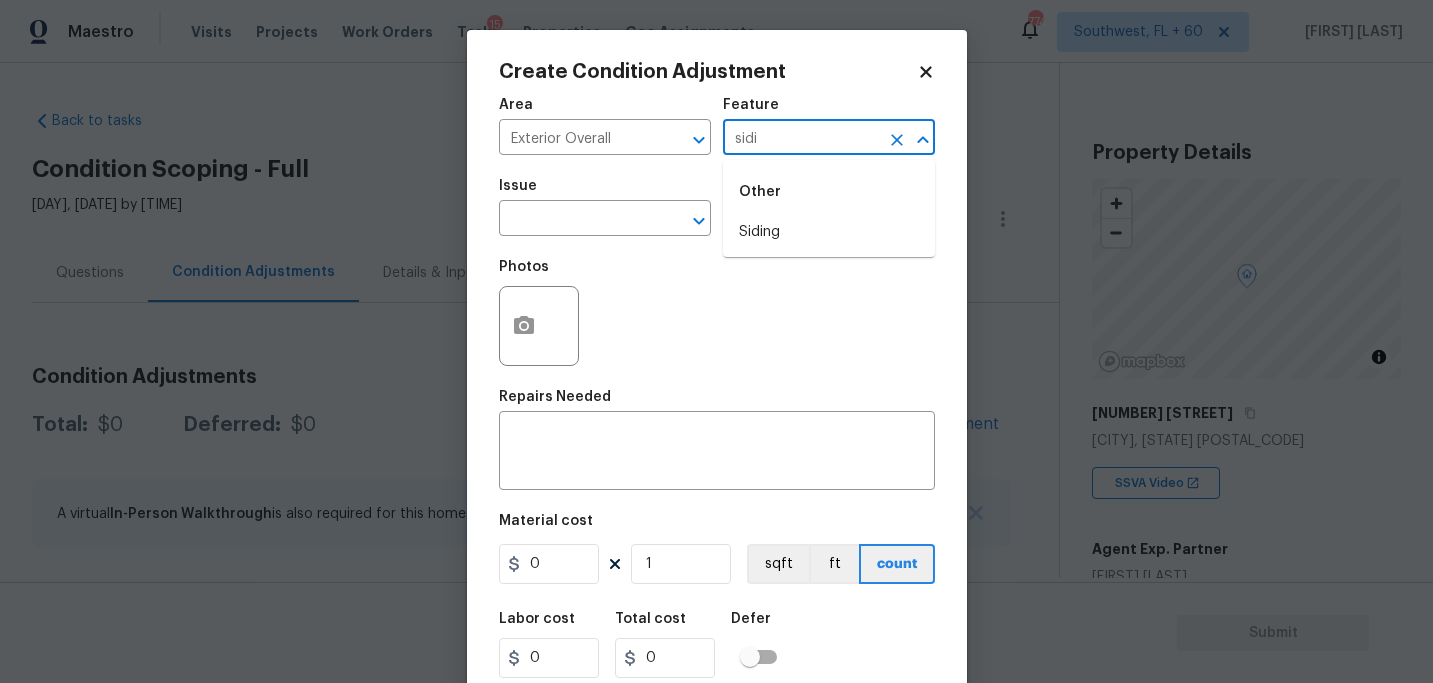 click on "Siding" at bounding box center [829, 232] 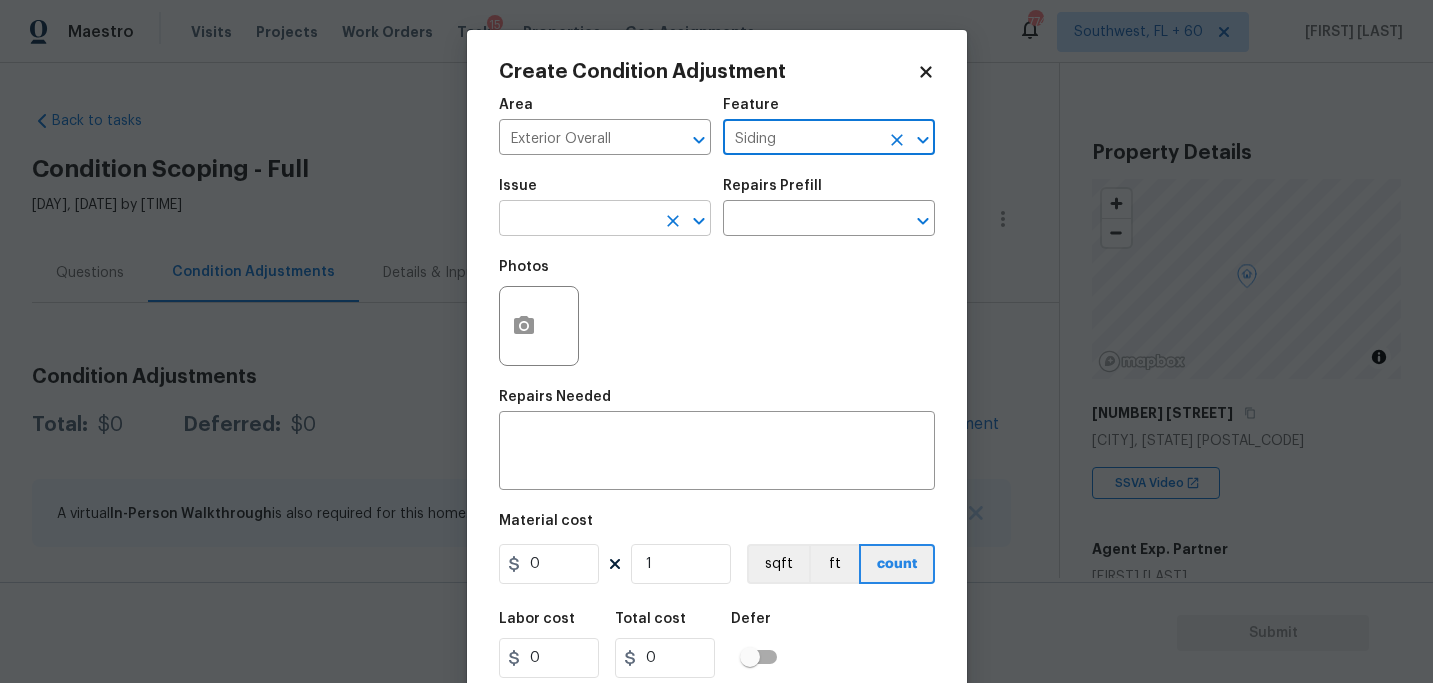 type on "Siding" 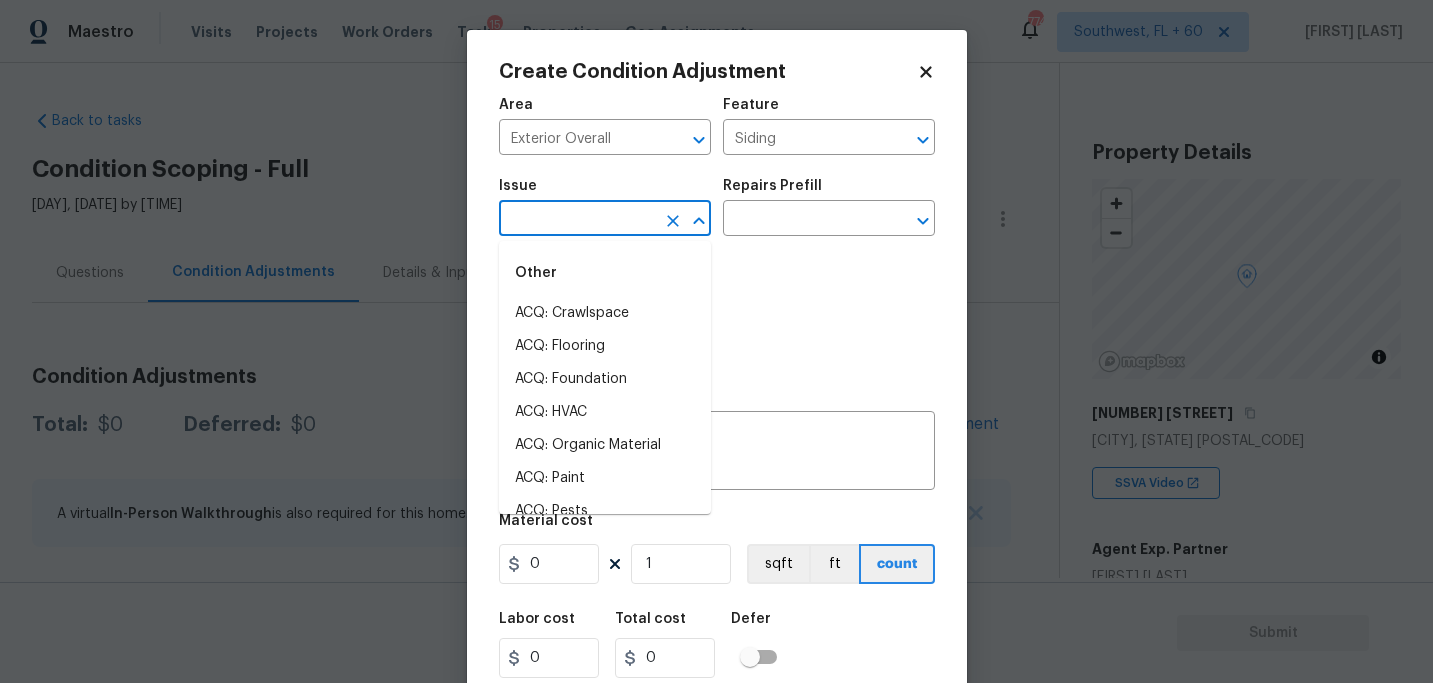 click at bounding box center (577, 220) 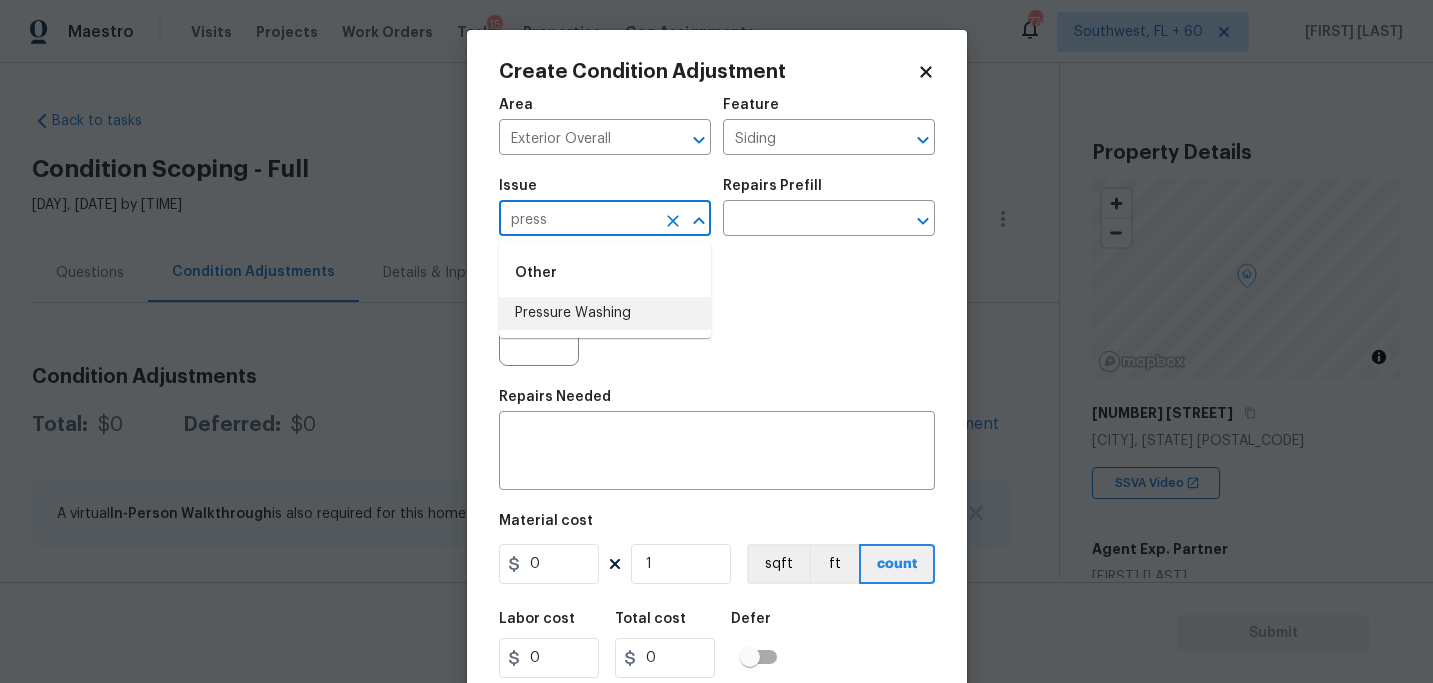 click on "Pressure Washing" at bounding box center [605, 313] 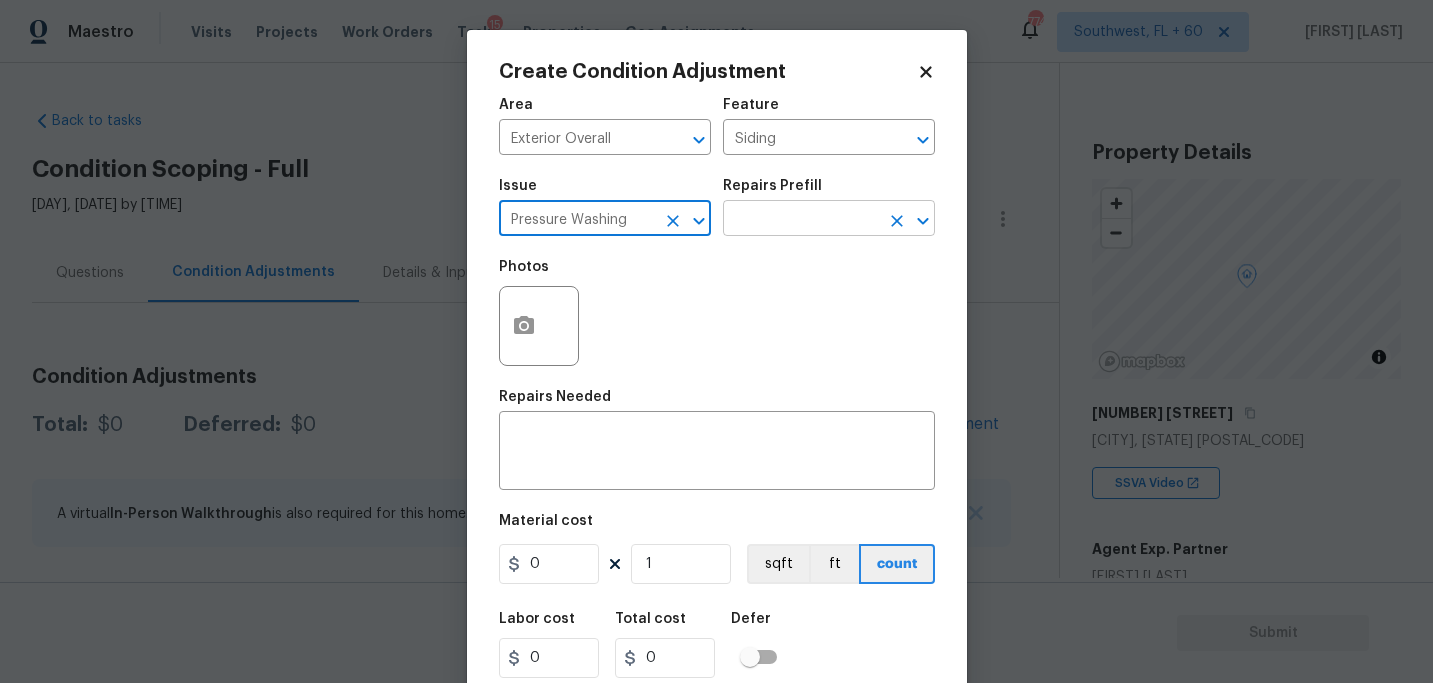type on "Pressure Washing" 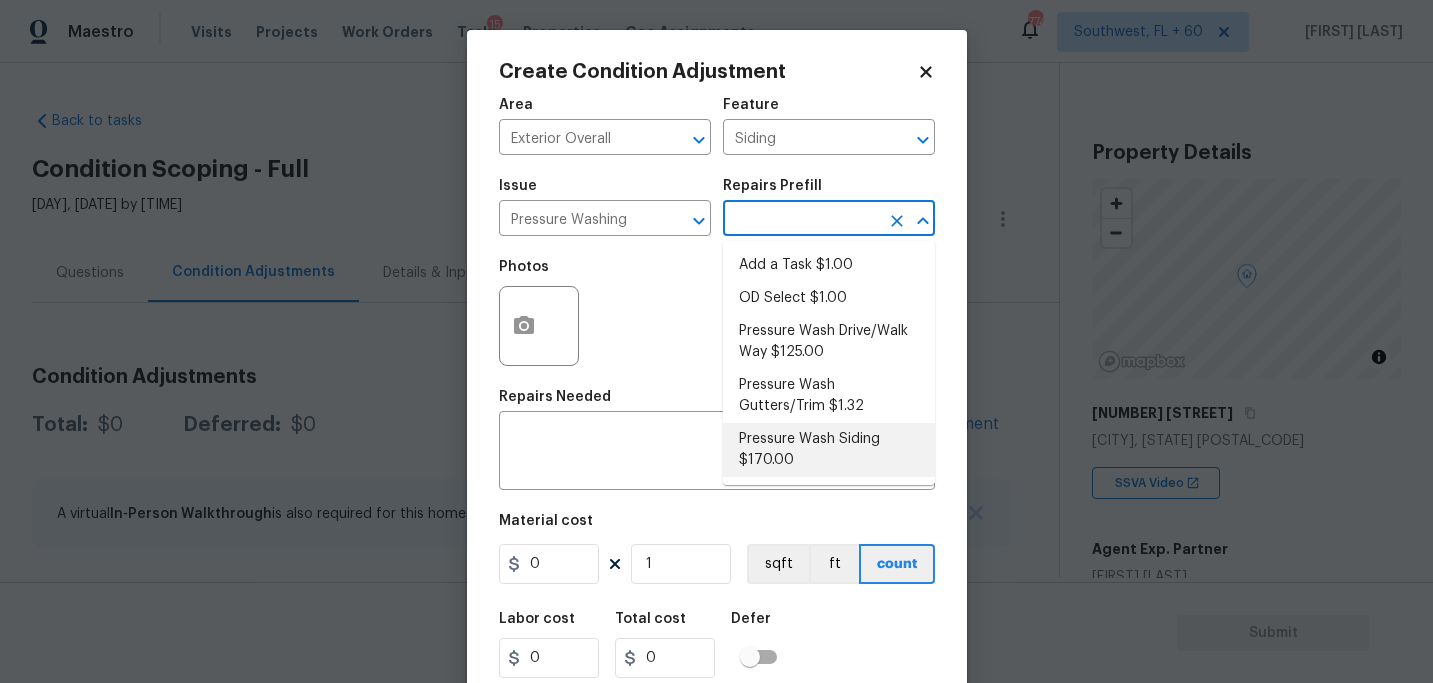 click on "Pressure Wash Siding $170.00" at bounding box center (829, 450) 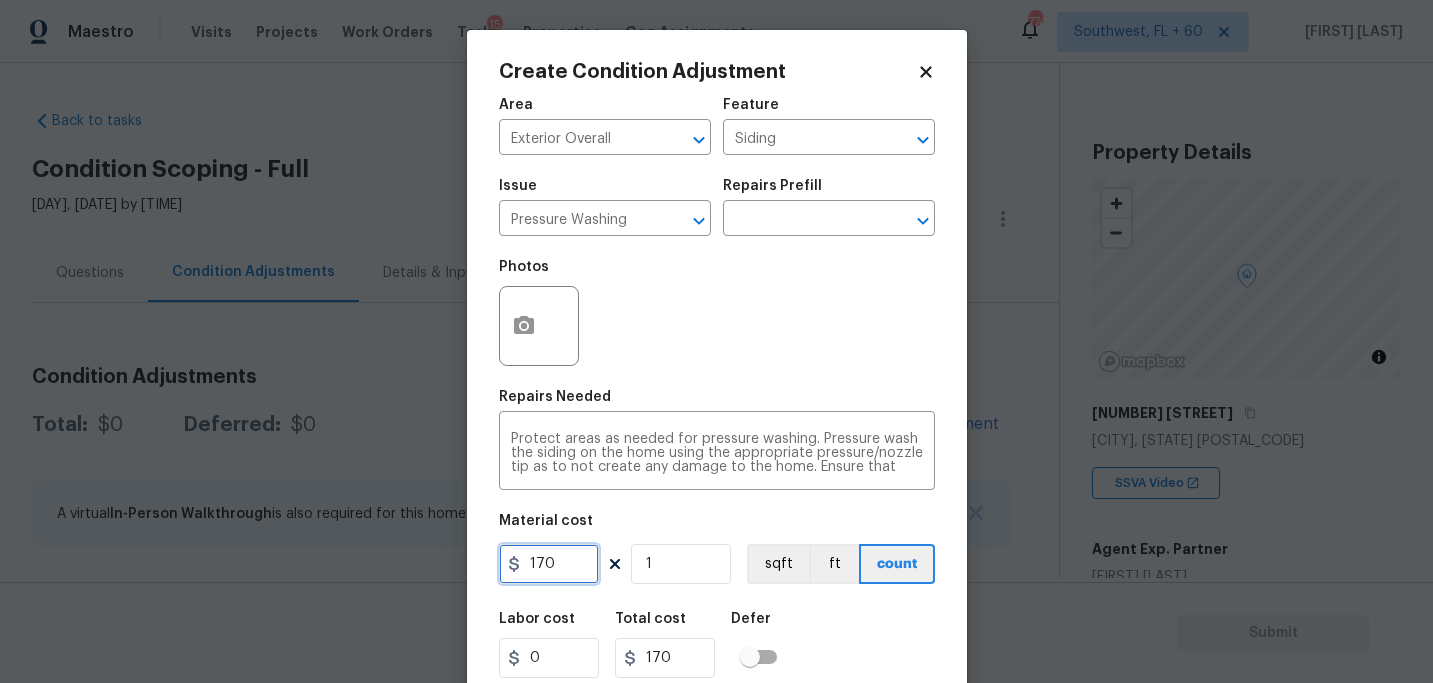 drag, startPoint x: 563, startPoint y: 553, endPoint x: 455, endPoint y: 543, distance: 108.461975 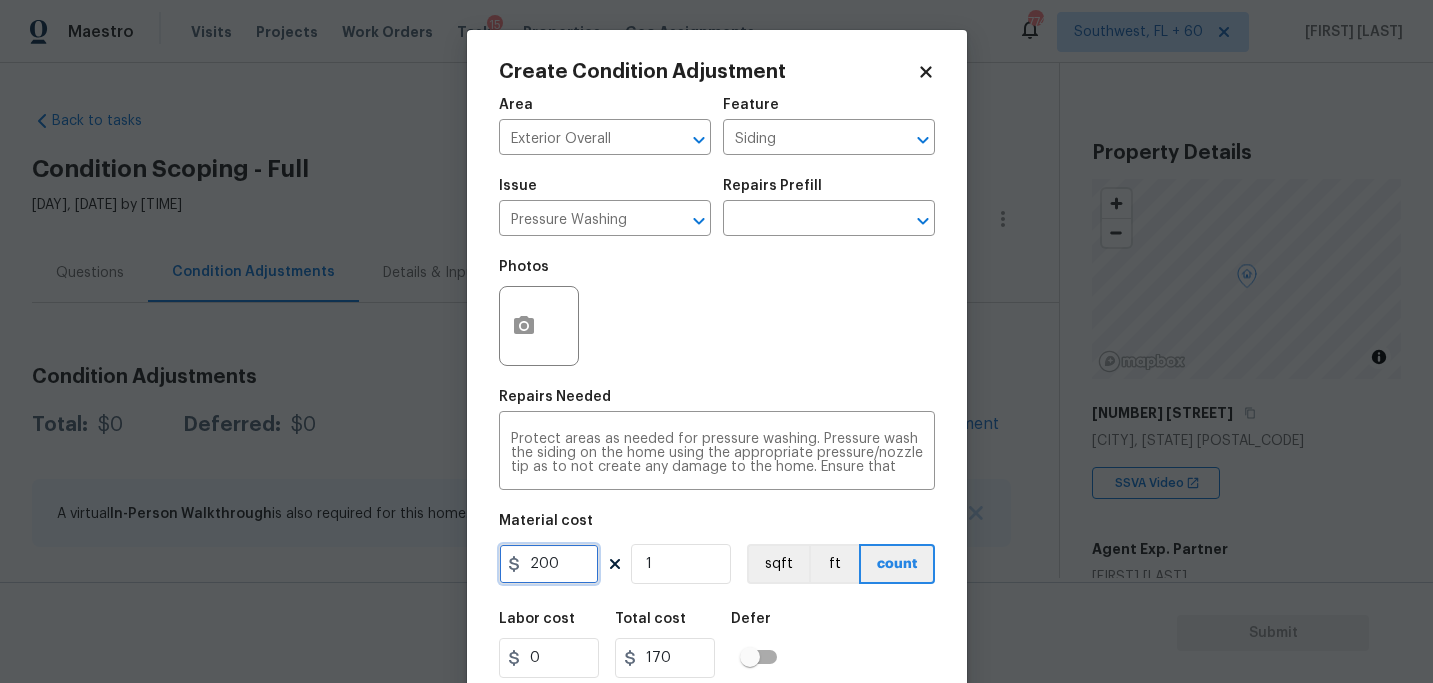 type on "200" 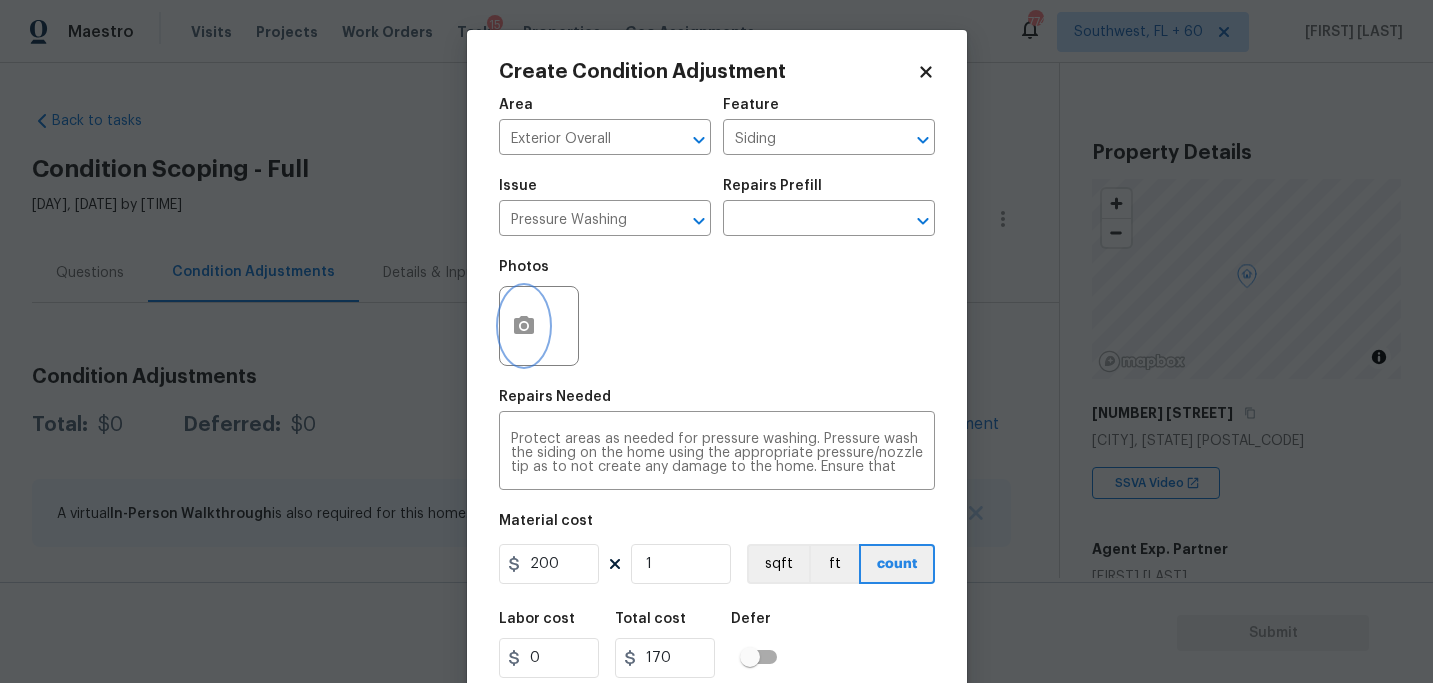 type on "200" 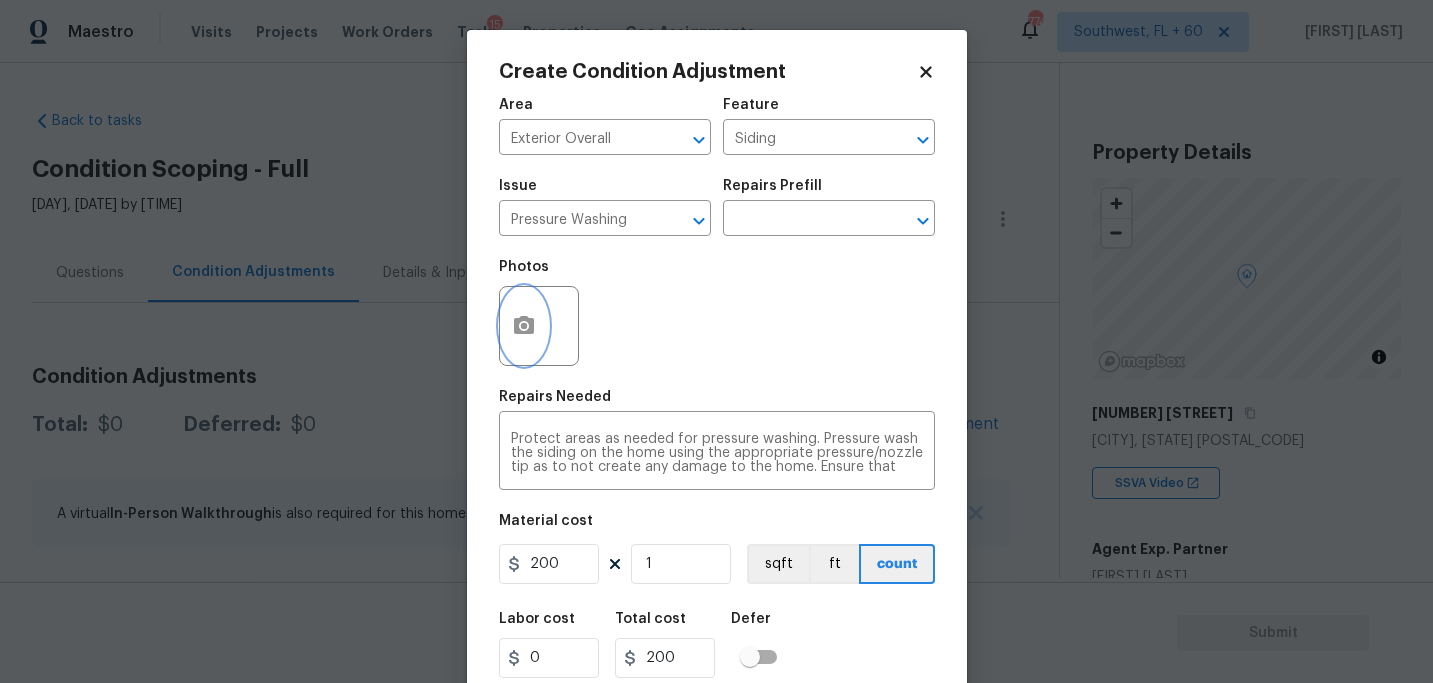 click at bounding box center [524, 326] 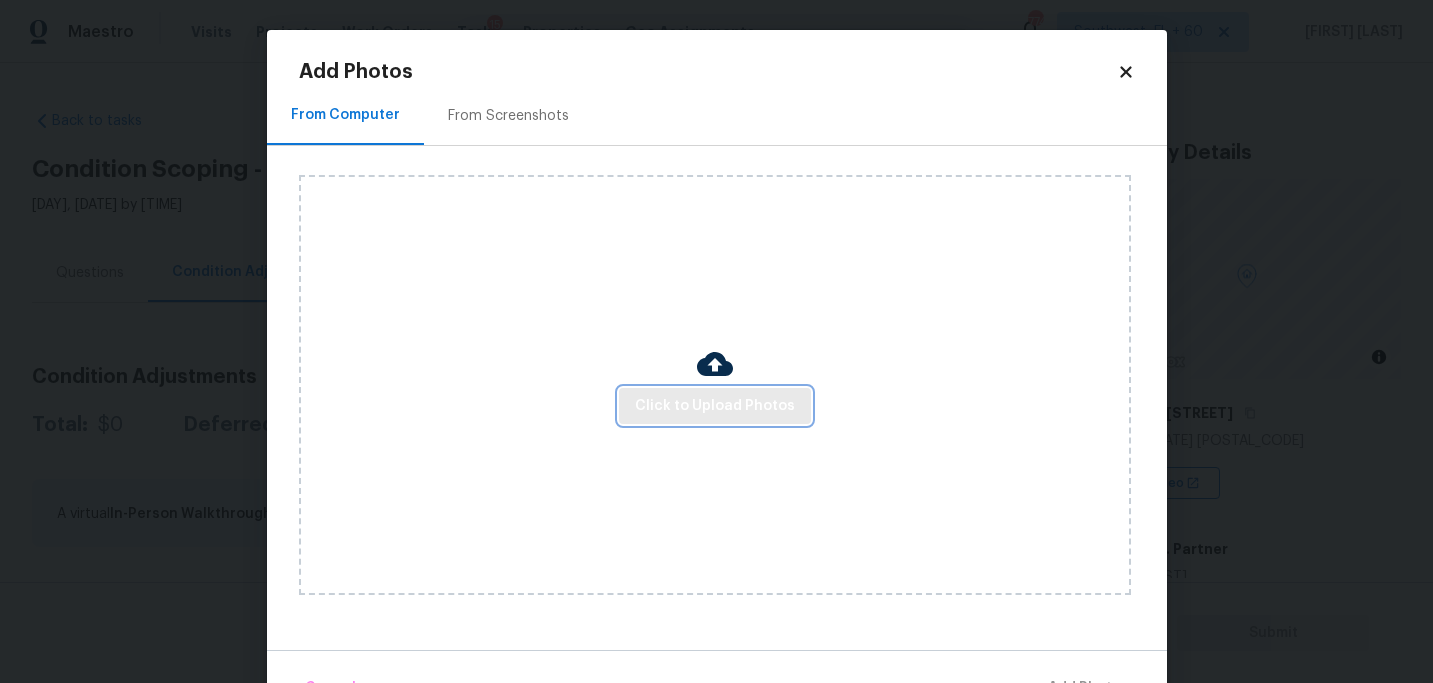 click on "Click to Upload Photos" at bounding box center (715, 406) 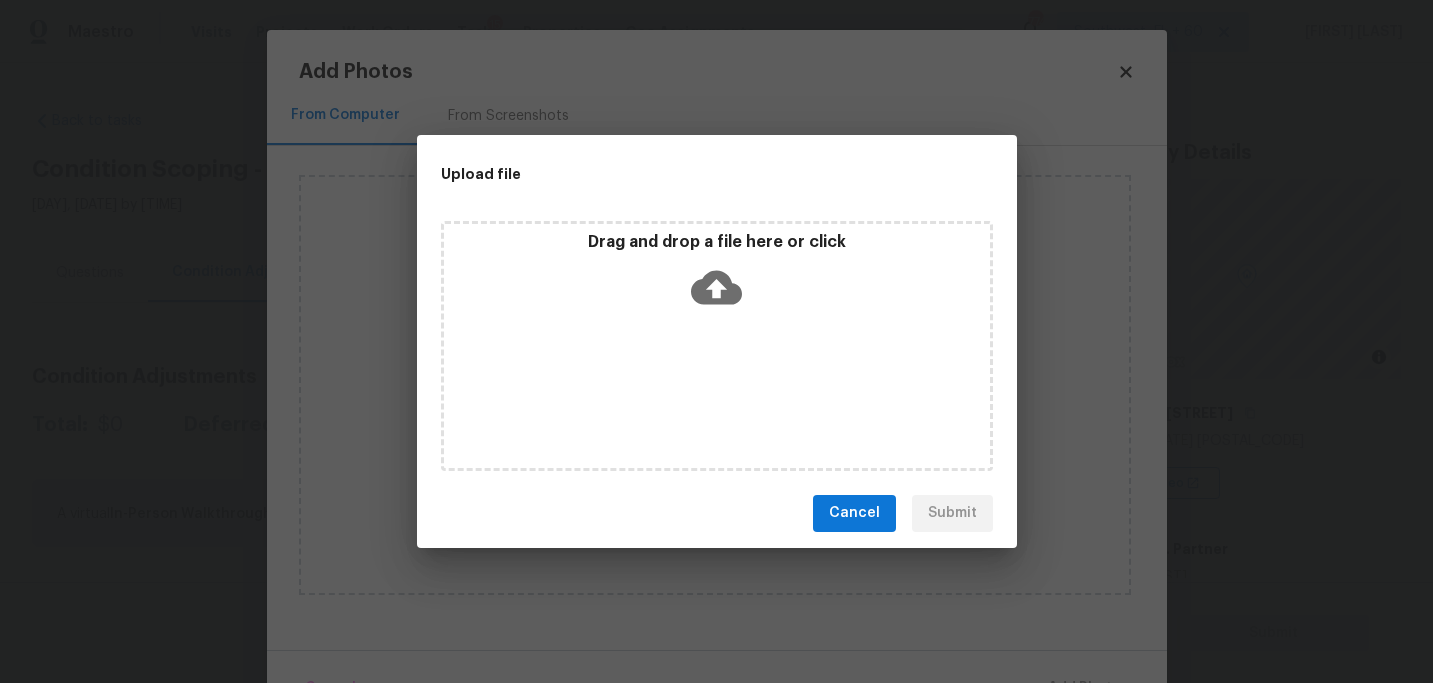 click 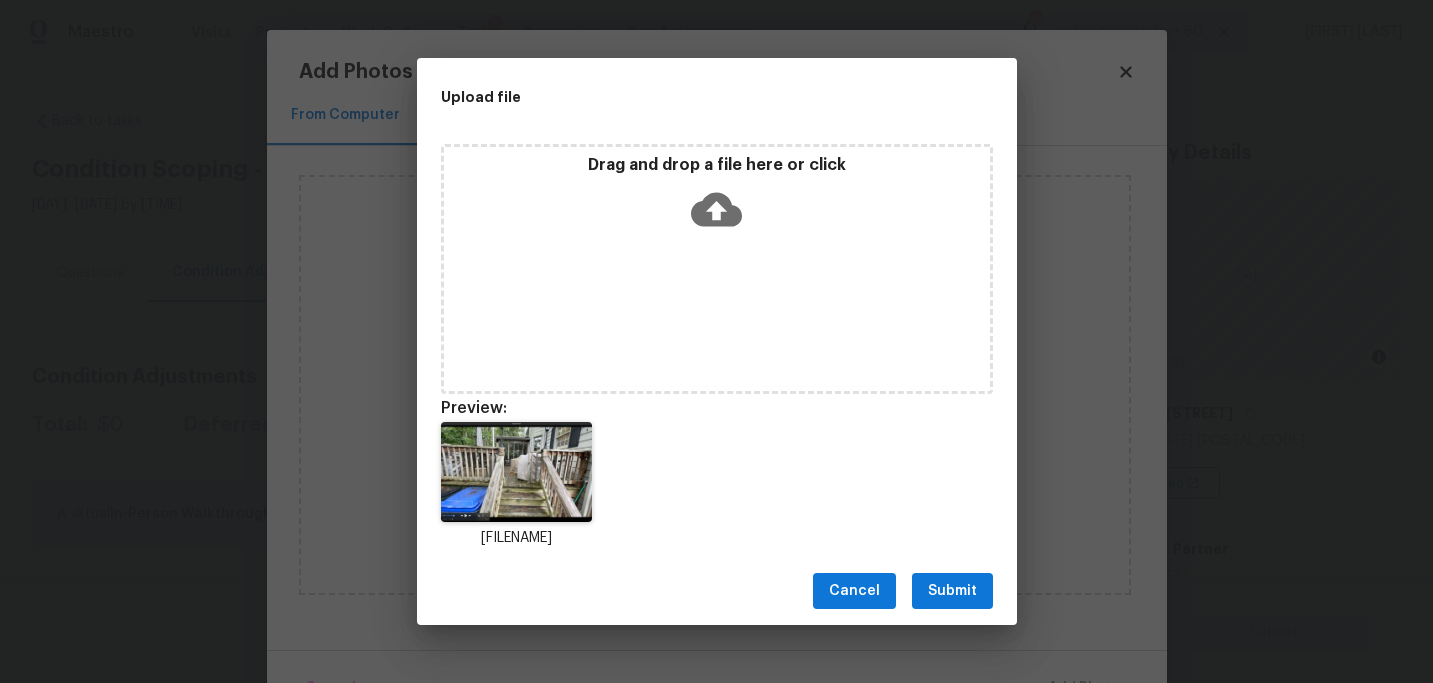 click on "Submit" at bounding box center (952, 591) 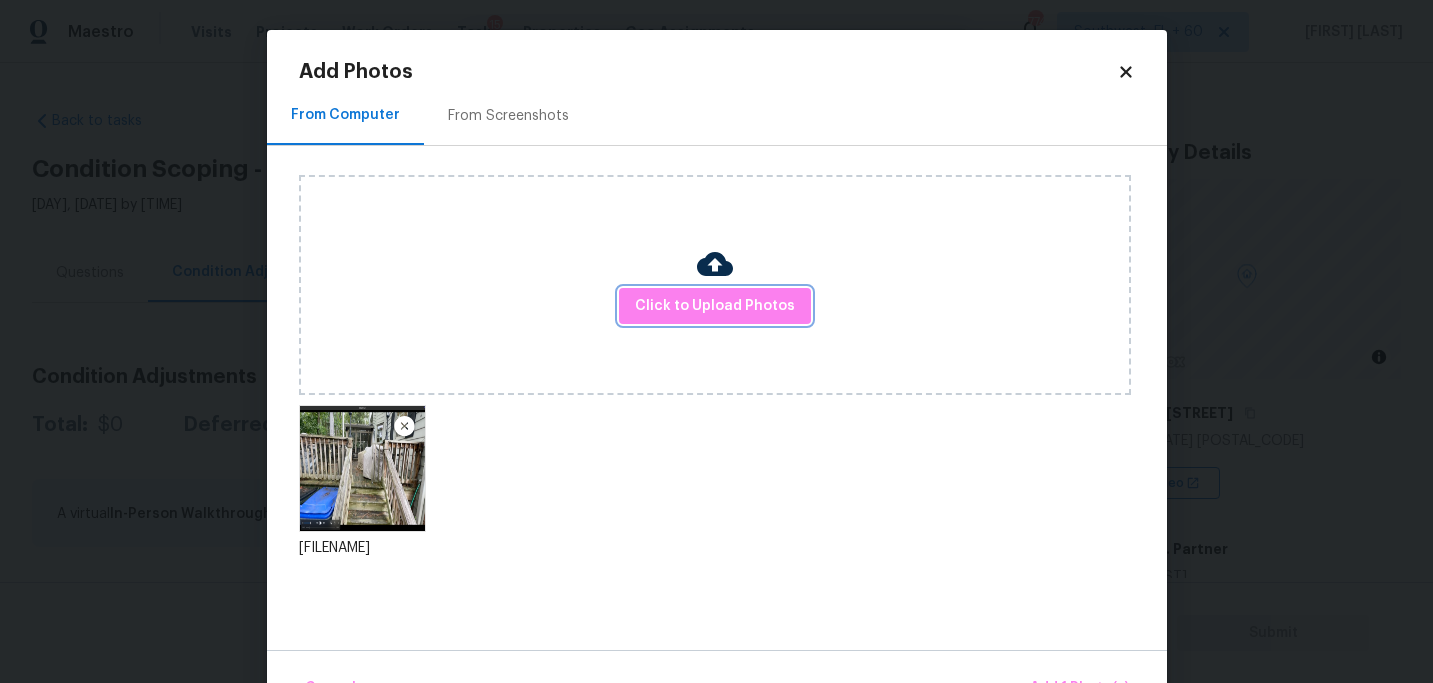 scroll, scrollTop: 57, scrollLeft: 0, axis: vertical 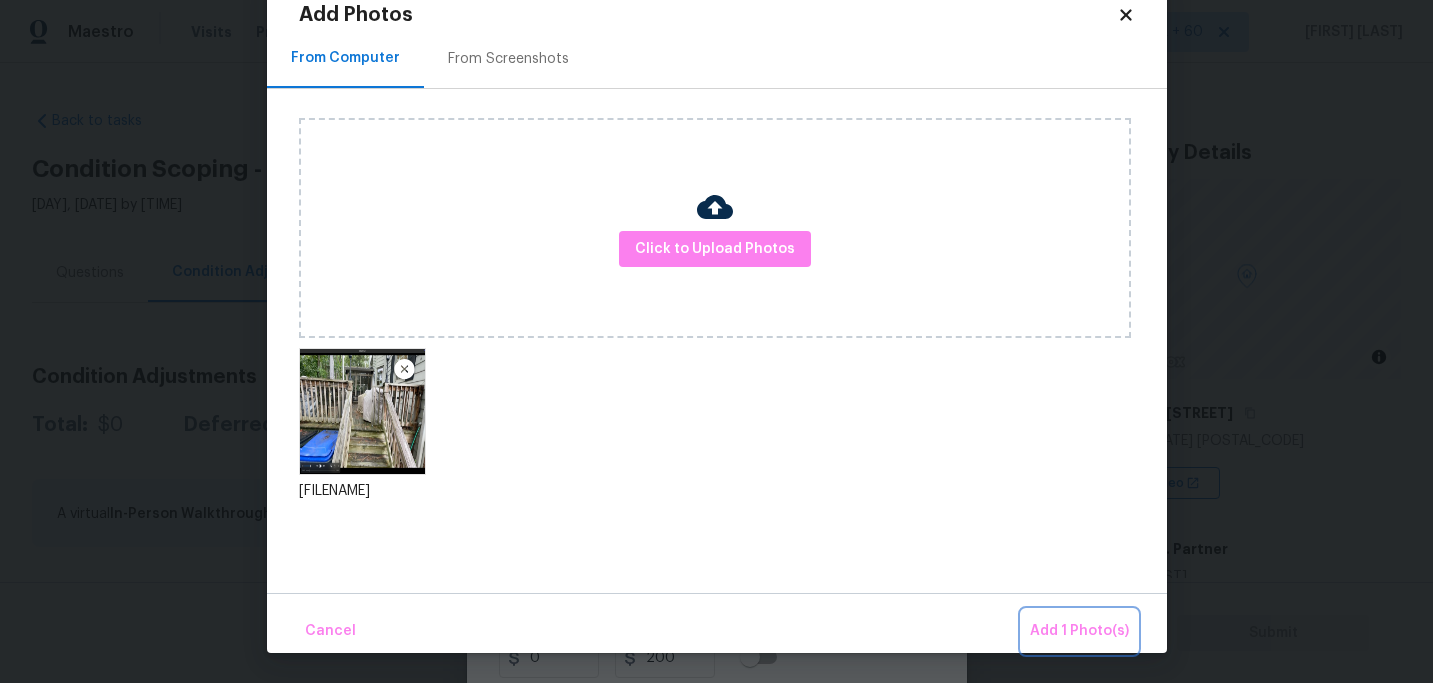 click on "Add 1 Photo(s)" at bounding box center [1079, 631] 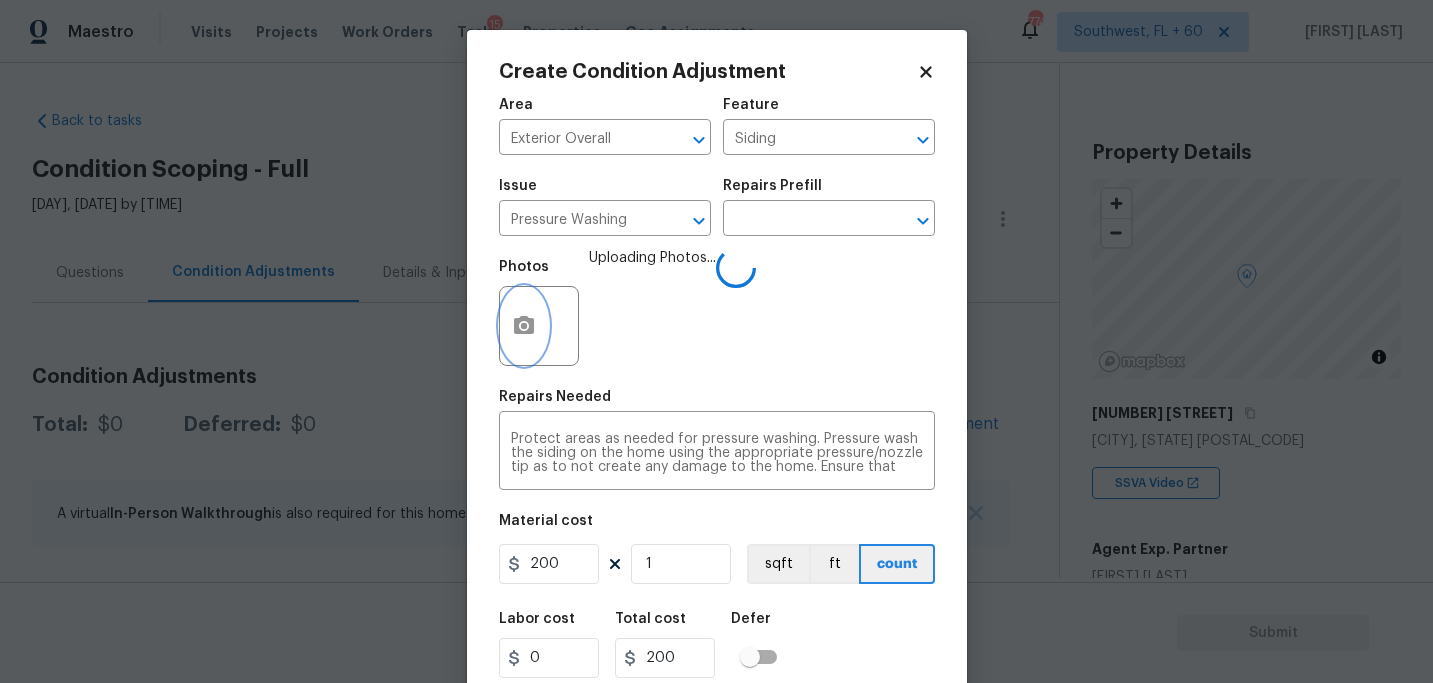 scroll, scrollTop: 0, scrollLeft: 0, axis: both 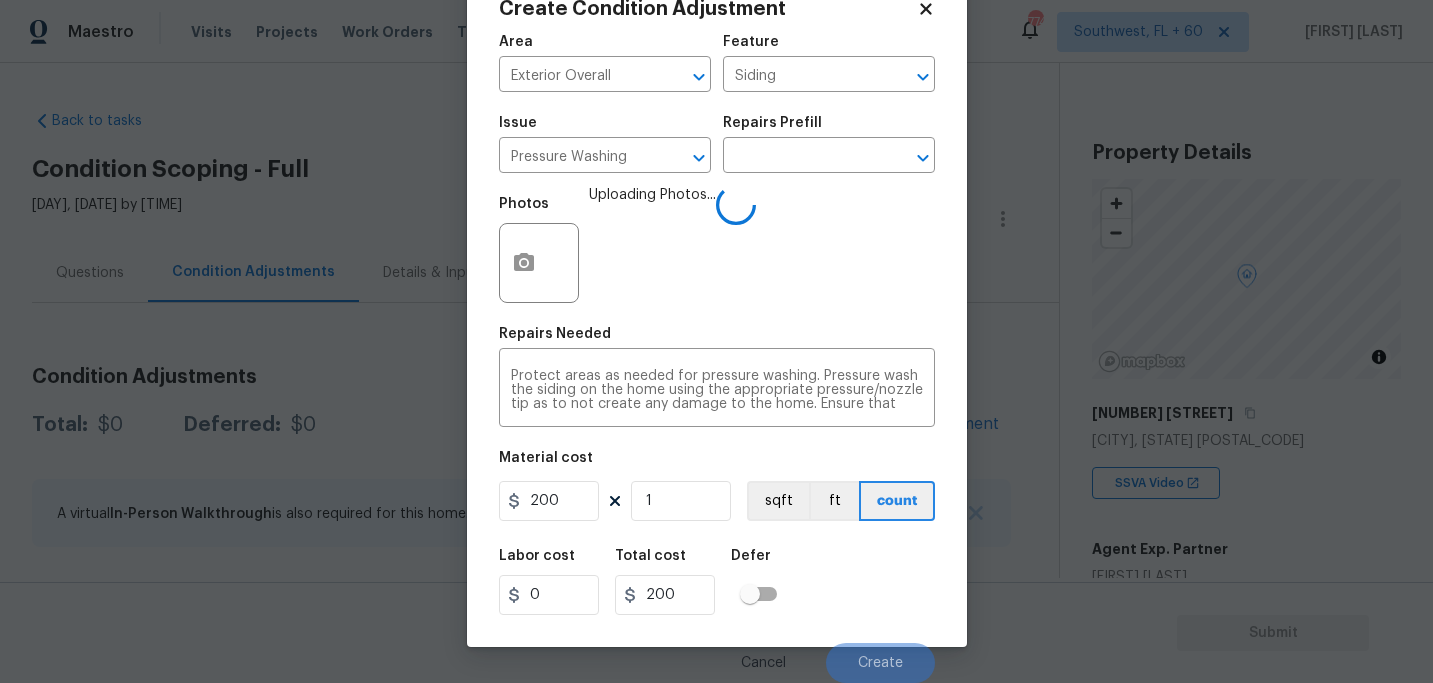 click on "Labor cost 0 Total cost 200 Defer" at bounding box center (717, 582) 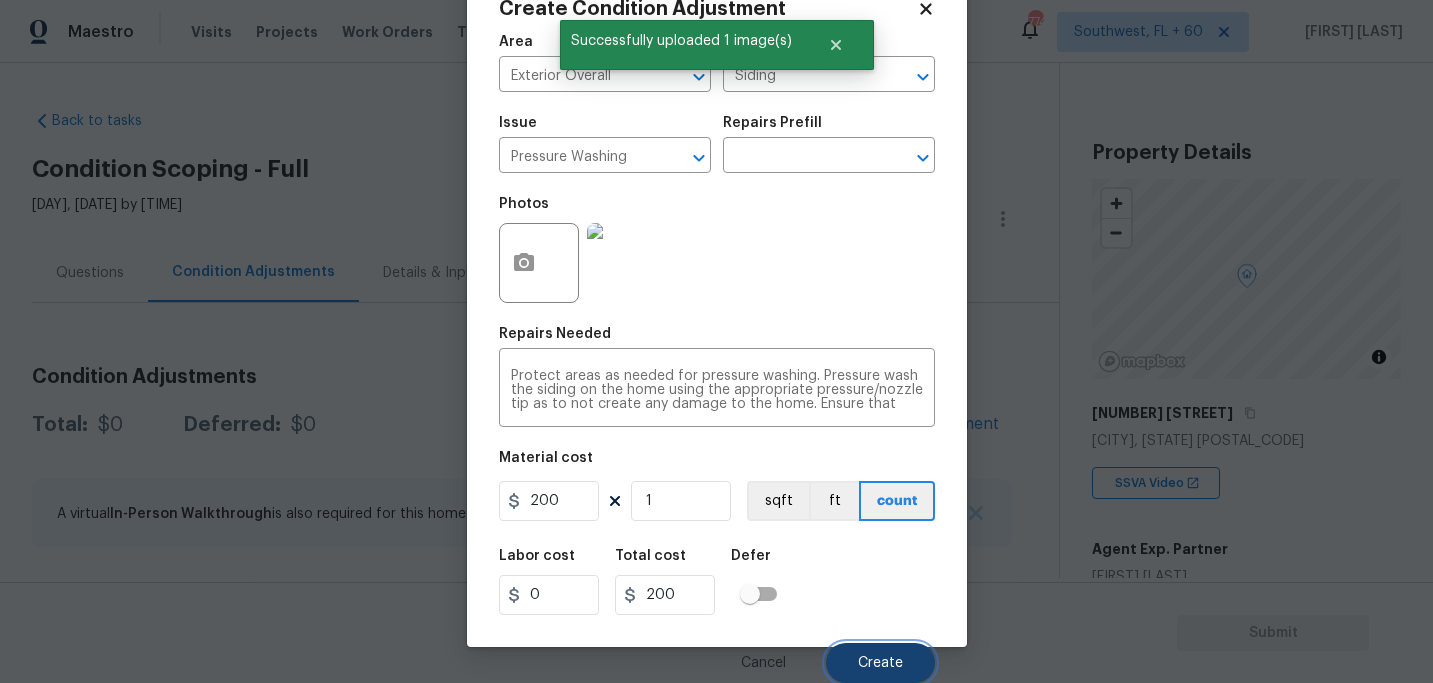 click on "Create" at bounding box center [880, 663] 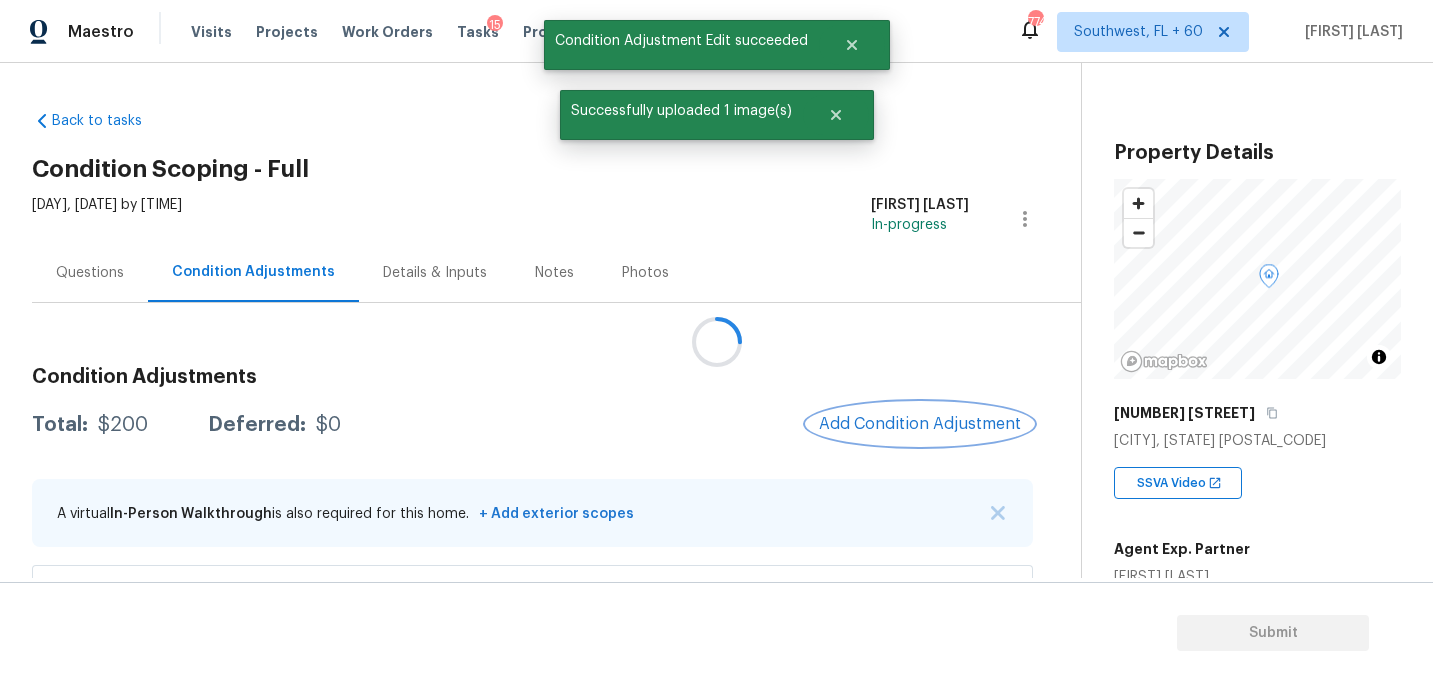 scroll, scrollTop: 0, scrollLeft: 0, axis: both 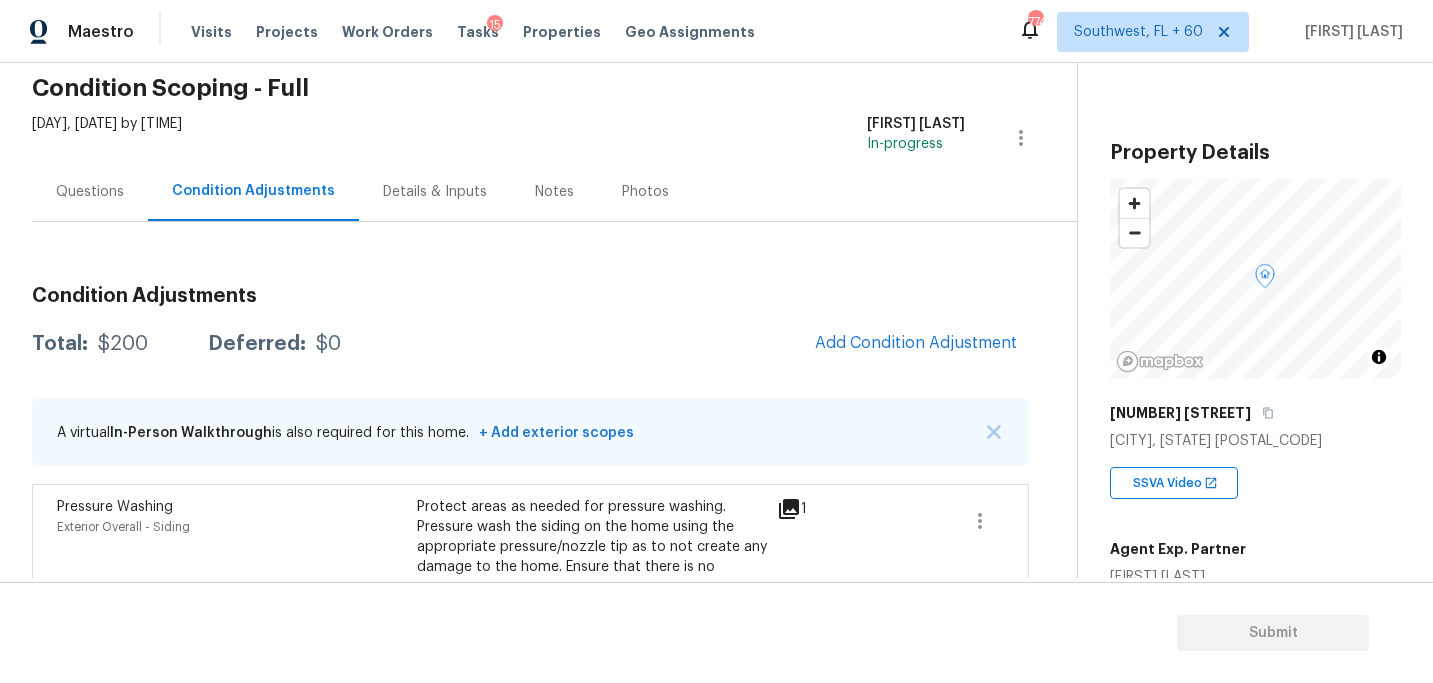 click on "Condition Adjustments Total:  $200 Deferred:  $0 Add Condition Adjustment A virtual  In-Person Walkthrough  is also required for this home.   + Add exterior scopes Pressure Washing Exterior Overall - Siding Protect areas as needed for pressure washing. Pressure wash the siding on the home using the appropriate pressure/nozzle tip as to not create any damage to the home. Ensure that there is no streaking/eneven areas where the pressure washing took place. Clean up any debris created from pressure washing. $200.00   1" at bounding box center (530, 470) 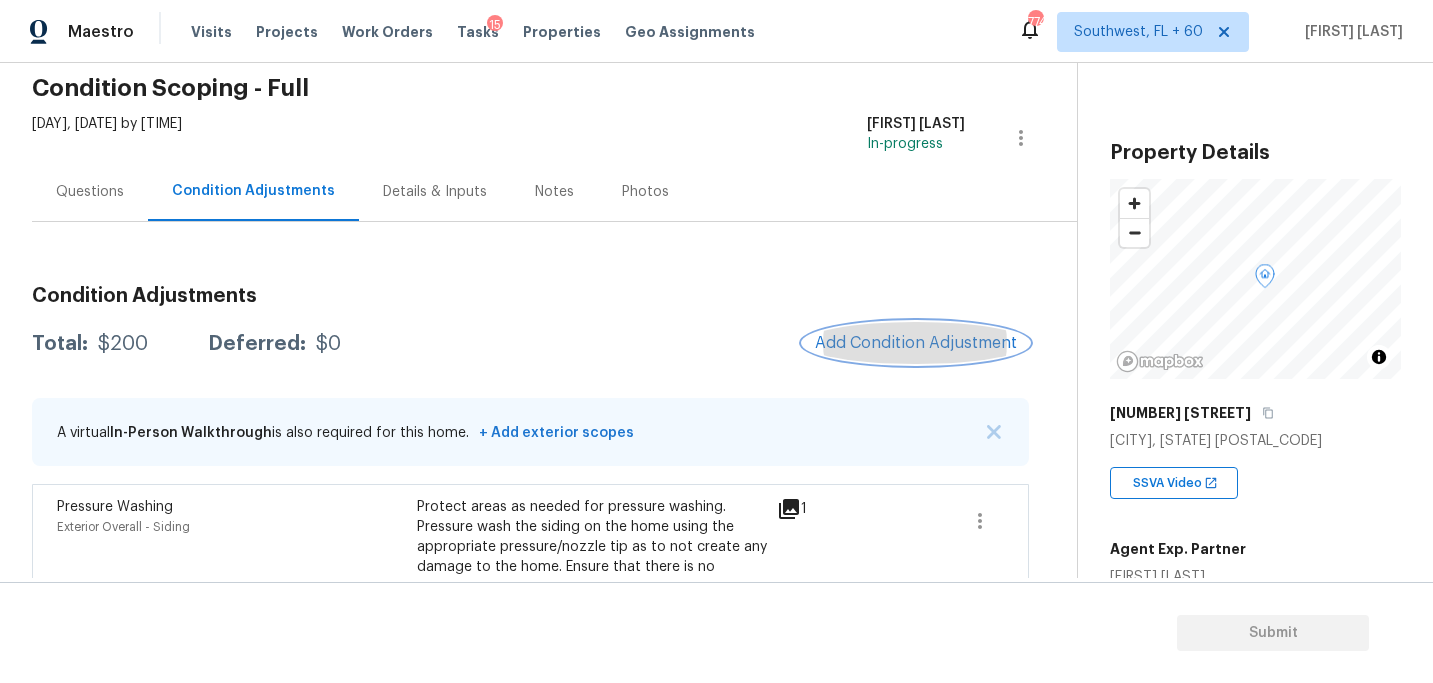 click on "Add Condition Adjustment" at bounding box center [916, 343] 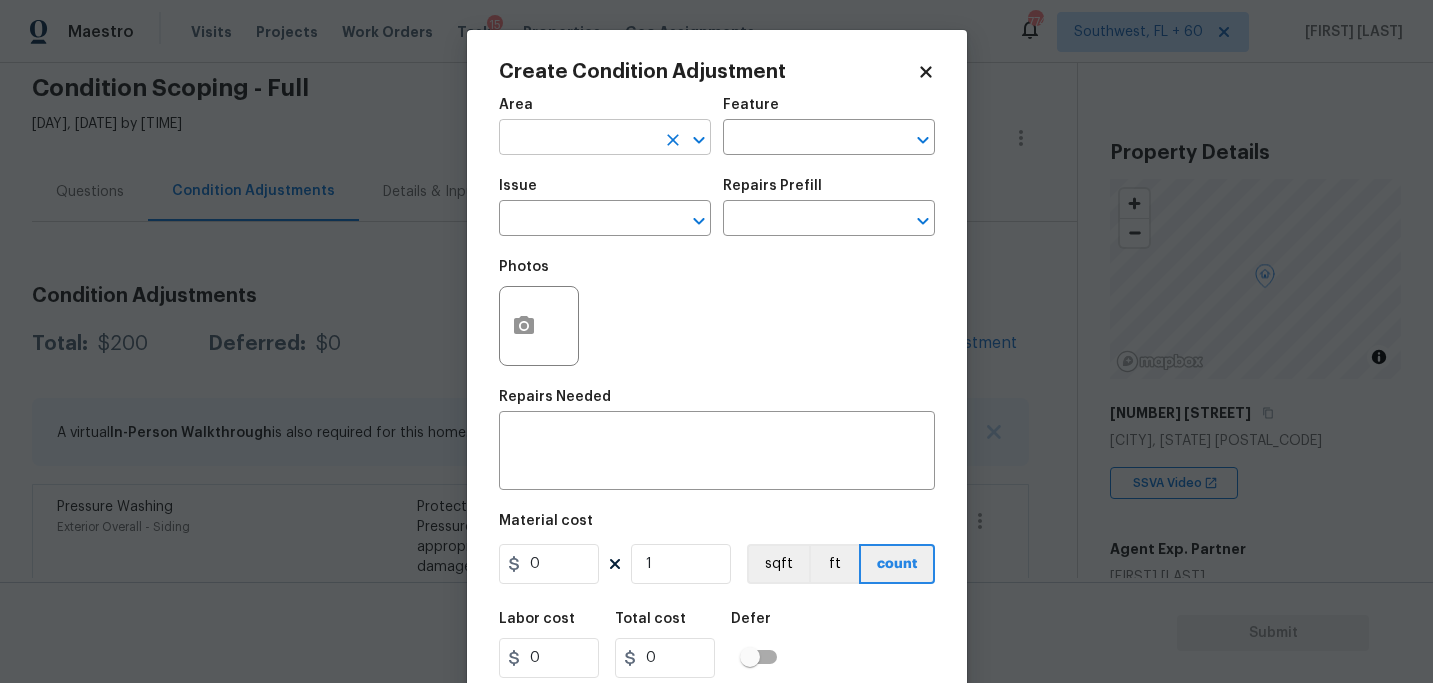 click at bounding box center [577, 139] 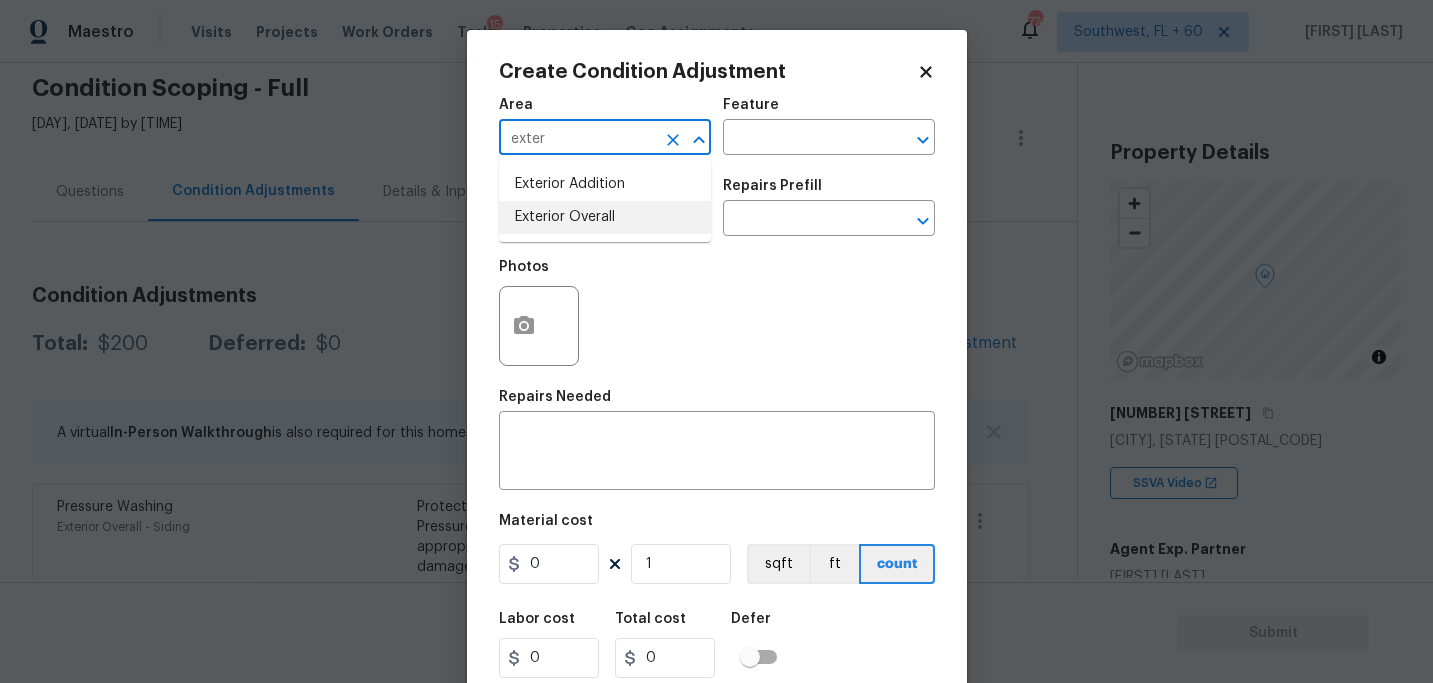 click on "Exterior Overall" at bounding box center [605, 217] 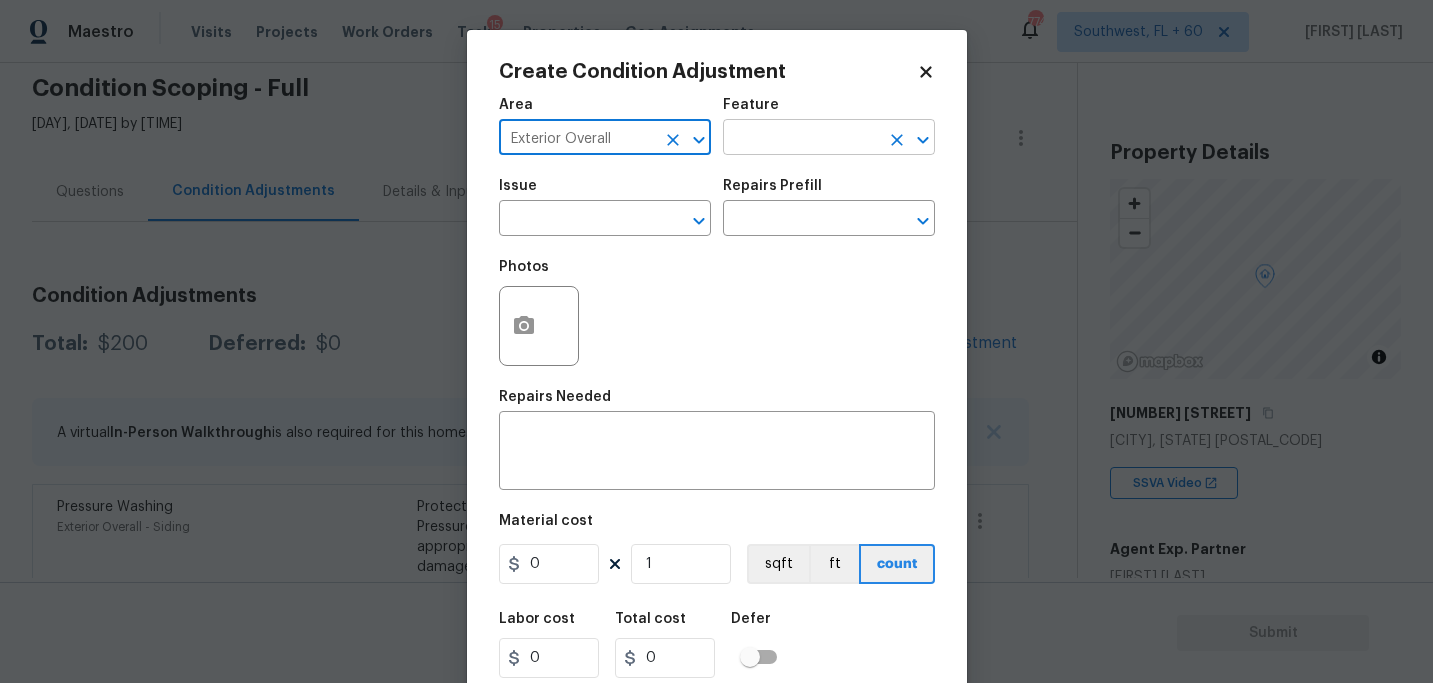 type on "Exterior Overall" 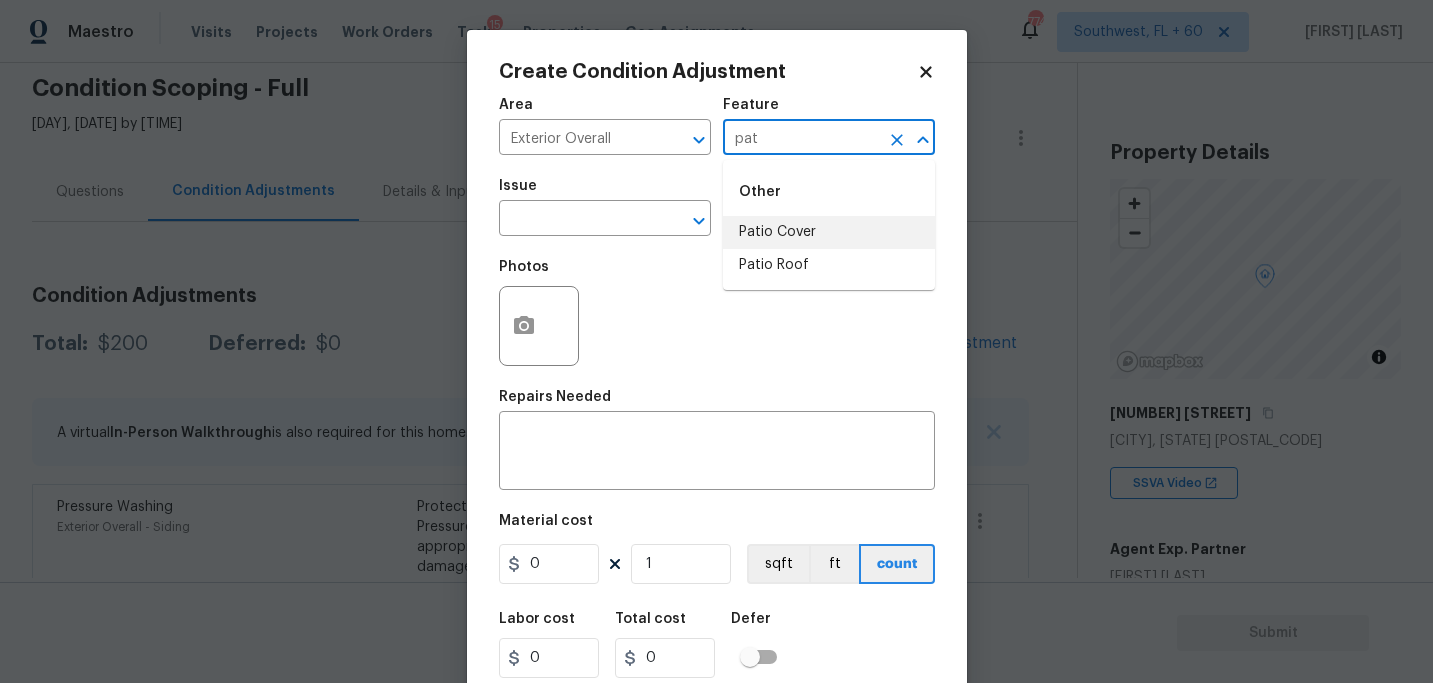 click on "Patio Cover" at bounding box center [829, 232] 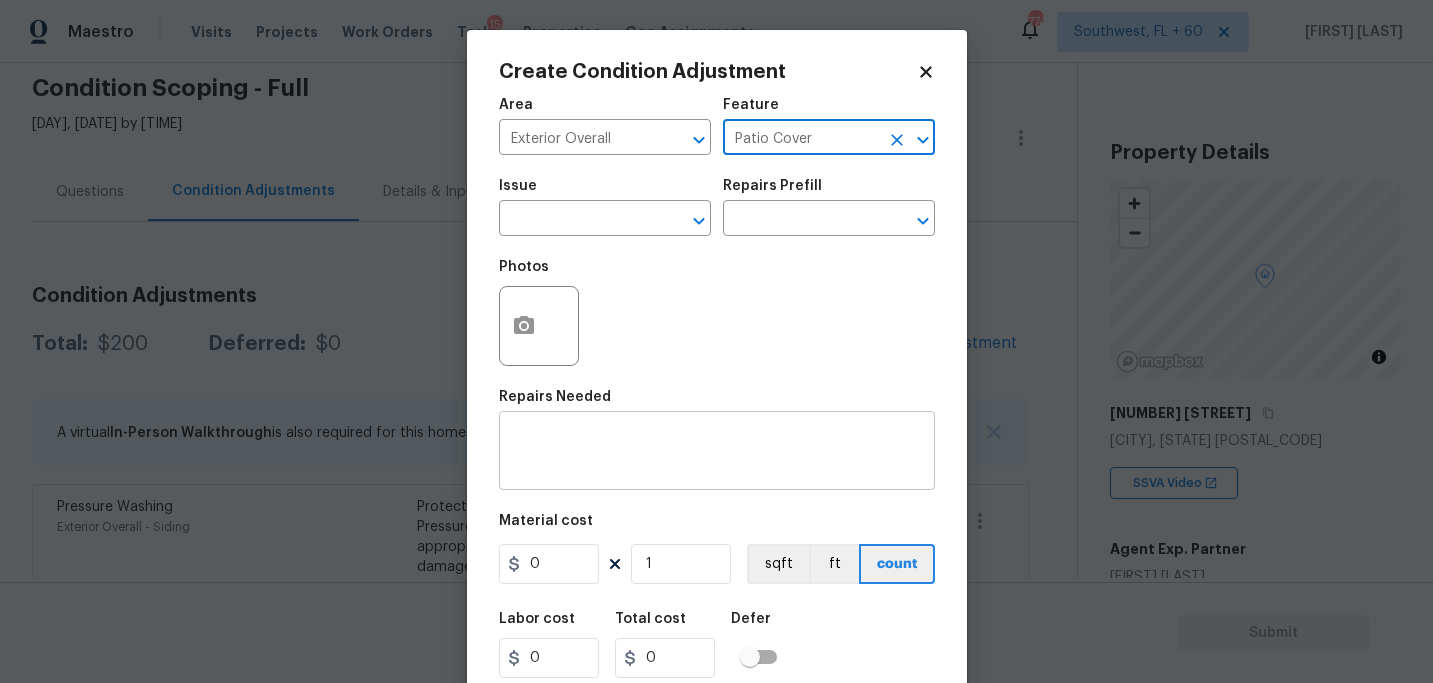 type on "Patio Cover" 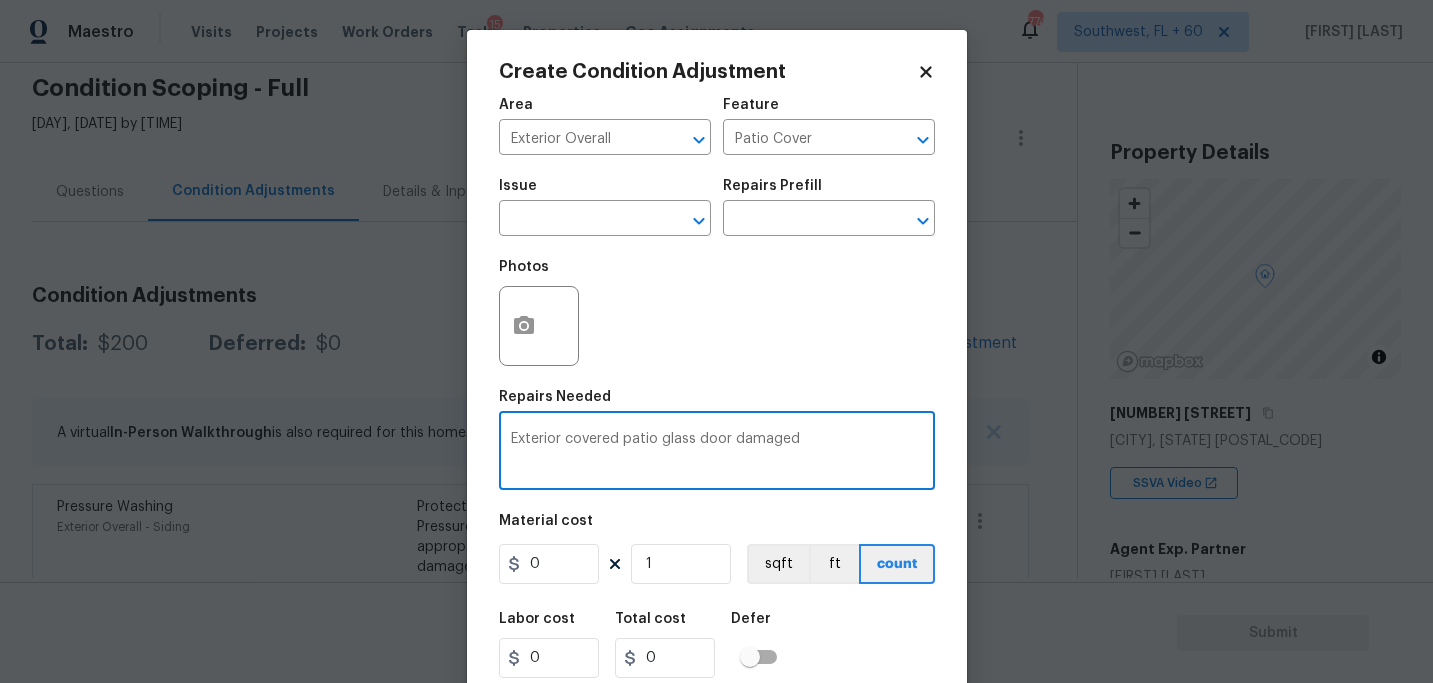 type on "Exterior covered patio glass door damaged" 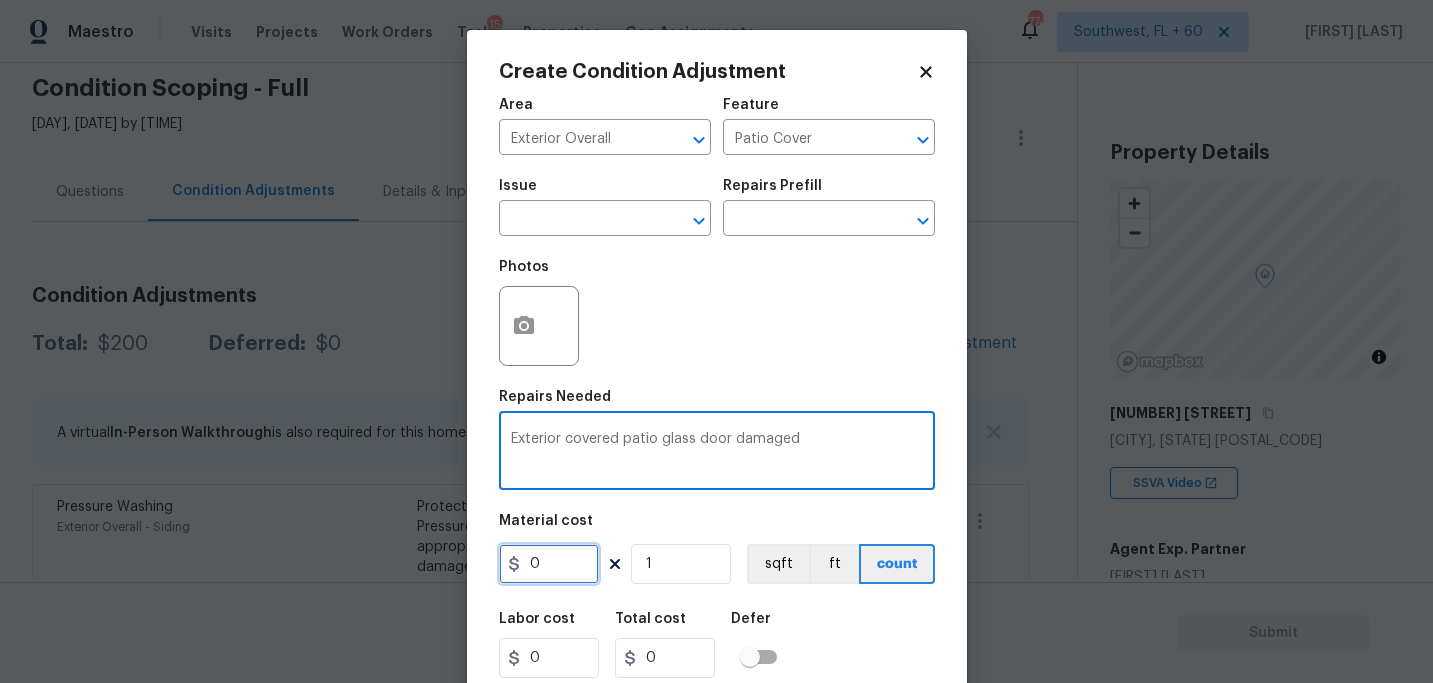 drag, startPoint x: 562, startPoint y: 561, endPoint x: 442, endPoint y: 559, distance: 120.01666 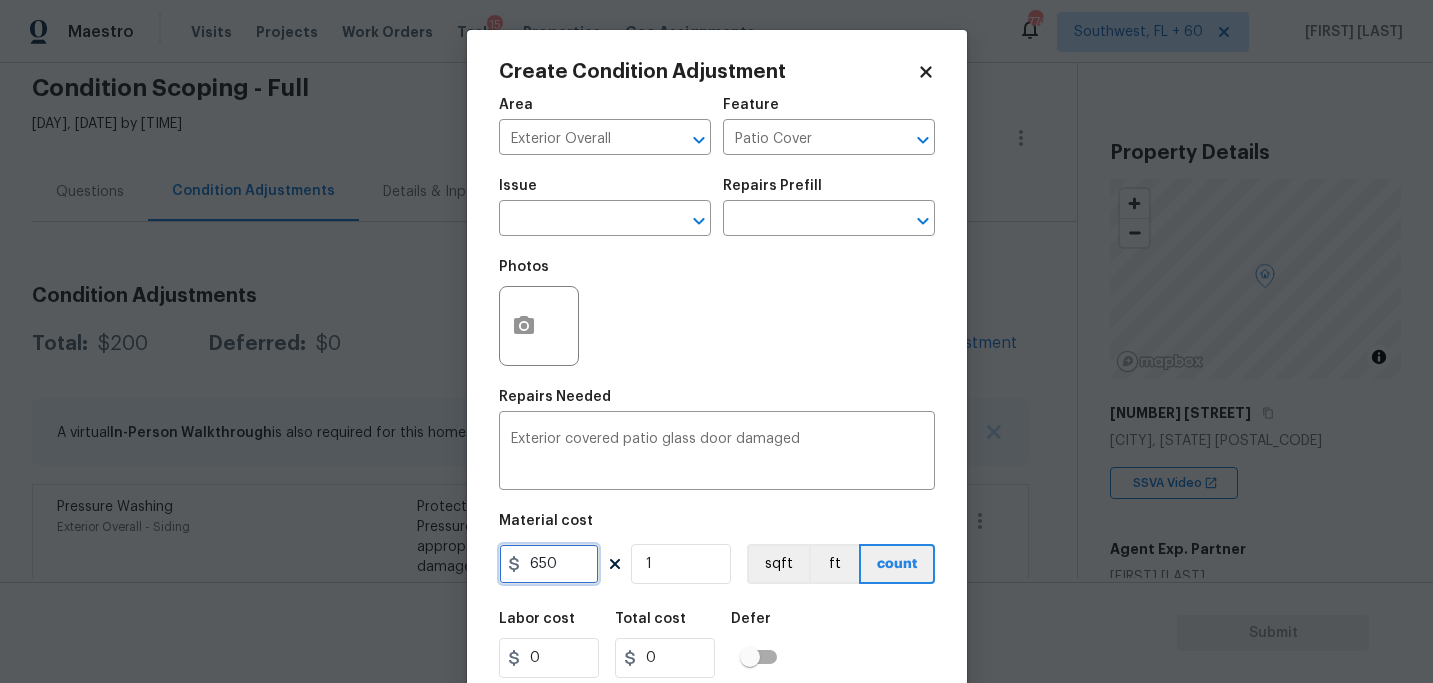 type on "650" 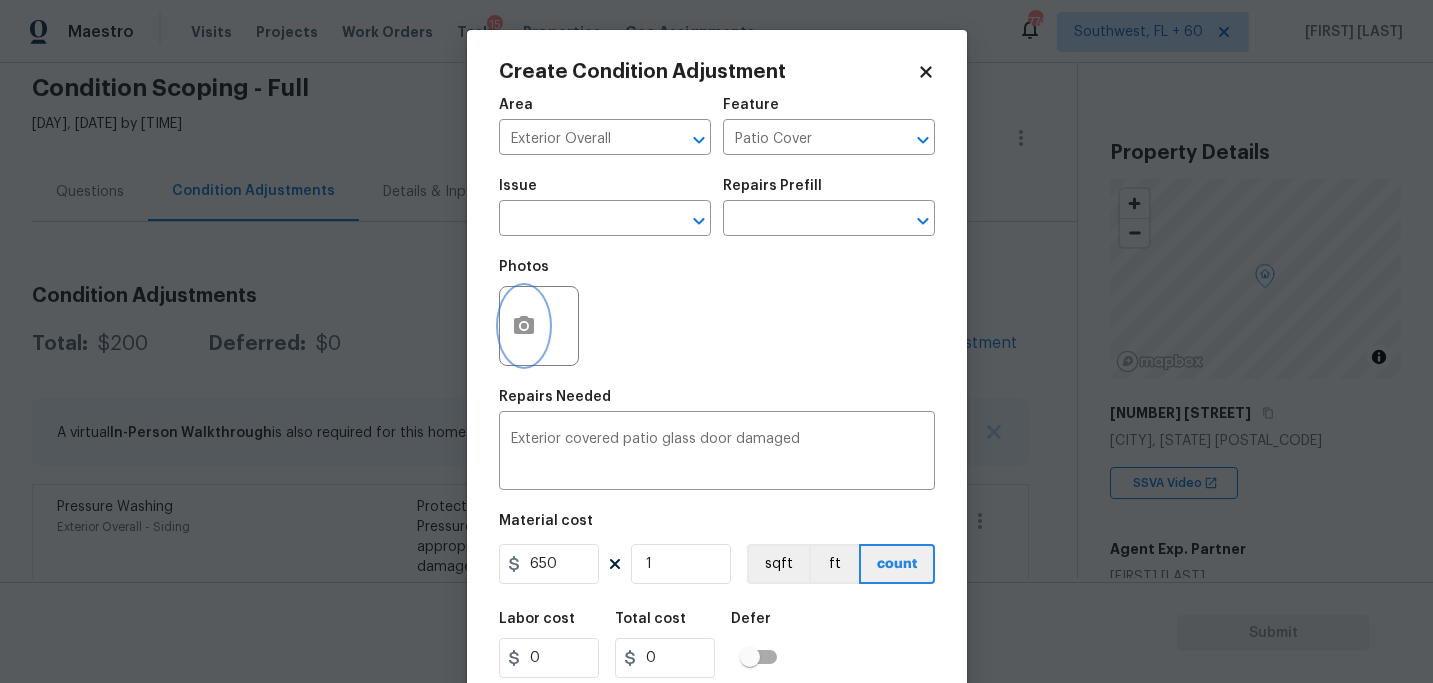 type on "650" 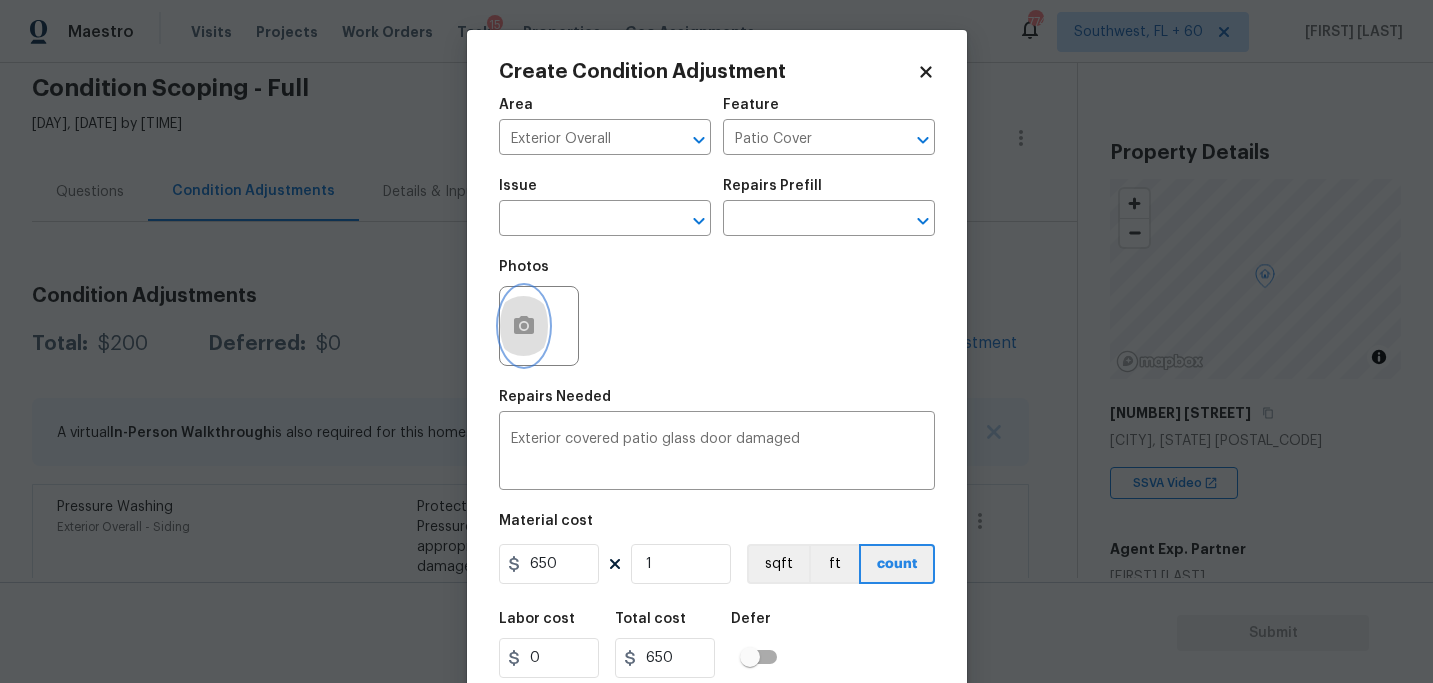 click at bounding box center (524, 326) 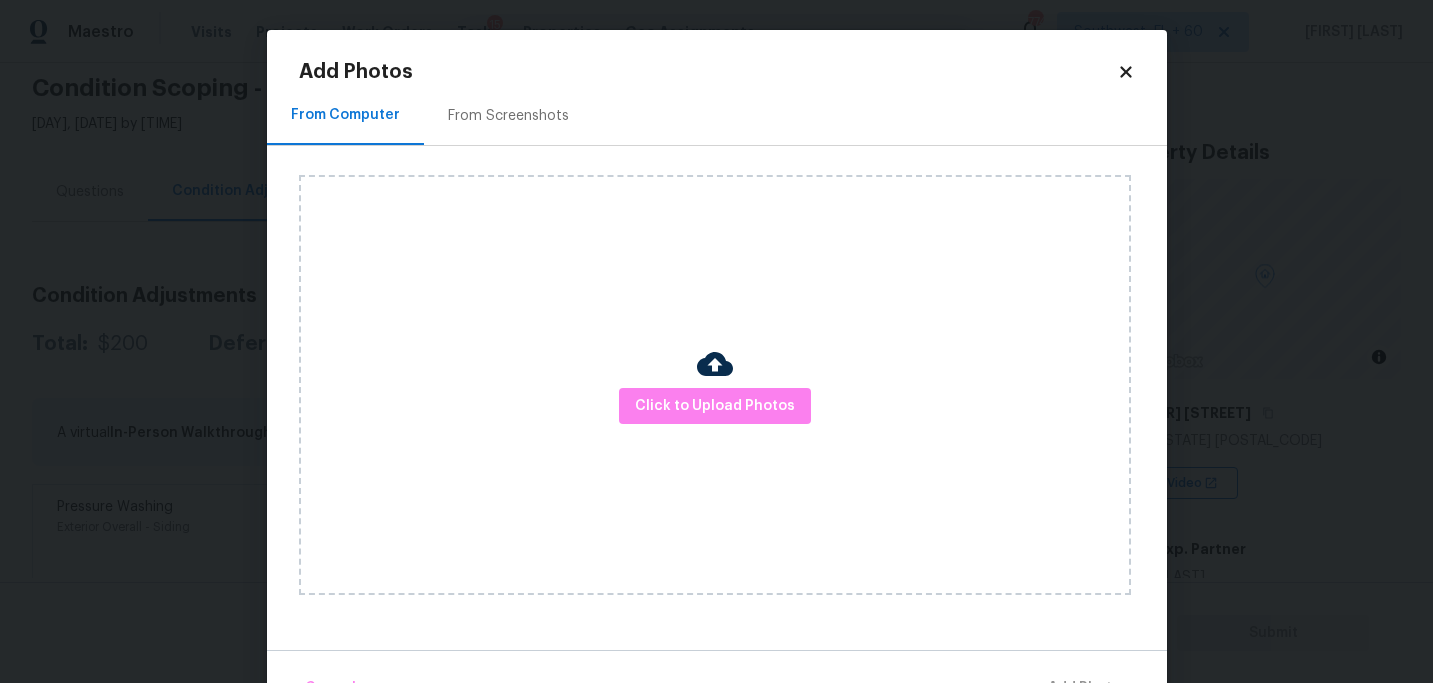 click on "Click to Upload Photos" at bounding box center (715, 385) 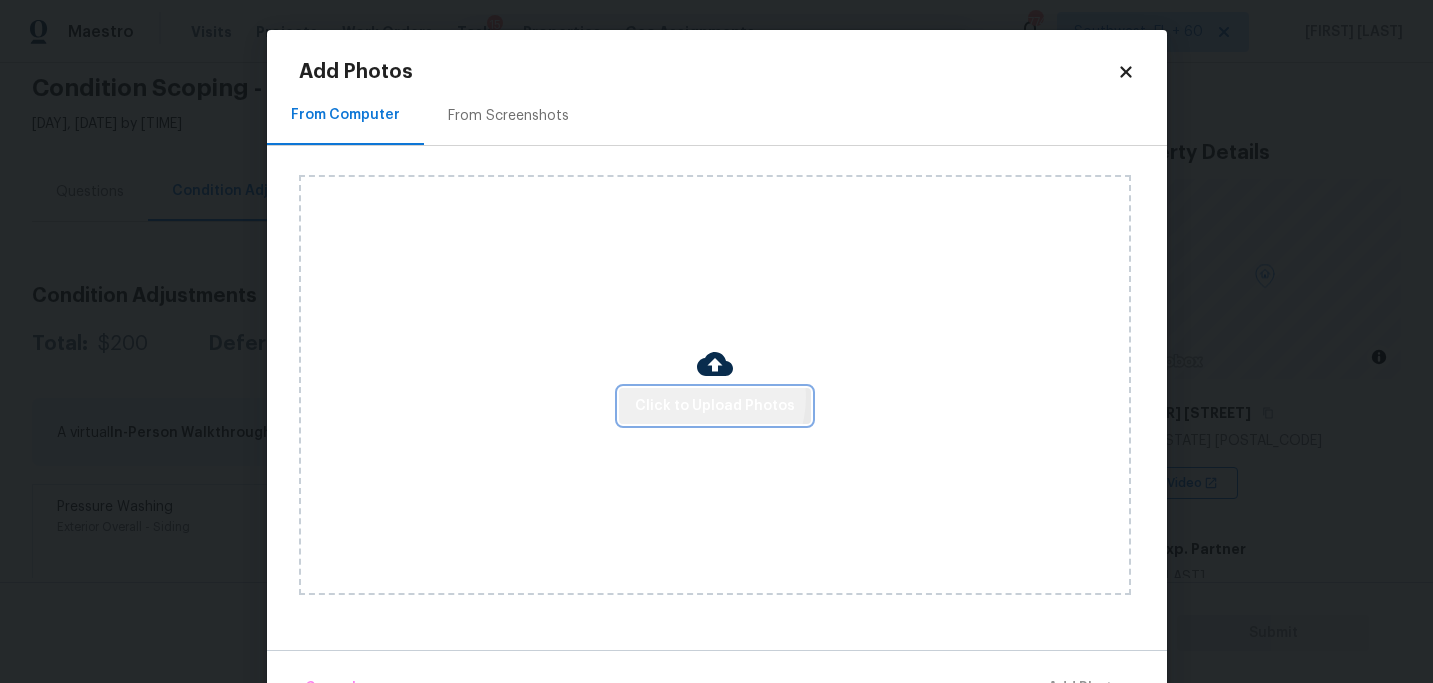 click on "Click to Upload Photos" at bounding box center (715, 406) 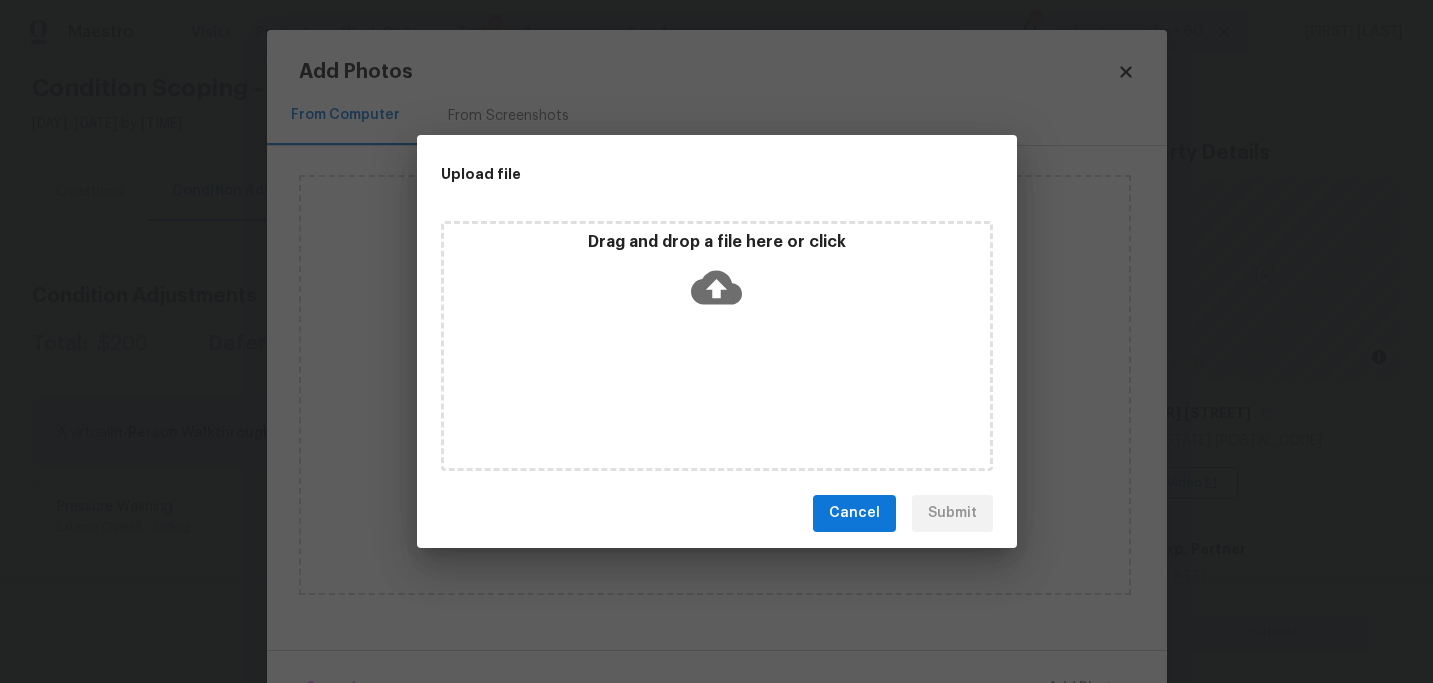 click on "Drag and drop a file here or click" at bounding box center [717, 346] 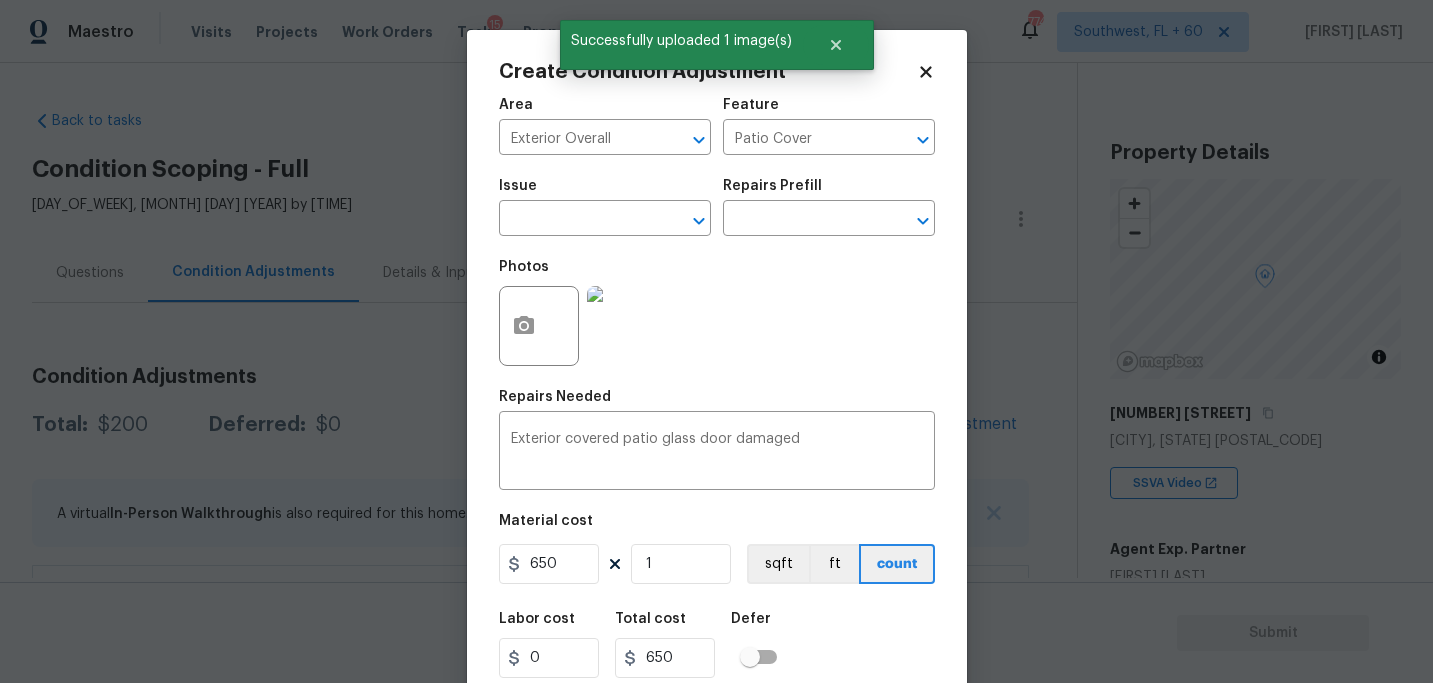 scroll, scrollTop: 0, scrollLeft: 0, axis: both 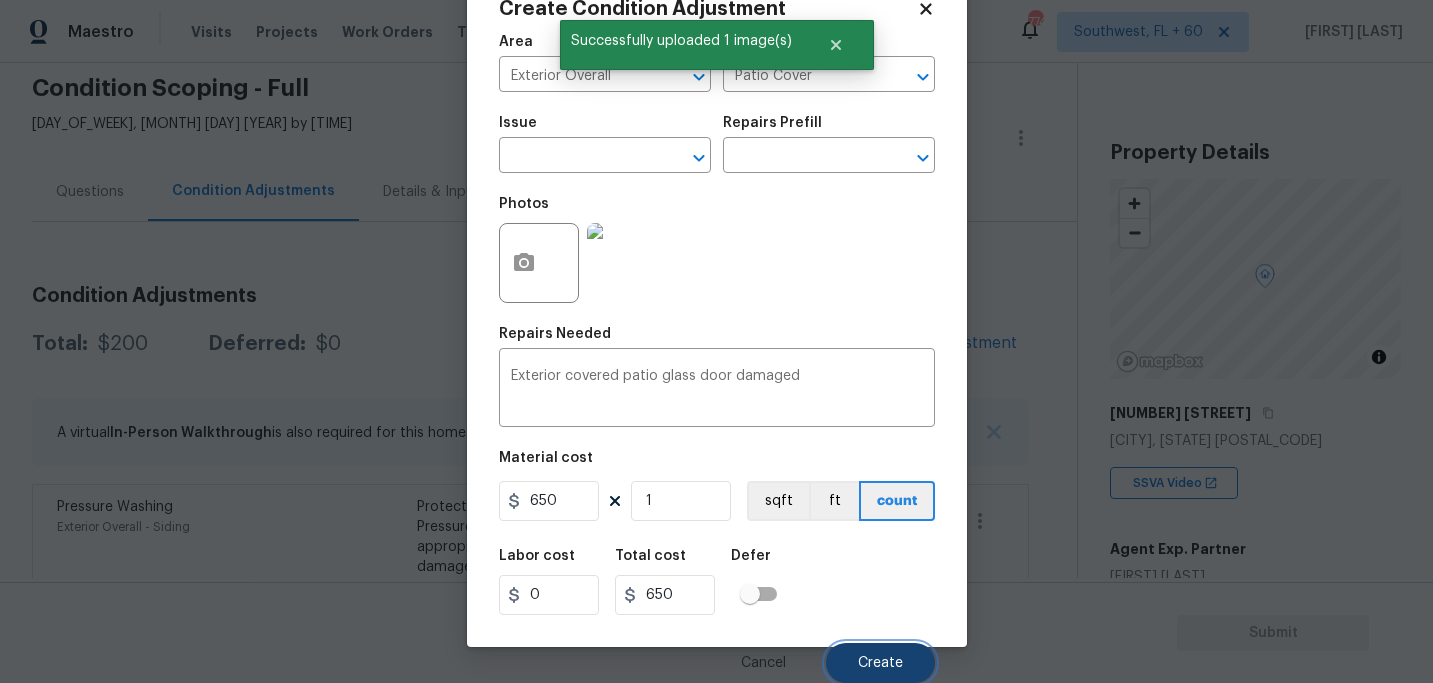 click on "Create" at bounding box center (880, 663) 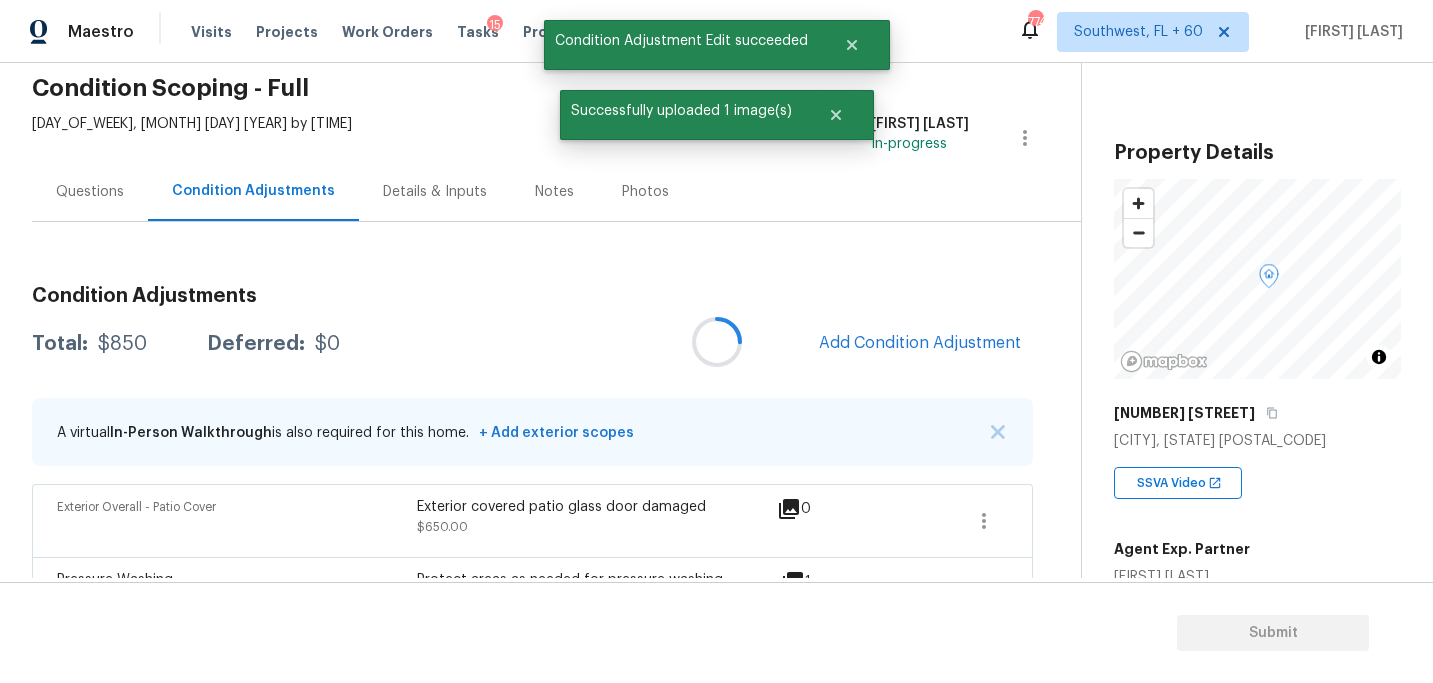 scroll, scrollTop: 57, scrollLeft: 0, axis: vertical 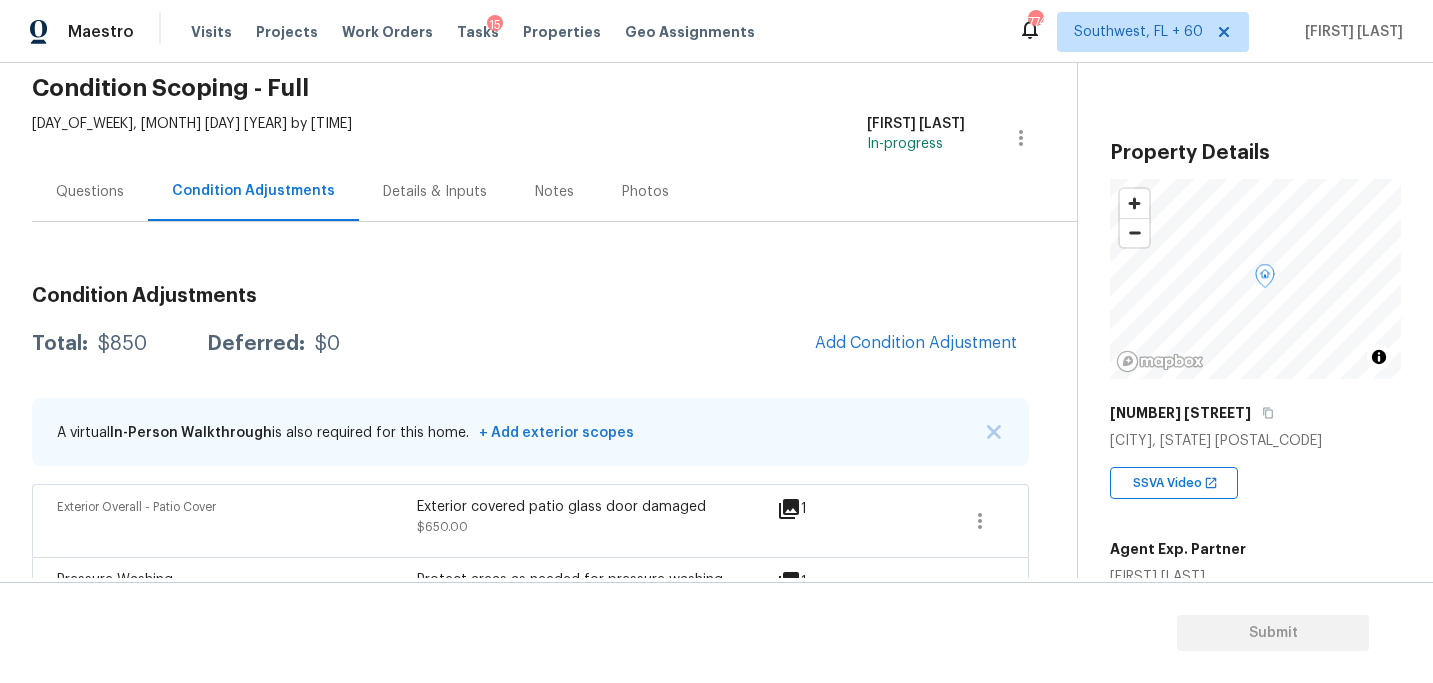 click on "Questions" at bounding box center (90, 191) 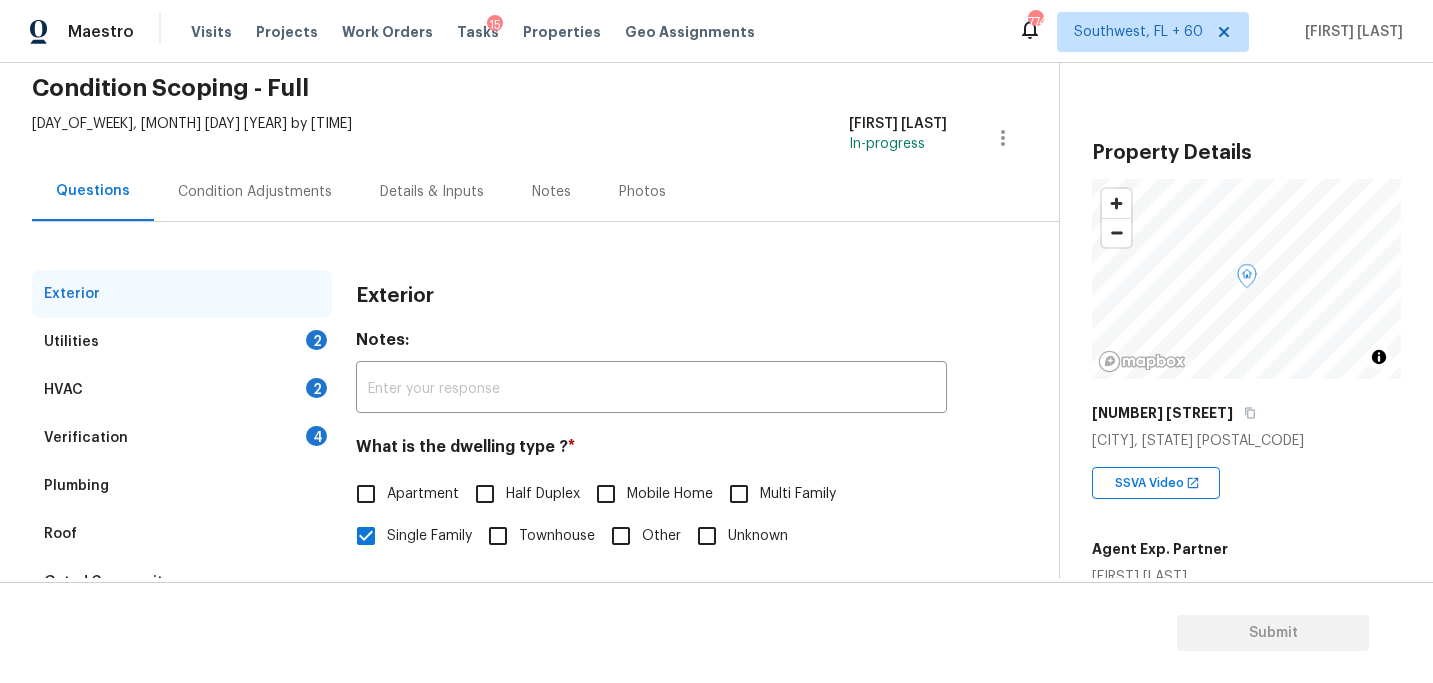 scroll, scrollTop: 240, scrollLeft: 0, axis: vertical 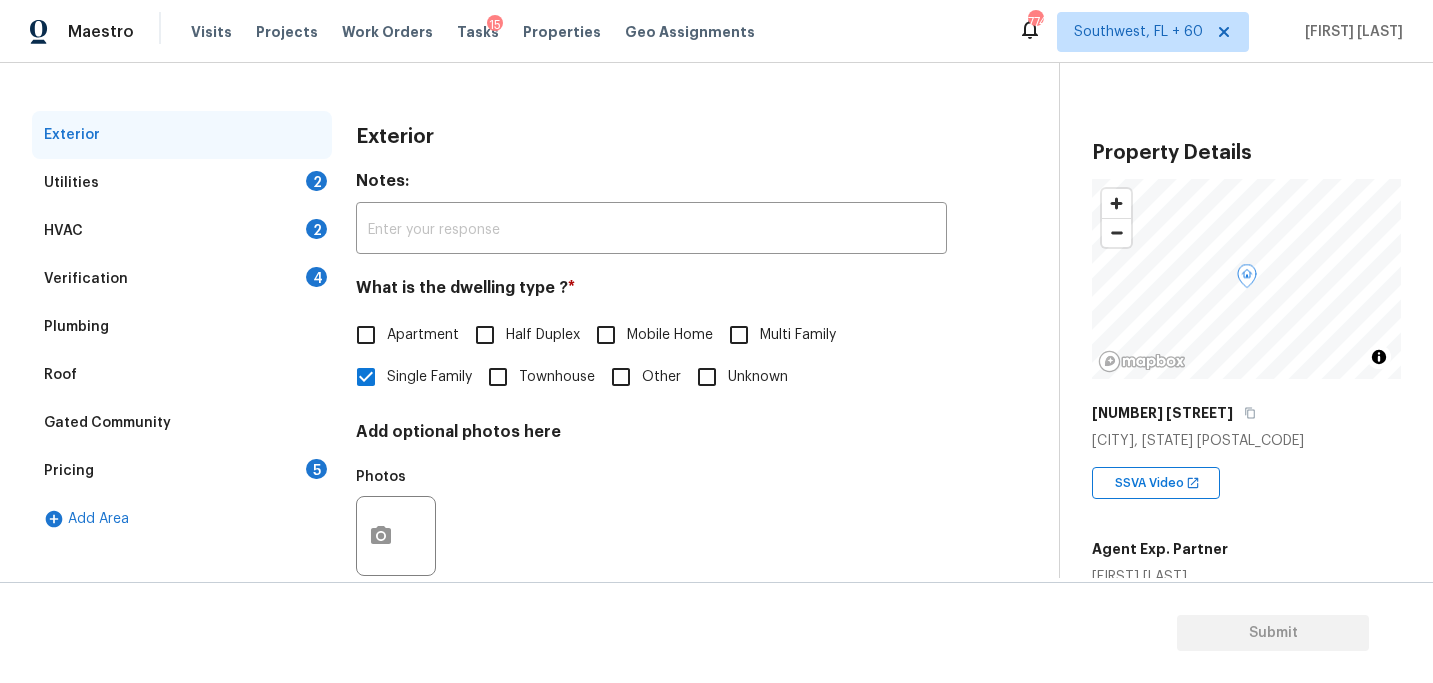click on "Pricing 5" at bounding box center (182, 471) 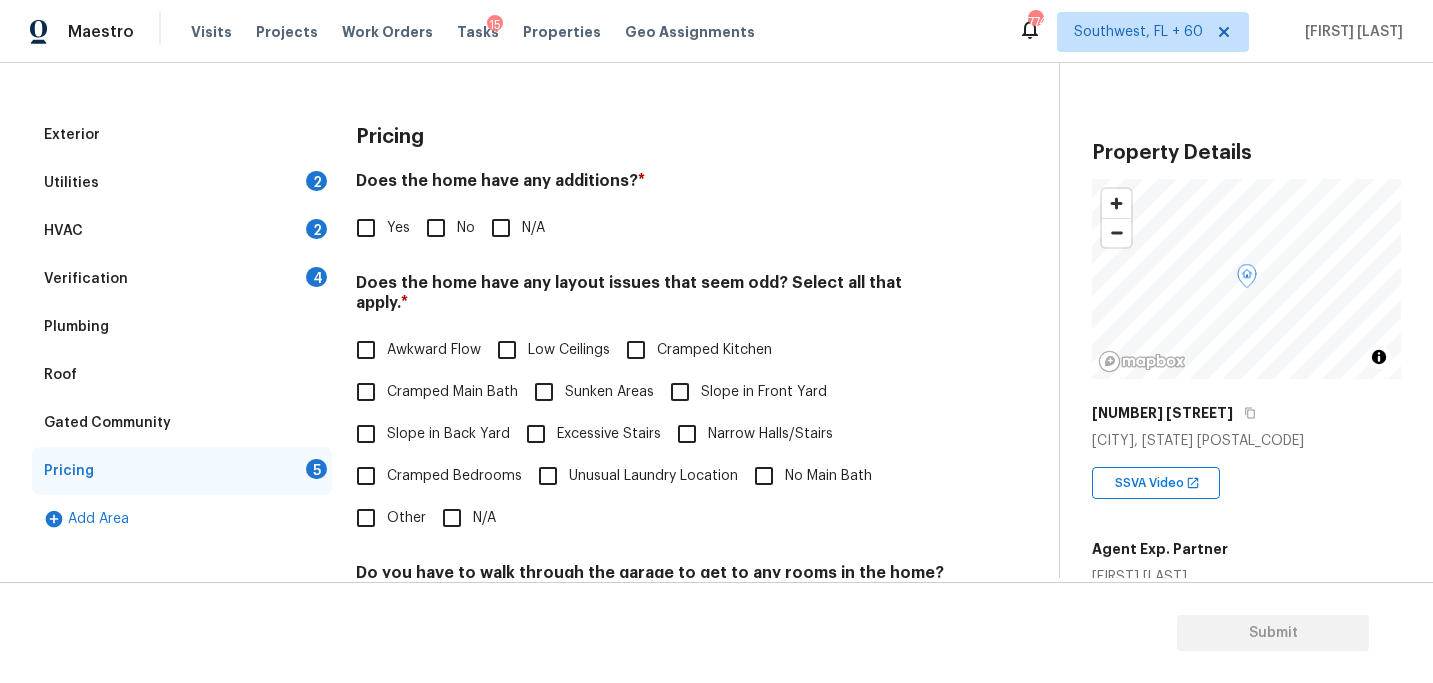 click on "Yes" at bounding box center [366, 228] 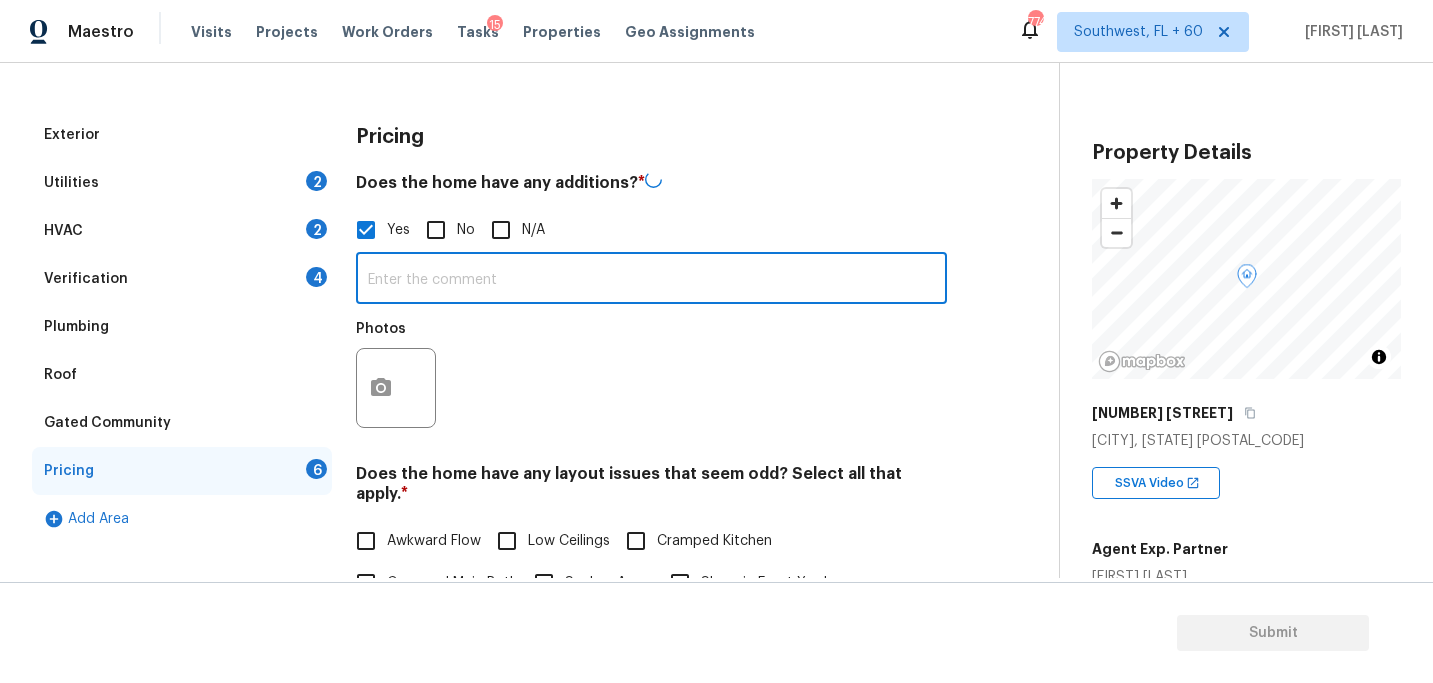 click at bounding box center [651, 280] 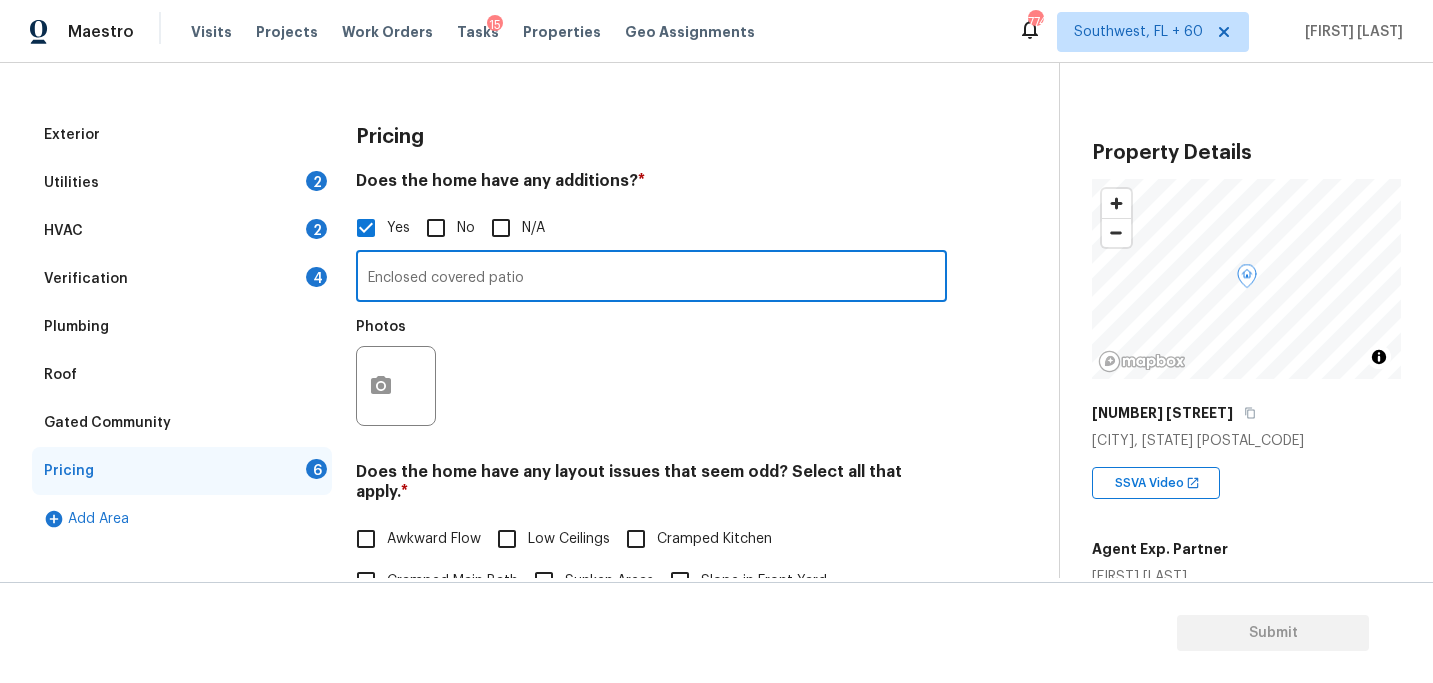 type on "Enclosed covered patio" 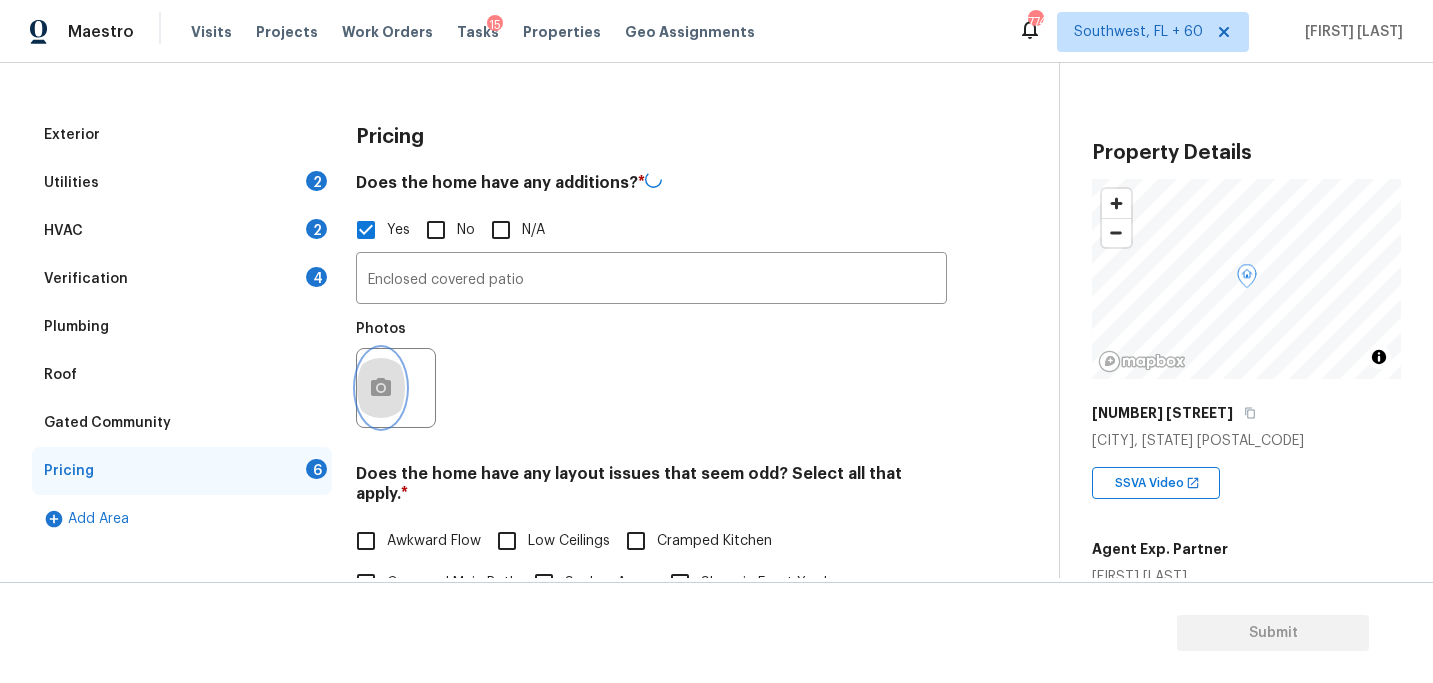 click 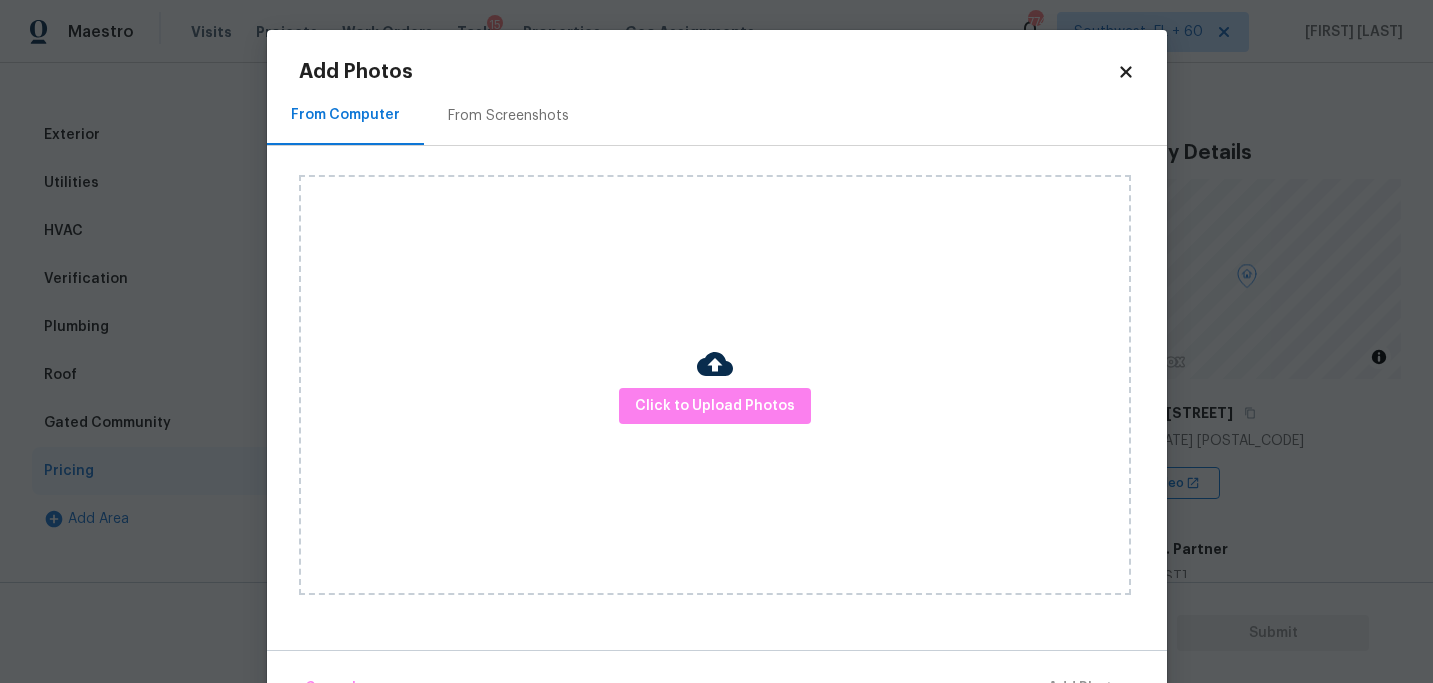 click on "Click to Upload Photos" at bounding box center (715, 385) 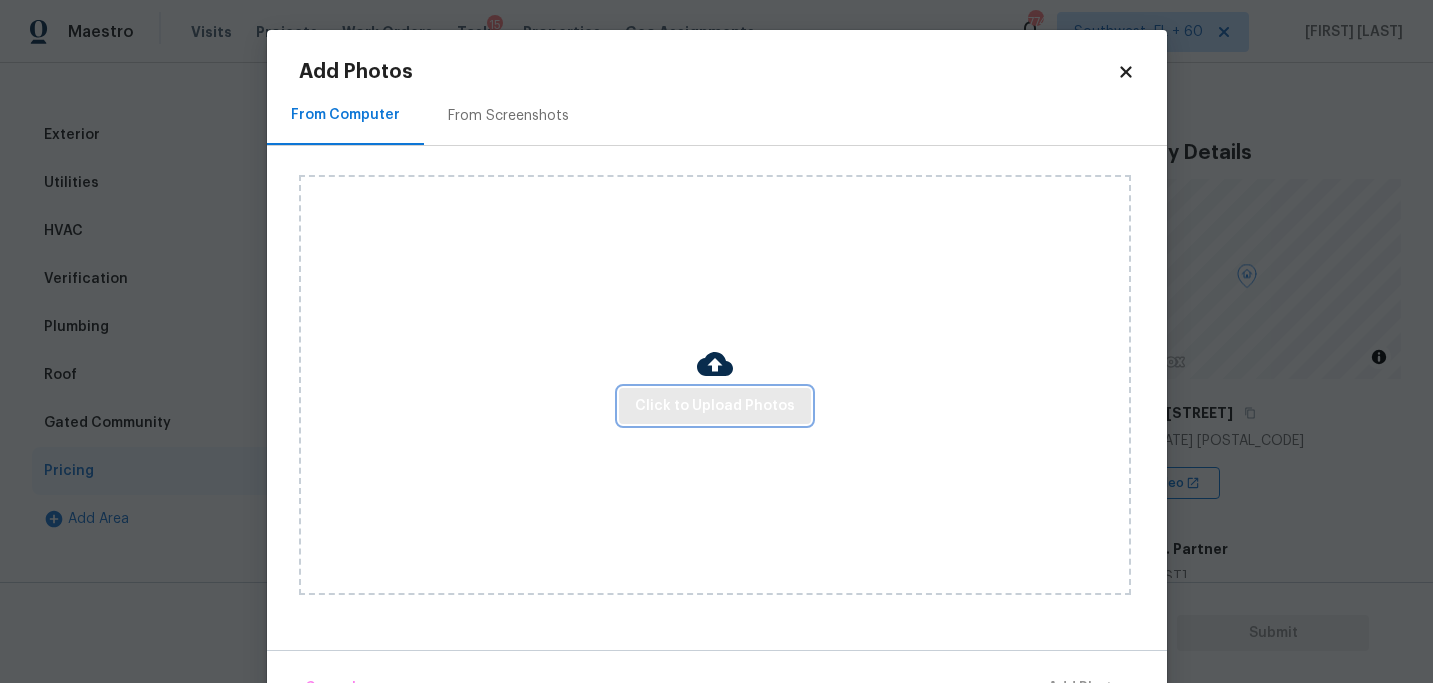 click on "Click to Upload Photos" at bounding box center [715, 406] 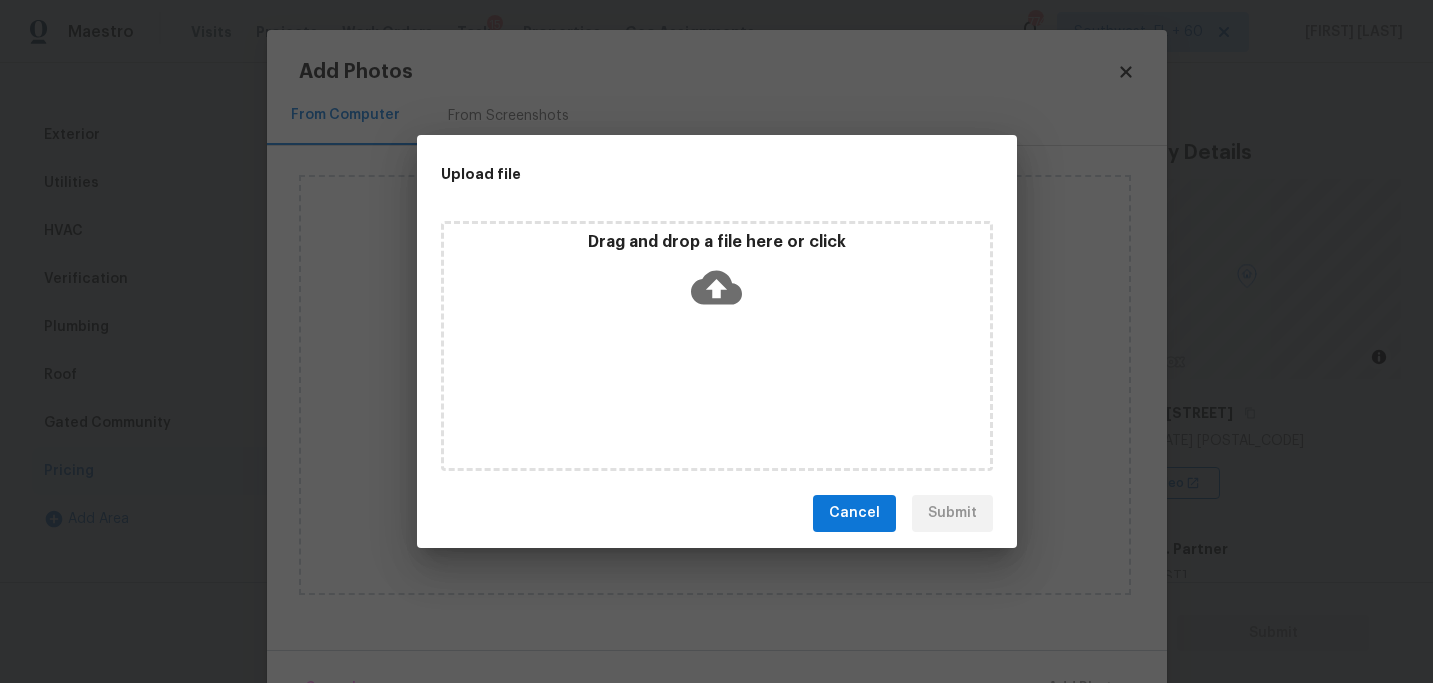 click on "Drag and drop a file here or click" at bounding box center (717, 346) 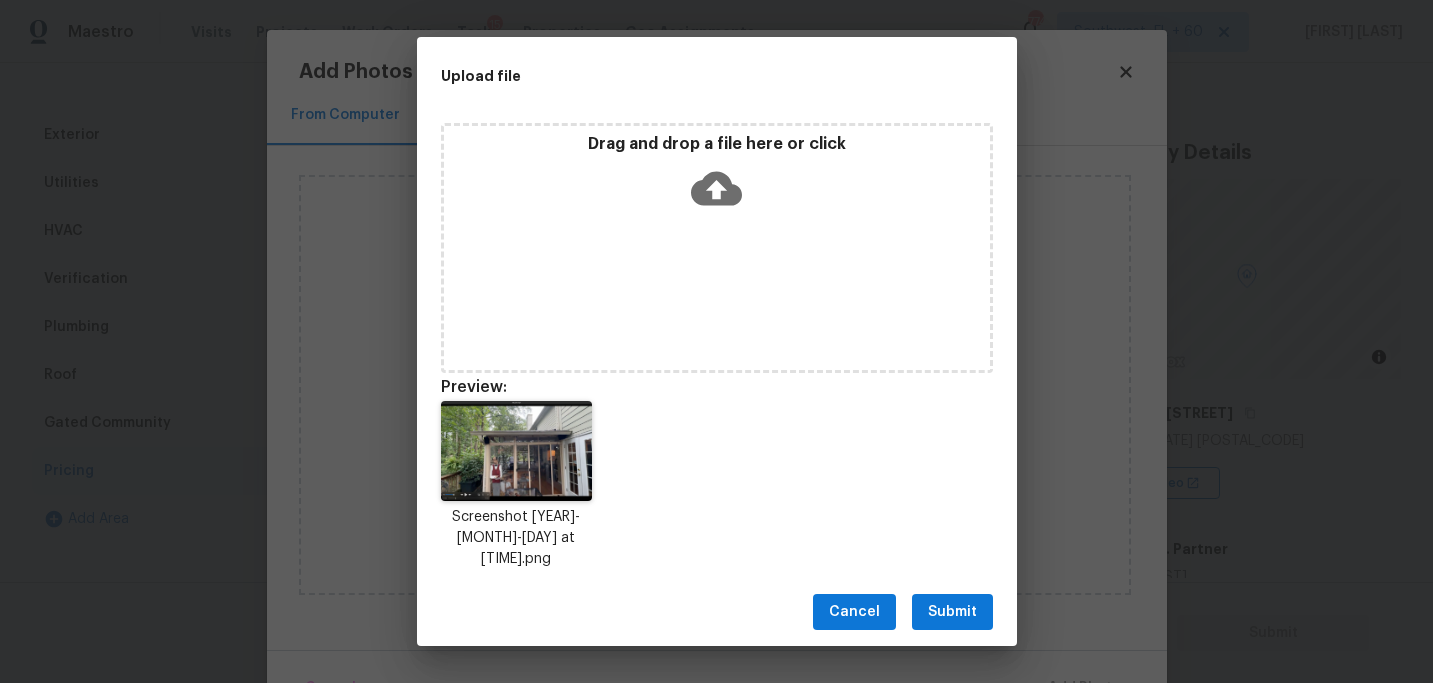 click on "Cancel Submit" at bounding box center (717, 612) 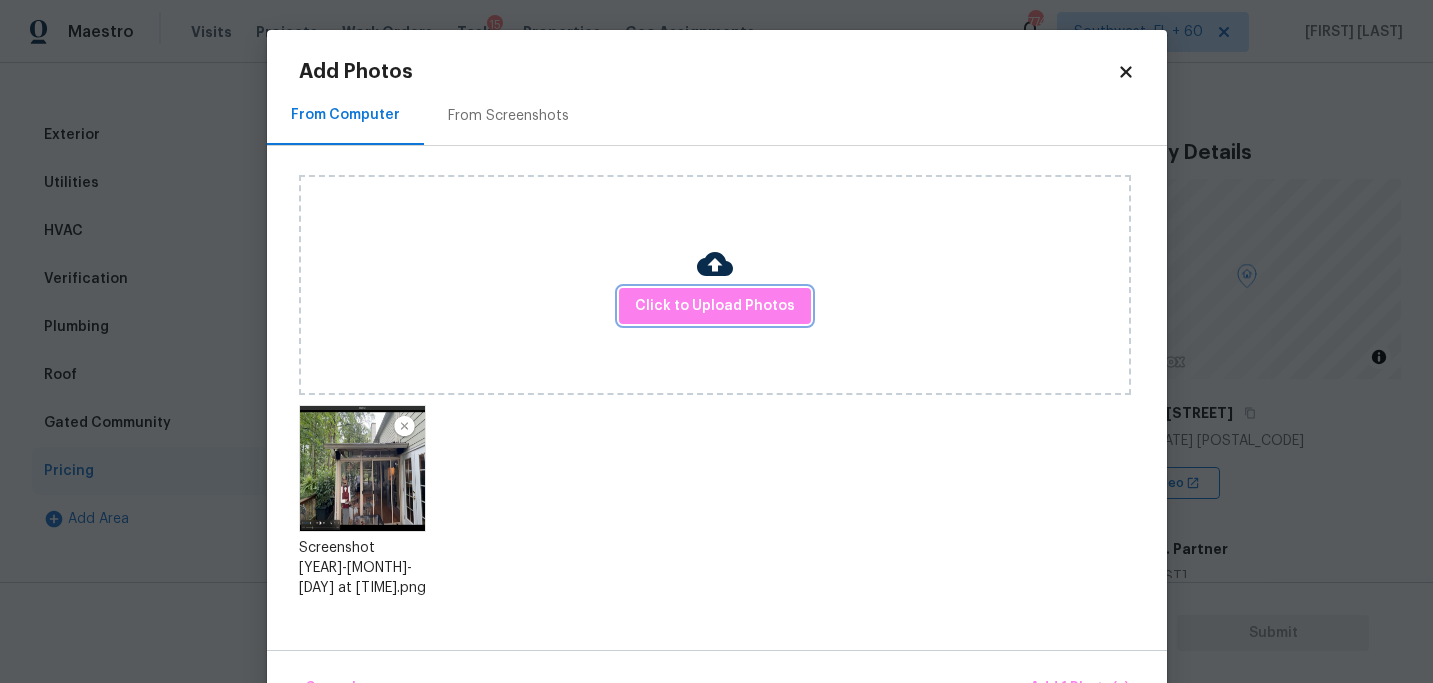 scroll, scrollTop: 57, scrollLeft: 0, axis: vertical 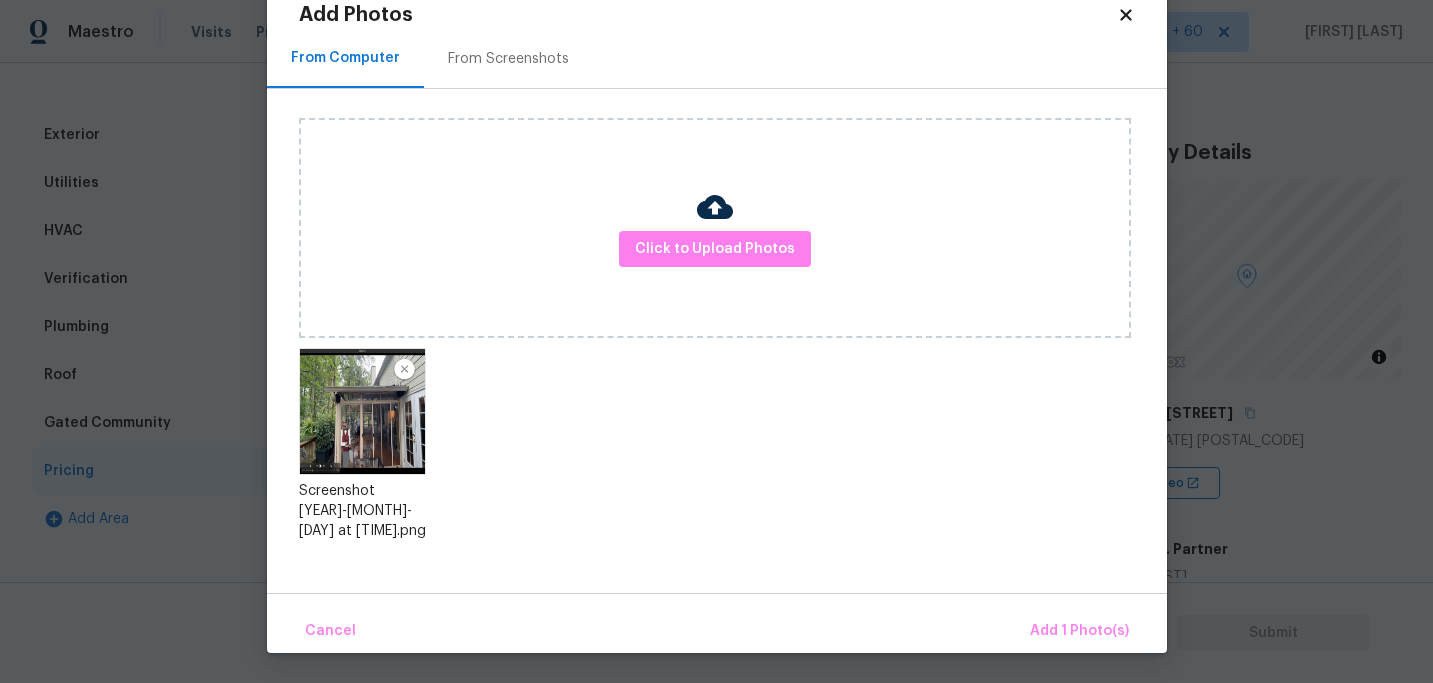 click on "Cancel Add 1 Photo(s)" at bounding box center [717, 623] 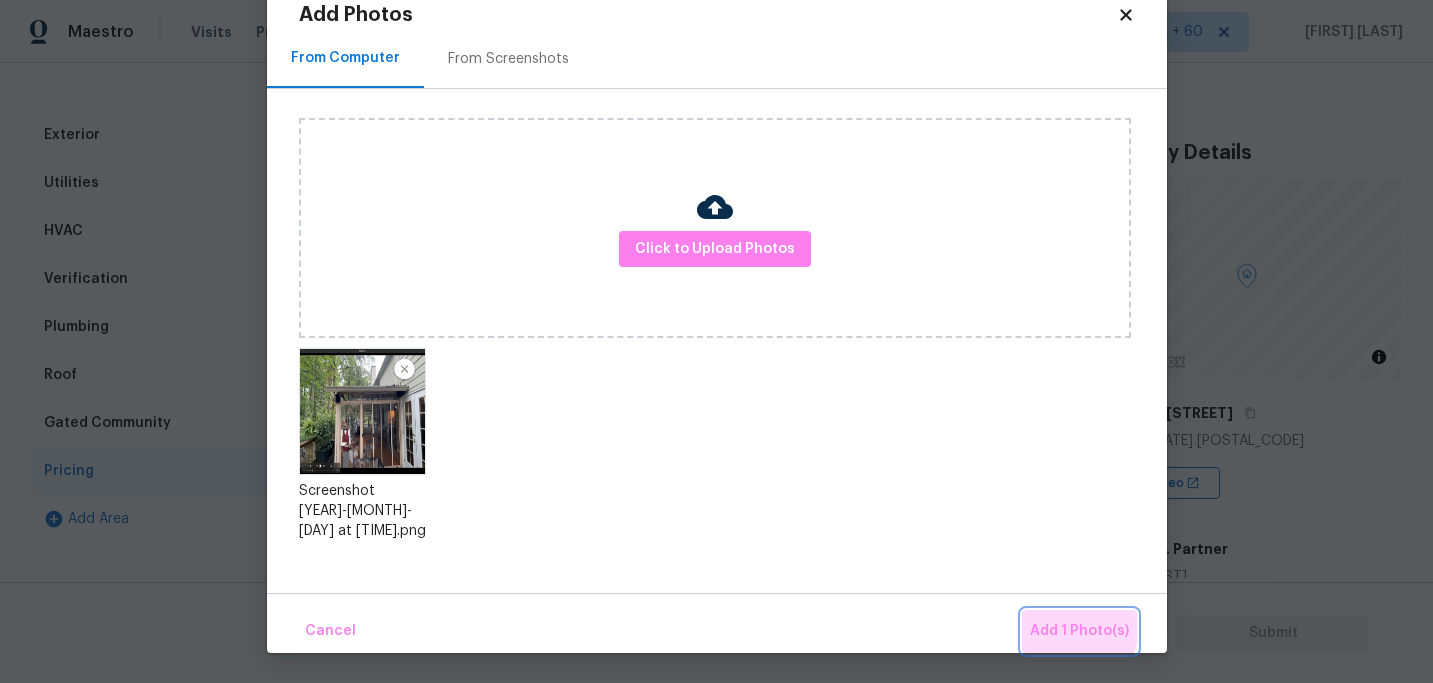 click on "Add 1 Photo(s)" at bounding box center (1079, 631) 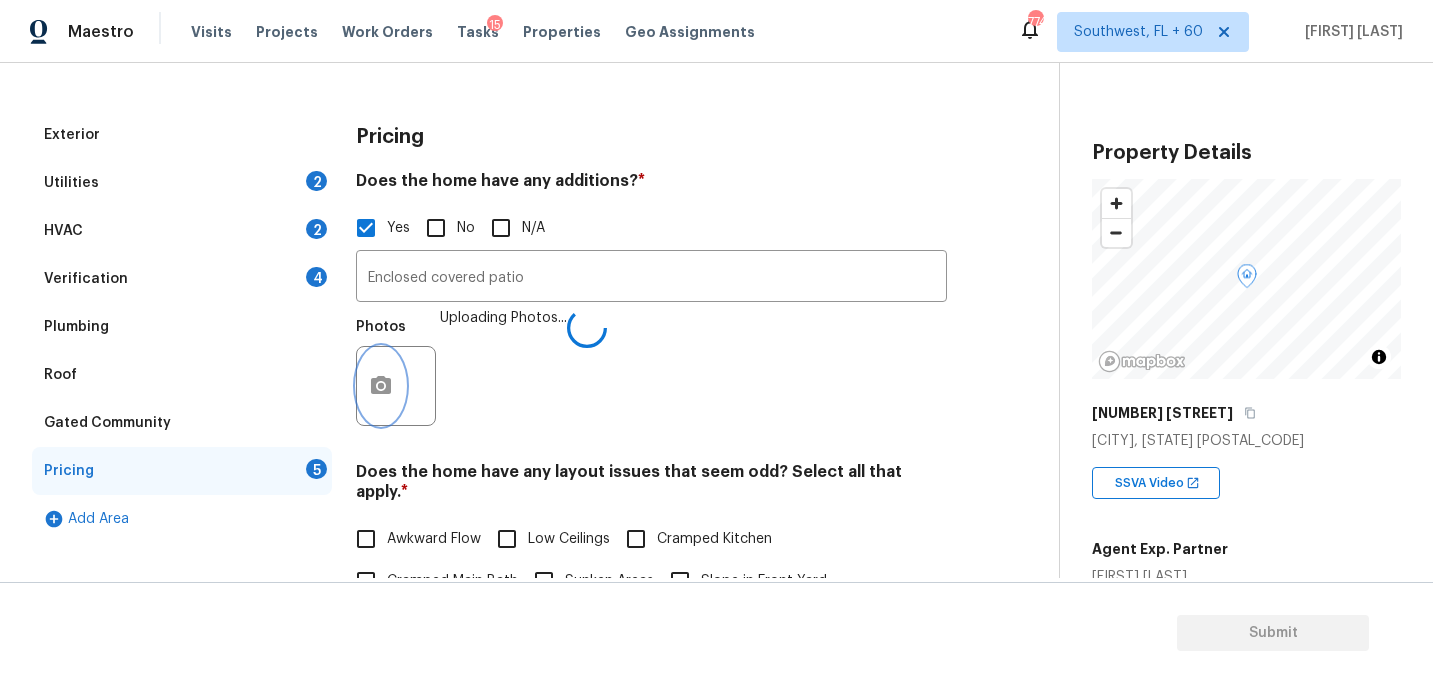 scroll, scrollTop: 0, scrollLeft: 0, axis: both 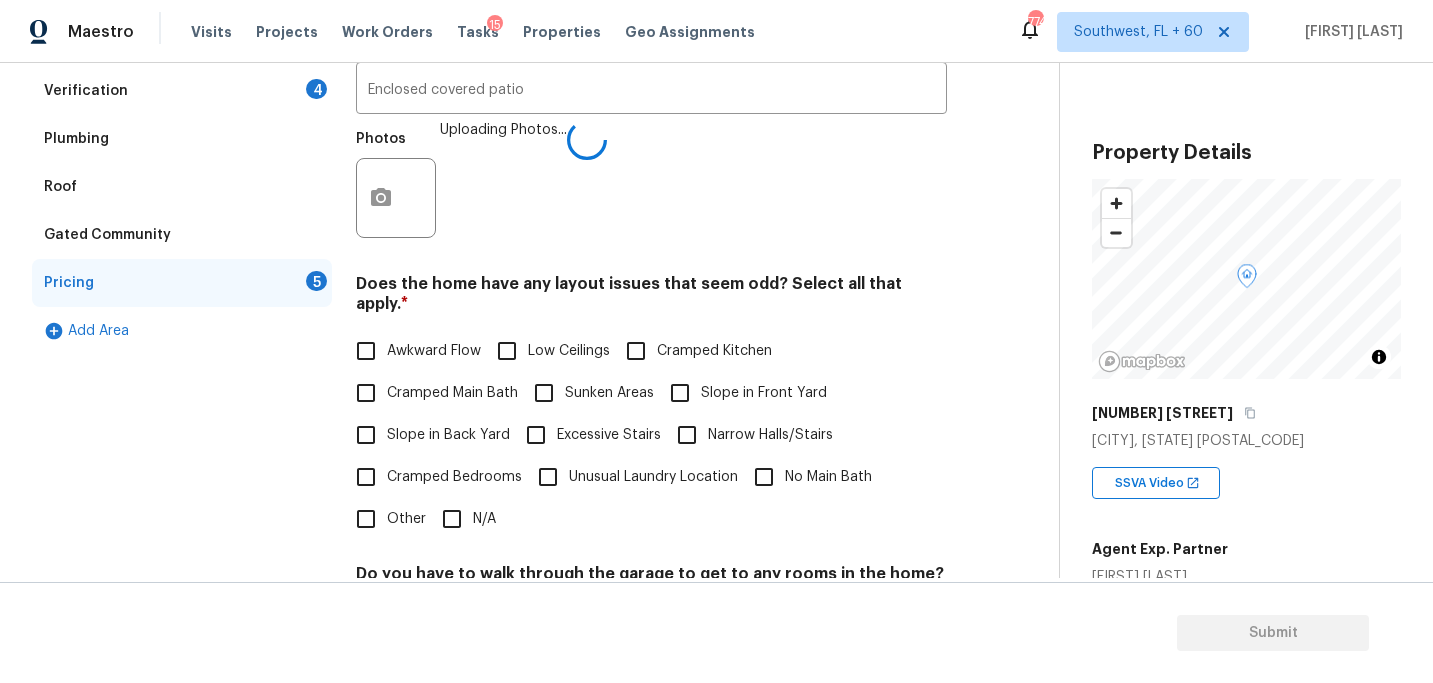 click on "Slope in Front Yard" at bounding box center (764, 393) 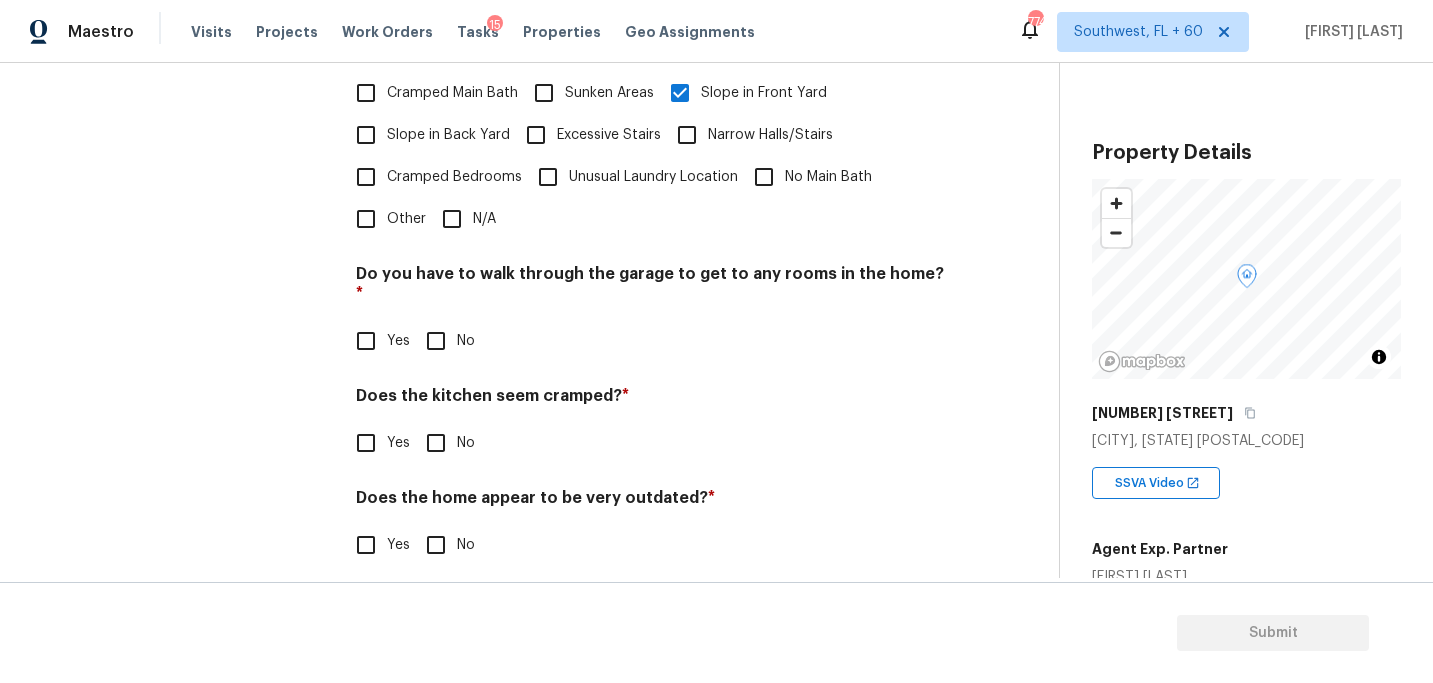 scroll, scrollTop: 706, scrollLeft: 0, axis: vertical 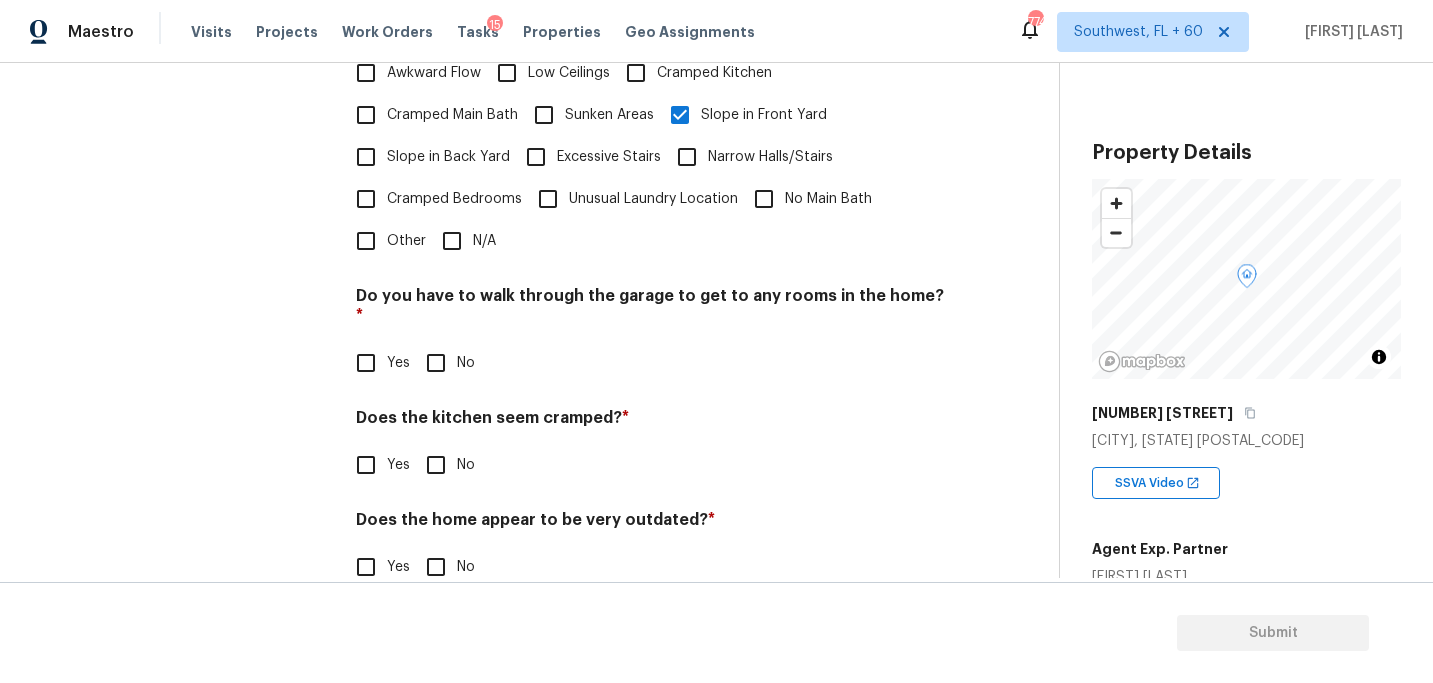 click on "No" at bounding box center [436, 363] 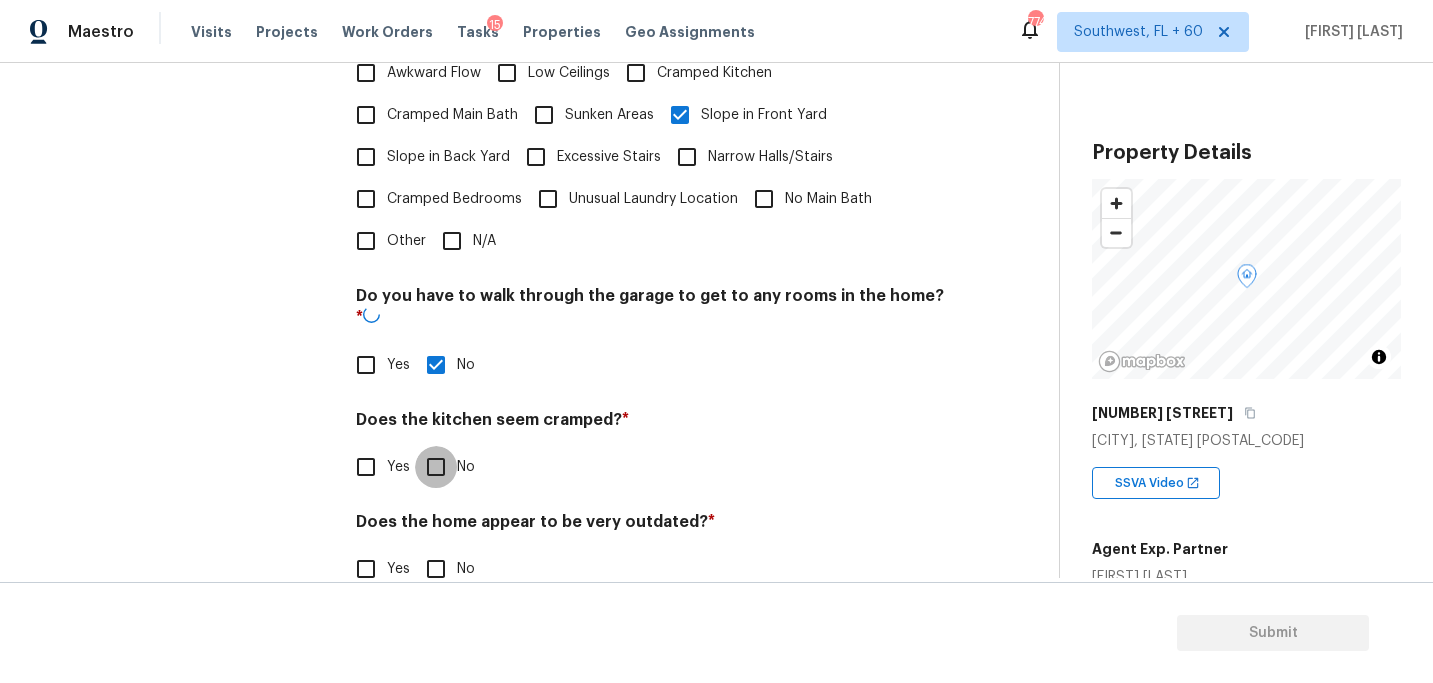 click on "No" at bounding box center (436, 467) 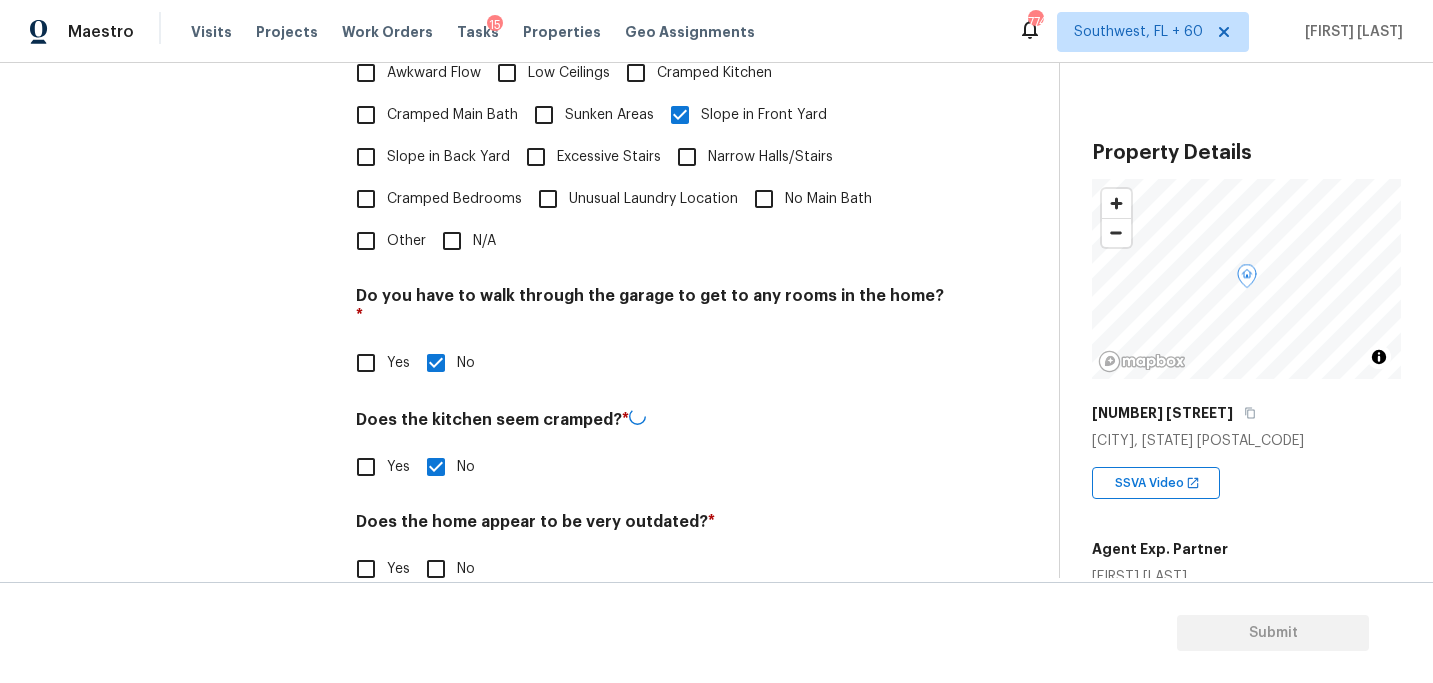 click on "No" at bounding box center [436, 569] 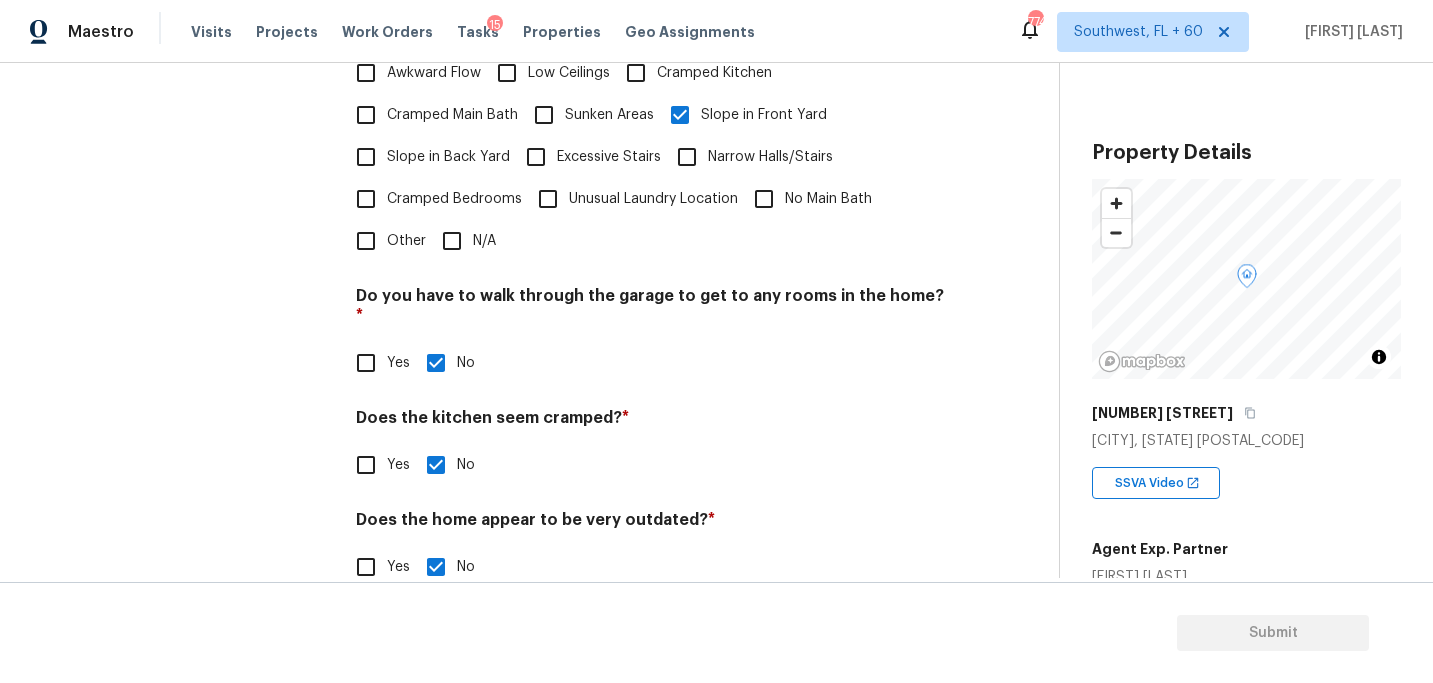 scroll, scrollTop: 0, scrollLeft: 0, axis: both 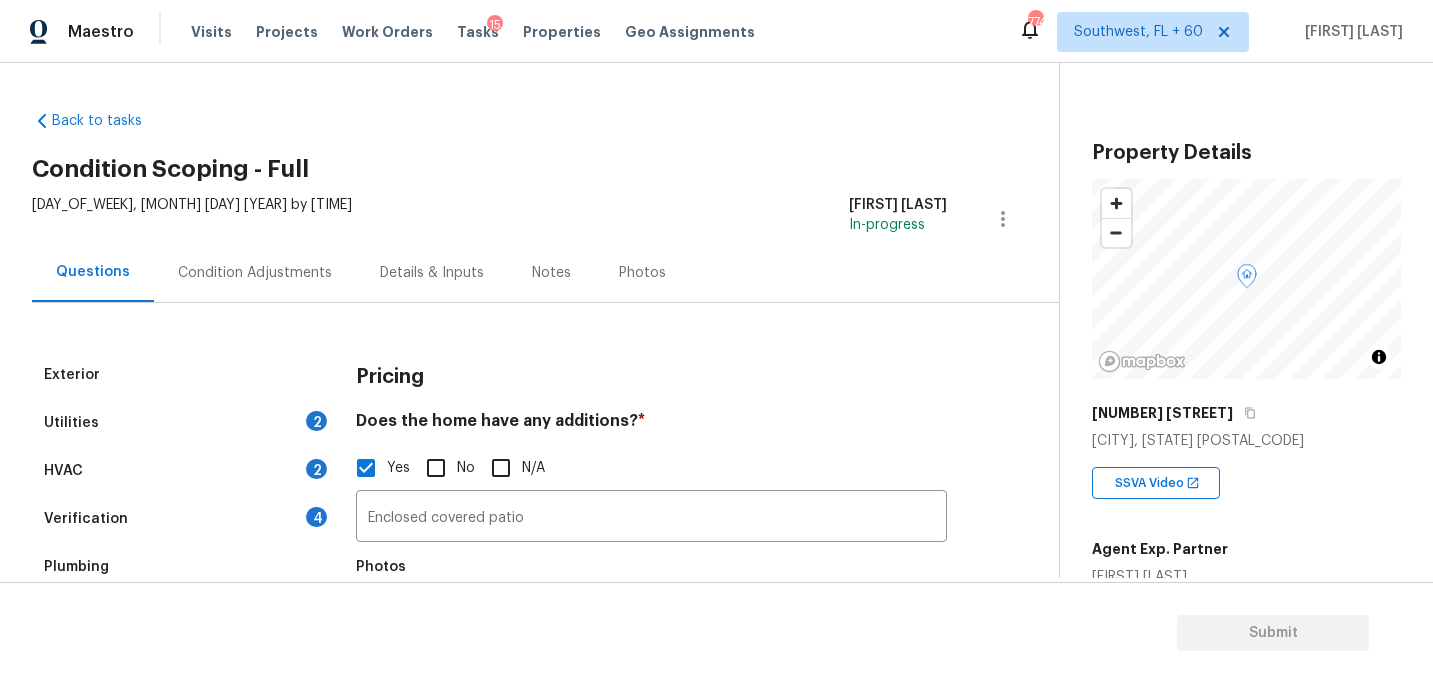 click on "Condition Adjustments" at bounding box center (255, 273) 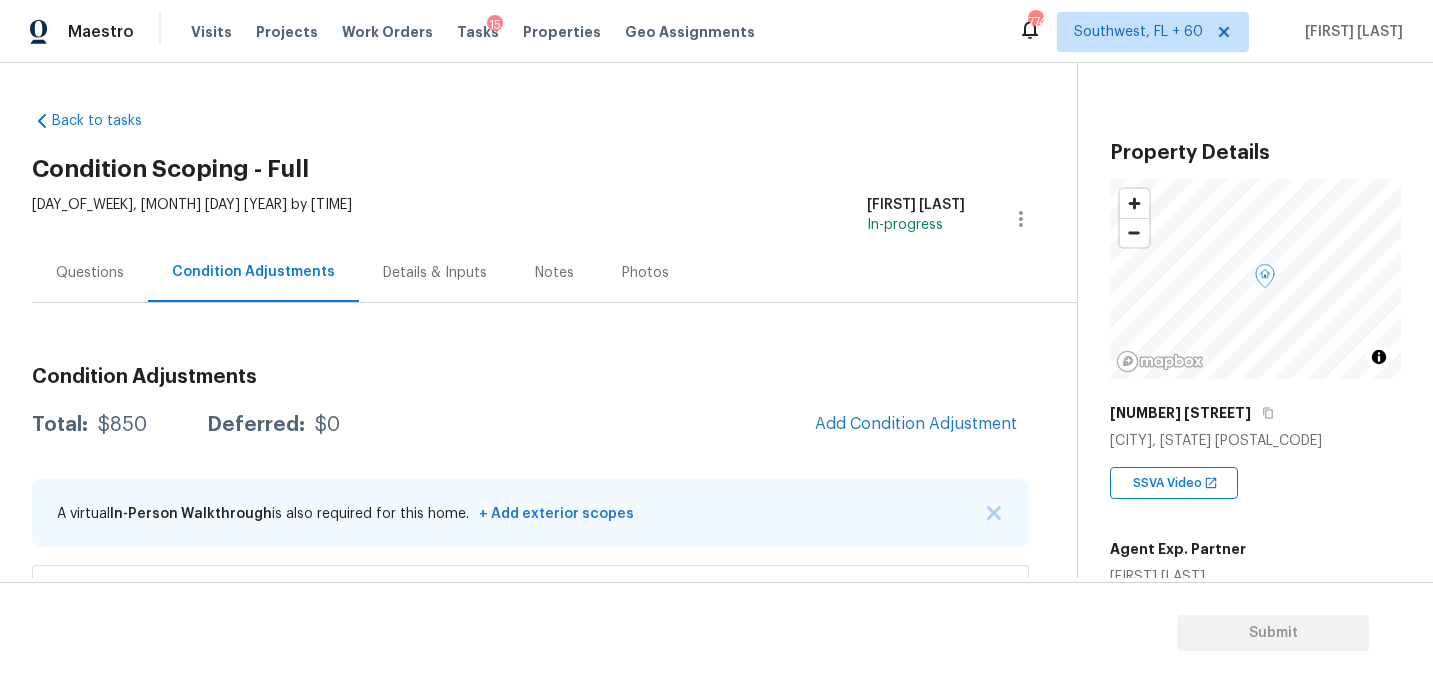scroll, scrollTop: 207, scrollLeft: 0, axis: vertical 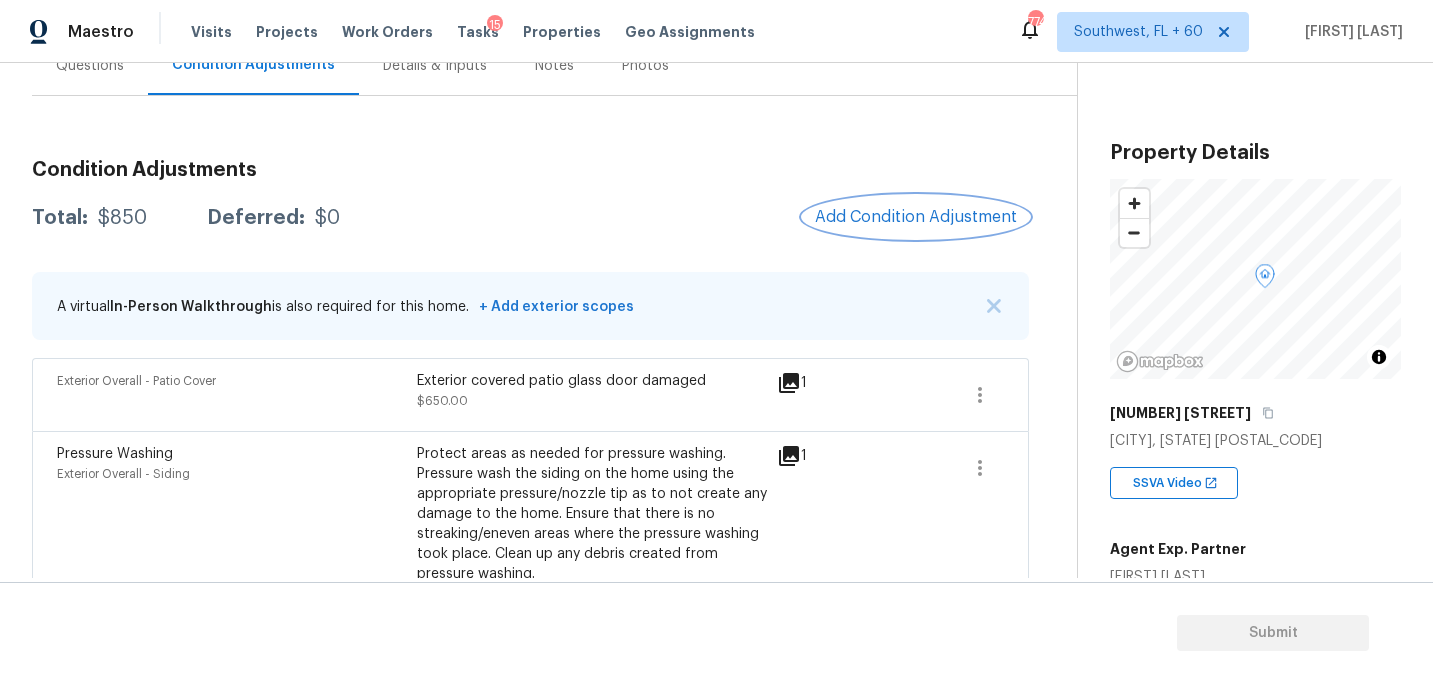 click on "Add Condition Adjustment" at bounding box center (916, 217) 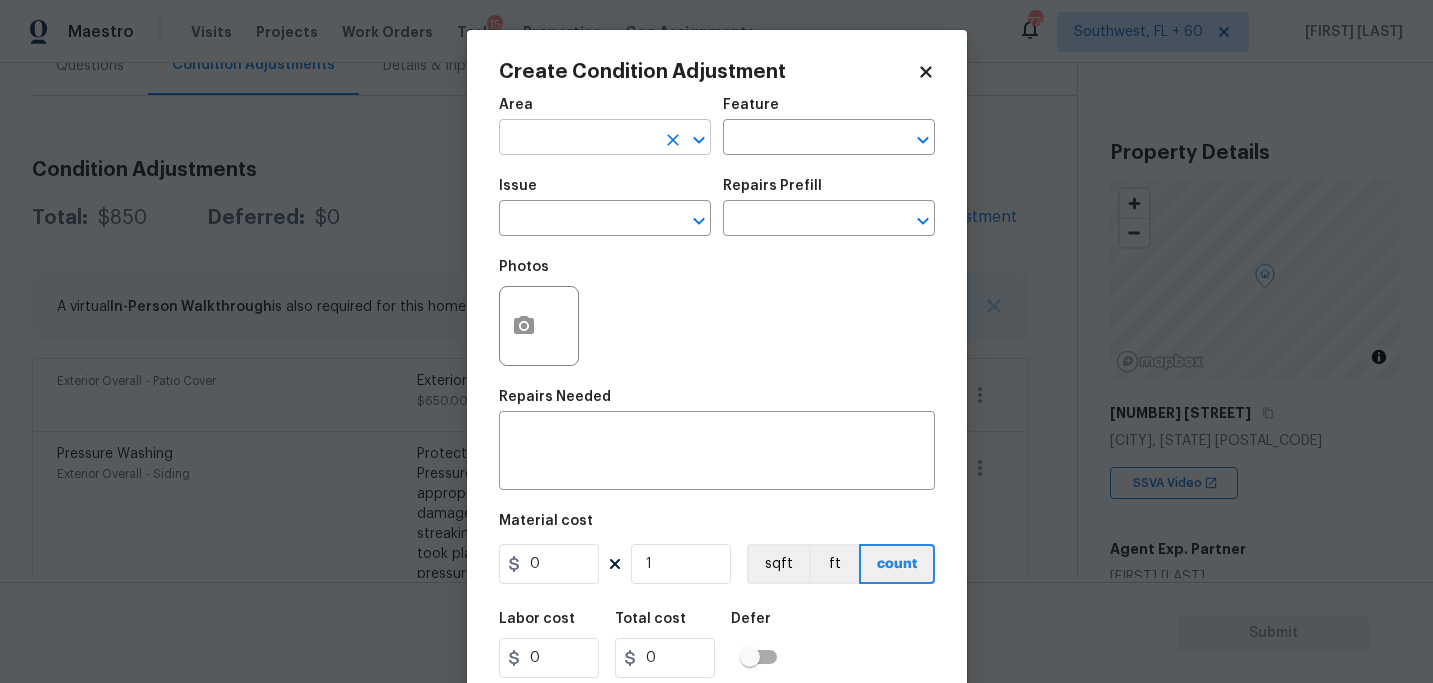 click at bounding box center [577, 139] 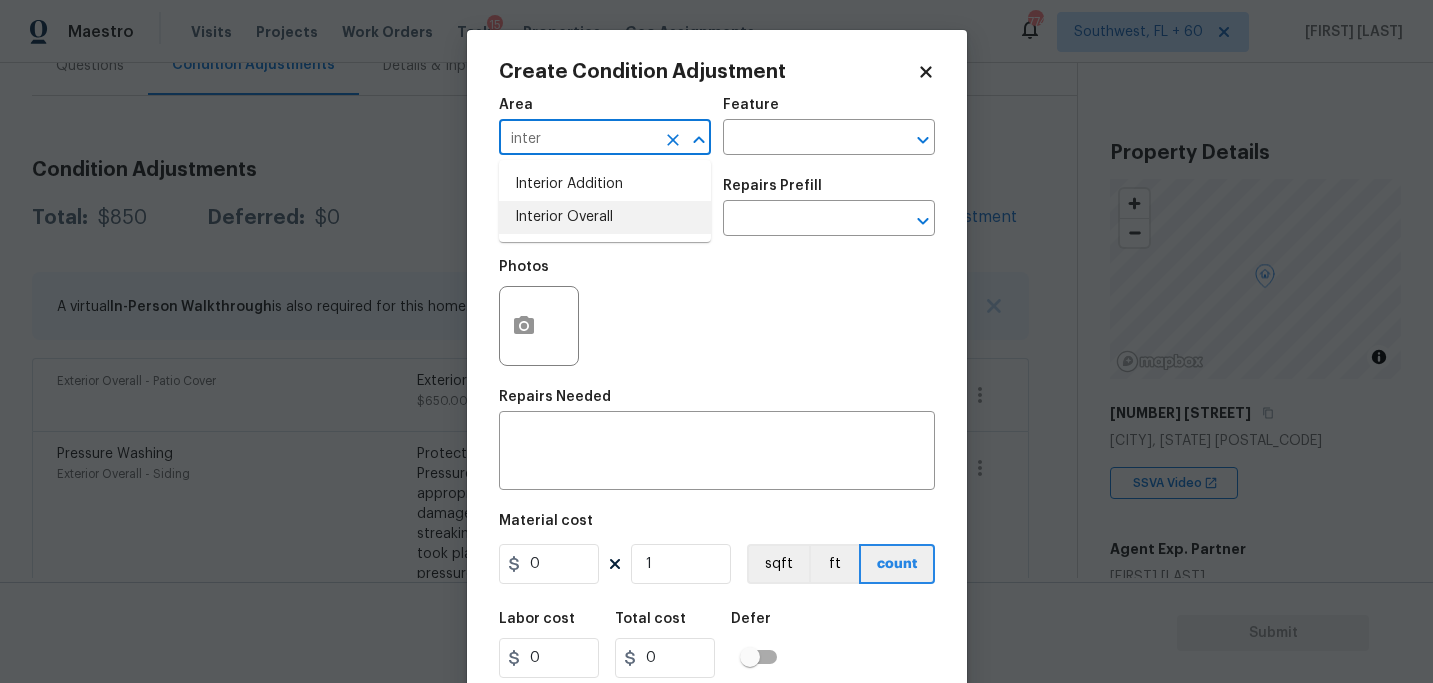click on "Interior Overall" at bounding box center (605, 217) 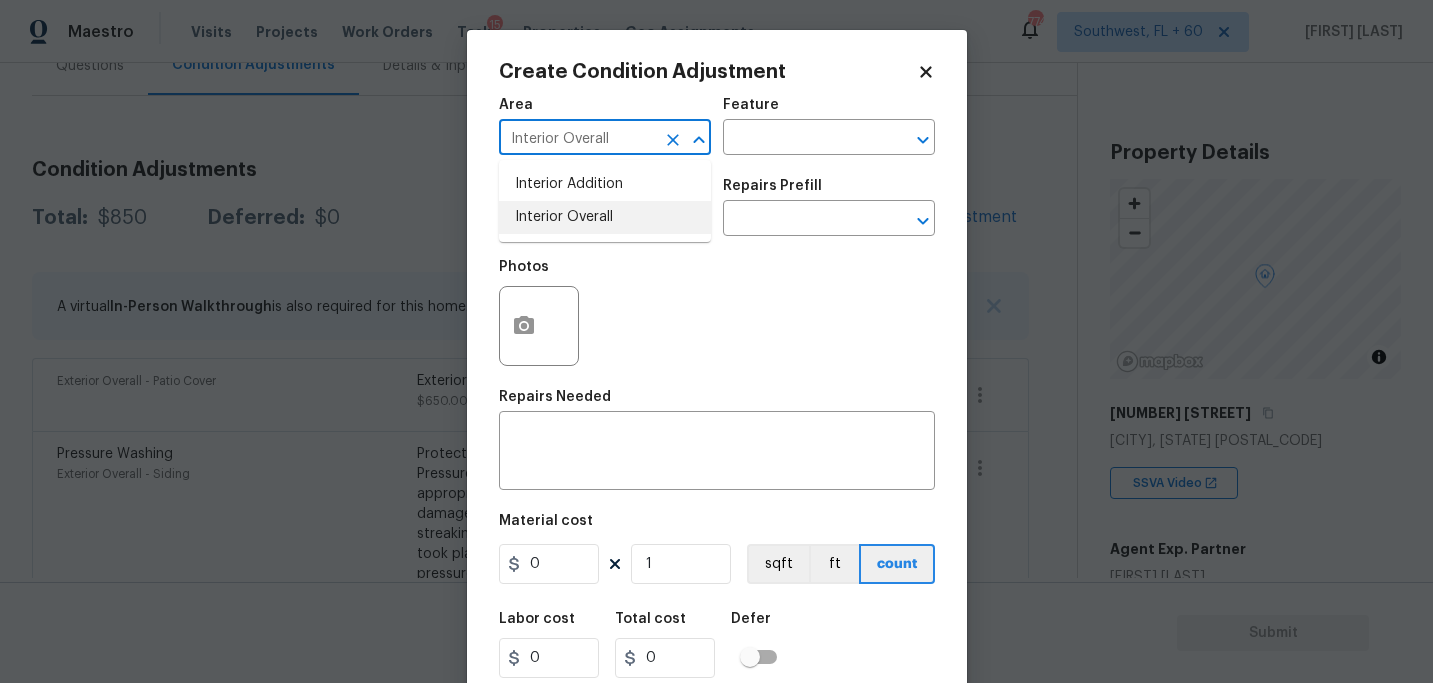 type on "Interior Overall" 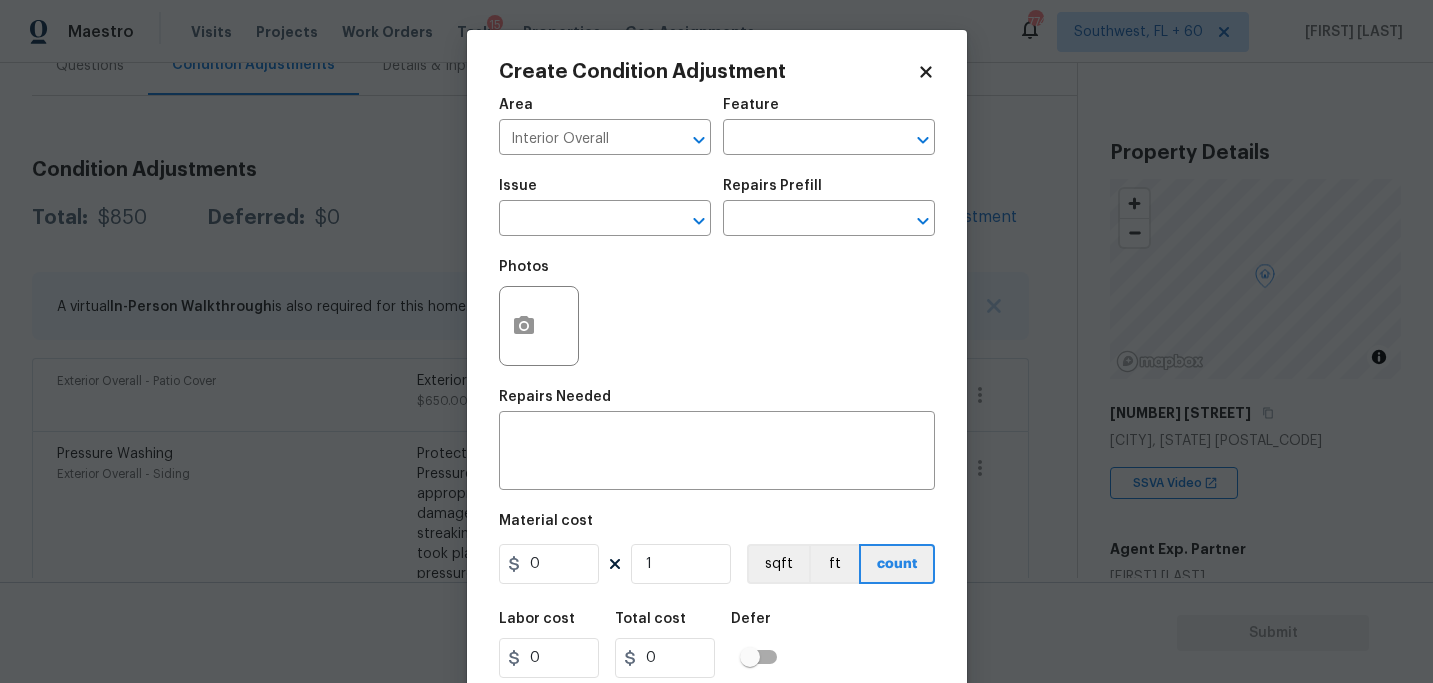 click on "Area Interior Overall ​ Feature ​" at bounding box center (717, 126) 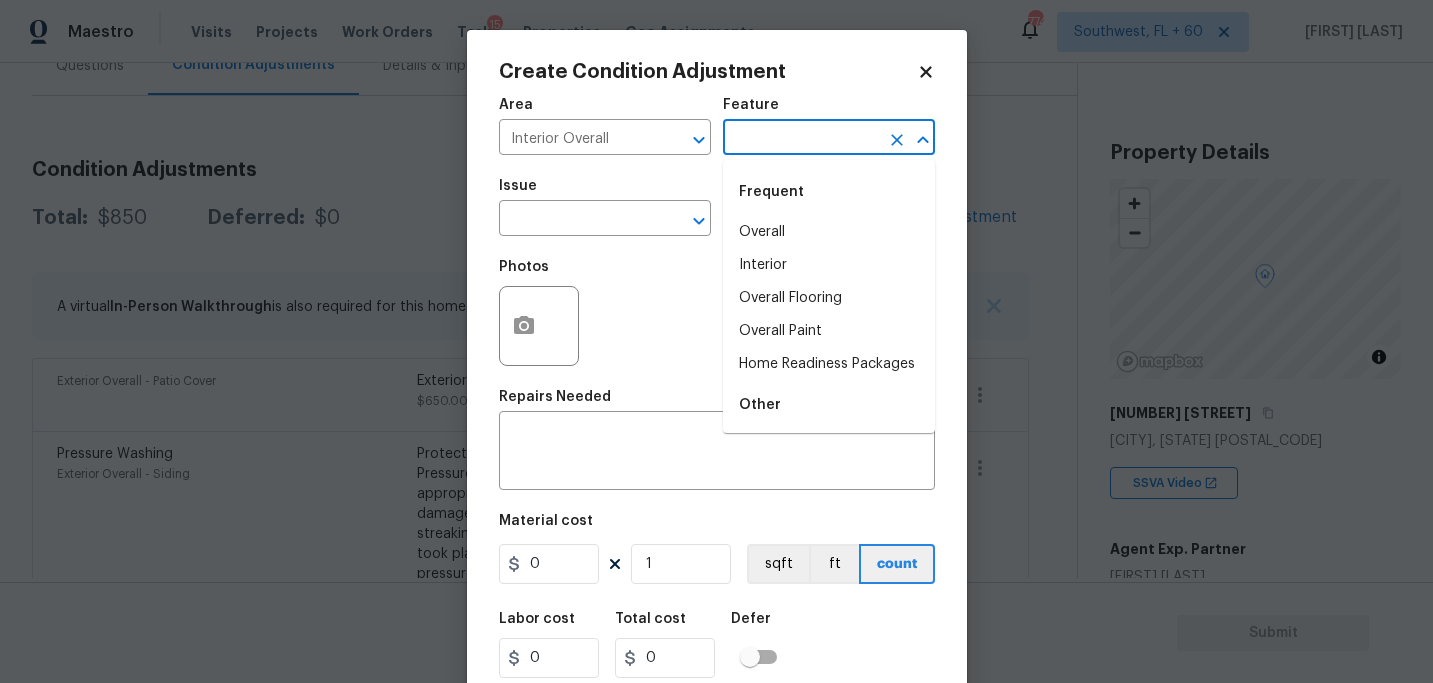 click at bounding box center [801, 139] 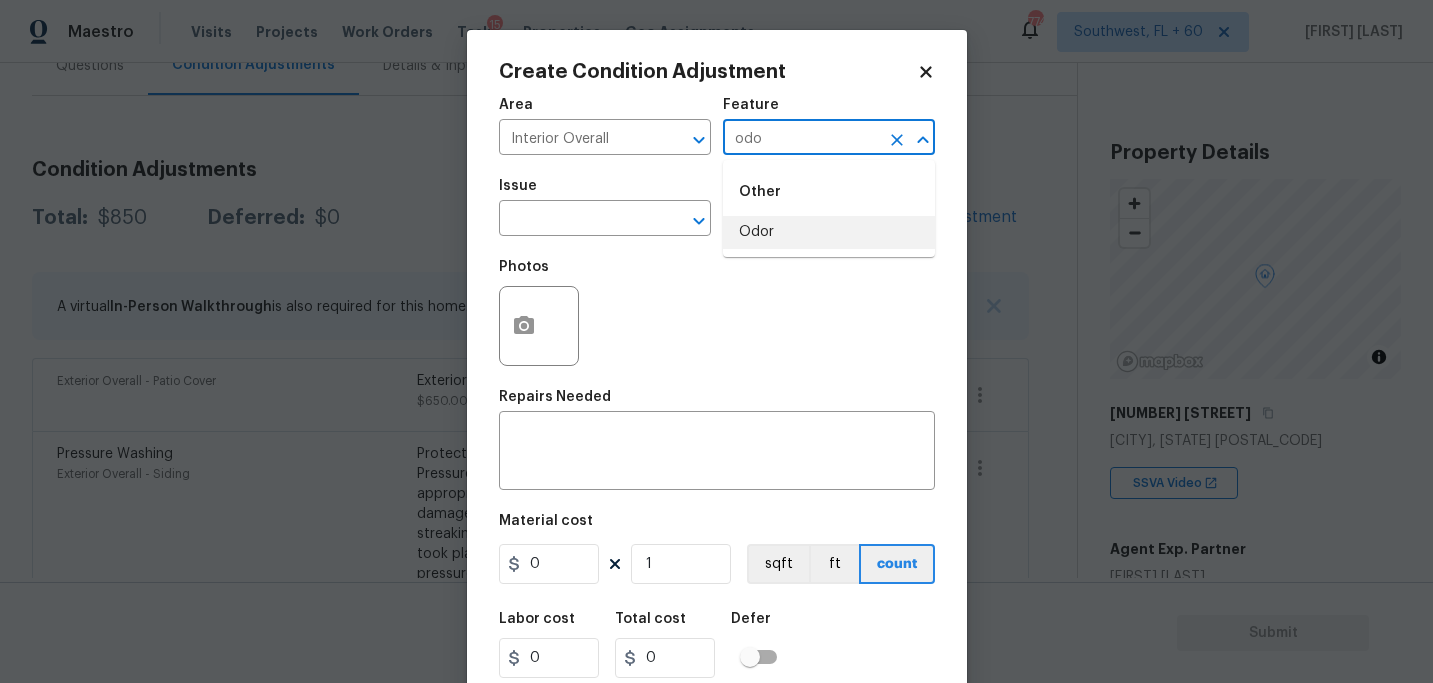 click on "Odor" at bounding box center [829, 232] 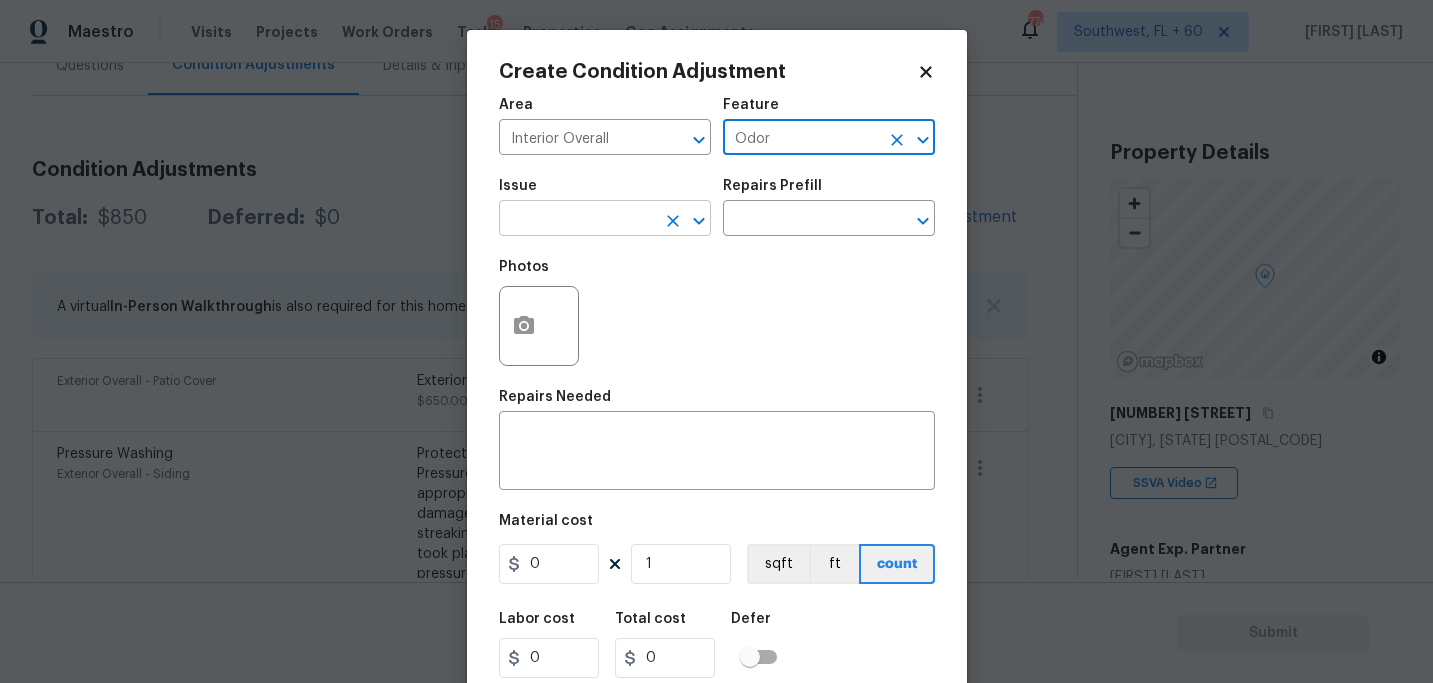 drag, startPoint x: 653, startPoint y: 222, endPoint x: 641, endPoint y: 222, distance: 12 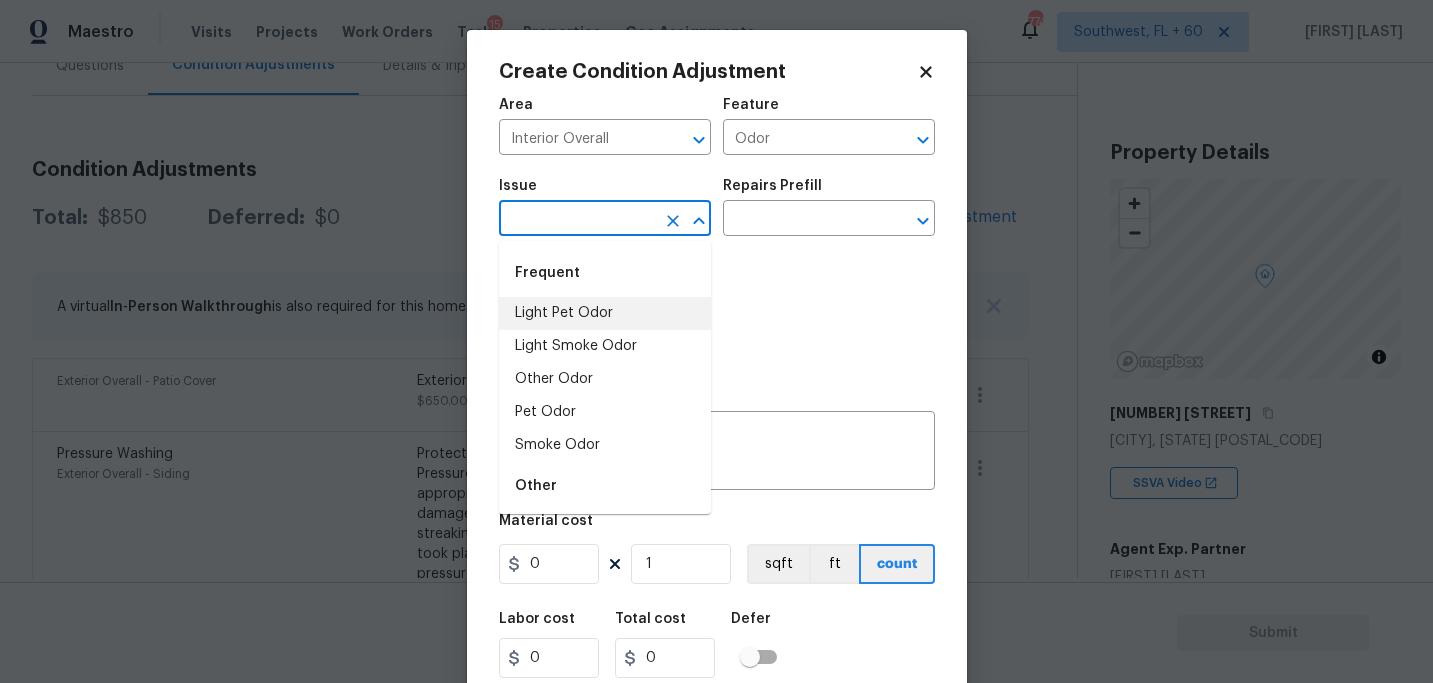 click on "Light Pet Odor" at bounding box center (605, 313) 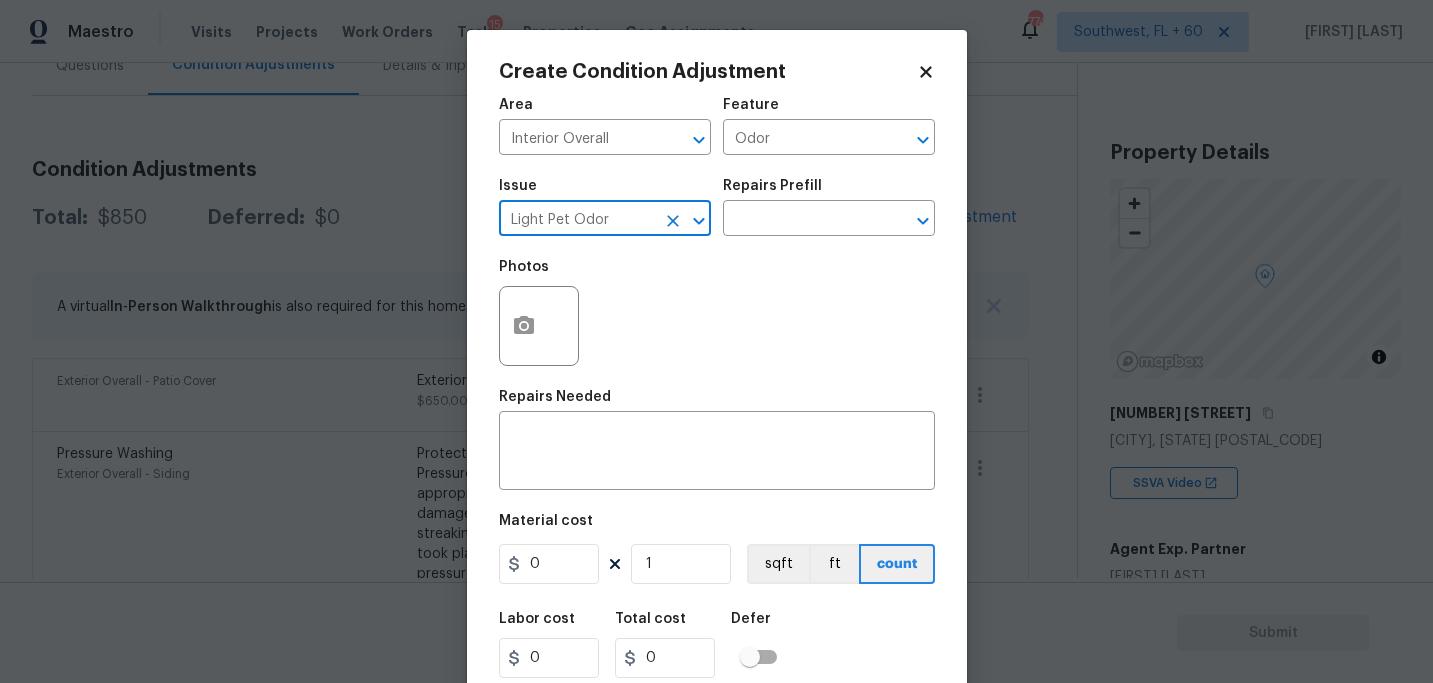 click on "Photos" at bounding box center (717, 313) 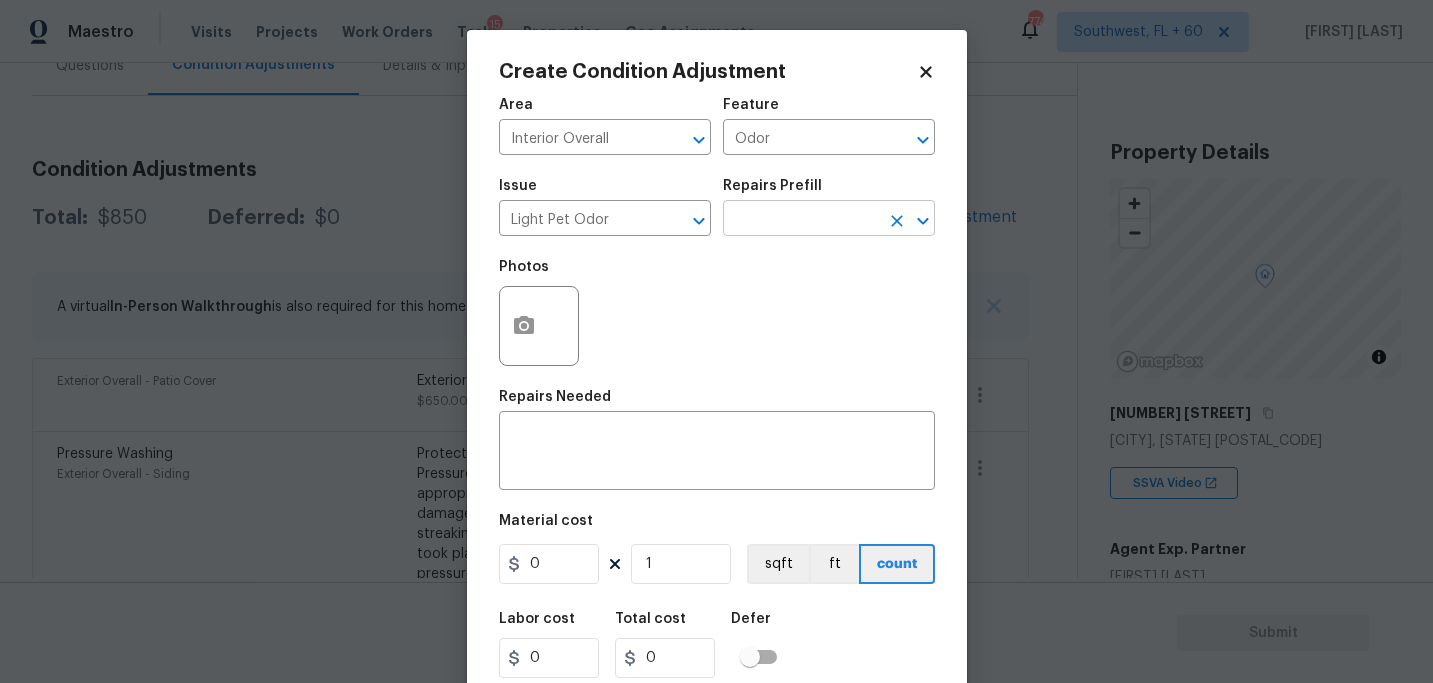 click at bounding box center (801, 220) 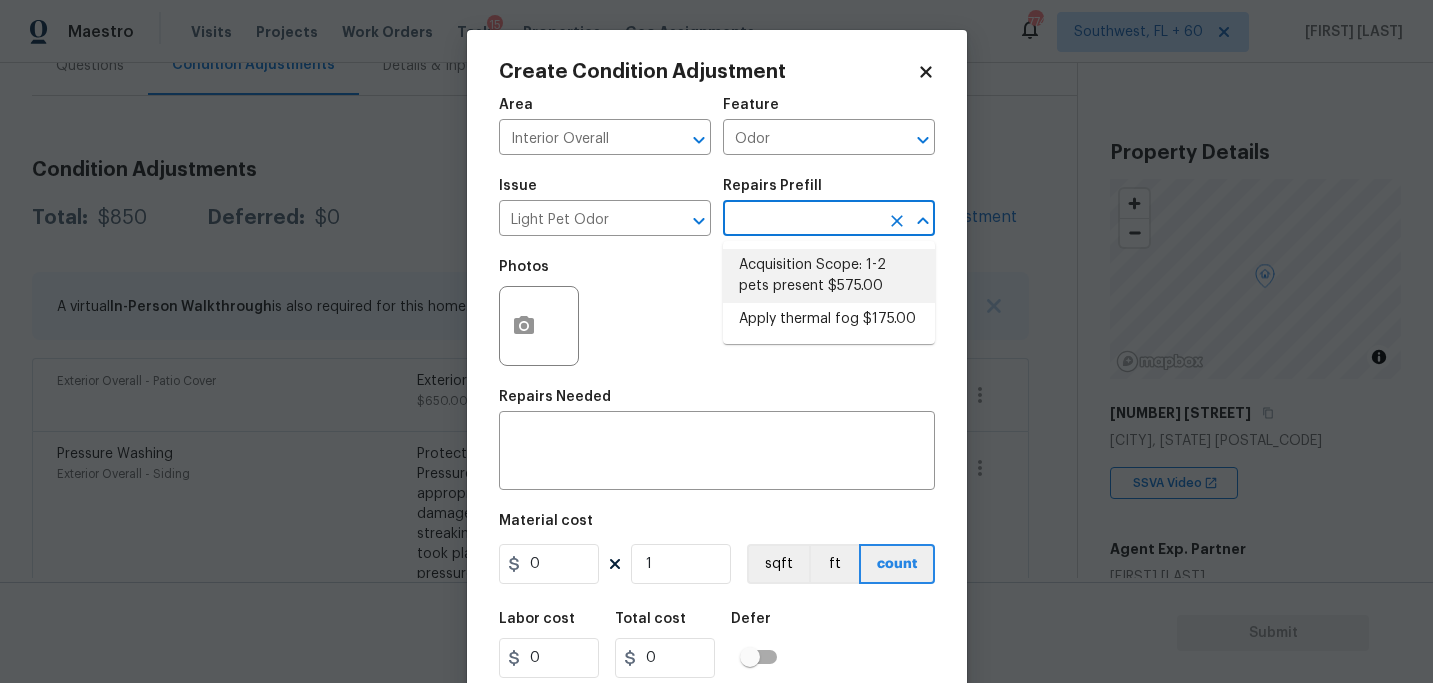 click on "Acquisition Scope: 1-2 pets present $575.00" at bounding box center (829, 276) 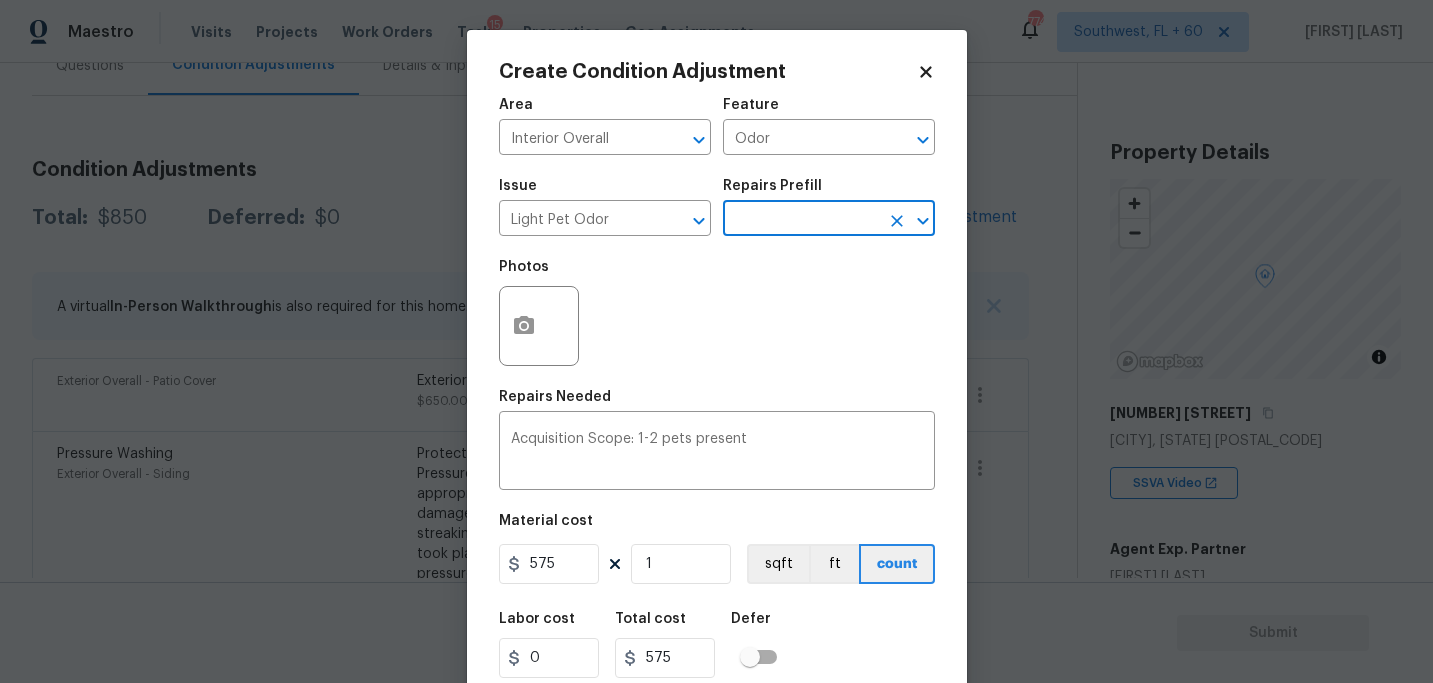 scroll, scrollTop: 64, scrollLeft: 0, axis: vertical 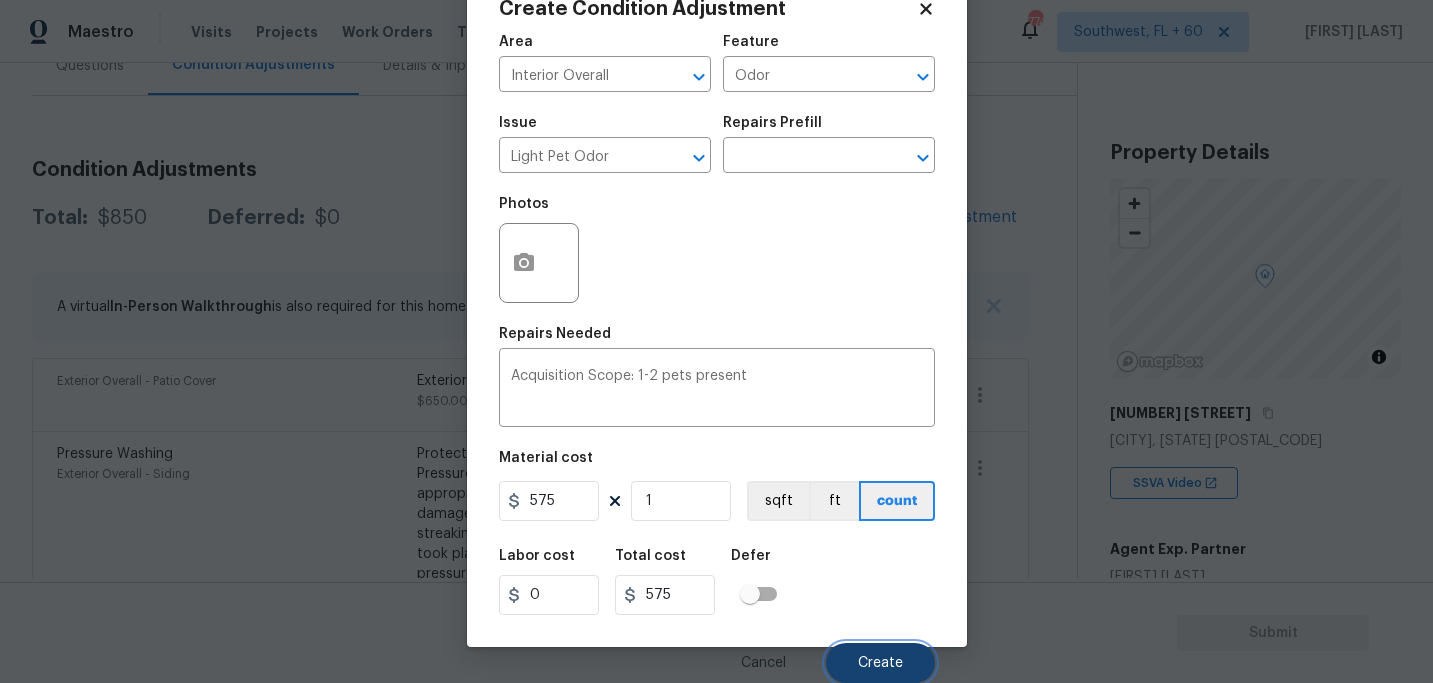 click on "Create" at bounding box center (880, 663) 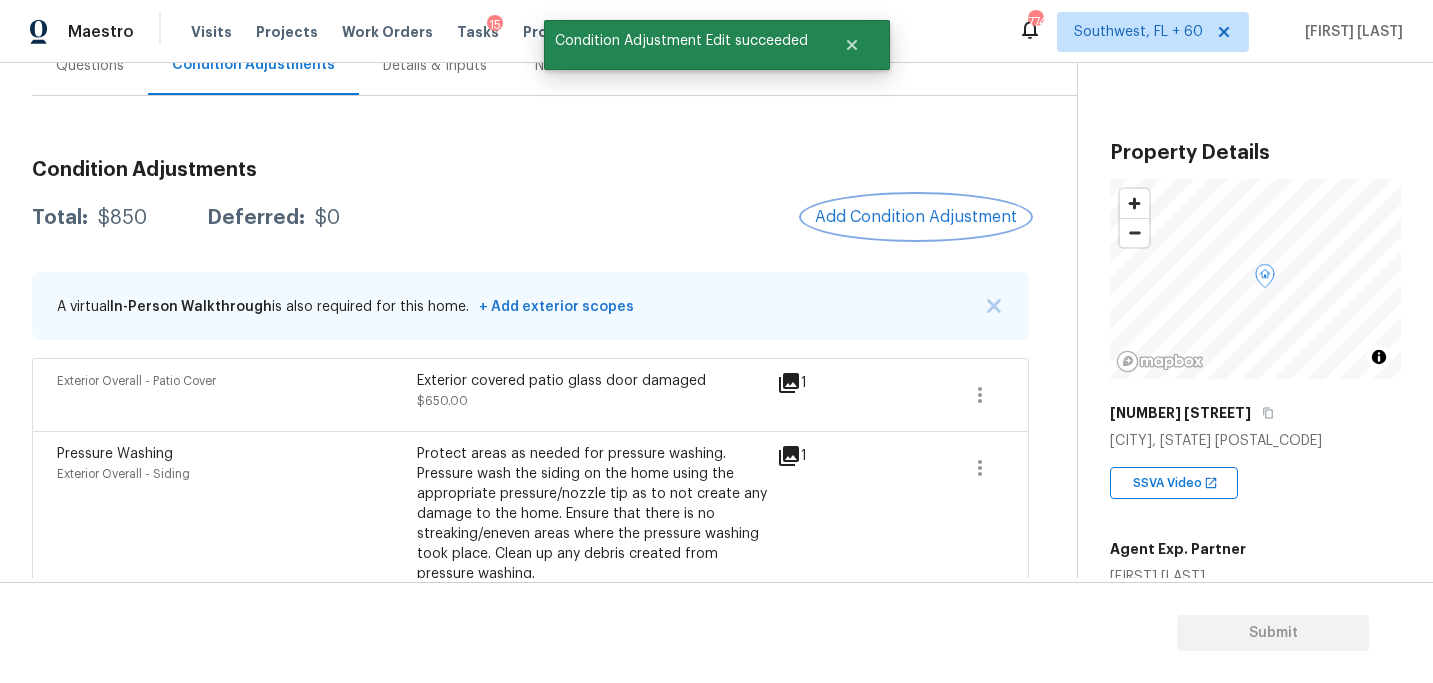 scroll, scrollTop: 0, scrollLeft: 0, axis: both 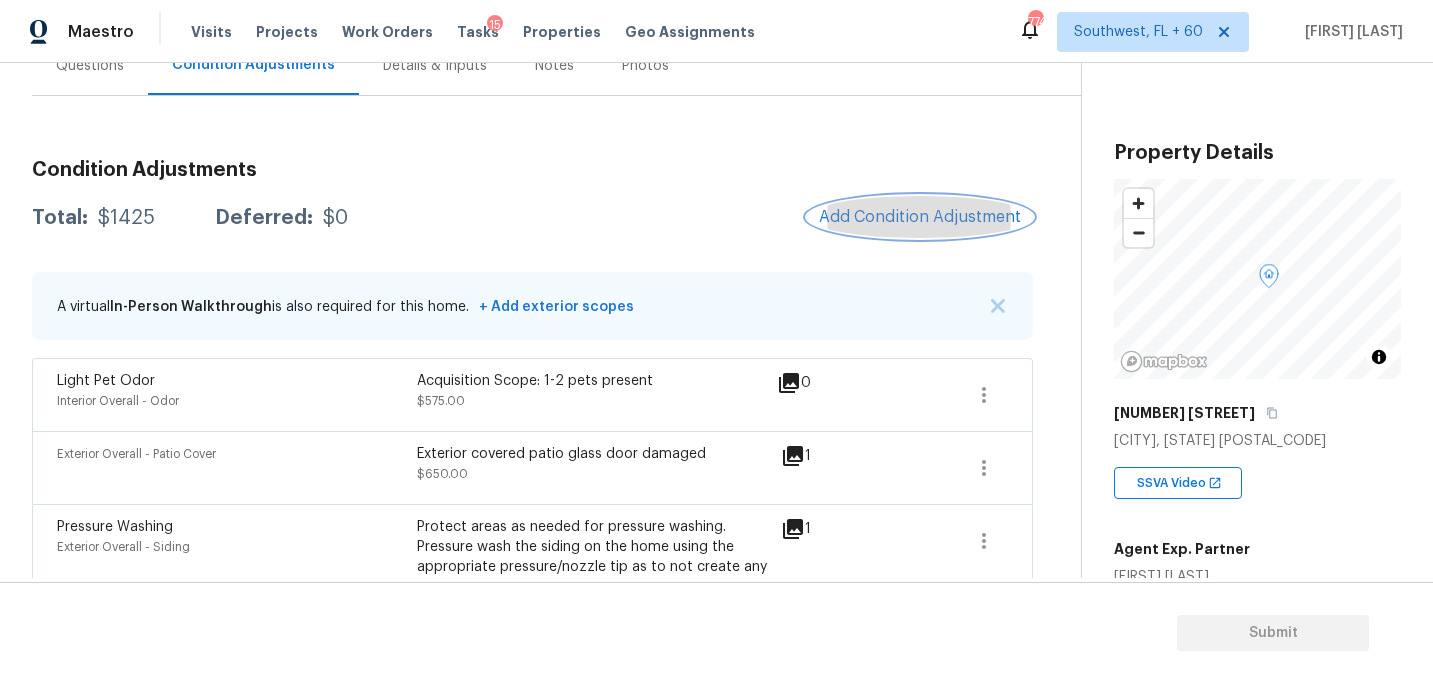 click on "Add Condition Adjustment" at bounding box center [920, 217] 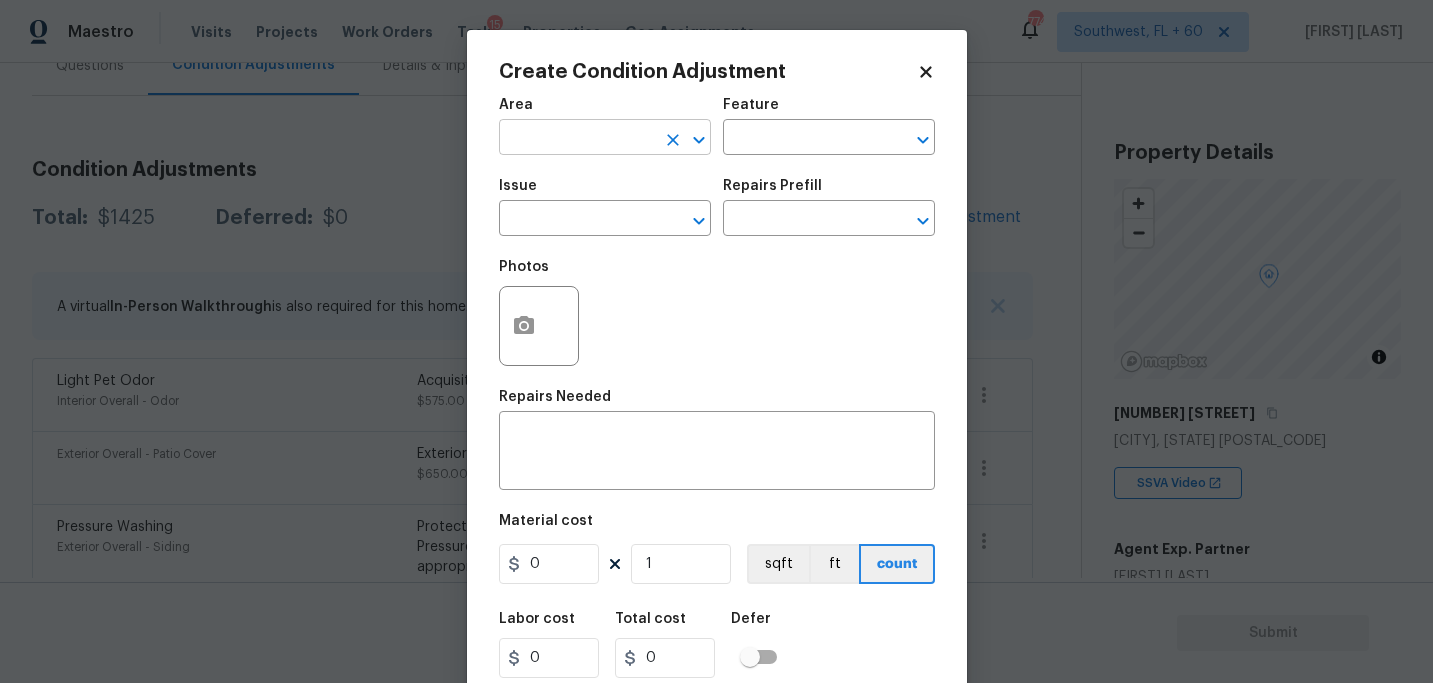 click at bounding box center [577, 139] 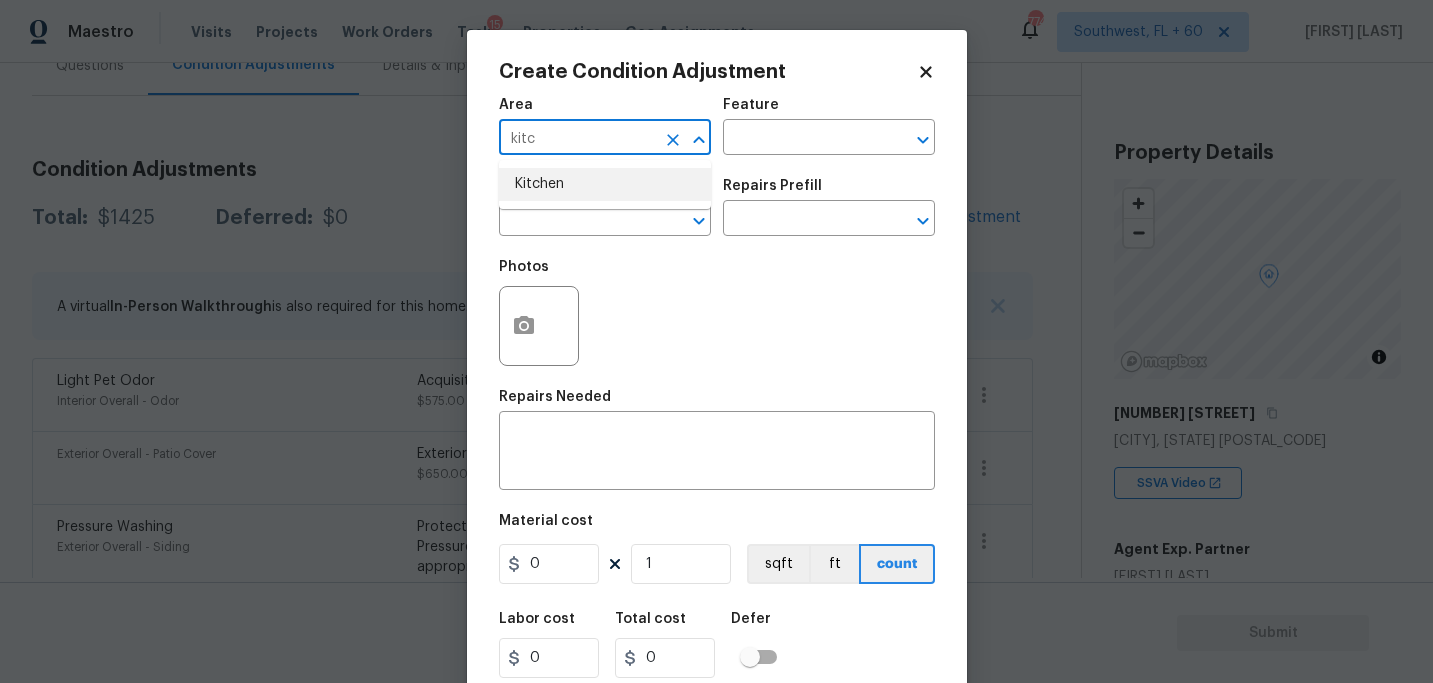 click on "Kitchen" at bounding box center (605, 184) 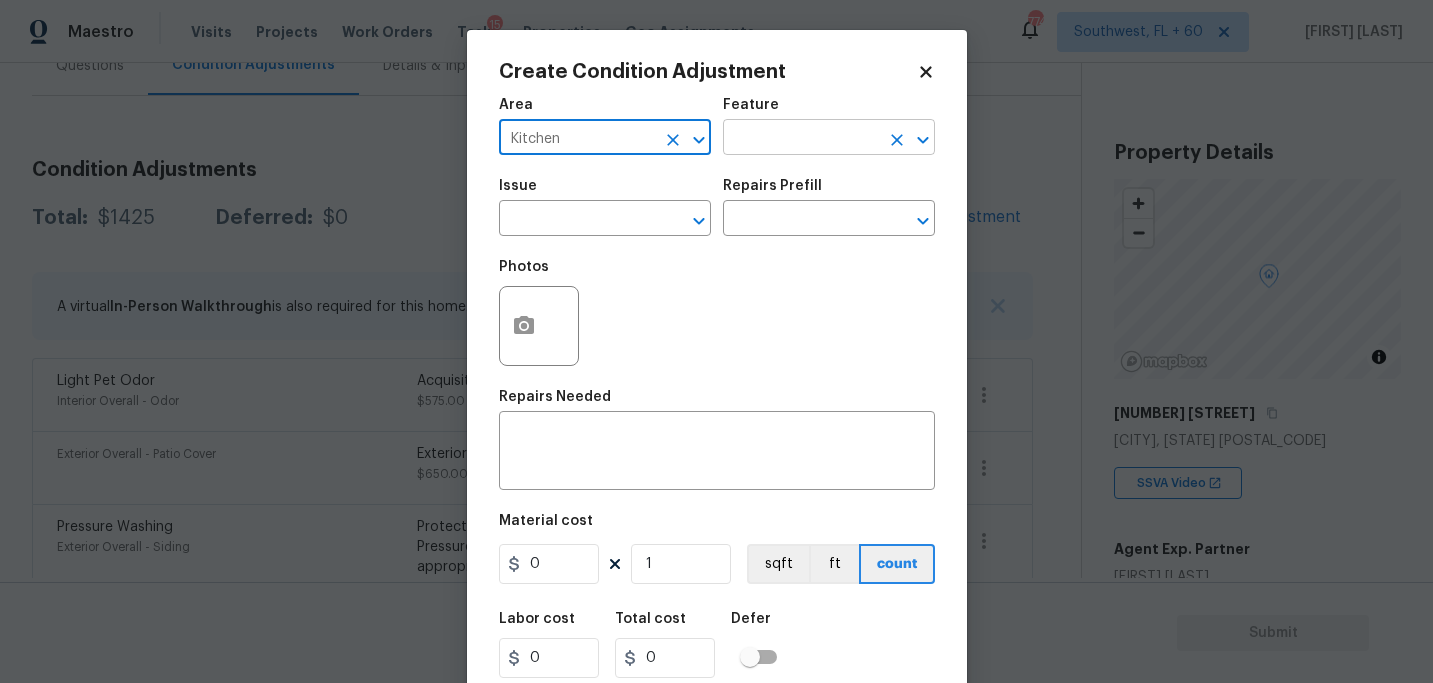 type on "Kitchen" 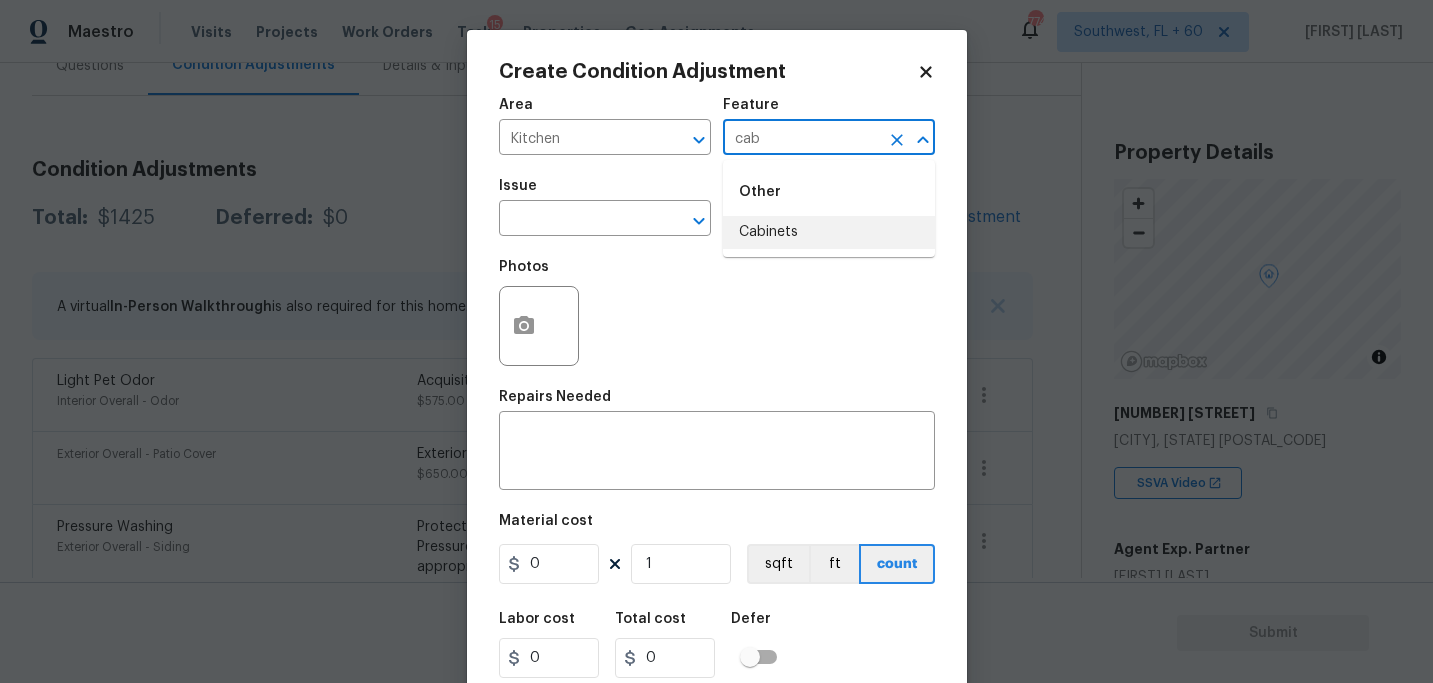 click on "Cabinets" at bounding box center (829, 232) 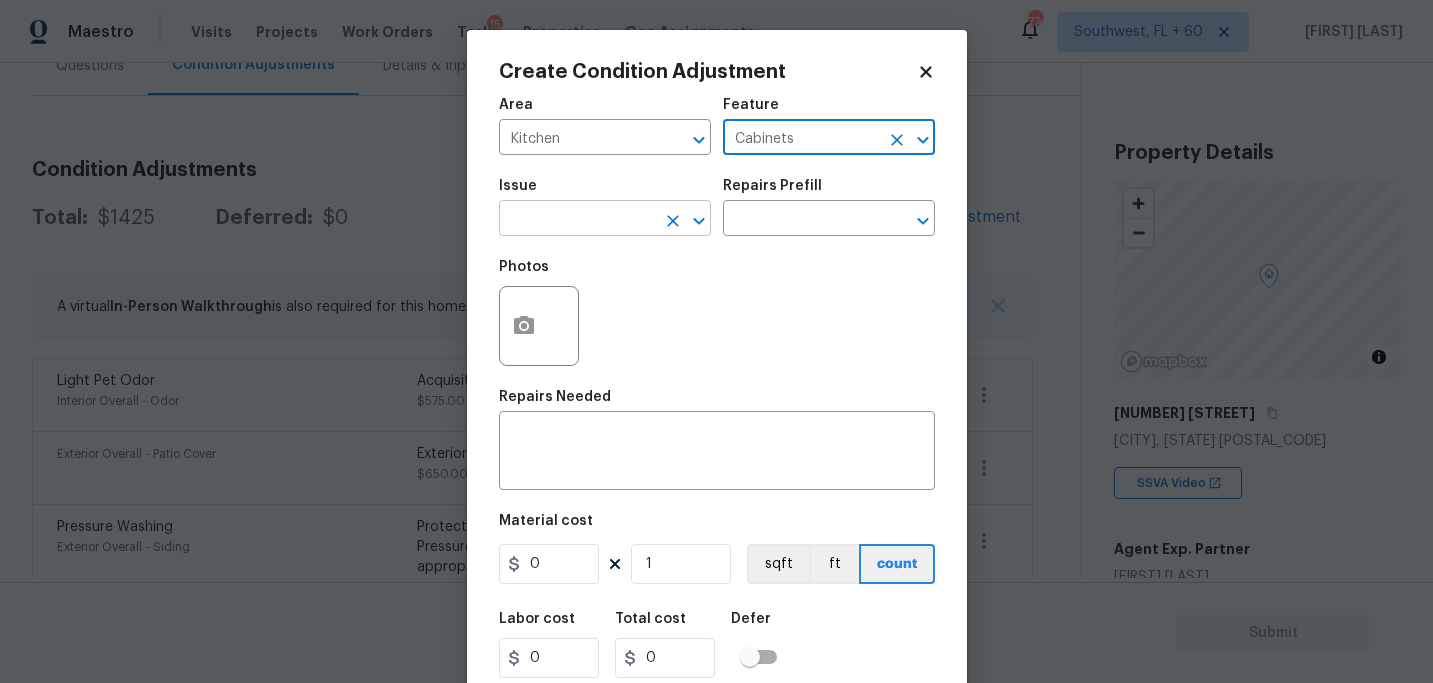 type on "Cabinets" 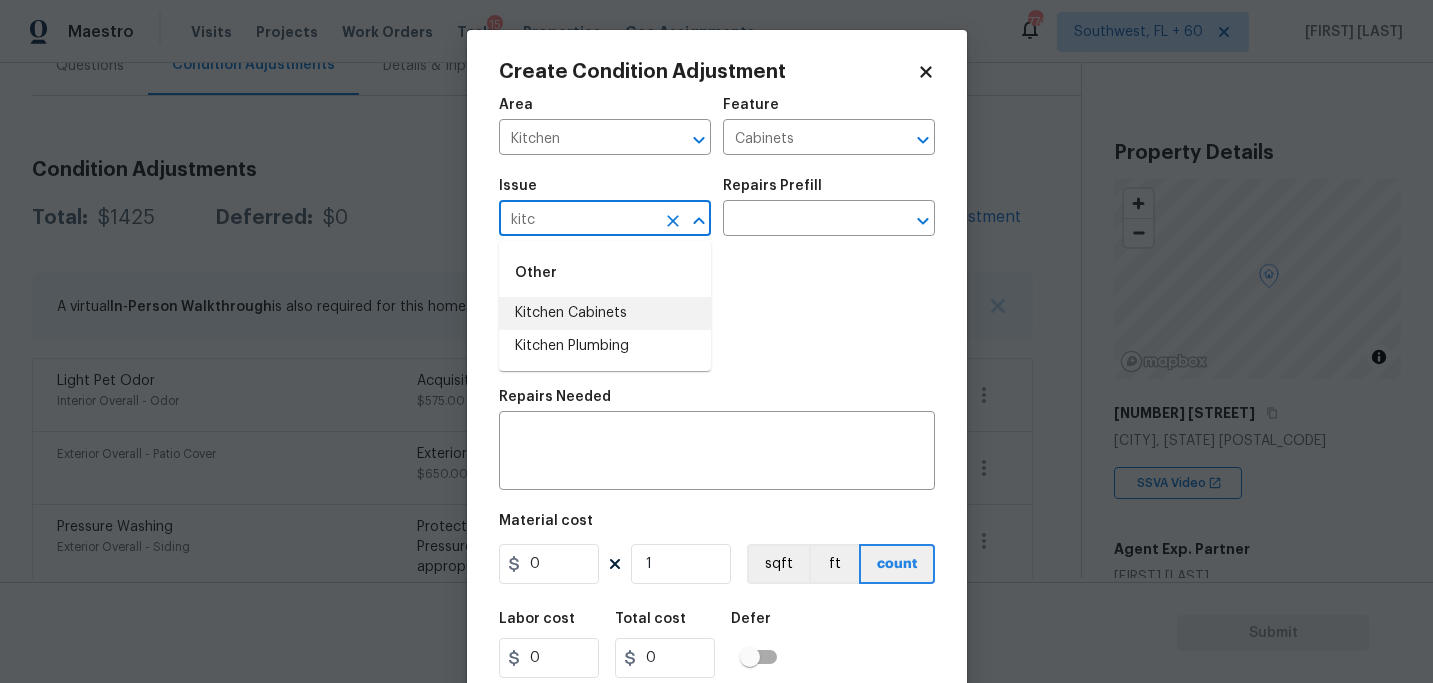 click on "Kitchen Cabinets" at bounding box center (605, 313) 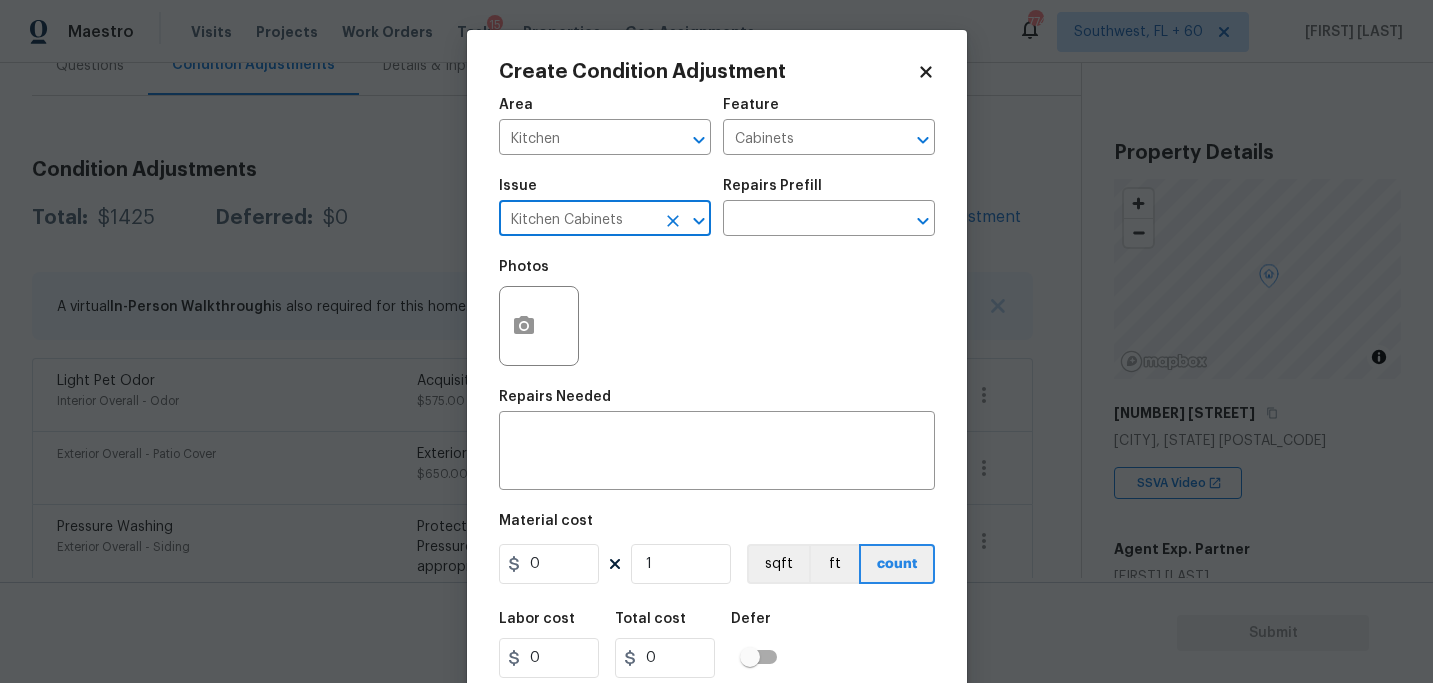 type on "Kitchen Cabinets" 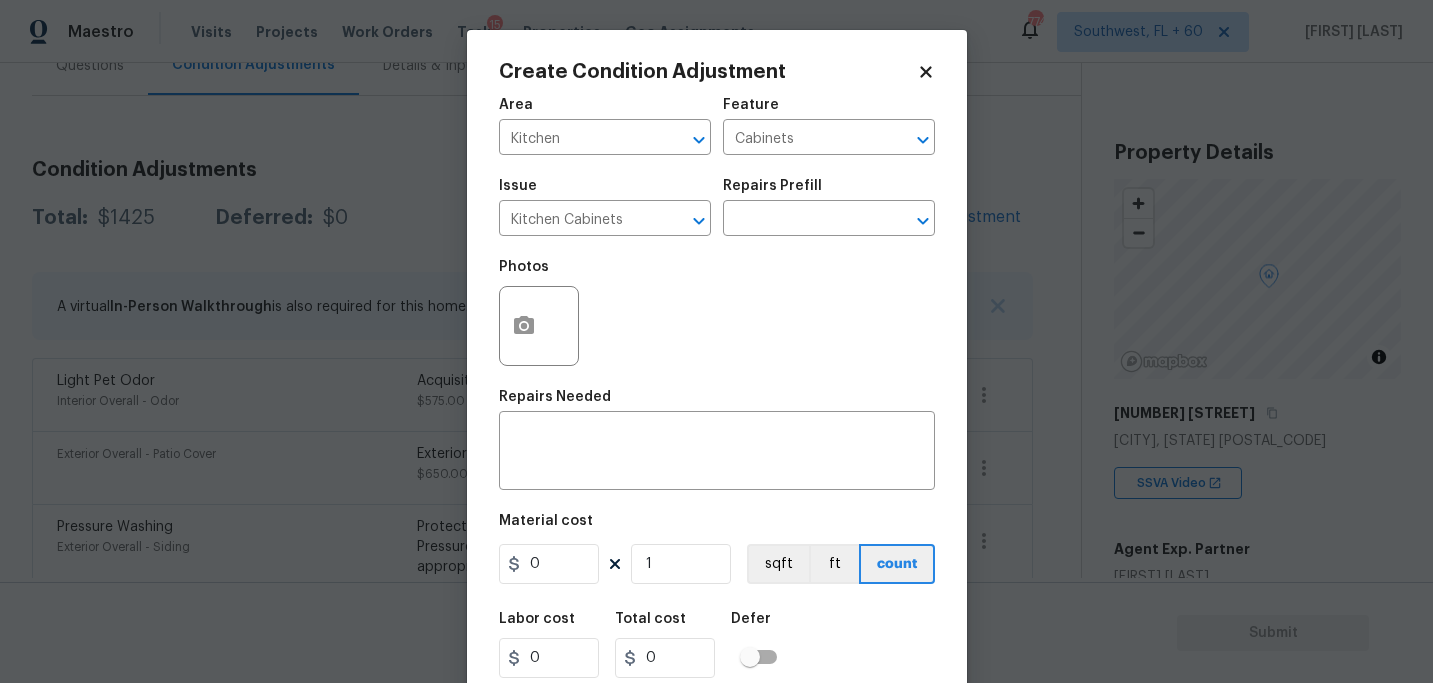 click on "Issue Kitchen Cabinets ​ Repairs Prefill ​" at bounding box center (717, 207) 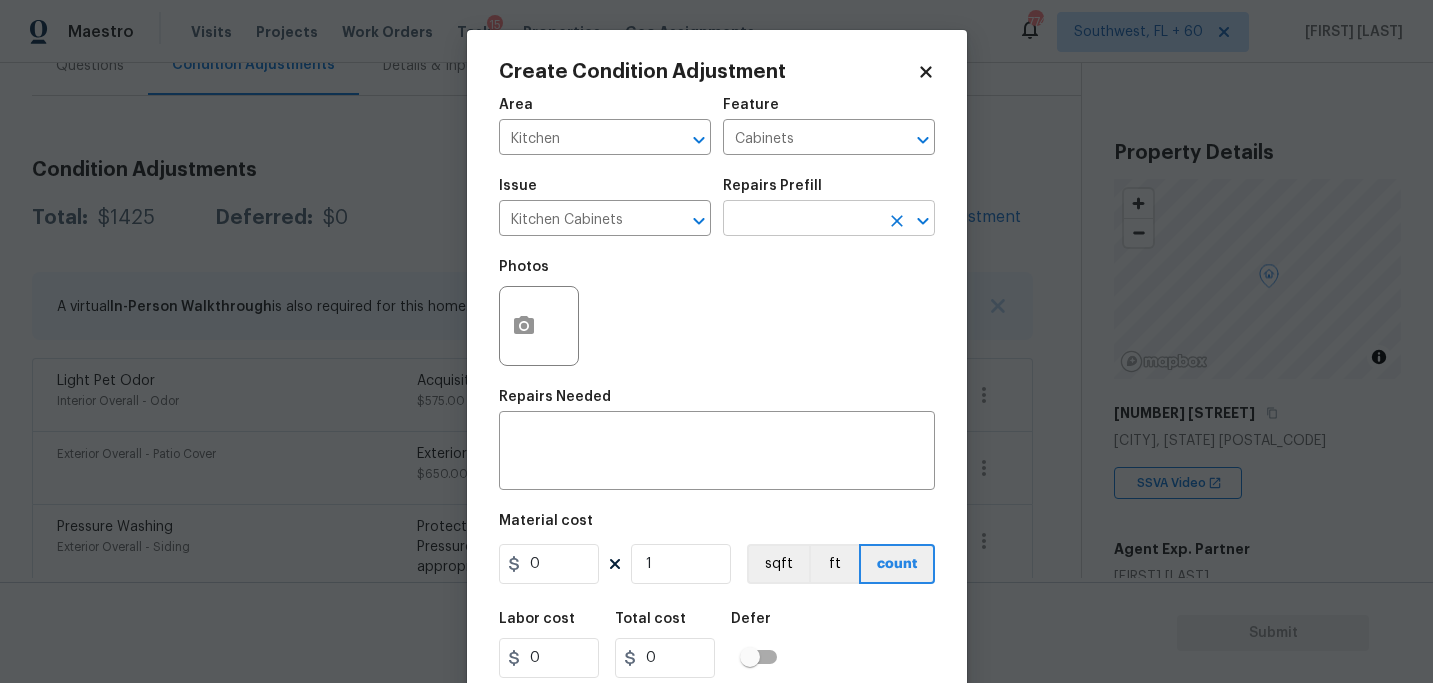 click at bounding box center (801, 220) 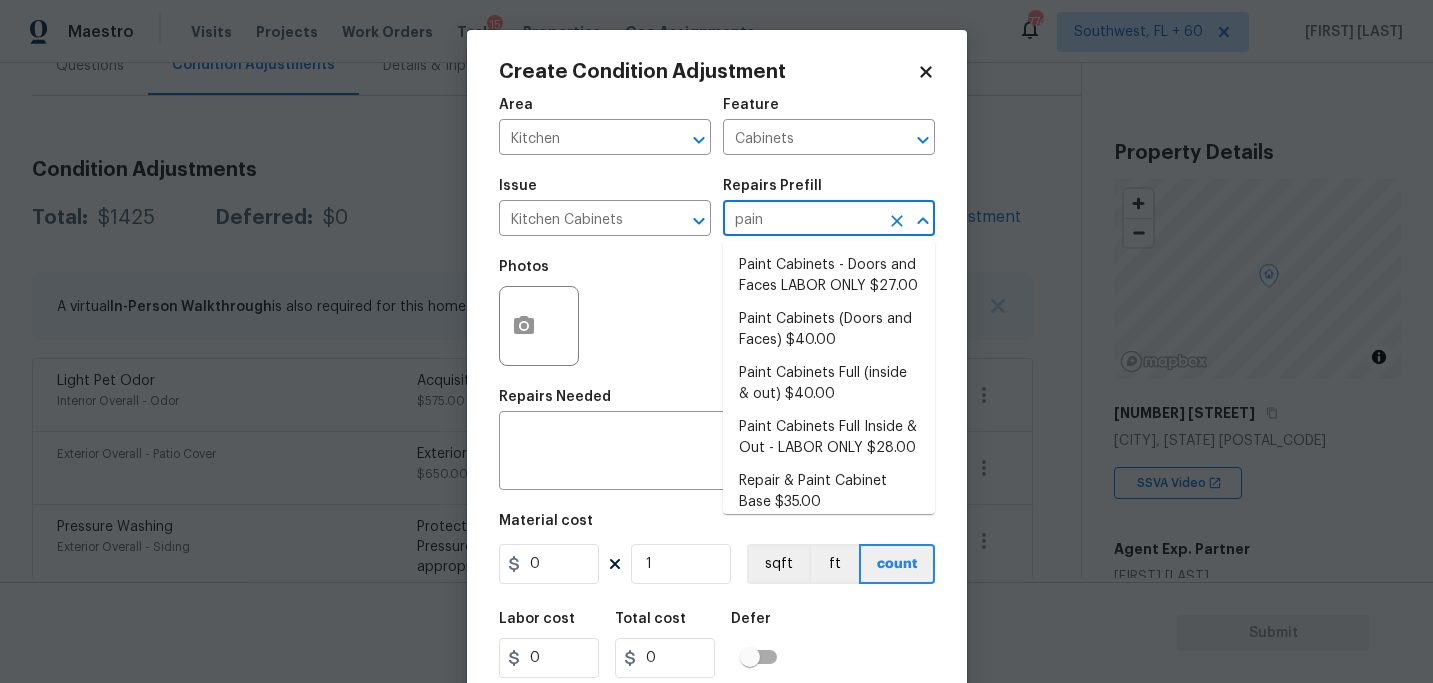 type on "paint" 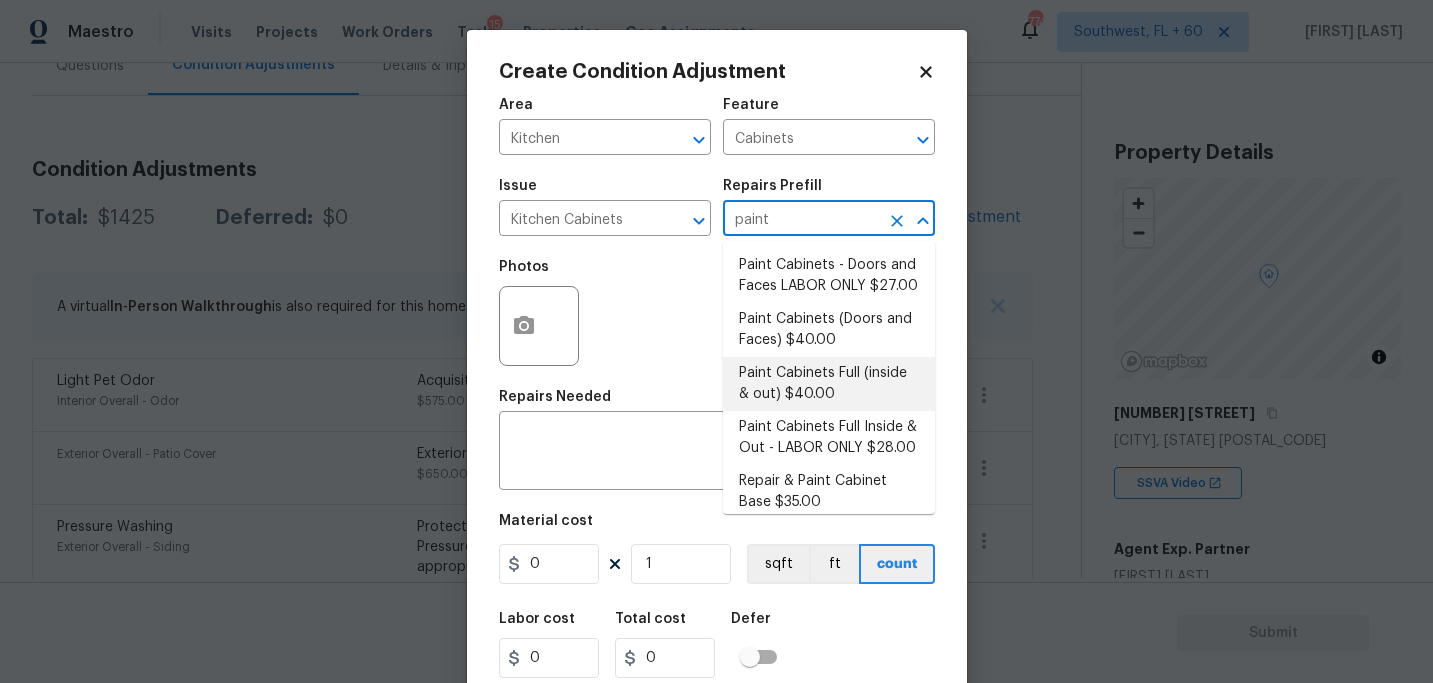 click on "Paint Cabinets Full (inside & out) $40.00" at bounding box center [829, 384] 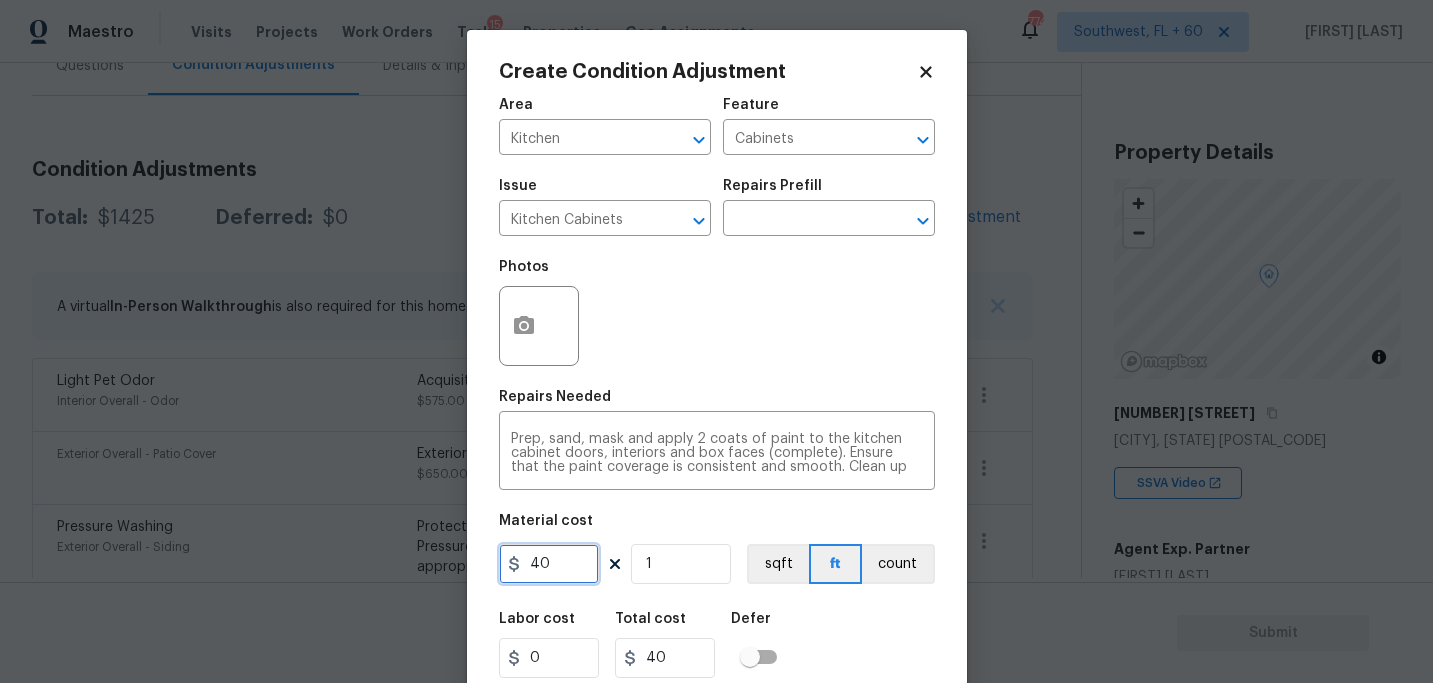 drag, startPoint x: 577, startPoint y: 561, endPoint x: 336, endPoint y: 560, distance: 241.00208 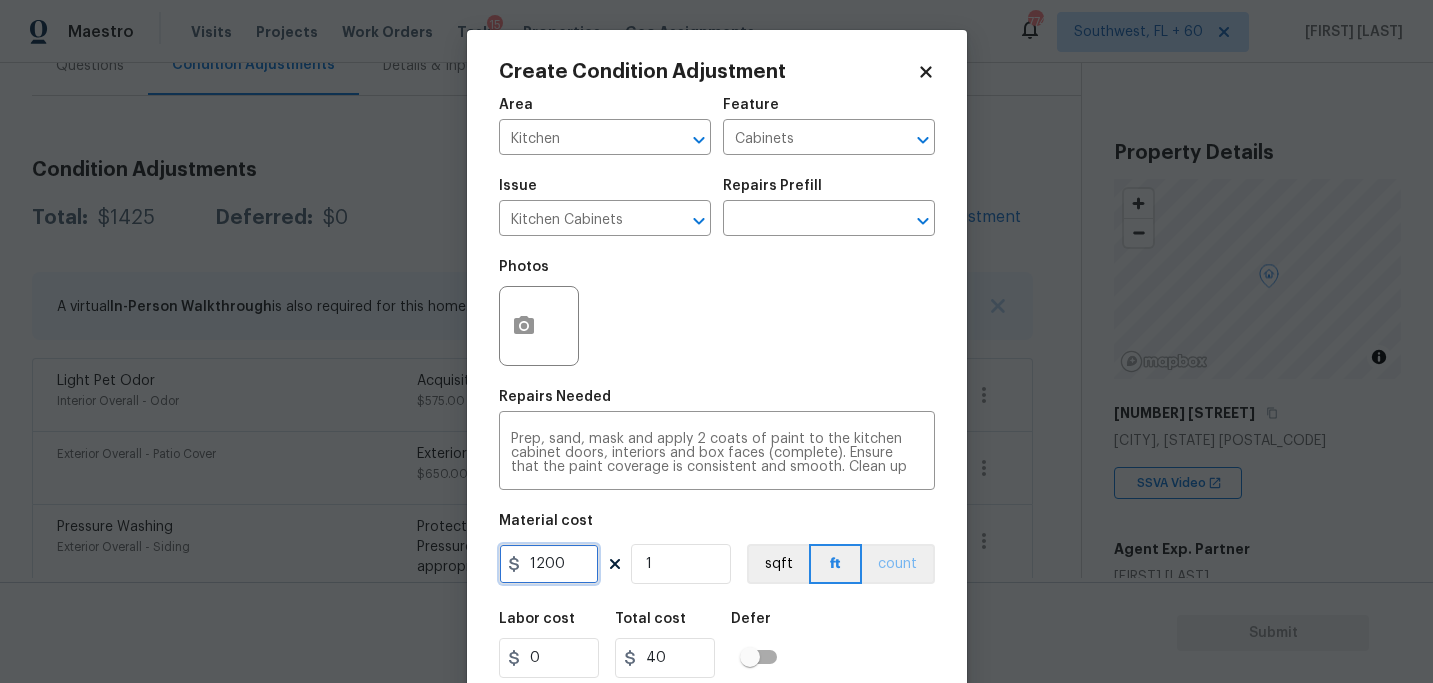 type on "1200" 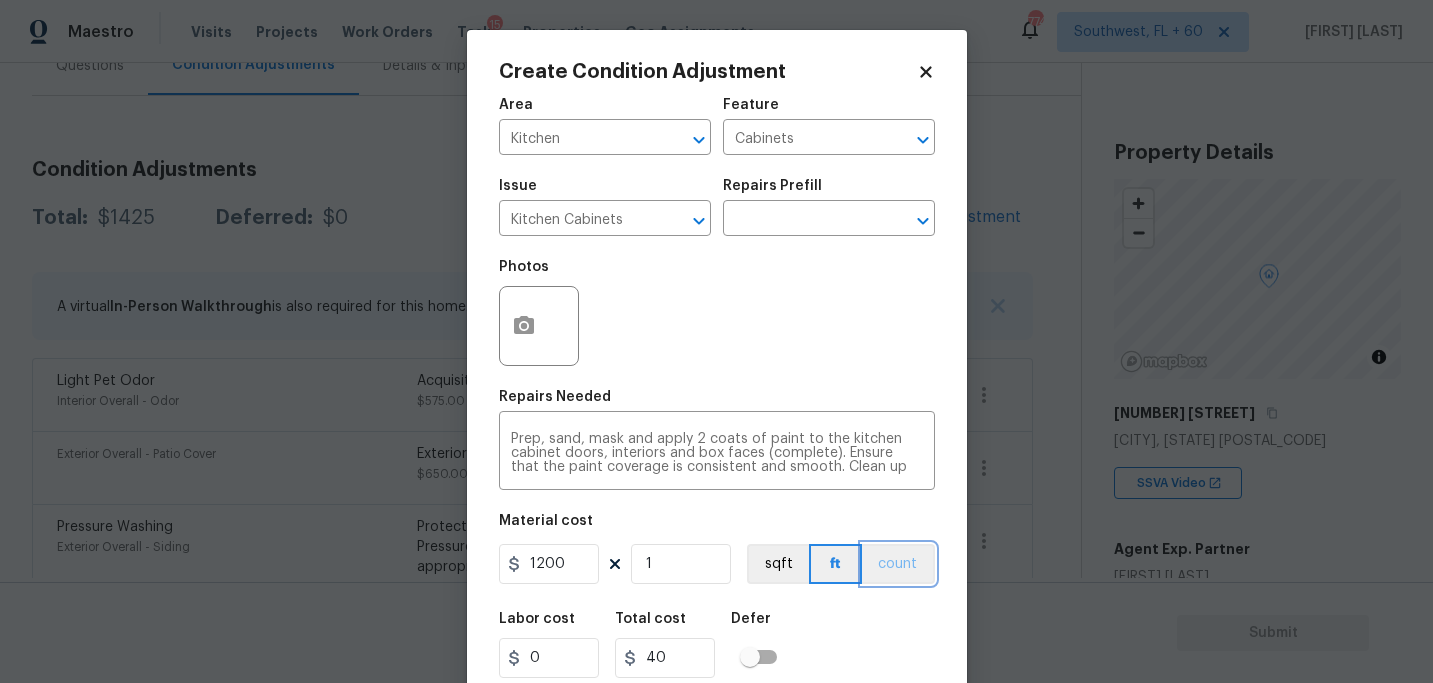 type on "1200" 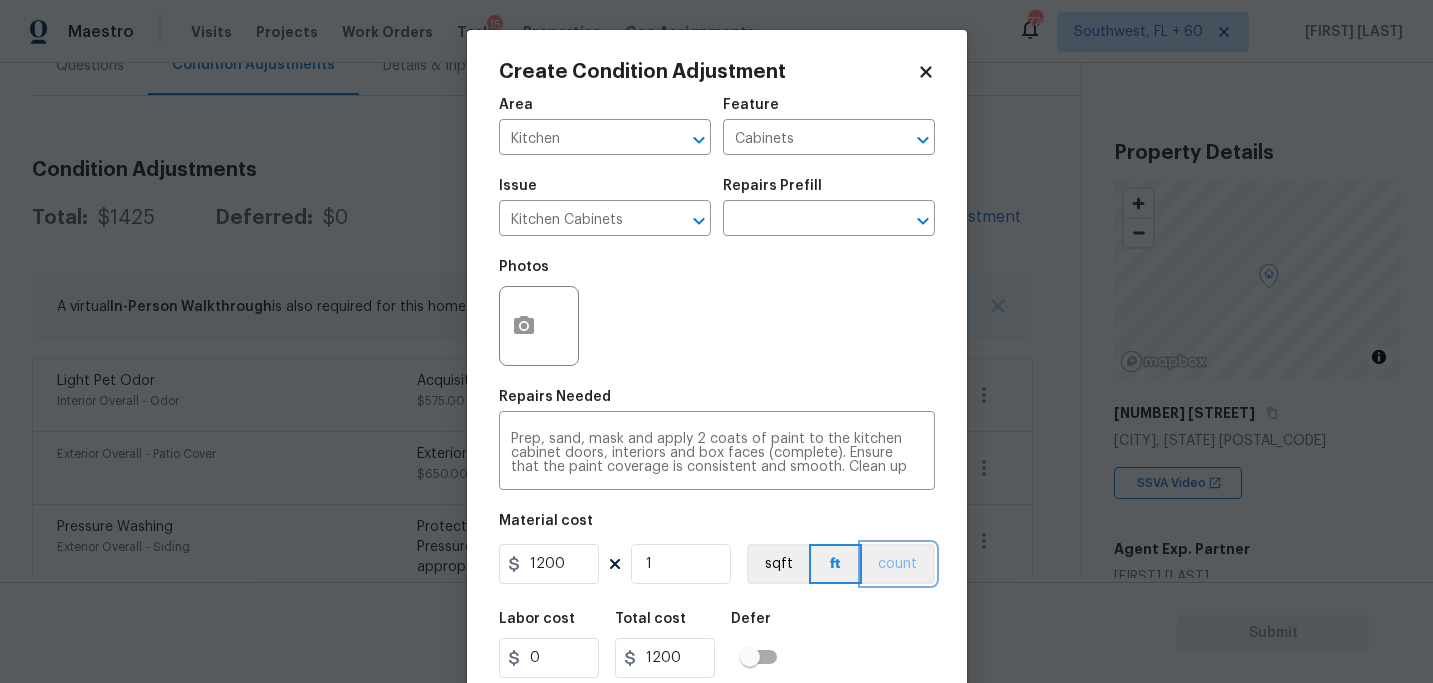 click on "count" at bounding box center (898, 564) 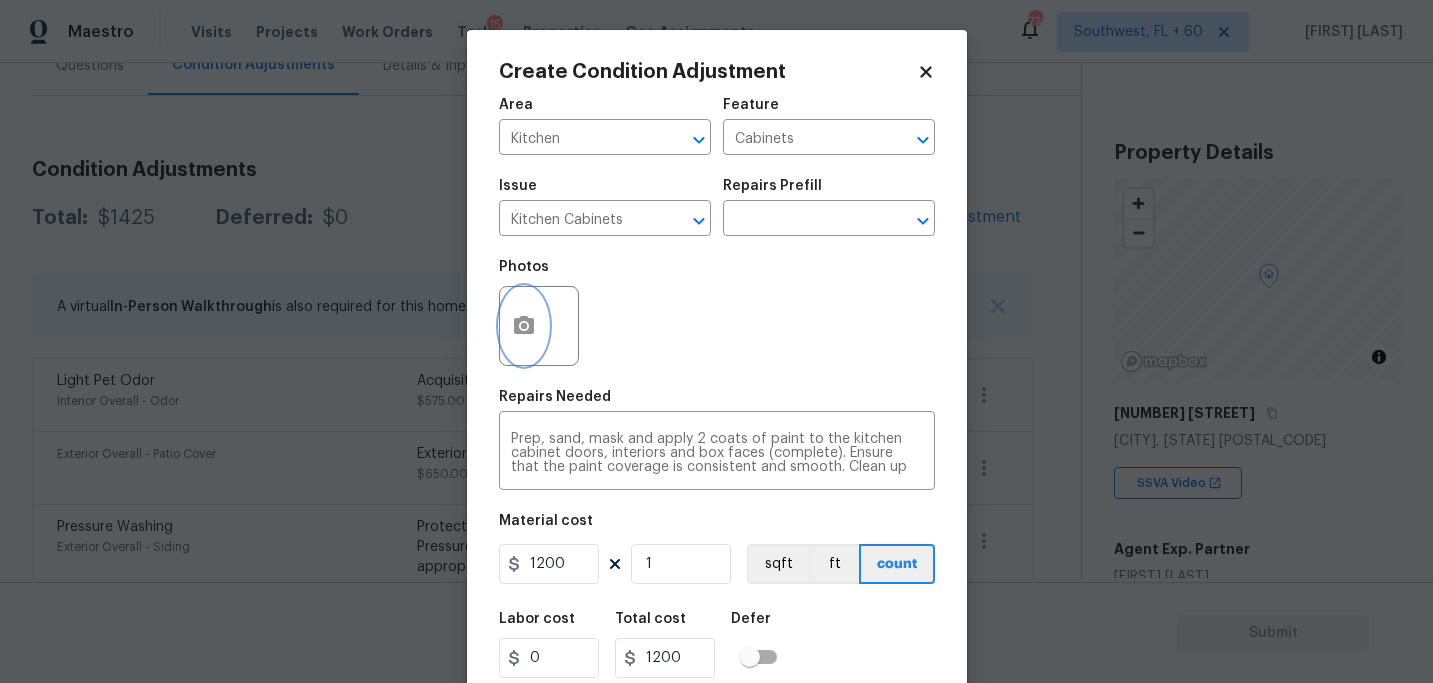 click at bounding box center [524, 326] 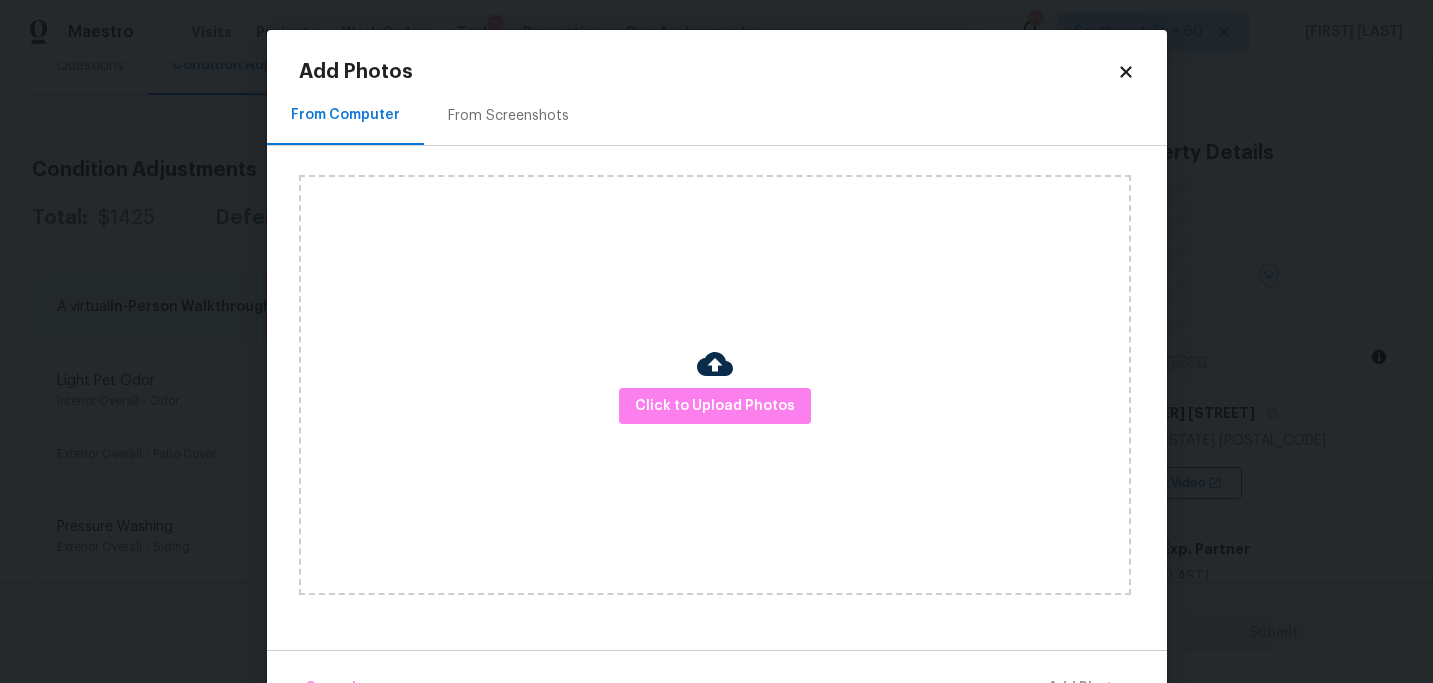 click on "Click to Upload Photos" at bounding box center (715, 385) 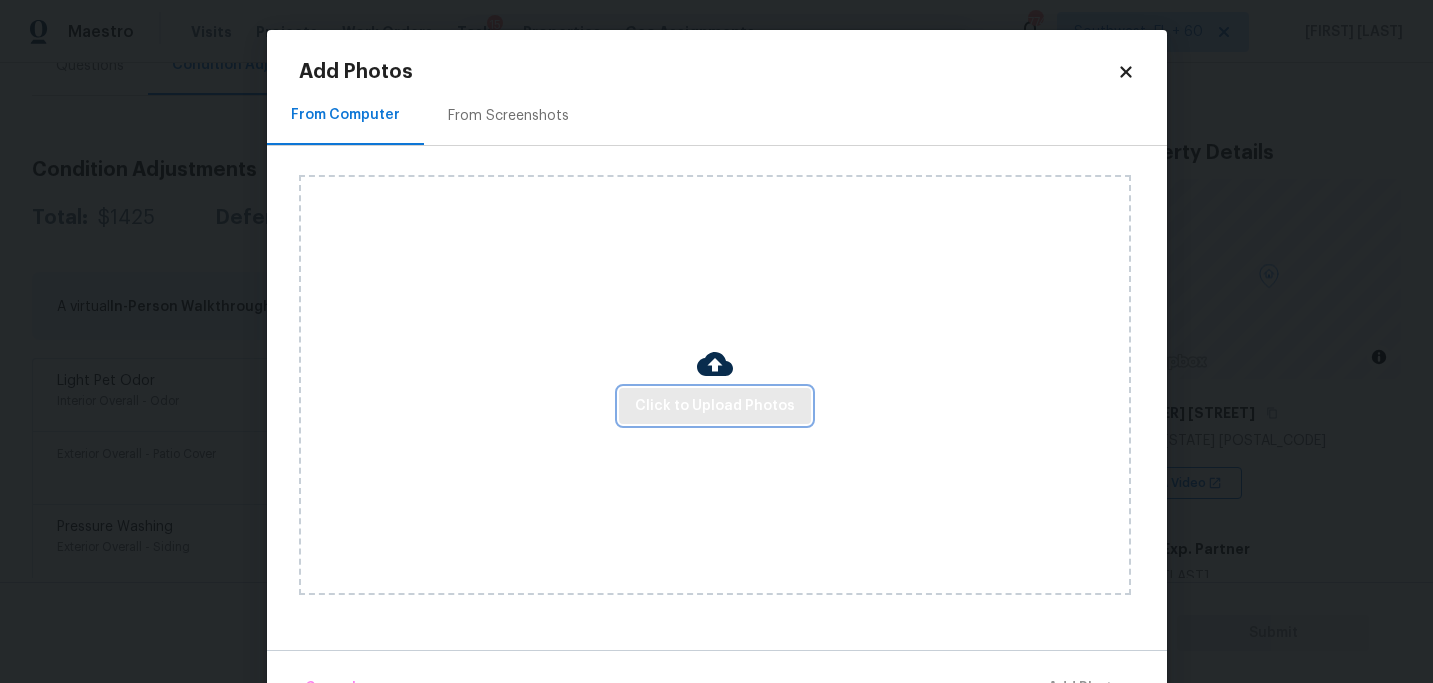 click on "Click to Upload Photos" at bounding box center (715, 406) 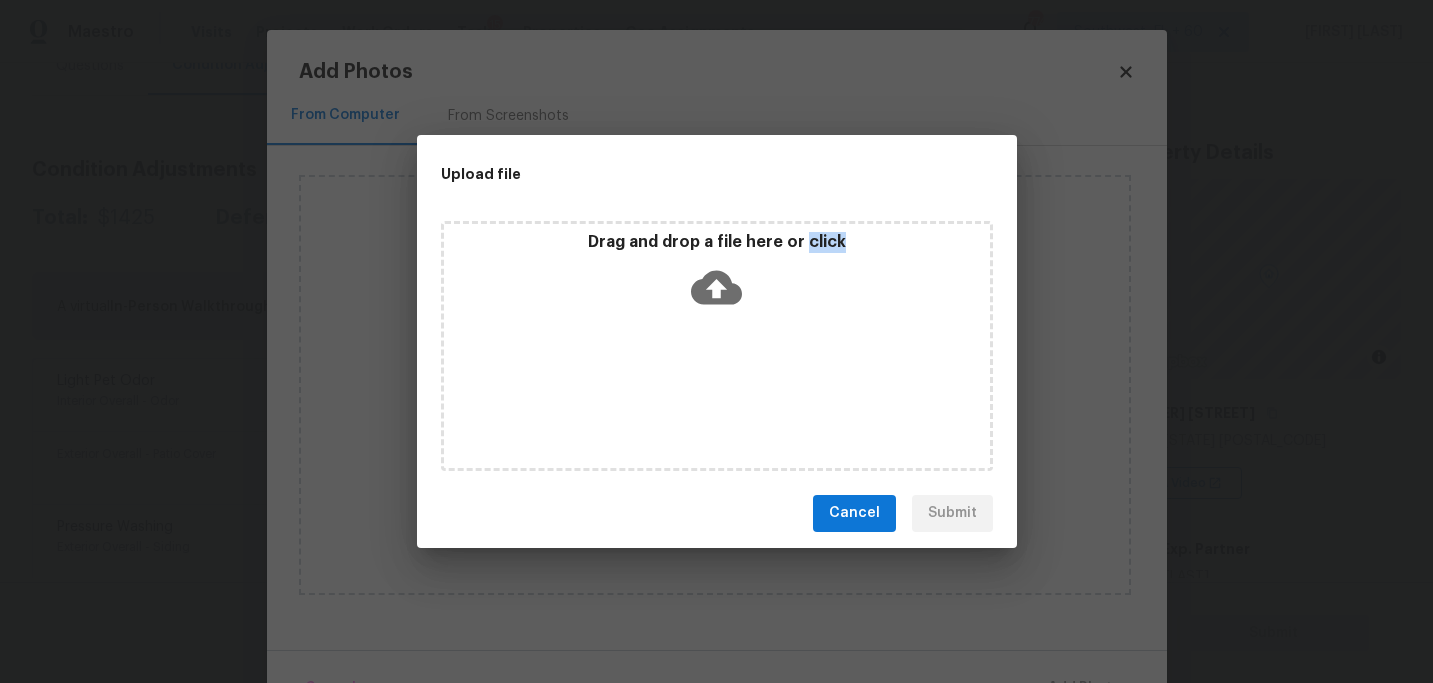 click on "Drag and drop a file here or click" at bounding box center (717, 346) 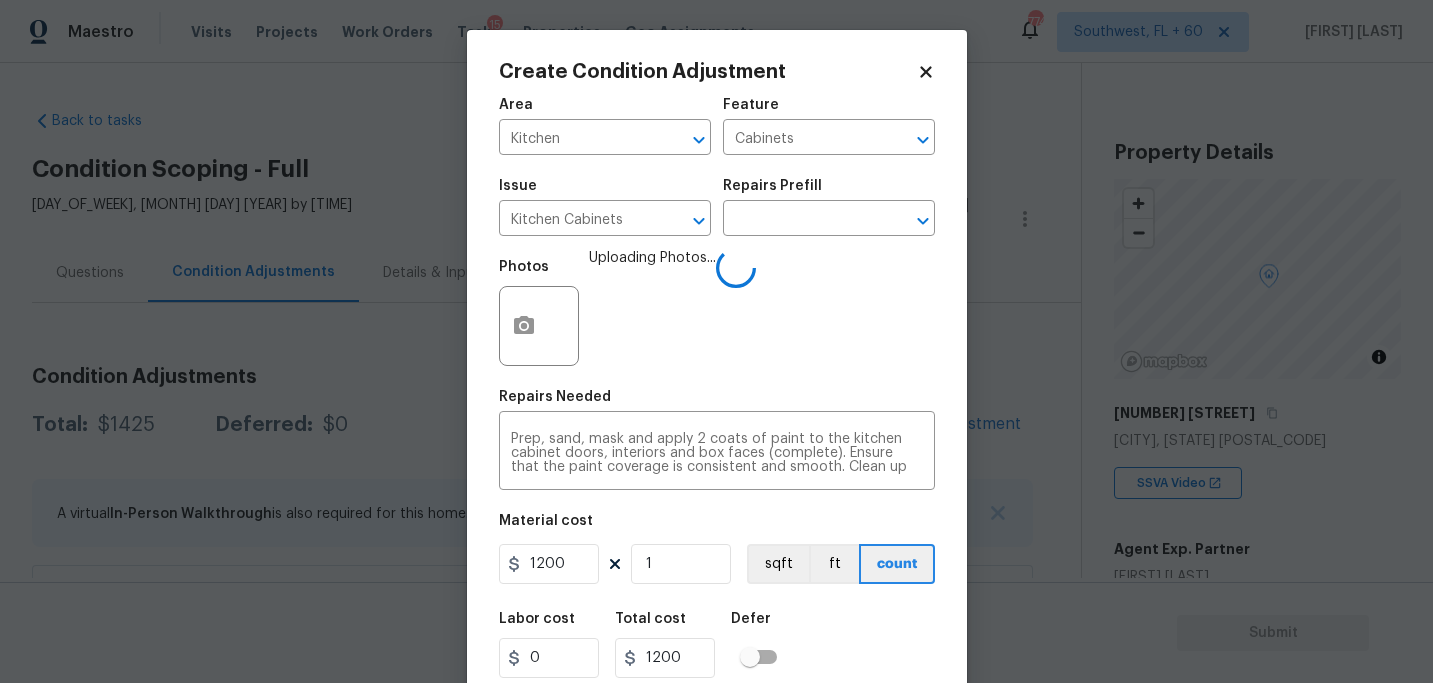 scroll, scrollTop: 0, scrollLeft: 0, axis: both 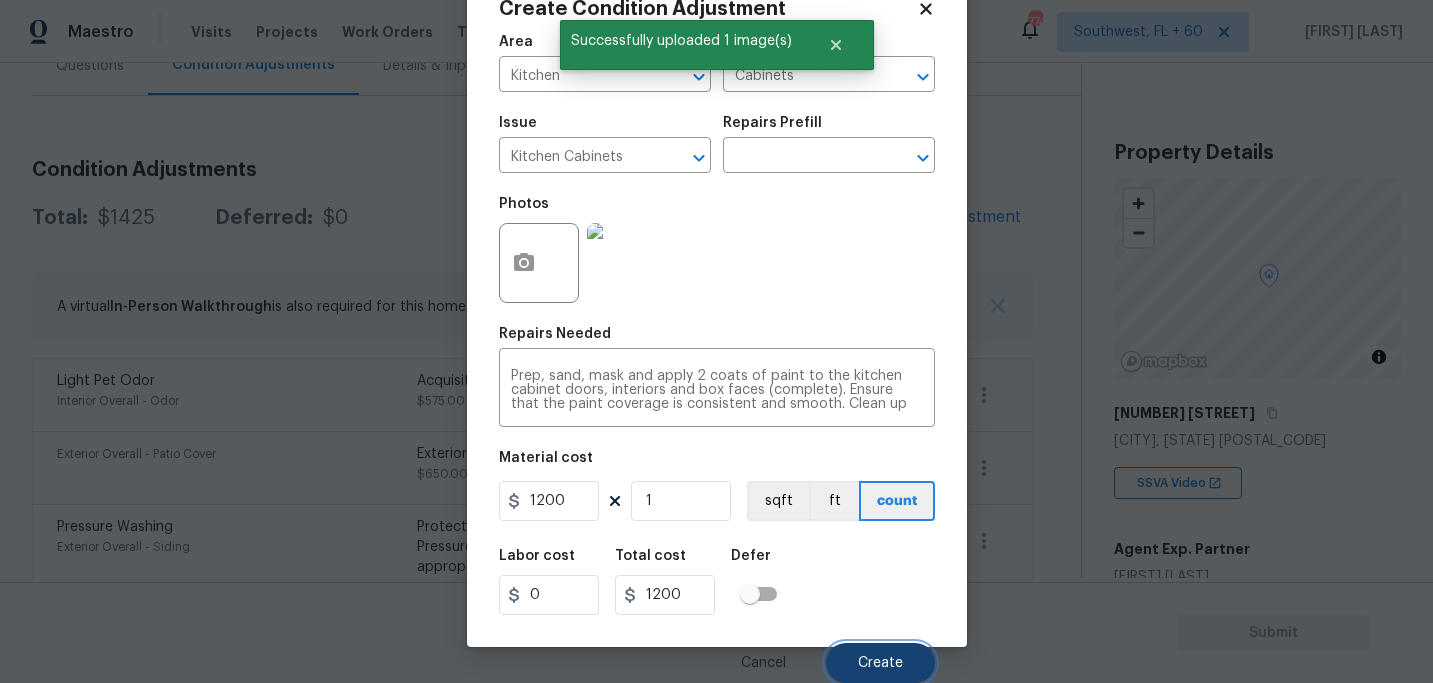 click on "Create" at bounding box center [880, 663] 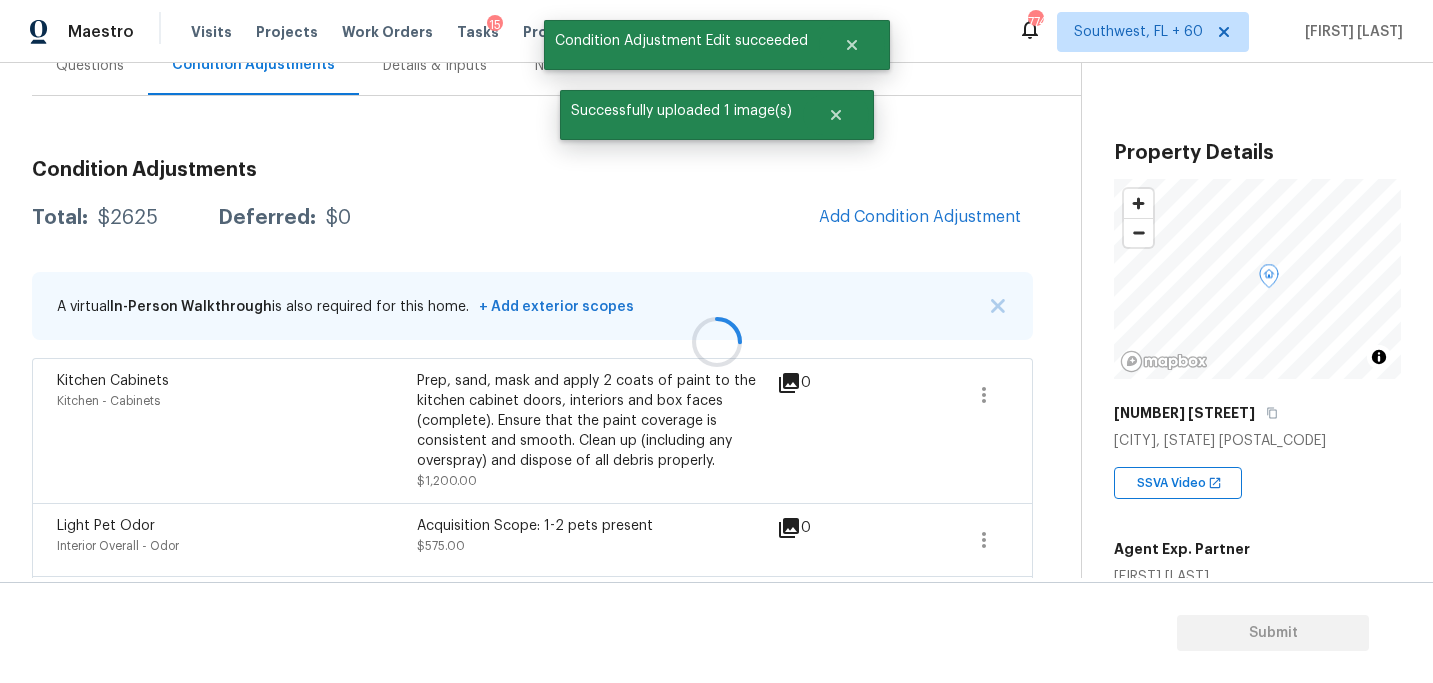 scroll, scrollTop: 57, scrollLeft: 0, axis: vertical 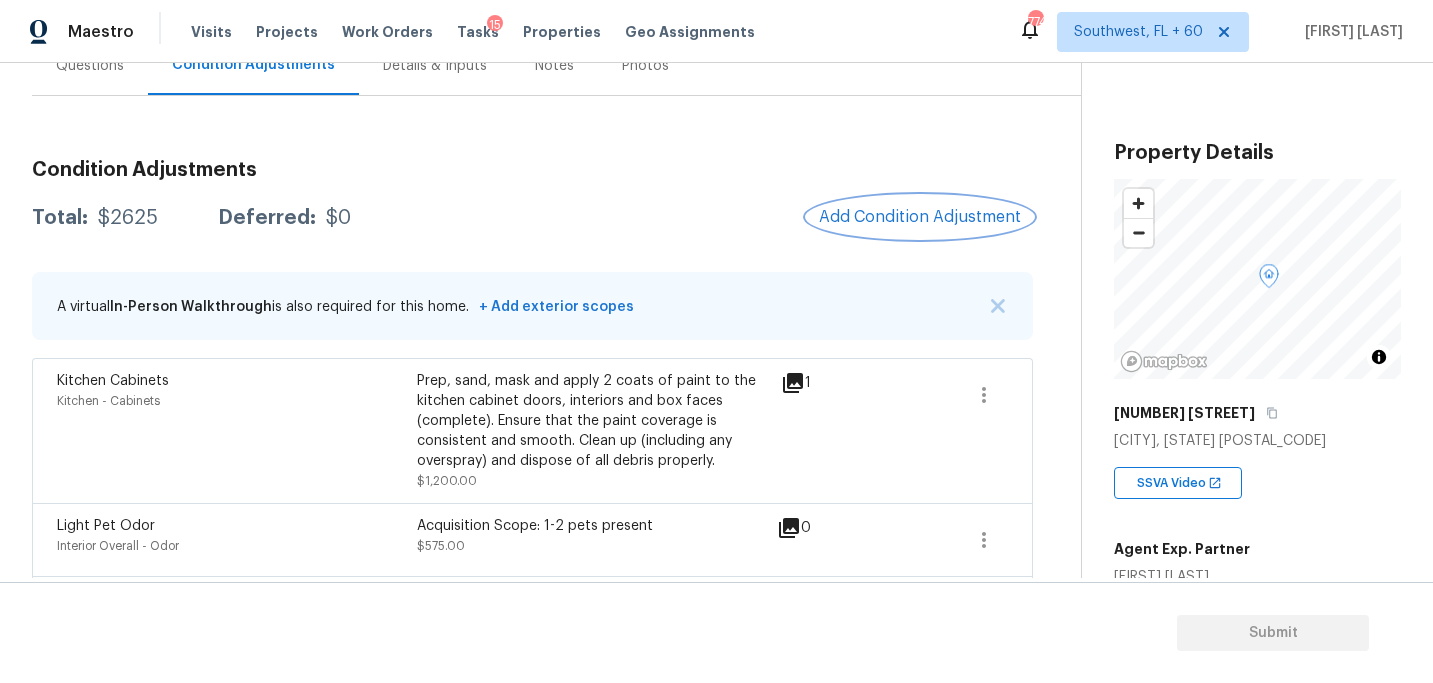 click on "Add Condition Adjustment" at bounding box center (920, 217) 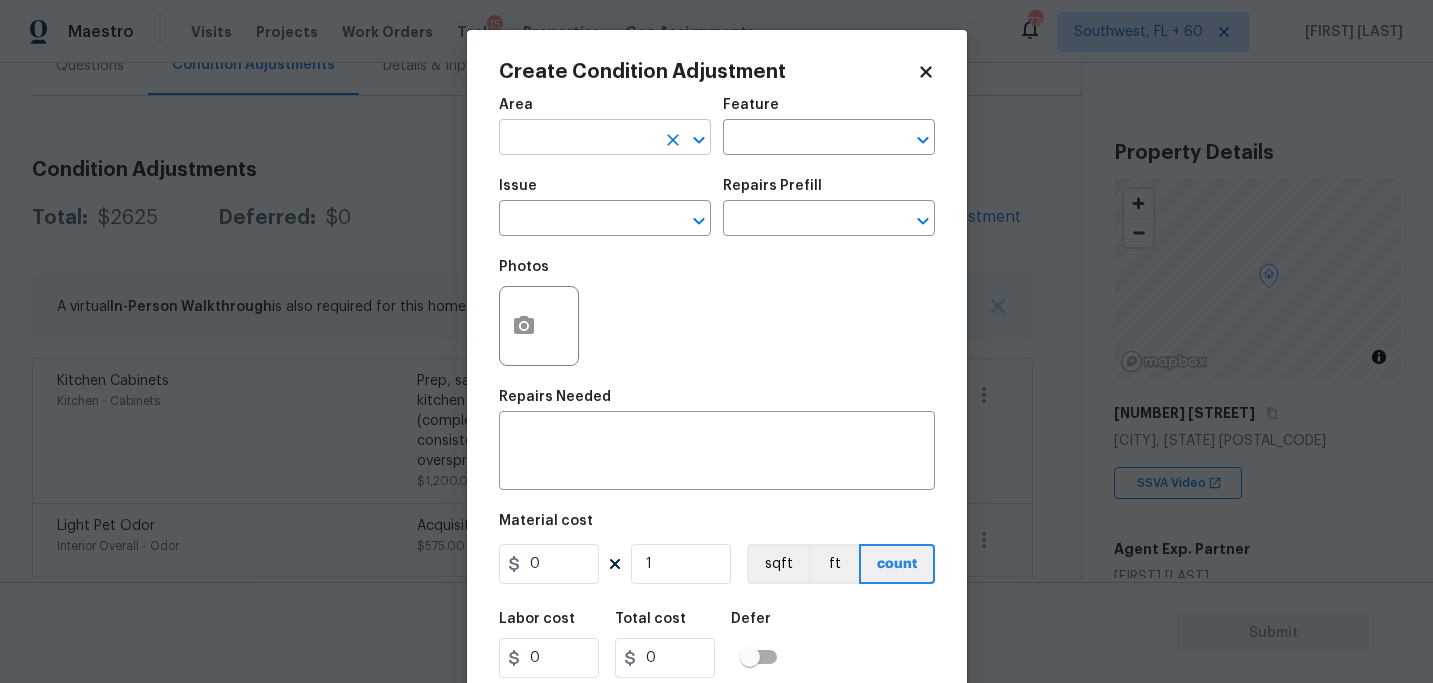 click at bounding box center [577, 139] 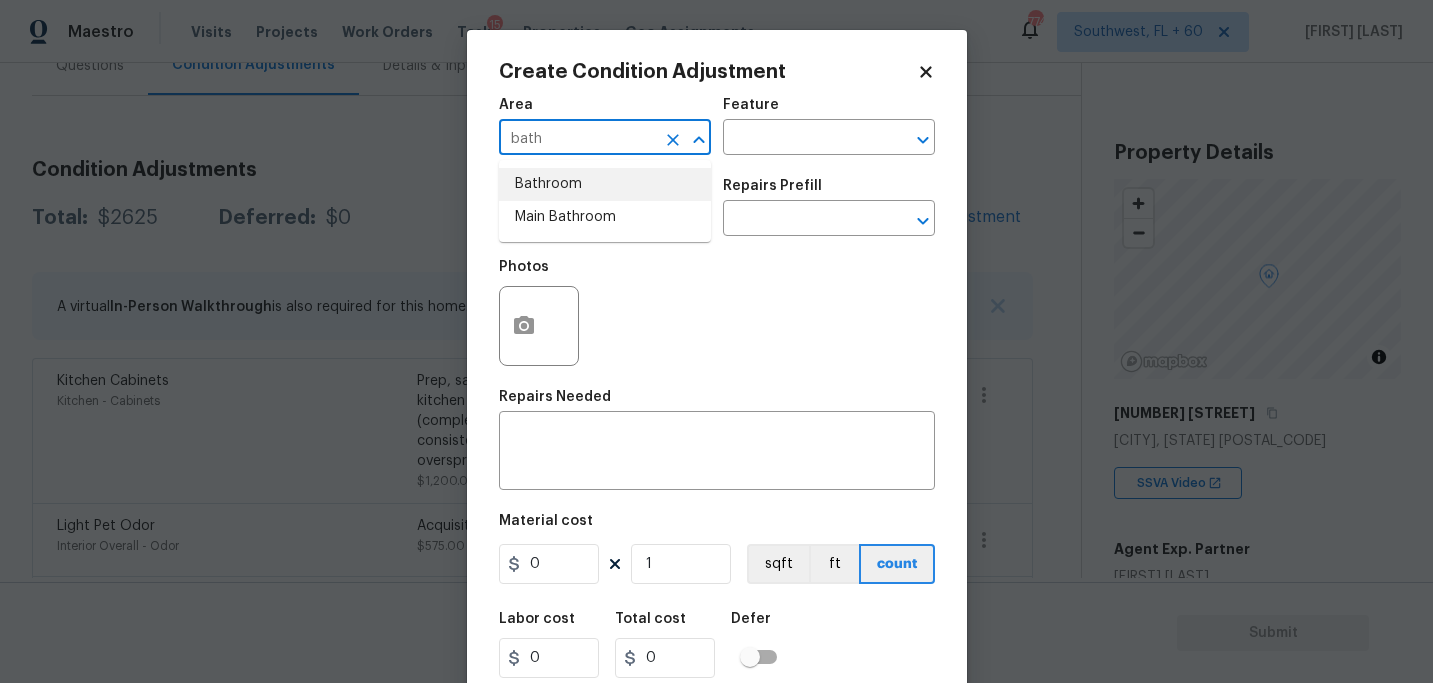 click on "Bathroom" at bounding box center (605, 184) 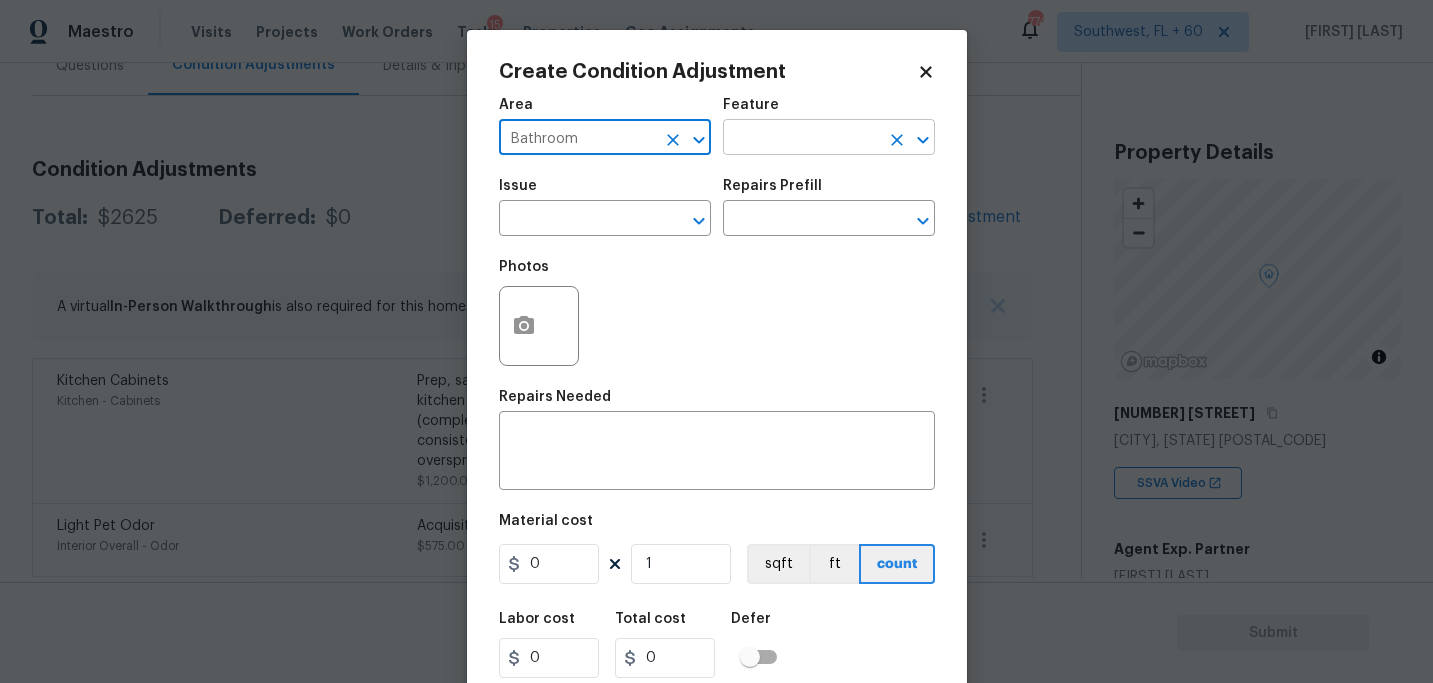 type on "Bathroom" 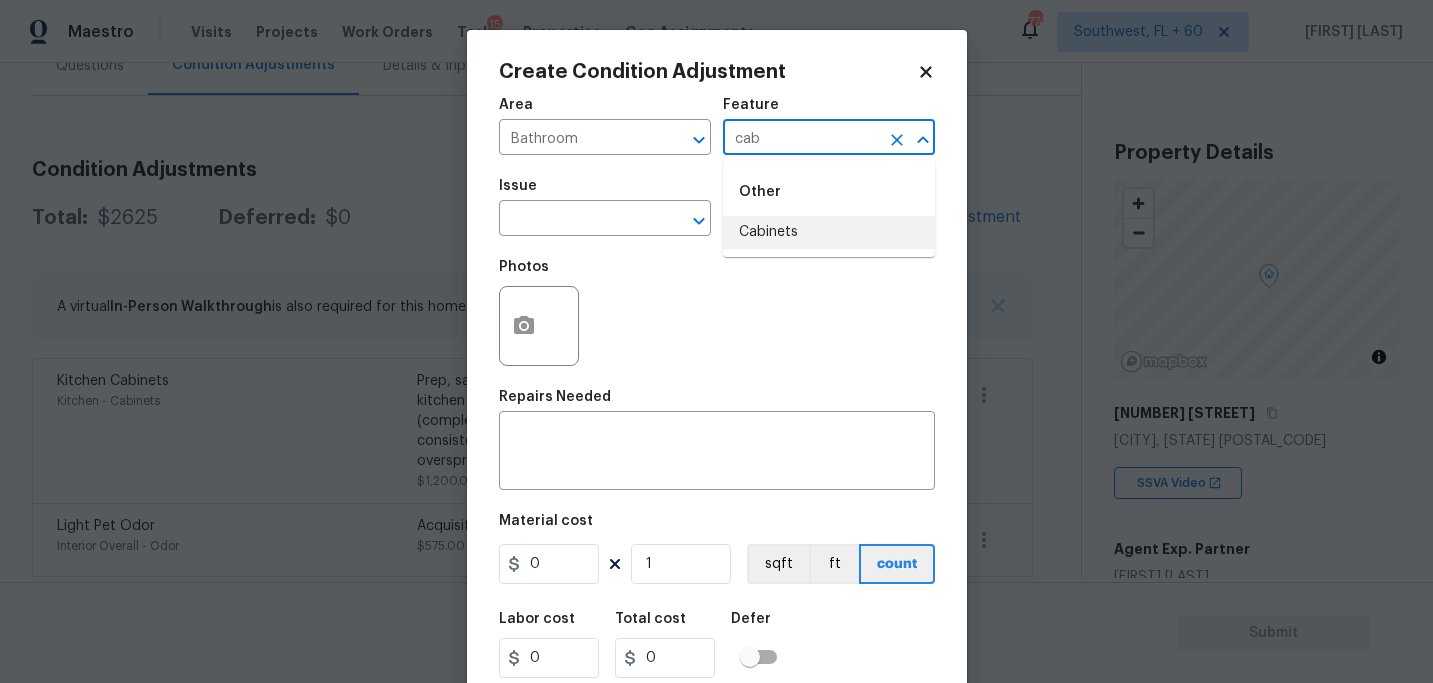 click on "Cabinets" at bounding box center [829, 232] 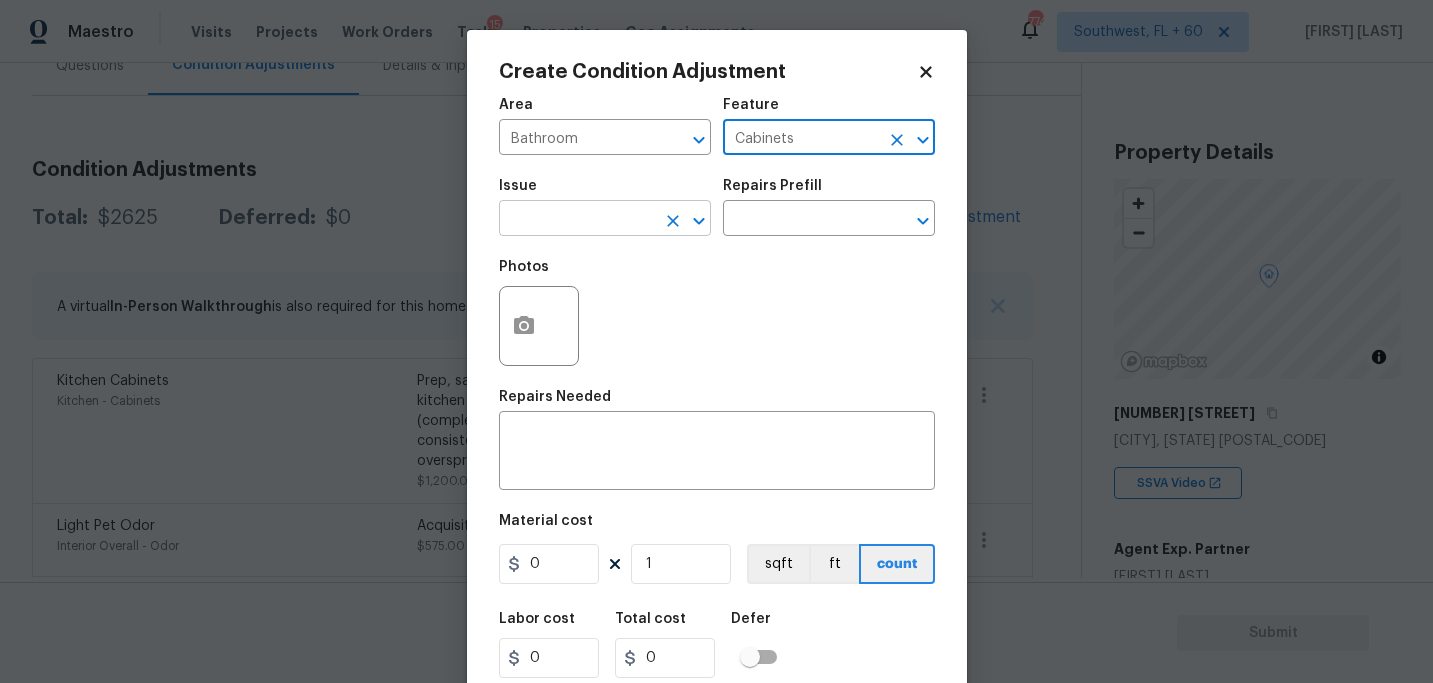 click on "​" at bounding box center (605, 220) 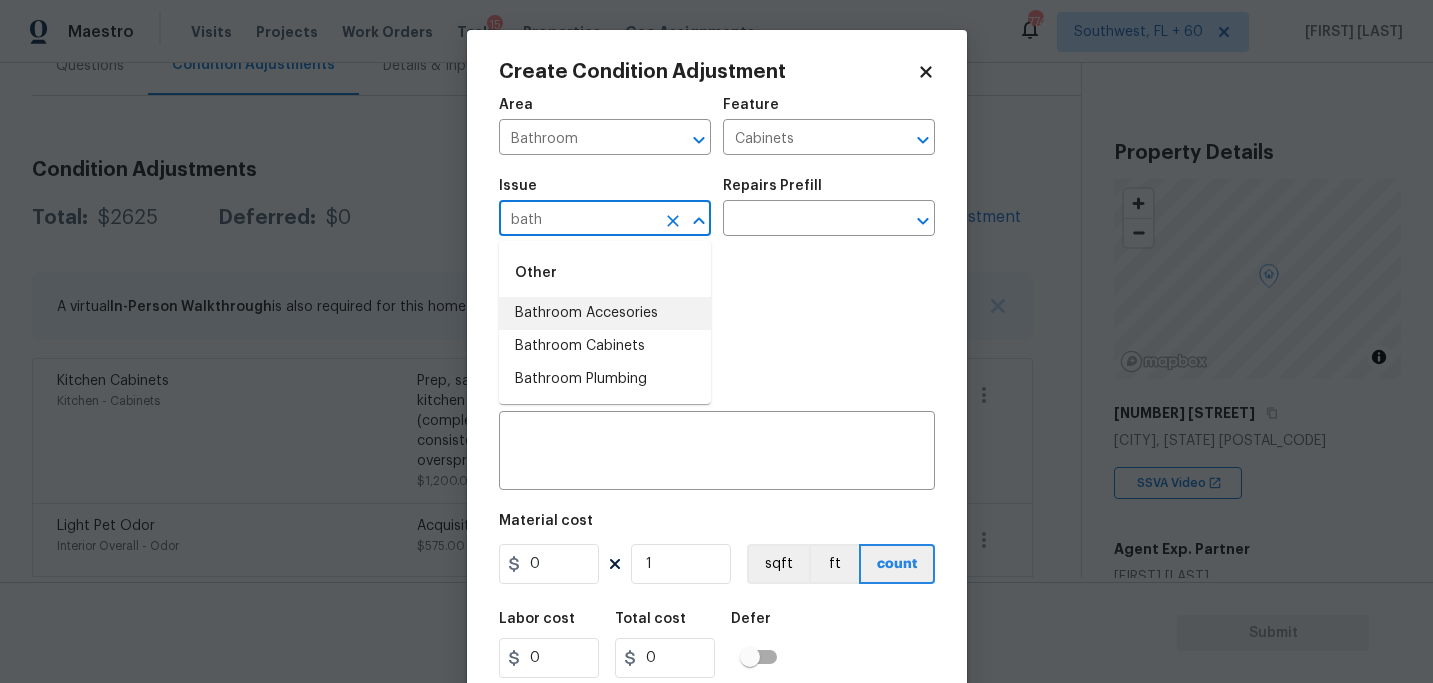 click on "Bathroom Cabinets" at bounding box center (605, 346) 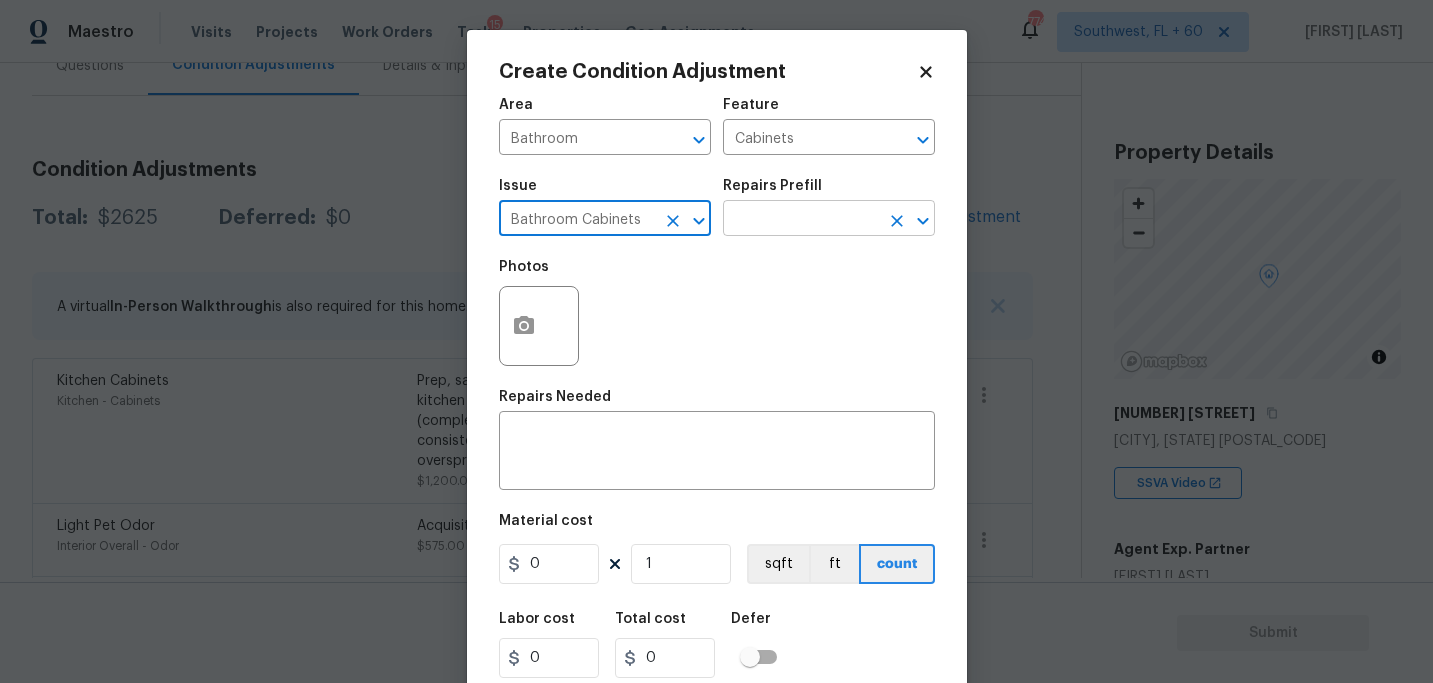 type on "Bathroom Cabinets" 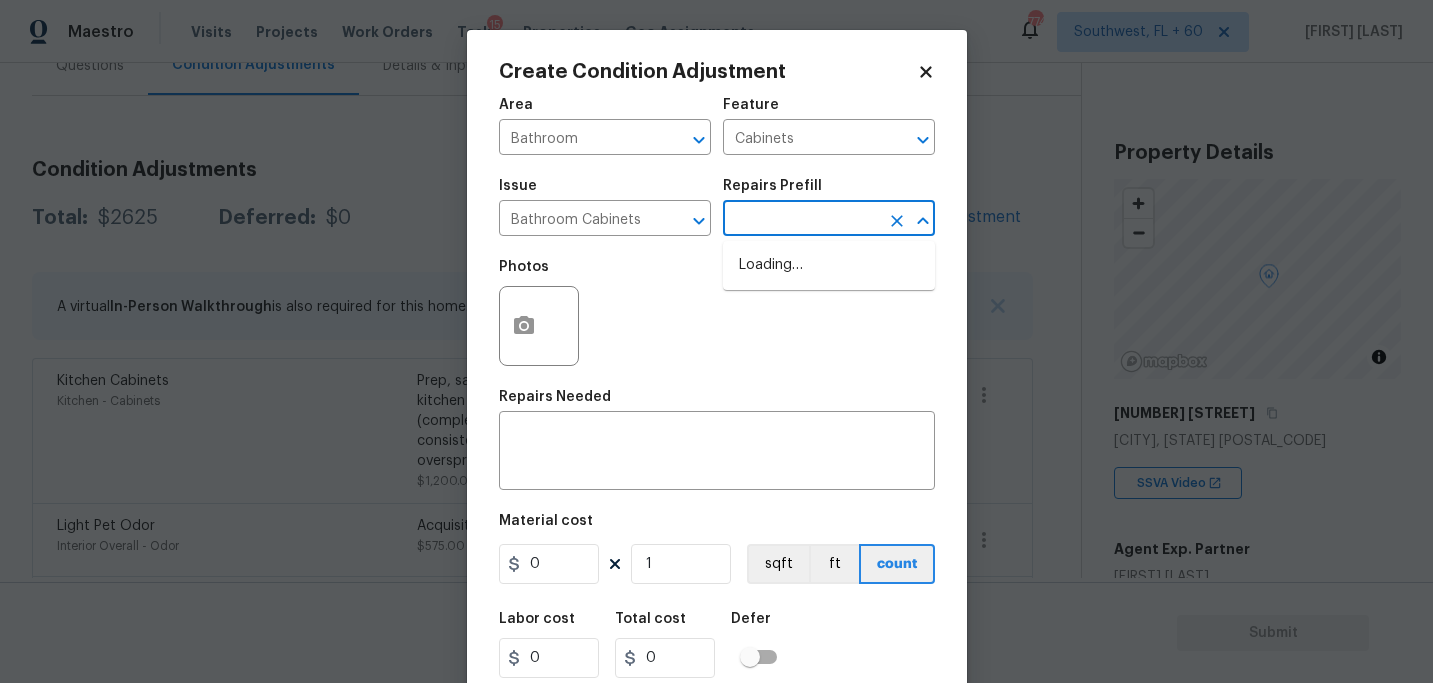 click at bounding box center (801, 220) 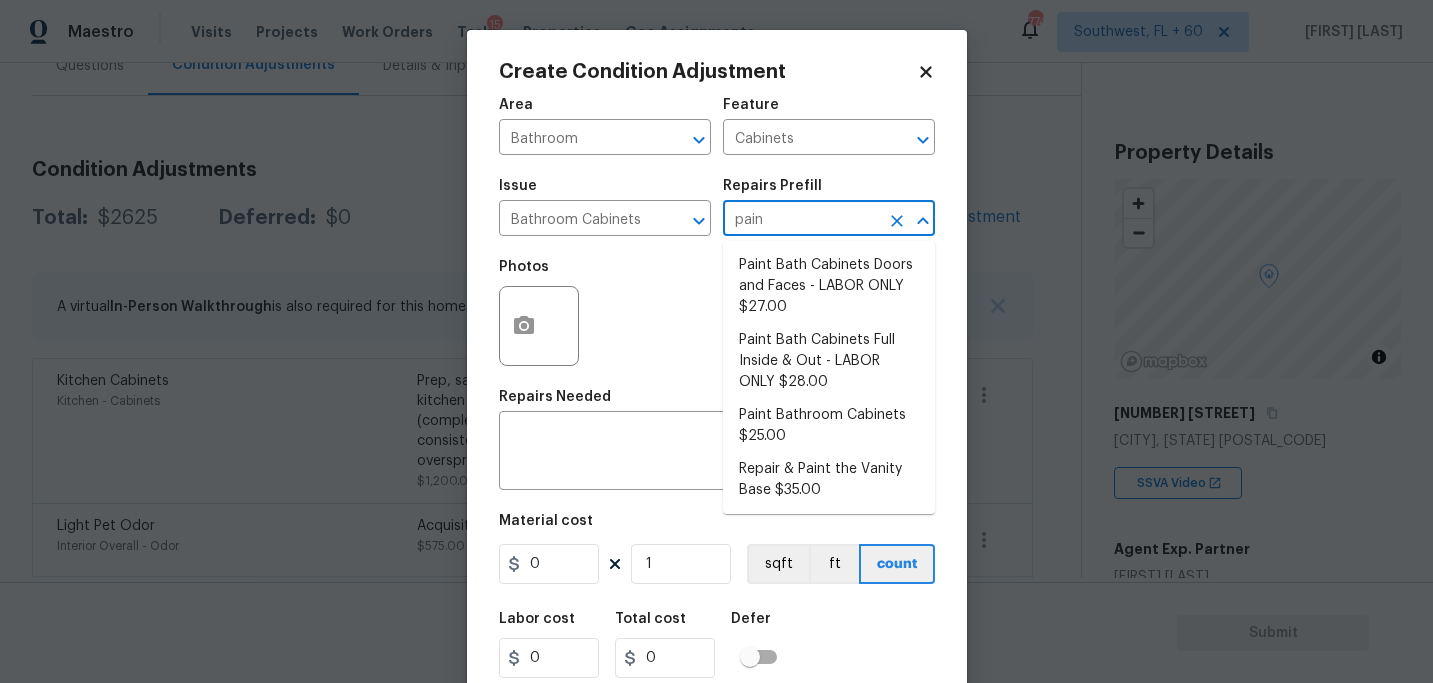 type on "paint" 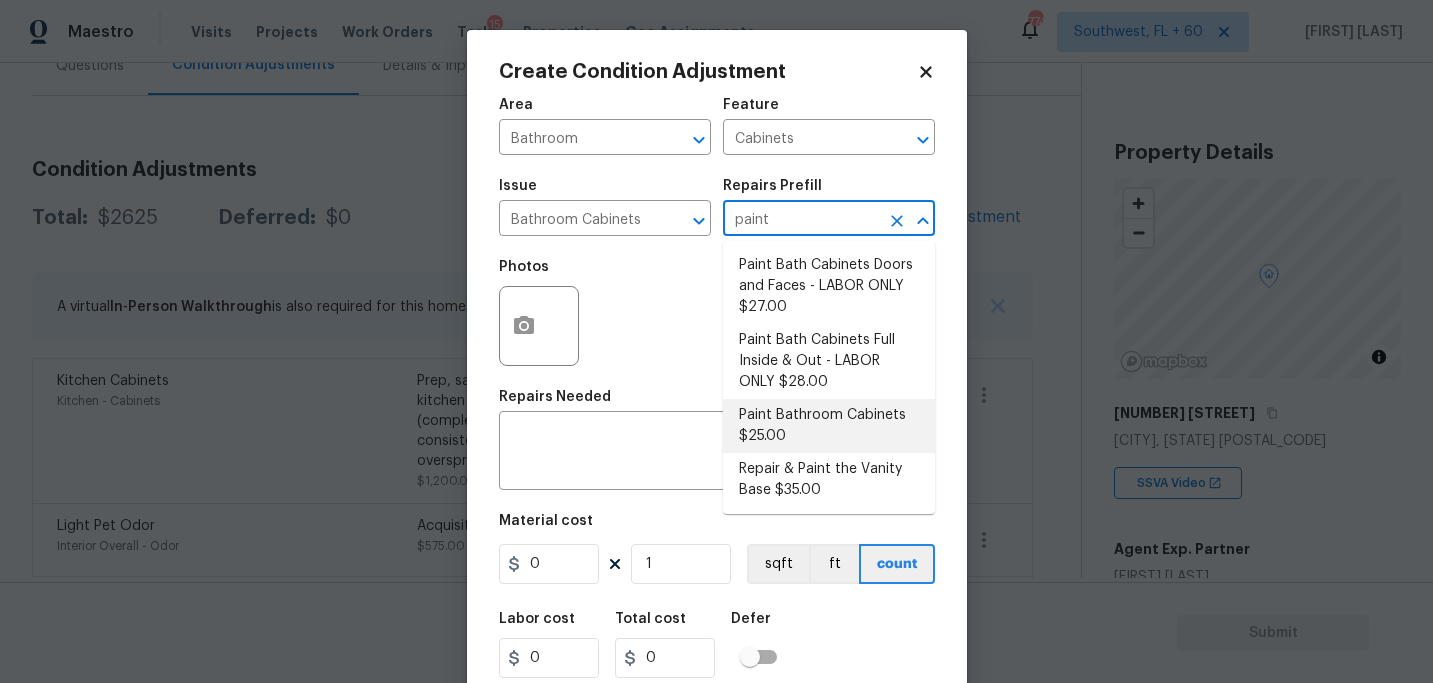 click on "Paint Bathroom Cabinets $25.00" at bounding box center (829, 426) 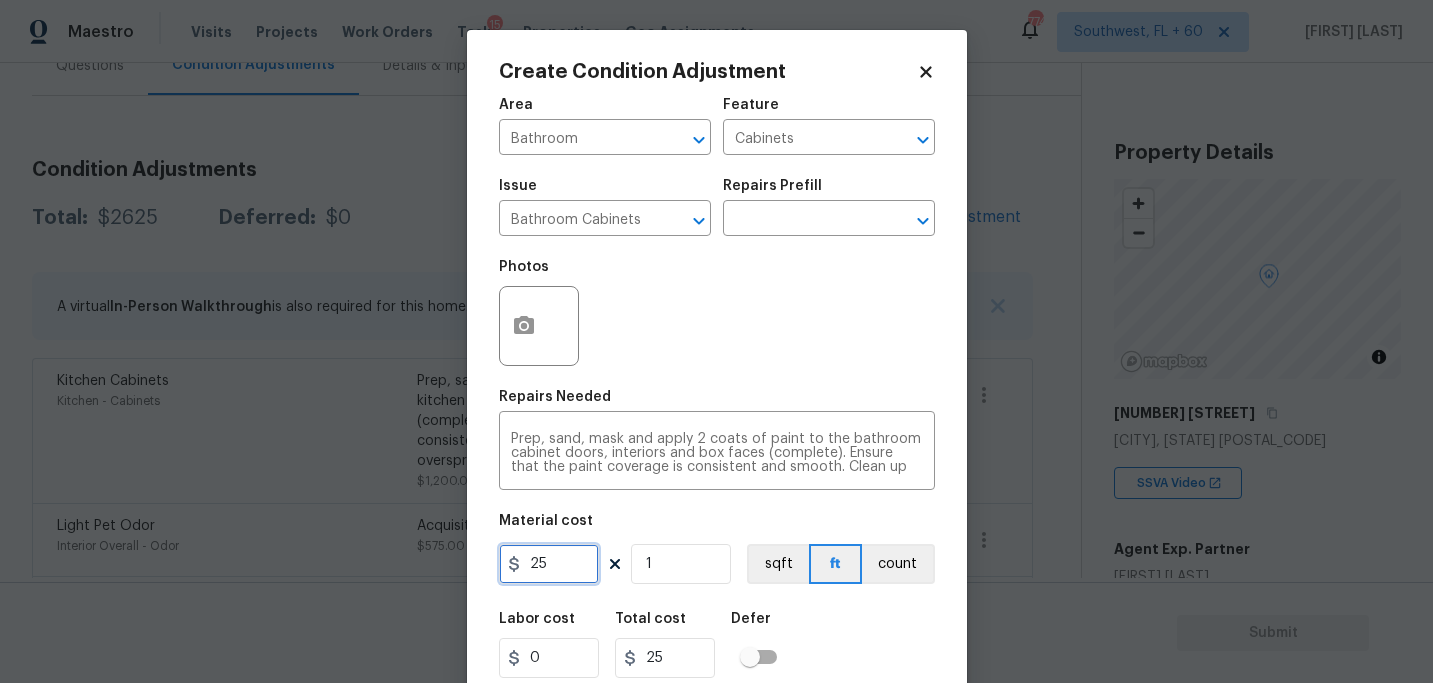 drag, startPoint x: 550, startPoint y: 562, endPoint x: 379, endPoint y: 552, distance: 171.29214 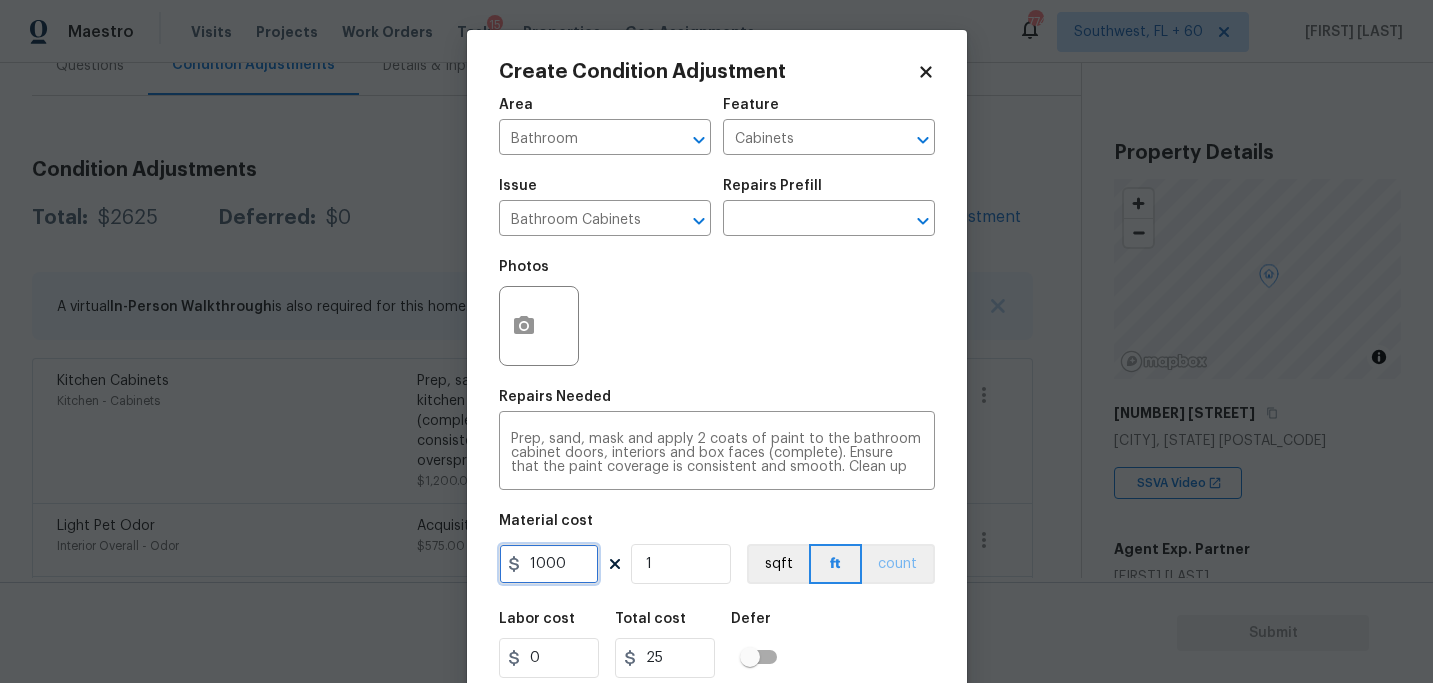 type on "1000" 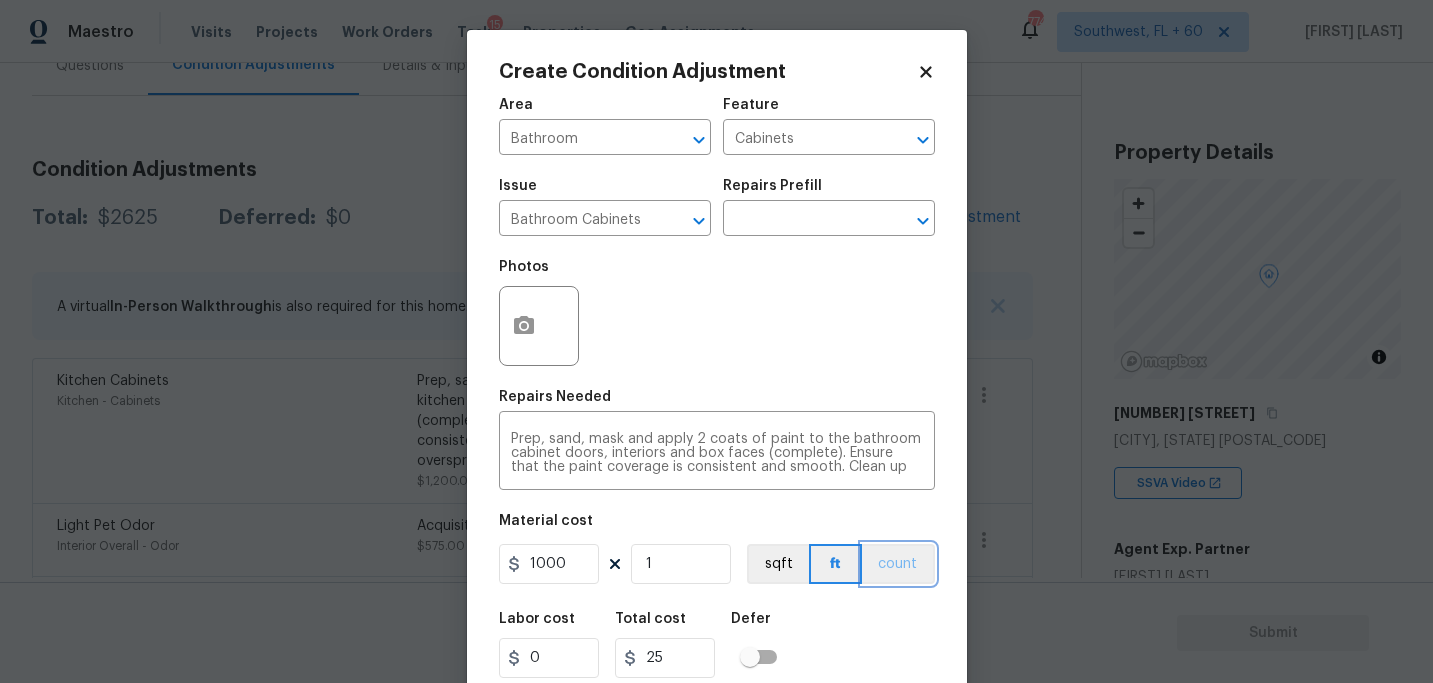 type on "1000" 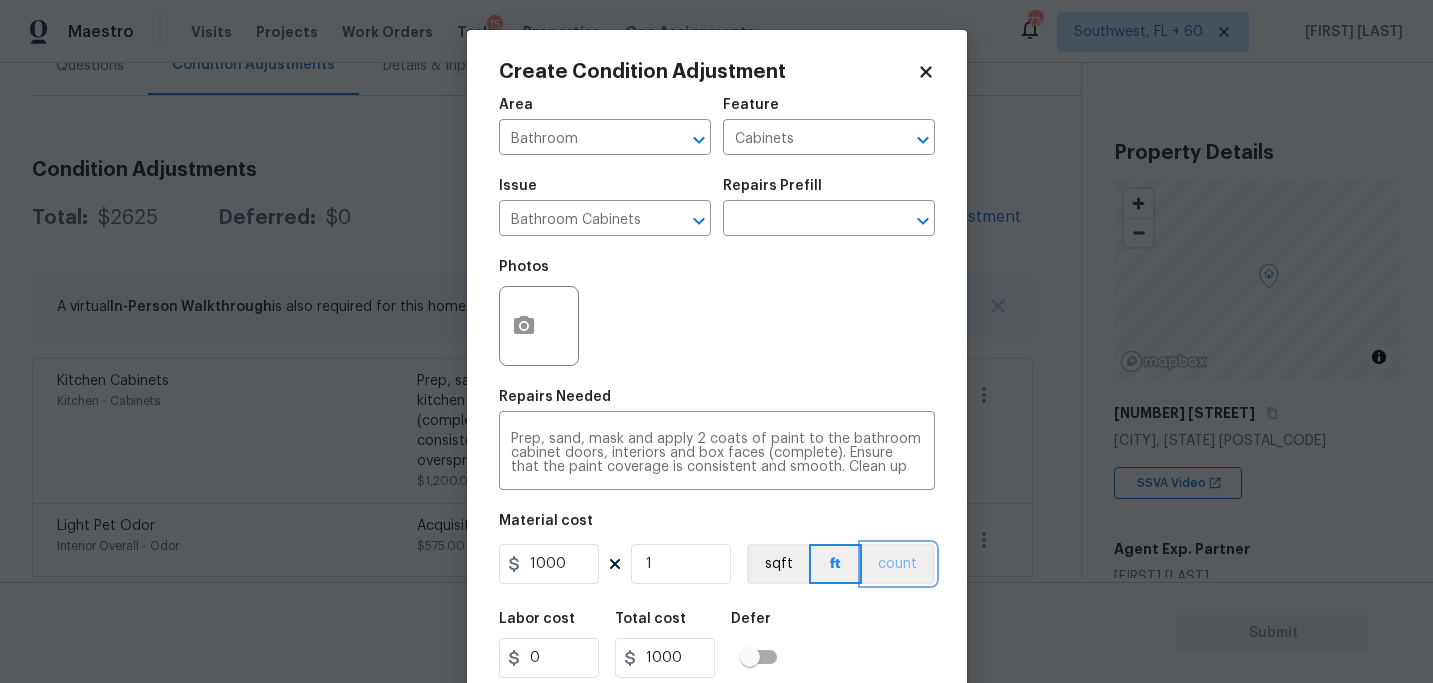 click on "count" at bounding box center (898, 564) 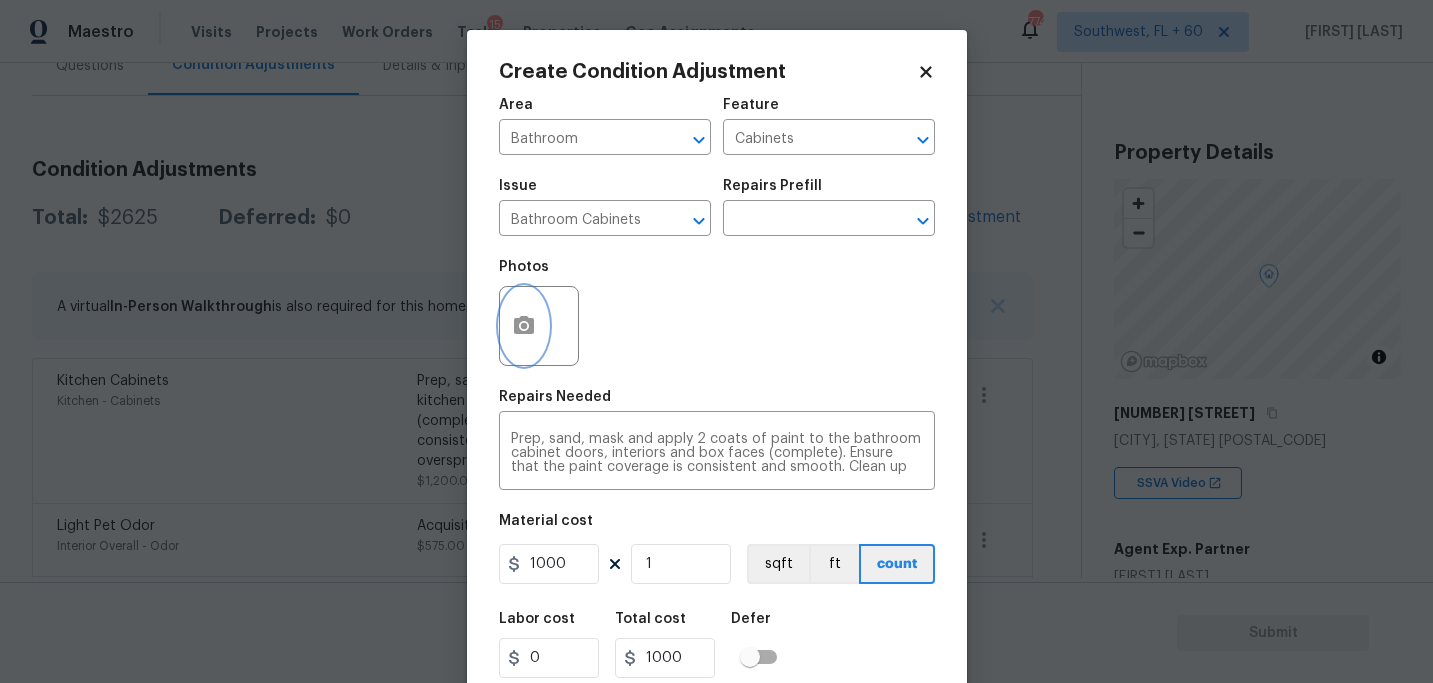 click 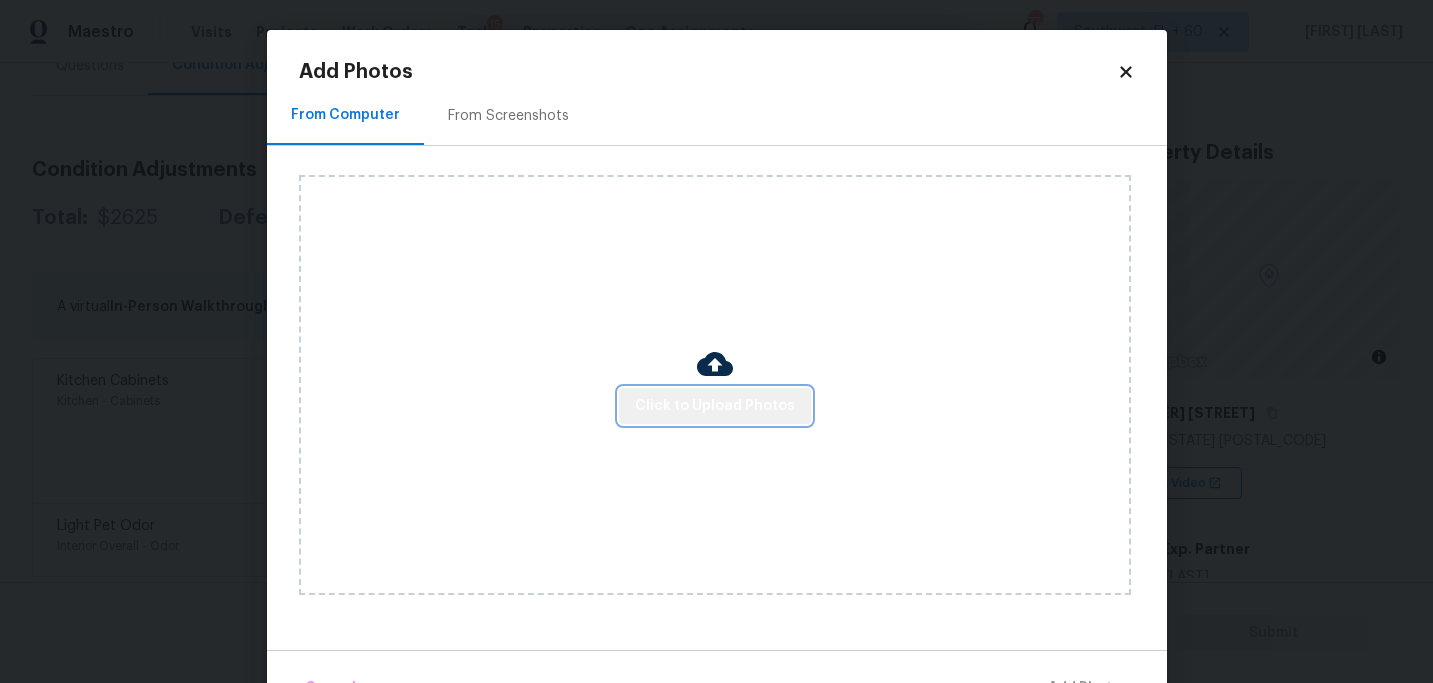 click on "Click to Upload Photos" at bounding box center [715, 406] 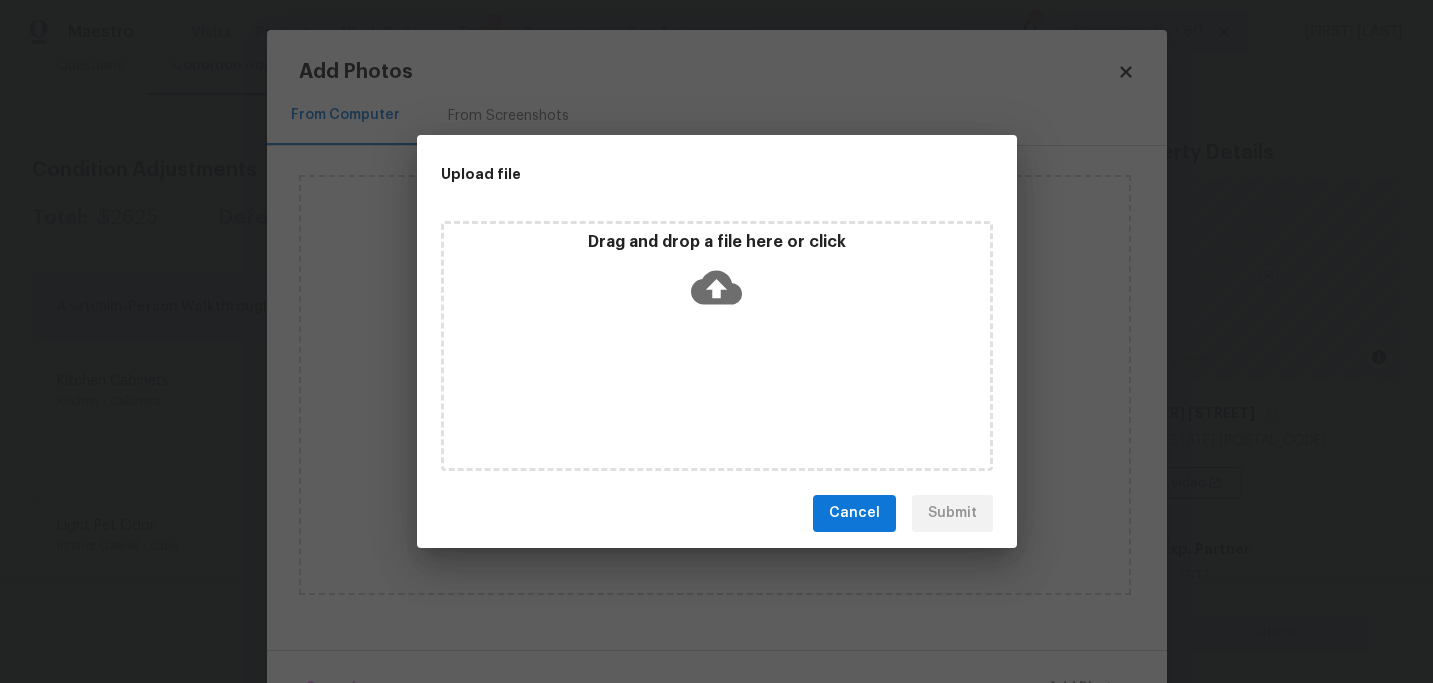 click 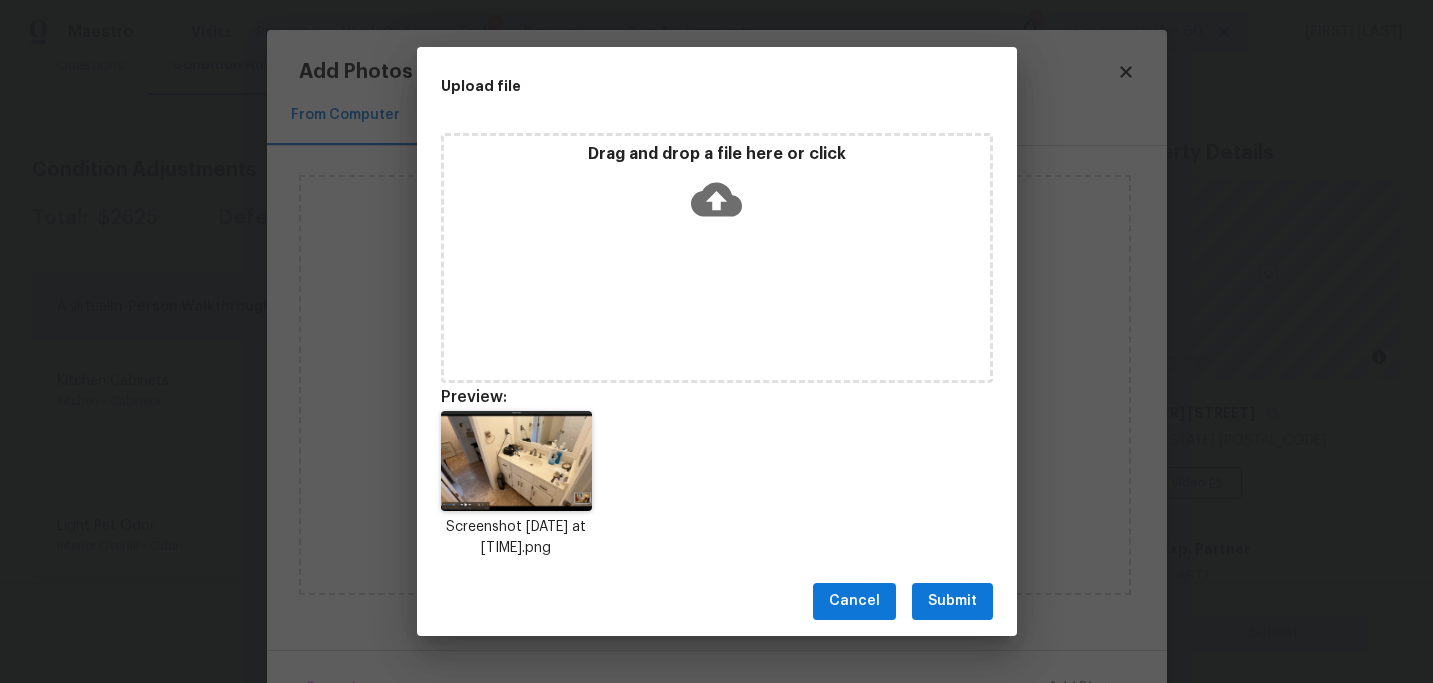 click on "Submit" at bounding box center (952, 601) 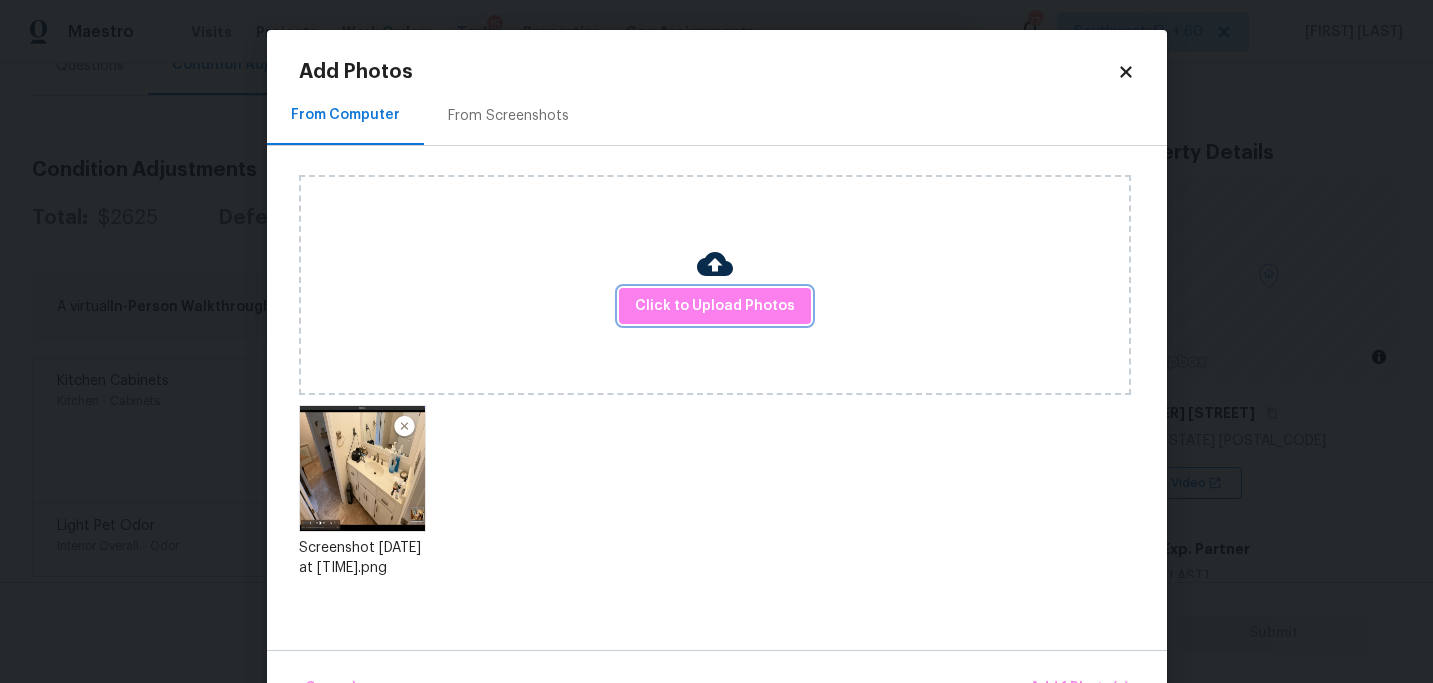 scroll, scrollTop: 57, scrollLeft: 0, axis: vertical 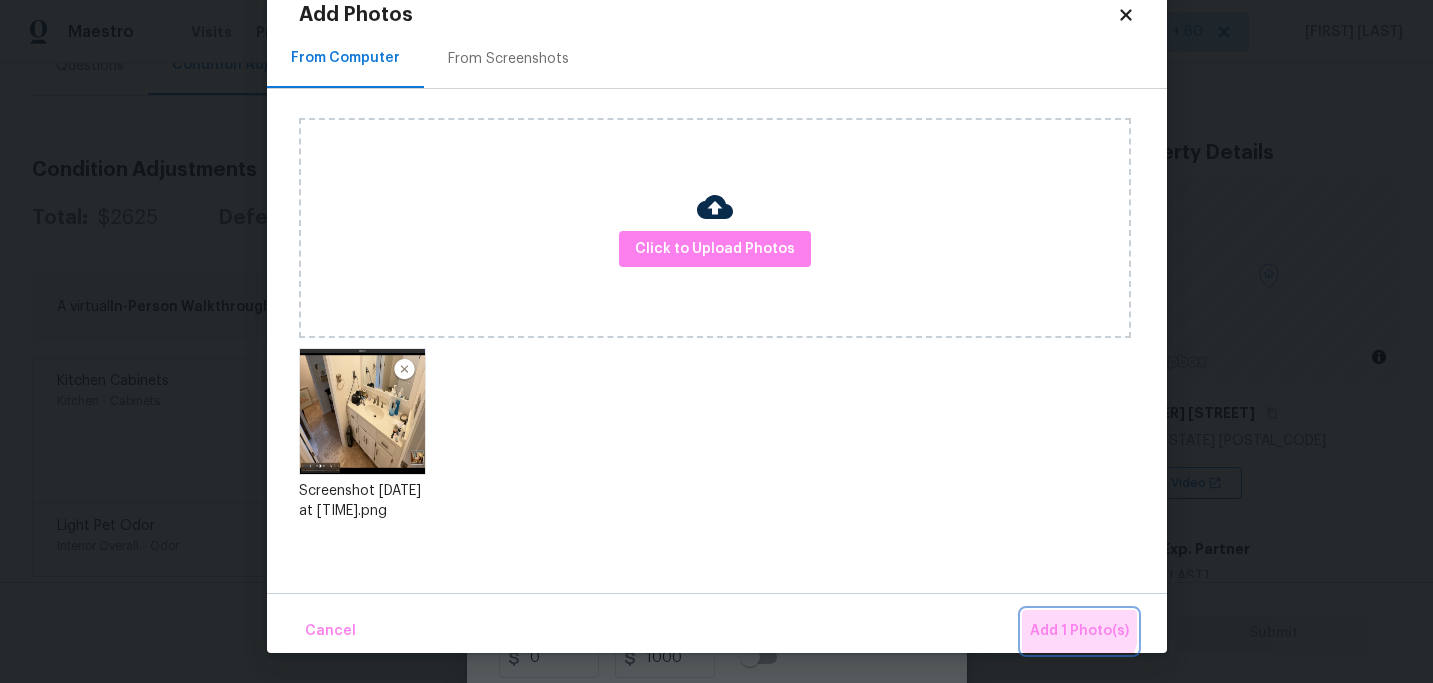 click on "Add 1 Photo(s)" at bounding box center (1079, 631) 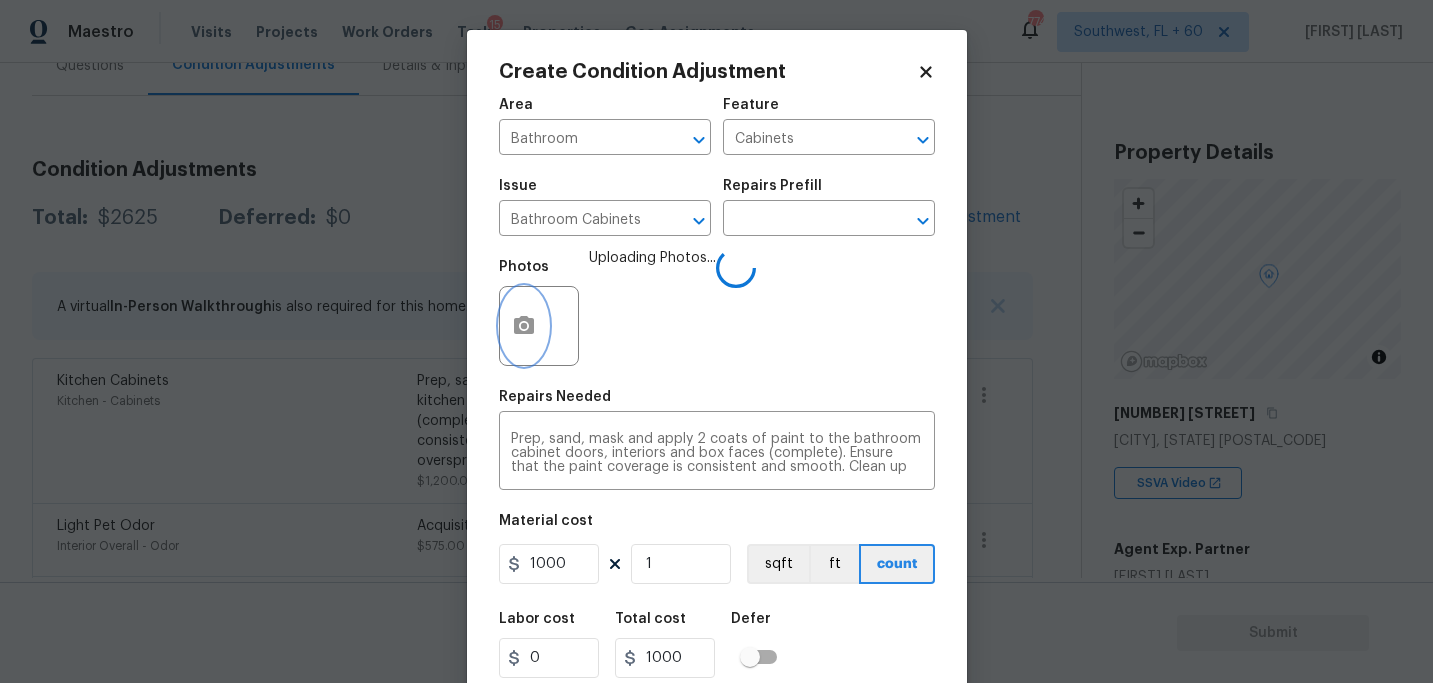 scroll, scrollTop: 0, scrollLeft: 0, axis: both 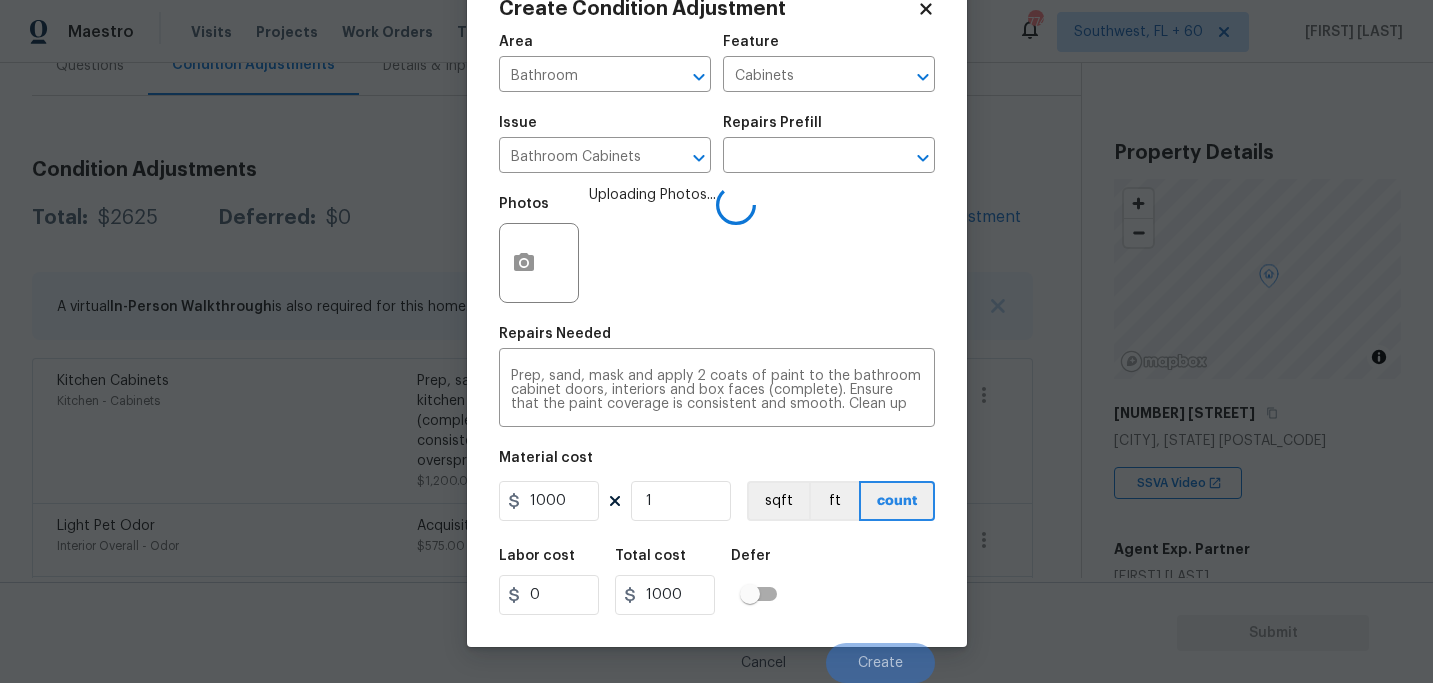 click on "Labor cost 0 Total cost 1000 Defer" at bounding box center [717, 582] 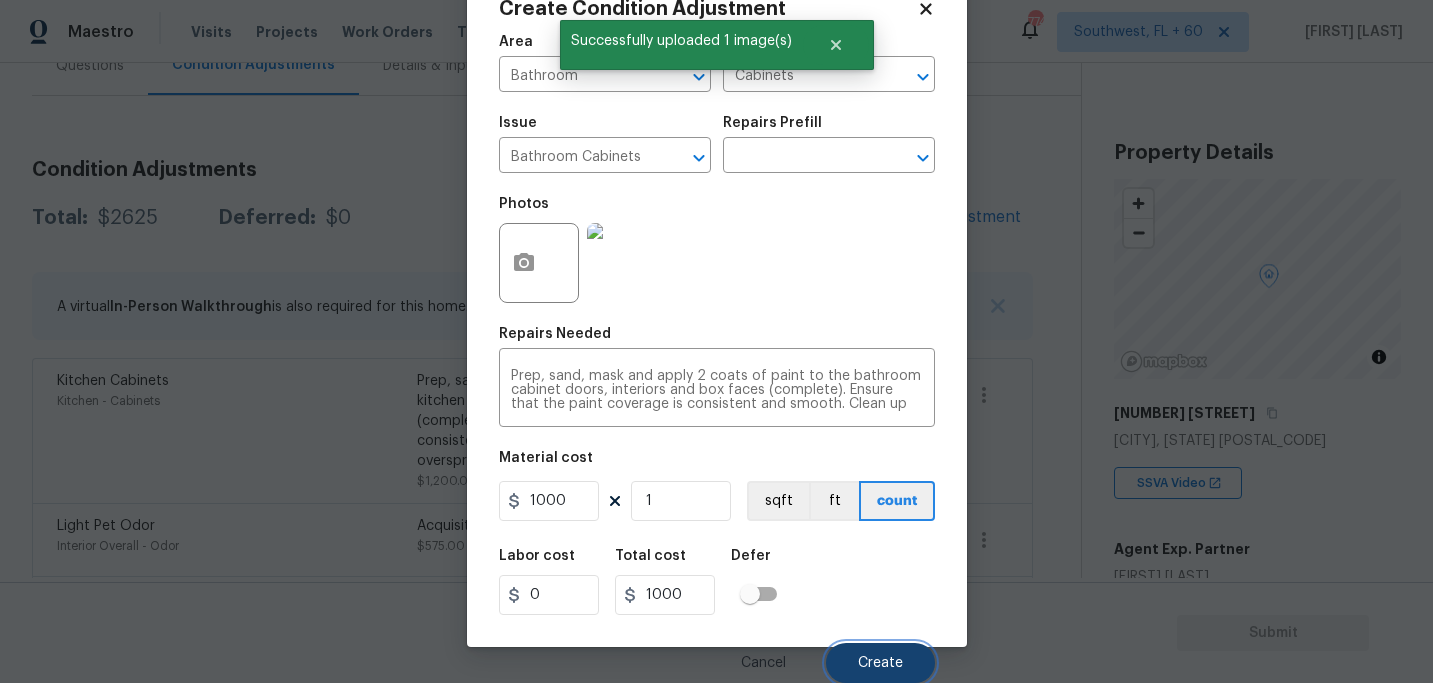 click on "Create" at bounding box center (880, 663) 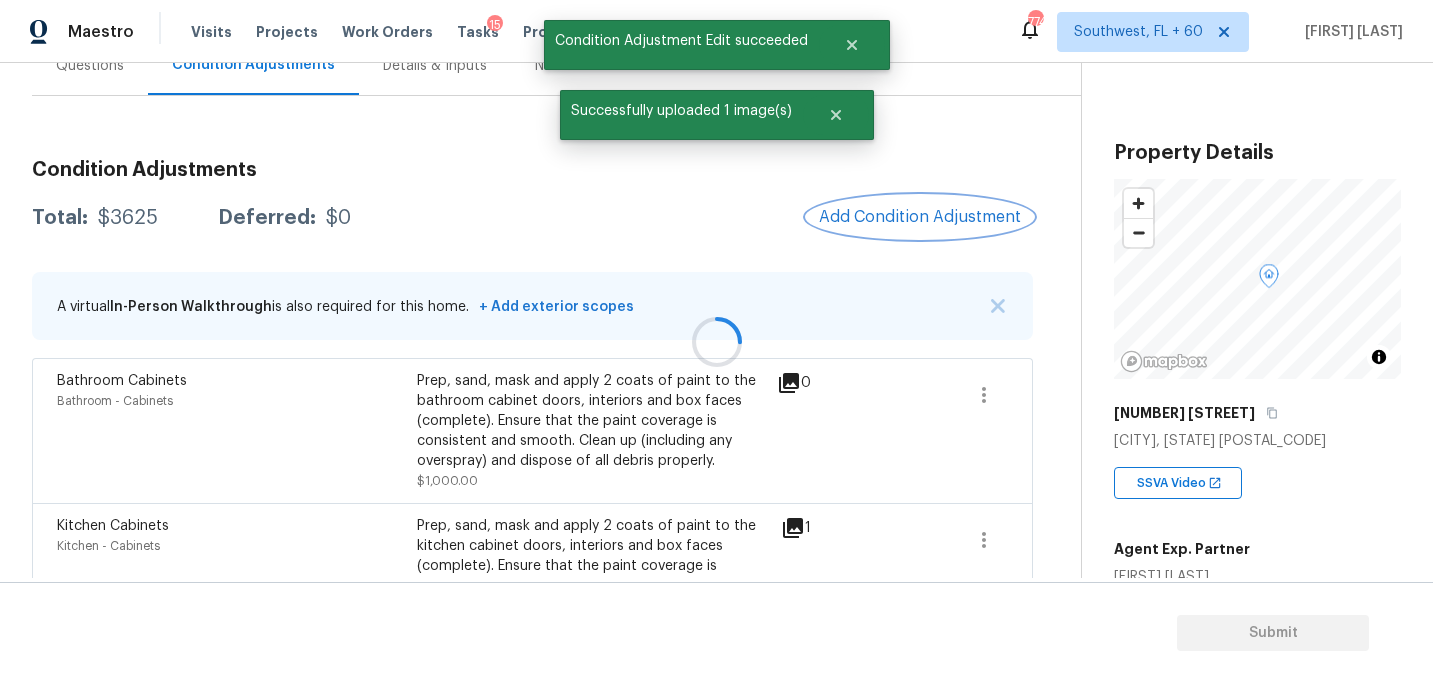 scroll, scrollTop: 0, scrollLeft: 0, axis: both 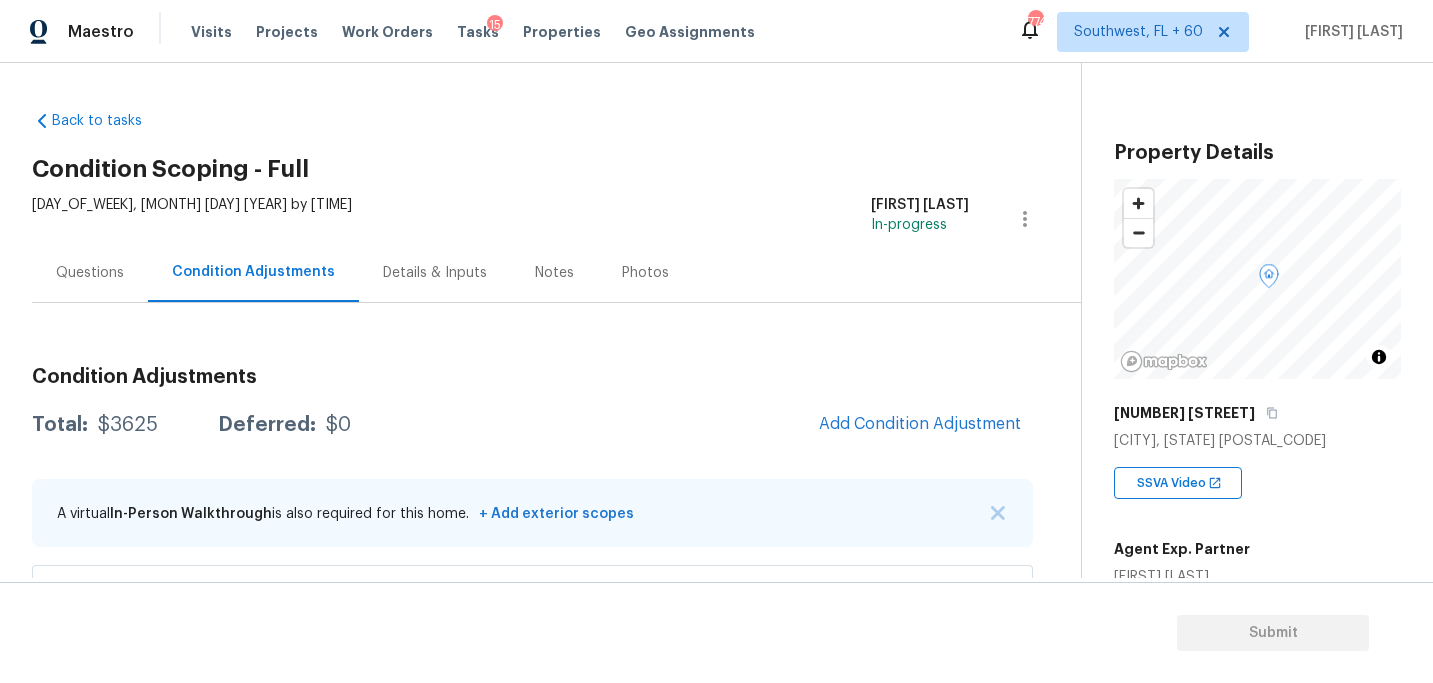 click on "Questions" at bounding box center (90, 272) 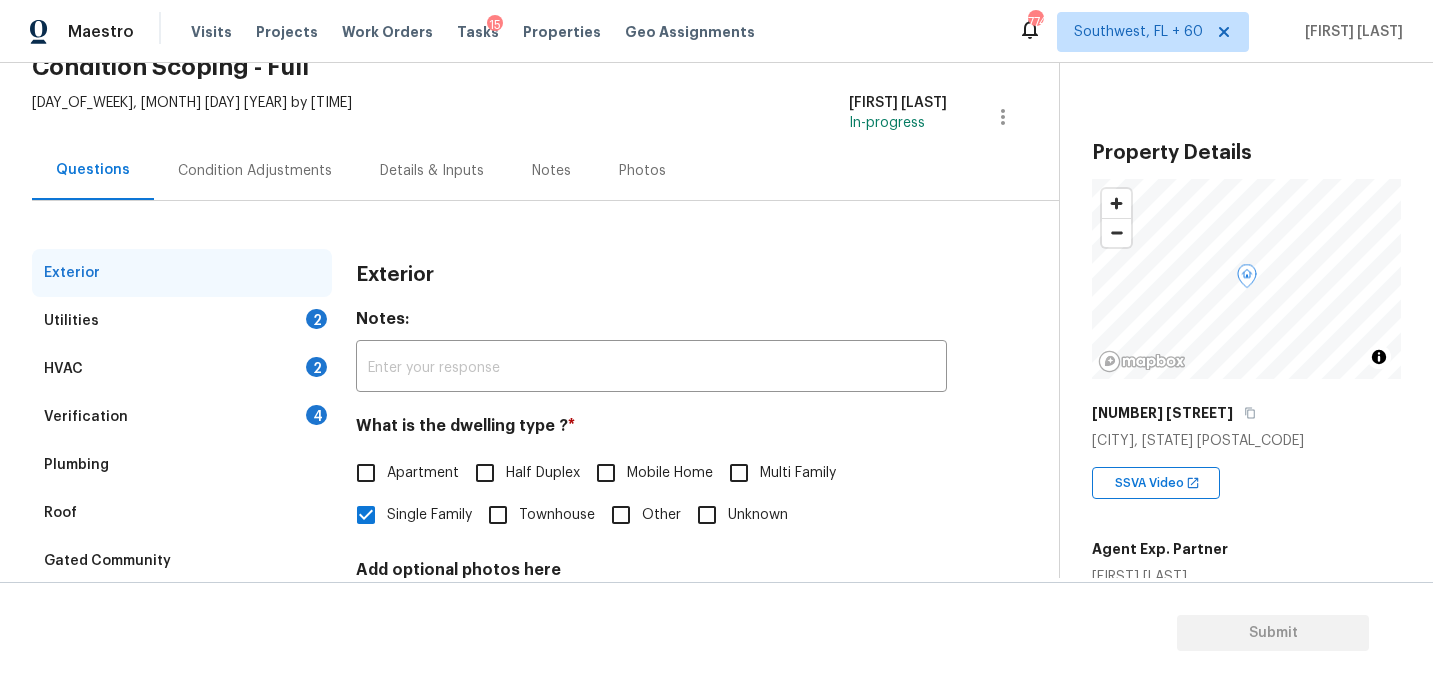 scroll, scrollTop: 119, scrollLeft: 0, axis: vertical 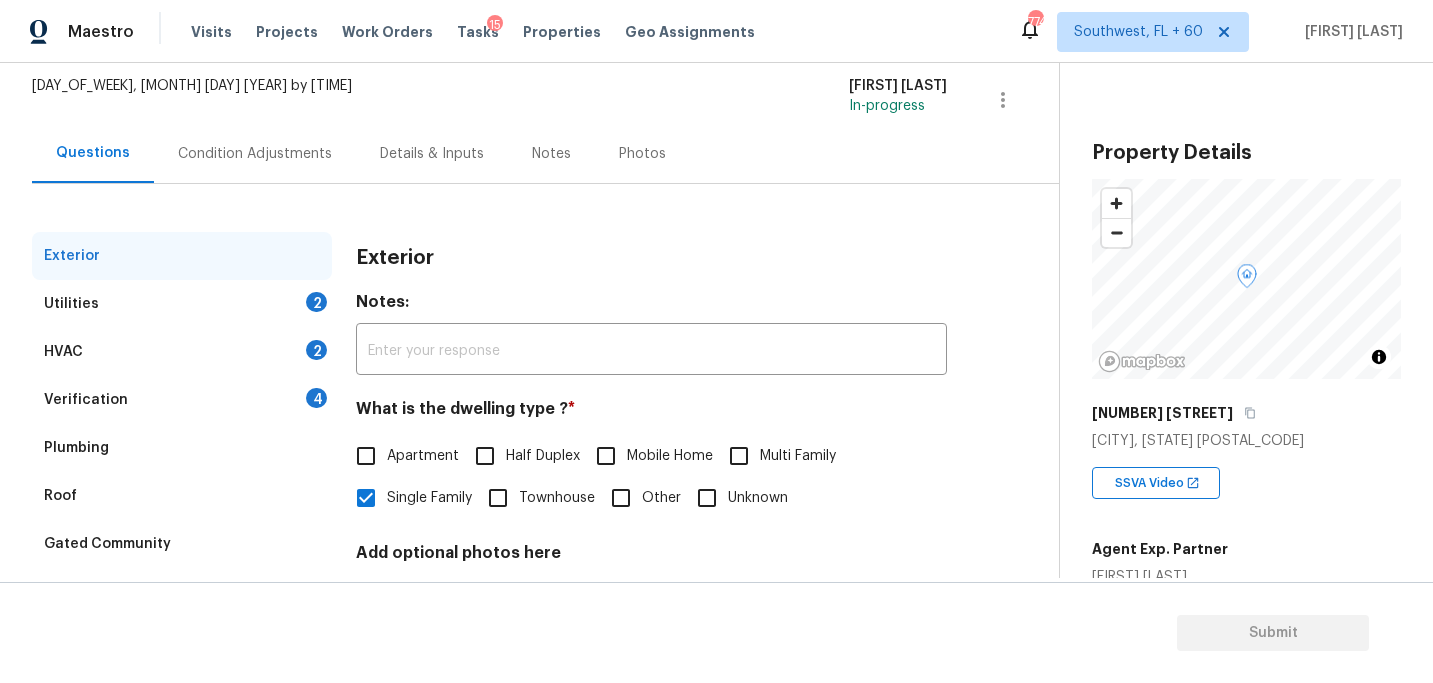 click on "Utilities 2" at bounding box center (182, 304) 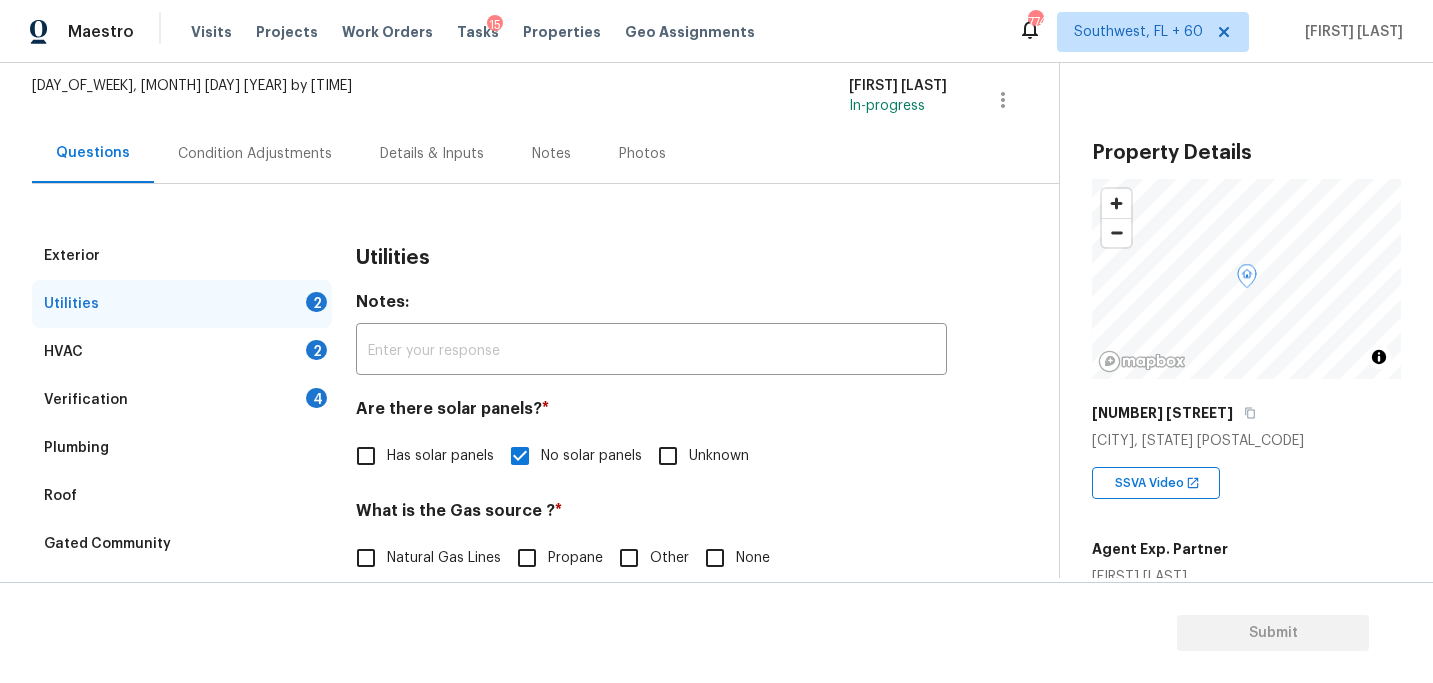 click on "Verification" at bounding box center [86, 400] 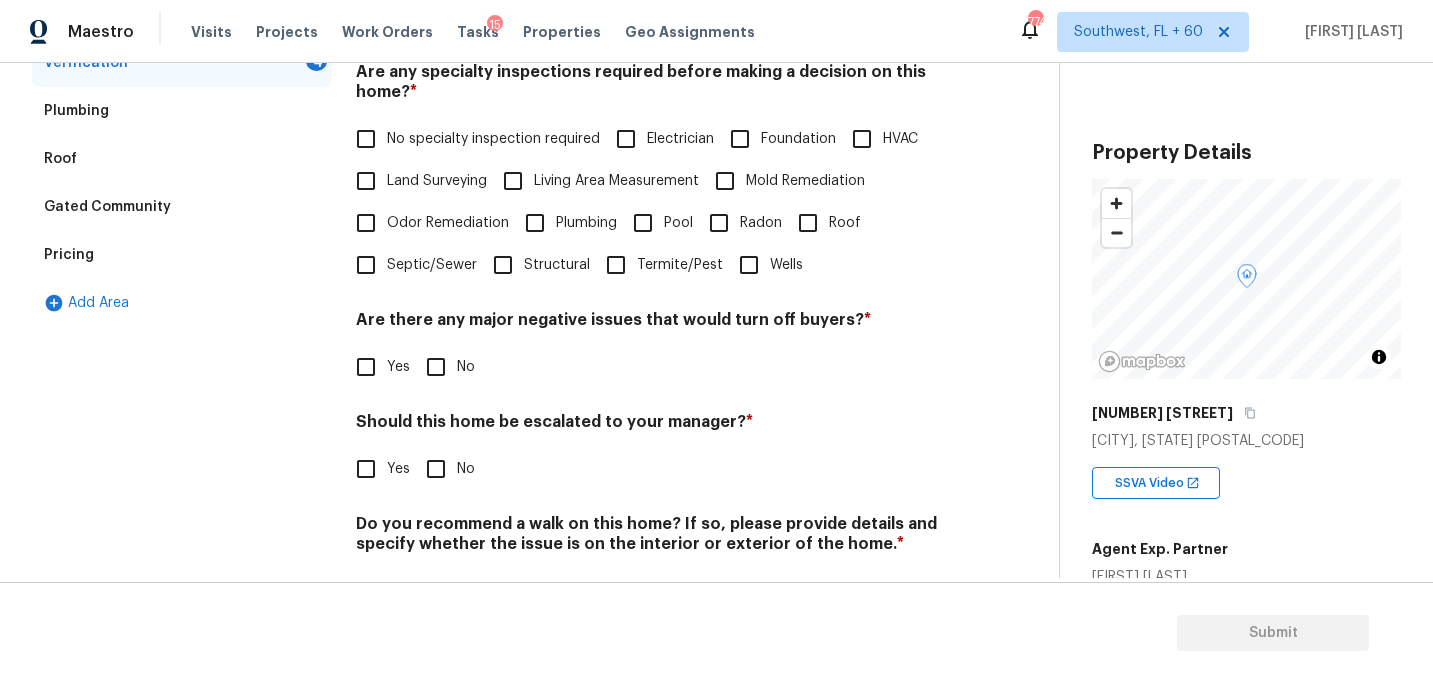 scroll, scrollTop: 520, scrollLeft: 0, axis: vertical 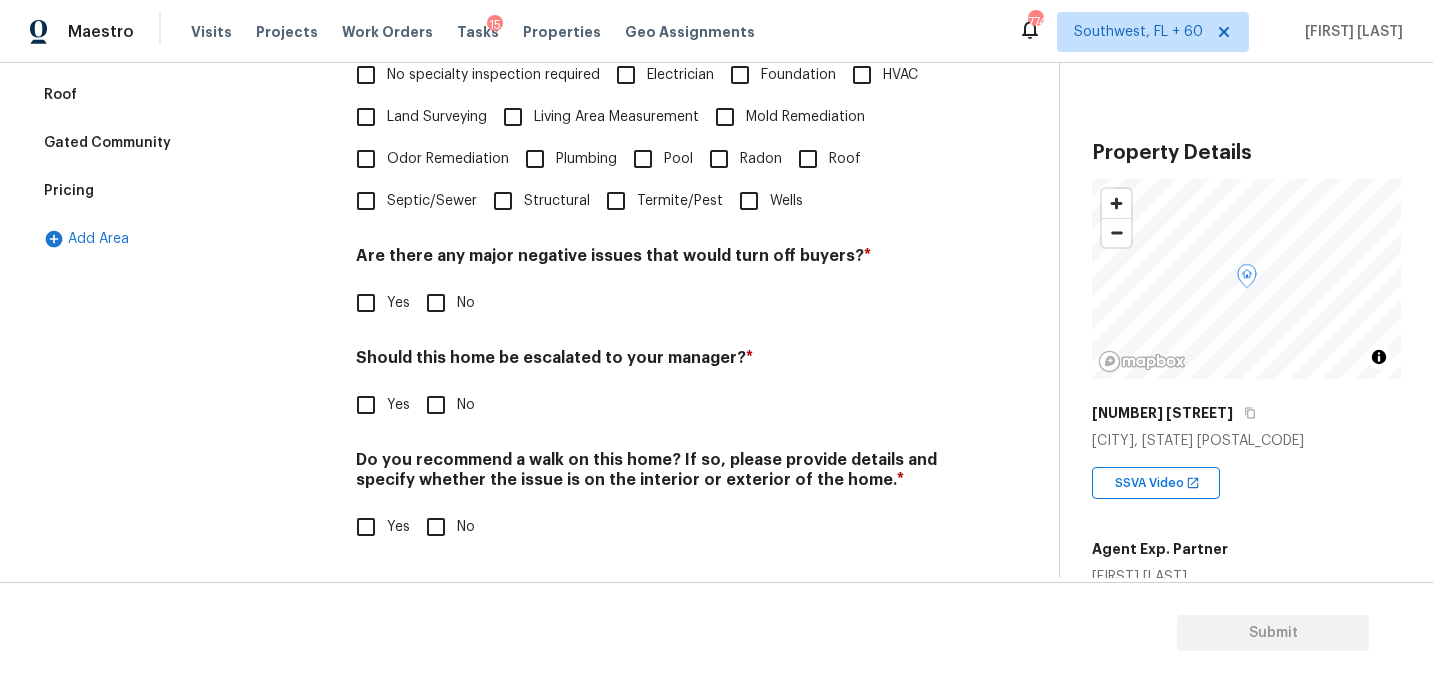 click on "Roof" at bounding box center [824, 159] 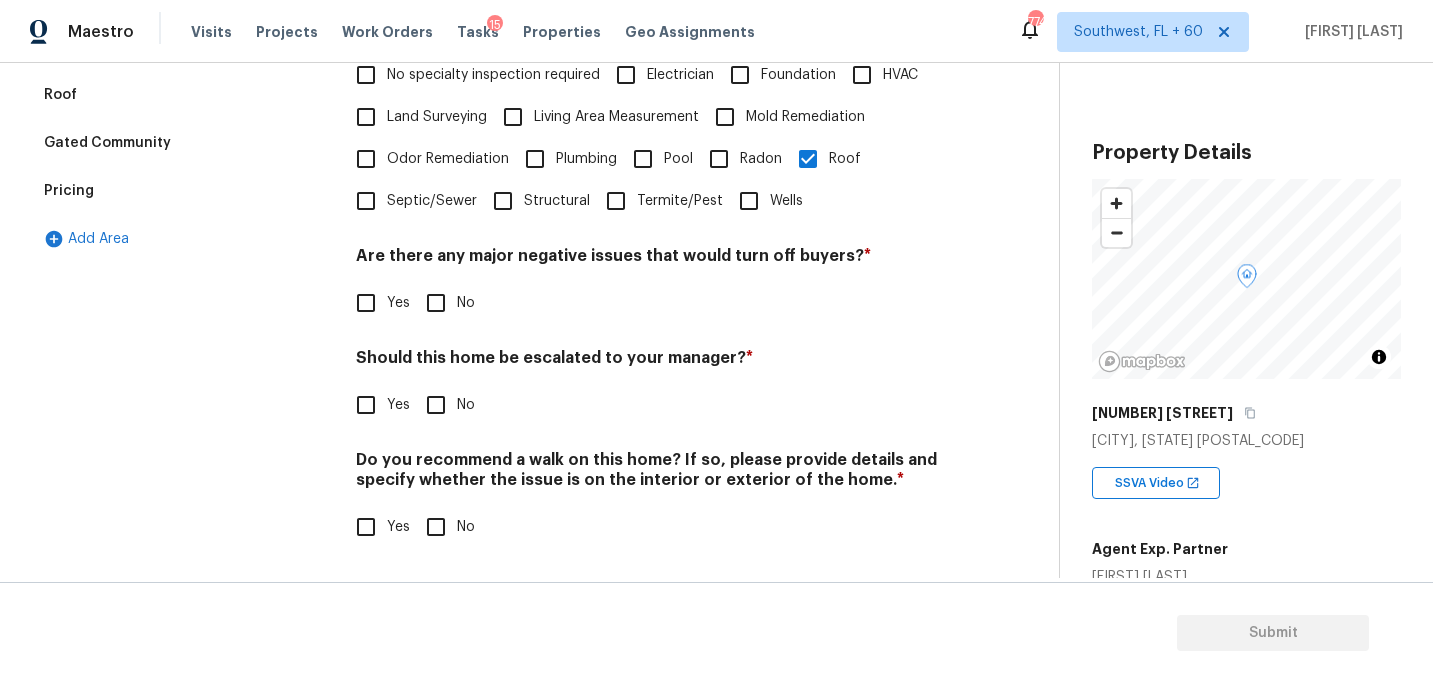 click on "No" at bounding box center [436, 303] 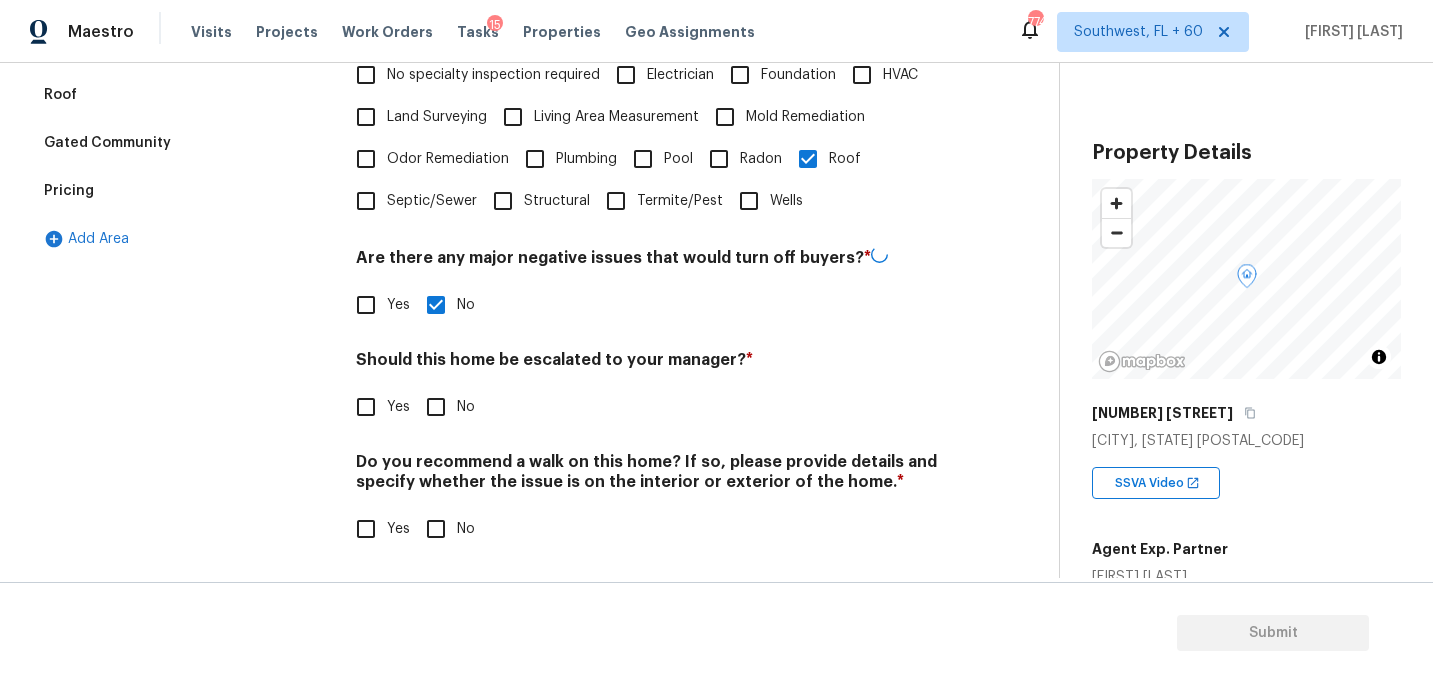 click on "Do you recommend a walk on this home? If so, please provide details and specify whether the issue is on the interior or exterior of the home.  * Yes No" at bounding box center (651, 501) 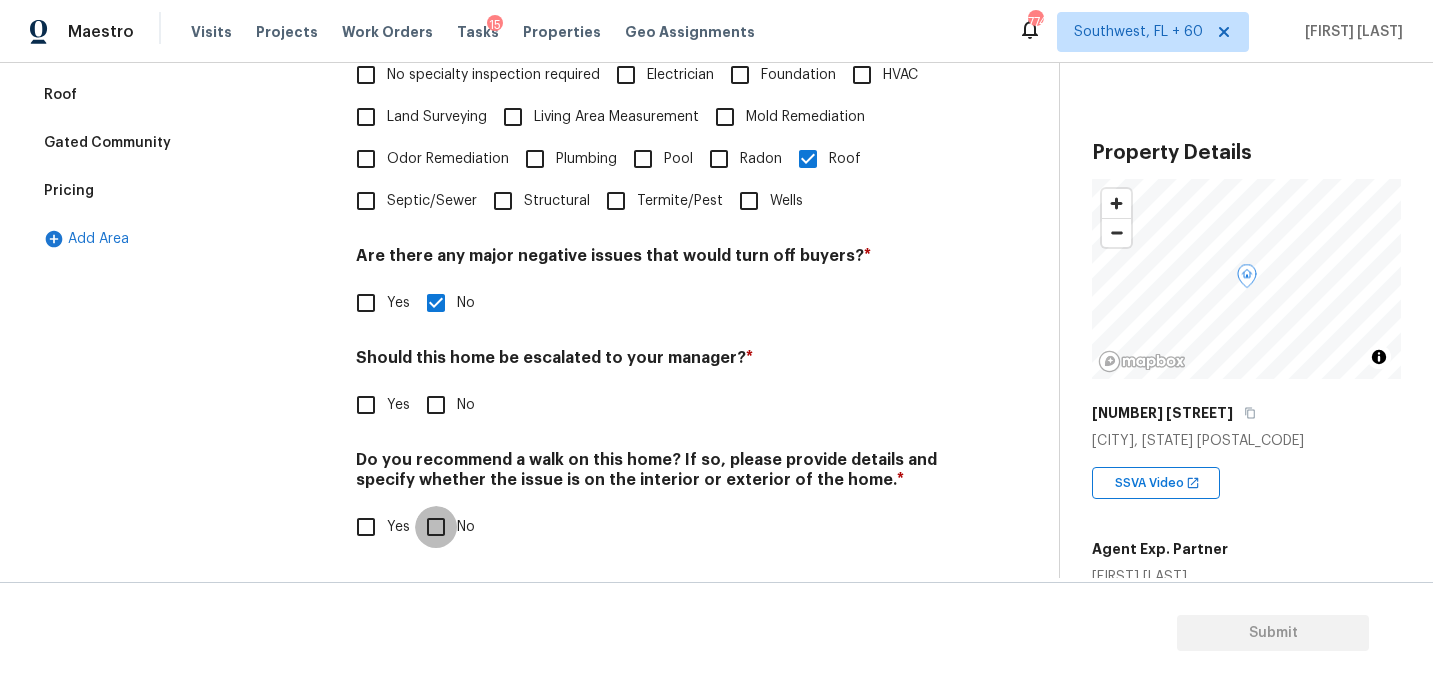 click on "No" at bounding box center (436, 527) 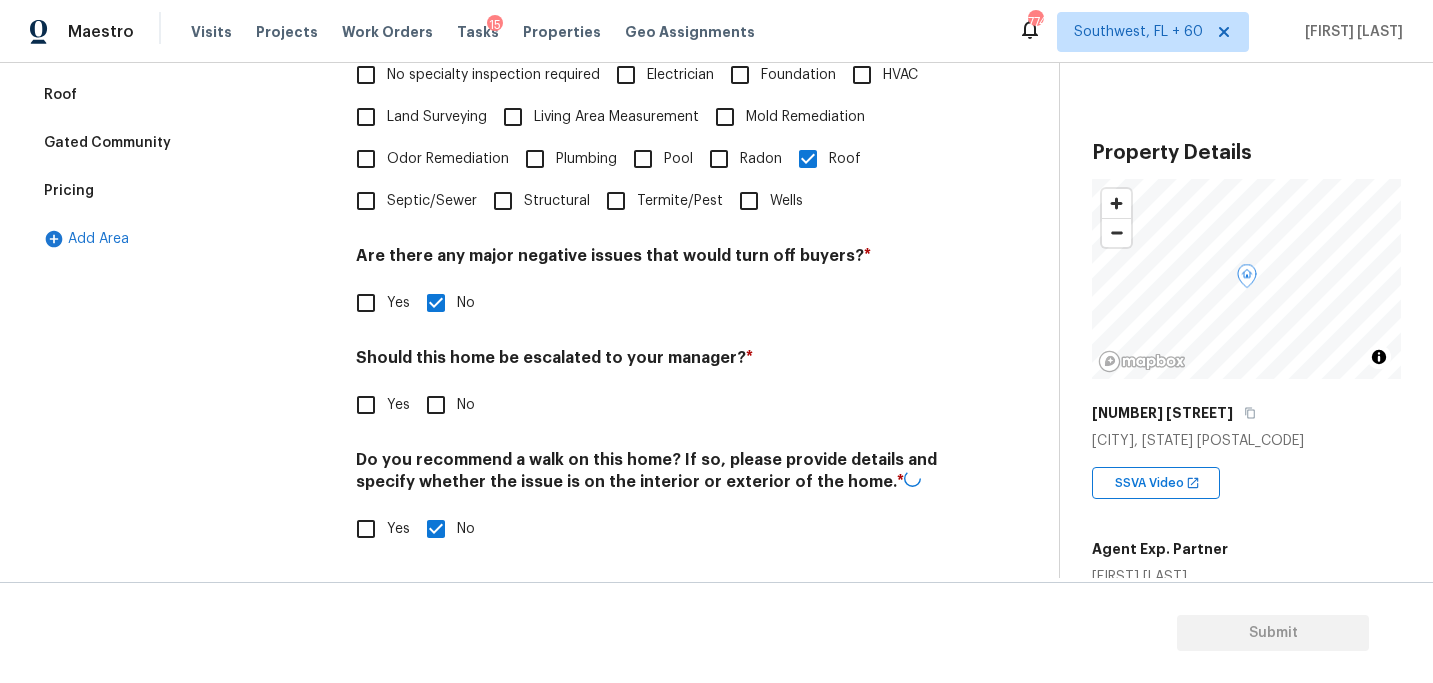click on "Yes" at bounding box center [366, 405] 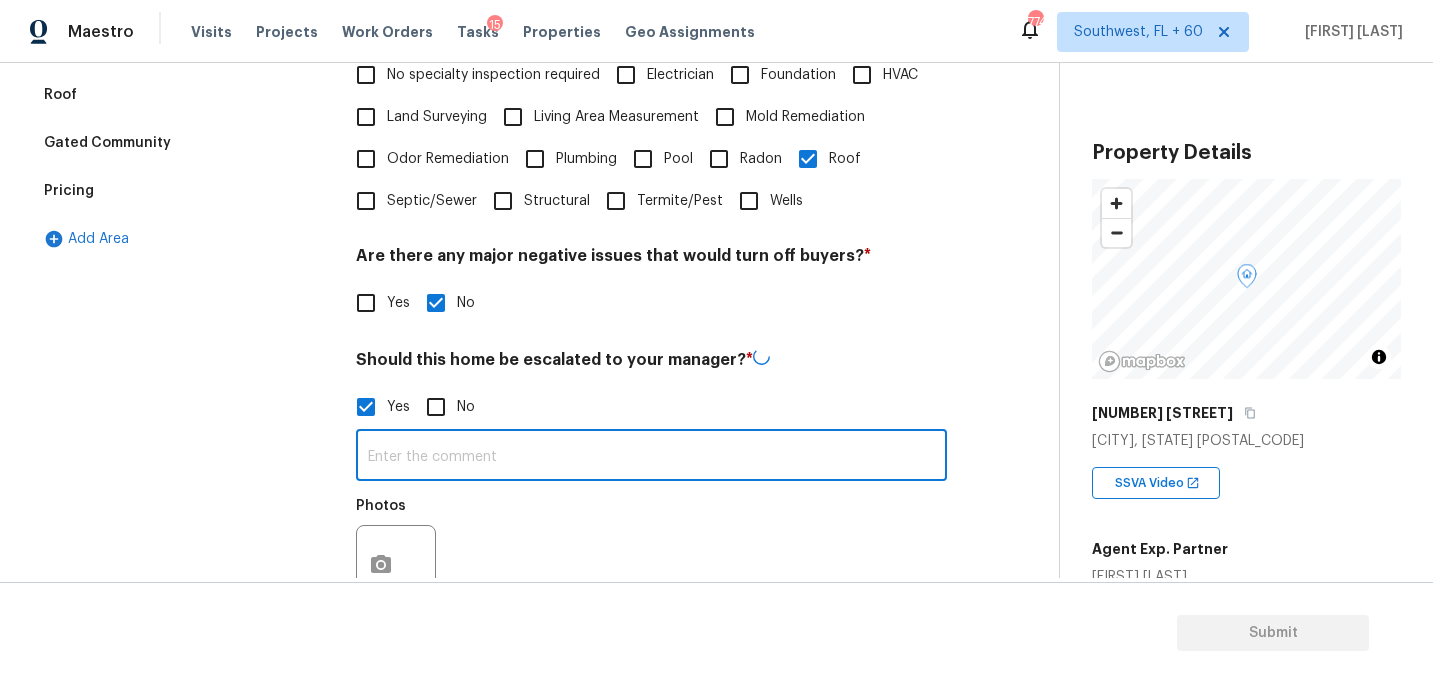 click at bounding box center [651, 457] 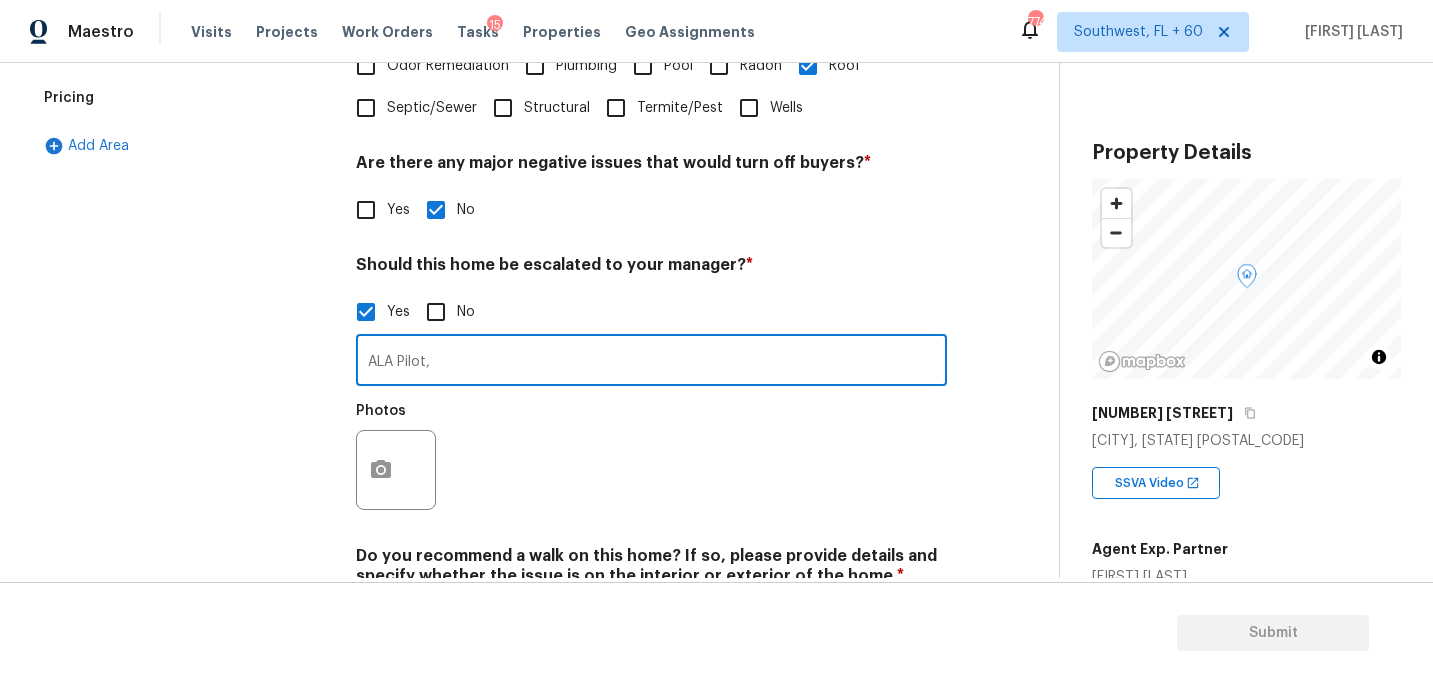 scroll, scrollTop: 691, scrollLeft: 0, axis: vertical 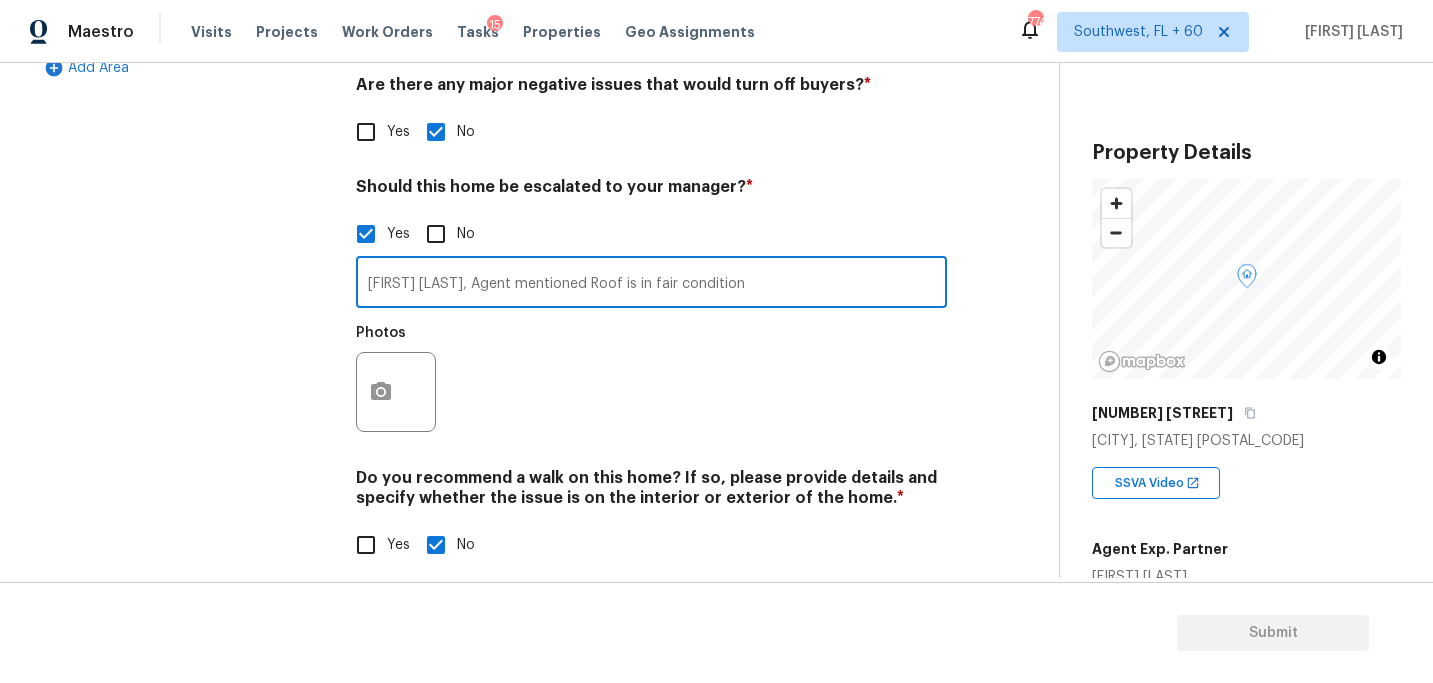 type on "ALA Pilot, Agent mentioned Roof is in fair condition" 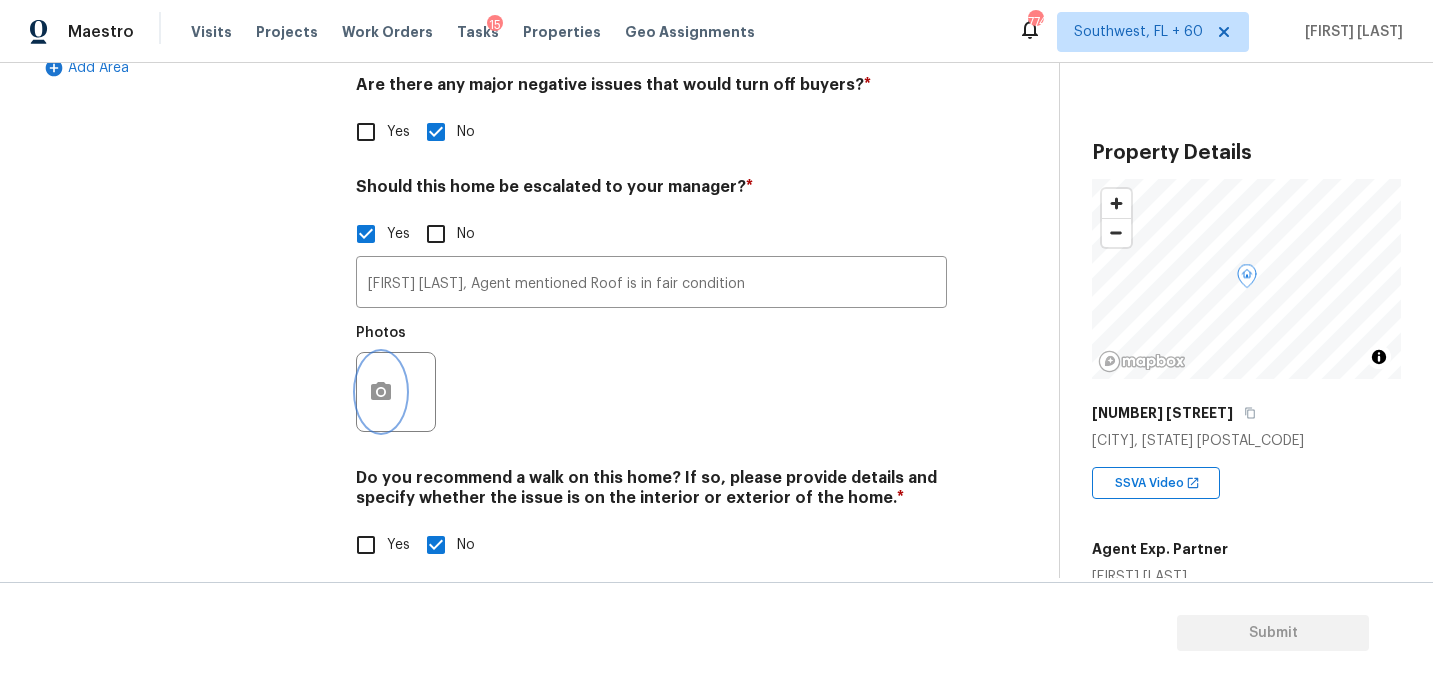click 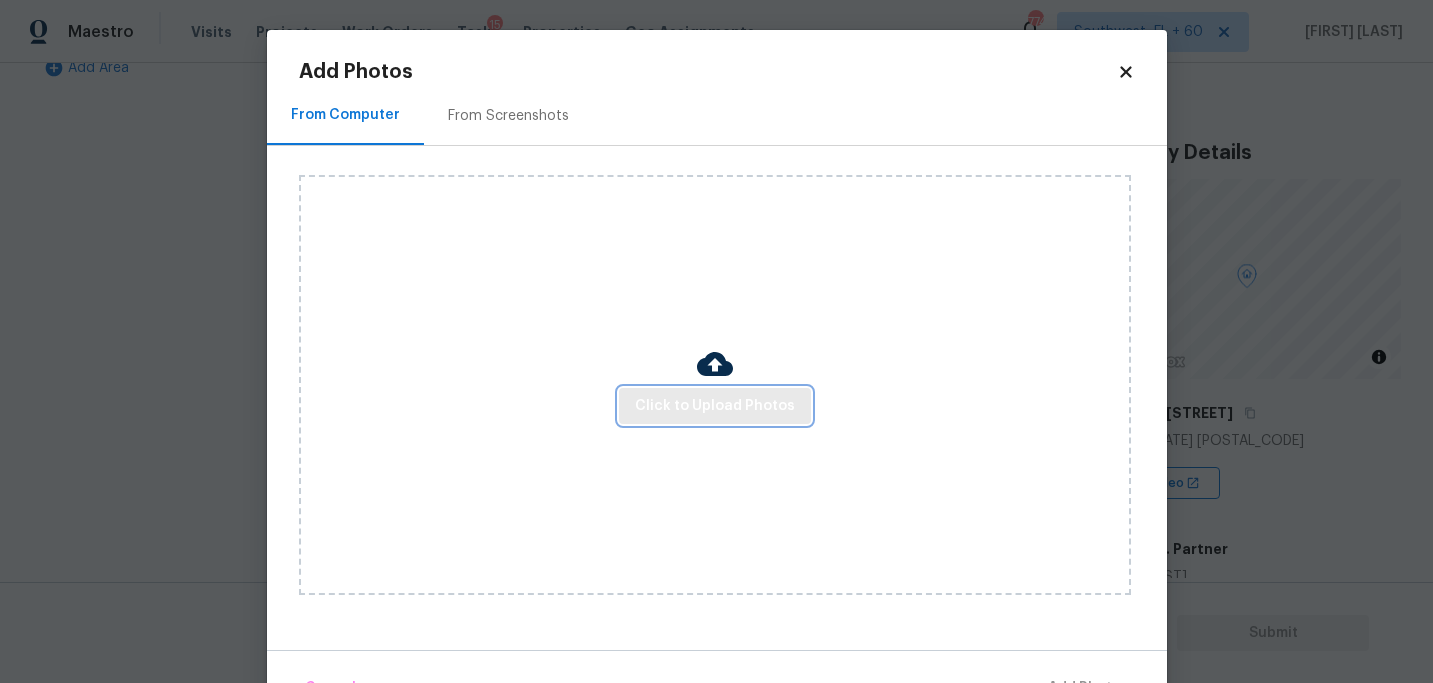 click on "Click to Upload Photos" at bounding box center (715, 406) 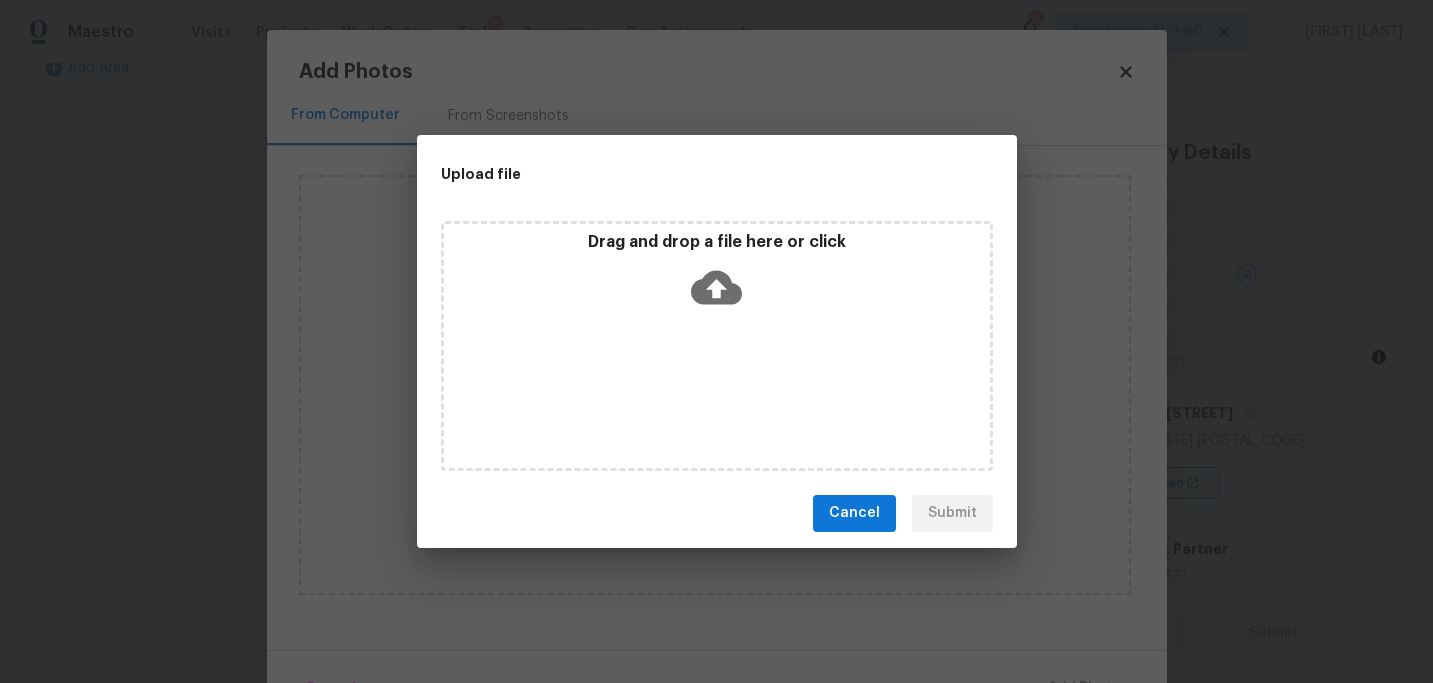 click on "Drag and drop a file here or click" at bounding box center [717, 346] 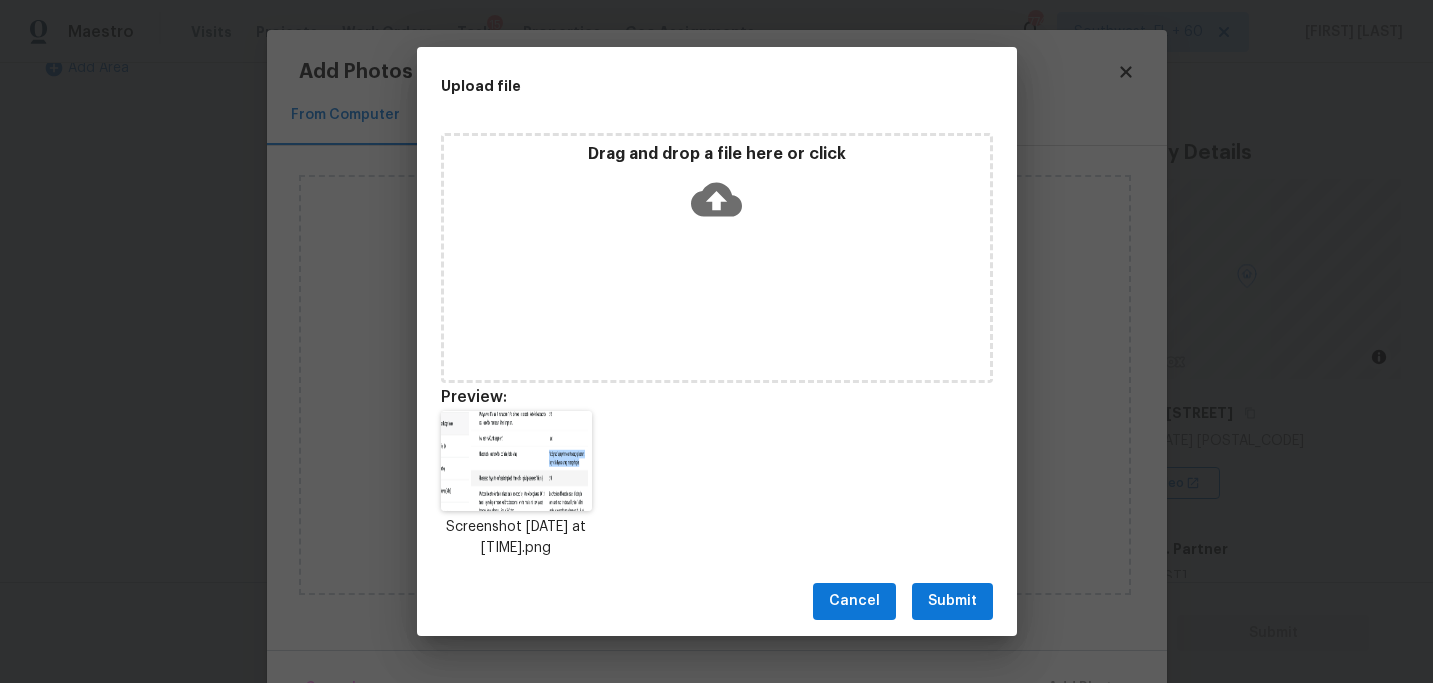 click on "Submit" at bounding box center (952, 601) 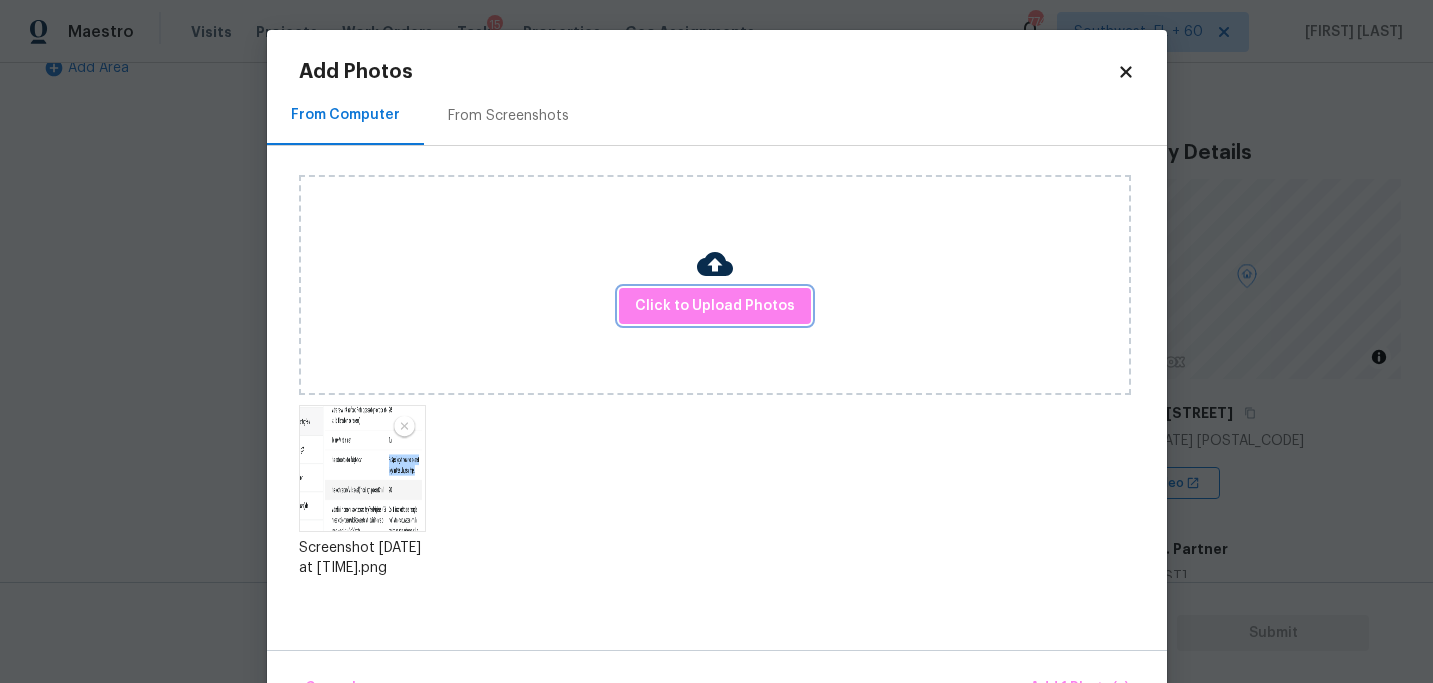 scroll, scrollTop: 57, scrollLeft: 0, axis: vertical 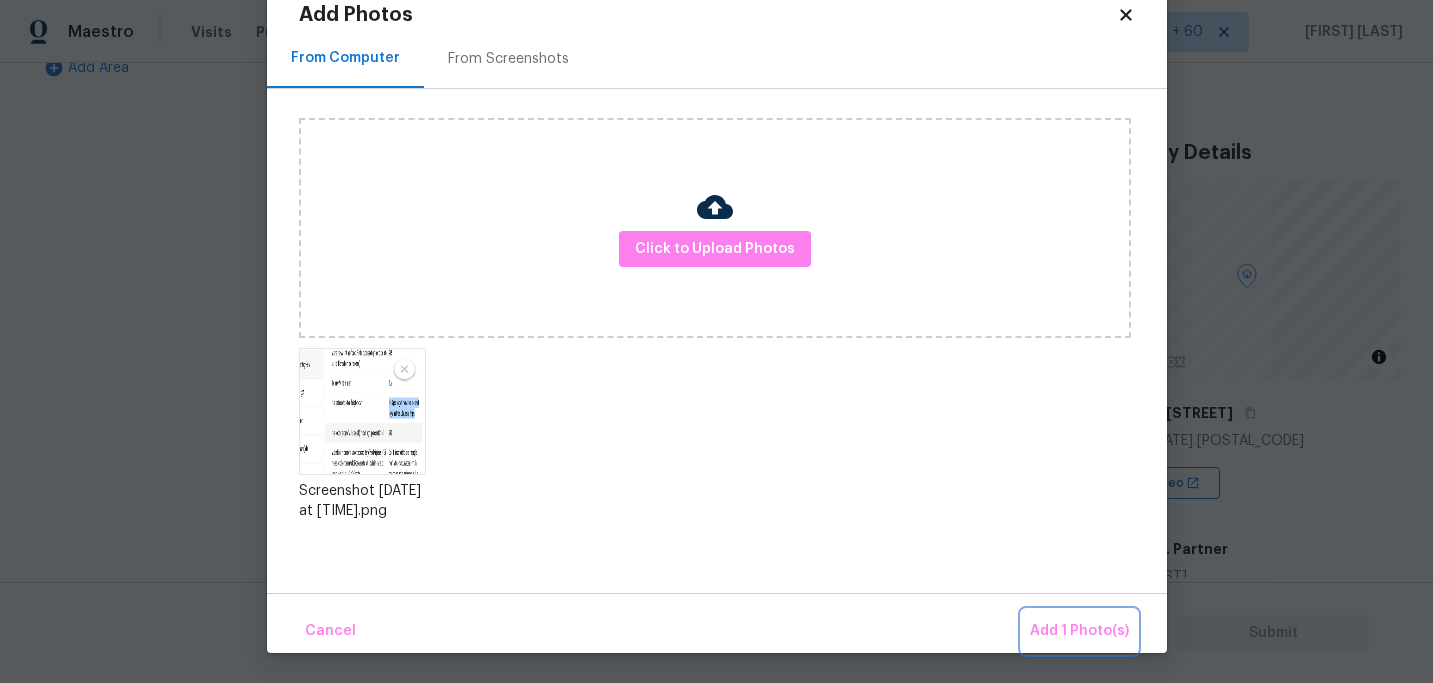 click on "Add 1 Photo(s)" at bounding box center (1079, 631) 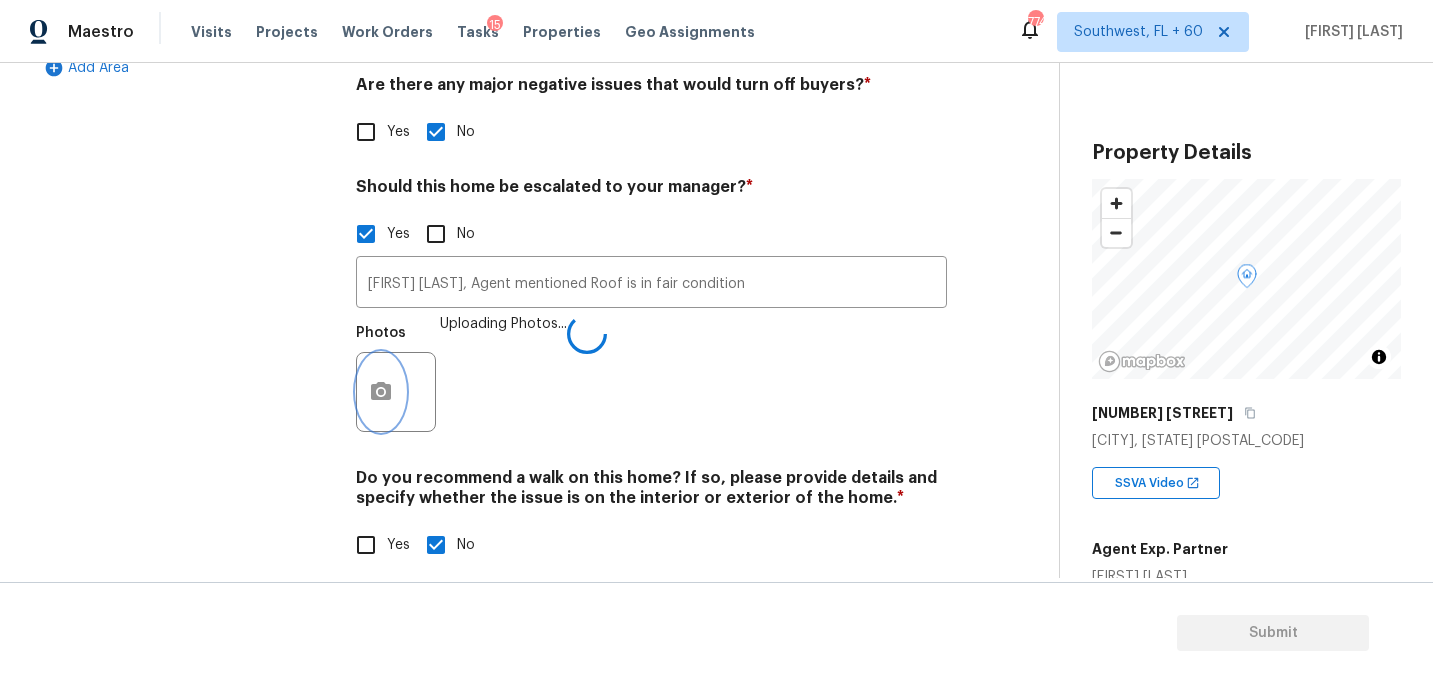 scroll, scrollTop: 0, scrollLeft: 0, axis: both 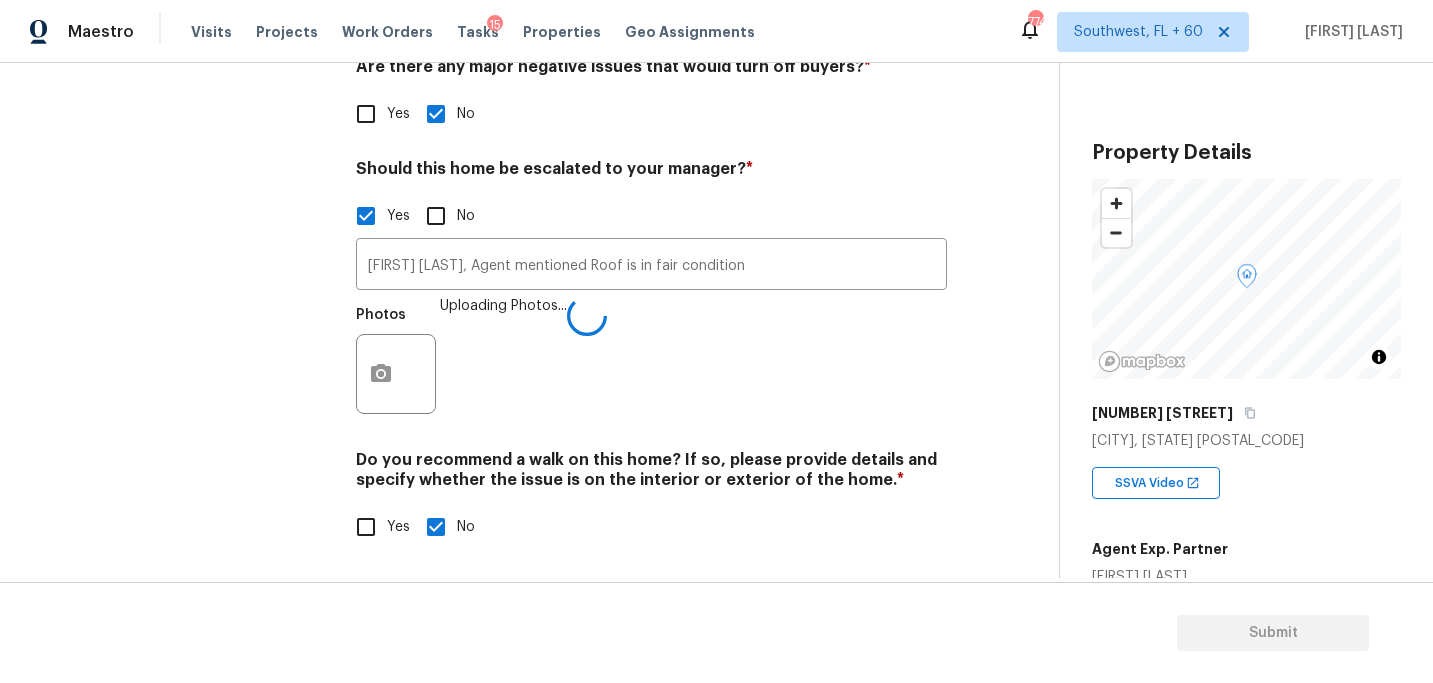 click on "Verification Notes: ​ Are any specialty inspections required before making a decision on this home?  * No specialty inspection required Electrician Foundation HVAC Land Surveying Living Area Measurement Mold Remediation Odor Remediation Plumbing Pool Radon Roof Septic/Sewer Structural Termite/Pest Wells Are there any major negative issues that would turn off buyers?  * Yes No Should this home be escalated to your manager?  * Yes No ALA Pilot, Agent mentioned Roof is in fair condition ​ Photos Uploading Photos... Do you recommend a walk on this home? If so, please provide details and specify whether the issue is on the interior or exterior of the home.  * Yes No" at bounding box center [651, 107] 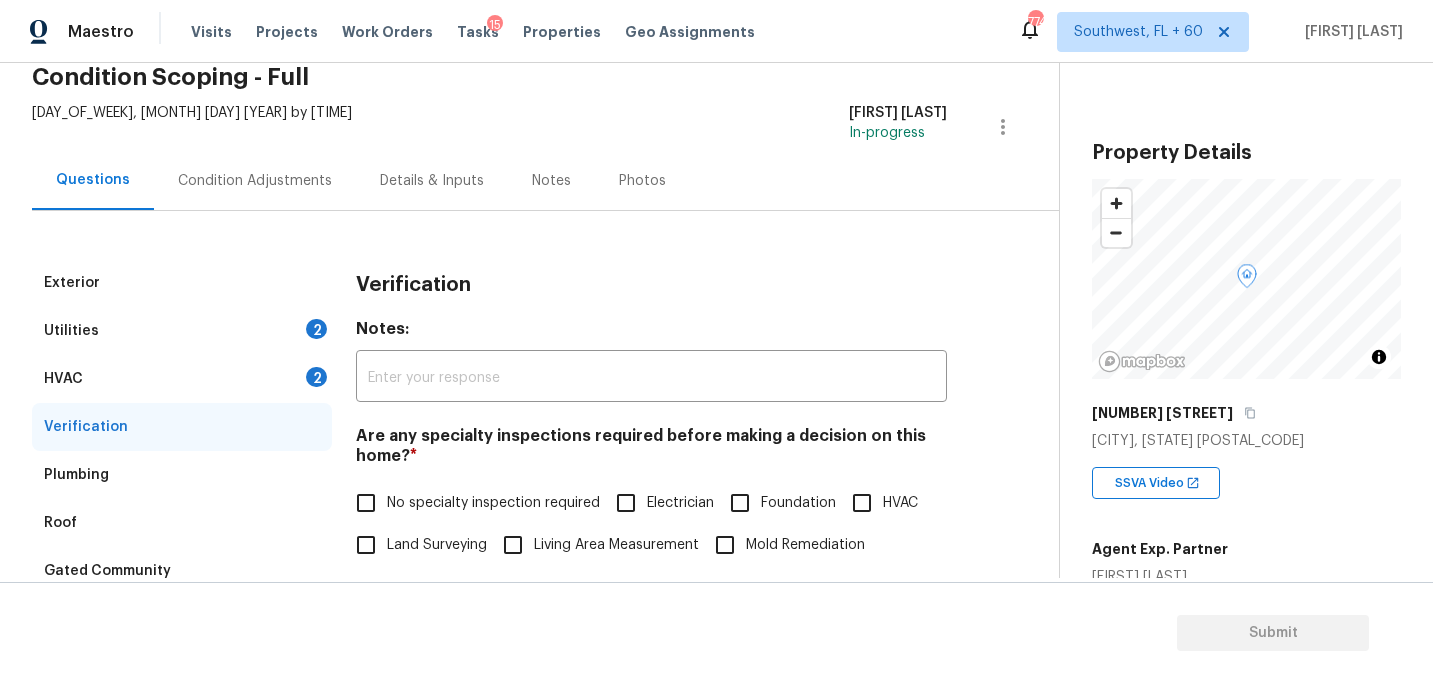 scroll, scrollTop: 0, scrollLeft: 0, axis: both 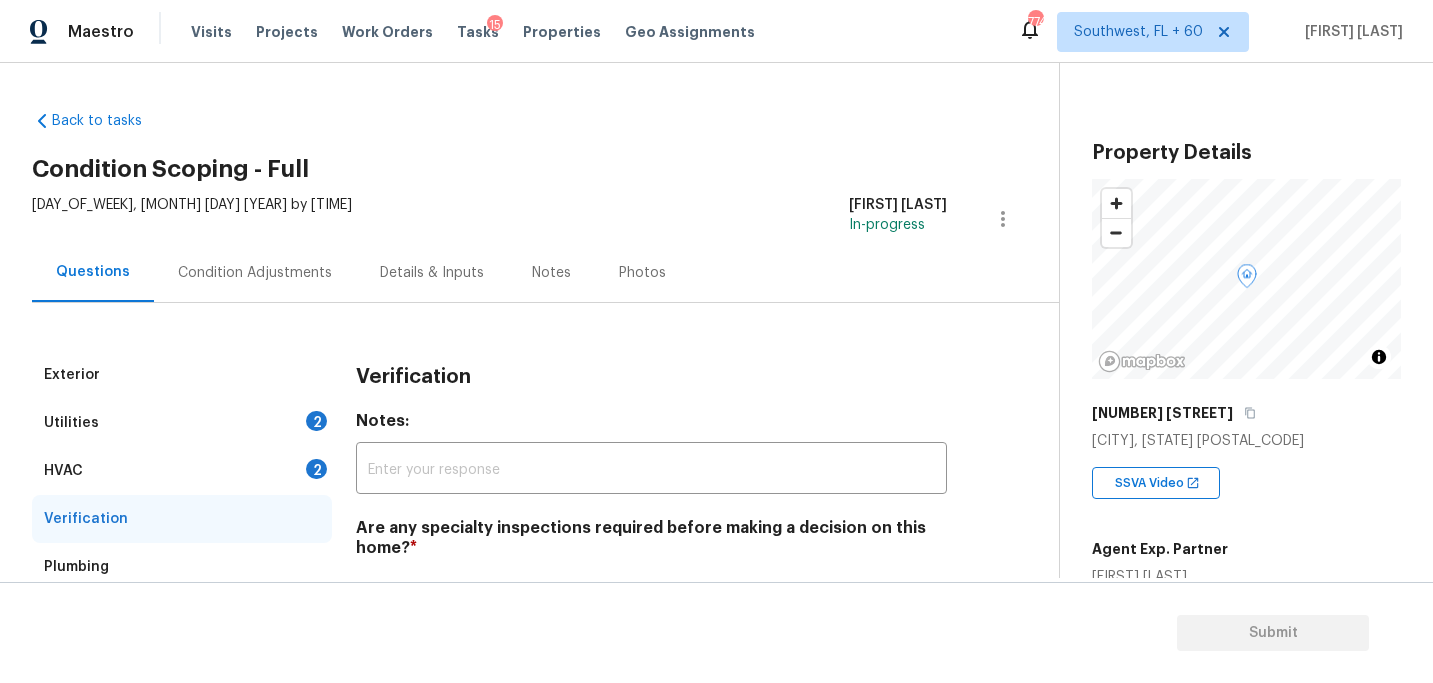 click on "Condition Adjustments" at bounding box center [255, 272] 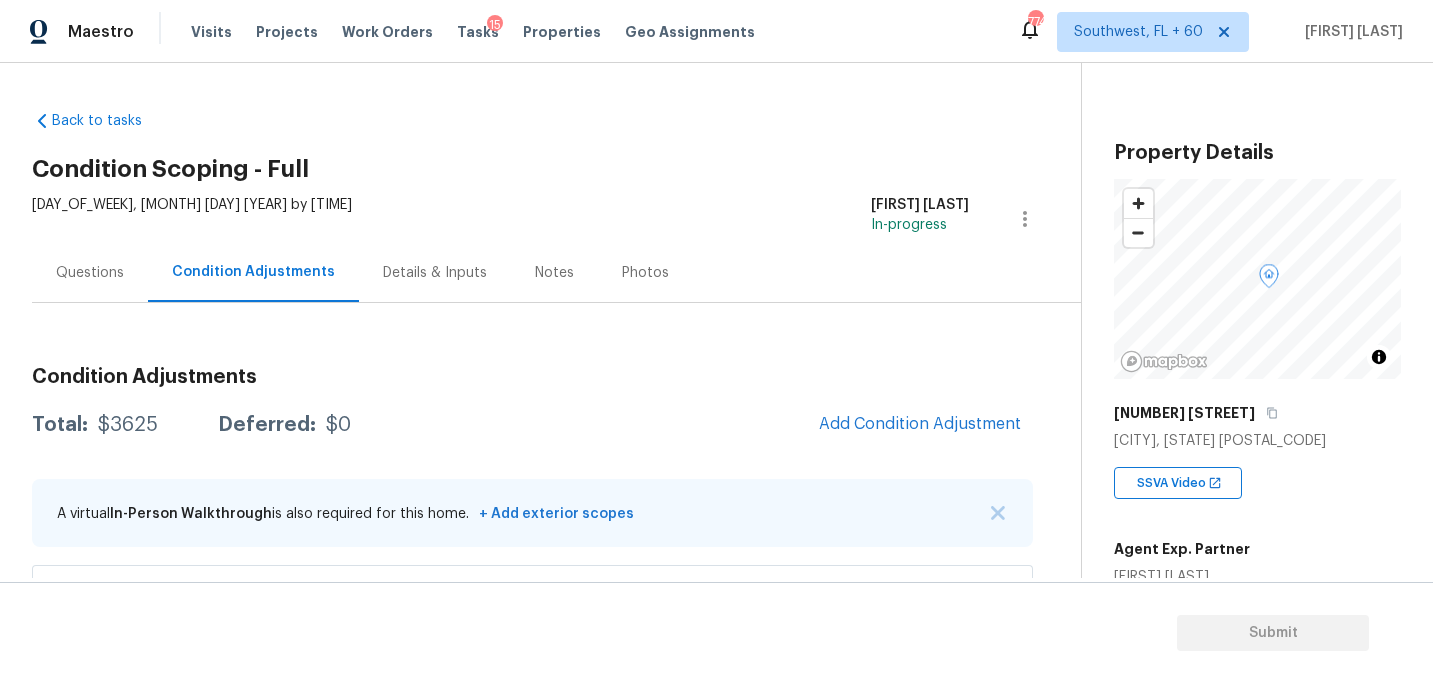 scroll, scrollTop: 166, scrollLeft: 0, axis: vertical 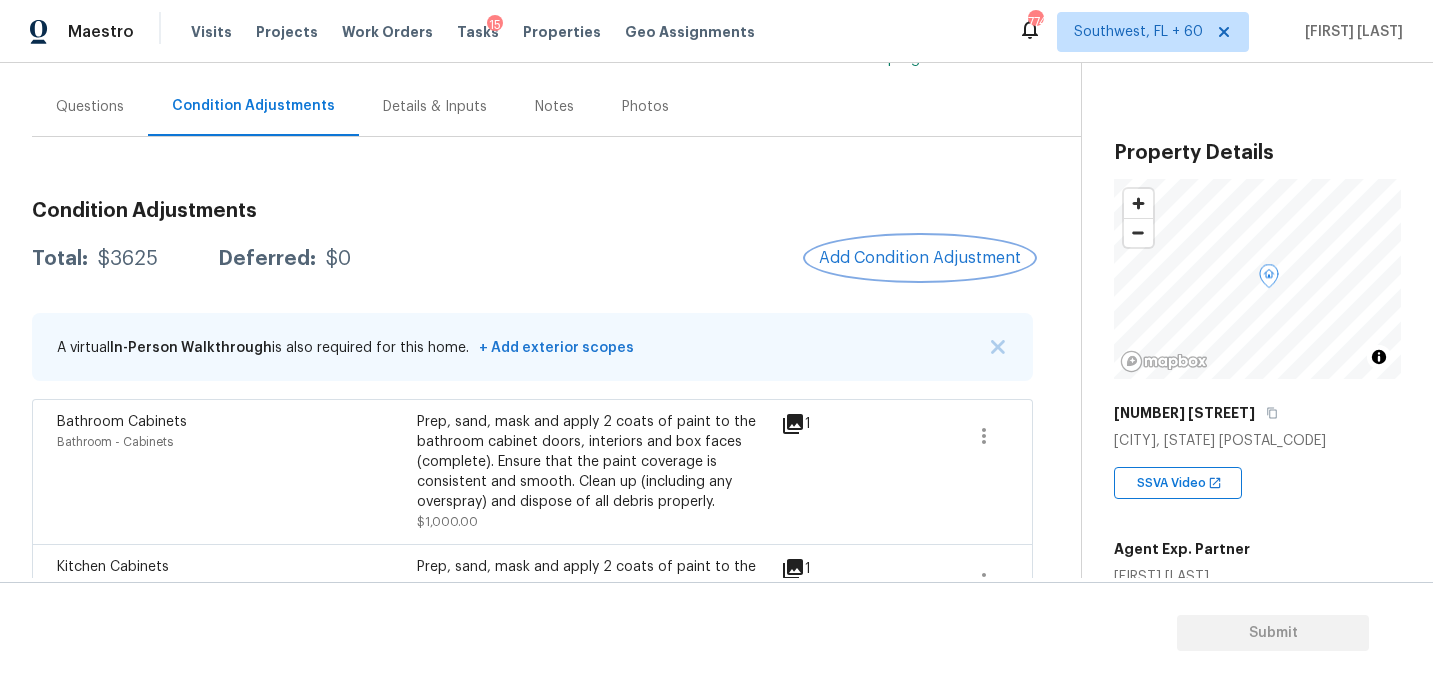 click on "Add Condition Adjustment" at bounding box center (920, 258) 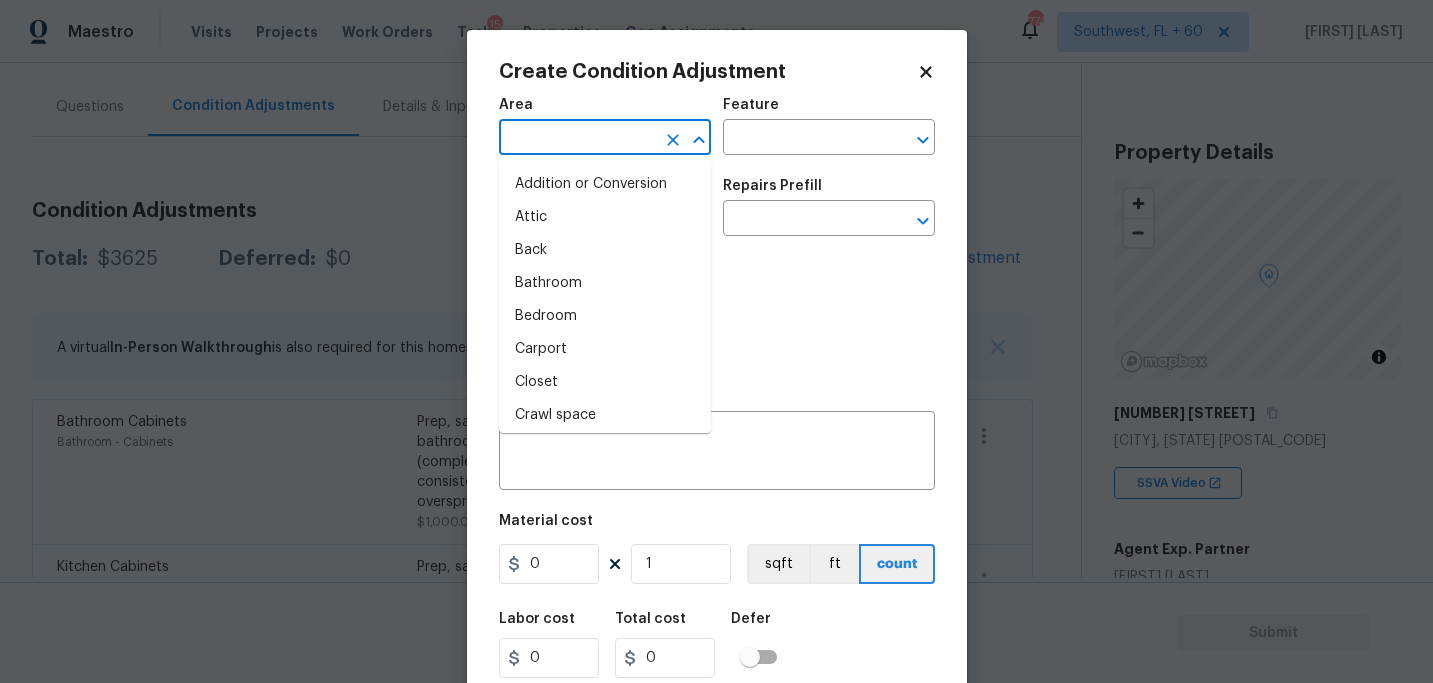click at bounding box center (577, 139) 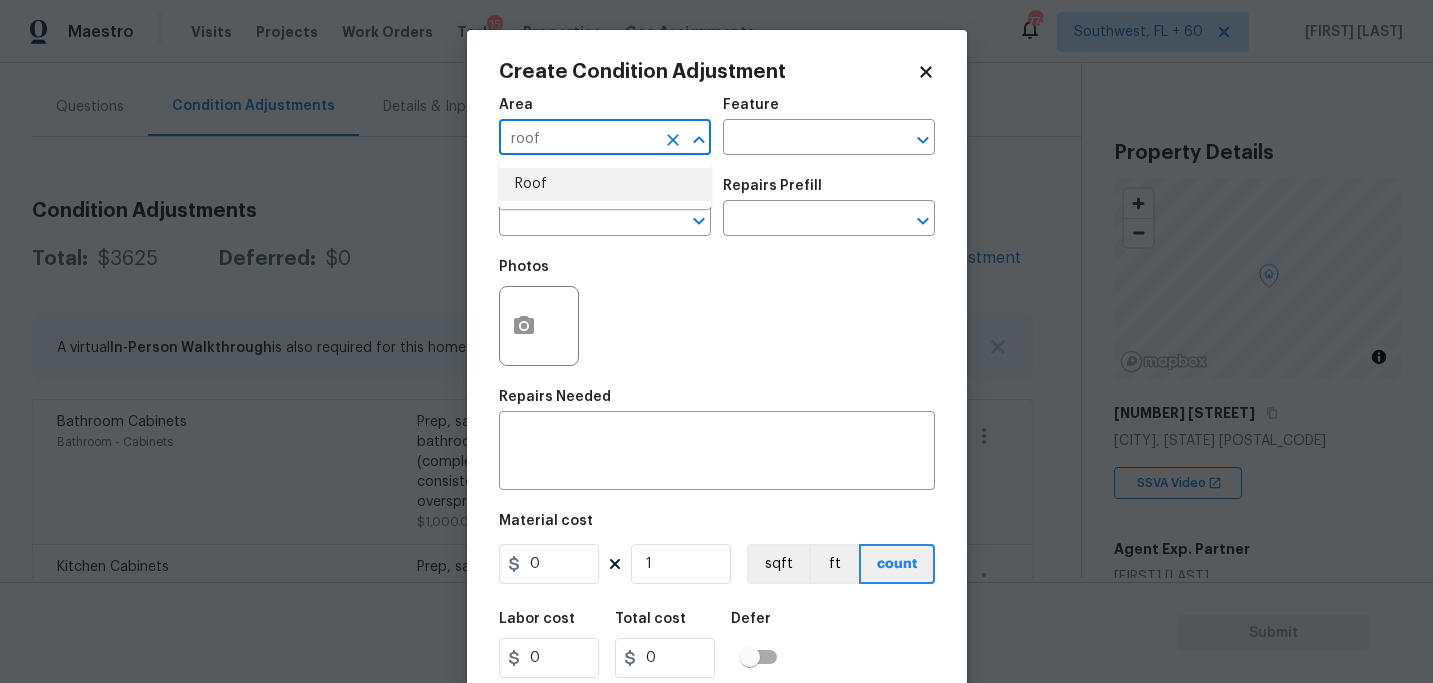 click on "Roof" at bounding box center (605, 184) 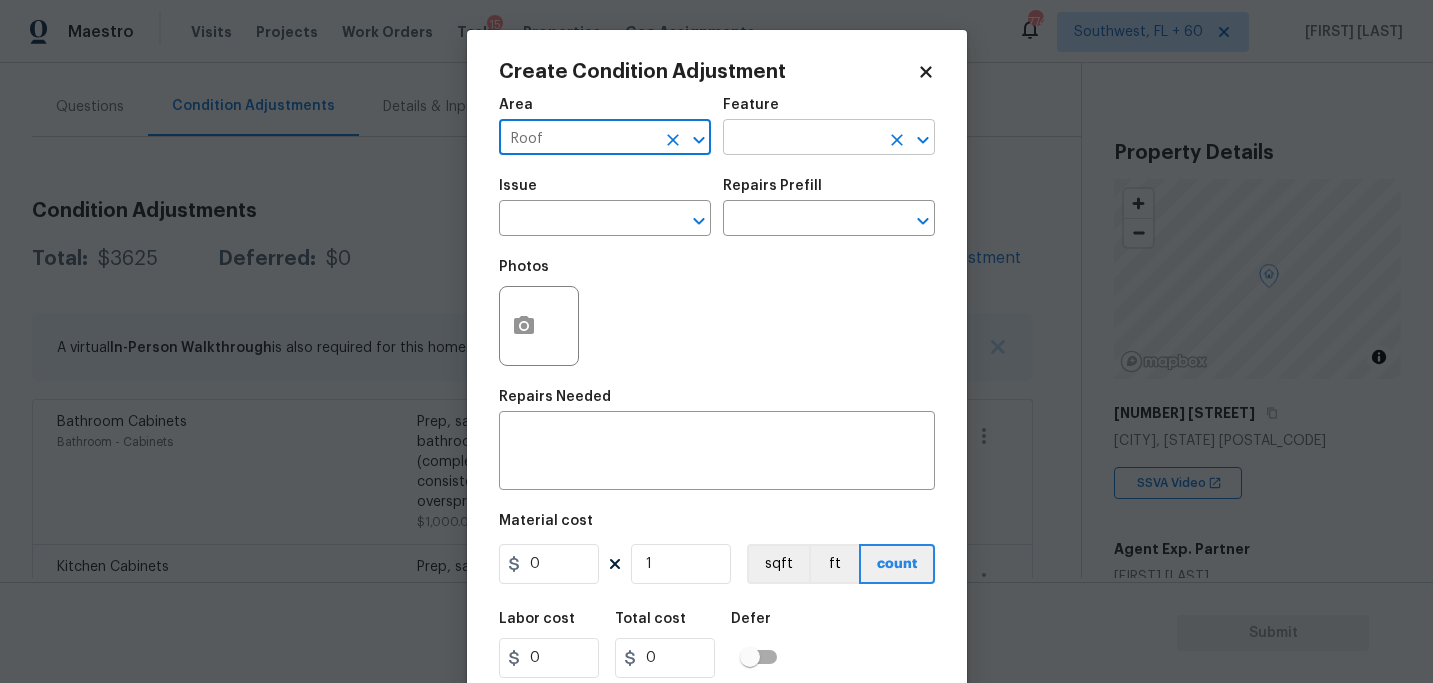 type on "Roof" 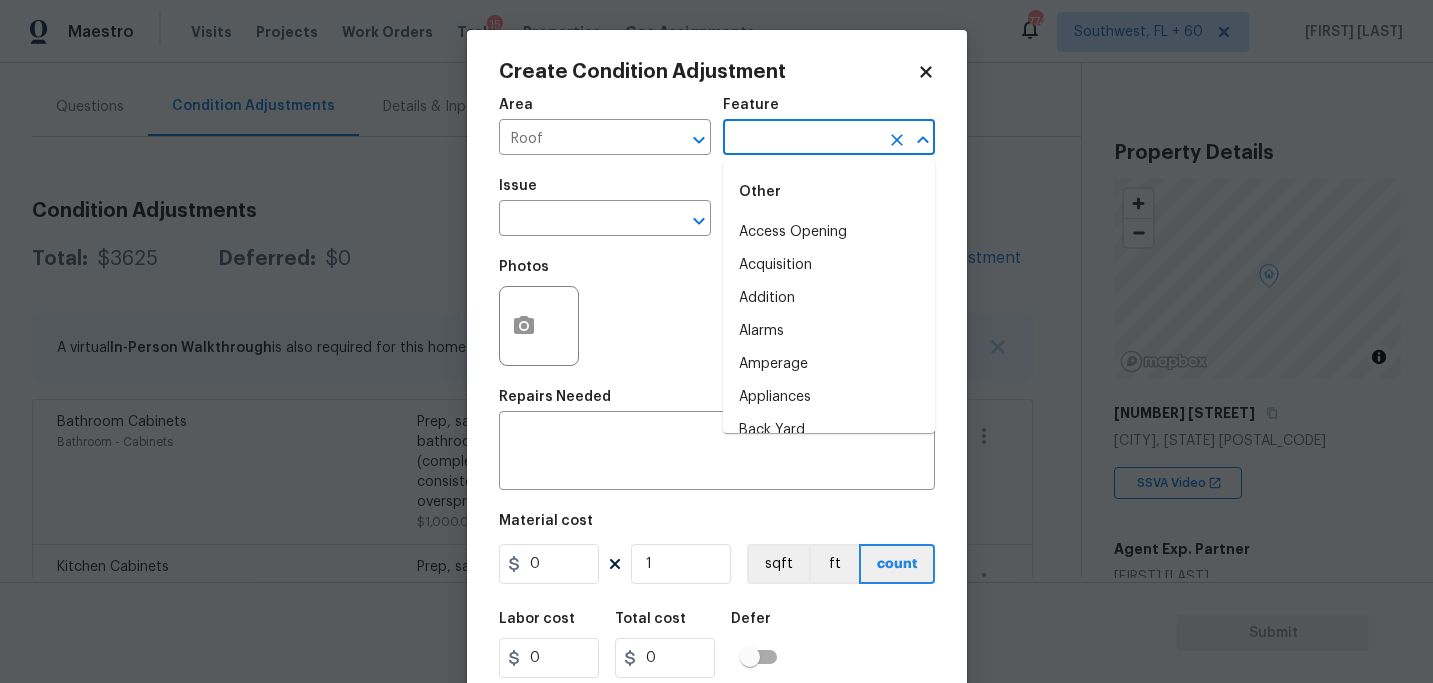 click at bounding box center [801, 139] 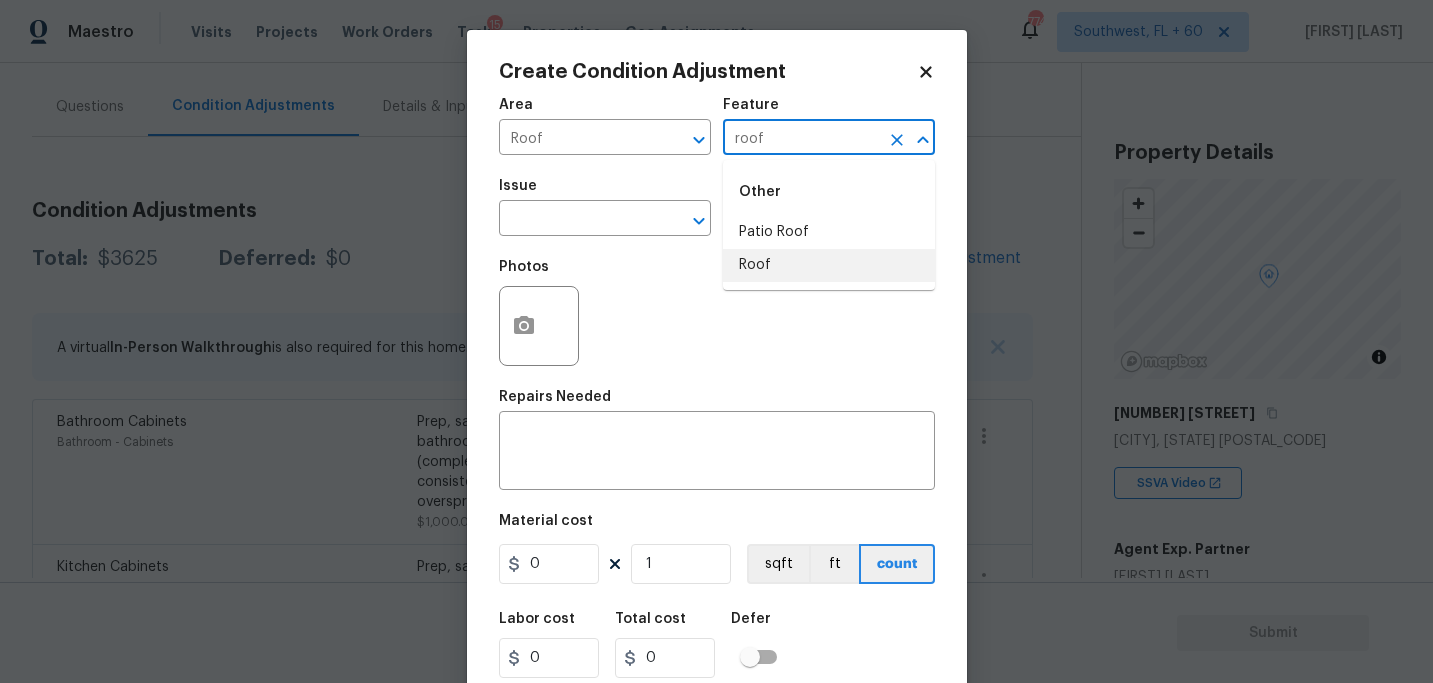 click on "Roof" at bounding box center [829, 265] 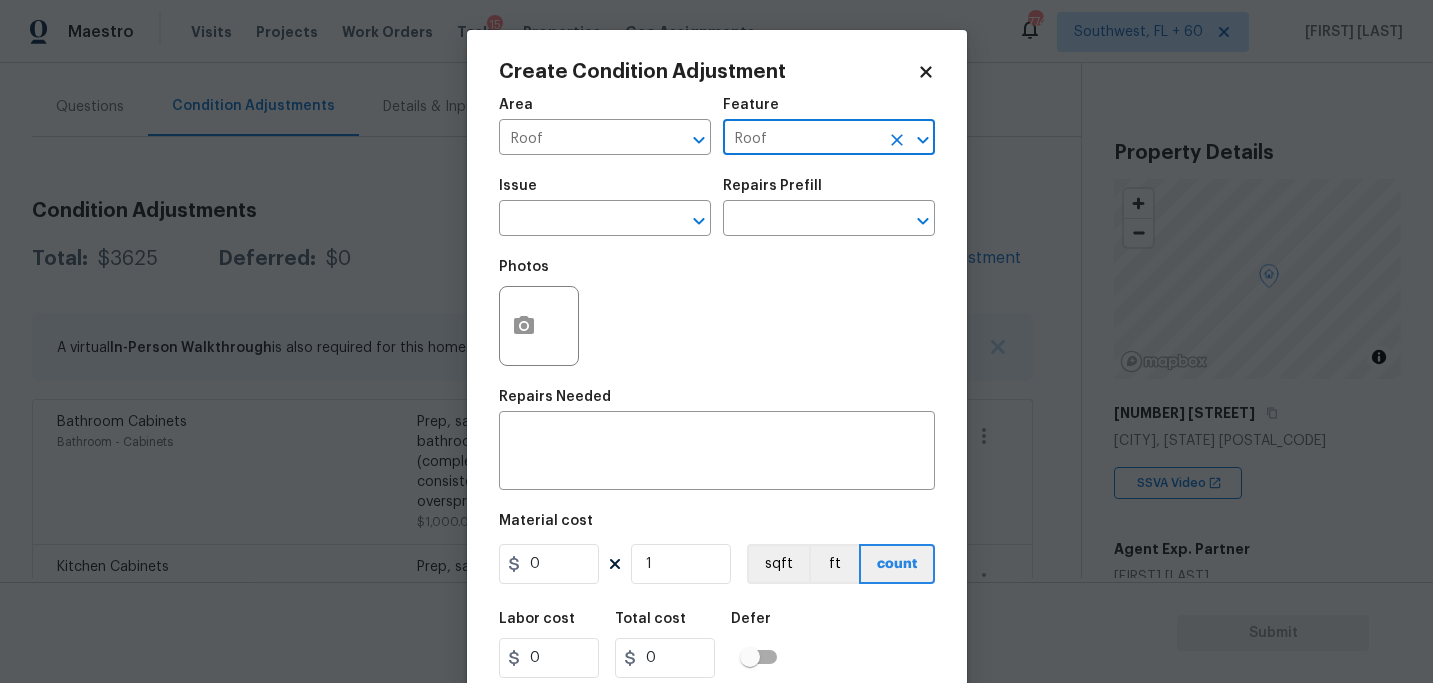 type on "Roof" 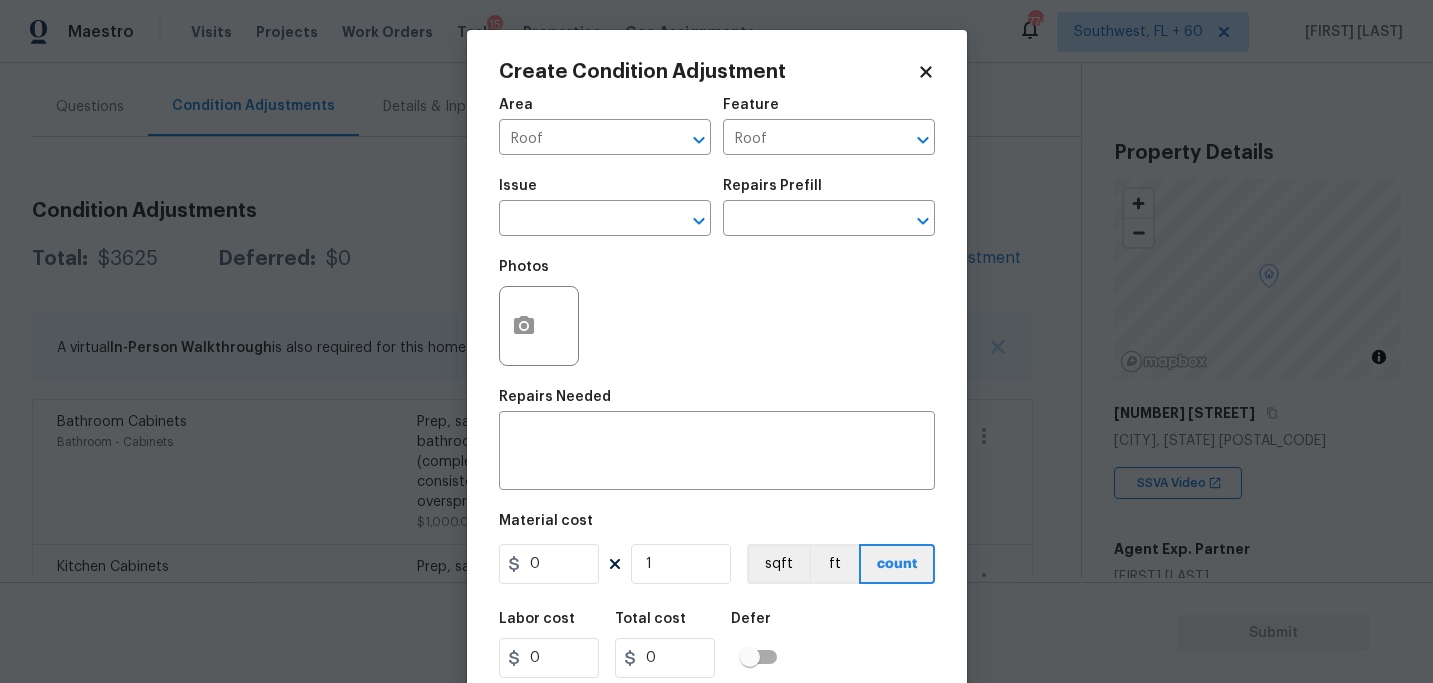 click on "Issue" at bounding box center (605, 192) 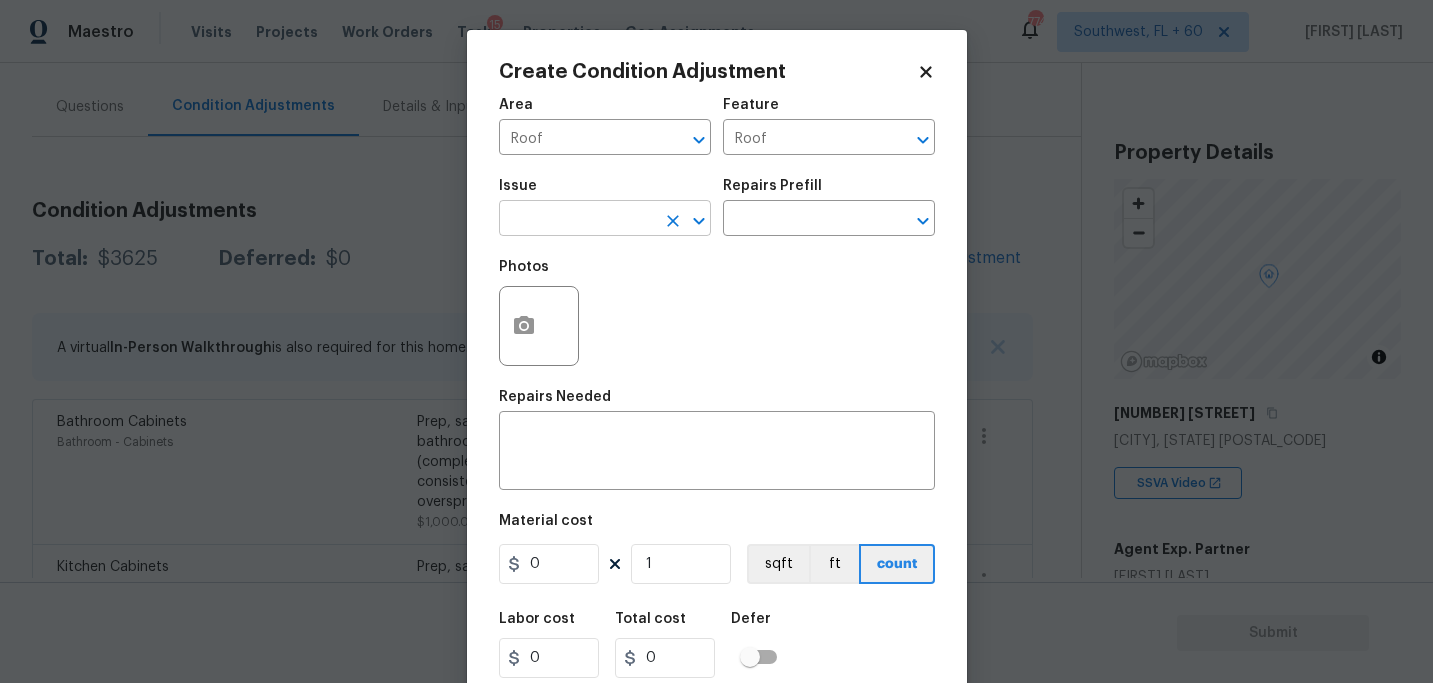 click at bounding box center (577, 220) 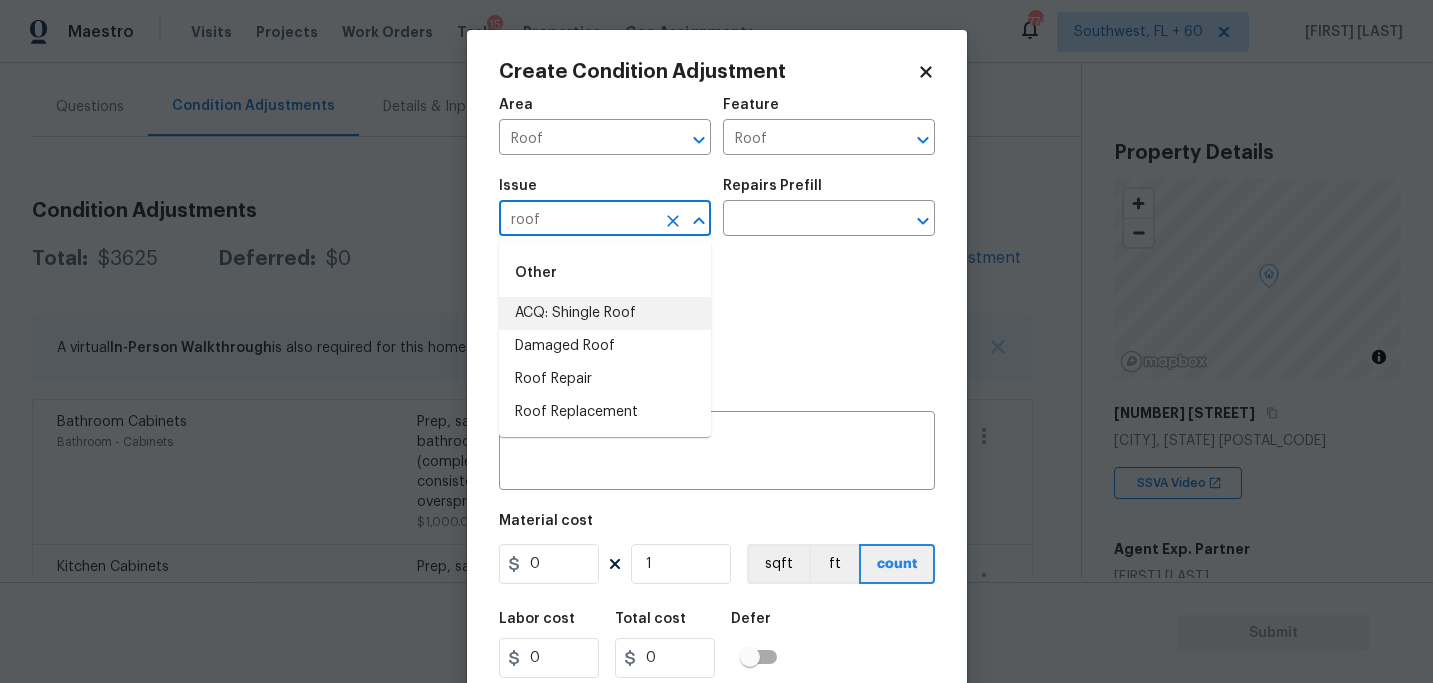 click on "ACQ: Shingle Roof" at bounding box center (605, 313) 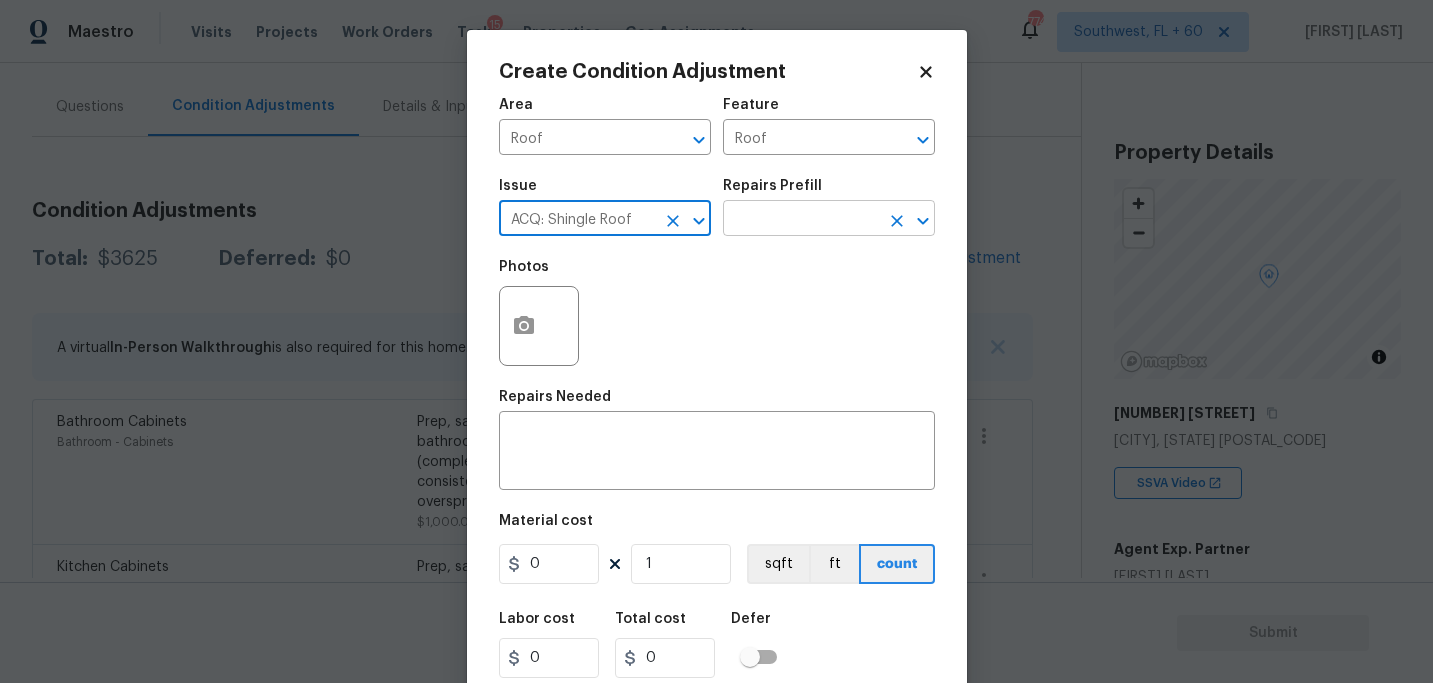 type on "ACQ: Shingle Roof" 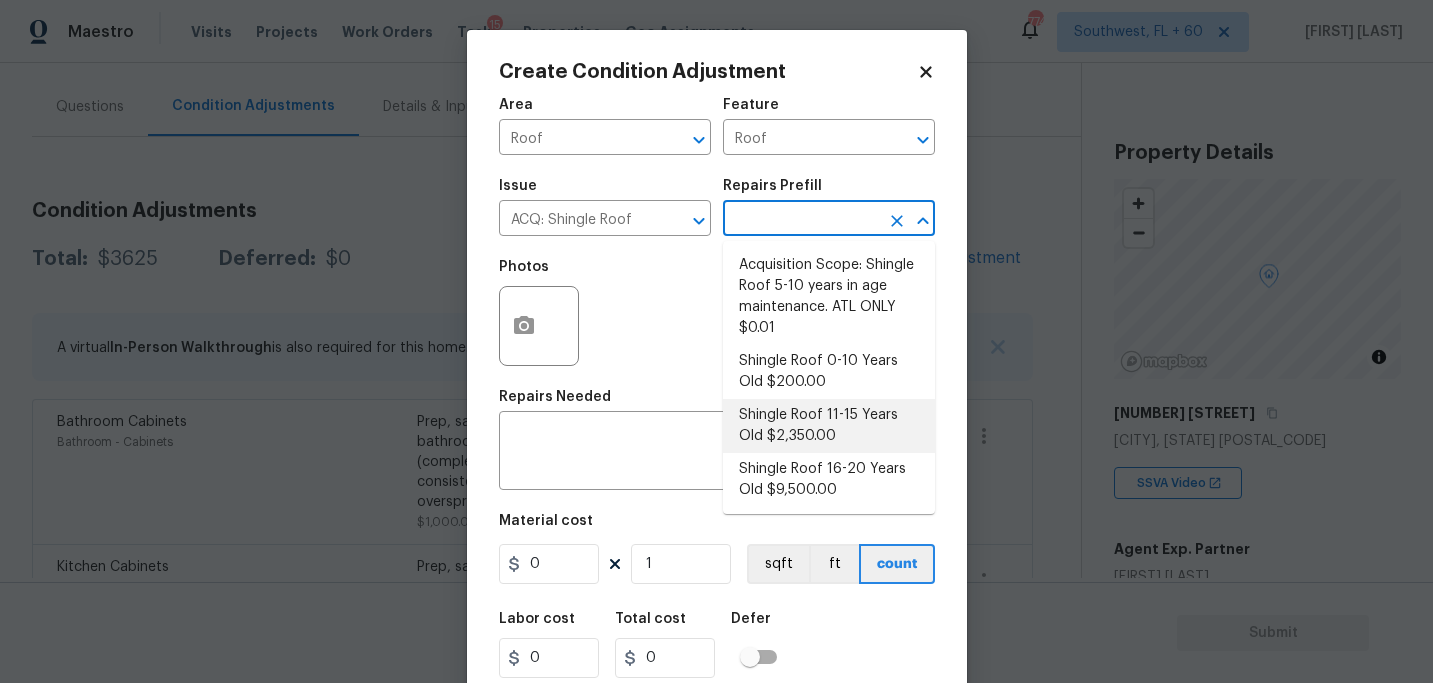 scroll, scrollTop: 55, scrollLeft: 0, axis: vertical 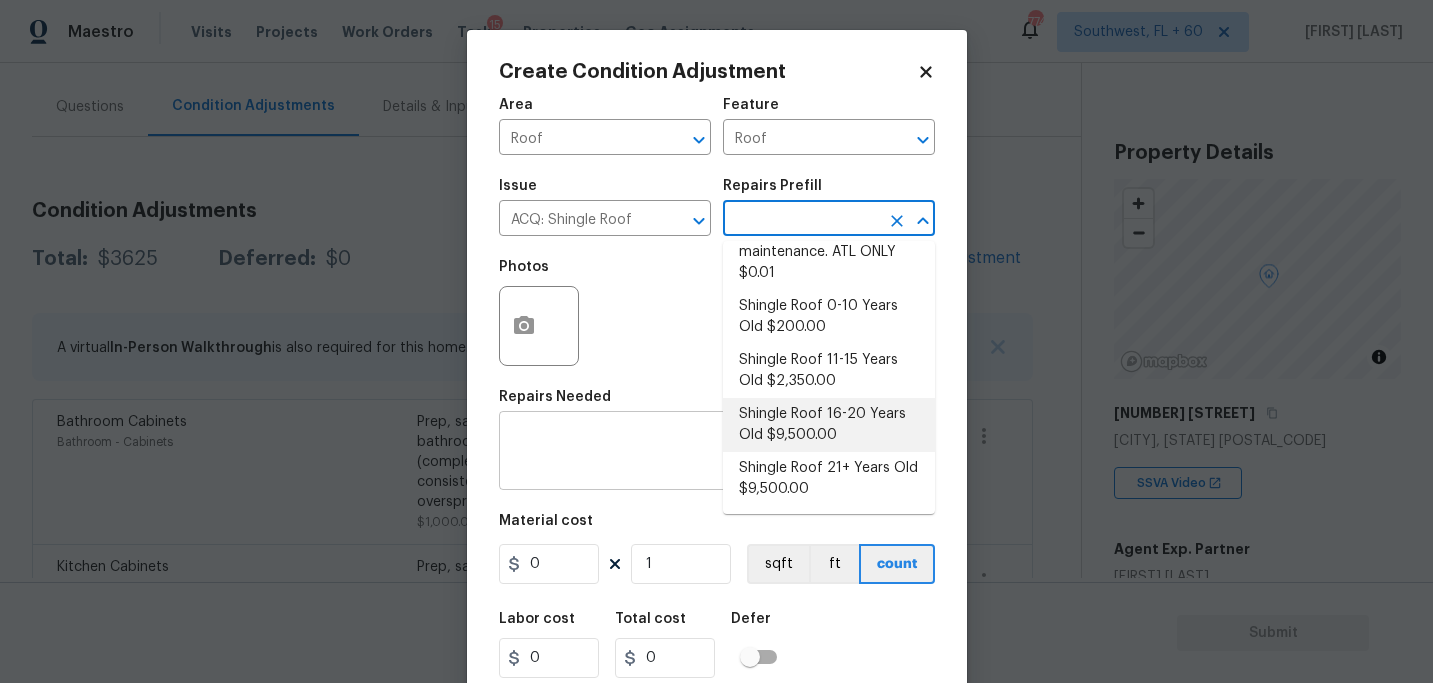 click on "Shingle Roof 21+ Years Old $9,500.00" at bounding box center [829, 479] 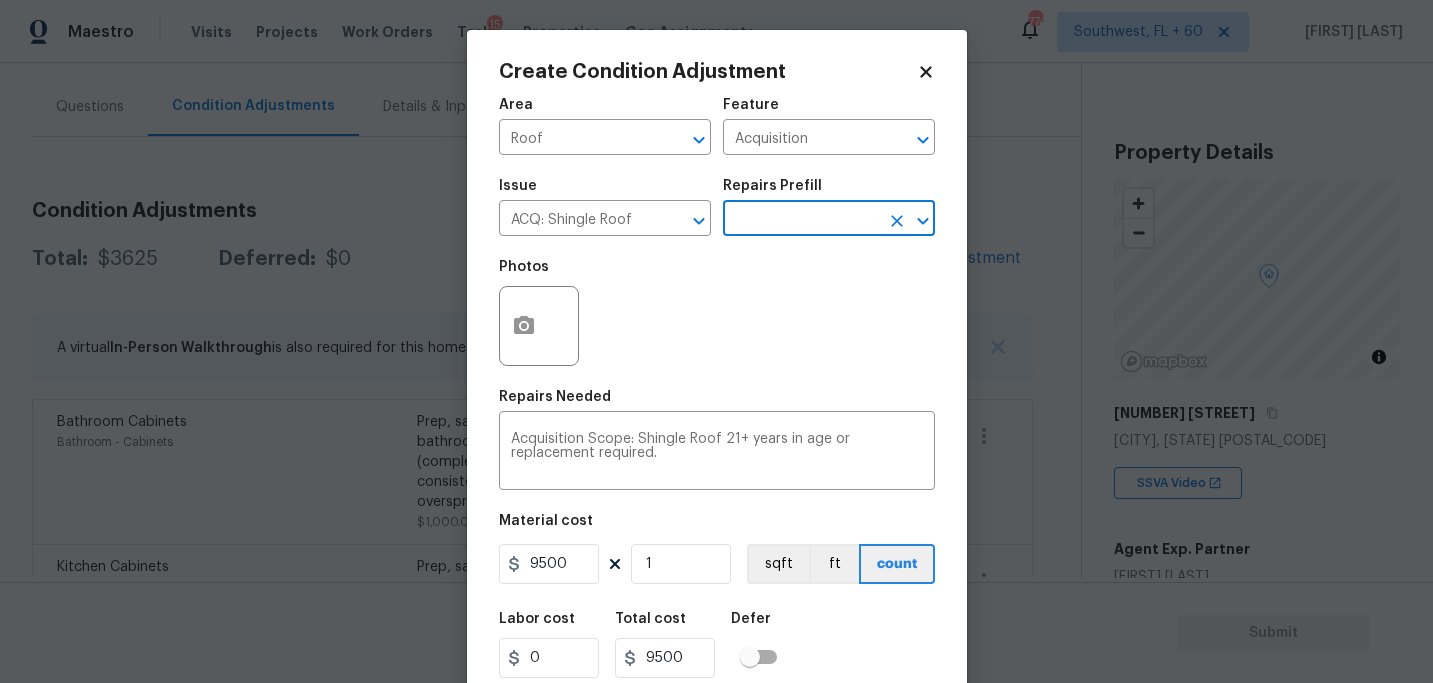 scroll, scrollTop: 64, scrollLeft: 0, axis: vertical 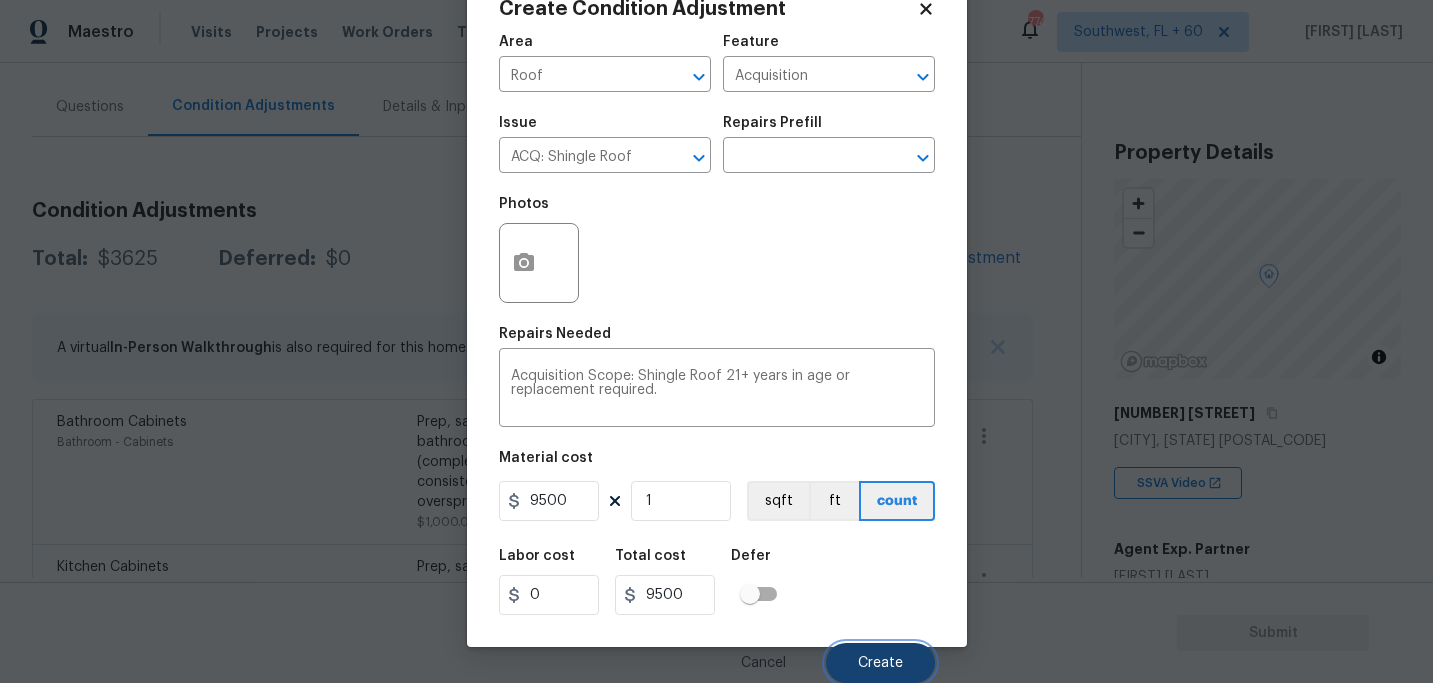 click on "Create" at bounding box center (880, 663) 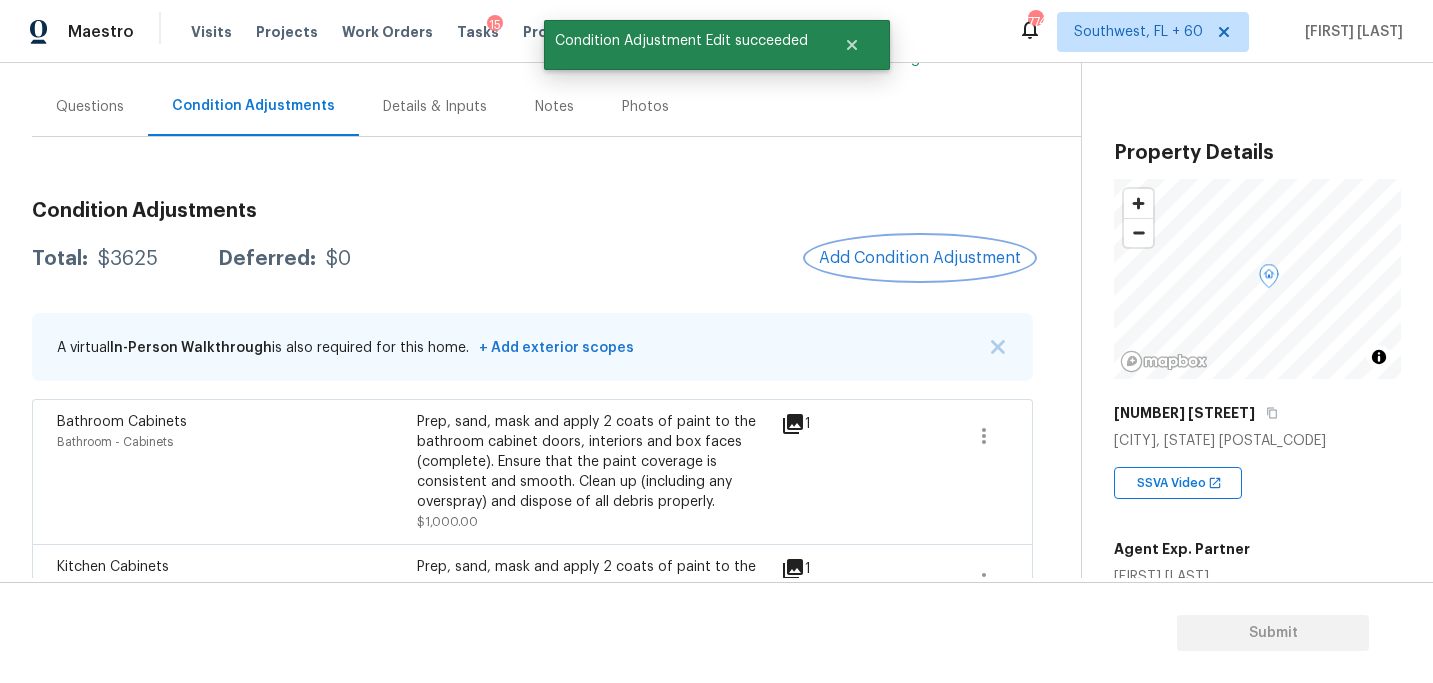scroll, scrollTop: 0, scrollLeft: 0, axis: both 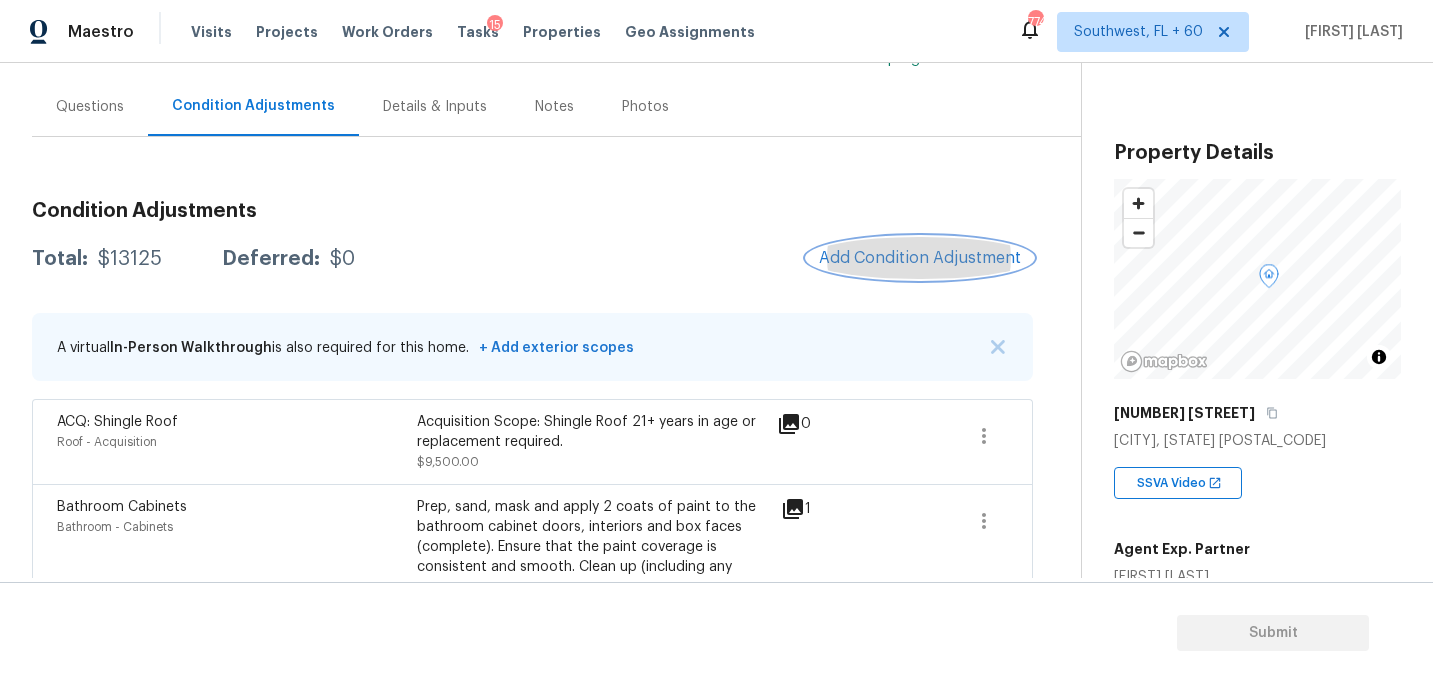 click on "Add Condition Adjustment" at bounding box center [920, 258] 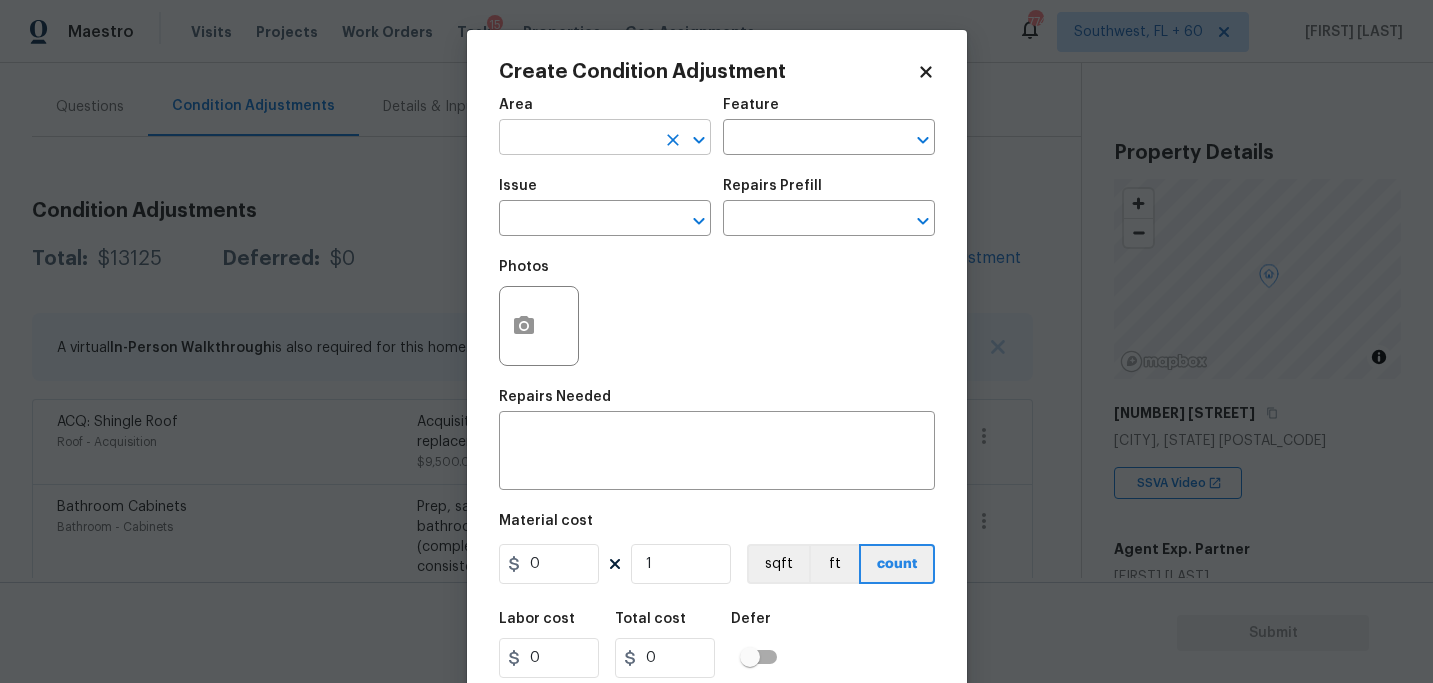 click at bounding box center [577, 139] 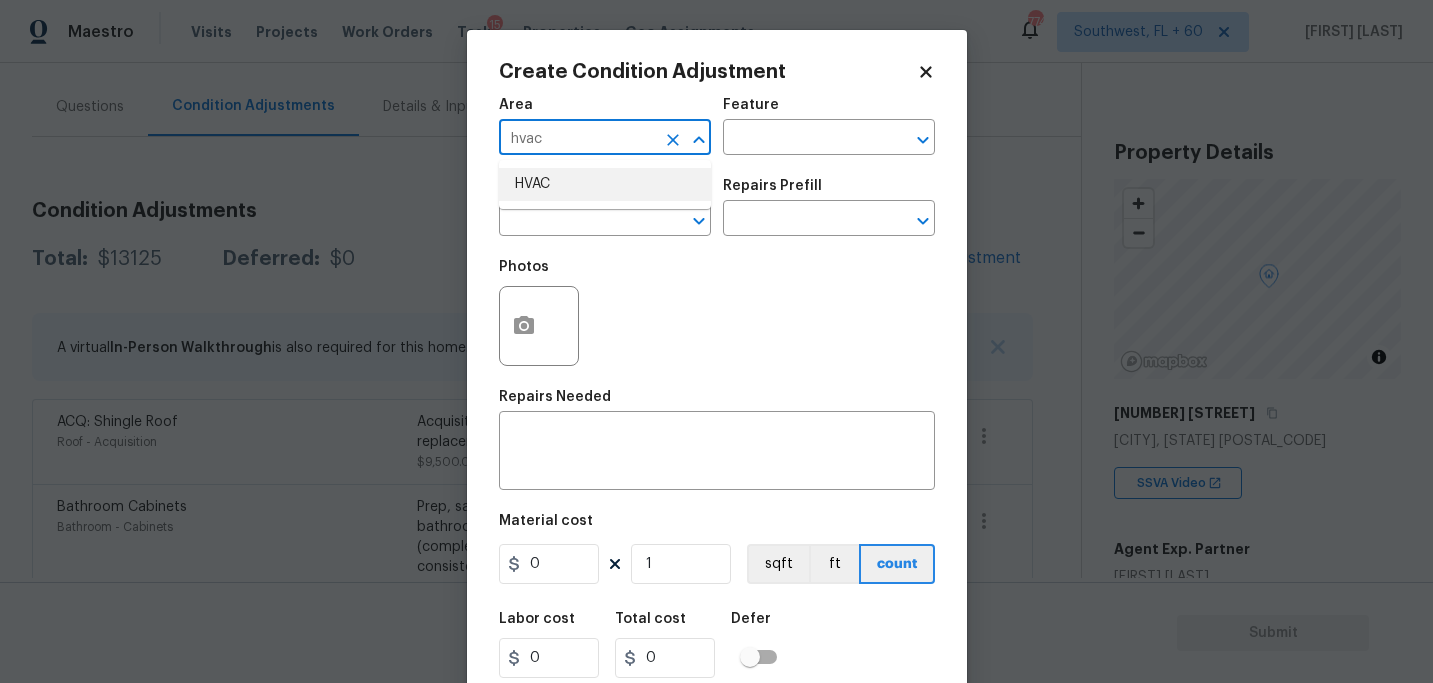 click on "HVAC" at bounding box center (605, 184) 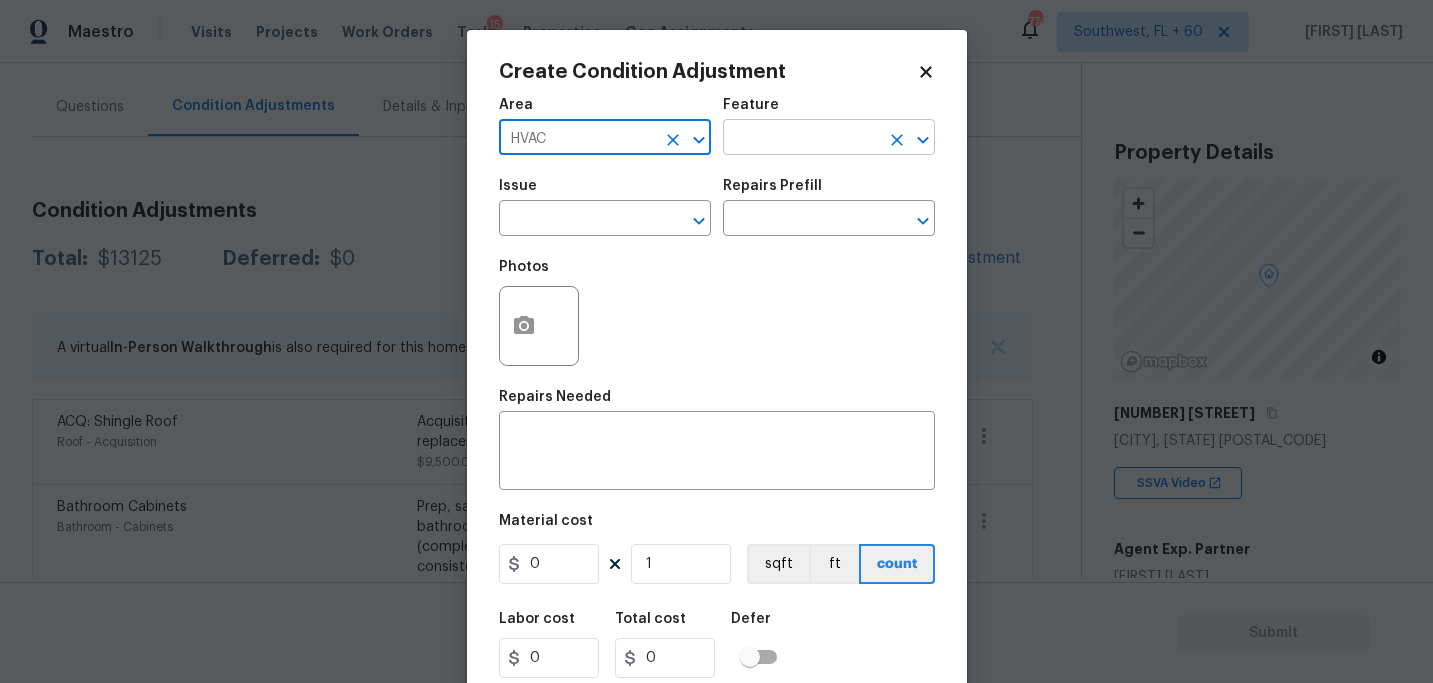 type on "HVAC" 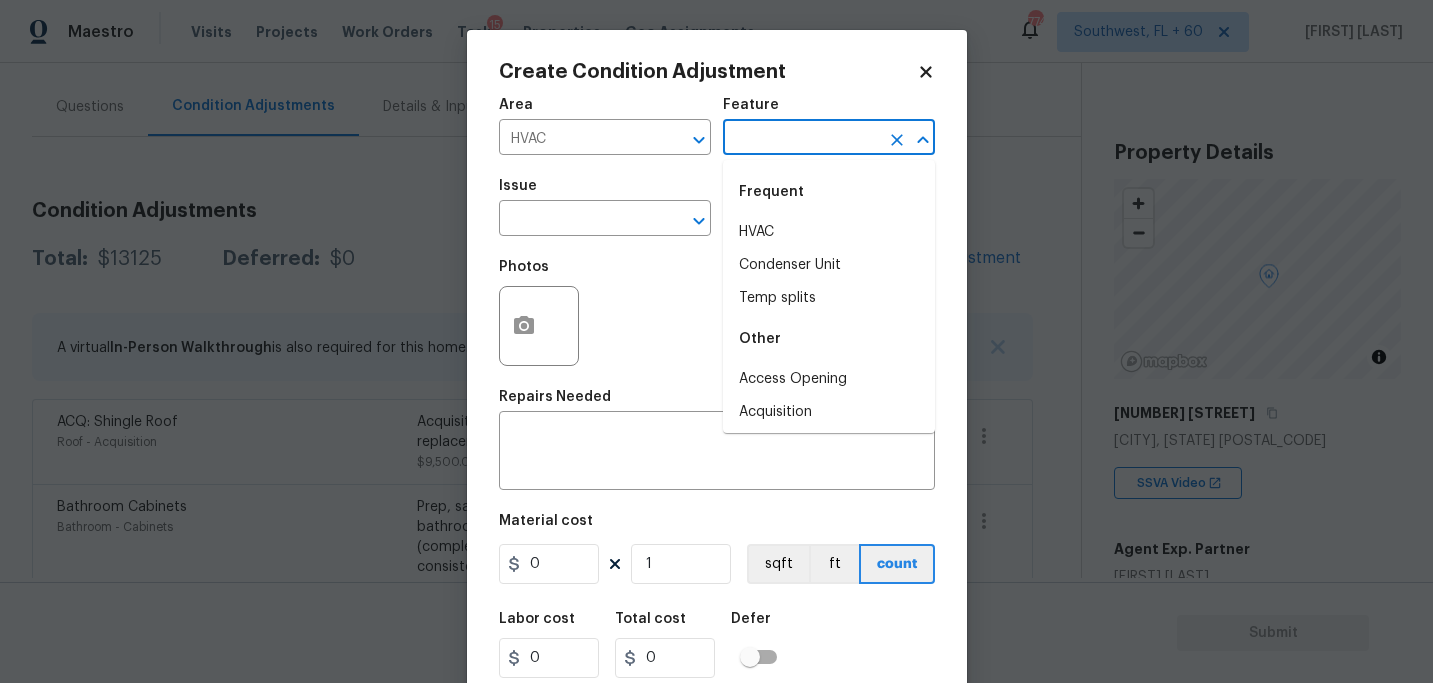 click at bounding box center [801, 139] 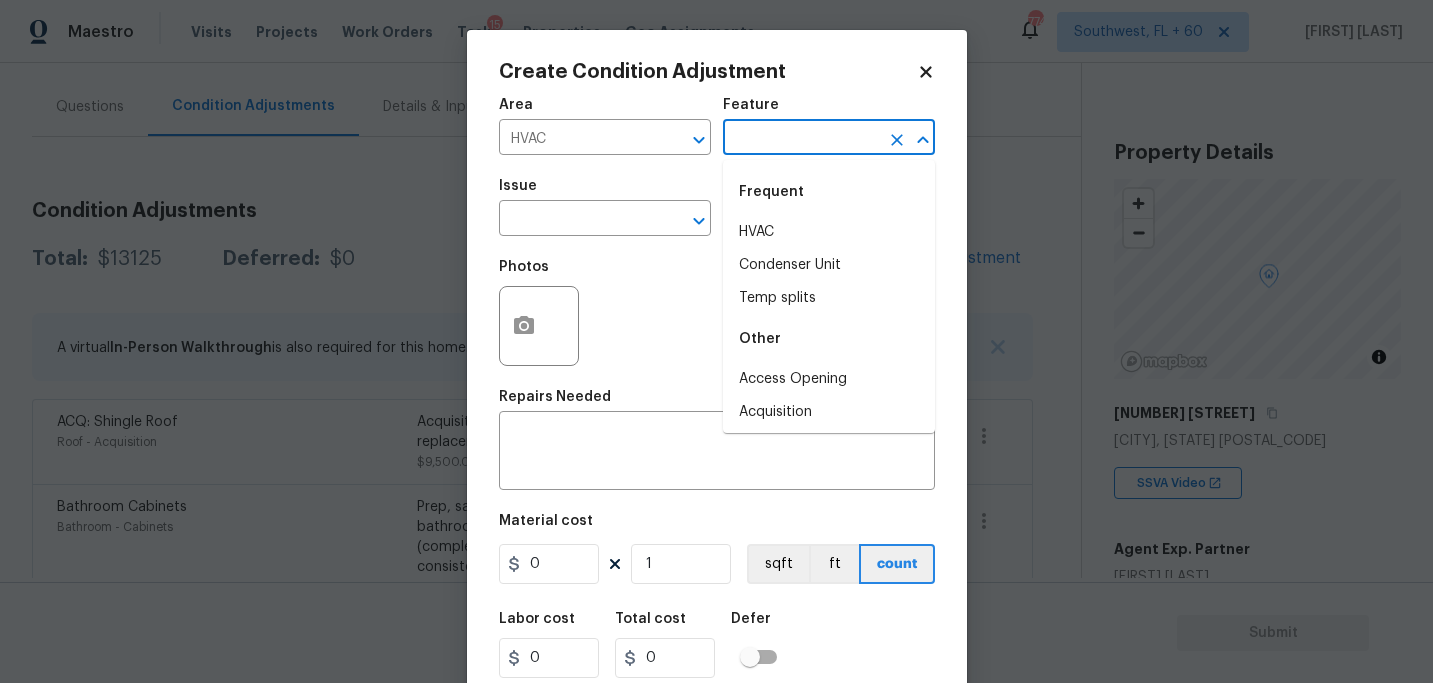 type on "g" 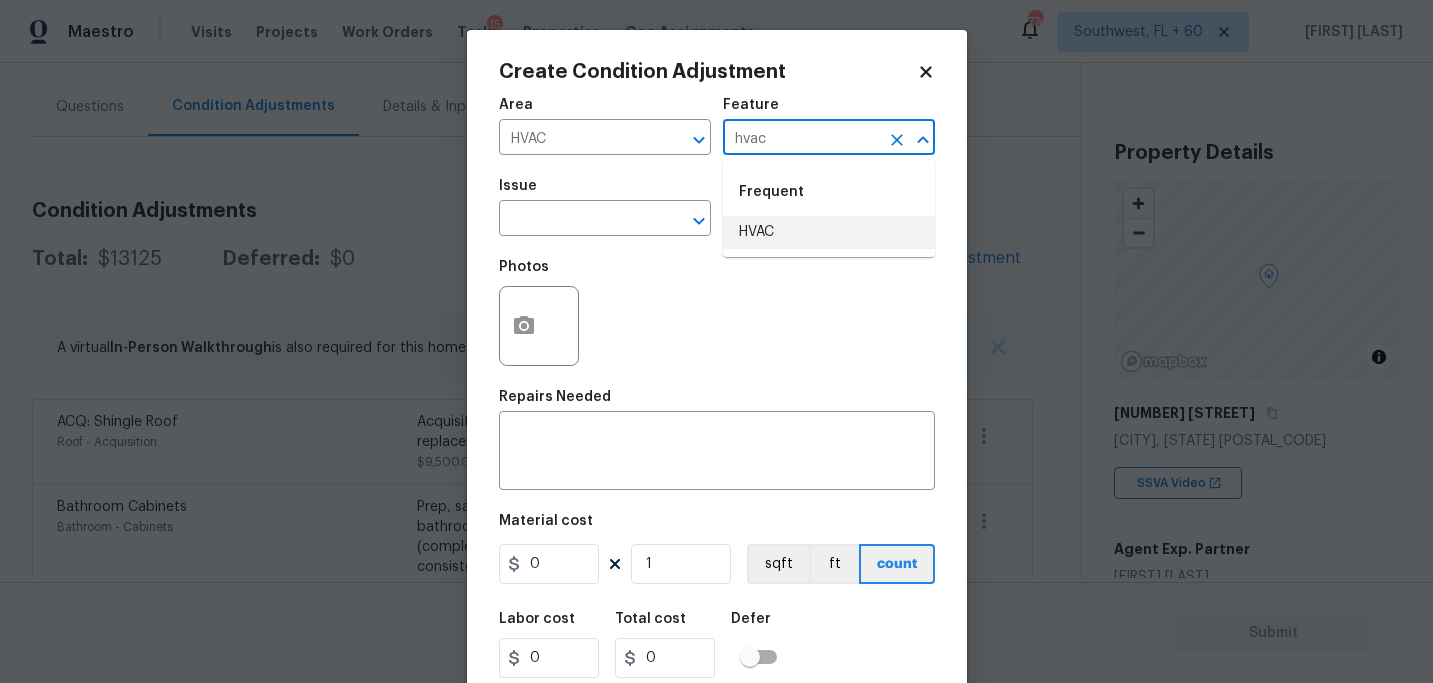 click on "HVAC" at bounding box center (829, 232) 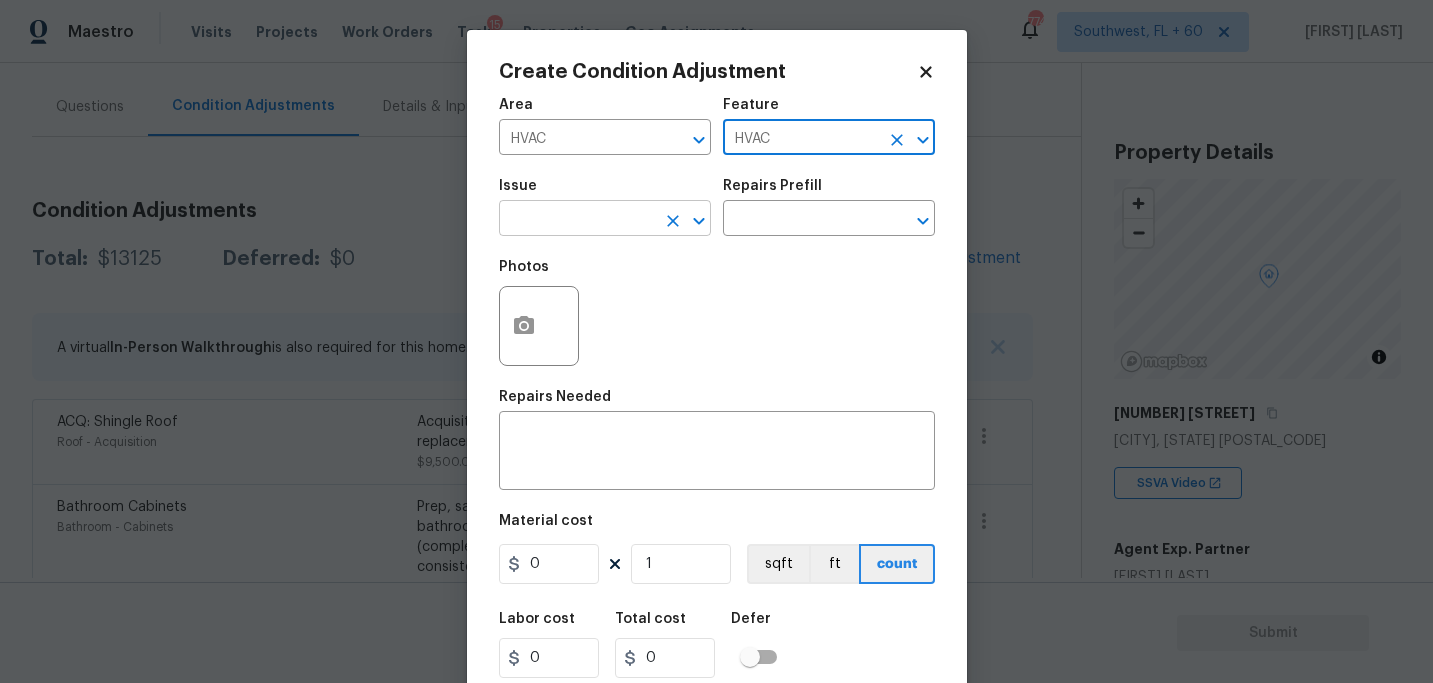 type on "HVAC" 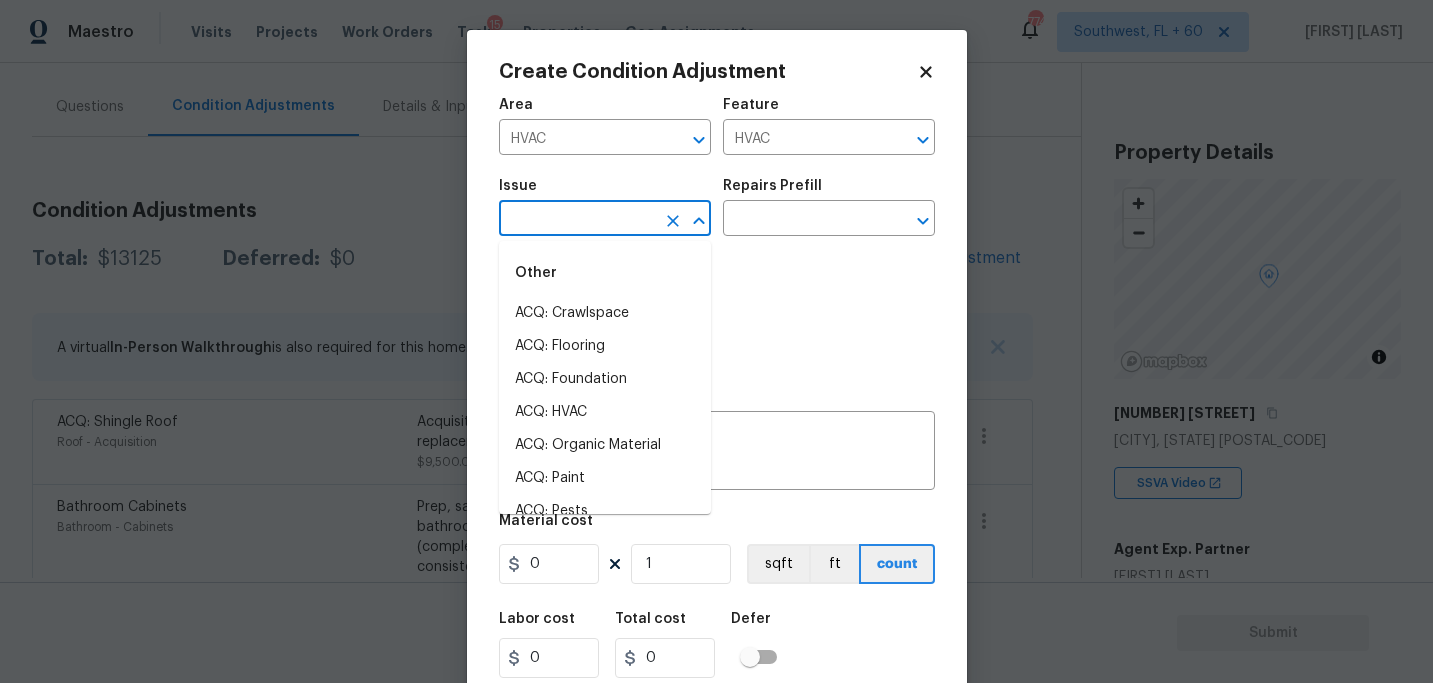 click at bounding box center (577, 220) 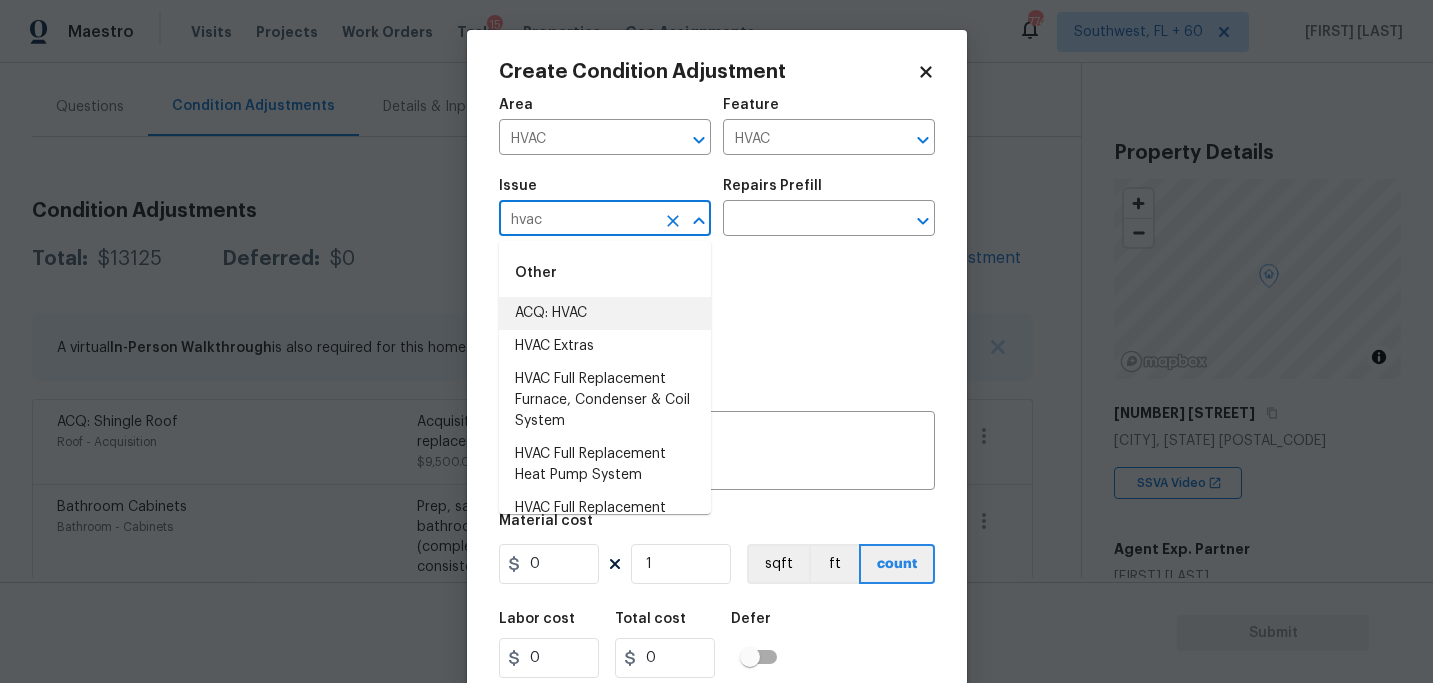 click on "ACQ: HVAC" at bounding box center [605, 313] 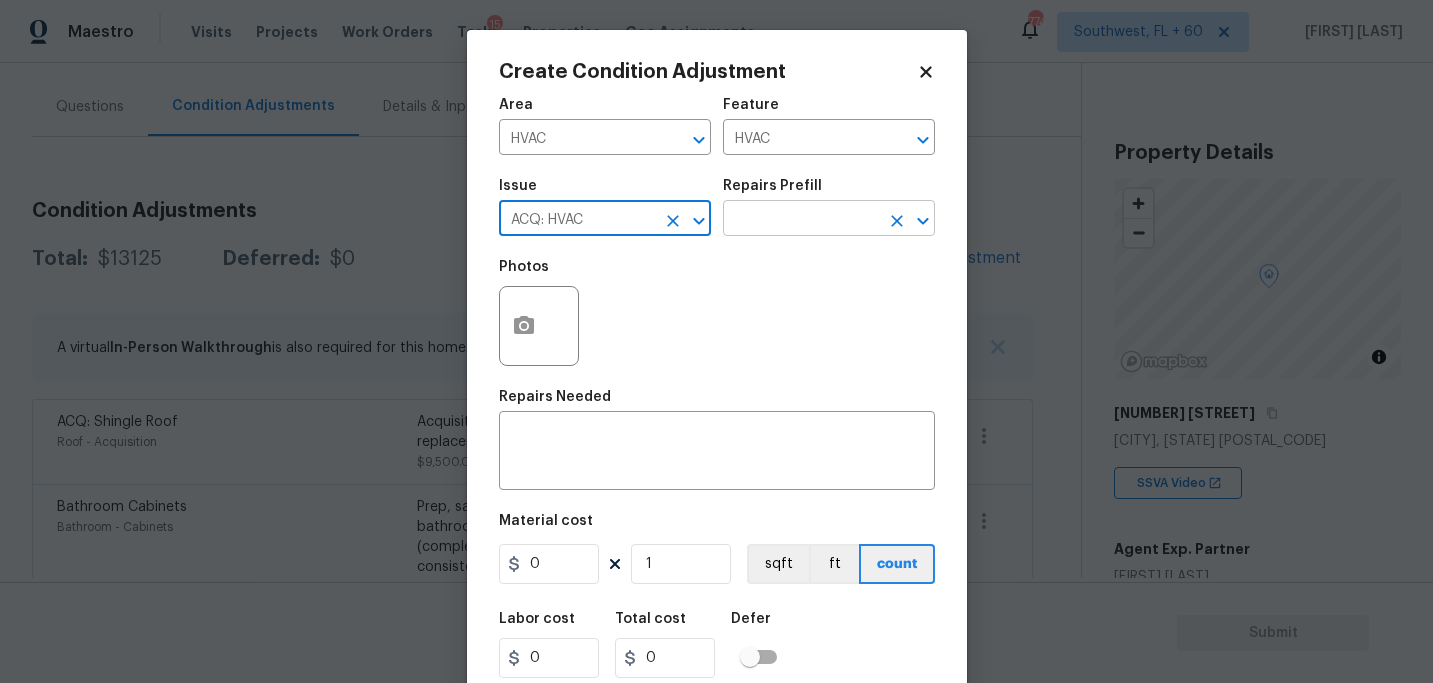 type on "ACQ: HVAC" 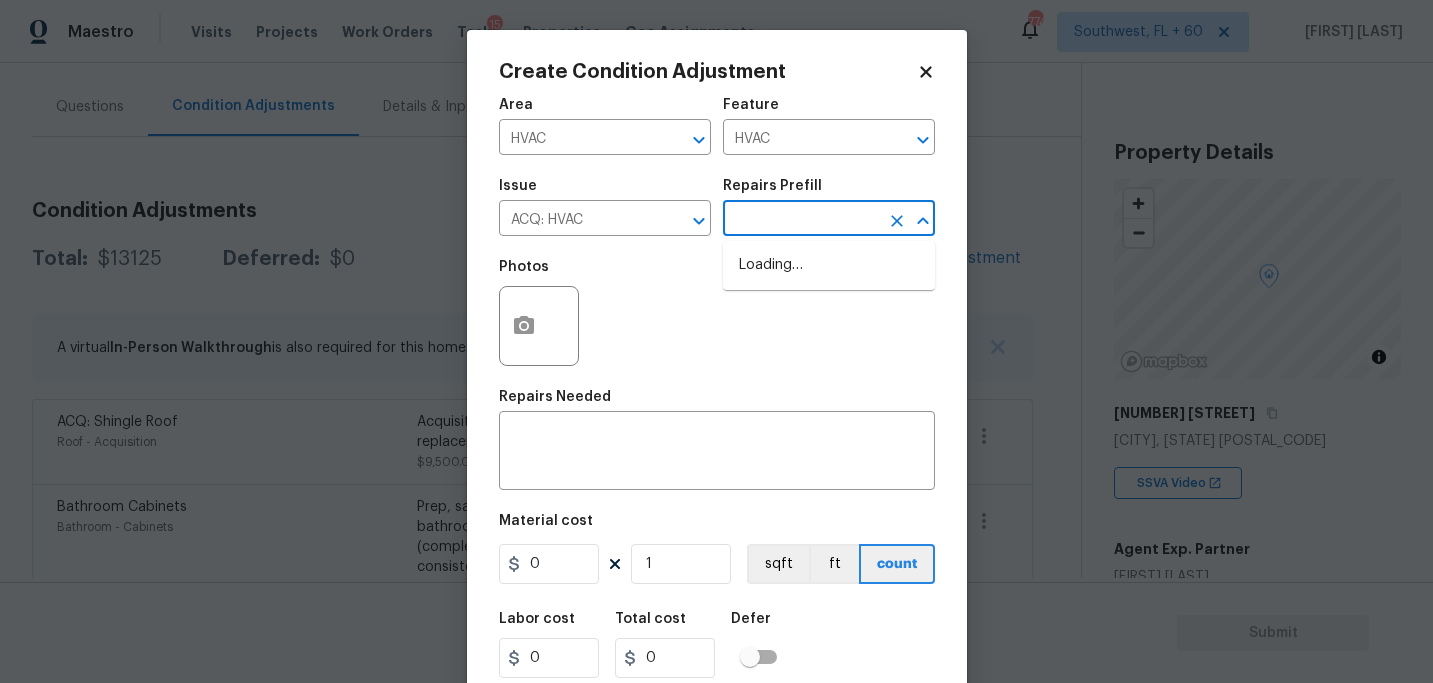 click at bounding box center (801, 220) 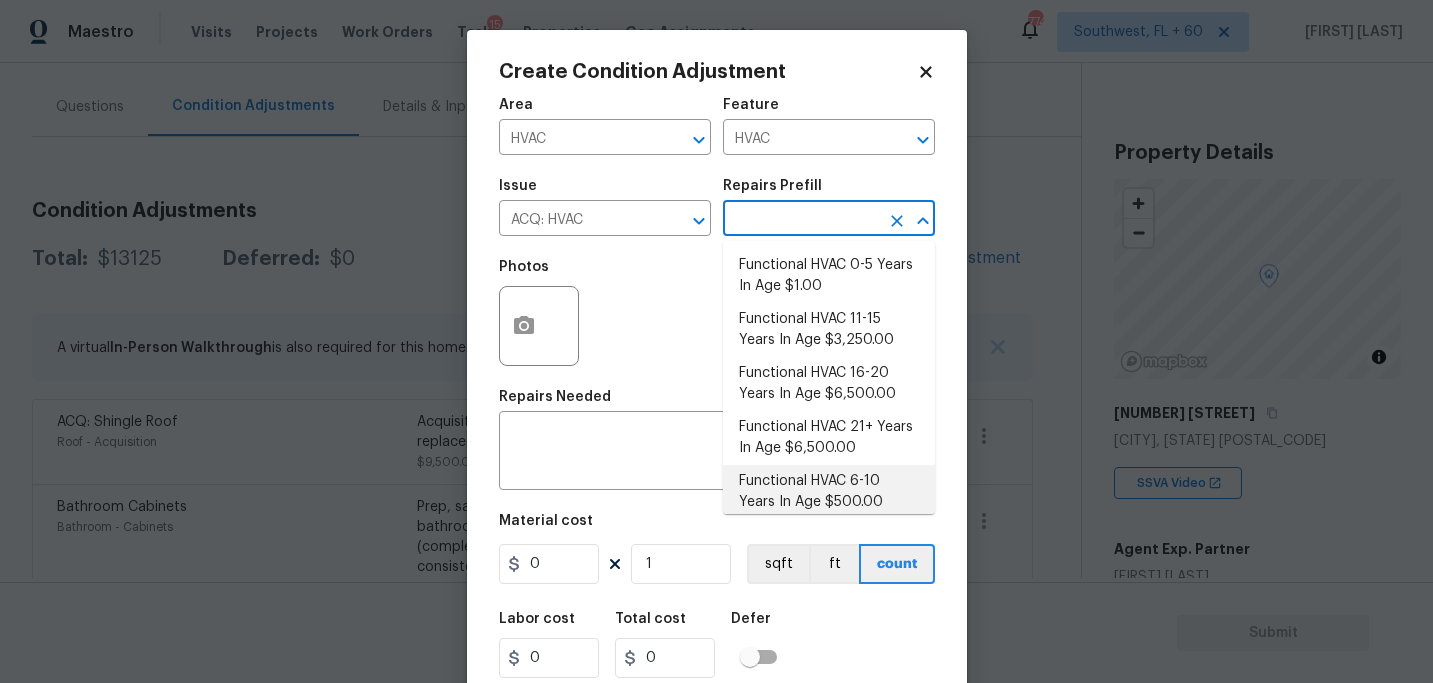 click on "Functional HVAC 6-10 Years In Age $500.00" at bounding box center (829, 492) 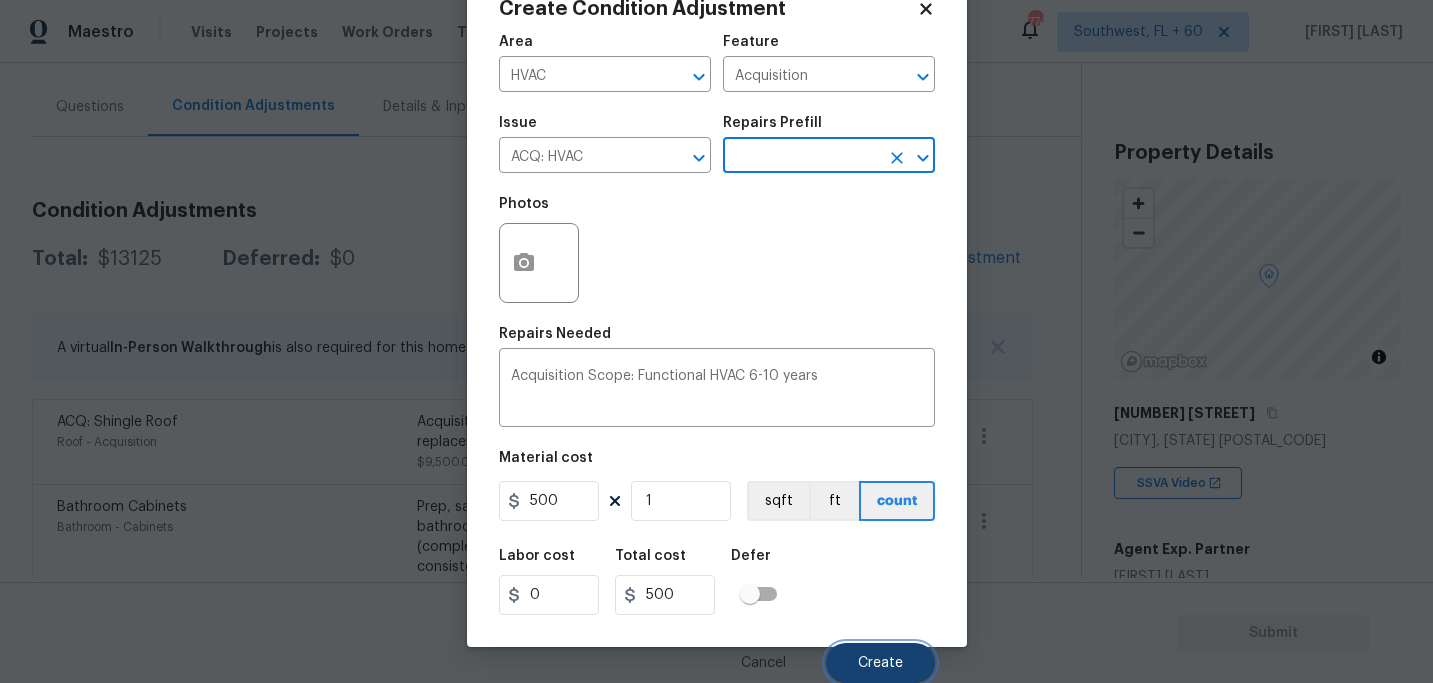 click on "Create" at bounding box center [880, 663] 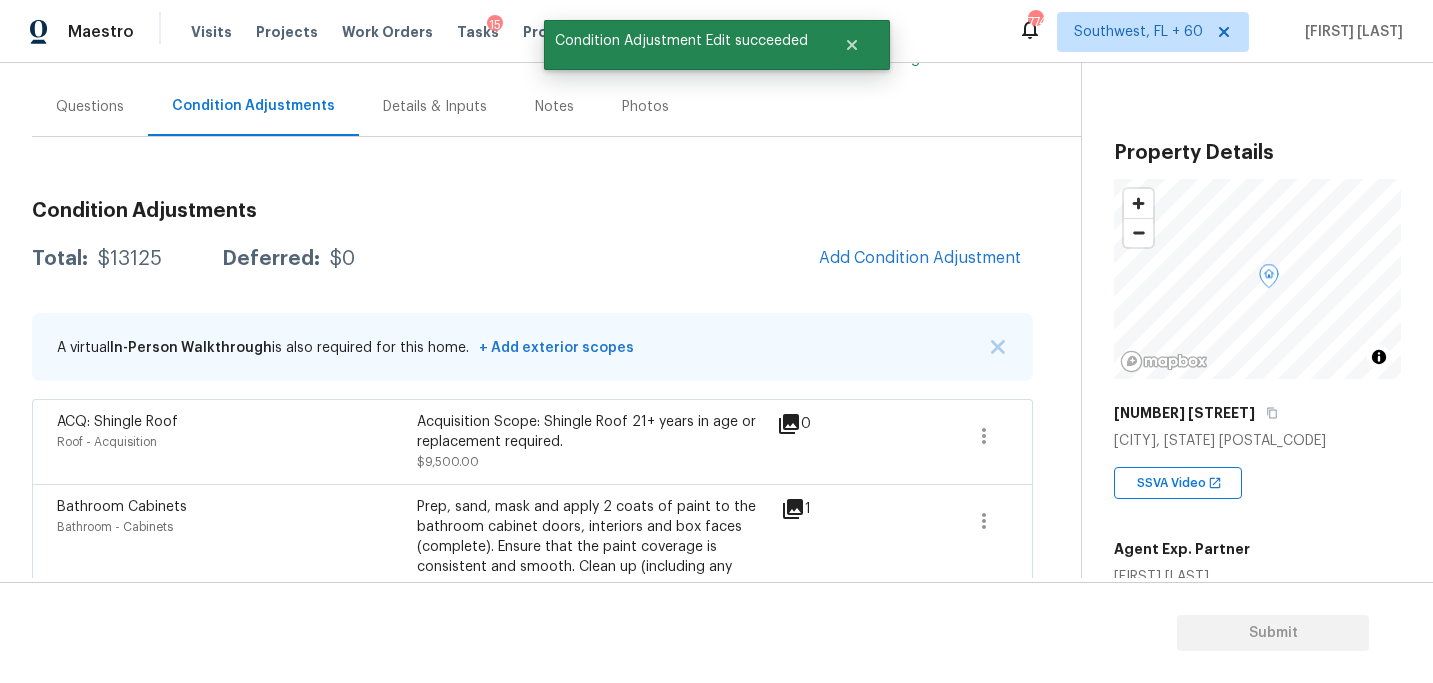 scroll, scrollTop: 57, scrollLeft: 0, axis: vertical 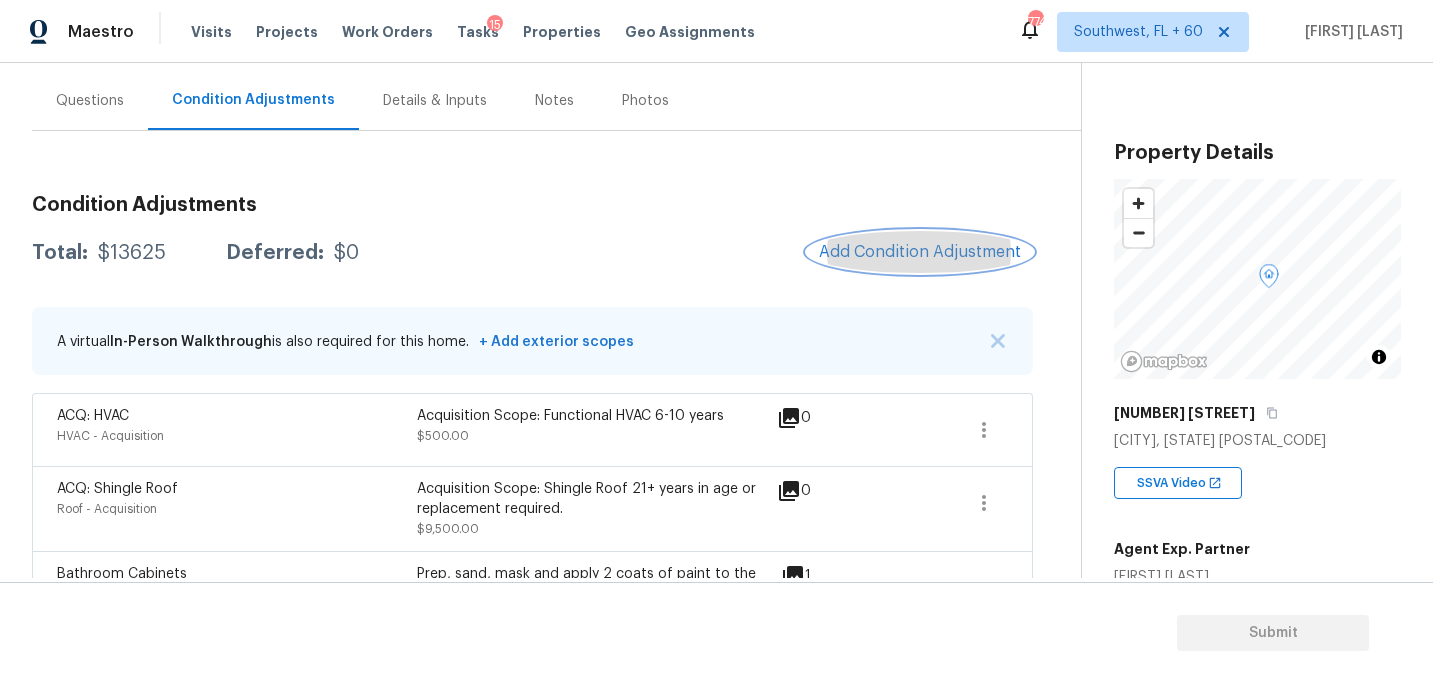 click on "Add Condition Adjustment" at bounding box center (920, 252) 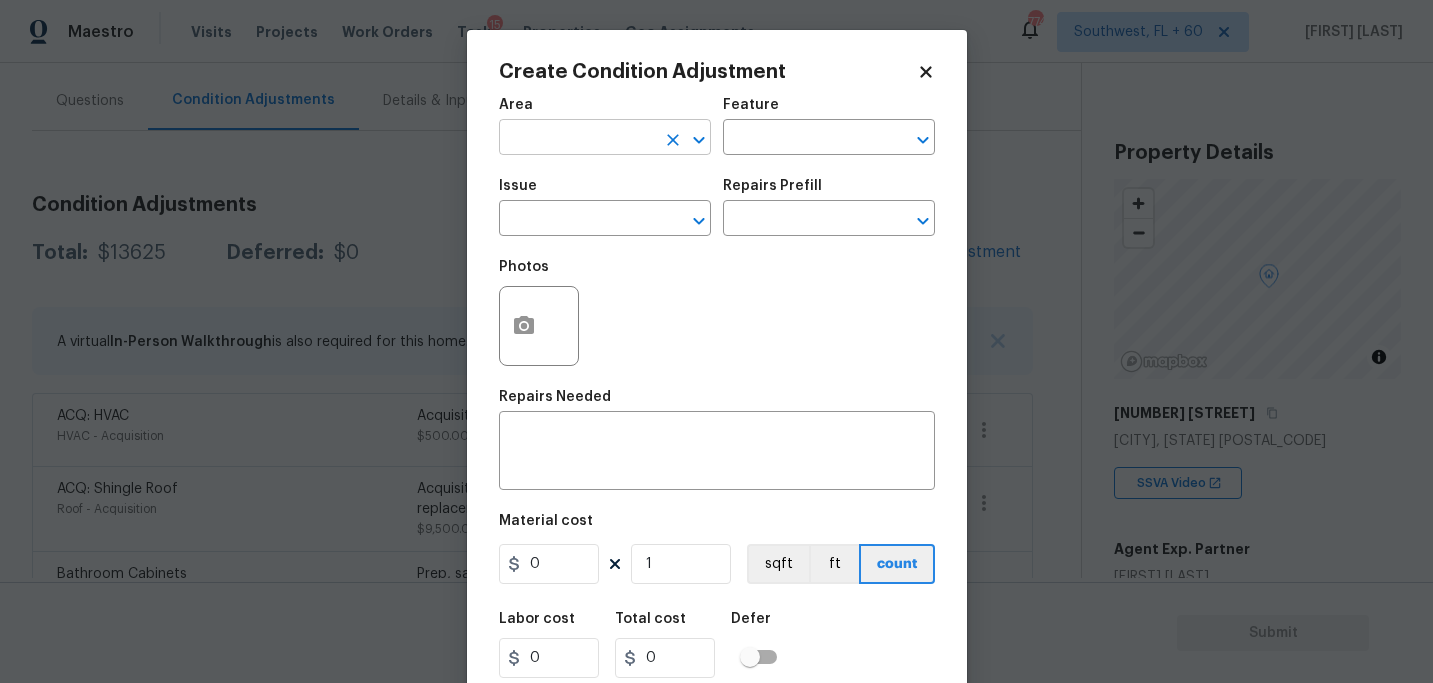 click at bounding box center (577, 139) 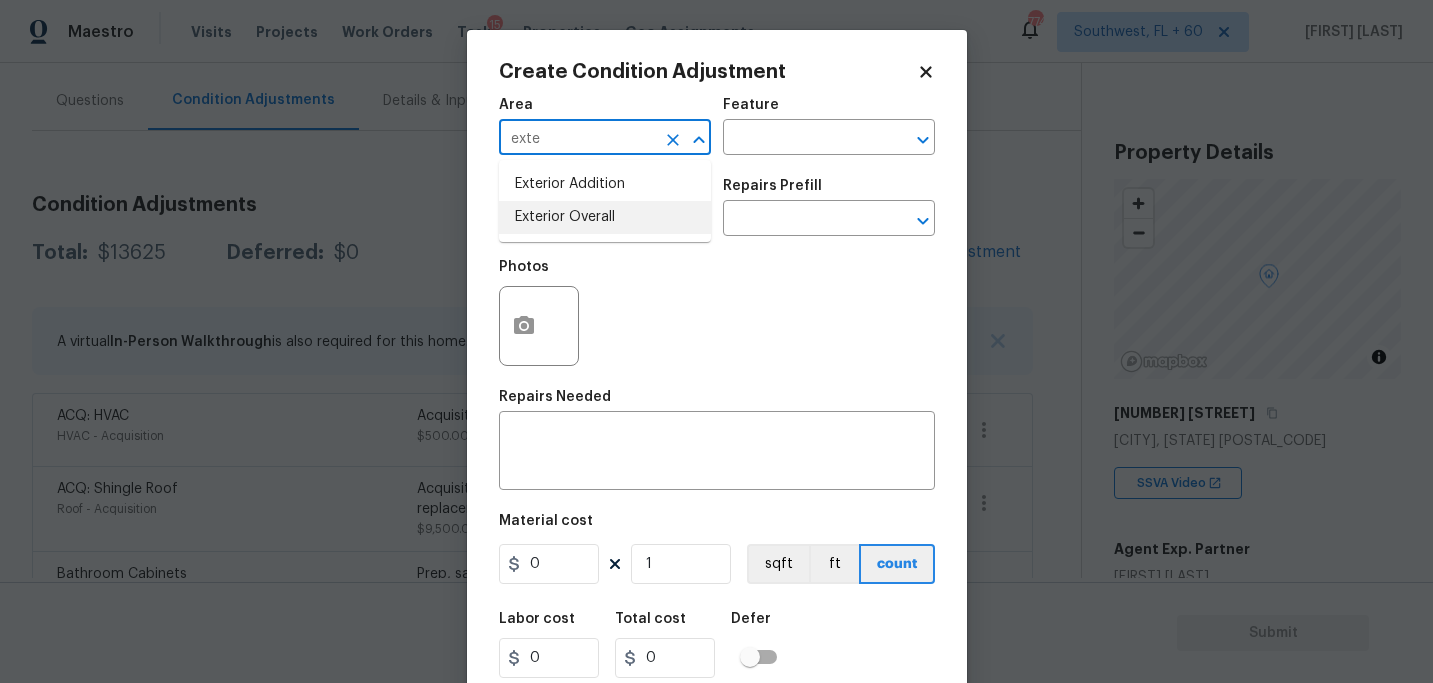 click on "Exterior Overall" at bounding box center (605, 217) 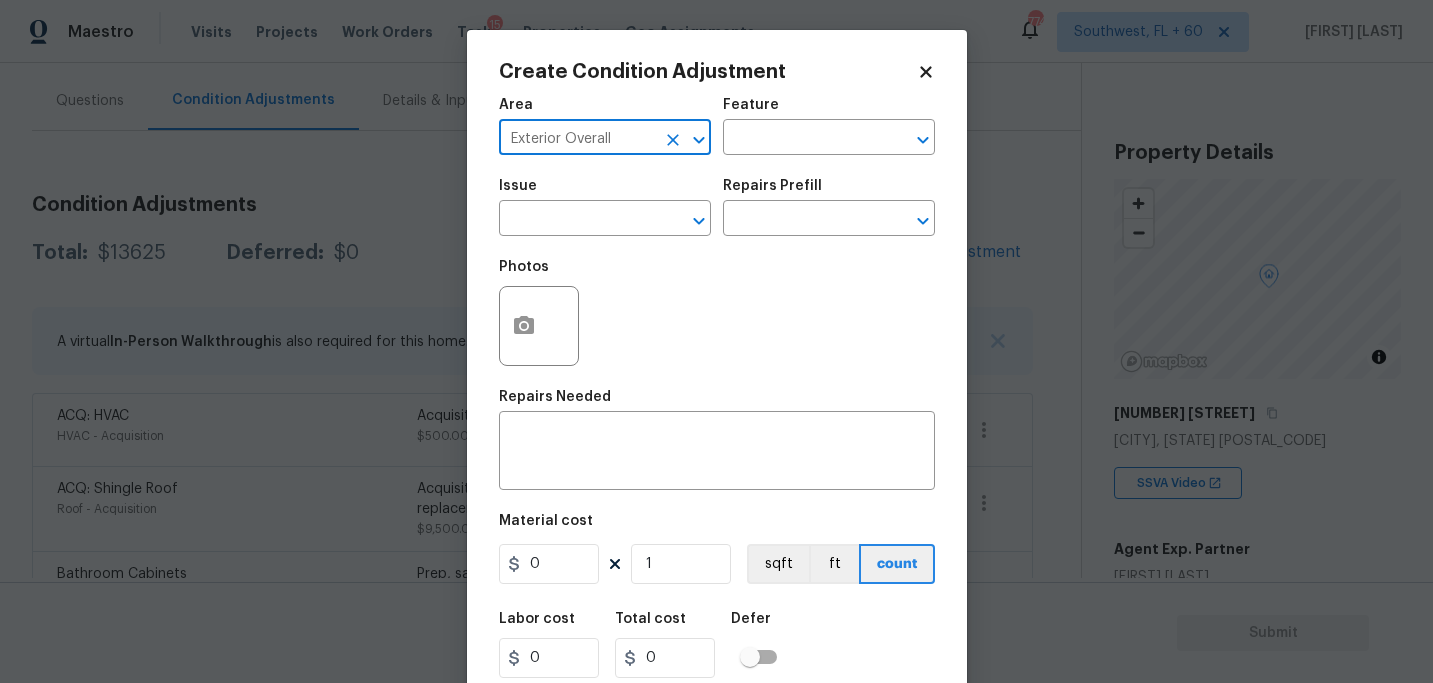 type on "Exterior Overall" 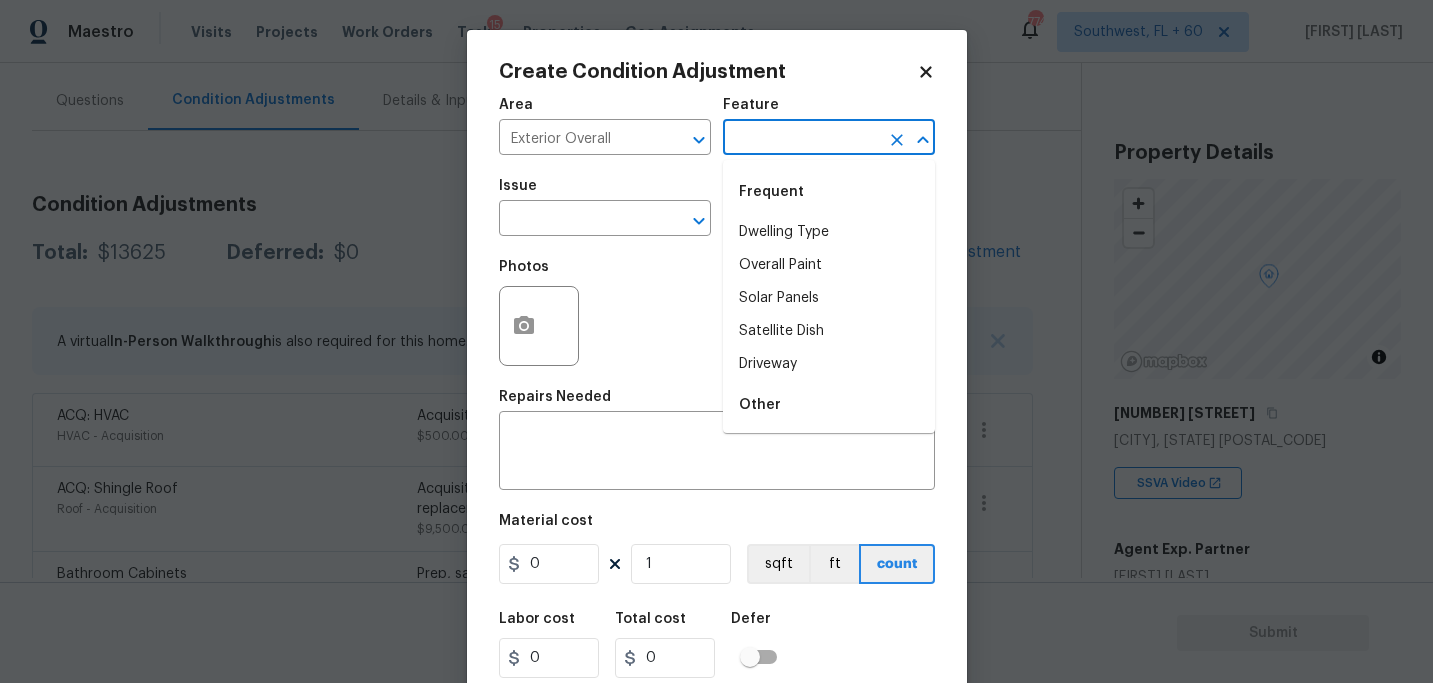 click at bounding box center (801, 139) 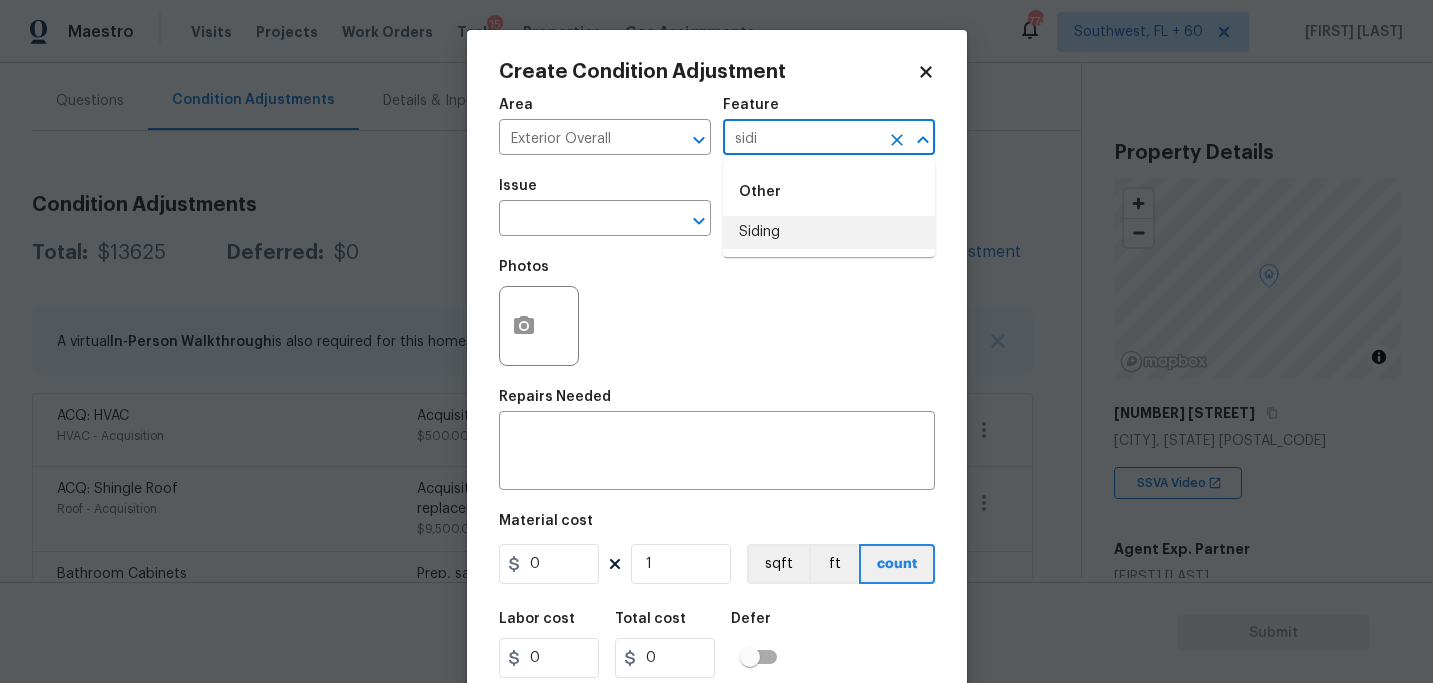 click on "Siding" at bounding box center (829, 232) 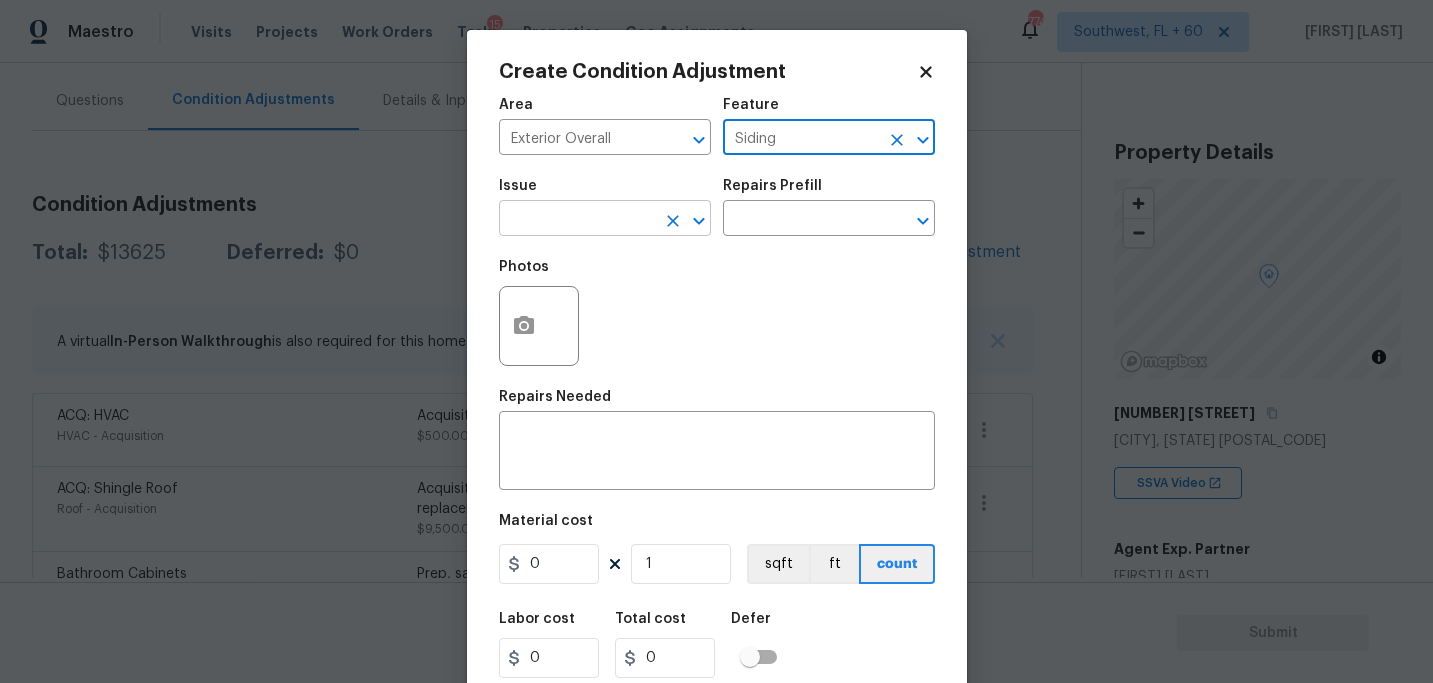type on "Siding" 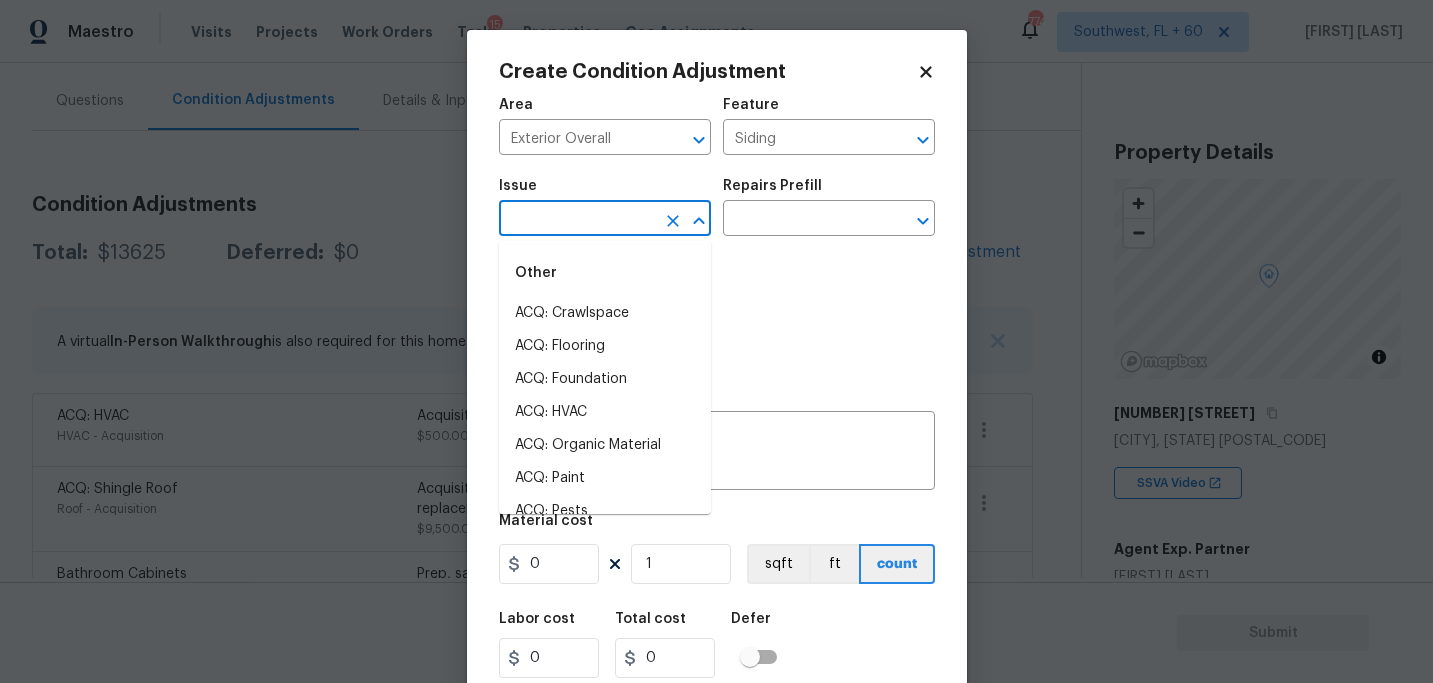 click at bounding box center [577, 220] 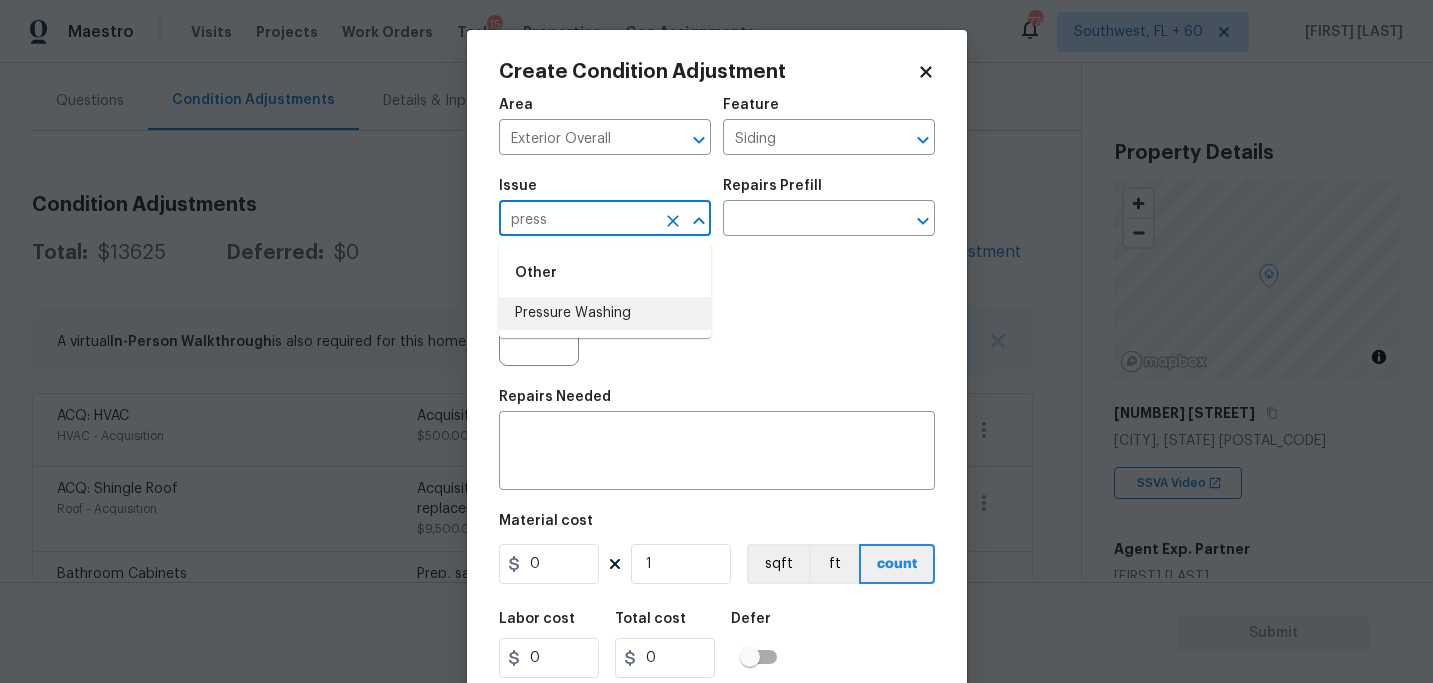 click on "Pressure Washing" at bounding box center [605, 313] 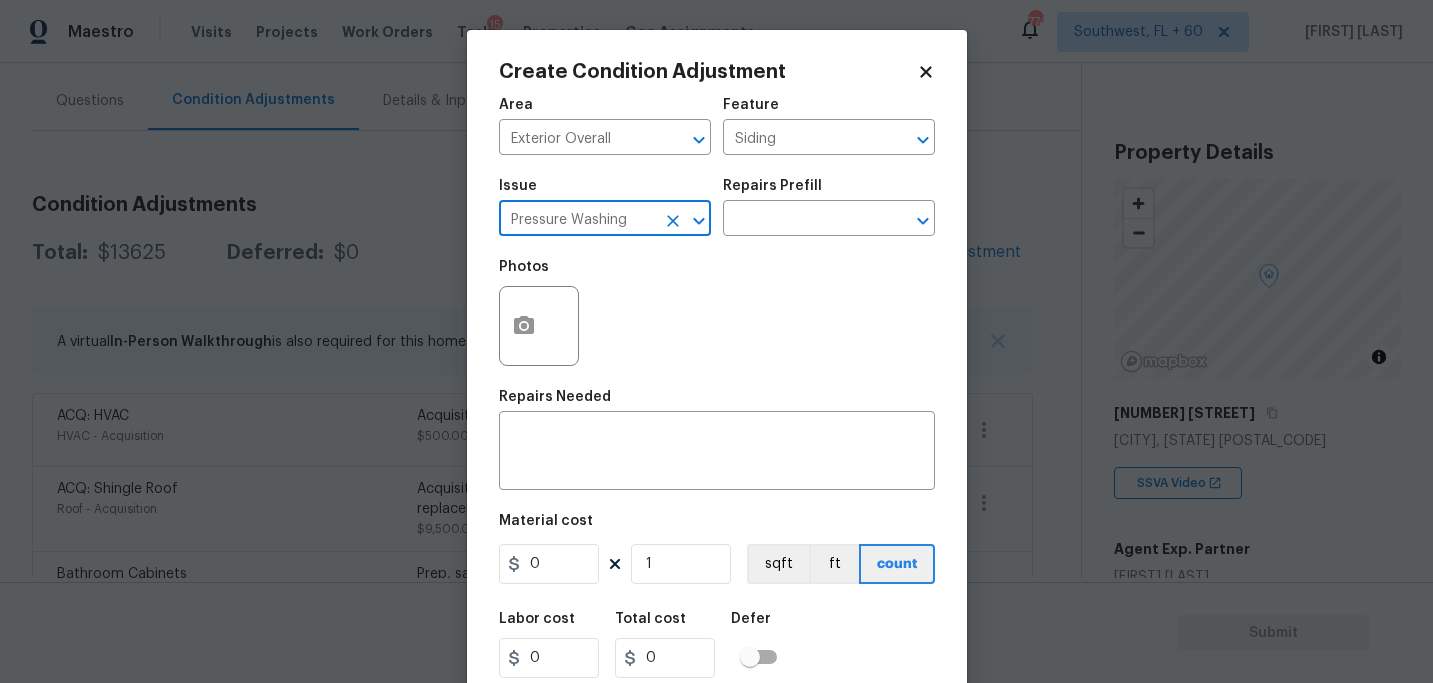 type on "Pressure Washing" 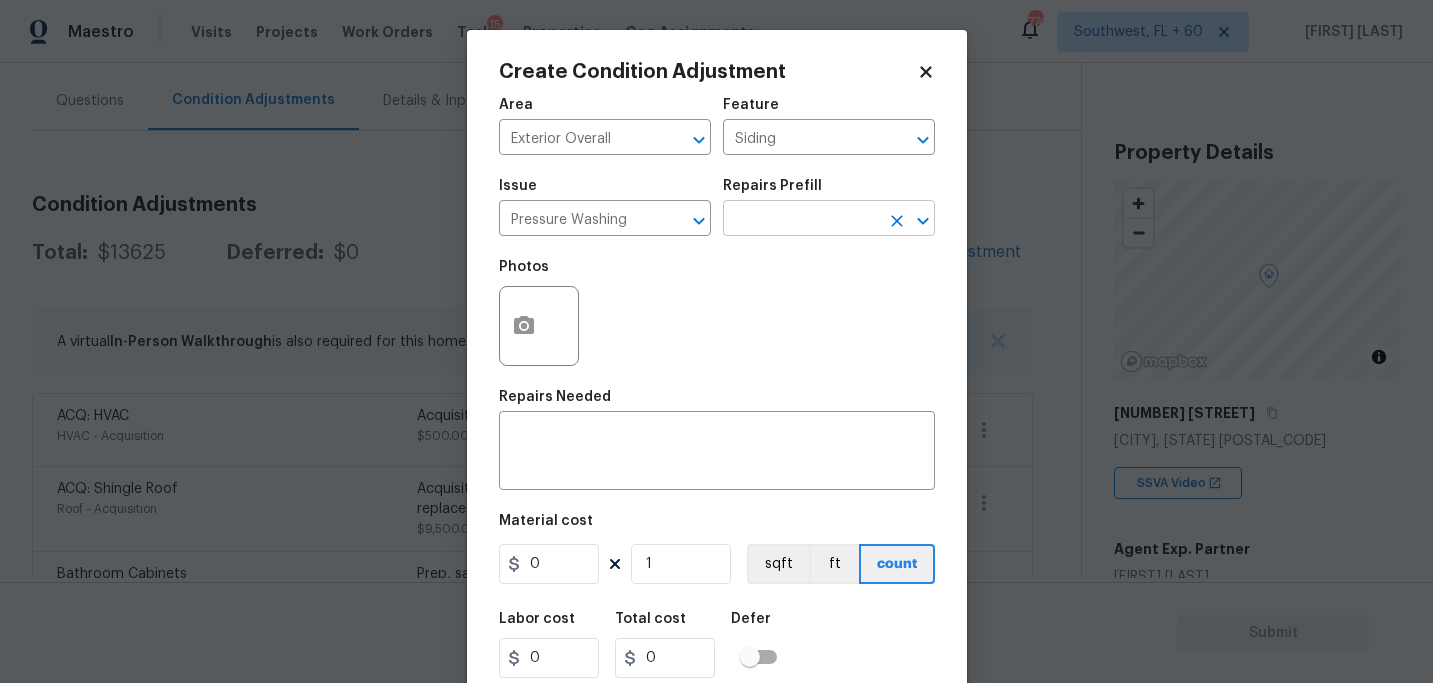 click at bounding box center (801, 220) 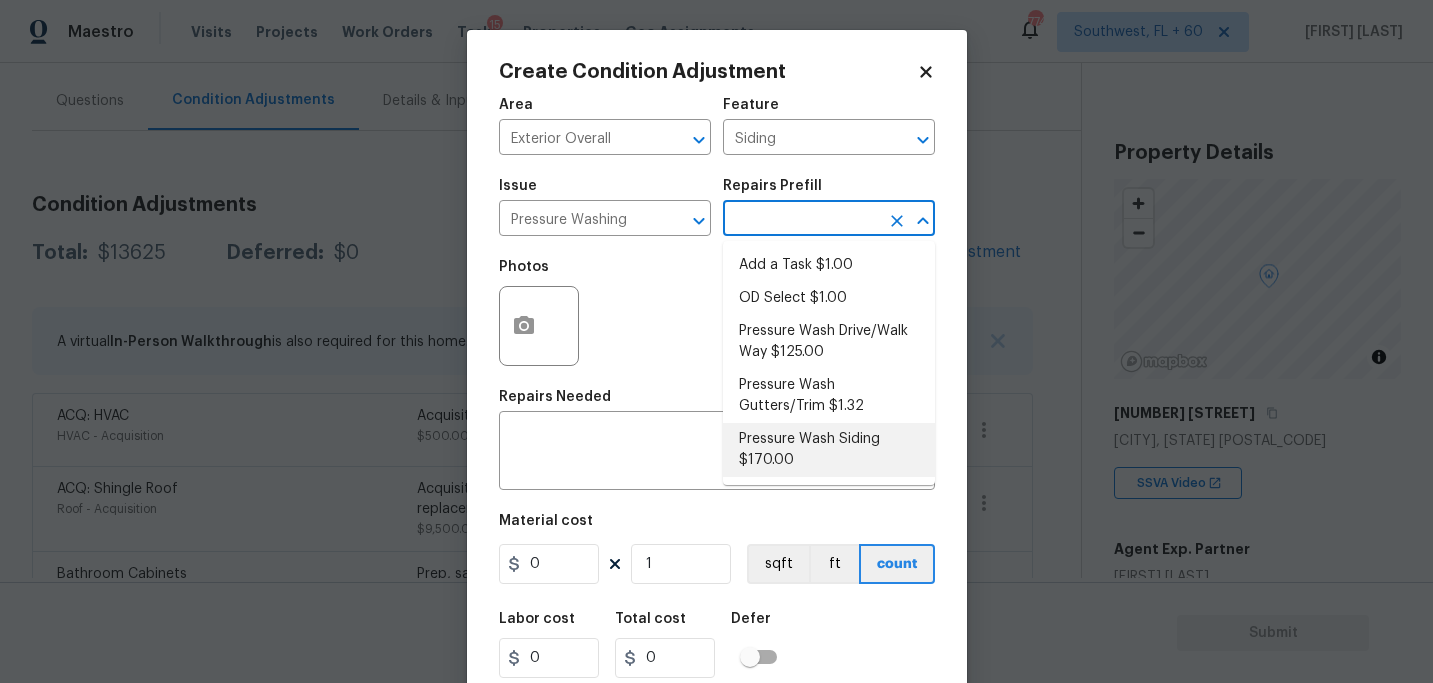 click on "Pressure Wash Siding $170.00" at bounding box center [829, 450] 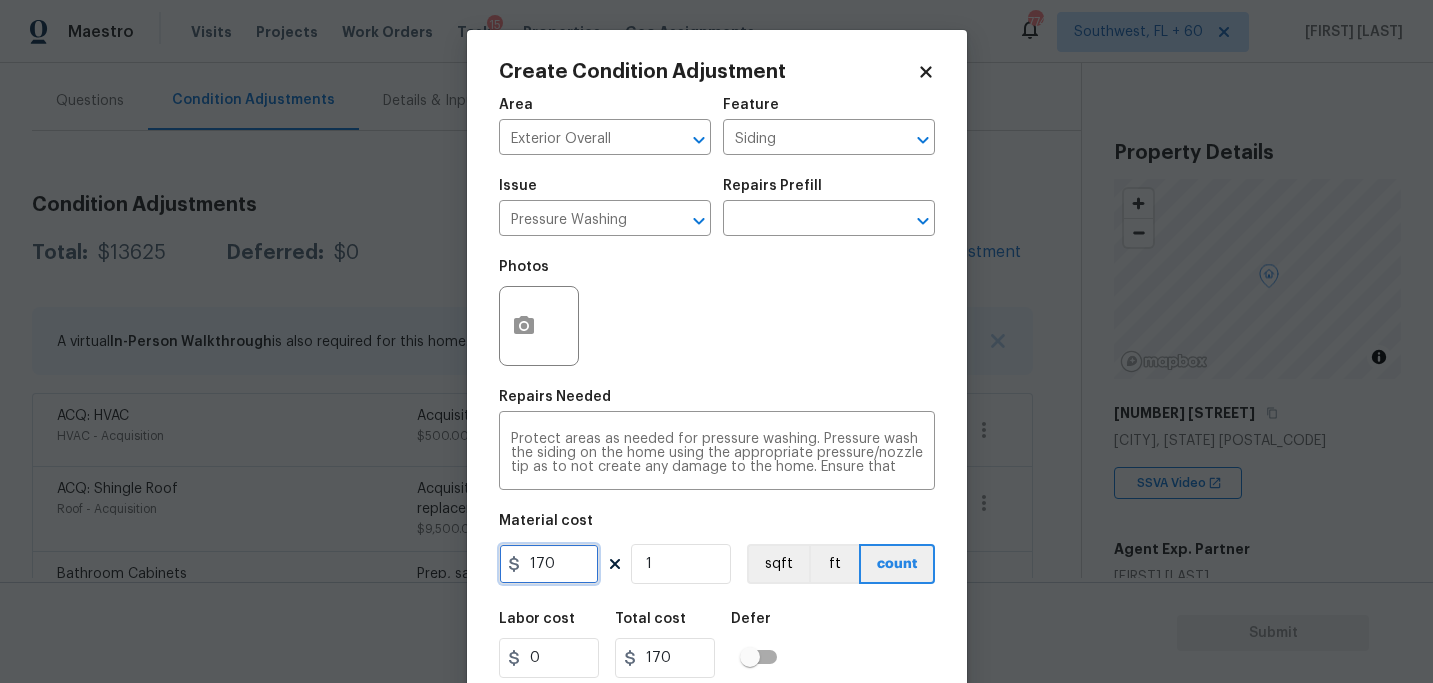drag, startPoint x: 550, startPoint y: 570, endPoint x: 526, endPoint y: 570, distance: 24 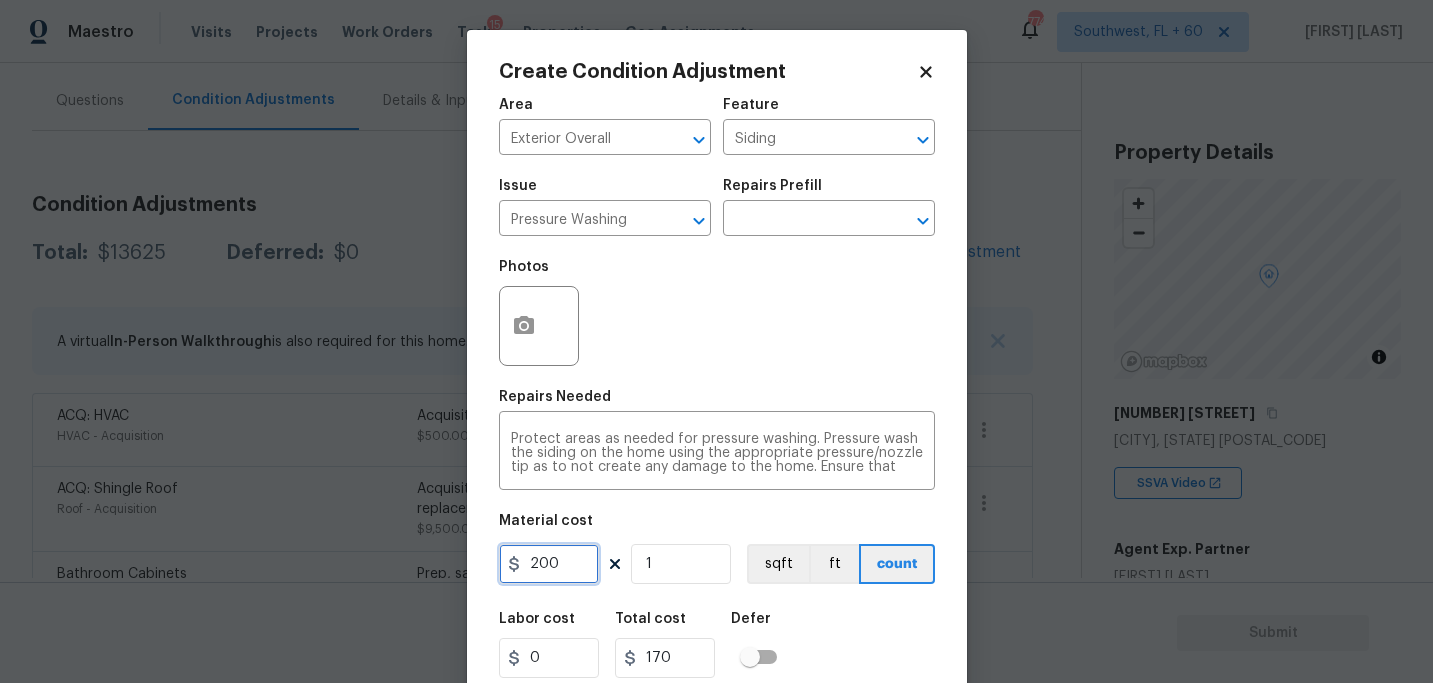 type on "200" 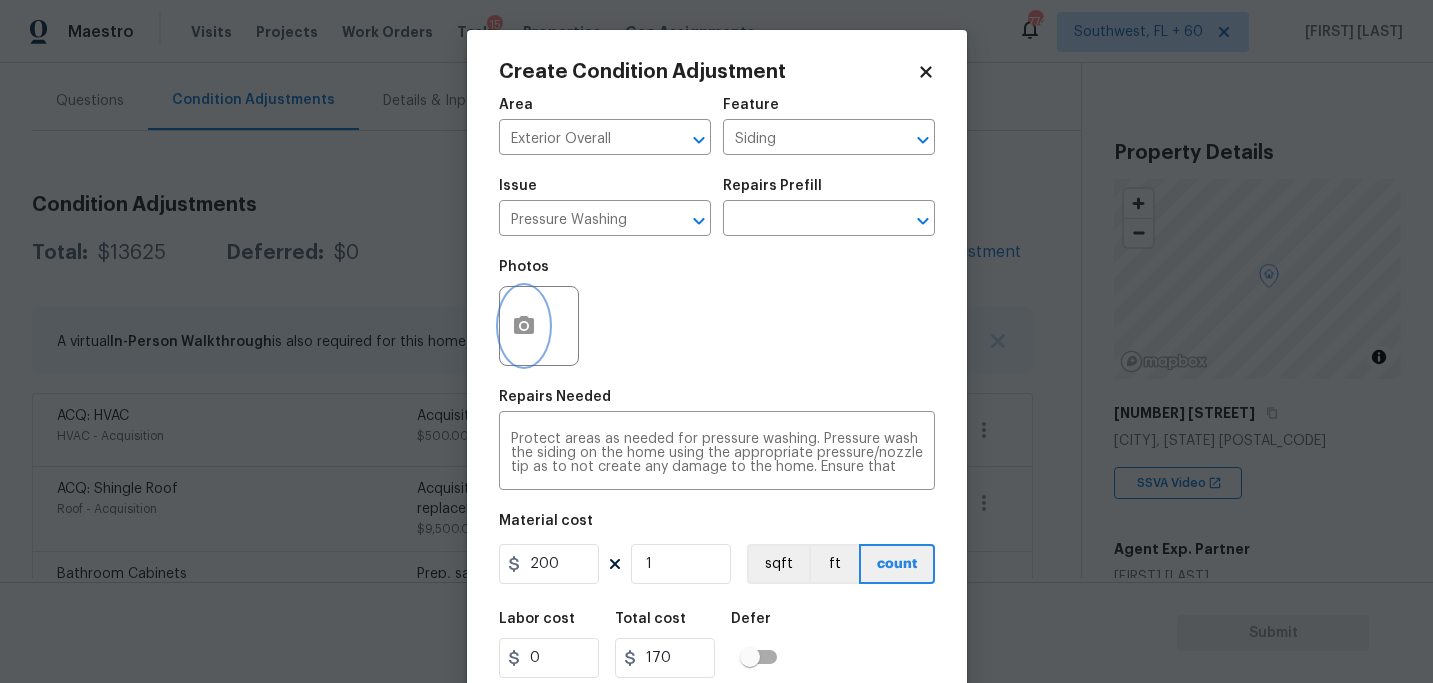 type on "200" 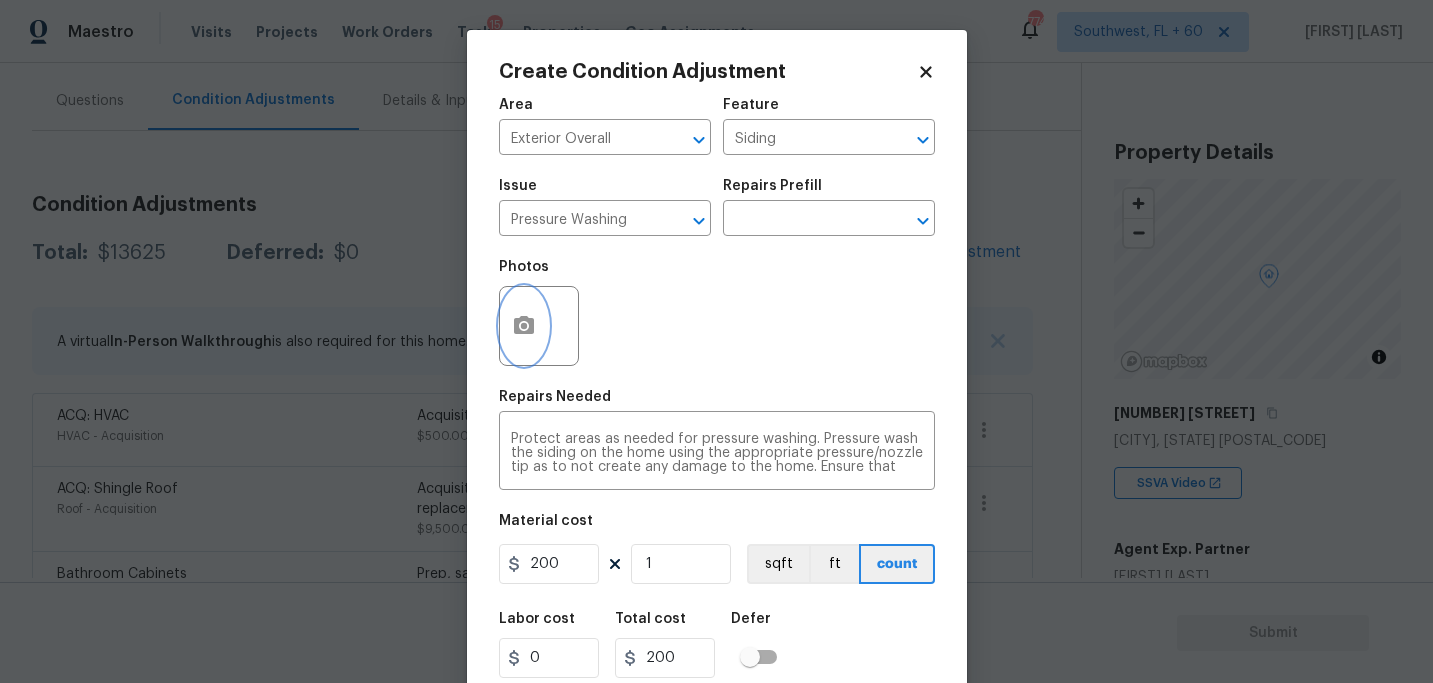 click 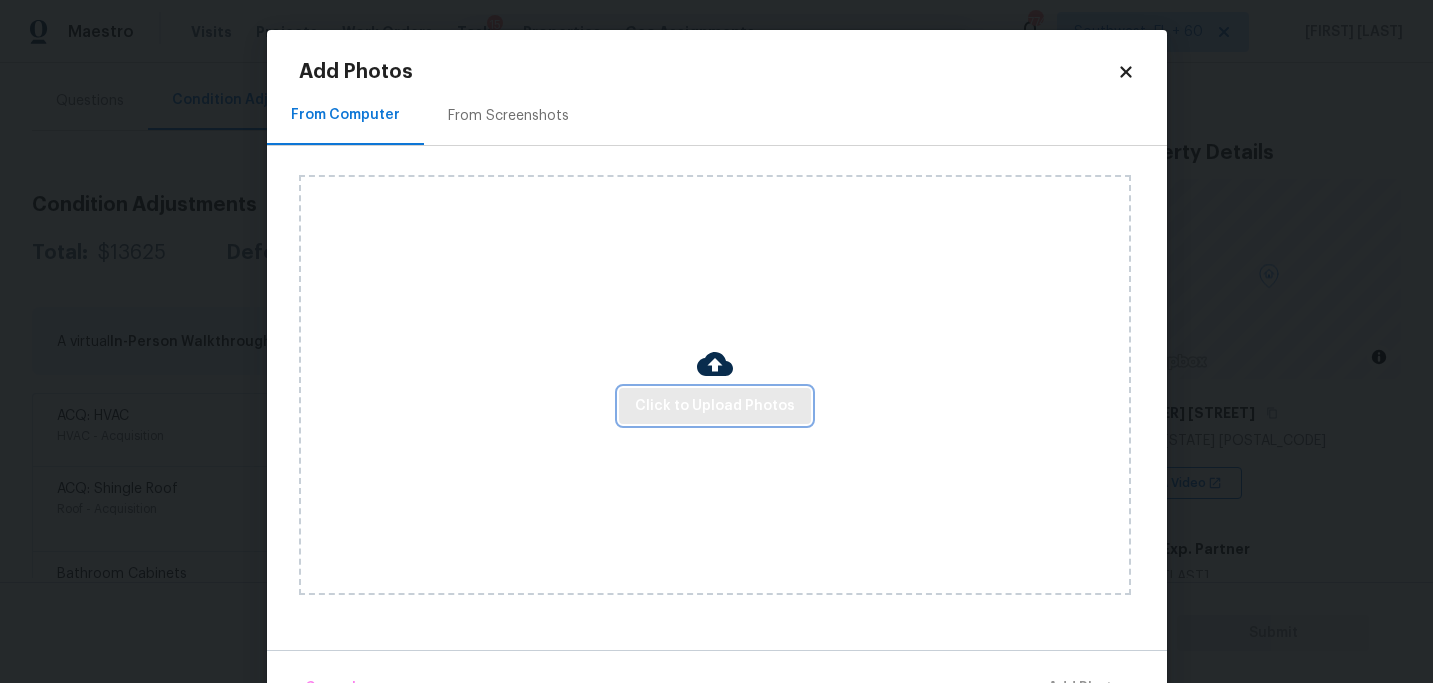 click on "Click to Upload Photos" at bounding box center (715, 406) 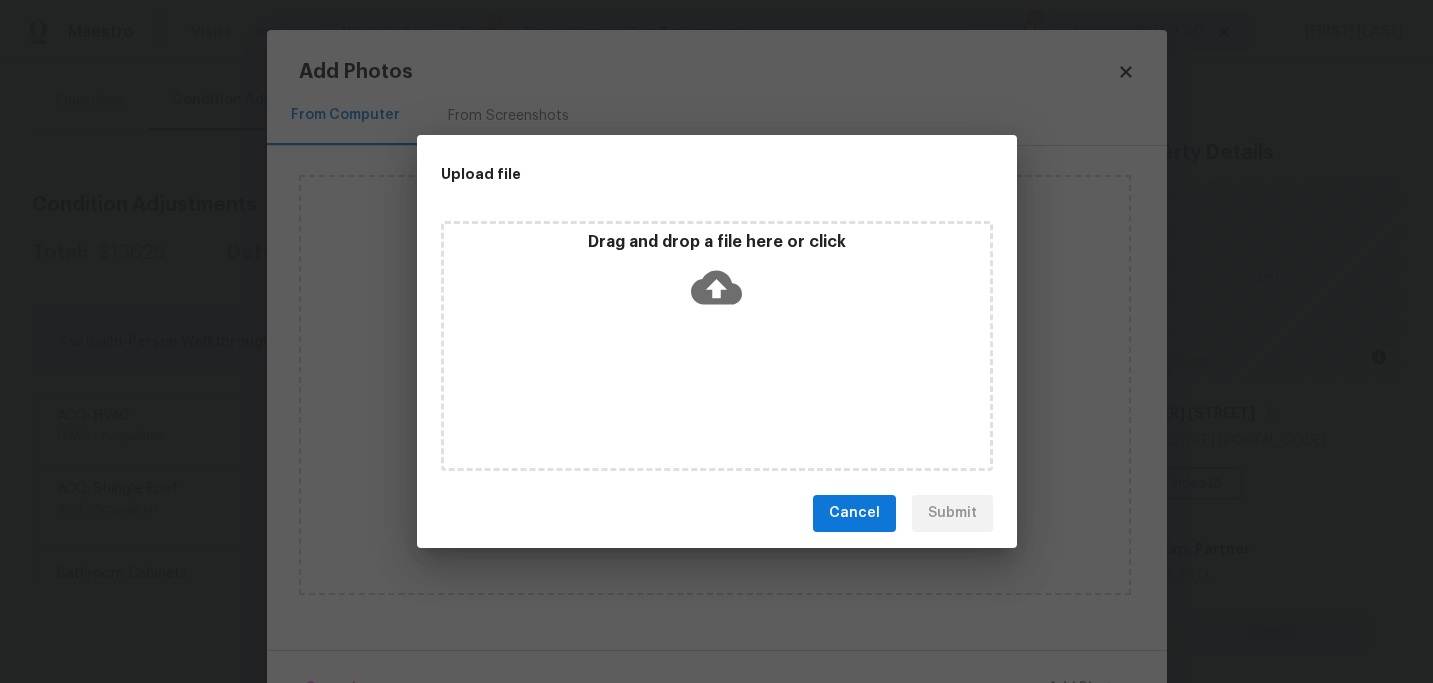 click on "Drag and drop a file here or click" at bounding box center (717, 275) 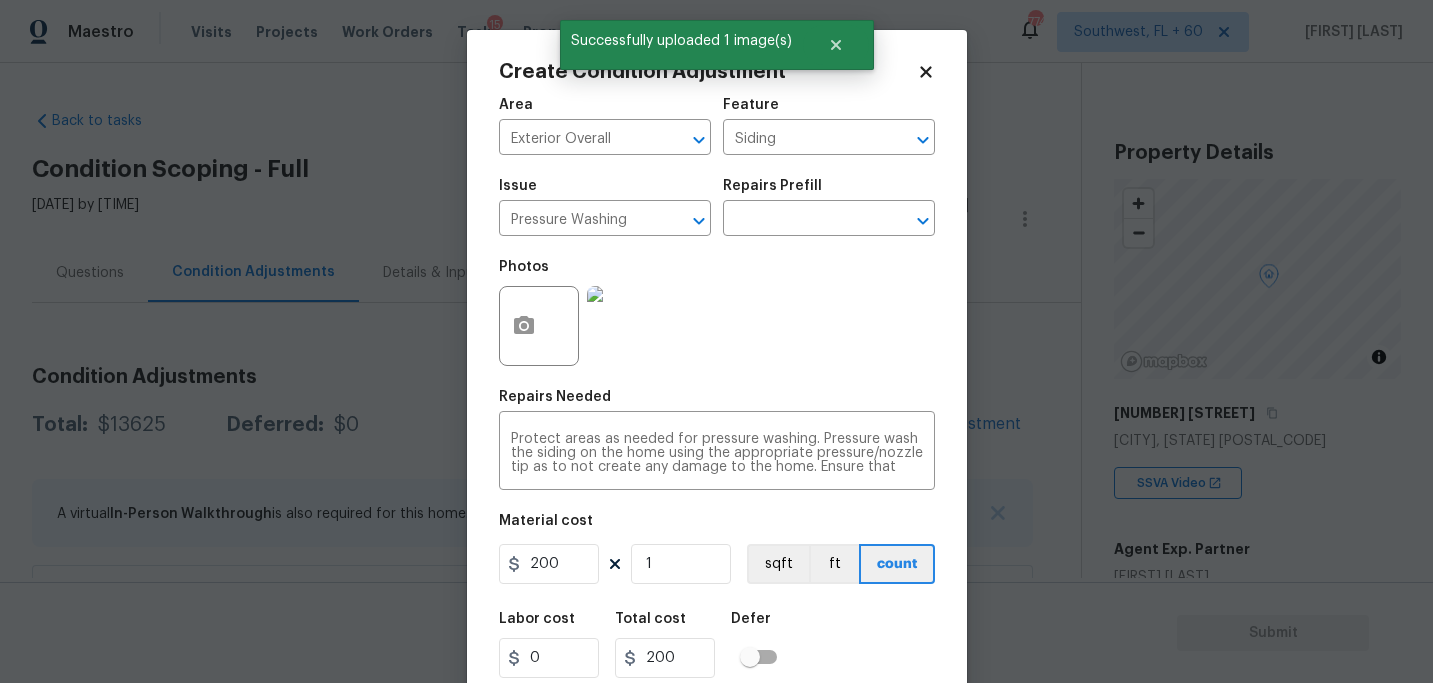 scroll, scrollTop: 0, scrollLeft: 0, axis: both 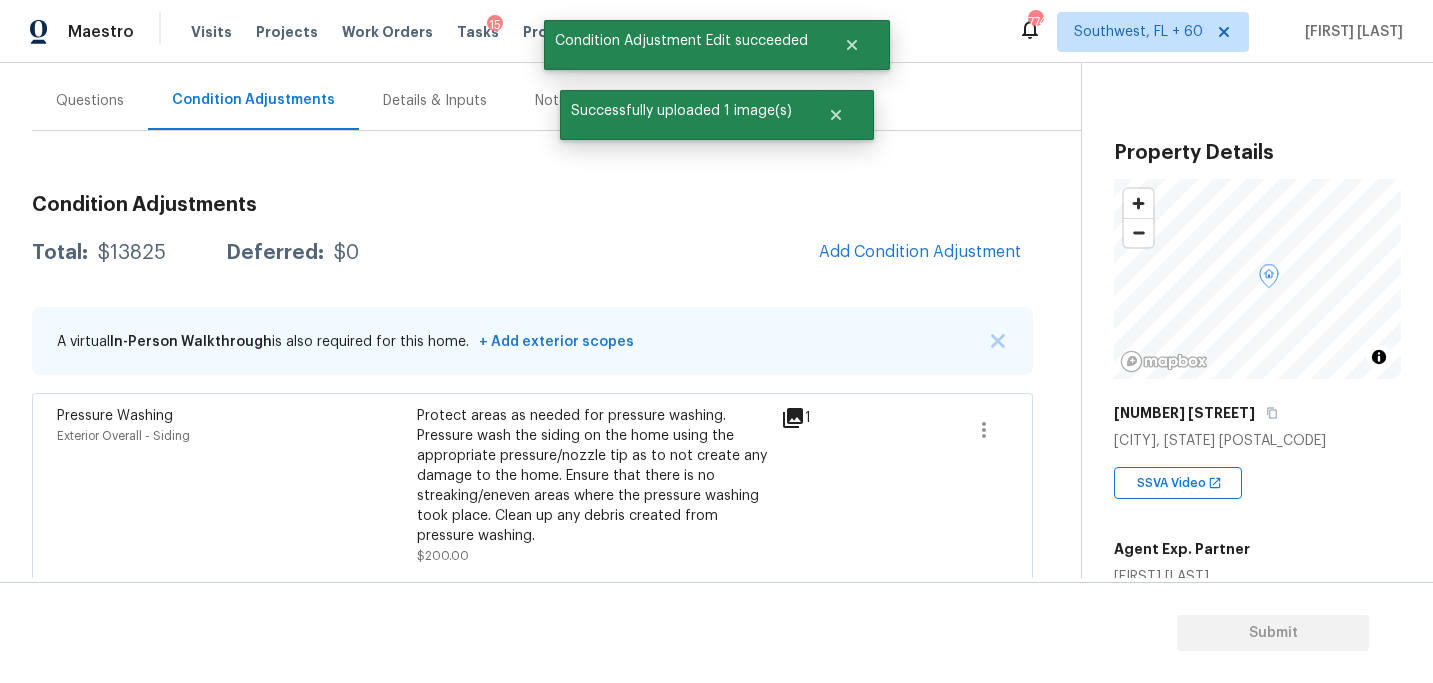 click on "Condition Adjustments Total:  $13825 Deferred:  $0 Add Condition Adjustment A virtual  In-Person Walkthrough  is also required for this home.   + Add exterior scopes Pressure Washing Exterior Overall - Siding Protect areas as needed for pressure washing. Pressure wash the siding on the home using the appropriate pressure/nozzle tip as to not create any damage to the home. Ensure that there is no streaking/eneven areas where the pressure washing took place. Clean up any debris created from pressure washing. $200.00   1 ACQ: HVAC HVAC - Acquisition Acquisition Scope: Functional HVAC 6-10 years $500.00   0 ACQ: Shingle Roof Roof - Acquisition Acquisition Scope: Shingle Roof 21+ years in age or replacement required. $9,500.00   0 Bathroom Cabinets Bathroom - Cabinets Prep, sand, mask and apply 2 coats of paint to the bathroom cabinet doors, interiors and box faces (complete). Ensure that the paint coverage is consistent and smooth. Clean up (including any overspray) and dispose of all debris properly. $1,000.00" at bounding box center [532, 768] 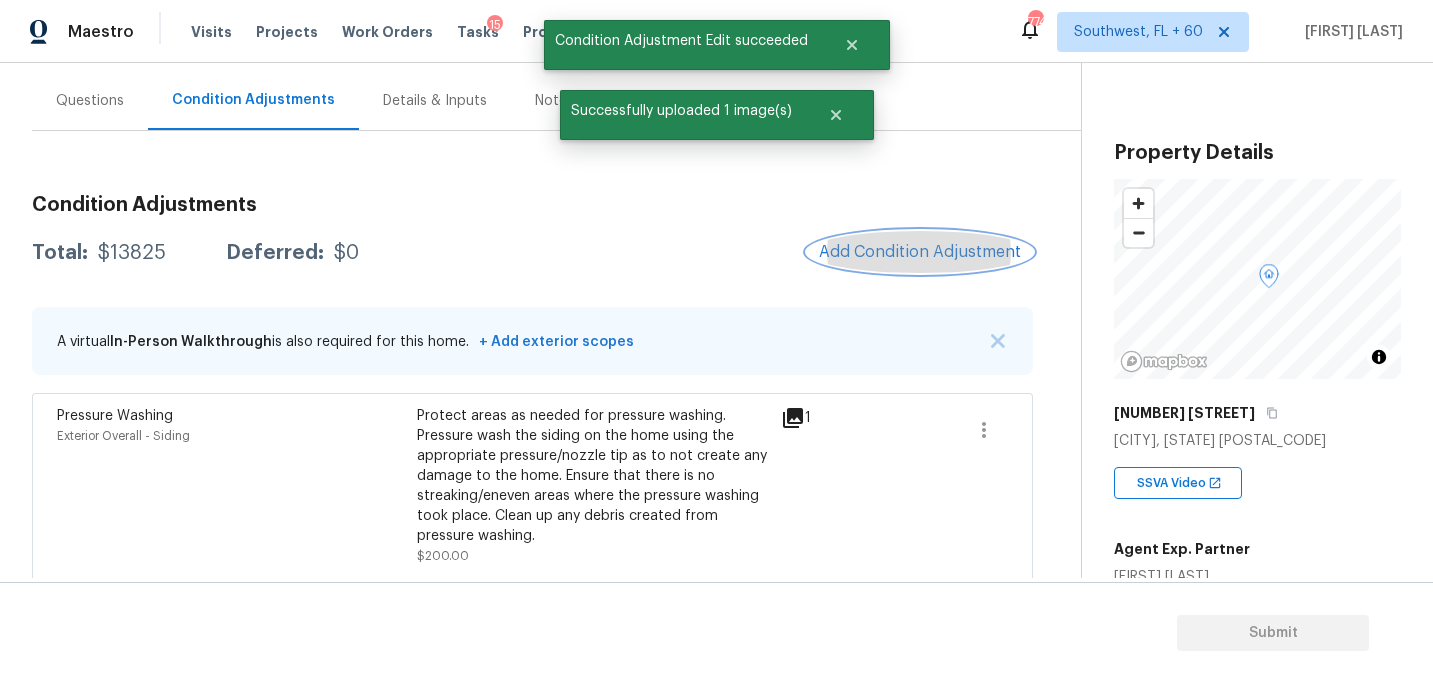 click on "Add Condition Adjustment" at bounding box center [920, 252] 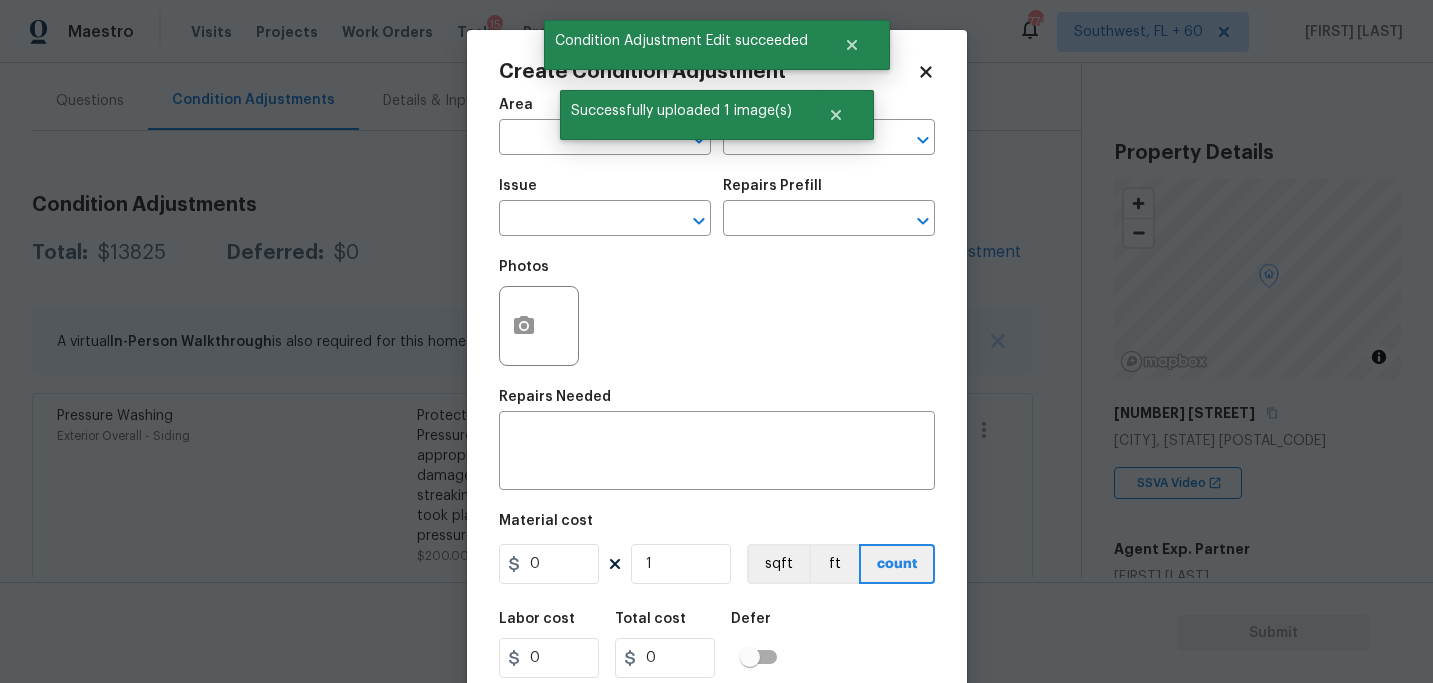 click on "Area ​" at bounding box center [605, 126] 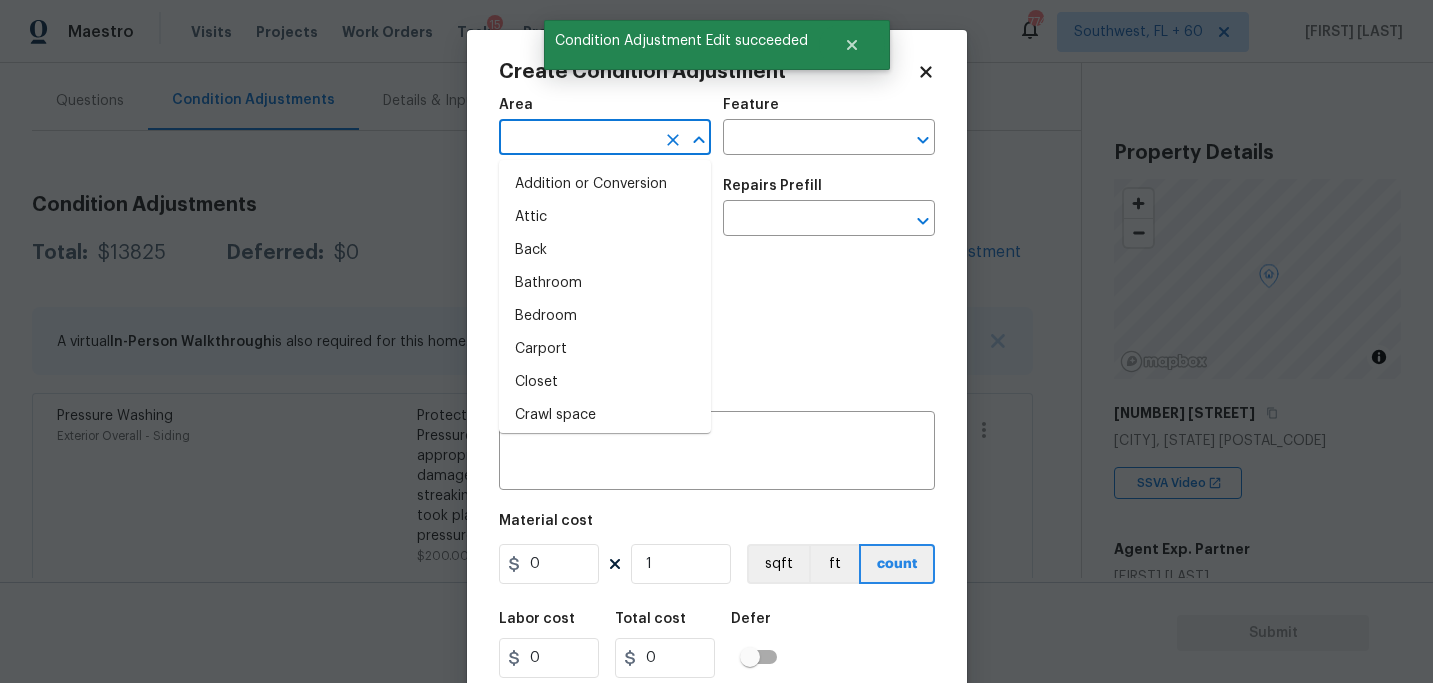 click at bounding box center (577, 139) 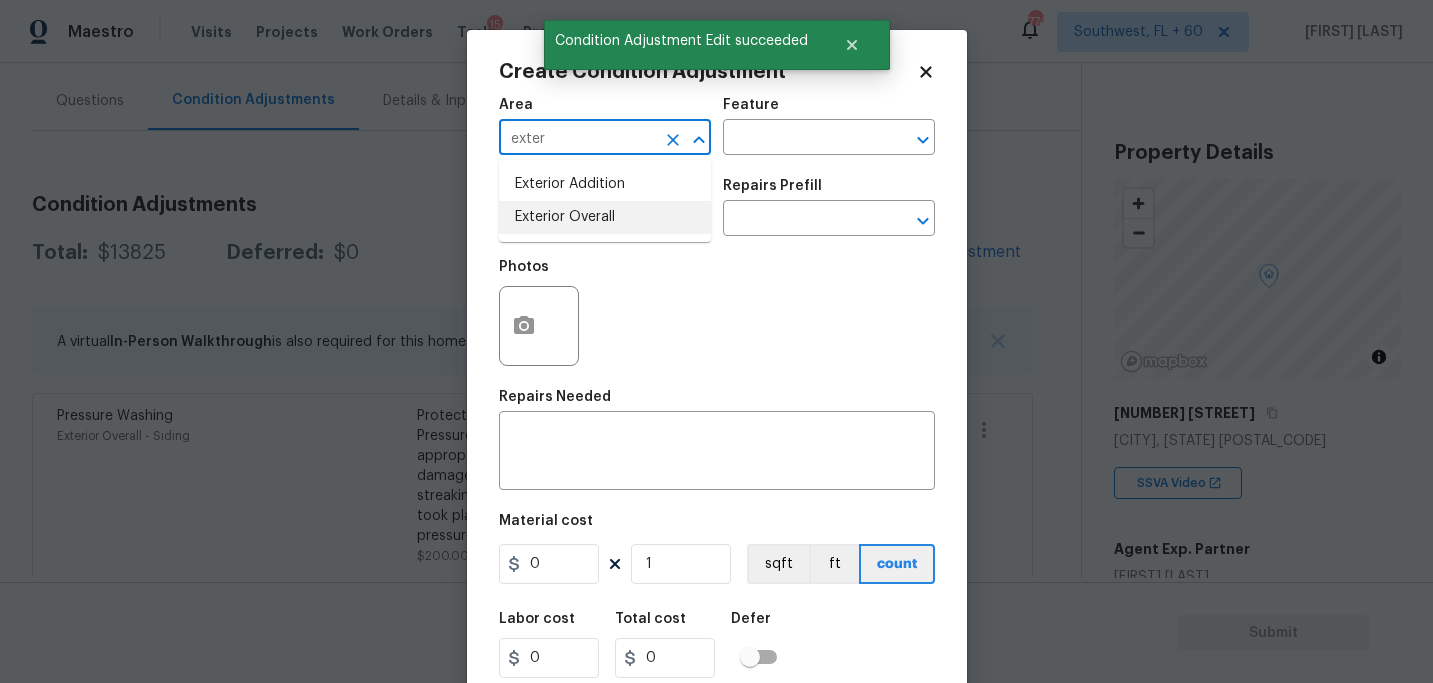 click on "Exterior Overall" at bounding box center (605, 217) 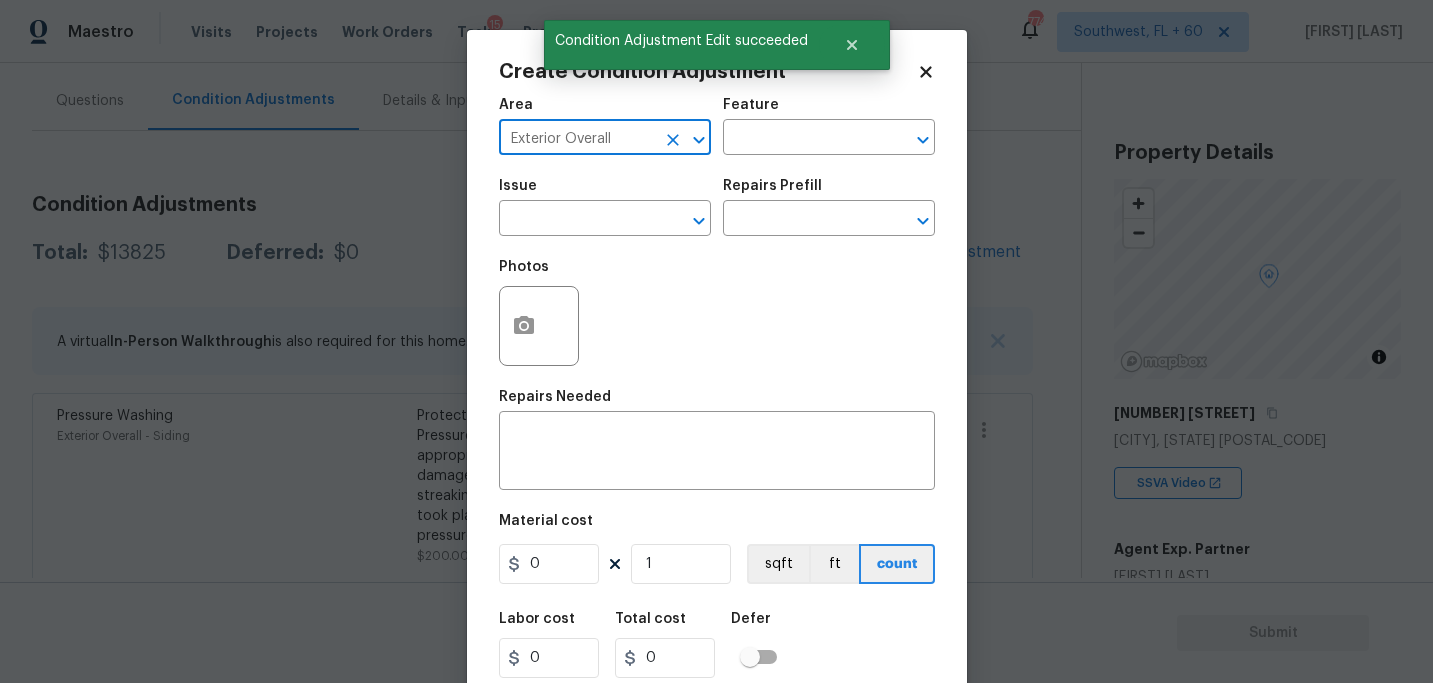 type on "Exterior Overall" 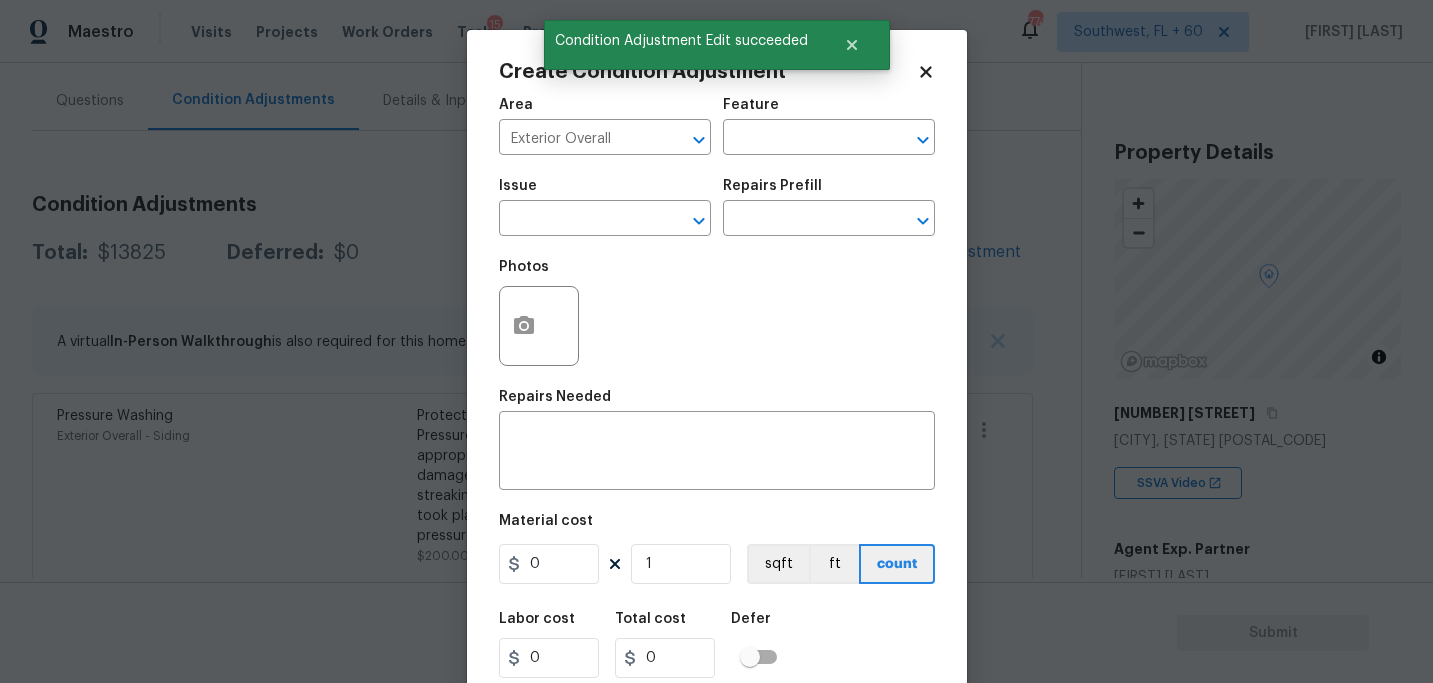click on "Area Exterior Overall ​ Feature ​" at bounding box center [717, 126] 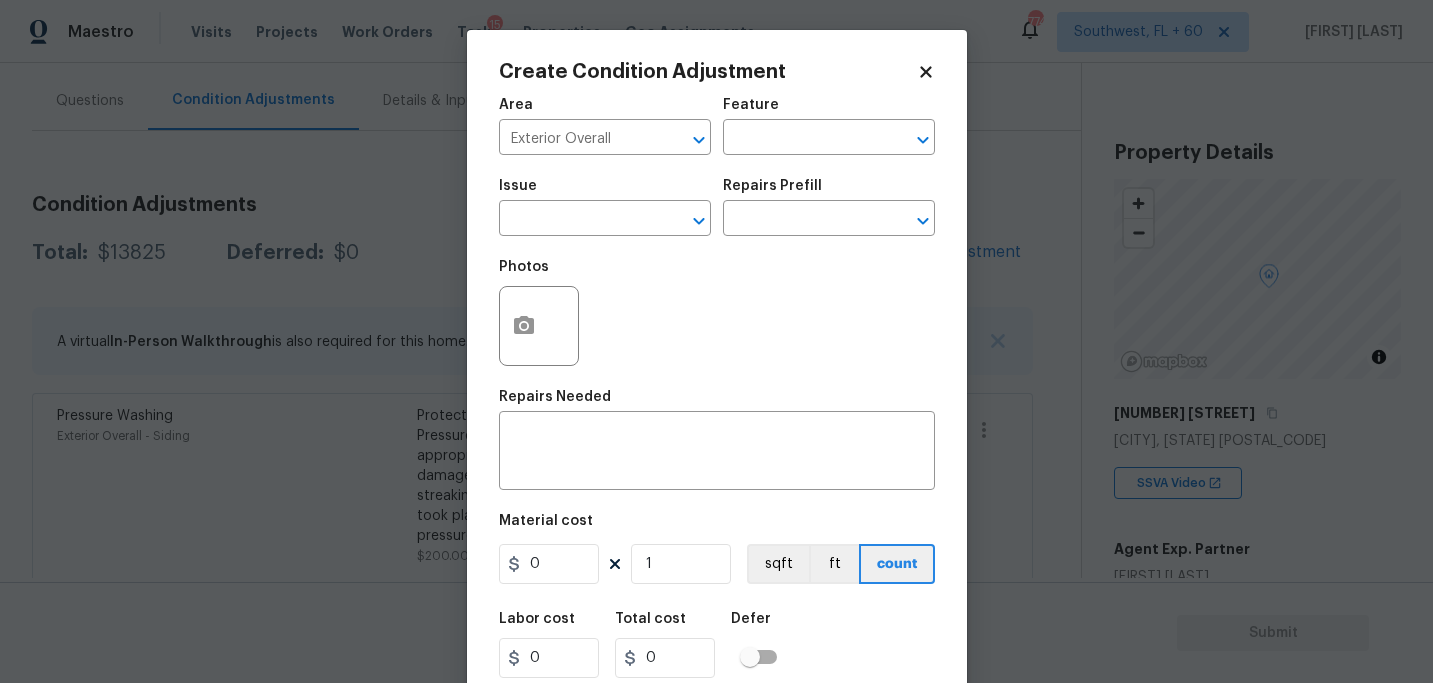 click on "Area Exterior Overall ​ Feature ​" at bounding box center (717, 126) 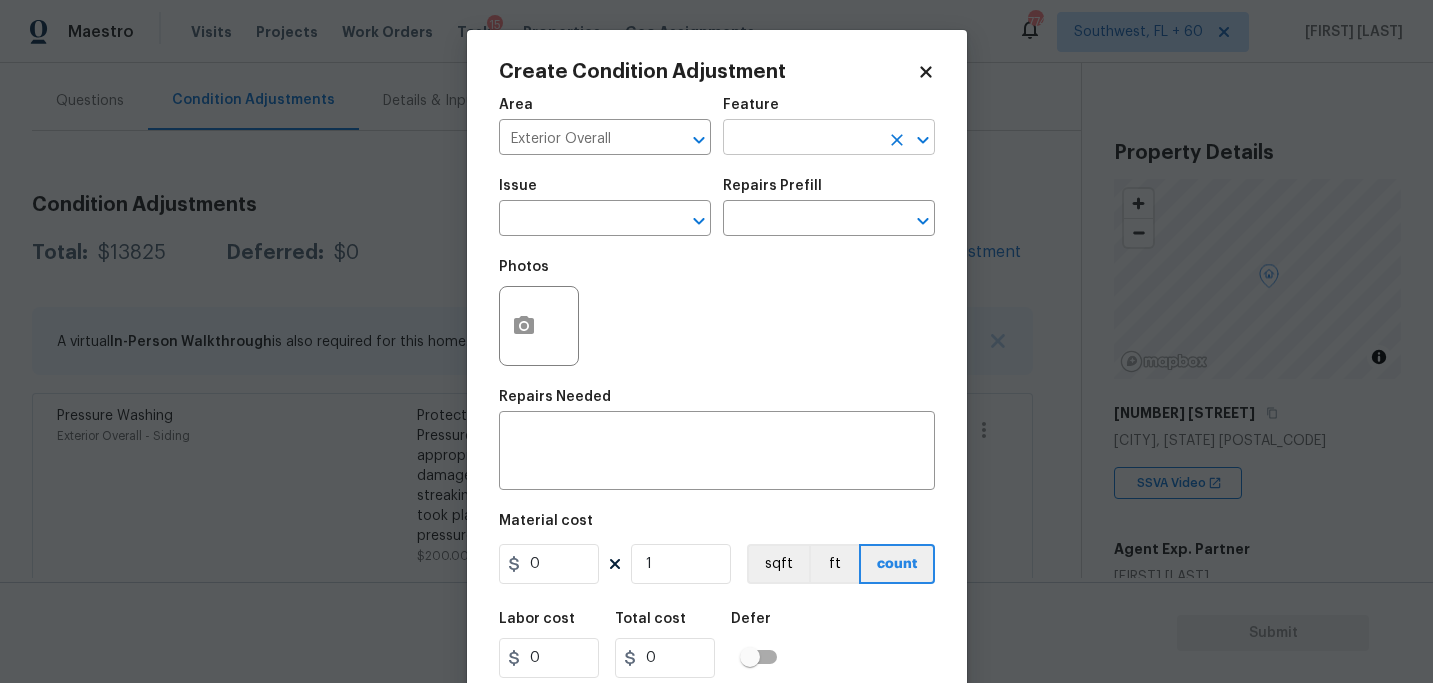 click at bounding box center (801, 139) 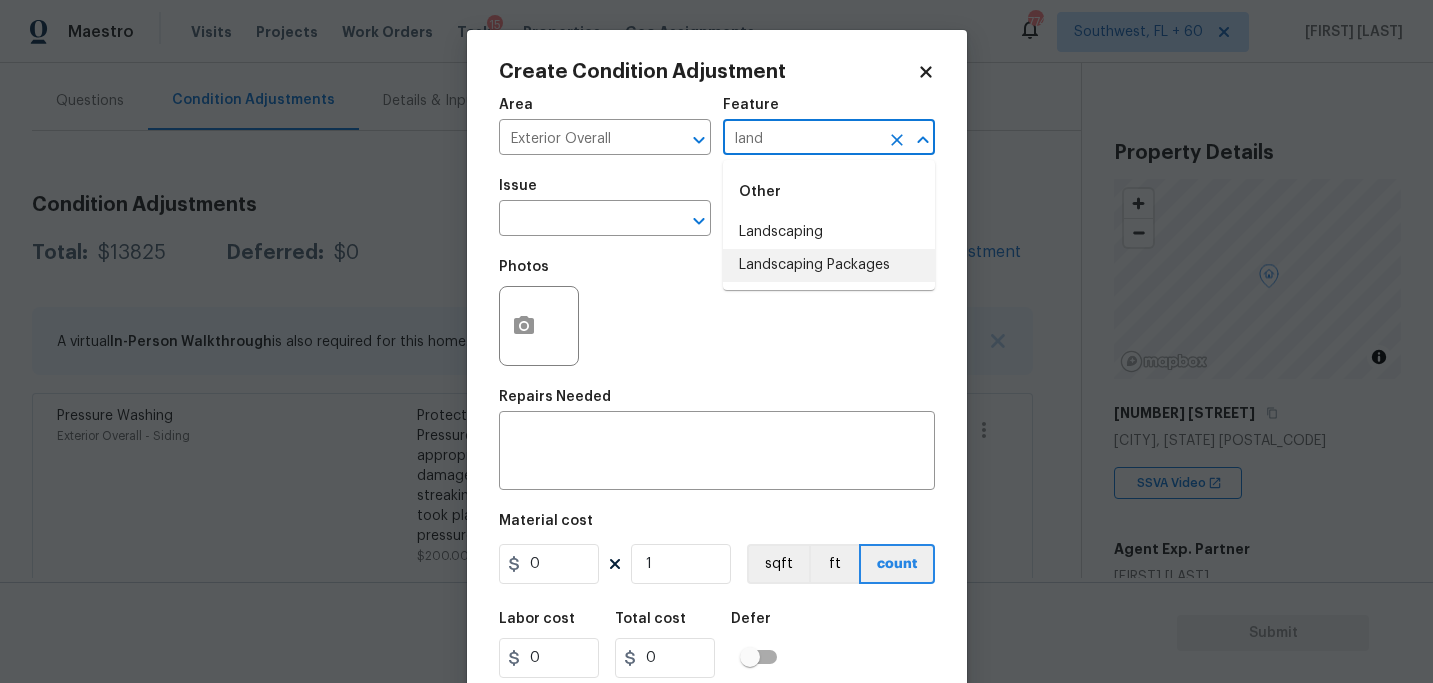 click on "Landscaping Packages" at bounding box center [829, 265] 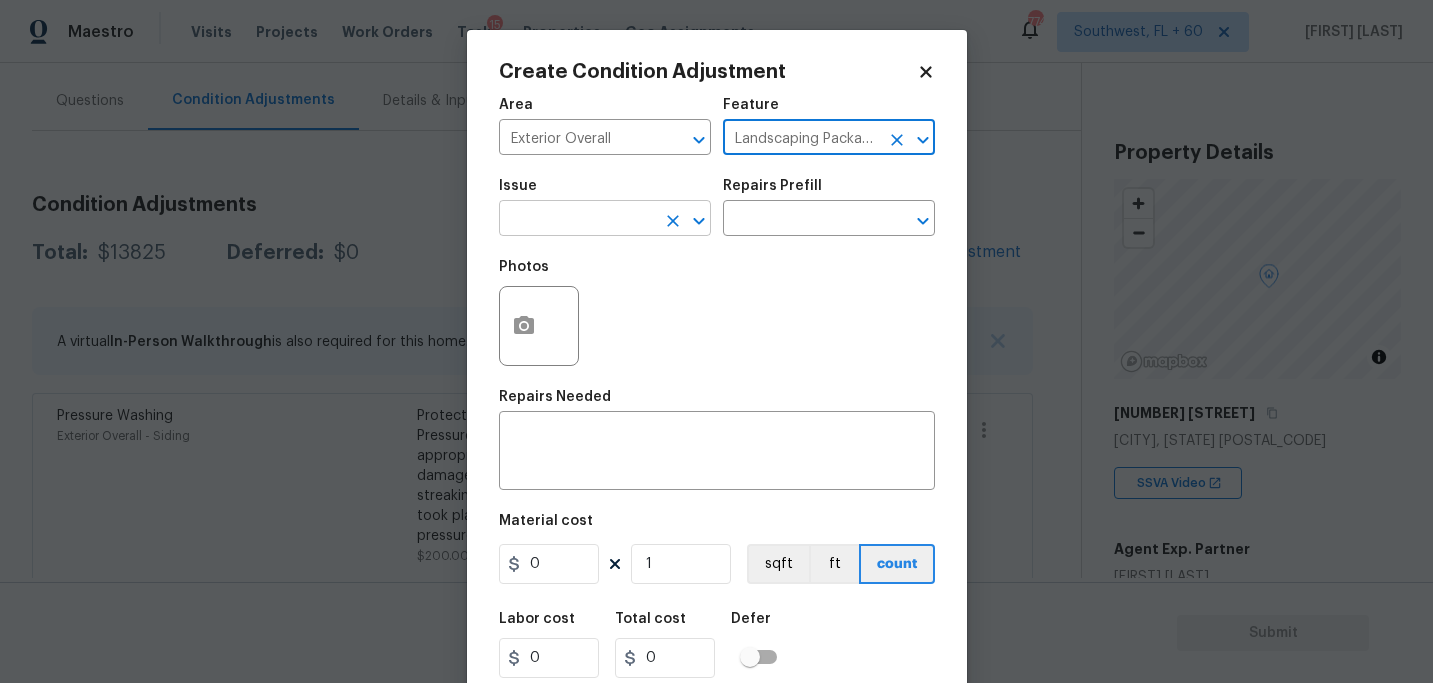 type on "Landscaping Packages" 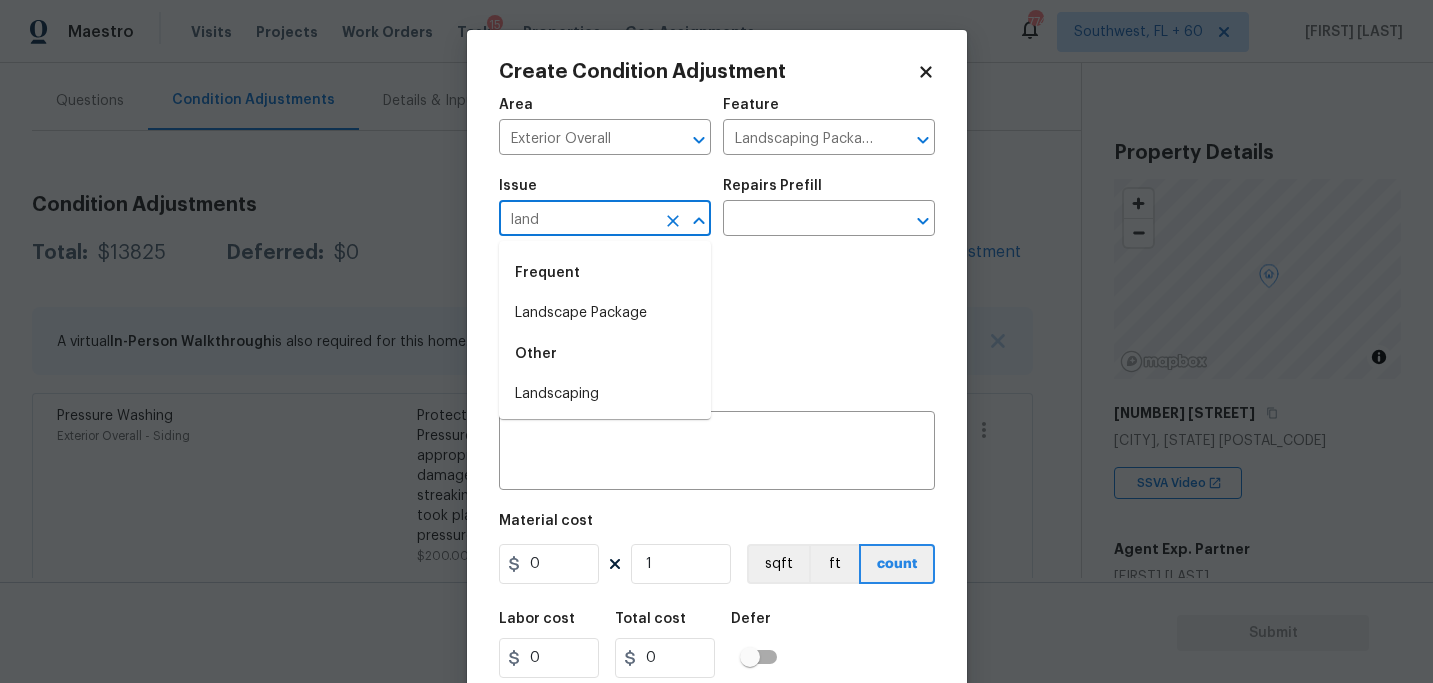 drag, startPoint x: 591, startPoint y: 223, endPoint x: 595, endPoint y: 270, distance: 47.169907 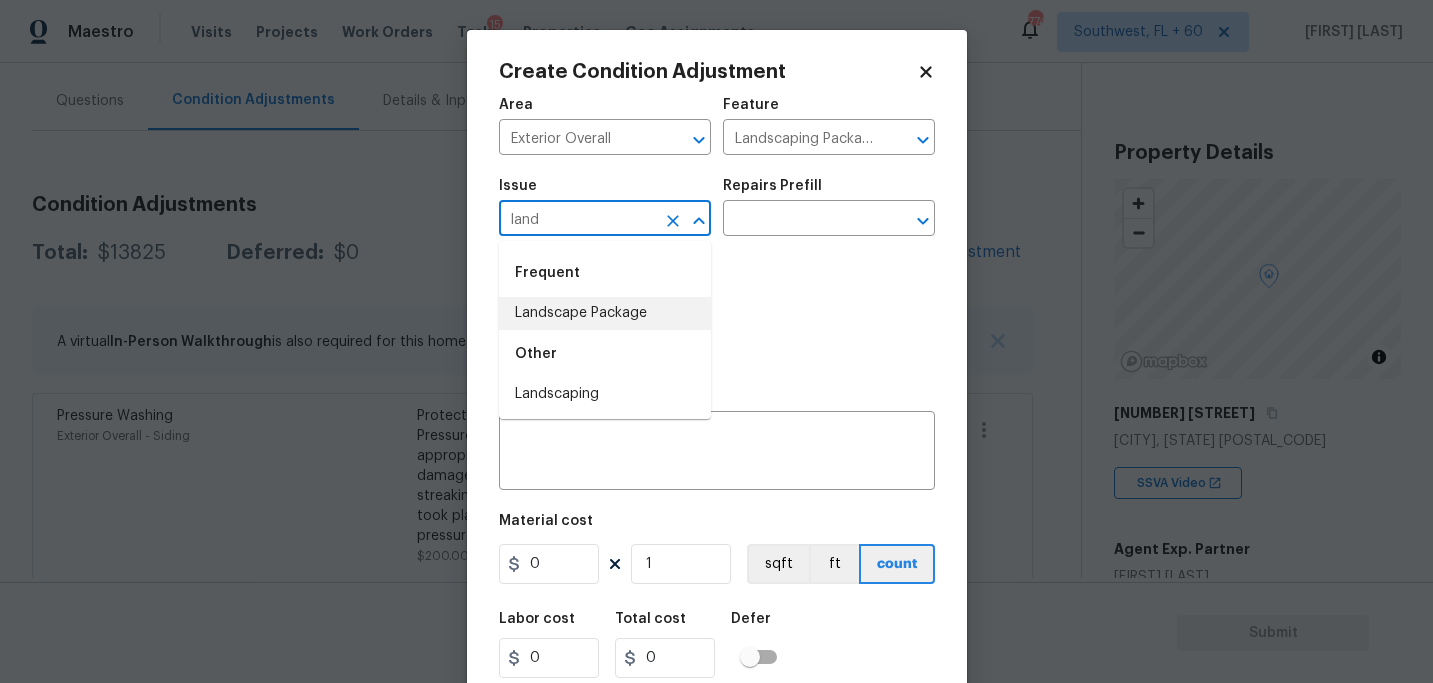 click on "Landscape Package" at bounding box center (605, 313) 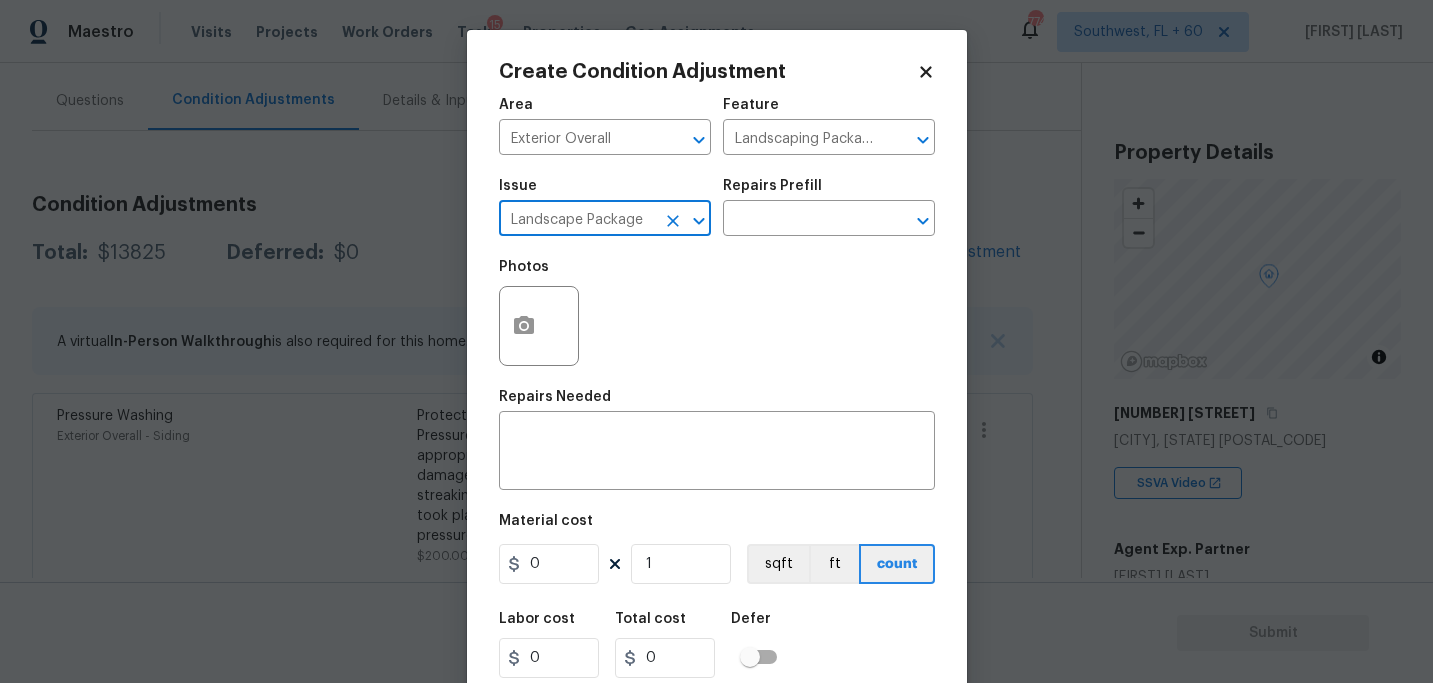 type on "Landscape Package" 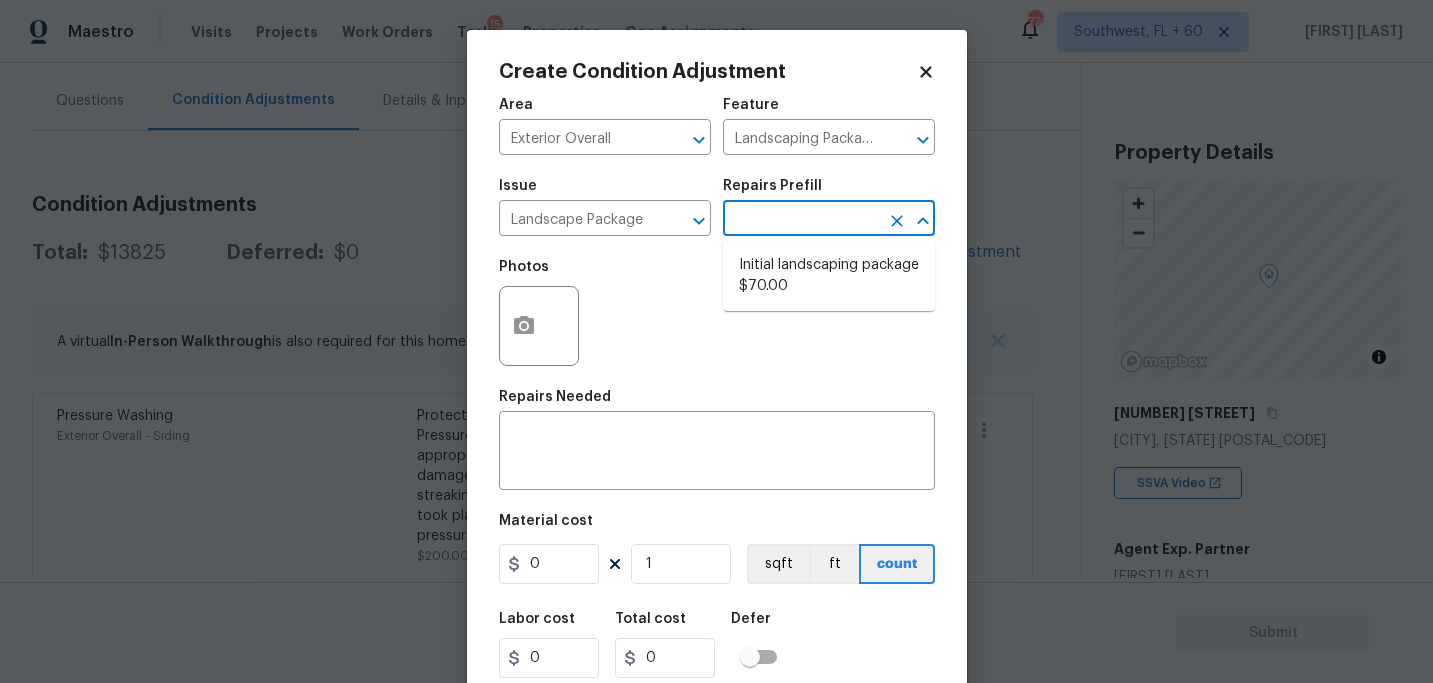 click at bounding box center (801, 220) 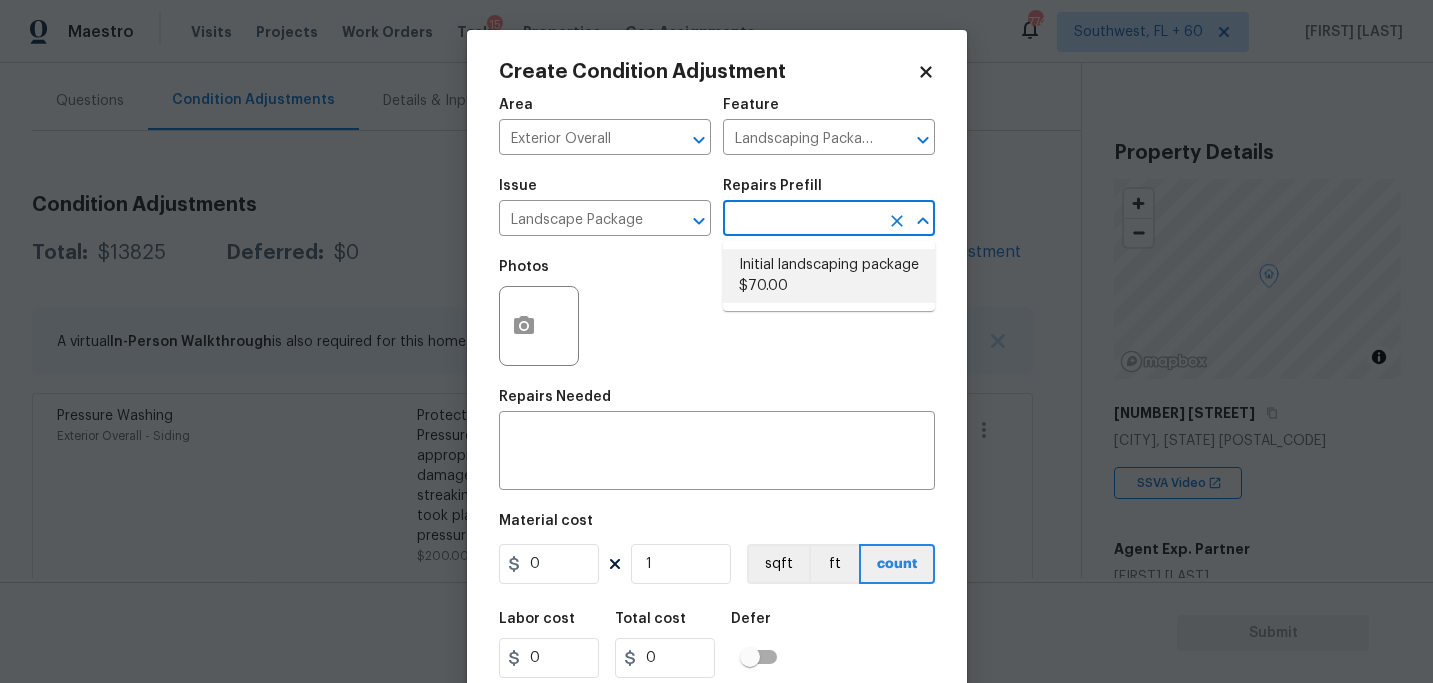 click on "Initial landscaping package $70.00" at bounding box center (829, 276) 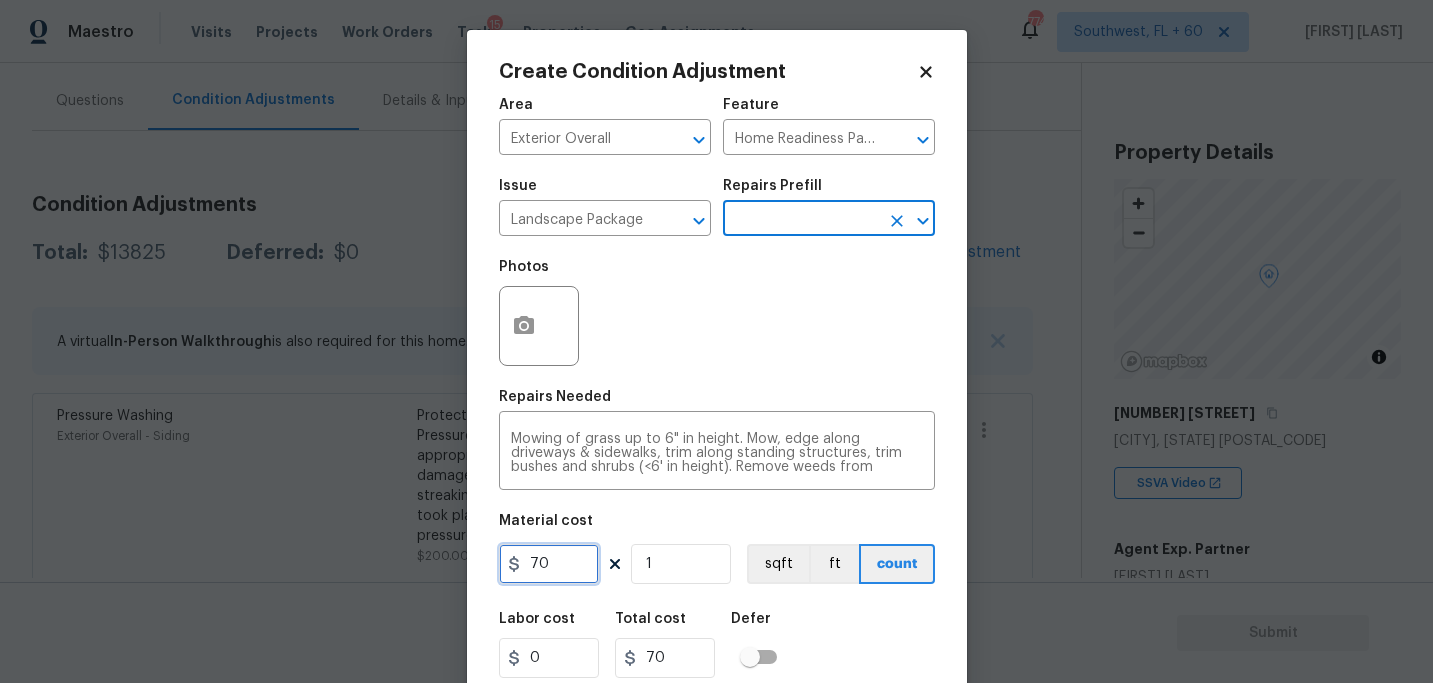click on "70" at bounding box center [549, 564] 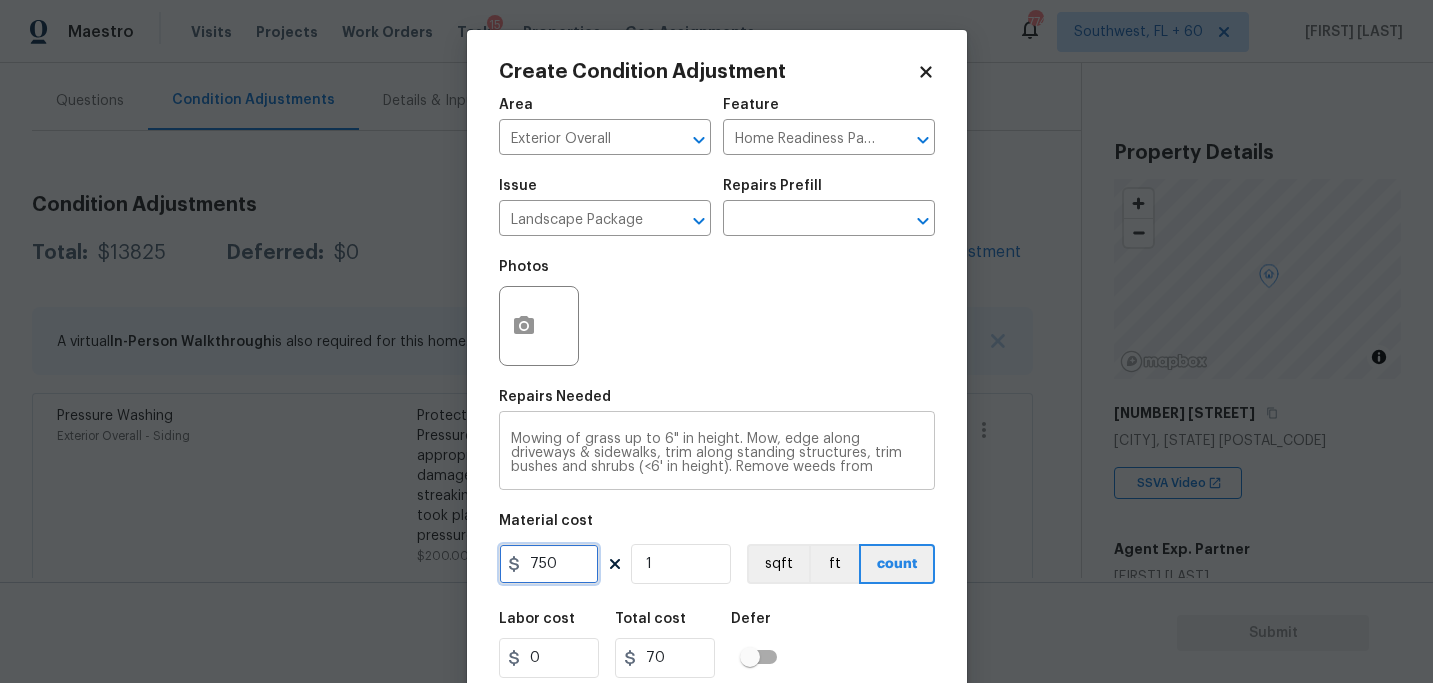 type on "750" 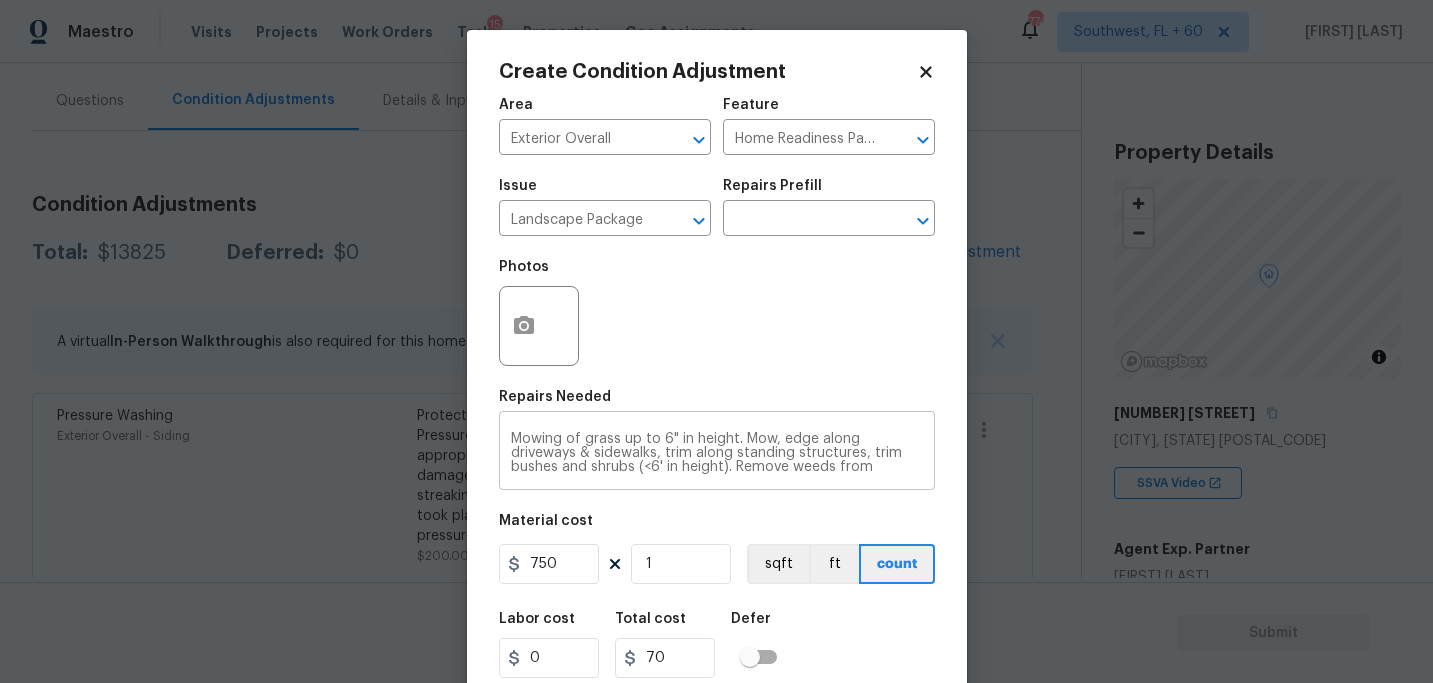 type on "750" 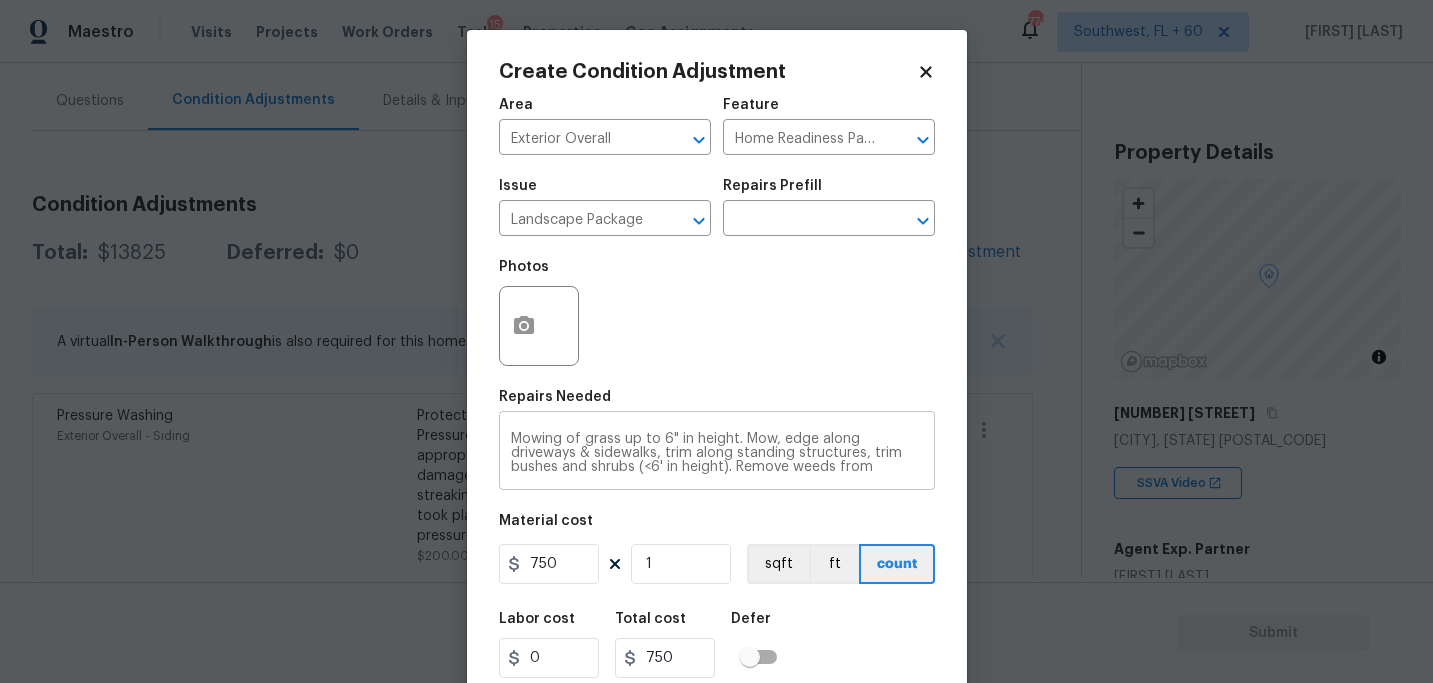 click on "Mowing of grass up to 6" in height. Mow, edge along driveways & sidewalks, trim along standing structures, trim bushes and shrubs (<6' in height). Remove weeds from previously maintained flowerbeds and remove standing yard debris (small twigs, non seasonal falling leaves).  Use leaf blower to remove clippings from hard surfaces." x ​" at bounding box center [717, 453] 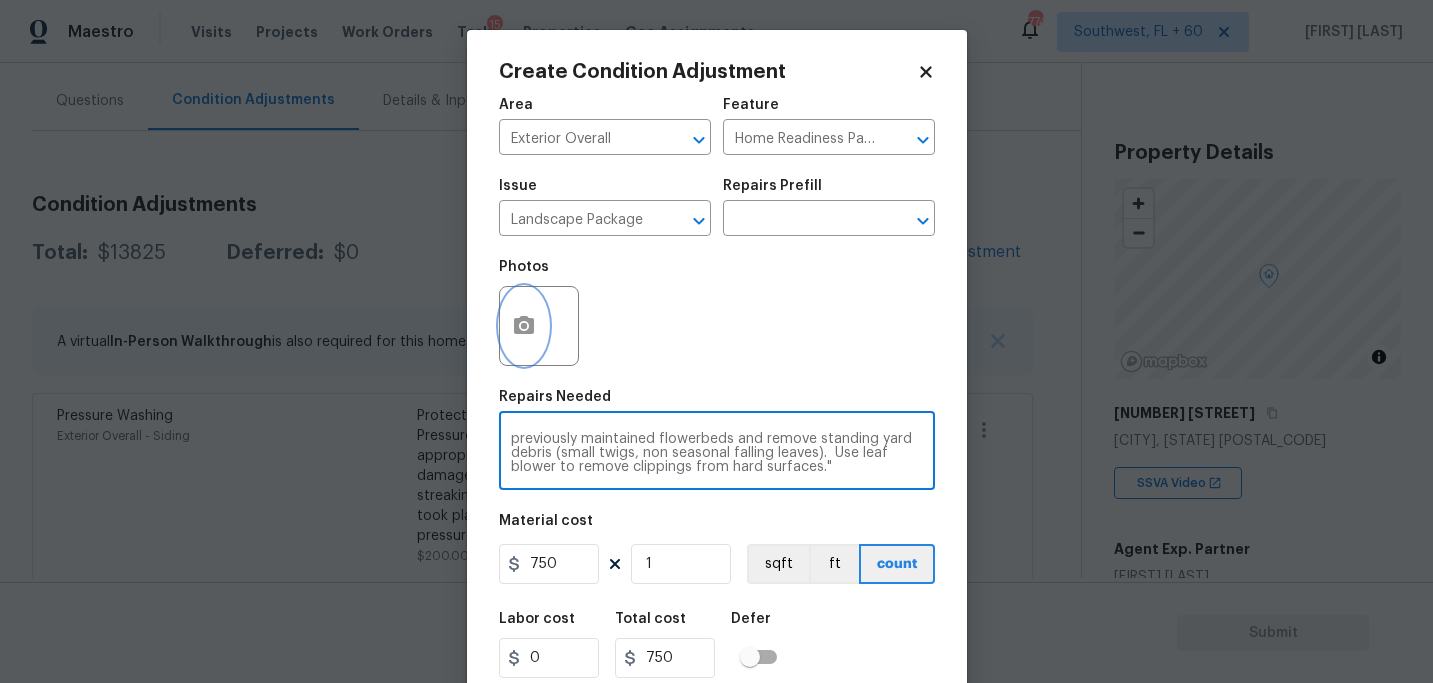 click at bounding box center [524, 326] 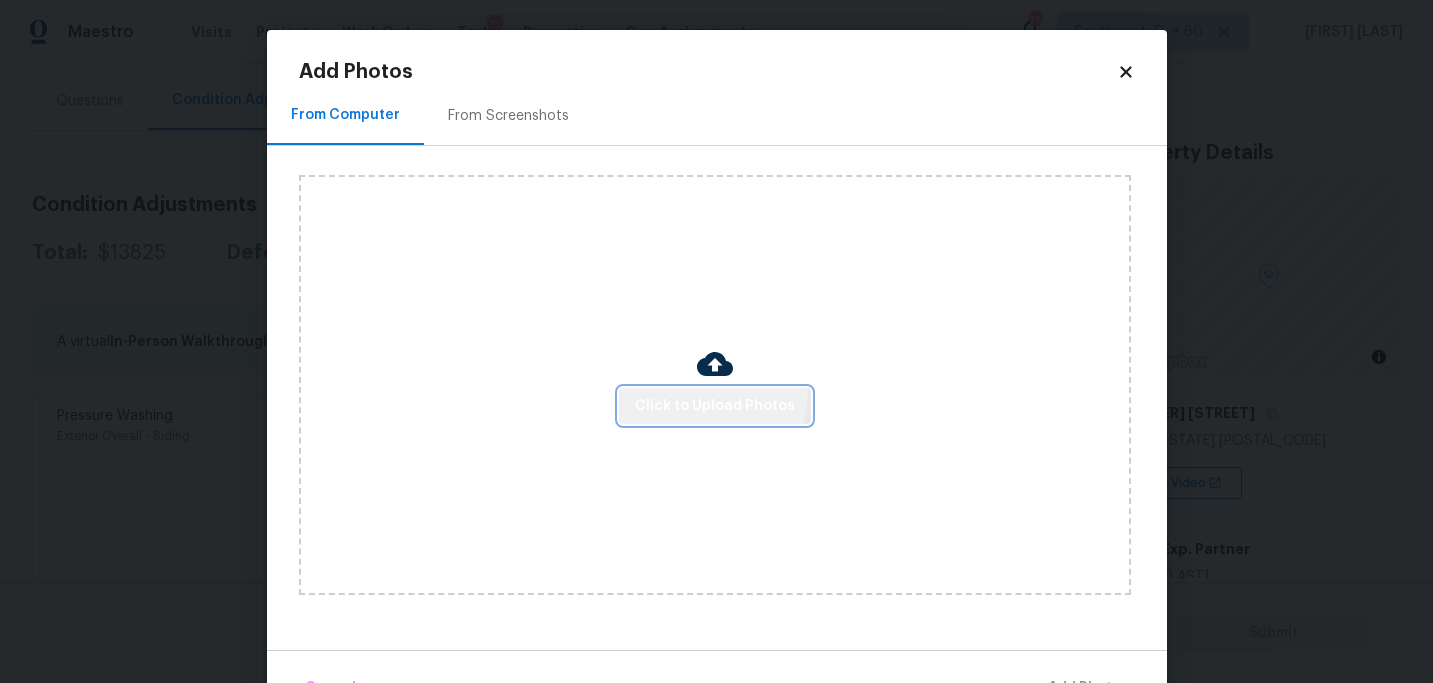 click on "Click to Upload Photos" at bounding box center [715, 406] 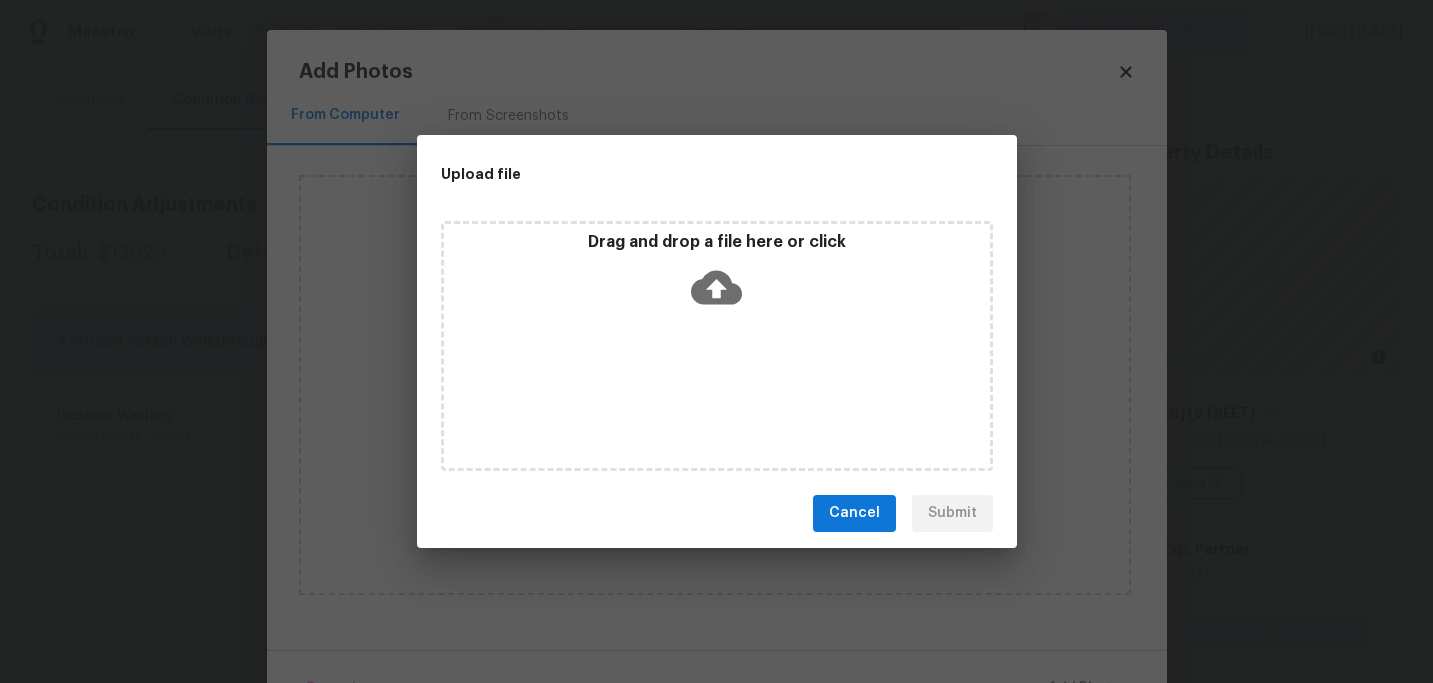 click 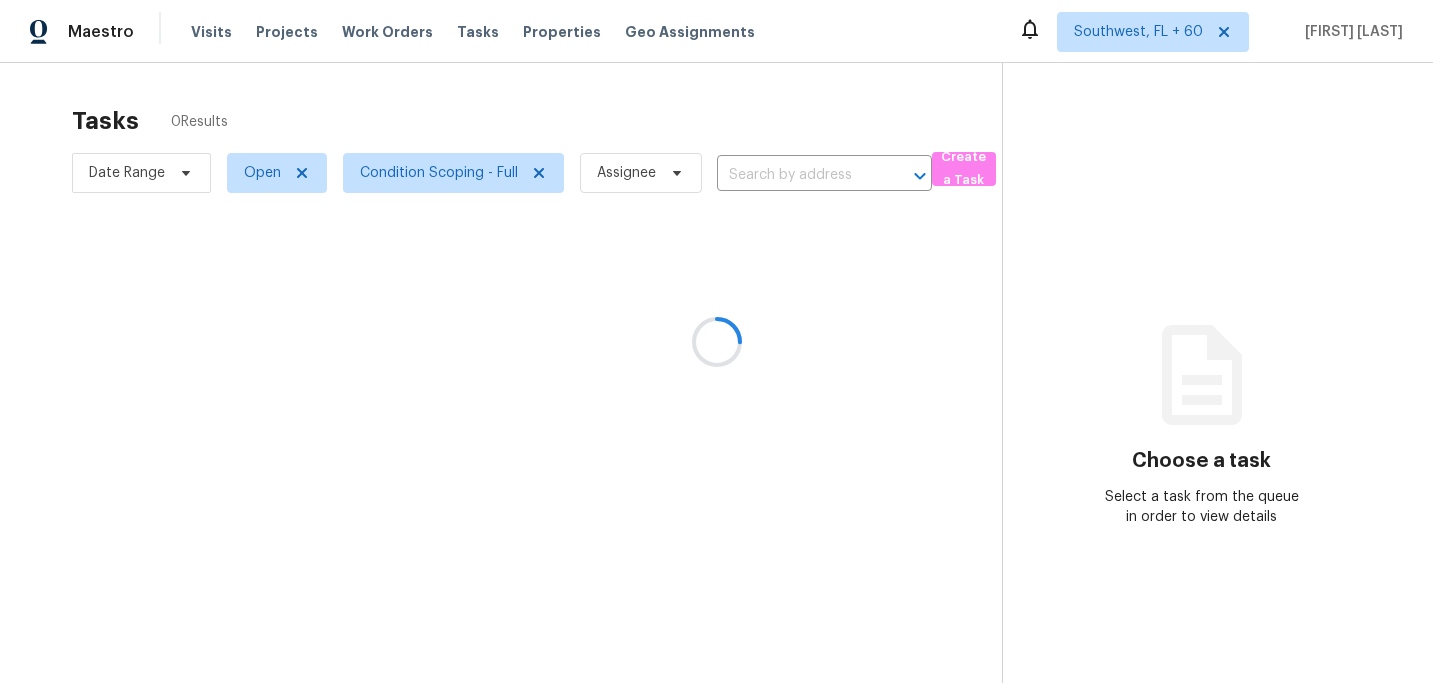 scroll, scrollTop: 0, scrollLeft: 0, axis: both 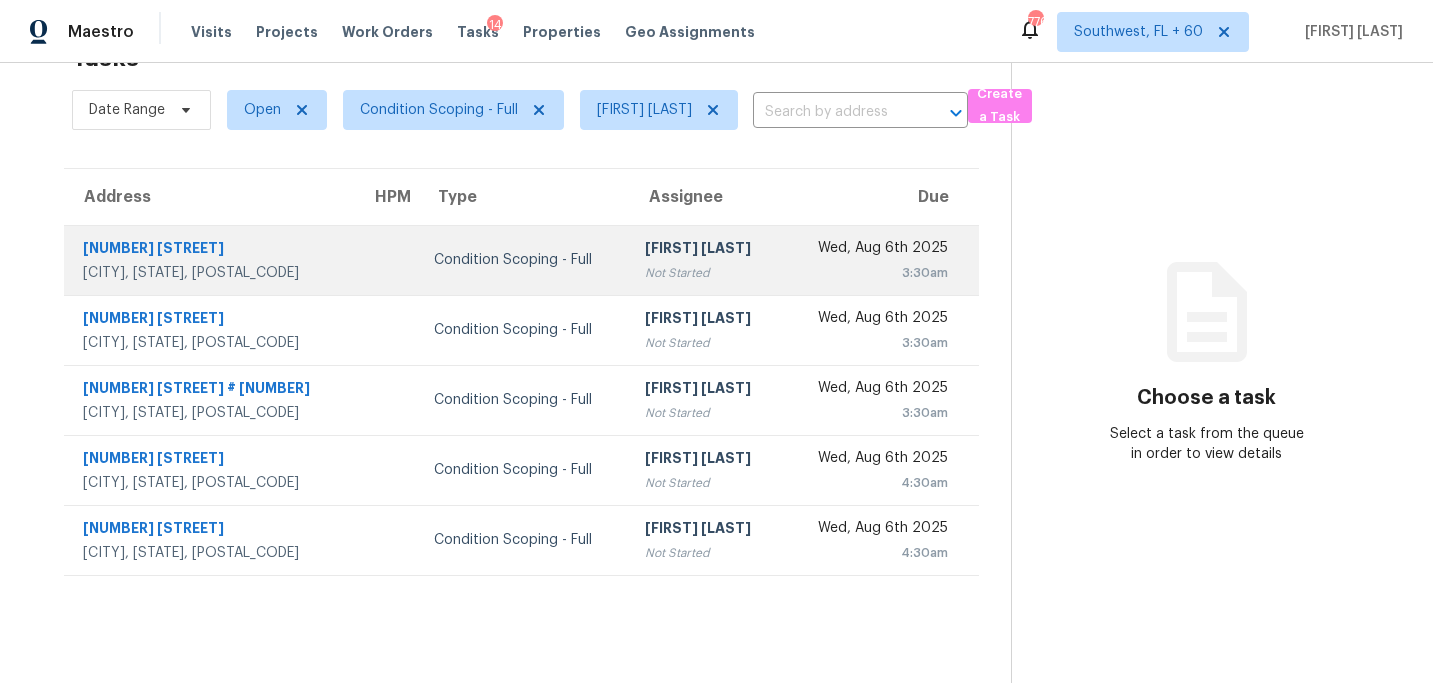 click on "Not Started" at bounding box center [705, 273] 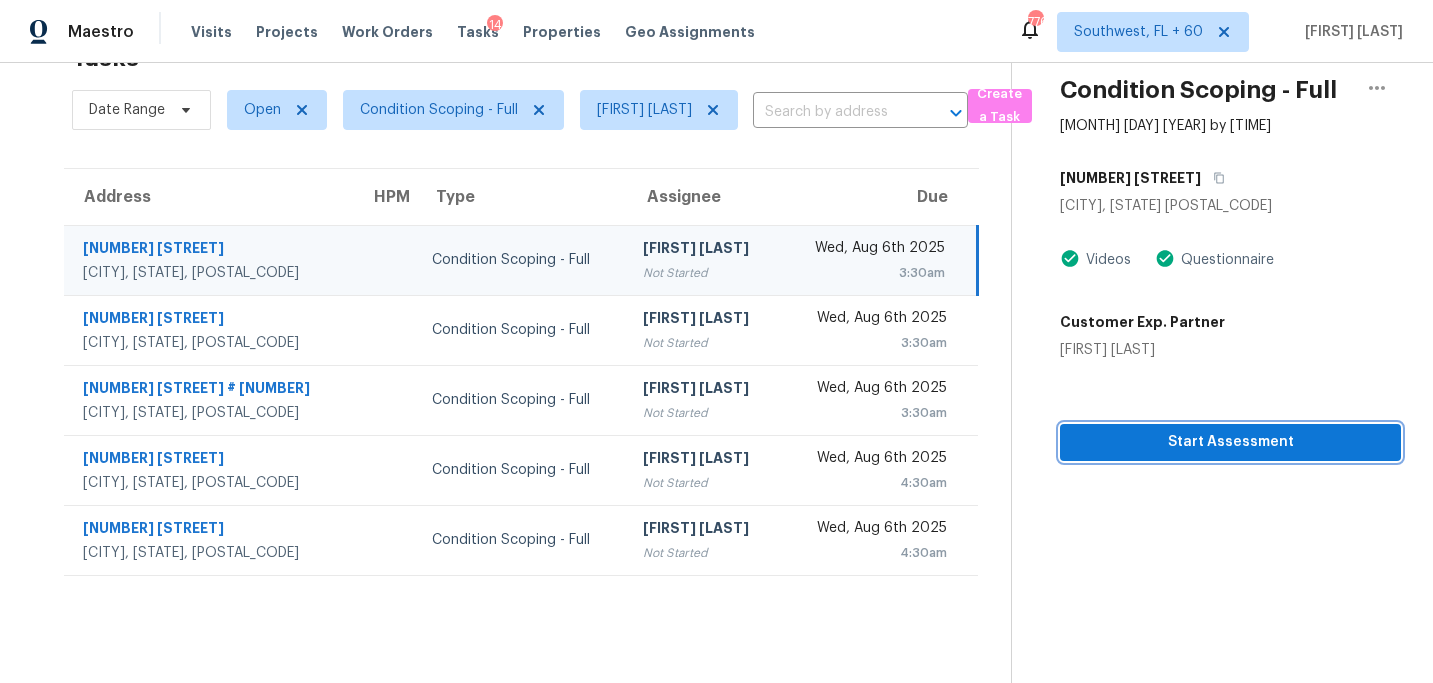 click on "Start Assessment" at bounding box center [1230, 442] 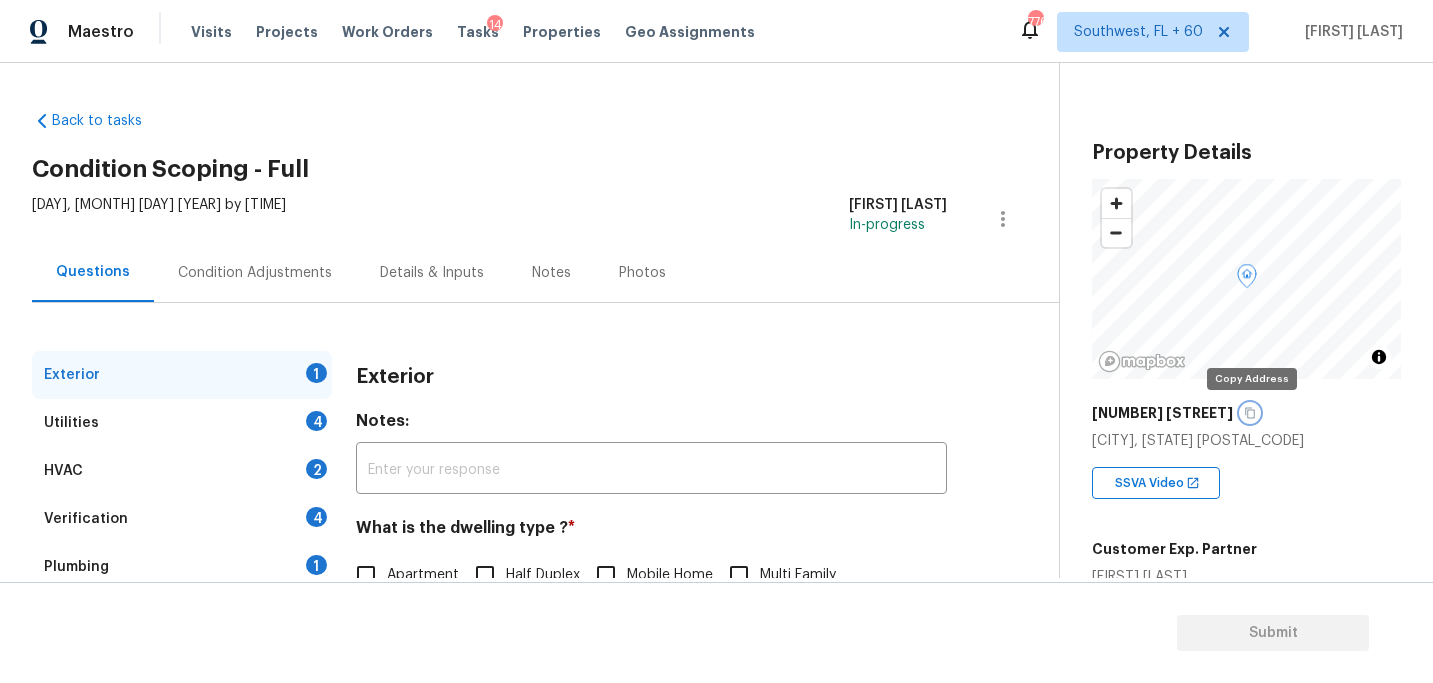 click 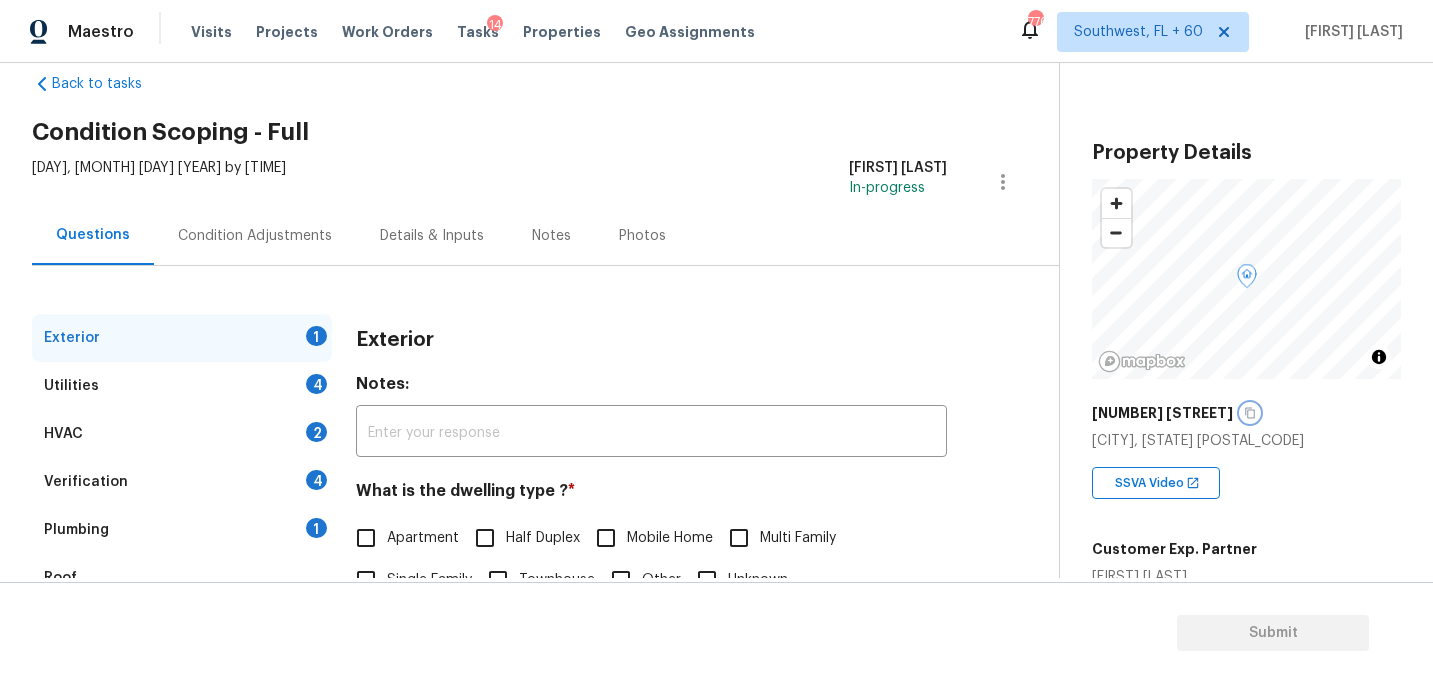 scroll, scrollTop: 50, scrollLeft: 0, axis: vertical 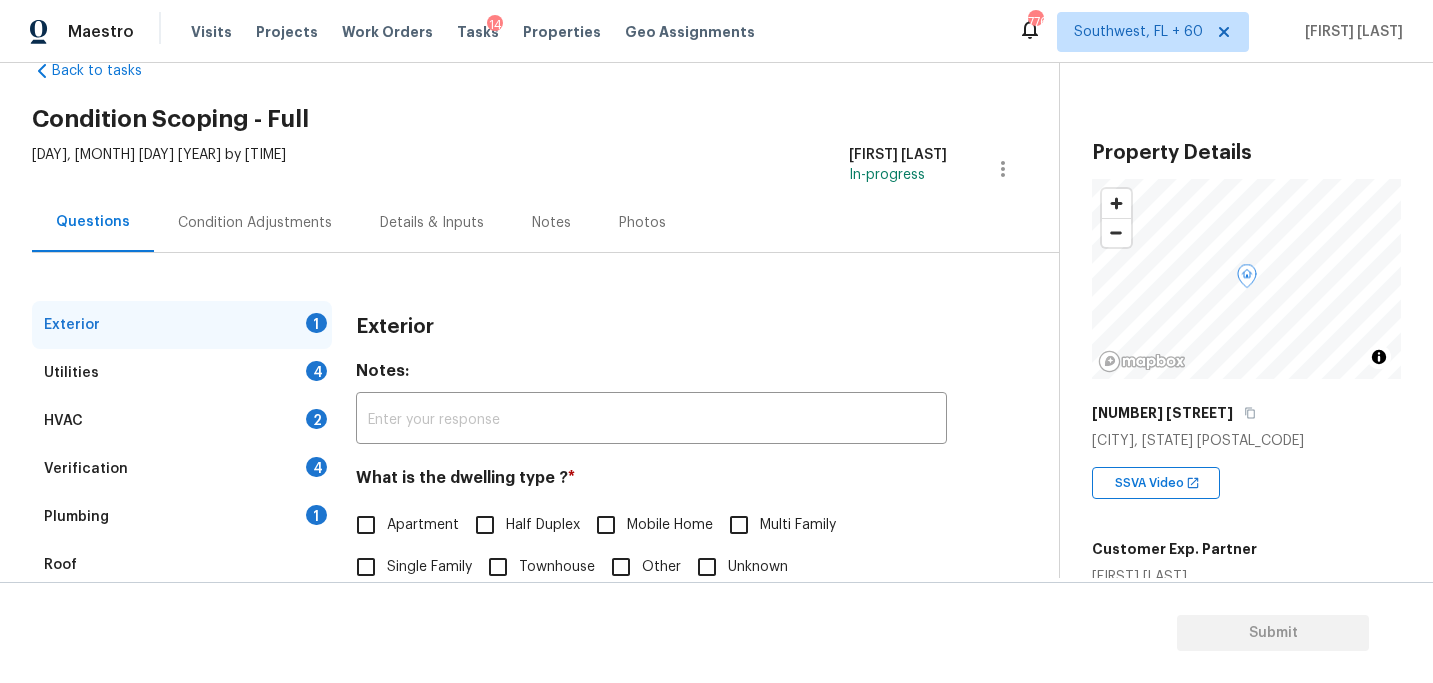 click on "Single Family" at bounding box center [429, 567] 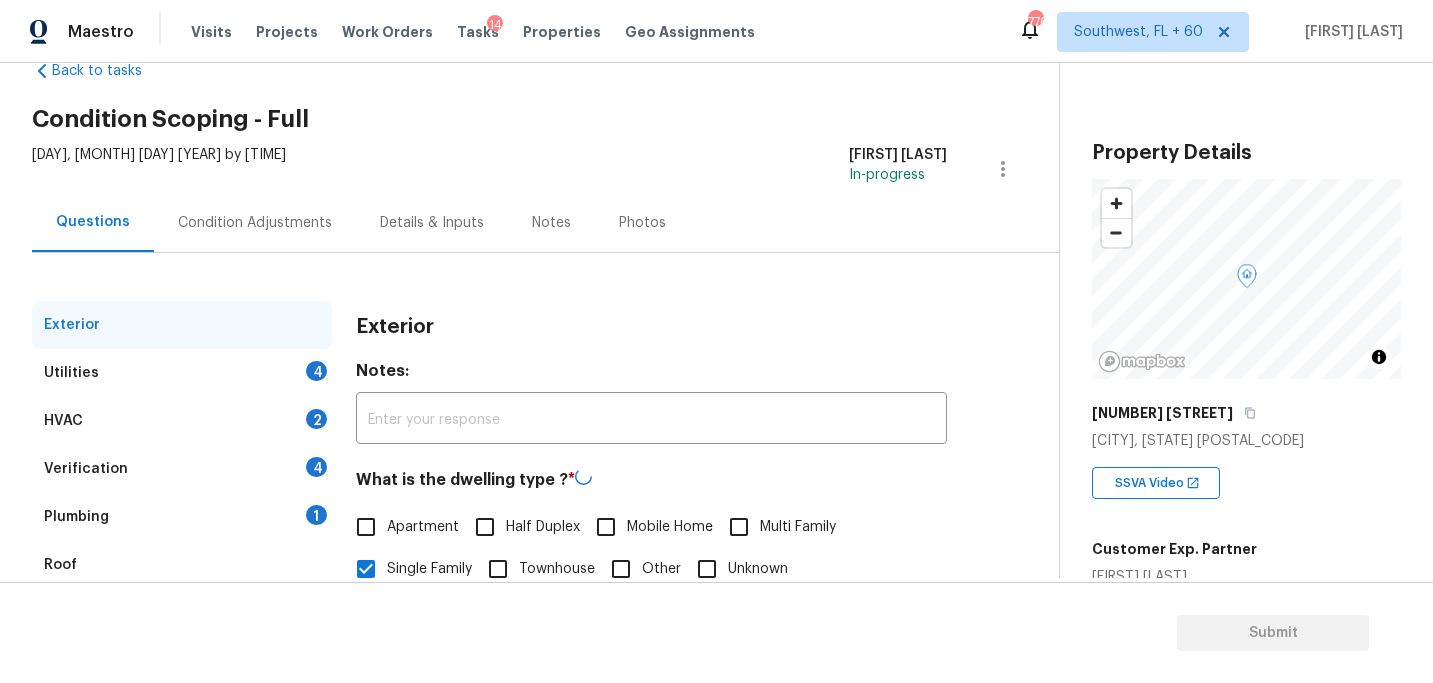 scroll, scrollTop: 60, scrollLeft: 0, axis: vertical 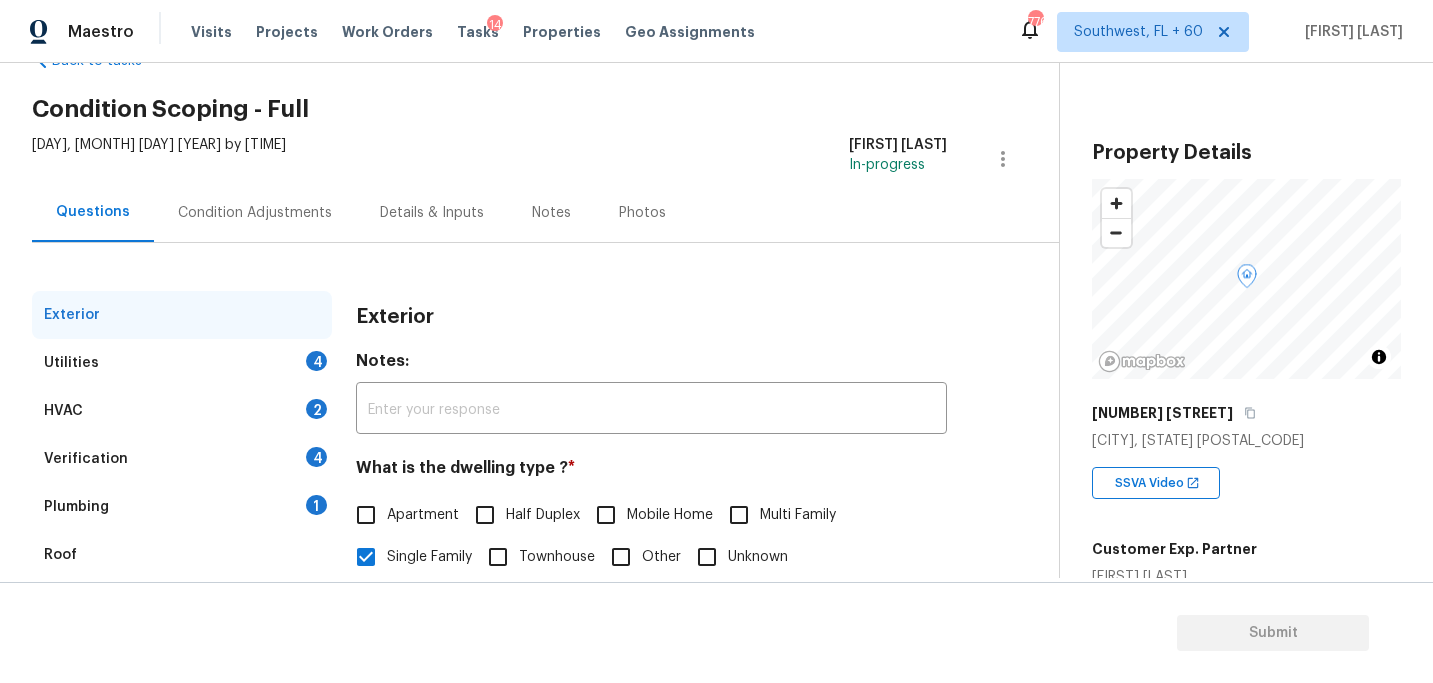 click on "Utilities 4" at bounding box center [182, 363] 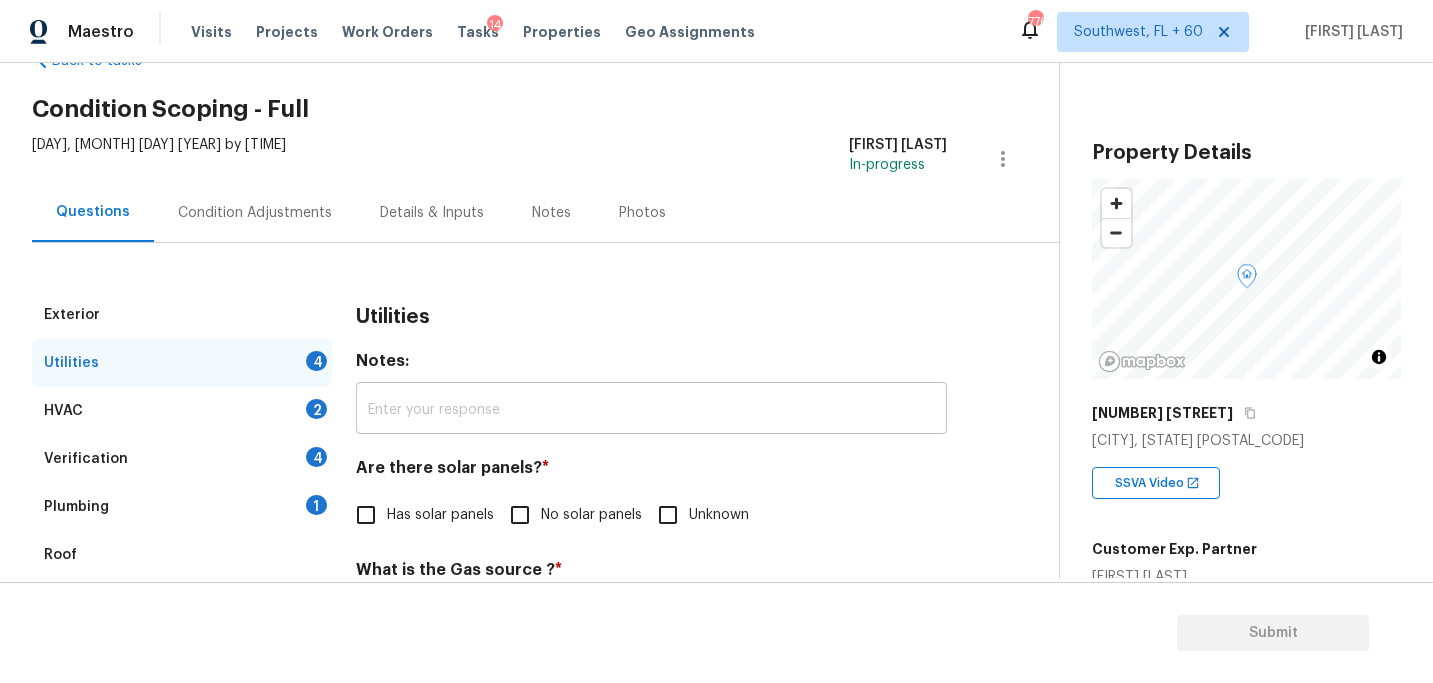 scroll, scrollTop: 182, scrollLeft: 0, axis: vertical 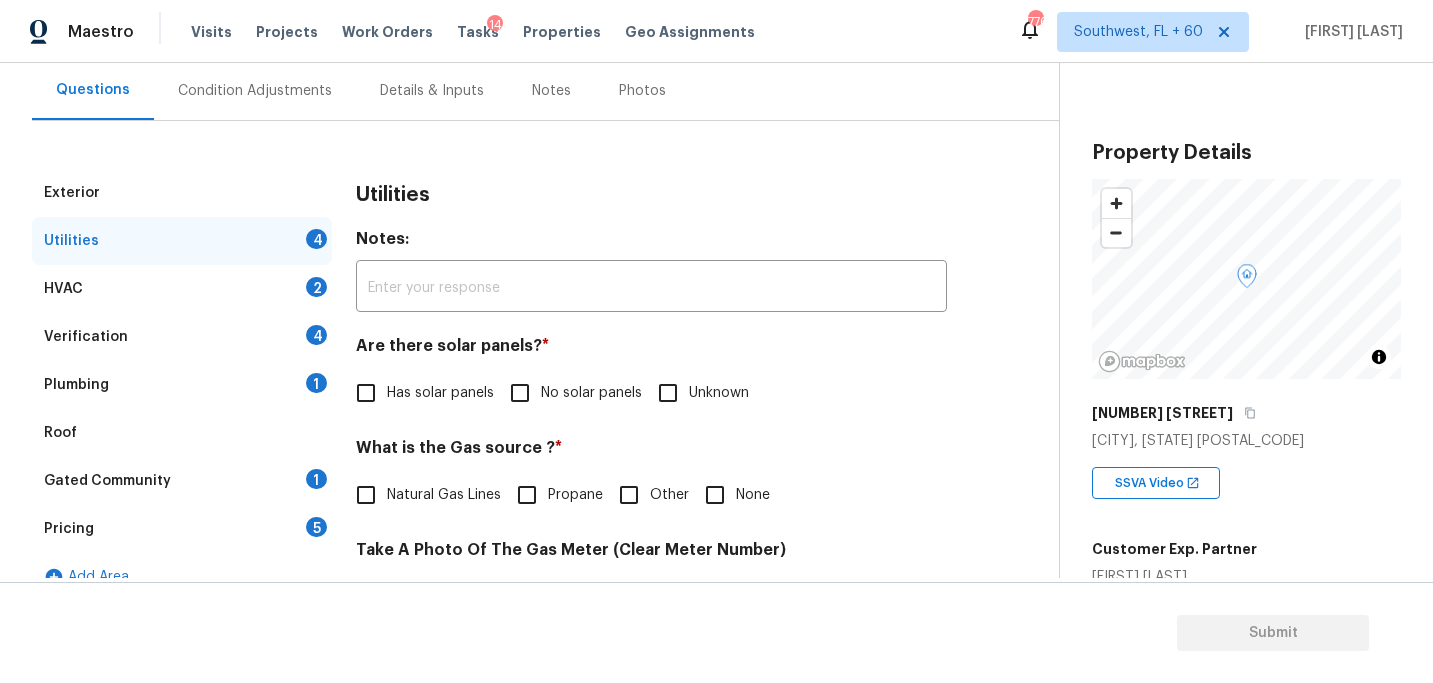 click on "No solar panels" at bounding box center [520, 393] 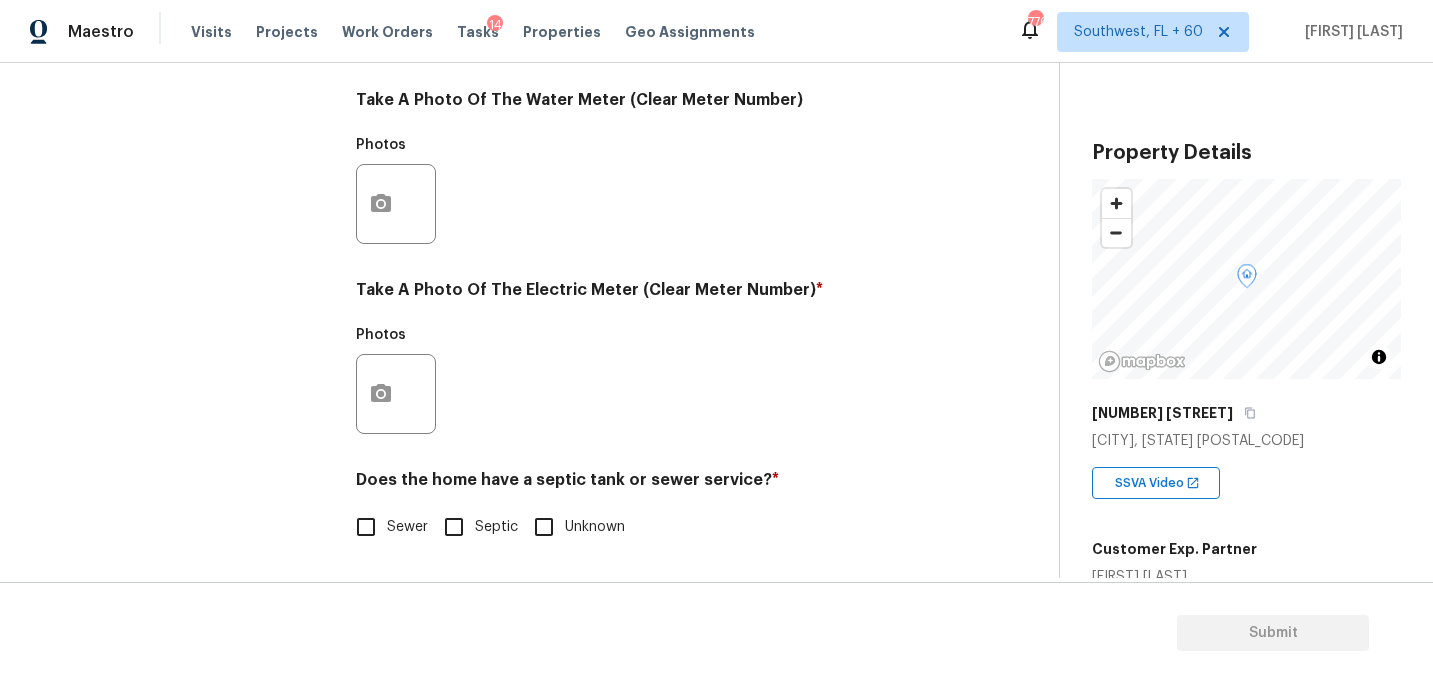 click on "Sewer" at bounding box center [407, 527] 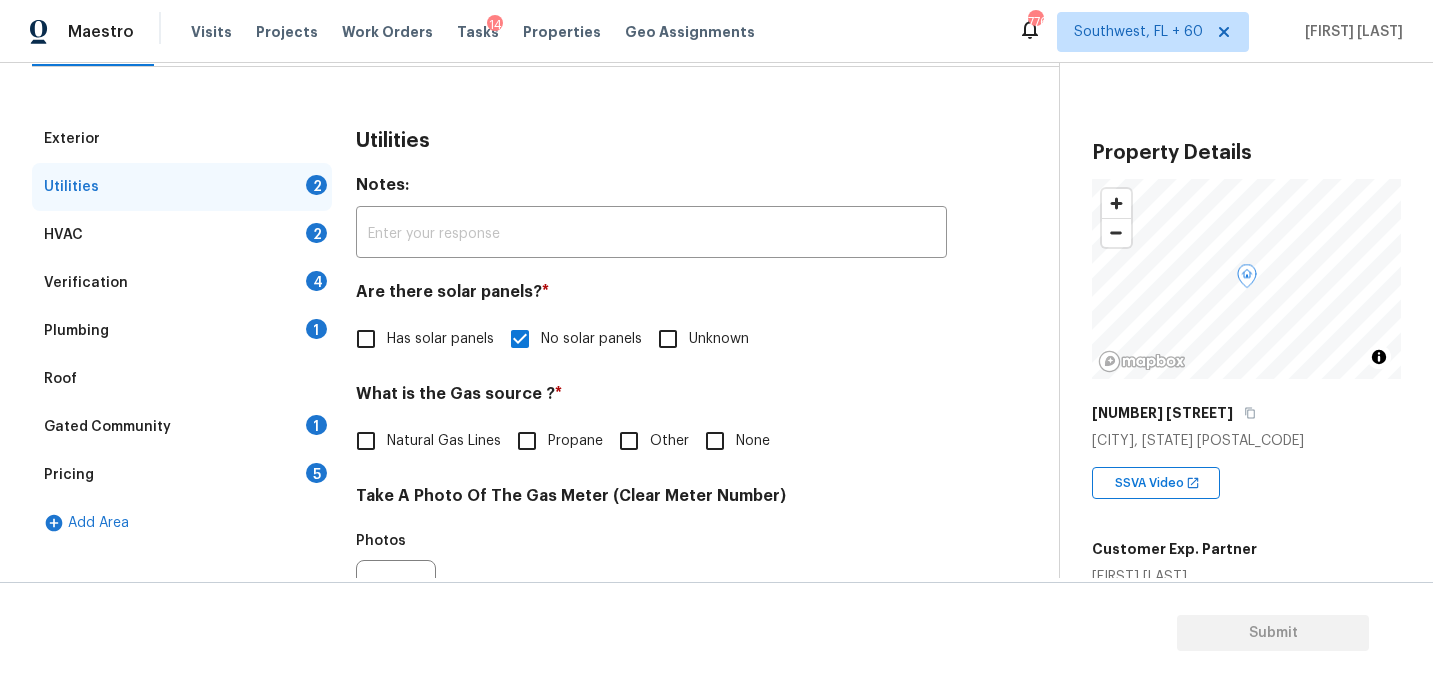 scroll, scrollTop: 178, scrollLeft: 0, axis: vertical 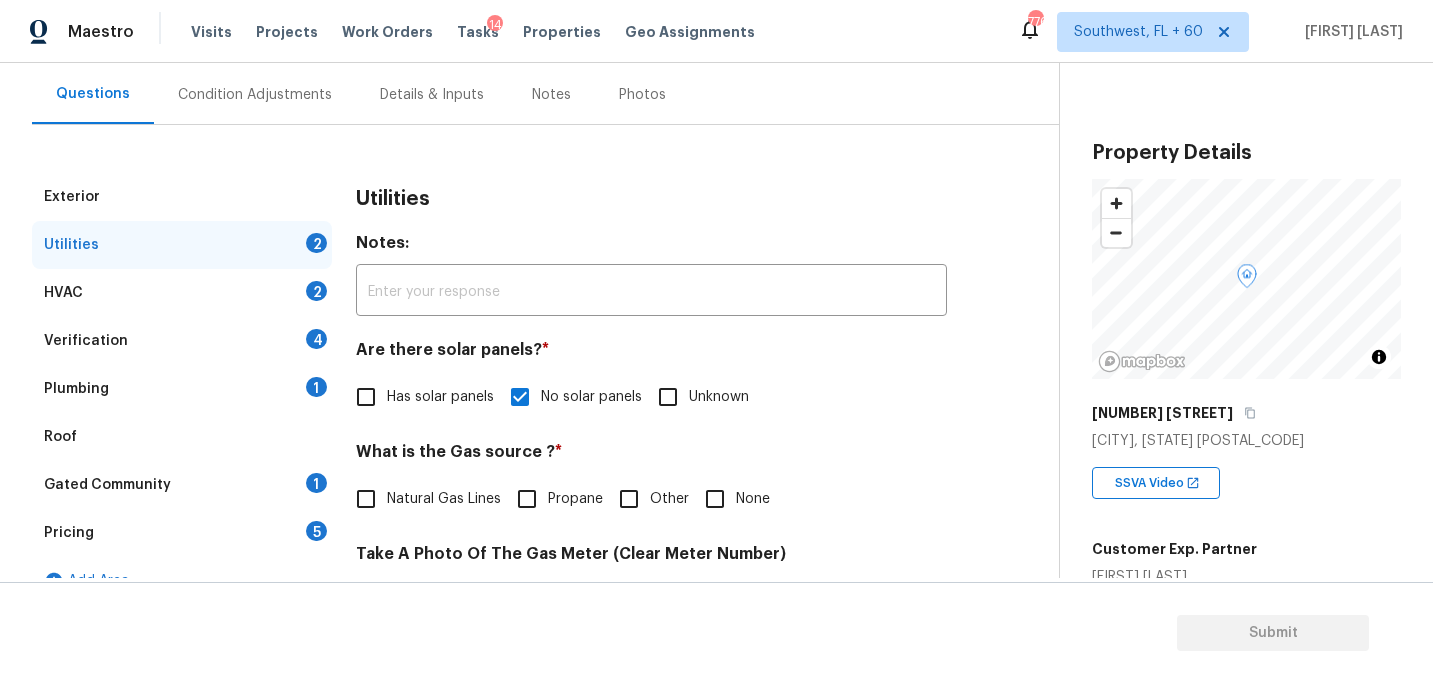 click on "Plumbing 1" at bounding box center [182, 389] 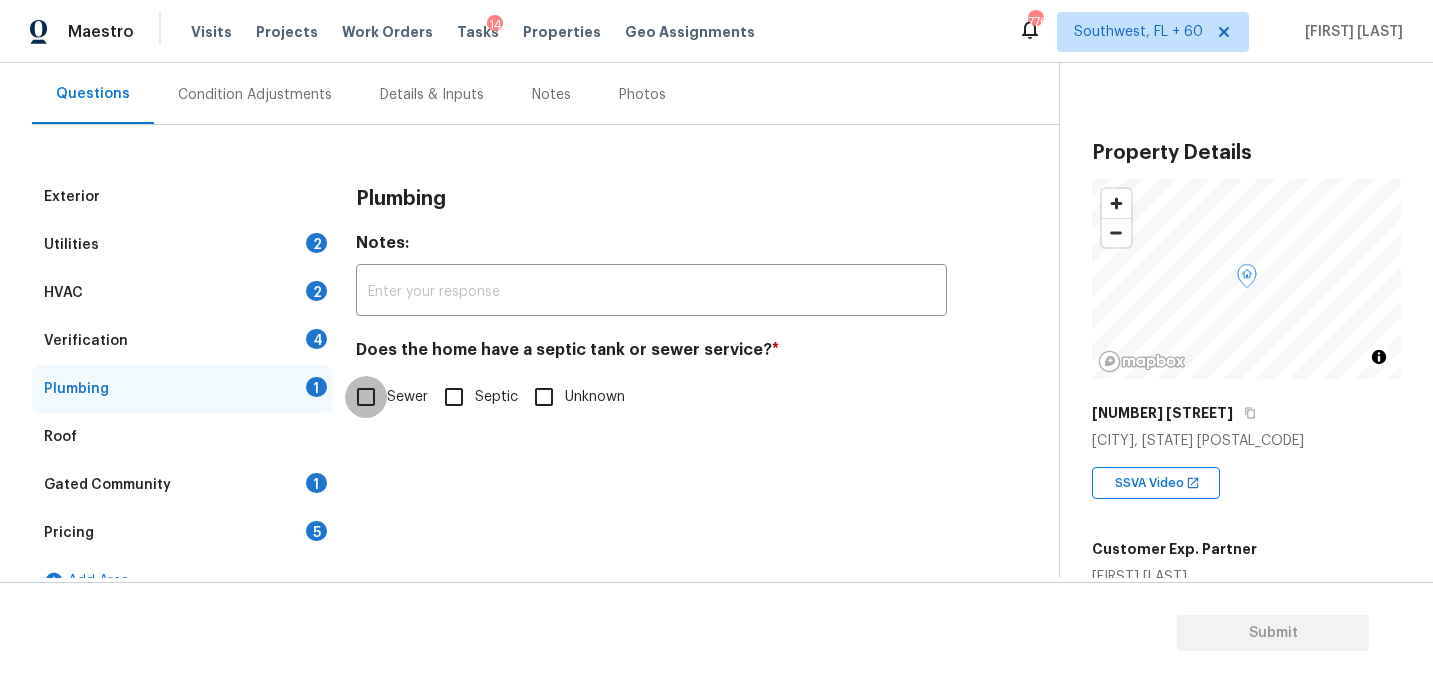 click on "Sewer" at bounding box center [366, 397] 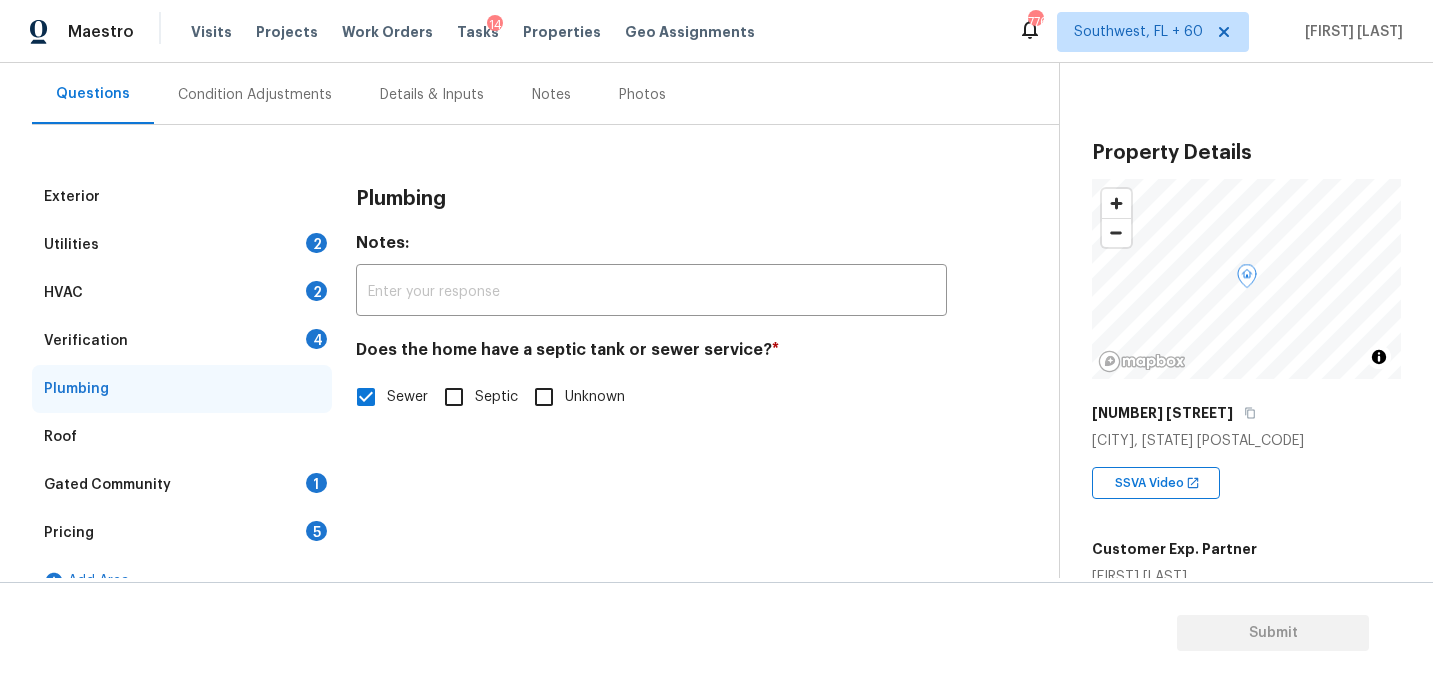 click on "Gated Community 1" at bounding box center [182, 485] 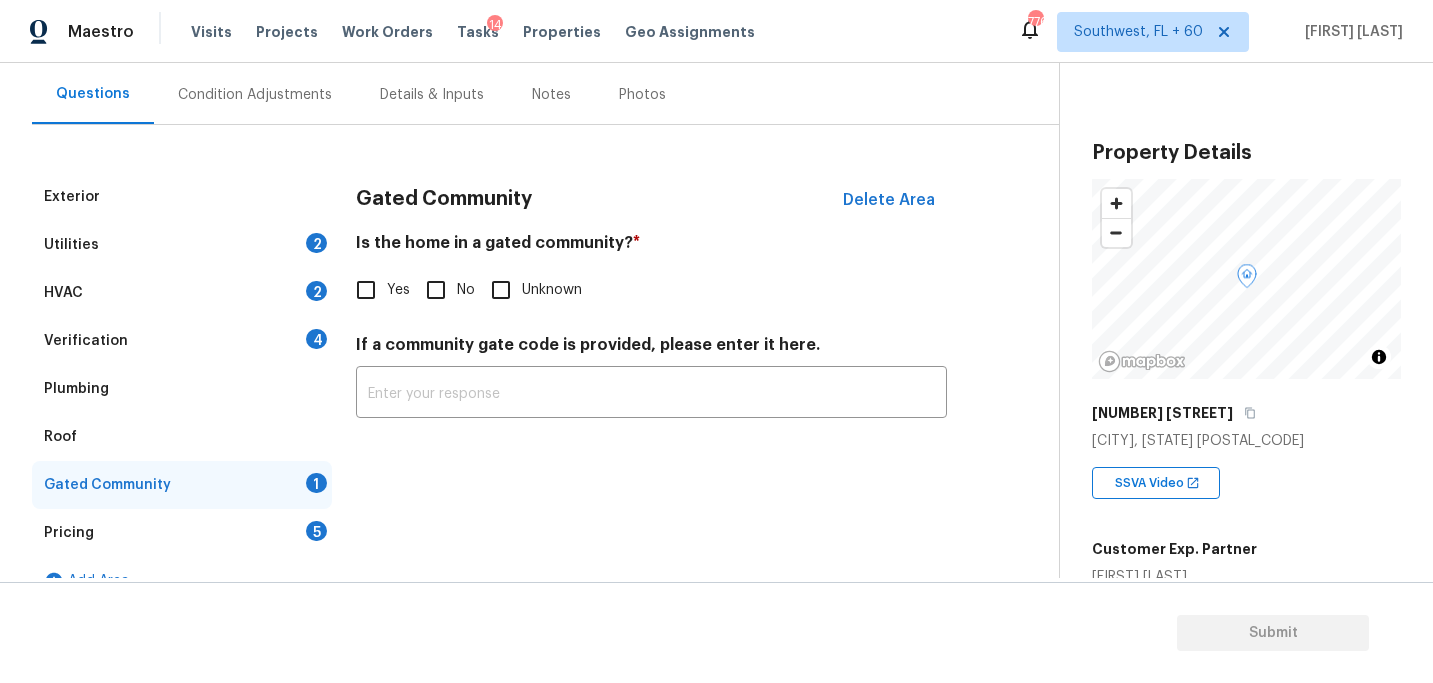 click on "No" at bounding box center (436, 290) 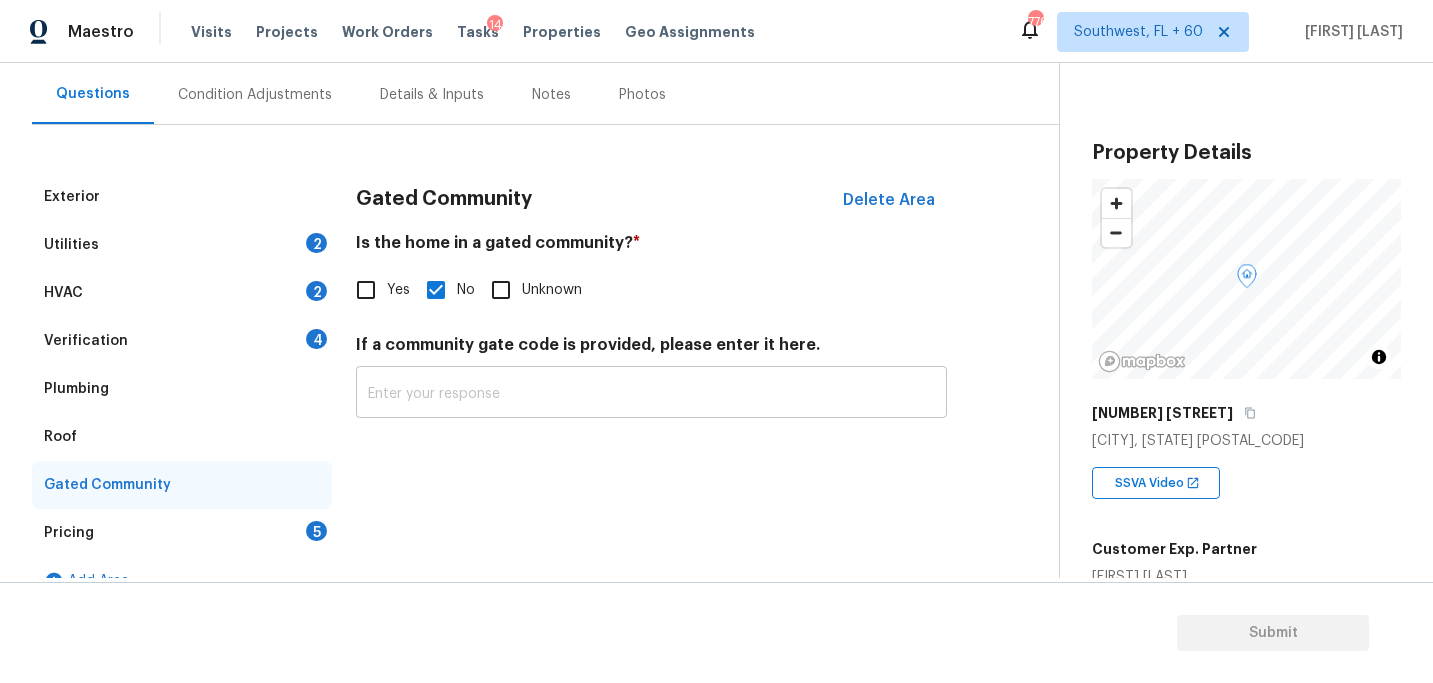 scroll, scrollTop: 103, scrollLeft: 0, axis: vertical 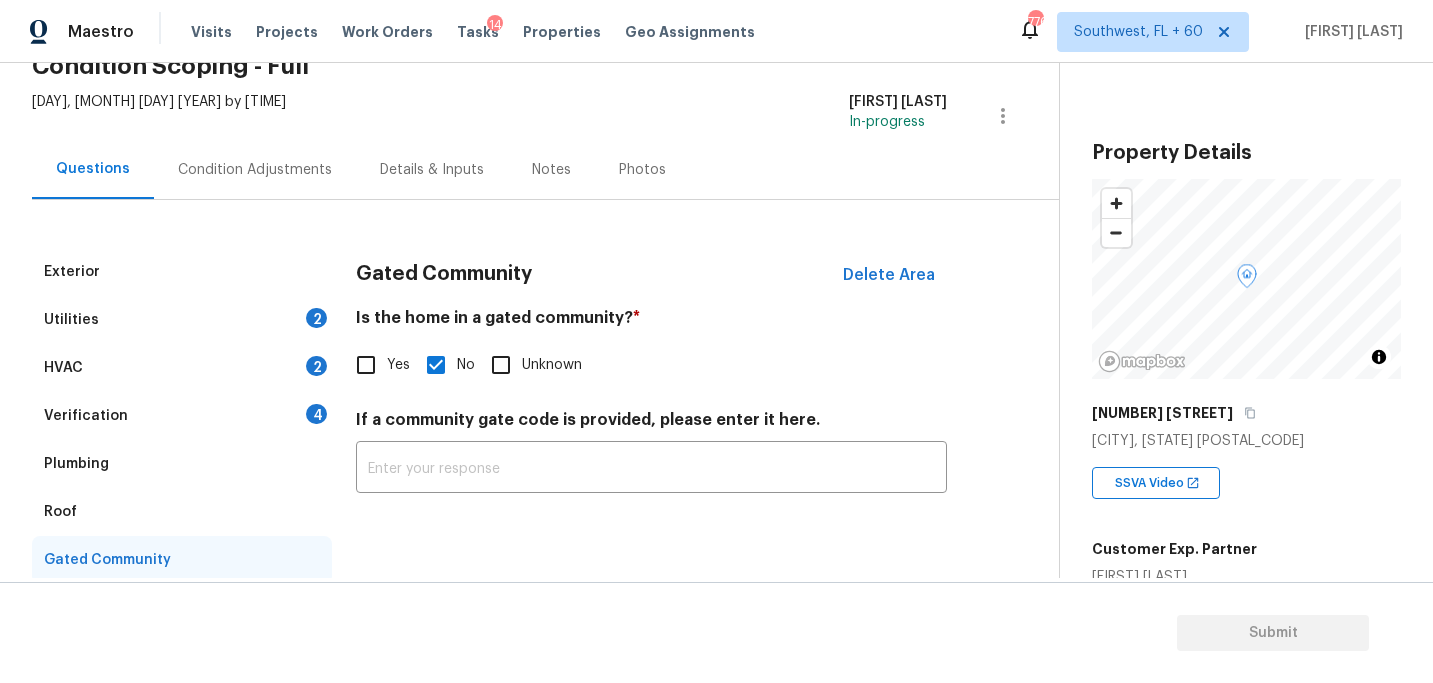 click on "Condition Adjustments" at bounding box center [255, 170] 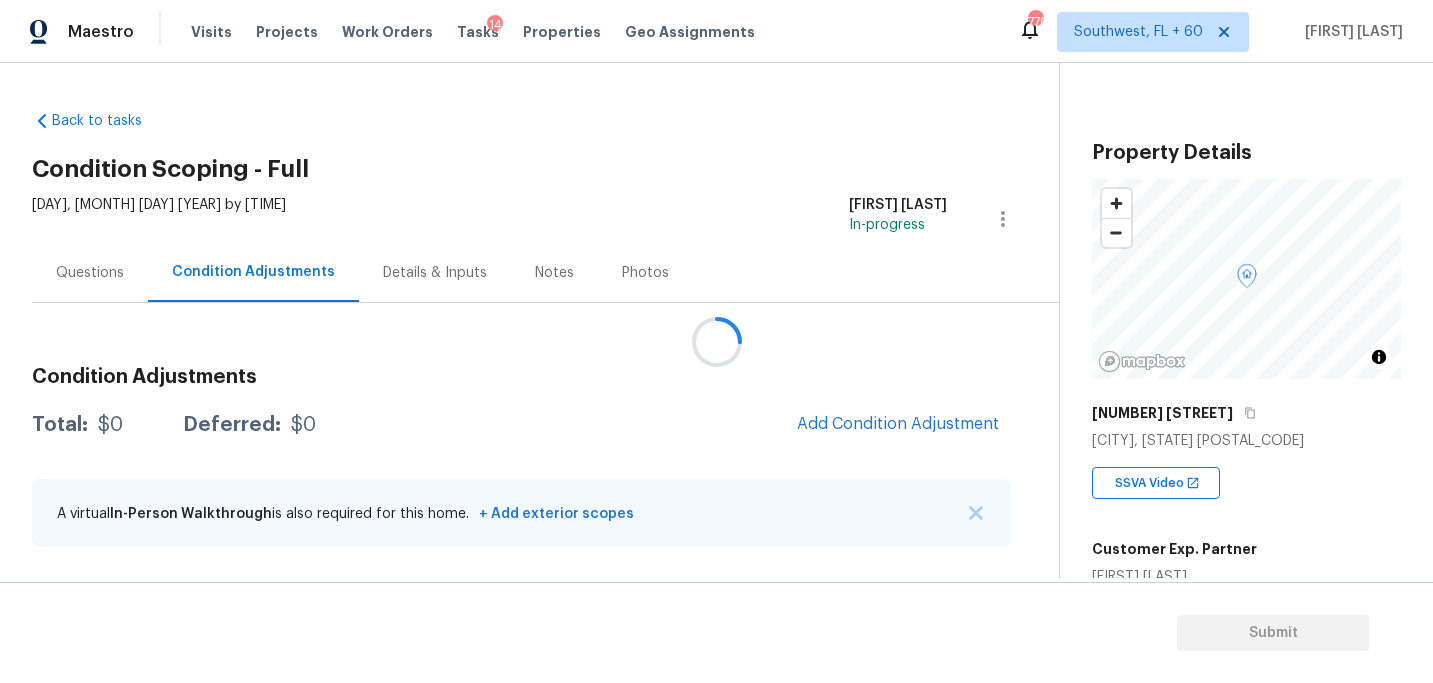 scroll, scrollTop: 0, scrollLeft: 0, axis: both 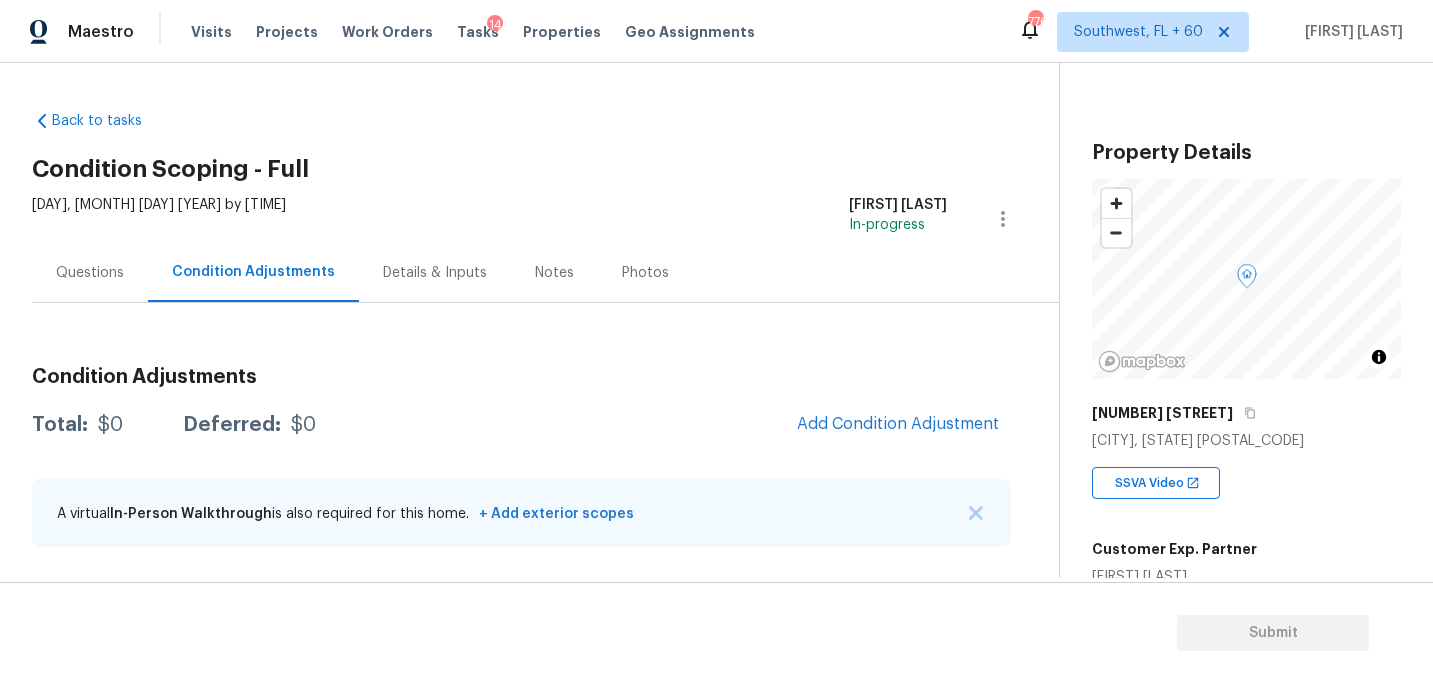click on "Questions" at bounding box center (90, 273) 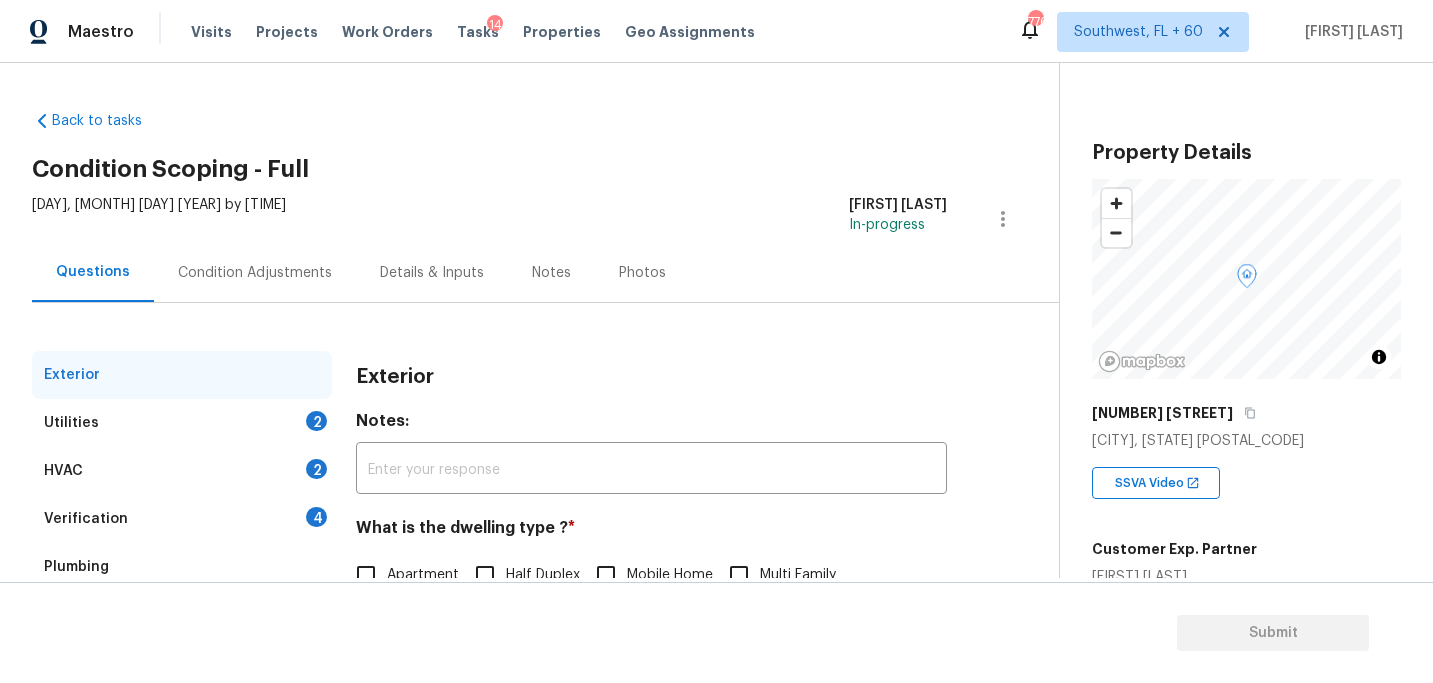 scroll, scrollTop: 171, scrollLeft: 0, axis: vertical 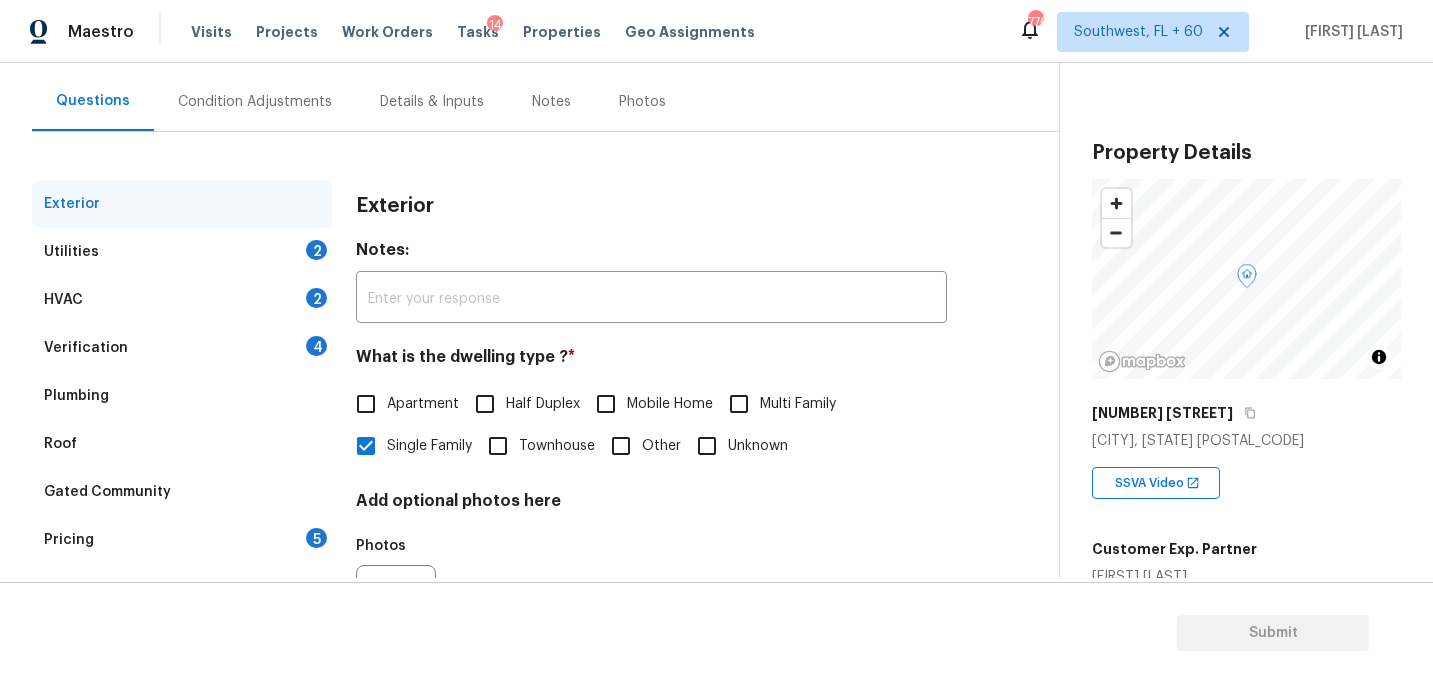 click on "Utilities 2" at bounding box center [182, 252] 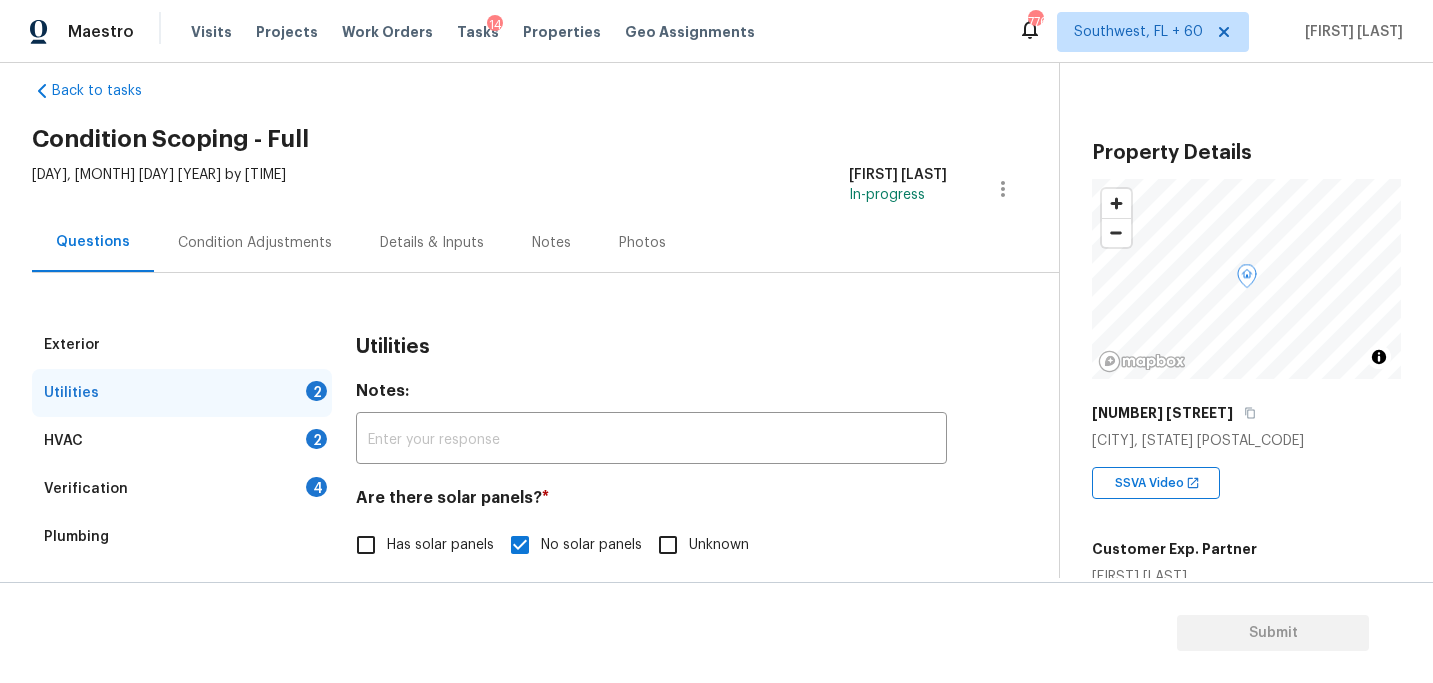 scroll, scrollTop: 0, scrollLeft: 0, axis: both 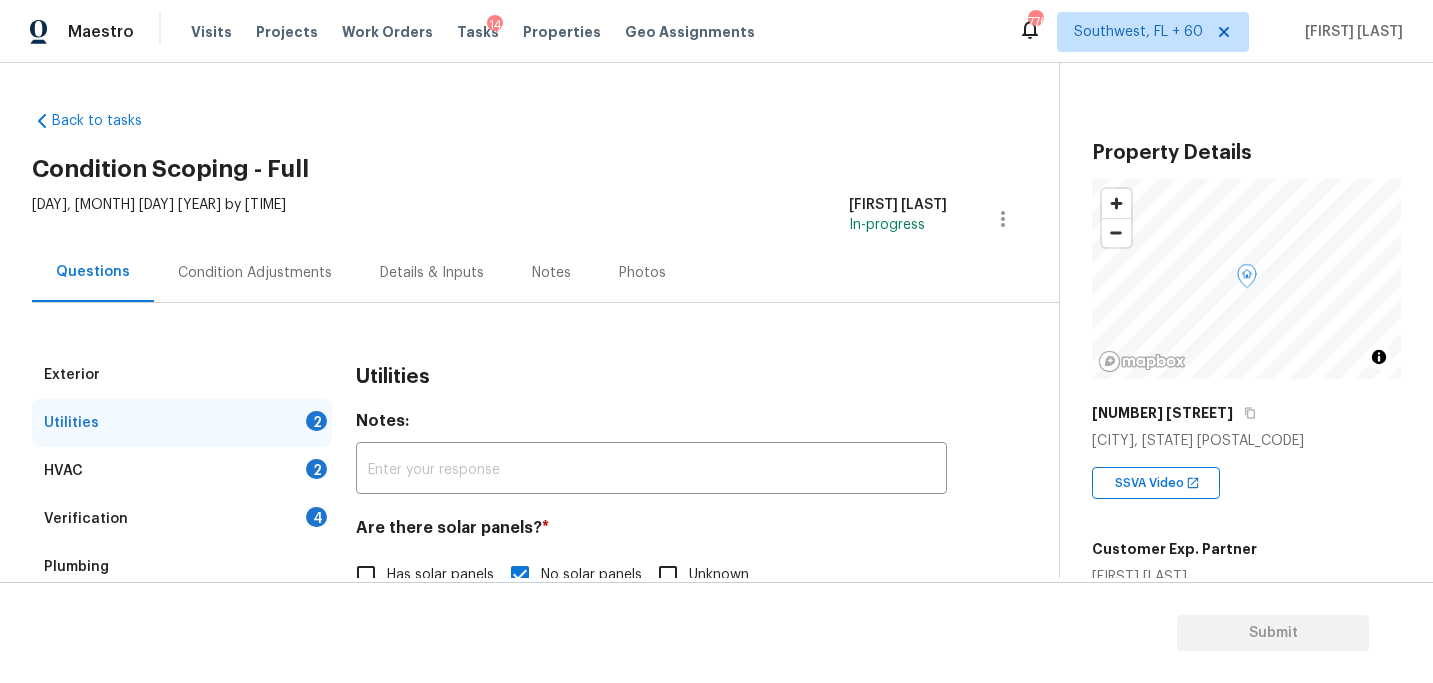 click on "Condition Adjustments" at bounding box center [255, 273] 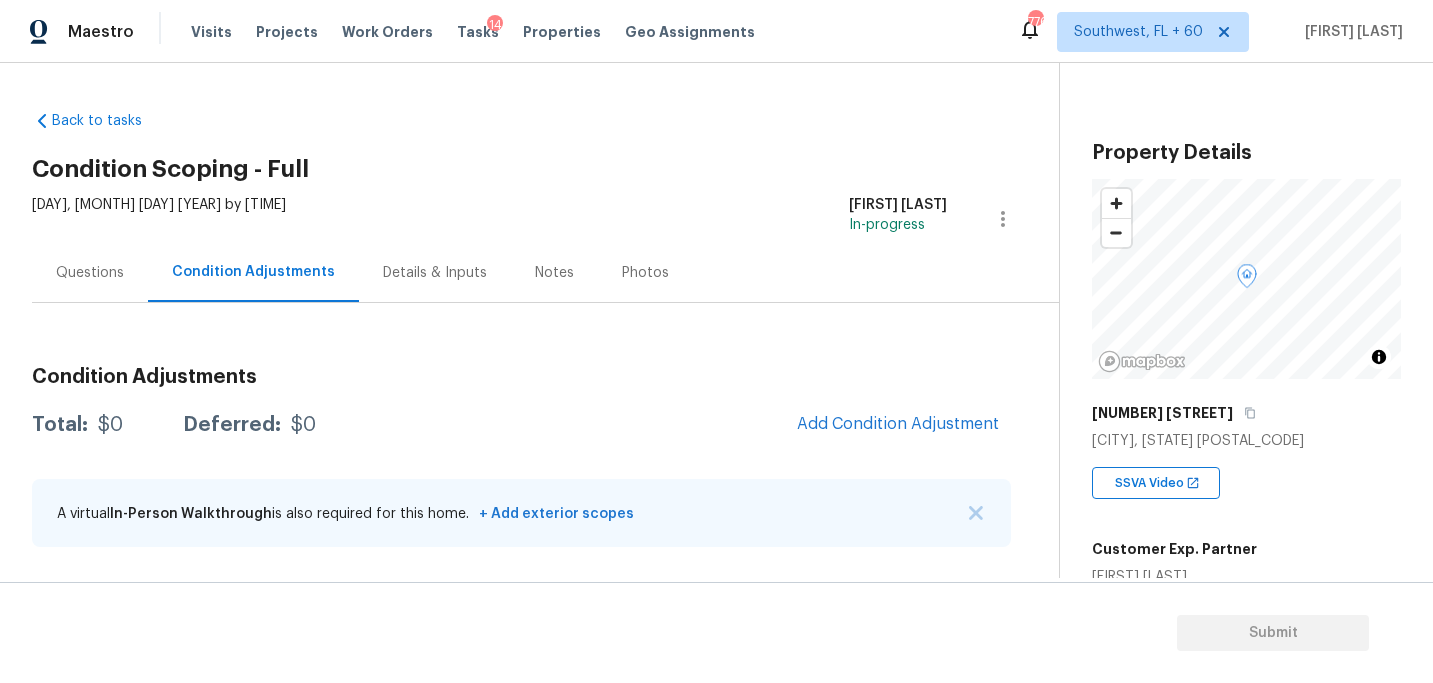click on "Condition Adjustments" at bounding box center (521, 377) 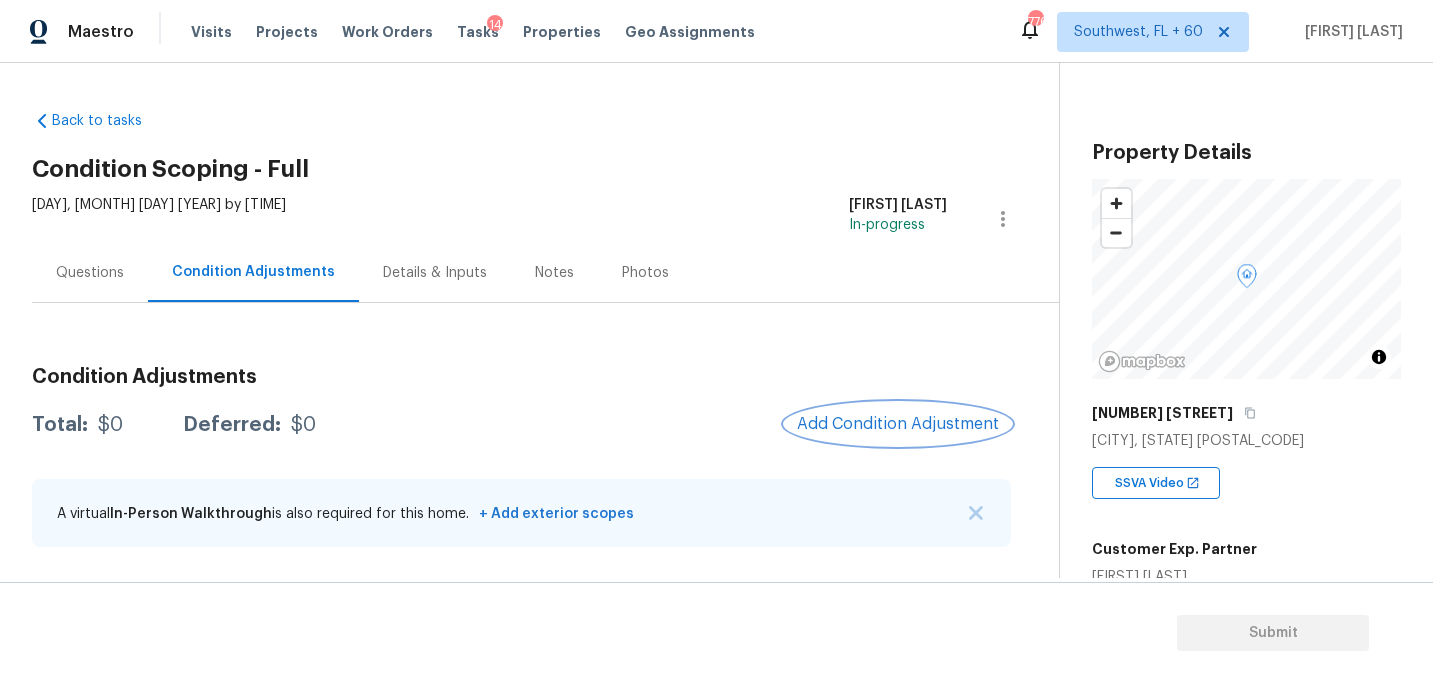 click on "Add Condition Adjustment" at bounding box center (898, 424) 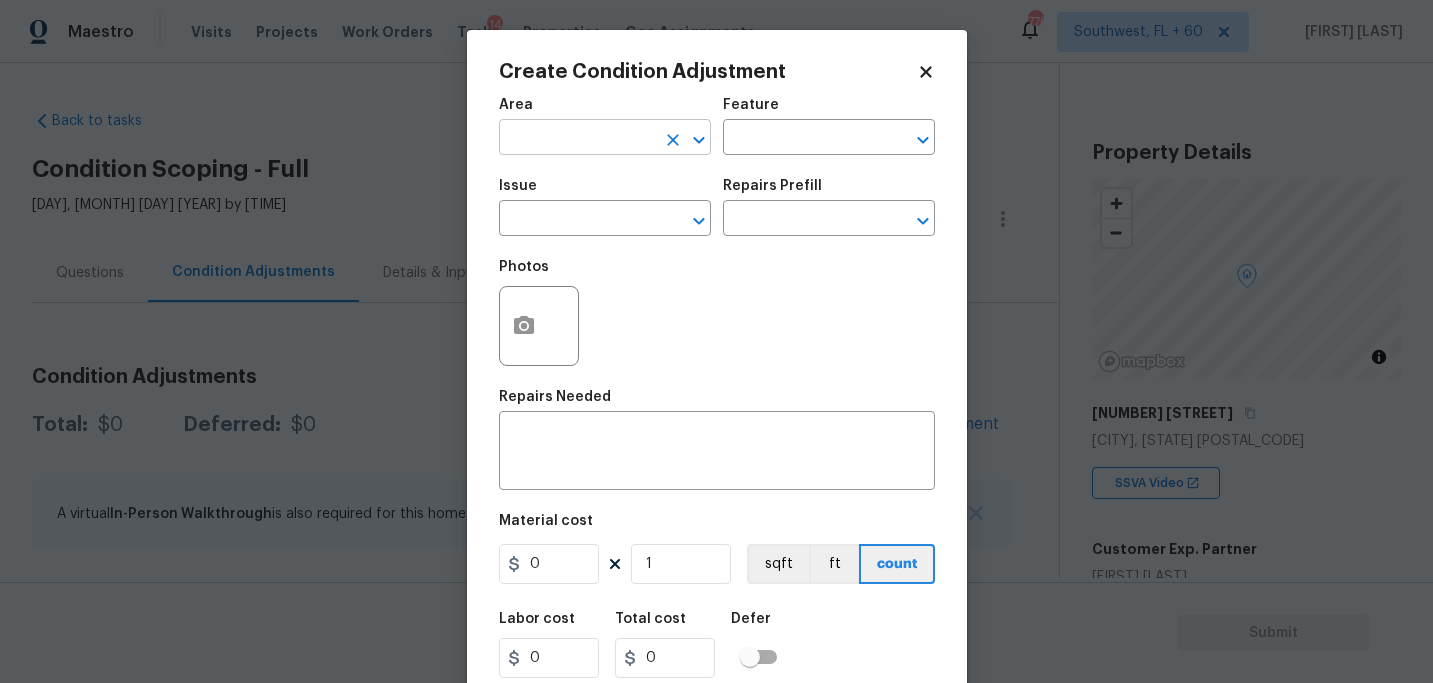 click at bounding box center (577, 139) 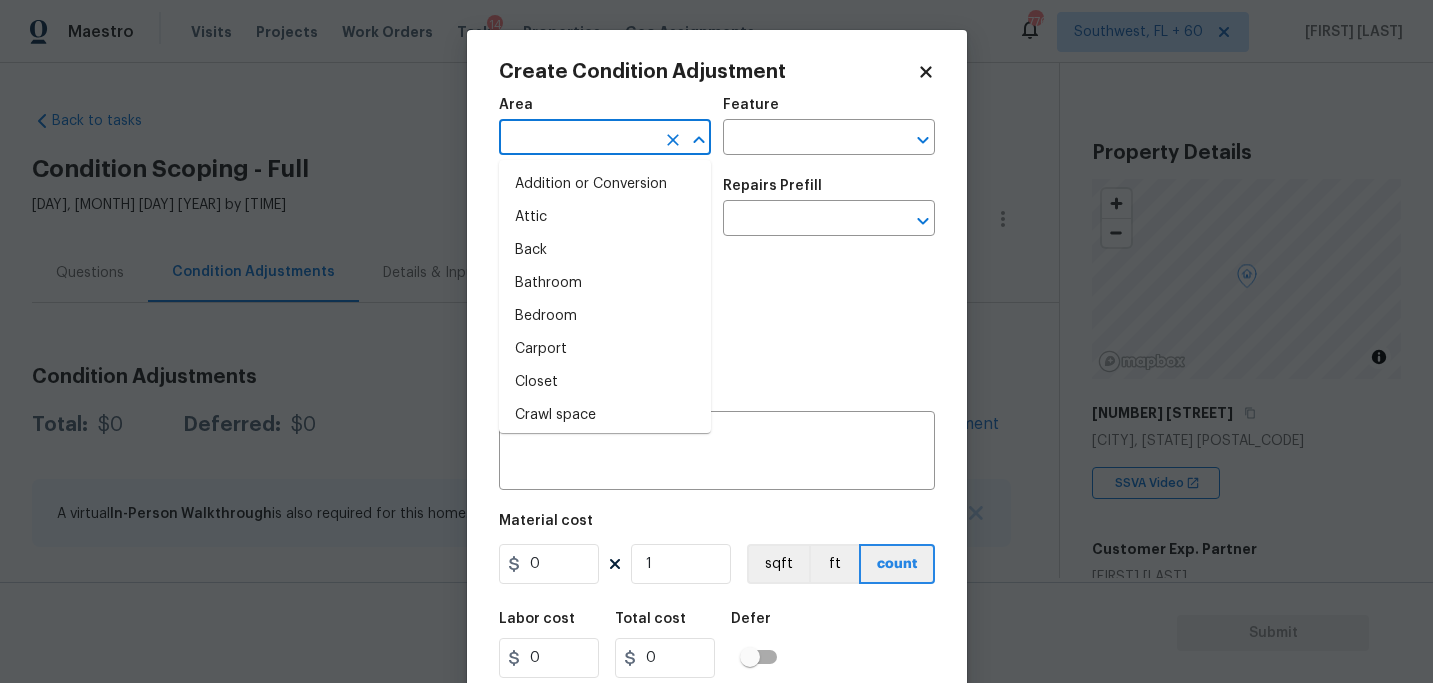 type on "i" 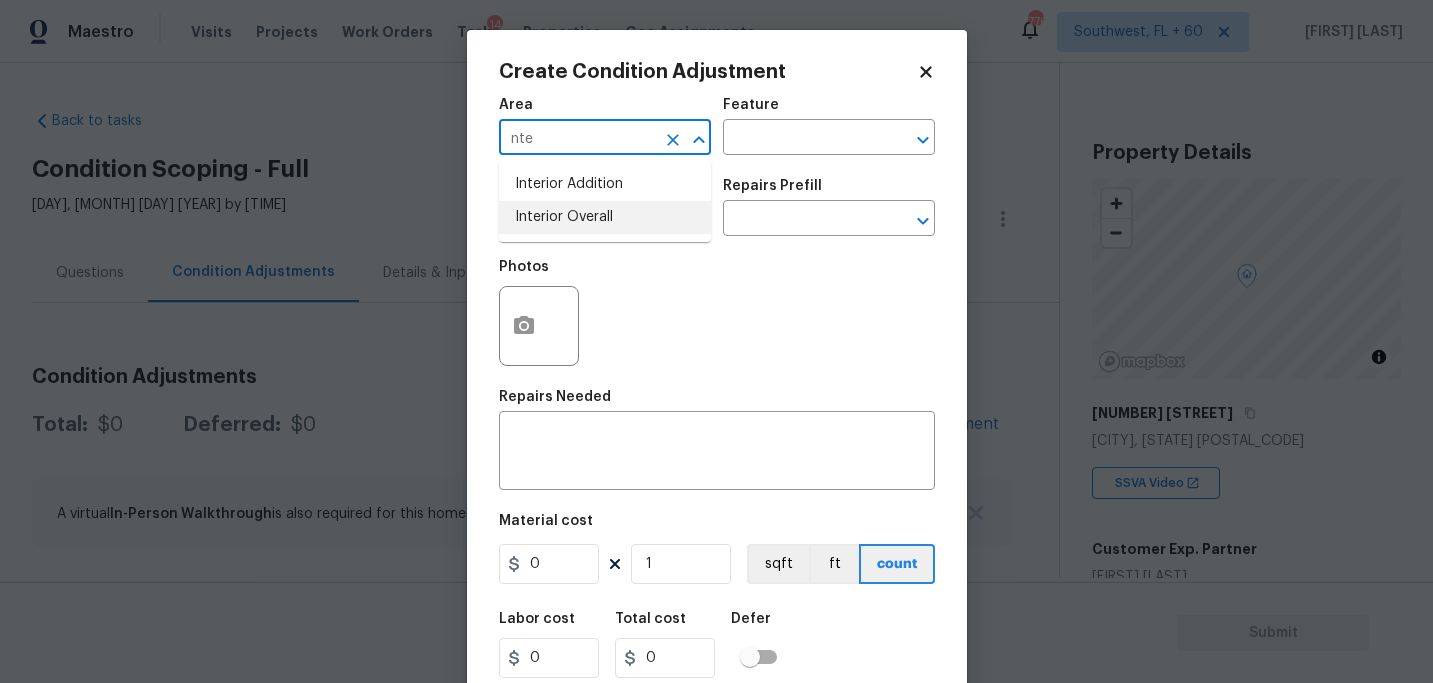 click on "Interior Overall" at bounding box center (605, 217) 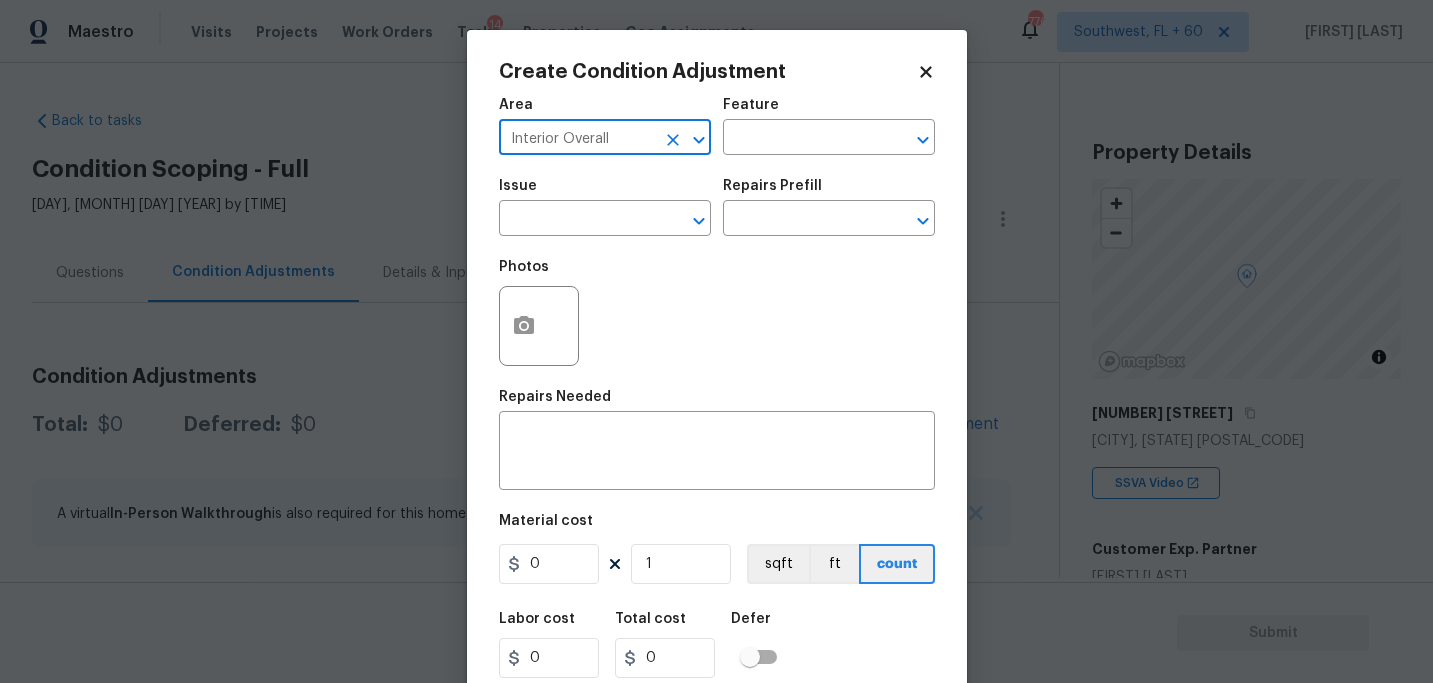 type on "Interior Overall" 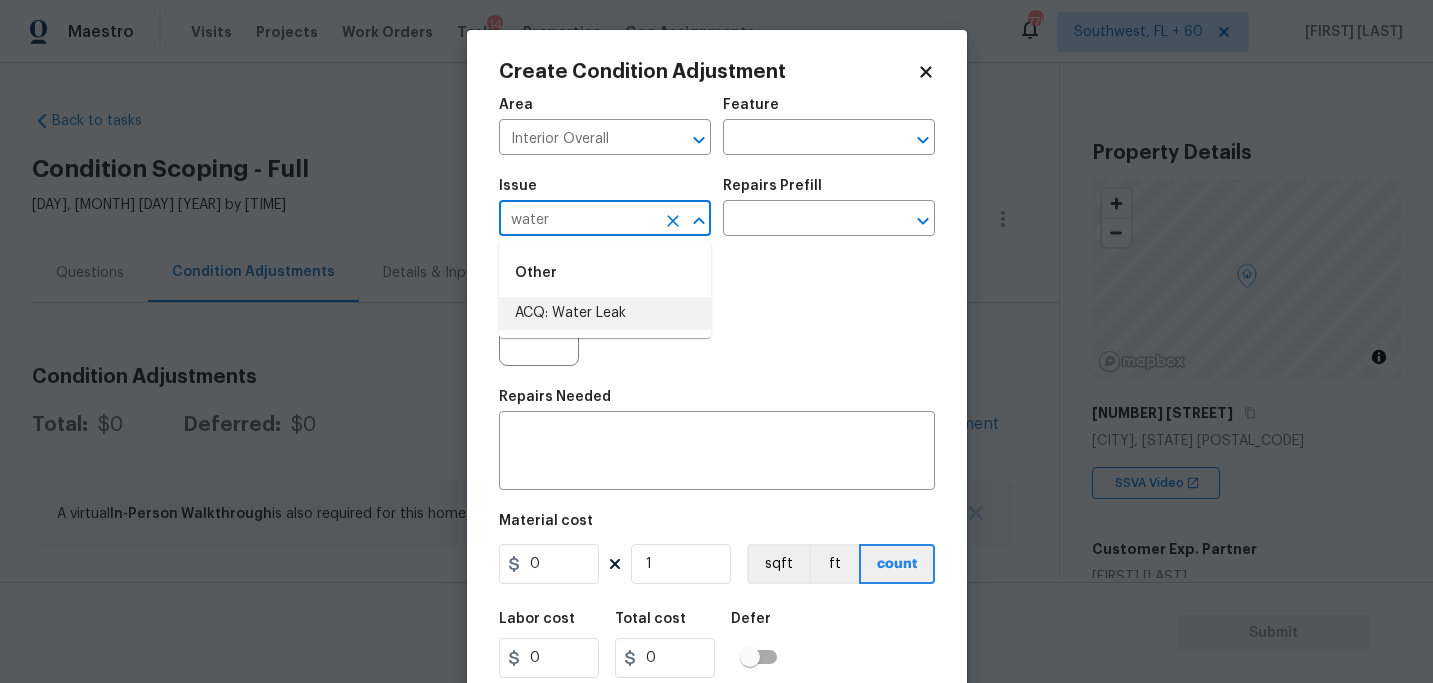 click on "ACQ: Water Leak" at bounding box center [605, 313] 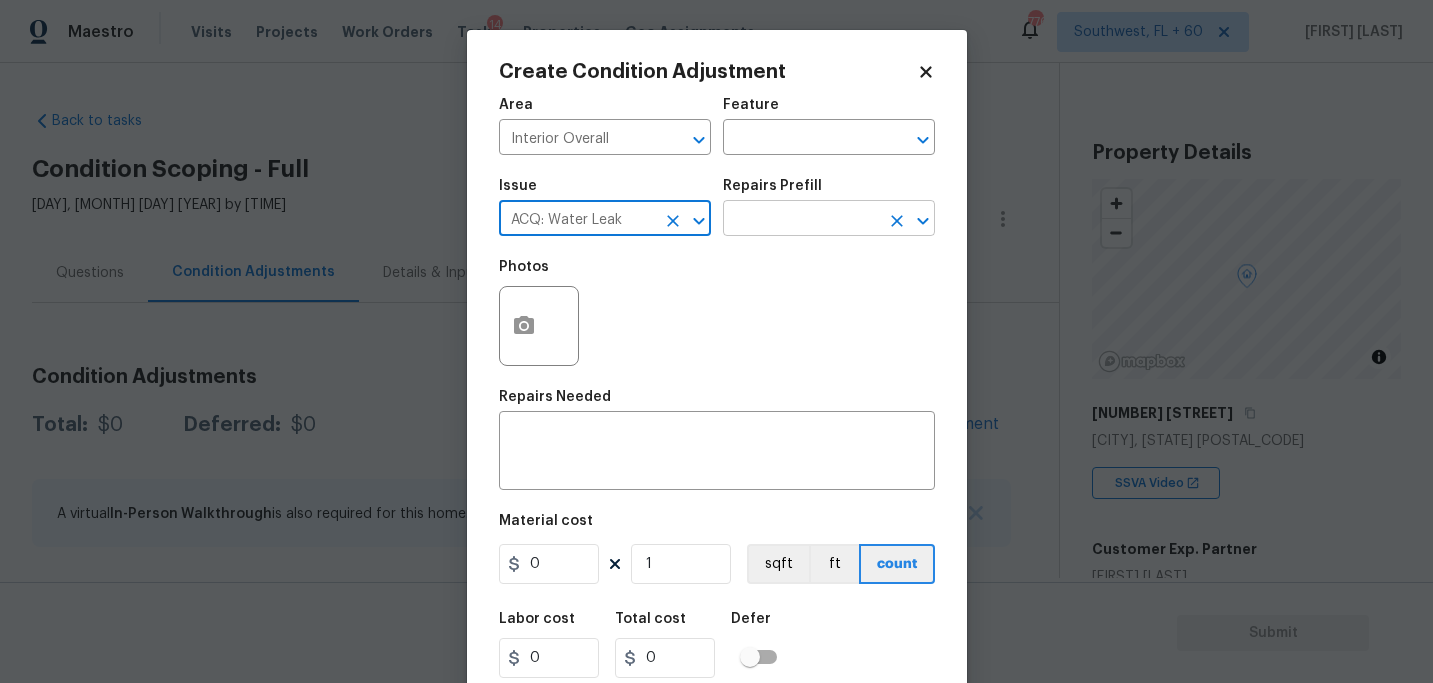 type on "ACQ: Water Leak" 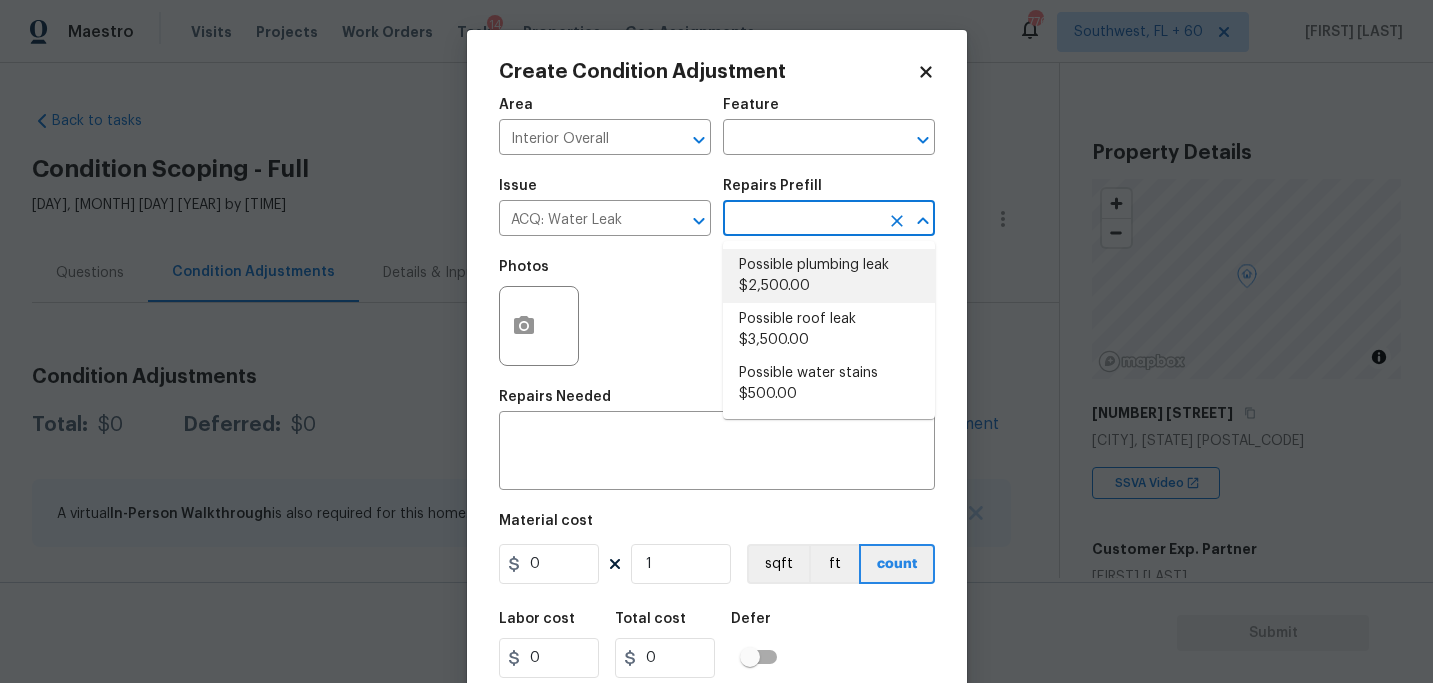 click on "Possible plumbing leak $2,500.00" at bounding box center (829, 276) 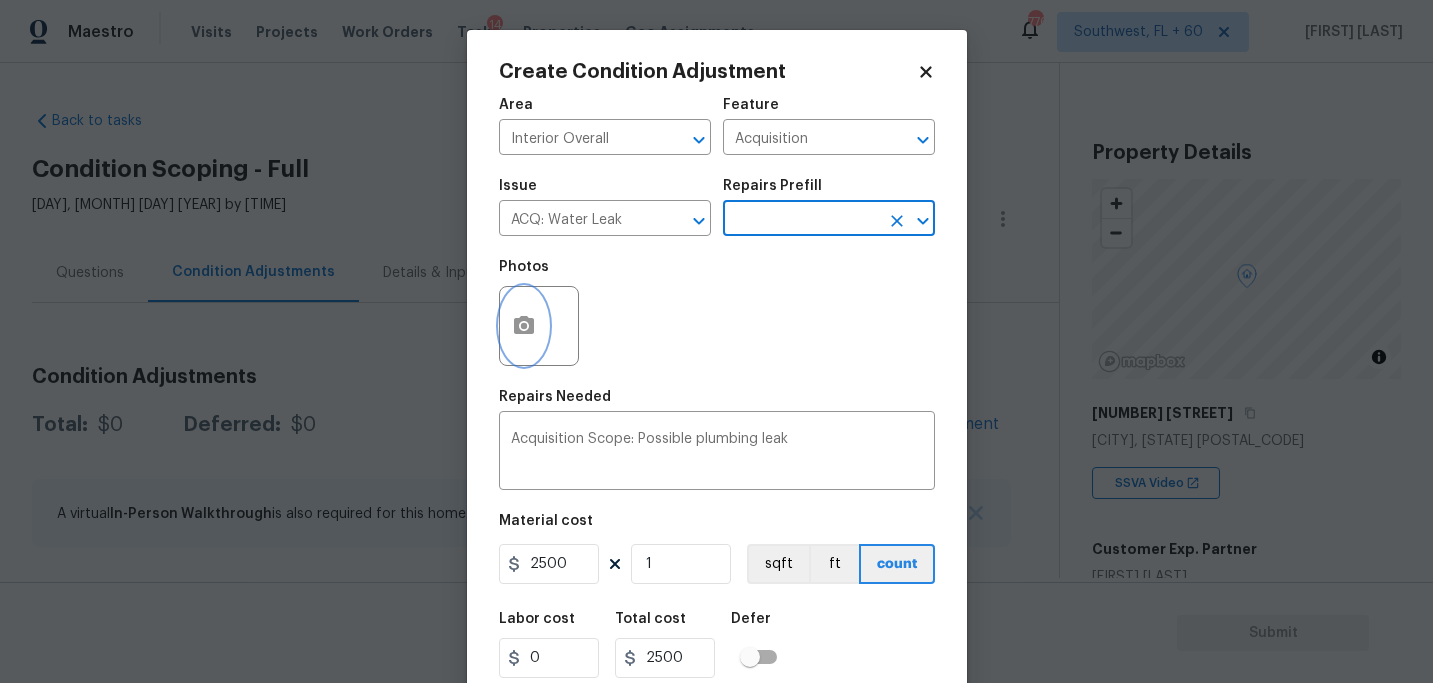 click at bounding box center (524, 326) 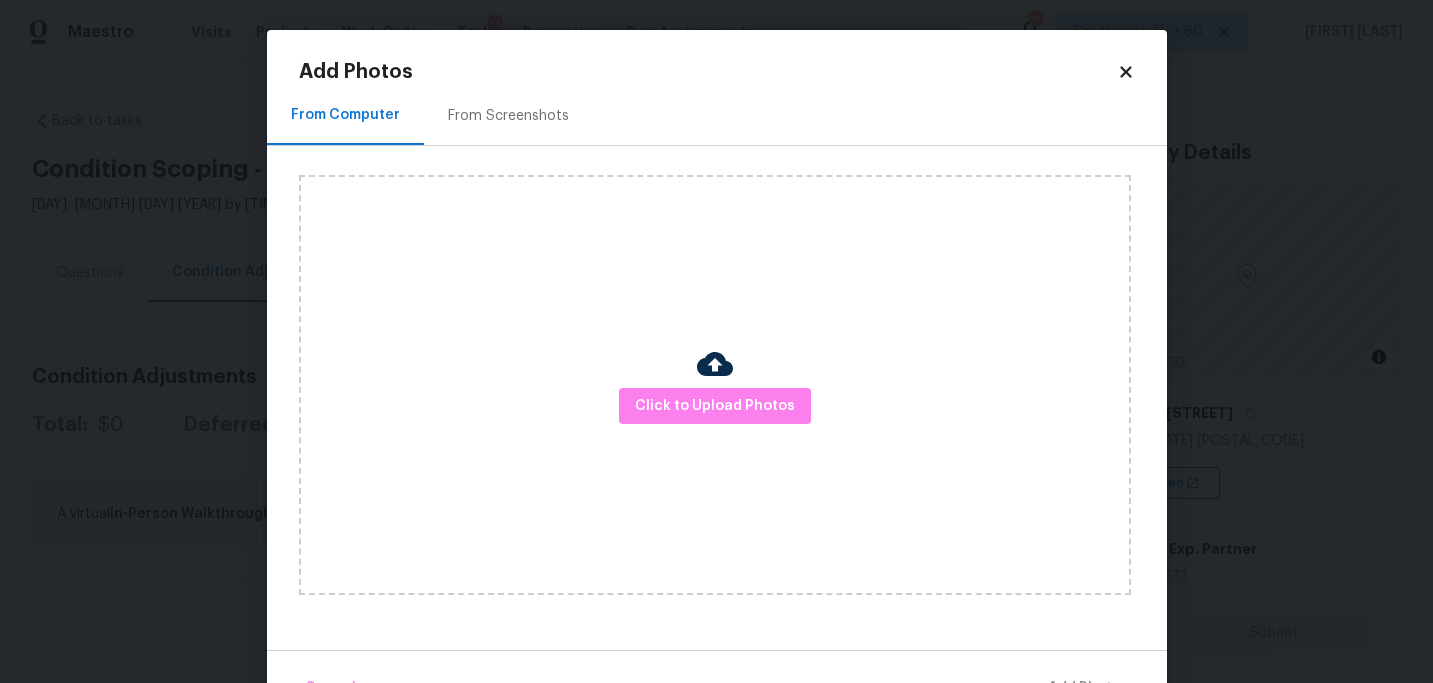 click on "Click to Upload Photos" at bounding box center (715, 385) 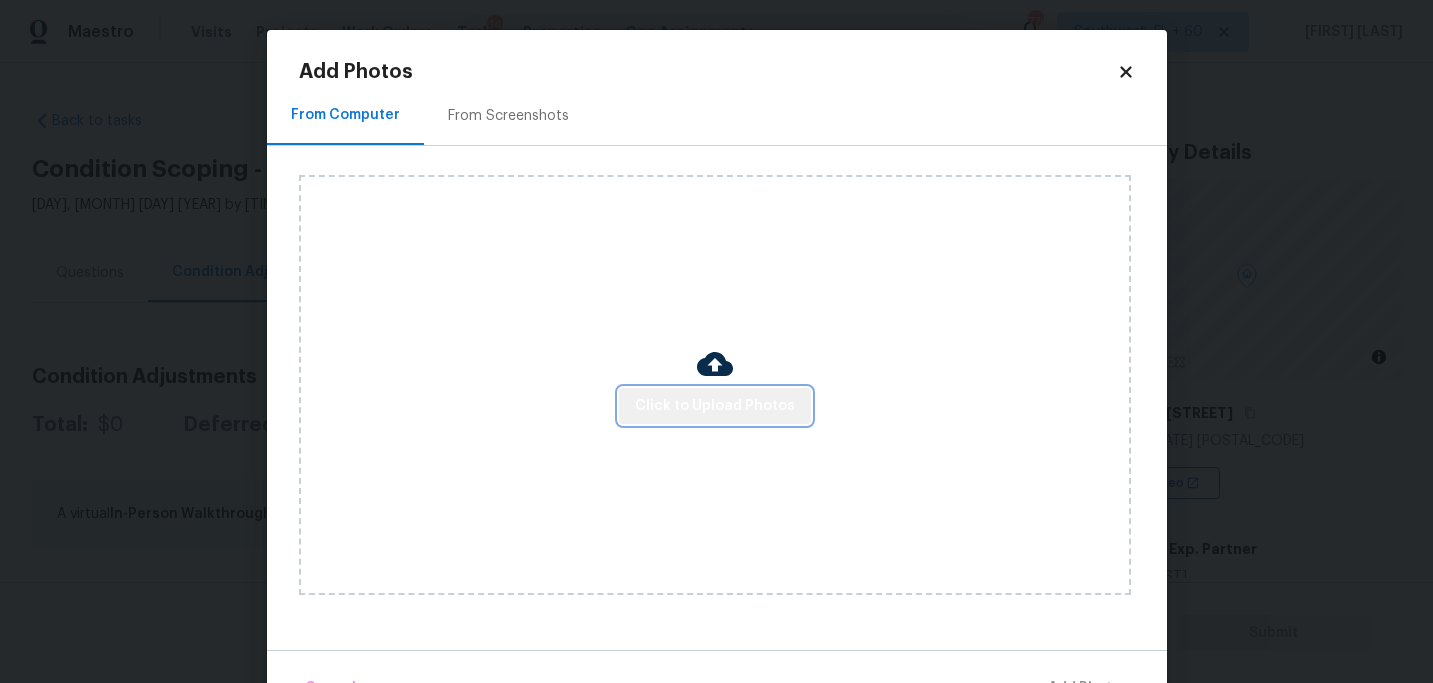 click on "Click to Upload Photos" at bounding box center [715, 406] 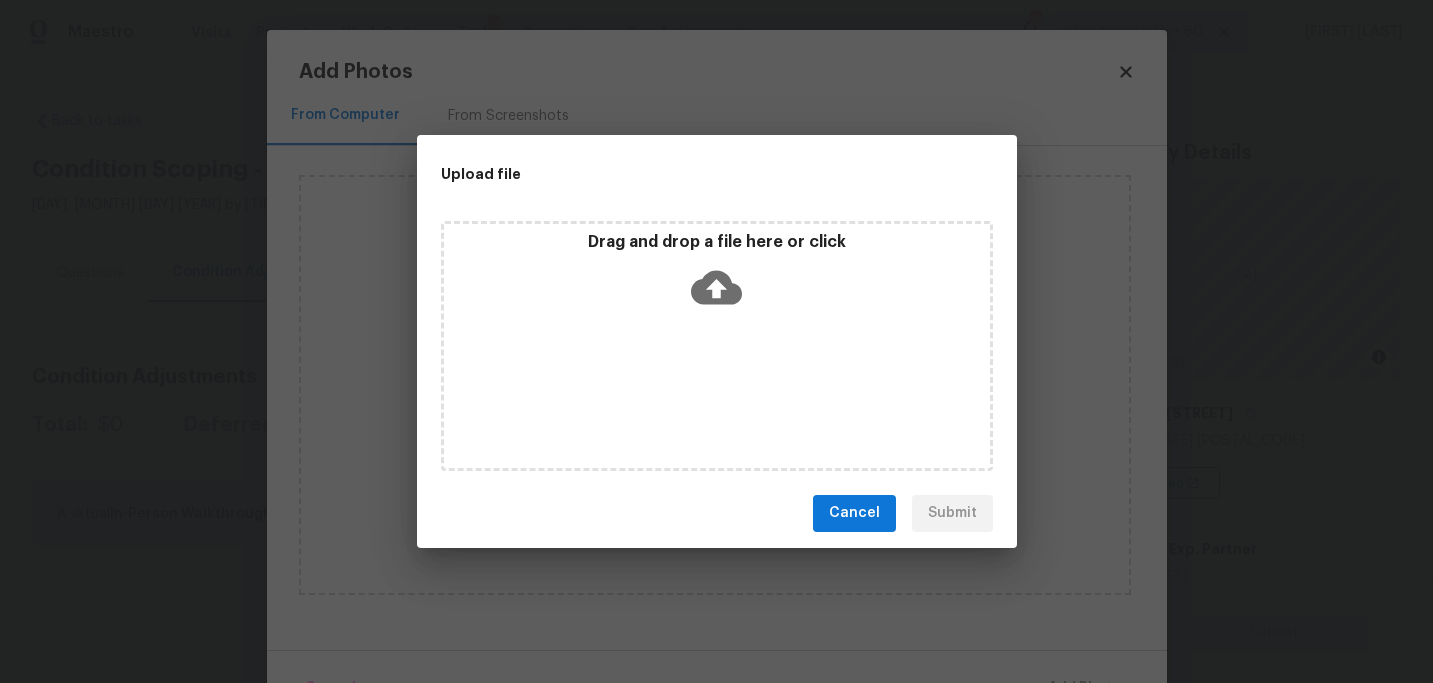 click 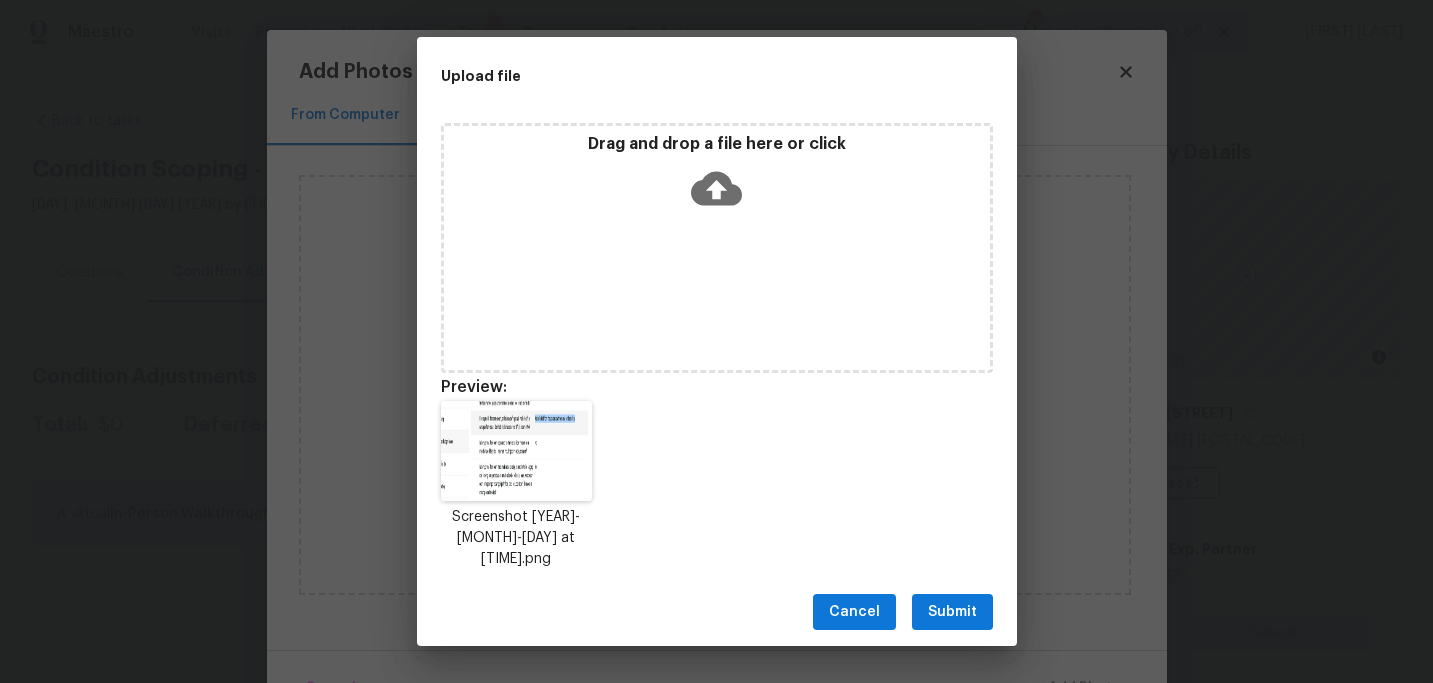 click on "Submit" at bounding box center (952, 612) 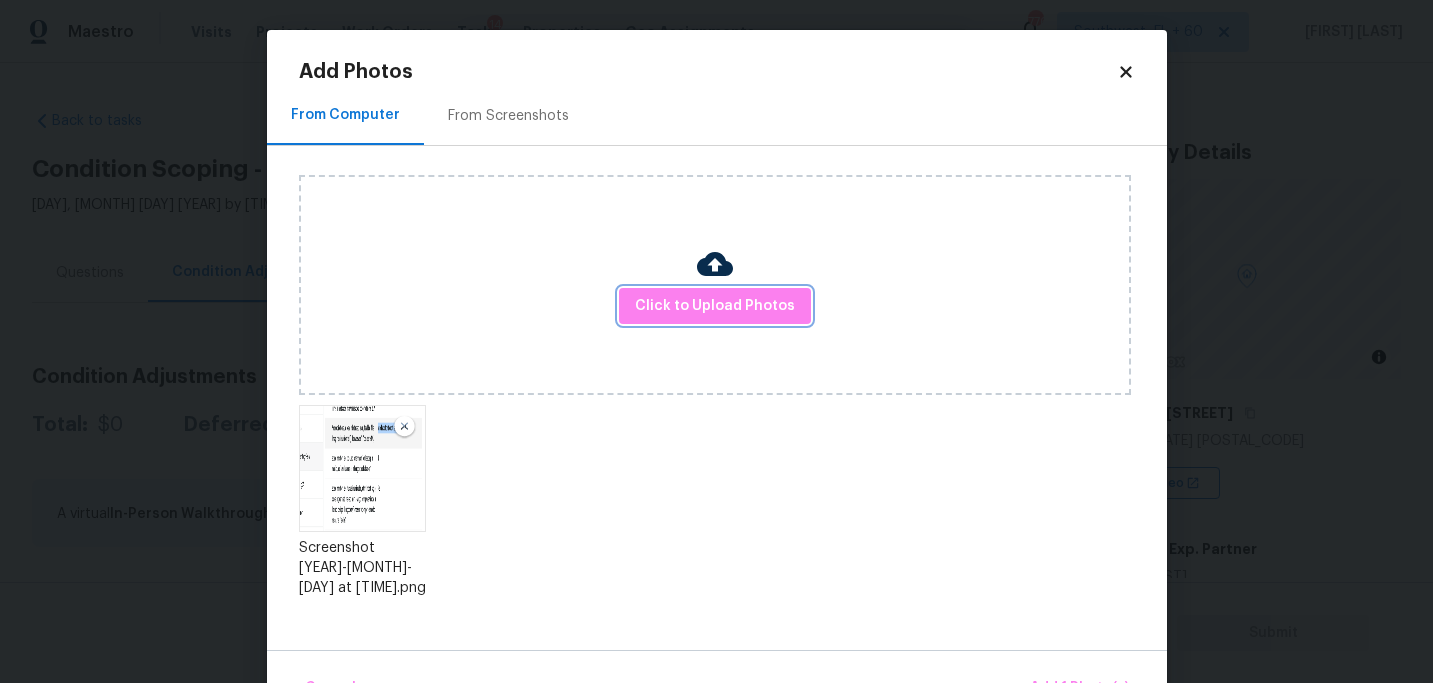 scroll, scrollTop: 57, scrollLeft: 0, axis: vertical 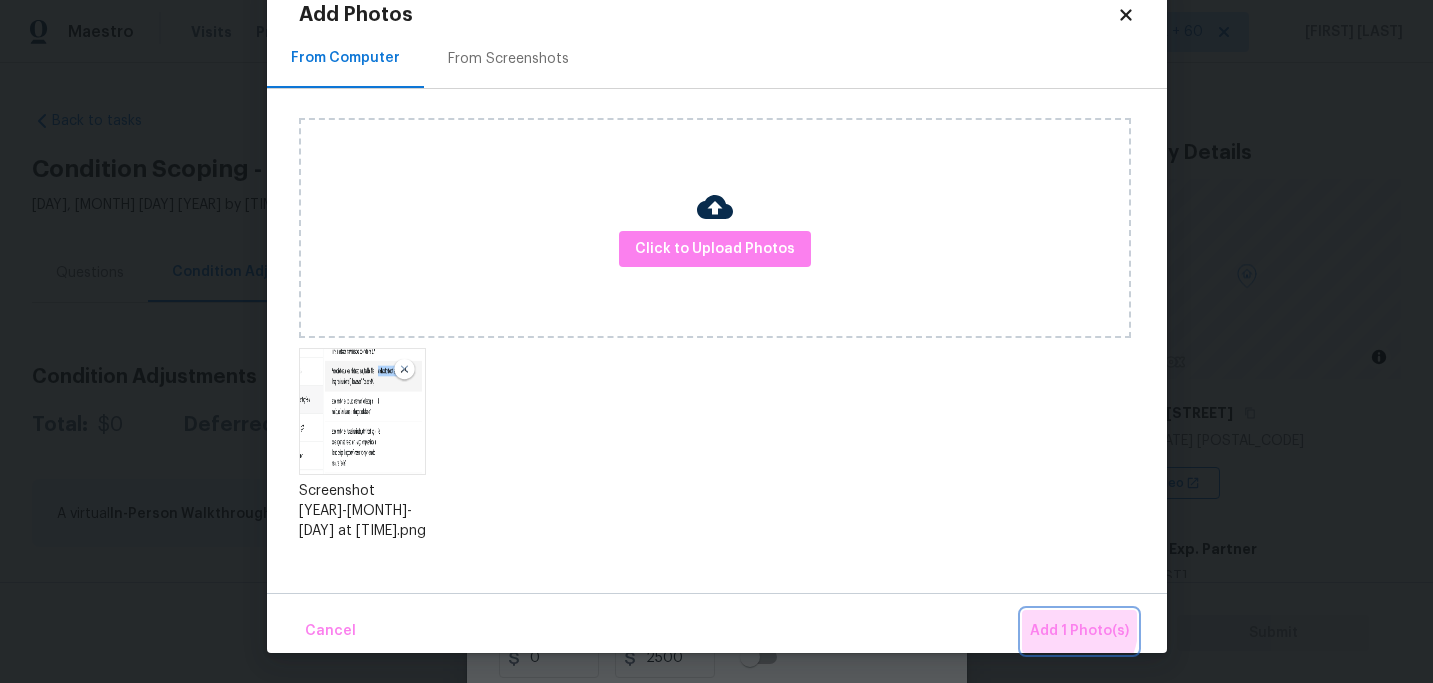 click on "Add 1 Photo(s)" at bounding box center [1079, 631] 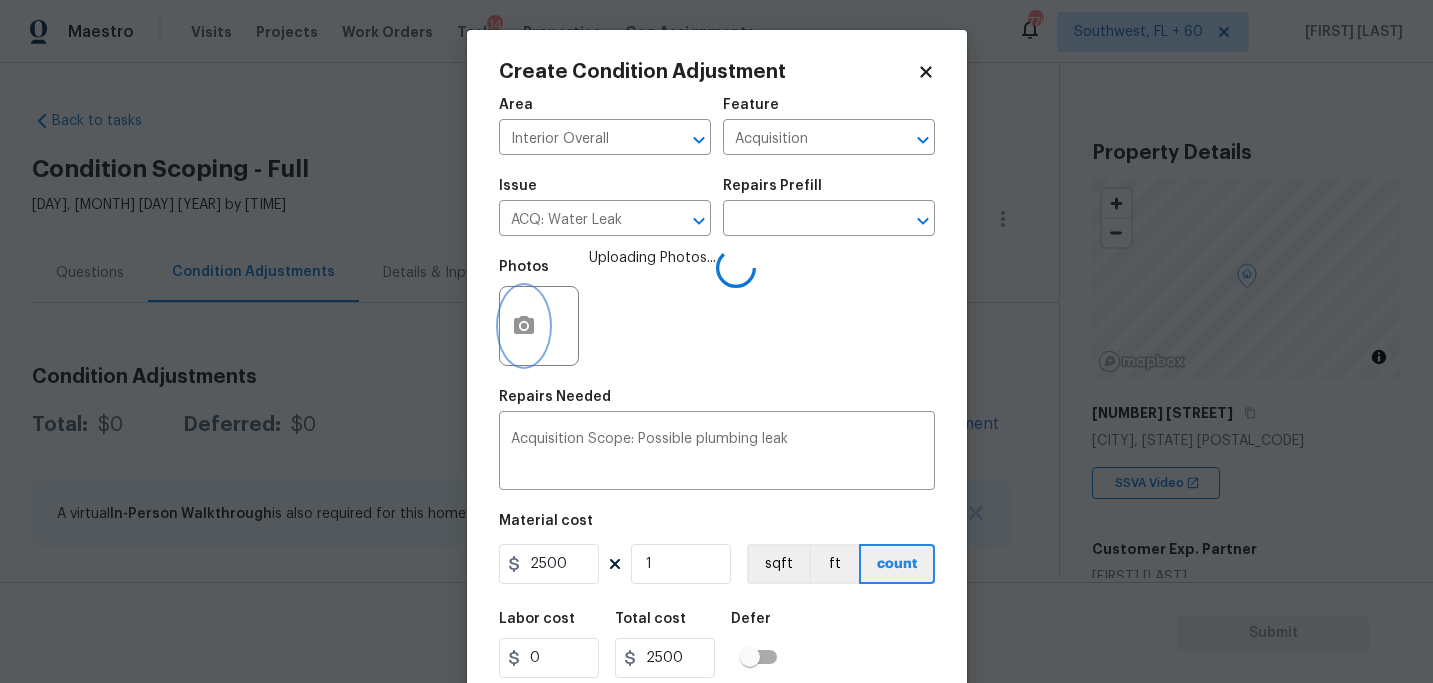 scroll, scrollTop: 0, scrollLeft: 0, axis: both 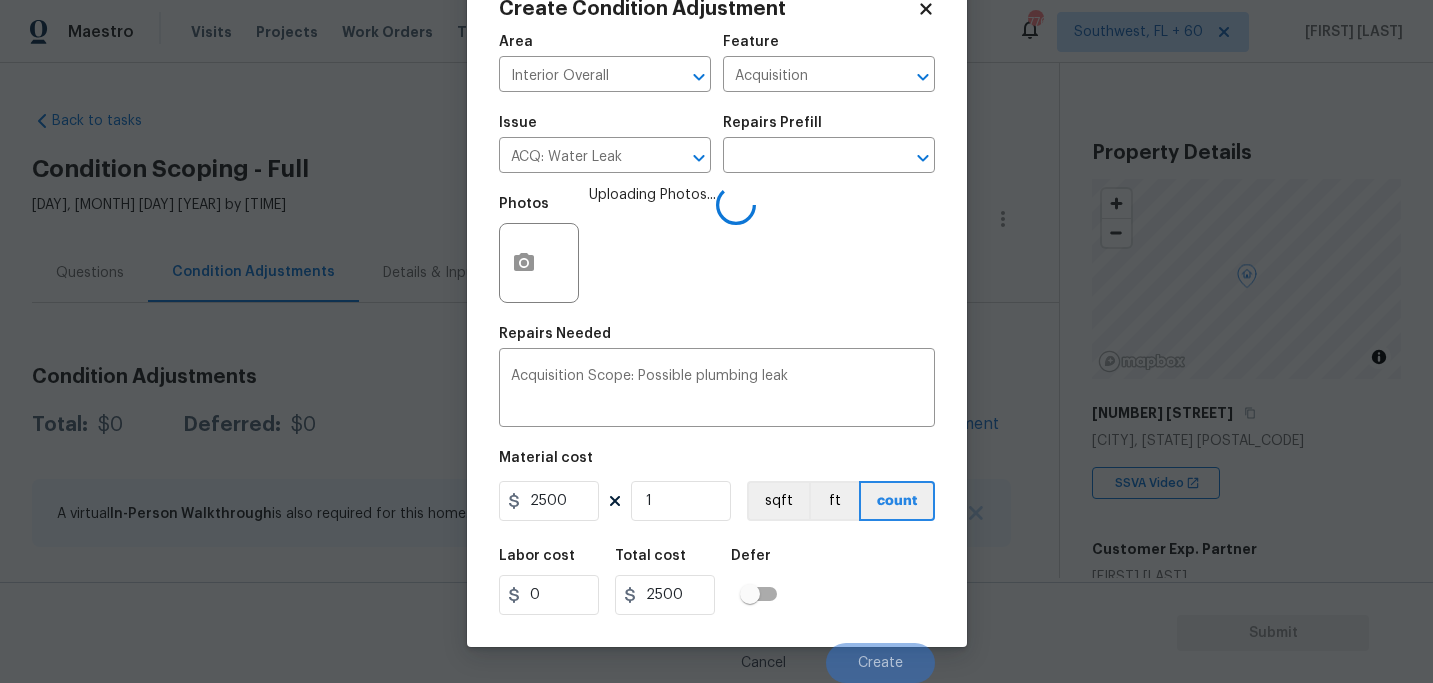 click on "Labor cost 0 Total cost 2500 Defer" at bounding box center (717, 582) 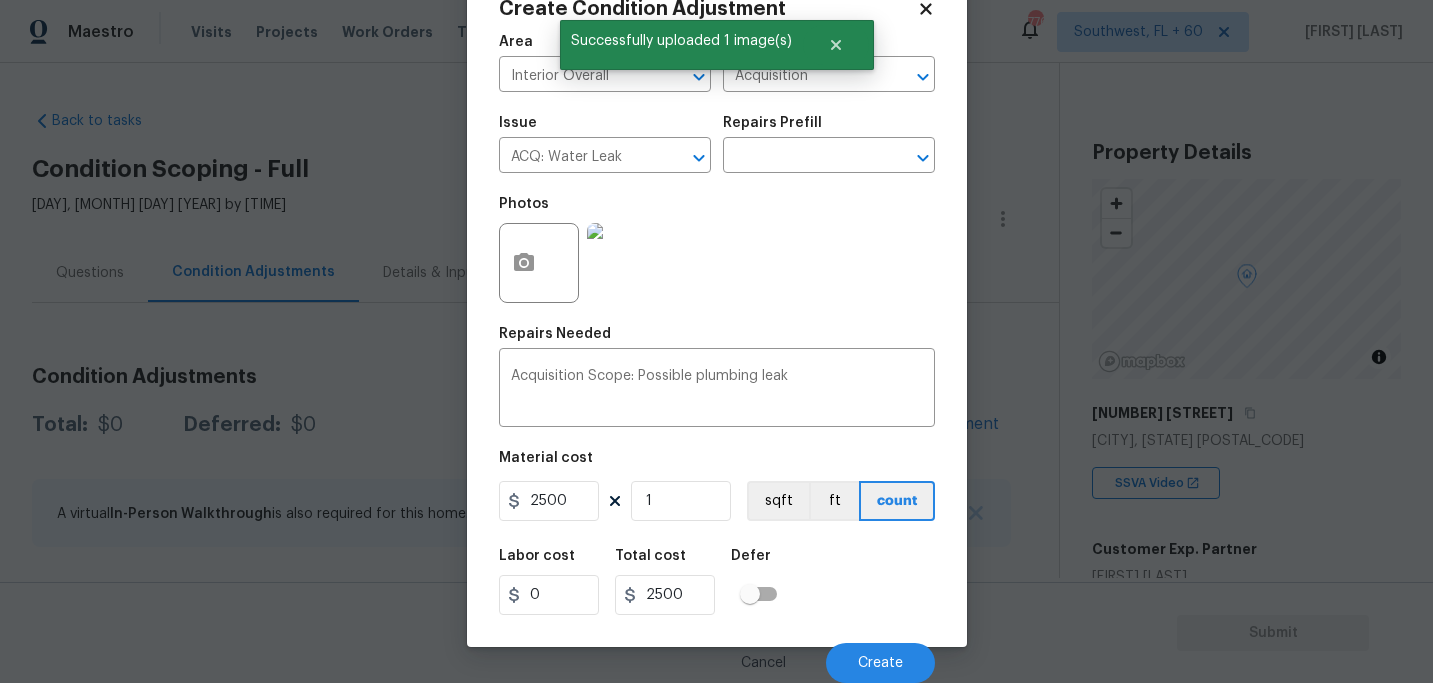 click on "Labor cost 0 Total cost 2500 Defer" at bounding box center [717, 582] 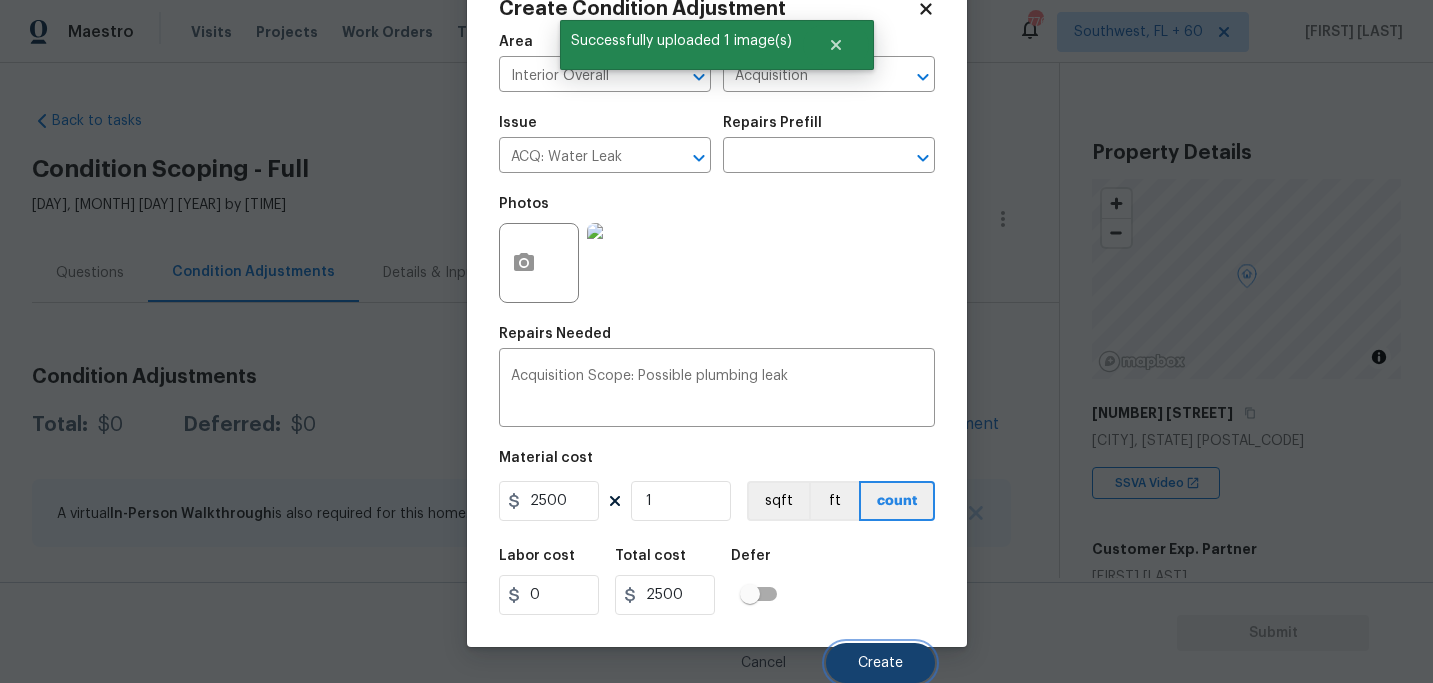 click on "Create" at bounding box center (880, 663) 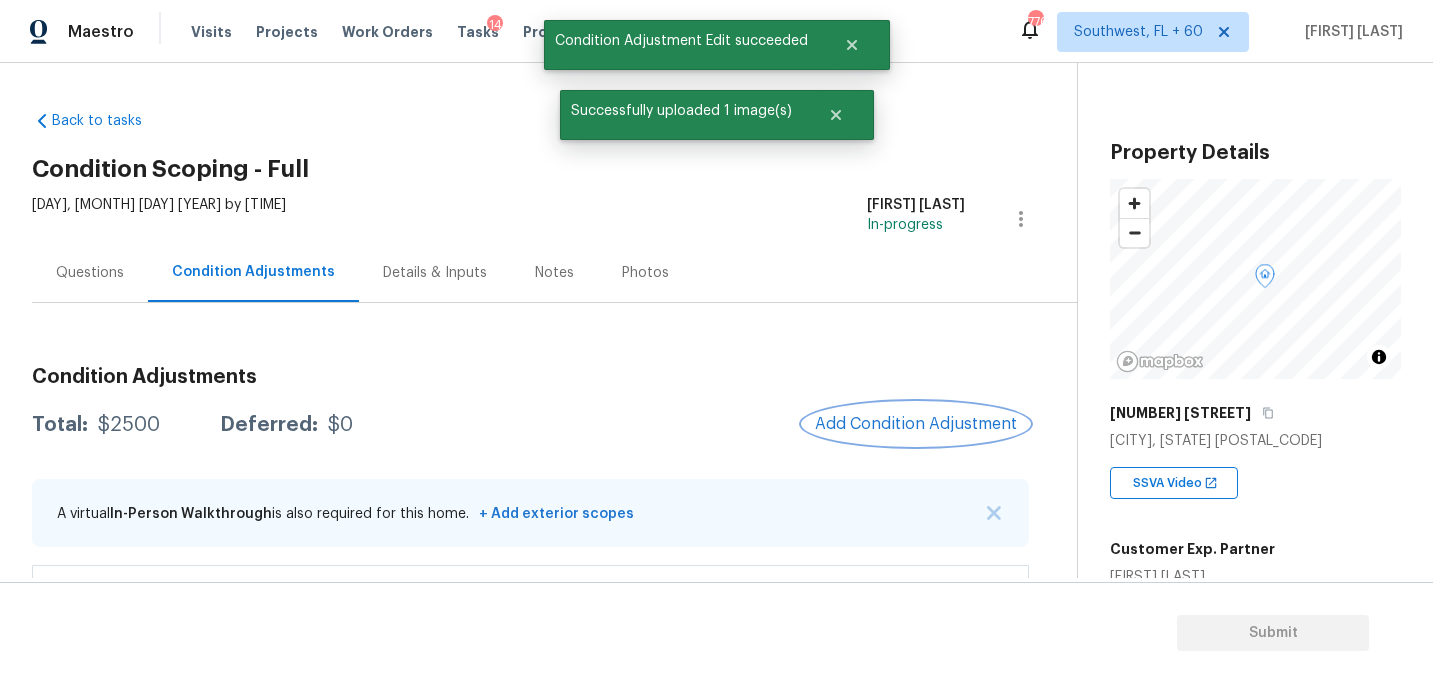 scroll, scrollTop: 0, scrollLeft: 0, axis: both 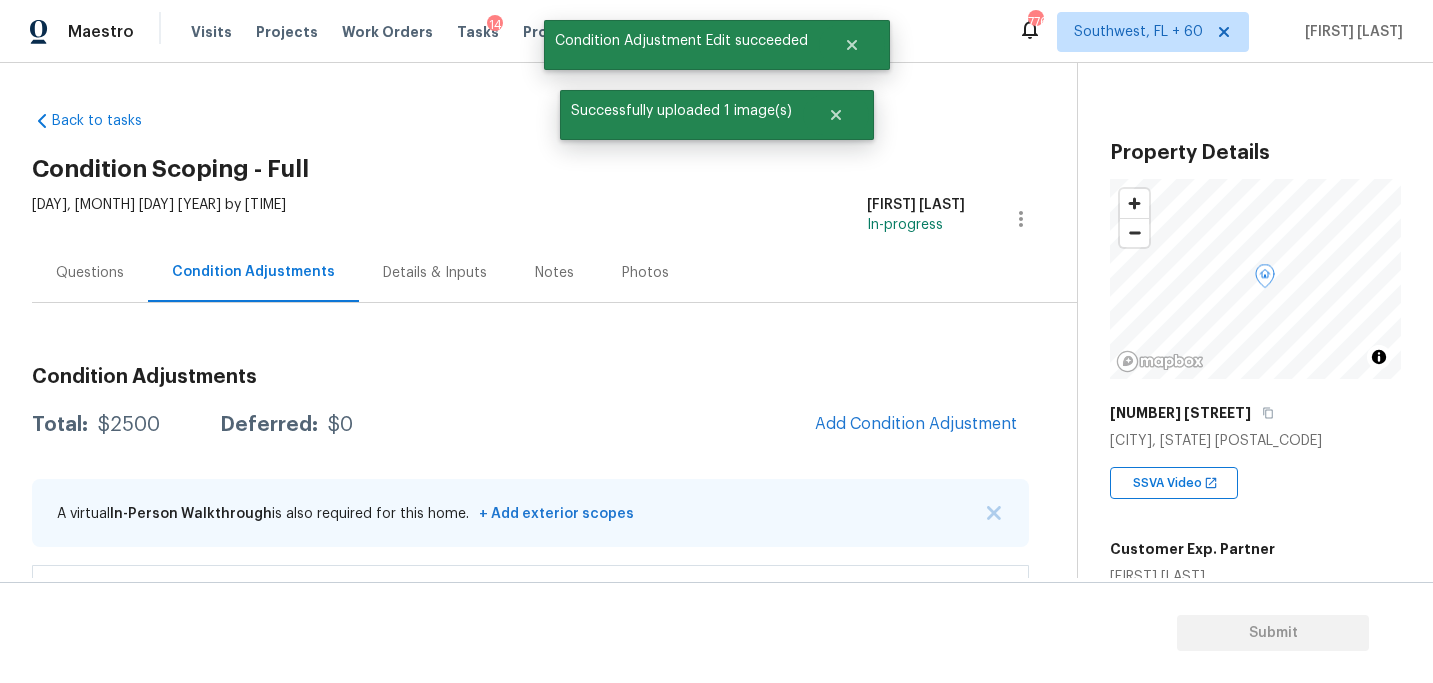 click on "Condition Adjustments Total:  $2500 Deferred:  $0 Add Condition Adjustment A virtual  In-Person Walkthrough  is also required for this home.   + Add exterior scopes ACQ: Water Leak Interior Overall - Acquisition Acquisition Scope: Possible plumbing leak $2,500.00   1" at bounding box center [530, 495] 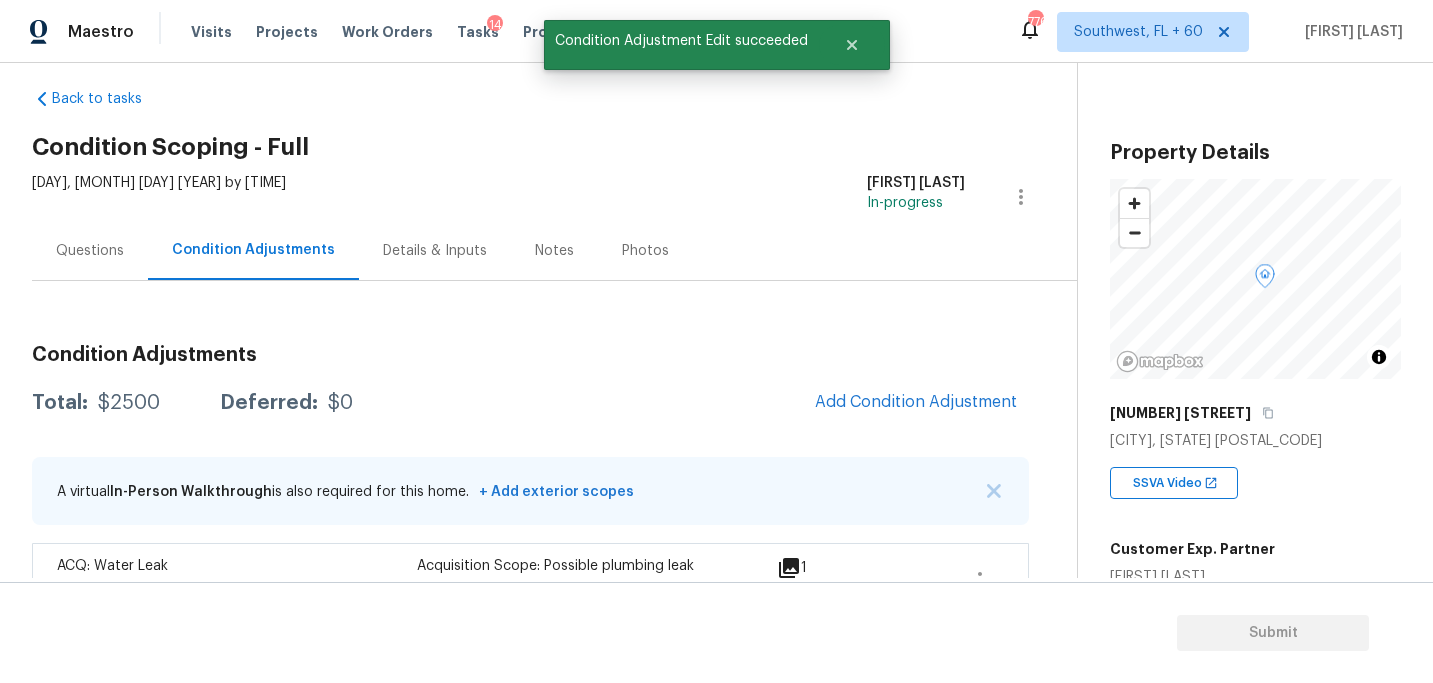 scroll, scrollTop: 0, scrollLeft: 0, axis: both 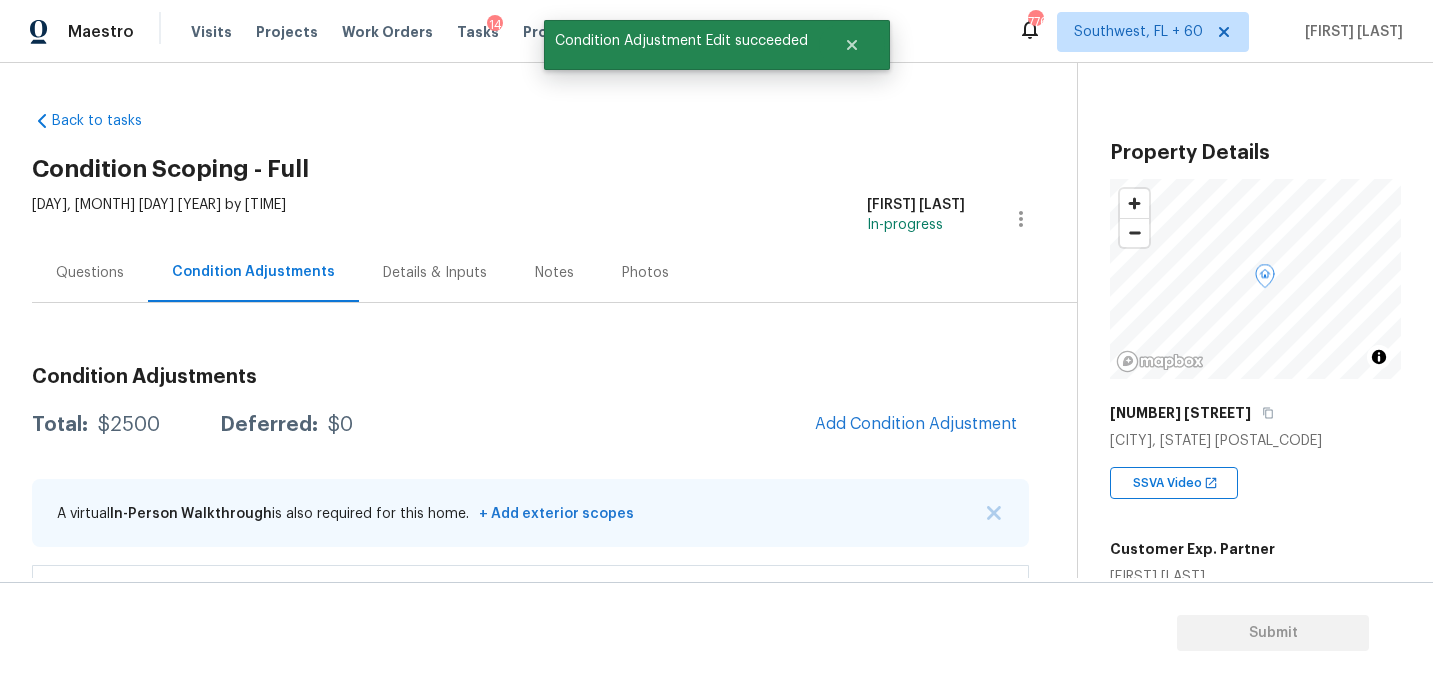 click on "Questions" at bounding box center (90, 273) 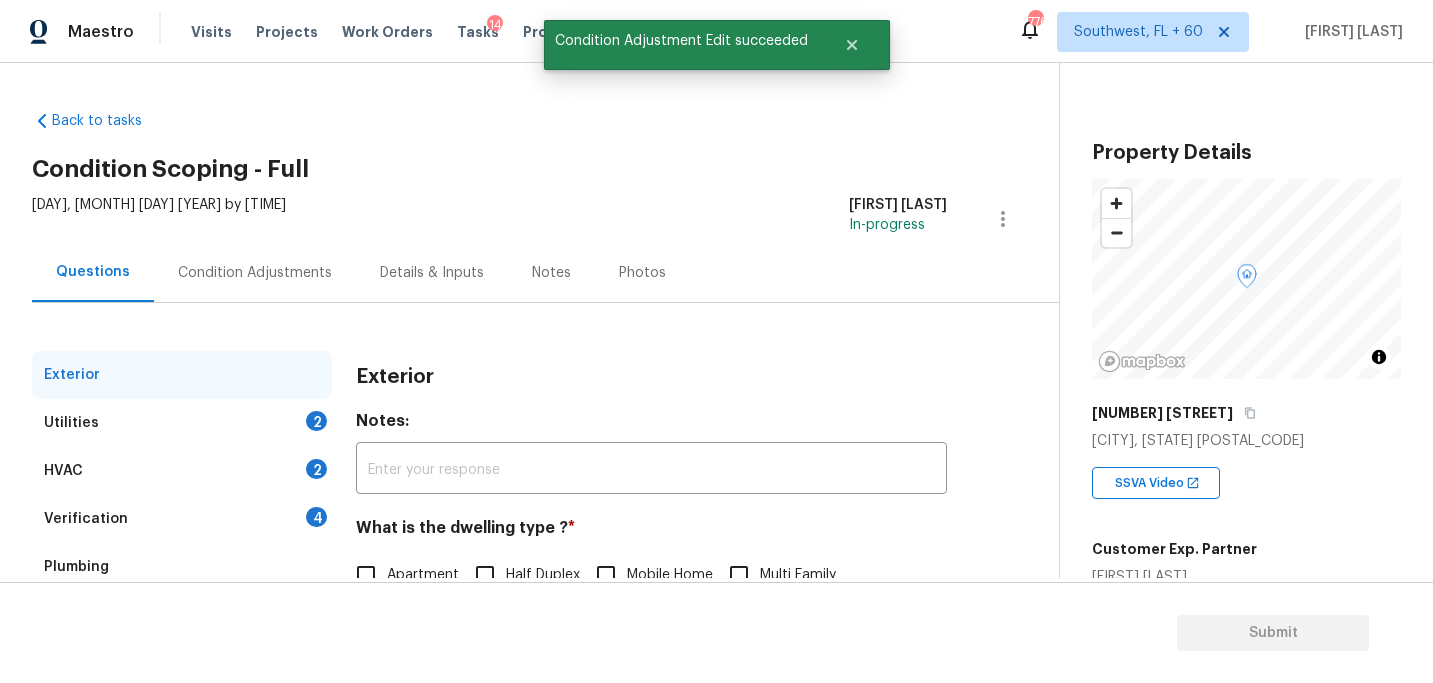 click on "Condition Adjustments" at bounding box center (255, 273) 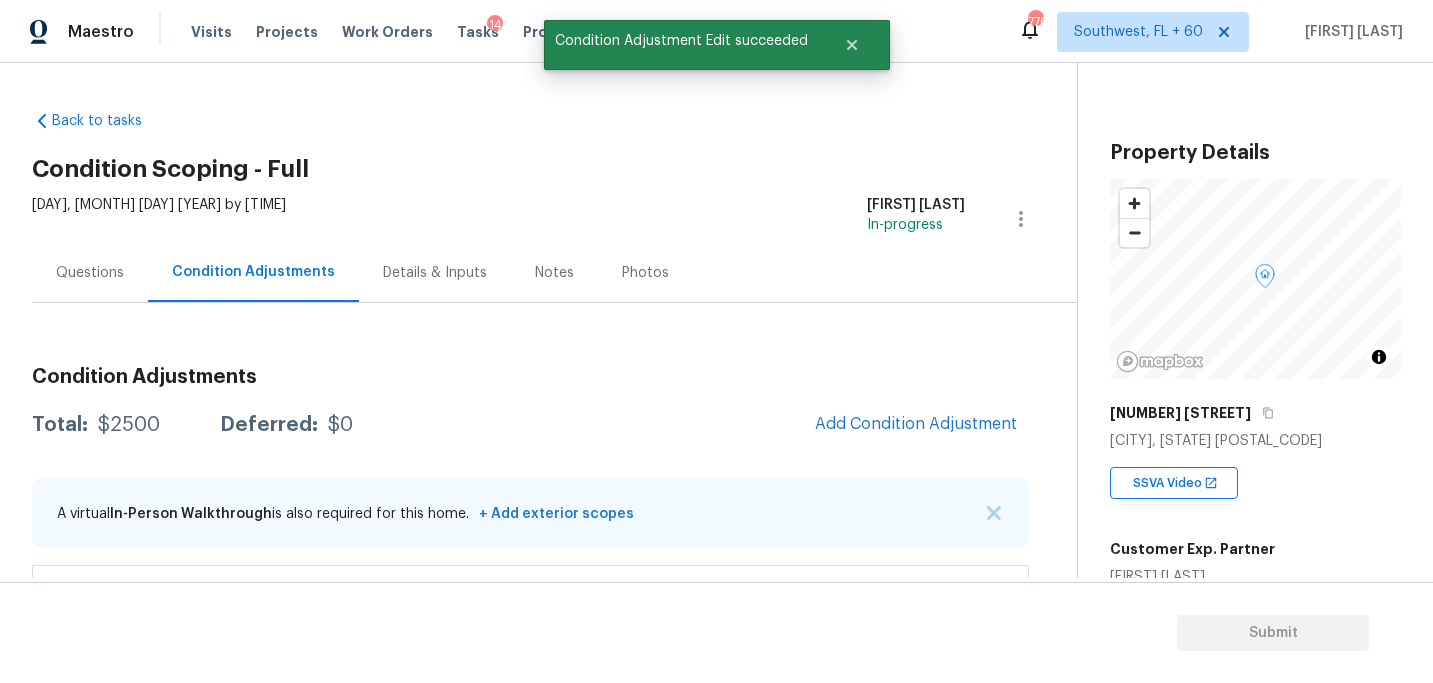 scroll, scrollTop: 67, scrollLeft: 0, axis: vertical 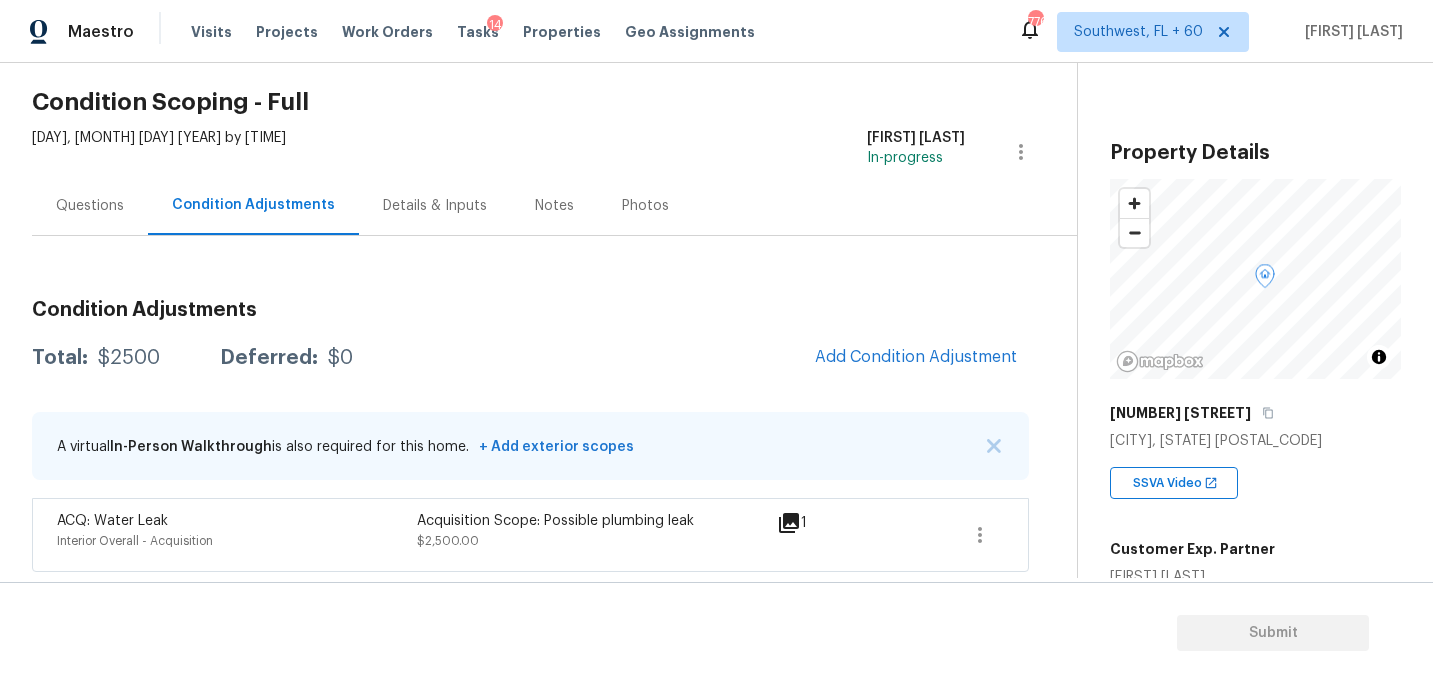 click on "Questions" at bounding box center [90, 206] 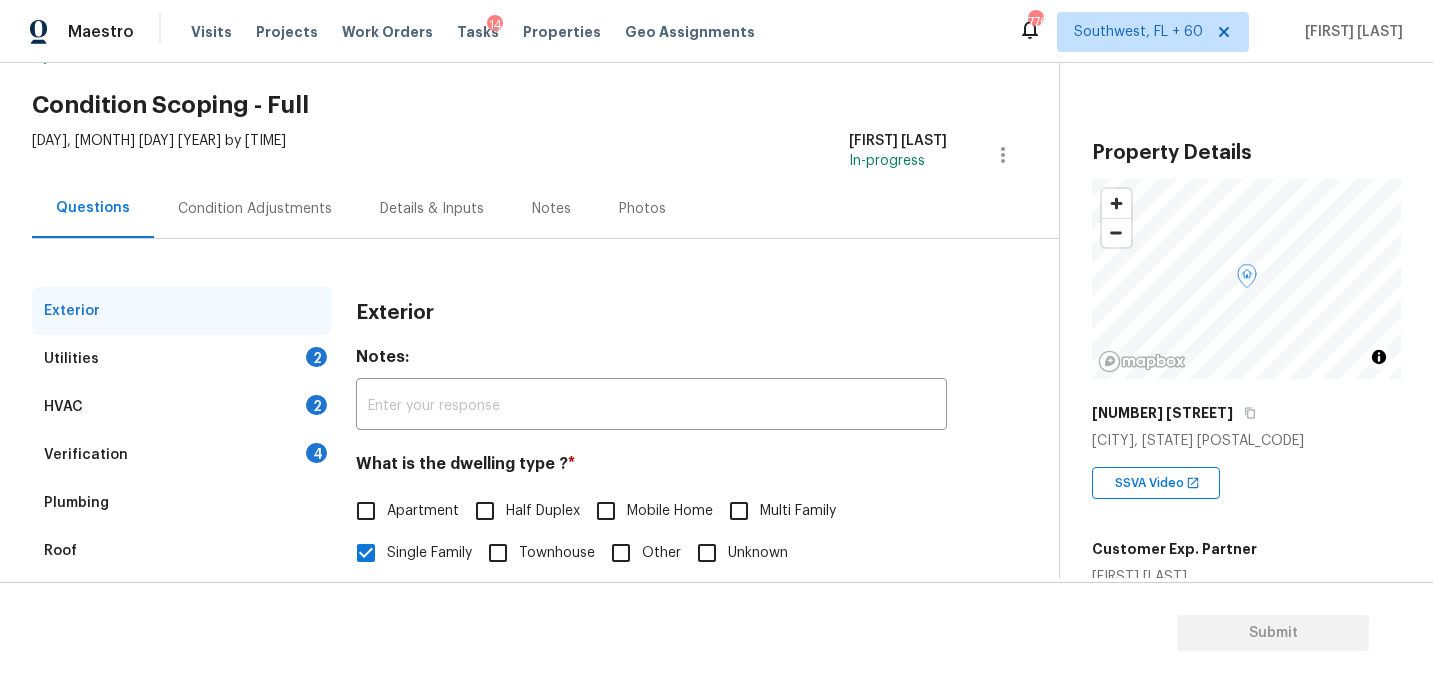 click on "Condition Adjustments" at bounding box center (255, 209) 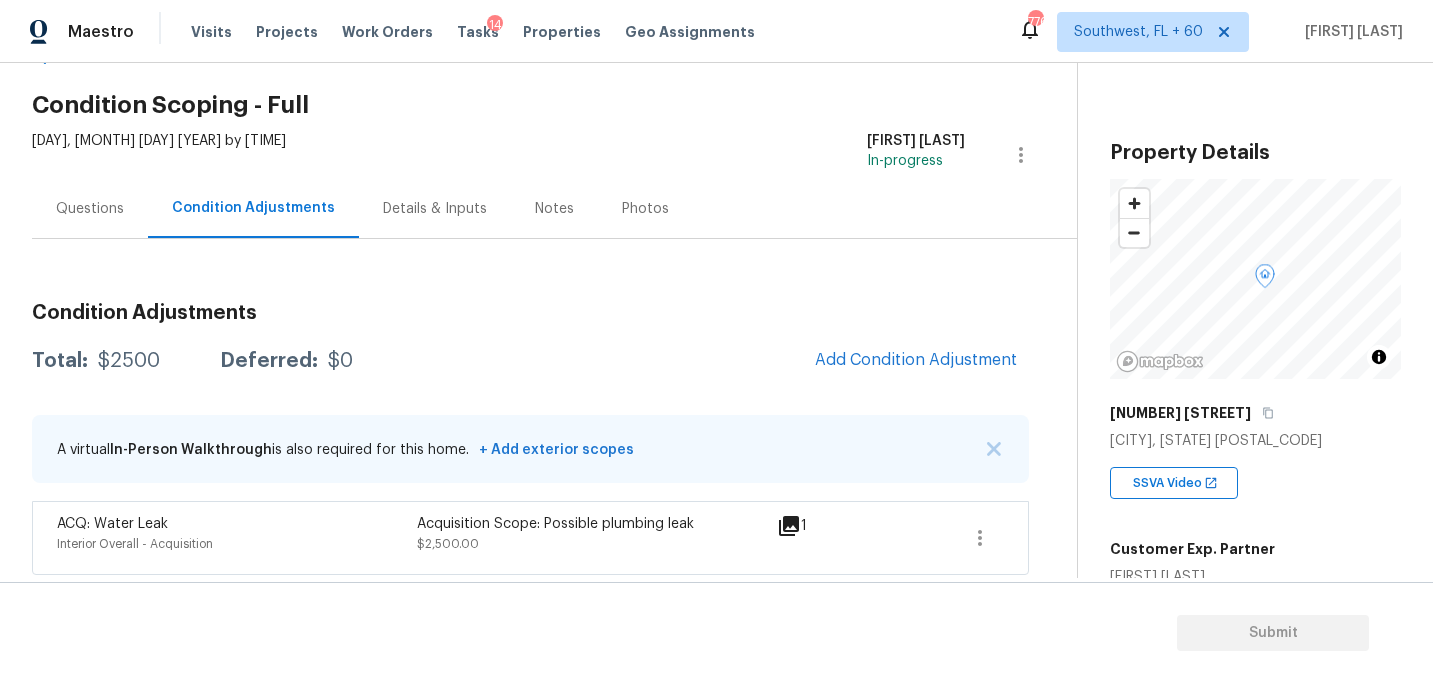 scroll, scrollTop: 67, scrollLeft: 0, axis: vertical 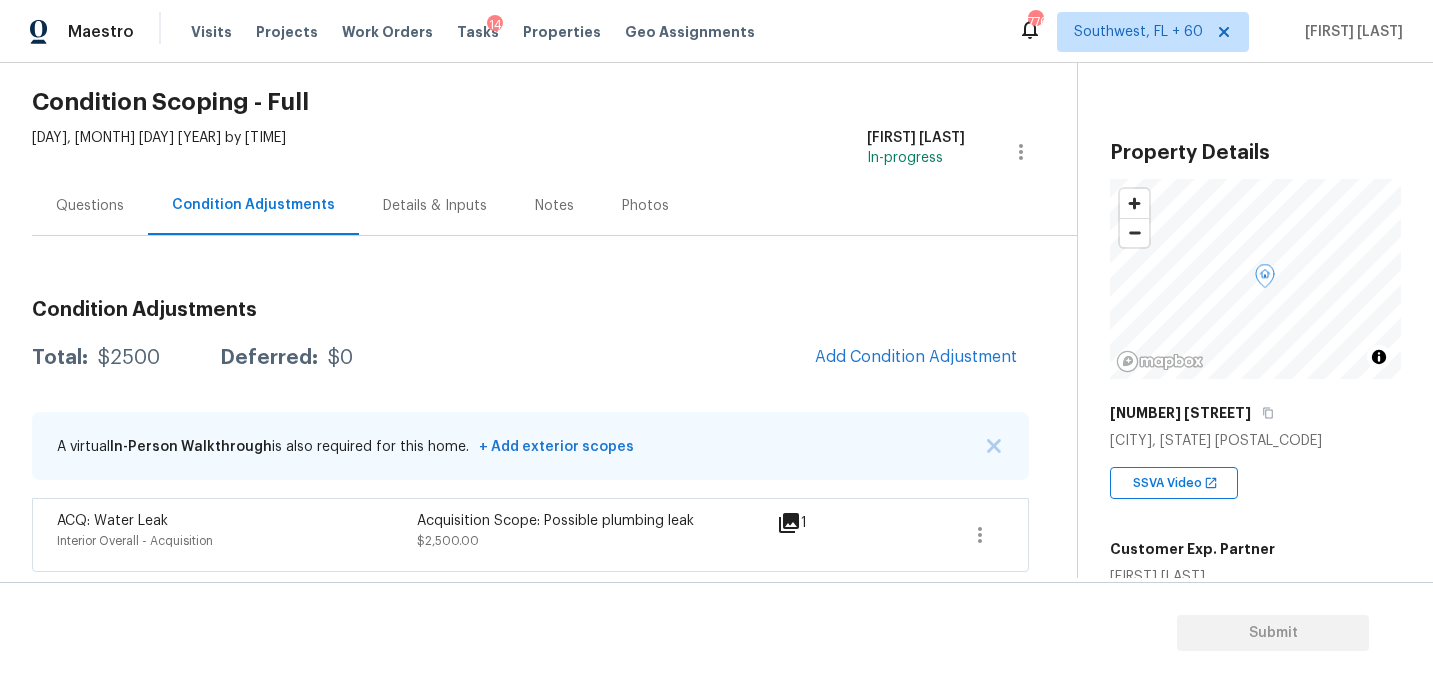 click on "Condition Adjustments Total:  $2500 Deferred:  $0 Add Condition Adjustment A virtual  In-Person Walkthrough  is also required for this home.   + Add exterior scopes ACQ: Water Leak Interior Overall - Acquisition Acquisition Scope: Possible plumbing leak $2,500.00   1" at bounding box center [530, 428] 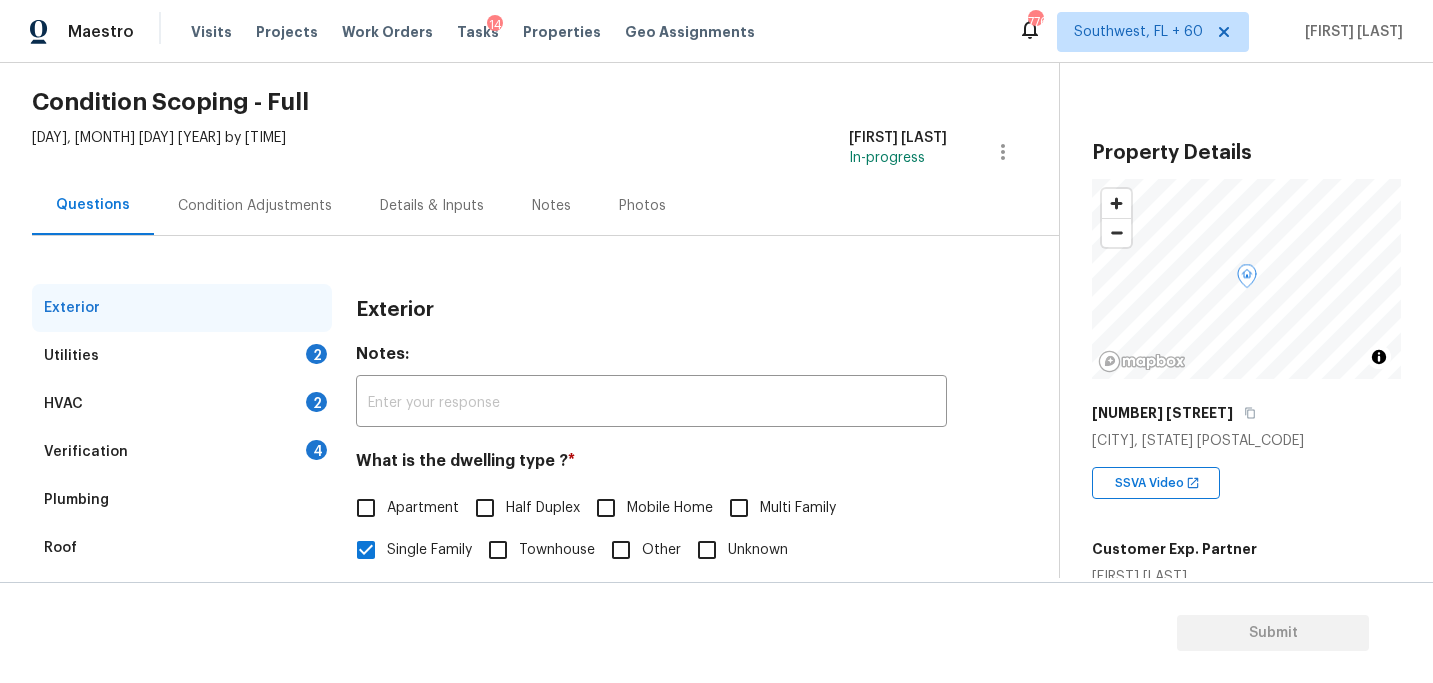 click on "Condition Adjustments" at bounding box center [255, 206] 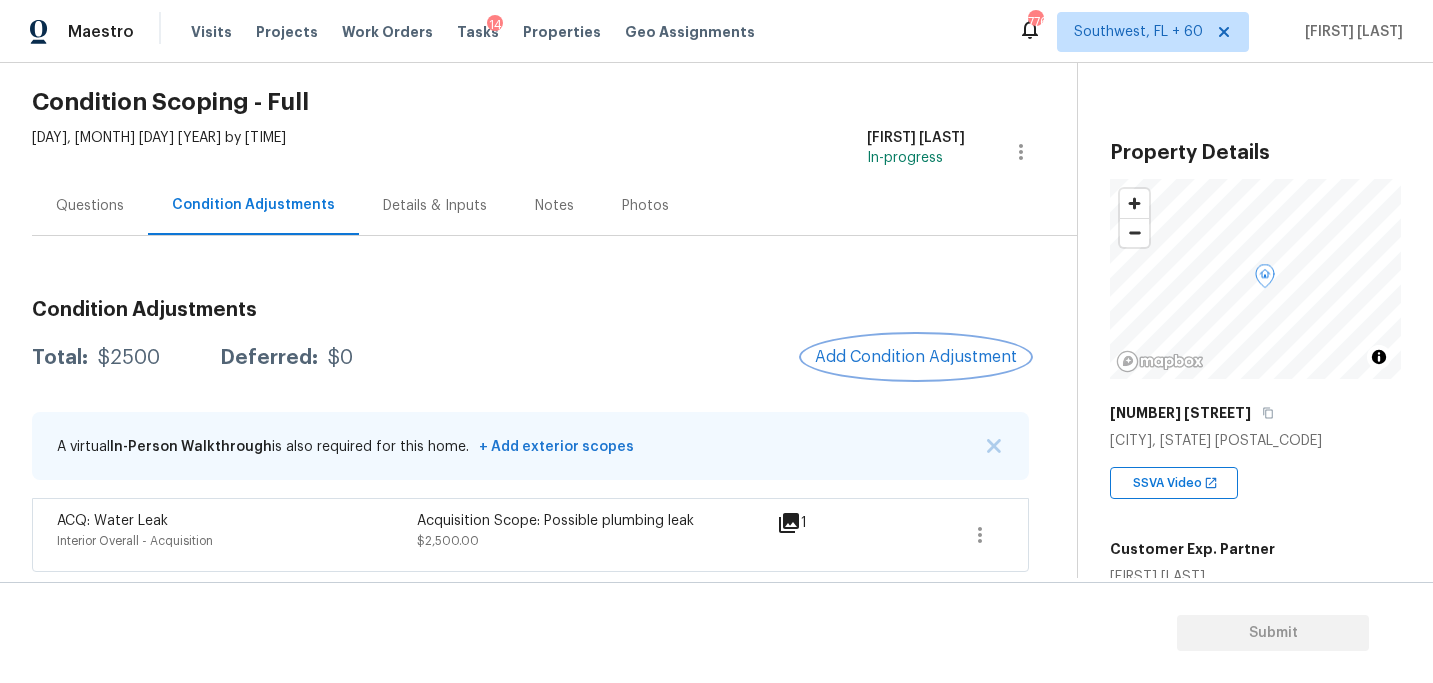 click on "Add Condition Adjustment" at bounding box center [916, 357] 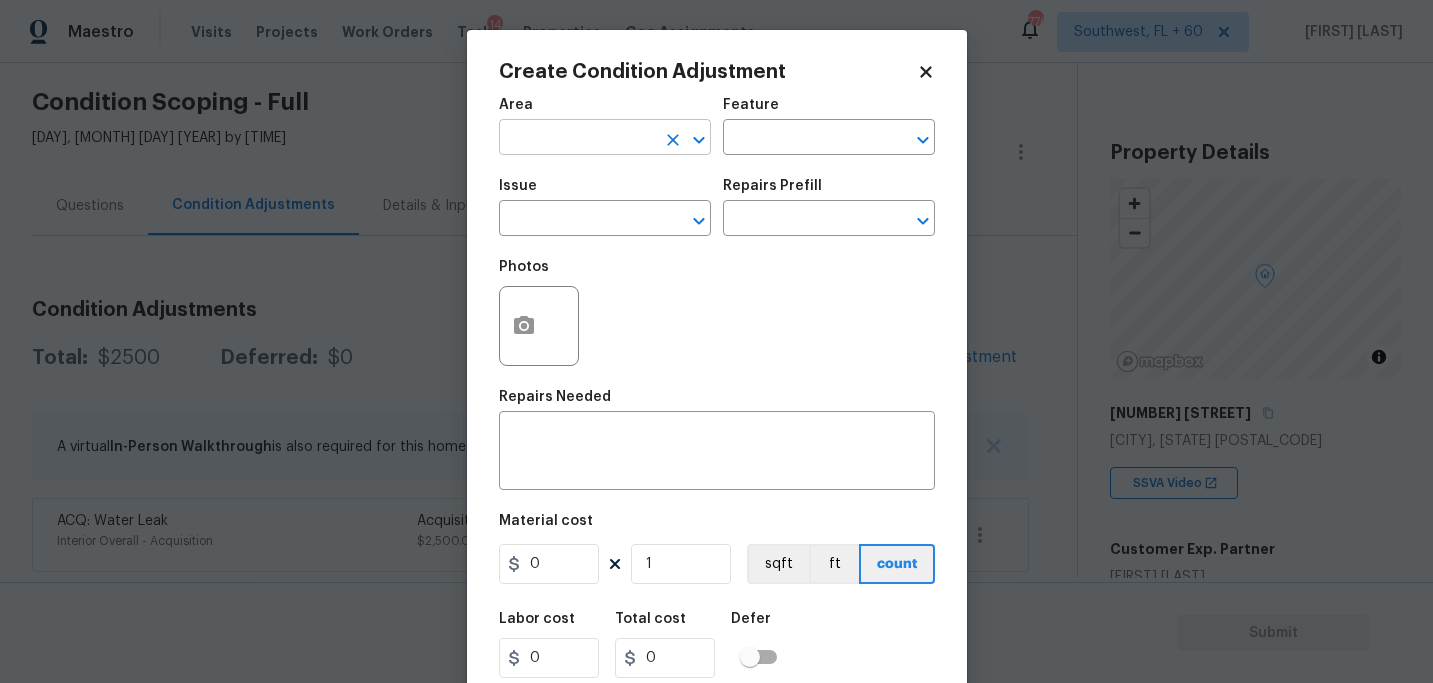 click at bounding box center (577, 139) 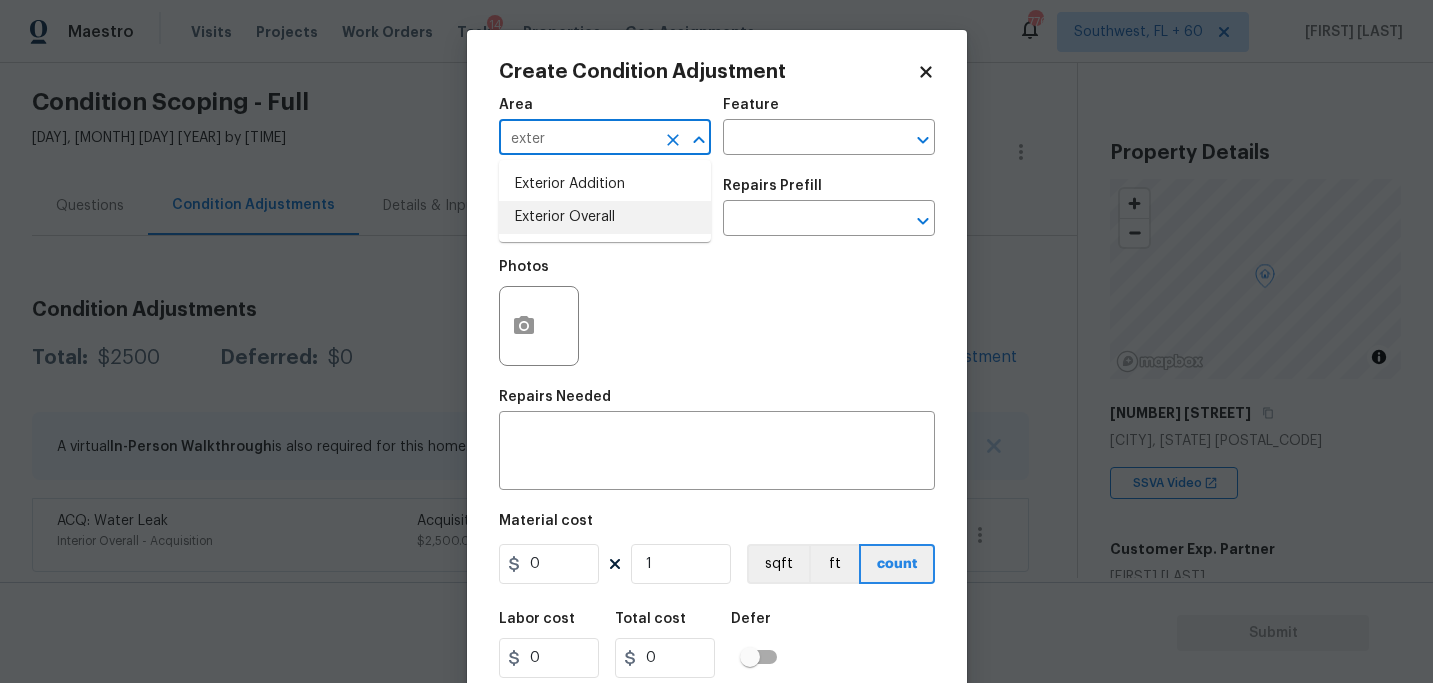 click on "Exterior Overall" at bounding box center [605, 217] 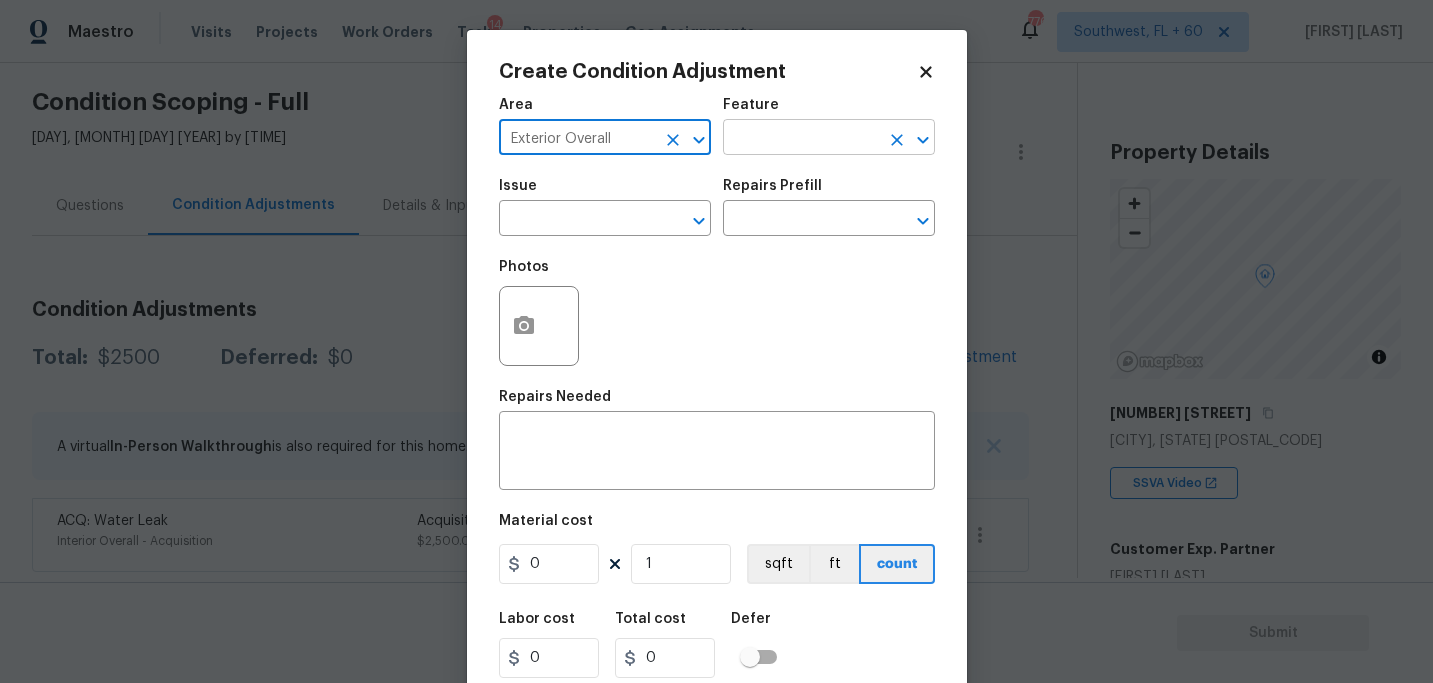 type on "Exterior Overall" 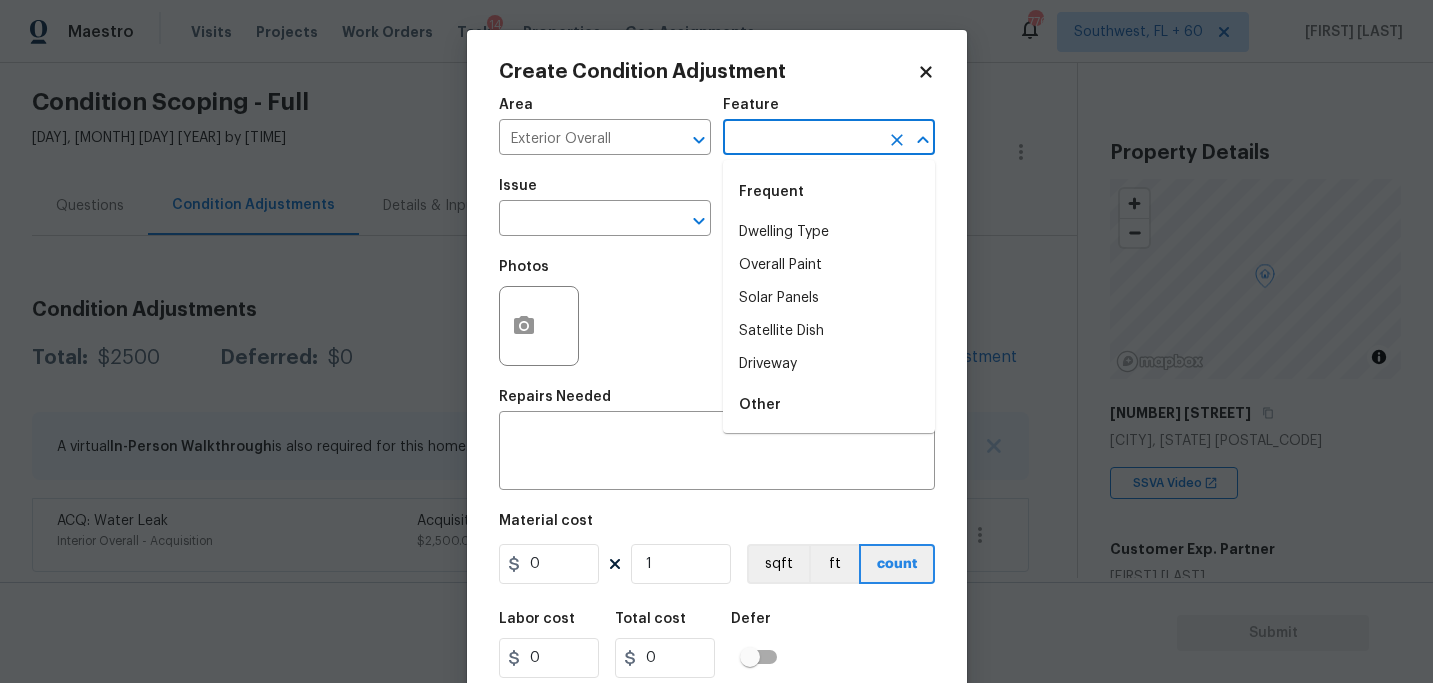 click at bounding box center (801, 139) 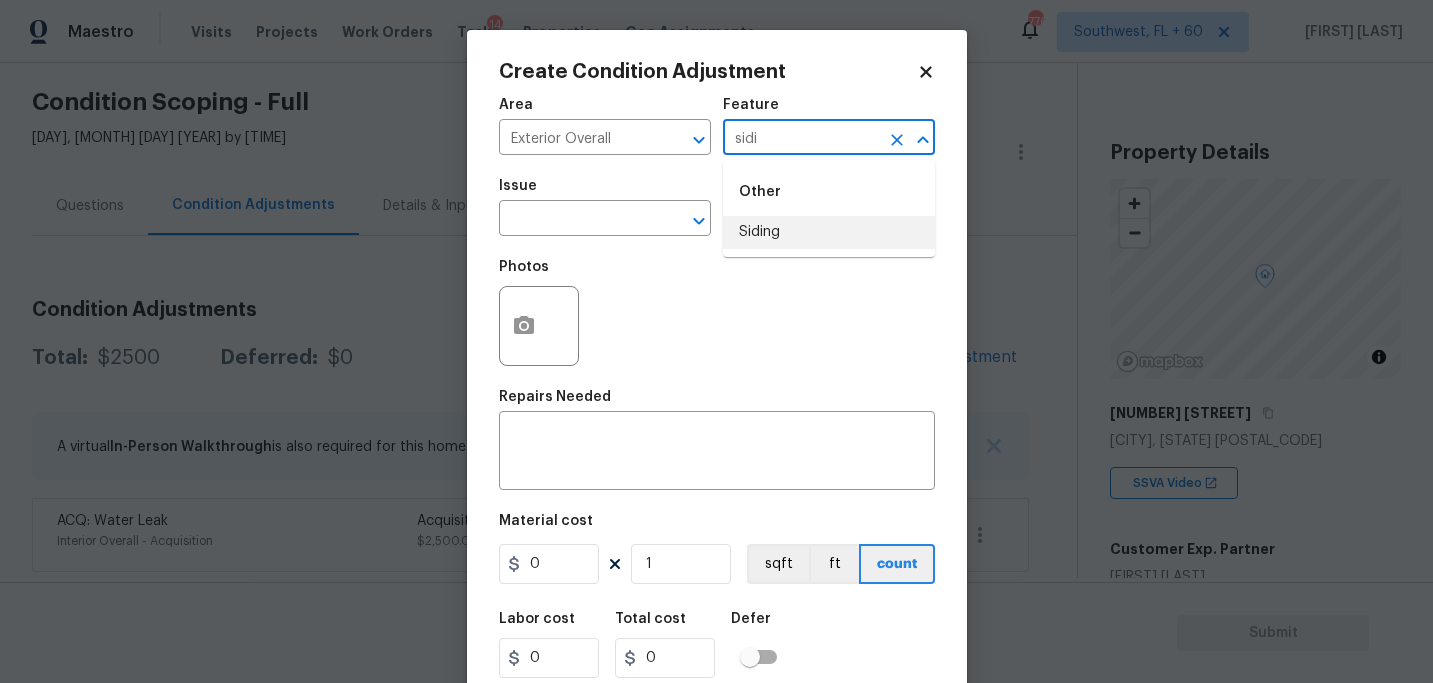 click on "Siding" at bounding box center (829, 232) 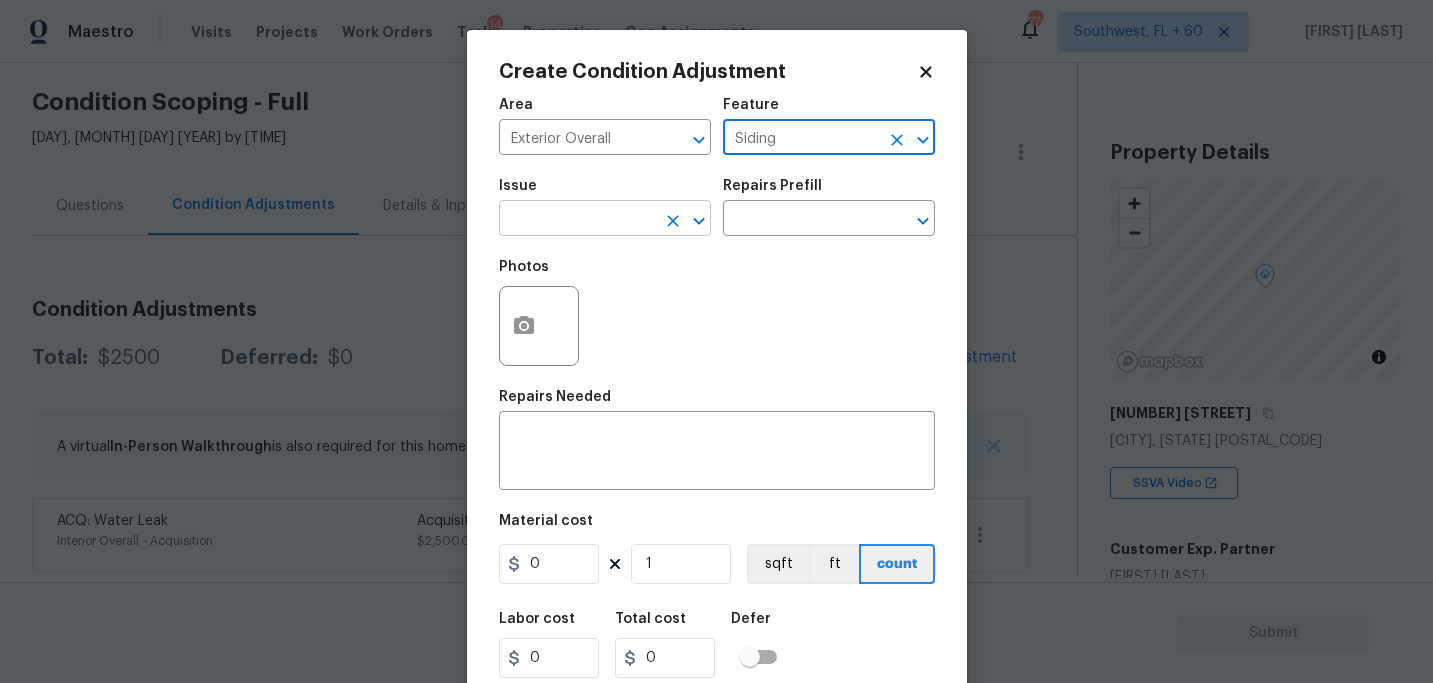 type on "Siding" 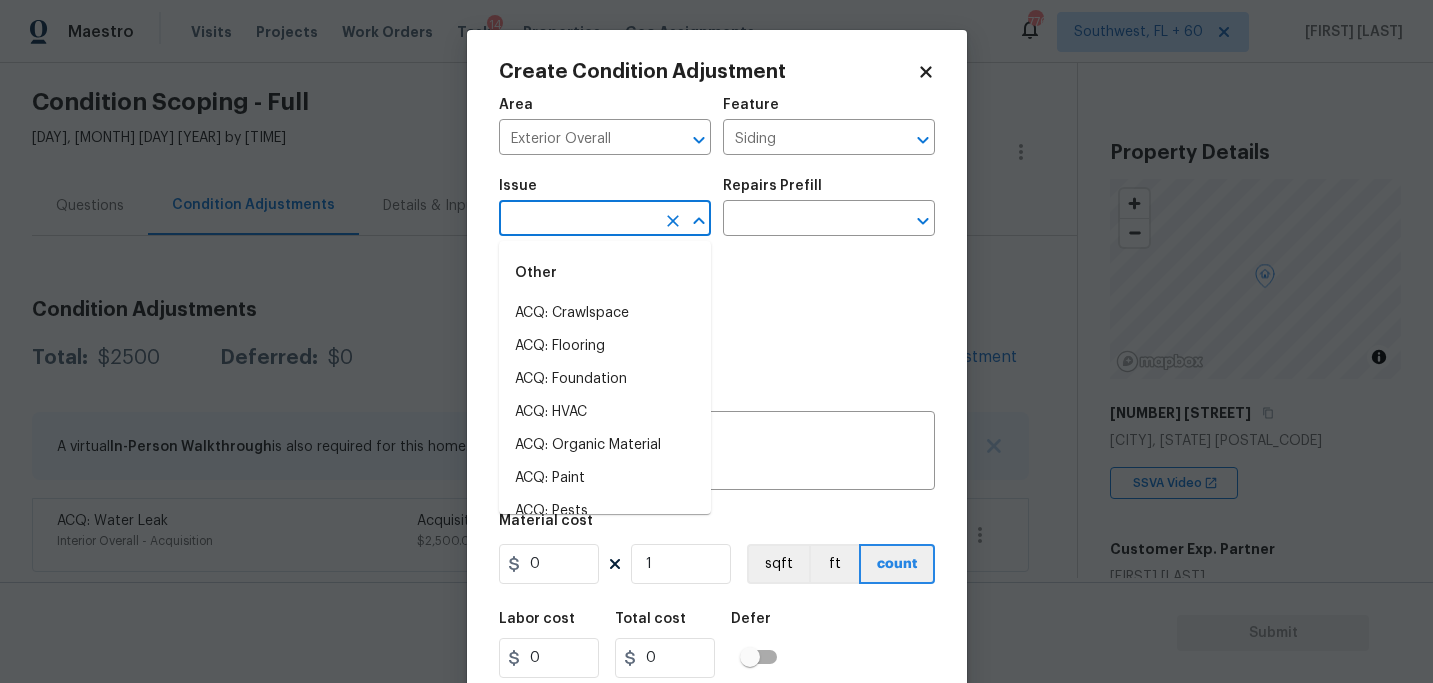 click at bounding box center [577, 220] 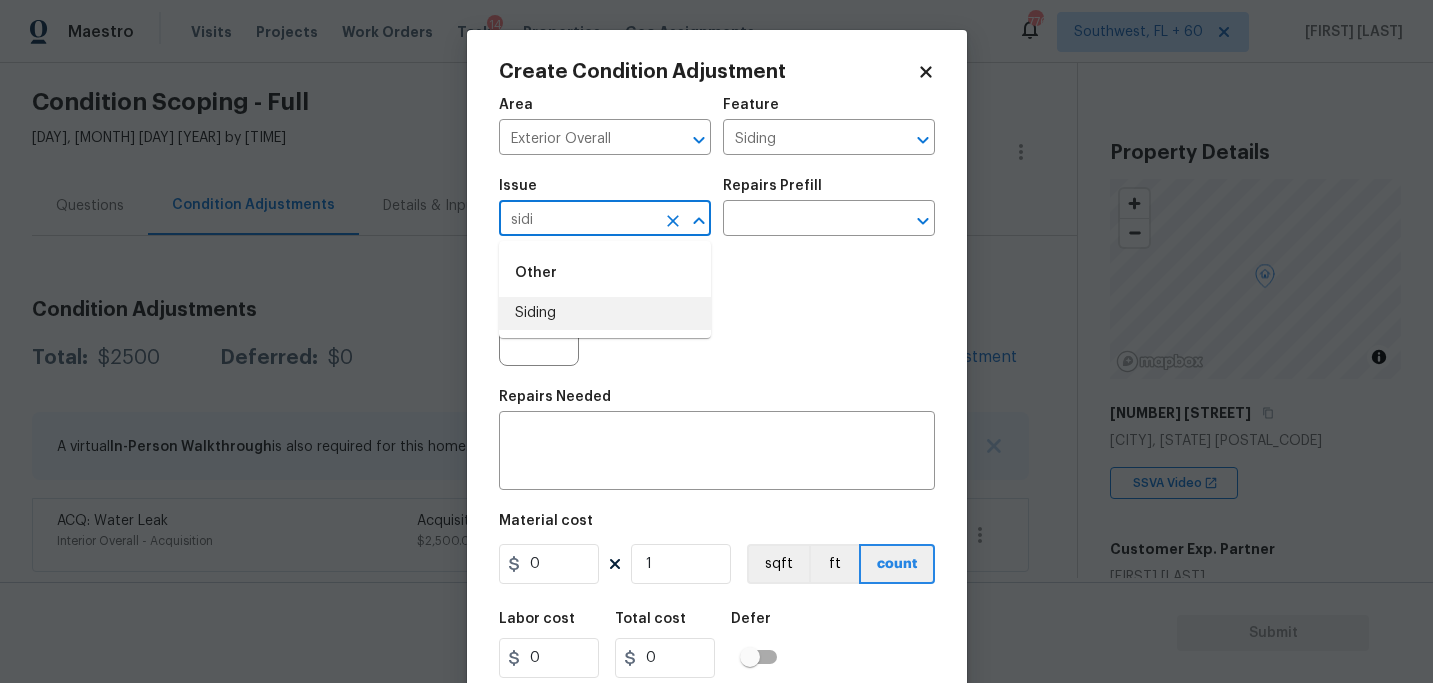 click on "Other Siding" at bounding box center (605, 289) 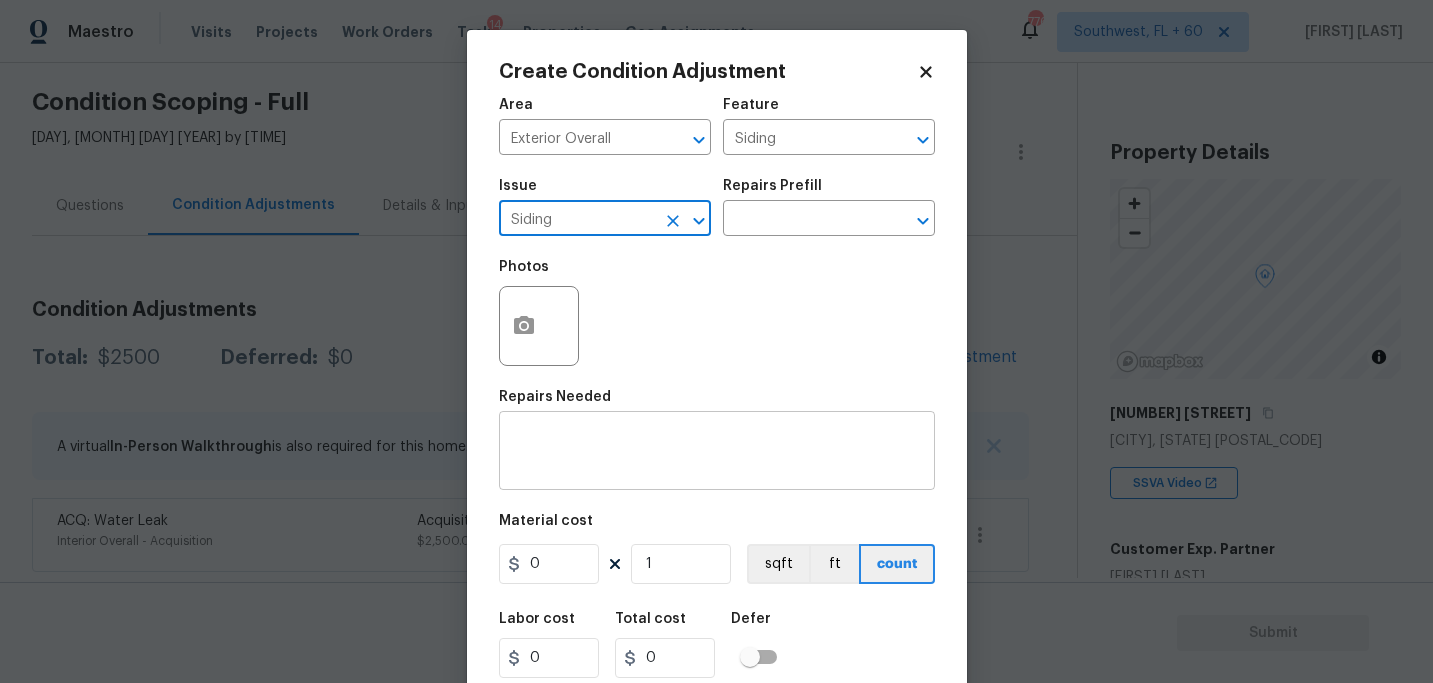 type on "Siding" 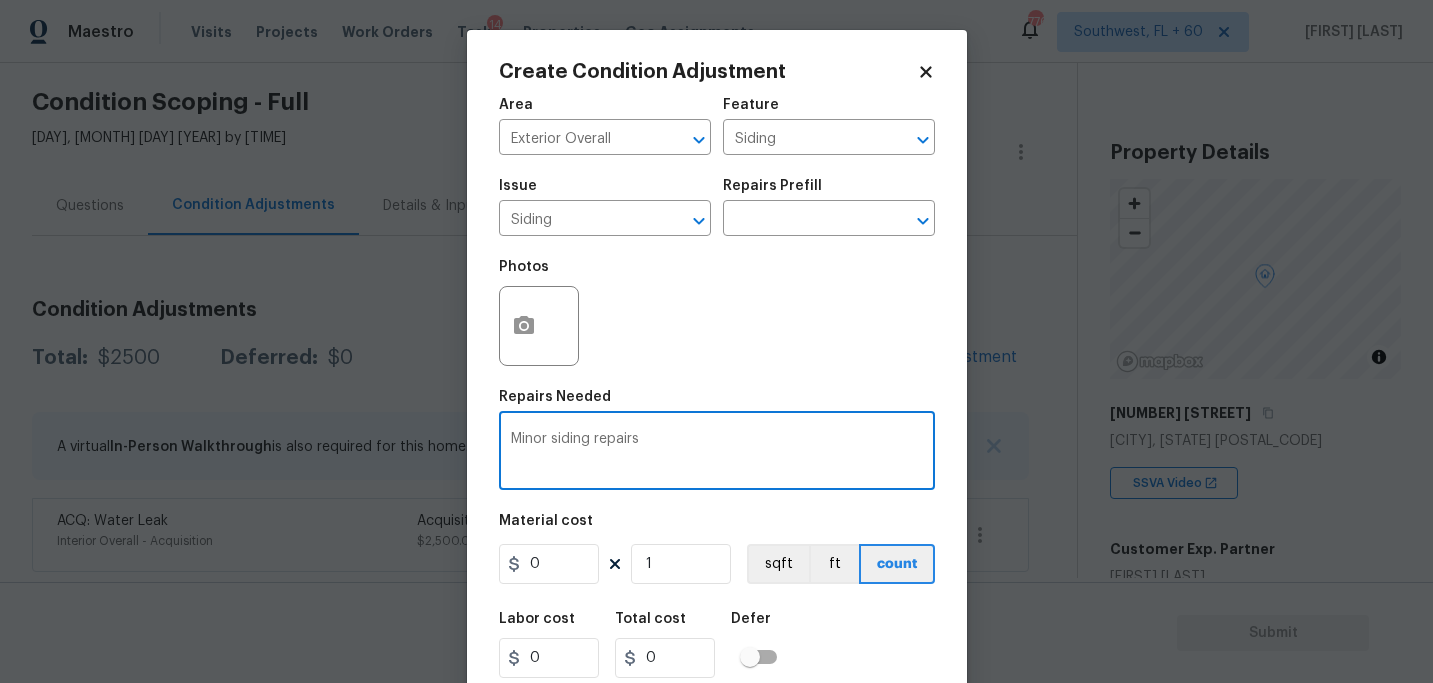 type on "Minor siding repairs" 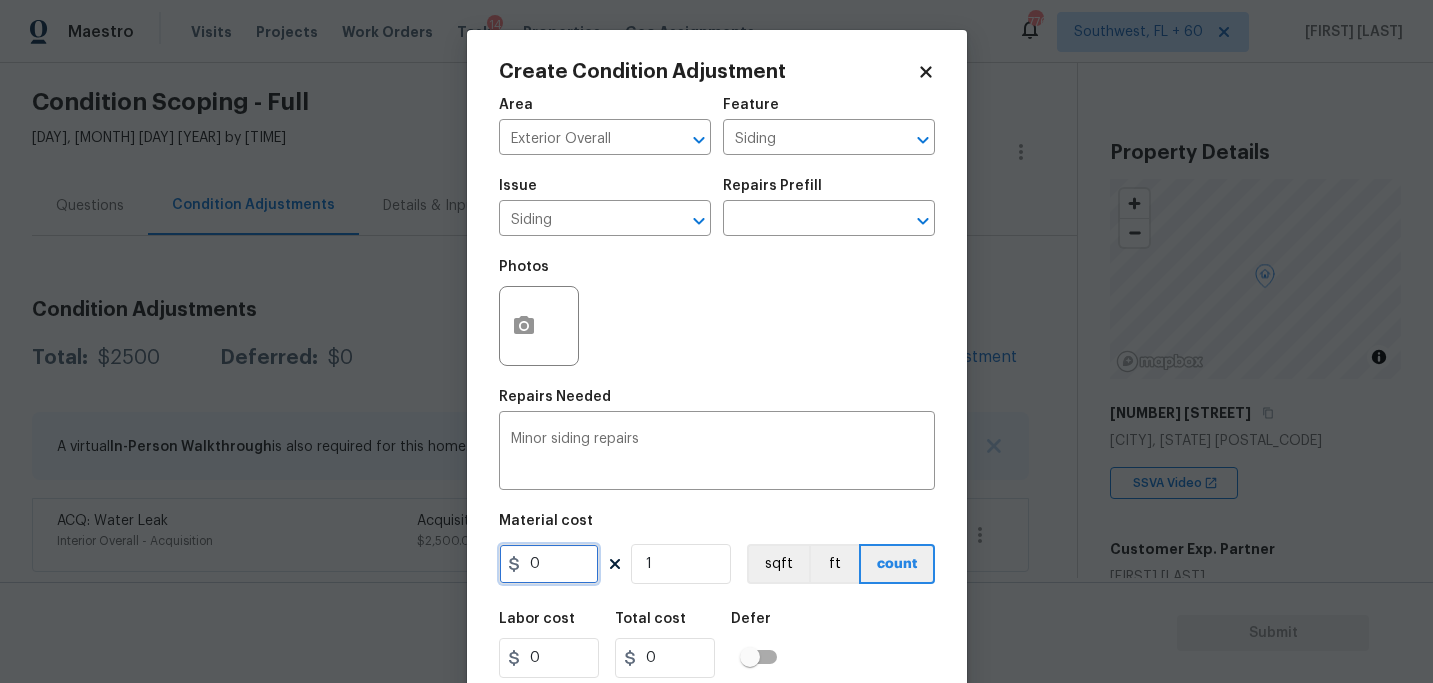 drag, startPoint x: 560, startPoint y: 564, endPoint x: 384, endPoint y: 560, distance: 176.04546 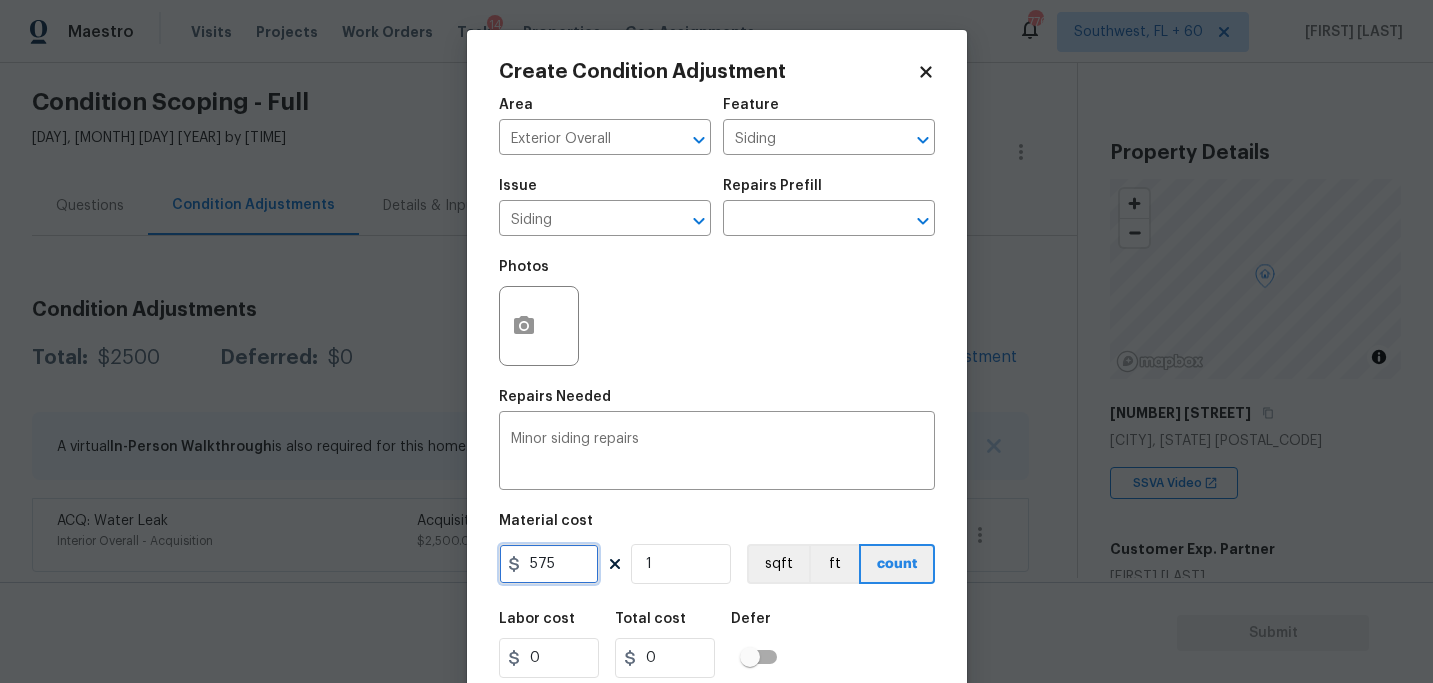 type on "575" 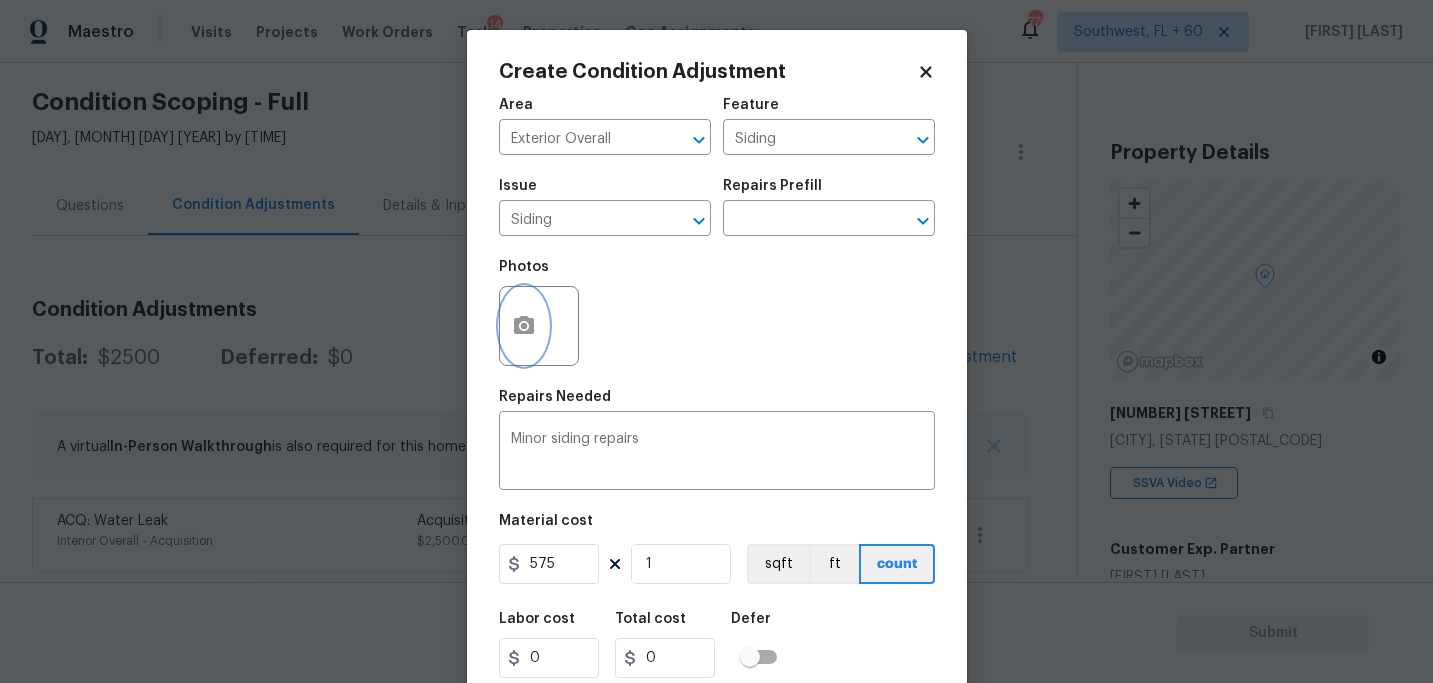 type on "575" 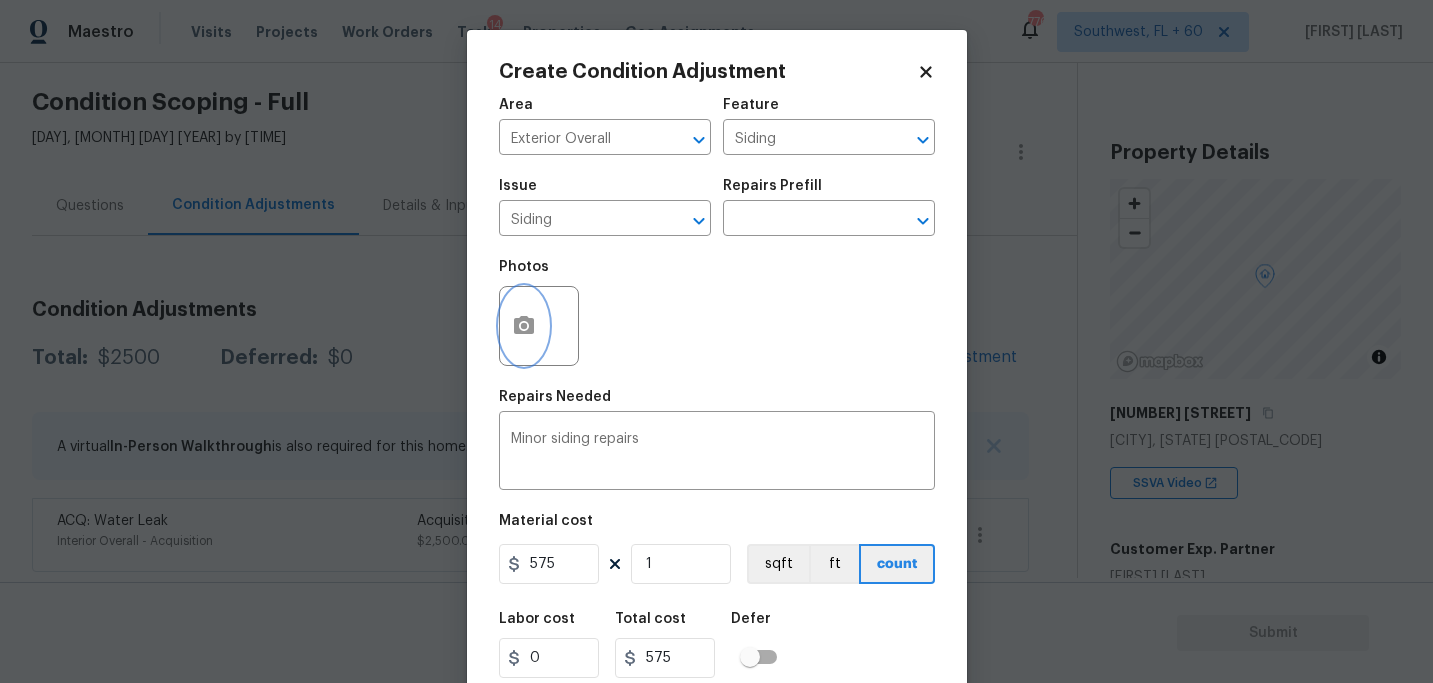 click at bounding box center [524, 326] 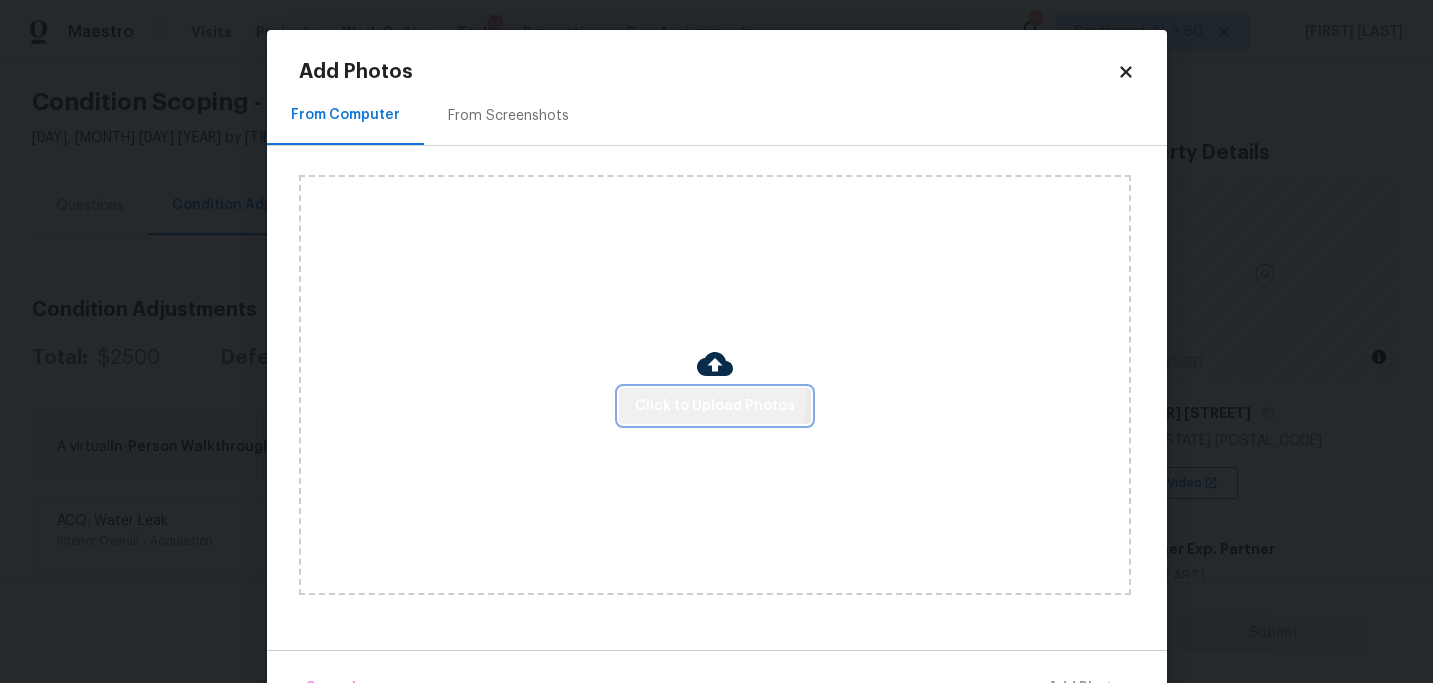click on "Click to Upload Photos" at bounding box center (715, 406) 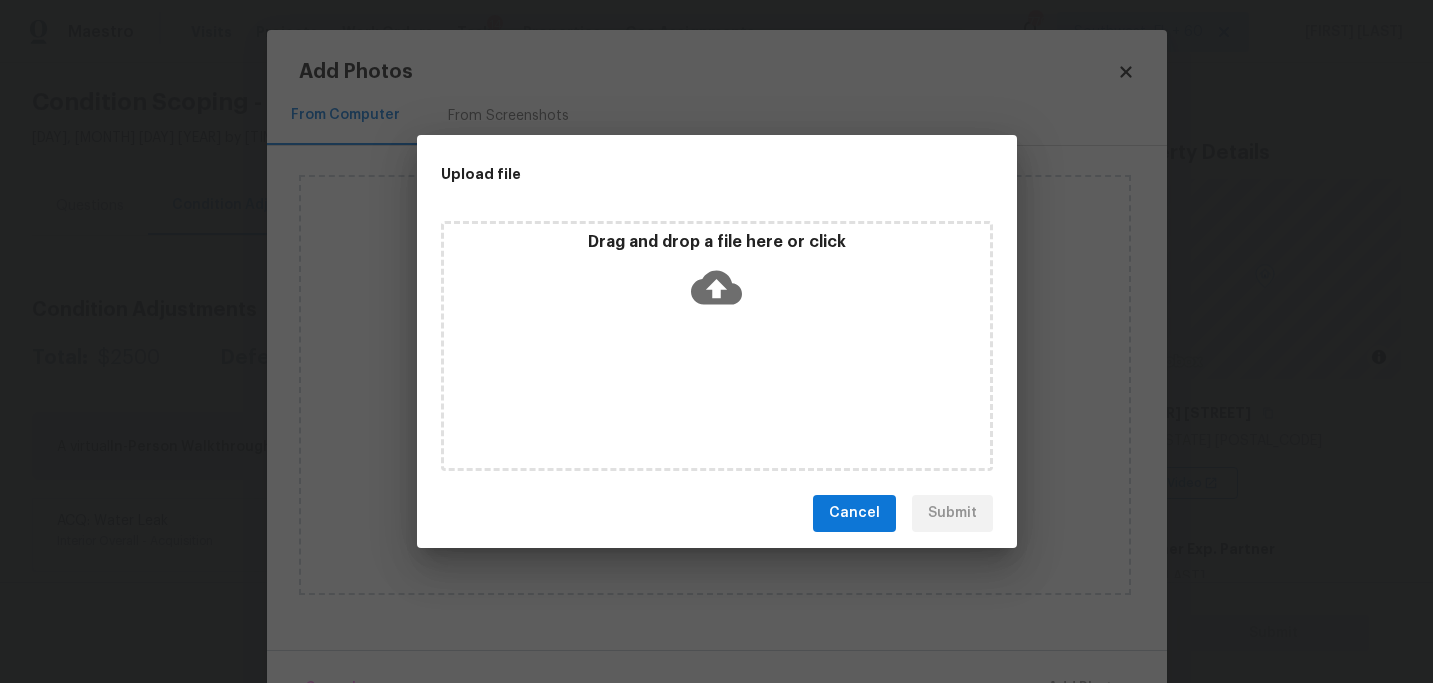 click on "Drag and drop a file here or click" at bounding box center [717, 275] 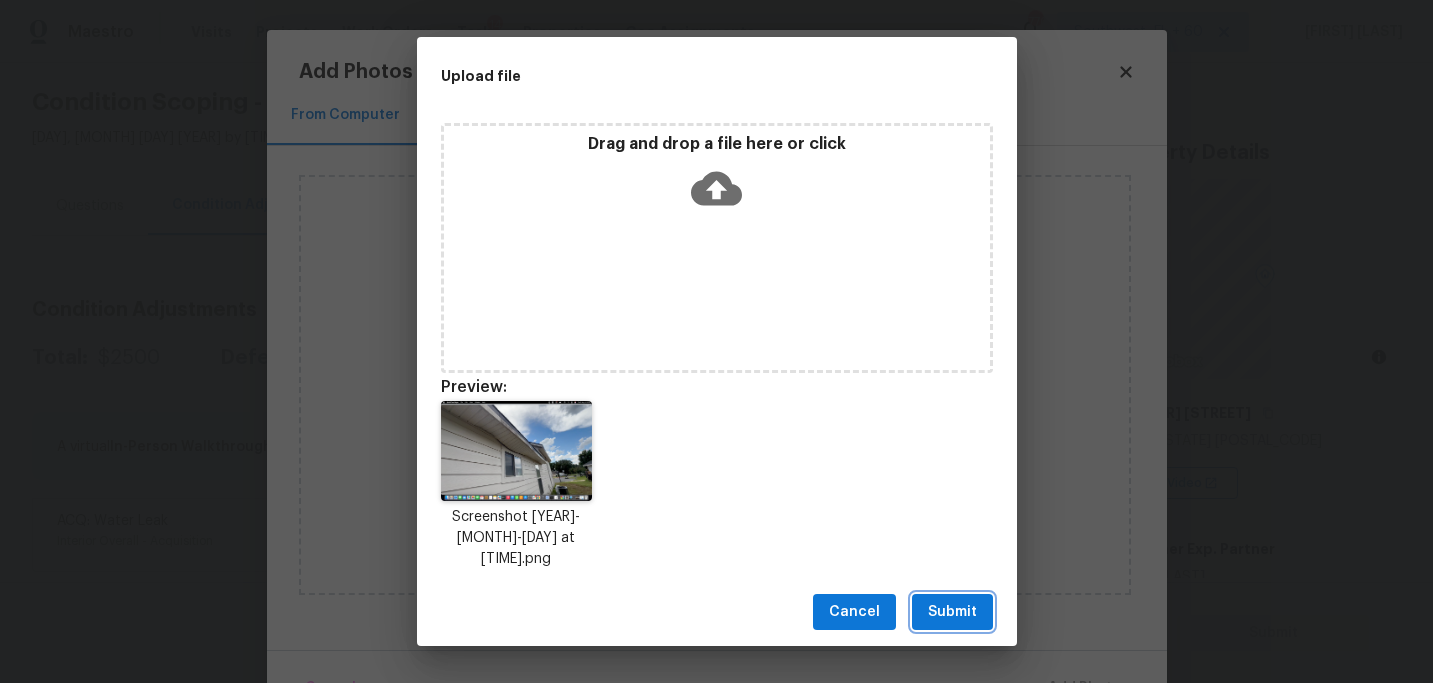 click on "Submit" at bounding box center [952, 612] 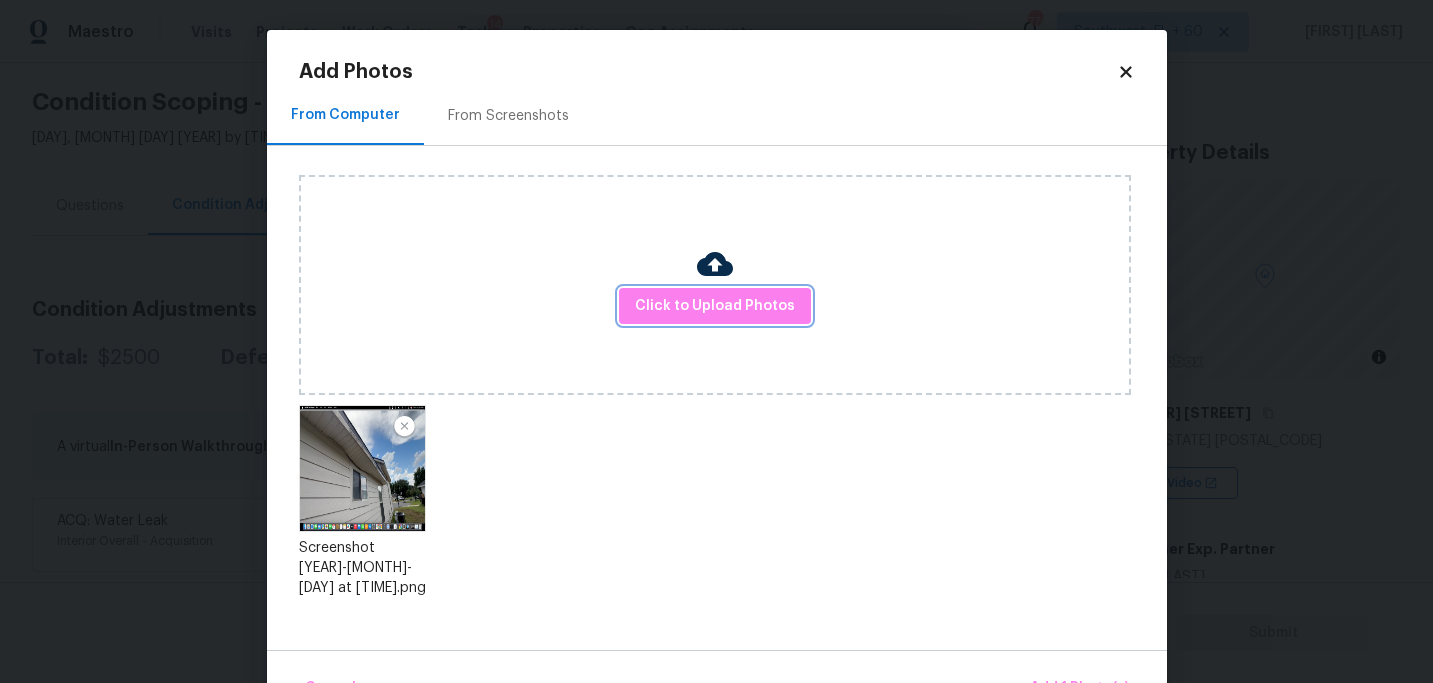 scroll, scrollTop: 57, scrollLeft: 0, axis: vertical 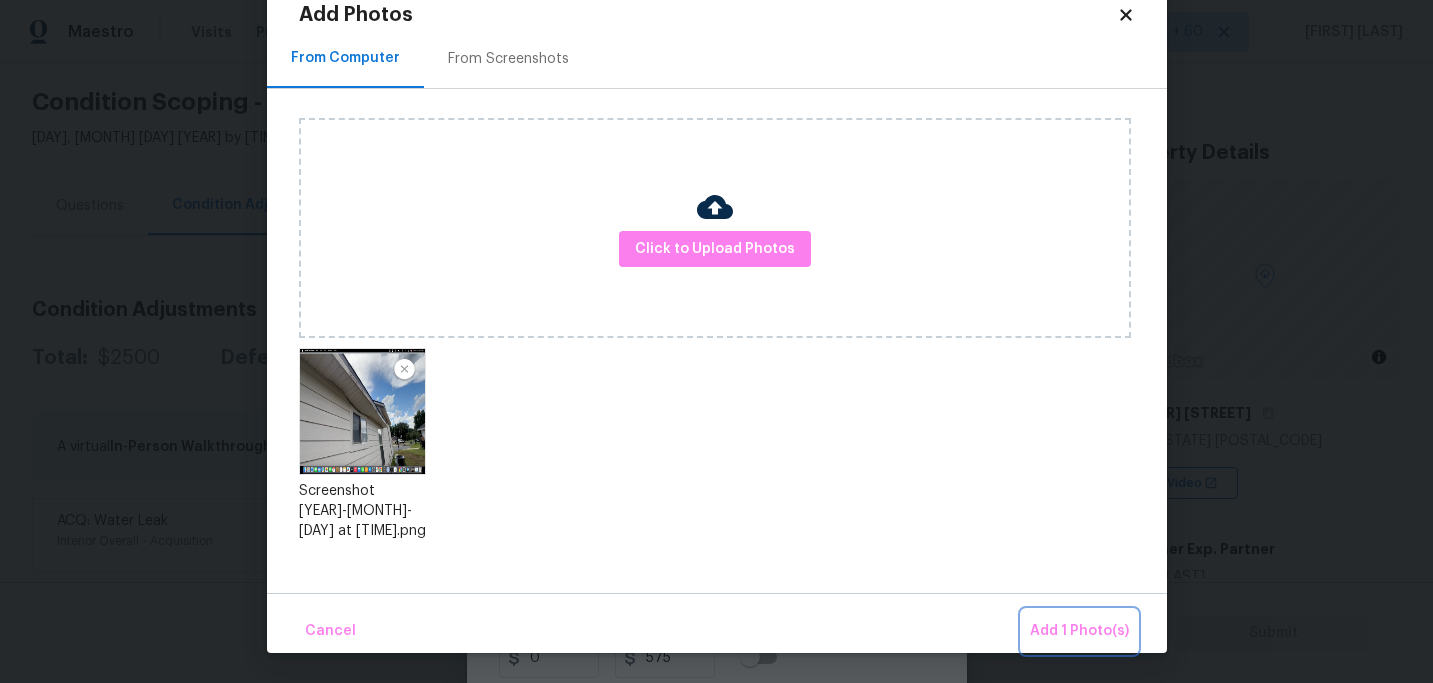 click on "Add 1 Photo(s)" at bounding box center [1079, 631] 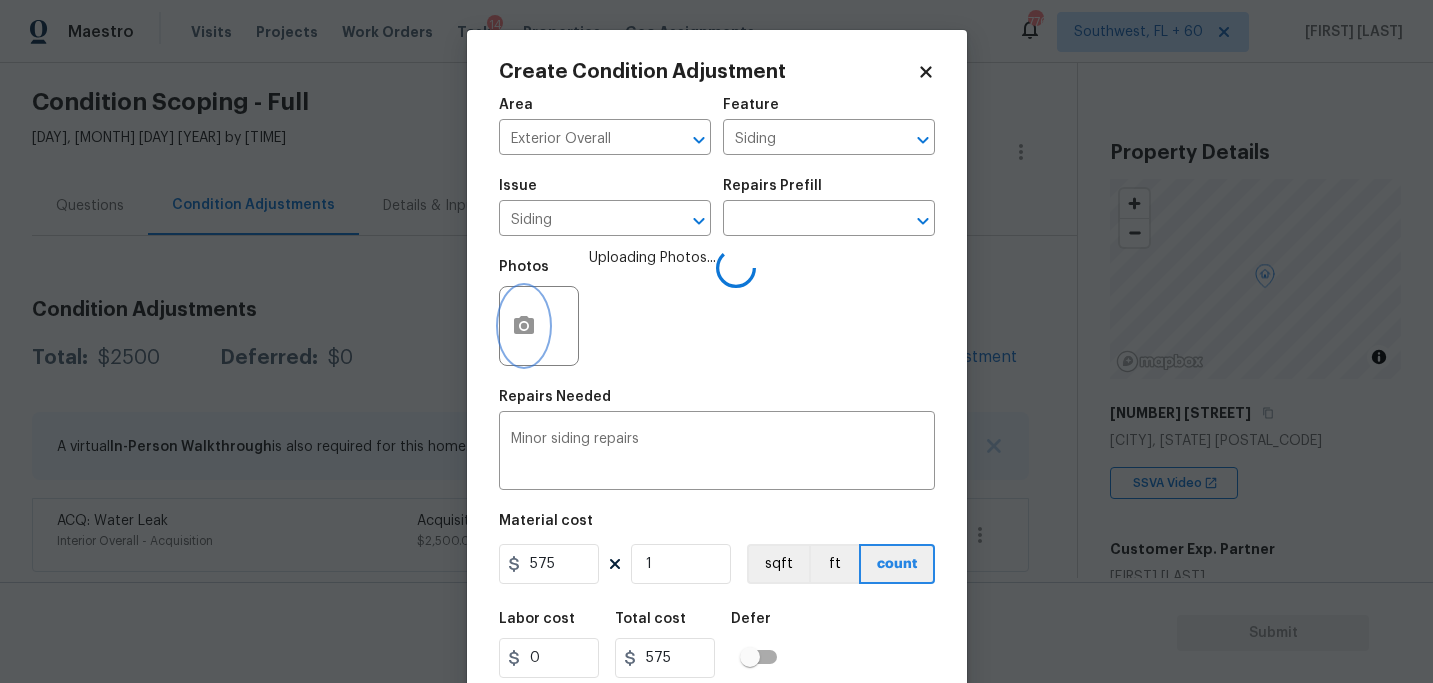scroll, scrollTop: 0, scrollLeft: 0, axis: both 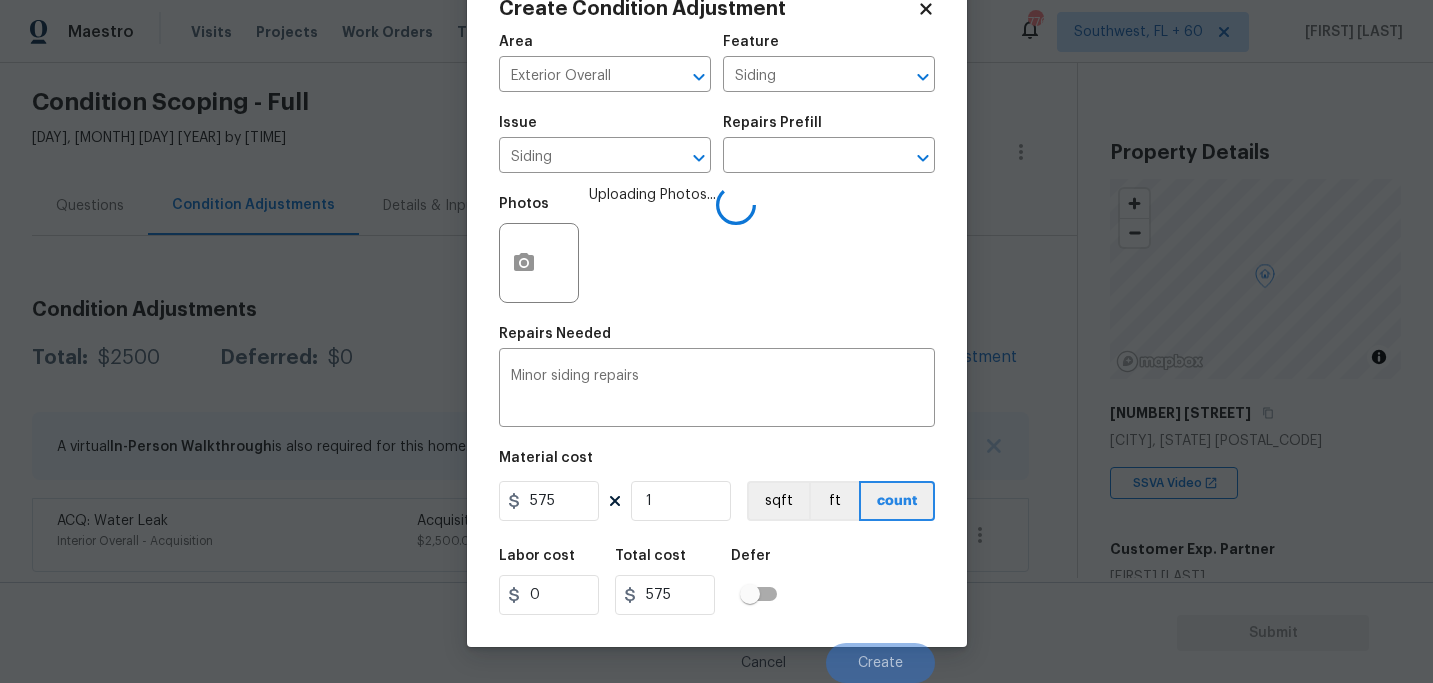 click on "Labor cost 0 Total cost 575 Defer" at bounding box center [717, 582] 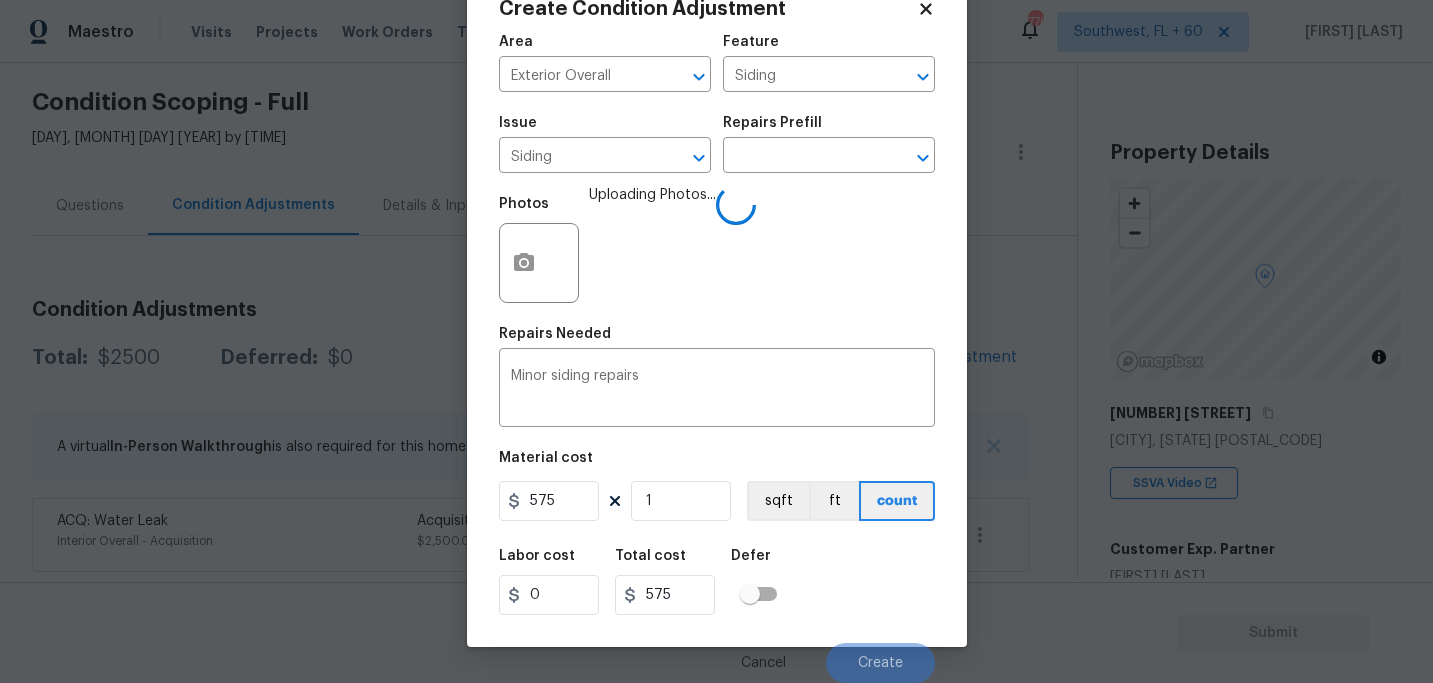 click on "Labor cost 0 Total cost 575 Defer" at bounding box center [717, 582] 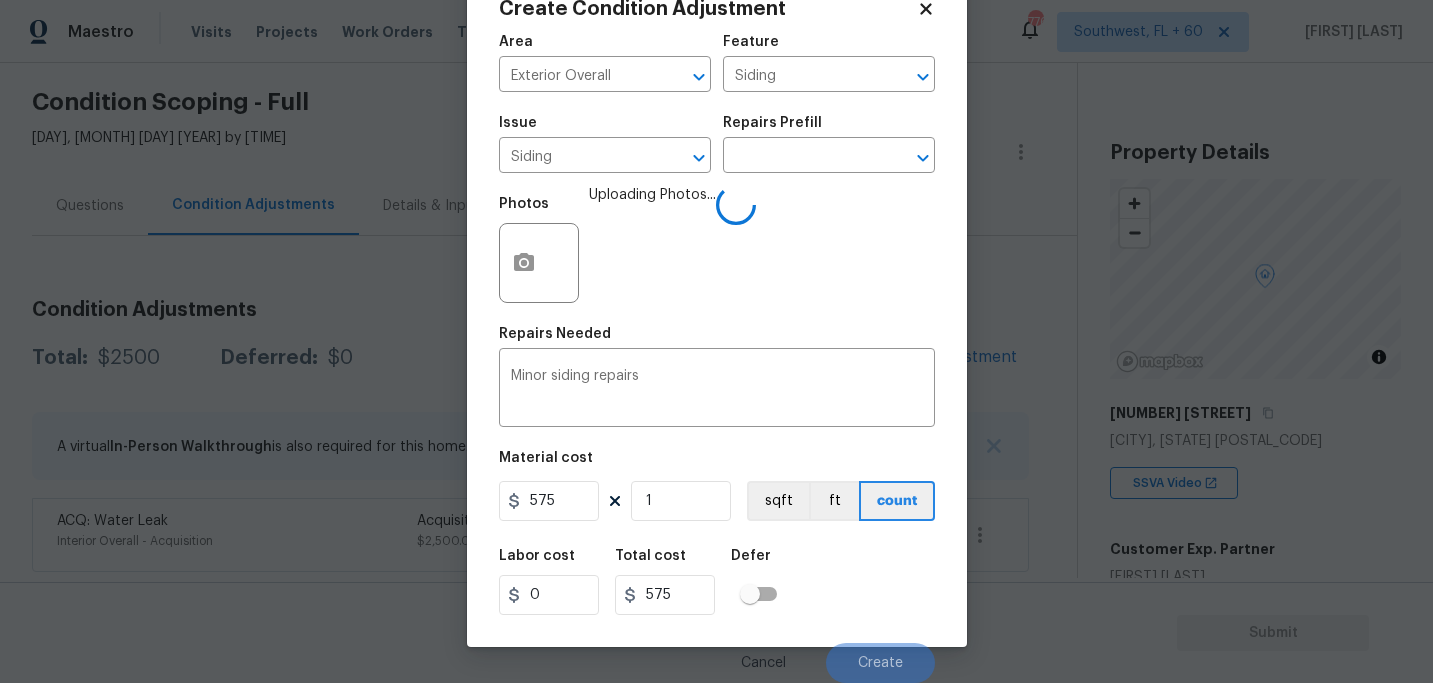 click on "Labor cost 0 Total cost 575 Defer" at bounding box center [717, 582] 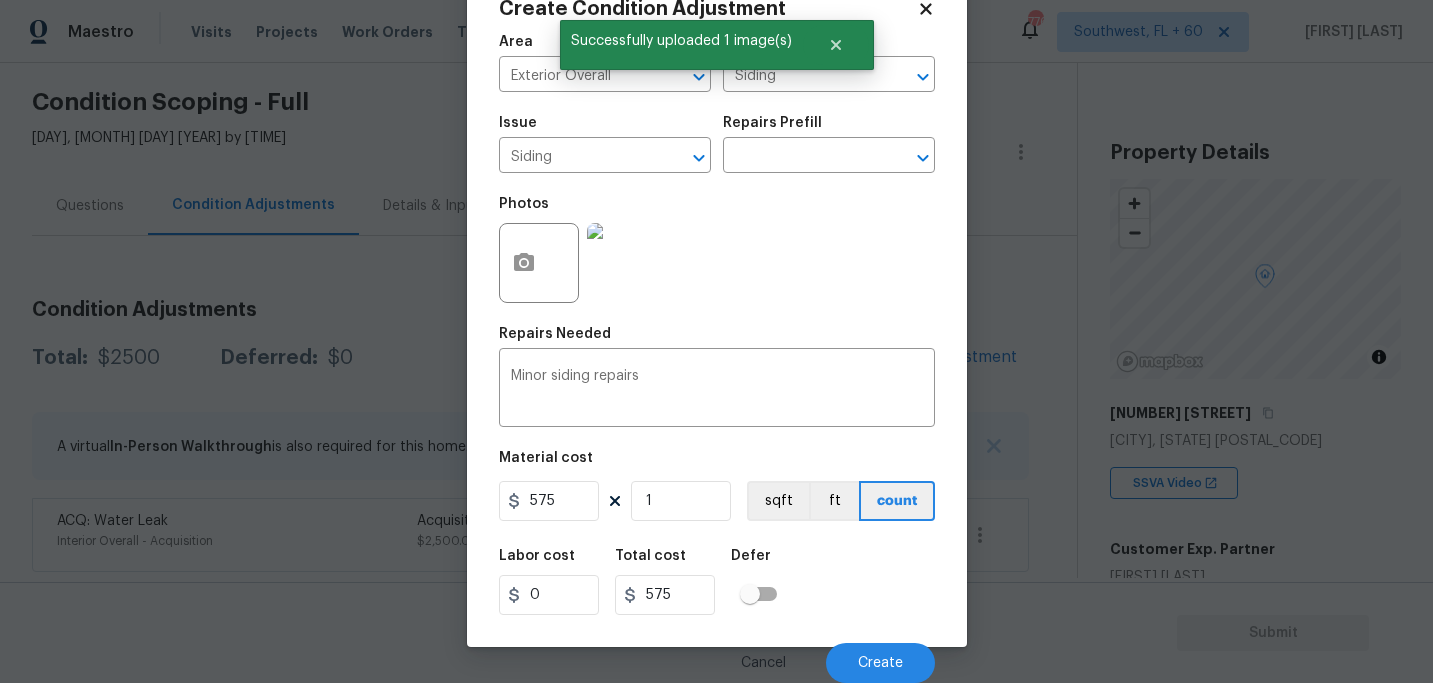 click on "Labor cost 0 Total cost 575 Defer" at bounding box center (717, 582) 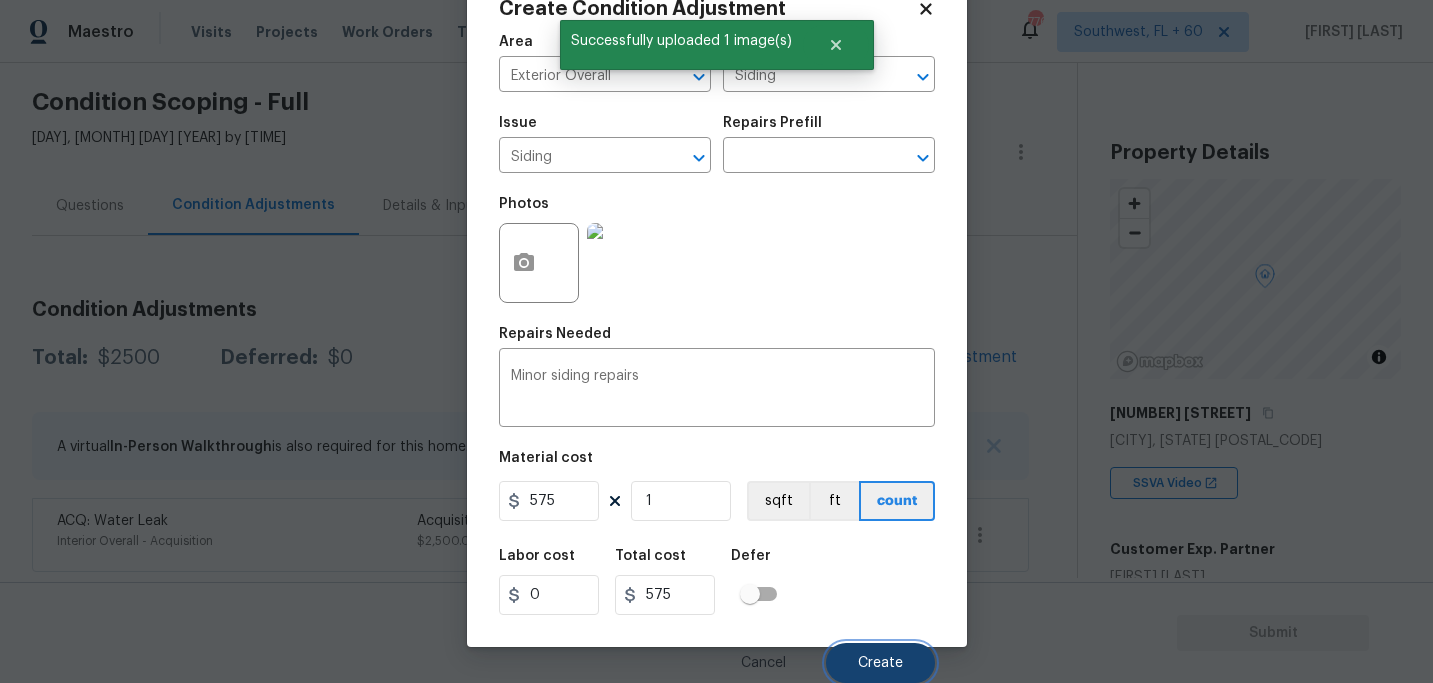 click on "Create" at bounding box center [880, 663] 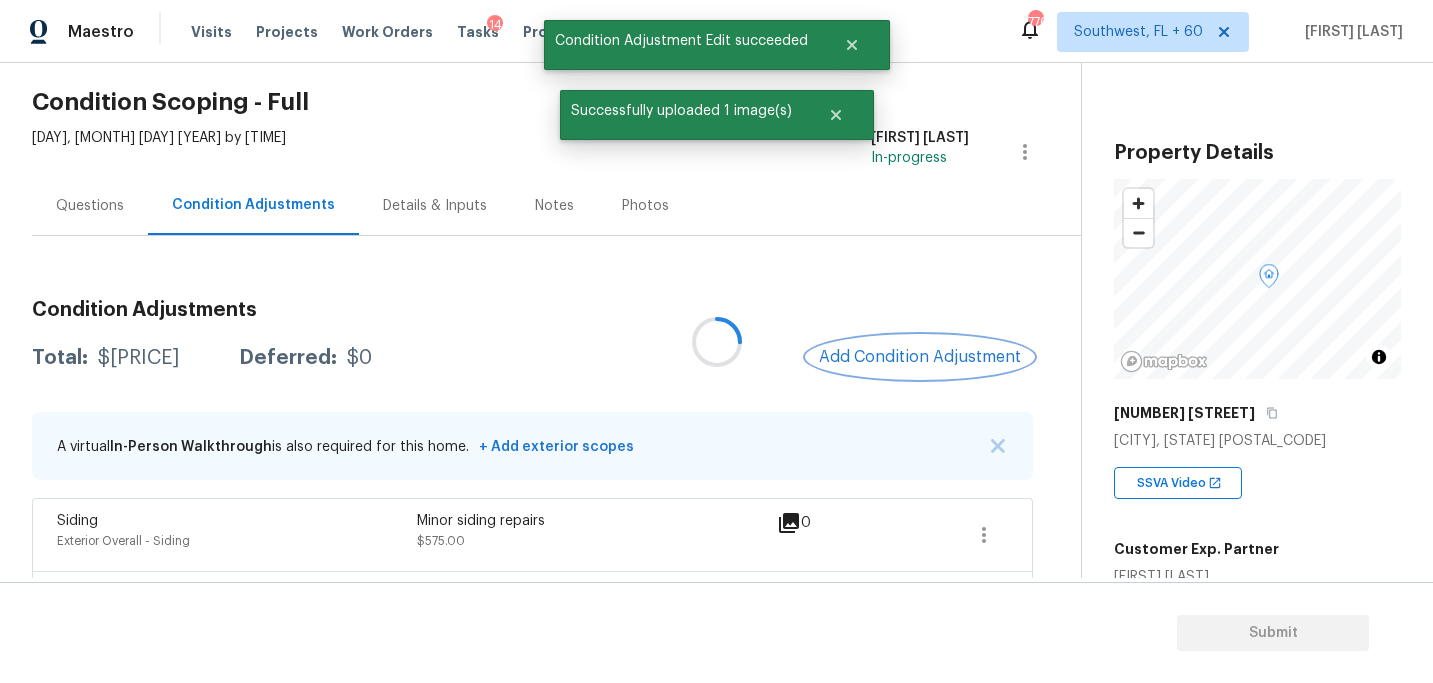 scroll, scrollTop: 0, scrollLeft: 0, axis: both 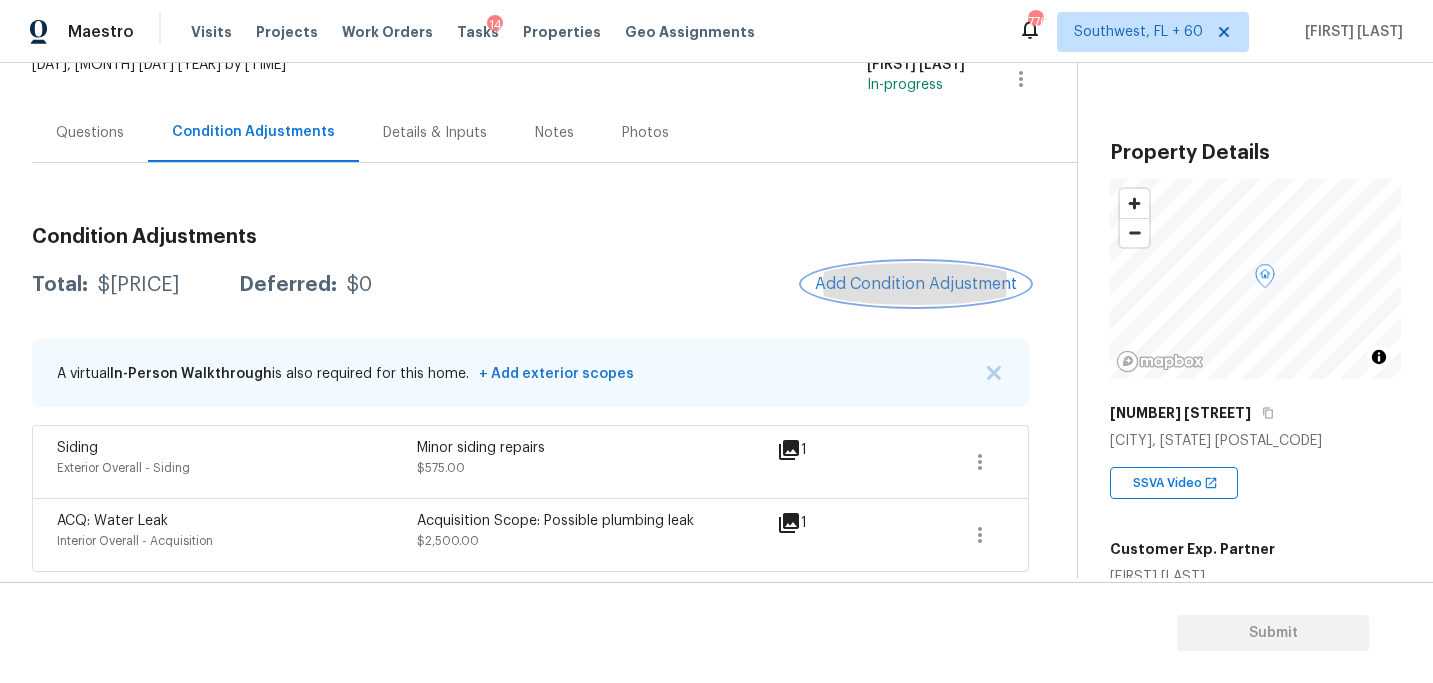 click on "Add Condition Adjustment" at bounding box center (916, 284) 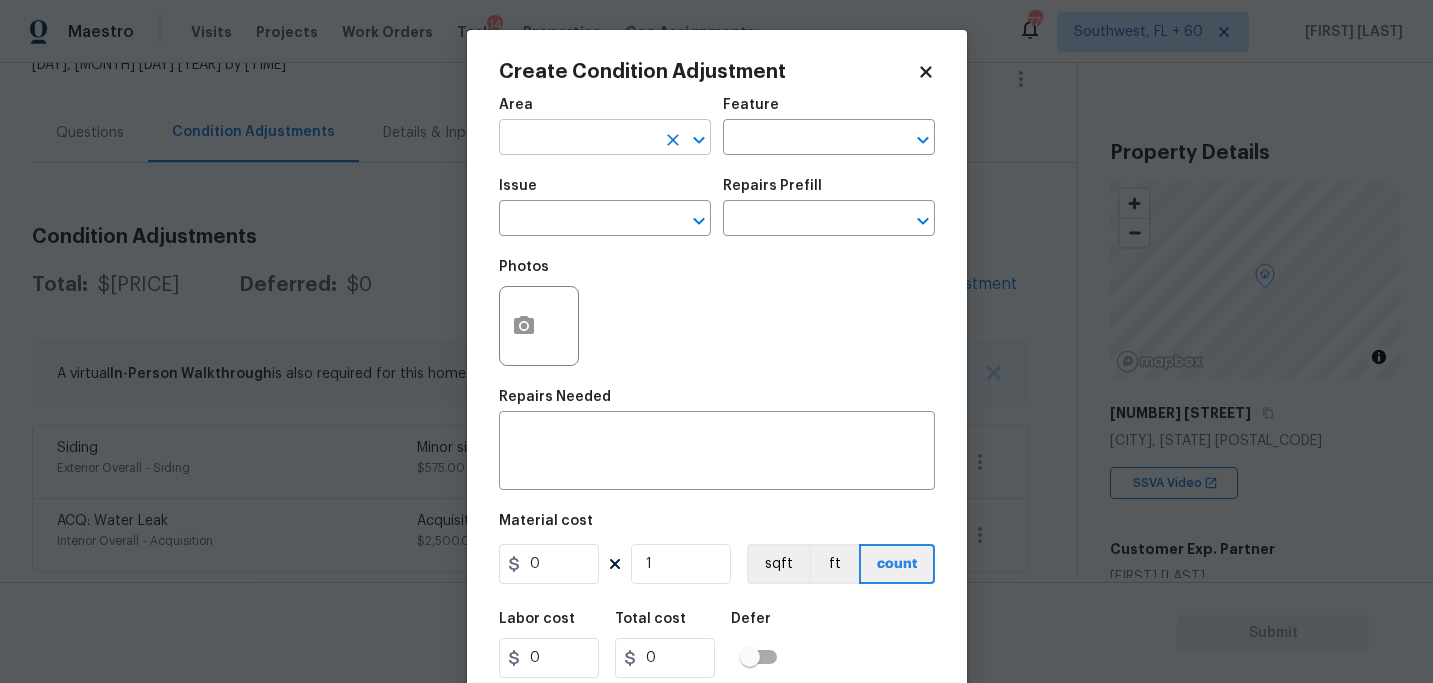 click at bounding box center (577, 139) 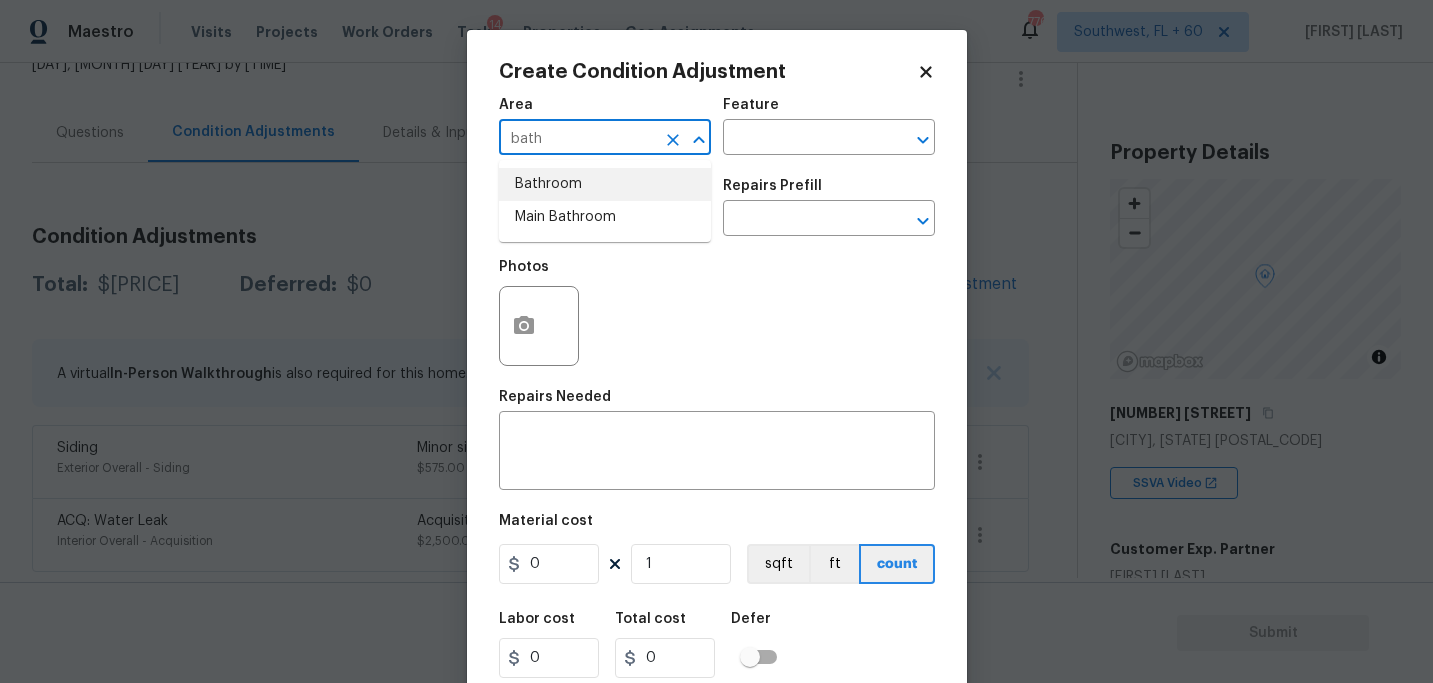 click on "Bathroom" at bounding box center [605, 184] 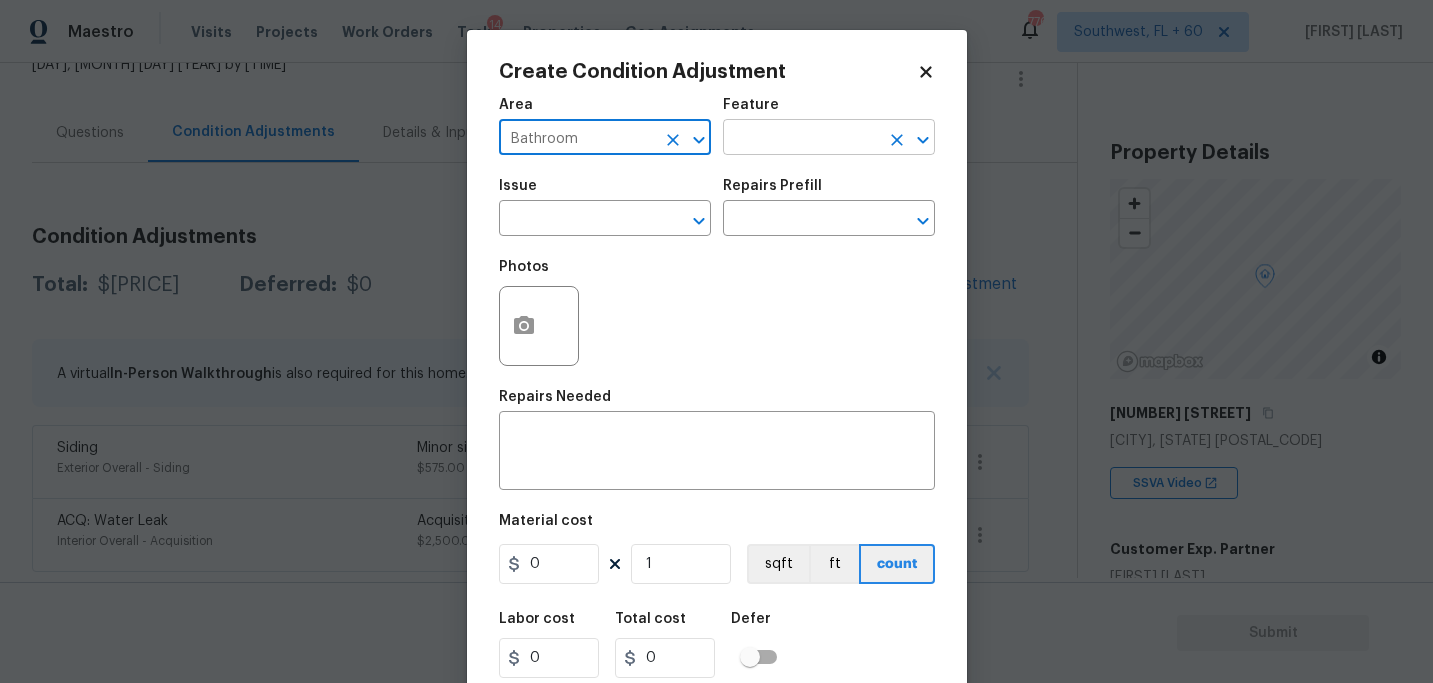 type on "Bathroom" 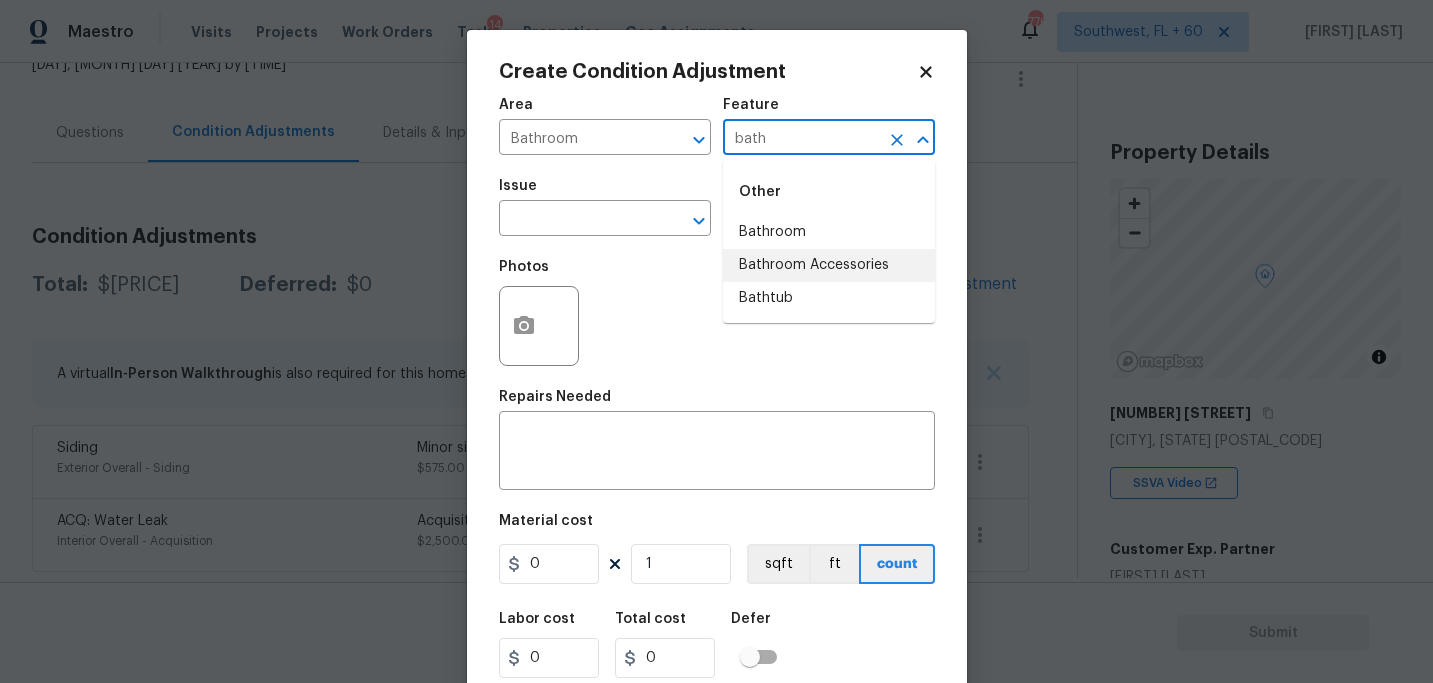 click on "Bathtub" at bounding box center (829, 298) 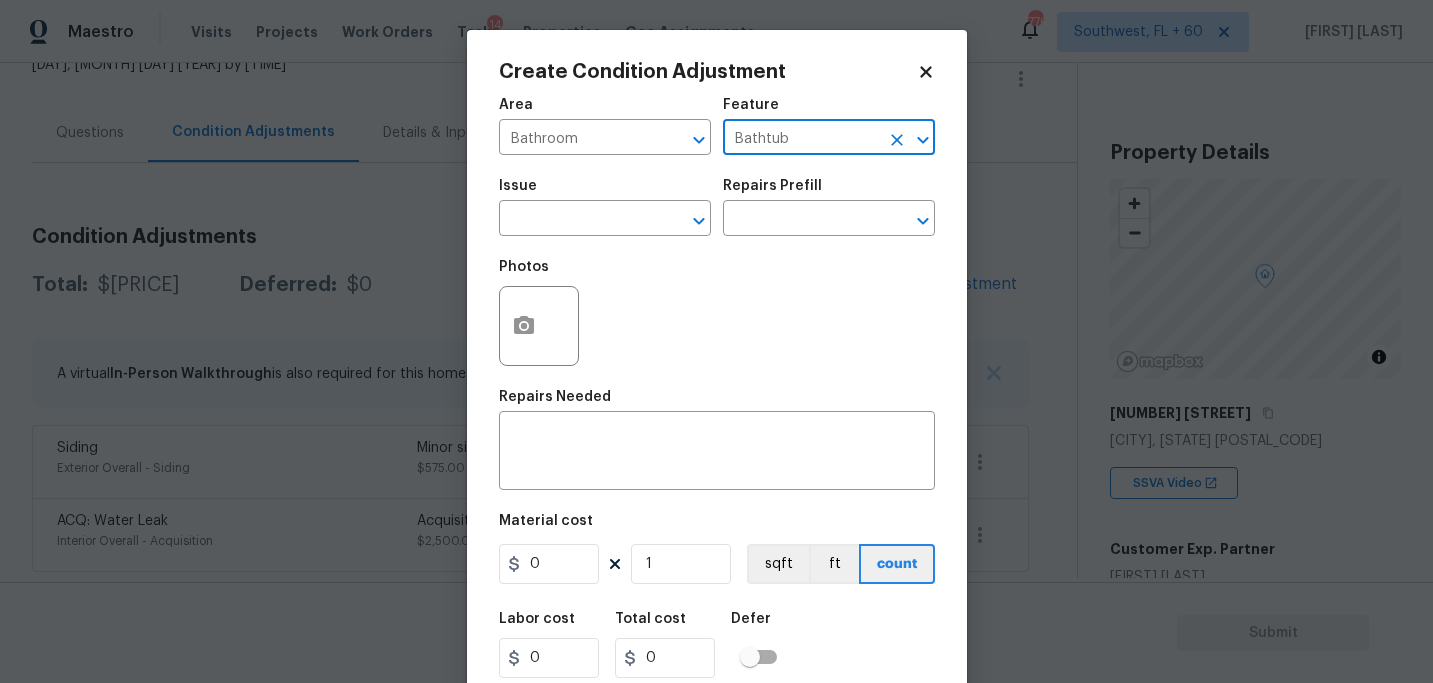 type on "Bathtub" 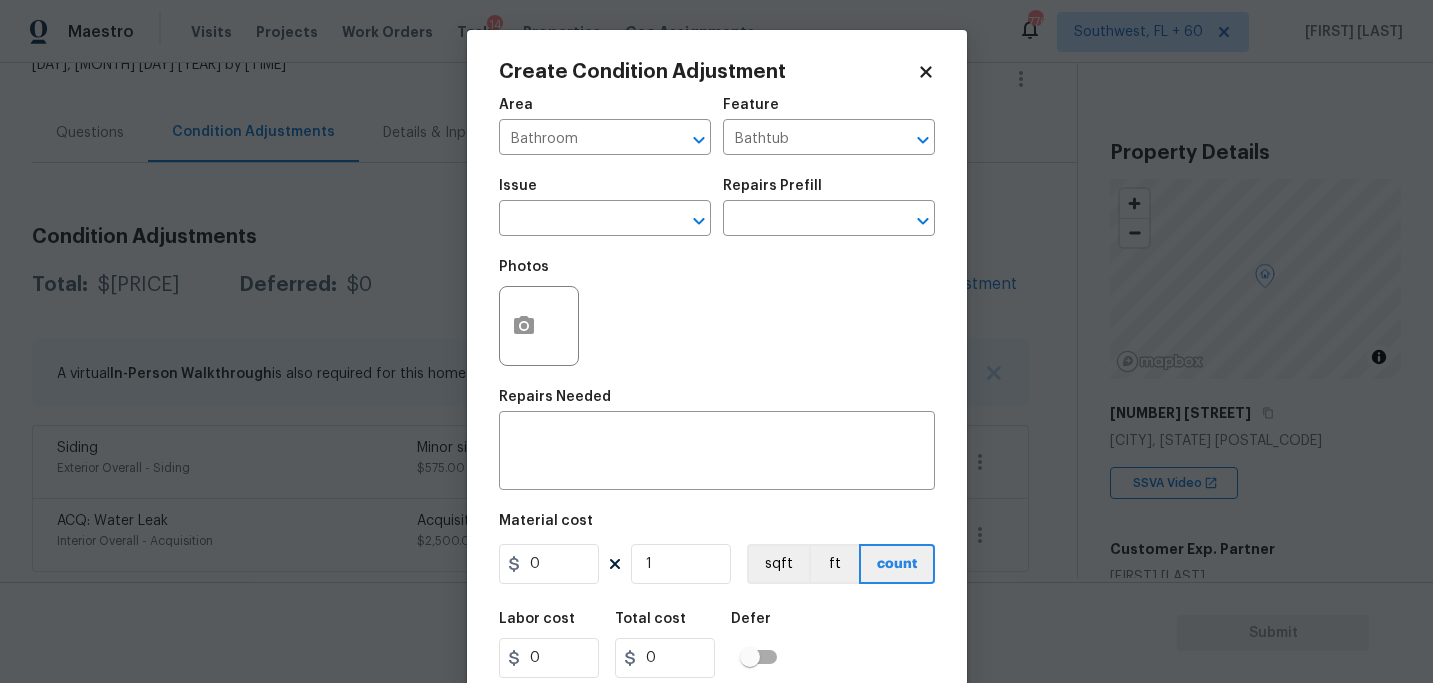 click on "Photos" at bounding box center [717, 313] 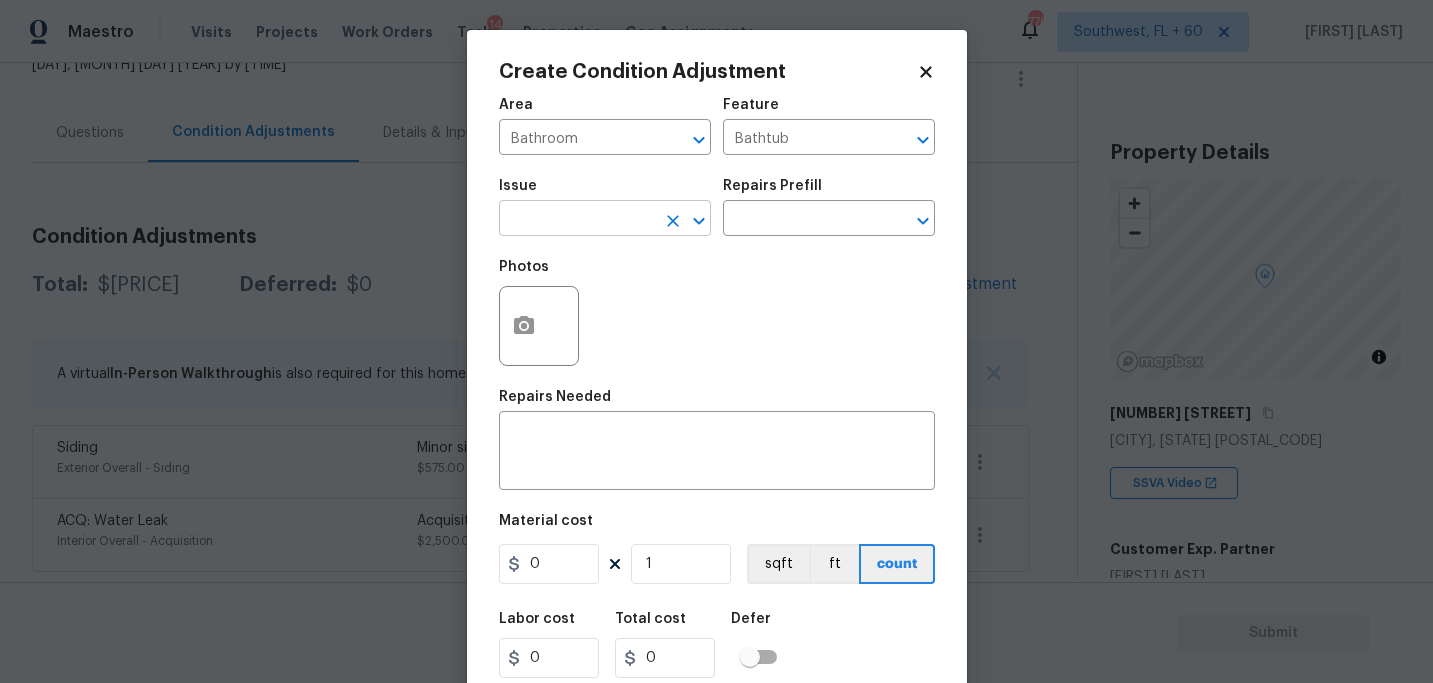 click at bounding box center [577, 220] 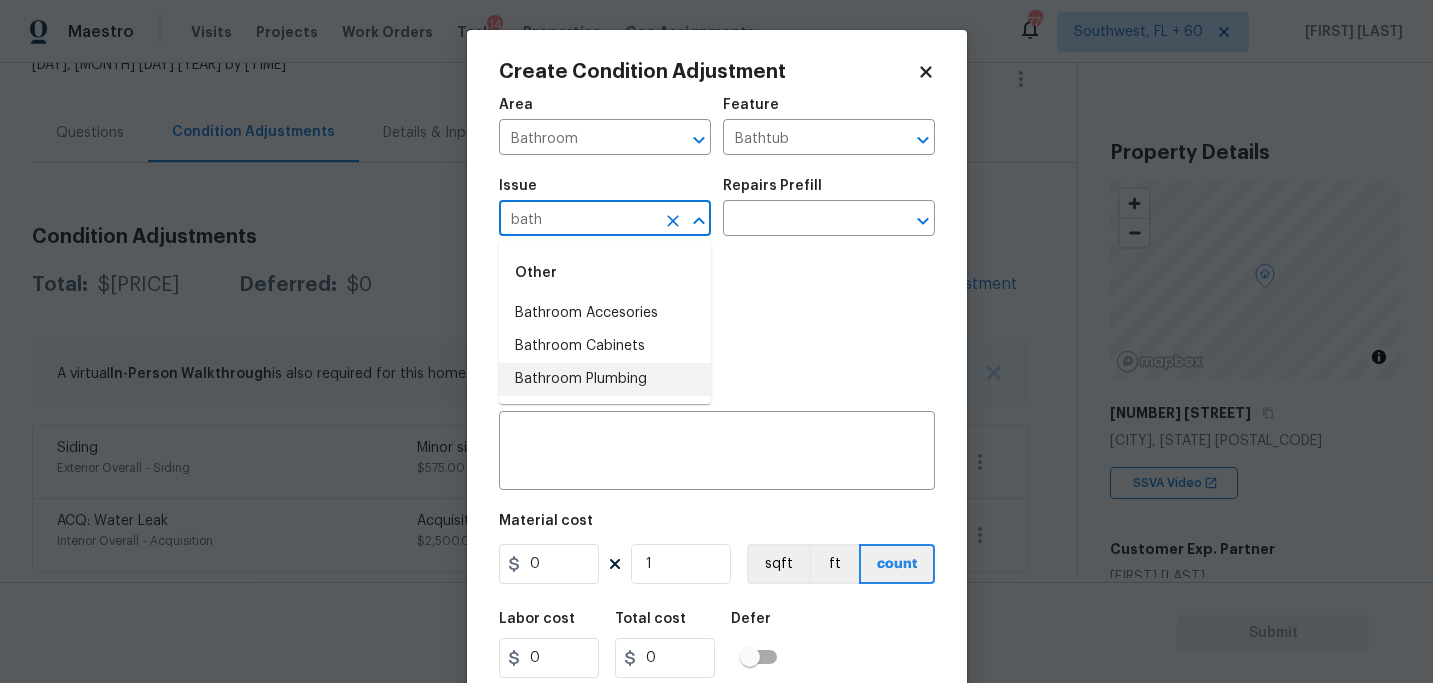 click on "Bathroom Plumbing" at bounding box center (605, 379) 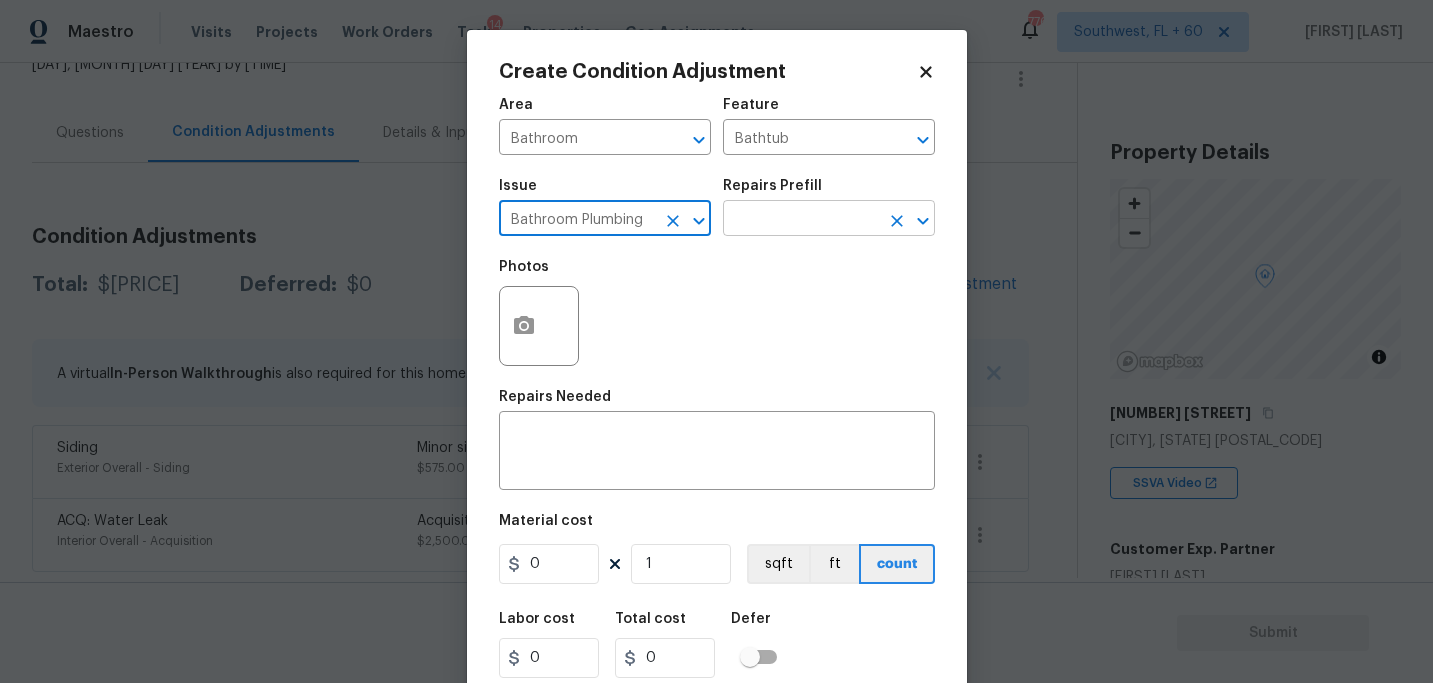 type on "Bathroom Plumbing" 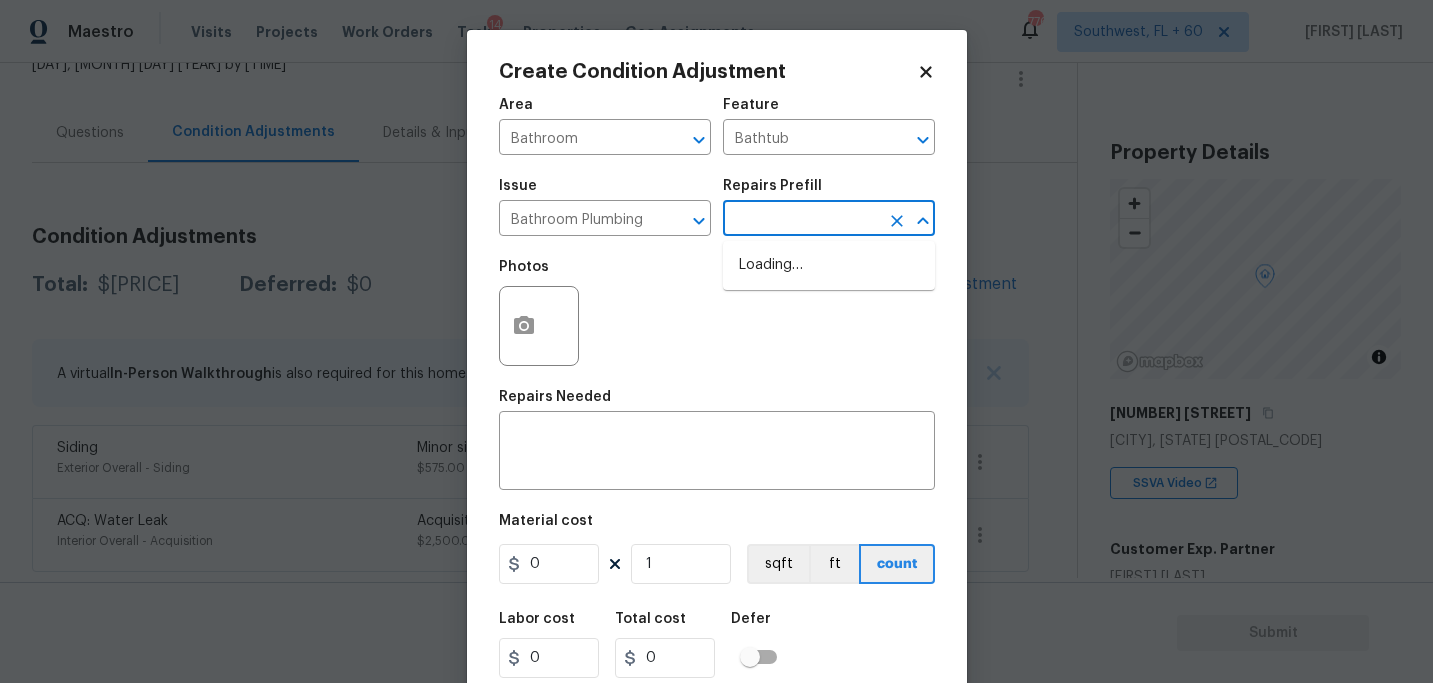 type on "r" 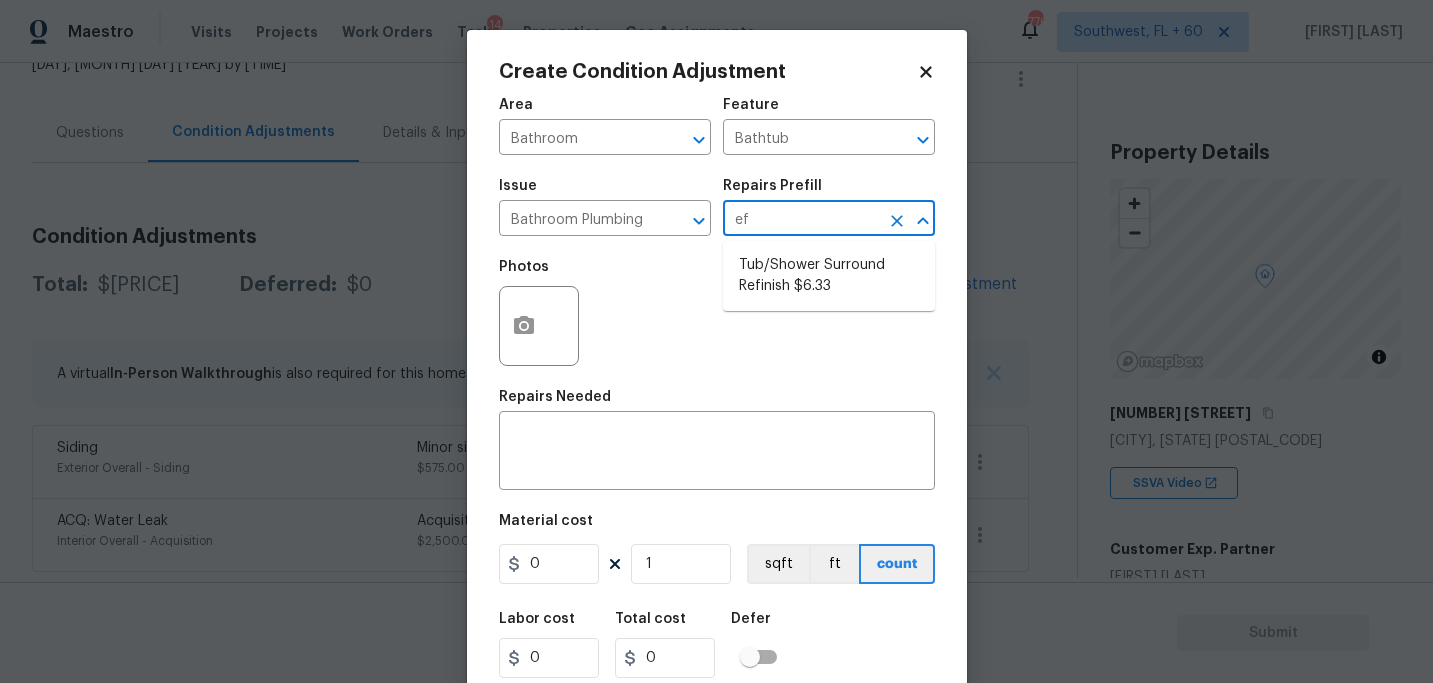 type on "e" 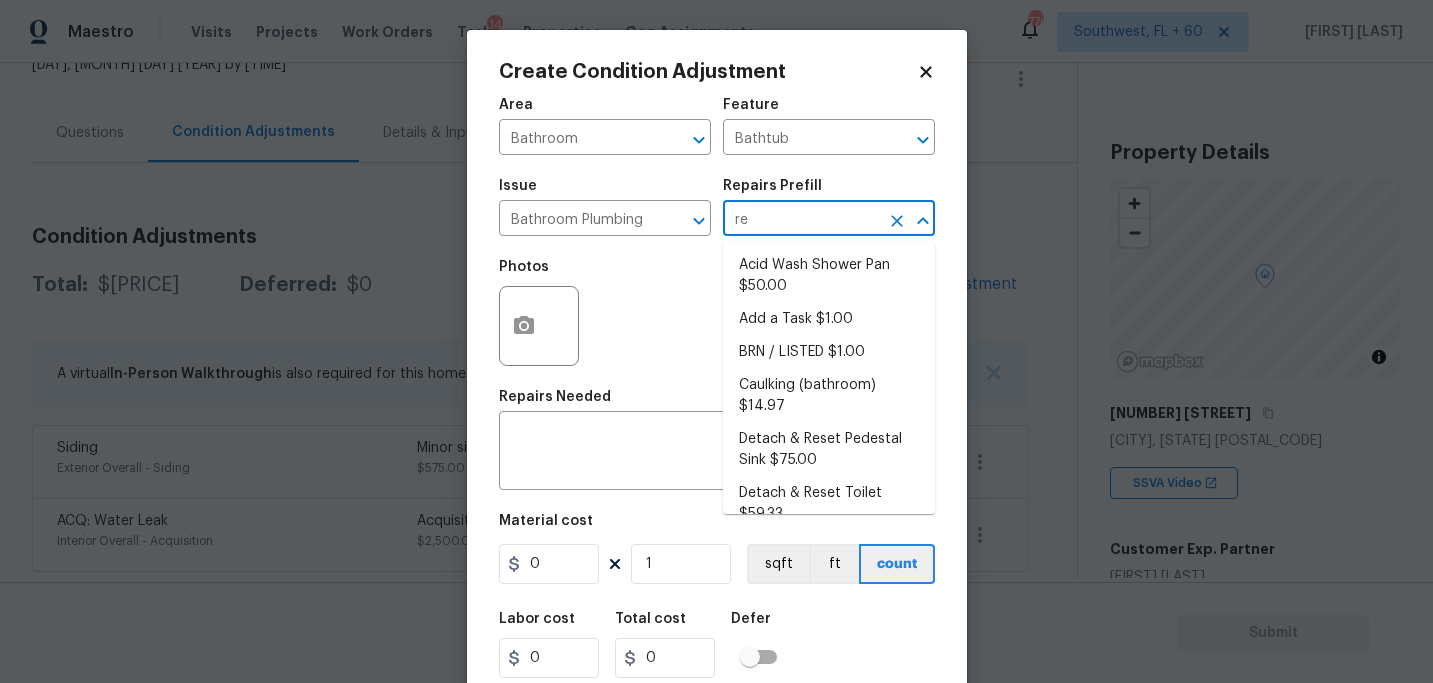 type on "ref" 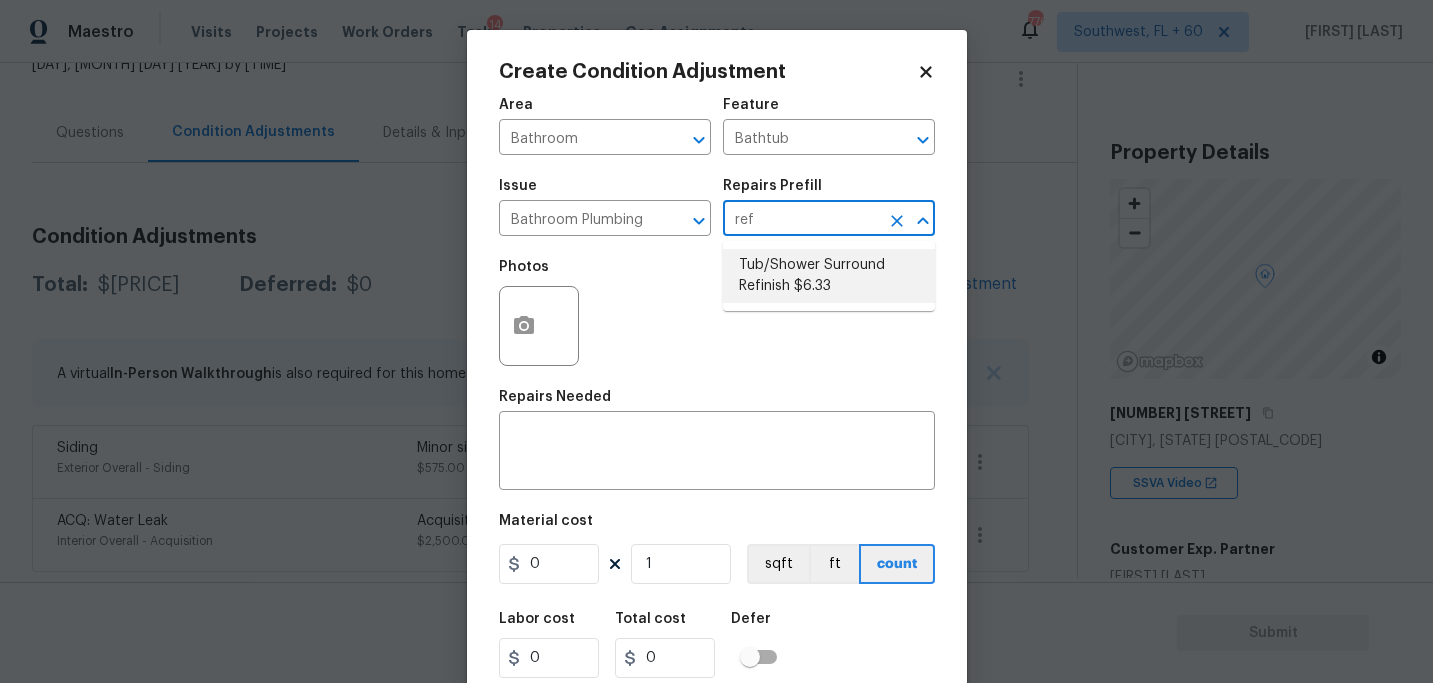 click on "Tub/Shower Surround Refinish $6.33" at bounding box center (829, 276) 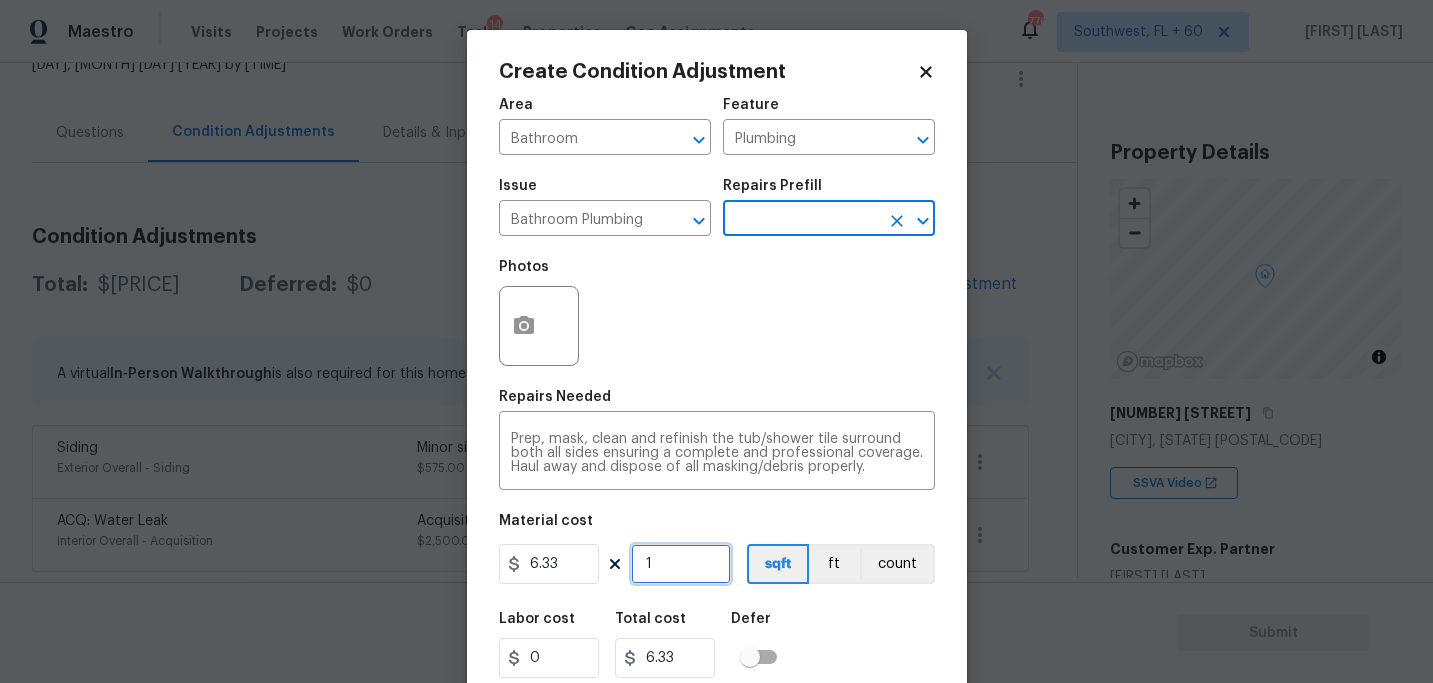 click on "1" at bounding box center (681, 564) 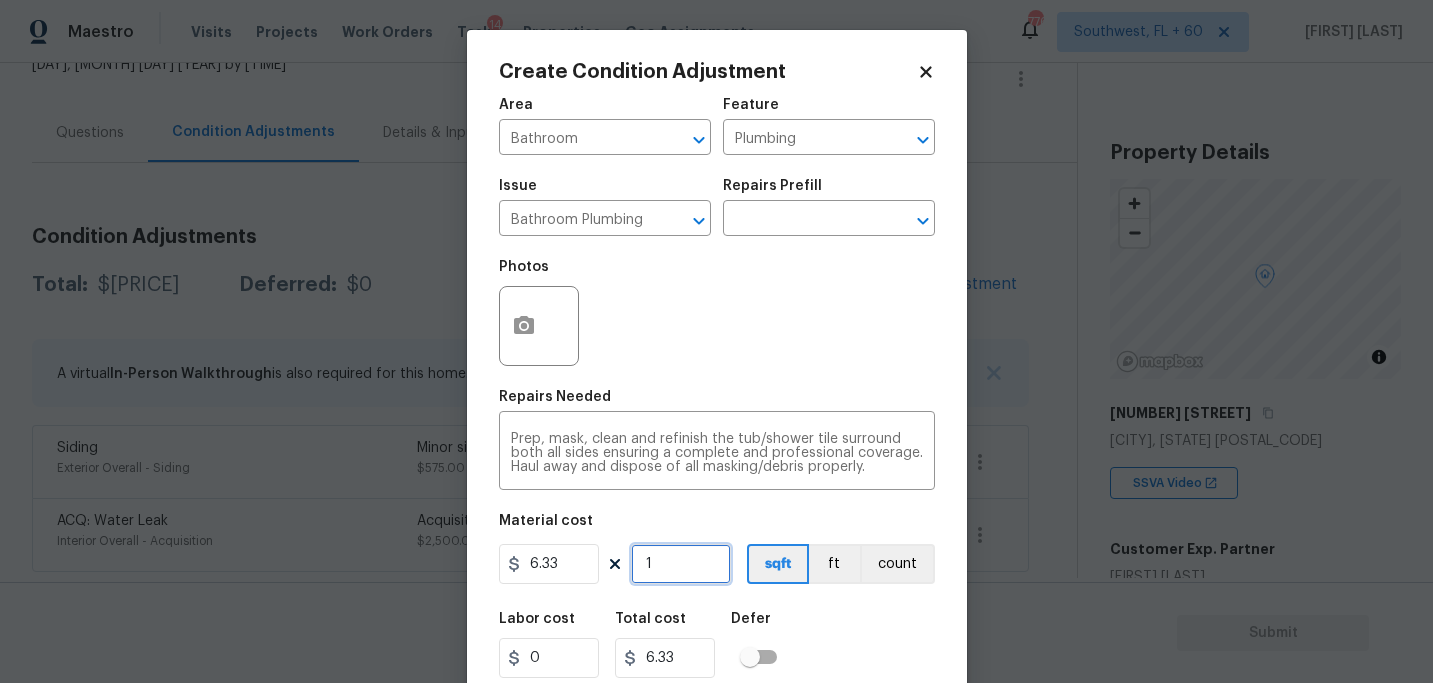 type on "0" 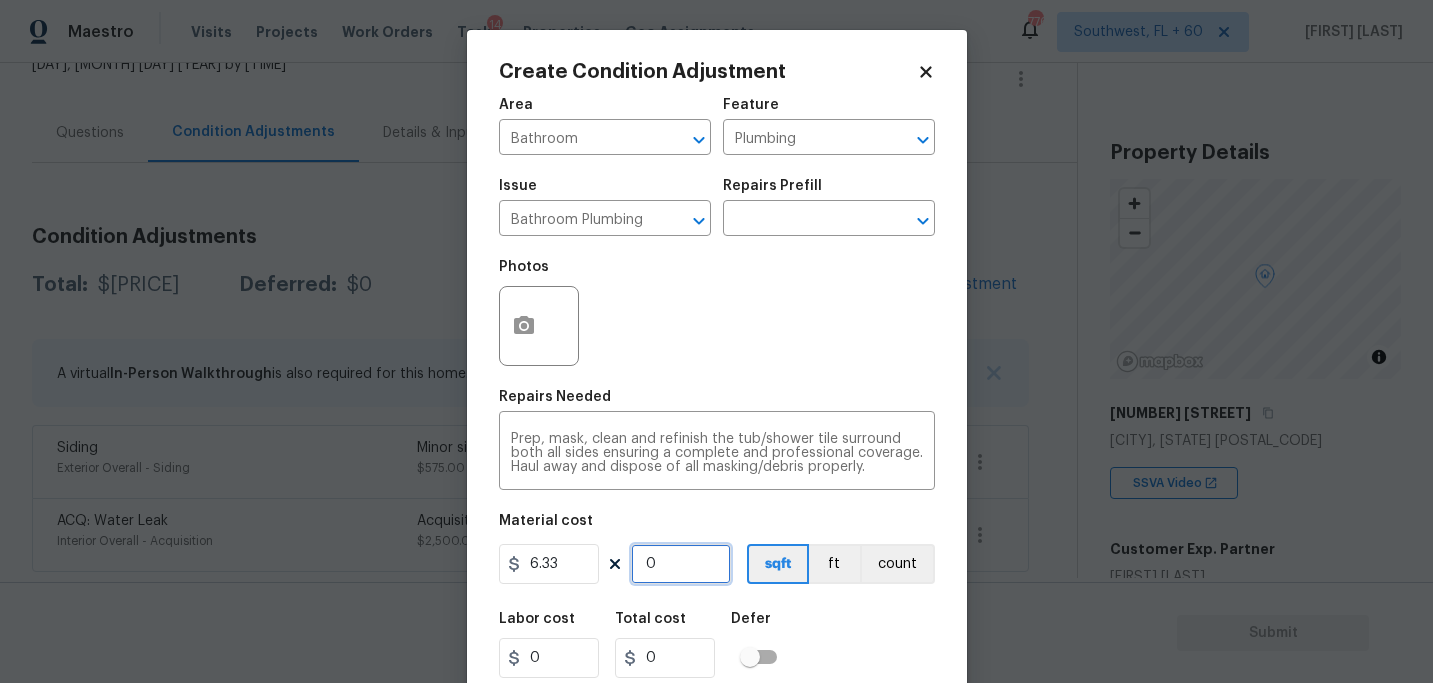 type on "5" 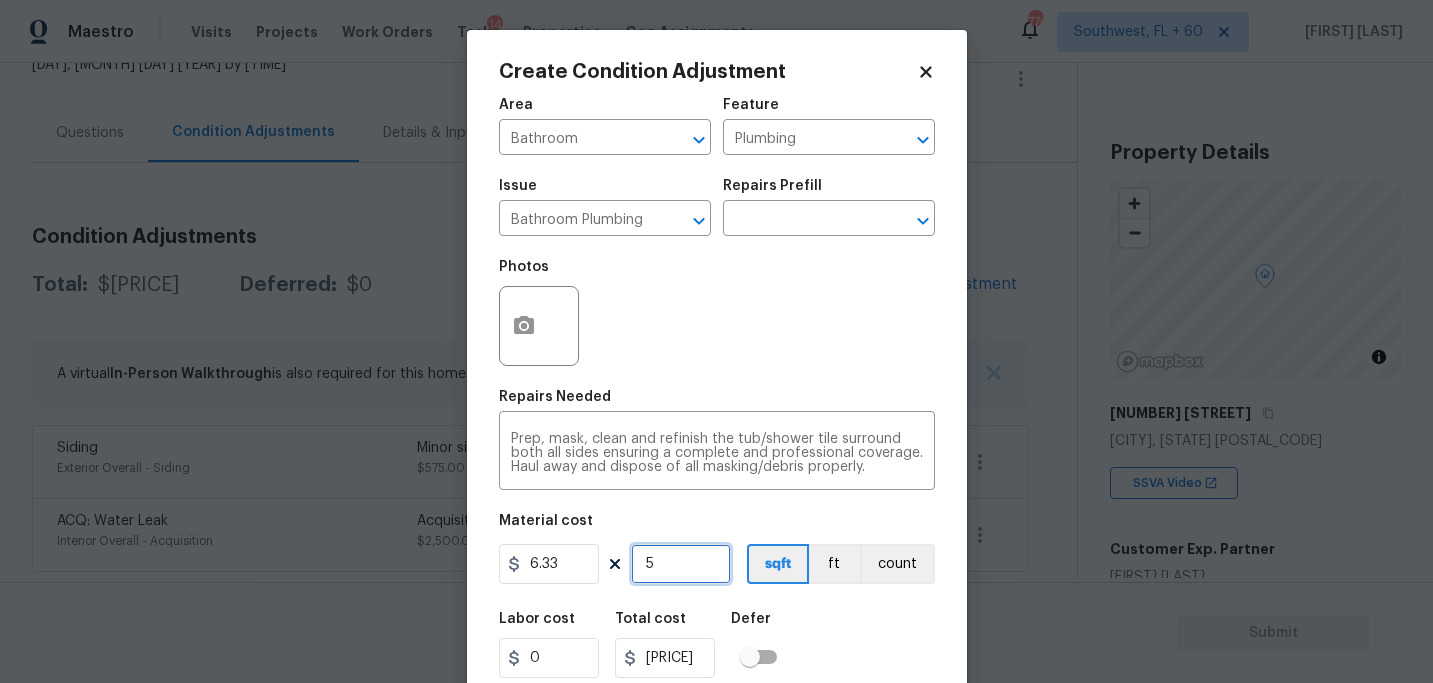 type on "55" 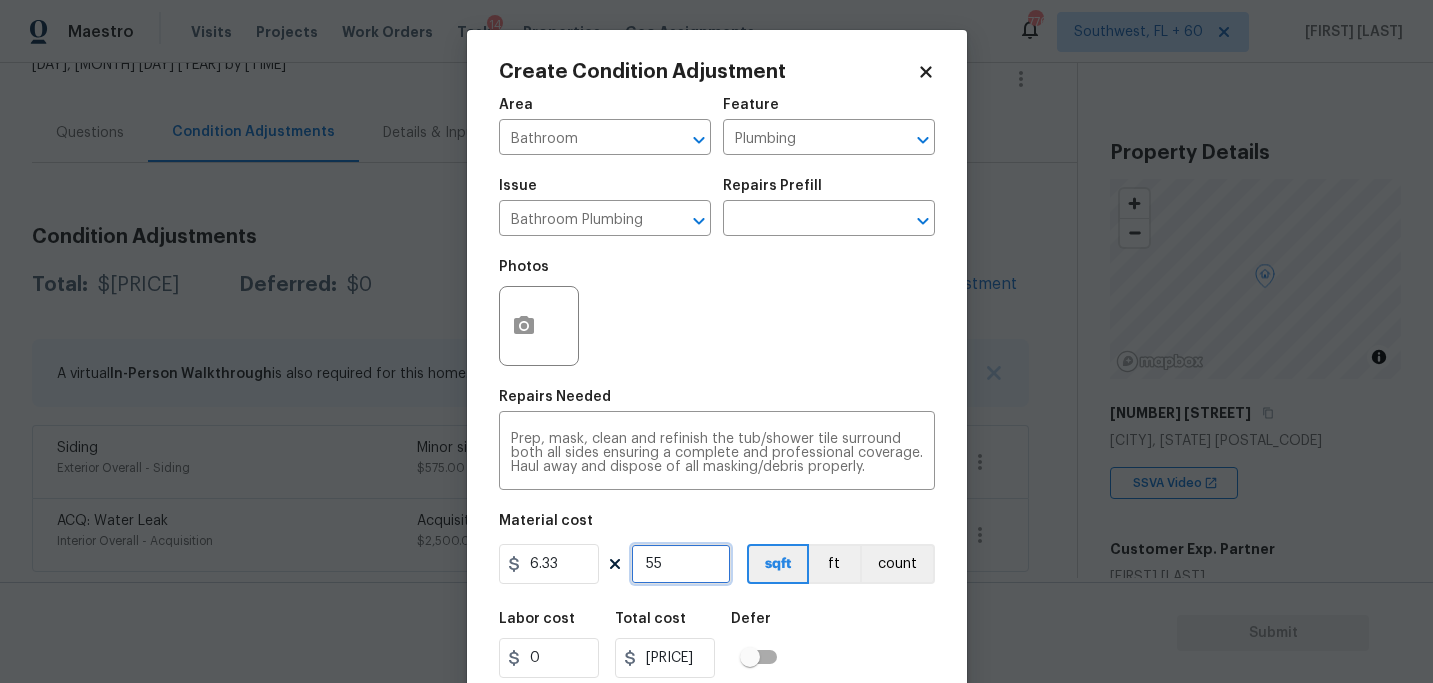 type on "5" 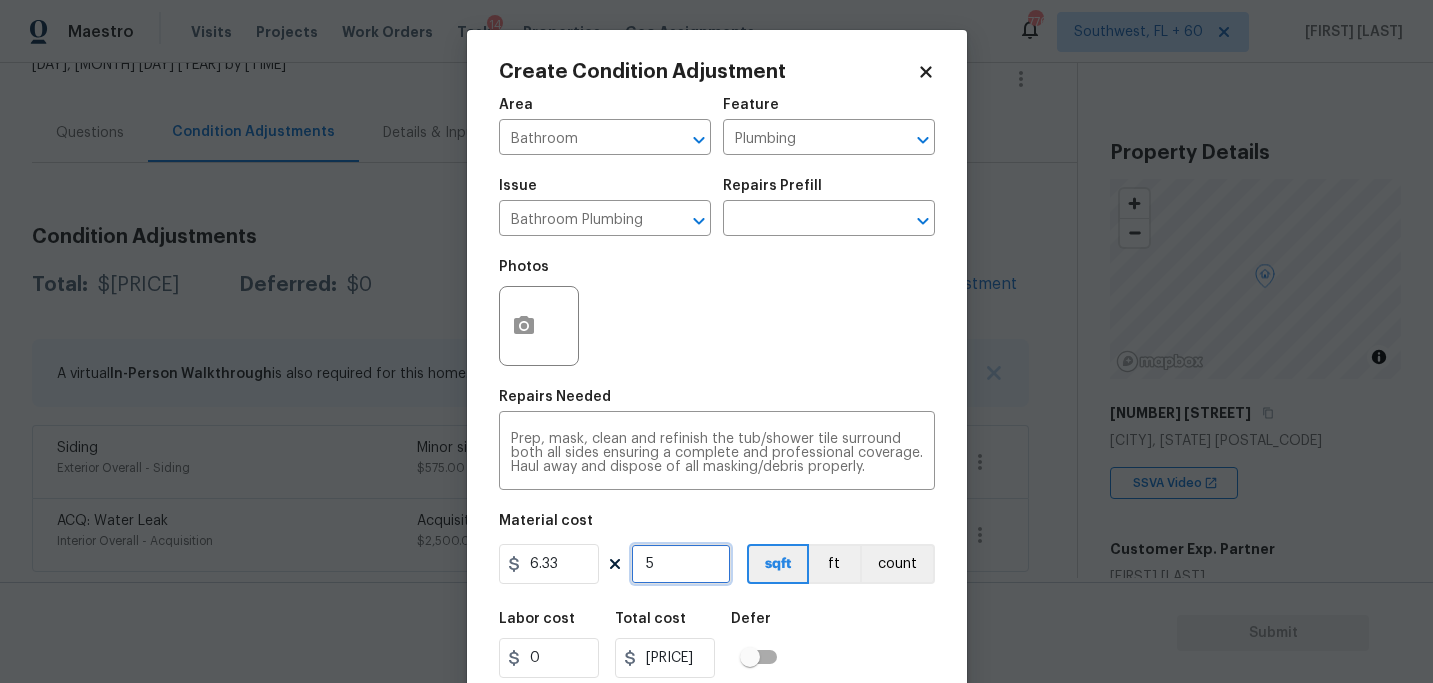 type on "0" 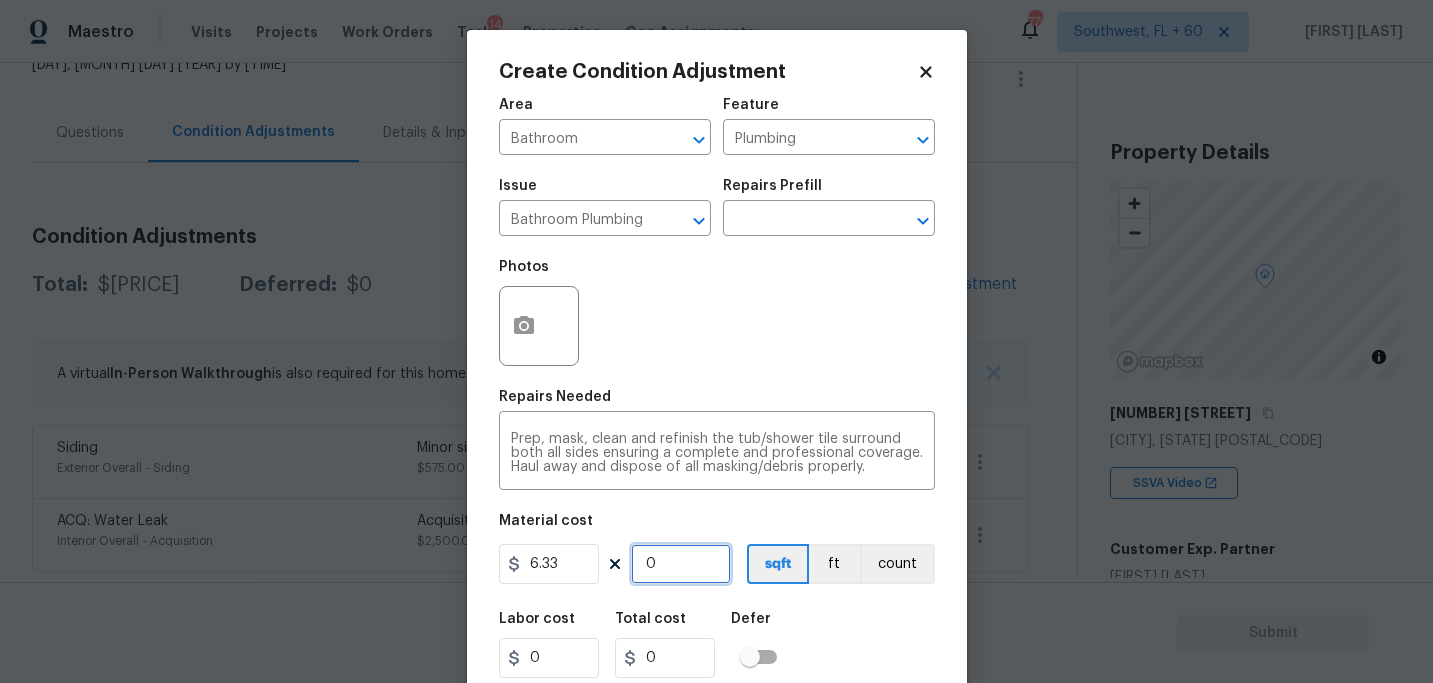 type on "0" 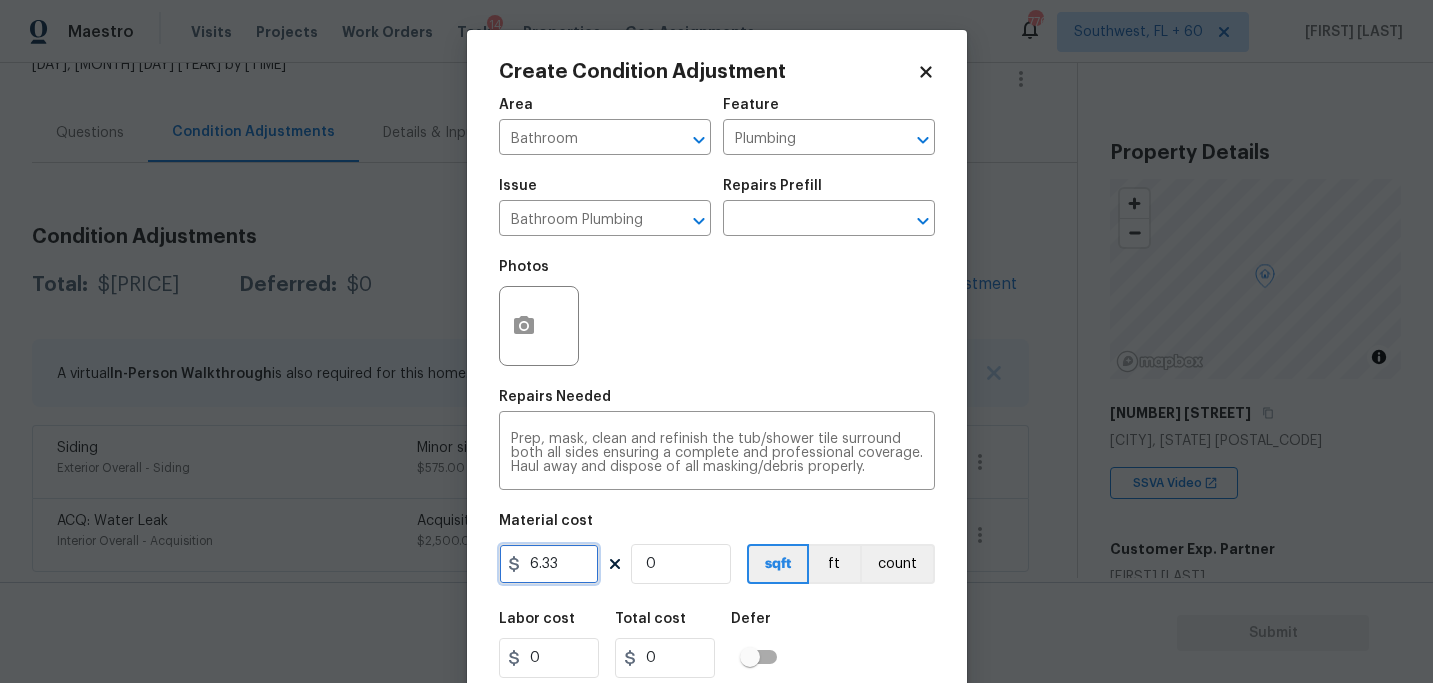 drag, startPoint x: 564, startPoint y: 561, endPoint x: 422, endPoint y: 560, distance: 142.00352 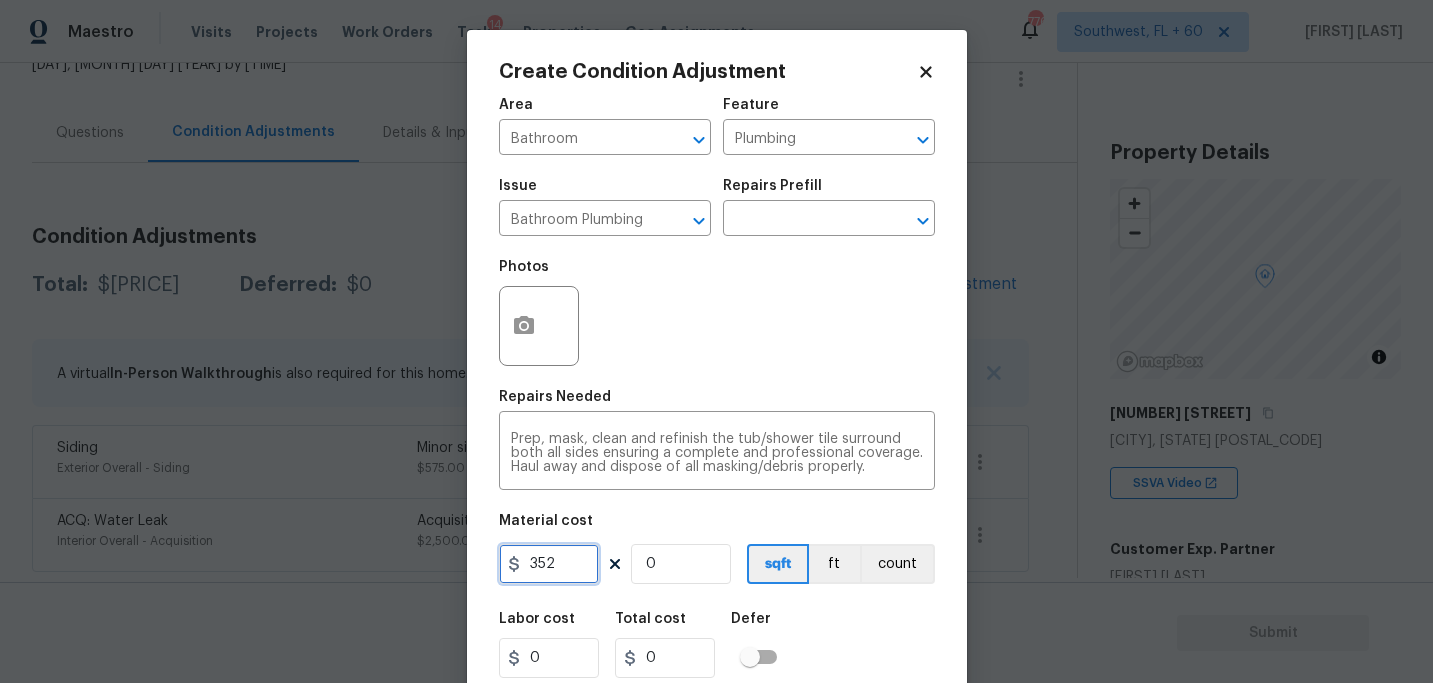 type on "352" 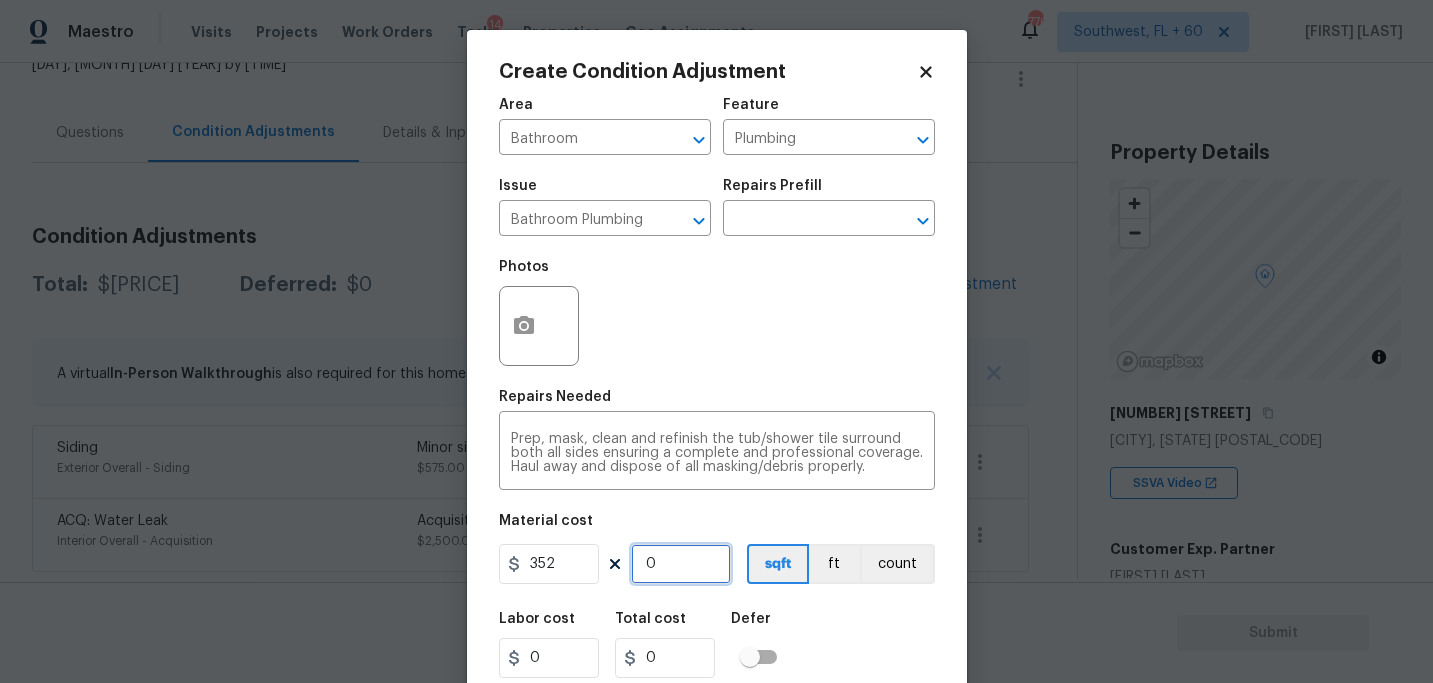 click on "0" at bounding box center [681, 564] 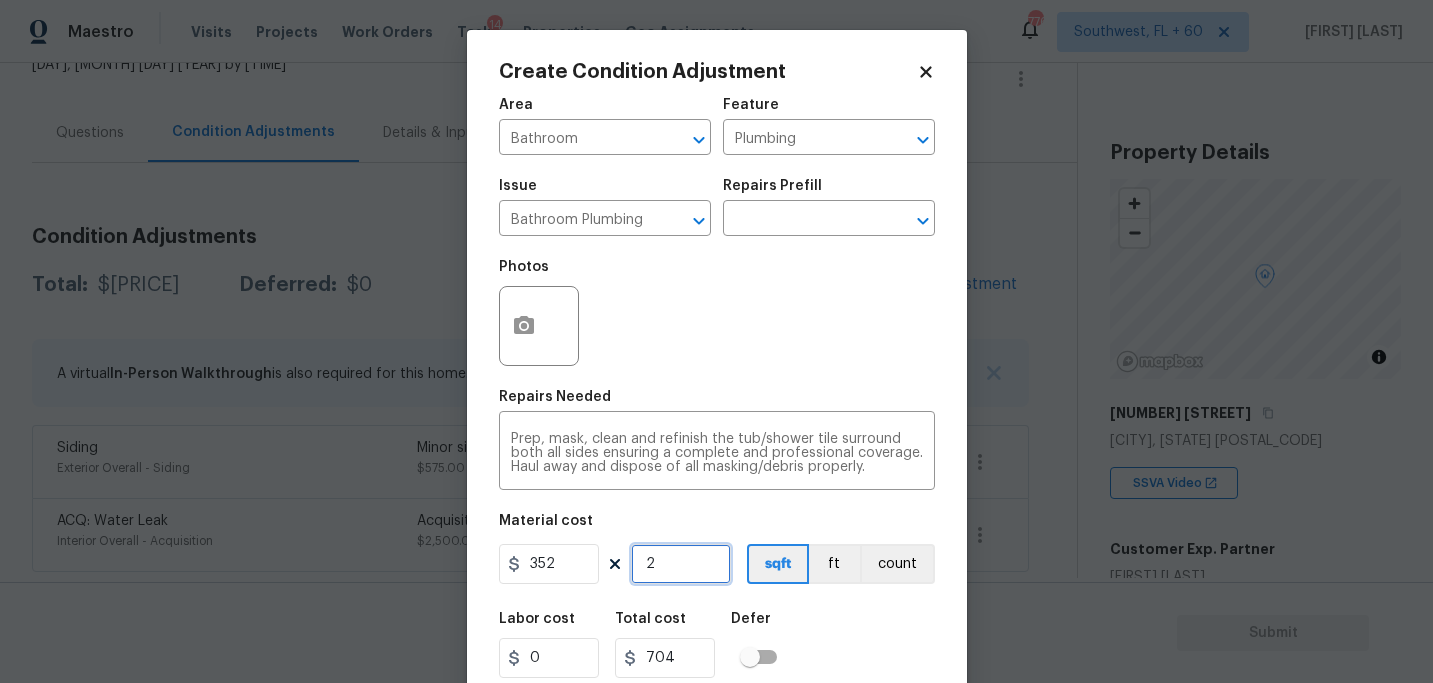 type on "2" 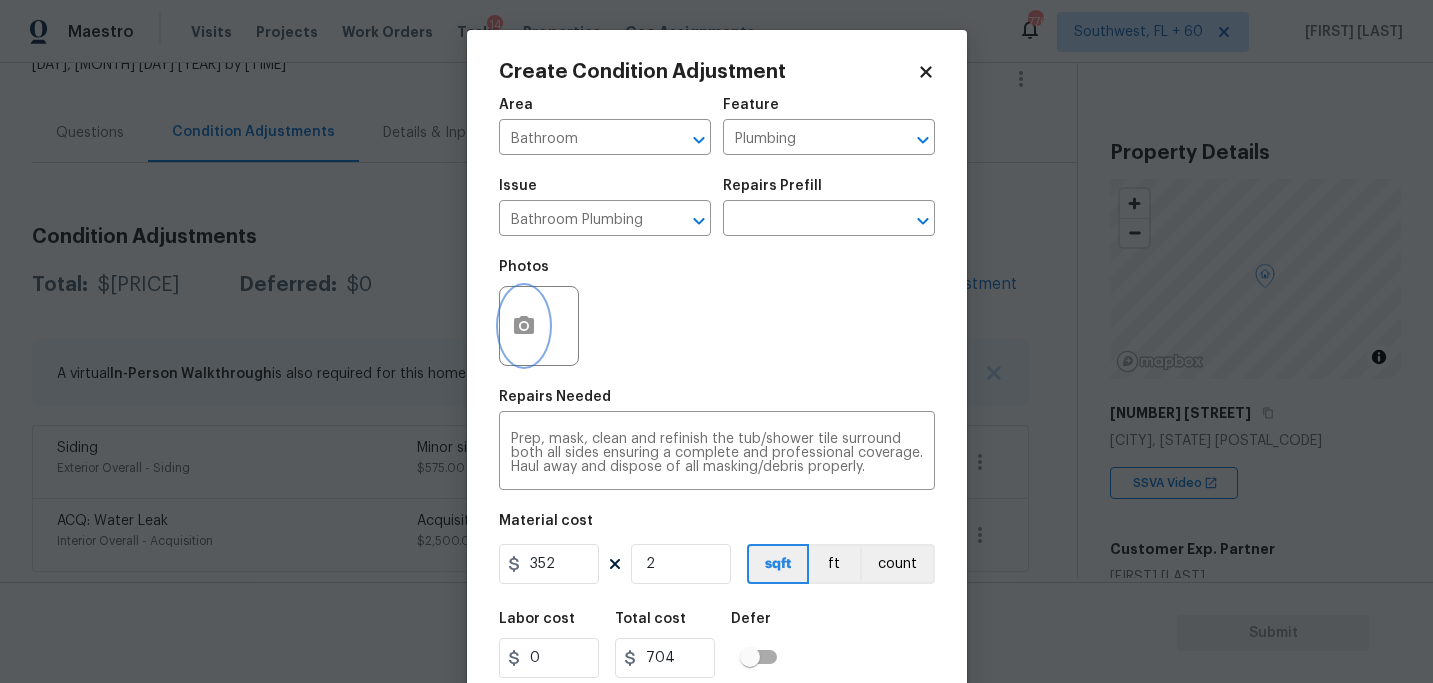 click 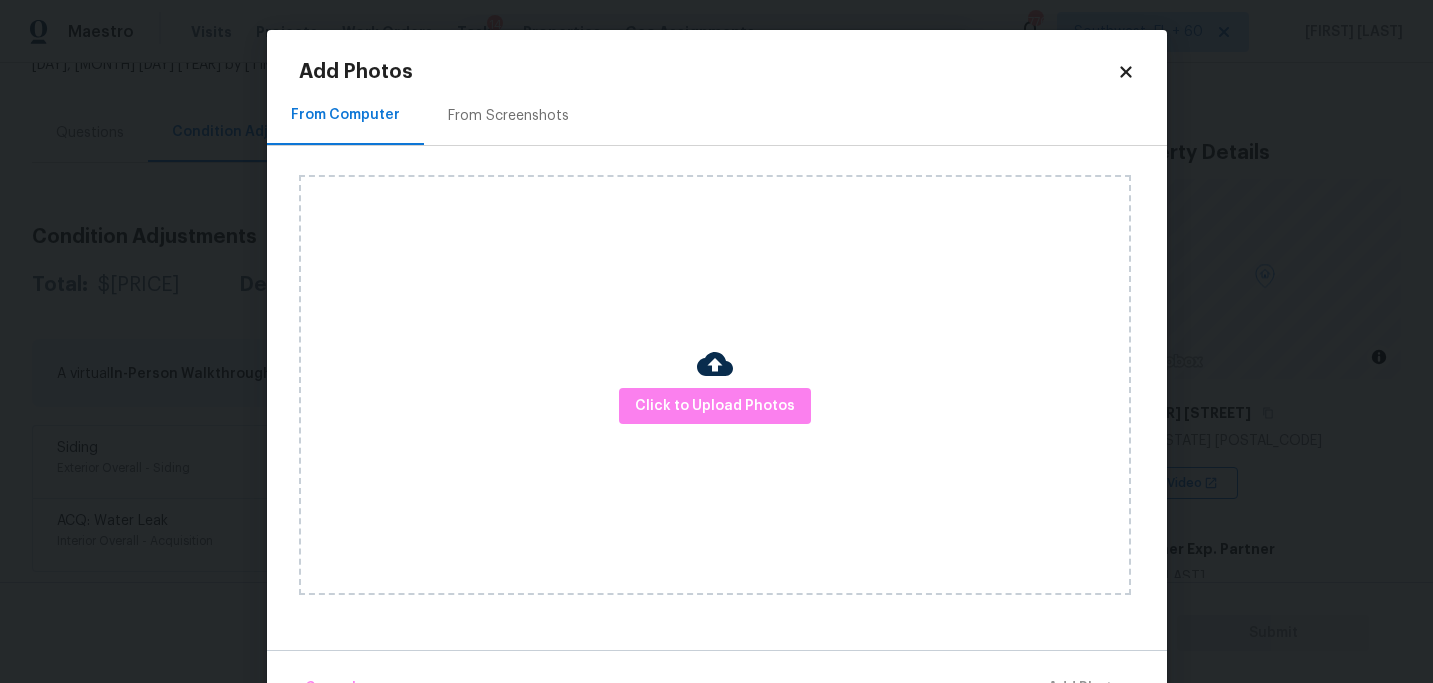 click on "Click to Upload Photos" at bounding box center (715, 385) 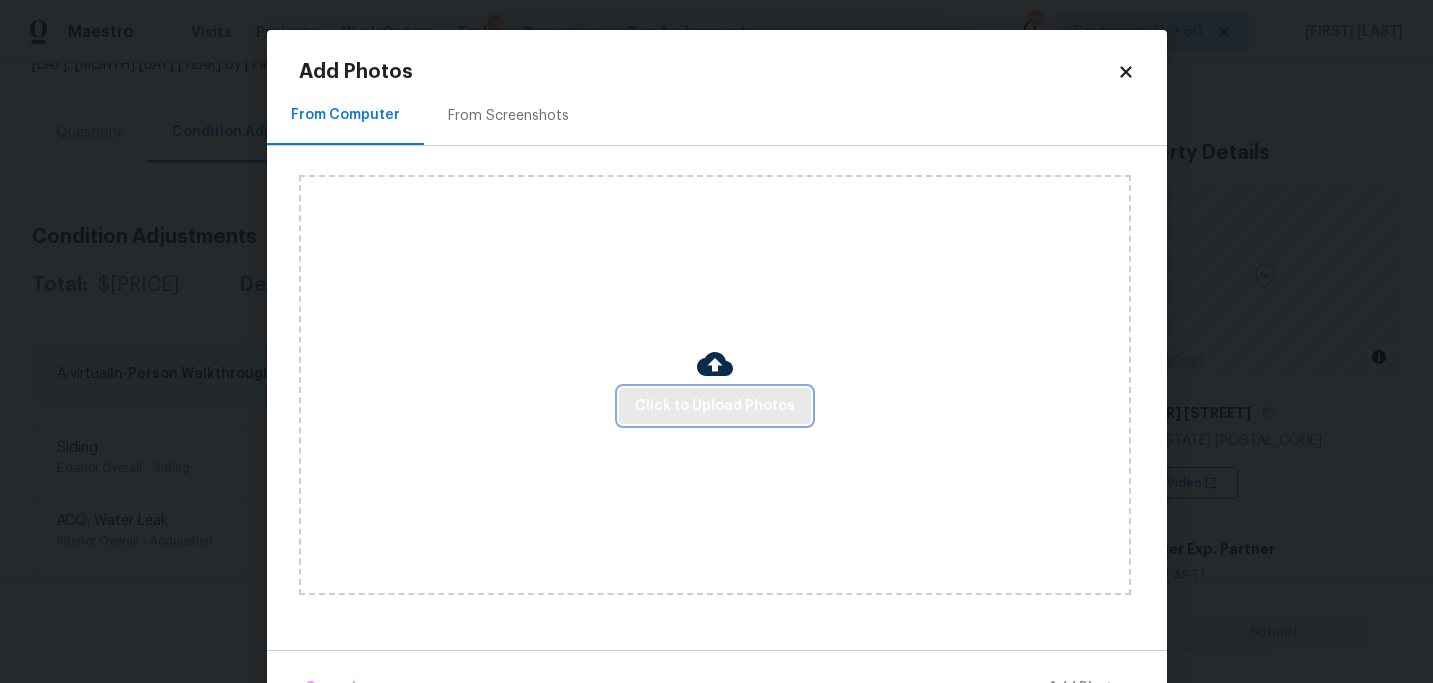 click on "Click to Upload Photos" at bounding box center (715, 406) 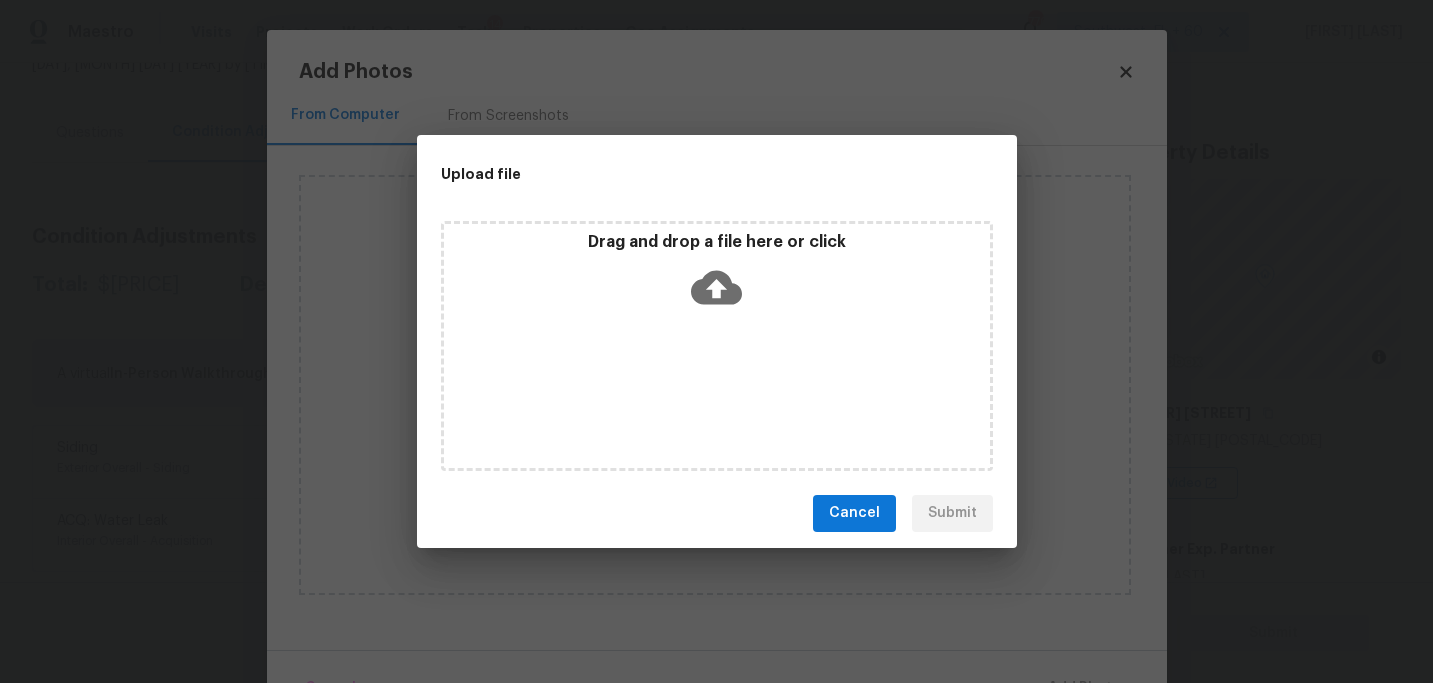 click on "Drag and drop a file here or click" at bounding box center [717, 346] 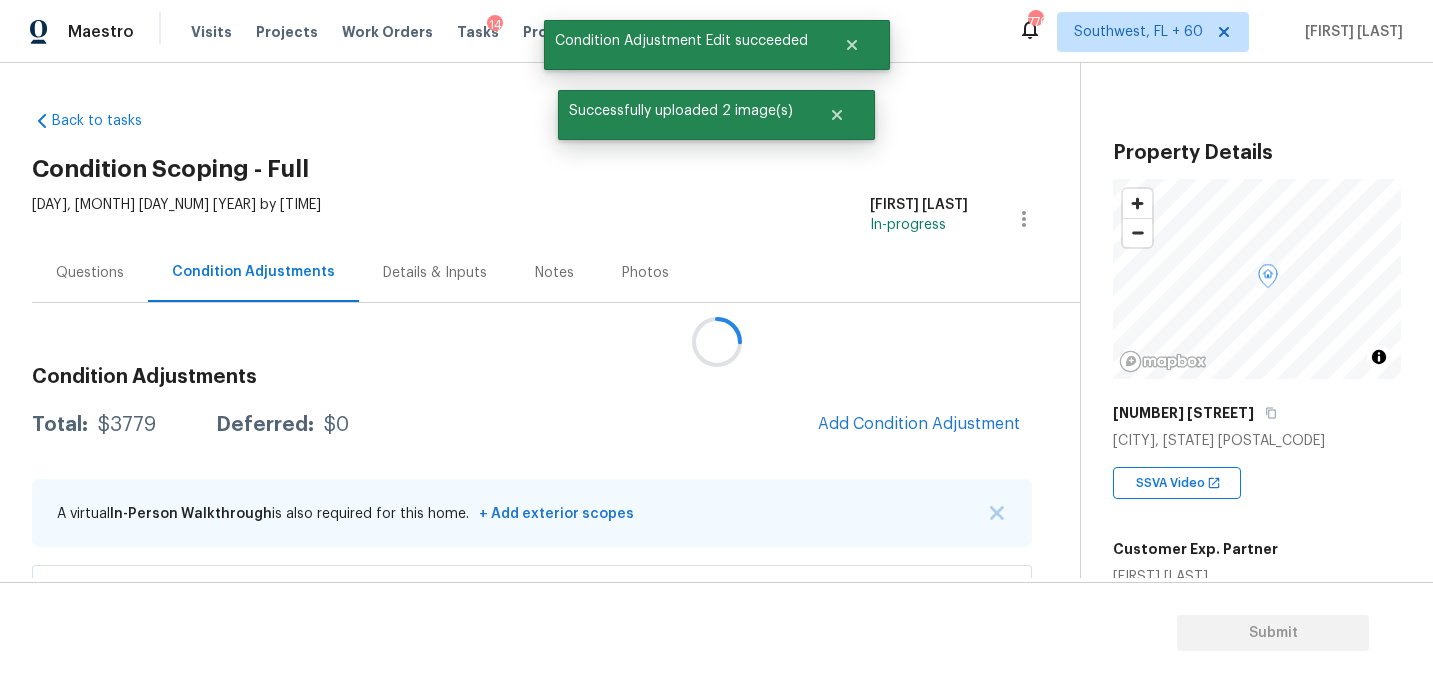 scroll, scrollTop: 0, scrollLeft: 0, axis: both 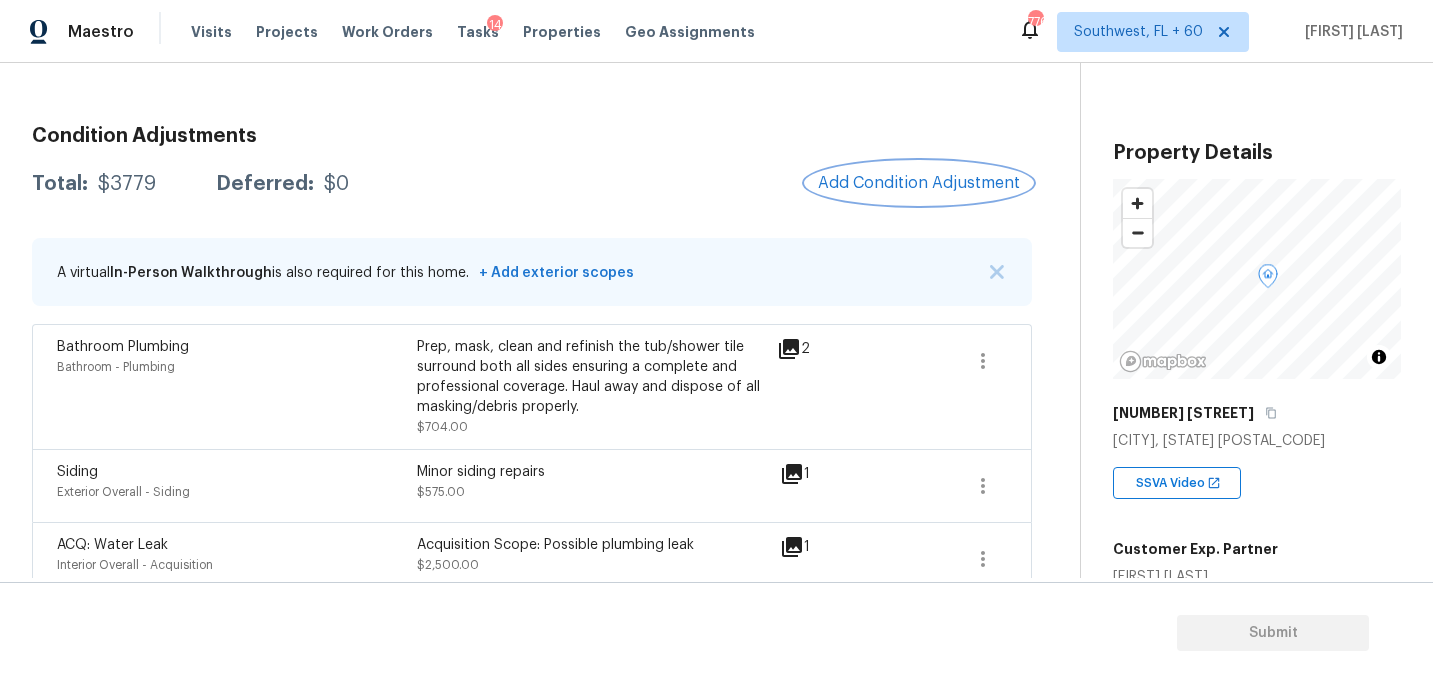 click on "Add Condition Adjustment" at bounding box center (919, 183) 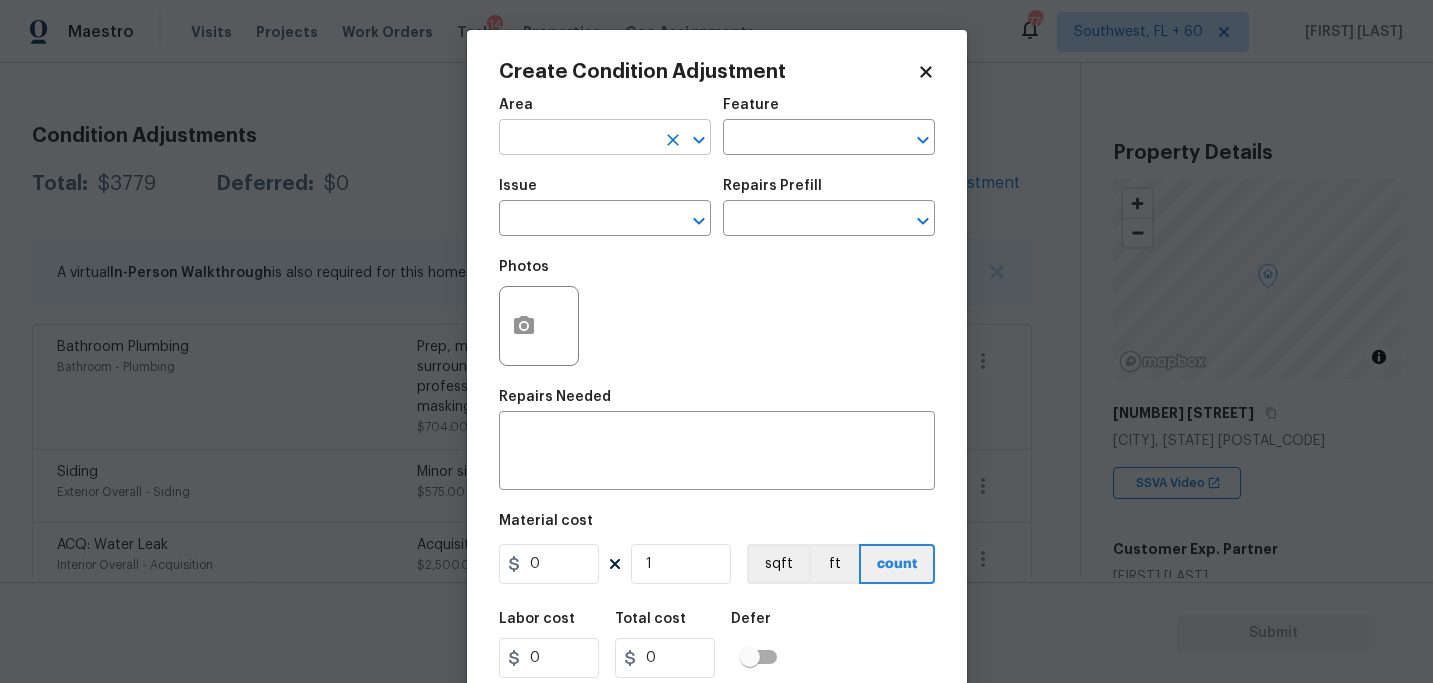click at bounding box center [577, 139] 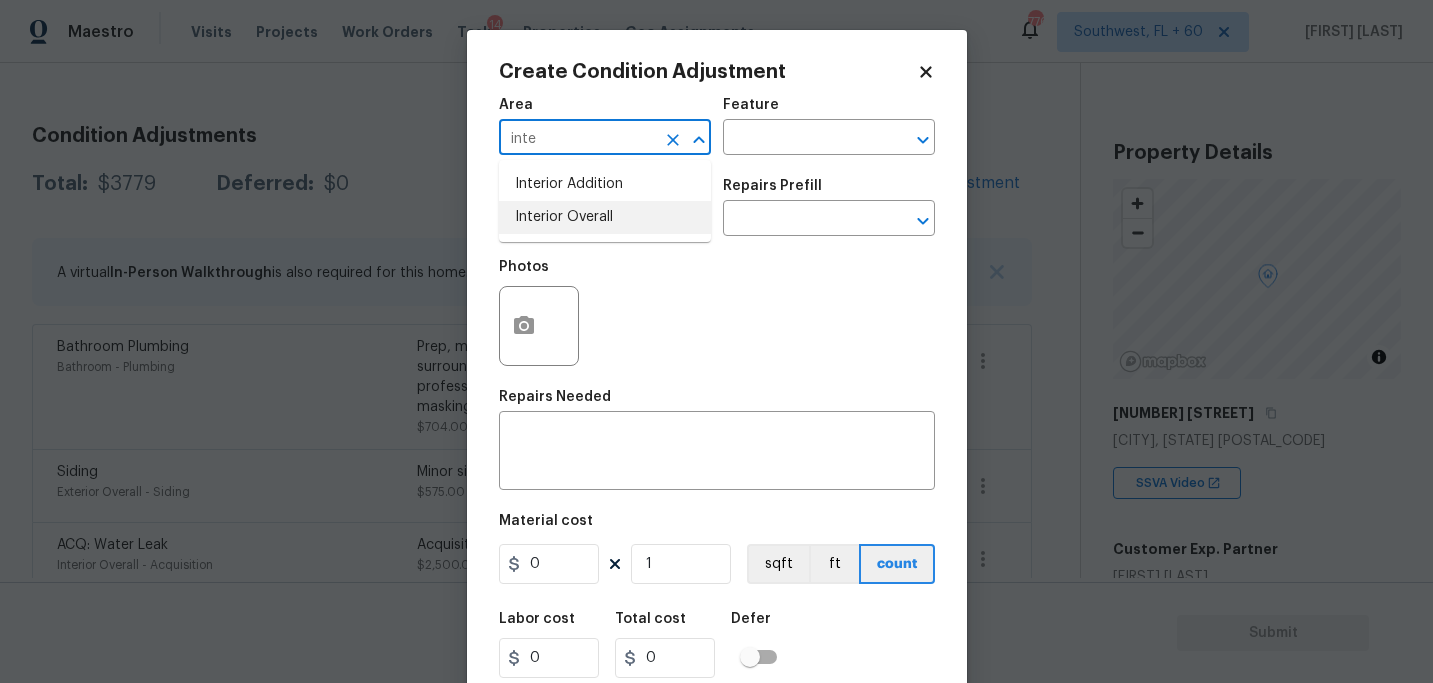 click on "Interior Overall" at bounding box center [605, 217] 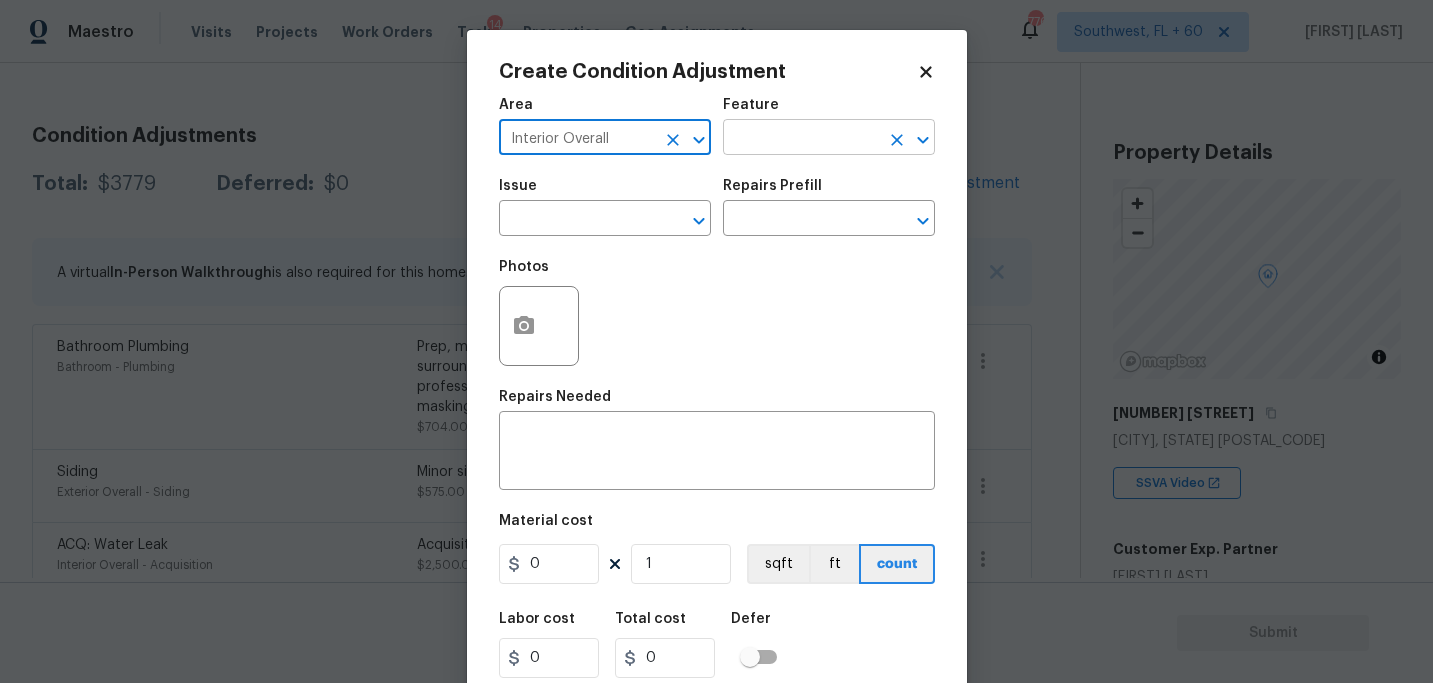 type on "Interior Overall" 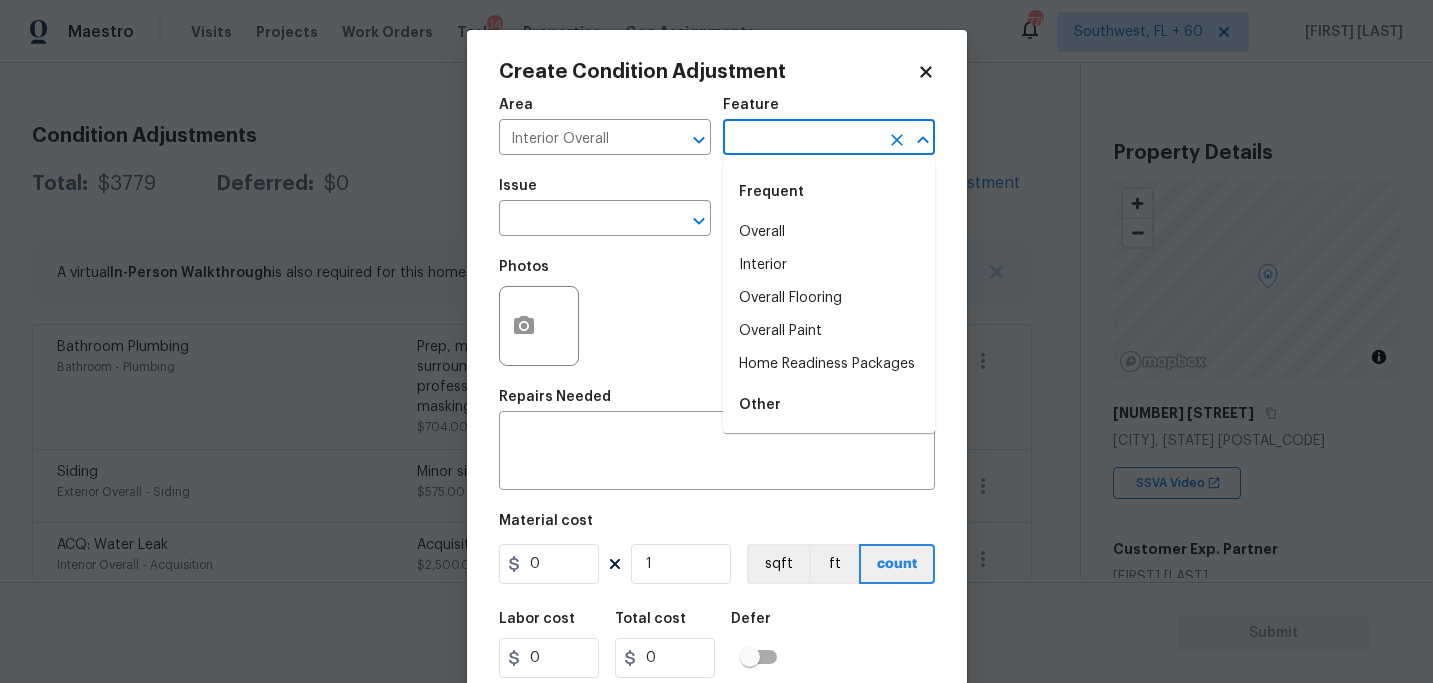 click at bounding box center [801, 139] 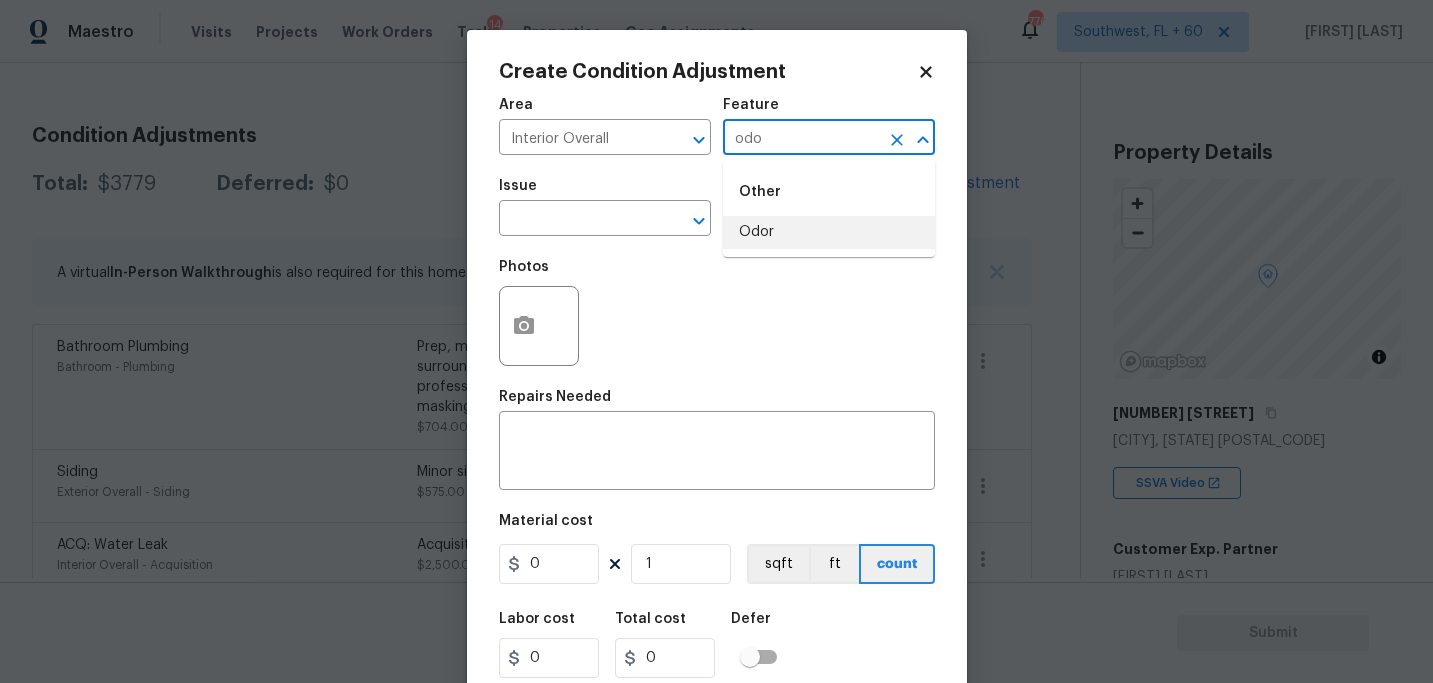 click on "Odor" at bounding box center (829, 232) 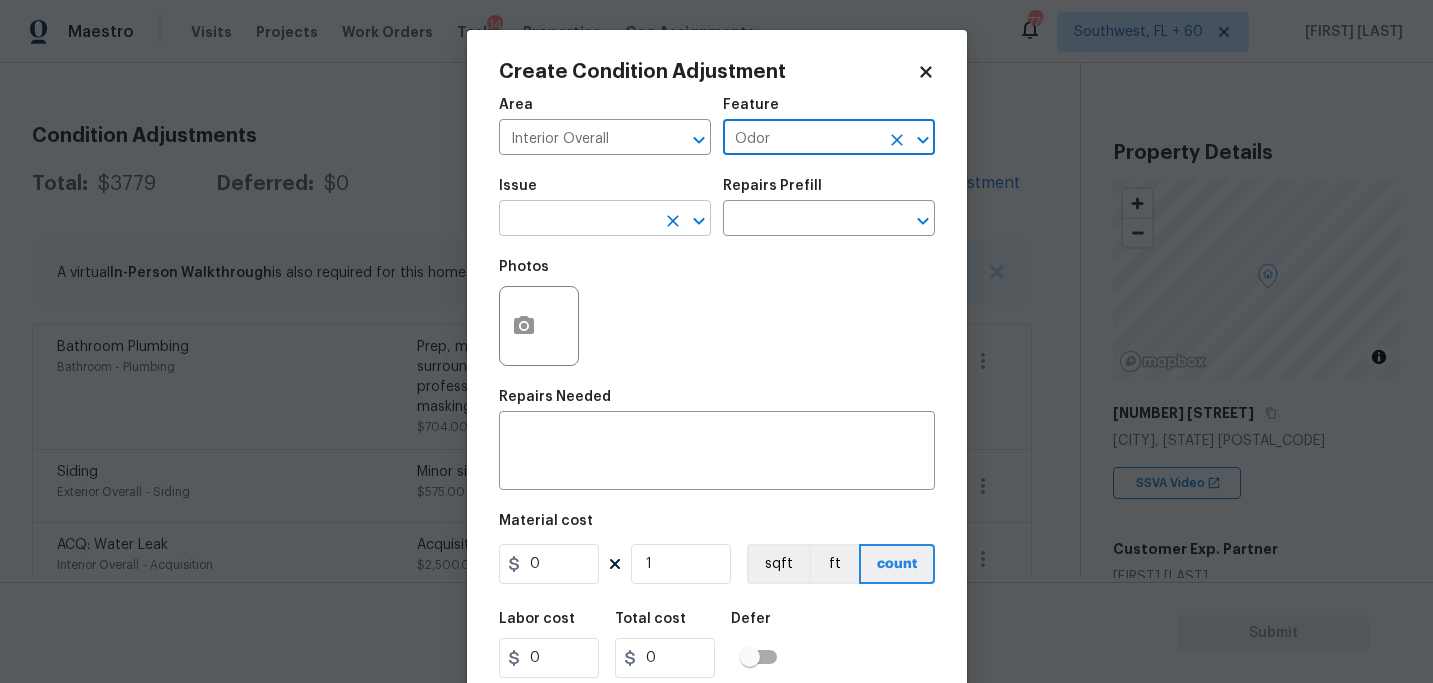 type on "Odor" 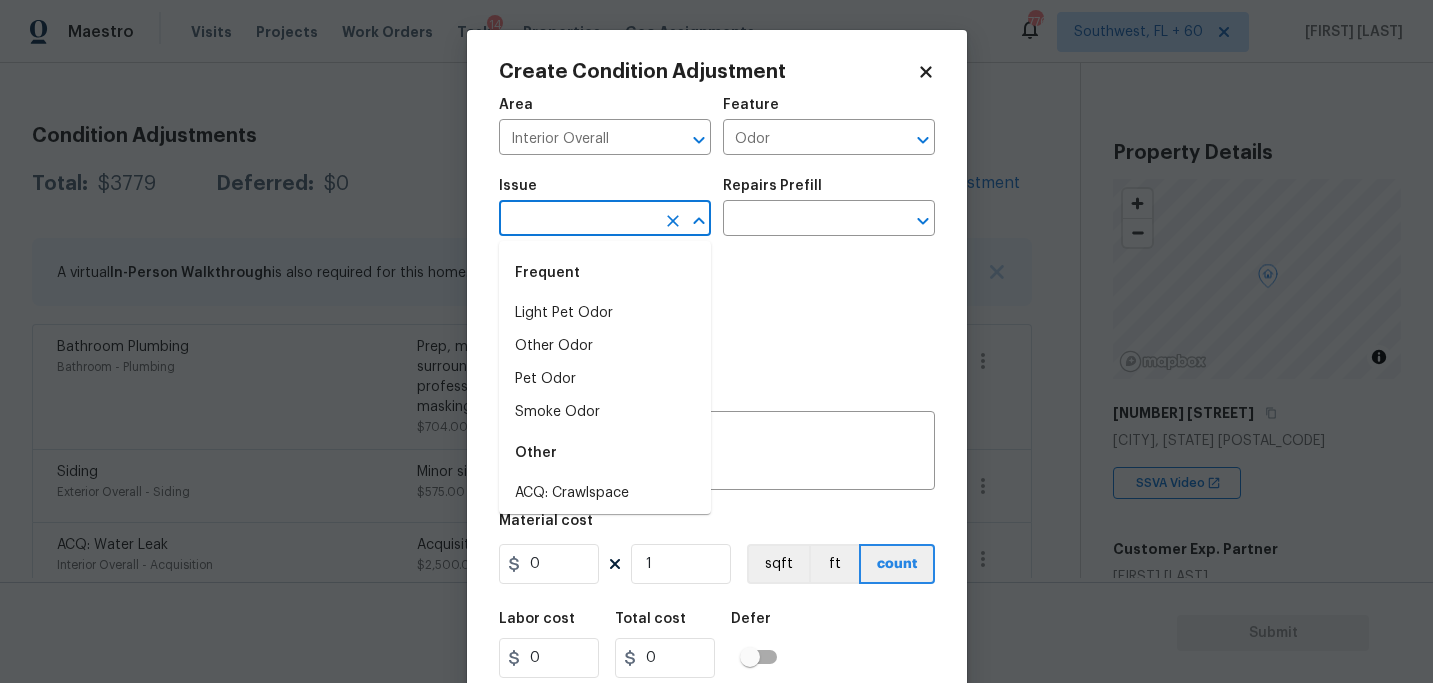 click at bounding box center (577, 220) 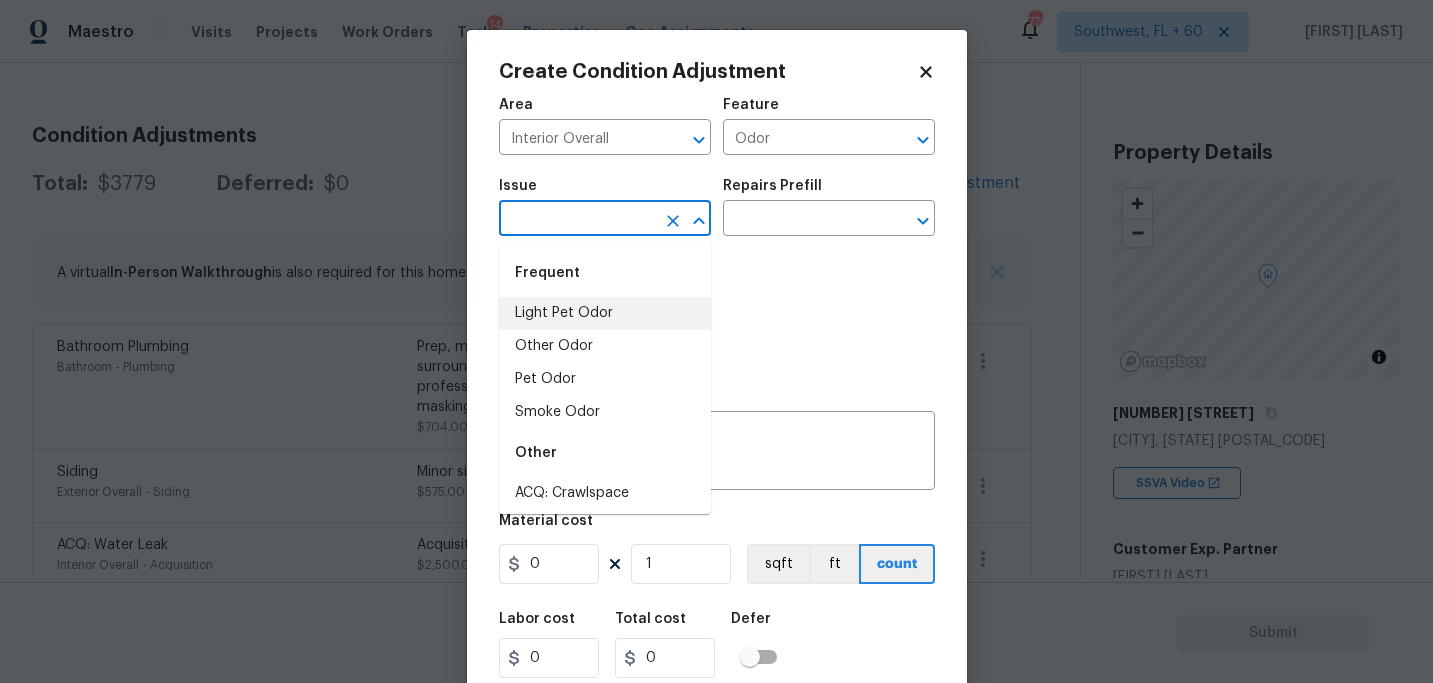 click on "Light Pet Odor" at bounding box center (605, 313) 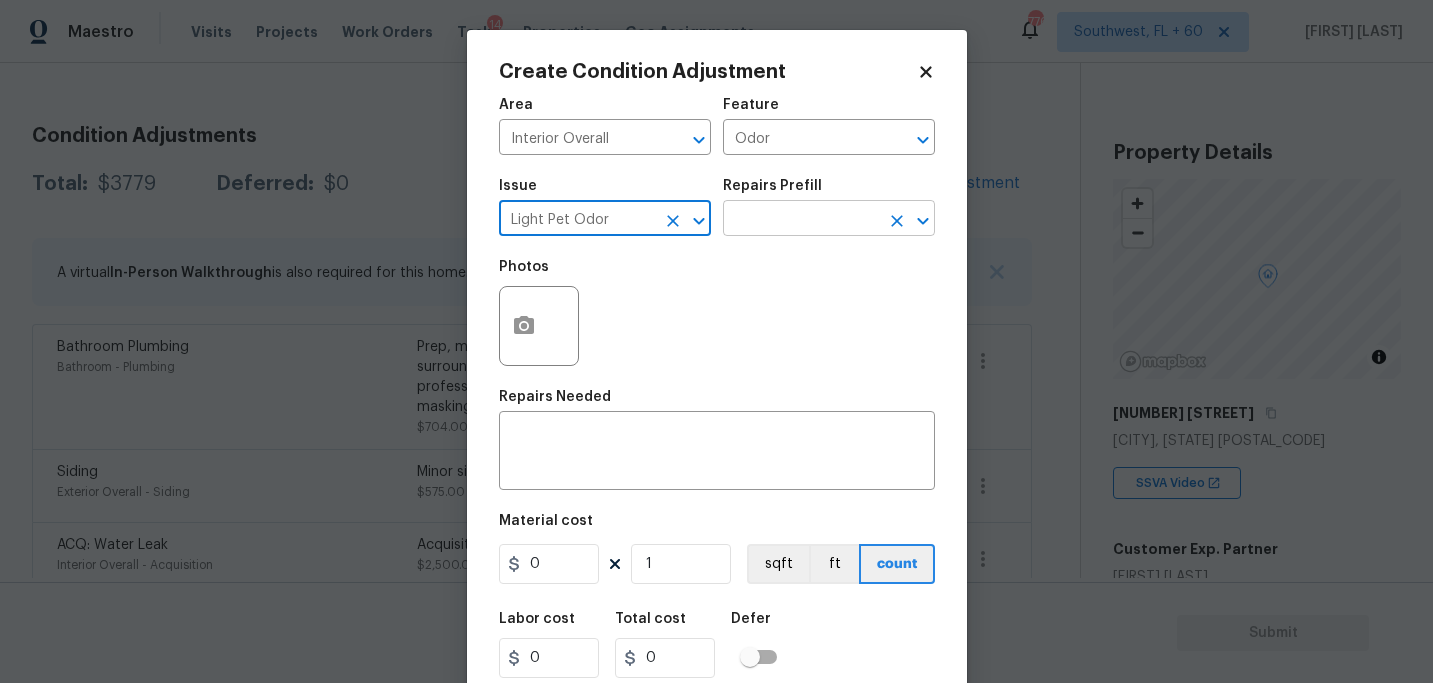 click at bounding box center [801, 220] 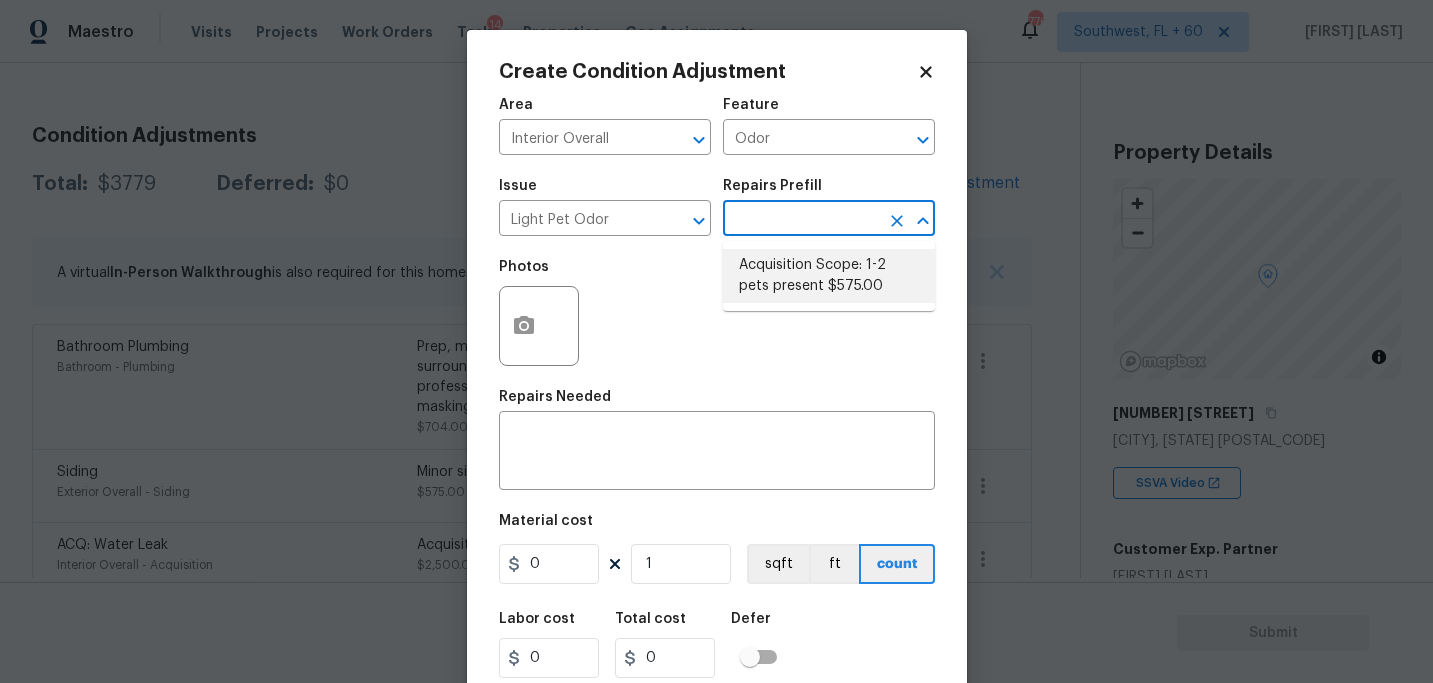 click on "Acquisition Scope: 1-2 pets present $575.00" at bounding box center [829, 276] 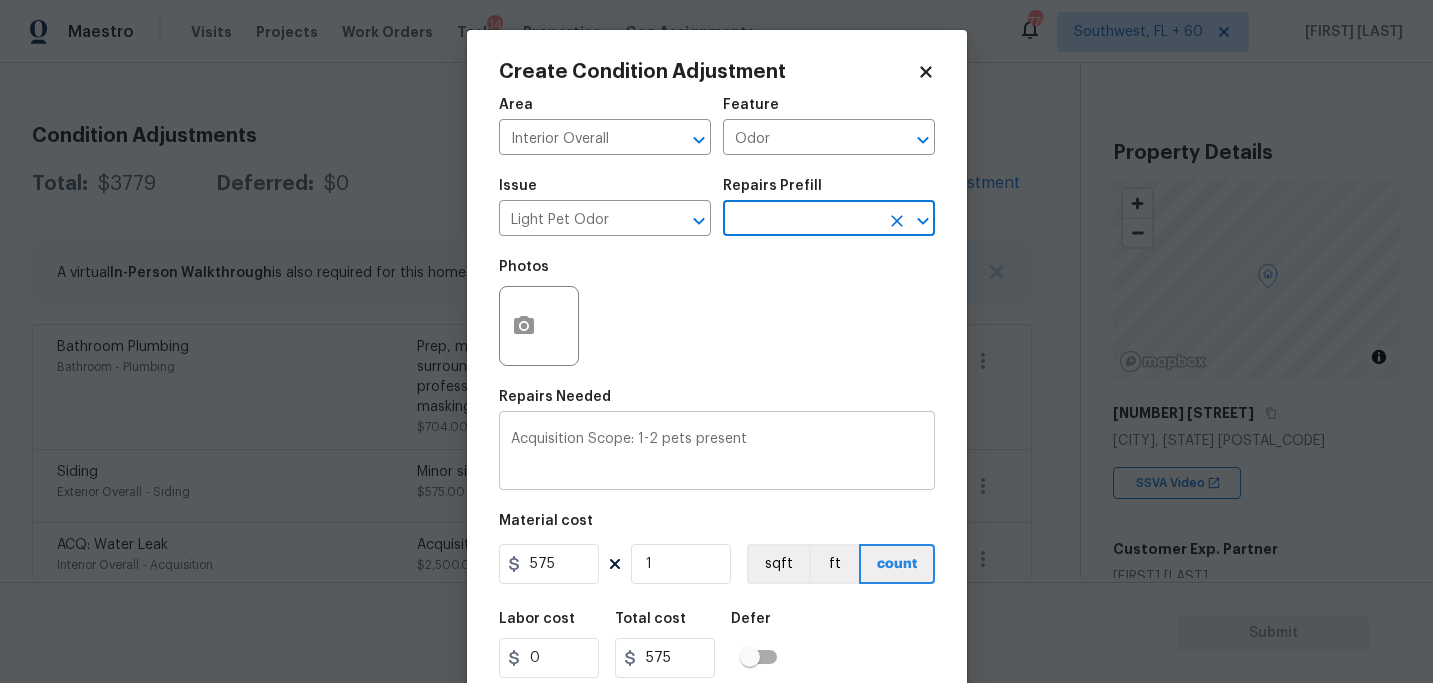 scroll, scrollTop: 64, scrollLeft: 0, axis: vertical 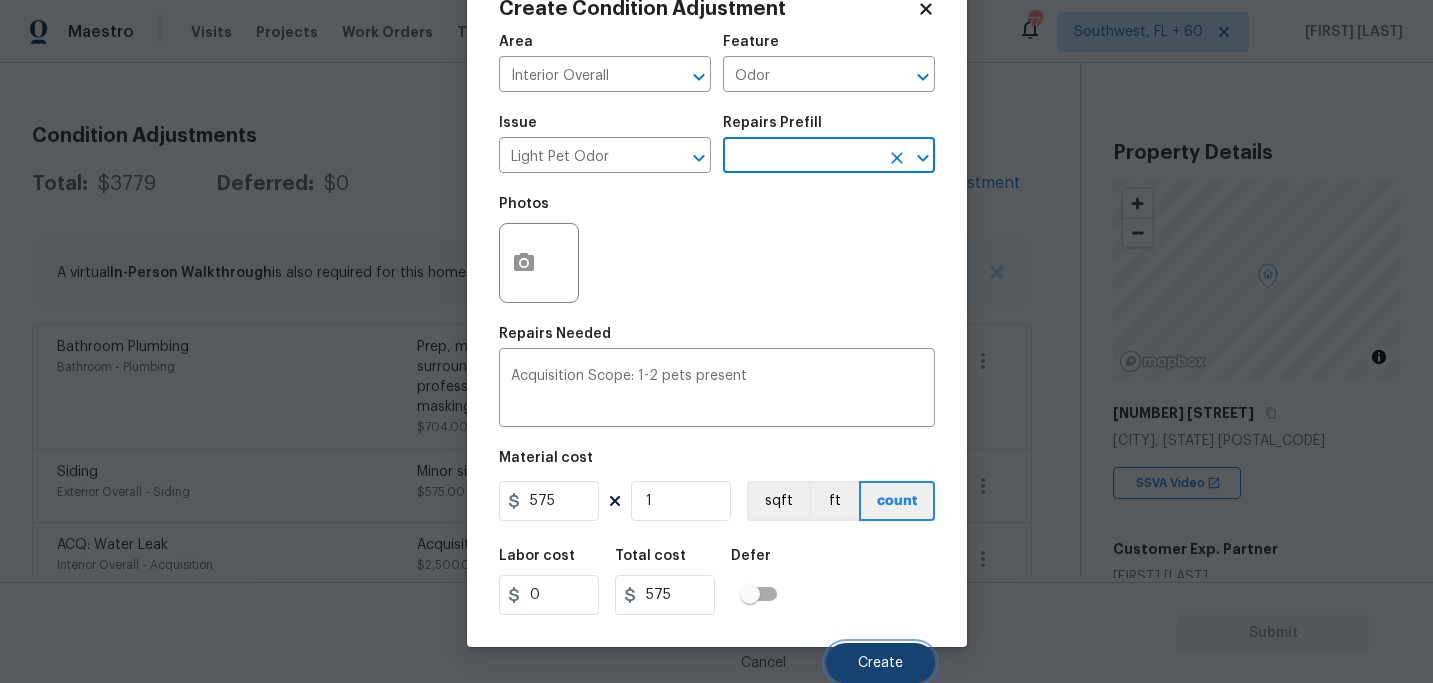 click on "Create" at bounding box center [880, 663] 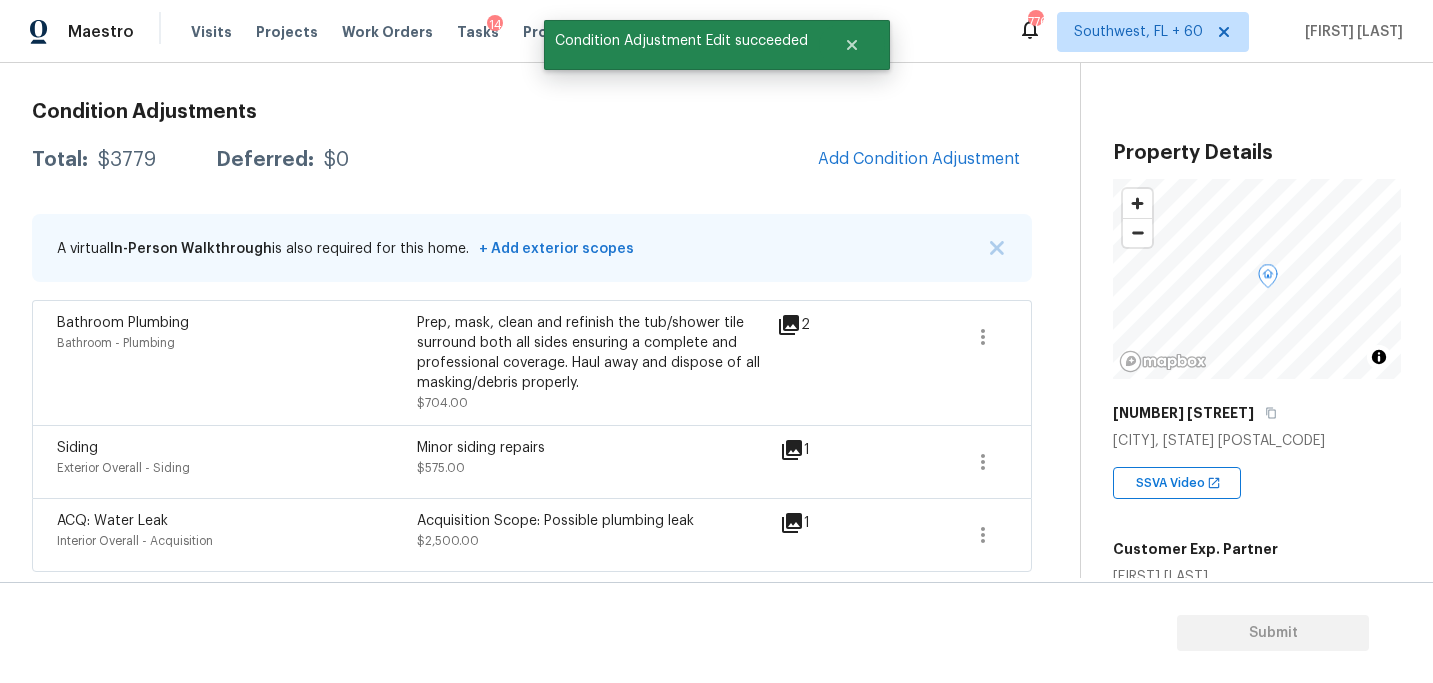 scroll, scrollTop: 241, scrollLeft: 0, axis: vertical 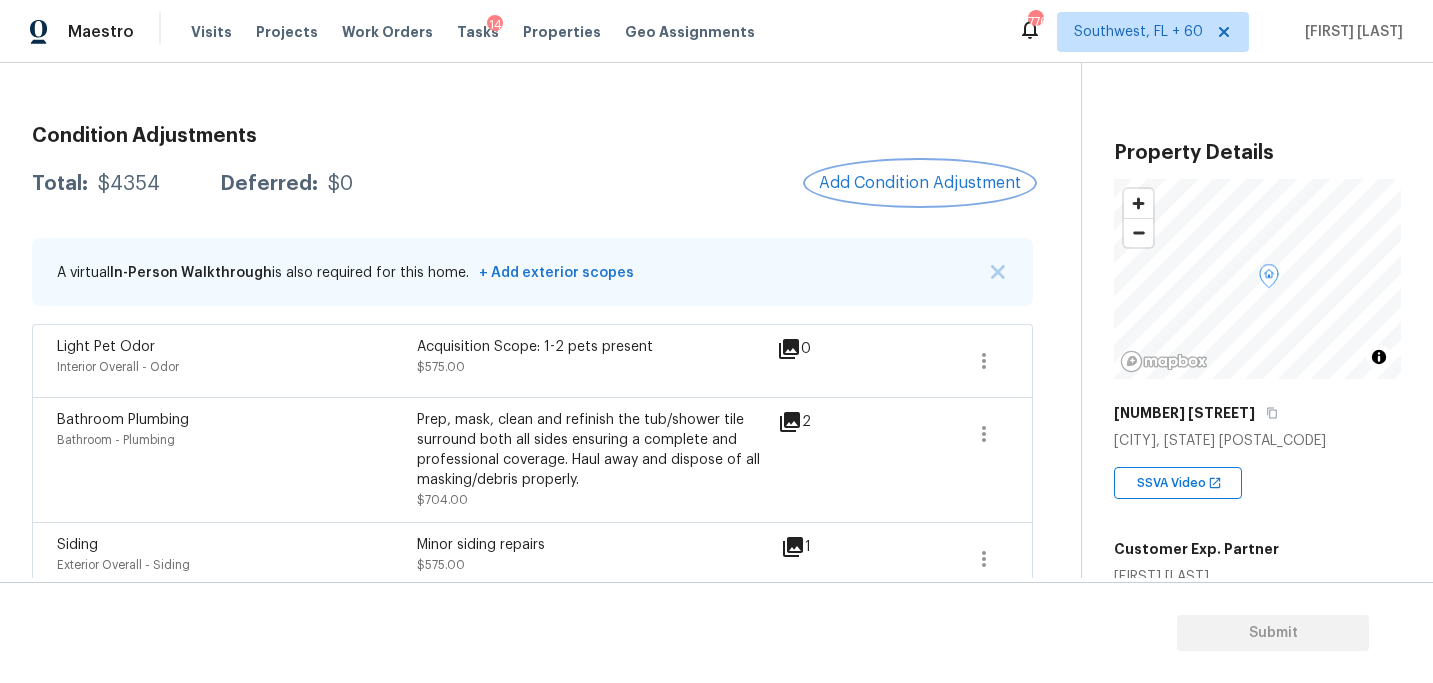 click on "Add Condition Adjustment" at bounding box center [920, 183] 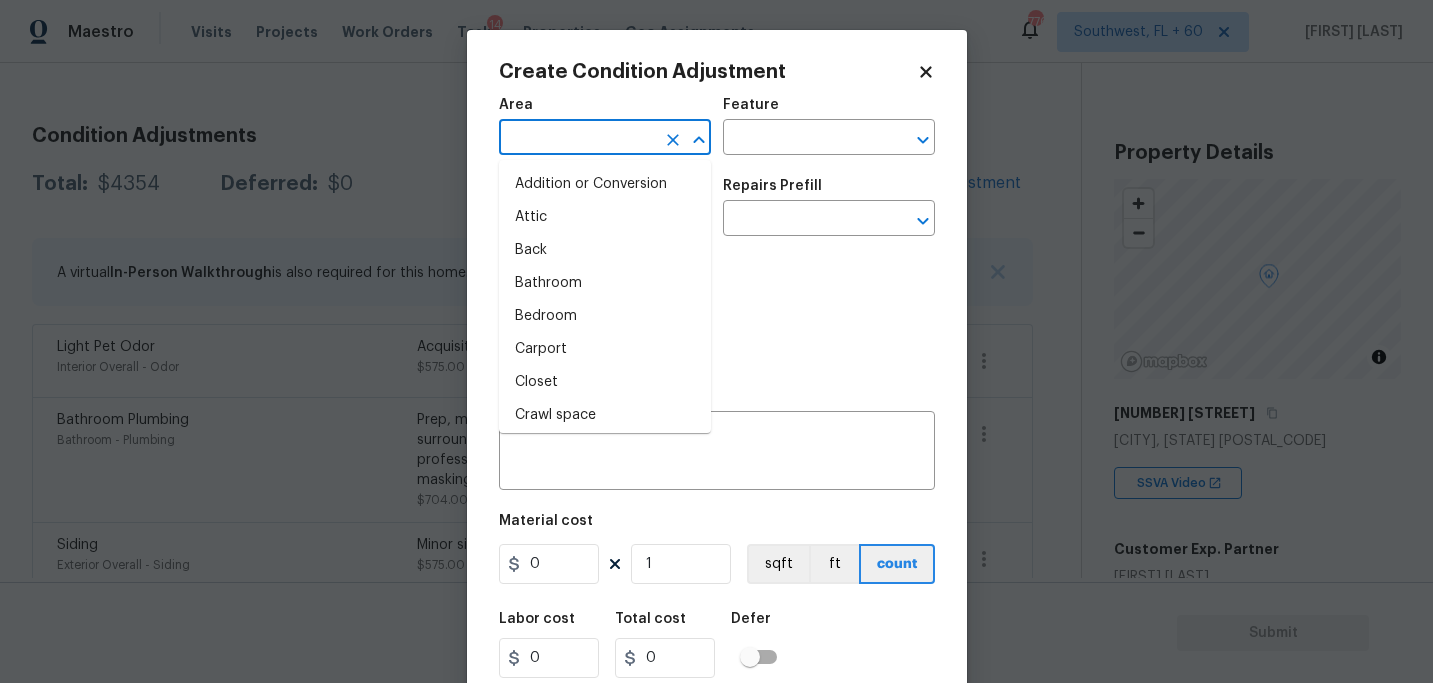 click at bounding box center [577, 139] 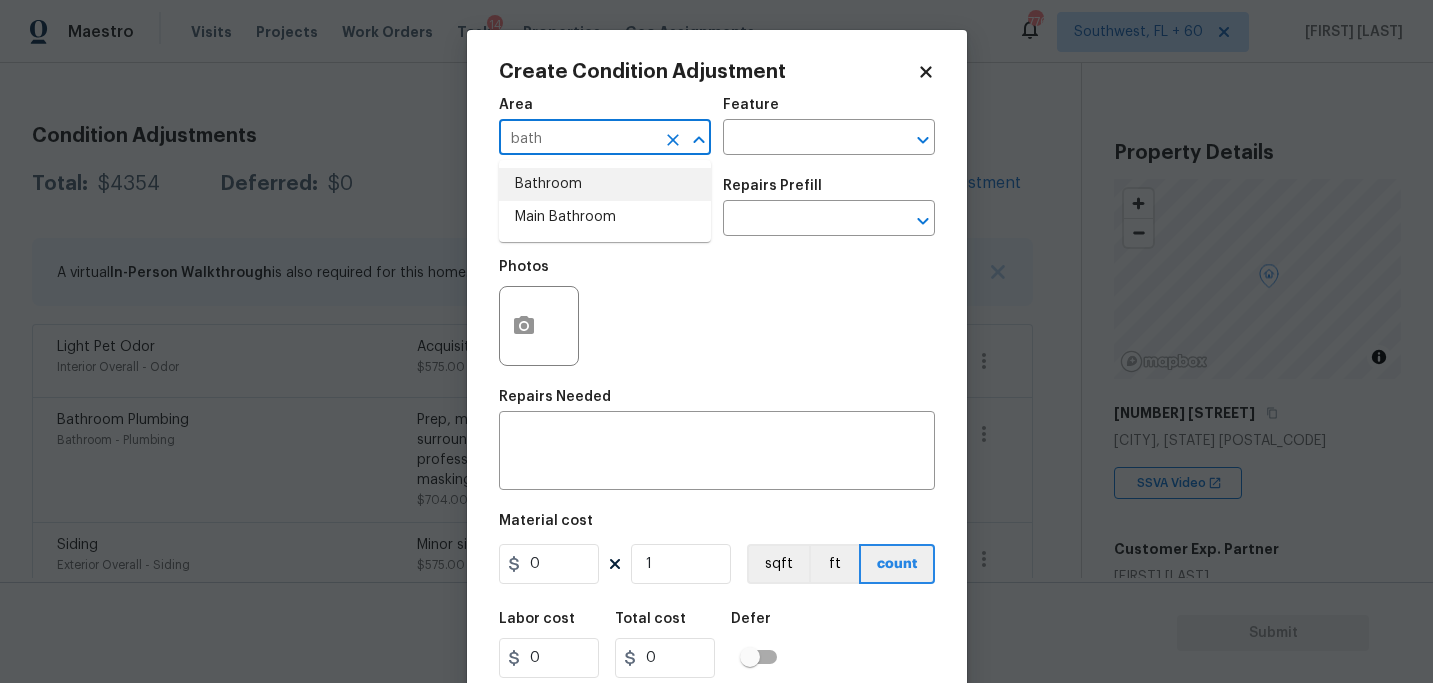 click on "Bathroom" at bounding box center (605, 184) 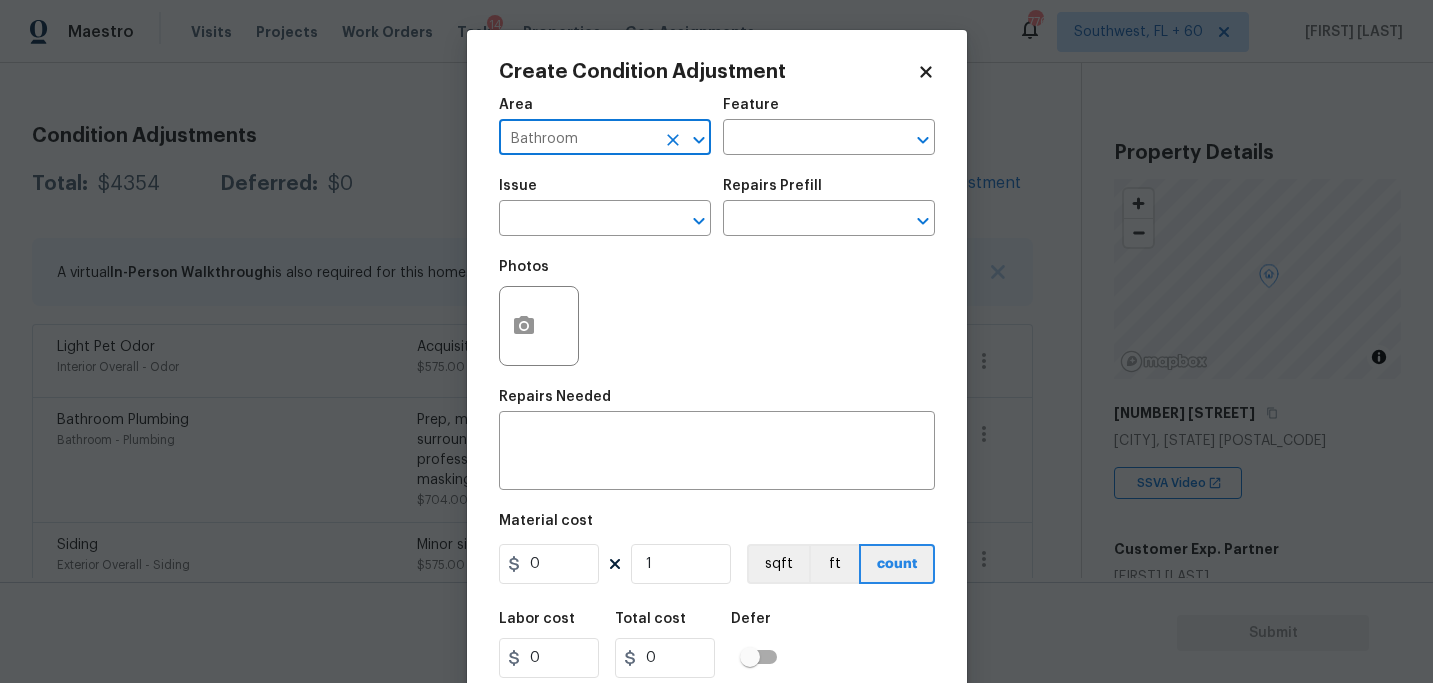 type on "Bathroom" 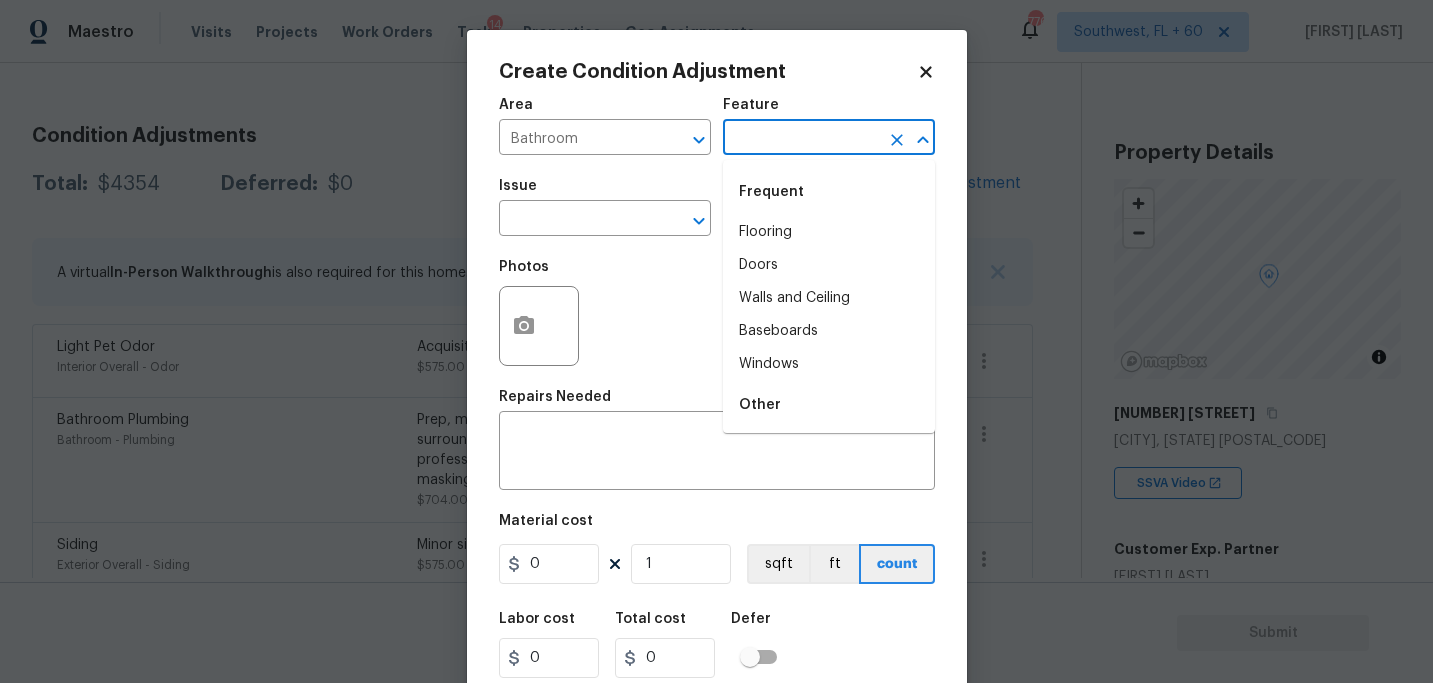click at bounding box center (801, 139) 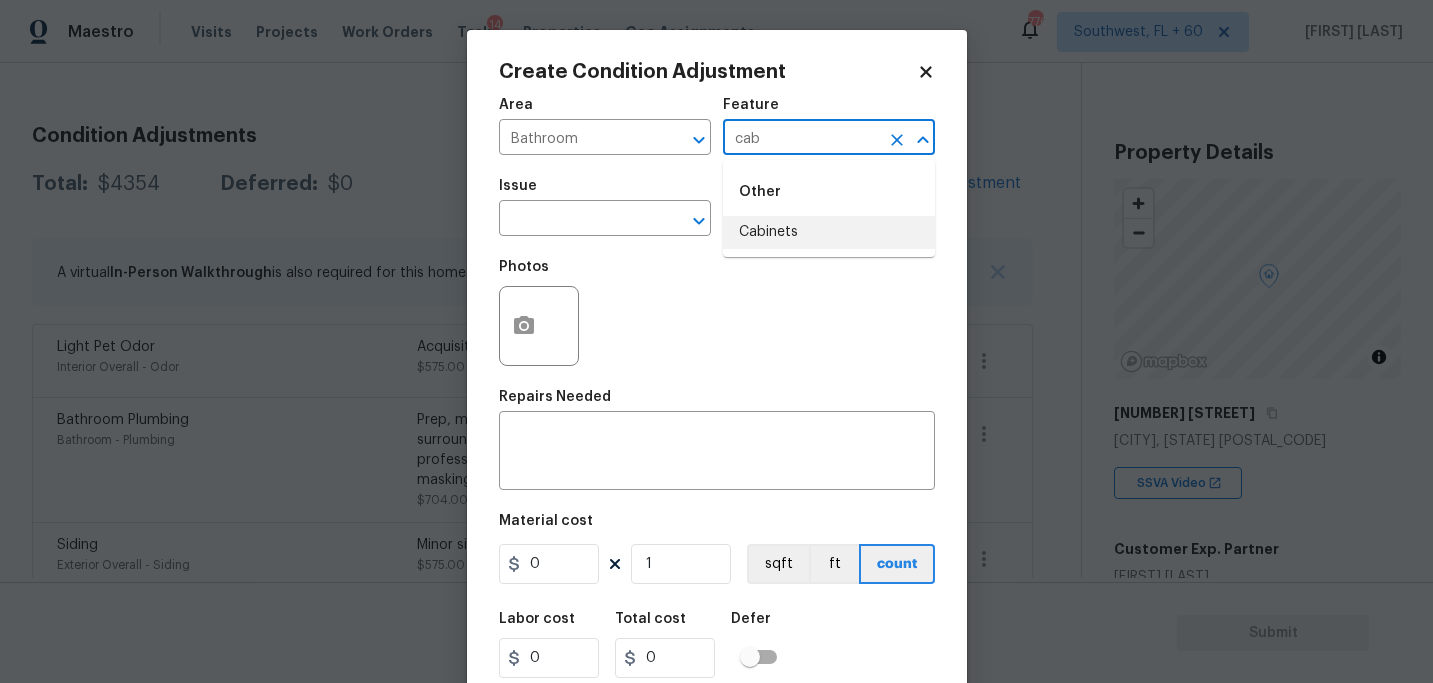 click on "Cabinets" at bounding box center (829, 232) 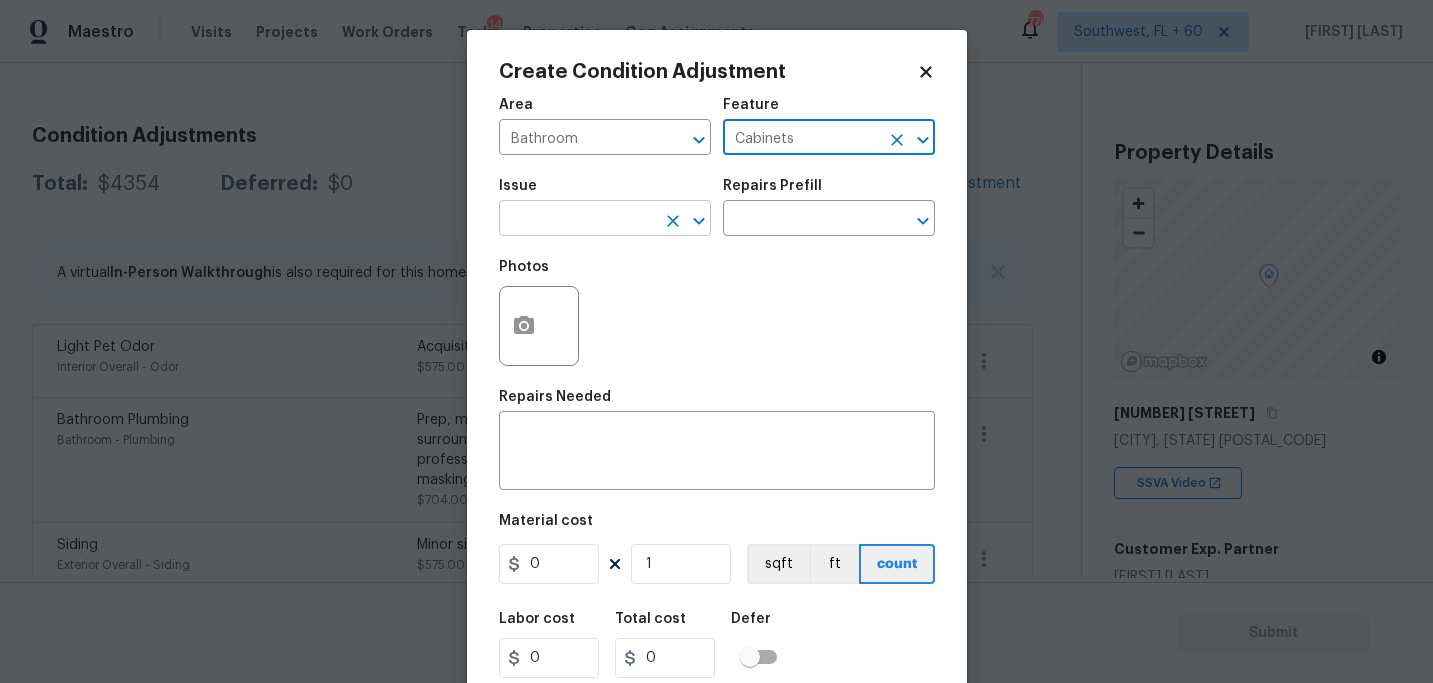 type on "Cabinets" 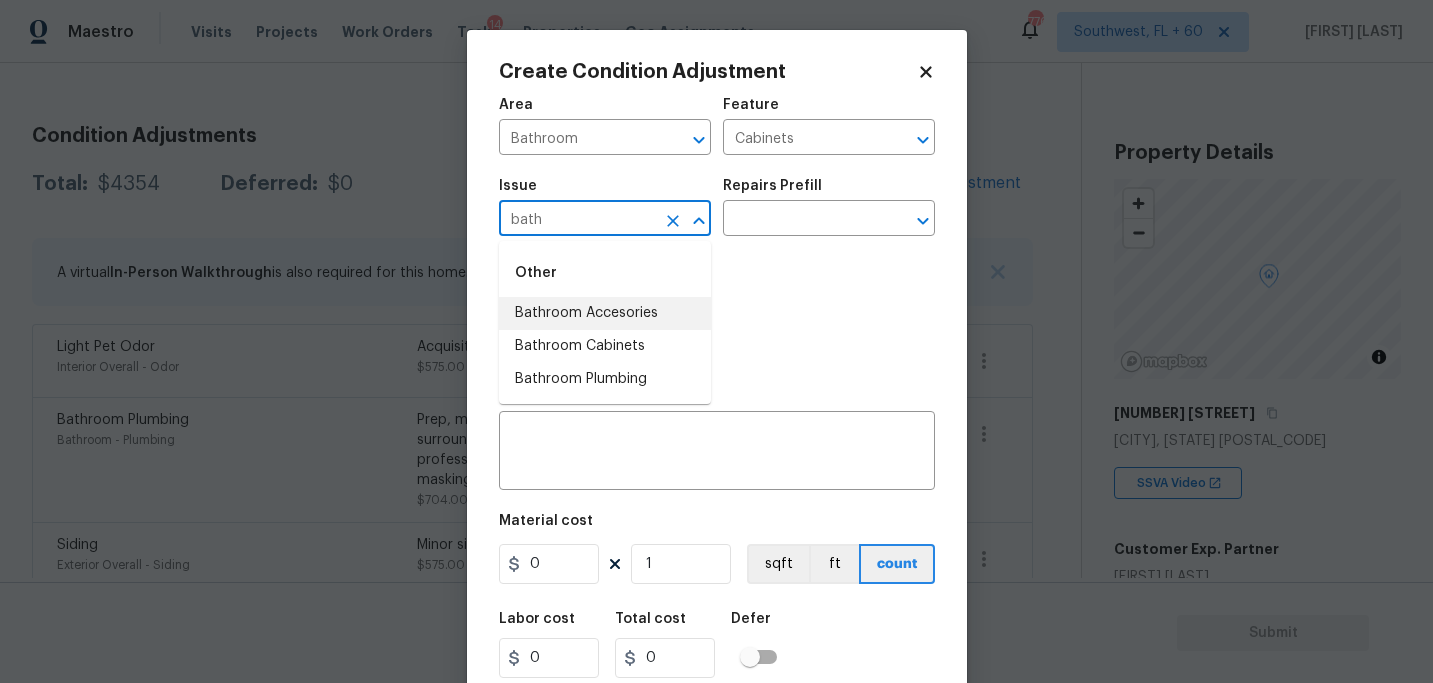 click on "Bathroom Cabinets" at bounding box center (605, 346) 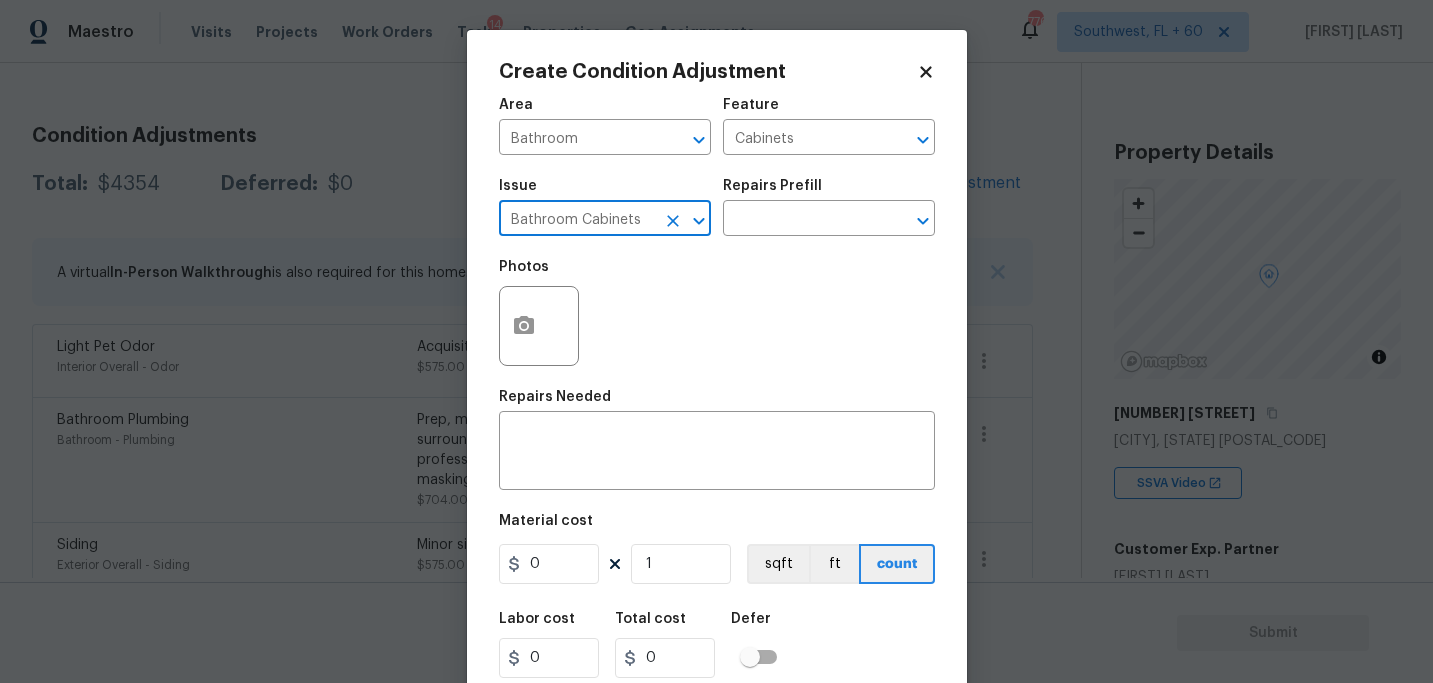 type on "Bathroom Cabinets" 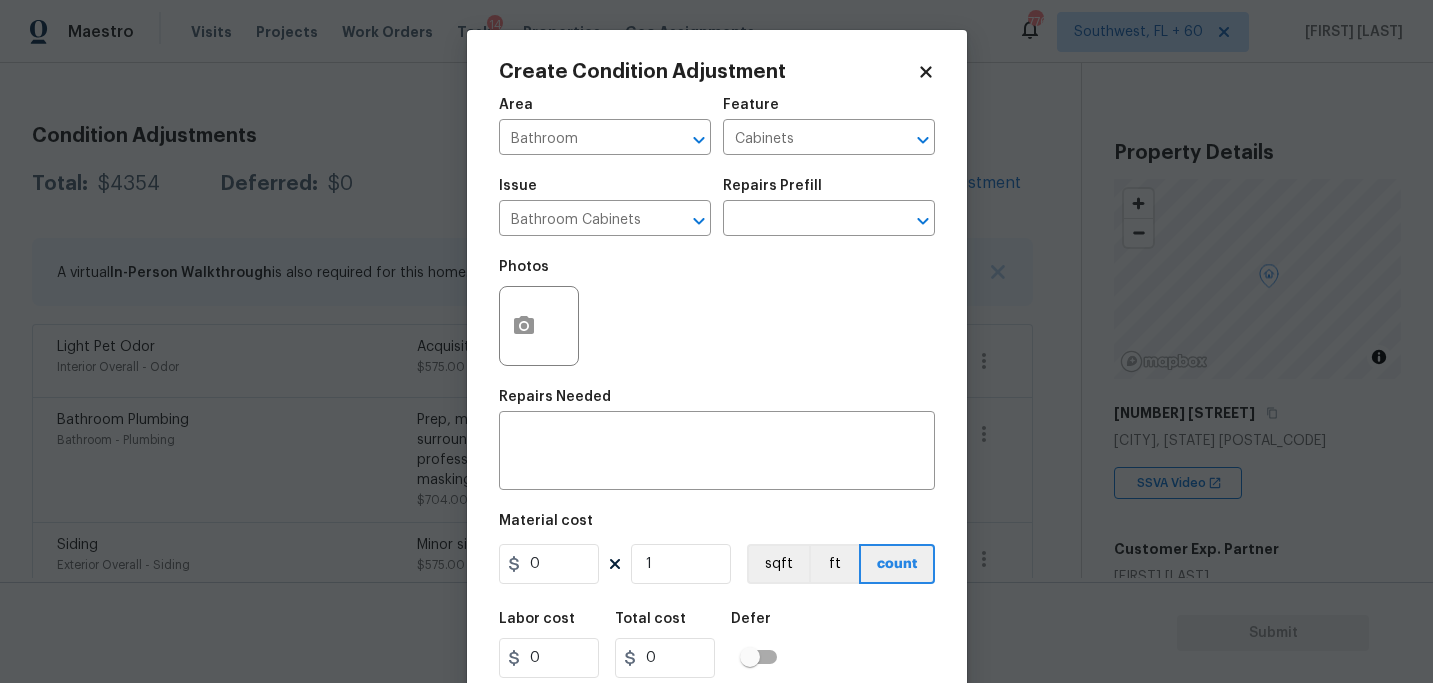 click on "Photos" at bounding box center (717, 313) 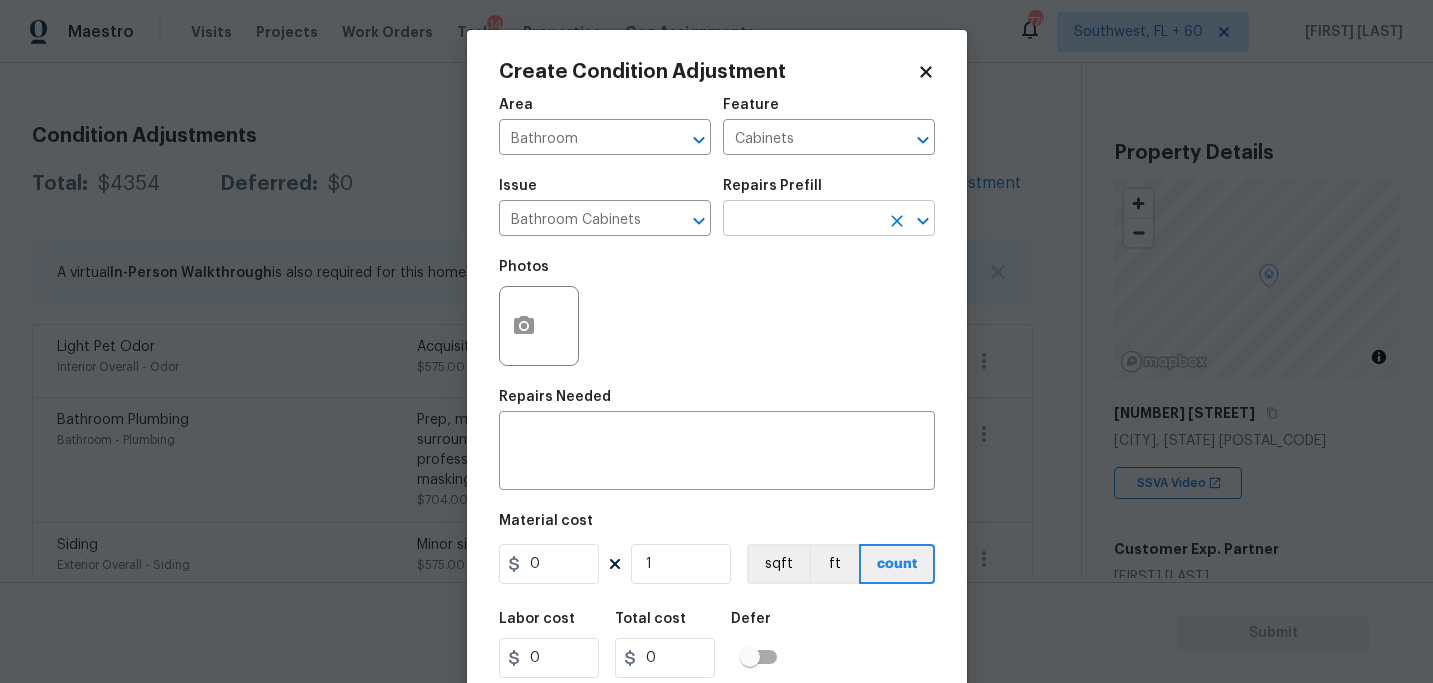 click at bounding box center [801, 220] 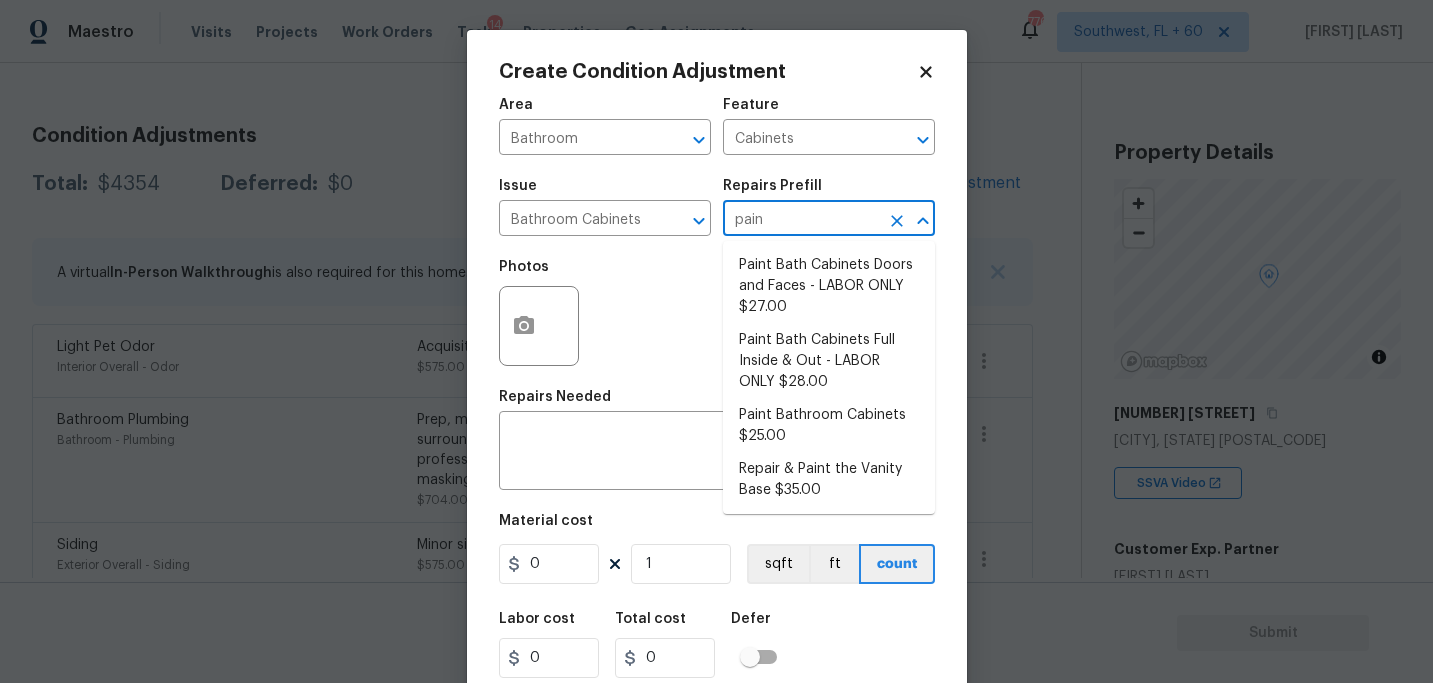 type on "paint" 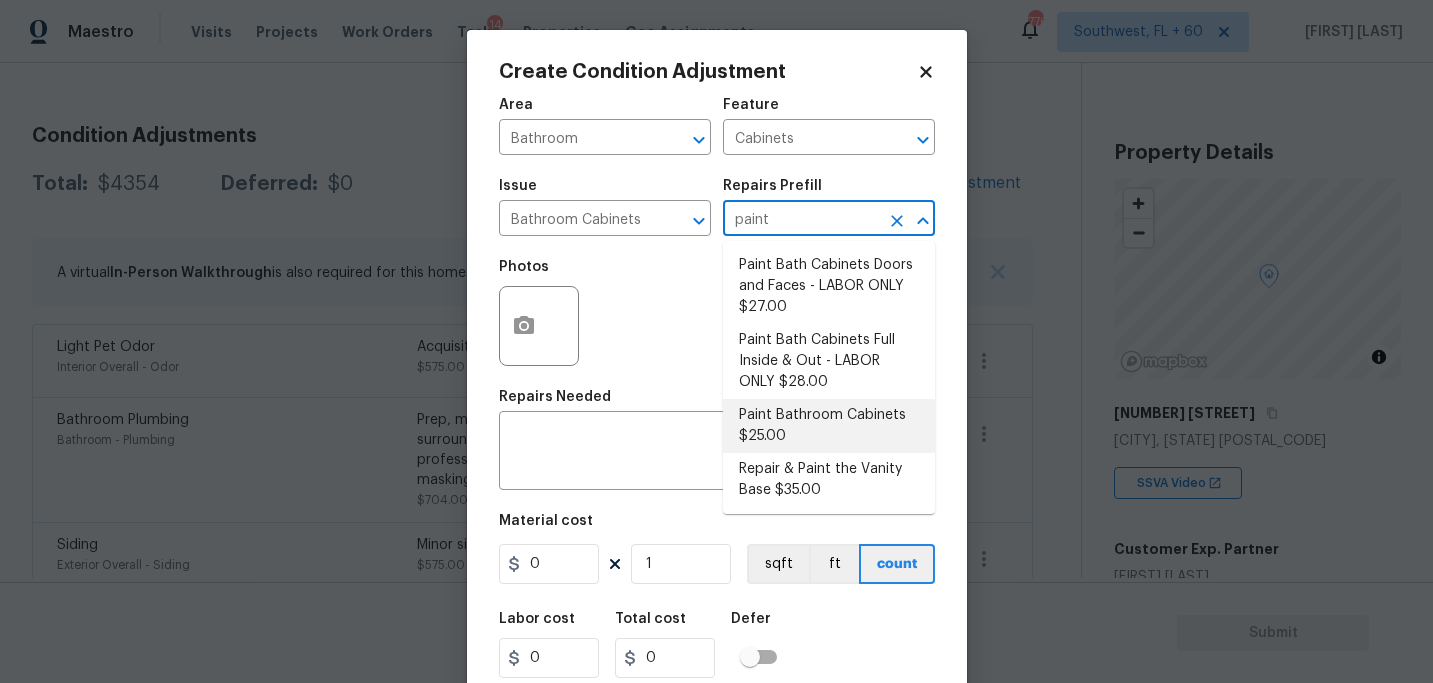 click on "Paint Bathroom Cabinets $25.00" at bounding box center [829, 426] 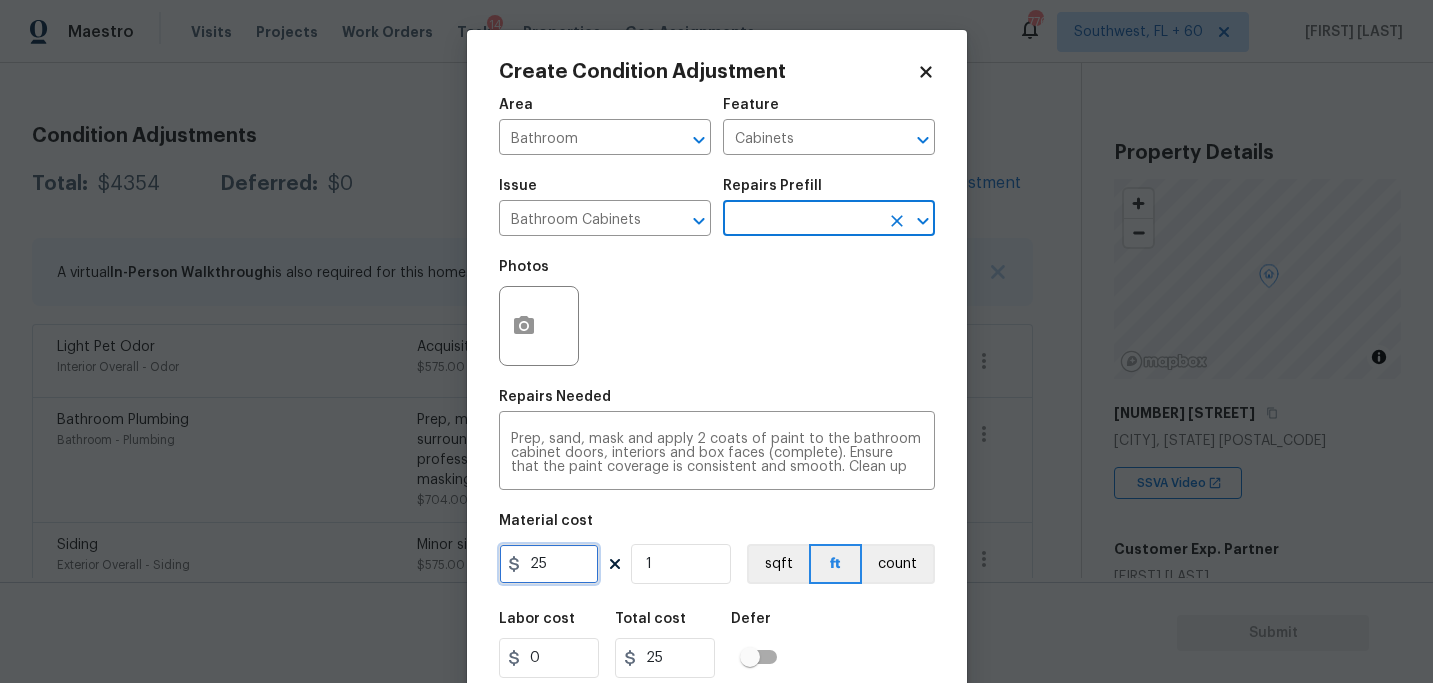 drag, startPoint x: 572, startPoint y: 559, endPoint x: 528, endPoint y: 559, distance: 44 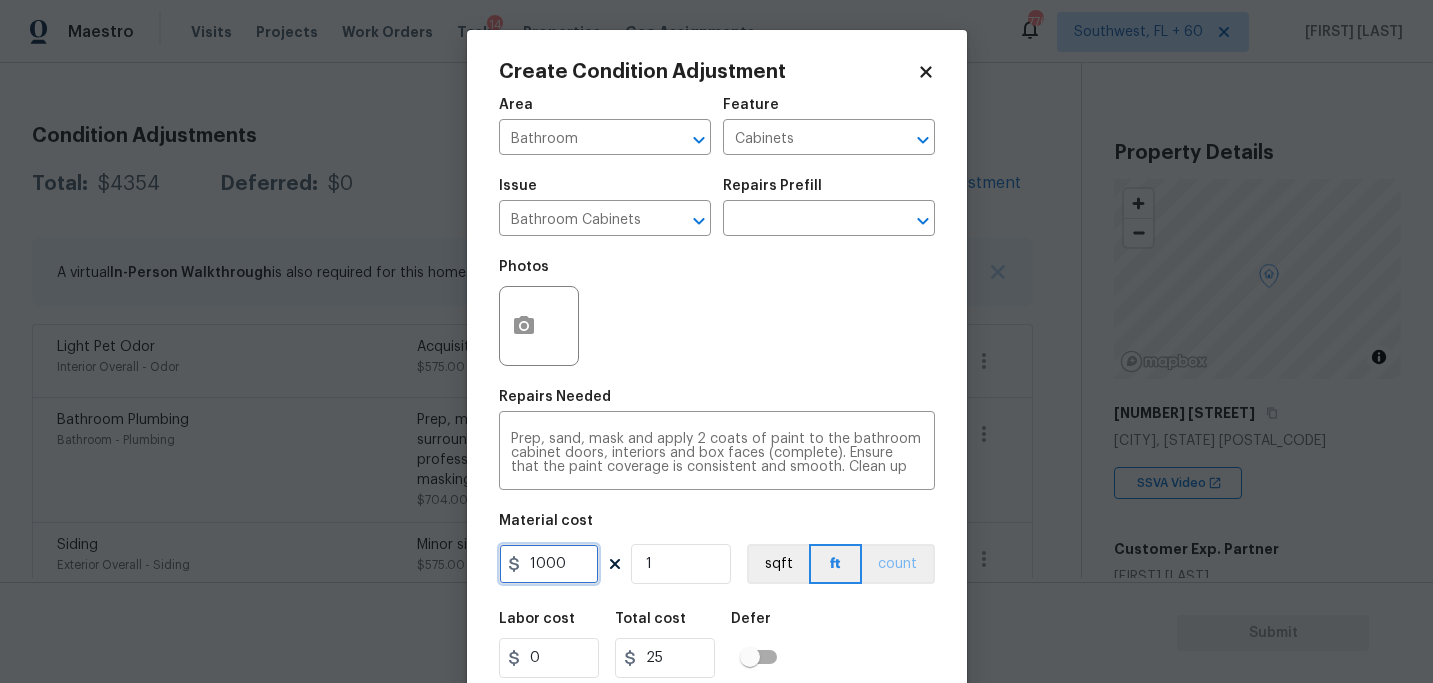 type on "1000" 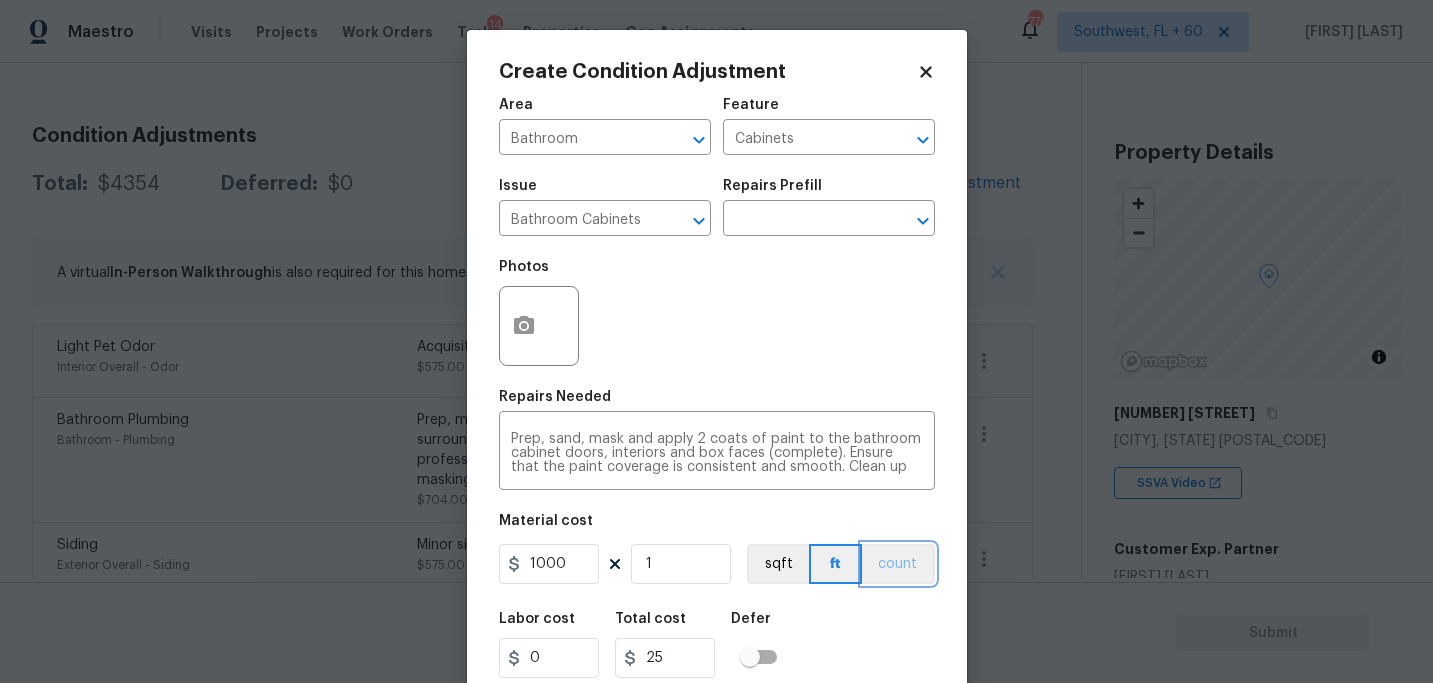 type on "1000" 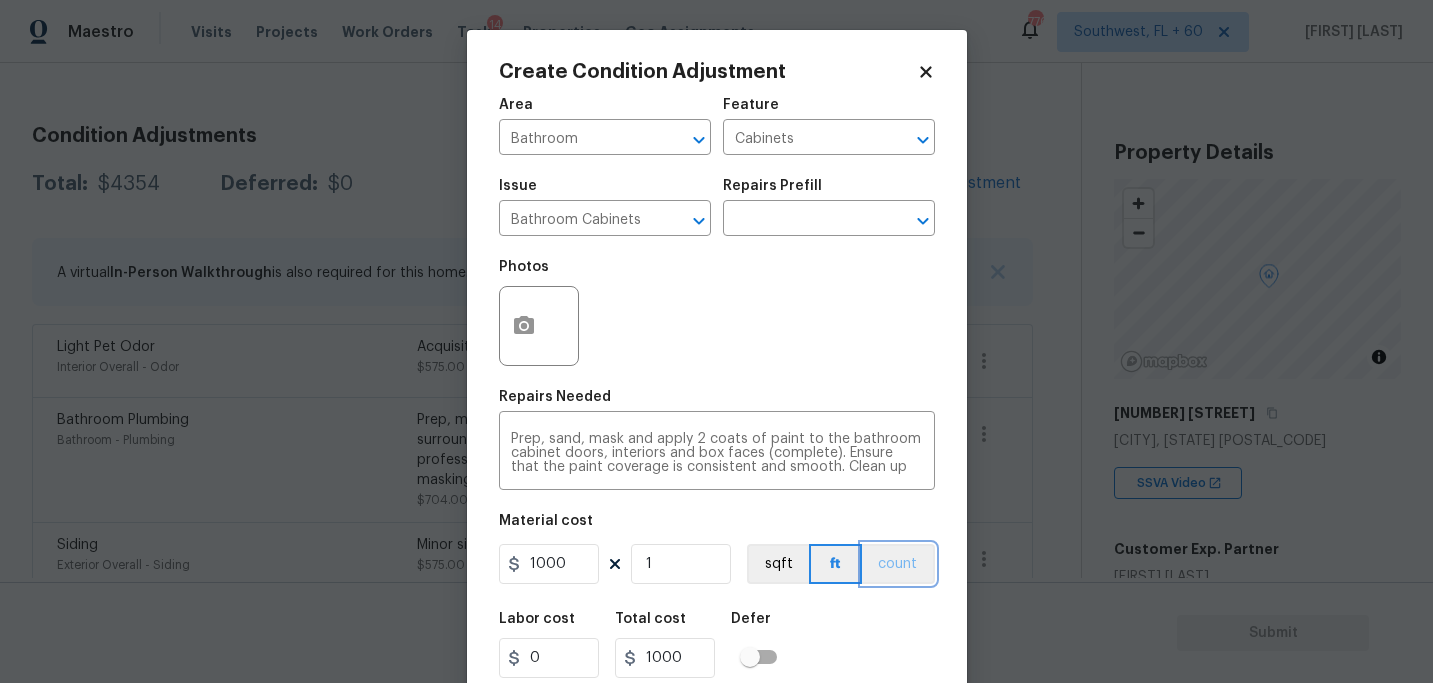 click on "count" at bounding box center [898, 564] 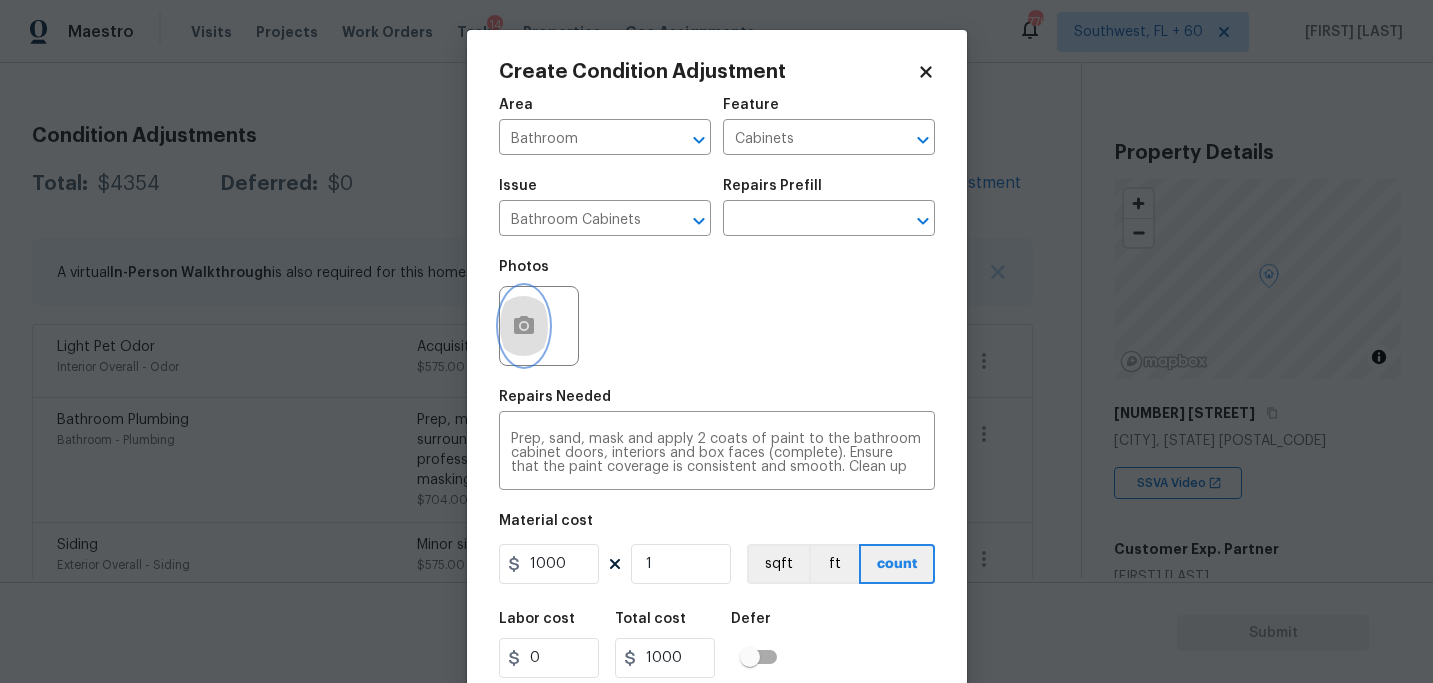 click at bounding box center (524, 326) 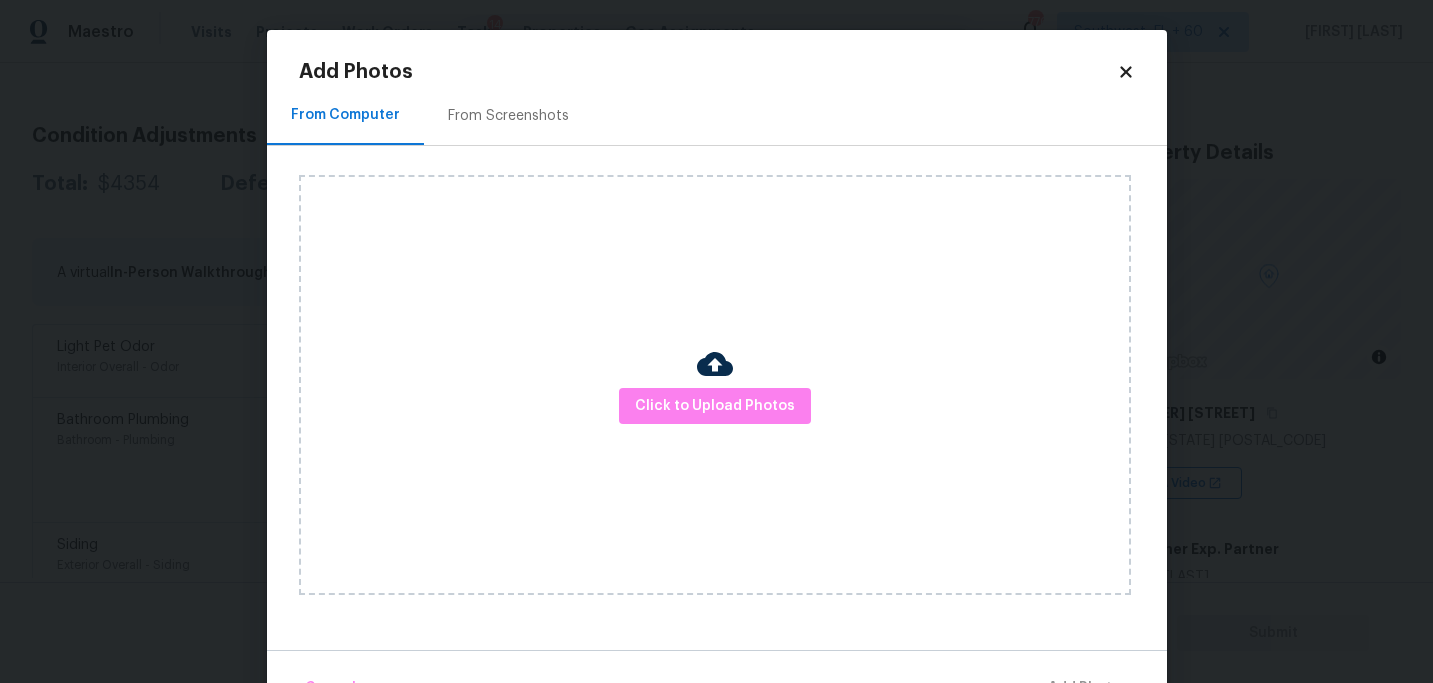 click on "Click to Upload Photos" at bounding box center [715, 385] 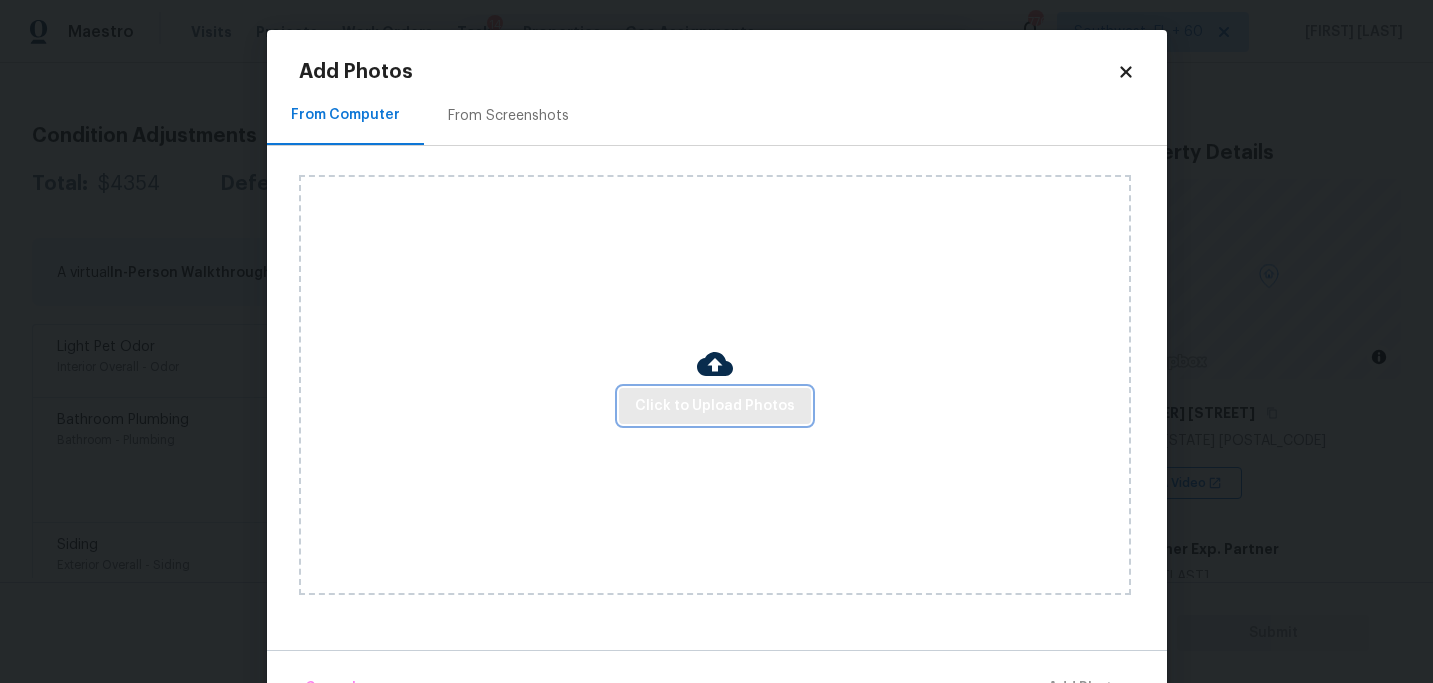 click on "Click to Upload Photos" at bounding box center (715, 406) 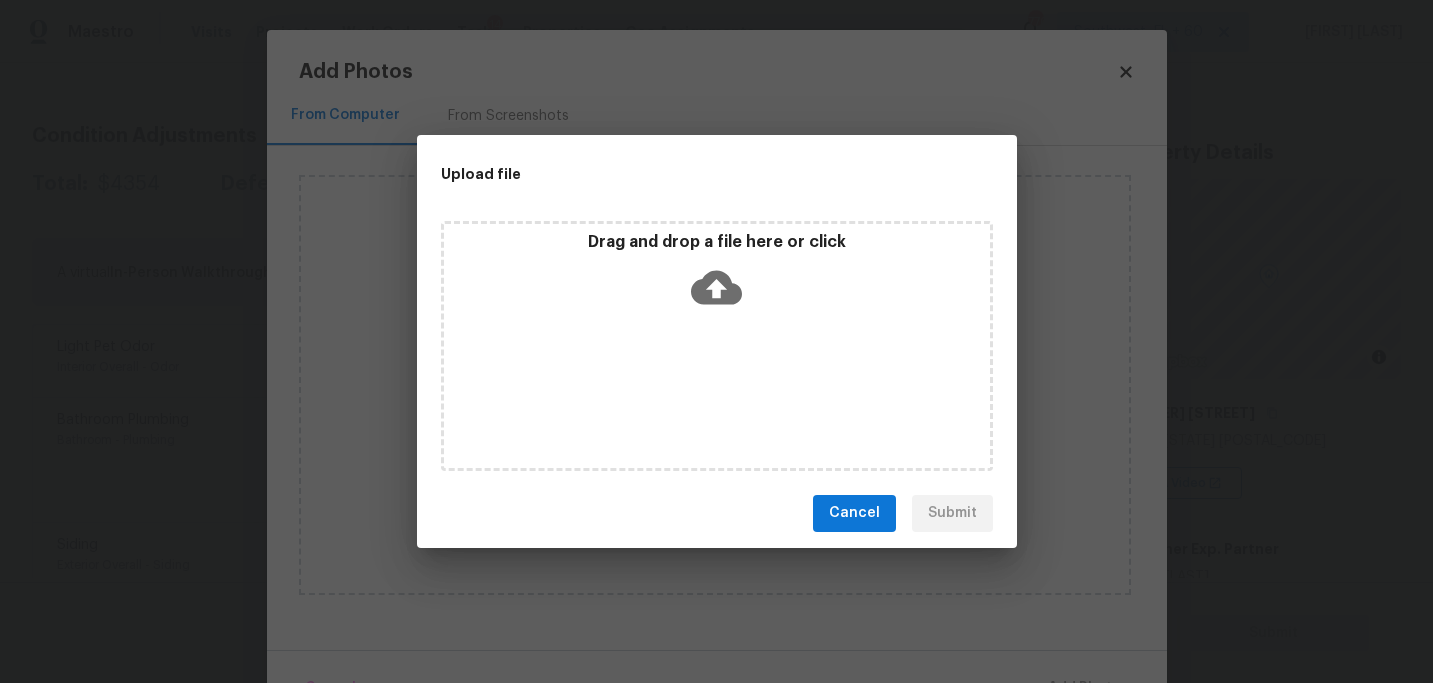click on "Drag and drop a file here or click" at bounding box center [717, 275] 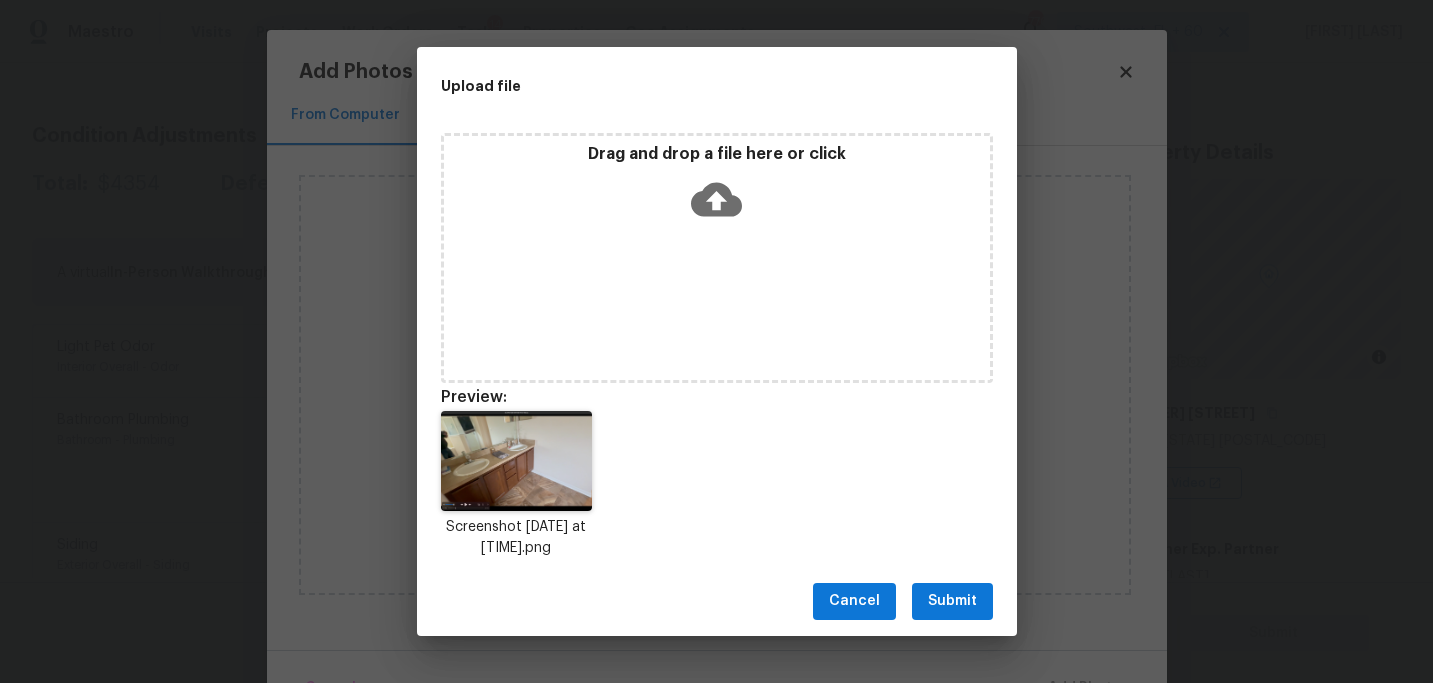 click on "Cancel Submit" at bounding box center (717, 601) 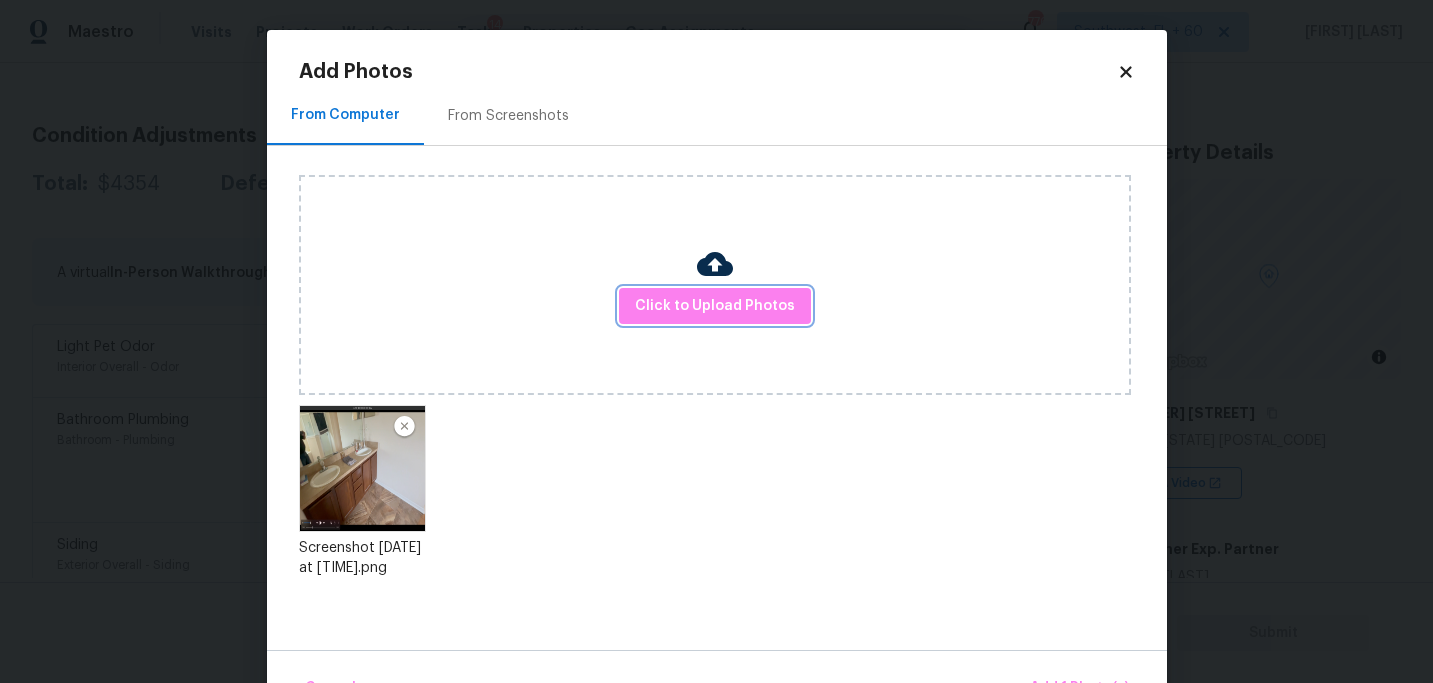 scroll, scrollTop: 57, scrollLeft: 0, axis: vertical 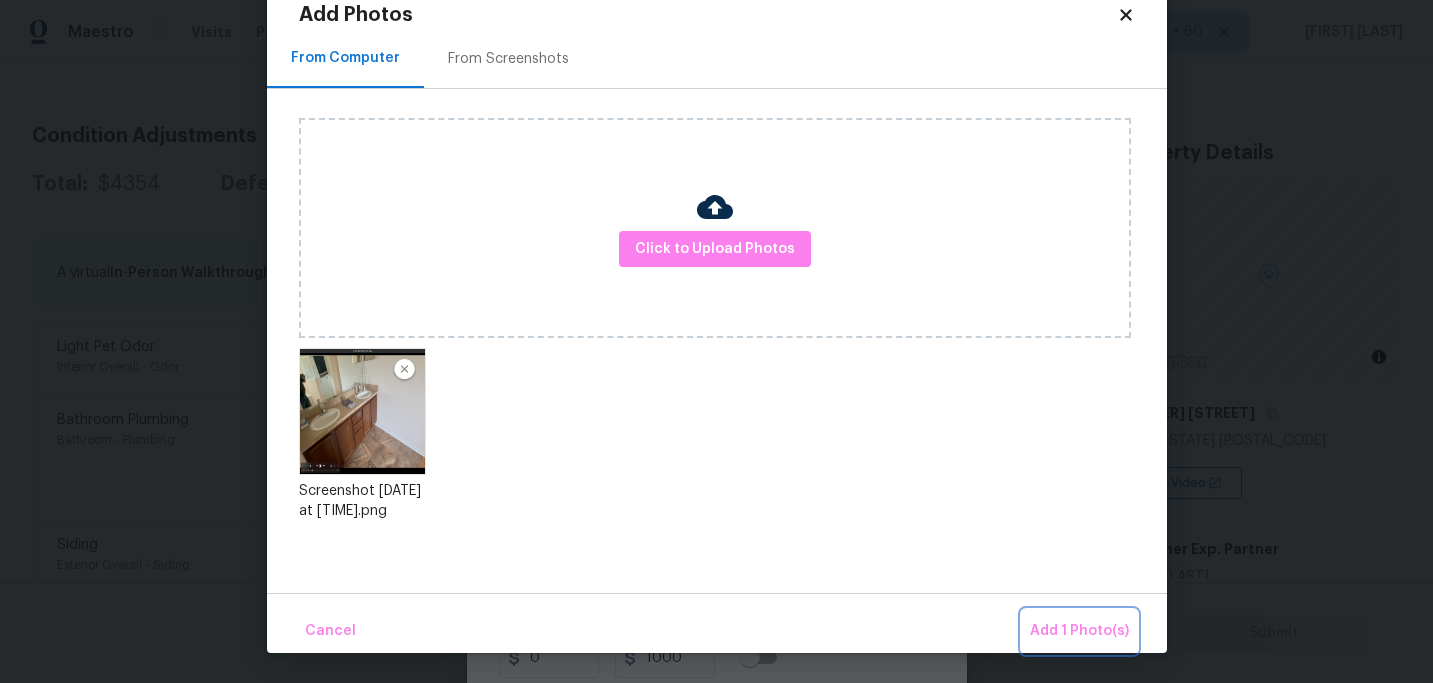click on "Add 1 Photo(s)" at bounding box center (1079, 631) 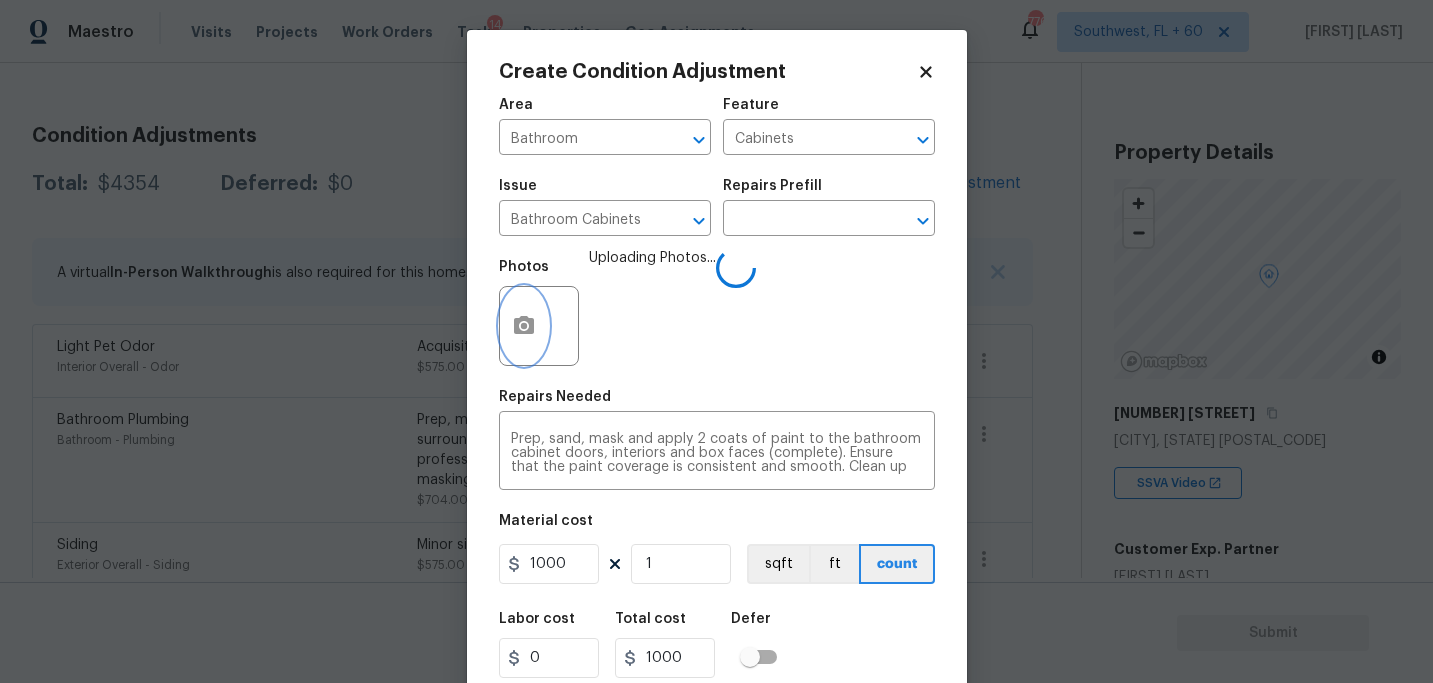 scroll, scrollTop: 0, scrollLeft: 0, axis: both 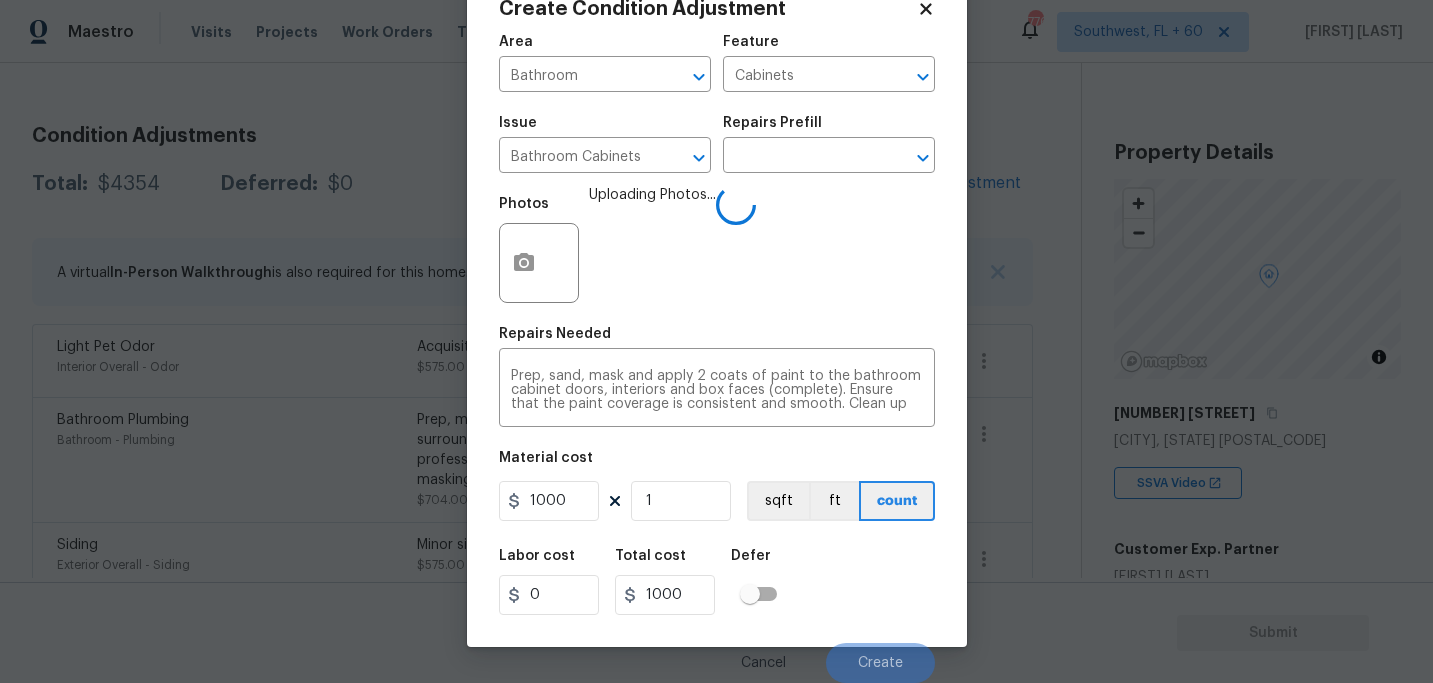 click on "Labor cost 0 Total cost 1000 Defer" at bounding box center (717, 582) 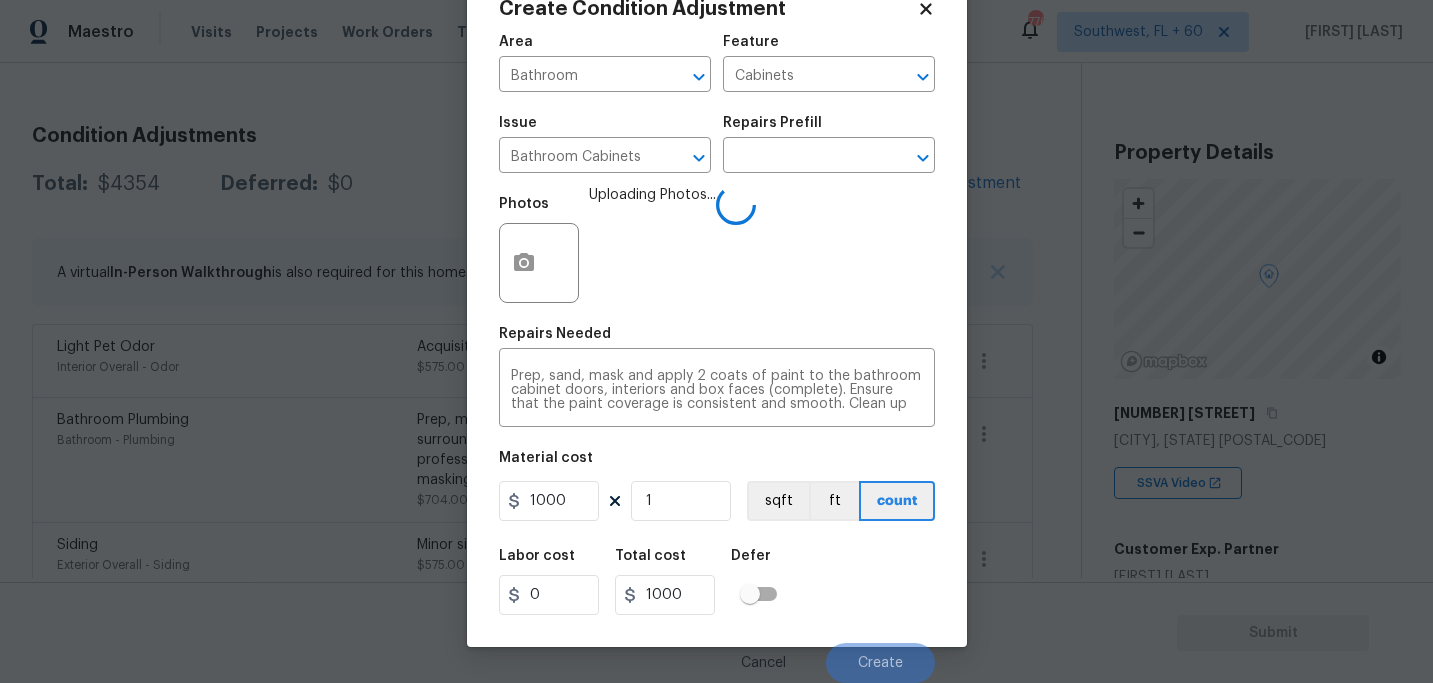 click on "Labor cost 0 Total cost 1000 Defer" at bounding box center [717, 582] 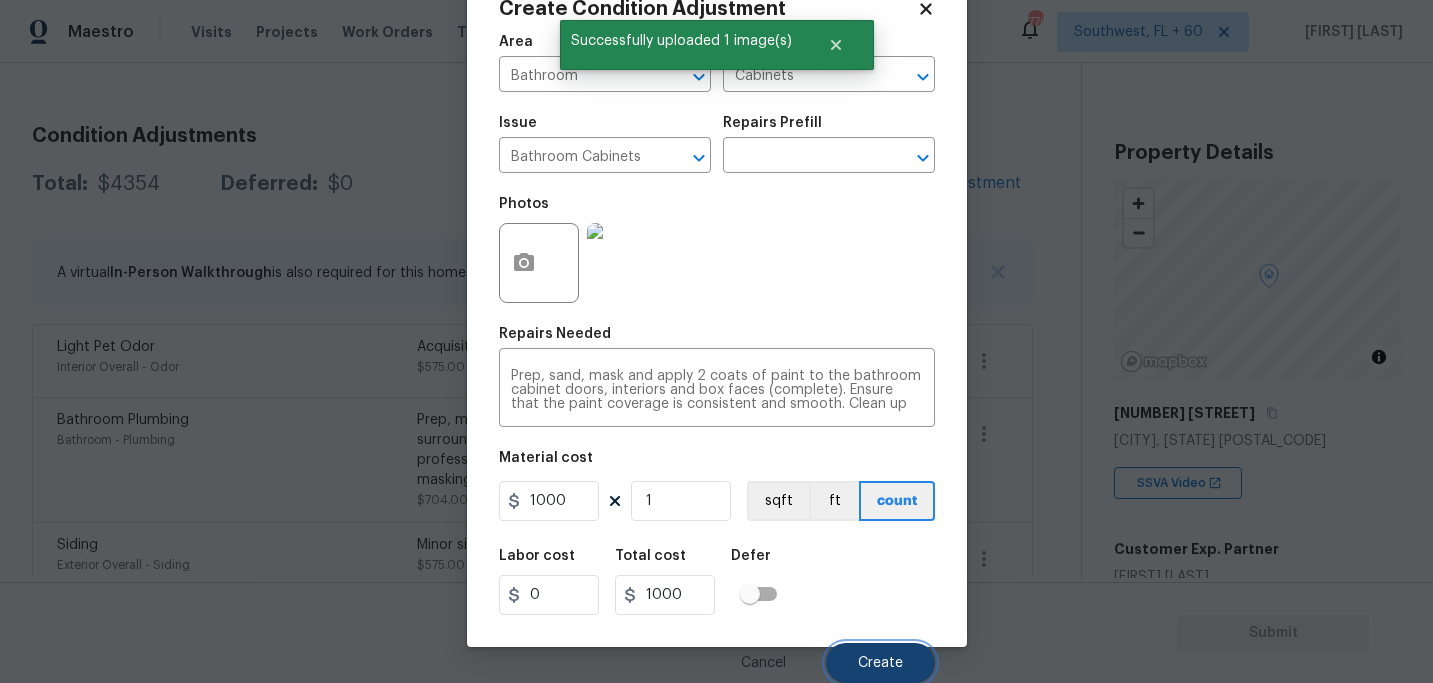 click on "Create" at bounding box center (880, 663) 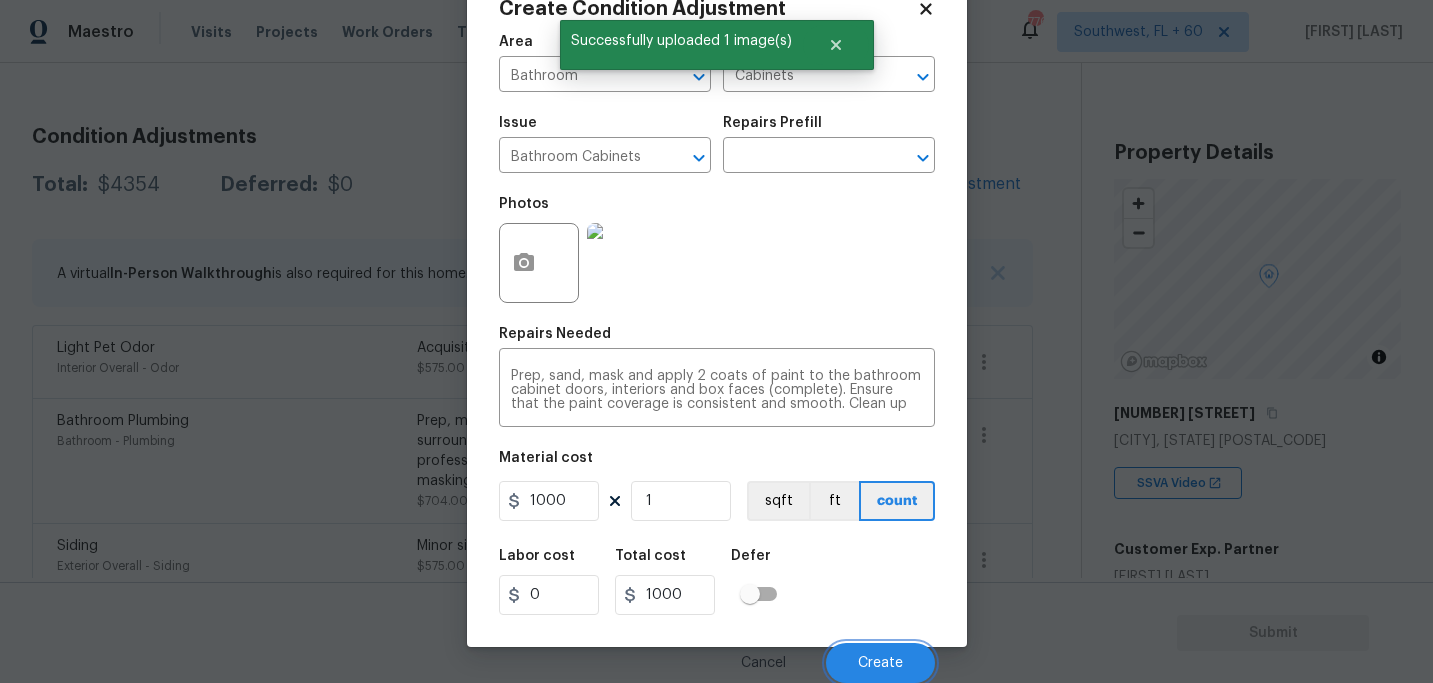 scroll, scrollTop: 241, scrollLeft: 0, axis: vertical 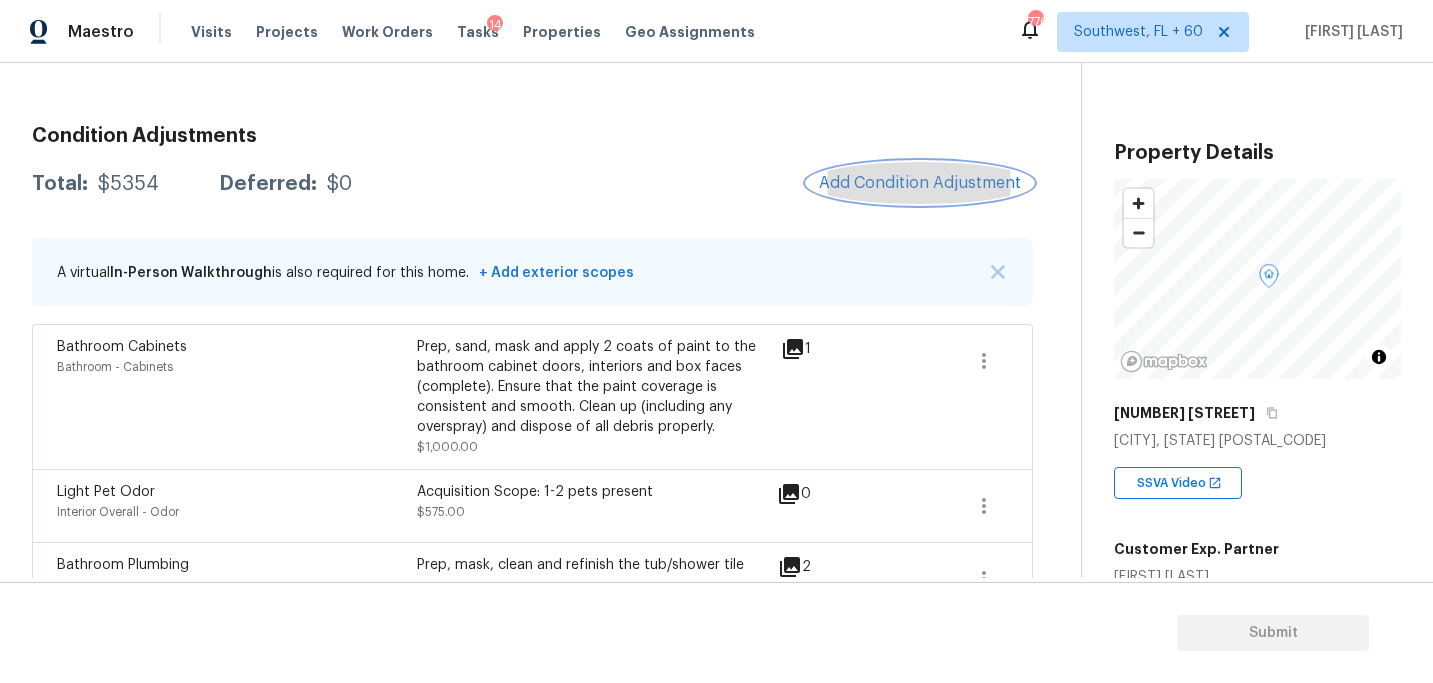 click on "Add Condition Adjustment" at bounding box center (920, 183) 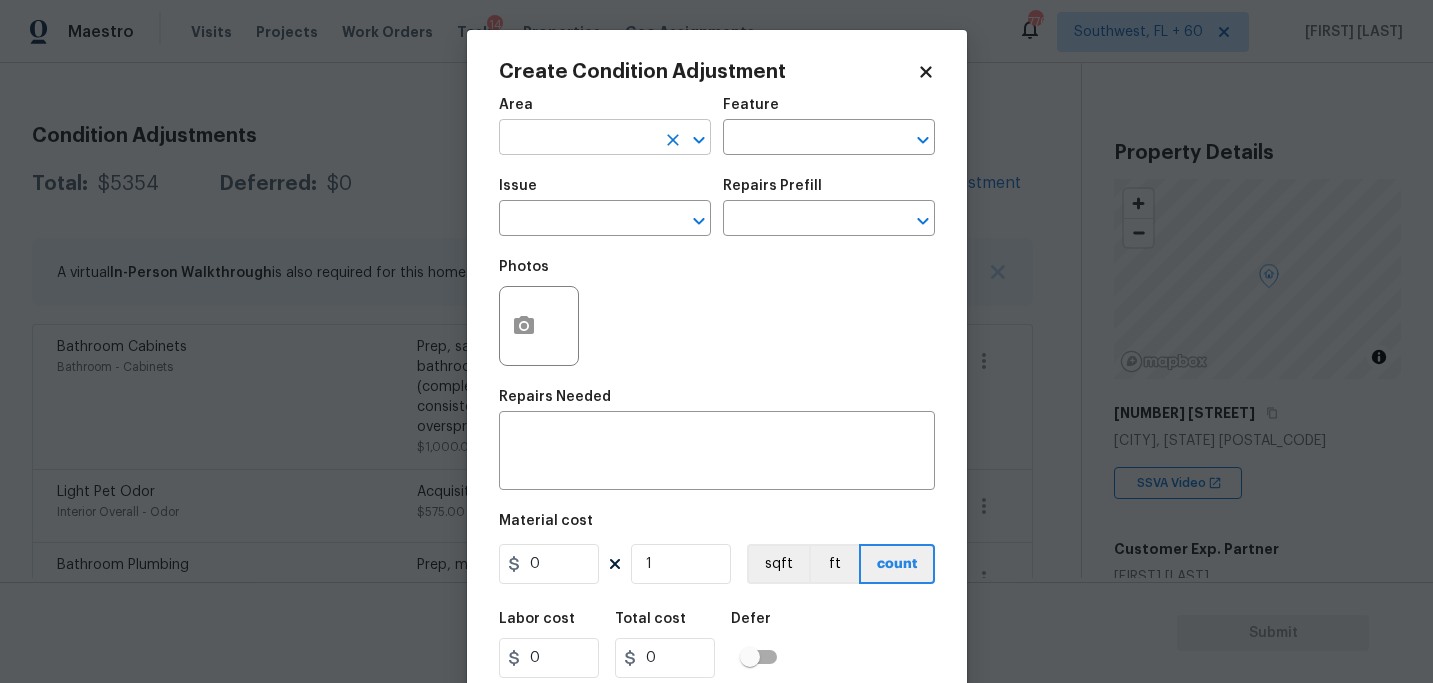 click at bounding box center [577, 139] 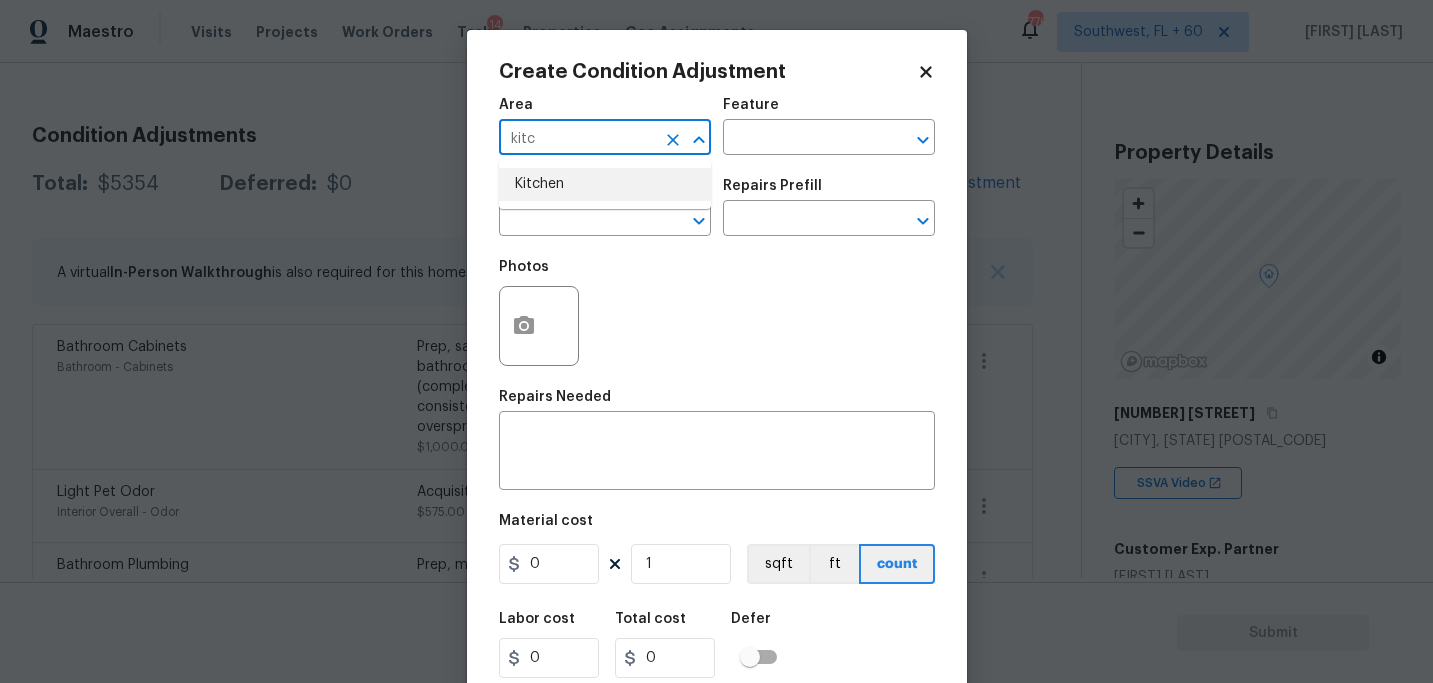 click on "Kitchen" at bounding box center [605, 184] 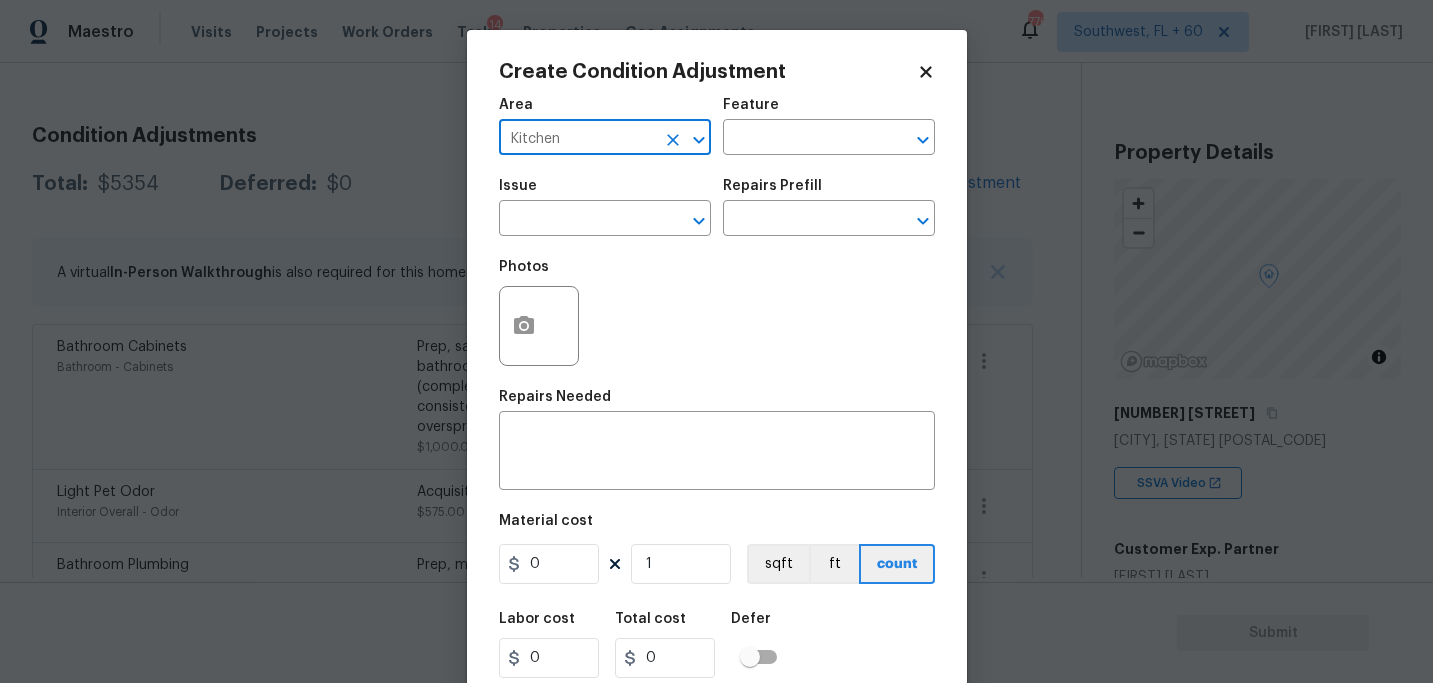 type on "Kitchen" 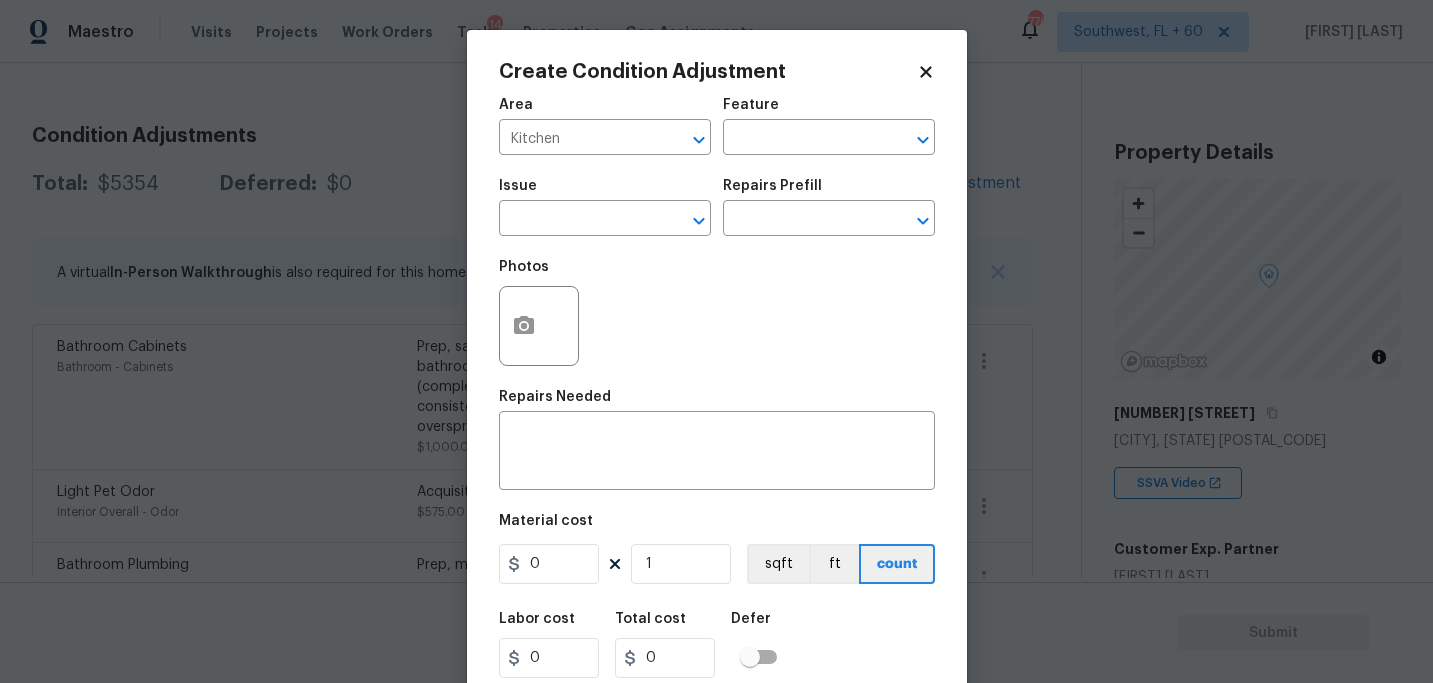 click on "Feature" at bounding box center (829, 111) 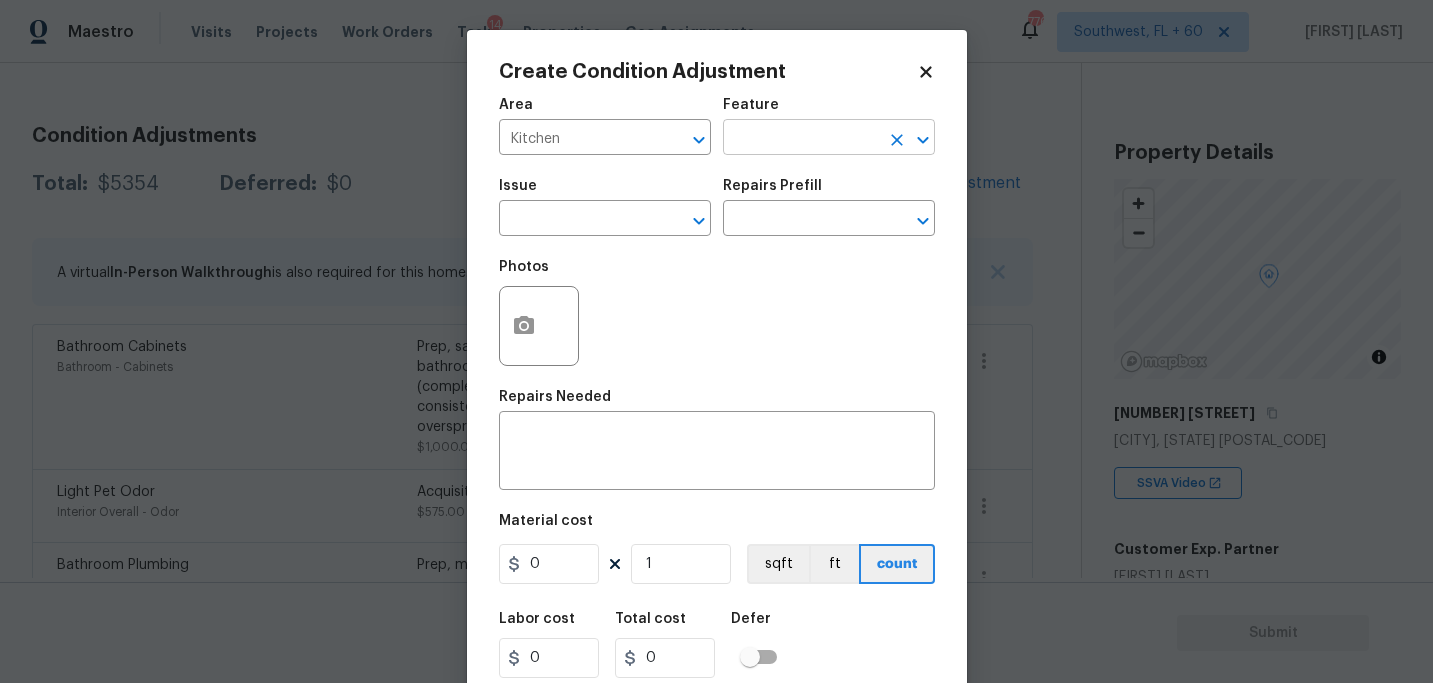 click at bounding box center (801, 139) 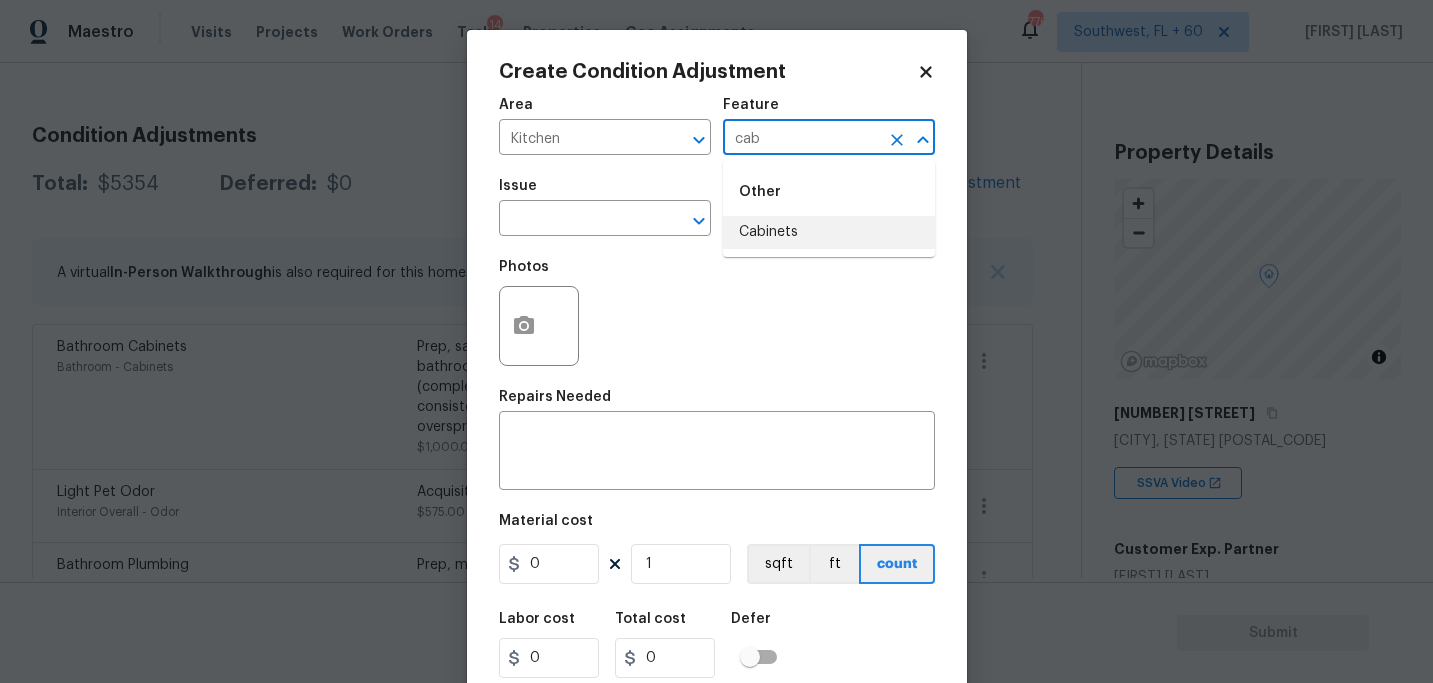 click on "Cabinets" at bounding box center (829, 232) 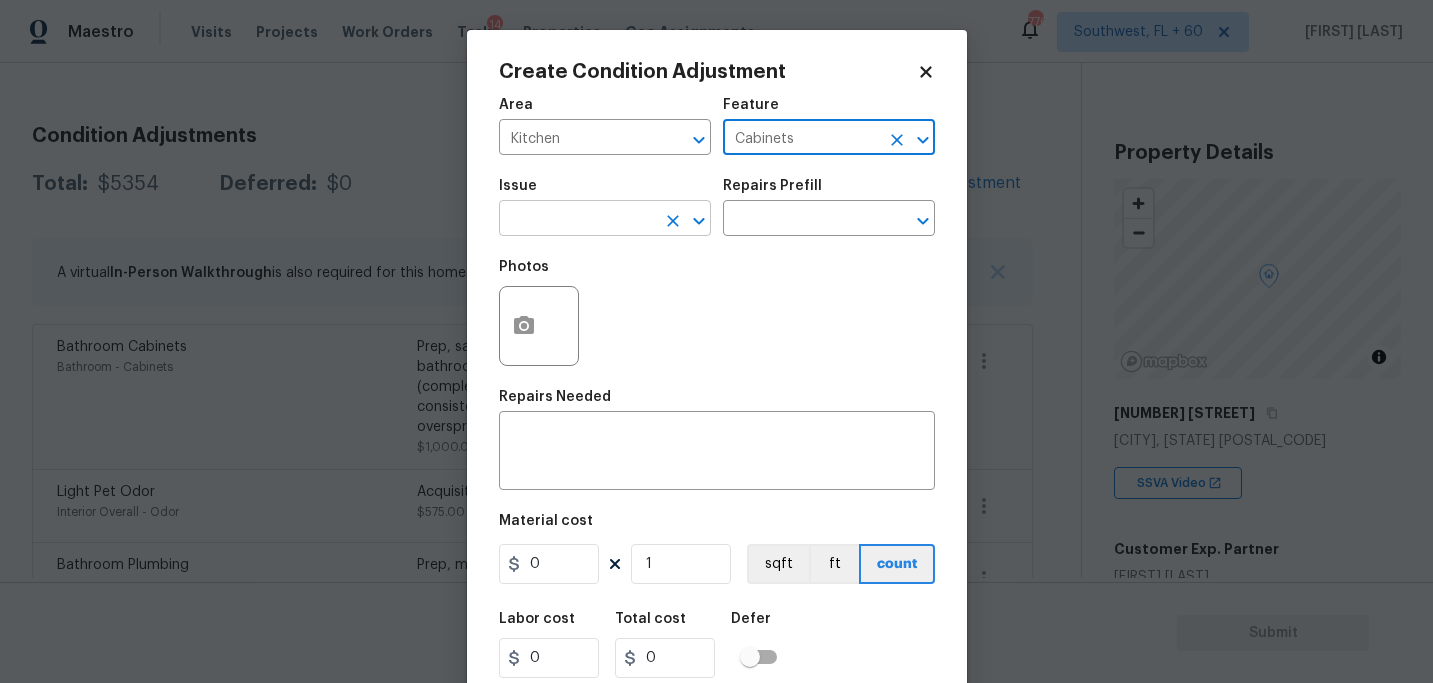 type on "Cabinets" 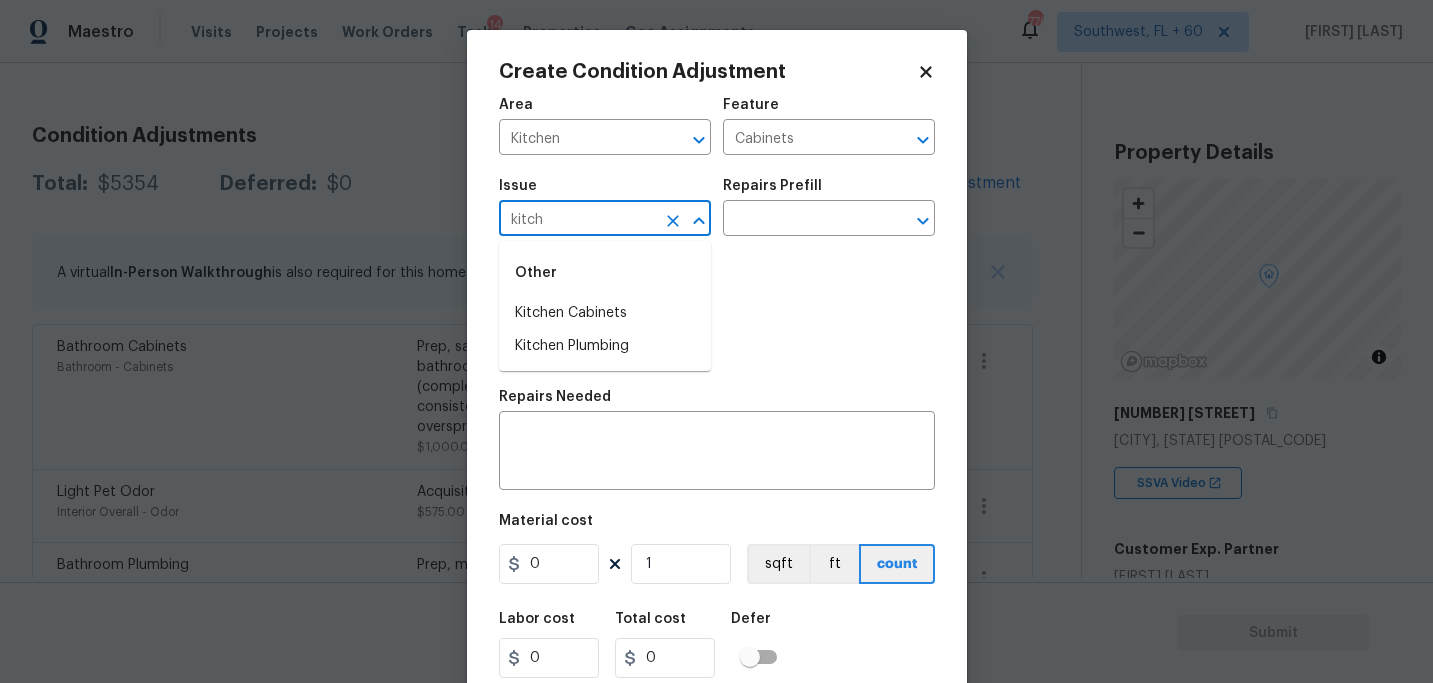 click on "Kitchen Cabinets" at bounding box center (605, 313) 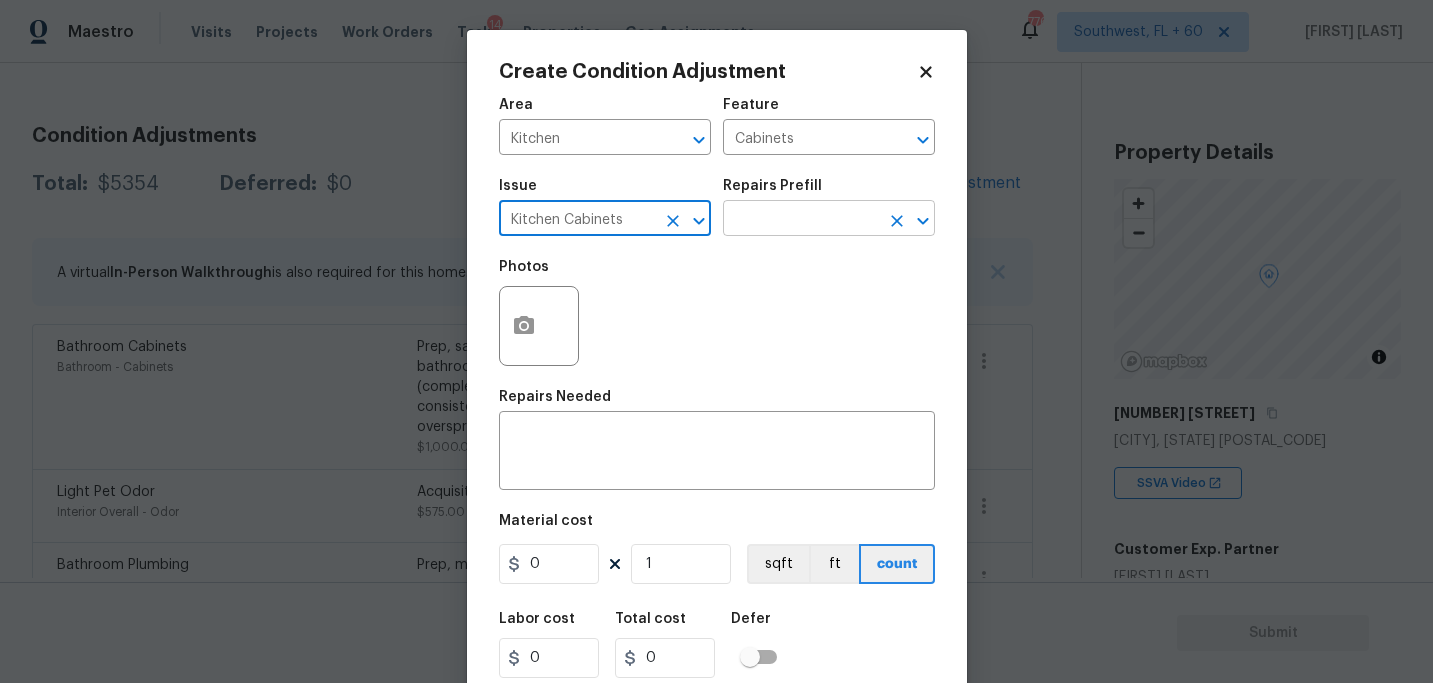 type on "Kitchen Cabinets" 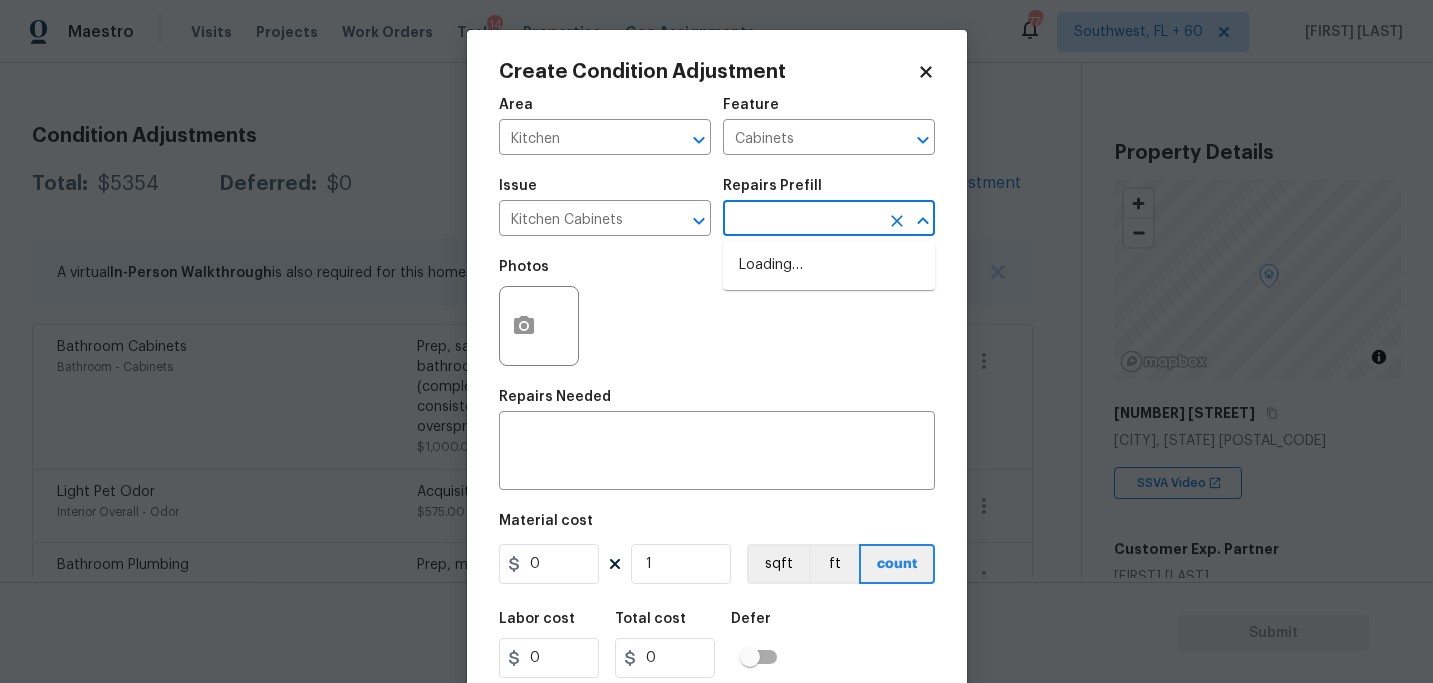 click at bounding box center [801, 220] 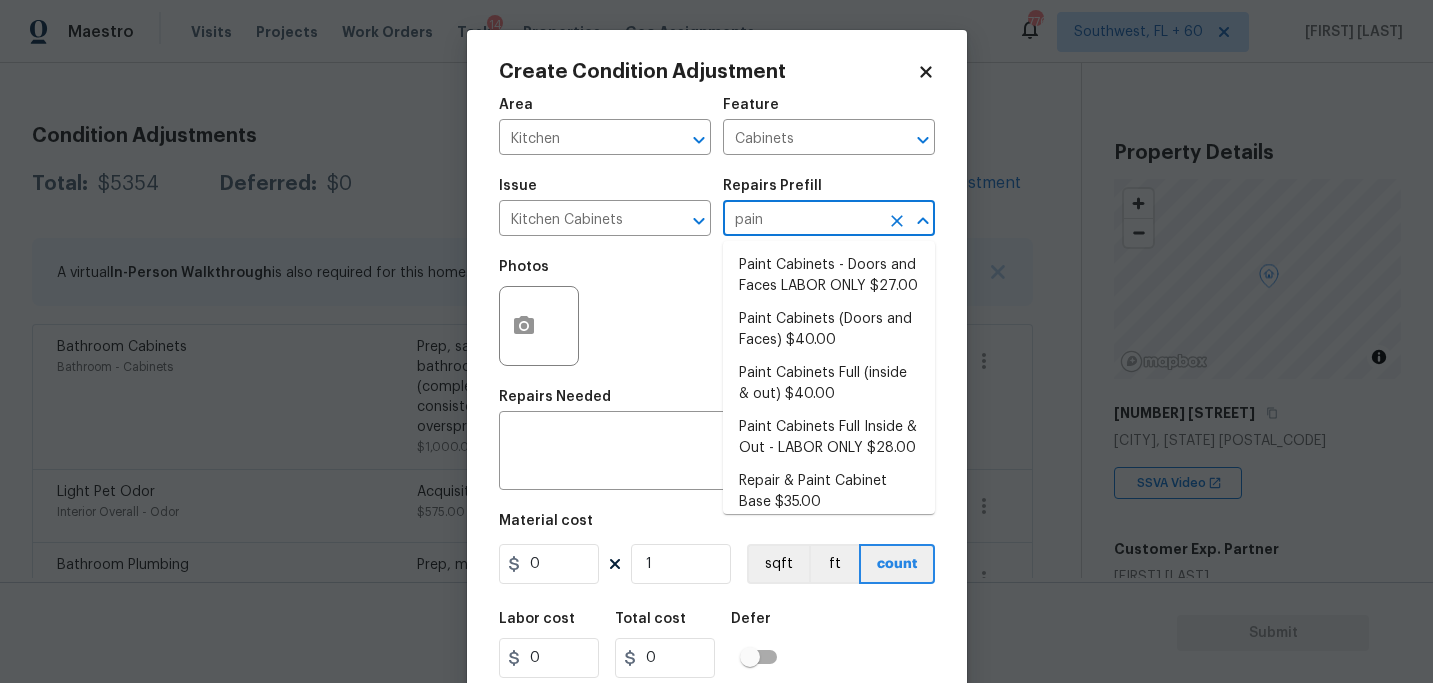 type on "paint" 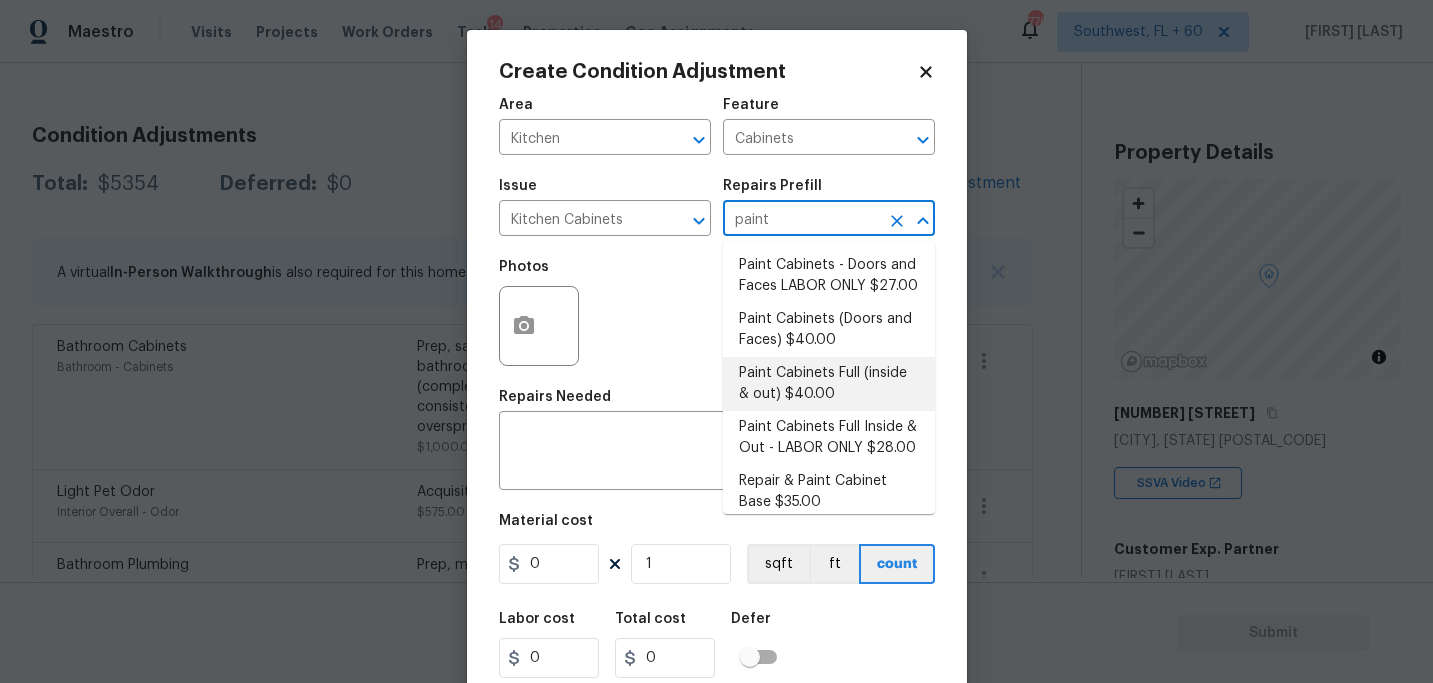 click on "Paint Cabinets Full (inside & out) $40.00" at bounding box center [829, 384] 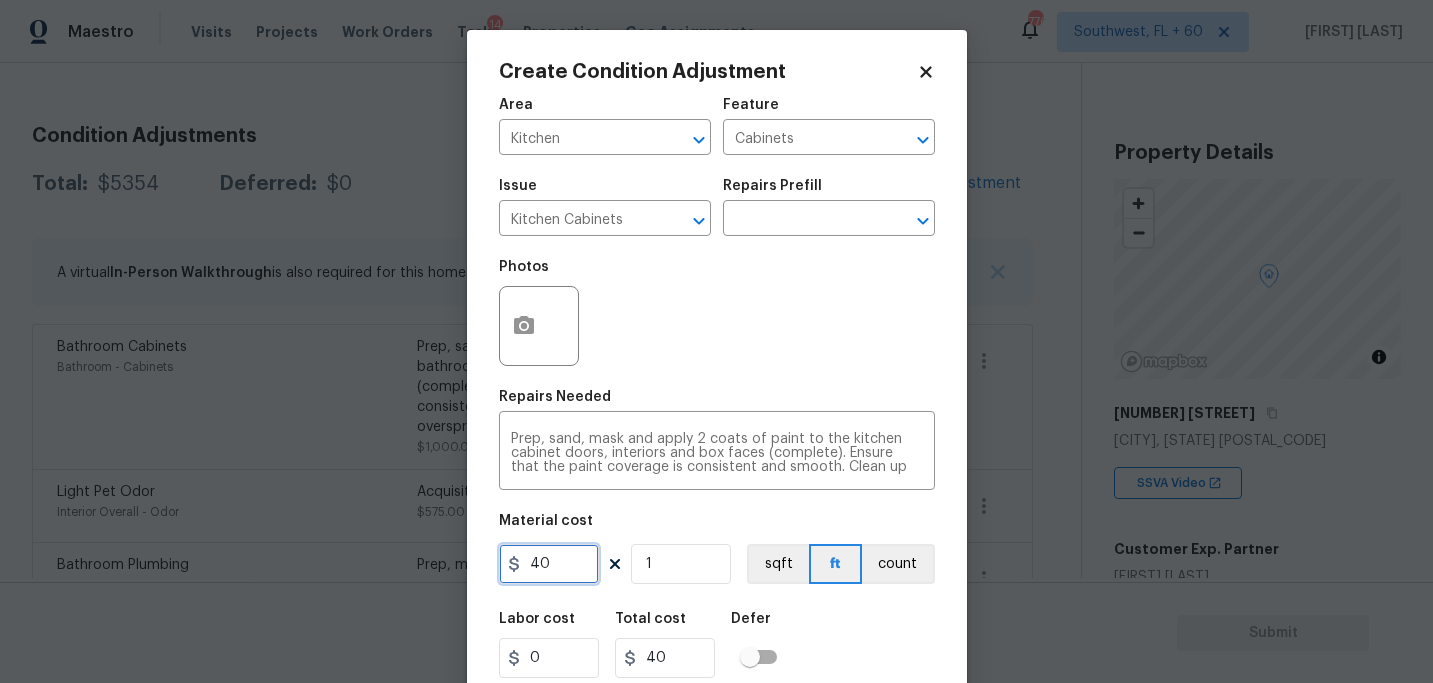 drag, startPoint x: 548, startPoint y: 566, endPoint x: 328, endPoint y: 564, distance: 220.0091 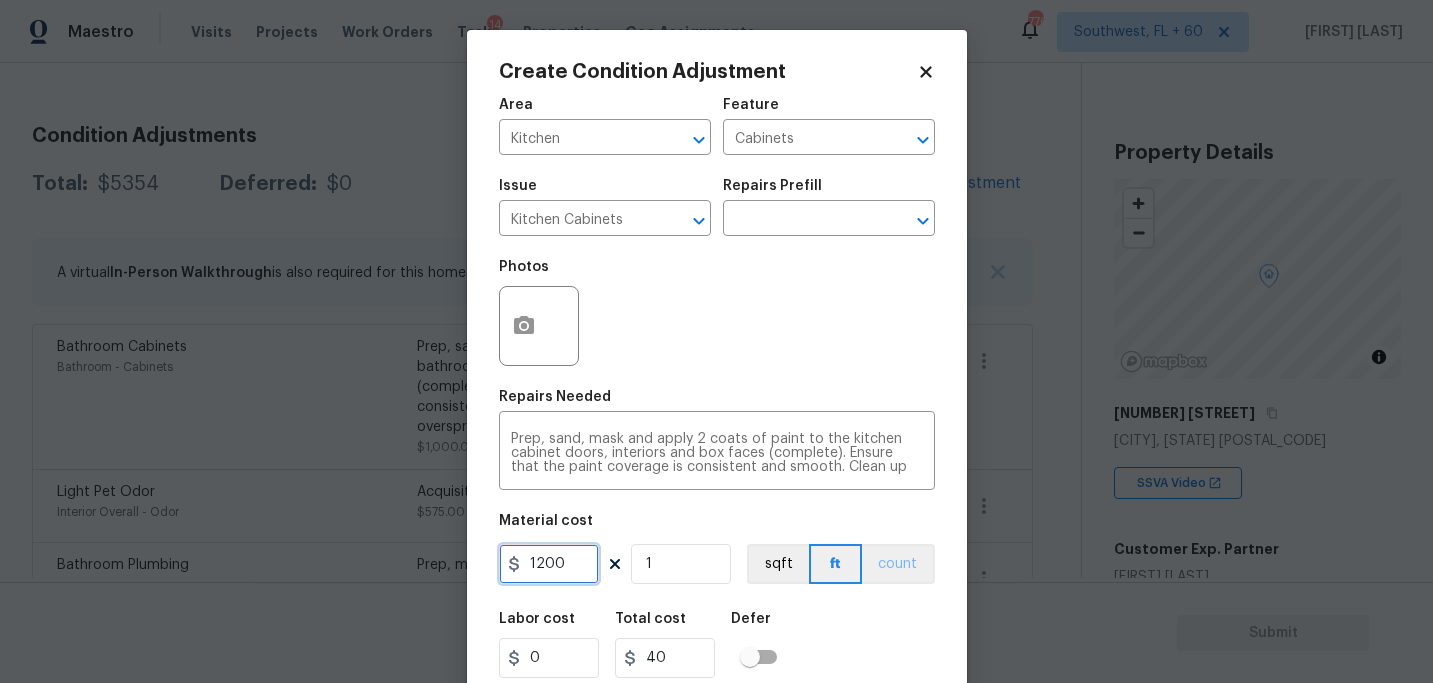 type on "1200" 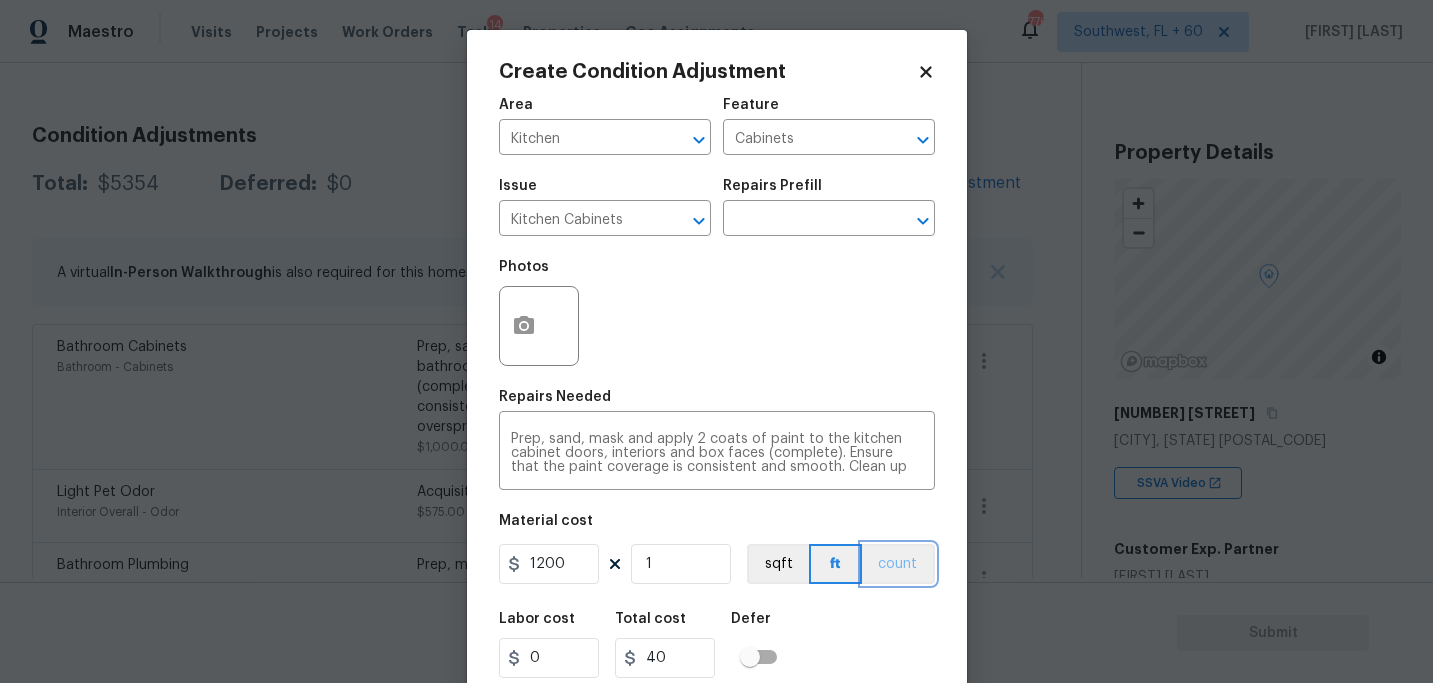 type on "1200" 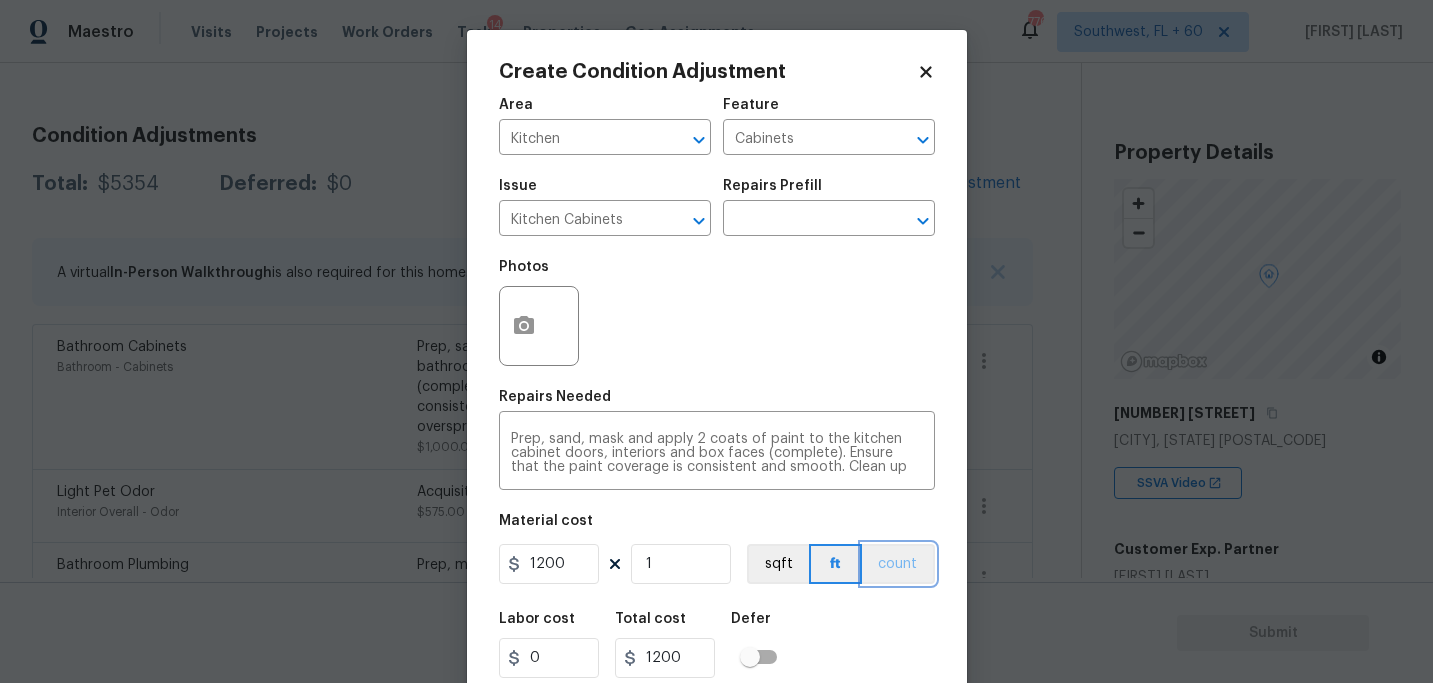 click on "count" at bounding box center (898, 564) 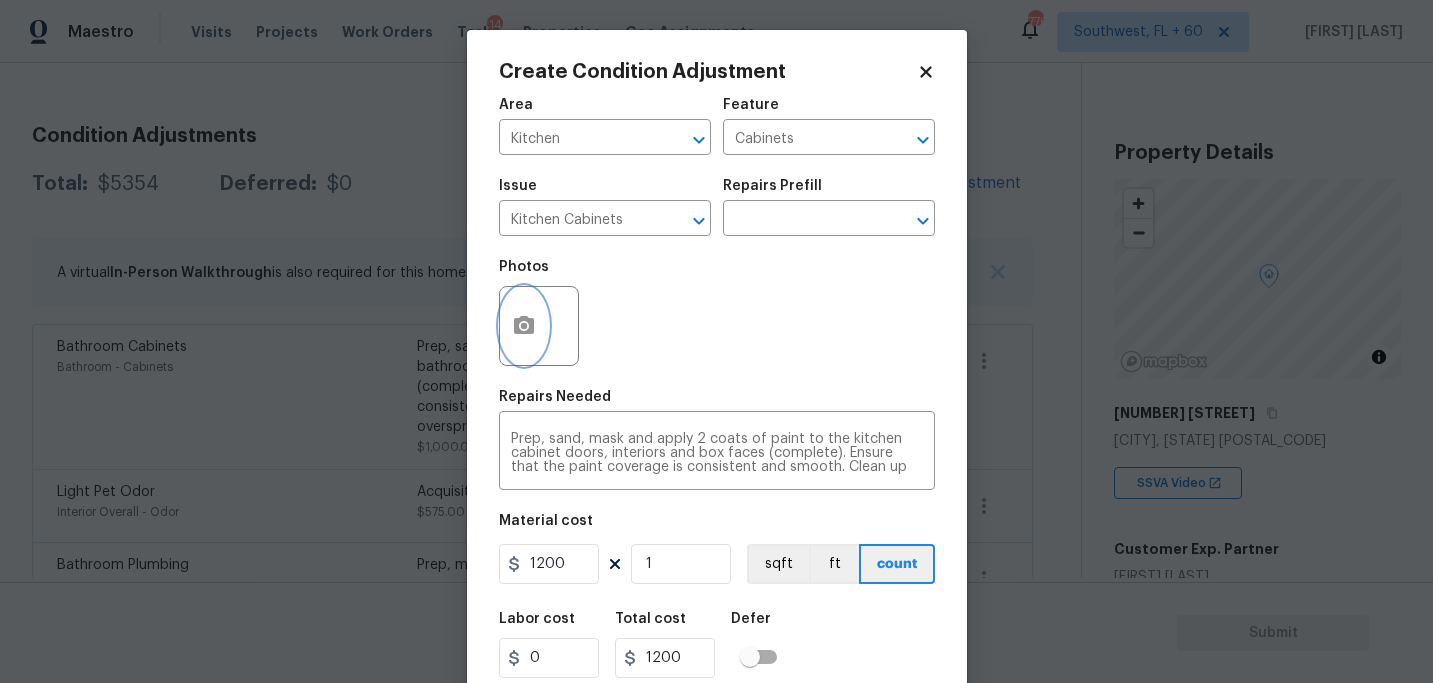 click at bounding box center [524, 326] 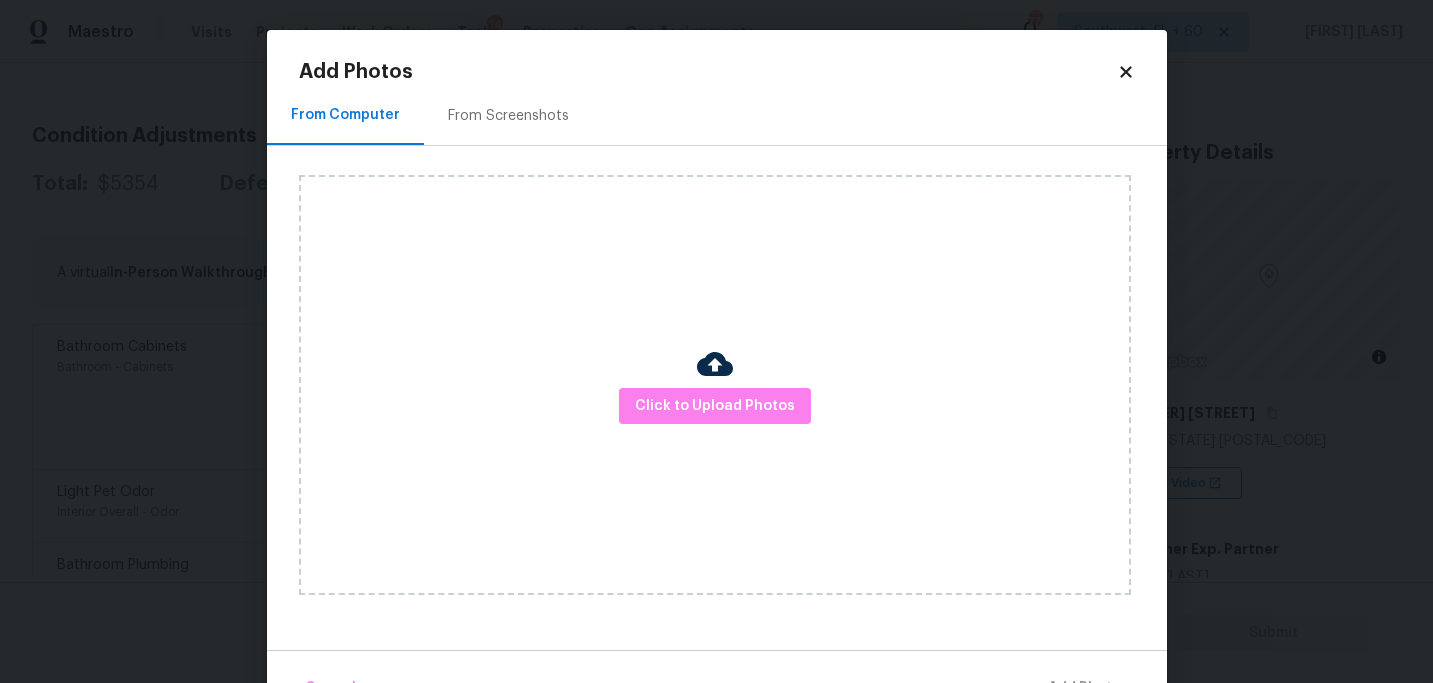 click on "Click to Upload Photos" at bounding box center (715, 385) 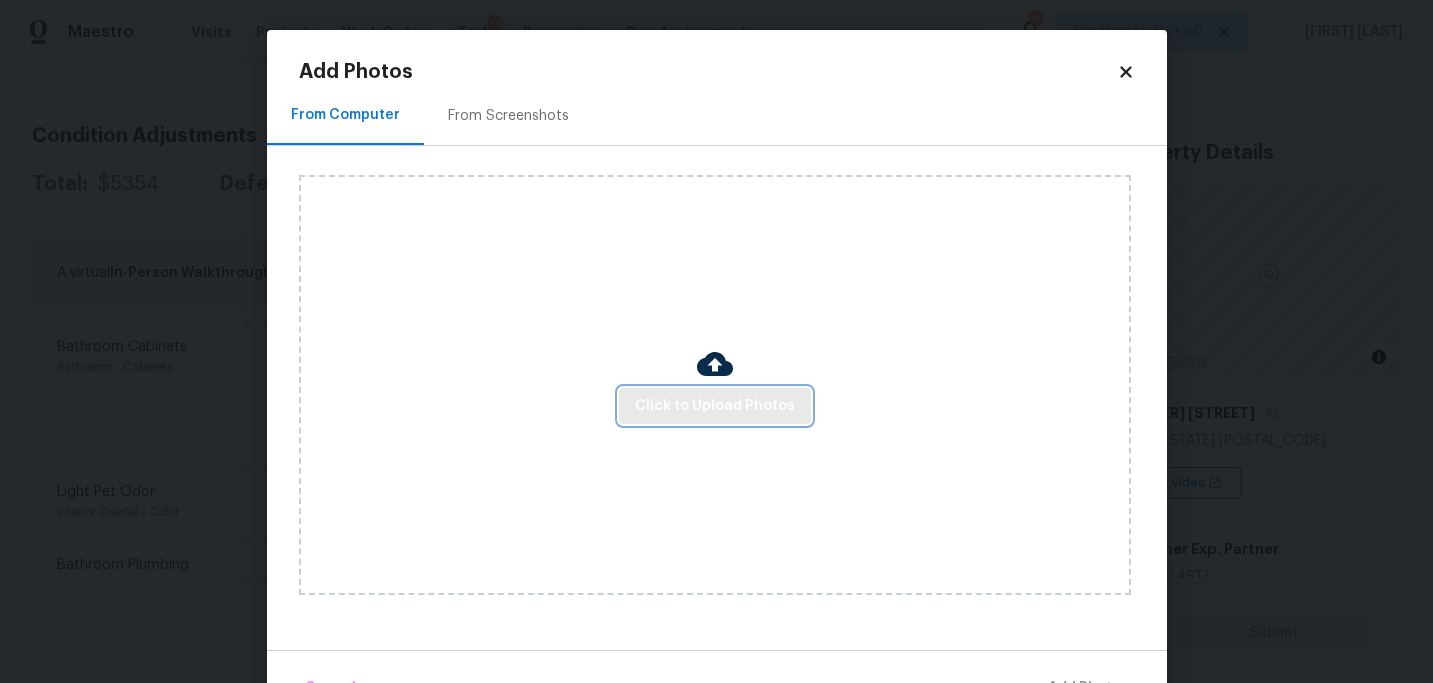 click on "Click to Upload Photos" at bounding box center (715, 406) 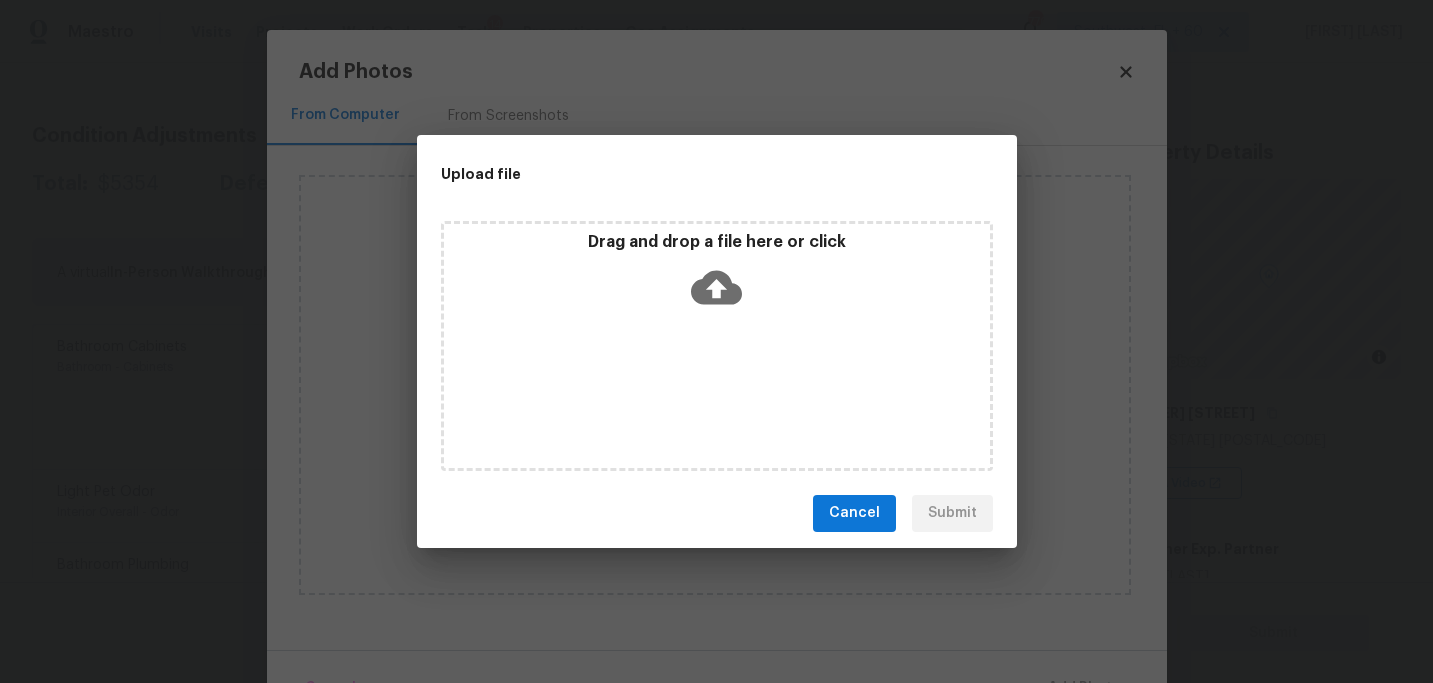 click on "Drag and drop a file here or click" at bounding box center (717, 275) 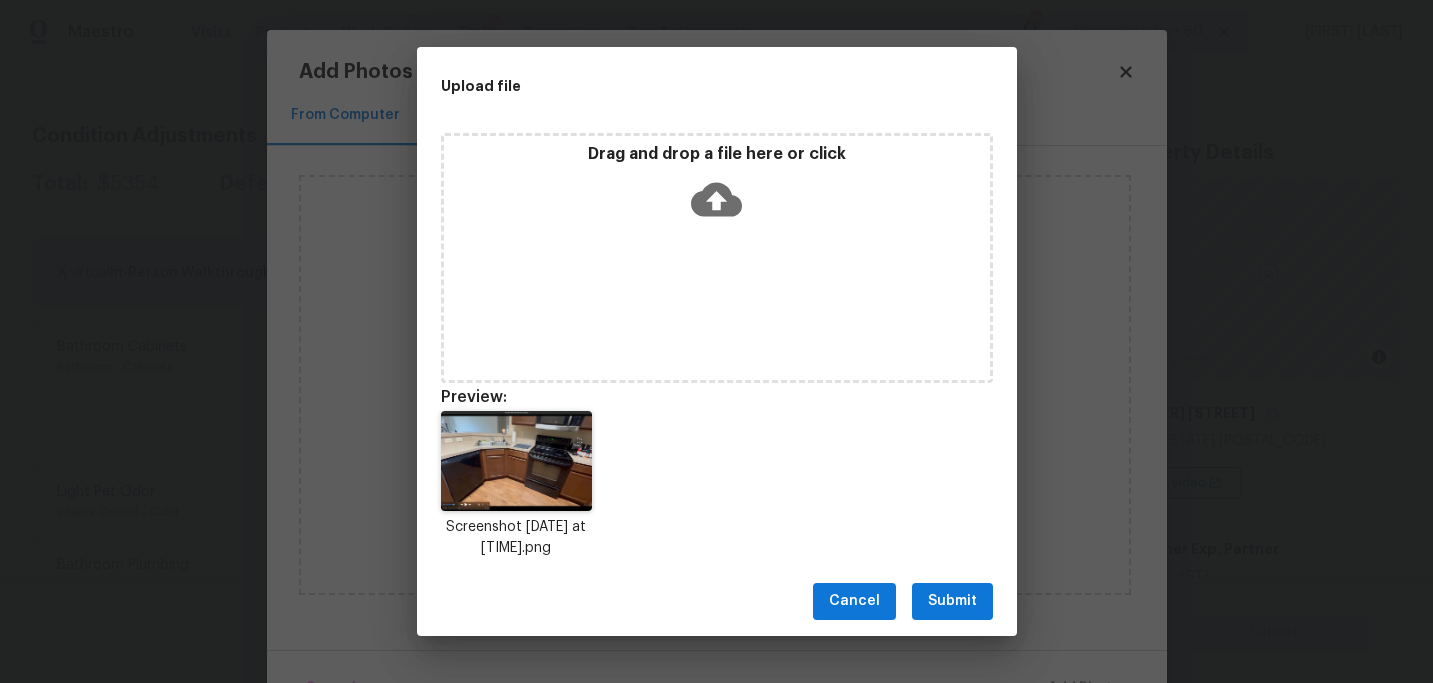 click on "Submit" at bounding box center (952, 601) 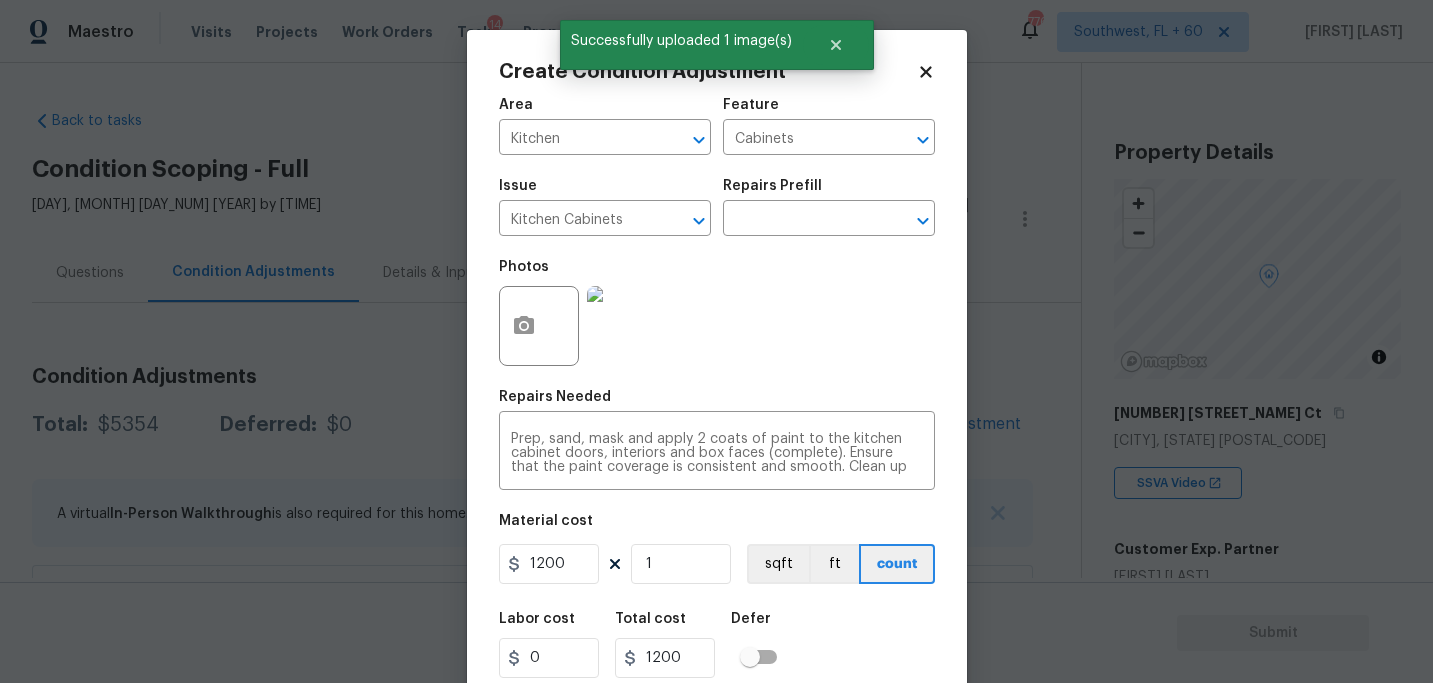 scroll, scrollTop: 0, scrollLeft: 0, axis: both 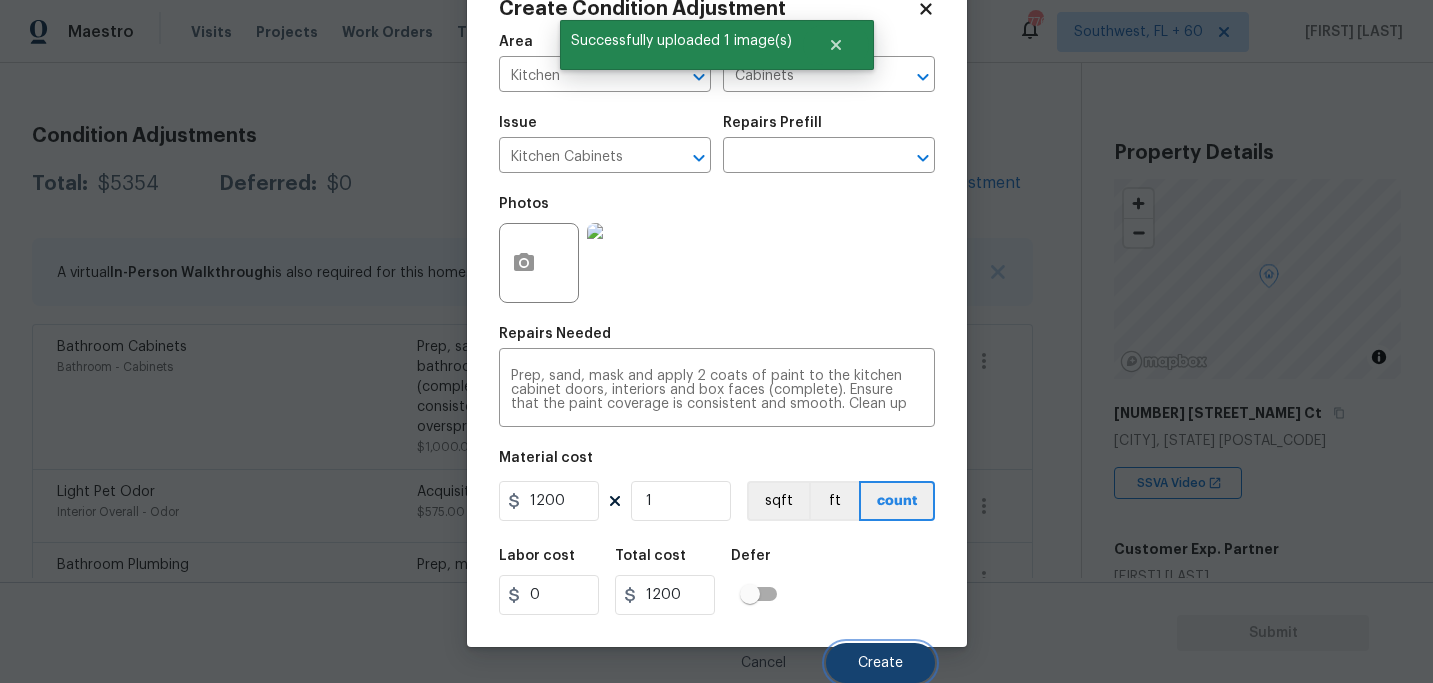 click on "Create" at bounding box center [880, 663] 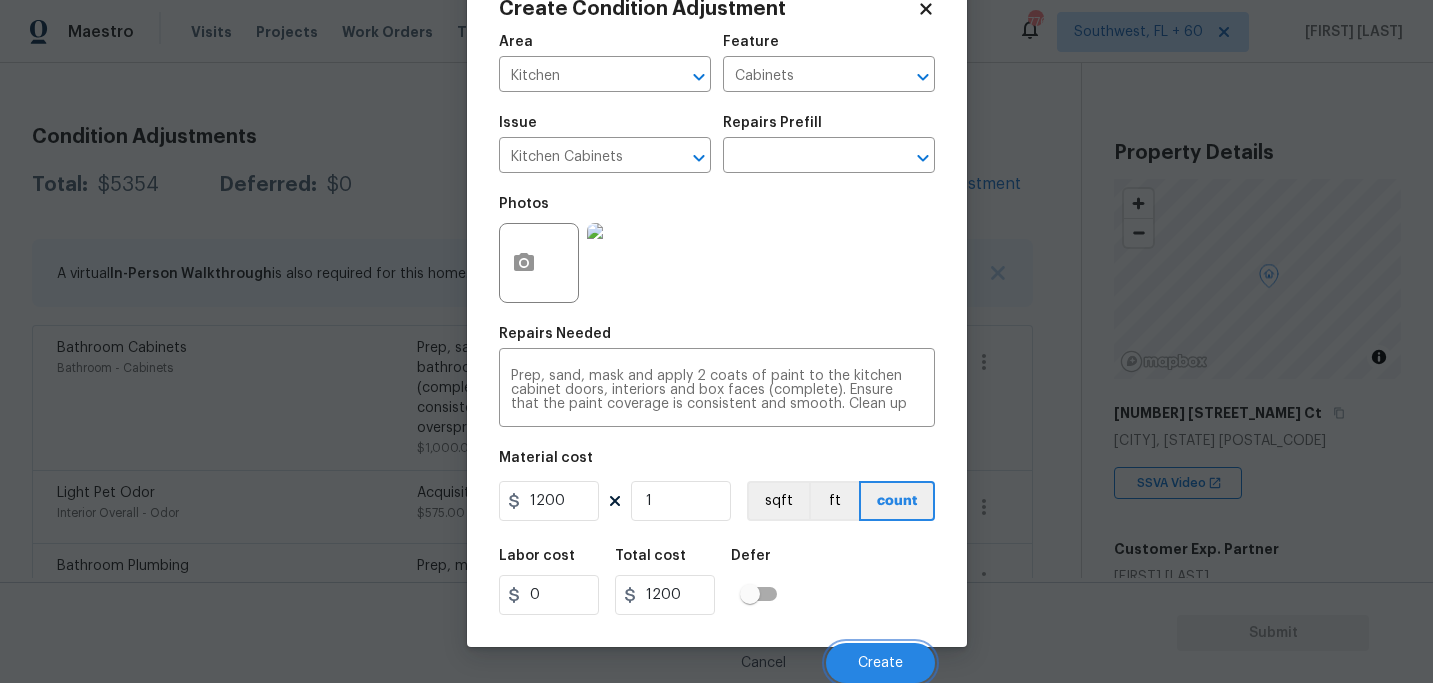 scroll, scrollTop: 241, scrollLeft: 0, axis: vertical 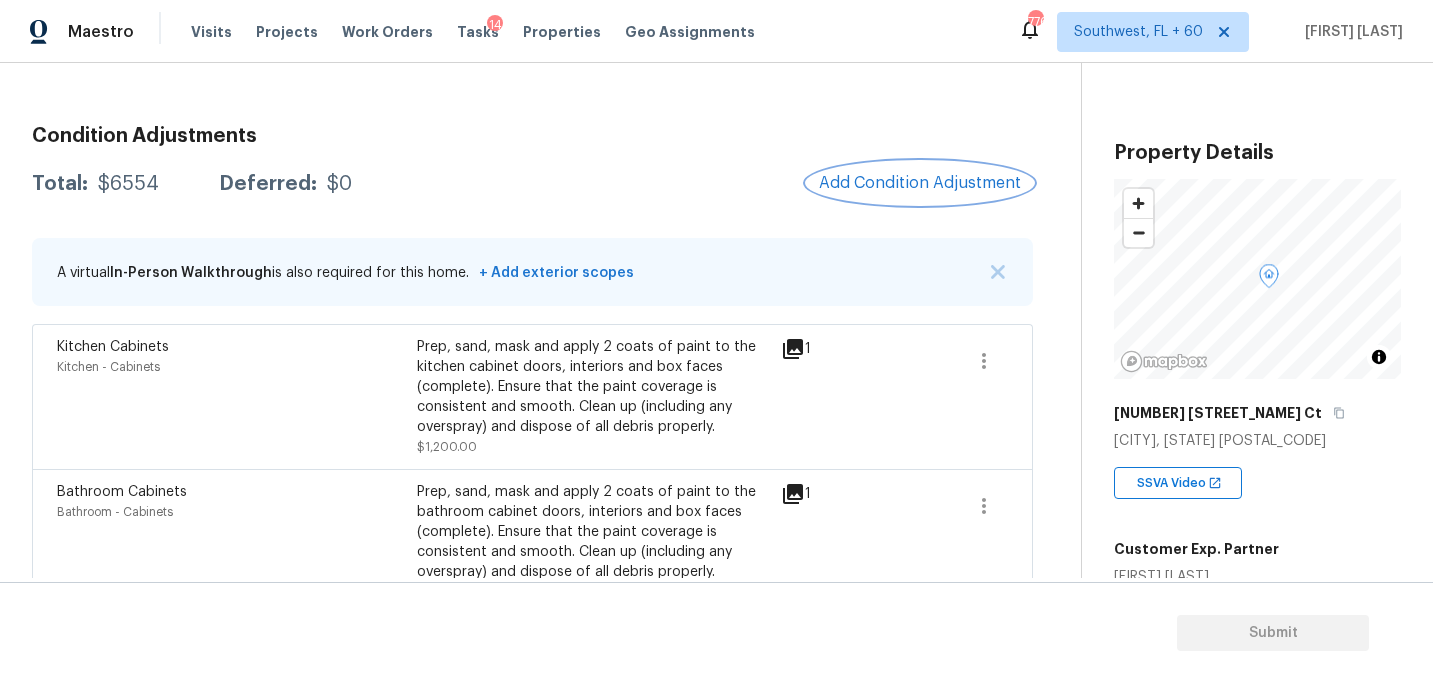 click on "Add Condition Adjustment" at bounding box center [920, 183] 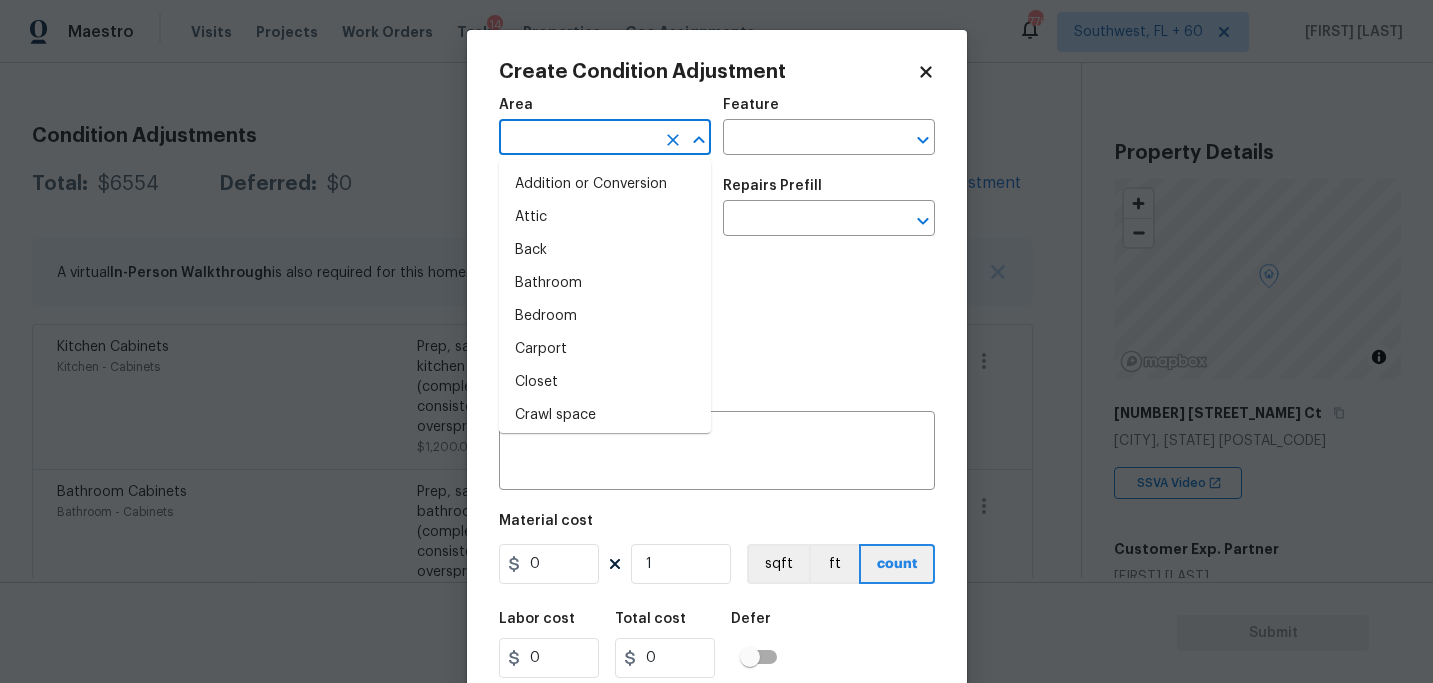 click at bounding box center [577, 139] 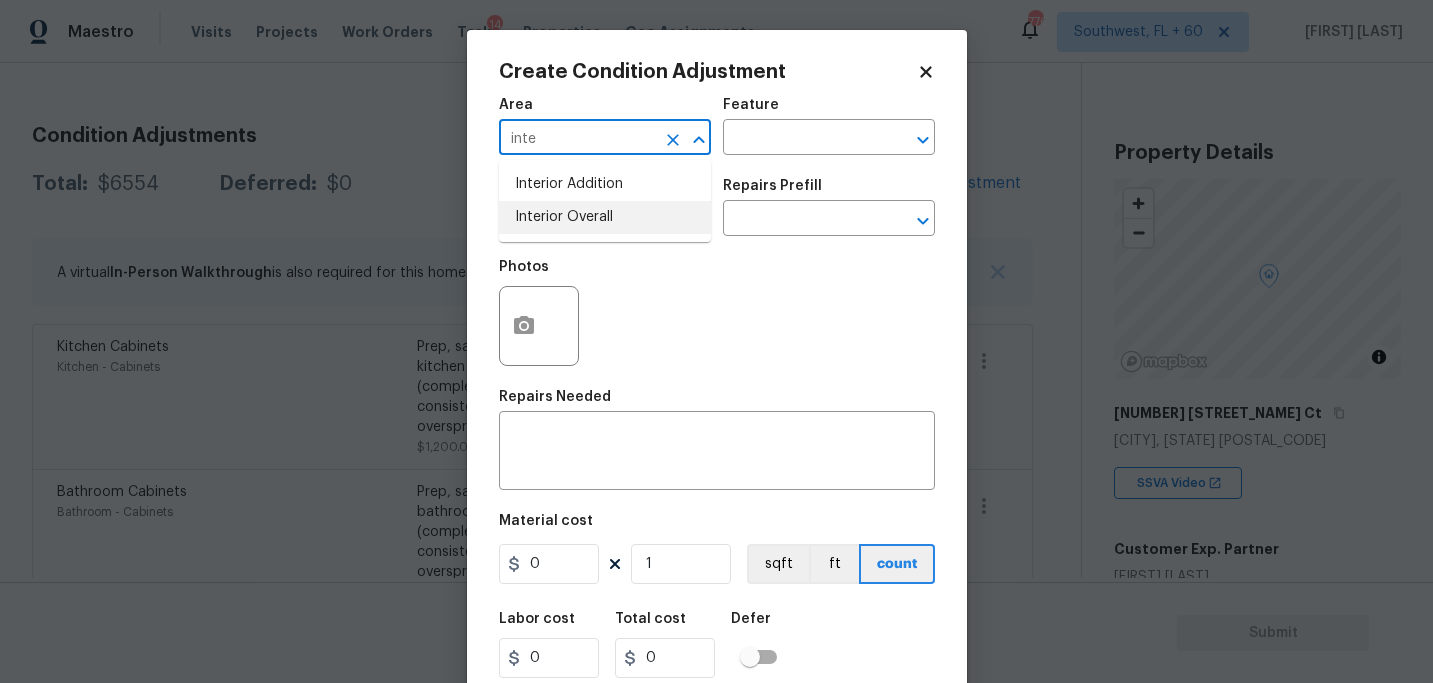 click on "Interior Overall" at bounding box center [605, 217] 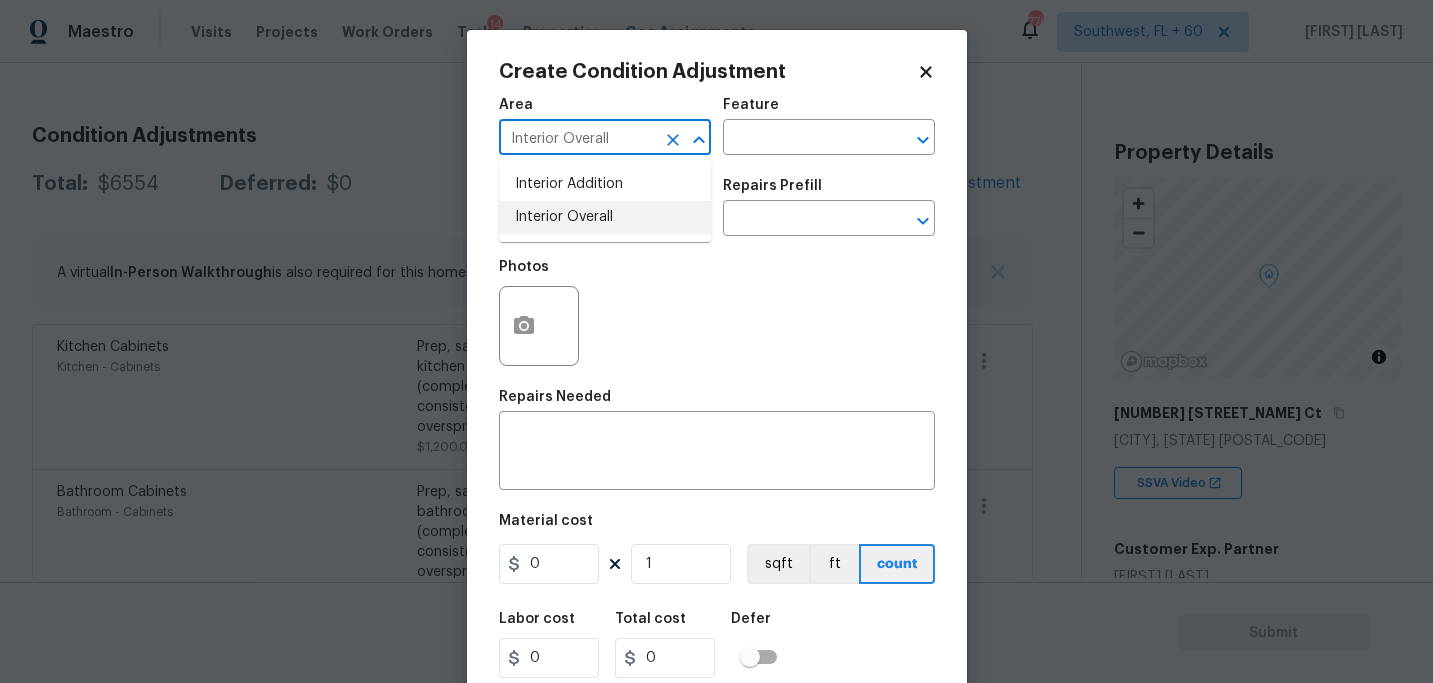 type on "Interior Overall" 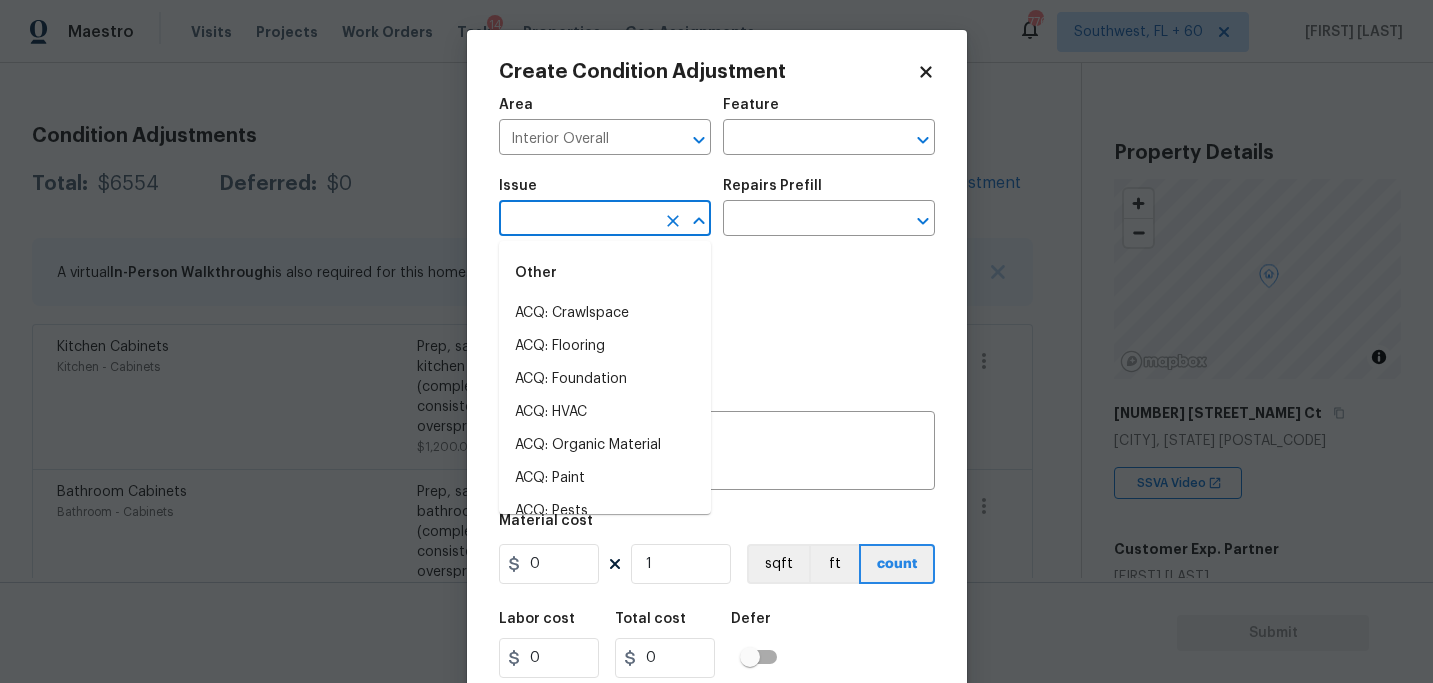 click at bounding box center (577, 220) 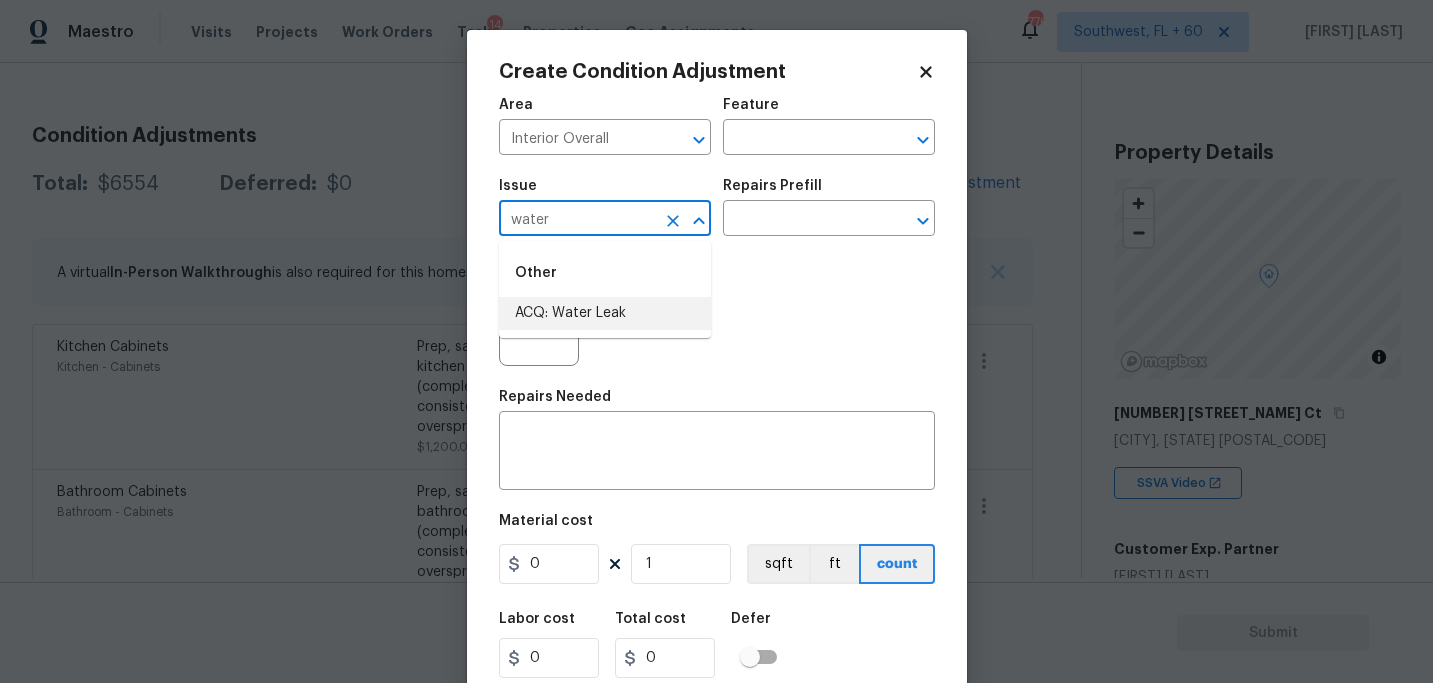 click on "ACQ: Water Leak" at bounding box center (605, 313) 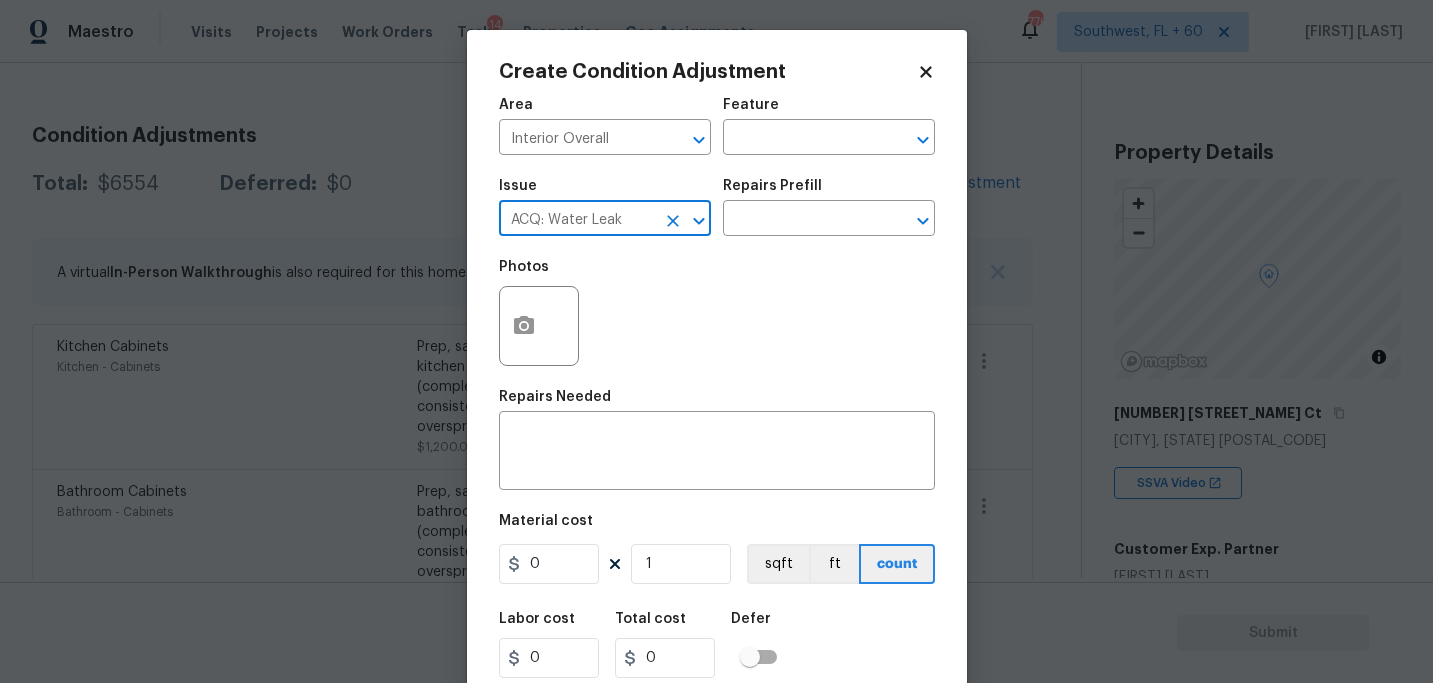 type on "ACQ: Water Leak" 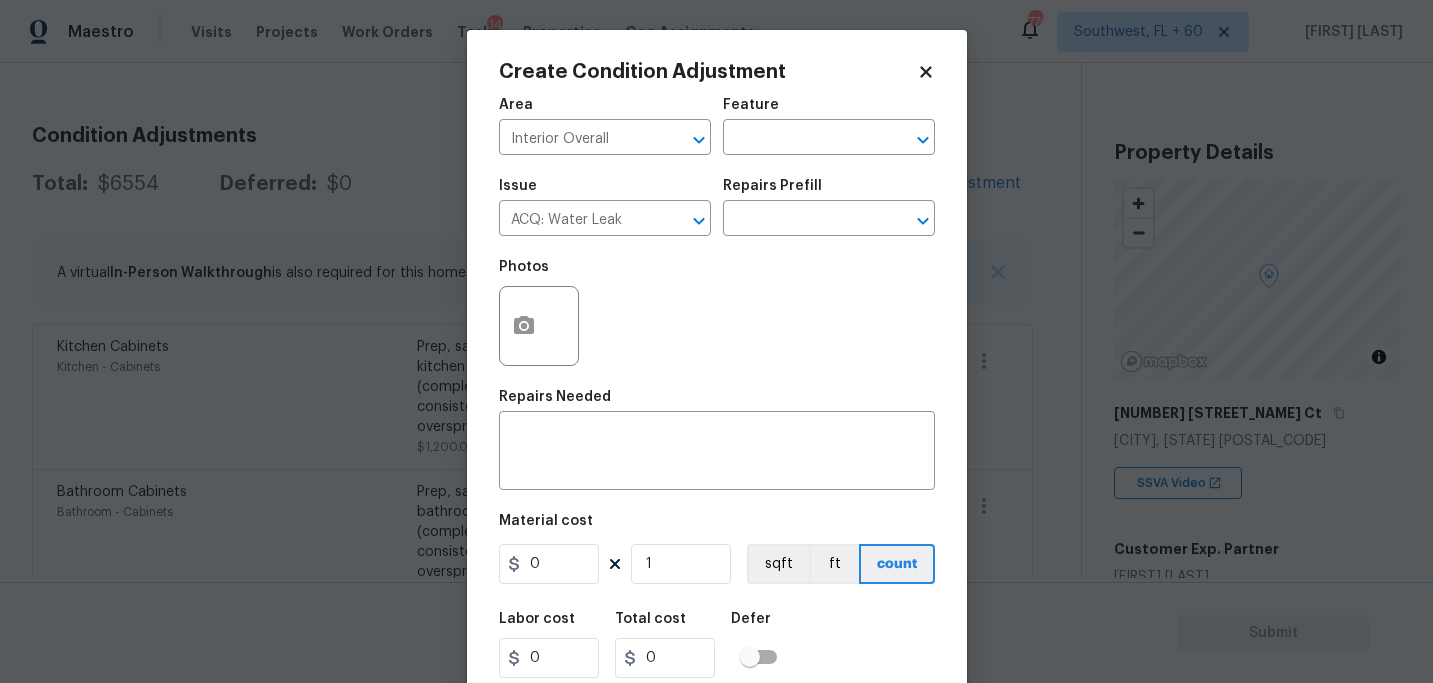 click on "Issue ACQ: Water Leak ​ Repairs Prefill ​" at bounding box center [717, 207] 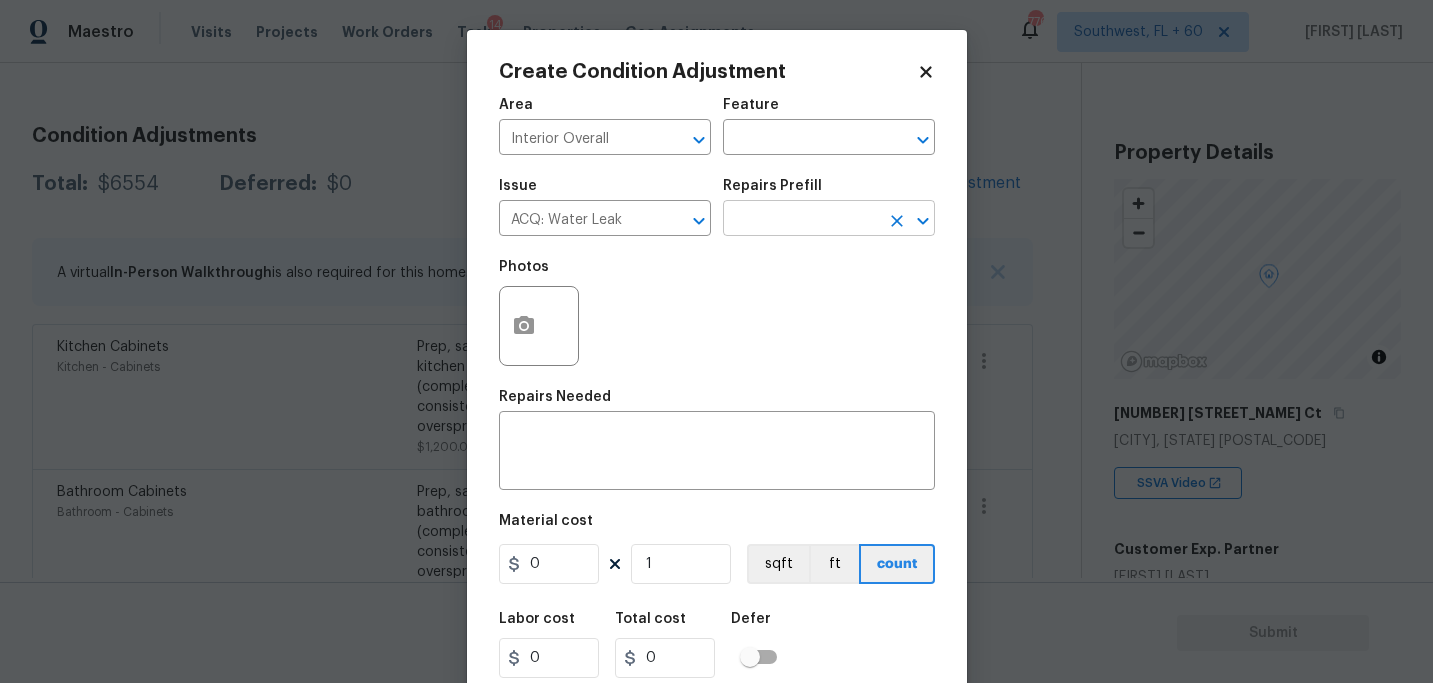click at bounding box center (801, 220) 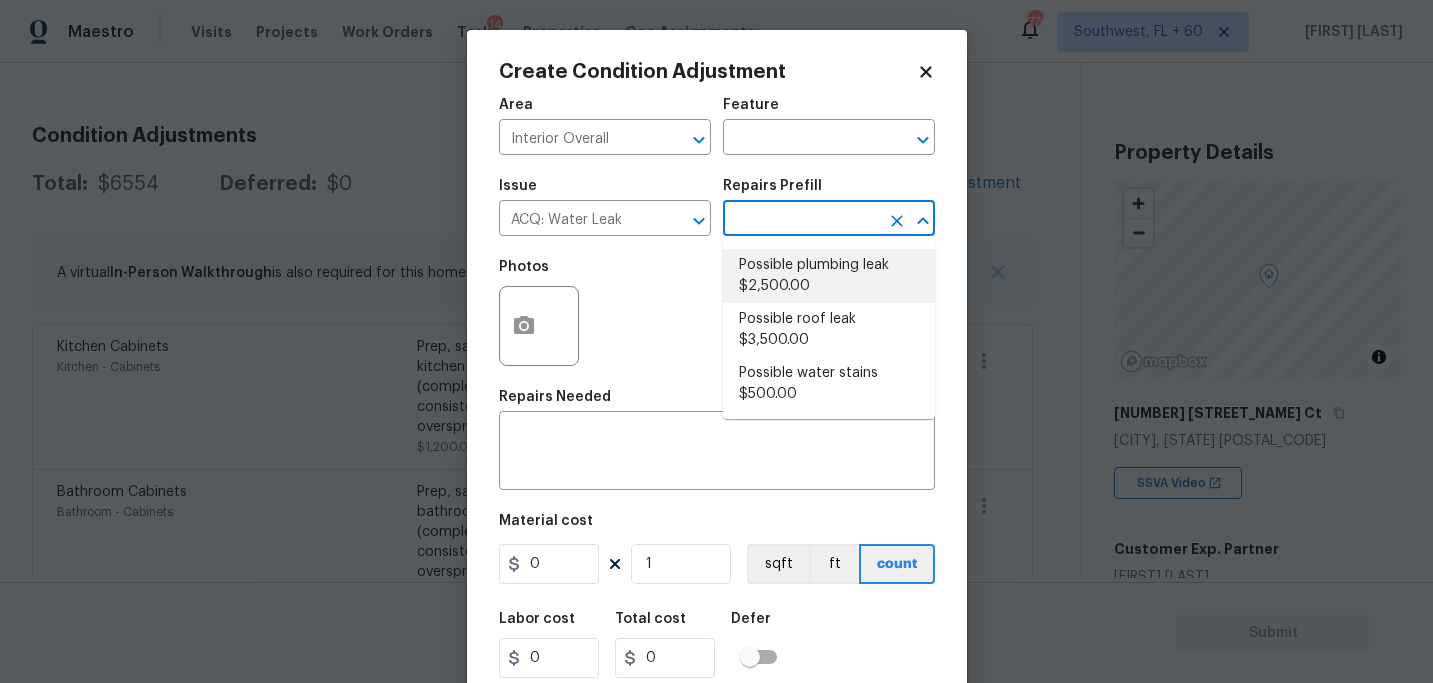 click on "Possible plumbing leak $2,500.00" at bounding box center (829, 276) 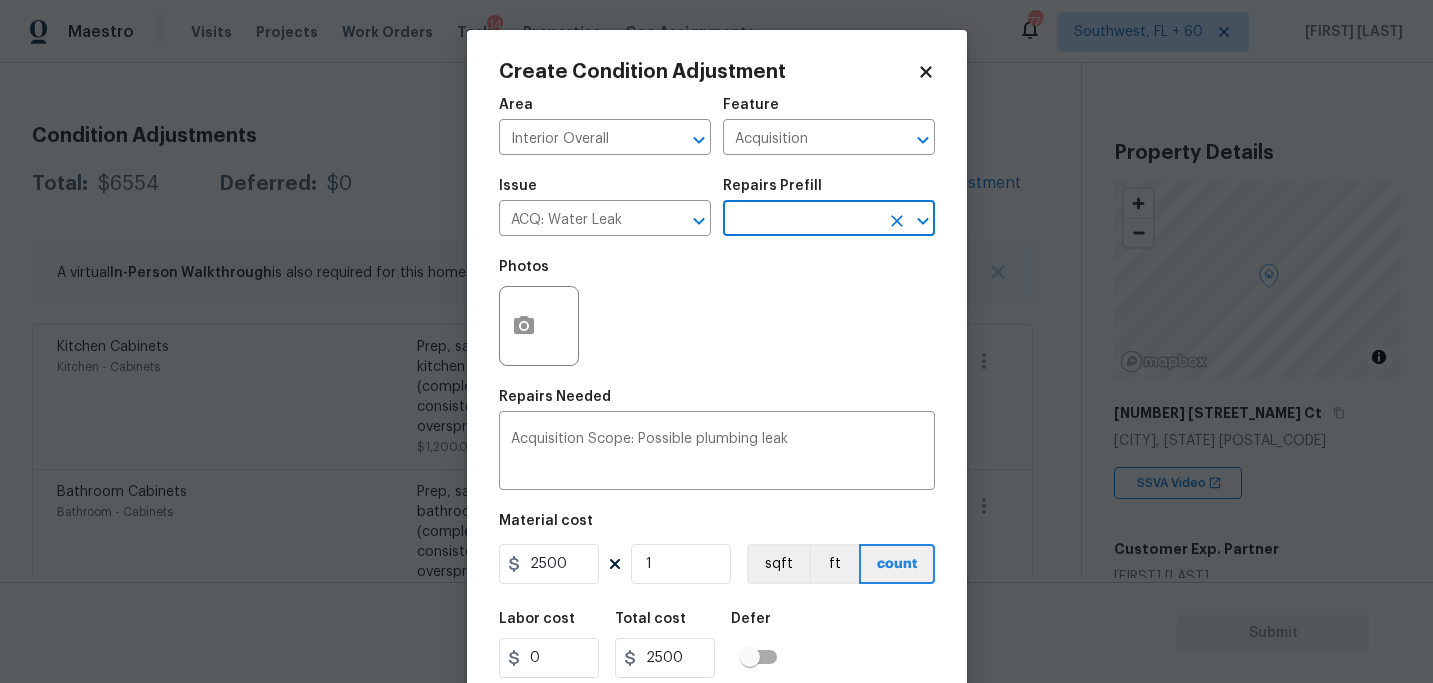 click on "Create Condition Adjustment Area Interior Overall ​ Feature Acquisition ​ Issue ACQ: Water Leak ​ Repairs Prefill ​ Photos Repairs Needed Acquisition Scope: Possible plumbing leak x ​ Material cost 2500 1 sqft ft count Labor cost 0 Total cost 2500 Defer Cancel Create" at bounding box center (717, 370) 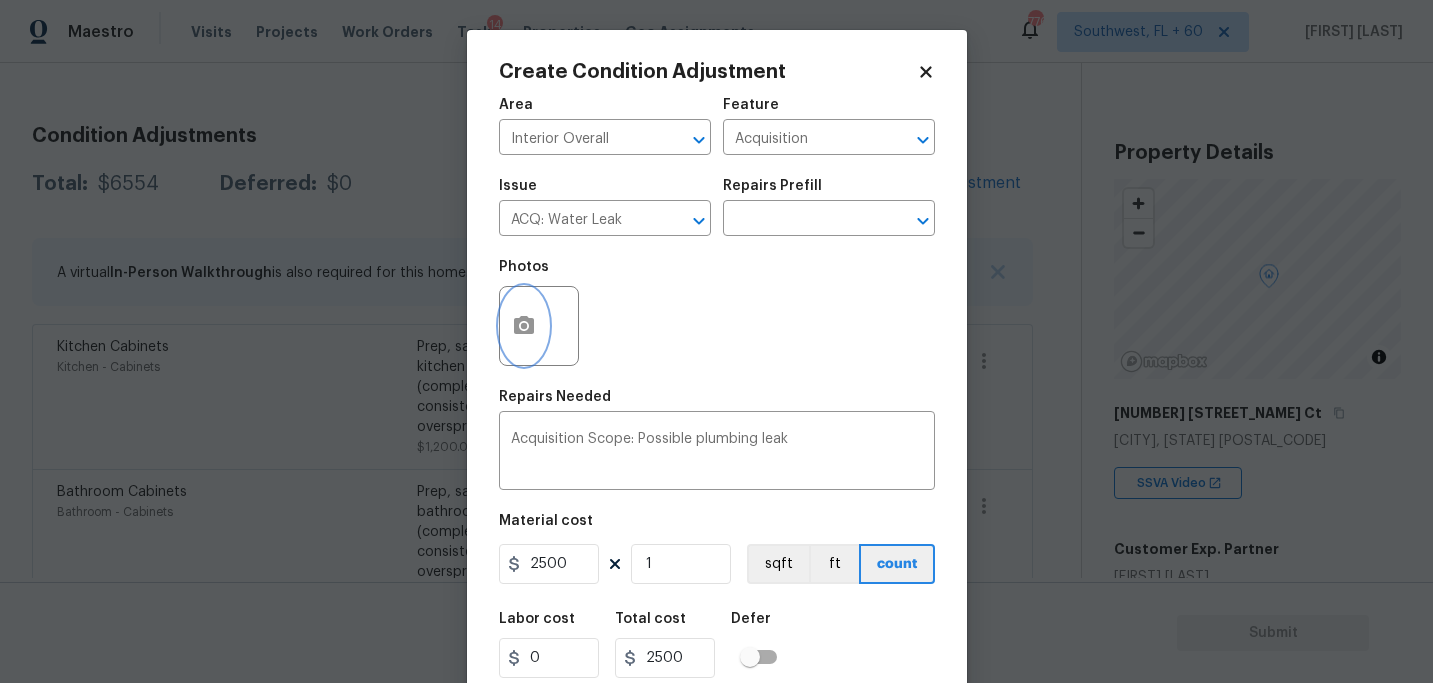 click 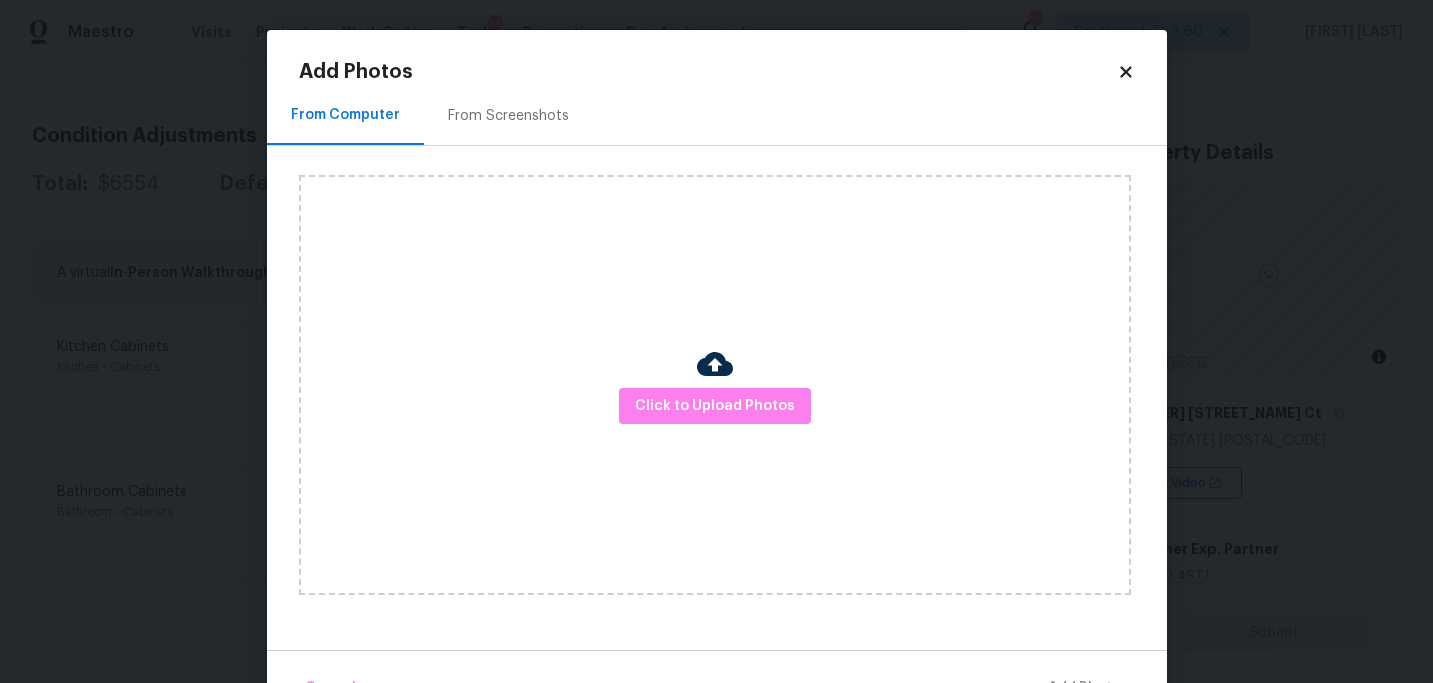 click on "Click to Upload Photos" at bounding box center (715, 385) 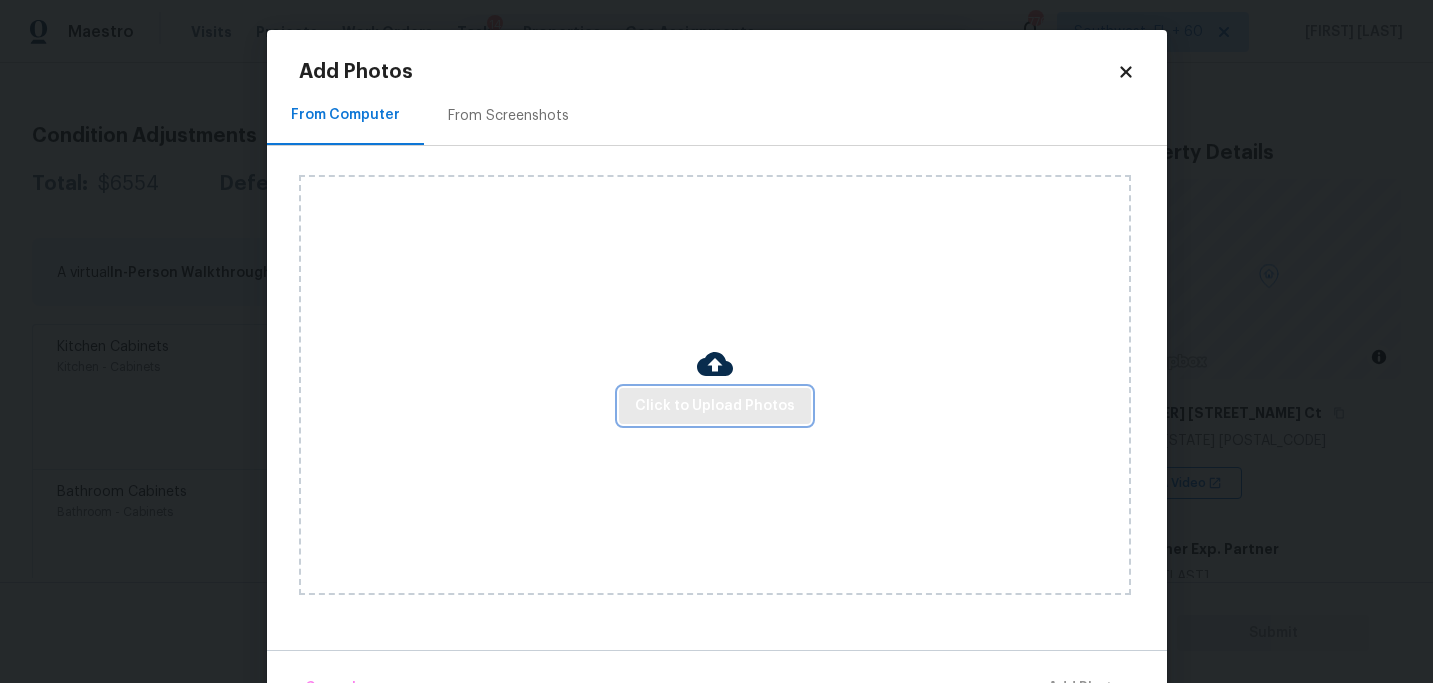 click on "Click to Upload Photos" at bounding box center [715, 406] 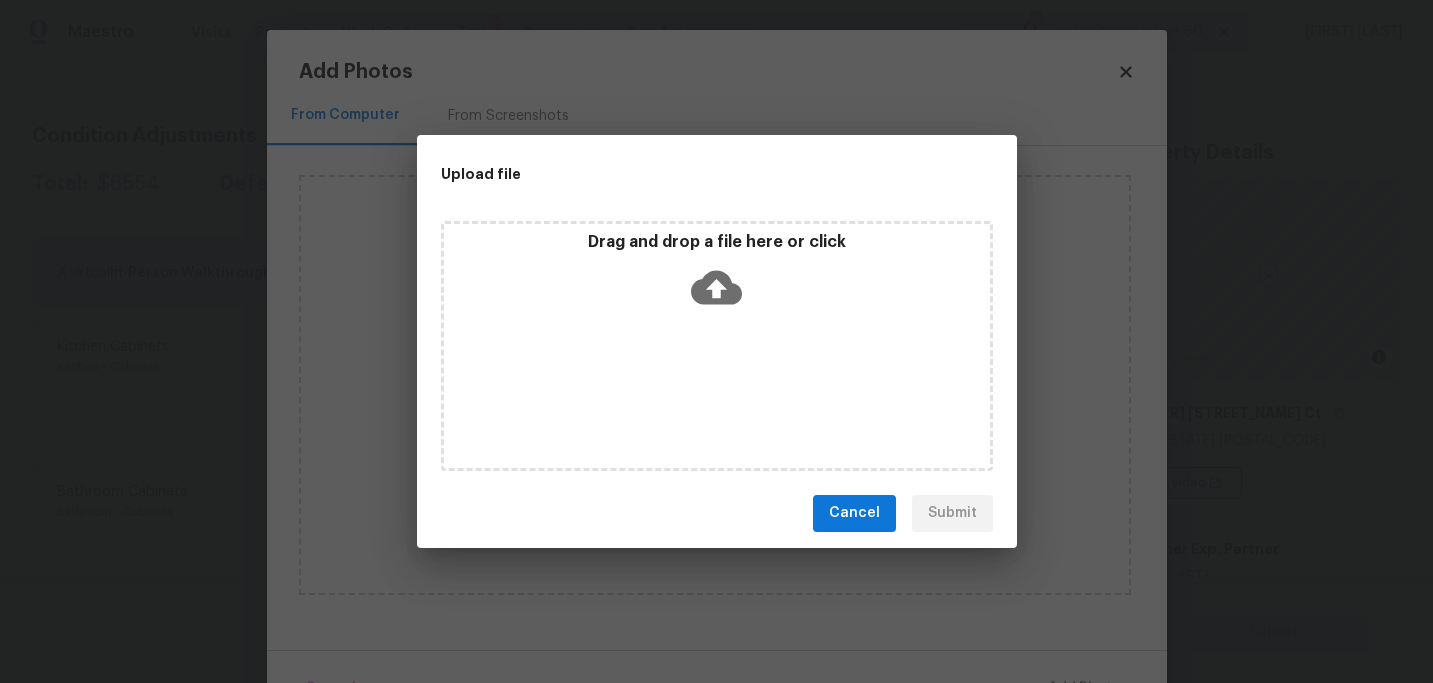 click on "Drag and drop a file here or click" at bounding box center (717, 346) 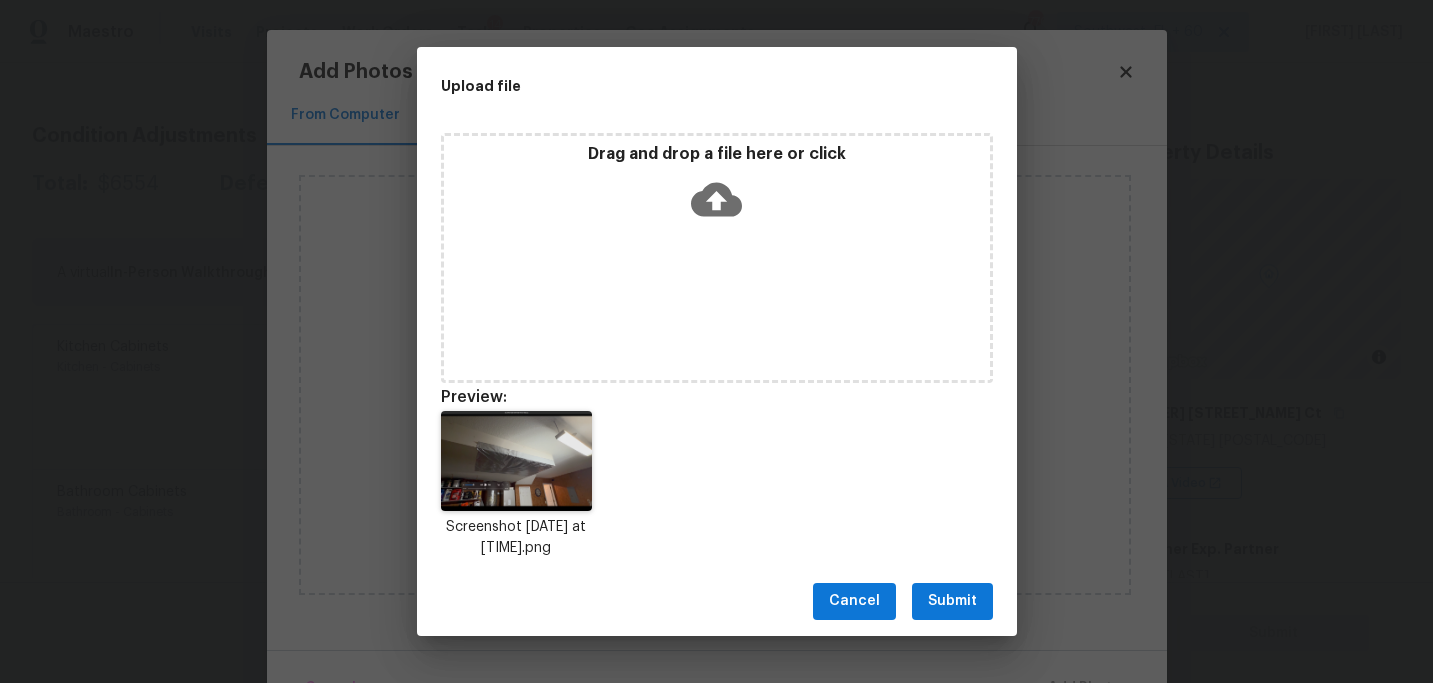 click on "Submit" at bounding box center (952, 601) 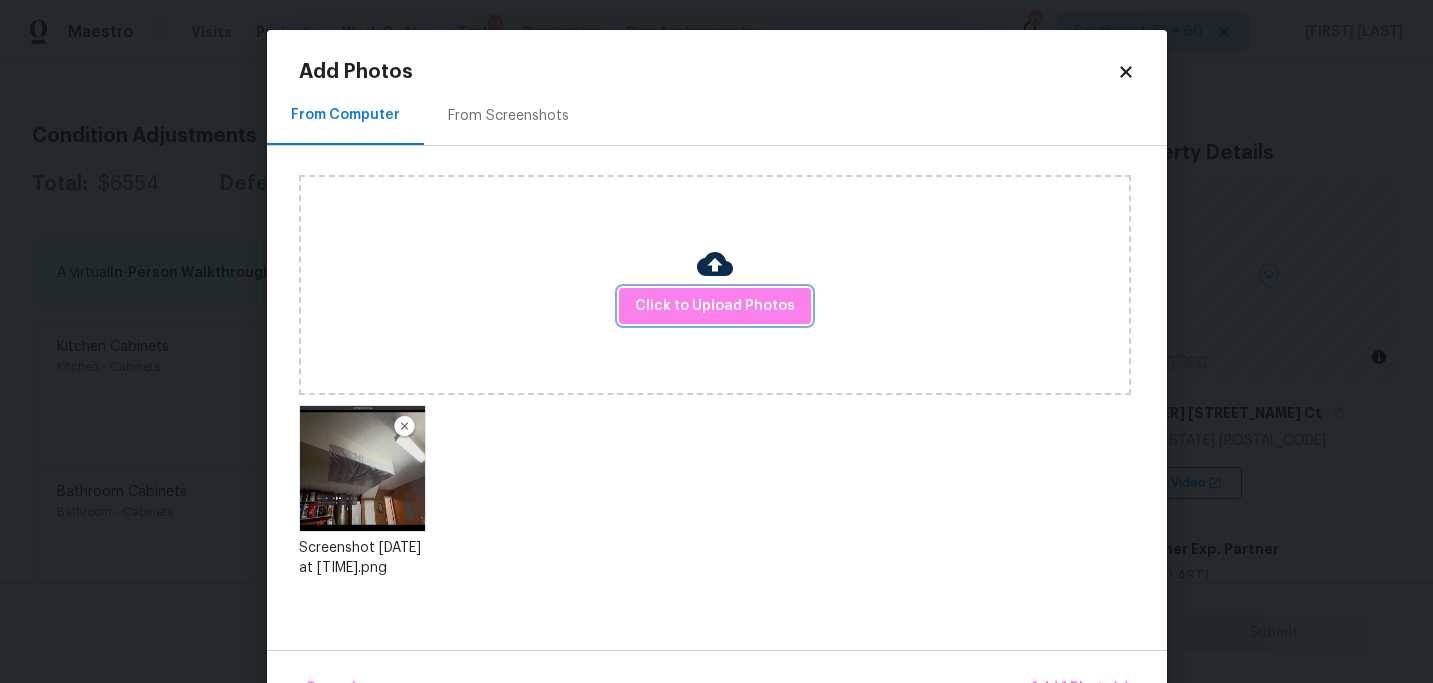 scroll, scrollTop: 57, scrollLeft: 0, axis: vertical 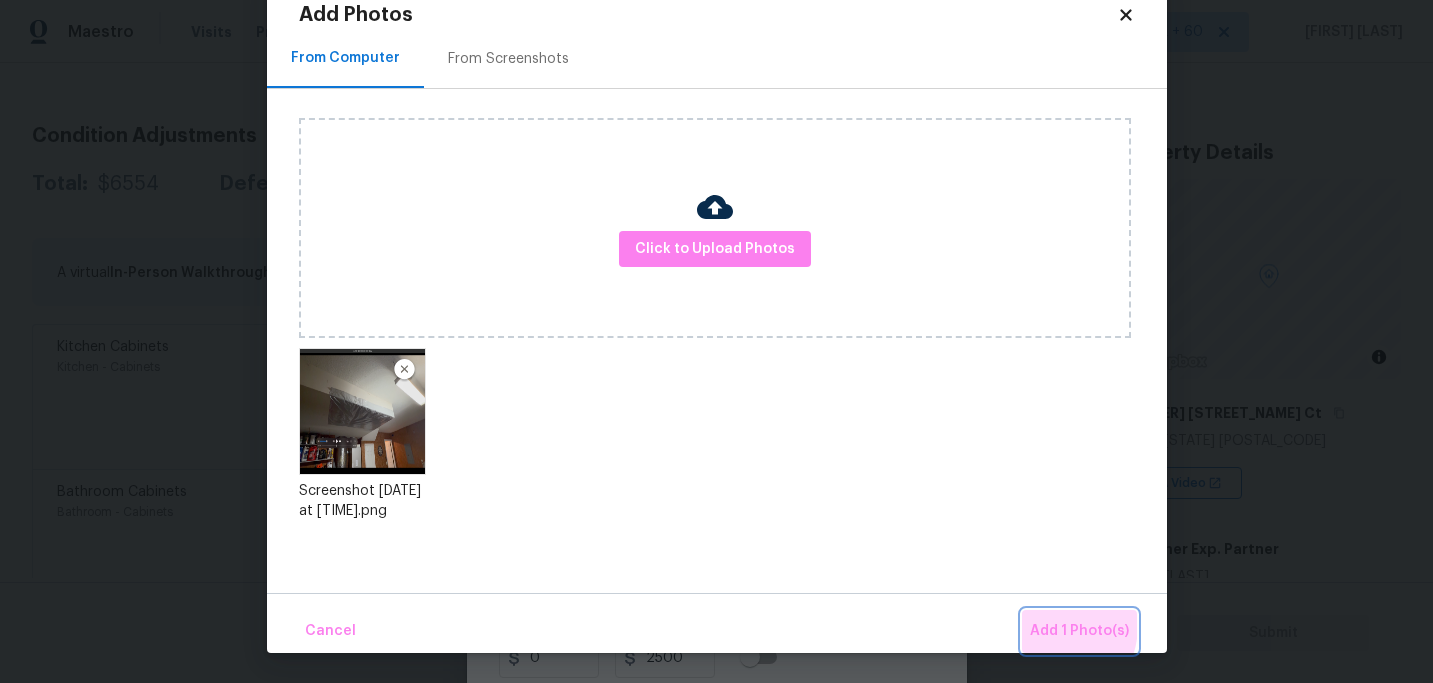 click on "Add 1 Photo(s)" at bounding box center (1079, 631) 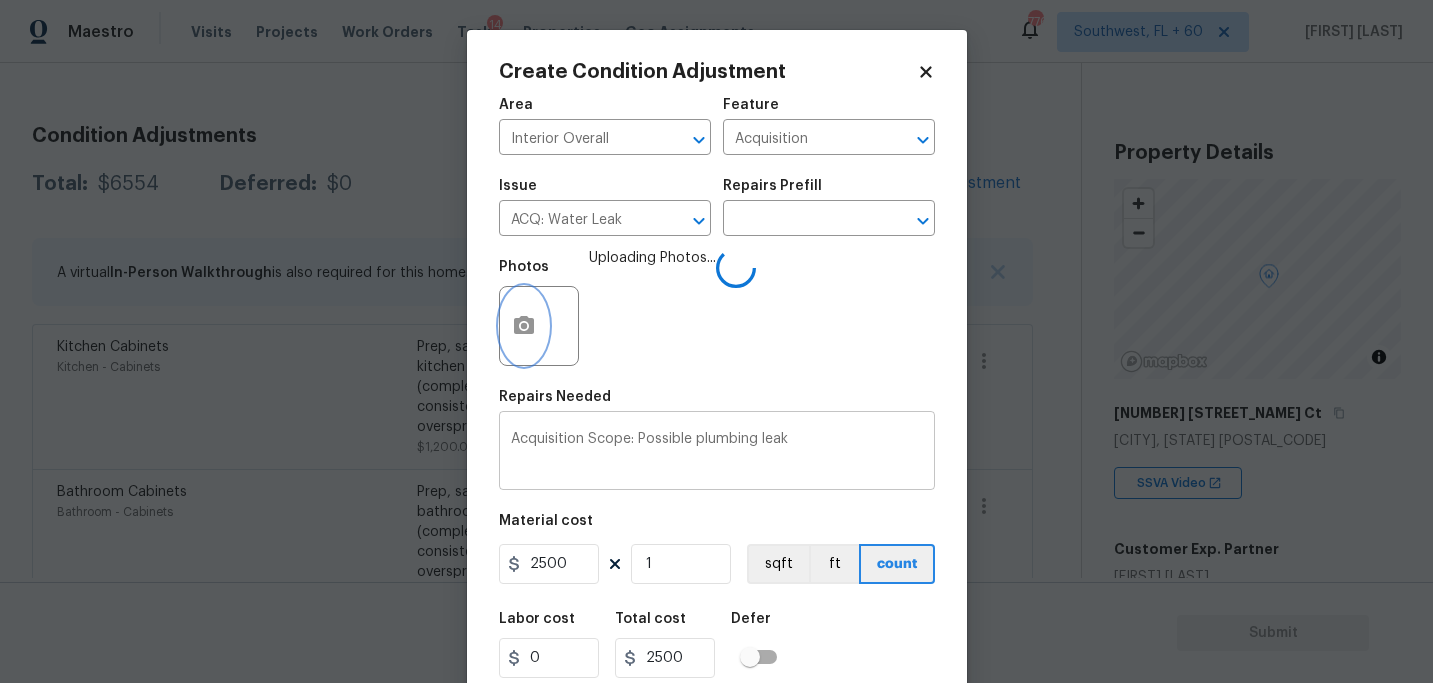scroll, scrollTop: 0, scrollLeft: 0, axis: both 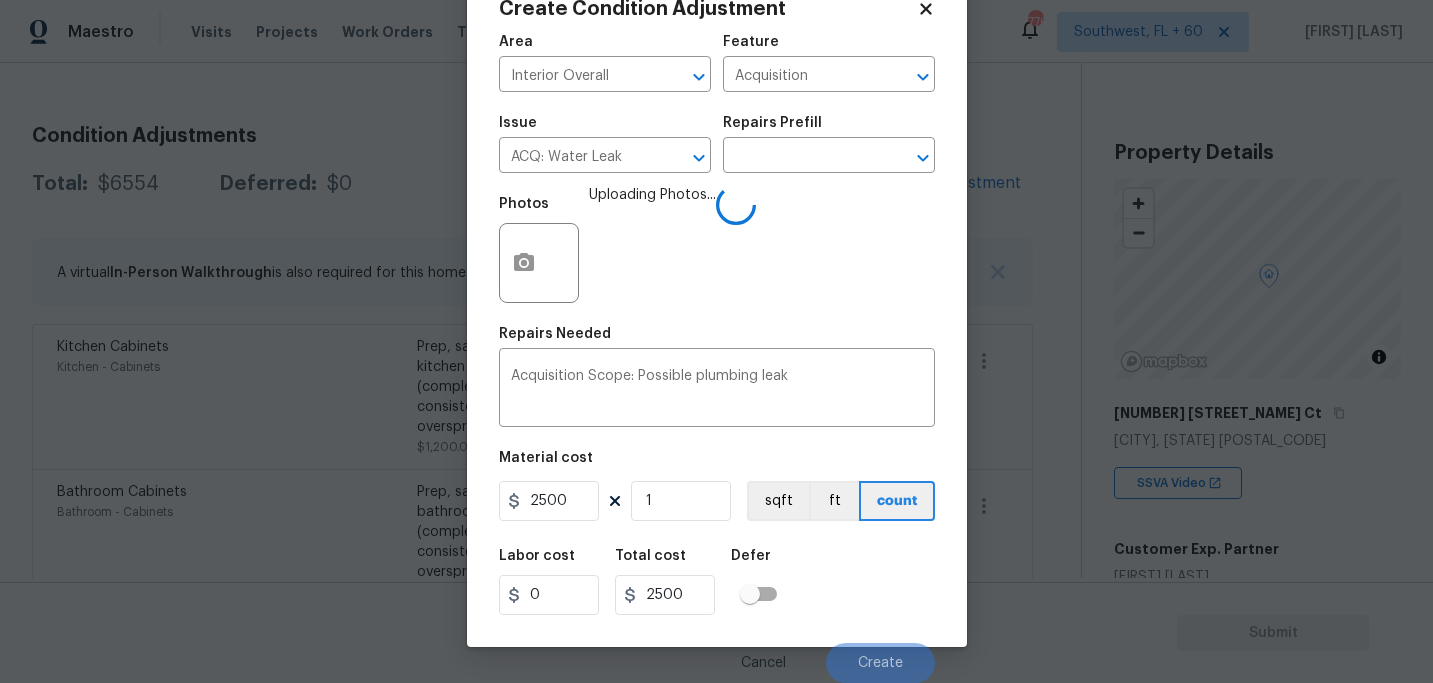 click on "Area Interior Overall ​ Feature Acquisition ​ Issue ACQ: Water Leak ​ Repairs Prefill ​ Photos Uploading Photos... Repairs Needed Acquisition Scope: Possible plumbing leak x ​ Material cost 2500 1 sqft ft count Labor cost 0 Total cost 2500 Defer Cancel Create" at bounding box center (717, 353) 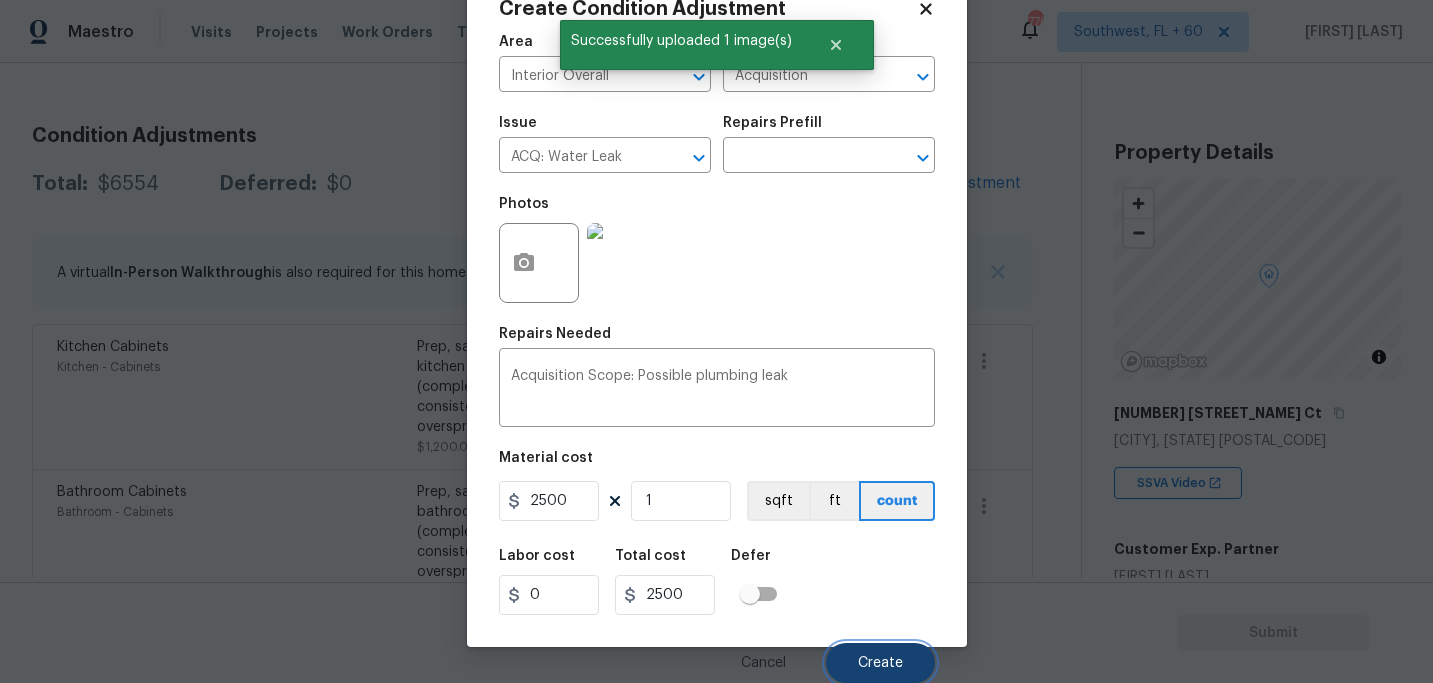 click on "Create" at bounding box center [880, 663] 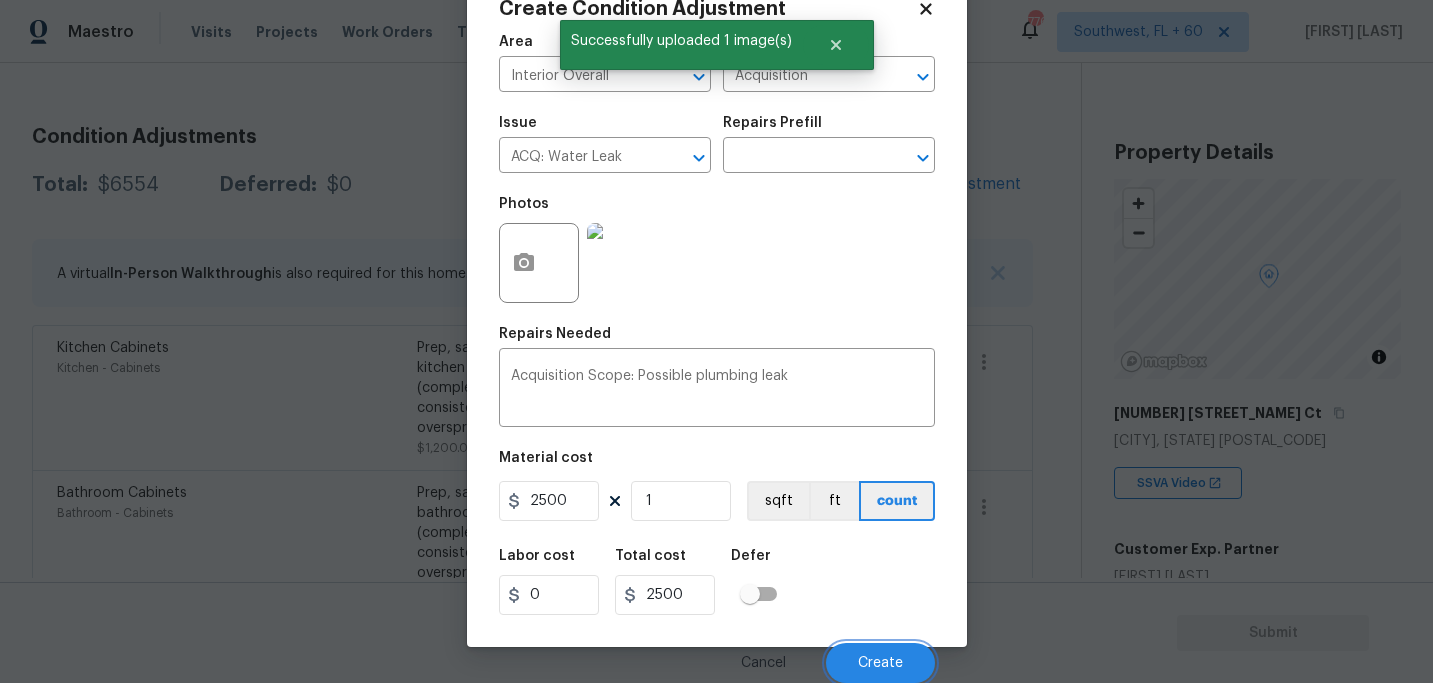 scroll, scrollTop: 241, scrollLeft: 0, axis: vertical 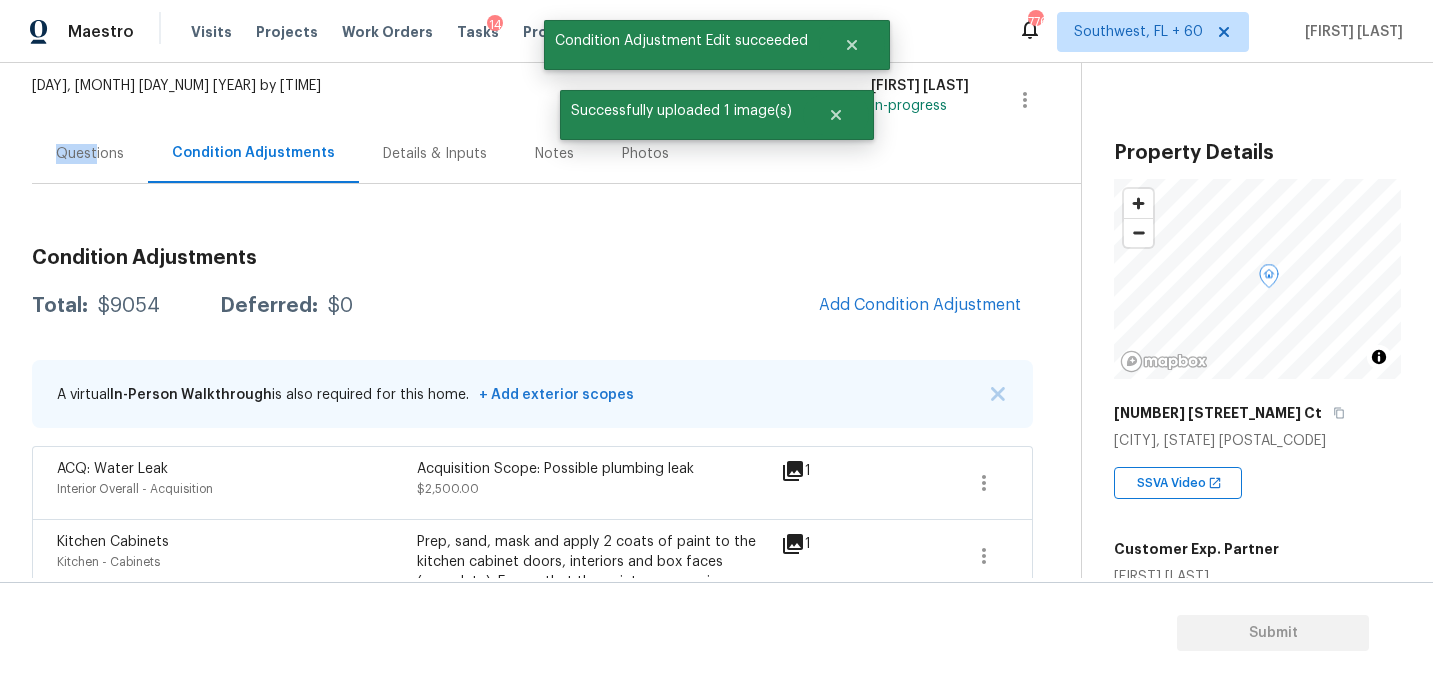 click on "Questions" at bounding box center (90, 154) 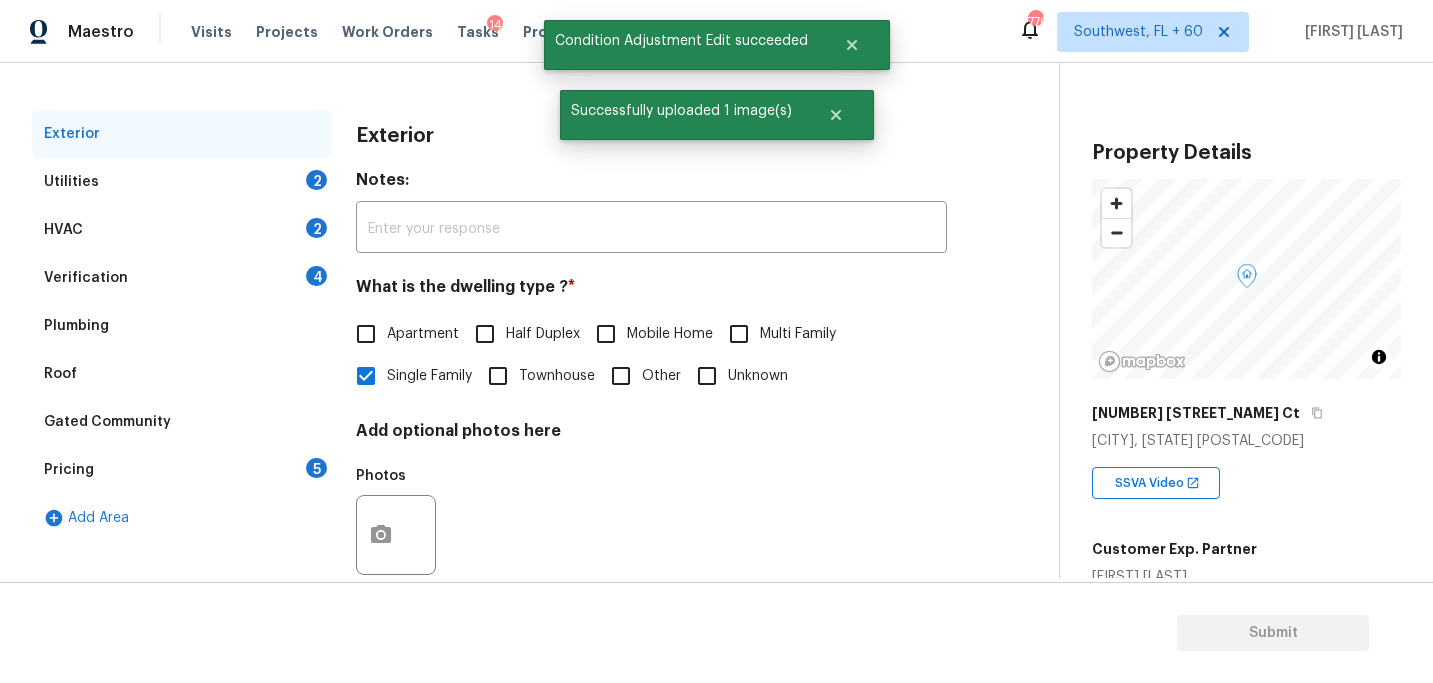 click on "Verification 4" at bounding box center (182, 278) 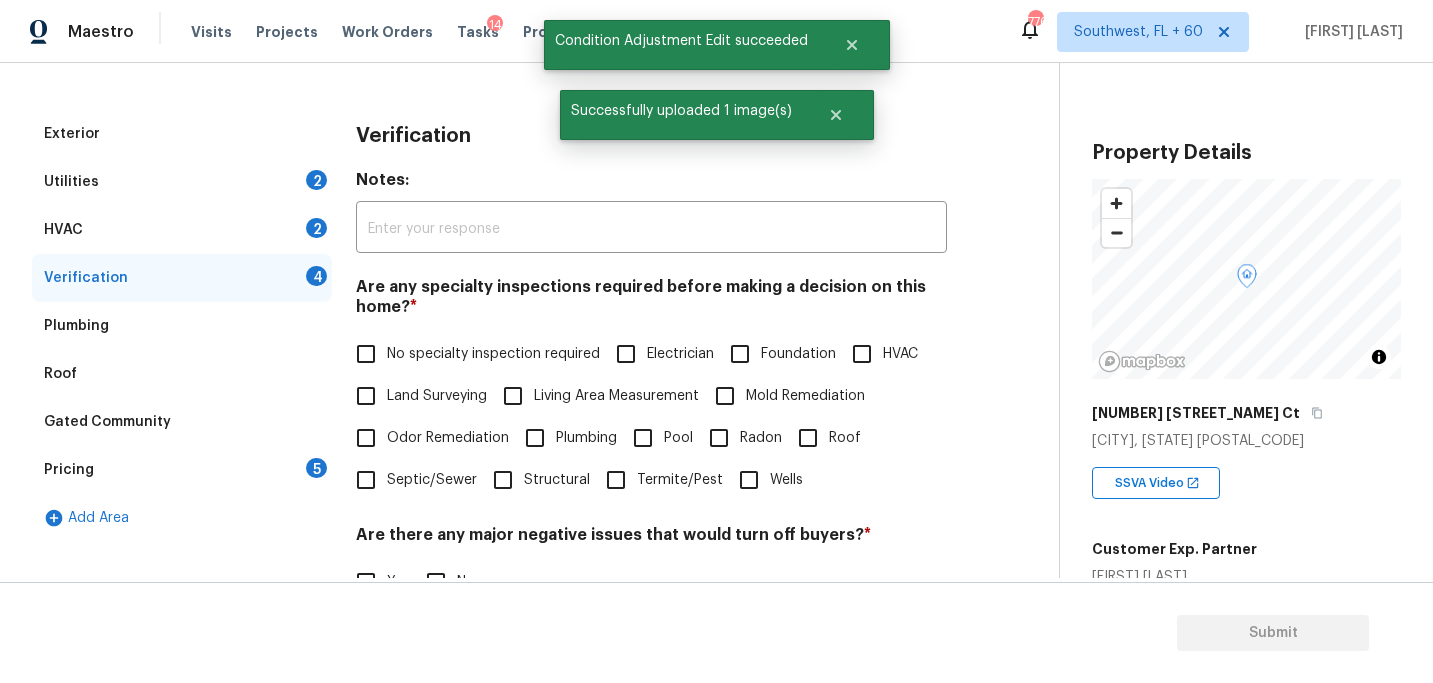 scroll, scrollTop: 430, scrollLeft: 0, axis: vertical 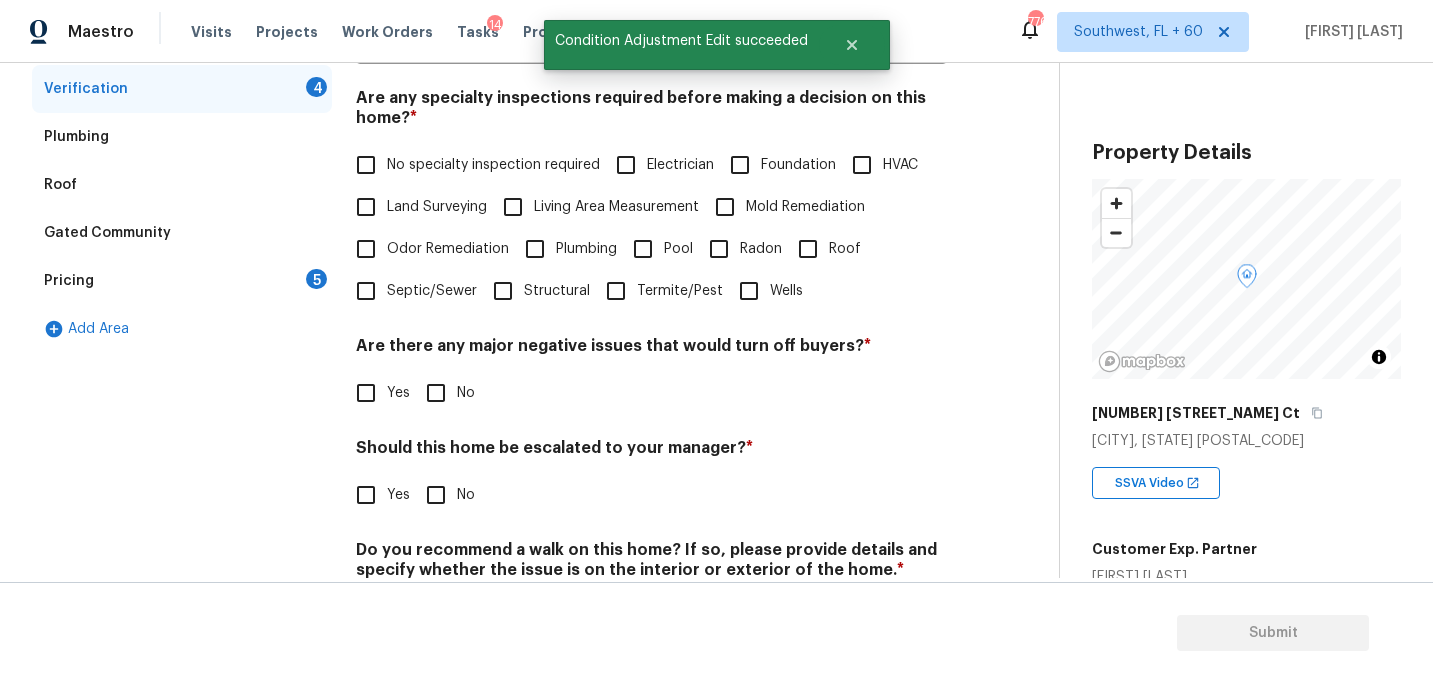 click on "No specialty inspection required" at bounding box center (493, 165) 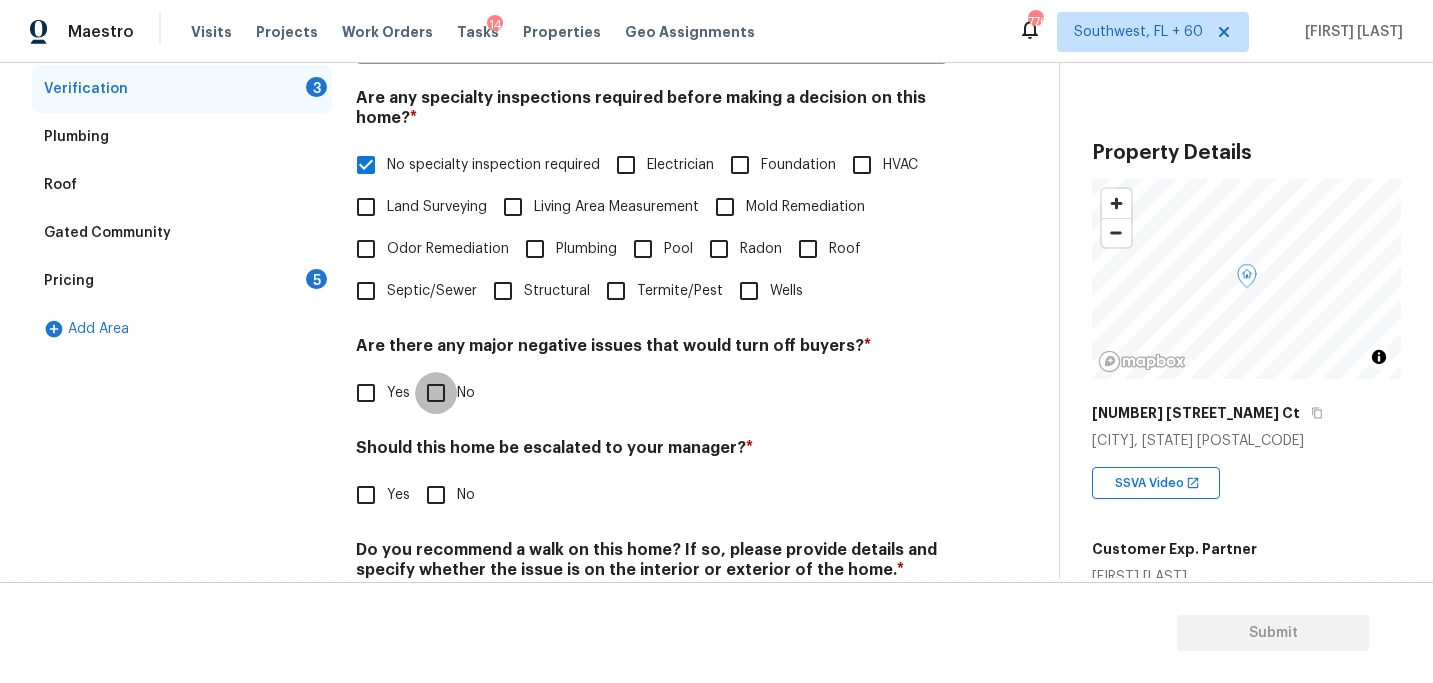 click on "No" at bounding box center [436, 393] 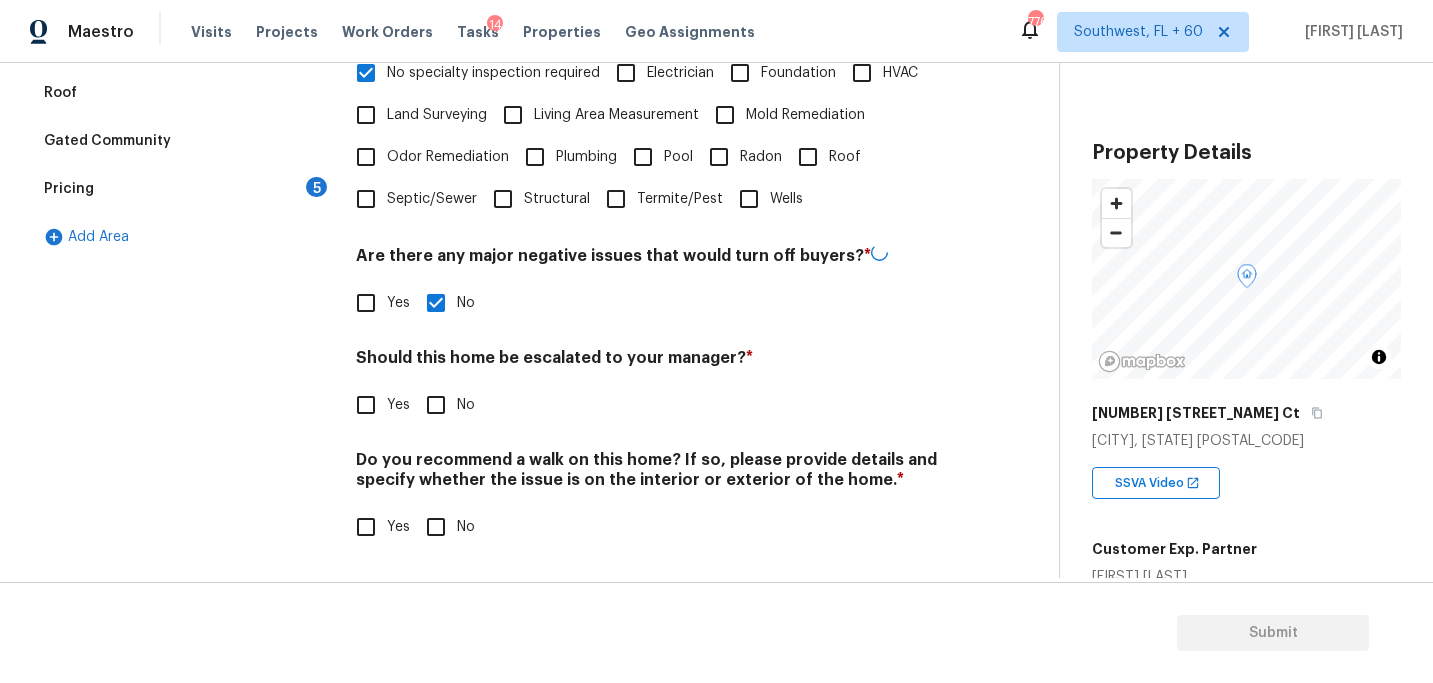 scroll, scrollTop: 520, scrollLeft: 0, axis: vertical 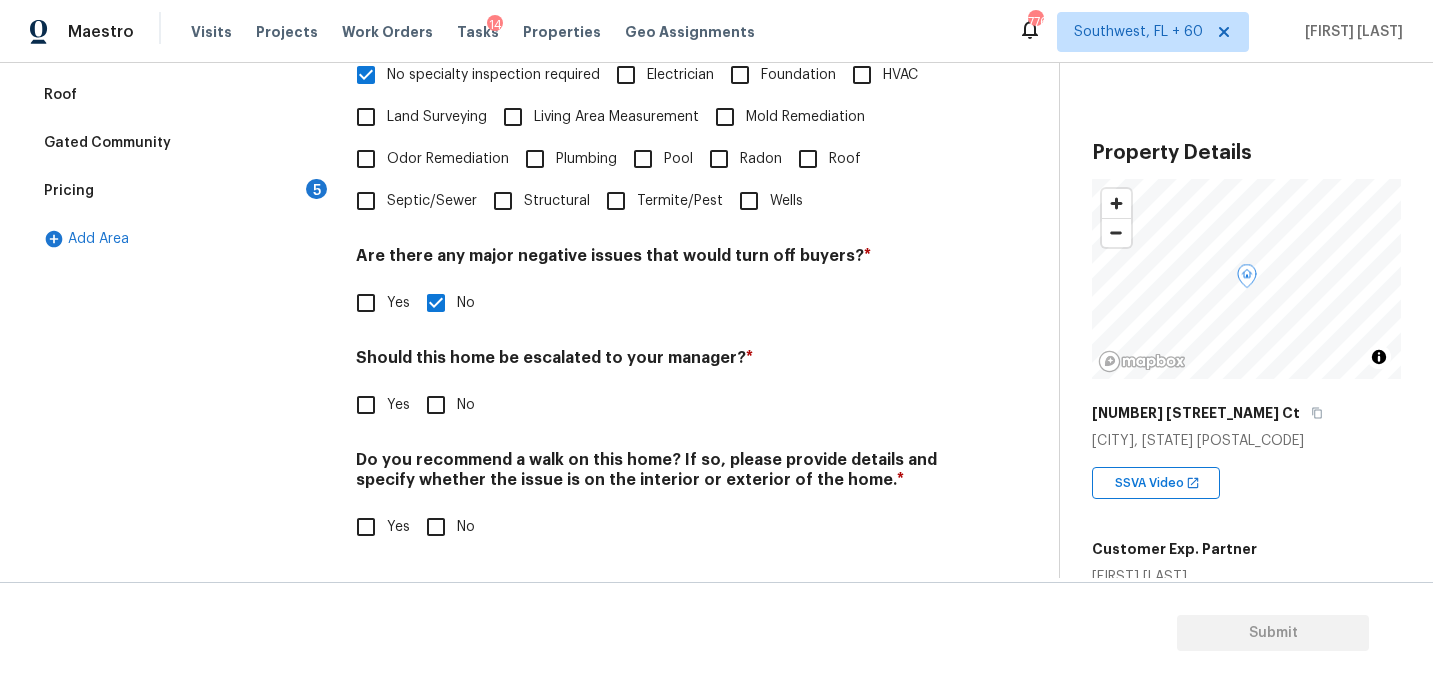 click on "Verification Notes: ​ Are any specialty inspections required before making a decision on this home?  * No specialty inspection required Electrician Foundation HVAC Land Surveying Living Area Measurement Mold Remediation Odor Remediation Plumbing Pool Radon Roof Septic/Sewer Structural Termite/Pest Wells Are there any major negative issues that would turn off buyers?  * Yes No Should this home be escalated to your manager?  * Yes No Do you recommend a walk on this home? If so, please provide details and specify whether the issue is on the interior or exterior of the home.  * Yes No" at bounding box center (651, 201) 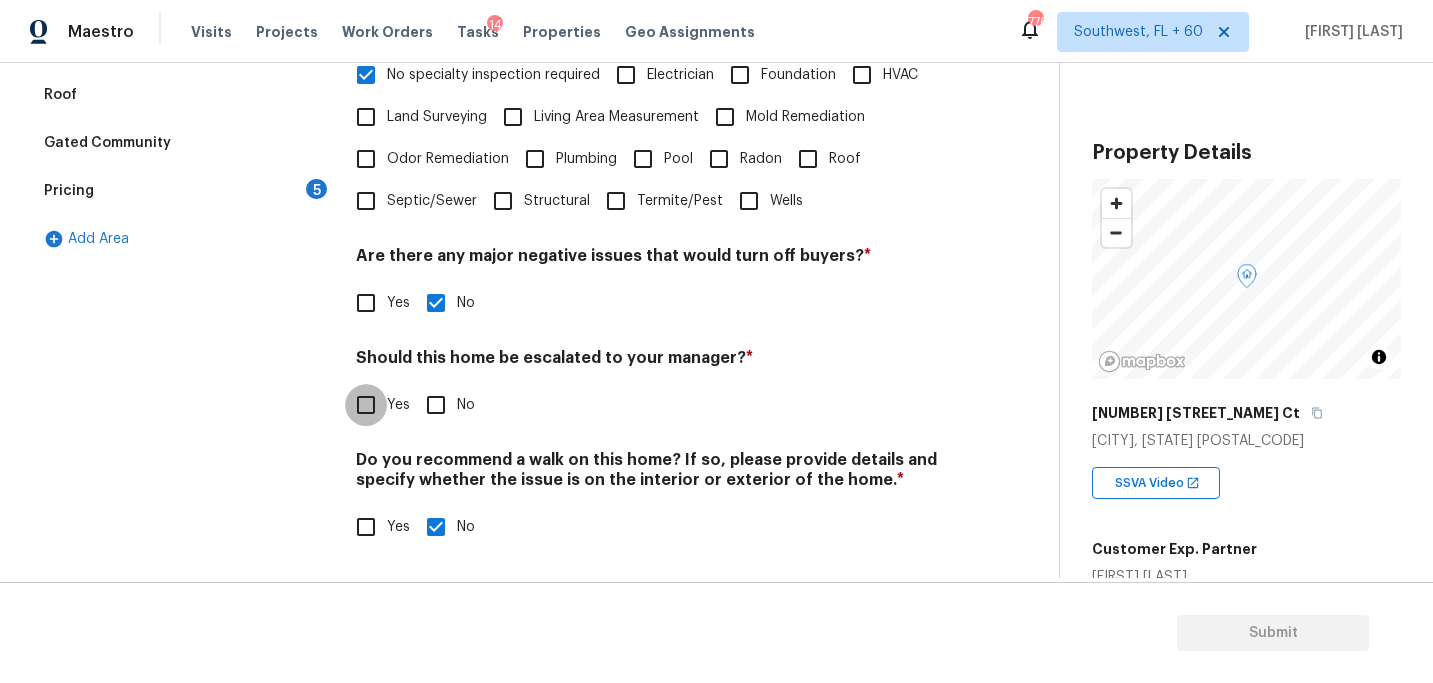click on "Yes" at bounding box center [366, 405] 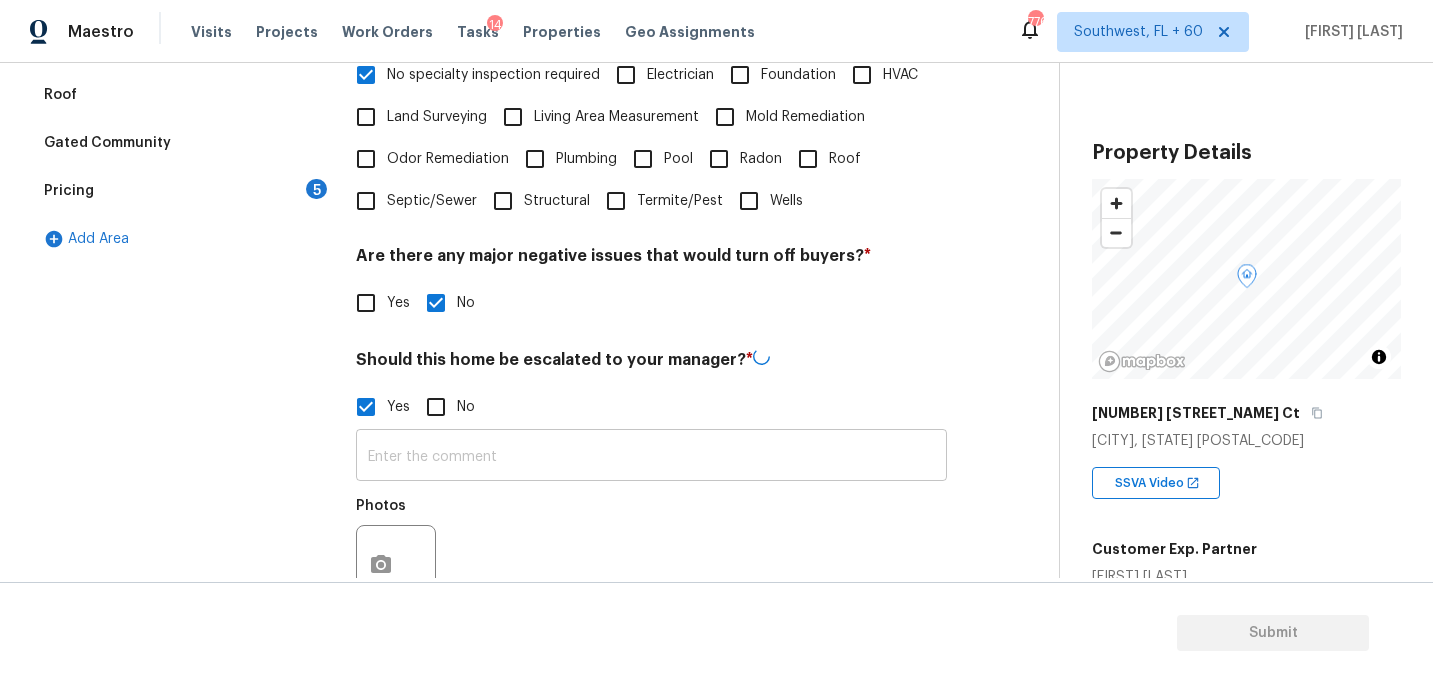 drag, startPoint x: 402, startPoint y: 418, endPoint x: 441, endPoint y: 460, distance: 57.31492 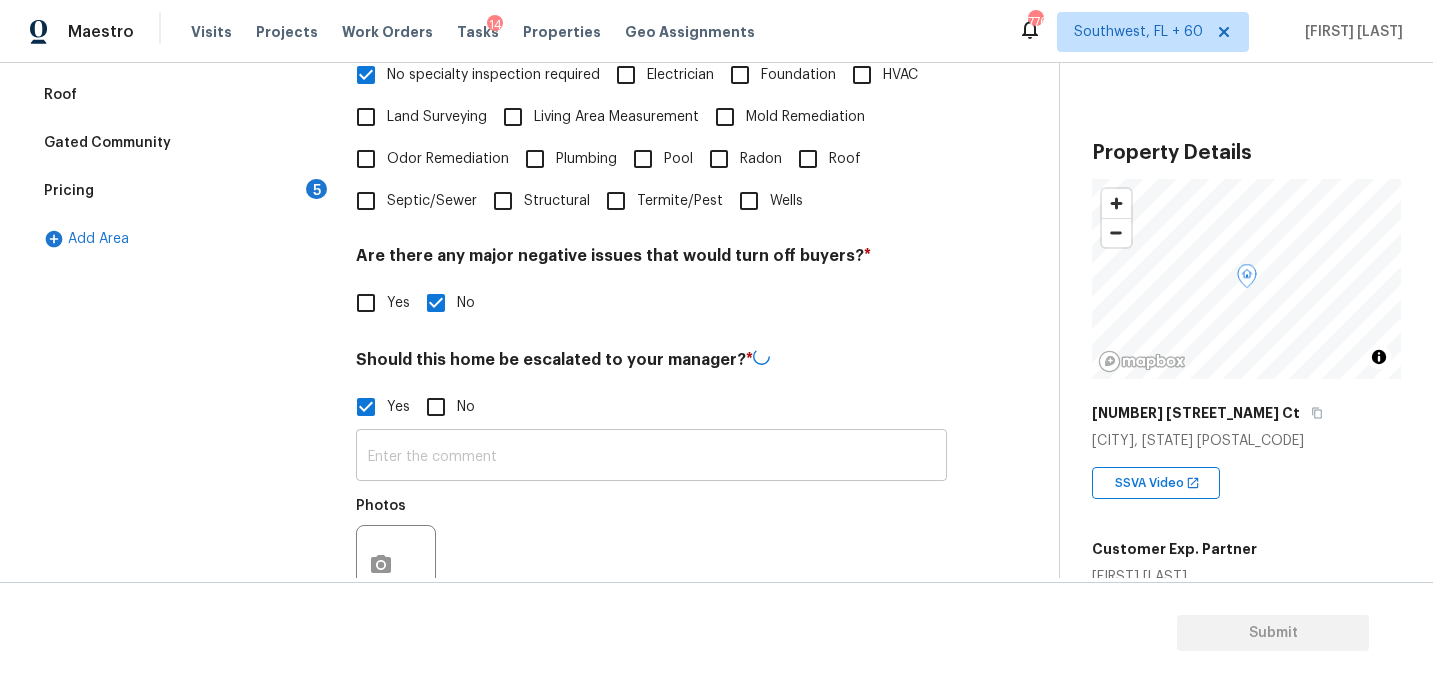 click at bounding box center (651, 457) 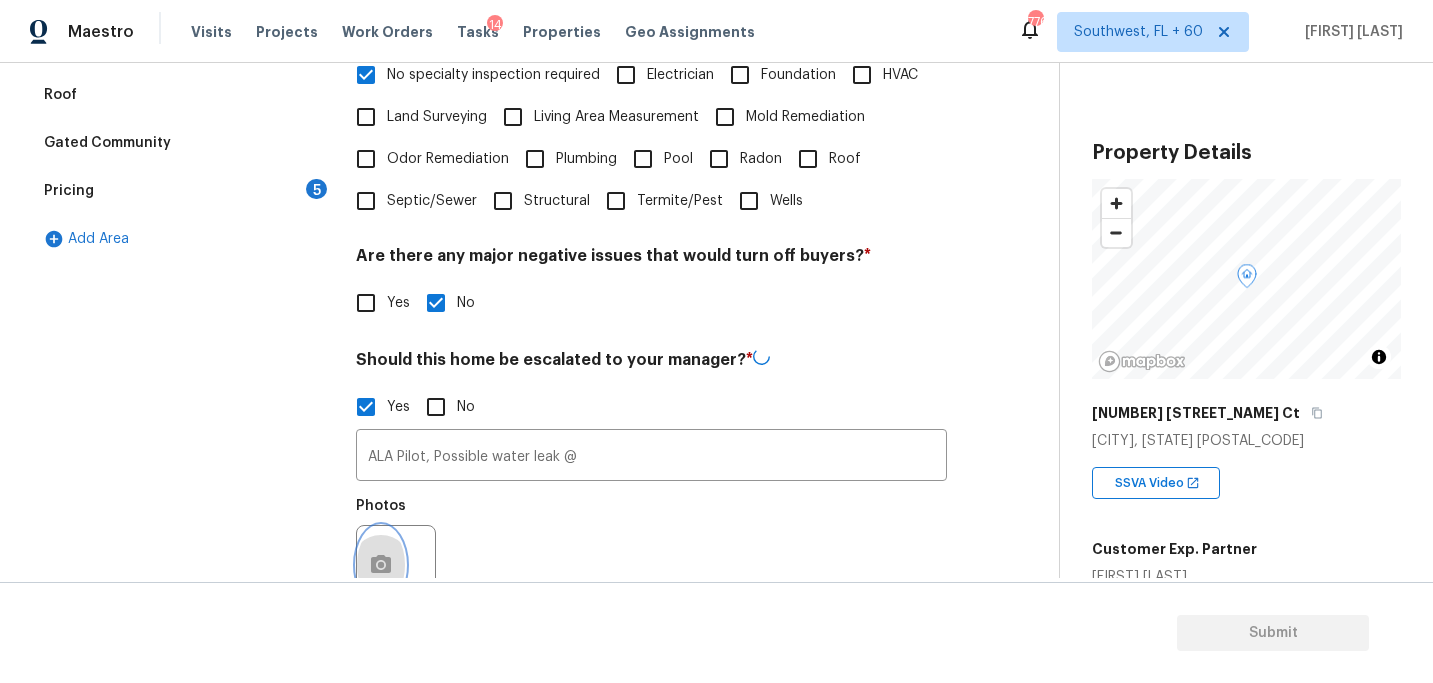 click at bounding box center [381, 565] 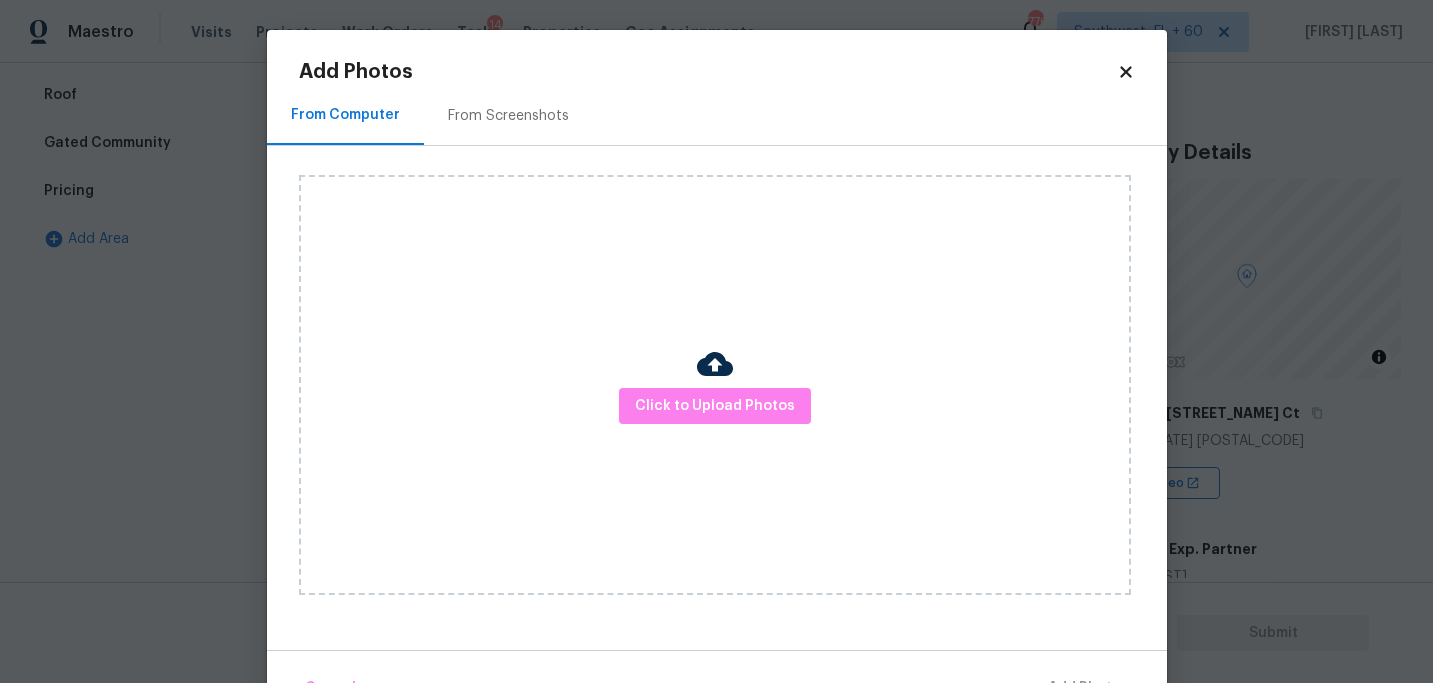 click on "Click to Upload Photos" at bounding box center [715, 385] 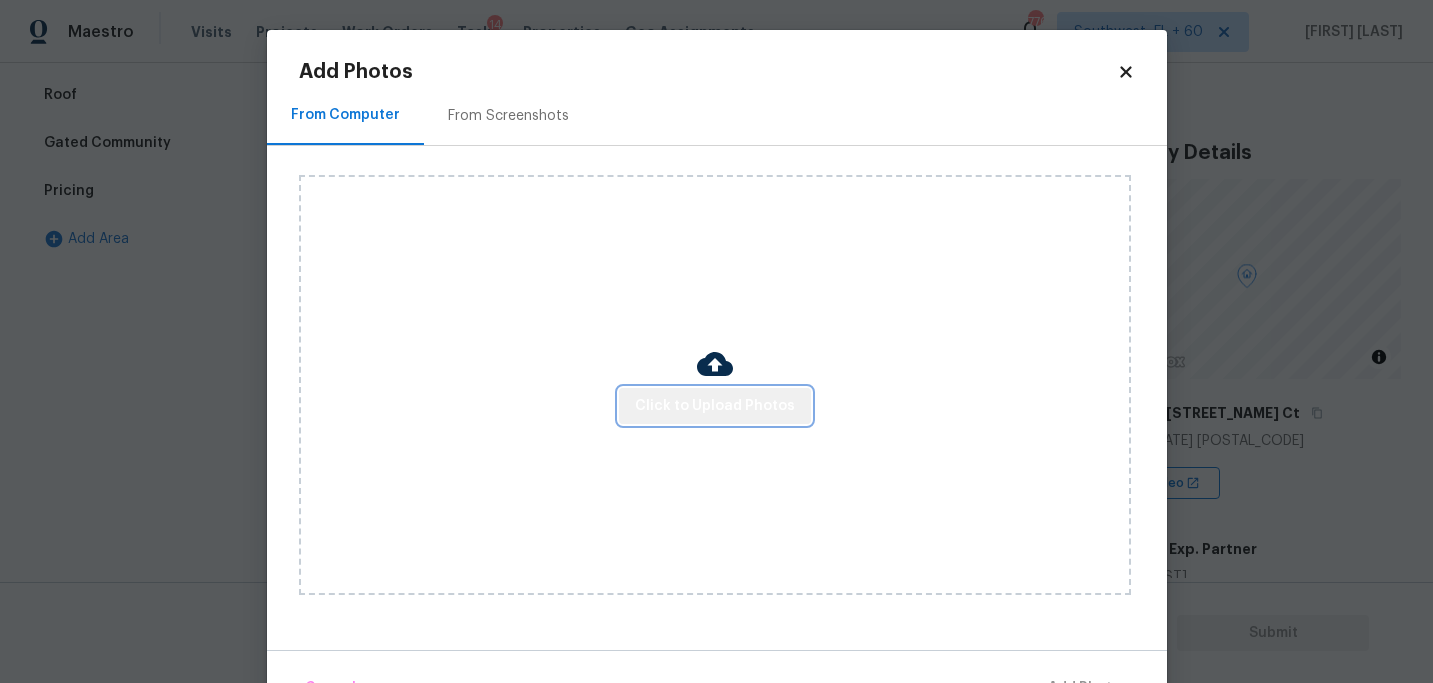 click on "Click to Upload Photos" at bounding box center (715, 406) 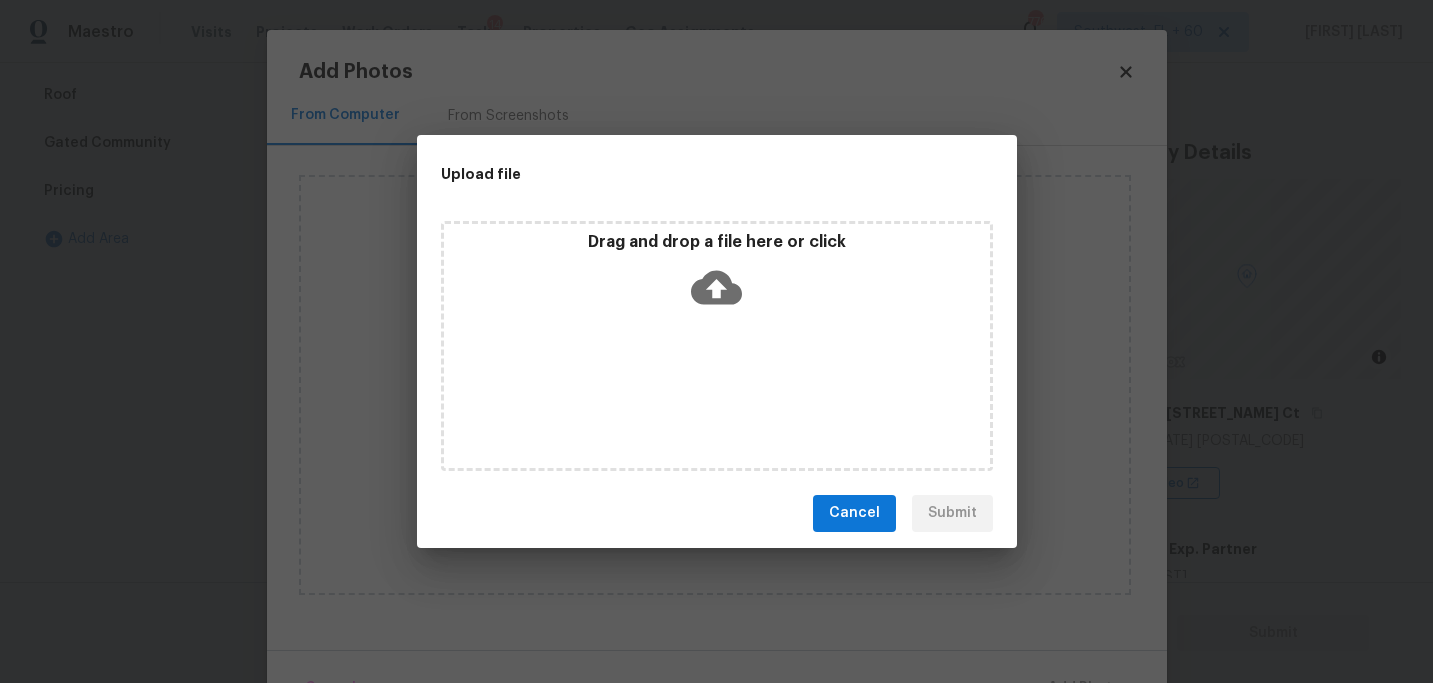 click on "Drag and drop a file here or click" at bounding box center (717, 346) 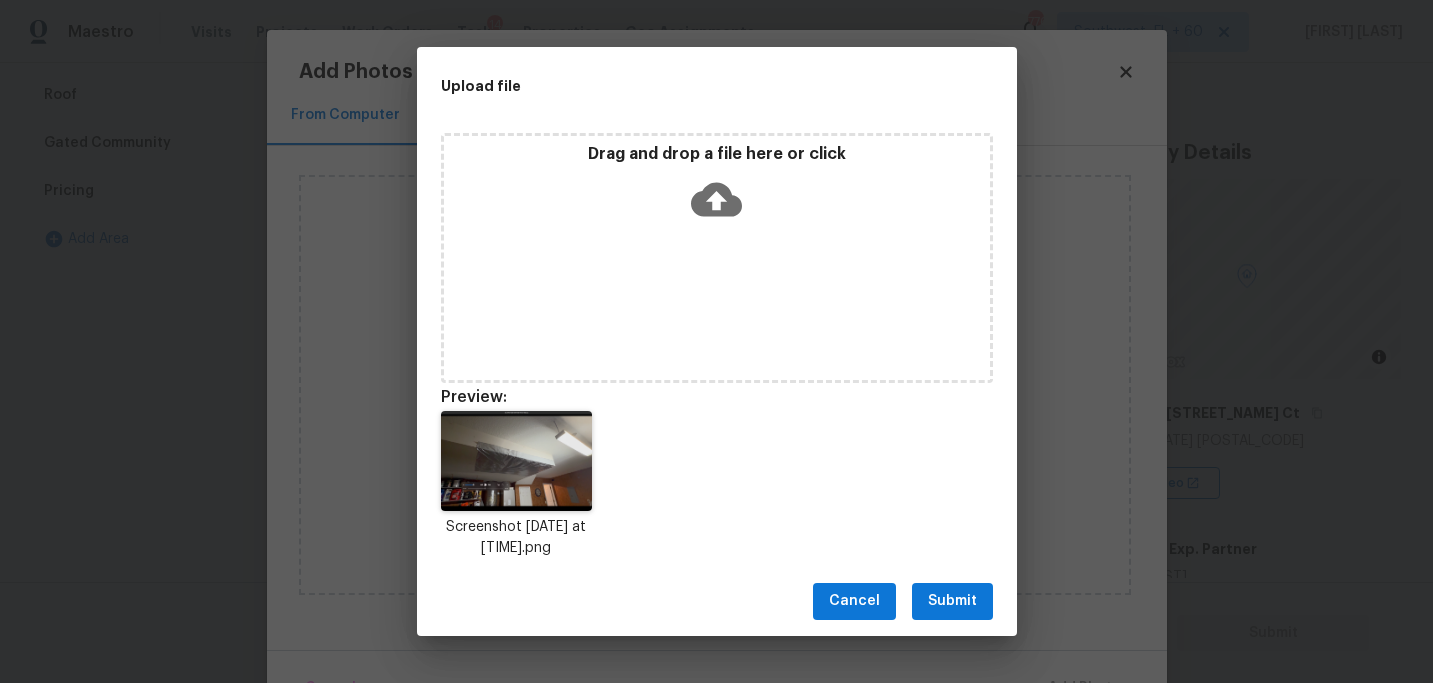 click on "Submit" at bounding box center (952, 601) 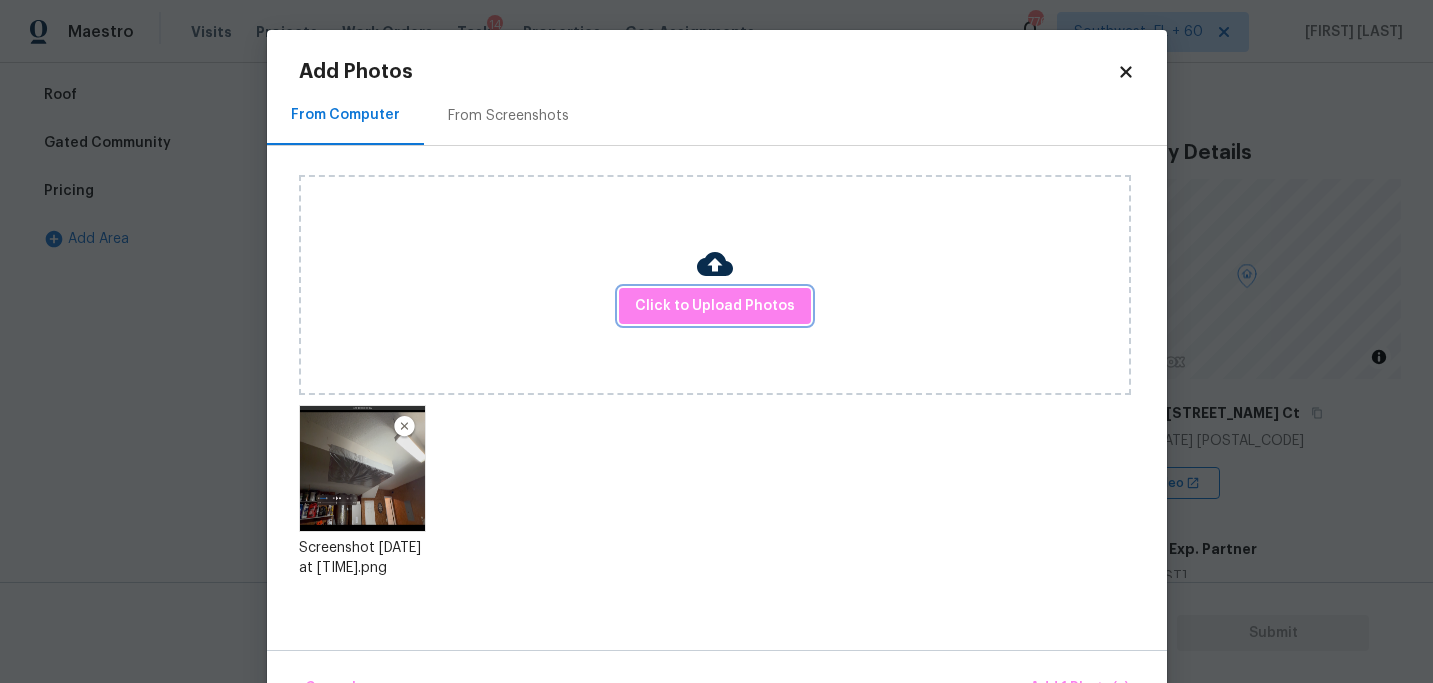 scroll, scrollTop: 57, scrollLeft: 0, axis: vertical 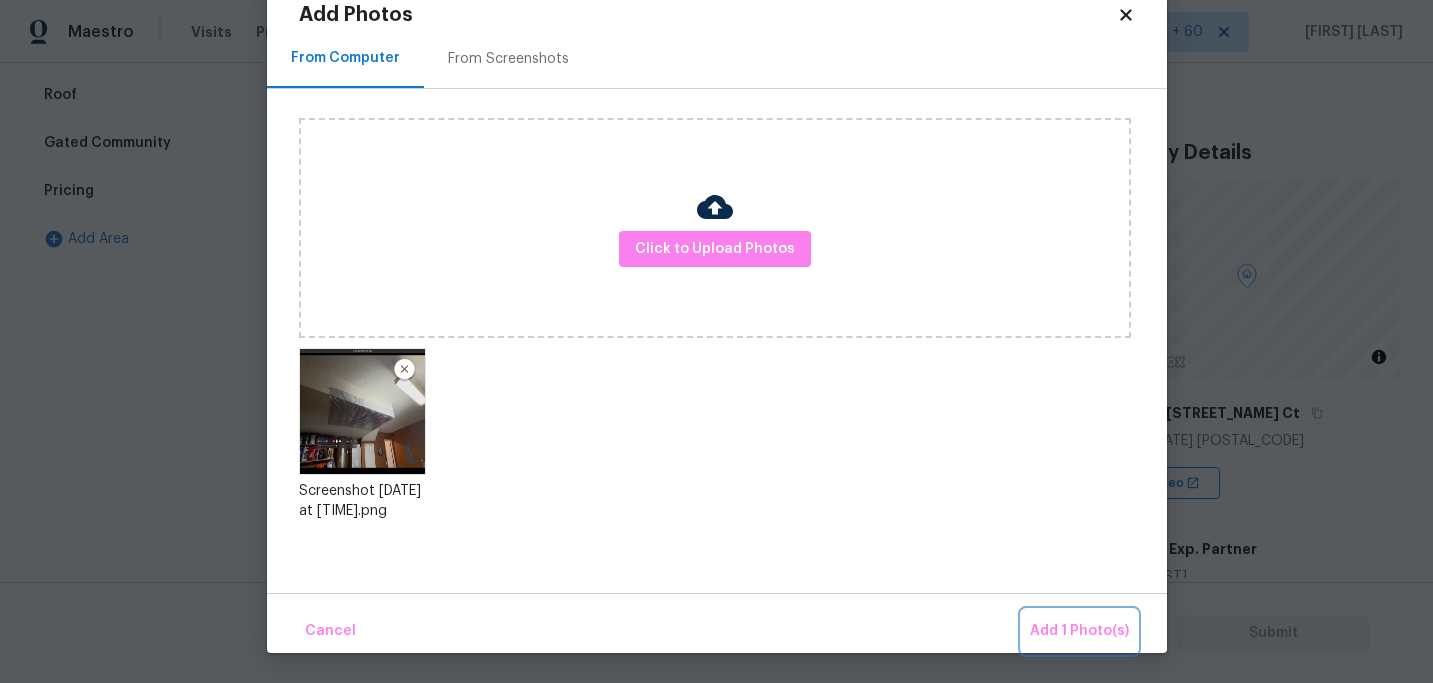 click on "Add 1 Photo(s)" at bounding box center [1079, 631] 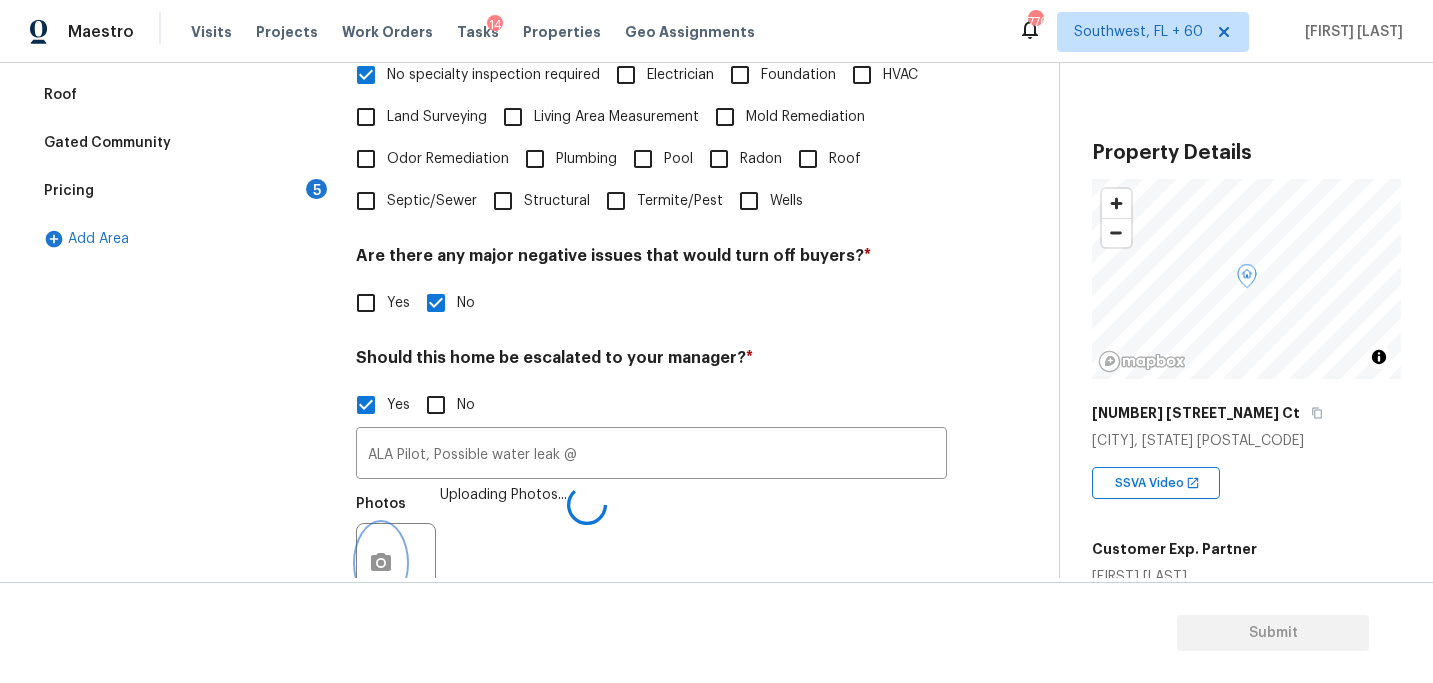 scroll, scrollTop: 545, scrollLeft: 0, axis: vertical 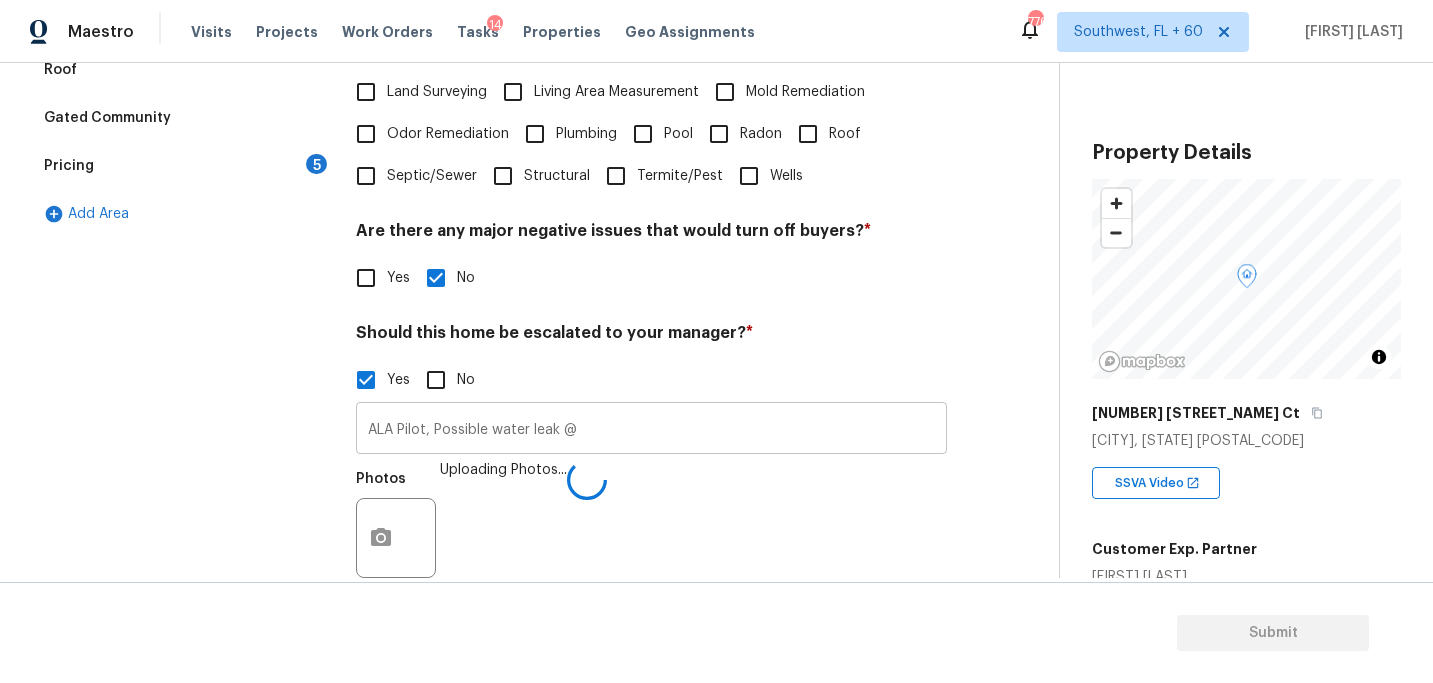 click on "ALA Pilot, Possible water leak @" at bounding box center [651, 430] 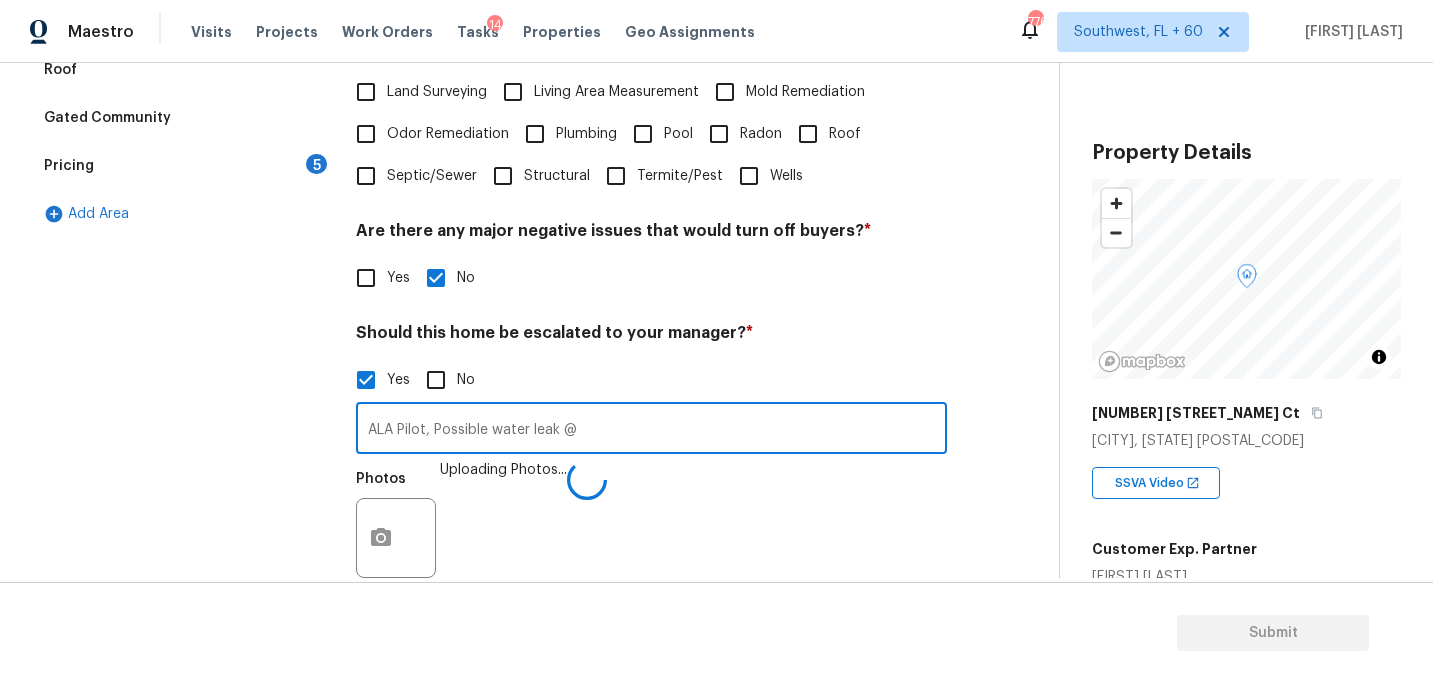 click on "ALA Pilot, Possible water leak @" at bounding box center [651, 430] 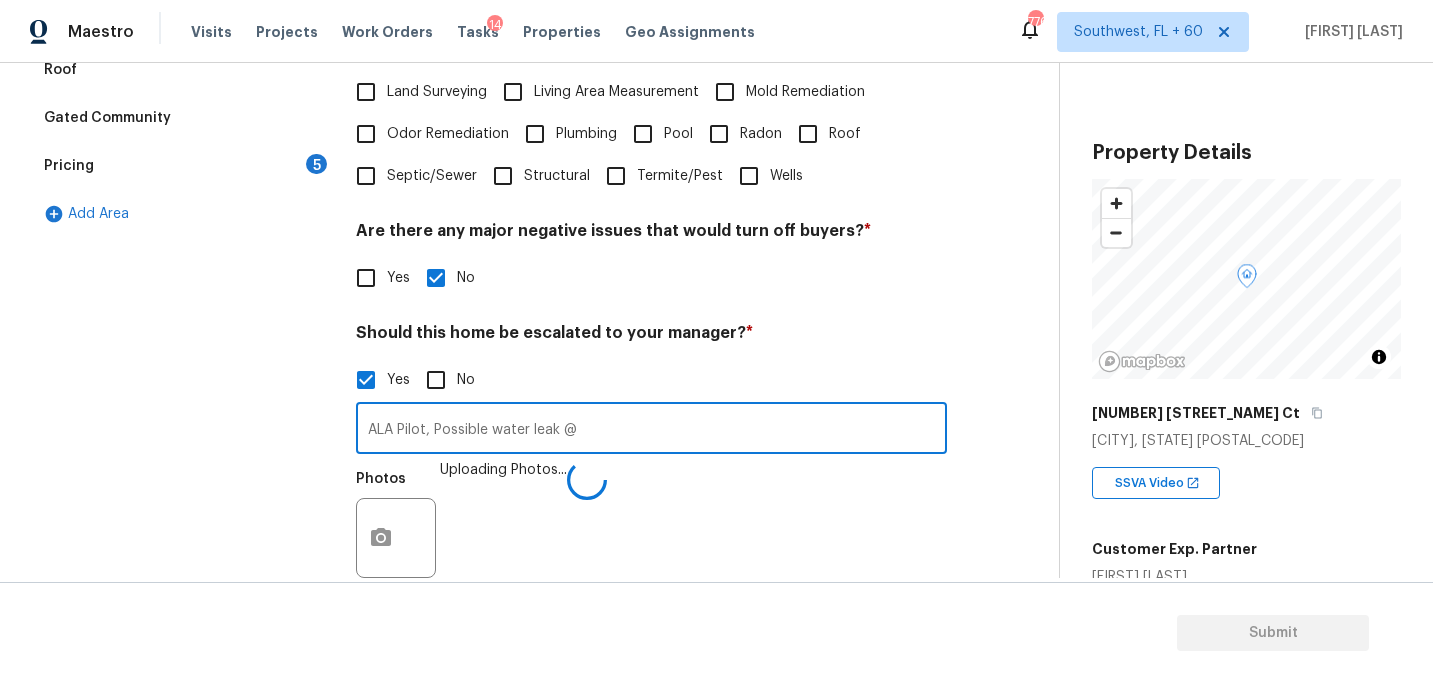 click on "ALA Pilot, Possible water leak @" at bounding box center [651, 430] 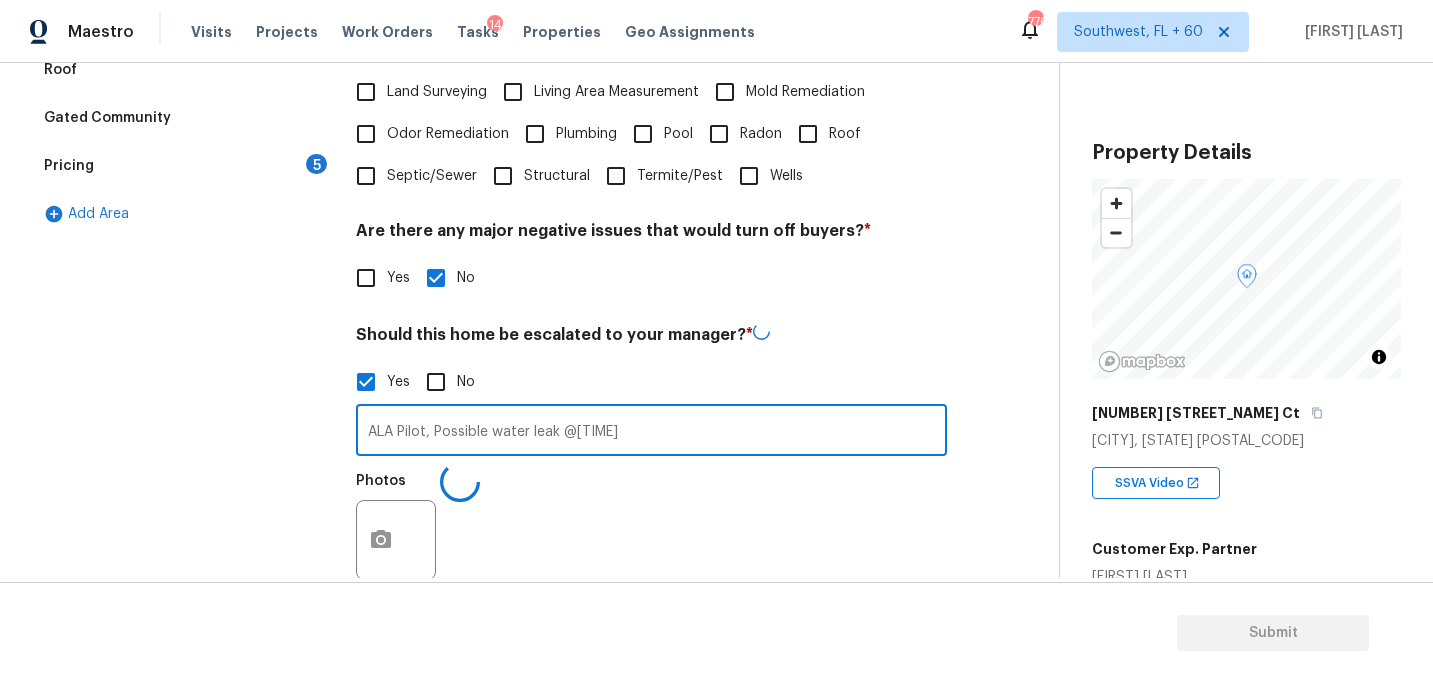 click on "Yes No" at bounding box center (651, 278) 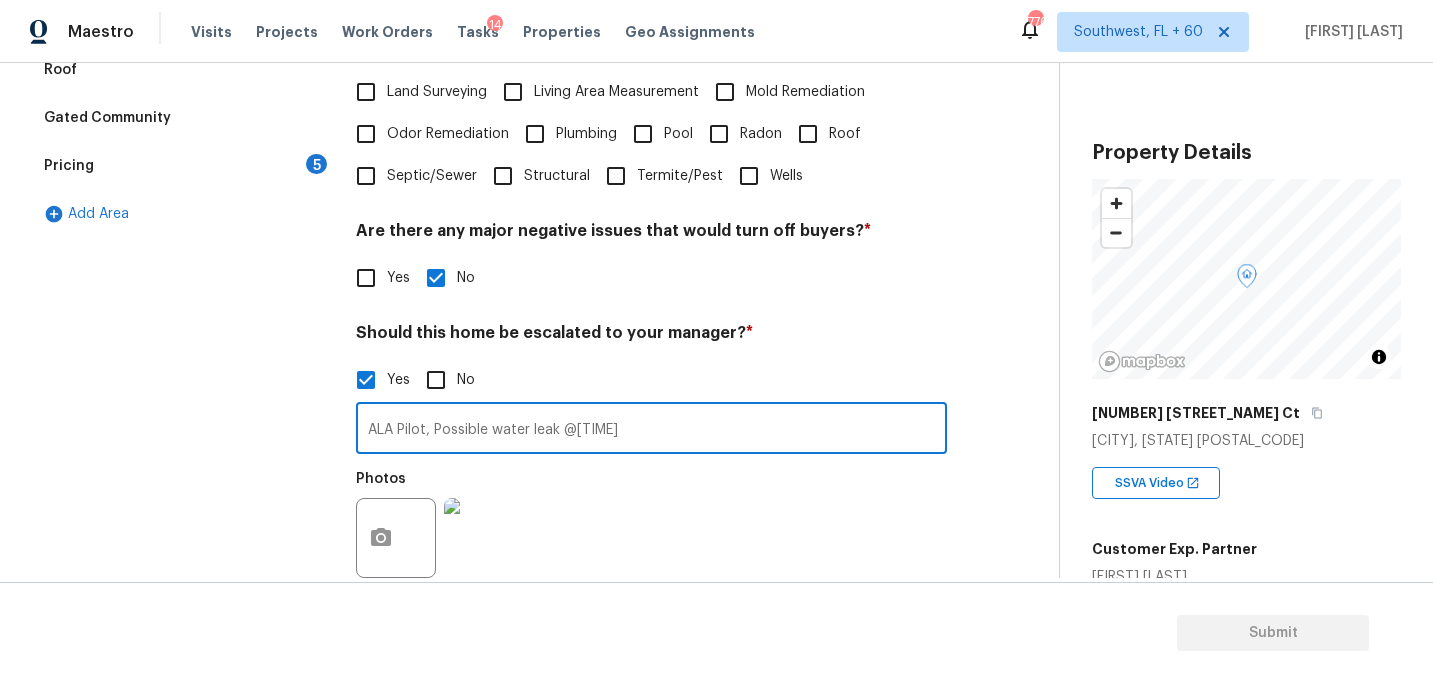 click on "ALA Pilot, Possible water leak @04:06" at bounding box center (651, 430) 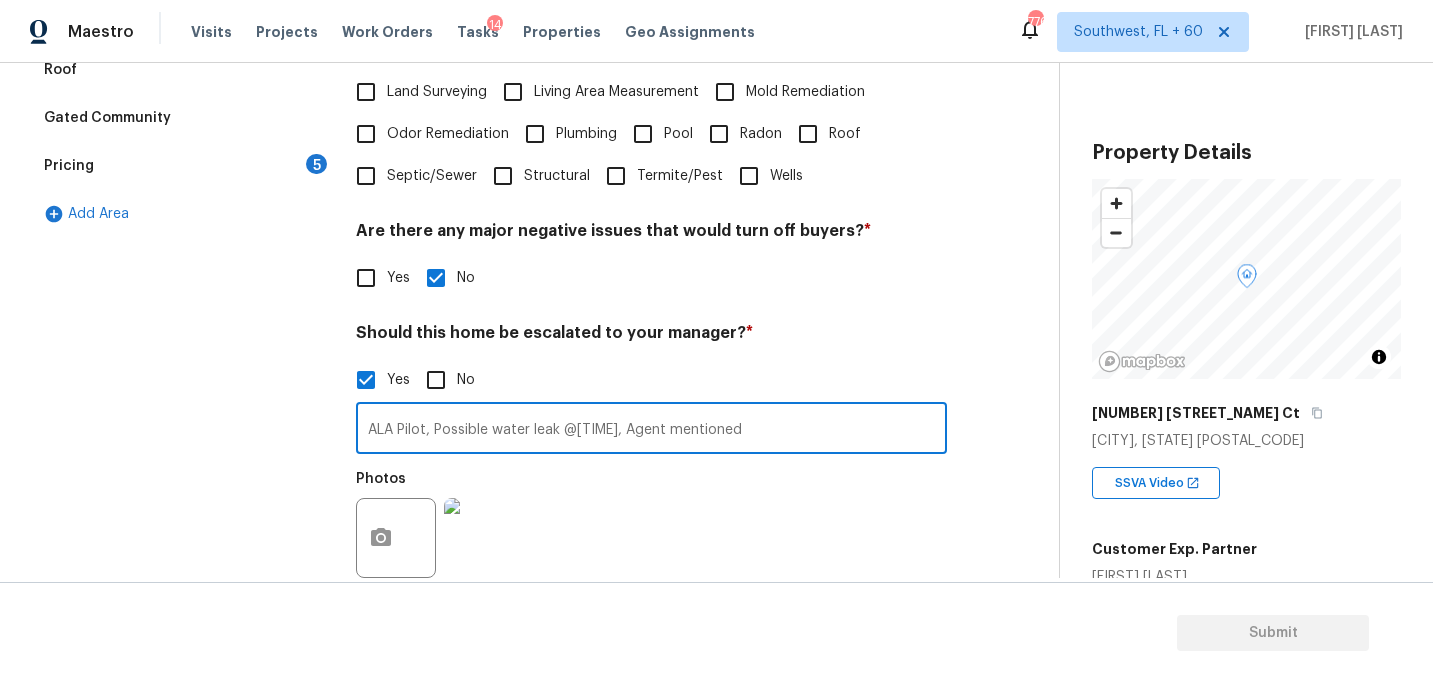 paste on "Water leaked from the upstairs bathroom has not been fixed" 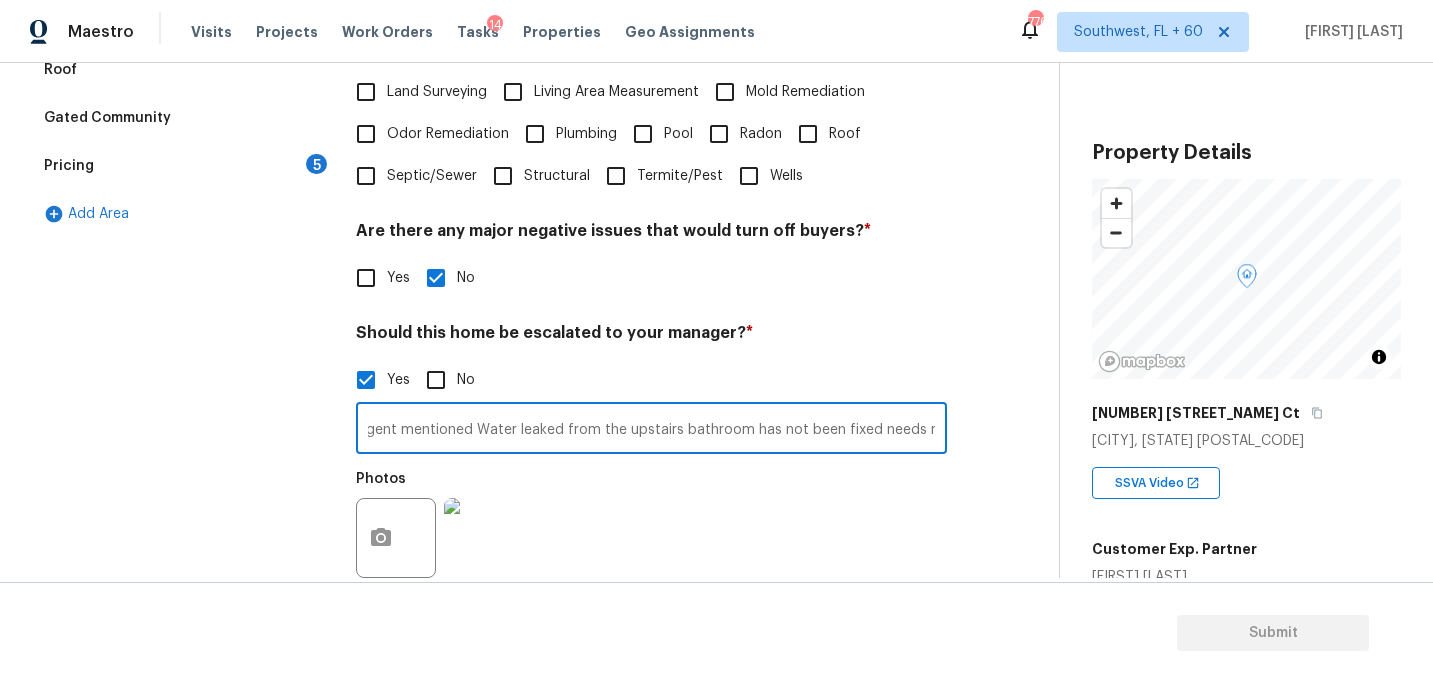 scroll, scrollTop: 0, scrollLeft: 288, axis: horizontal 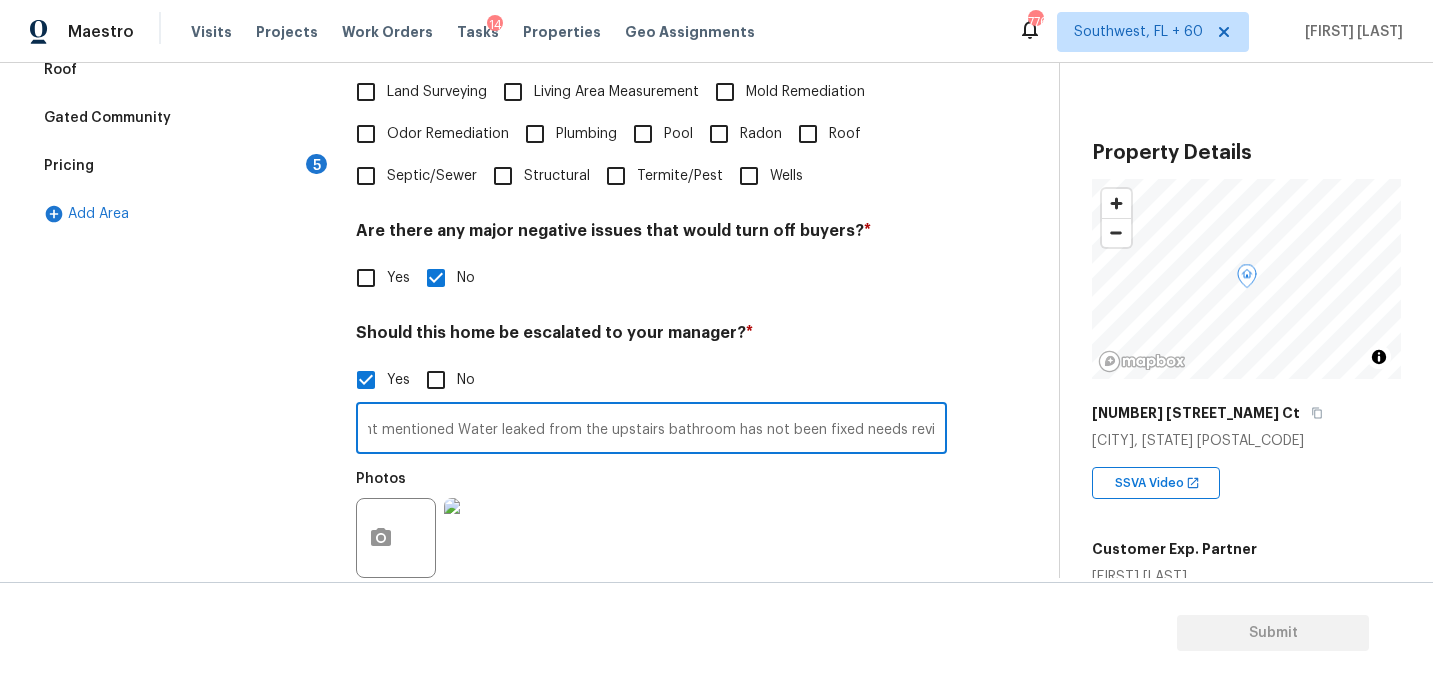 type on "ALA Pilot, Possible water leak @04:06, Agent mentioned Water leaked from the upstairs bathroom has not been fixed needs review" 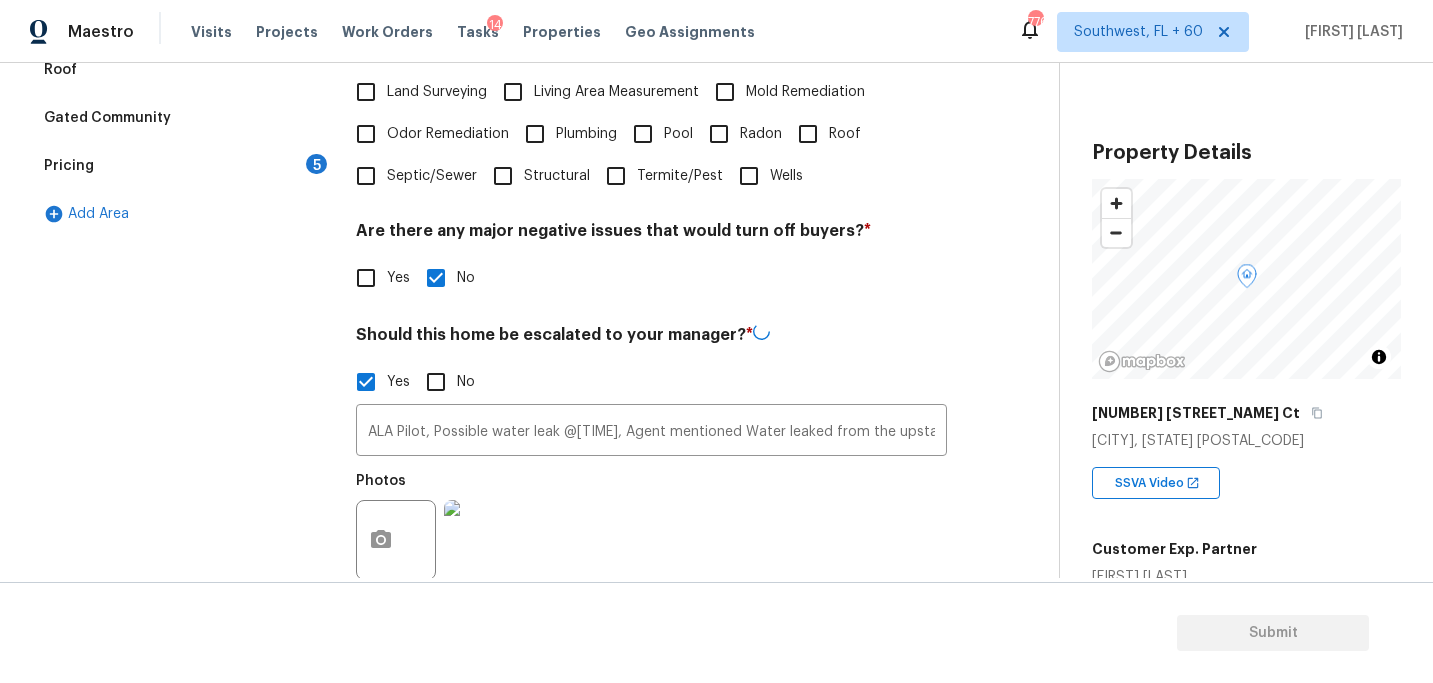 scroll, scrollTop: 670, scrollLeft: 0, axis: vertical 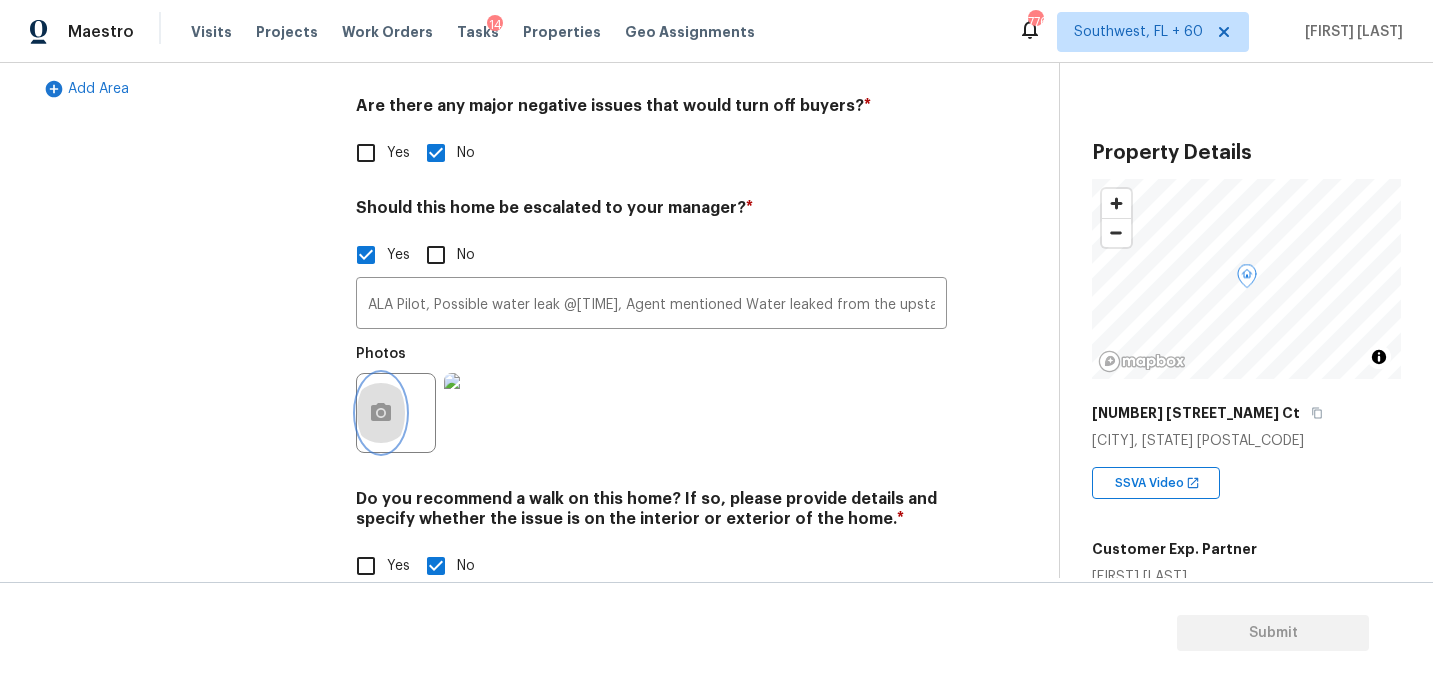 click at bounding box center [381, 413] 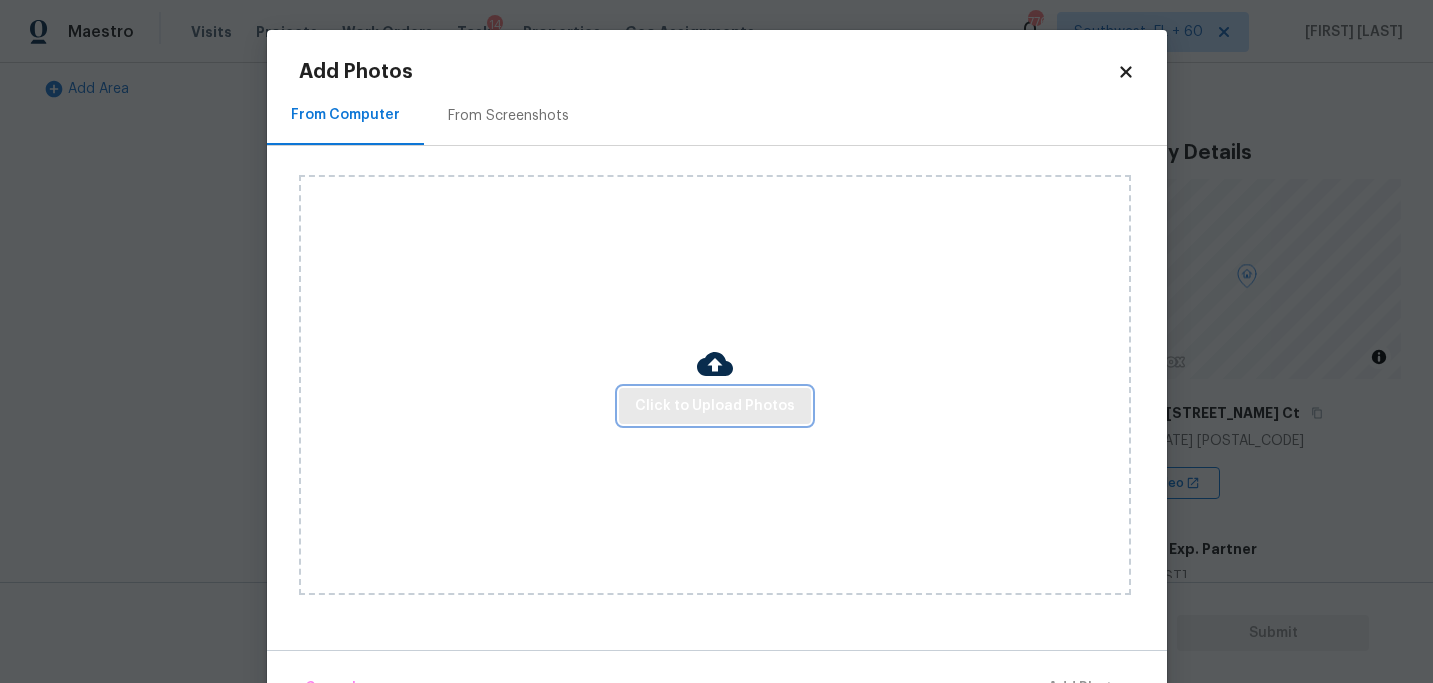 click on "Click to Upload Photos" at bounding box center [715, 406] 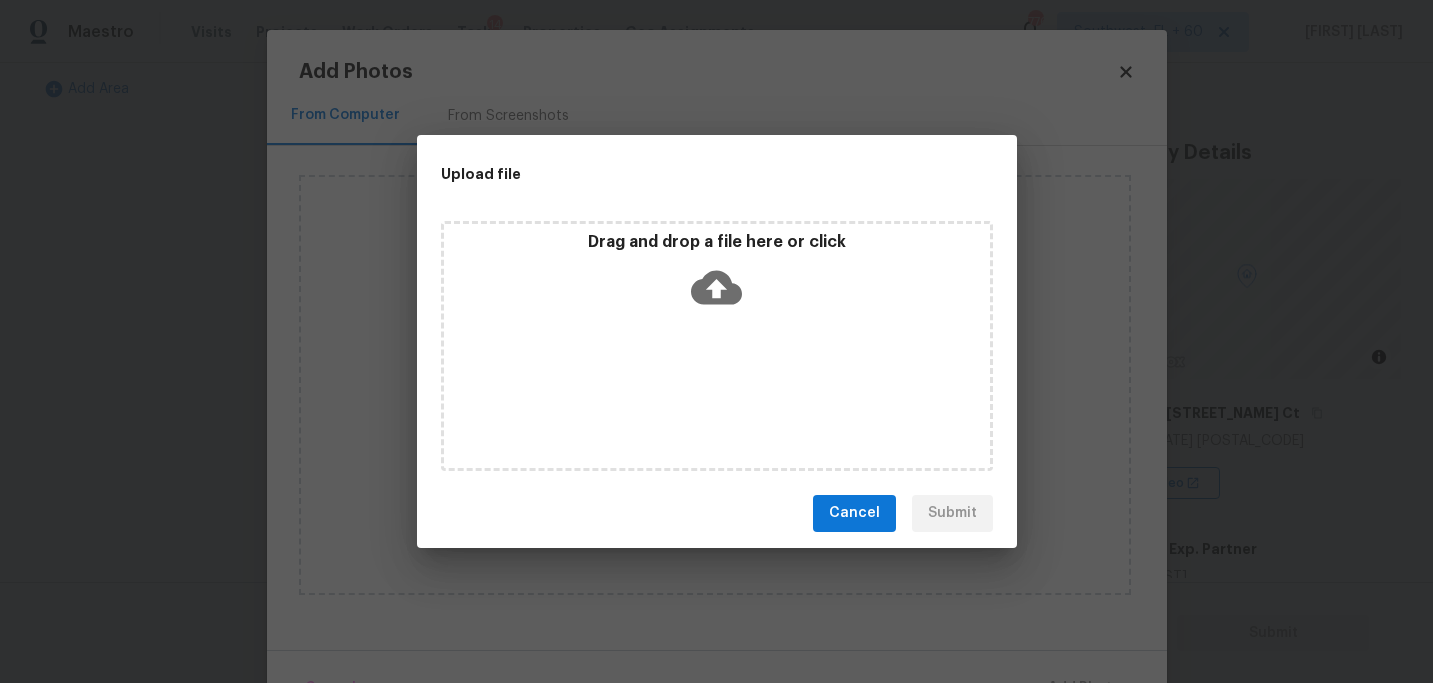 click 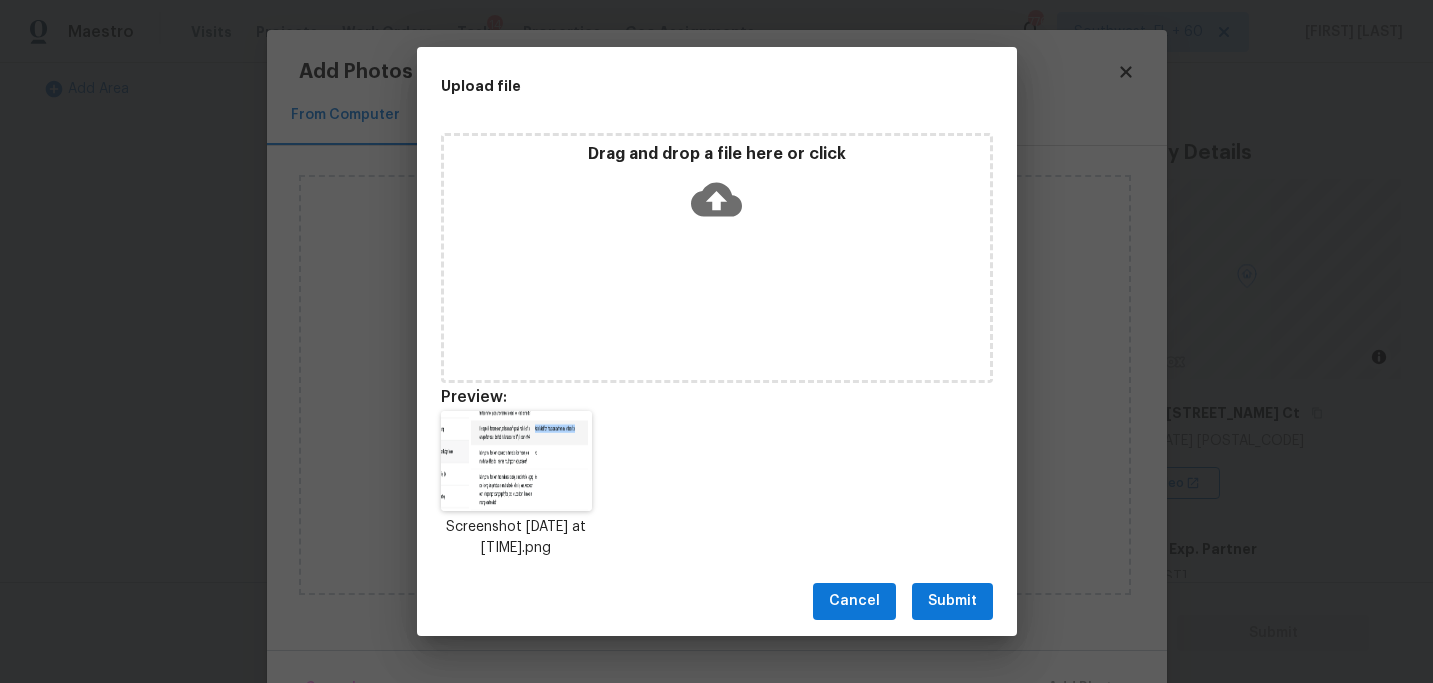 click on "Submit" at bounding box center (952, 601) 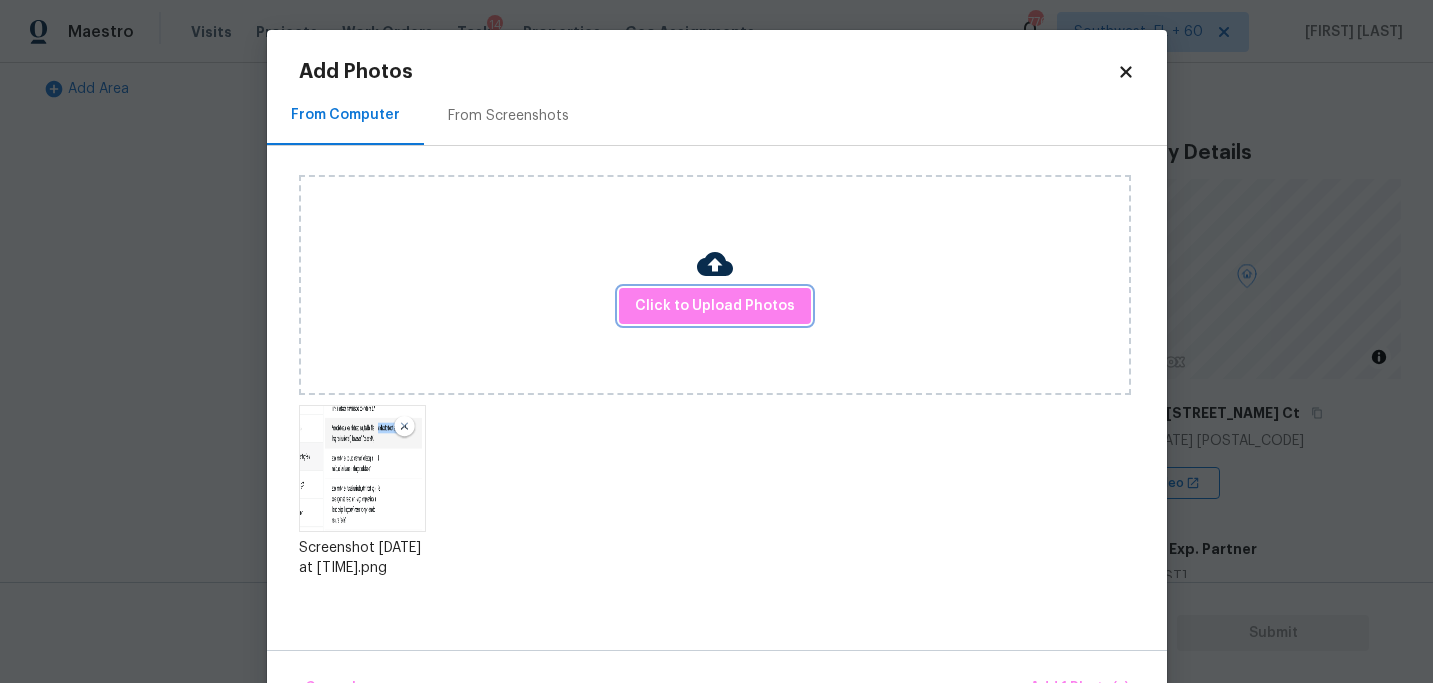 scroll, scrollTop: 57, scrollLeft: 0, axis: vertical 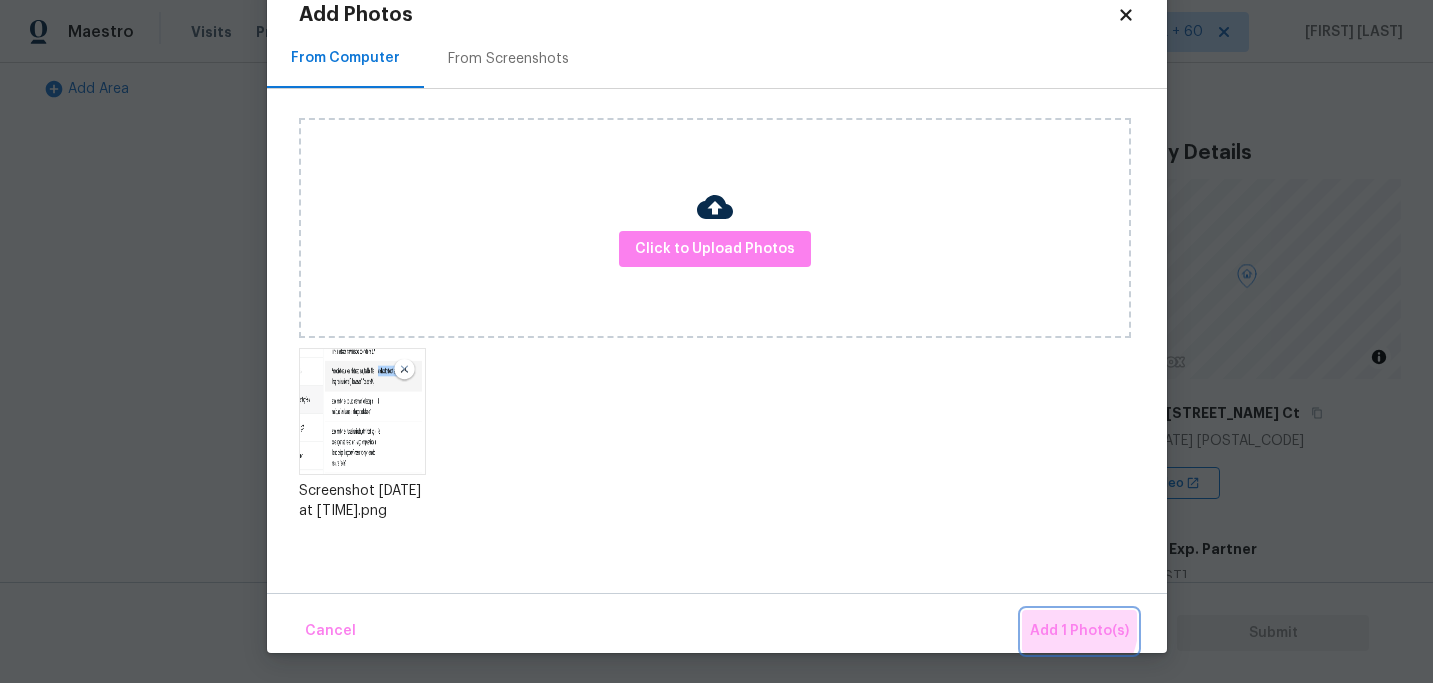 click on "Add 1 Photo(s)" at bounding box center [1079, 631] 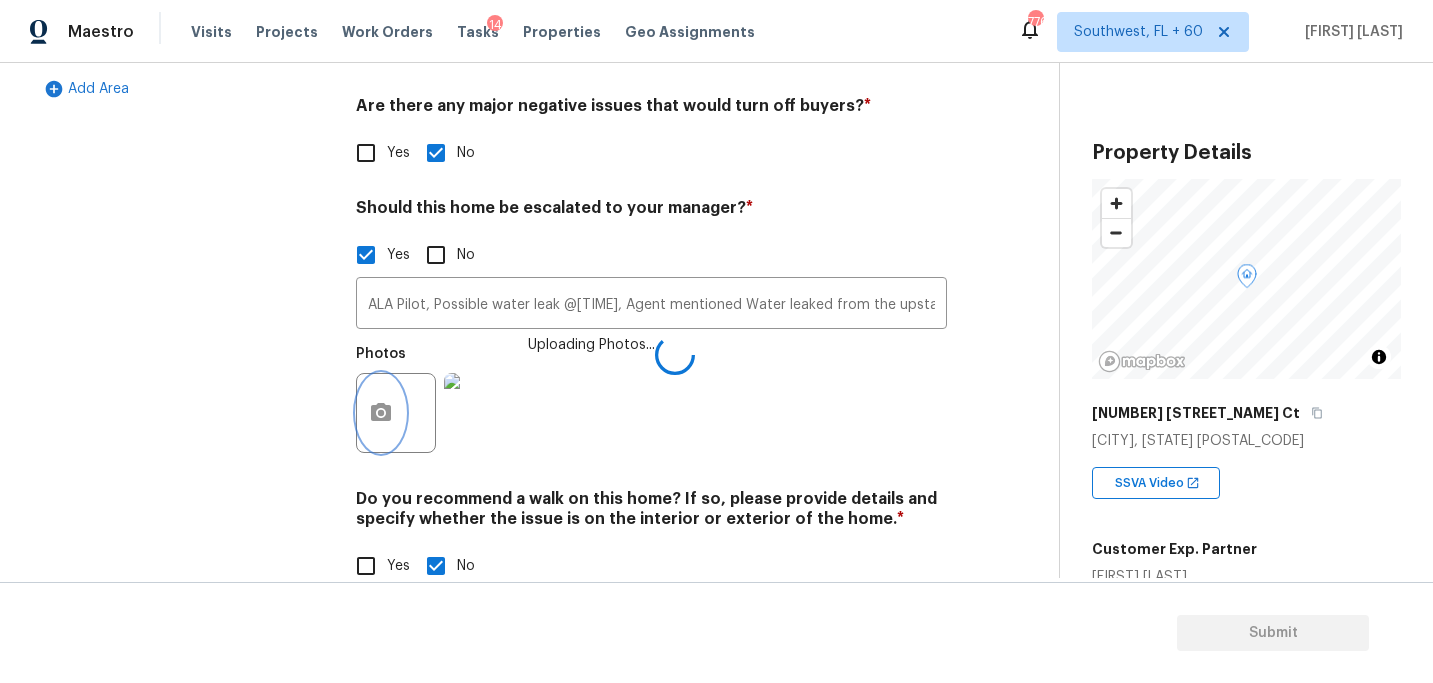 scroll, scrollTop: 0, scrollLeft: 0, axis: both 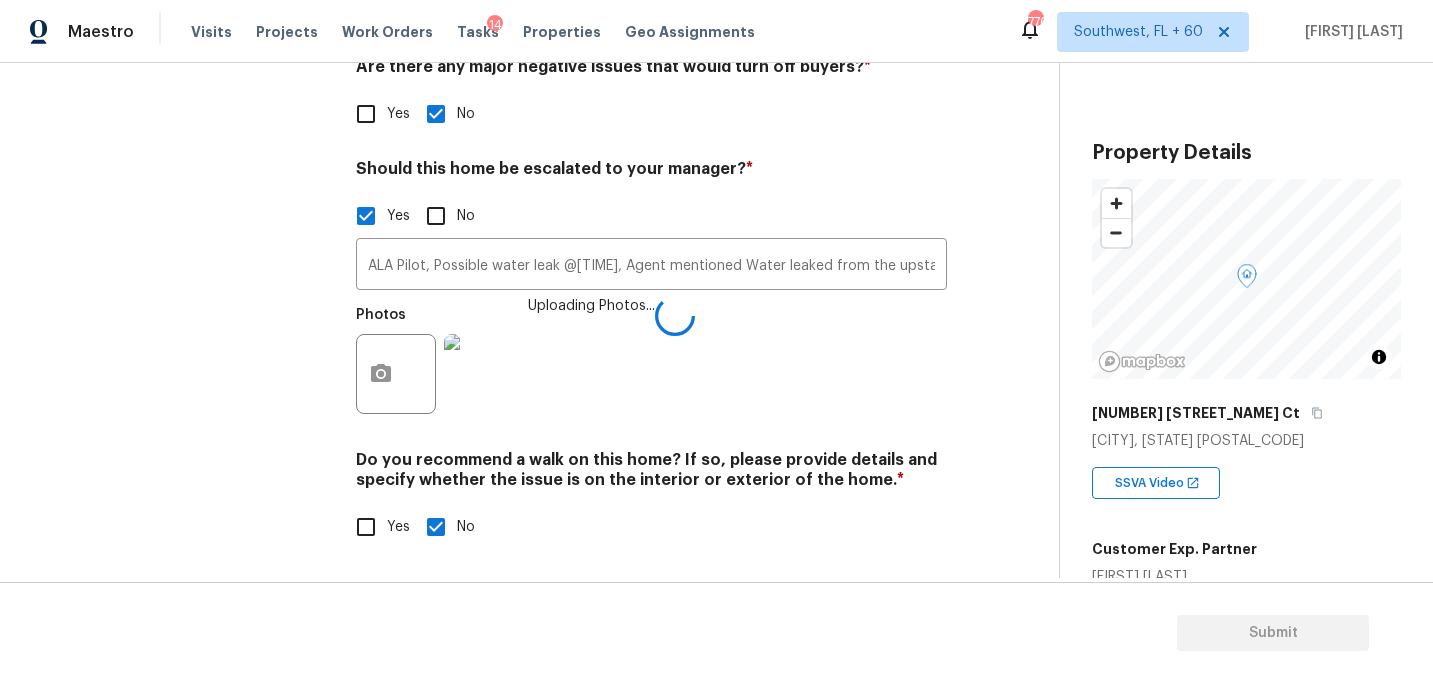 click on "Photos Uploading Photos..." at bounding box center [651, 361] 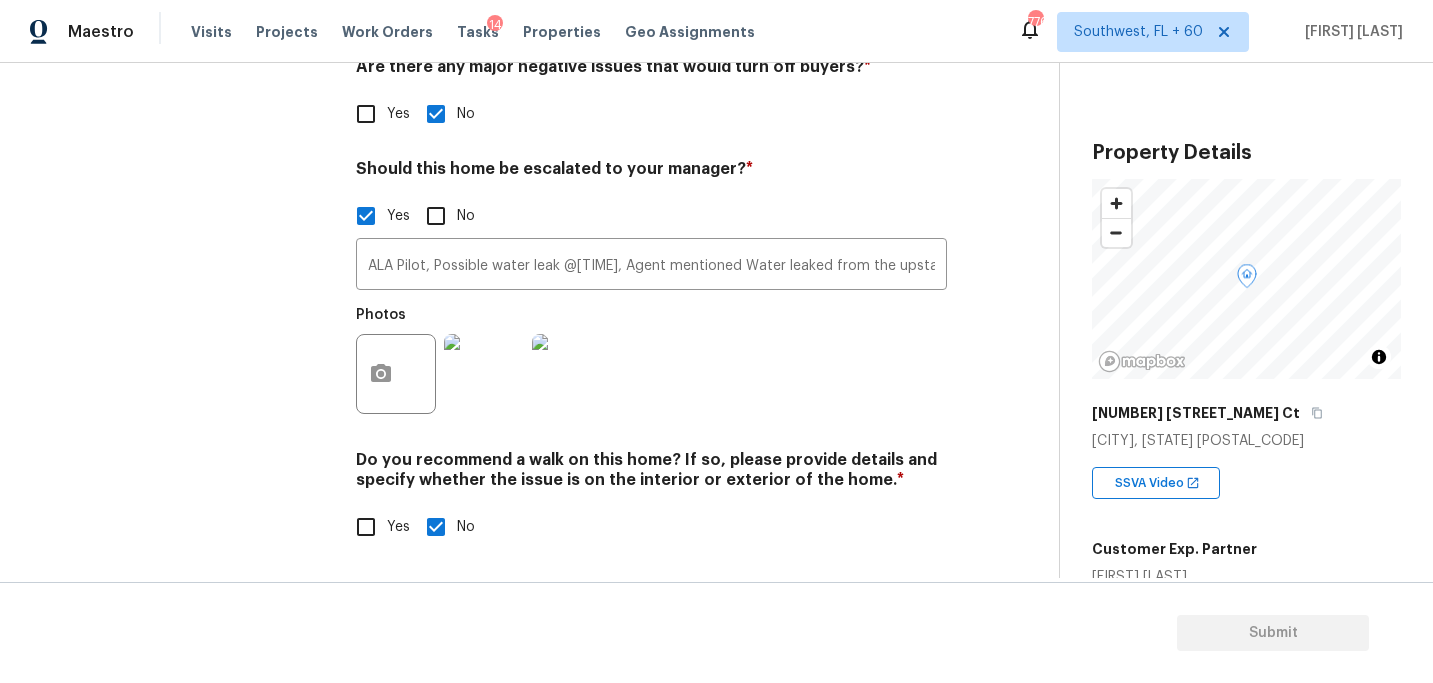click on "Photos" at bounding box center (651, 361) 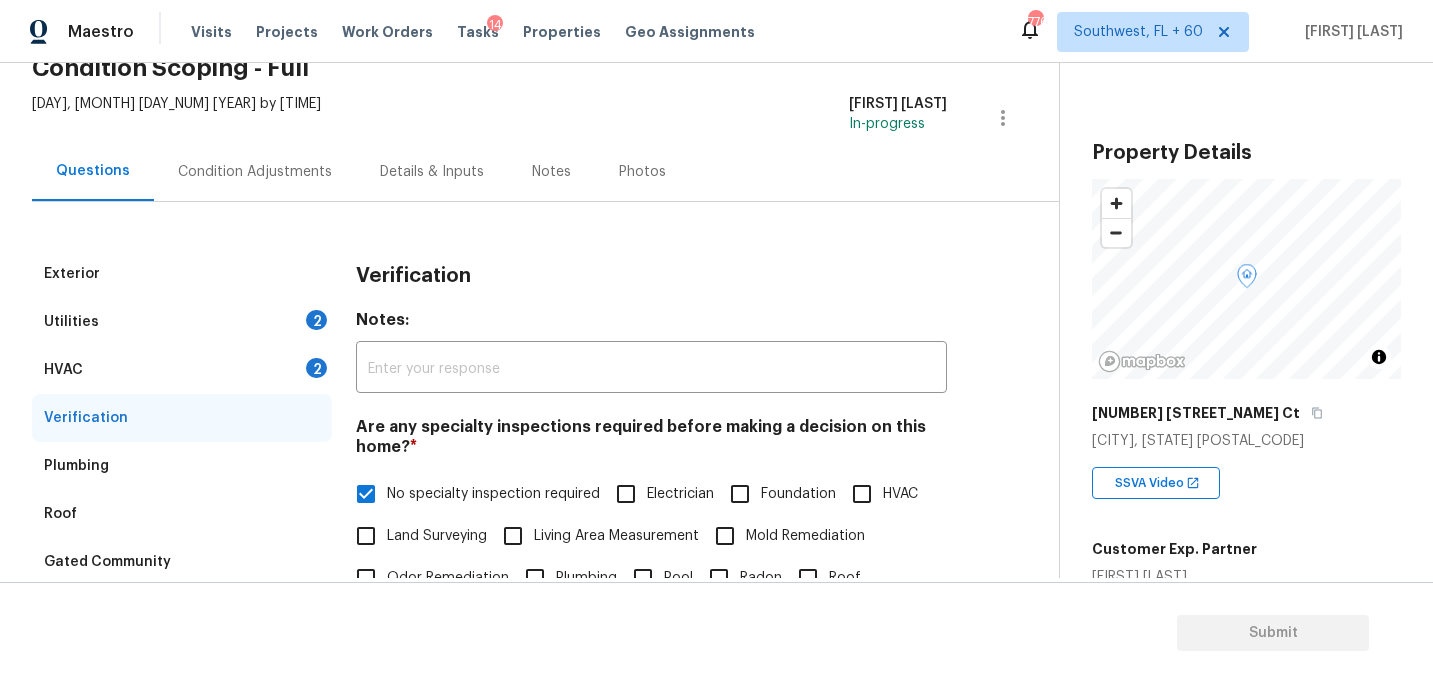 click on "Condition Adjustments" at bounding box center [255, 171] 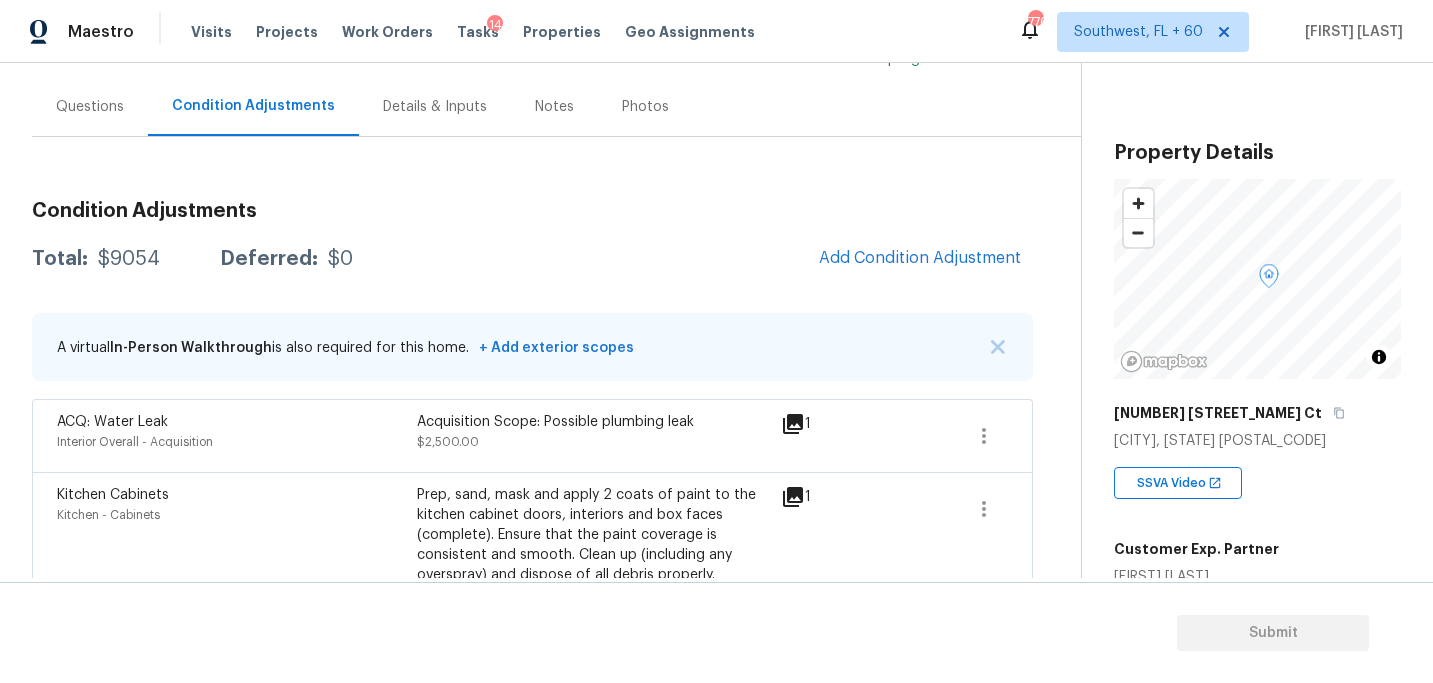 scroll, scrollTop: 190, scrollLeft: 0, axis: vertical 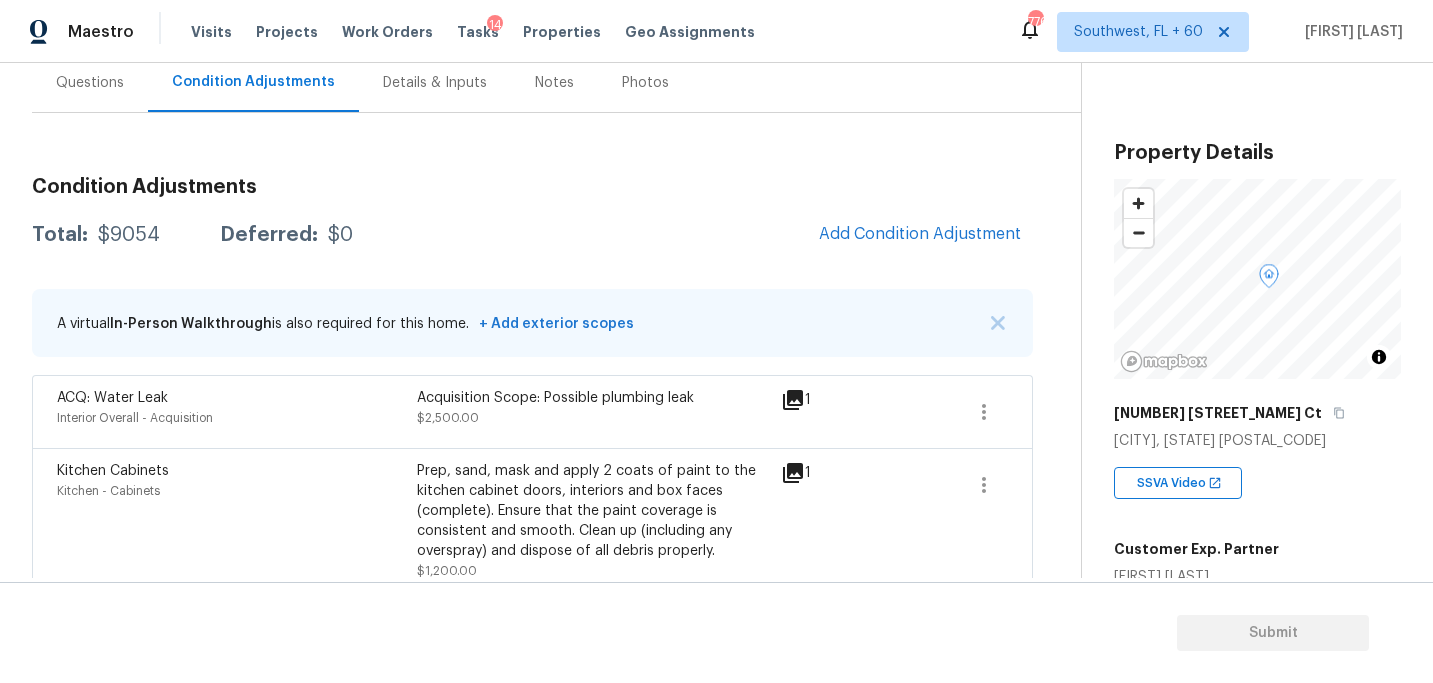click on "Total:  $9054 Deferred:  $0 Add Condition Adjustment" at bounding box center (532, 235) 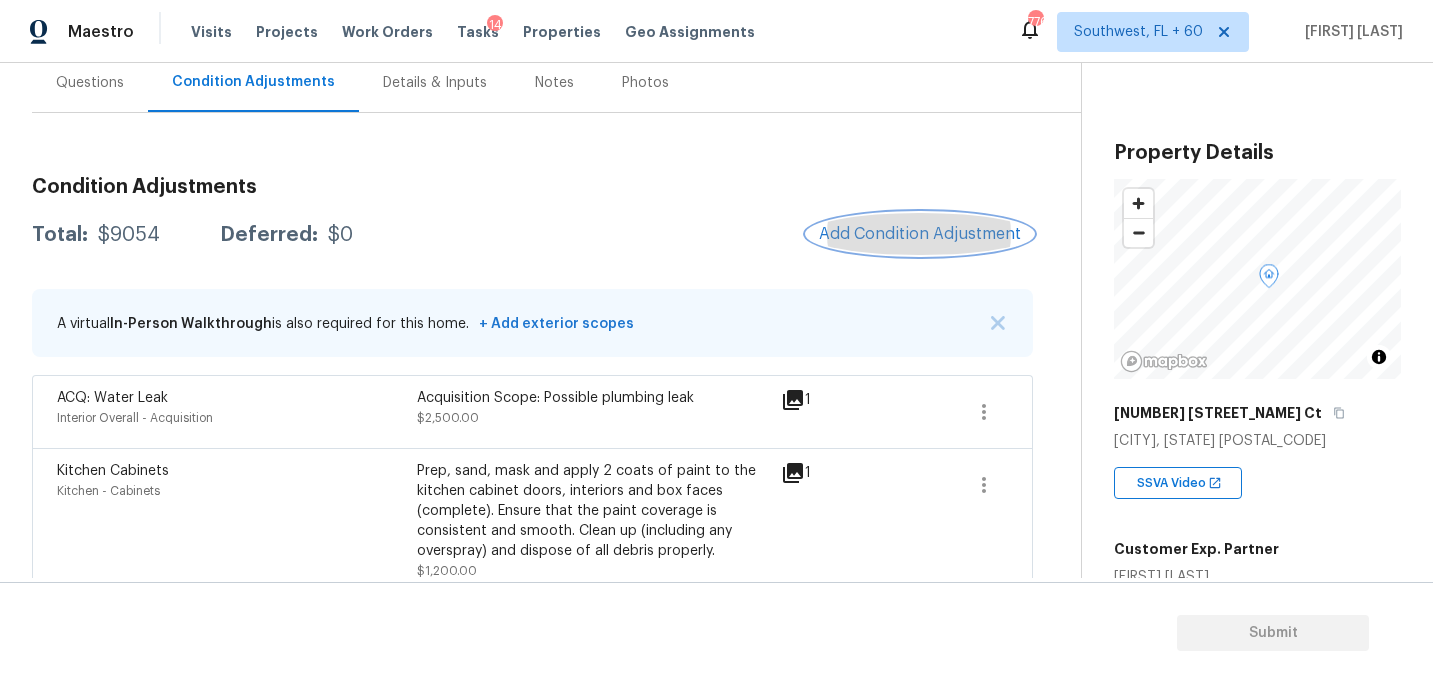 click on "Add Condition Adjustment" at bounding box center (920, 234) 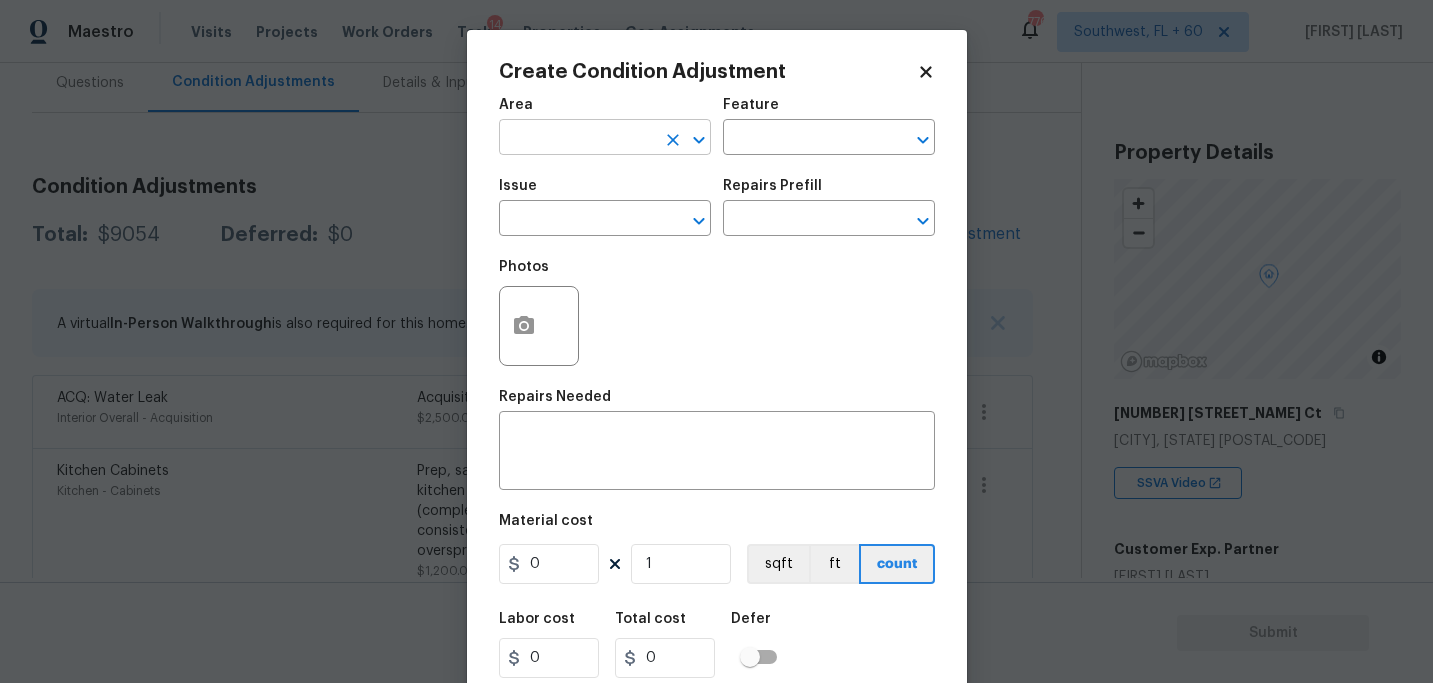 click at bounding box center [577, 139] 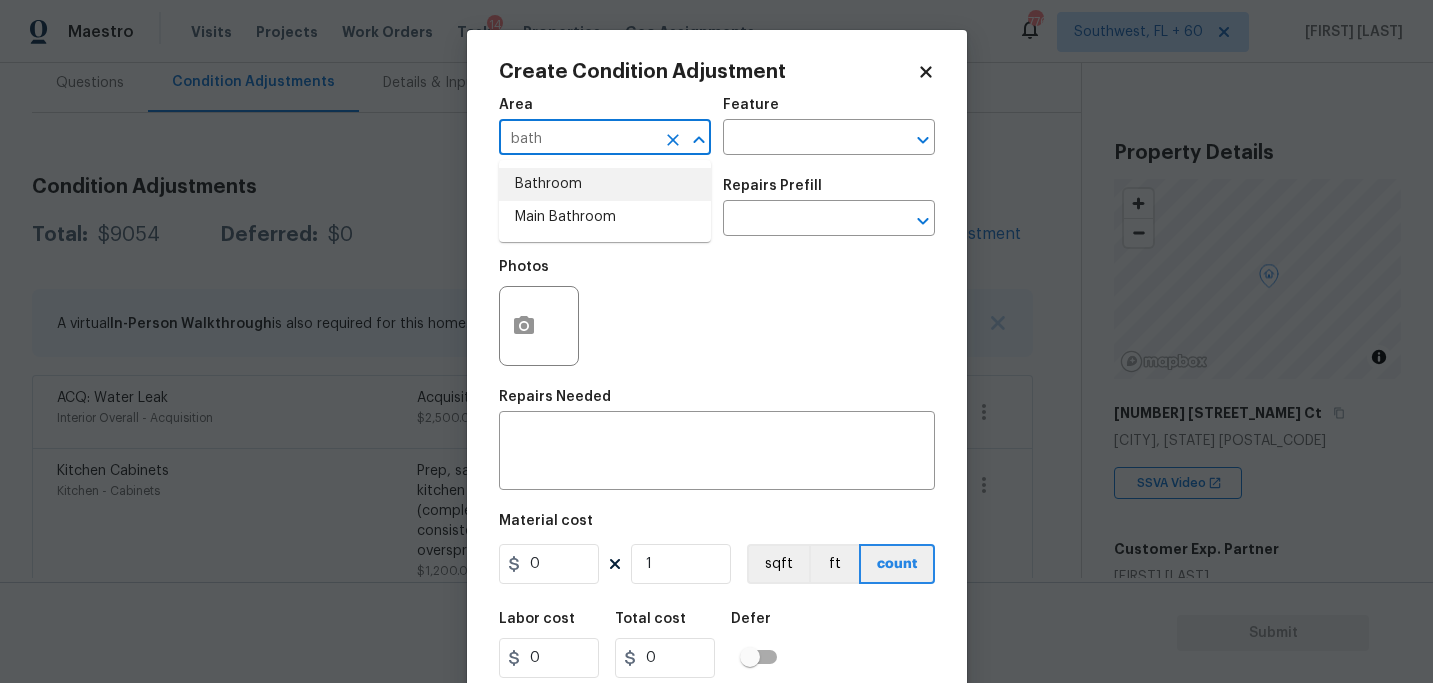 click on "Bathroom" at bounding box center [605, 184] 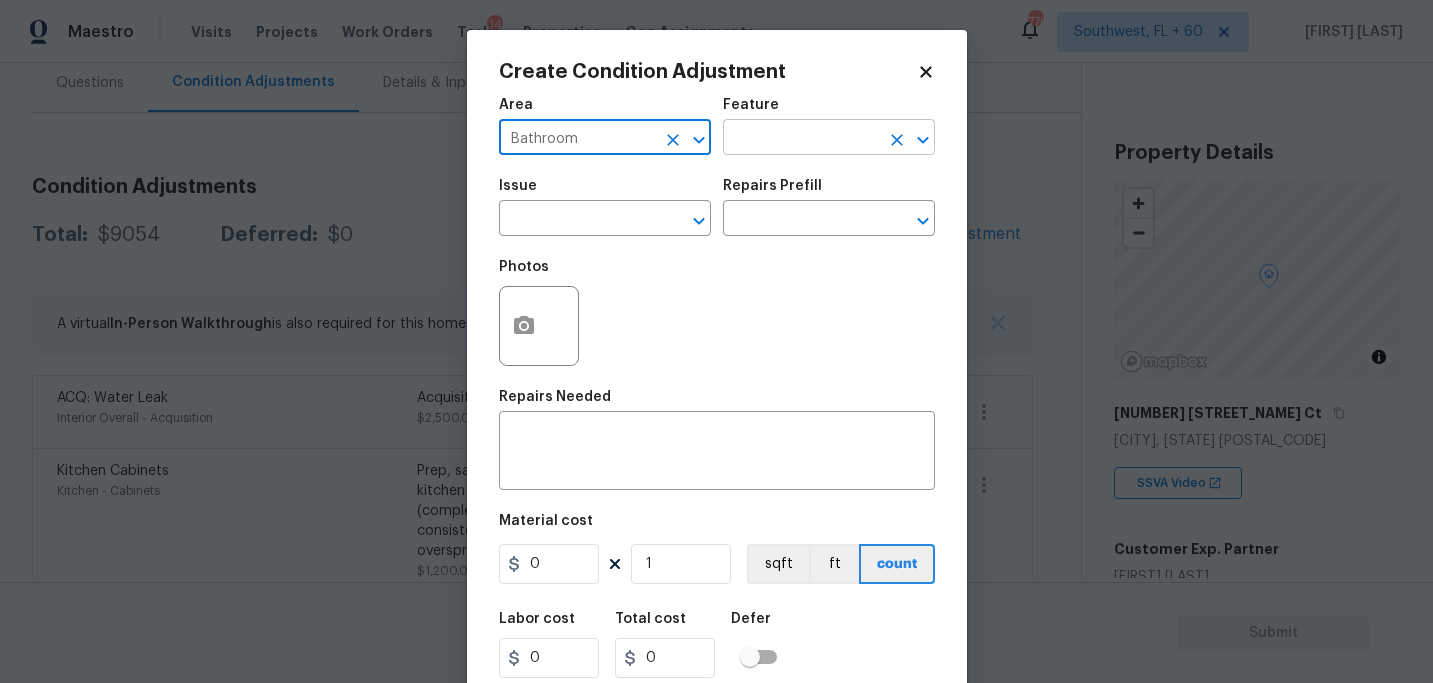 type on "Bathroom" 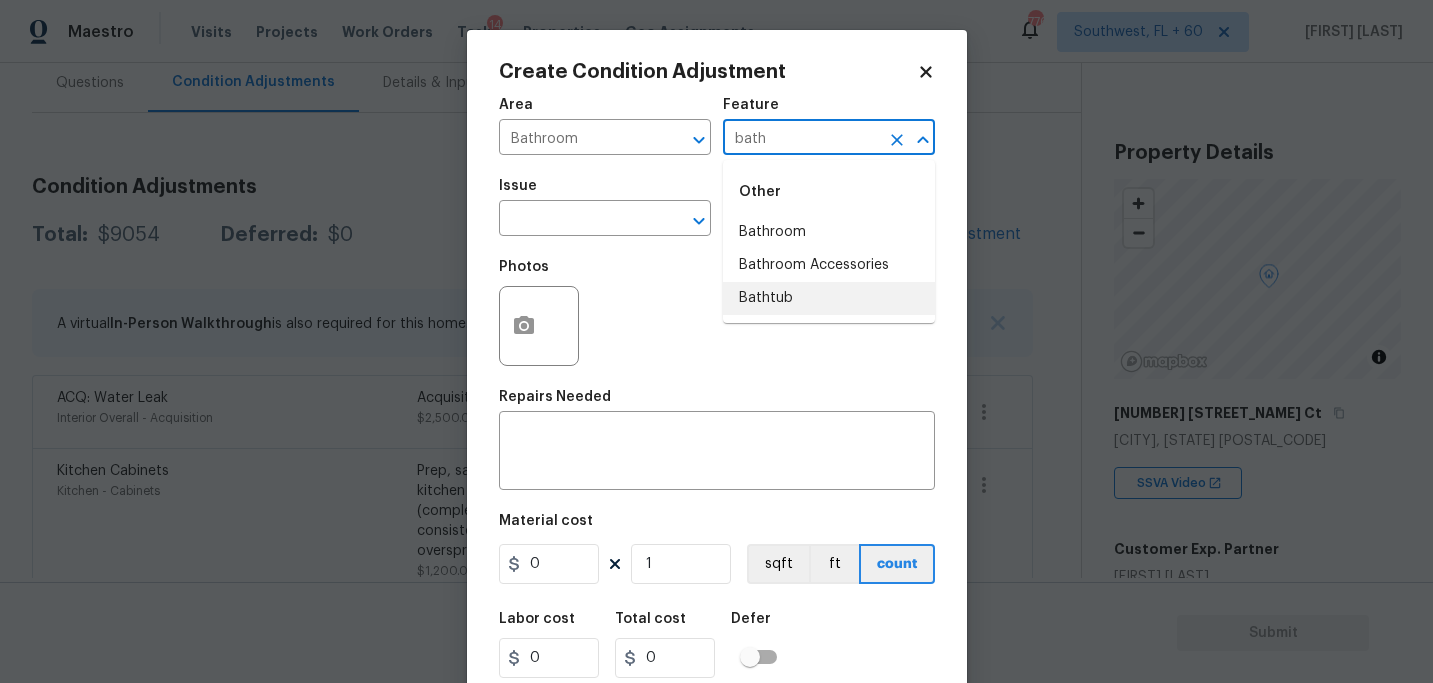 click on "Bathtub" at bounding box center (829, 298) 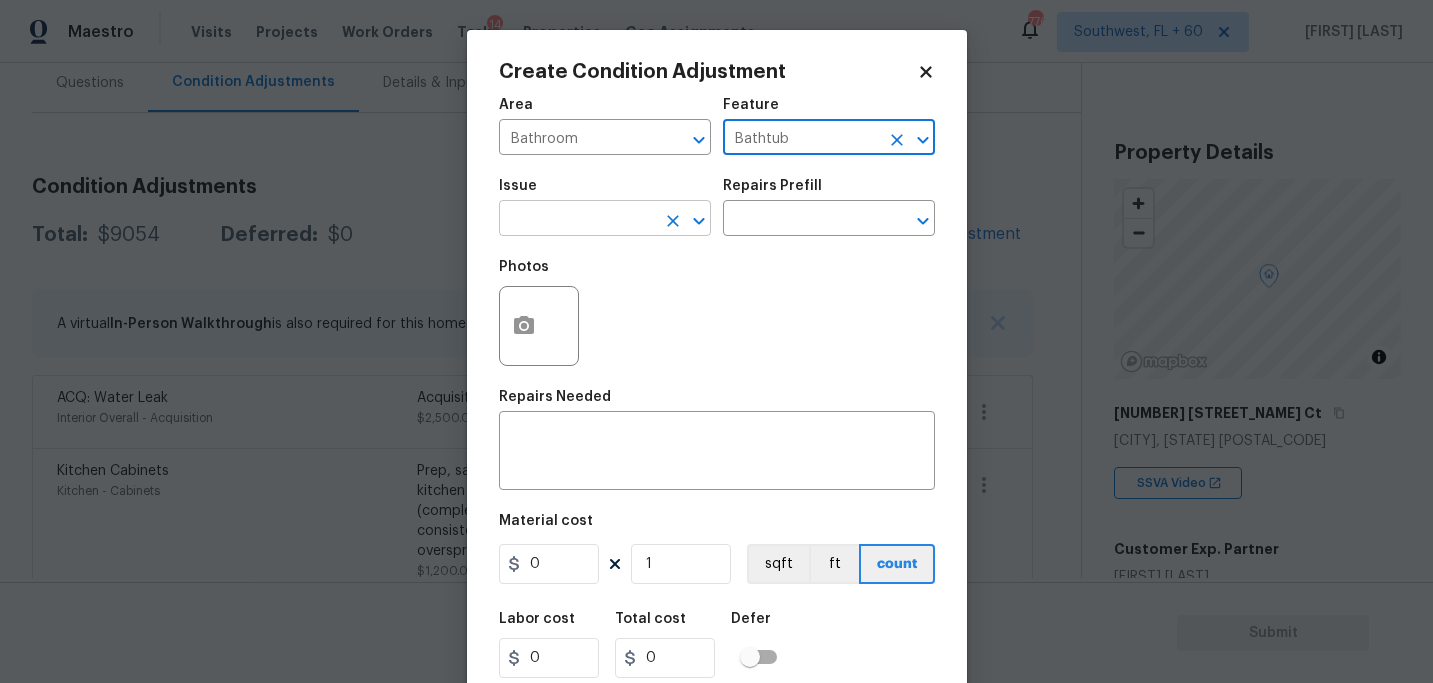 type on "Bathtub" 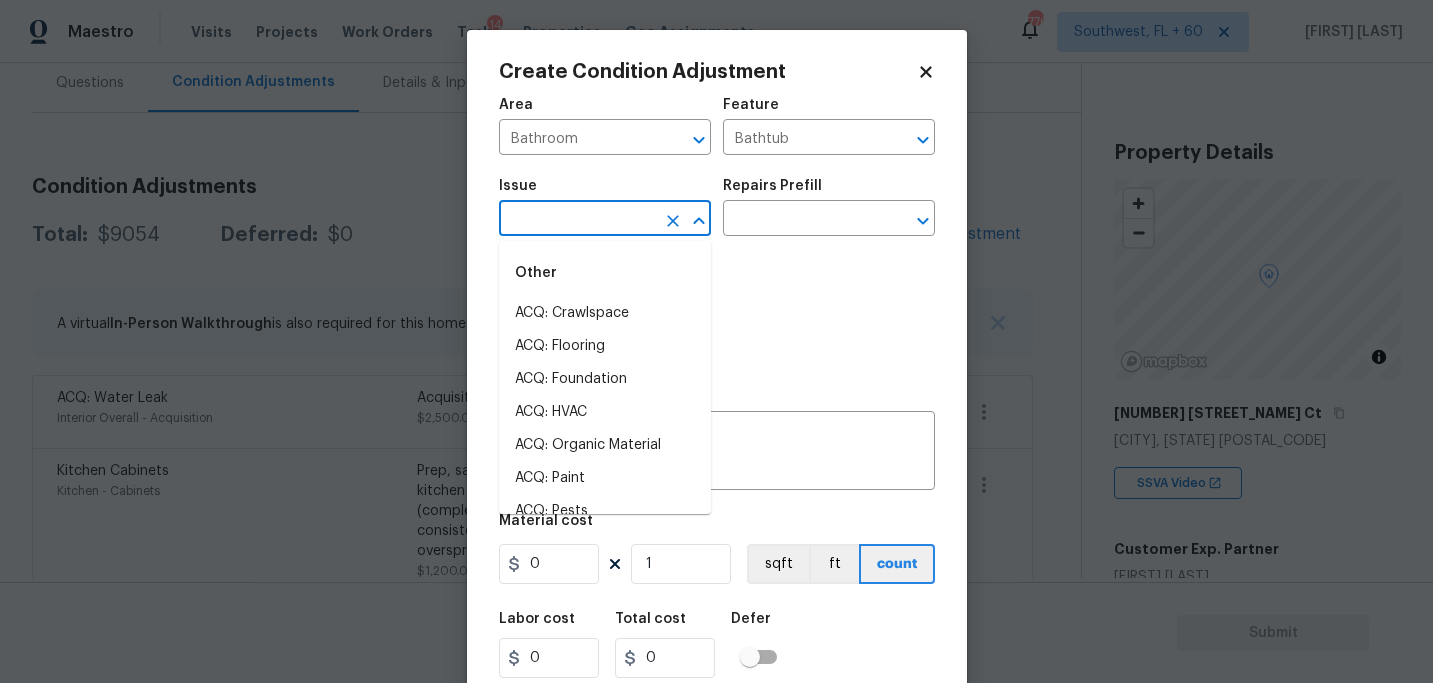 click at bounding box center (577, 220) 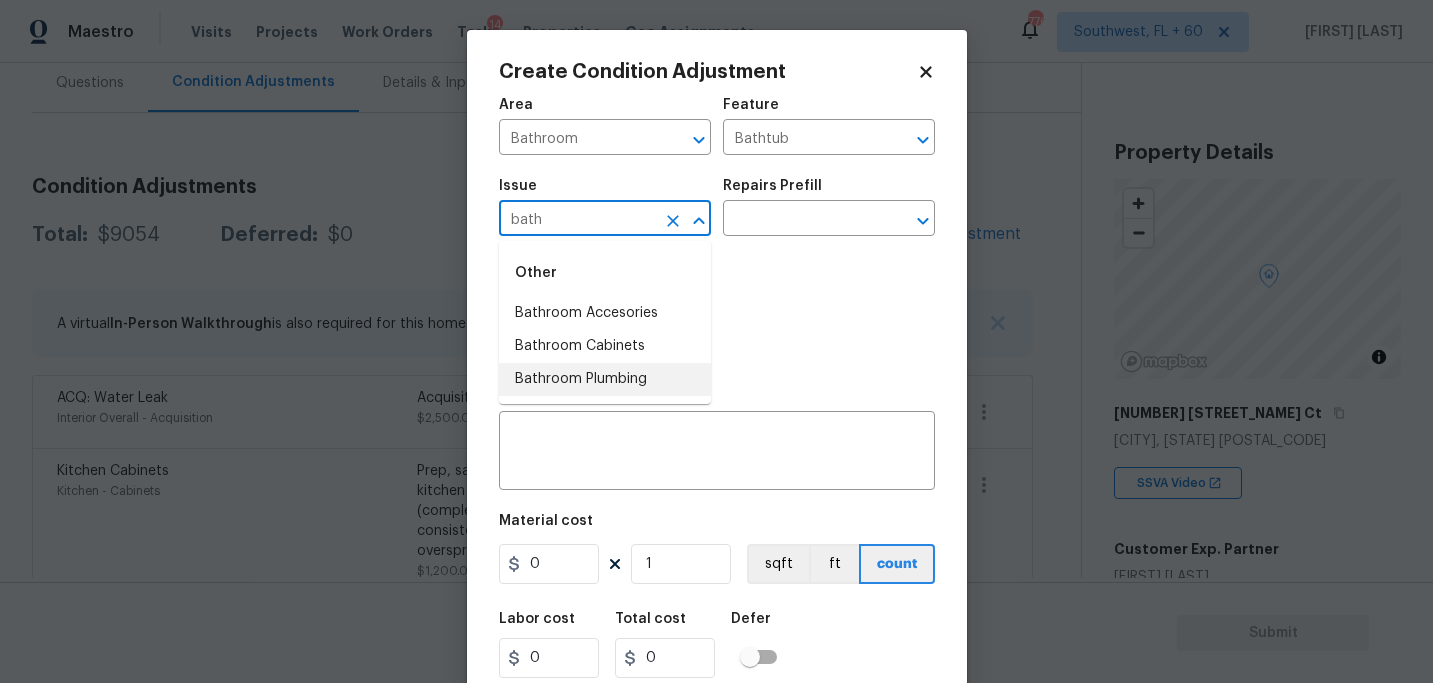 click on "Bathroom Plumbing" at bounding box center [605, 379] 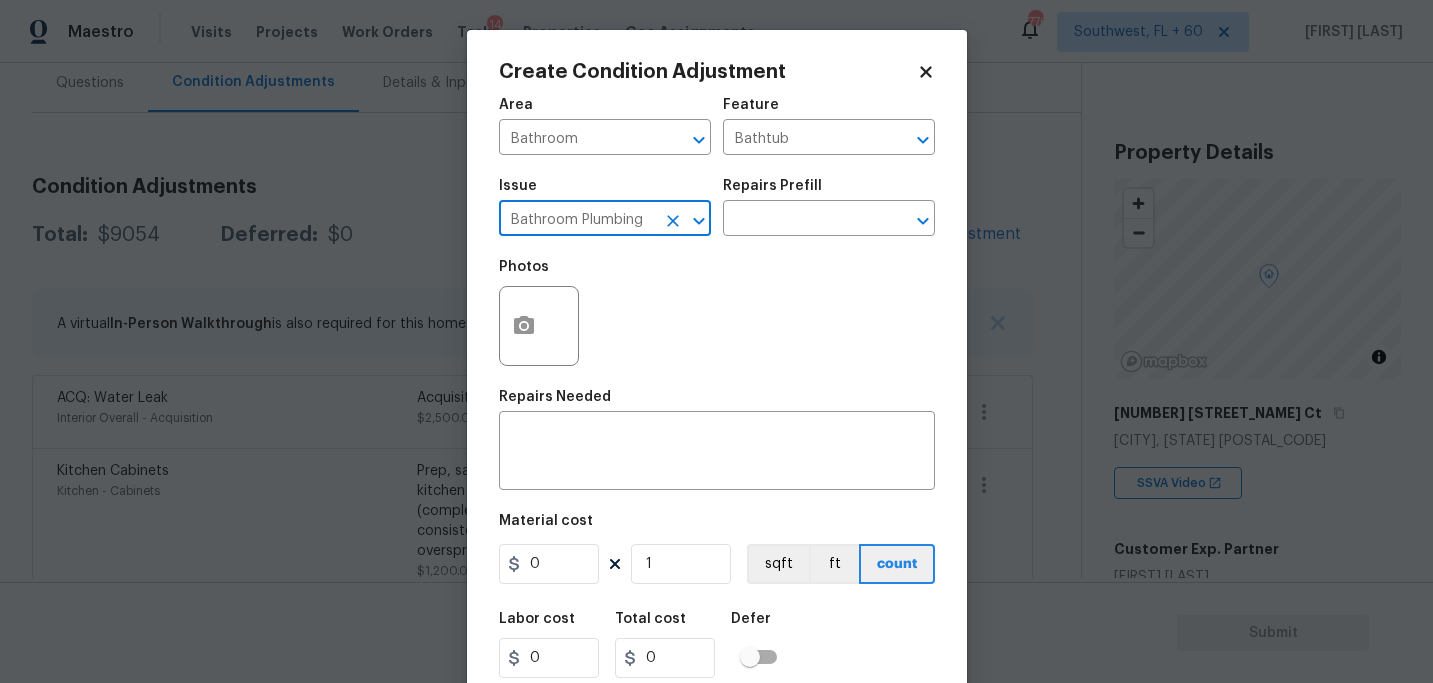type on "Bathroom Plumbing" 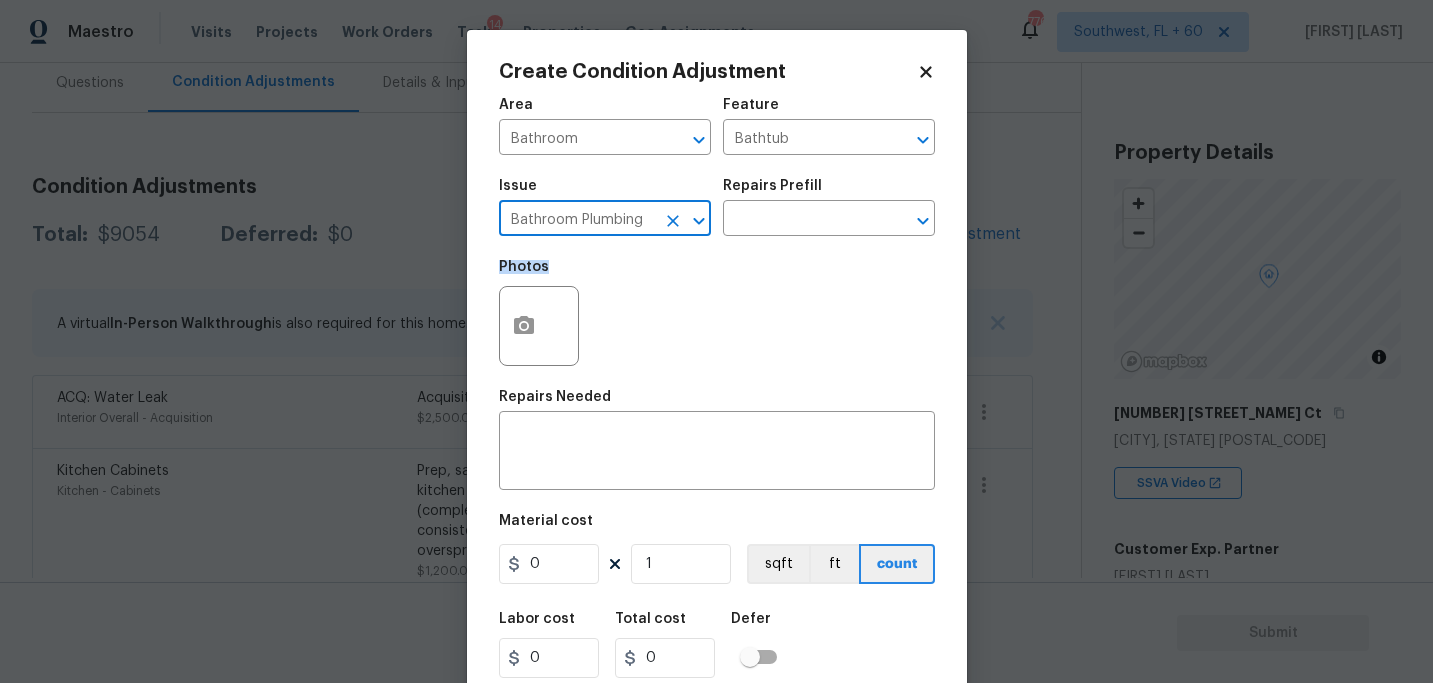 click on "Photos" at bounding box center [717, 313] 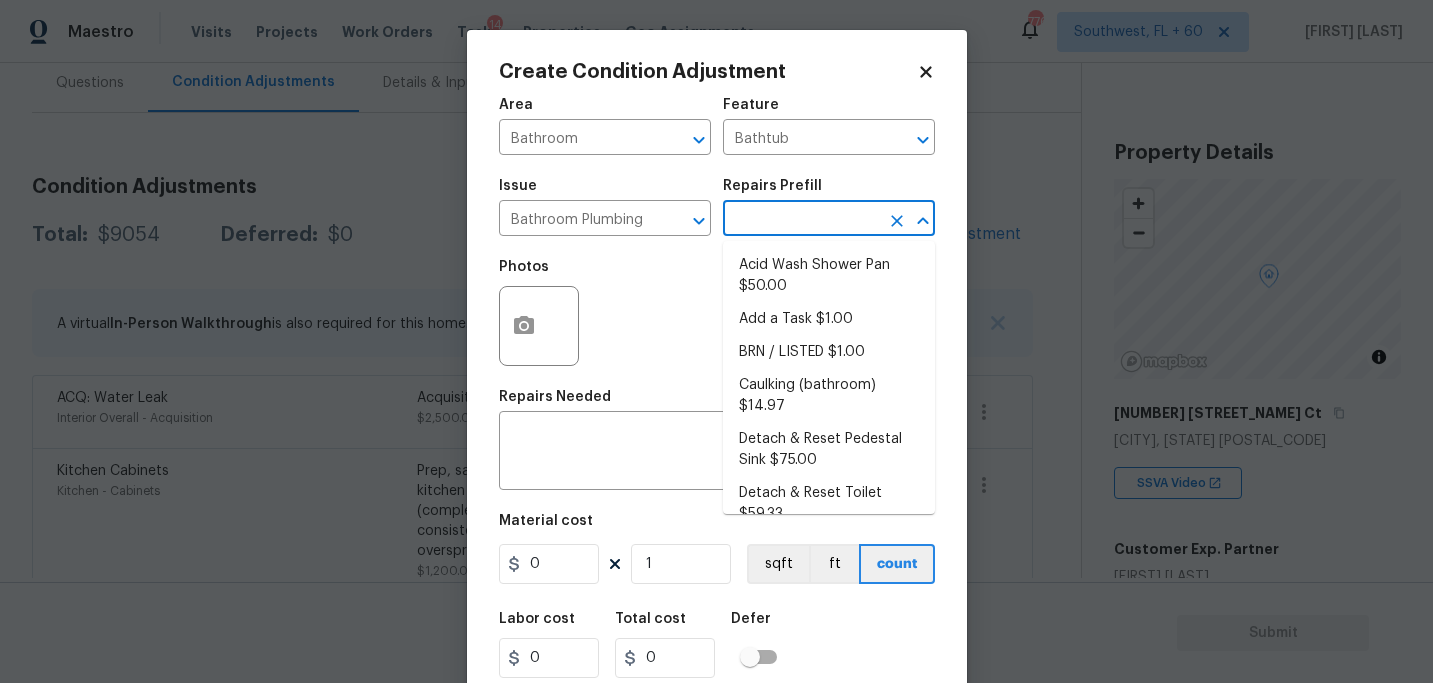 click at bounding box center (801, 220) 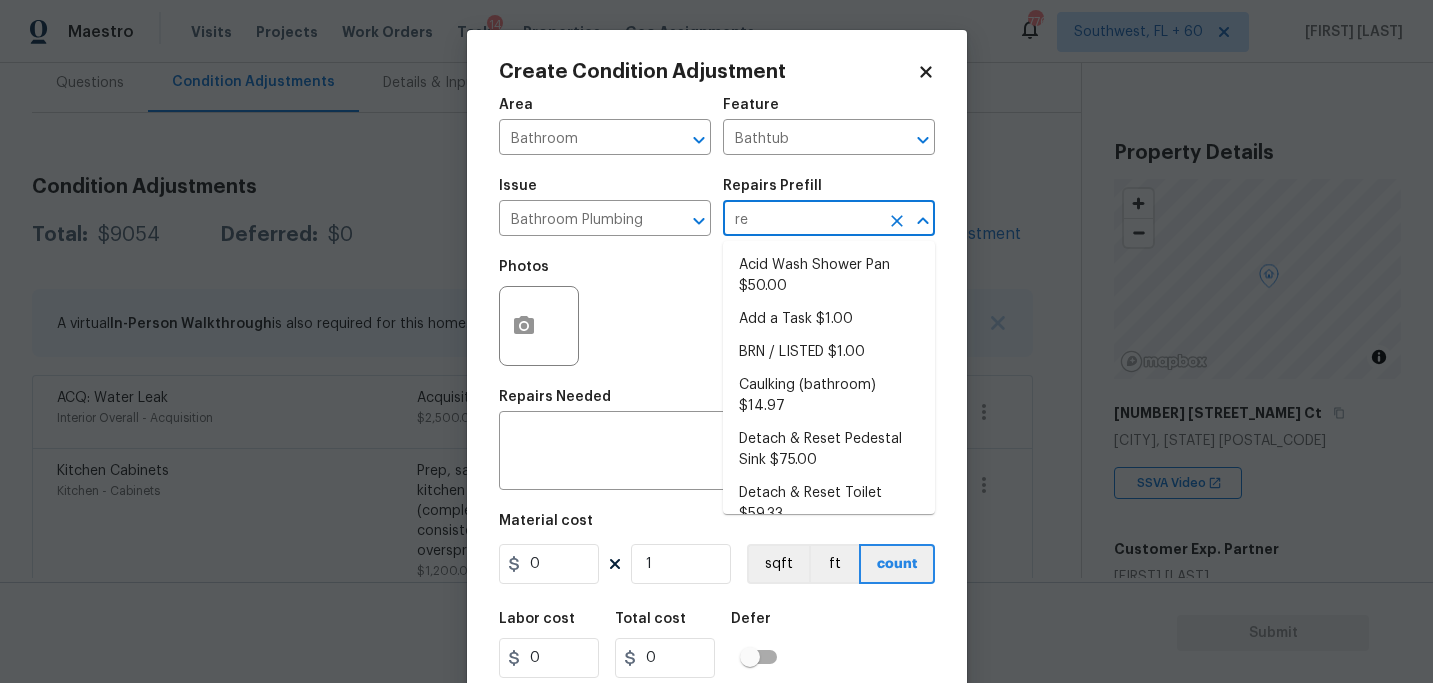 type on "ref" 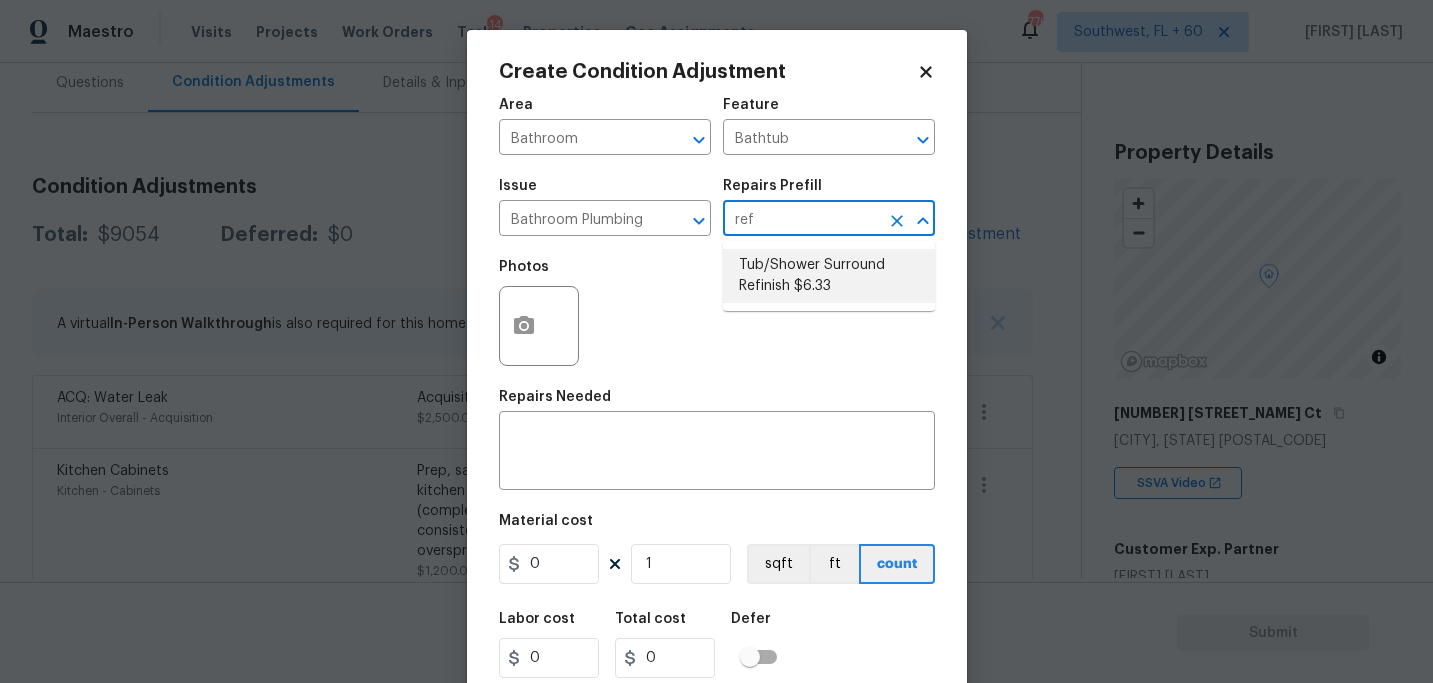 click on "Tub/Shower Surround Refinish $6.33" at bounding box center [829, 276] 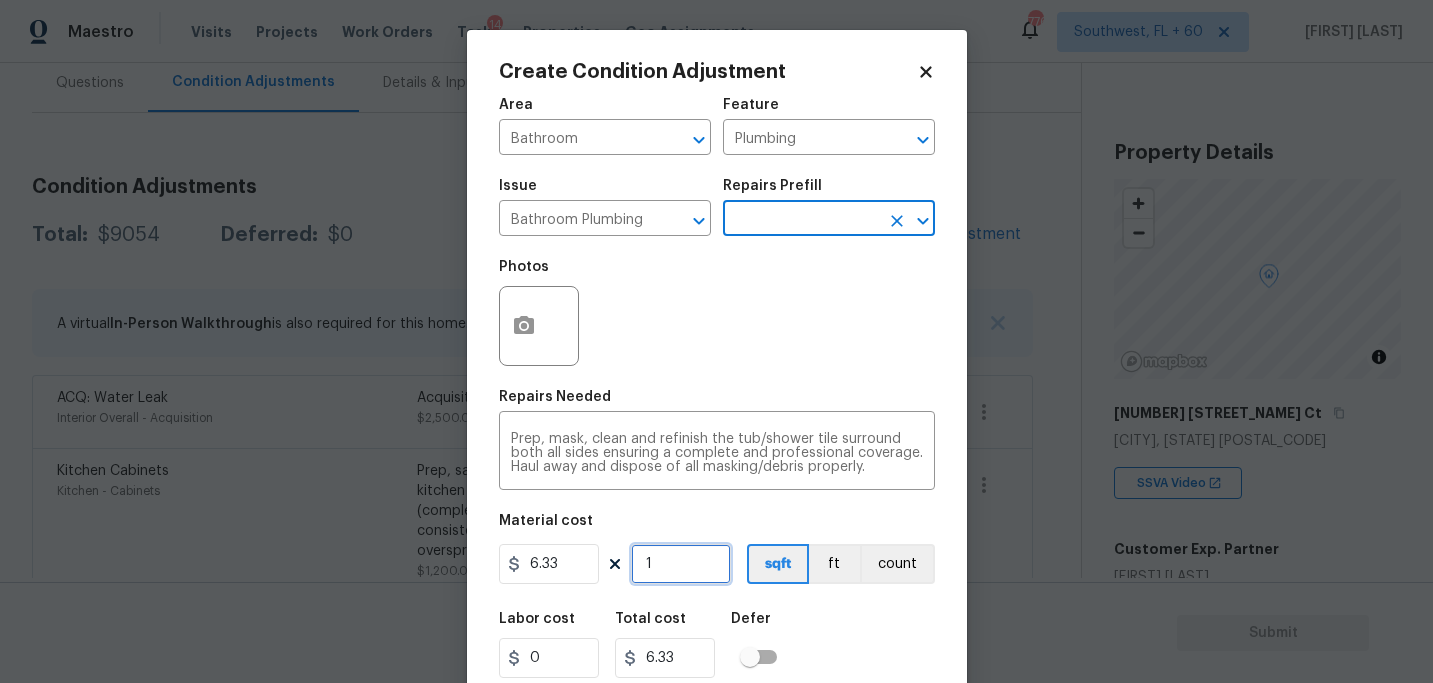 click on "1" at bounding box center (681, 564) 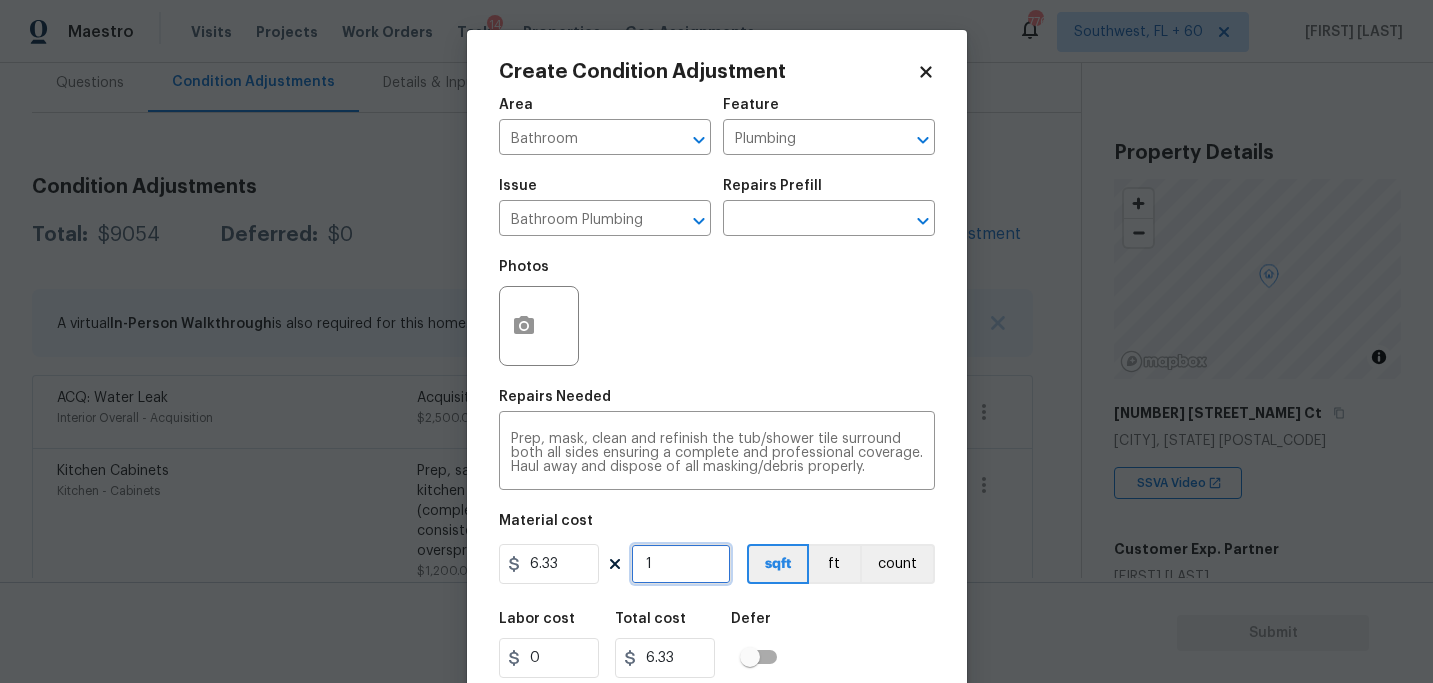 type on "0" 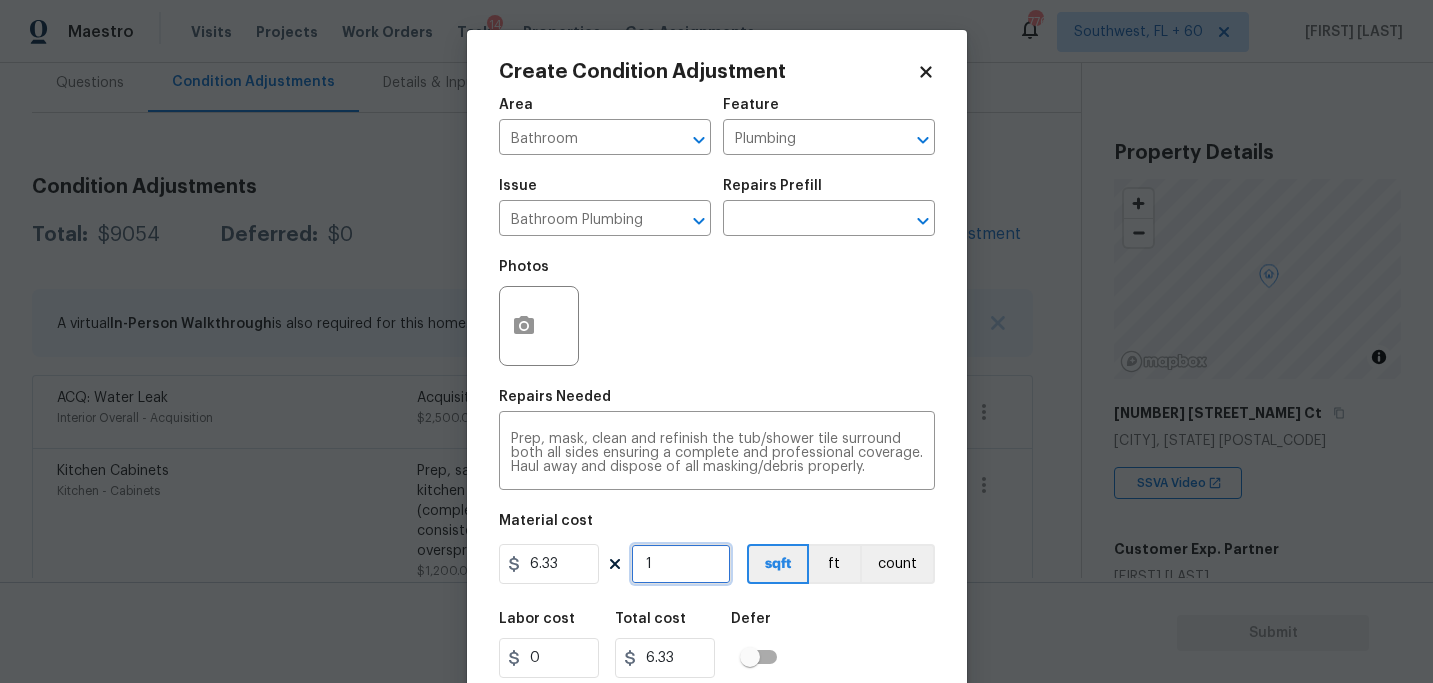 type on "0" 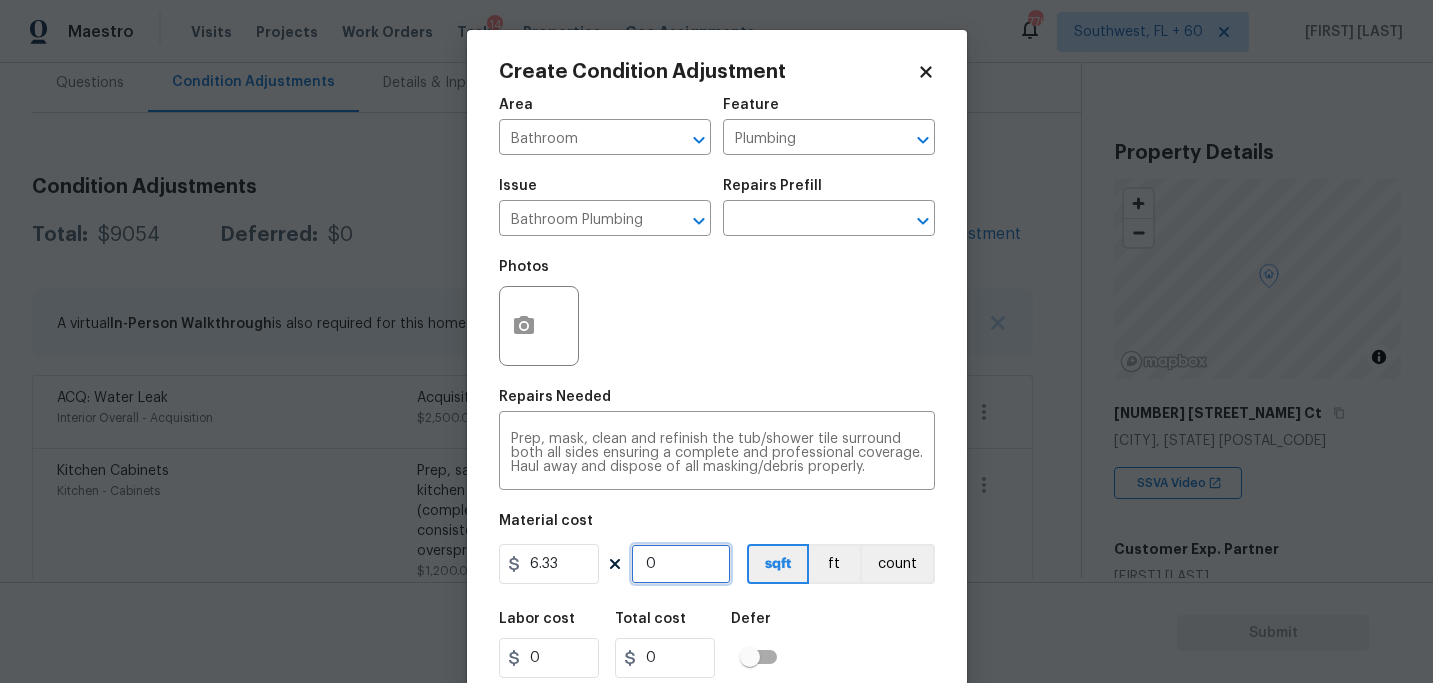 type on "5" 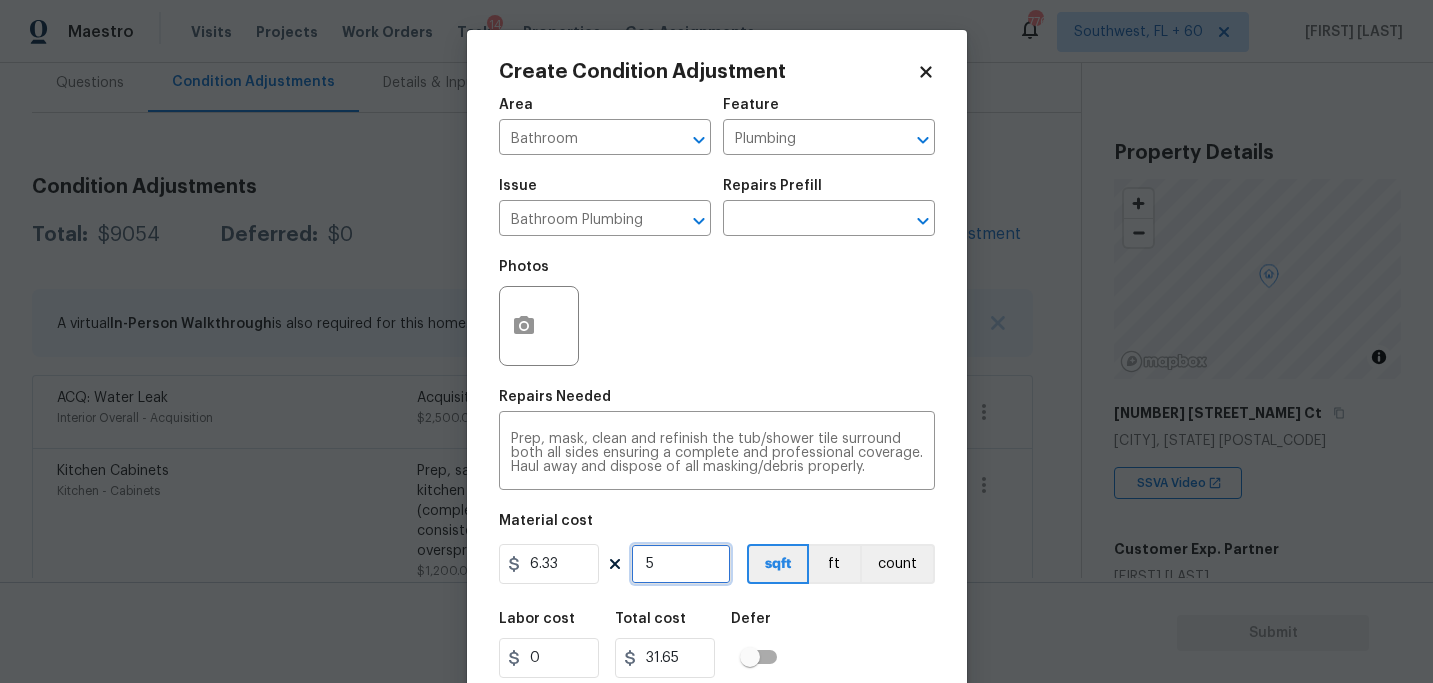 type on "56" 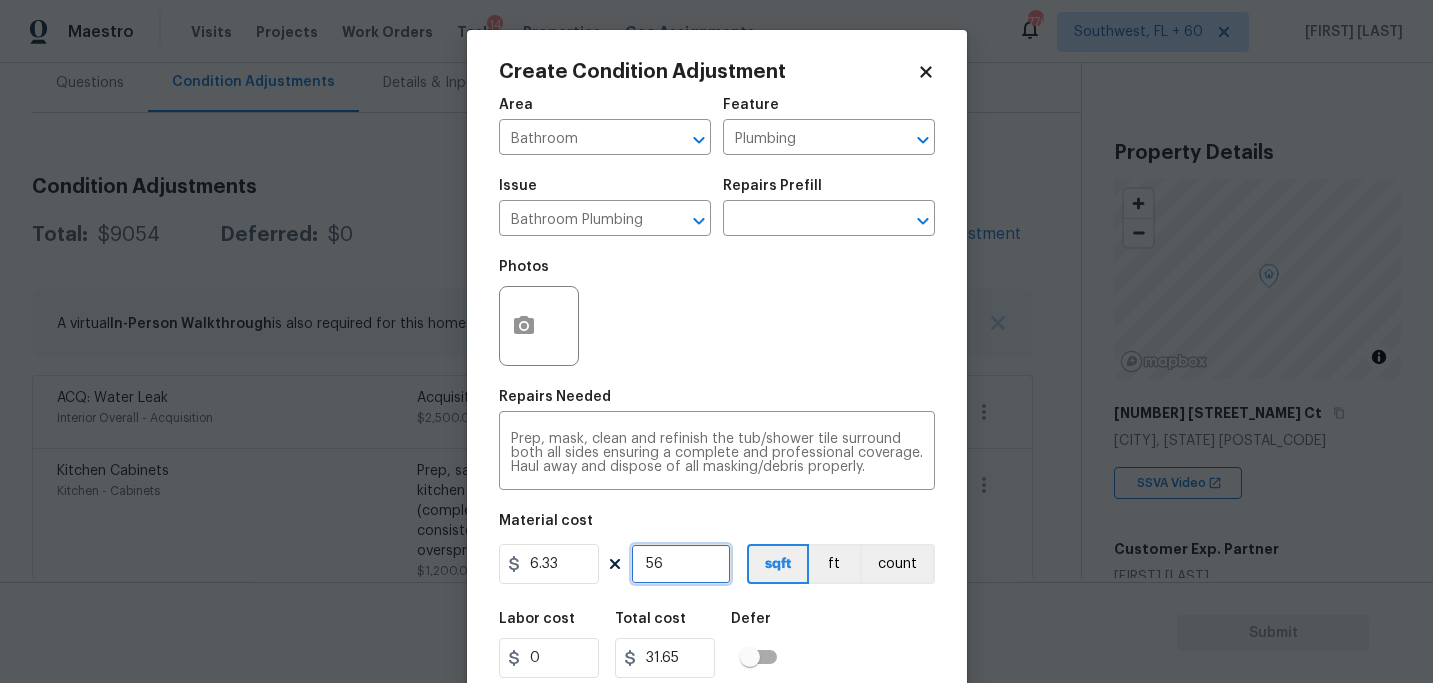 type on "354.48" 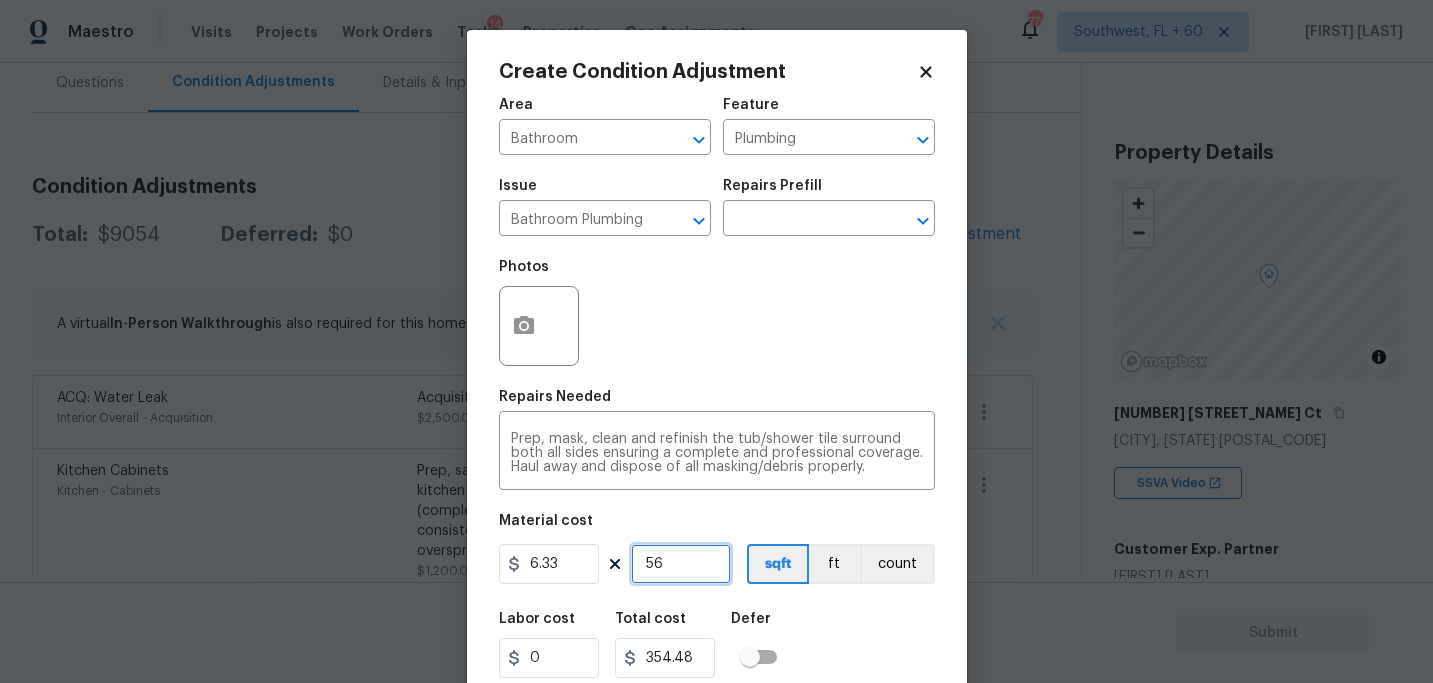 type on "56" 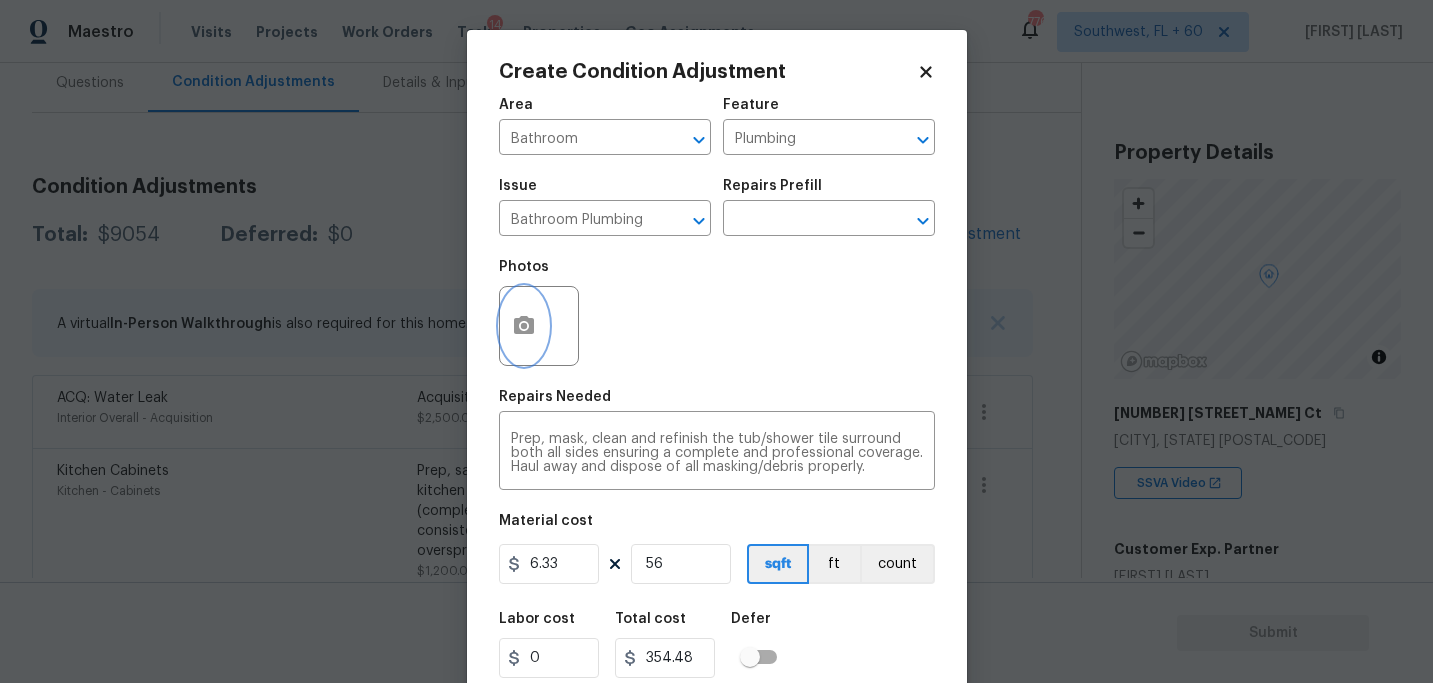 click 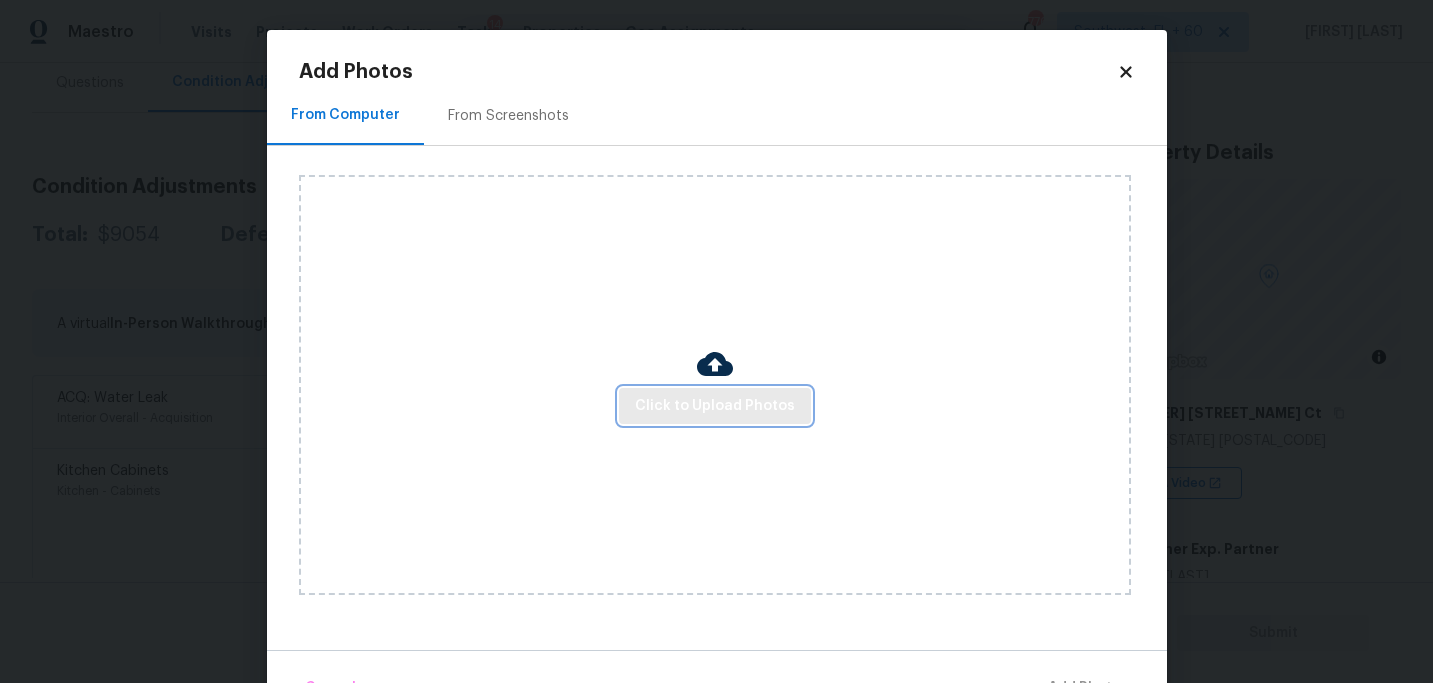 click on "Click to Upload Photos" at bounding box center [715, 406] 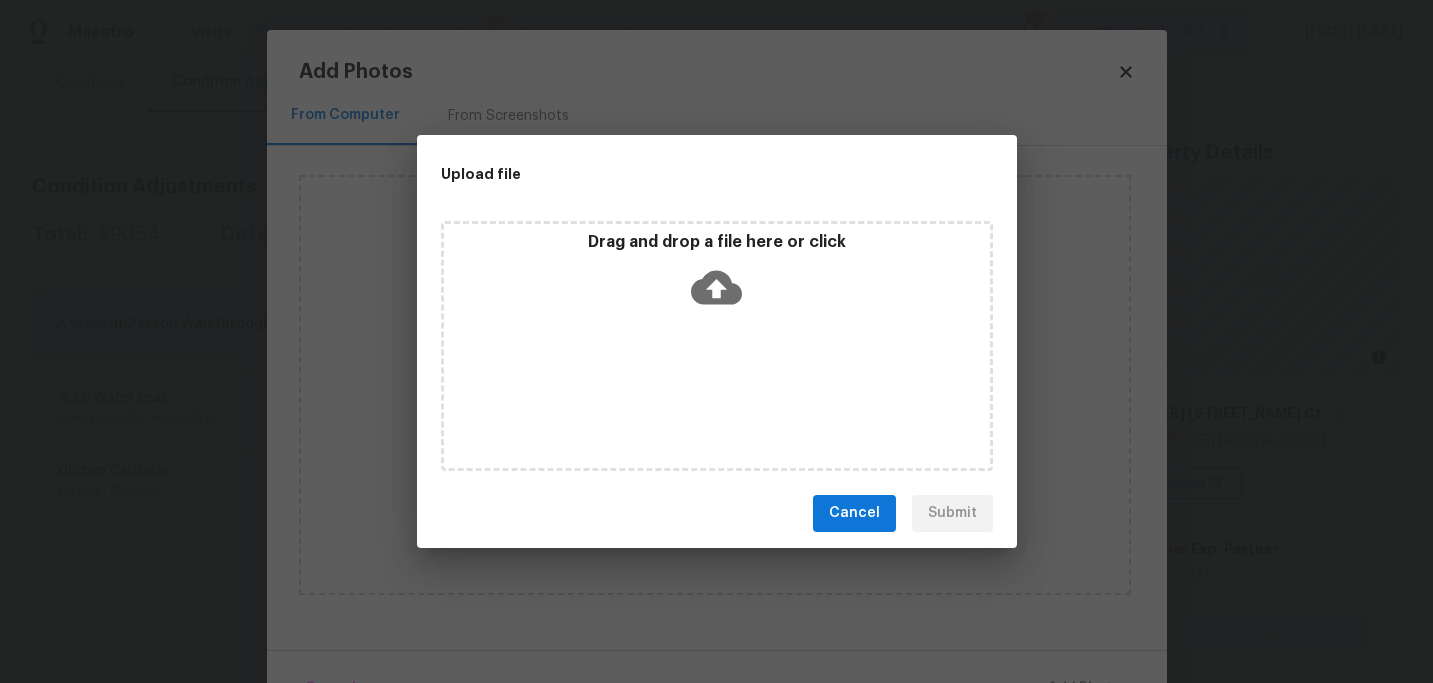 click 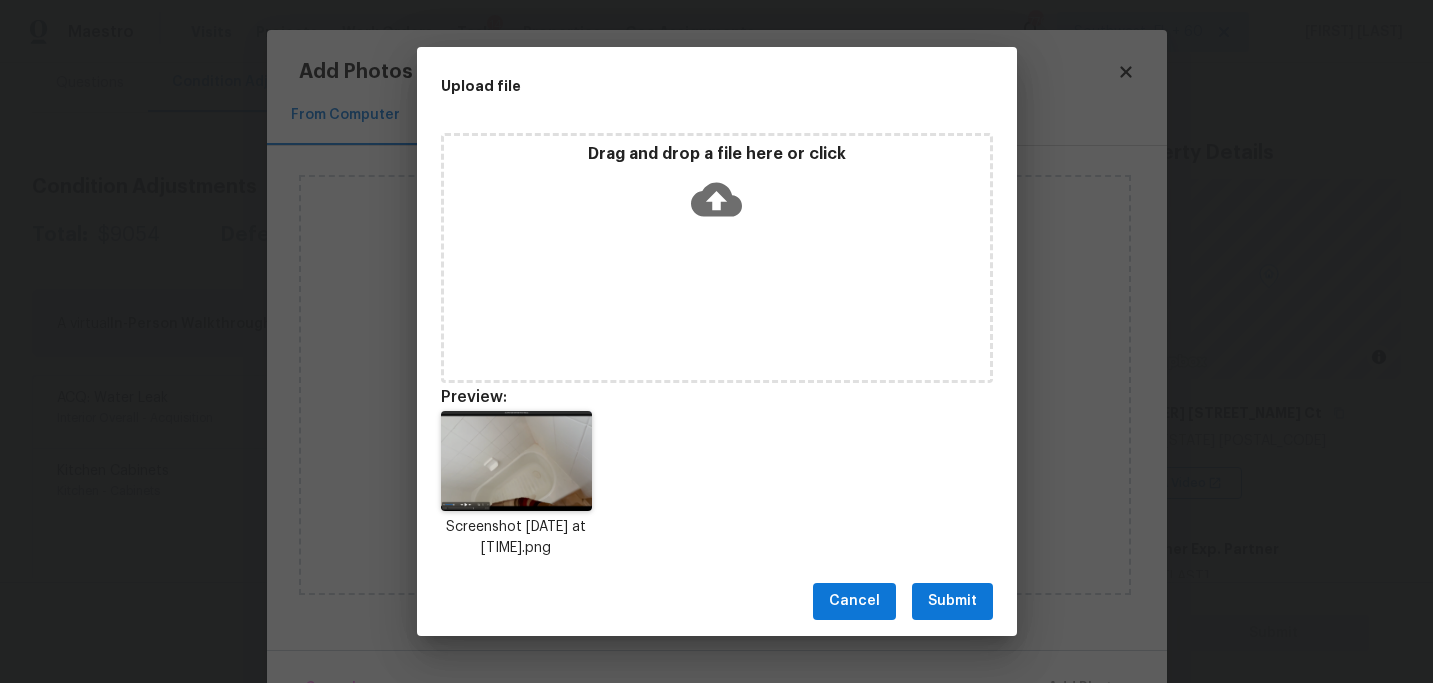 click on "Submit" at bounding box center [952, 601] 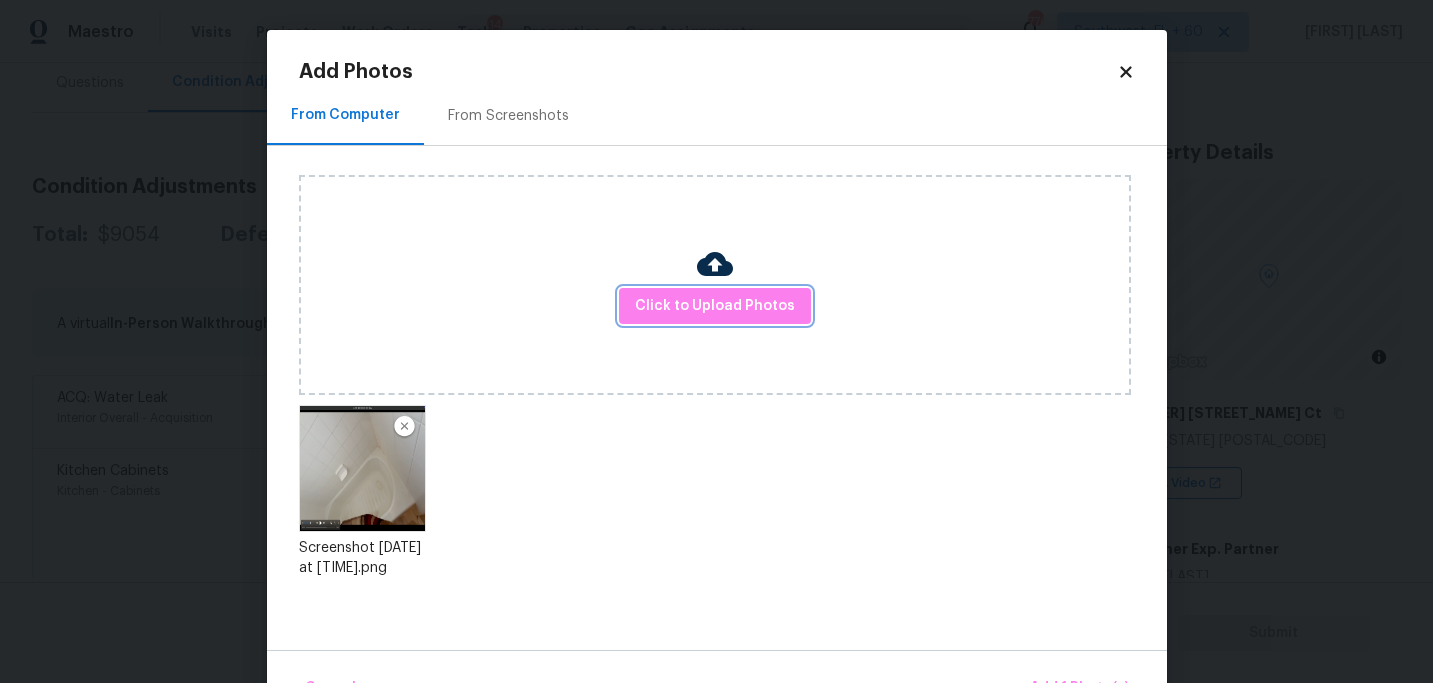 scroll, scrollTop: 57, scrollLeft: 0, axis: vertical 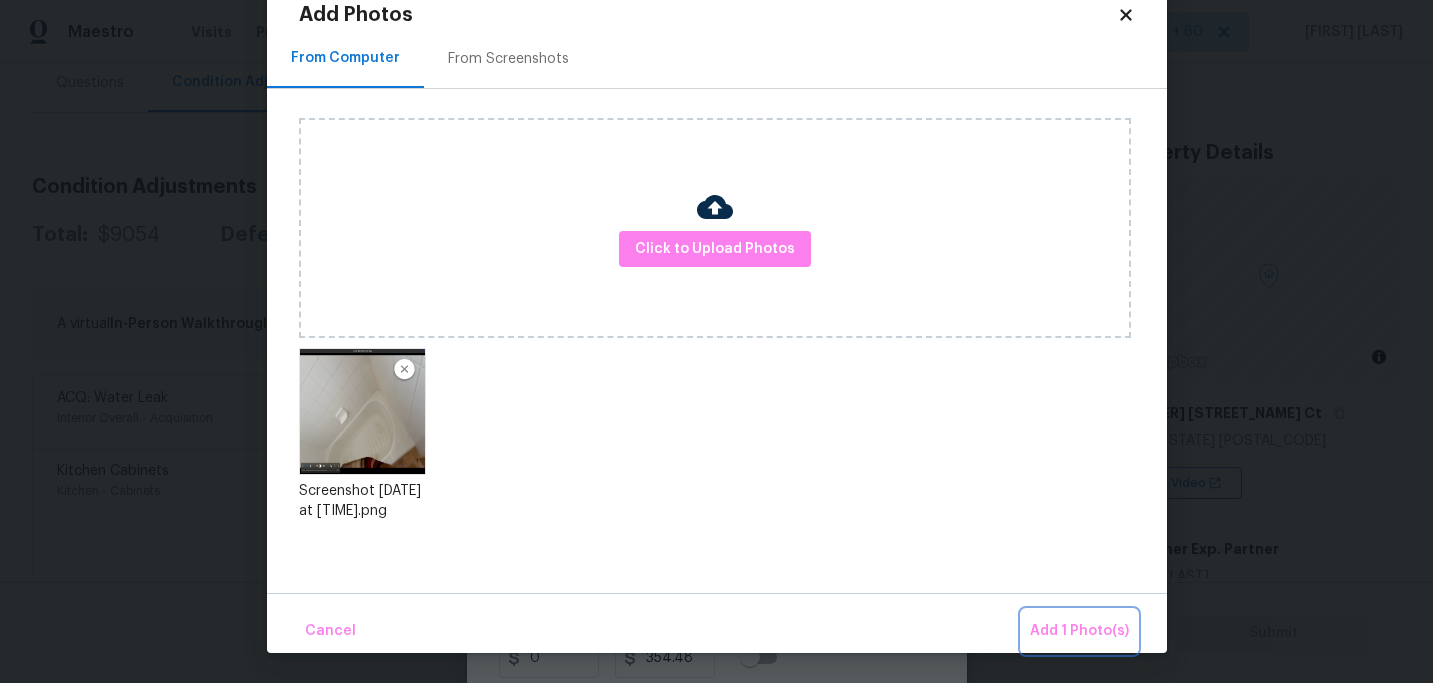 click on "Add 1 Photo(s)" at bounding box center (1079, 631) 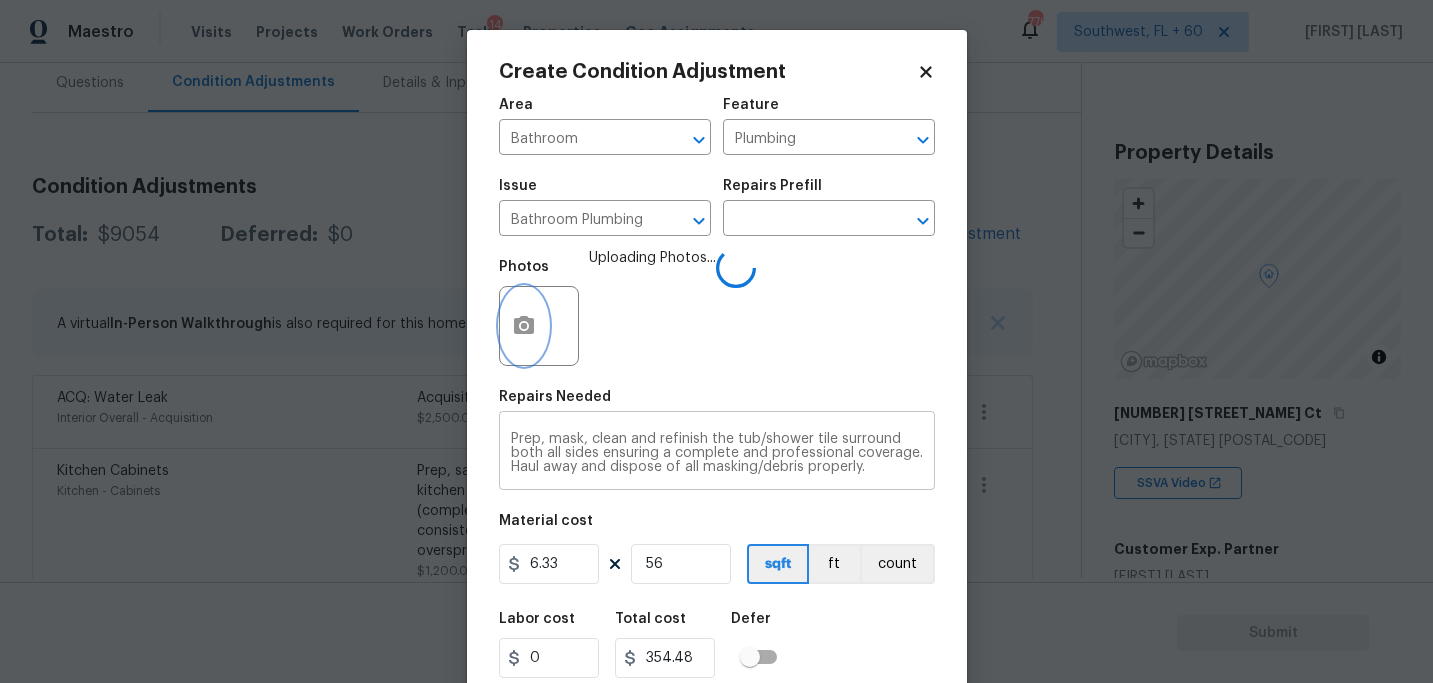 scroll, scrollTop: 0, scrollLeft: 0, axis: both 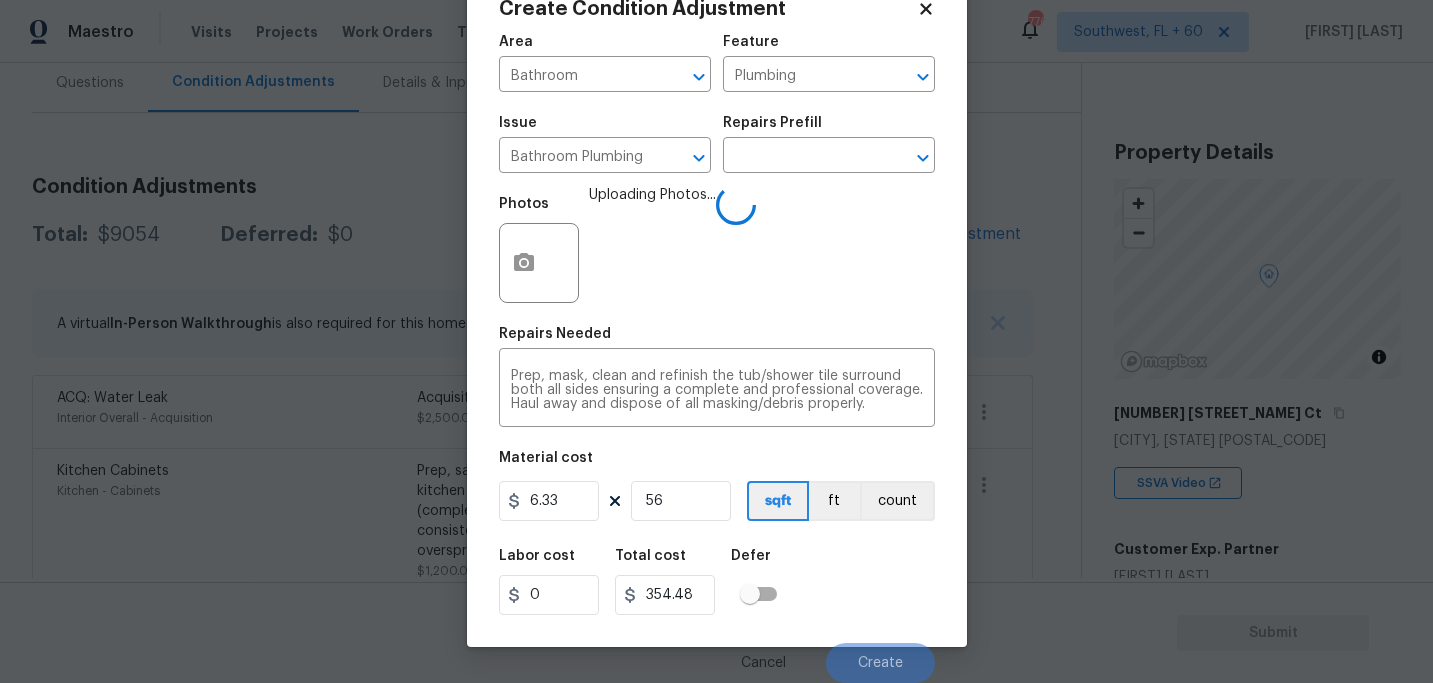 click on "Labor cost 0 Total cost 354.48 Defer" at bounding box center (717, 582) 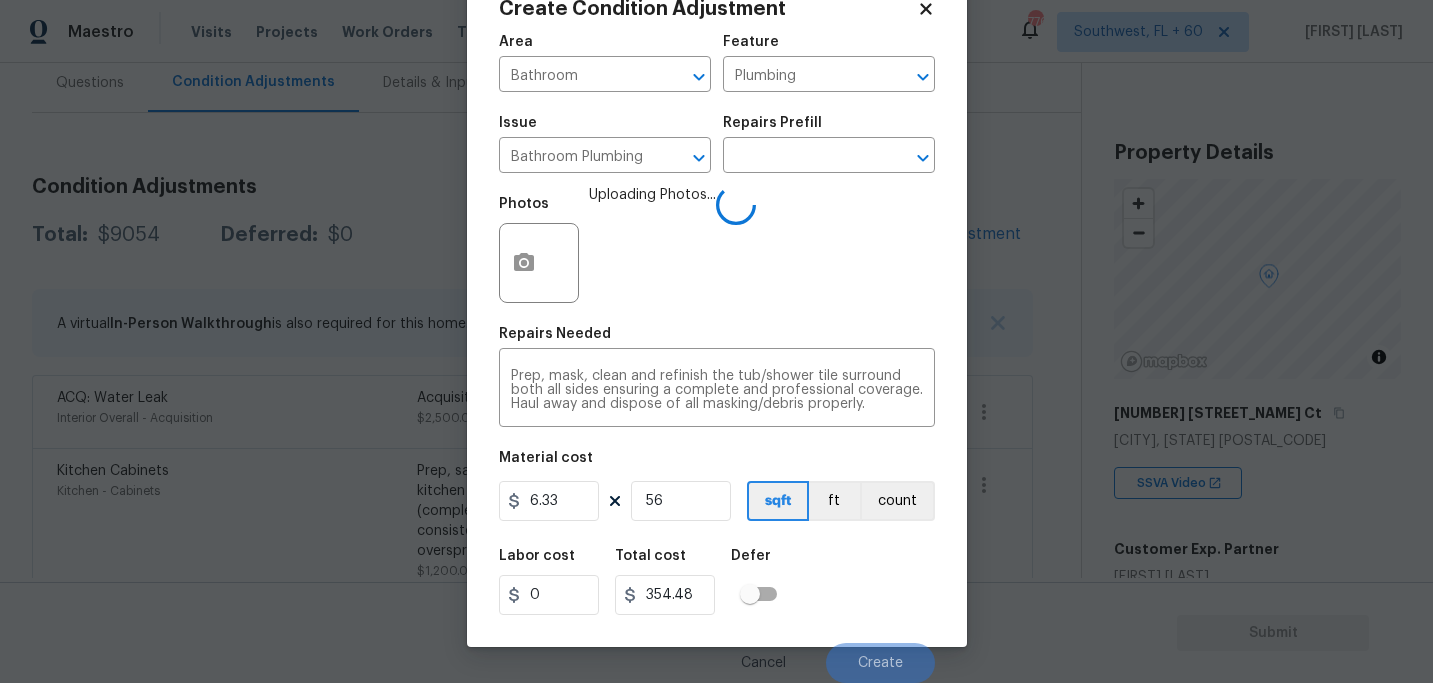 click on "Labor cost 0 Total cost 354.48 Defer" at bounding box center [717, 582] 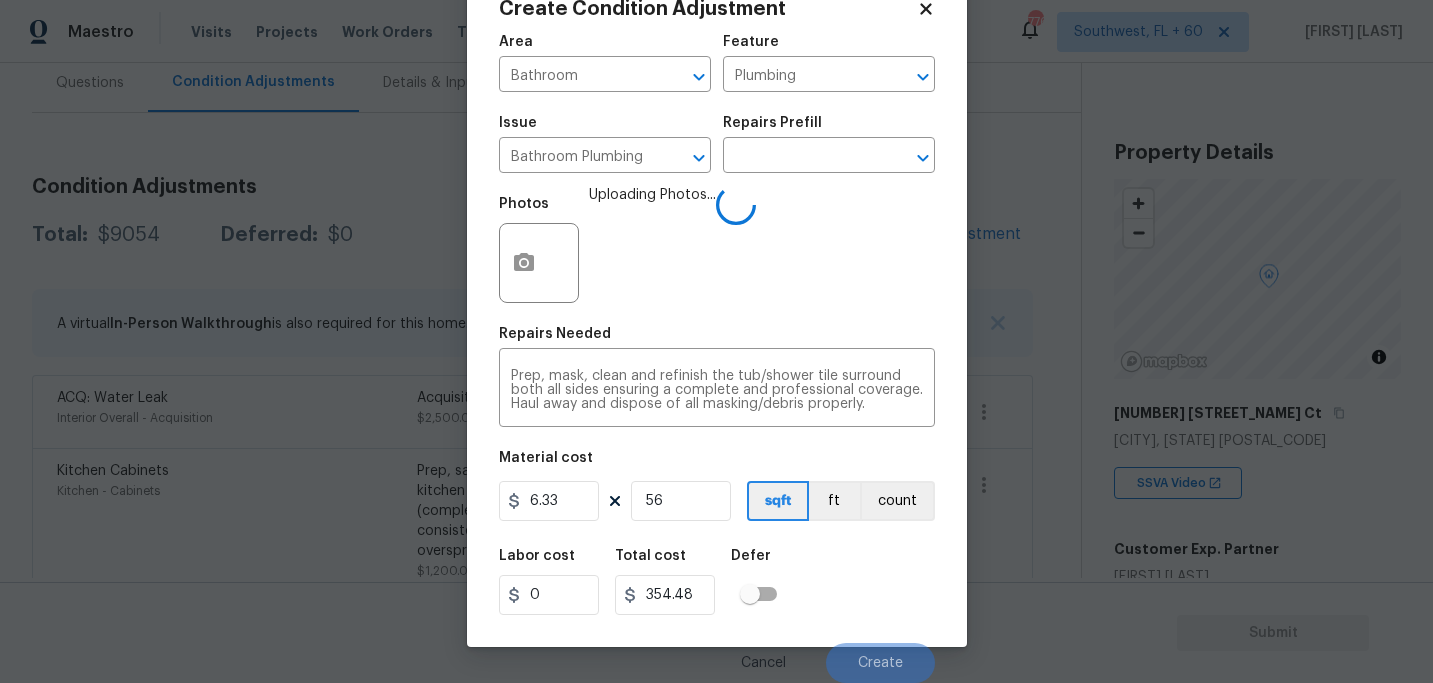 click on "Labor cost 0 Total cost 354.48 Defer" at bounding box center (717, 582) 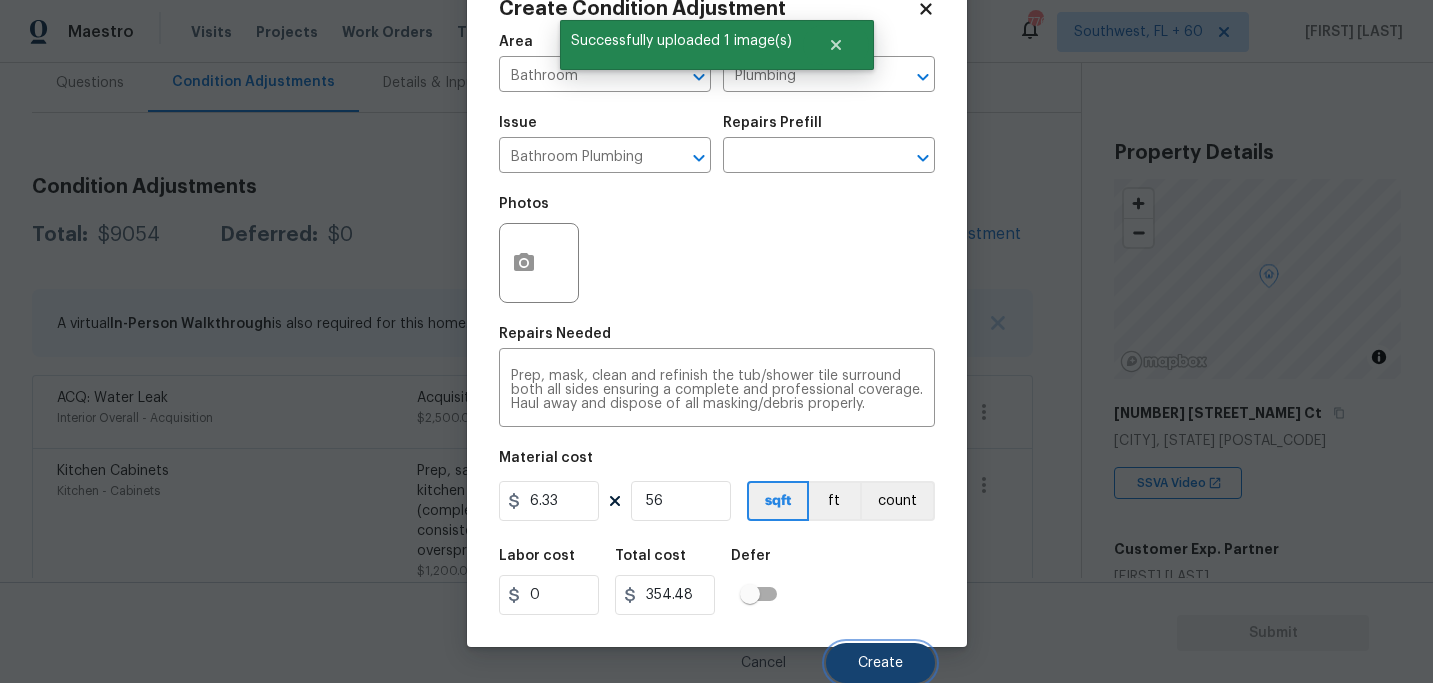click on "Create" at bounding box center (880, 663) 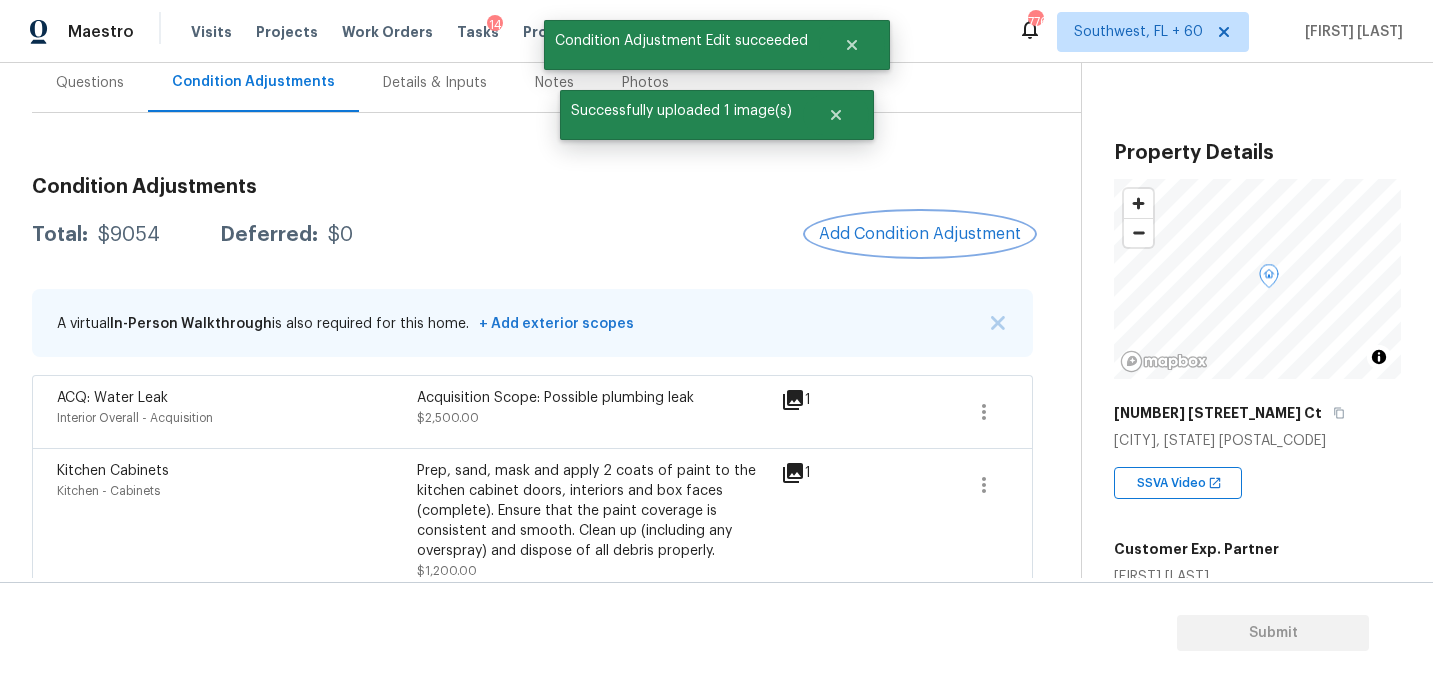scroll, scrollTop: 0, scrollLeft: 0, axis: both 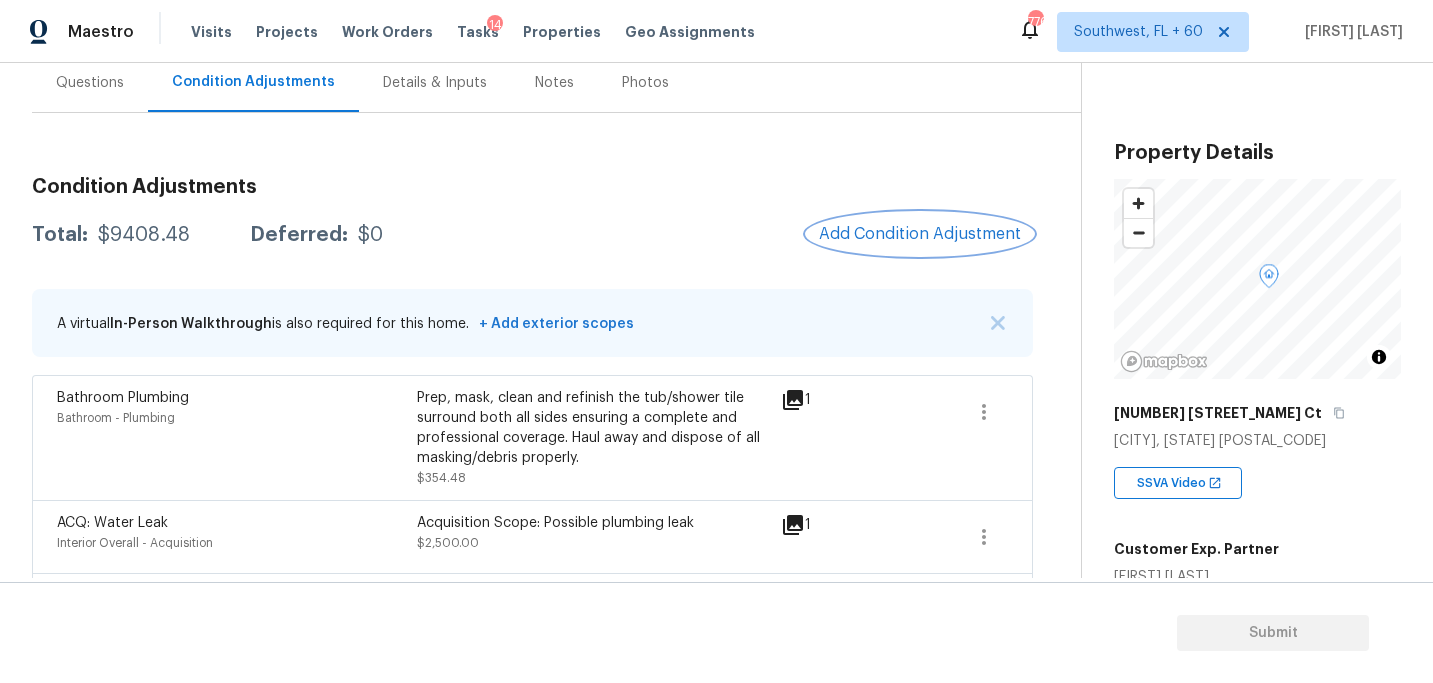 click on "Add Condition Adjustment" at bounding box center (920, 234) 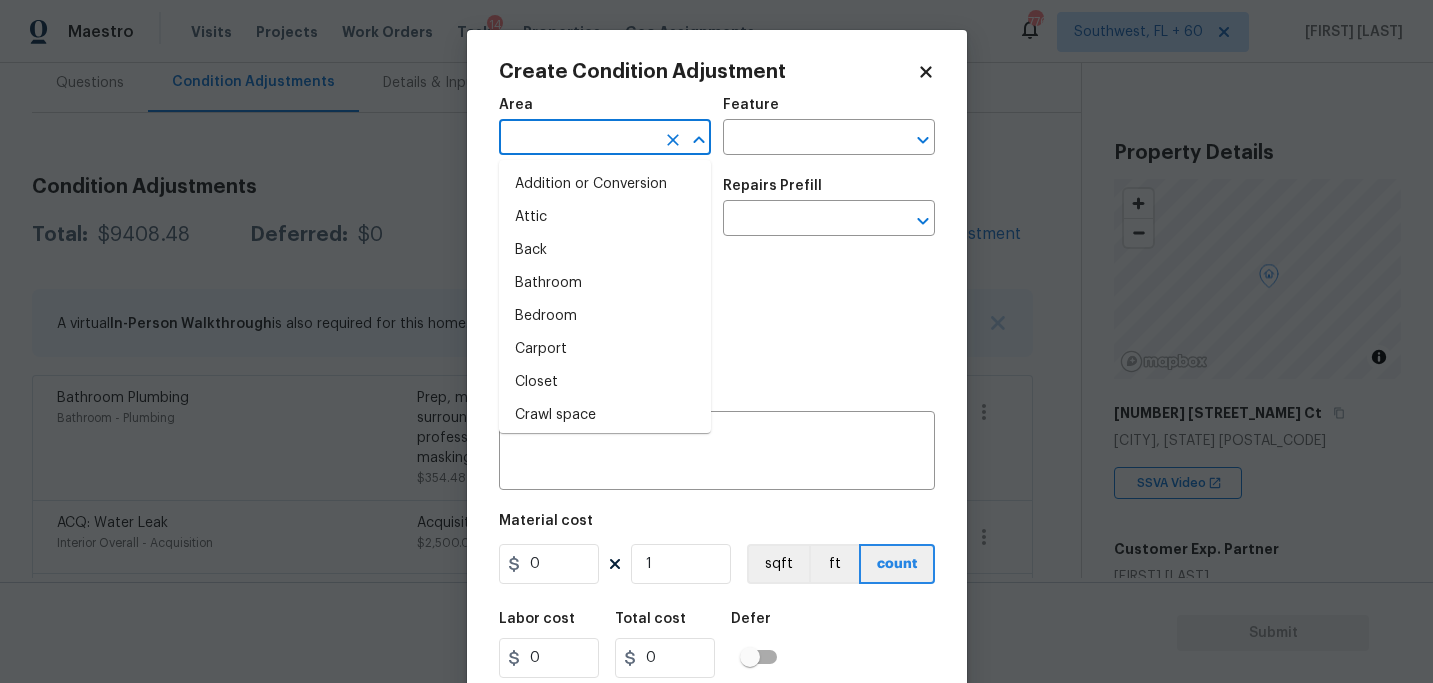 click at bounding box center (577, 139) 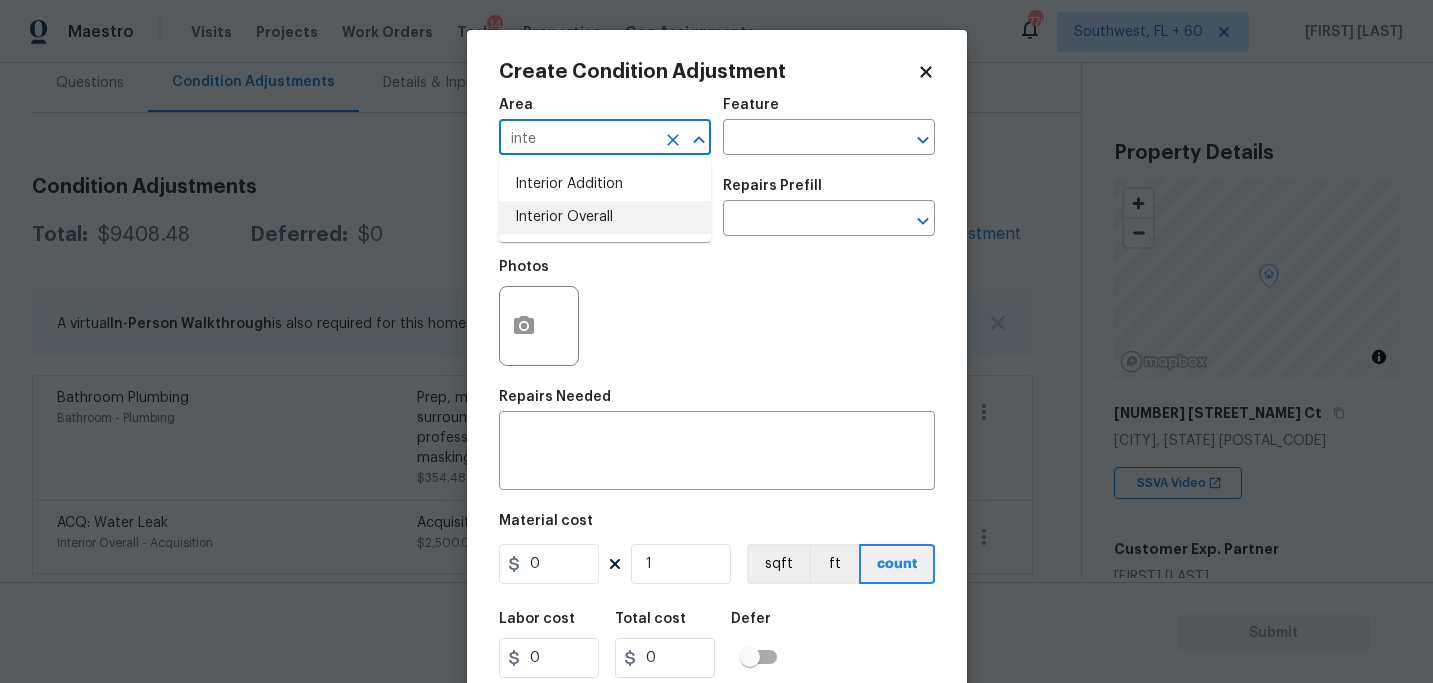 click on "Interior Overall" at bounding box center [605, 217] 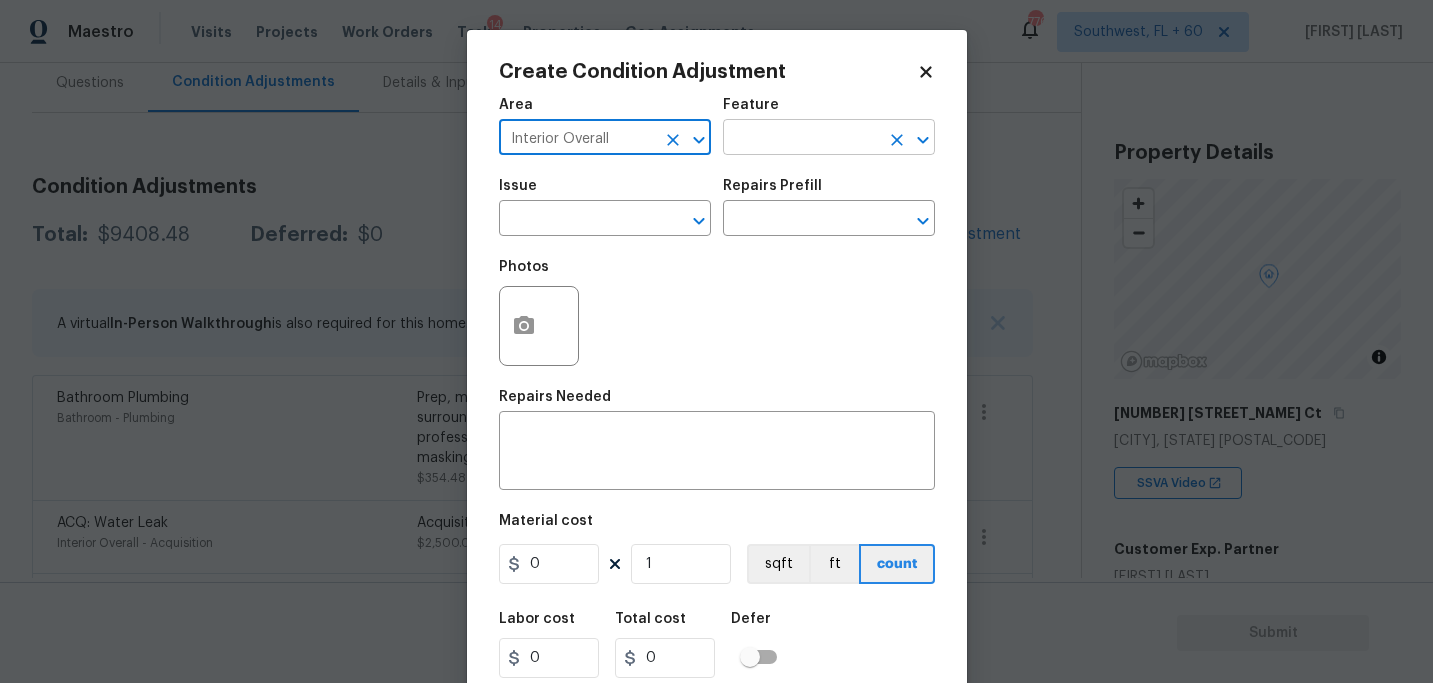 type on "Interior Overall" 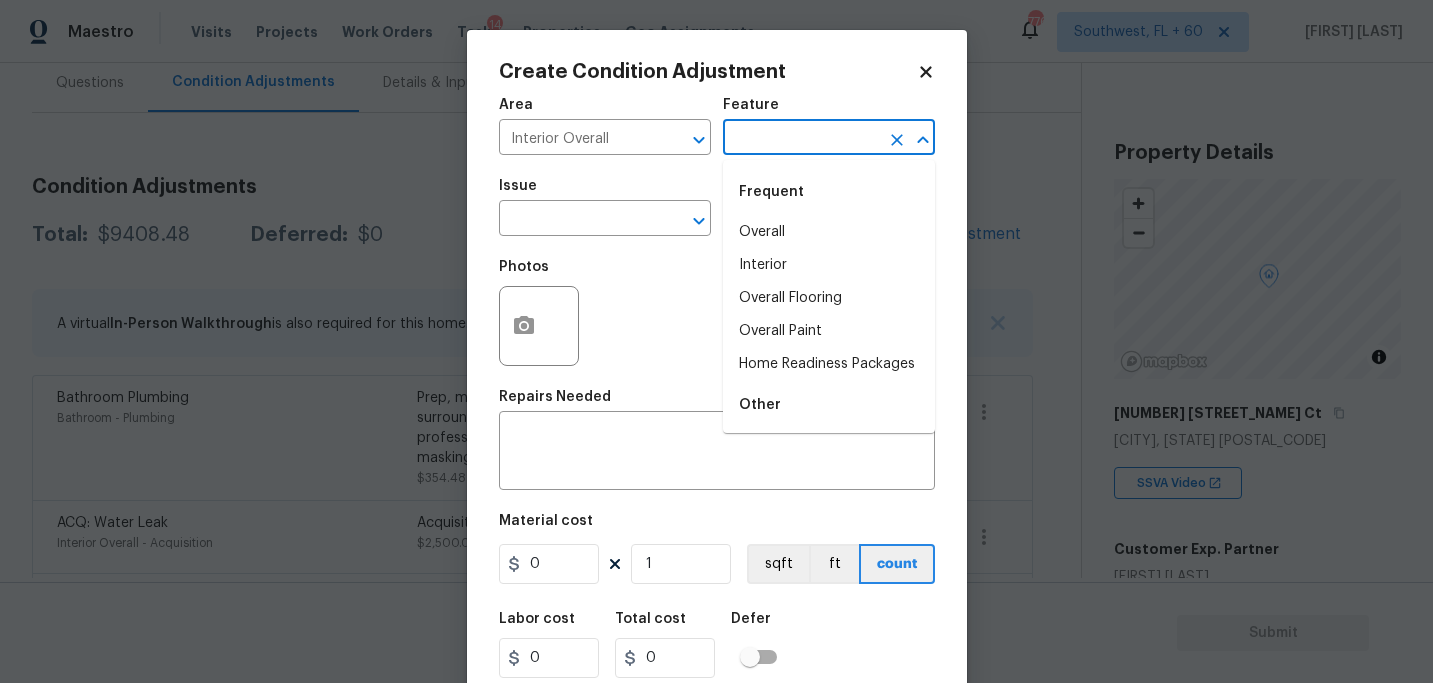 click at bounding box center (801, 139) 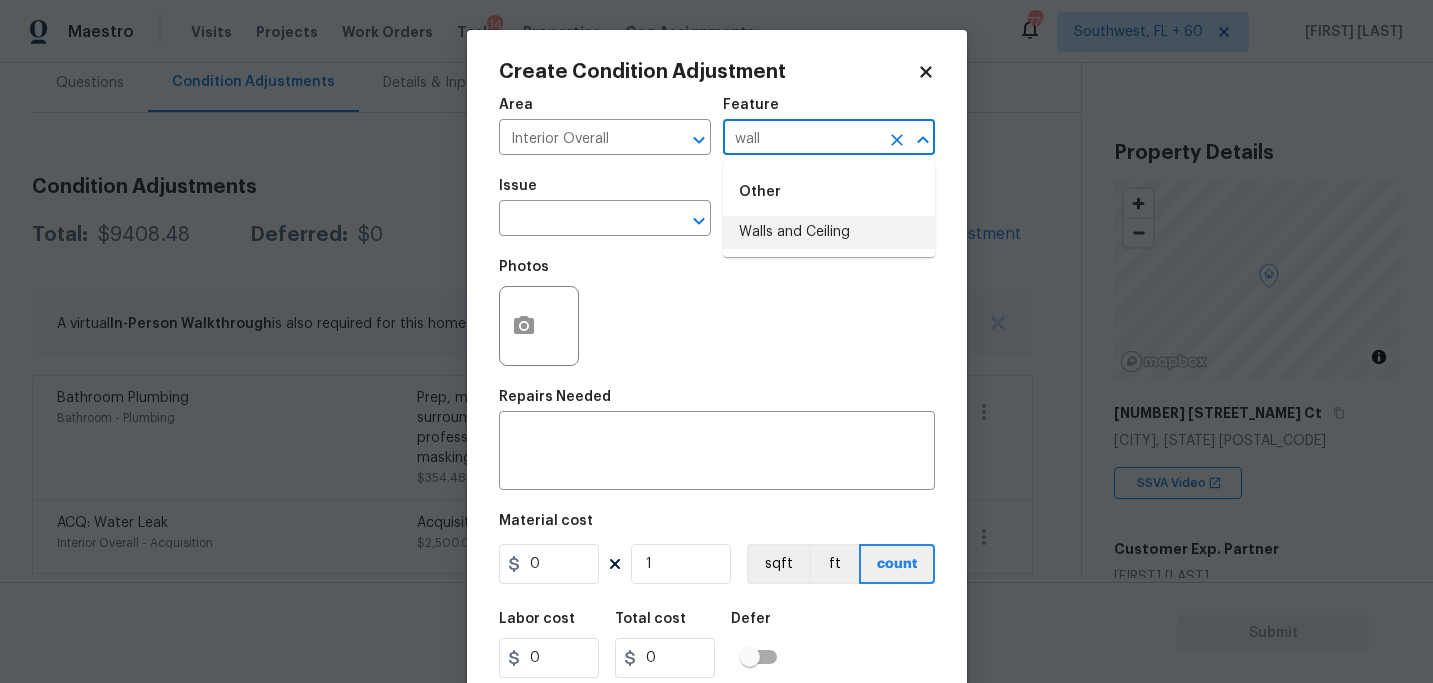 click on "Walls and Ceiling" at bounding box center [829, 232] 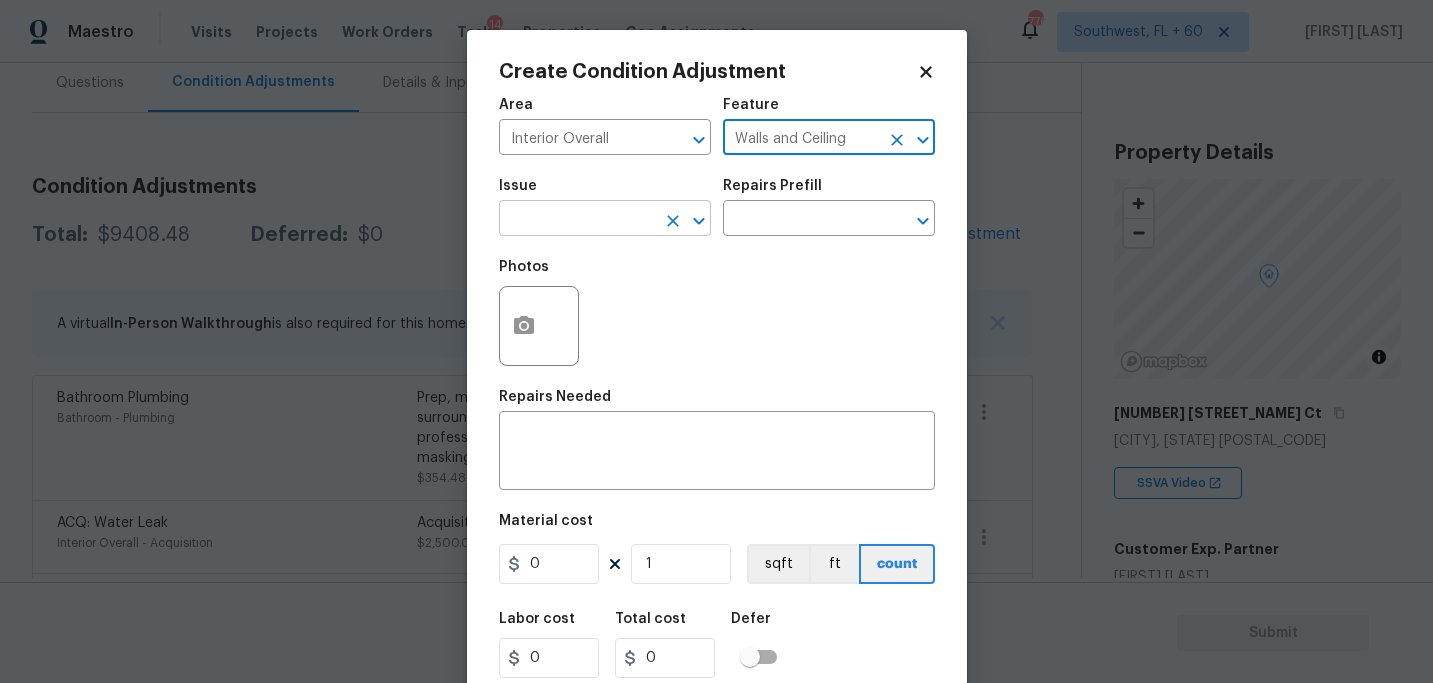 type on "Walls and Ceiling" 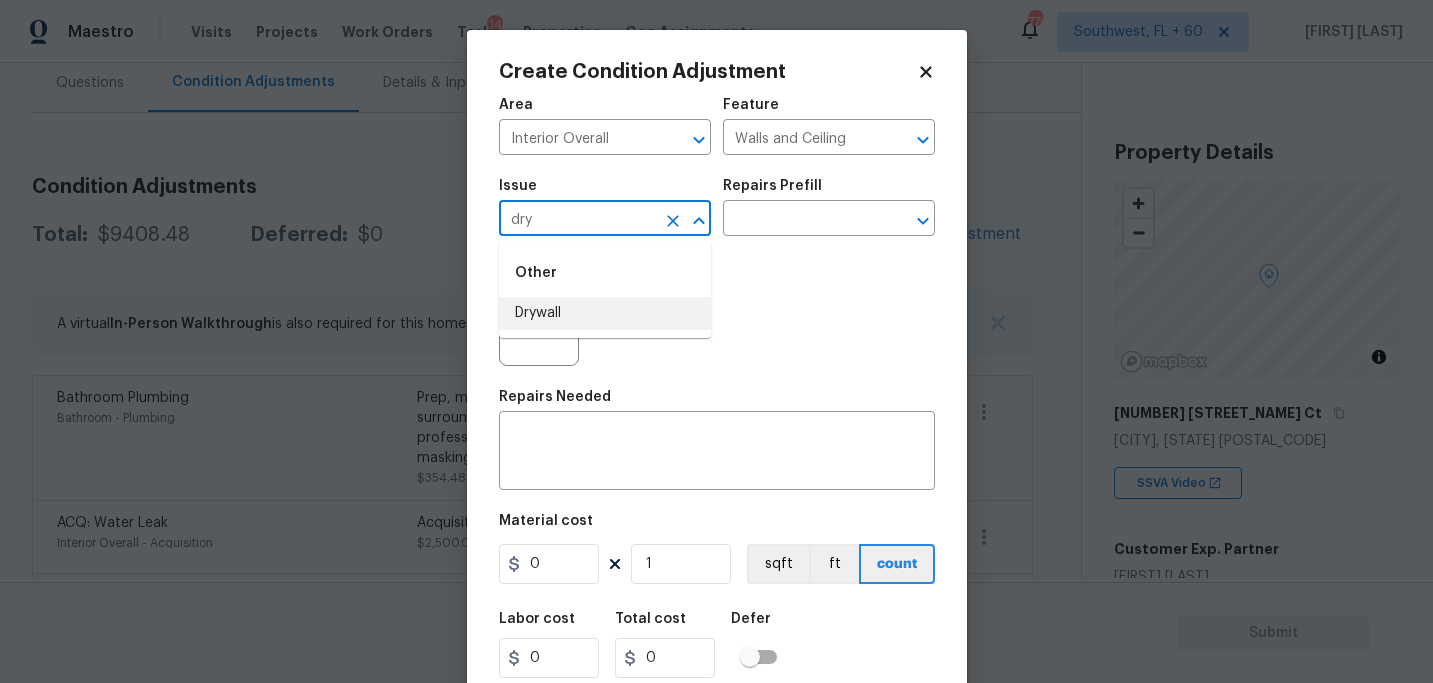 click on "Drywall" at bounding box center [605, 313] 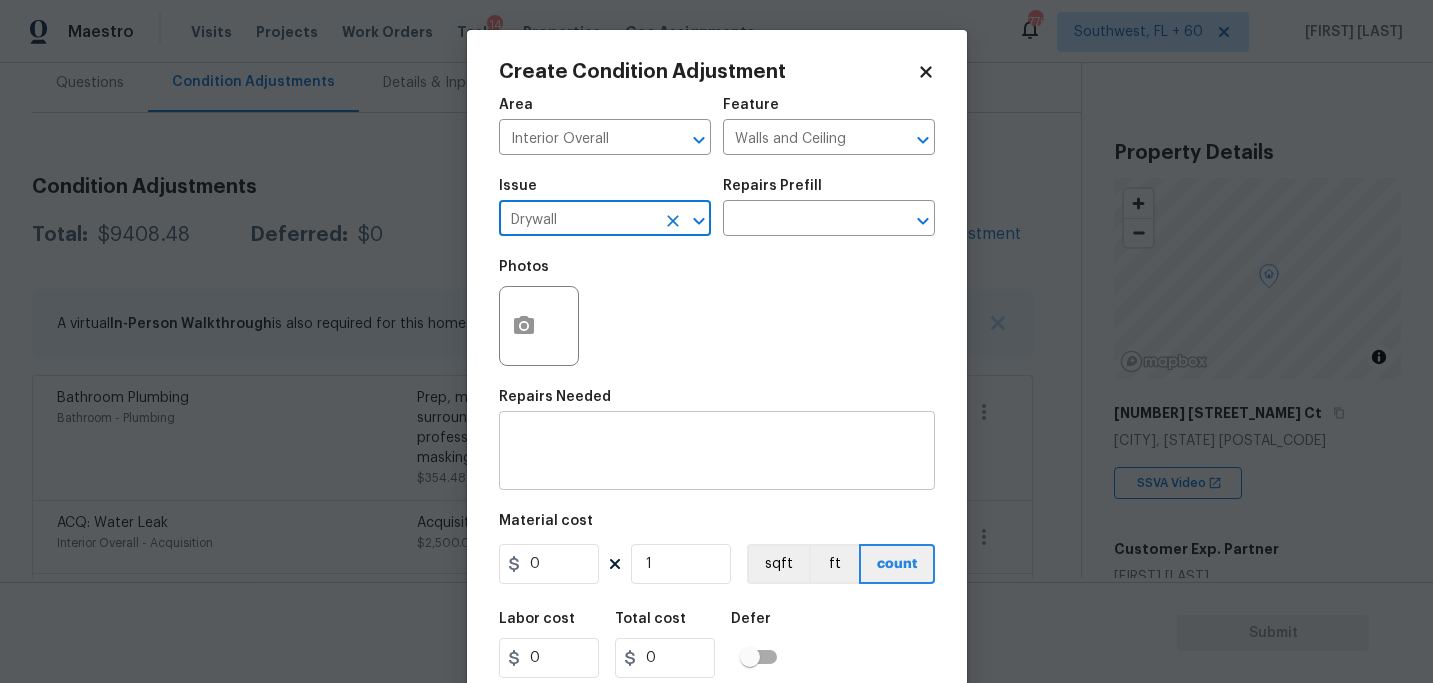 type on "Drywall" 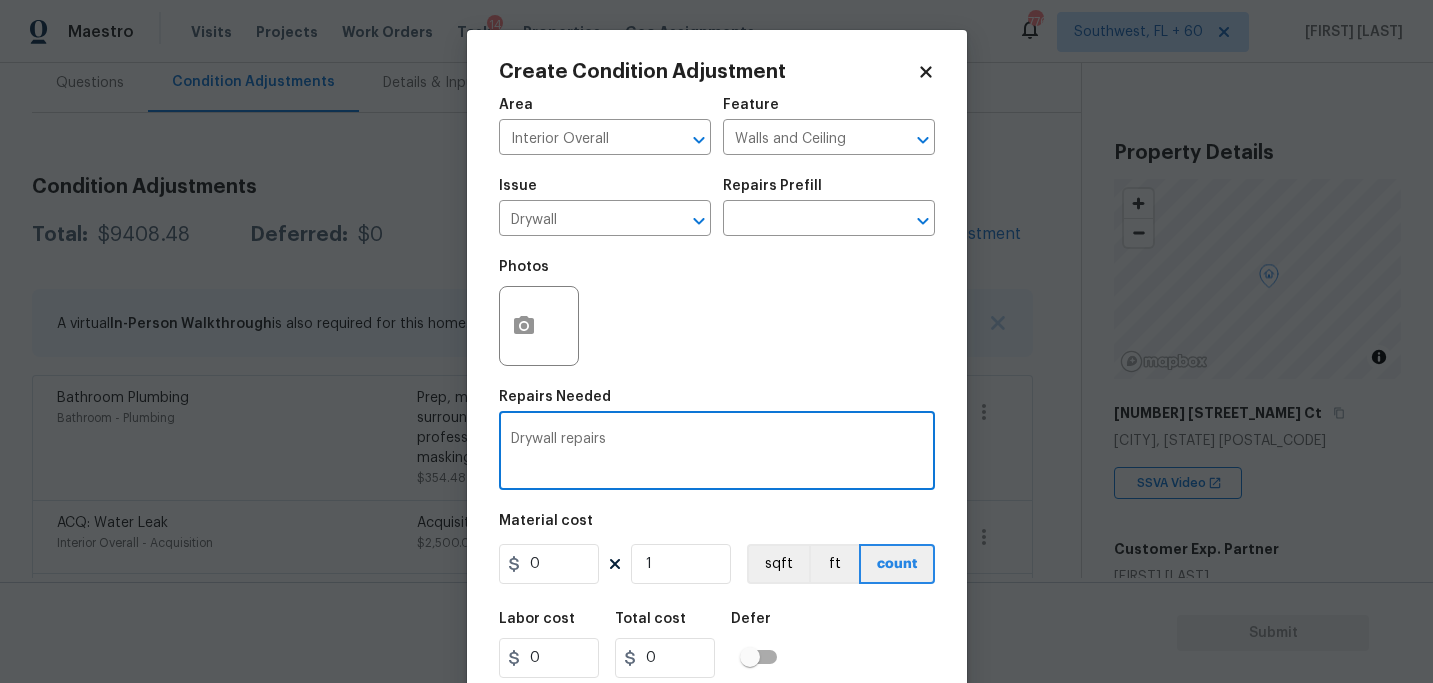 type on "Drywall repairs" 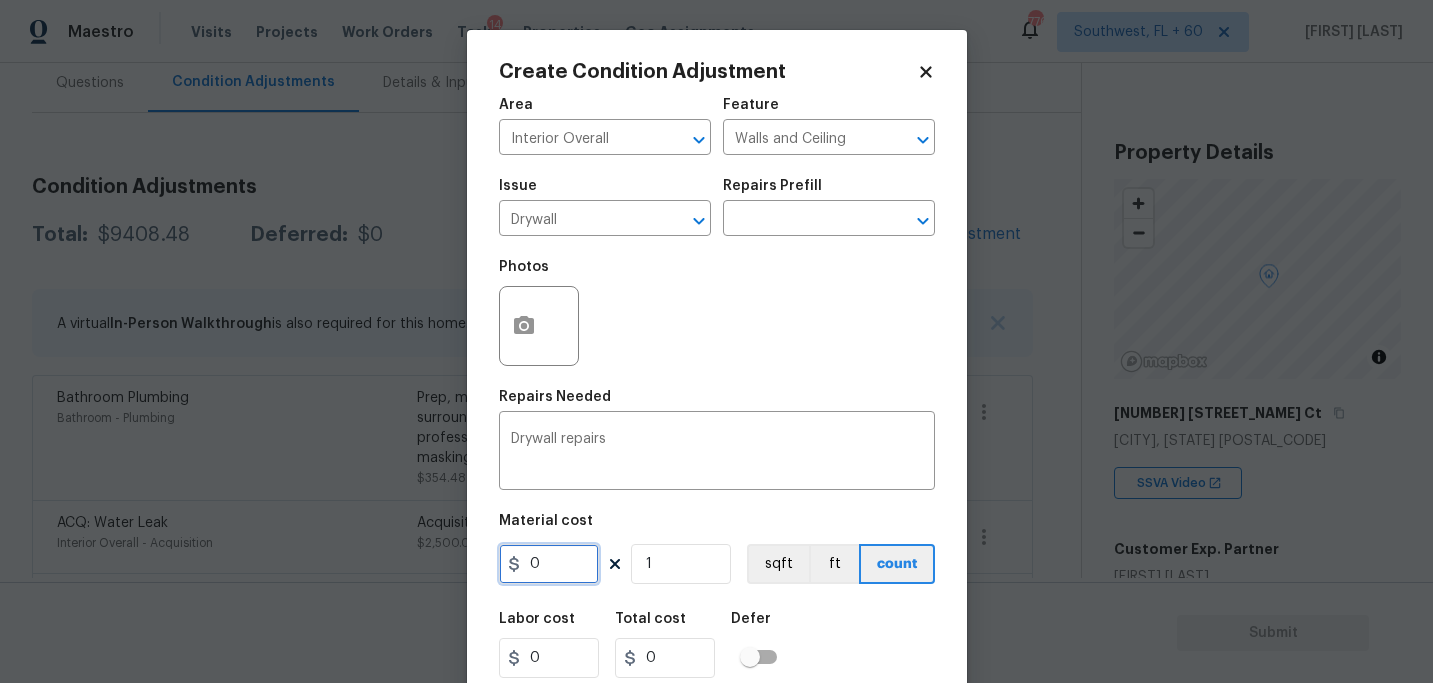 drag, startPoint x: 564, startPoint y: 581, endPoint x: 435, endPoint y: 577, distance: 129.062 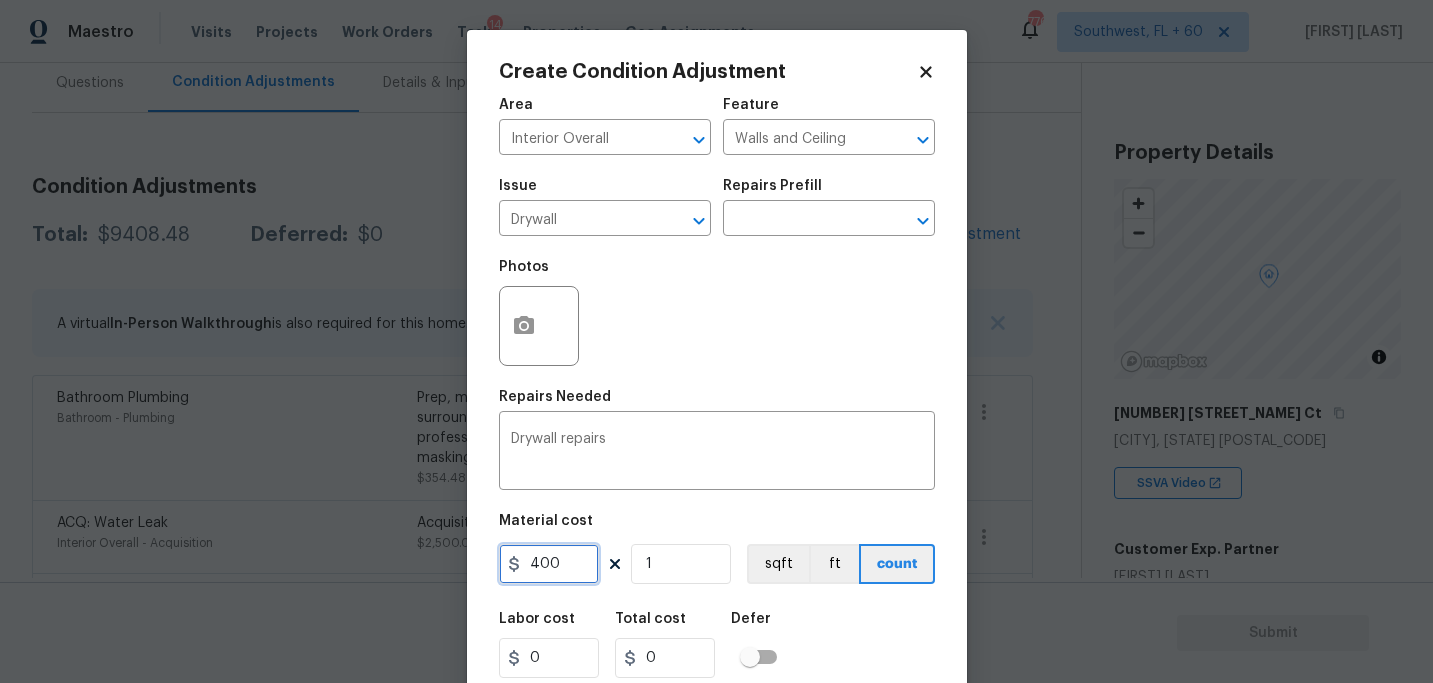 type on "400" 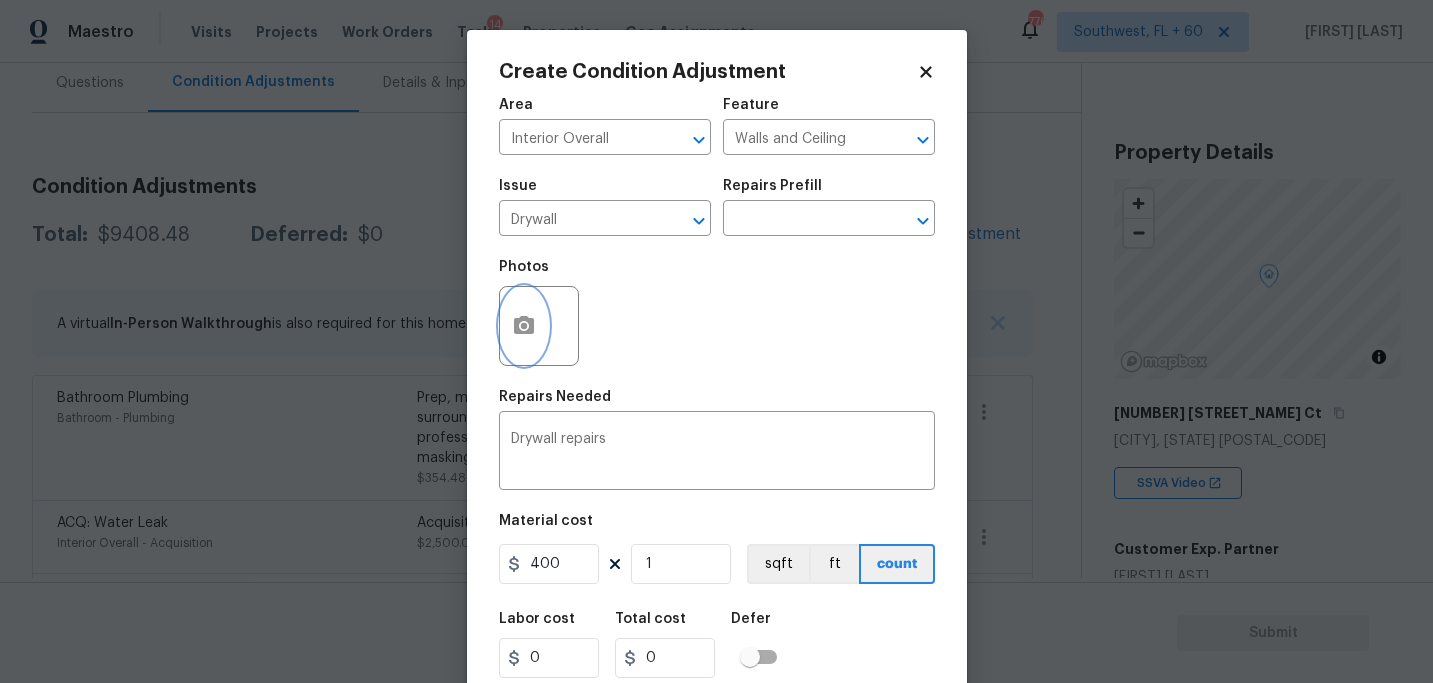 type on "400" 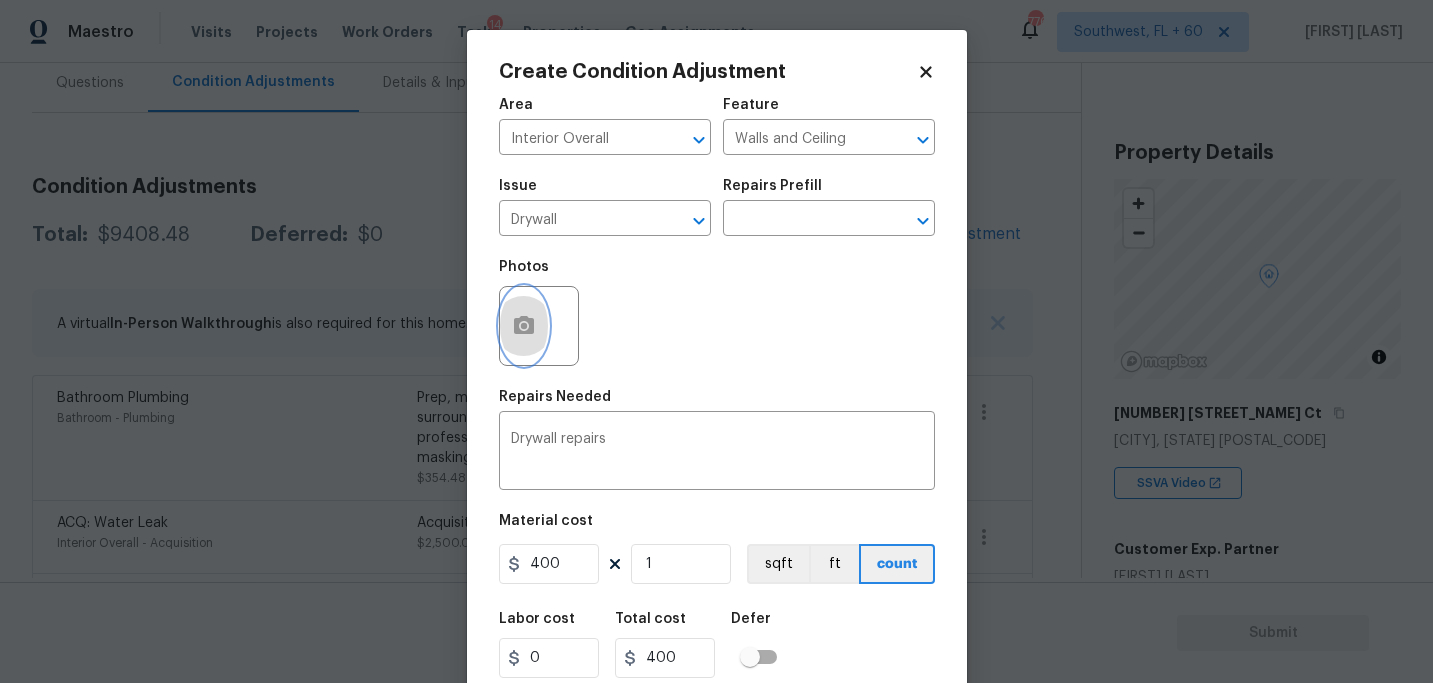 click 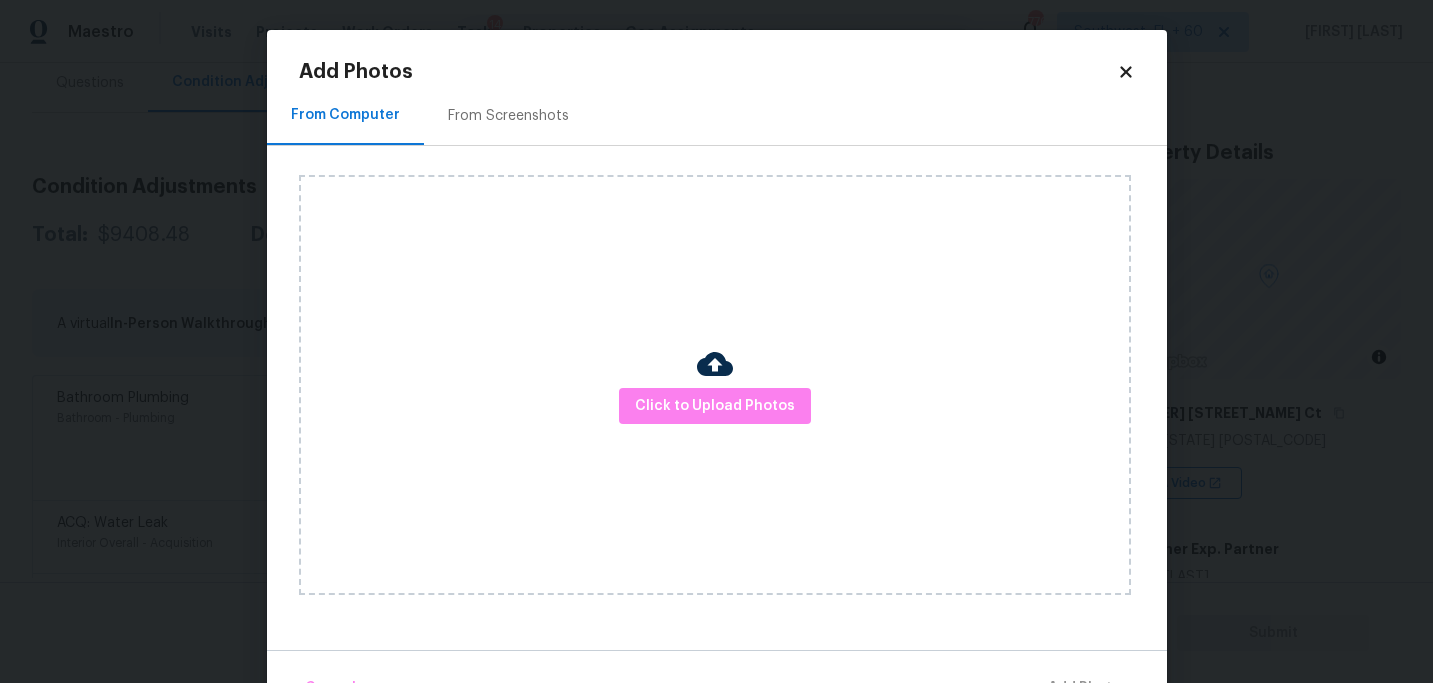 click on "Click to Upload Photos" at bounding box center [715, 385] 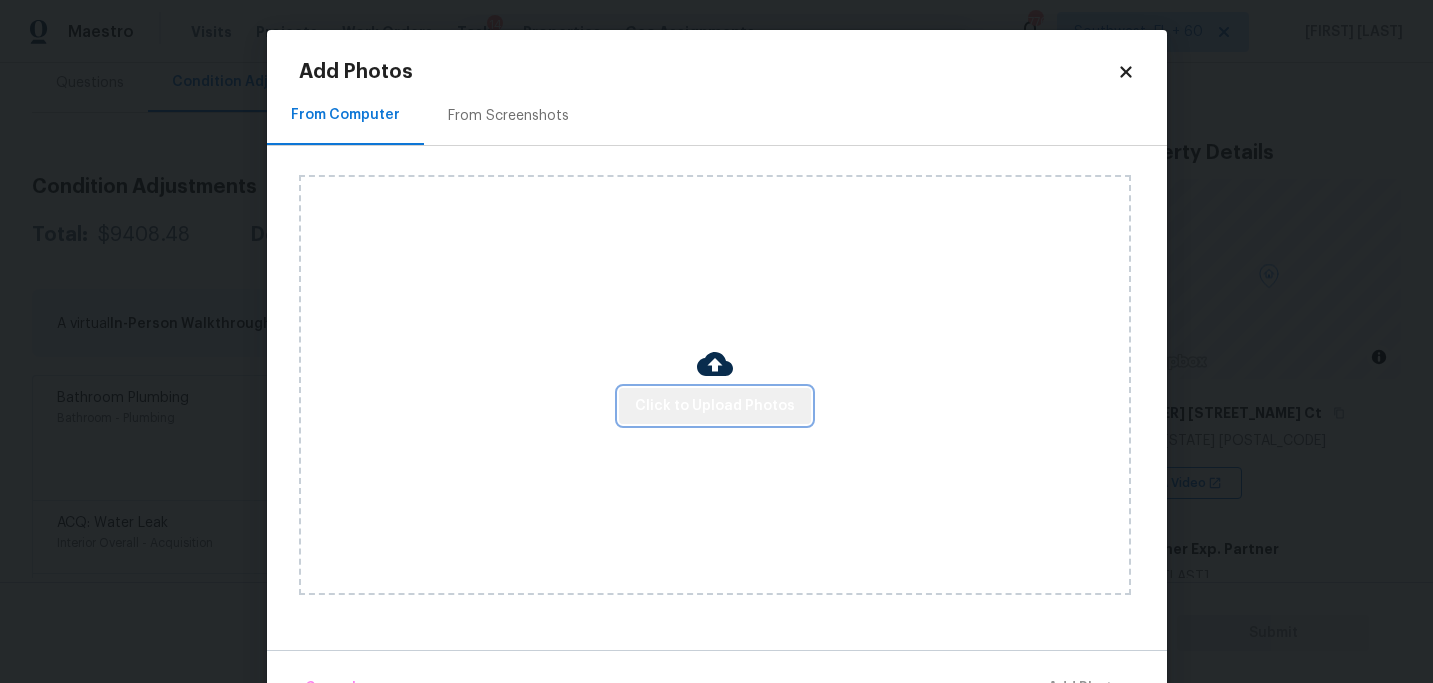 click on "Click to Upload Photos" at bounding box center (715, 406) 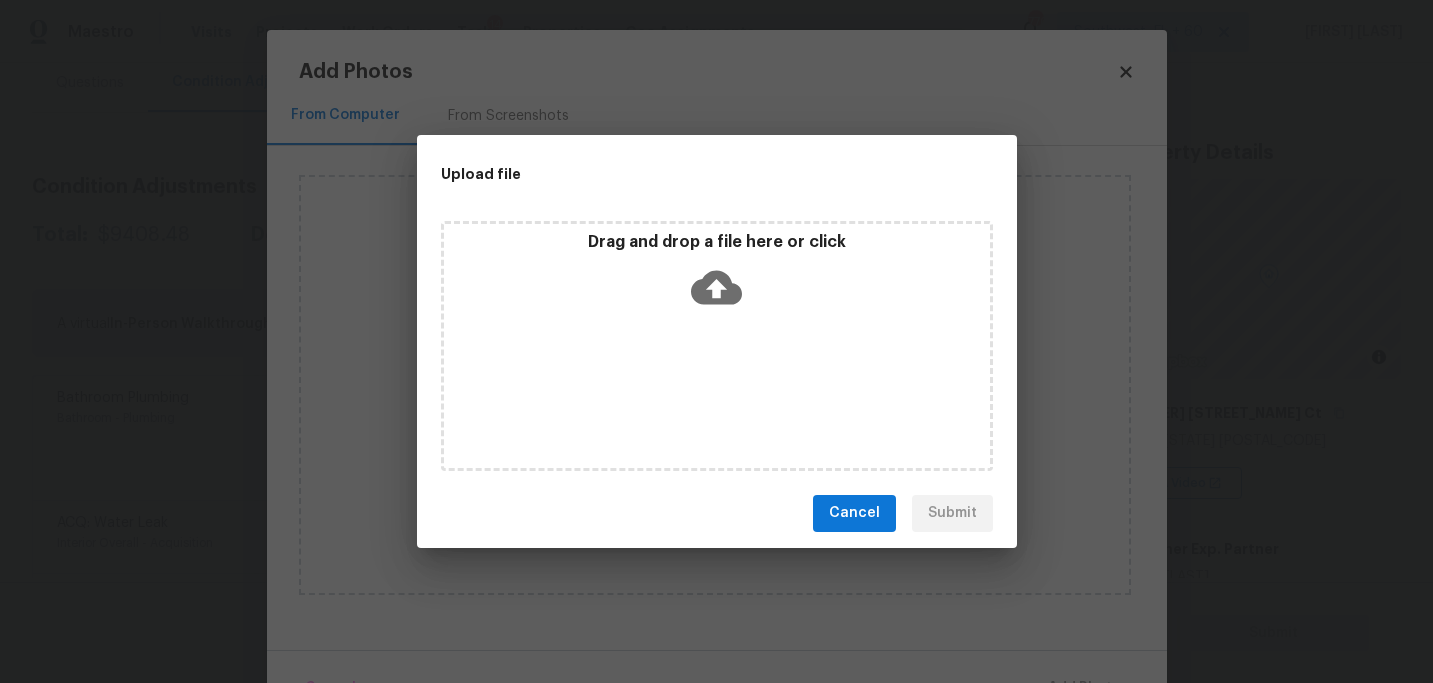click on "Drag and drop a file here or click" at bounding box center (717, 346) 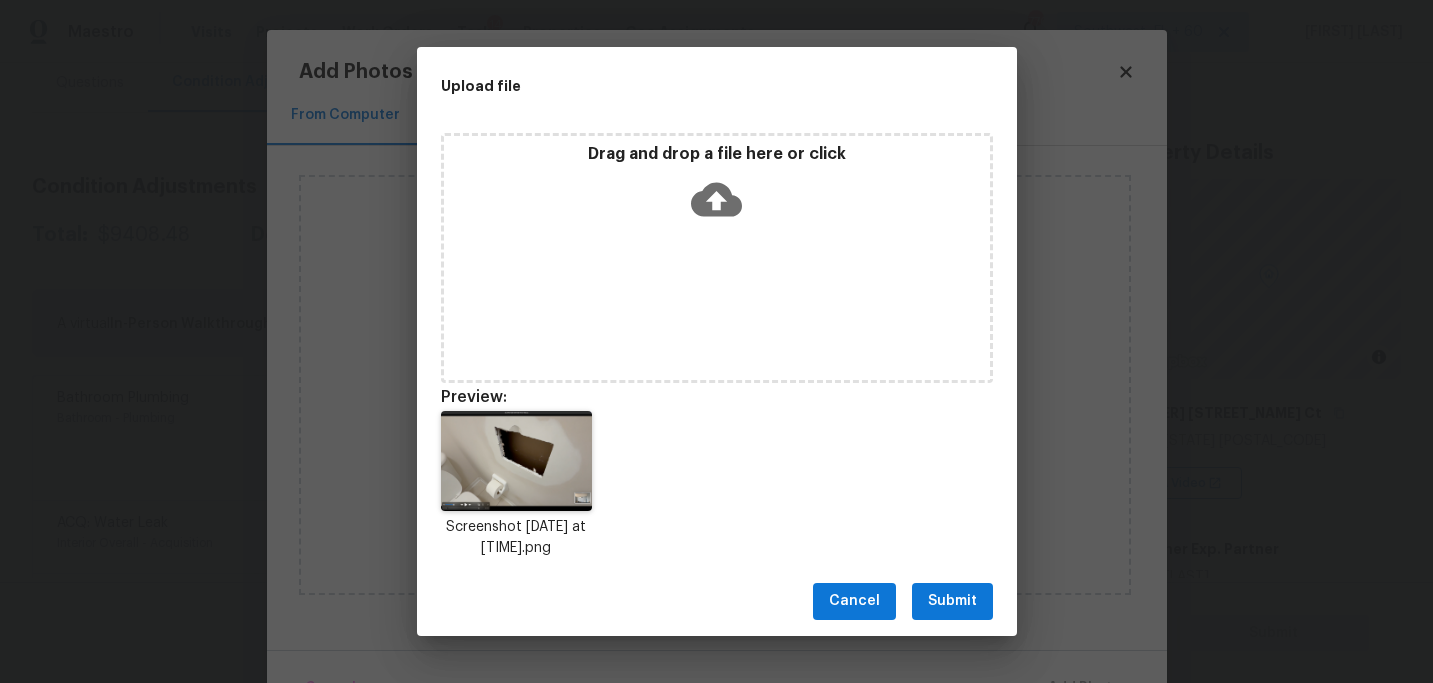 click on "Cancel Submit" at bounding box center (717, 601) 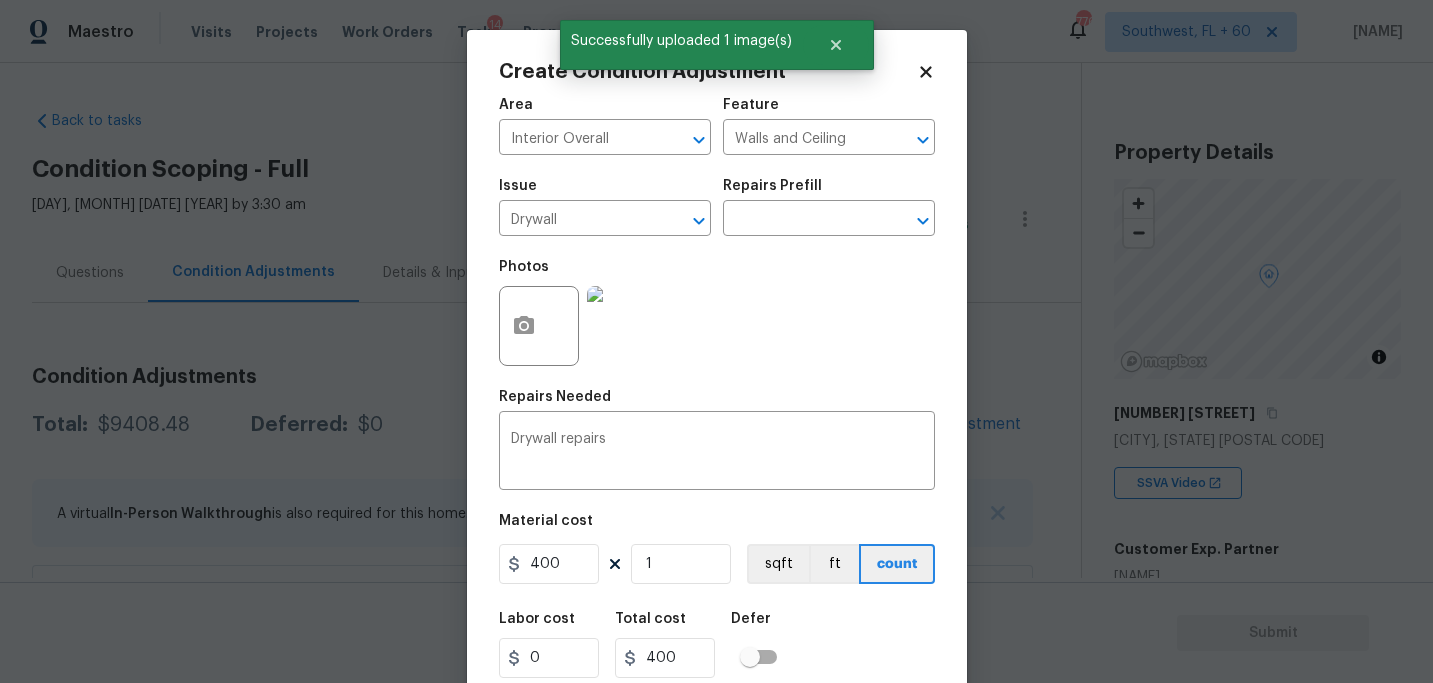 scroll, scrollTop: 0, scrollLeft: 0, axis: both 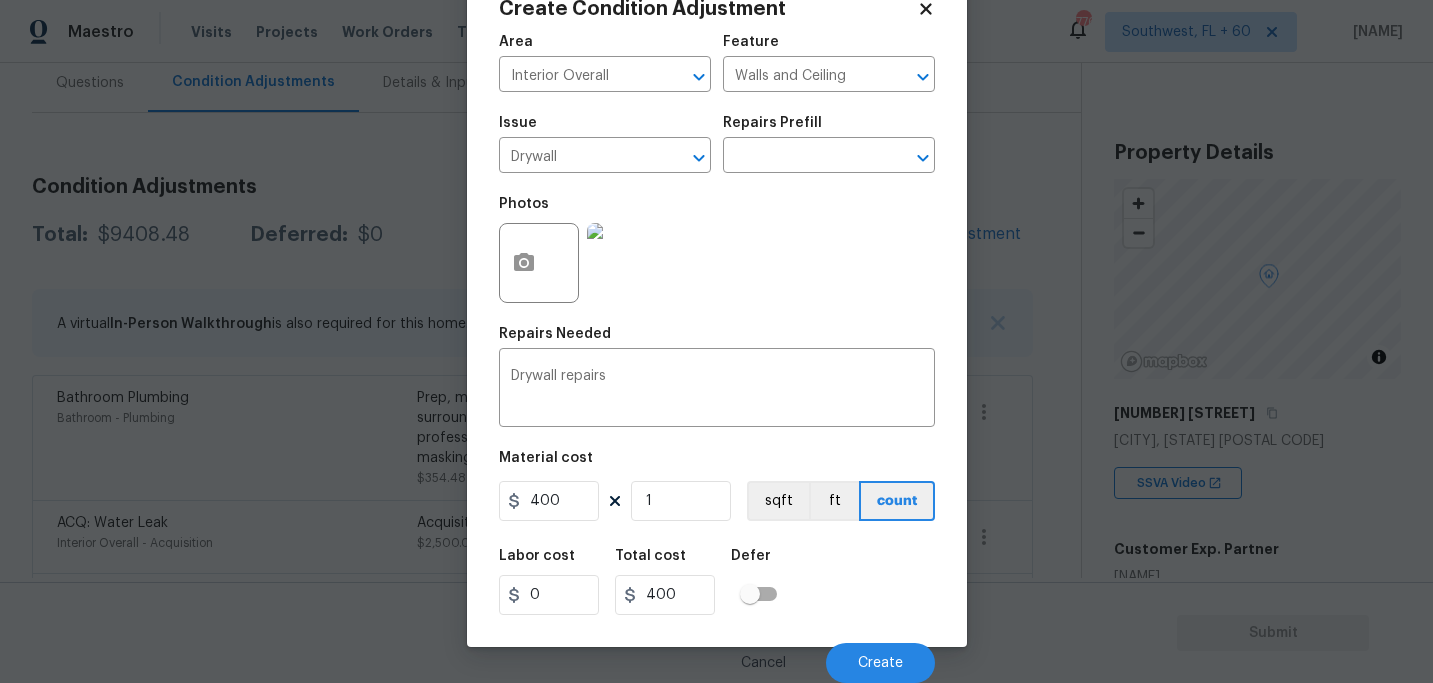 click on "Labor cost 0 Total cost 400 Defer" at bounding box center (717, 582) 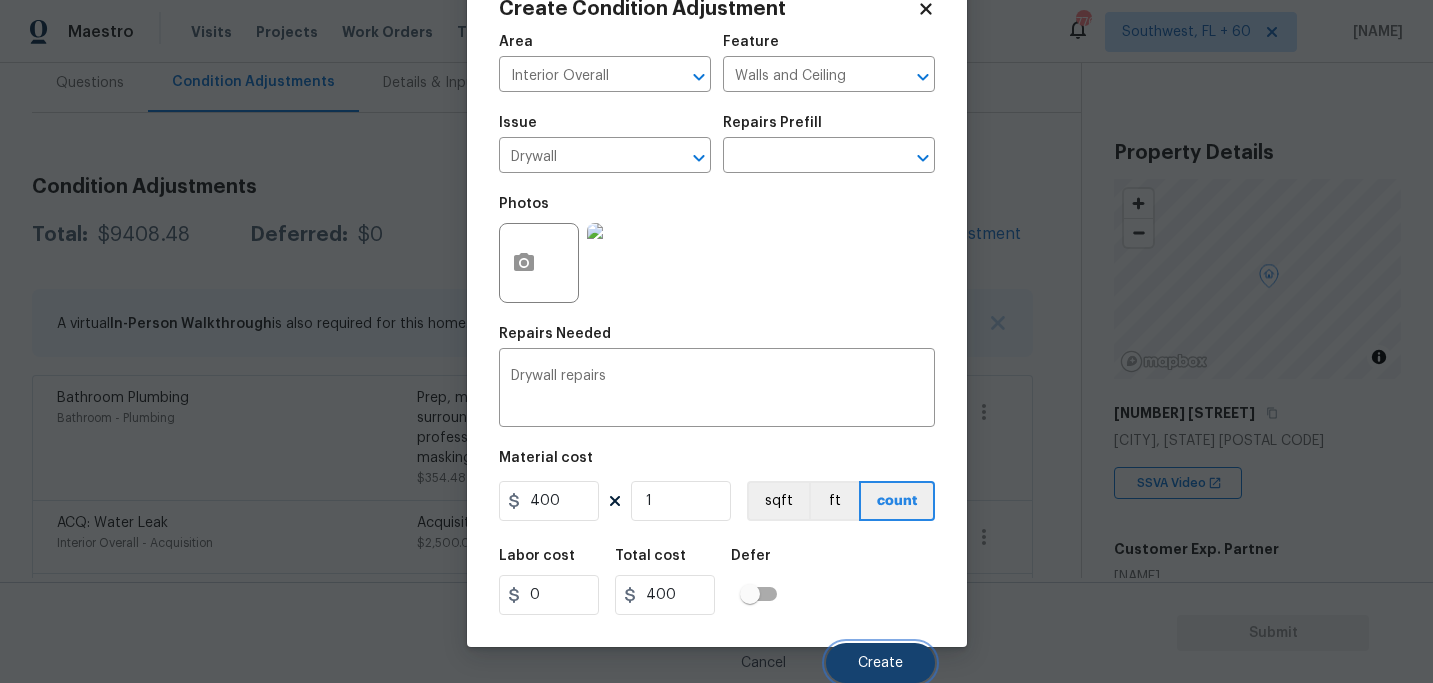 click on "Create" at bounding box center [880, 663] 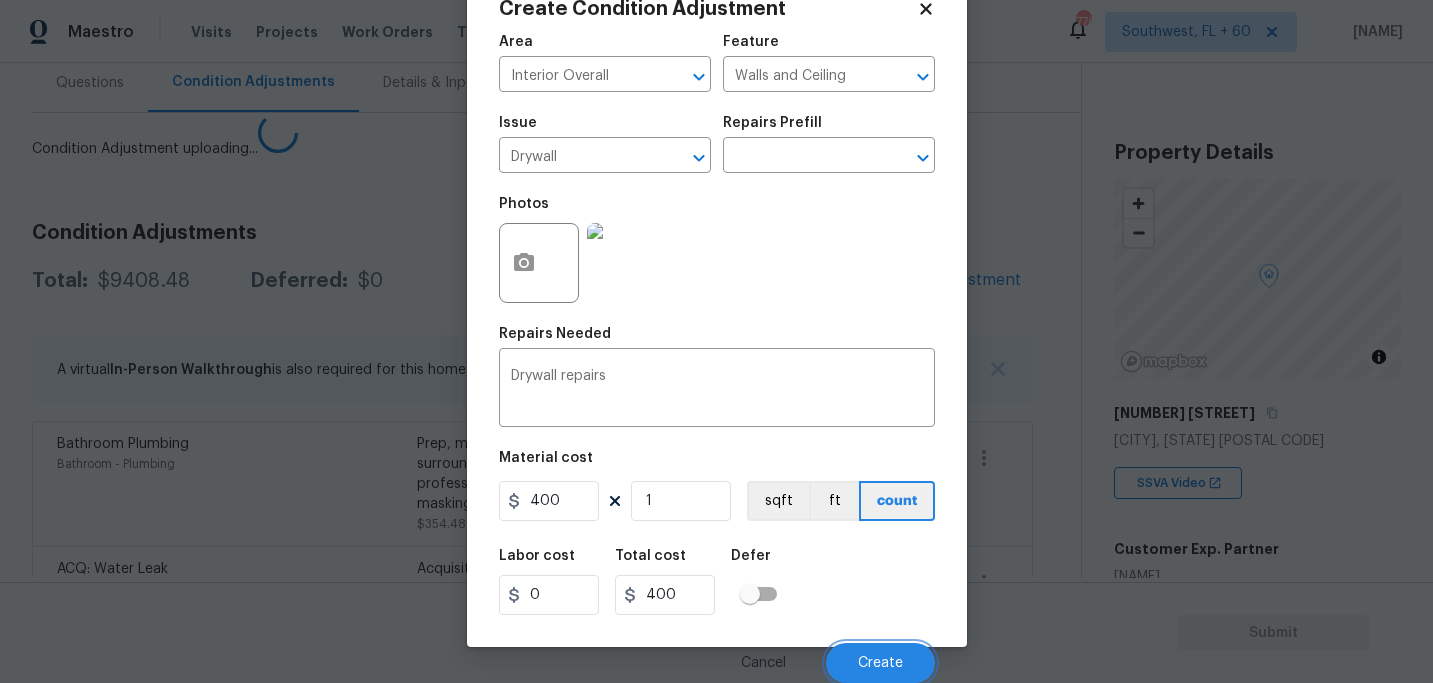 scroll, scrollTop: 57, scrollLeft: 0, axis: vertical 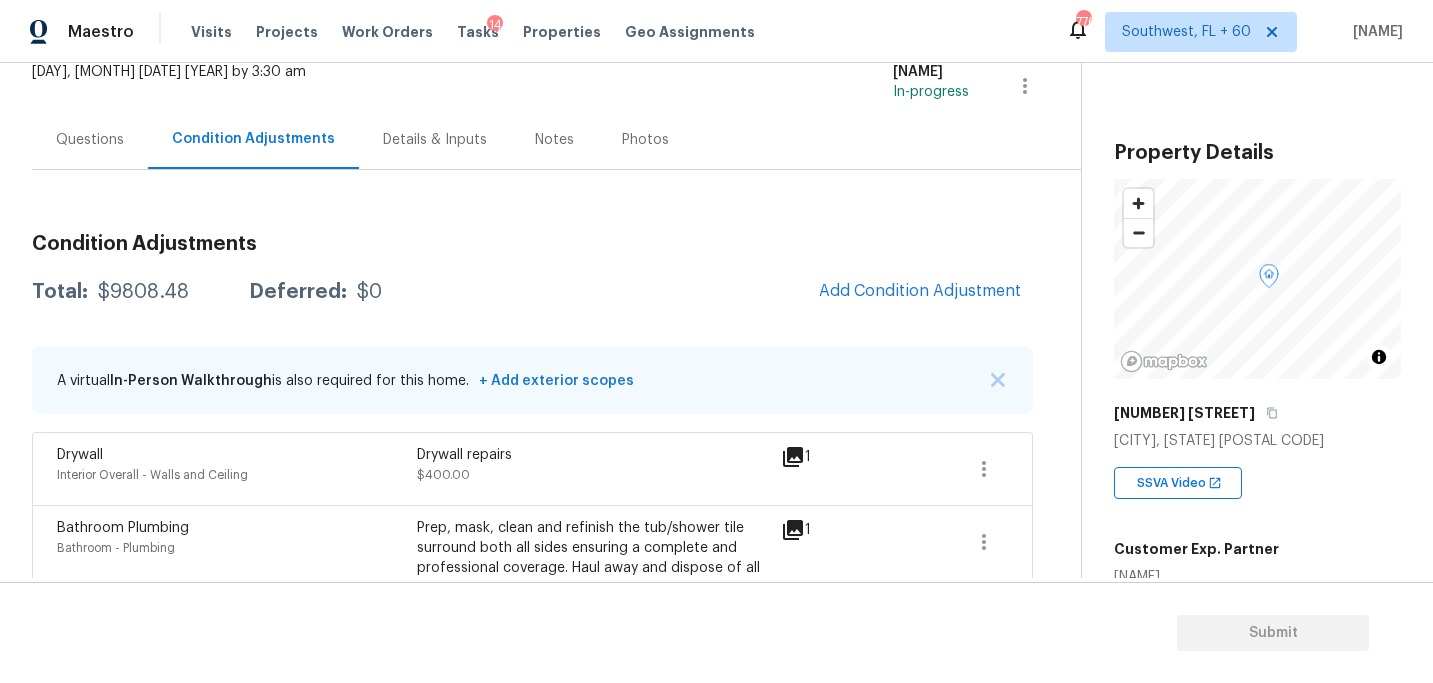 click on "Questions" at bounding box center [90, 140] 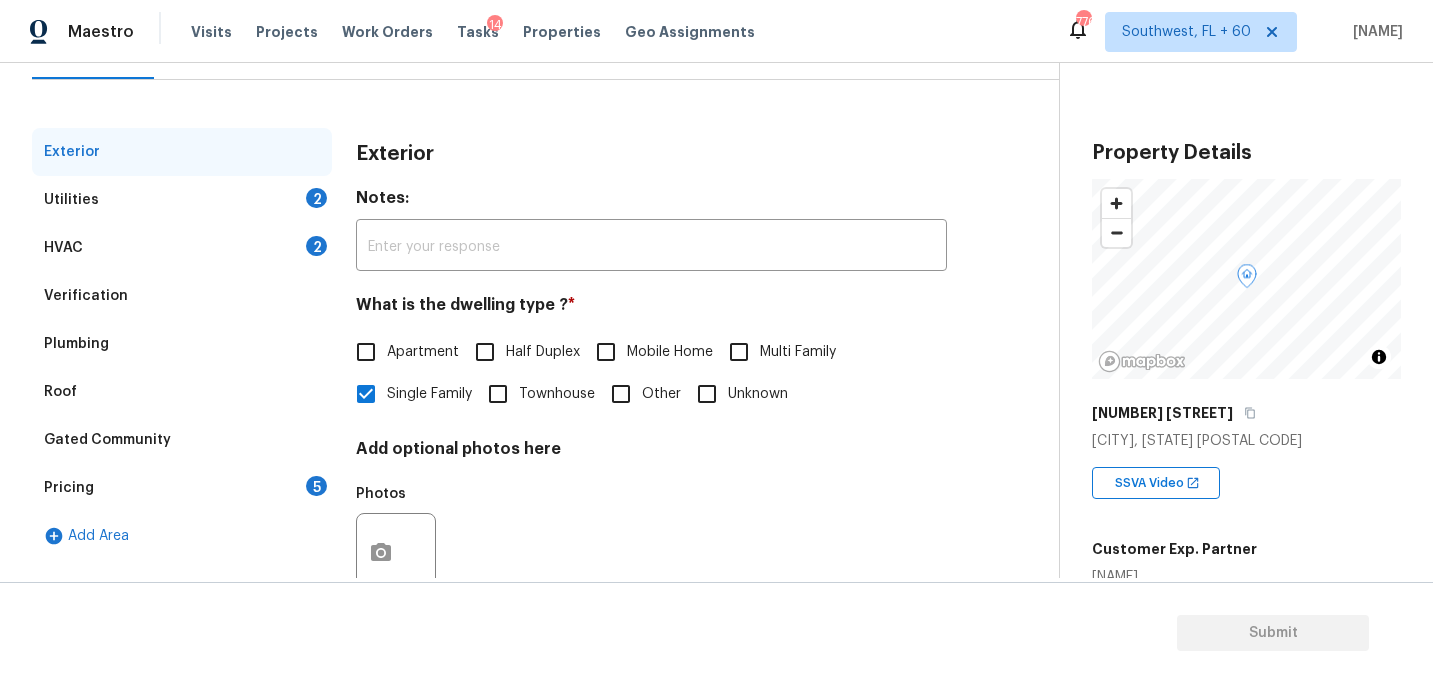 scroll, scrollTop: 256, scrollLeft: 0, axis: vertical 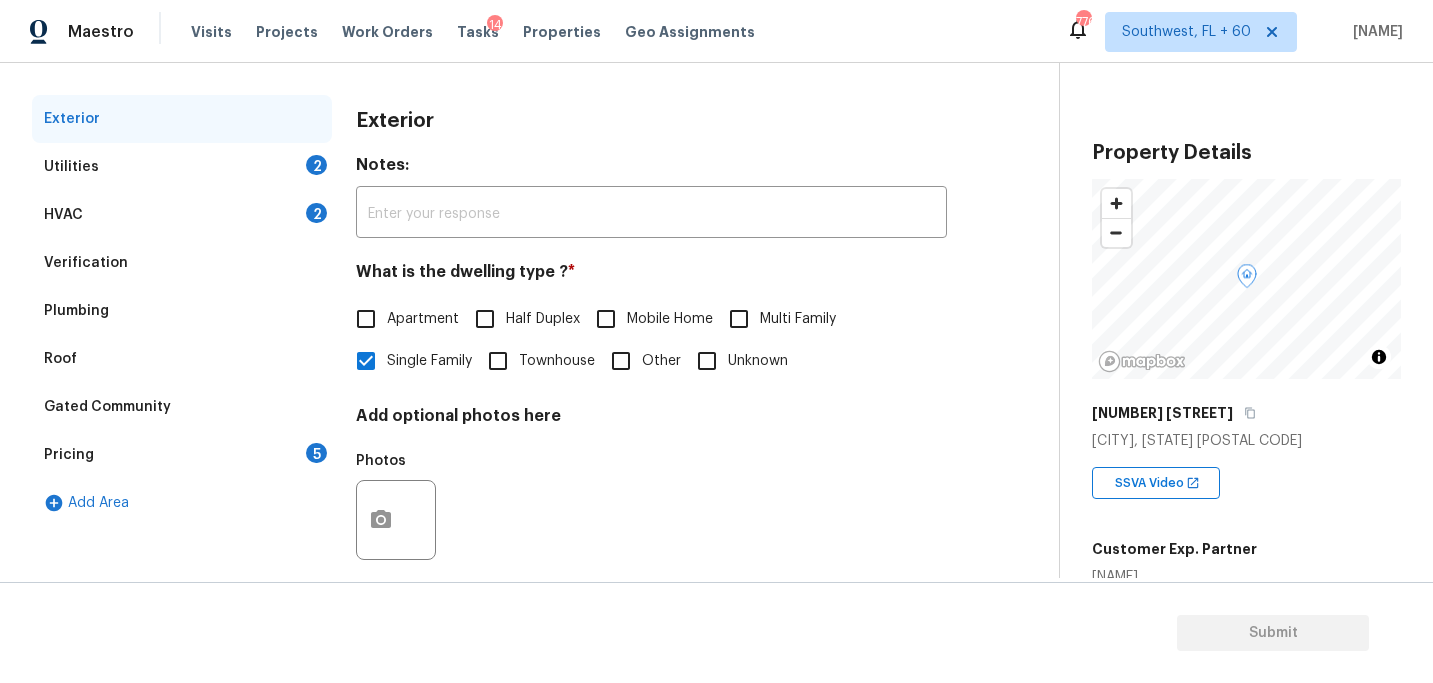 click on "Verification" at bounding box center [182, 263] 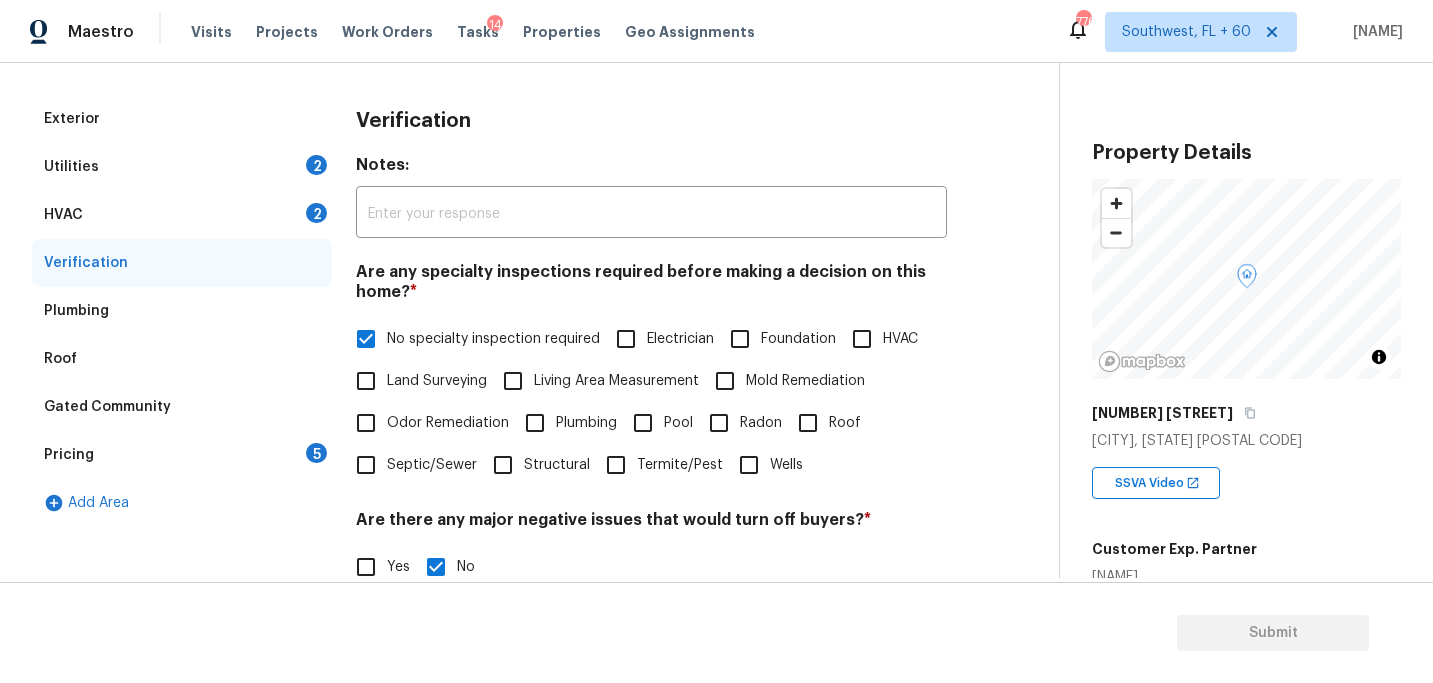 scroll, scrollTop: 553, scrollLeft: 0, axis: vertical 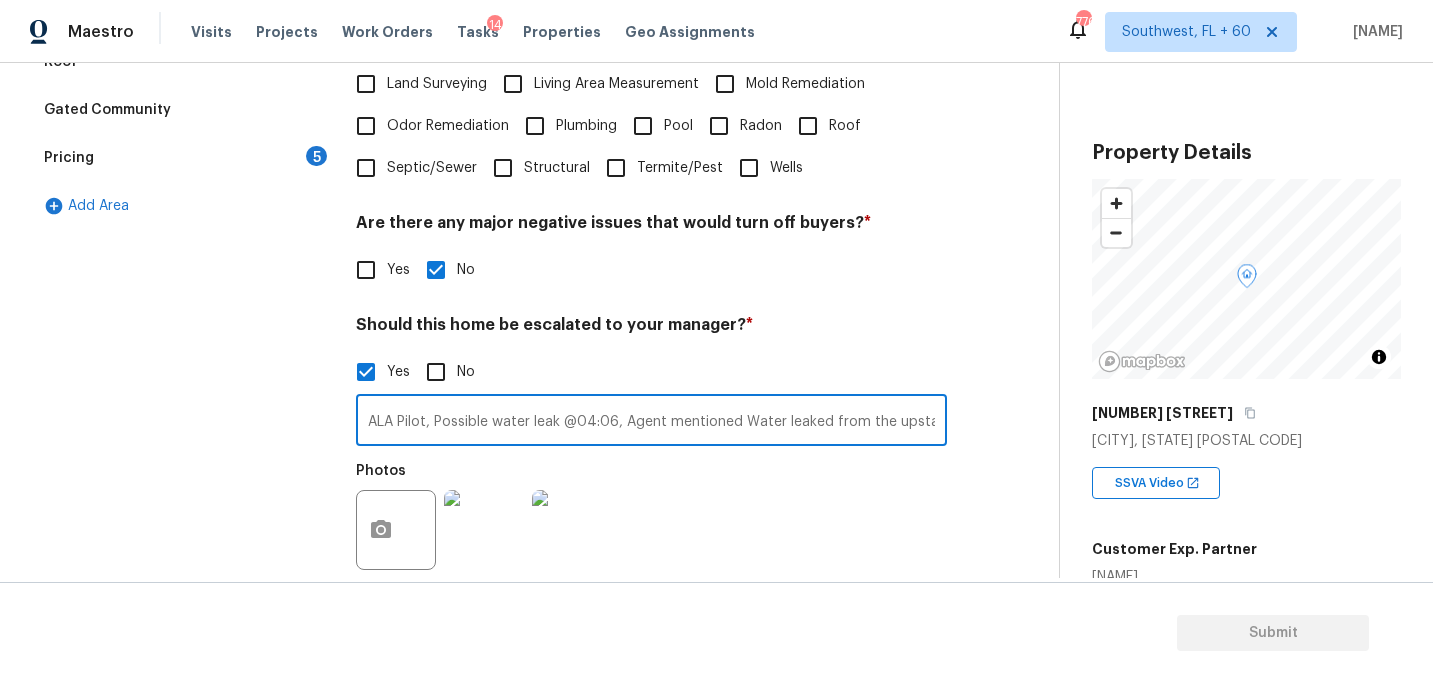 click on "ALA Pilot, Possible water leak @04:06, Agent mentioned Water leaked from the upstairs bathroom has not been fixed needs review" at bounding box center [651, 422] 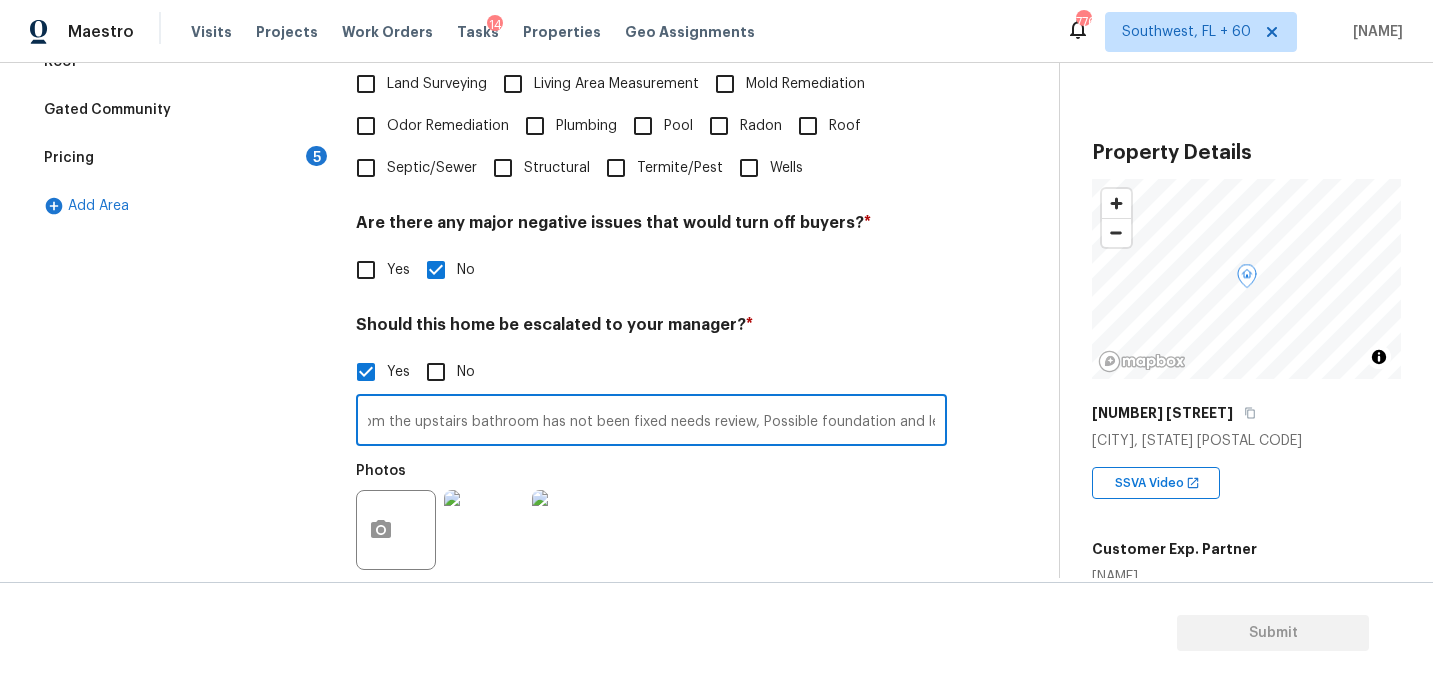 scroll, scrollTop: 0, scrollLeft: 499, axis: horizontal 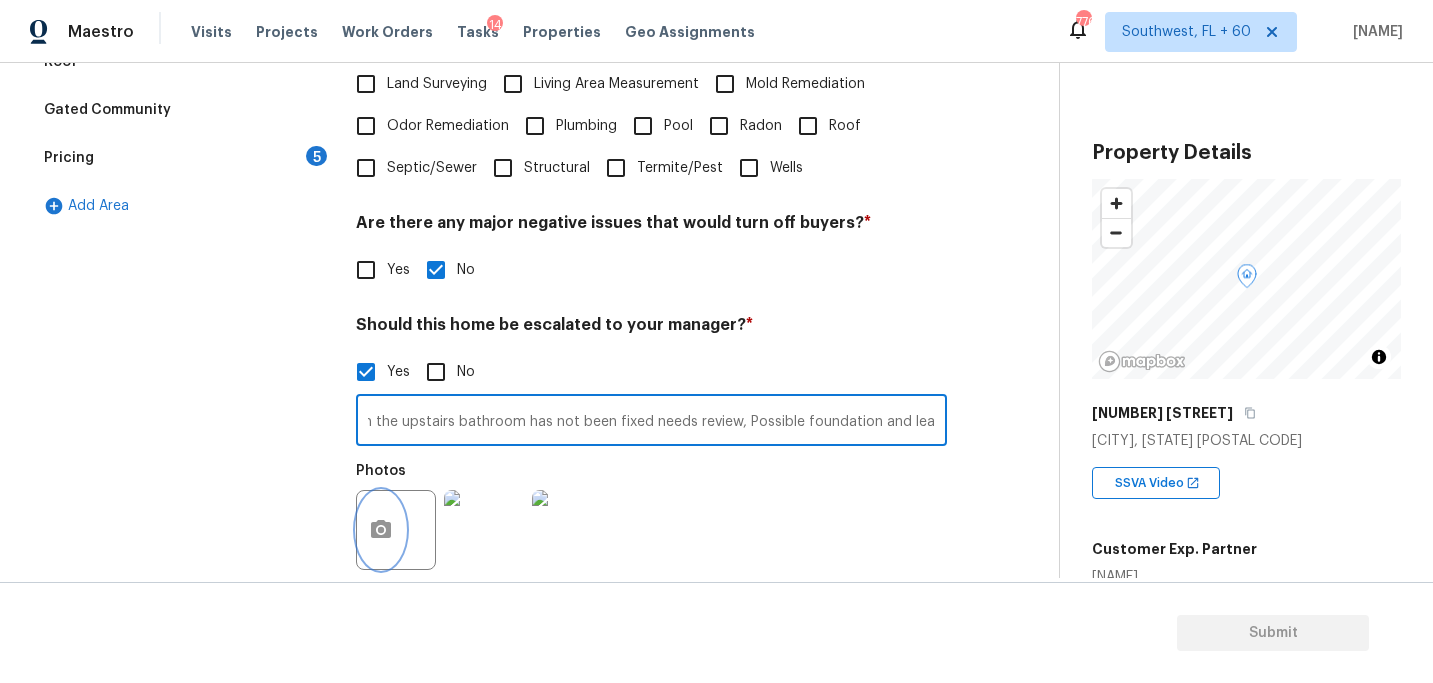 click at bounding box center (381, 530) 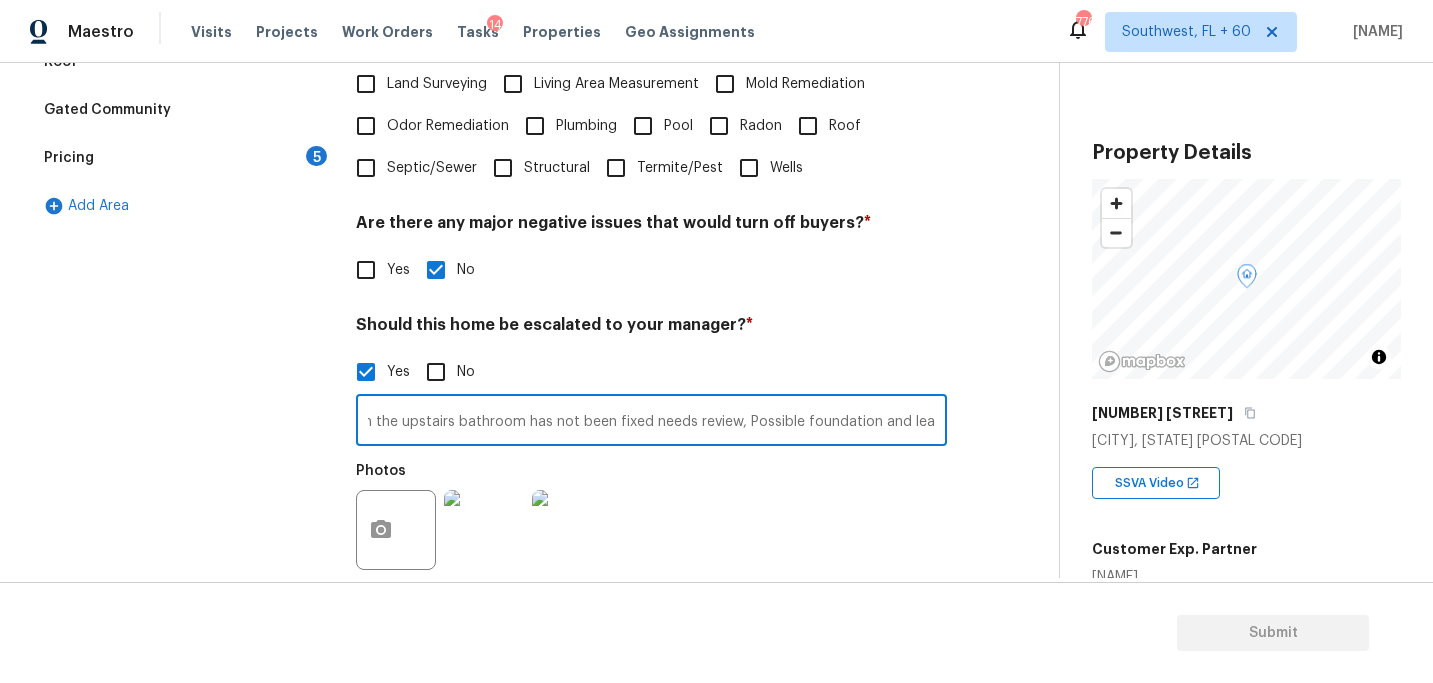 scroll, scrollTop: 0, scrollLeft: 0, axis: both 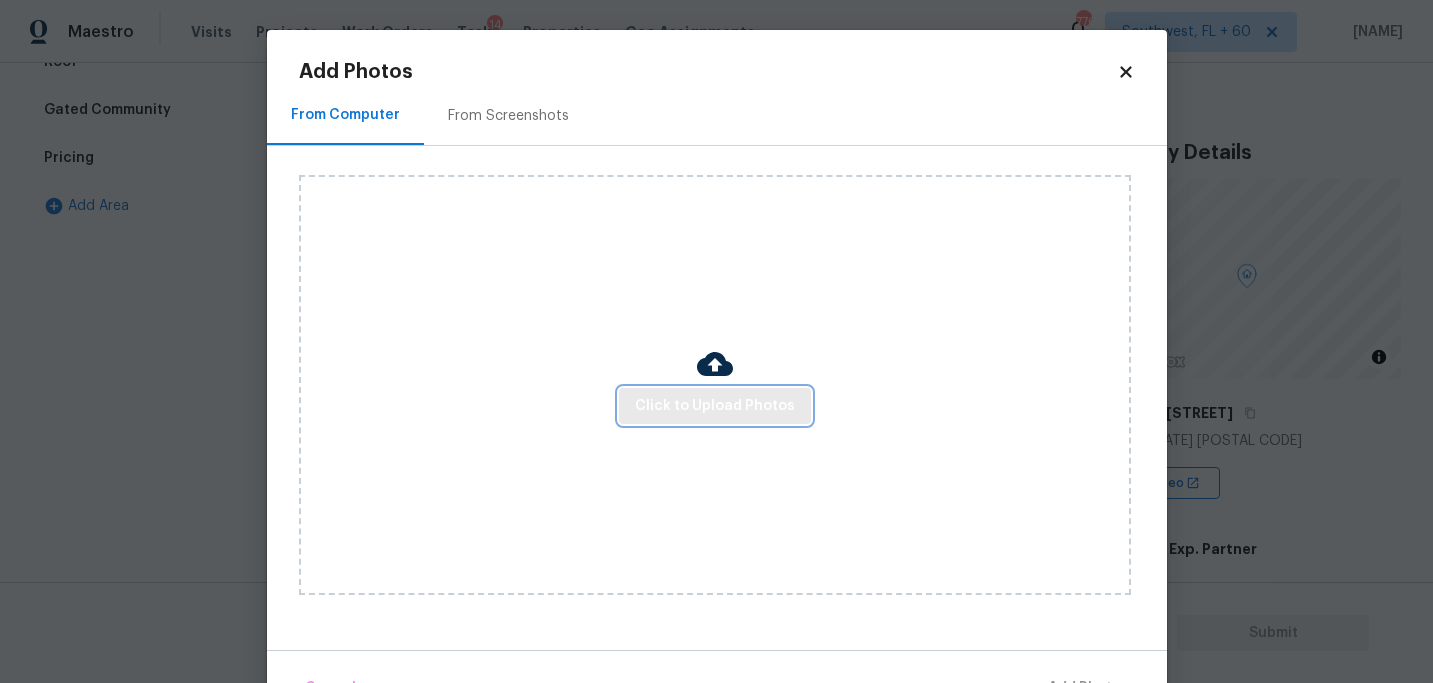 click on "Click to Upload Photos" at bounding box center [715, 406] 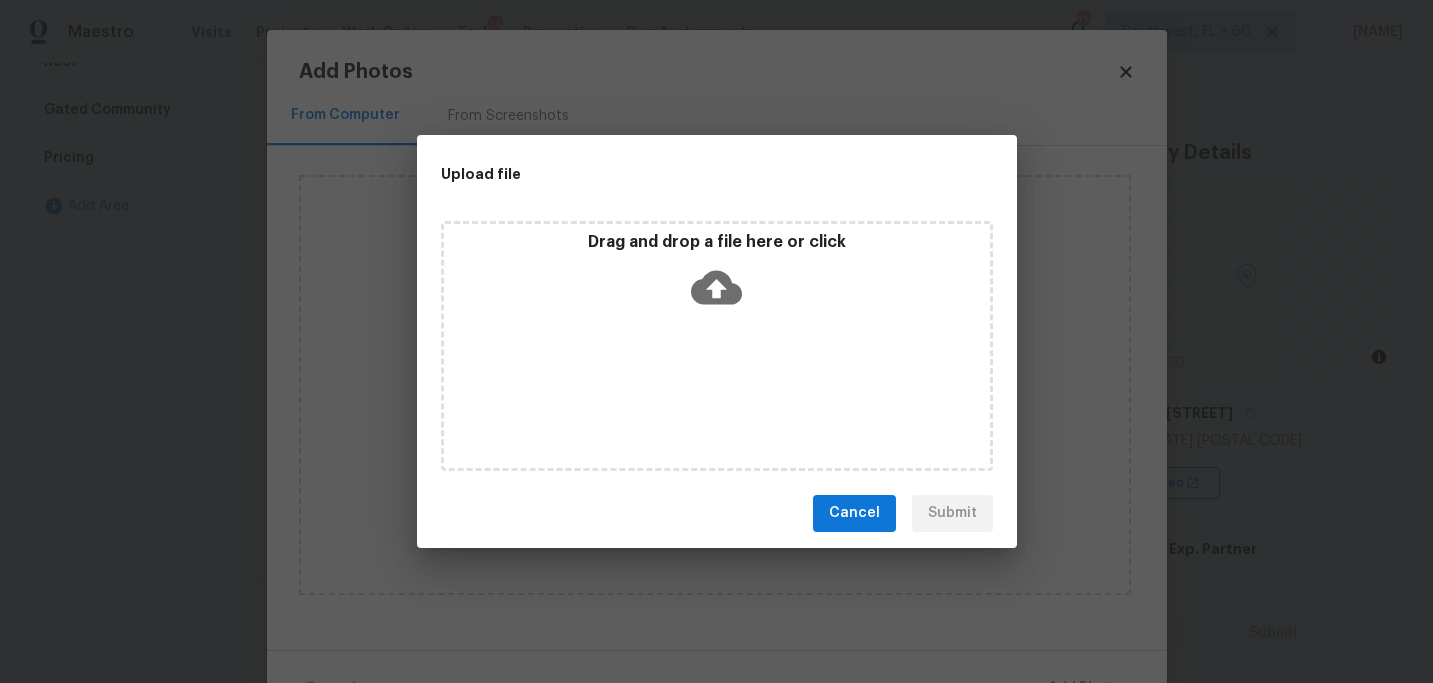 click on "Drag and drop a file here or click" at bounding box center (717, 346) 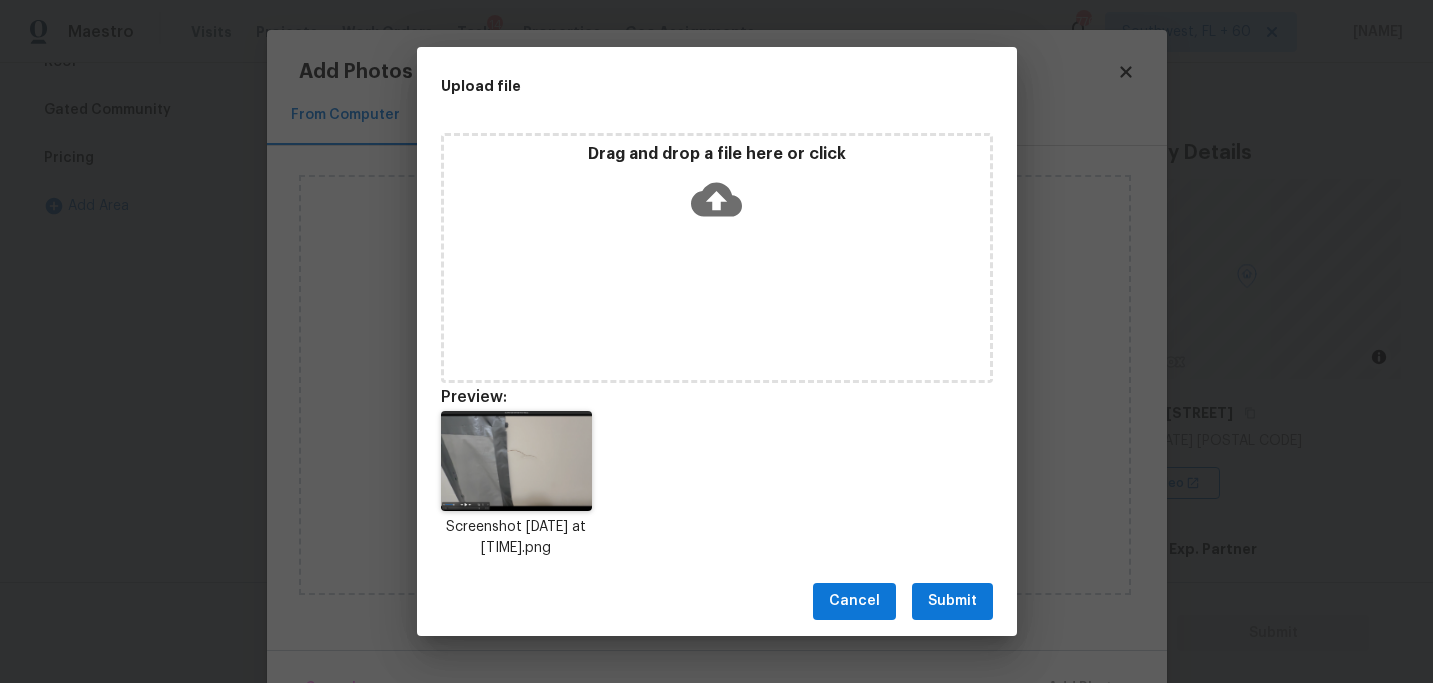 click on "Submit" at bounding box center (952, 601) 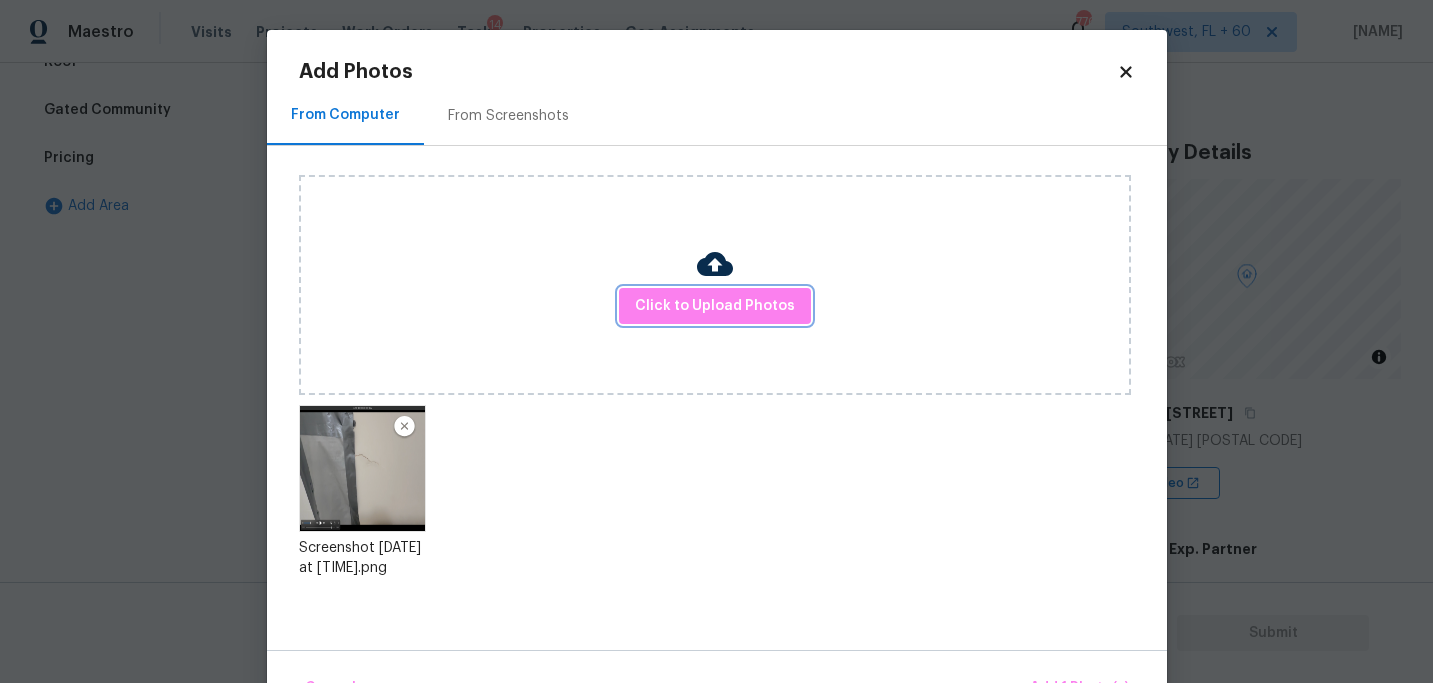 scroll, scrollTop: 57, scrollLeft: 0, axis: vertical 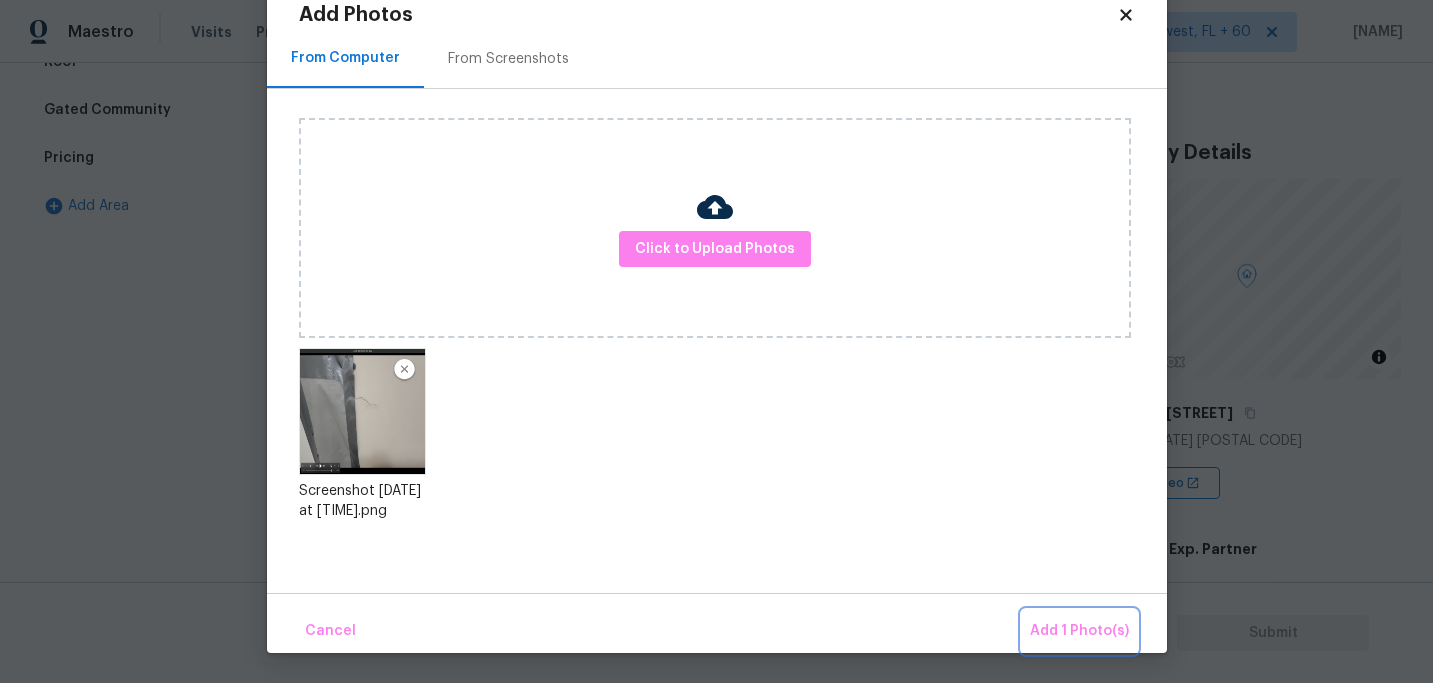 click on "Add 1 Photo(s)" at bounding box center (1079, 631) 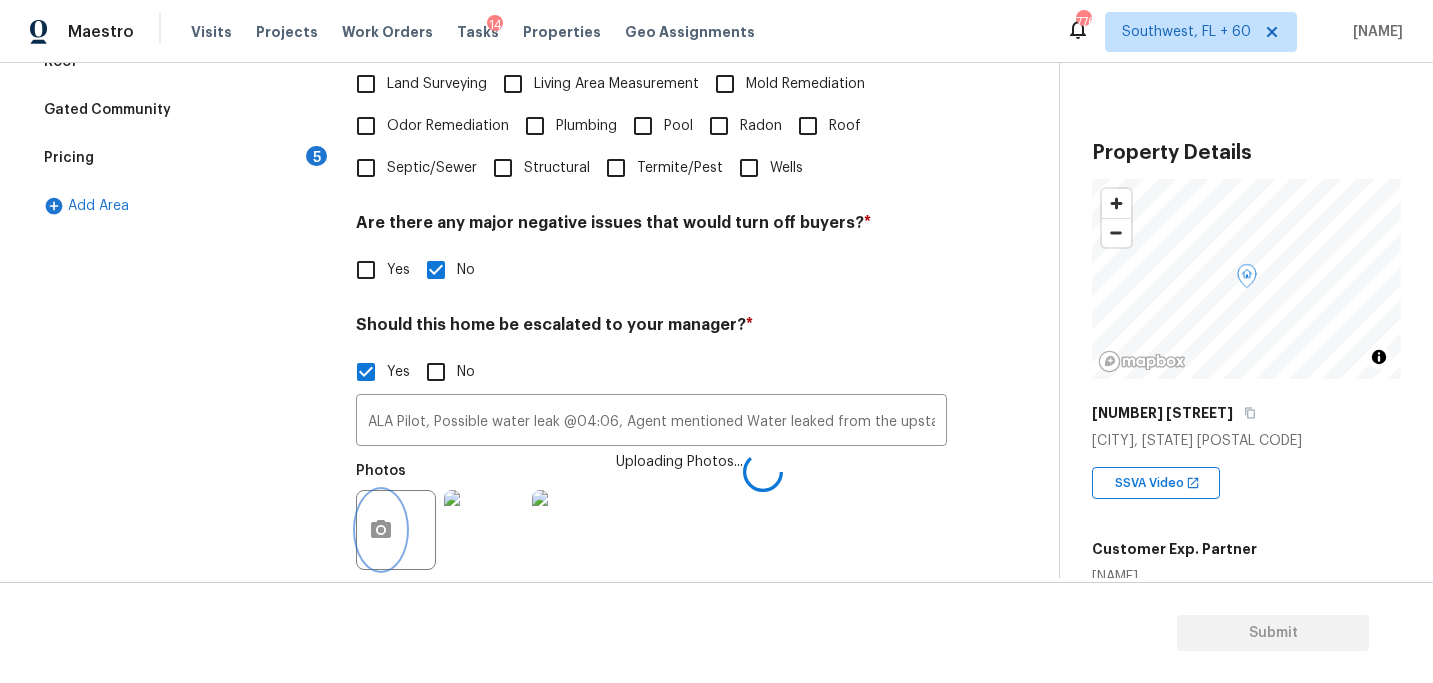 scroll, scrollTop: 0, scrollLeft: 0, axis: both 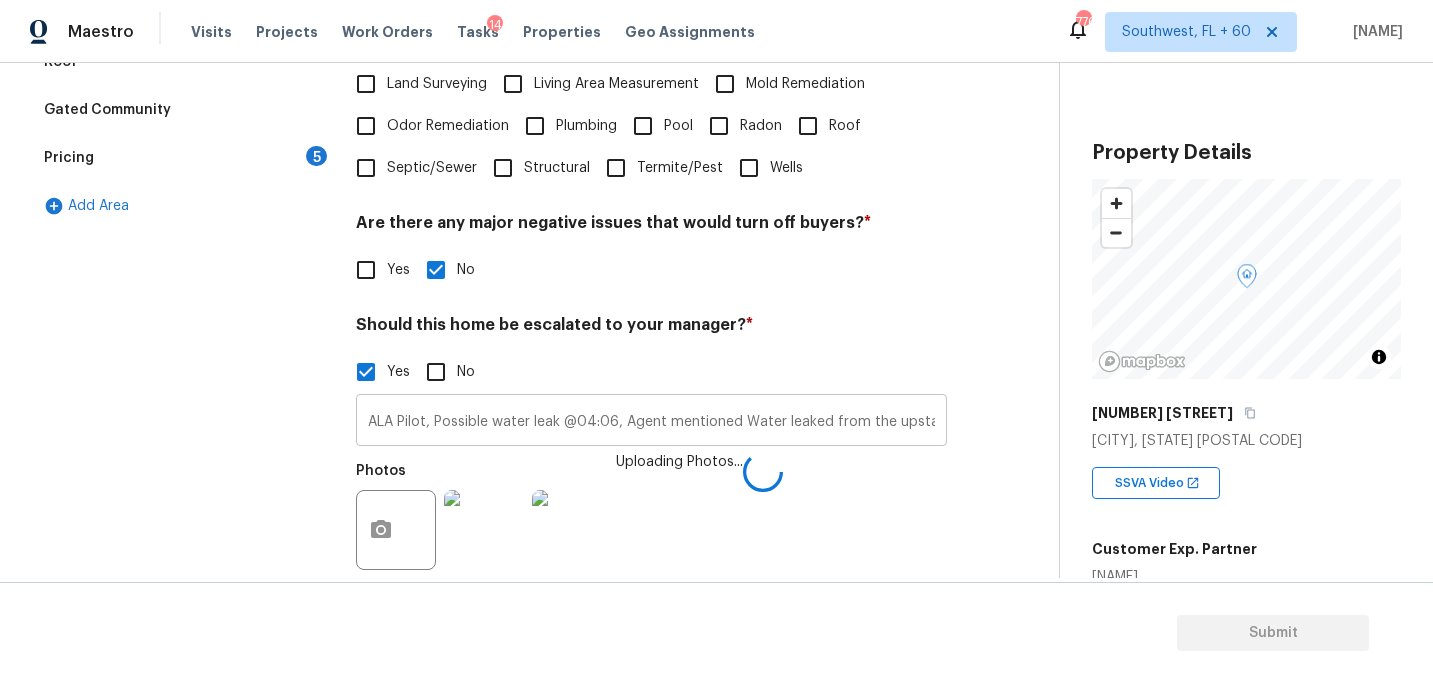 click on "ALA Pilot, Possible water leak @04:06, Agent mentioned Water leaked from the upstairs bathroom has not been fixed needs review, Possible foundation and leak @" at bounding box center (651, 422) 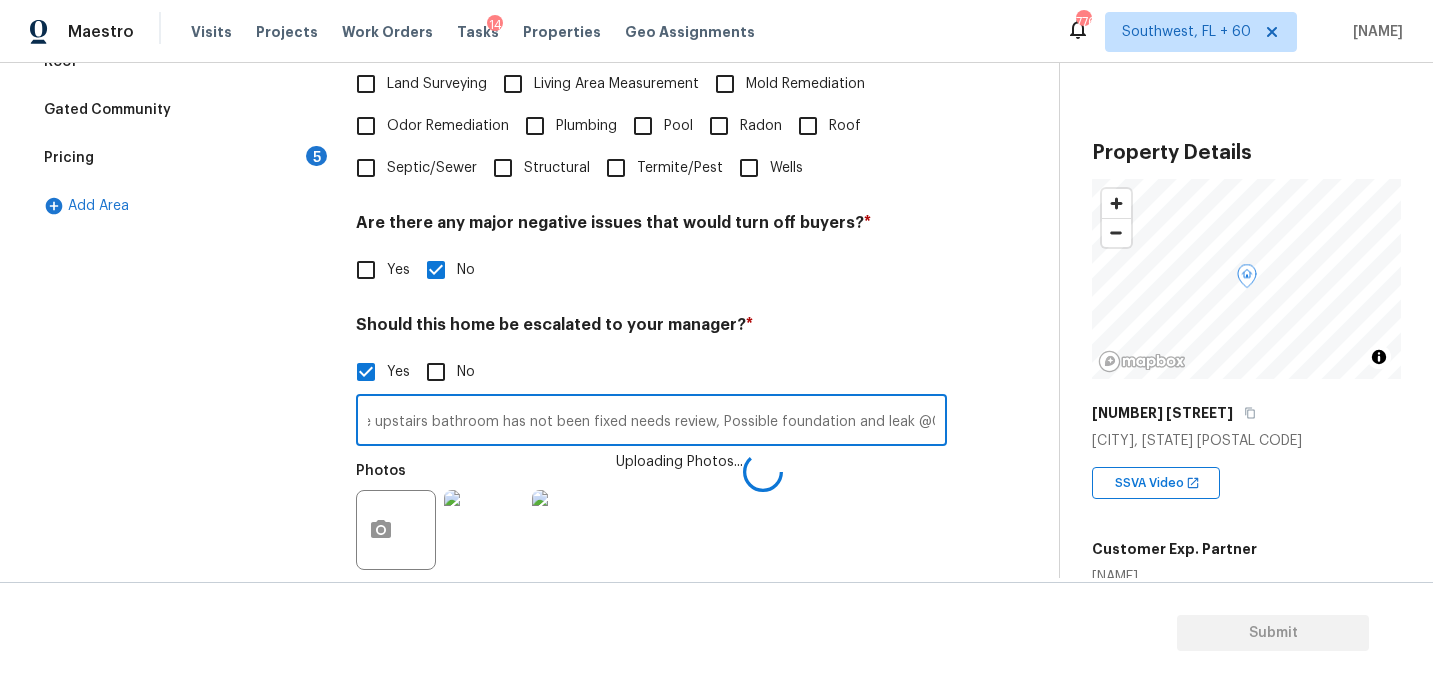scroll, scrollTop: 0, scrollLeft: 536, axis: horizontal 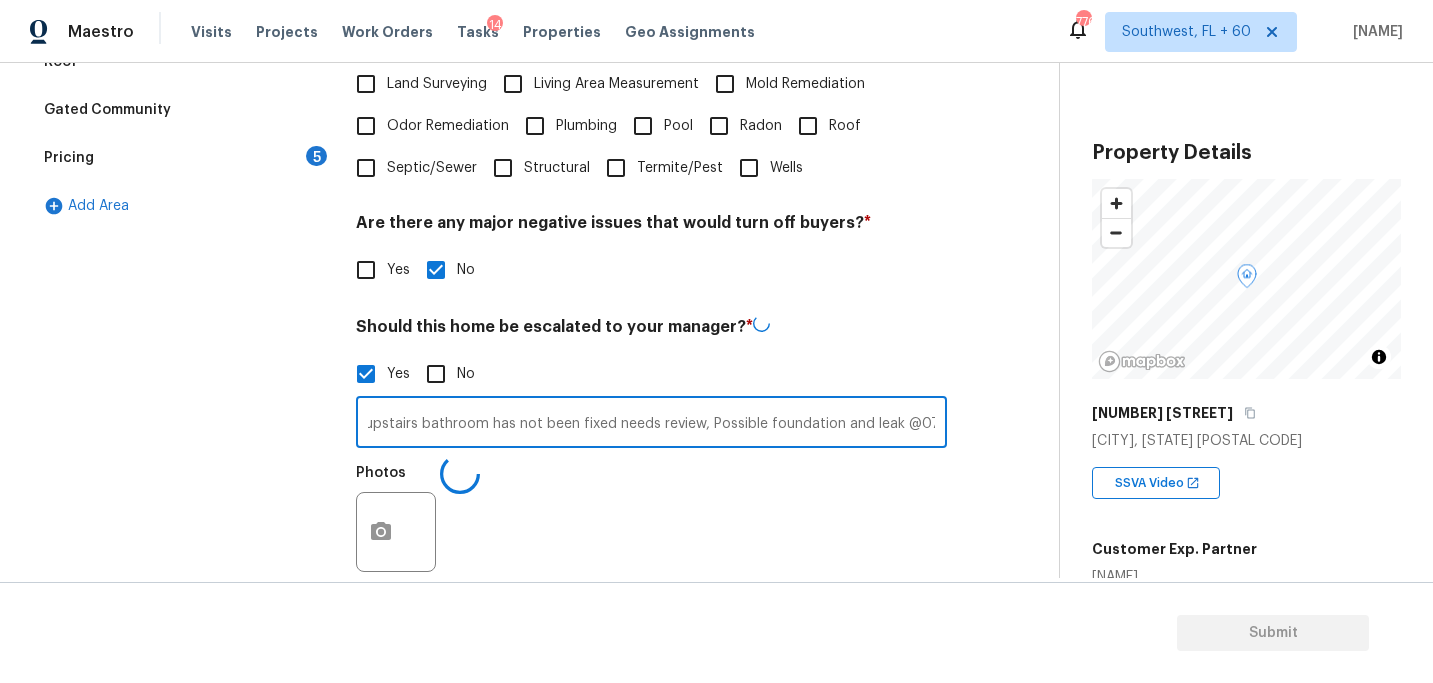 type on "ALA Pilot, Possible water leak @04:06, Agent mentioned Water leaked from the upstairs bathroom has not been fixed needs review, Possible foundation and leak @07:20" 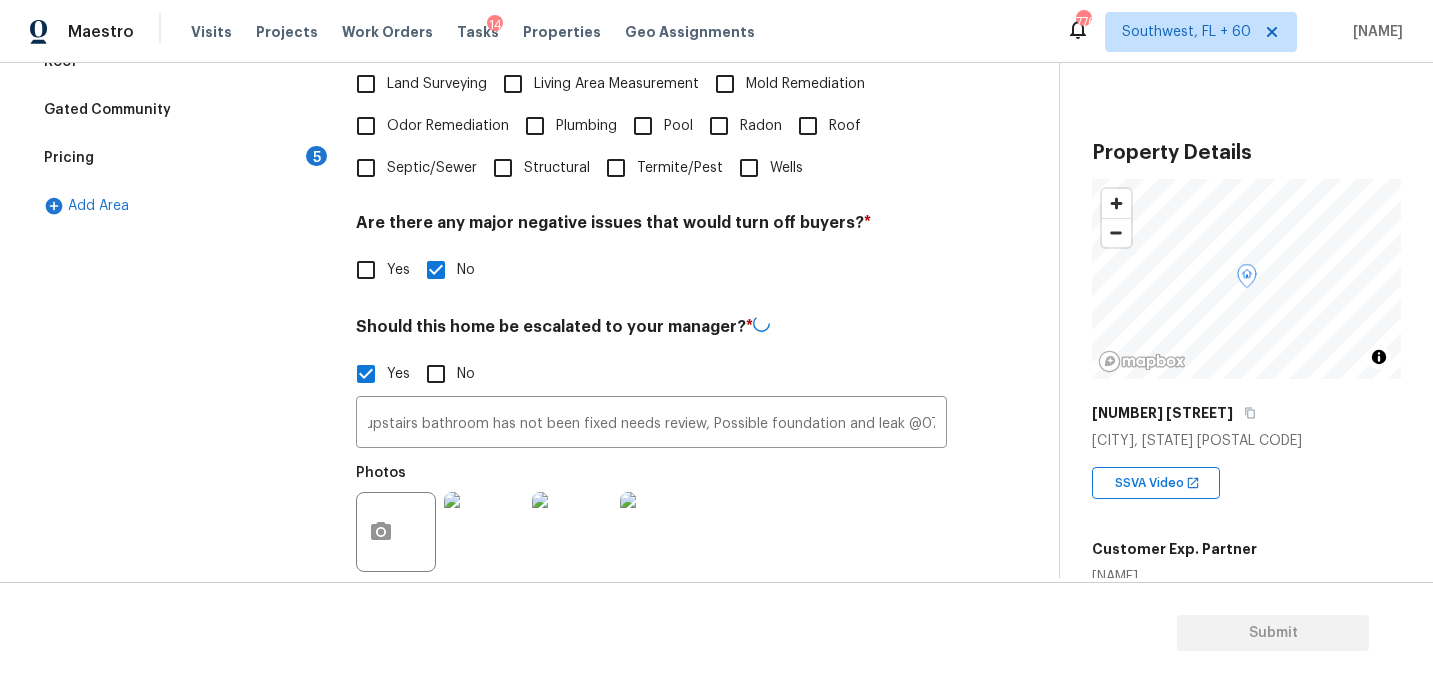 click on "Should this home be escalated to your manager?  *" at bounding box center [651, 330] 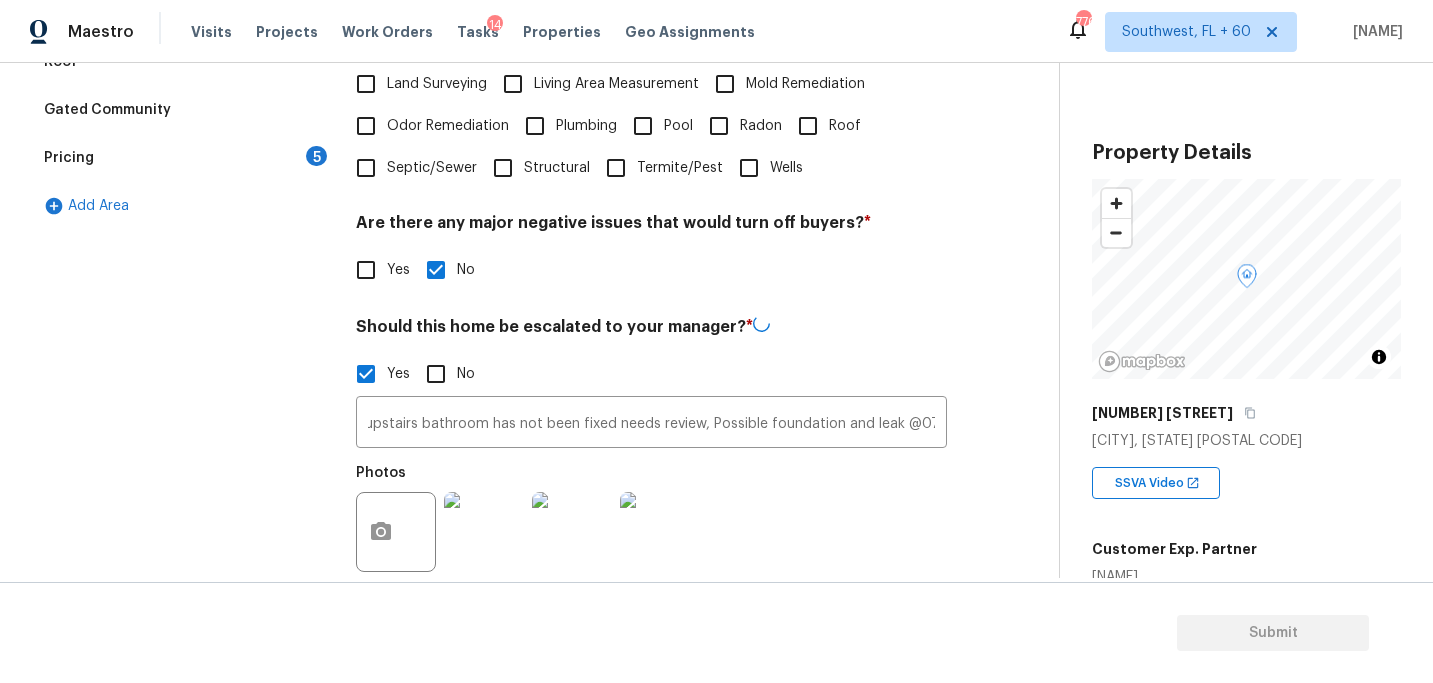 scroll, scrollTop: 0, scrollLeft: 0, axis: both 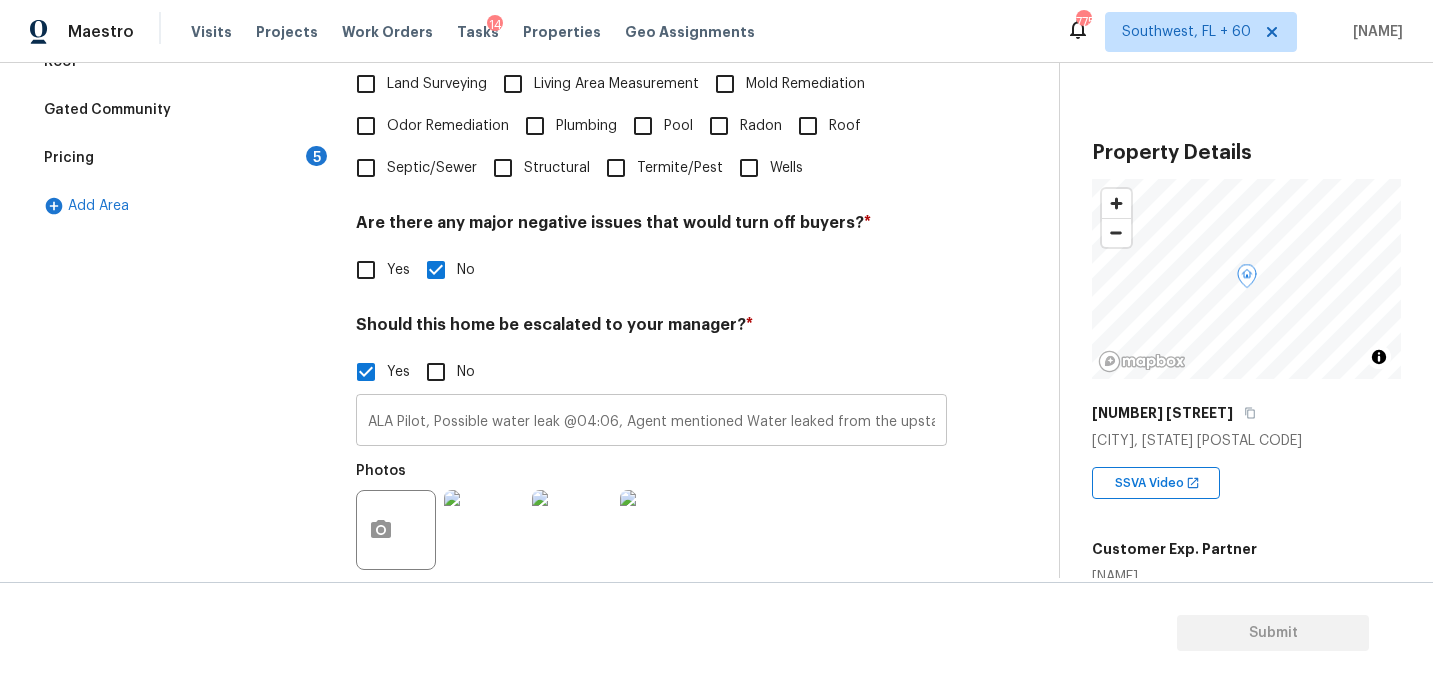 click on "ALA Pilot, Possible water leak @04:06, Agent mentioned Water leaked from the upstairs bathroom has not been fixed needs review, Possible foundation and leak @07:20" at bounding box center [651, 422] 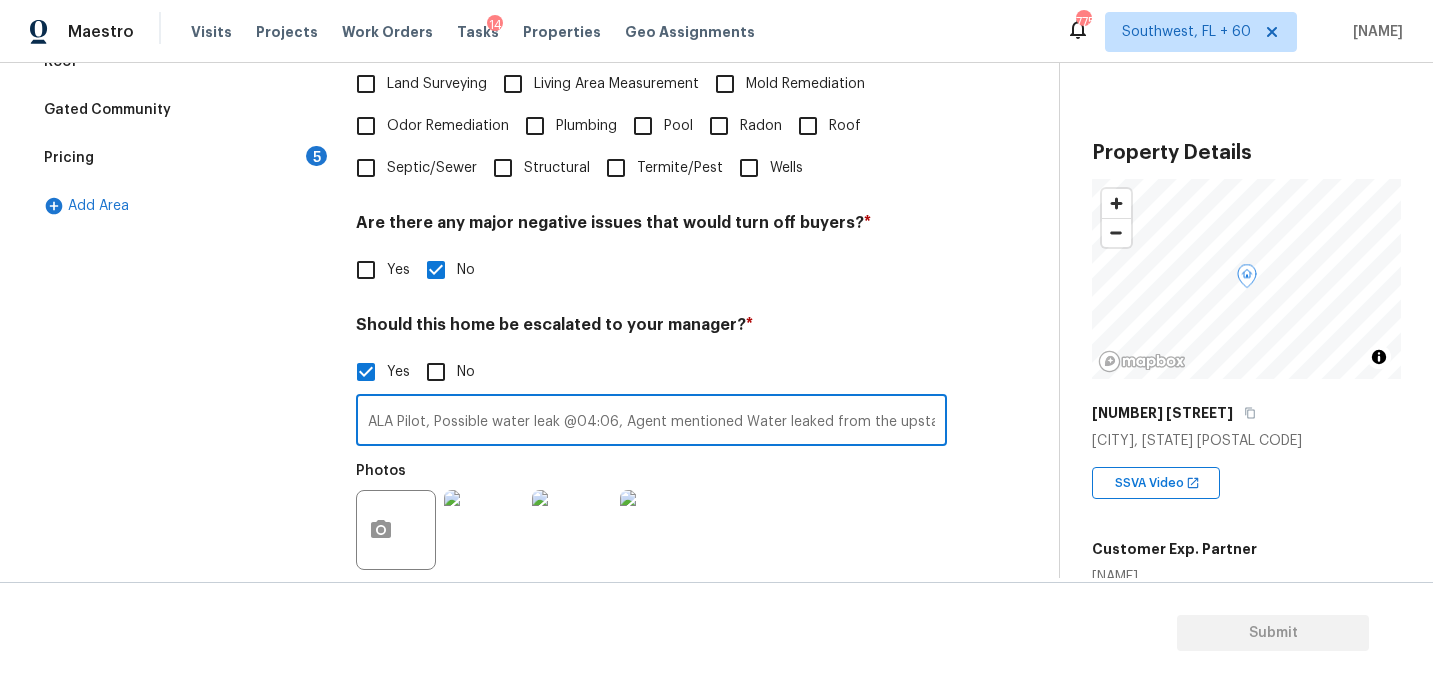scroll, scrollTop: 0, scrollLeft: 536, axis: horizontal 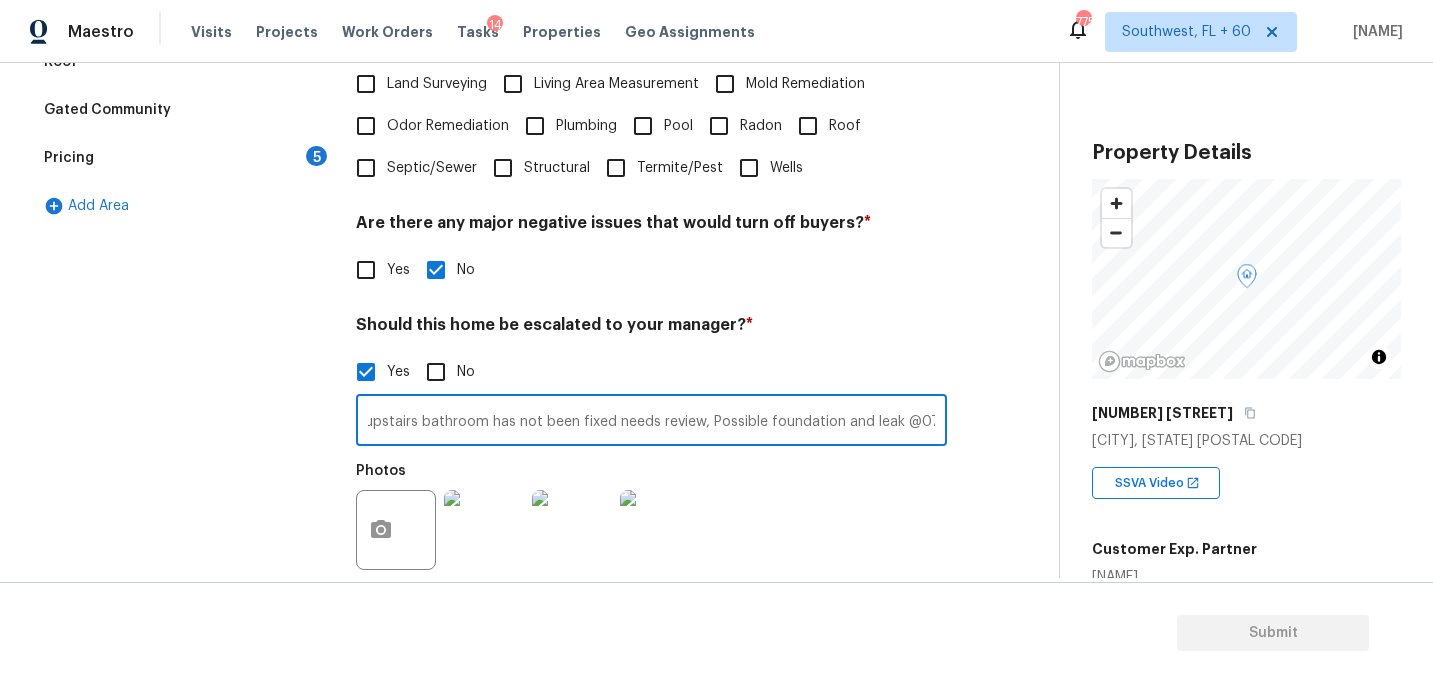 click on "Yes No" at bounding box center (651, 270) 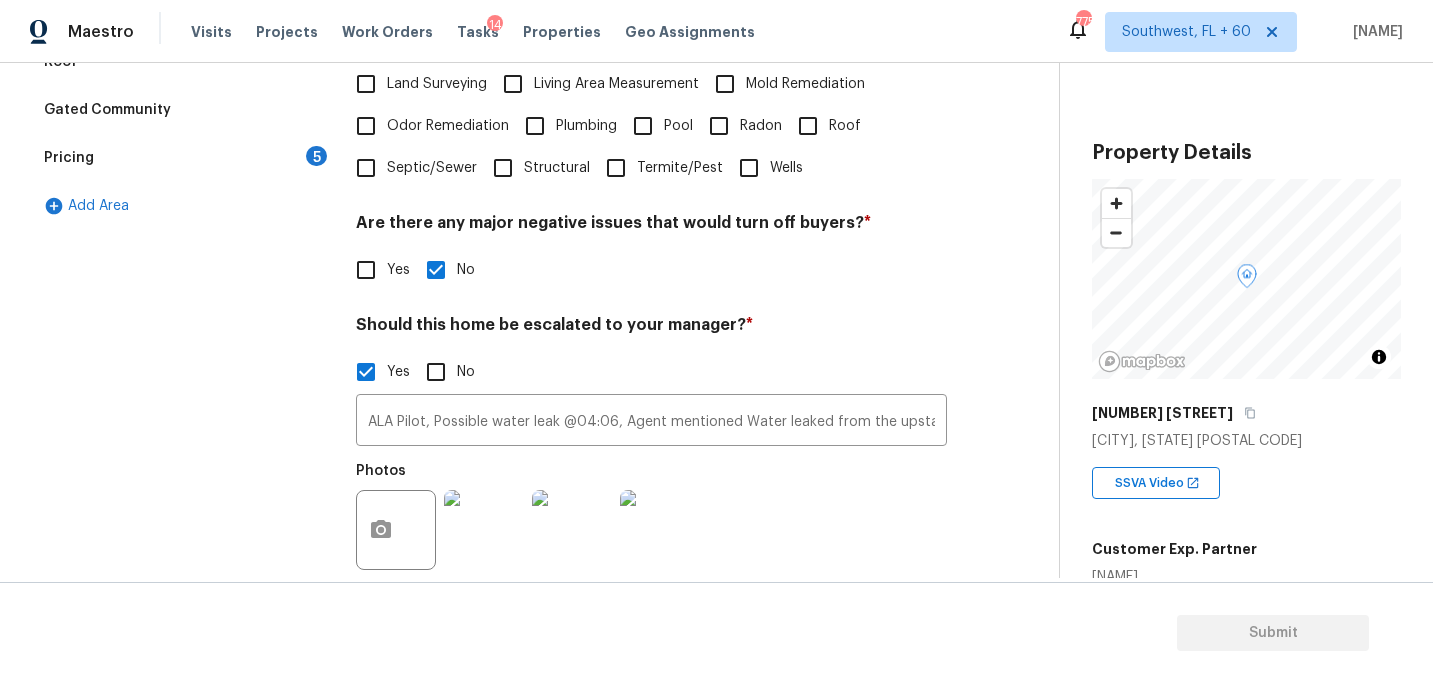 click on "Should this home be escalated to your manager?  * Yes No ALA Pilot, Possible water leak @04:06, Agent mentioned Water leaked from the upstairs bathroom has not been fixed needs review, Possible foundation and leak @07:20 ​ Photos" at bounding box center (651, 448) 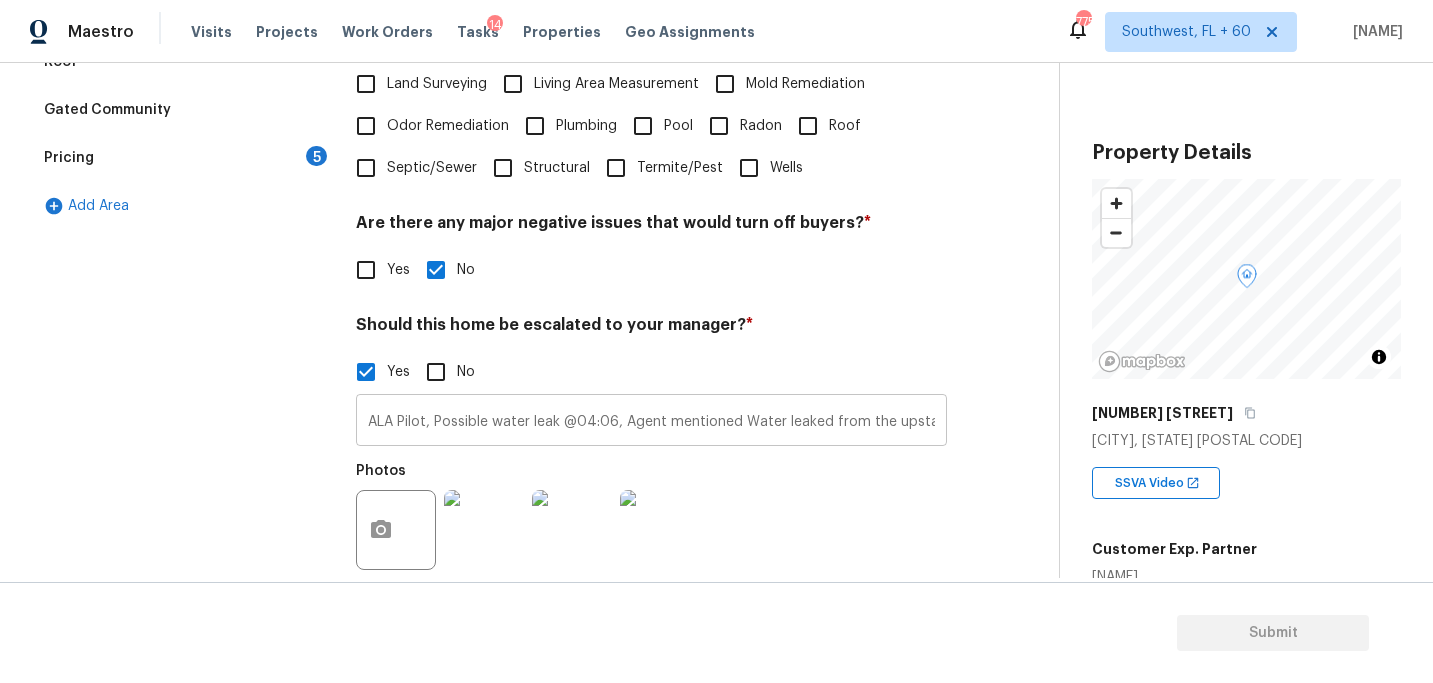 click on "ALA Pilot, Possible water leak @04:06, Agent mentioned Water leaked from the upstairs bathroom has not been fixed needs review, Possible foundation and leak @07:20" at bounding box center (651, 422) 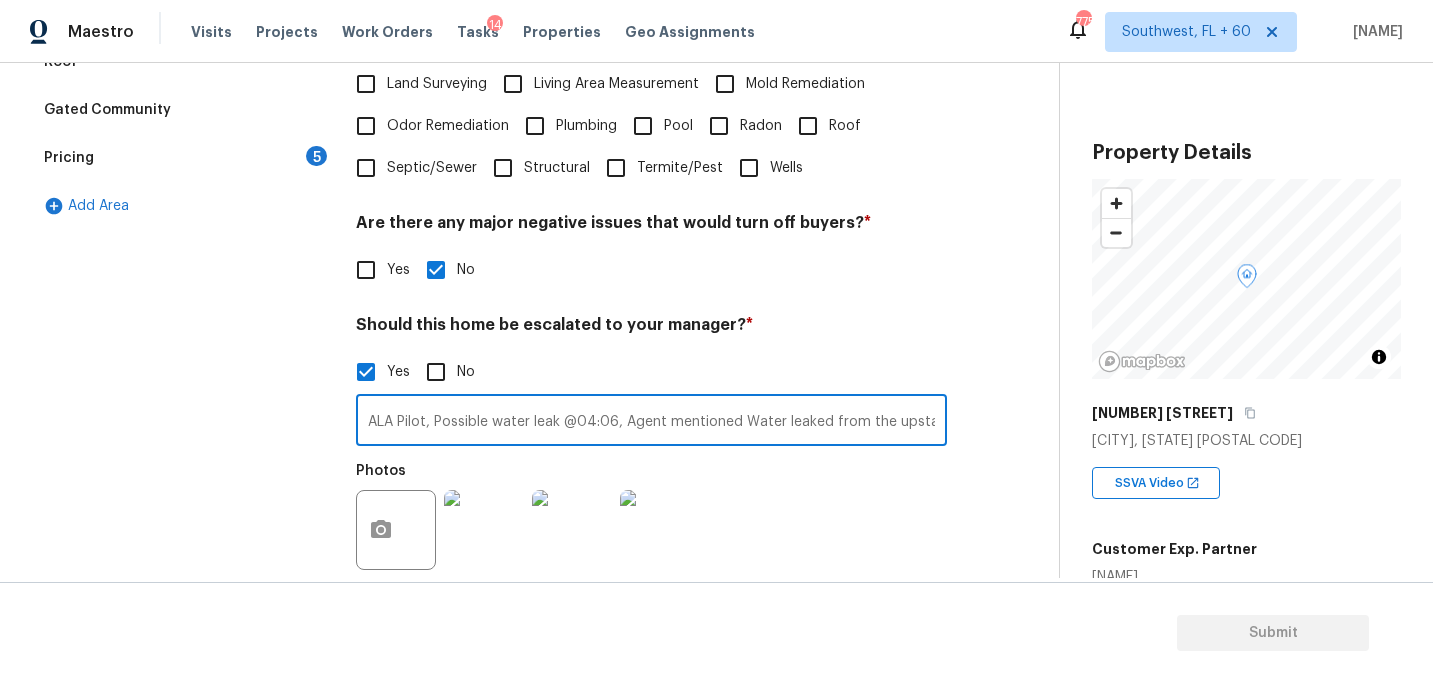 scroll, scrollTop: 0, scrollLeft: 536, axis: horizontal 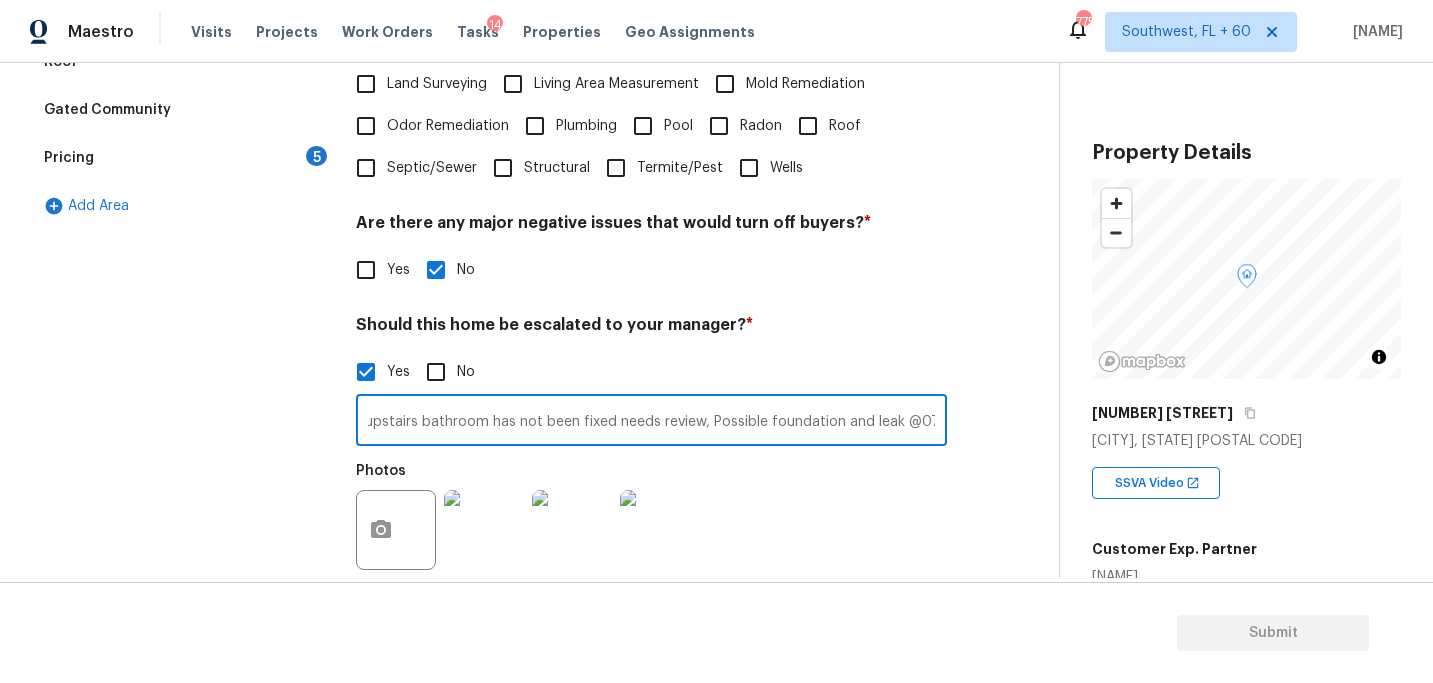 click on "Exterior Utilities 2 HVAC 2 Verification Plumbing Roof Gated Community Pricing 5 Add Area Verification Notes: ​ Are any specialty inspections required before making a decision on this home?  * No specialty inspection required Electrician Foundation HVAC Land Surveying Living Area Measurement Mold Remediation Odor Remediation Plumbing Pool Radon Roof Septic/Sewer Structural Termite/Pest Wells Are there any major negative issues that would turn off buyers?  * Yes No Should this home be escalated to your manager?  * Yes No ALA Pilot, Possible water leak @04:06, Agent mentioned Water leaked from the upstairs bathroom has not been fixed needs review, Possible foundation and leak @07:20 ​ Photos Do you recommend a walk on this home? If so, please provide details and specify whether the issue is on the interior or exterior of the home.  * Yes No" at bounding box center [521, 263] 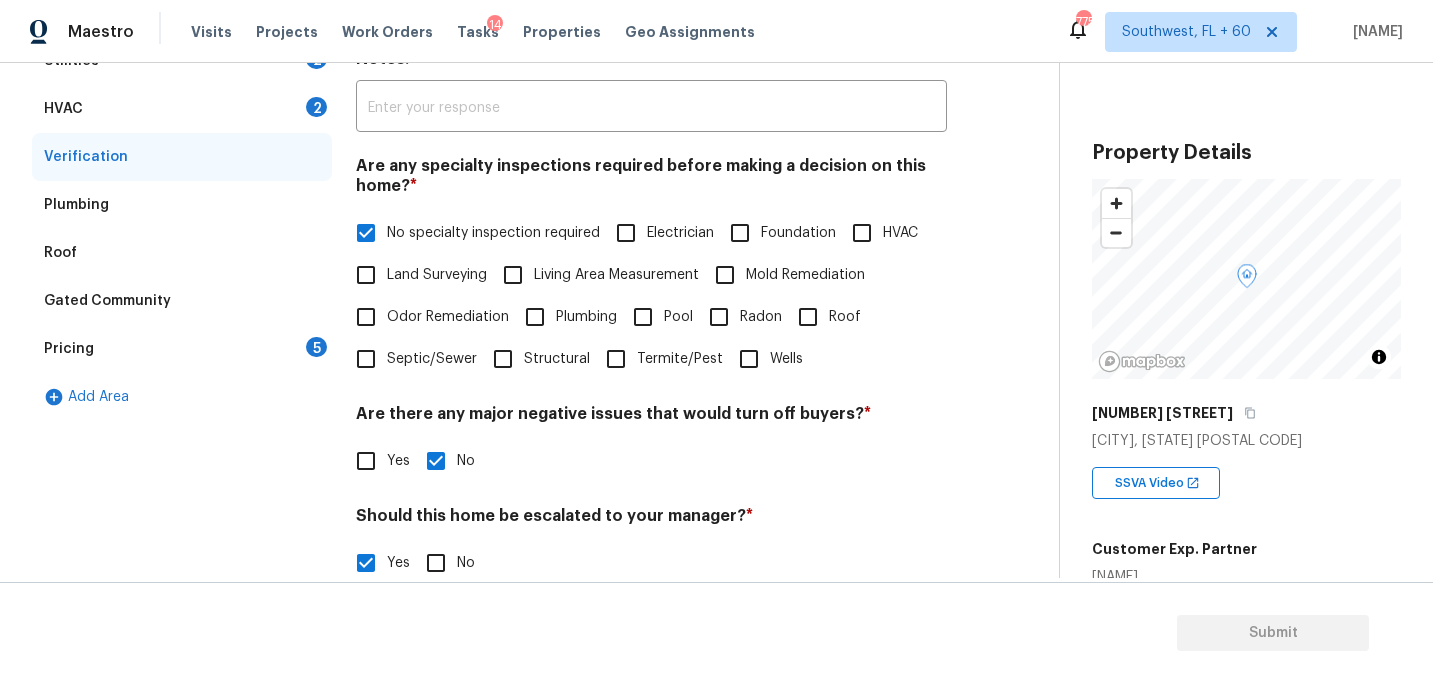 scroll, scrollTop: 86, scrollLeft: 0, axis: vertical 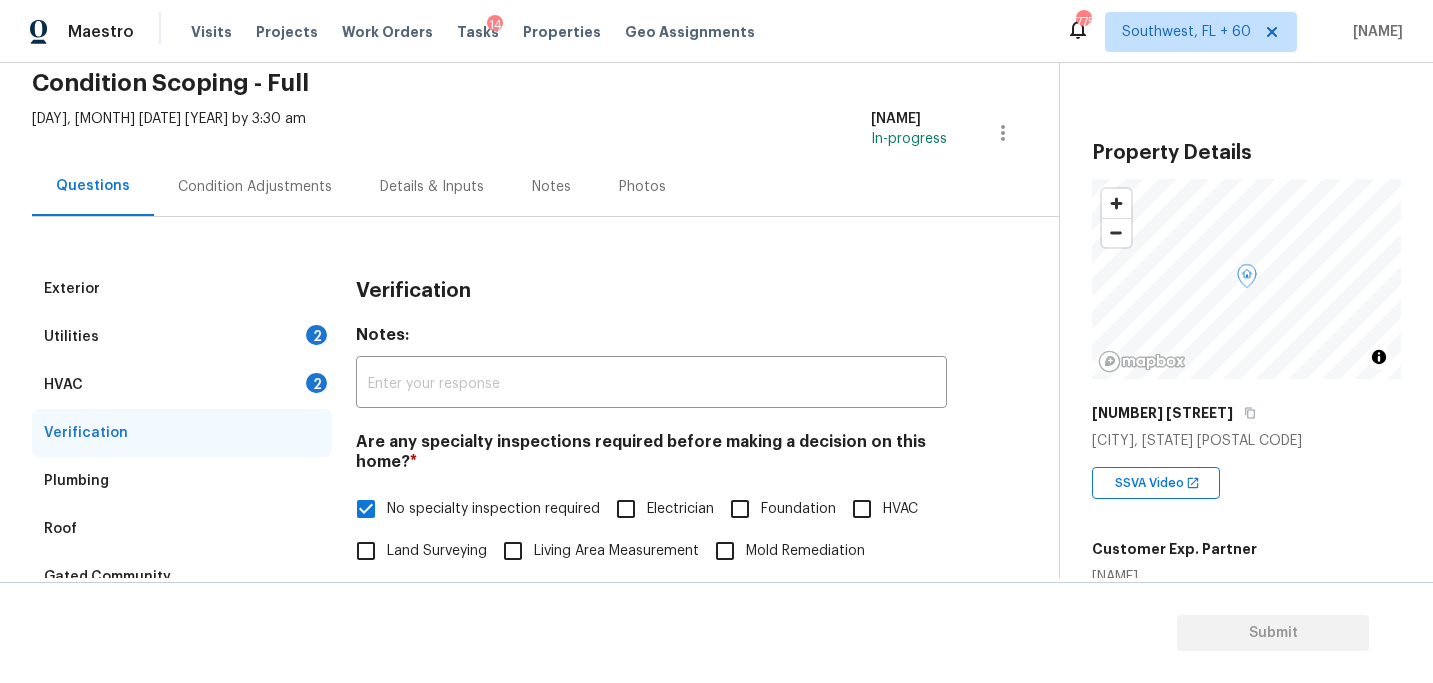 click on "Condition Adjustments" at bounding box center (255, 187) 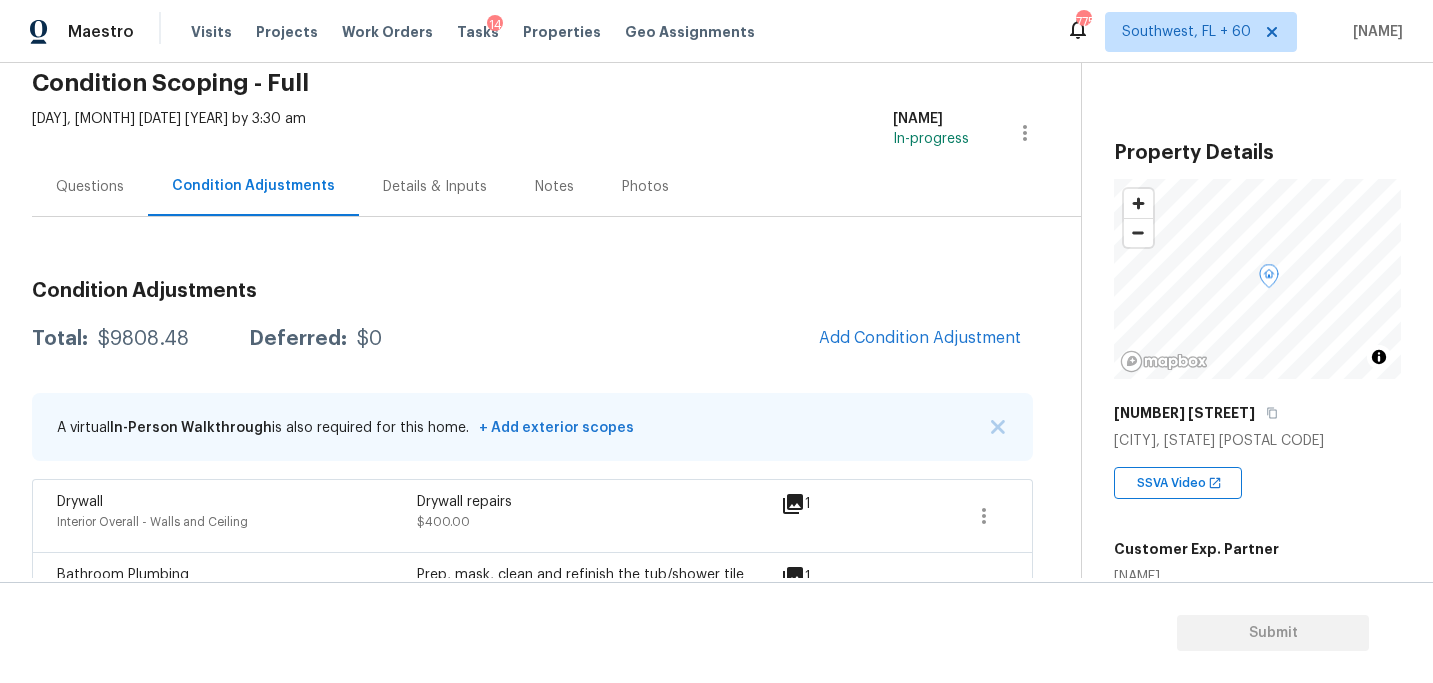 scroll, scrollTop: 151, scrollLeft: 0, axis: vertical 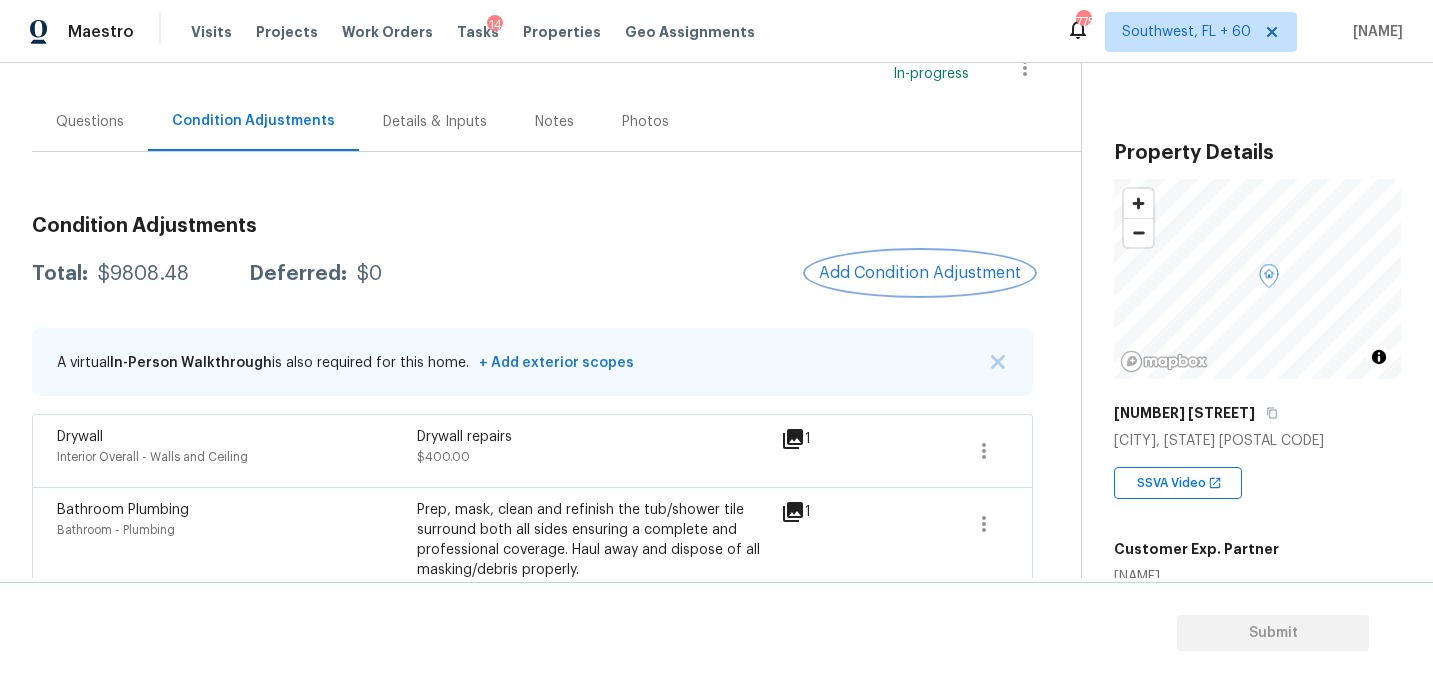 click on "Add Condition Adjustment" at bounding box center (920, 273) 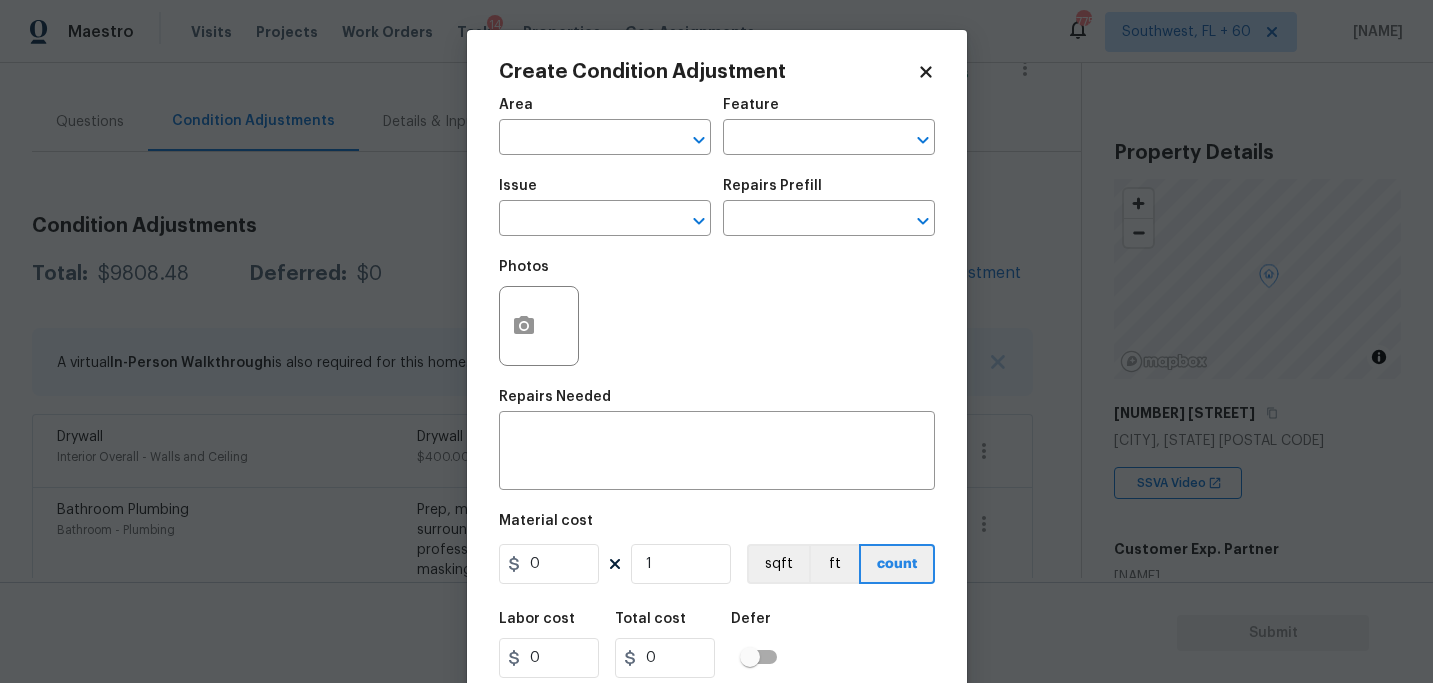 click on "Area" at bounding box center [605, 111] 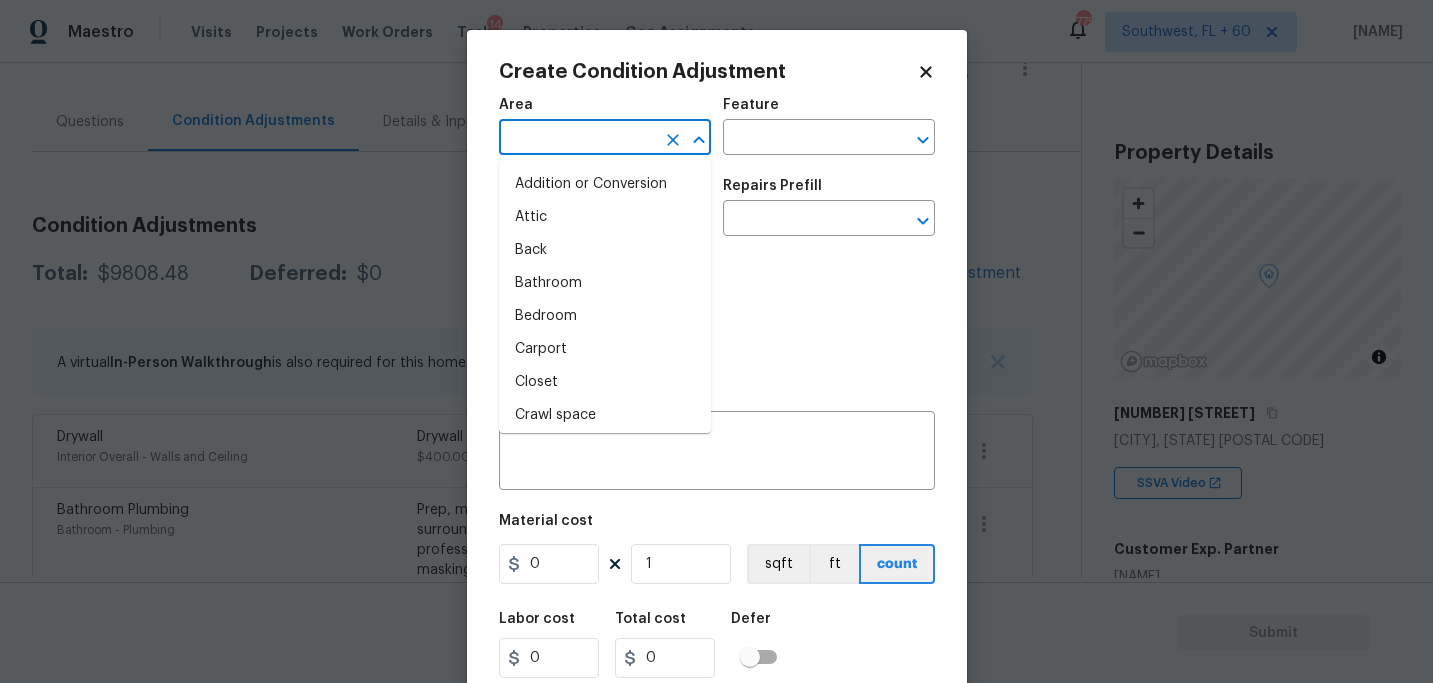 click at bounding box center [577, 139] 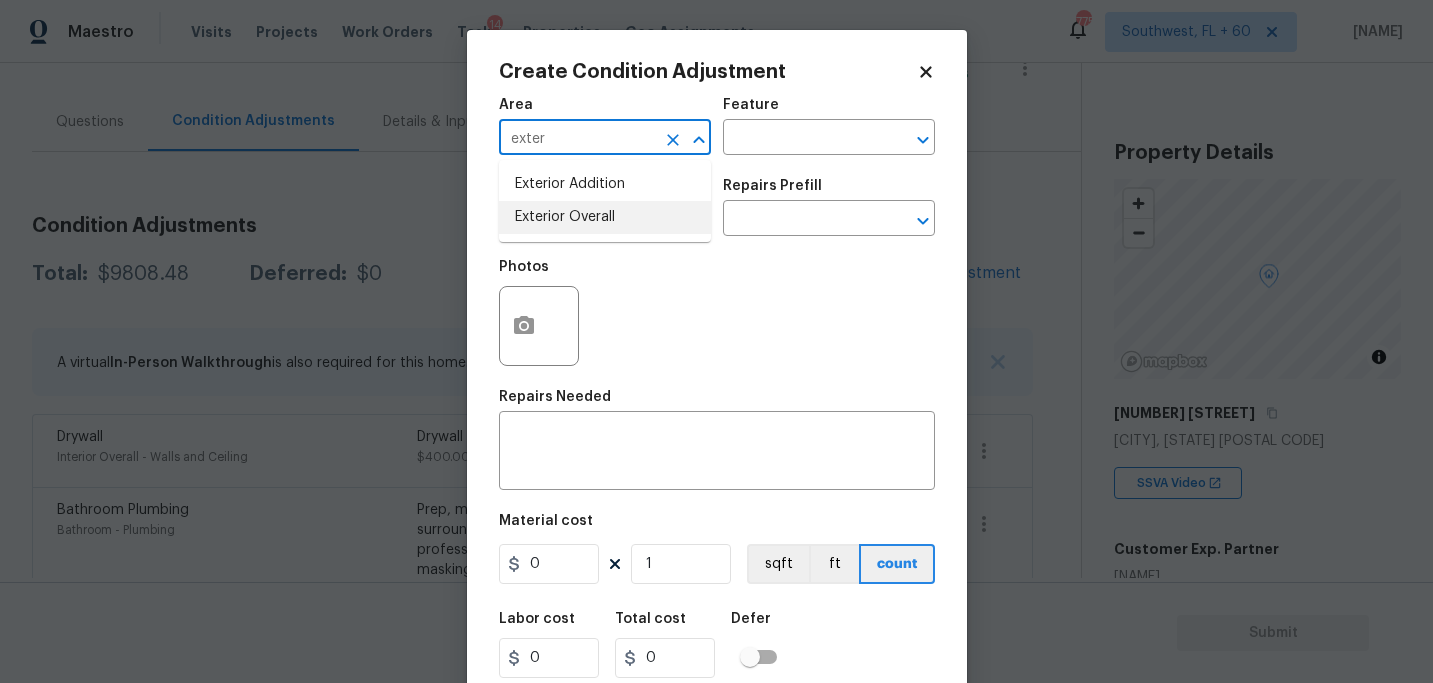 click on "Exterior Overall" at bounding box center (605, 217) 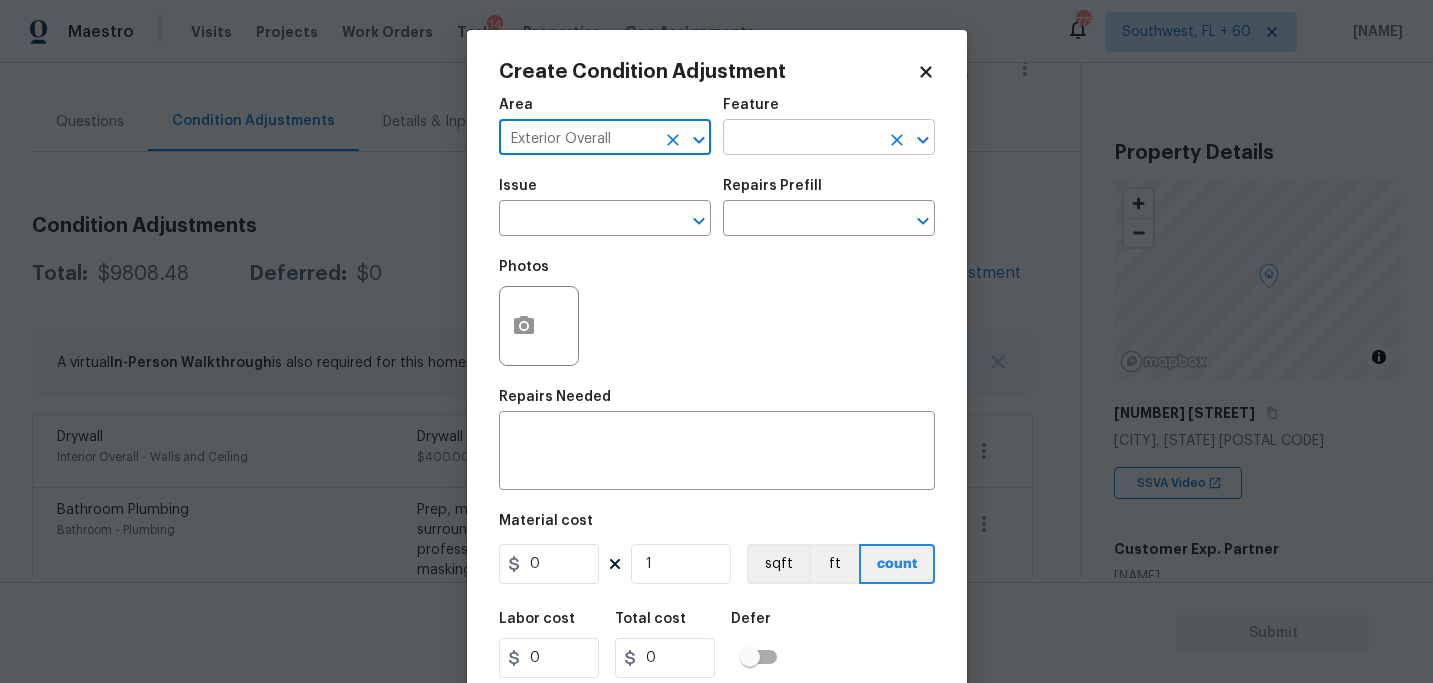 type on "Exterior Overall" 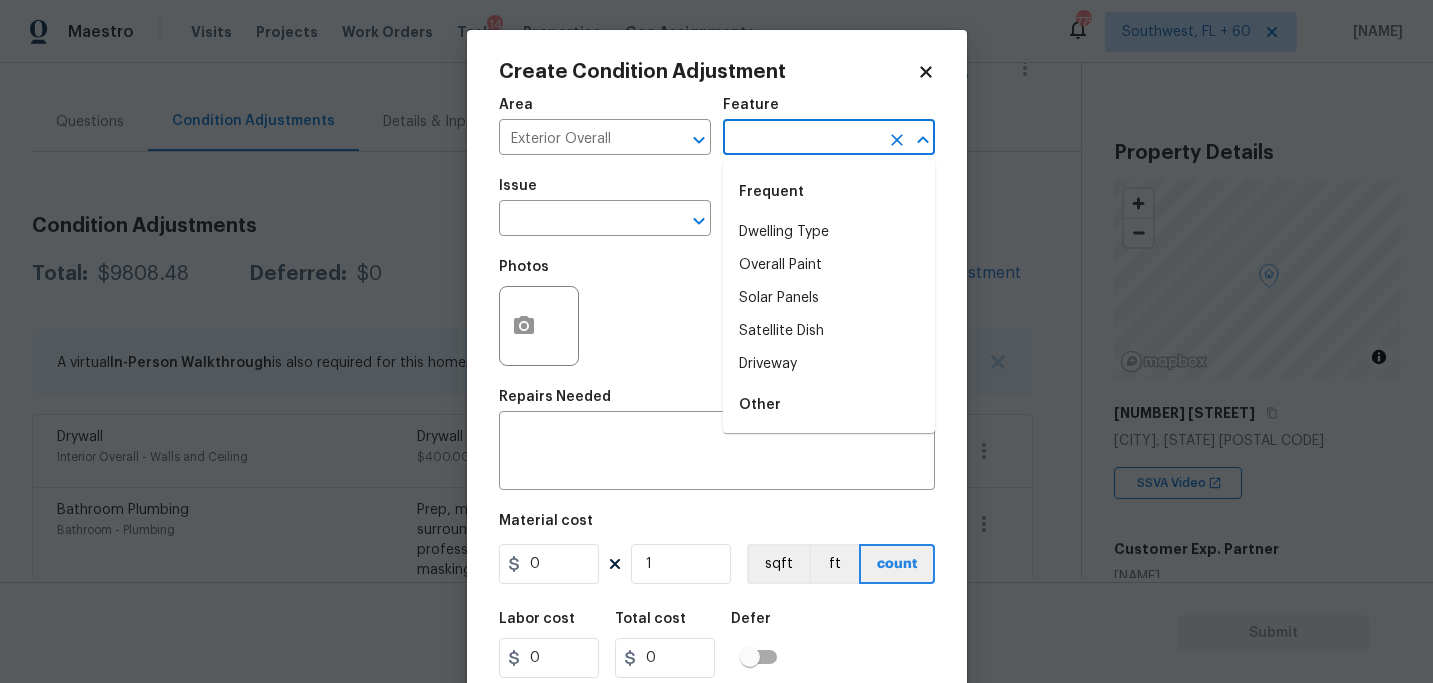 click at bounding box center (801, 139) 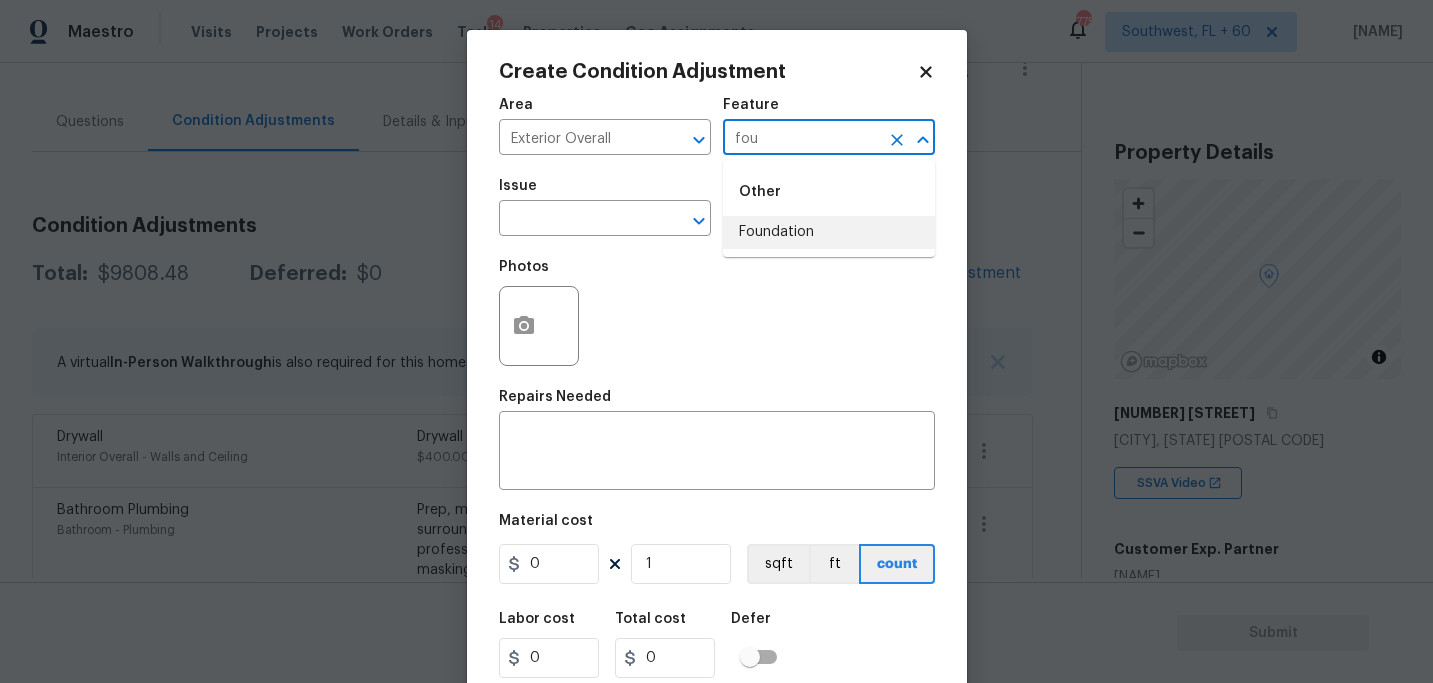 click on "Foundation" at bounding box center [829, 232] 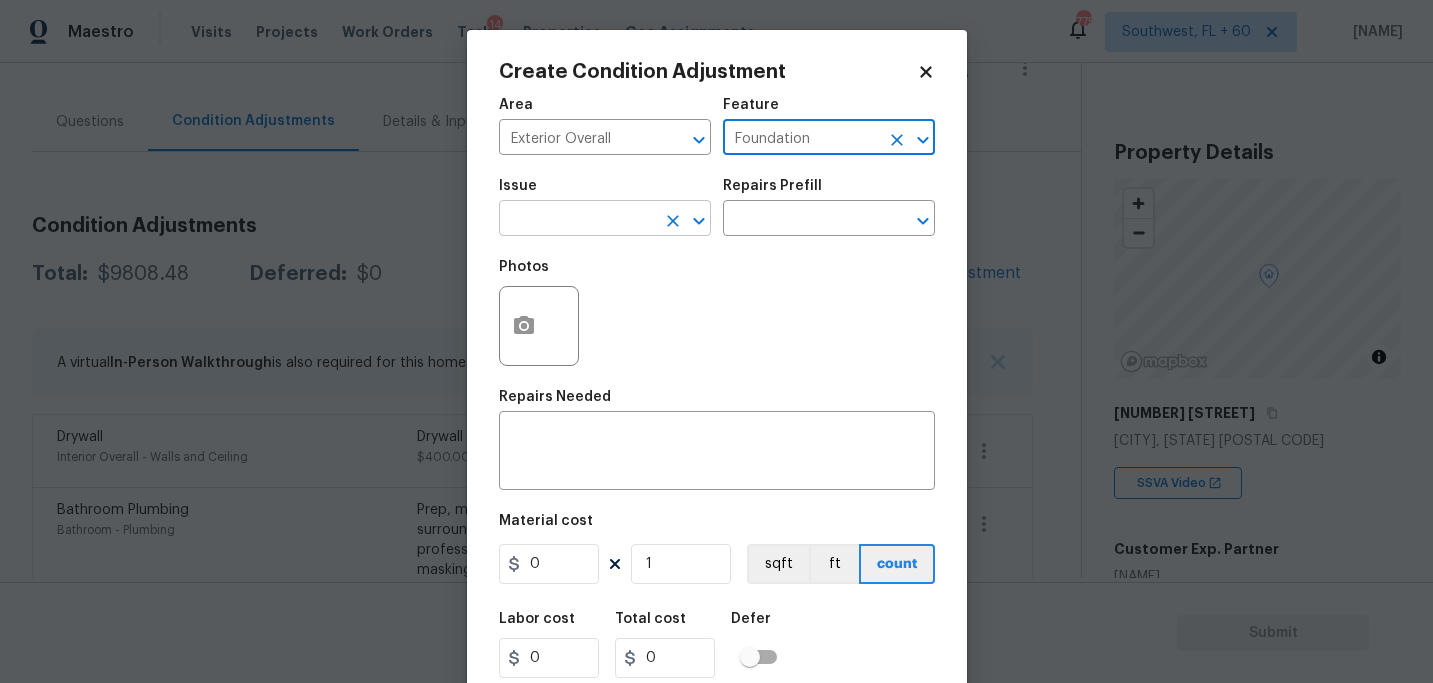 type on "Foundation" 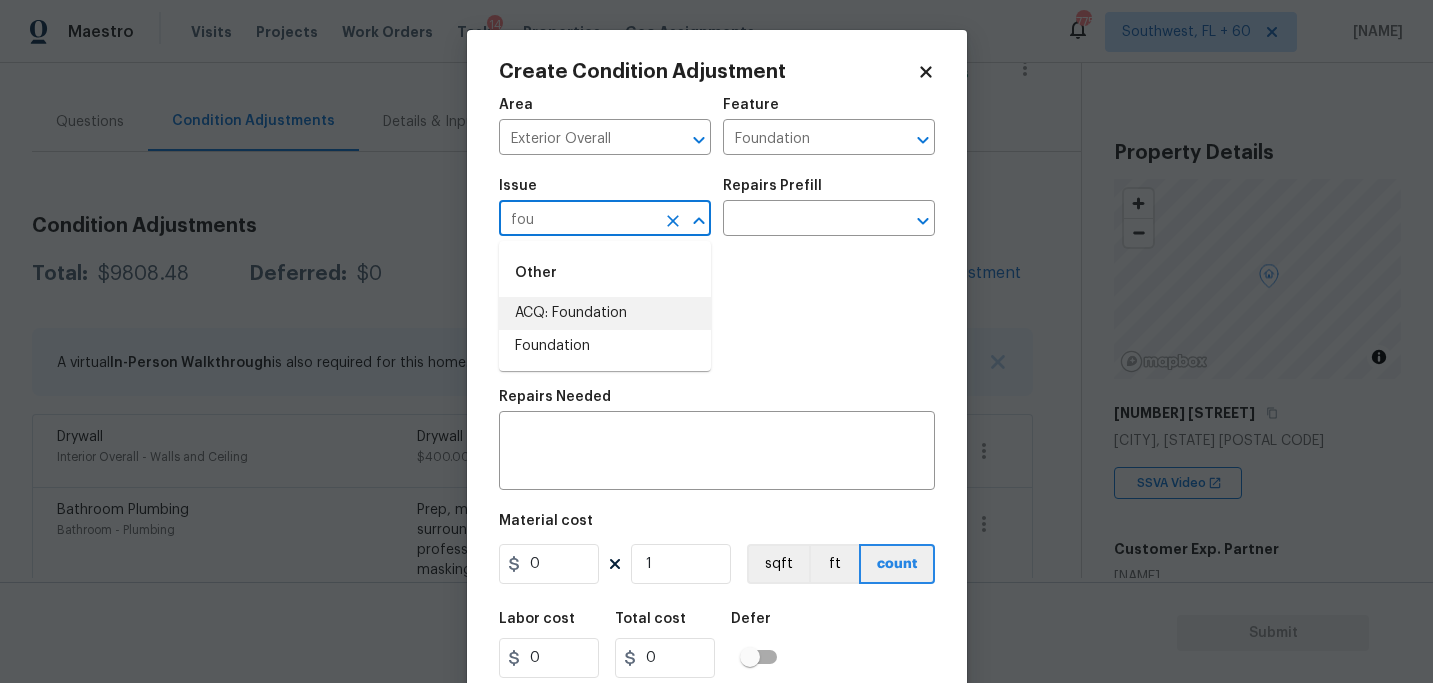 click on "ACQ: Foundation" at bounding box center [605, 313] 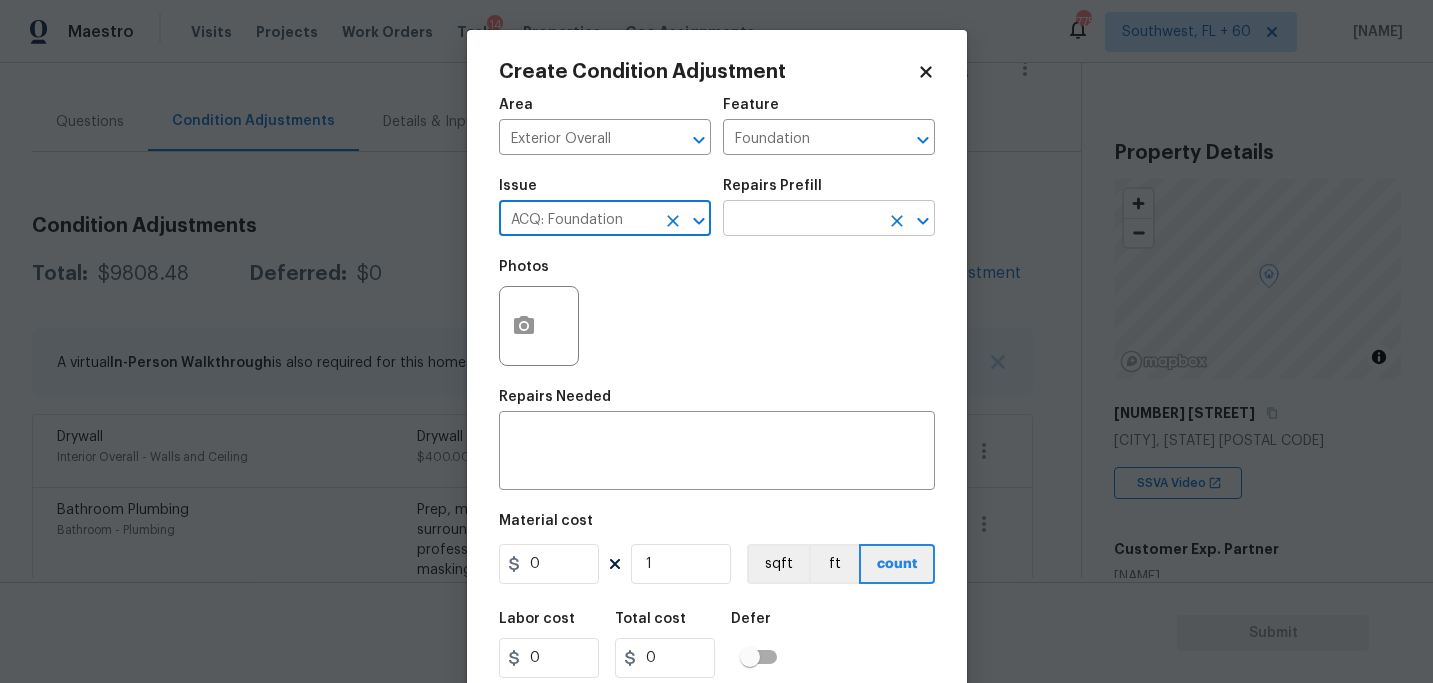 type on "ACQ: Foundation" 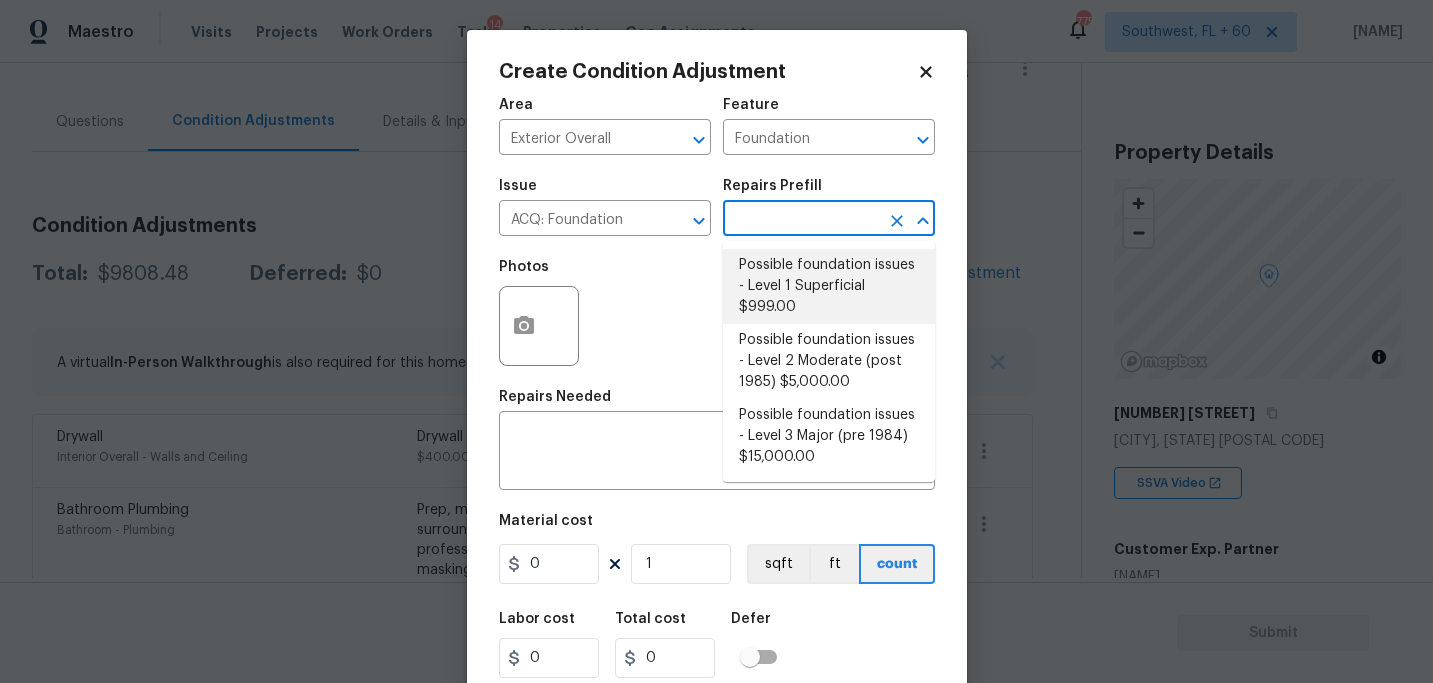 click on "Possible foundation issues - Level 1 Superficial $999.00" at bounding box center [829, 286] 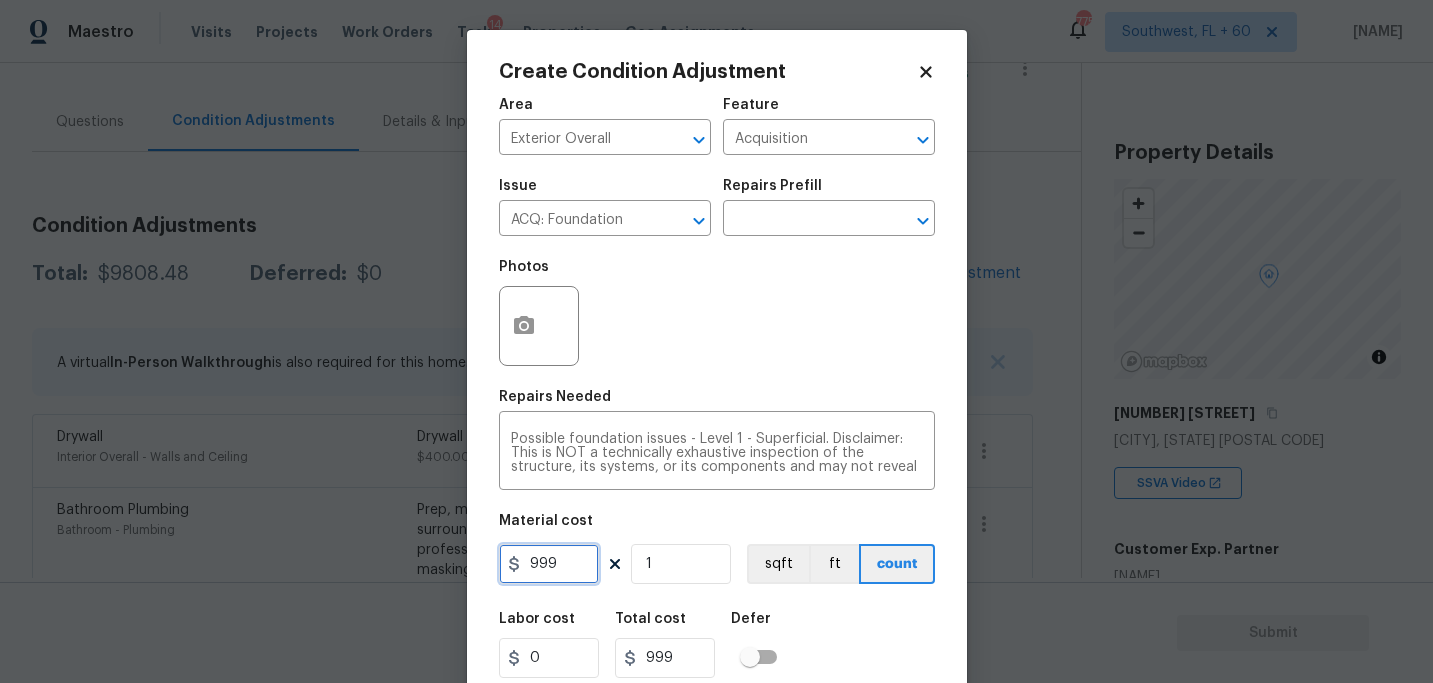 drag, startPoint x: 564, startPoint y: 569, endPoint x: 399, endPoint y: 560, distance: 165.24527 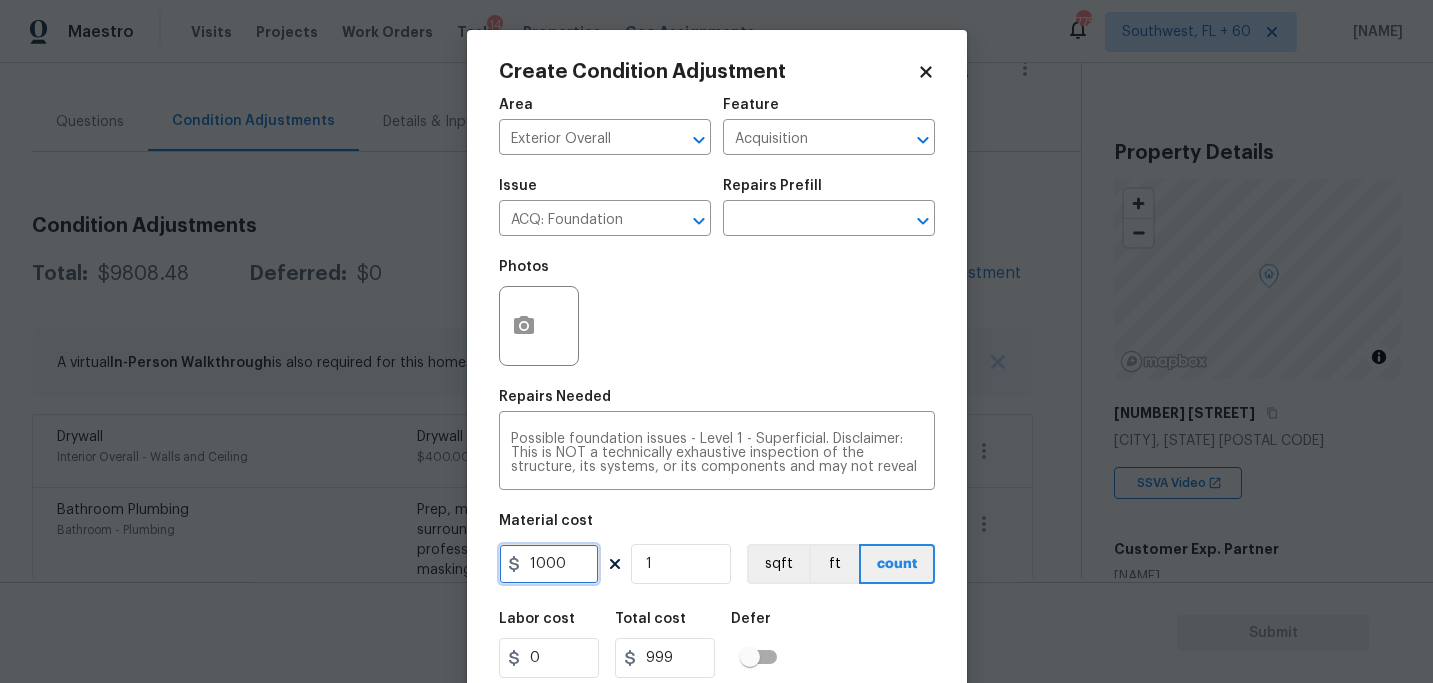 type on "1000" 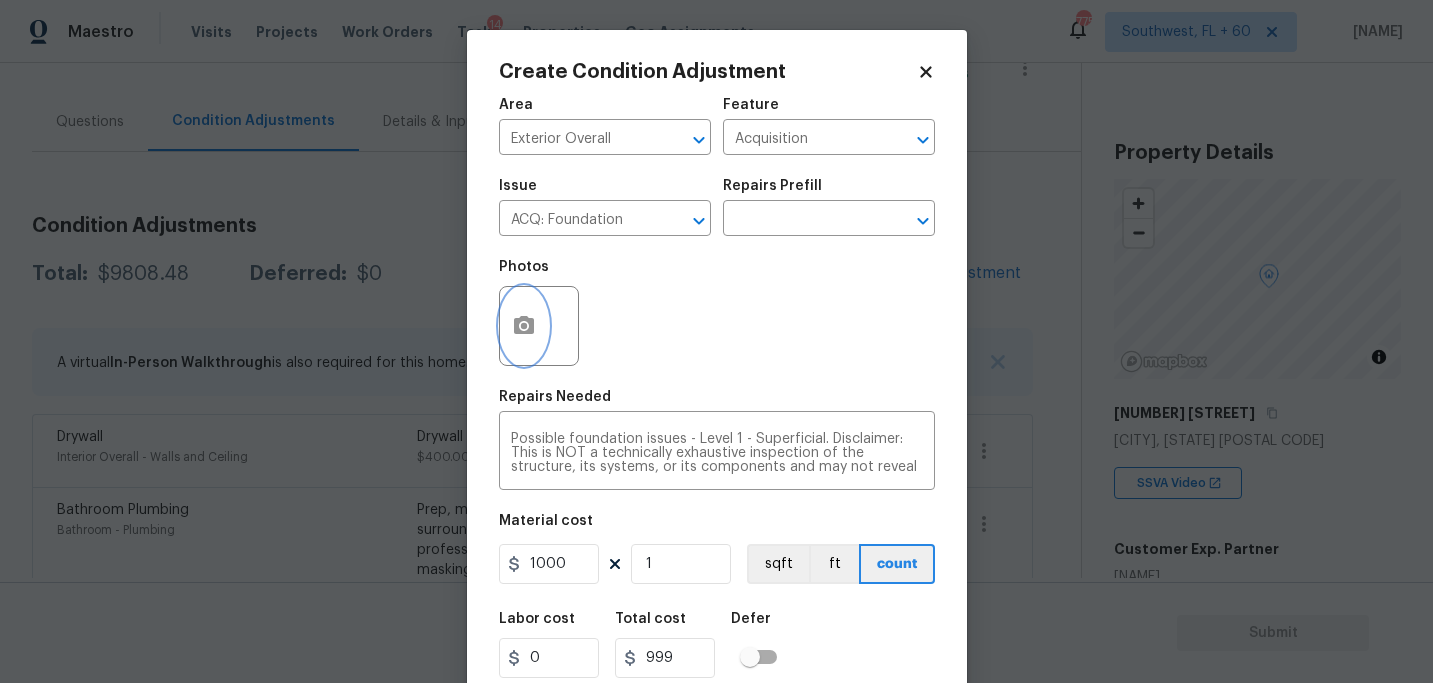 type on "1000" 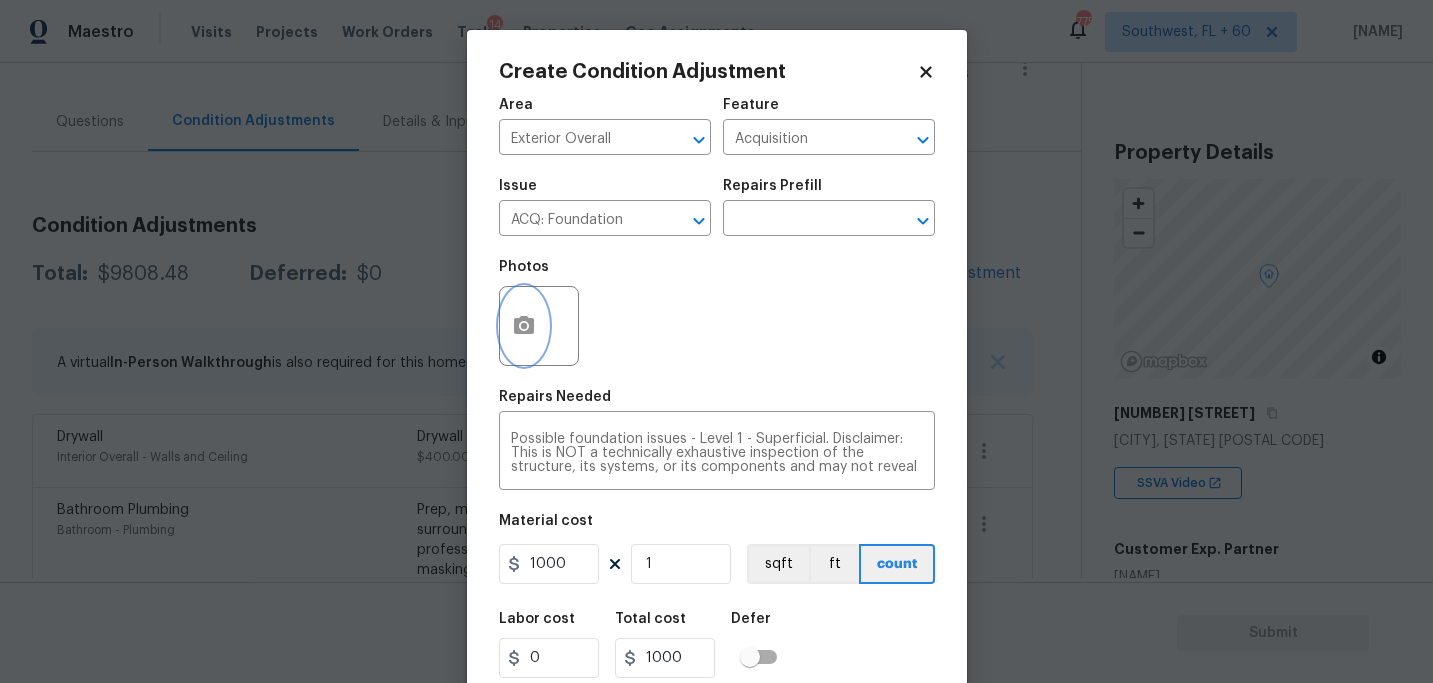 click 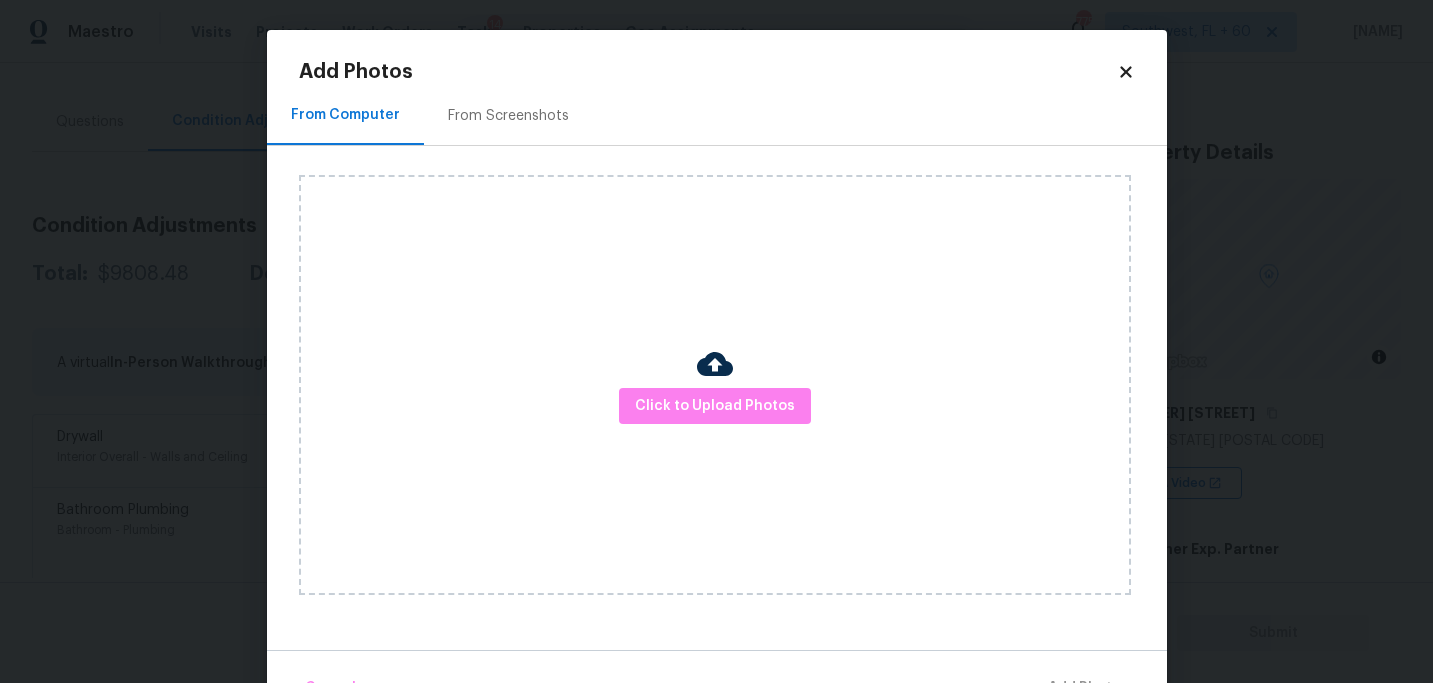 click on "Click to Upload Photos" at bounding box center [715, 385] 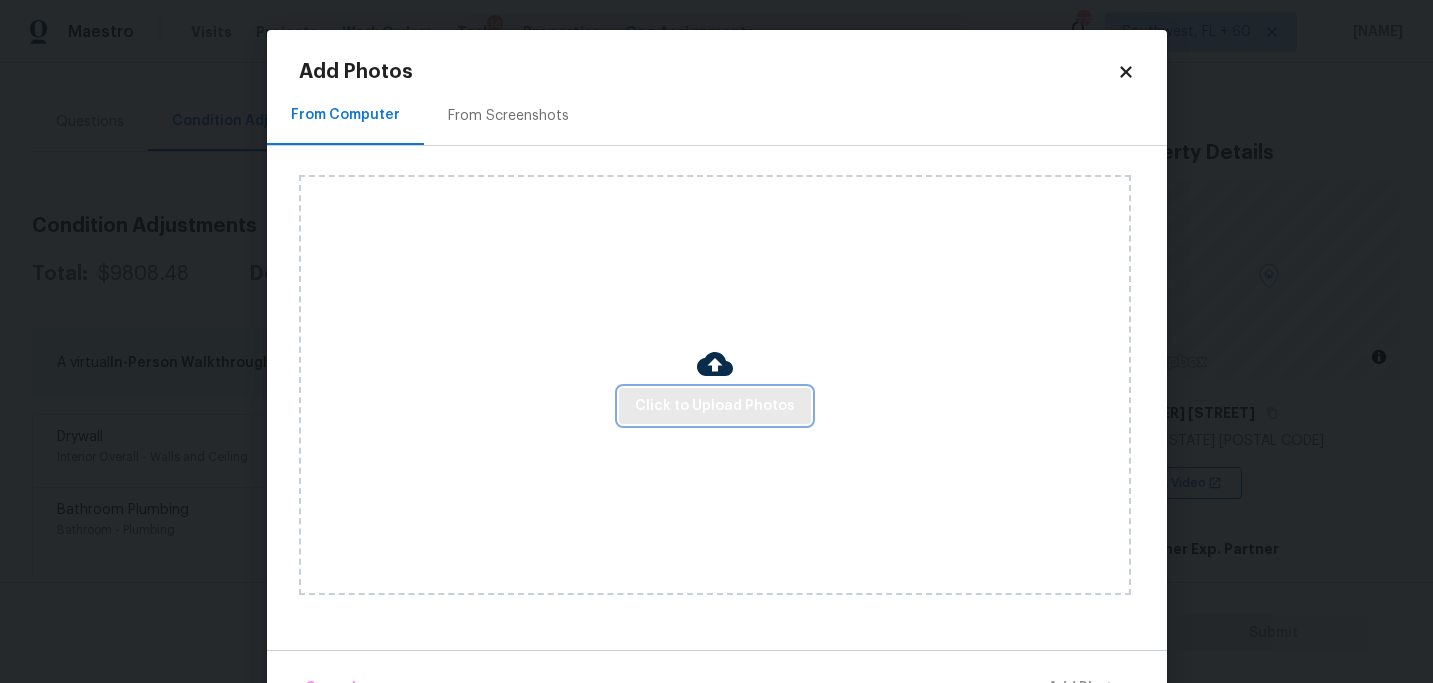 click on "Click to Upload Photos" at bounding box center (715, 406) 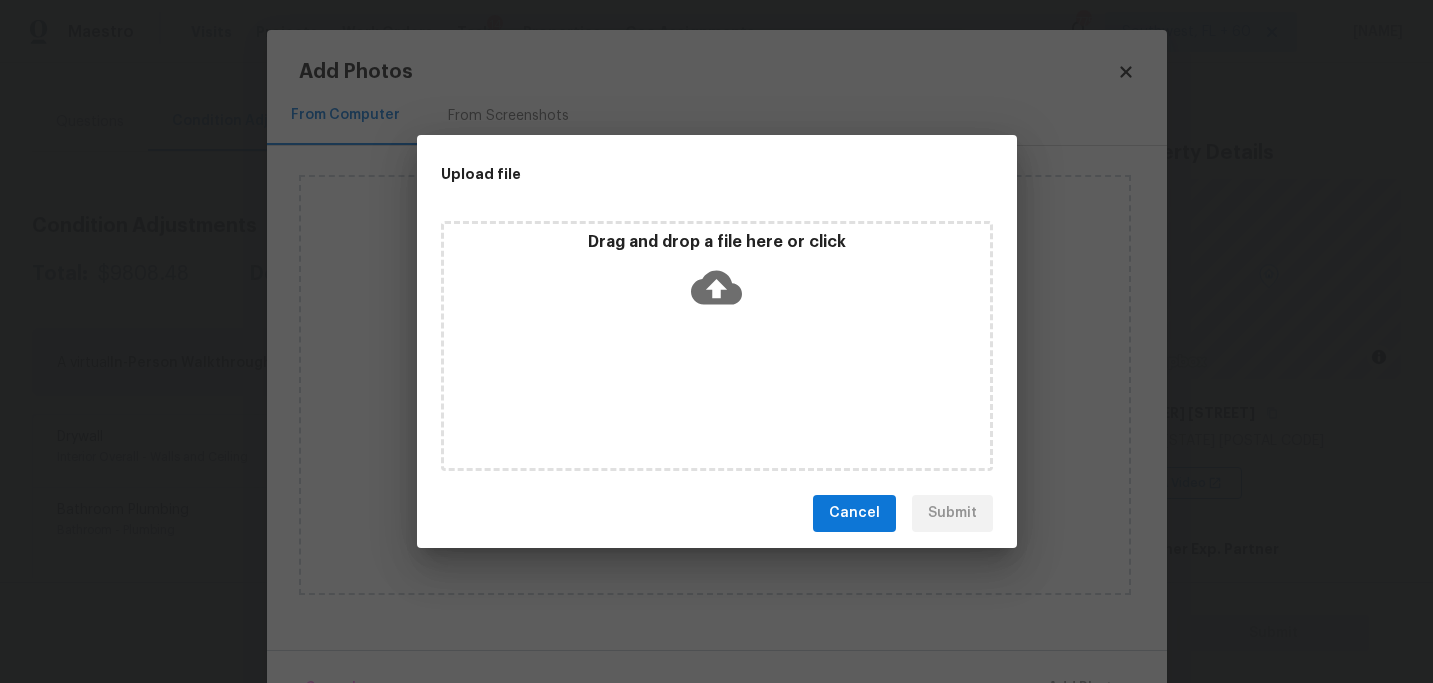 click on "Drag and drop a file here or click" at bounding box center [717, 346] 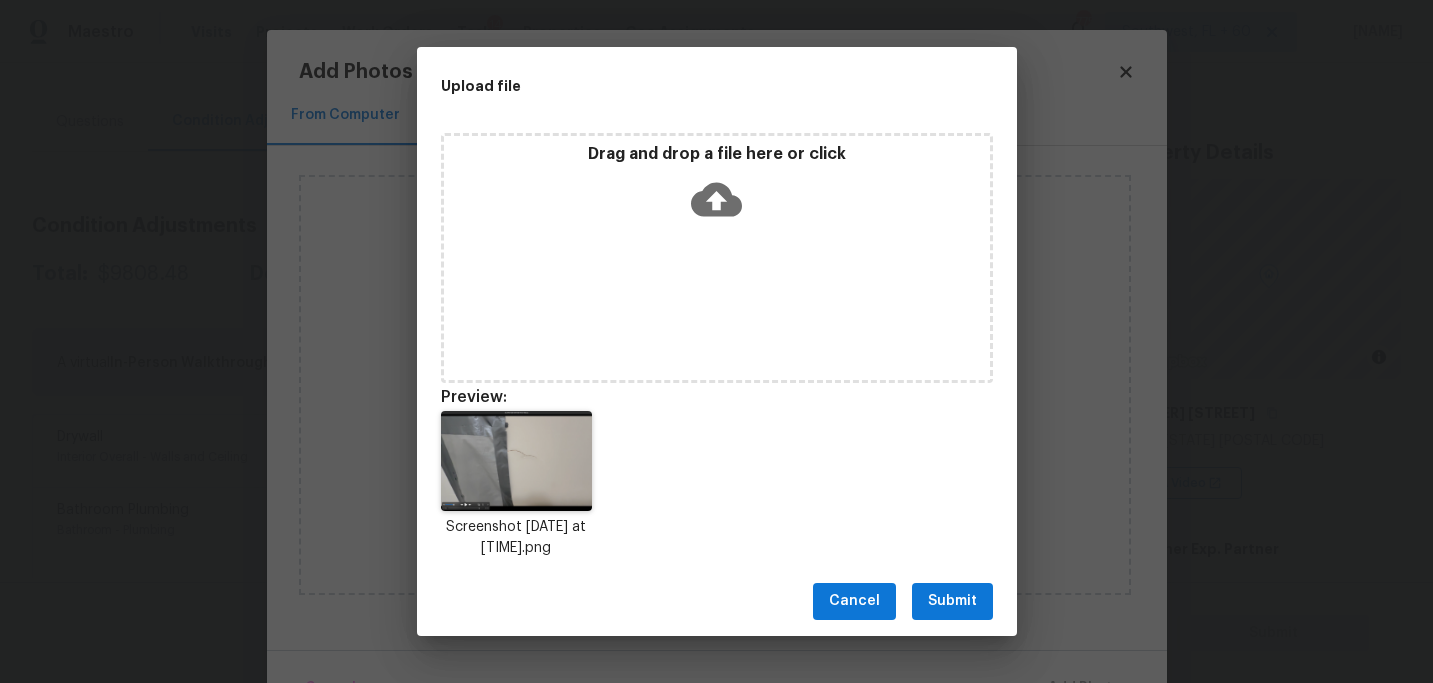 click on "Submit" at bounding box center [952, 601] 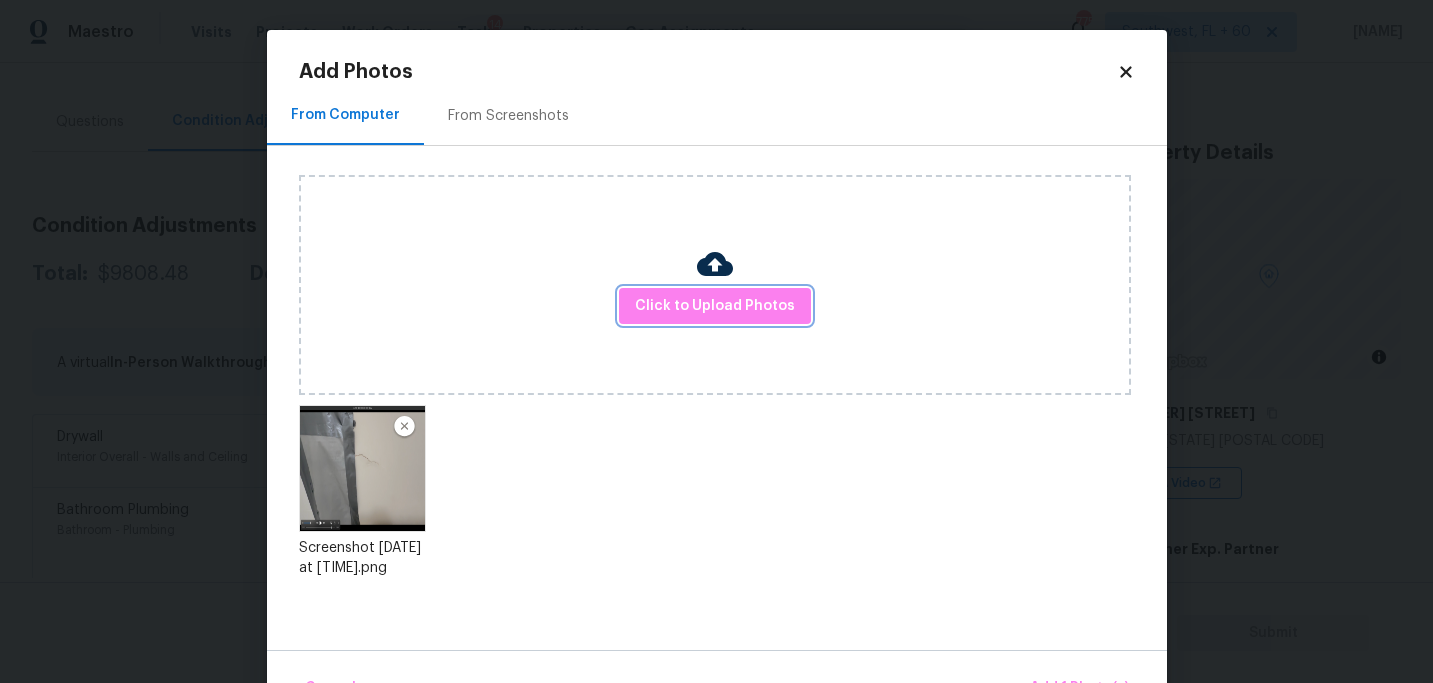 scroll, scrollTop: 57, scrollLeft: 0, axis: vertical 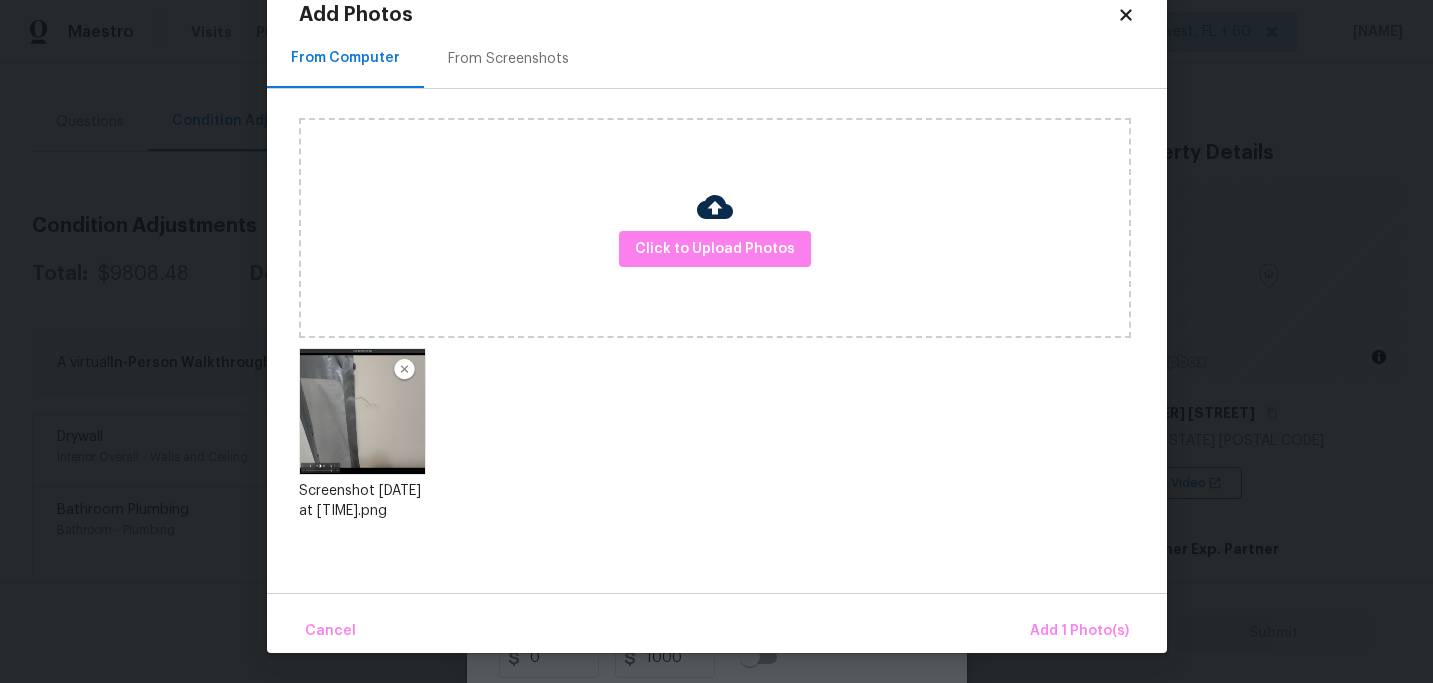 click on "Cancel Add 1 Photo(s)" at bounding box center (717, 623) 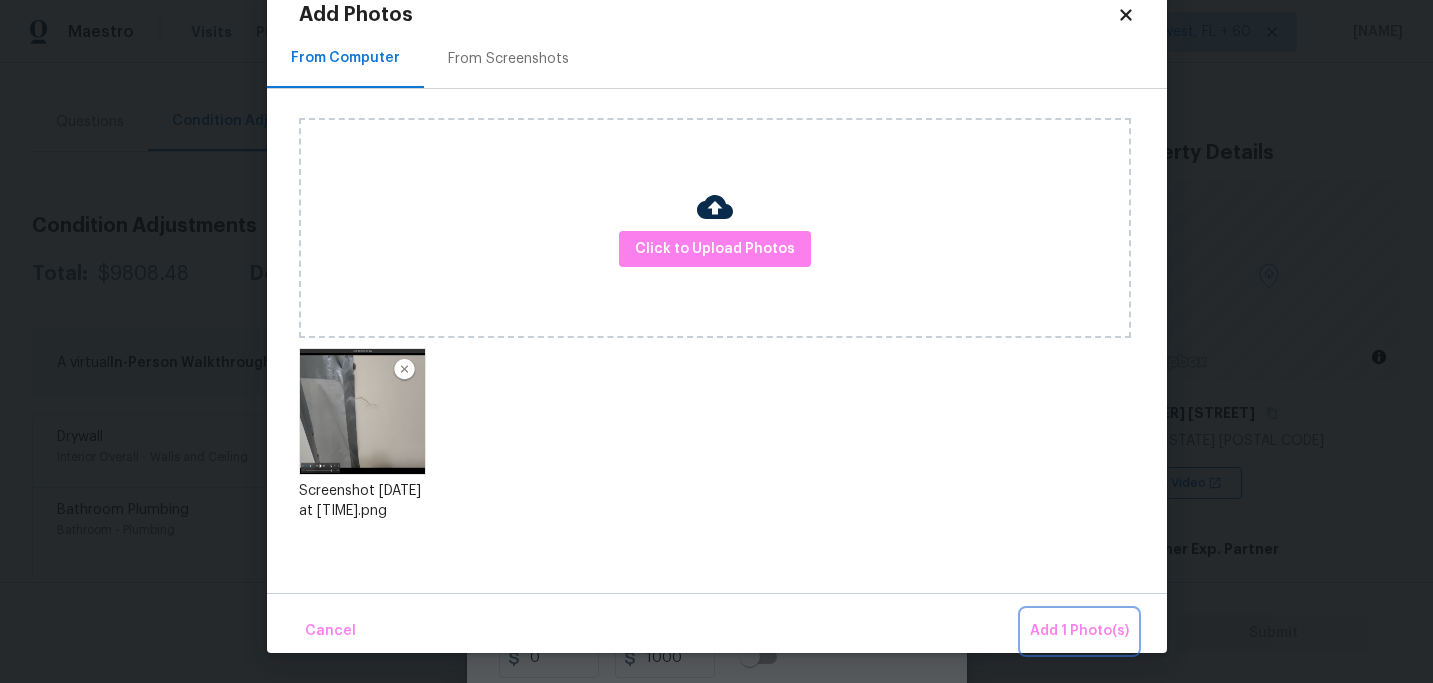 click on "Add 1 Photo(s)" at bounding box center (1079, 631) 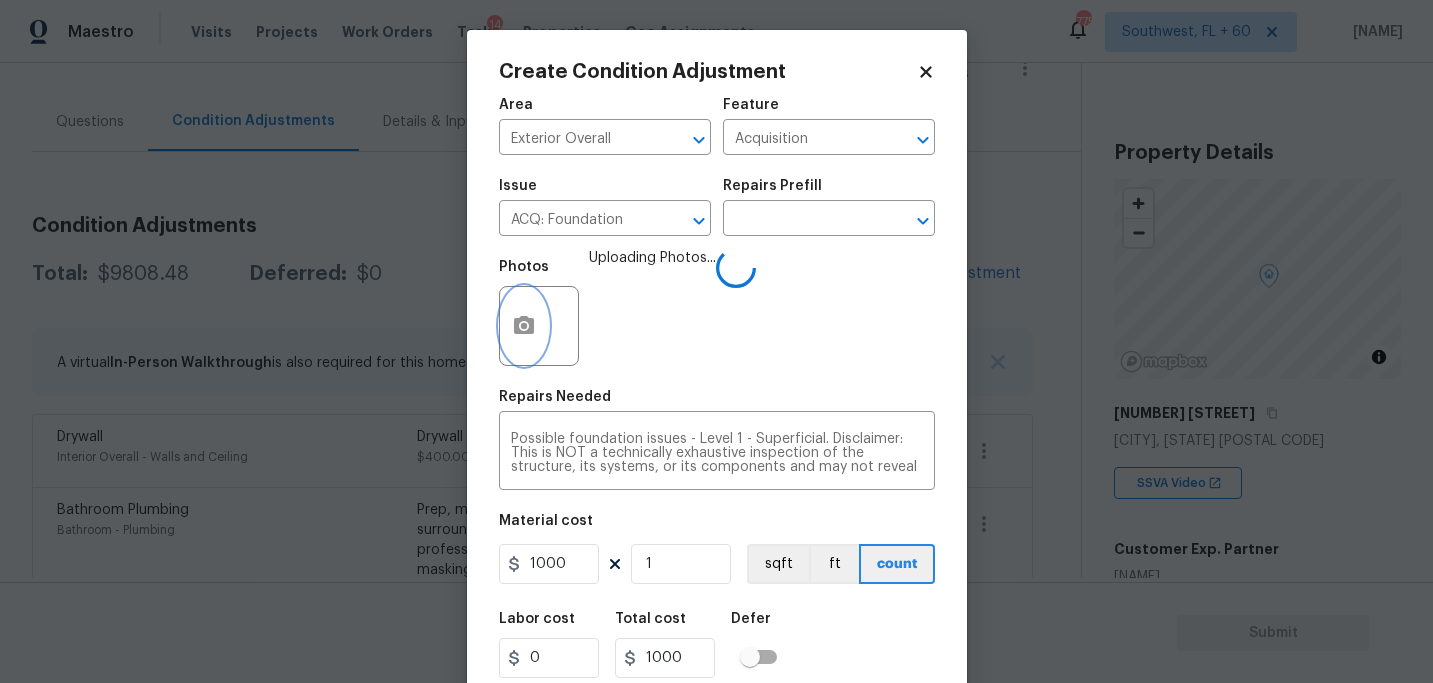scroll, scrollTop: 0, scrollLeft: 0, axis: both 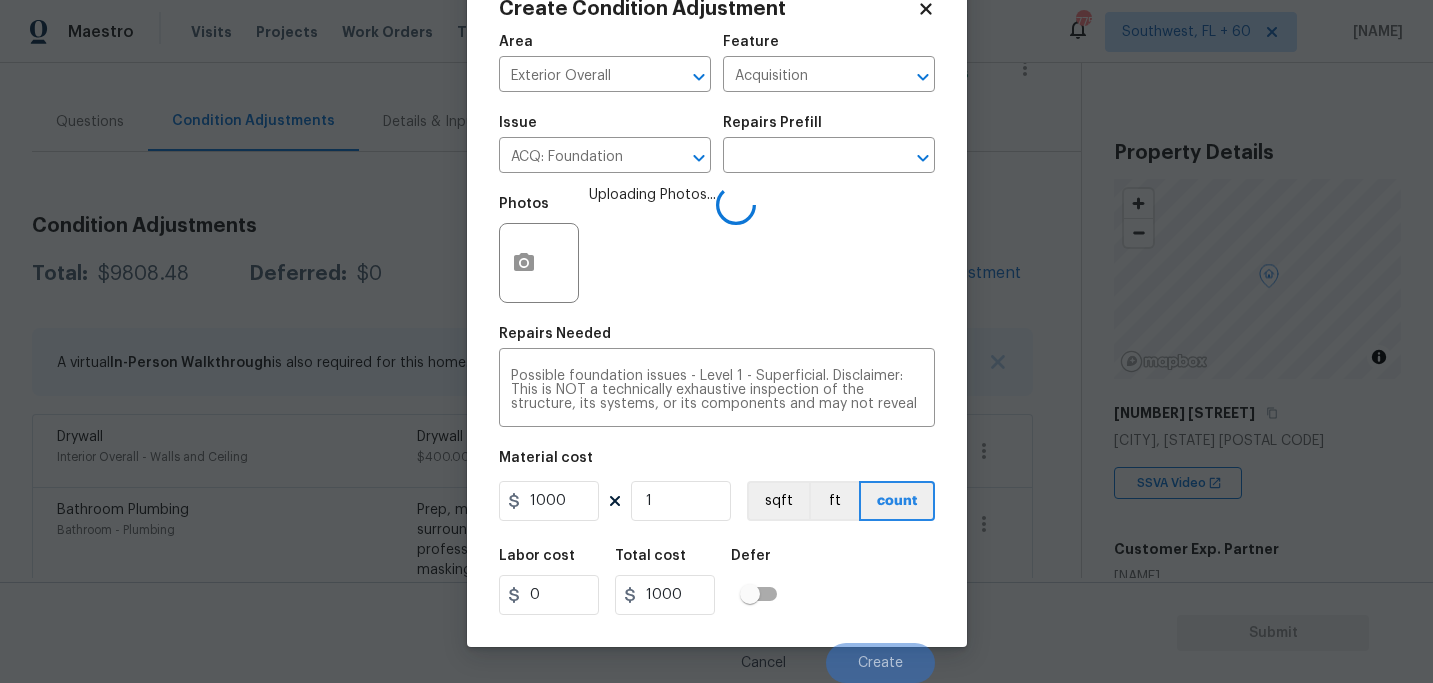 click on "Labor cost 0 Total cost 1000 Defer" at bounding box center [717, 582] 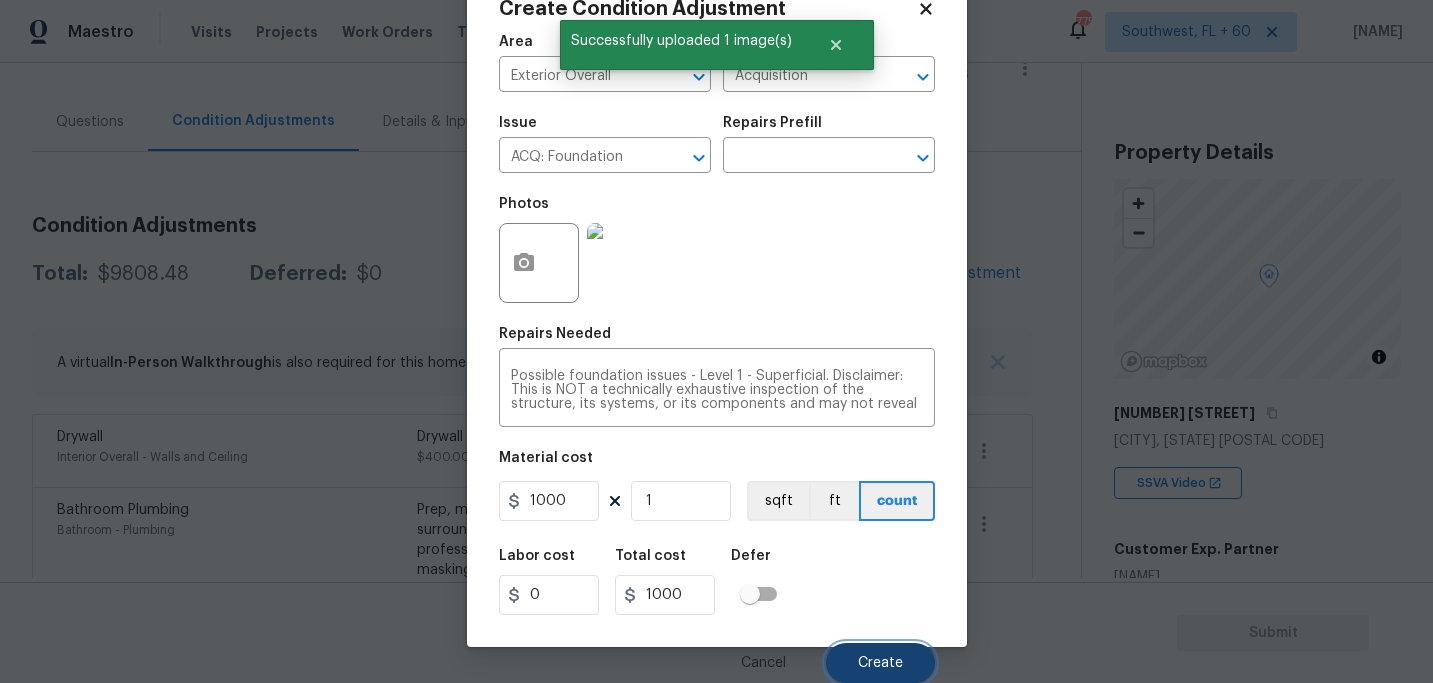 click on "Create" at bounding box center [880, 663] 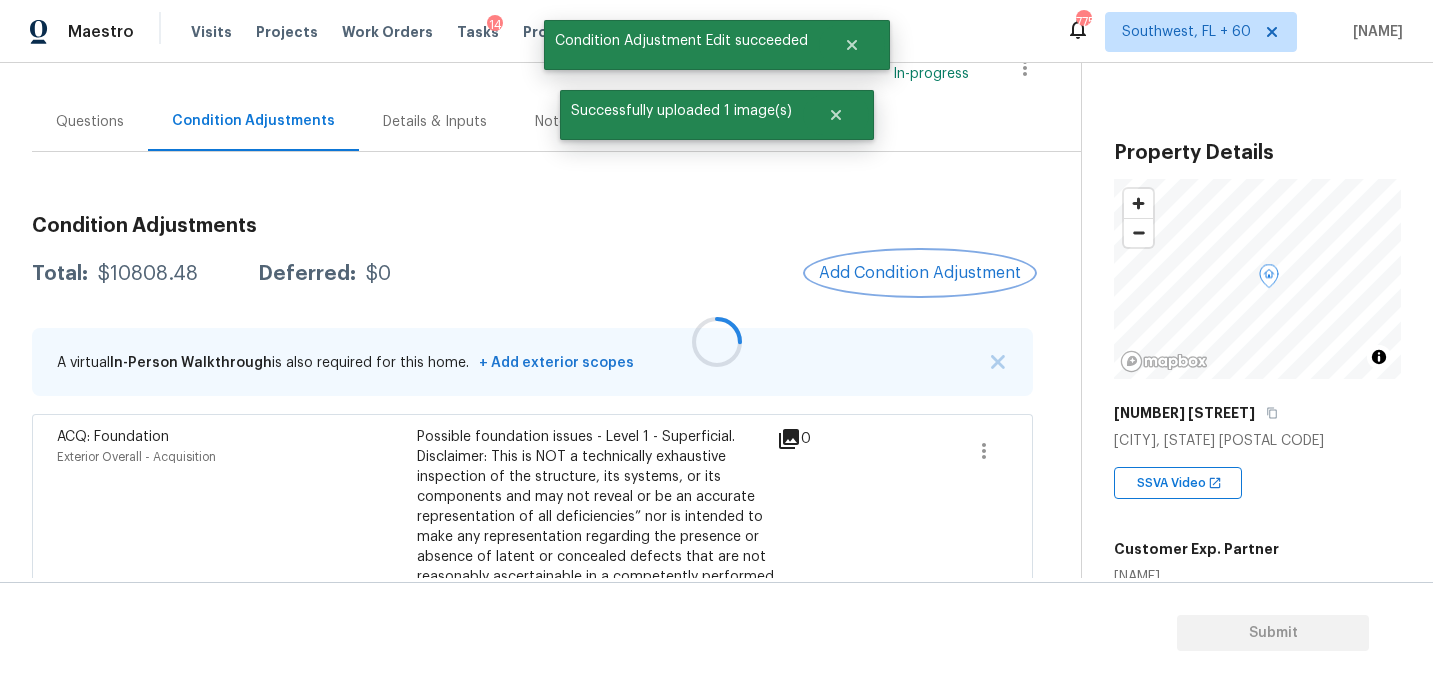 scroll, scrollTop: 0, scrollLeft: 0, axis: both 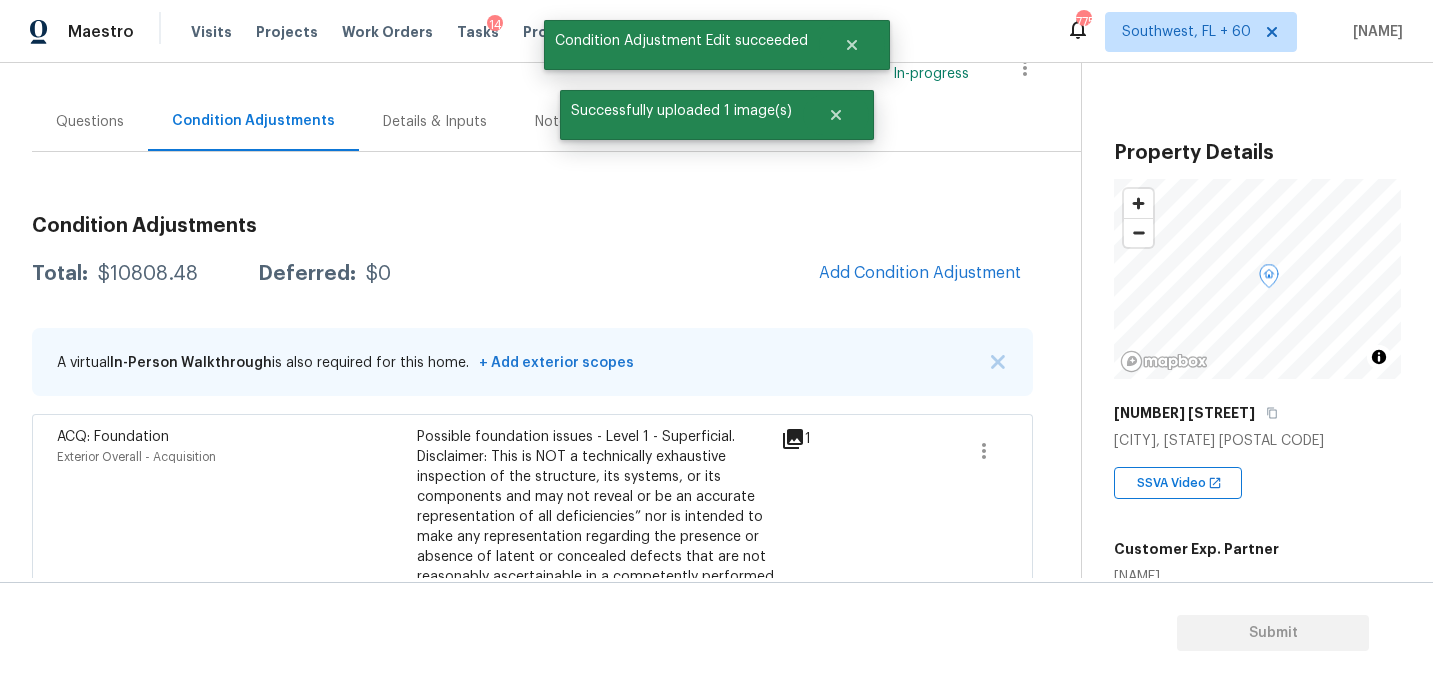 click on "Possible foundation issues - Level 1 - Superficial. Disclaimer: This is NOT a technically exhaustive inspection of the structure, its systems, or its components and may not reveal or be an accurate representation of all deficiencies” nor is intended to make any representation regarding the presence or absence of latent or concealed defects that are not reasonably ascertainable in a competently performed home inspection. No warranty or guaranty is expressed or implied" at bounding box center (597, 527) 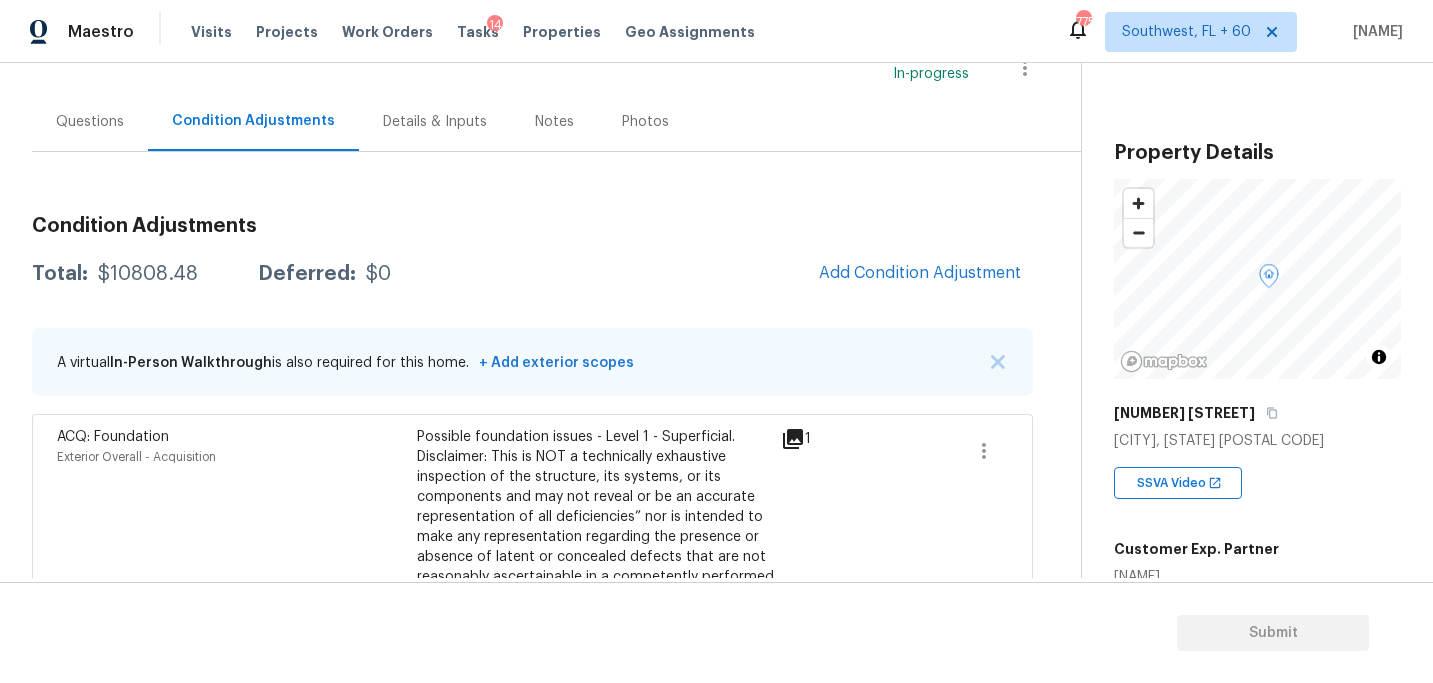 click on "Possible foundation issues - Level 1 - Superficial. Disclaimer: This is NOT a technically exhaustive inspection of the structure, its systems, or its components and may not reveal or be an accurate representation of all deficiencies” nor is intended to make any representation regarding the presence or absence of latent or concealed defects that are not reasonably ascertainable in a competently performed home inspection. No warranty or guaranty is expressed or implied" at bounding box center (597, 527) 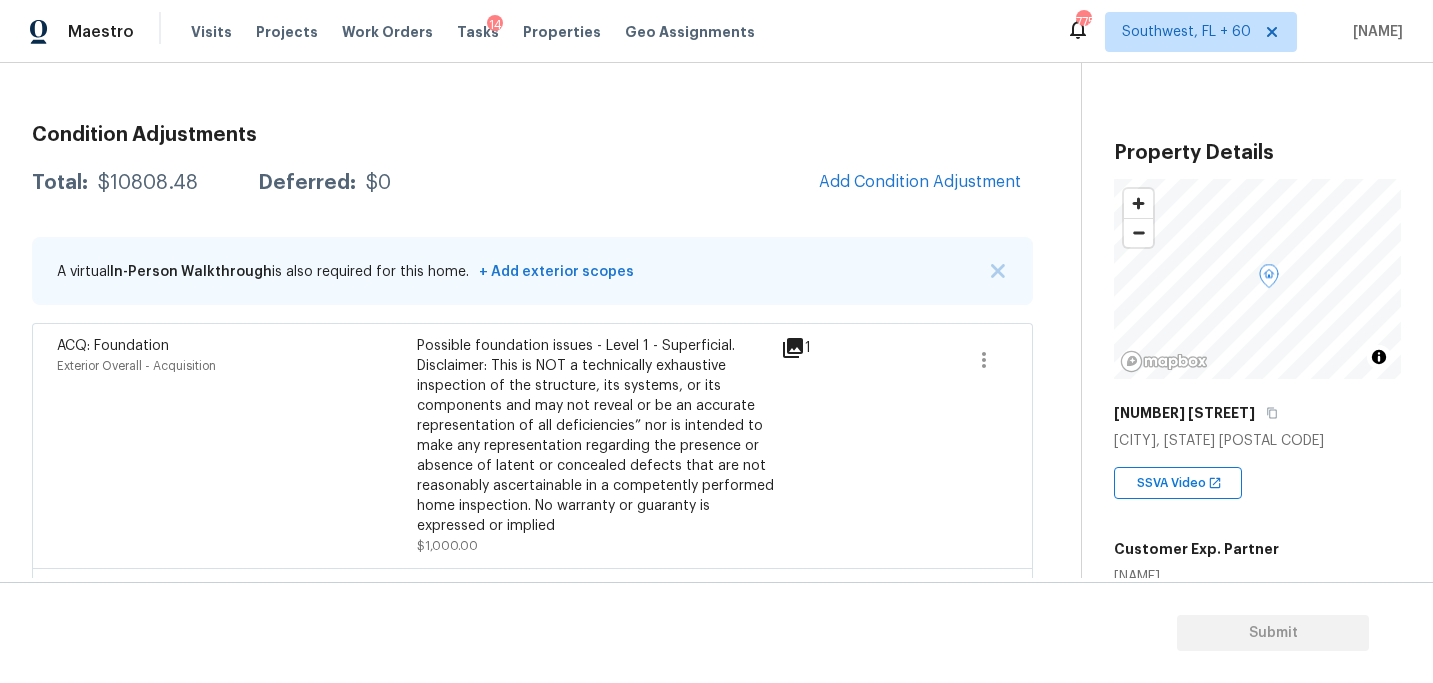 scroll, scrollTop: 190, scrollLeft: 0, axis: vertical 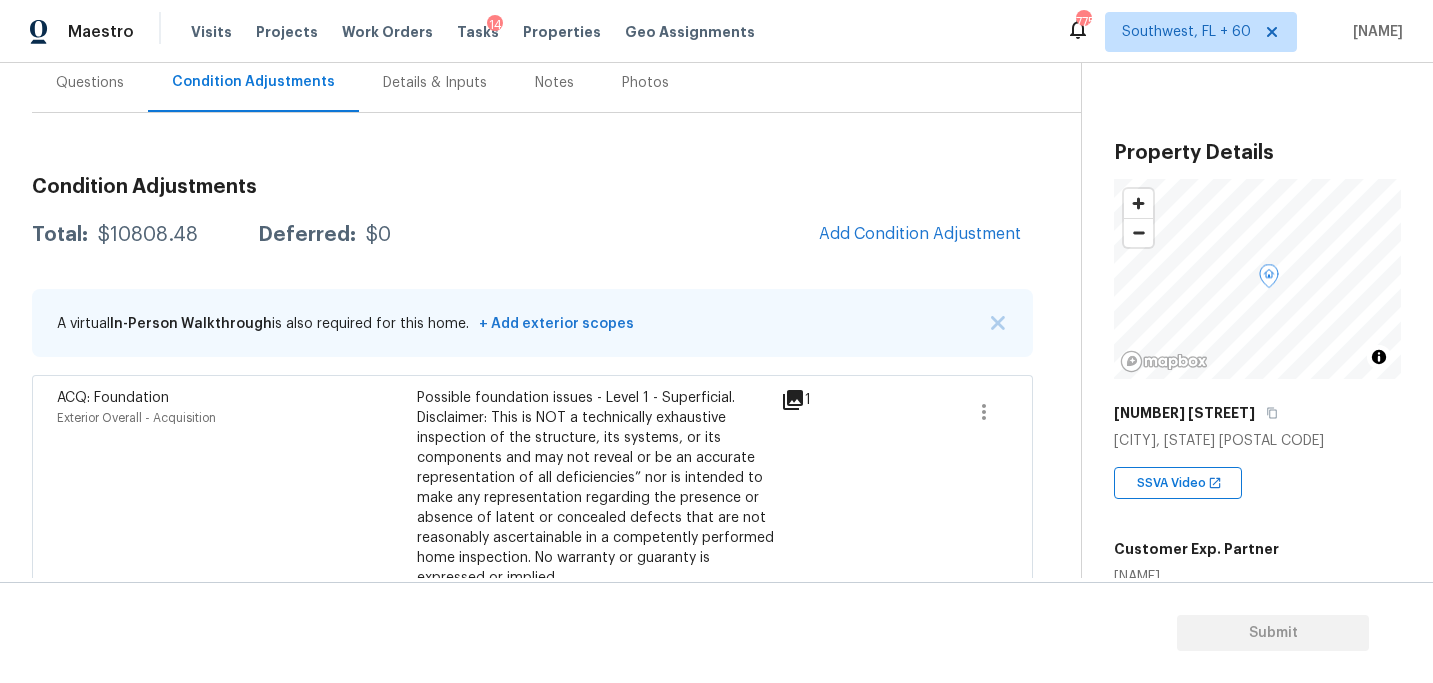 click on "Questions" at bounding box center [90, 83] 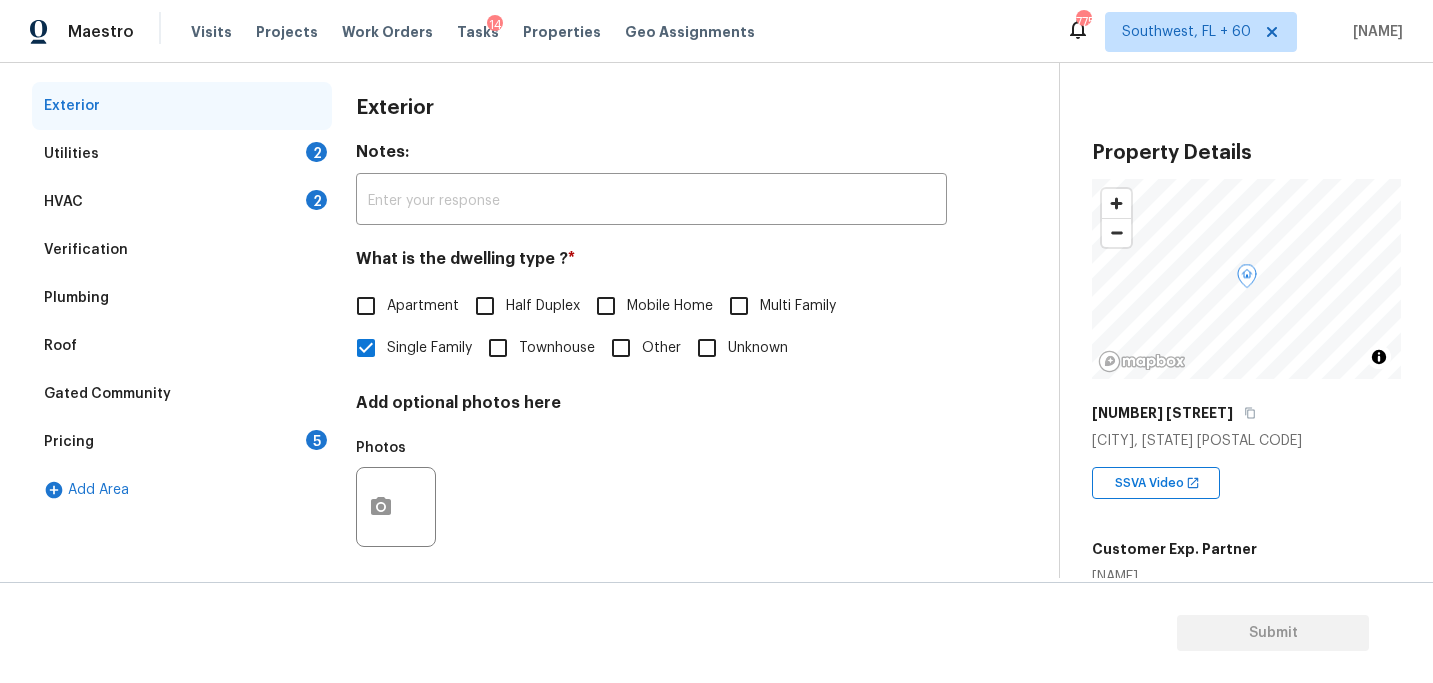scroll, scrollTop: 280, scrollLeft: 0, axis: vertical 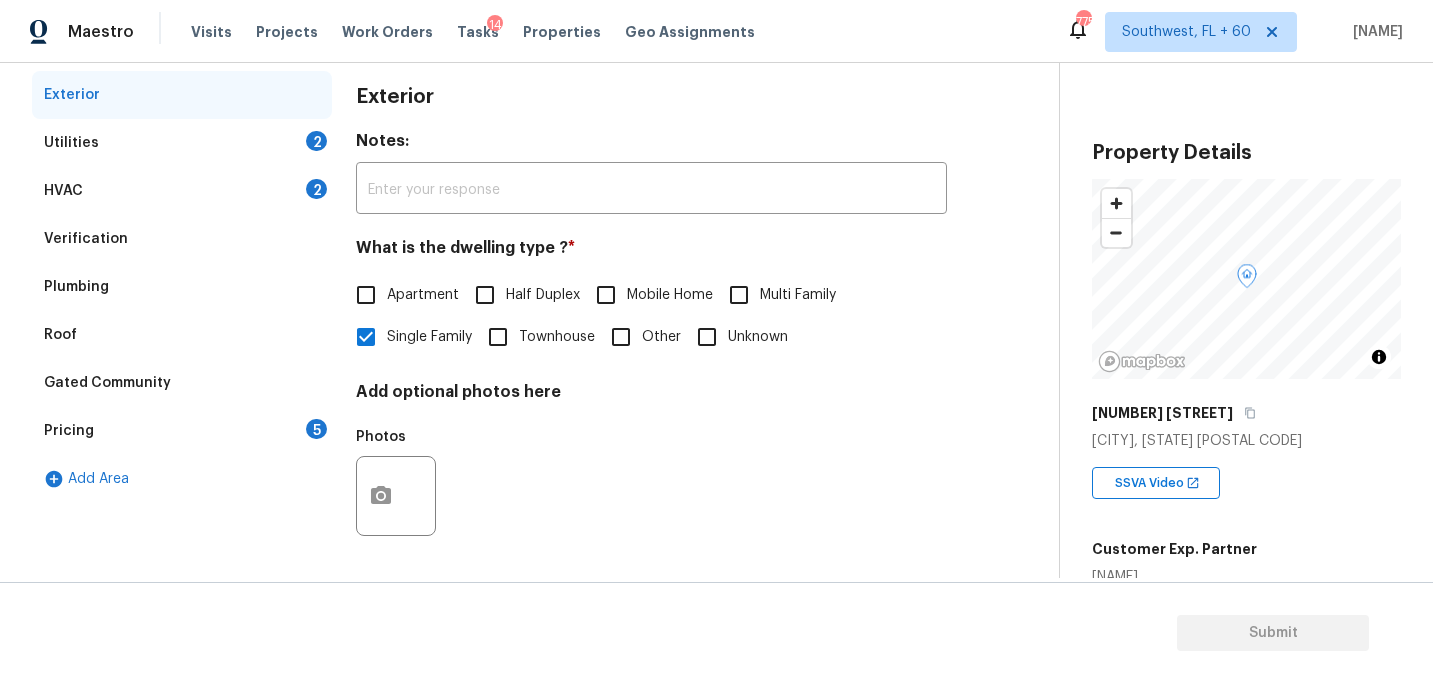 click on "Verification" at bounding box center [182, 239] 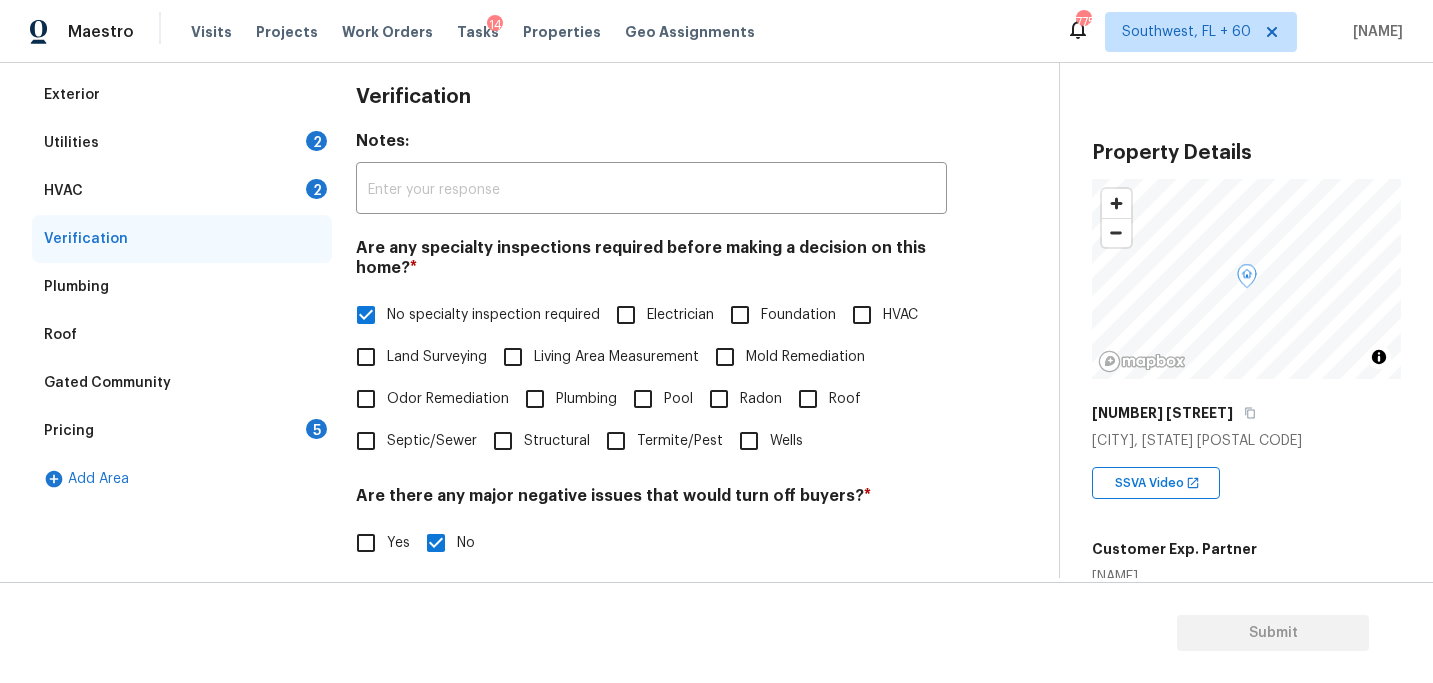scroll, scrollTop: 710, scrollLeft: 0, axis: vertical 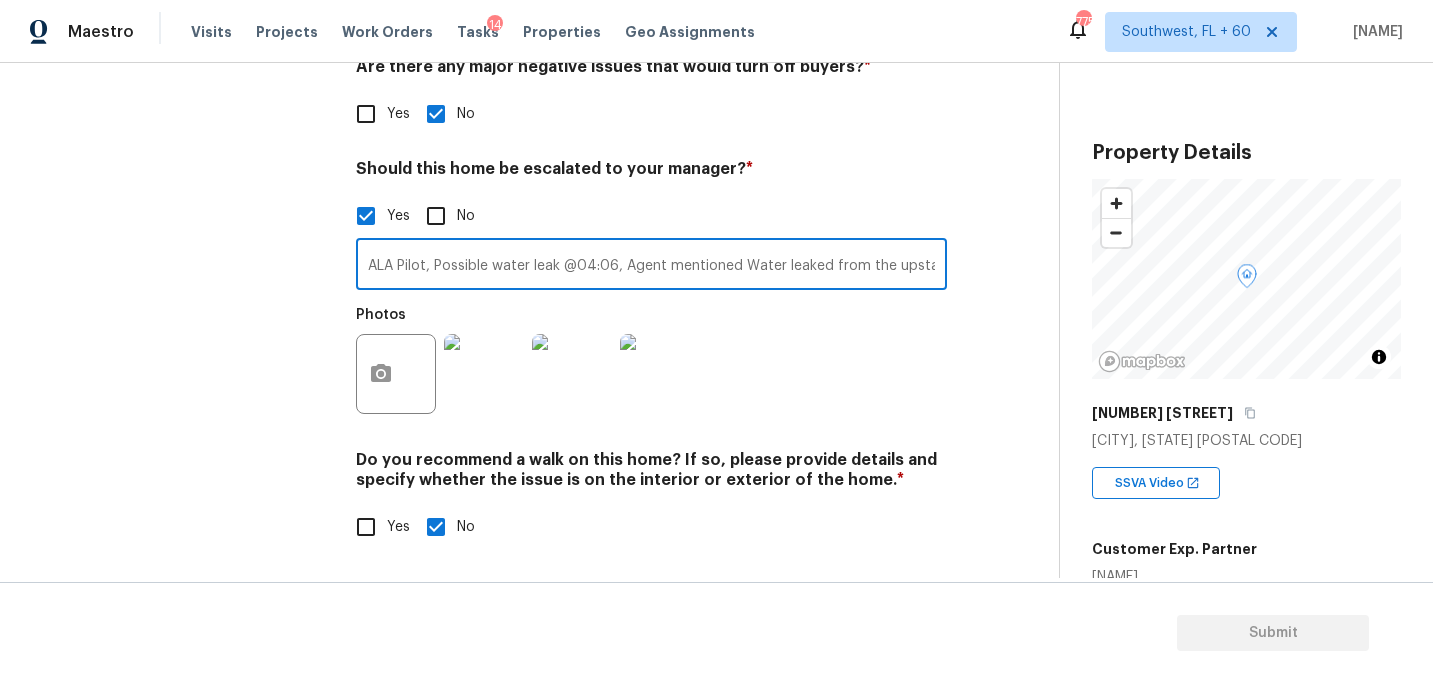 click on "ALA Pilot, Possible water leak @04:06, Agent mentioned Water leaked from the upstairs bathroom has not been fixed needs review, Possible foundation and leak @07:20" at bounding box center (651, 266) 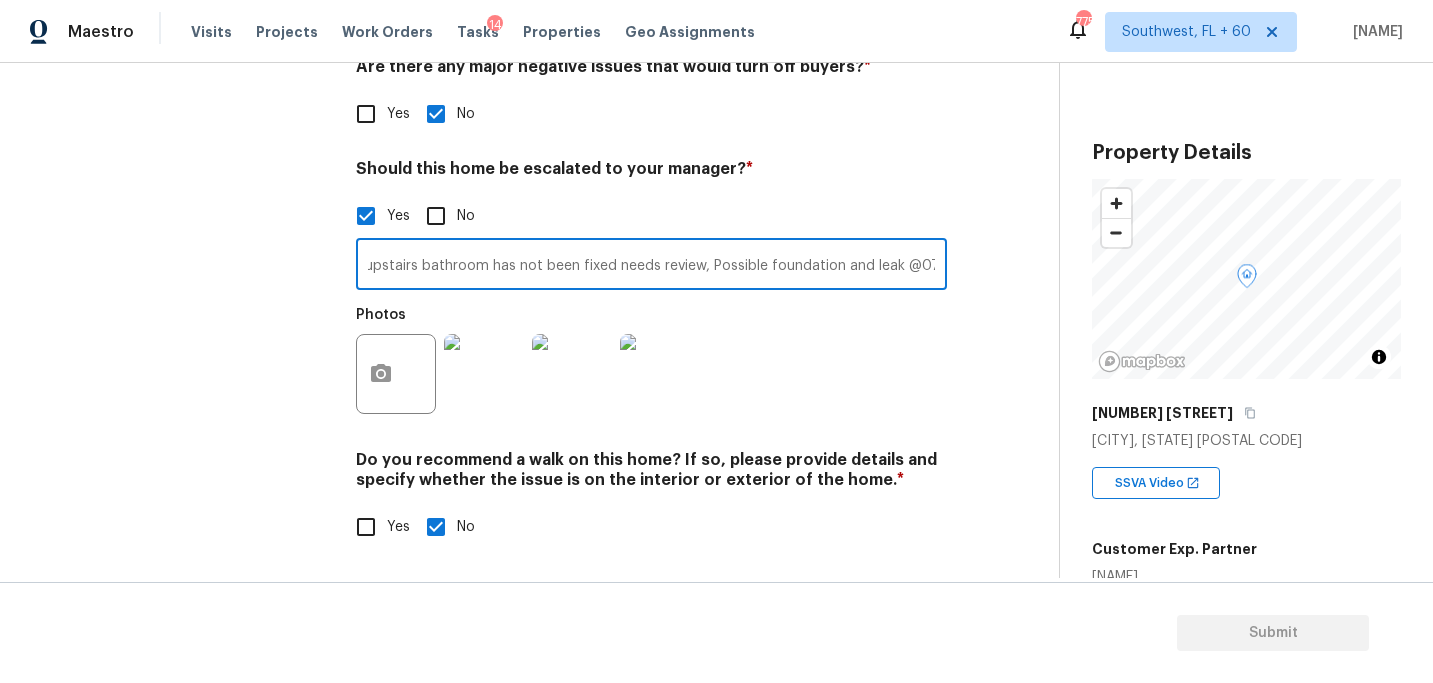 click on "Photos" at bounding box center (651, 361) 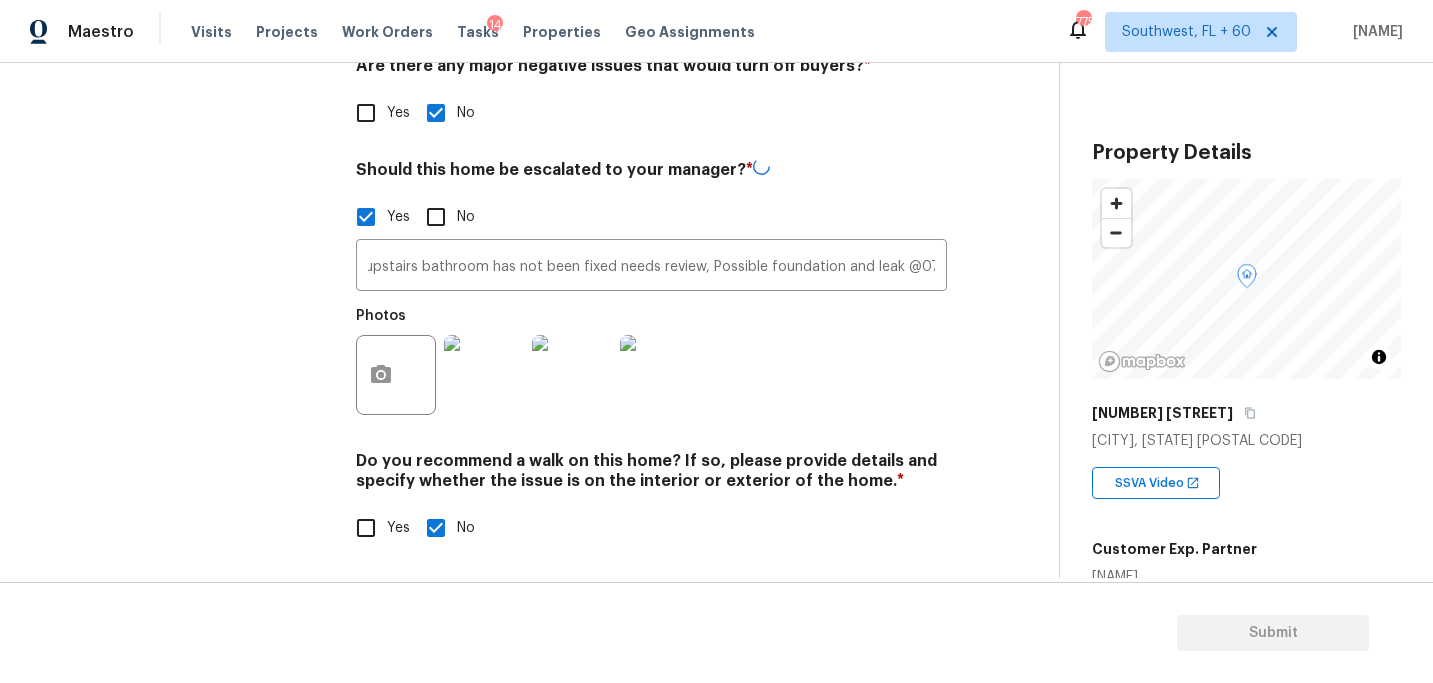 scroll, scrollTop: 0, scrollLeft: 0, axis: both 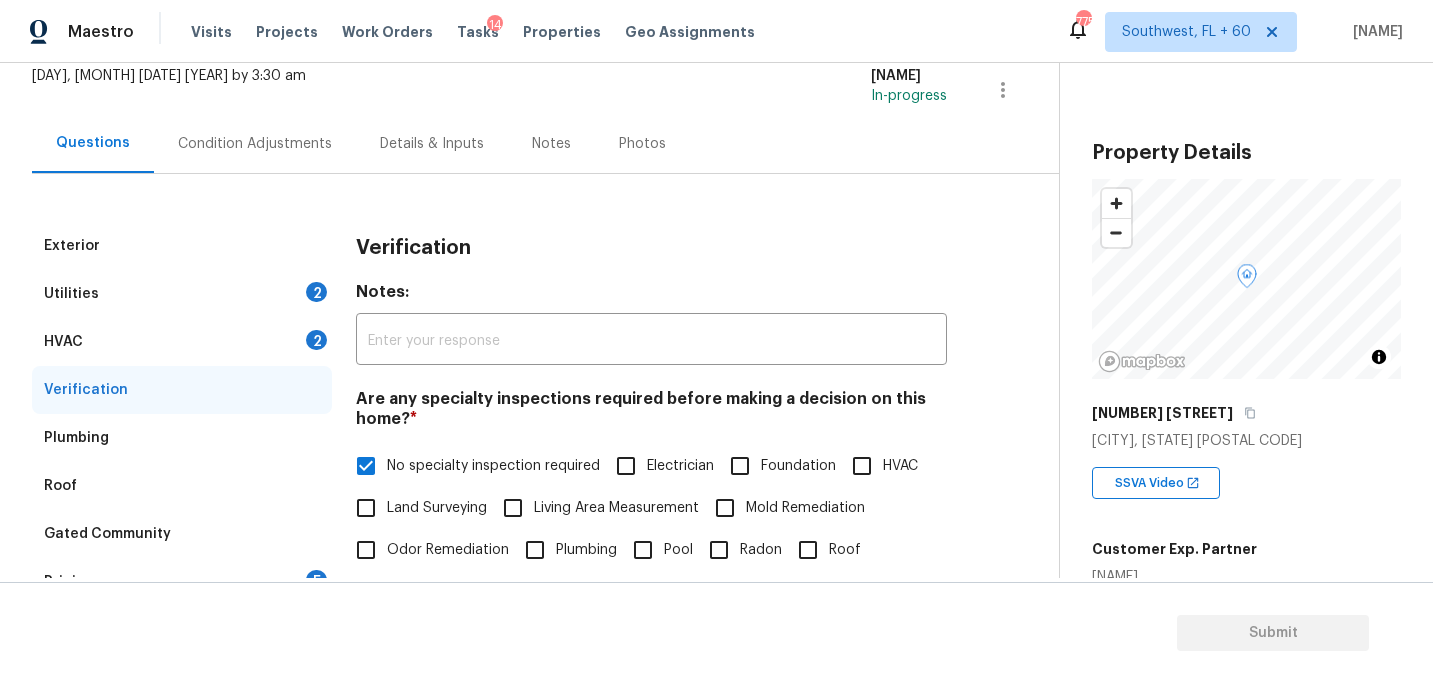 click on "Condition Adjustments" at bounding box center [255, 144] 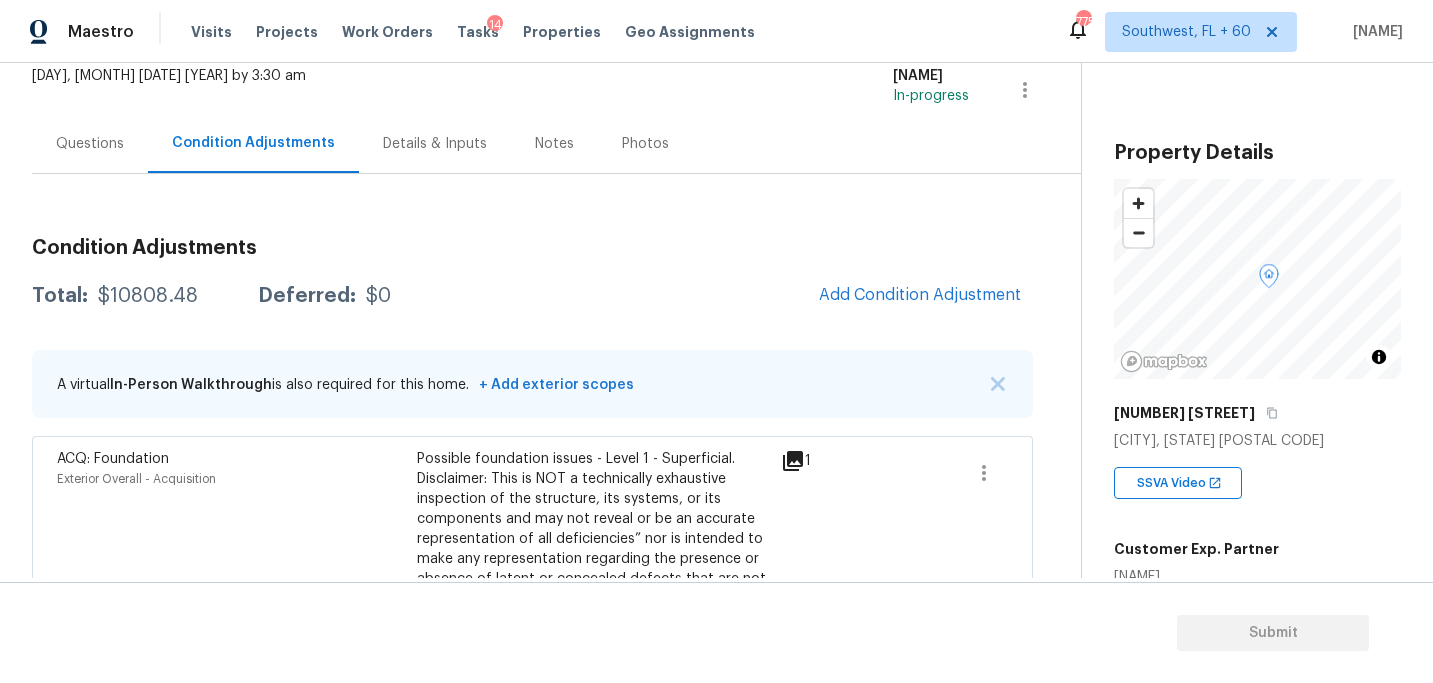 click on "Condition Adjustments Total:  $10808.48 Deferred:  $0 Add Condition Adjustment A virtual  In-Person Walkthrough  is also required for this home.   + Add exterior scopes ACQ: Foundation Exterior Overall - Acquisition Possible foundation issues - Level 1 - Superficial. Disclaimer: This is NOT a technically exhaustive inspection of the structure, its systems, or its components and may not reveal or be an accurate representation of all deficiencies” nor is intended to make any representation regarding the presence or absence of latent or concealed defects that are not reasonably ascertainable in a competently performed home inspection. No warranty or guaranty is expressed or implied $1,000.00   1 Drywall Interior Overall - Walls and Ceiling Drywall repairs $400.00   1 Bathroom Plumbing Bathroom - Plumbing Prep, mask, clean and refinish the tub/shower tile surround both all sides ensuring a complete and professional coverage. Haul away and dispose of all masking/debris properly. $354.48   1 ACQ: Water Leak   1" at bounding box center (532, 880) 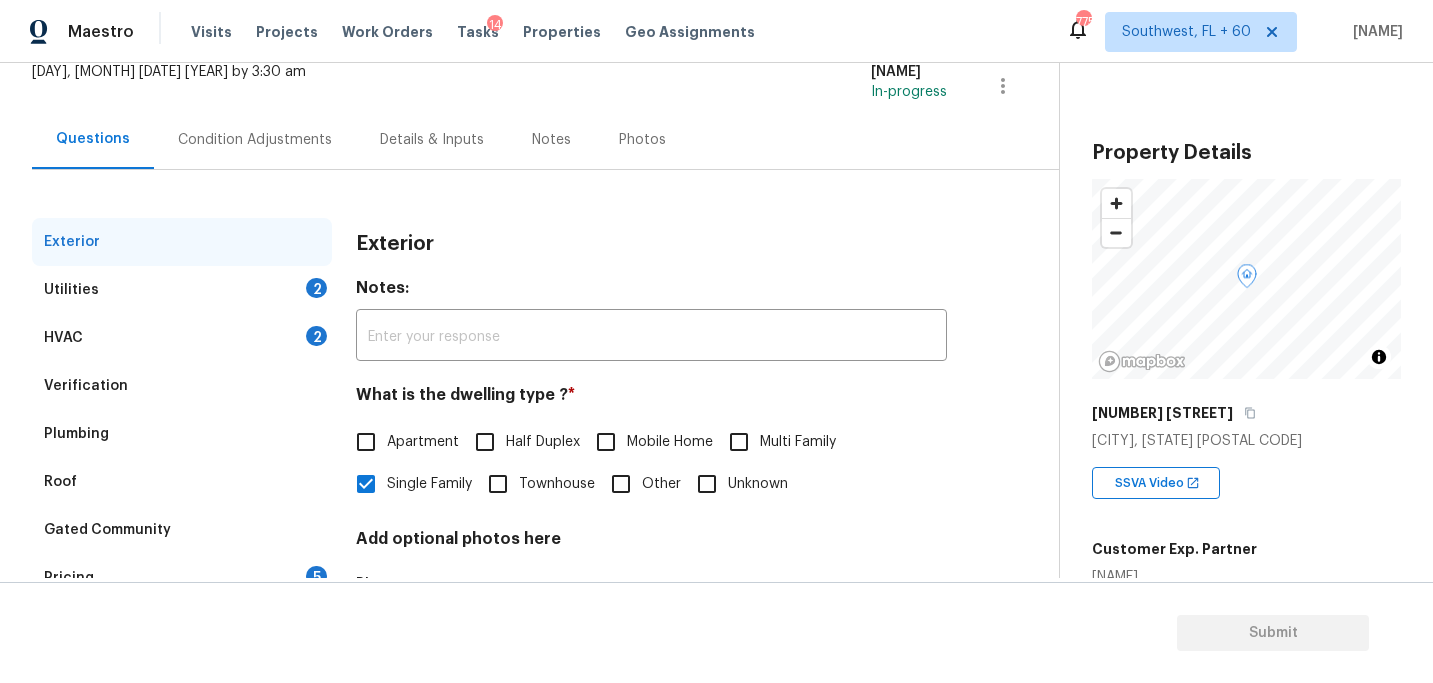 scroll, scrollTop: 259, scrollLeft: 0, axis: vertical 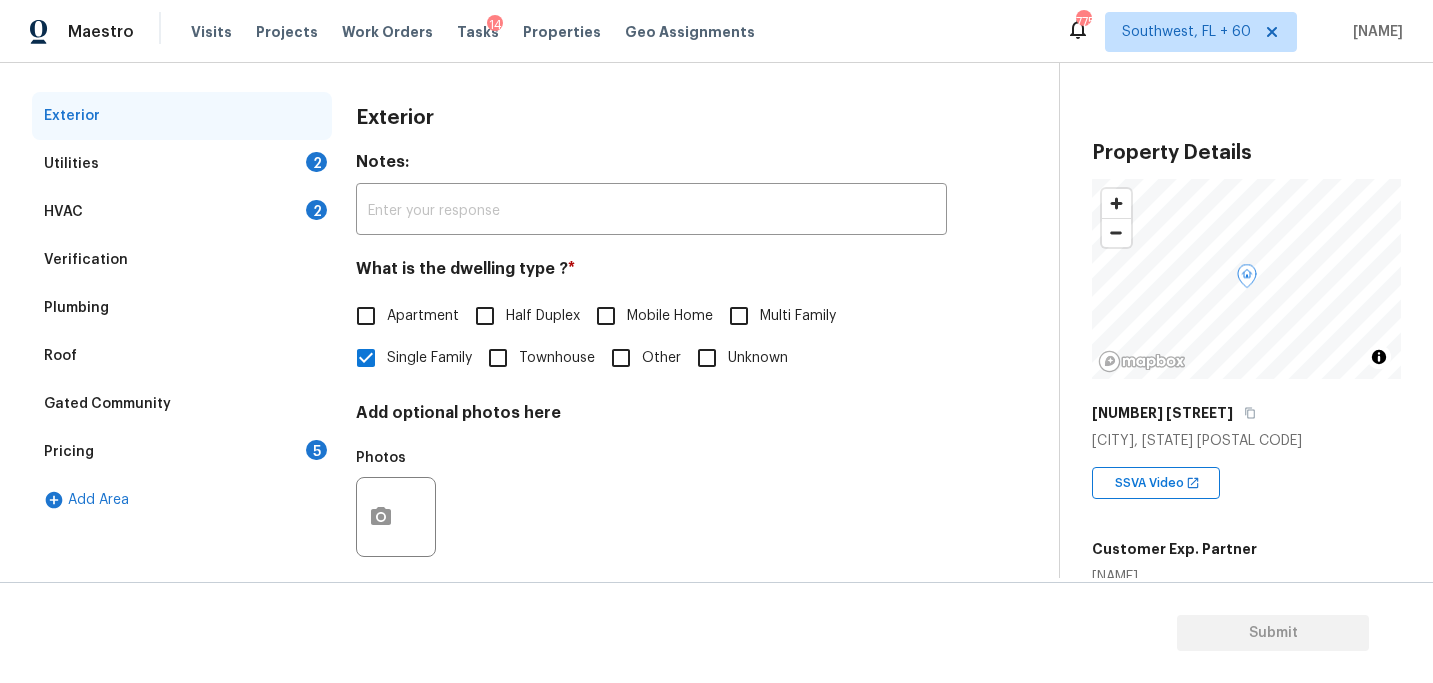 click on "Verification" at bounding box center (182, 260) 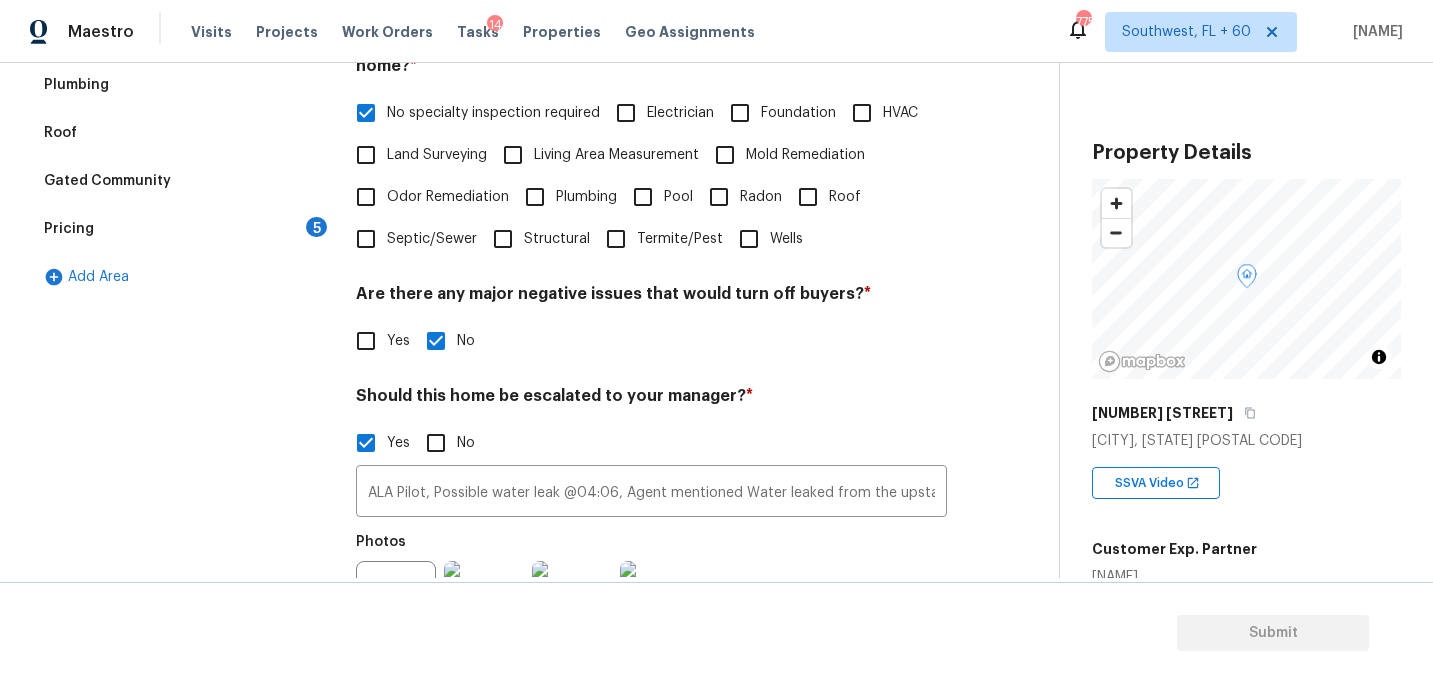 scroll, scrollTop: 534, scrollLeft: 0, axis: vertical 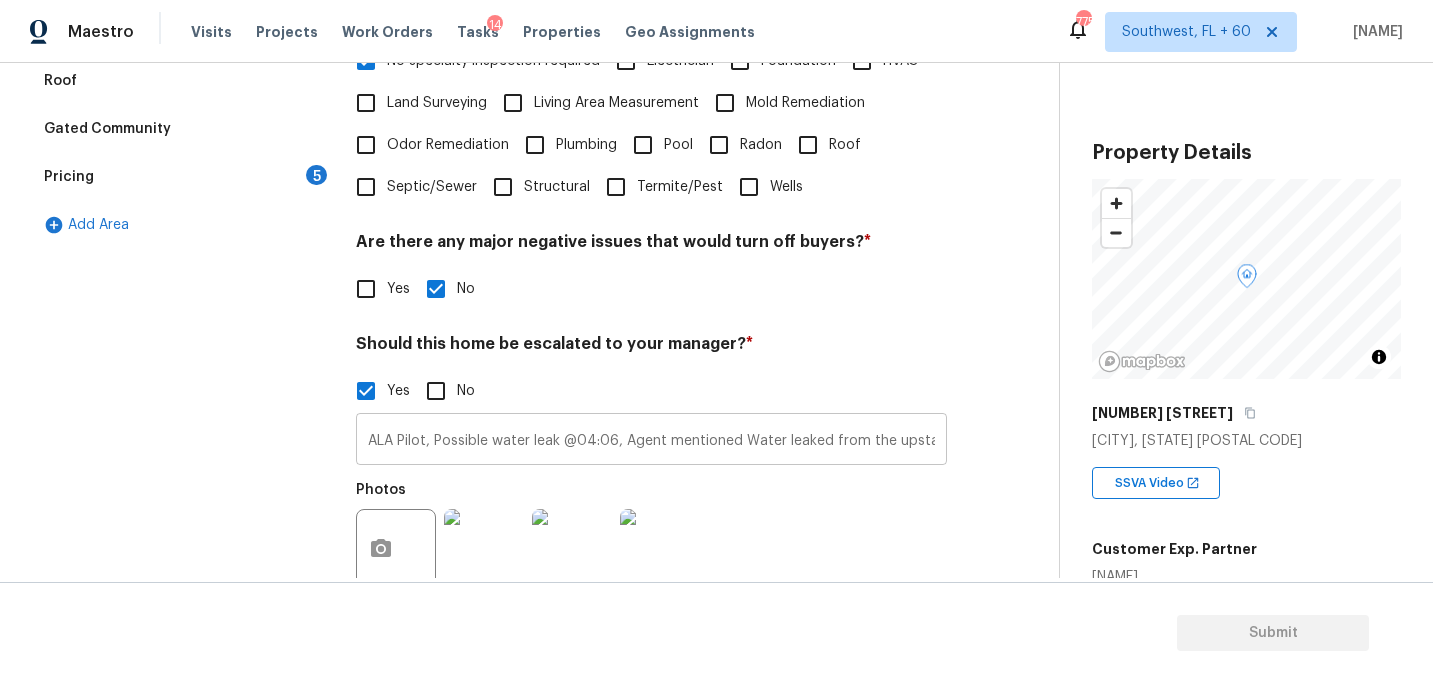 click on "ALA Pilot, Possible water leak @04:06, Agent mentioned Water leaked from the upstairs bathroom has not been fixed needs review, Possible foundation and leak @07:20" at bounding box center [651, 441] 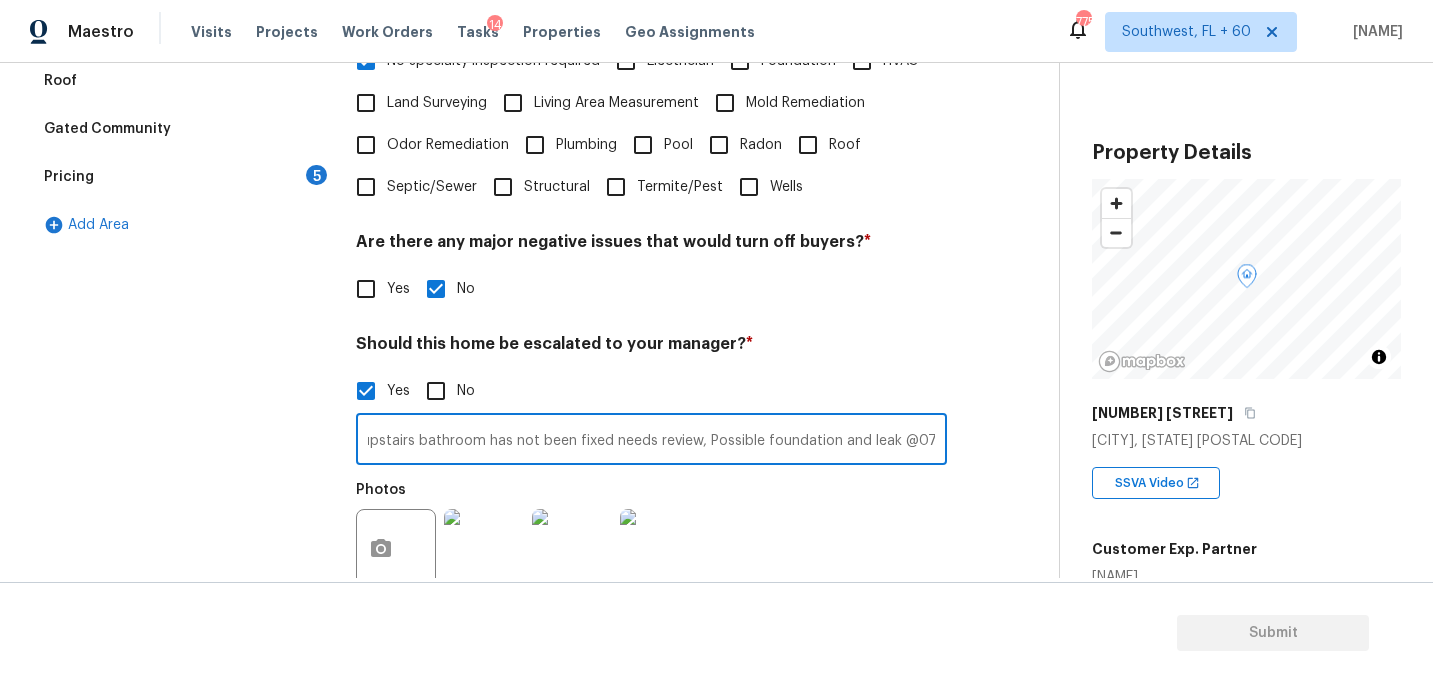 scroll, scrollTop: 0, scrollLeft: 536, axis: horizontal 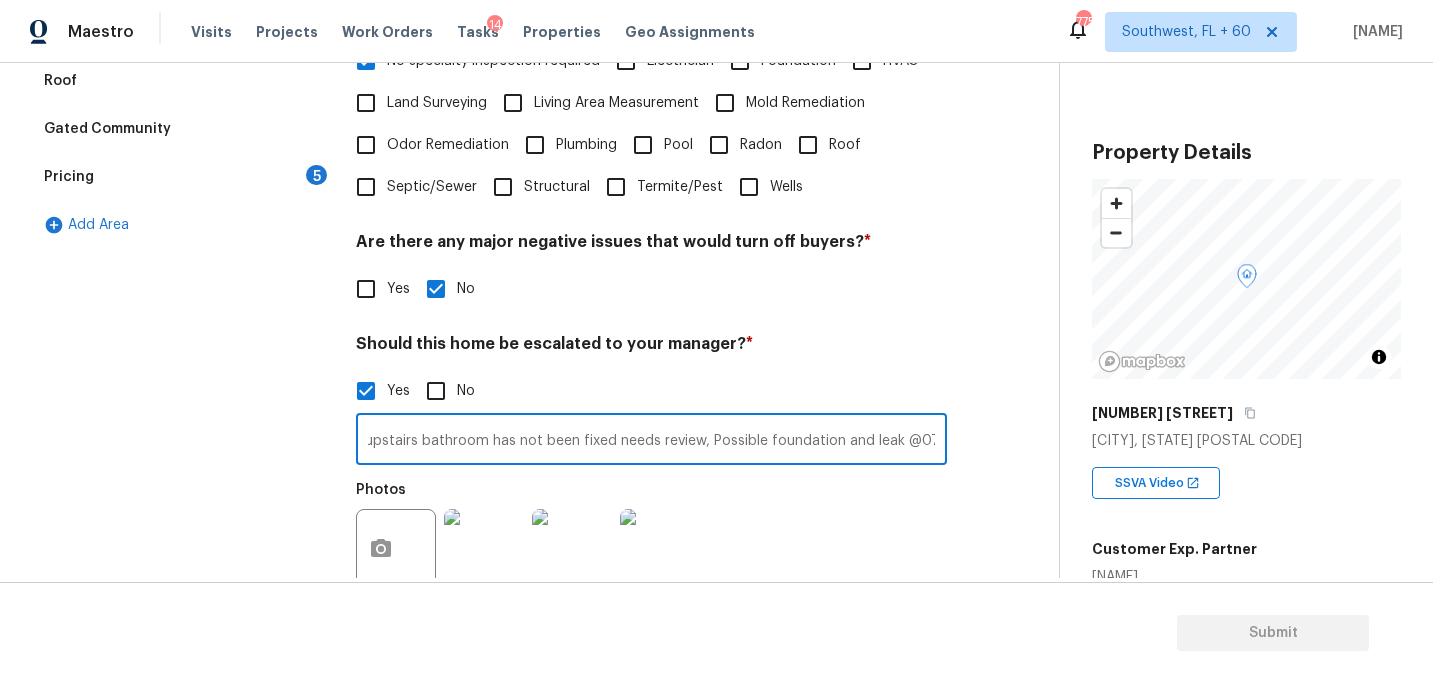 click on "ALA Pilot, Possible water leak @04:06, Agent mentioned Water leaked from the upstairs bathroom has not been fixed needs review, Possible foundation and leak @07:20" at bounding box center [651, 441] 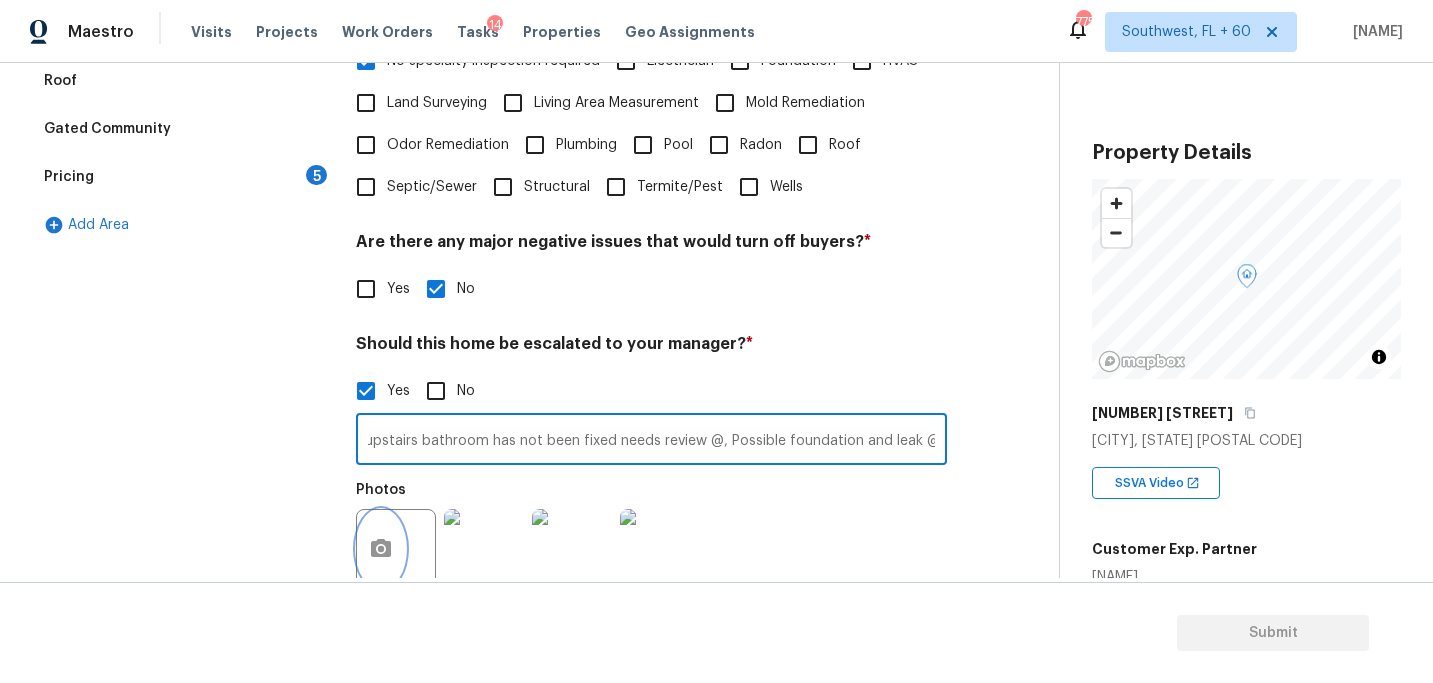 click 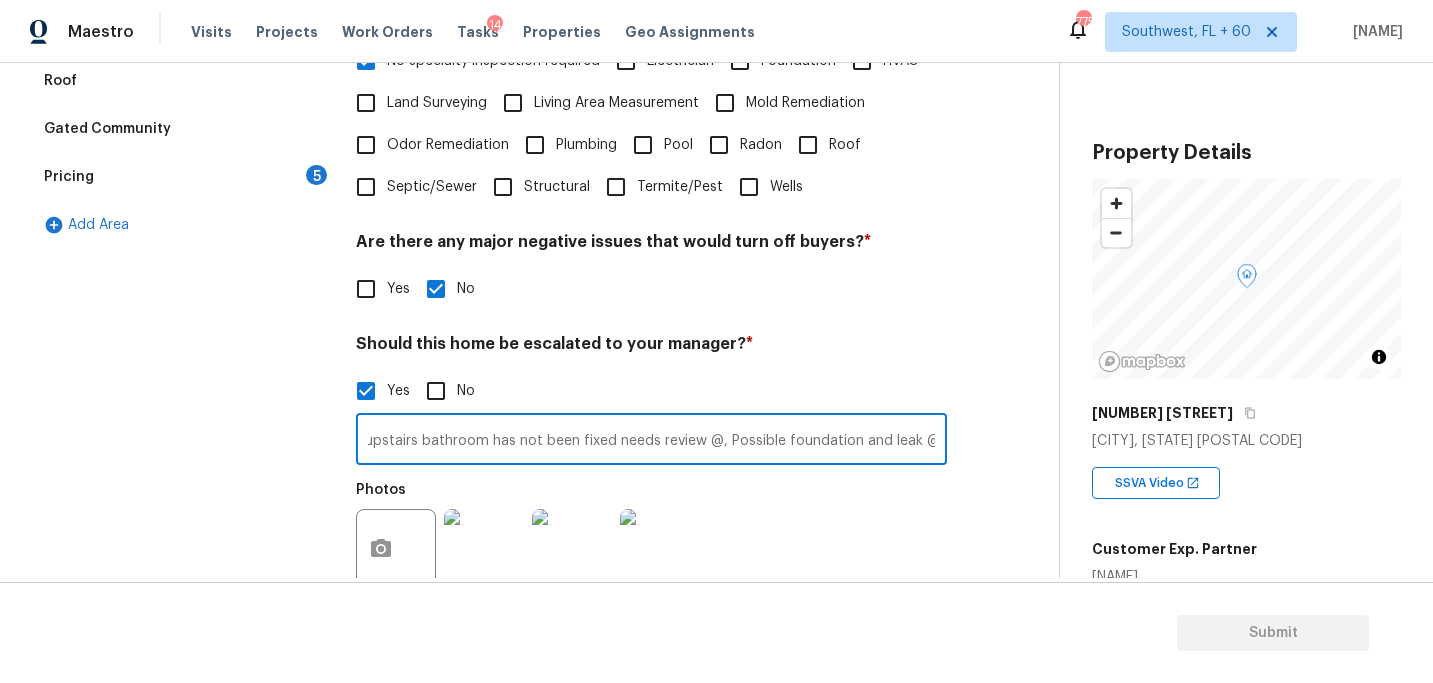 scroll, scrollTop: 0, scrollLeft: 0, axis: both 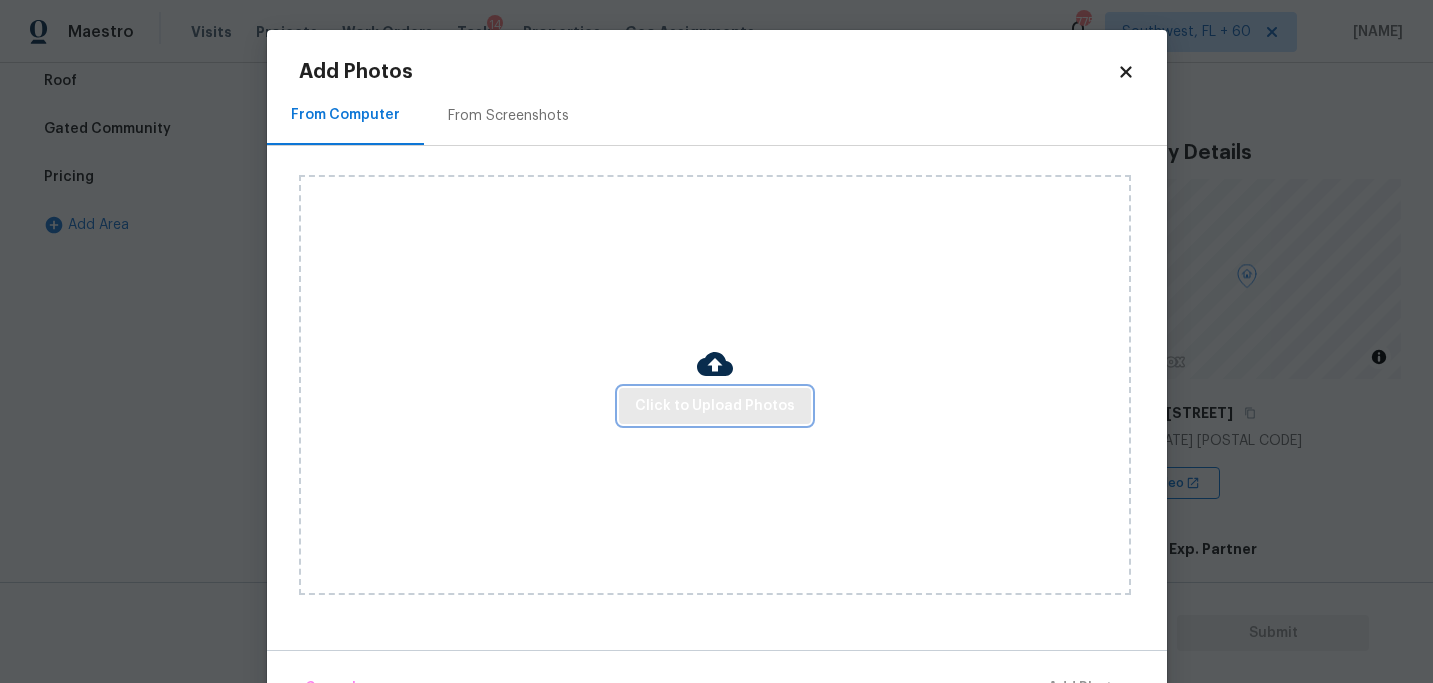 click on "Click to Upload Photos" at bounding box center (715, 406) 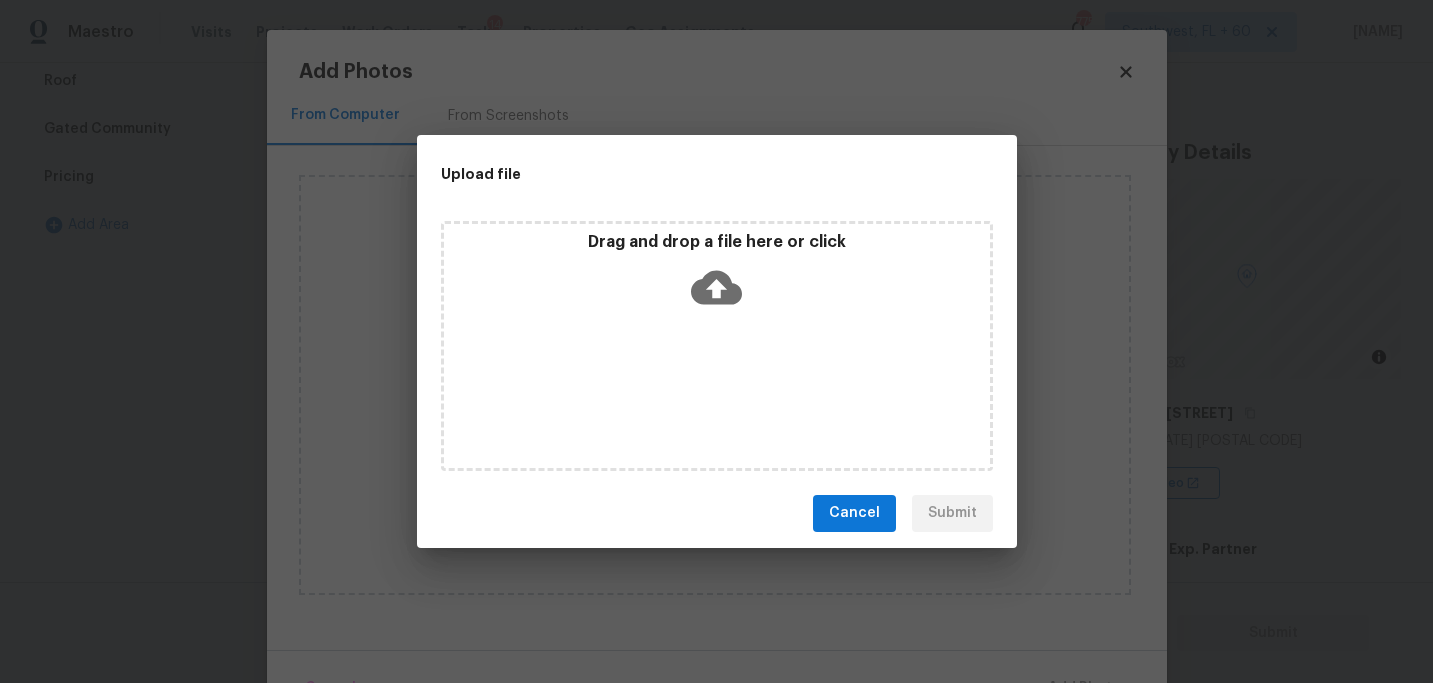 click 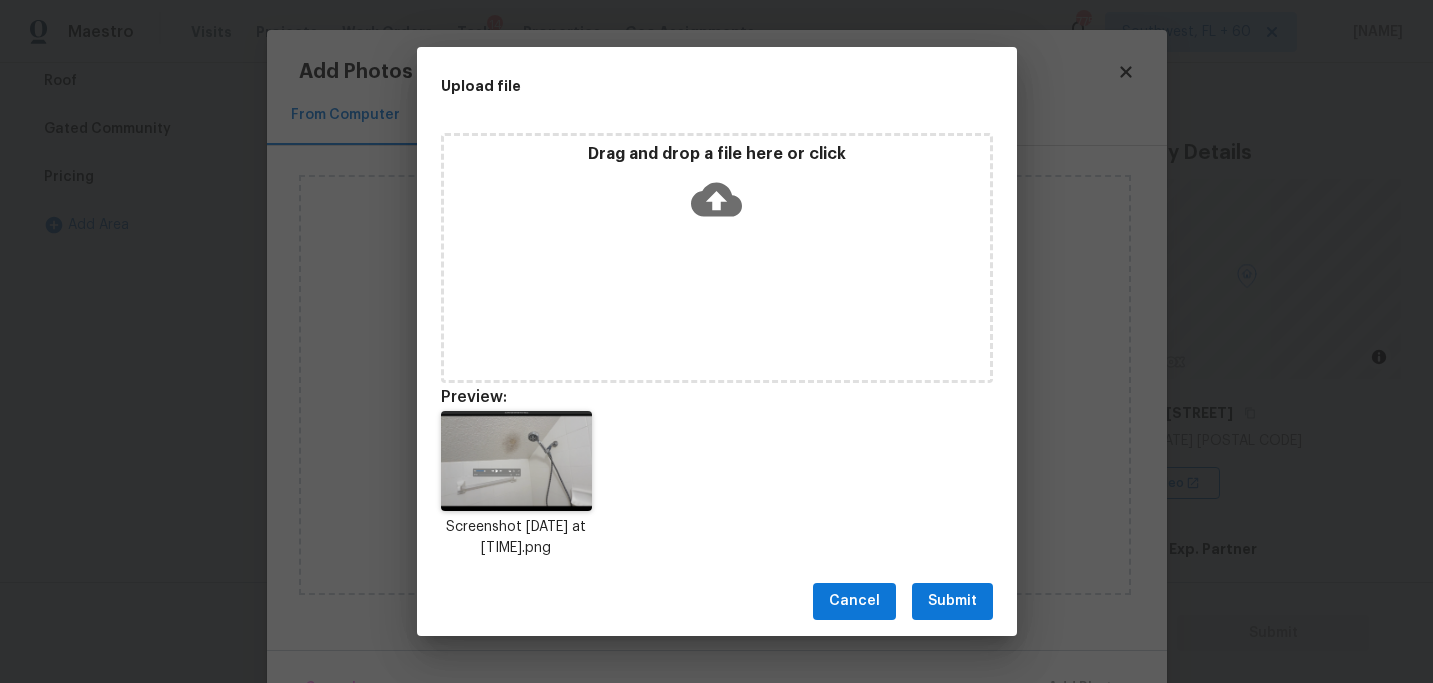 click on "Submit" at bounding box center [952, 601] 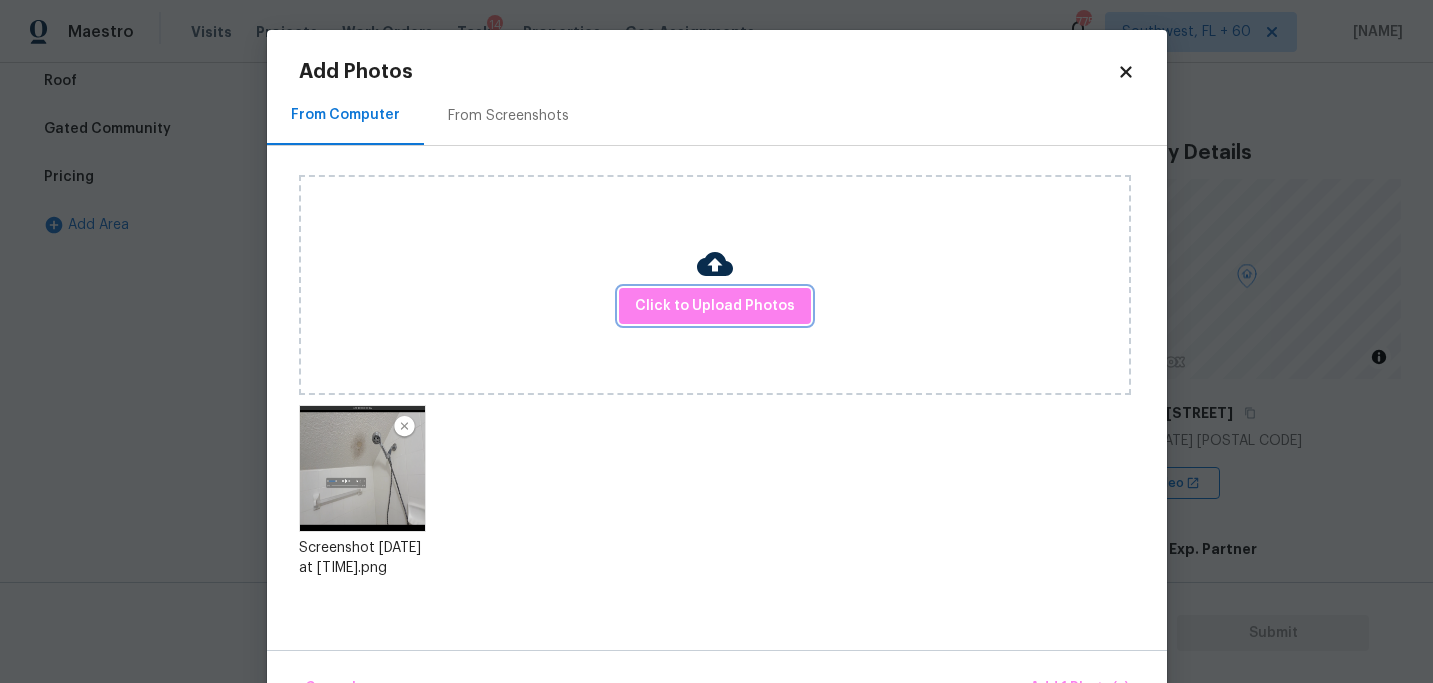 scroll, scrollTop: 57, scrollLeft: 0, axis: vertical 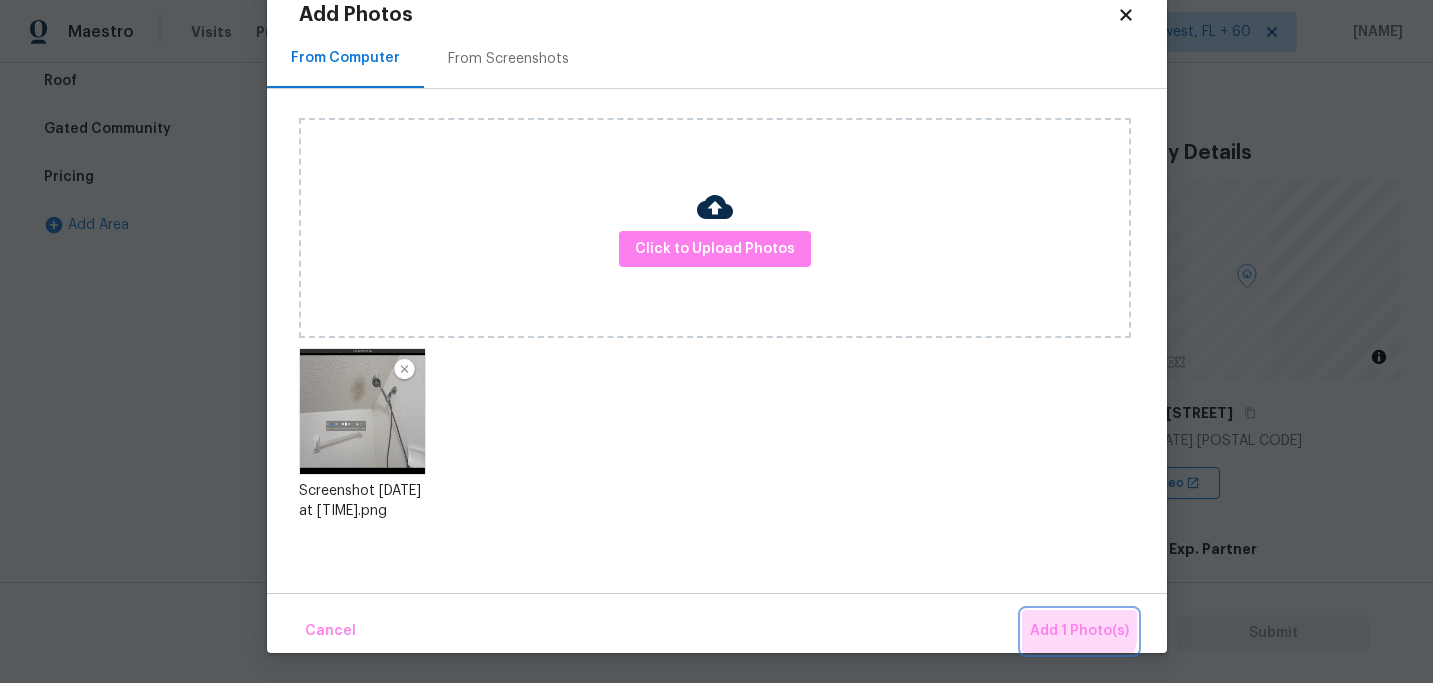 click on "Add 1 Photo(s)" at bounding box center (1079, 631) 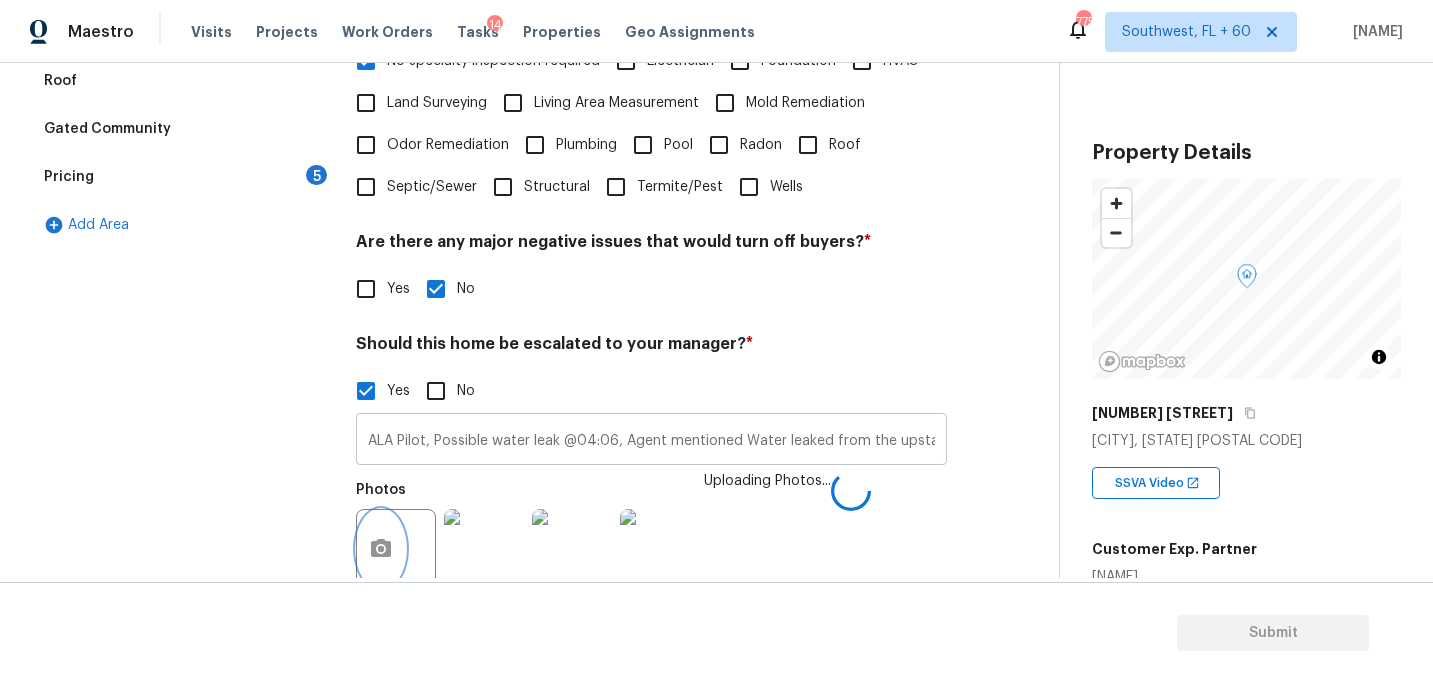 scroll, scrollTop: 545, scrollLeft: 0, axis: vertical 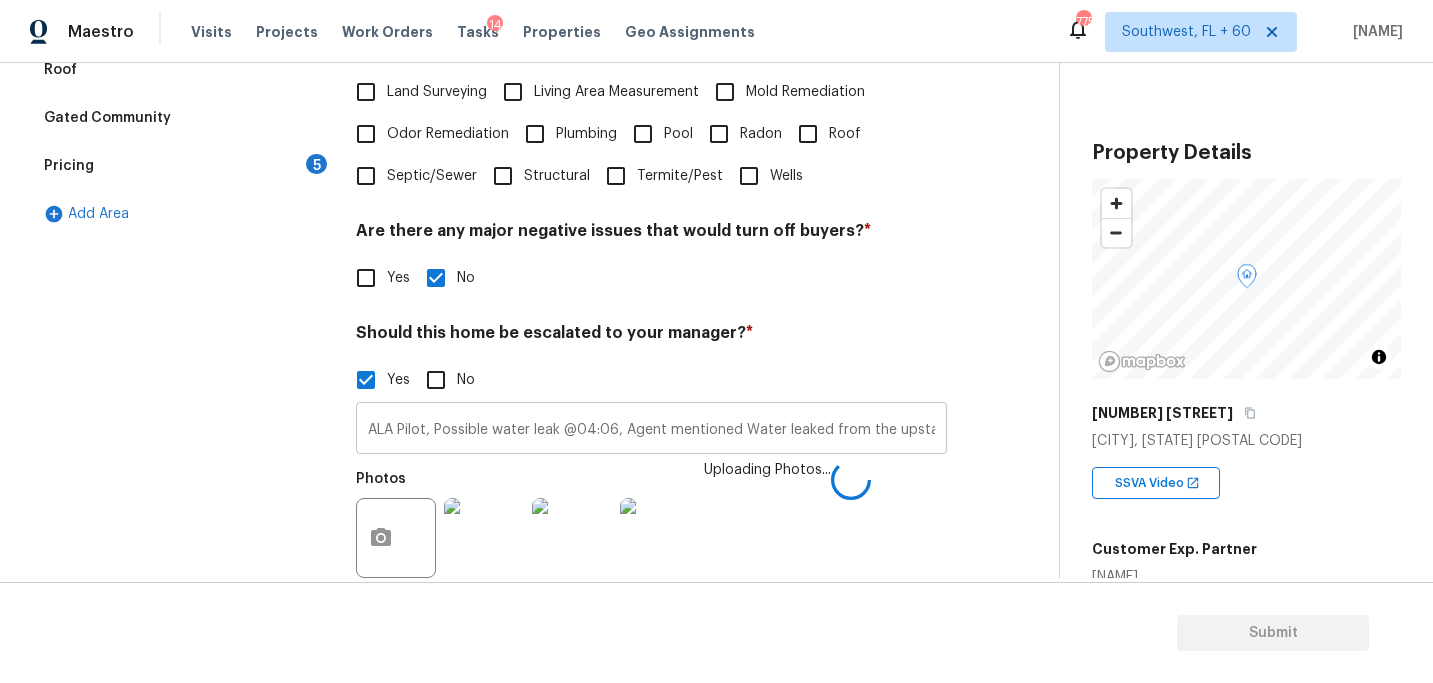 click on "ALA Pilot, Possible water leak @04:06, Agent mentioned Water leaked from the upstairs bathroom has not been fixed needs review @, Possible foundation and leak @07:20" at bounding box center [651, 430] 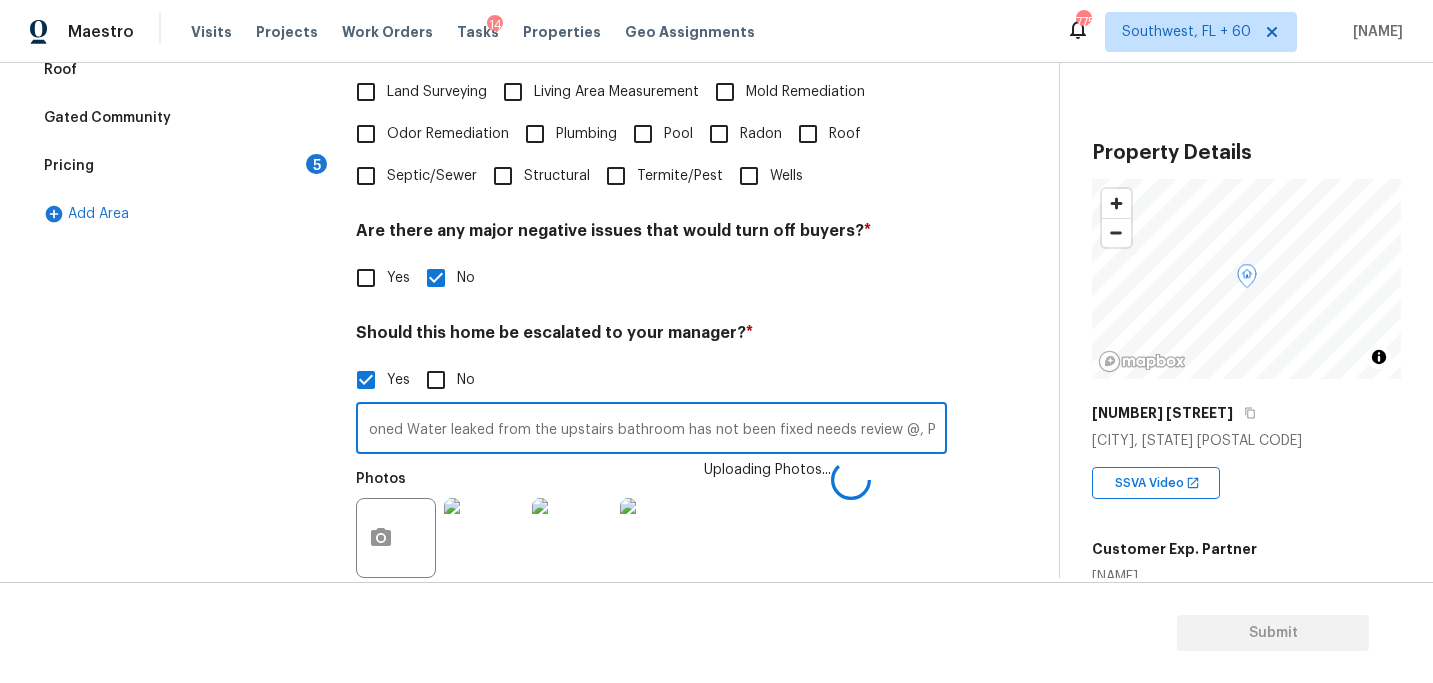 scroll, scrollTop: 0, scrollLeft: 347, axis: horizontal 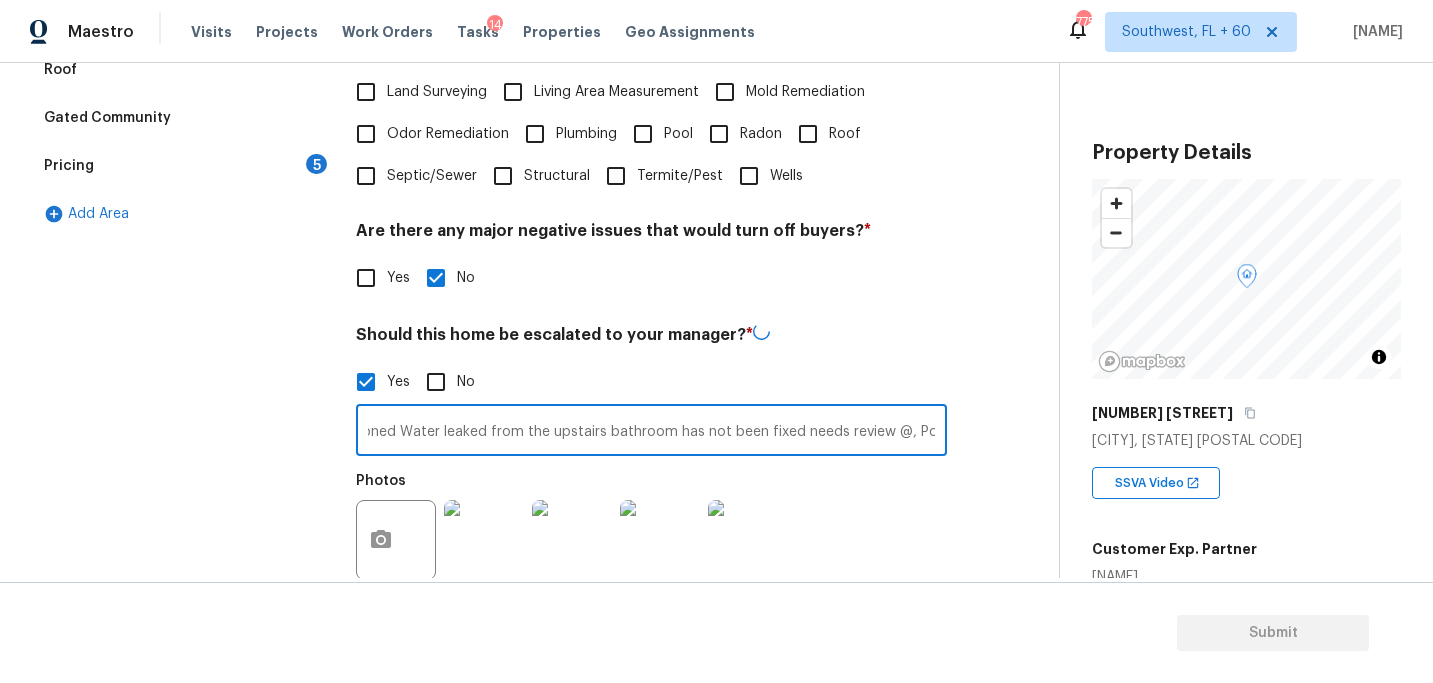 click on "ALA Pilot, Possible water leak @04:06, Agent mentioned Water leaked from the upstairs bathroom has not been fixed needs review @, Possible foundation and leak @07:20" at bounding box center [651, 432] 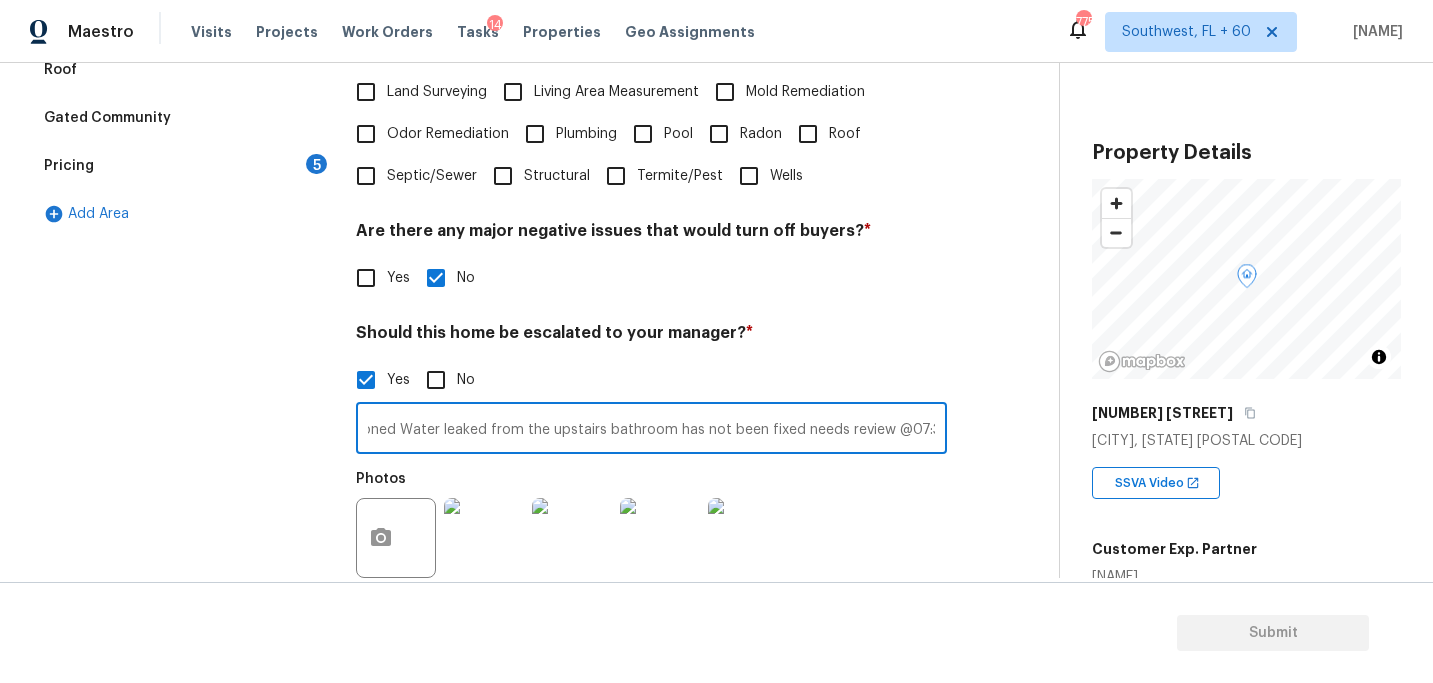 type on "ALA Pilot, Possible water leak @04:06, Agent mentioned Water leaked from the upstairs bathroom has not been fixed needs review @07:31, Possible foundation and leak @07:20" 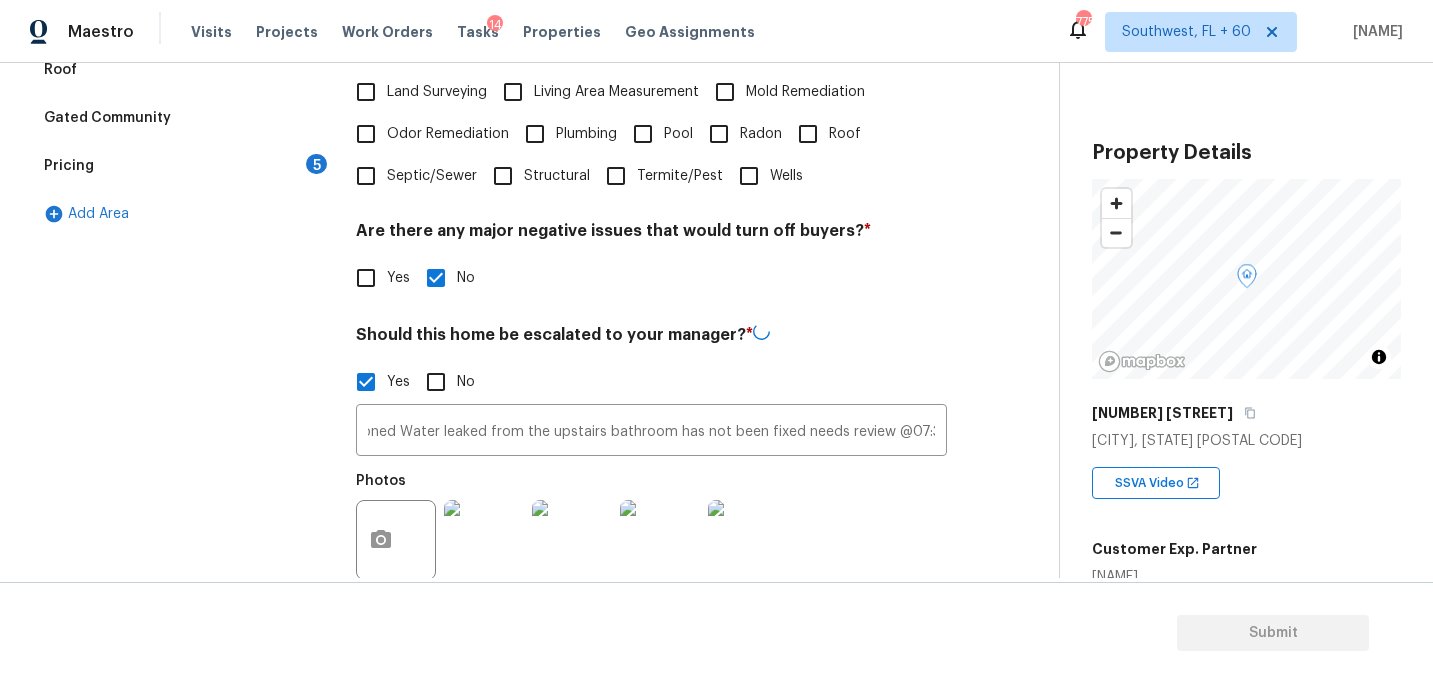 click on "Verification Notes: ​ Are any specialty inspections required before making a decision on this home?  * No specialty inspection required Electrician Foundation HVAC Land Surveying Living Area Measurement Mold Remediation Odor Remediation Plumbing Pool Radon Roof Septic/Sewer Structural Termite/Pest Wells Are there any major negative issues that would turn off buyers?  * Yes No Should this home be escalated to your manager?  * Yes No ALA Pilot, Possible water leak @04:06, Agent mentioned Water leaked from the upstairs bathroom has not been fixed needs review @07:31, Possible foundation and leak @07:20 ​ Photos Do you recommend a walk on this home? If so, please provide details and specify whether the issue is on the interior or exterior of the home.  * Yes No" at bounding box center [651, 272] 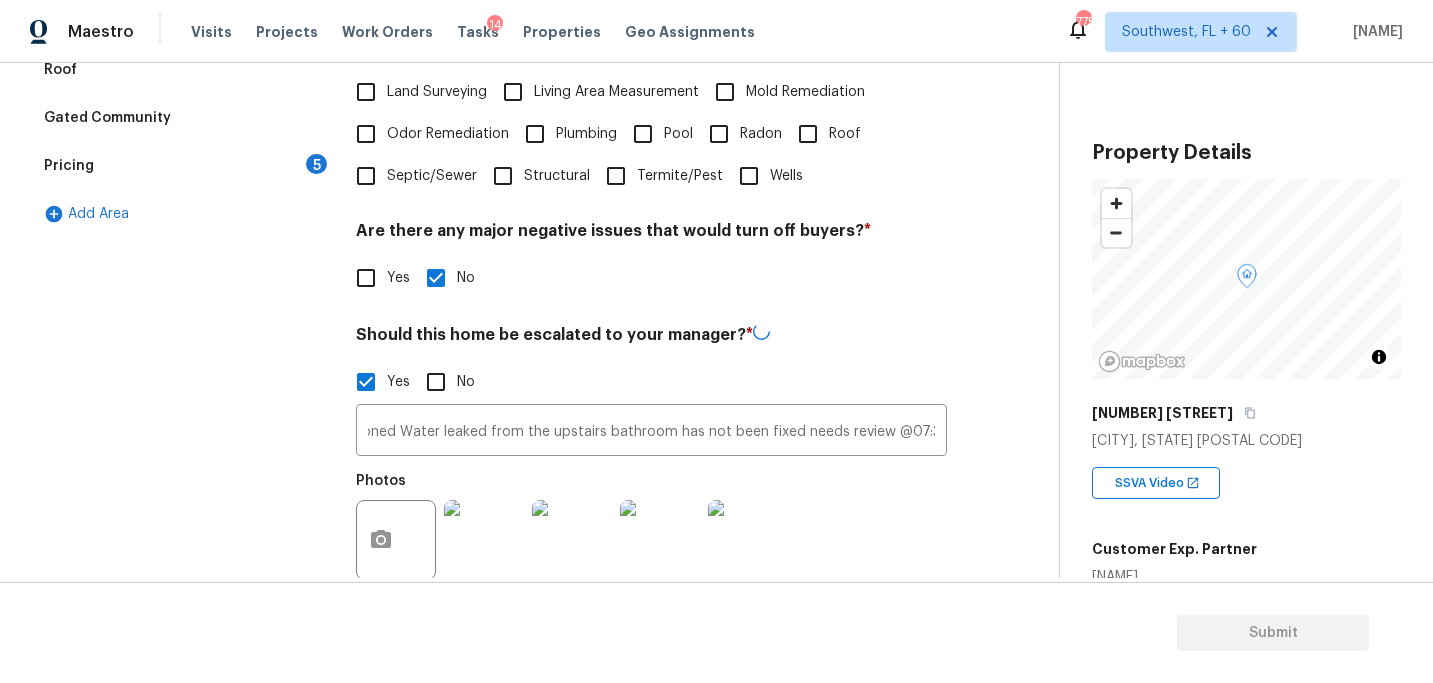scroll, scrollTop: 0, scrollLeft: 0, axis: both 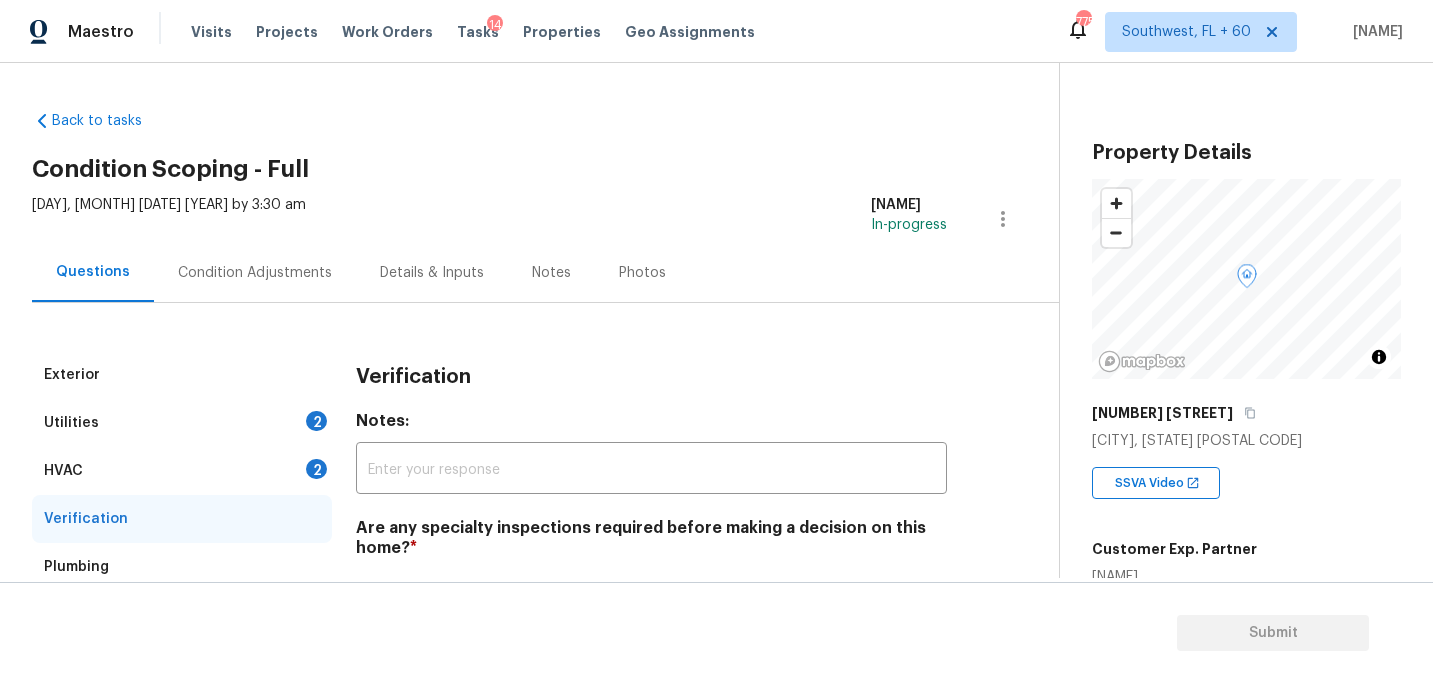 click on "Condition Adjustments" at bounding box center [255, 273] 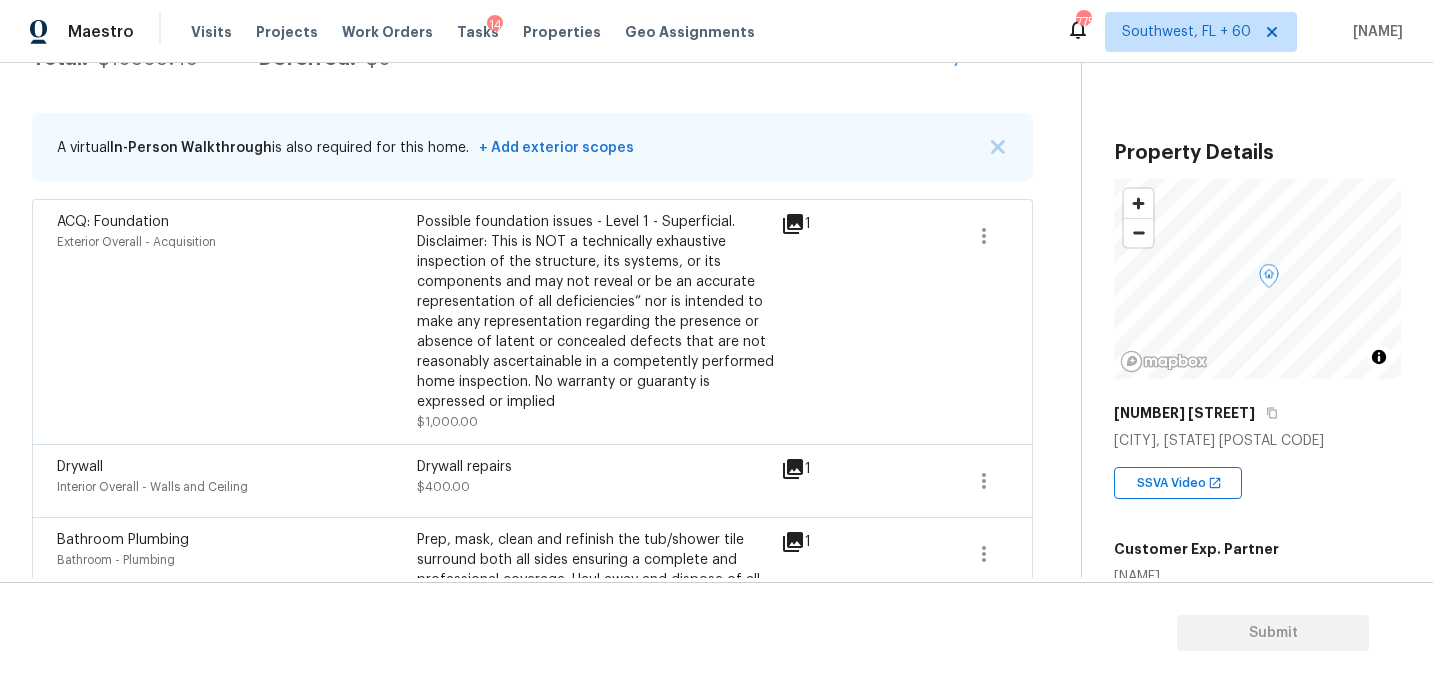 scroll, scrollTop: 307, scrollLeft: 0, axis: vertical 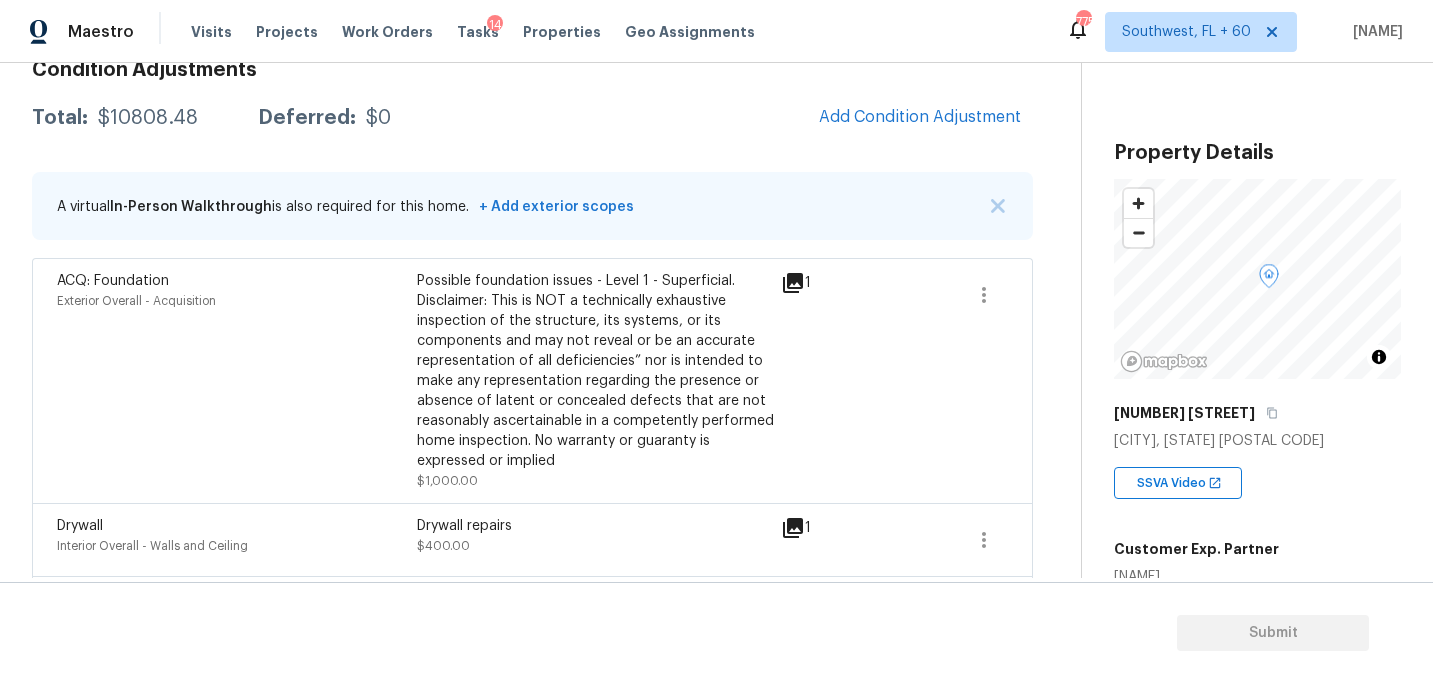 click on "Possible foundation issues - Level 1 - Superficial. Disclaimer: This is NOT a technically exhaustive inspection of the structure, its systems, or its components and may not reveal or be an accurate representation of all deficiencies” nor is intended to make any representation regarding the presence or absence of latent or concealed defects that are not reasonably ascertainable in a competently performed home inspection. No warranty or guaranty is expressed or implied" at bounding box center (597, 371) 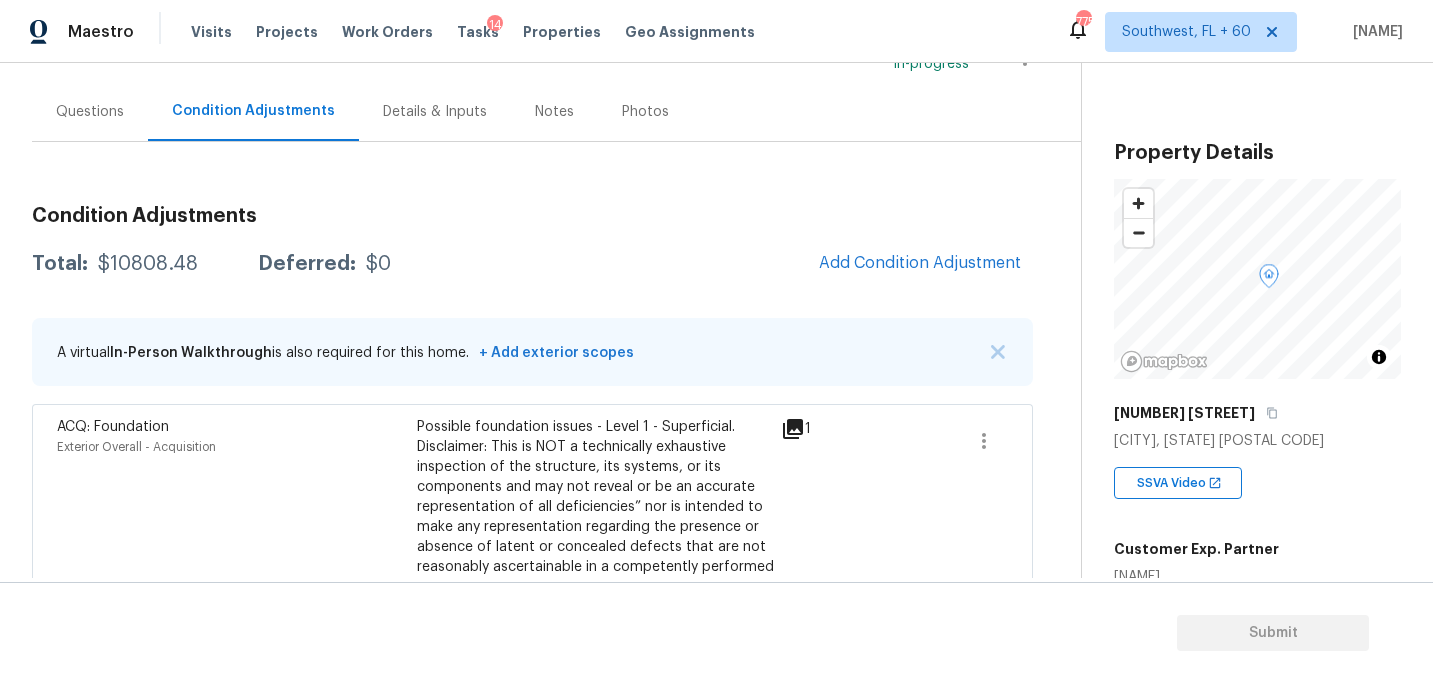 scroll, scrollTop: 376, scrollLeft: 0, axis: vertical 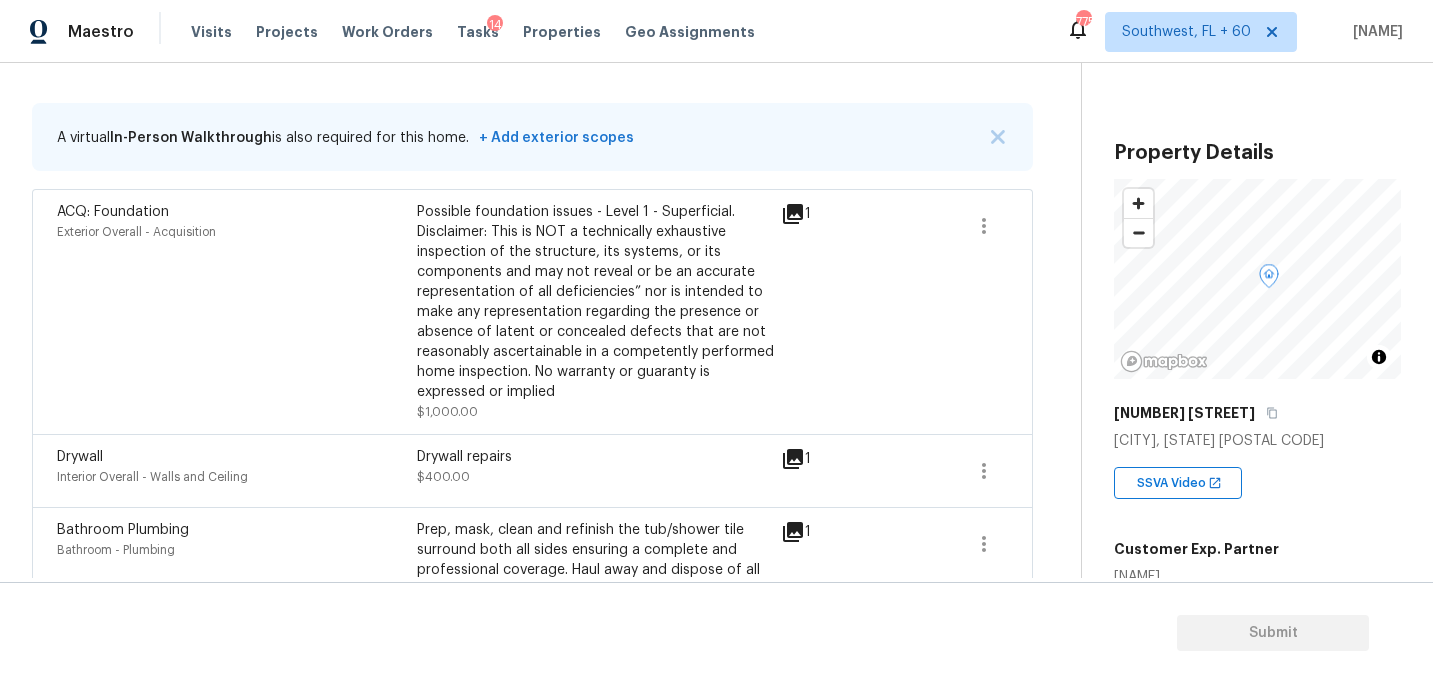 click on "Possible foundation issues - Level 1 - Superficial. Disclaimer: This is NOT a technically exhaustive inspection of the structure, its systems, or its components and may not reveal or be an accurate representation of all deficiencies” nor is intended to make any representation regarding the presence or absence of latent or concealed defects that are not reasonably ascertainable in a competently performed home inspection. No warranty or guaranty is expressed or implied $1,000.00" at bounding box center (597, 312) 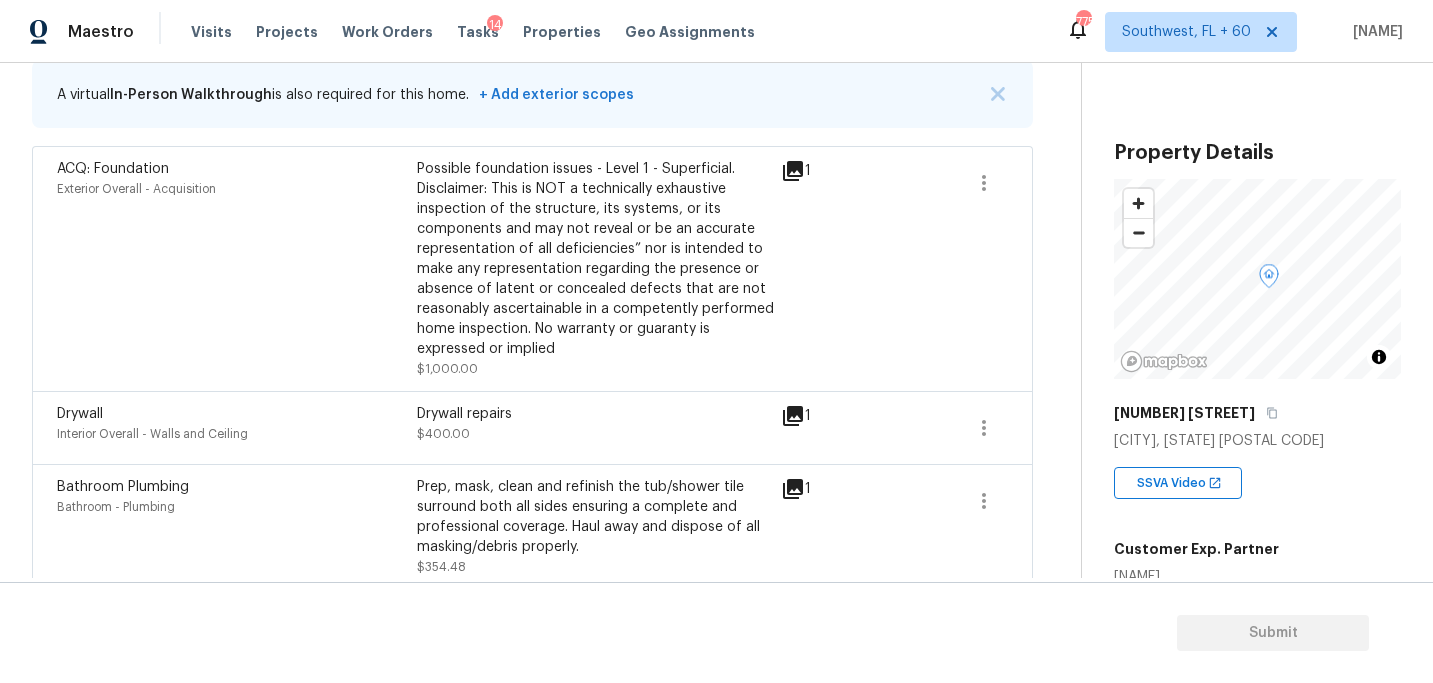 click on "Possible foundation issues - Level 1 - Superficial. Disclaimer: This is NOT a technically exhaustive inspection of the structure, its systems, or its components and may not reveal or be an accurate representation of all deficiencies” nor is intended to make any representation regarding the presence or absence of latent or concealed defects that are not reasonably ascertainable in a competently performed home inspection. No warranty or guaranty is expressed or implied" at bounding box center (597, 259) 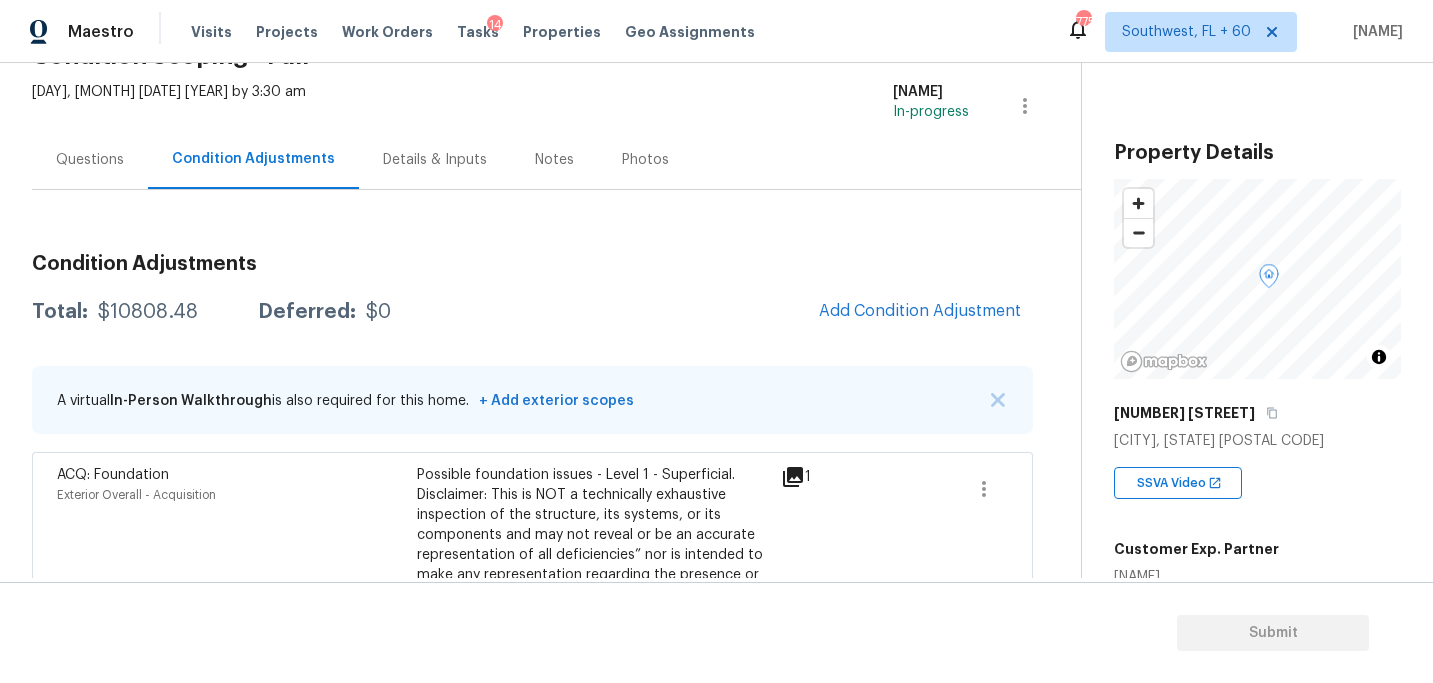 scroll, scrollTop: 108, scrollLeft: 0, axis: vertical 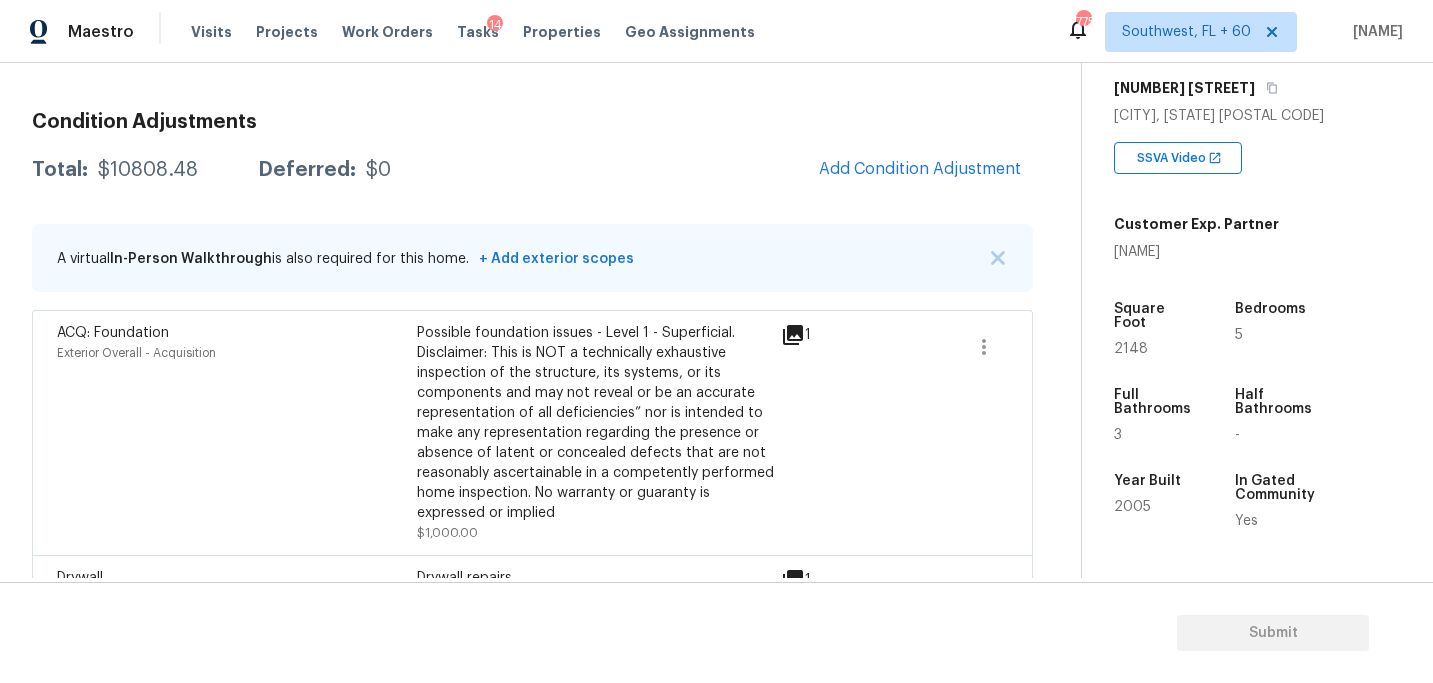 click on "Condition Adjustments Total:  $10808.48 Deferred:  $0 Add Condition Adjustment A virtual  In-Person Walkthrough  is also required for this home.   + Add exterior scopes ACQ: Foundation Exterior Overall - Acquisition Possible foundation issues - Level 1 - Superficial. Disclaimer: This is NOT a technically exhaustive inspection of the structure, its systems, or its components and may not reveal or be an accurate representation of all deficiencies” nor is intended to make any representation regarding the presence or absence of latent or concealed defects that are not reasonably ascertainable in a competently performed home inspection. No warranty or guaranty is expressed or implied $1,000.00   1 Drywall Interior Overall - Walls and Ceiling Drywall repairs $400.00   1 Bathroom Plumbing Bathroom - Plumbing Prep, mask, clean and refinish the tub/shower tile surround both all sides ensuring a complete and professional coverage. Haul away and dispose of all masking/debris properly. $354.48   1 ACQ: Water Leak   1" at bounding box center [532, 778] 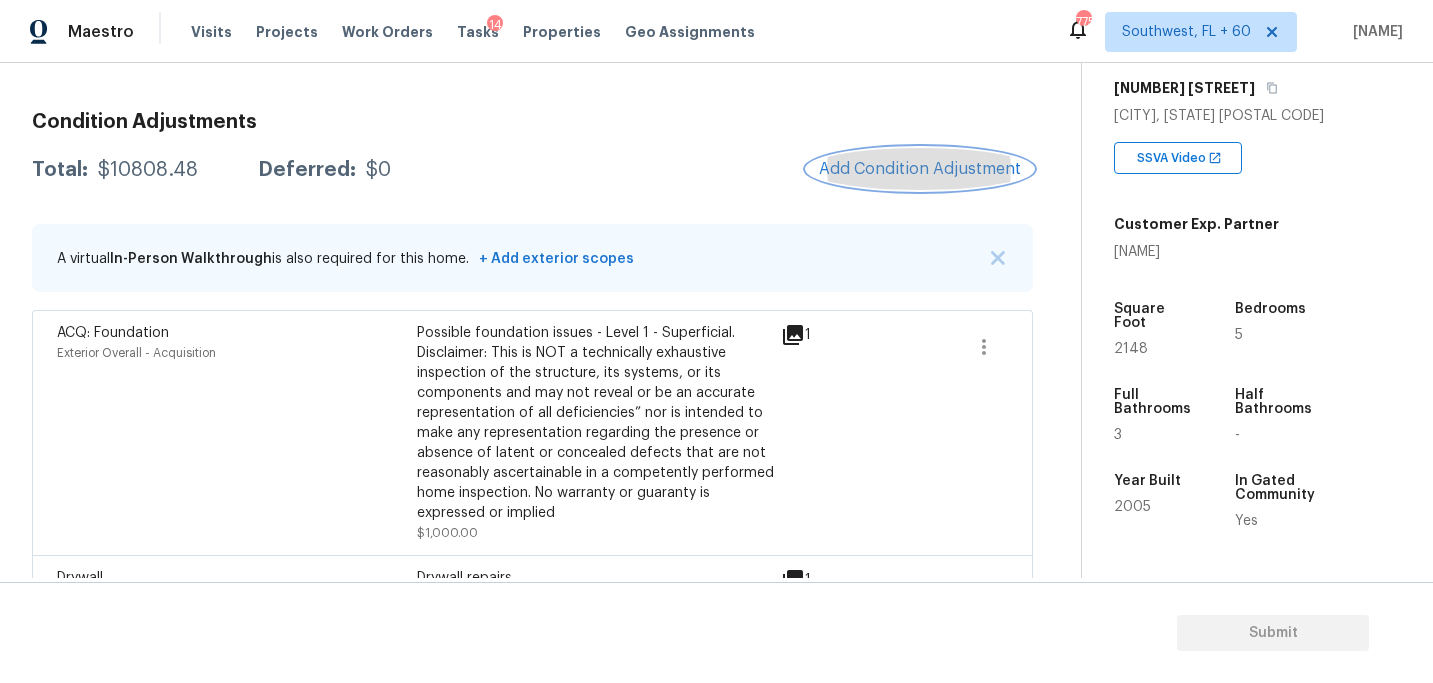 click on "Add Condition Adjustment" at bounding box center (920, 169) 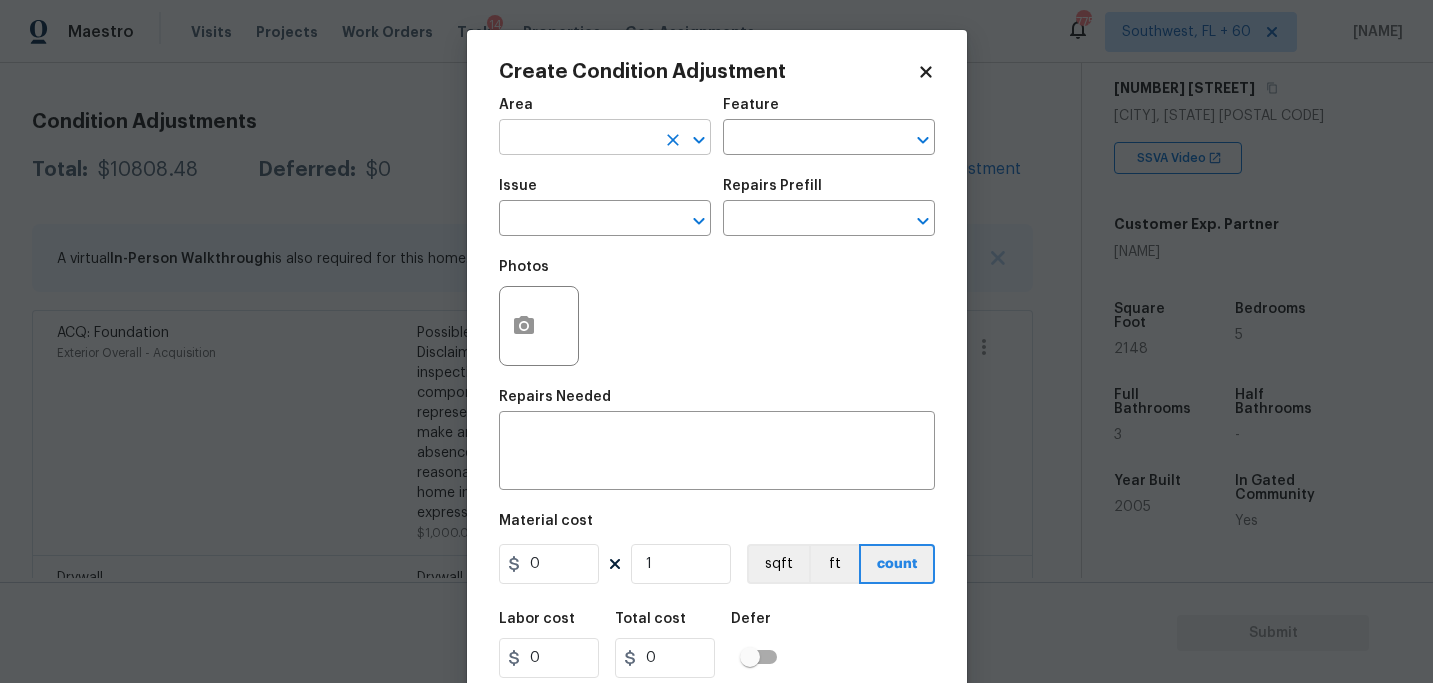 click at bounding box center [577, 139] 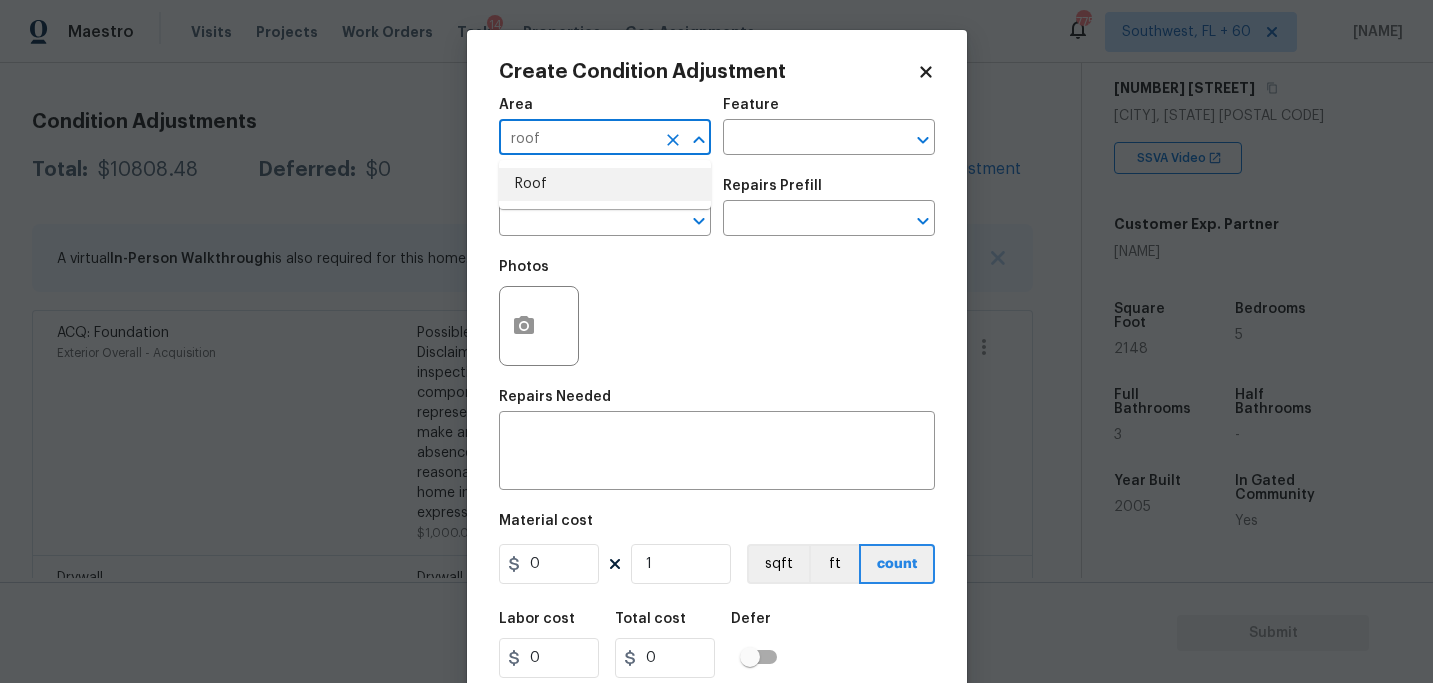 click on "Roof" at bounding box center (605, 184) 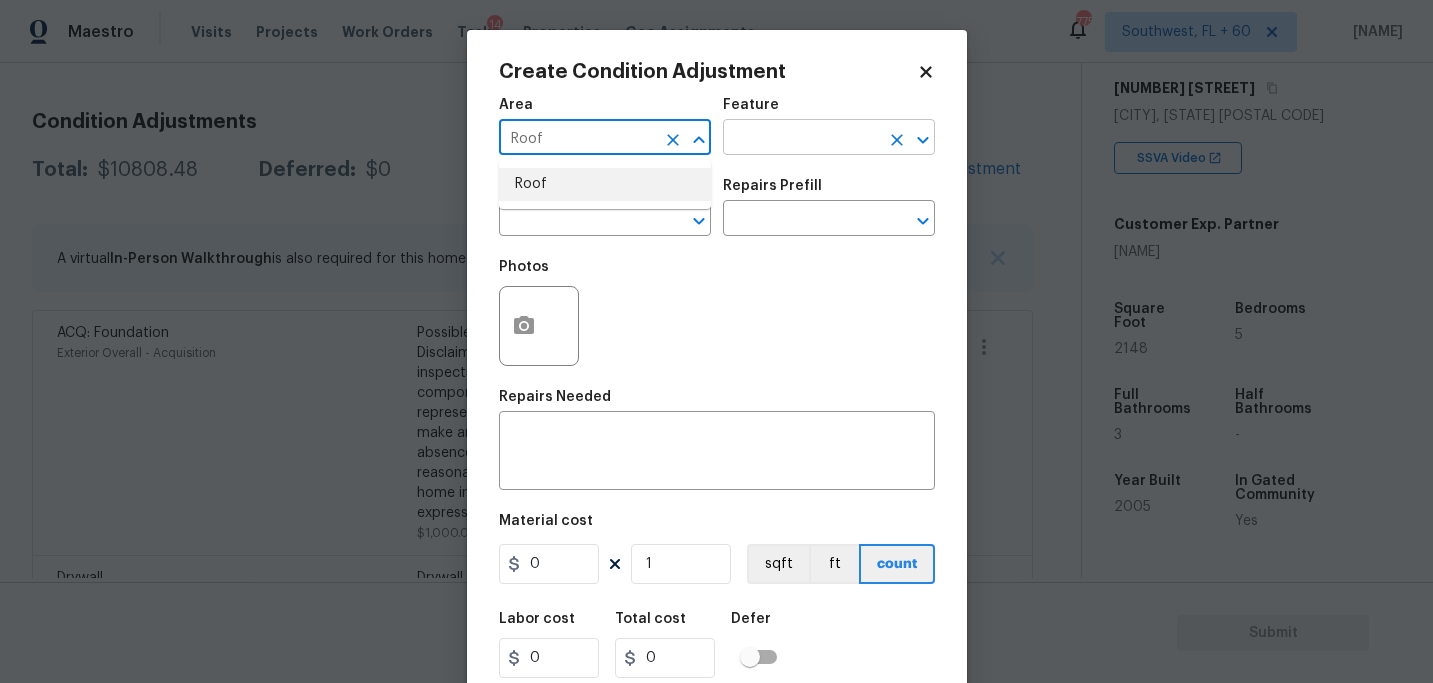type on "Roof" 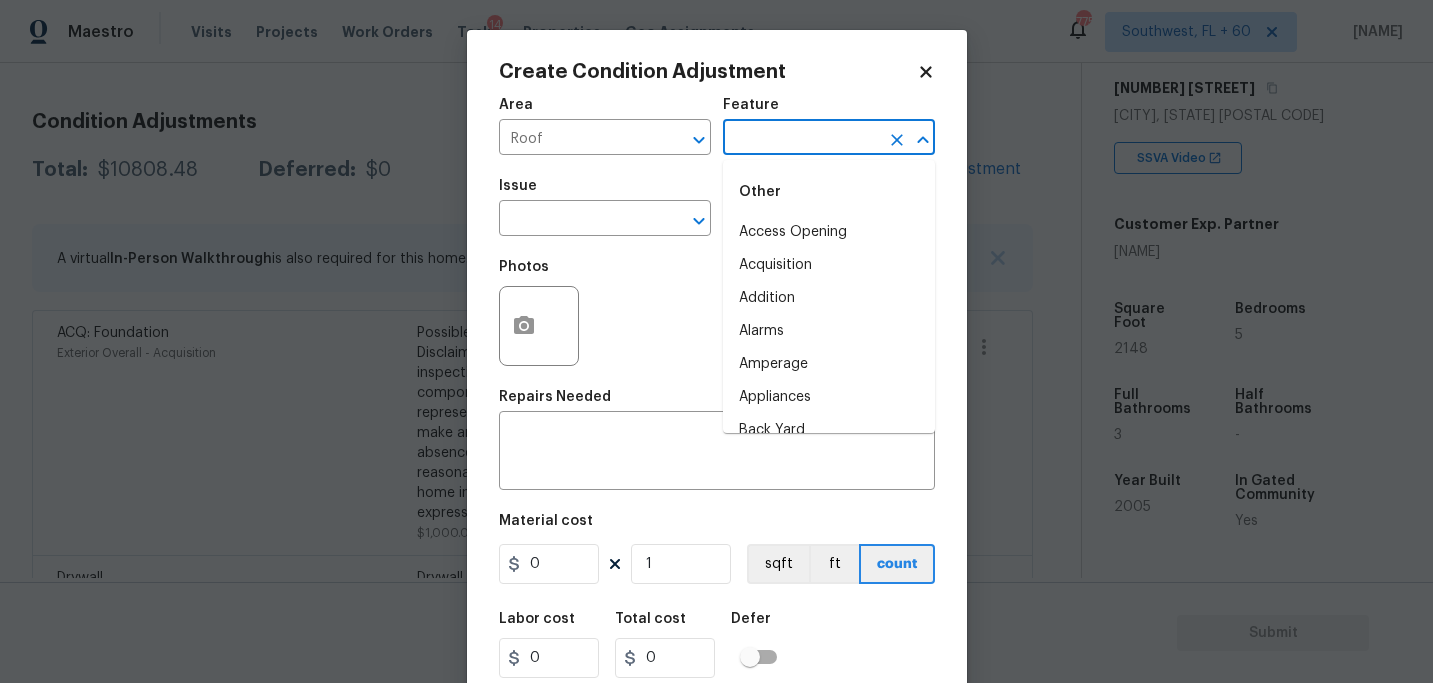 click at bounding box center [801, 139] 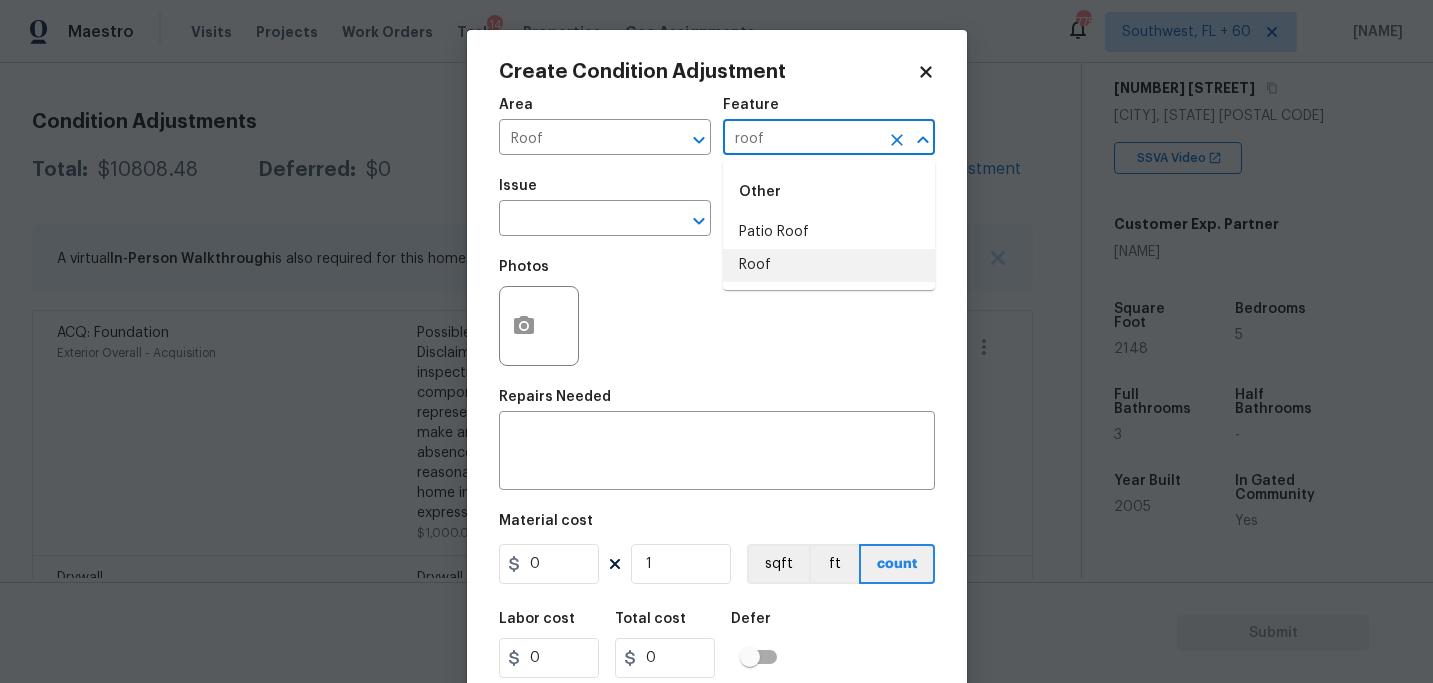click on "Roof" at bounding box center (829, 265) 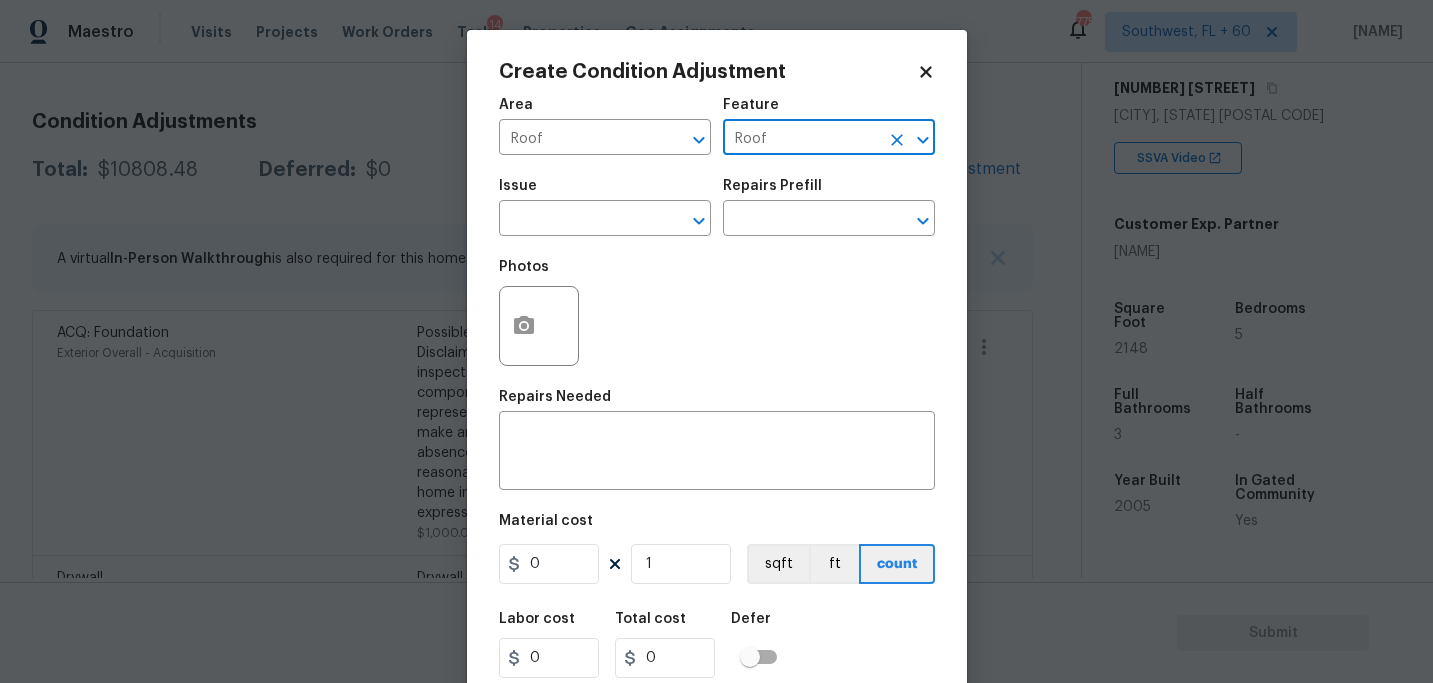 type on "Roof" 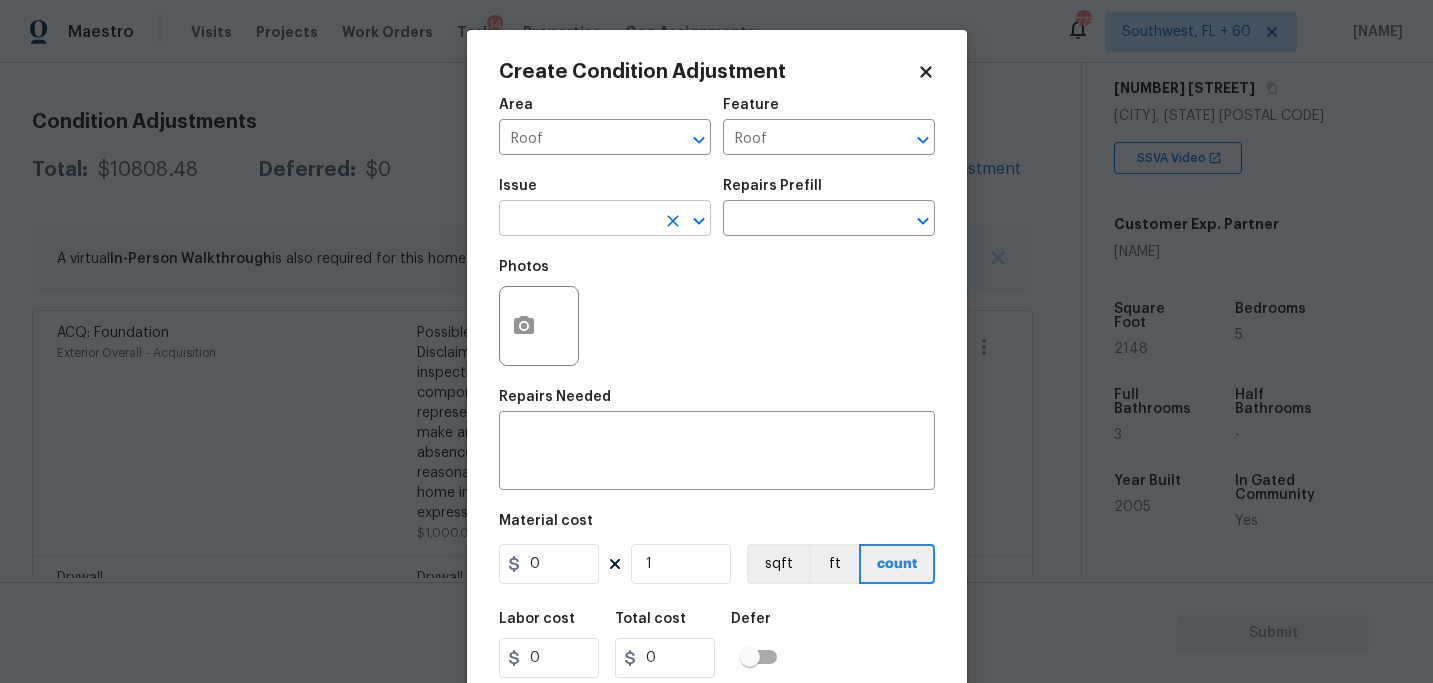 click at bounding box center (577, 220) 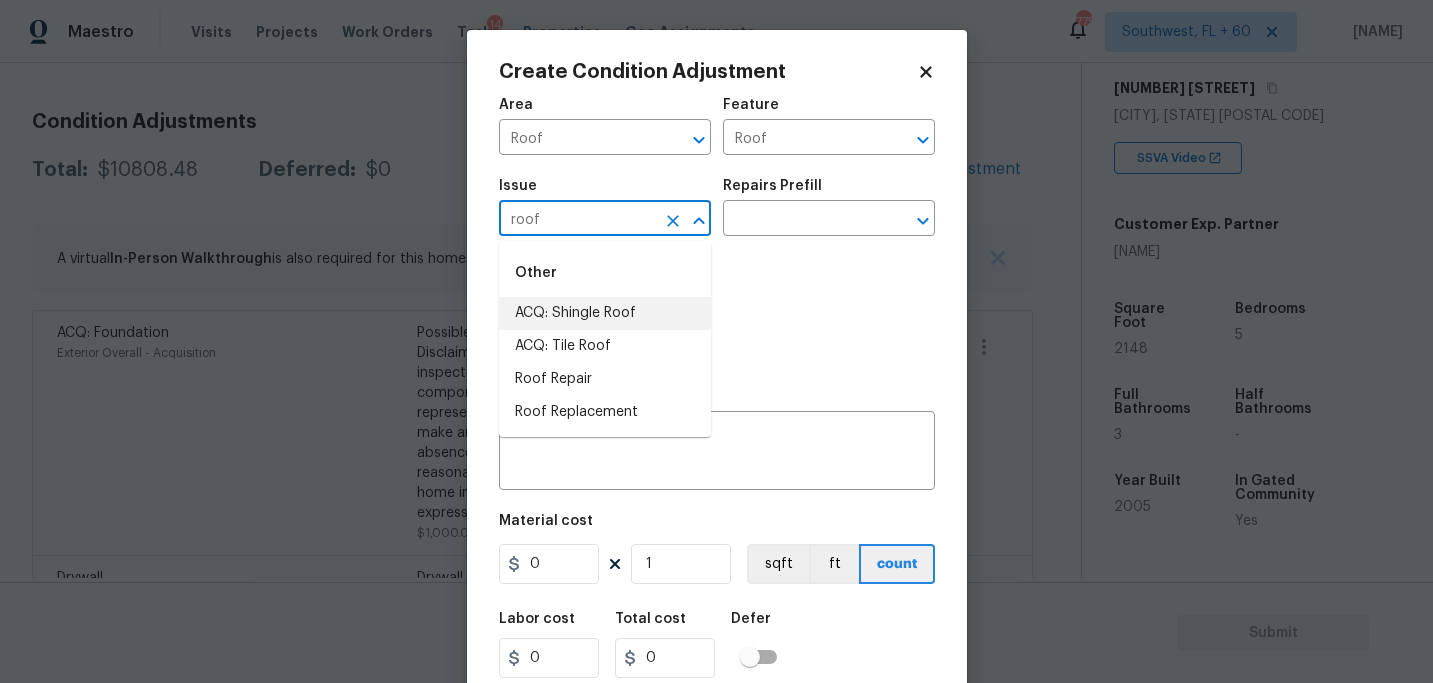 click on "ACQ: Shingle Roof" at bounding box center [605, 313] 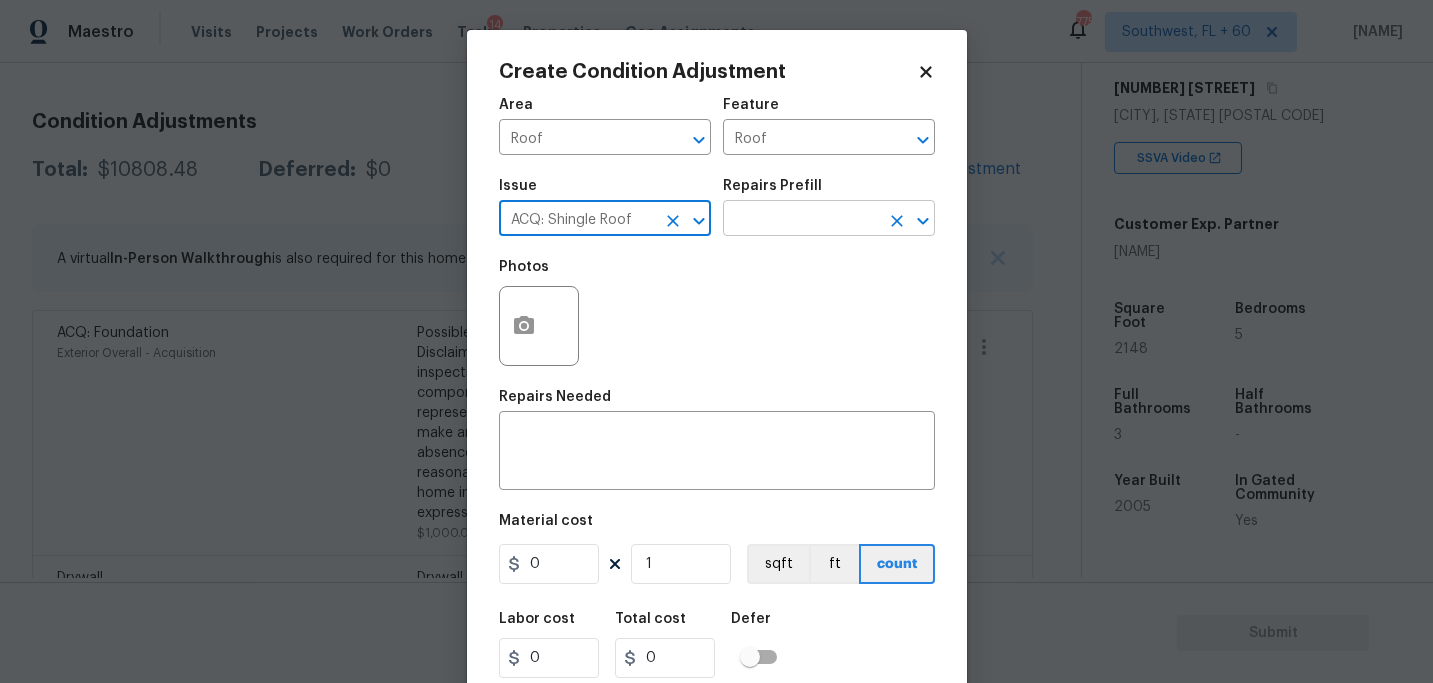 type on "ACQ: Shingle Roof" 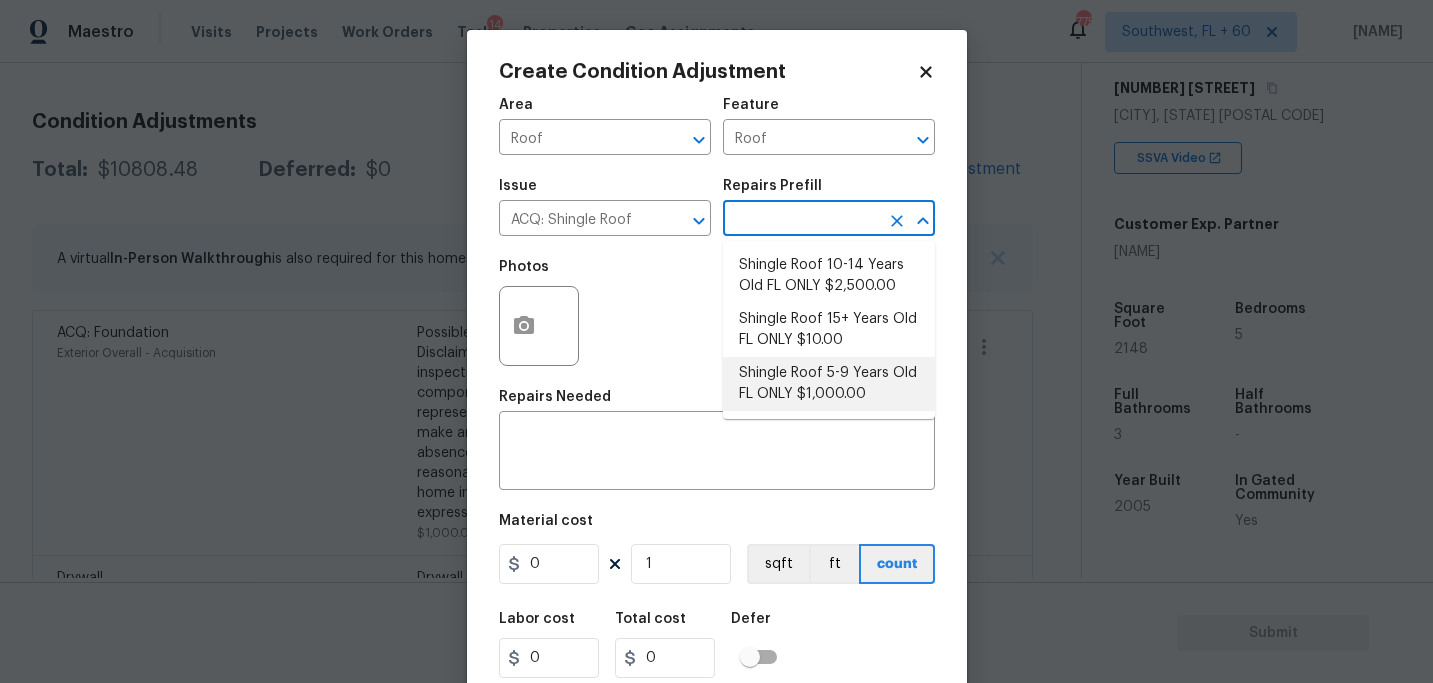 click on "Shingle Roof 5-9 Years Old FL ONLY $1,000.00" at bounding box center [829, 384] 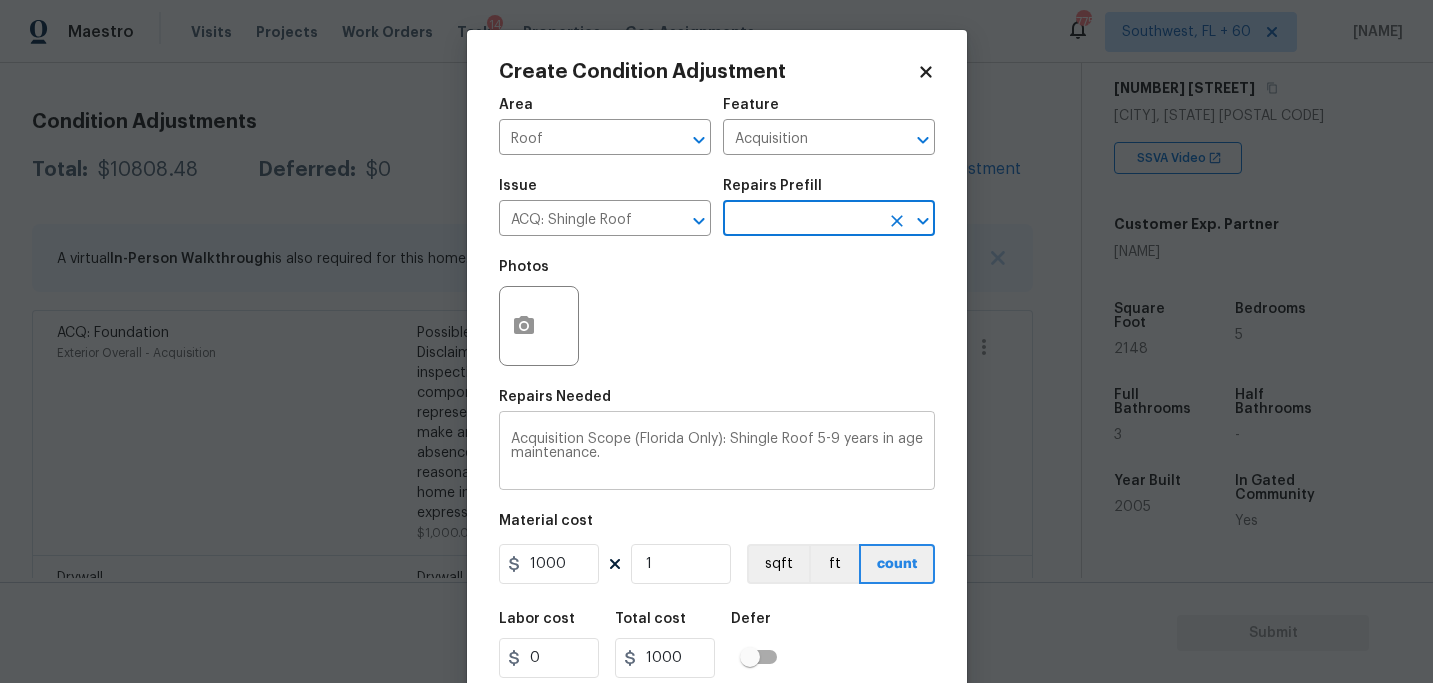 click on "Acquisition Scope (Florida Only): Shingle Roof 5-9 years in age maintenance." at bounding box center (717, 453) 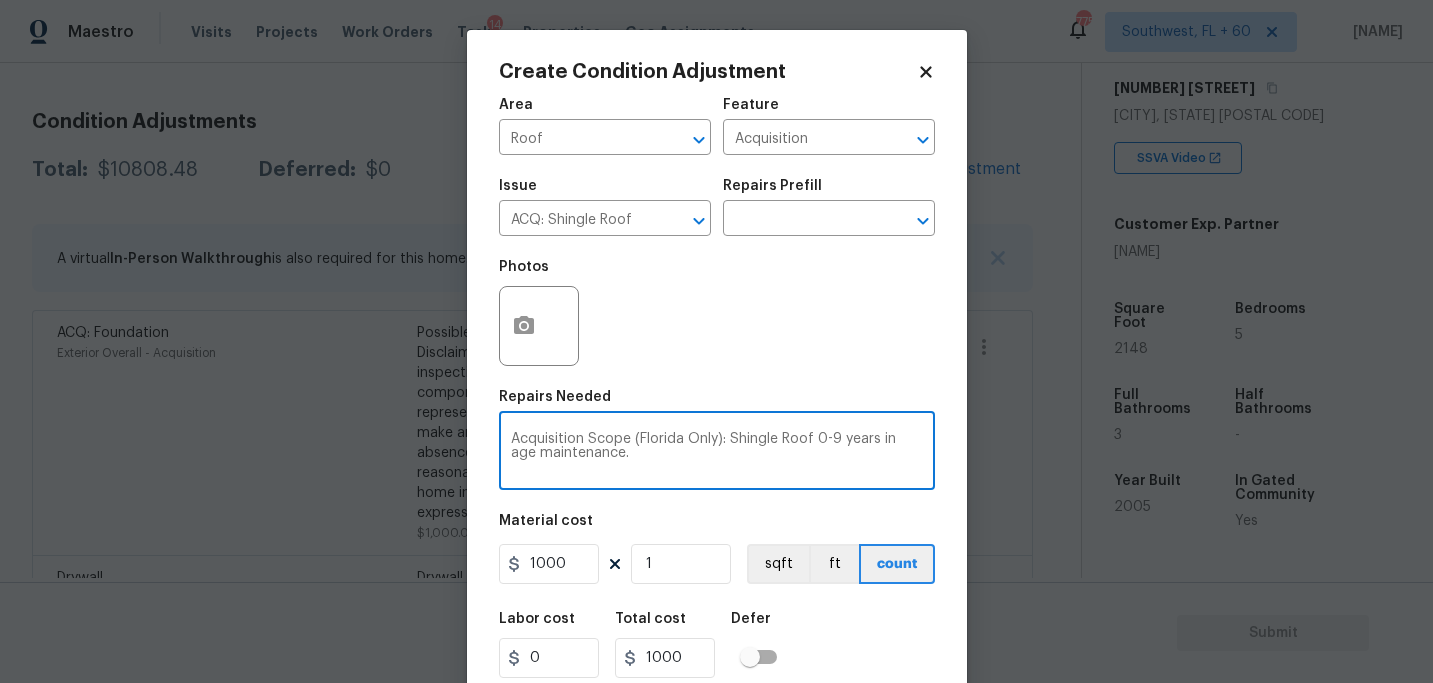 type on "Acquisition Scope (Florida Only): Shingle Roof 0-9 years in age maintenance." 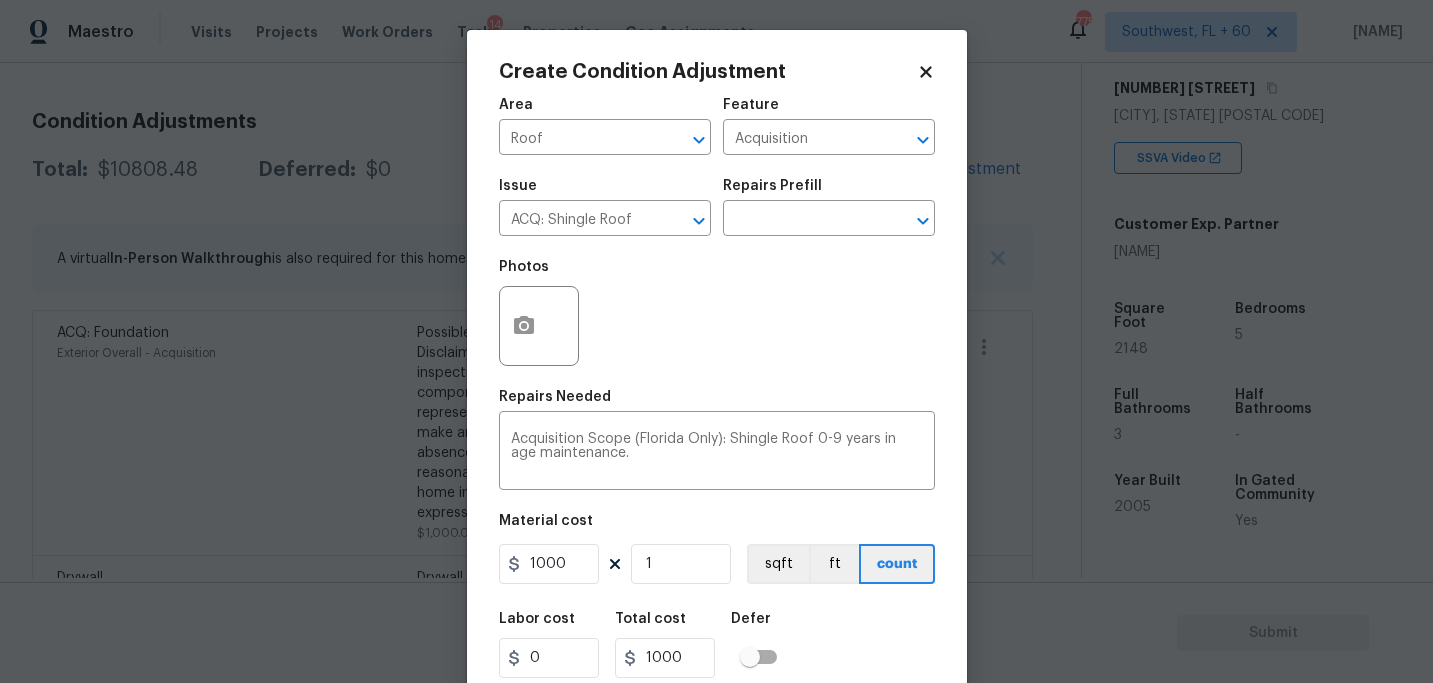scroll, scrollTop: 64, scrollLeft: 0, axis: vertical 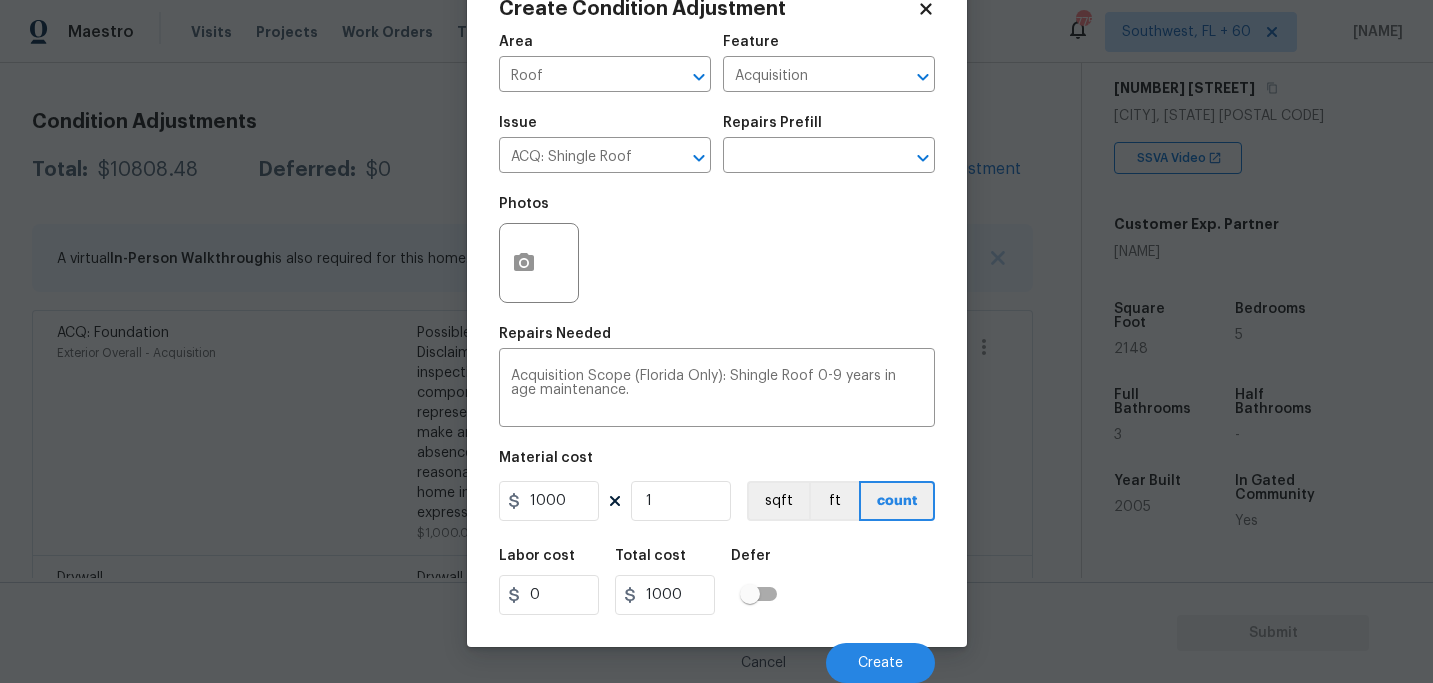 click on "Photos" at bounding box center (717, 250) 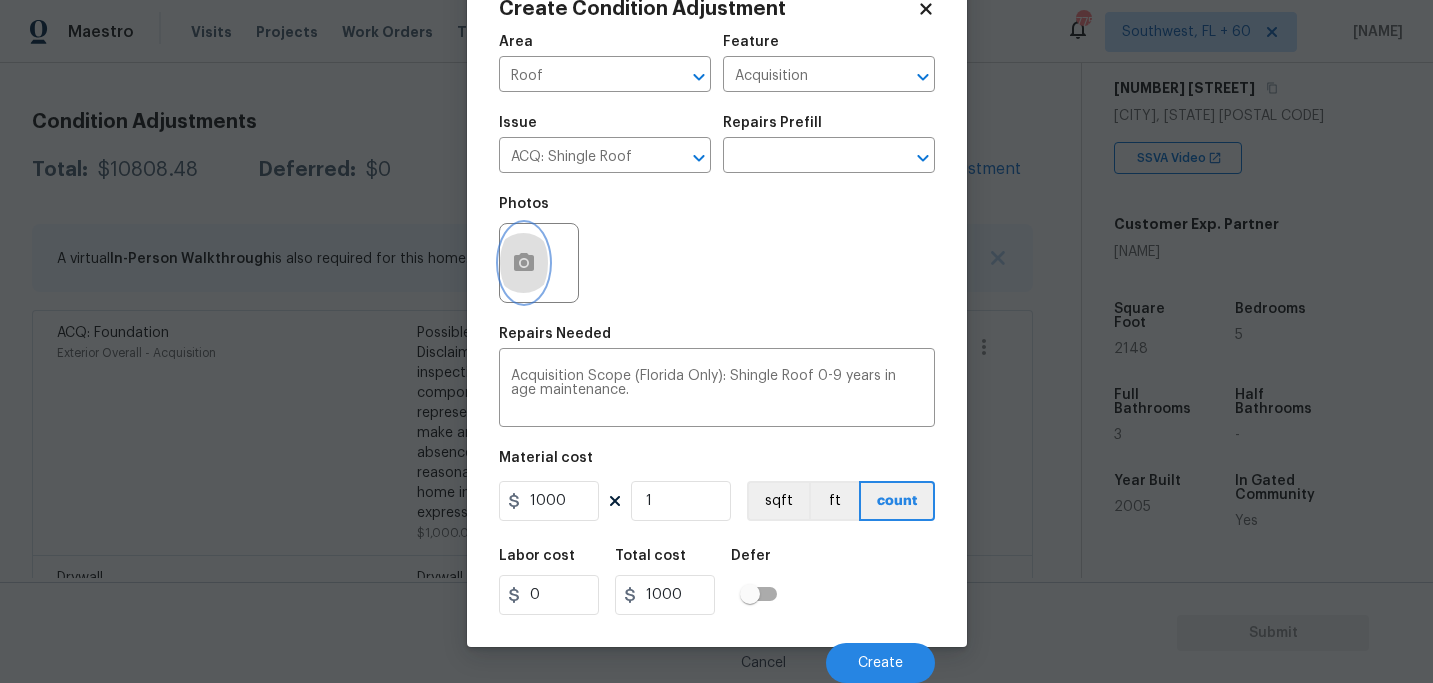 click 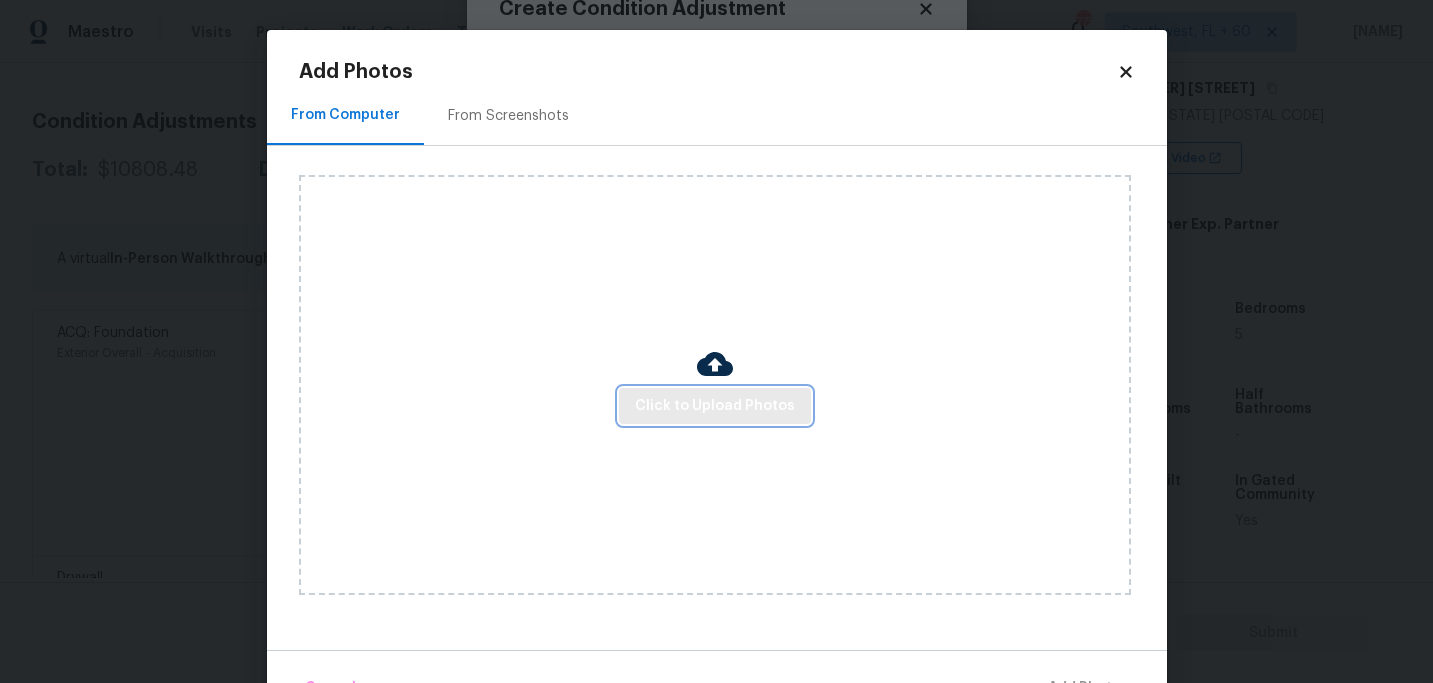 click on "Click to Upload Photos" at bounding box center [715, 406] 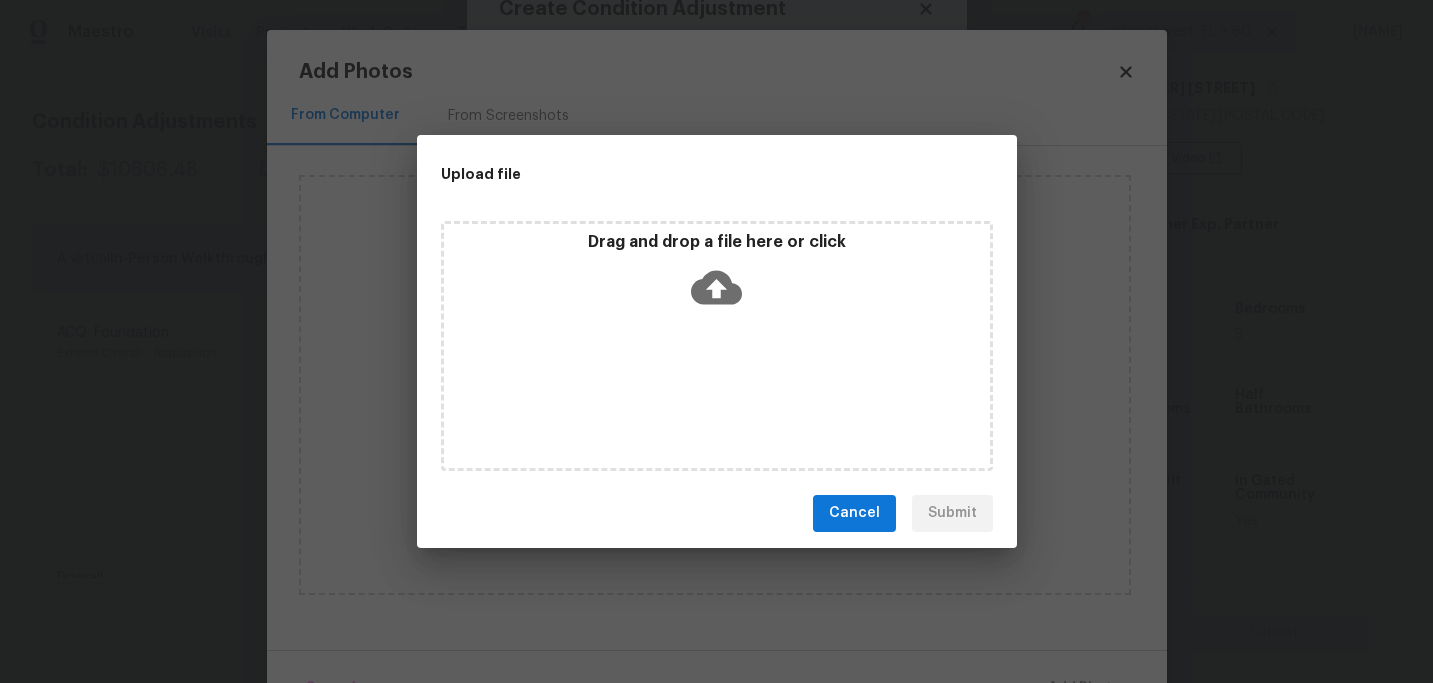 click 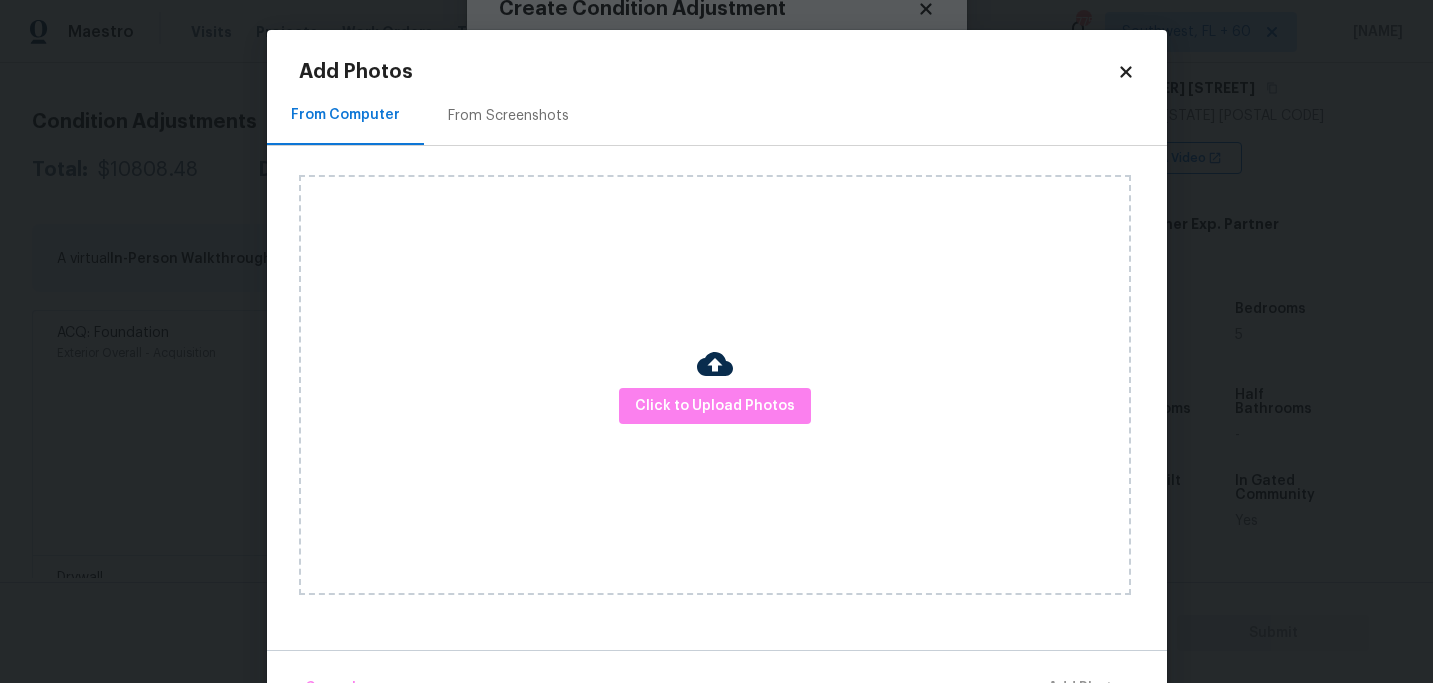 click on "Maestro Visits Projects Work Orders Tasks 14 Properties Geo Assignments 775 Southwest, FL + 60 Sakthivel Chandran Back to tasks Condition Scoping - Full Wed, Aug 06 2025 by 3:30 am   Sakthivel Chandran In-progress Questions Condition Adjustments Details & Inputs Notes Photos Condition Adjustments Total:  $10808.48 Deferred:  $0 Add Condition Adjustment A virtual  In-Person Walkthrough  is also required for this home.   + Add exterior scopes ACQ: Foundation Exterior Overall - Acquisition Possible foundation issues - Level 1 - Superficial. Disclaimer: This is NOT a technically exhaustive inspection of the structure, its systems, or its components and may not reveal or be an accurate representation of all deficiencies” nor is intended to make any representation regarding the presence or absence of latent or concealed defects that are not reasonably ascertainable in a competently performed home inspection. No warranty or guaranty is expressed or implied $1,000.00   1 Drywall Interior Overall - Walls and Ceiling" at bounding box center (716, 341) 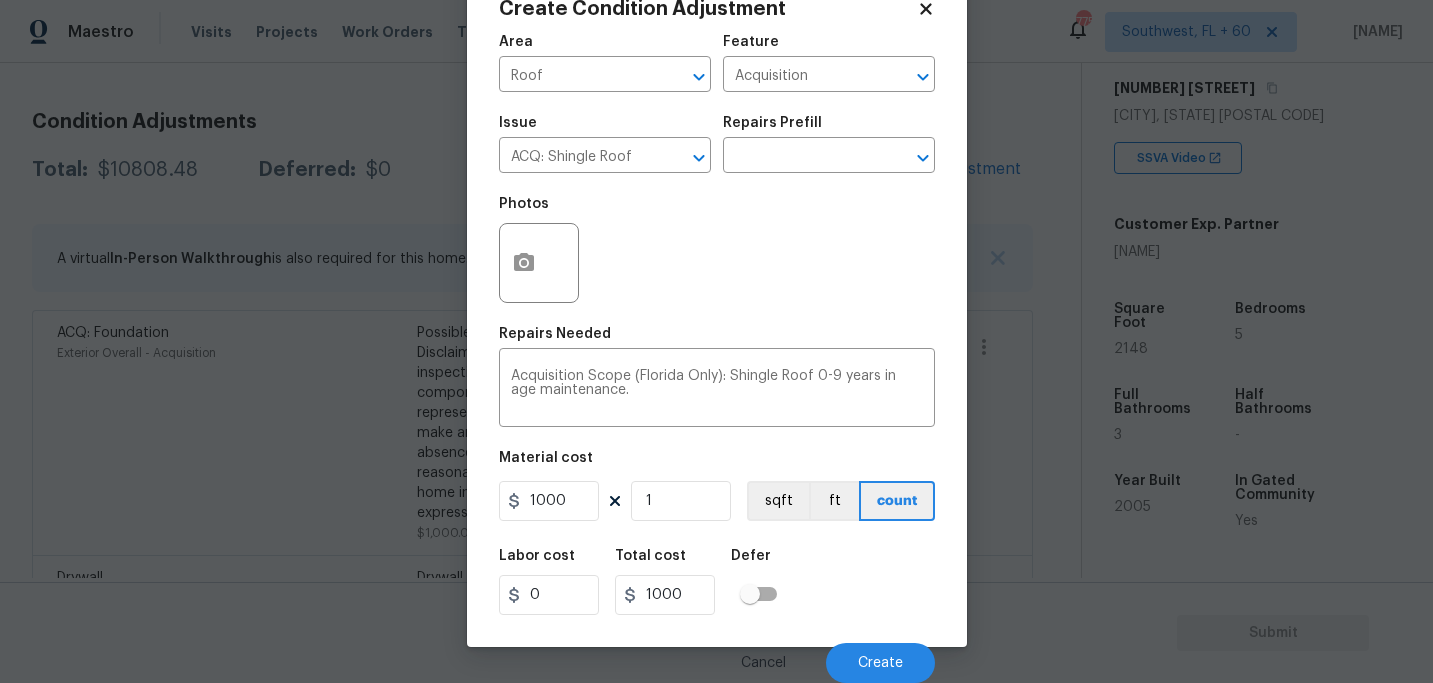 click on "Labor cost 0 Total cost 1000 Defer" at bounding box center (717, 582) 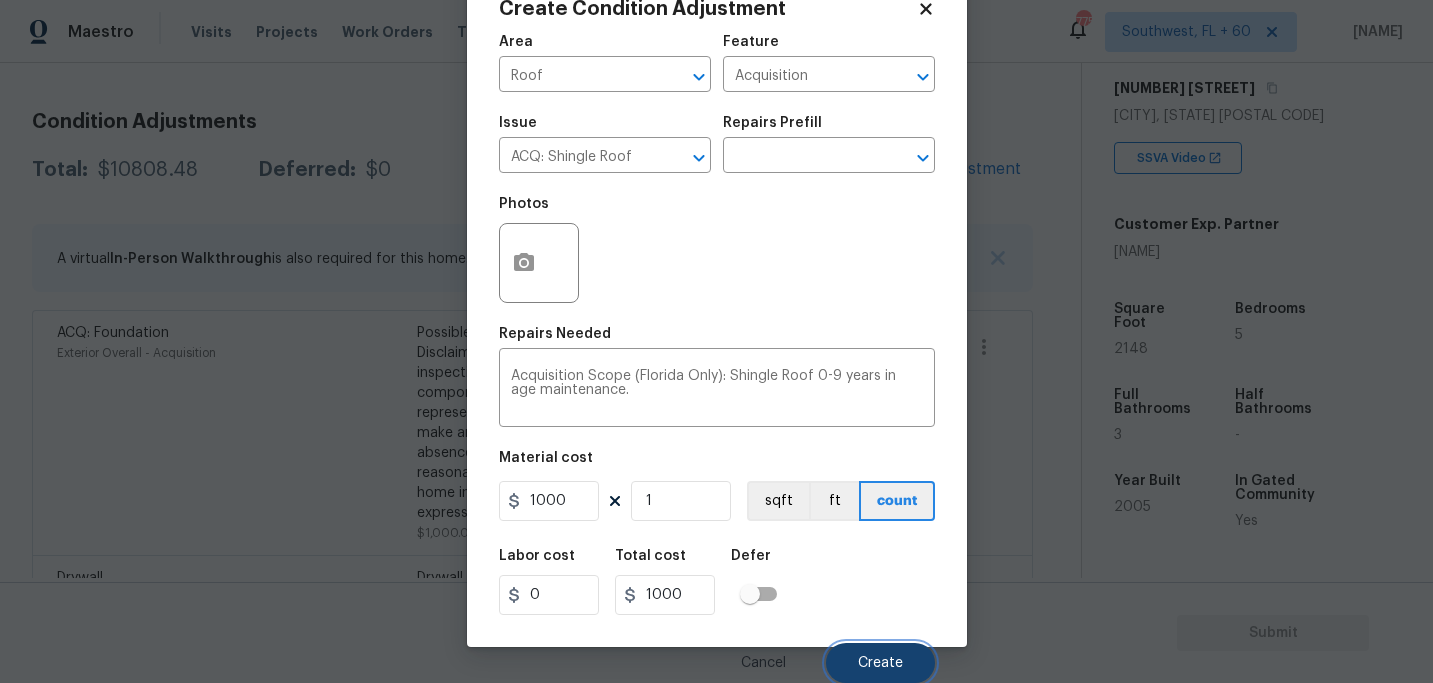click on "Create" at bounding box center [880, 663] 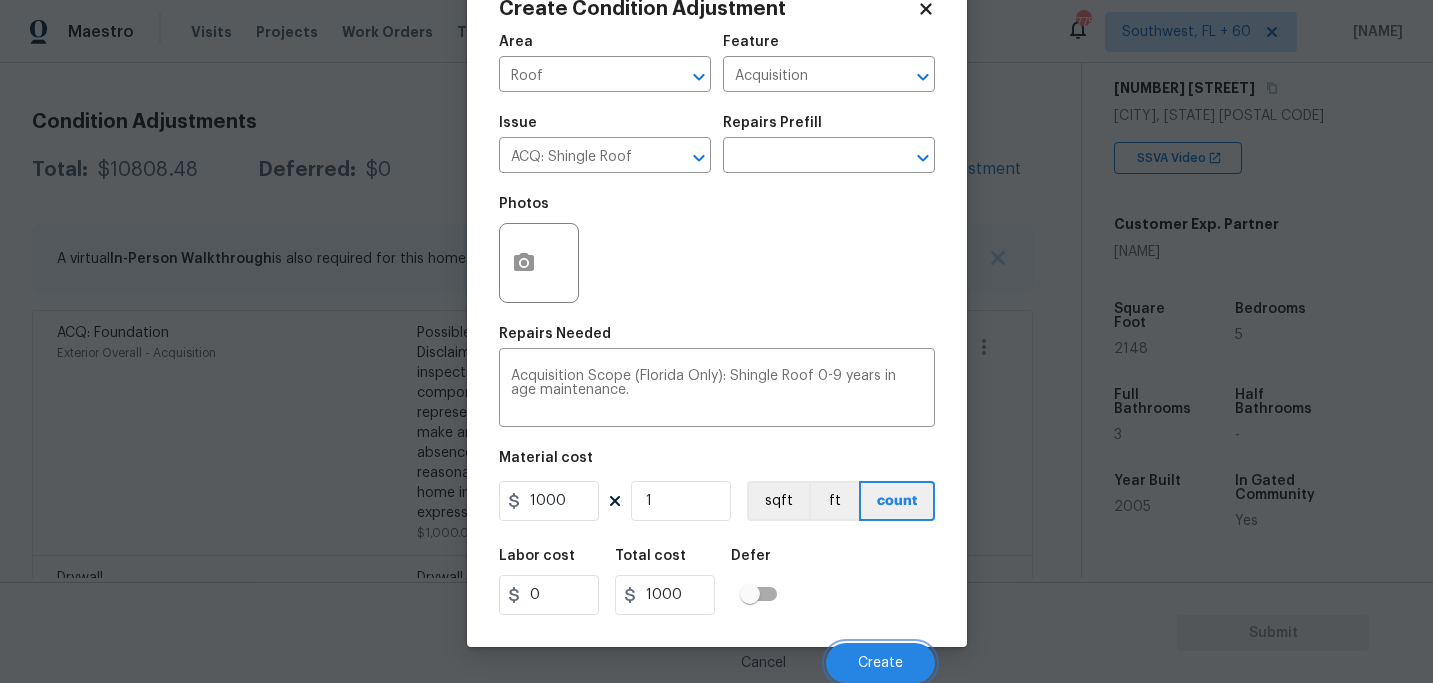 scroll, scrollTop: 255, scrollLeft: 0, axis: vertical 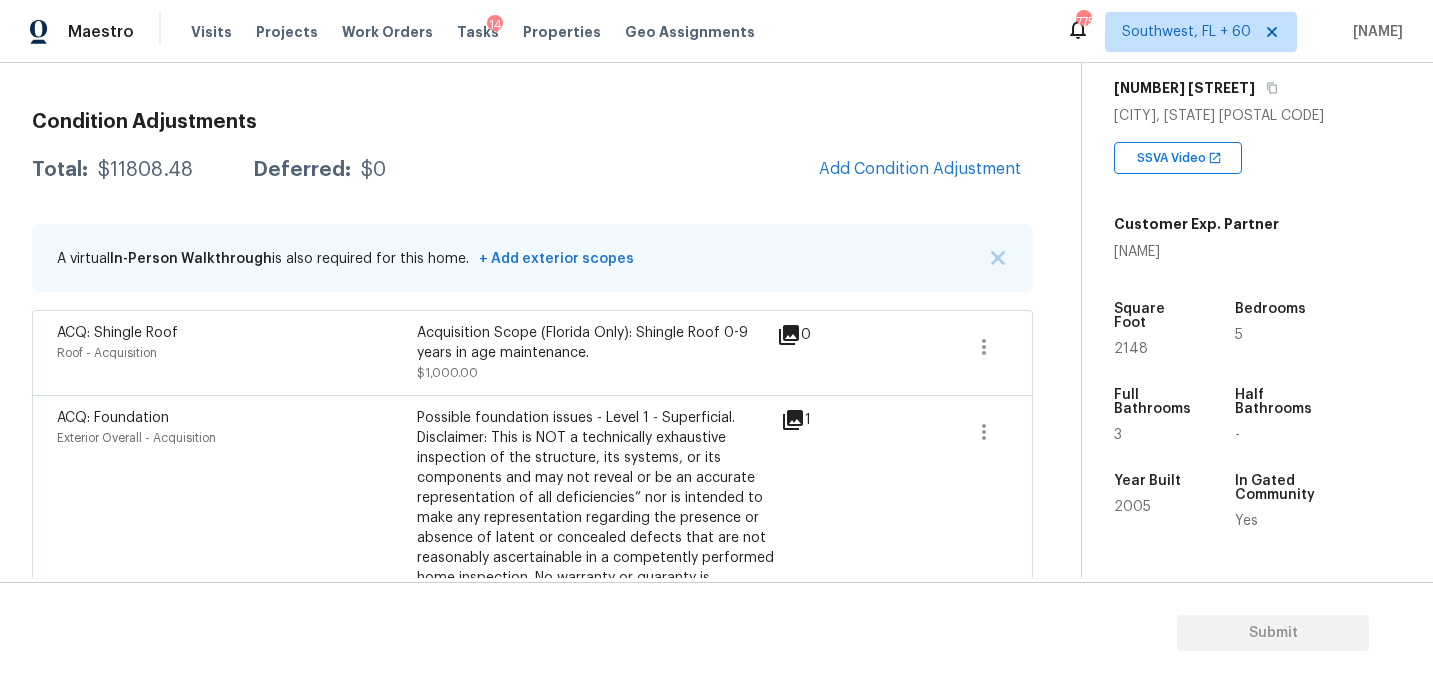 click on "Condition Adjustments Total:  $11808.48 Deferred:  $0 Add Condition Adjustment A virtual  In-Person Walkthrough  is also required for this home.   + Add exterior scopes ACQ: Shingle Roof Roof - Acquisition Acquisition Scope (Florida Only): Shingle Roof 0-9 years in age maintenance. $1,000.00   0 ACQ: Foundation Exterior Overall - Acquisition Possible foundation issues - Level 1 - Superficial. Disclaimer: This is NOT a technically exhaustive inspection of the structure, its systems, or its components and may not reveal or be an accurate representation of all deficiencies” nor is intended to make any representation regarding the presence or absence of latent or concealed defects that are not reasonably ascertainable in a competently performed home inspection. No warranty or guaranty is expressed or implied $1,000.00   1 Drywall Interior Overall - Walls and Ceiling Drywall repairs $400.00   1 Bathroom Plumbing Bathroom - Plumbing $354.48   1 ACQ: Water Leak Interior Overall - Acquisition $2,500.00   1   1   1" at bounding box center (532, 821) 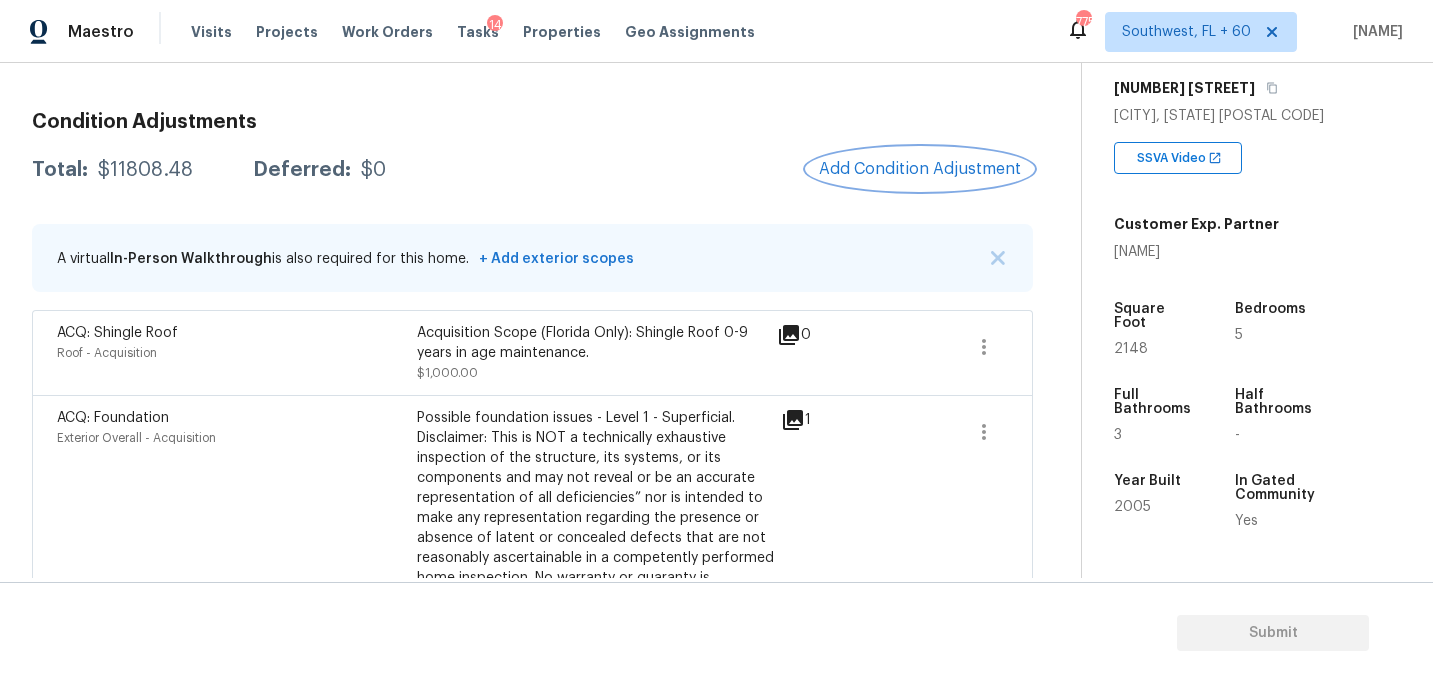 click on "Add Condition Adjustment" at bounding box center [920, 169] 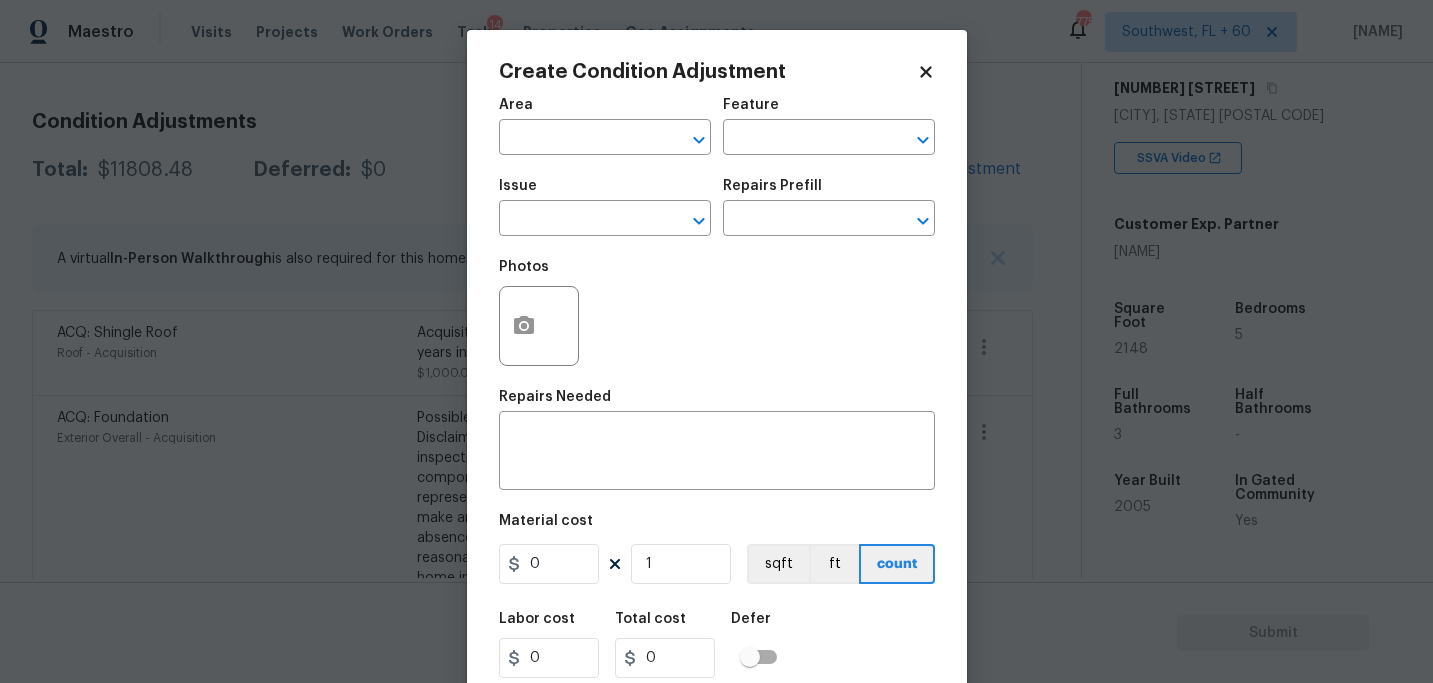 click on "Area ​" at bounding box center [605, 126] 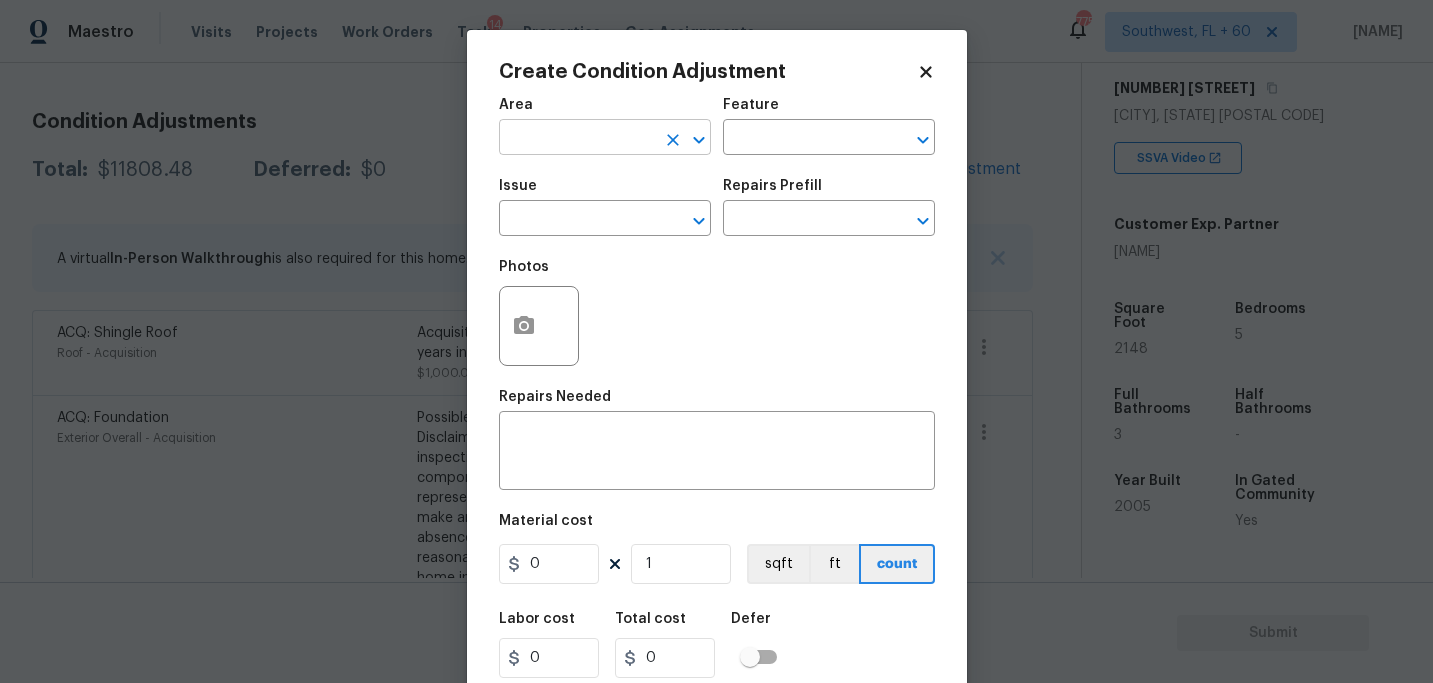 click at bounding box center [577, 139] 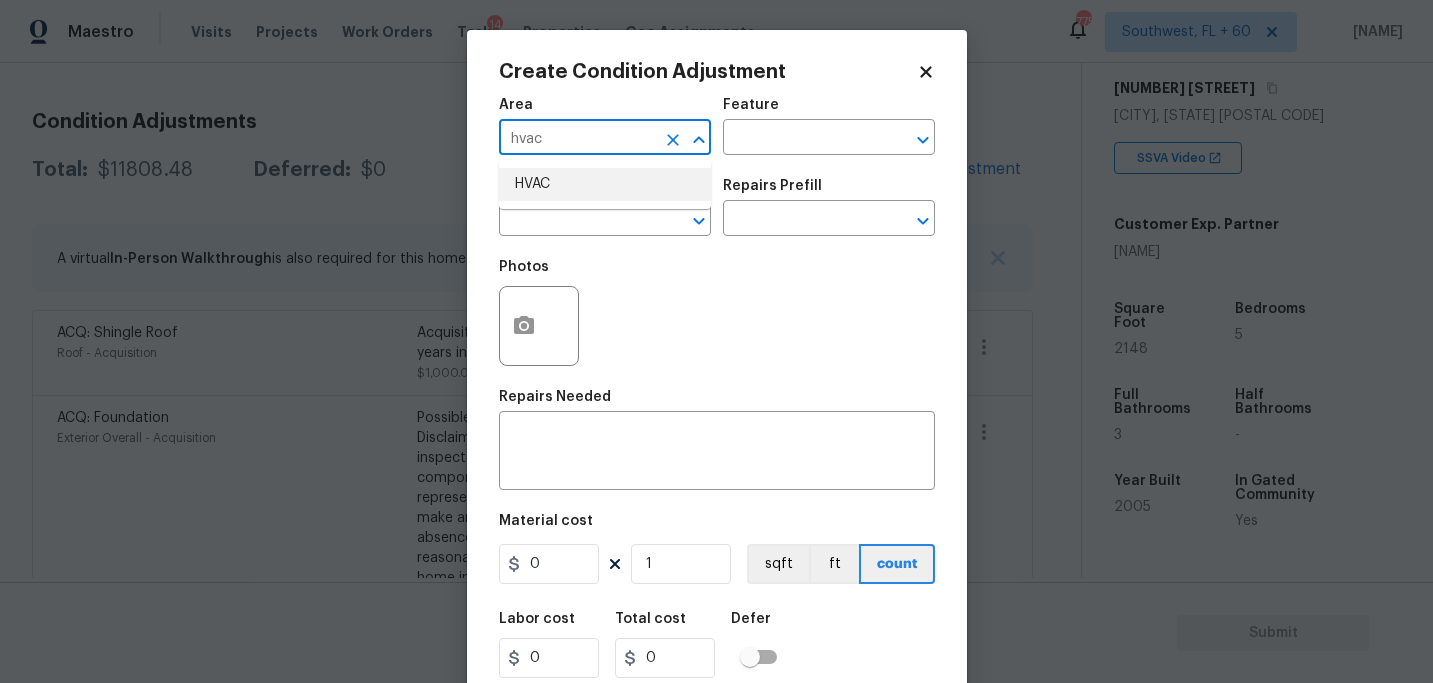 click on "HVAC" at bounding box center [605, 184] 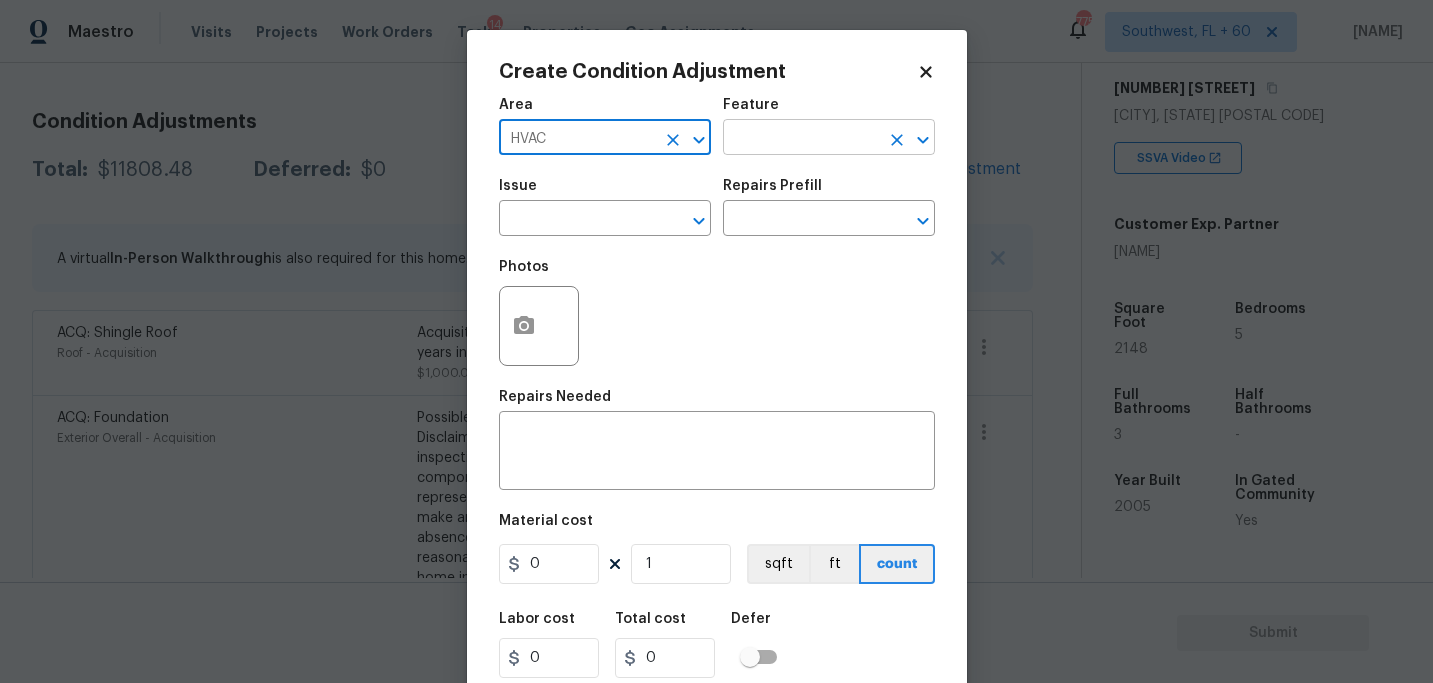 type on "HVAC" 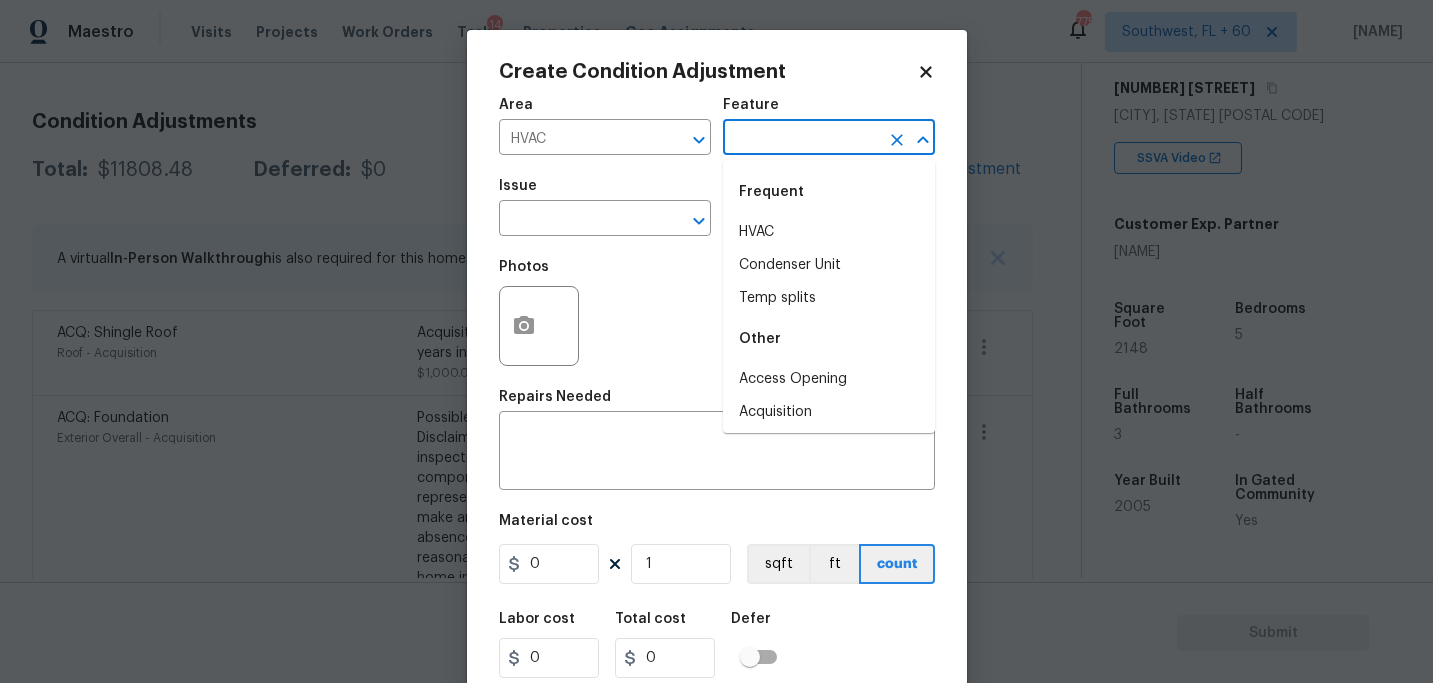 click at bounding box center (801, 139) 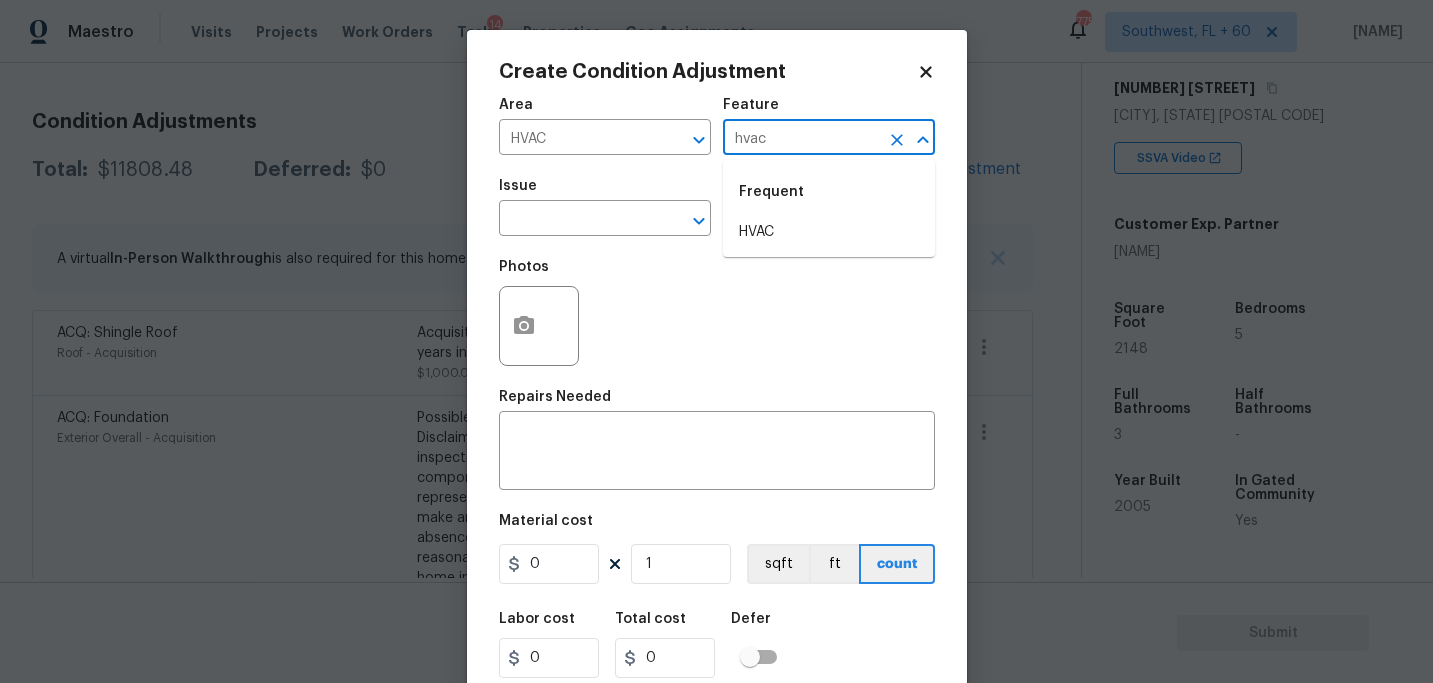 click on "HVAC" at bounding box center (829, 232) 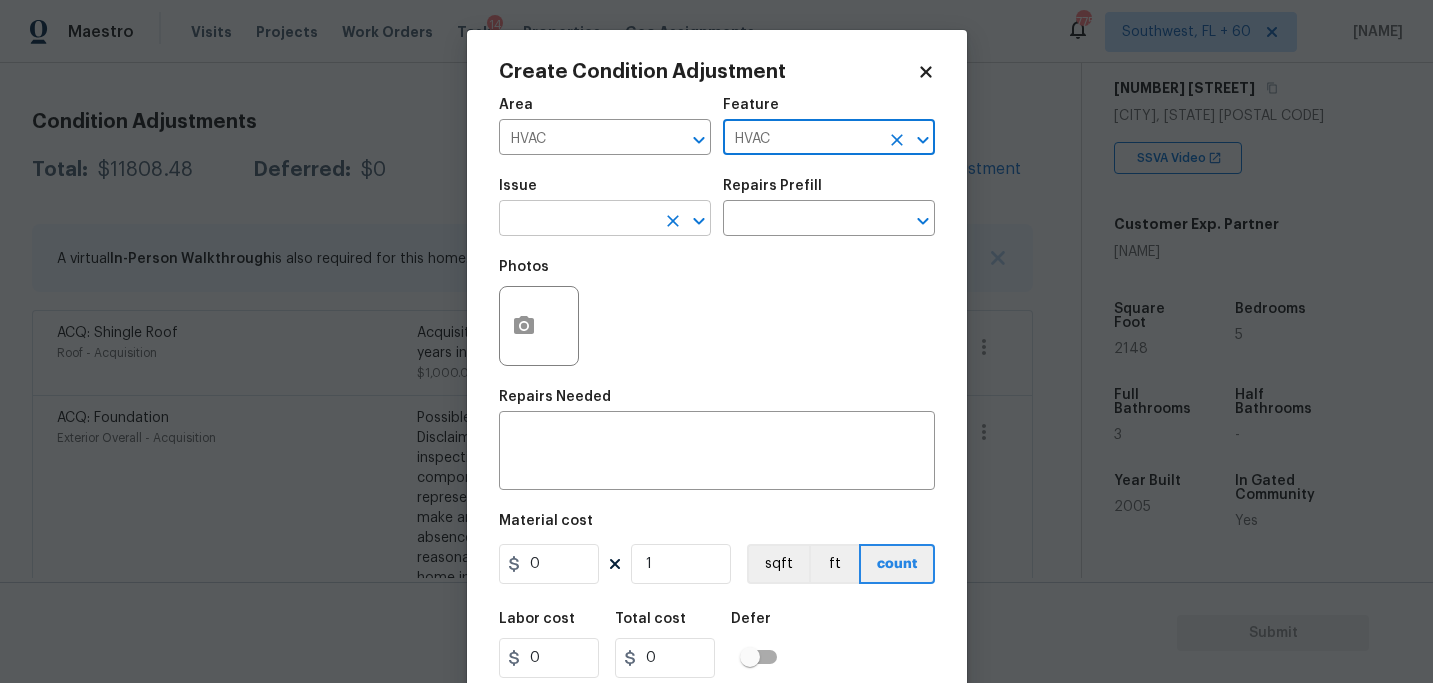 type on "HVAC" 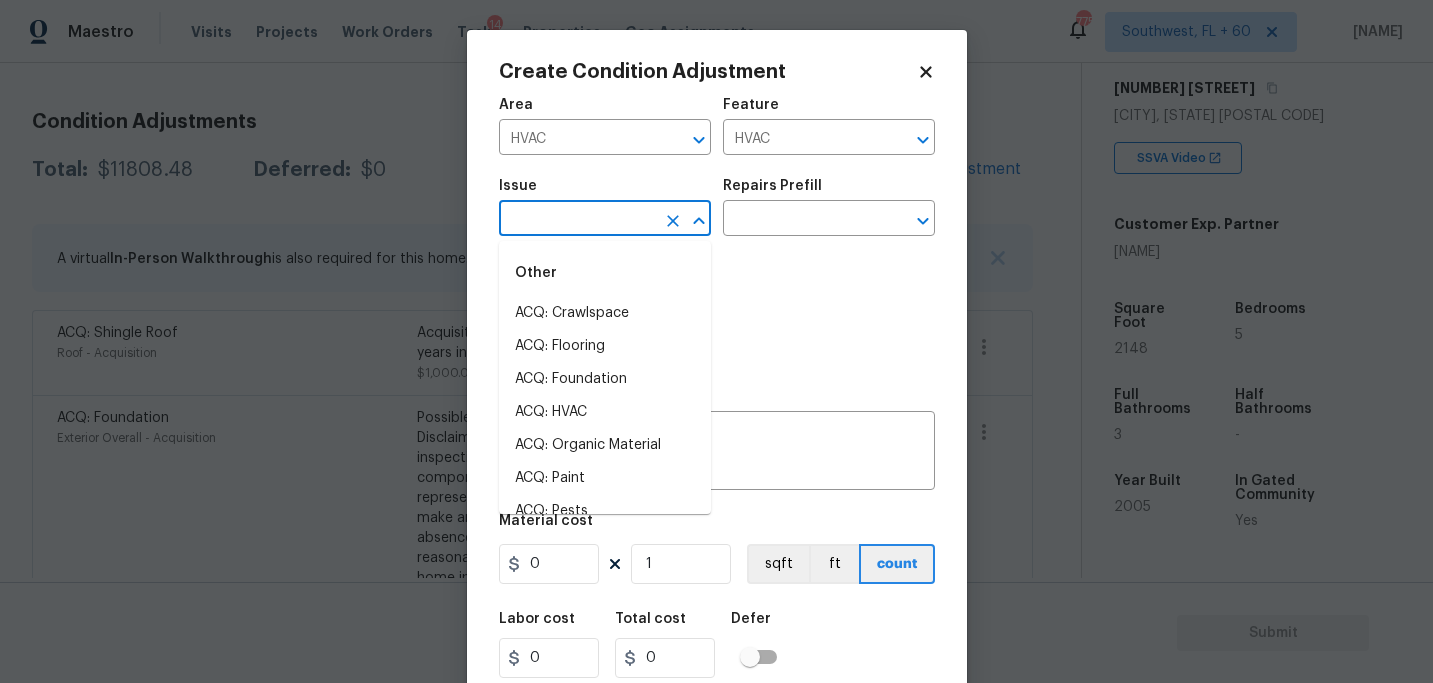 click at bounding box center [577, 220] 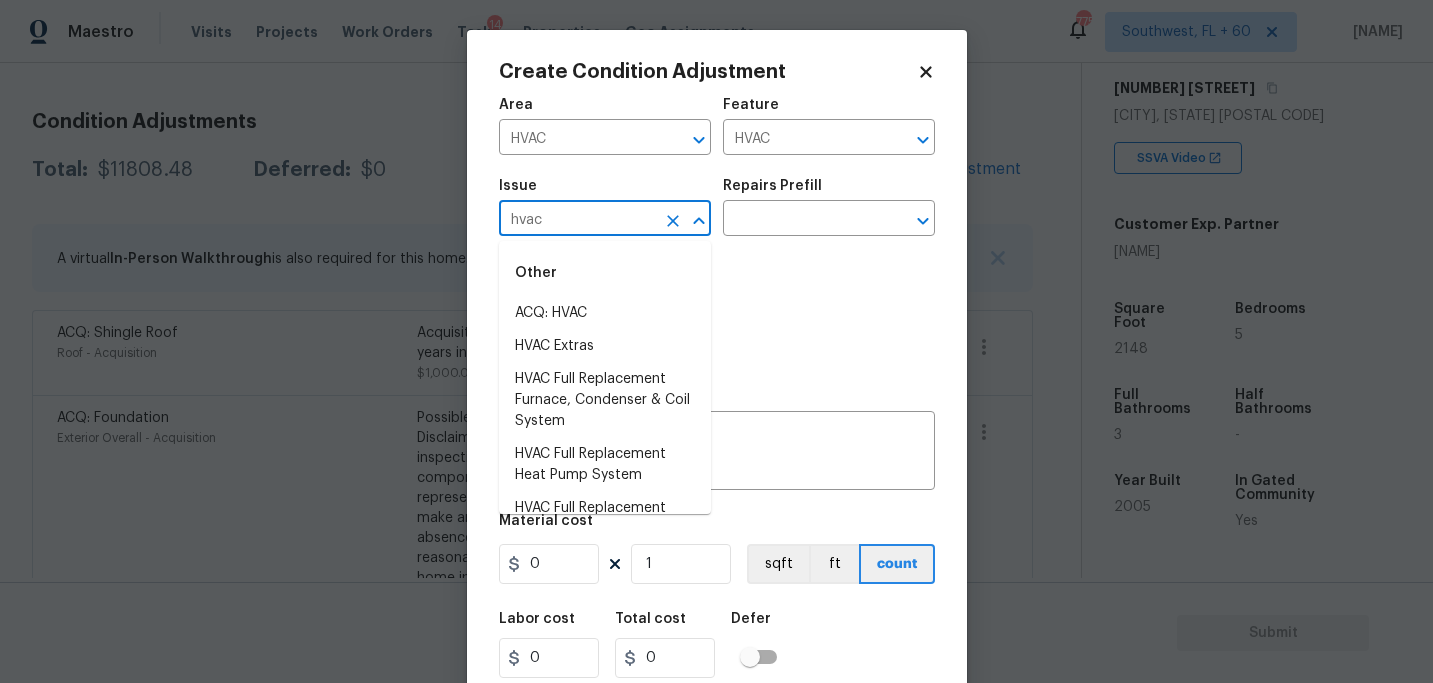 click on "ACQ: HVAC" at bounding box center (605, 313) 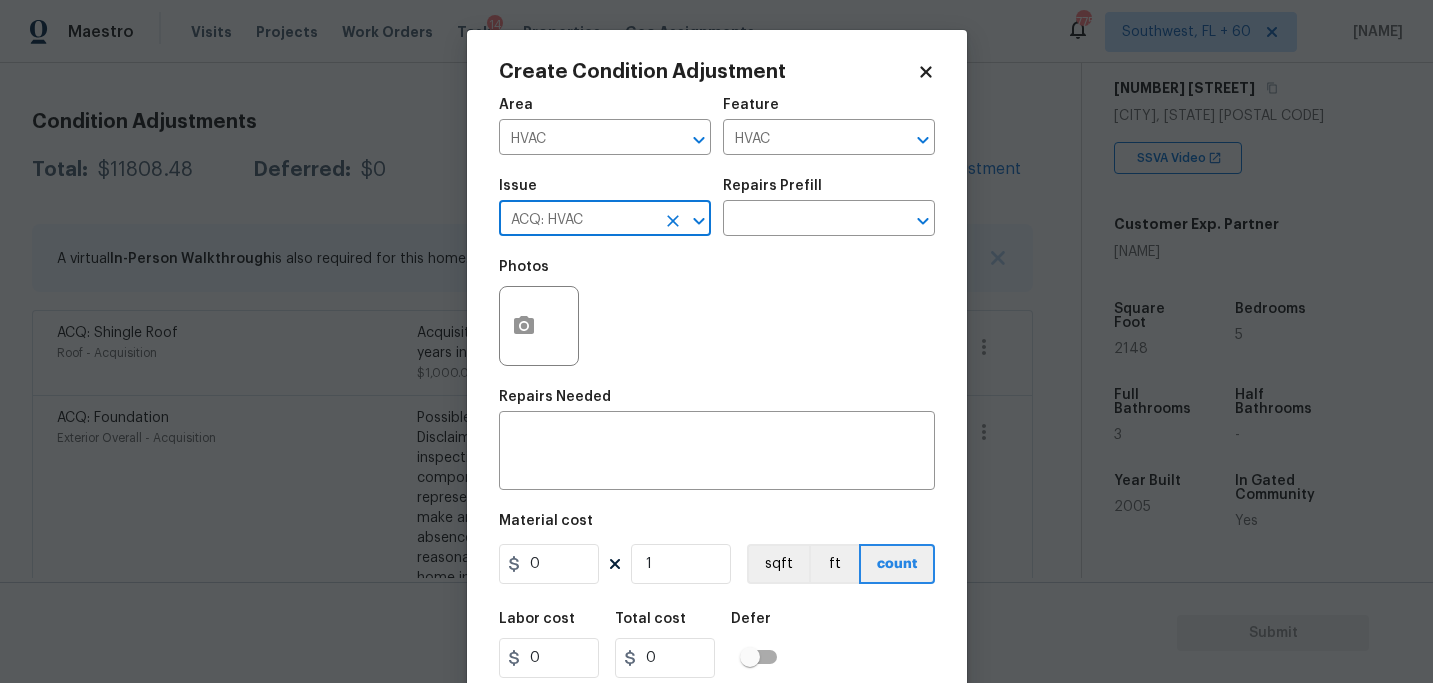 type on "ACQ: HVAC" 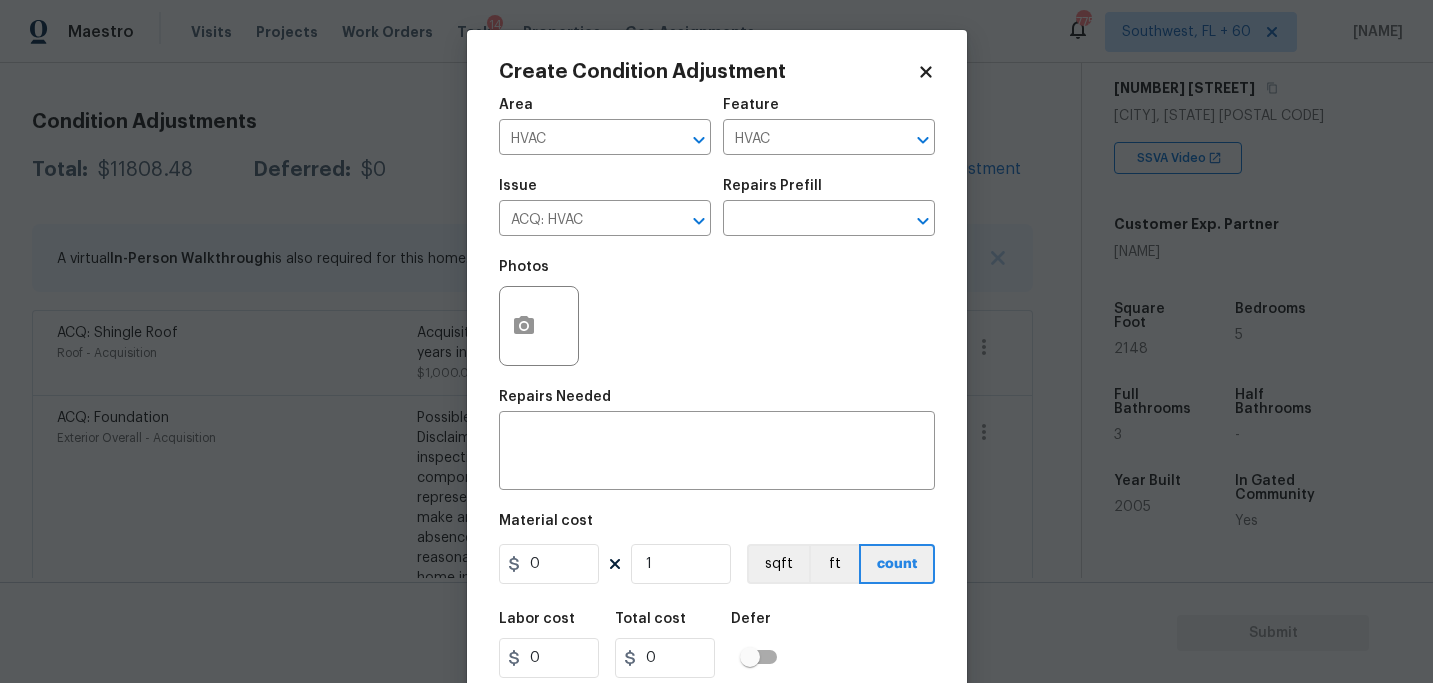 click on "Repairs Prefill" at bounding box center (829, 192) 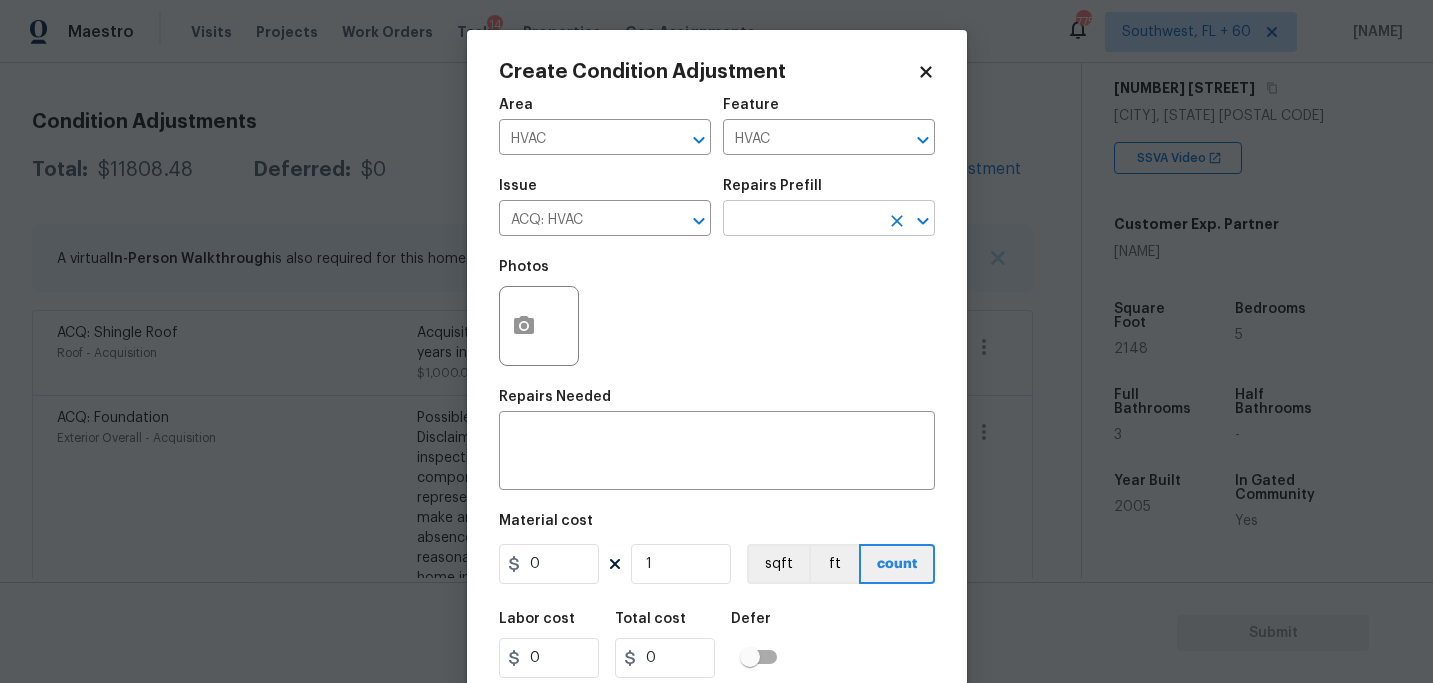 click at bounding box center (801, 220) 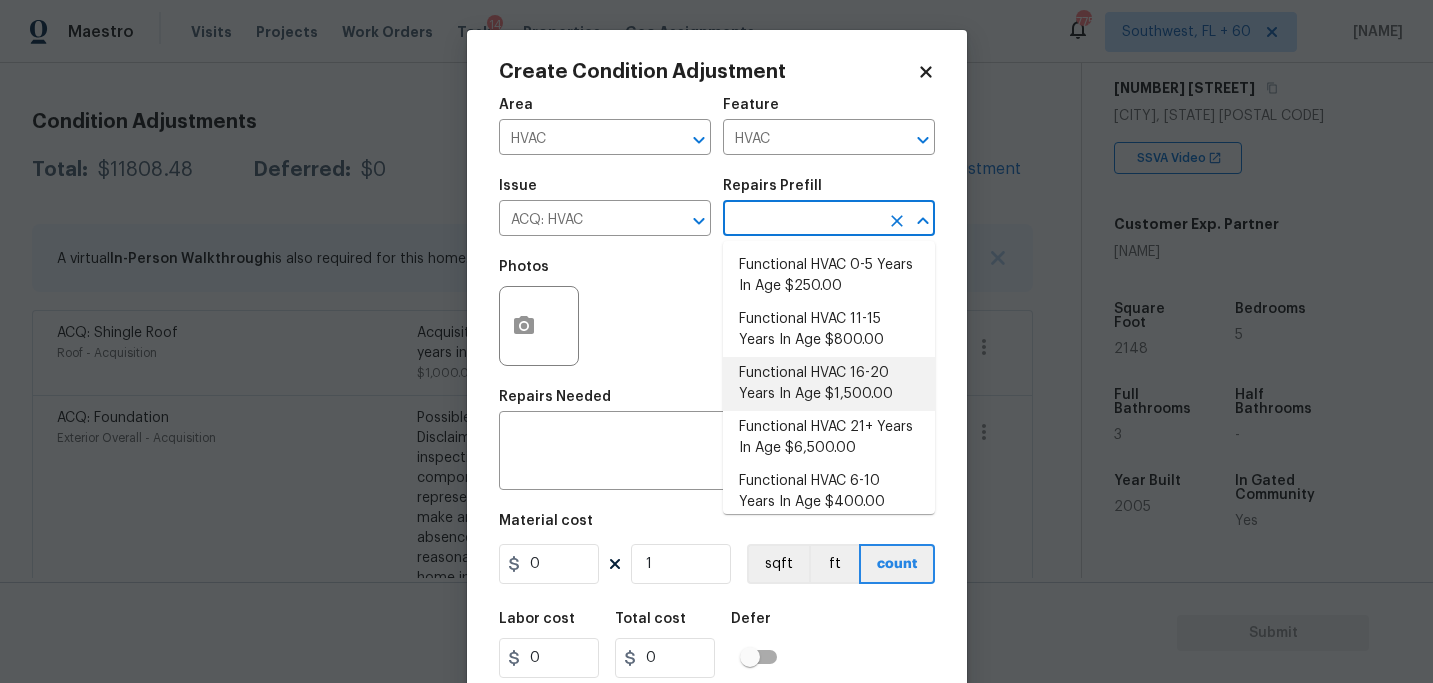 click on "Functional HVAC 16-20 Years In Age $1,500.00" at bounding box center [829, 384] 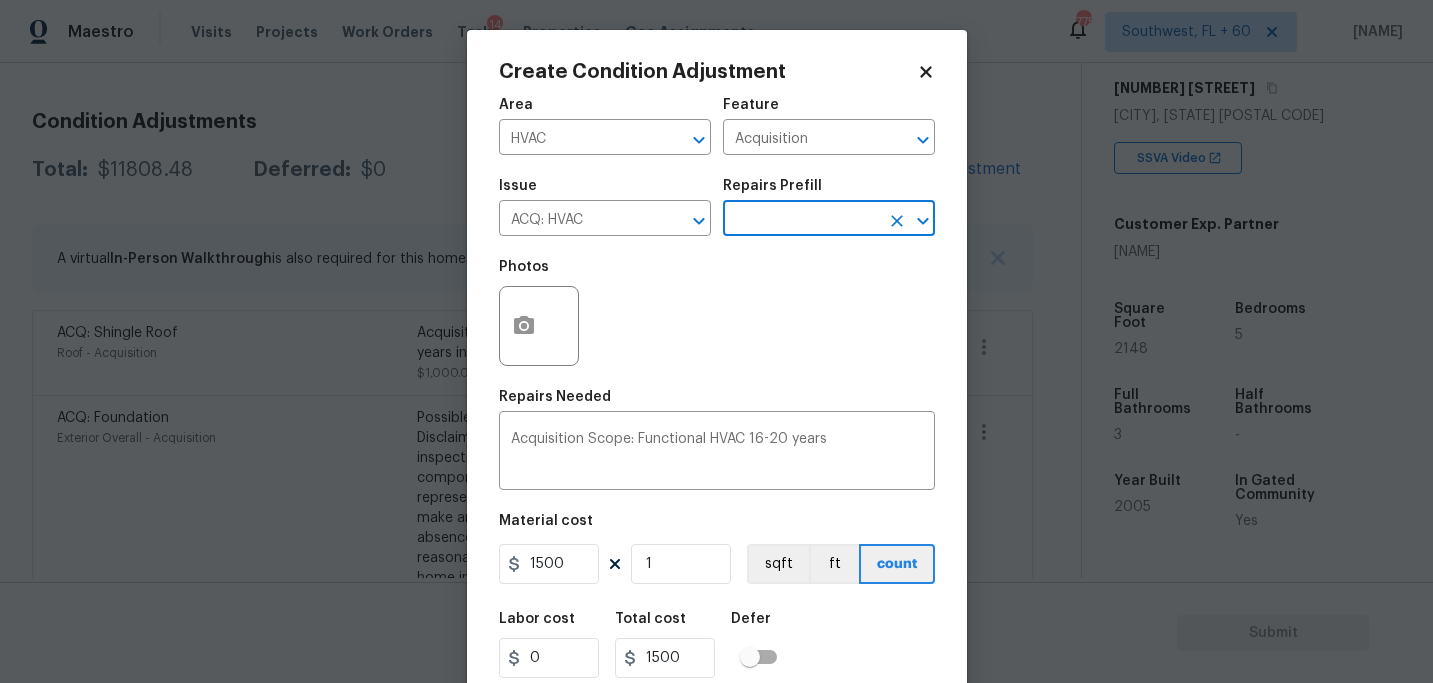 scroll, scrollTop: 64, scrollLeft: 0, axis: vertical 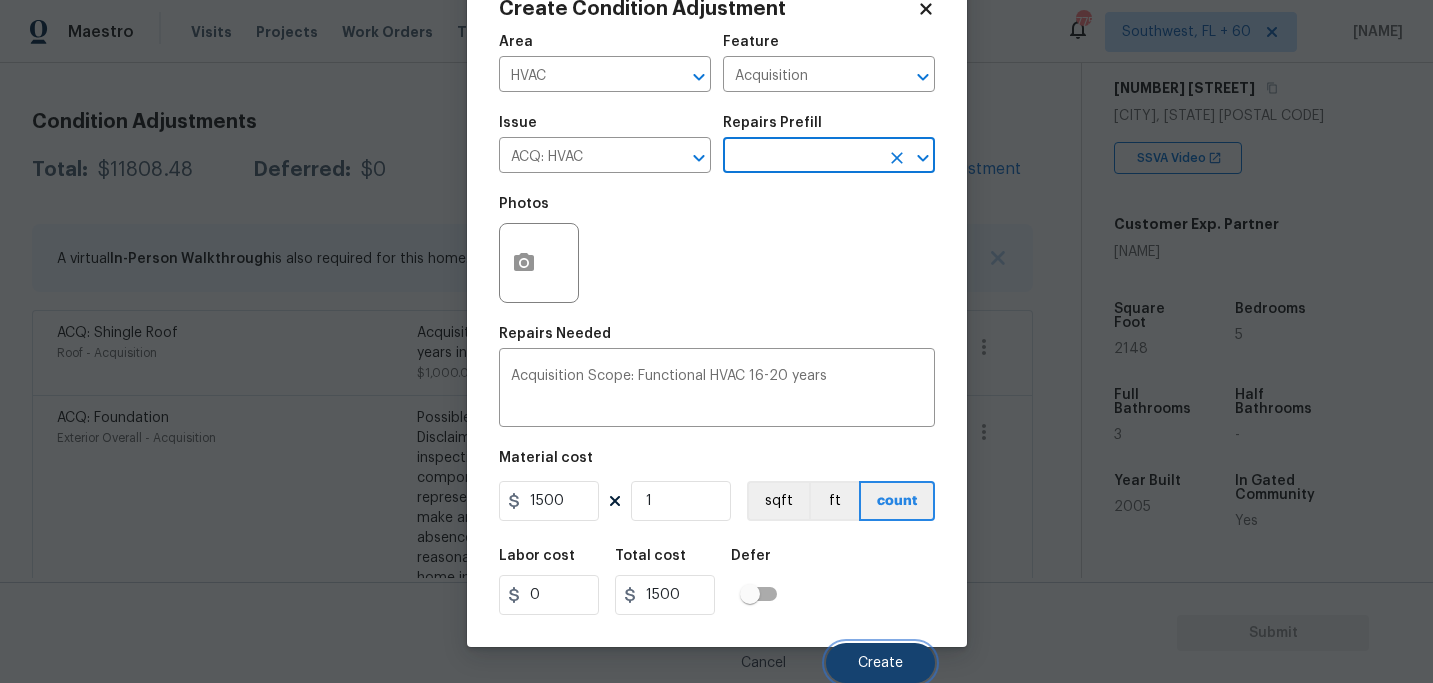click on "Create" at bounding box center [880, 663] 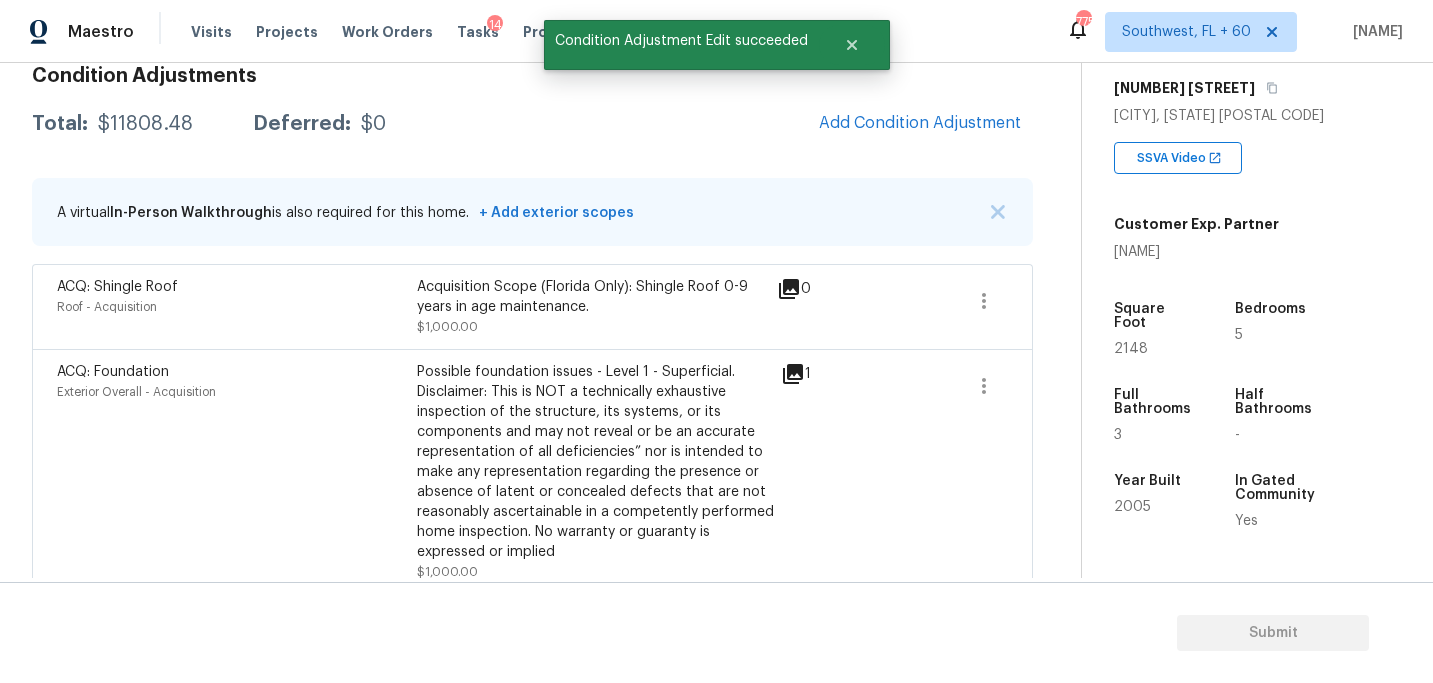 scroll, scrollTop: 255, scrollLeft: 0, axis: vertical 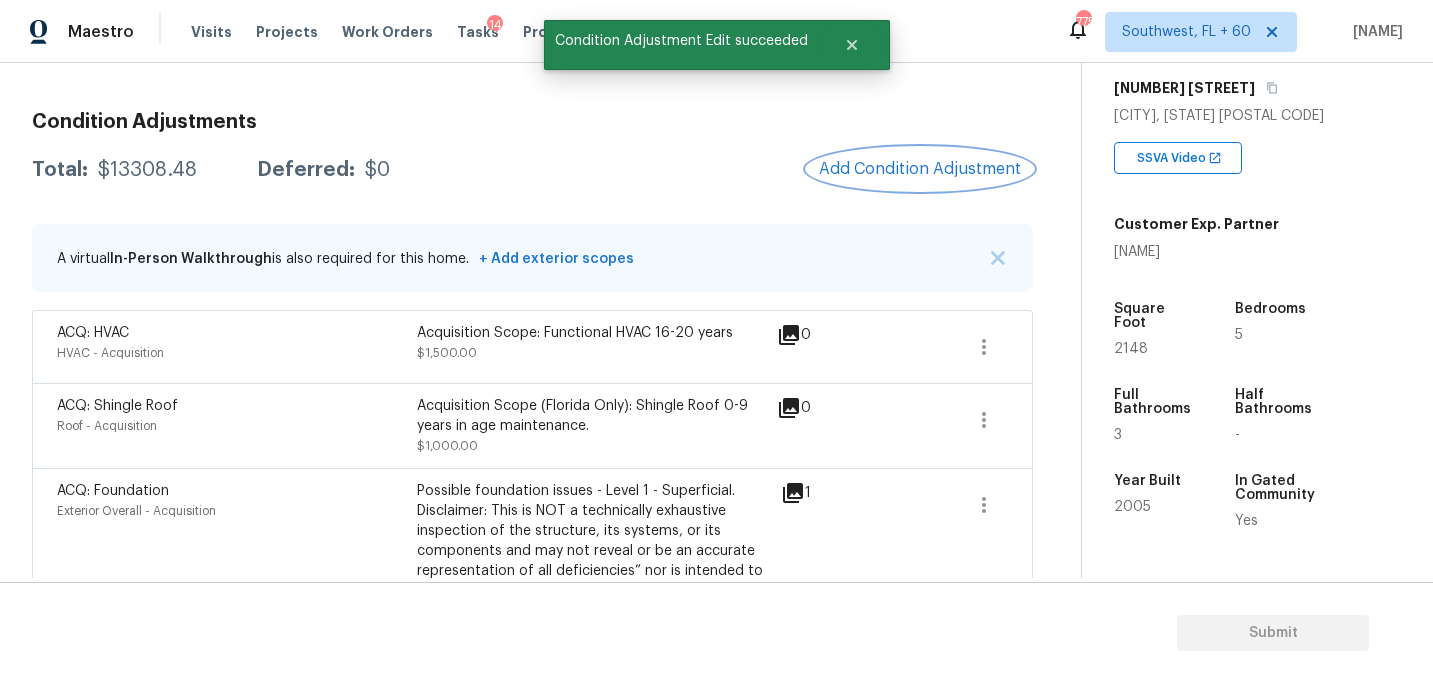 click on "Add Condition Adjustment" at bounding box center [920, 169] 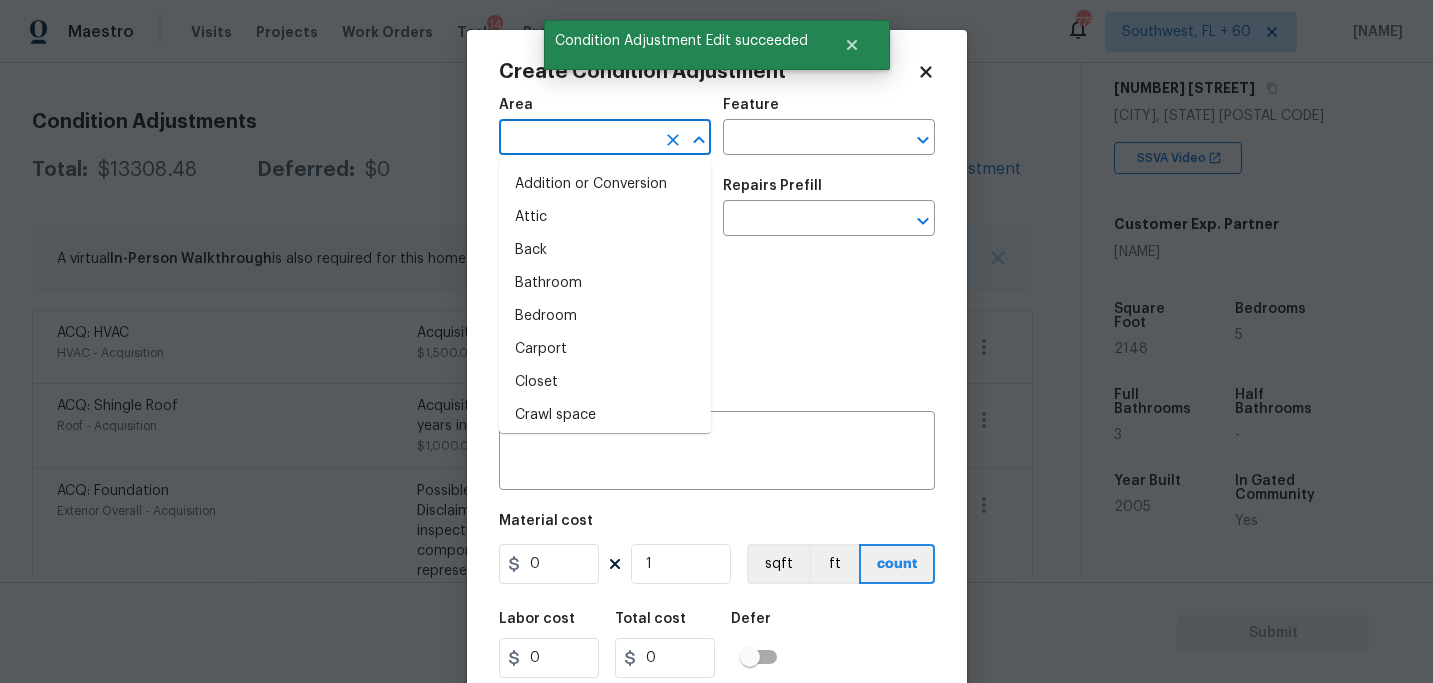 click at bounding box center [577, 139] 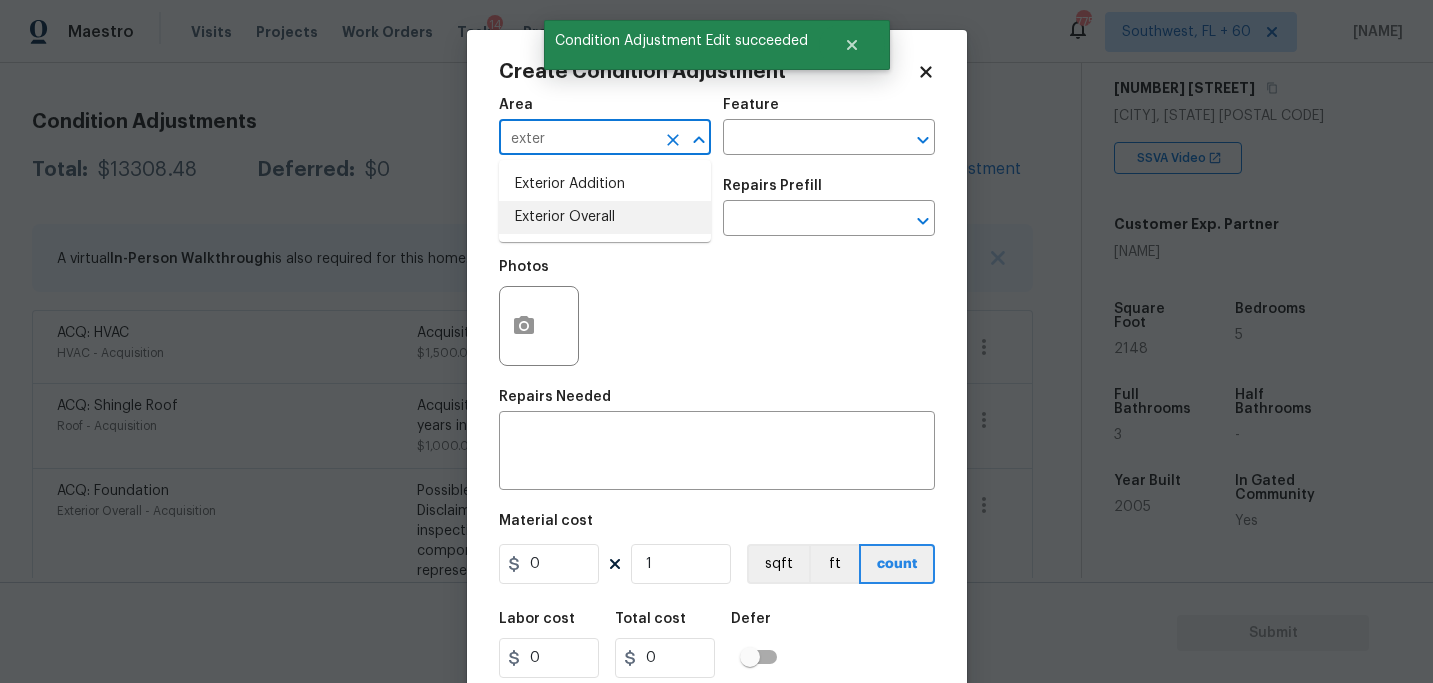 click on "Exterior Overall" at bounding box center [605, 217] 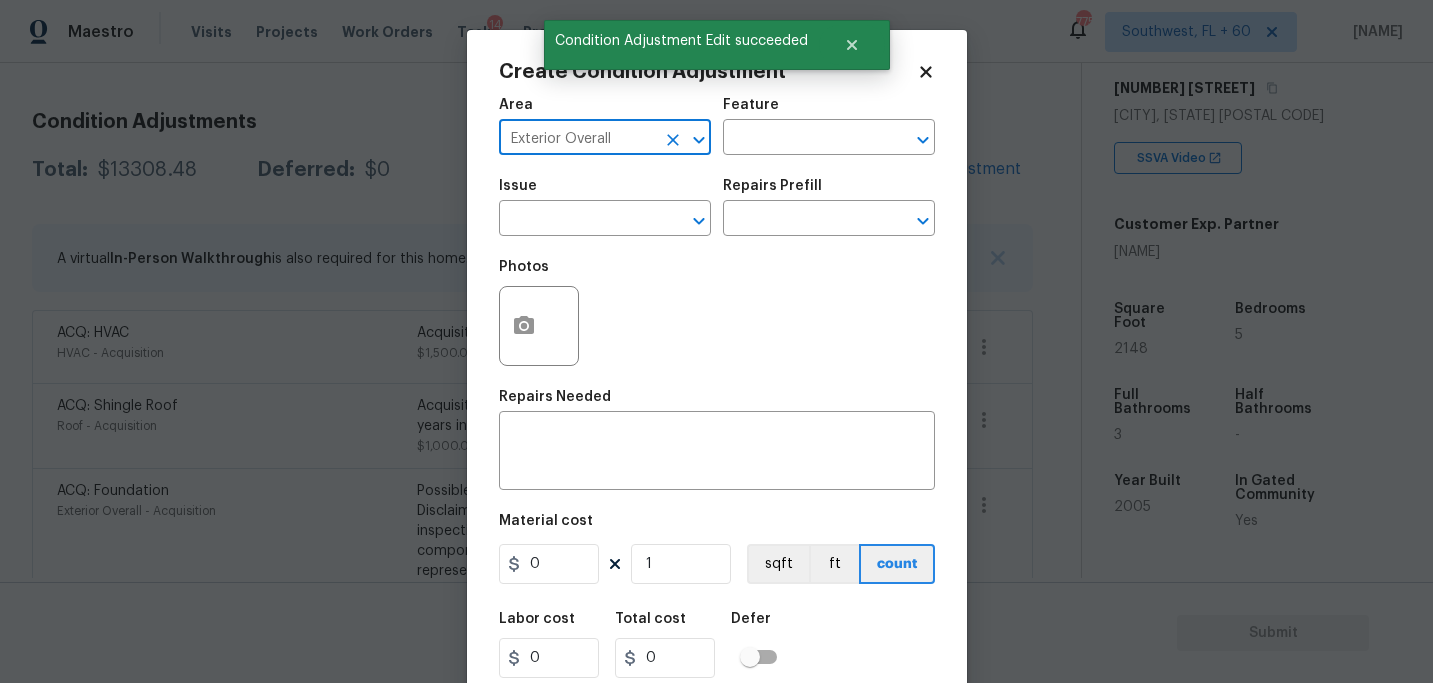 type on "Exterior Overall" 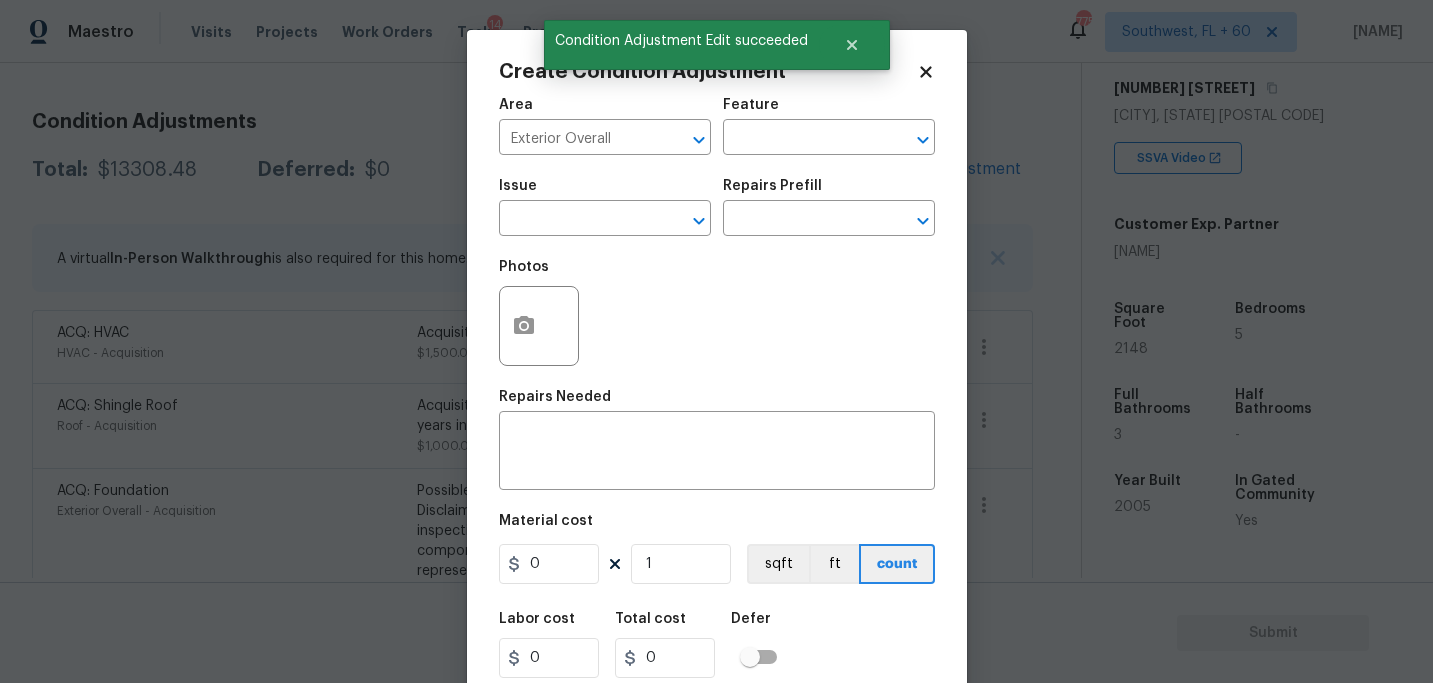 click on "Issue ​ Repairs Prefill ​" at bounding box center [717, 207] 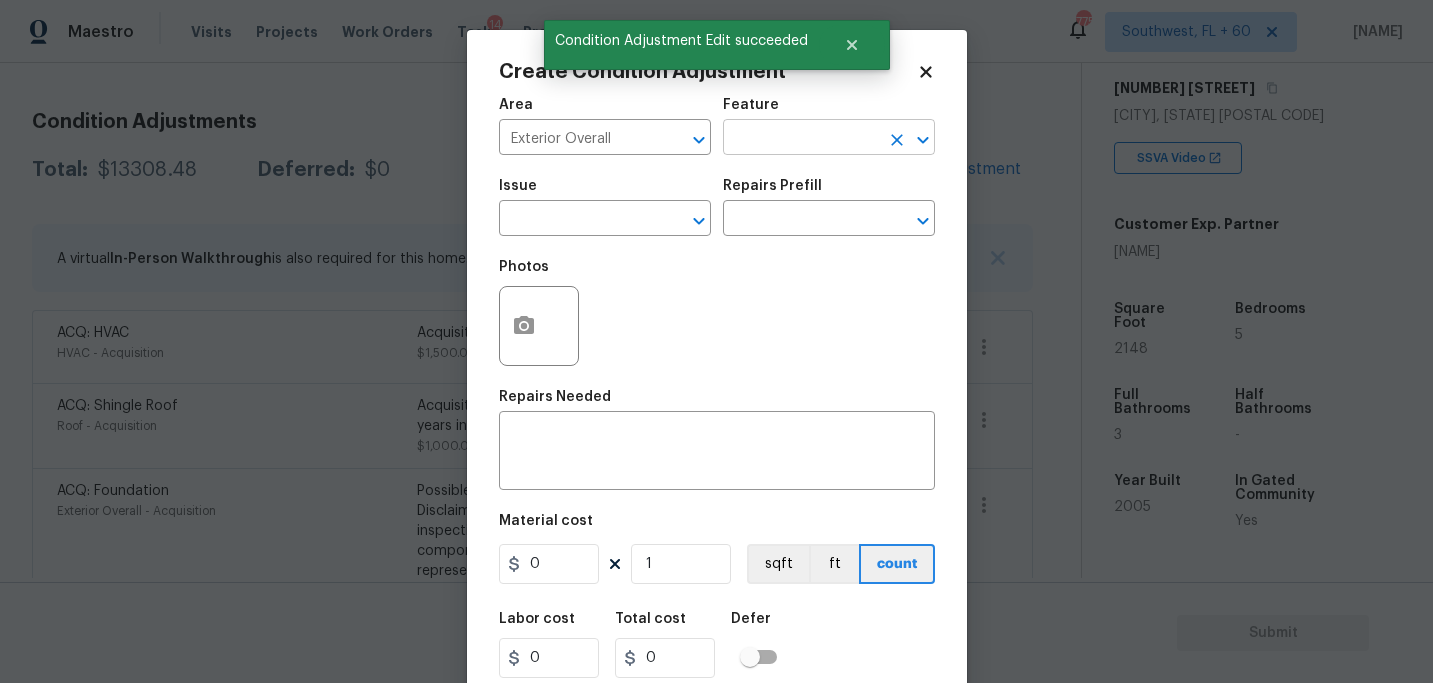 click at bounding box center [801, 139] 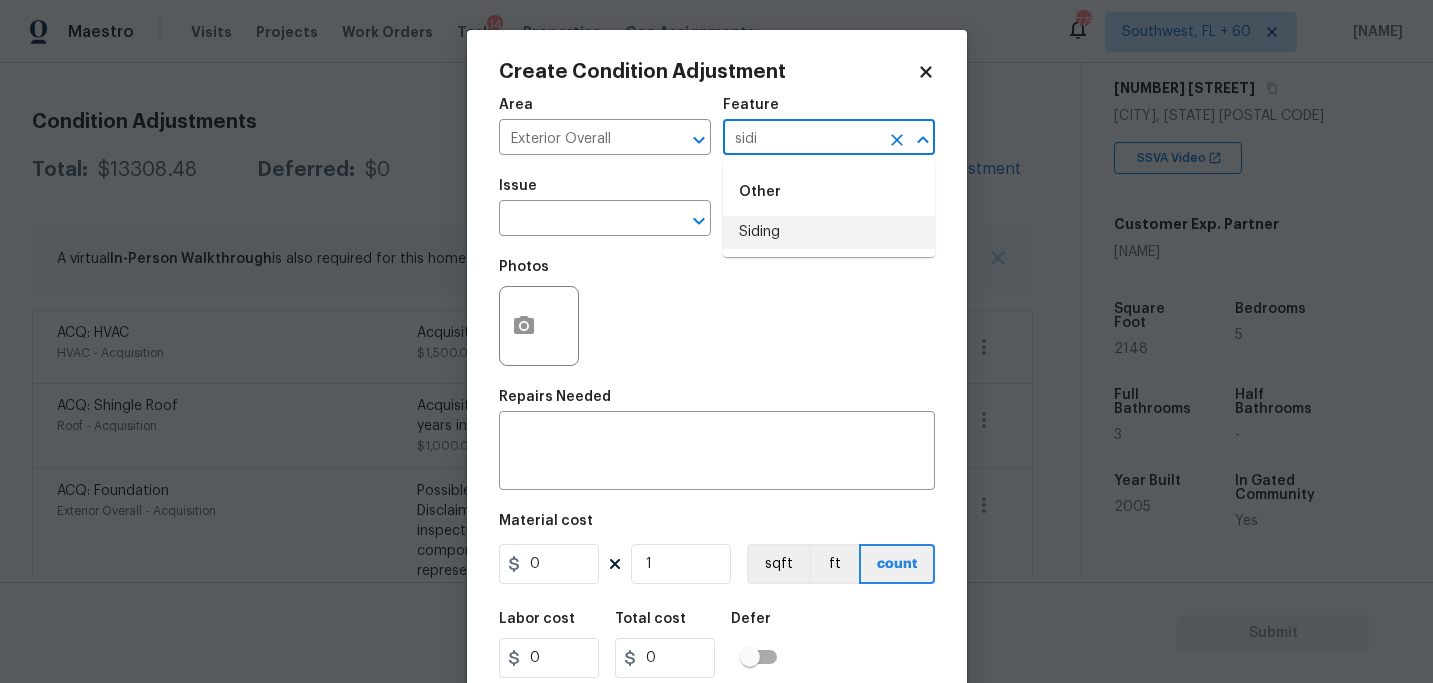 click on "Other Siding" at bounding box center (829, 208) 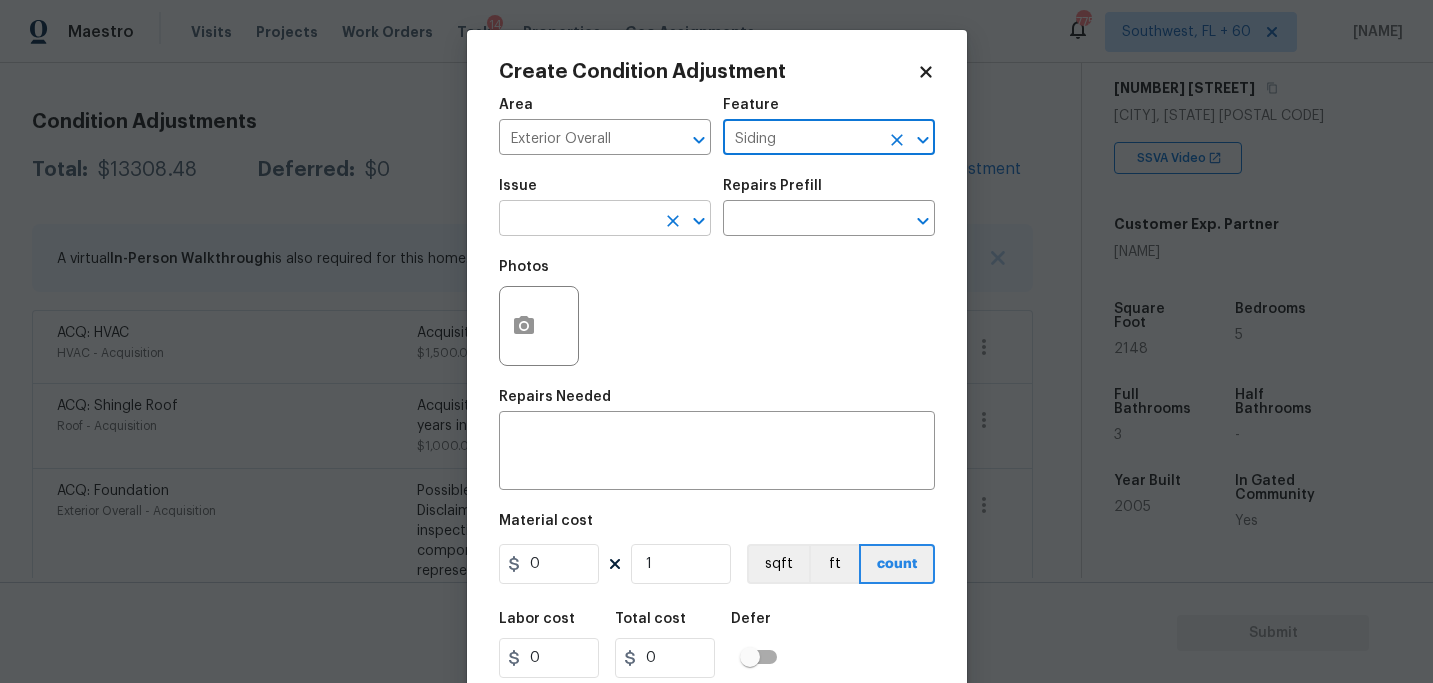type on "Siding" 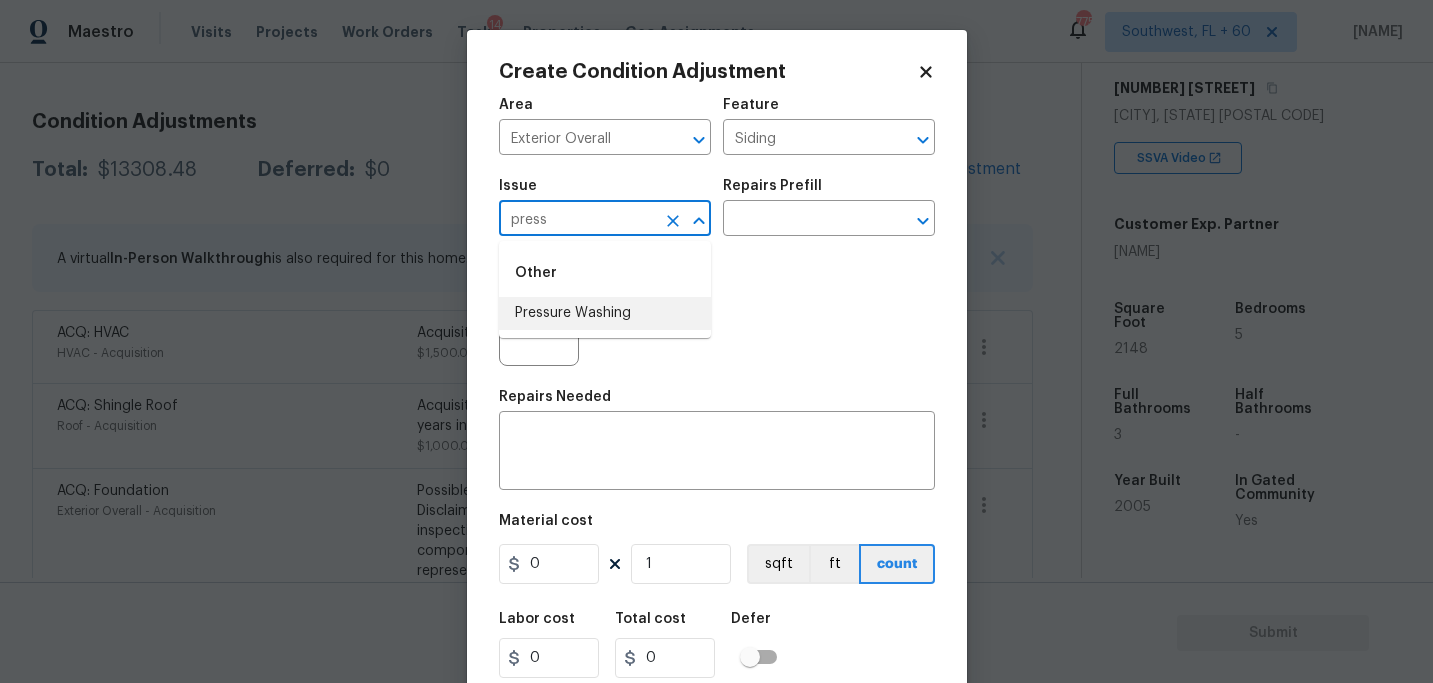 click on "Pressure Washing" at bounding box center (605, 313) 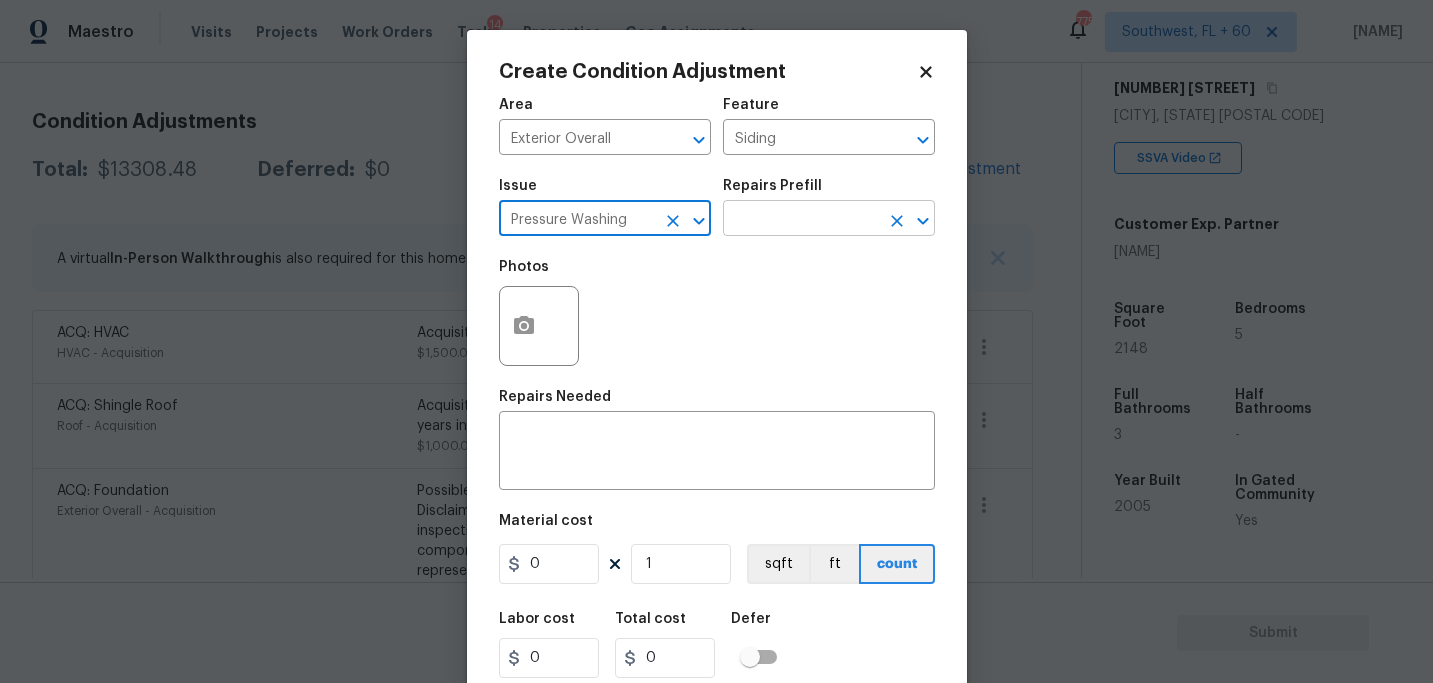 type on "Pressure Washing" 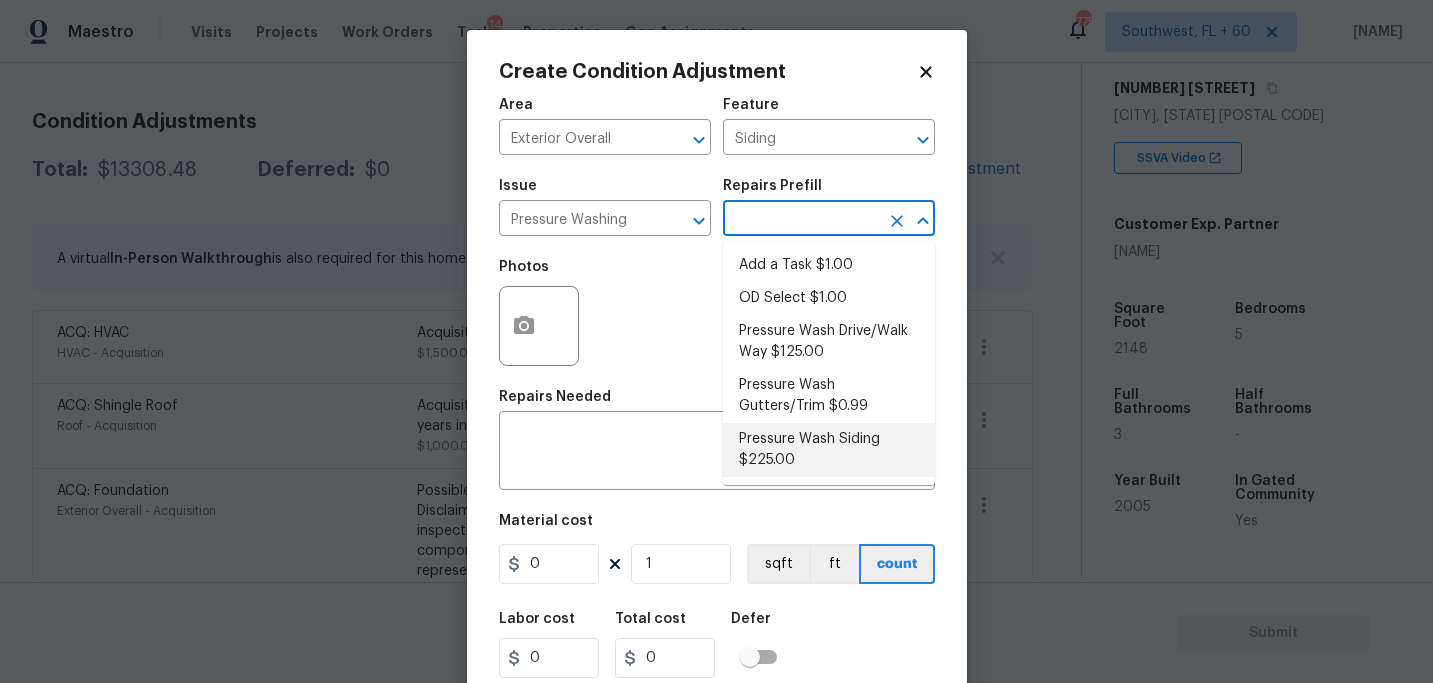 click on "Pressure Wash Siding $225.00" at bounding box center [829, 450] 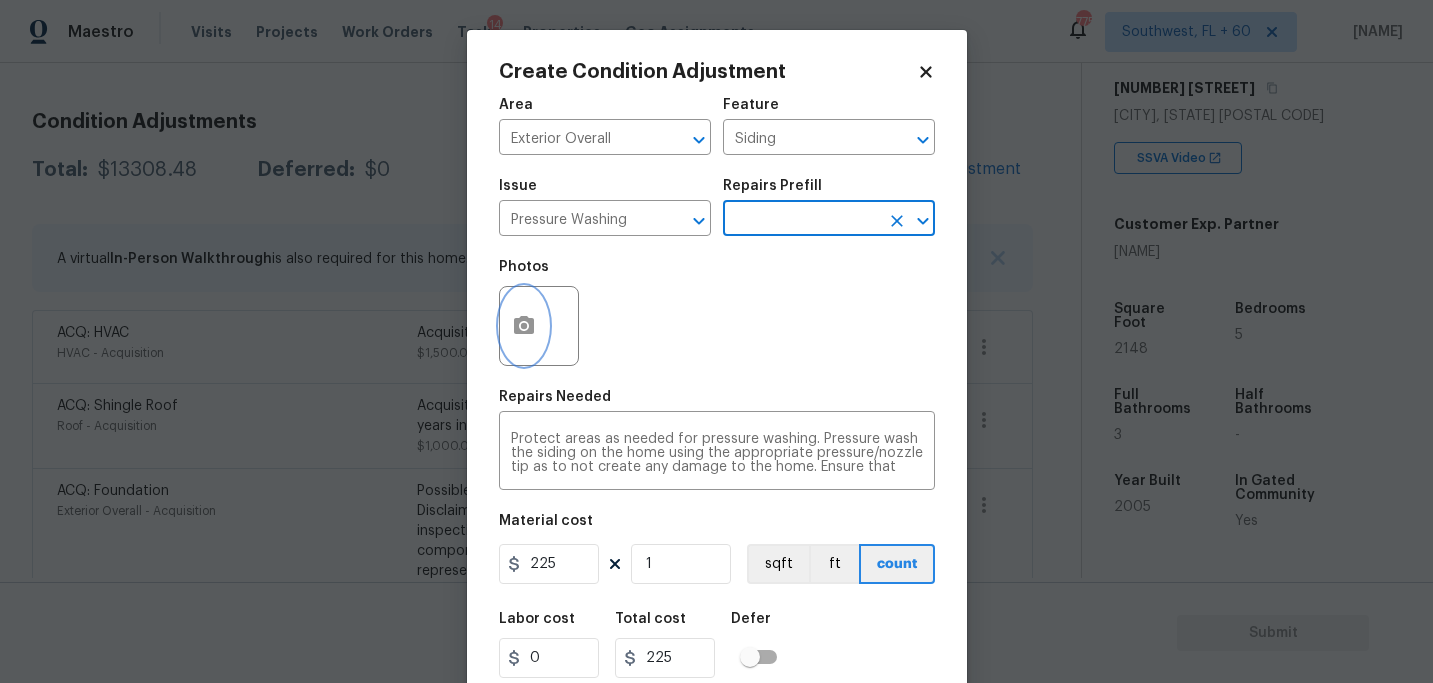 click 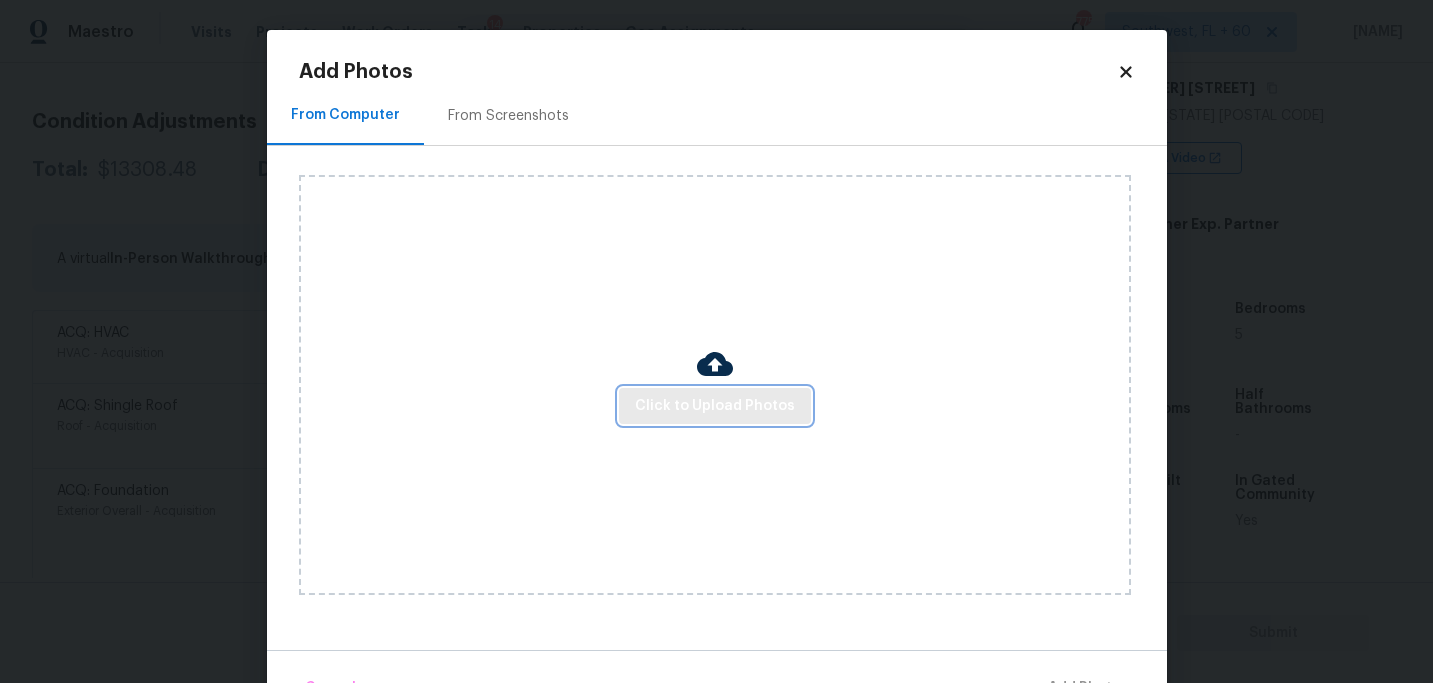 click on "Click to Upload Photos" at bounding box center [715, 406] 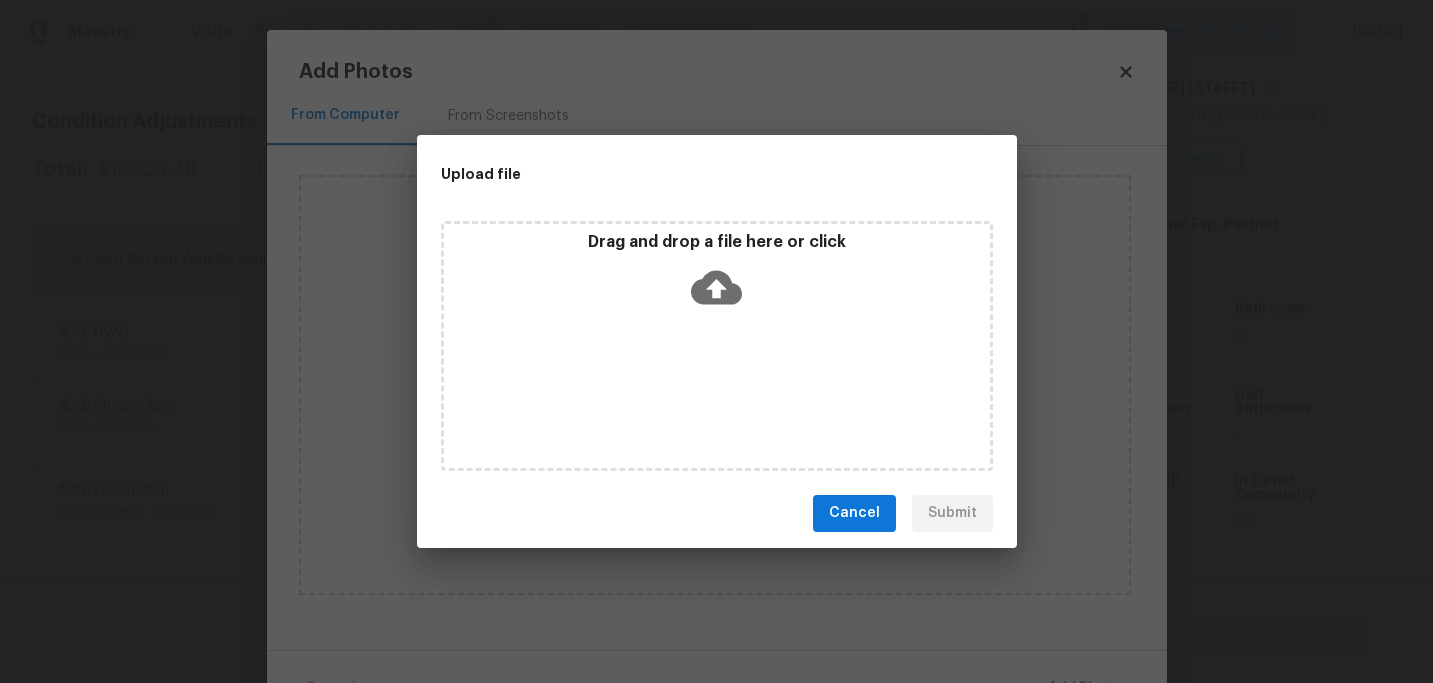 click on "Drag and drop a file here or click" at bounding box center (717, 346) 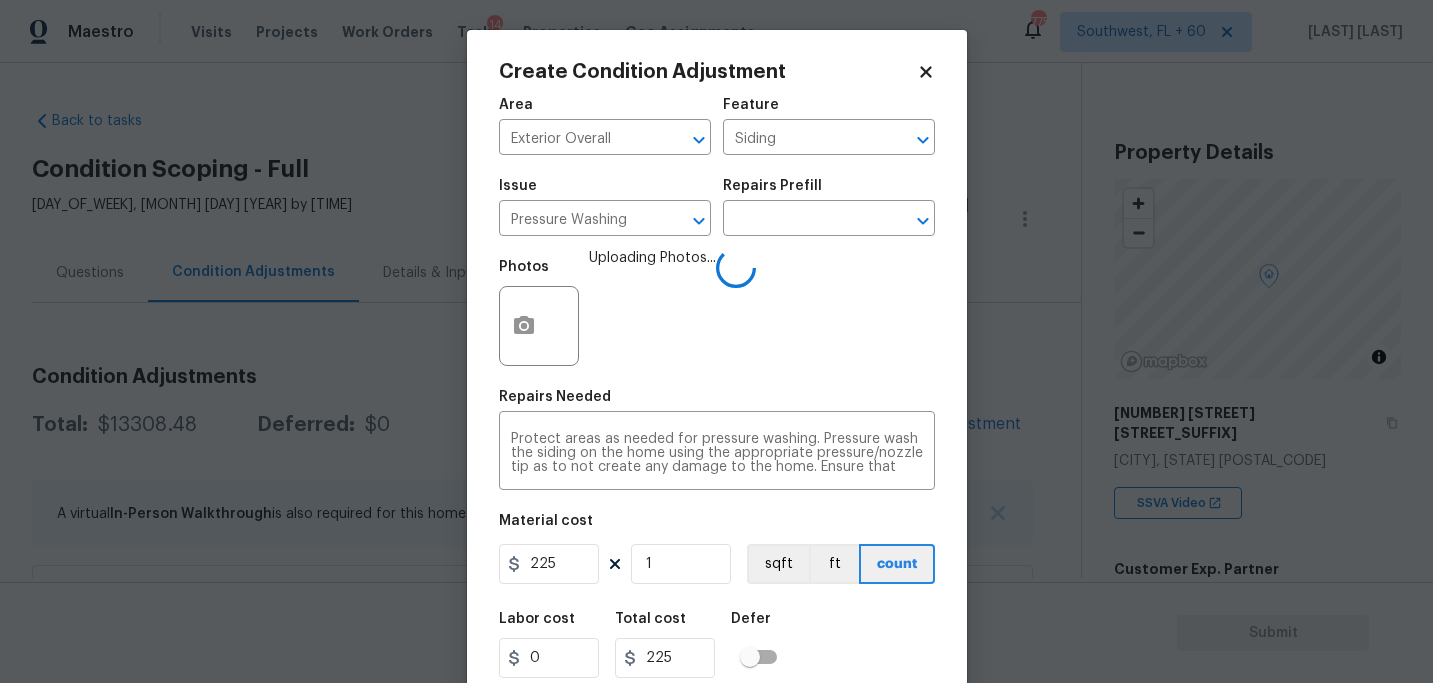 scroll, scrollTop: 0, scrollLeft: 0, axis: both 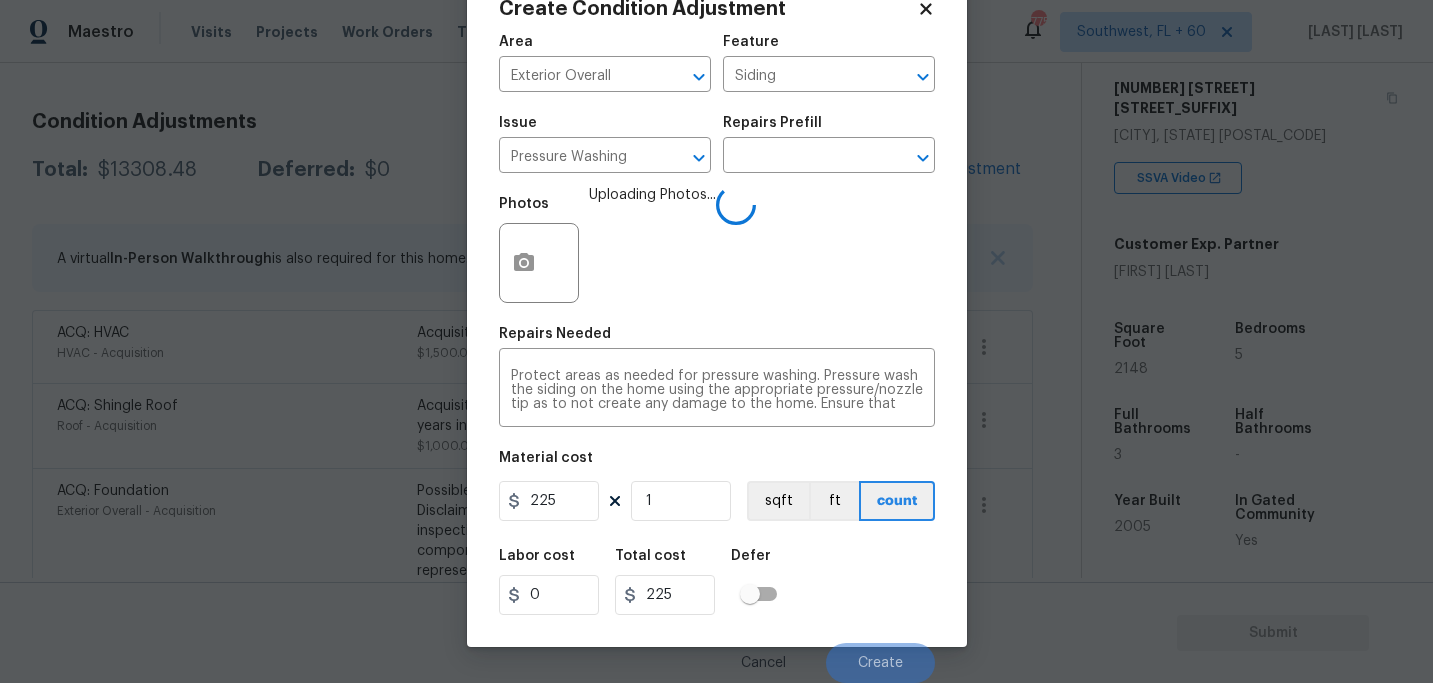 click on "Labor cost 0 Total cost 225 Defer" at bounding box center (717, 582) 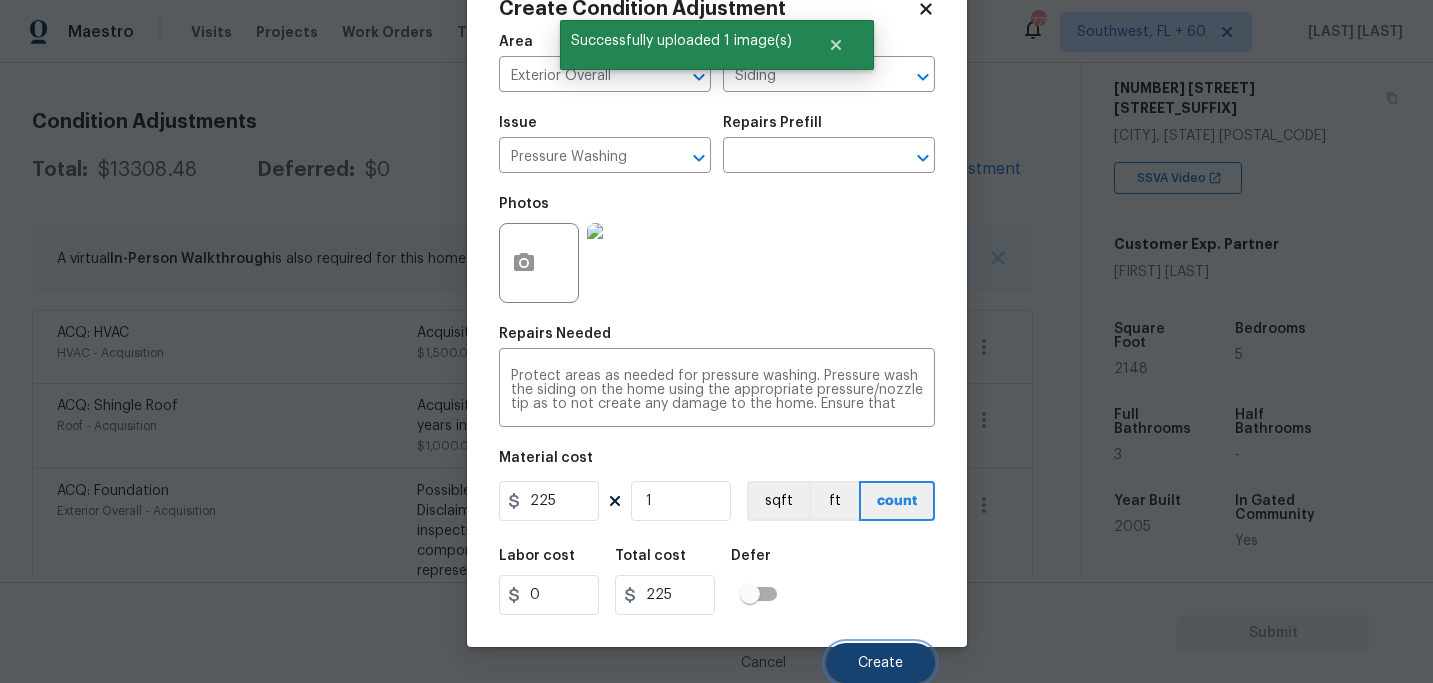click on "Create" at bounding box center (880, 663) 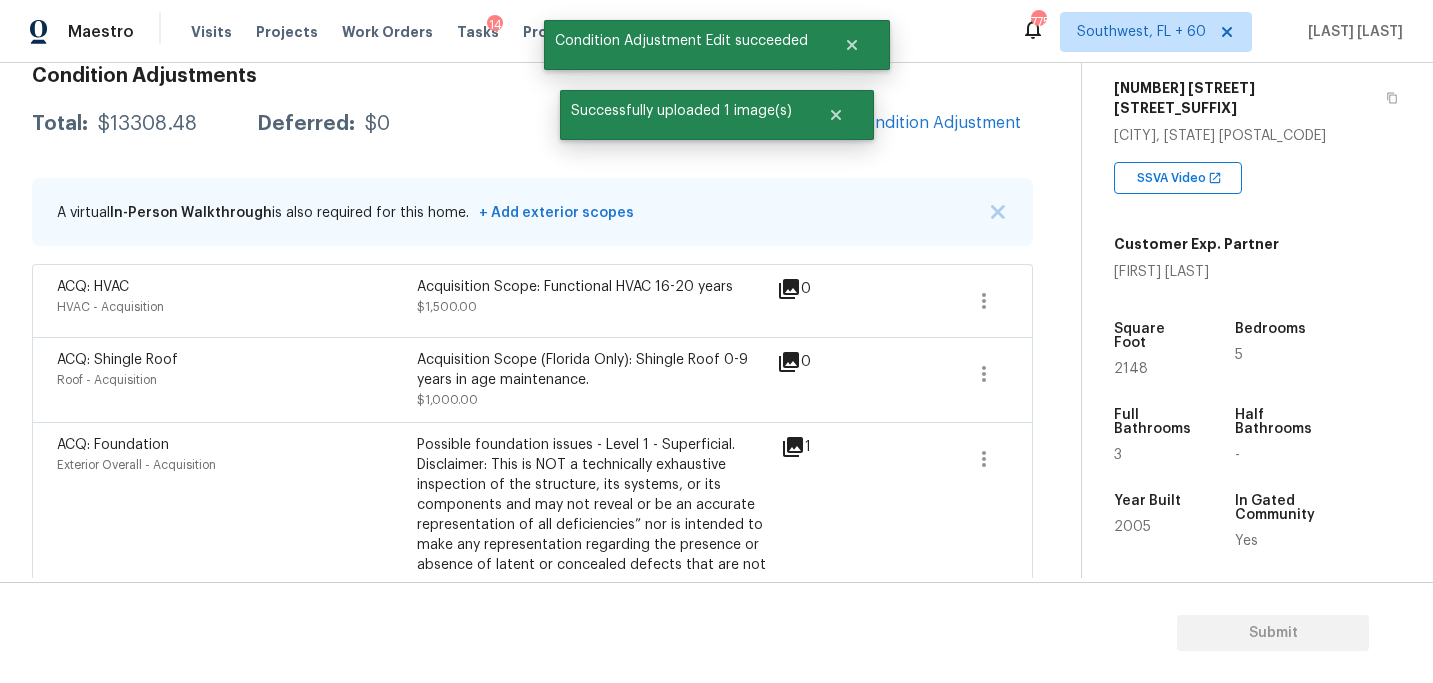 scroll, scrollTop: 255, scrollLeft: 0, axis: vertical 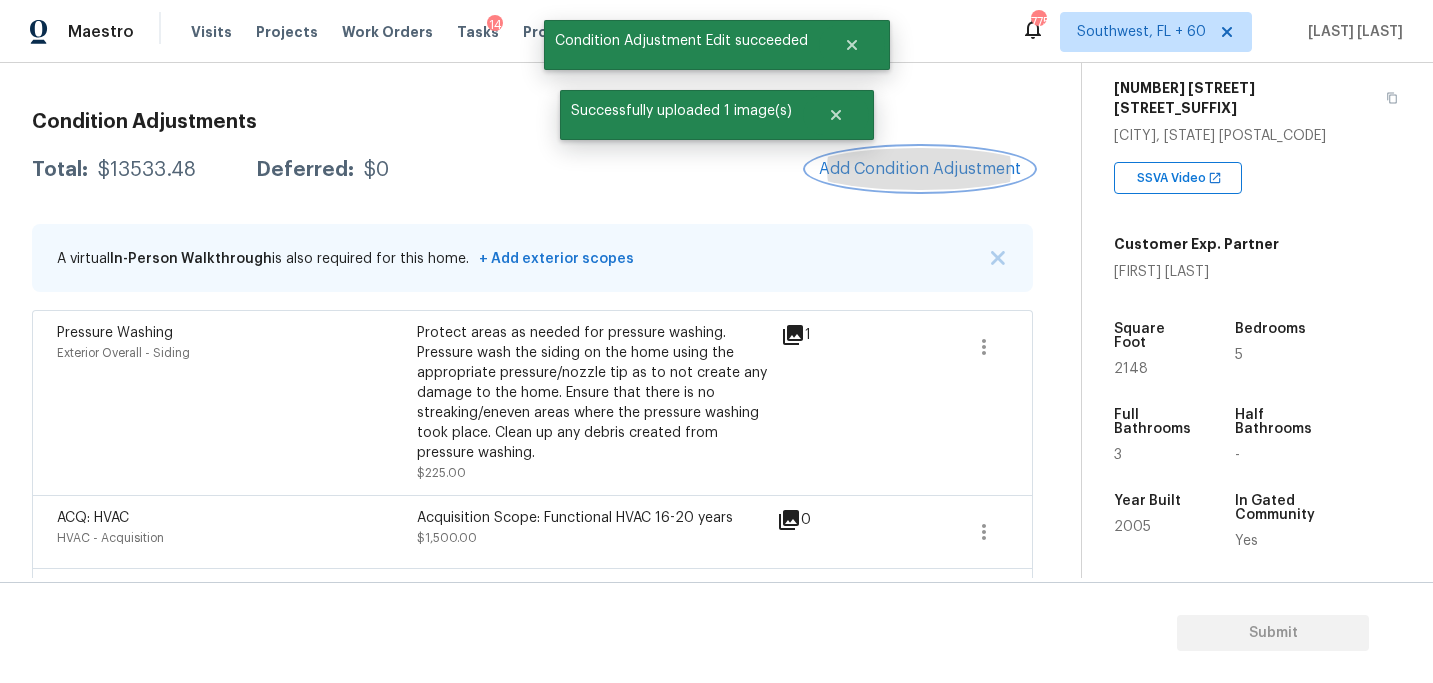 click on "Add Condition Adjustment" at bounding box center [920, 169] 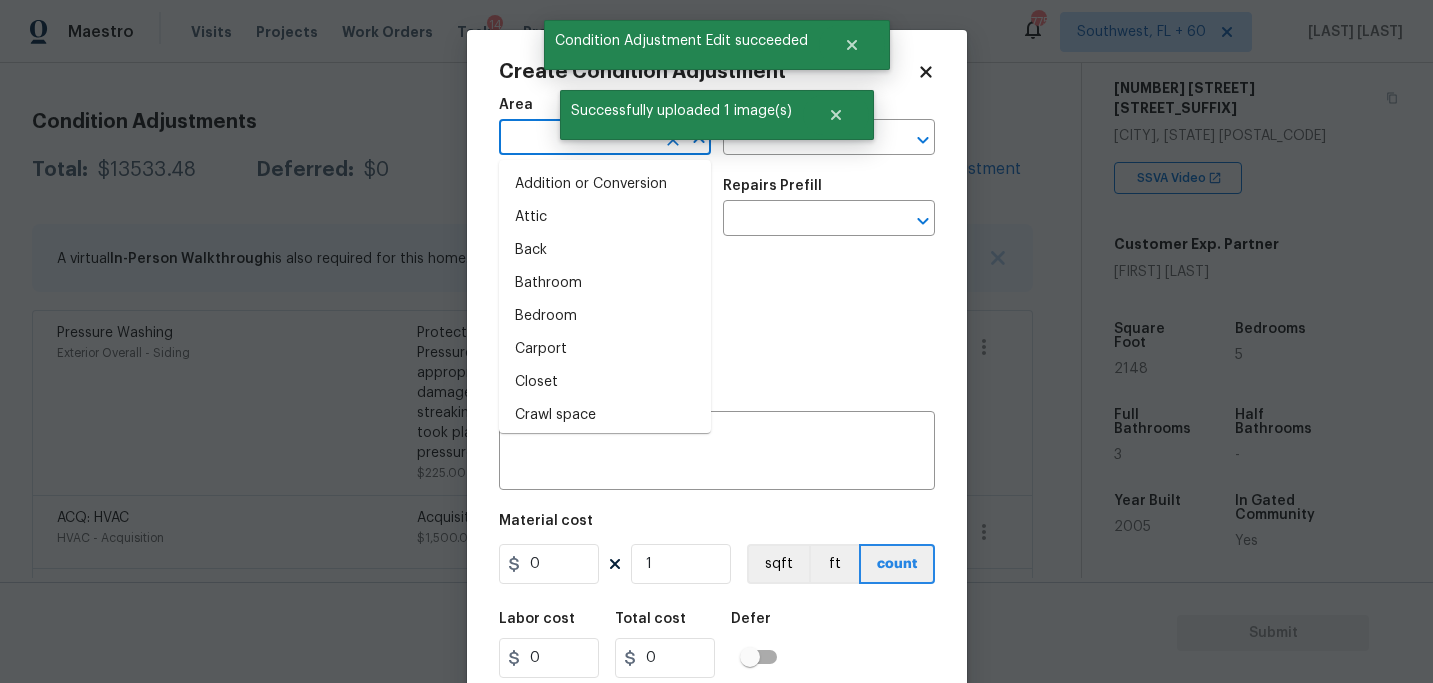 click at bounding box center [577, 139] 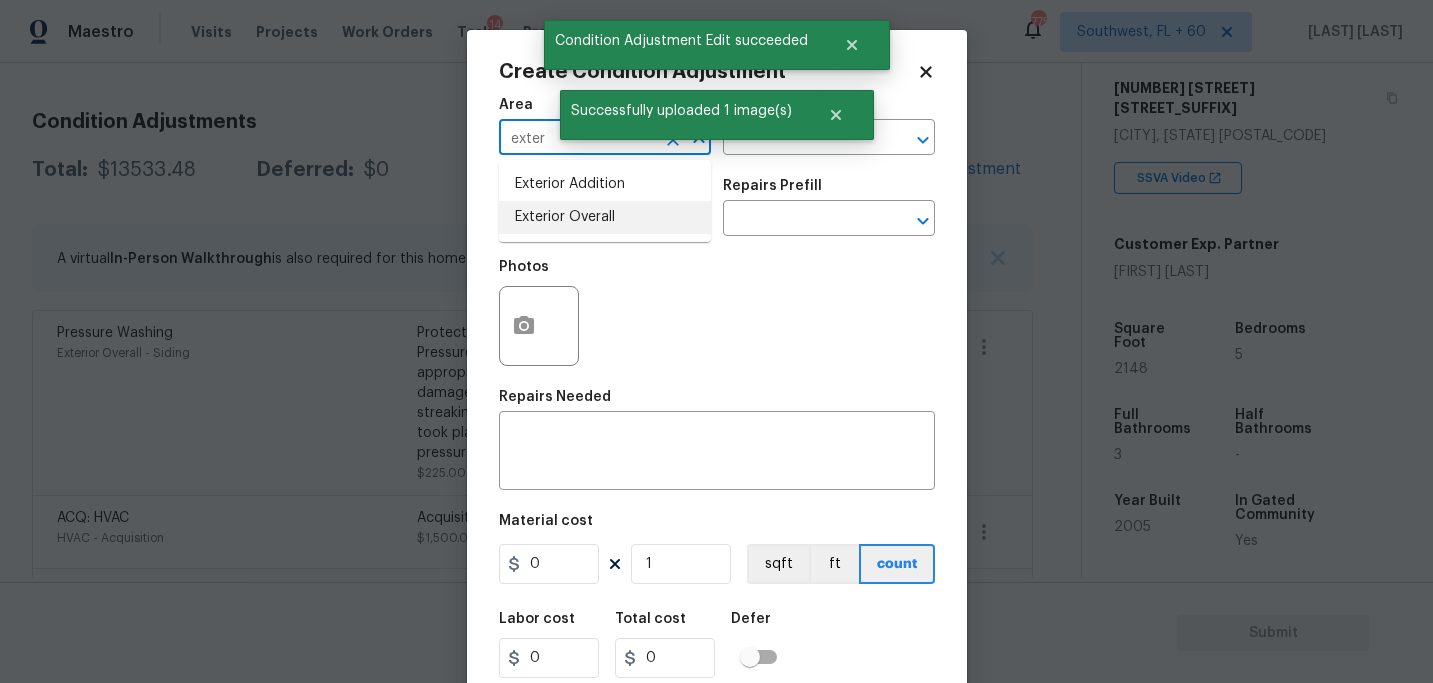 click on "Exterior Overall" at bounding box center [605, 217] 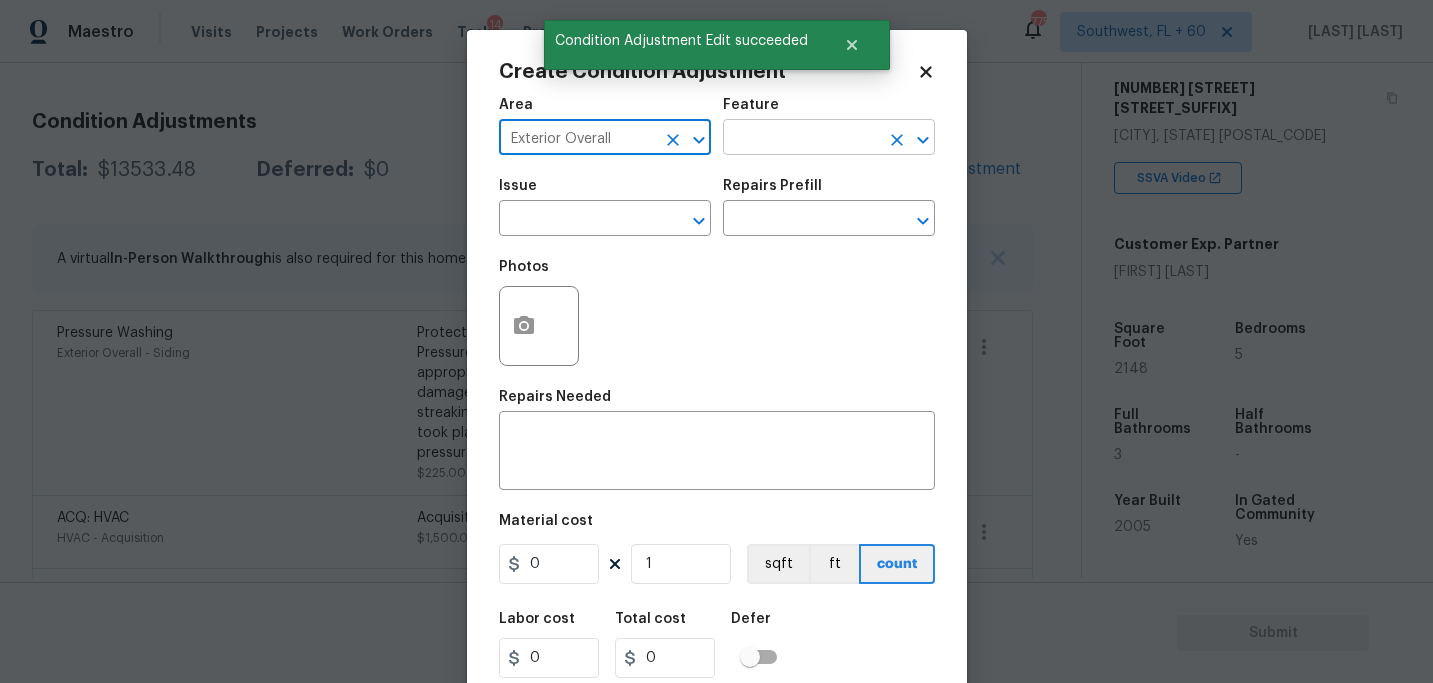 type on "Exterior Overall" 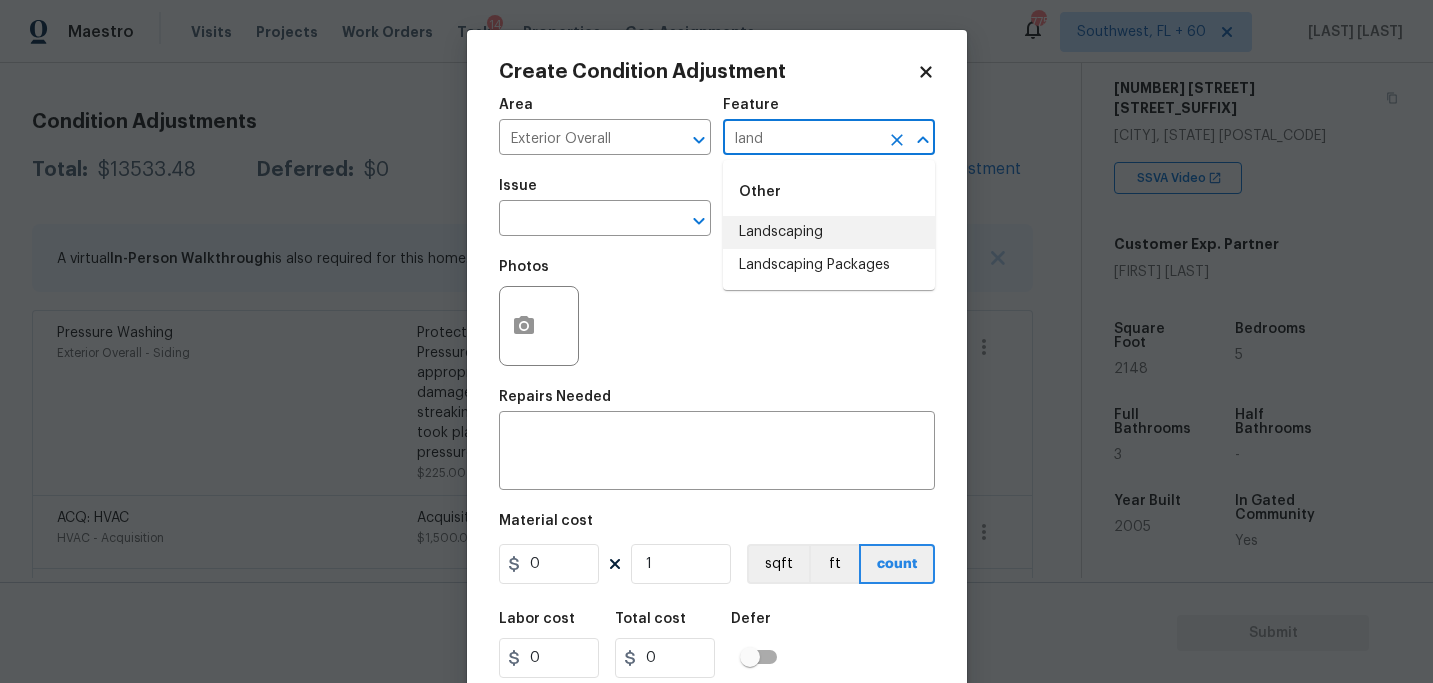click on "Landscaping Packages" at bounding box center (829, 265) 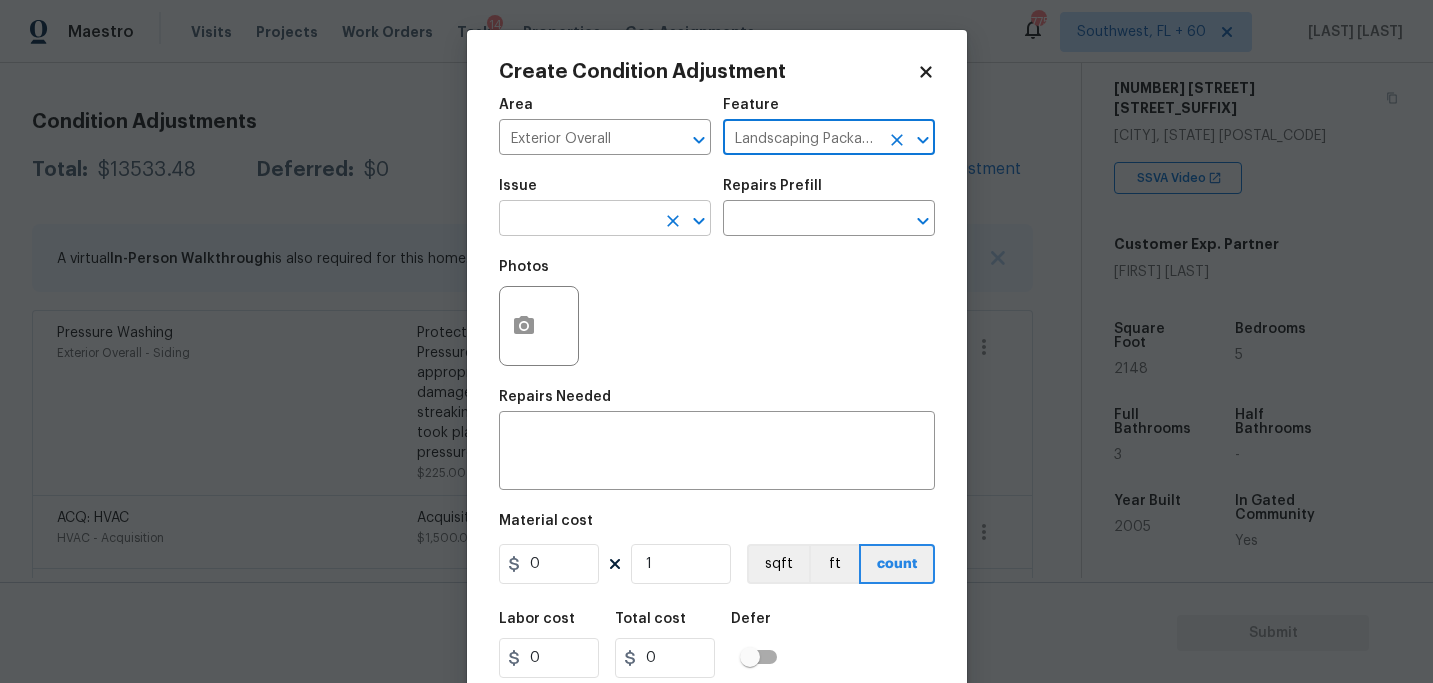 type on "Landscaping Packages" 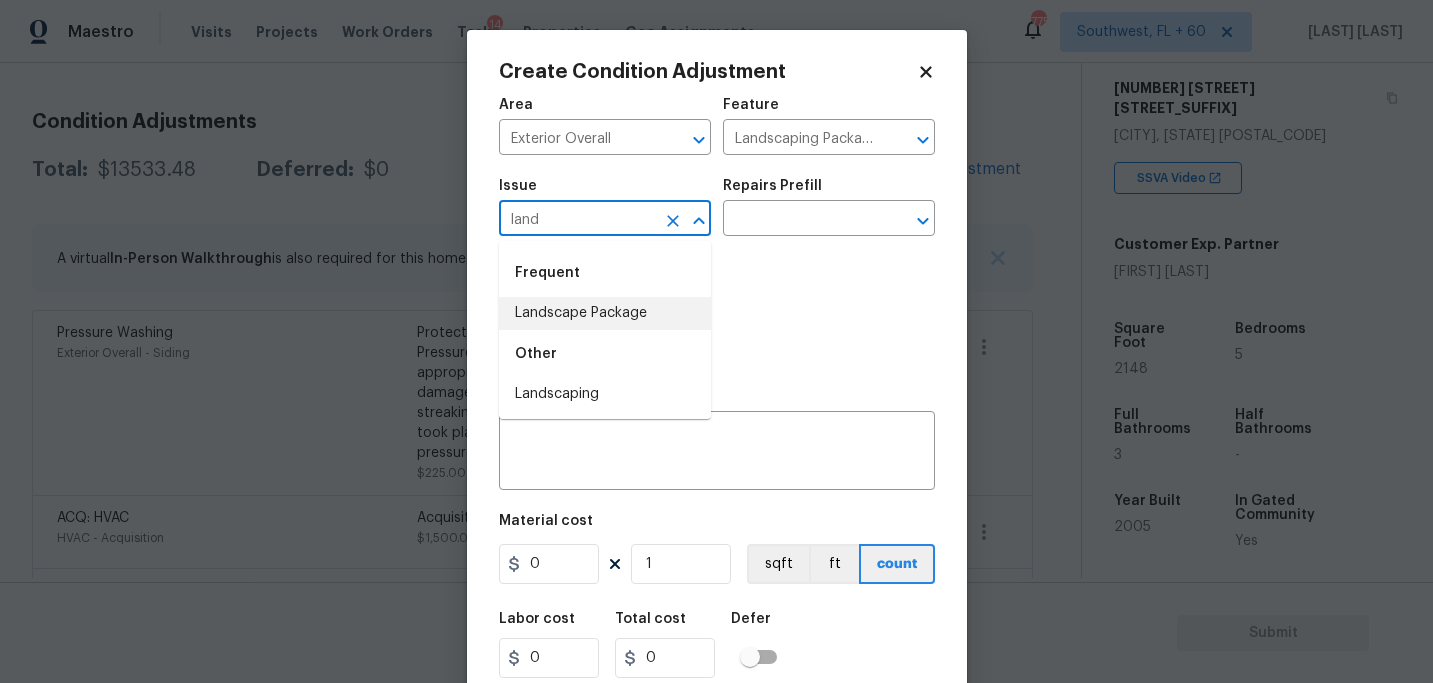 click on "Landscape Package" at bounding box center (605, 313) 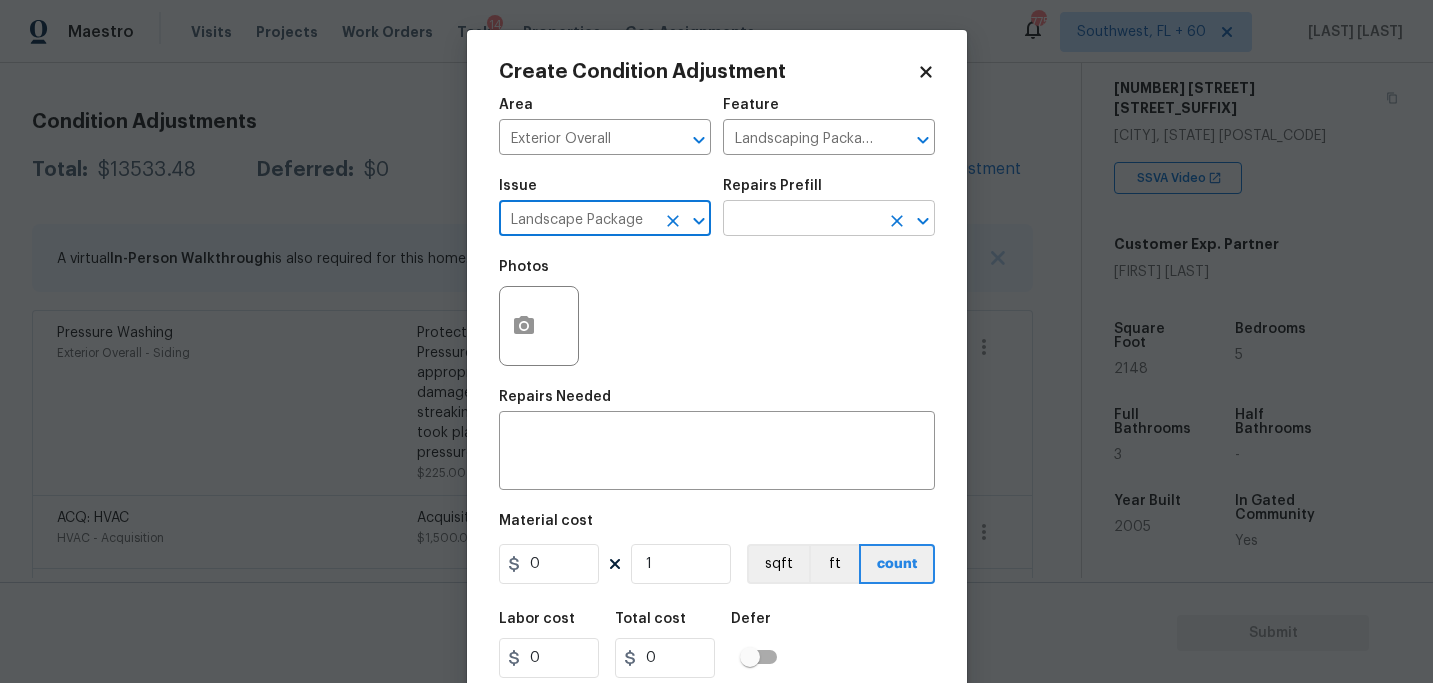 type on "Landscape Package" 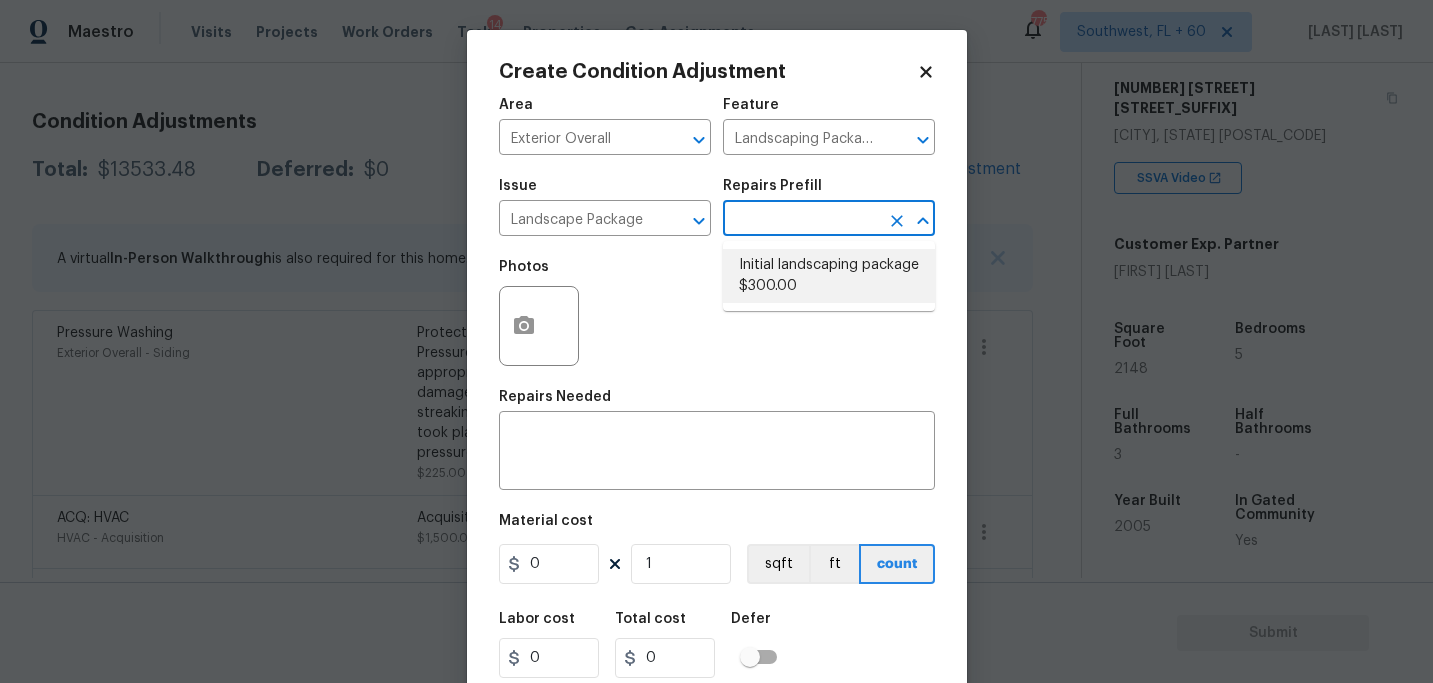 click on "Initial landscaping package $300.00" at bounding box center [829, 276] 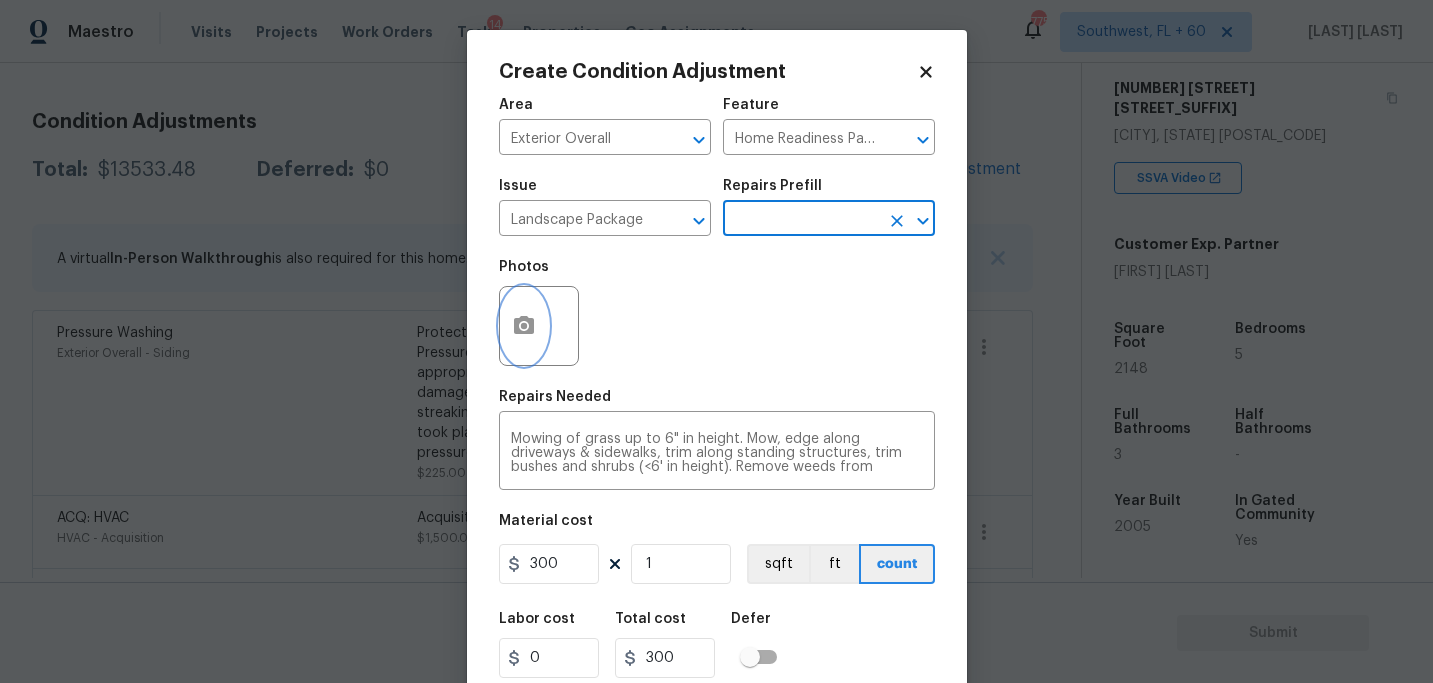 click 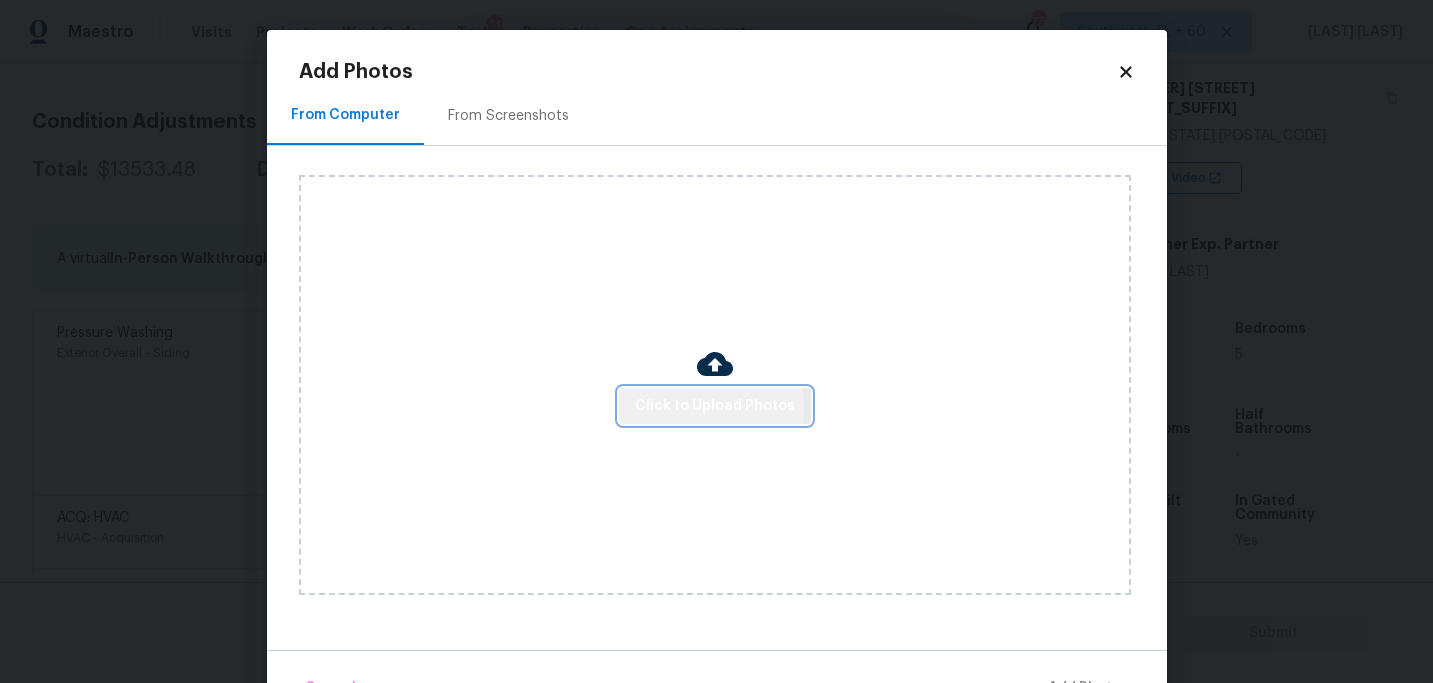 click on "Click to Upload Photos" at bounding box center (715, 406) 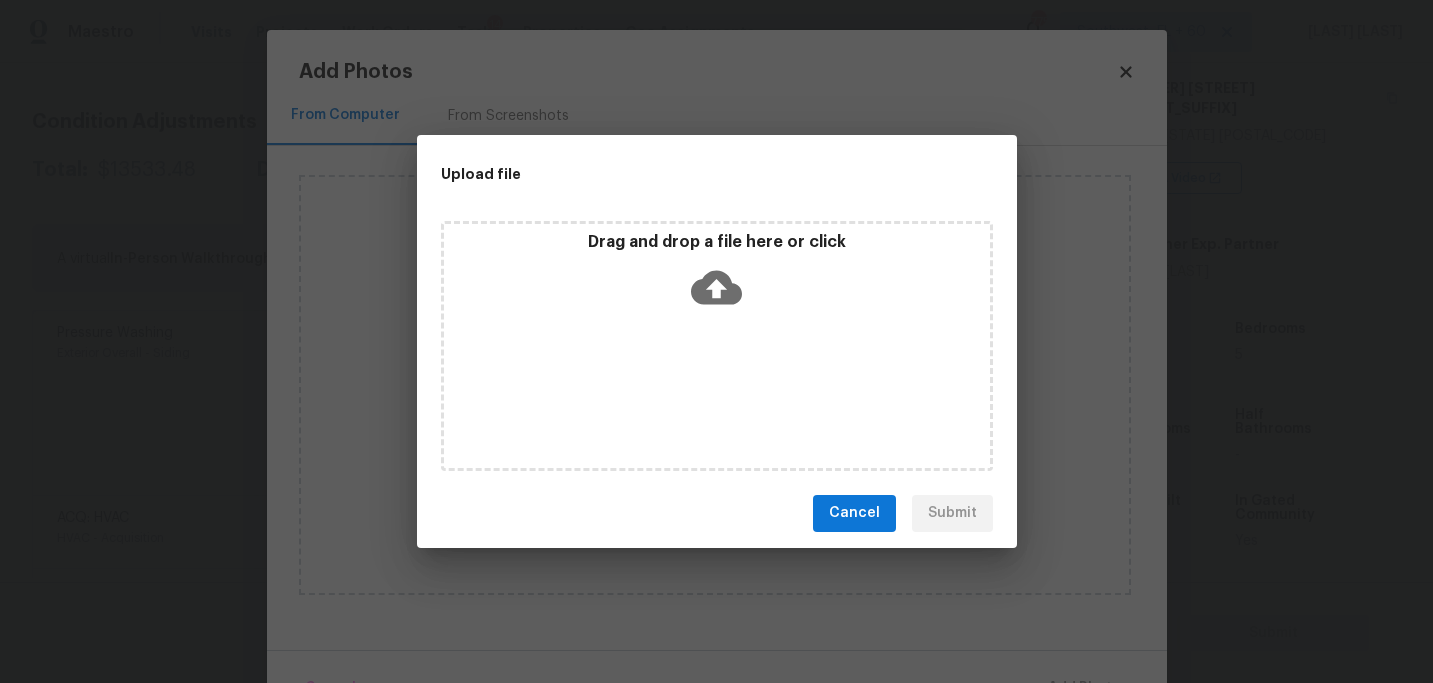 drag, startPoint x: 670, startPoint y: 408, endPoint x: 716, endPoint y: 294, distance: 122.93088 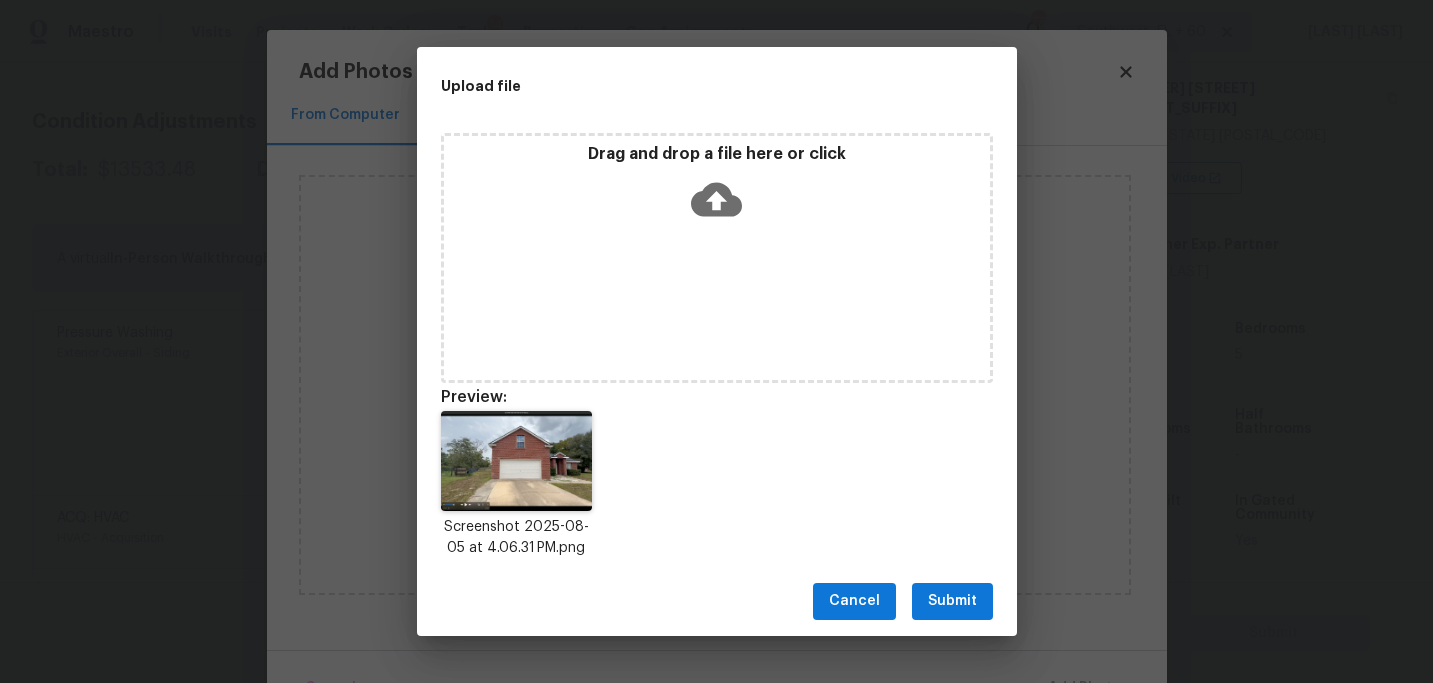 click on "Submit" at bounding box center (952, 601) 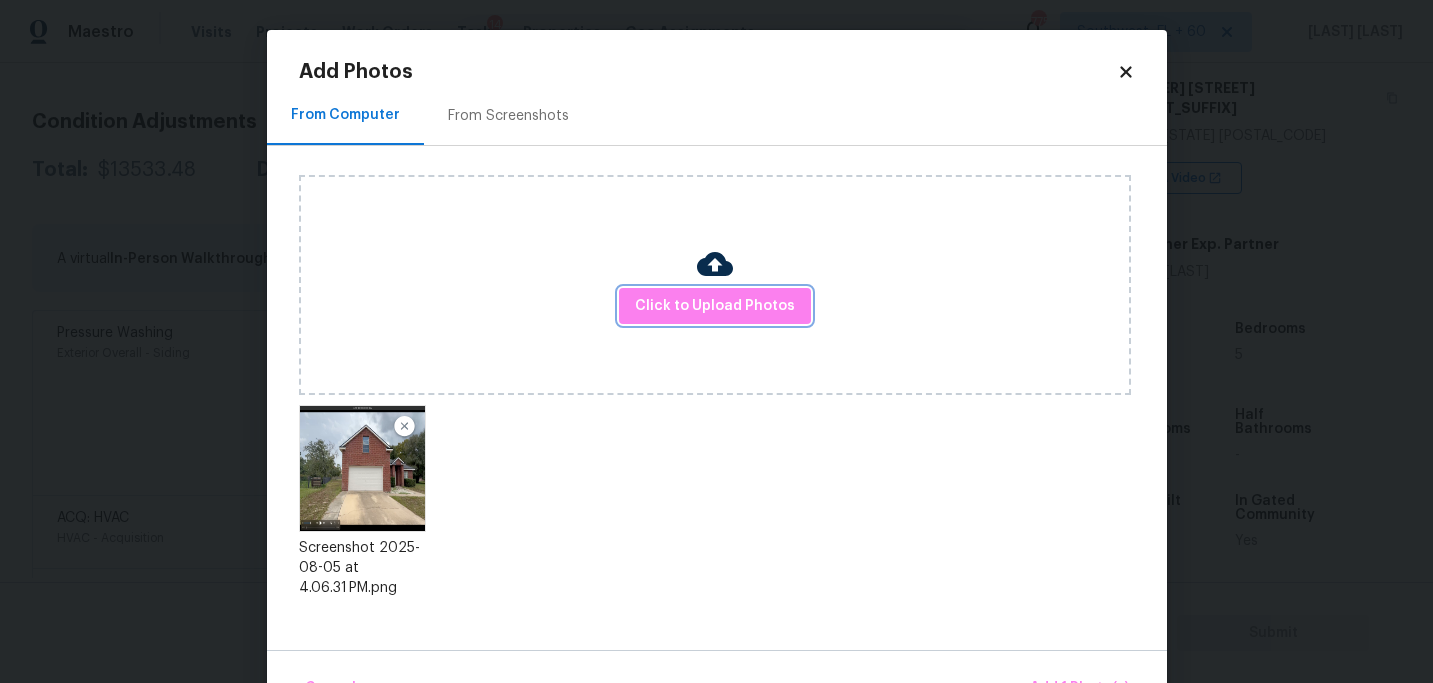 scroll, scrollTop: 57, scrollLeft: 0, axis: vertical 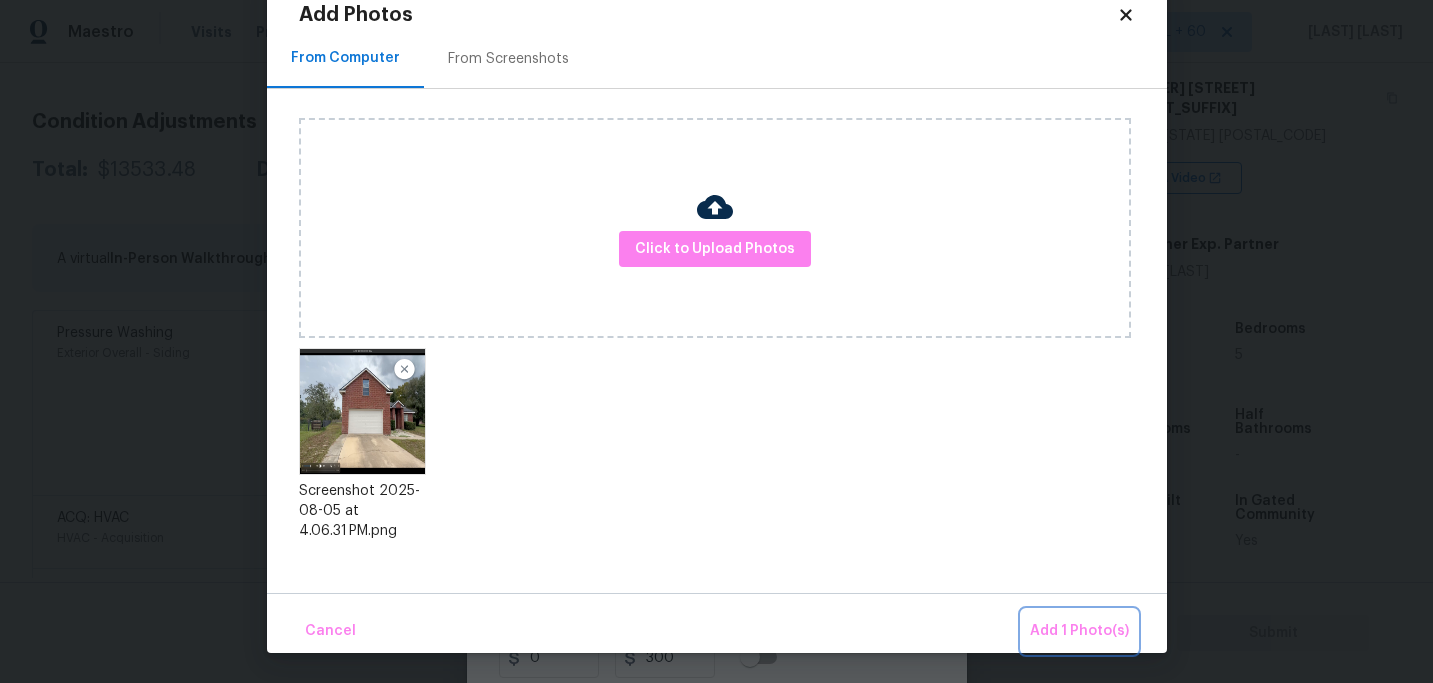 click on "Add 1 Photo(s)" at bounding box center [1079, 631] 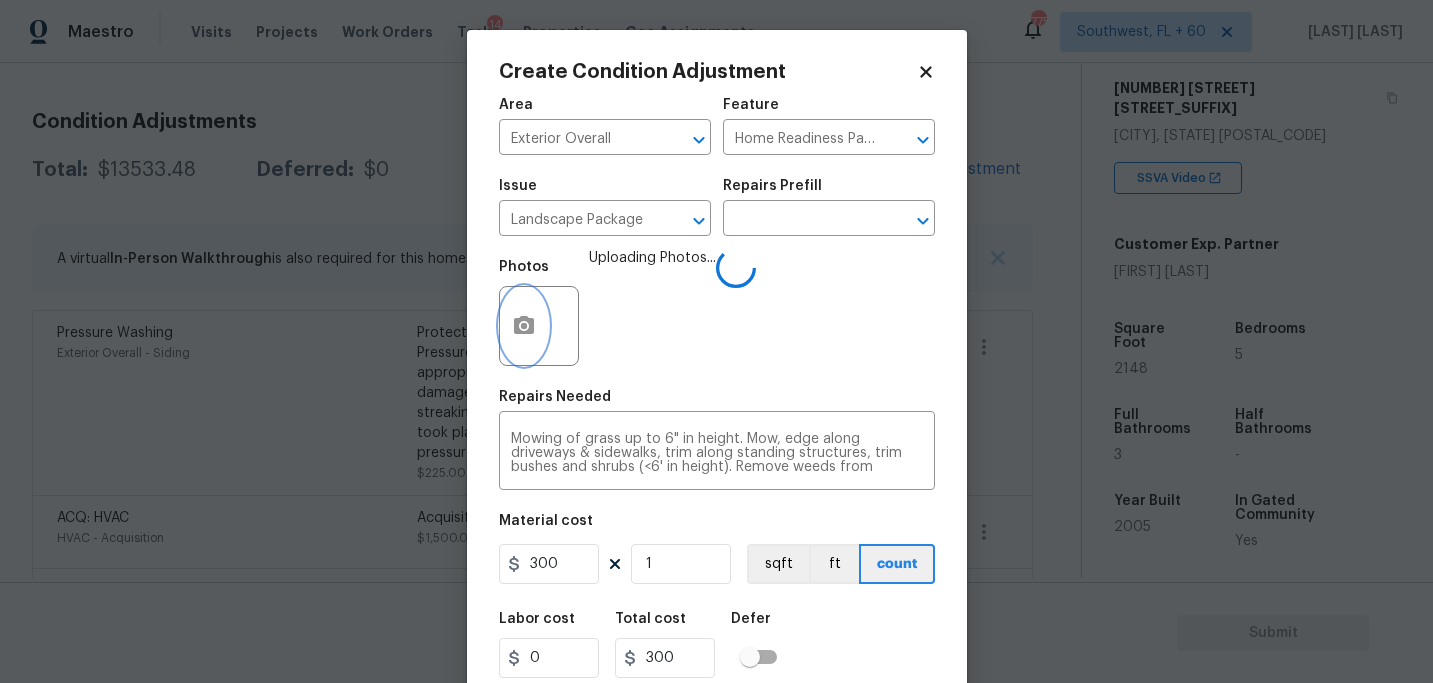 scroll, scrollTop: 0, scrollLeft: 0, axis: both 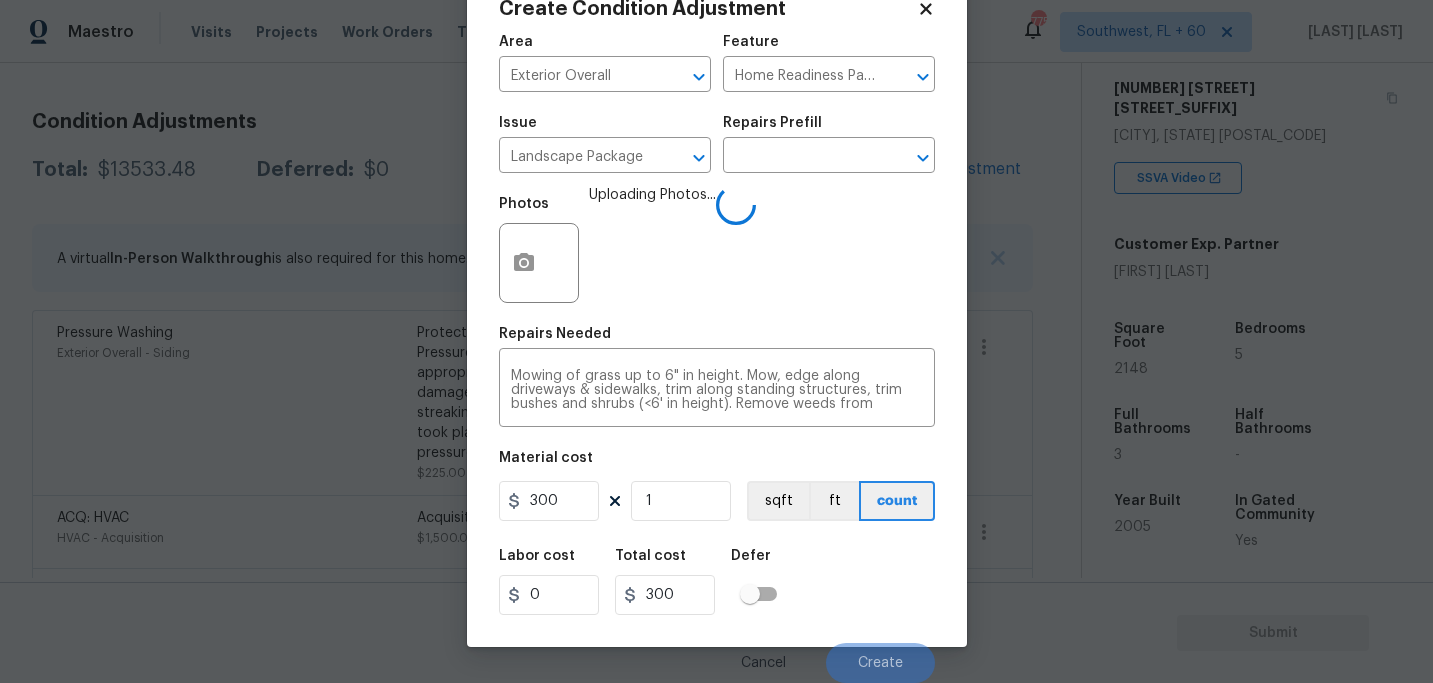 click on "Labor cost 0 Total cost 300 Defer" at bounding box center [717, 582] 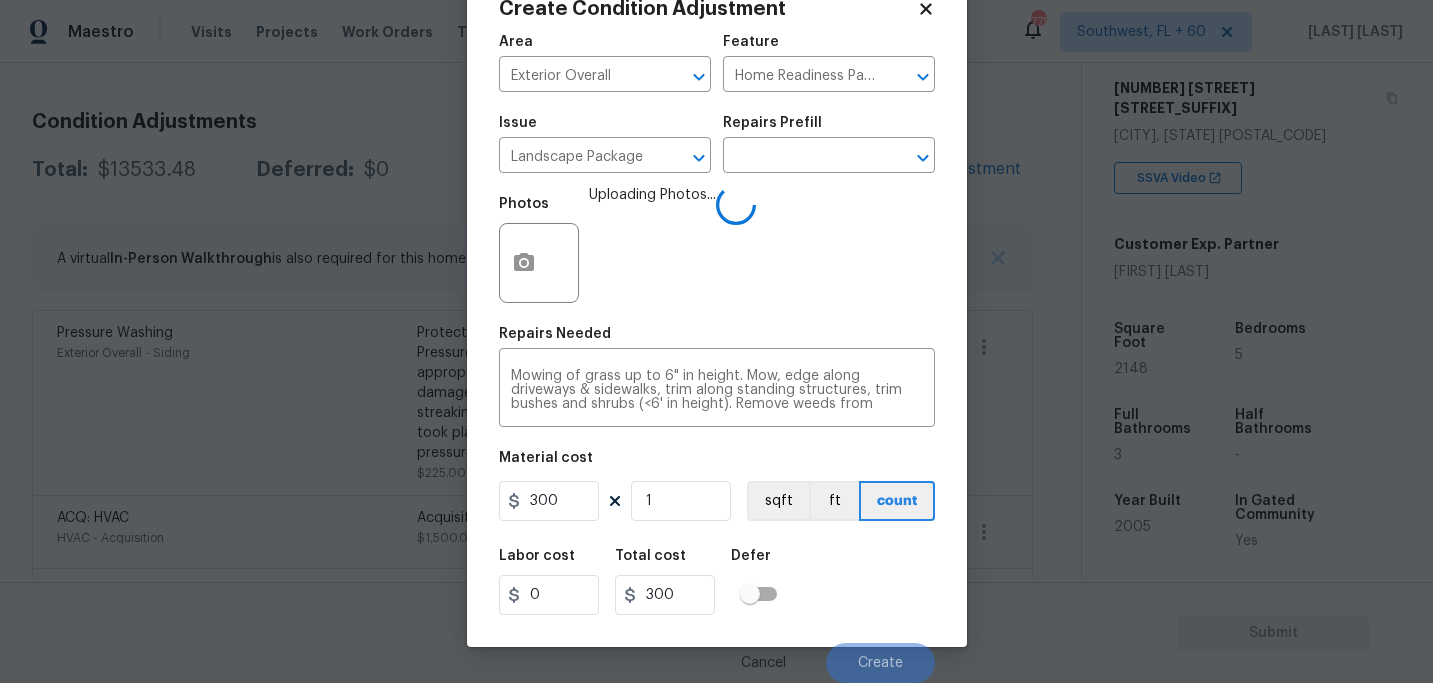 click on "Labor cost 0 Total cost 300 Defer" at bounding box center [717, 582] 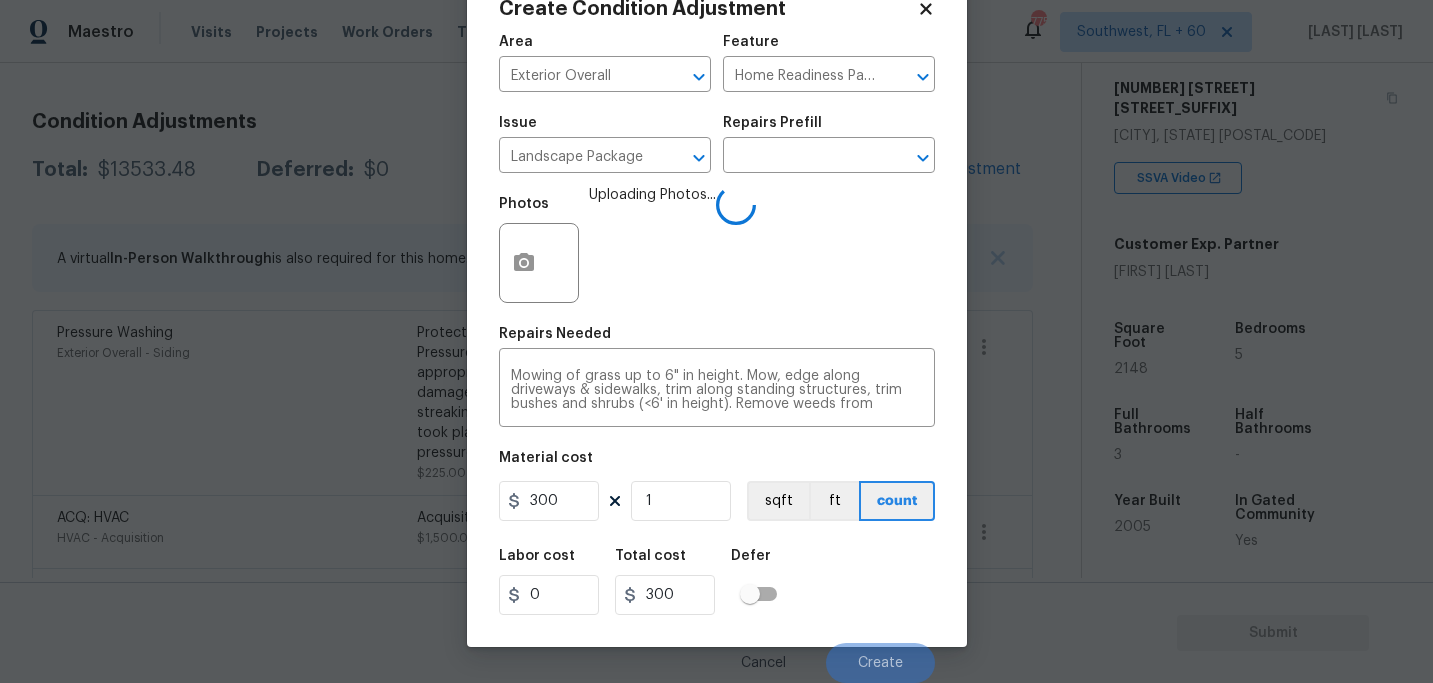 click on "Labor cost 0 Total cost 300 Defer" at bounding box center [717, 582] 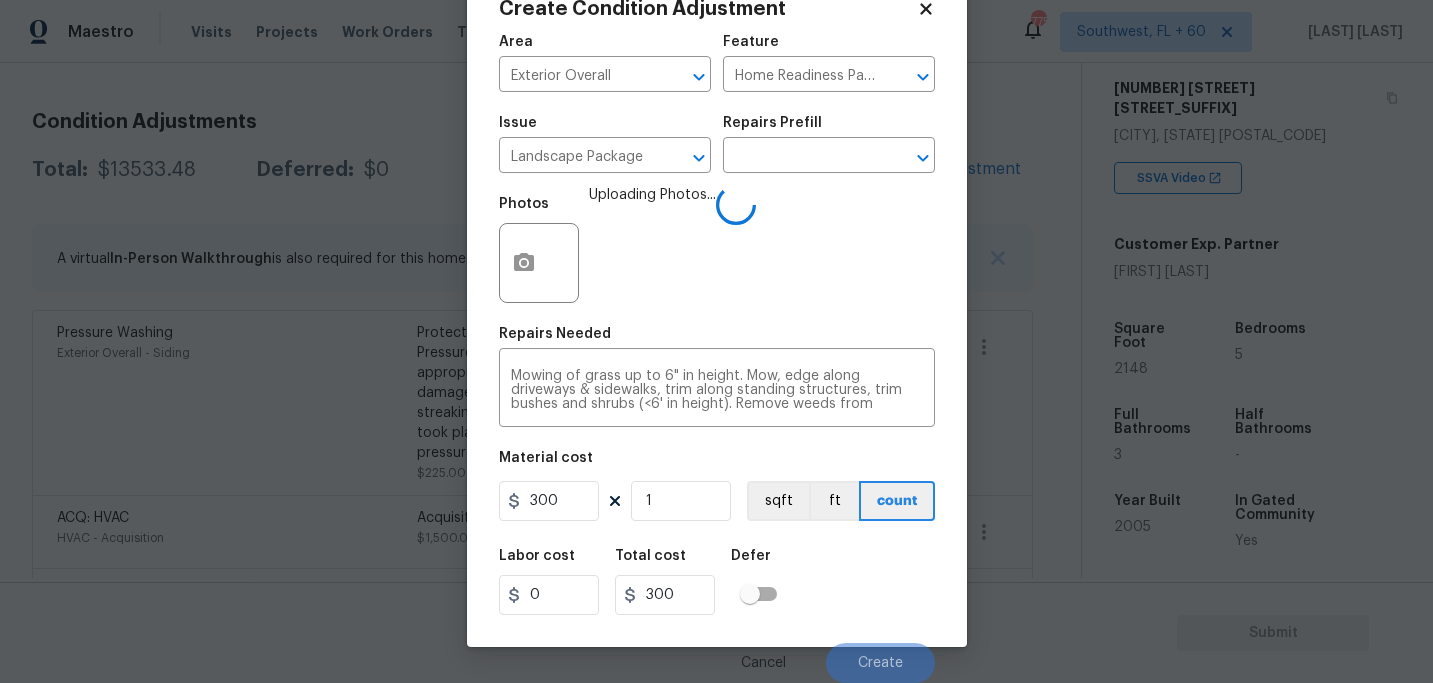 click on "Labor cost 0 Total cost 300 Defer" at bounding box center (717, 582) 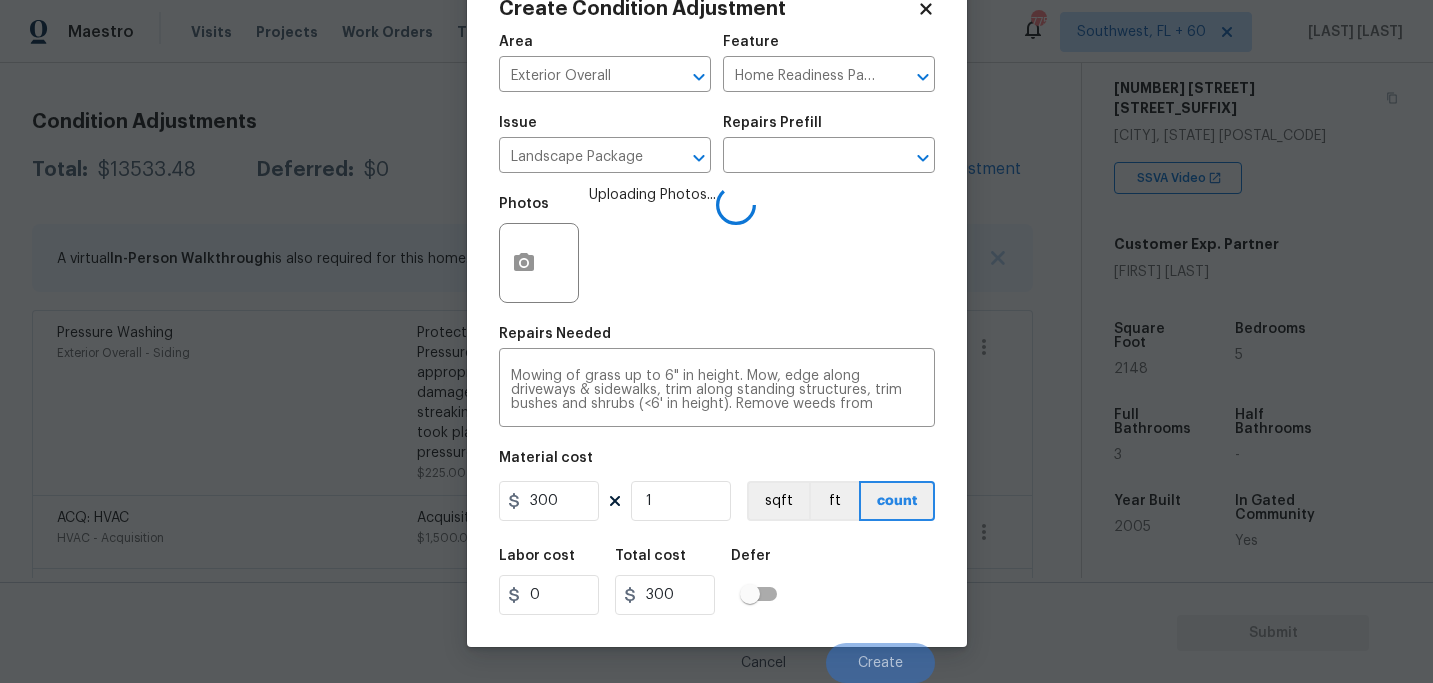 click on "Labor cost 0 Total cost 300 Defer" at bounding box center (717, 582) 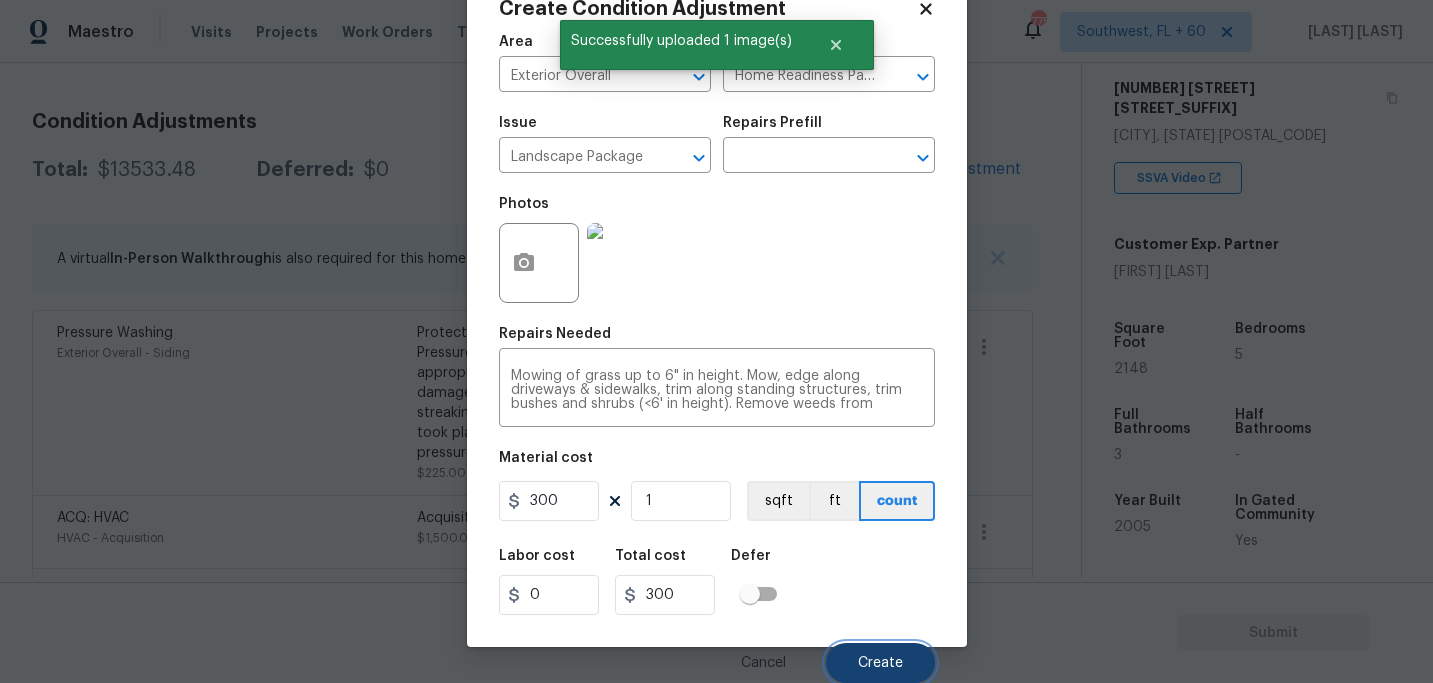 click on "Create" at bounding box center (880, 663) 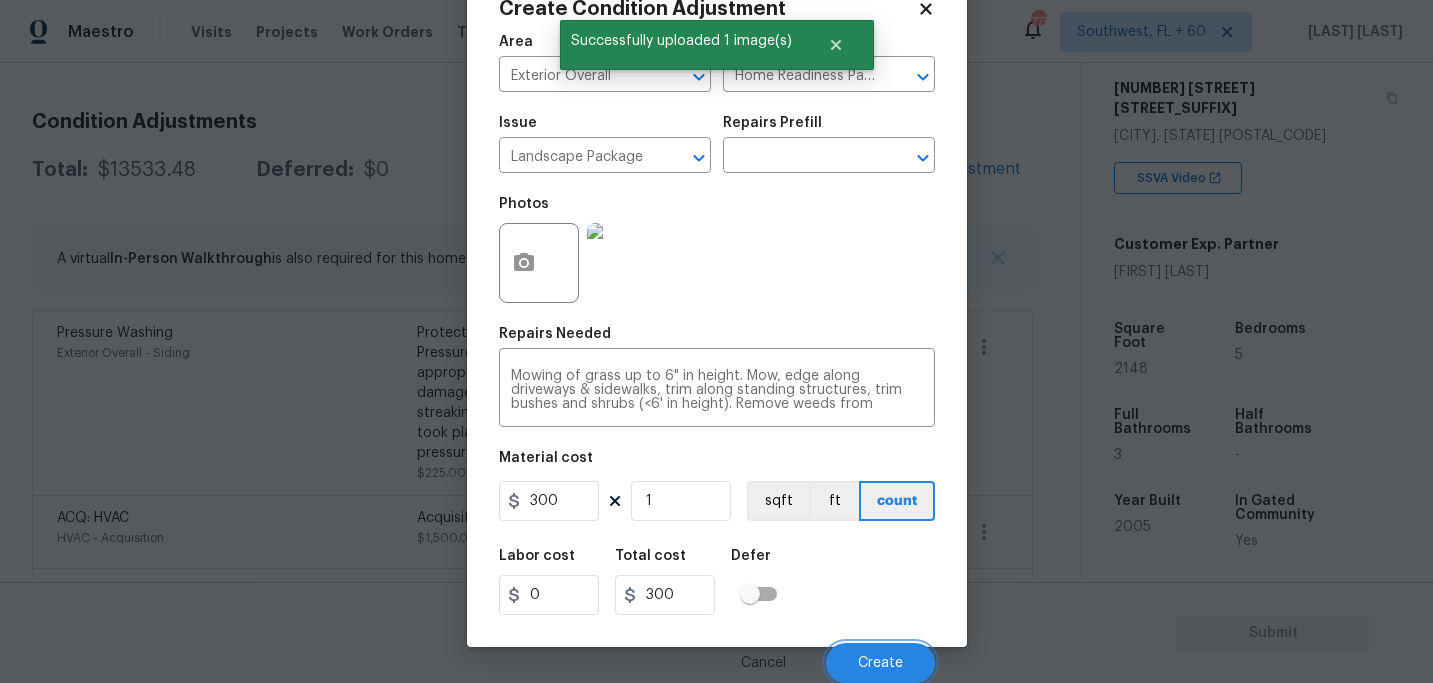 scroll, scrollTop: 255, scrollLeft: 0, axis: vertical 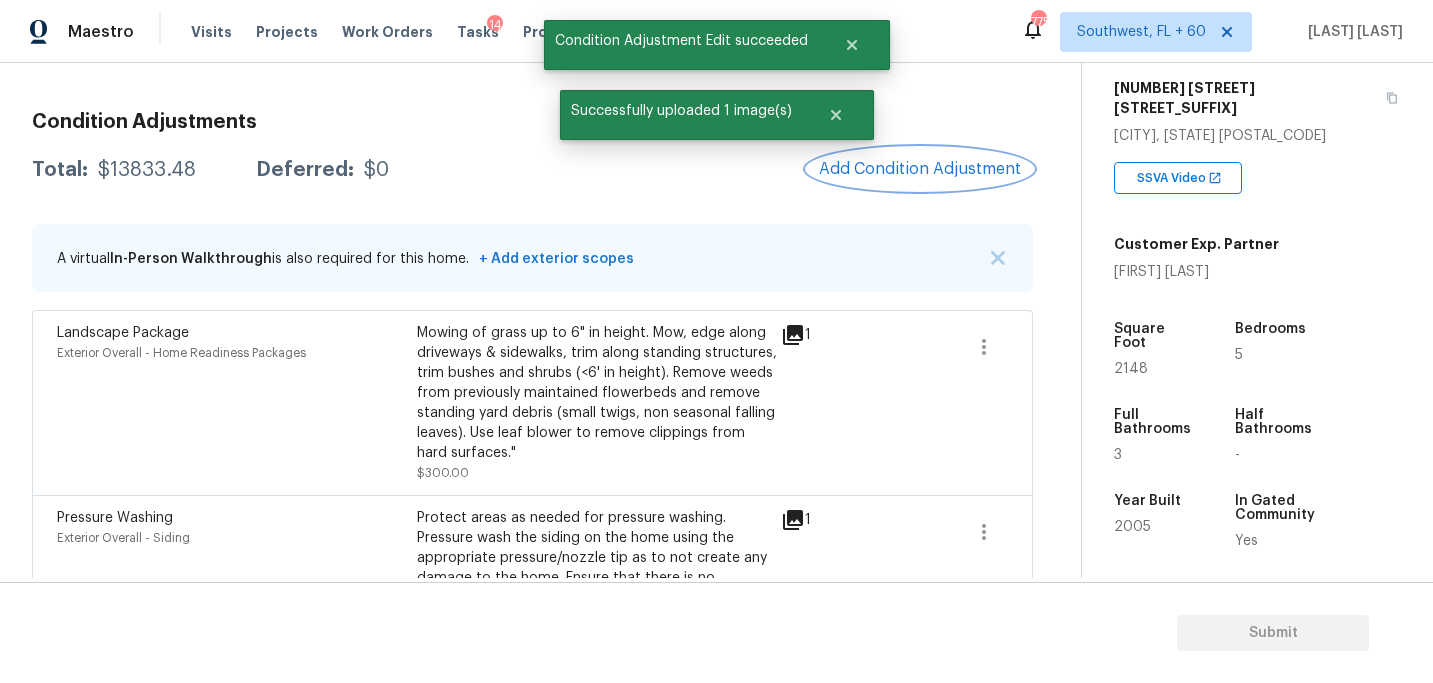 click on "Add Condition Adjustment" at bounding box center [920, 169] 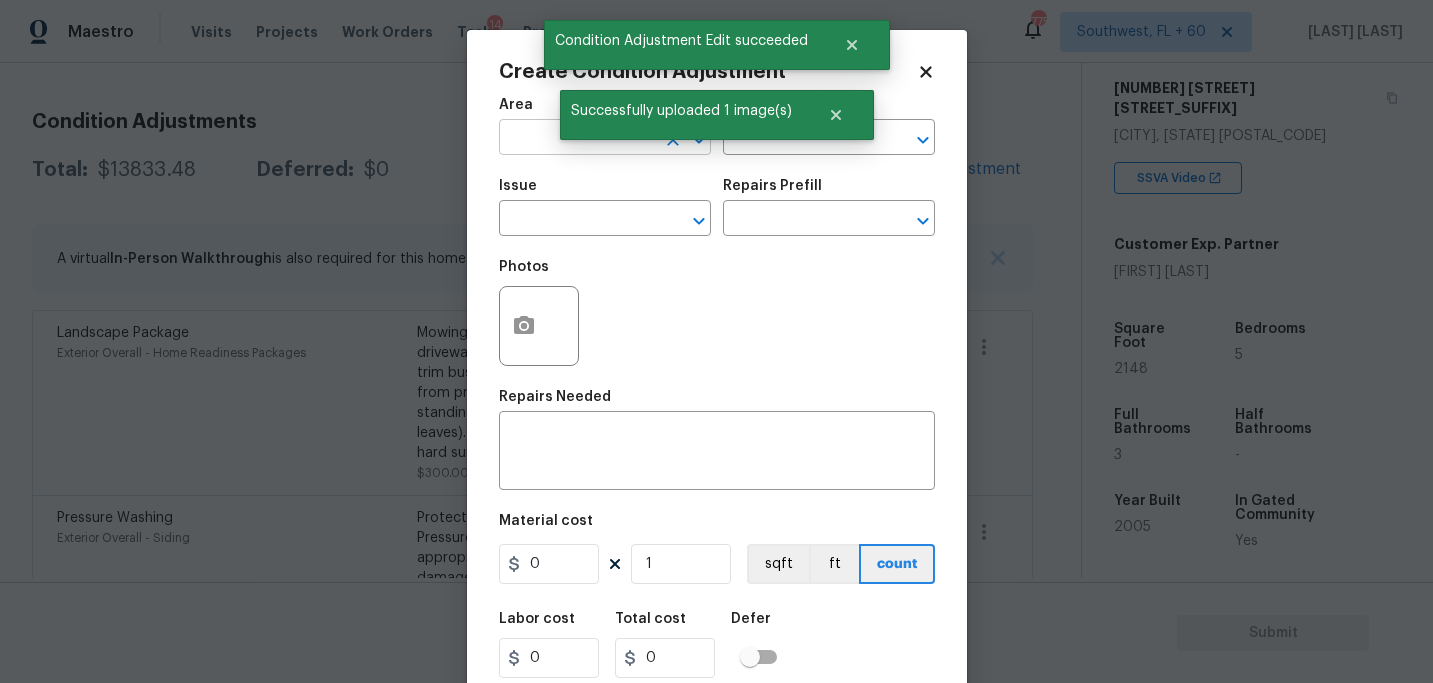 click at bounding box center [577, 139] 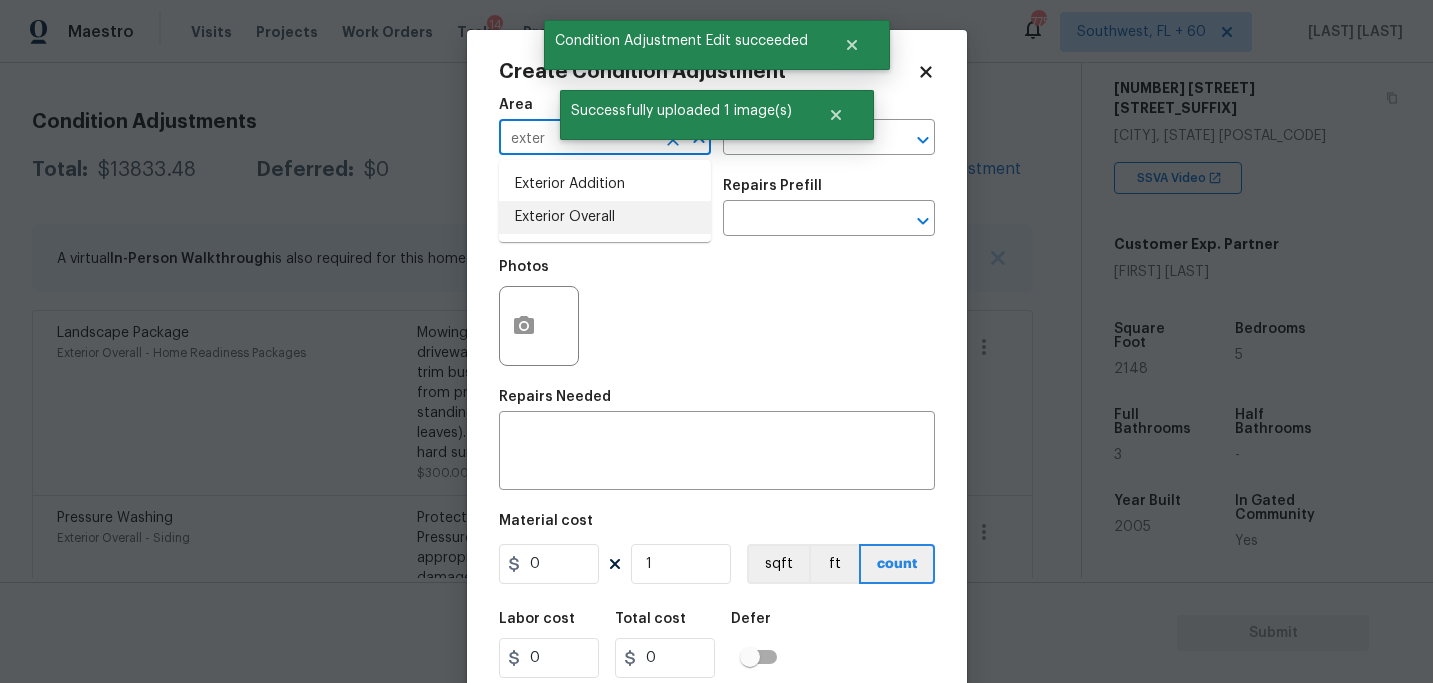 click on "Exterior Overall" at bounding box center (605, 217) 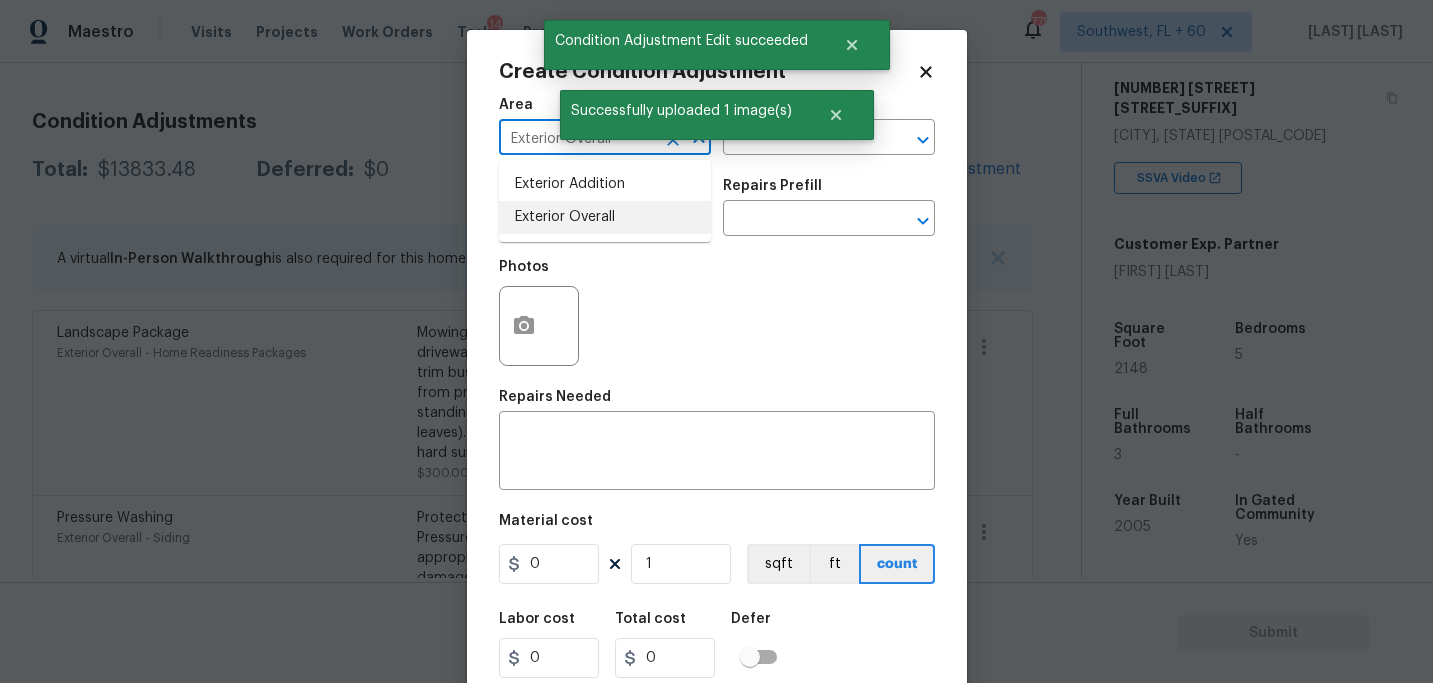 type on "Exterior Overall" 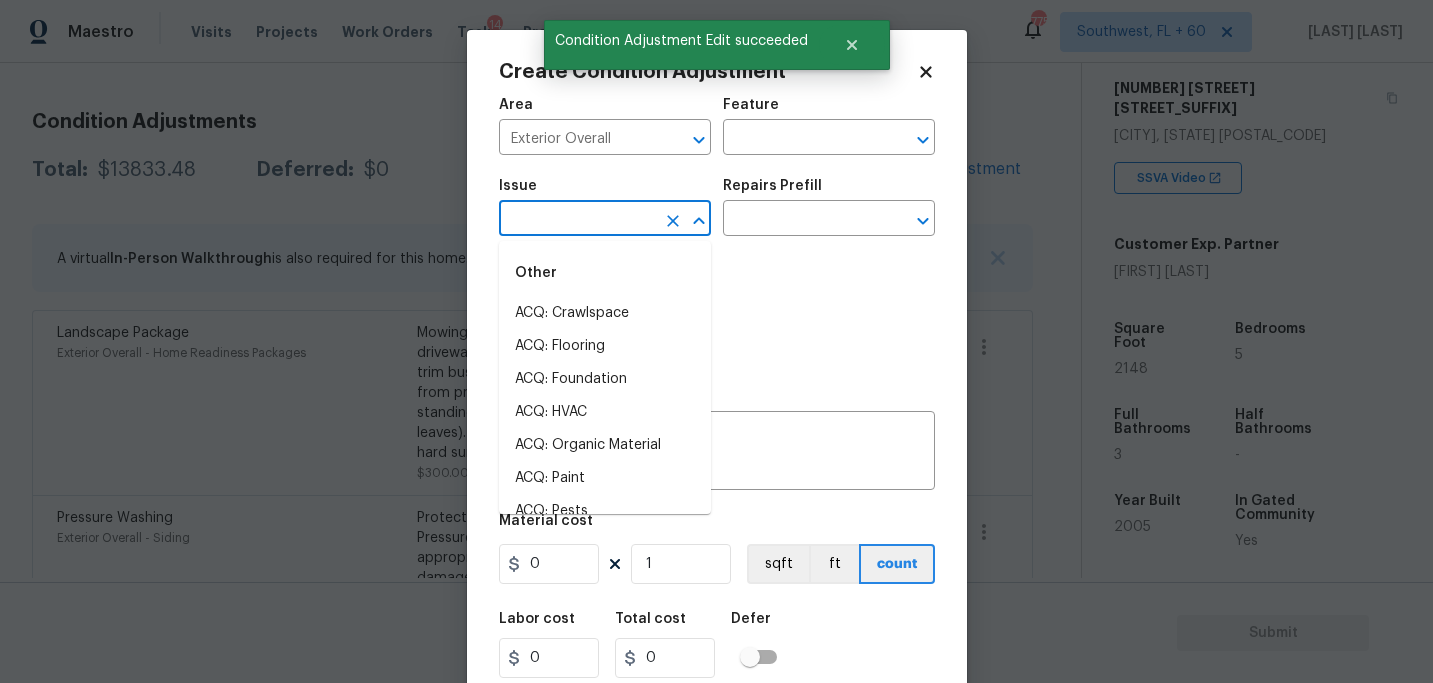 click at bounding box center [577, 220] 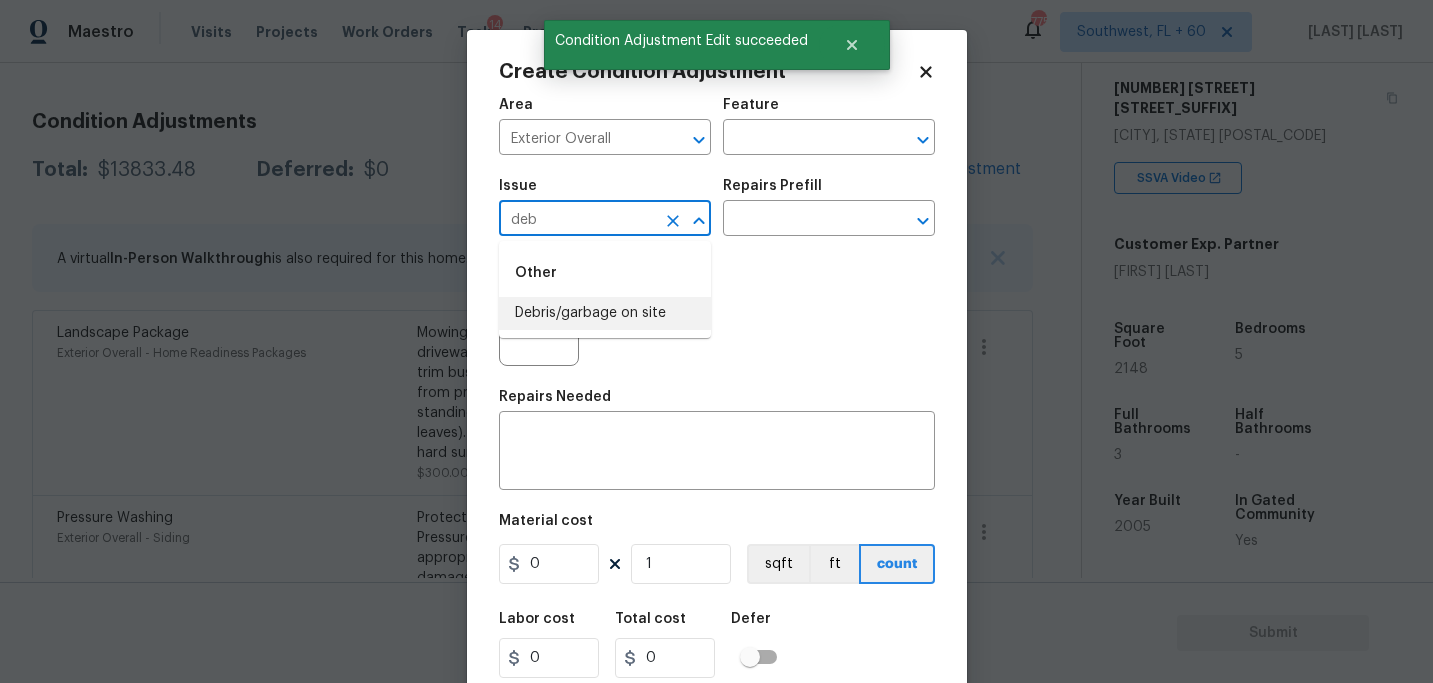 click on "Debris/garbage on site" at bounding box center [605, 313] 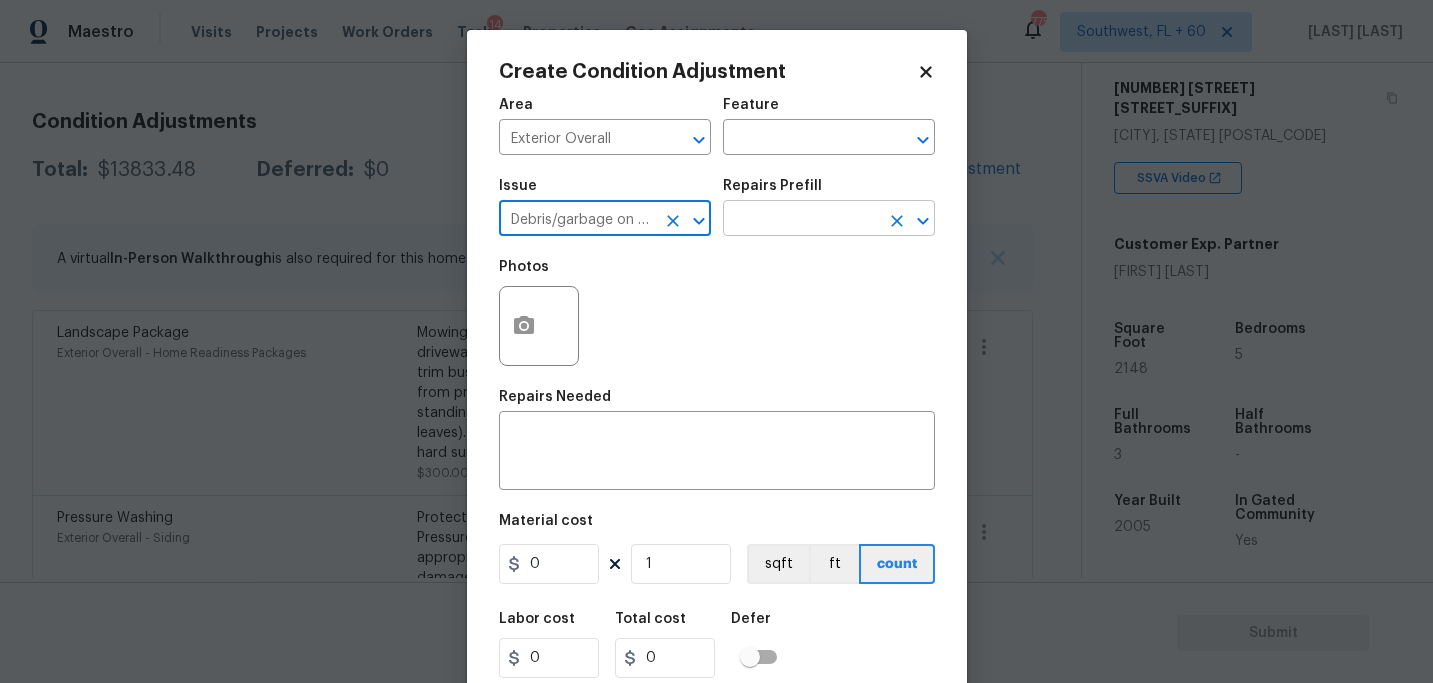 type on "Debris/garbage on site" 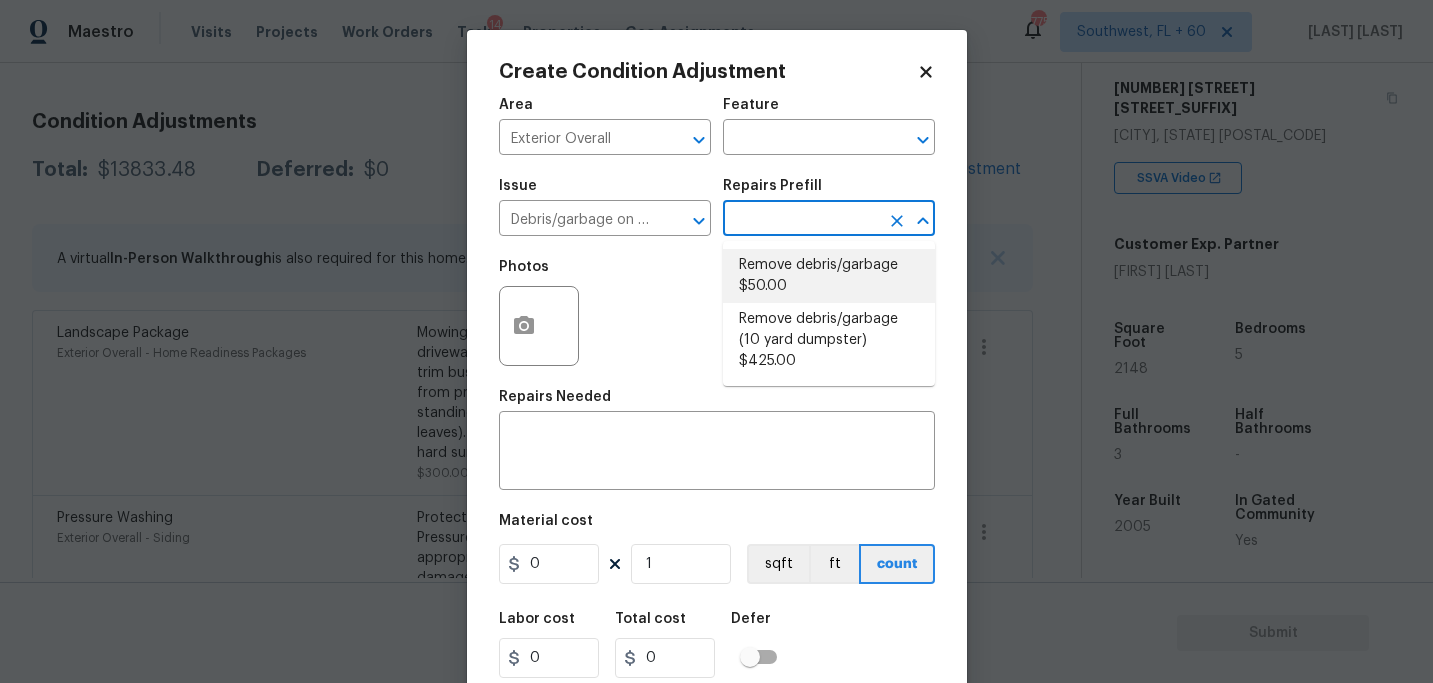 click on "Remove debris/garbage $50.00" at bounding box center [829, 276] 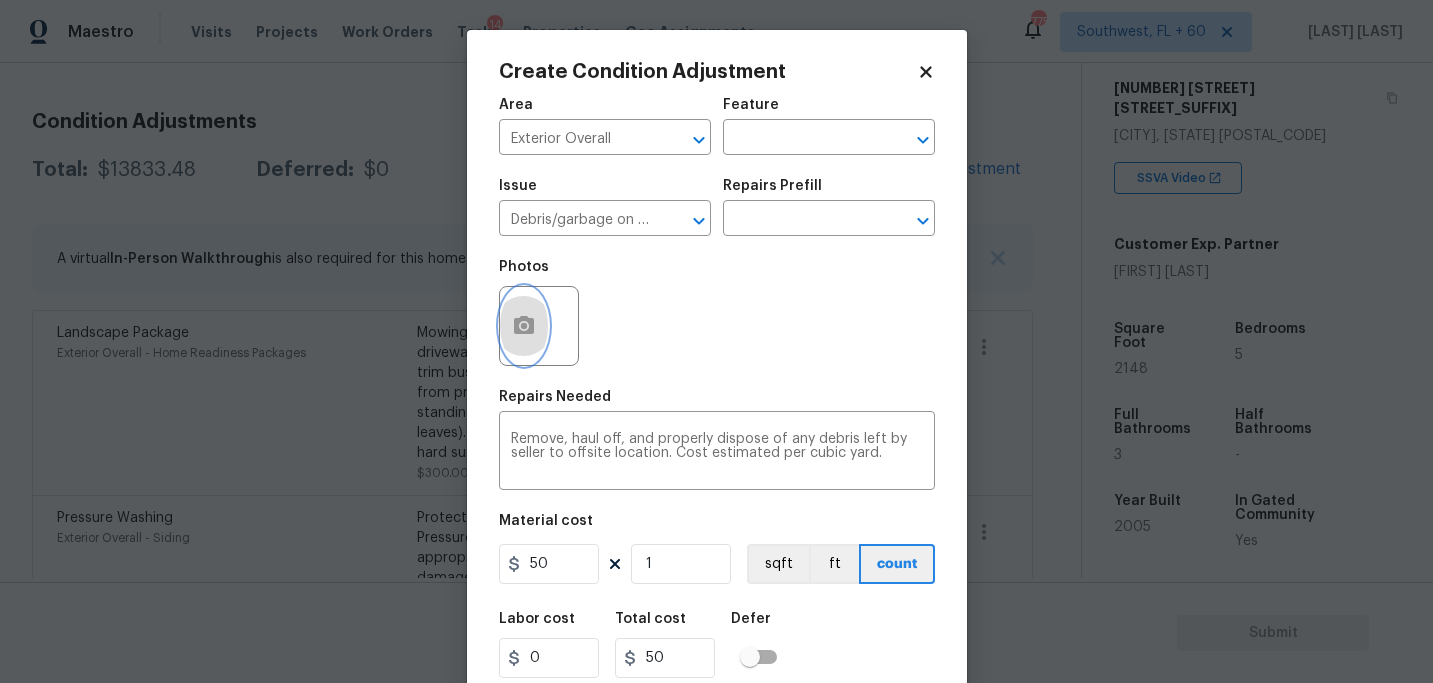 click 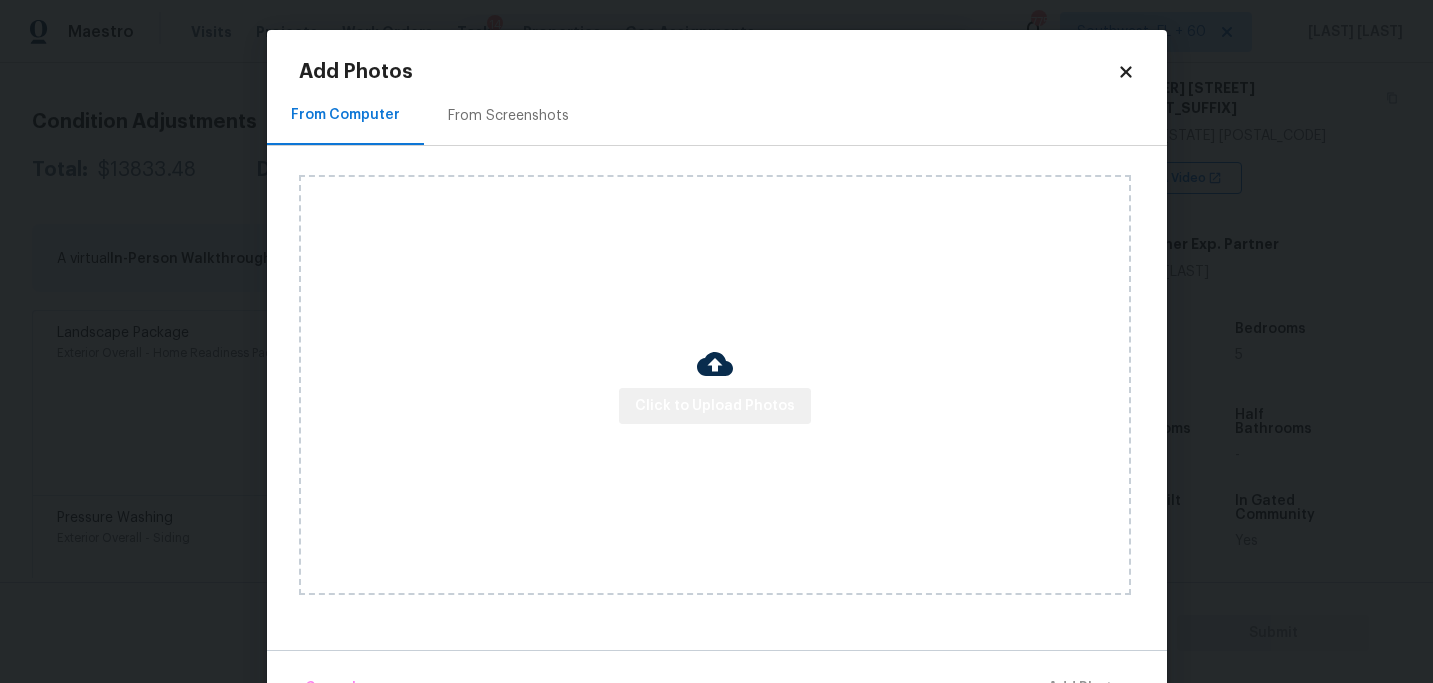 click on "Click to Upload Photos" at bounding box center [715, 406] 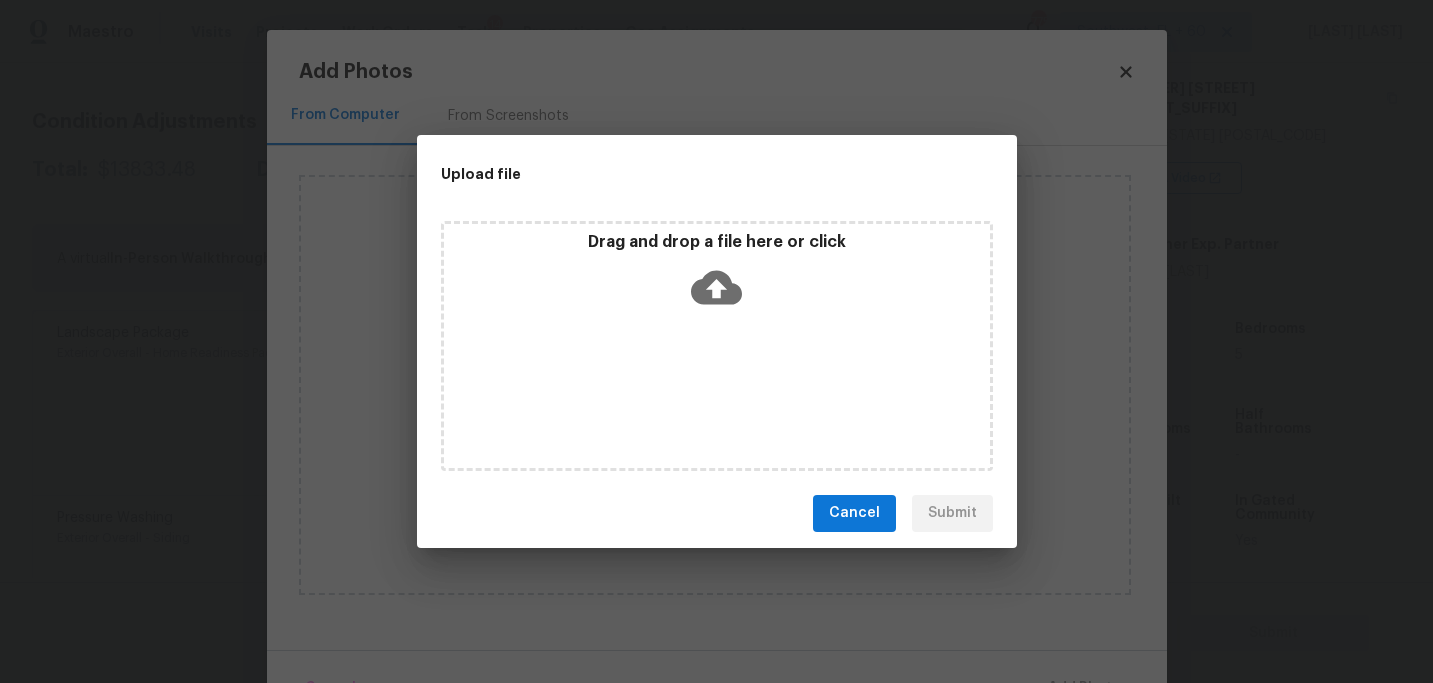 click 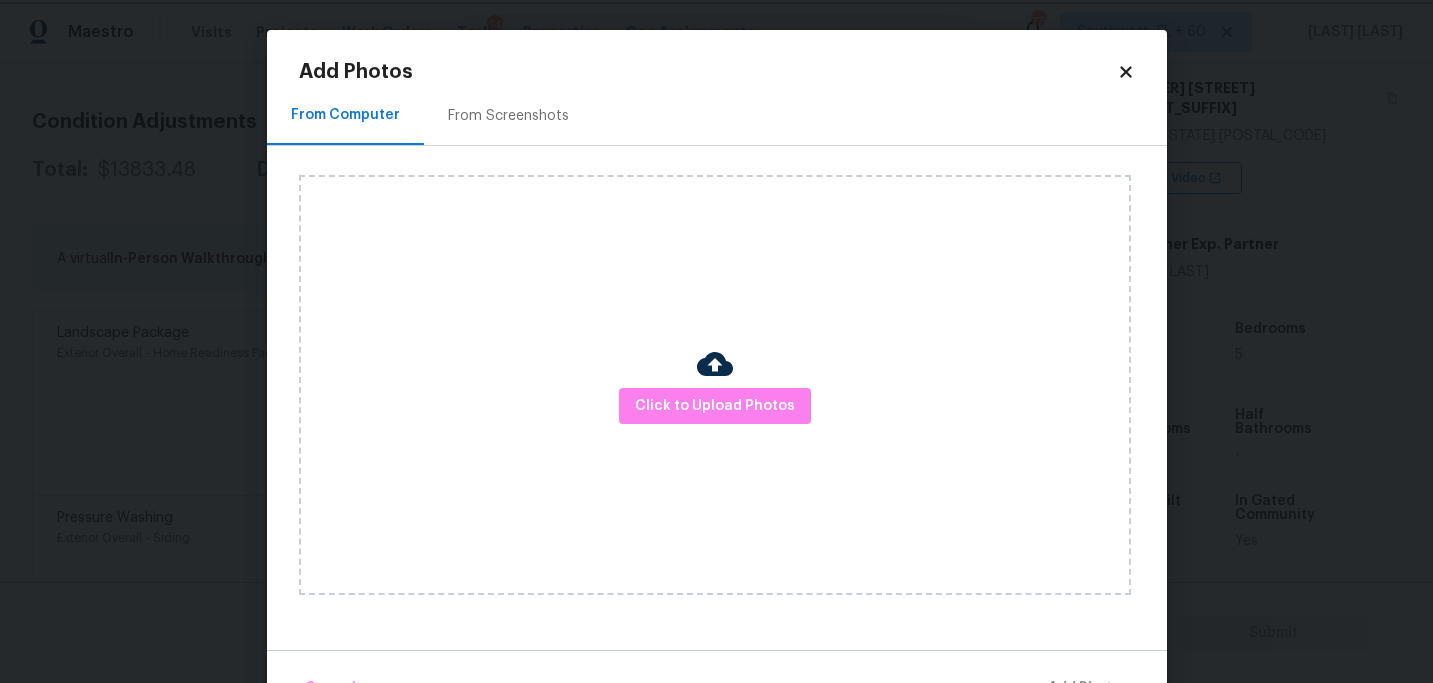 click on "Maestro Visits Projects Work Orders Tasks 14 Properties Geo Assignments 775 Southwest, [STATE] + 60 [LAST] [LAST] Back to tasks Condition Scoping - Full [DATE] by [TIME]   [LAST] [LAST] In-progress Questions Condition Adjustments Details & Inputs Notes Photos Condition Adjustments Total:  $[PRICE] Deferred:  $0 Add Condition Adjustment A virtual  In-Person Walkthrough  is also required for this home.   + Add exterior scopes Landscape Package Exterior Overall - Home Readiness Packages Mowing of grass up to 6" in height. Mow, edge along driveways & sidewalks, trim along standing structures, trim bushes and shrubs (<6' in height). Remove weeds from previously maintained flowerbeds and remove standing yard debris (small twigs, non seasonal falling leaves).  Use leaf blower to remove clippings from hard surfaces." $300.00   1 Pressure Washing Exterior Overall - Siding $225.00   1 ACQ: HVAC HVAC - Acquisition Acquisition Scope: Functional HVAC 16-20 years $1,500.00   0 ACQ: Shingle Roof $1,000.00" at bounding box center (716, 341) 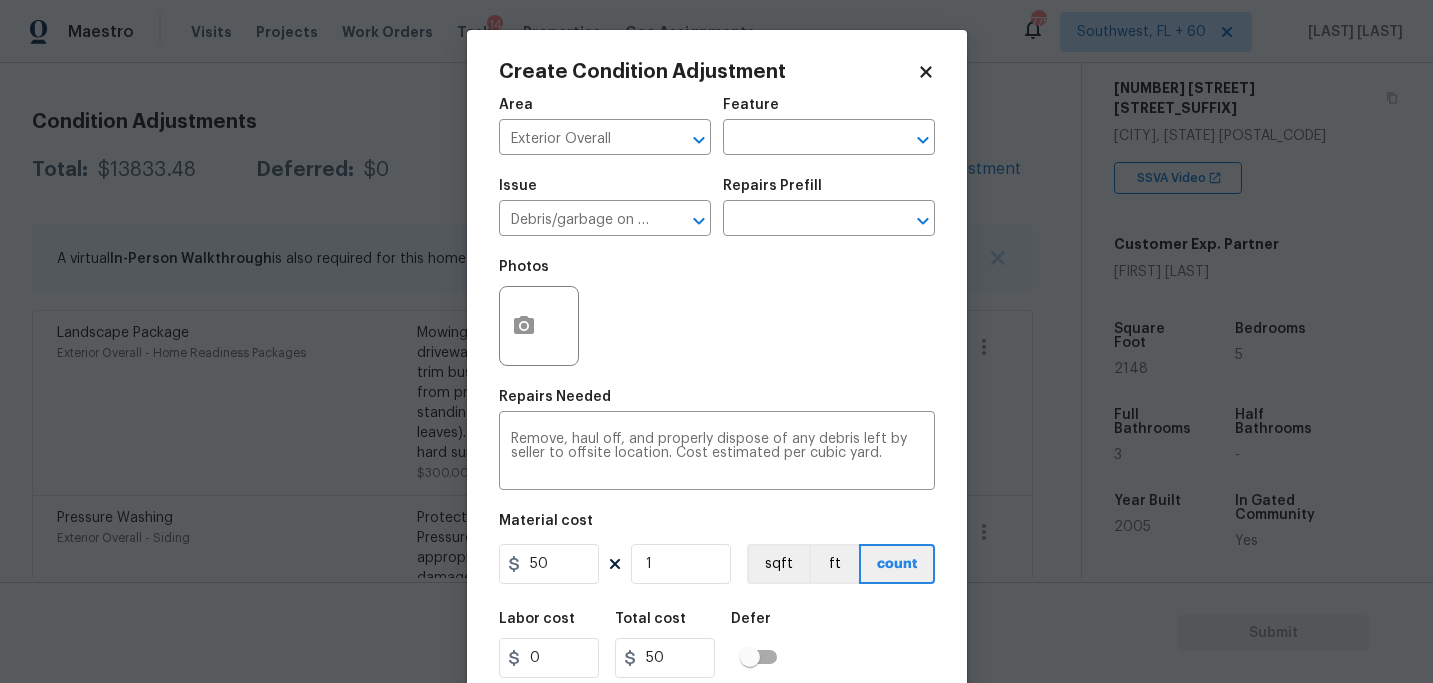 click on "Maestro Visits Projects Work Orders Tasks 14 Properties Geo Assignments 775 Southwest, [STATE] + 60 [LAST] [LAST] Back to tasks Condition Scoping - Full [DATE] by [TIME]   [LAST] [LAST] In-progress Questions Condition Adjustments Details & Inputs Notes Photos Condition Adjustments Total:  $[PRICE] Deferred:  $0 Add Condition Adjustment A virtual  In-Person Walkthrough  is also required for this home.   + Add exterior scopes Landscape Package Exterior Overall - Home Readiness Packages Mowing of grass up to 6" in height. Mow, edge along driveways & sidewalks, trim along standing structures, trim bushes and shrubs (<6' in height). Remove weeds from previously maintained flowerbeds and remove standing yard debris (small twigs, non seasonal falling leaves).  Use leaf blower to remove clippings from hard surfaces." $300.00   1 Pressure Washing Exterior Overall - Siding $225.00   1 ACQ: HVAC HVAC - Acquisition Acquisition Scope: Functional HVAC 16-20 years $1,500.00   0 ACQ: Shingle Roof $1,000.00" at bounding box center (716, 341) 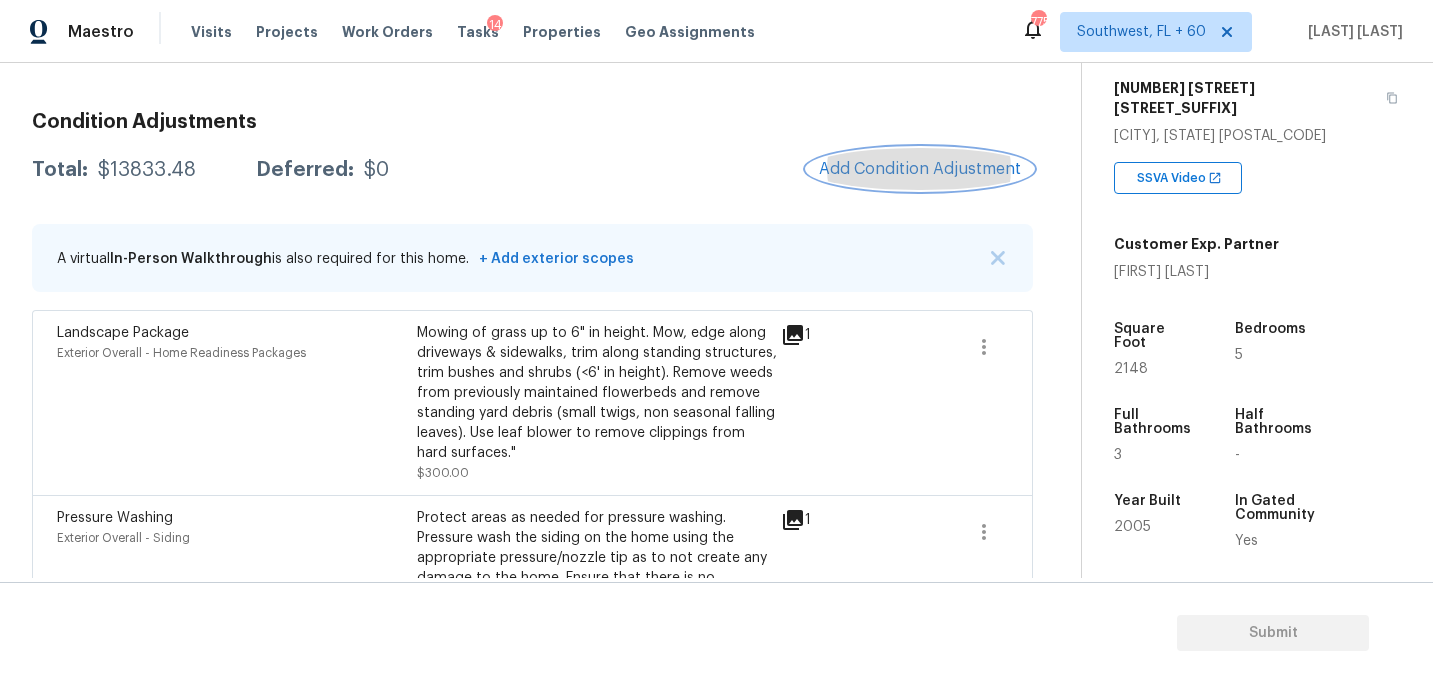click on "Add Condition Adjustment" at bounding box center (920, 169) 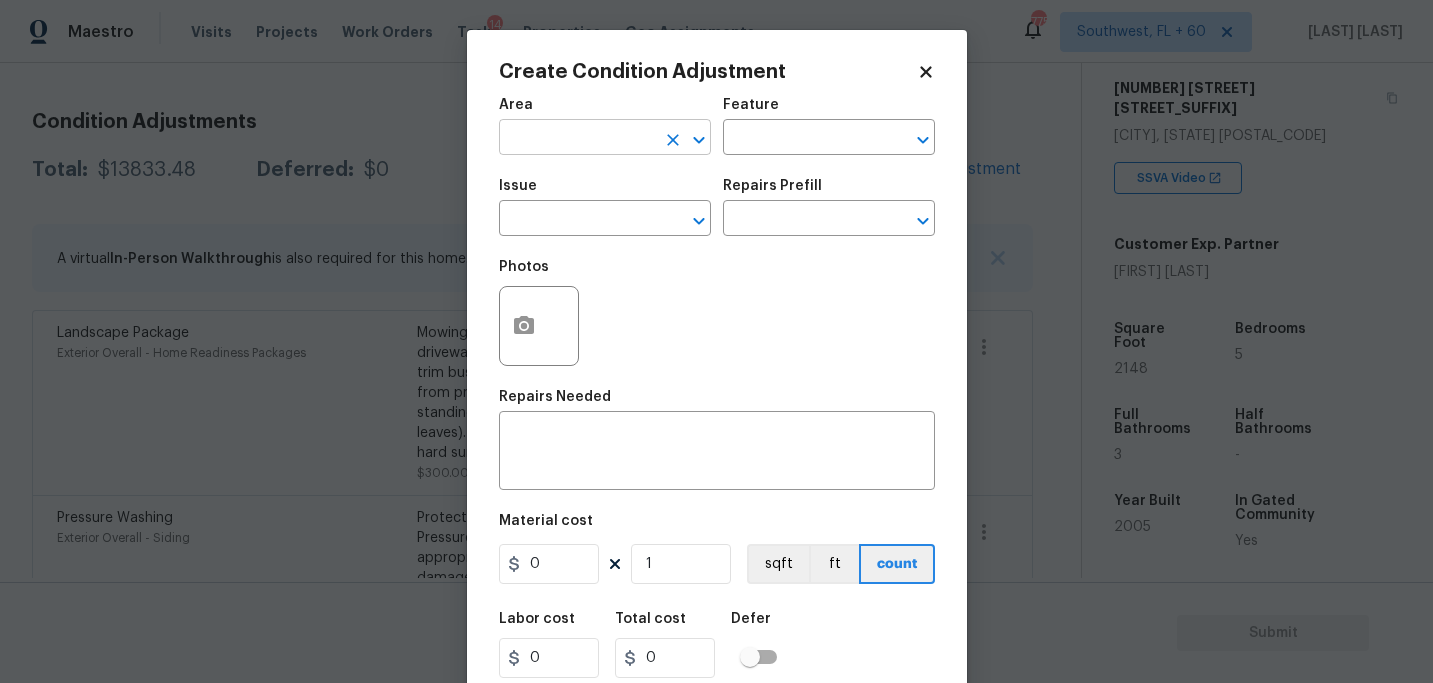 click at bounding box center (577, 139) 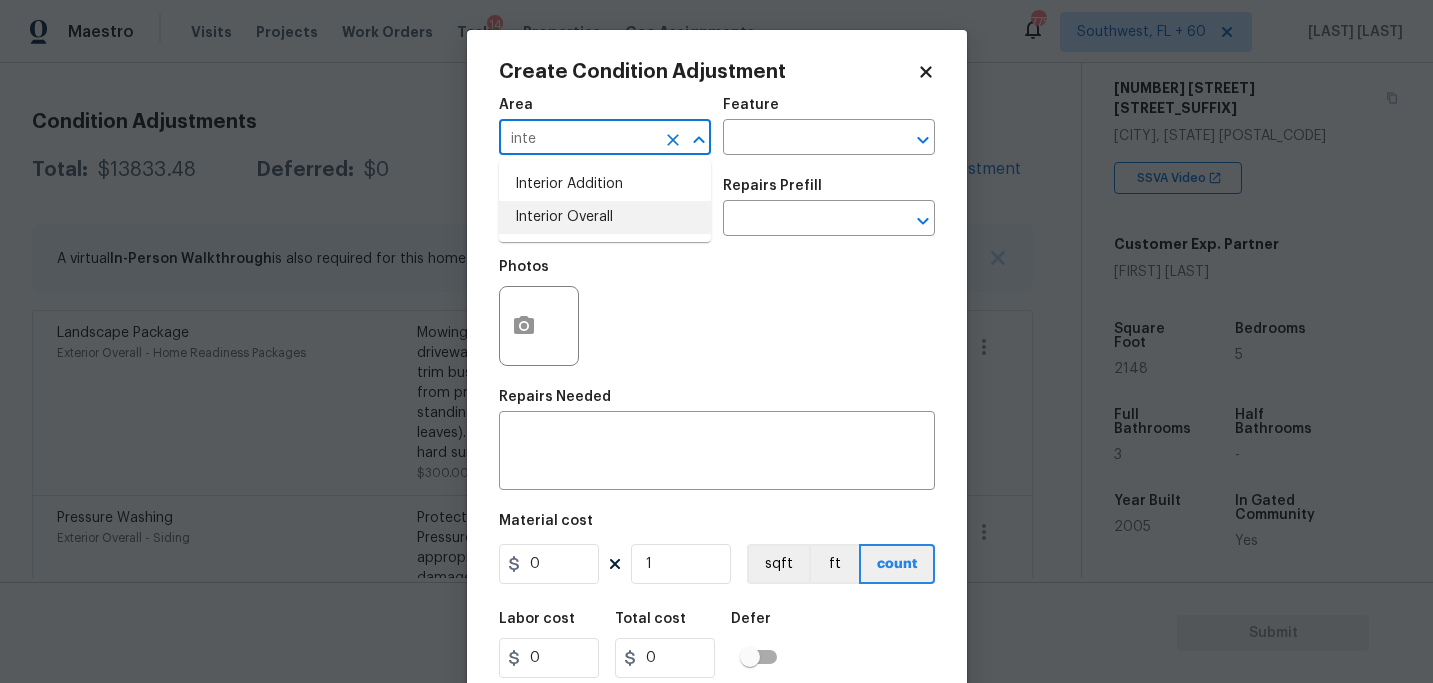 click on "Interior Overall" at bounding box center [605, 217] 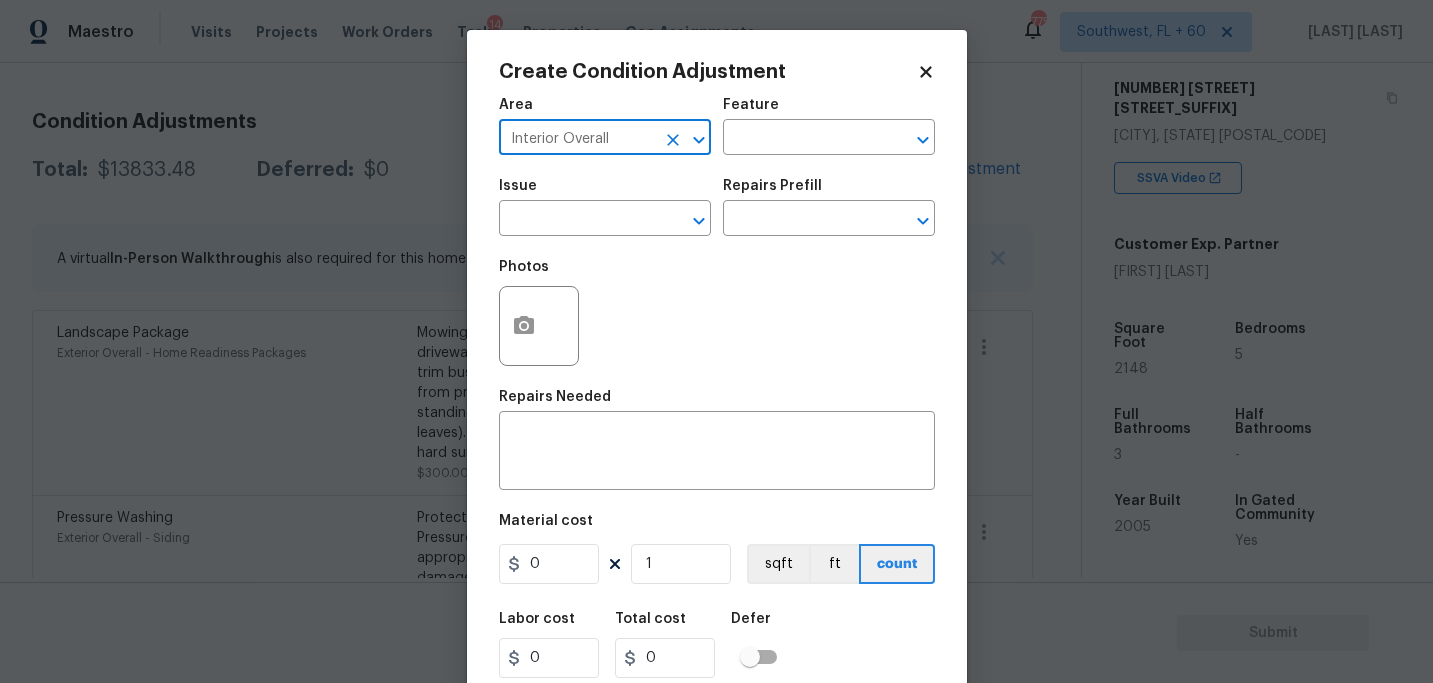 type on "Interior Overall" 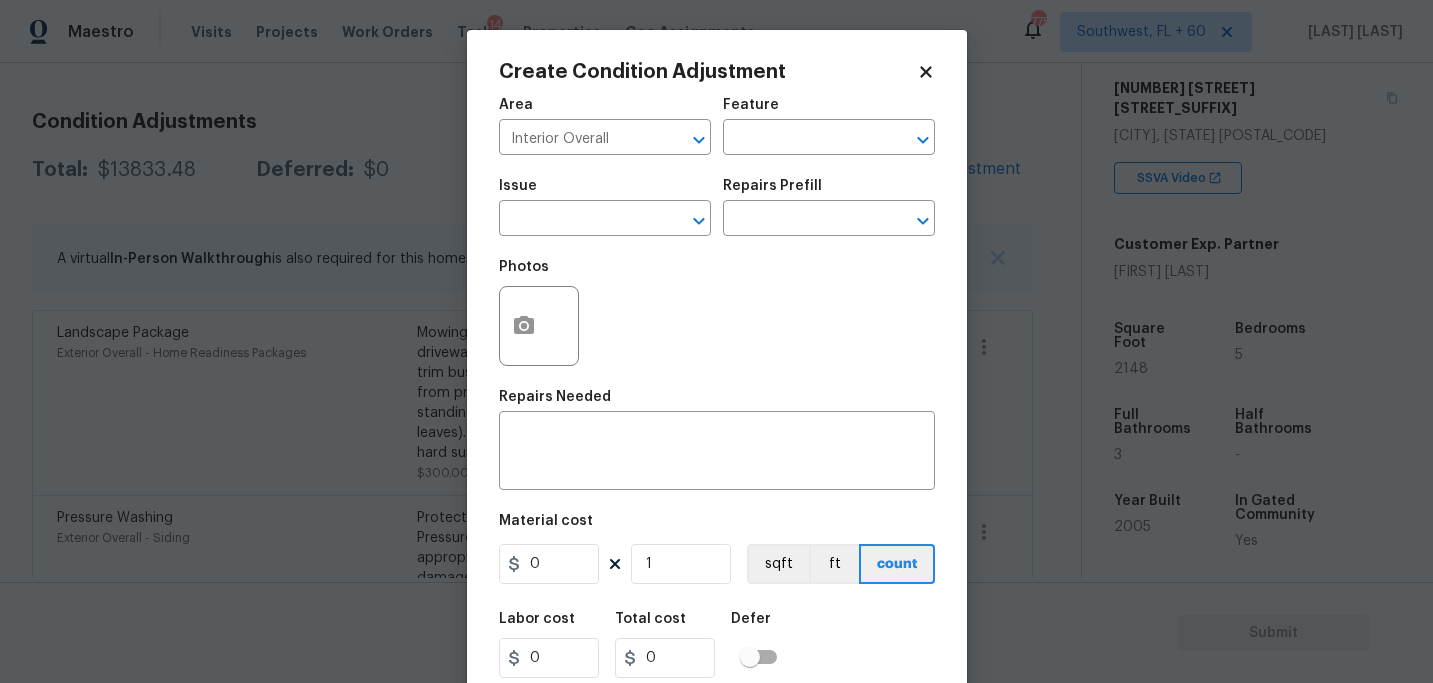 click on "Feature" at bounding box center (829, 111) 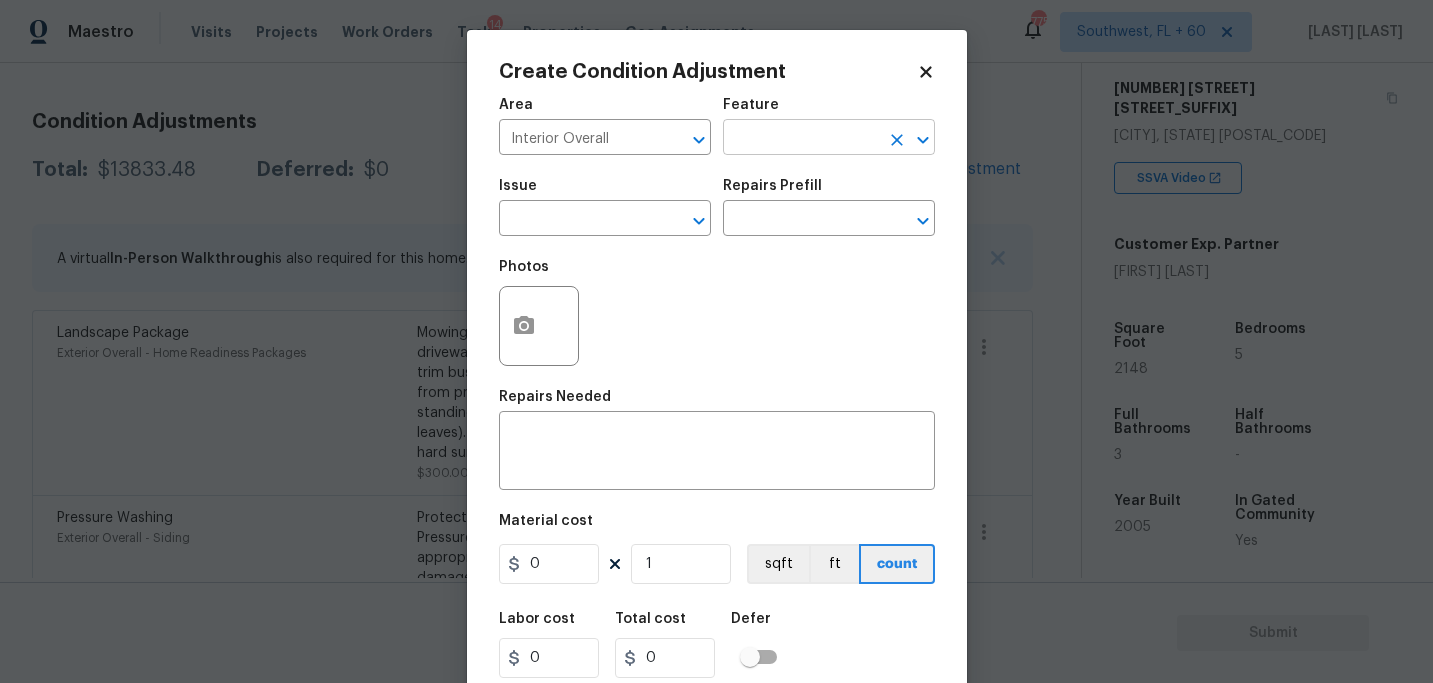 click at bounding box center [801, 139] 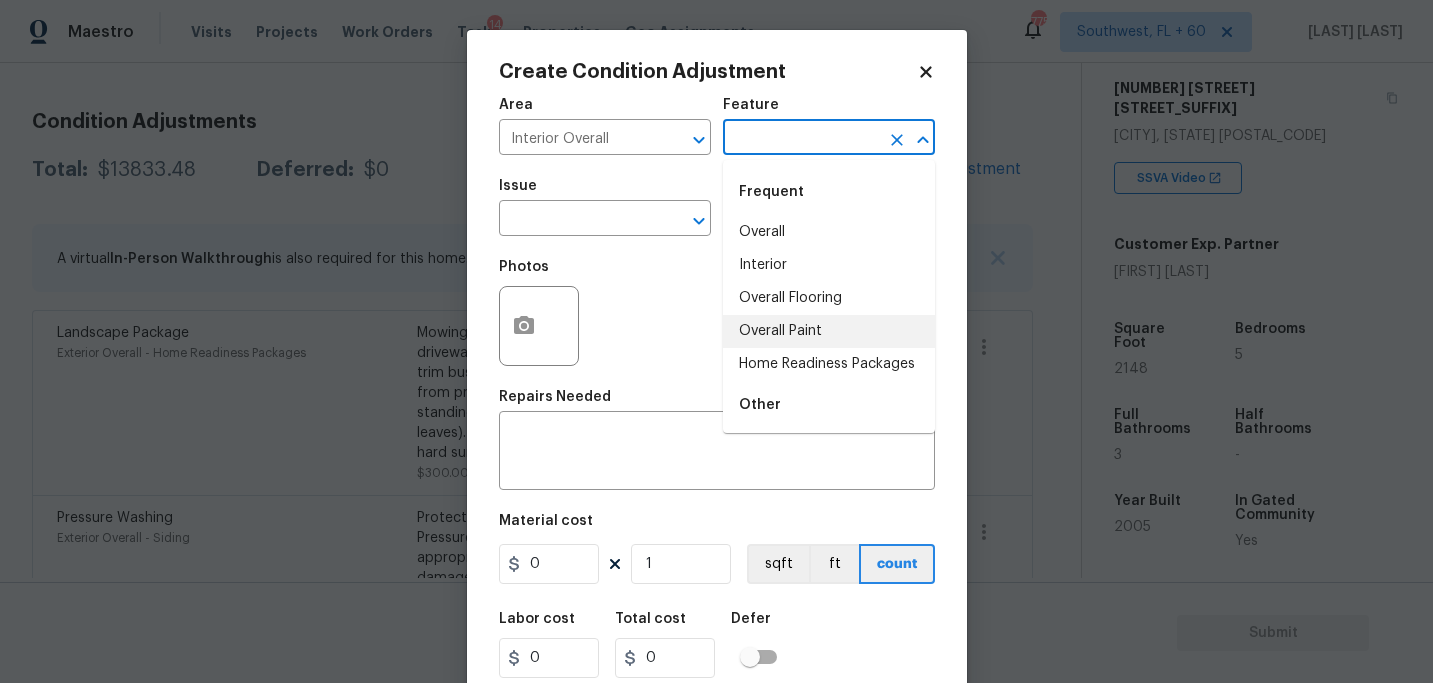 click on "Overall Paint" at bounding box center (829, 331) 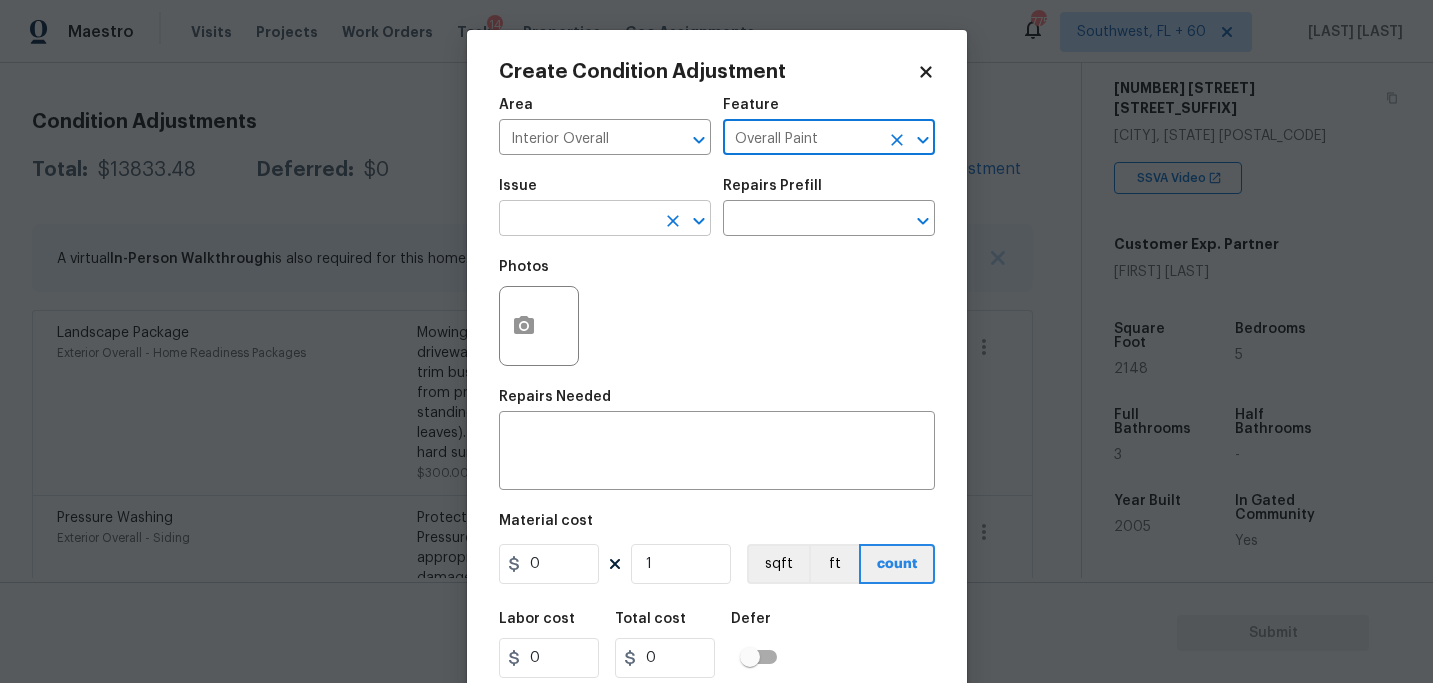 click at bounding box center (577, 220) 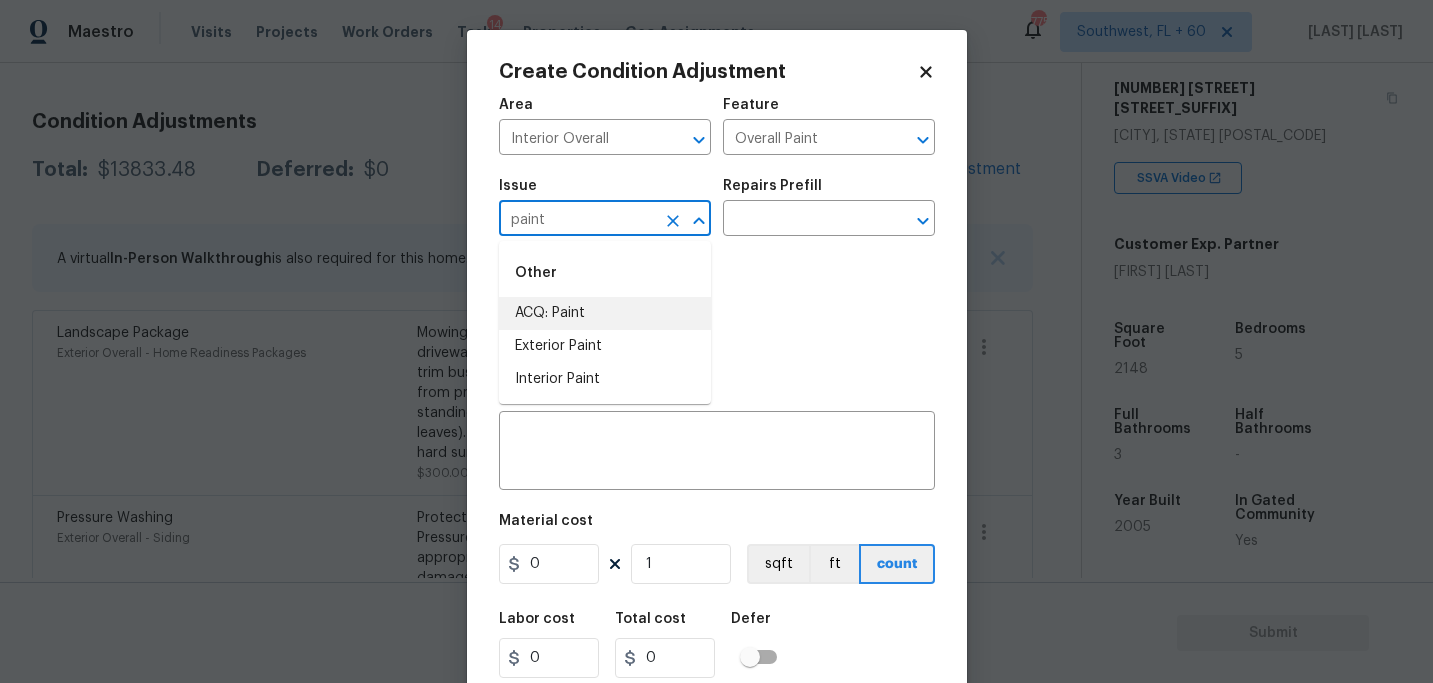 click on "ACQ: Paint" at bounding box center (605, 313) 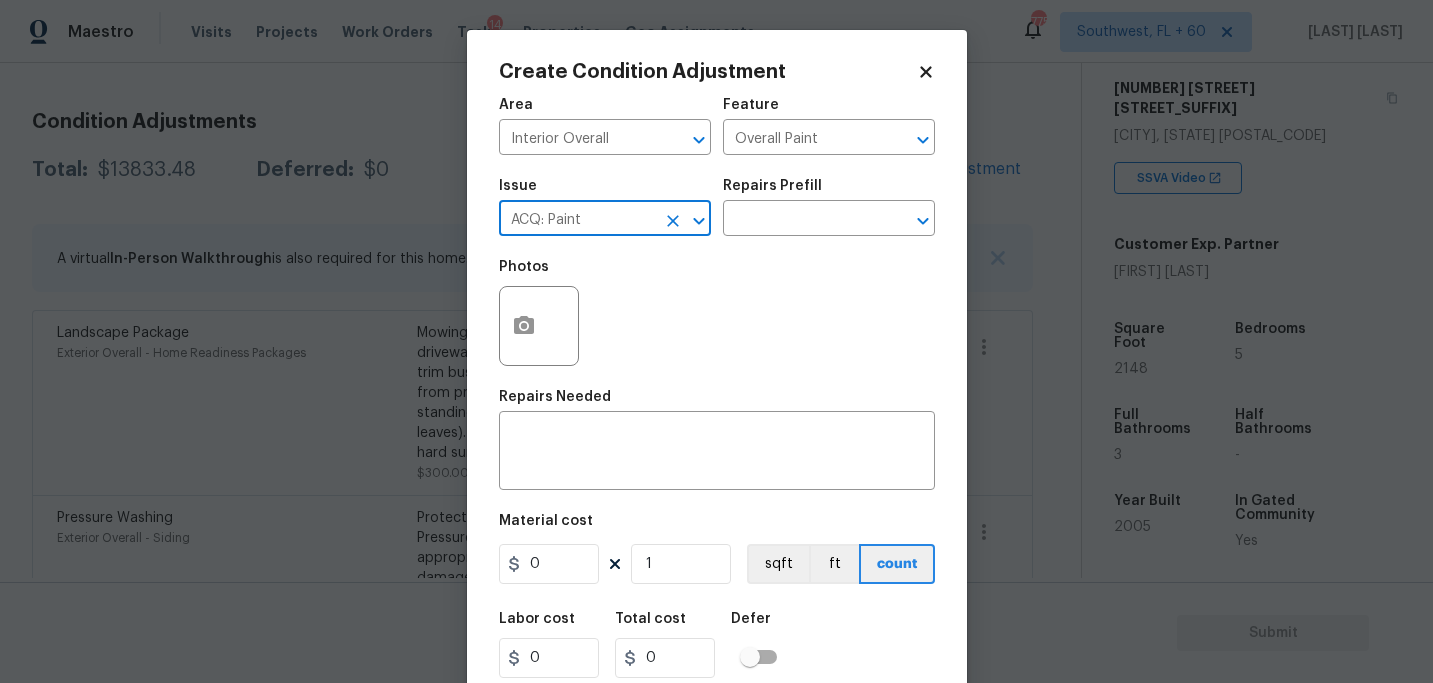 type on "ACQ: Paint" 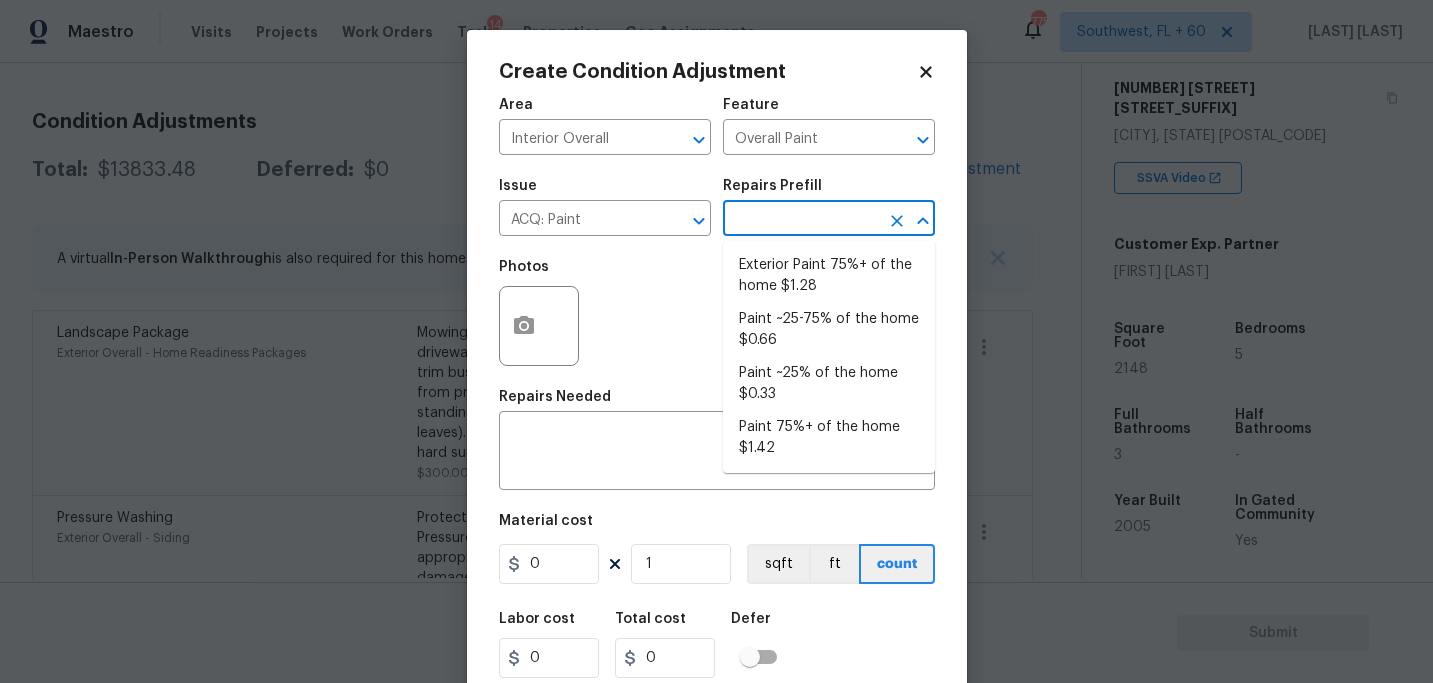 click at bounding box center [801, 220] 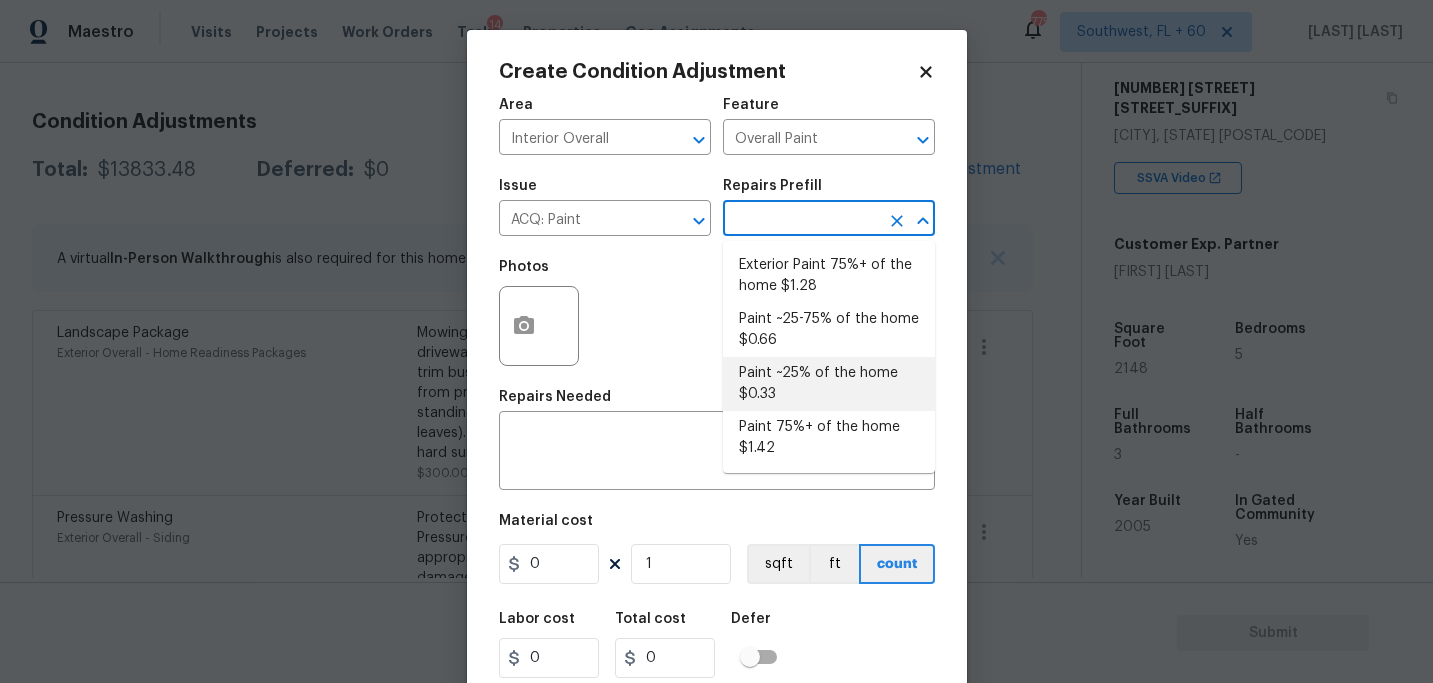 click on "Paint ~25-75% of the home $0.66" at bounding box center [829, 330] 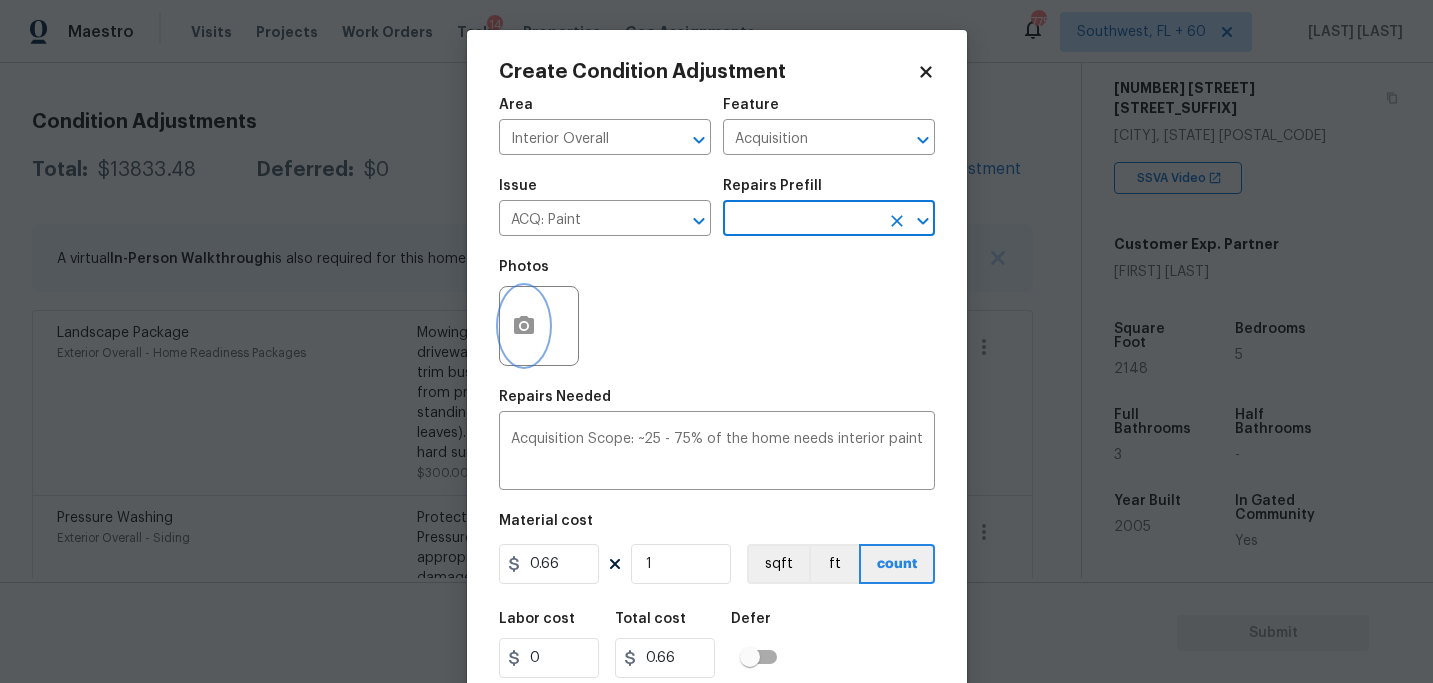 click 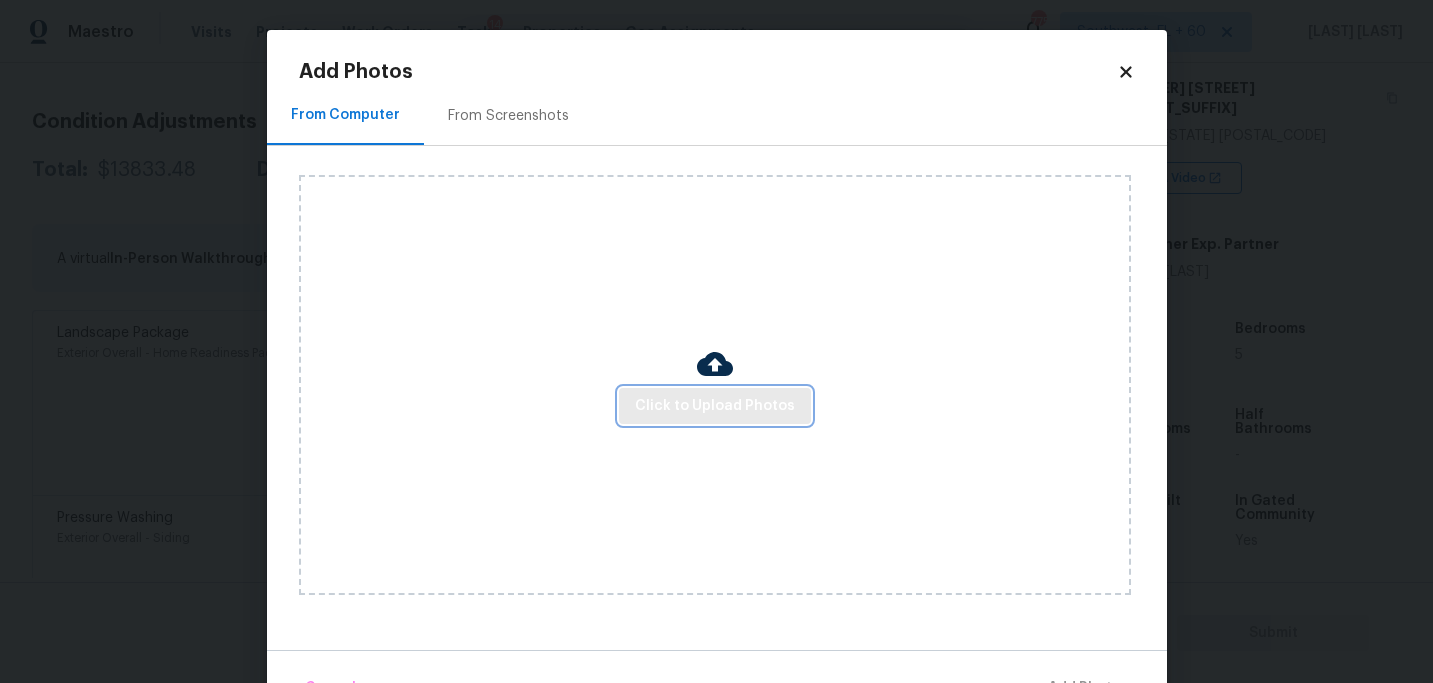 click on "Click to Upload Photos" at bounding box center (715, 406) 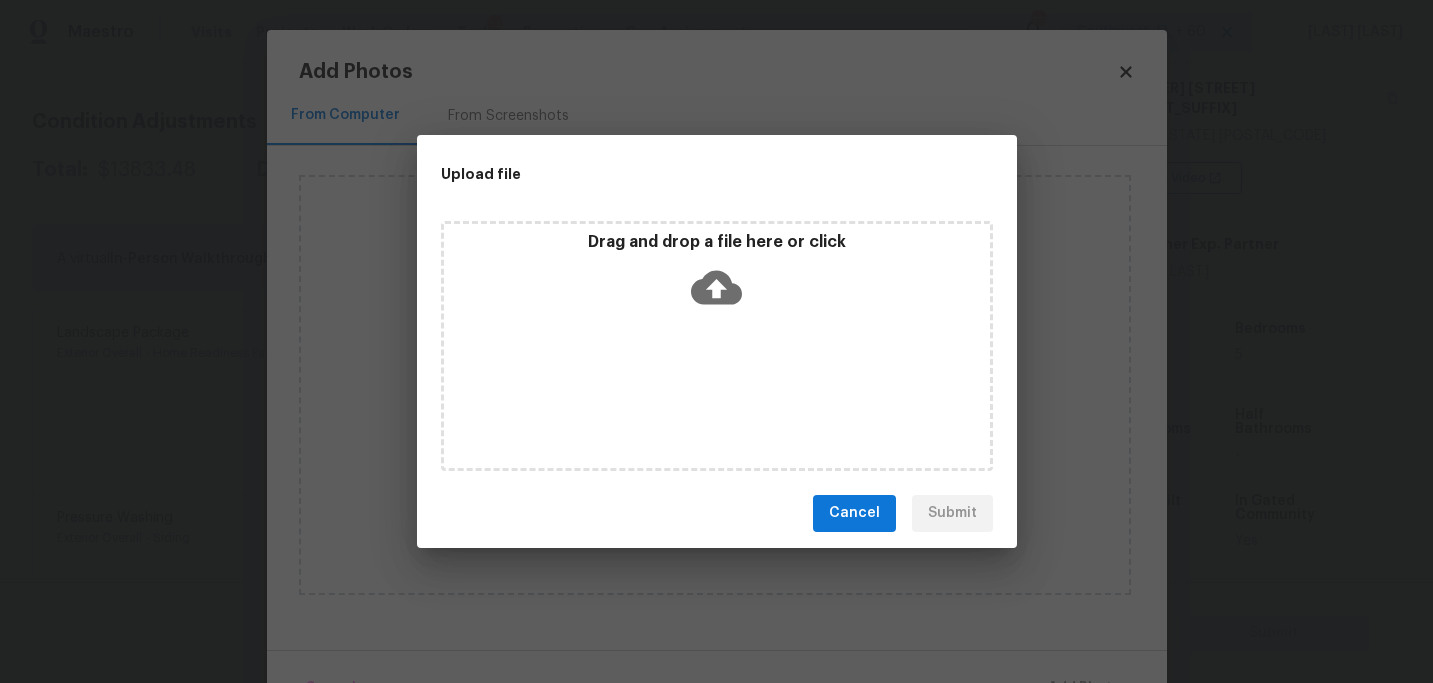 click on "Drag and drop a file here or click" at bounding box center [717, 275] 